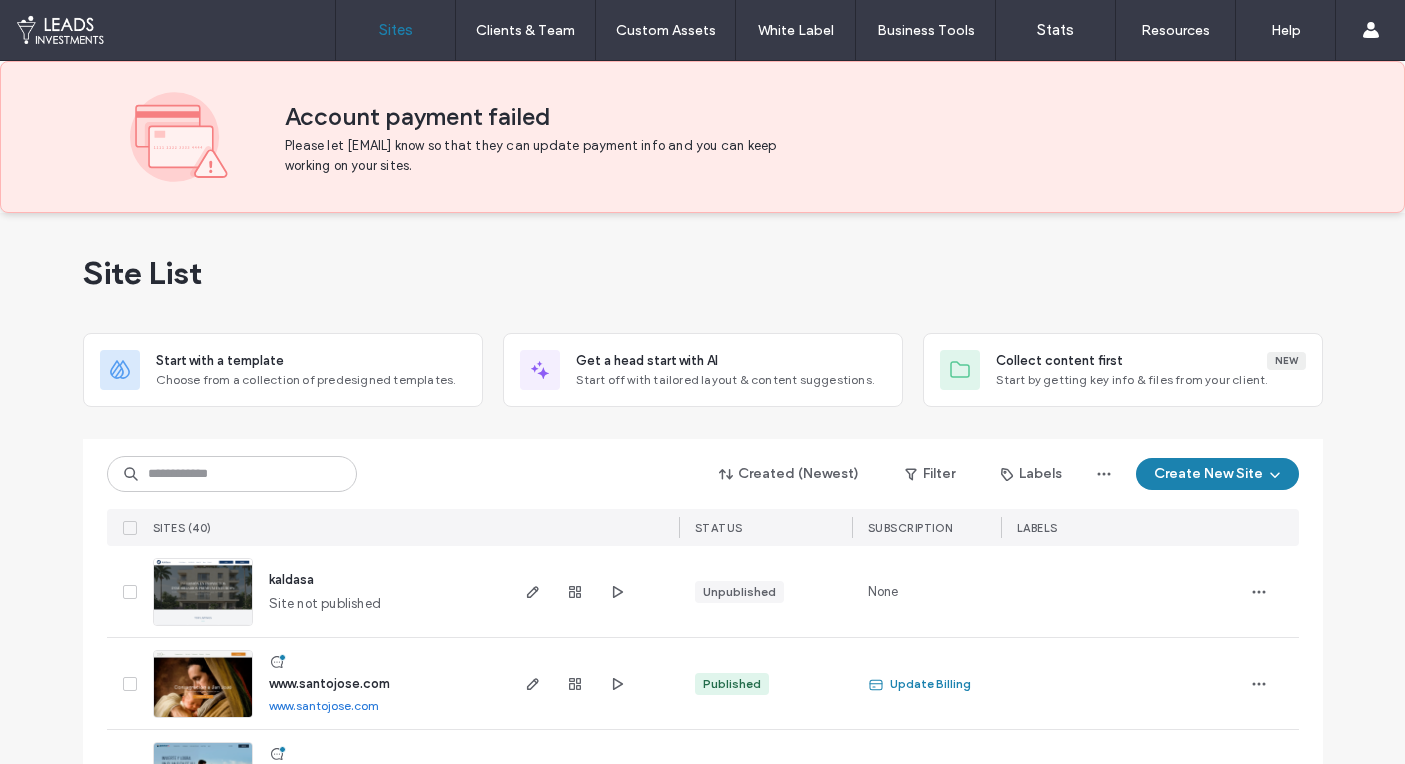 scroll, scrollTop: 0, scrollLeft: 0, axis: both 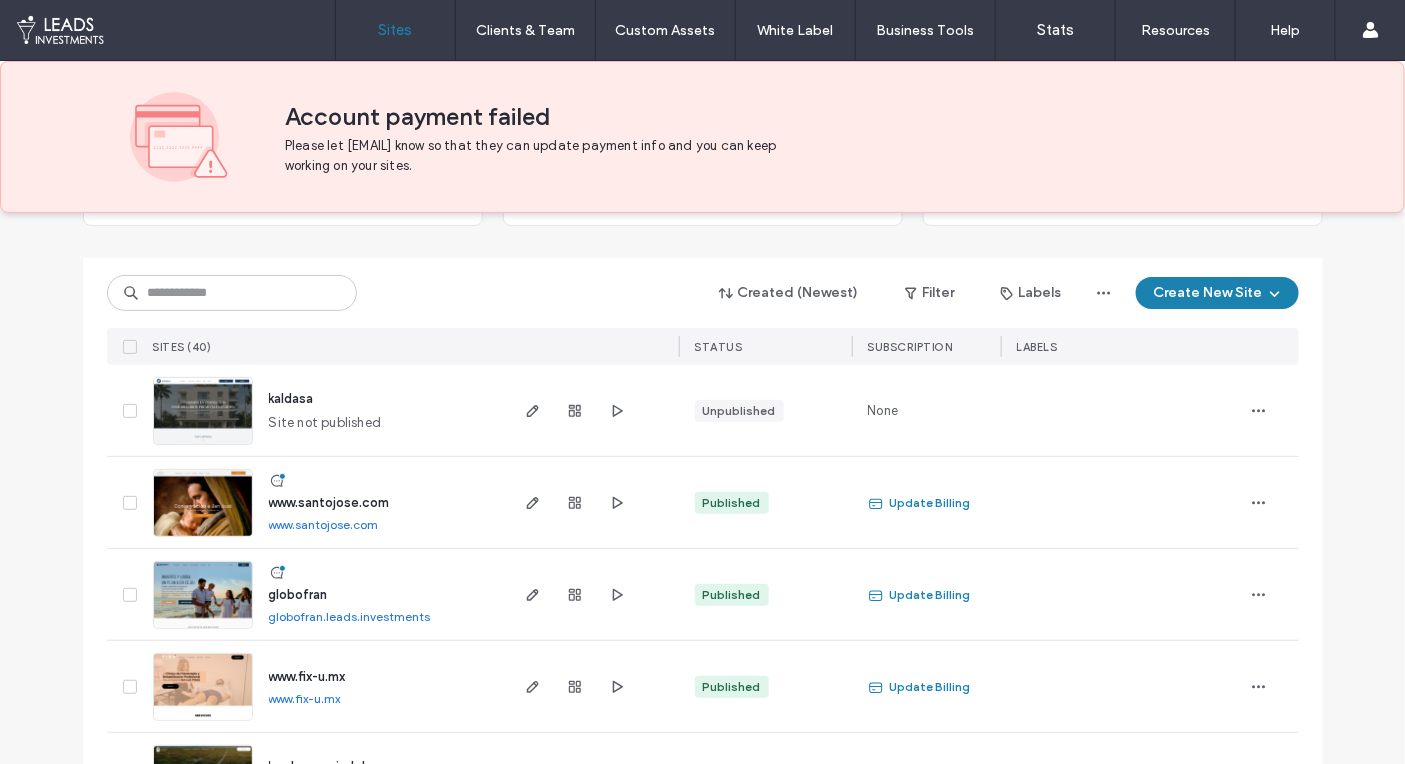 click on "kaldasa" at bounding box center [291, 398] 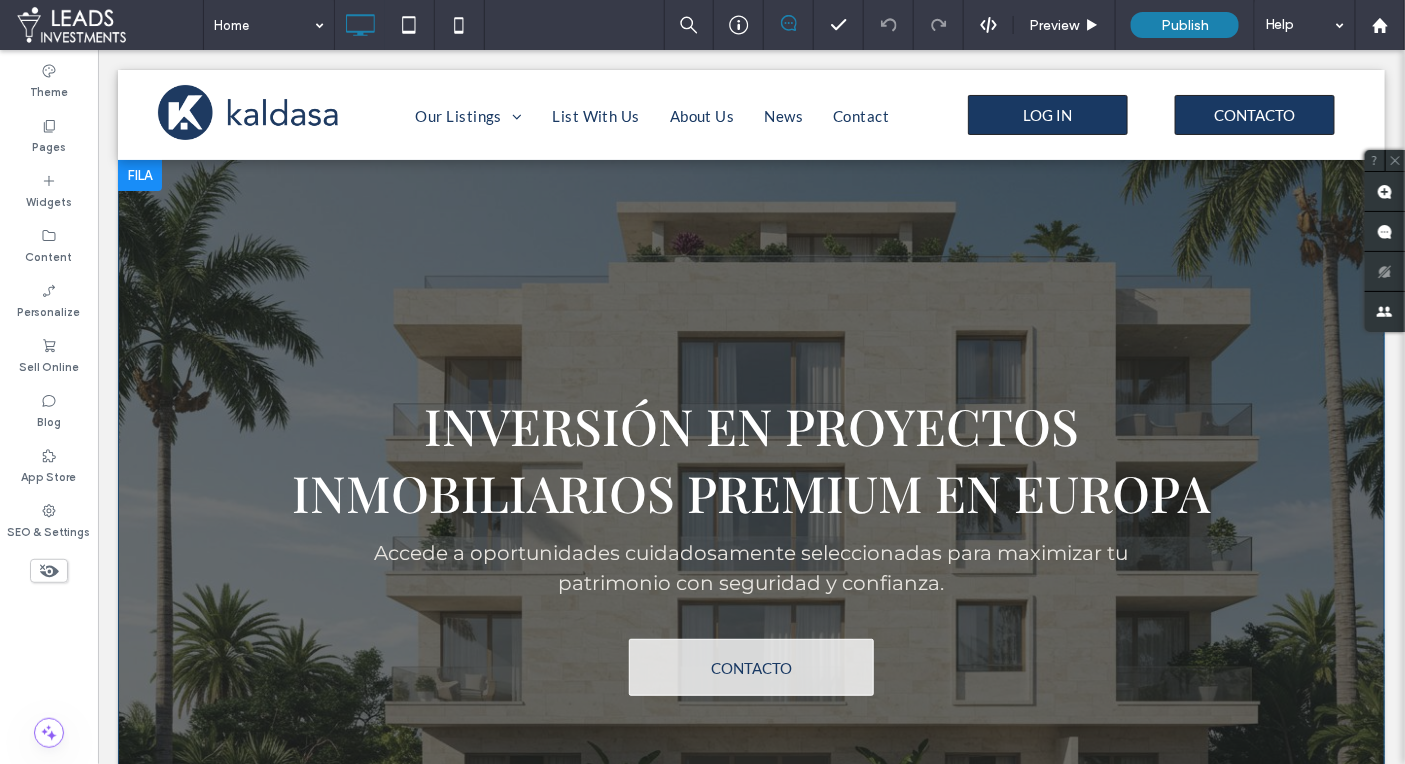 scroll, scrollTop: 0, scrollLeft: 0, axis: both 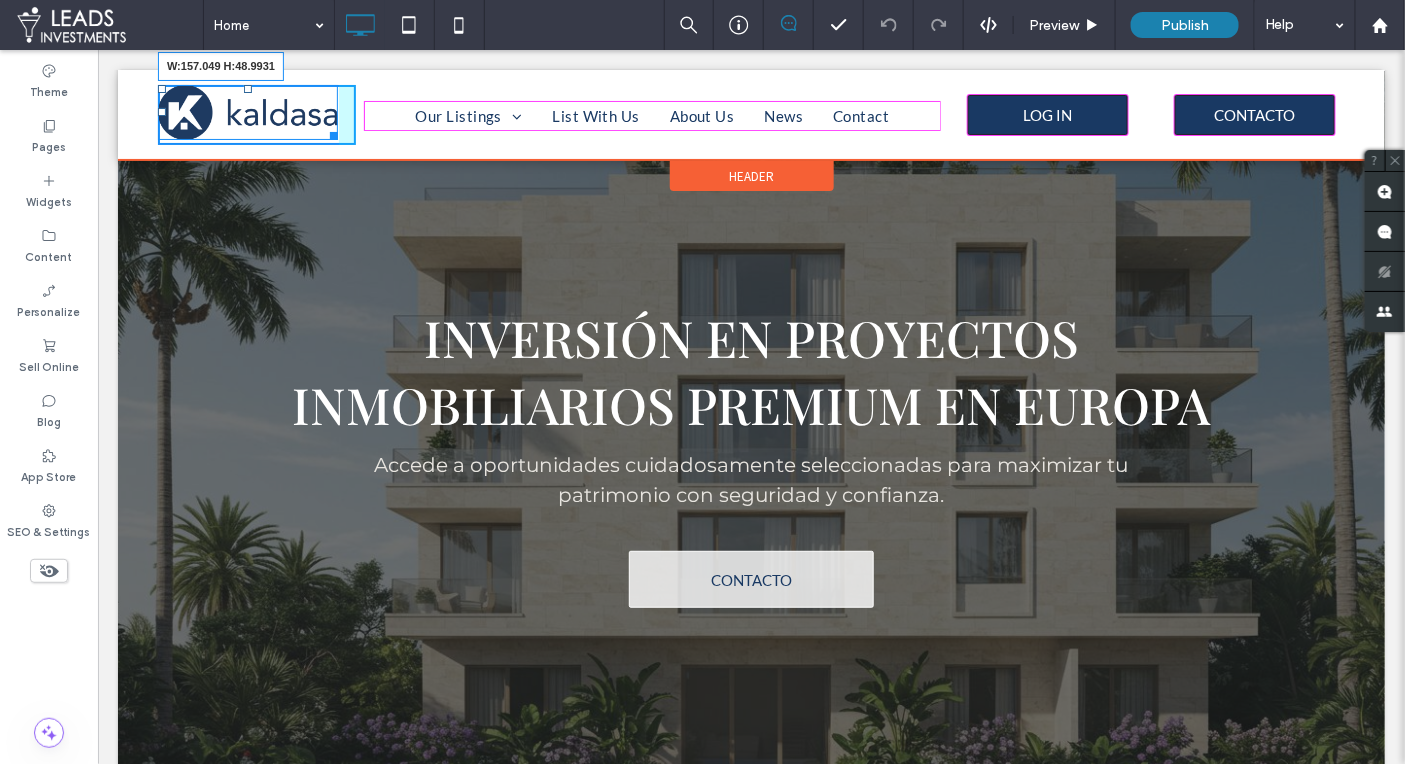 drag, startPoint x: 330, startPoint y: 131, endPoint x: 313, endPoint y: 124, distance: 18.384777 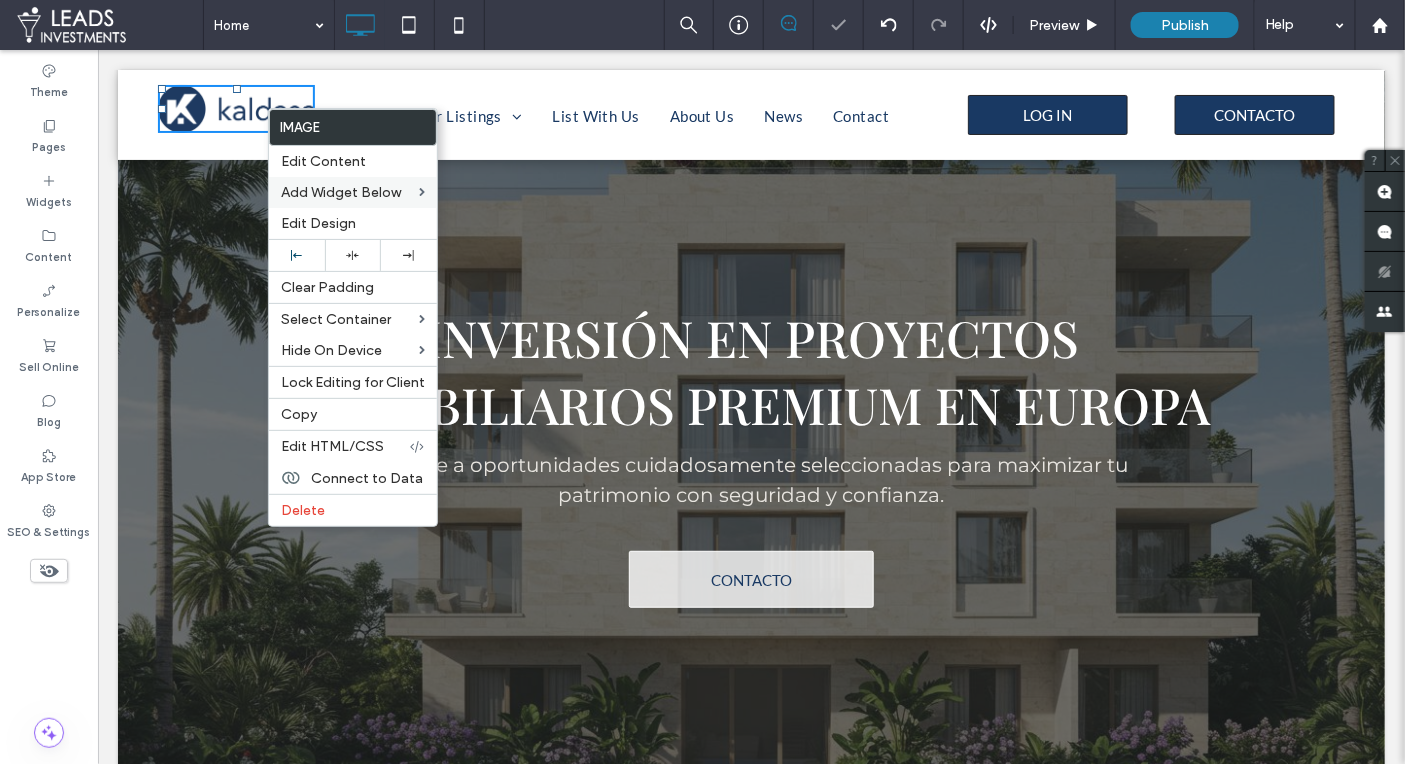 drag, startPoint x: 351, startPoint y: 253, endPoint x: 284, endPoint y: 184, distance: 96.17692 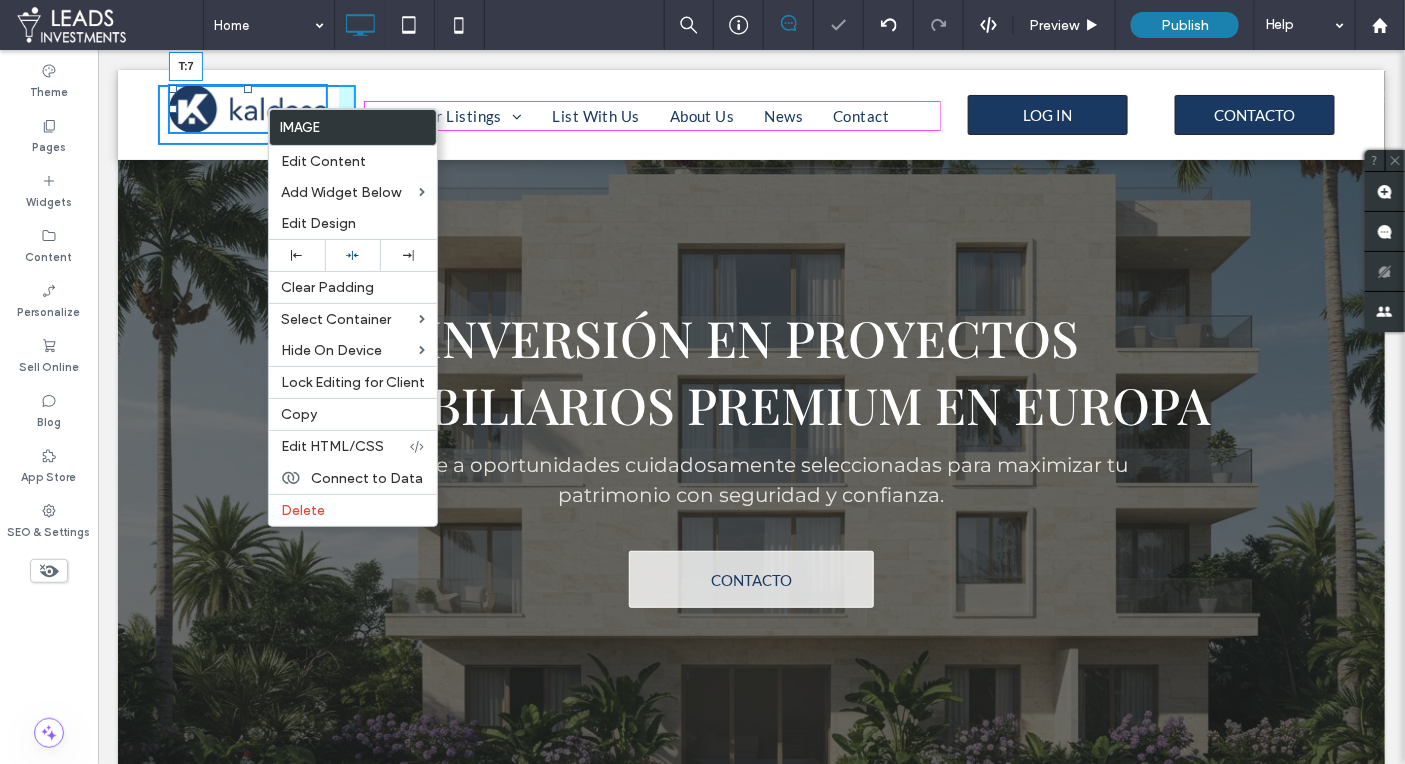 click at bounding box center [247, 88] 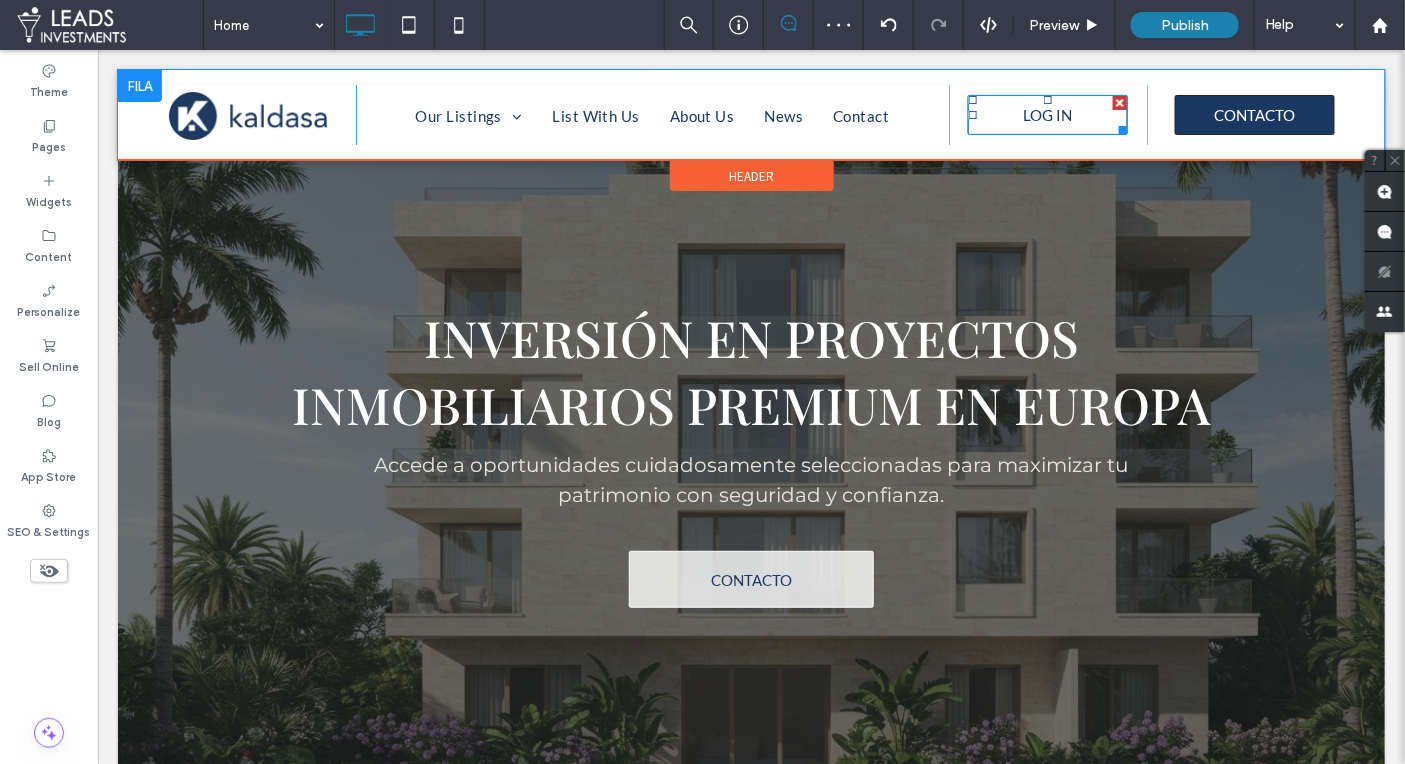 click on "LOG IN" at bounding box center [1047, 114] 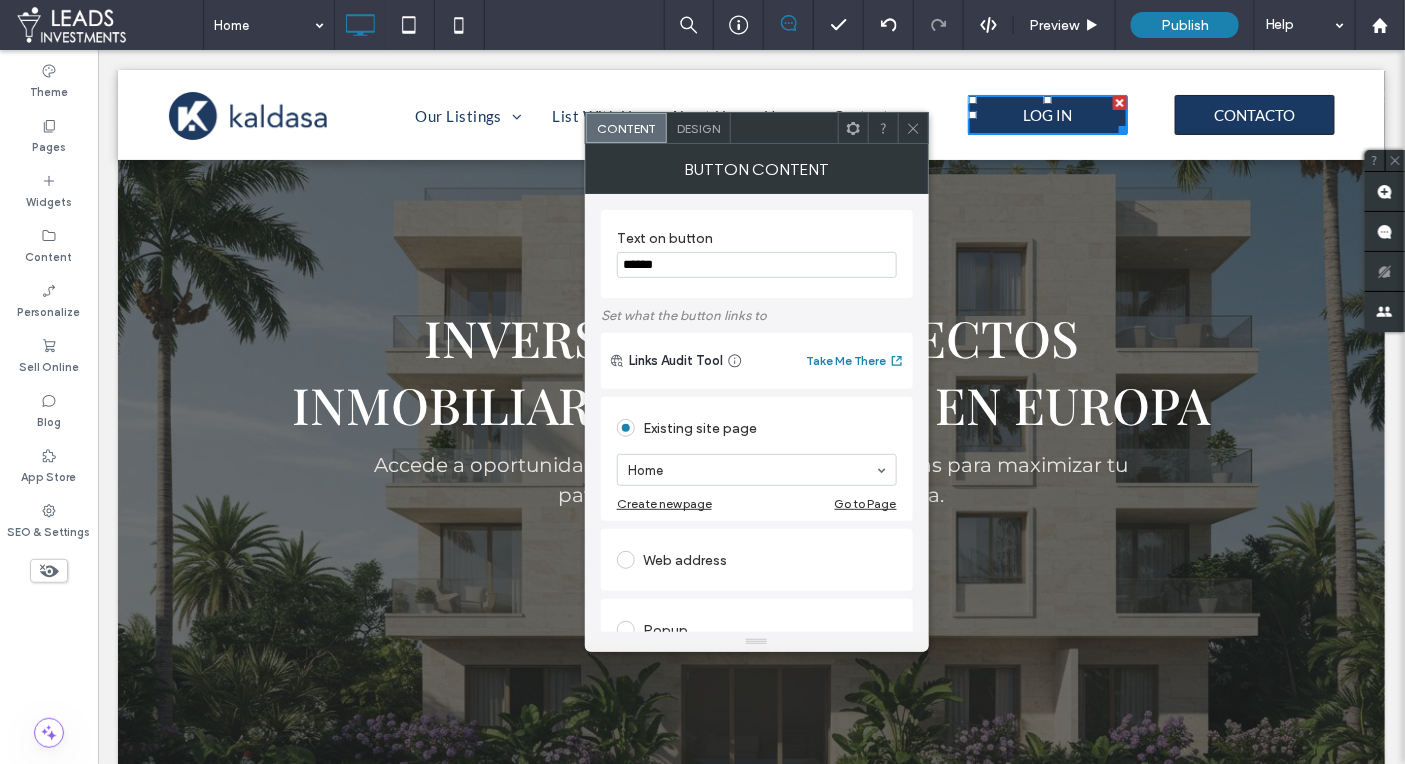 click on "Design" at bounding box center (699, 128) 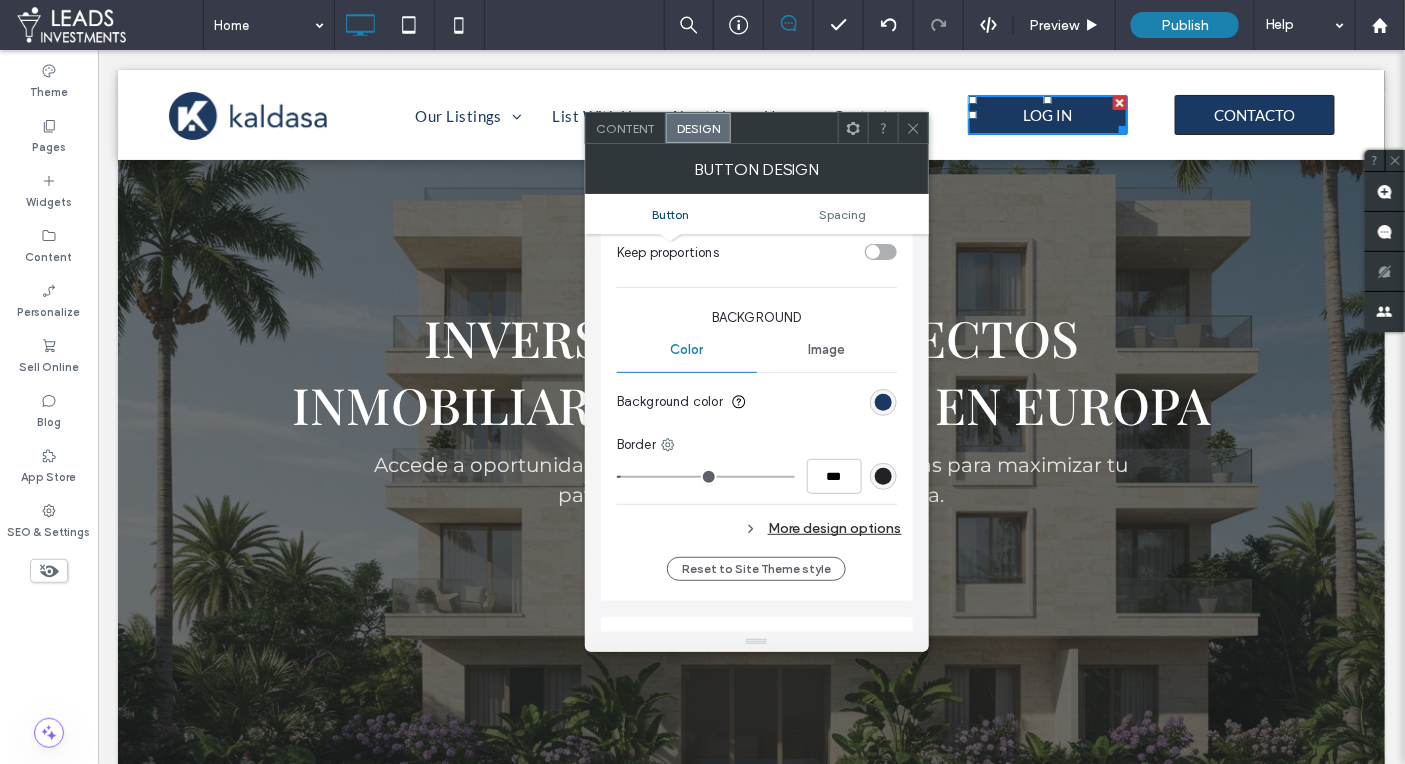 scroll, scrollTop: 487, scrollLeft: 0, axis: vertical 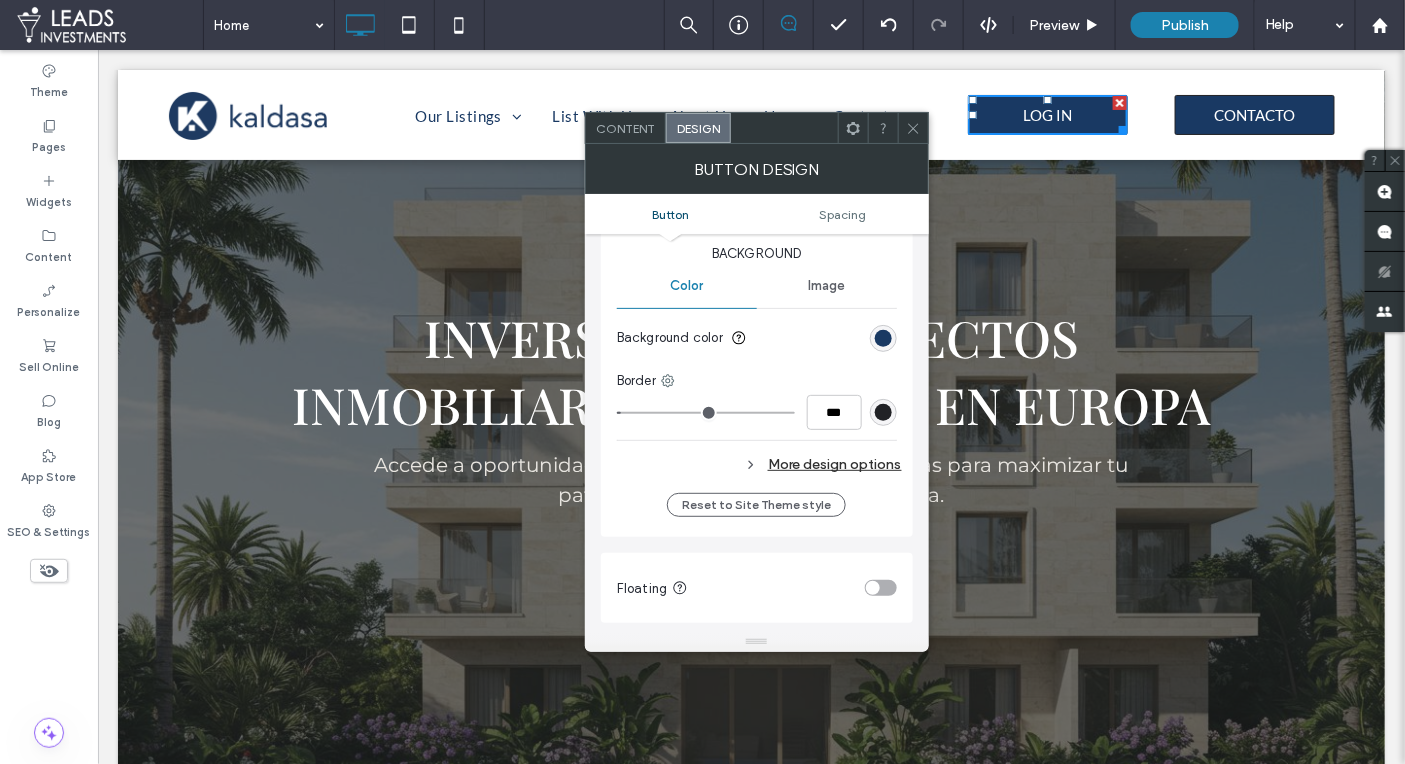 click on "More design options" at bounding box center [759, 464] 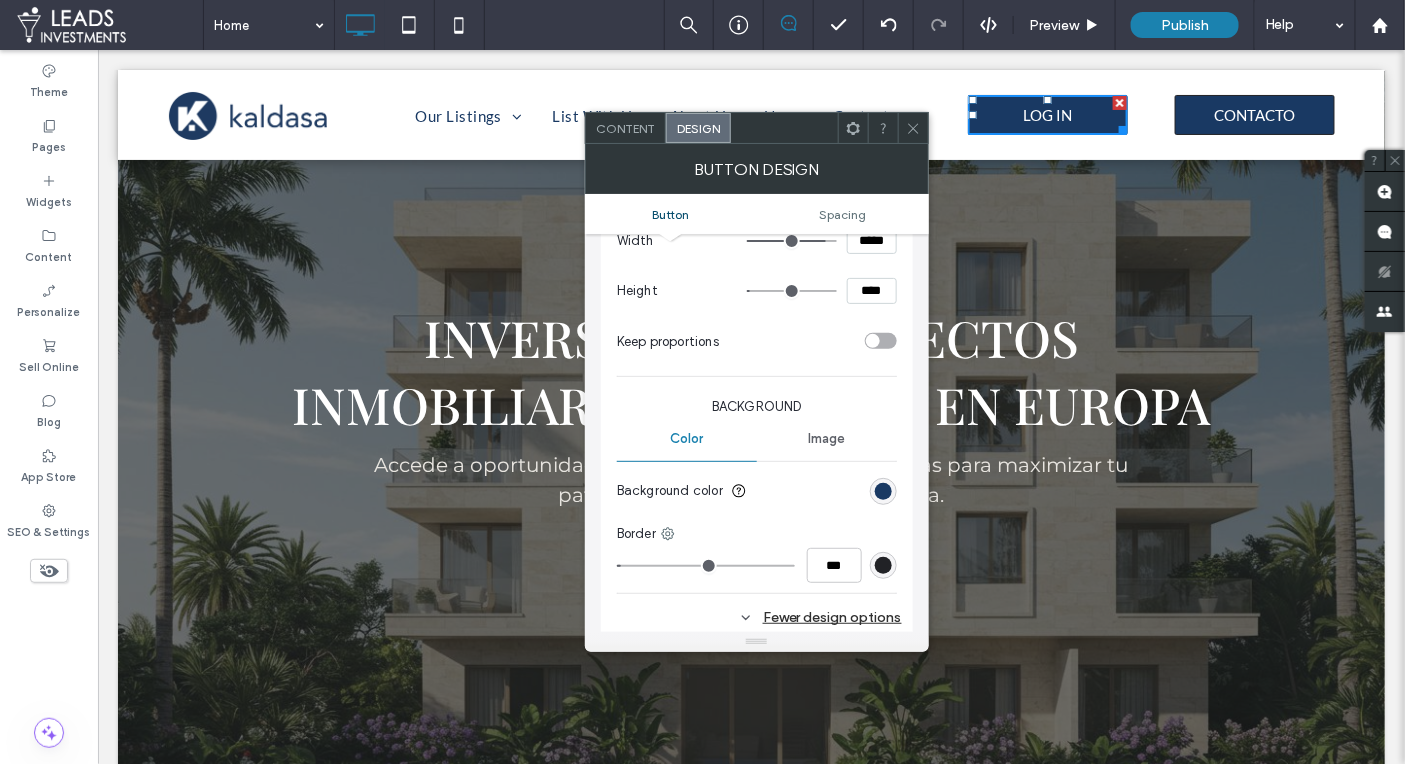 scroll, scrollTop: 332, scrollLeft: 0, axis: vertical 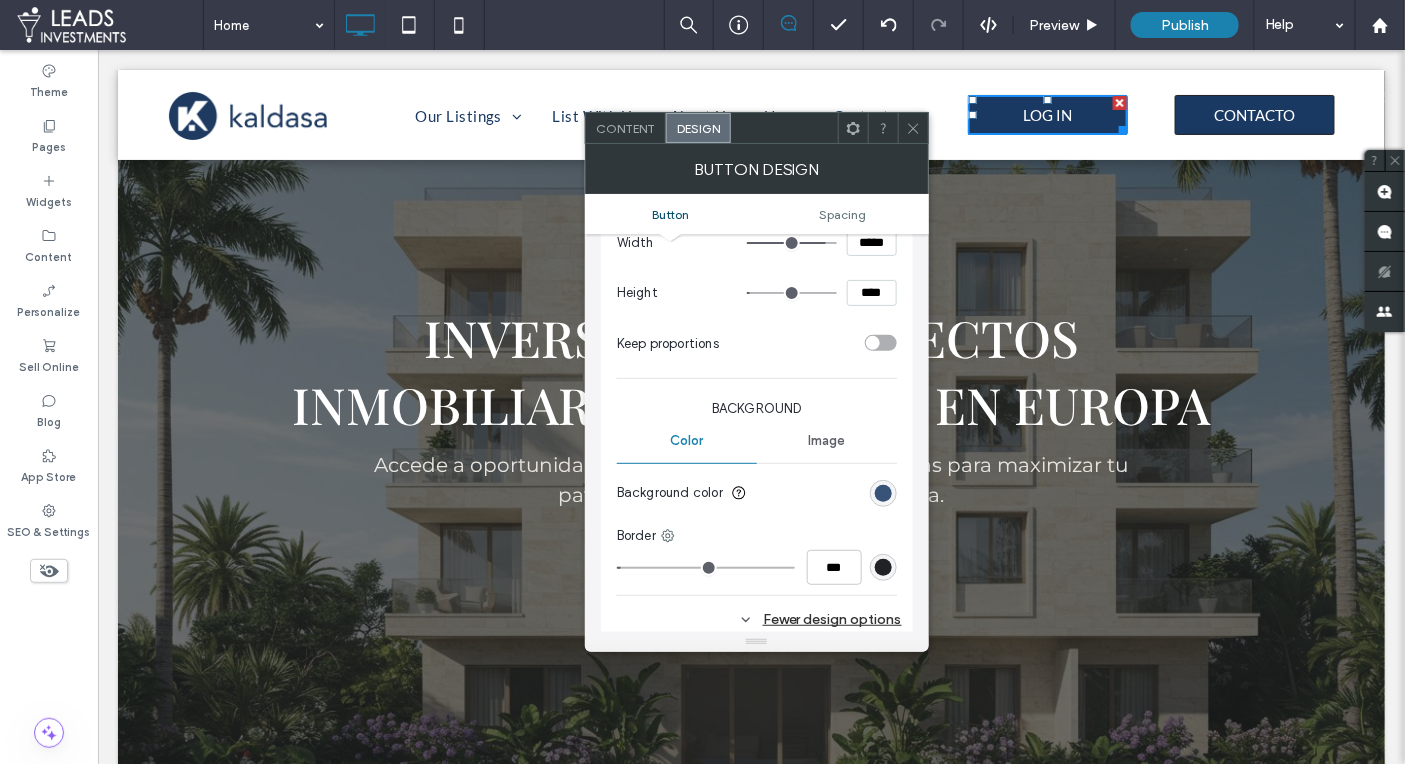 click at bounding box center (883, 493) 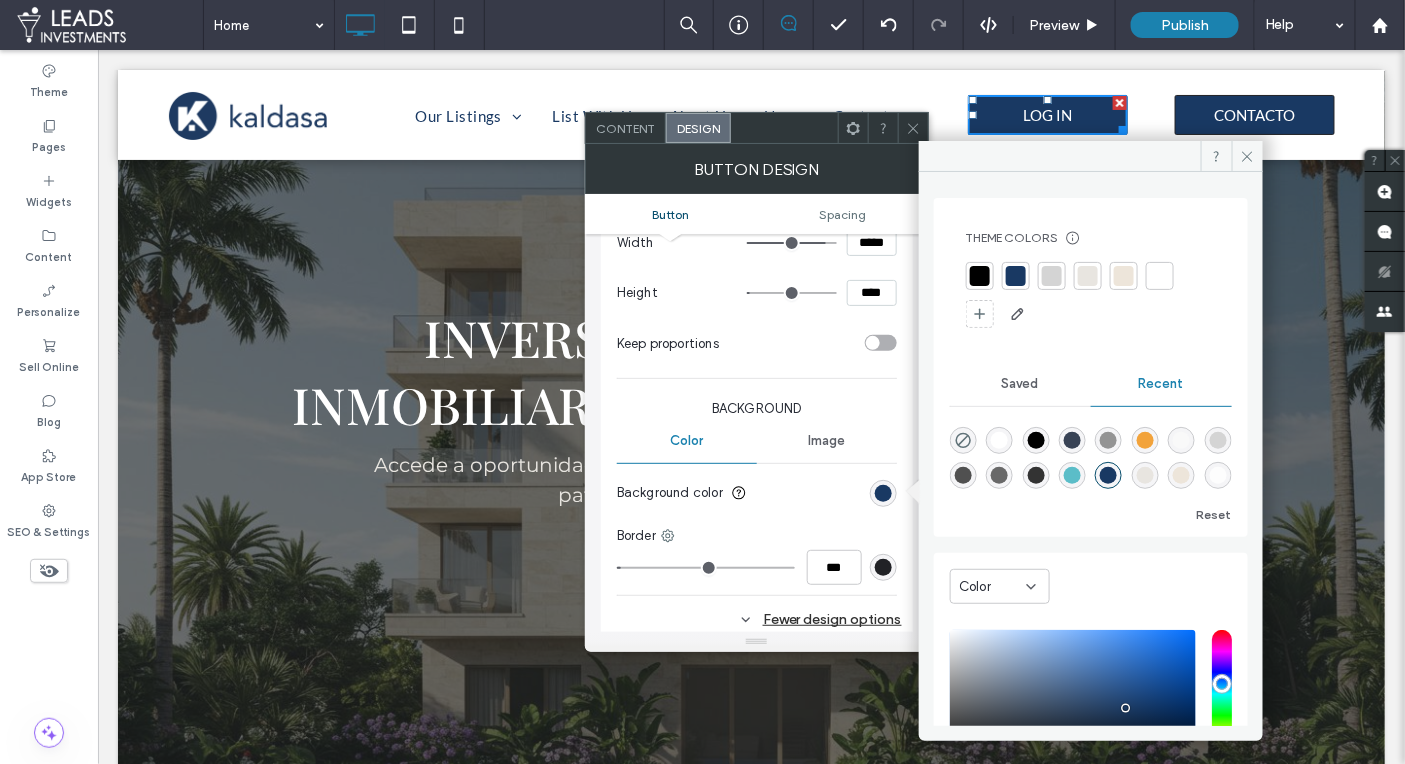 drag, startPoint x: 1156, startPoint y: 279, endPoint x: 1038, endPoint y: 416, distance: 180.81206 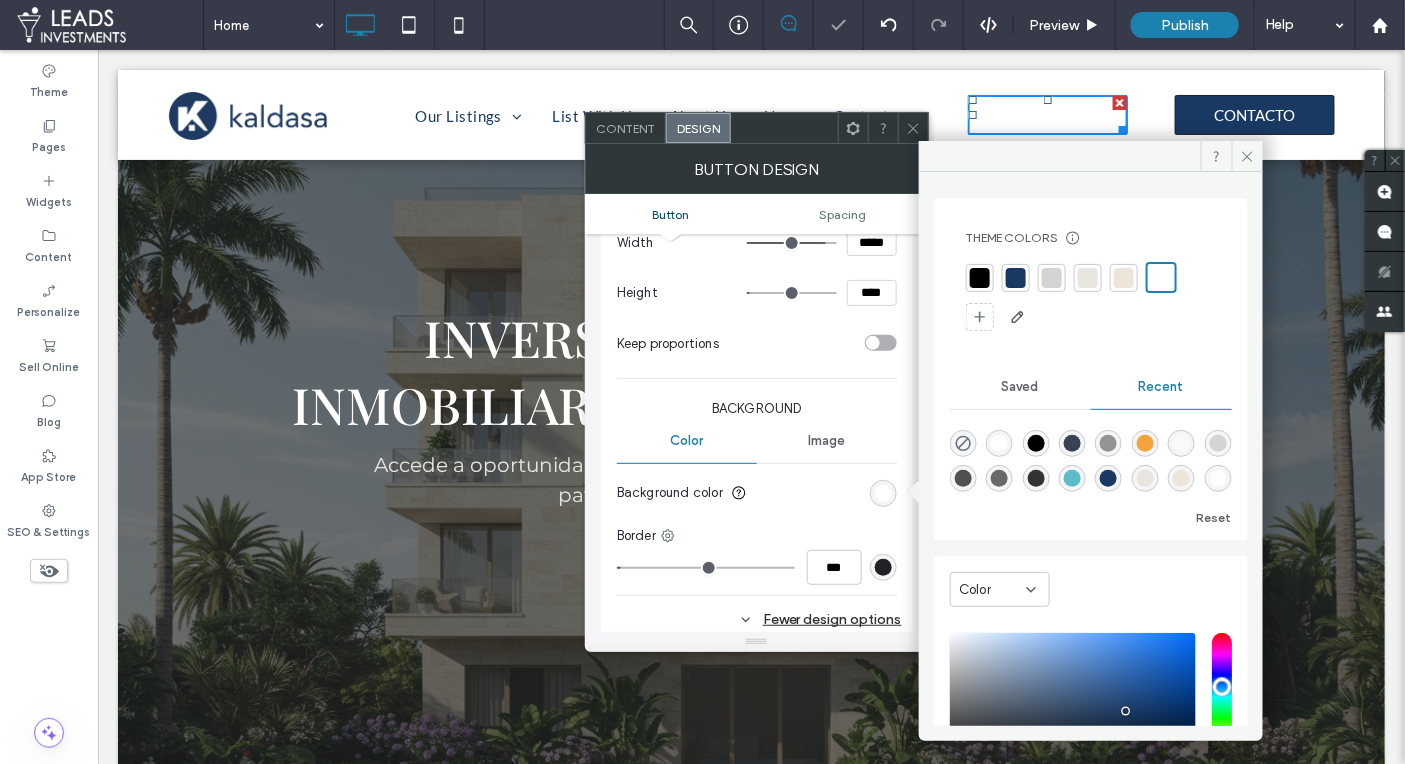 click at bounding box center [883, 567] 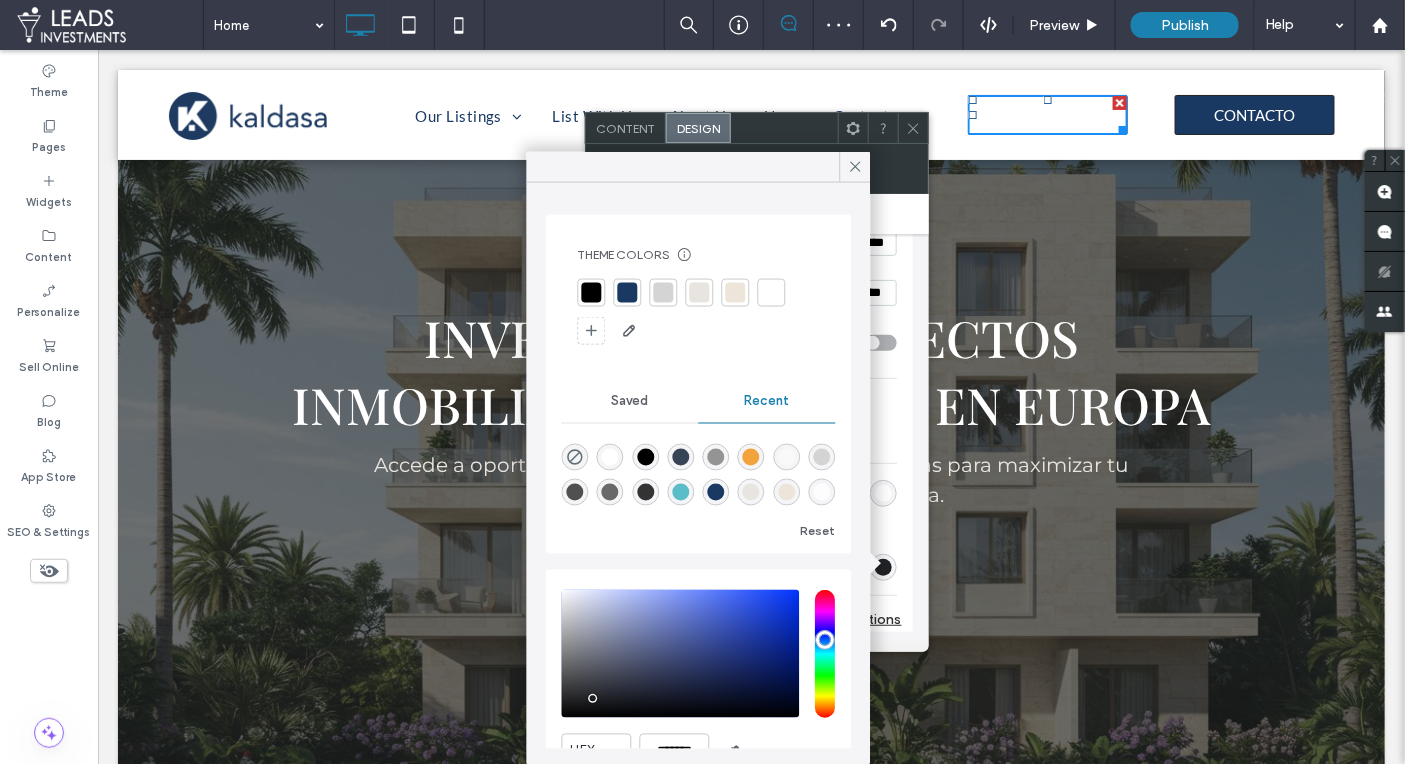click at bounding box center (628, 293) 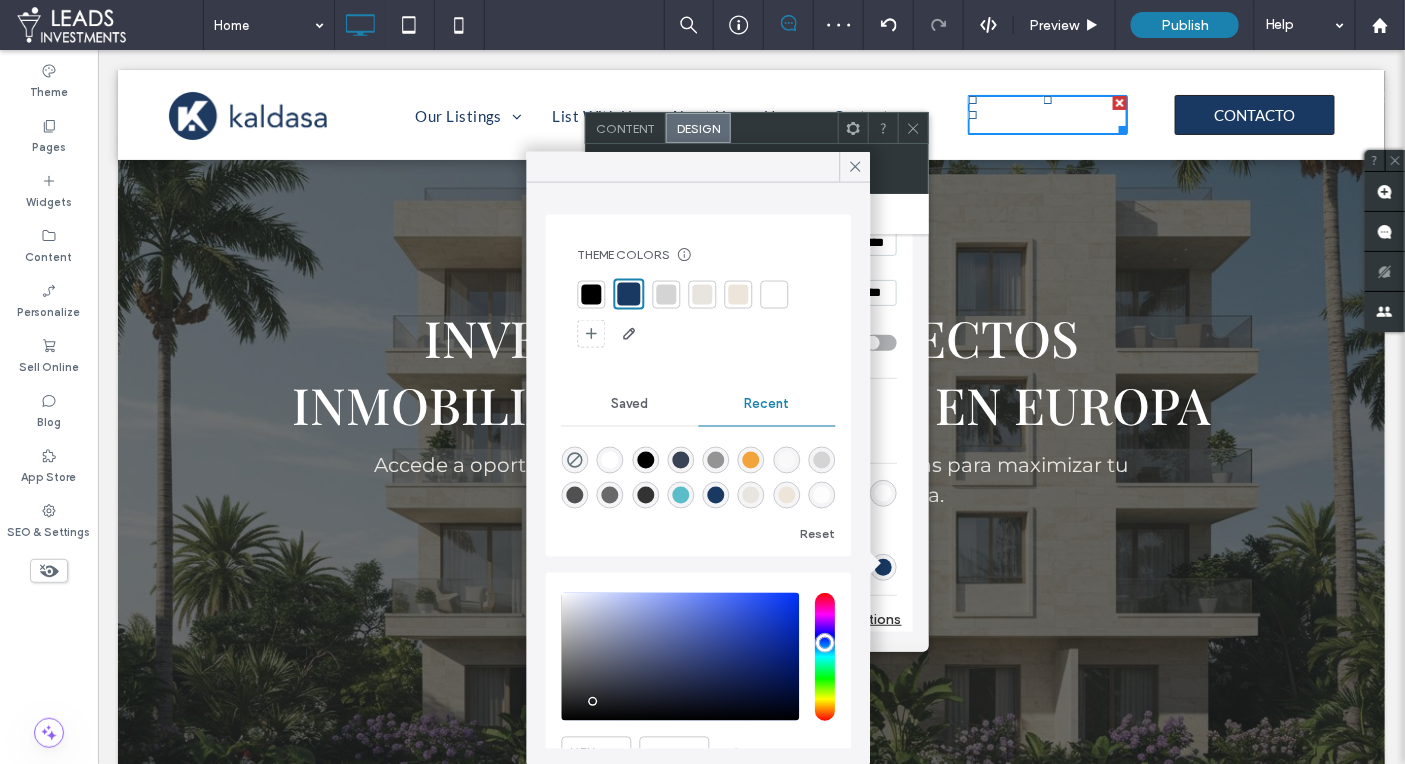 drag, startPoint x: 852, startPoint y: 179, endPoint x: 877, endPoint y: 202, distance: 33.970577 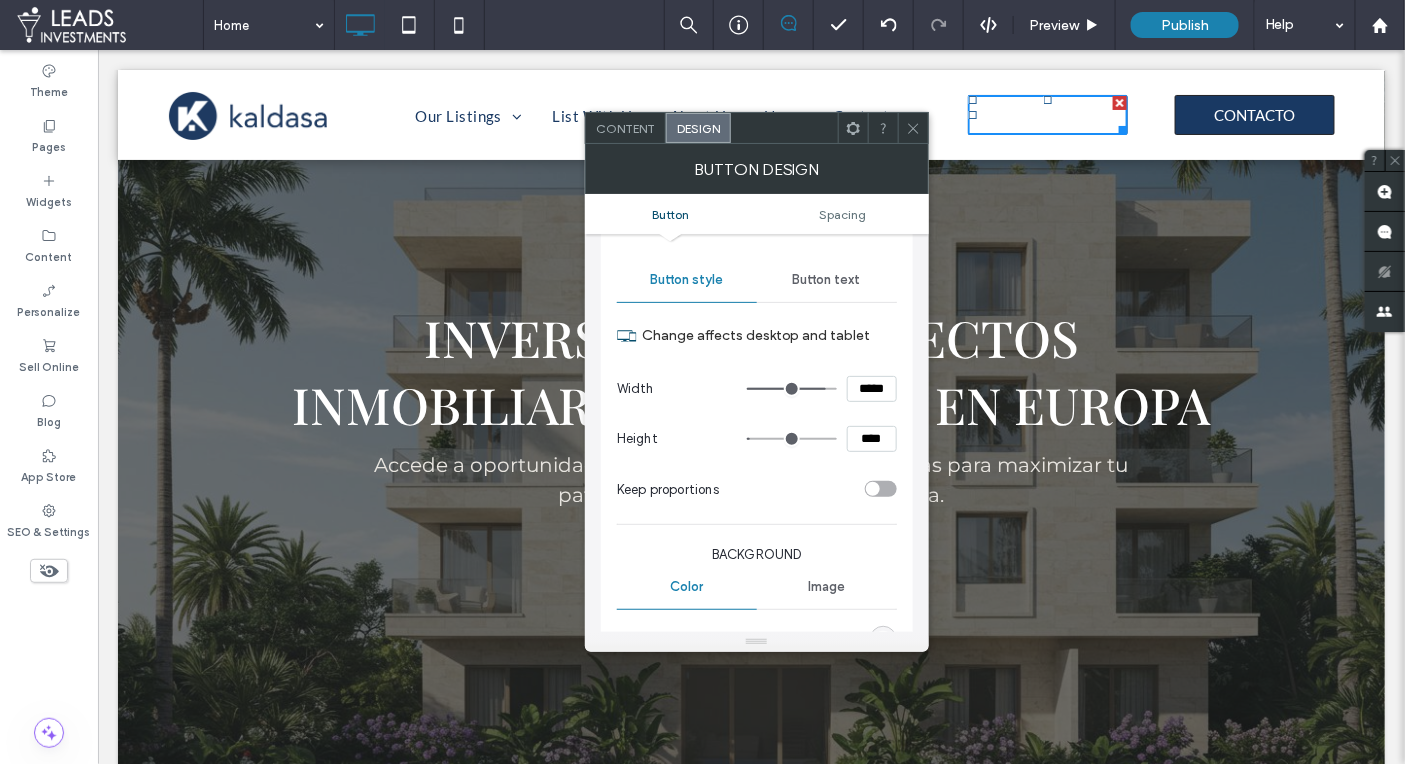 scroll, scrollTop: 184, scrollLeft: 0, axis: vertical 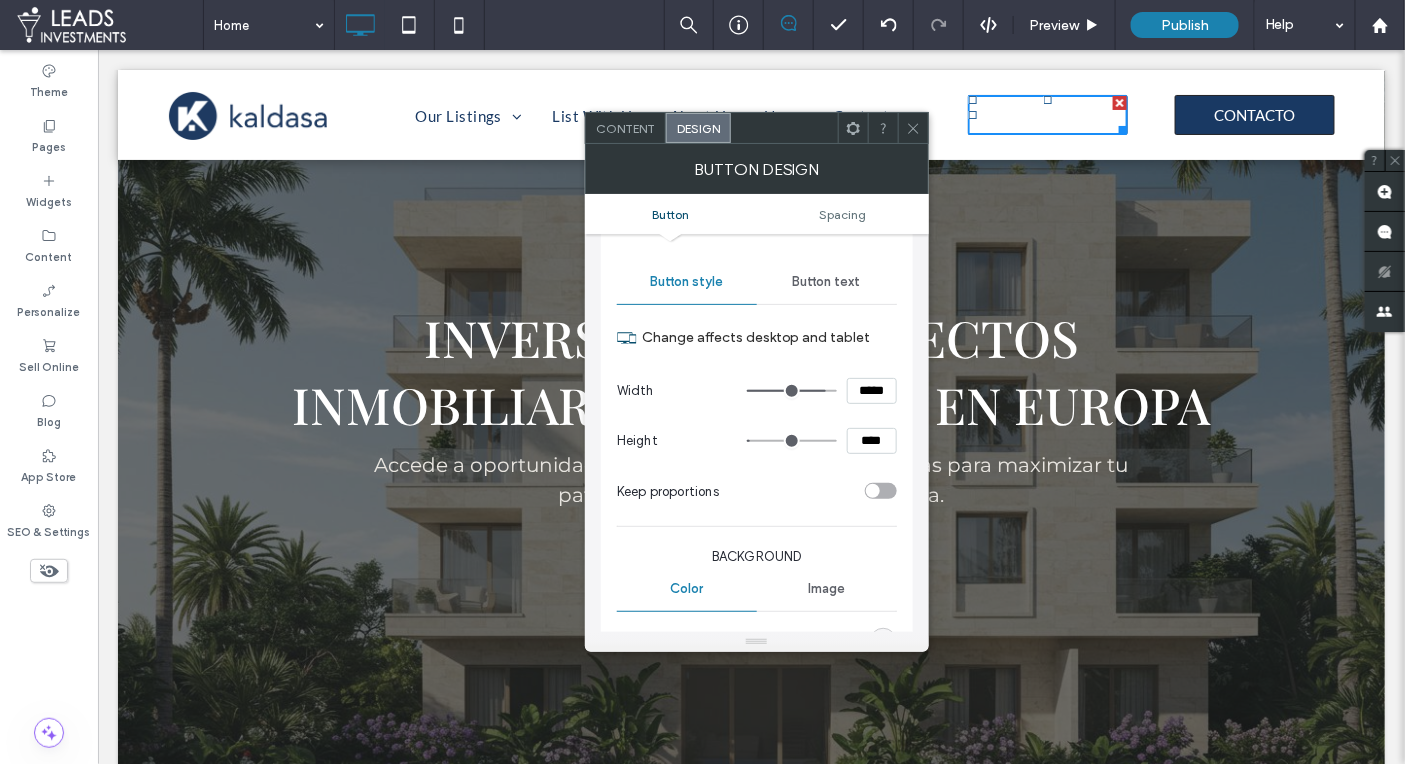 click on "Button text" at bounding box center [827, 282] 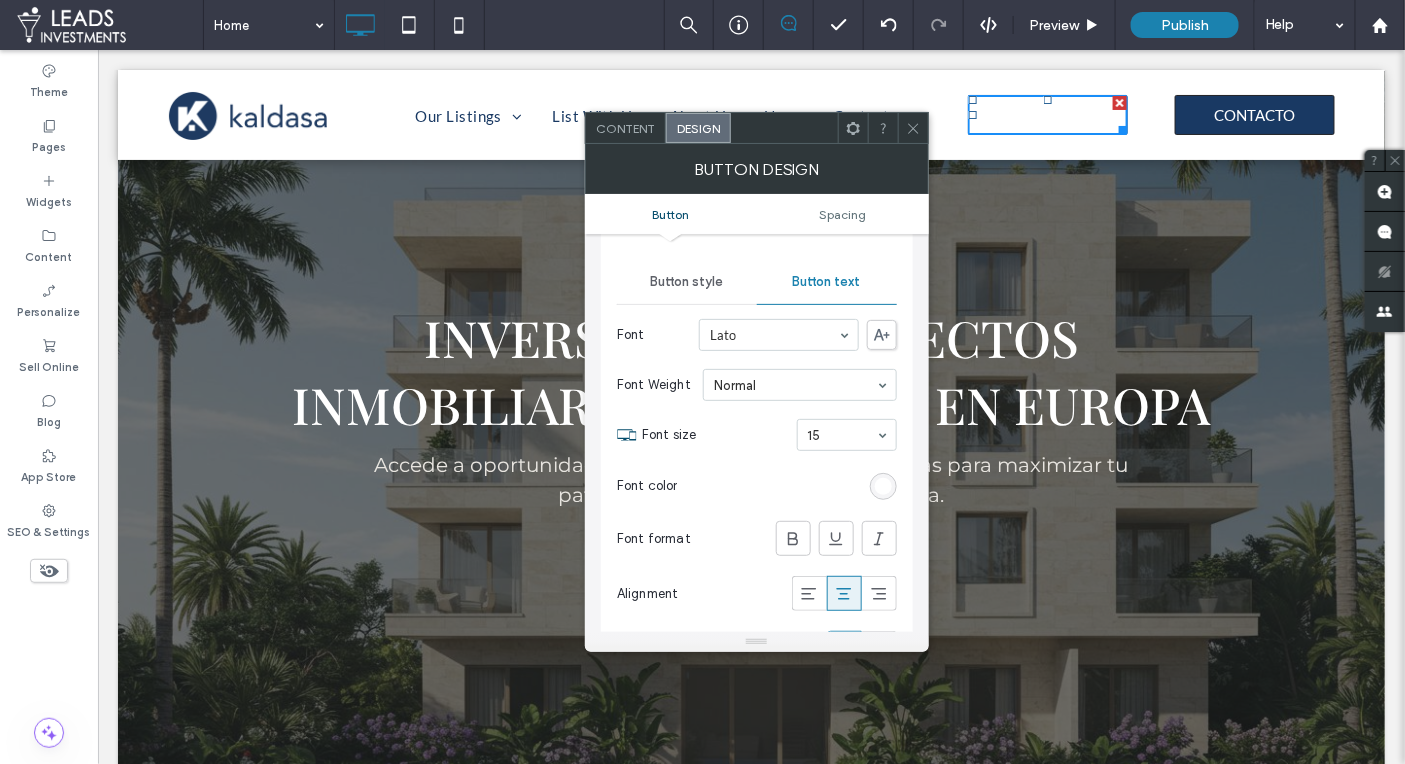 scroll, scrollTop: 241, scrollLeft: 0, axis: vertical 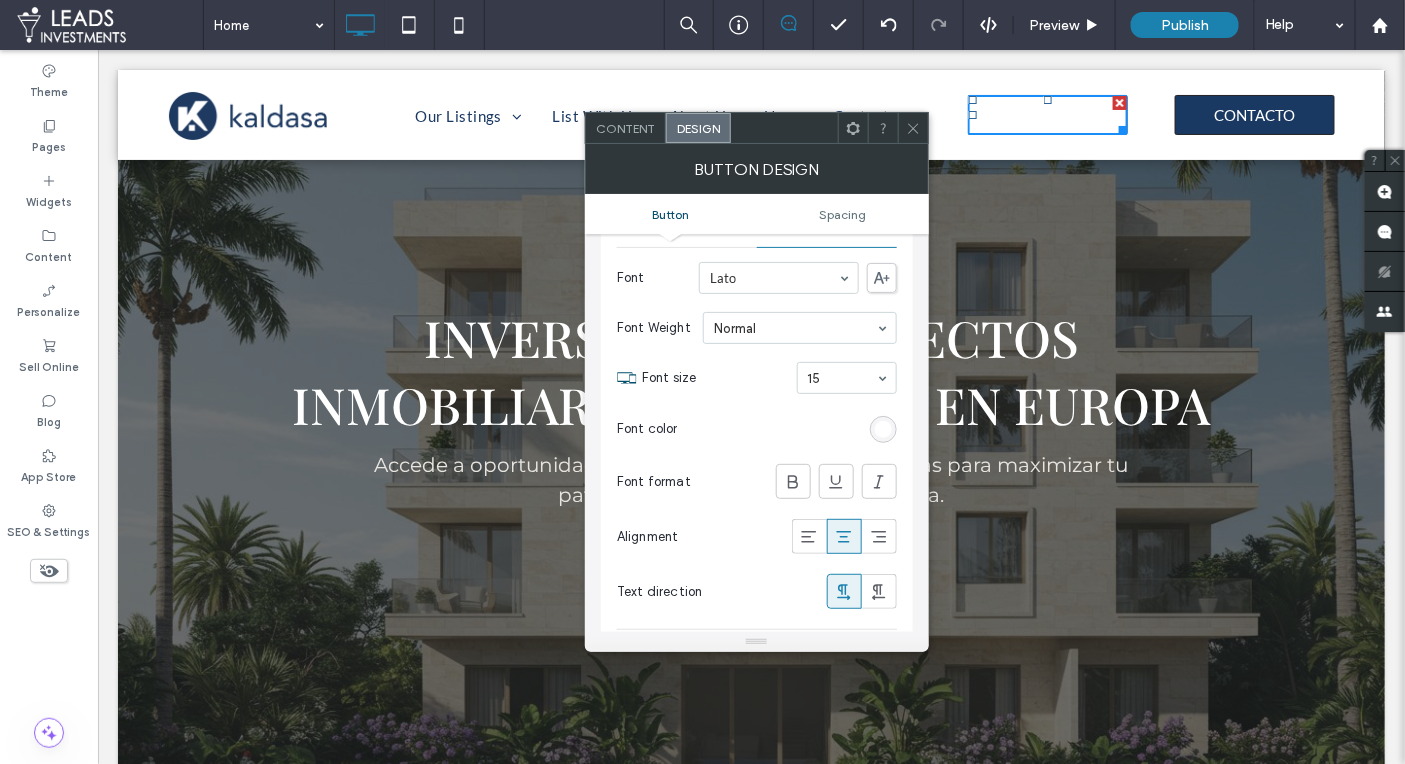 click at bounding box center (883, 429) 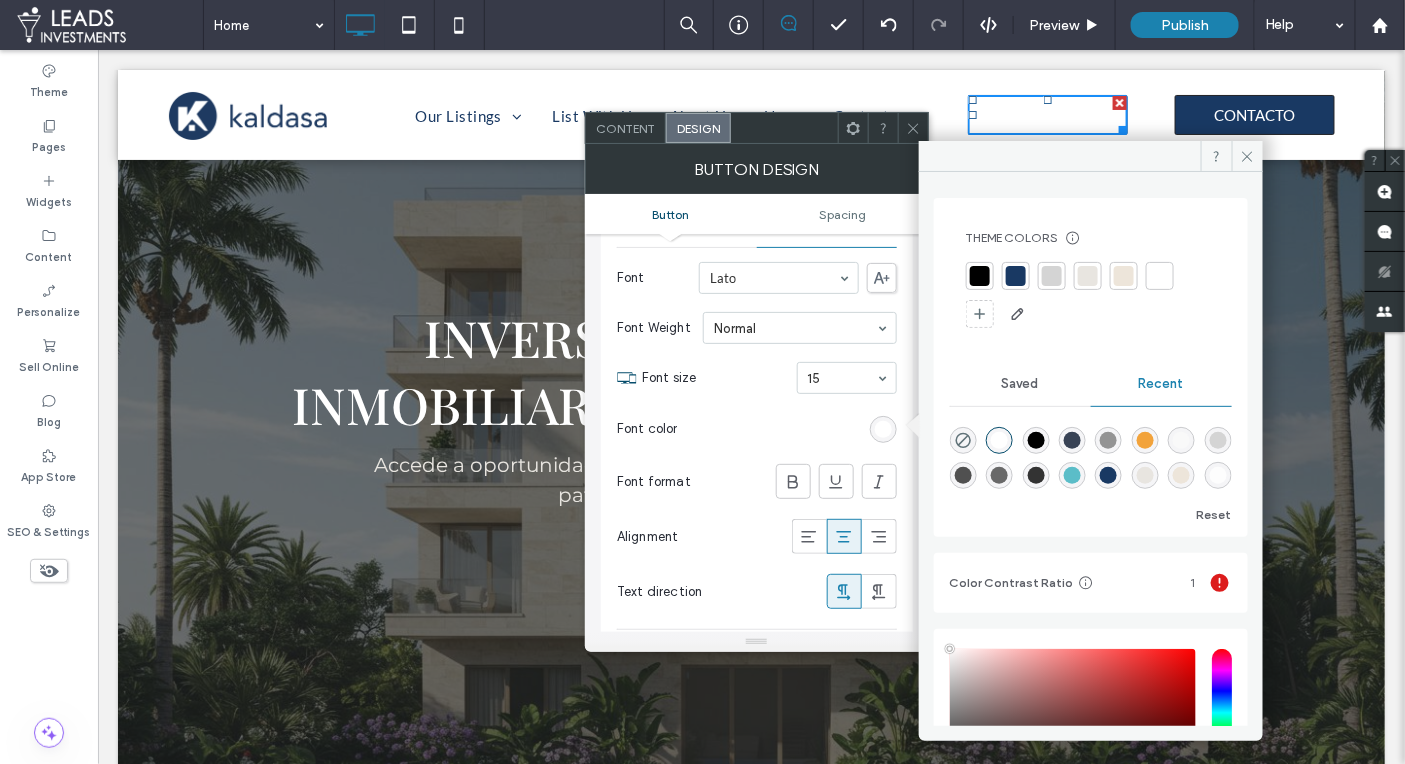 click at bounding box center [1016, 276] 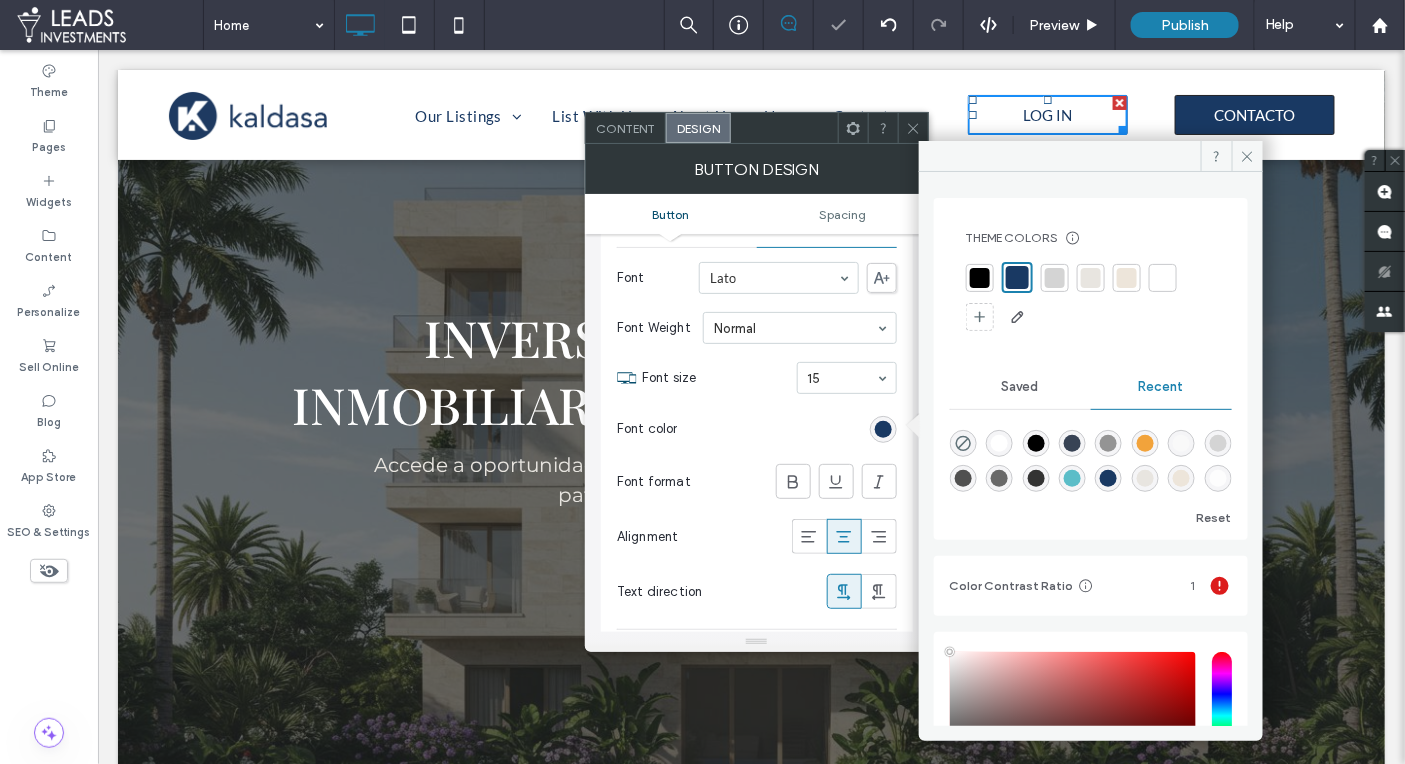 click 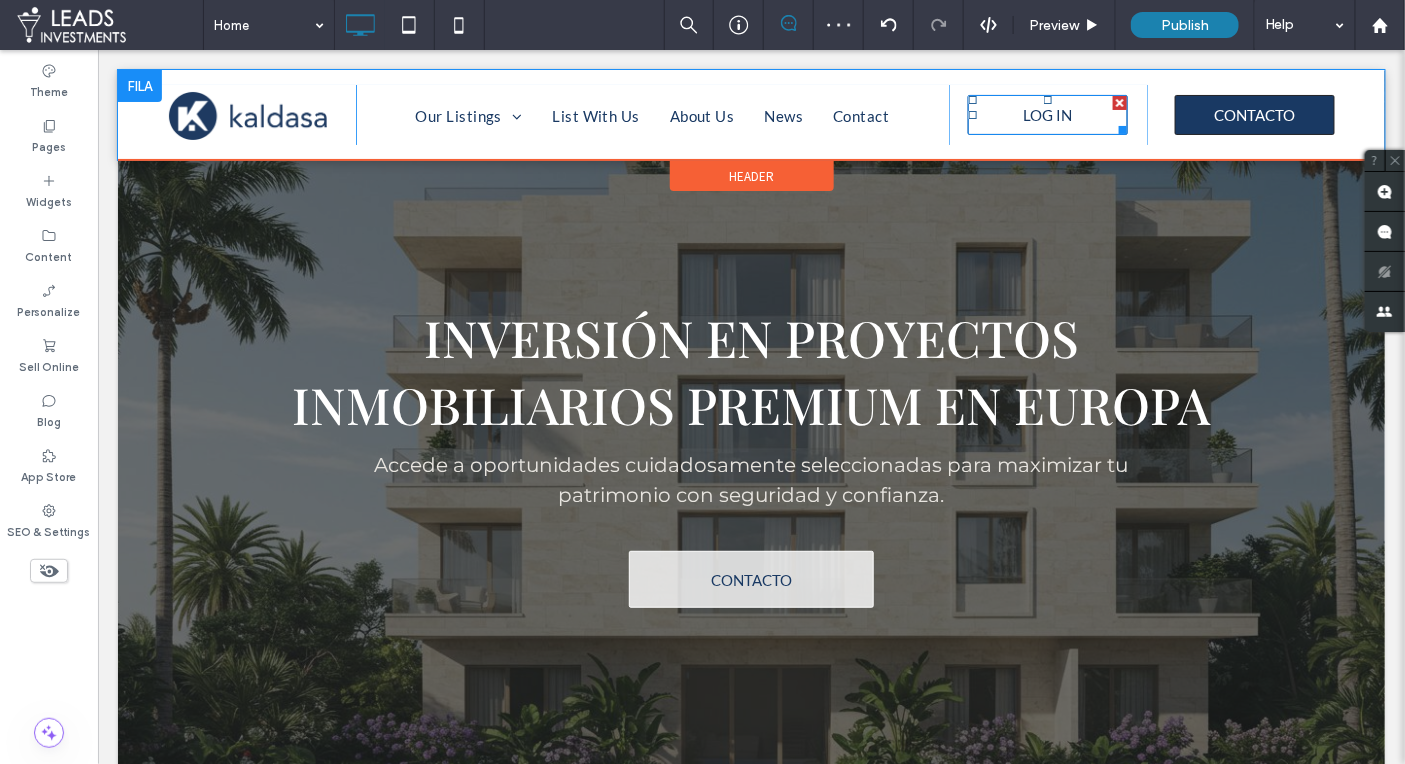 click on "LOG IN" at bounding box center (1047, 114) 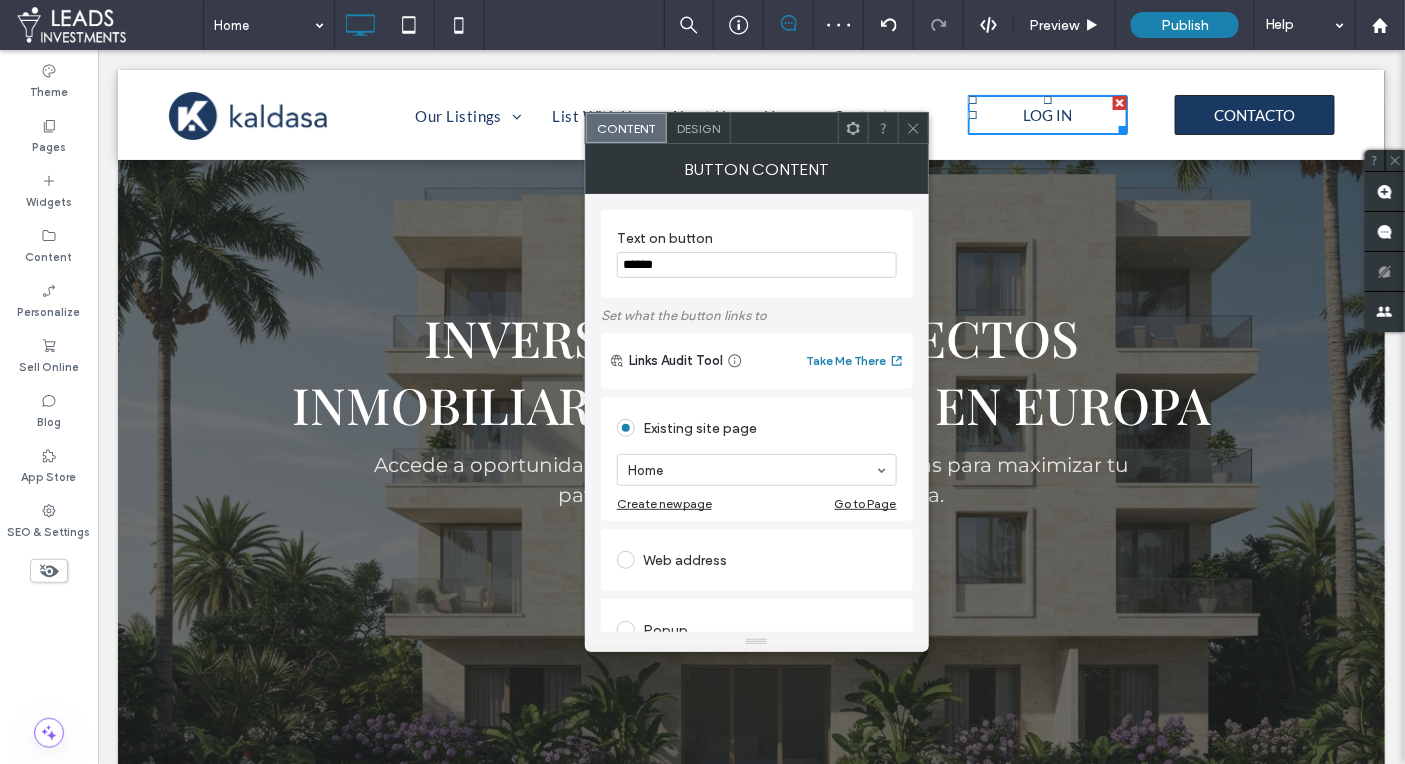 click on "Design" at bounding box center (698, 128) 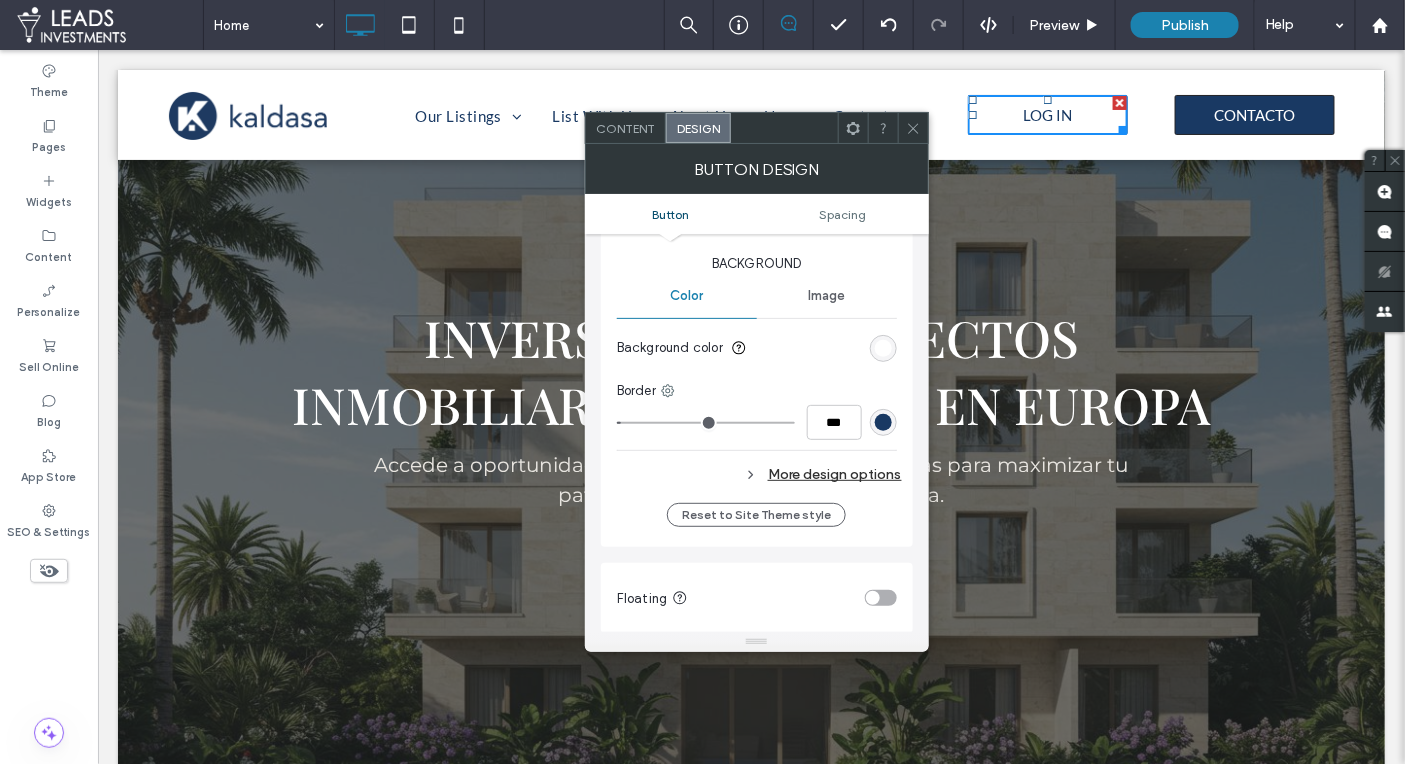 scroll, scrollTop: 483, scrollLeft: 0, axis: vertical 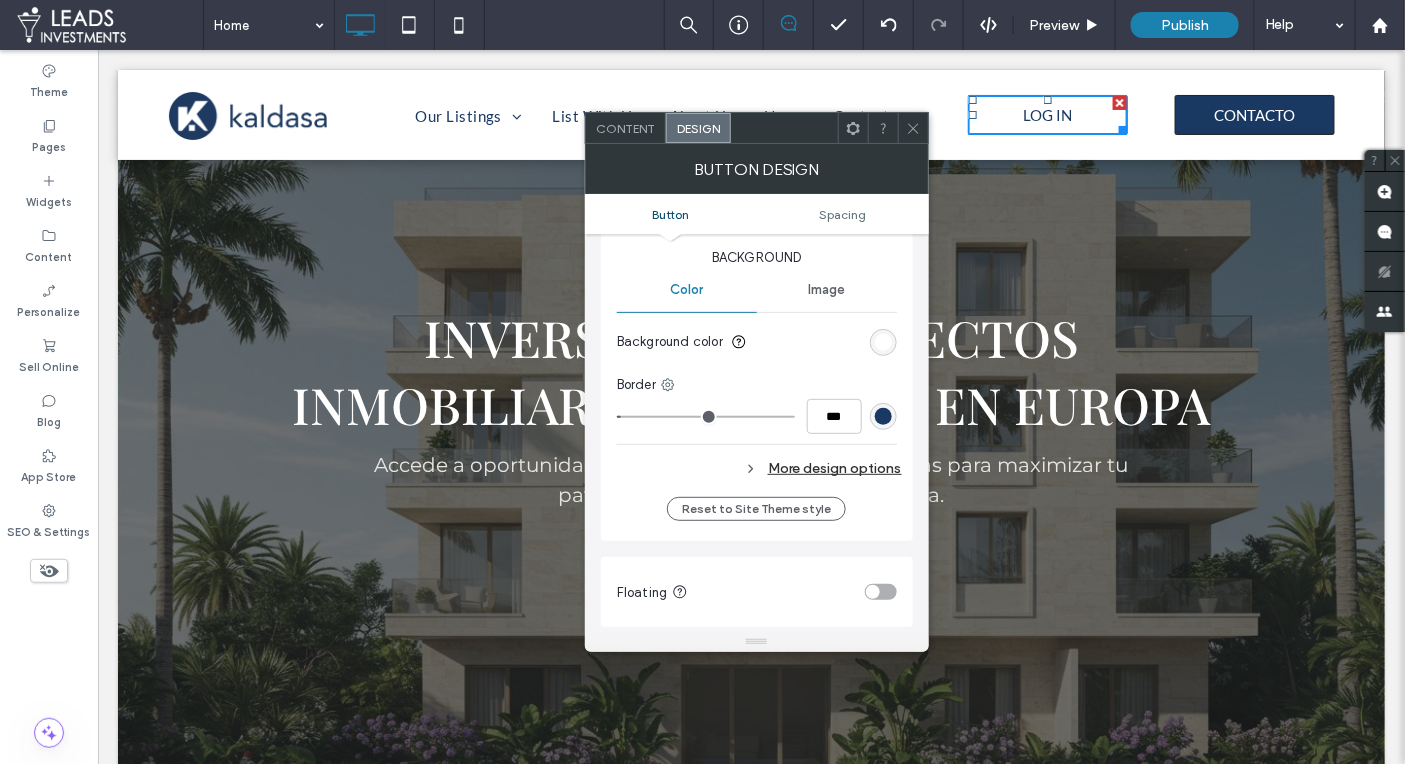 click on "More design options" at bounding box center [759, 468] 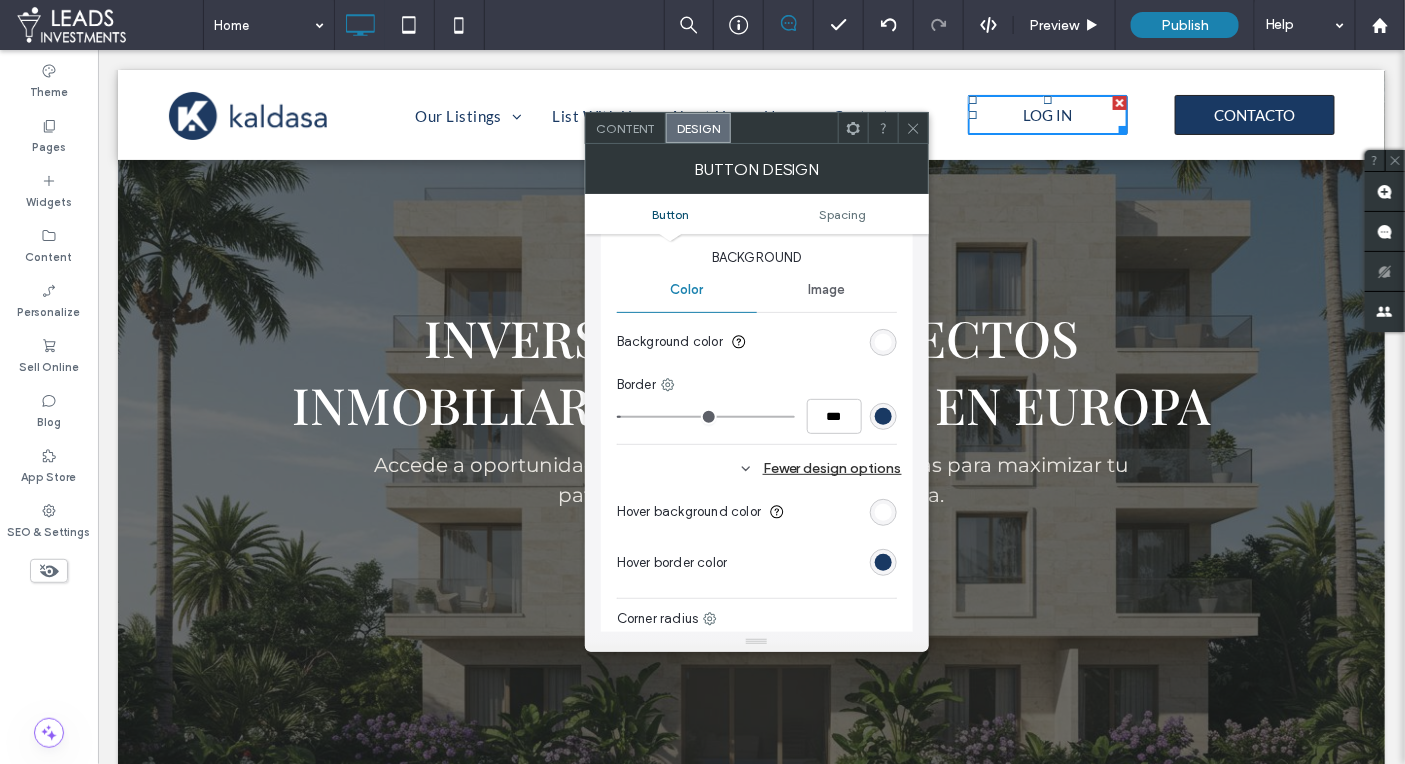 click at bounding box center (883, 512) 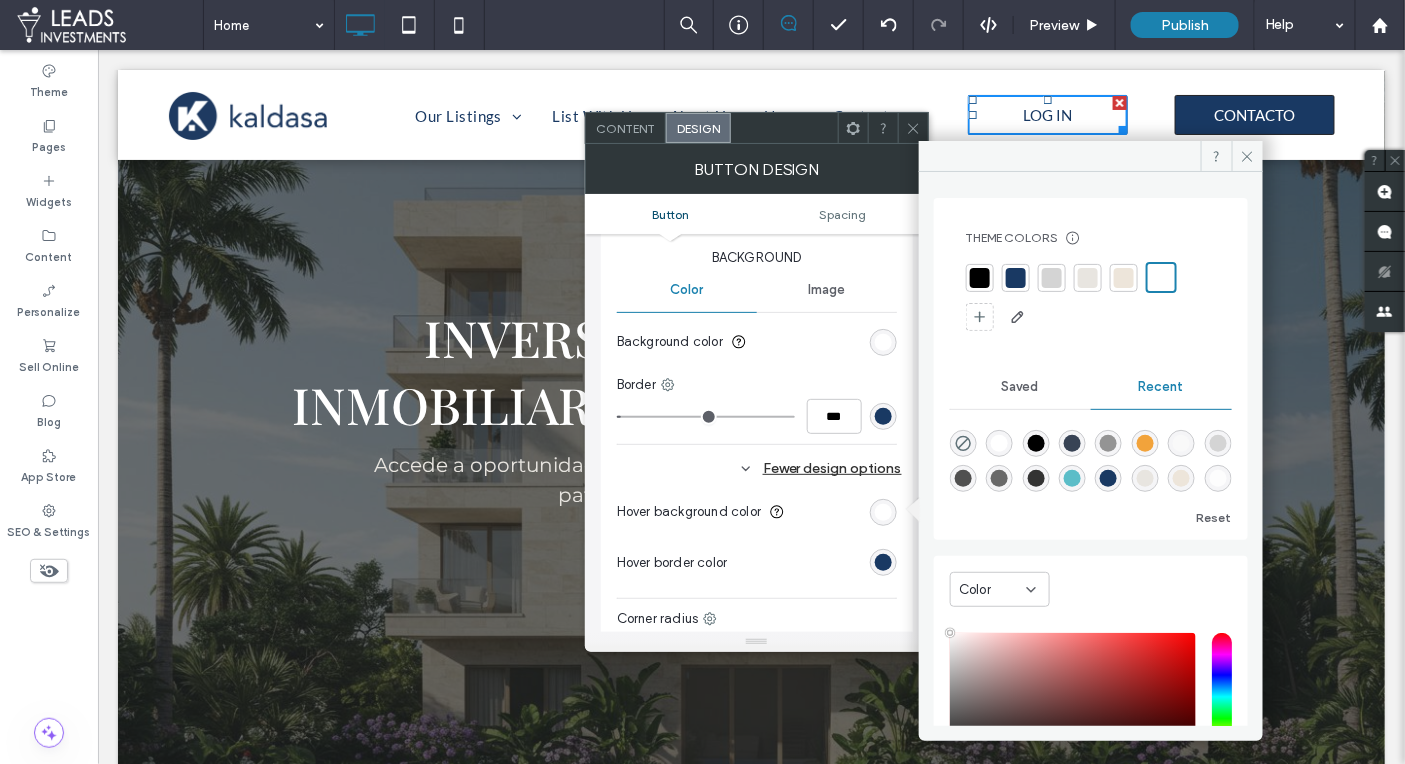 click at bounding box center (1016, 278) 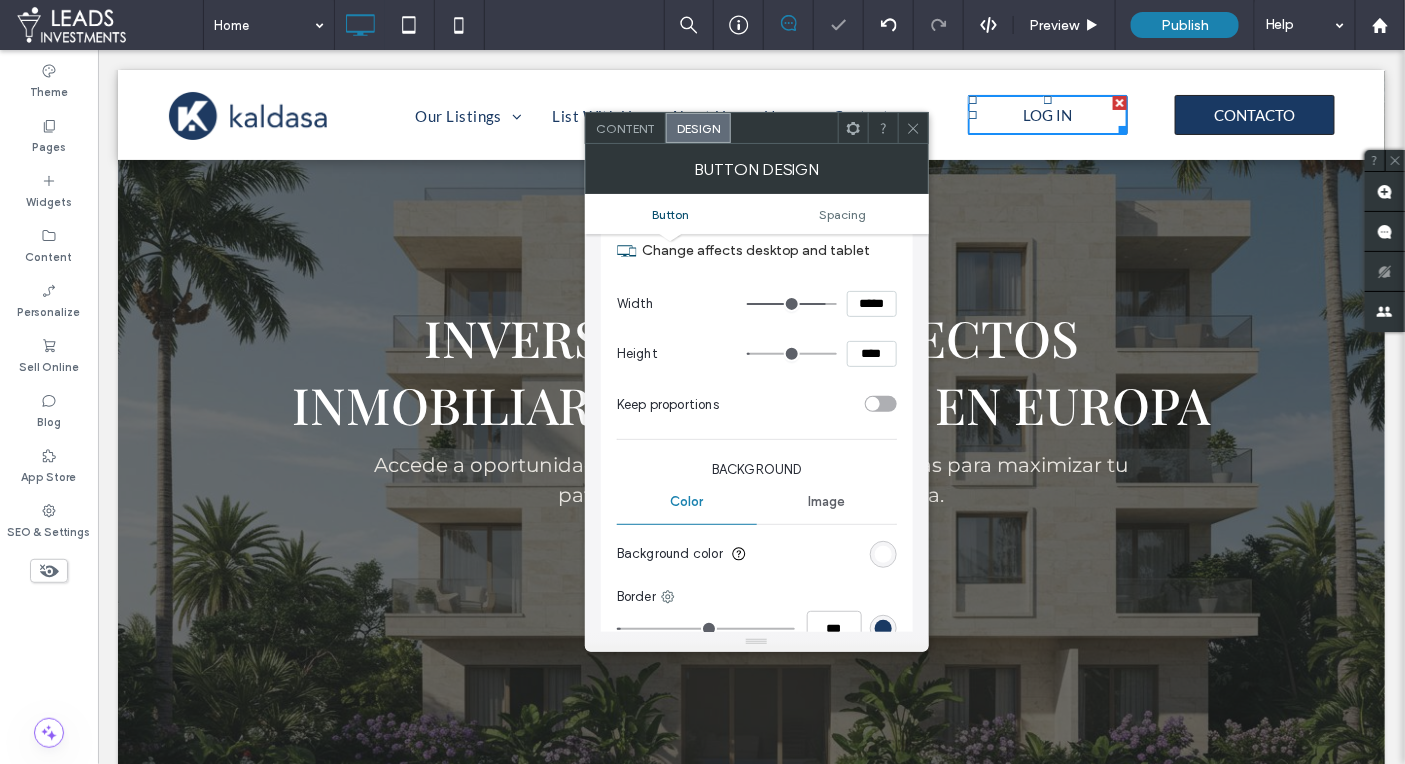 scroll, scrollTop: 194, scrollLeft: 0, axis: vertical 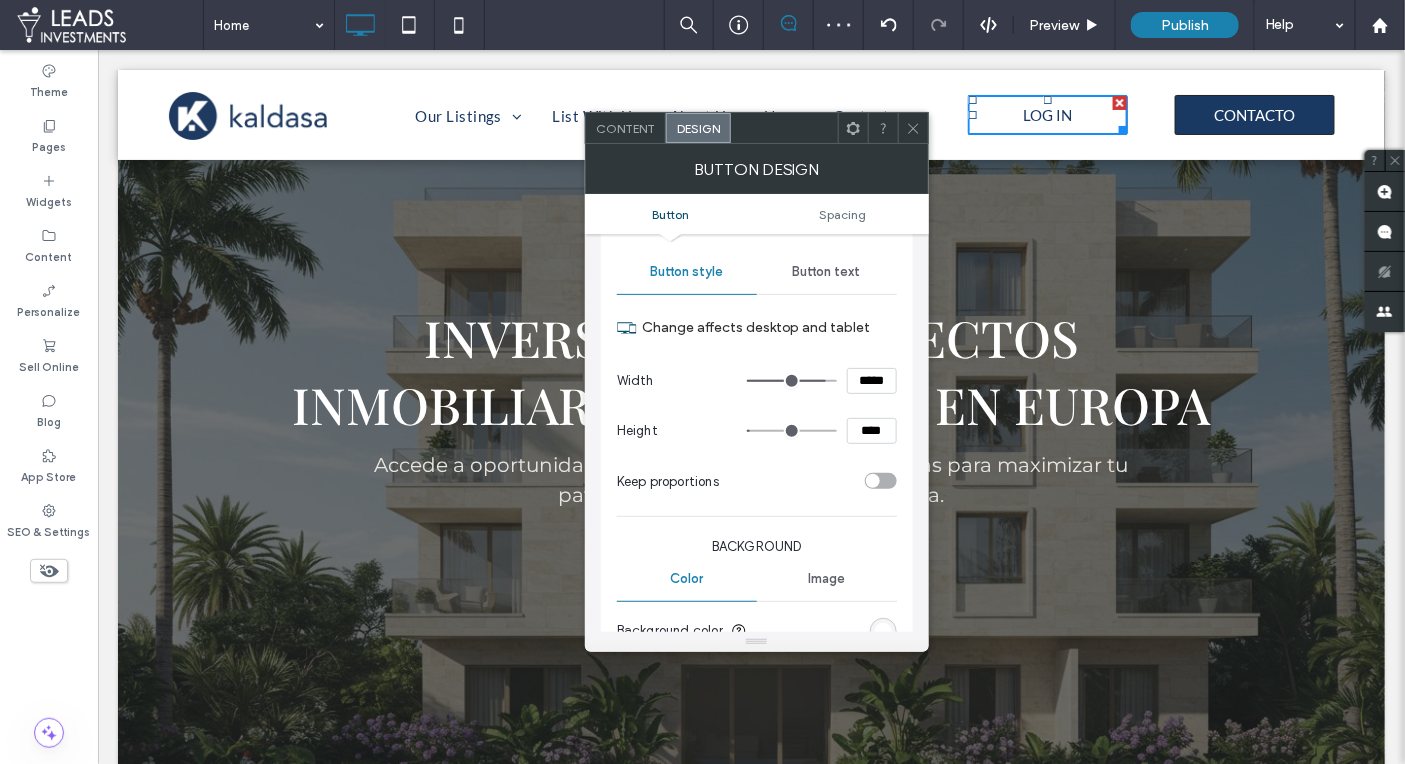 click on "Button text" at bounding box center (827, 272) 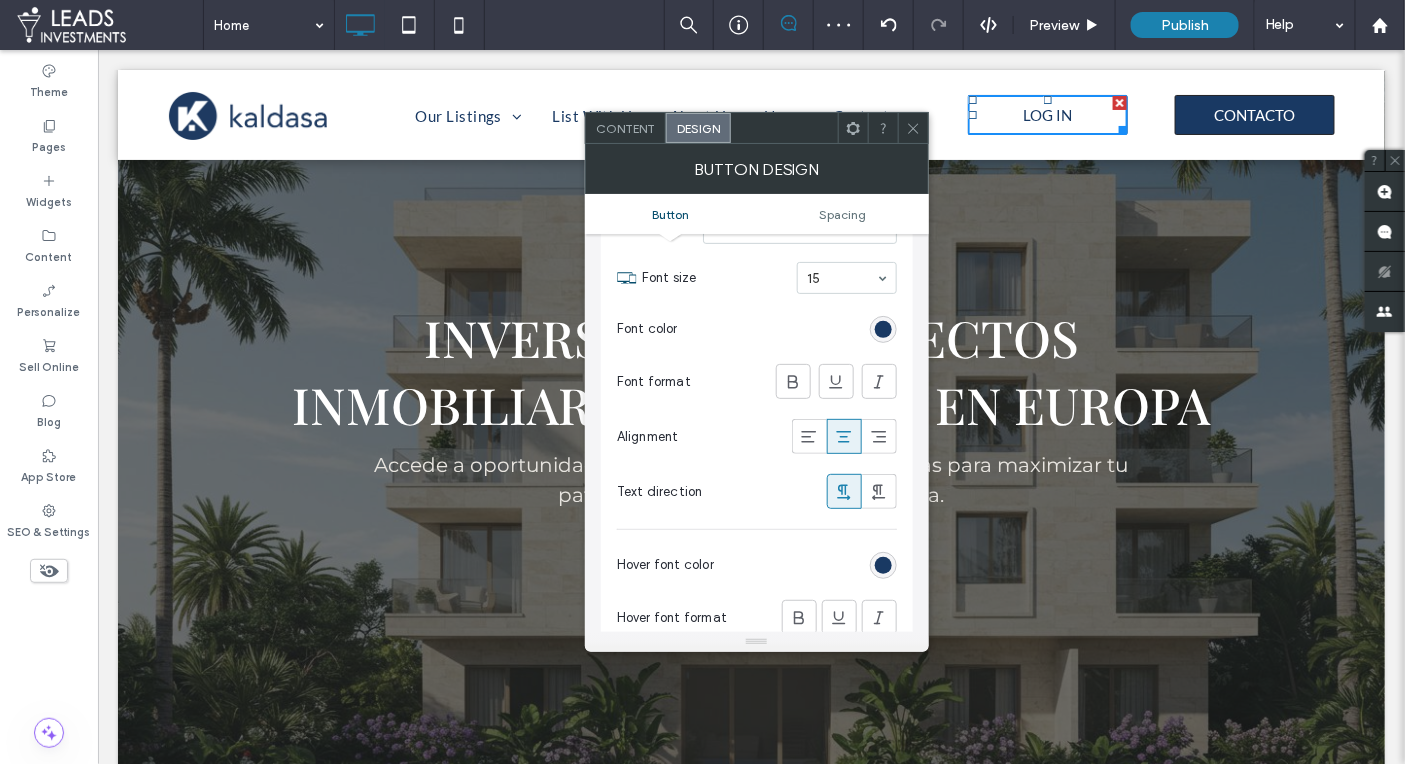 scroll, scrollTop: 361, scrollLeft: 0, axis: vertical 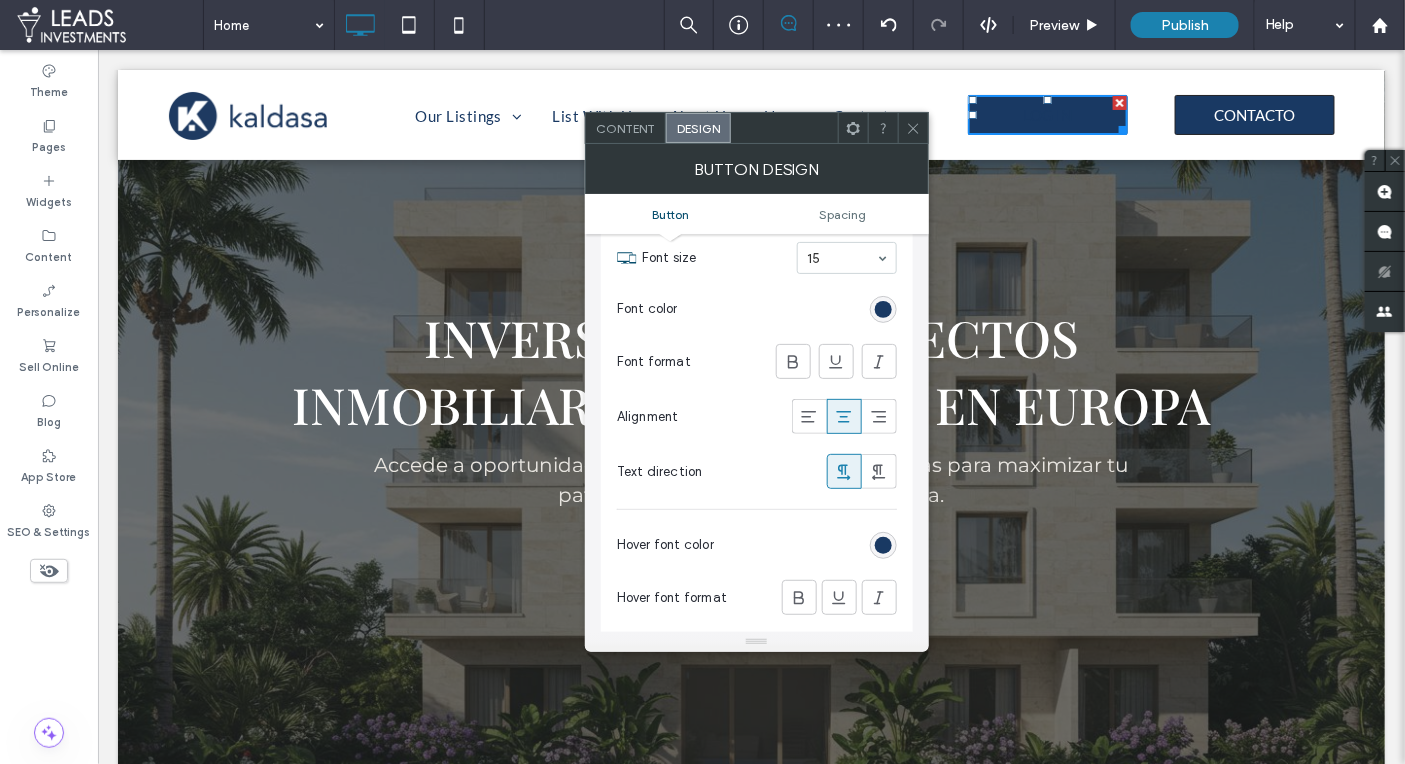 click at bounding box center (883, 545) 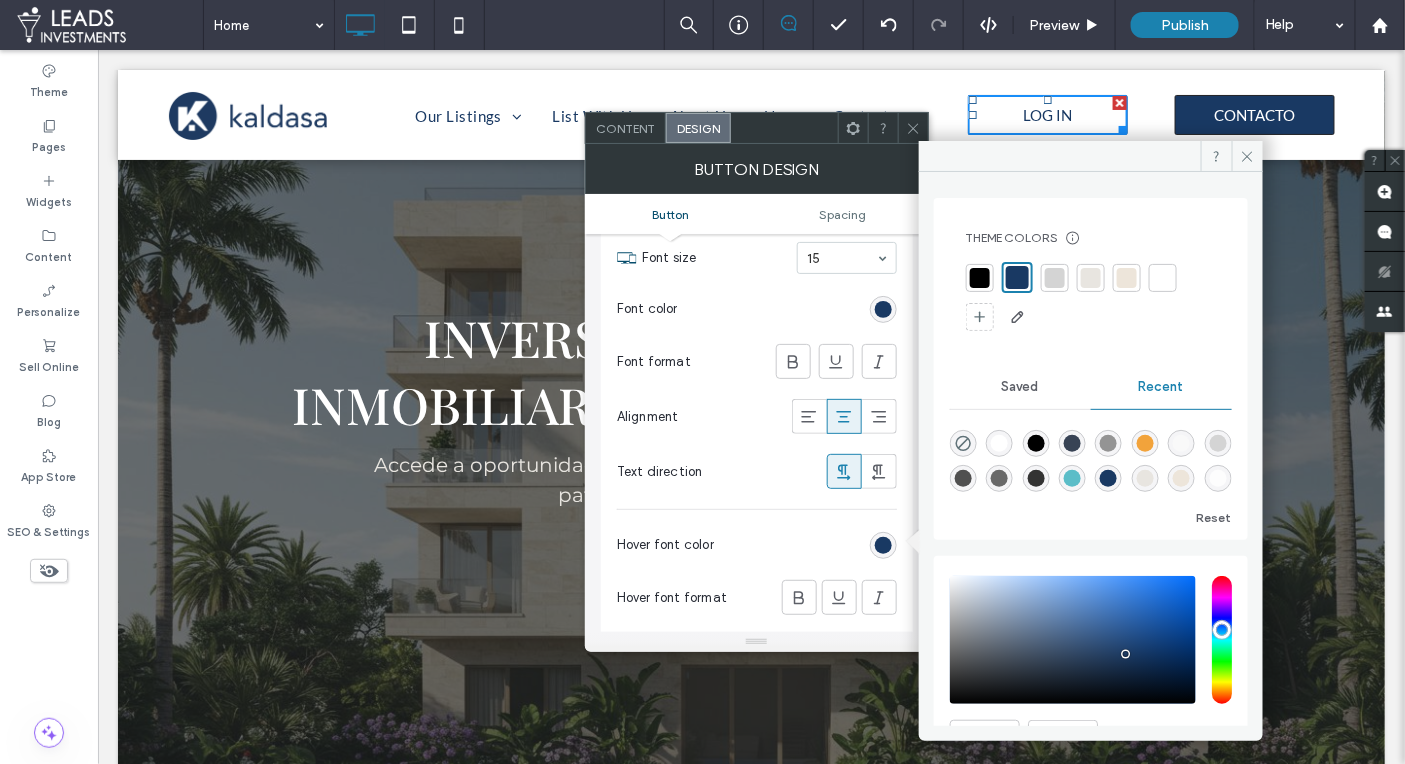 drag, startPoint x: 1187, startPoint y: 276, endPoint x: 1167, endPoint y: 279, distance: 20.22375 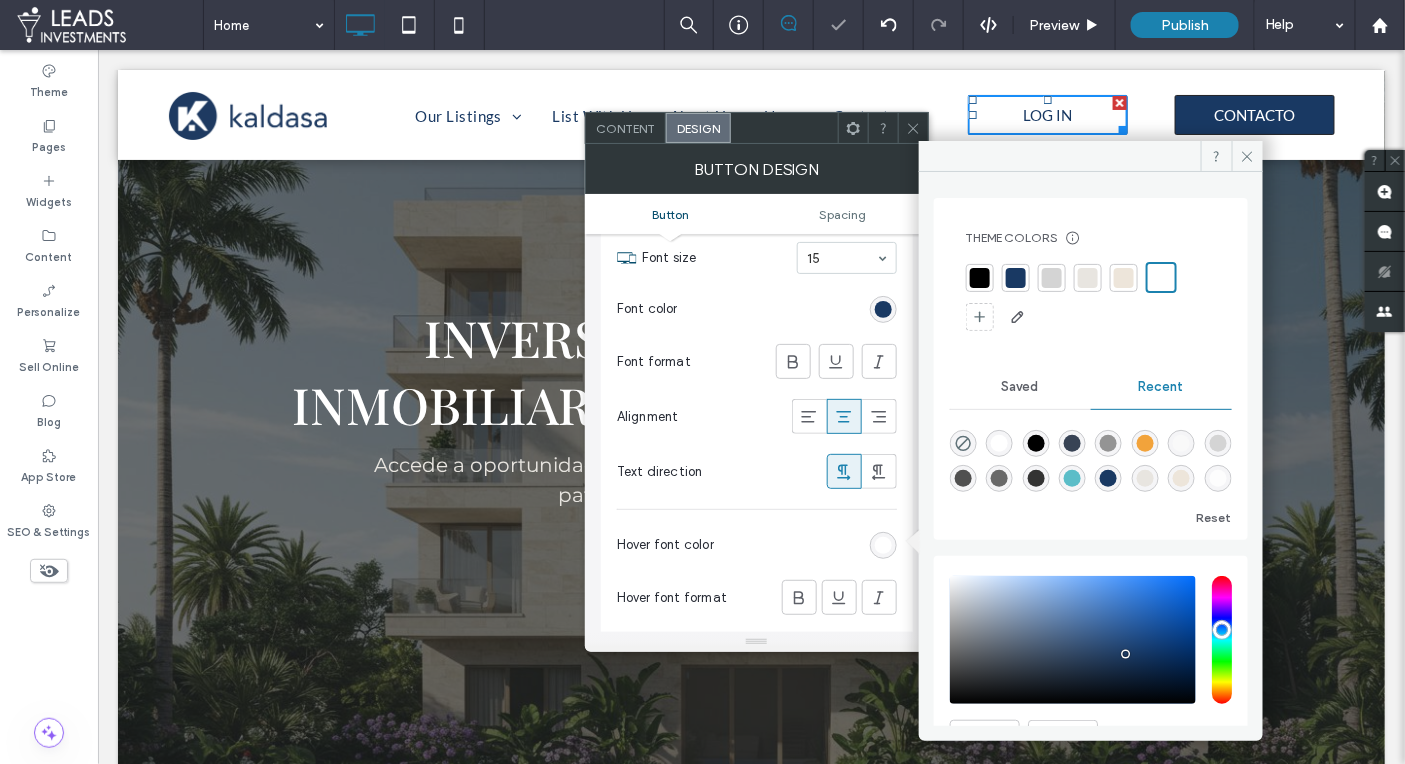 click 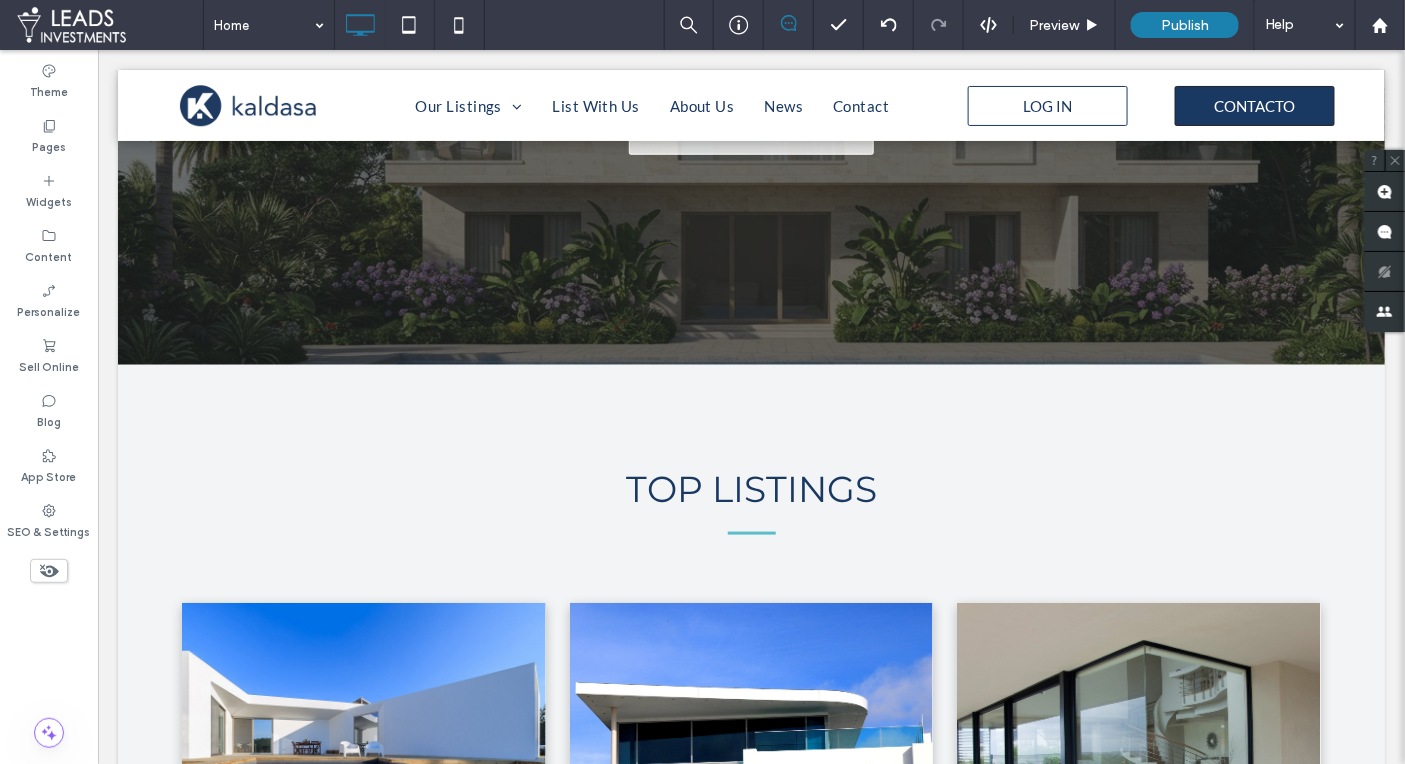 scroll, scrollTop: 594, scrollLeft: 0, axis: vertical 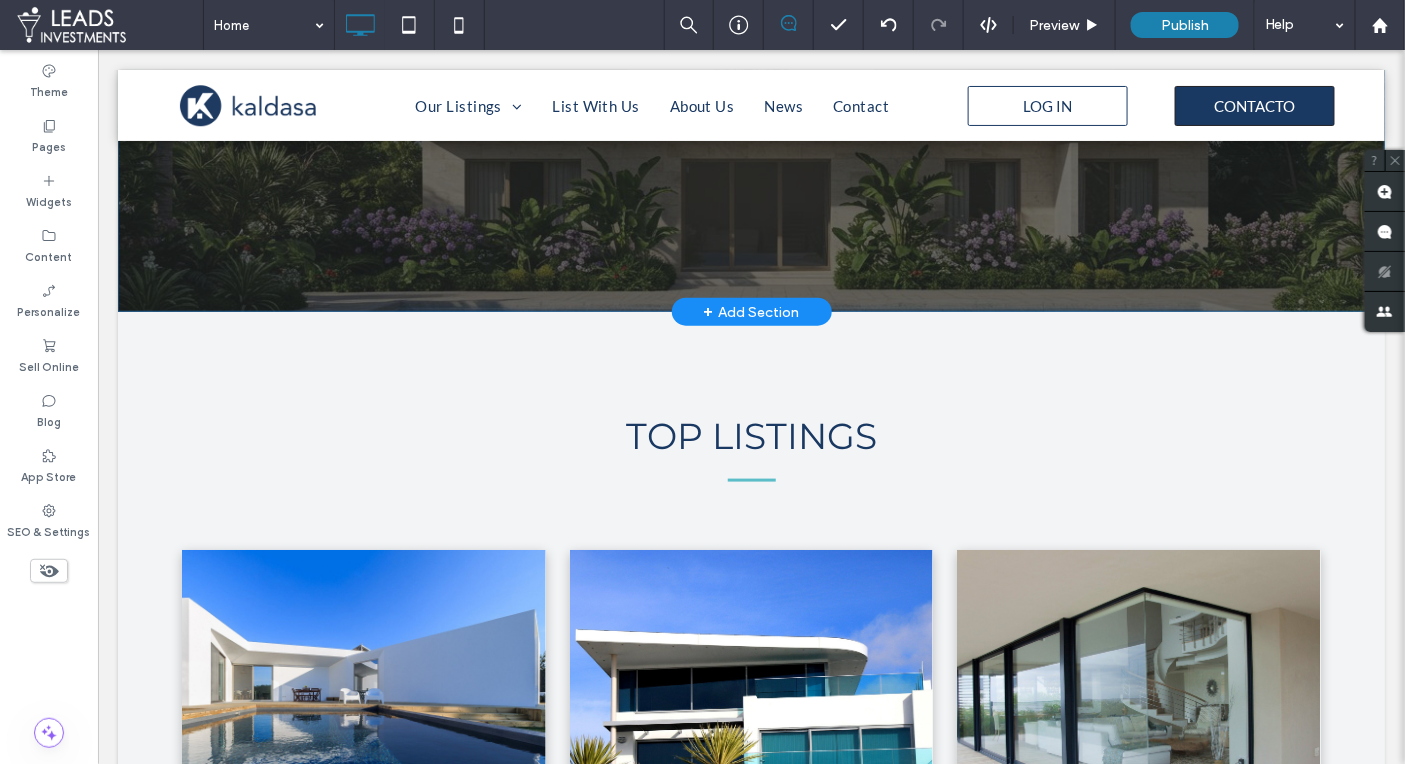 click on "+ Add Section" at bounding box center [751, 311] 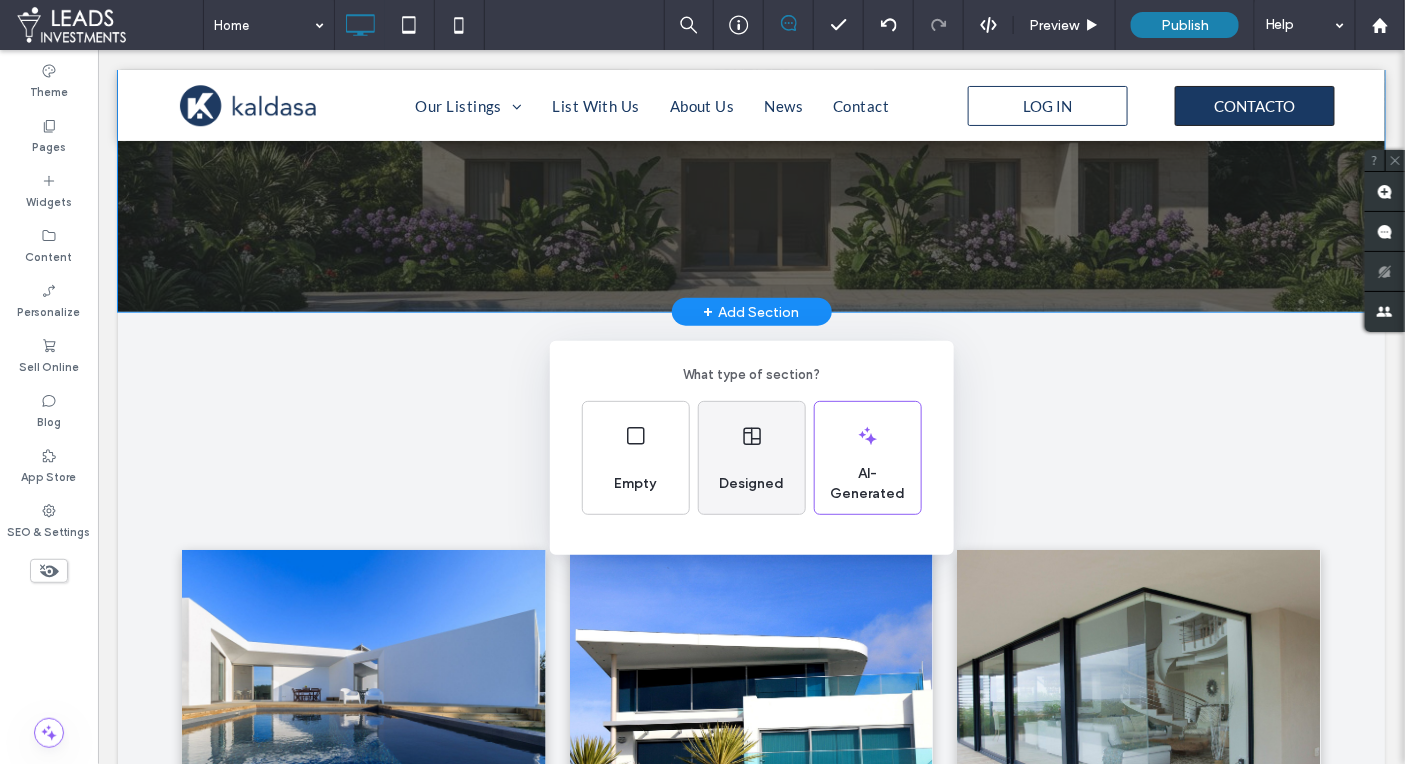 click 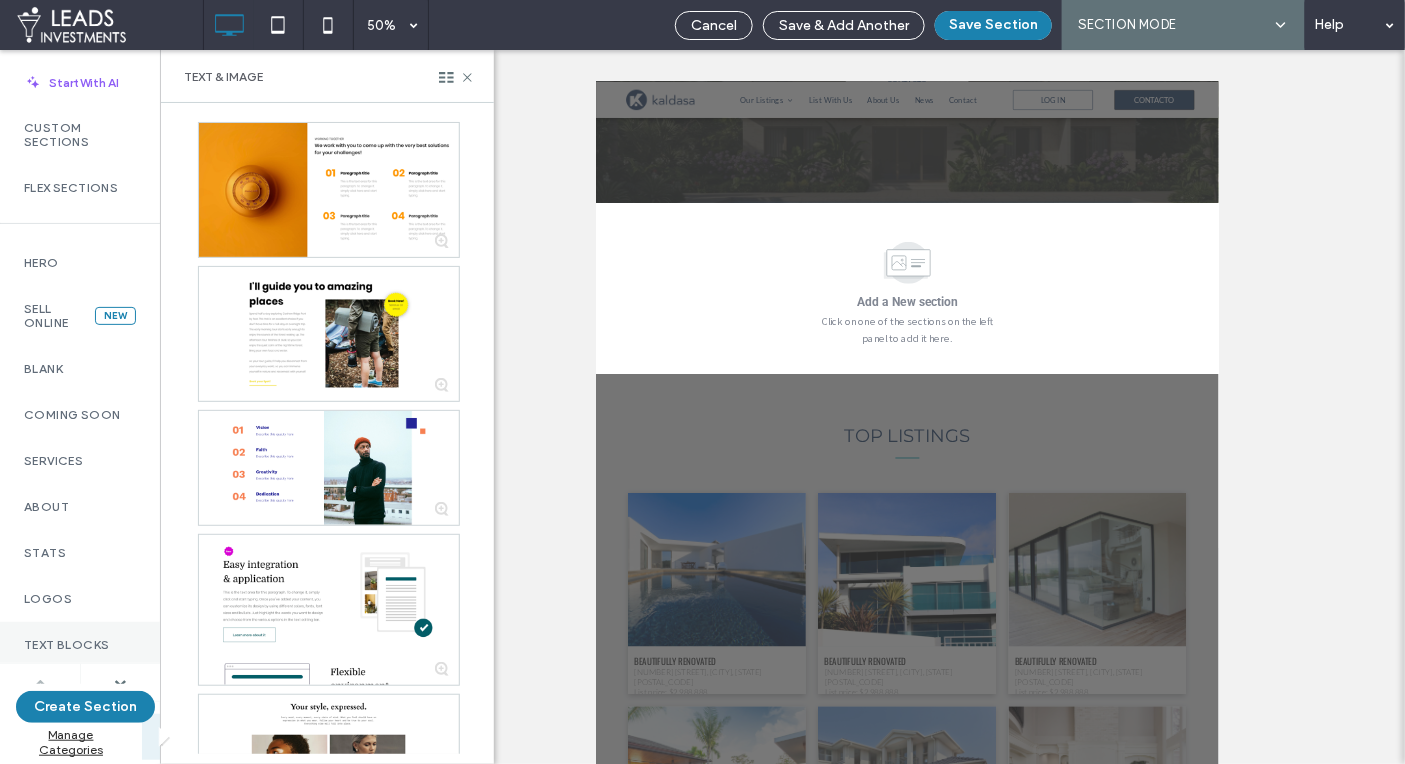 click on "Text Blocks" at bounding box center [80, 645] 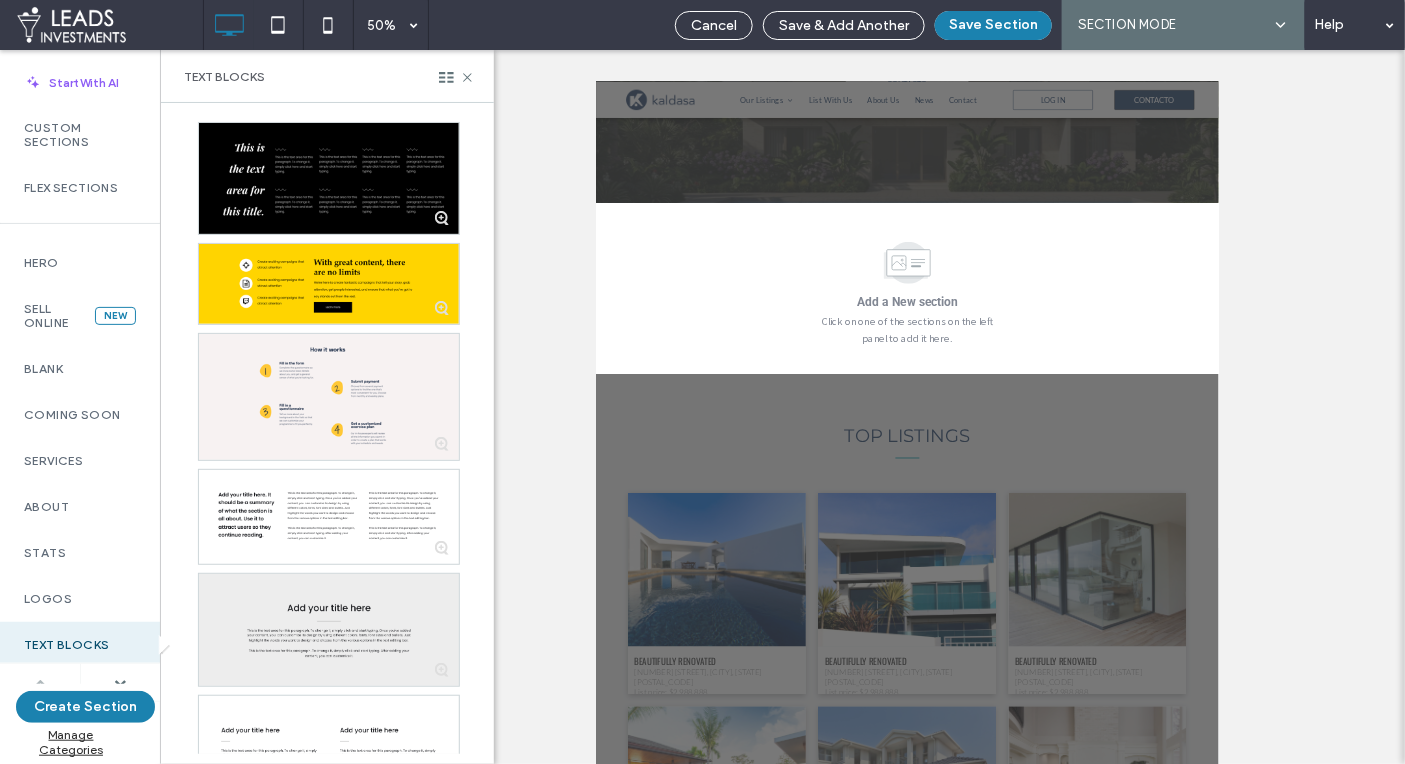 click at bounding box center [329, 630] 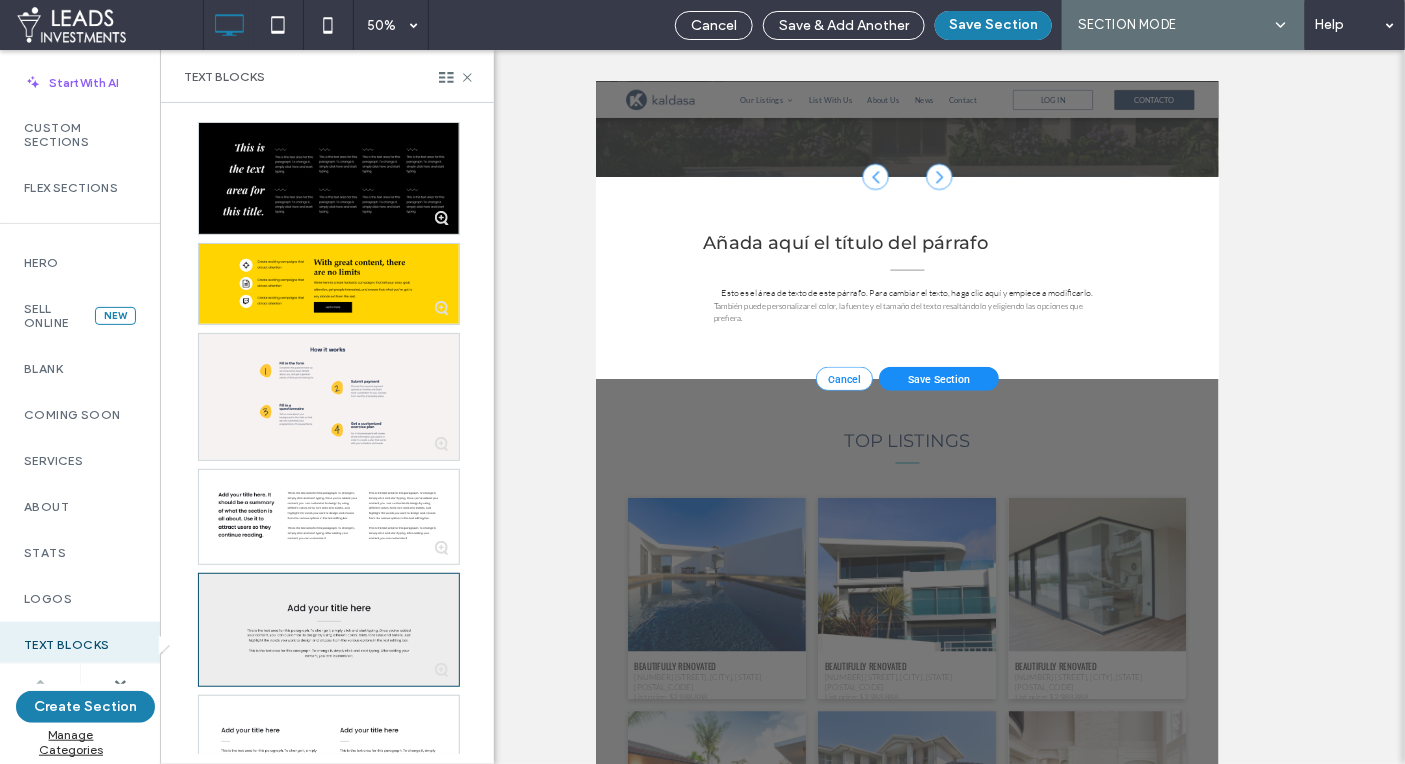 scroll, scrollTop: 675, scrollLeft: 0, axis: vertical 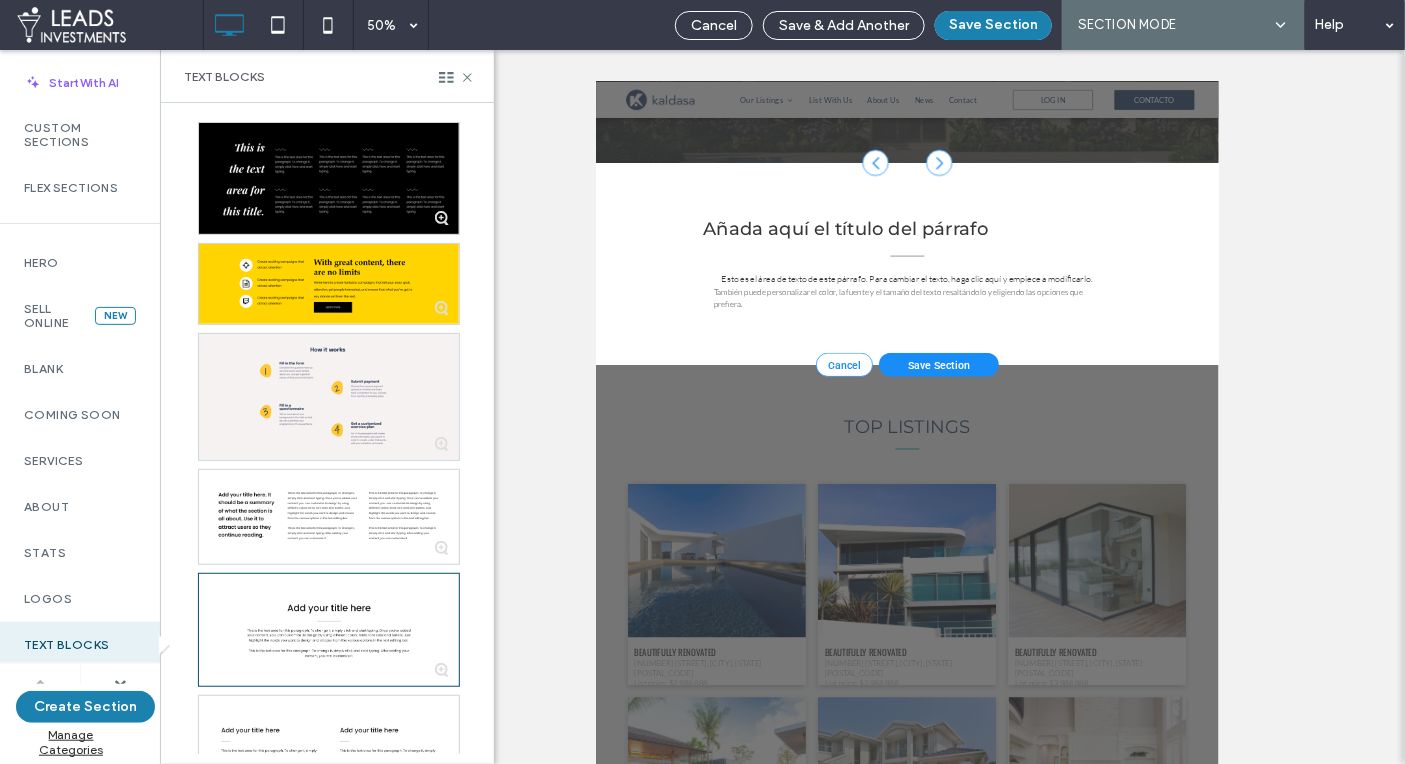 click 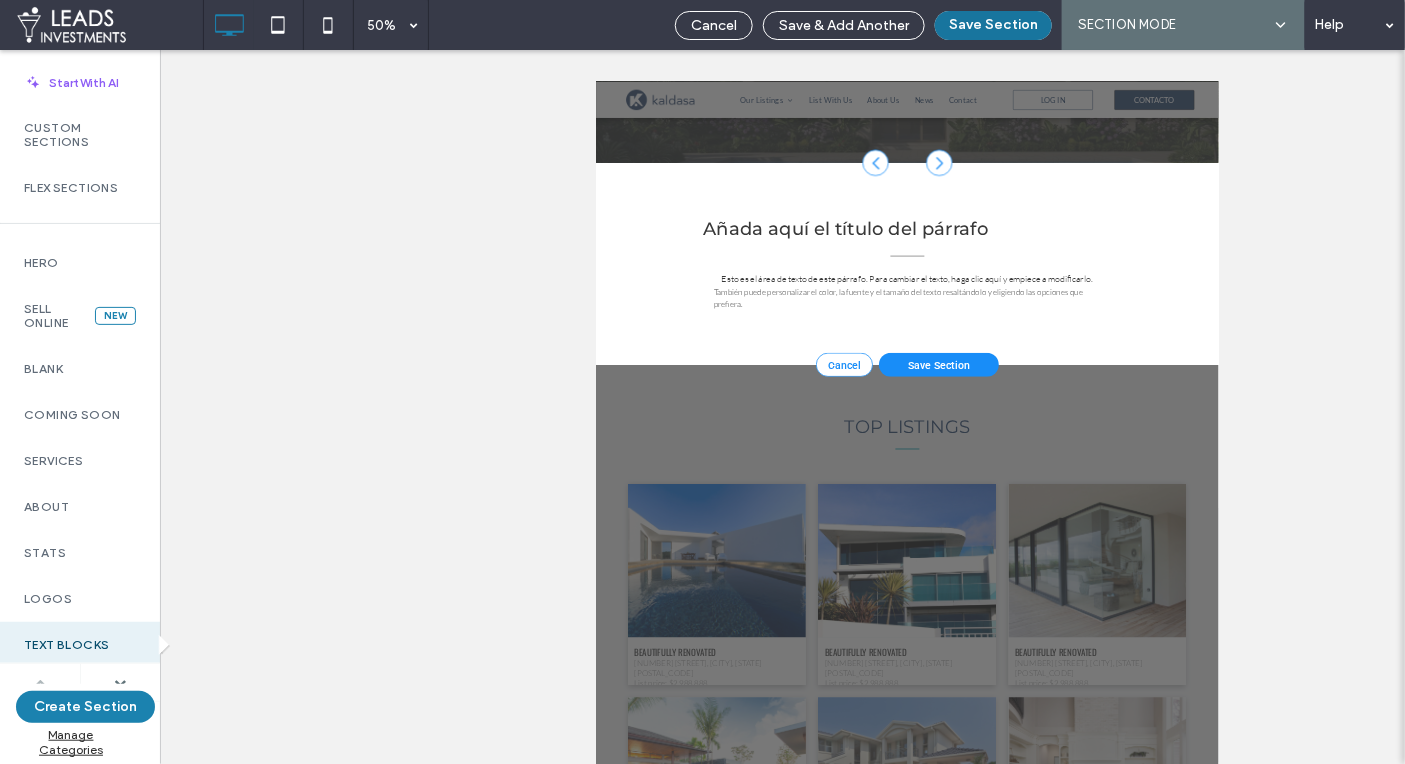 drag, startPoint x: 1020, startPoint y: 25, endPoint x: 1000, endPoint y: 33, distance: 21.540659 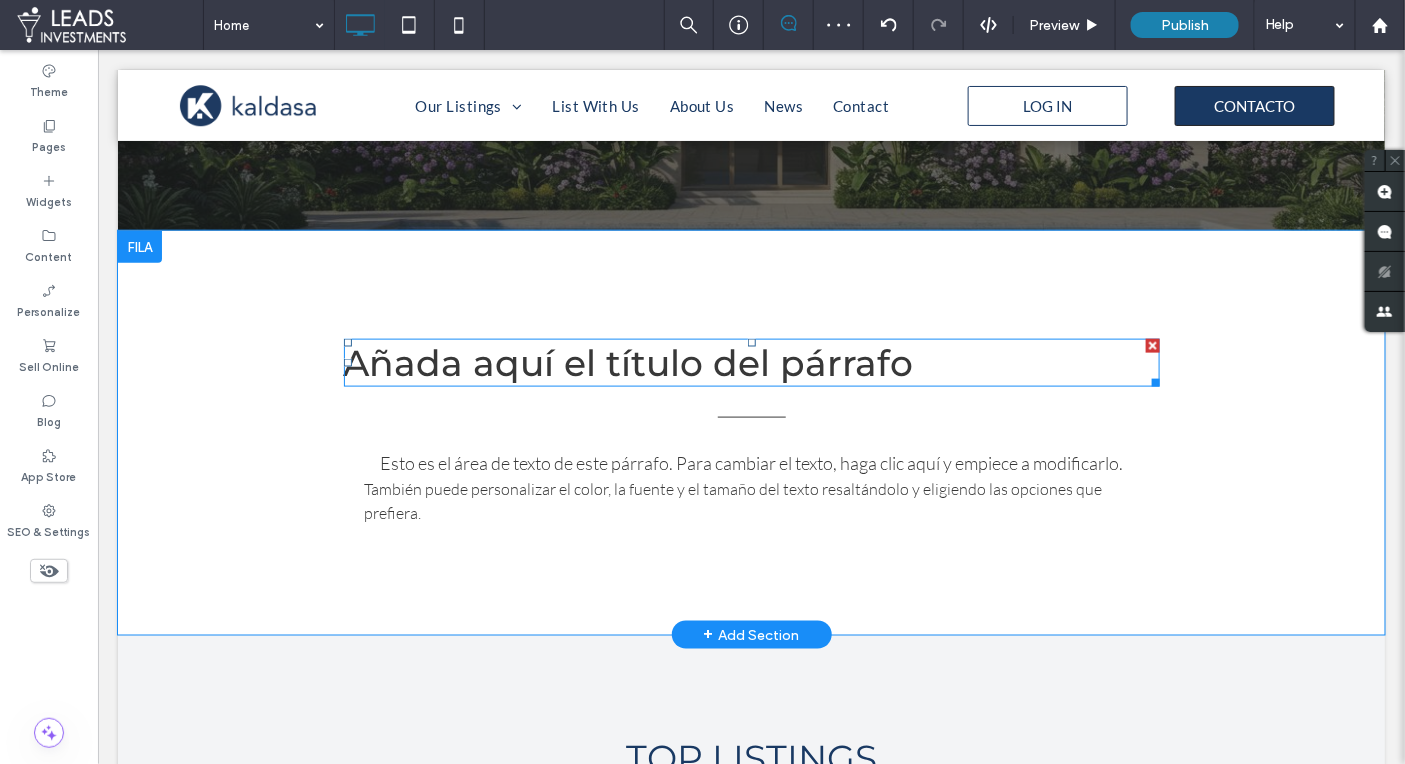 click on "Añada aquí el título del párrafo" at bounding box center [628, 362] 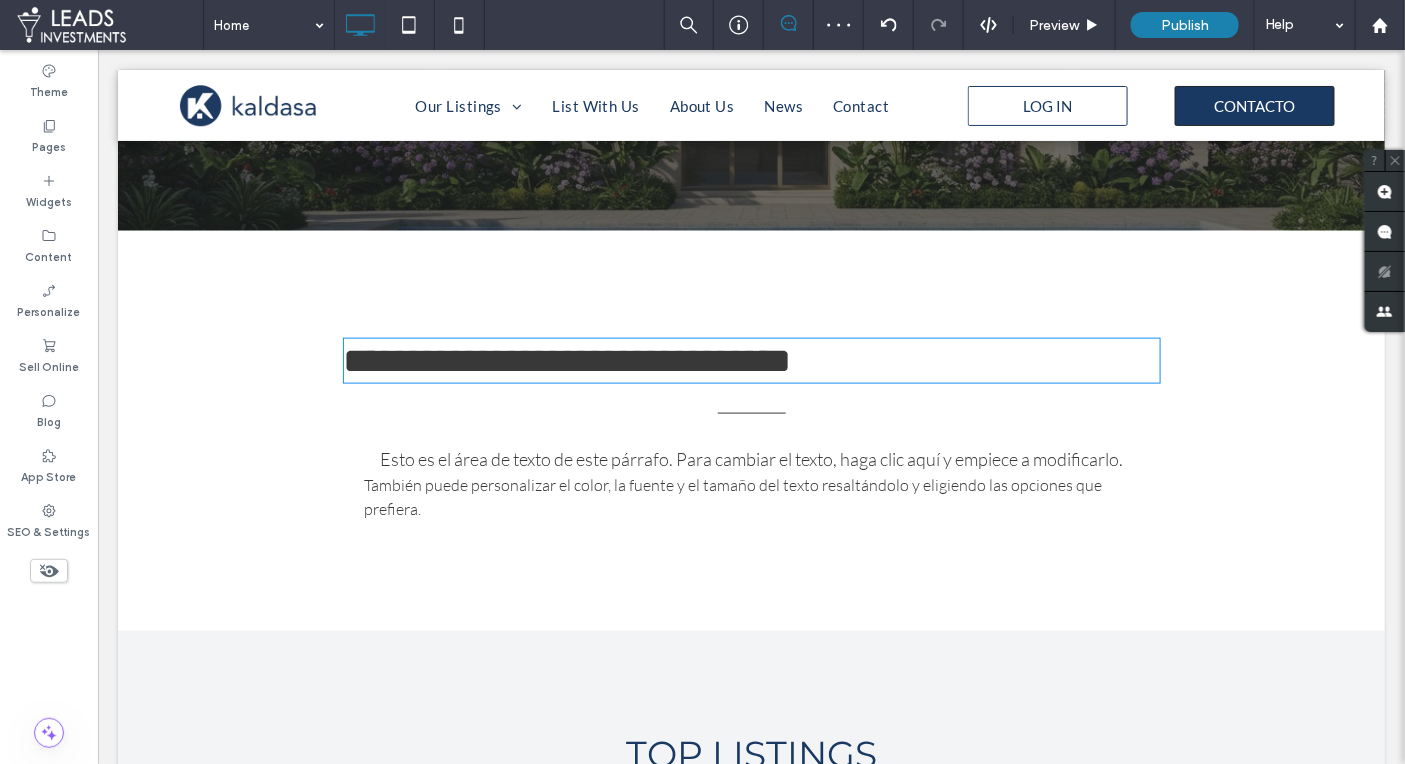 type on "**********" 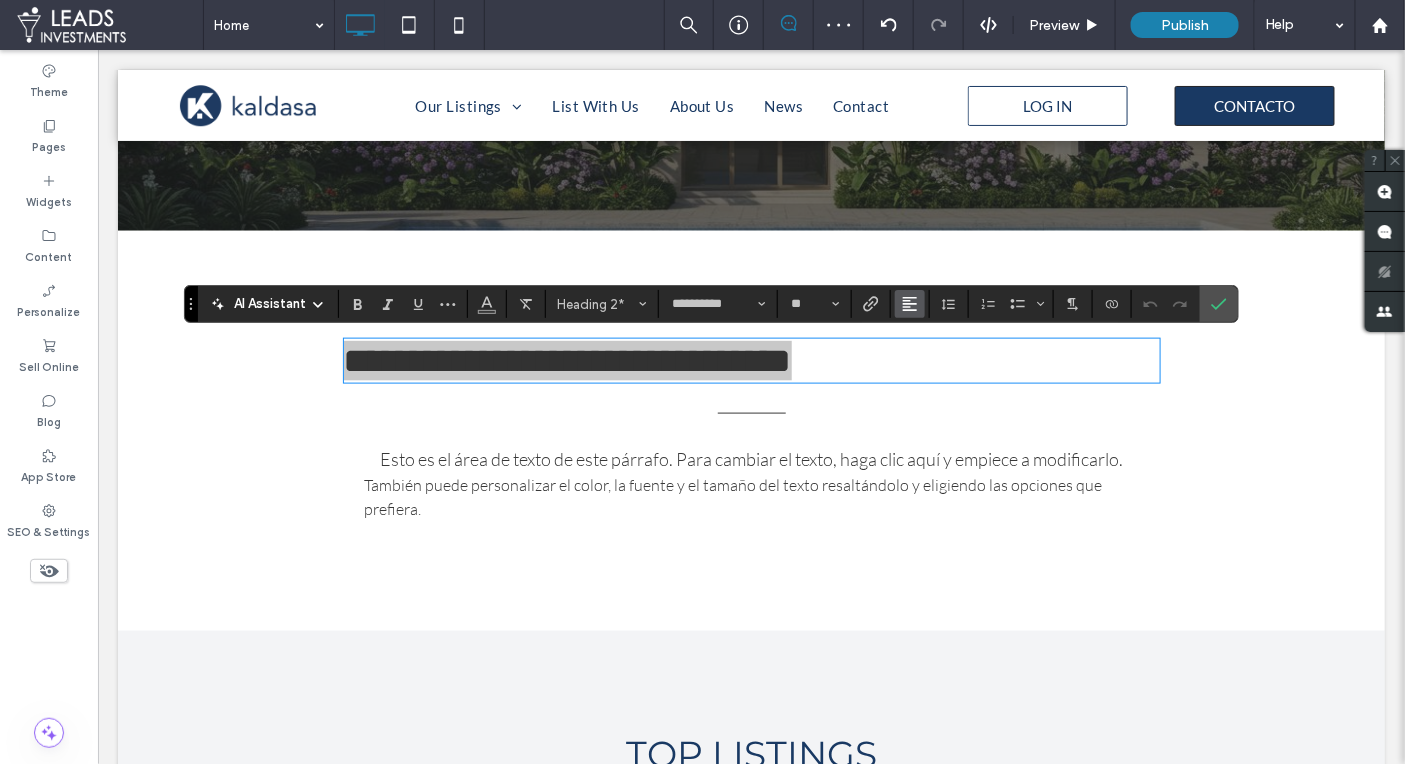 click 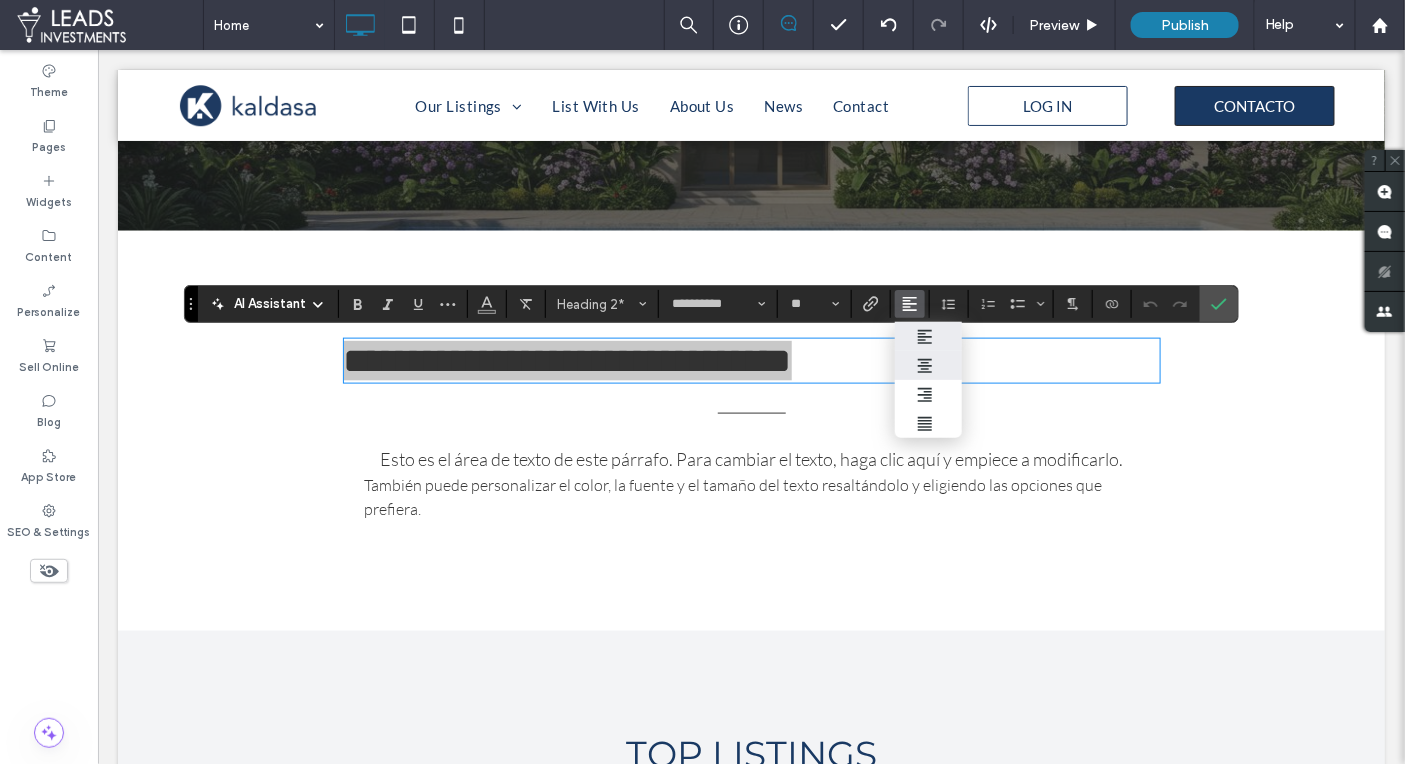 click 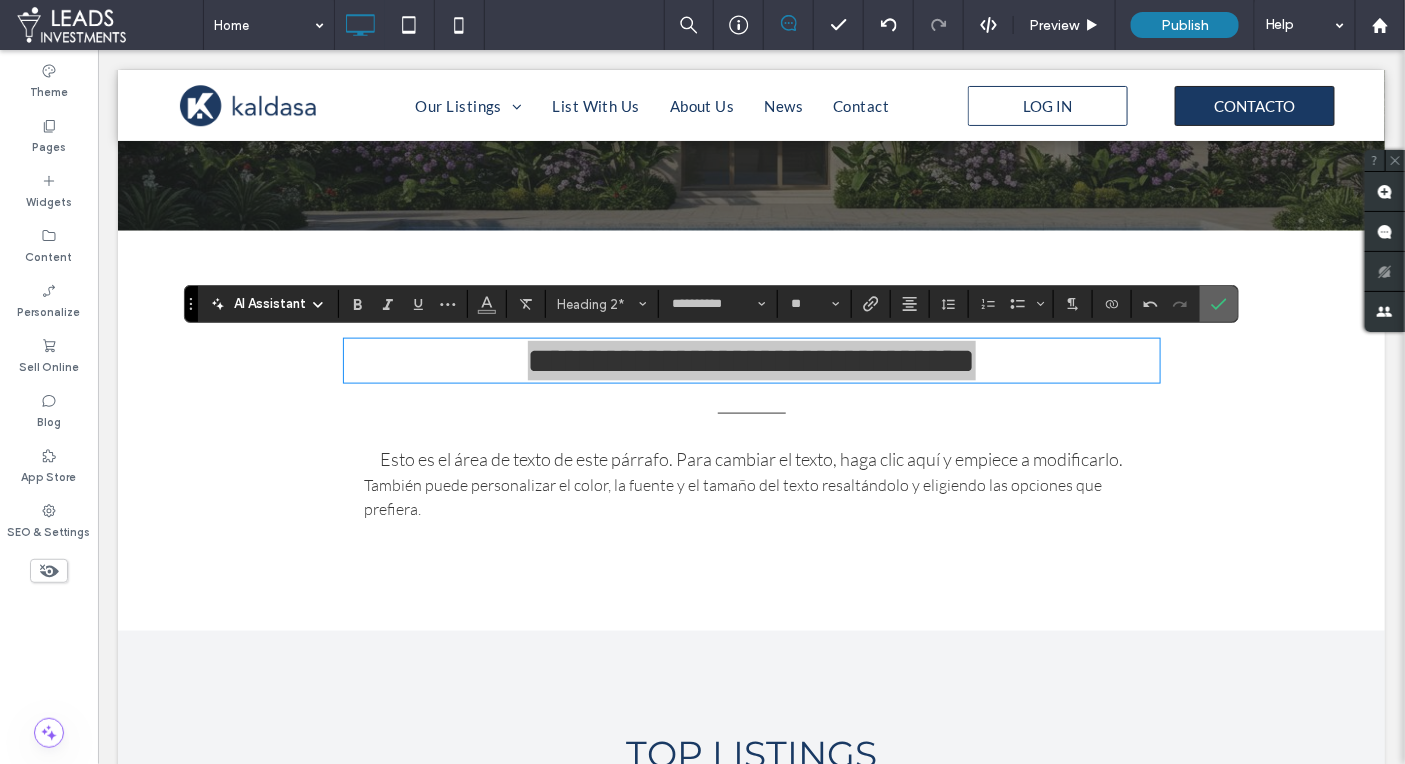 click 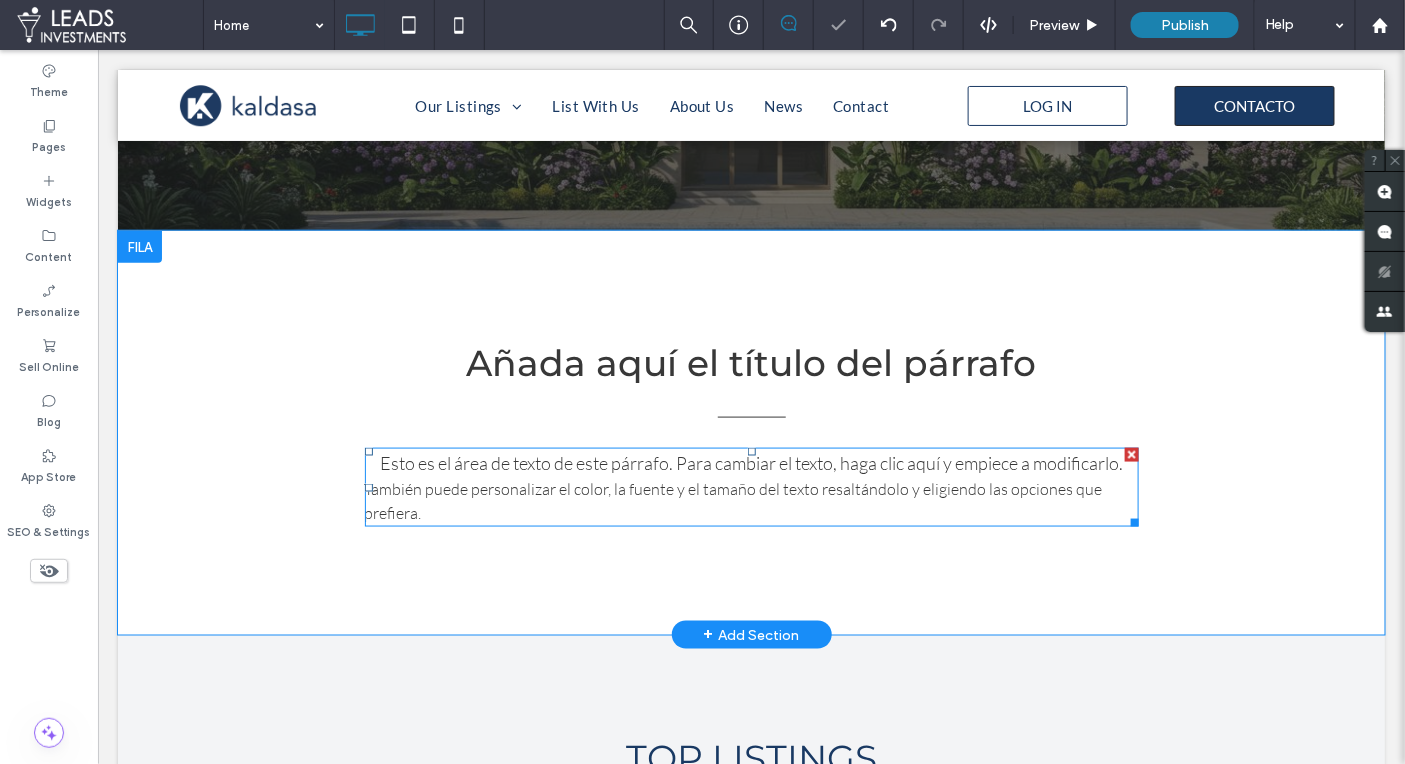 click on "También puede personalizar el color, la fuente y el tamaño del texto resaltándolo y eligiendo las opciones que prefiera." at bounding box center [733, 500] 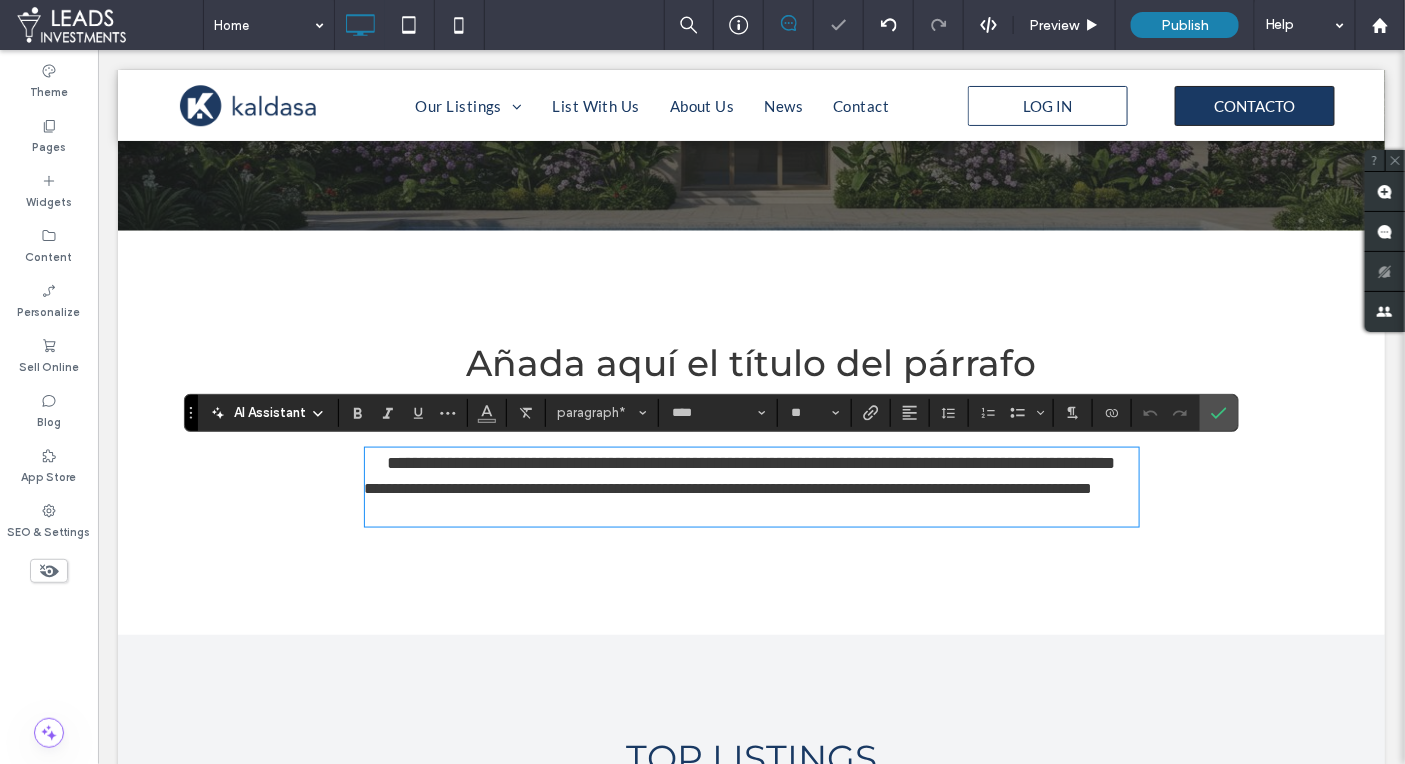 click on "**********" at bounding box center (751, 462) 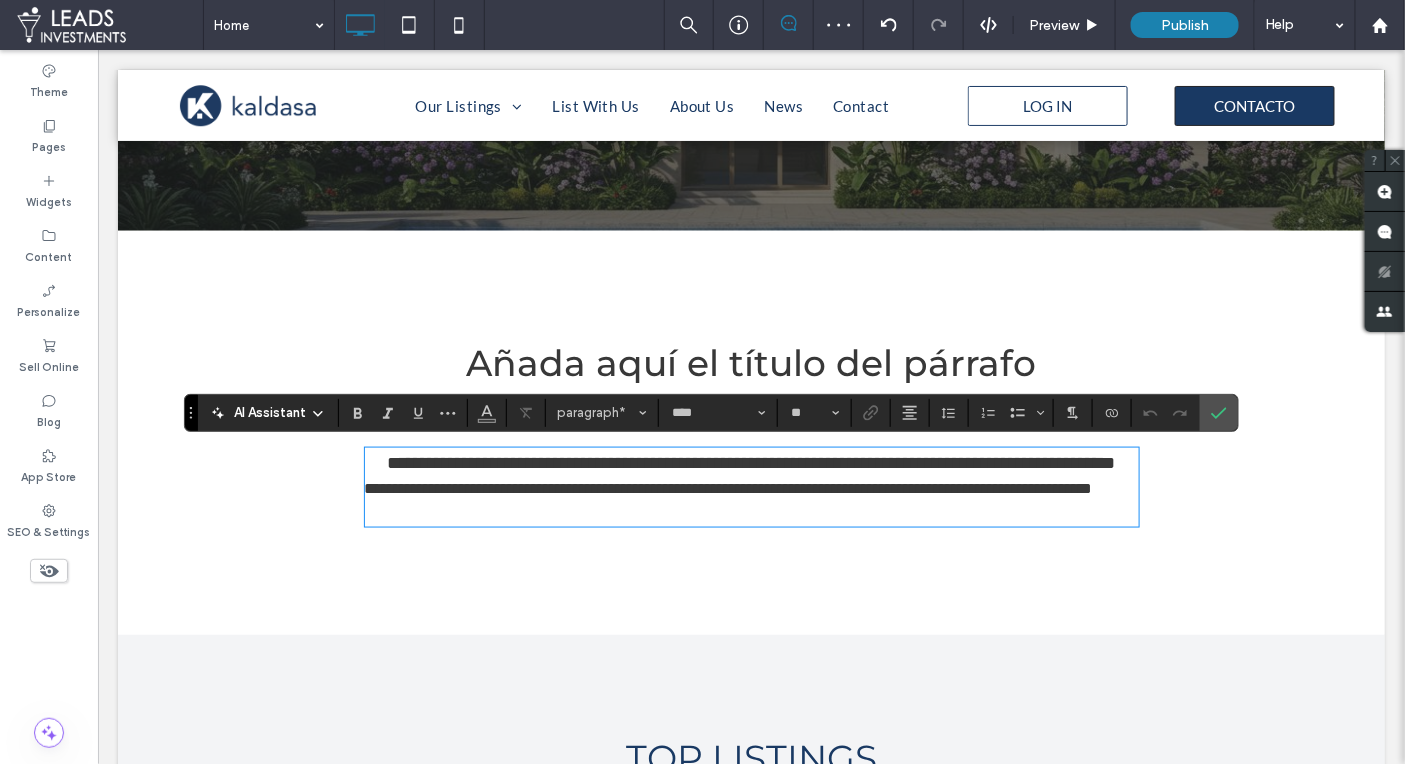 click on "﻿" at bounding box center [751, 512] 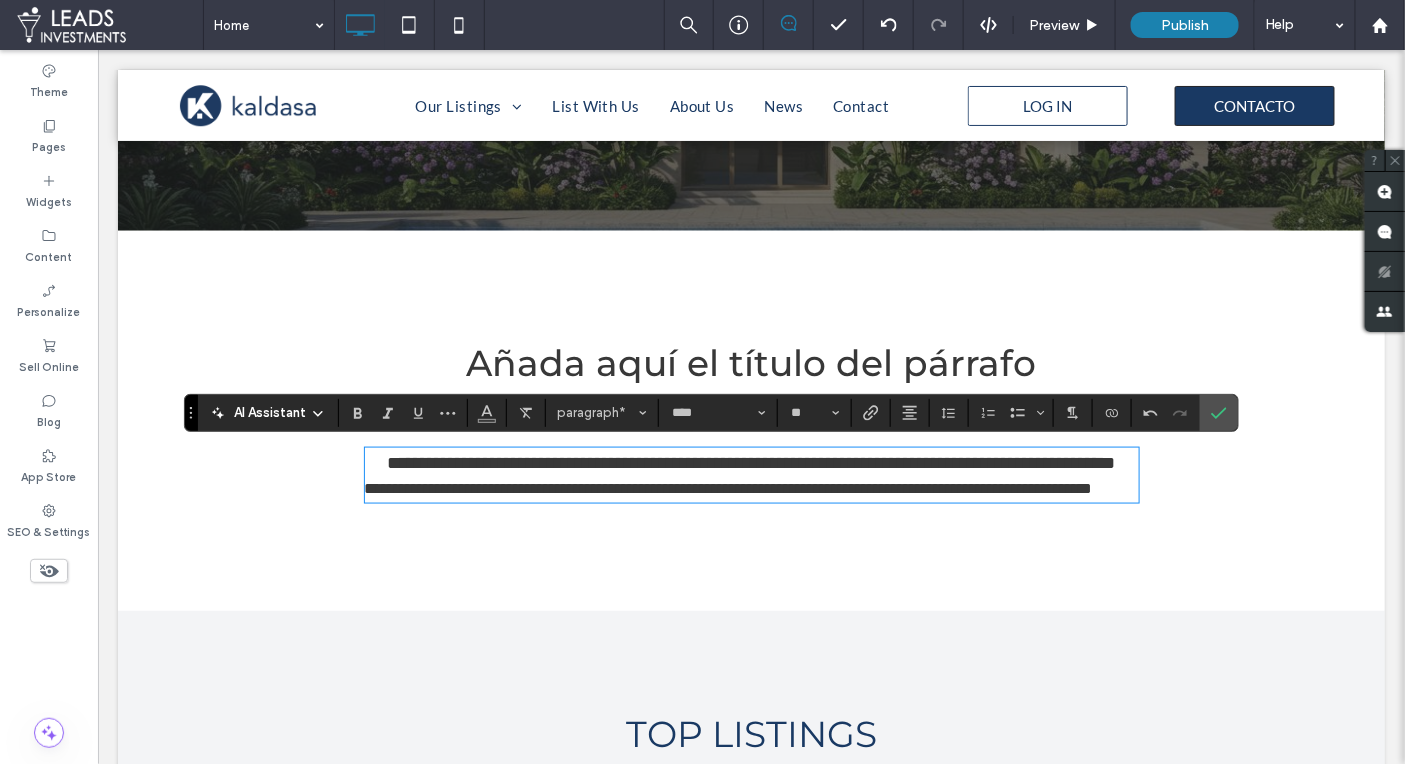 type on "*" 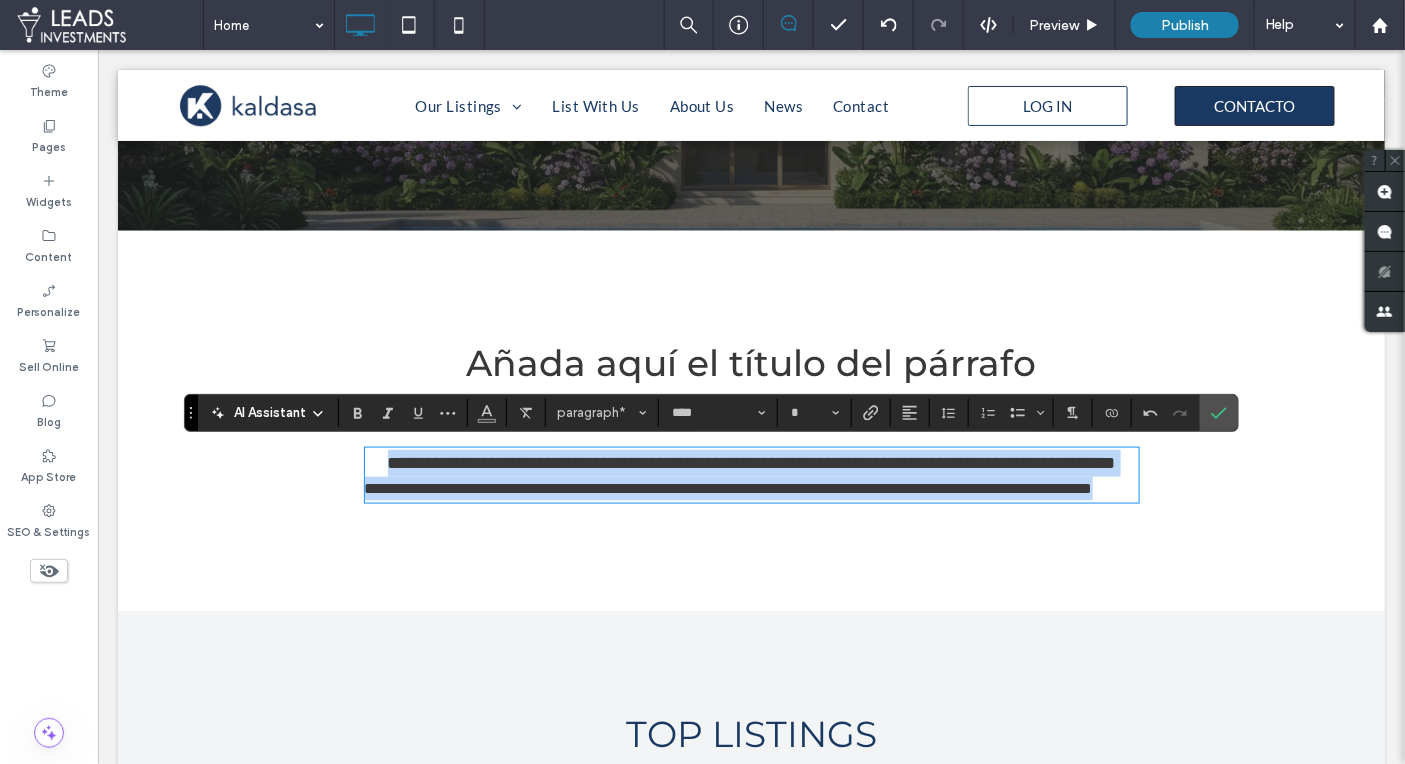 drag, startPoint x: 373, startPoint y: 464, endPoint x: 926, endPoint y: 470, distance: 553.03253 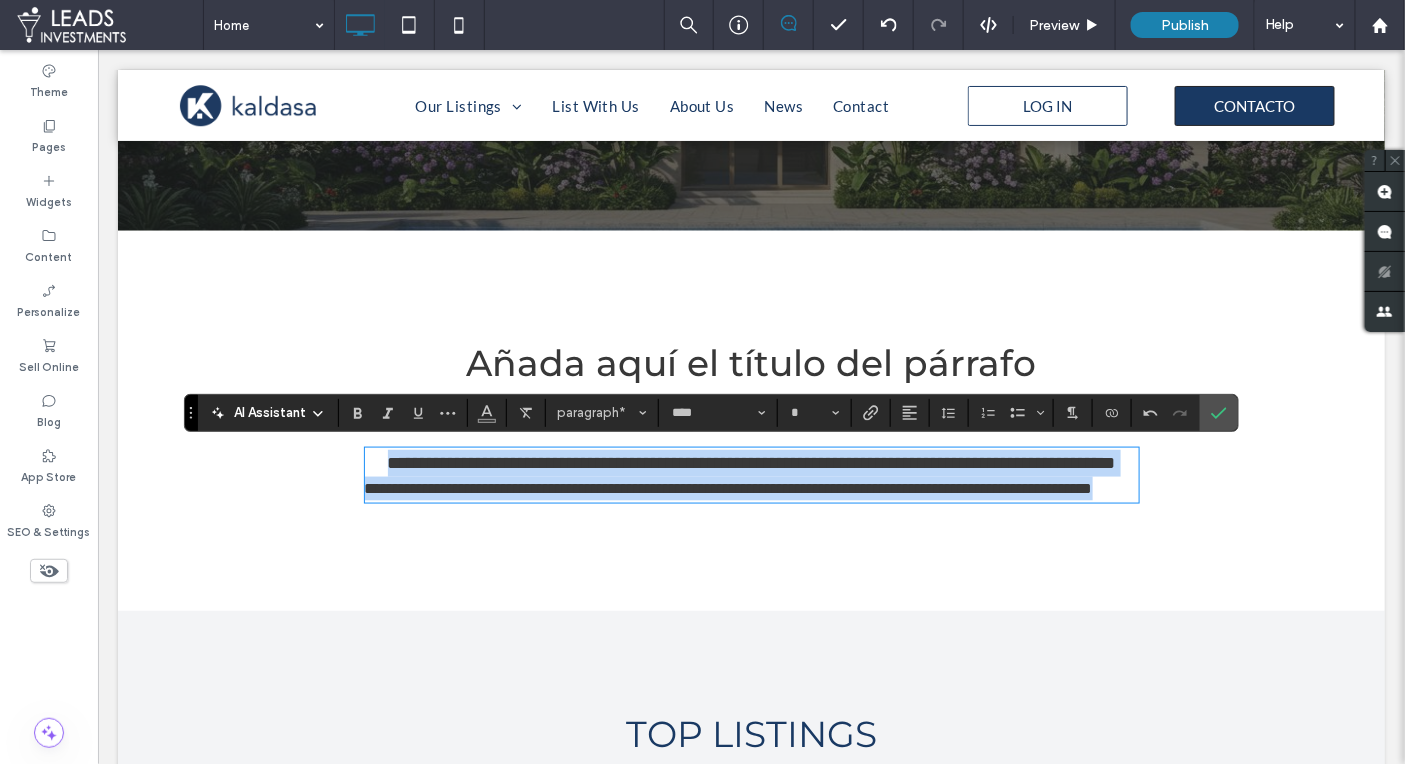 click on "**********" at bounding box center (750, 420) 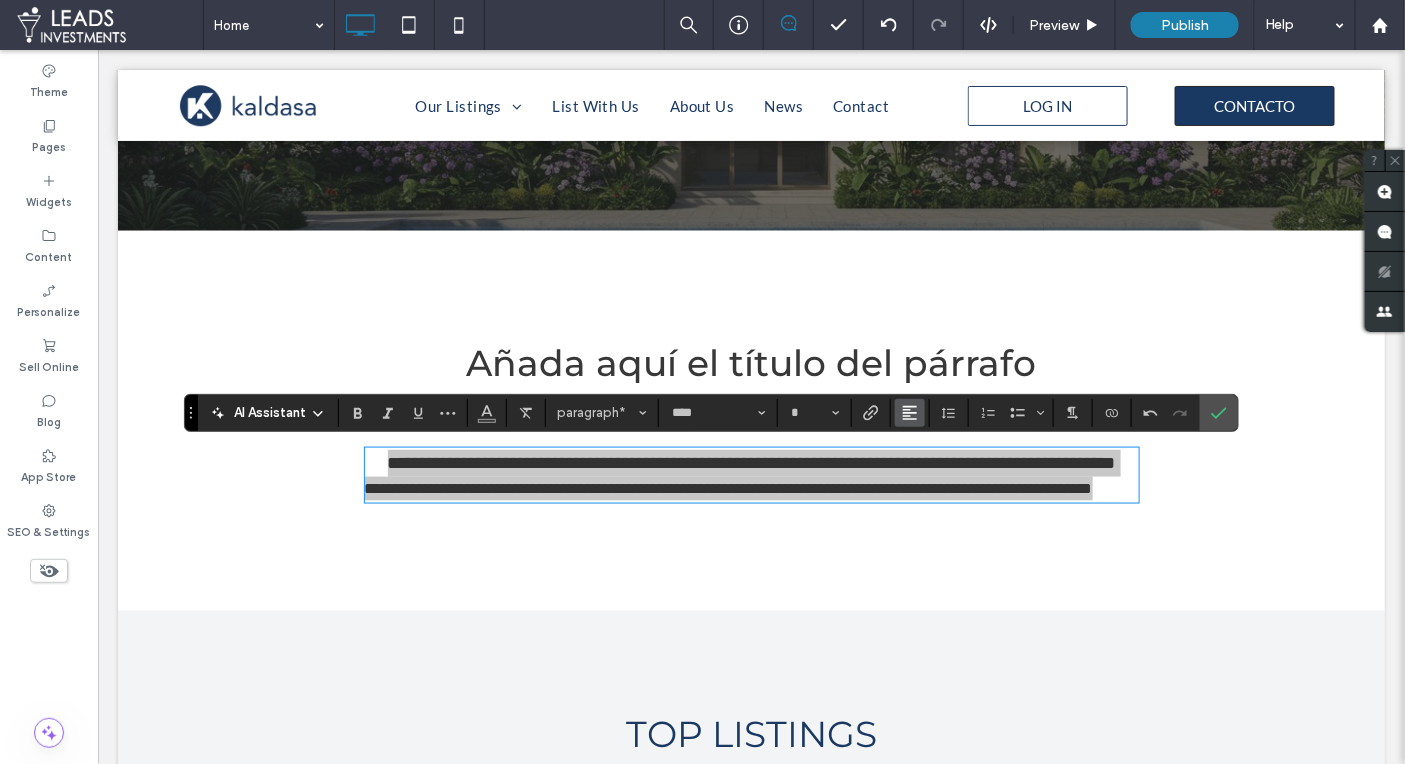 click 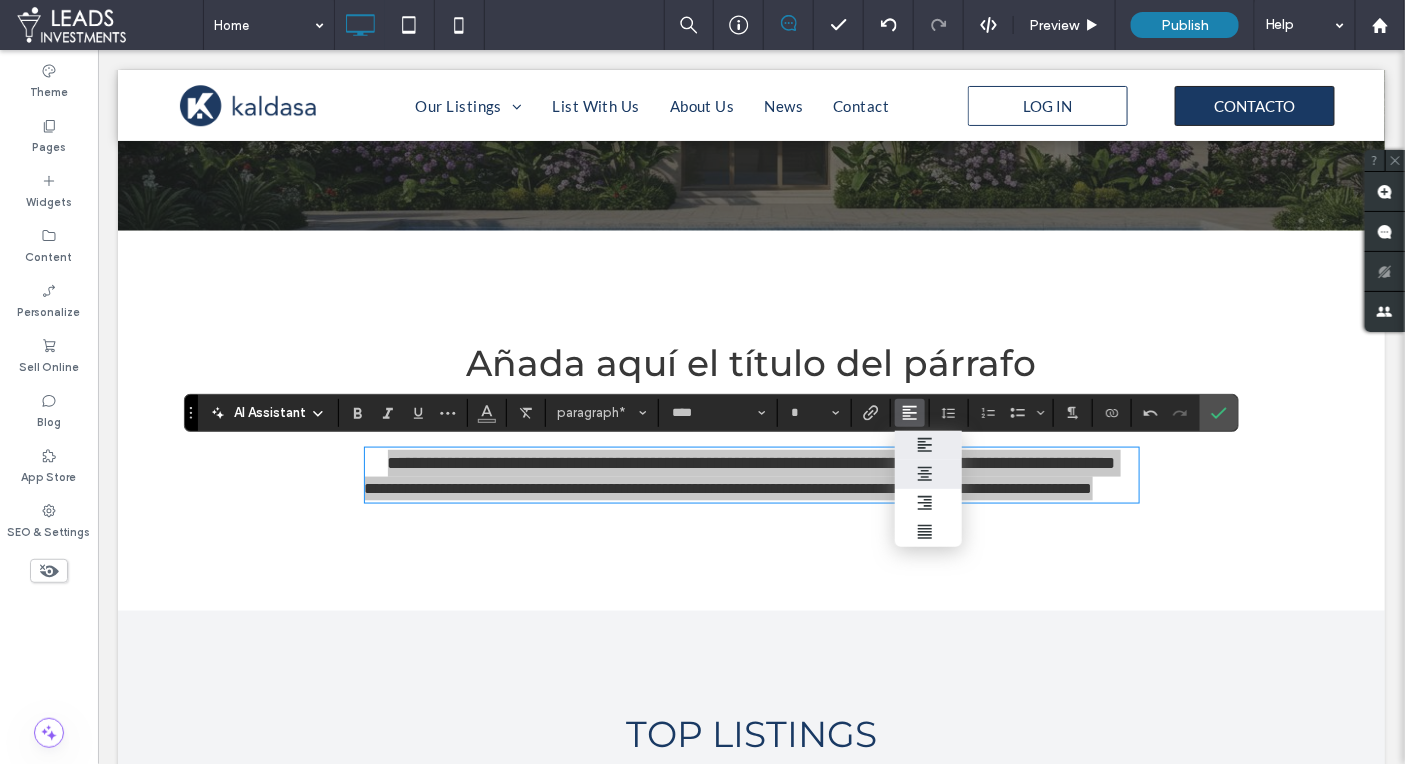 click 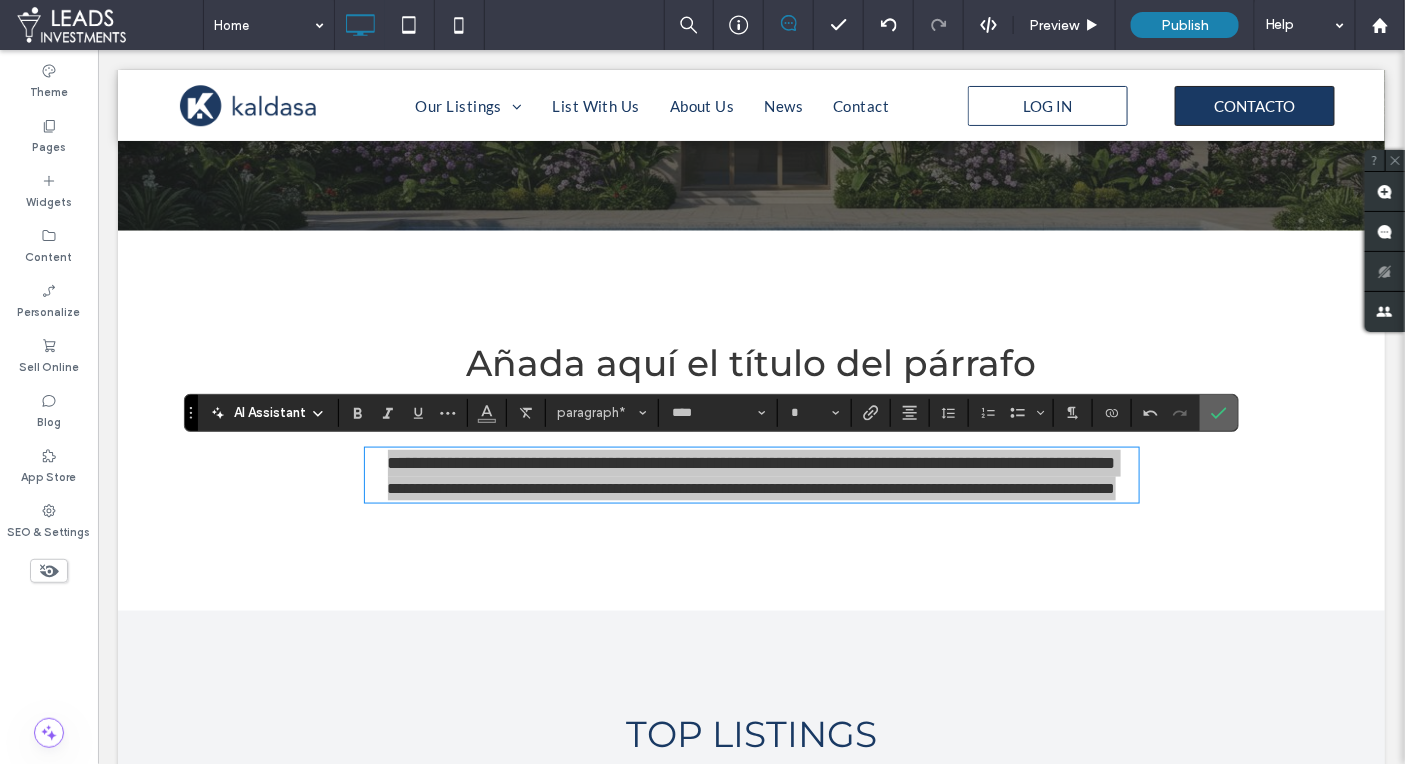 drag, startPoint x: 1215, startPoint y: 409, endPoint x: 1107, endPoint y: 370, distance: 114.82596 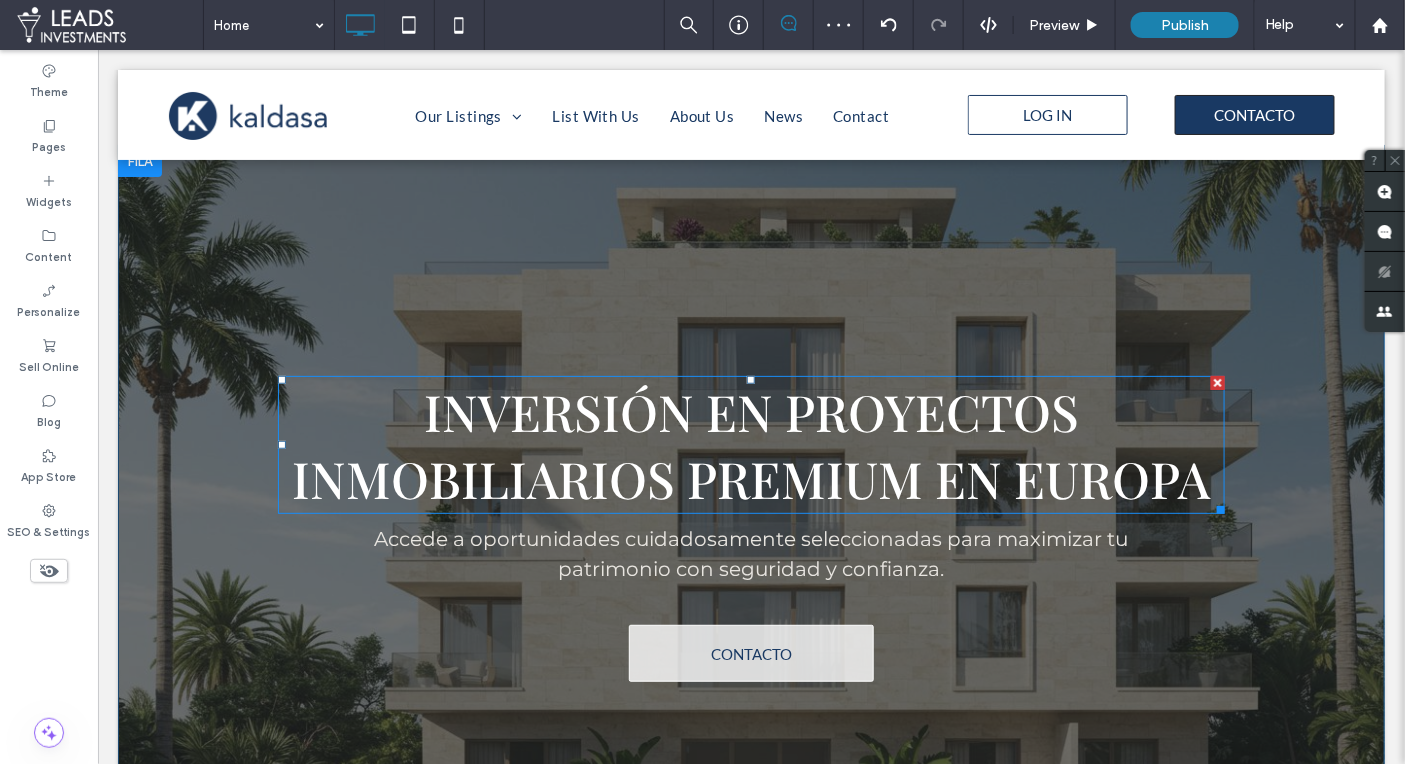 scroll, scrollTop: 0, scrollLeft: 0, axis: both 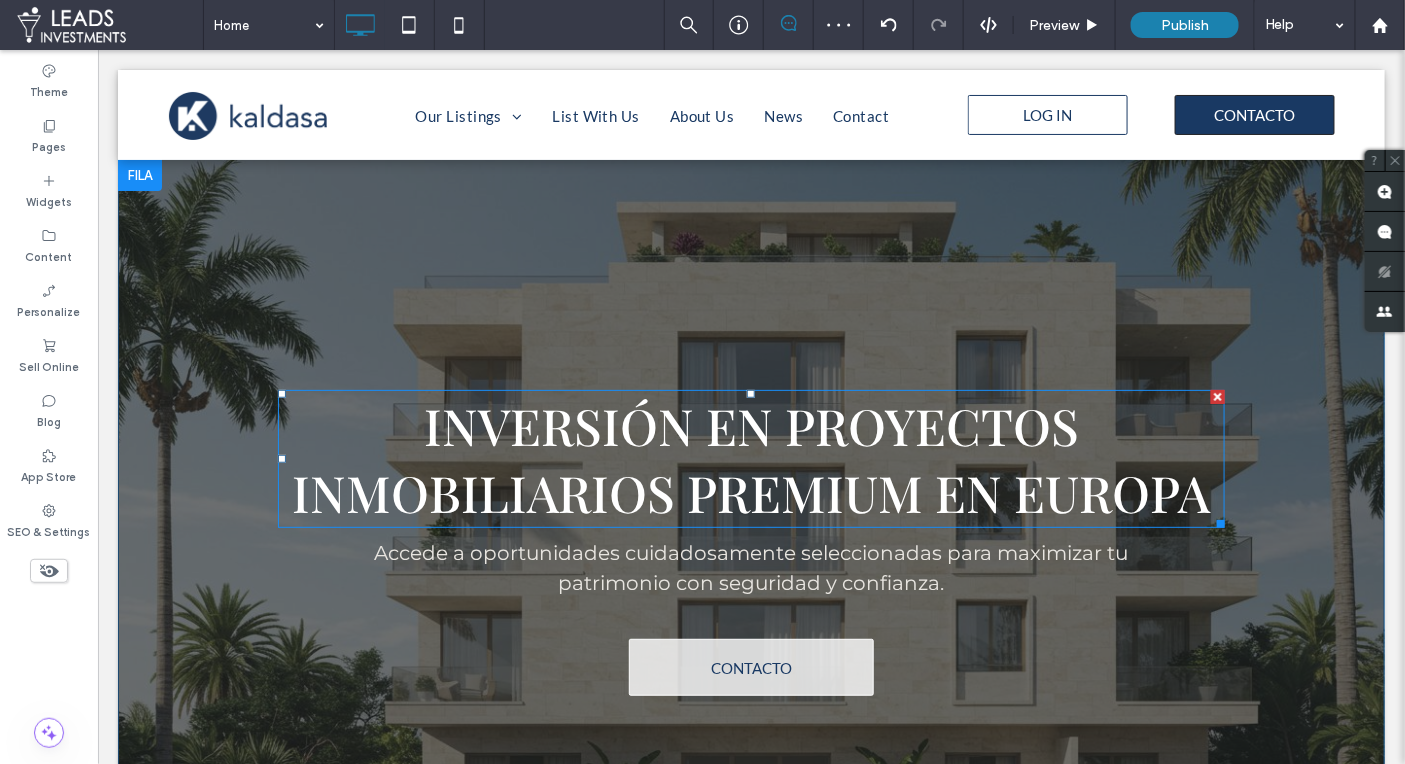 click on "Inversión en proyectos inmobiliarios premium en Europa" at bounding box center (750, 458) 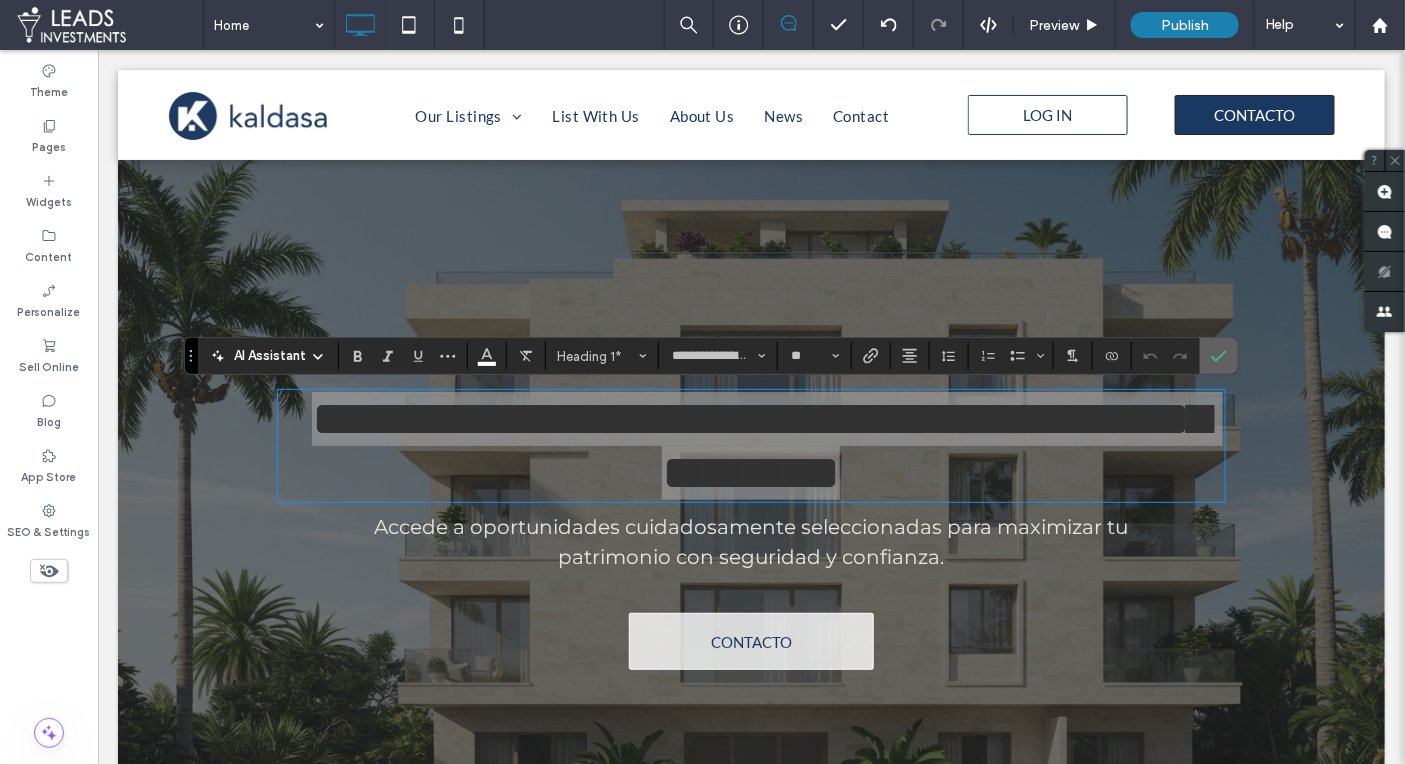 drag, startPoint x: 1212, startPoint y: 354, endPoint x: 1053, endPoint y: 316, distance: 163.47783 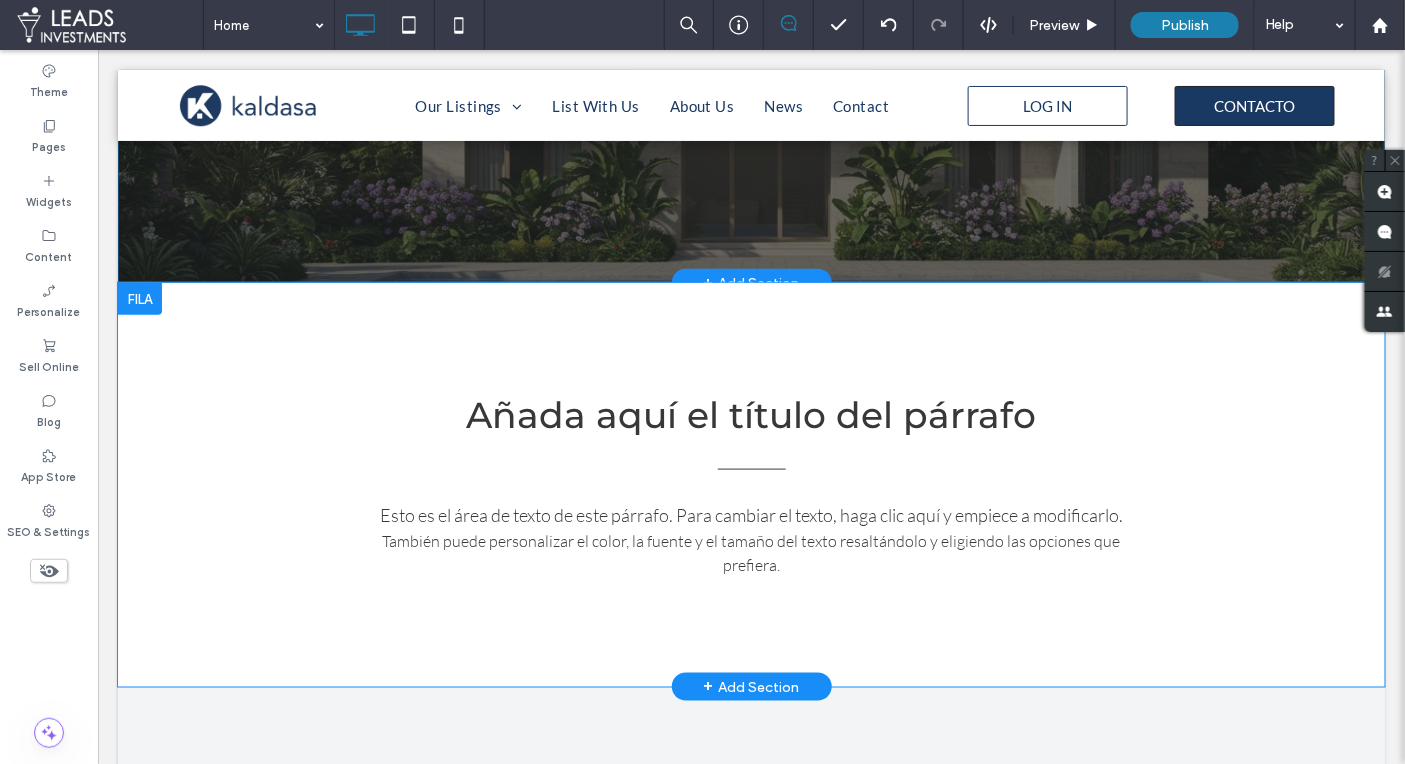 scroll, scrollTop: 631, scrollLeft: 0, axis: vertical 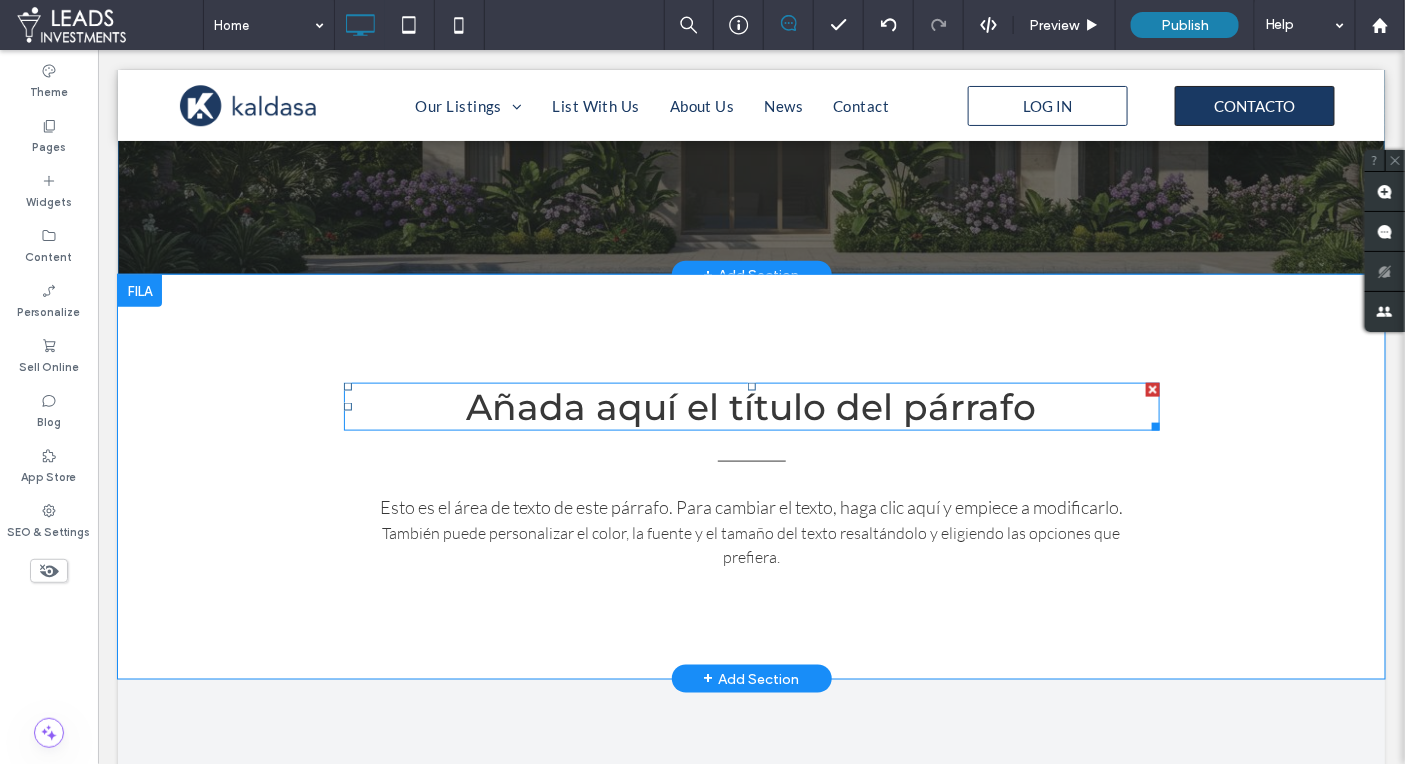 click on "Añada aquí el título del párrafo" at bounding box center [751, 406] 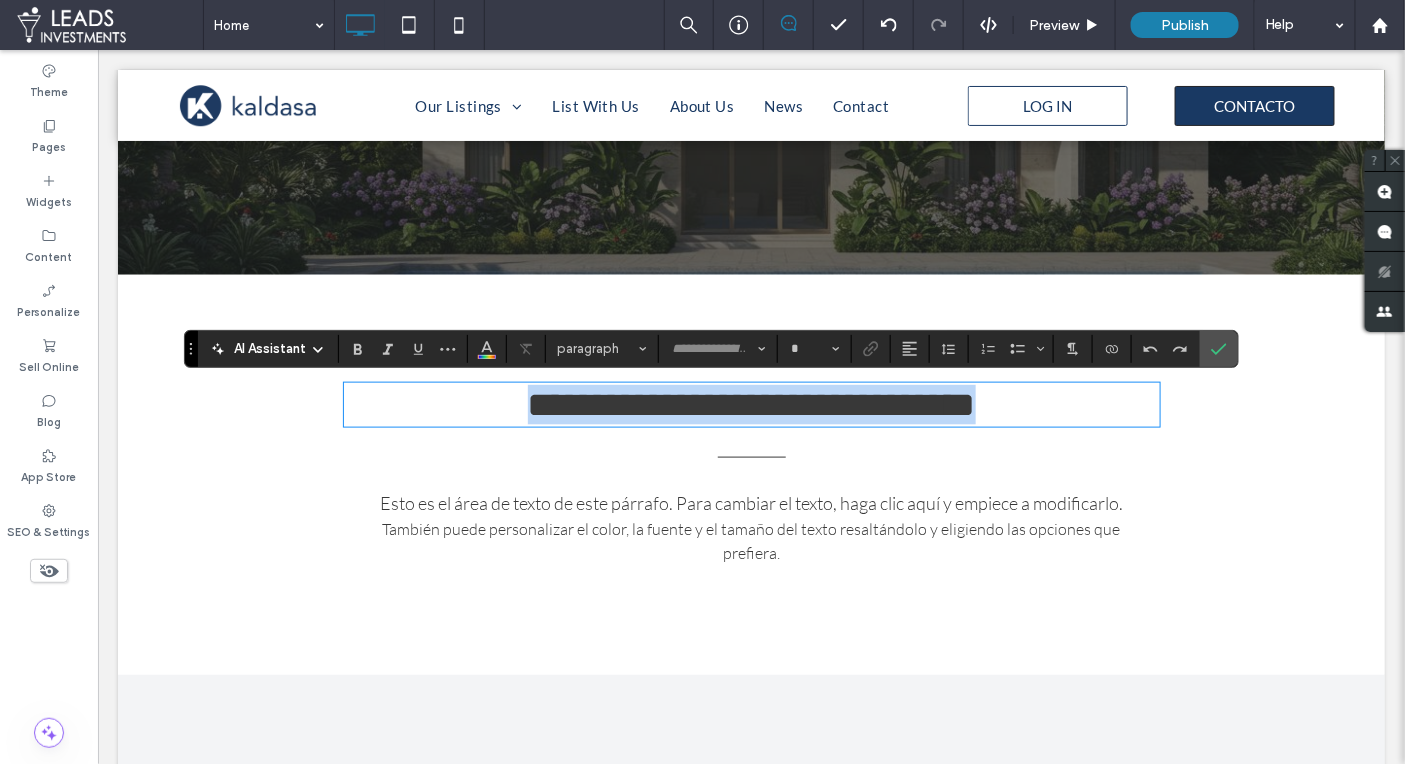 type on "**********" 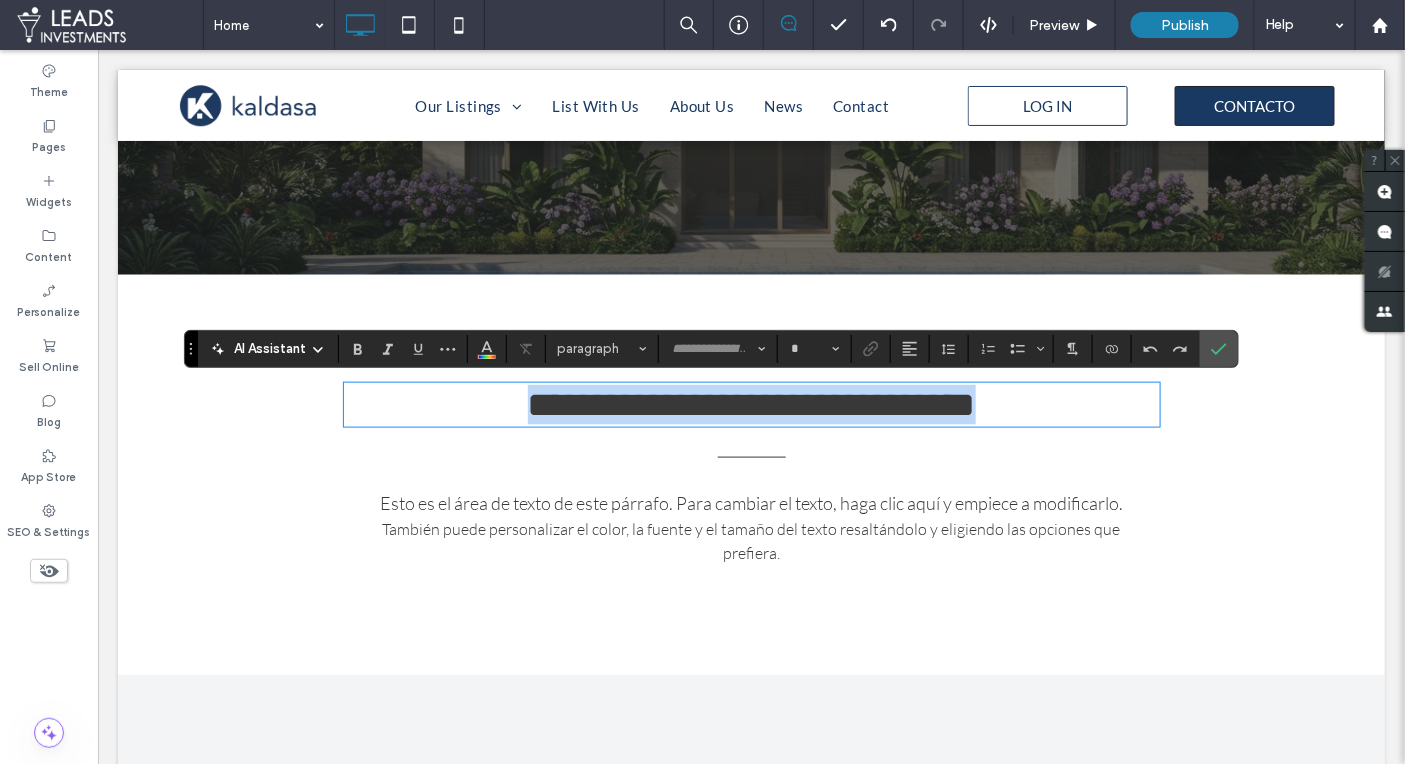type on "**" 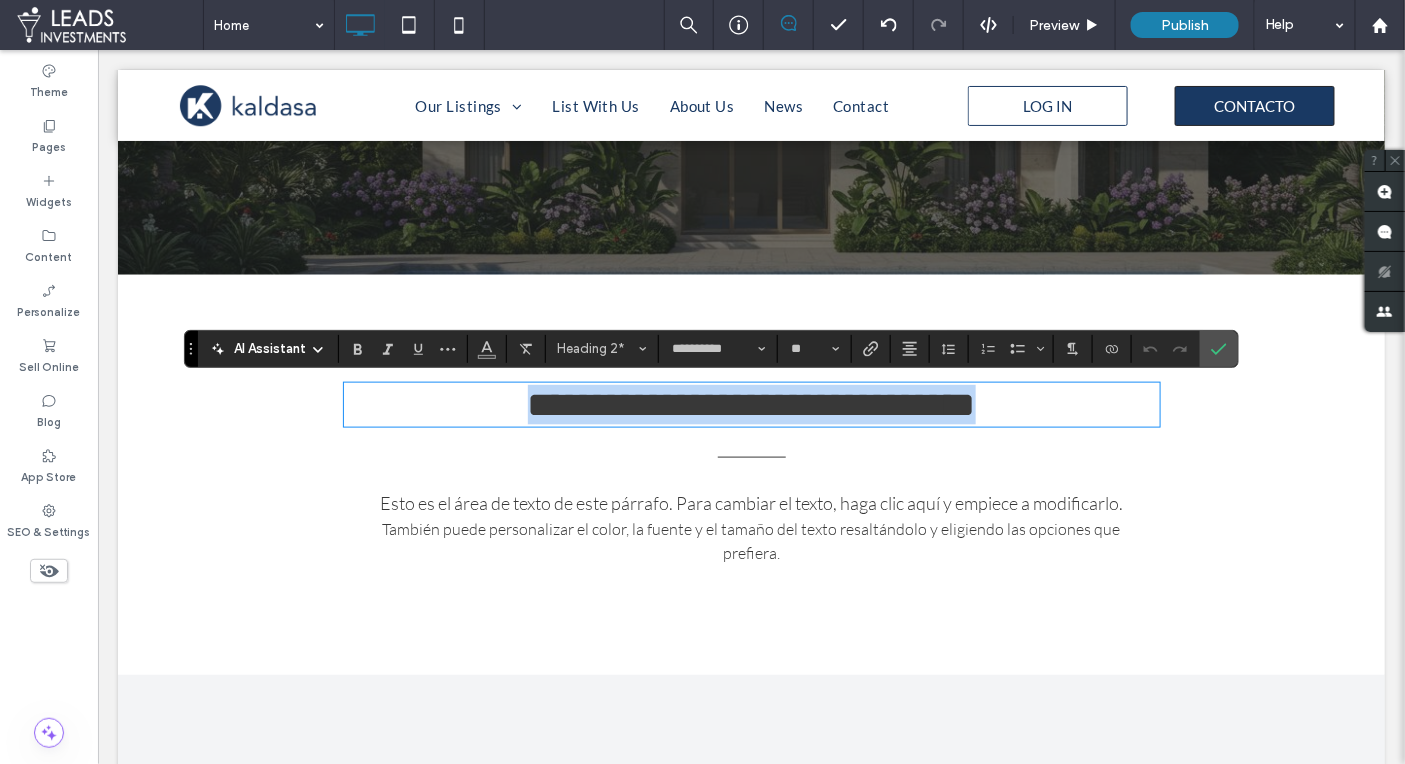 drag, startPoint x: 1098, startPoint y: 412, endPoint x: 1081, endPoint y: 409, distance: 17.262676 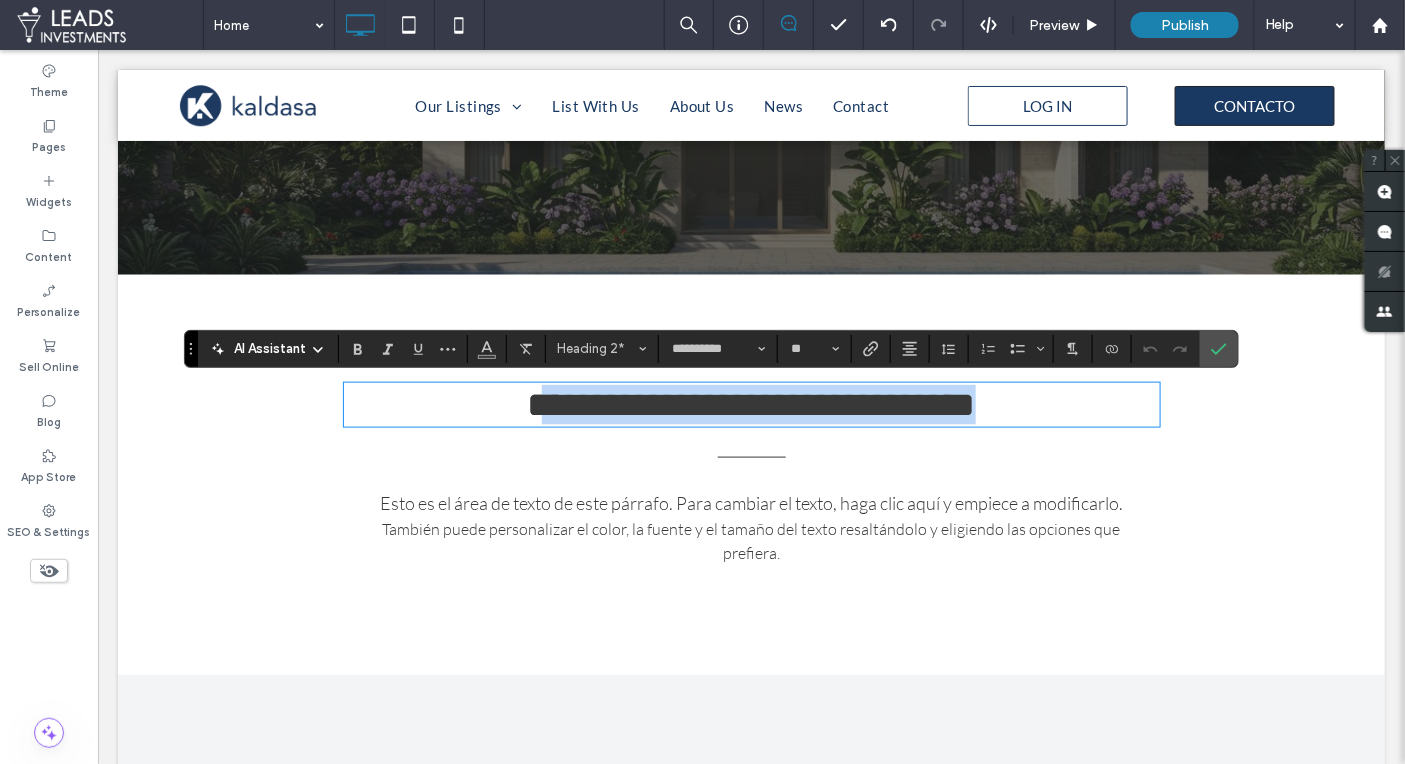 drag, startPoint x: 1075, startPoint y: 407, endPoint x: 497, endPoint y: 412, distance: 578.0216 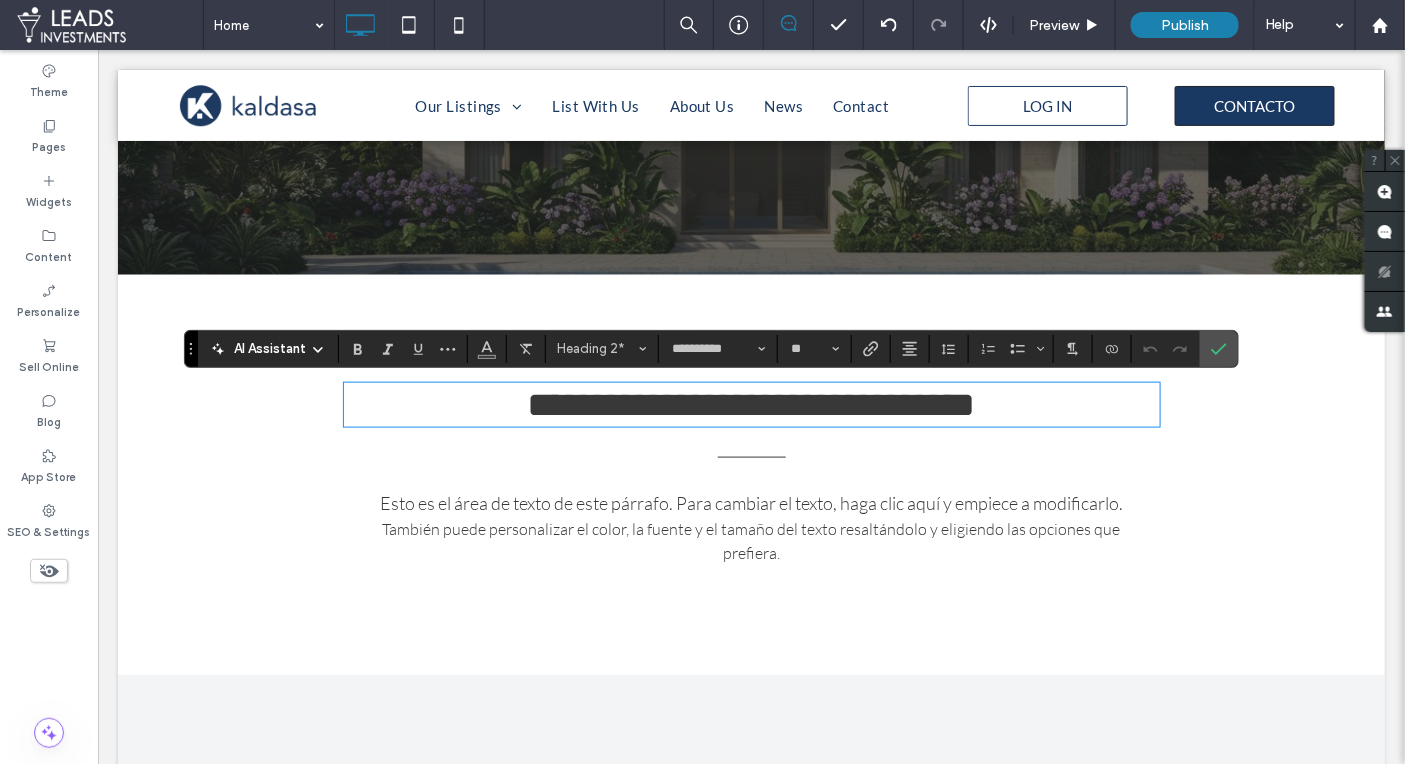 type on "****" 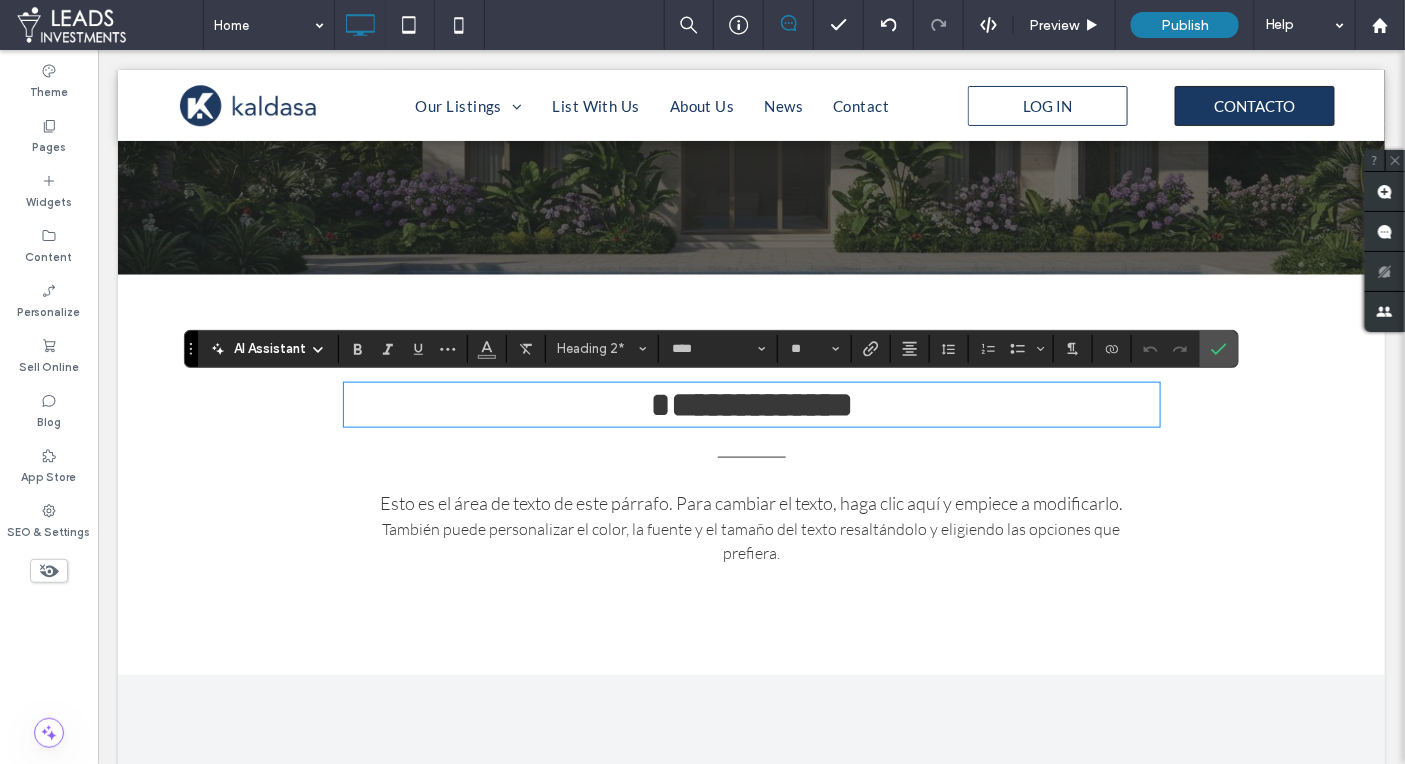 scroll, scrollTop: 0, scrollLeft: 0, axis: both 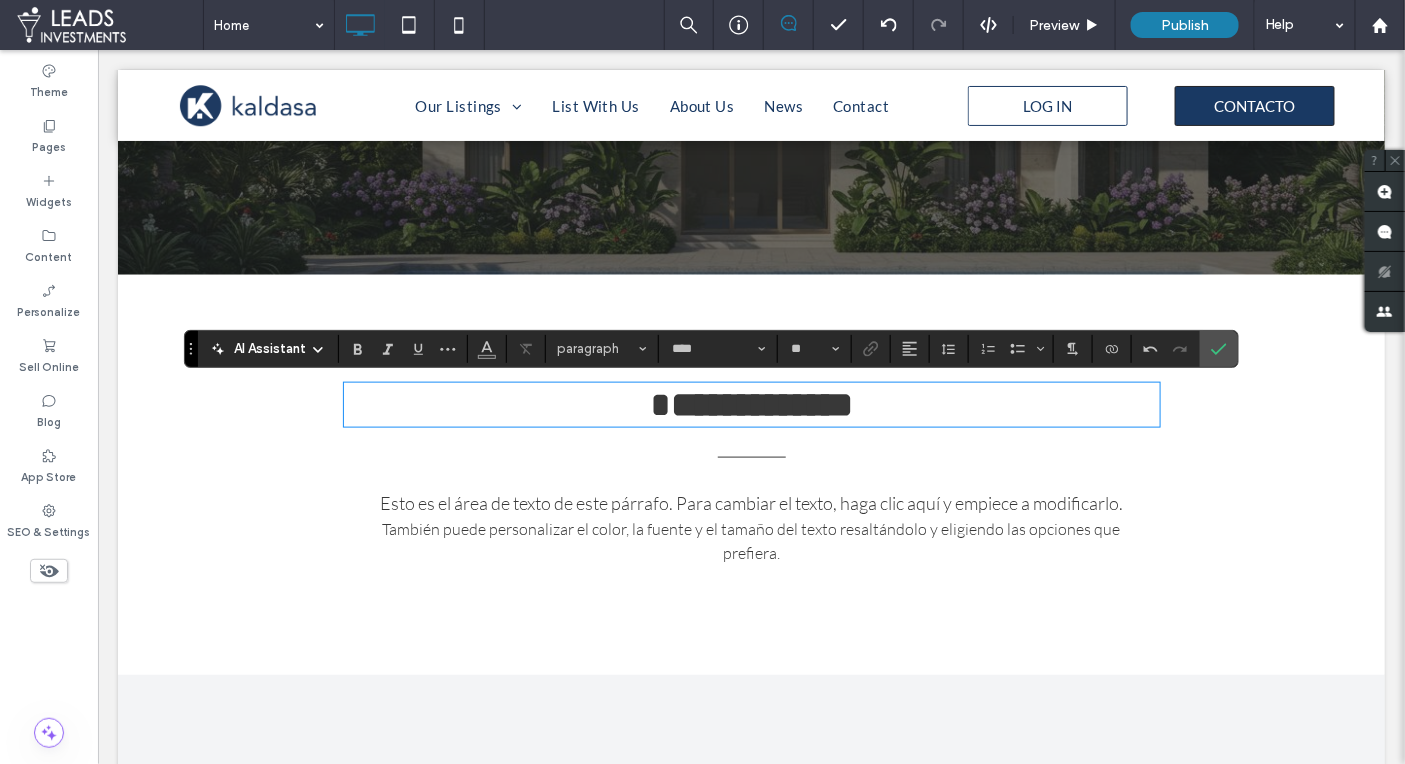 type on "**********" 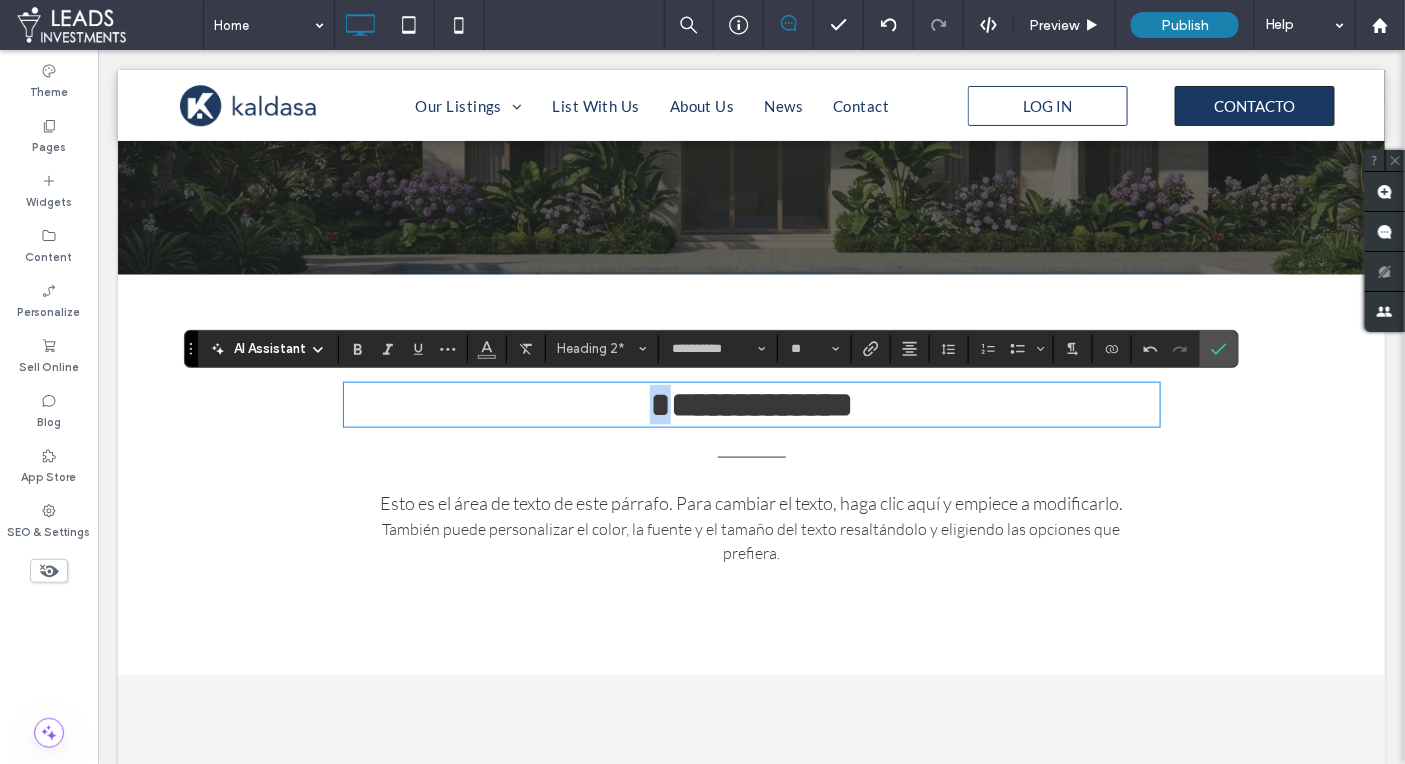 drag, startPoint x: 599, startPoint y: 412, endPoint x: 533, endPoint y: 408, distance: 66.1211 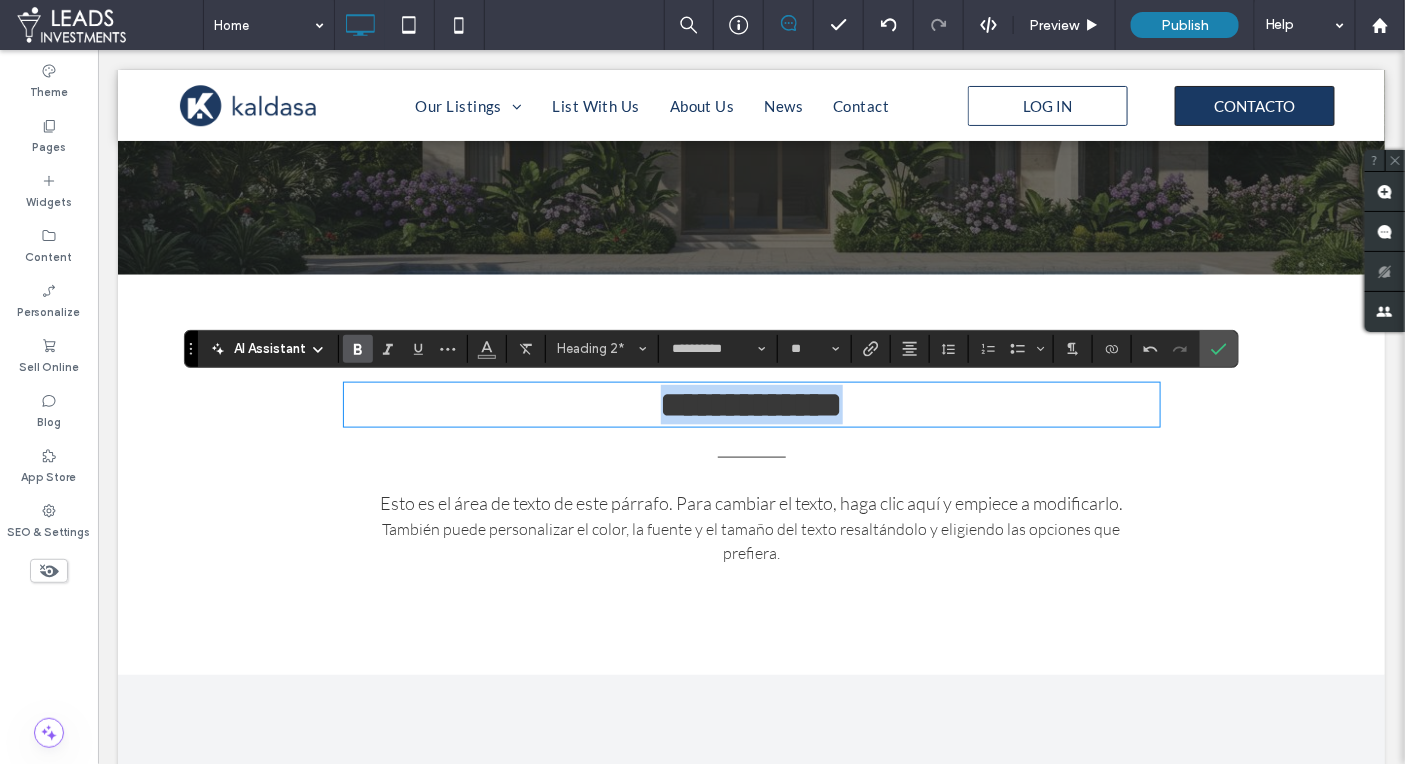drag, startPoint x: 570, startPoint y: 412, endPoint x: 955, endPoint y: 409, distance: 385.0117 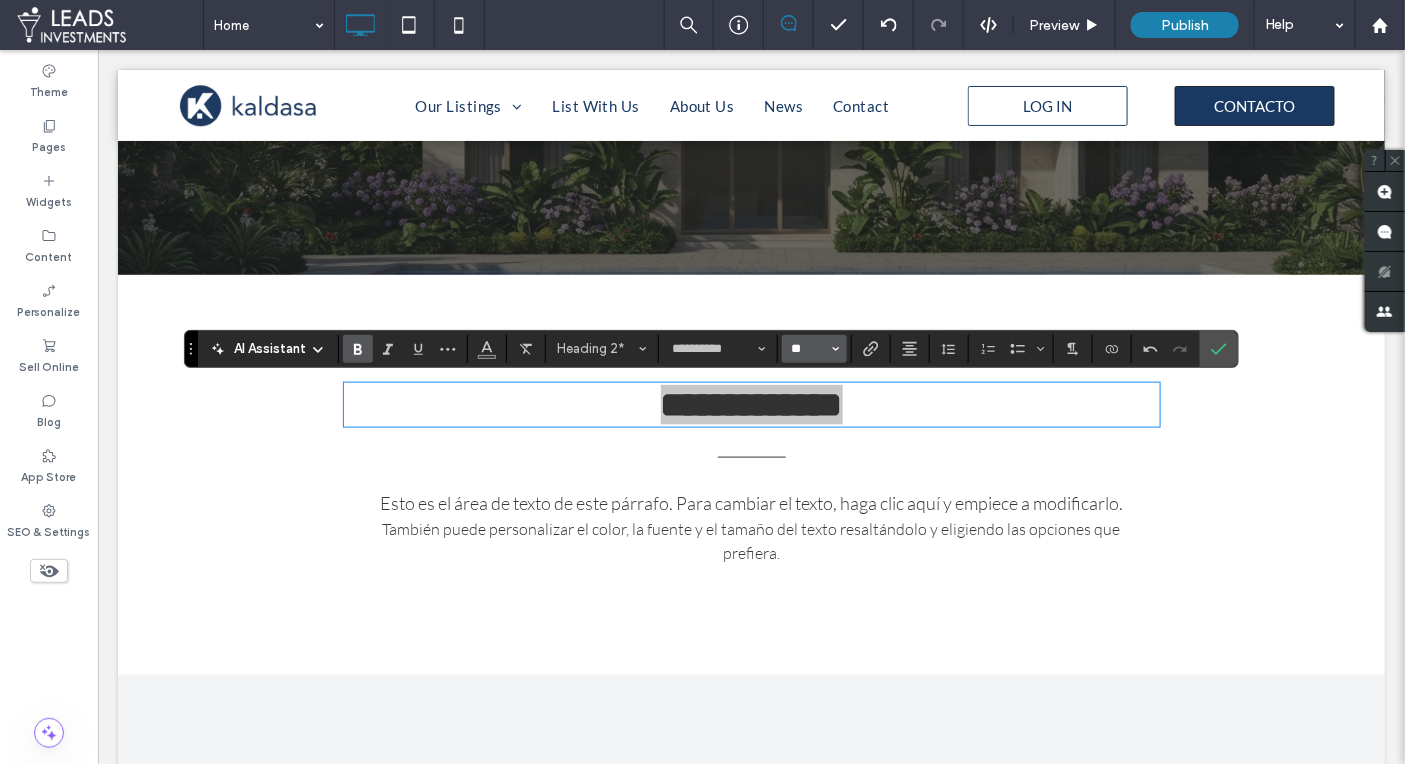 click on "**" at bounding box center [808, 349] 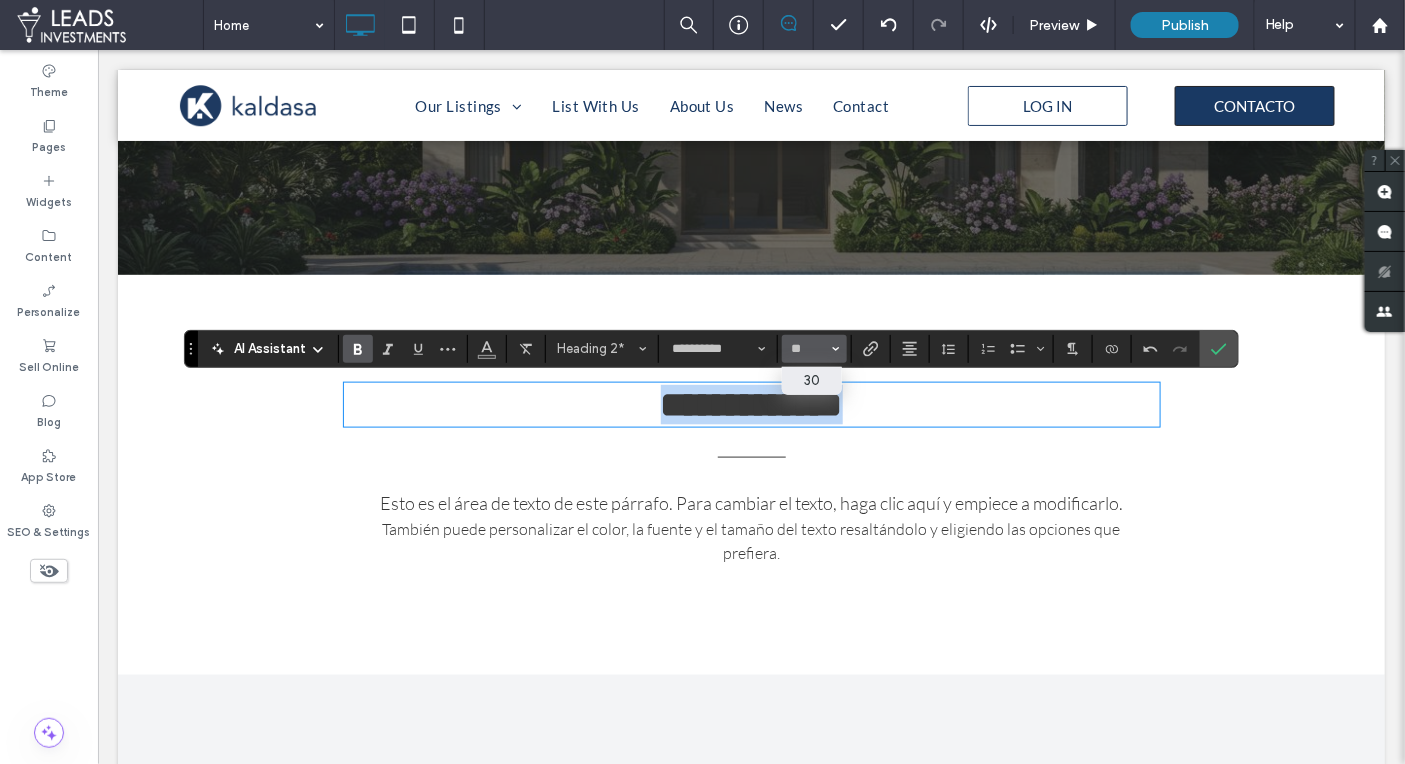 type on "**" 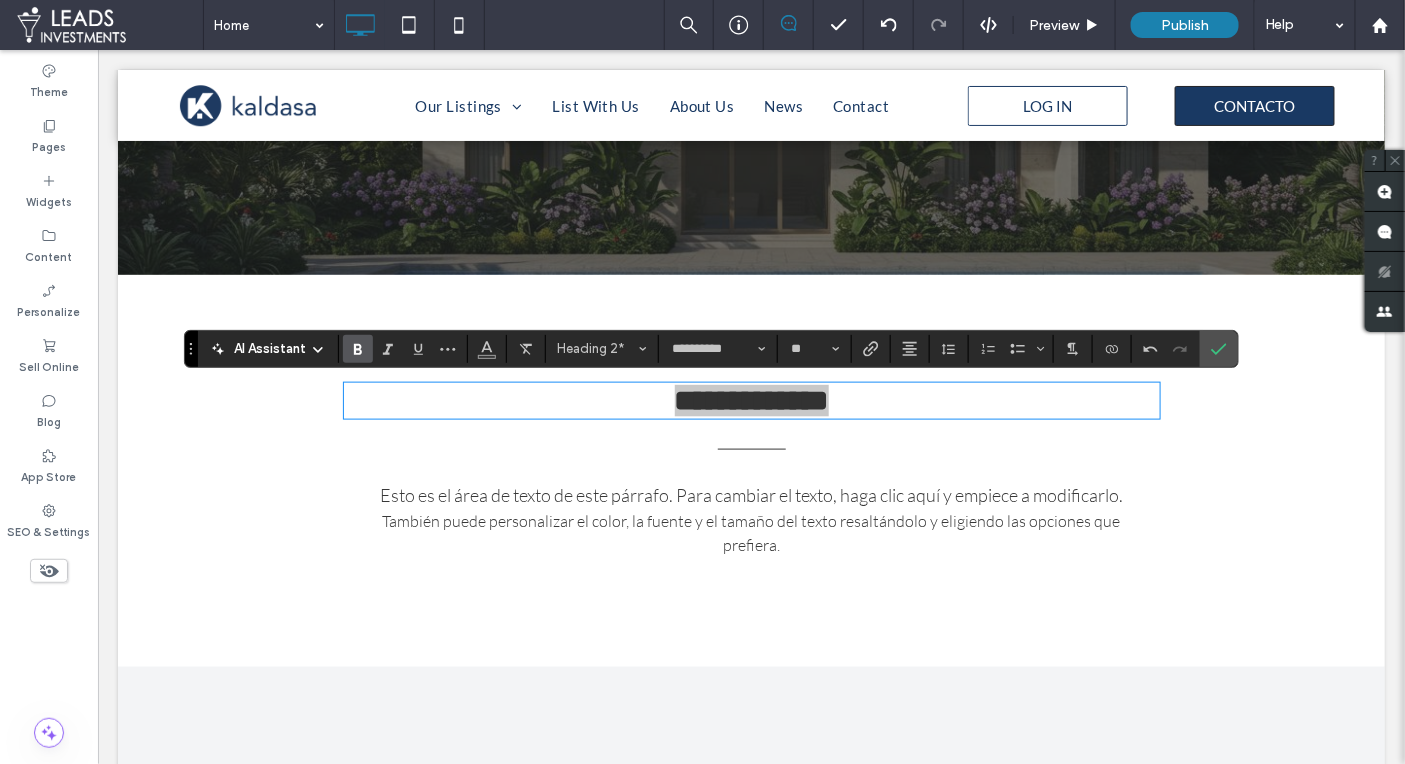 click 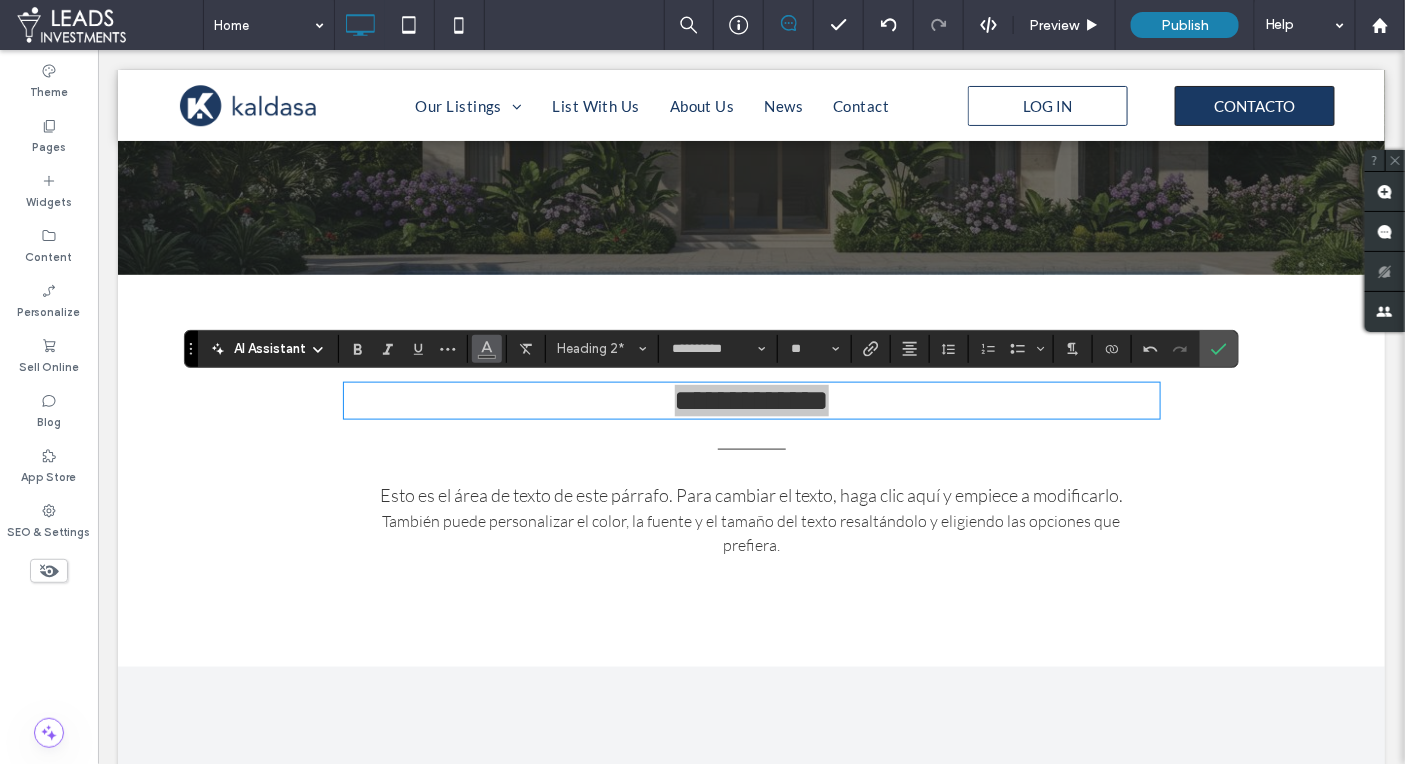 click at bounding box center [487, 349] 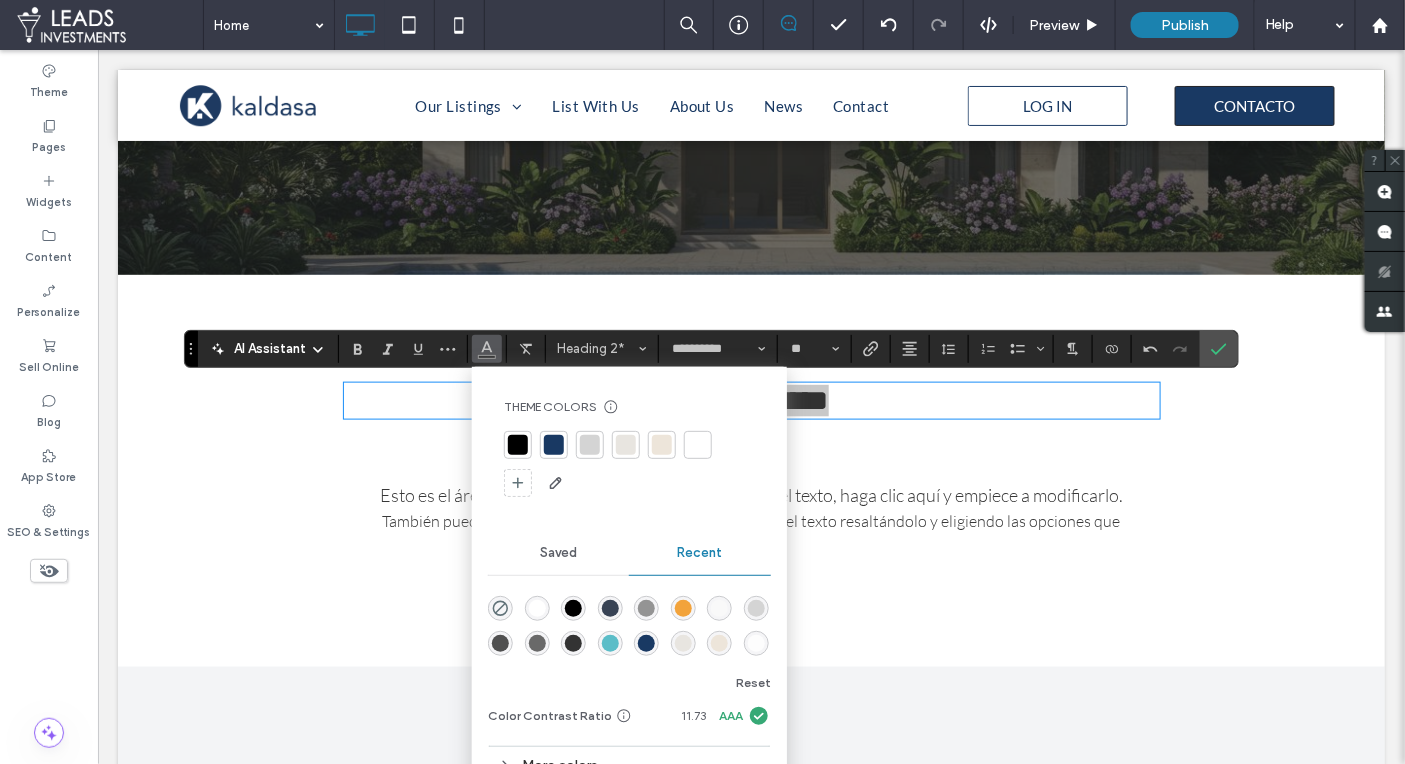click at bounding box center (554, 445) 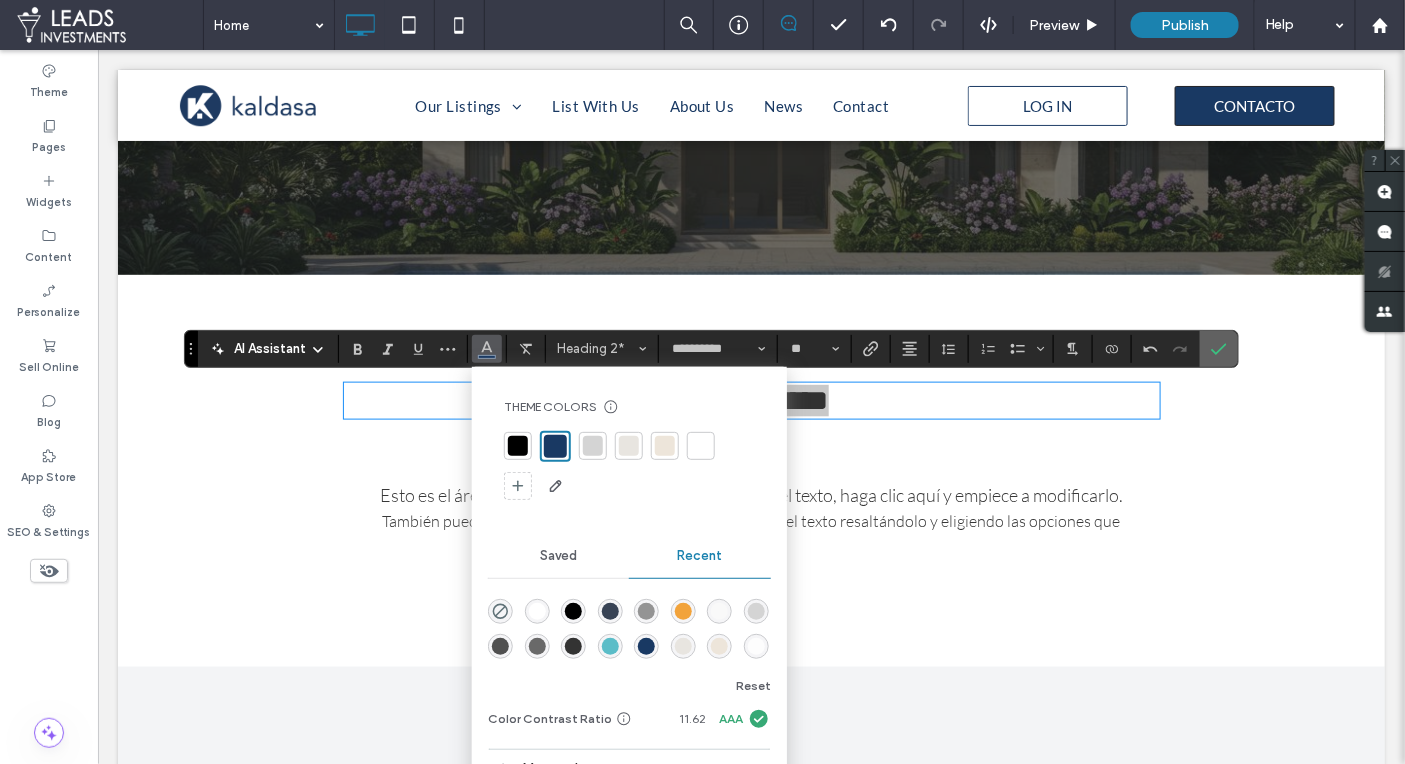 click 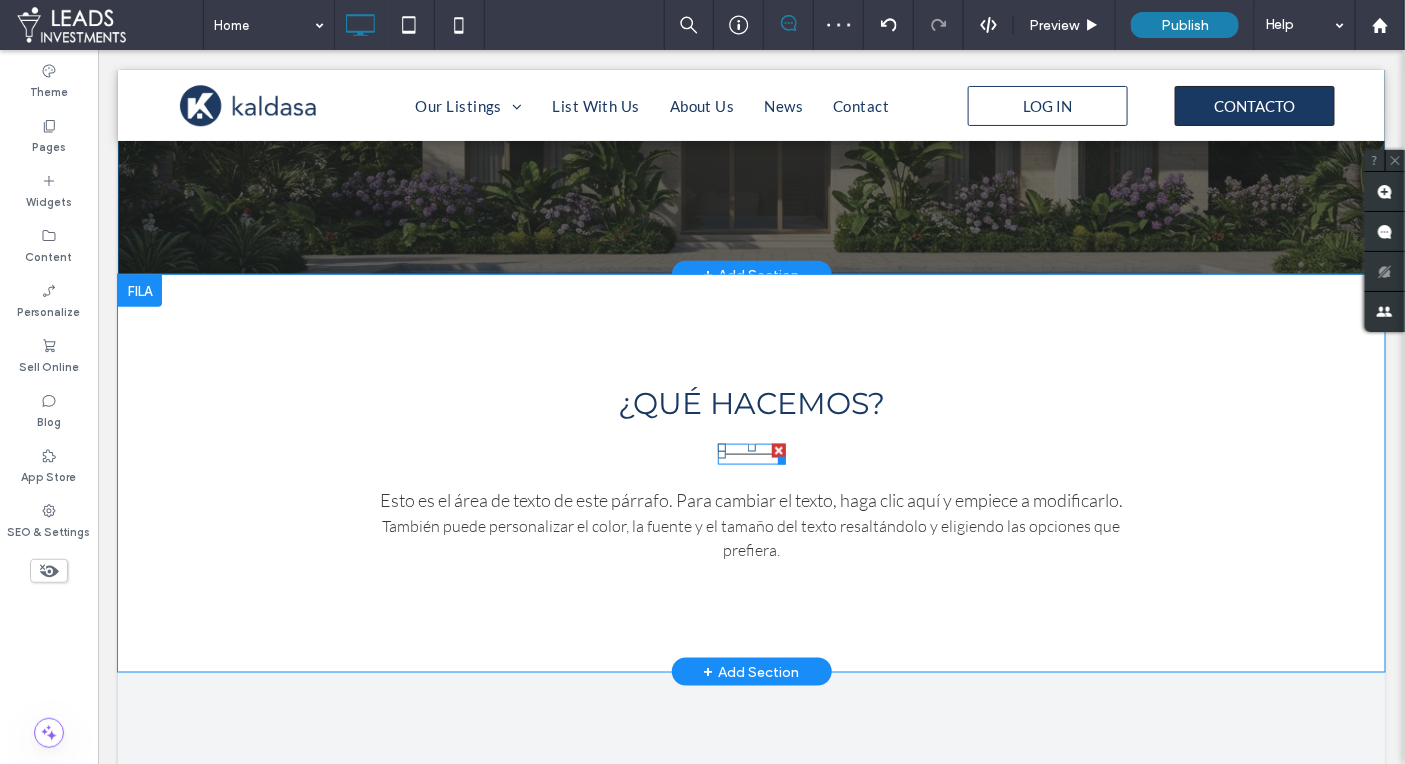 click at bounding box center [751, 453] 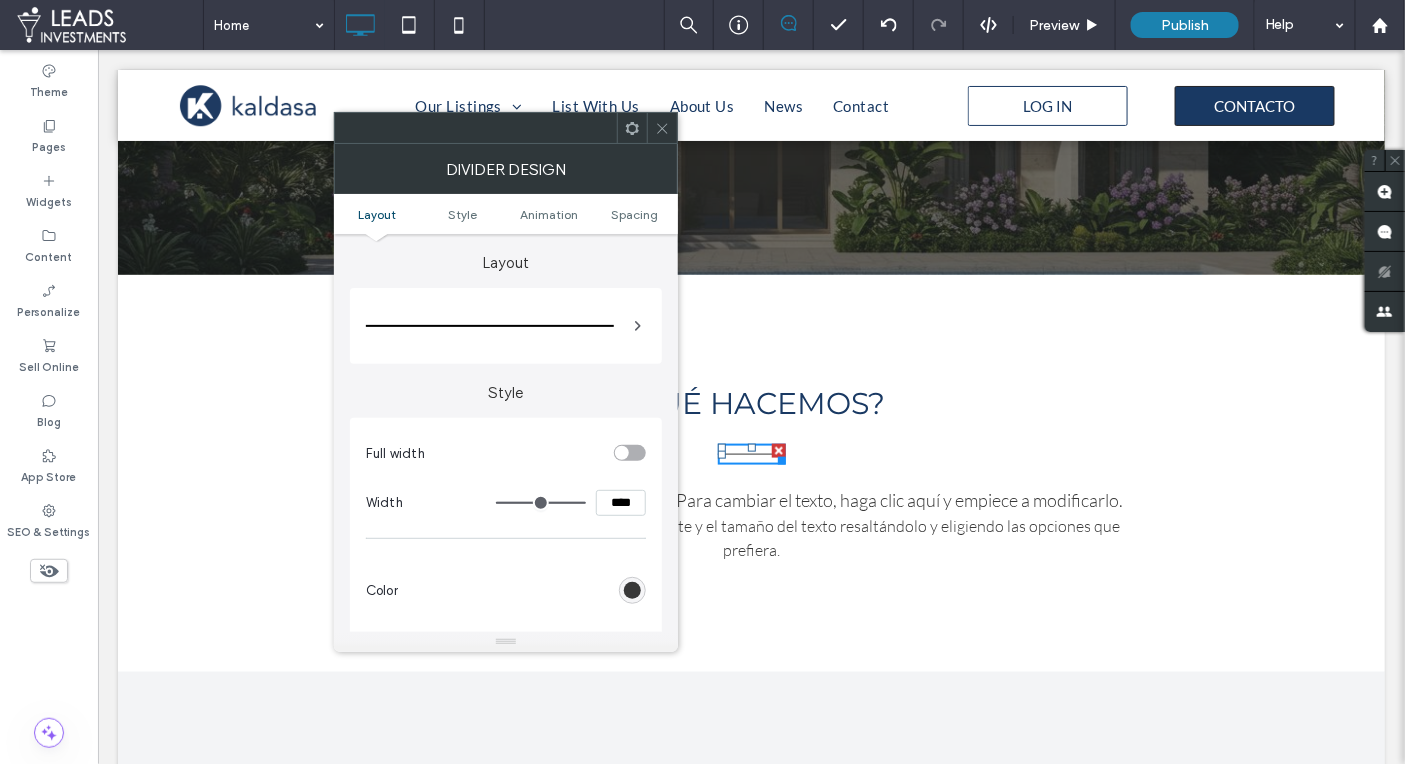click at bounding box center [632, 590] 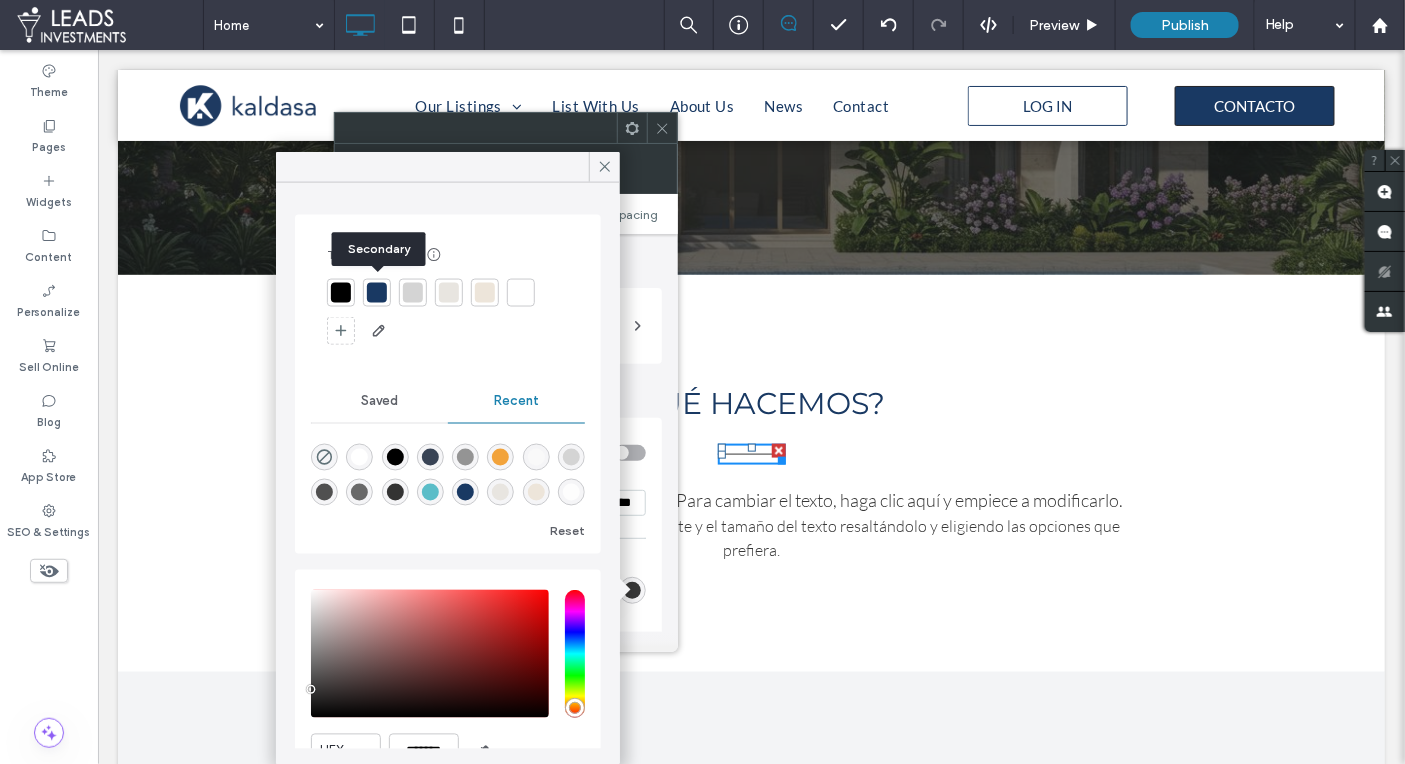 click at bounding box center [377, 293] 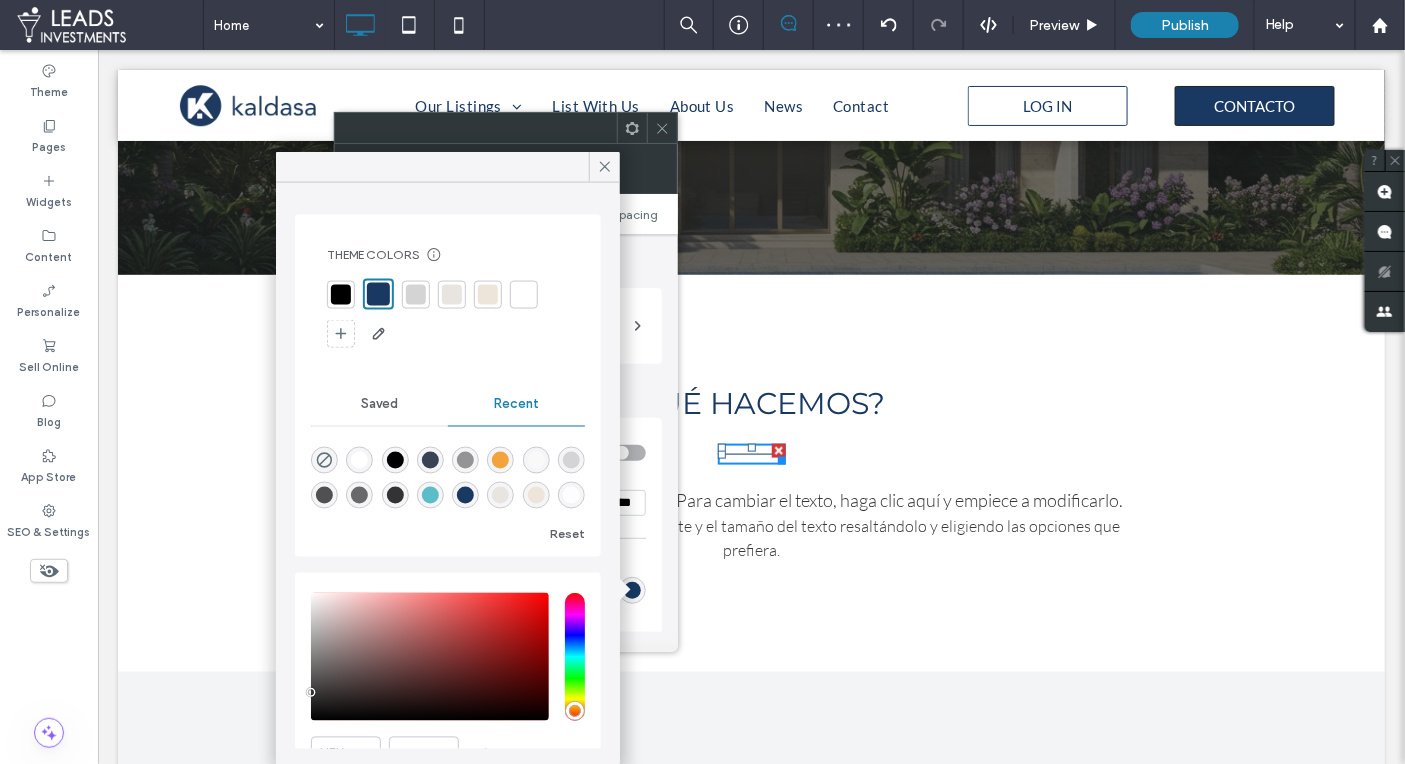 click at bounding box center [488, 294] 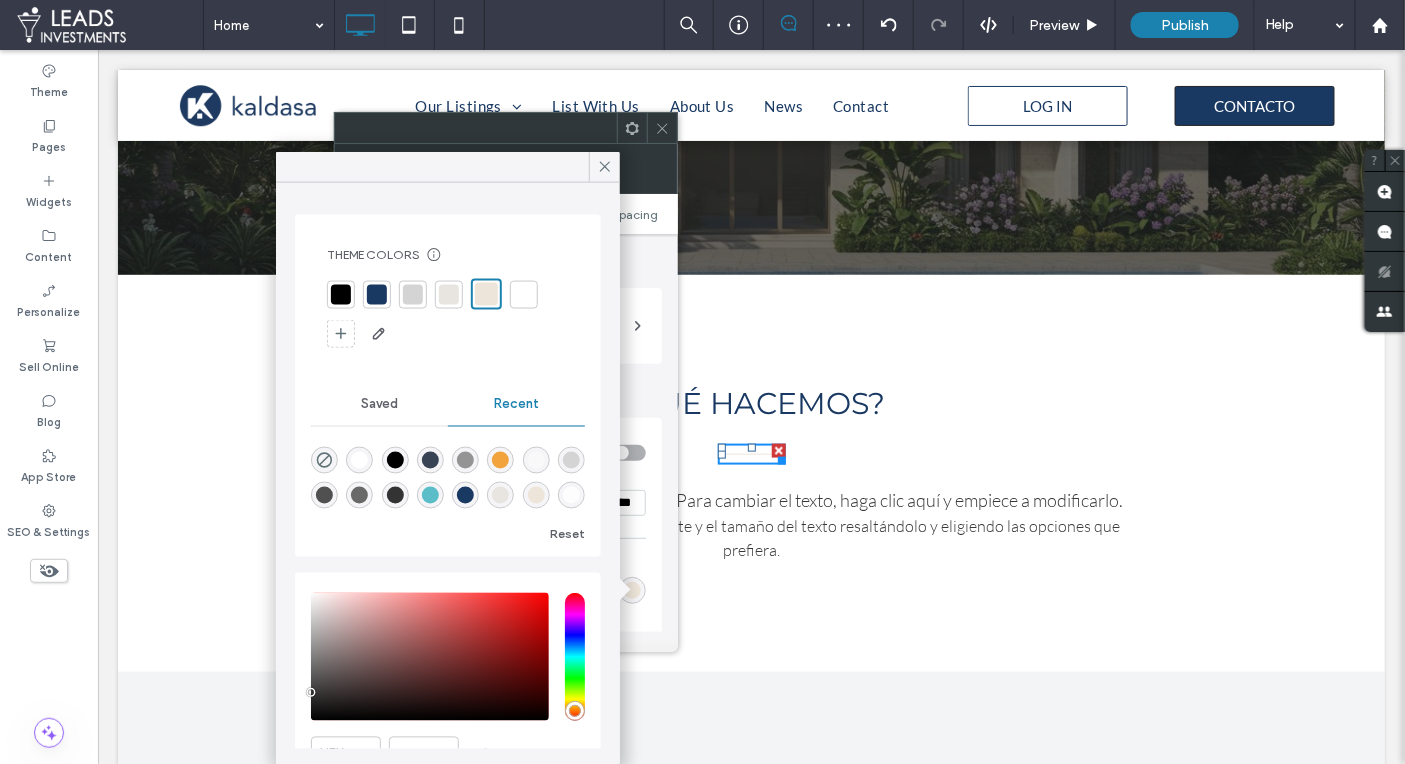 drag, startPoint x: 445, startPoint y: 297, endPoint x: 410, endPoint y: 293, distance: 35.22783 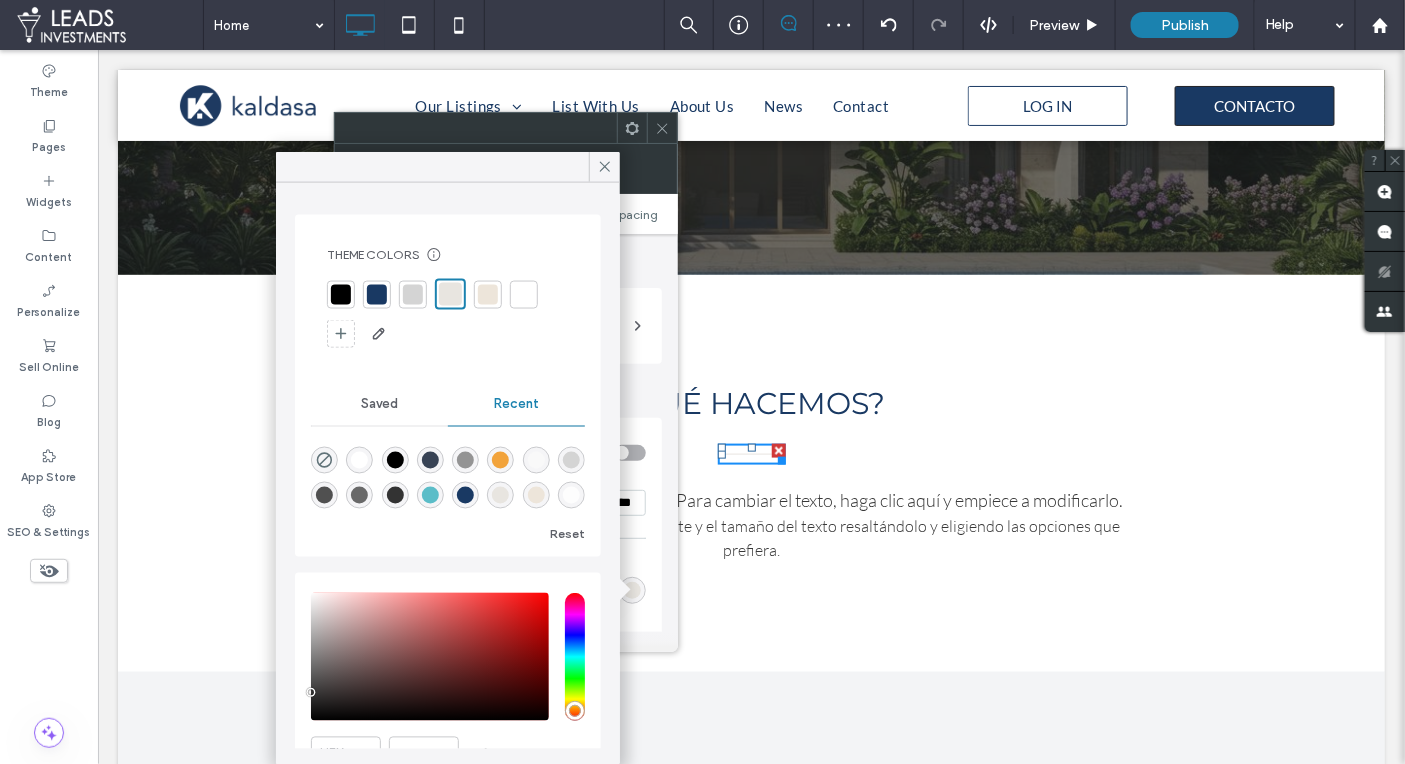 click at bounding box center (413, 294) 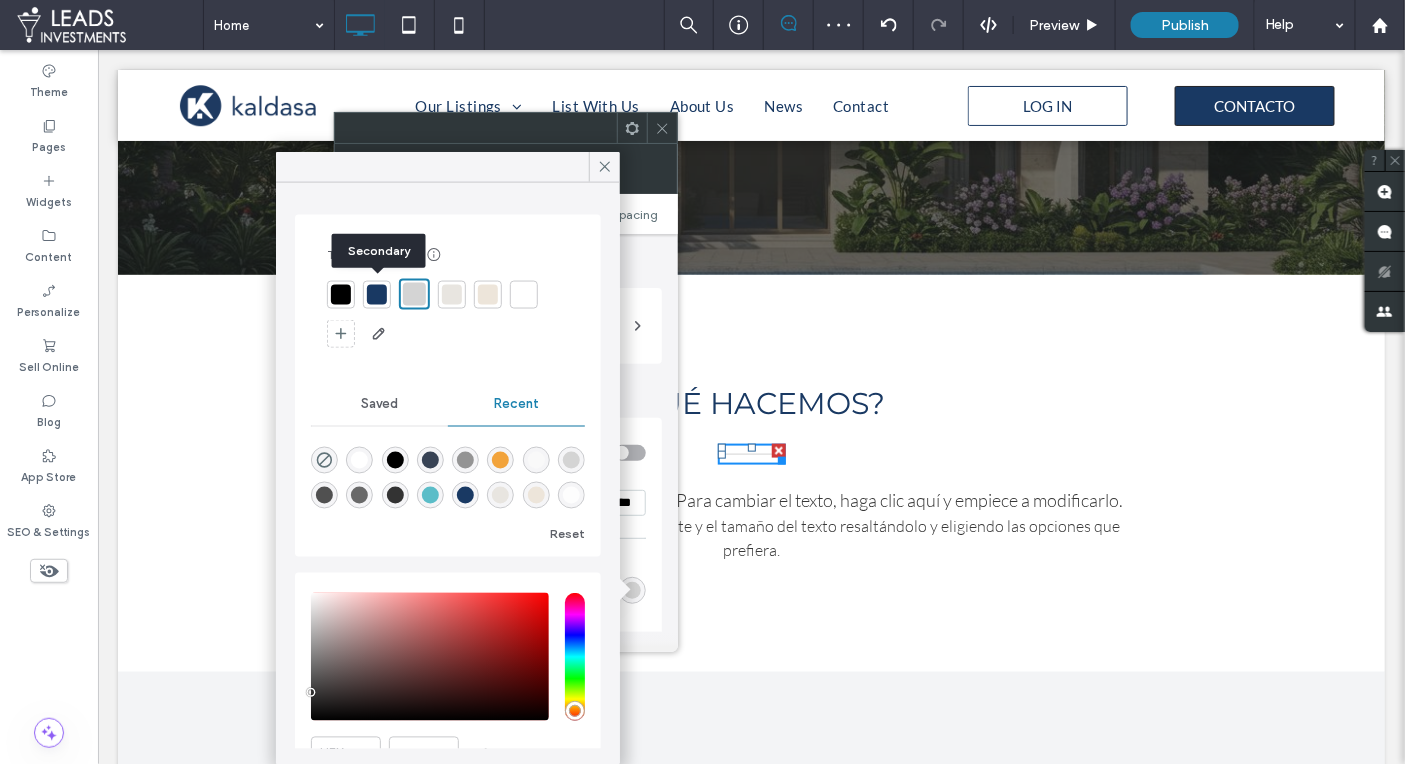 click at bounding box center (377, 294) 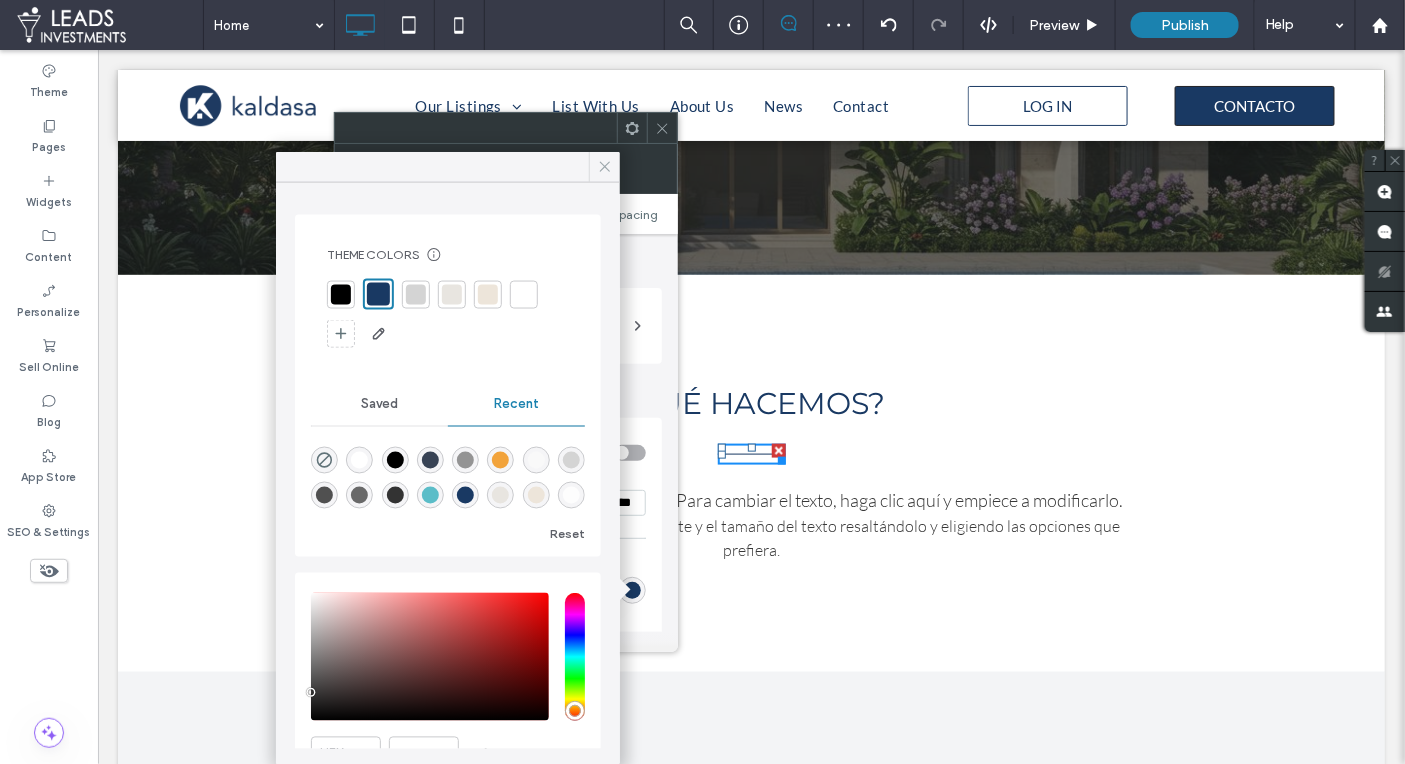 click 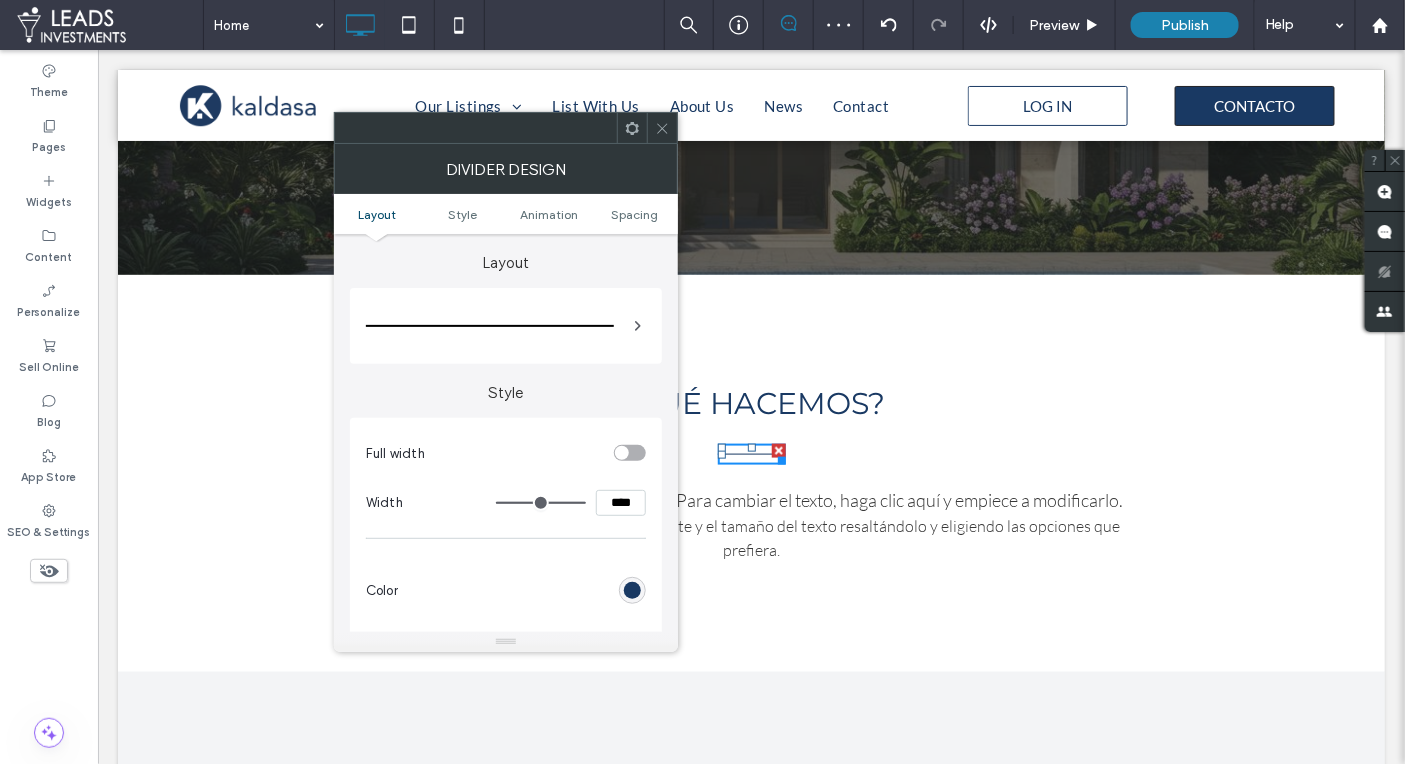 drag, startPoint x: 664, startPoint y: 127, endPoint x: 673, endPoint y: 176, distance: 49.819675 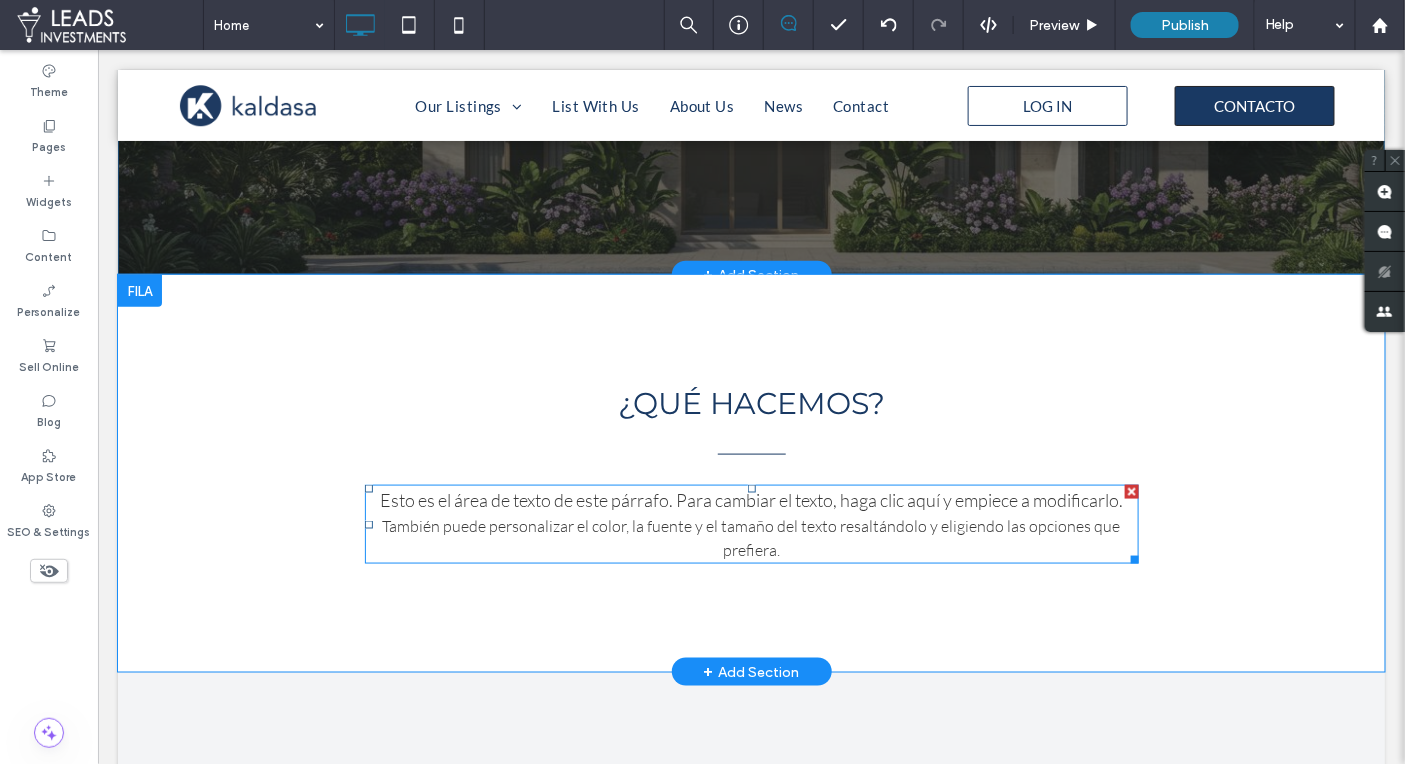 click on "También puede personalizar el color, la fuente y el tamaño del texto resaltándolo y eligiendo las opciones que prefiera." at bounding box center [751, 537] 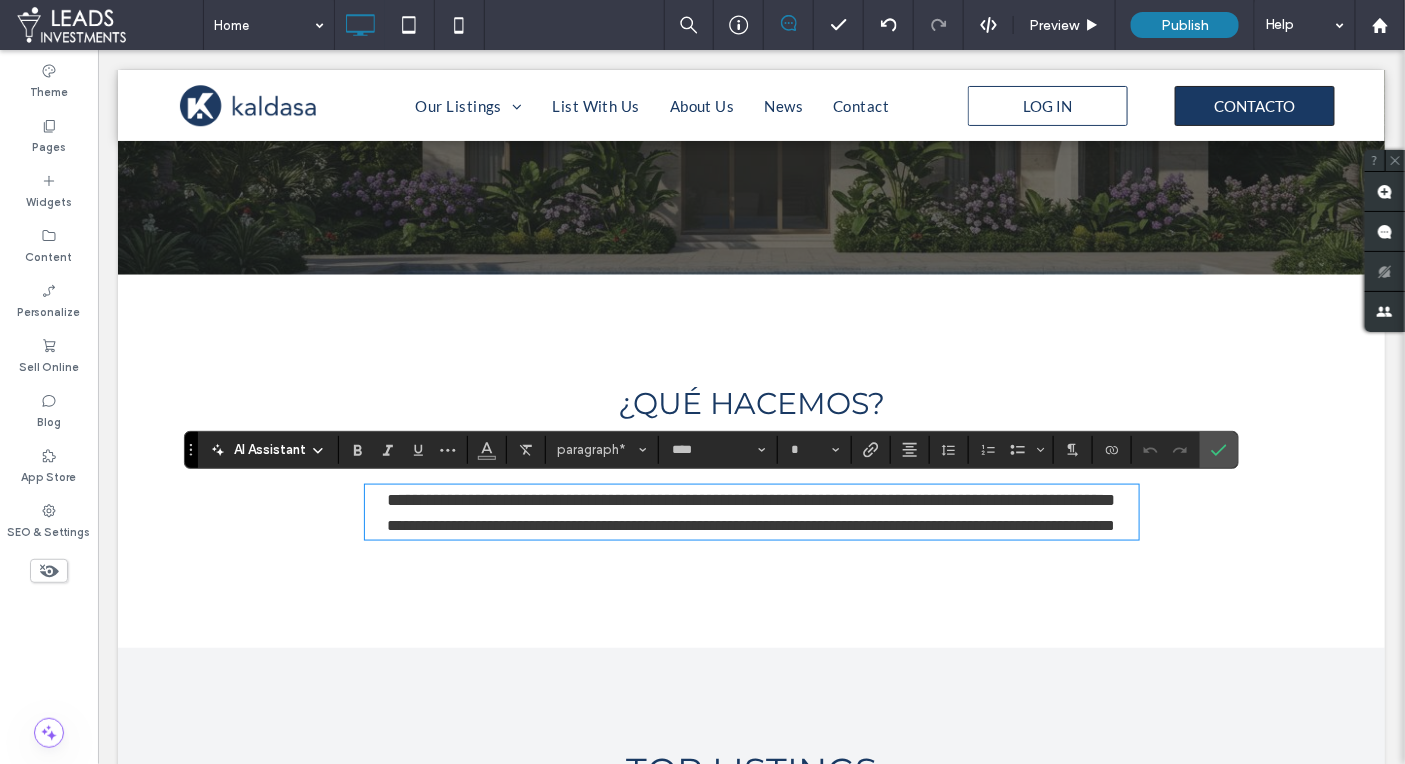 drag, startPoint x: 821, startPoint y: 501, endPoint x: 805, endPoint y: 544, distance: 45.88028 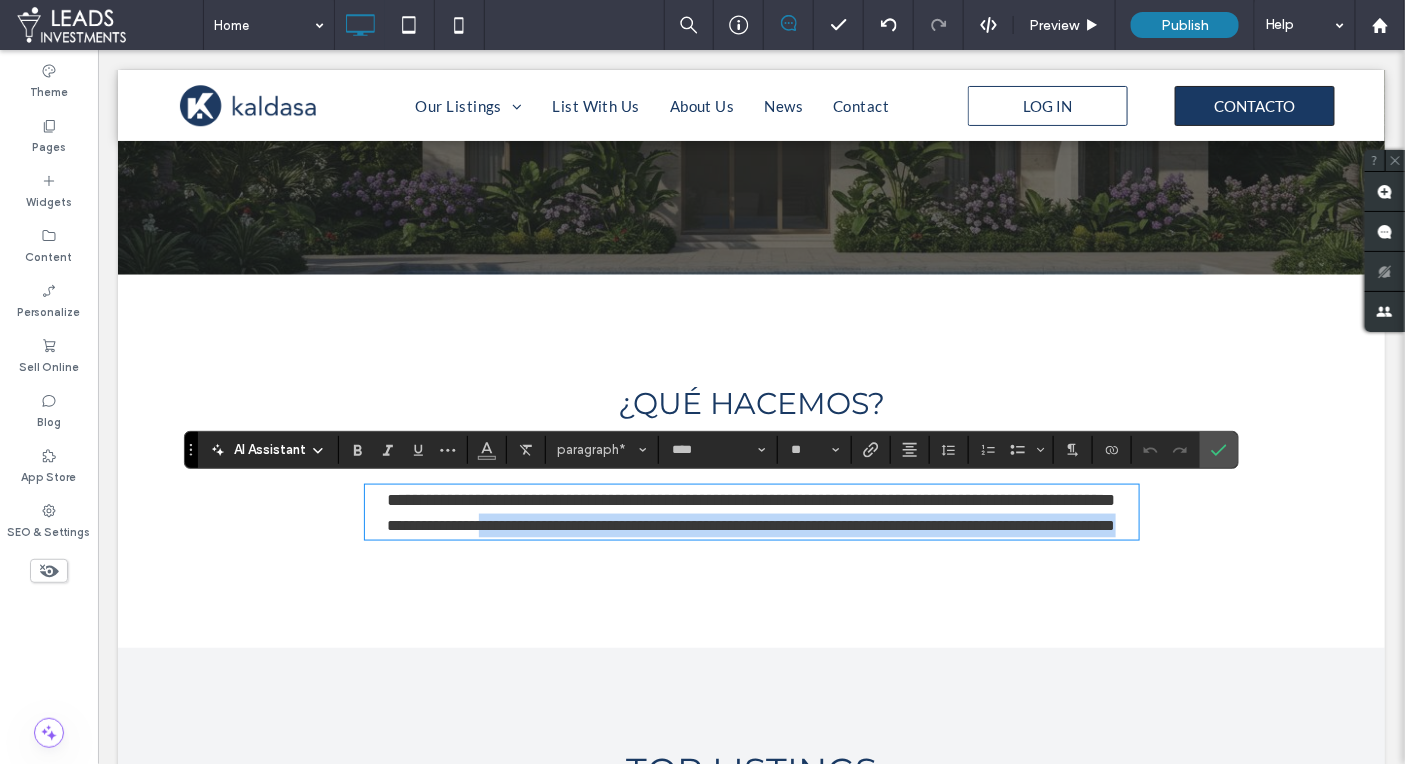 type on "*" 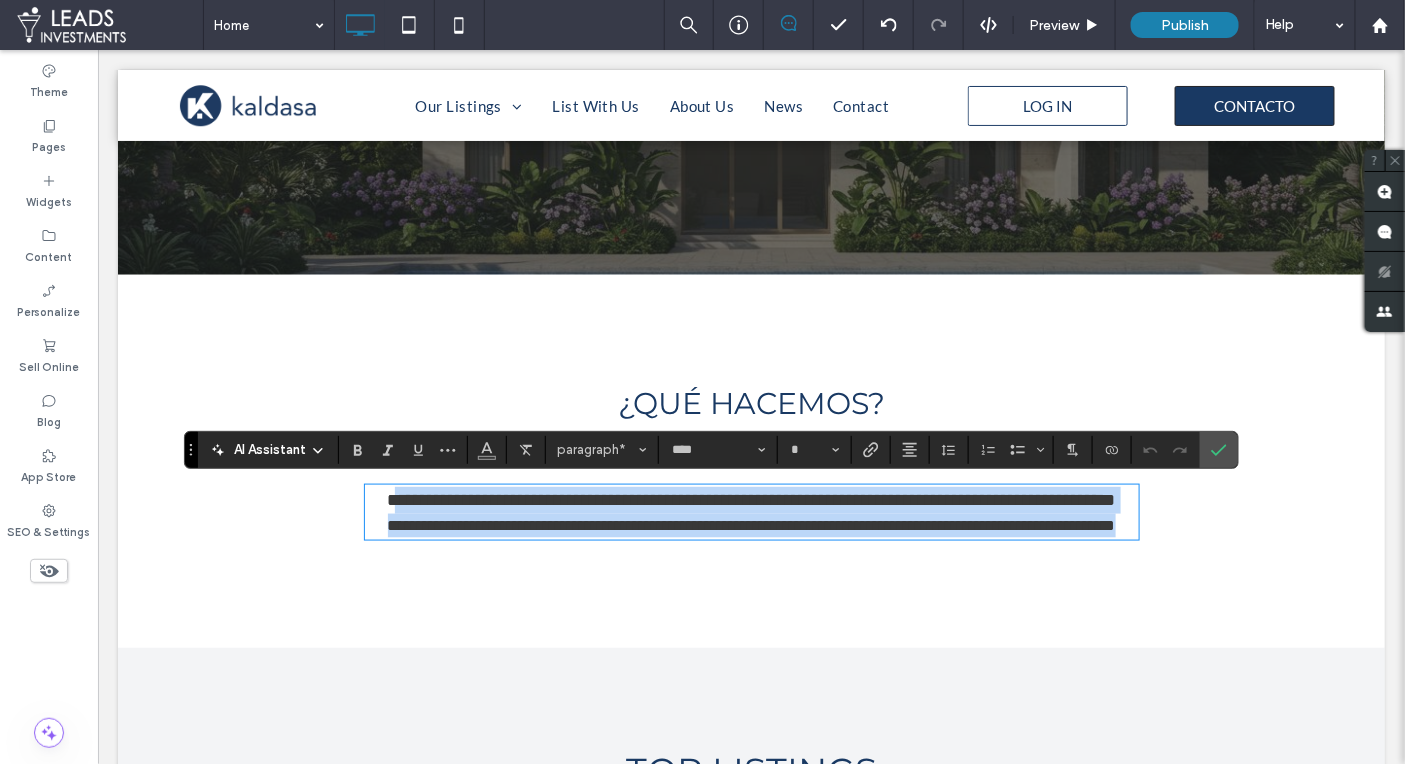 drag, startPoint x: 805, startPoint y: 550, endPoint x: 460, endPoint y: 472, distance: 353.70752 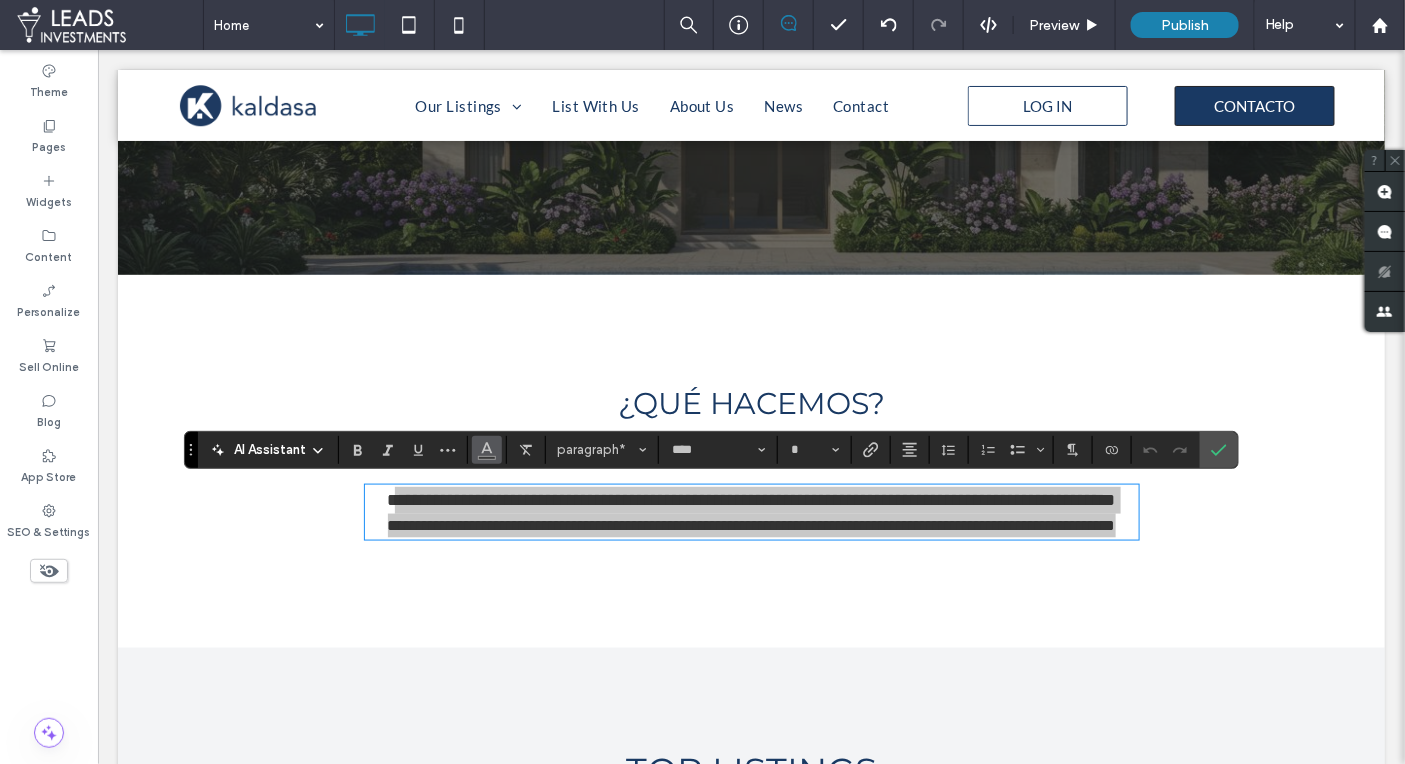 click 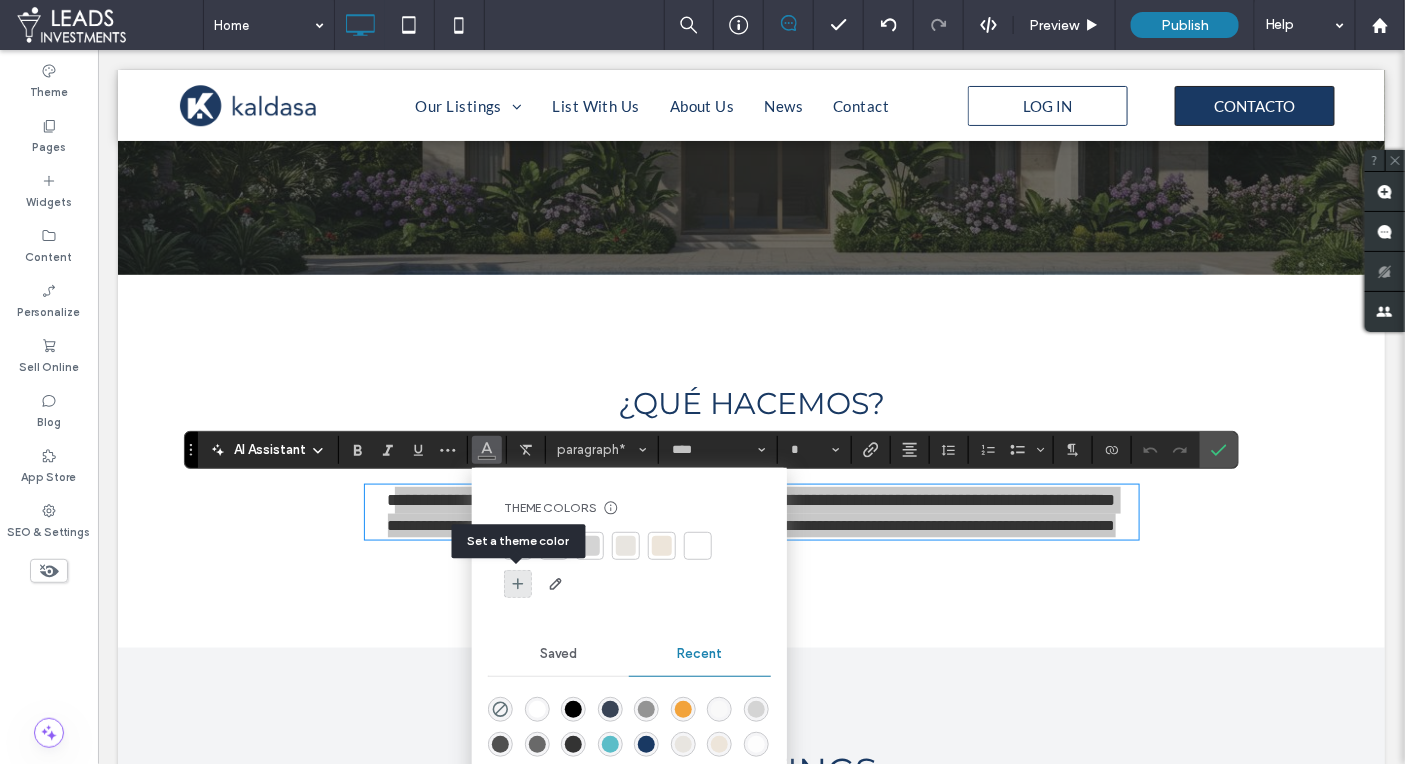 click 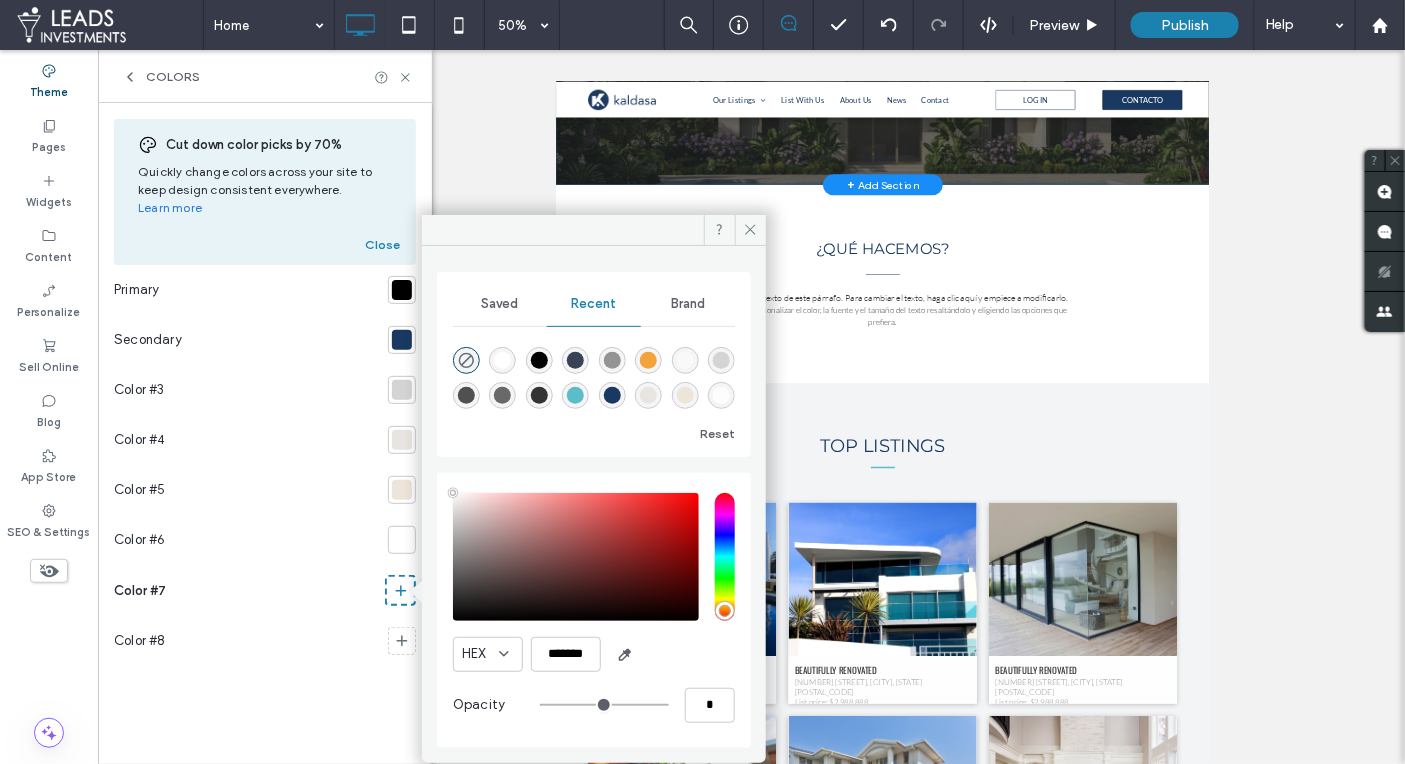 type on "**" 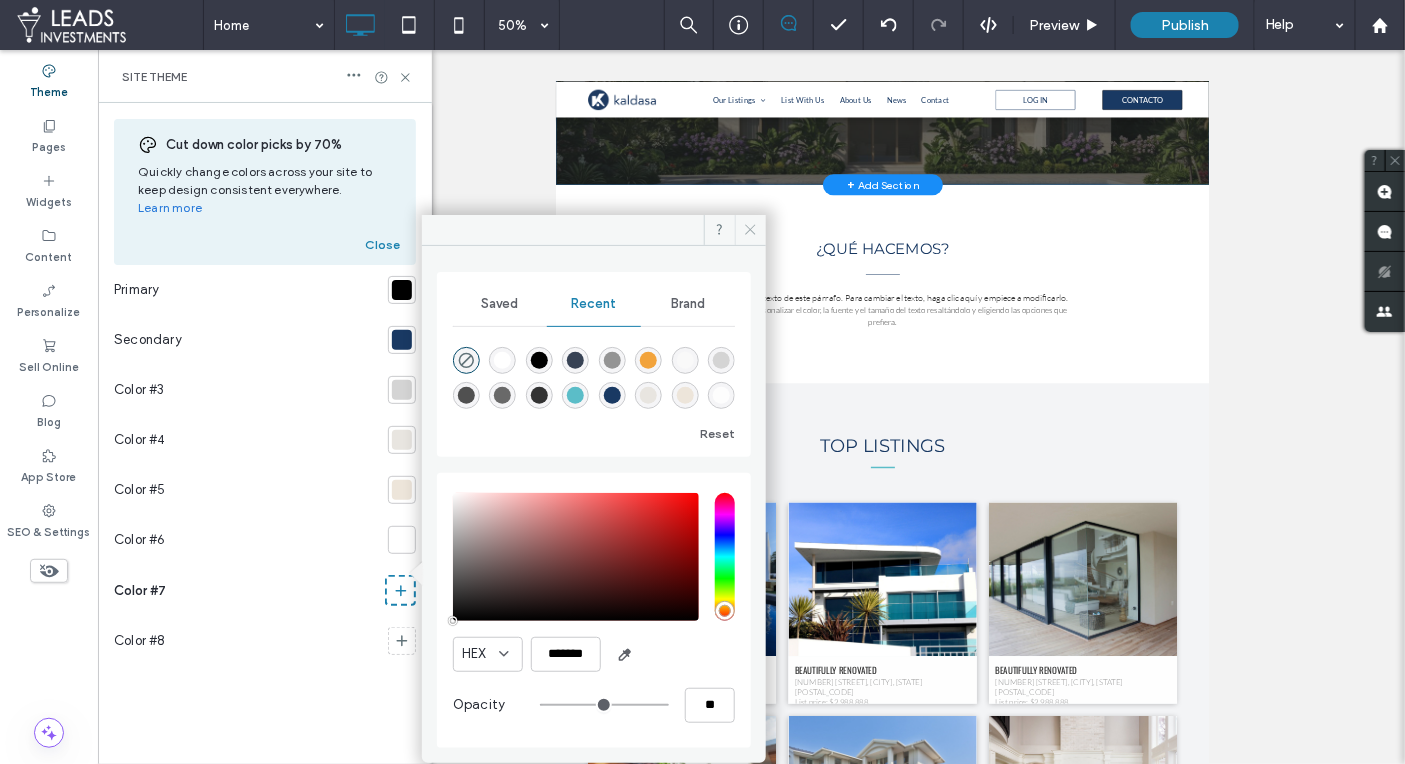 drag, startPoint x: 382, startPoint y: 291, endPoint x: 746, endPoint y: 227, distance: 369.58356 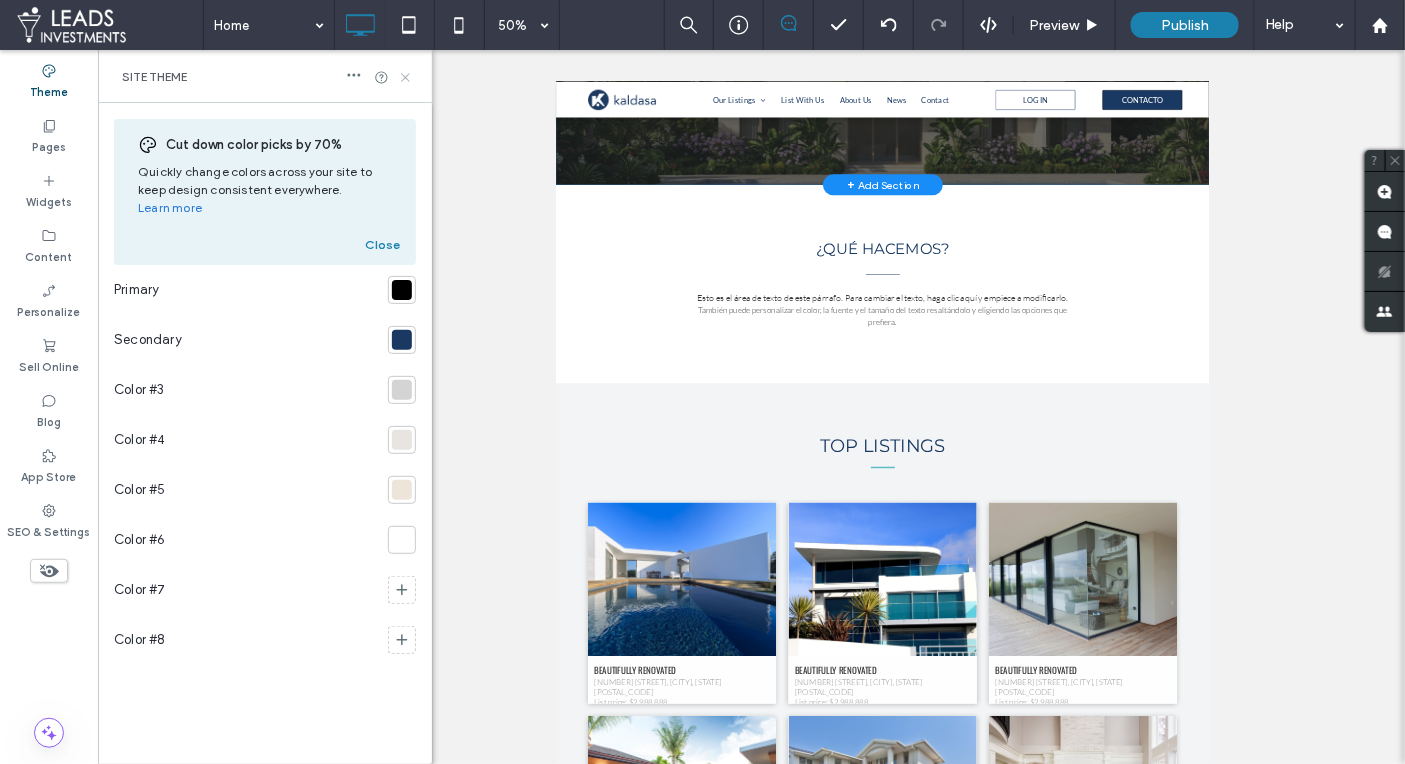 click 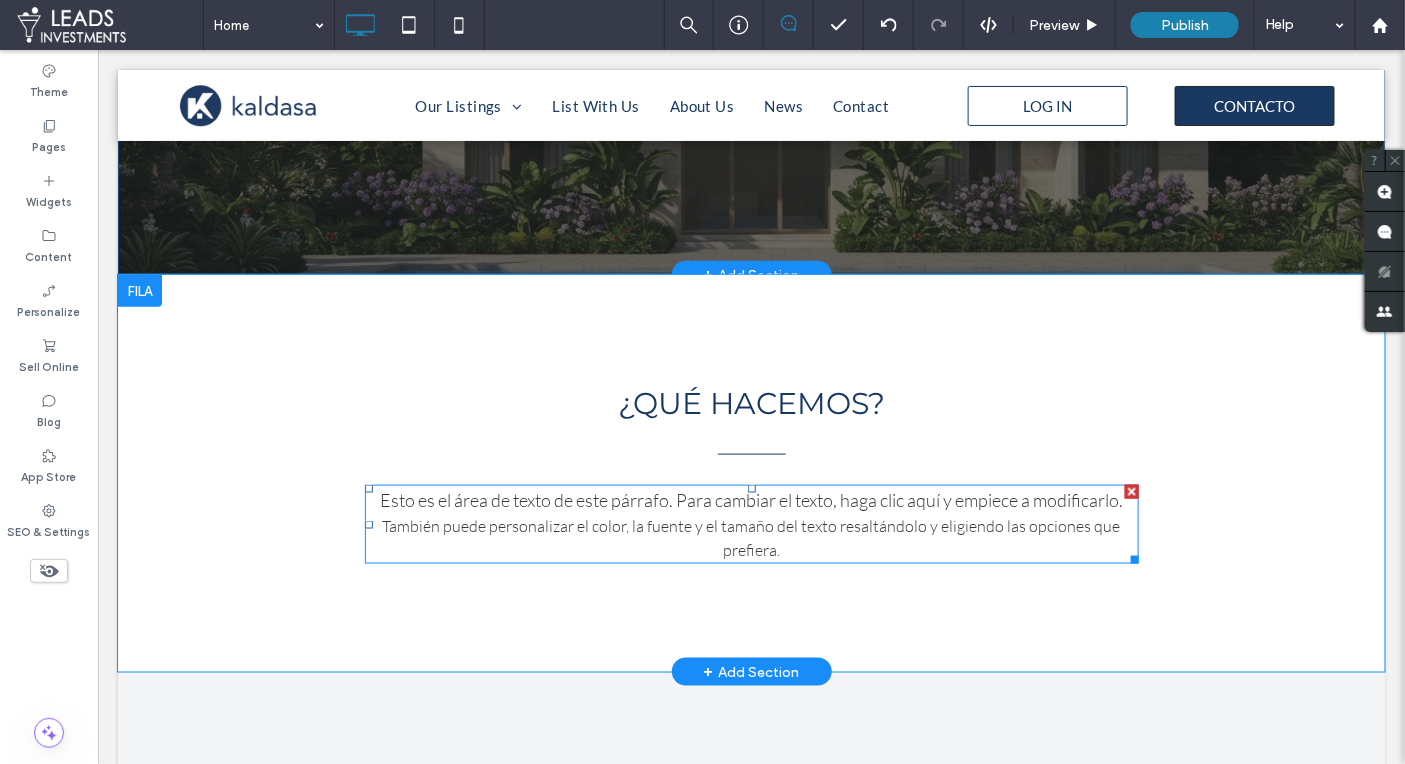 click on "También puede personalizar el color, la fuente y el tamaño del texto resaltándolo y eligiendo las opciones que prefiera." at bounding box center (751, 537) 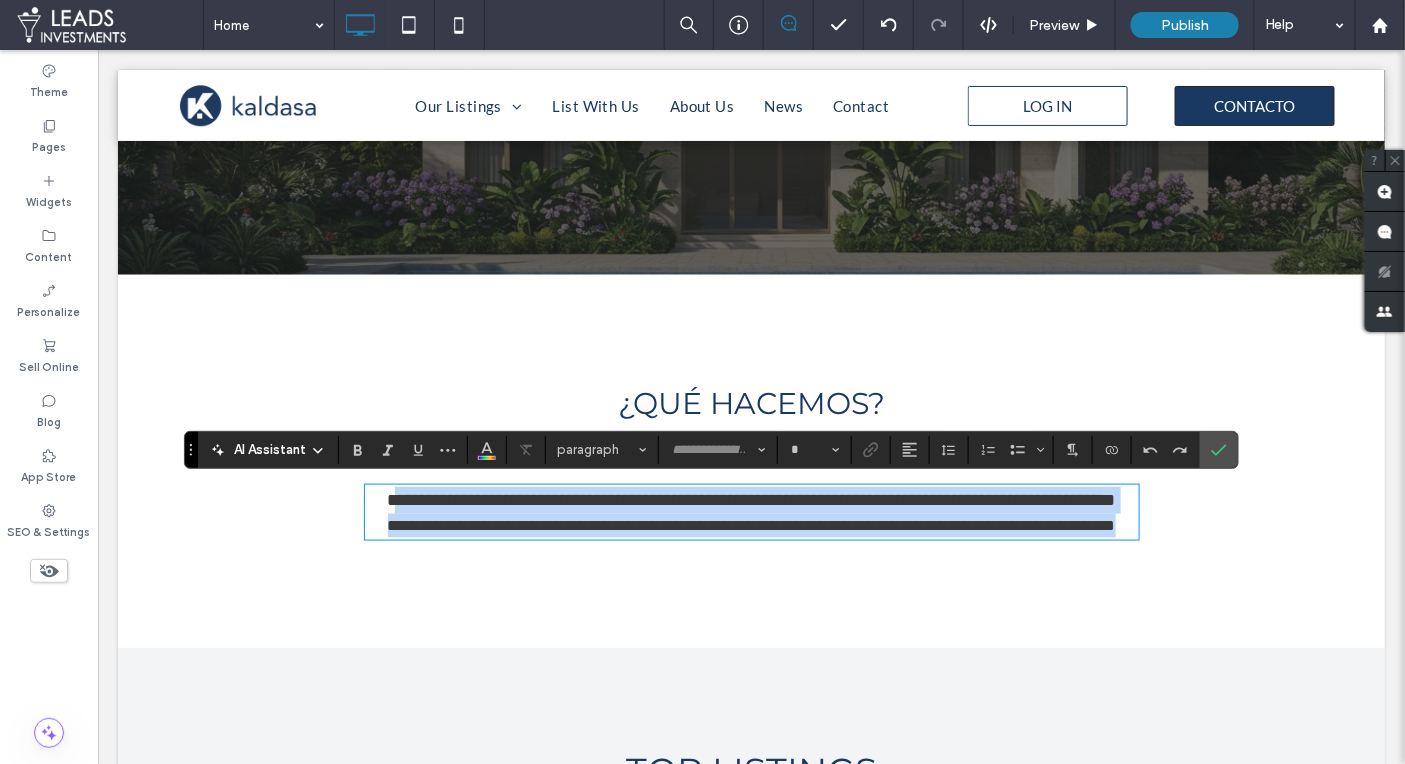 type on "****" 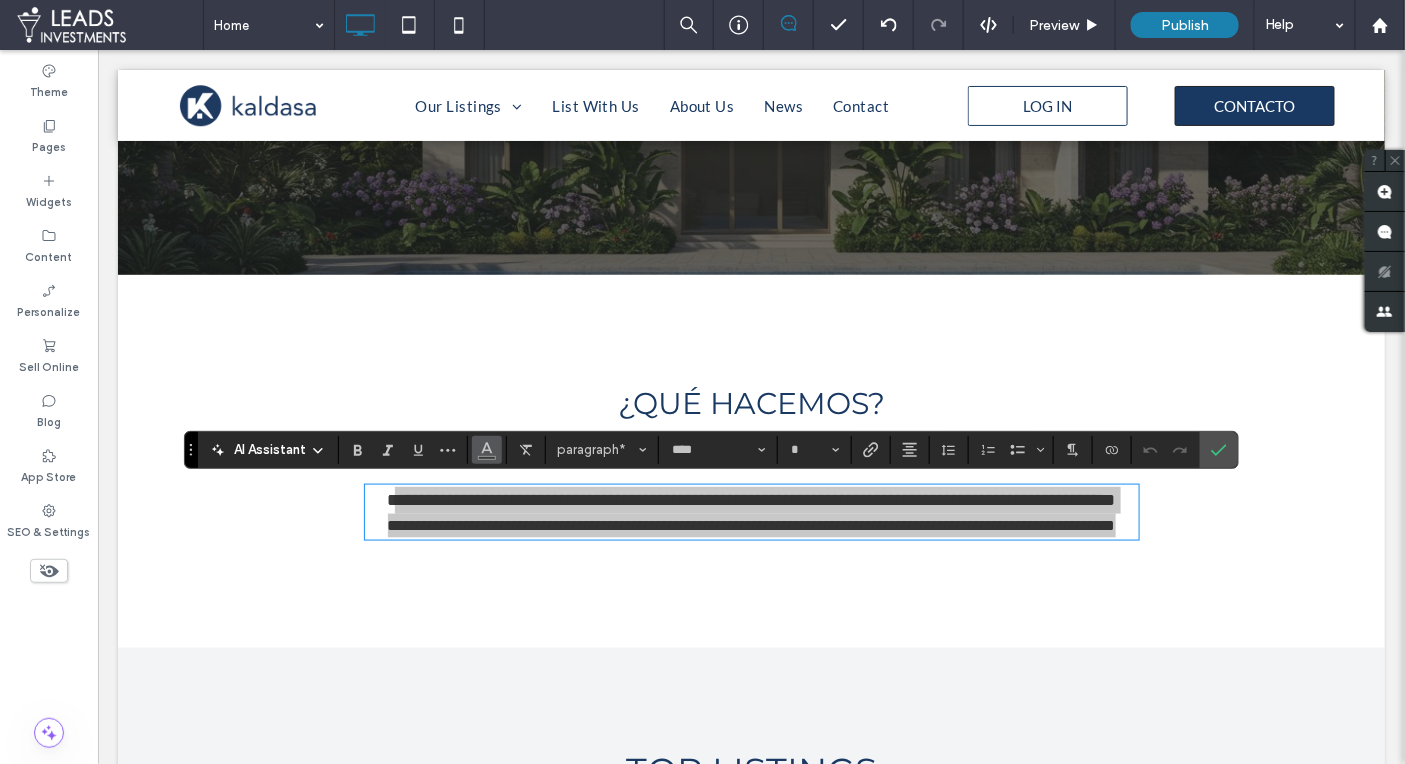 click 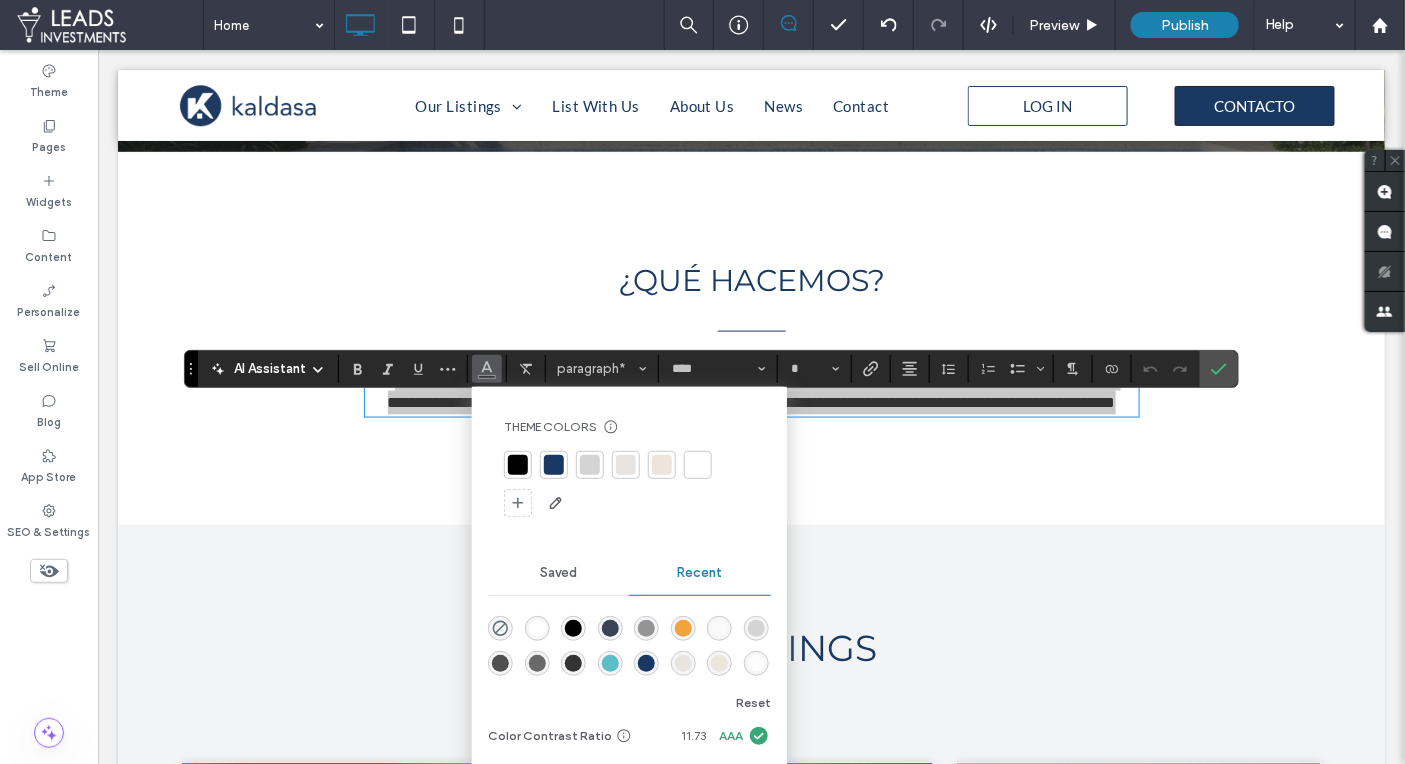 scroll, scrollTop: 813, scrollLeft: 0, axis: vertical 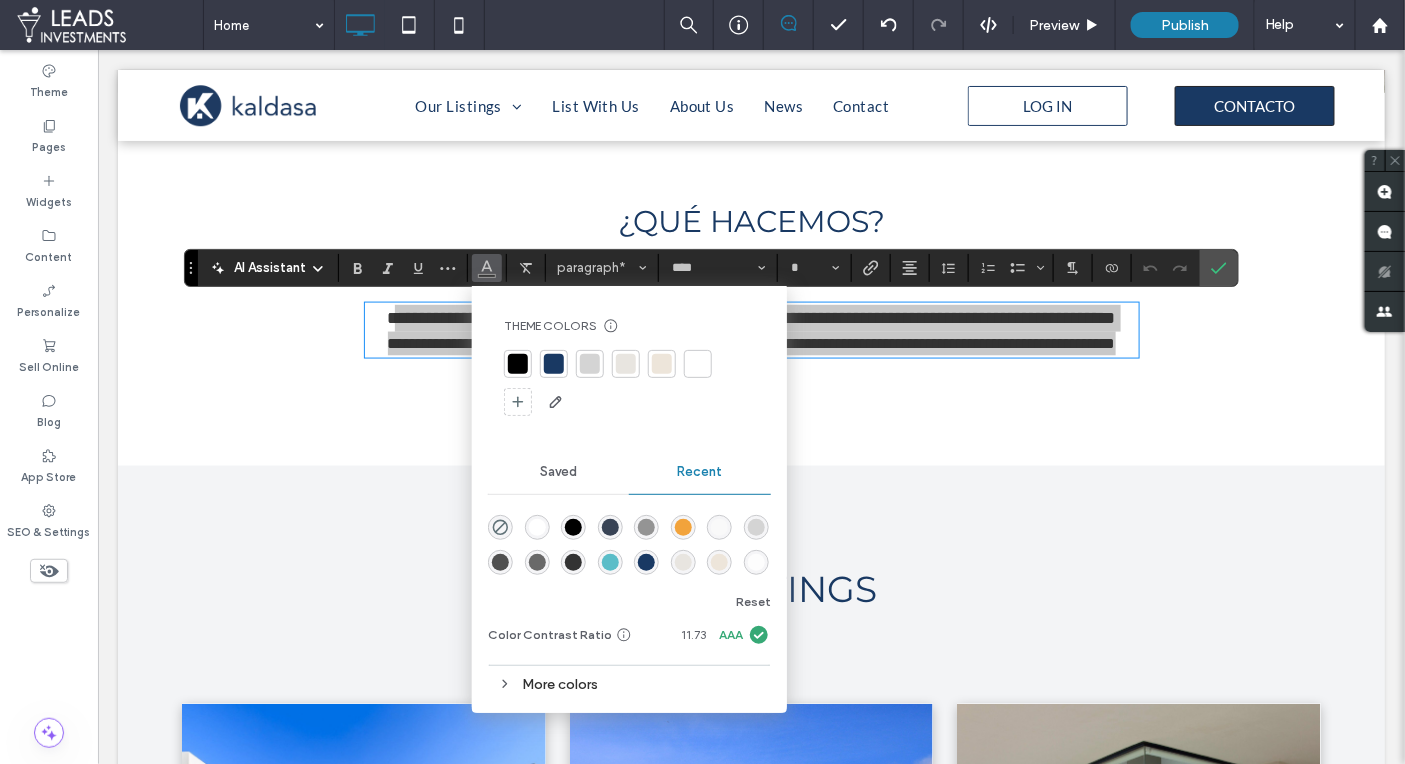 click on "Saved" at bounding box center (558, 472) 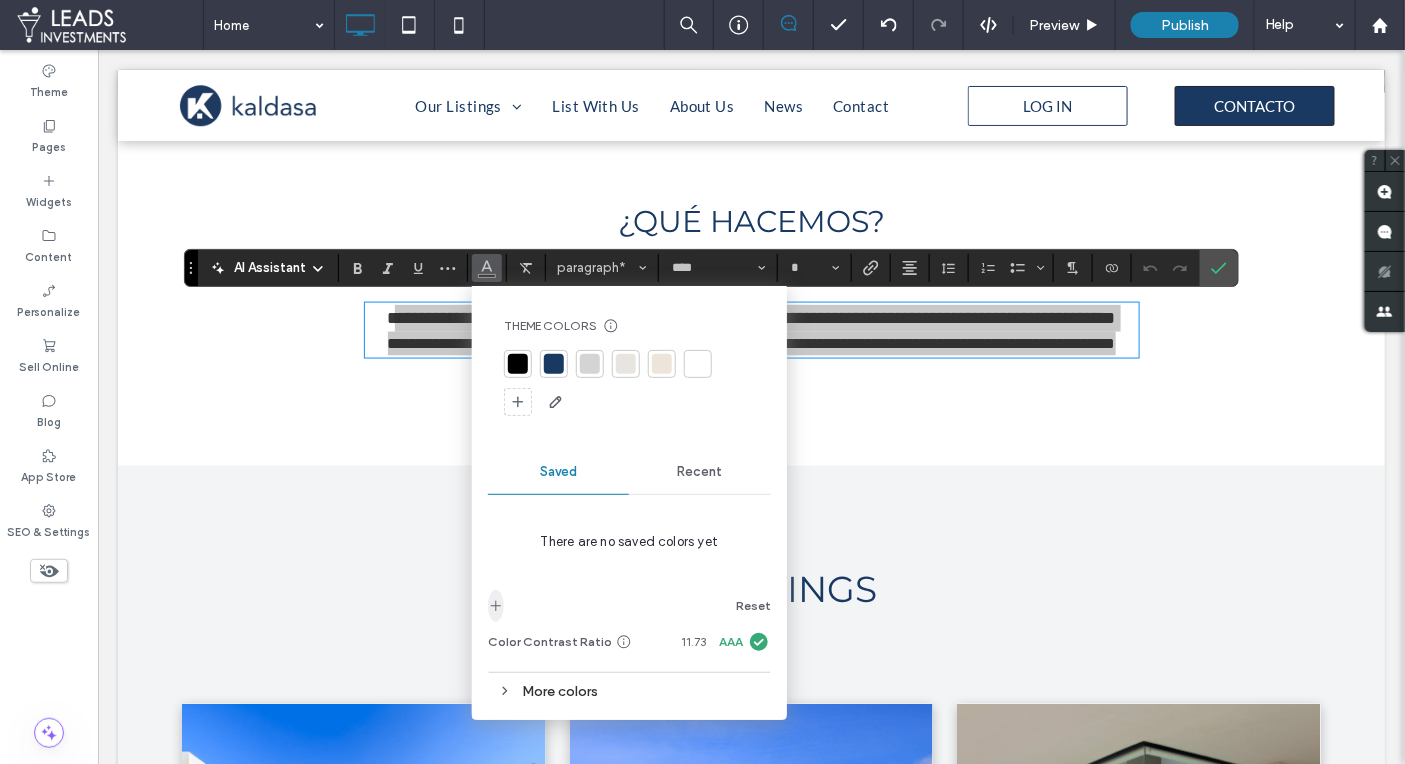 click 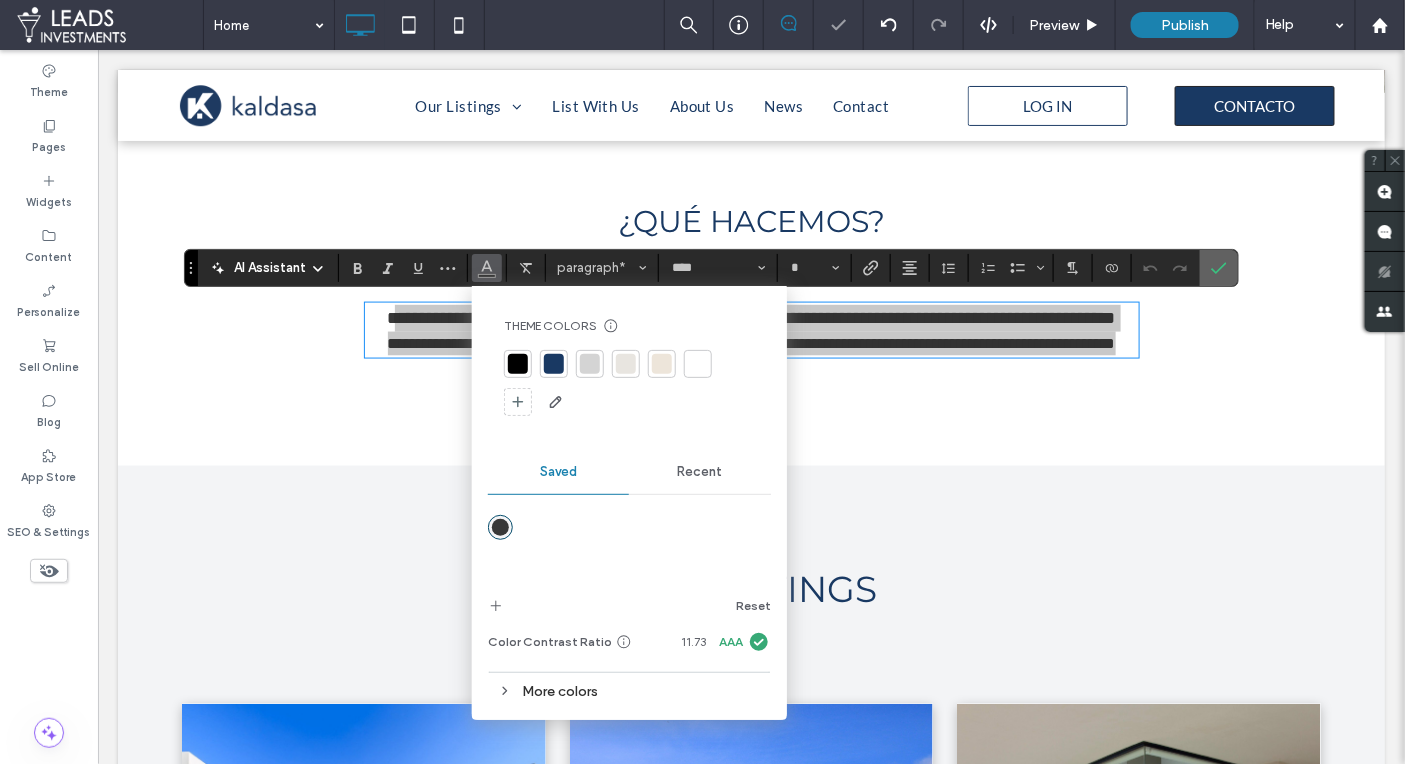 click 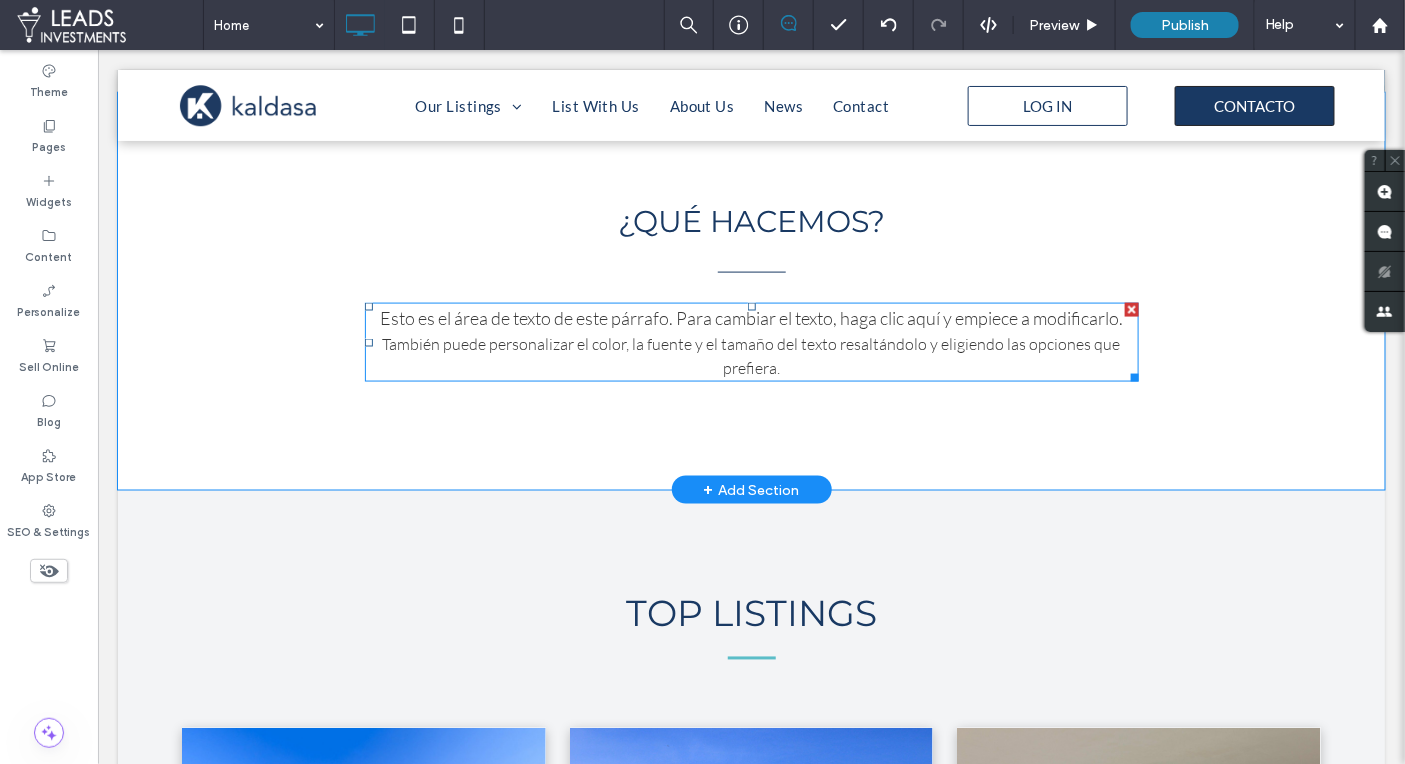 click on "Esto es el área de texto de este párrafo. Para cambiar el texto, haga clic aquí y empiece a modificarlo." at bounding box center [750, 317] 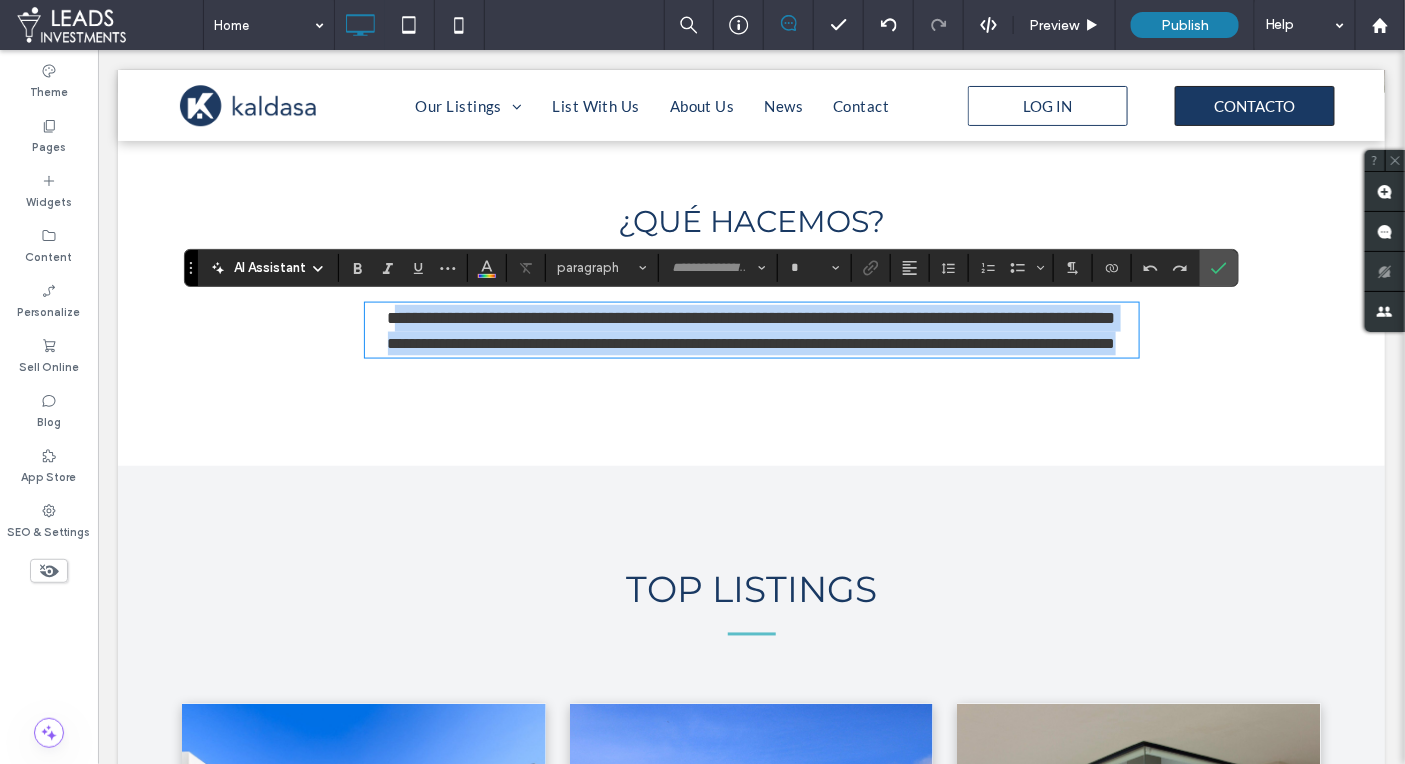 type on "****" 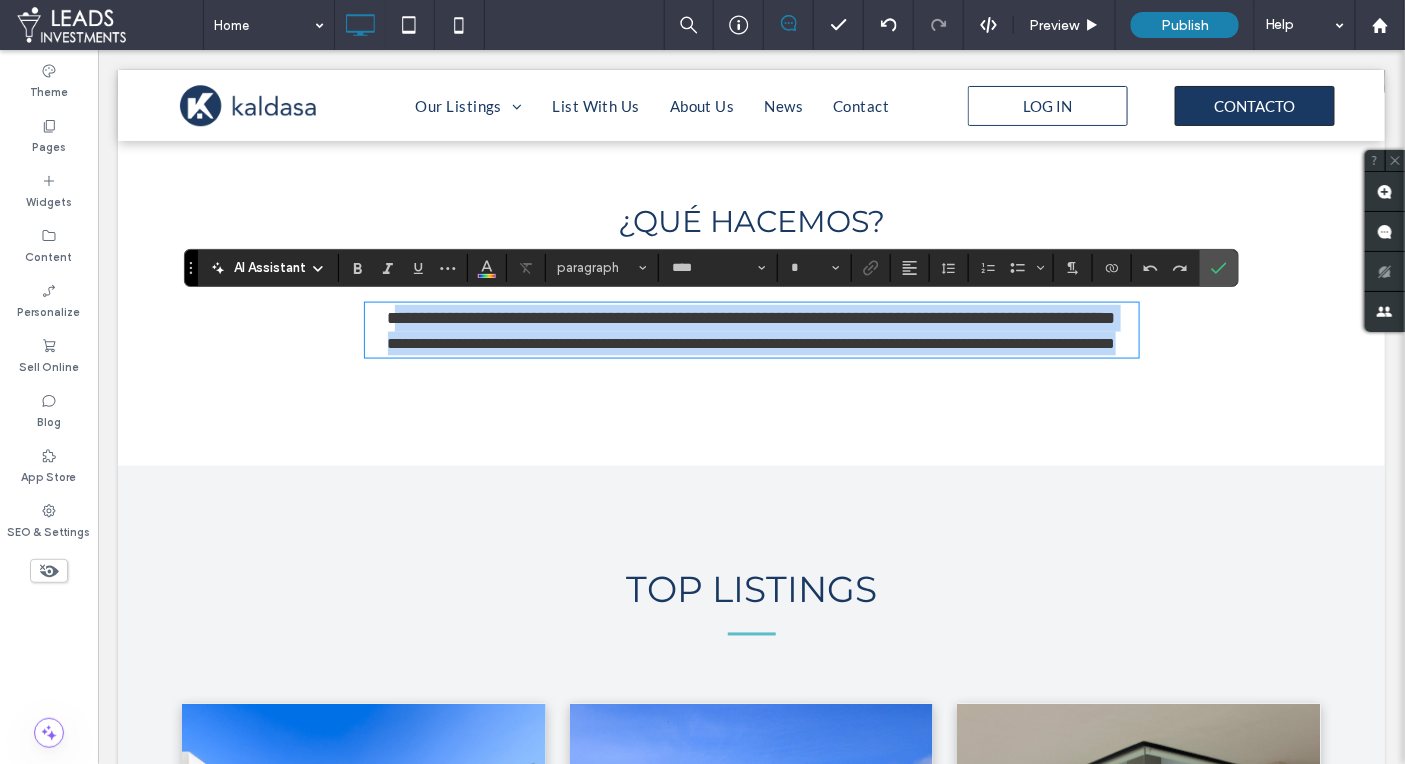 click on "**********" at bounding box center (751, 317) 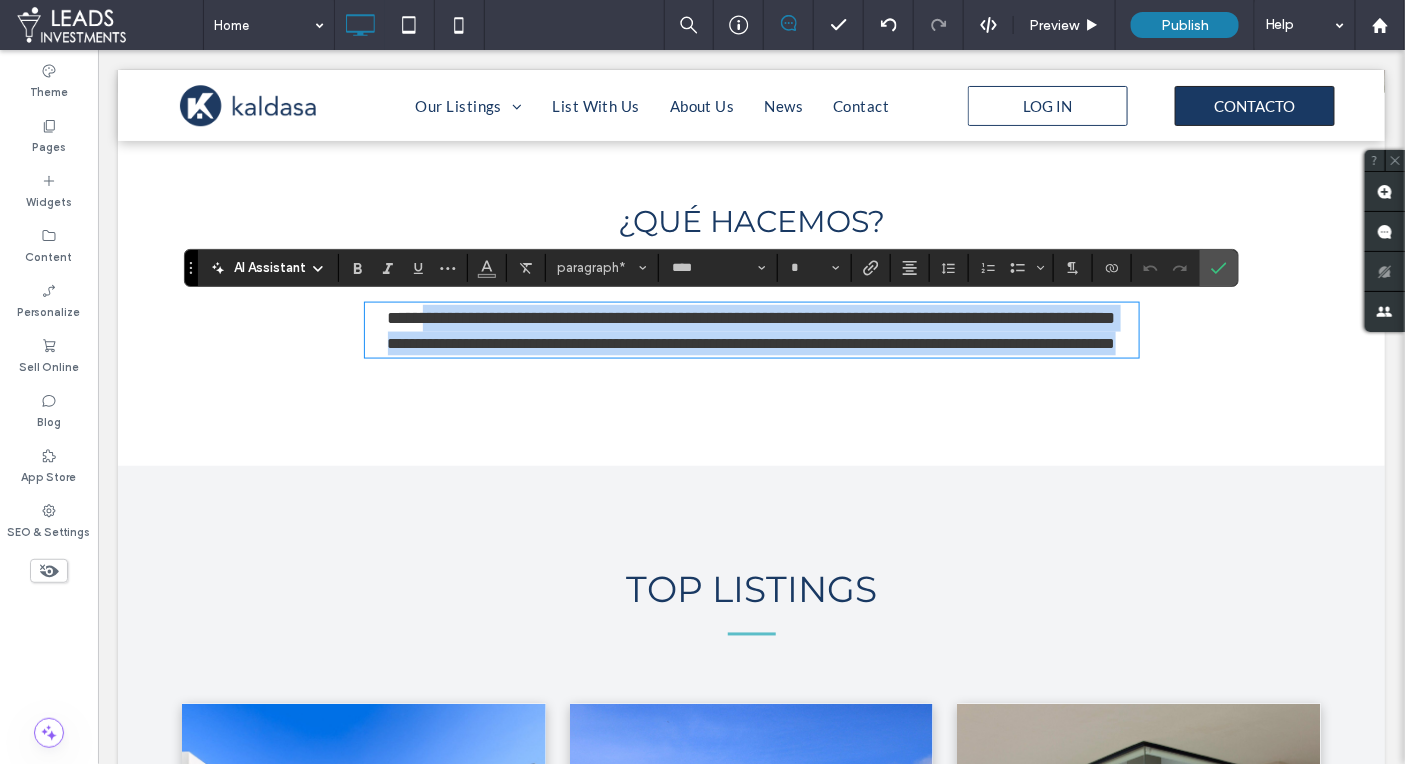drag, startPoint x: 868, startPoint y: 370, endPoint x: 415, endPoint y: 320, distance: 455.75104 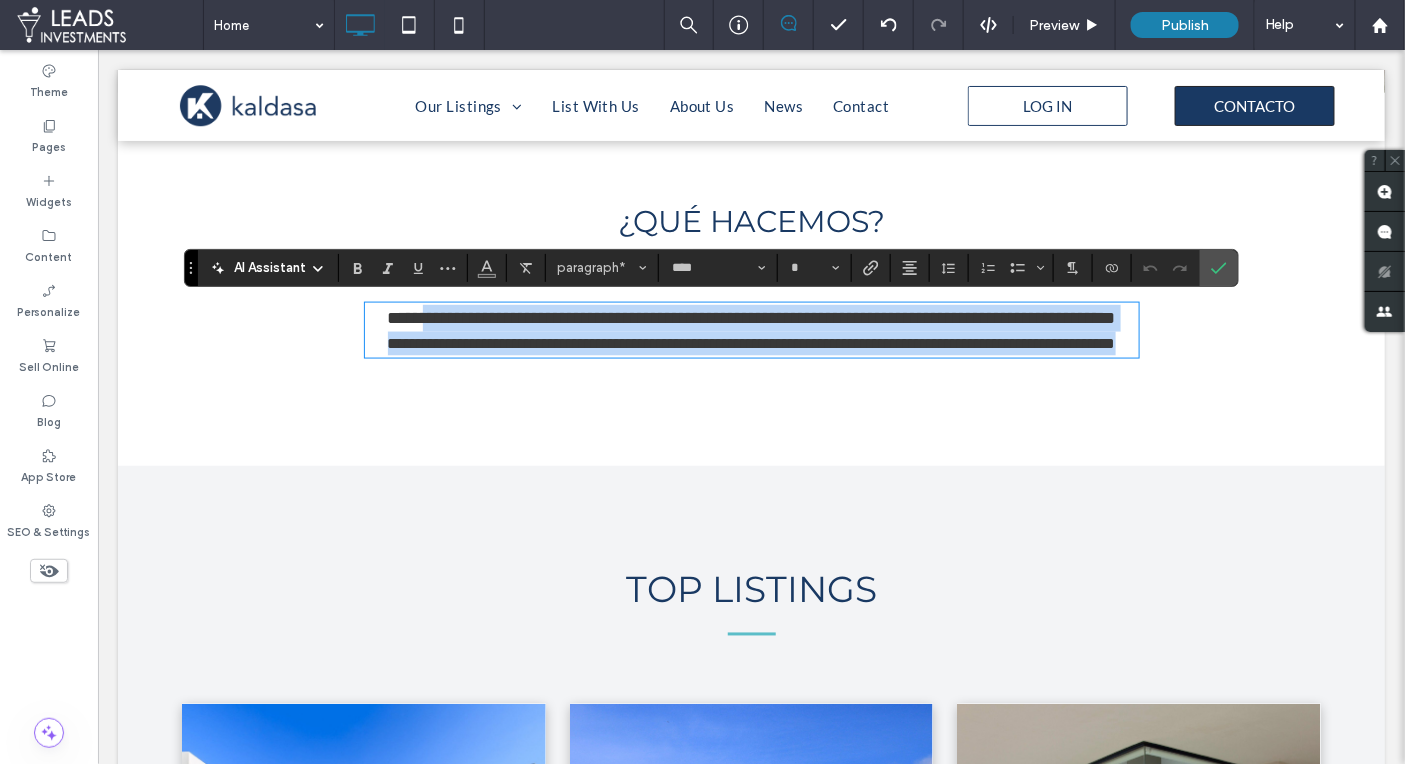 click on "**********" at bounding box center [751, 329] 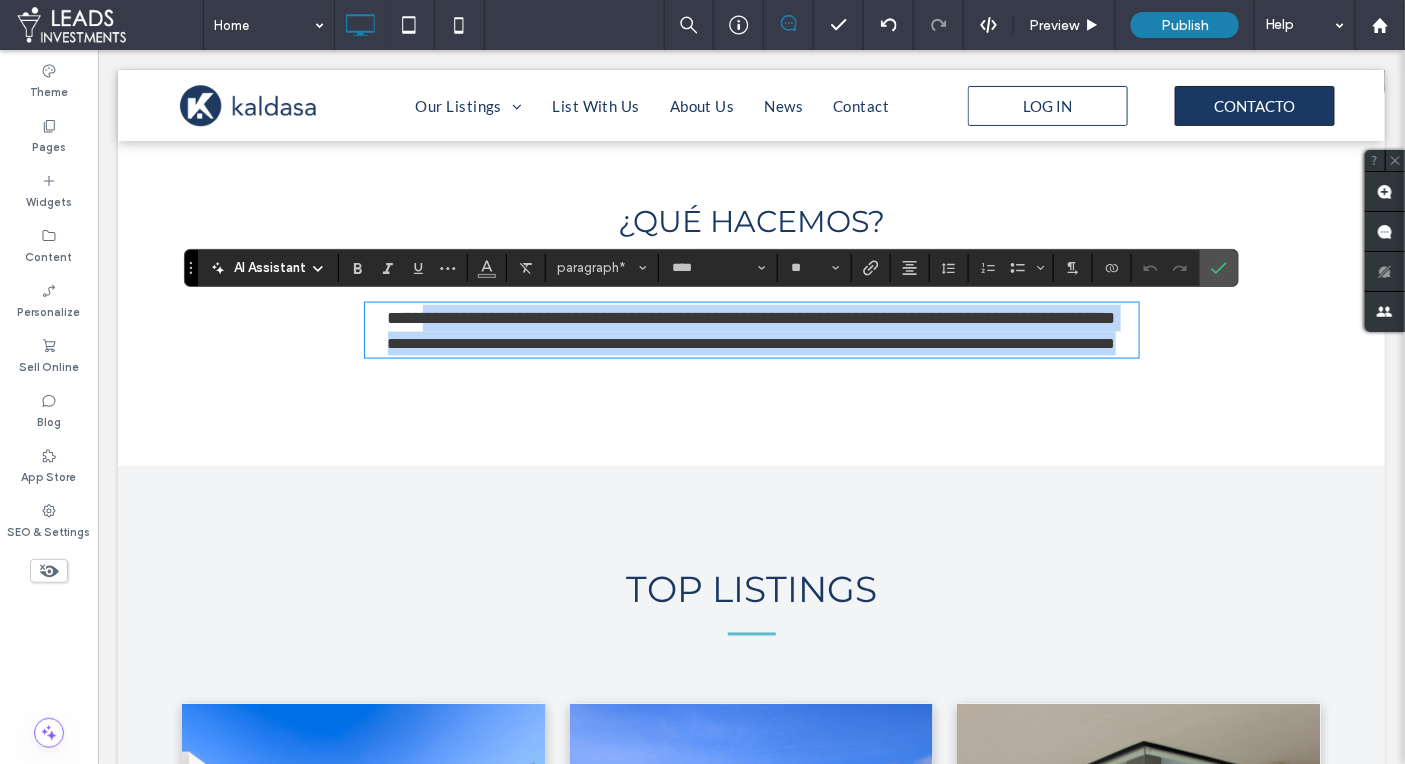 scroll, scrollTop: 0, scrollLeft: 0, axis: both 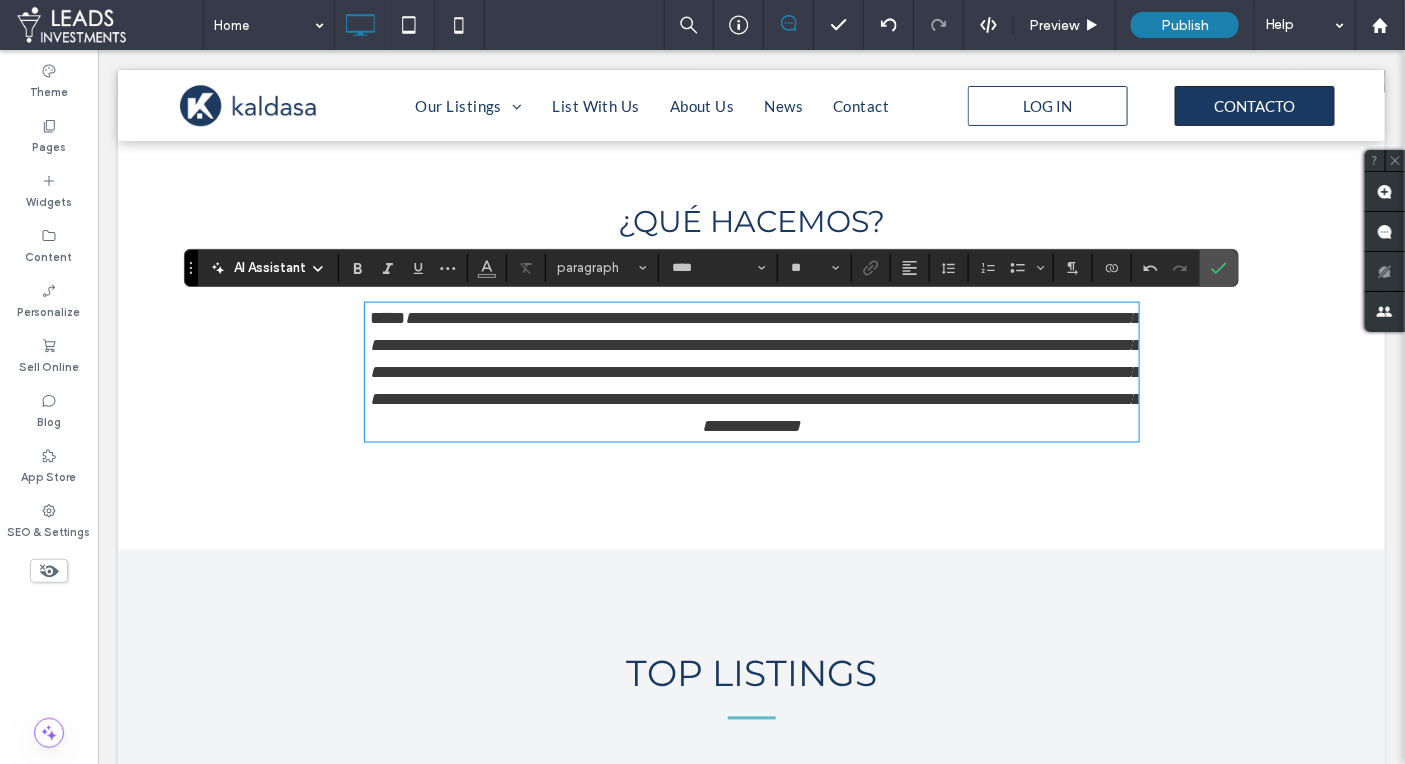 type on "**" 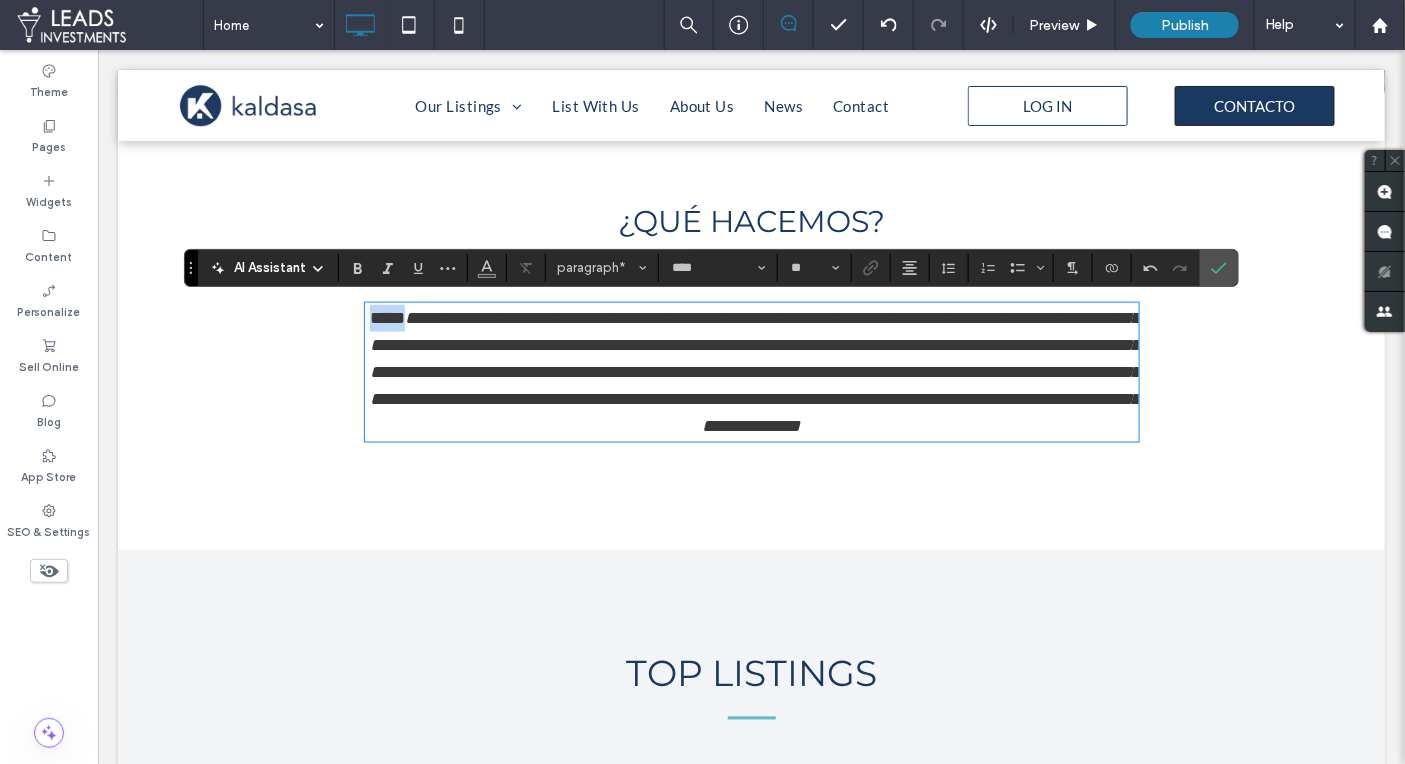 drag, startPoint x: 402, startPoint y: 313, endPoint x: 310, endPoint y: 308, distance: 92.13577 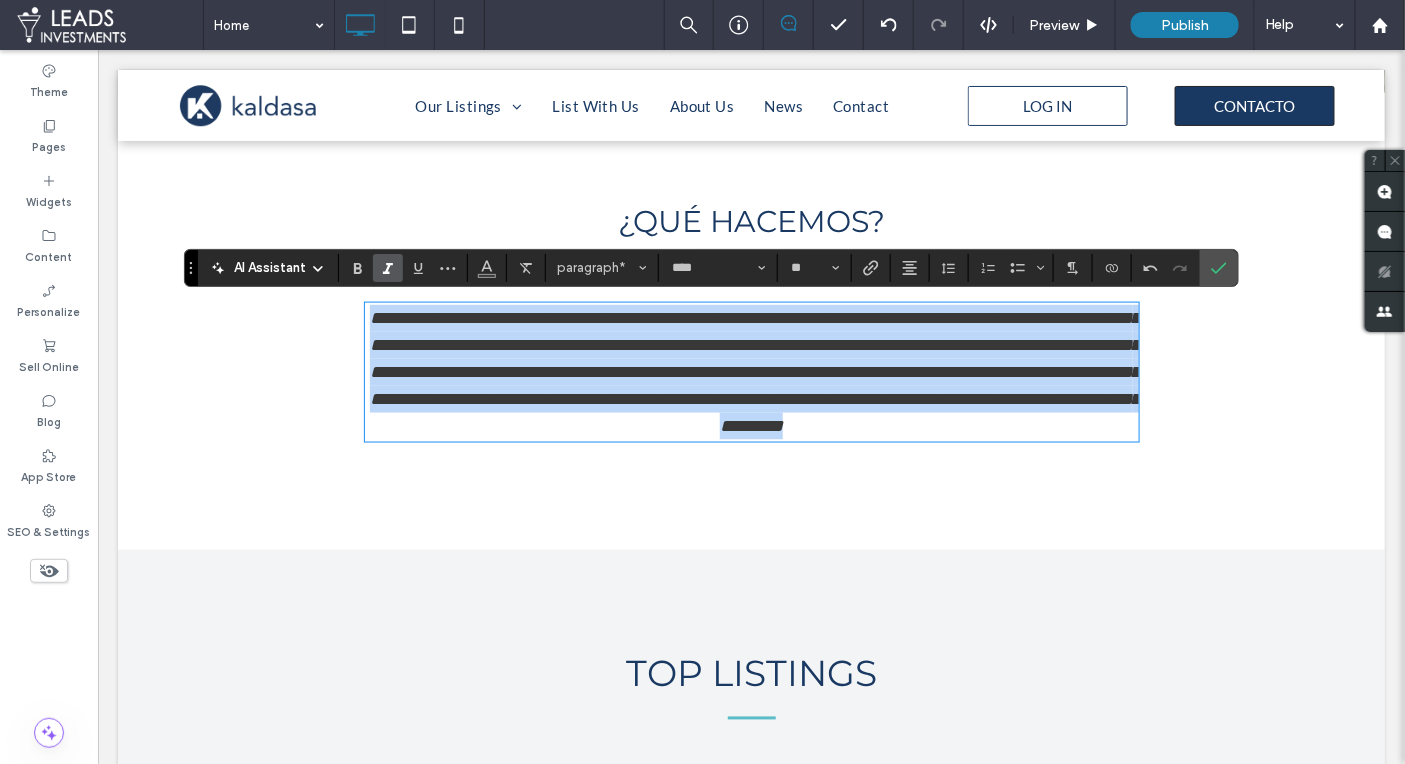 drag, startPoint x: 380, startPoint y: 316, endPoint x: 1041, endPoint y: 449, distance: 674.24774 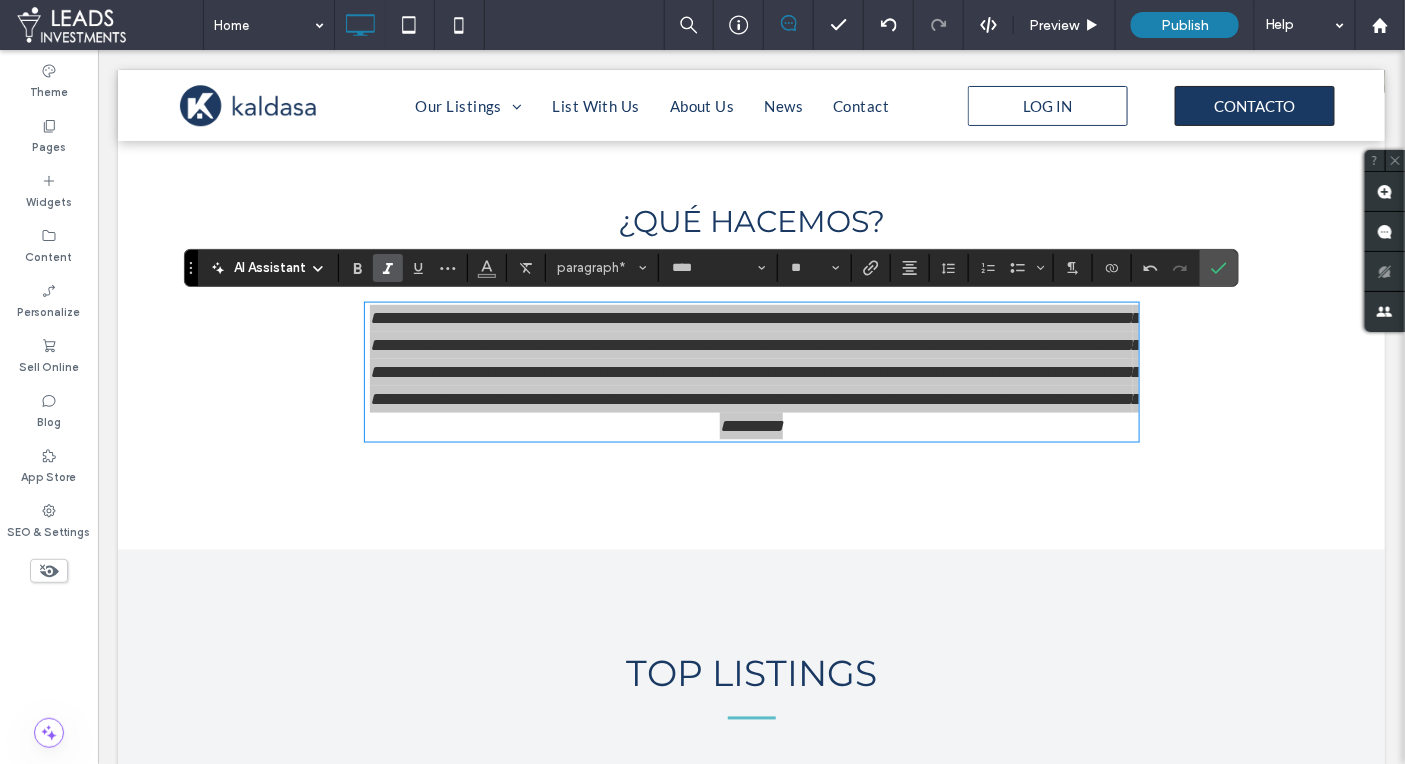 click 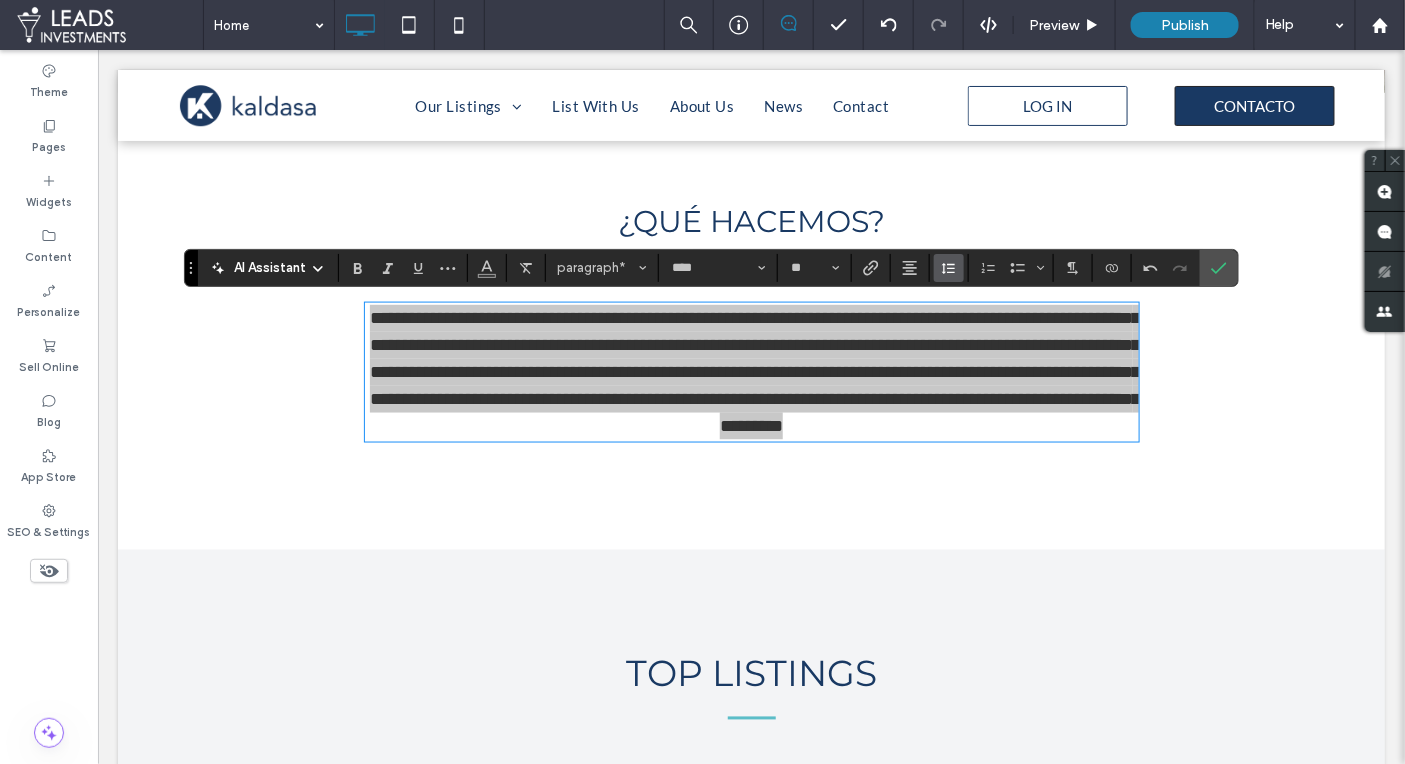 click at bounding box center (949, 268) 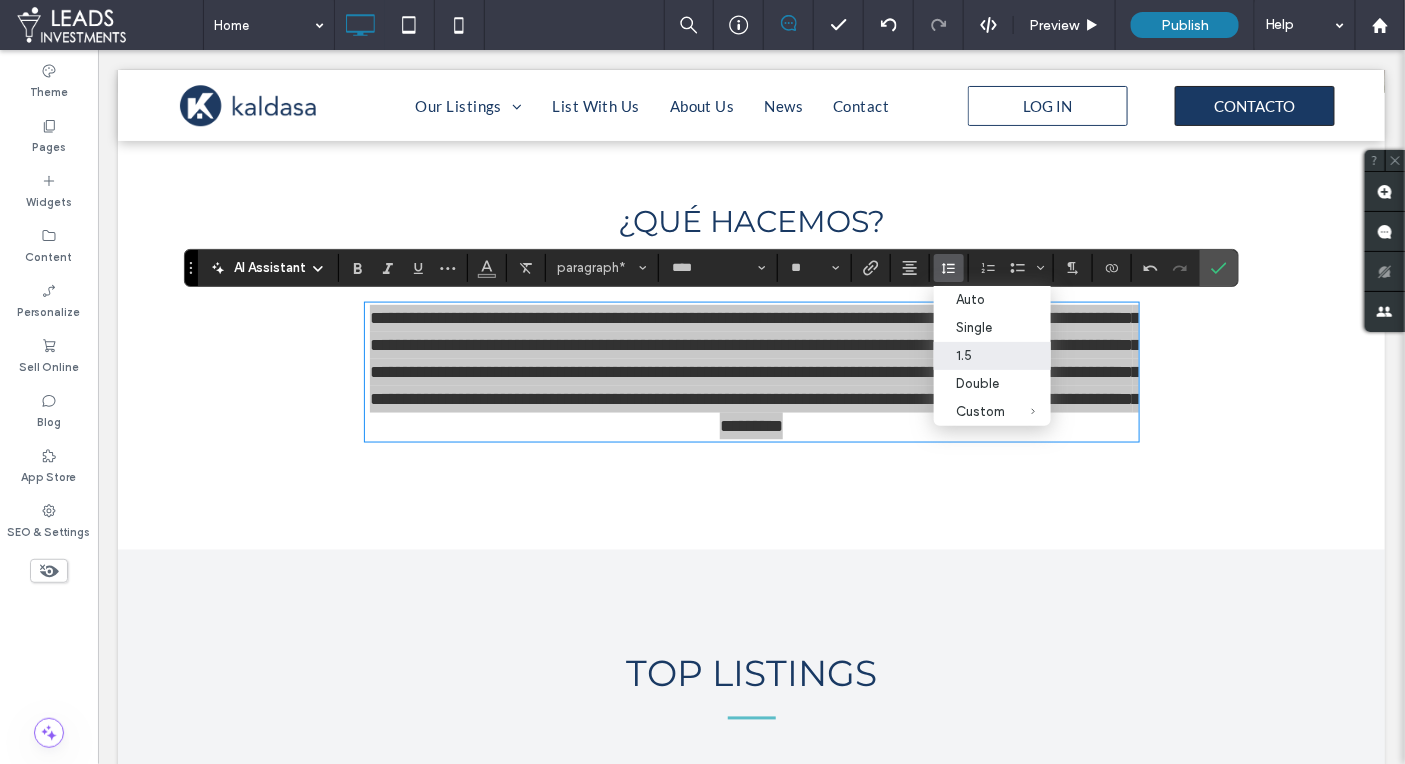 drag, startPoint x: 944, startPoint y: 361, endPoint x: 842, endPoint y: 309, distance: 114.49017 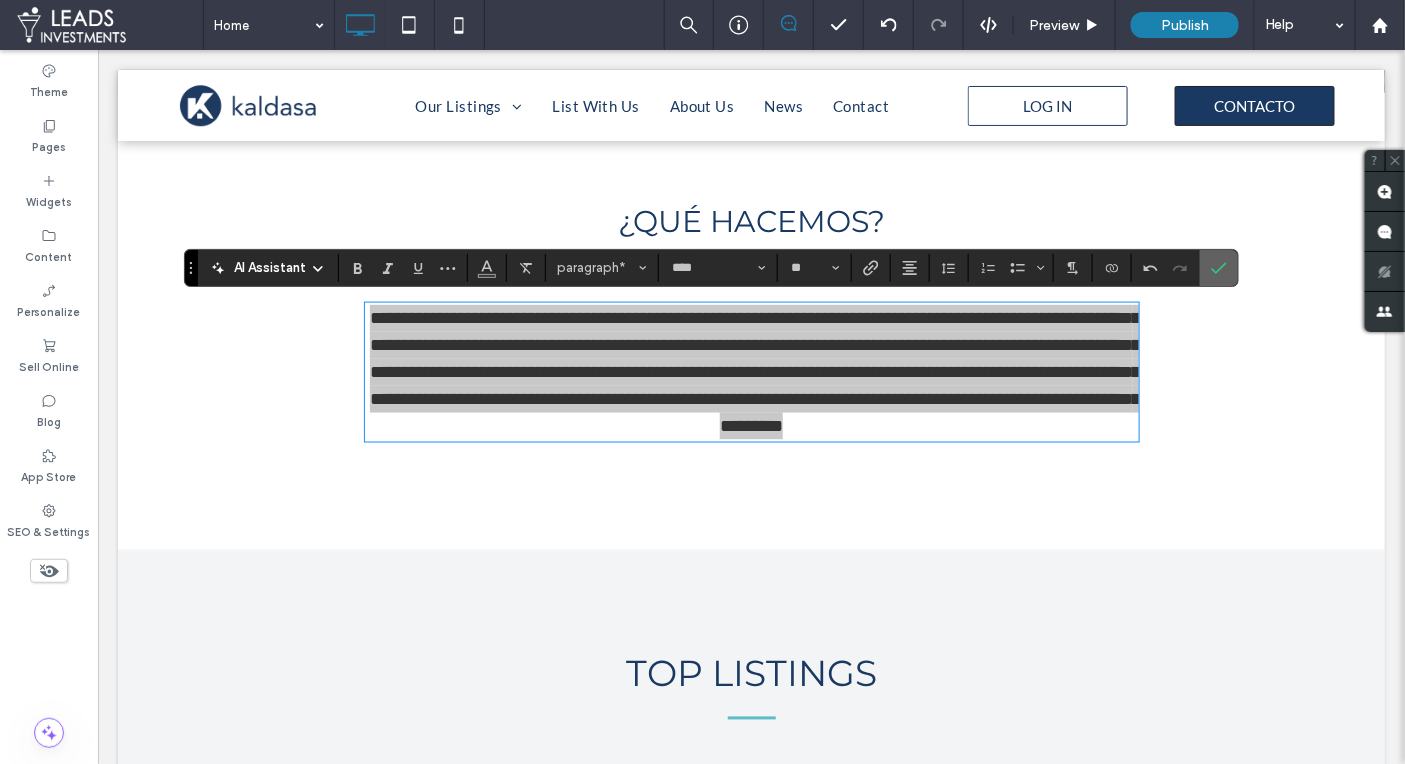 drag, startPoint x: 1211, startPoint y: 260, endPoint x: 1103, endPoint y: 229, distance: 112.36102 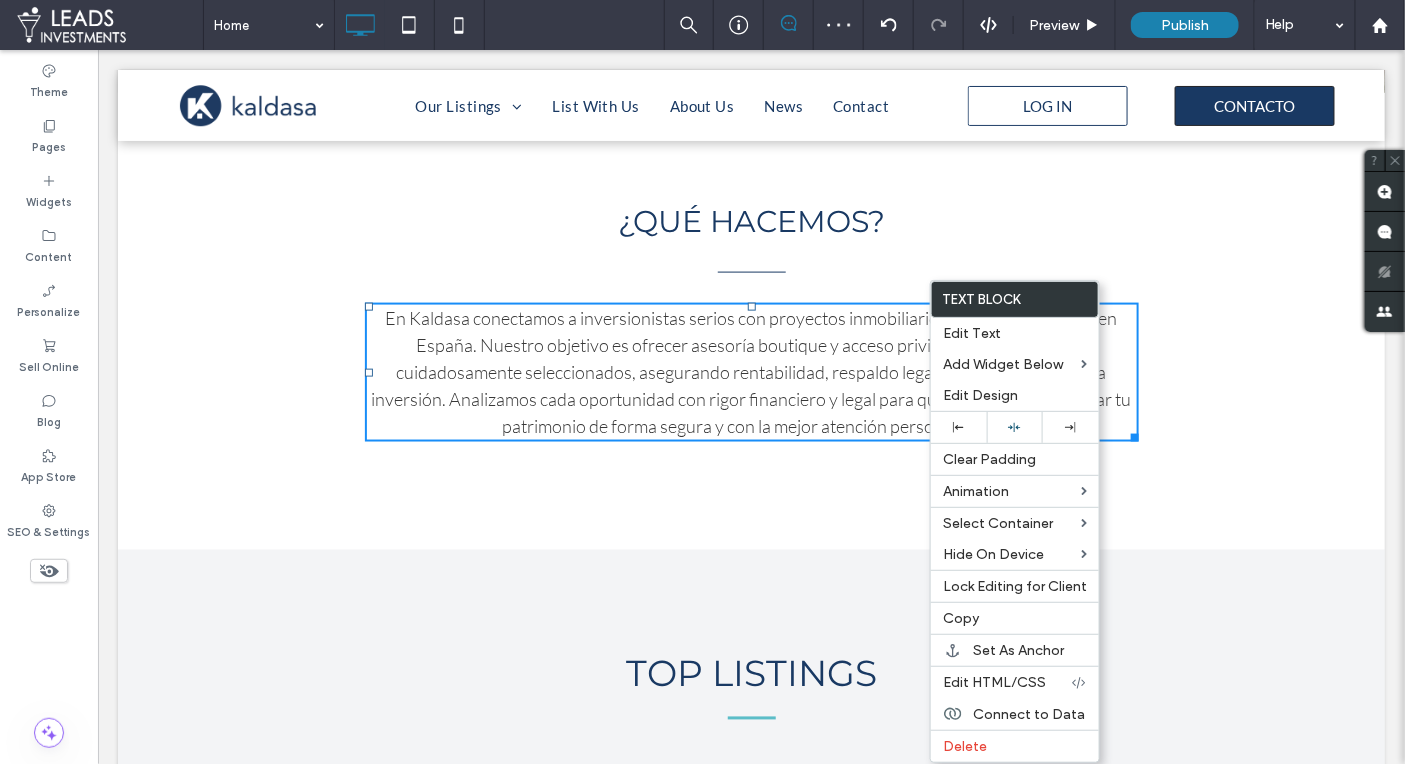 drag, startPoint x: 1001, startPoint y: 419, endPoint x: 994, endPoint y: 283, distance: 136.18002 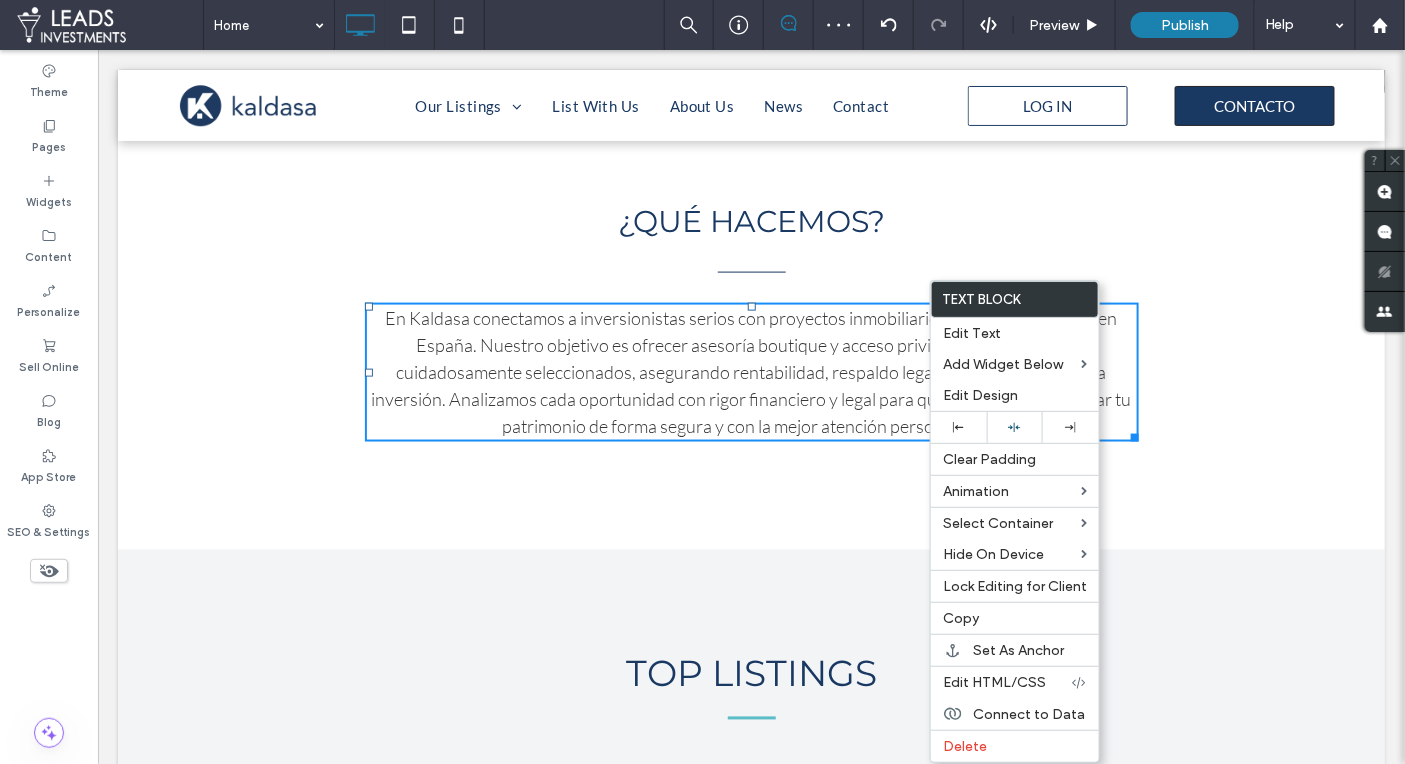 click at bounding box center (1015, 427) 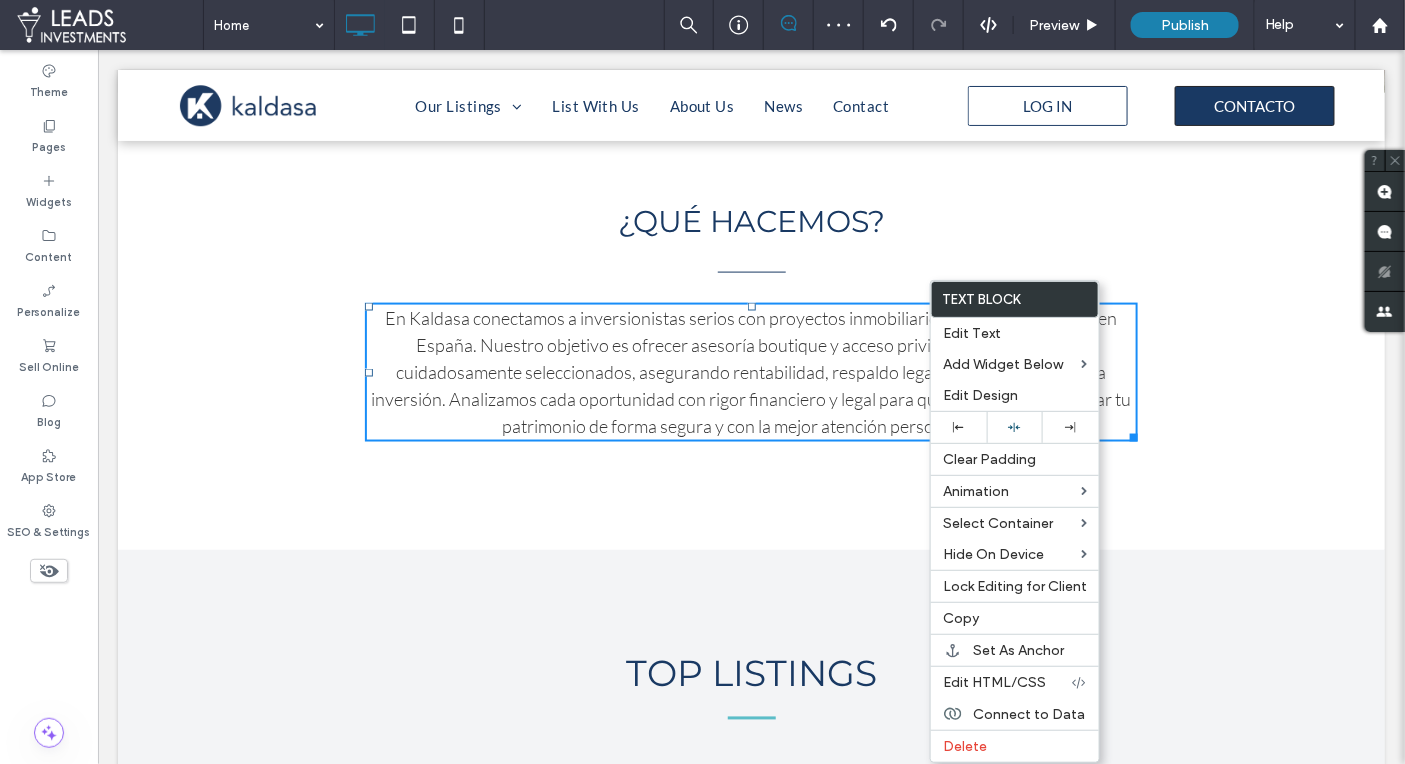 click on "¿QUÉ HACEMOS?" at bounding box center (751, 220) 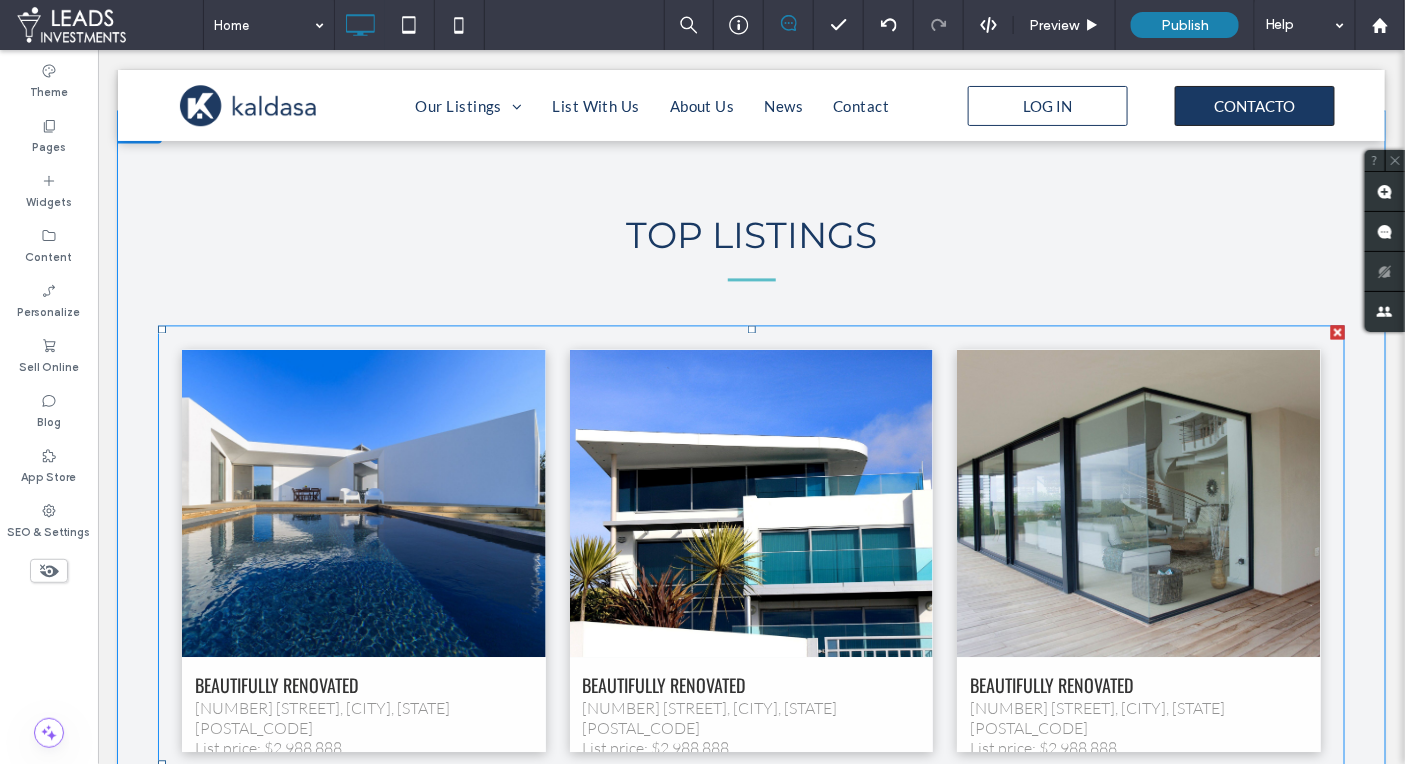 scroll, scrollTop: 1124, scrollLeft: 0, axis: vertical 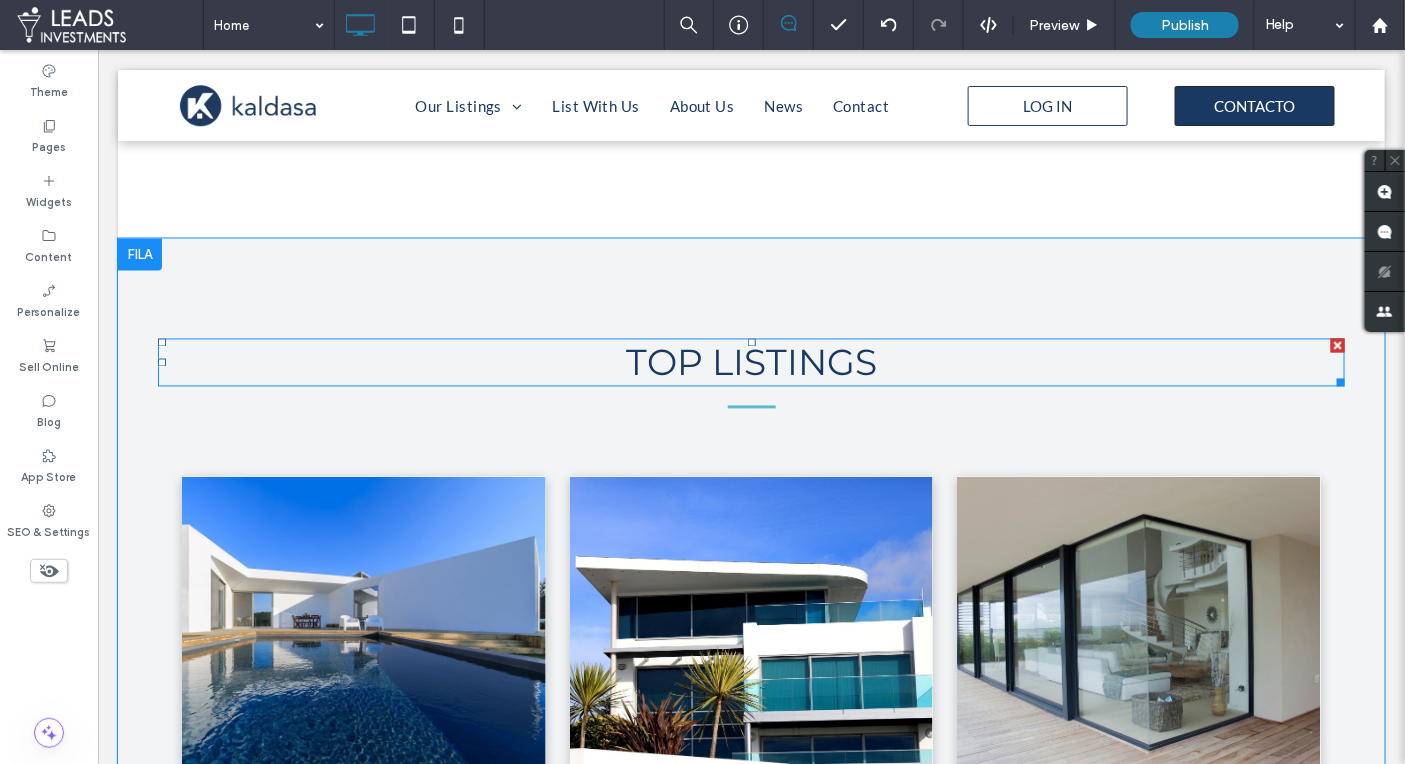 click on "TOP LISTINGS" at bounding box center [750, 362] 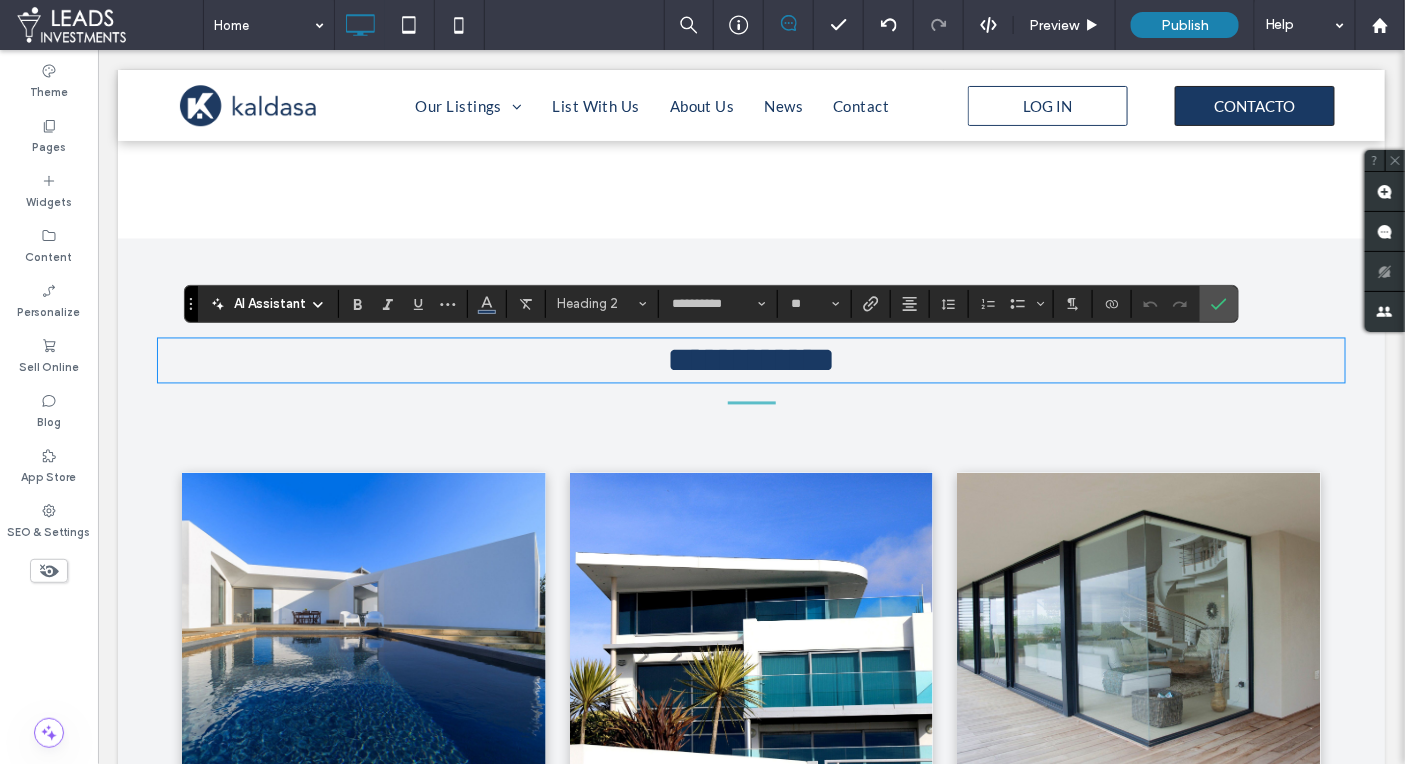 click on "**********" at bounding box center (750, 360) 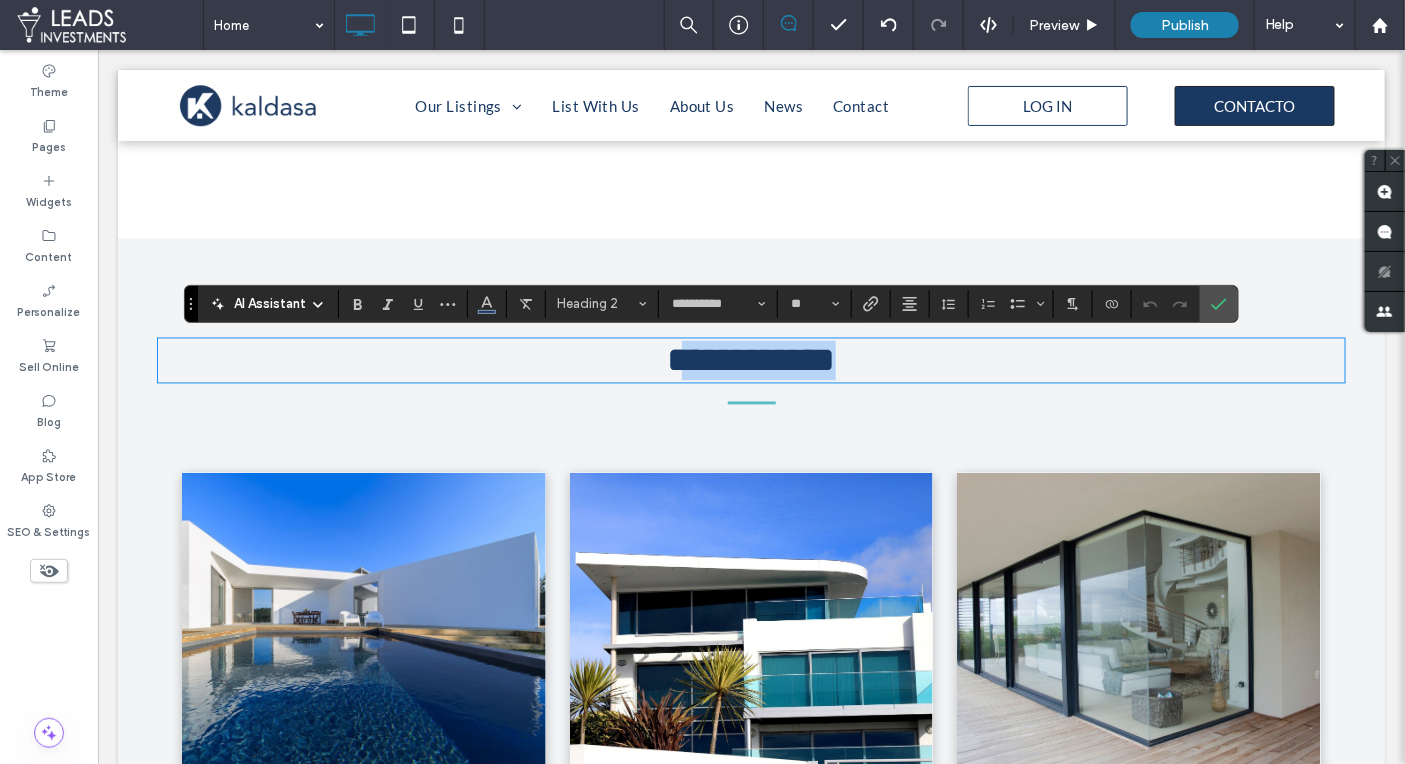 drag, startPoint x: 918, startPoint y: 359, endPoint x: 652, endPoint y: 352, distance: 266.0921 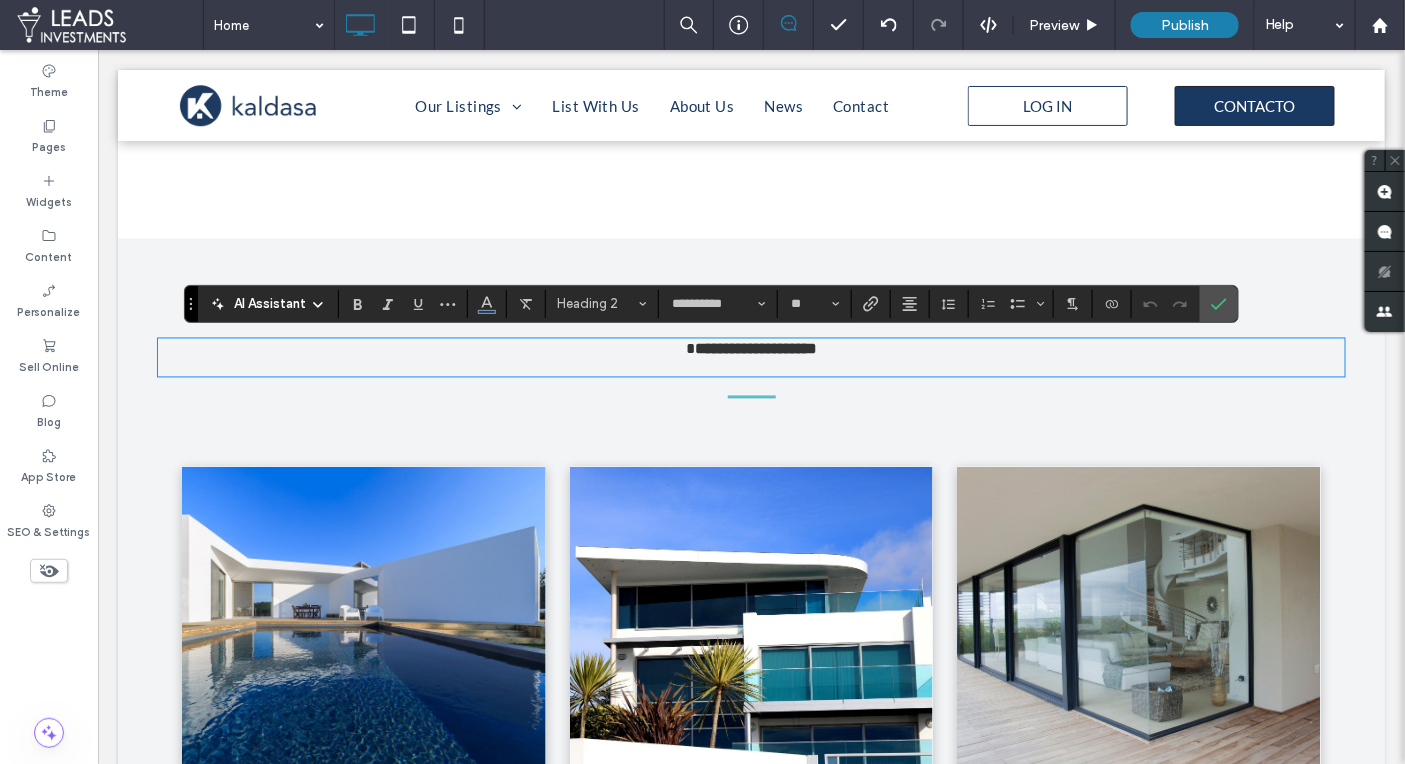scroll, scrollTop: 0, scrollLeft: 0, axis: both 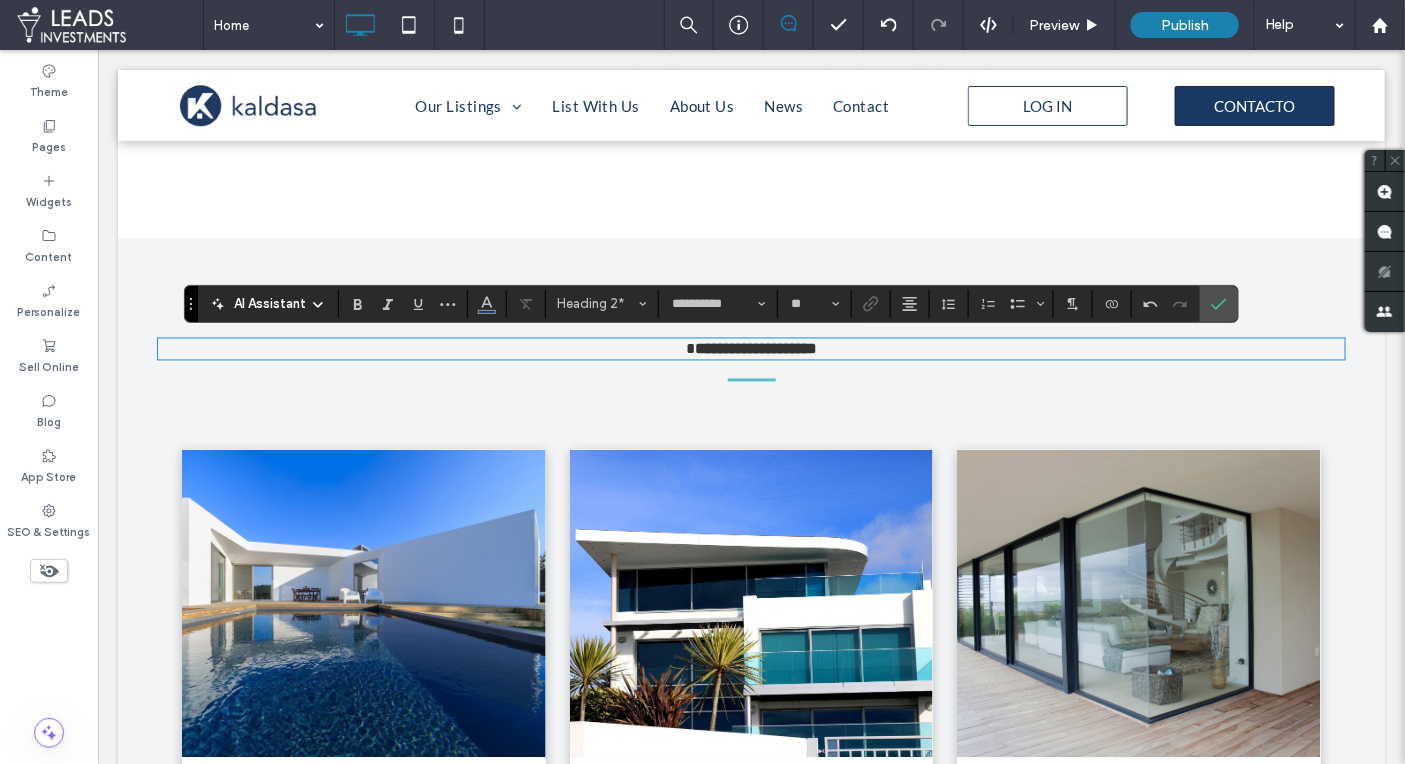 type on "****" 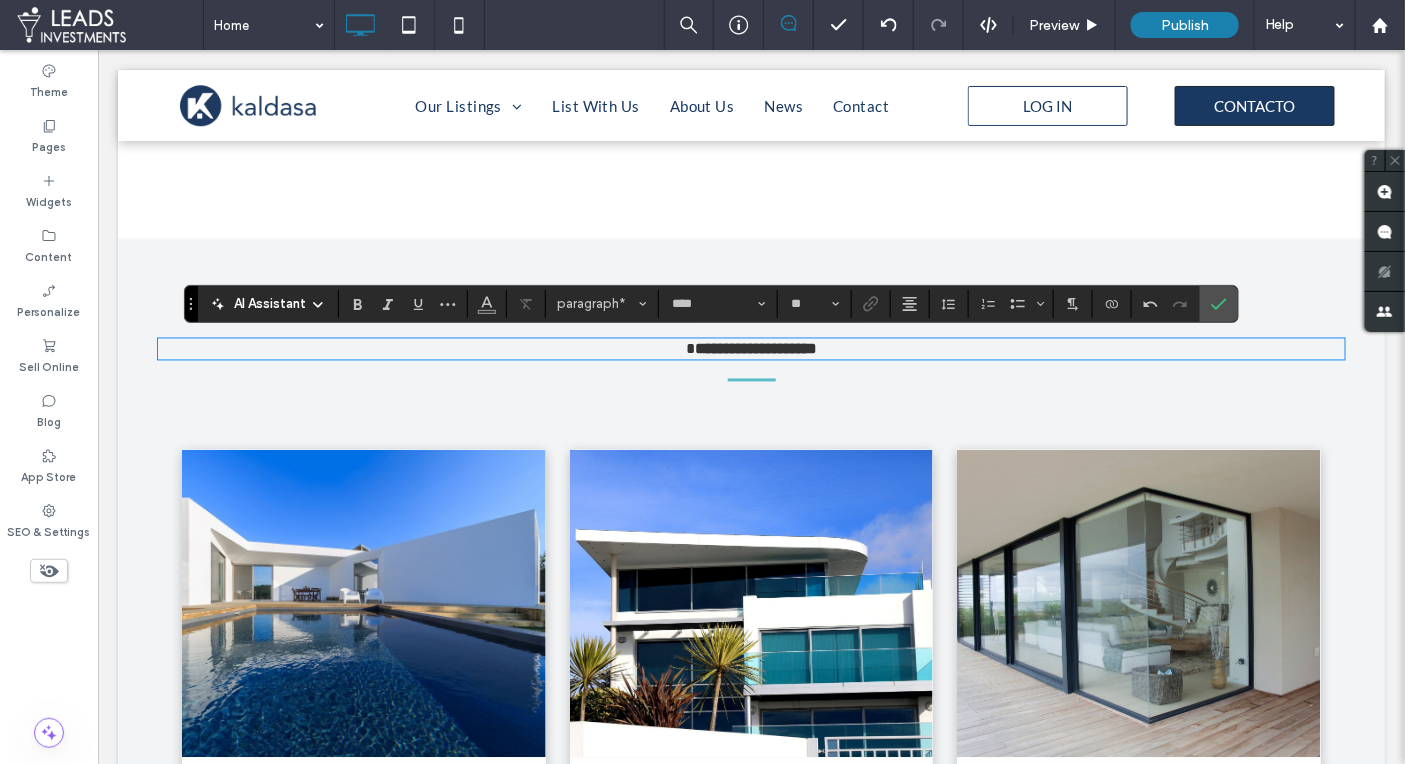 click on "*" at bounding box center [689, 348] 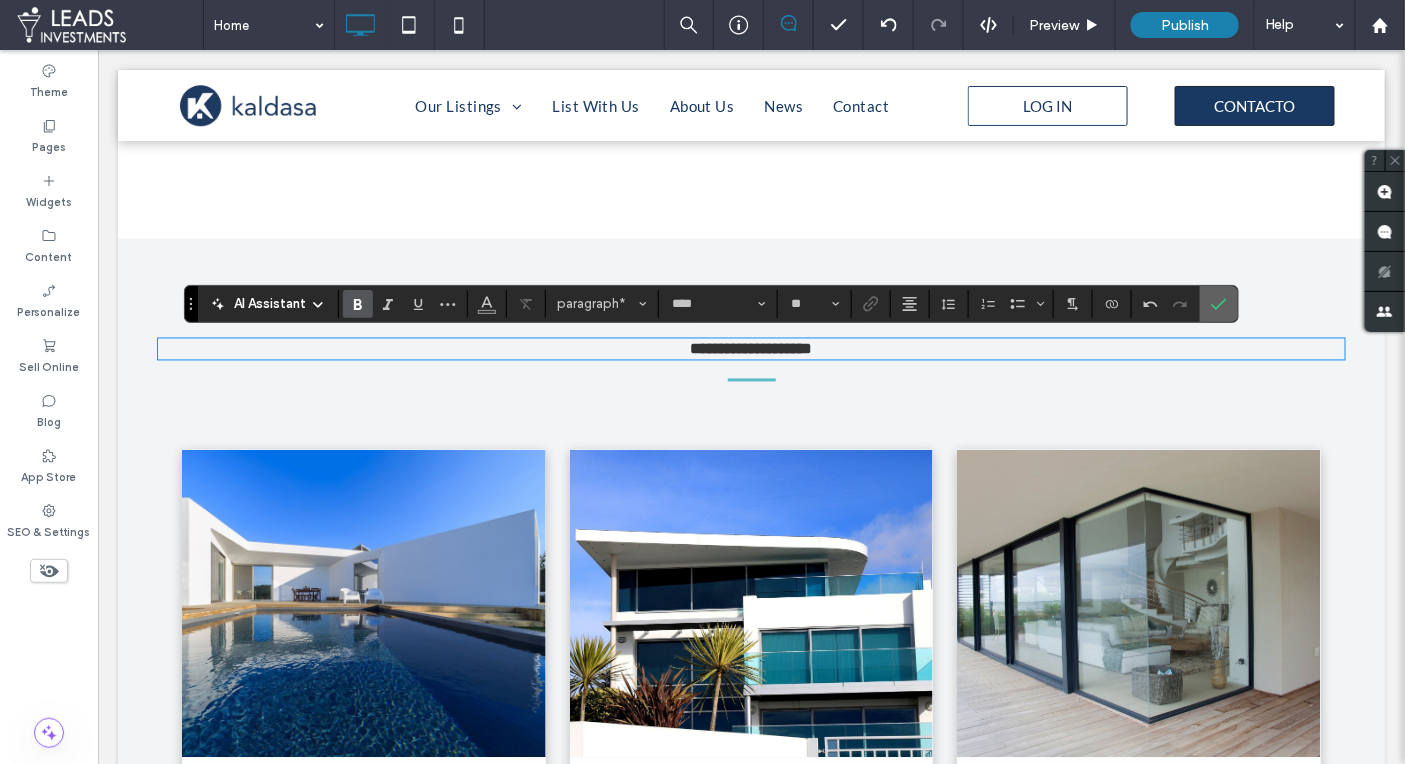 drag, startPoint x: 1205, startPoint y: 301, endPoint x: 1045, endPoint y: 252, distance: 167.33499 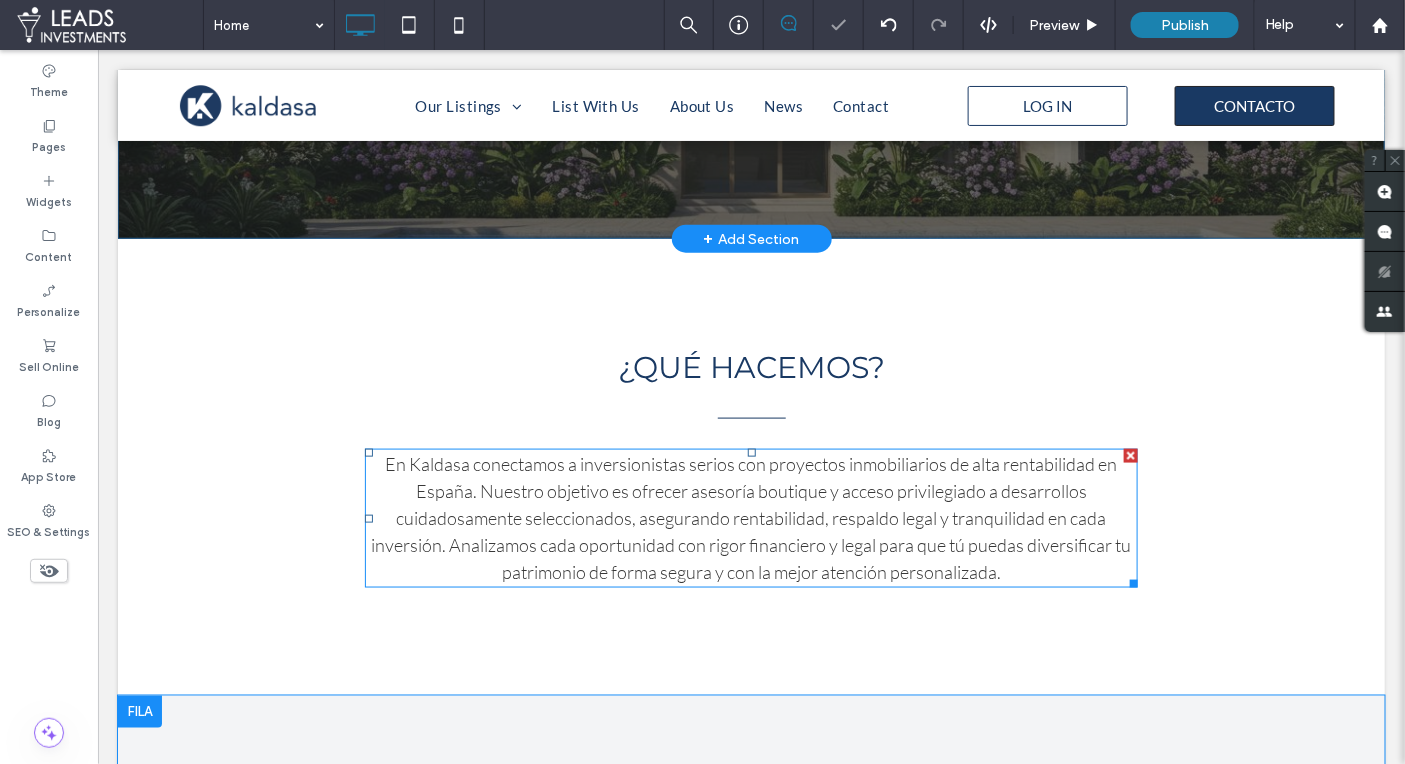 scroll, scrollTop: 651, scrollLeft: 0, axis: vertical 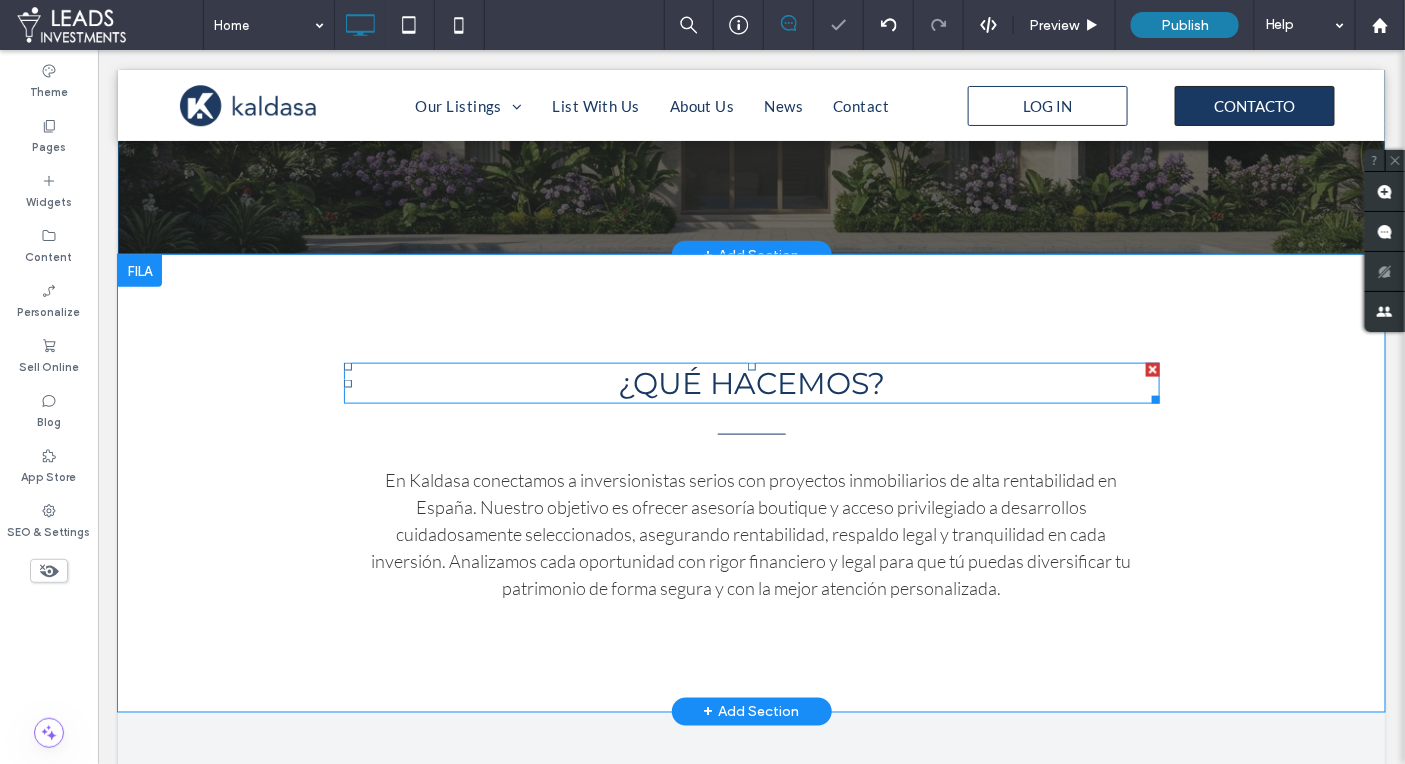 click on "¿QUÉ HACEMOS?" at bounding box center (750, 382) 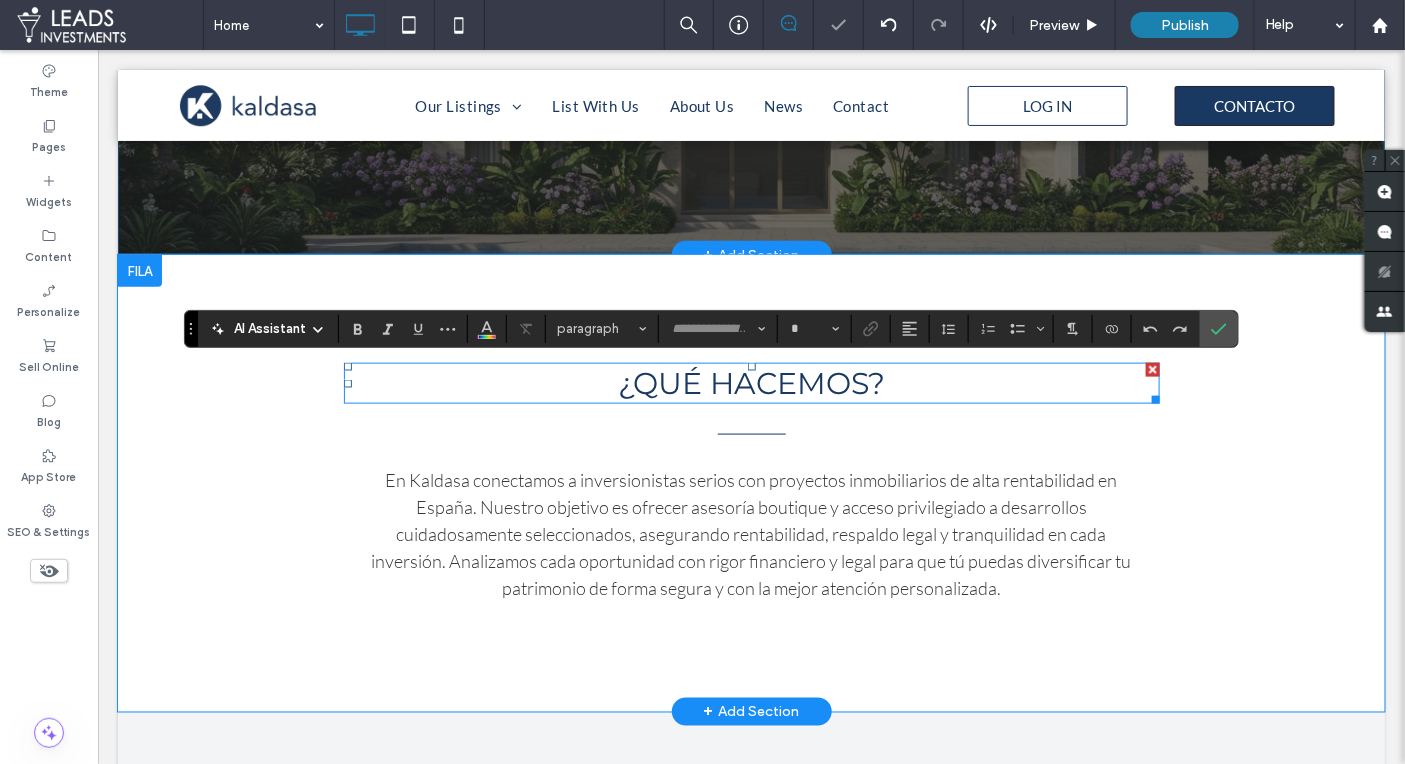 type on "**********" 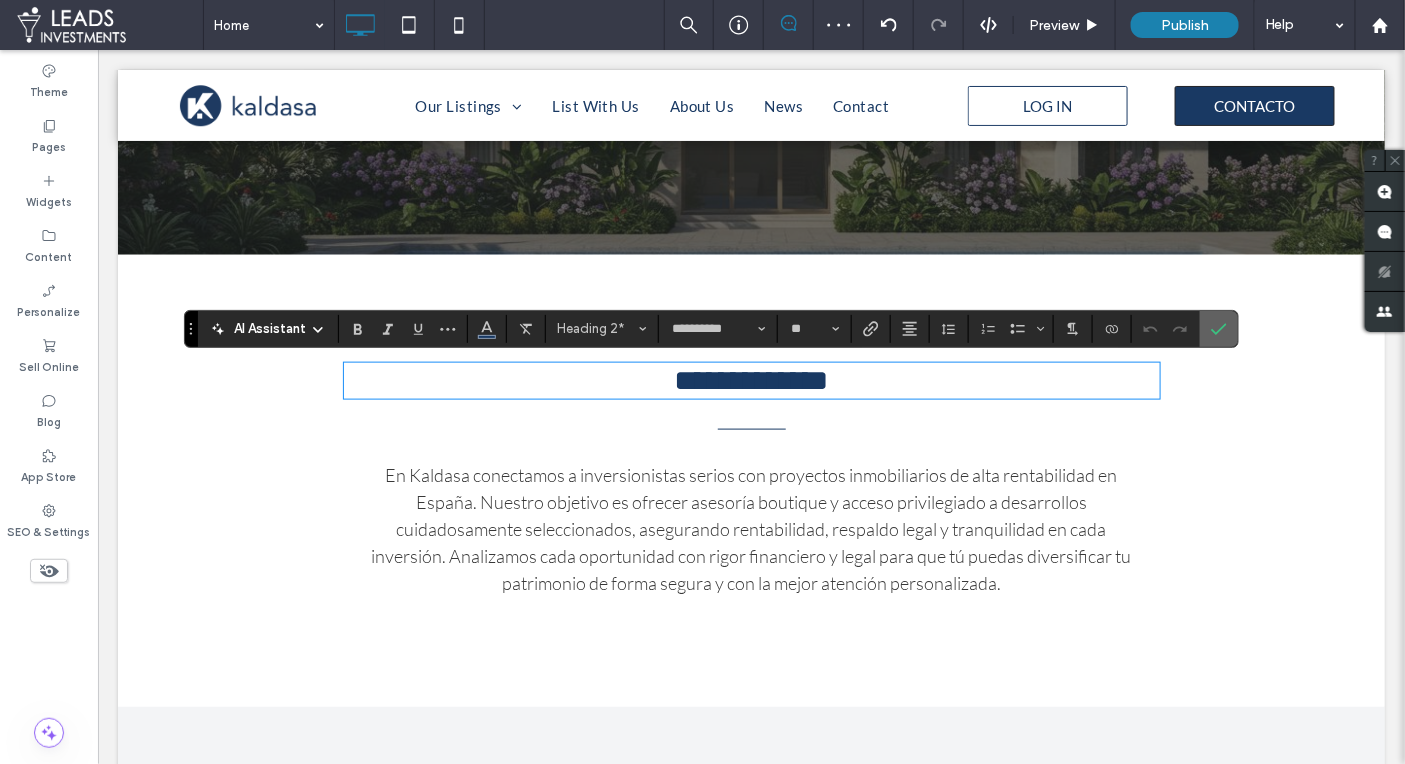 click 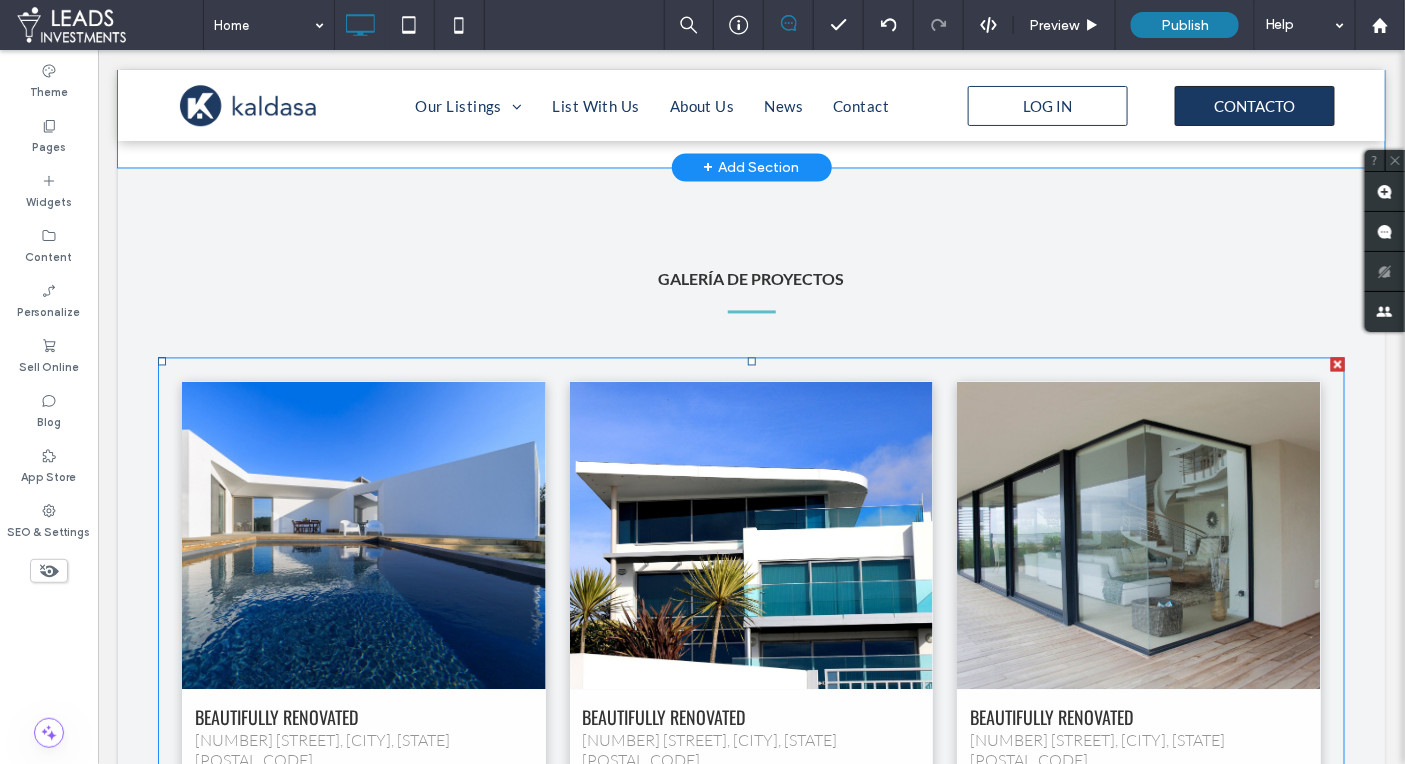 scroll, scrollTop: 1282, scrollLeft: 0, axis: vertical 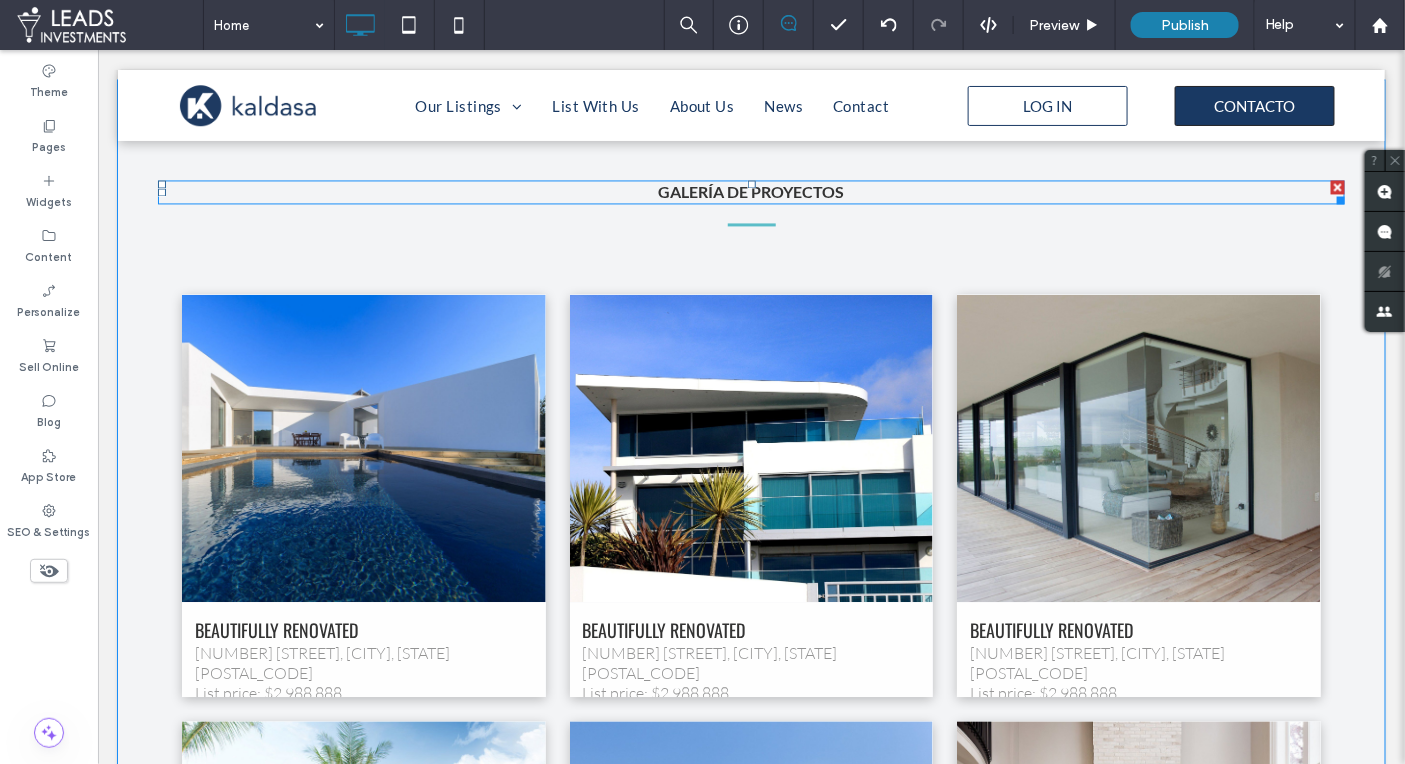 click on "GALERÍA DE PROYECTOS" at bounding box center (751, 191) 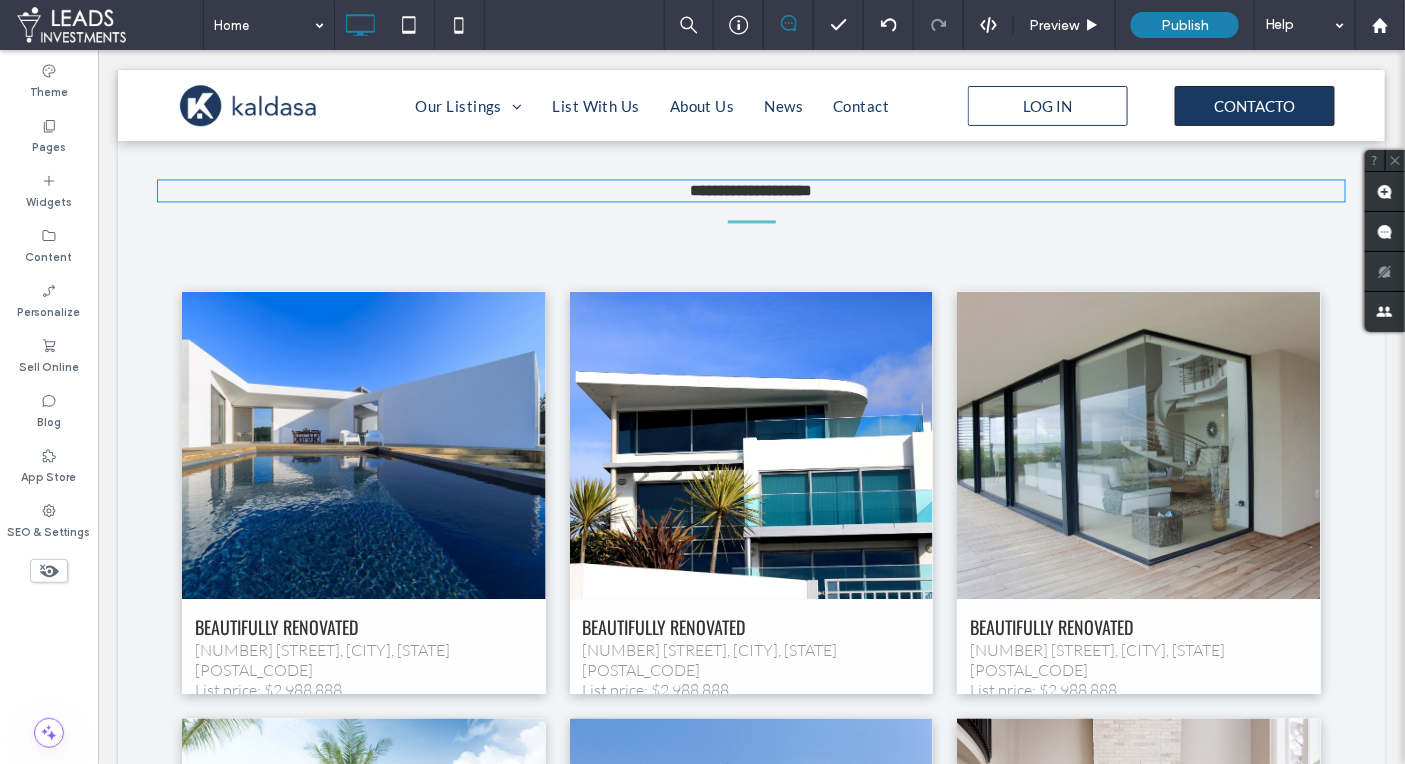 type on "****" 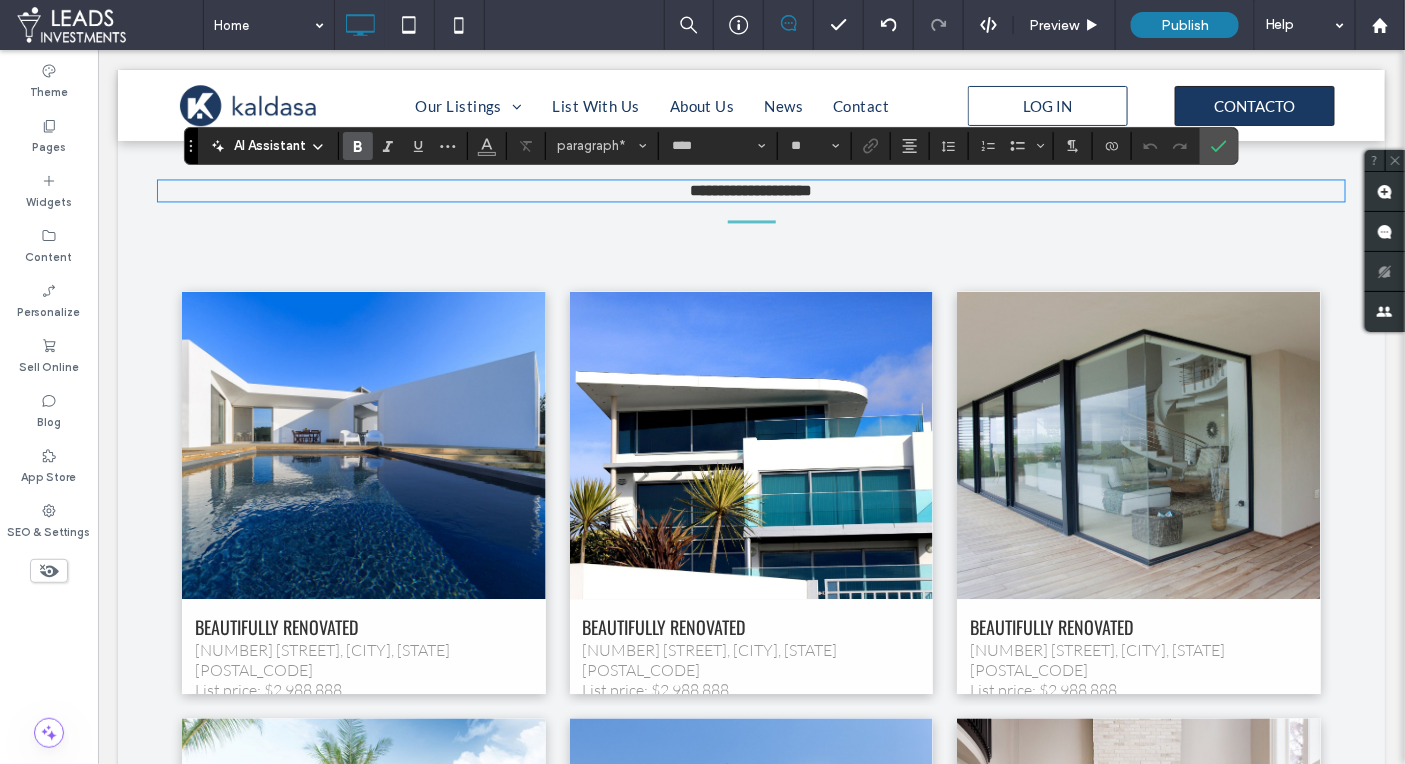 scroll, scrollTop: 1190, scrollLeft: 0, axis: vertical 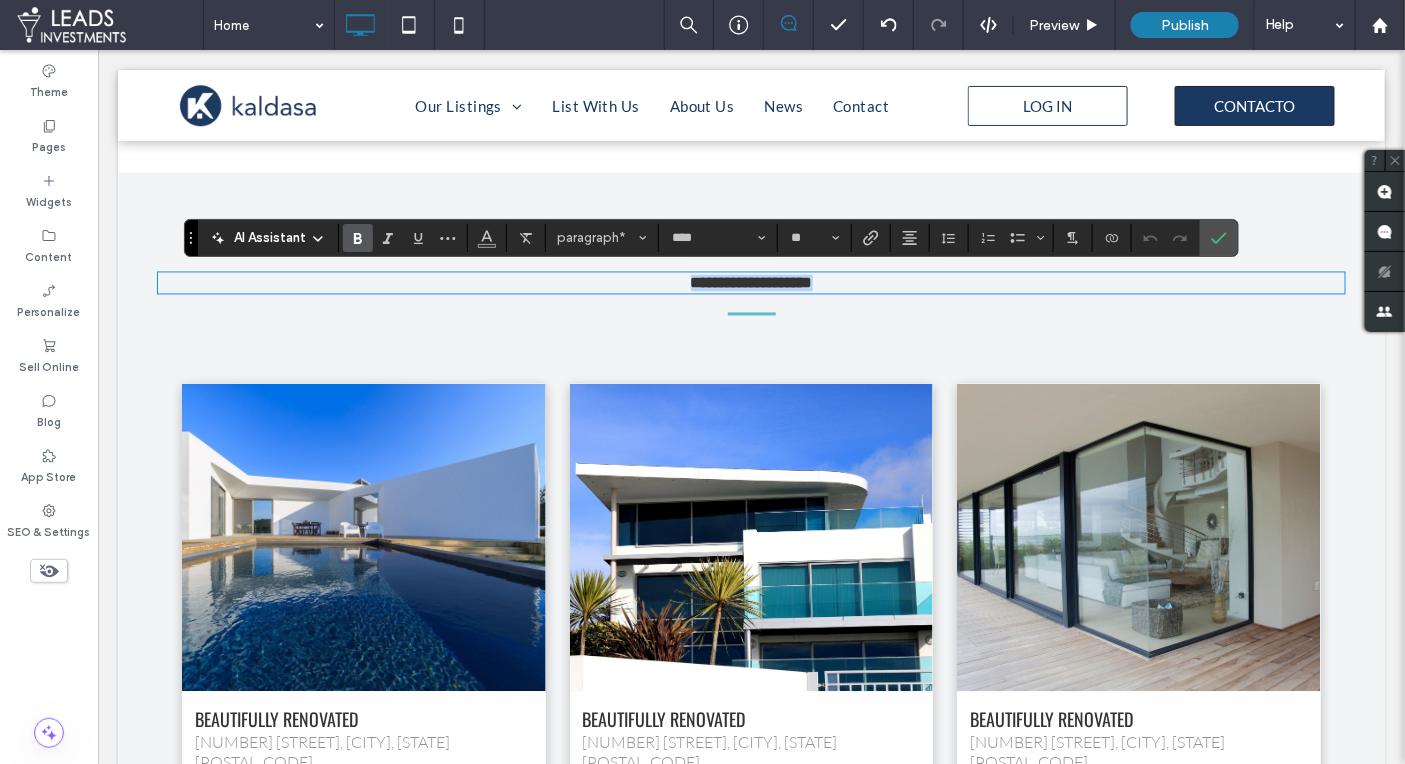 drag, startPoint x: 942, startPoint y: 296, endPoint x: 994, endPoint y: 297, distance: 52.009613 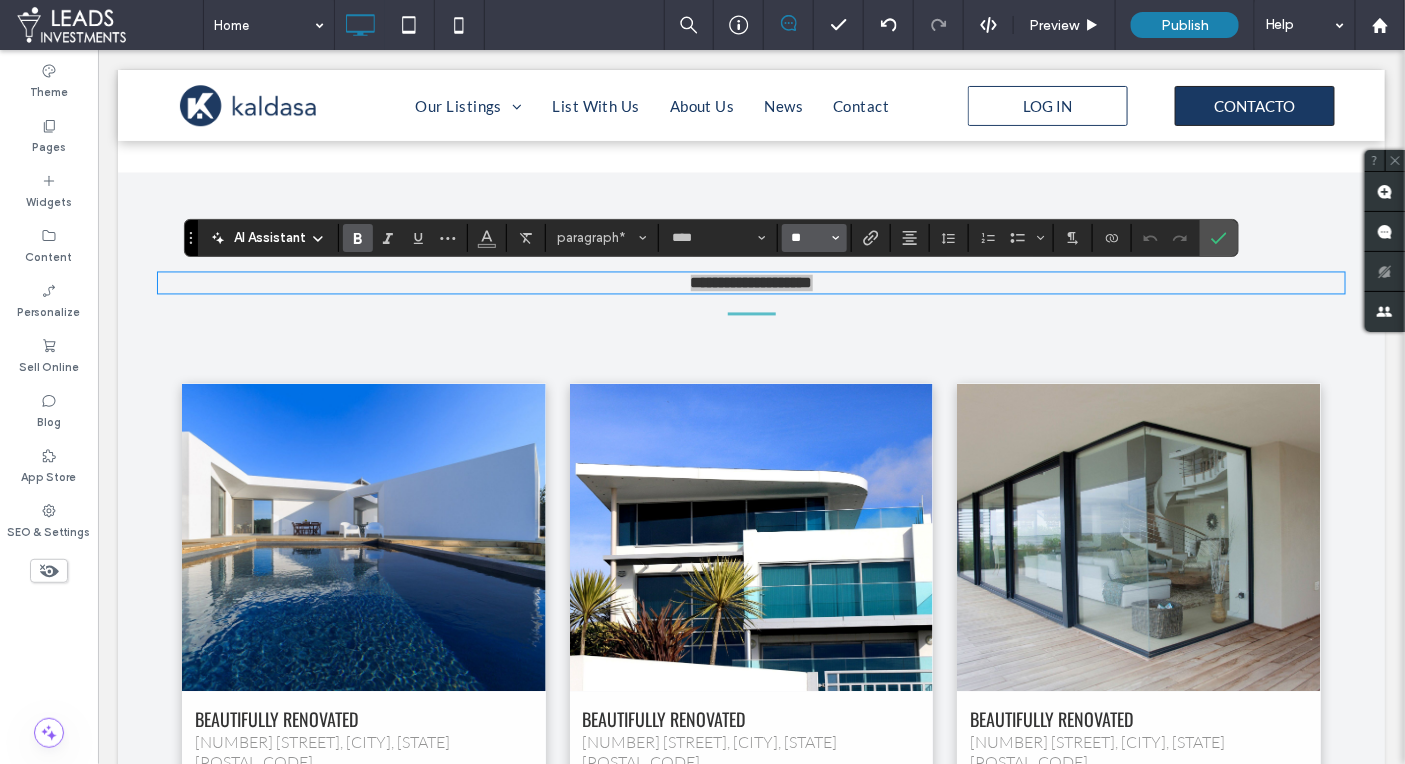 click on "**" at bounding box center (808, 238) 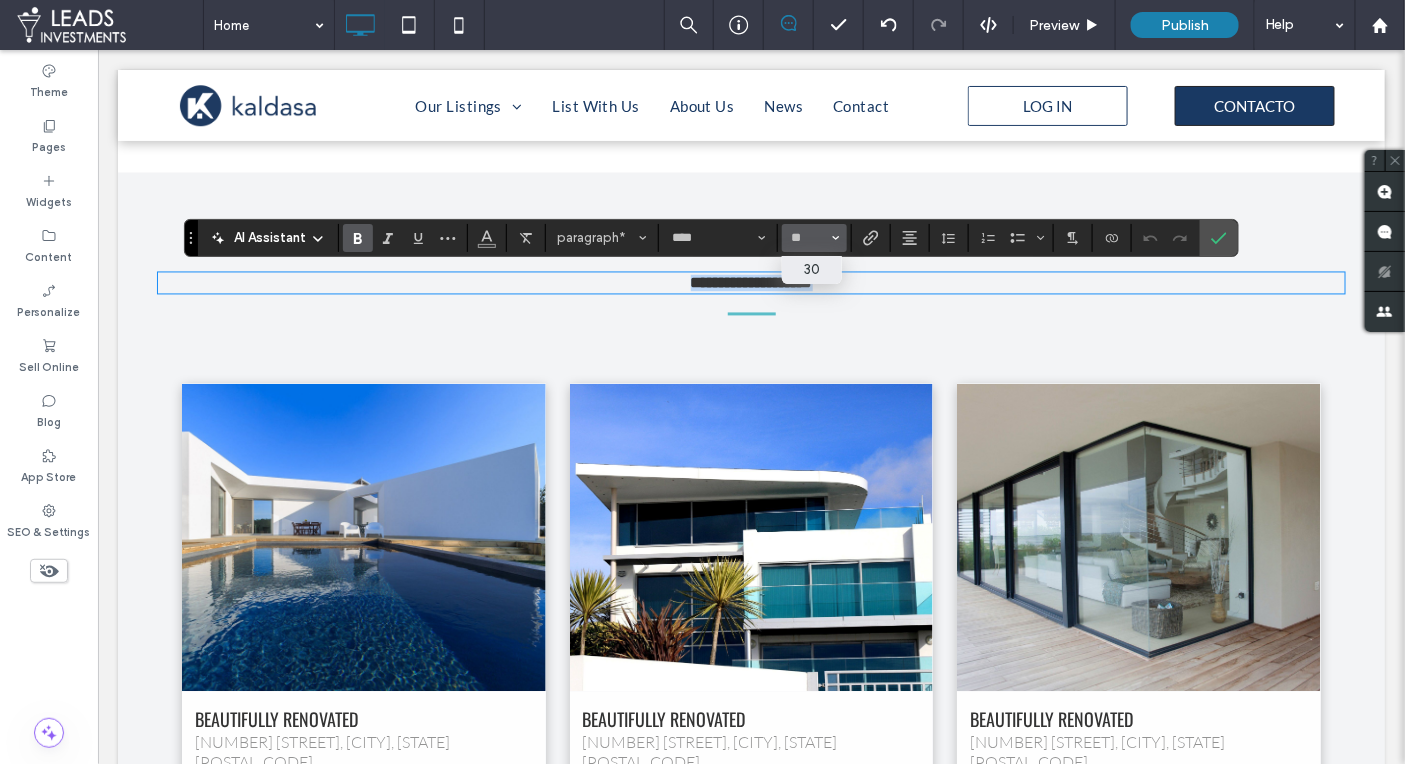 type on "**" 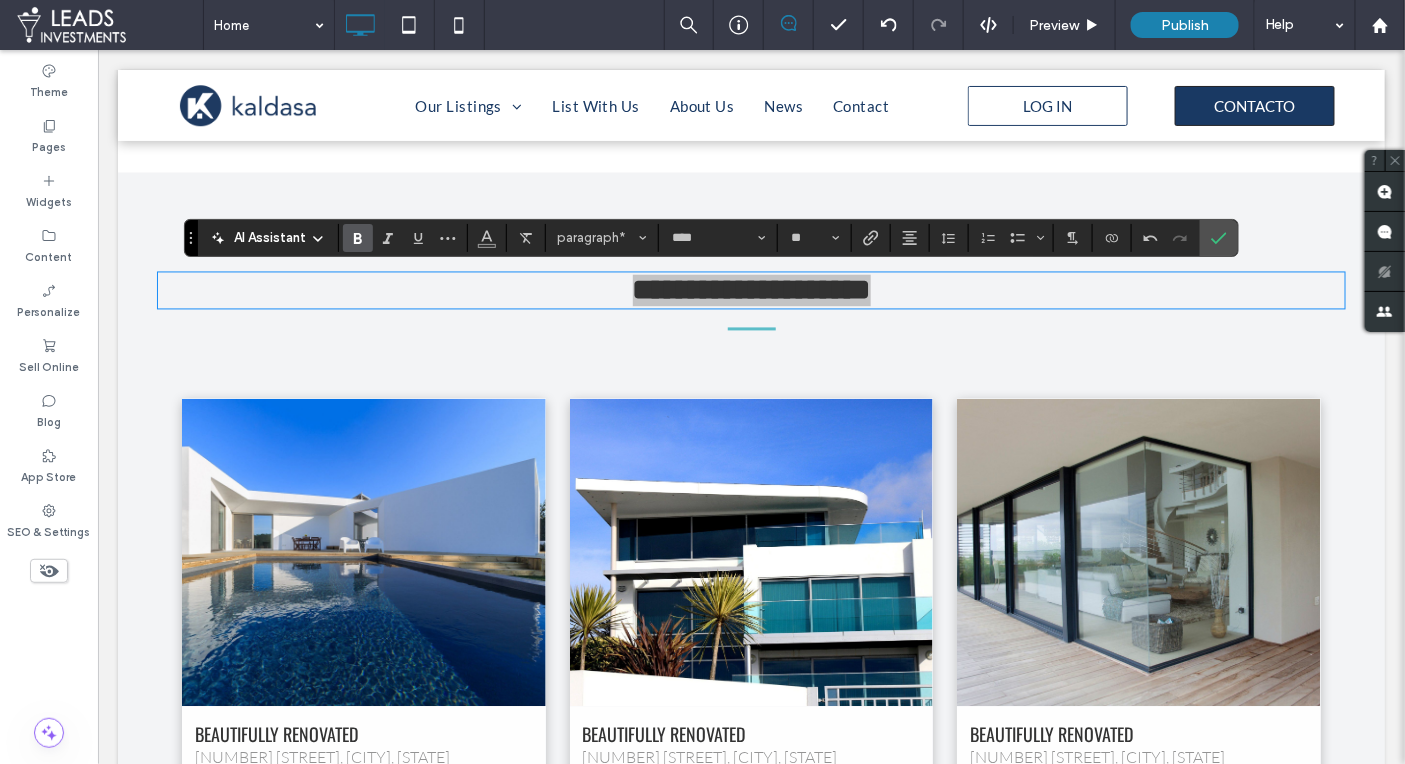 click 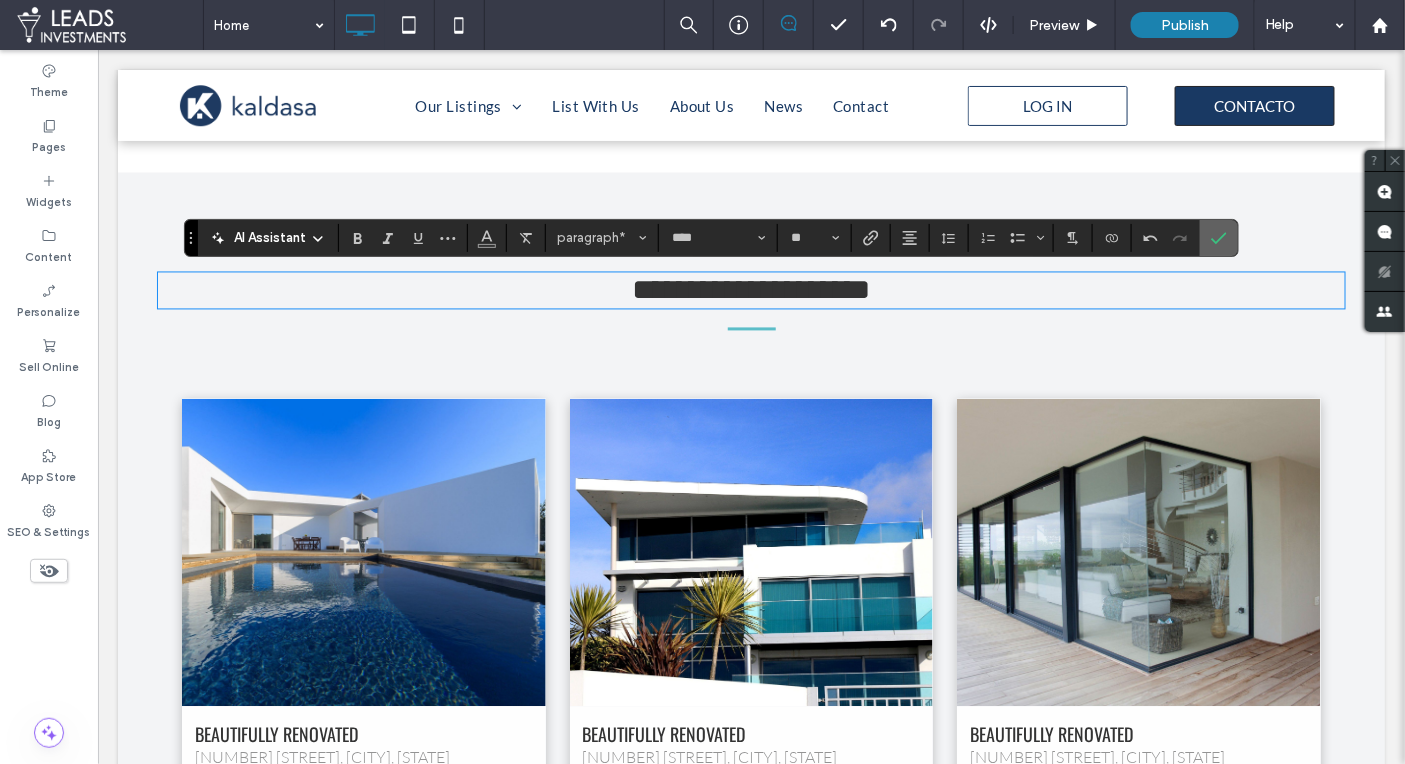click 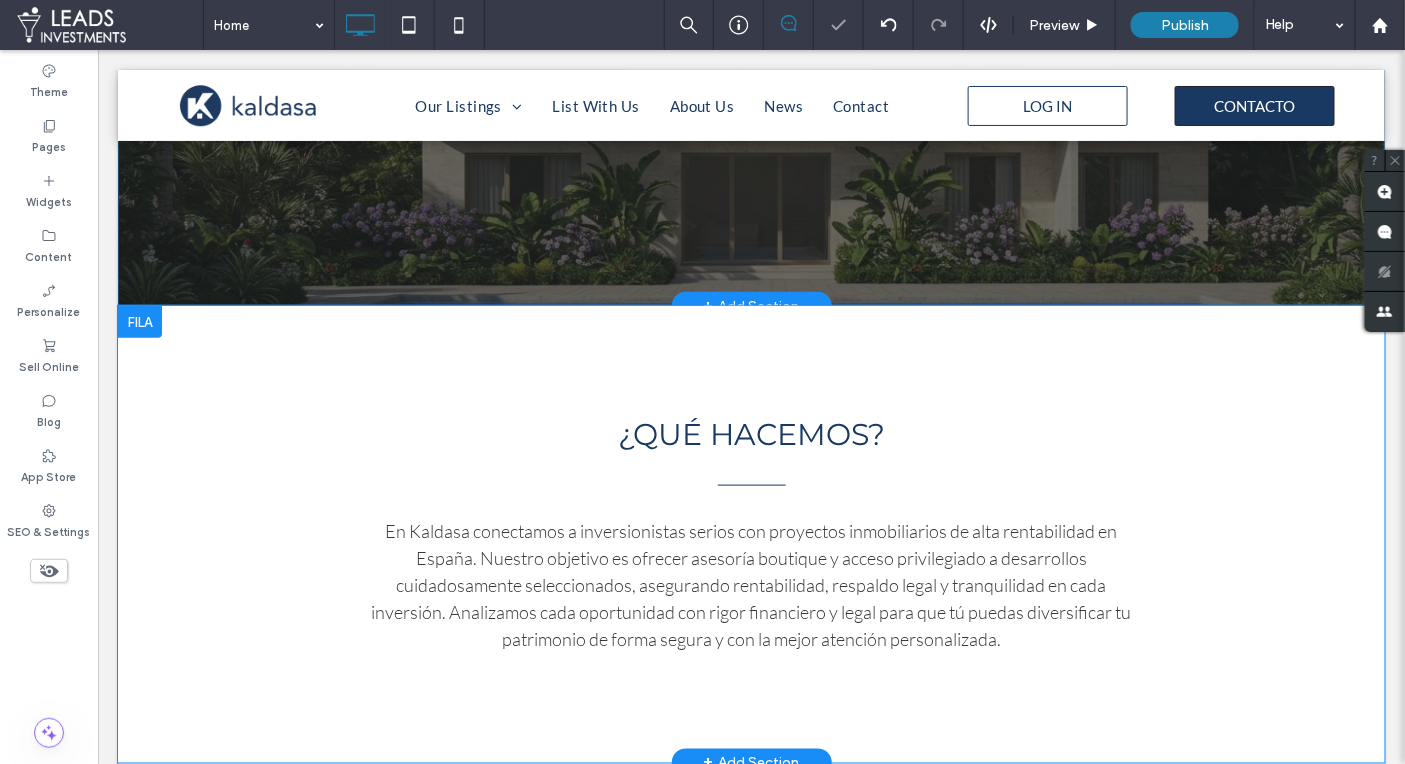 scroll, scrollTop: 565, scrollLeft: 0, axis: vertical 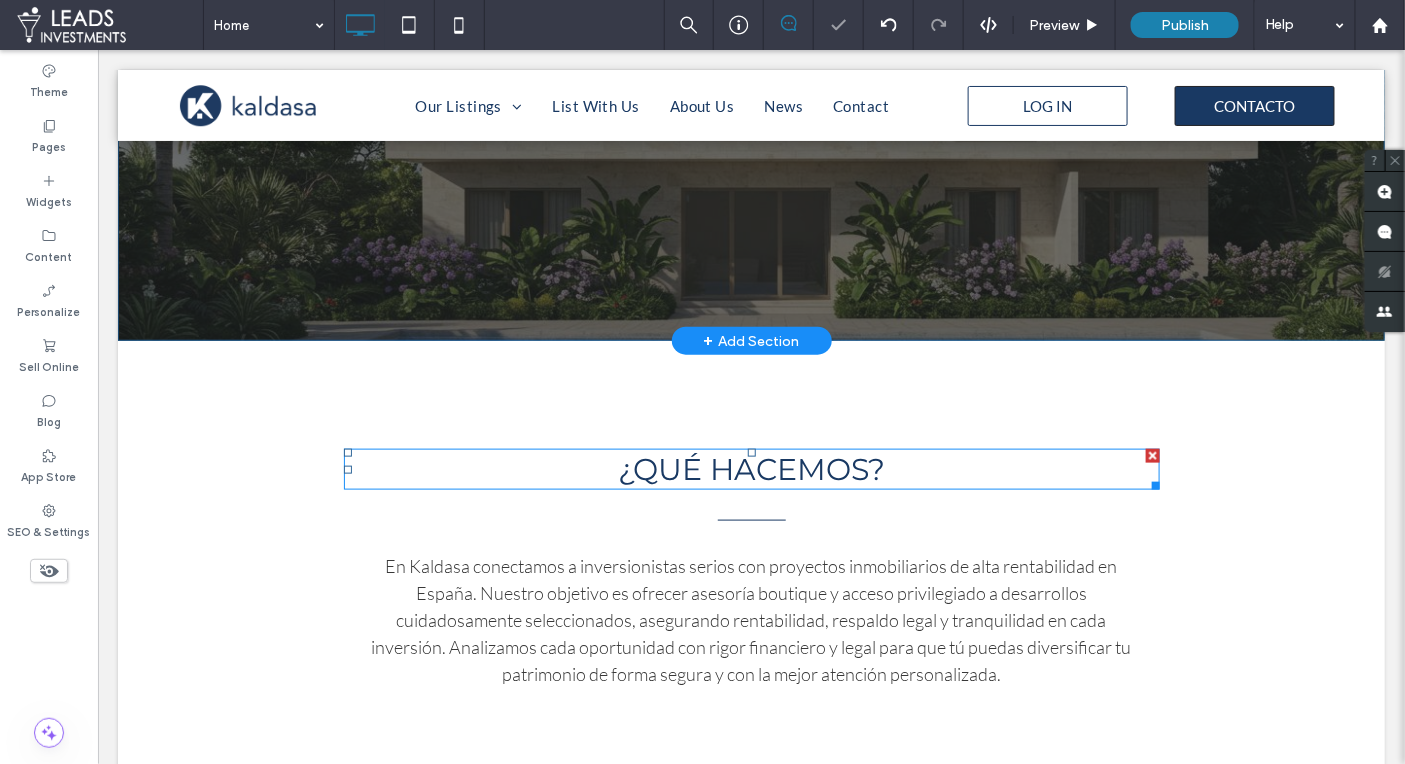 click on "¿QUÉ HACEMOS?" at bounding box center (750, 468) 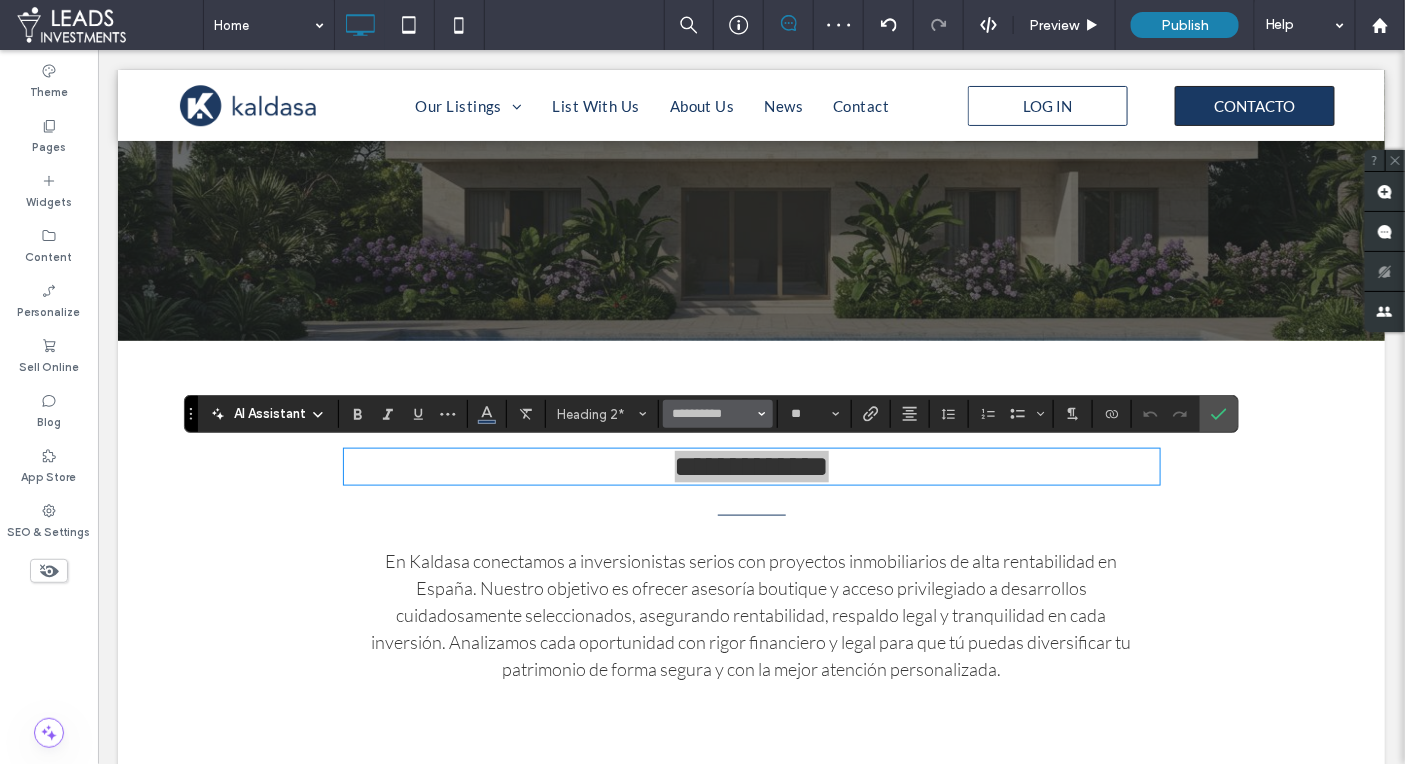 click 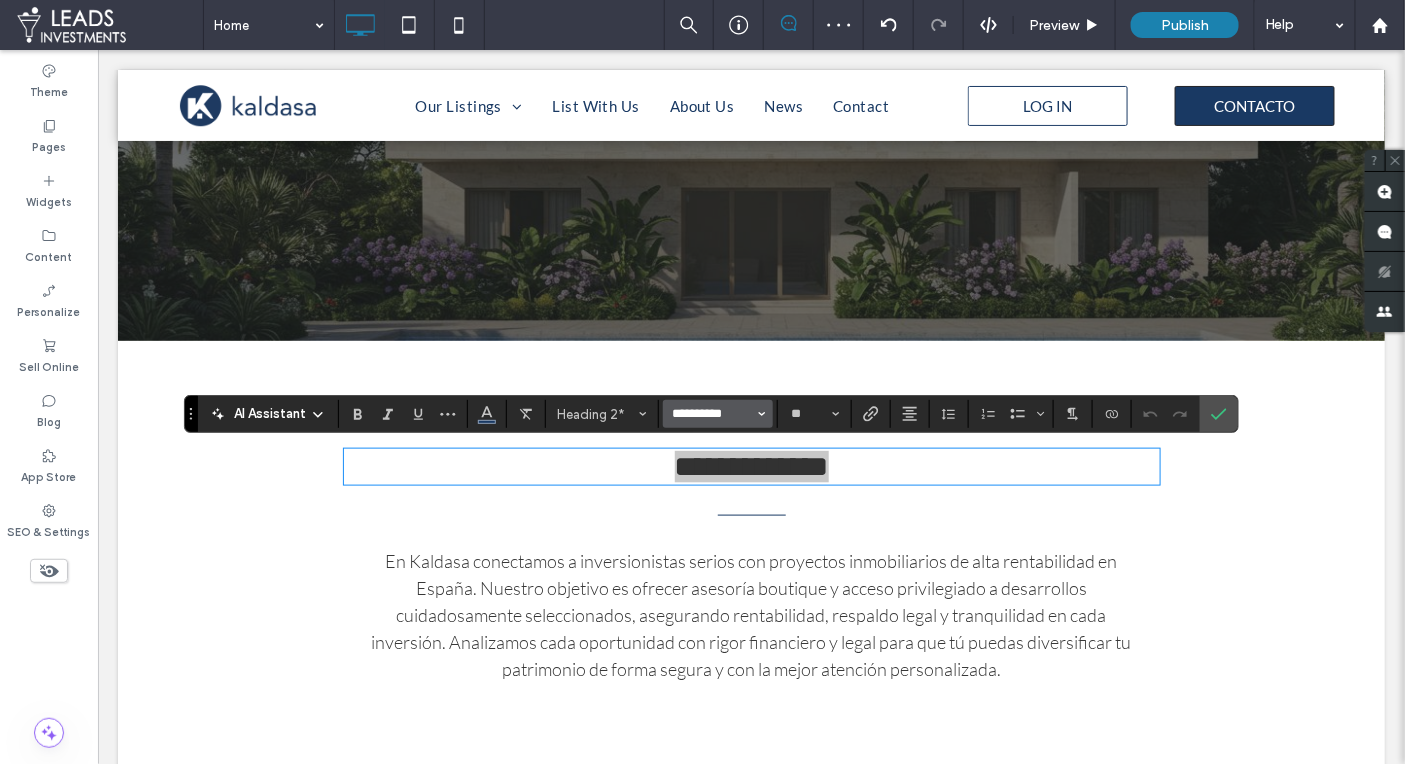 type 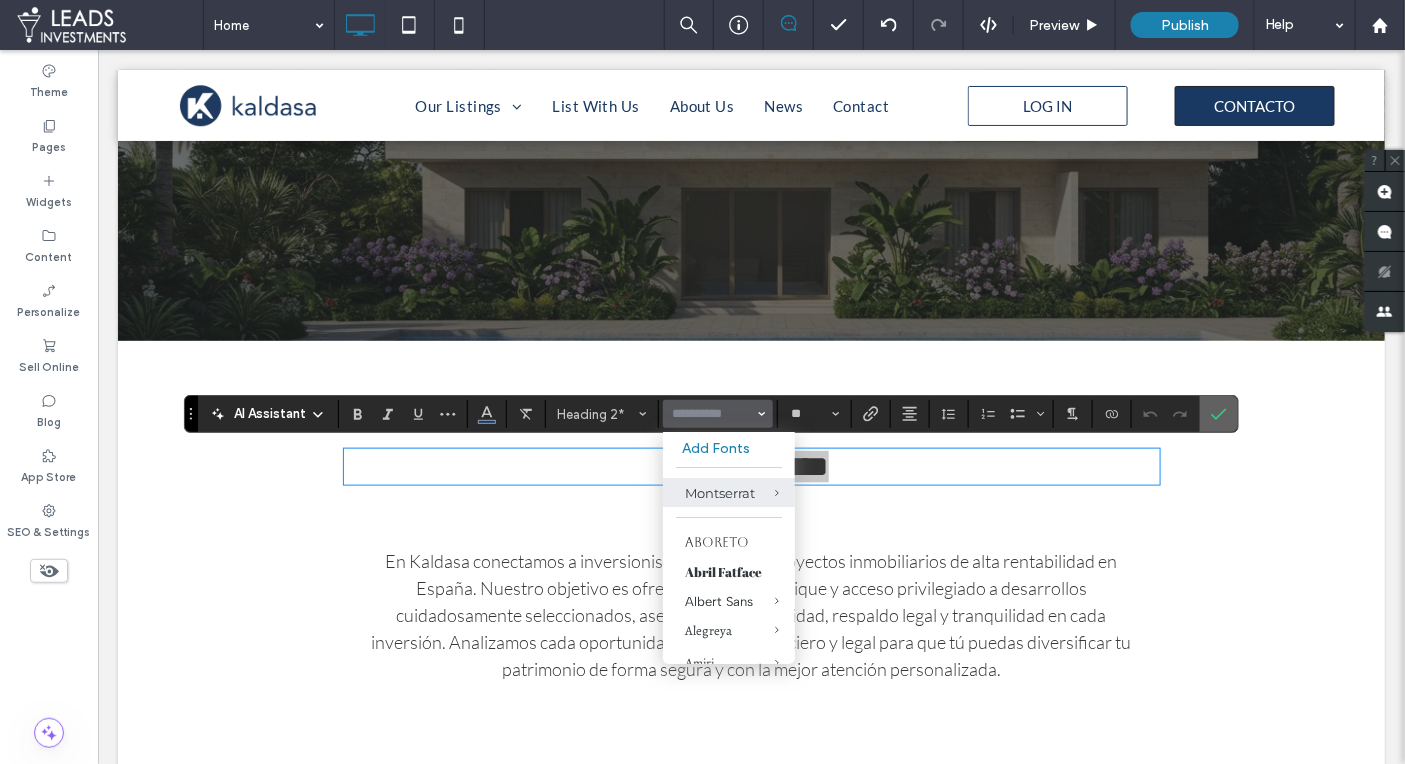 click 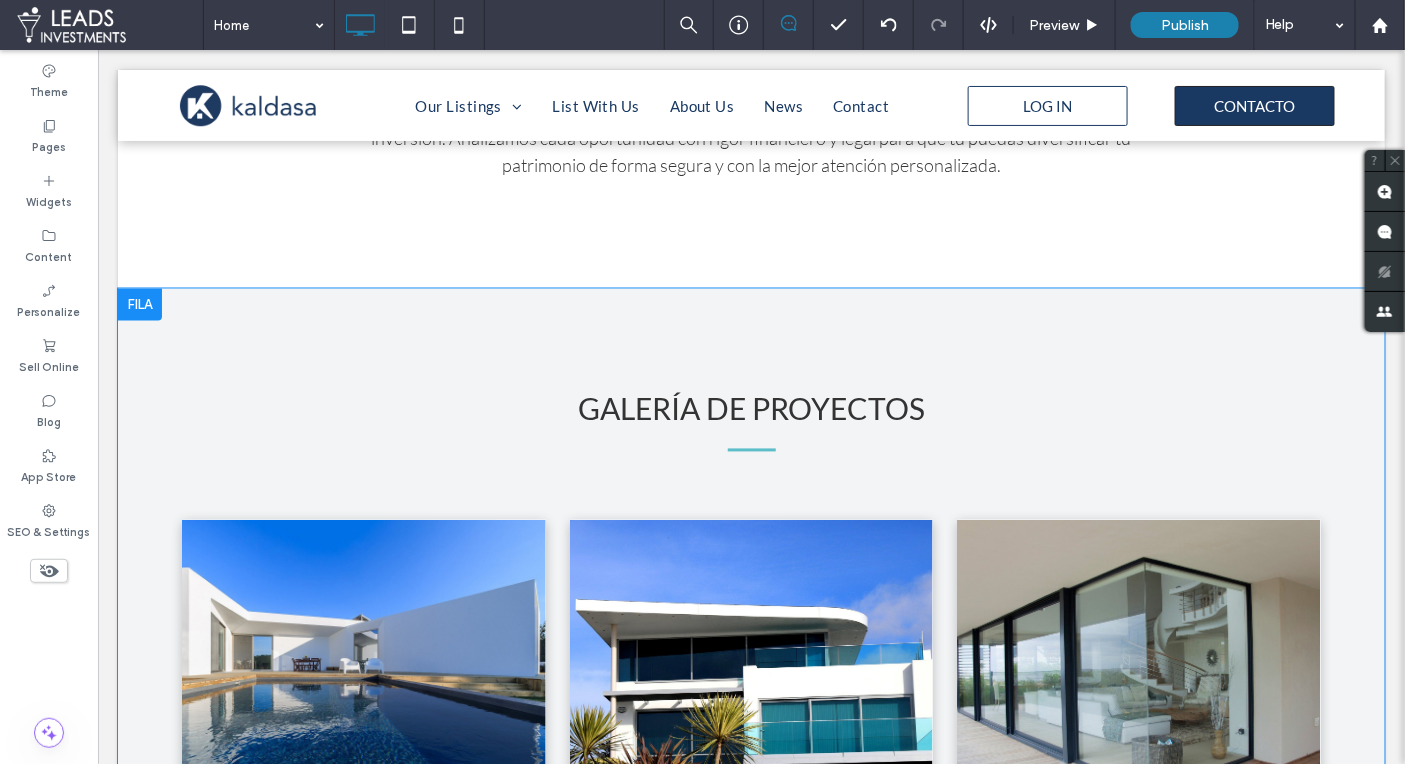 scroll, scrollTop: 1037, scrollLeft: 0, axis: vertical 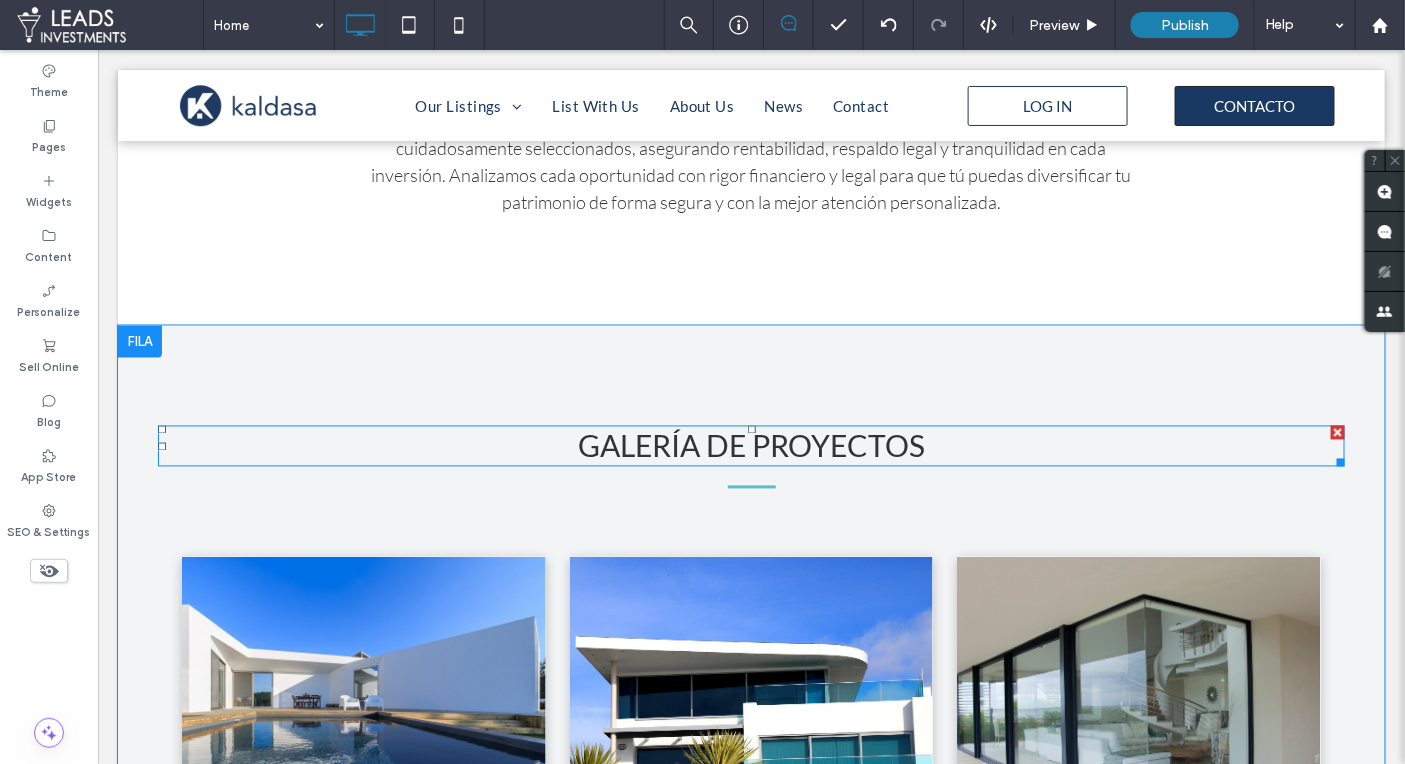 click on "GALERÍA DE PROYECTOS" at bounding box center [750, 445] 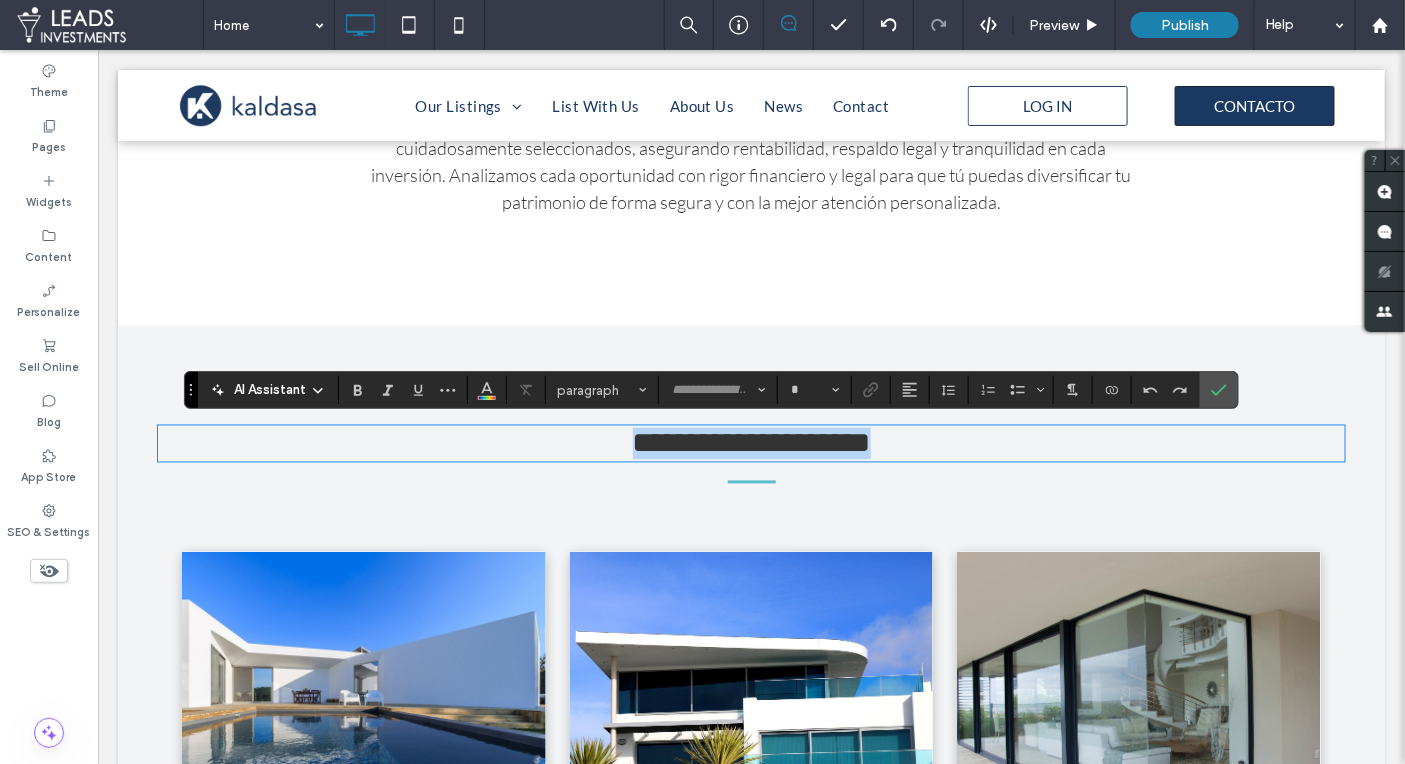 type on "****" 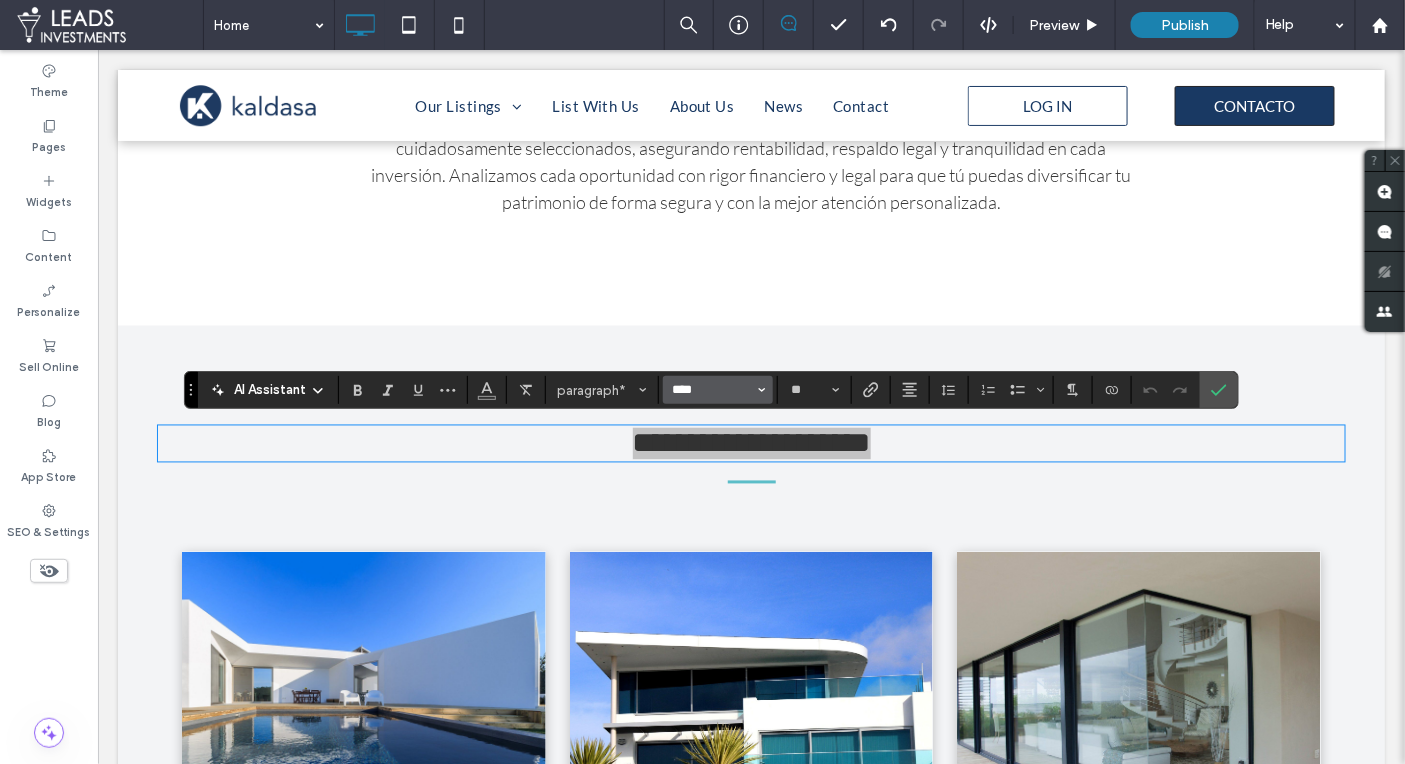 click on "****" at bounding box center (712, 390) 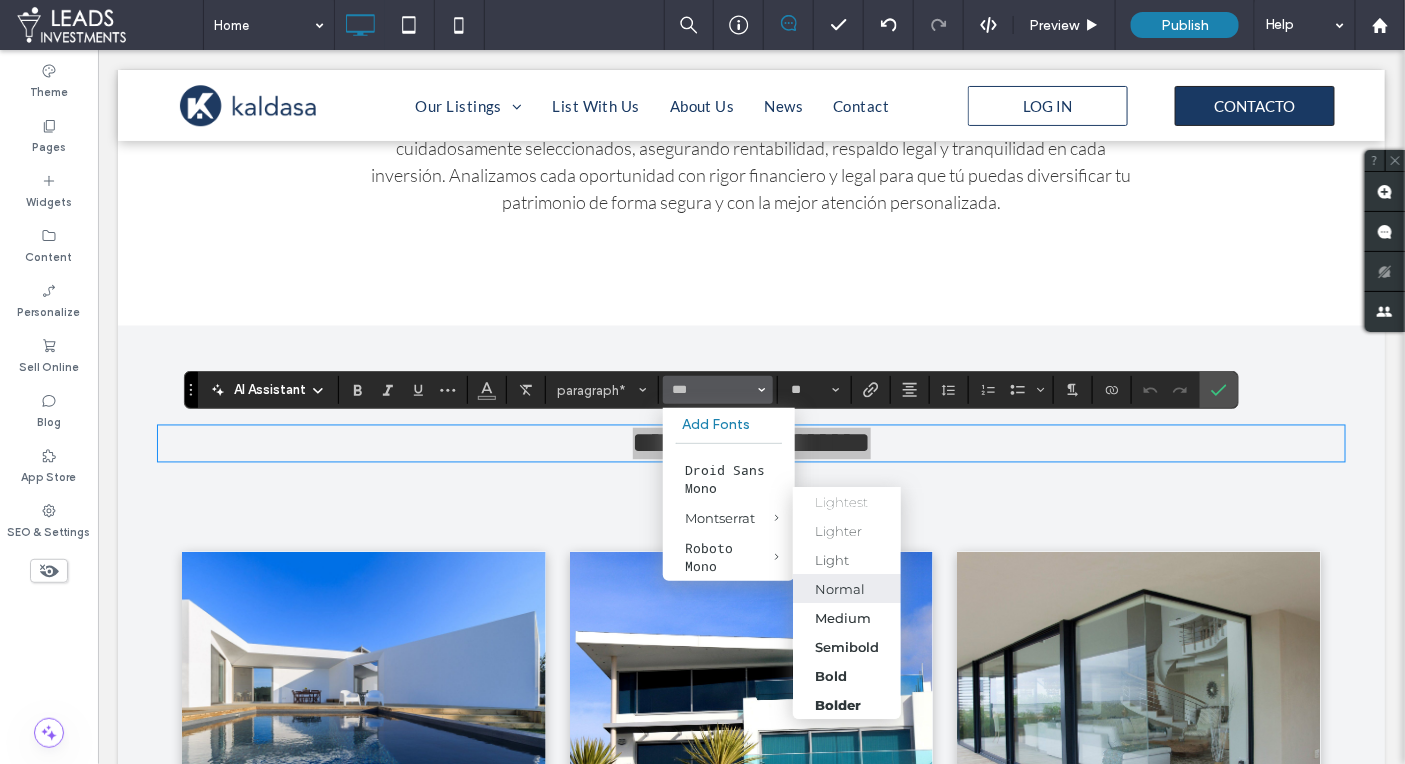 drag, startPoint x: 731, startPoint y: 535, endPoint x: 830, endPoint y: 585, distance: 110.909874 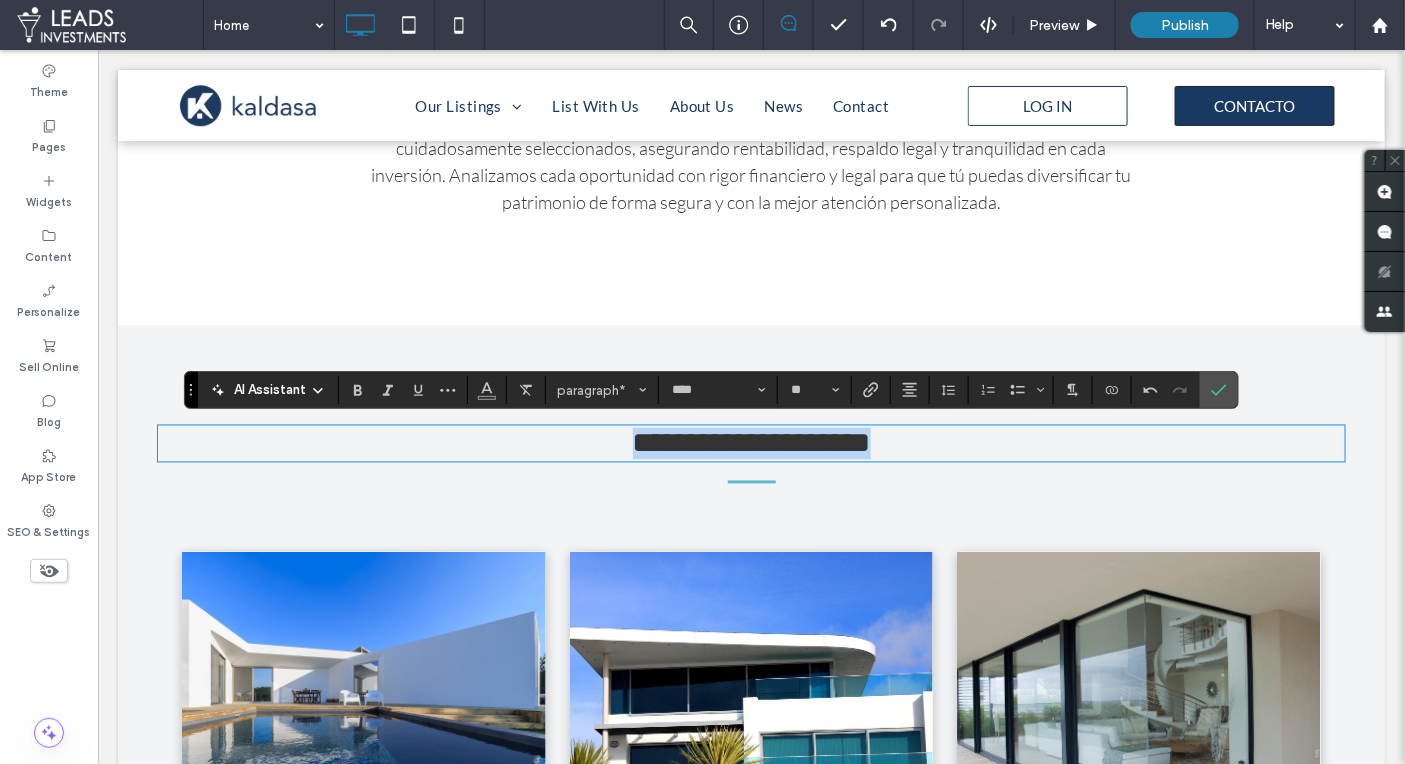 type on "**********" 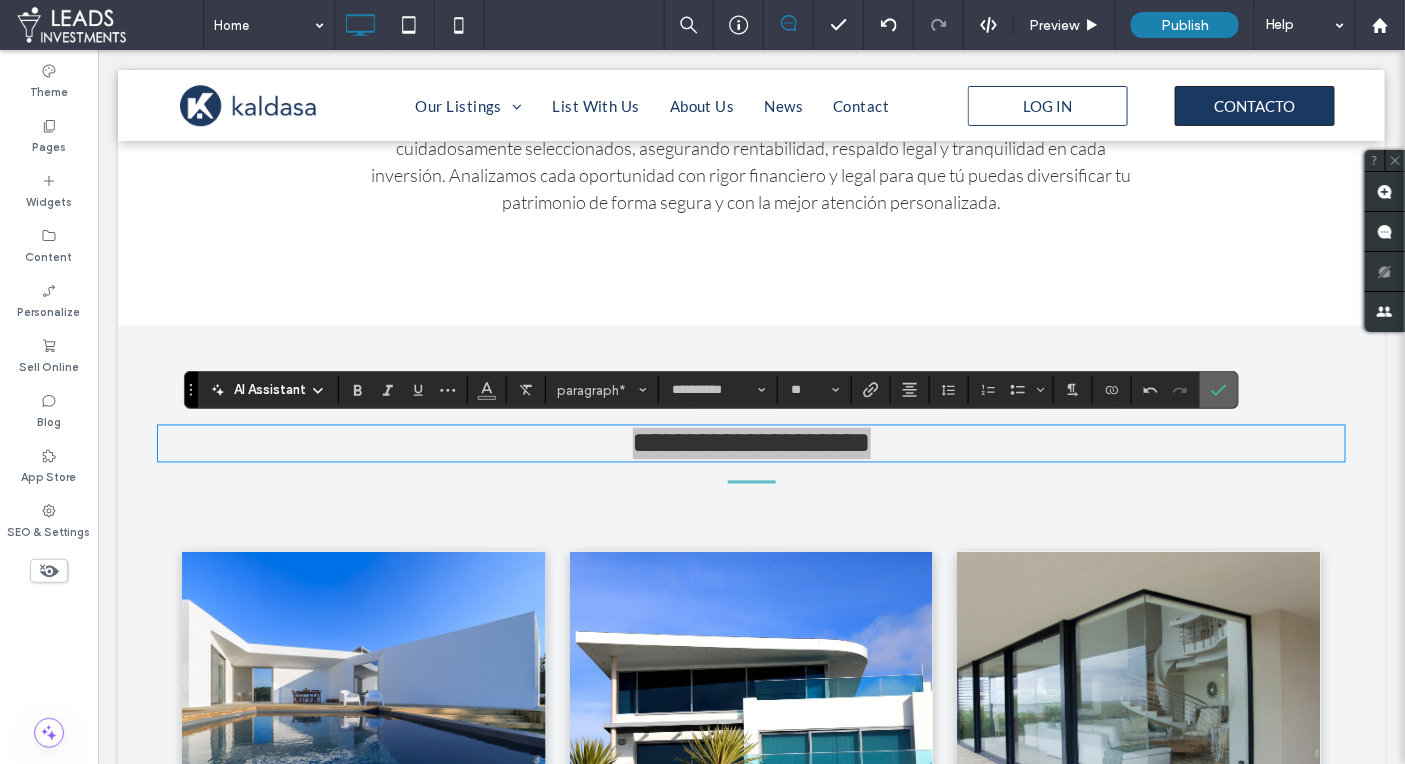 drag, startPoint x: 1208, startPoint y: 384, endPoint x: 777, endPoint y: 437, distance: 434.24646 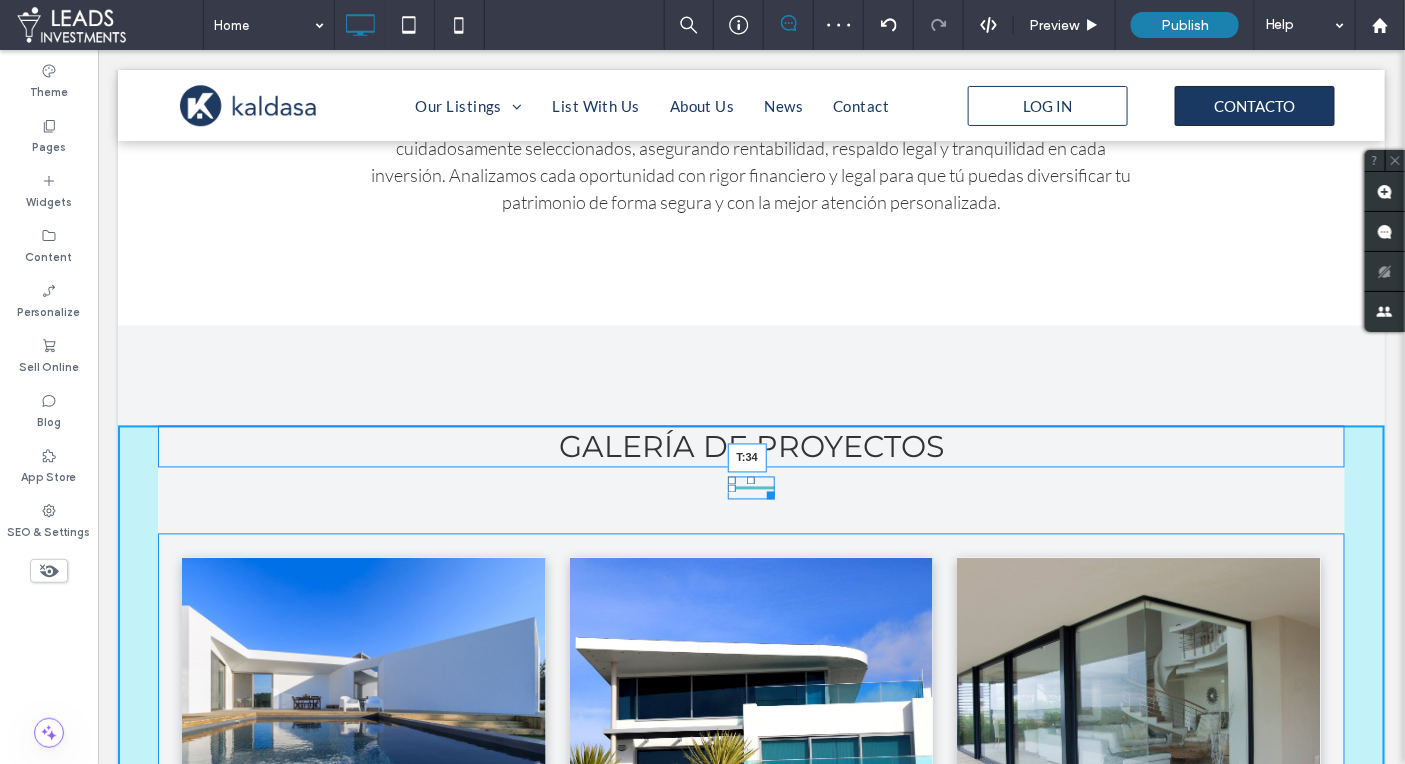 drag, startPoint x: 753, startPoint y: 474, endPoint x: 751, endPoint y: 500, distance: 26.076809 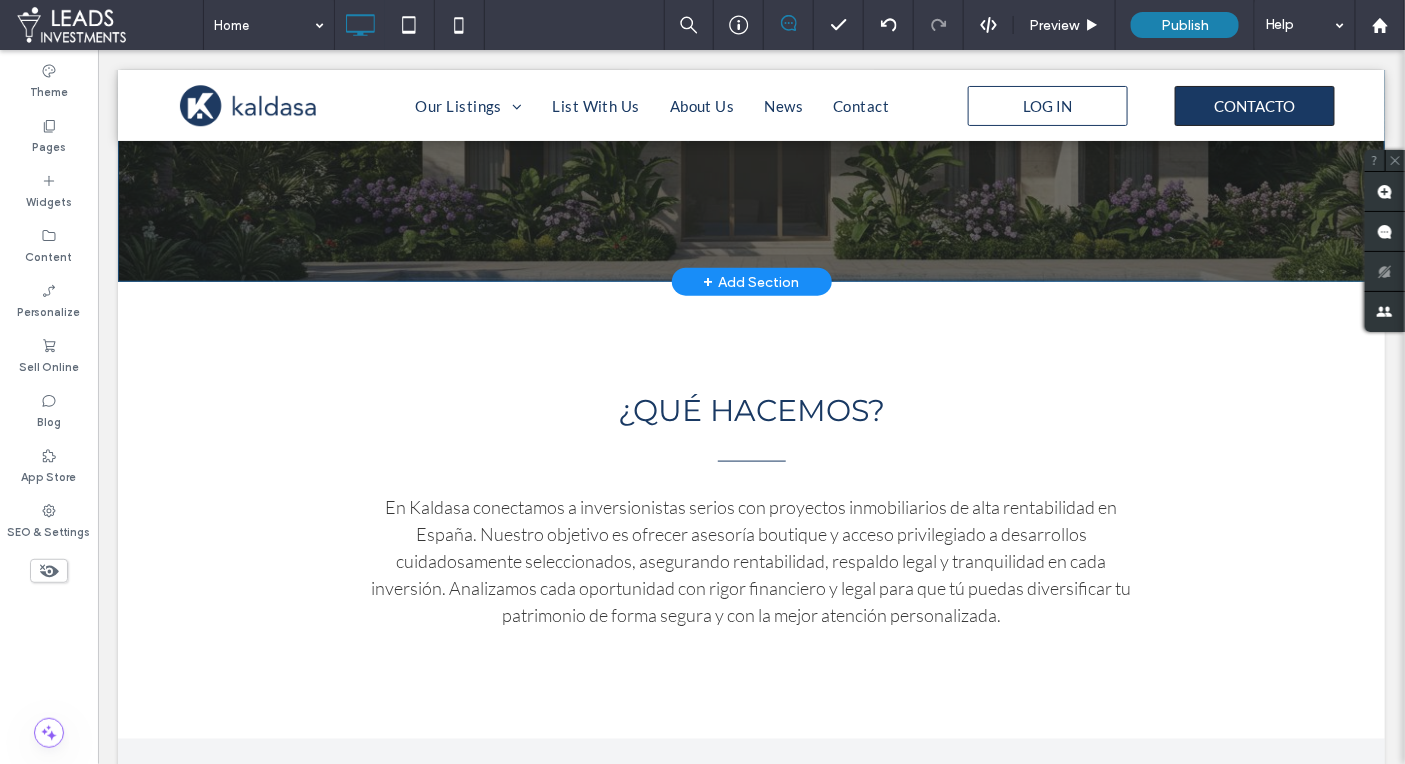 scroll, scrollTop: 617, scrollLeft: 0, axis: vertical 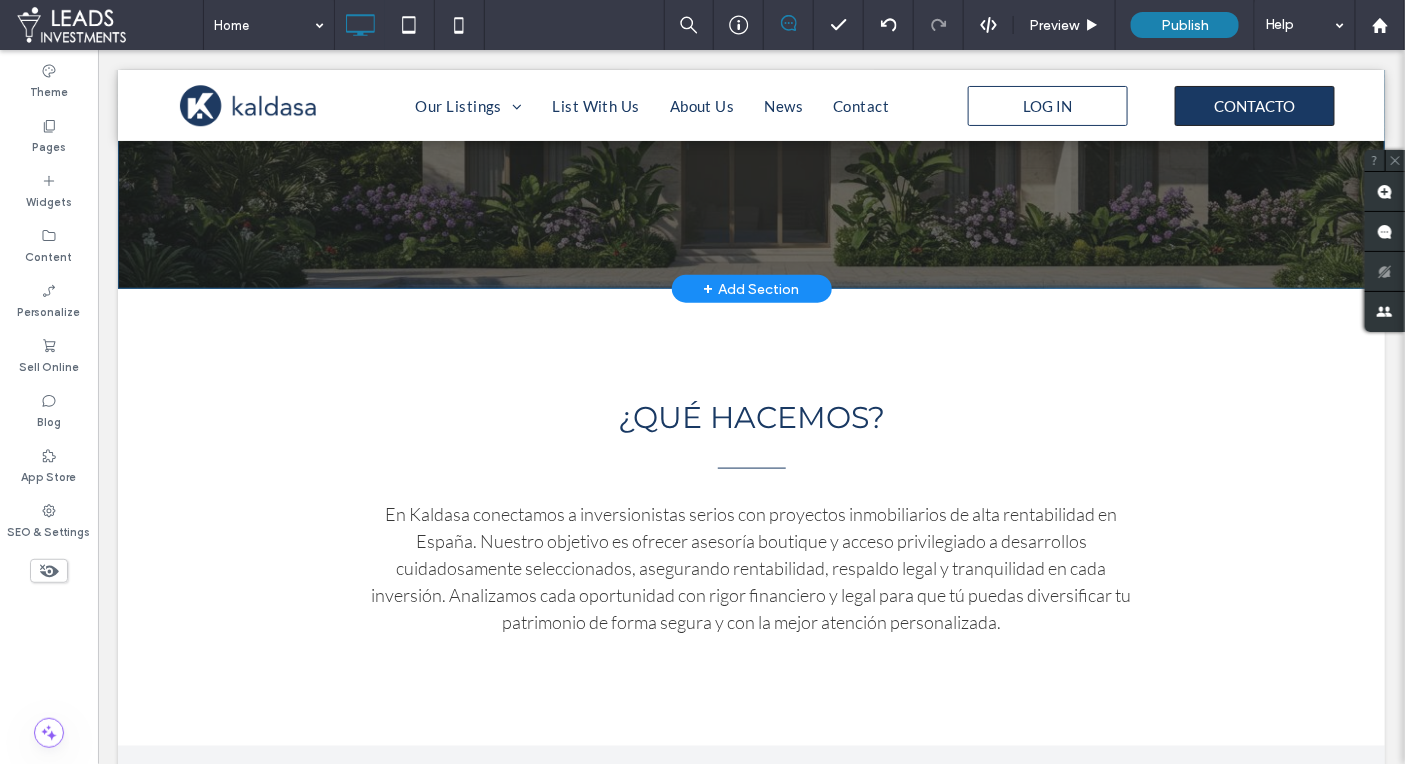 click on "¿QUÉ HACEMOS?
En Kaldasa conectamos a inversionistas serios con proyectos inmobiliarios de alta rentabilidad en España. Nuestro objetivo es ofrecer asesoría boutique y acceso privilegiado a desarrollos cuidadosamente seleccionados, asegurando rentabilidad, respaldo legal y tranquilidad en cada inversión. Analizamos cada oportunidad con rigor financiero y legal para que tú puedas diversificar tu patrimonio de forma segura y con la mejor atención personalizada. Click To Paste
Row + Add Section" at bounding box center (750, 516) 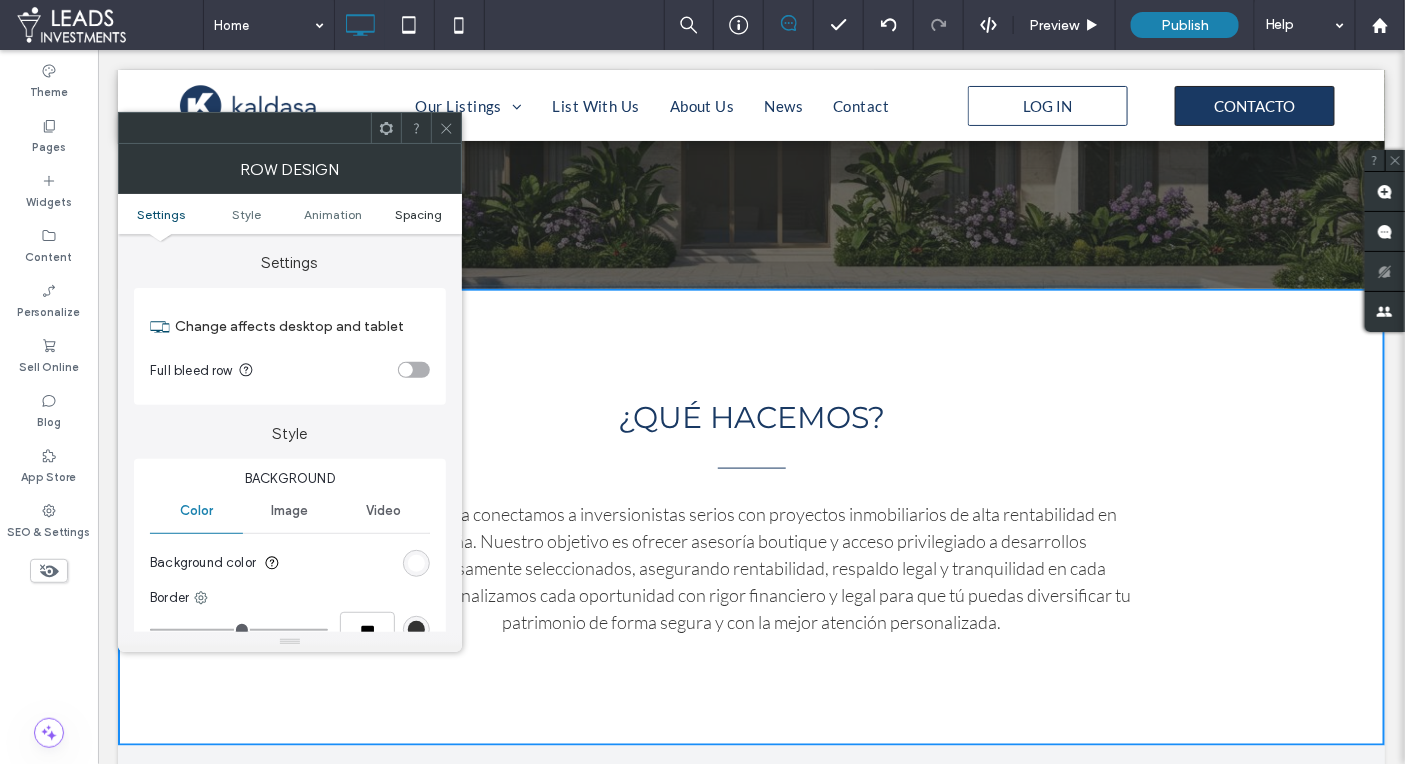 click on "Spacing" at bounding box center (418, 214) 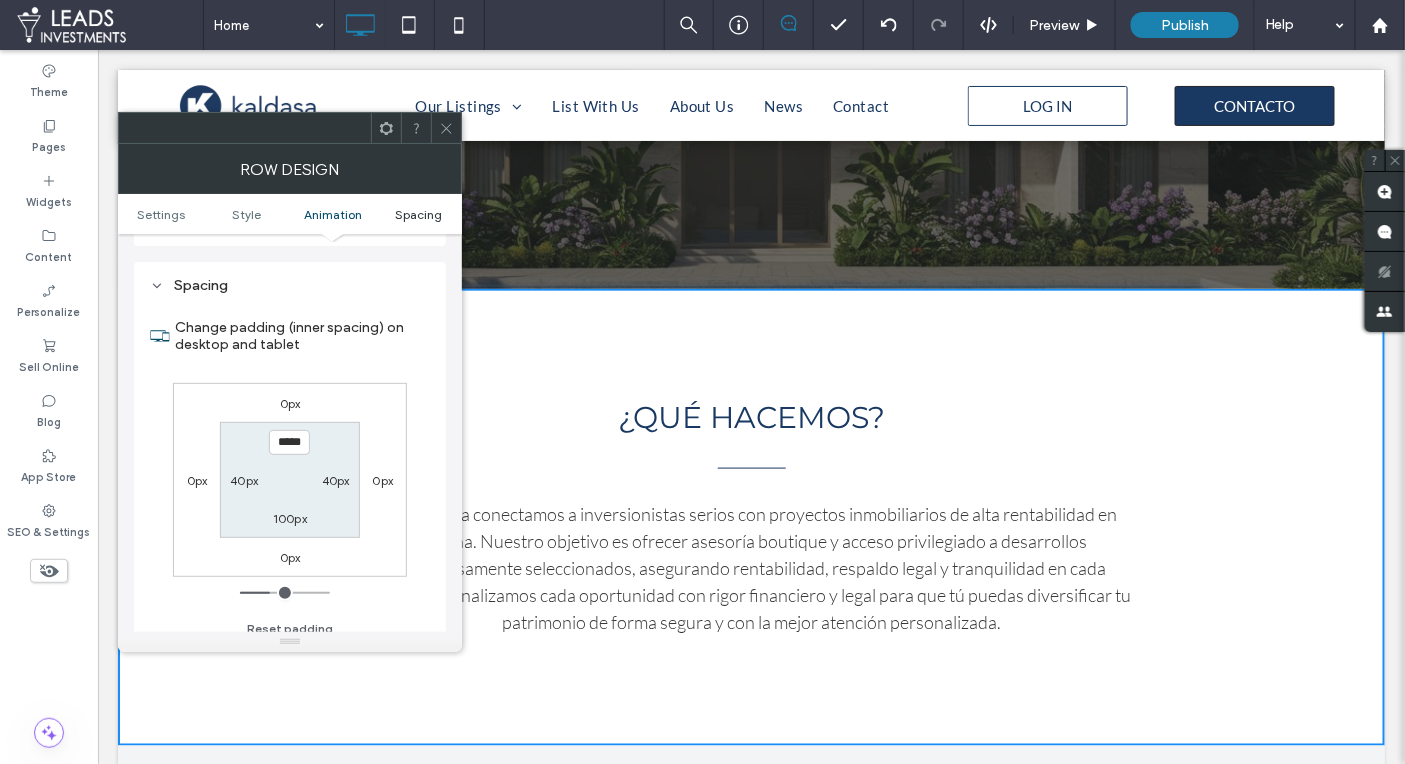 scroll, scrollTop: 563, scrollLeft: 0, axis: vertical 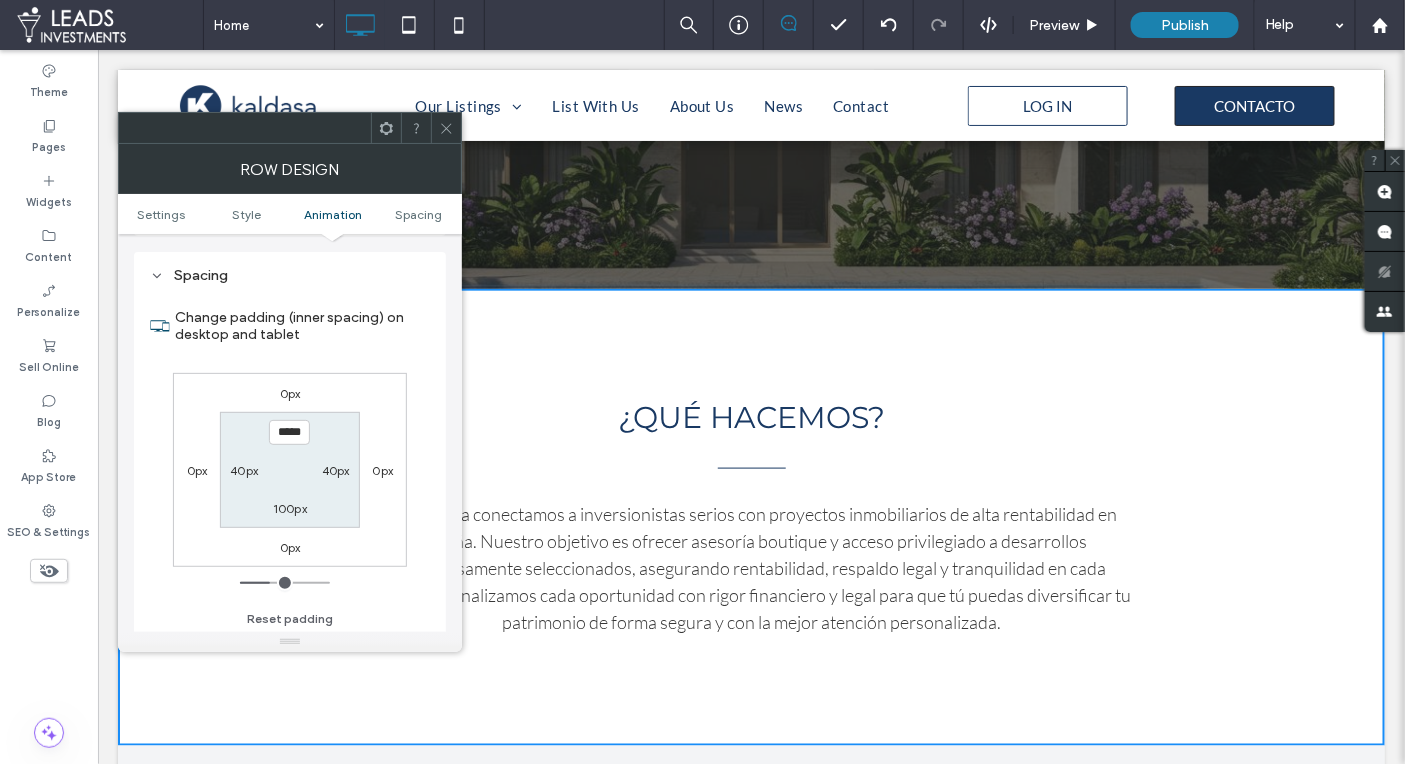 click 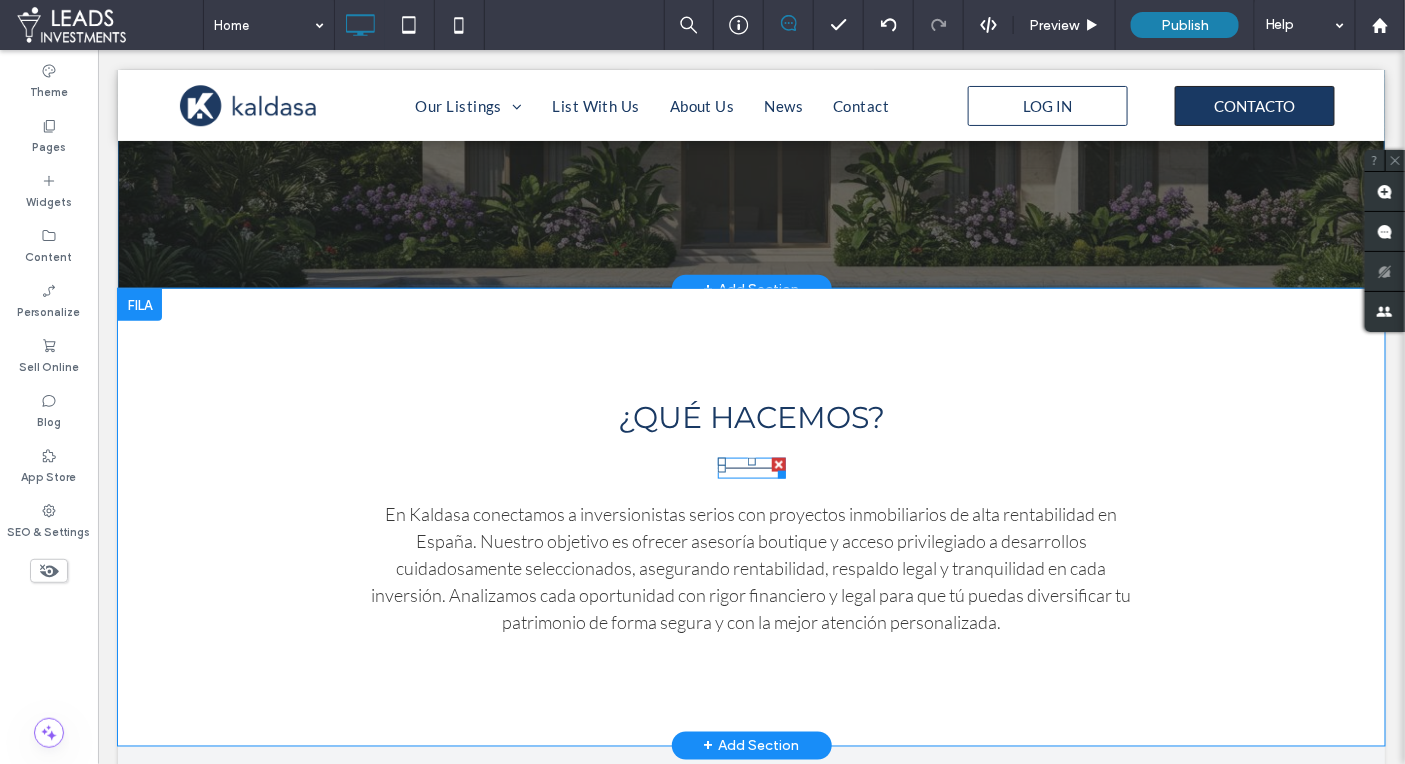 click at bounding box center (751, 467) 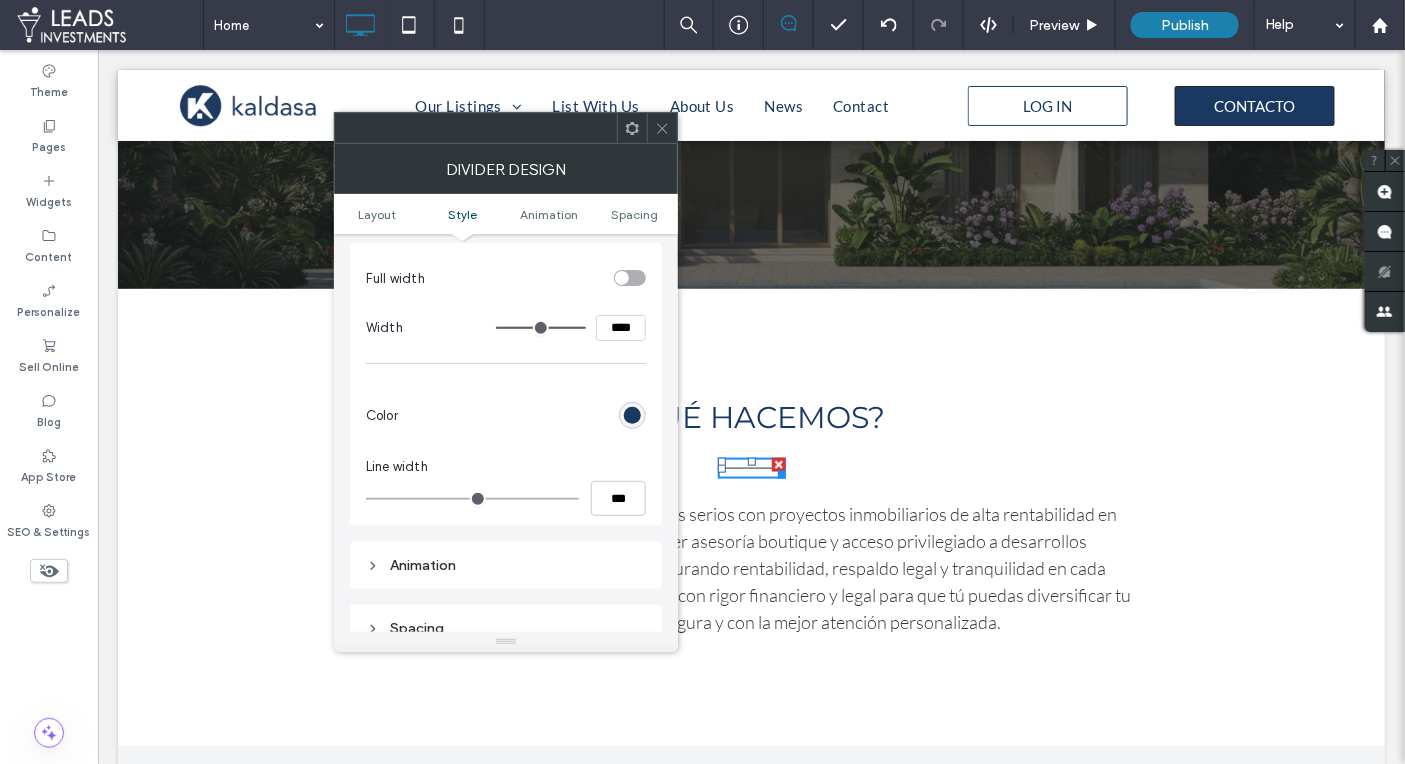 scroll, scrollTop: 188, scrollLeft: 0, axis: vertical 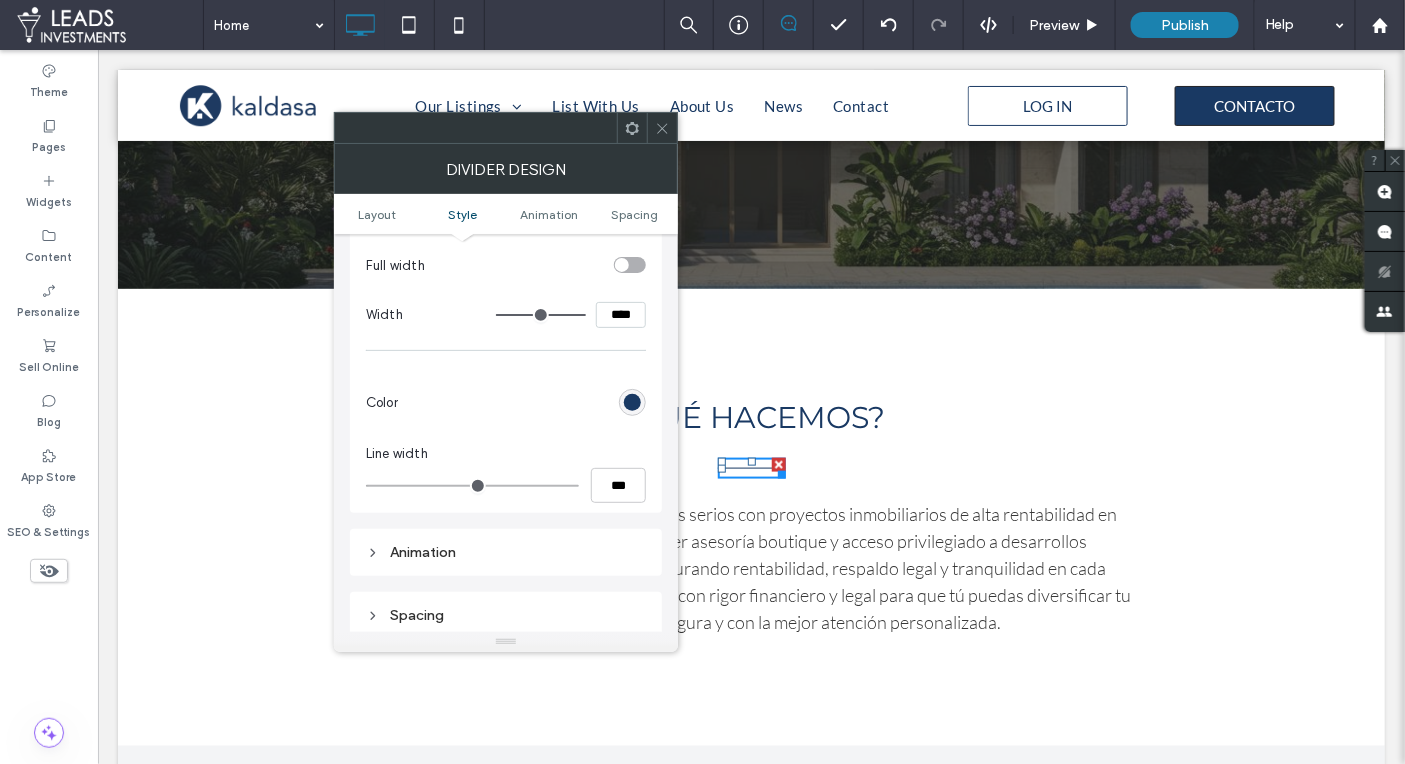 drag, startPoint x: 663, startPoint y: 126, endPoint x: 671, endPoint y: 134, distance: 11.313708 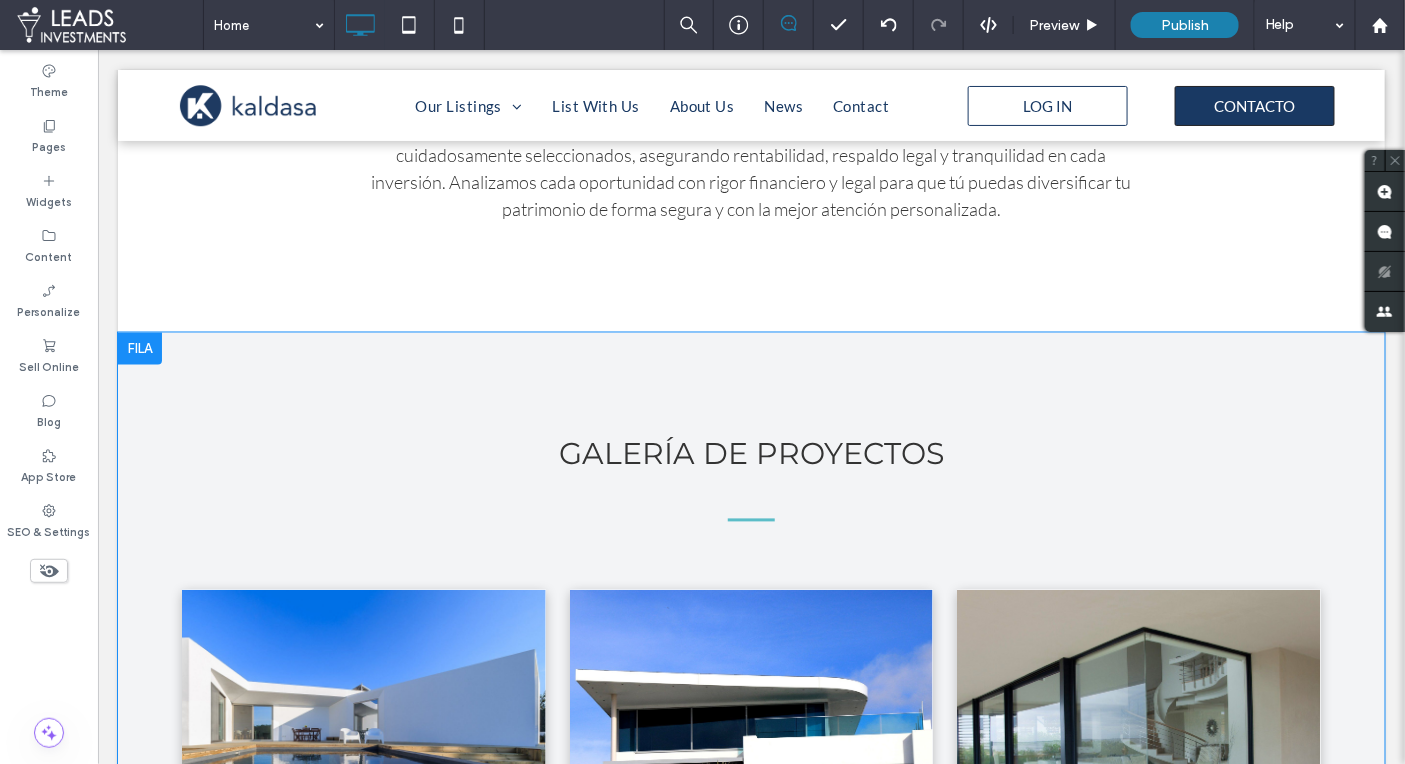 scroll, scrollTop: 1032, scrollLeft: 0, axis: vertical 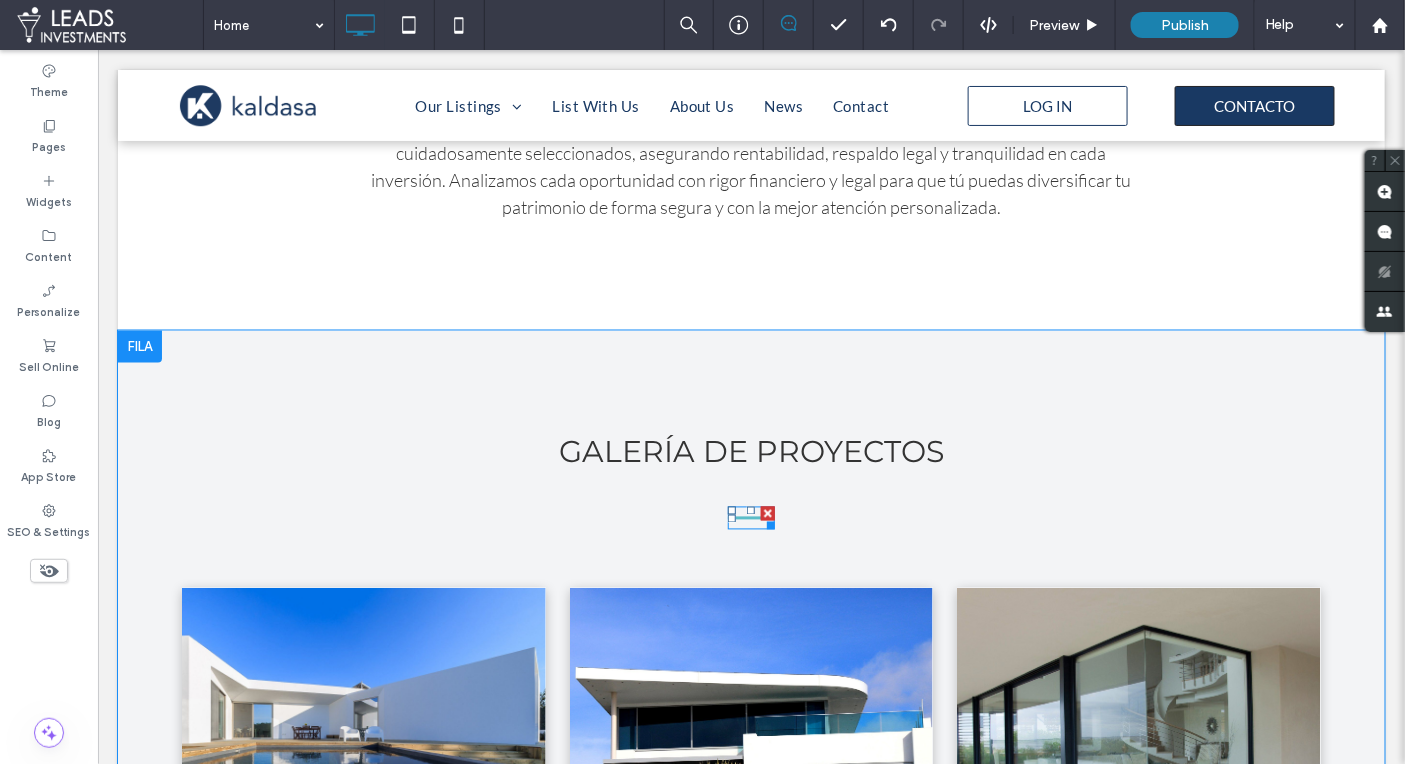 click at bounding box center [751, 517] 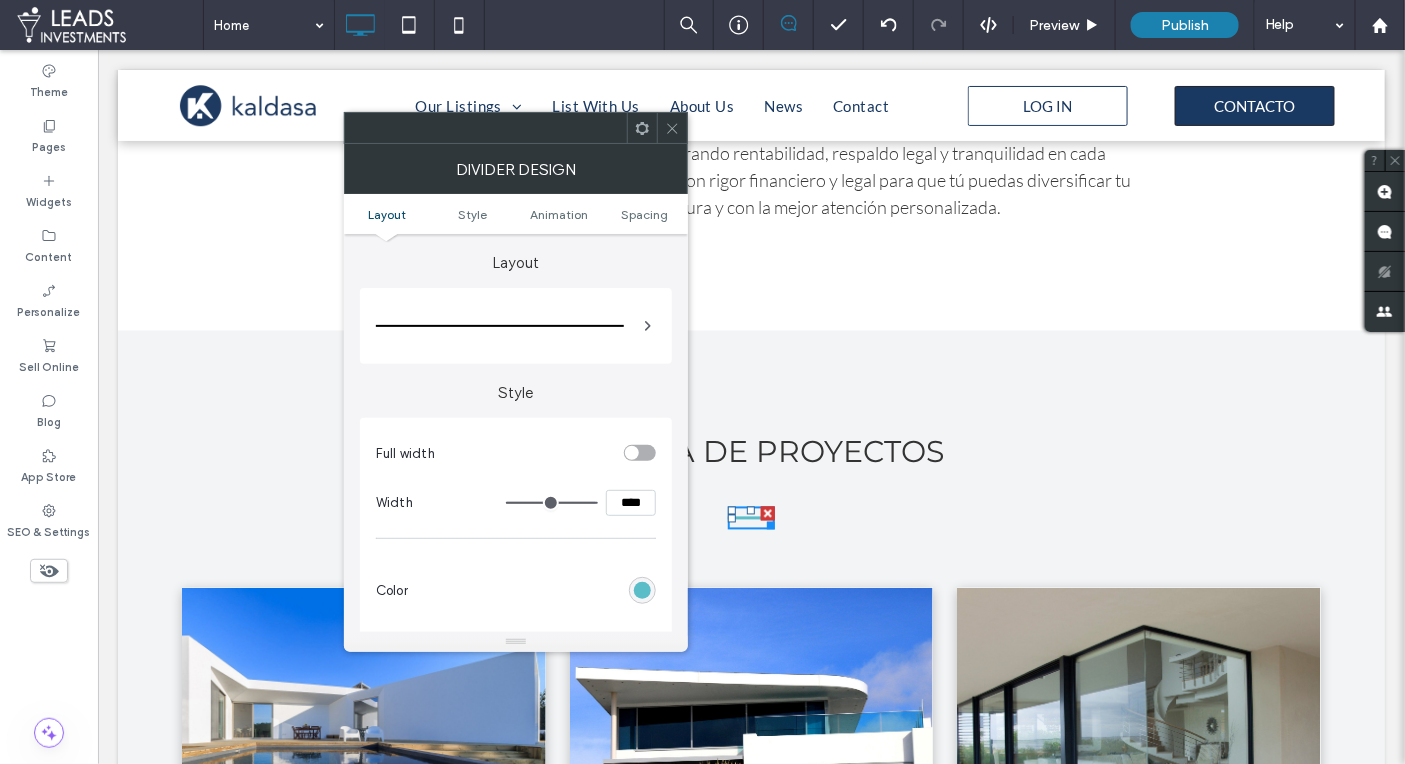 click 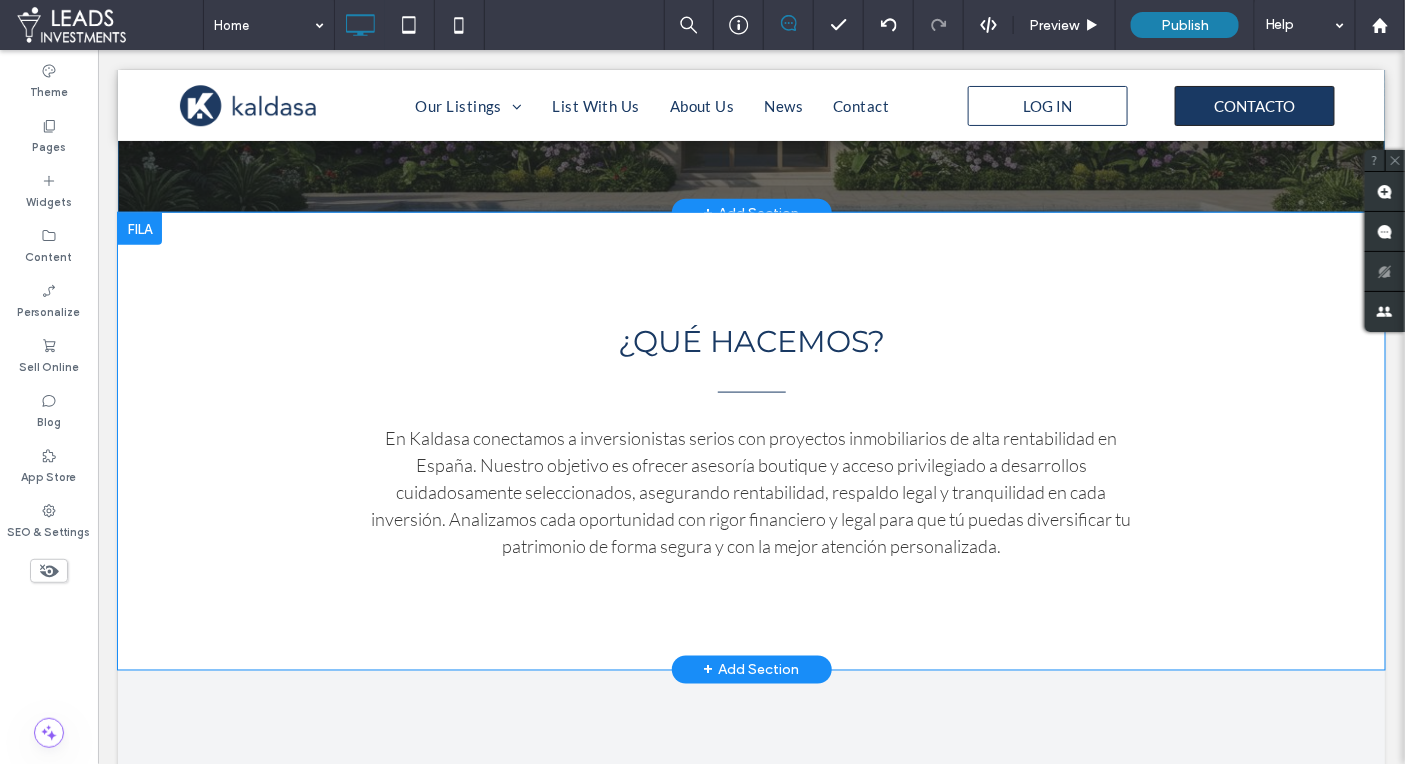 scroll, scrollTop: 692, scrollLeft: 0, axis: vertical 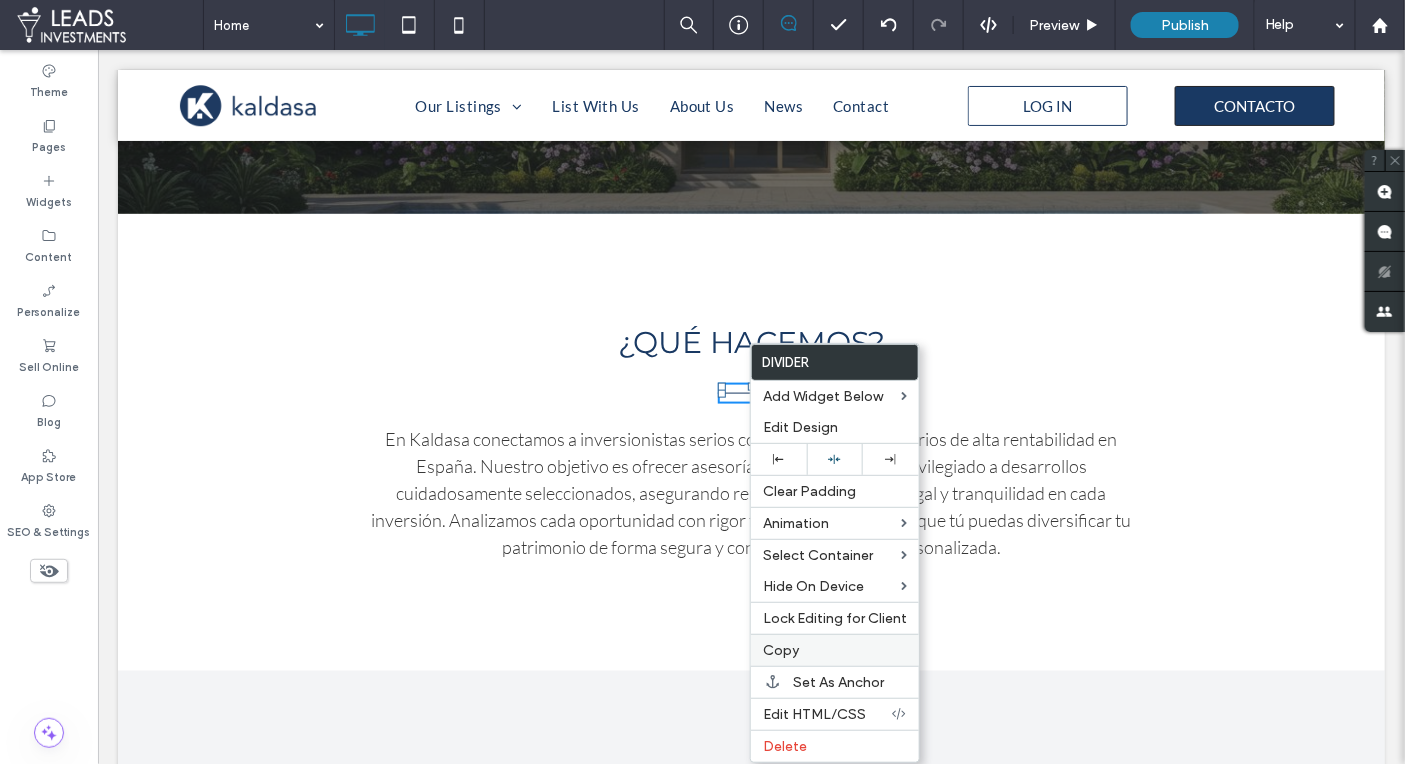 click on "Copy" at bounding box center [781, 650] 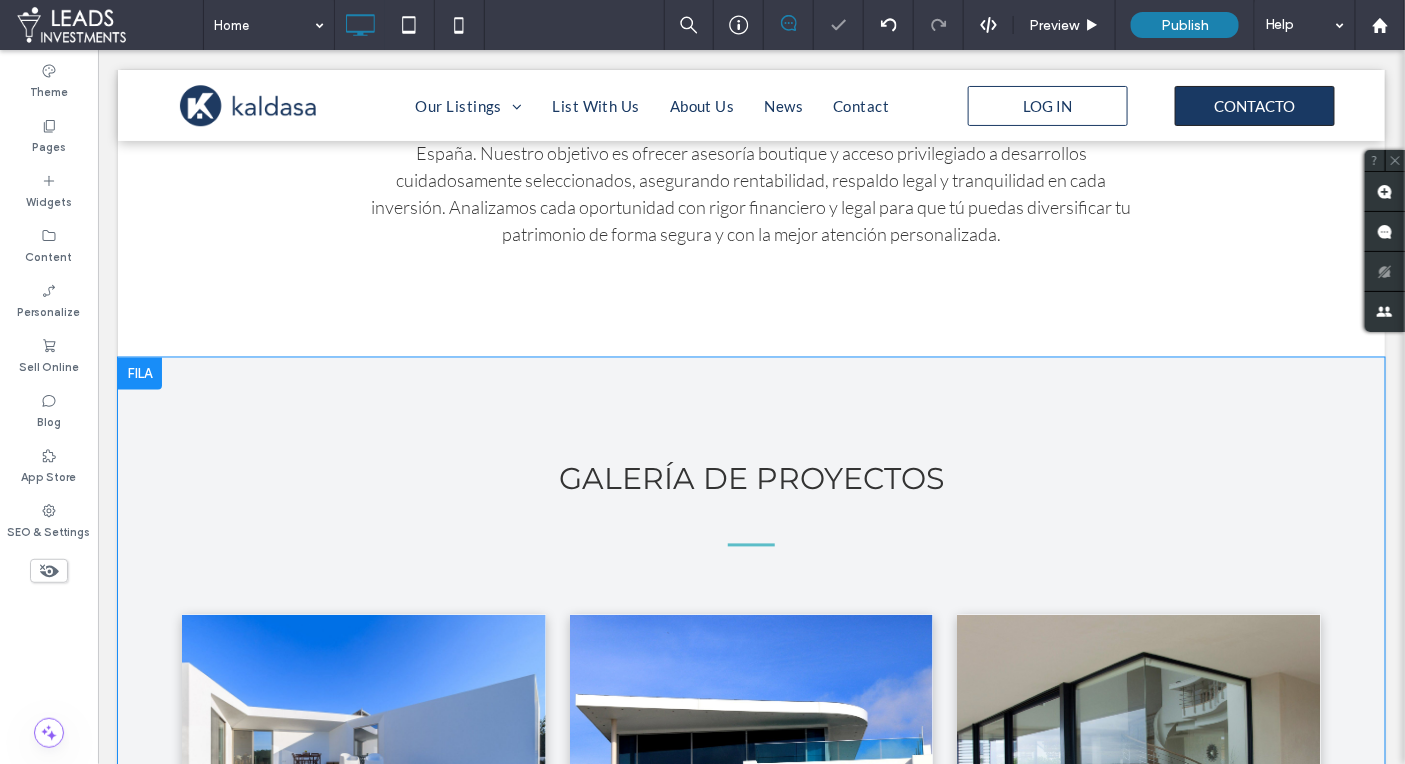 scroll, scrollTop: 1006, scrollLeft: 0, axis: vertical 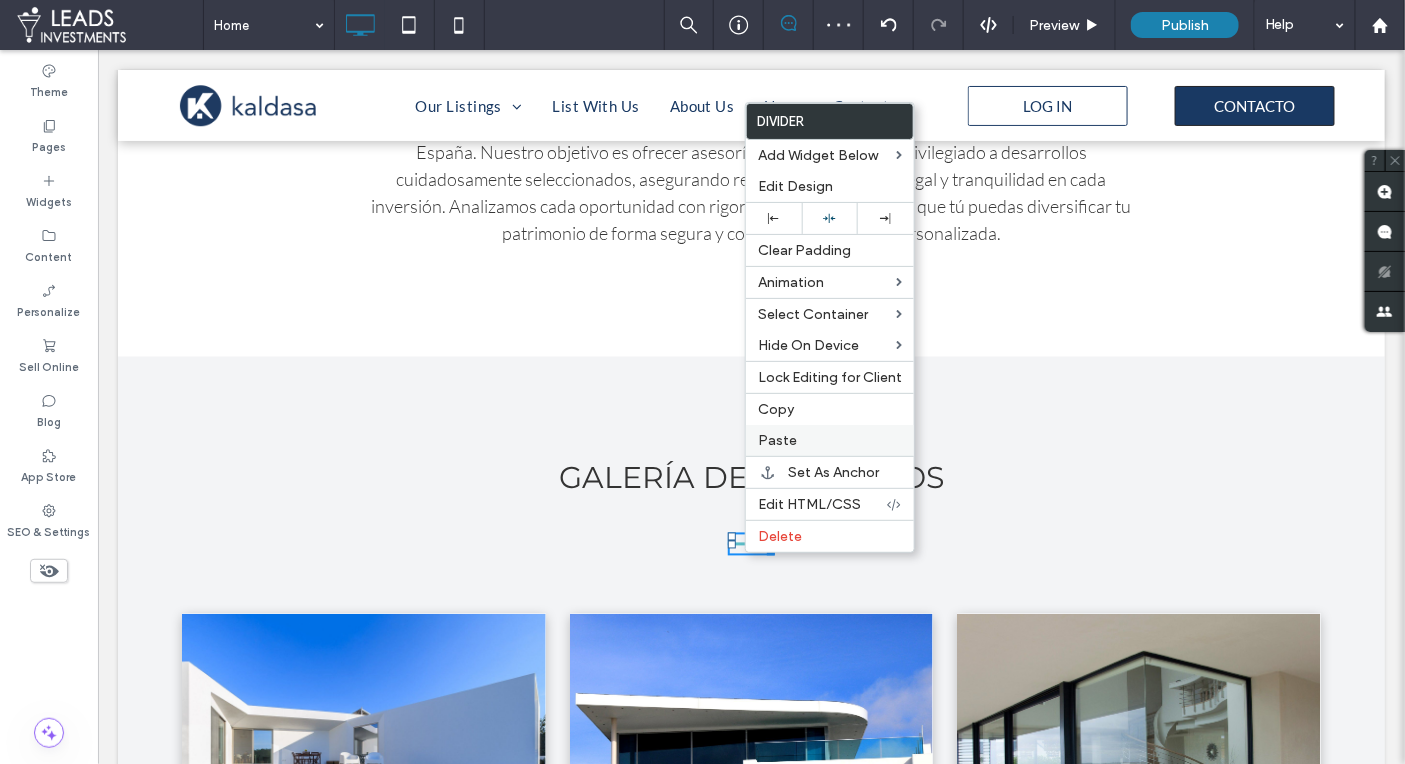 click on "Paste" at bounding box center (777, 440) 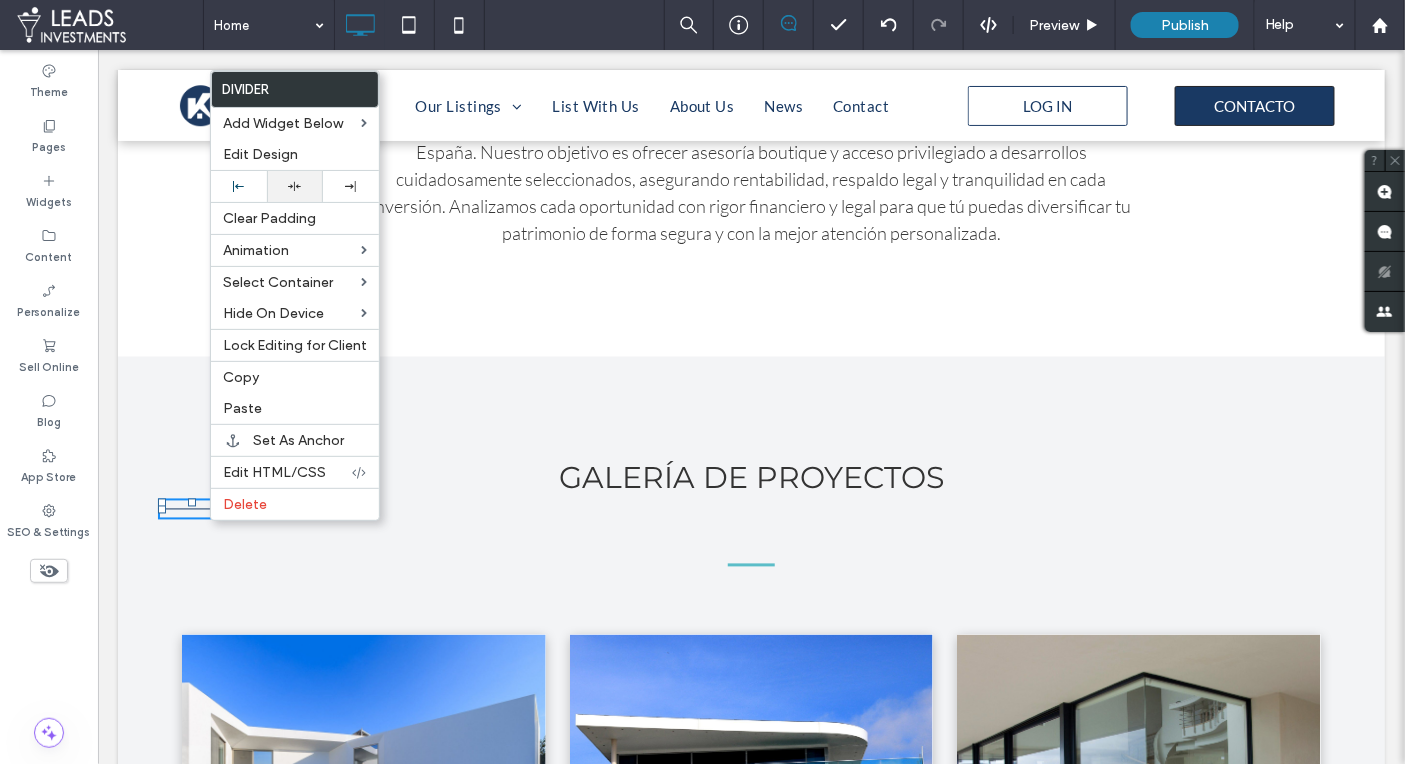 click 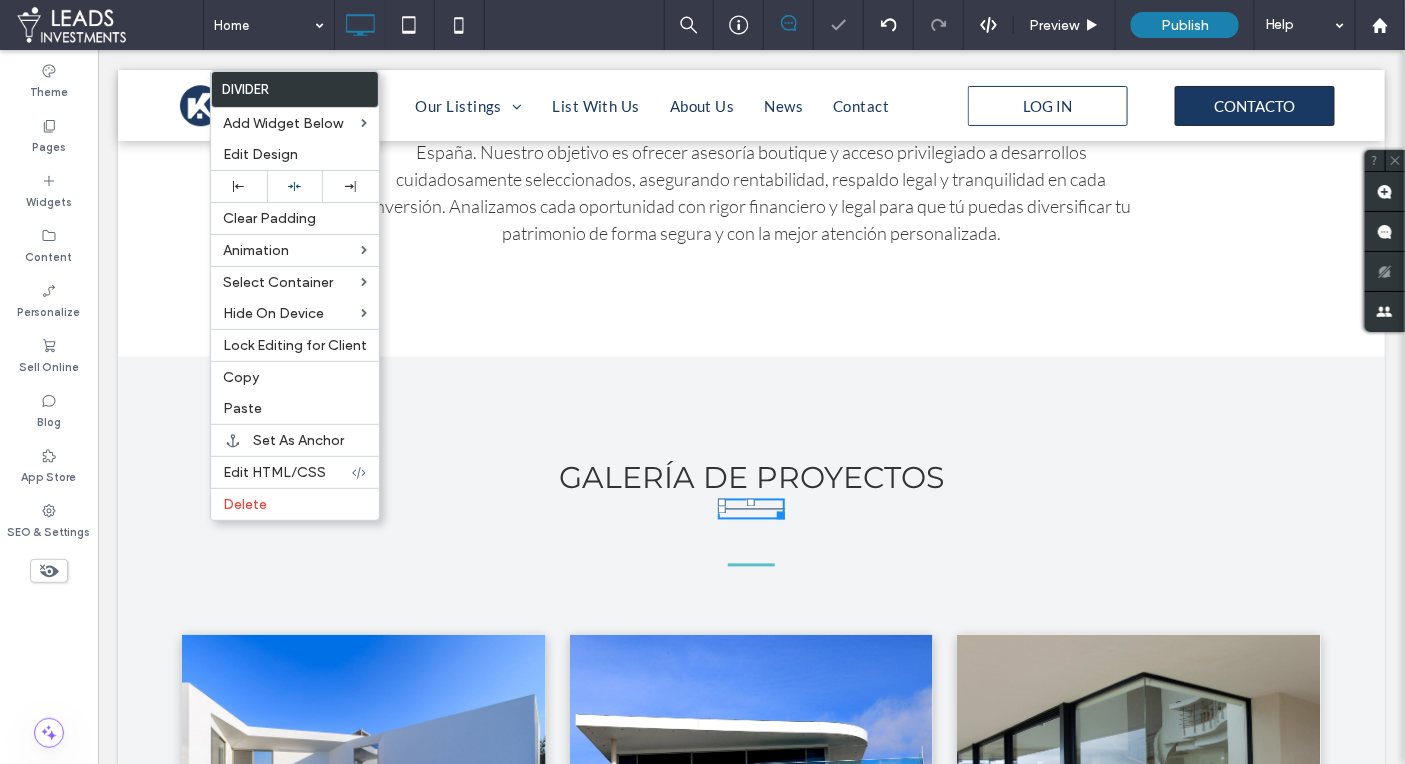 drag, startPoint x: 791, startPoint y: 403, endPoint x: 795, endPoint y: 435, distance: 32.24903 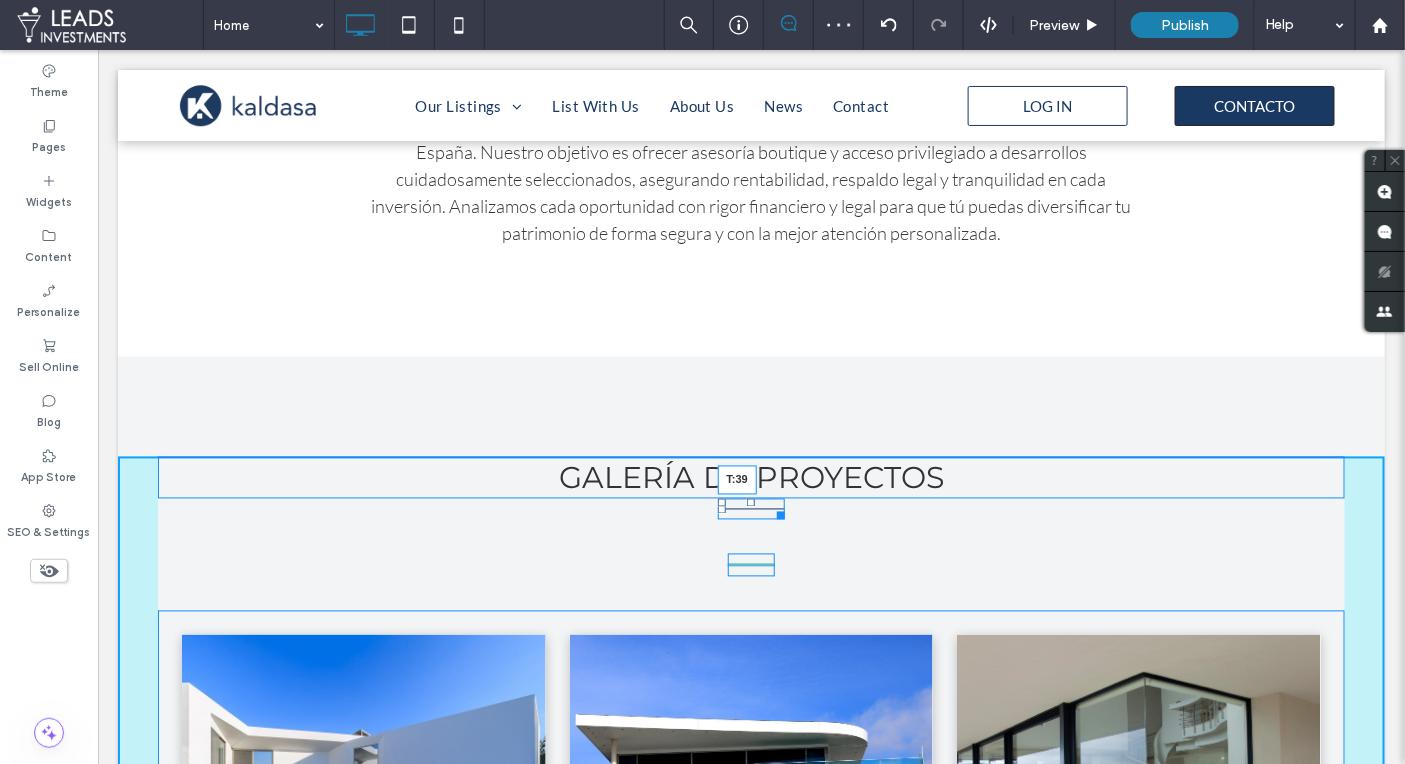 drag, startPoint x: 754, startPoint y: 499, endPoint x: 752, endPoint y: 537, distance: 38.052597 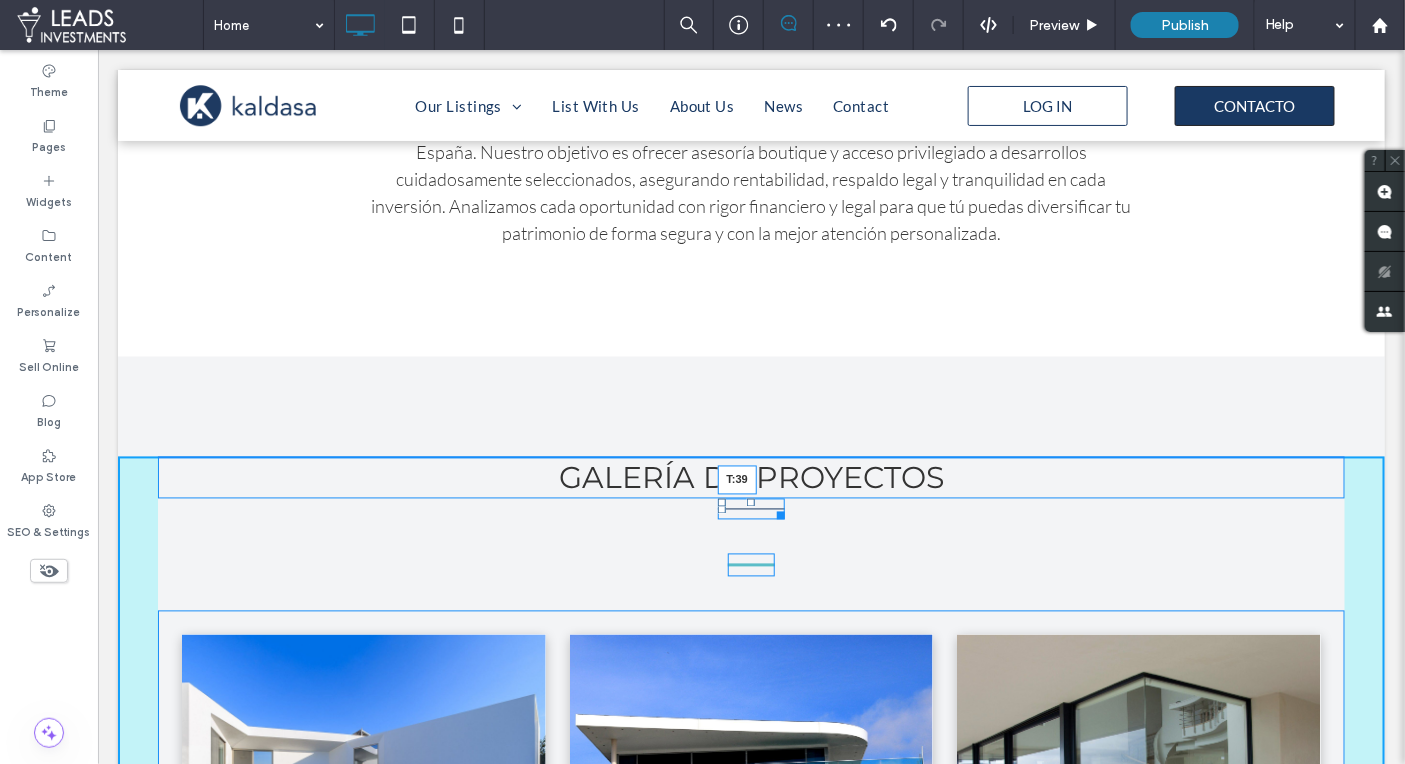 click at bounding box center [750, 502] 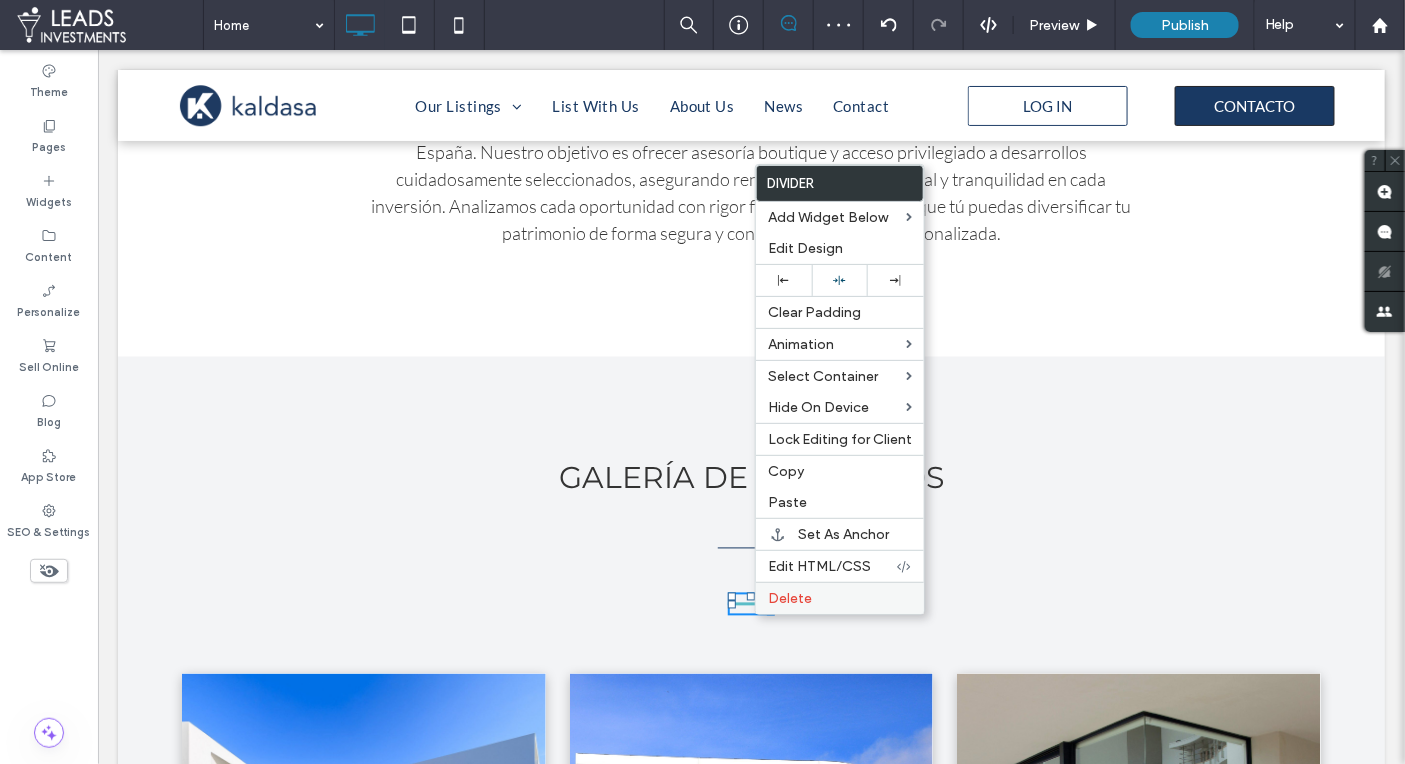 click on "Delete" at bounding box center (790, 598) 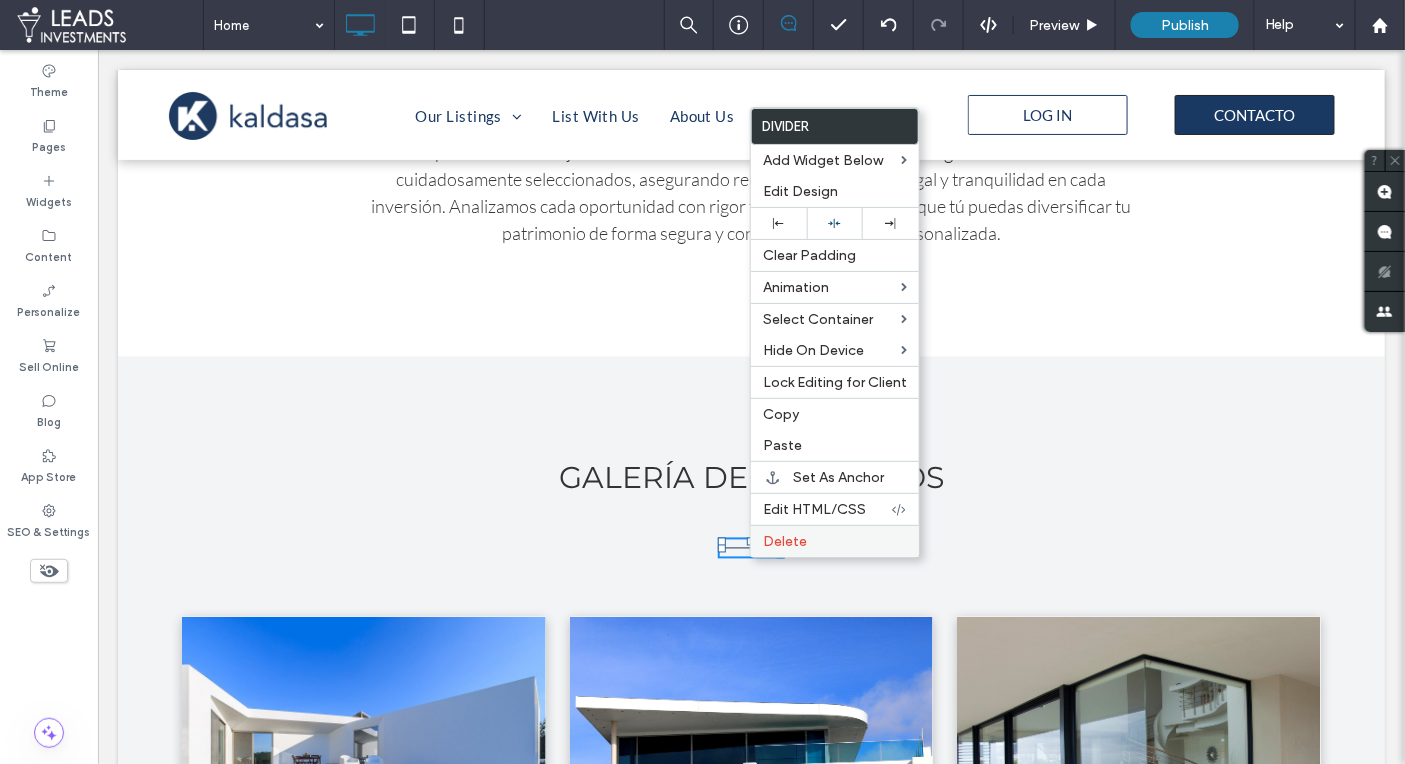 click on "Delete" at bounding box center [785, 541] 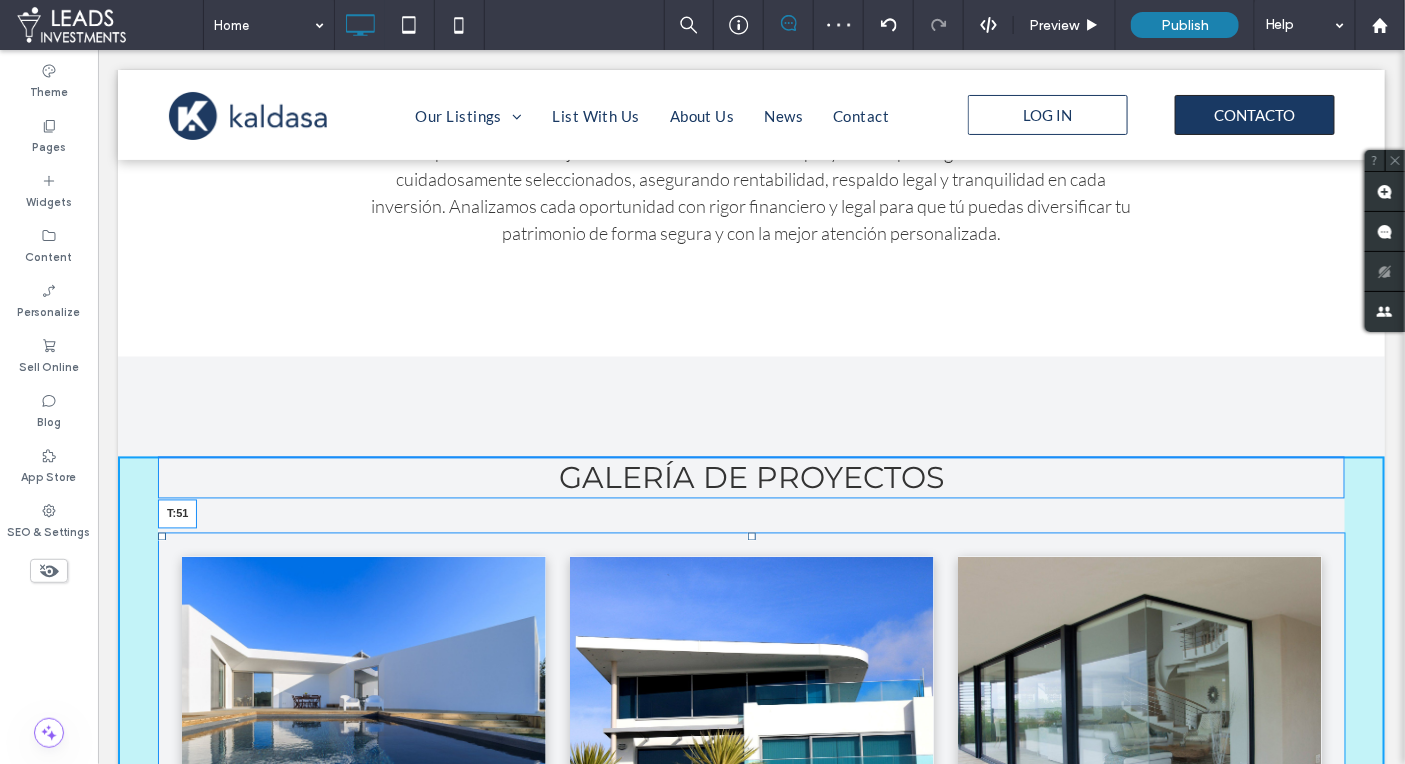 drag, startPoint x: 752, startPoint y: 531, endPoint x: 752, endPoint y: 549, distance: 18 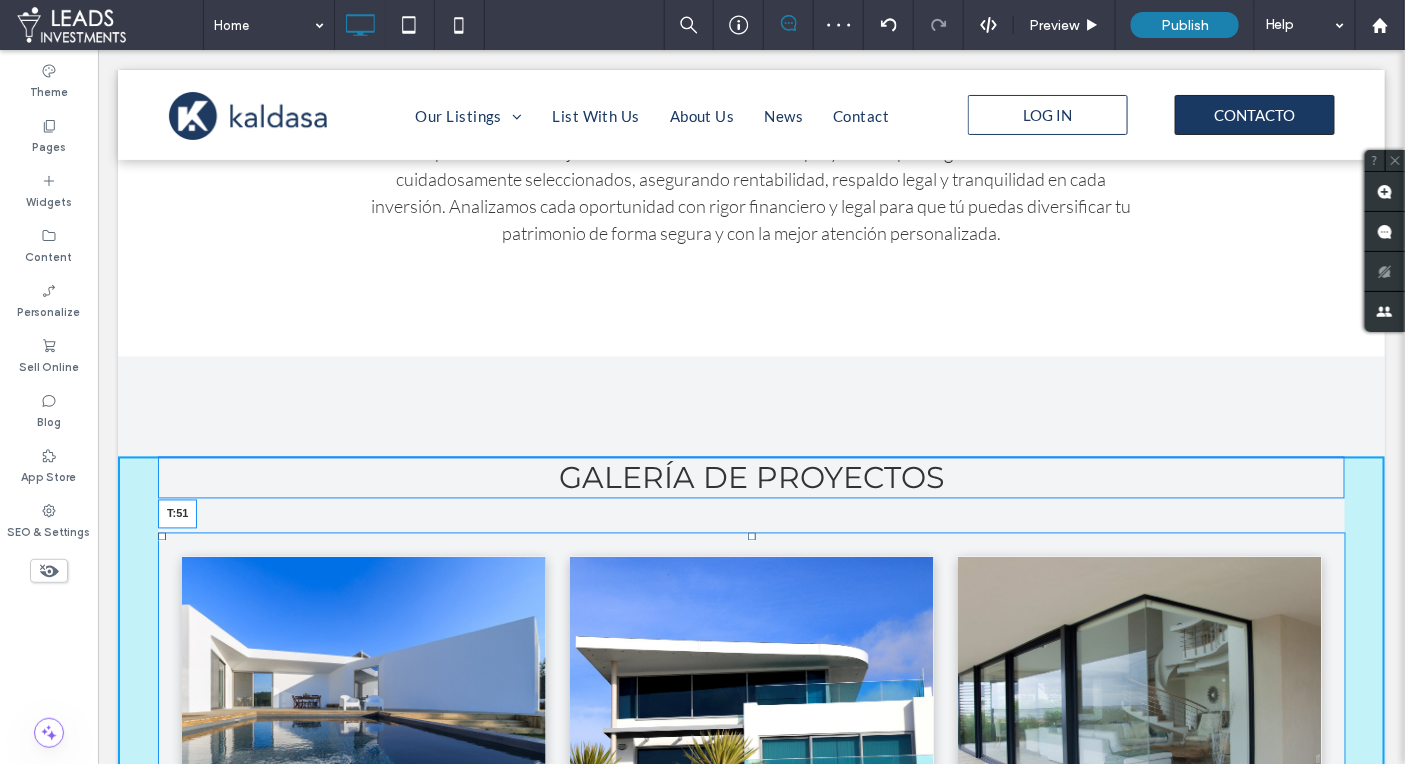 click at bounding box center (751, 536) 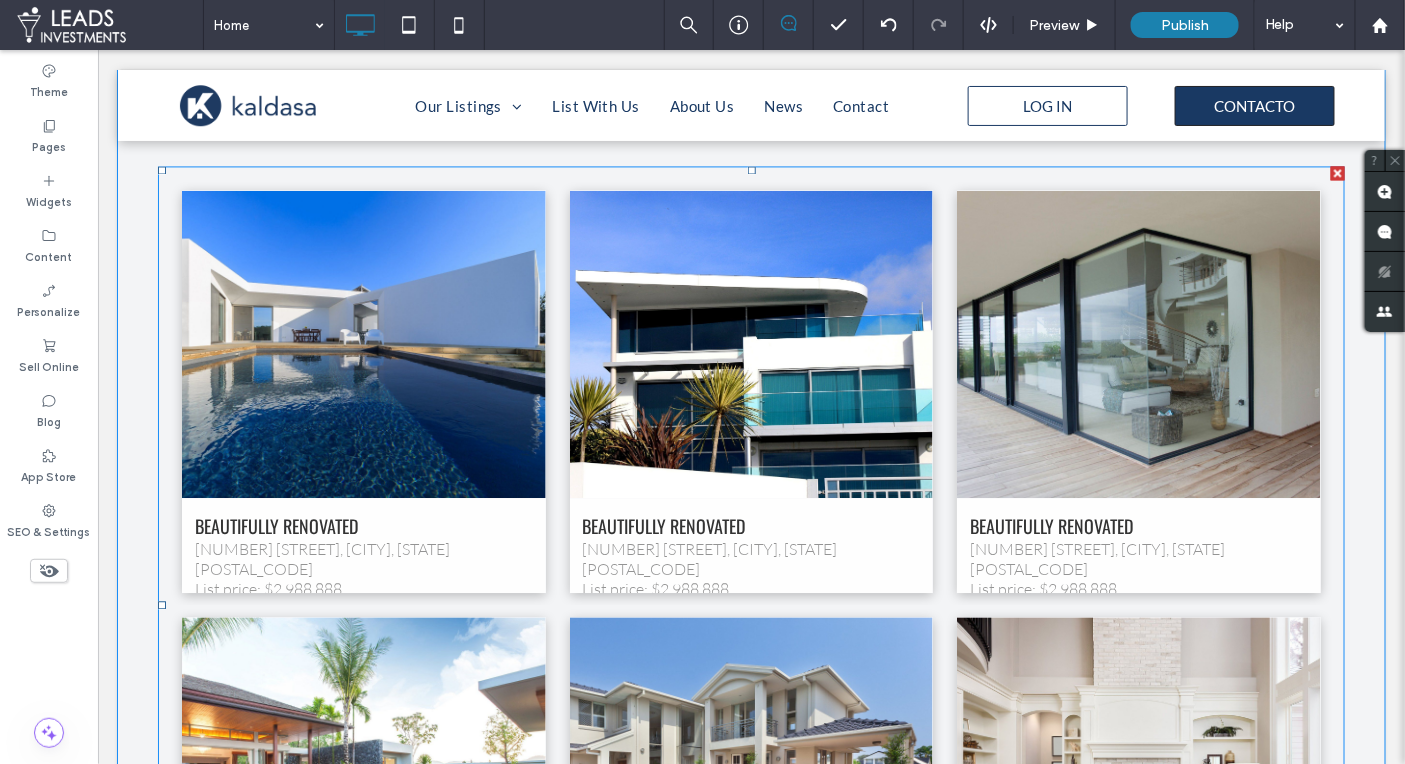 scroll, scrollTop: 1378, scrollLeft: 0, axis: vertical 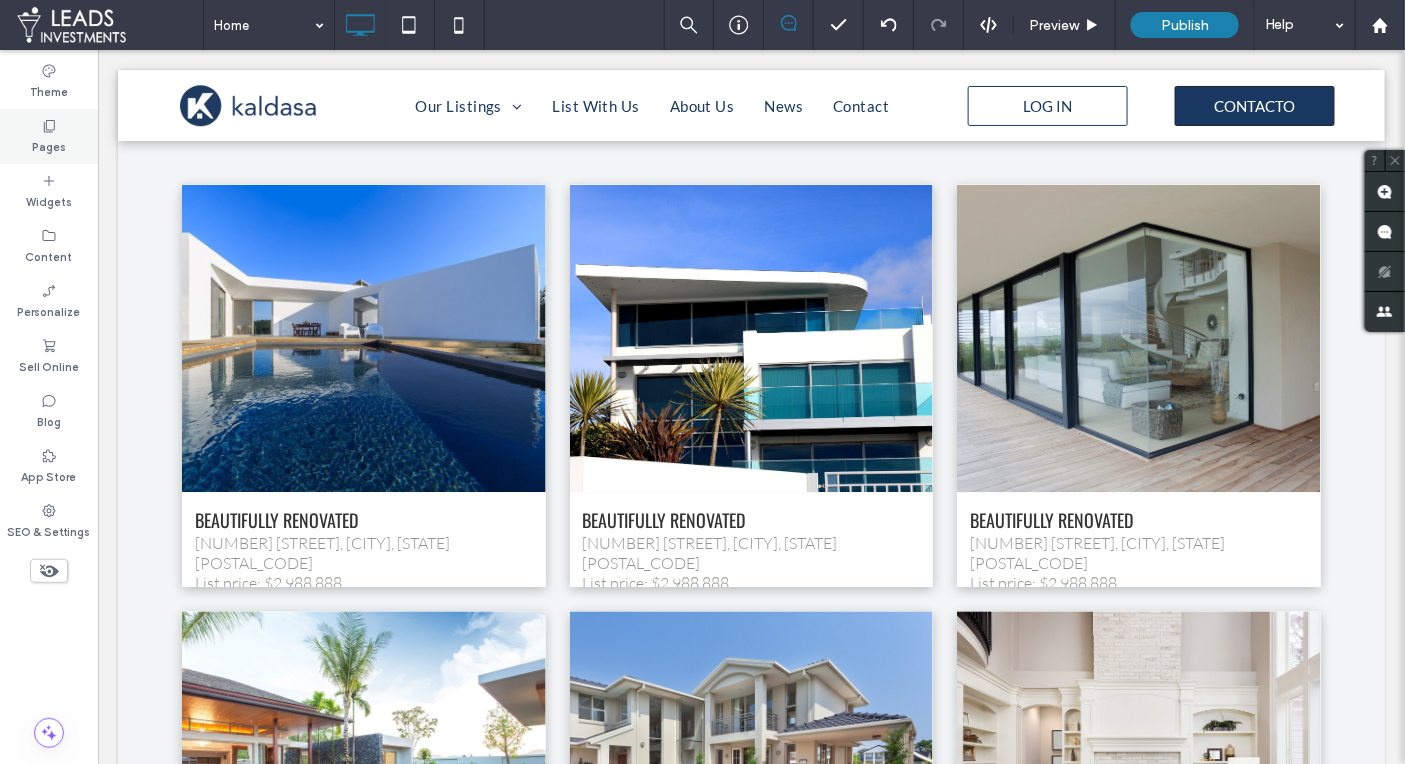 click on "Pages" at bounding box center (49, 136) 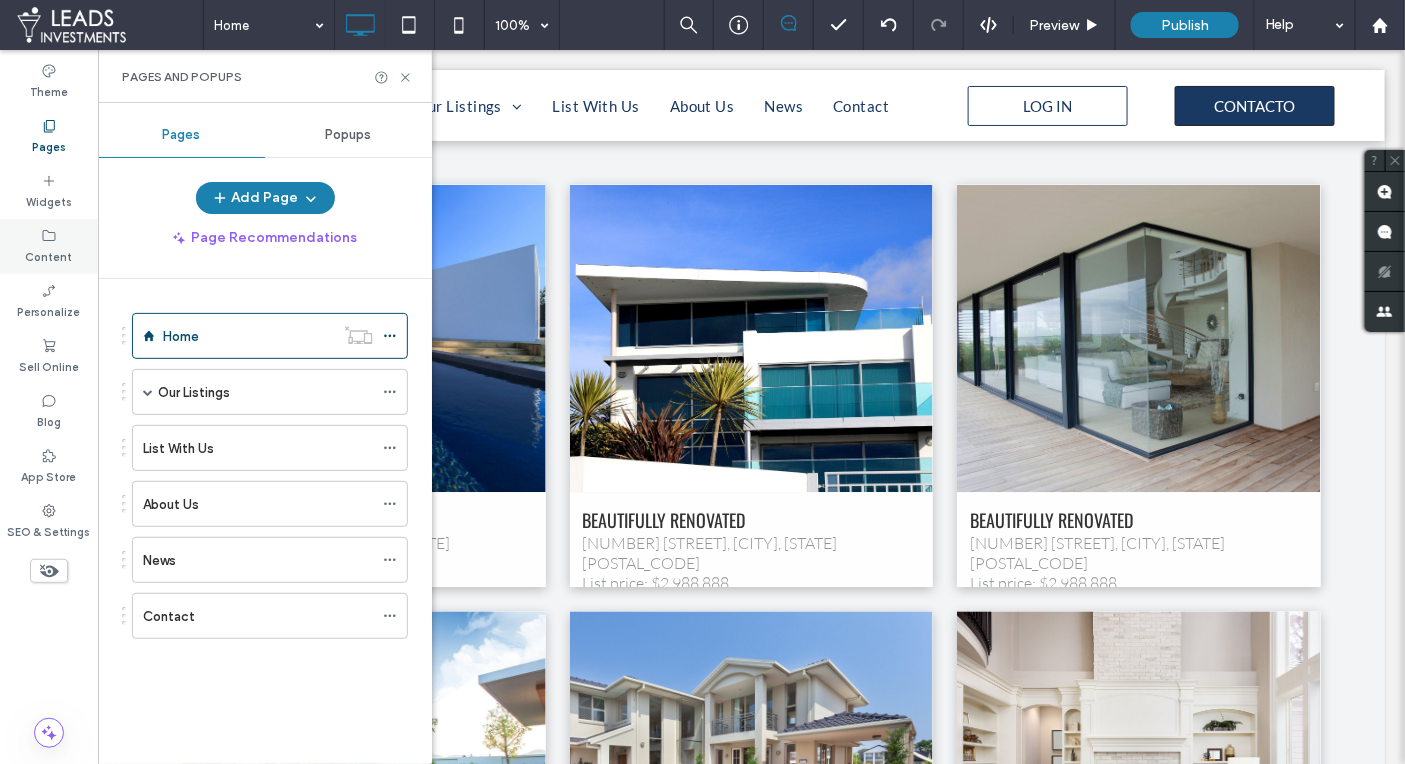 click on "Content" at bounding box center (49, 255) 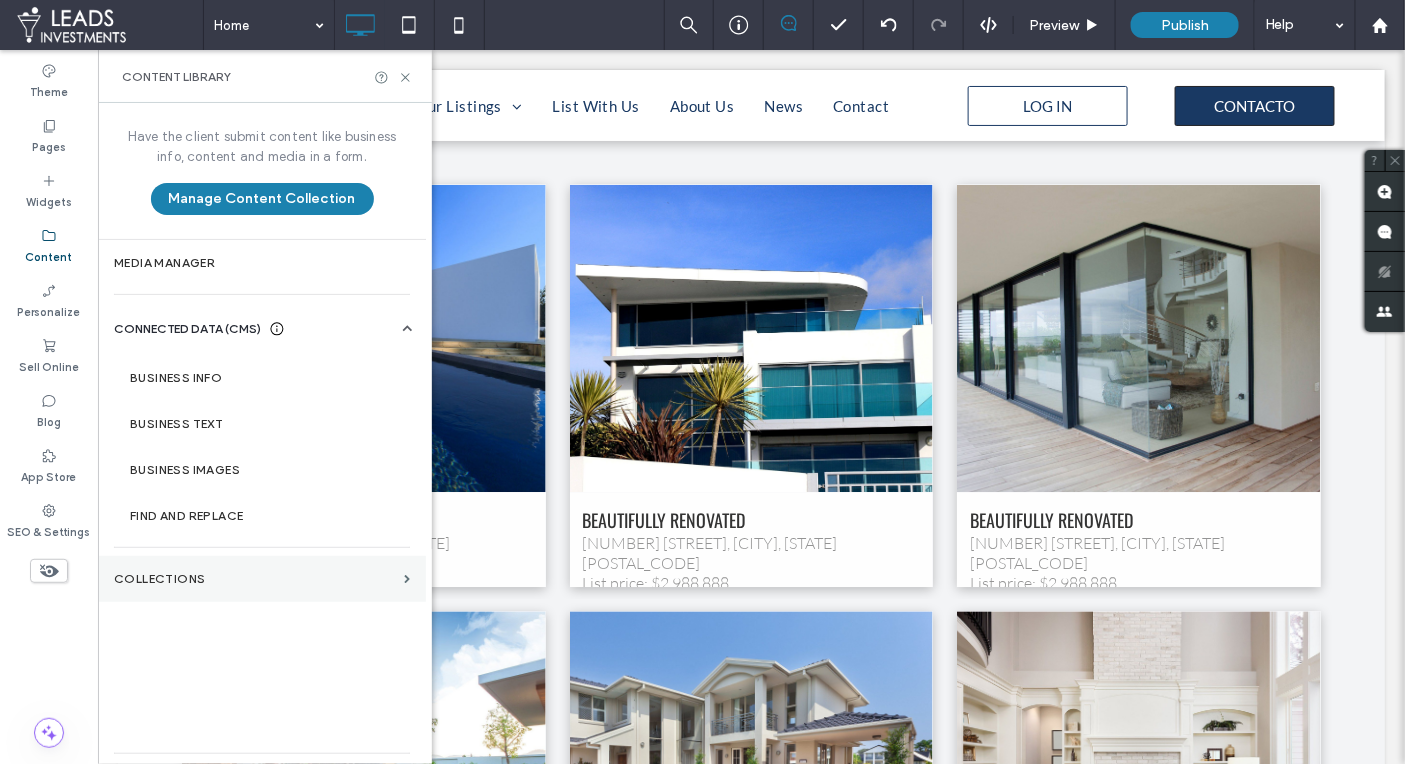 click on "Collections" at bounding box center [255, 579] 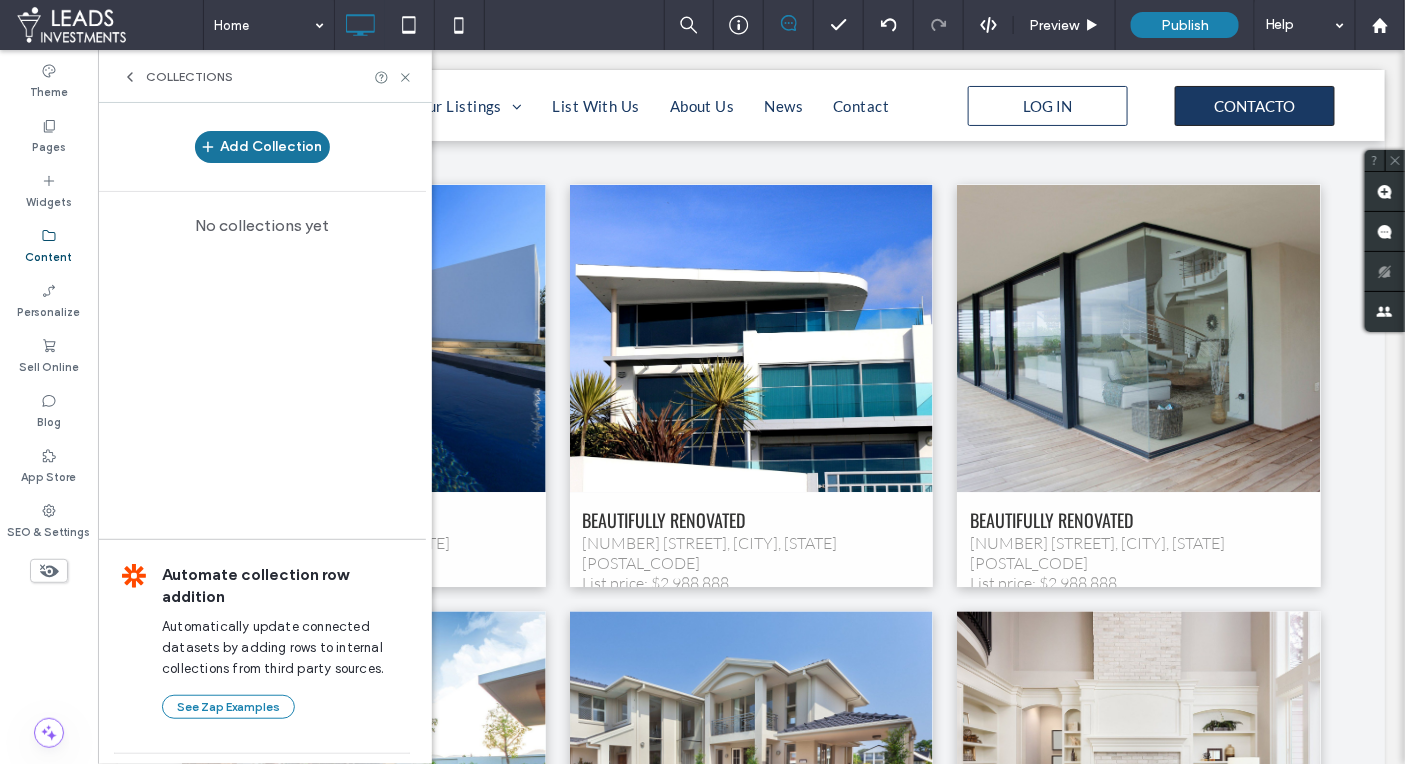click on "Add Collection" at bounding box center [262, 147] 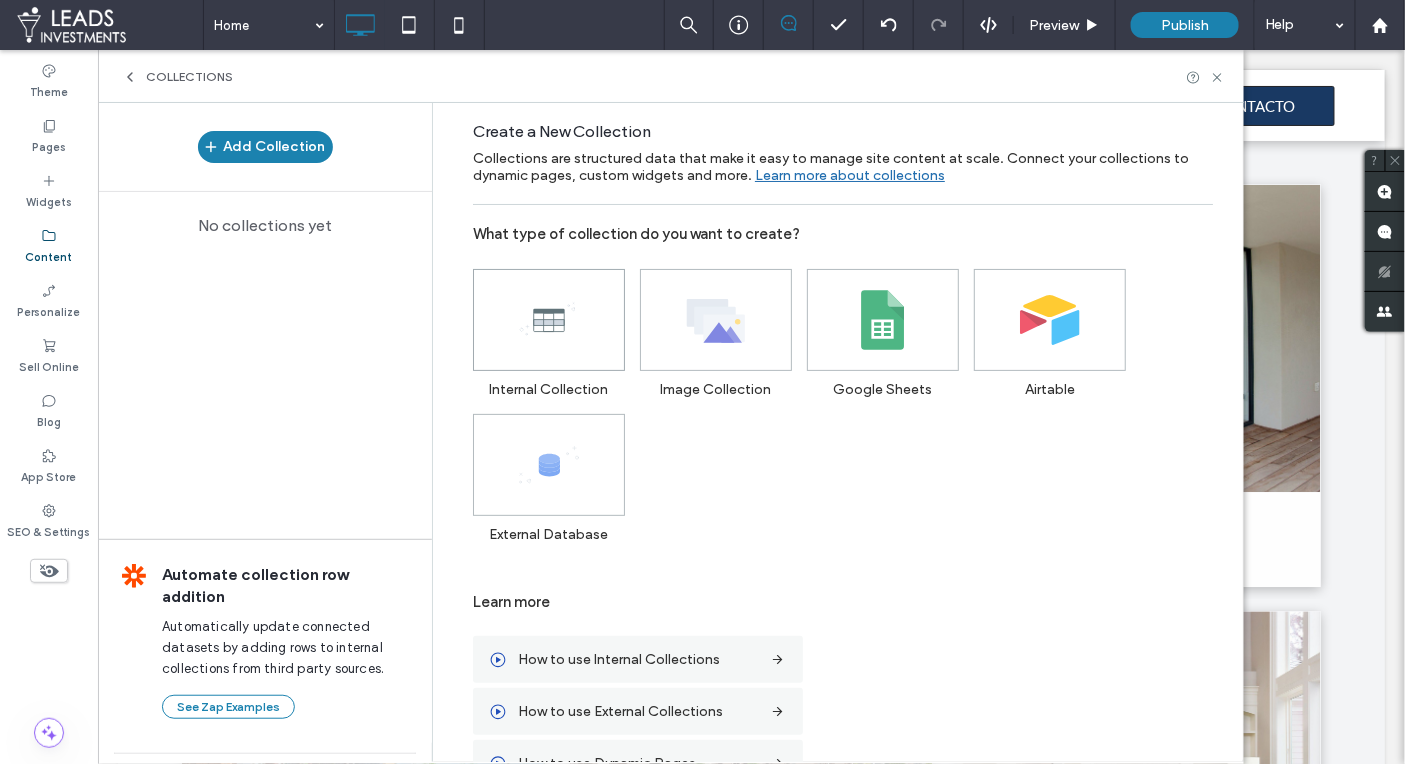 click 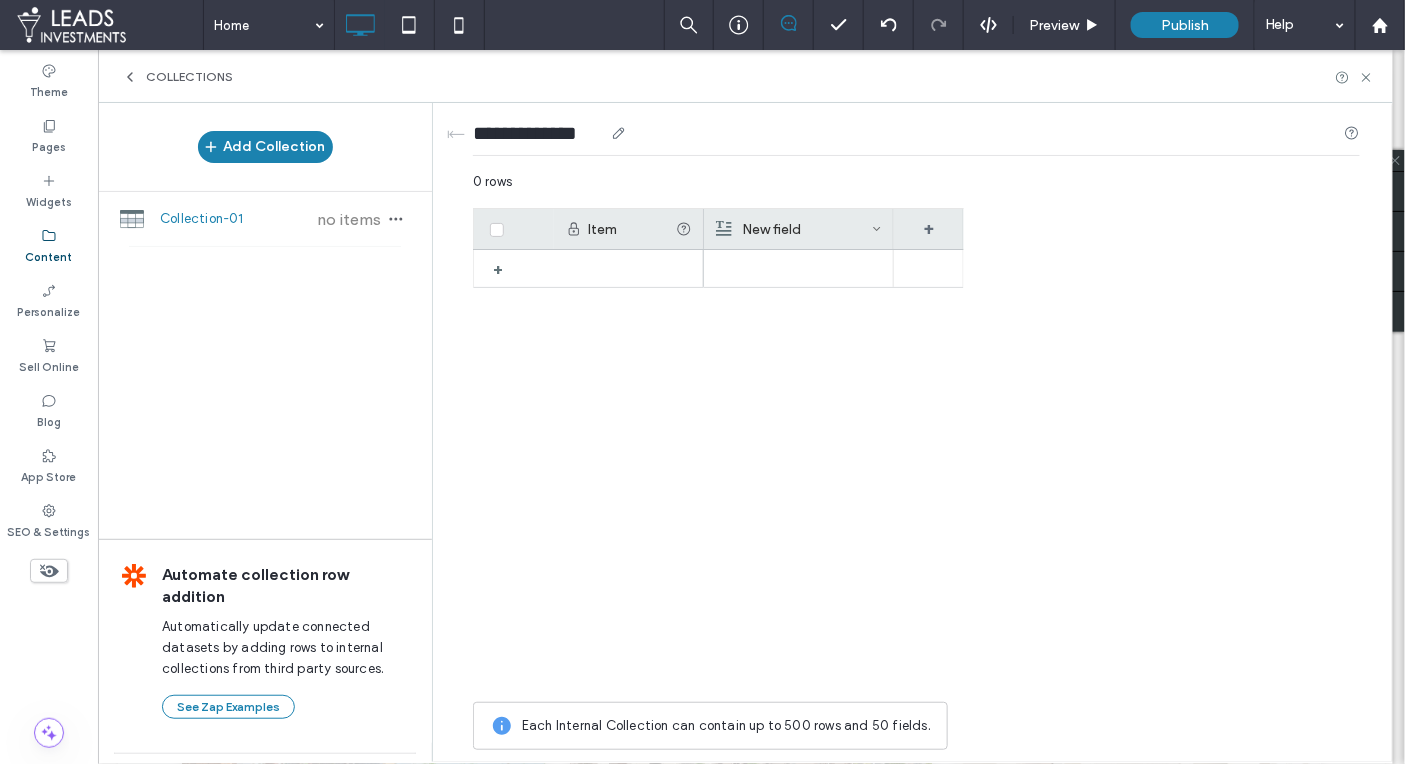 click on "**********" at bounding box center (538, 133) 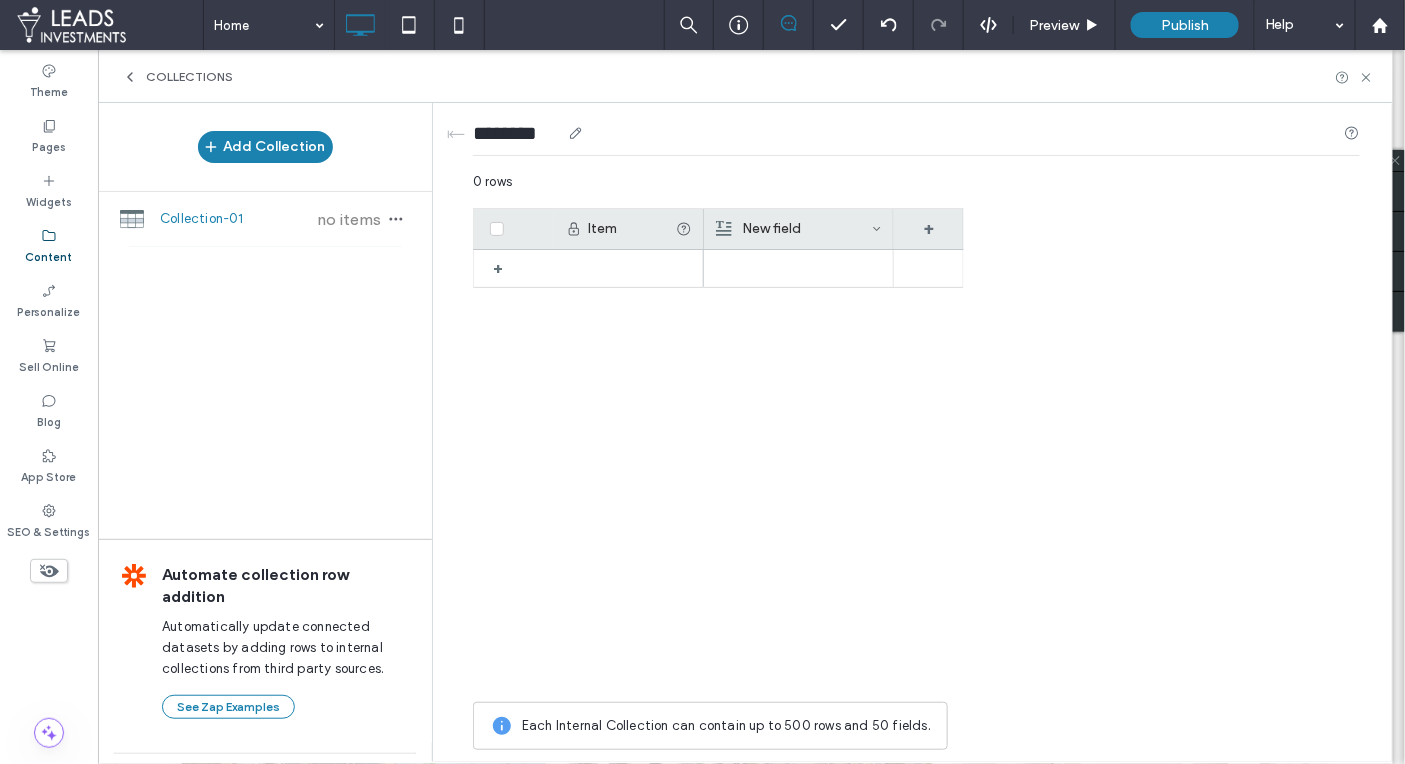 scroll, scrollTop: 0, scrollLeft: 25, axis: horizontal 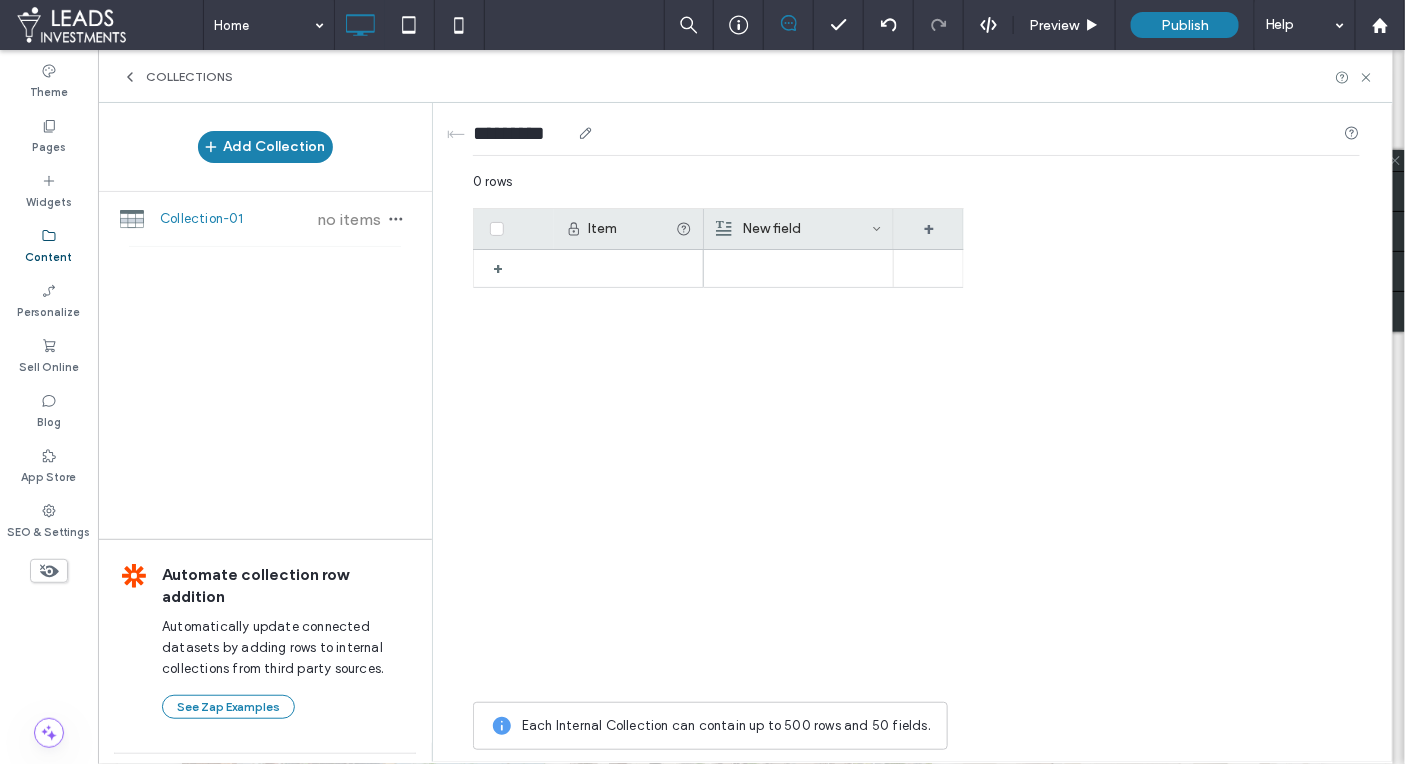 type on "*********" 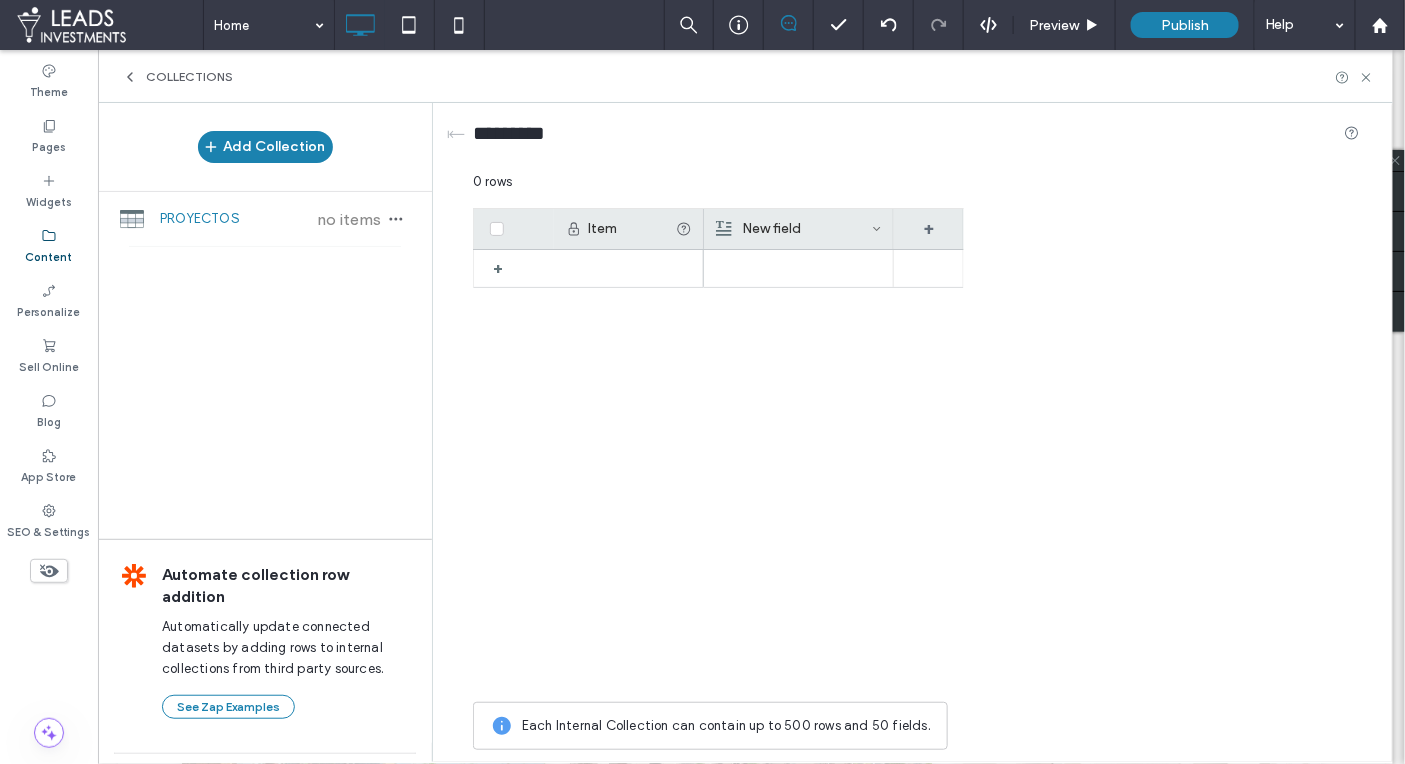 click on "New field" at bounding box center [794, 229] 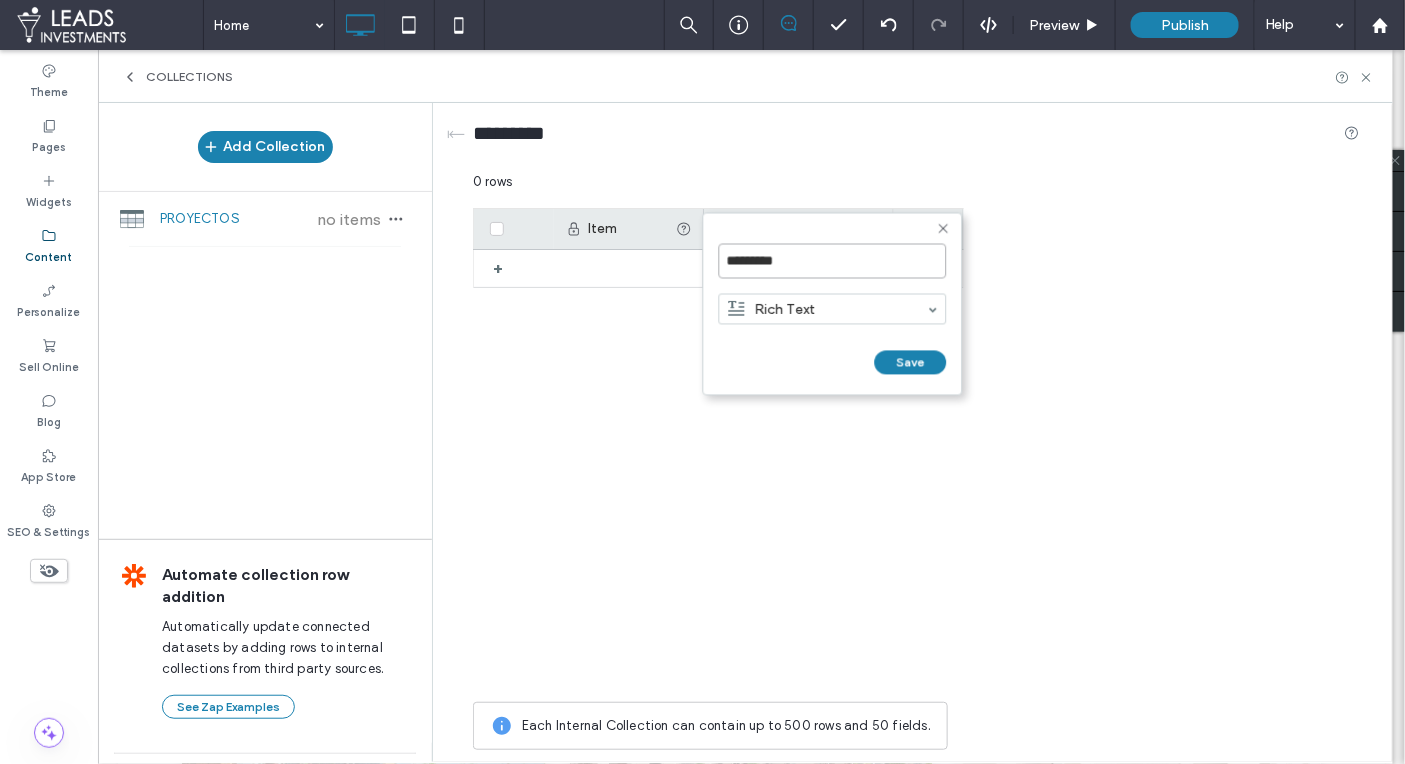drag, startPoint x: 798, startPoint y: 259, endPoint x: 725, endPoint y: 253, distance: 73.24616 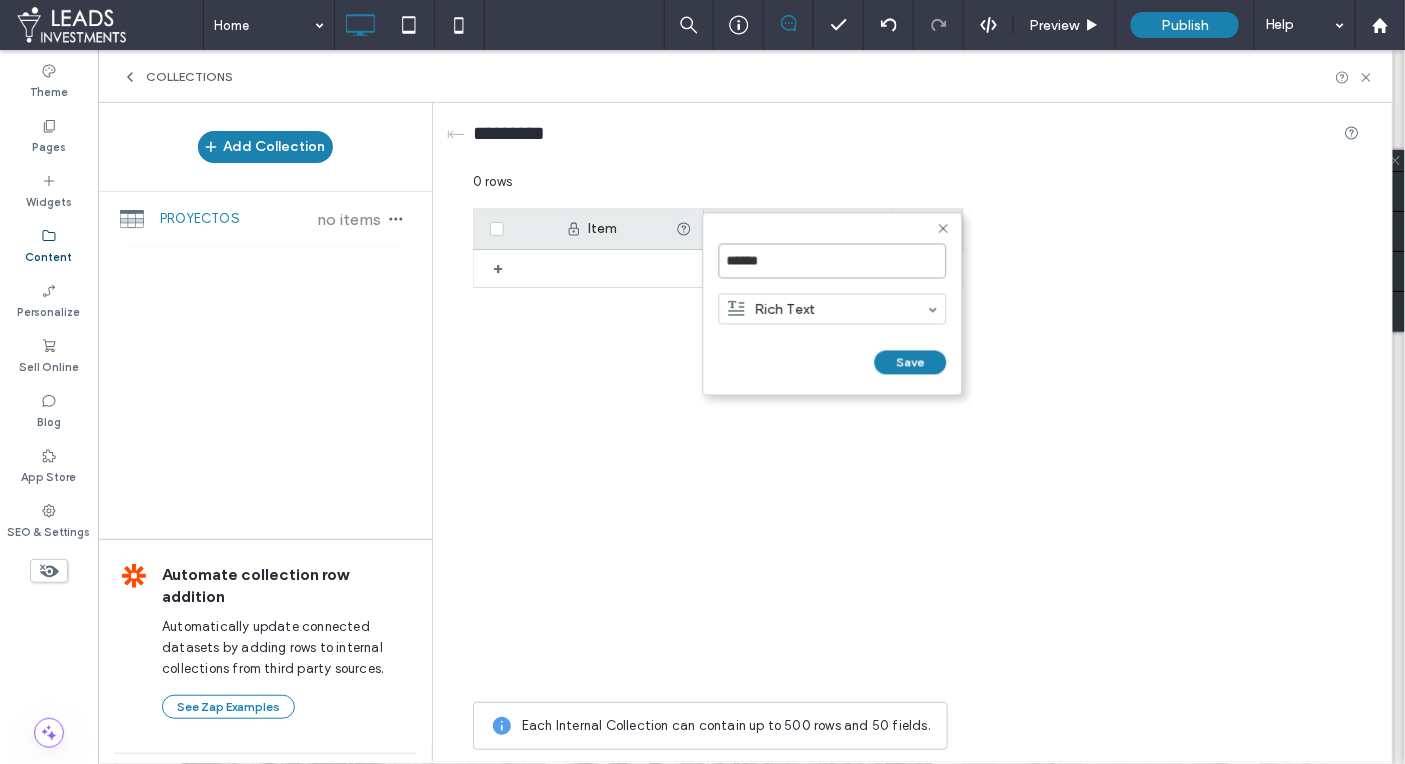 click on "******" at bounding box center (741, 383) 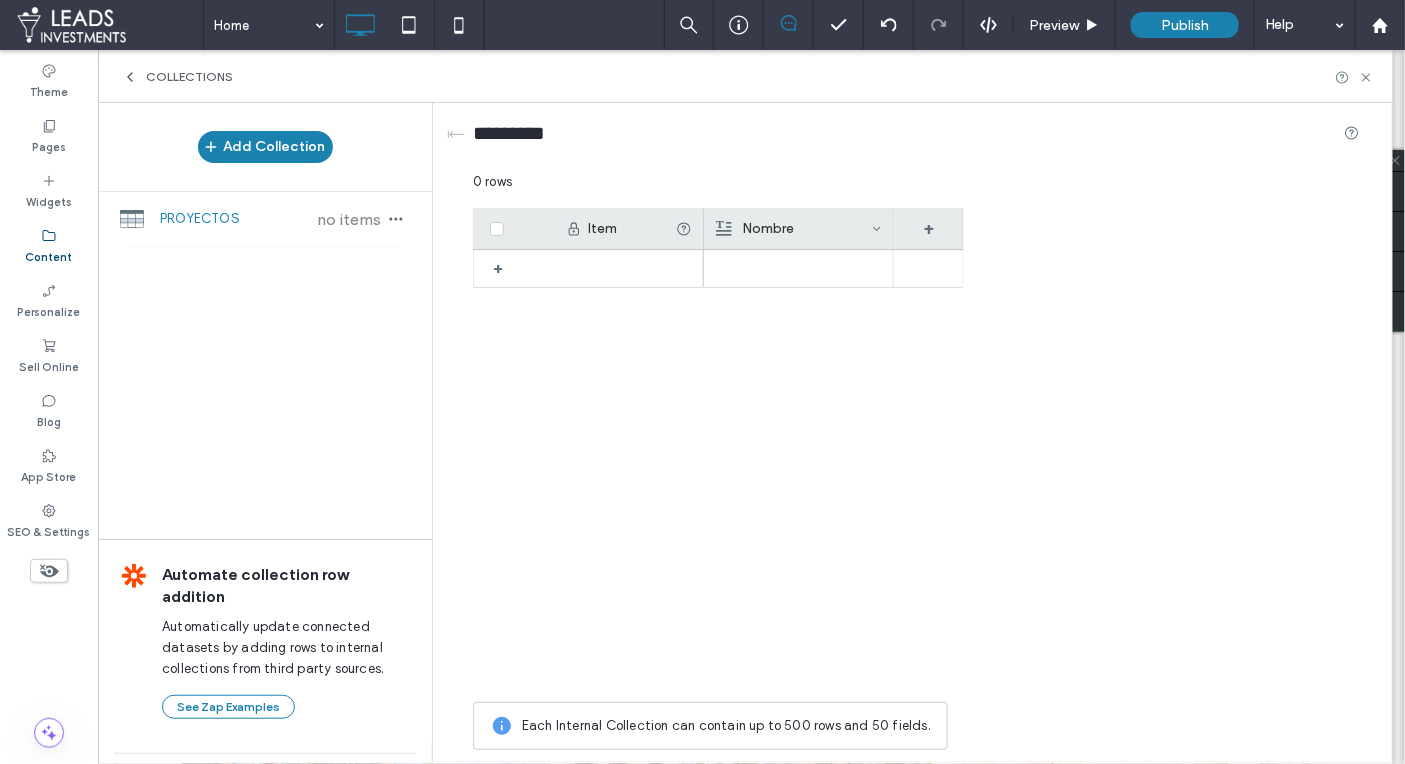 click on "Nombre" at bounding box center (794, 229) 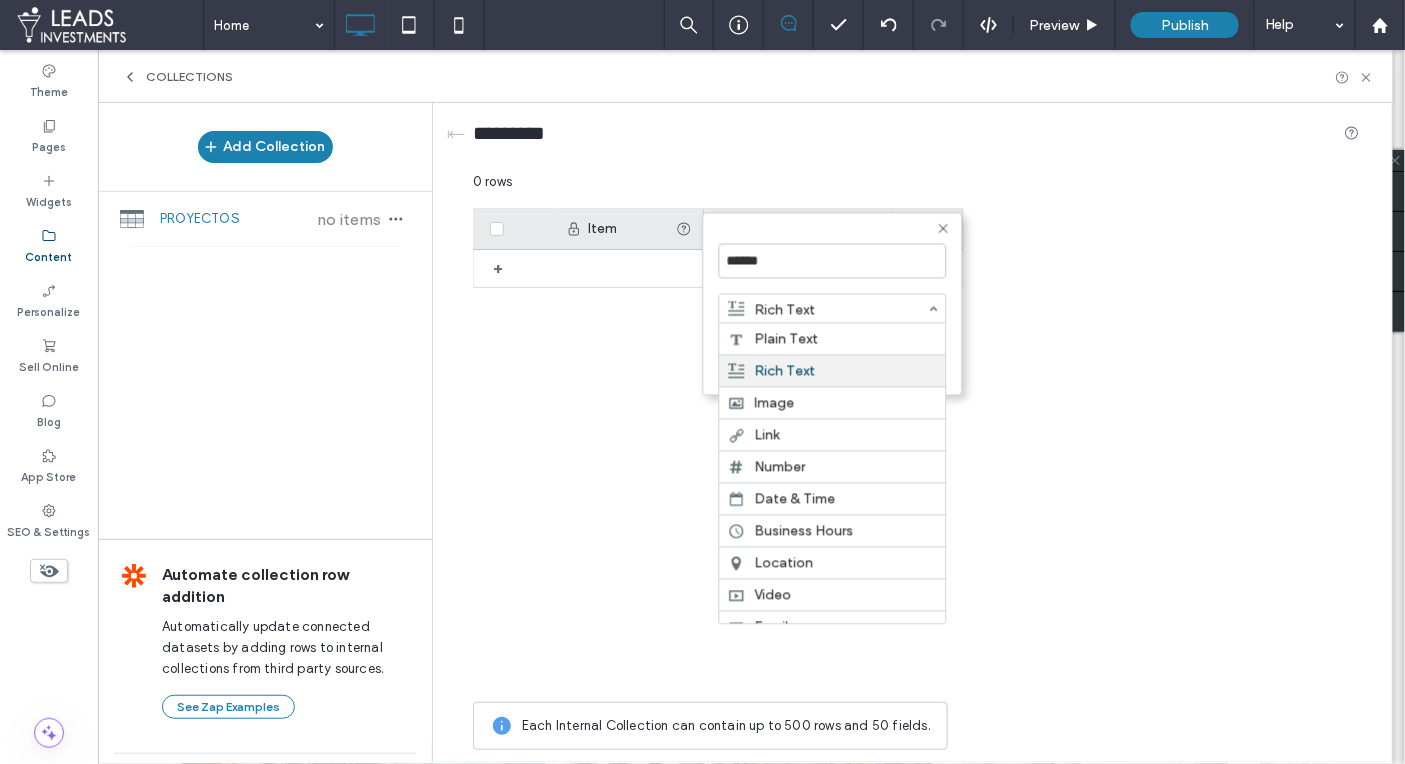 click on "Rich Text" at bounding box center [772, 309] 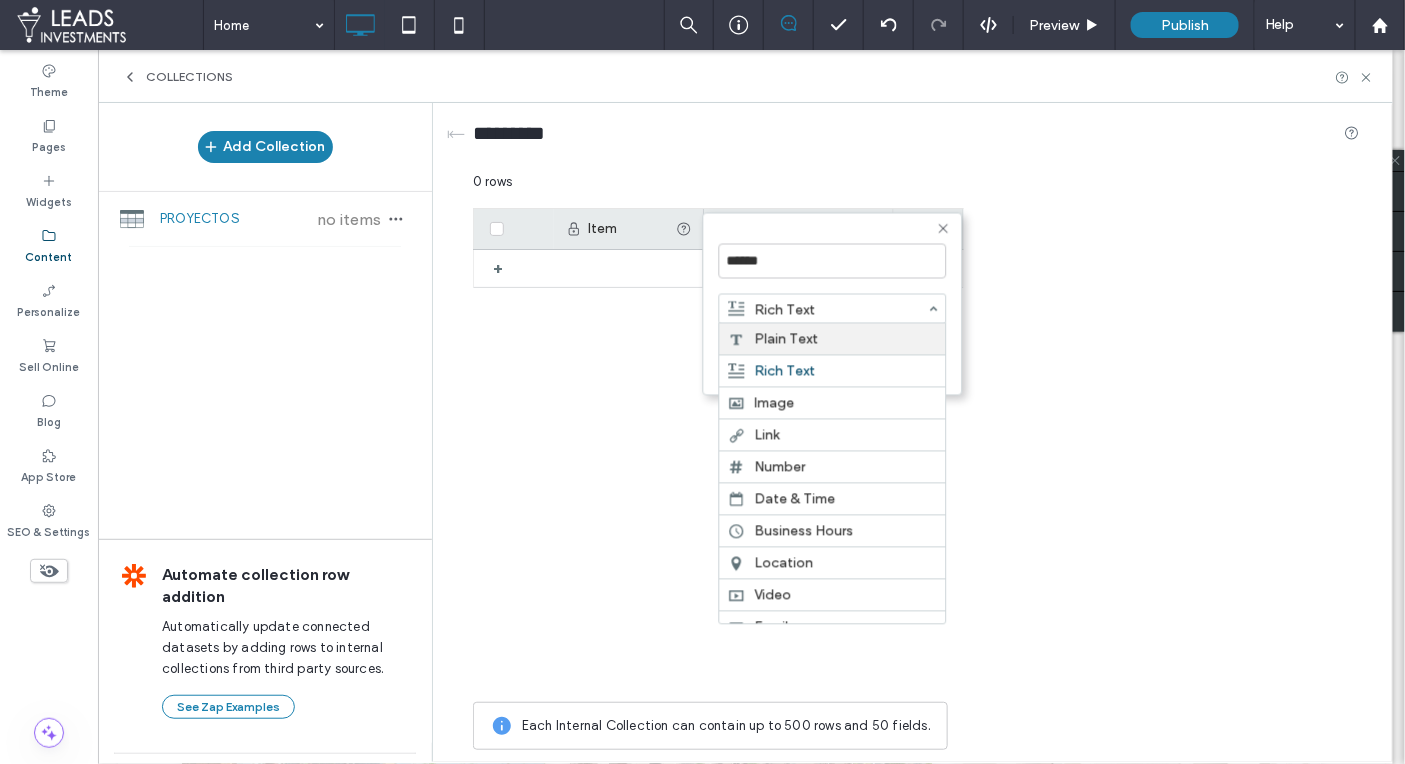 click on "Plain Text" at bounding box center [833, 339] 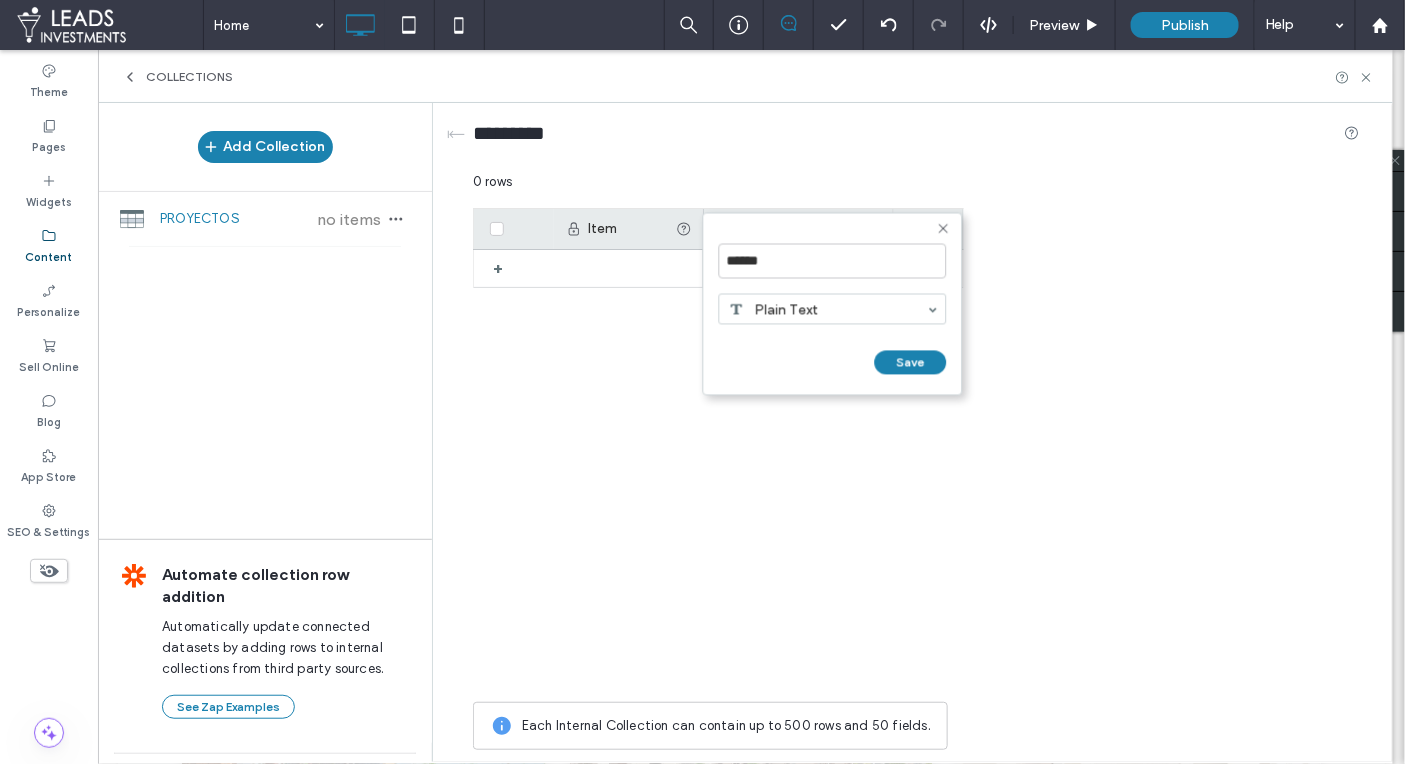 click on "Save" at bounding box center (911, 363) 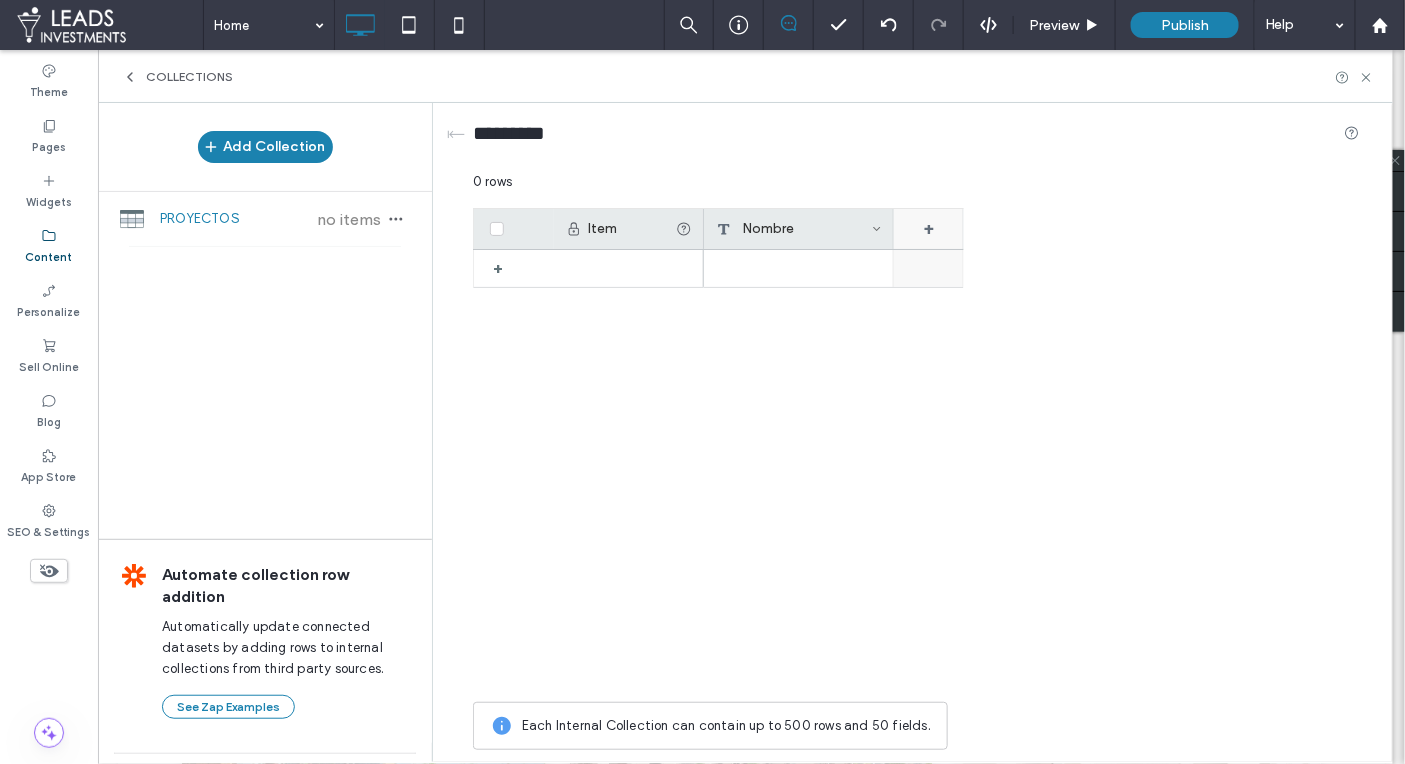 click on "+" at bounding box center (929, 229) 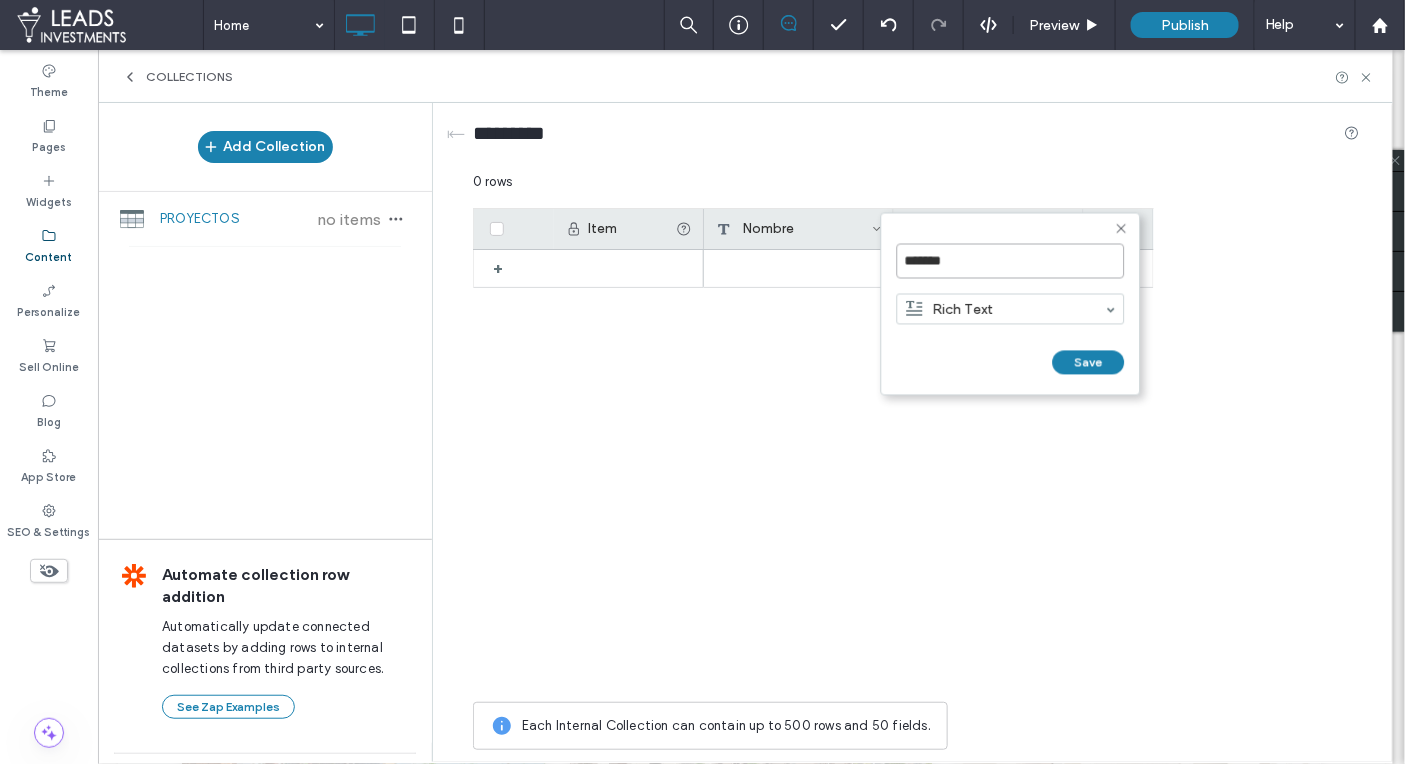 drag, startPoint x: 949, startPoint y: 266, endPoint x: 966, endPoint y: 264, distance: 17.117243 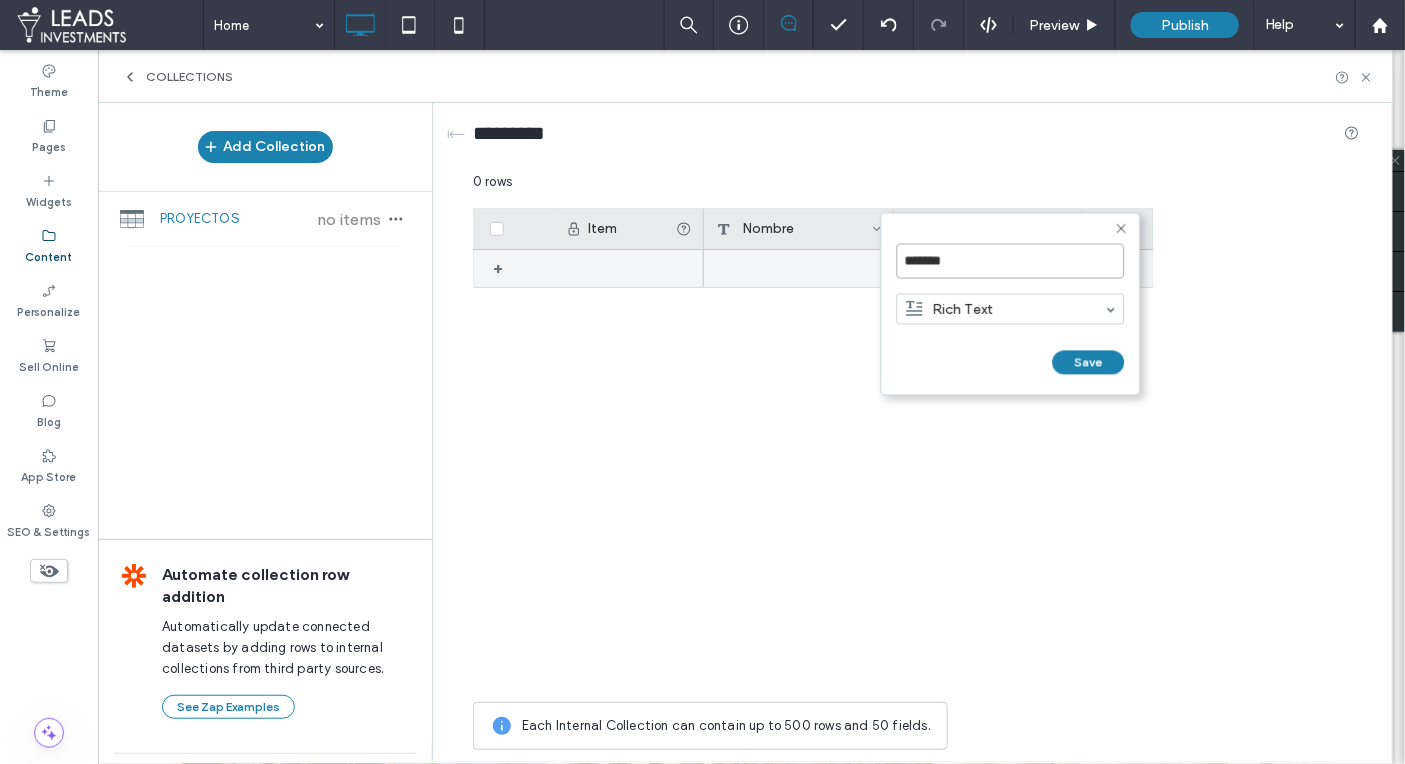 paste on "*****" 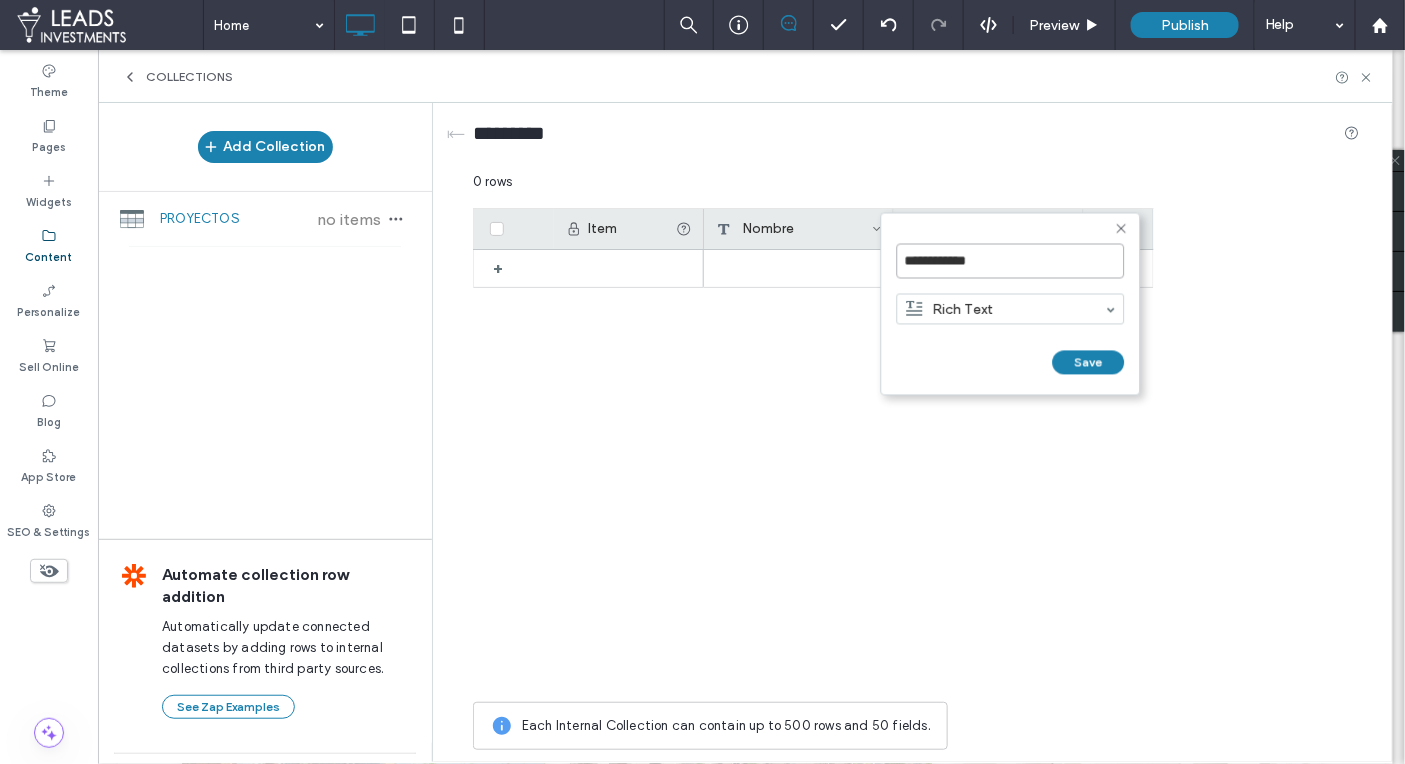 drag, startPoint x: 945, startPoint y: 260, endPoint x: 886, endPoint y: 260, distance: 59 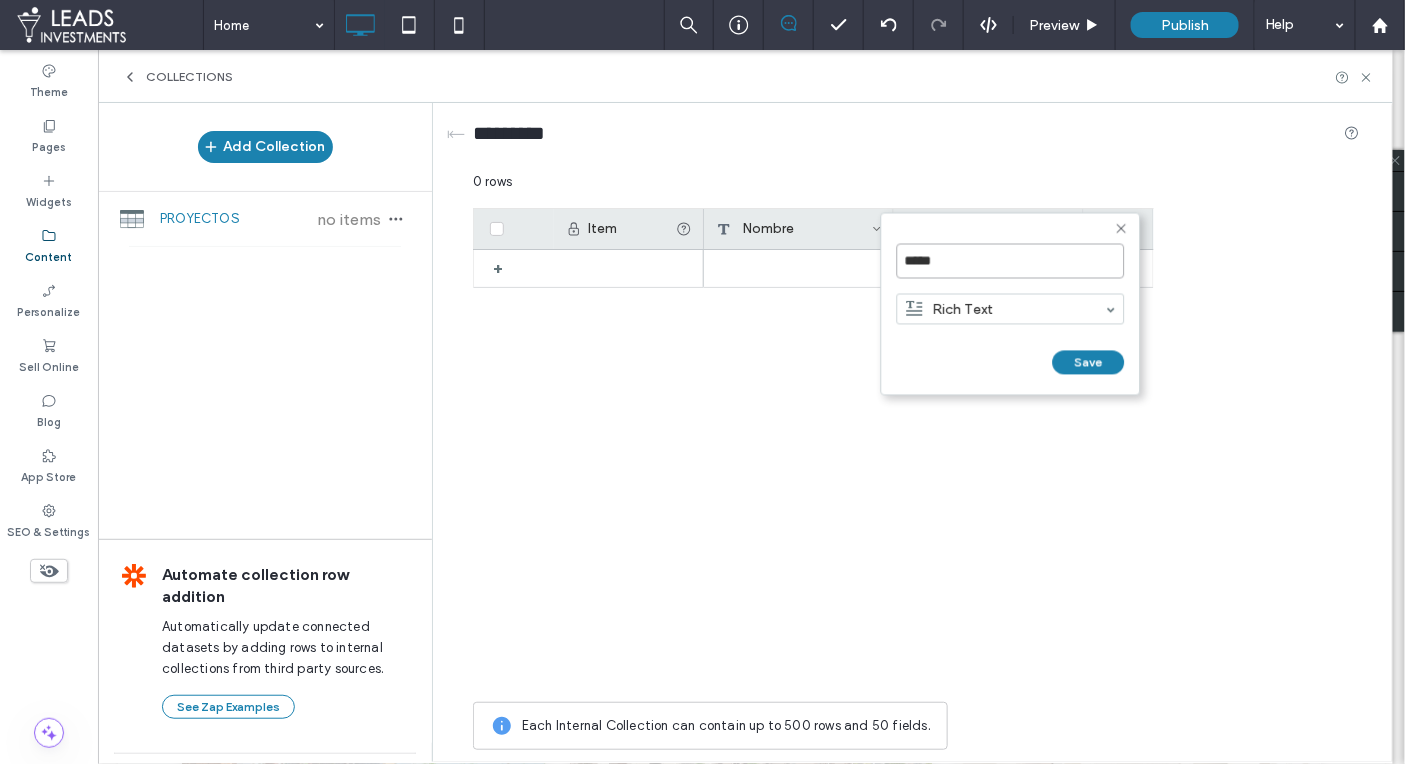 type on "*****" 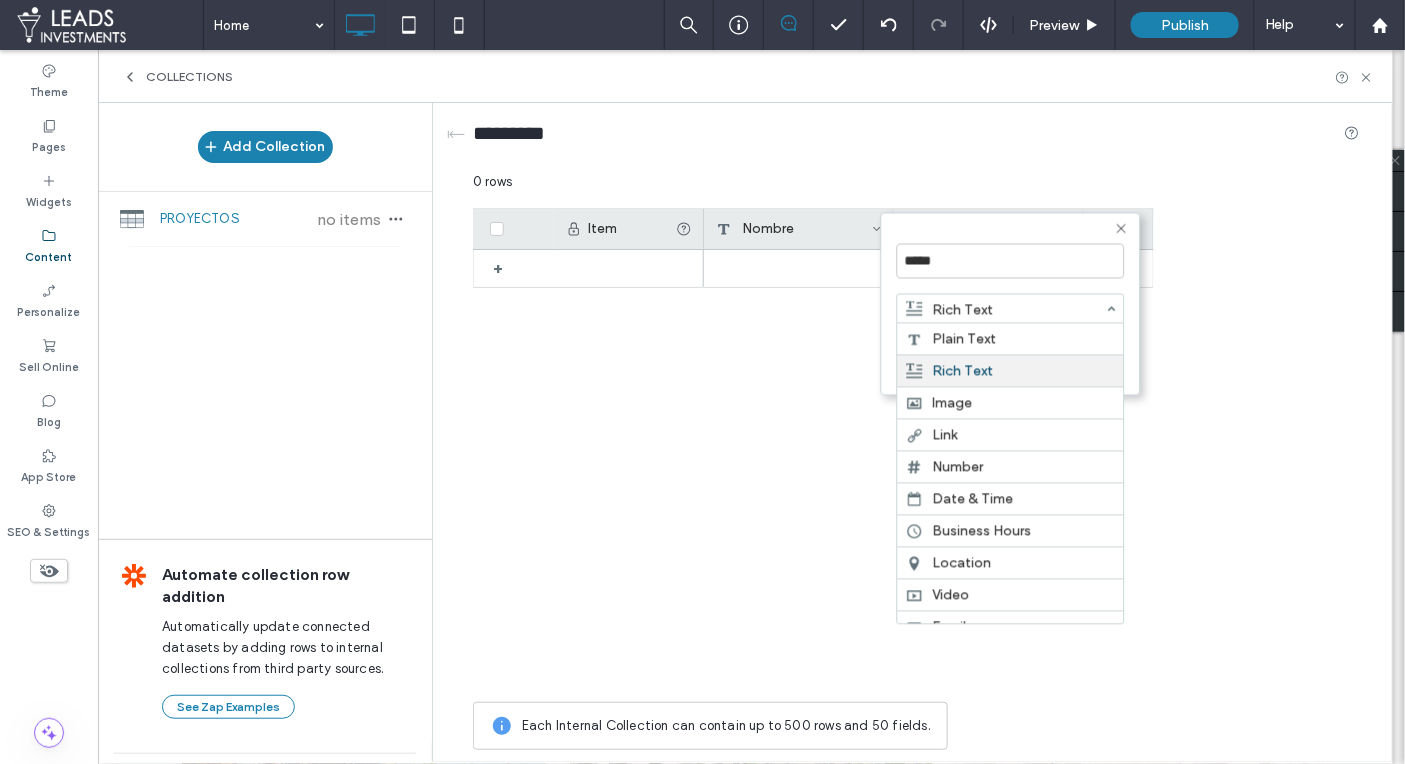 click on "Rich Text" at bounding box center [999, 309] 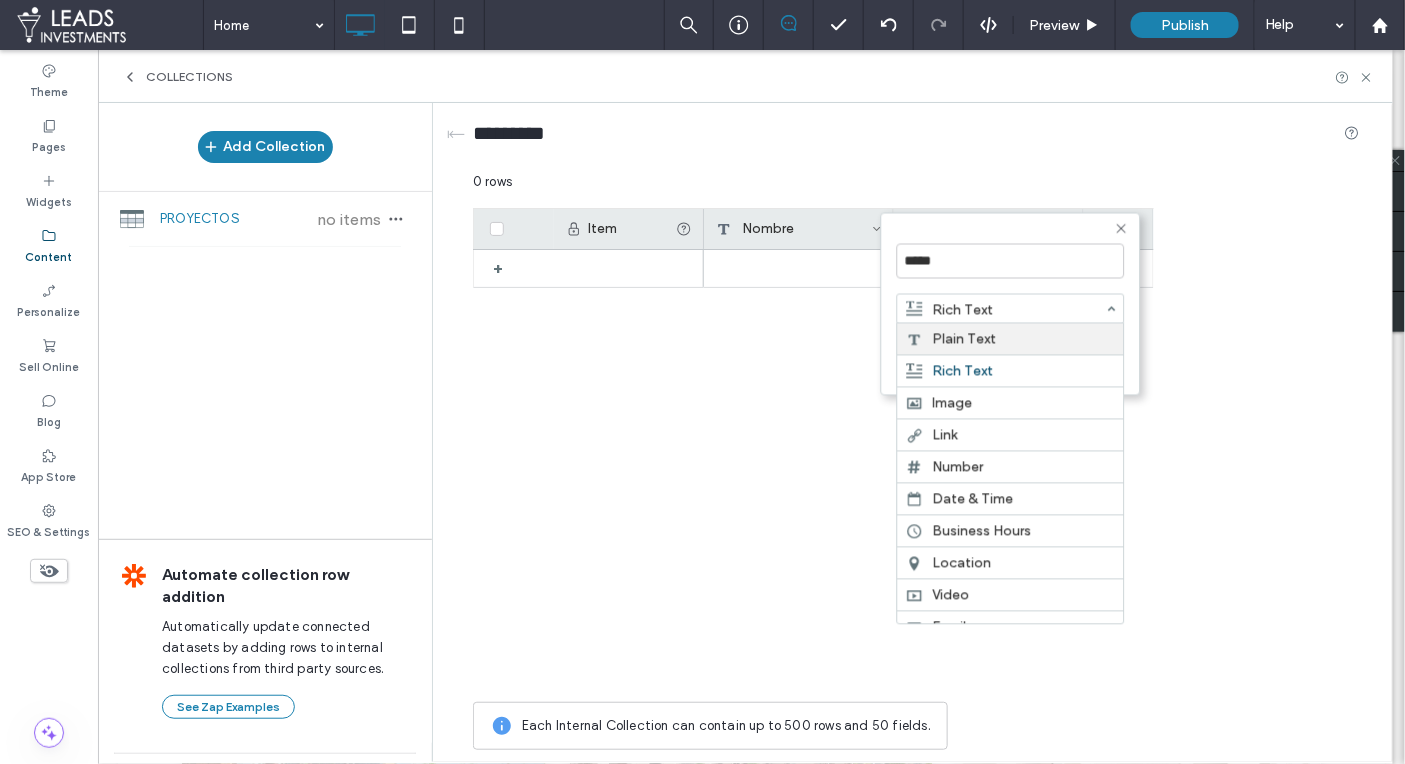 click on "Plain Text" at bounding box center (1011, 339) 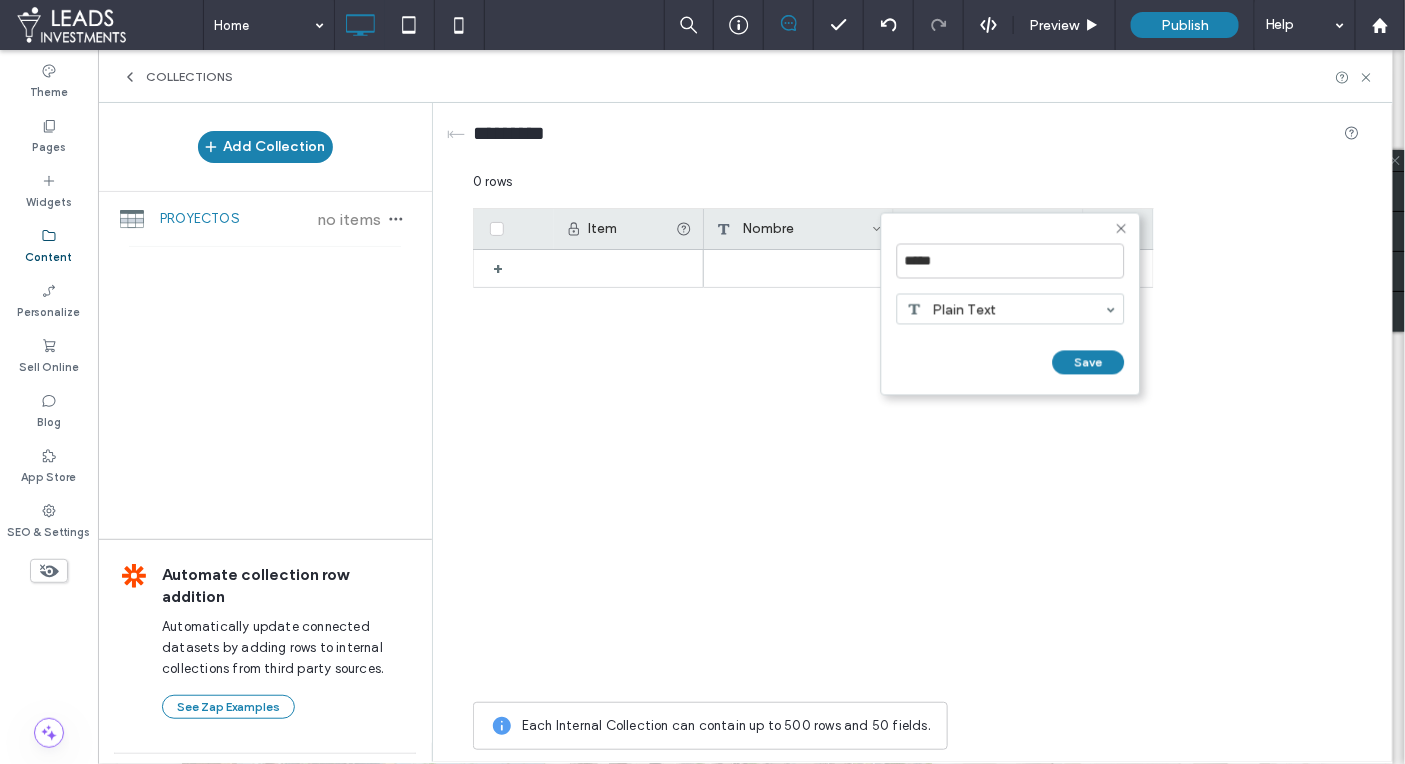 click on "Save" at bounding box center (1089, 363) 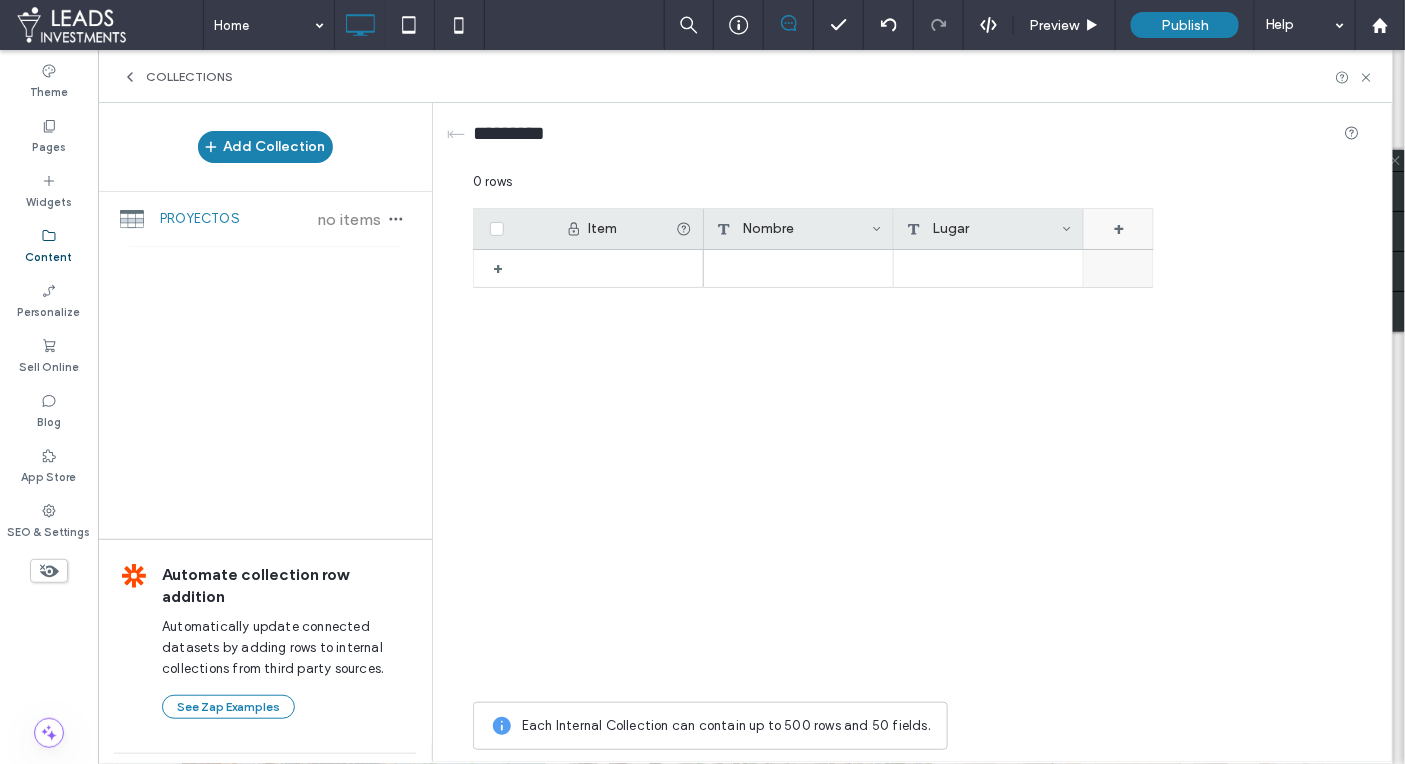 click on "+" at bounding box center [1119, 229] 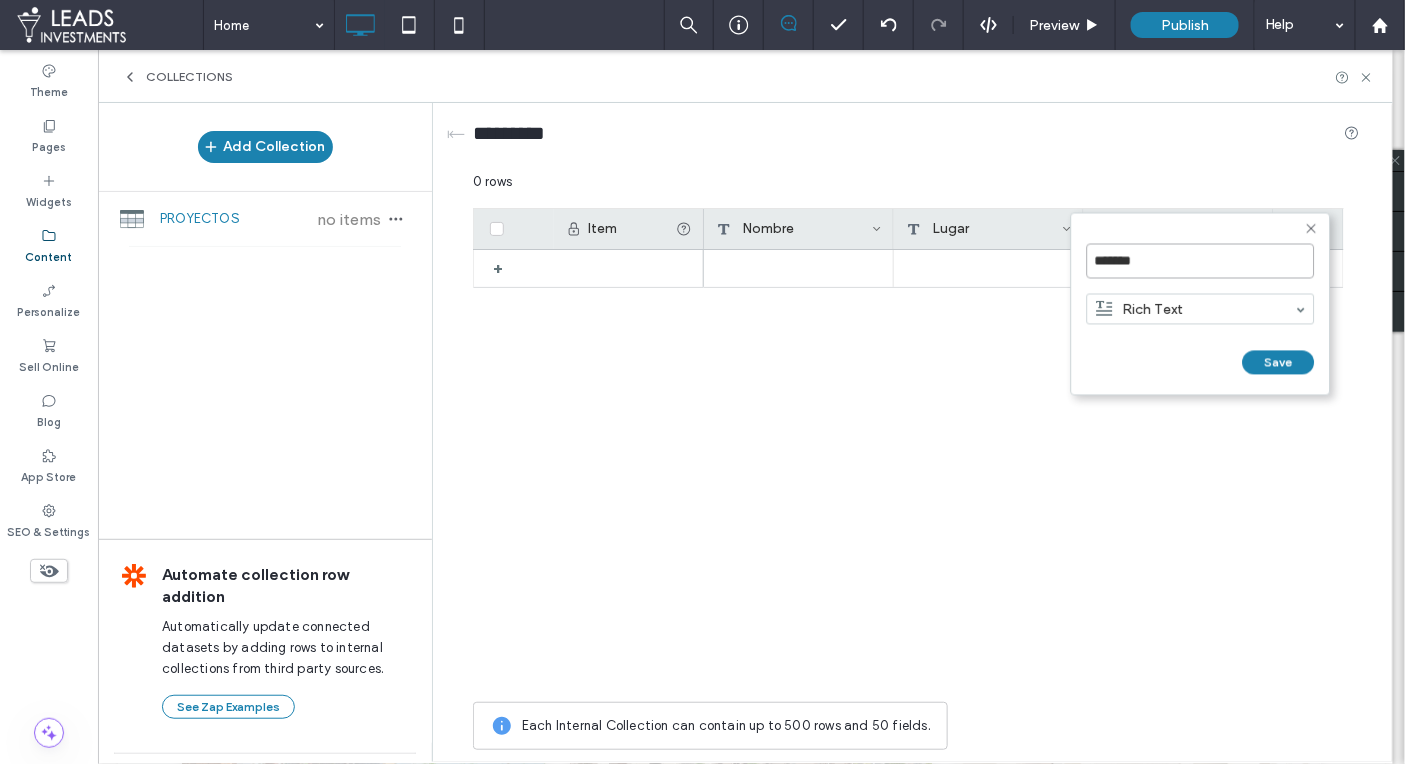 click on "*******" at bounding box center (1201, 261) 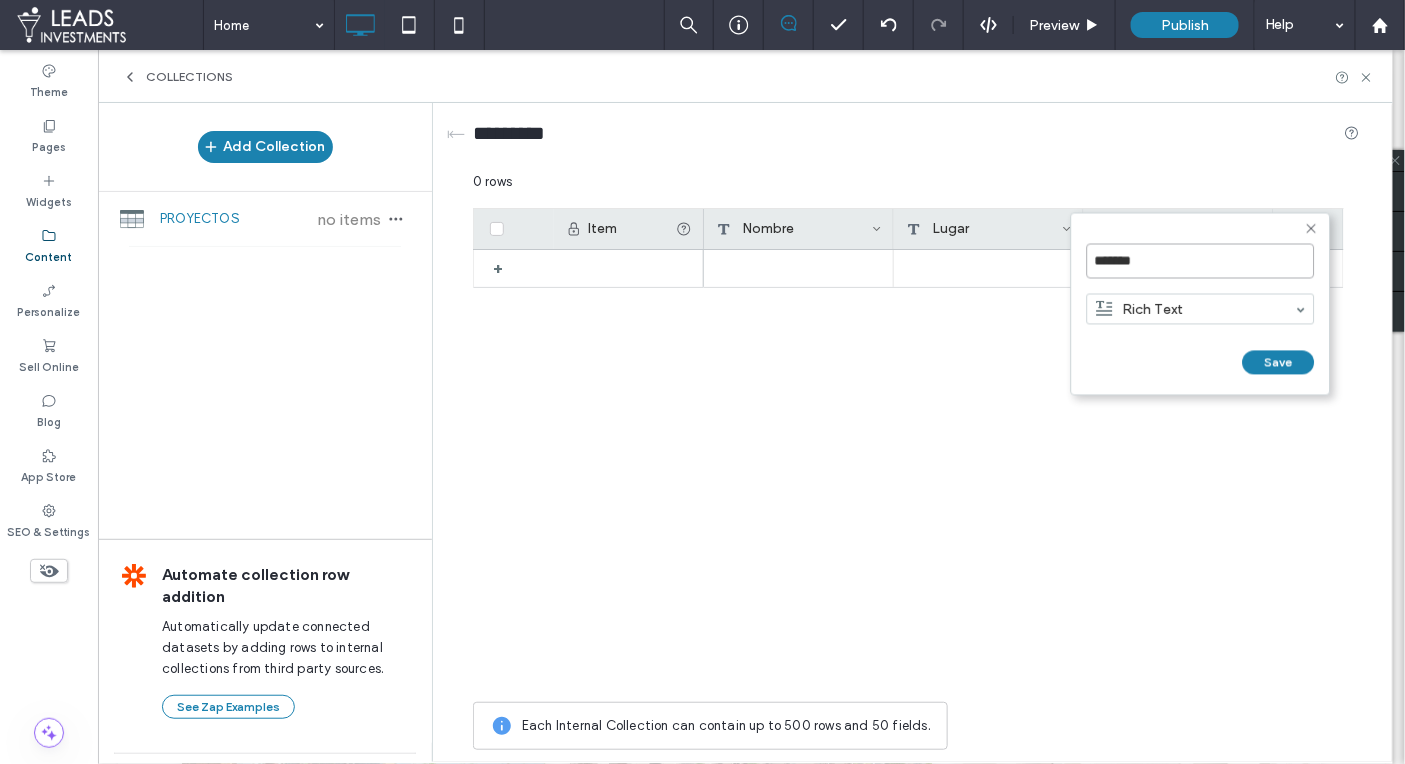 drag, startPoint x: 1153, startPoint y: 263, endPoint x: 1089, endPoint y: 256, distance: 64.381676 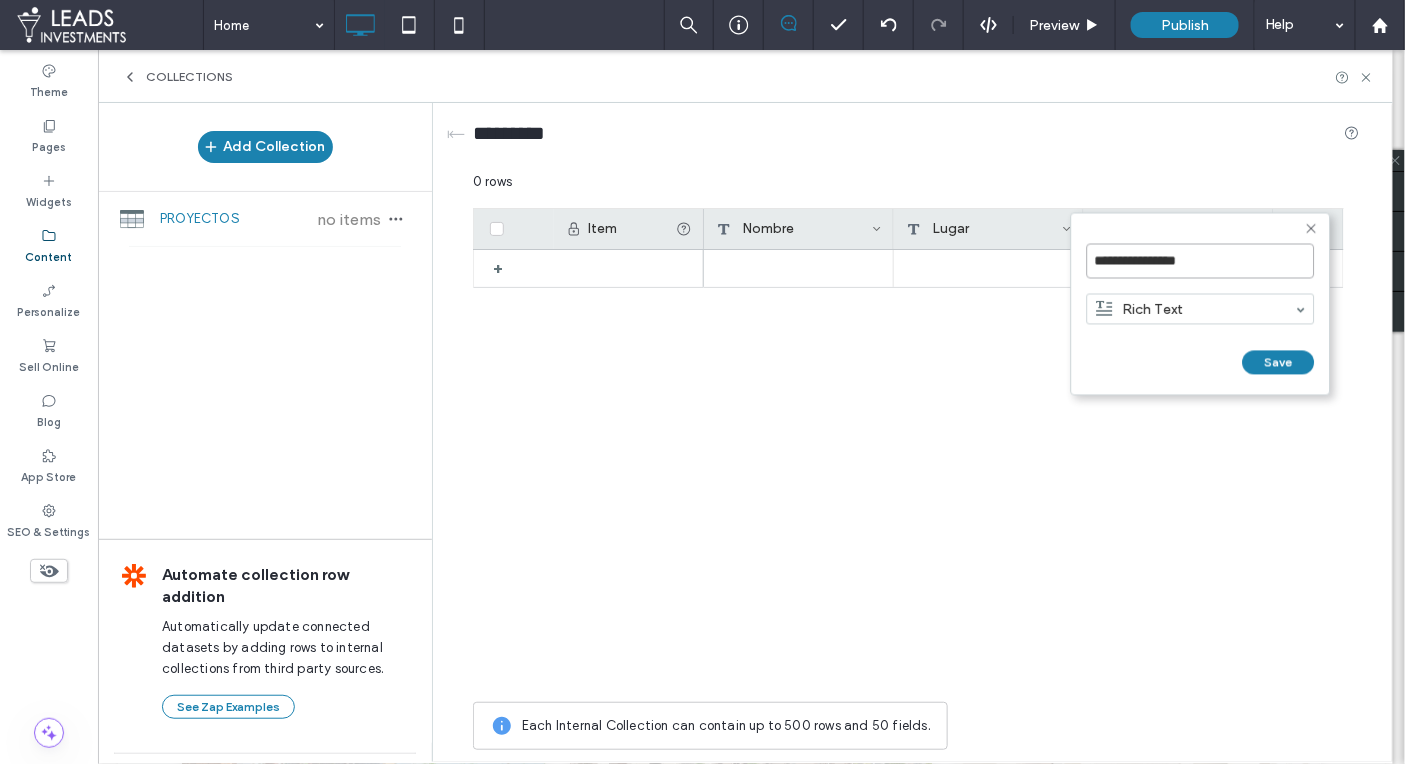 type on "**********" 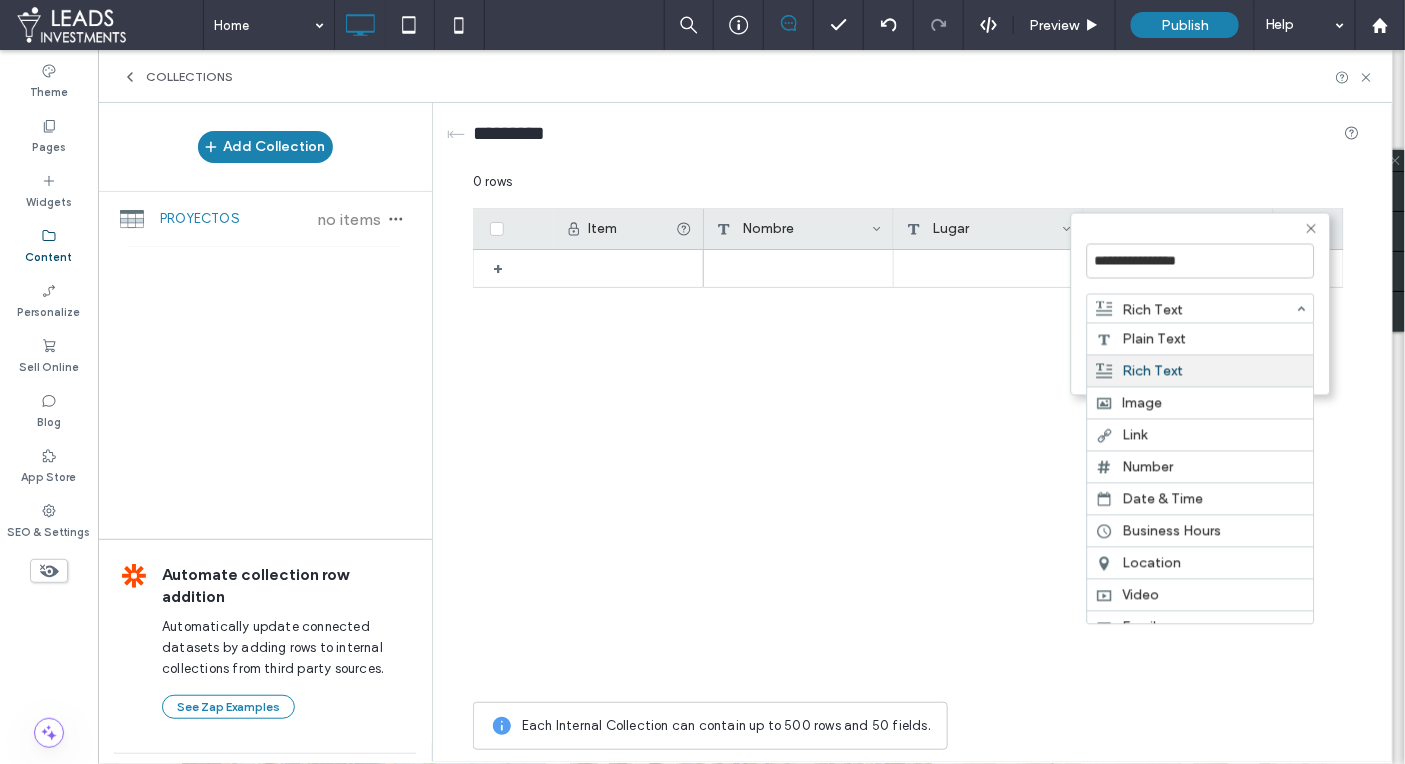 click on "Rich Text" at bounding box center (1140, 309) 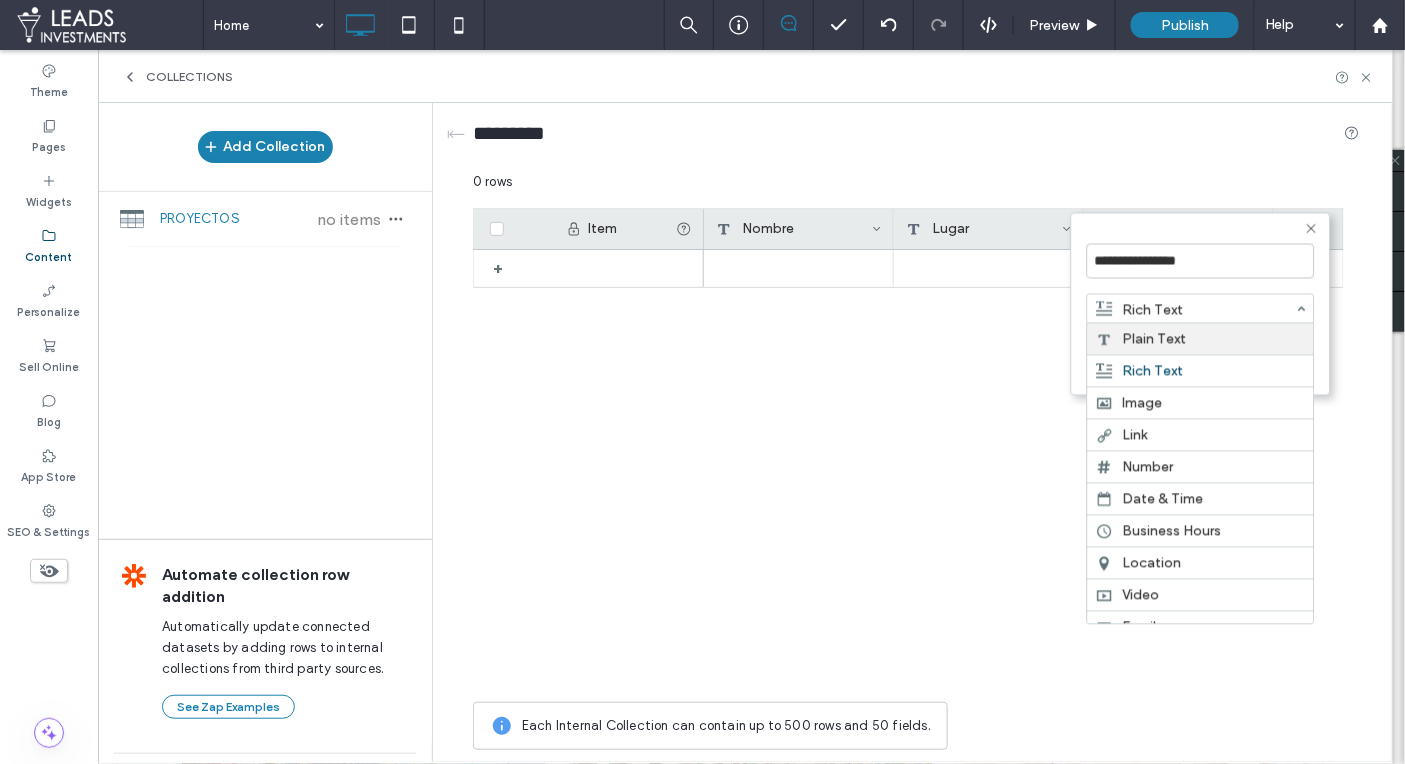 click on "Plain Text" at bounding box center [1201, 339] 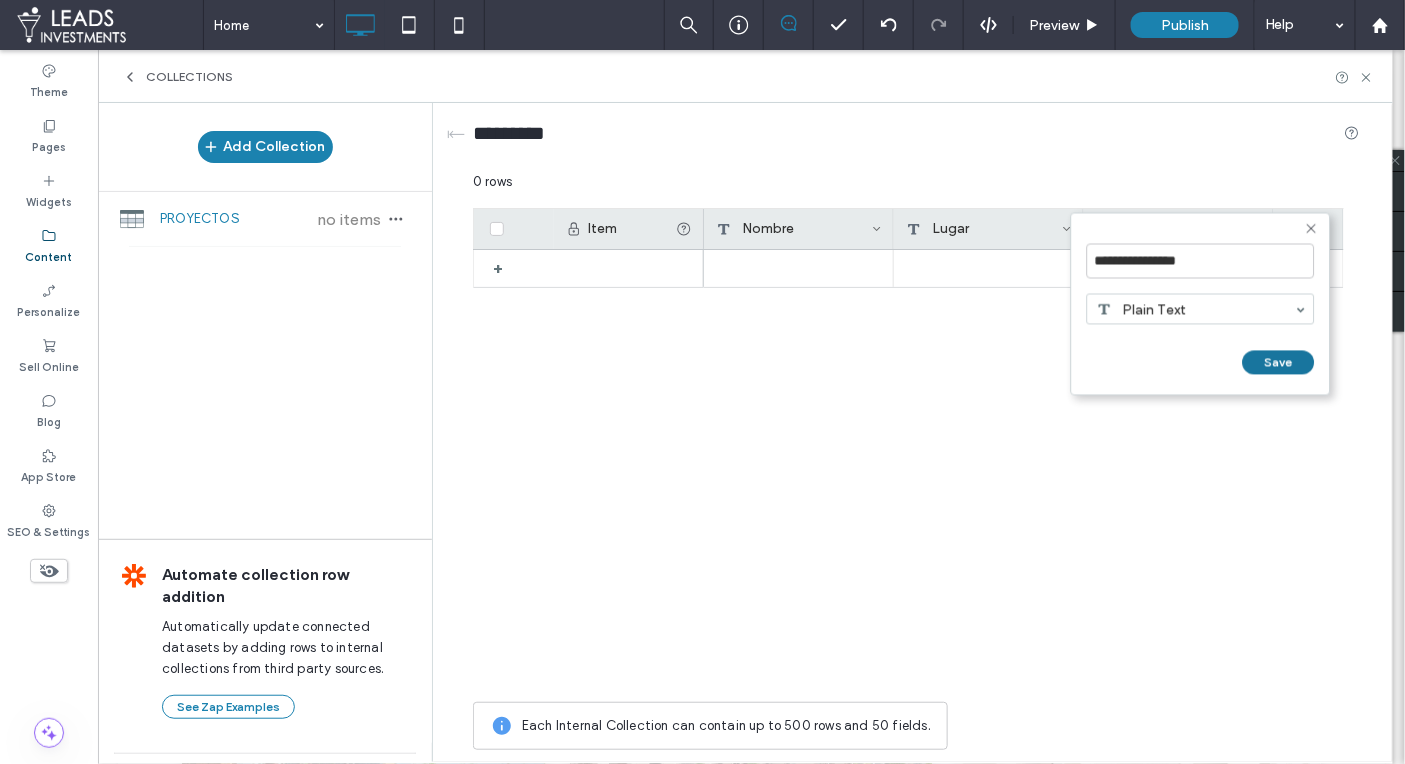 click on "Save" at bounding box center [1279, 363] 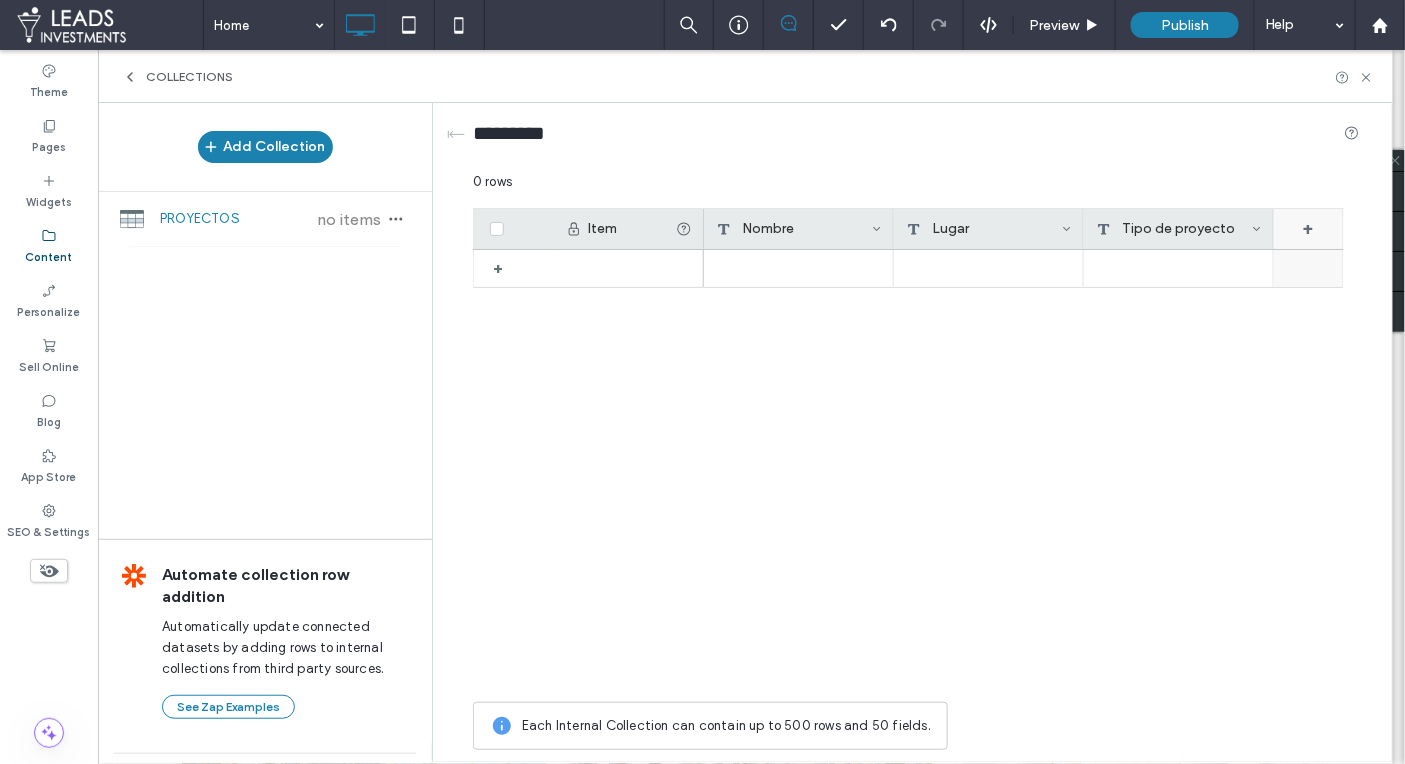 click on "+" at bounding box center (1309, 229) 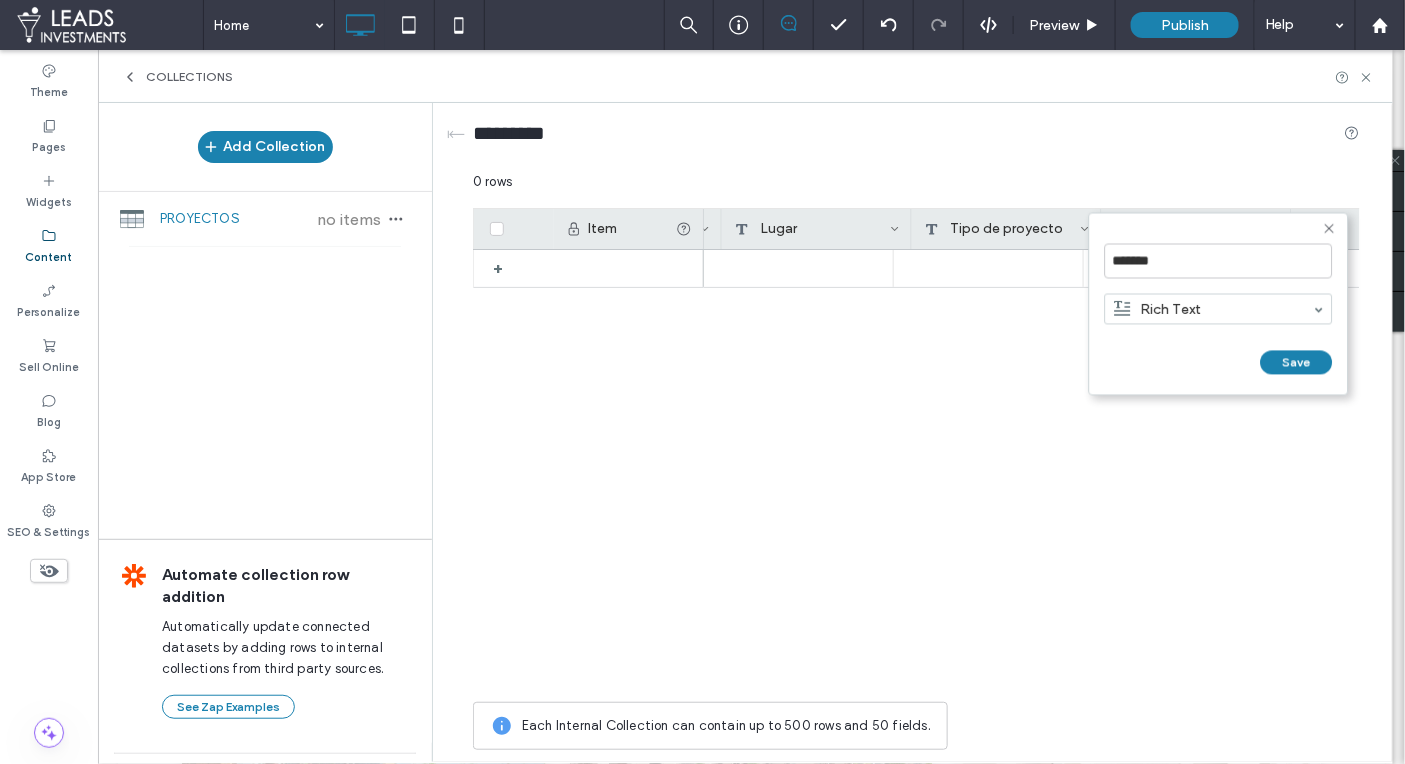 scroll, scrollTop: 0, scrollLeft: 172, axis: horizontal 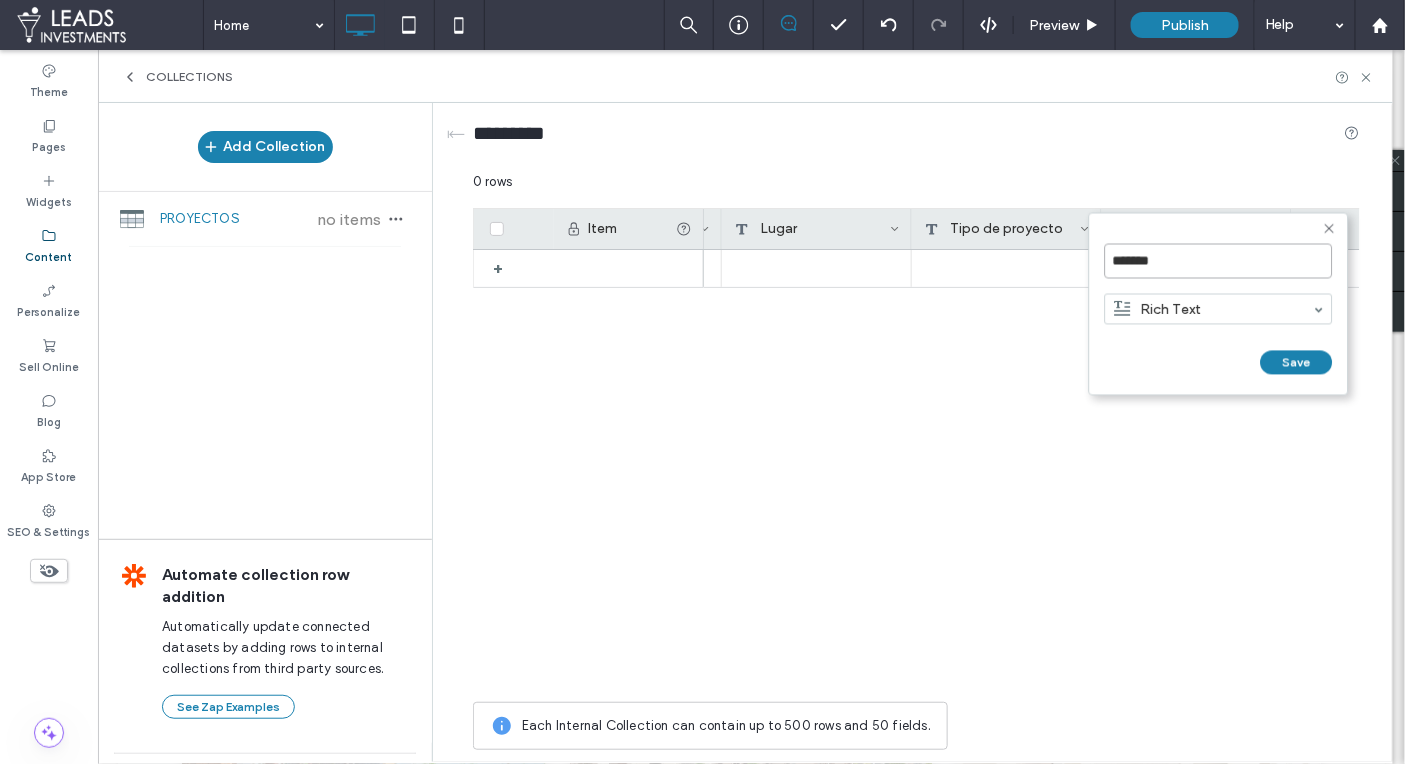 drag, startPoint x: 1120, startPoint y: 252, endPoint x: 1086, endPoint y: 248, distance: 34.234486 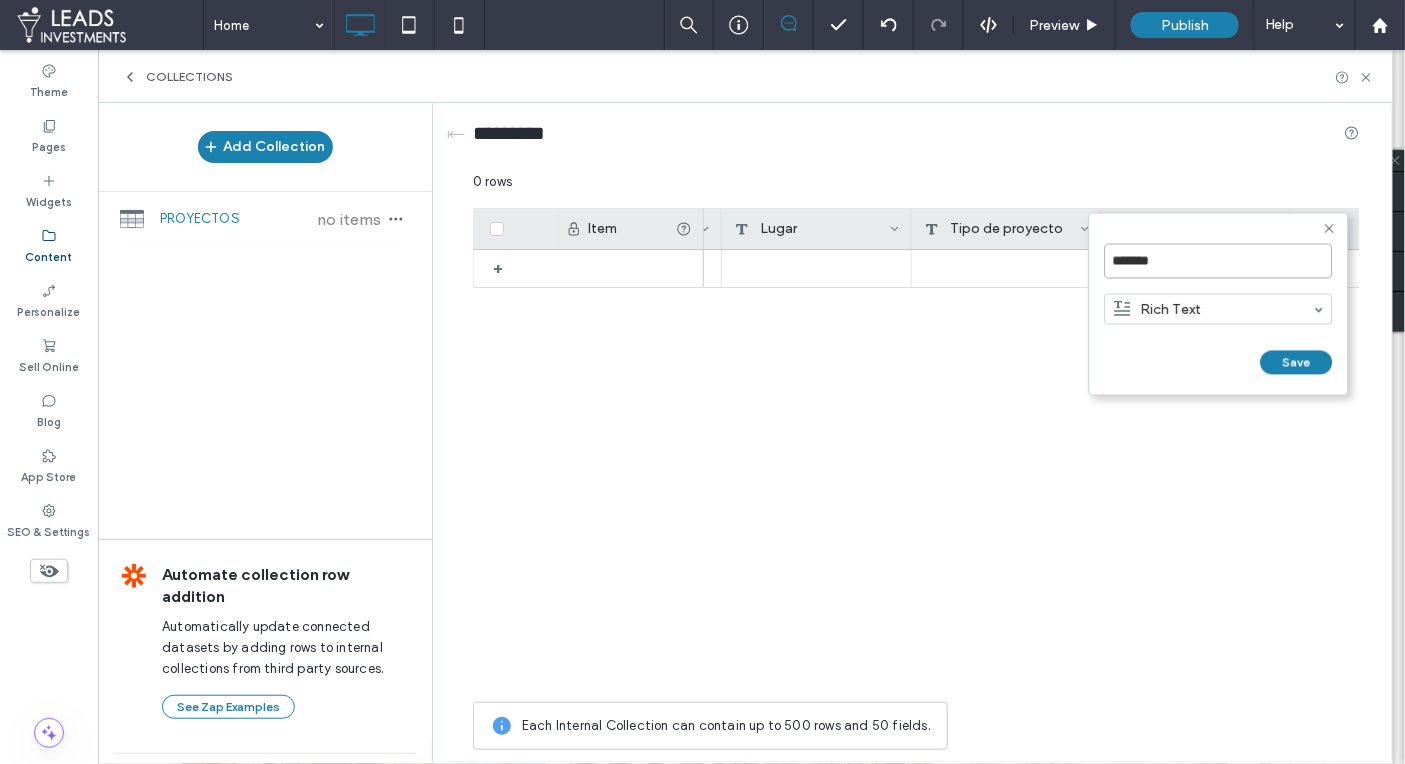 drag, startPoint x: 1175, startPoint y: 262, endPoint x: 1113, endPoint y: 259, distance: 62.072536 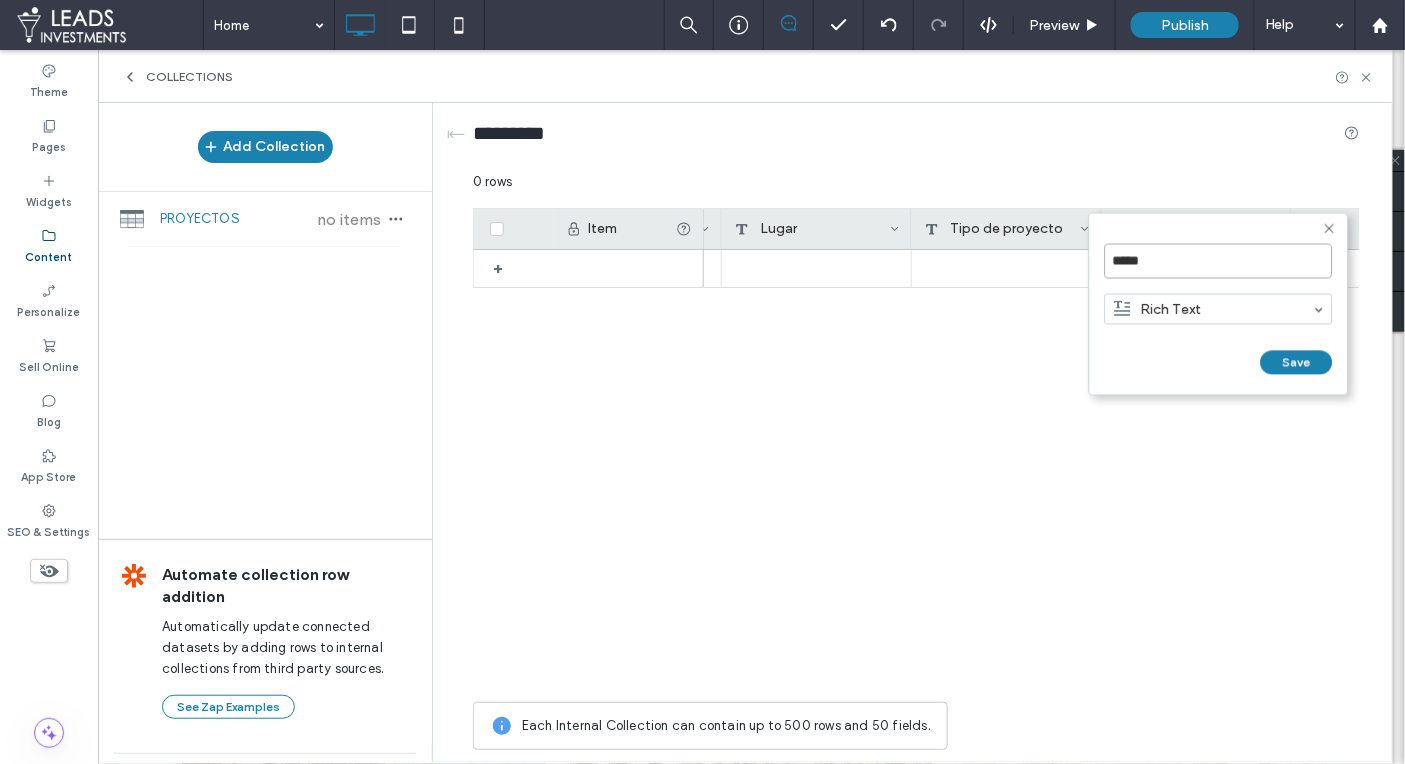 type on "******" 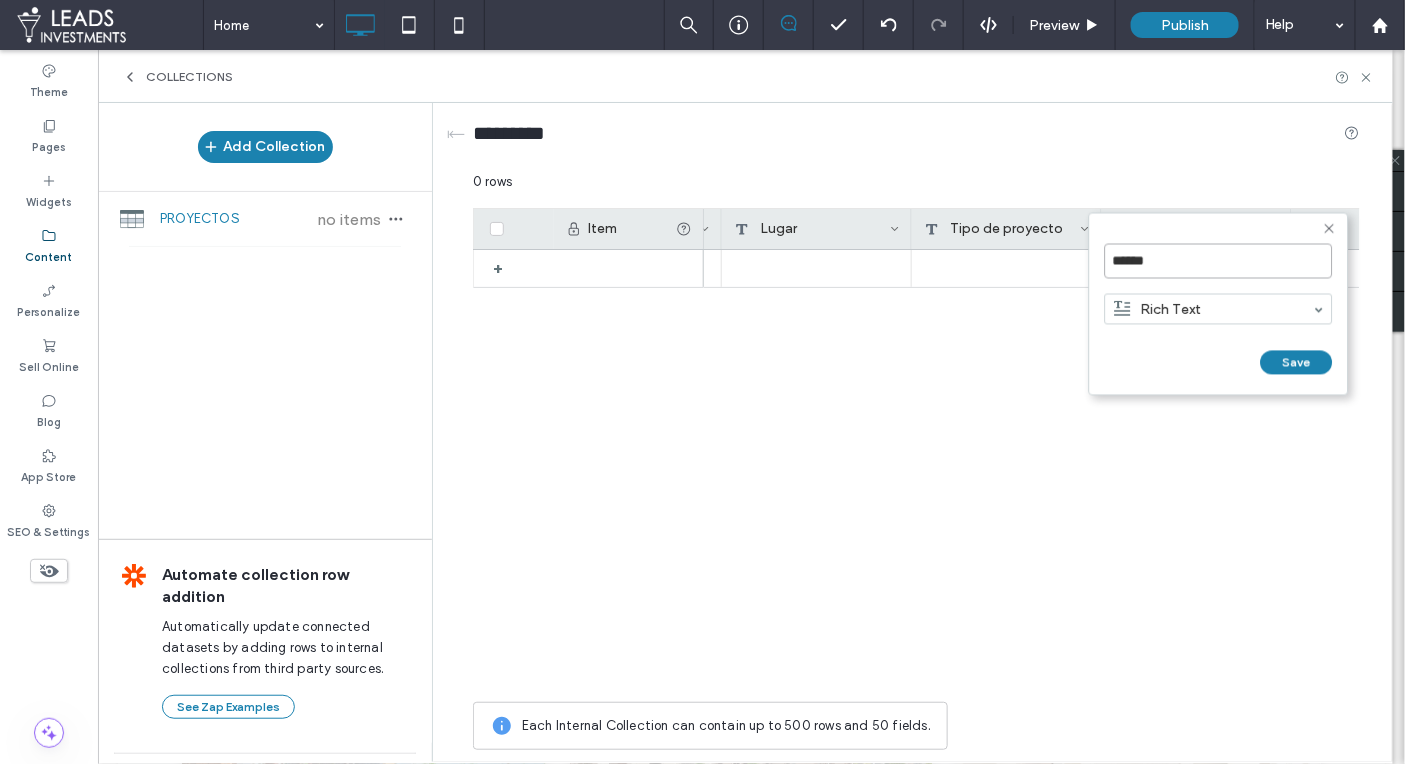 click on "******" at bounding box center (1127, 383) 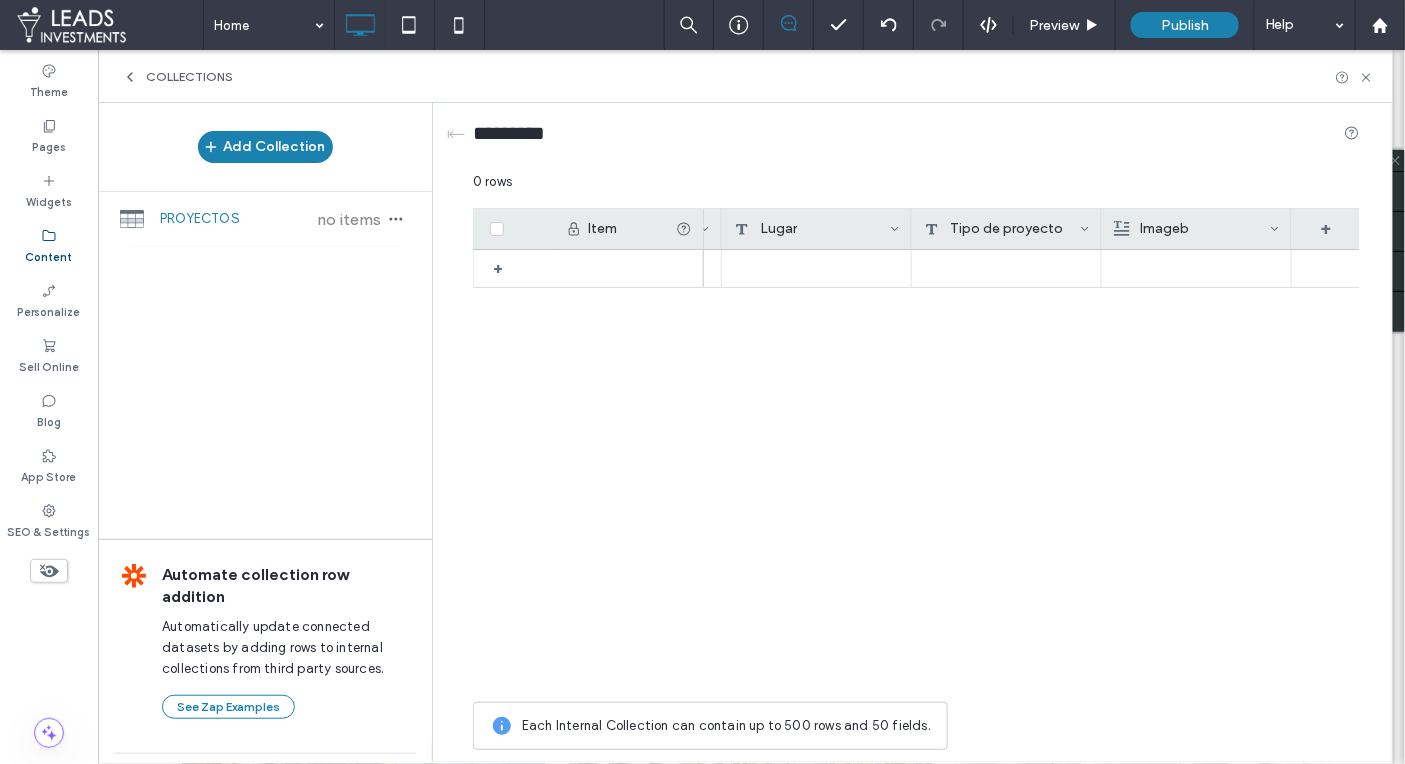 click on "Imageb" at bounding box center [1192, 229] 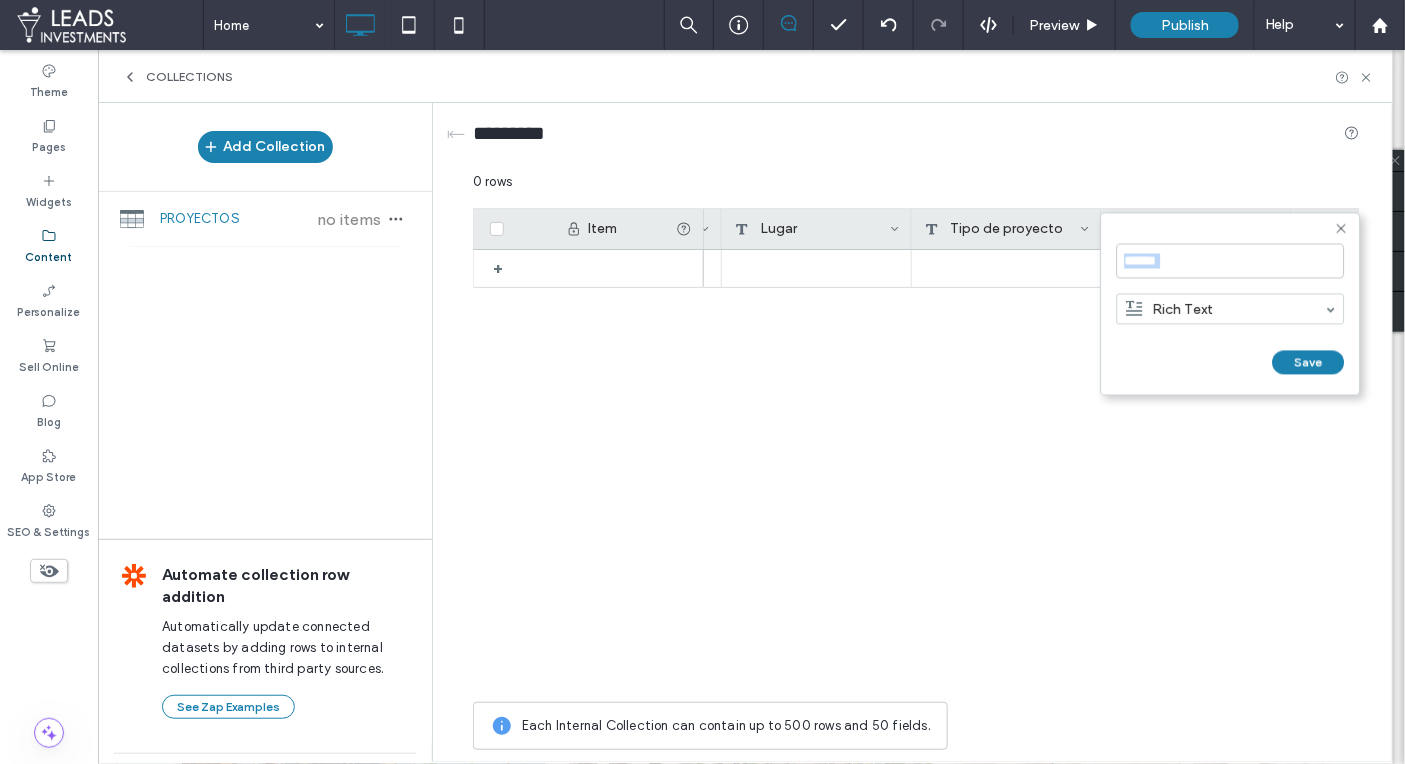 click on "****** Rich Text Save ******" at bounding box center [1231, 304] 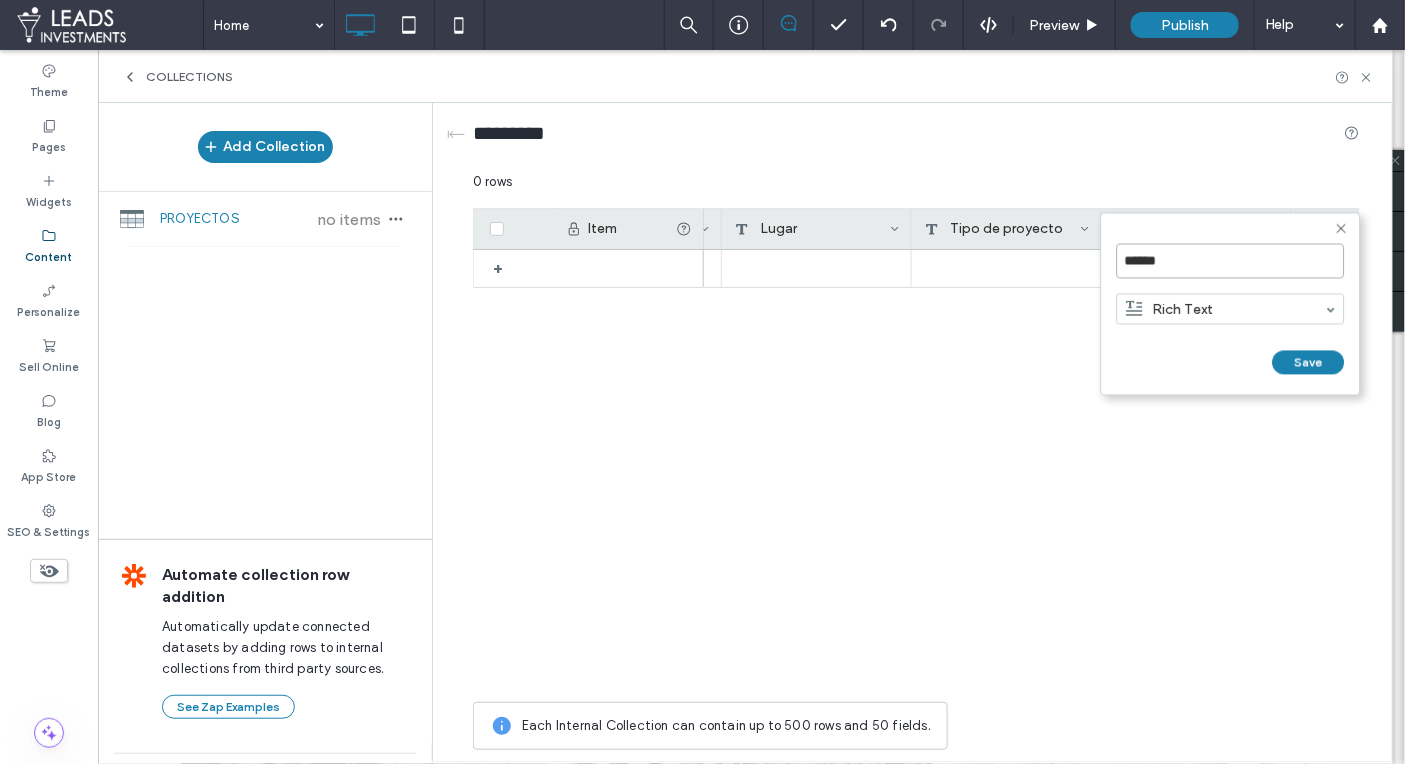 click on "******" at bounding box center [1231, 261] 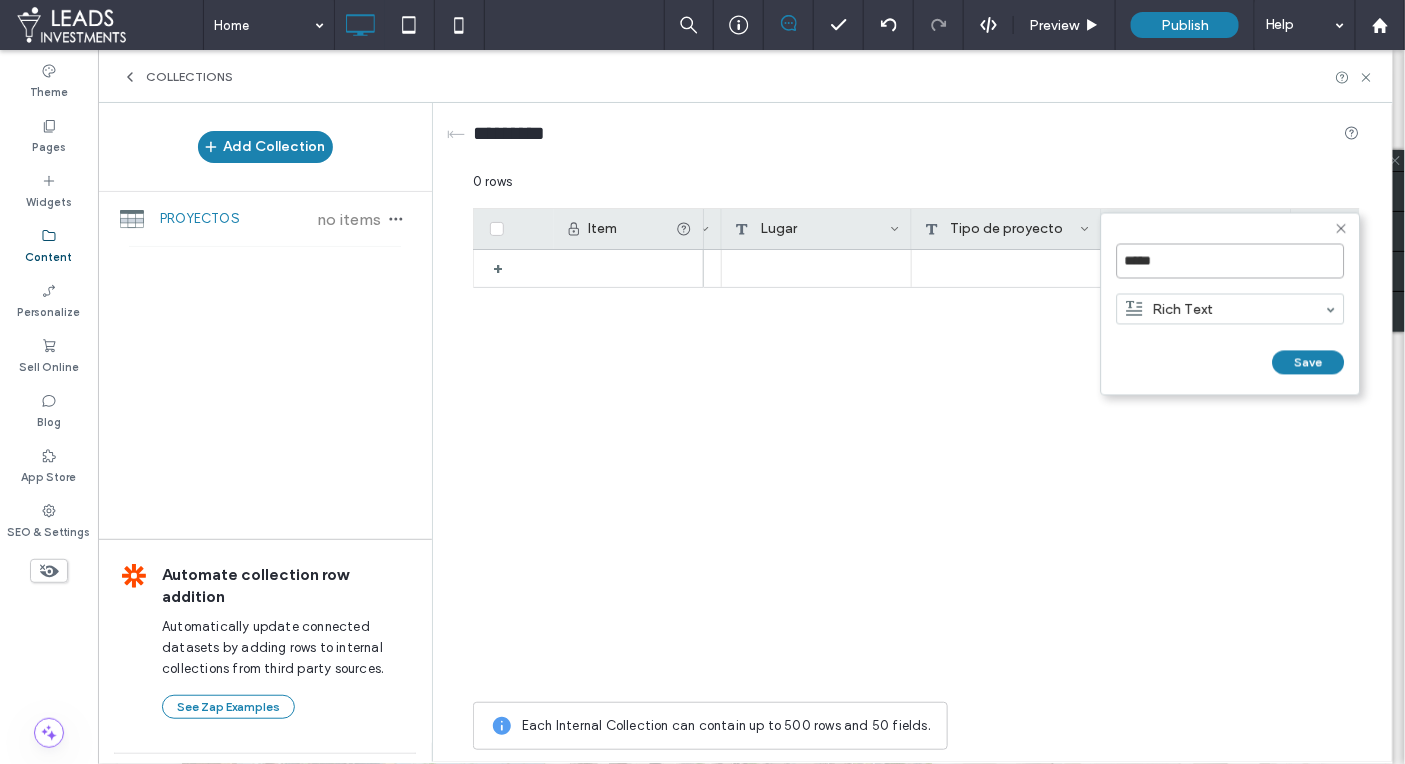 type on "******" 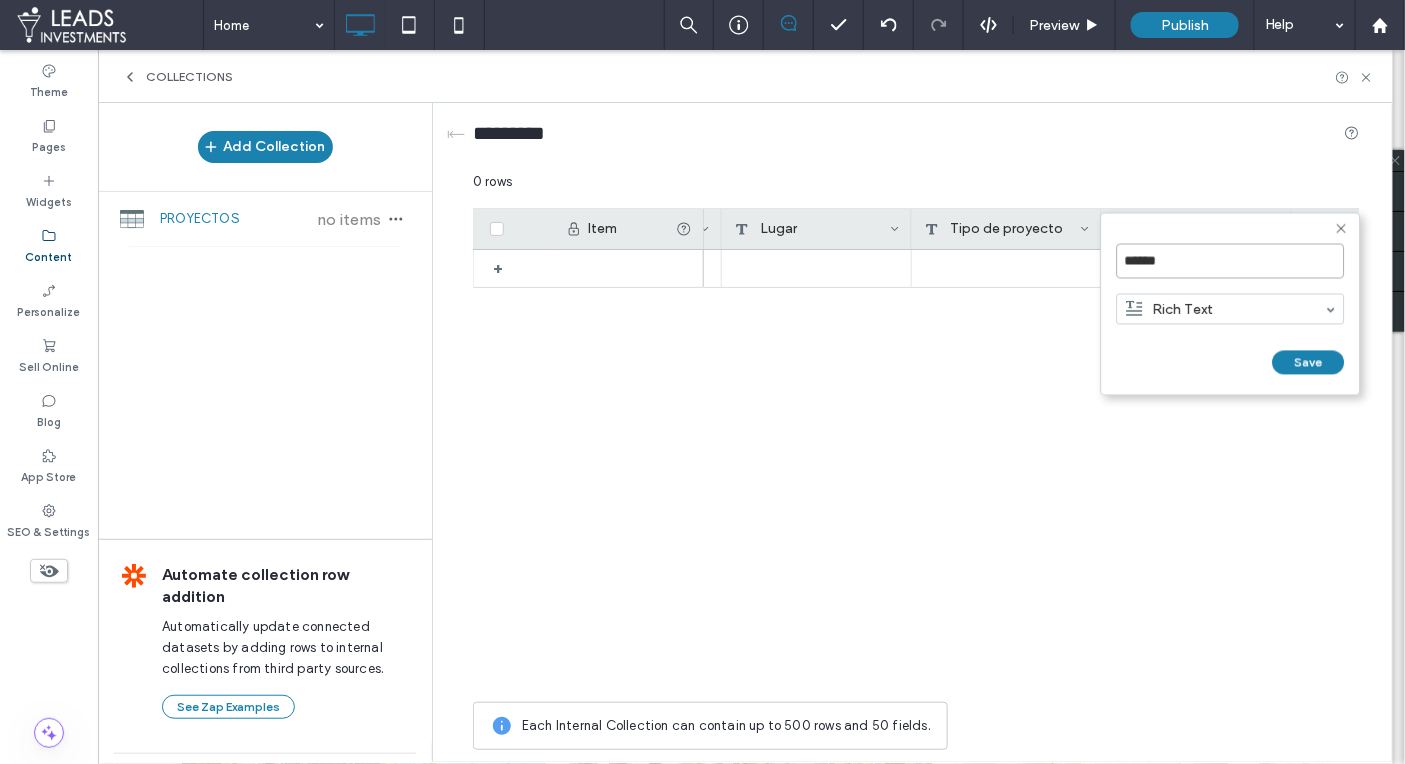 click on "******" at bounding box center [1139, 383] 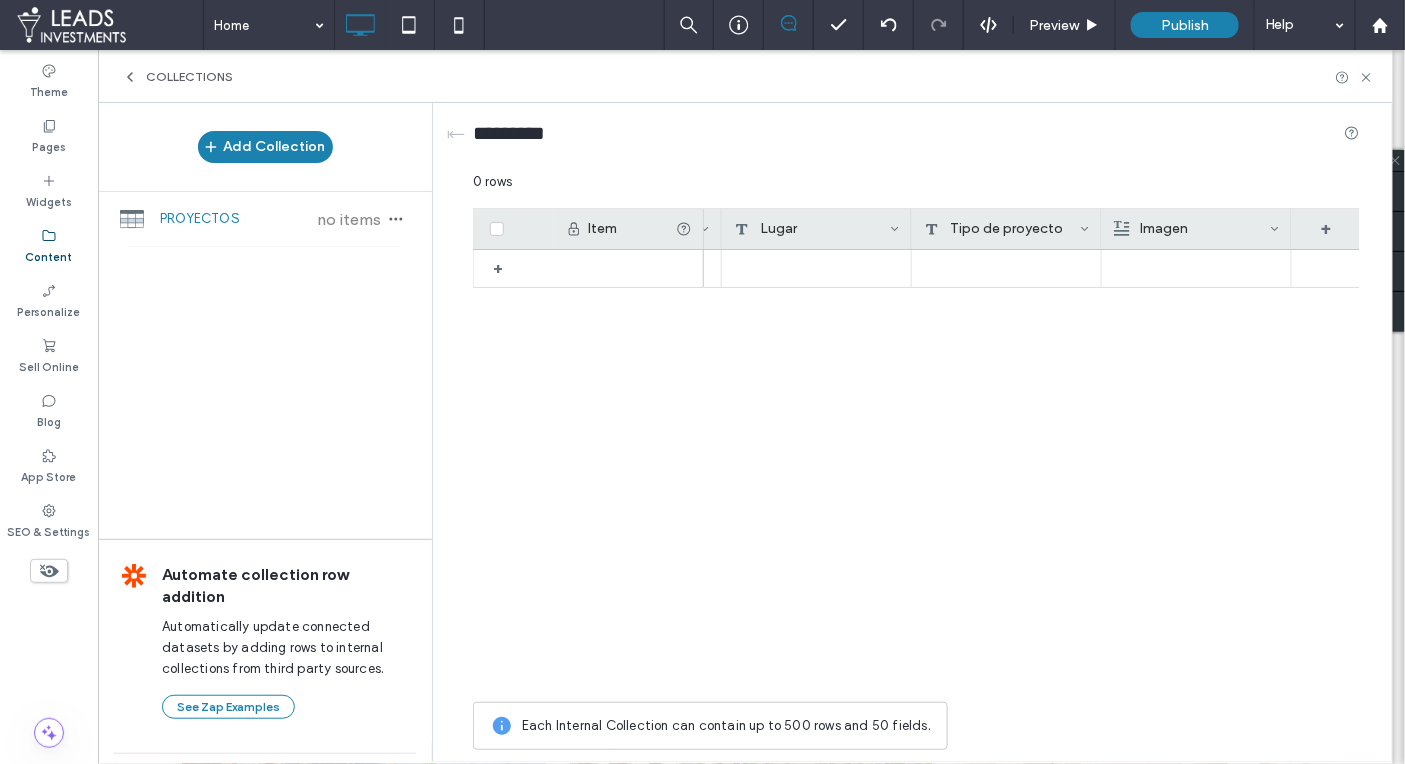 click 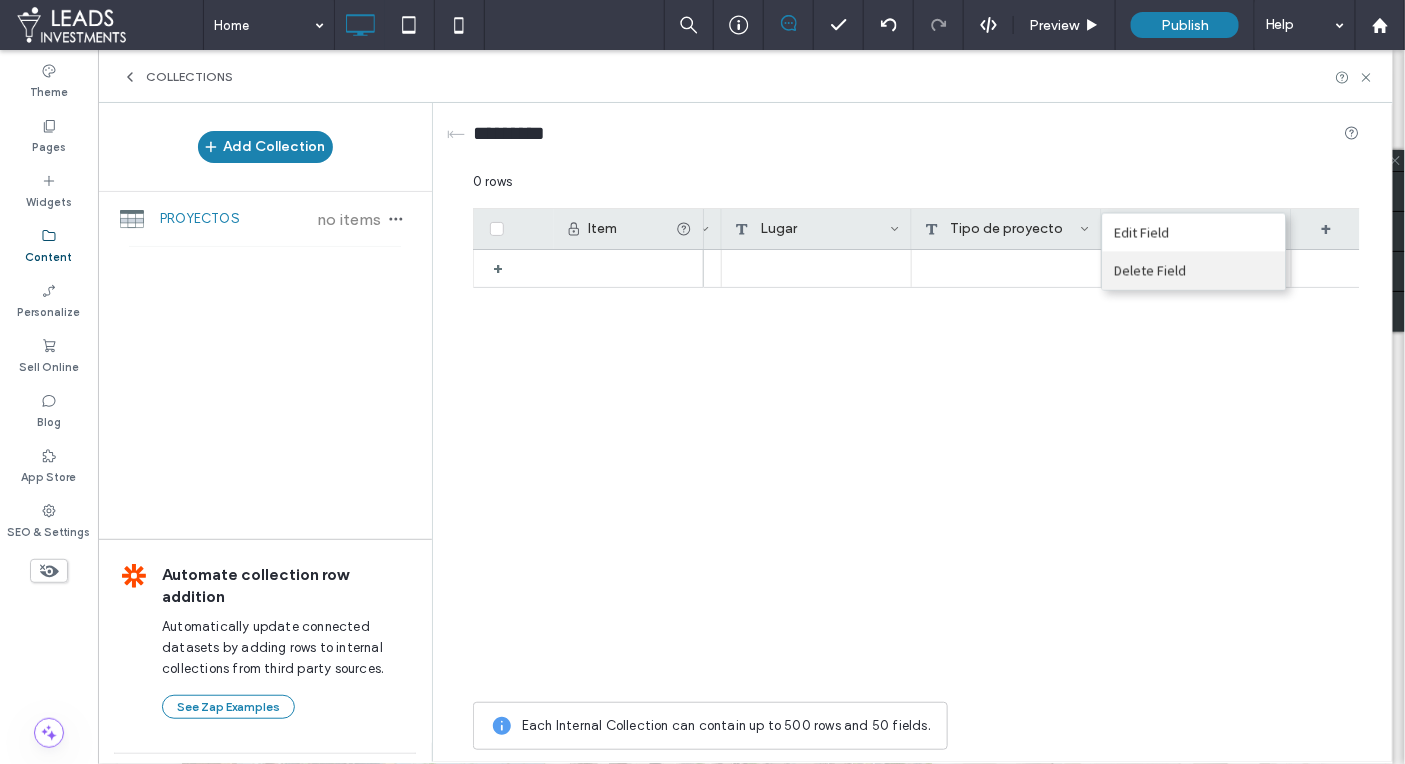 click on "Delete Field" at bounding box center (1194, 271) 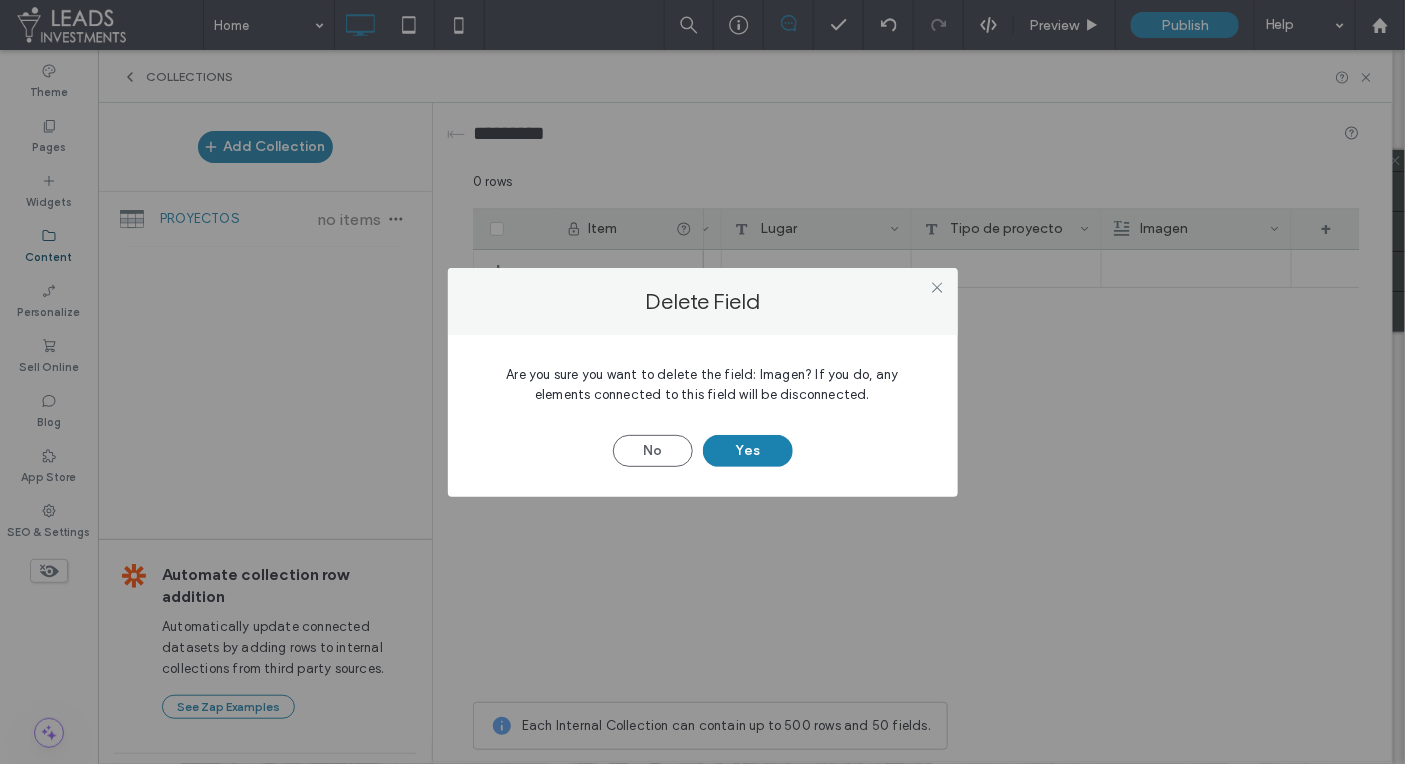 drag, startPoint x: 632, startPoint y: 451, endPoint x: 770, endPoint y: 418, distance: 141.89081 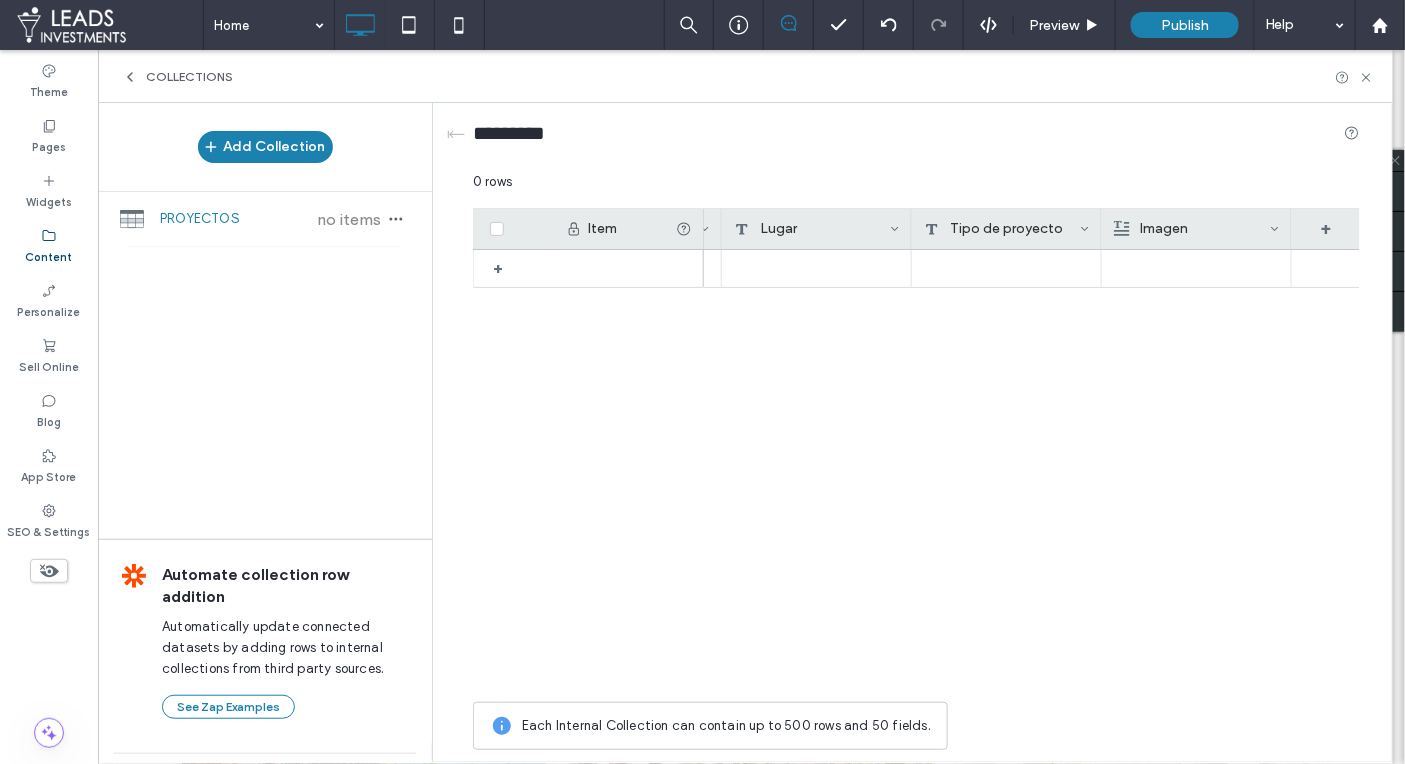 click on "Imagen" at bounding box center [1192, 229] 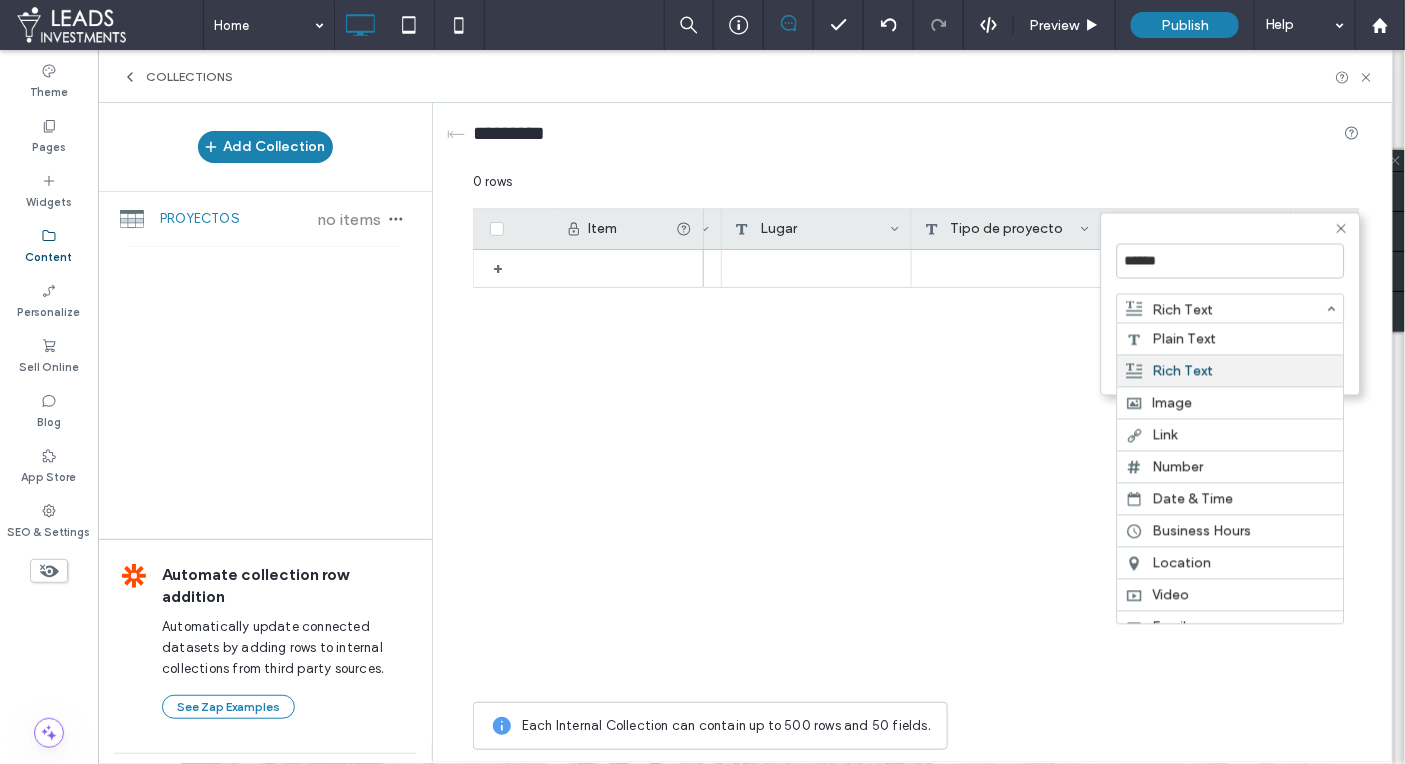 click on "Rich Text" at bounding box center [1170, 309] 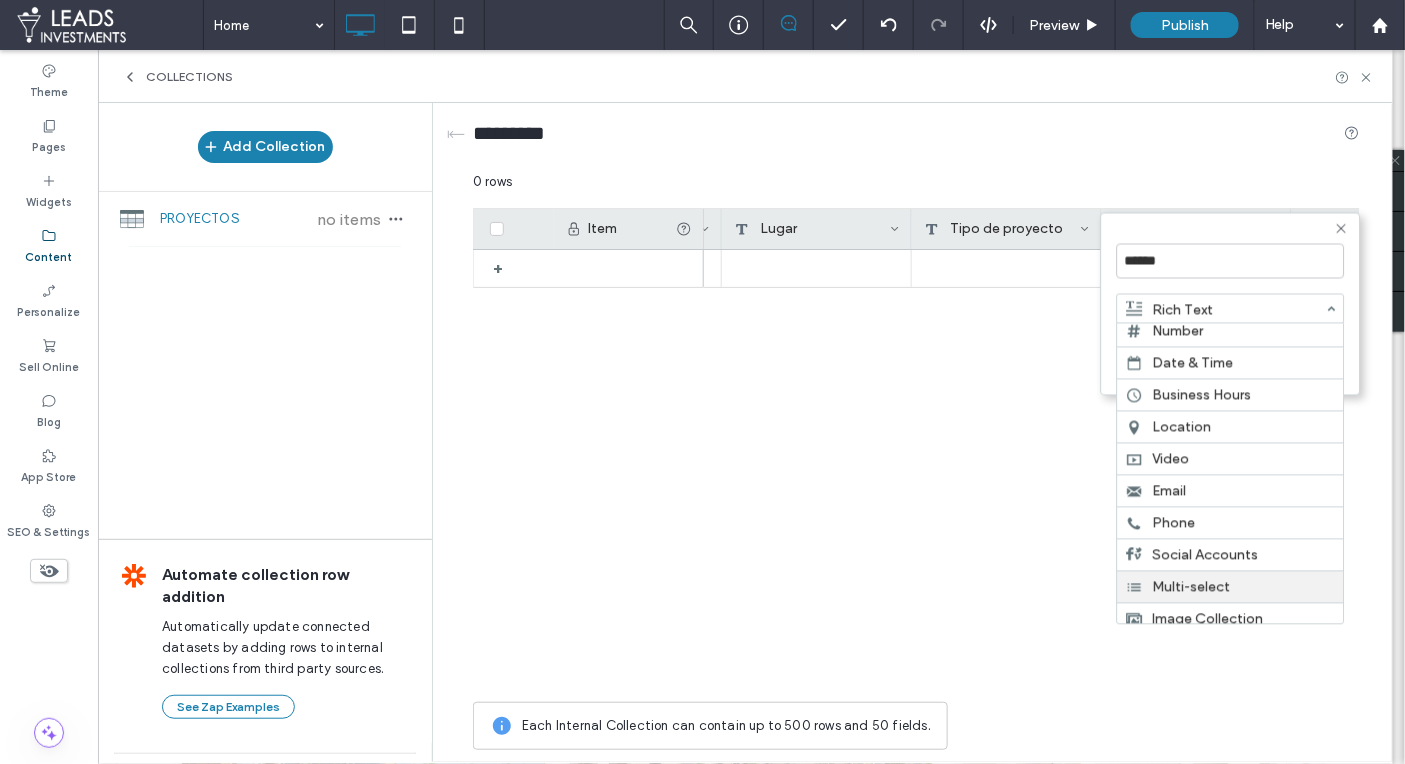 scroll, scrollTop: 0, scrollLeft: 0, axis: both 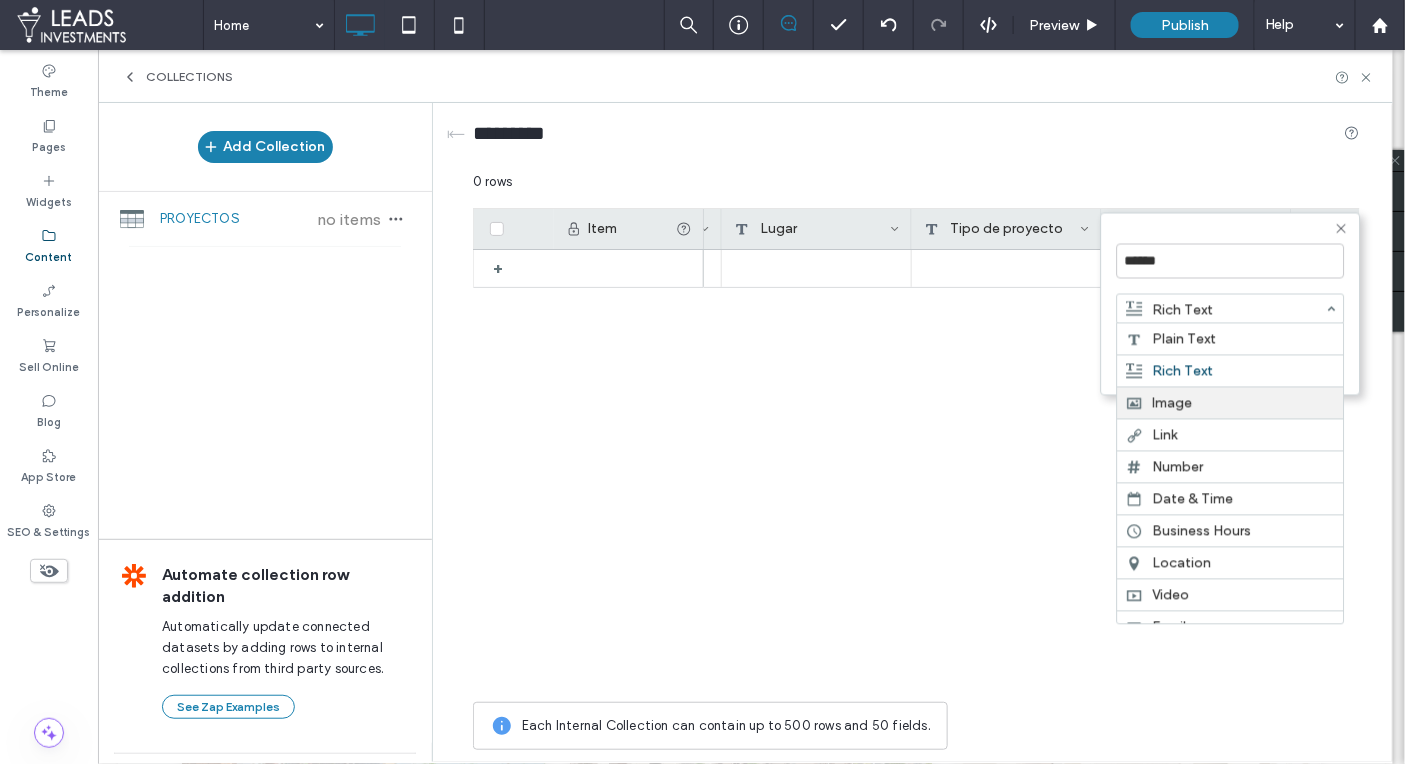 click on "Image" at bounding box center [1231, 403] 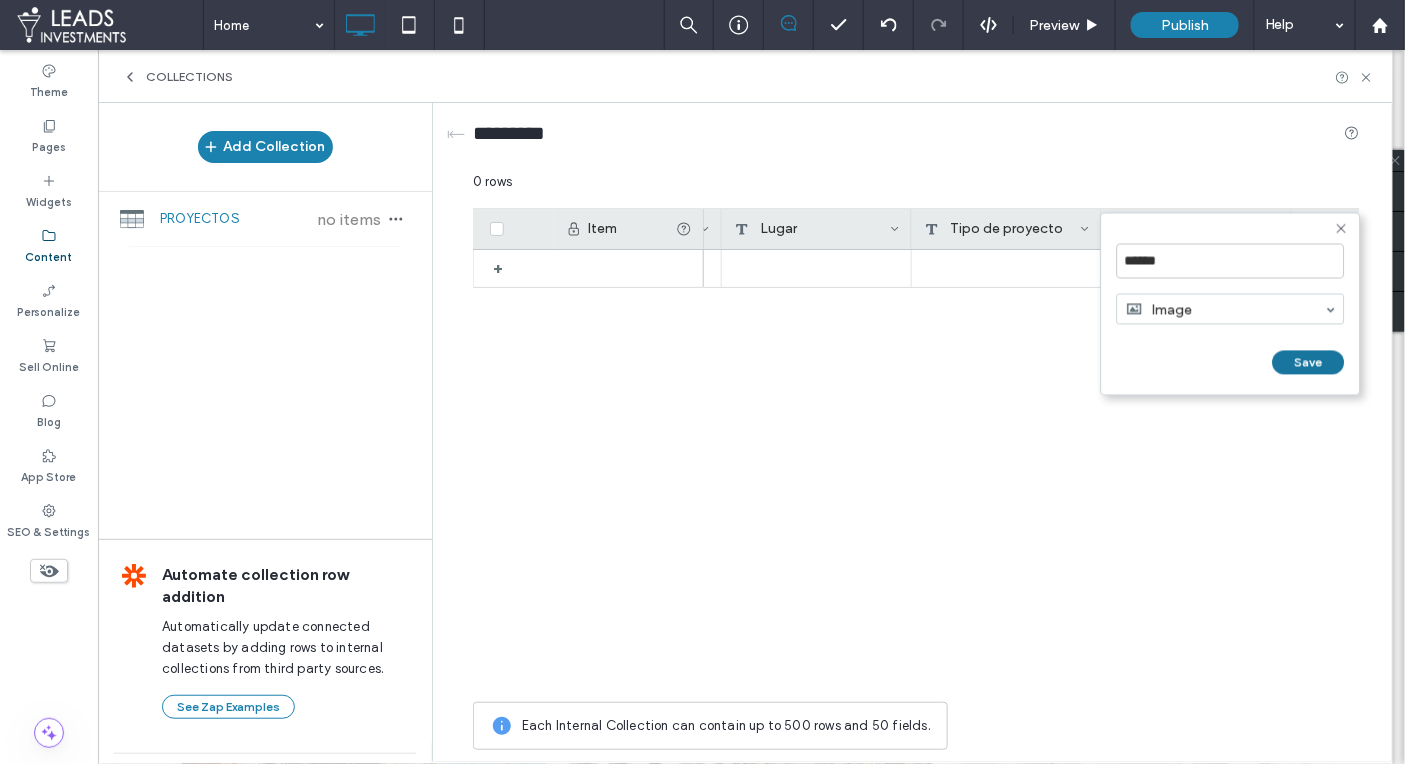 click on "Save" at bounding box center (1309, 363) 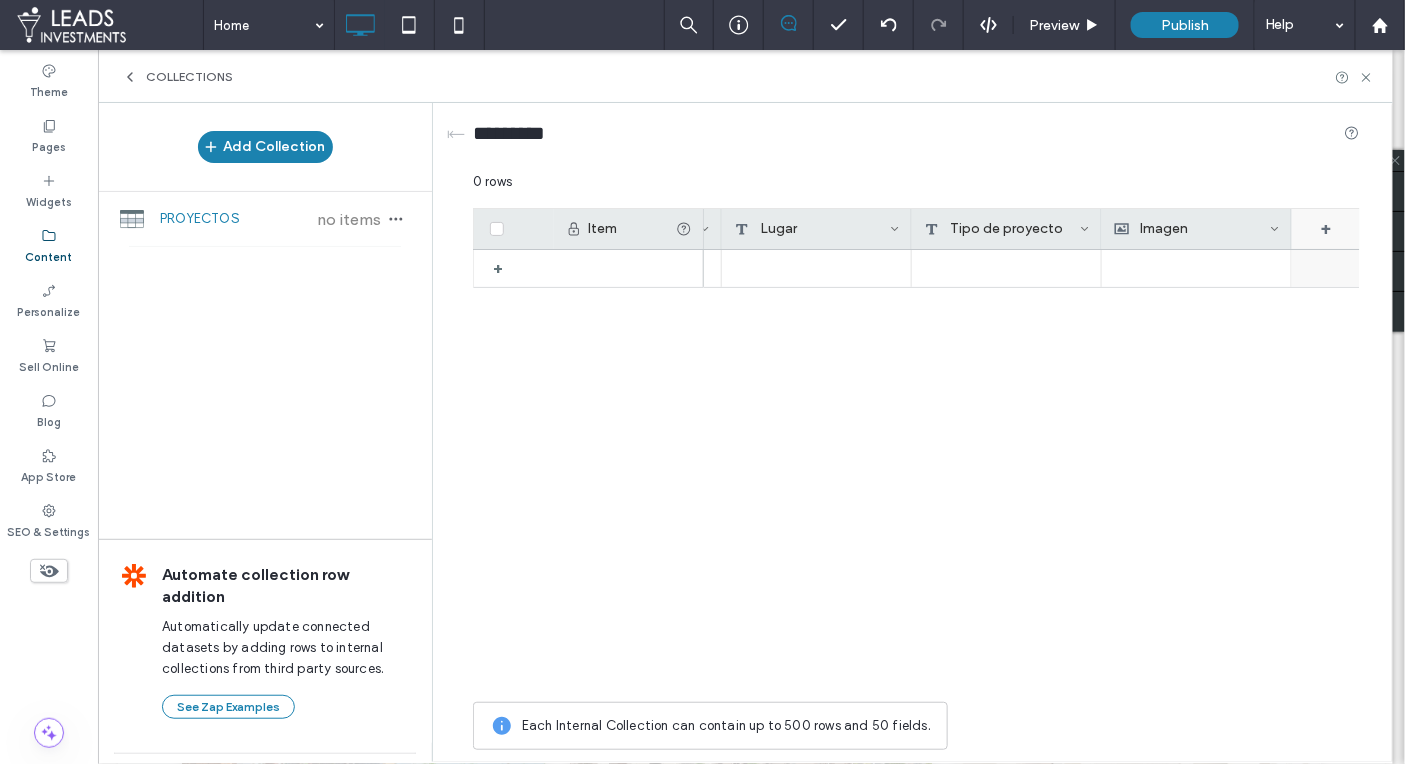 click on "+" at bounding box center [1327, 229] 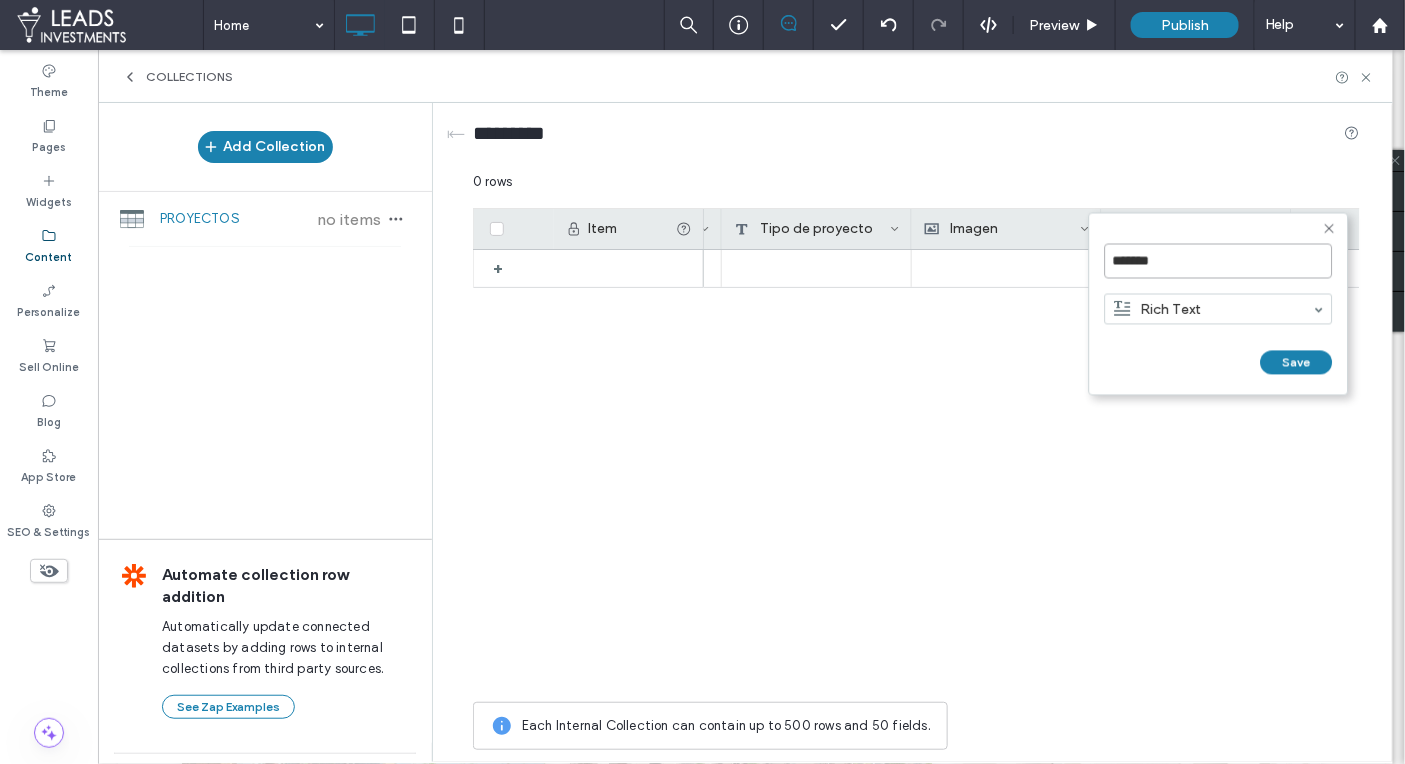 drag, startPoint x: 1166, startPoint y: 265, endPoint x: 1101, endPoint y: 257, distance: 65.490456 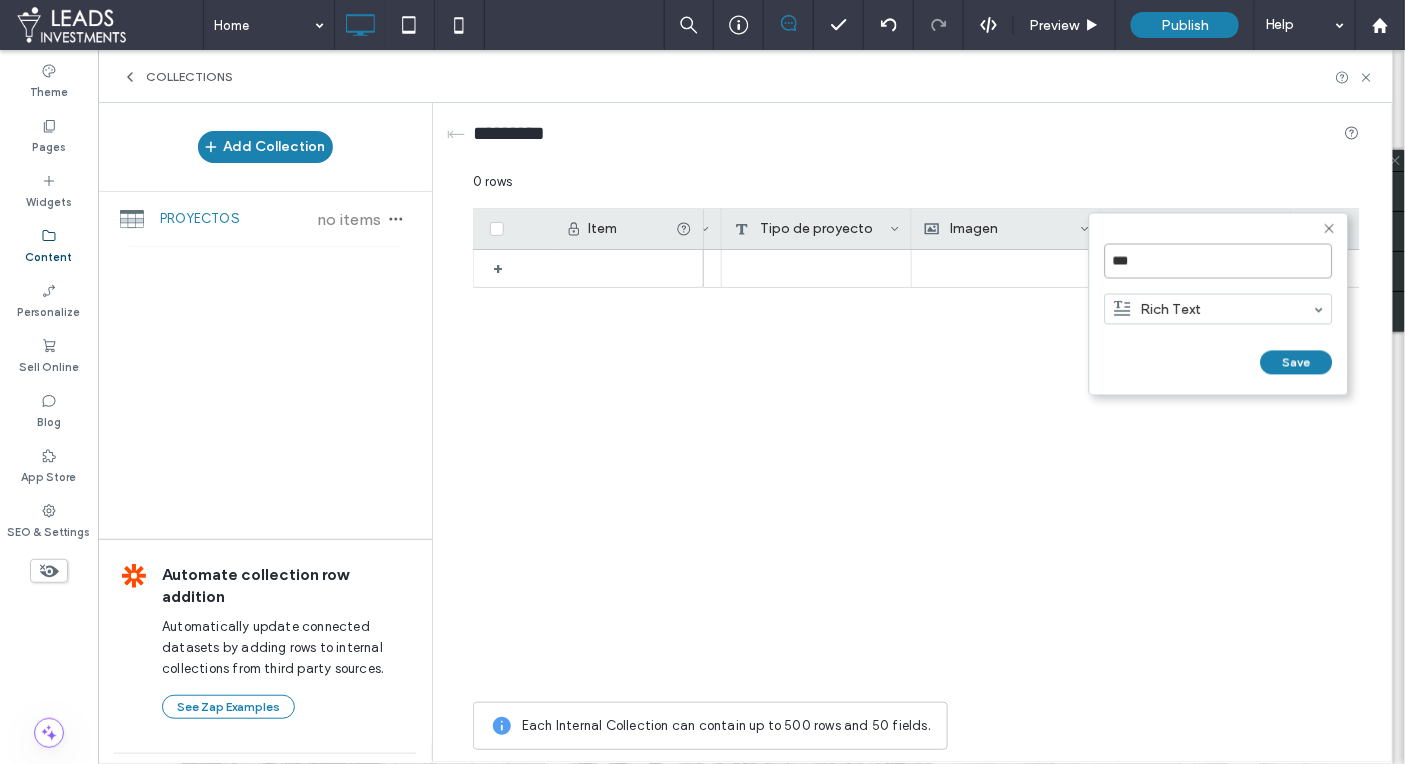 type on "***" 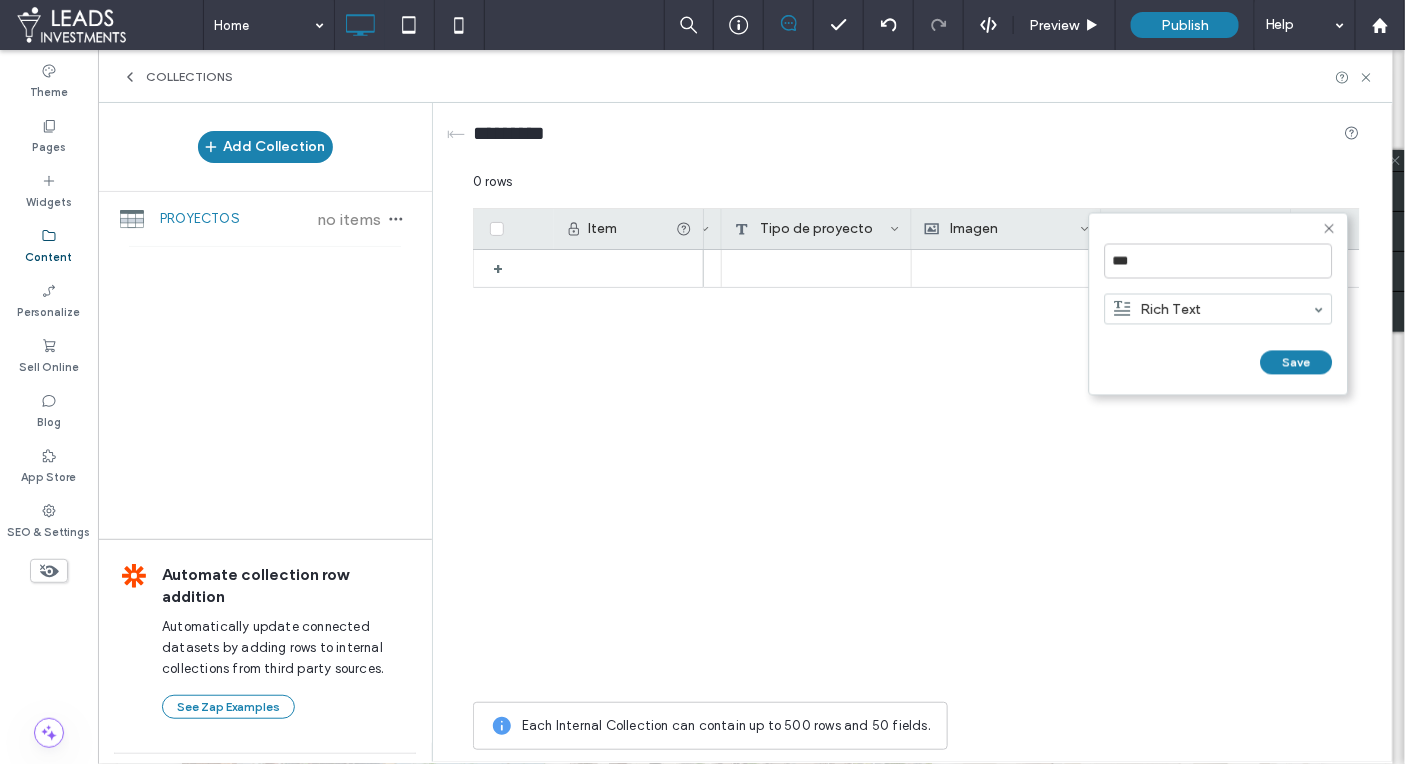 click on "Rich Text" at bounding box center [1207, 309] 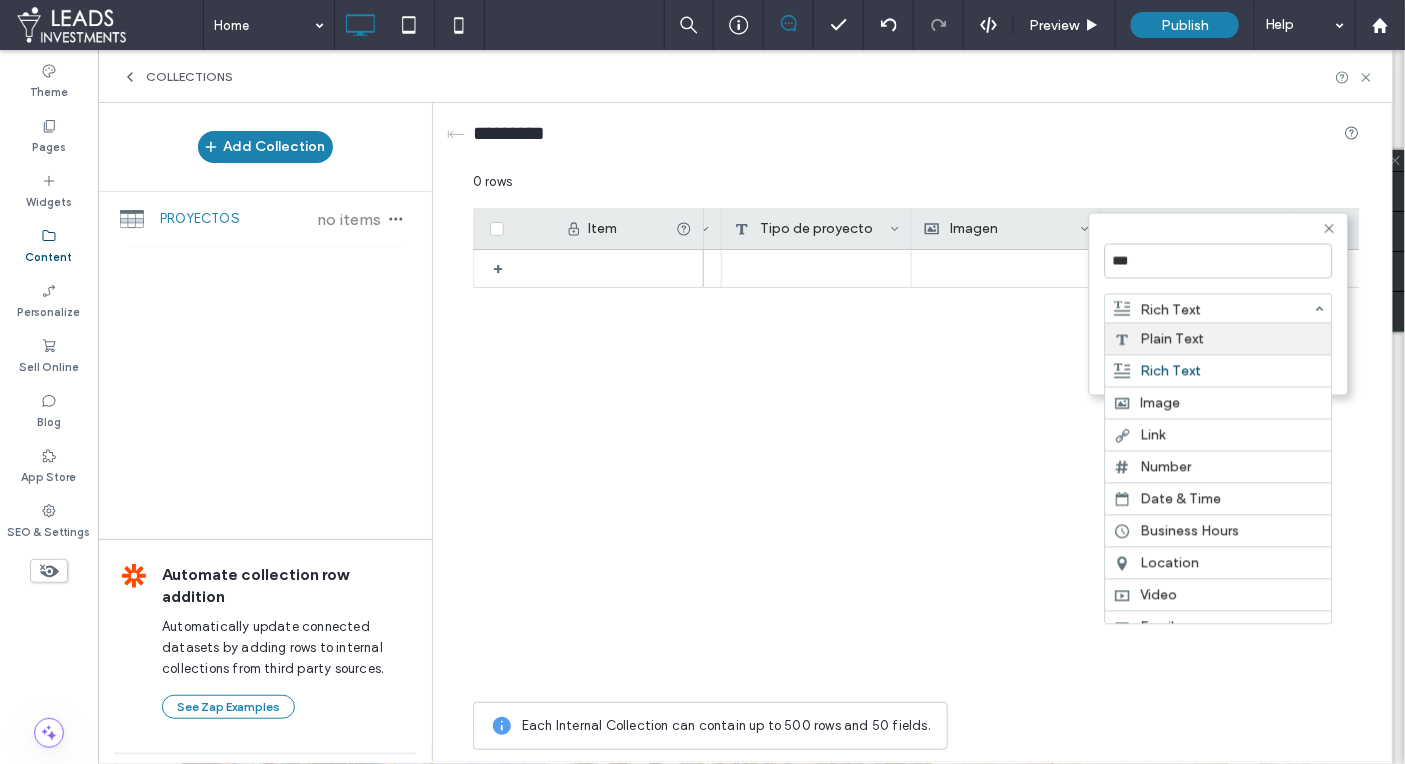click on "Plain Text" at bounding box center (1219, 339) 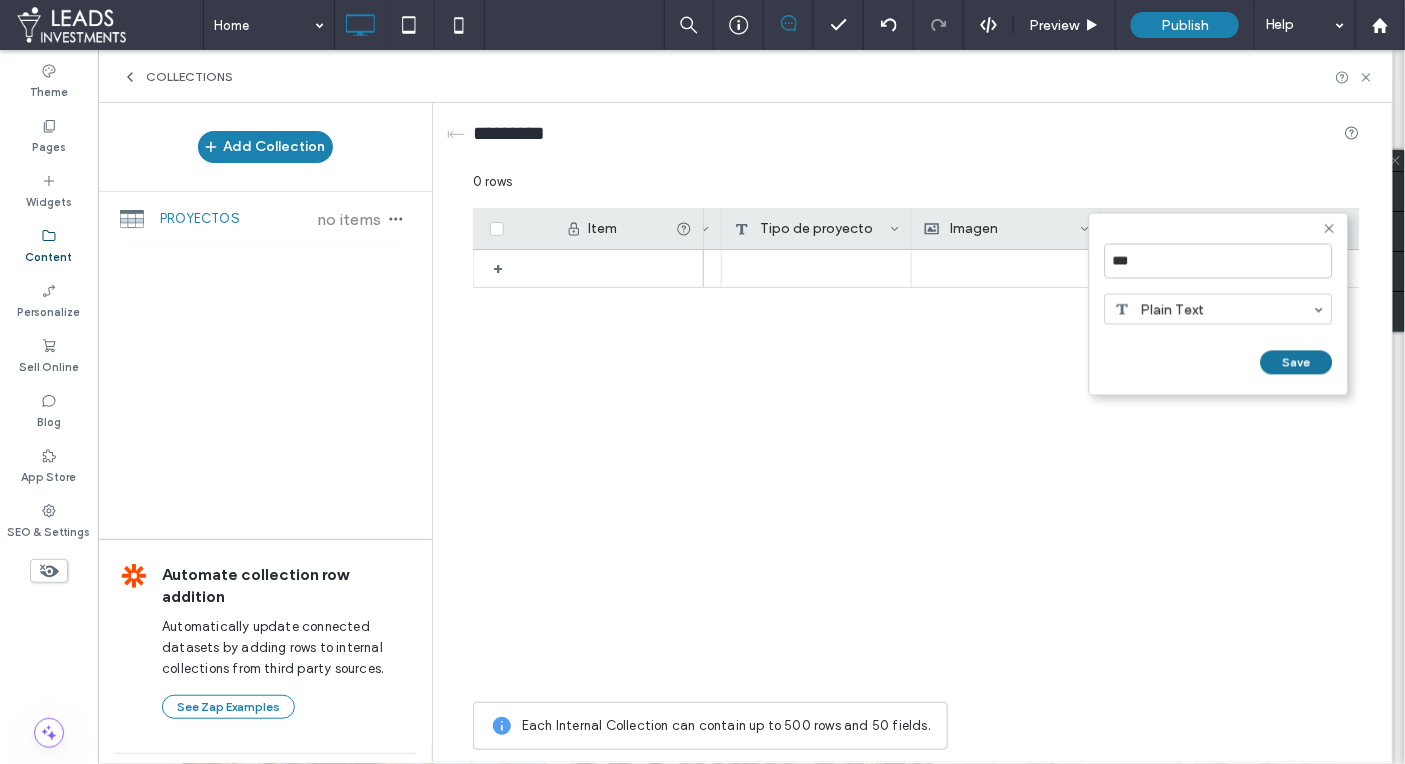 click on "Save" at bounding box center (1297, 363) 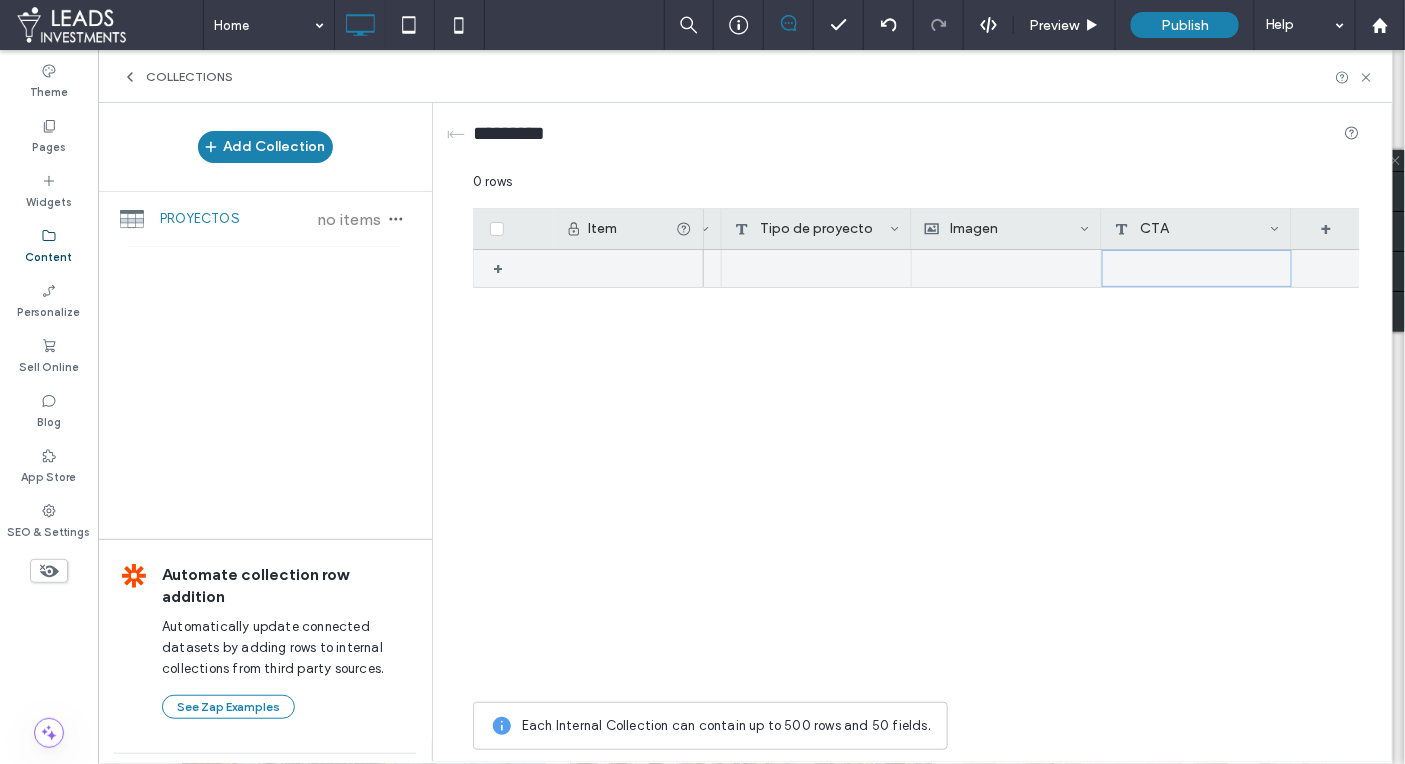 click at bounding box center [1197, 268] 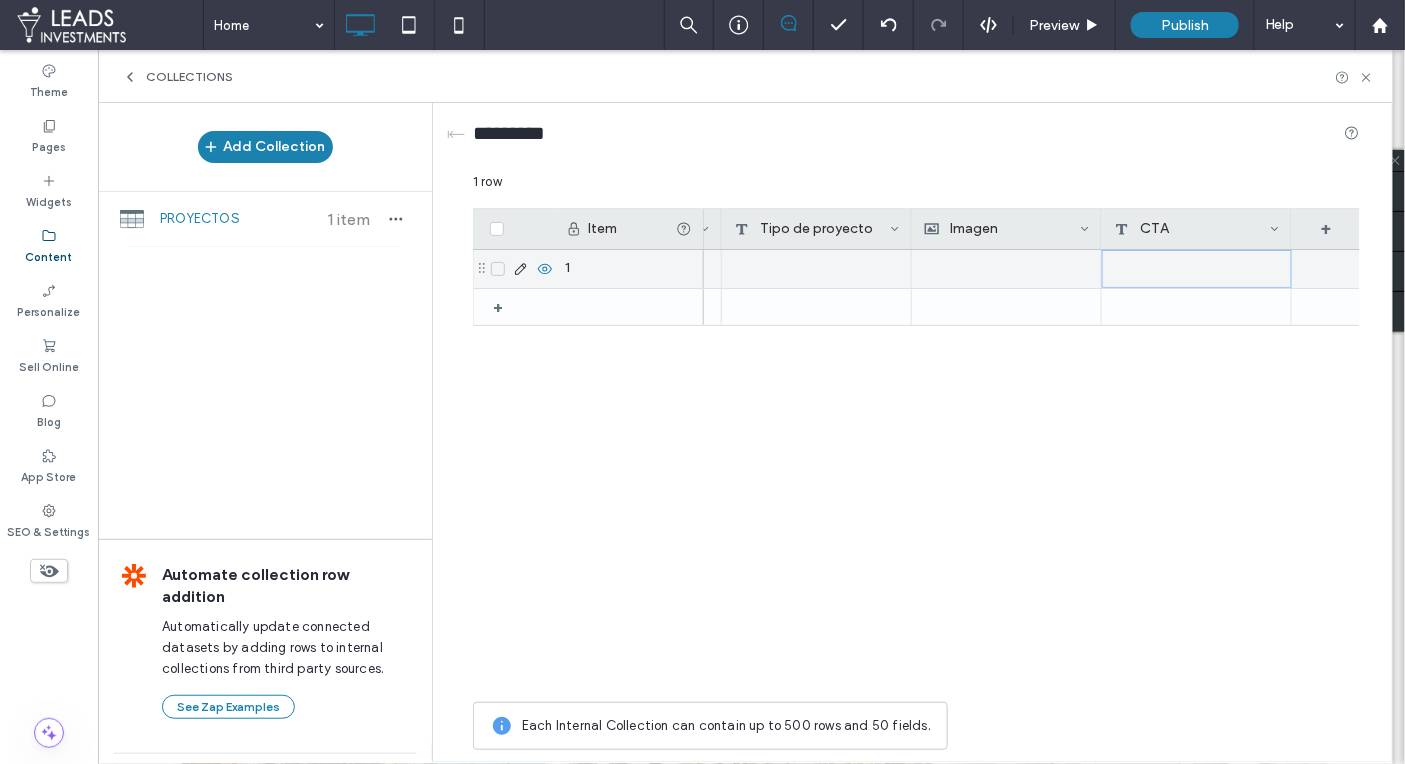click at bounding box center (1197, 269) 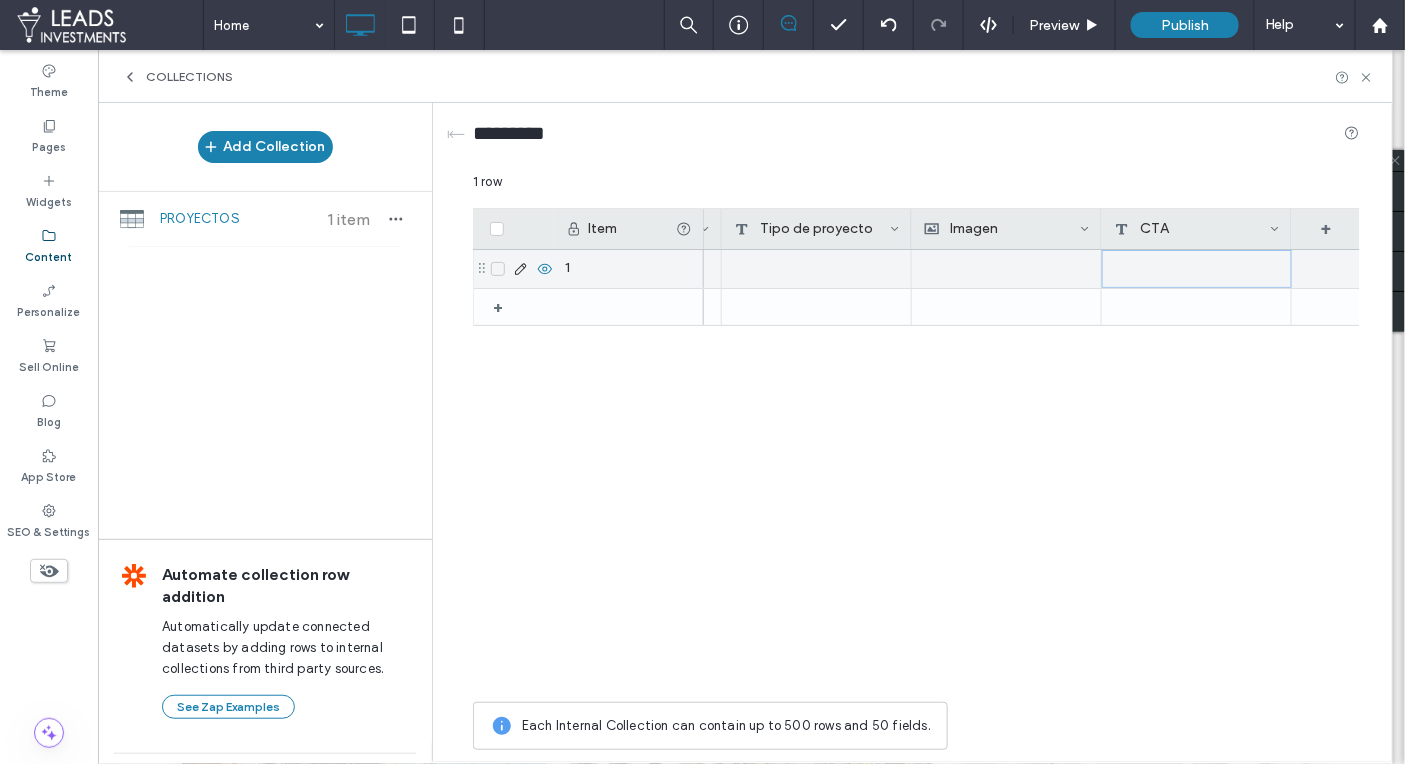 click at bounding box center [1197, 269] 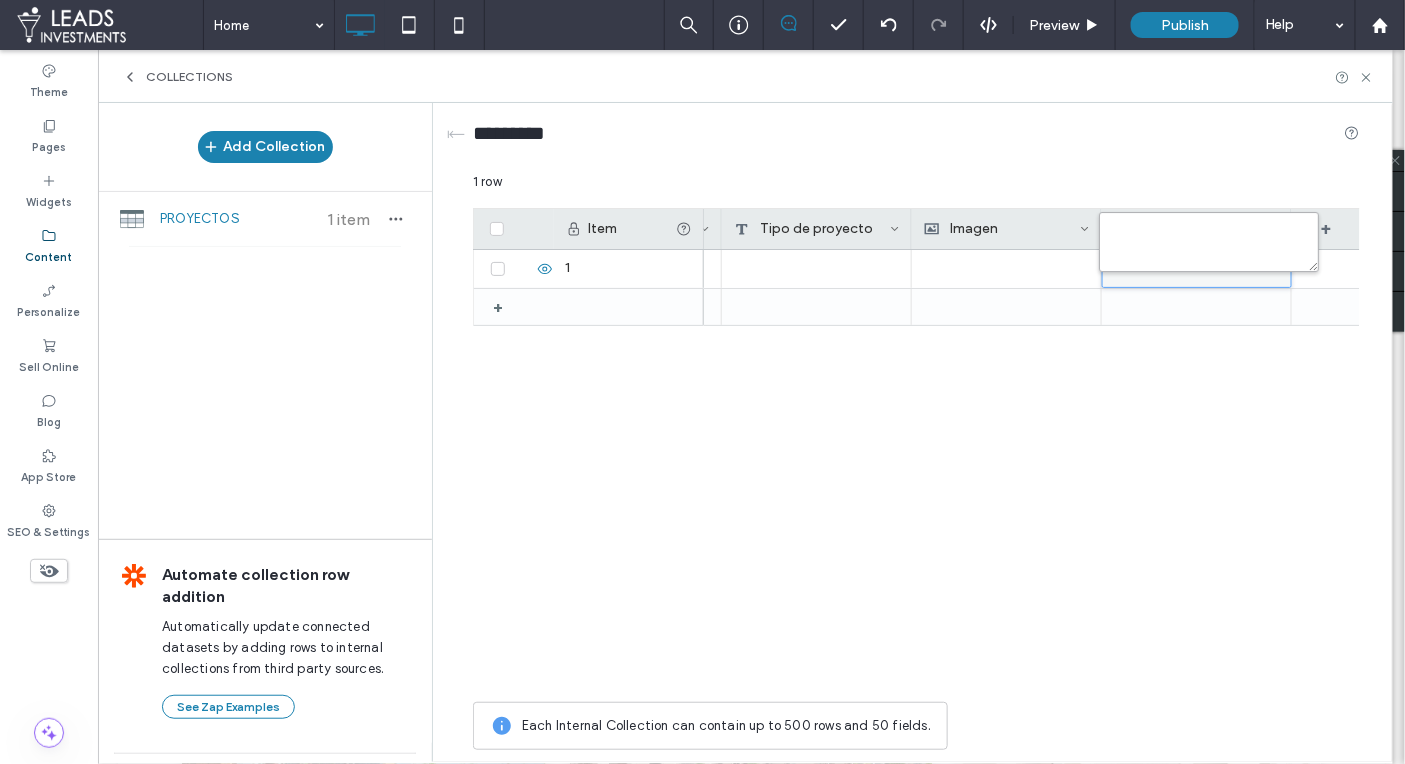 click at bounding box center [1209, 242] 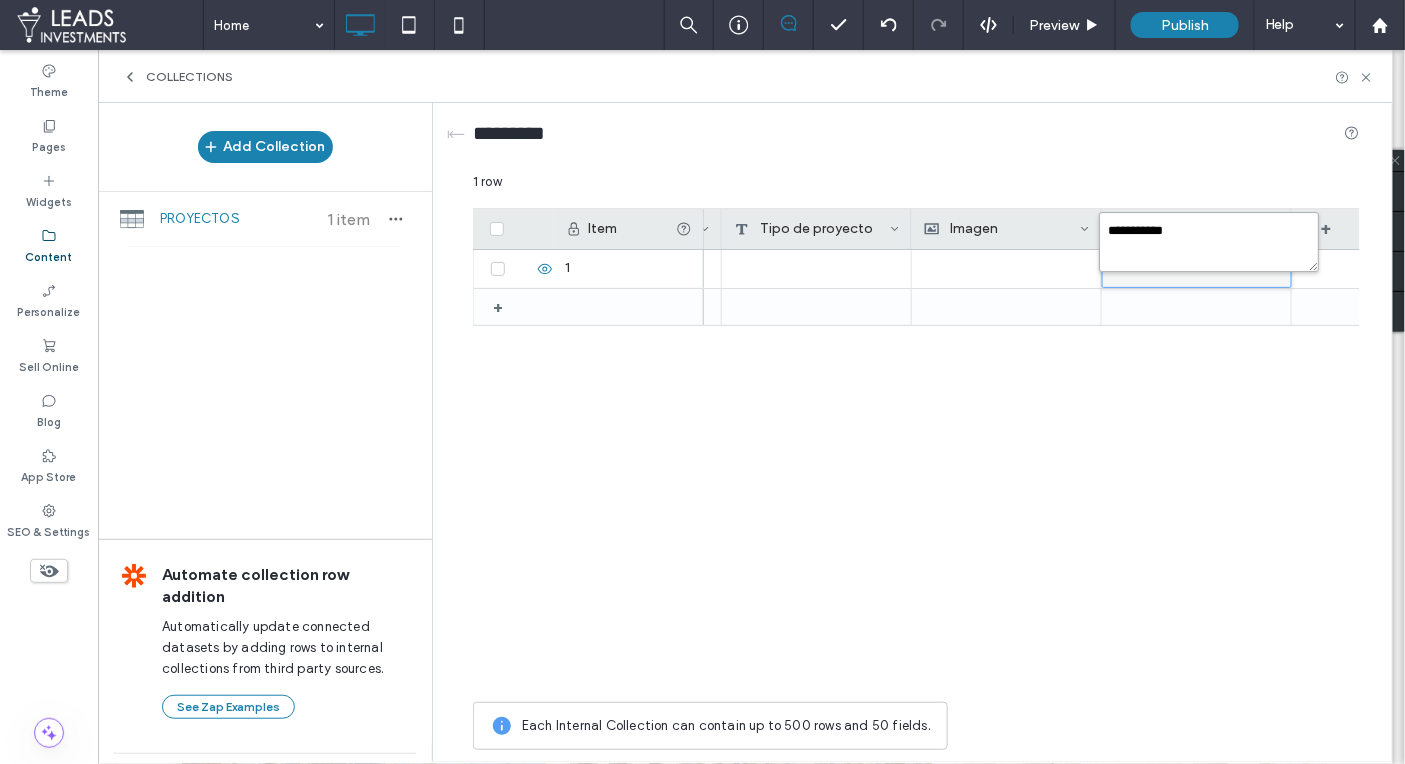 type on "**********" 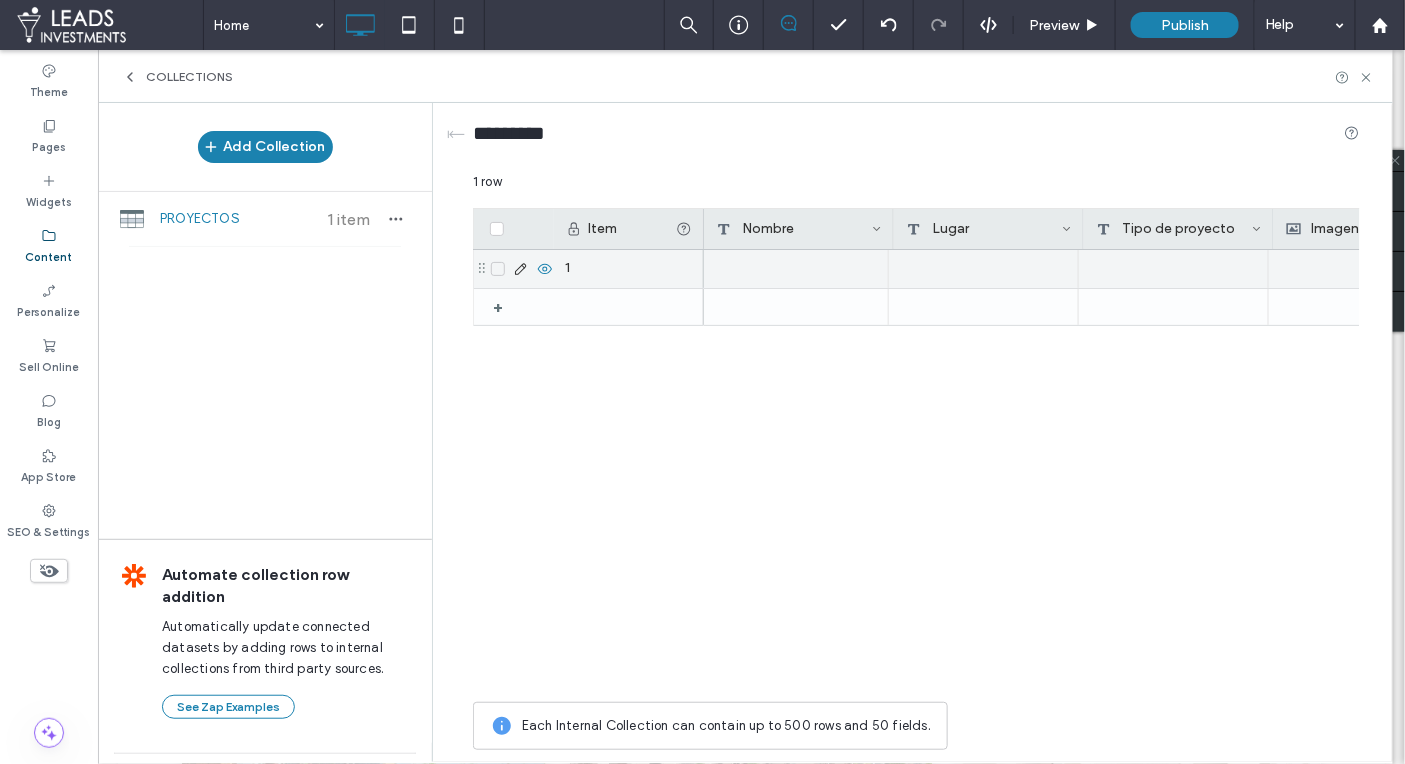 scroll, scrollTop: 0, scrollLeft: 0, axis: both 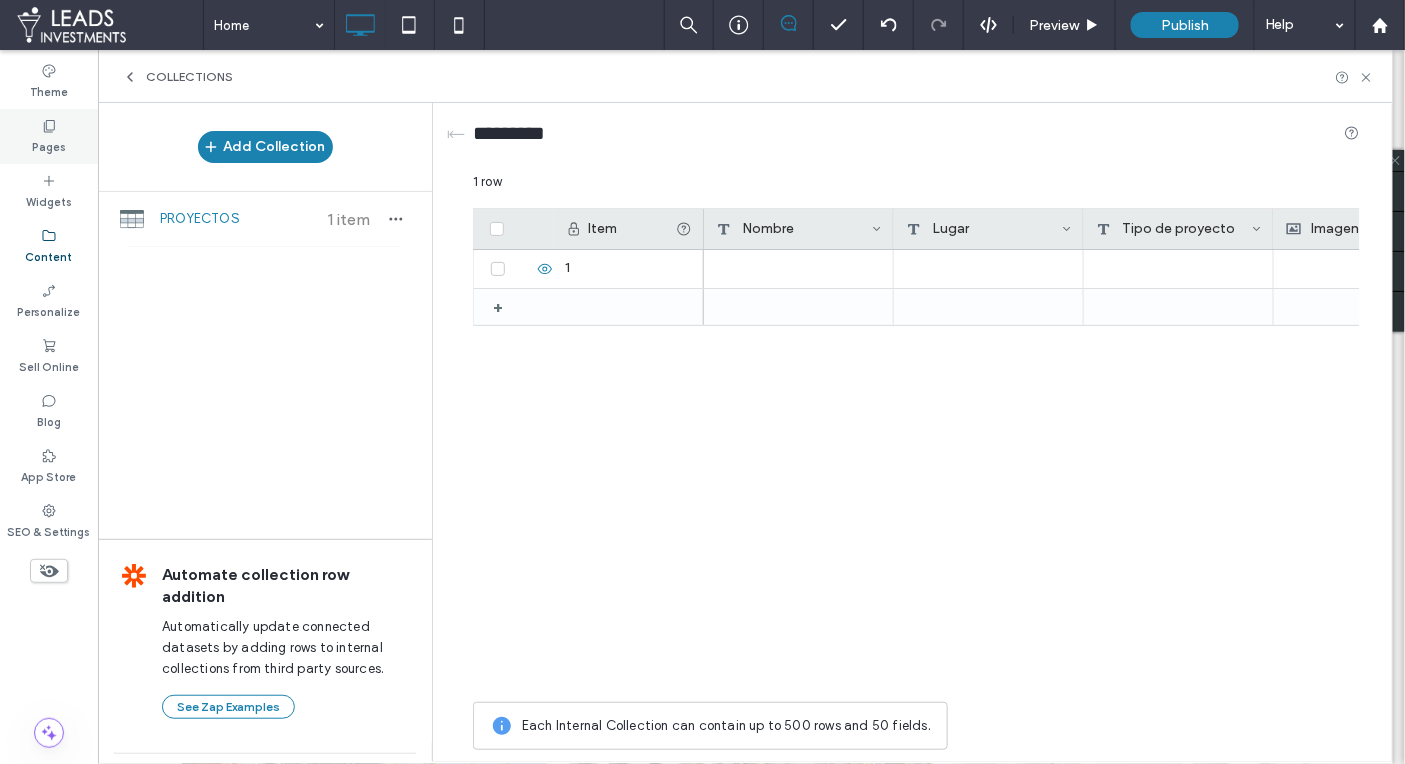 click 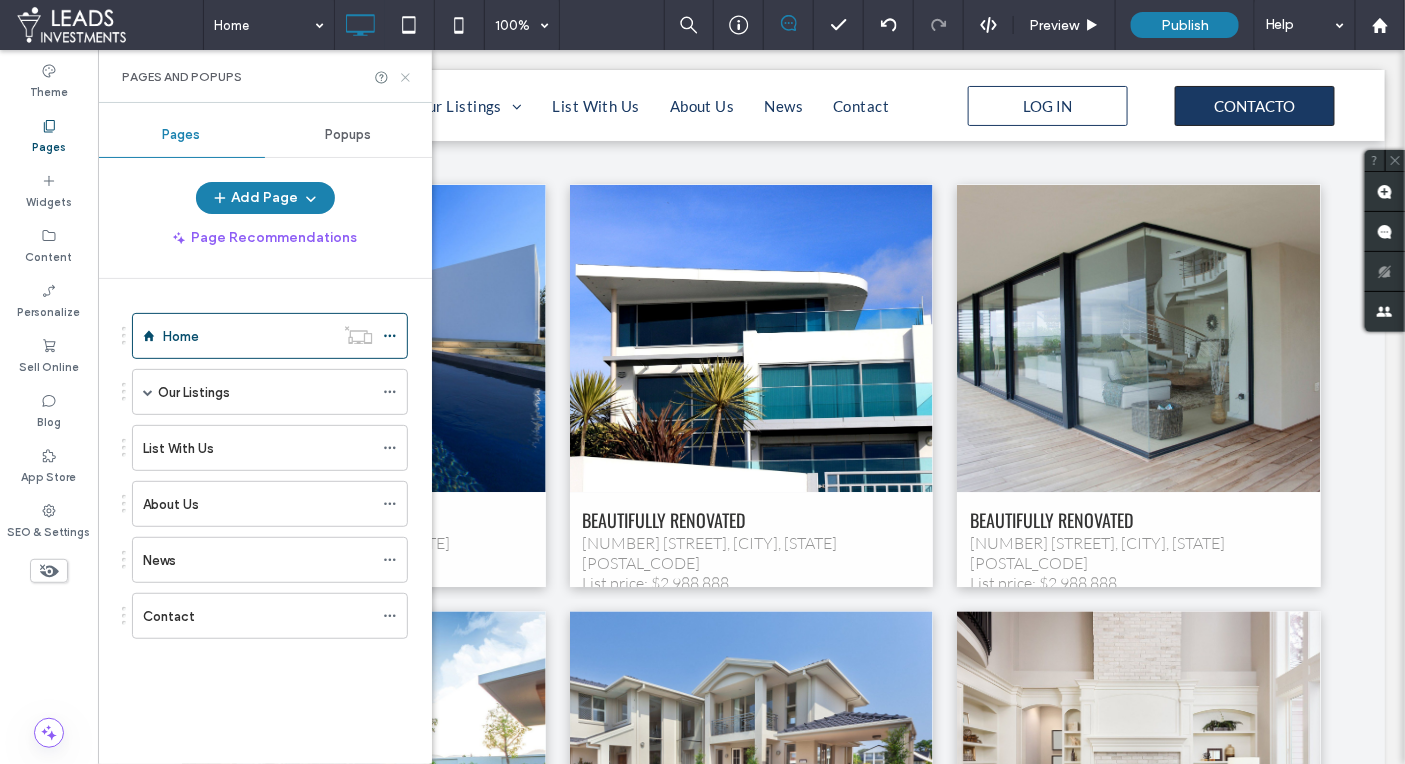 click 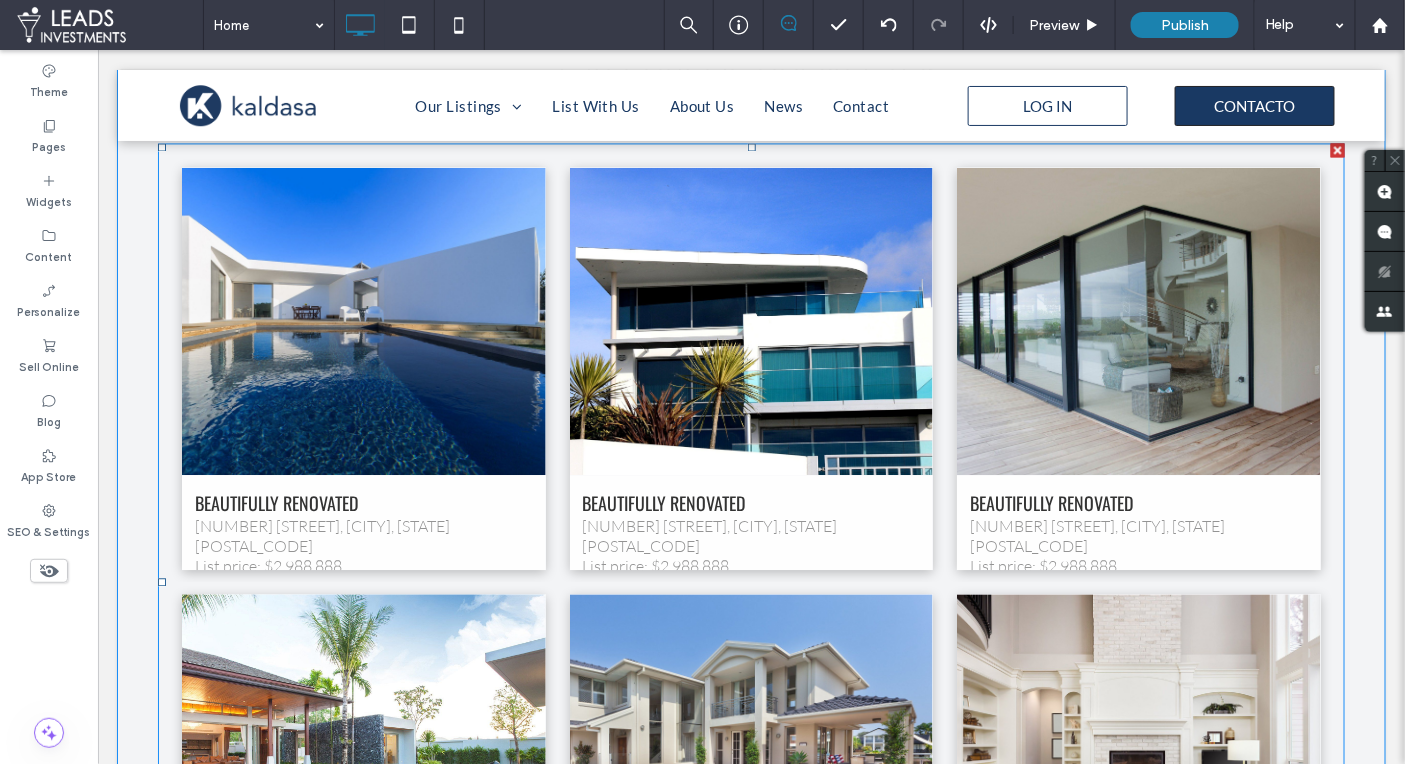 scroll, scrollTop: 1388, scrollLeft: 0, axis: vertical 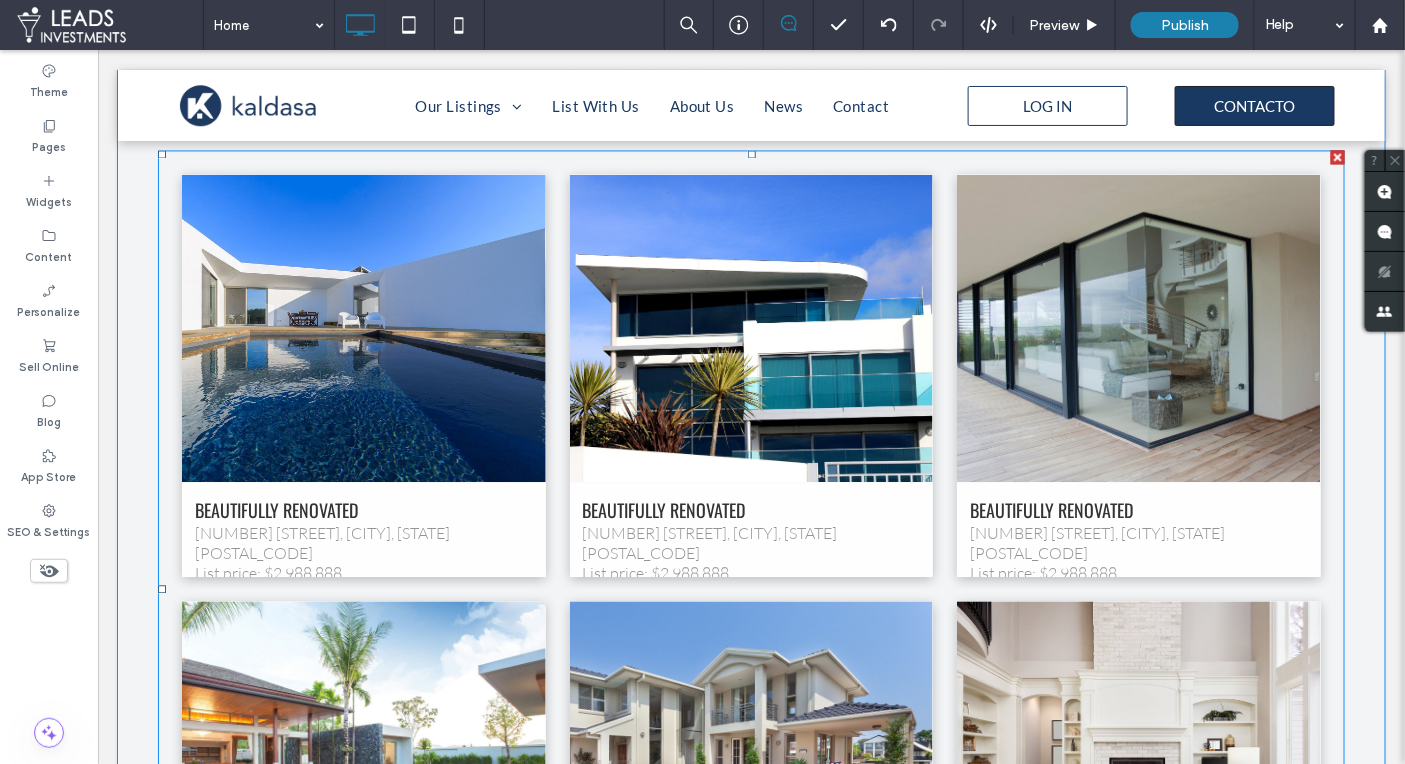 click at bounding box center [362, 327] 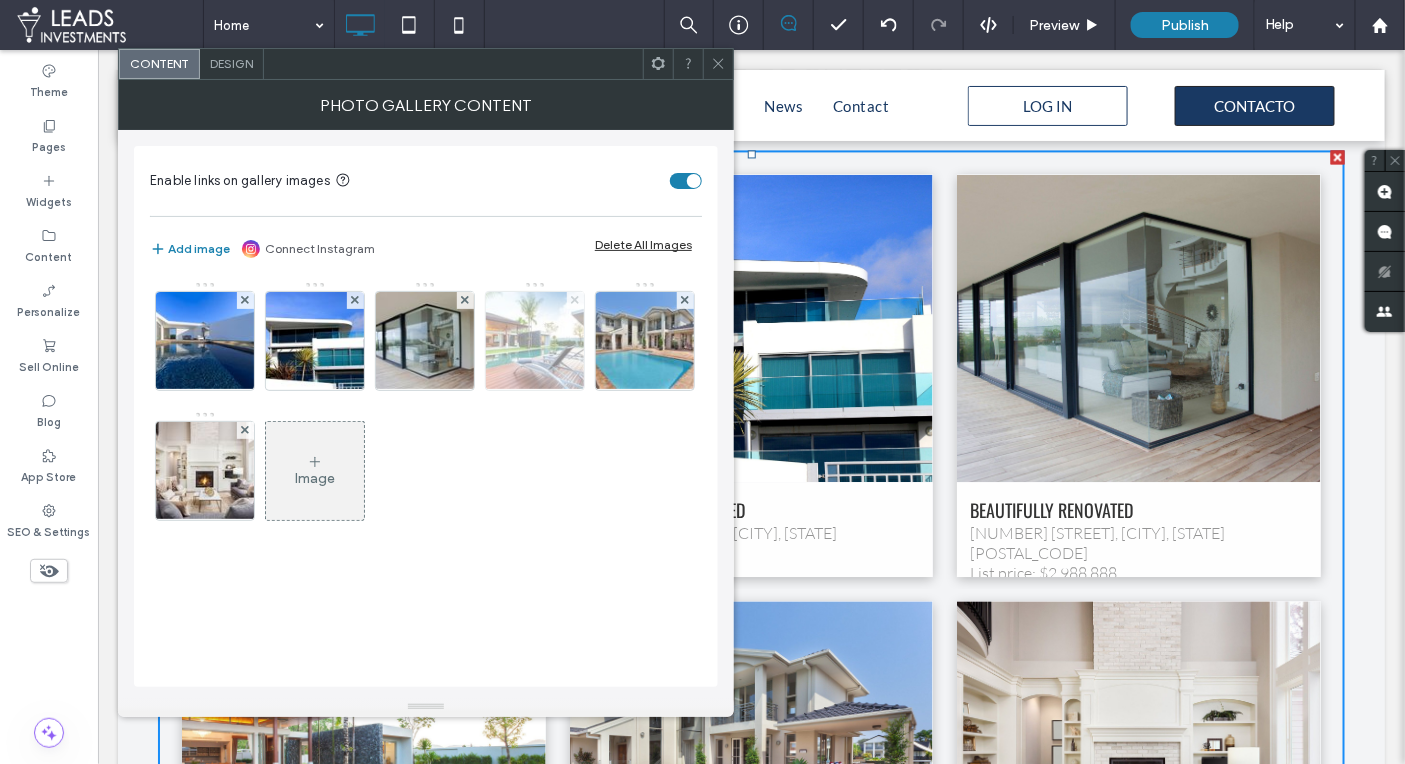 click at bounding box center [205, 341] 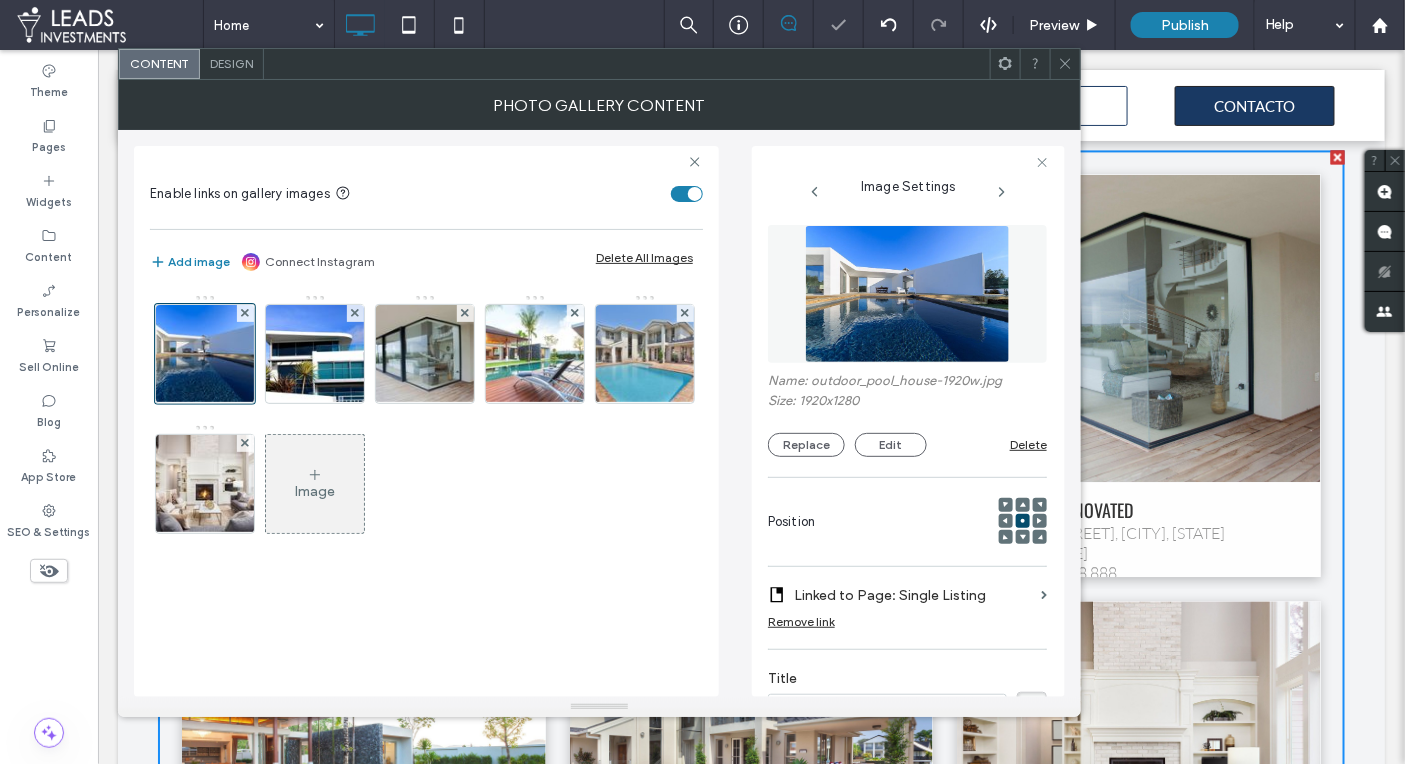 scroll, scrollTop: 0, scrollLeft: 0, axis: both 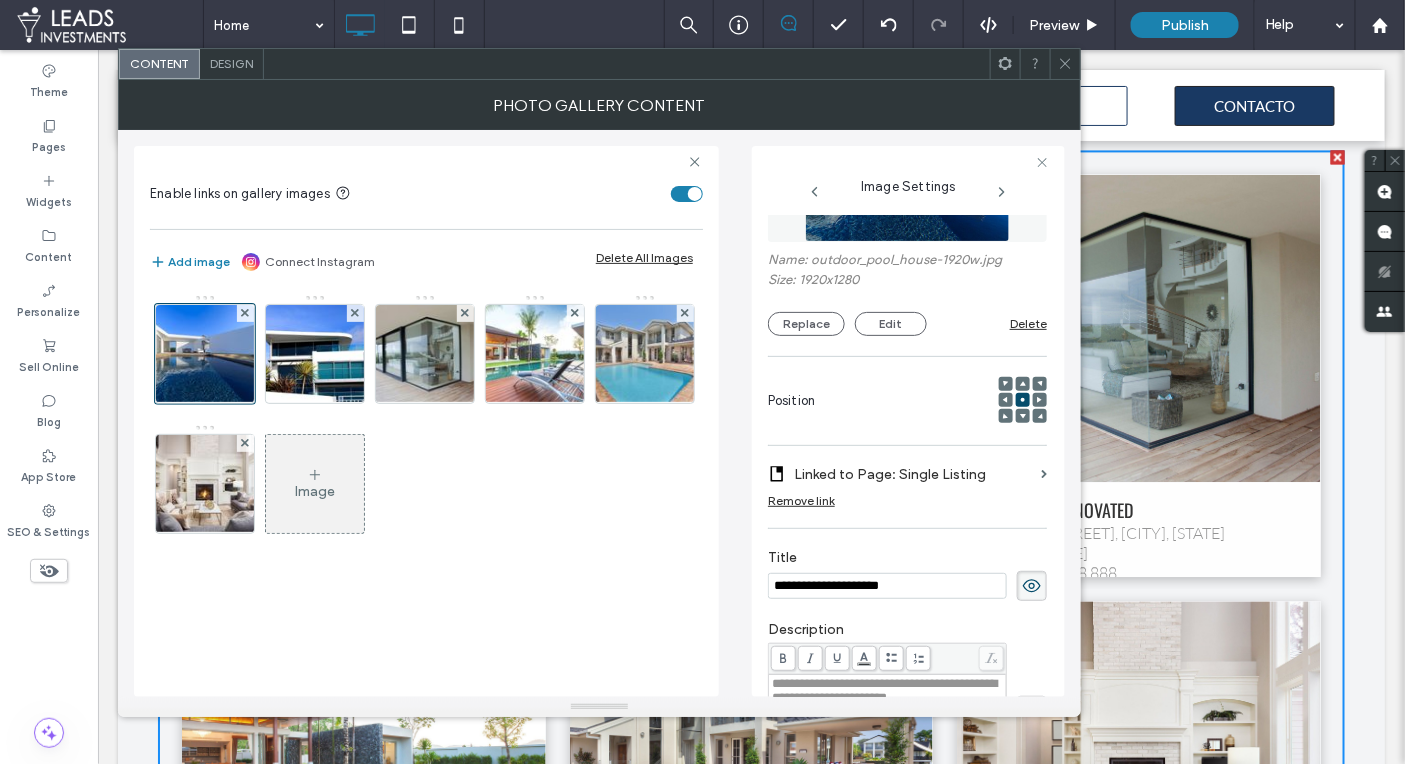 drag, startPoint x: 944, startPoint y: 581, endPoint x: 774, endPoint y: 568, distance: 170.49634 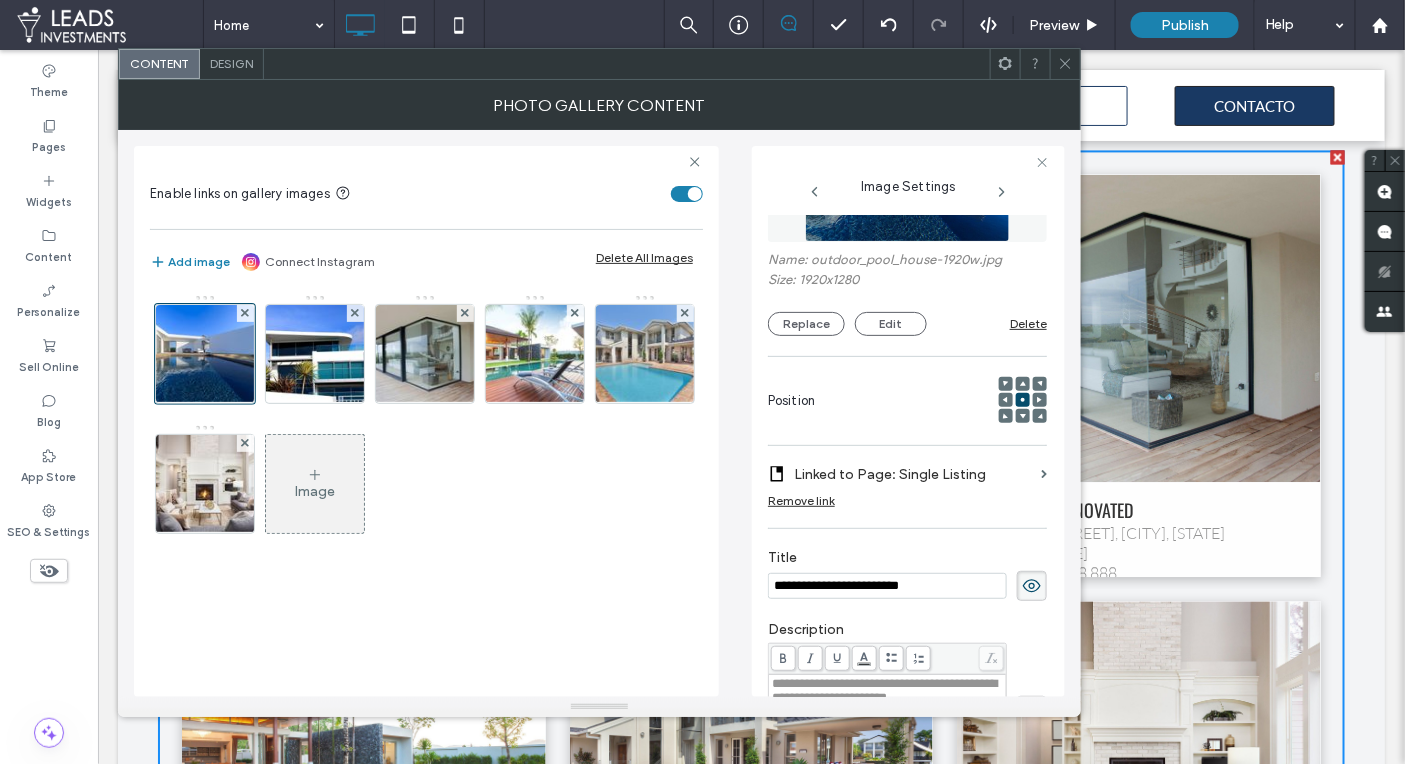 scroll, scrollTop: 142, scrollLeft: 0, axis: vertical 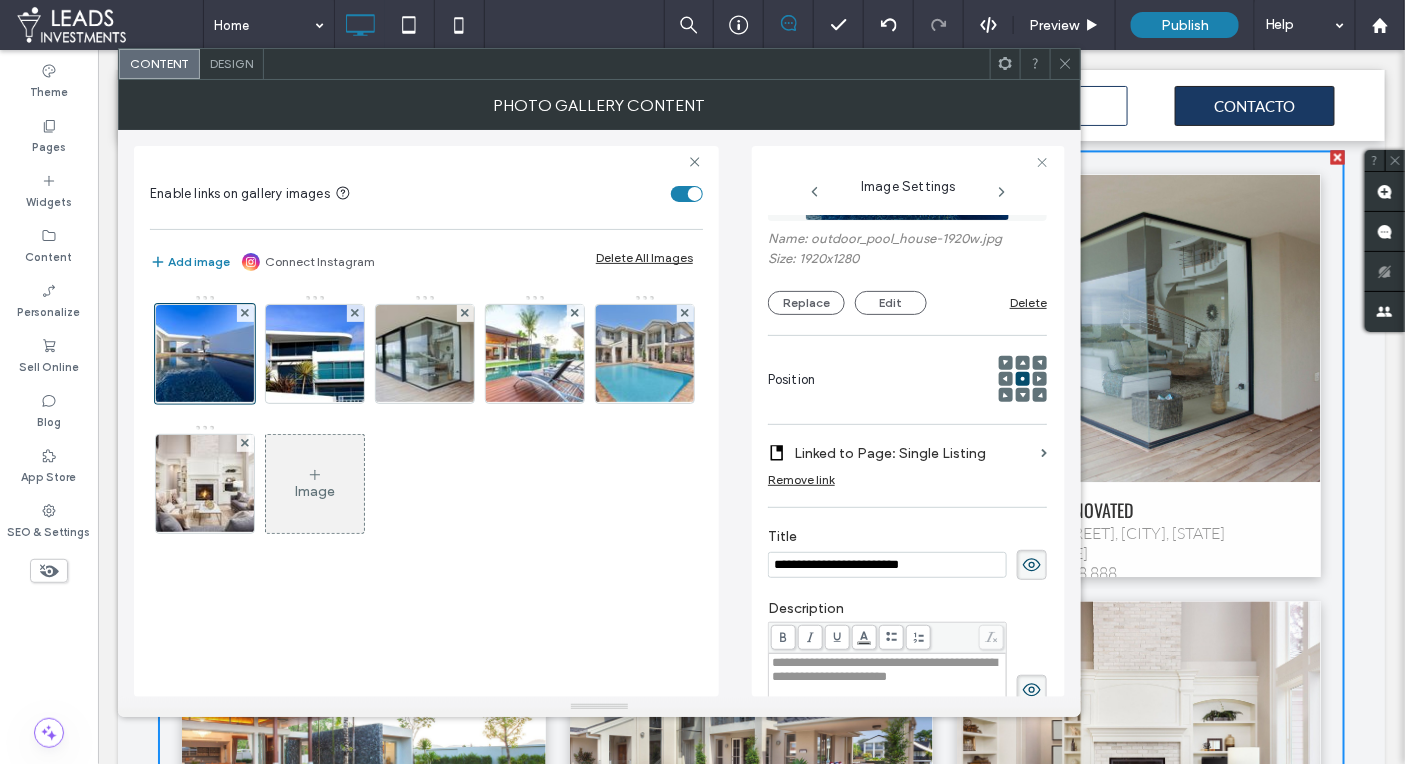 drag, startPoint x: 842, startPoint y: 560, endPoint x: 783, endPoint y: 564, distance: 59.135437 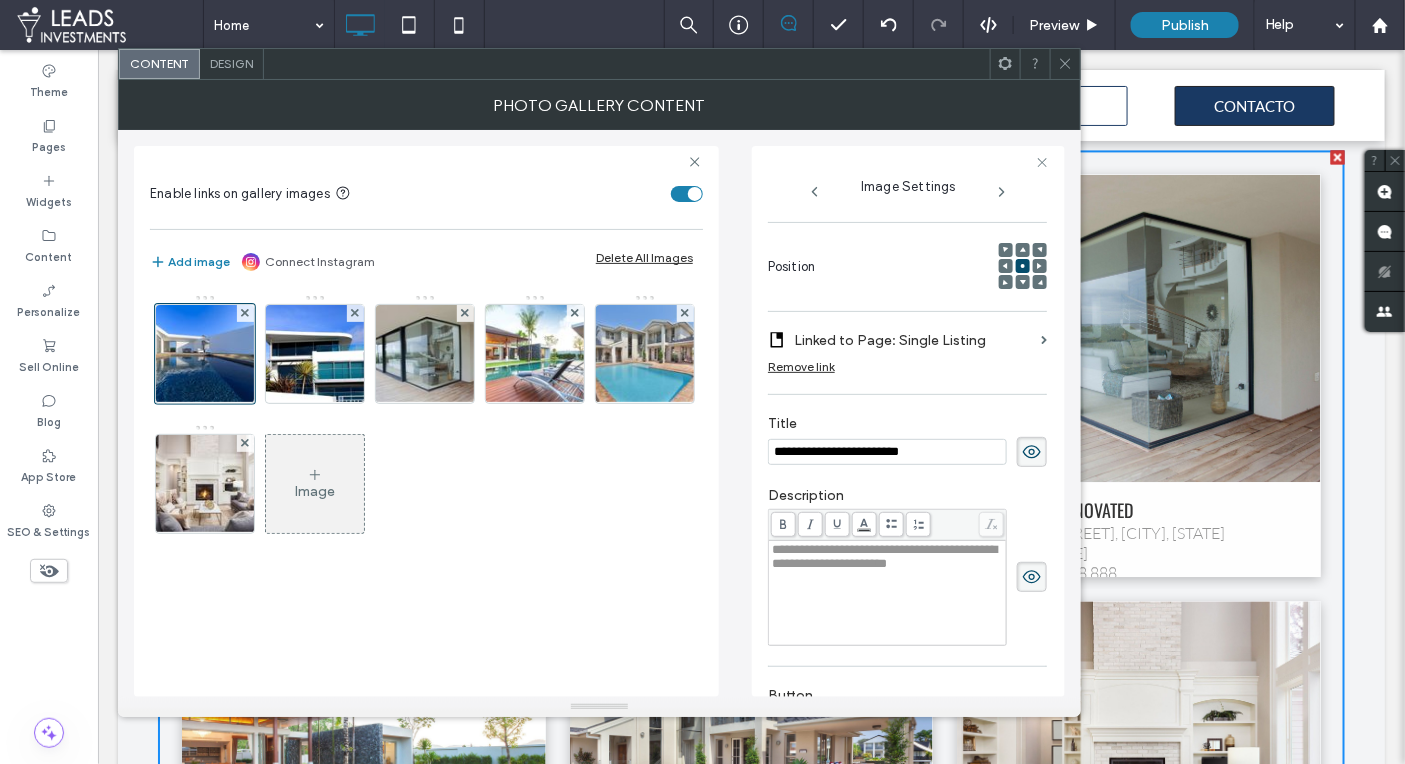 scroll, scrollTop: 258, scrollLeft: 0, axis: vertical 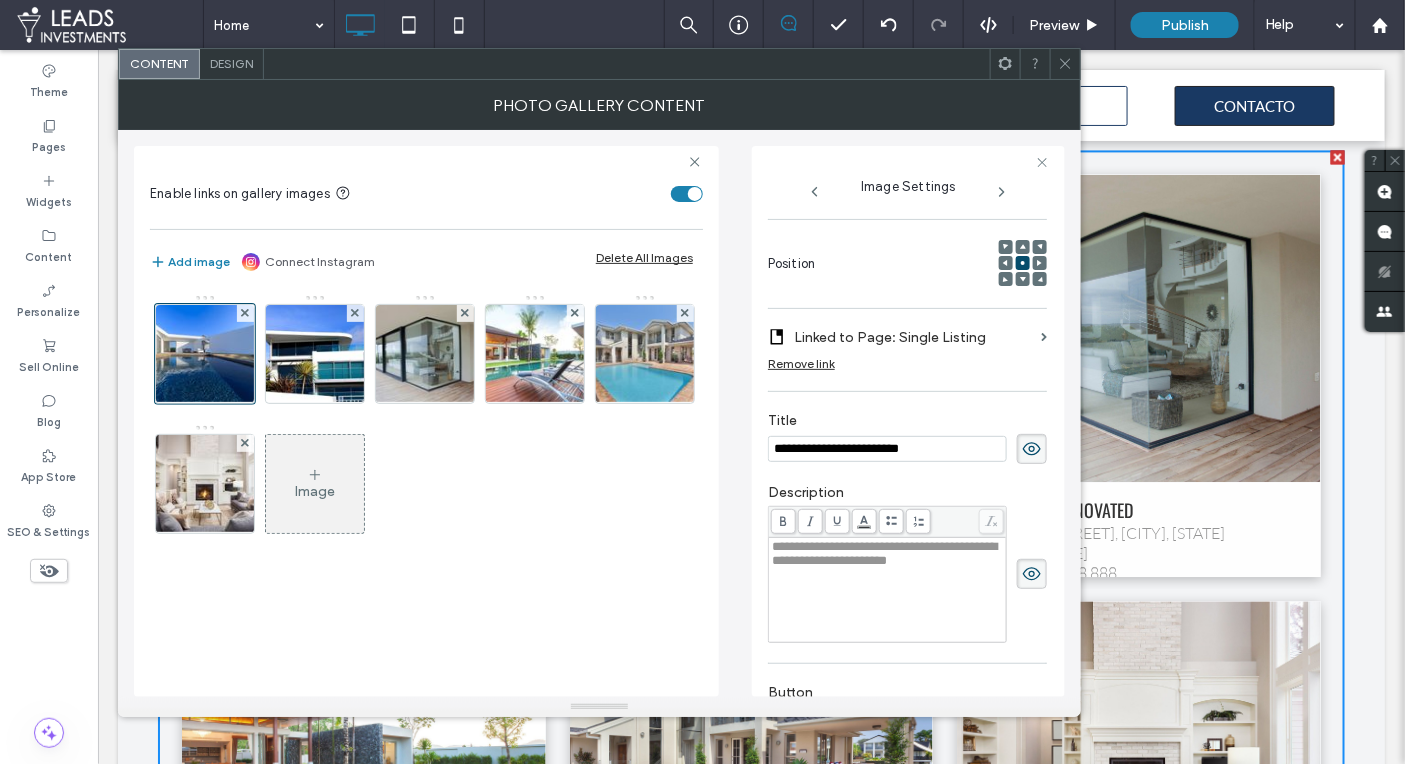 drag, startPoint x: 868, startPoint y: 442, endPoint x: 869, endPoint y: 496, distance: 54.00926 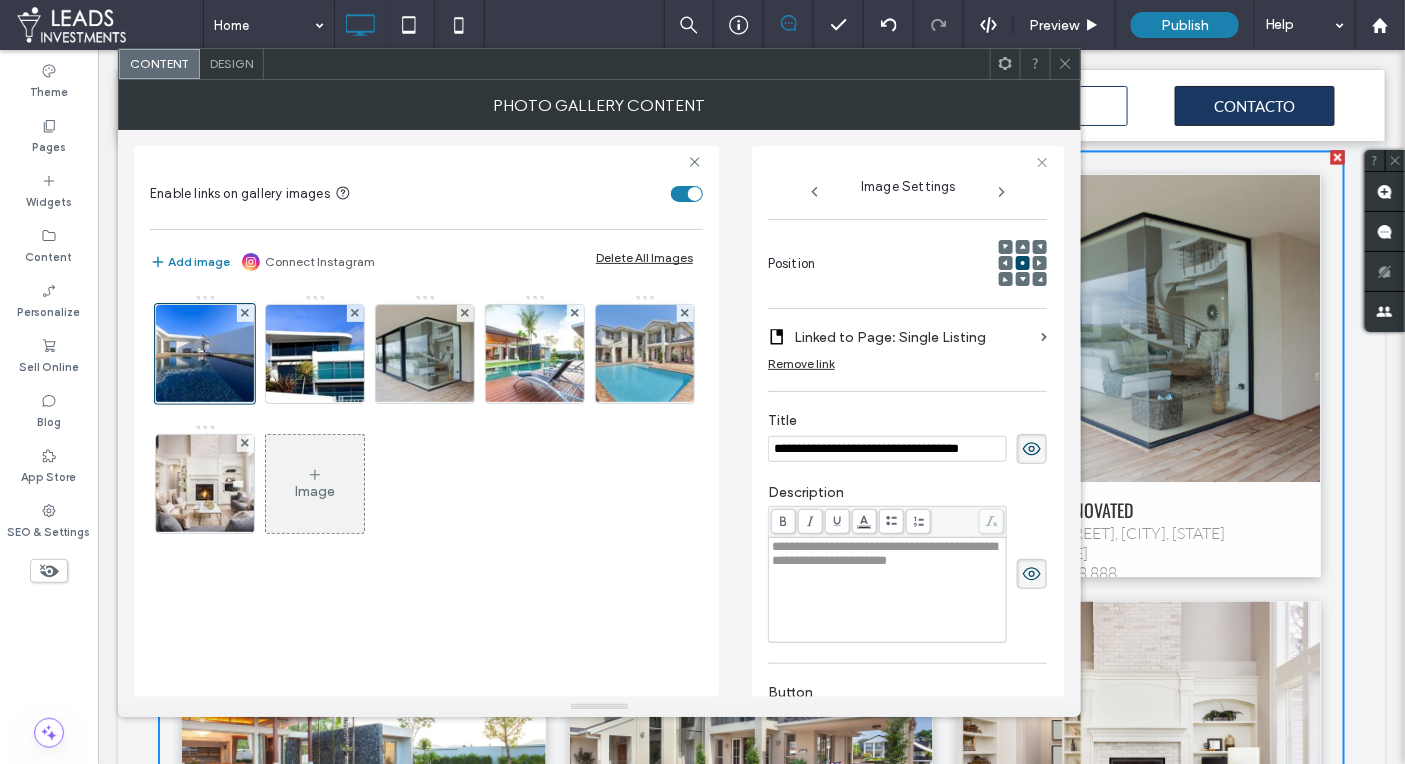 scroll, scrollTop: 0, scrollLeft: 31, axis: horizontal 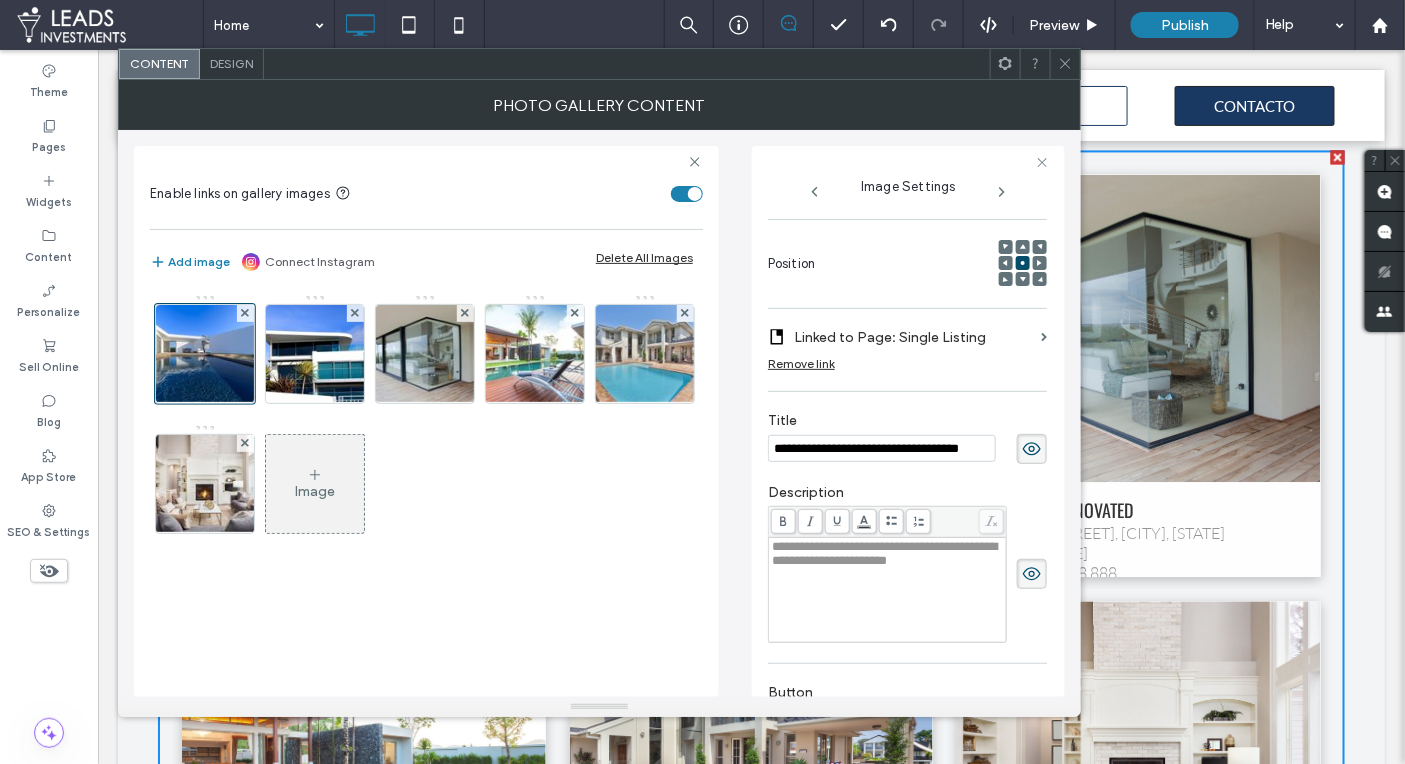 drag, startPoint x: 952, startPoint y: 445, endPoint x: 1021, endPoint y: 459, distance: 70.40597 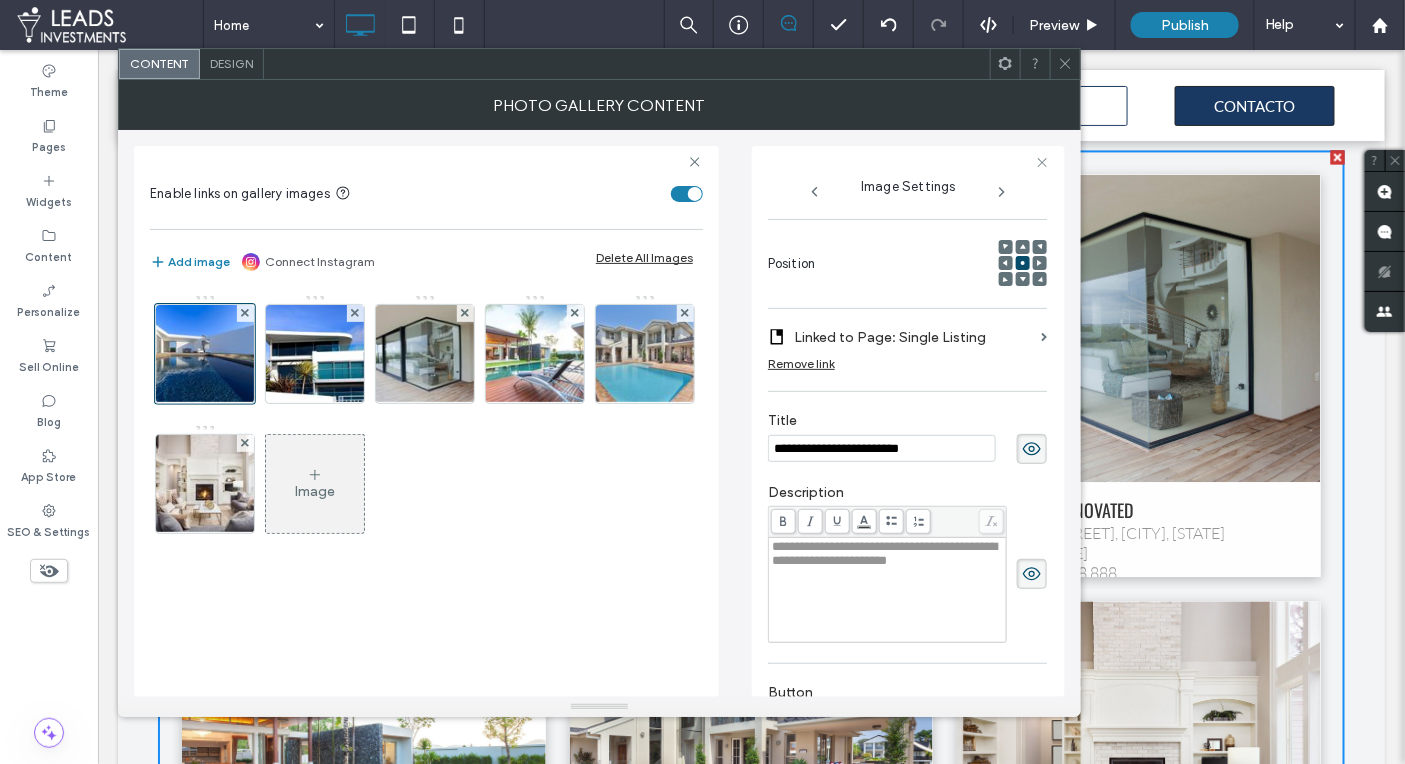 scroll, scrollTop: 0, scrollLeft: 0, axis: both 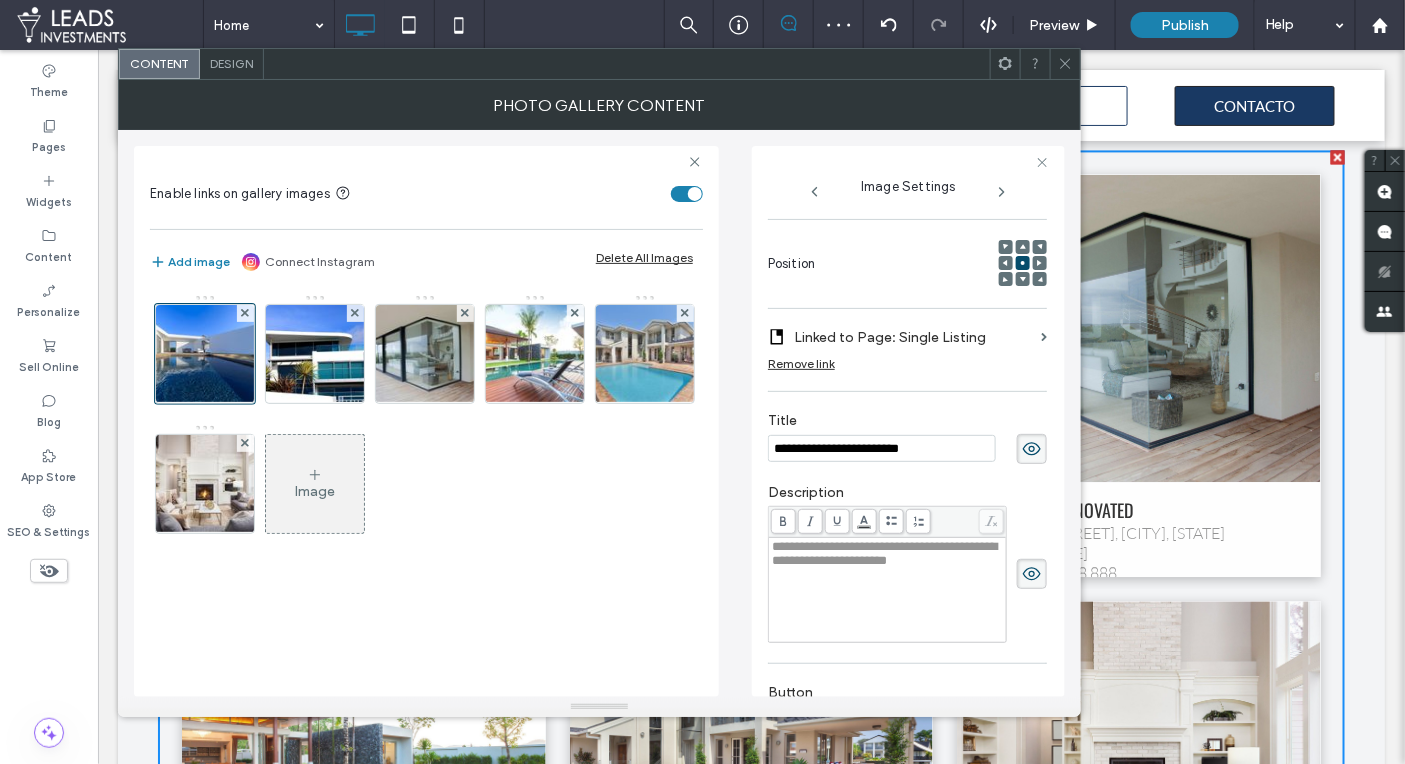 click on "**********" at bounding box center (884, 553) 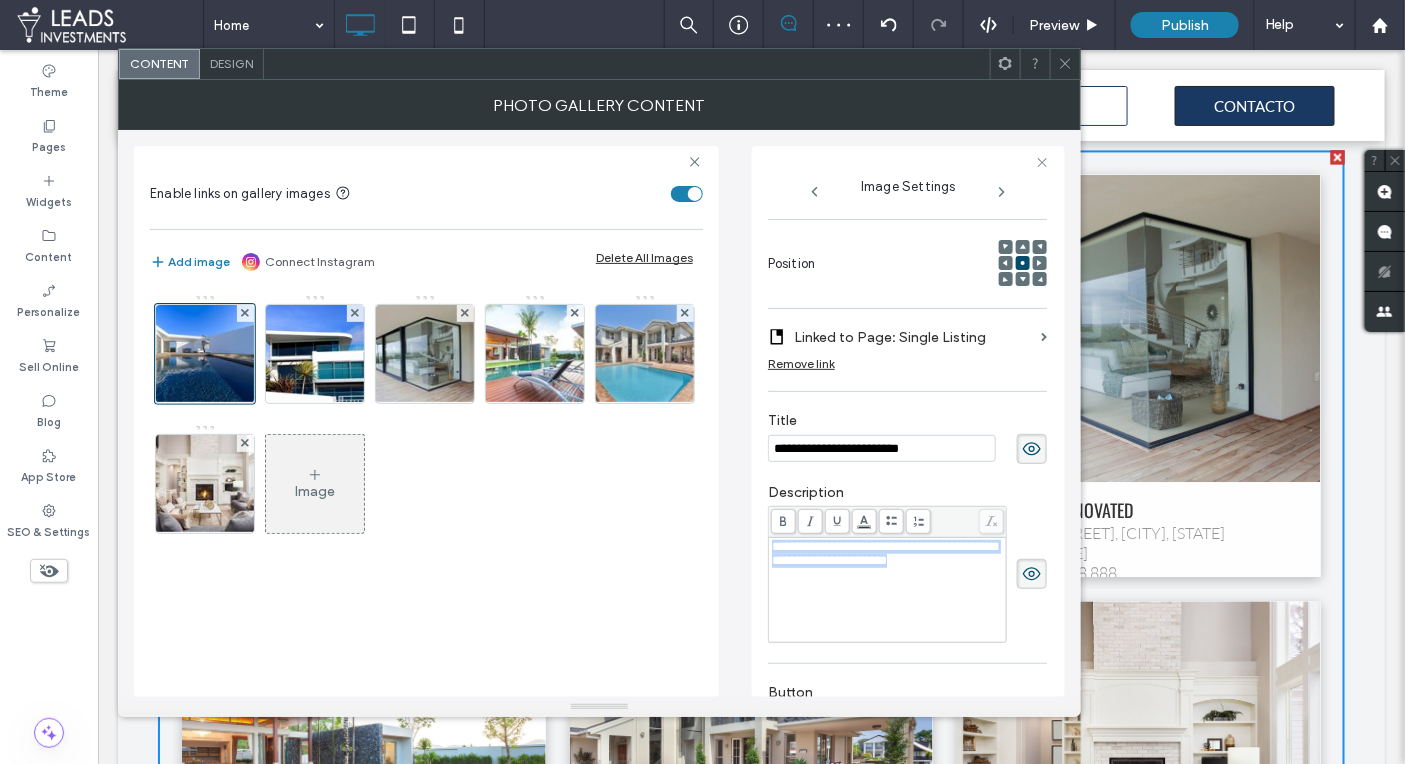 drag, startPoint x: 960, startPoint y: 554, endPoint x: 765, endPoint y: 544, distance: 195.25624 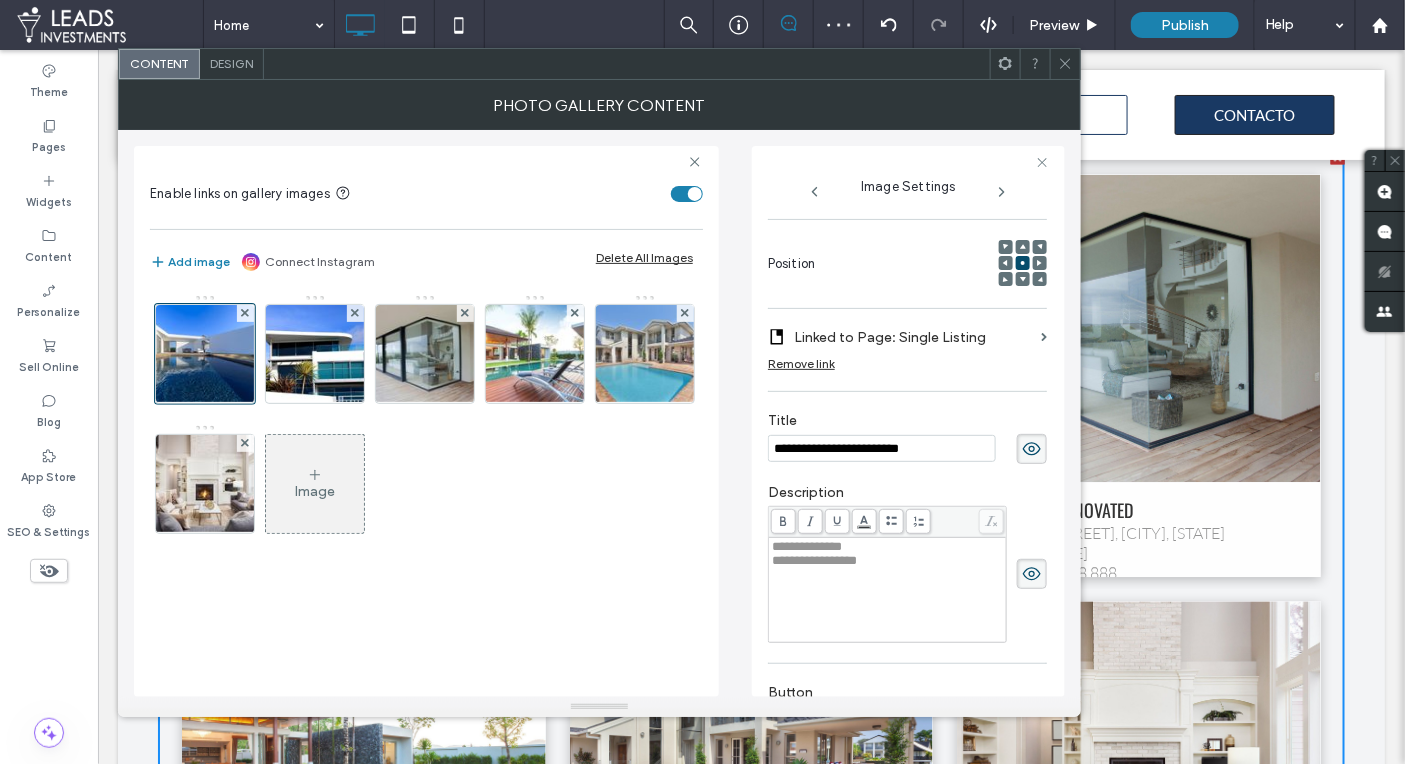 scroll, scrollTop: 1407, scrollLeft: 0, axis: vertical 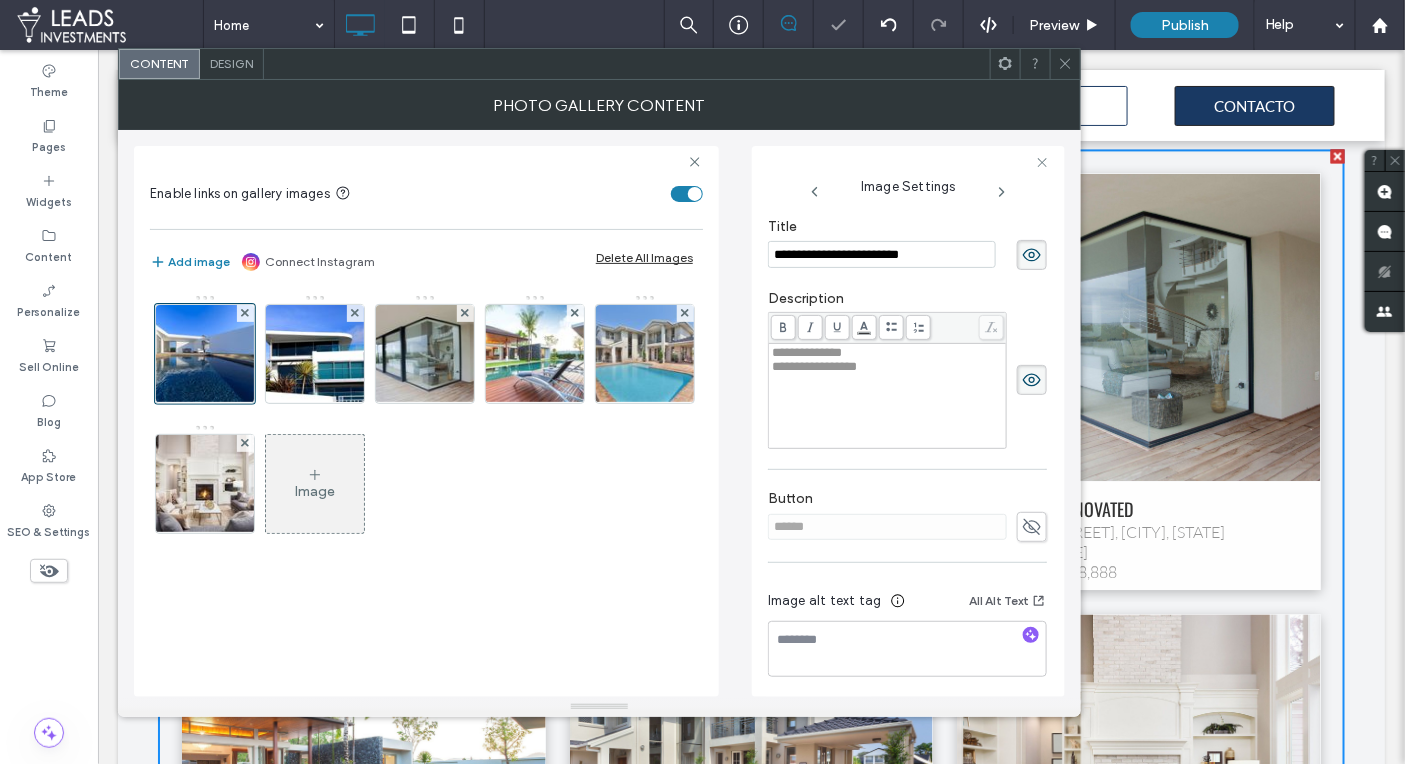 click at bounding box center (1032, 527) 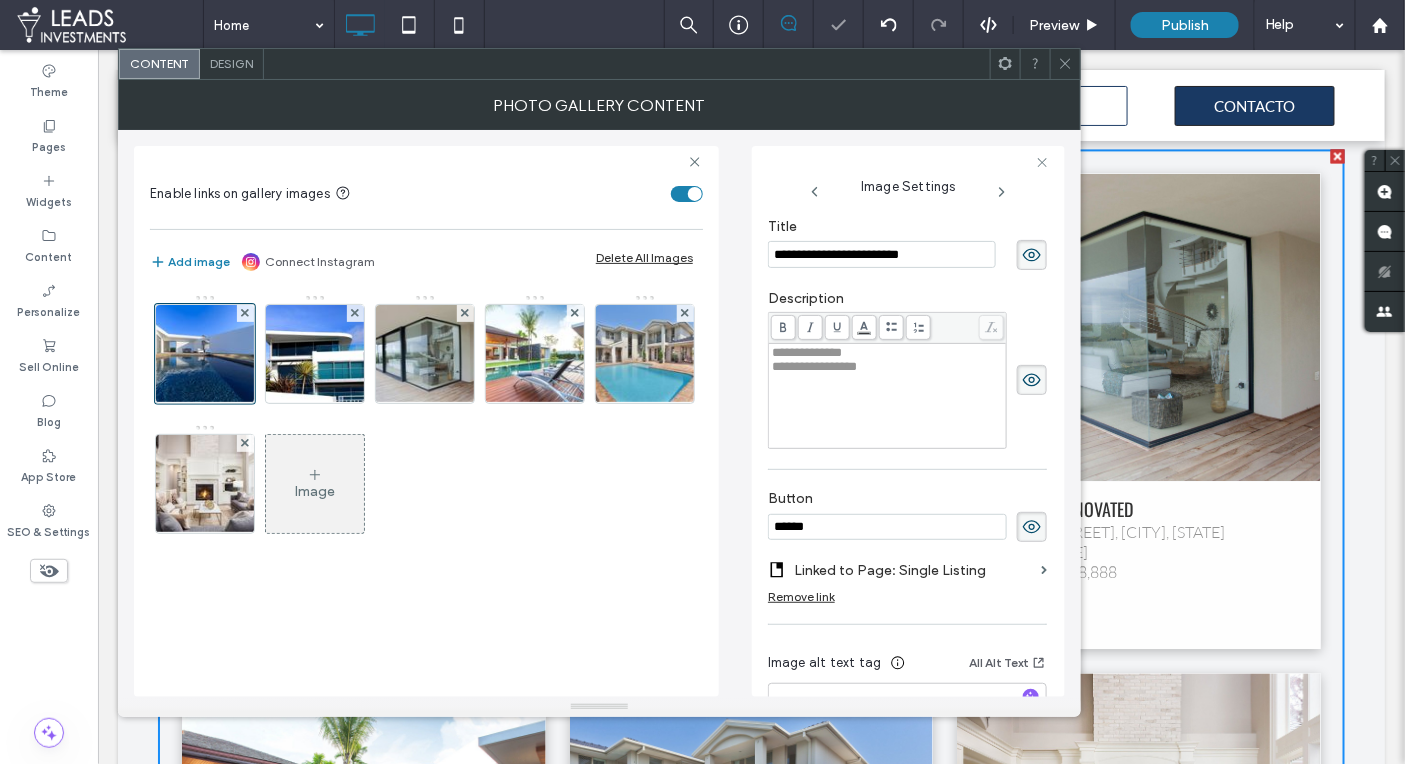 drag, startPoint x: 845, startPoint y: 521, endPoint x: 732, endPoint y: 511, distance: 113.44161 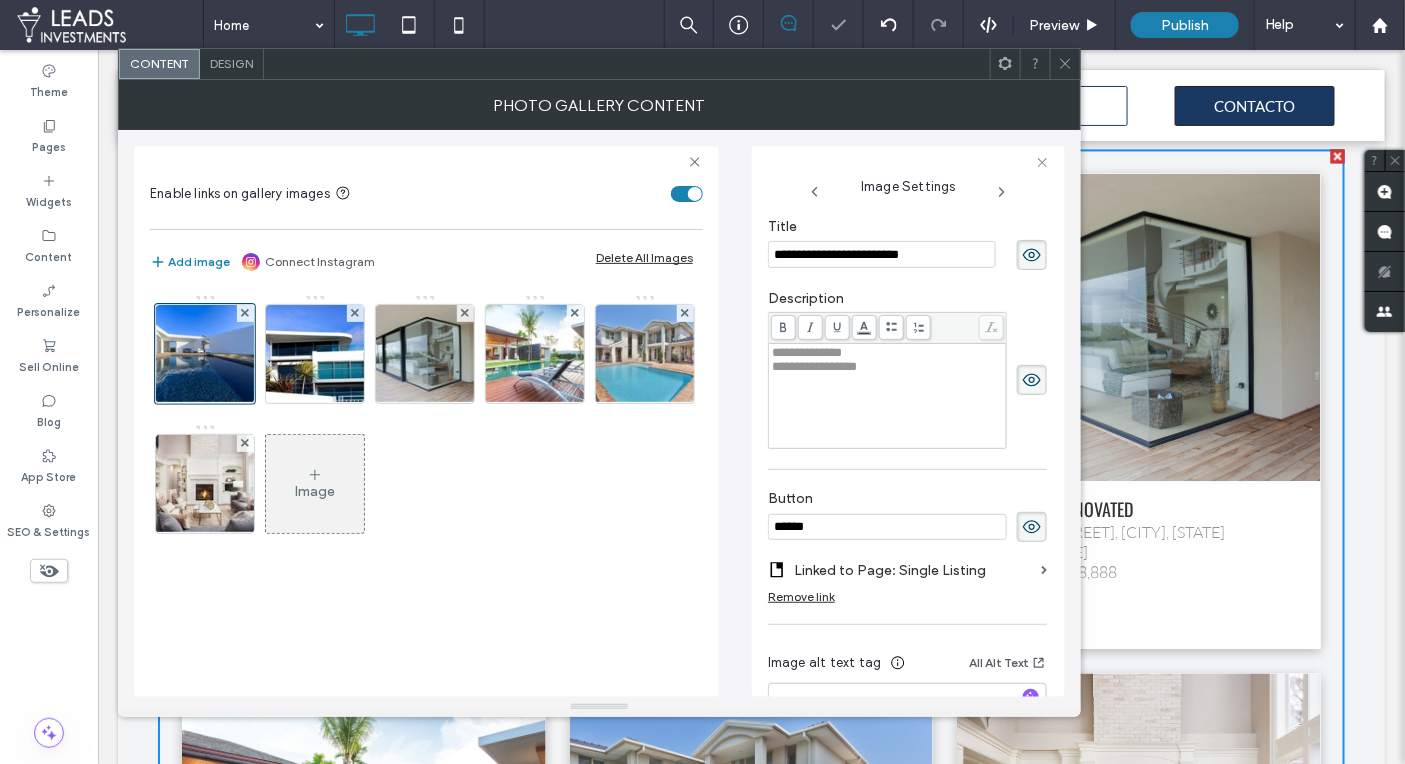 click on "**********" at bounding box center (599, 413) 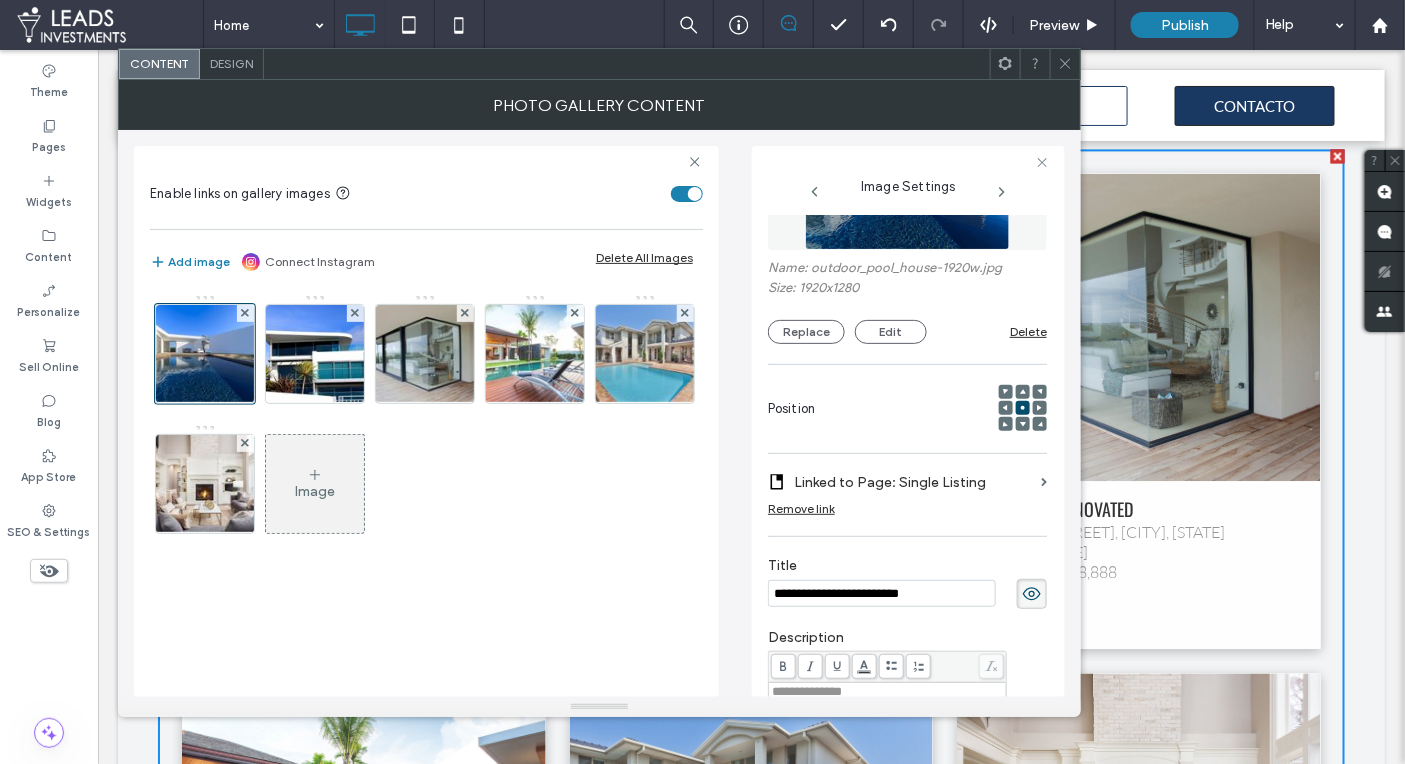 scroll, scrollTop: 0, scrollLeft: 0, axis: both 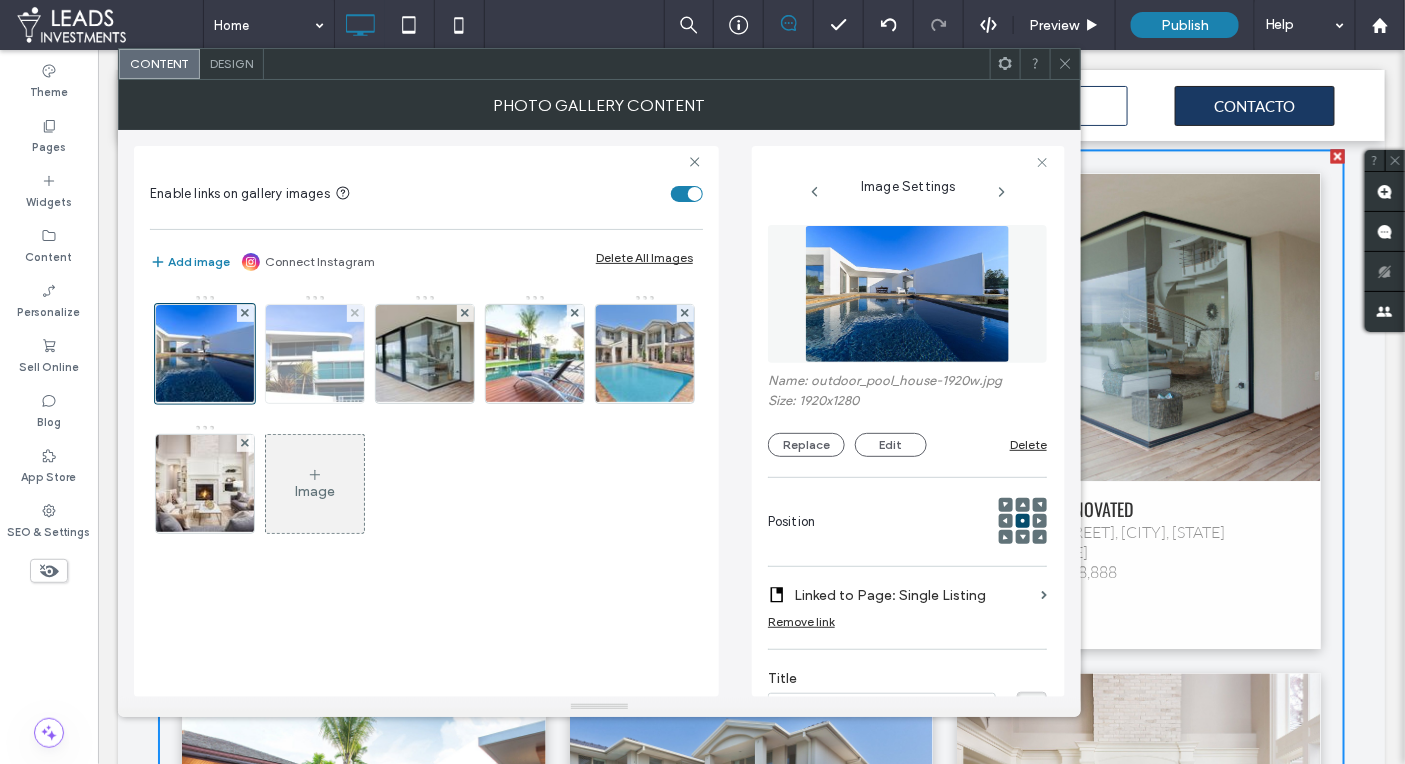 type on "**********" 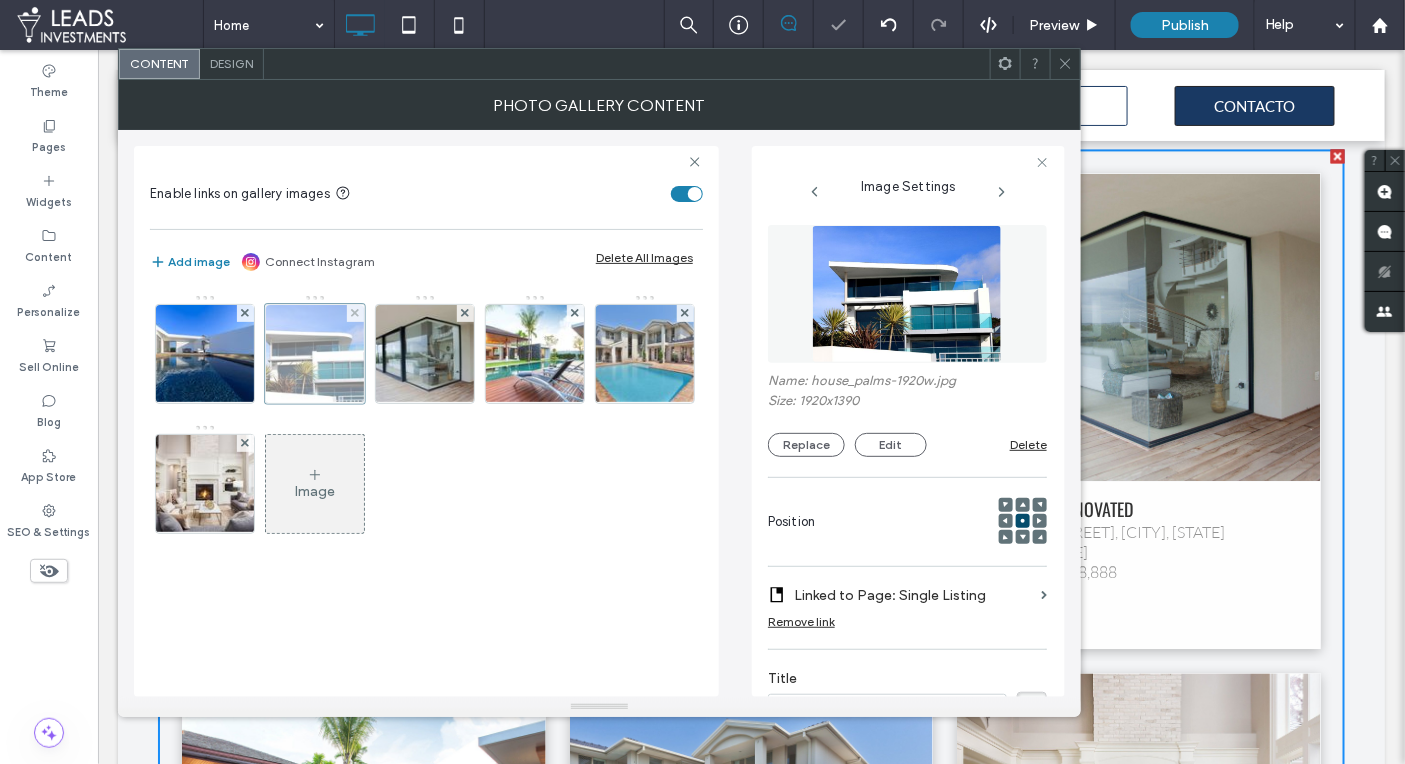 scroll, scrollTop: 20, scrollLeft: 0, axis: vertical 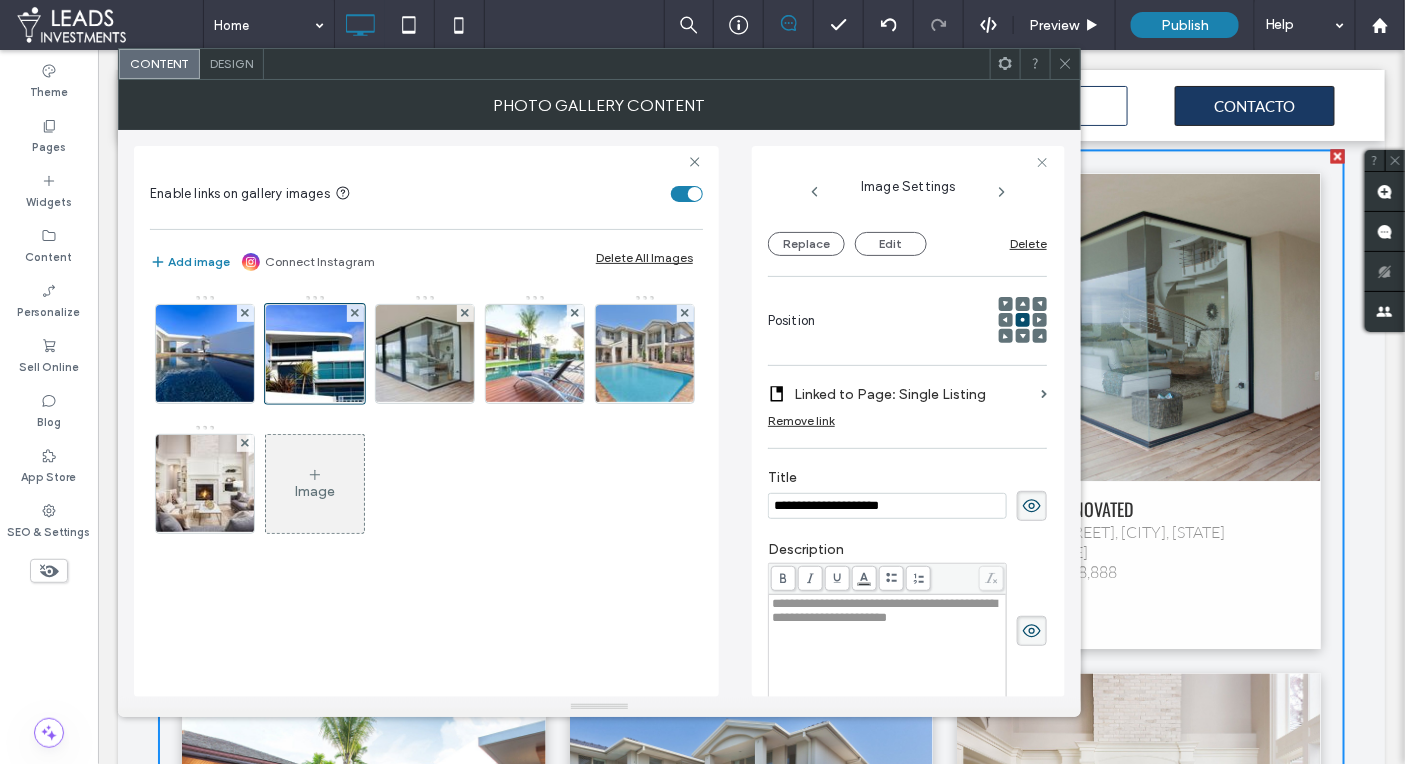 drag, startPoint x: 954, startPoint y: 498, endPoint x: 756, endPoint y: 484, distance: 198.49434 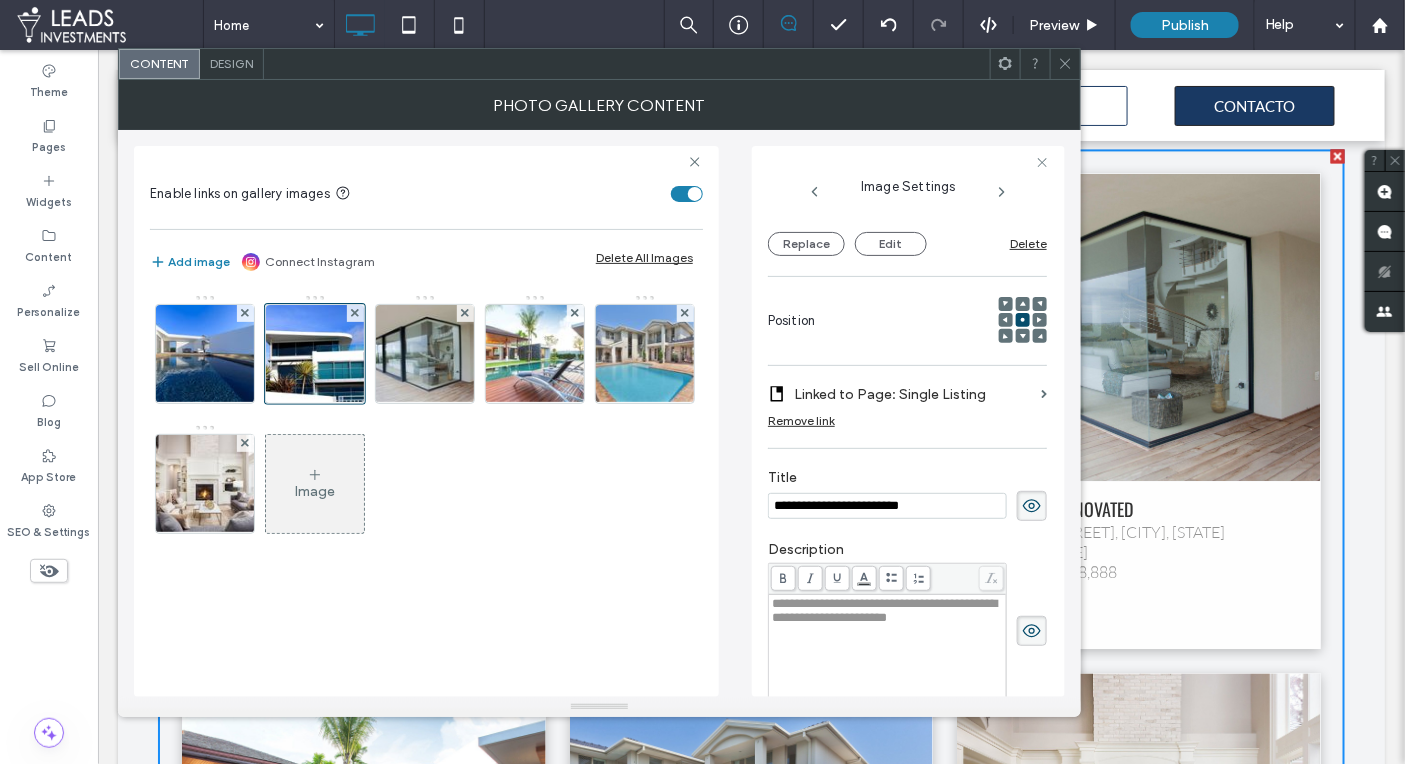 drag, startPoint x: 807, startPoint y: 503, endPoint x: 785, endPoint y: 507, distance: 22.36068 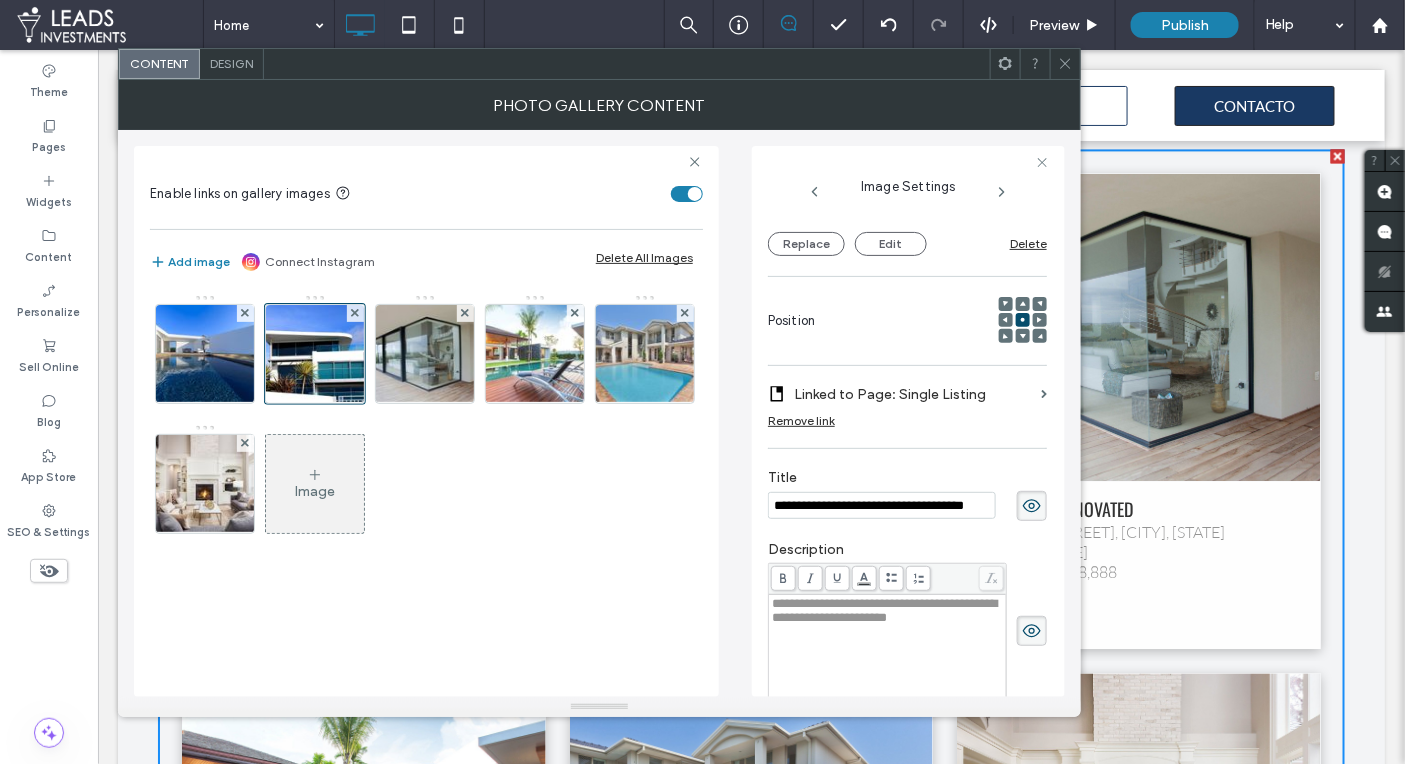 scroll, scrollTop: 0, scrollLeft: 46, axis: horizontal 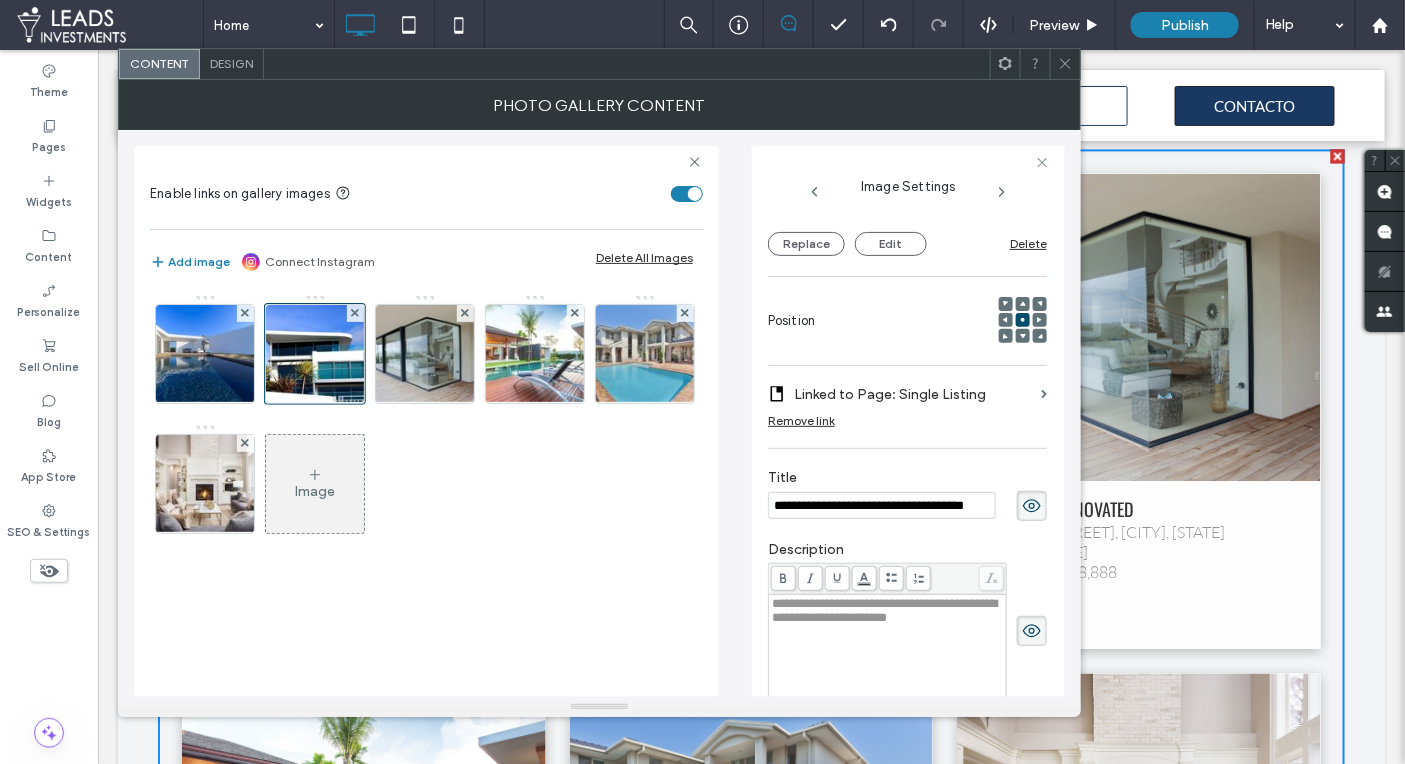 drag, startPoint x: 959, startPoint y: 500, endPoint x: 880, endPoint y: 504, distance: 79.101204 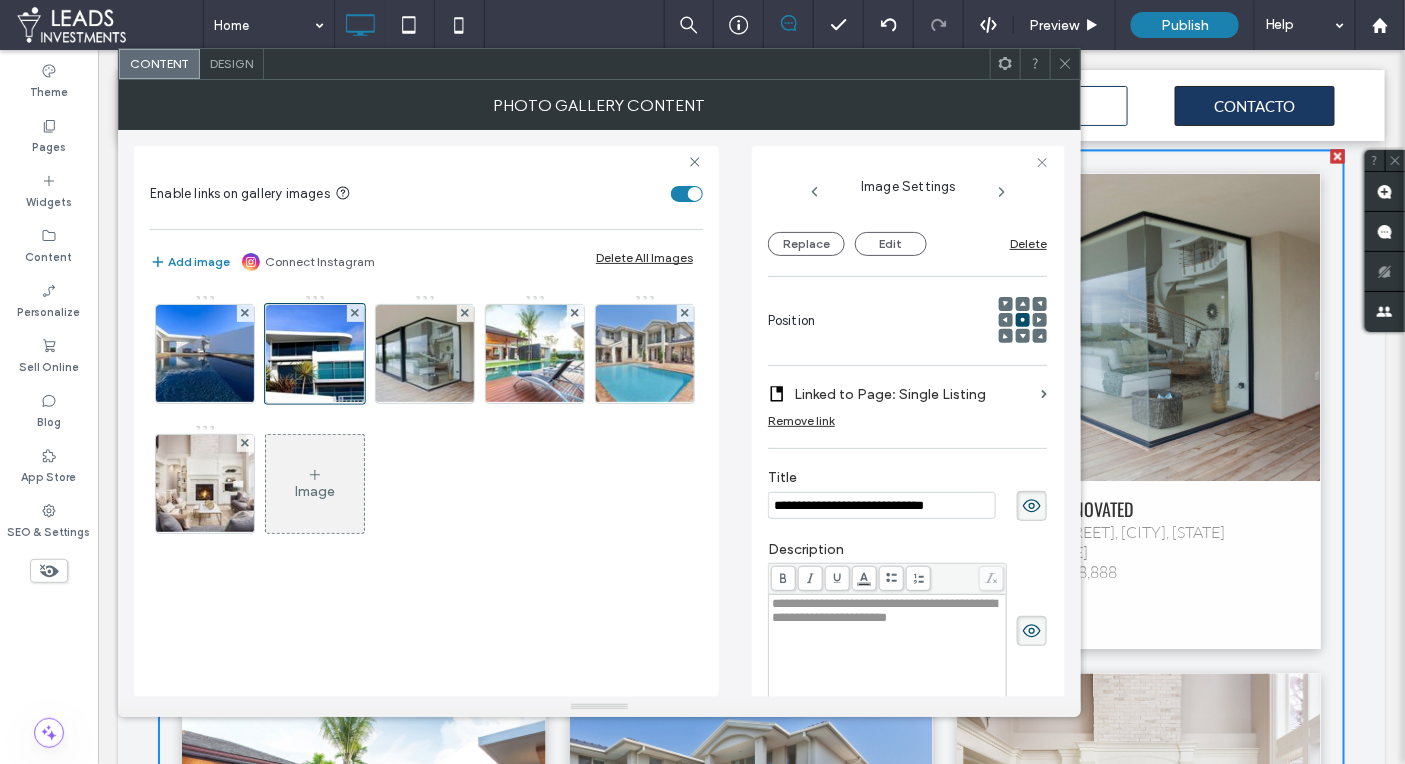 scroll, scrollTop: 0, scrollLeft: 0, axis: both 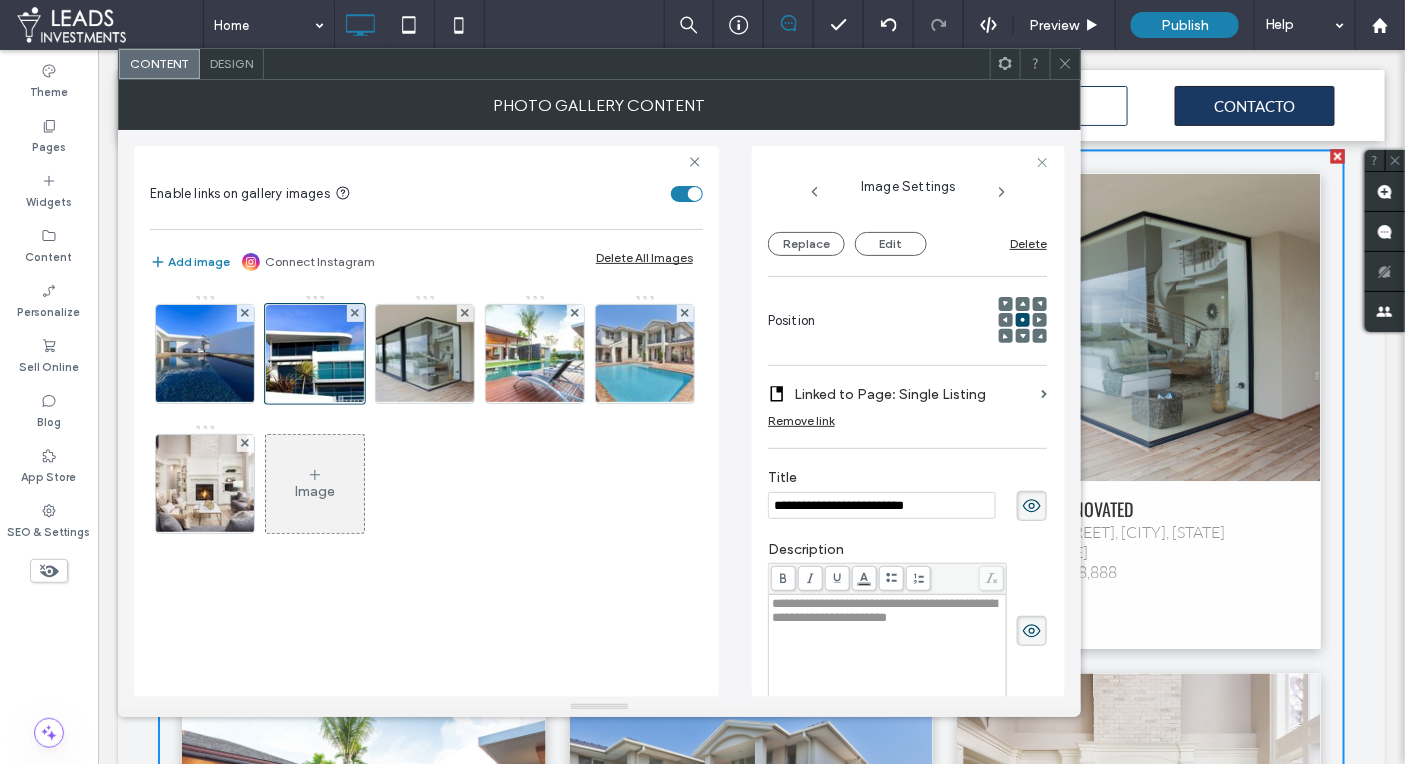 type on "**********" 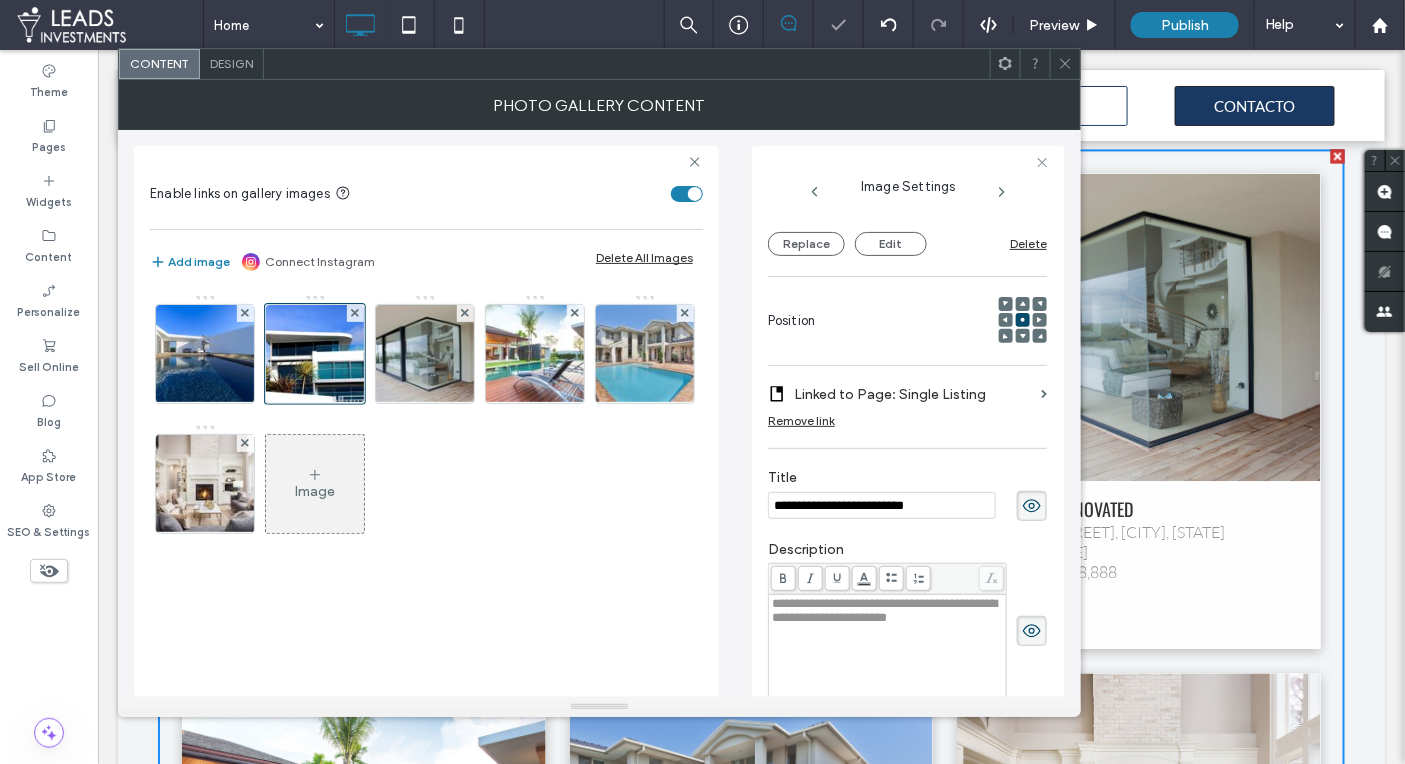 drag, startPoint x: 872, startPoint y: 617, endPoint x: 883, endPoint y: 613, distance: 11.7046995 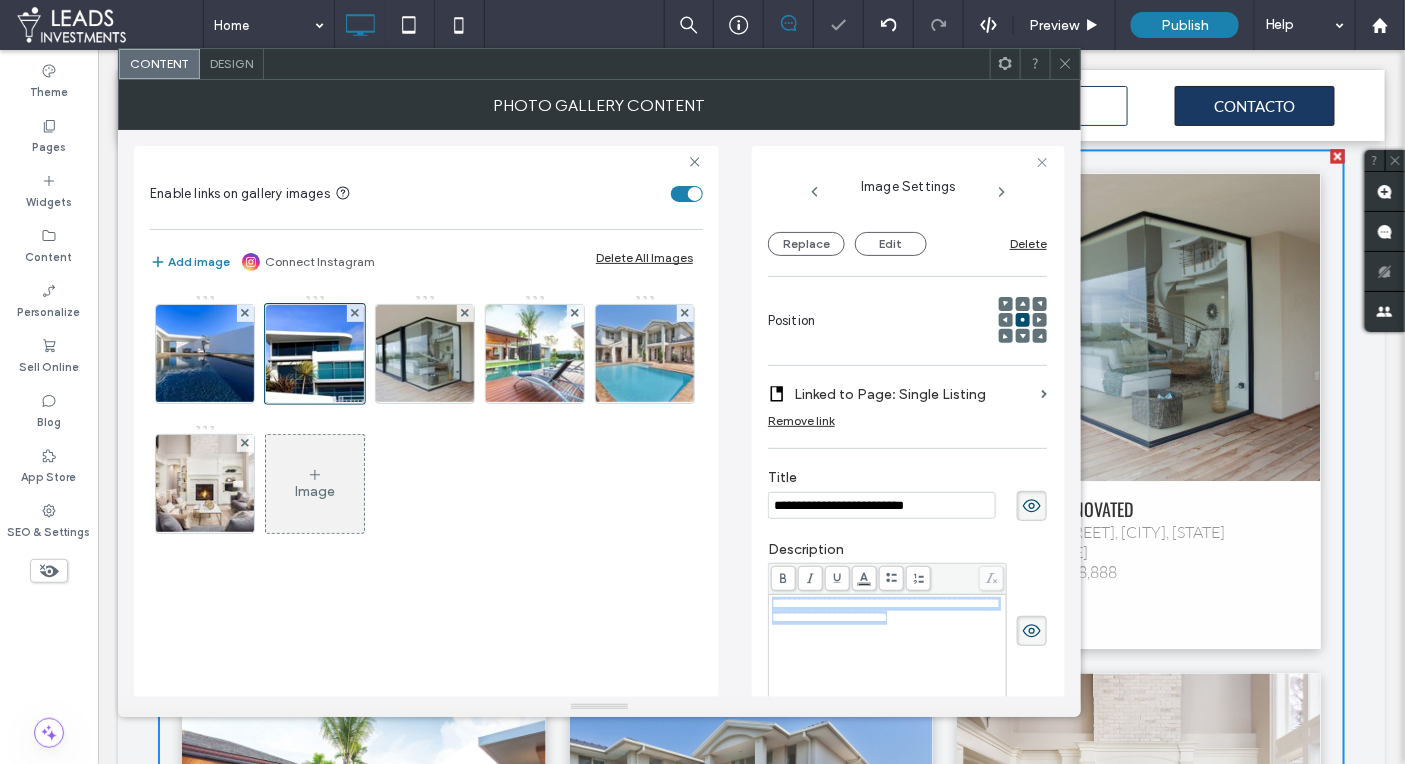 drag, startPoint x: 964, startPoint y: 616, endPoint x: 759, endPoint y: 593, distance: 206.28621 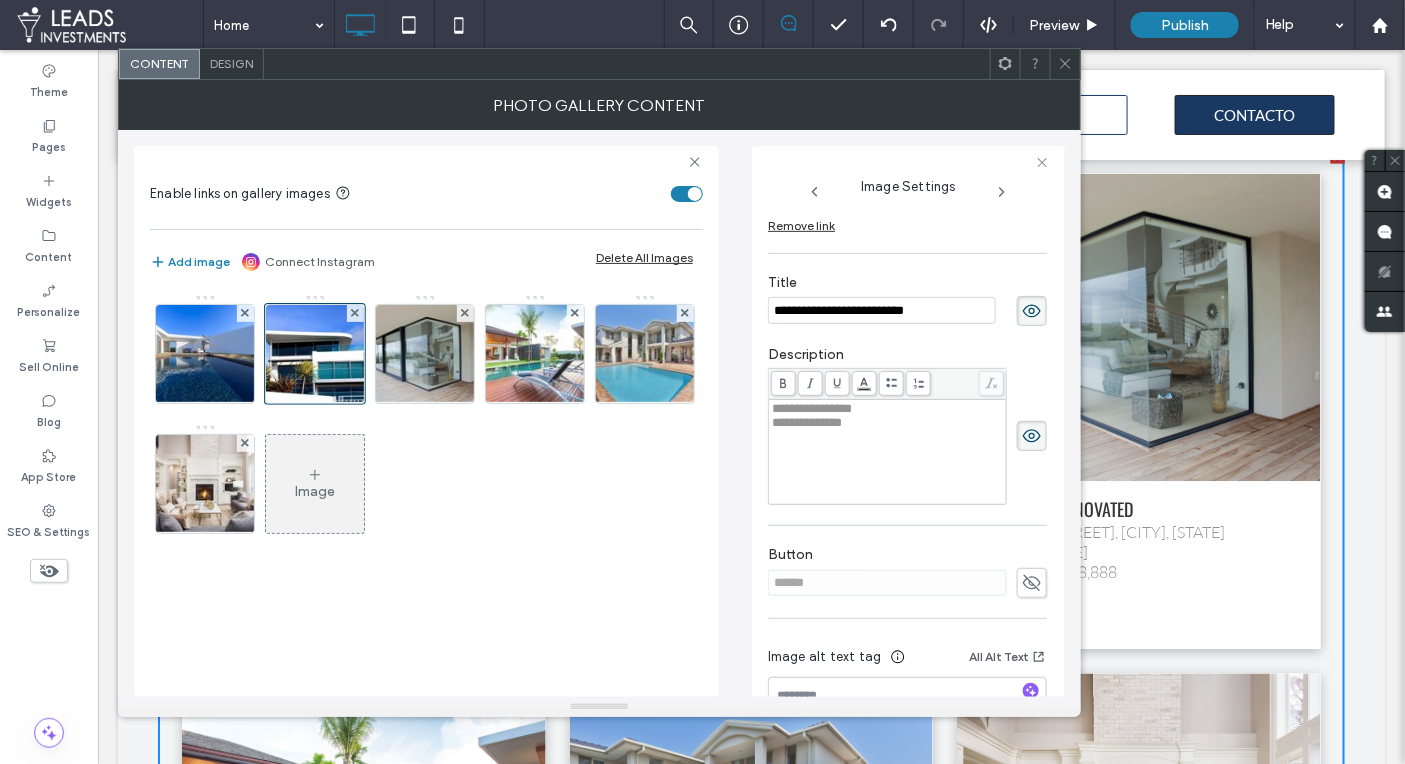 scroll, scrollTop: 415, scrollLeft: 0, axis: vertical 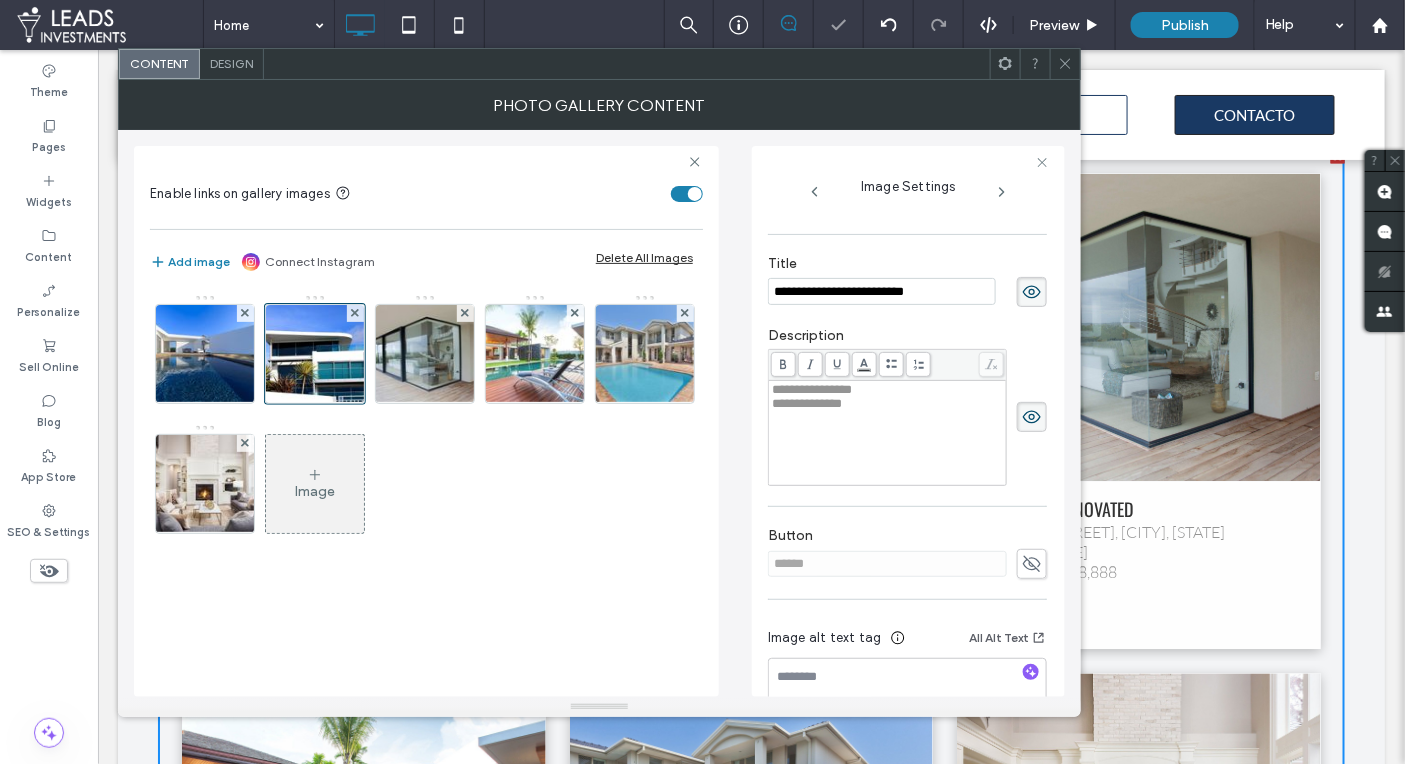 click 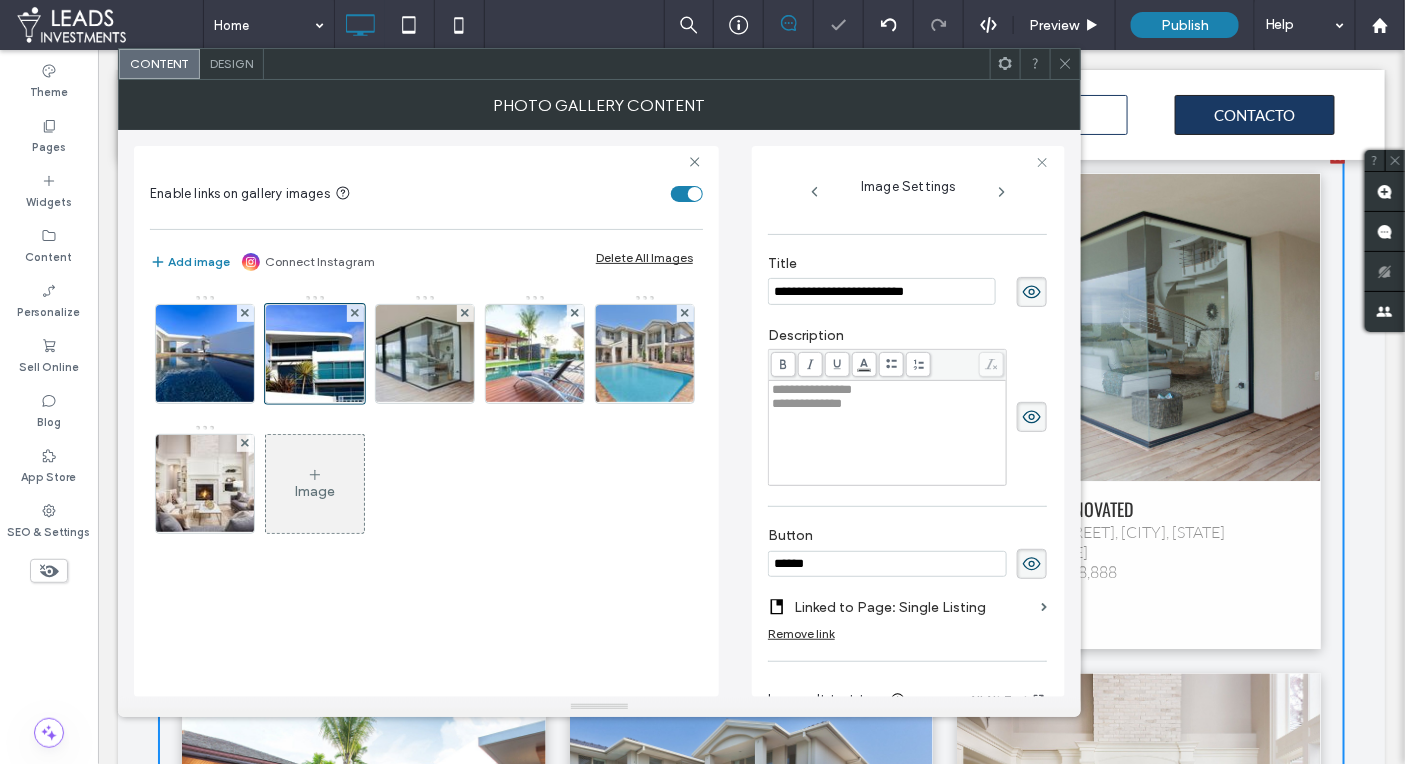 drag, startPoint x: 861, startPoint y: 562, endPoint x: 698, endPoint y: 548, distance: 163.60013 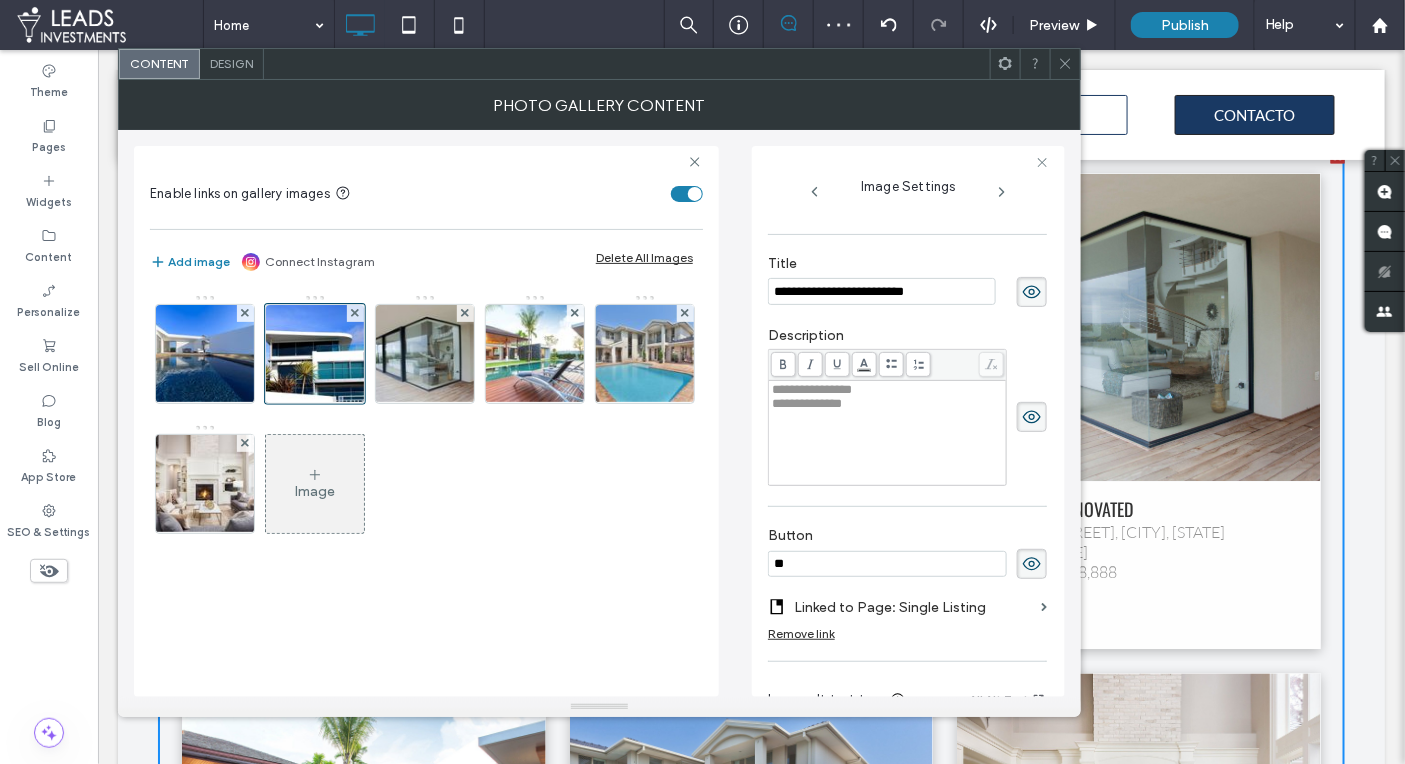 type on "*" 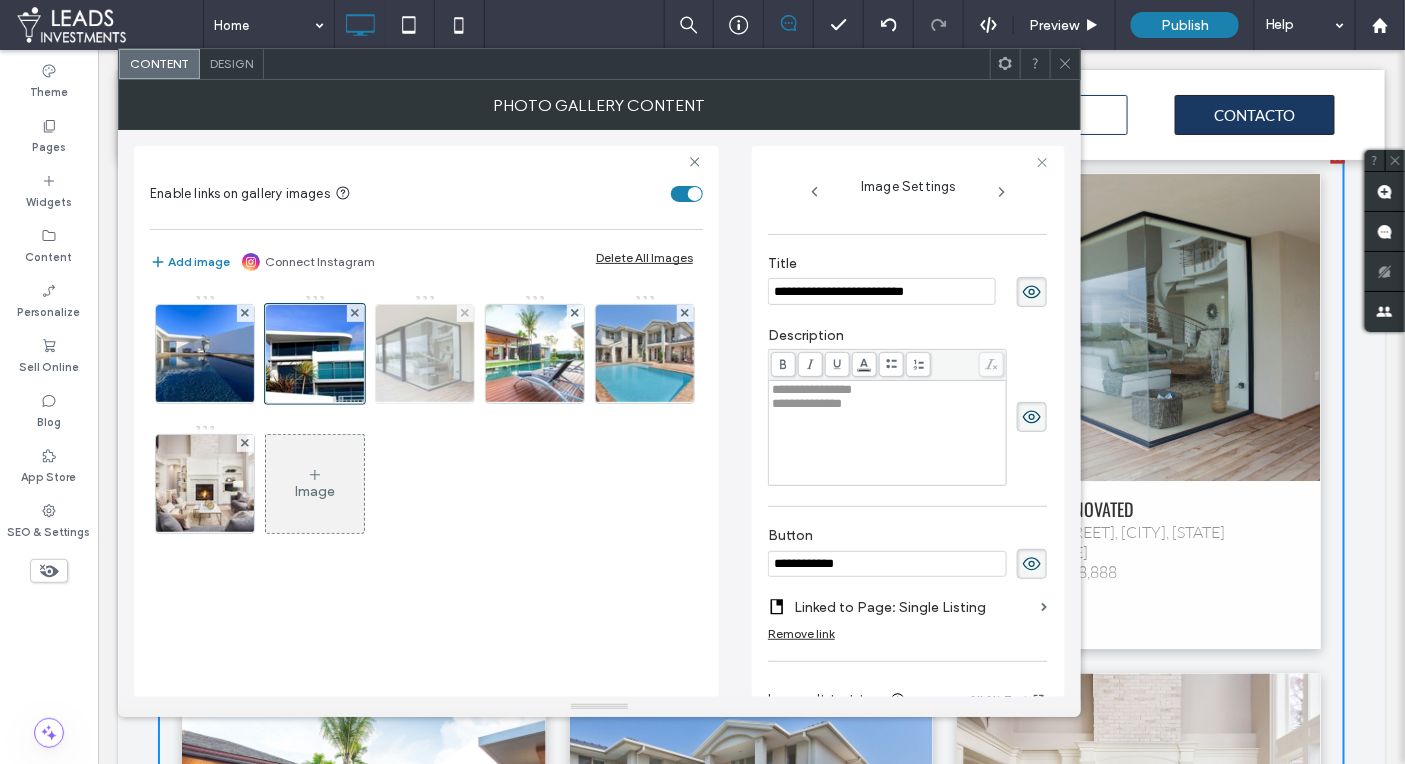 type on "**********" 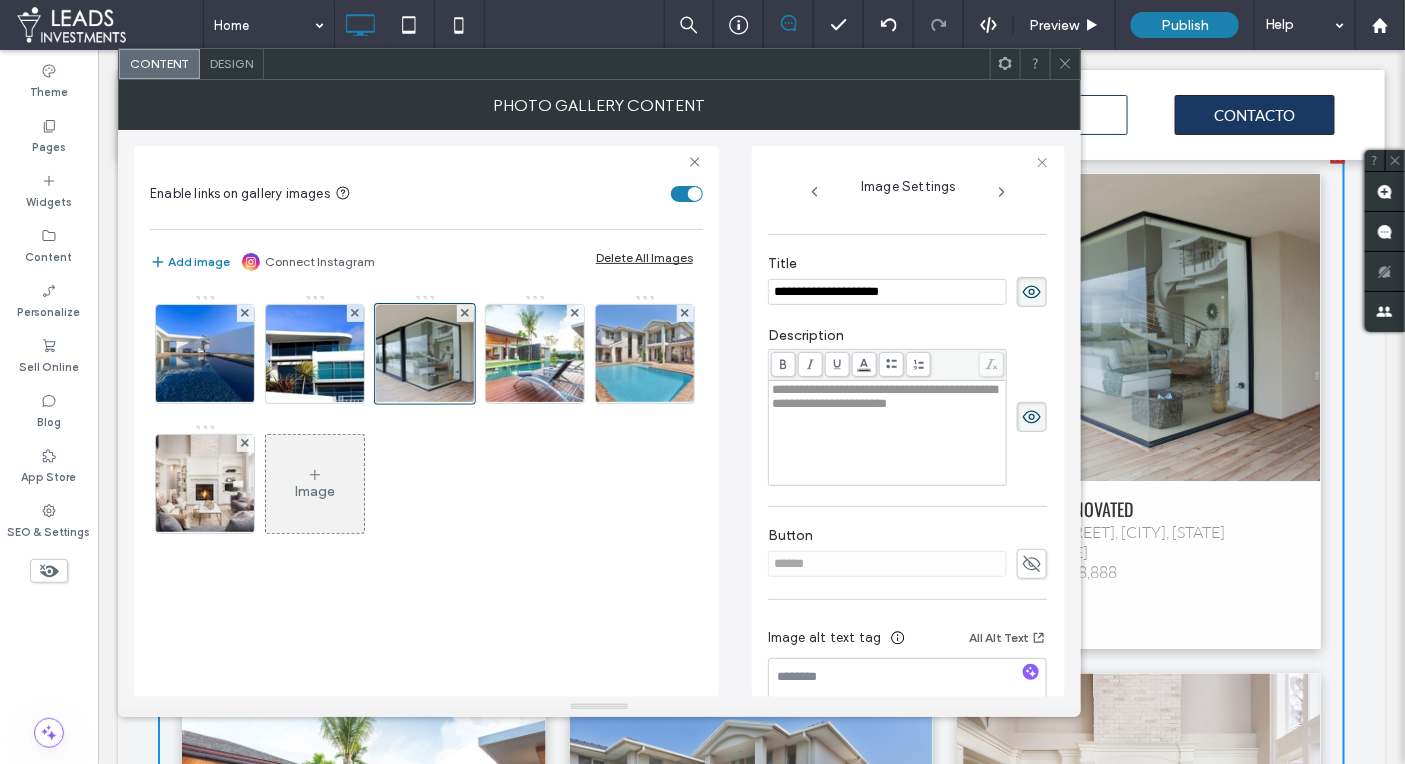 scroll, scrollTop: 375, scrollLeft: 0, axis: vertical 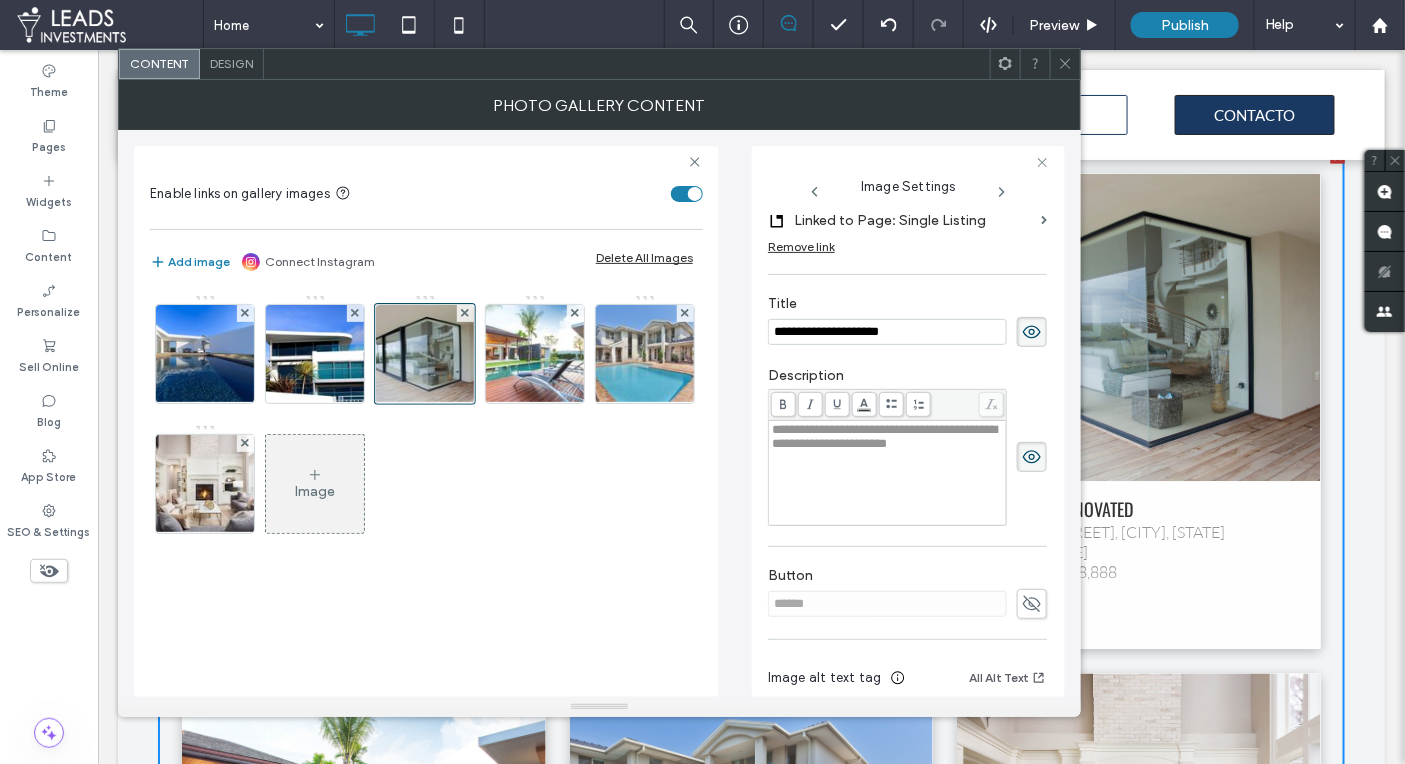 drag, startPoint x: 962, startPoint y: 332, endPoint x: 787, endPoint y: 320, distance: 175.41095 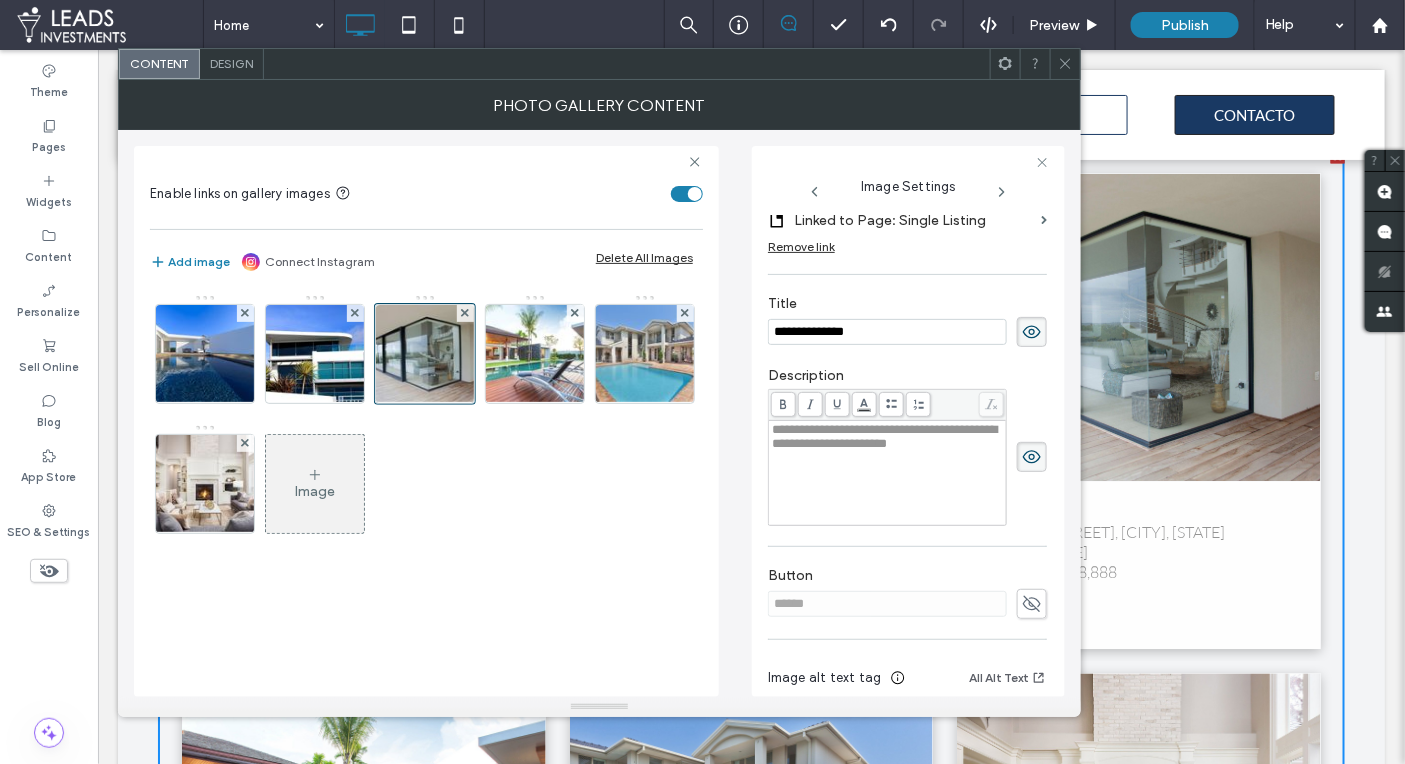 drag, startPoint x: 825, startPoint y: 328, endPoint x: 809, endPoint y: 328, distance: 16 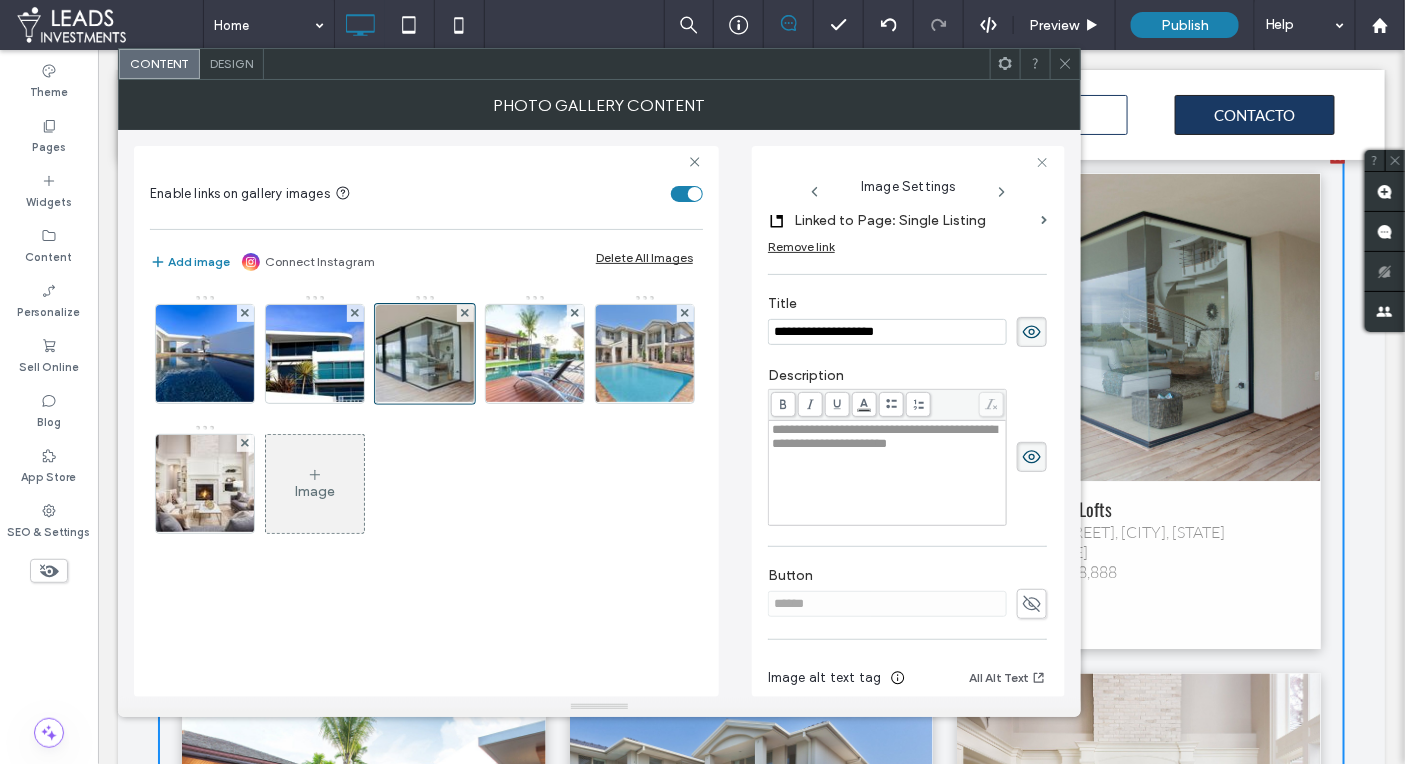 click on "**********" at bounding box center [887, 332] 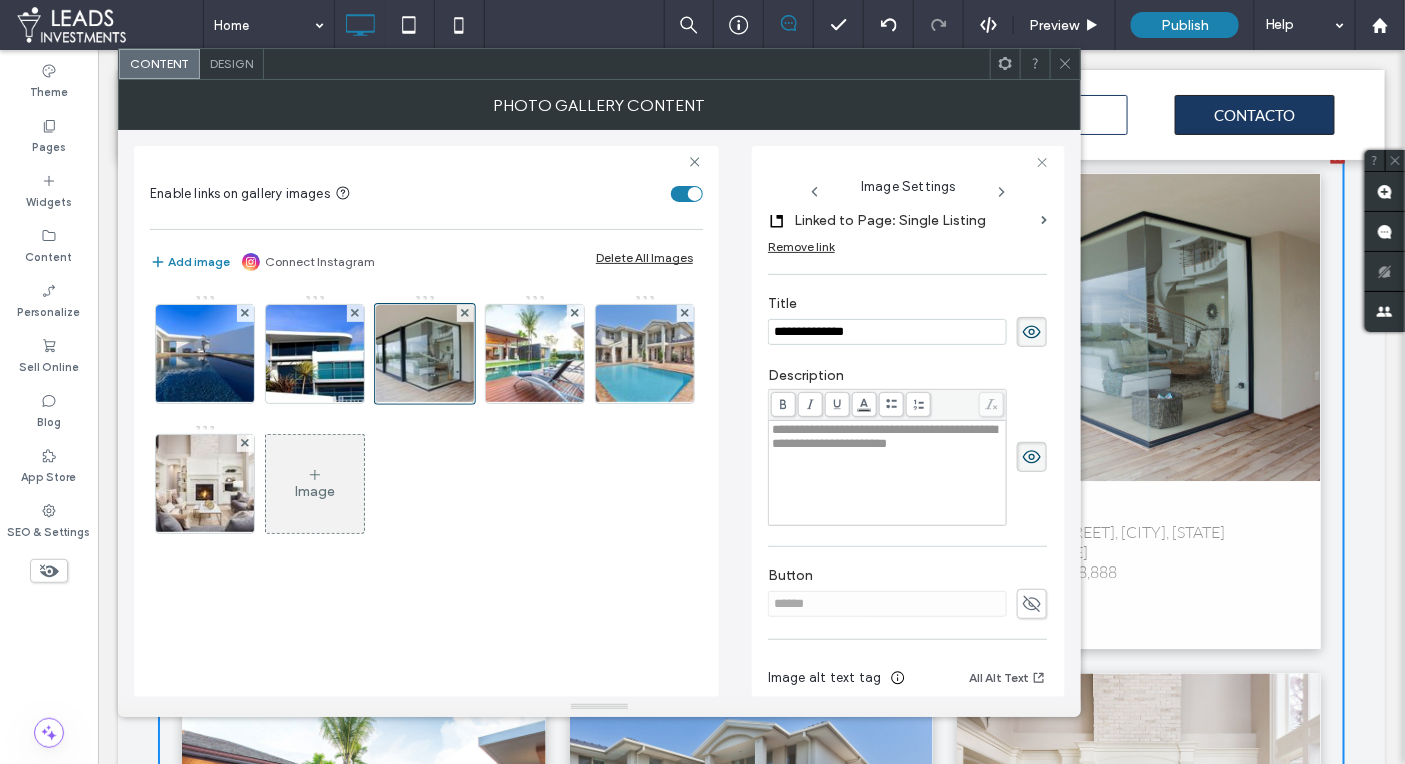 type on "**********" 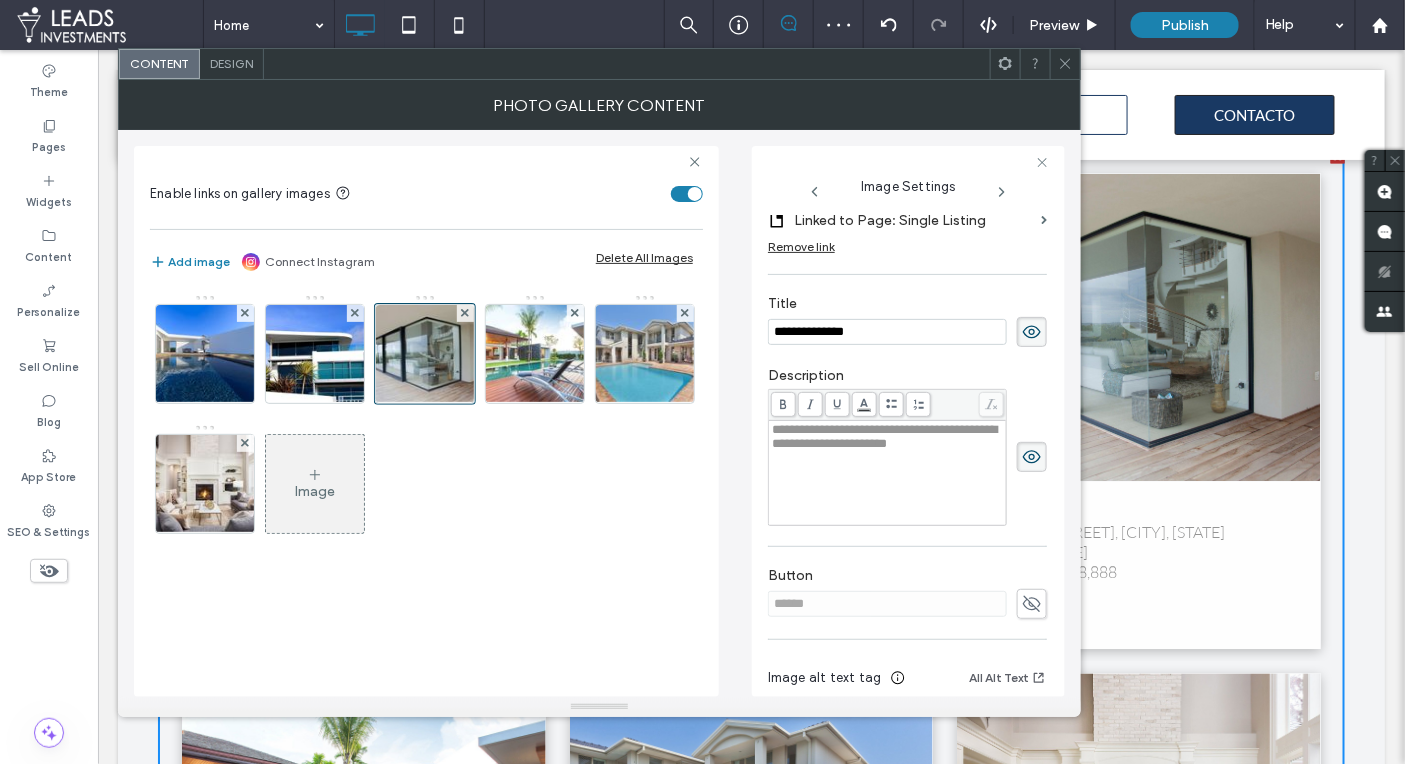 click on "**********" at bounding box center (884, 436) 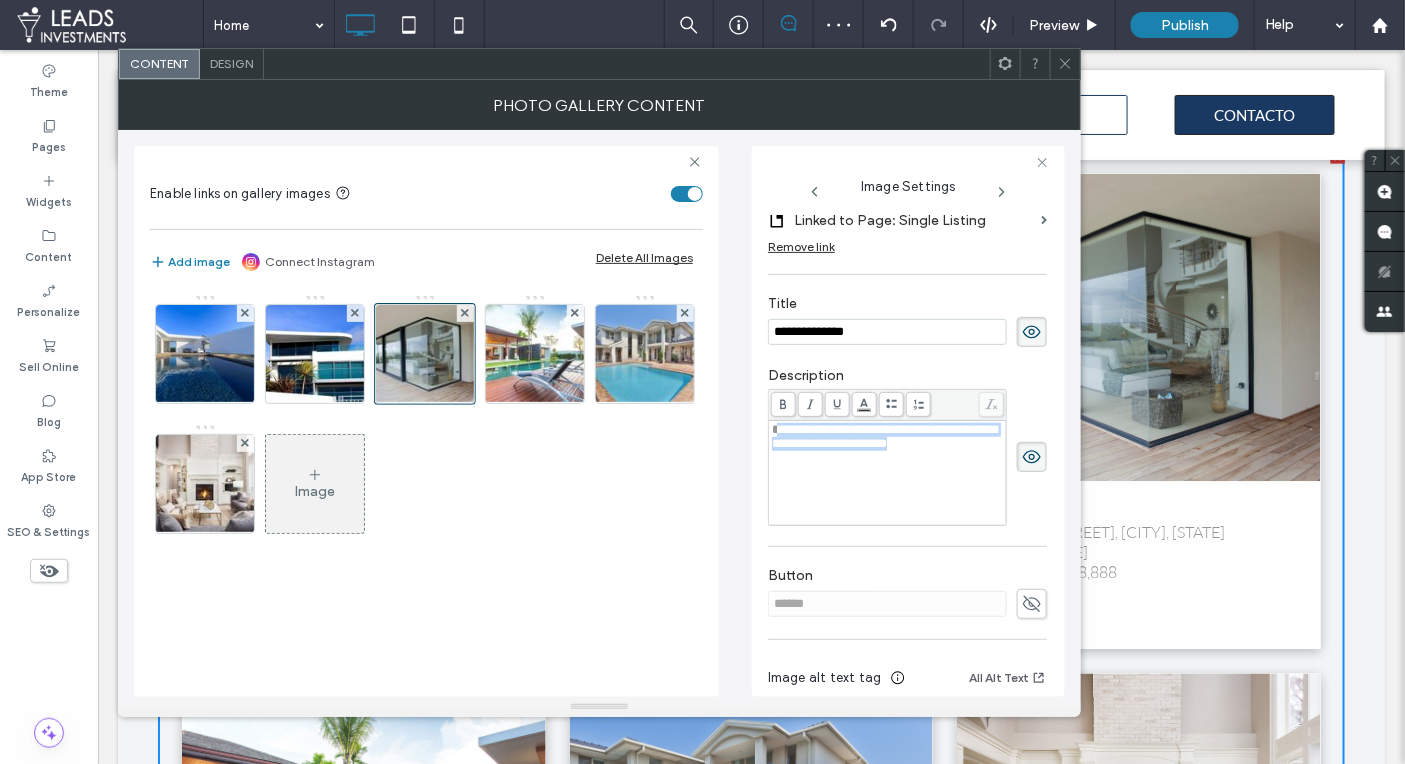 drag, startPoint x: 964, startPoint y: 440, endPoint x: 774, endPoint y: 426, distance: 190.51509 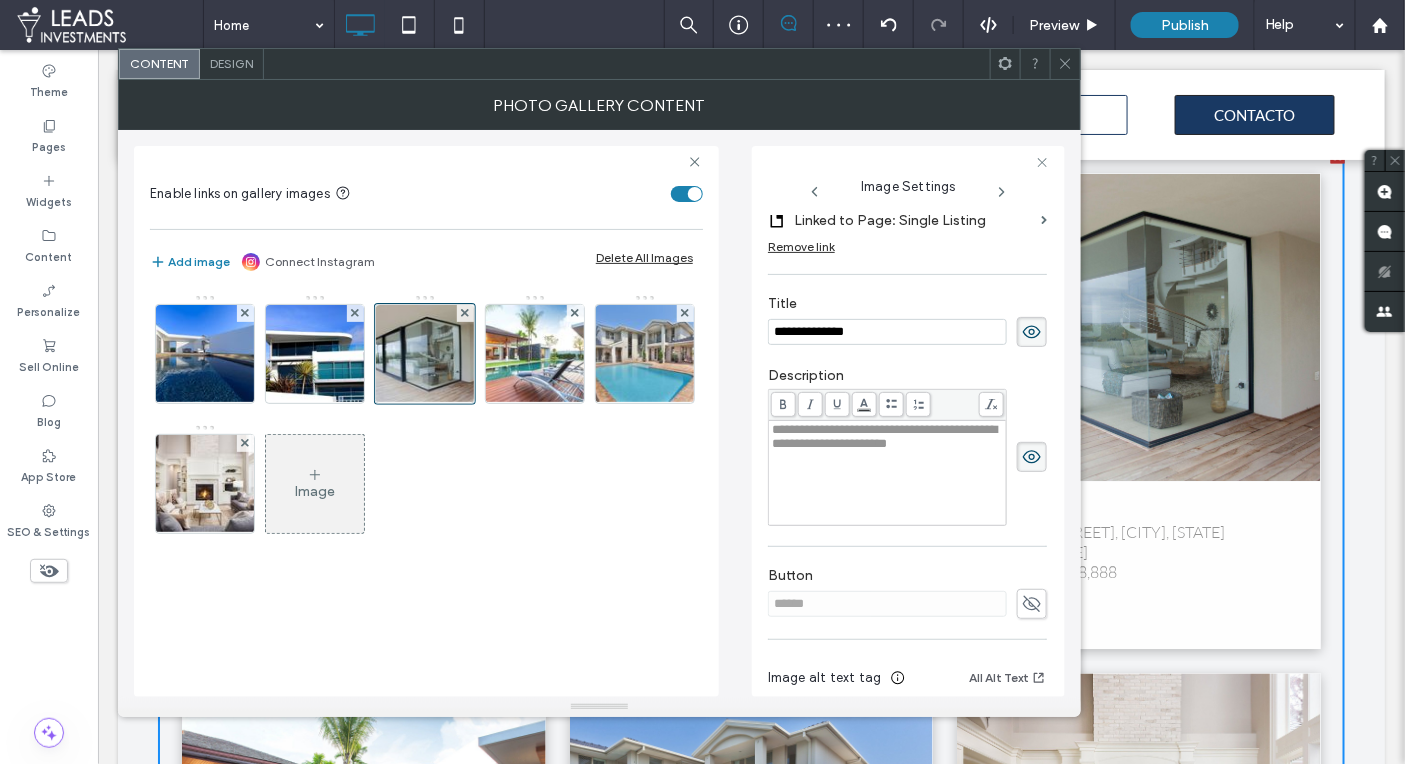 drag, startPoint x: 769, startPoint y: 427, endPoint x: 935, endPoint y: 449, distance: 167.45149 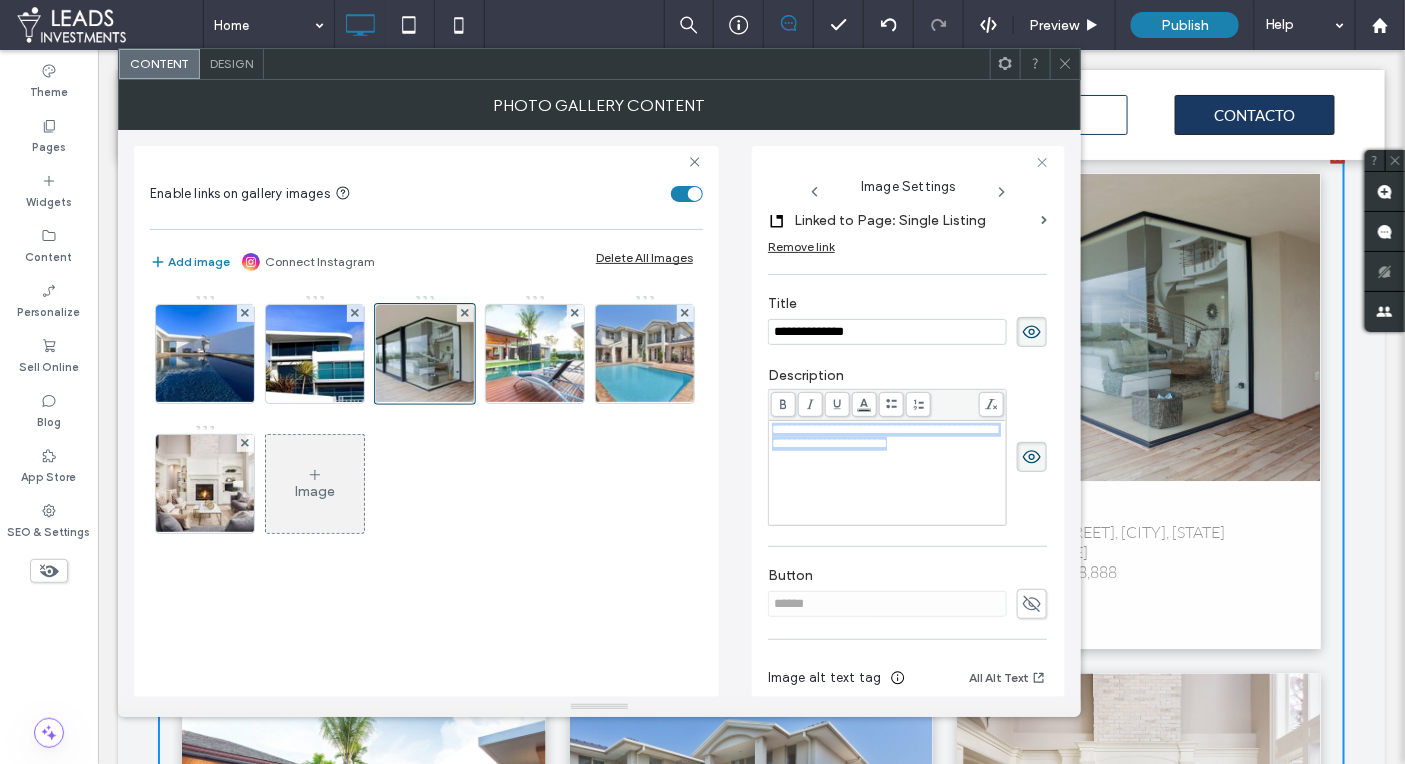 drag, startPoint x: 909, startPoint y: 439, endPoint x: 771, endPoint y: 430, distance: 138.29317 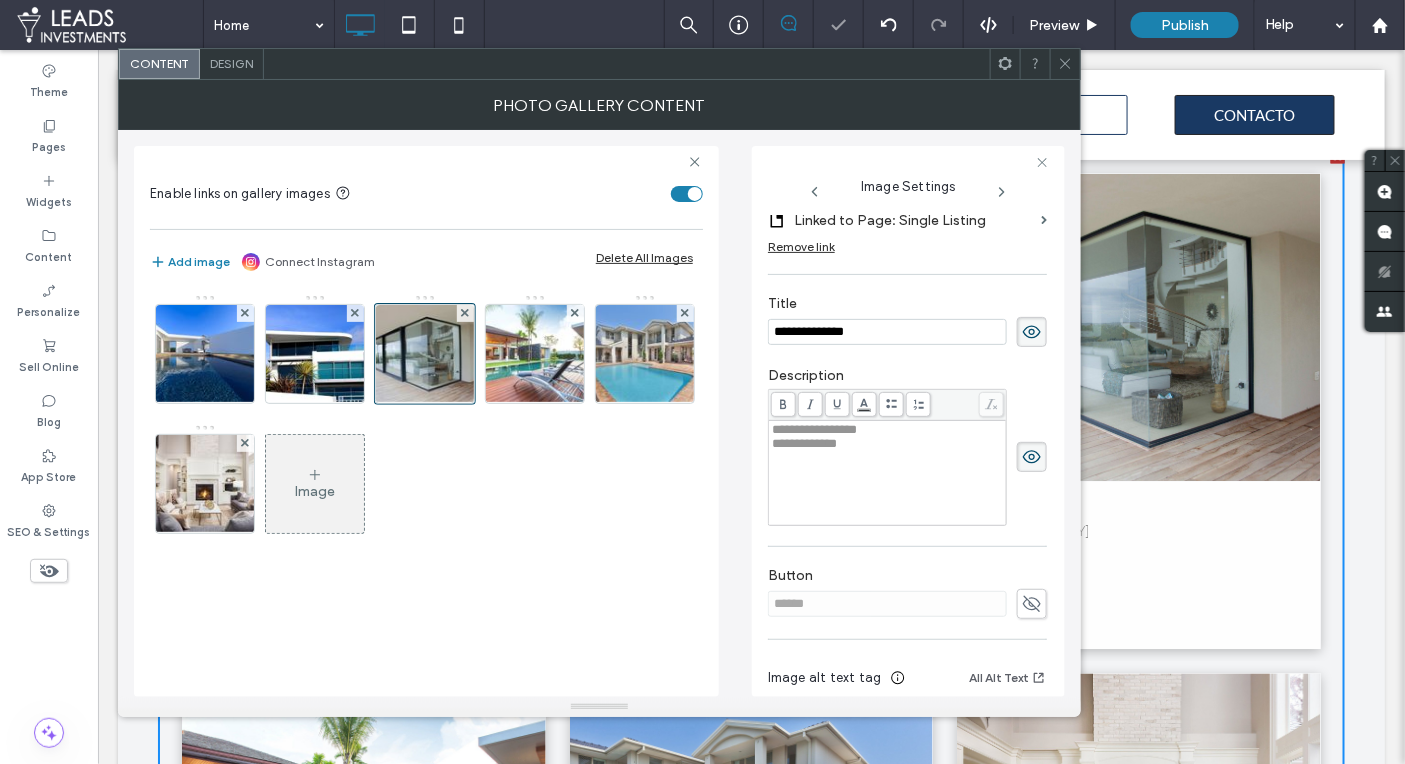 click 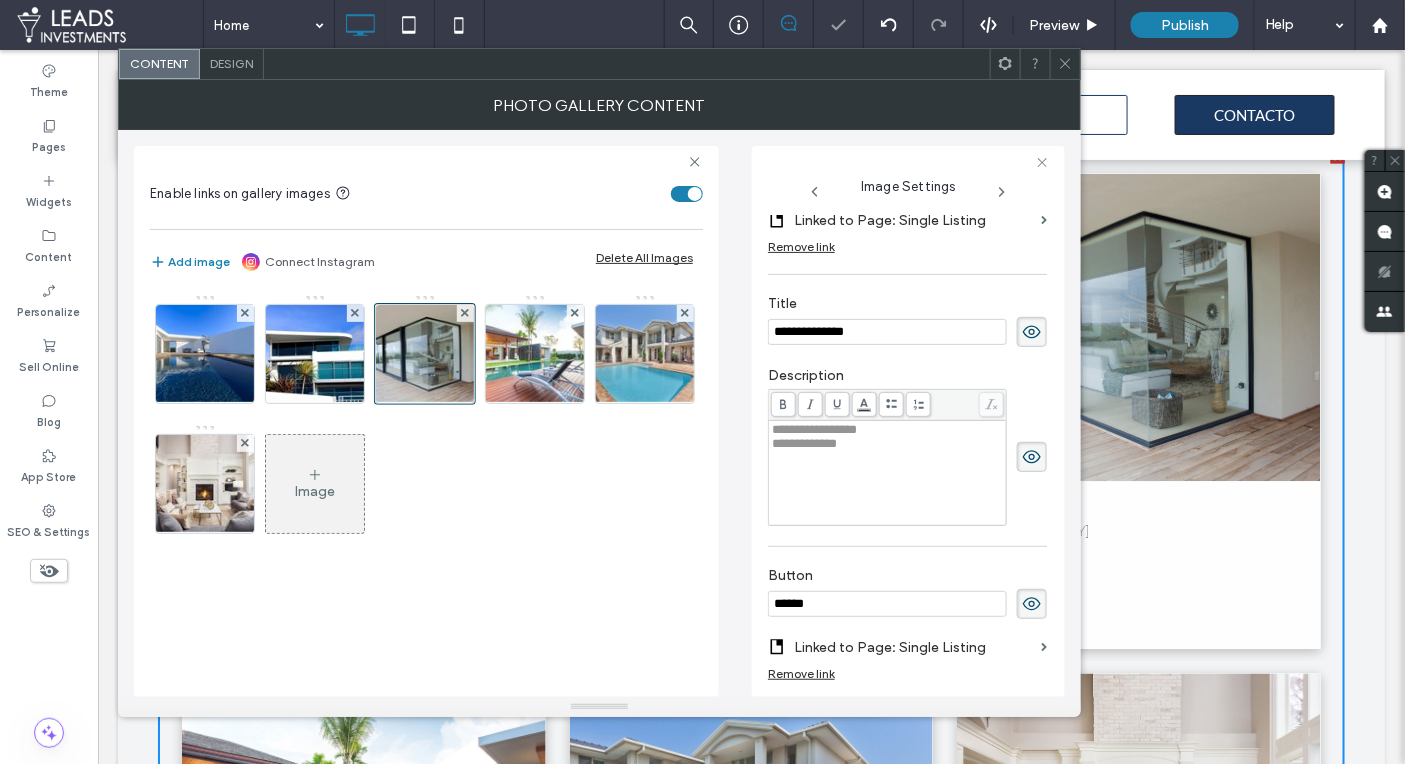 click on "******" at bounding box center [887, 604] 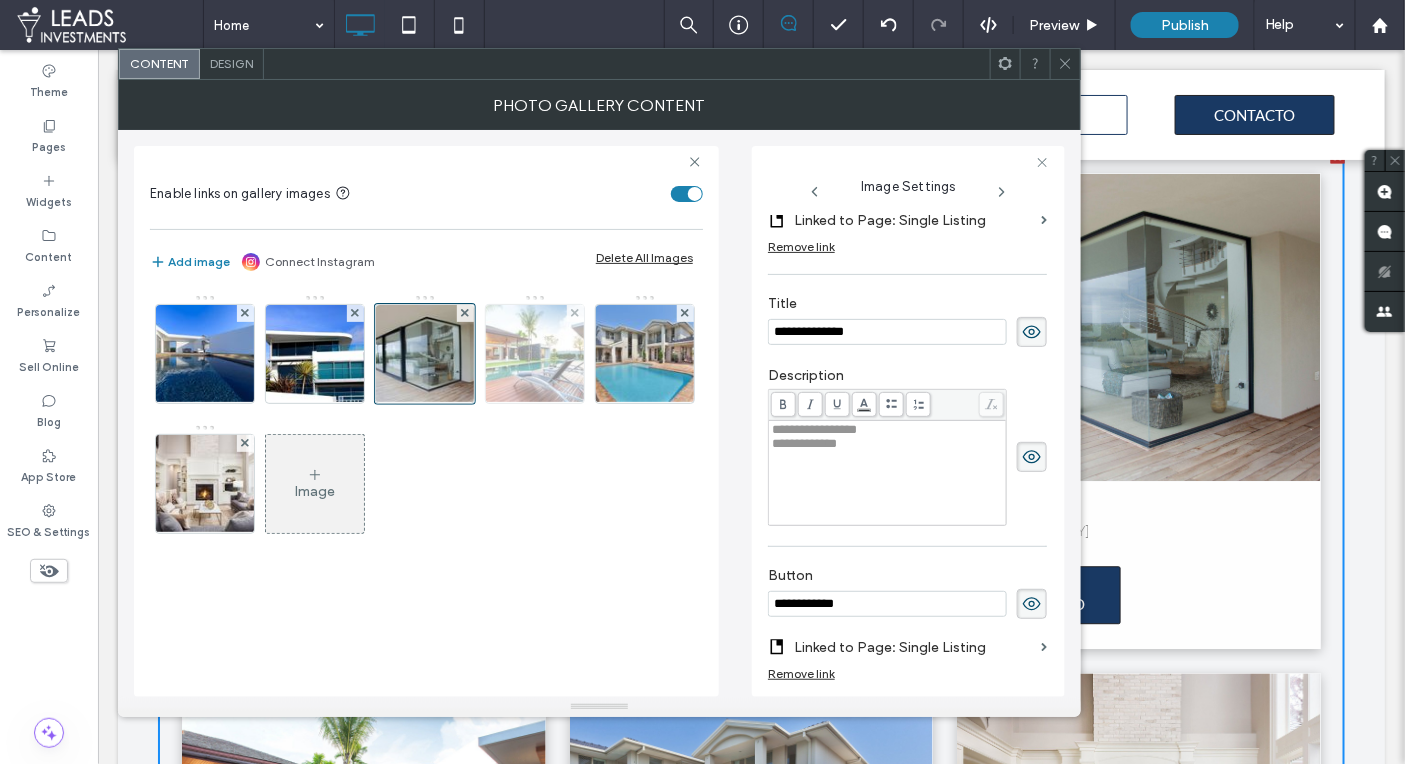 type on "**********" 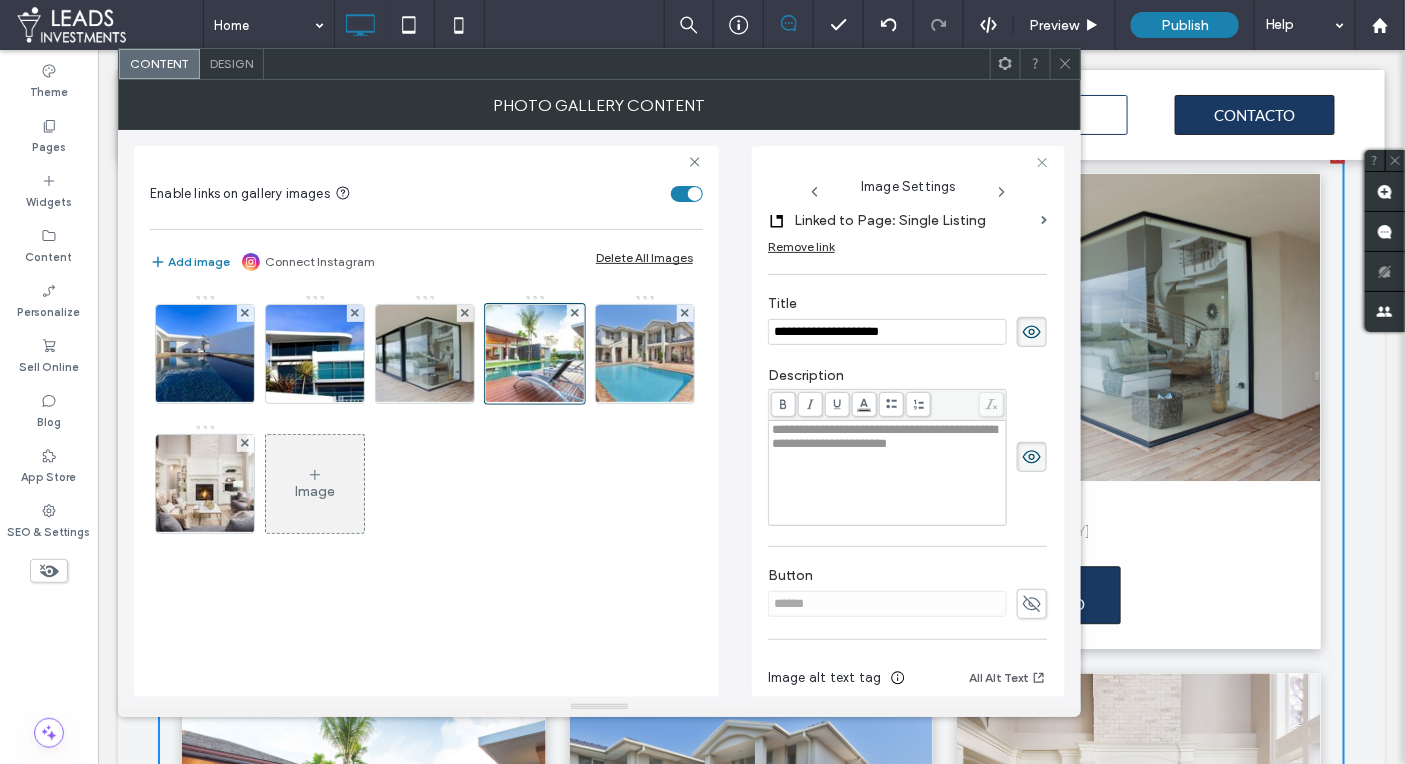 drag, startPoint x: 944, startPoint y: 333, endPoint x: 765, endPoint y: 323, distance: 179.27911 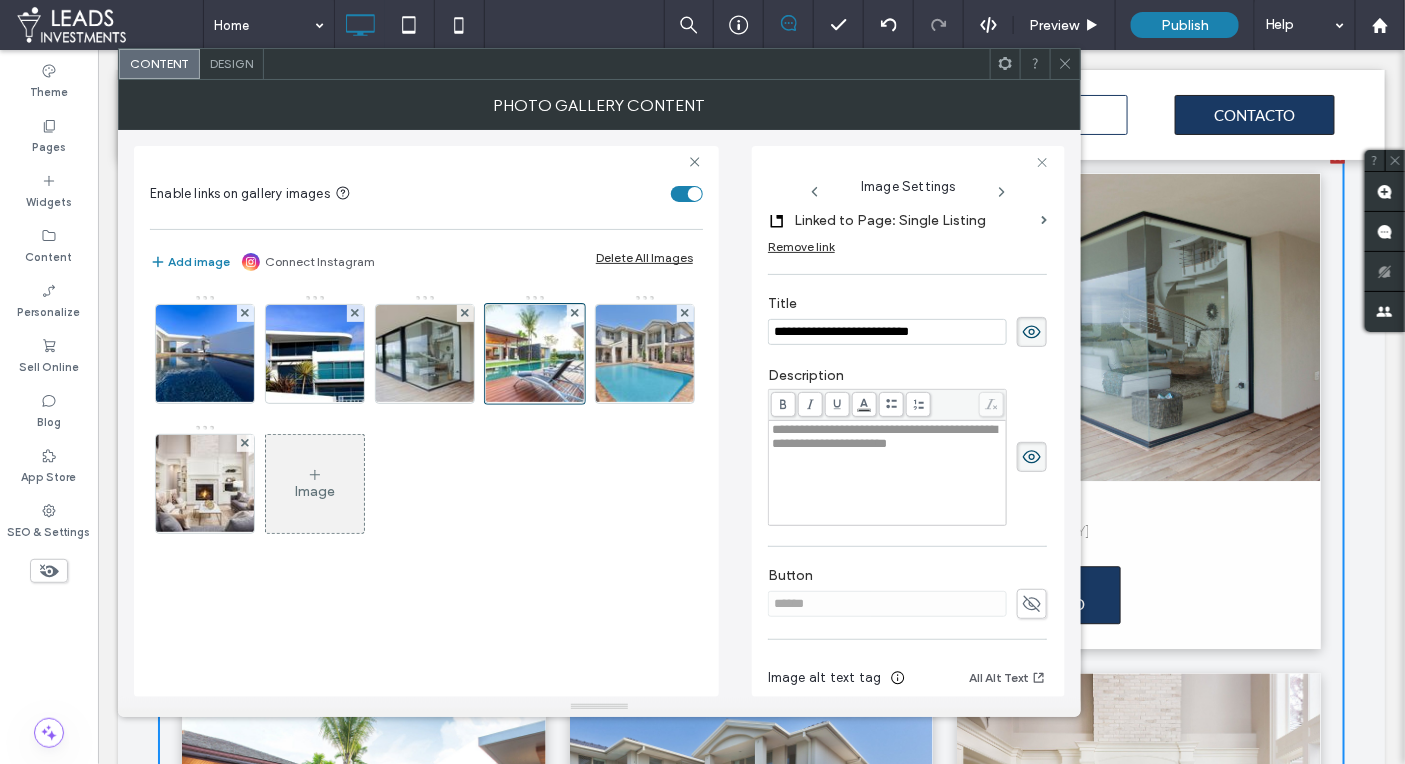 drag, startPoint x: 807, startPoint y: 329, endPoint x: 783, endPoint y: 330, distance: 24.020824 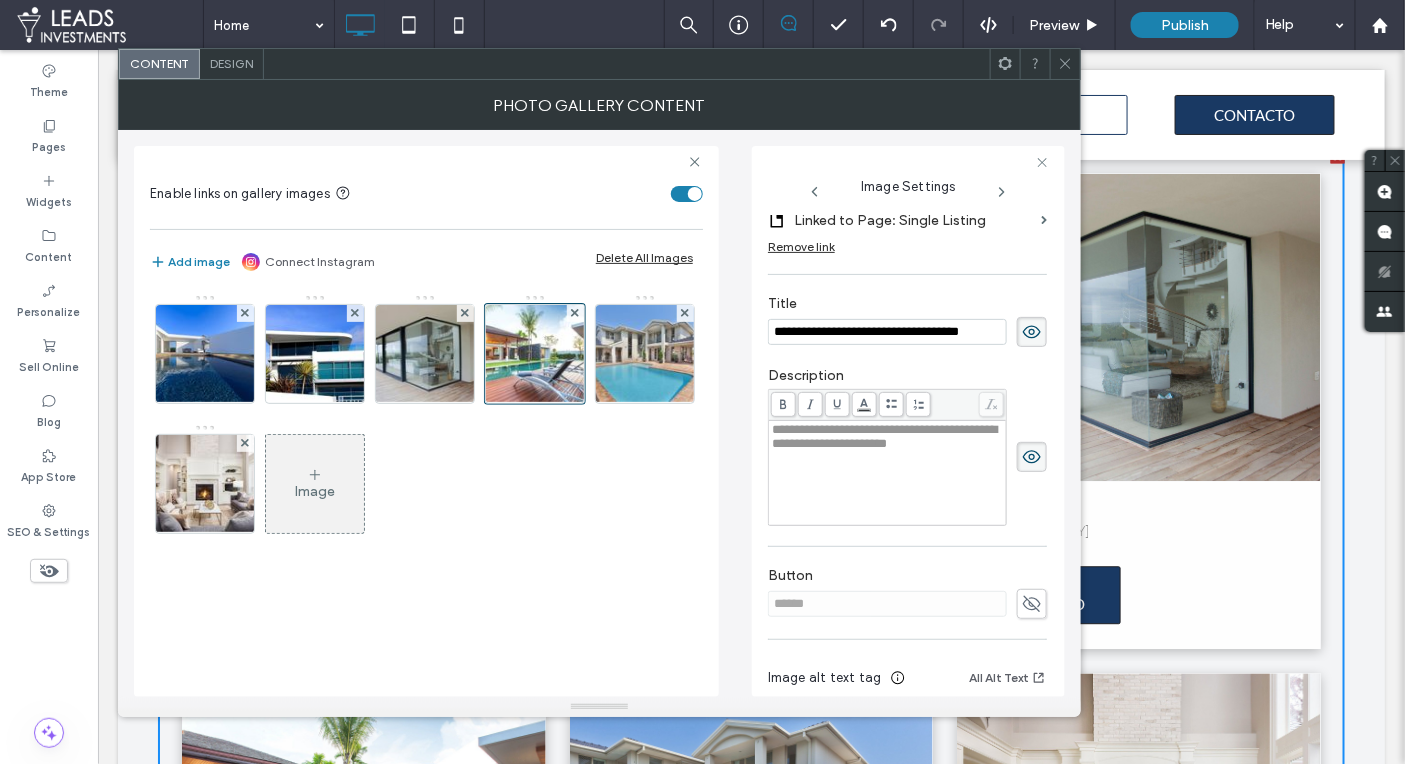 drag, startPoint x: 950, startPoint y: 329, endPoint x: 894, endPoint y: 327, distance: 56.0357 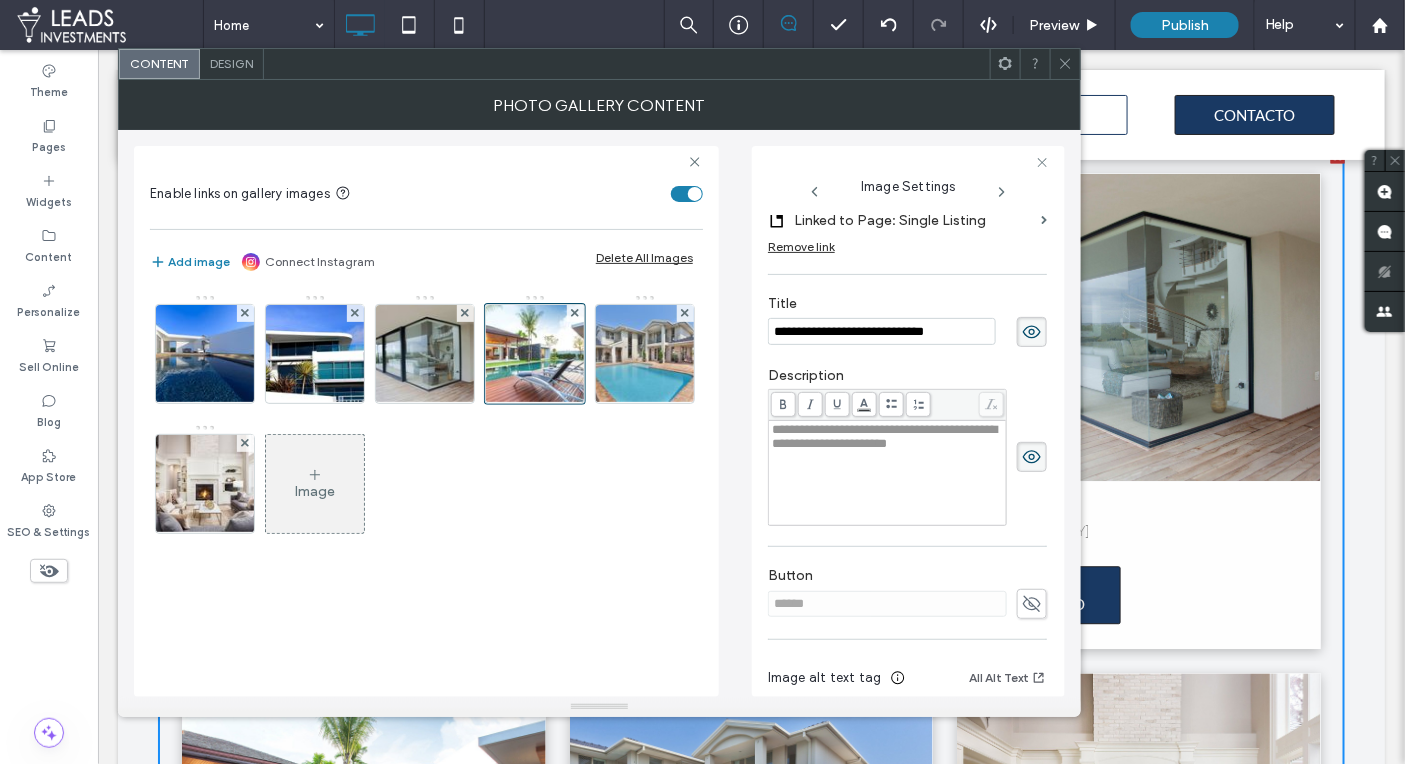 scroll, scrollTop: 0, scrollLeft: 0, axis: both 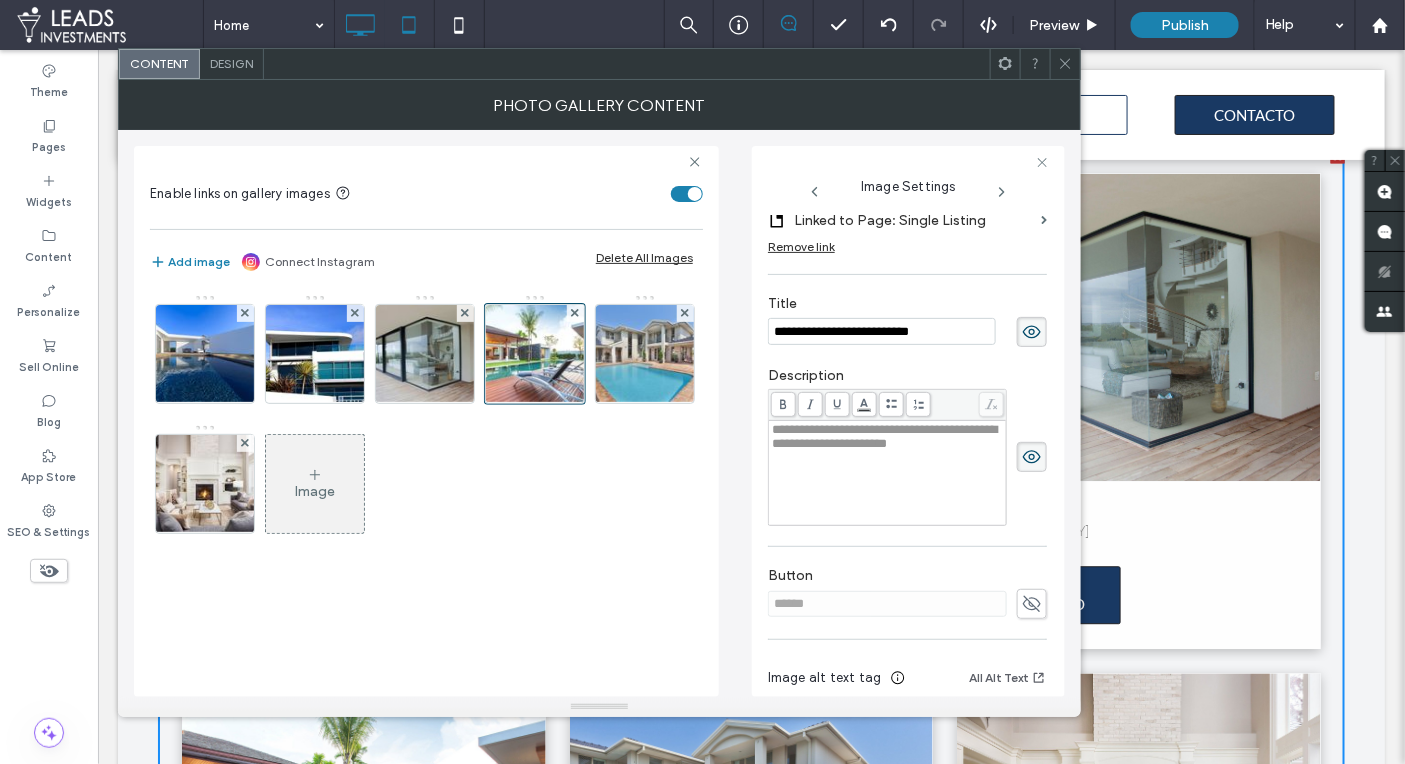 type on "**********" 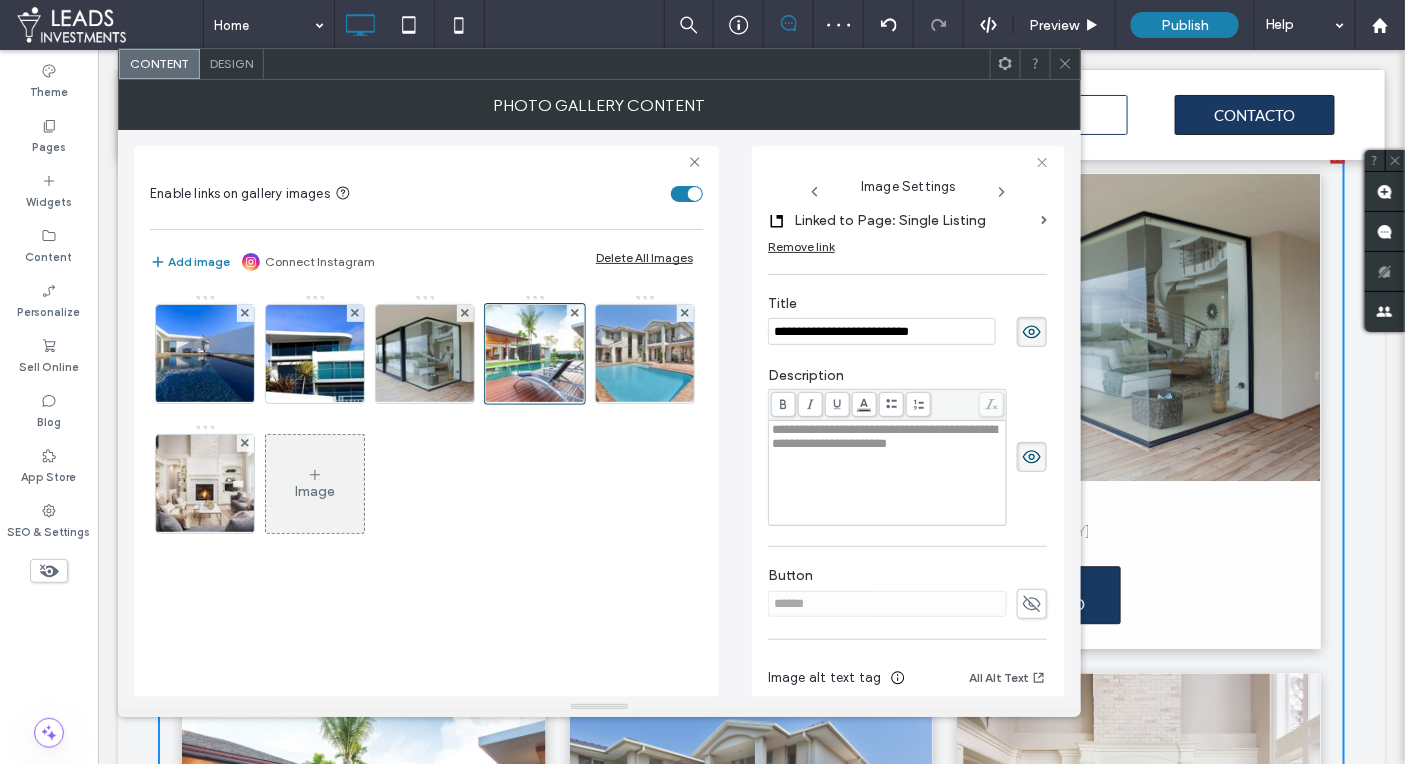 drag, startPoint x: 860, startPoint y: 469, endPoint x: 930, endPoint y: 452, distance: 72.03471 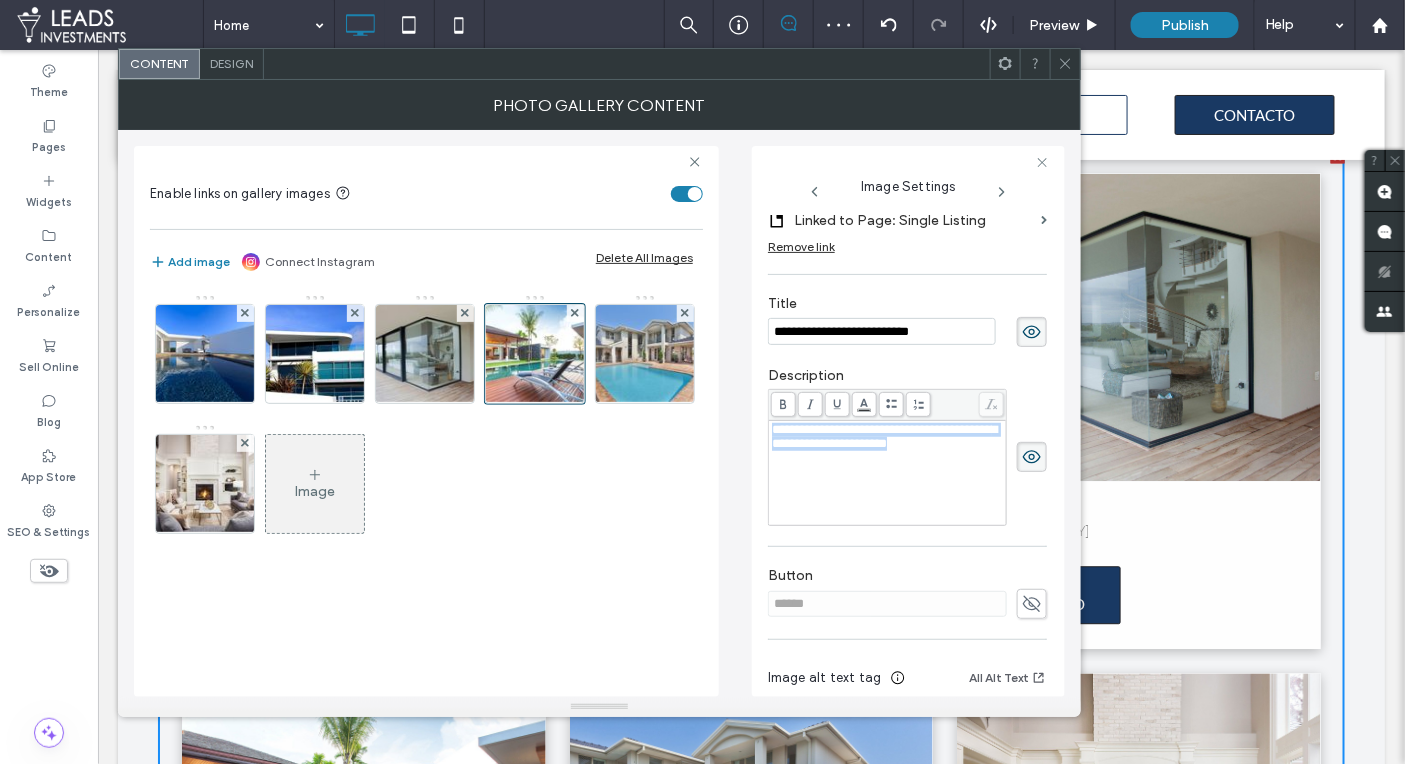 drag, startPoint x: 937, startPoint y: 442, endPoint x: 746, endPoint y: 421, distance: 192.15099 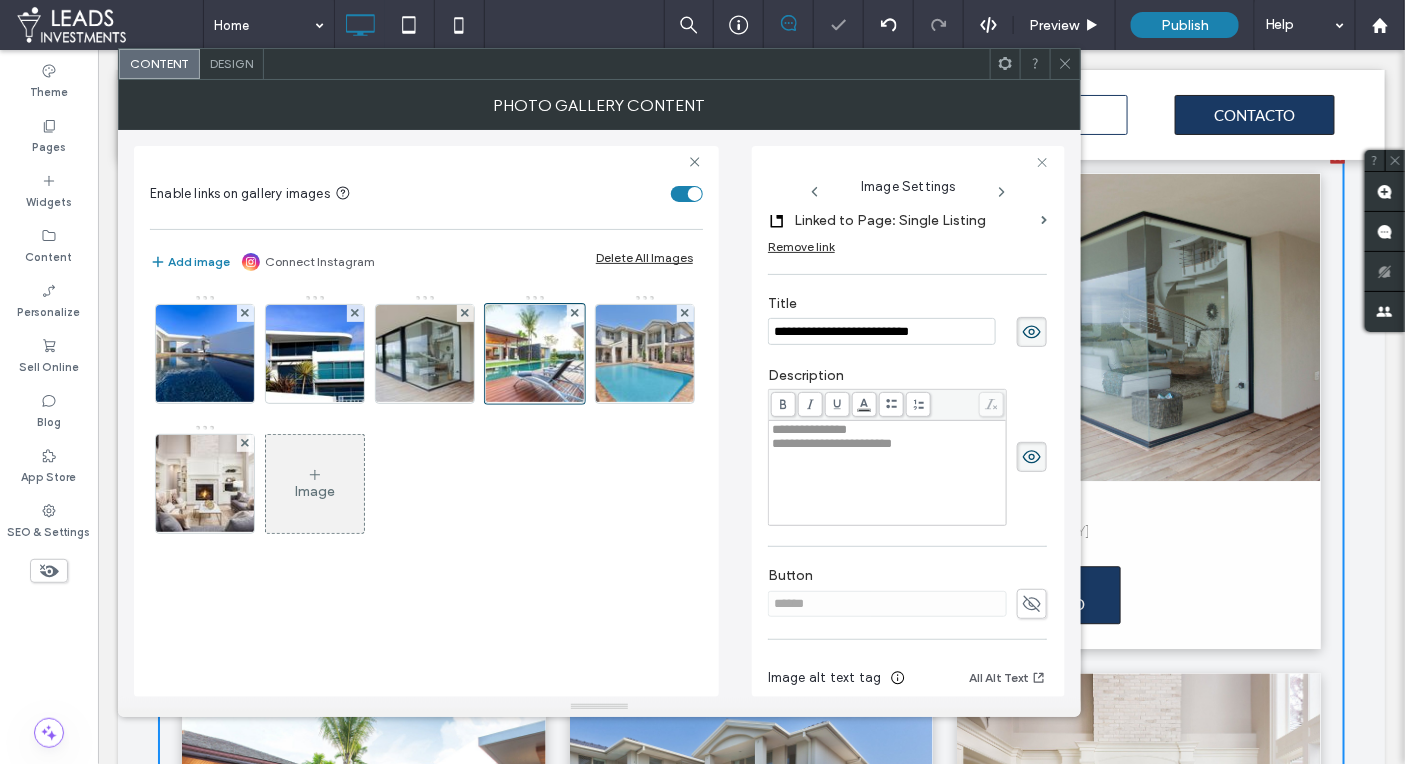 click 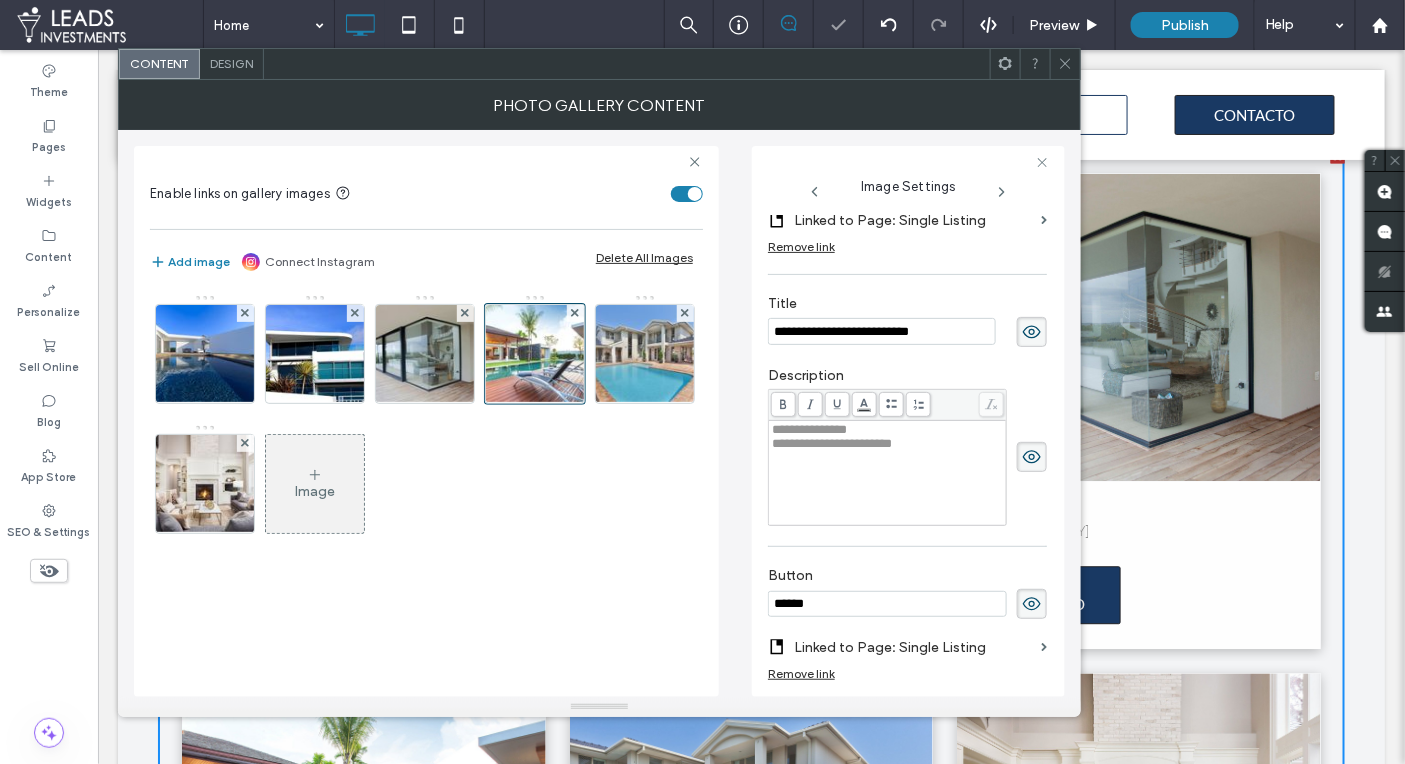 drag, startPoint x: 840, startPoint y: 597, endPoint x: 726, endPoint y: 587, distance: 114.43776 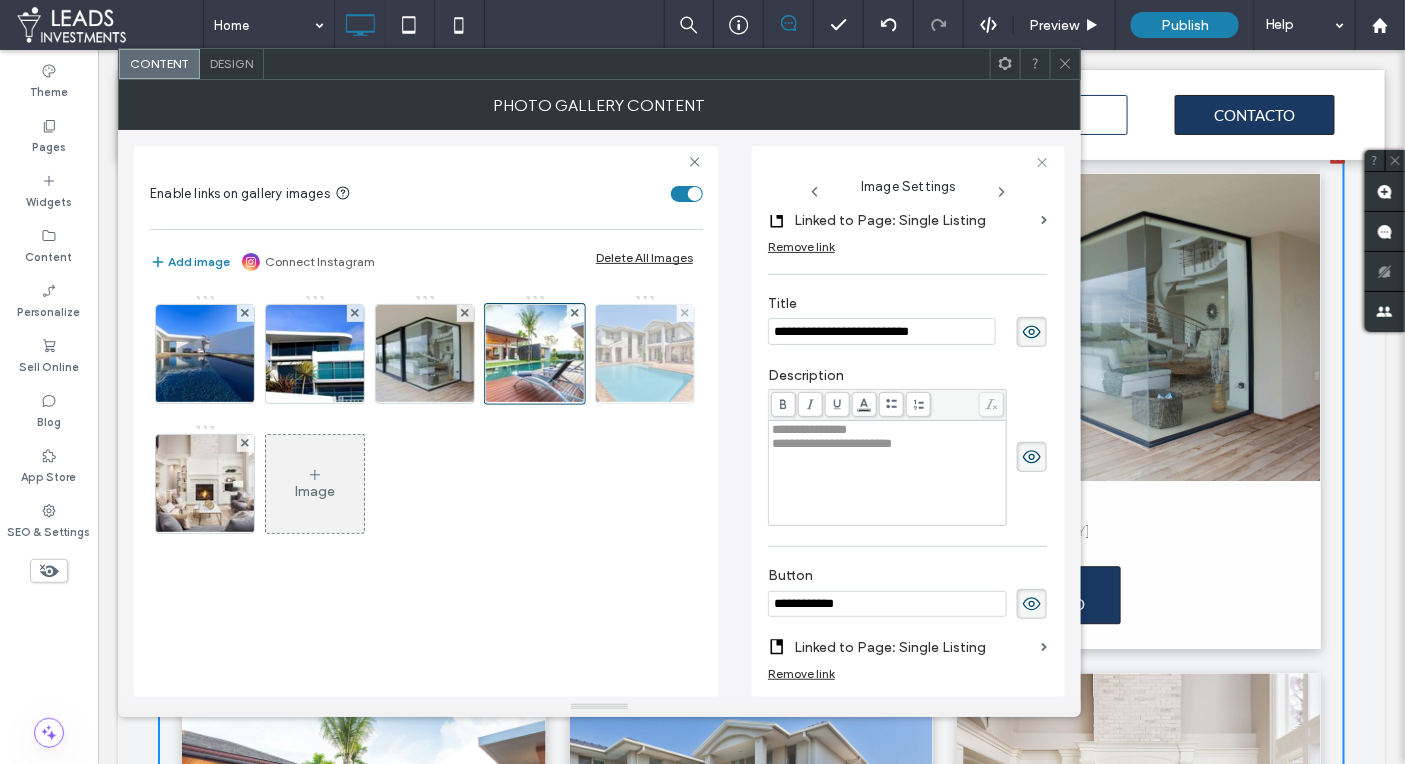 type on "**********" 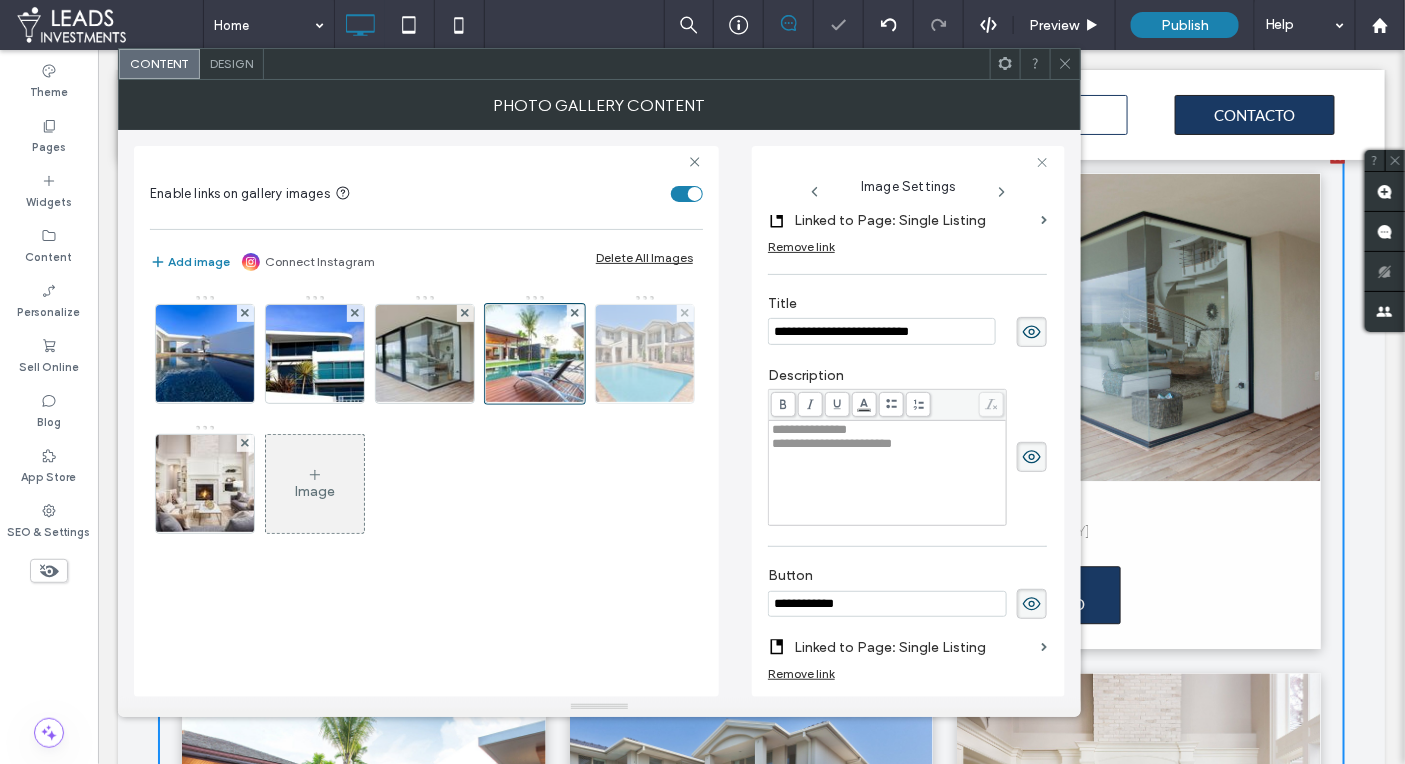 click at bounding box center [645, 354] 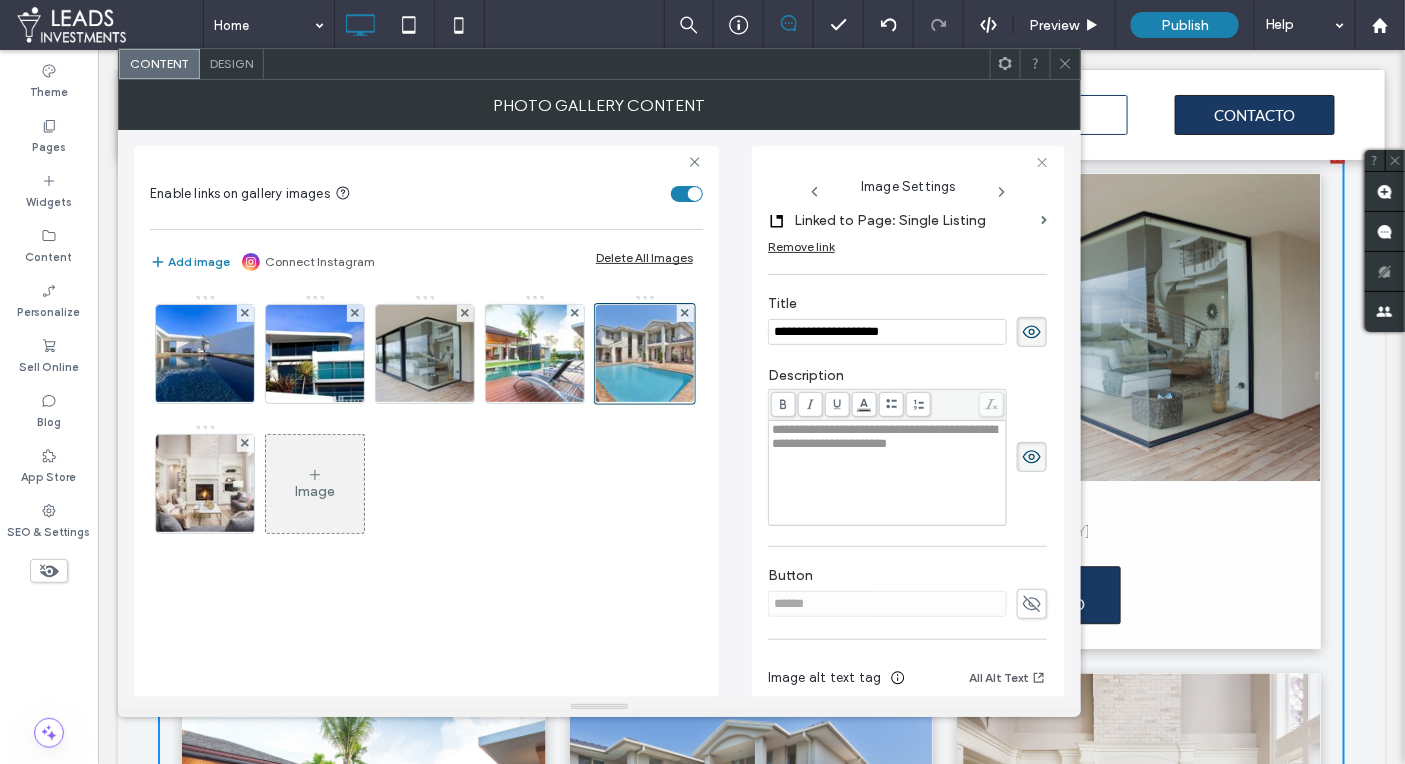 drag, startPoint x: 821, startPoint y: 326, endPoint x: 750, endPoint y: 325, distance: 71.00704 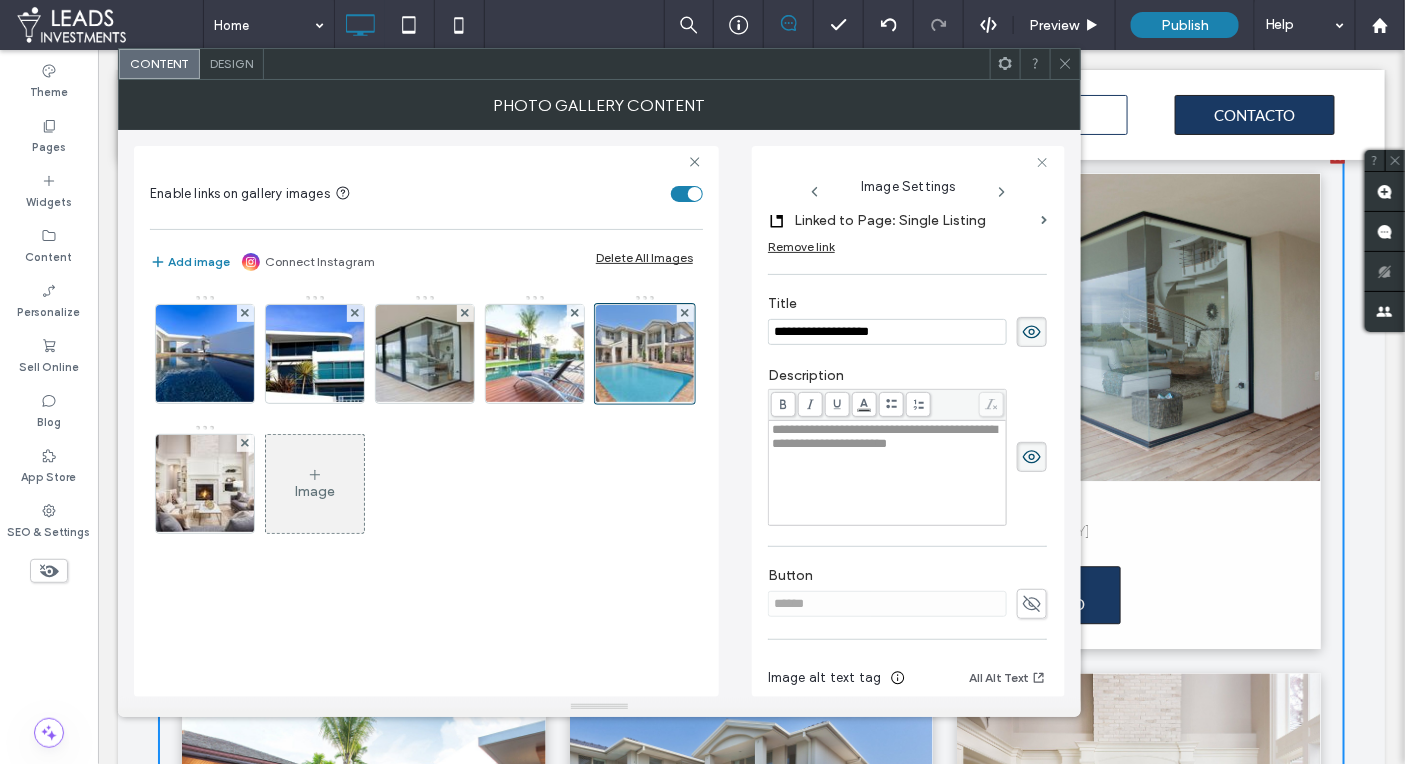 drag, startPoint x: 809, startPoint y: 329, endPoint x: 779, endPoint y: 328, distance: 30.016663 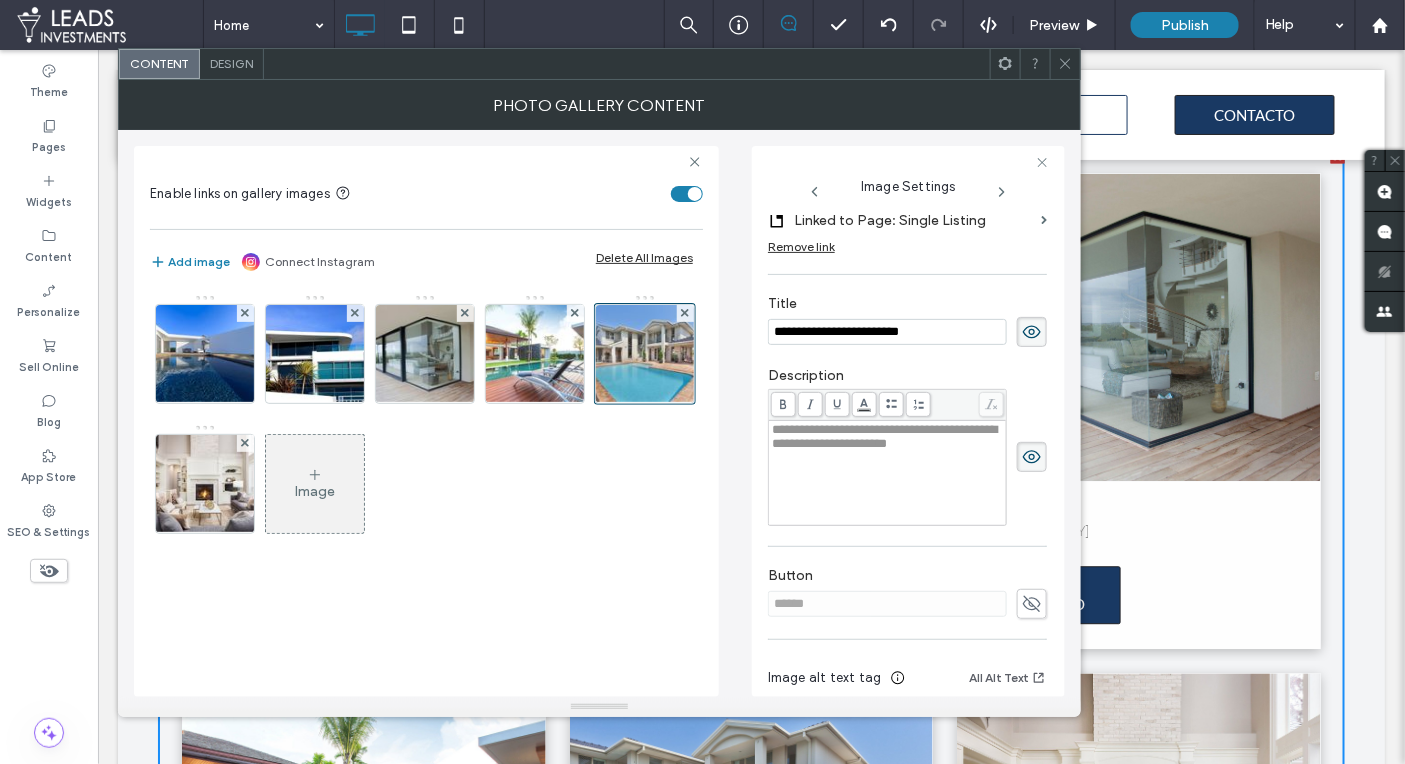 click on "**********" at bounding box center [887, 332] 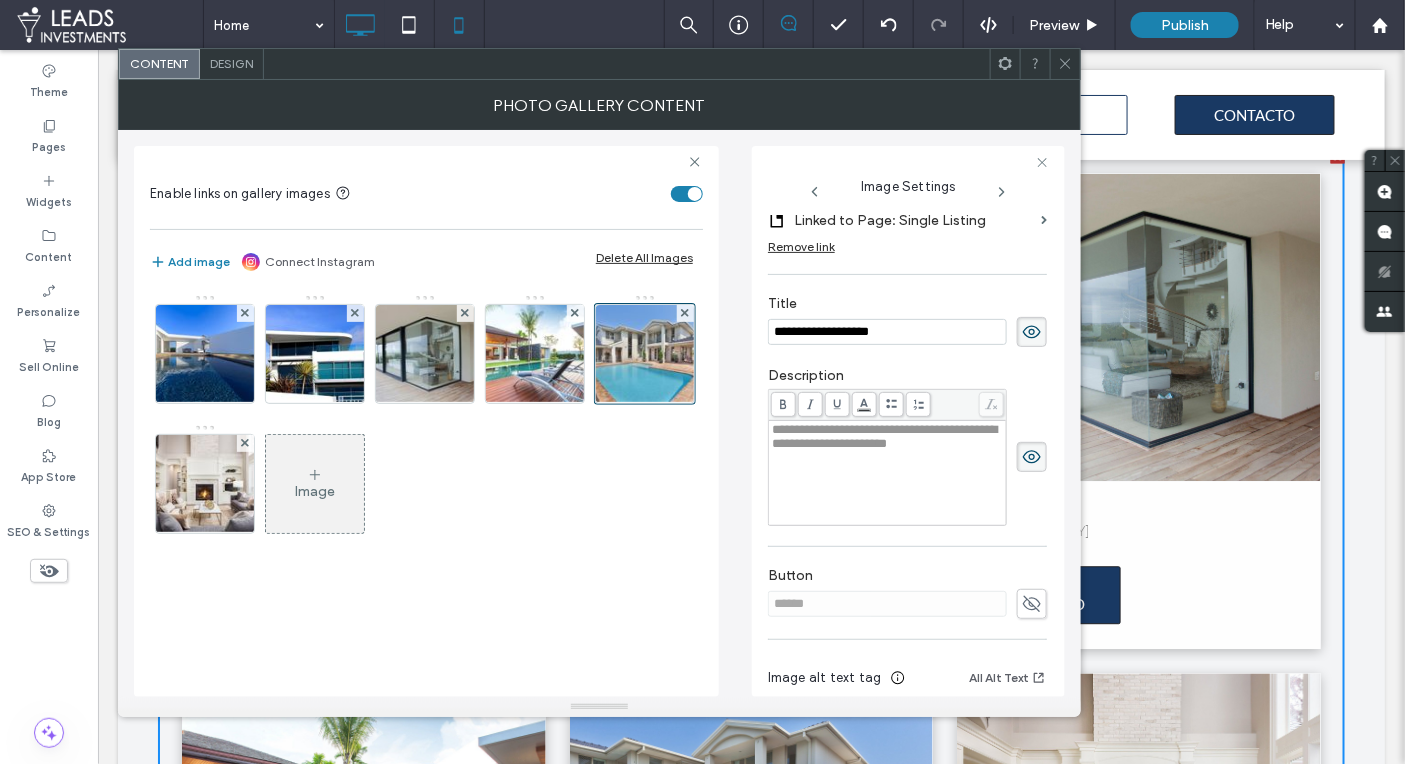 type on "**********" 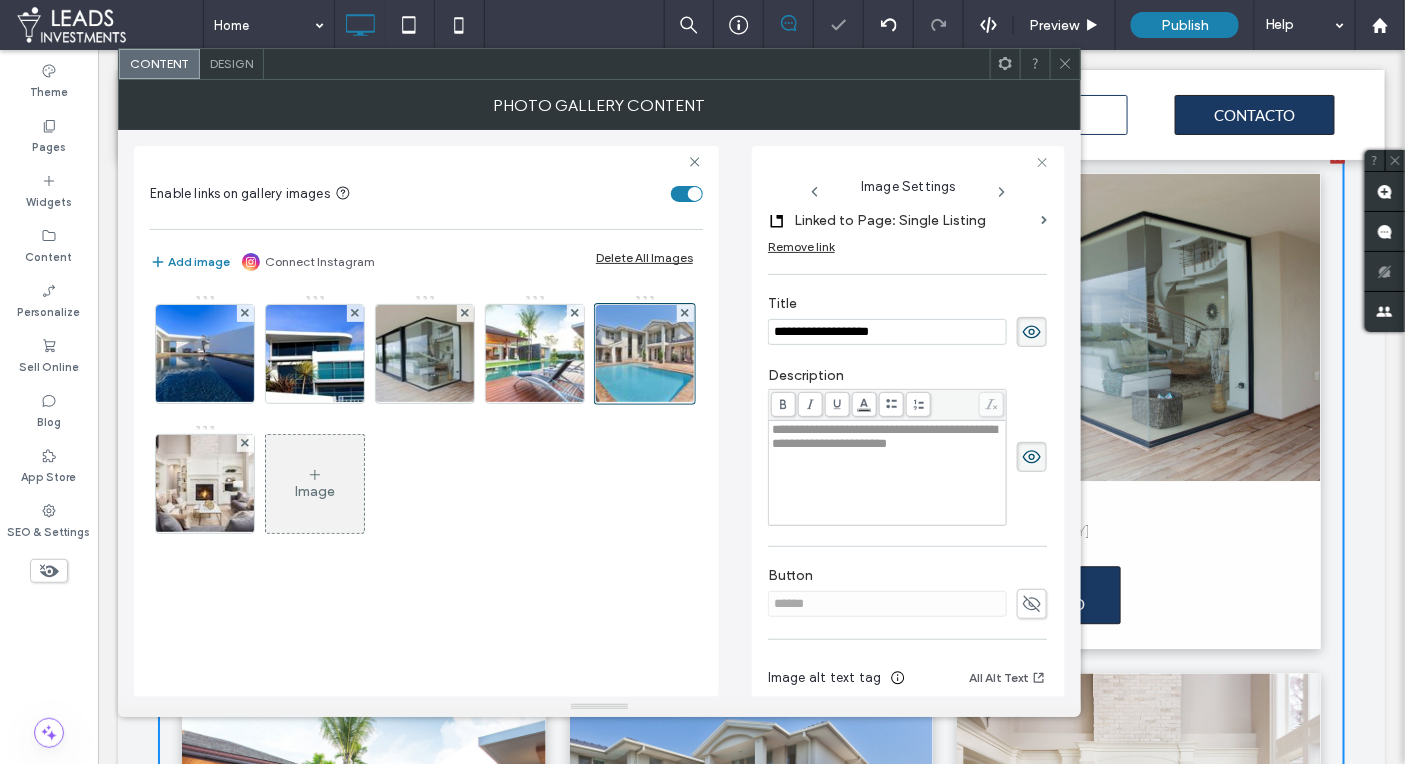 click on "**********" at bounding box center (888, 437) 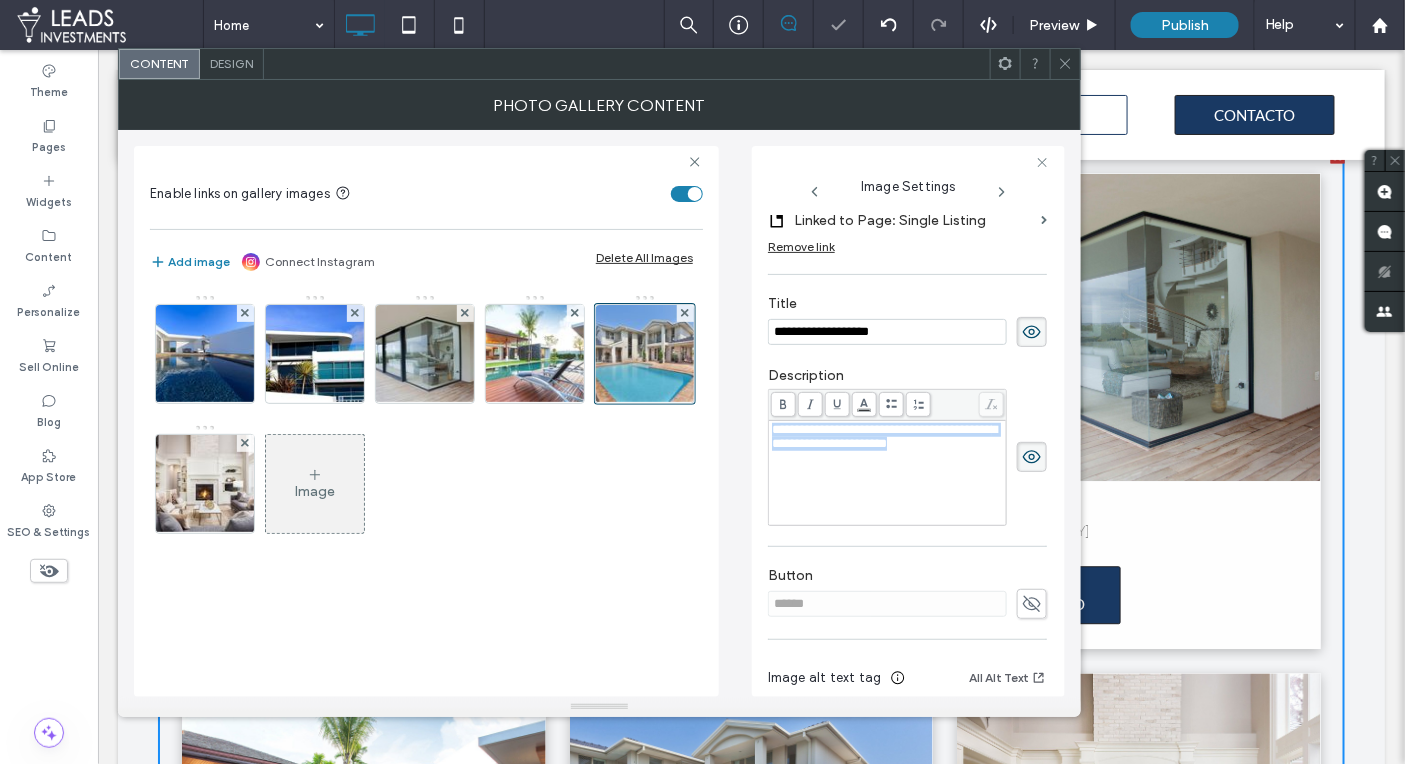 drag, startPoint x: 950, startPoint y: 439, endPoint x: 752, endPoint y: 418, distance: 199.11052 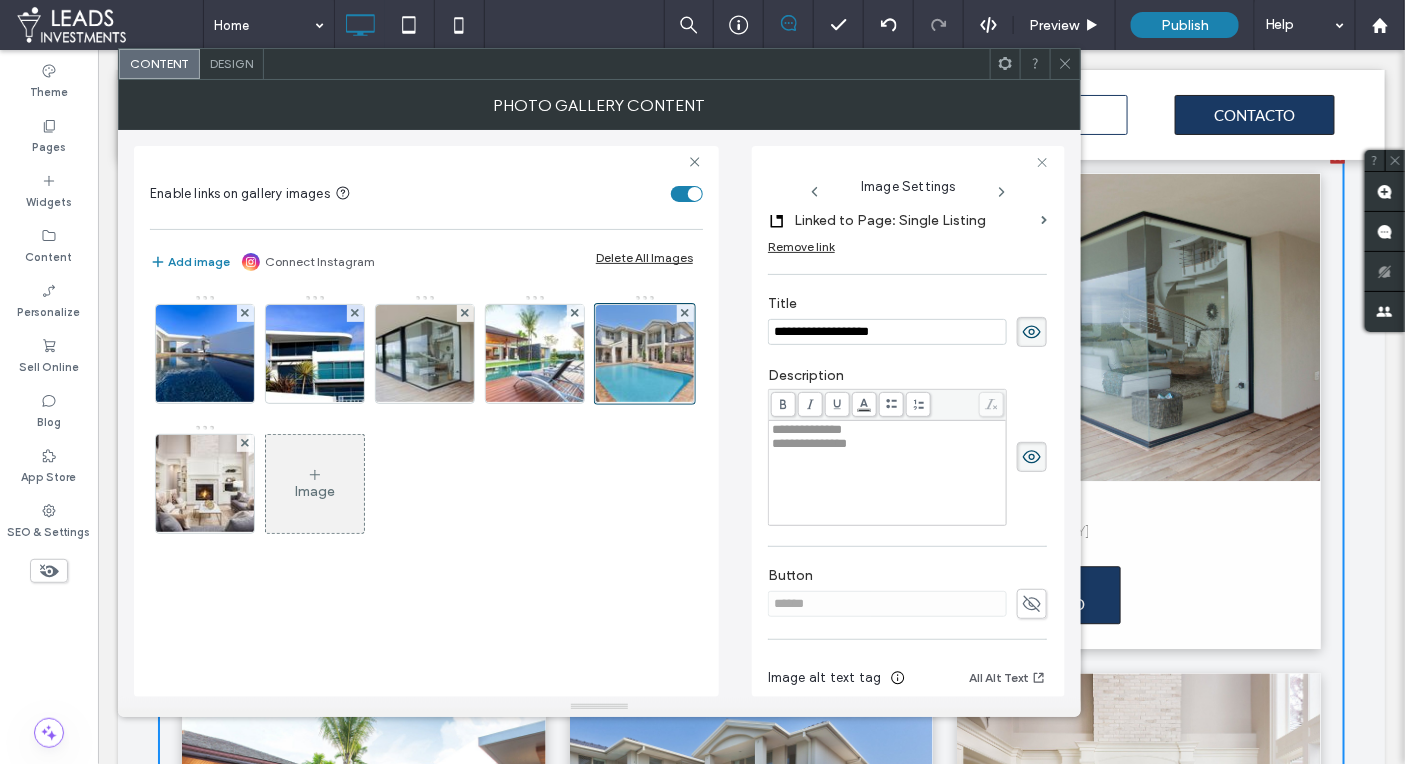 click 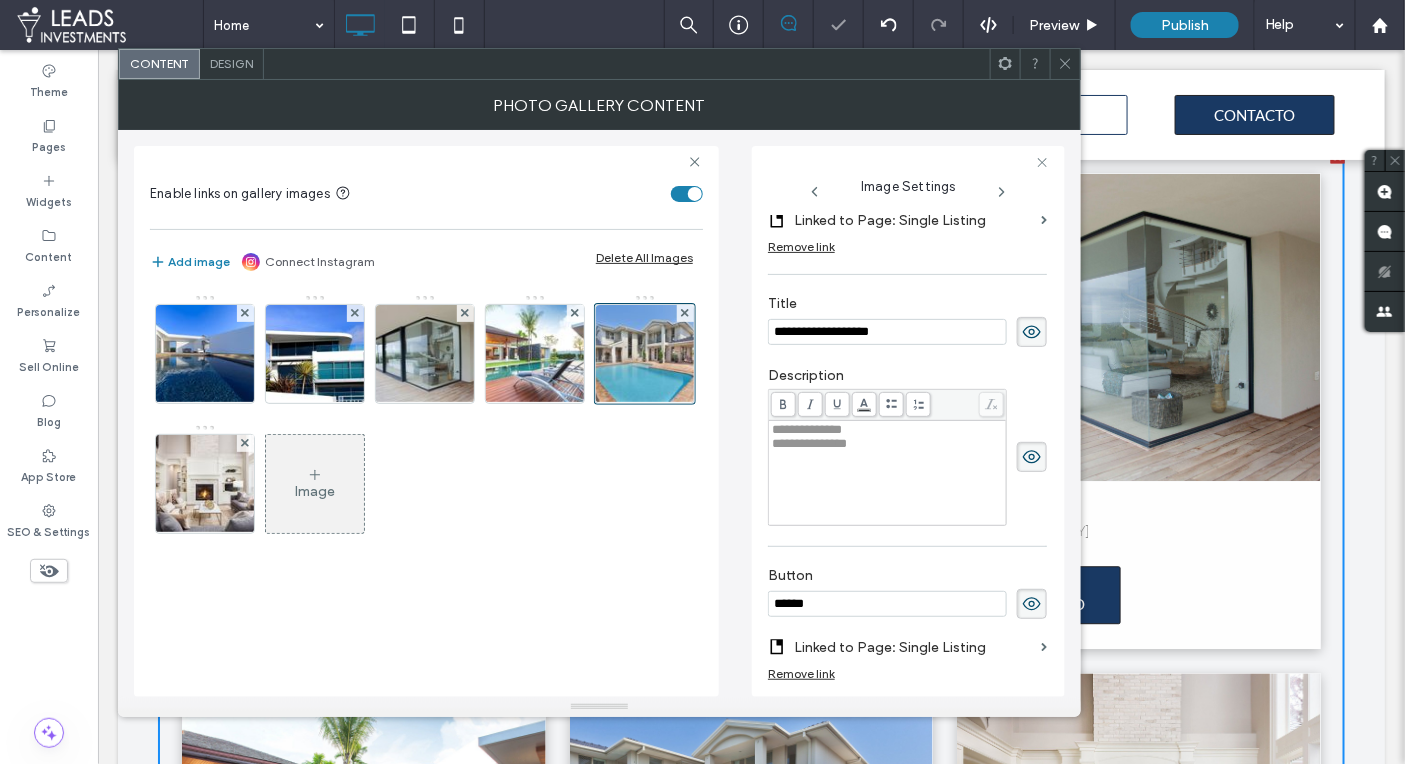 drag, startPoint x: 837, startPoint y: 596, endPoint x: 762, endPoint y: 589, distance: 75.32596 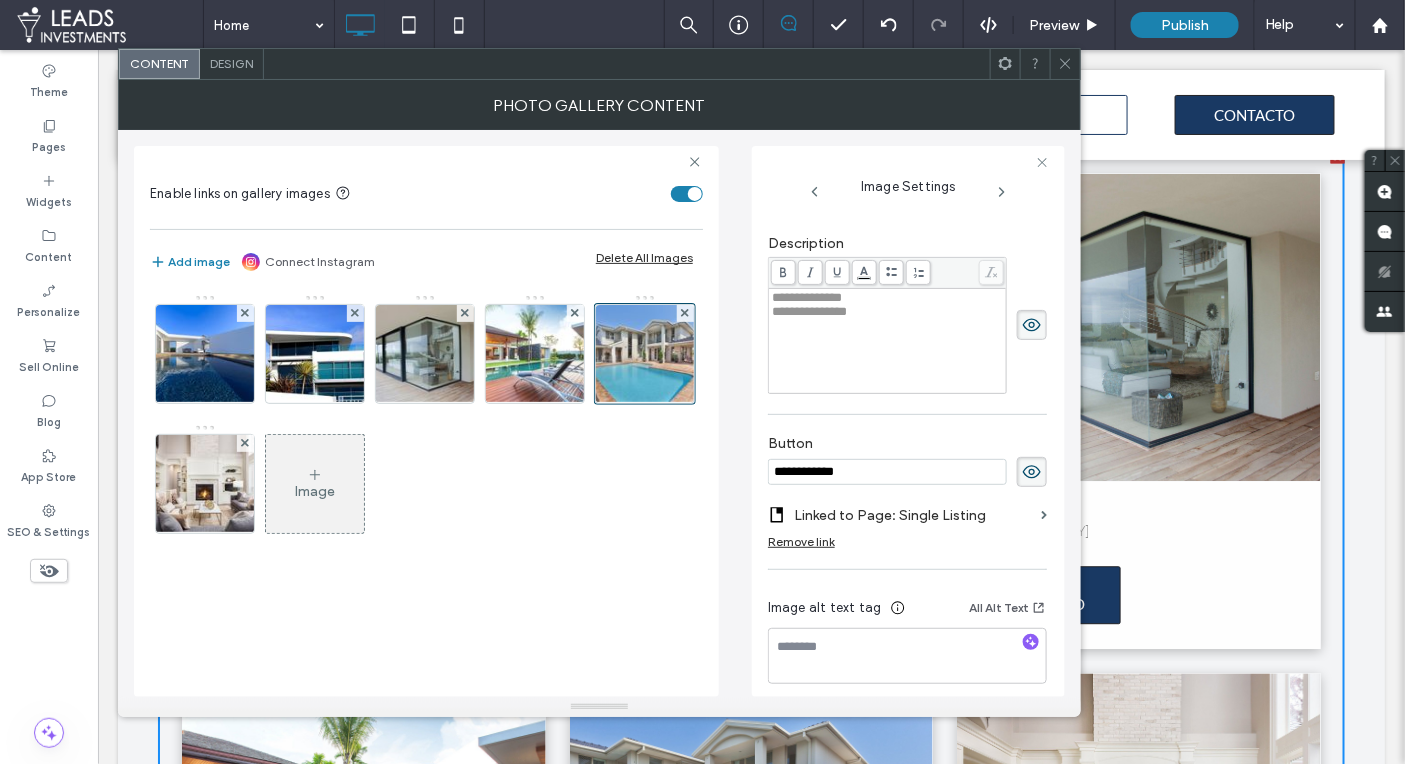 scroll, scrollTop: 513, scrollLeft: 0, axis: vertical 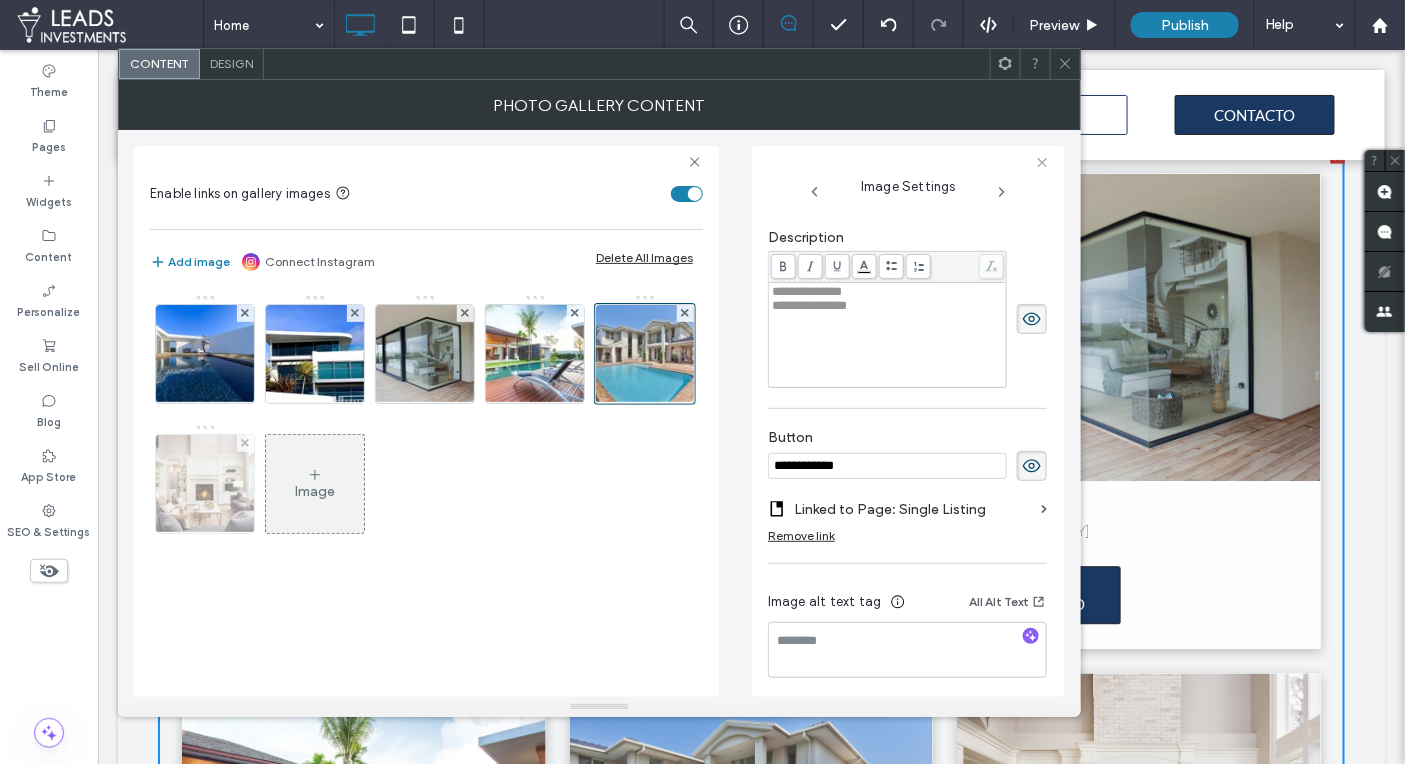 type on "**********" 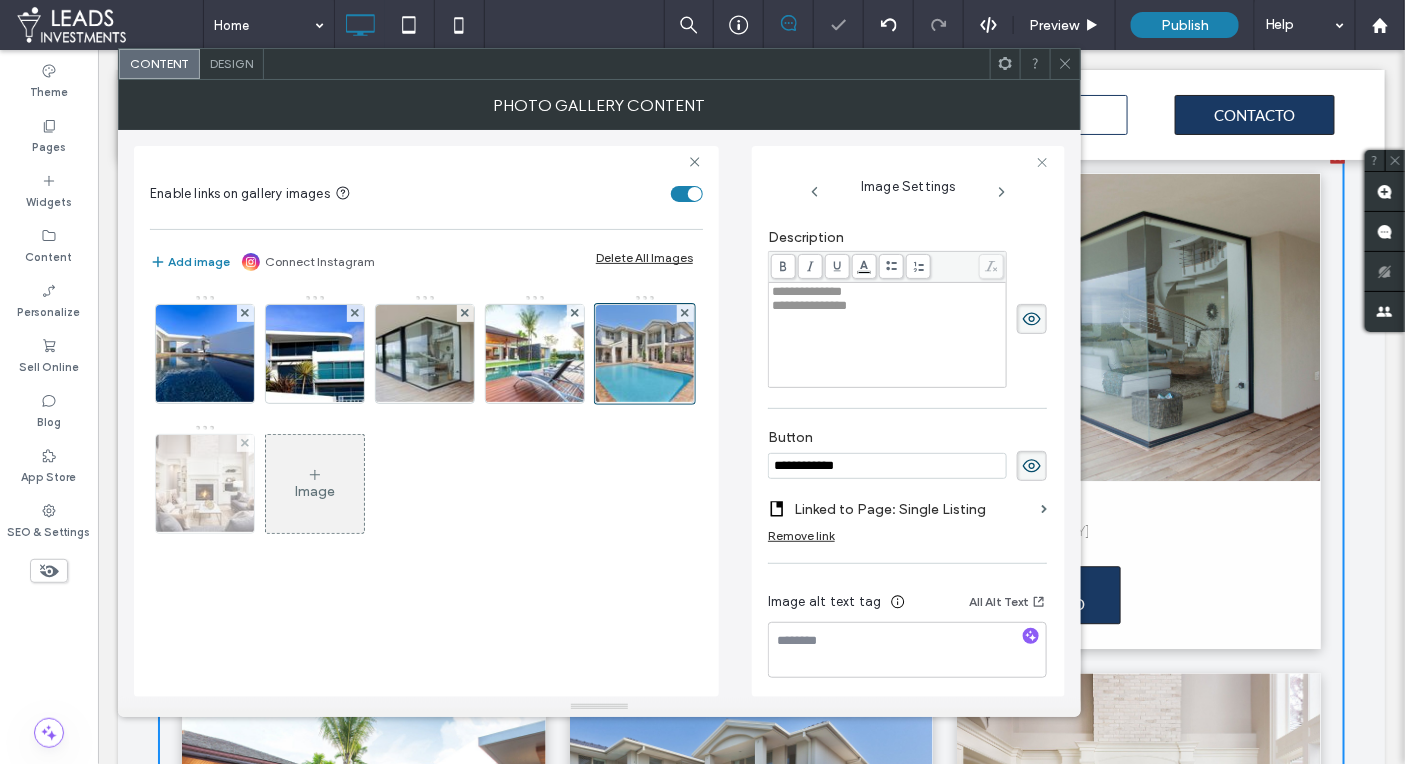 click at bounding box center [205, 484] 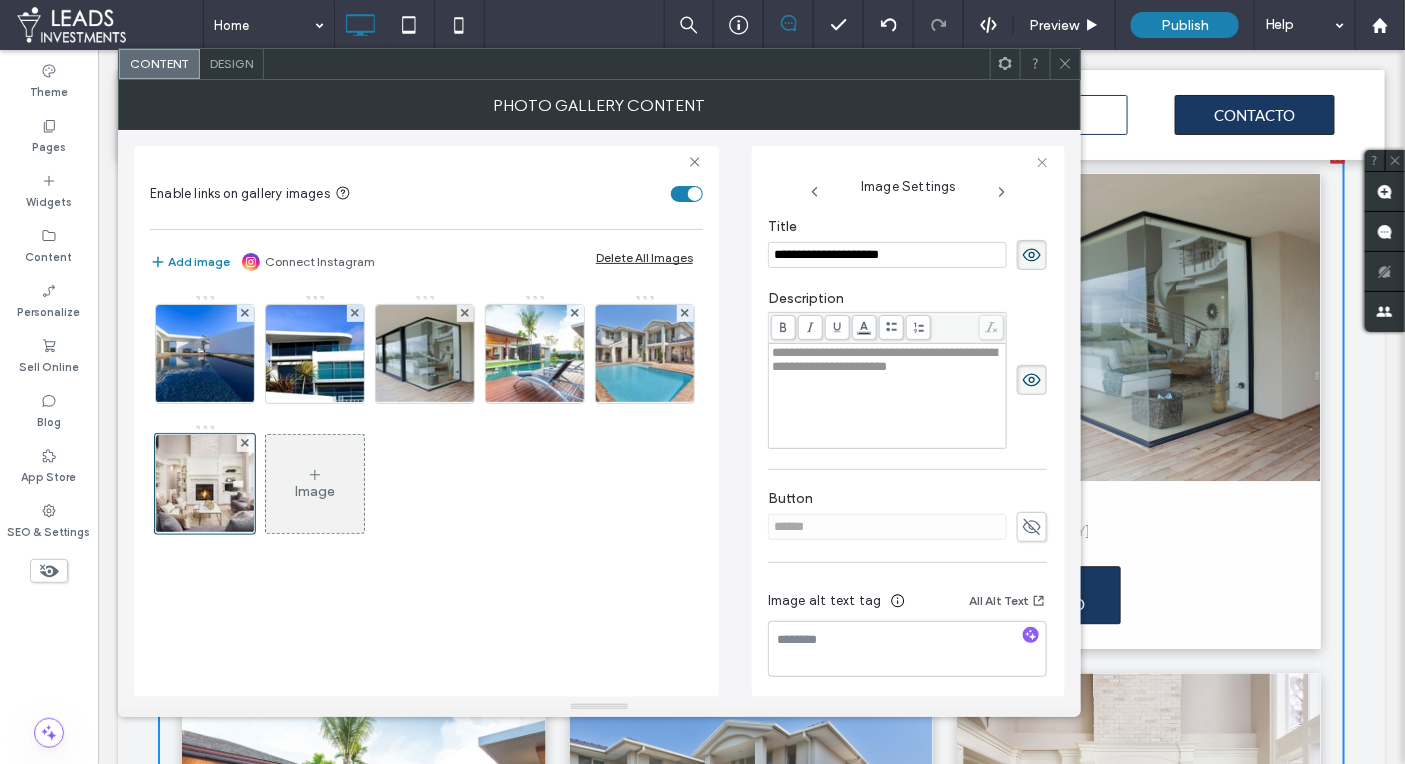 drag, startPoint x: 810, startPoint y: 242, endPoint x: 736, endPoint y: 236, distance: 74.24284 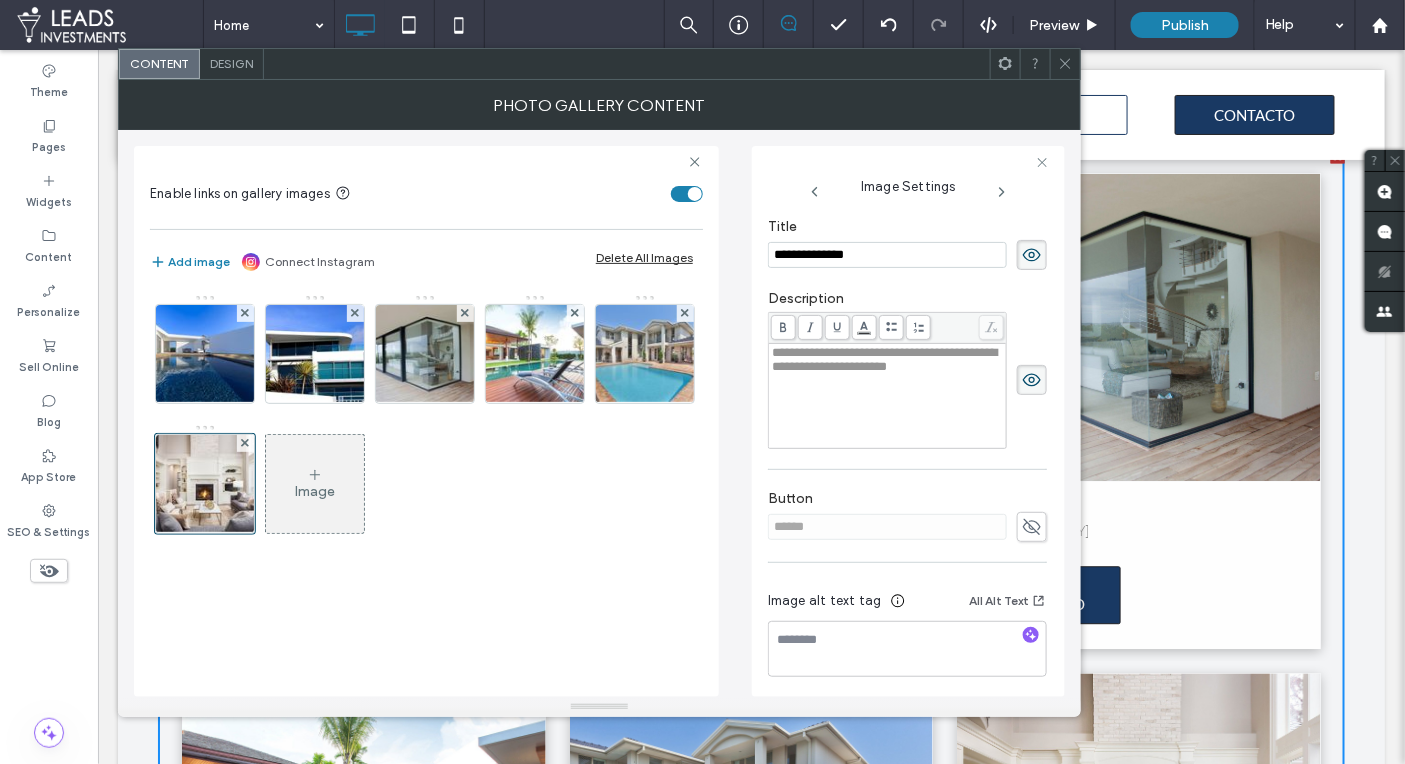 click on "**********" at bounding box center [887, 255] 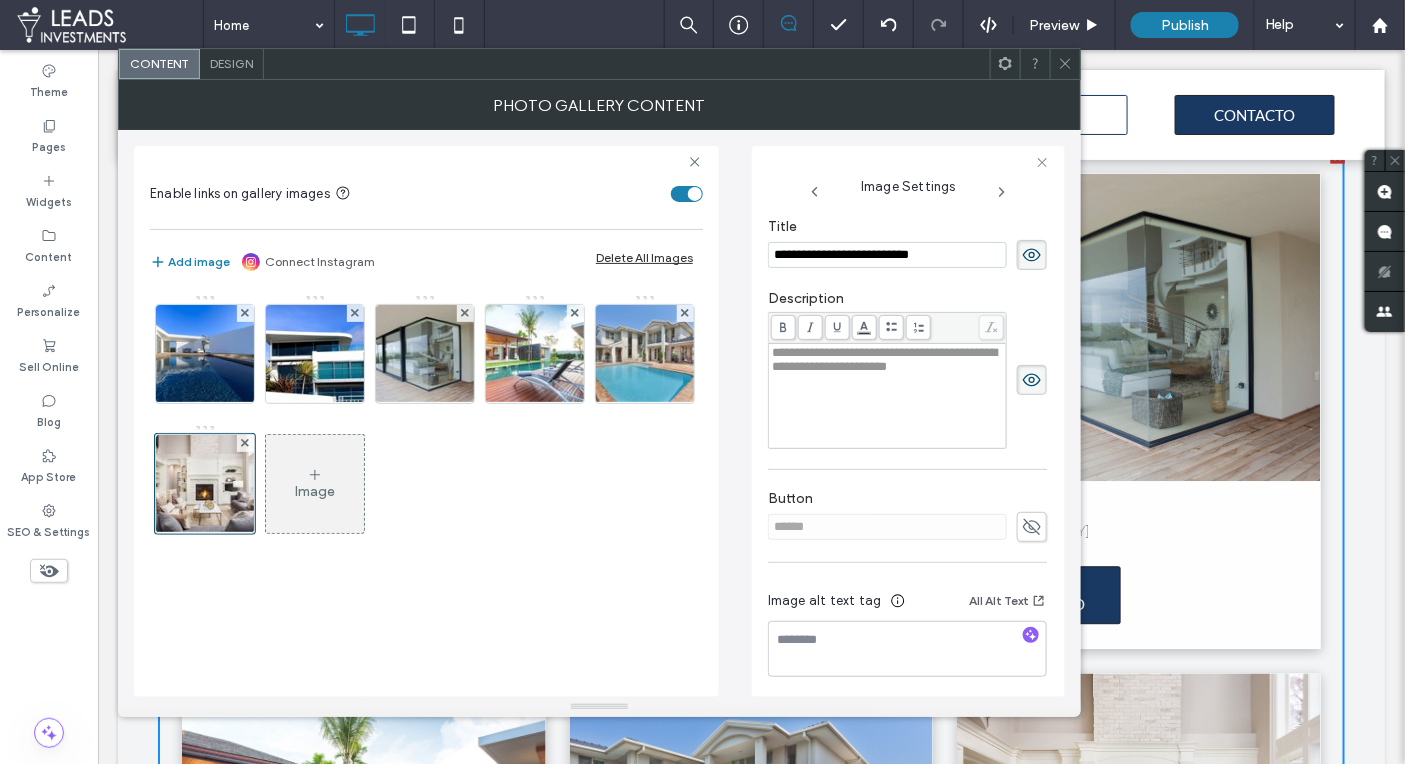 drag, startPoint x: 978, startPoint y: 251, endPoint x: 886, endPoint y: 251, distance: 92 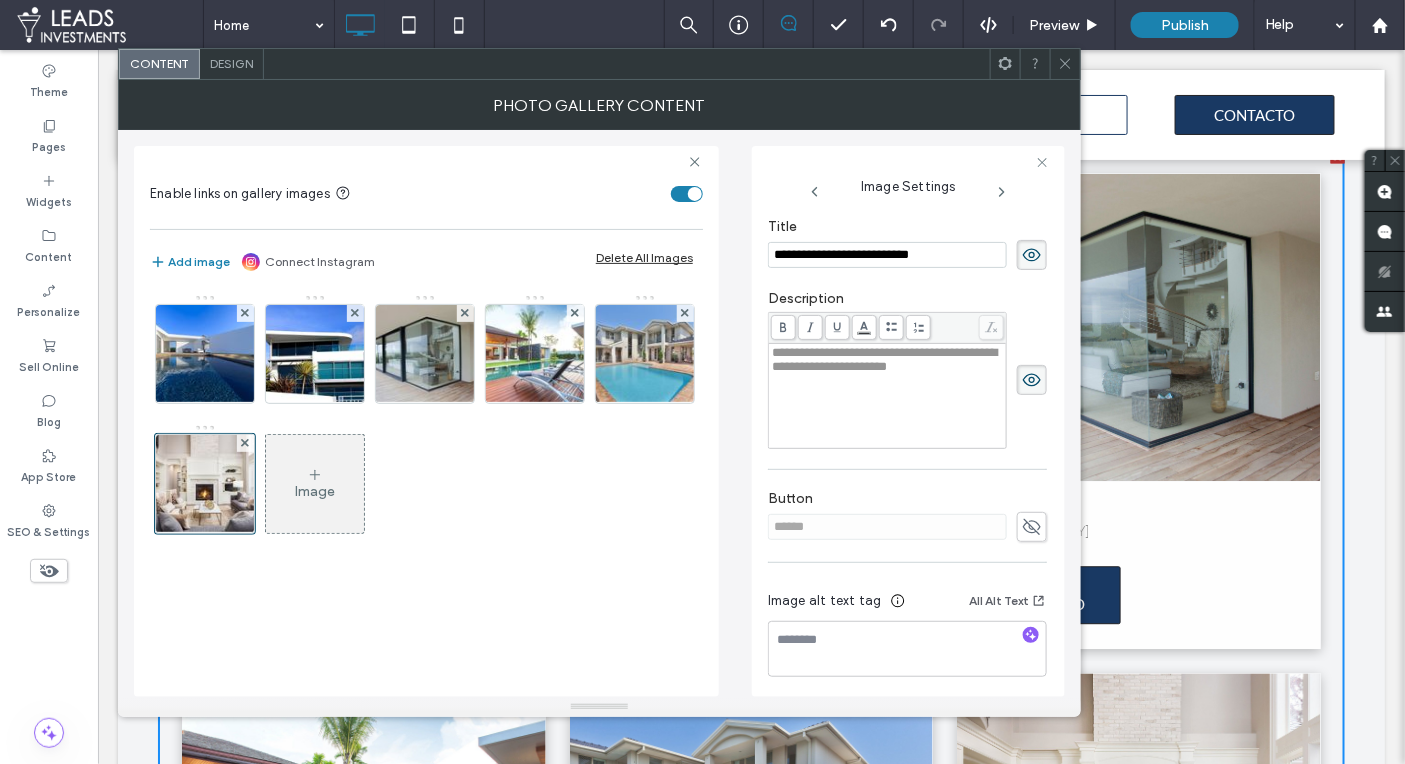 click on "**********" at bounding box center (887, 255) 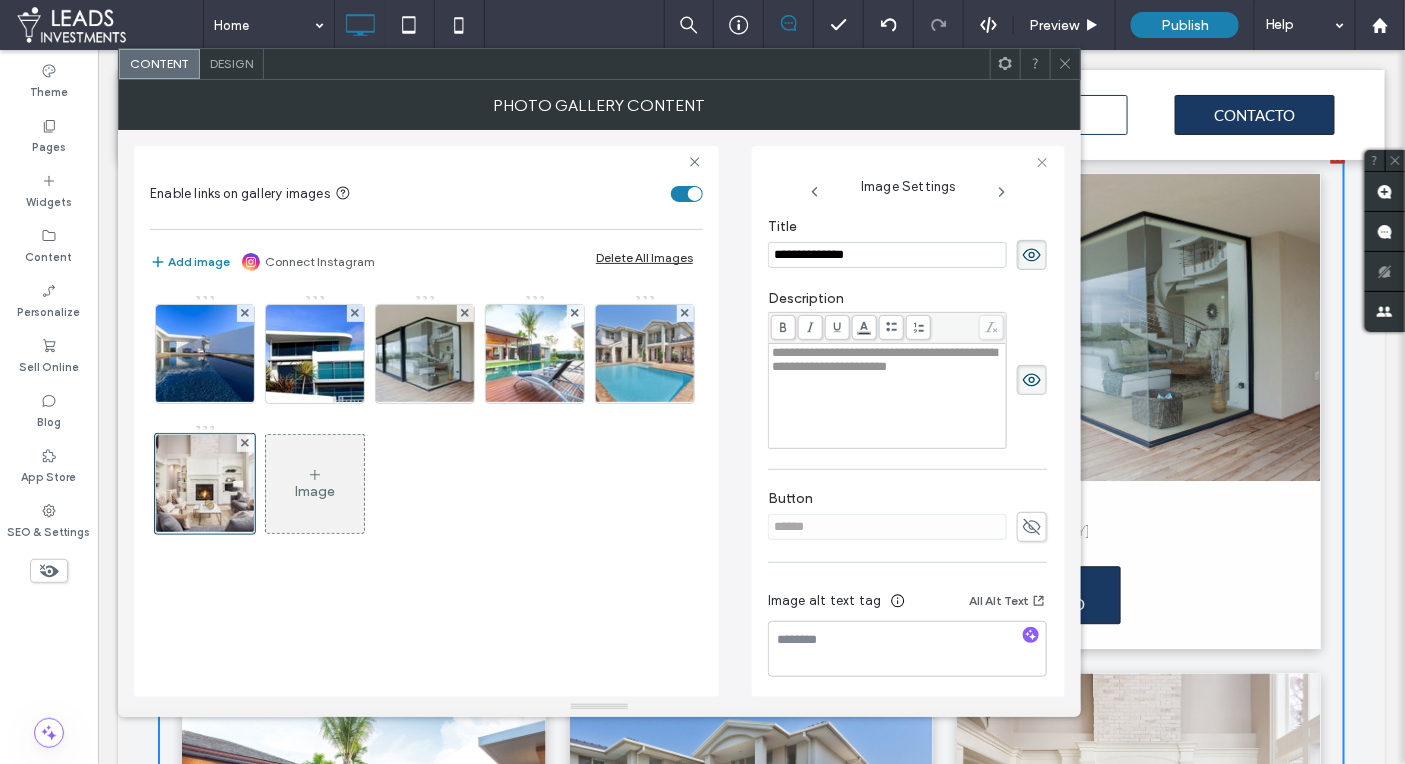type on "**********" 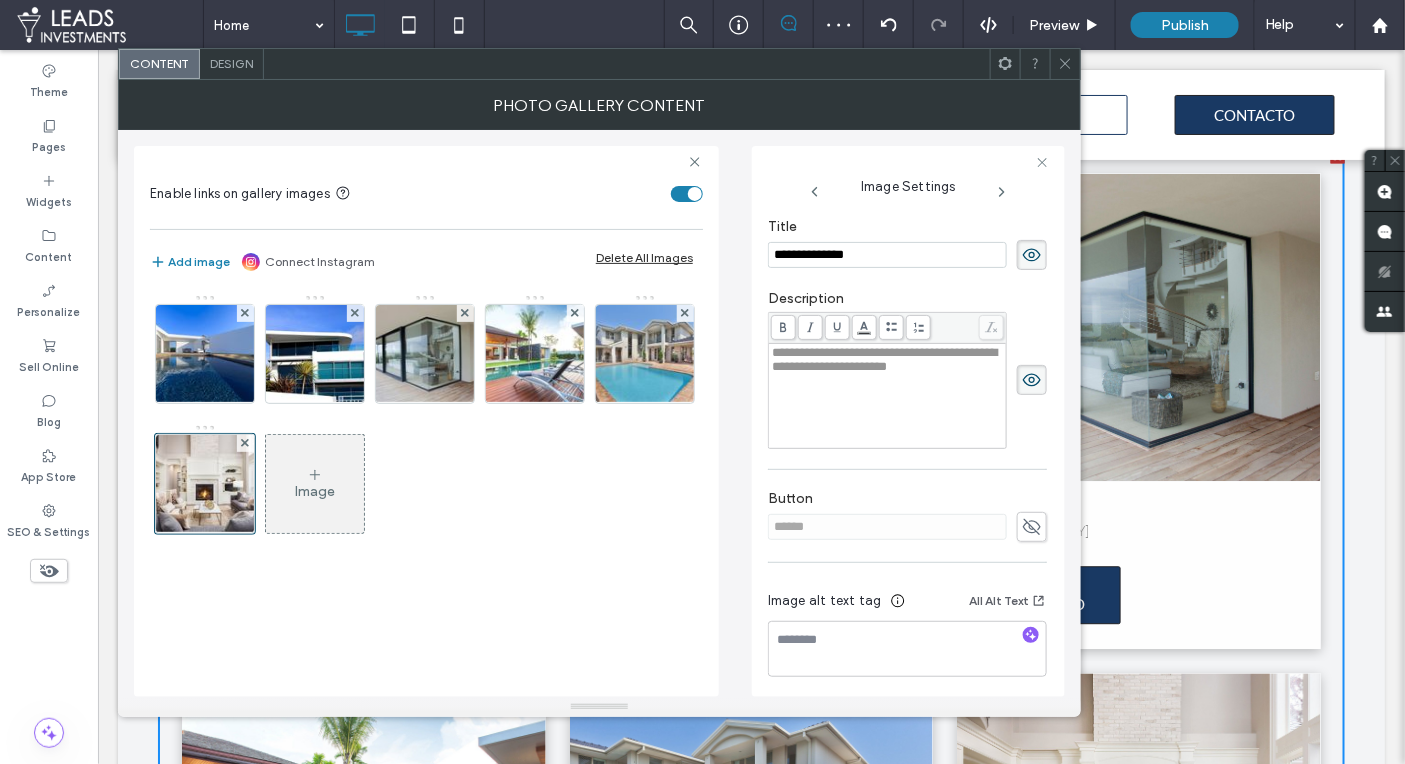 drag, startPoint x: 833, startPoint y: 377, endPoint x: 852, endPoint y: 356, distance: 28.319605 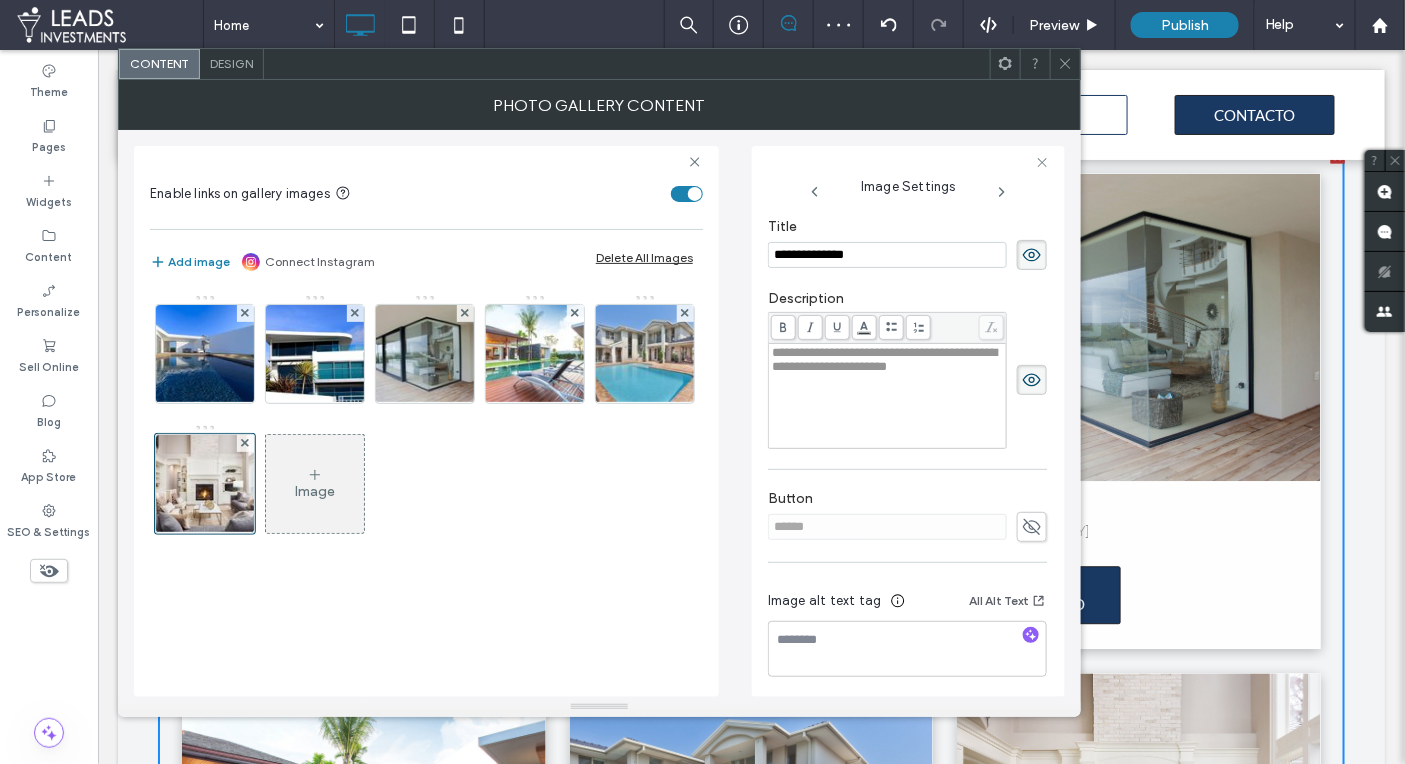 click on "**********" at bounding box center (888, 396) 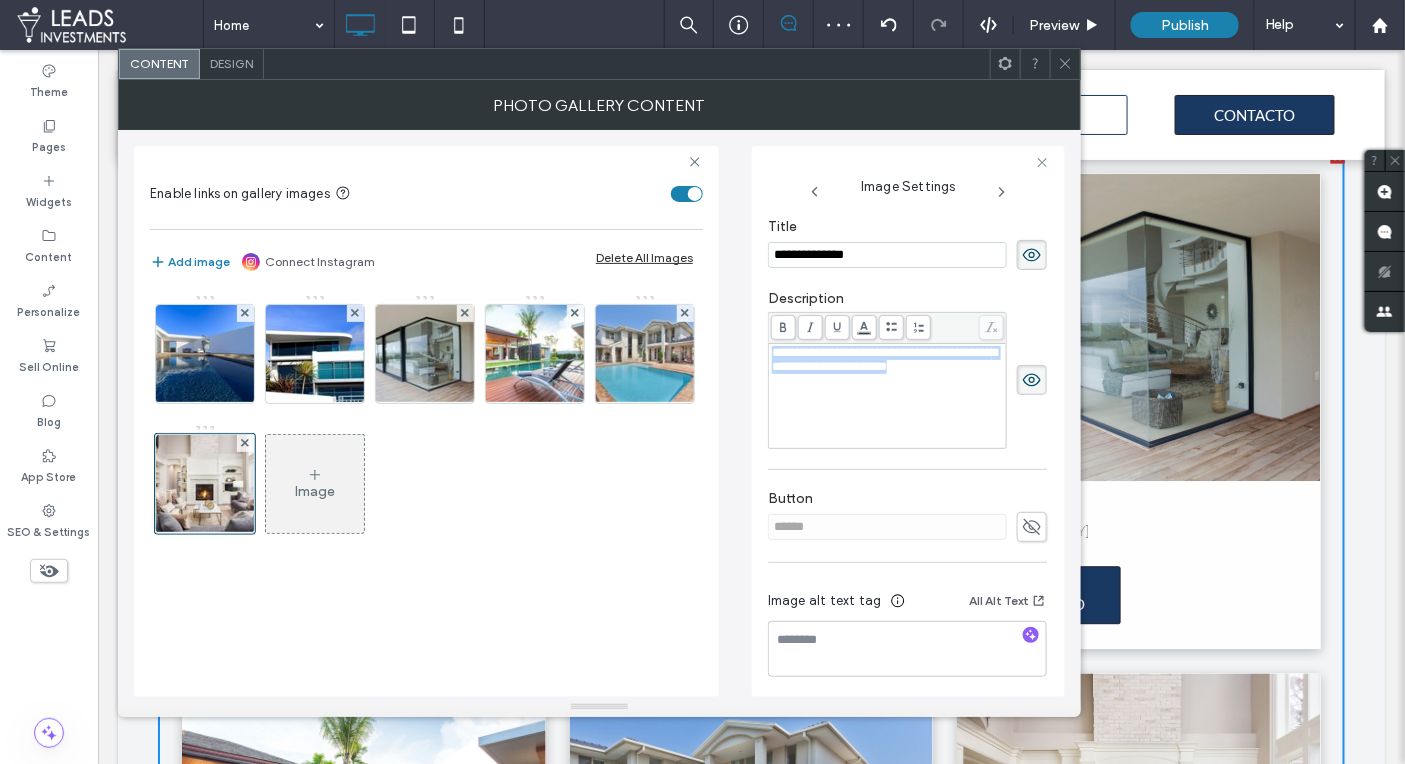 drag, startPoint x: 853, startPoint y: 357, endPoint x: 769, endPoint y: 347, distance: 84.59315 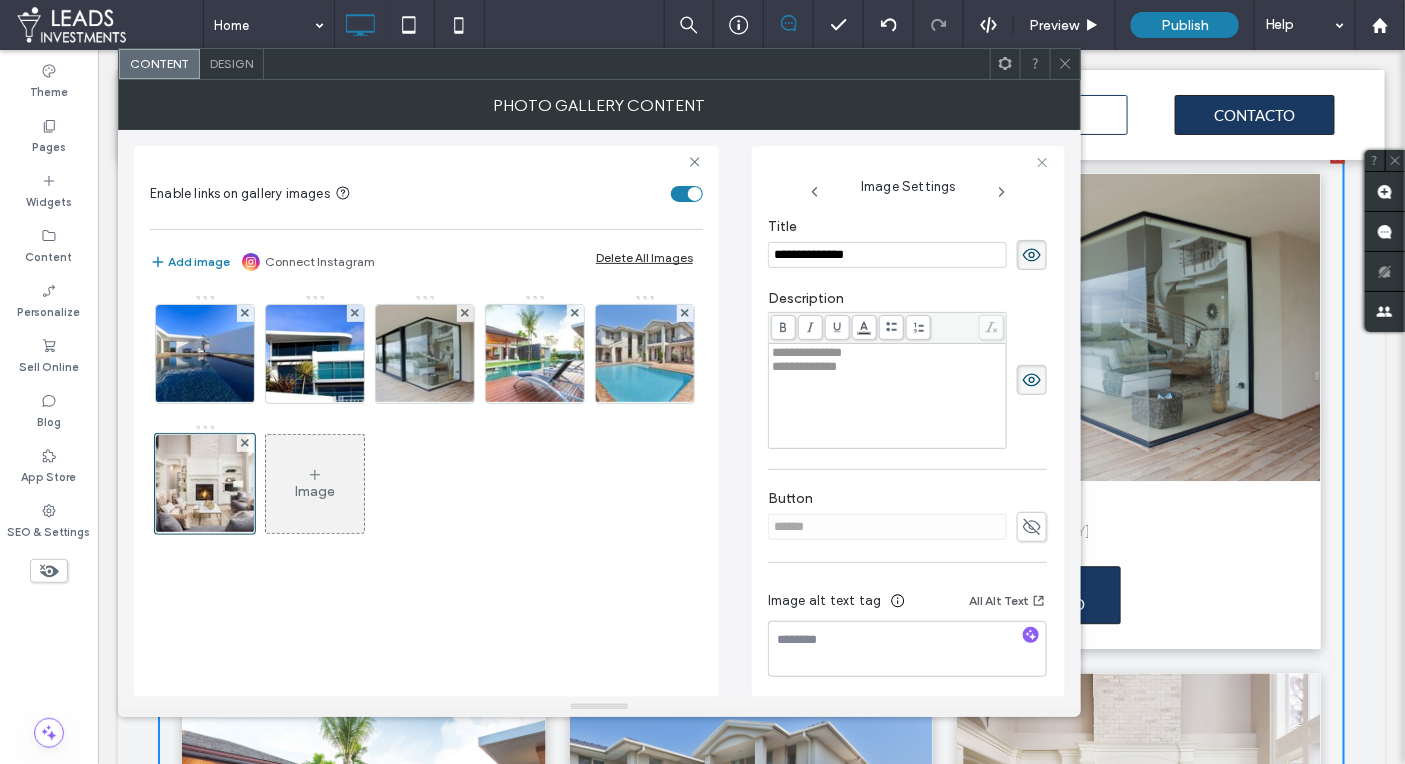click 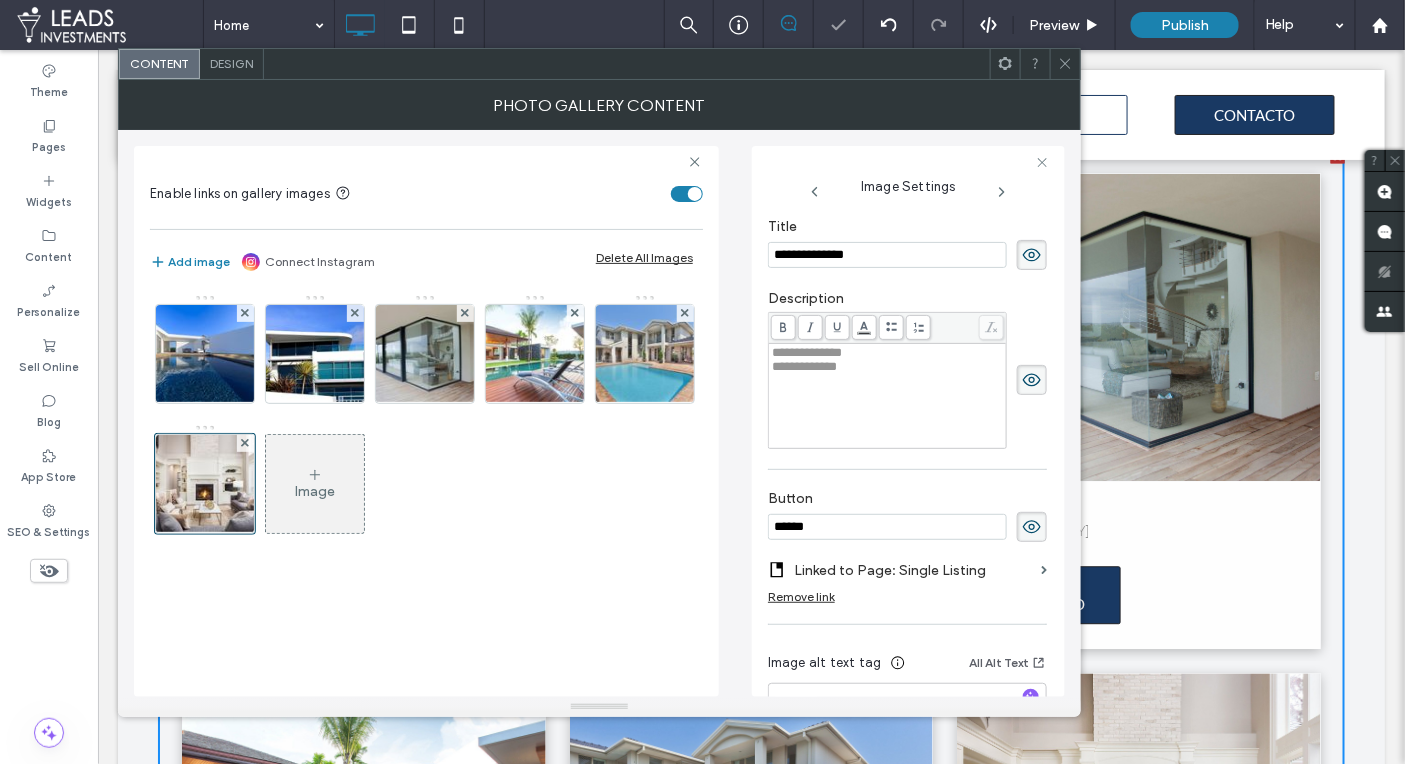 drag, startPoint x: 863, startPoint y: 517, endPoint x: 737, endPoint y: 514, distance: 126.035706 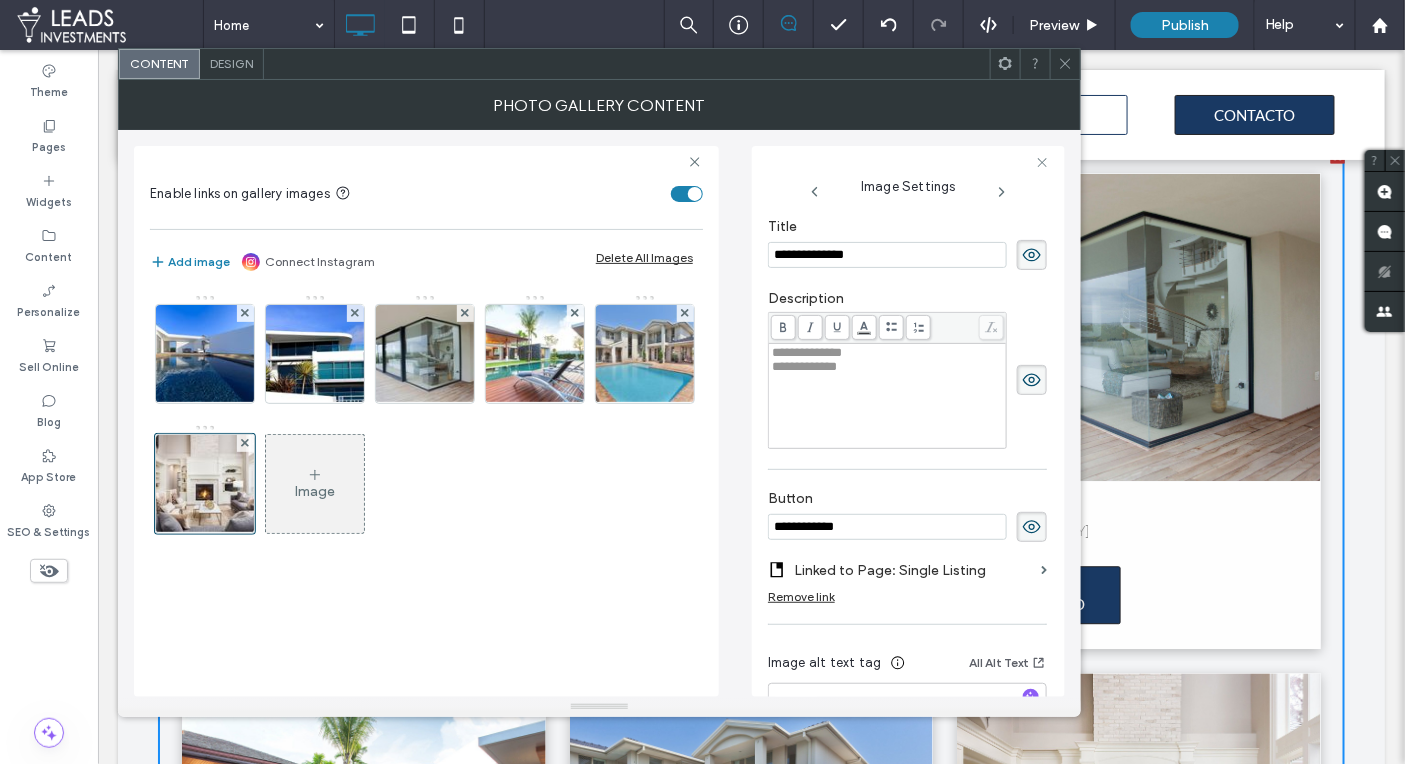 type on "**********" 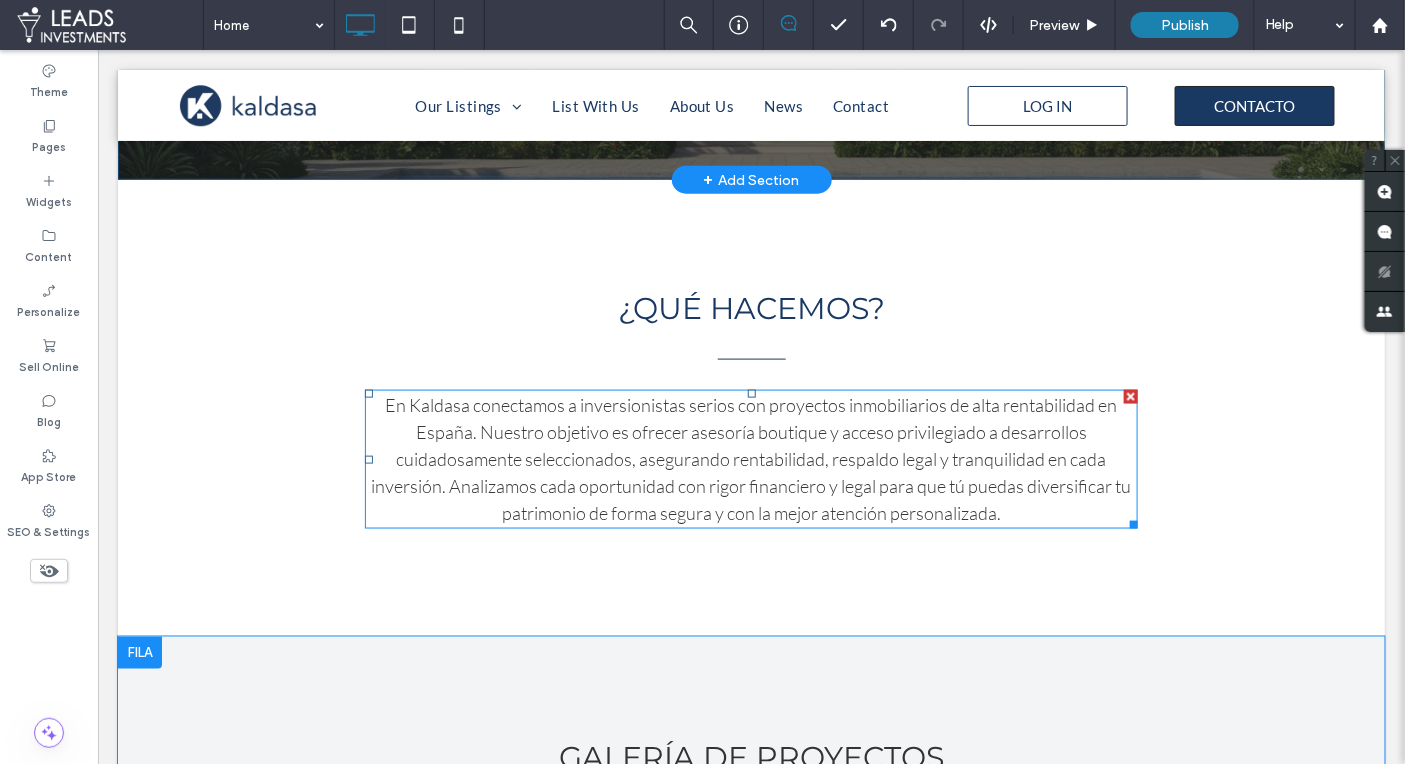 scroll, scrollTop: 690, scrollLeft: 0, axis: vertical 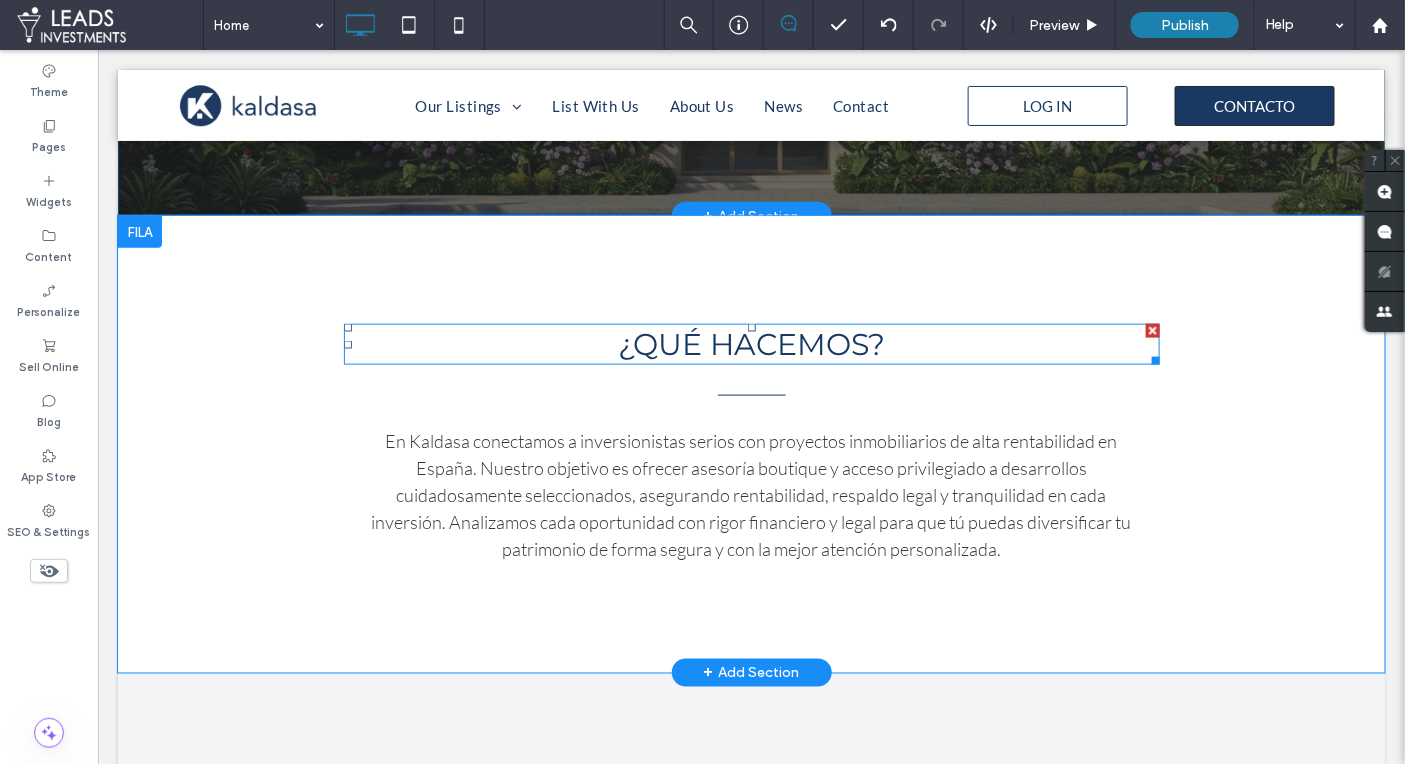 click on "¿QUÉ HACEMOS?" at bounding box center (750, 343) 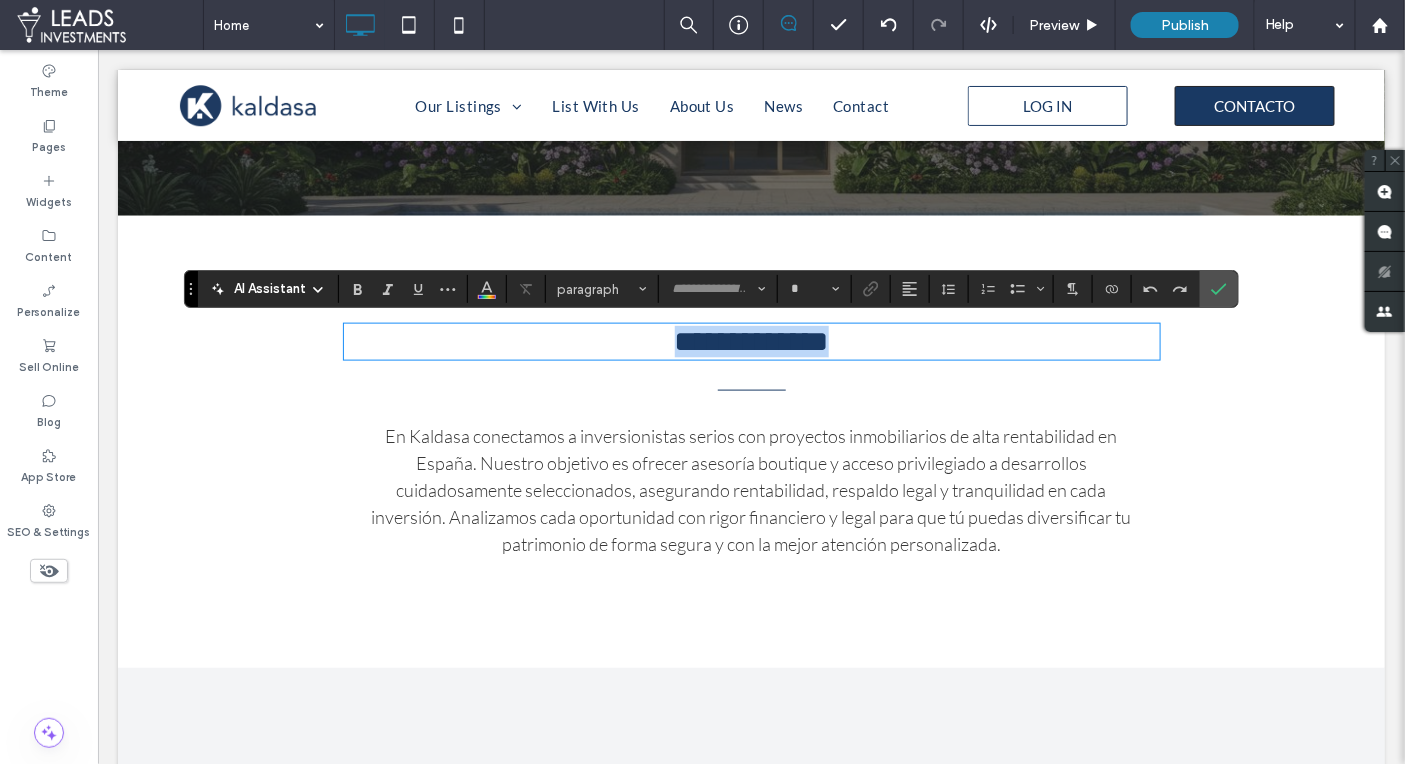 type on "**********" 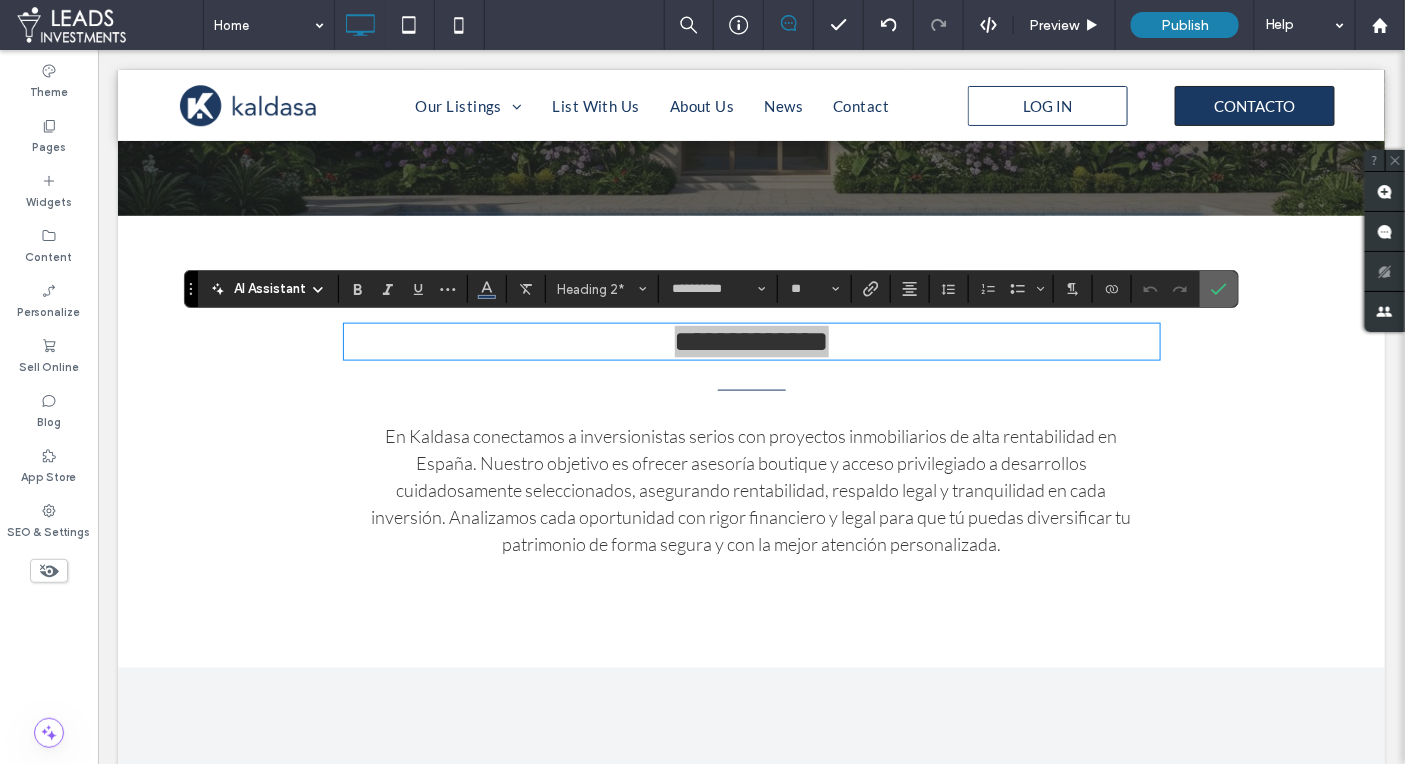 click at bounding box center [1219, 289] 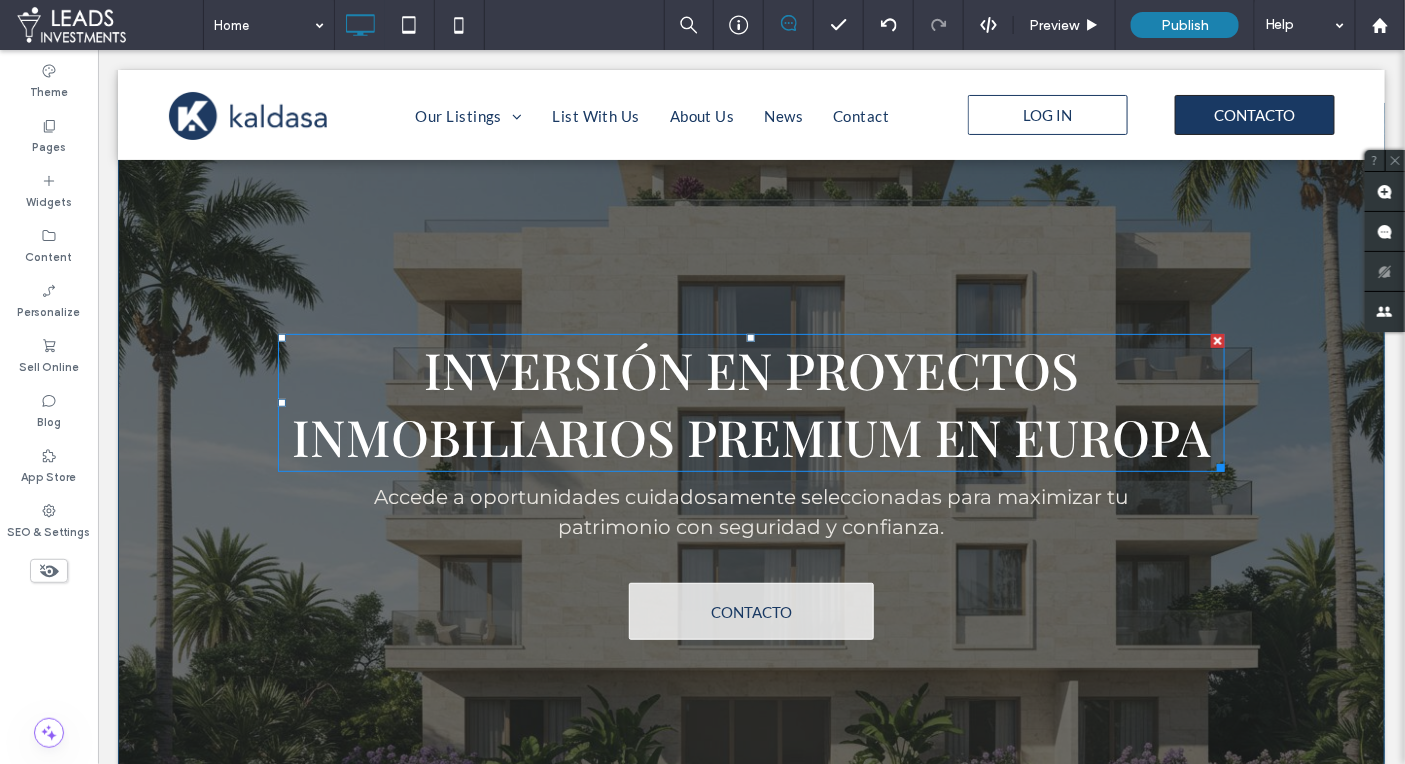 scroll, scrollTop: 42, scrollLeft: 0, axis: vertical 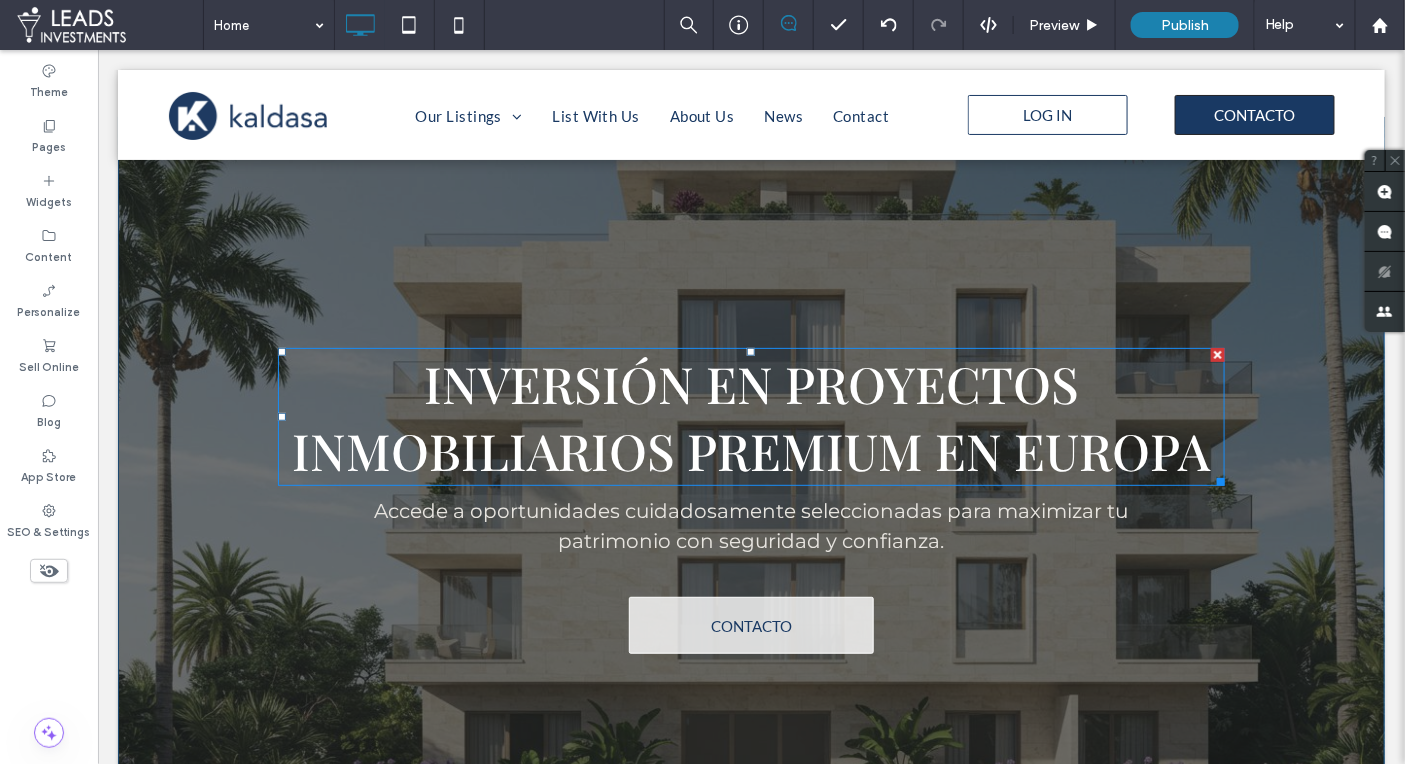 click on "Inversión en proyectos inmobiliarios premium en Europa" at bounding box center [750, 416] 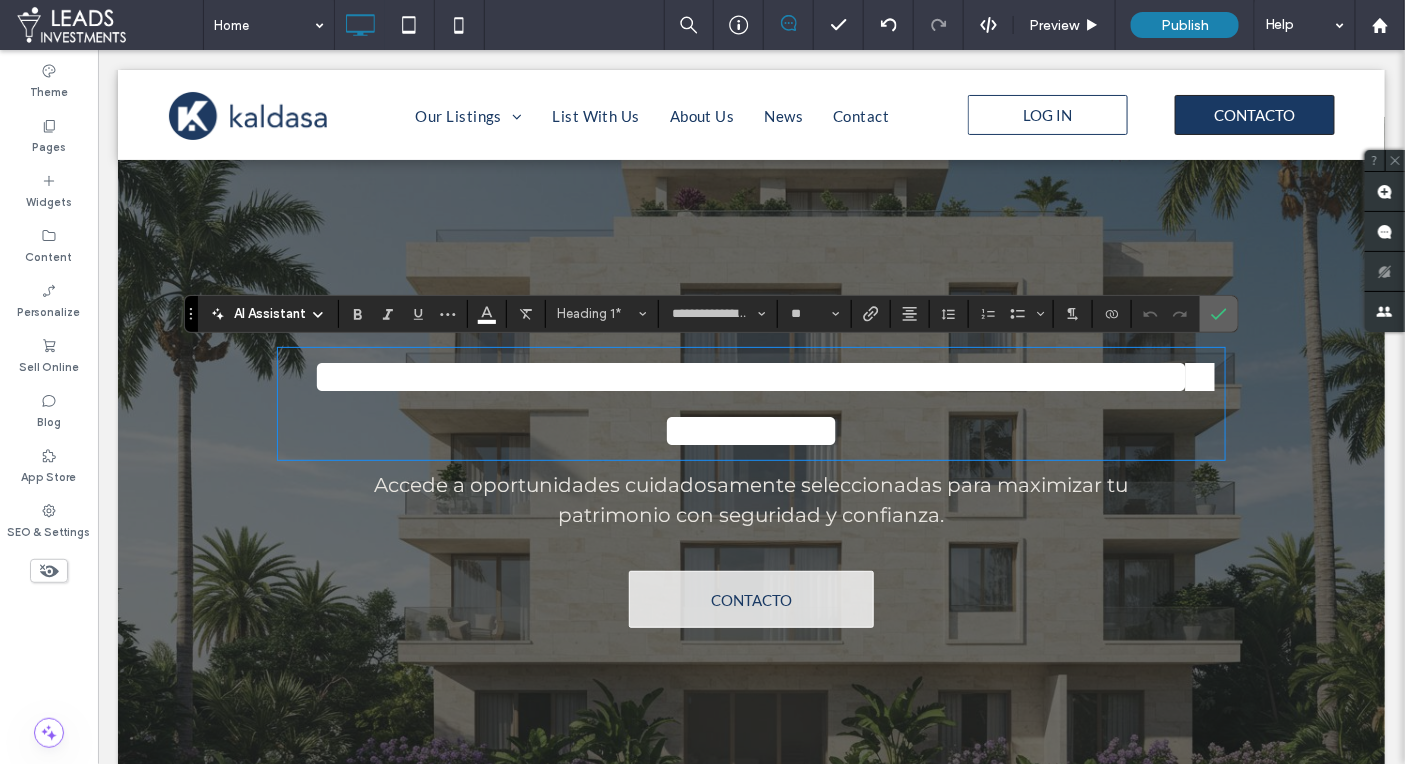 click 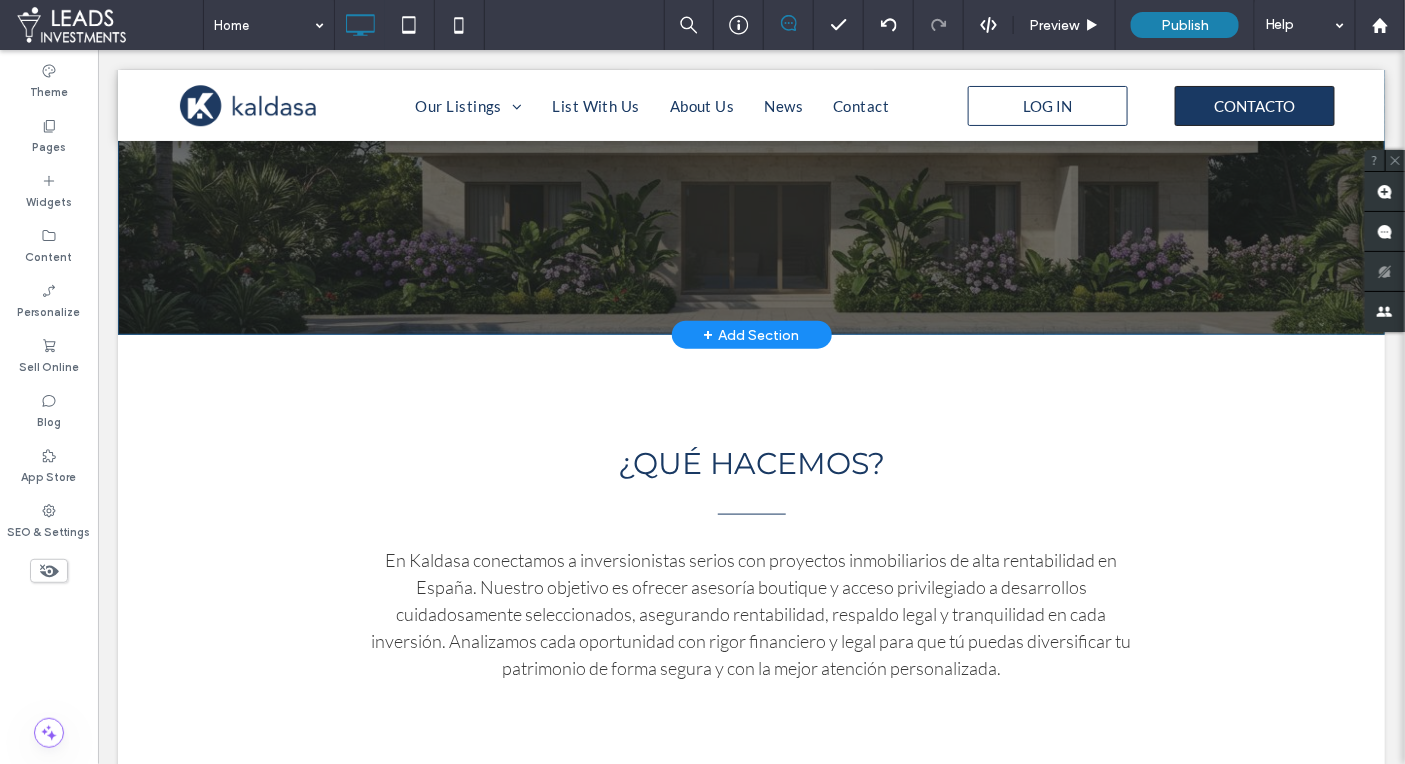 scroll, scrollTop: 598, scrollLeft: 0, axis: vertical 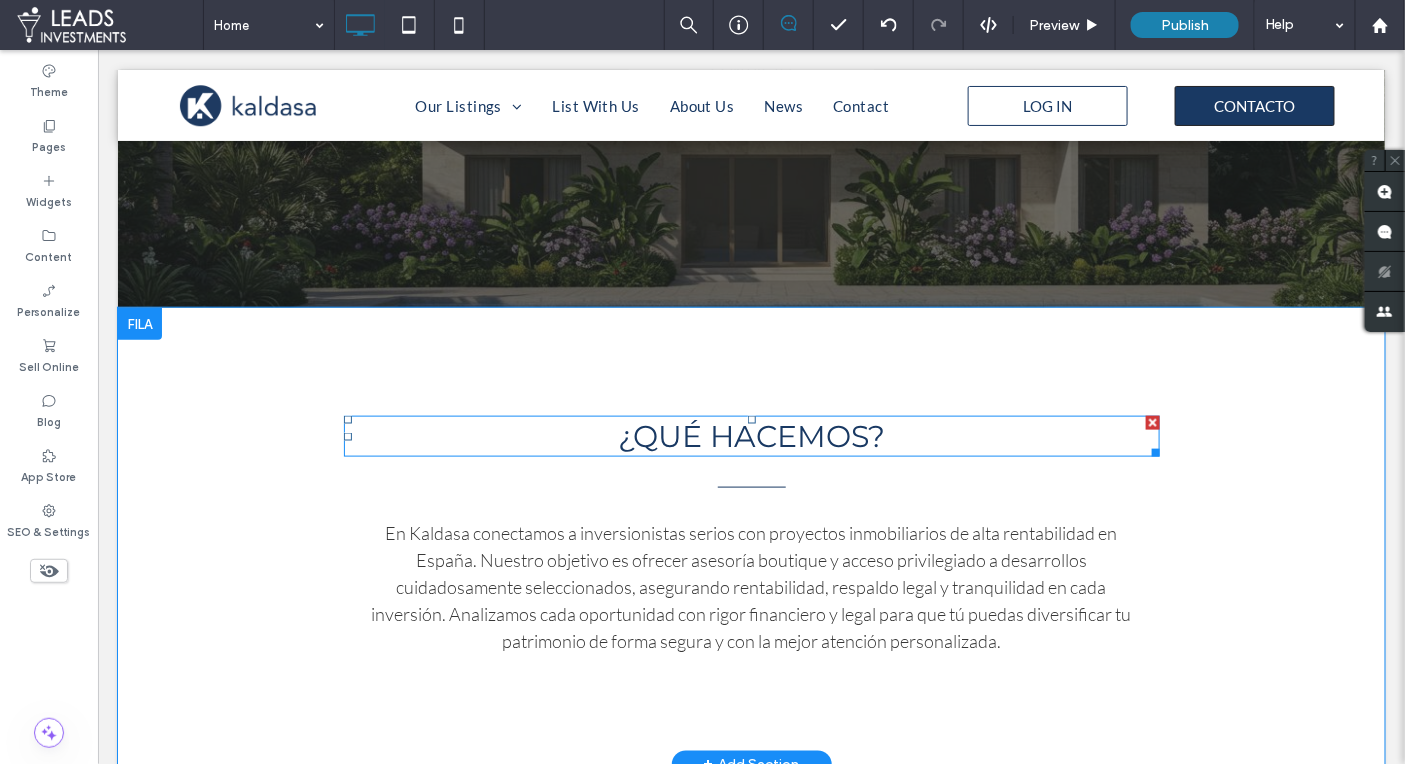 click on "¿QUÉ HACEMOS?" at bounding box center (750, 435) 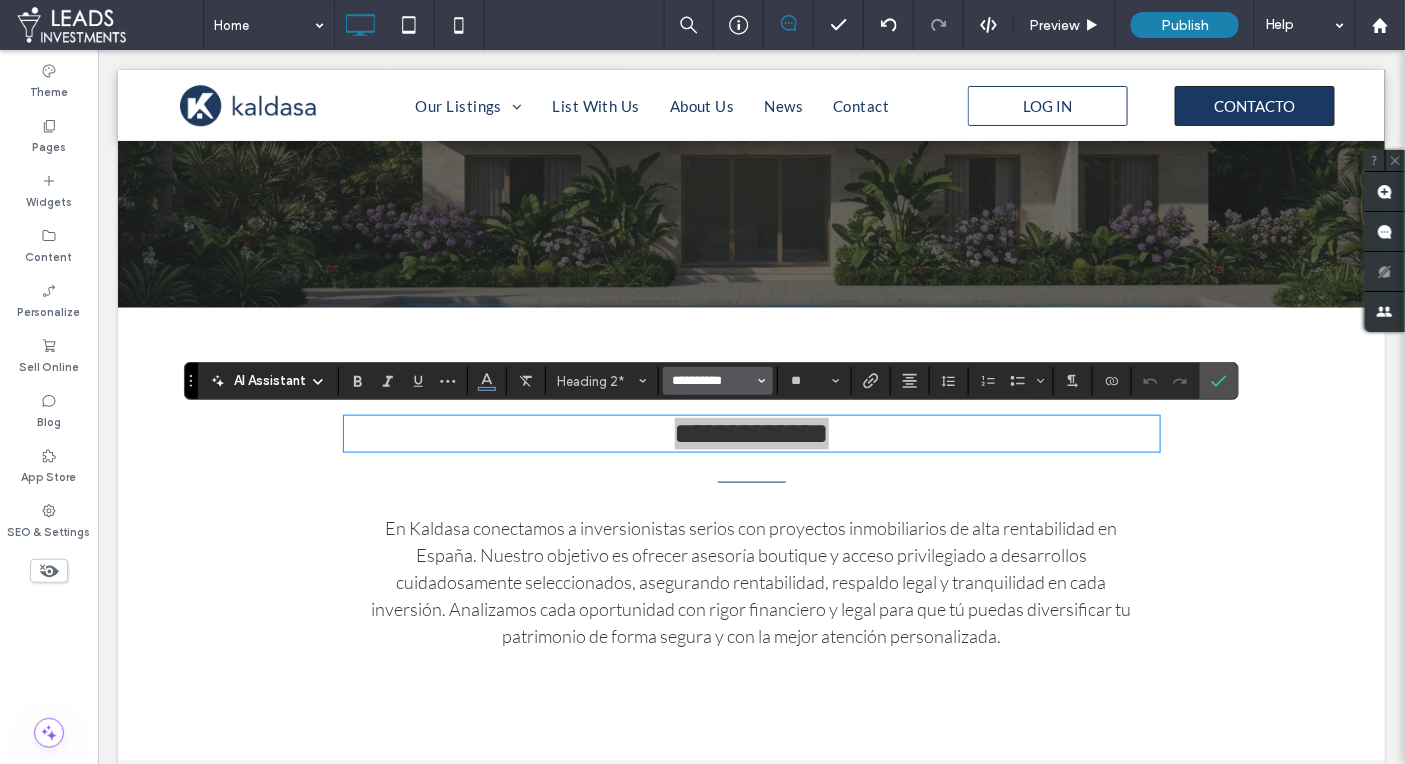 click on "**********" at bounding box center (712, 381) 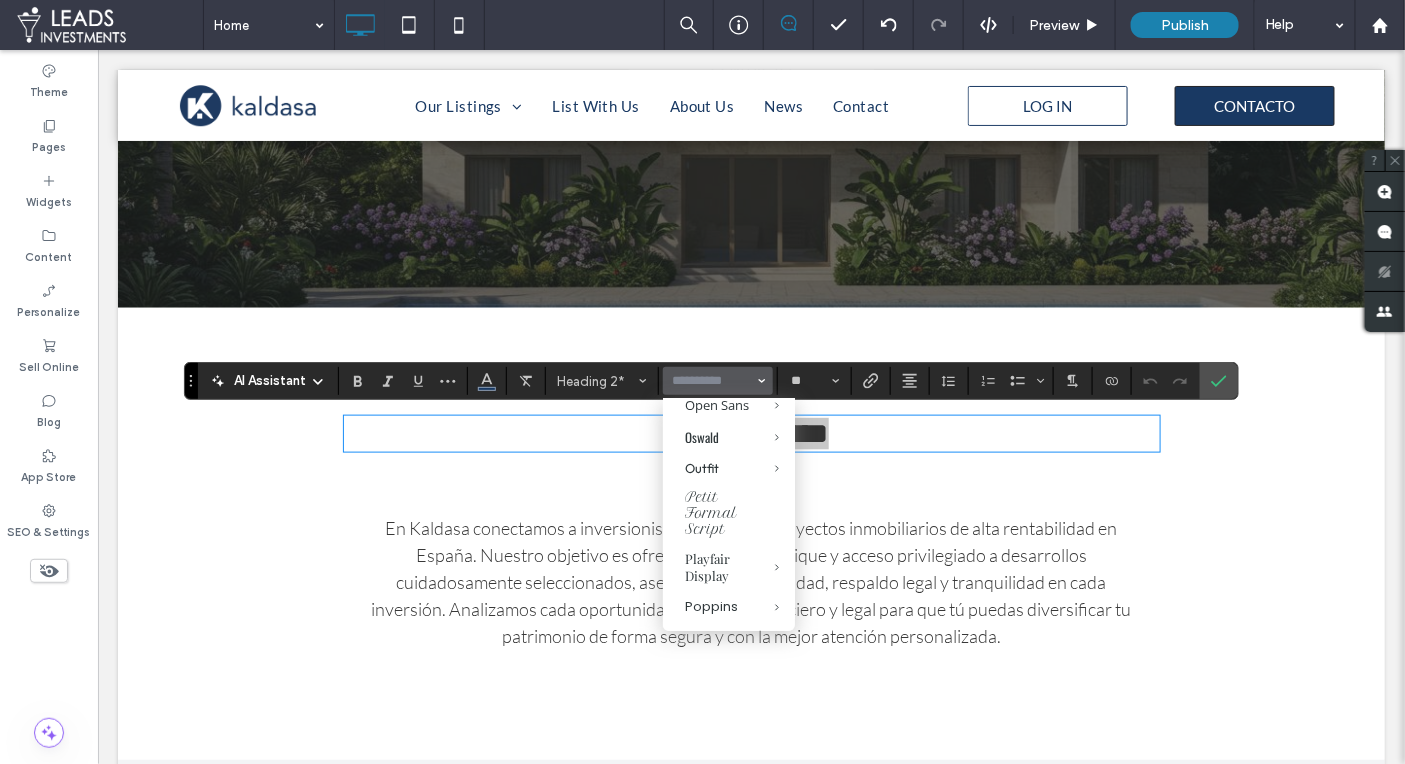 scroll, scrollTop: 1313, scrollLeft: 0, axis: vertical 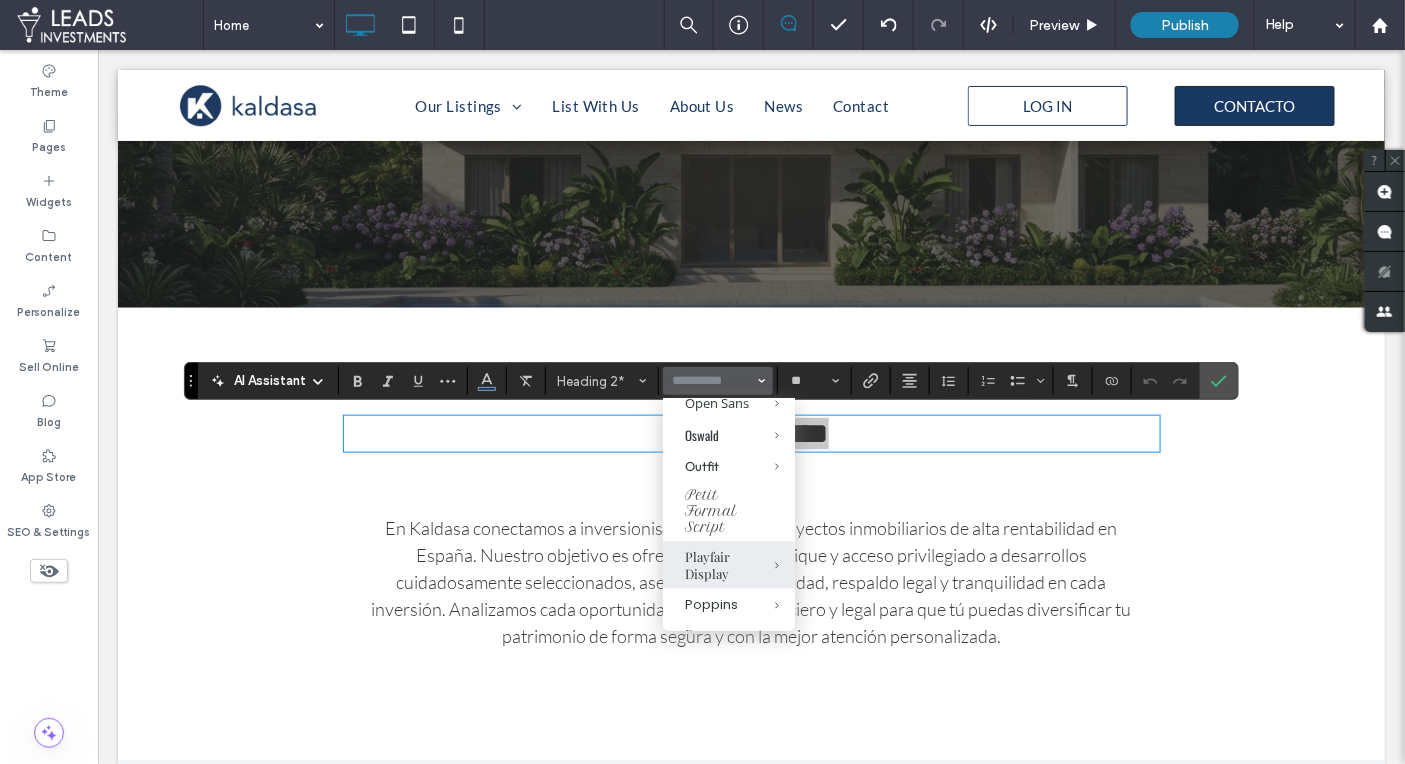 click on "Playfair Display" at bounding box center [729, 566] 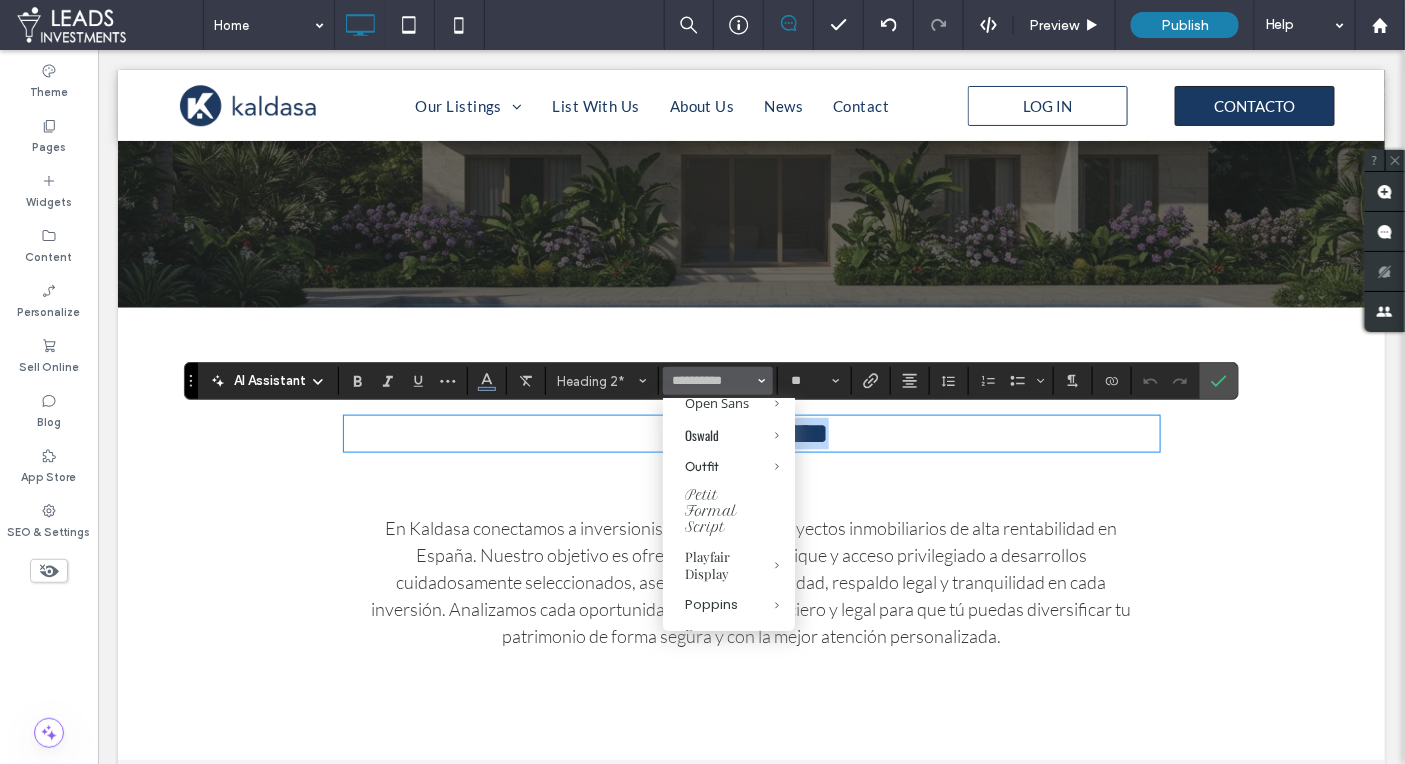 type on "**********" 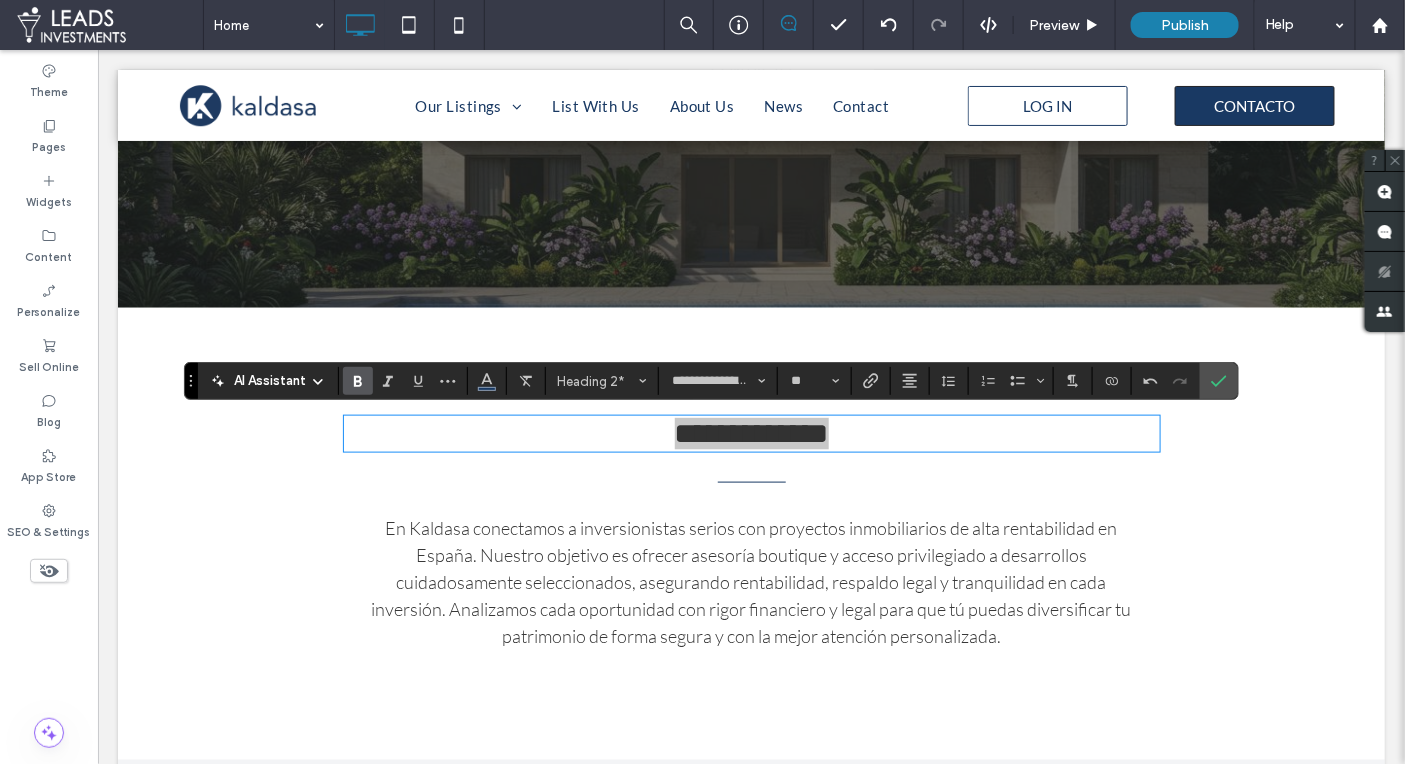 click 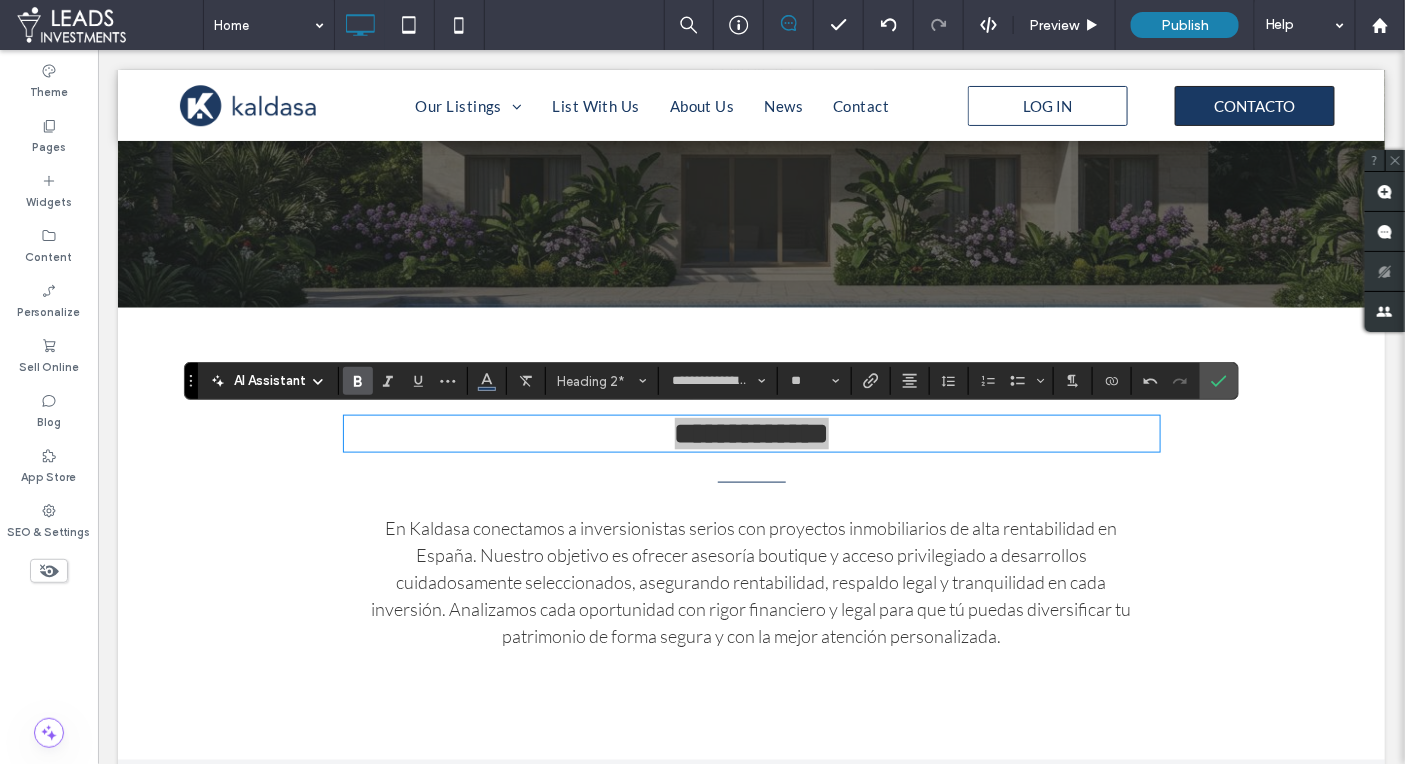 click 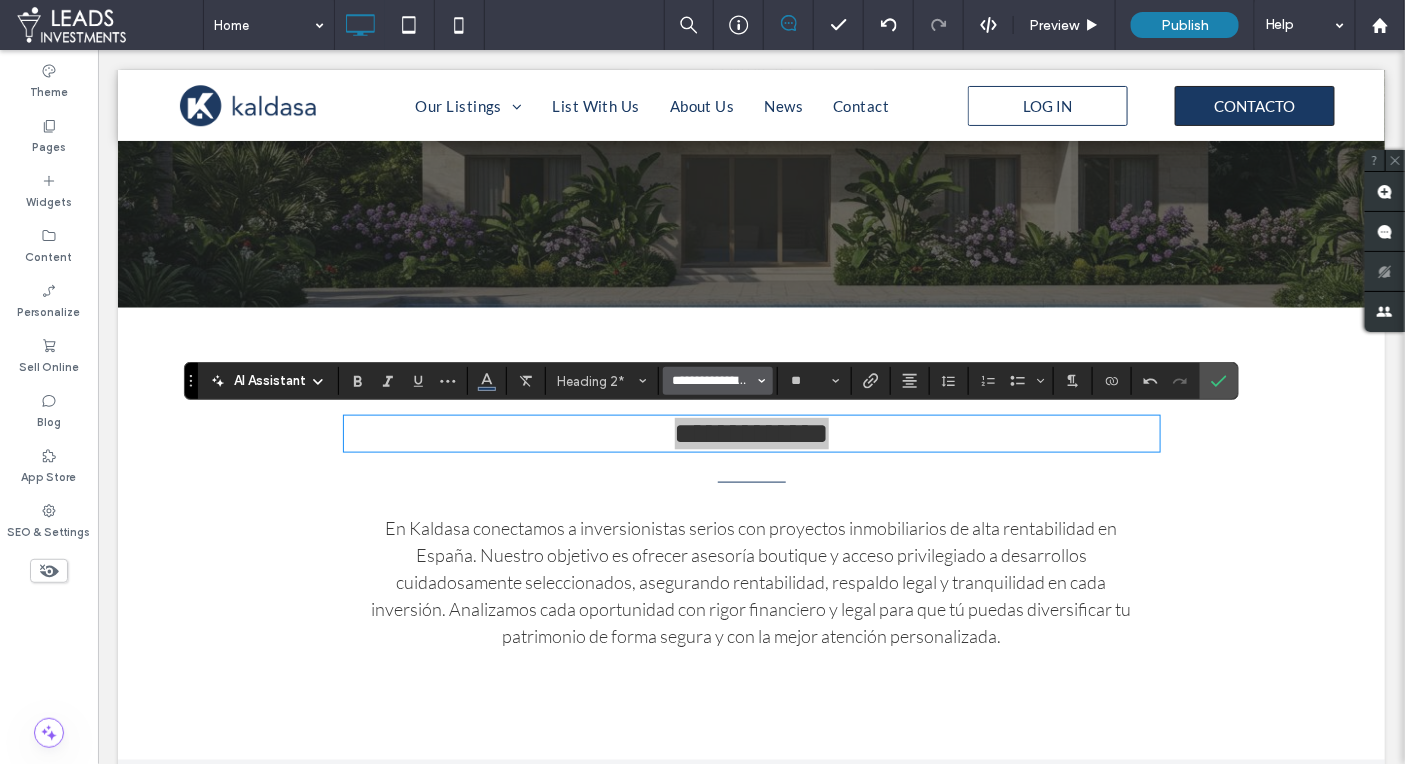 click on "**********" at bounding box center (712, 381) 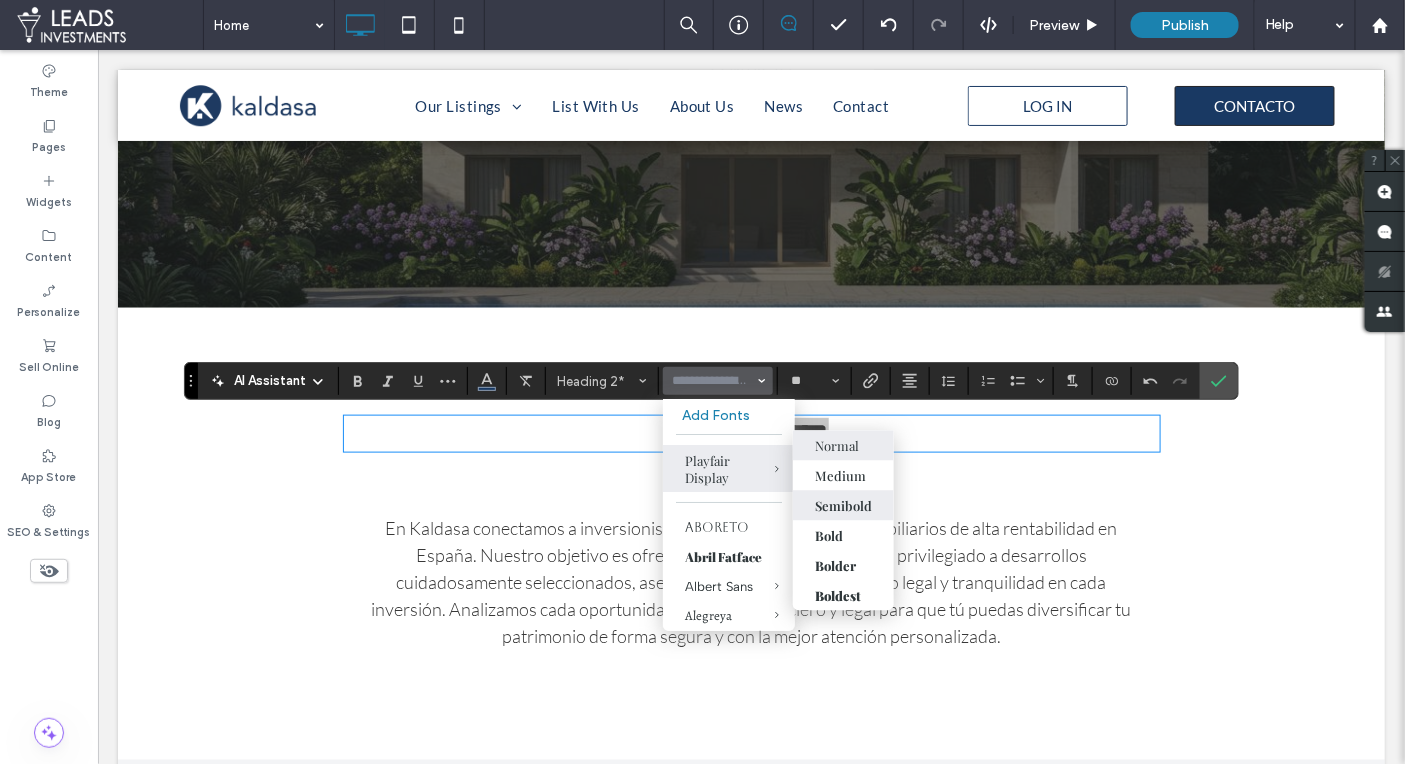 click on "Semibold" at bounding box center [843, 505] 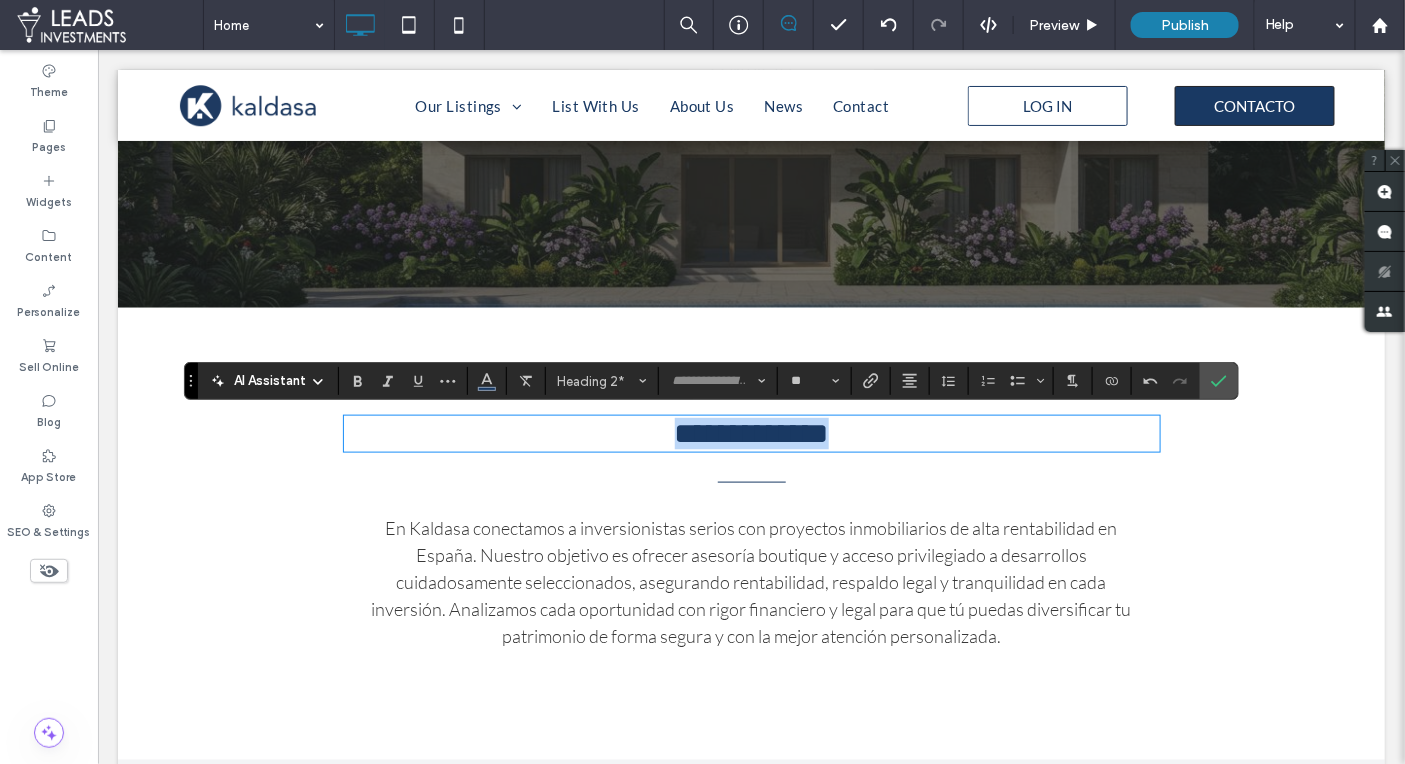 type on "**********" 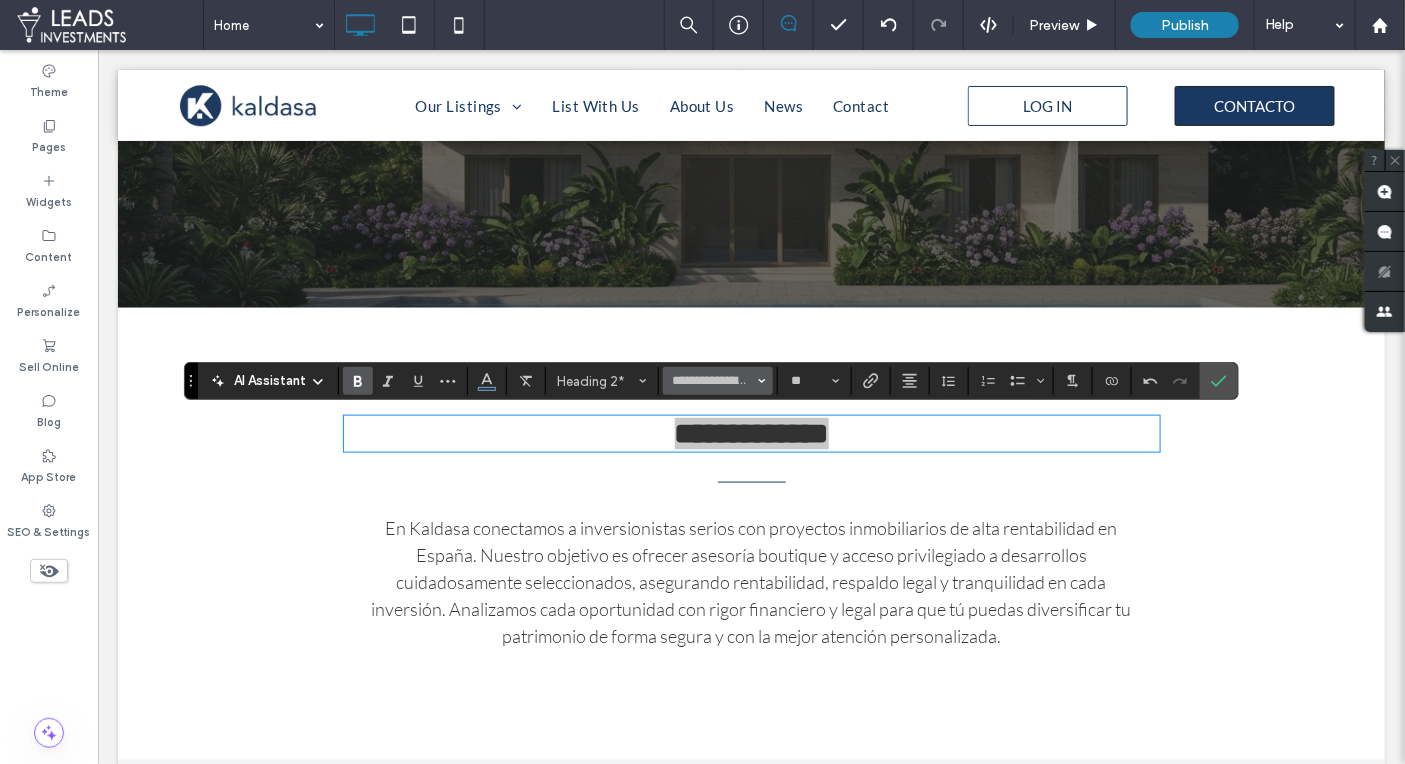 click on "**********" at bounding box center [712, 381] 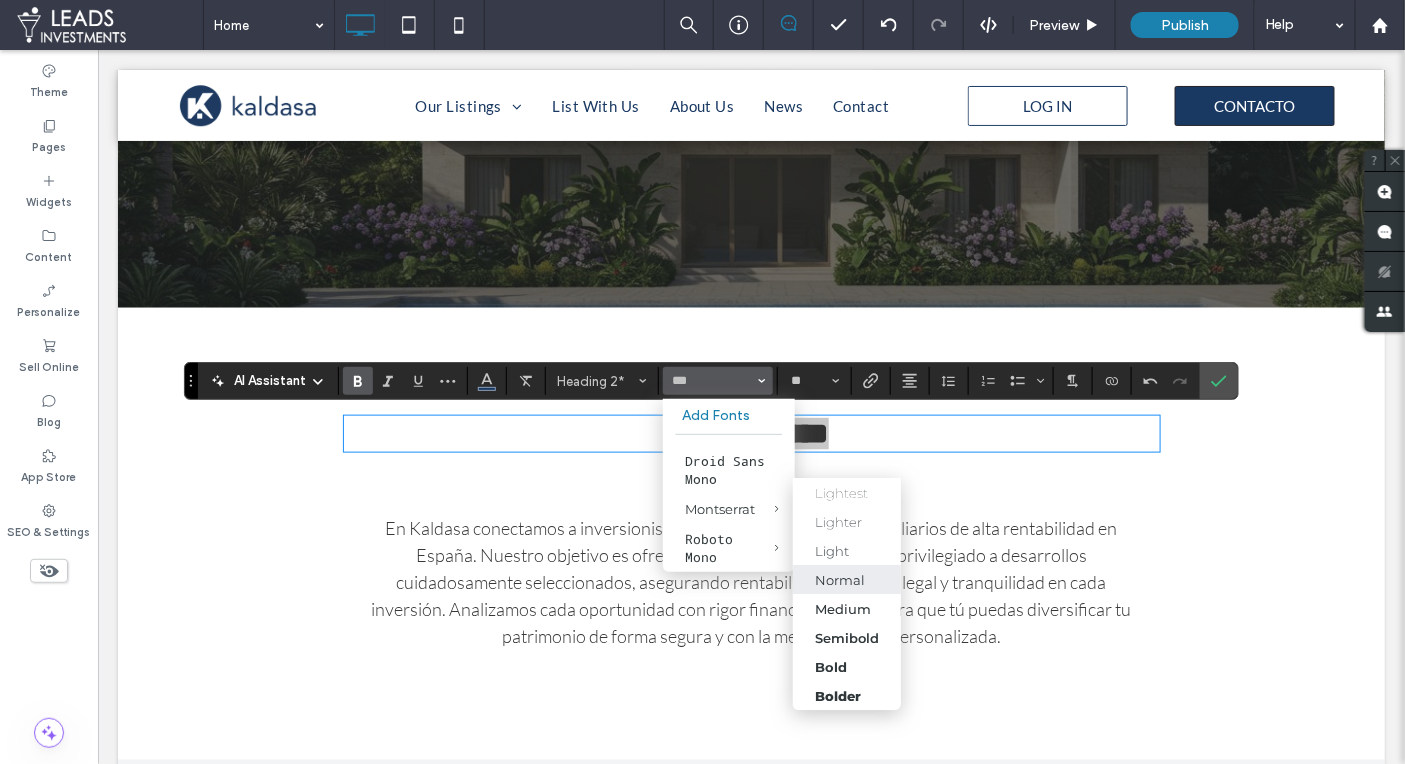 click on "Normal" at bounding box center (840, 580) 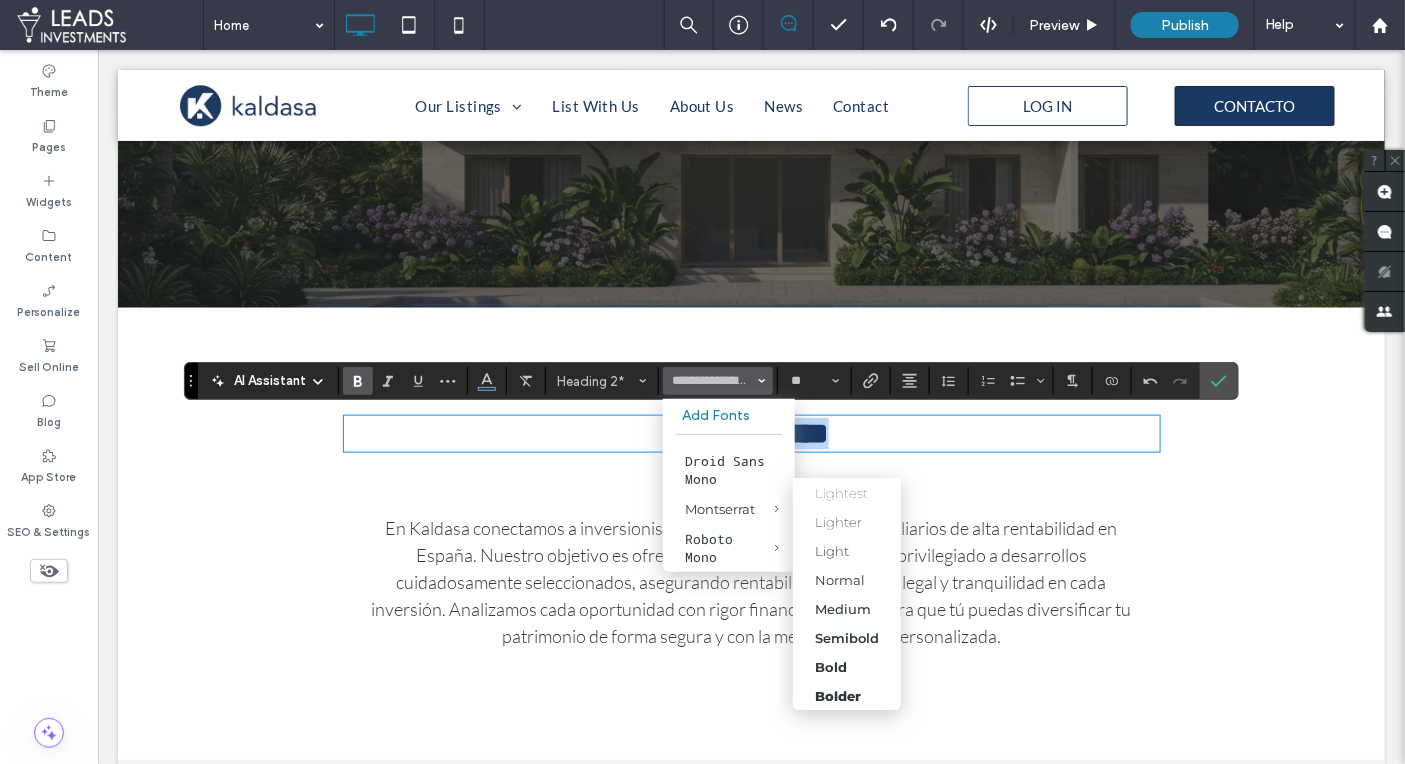 type on "**********" 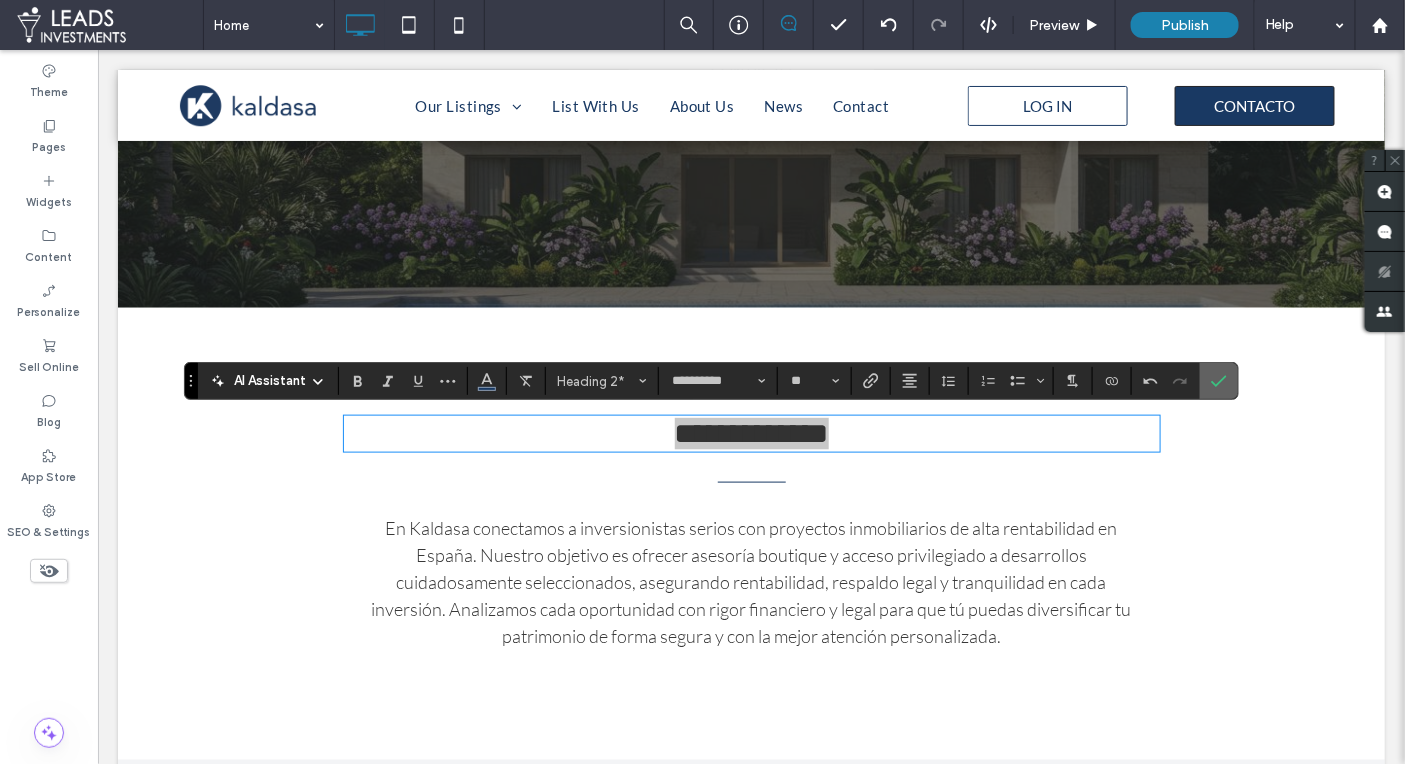 click 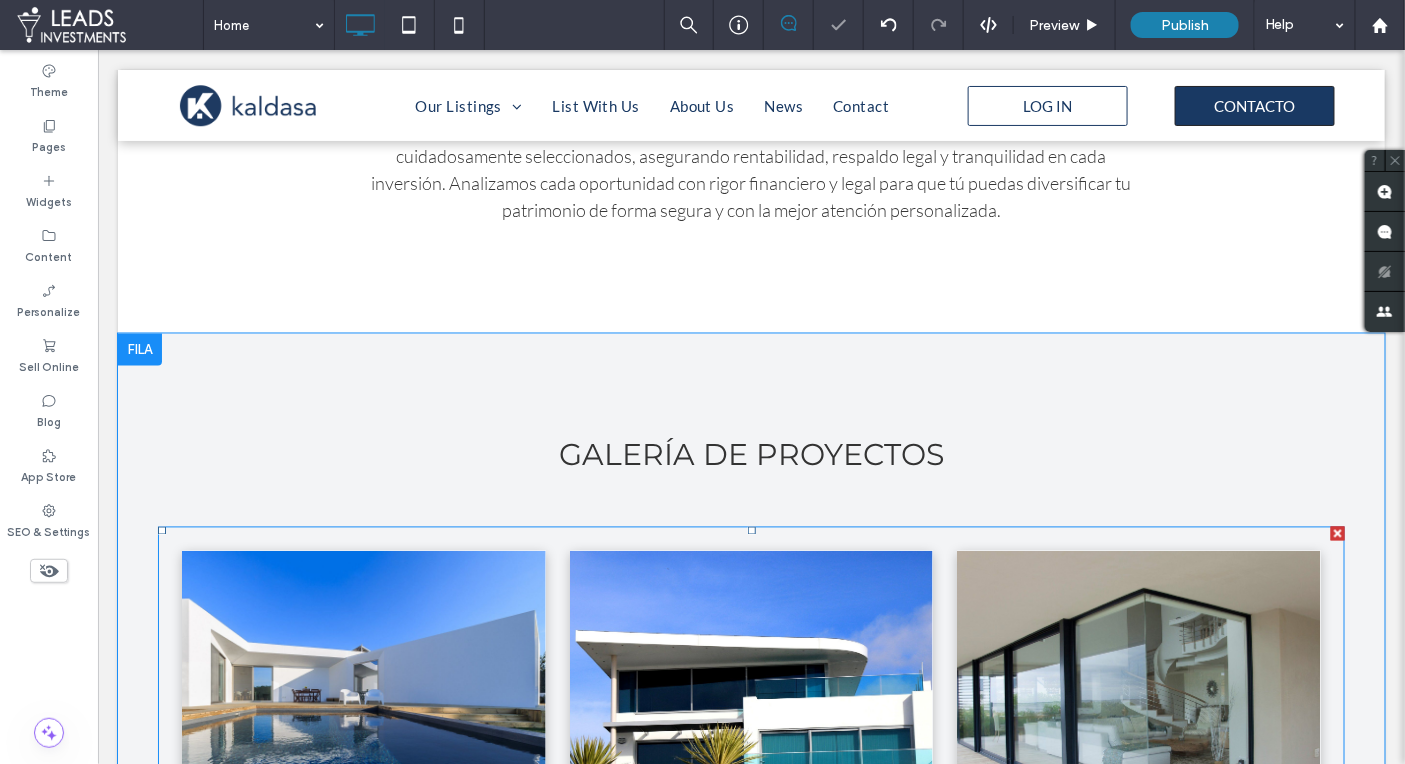scroll, scrollTop: 1047, scrollLeft: 0, axis: vertical 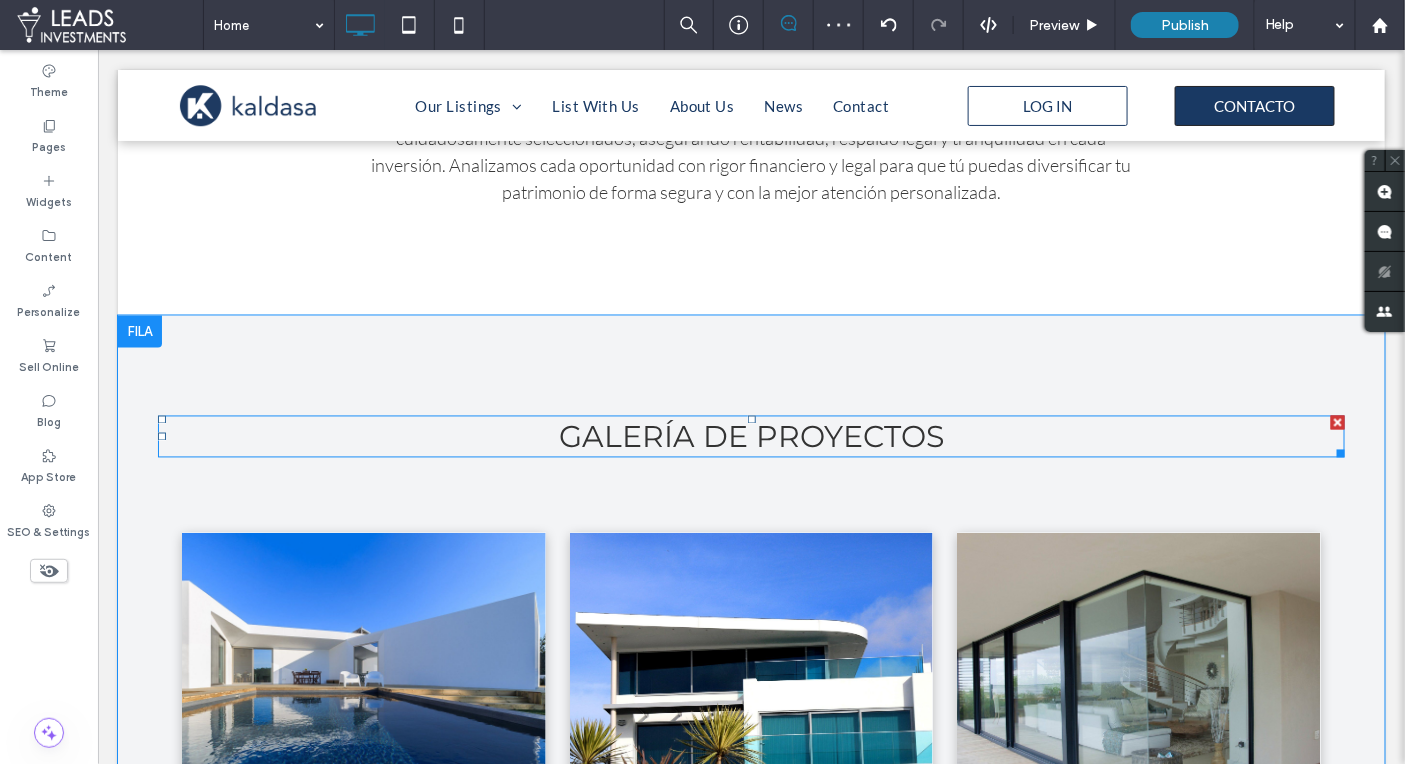 click on "GALERÍA DE PROYECTOS" at bounding box center (750, 436) 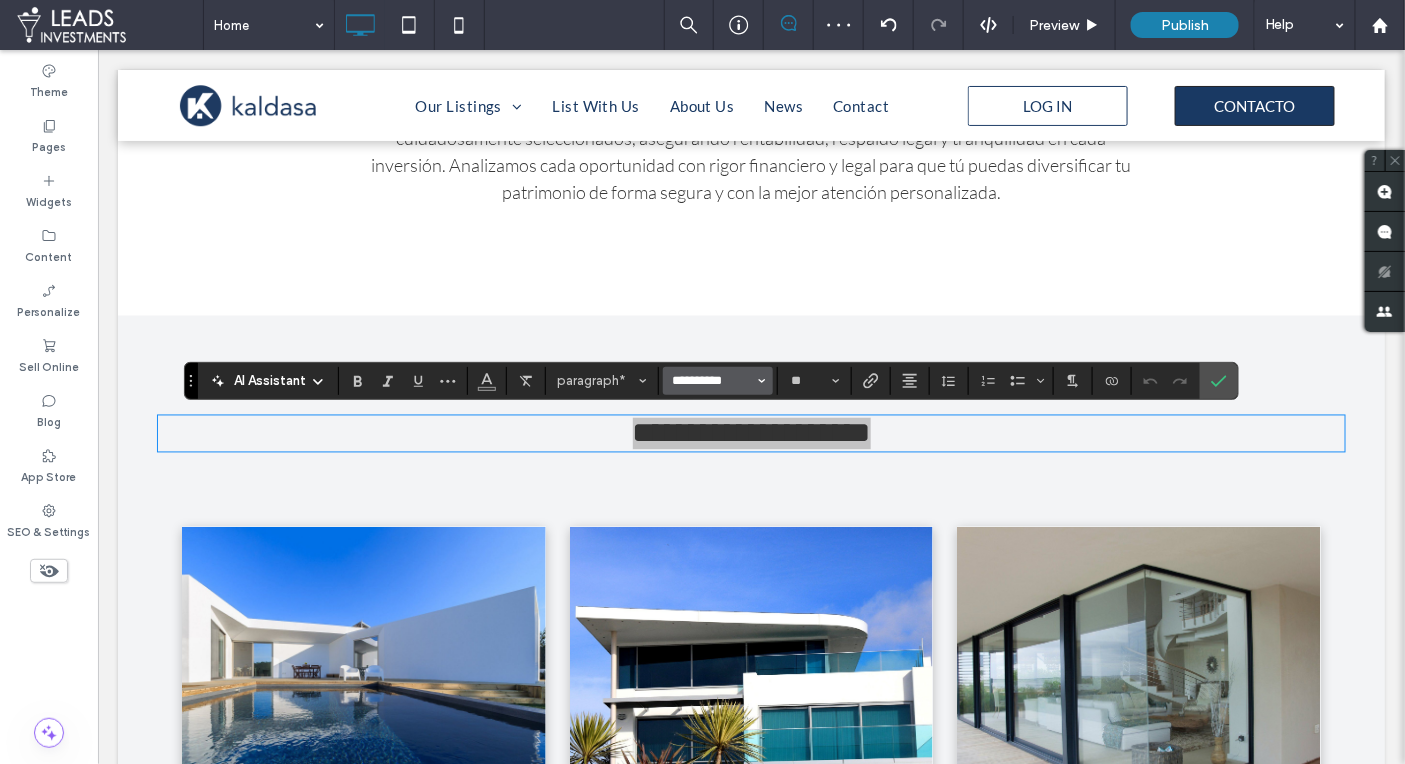 click on "**********" at bounding box center [712, 381] 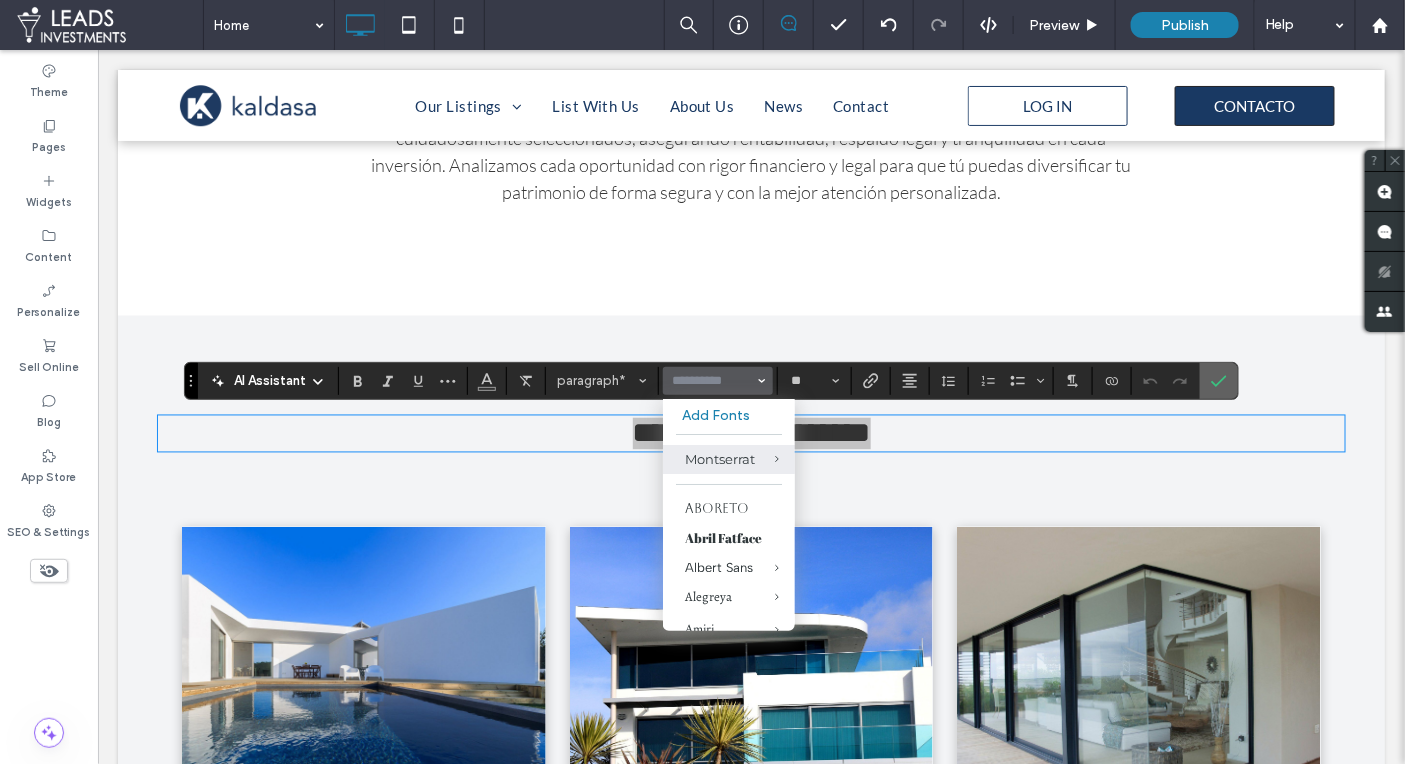 click 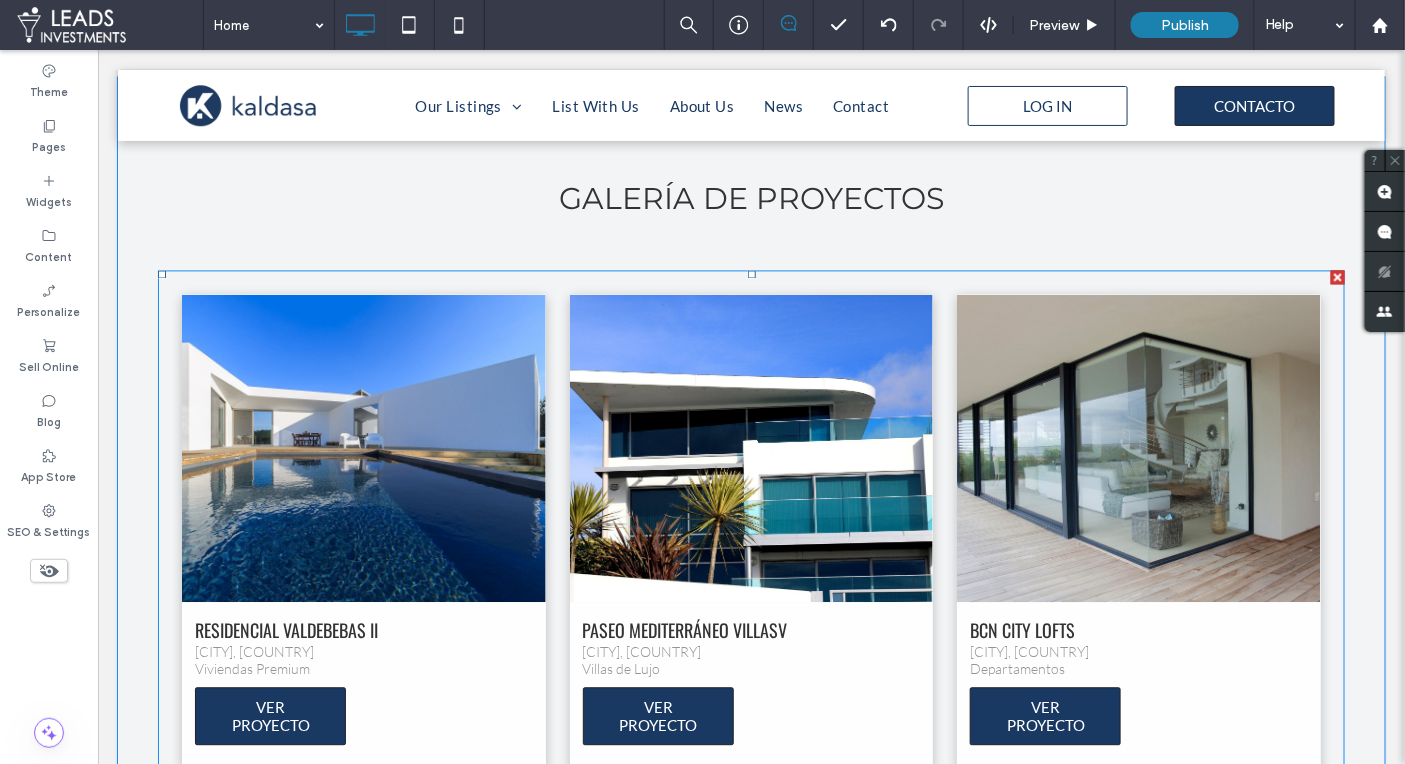 scroll, scrollTop: 1219, scrollLeft: 0, axis: vertical 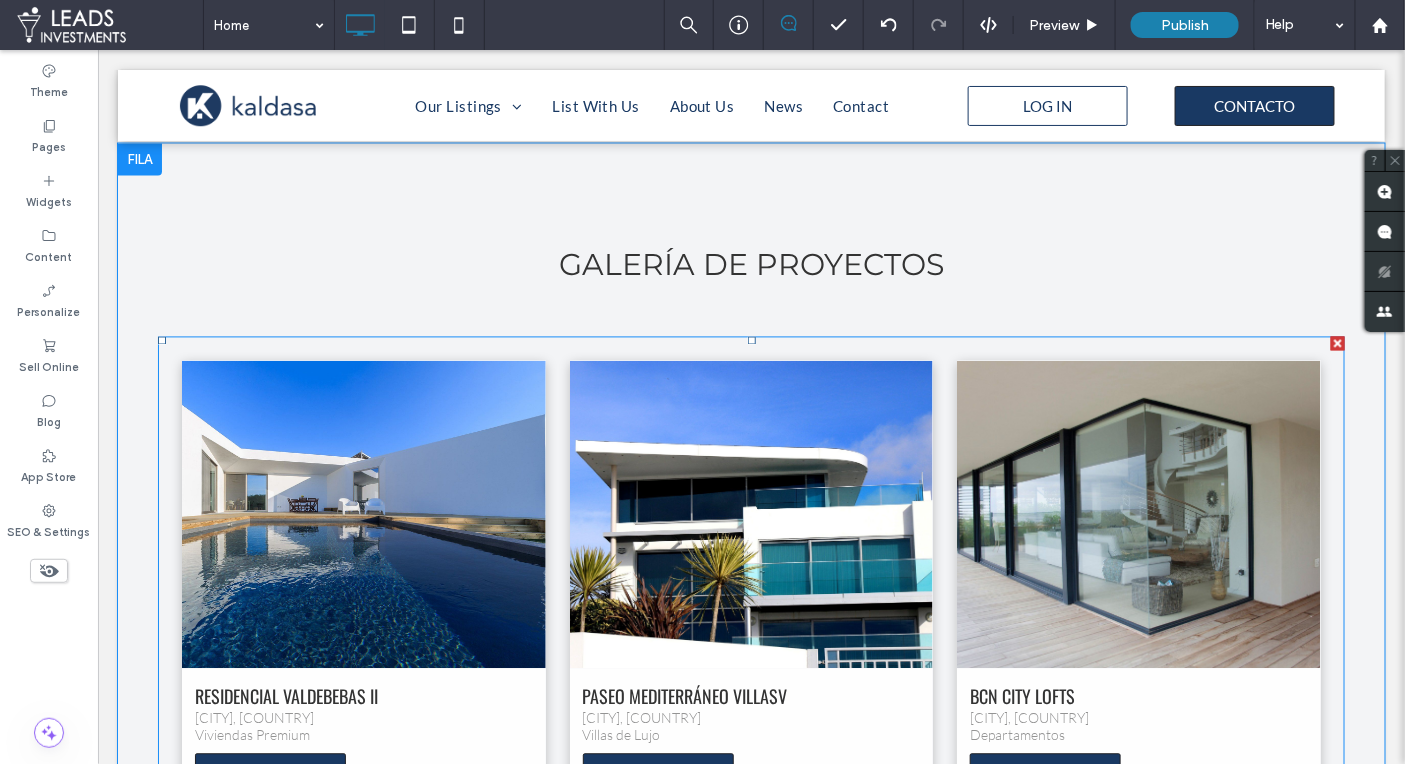 click at bounding box center (362, 514) 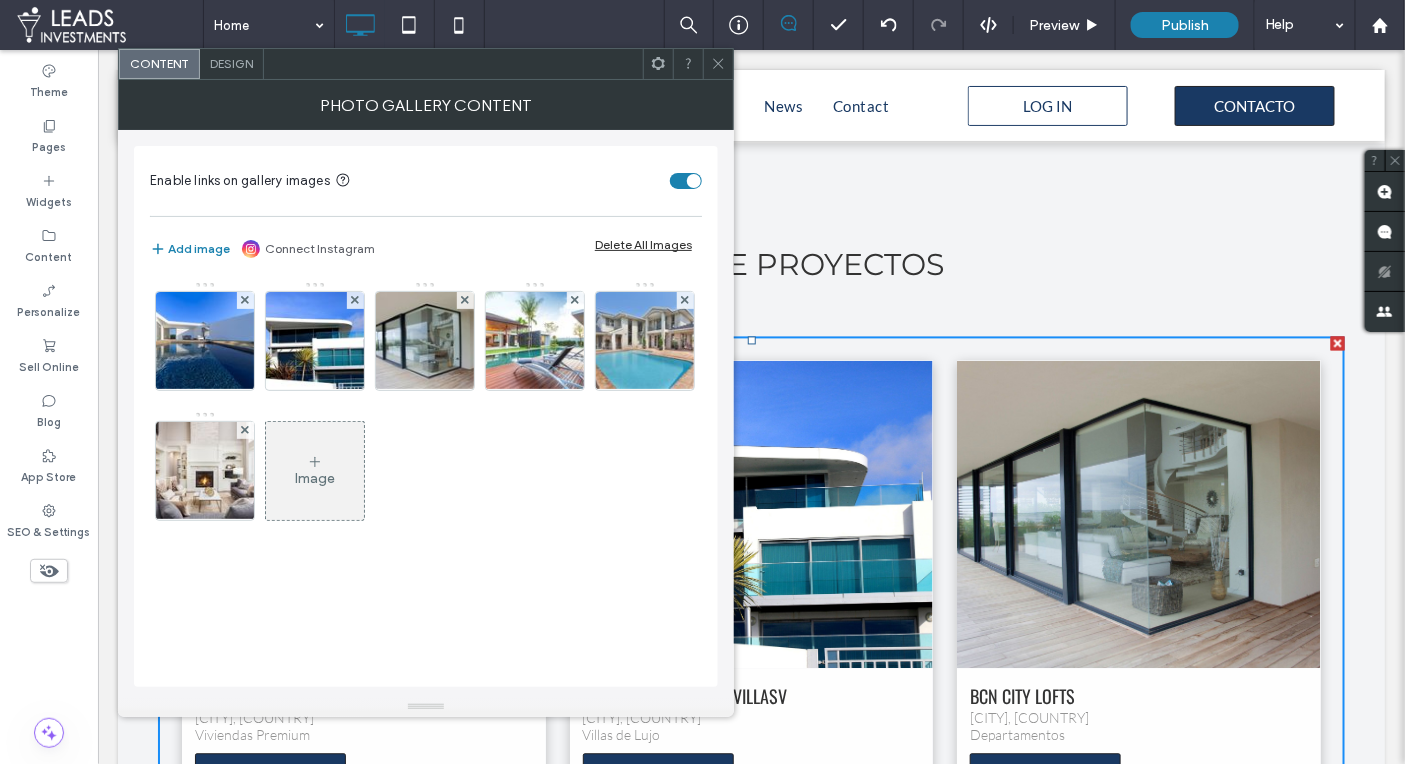 click on "Design" at bounding box center (231, 63) 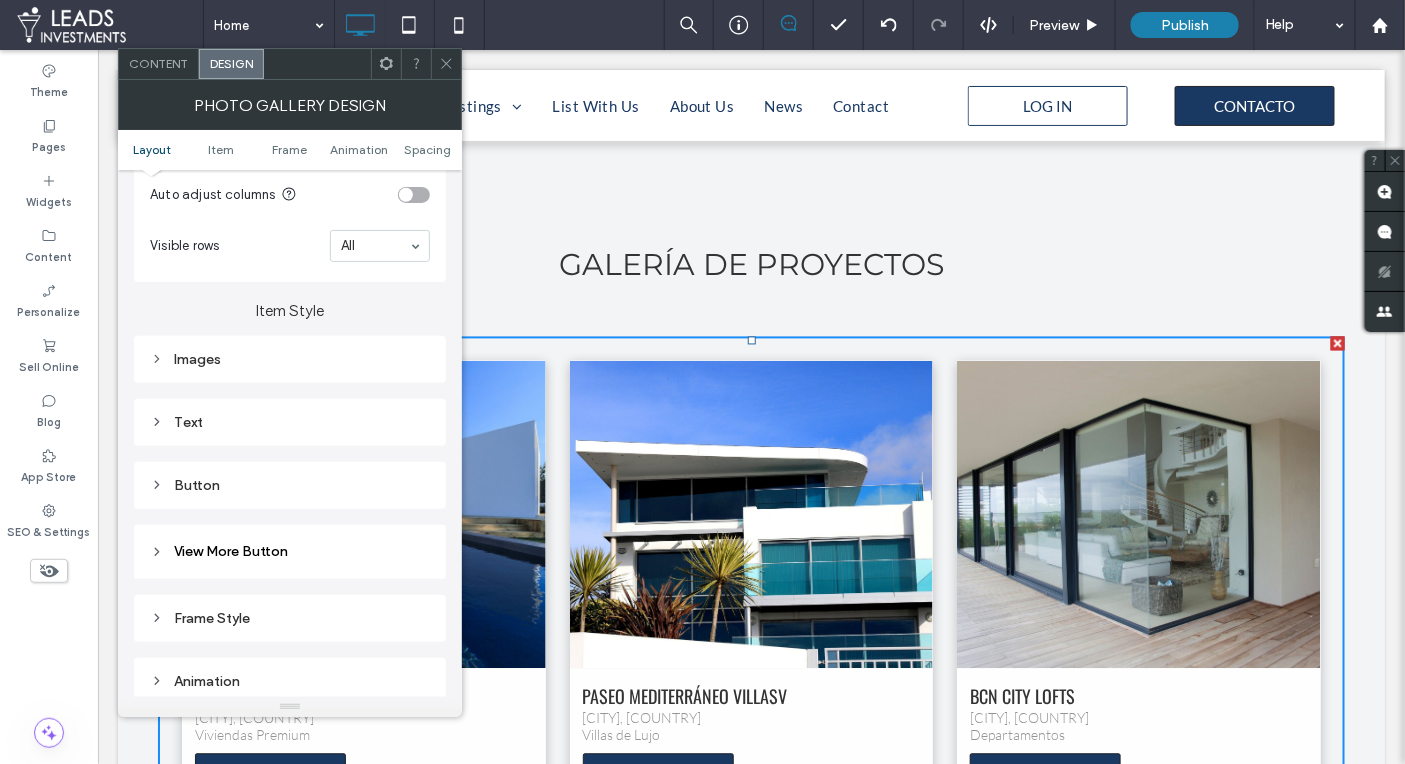 scroll, scrollTop: 615, scrollLeft: 0, axis: vertical 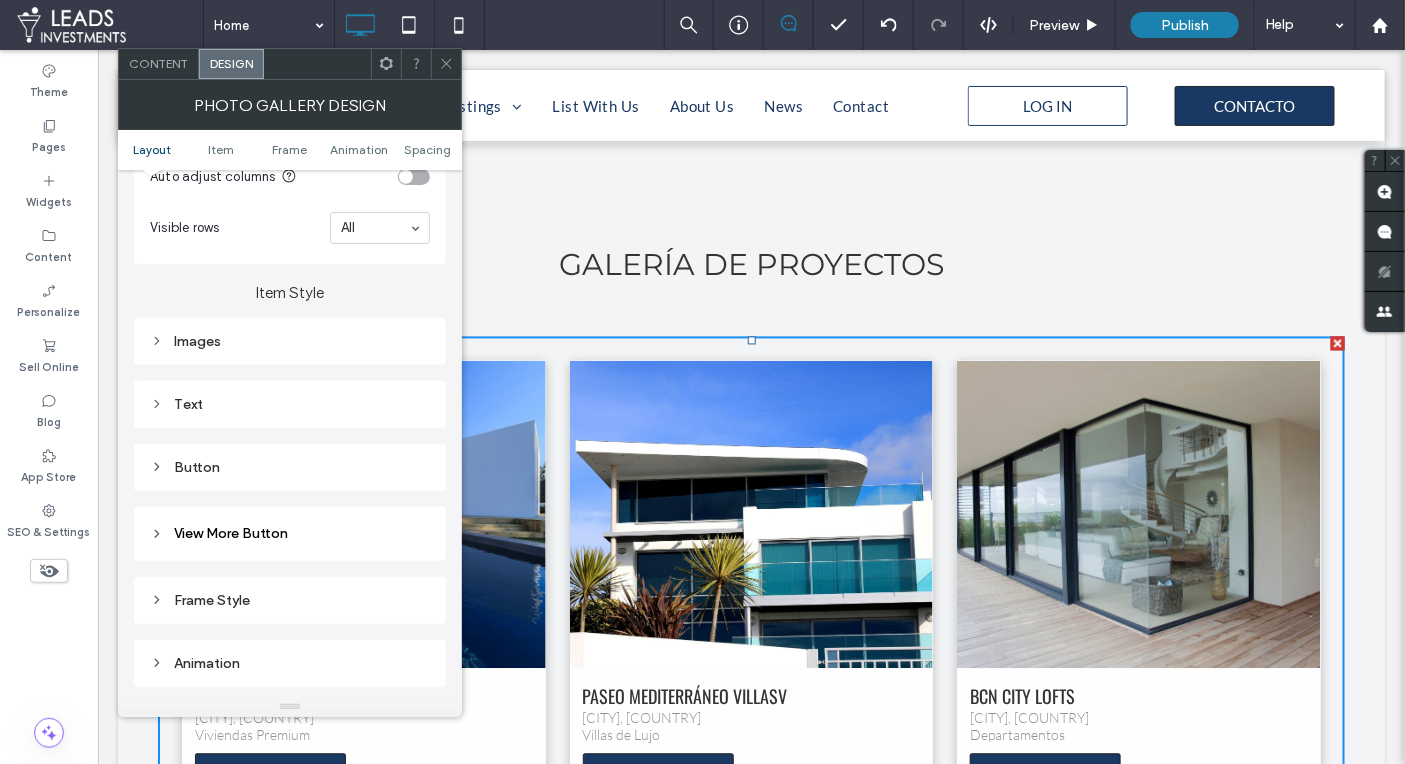 drag, startPoint x: 157, startPoint y: 401, endPoint x: 190, endPoint y: 407, distance: 33.54102 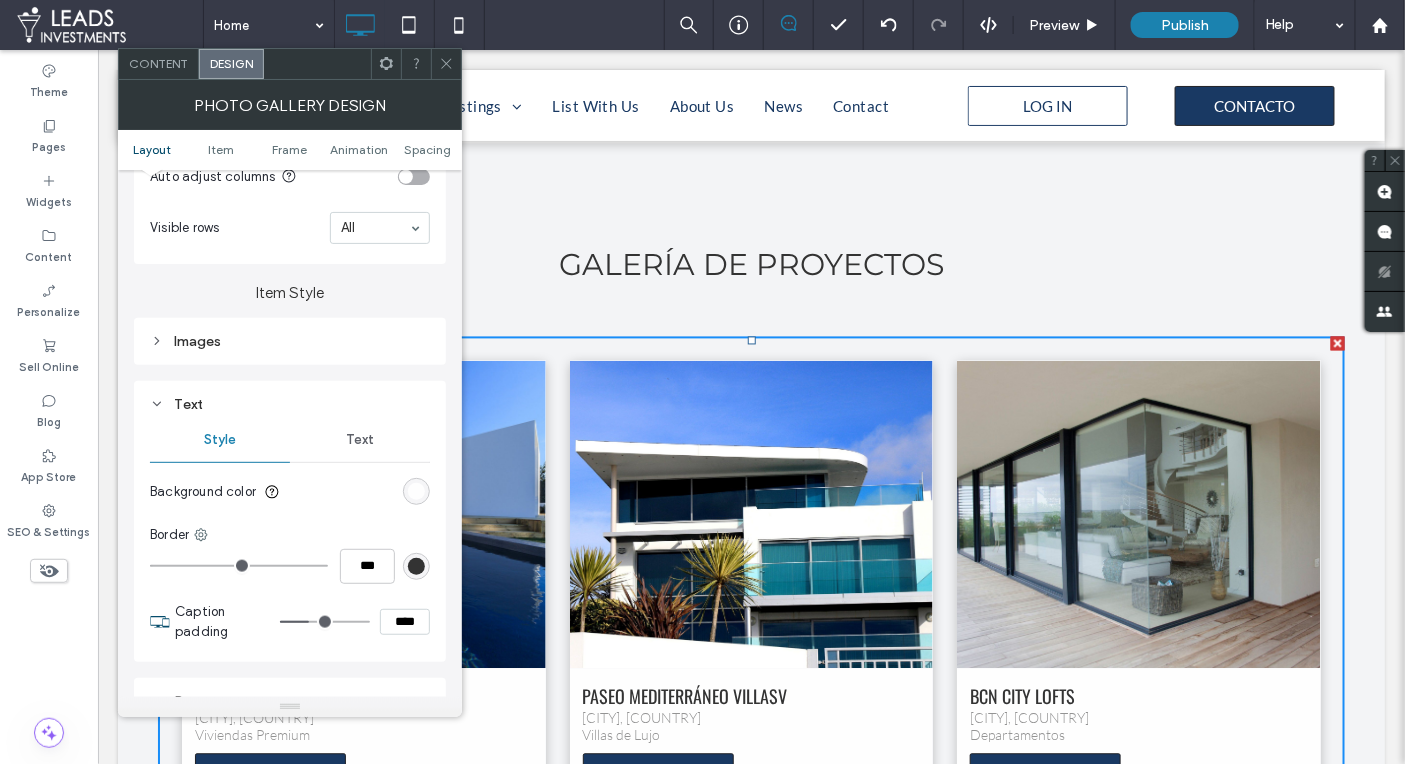 click on "Text" at bounding box center (360, 440) 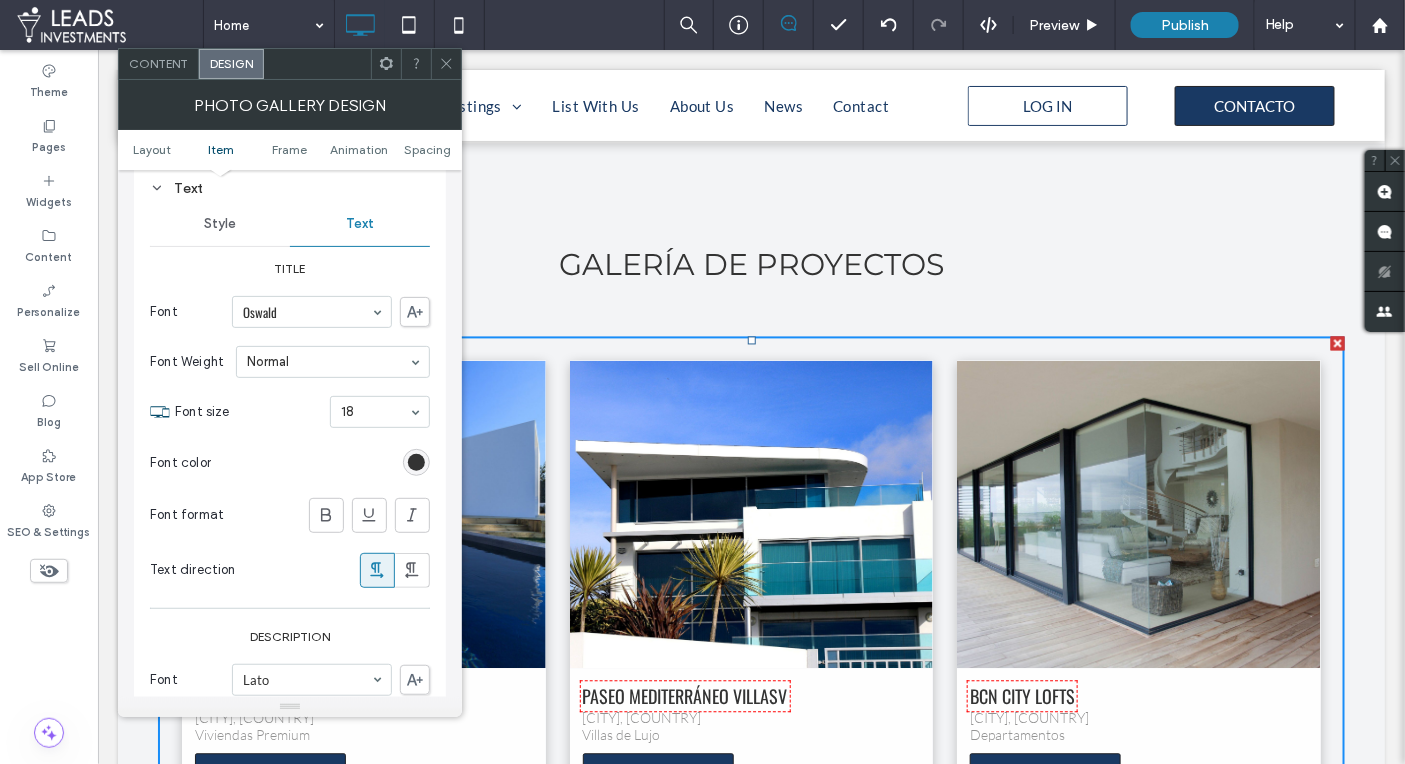 scroll, scrollTop: 843, scrollLeft: 0, axis: vertical 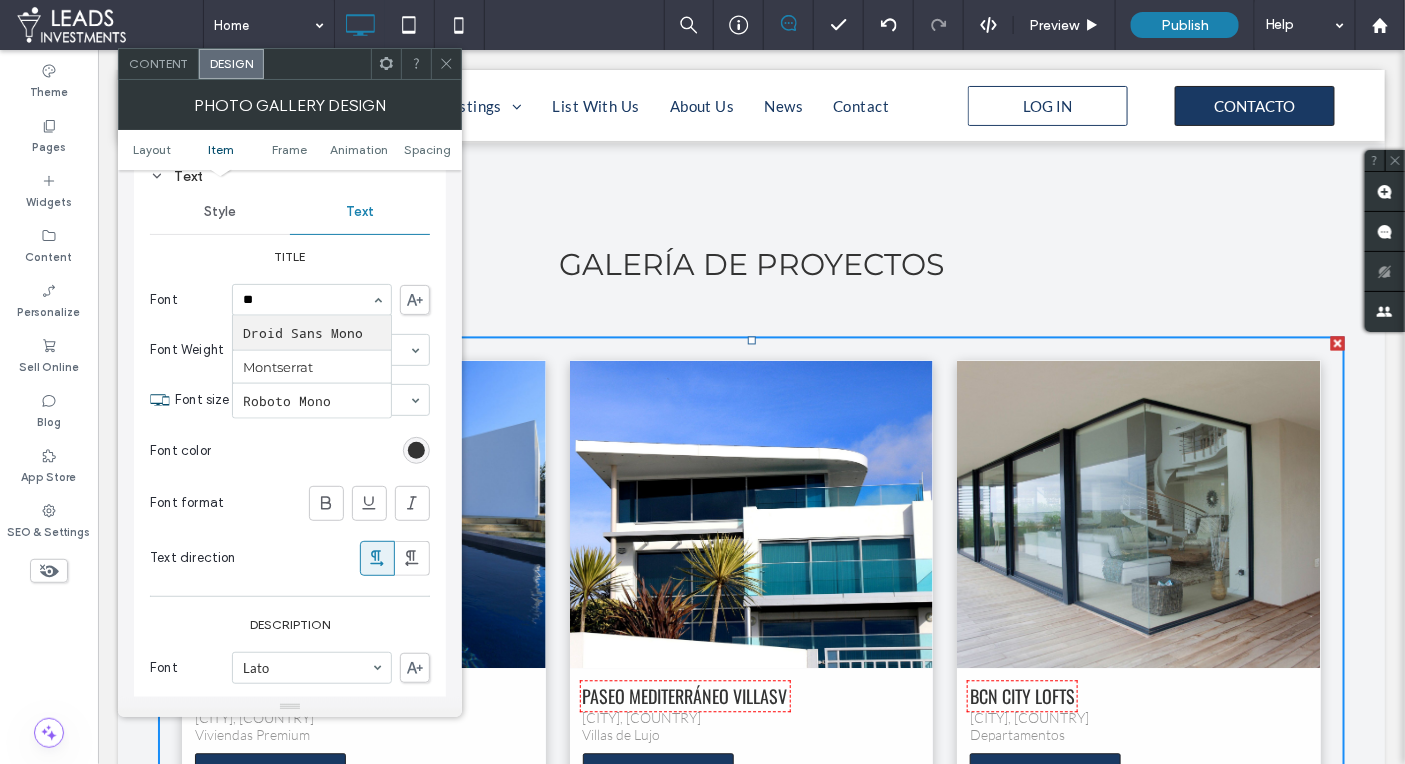 type on "***" 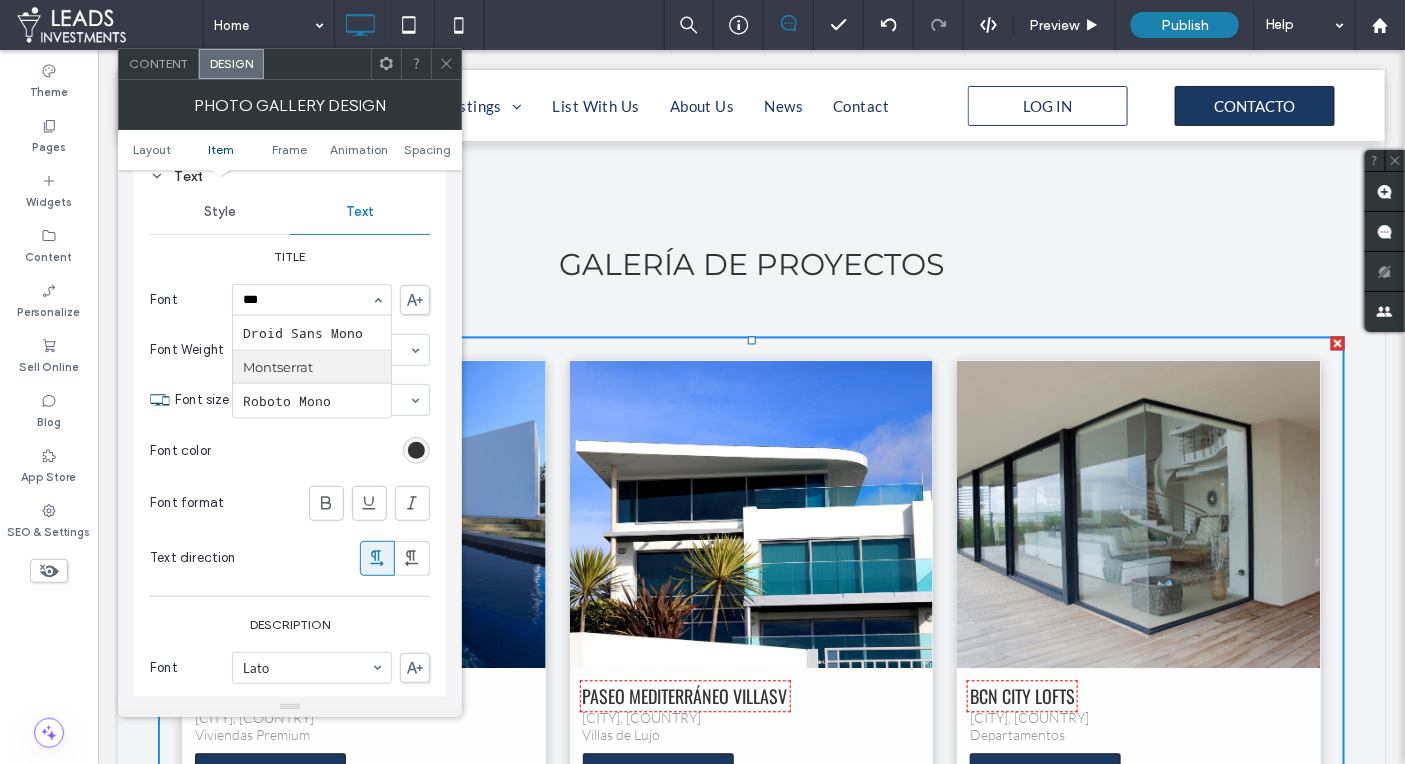 type 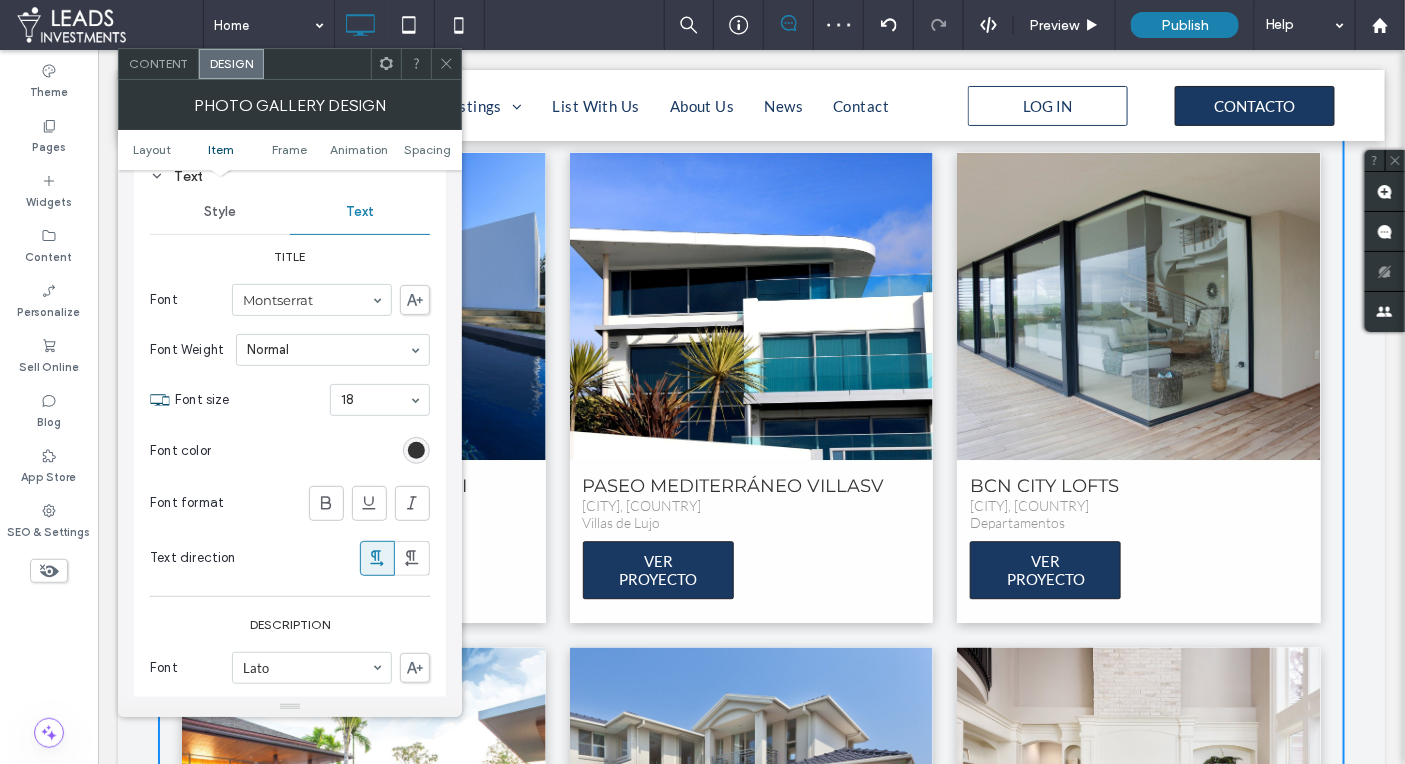 scroll, scrollTop: 1465, scrollLeft: 0, axis: vertical 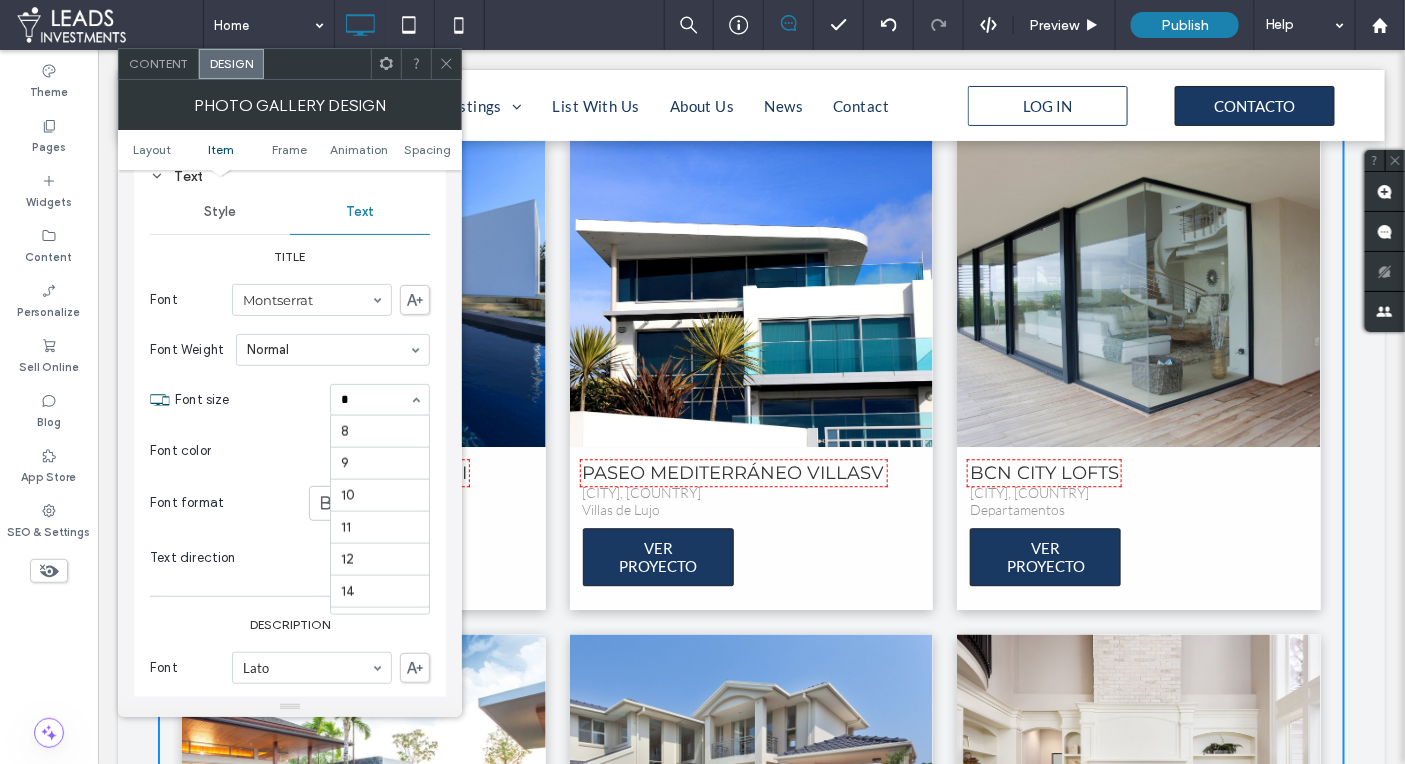 type on "**" 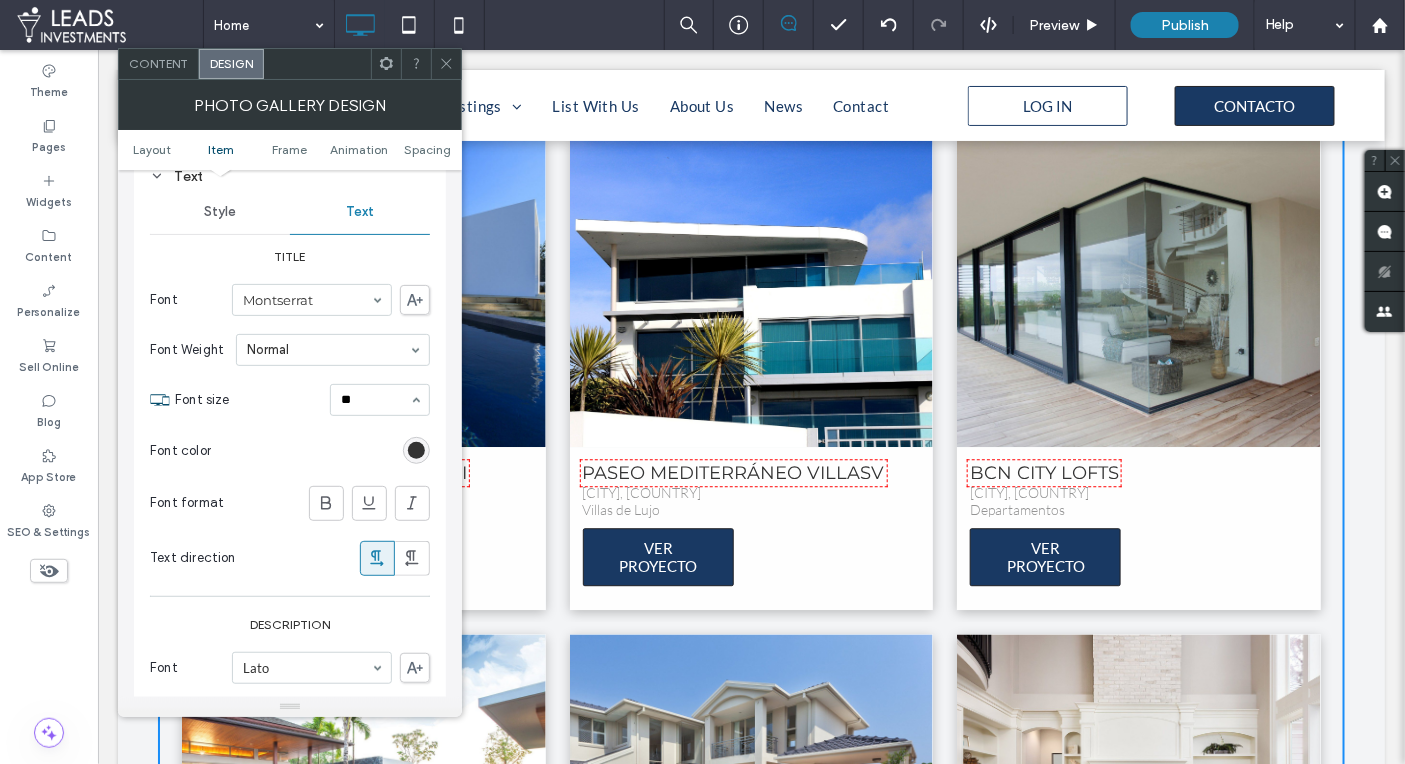 type 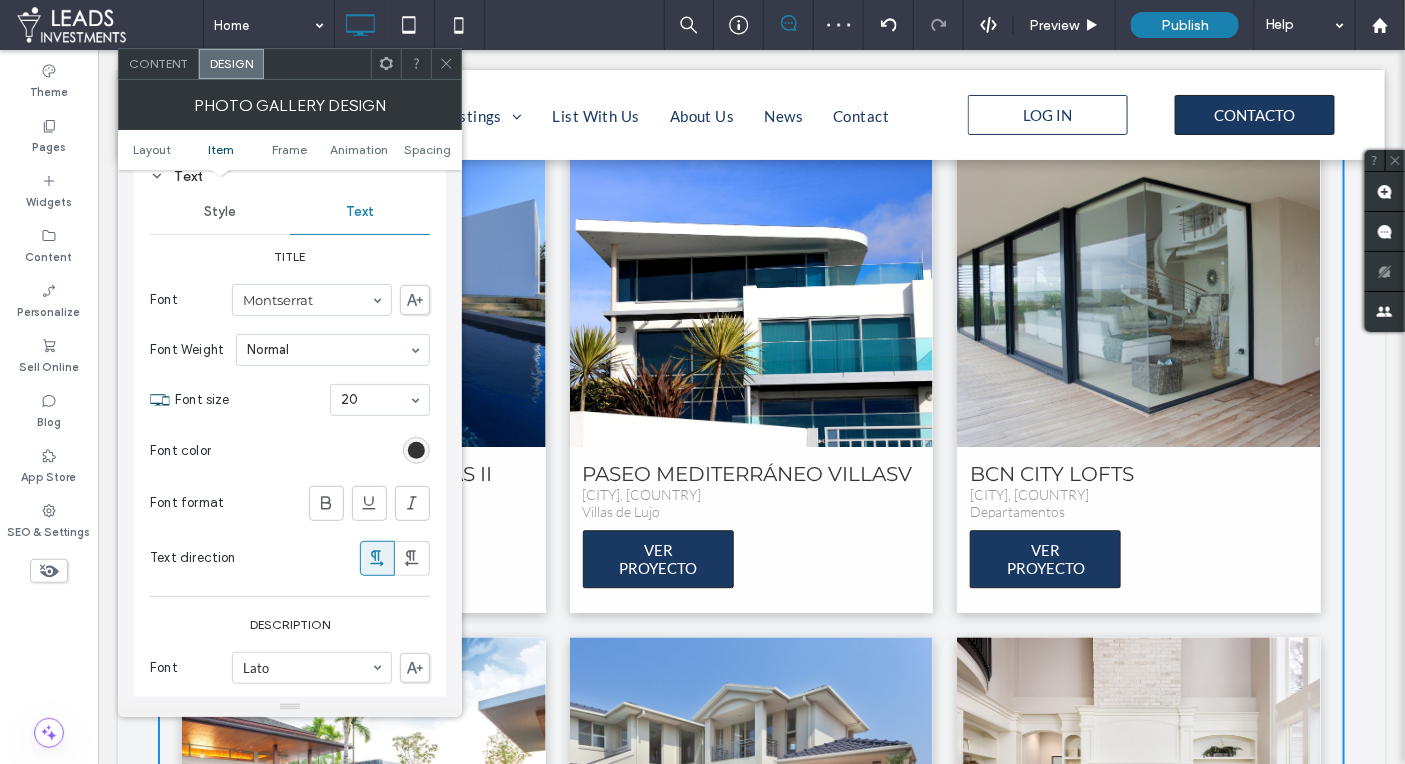 drag, startPoint x: 443, startPoint y: 58, endPoint x: 455, endPoint y: 304, distance: 246.29251 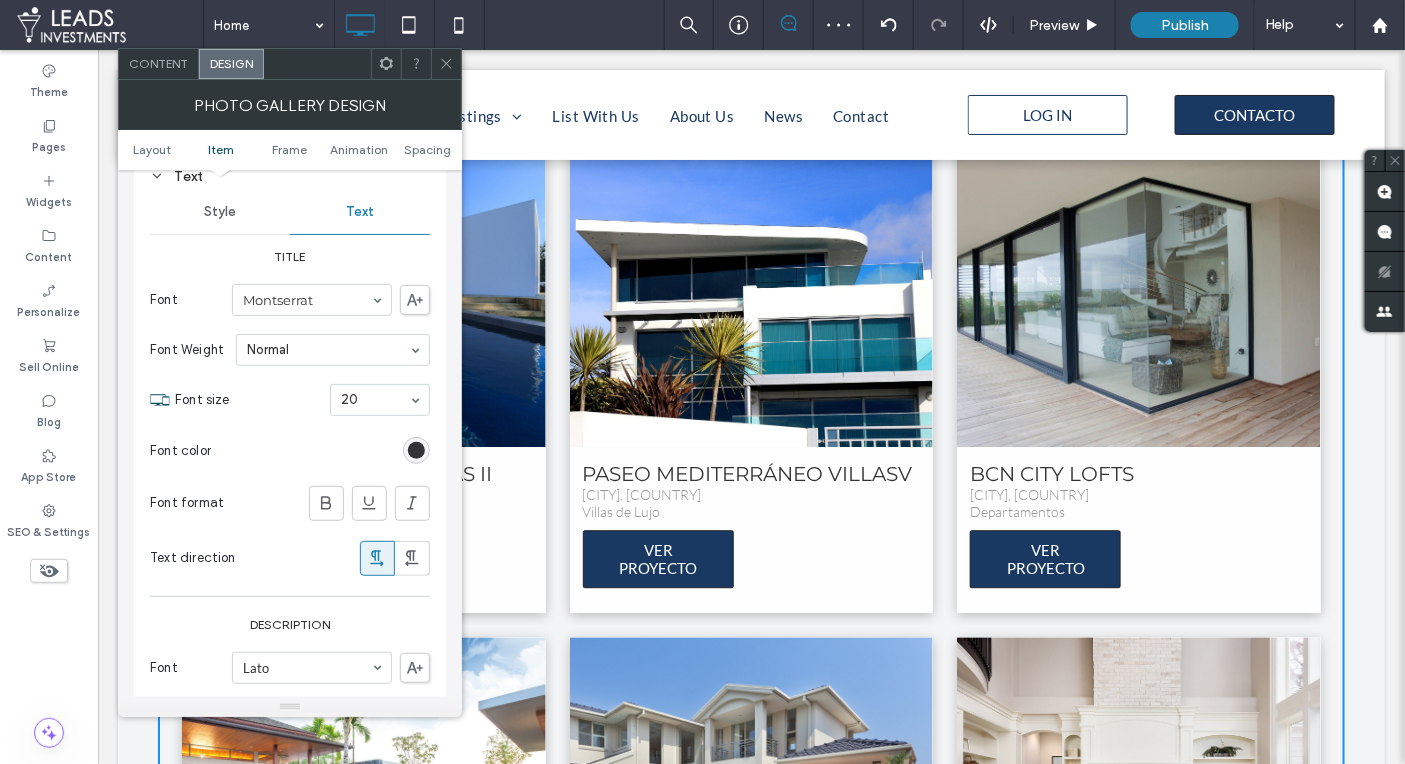 click 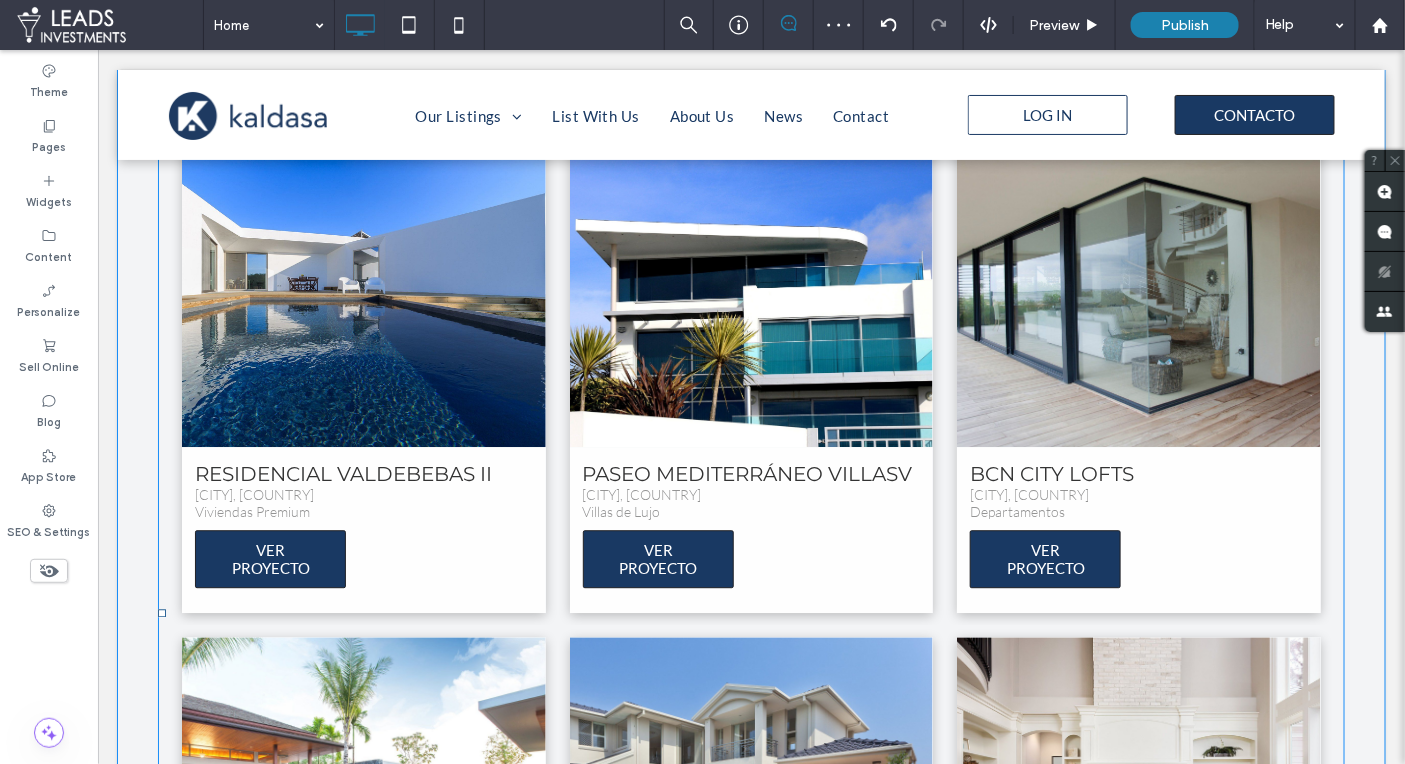 click at bounding box center (362, 292) 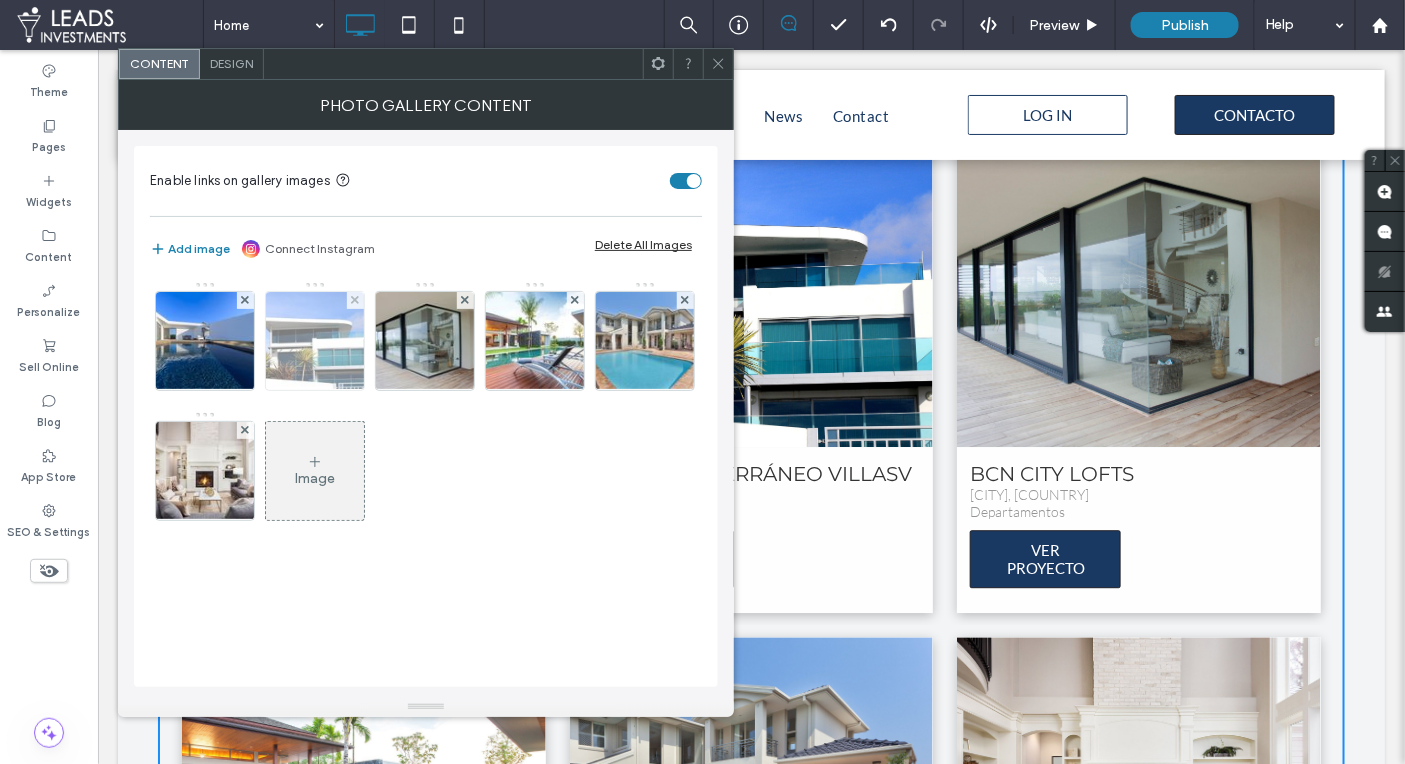 click at bounding box center [315, 341] 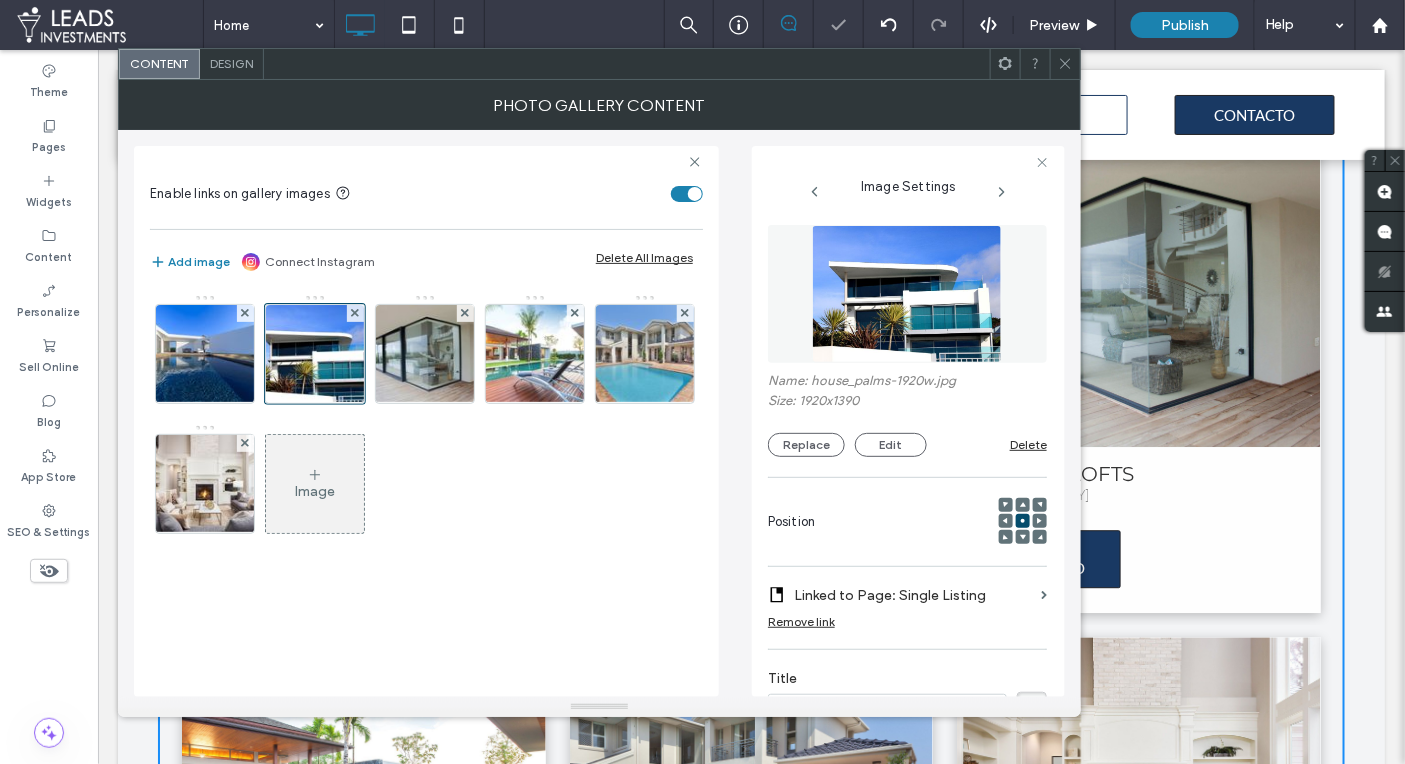 scroll, scrollTop: 0, scrollLeft: 0, axis: both 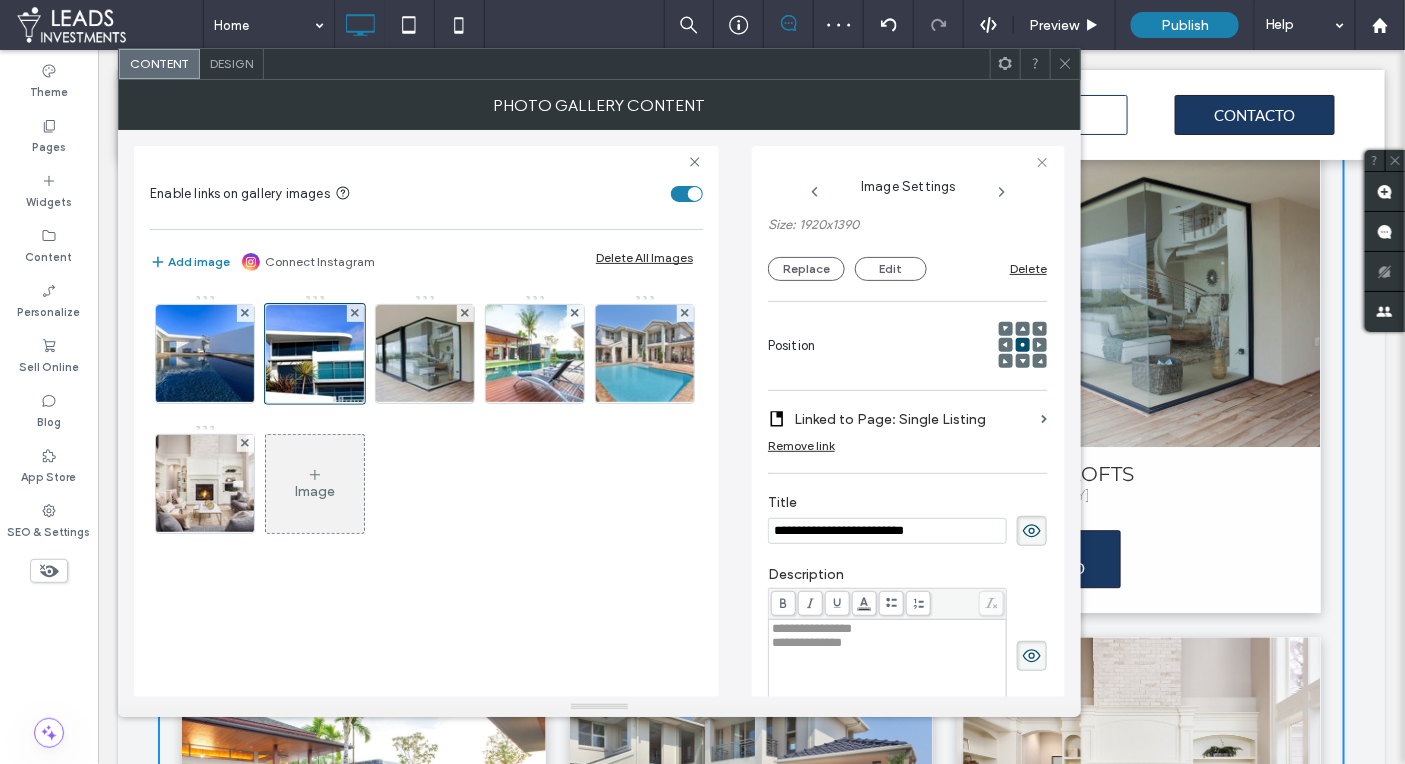 click on "**********" at bounding box center [887, 531] 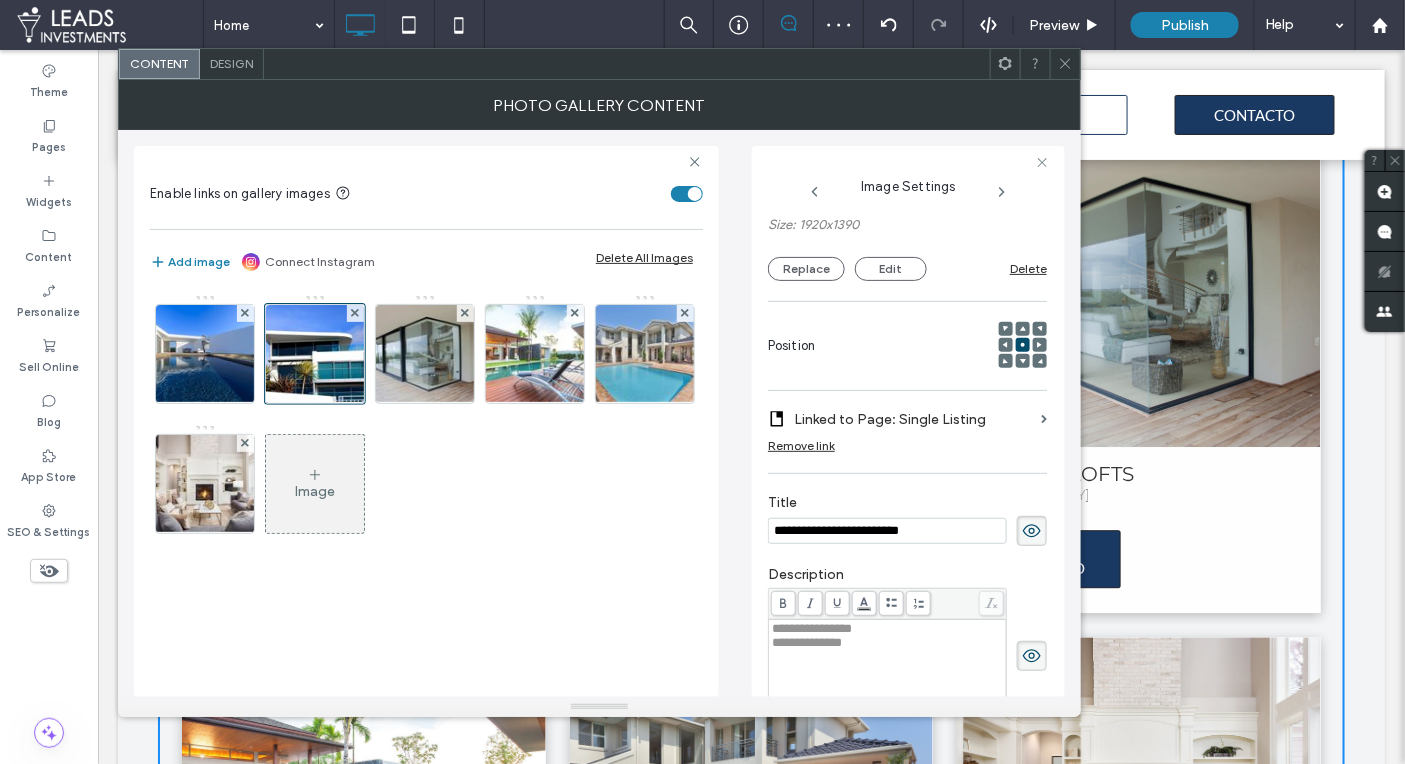 type on "**********" 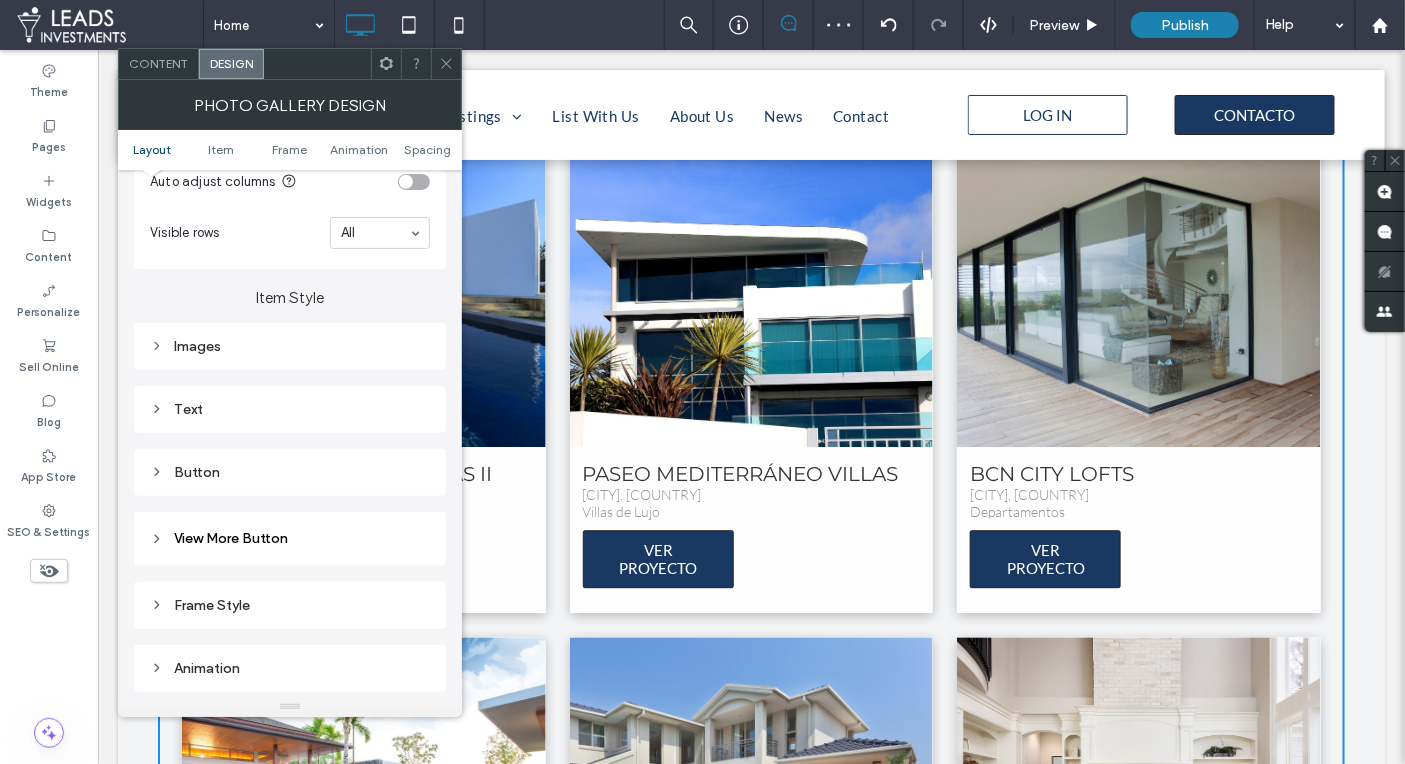 click on "Text" at bounding box center [290, 409] 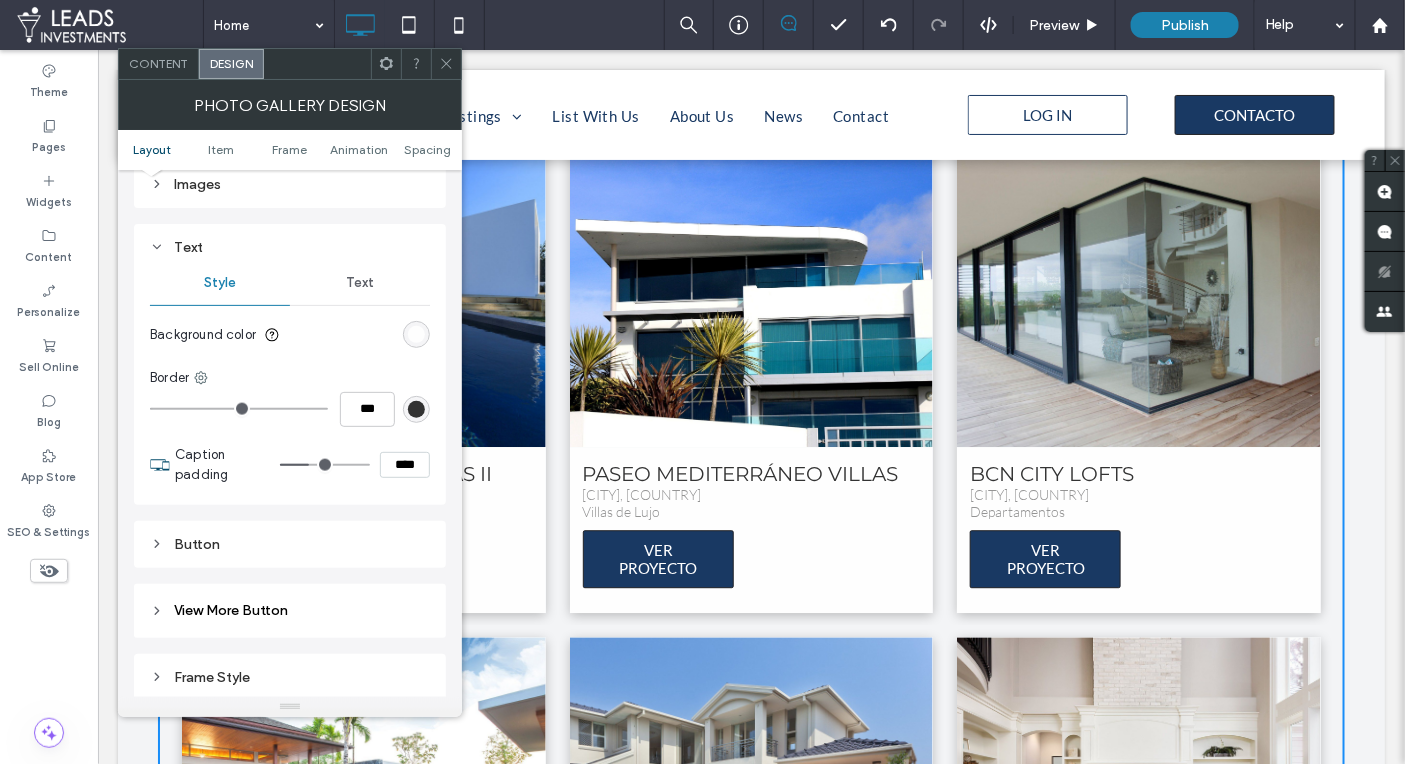 scroll, scrollTop: 693, scrollLeft: 0, axis: vertical 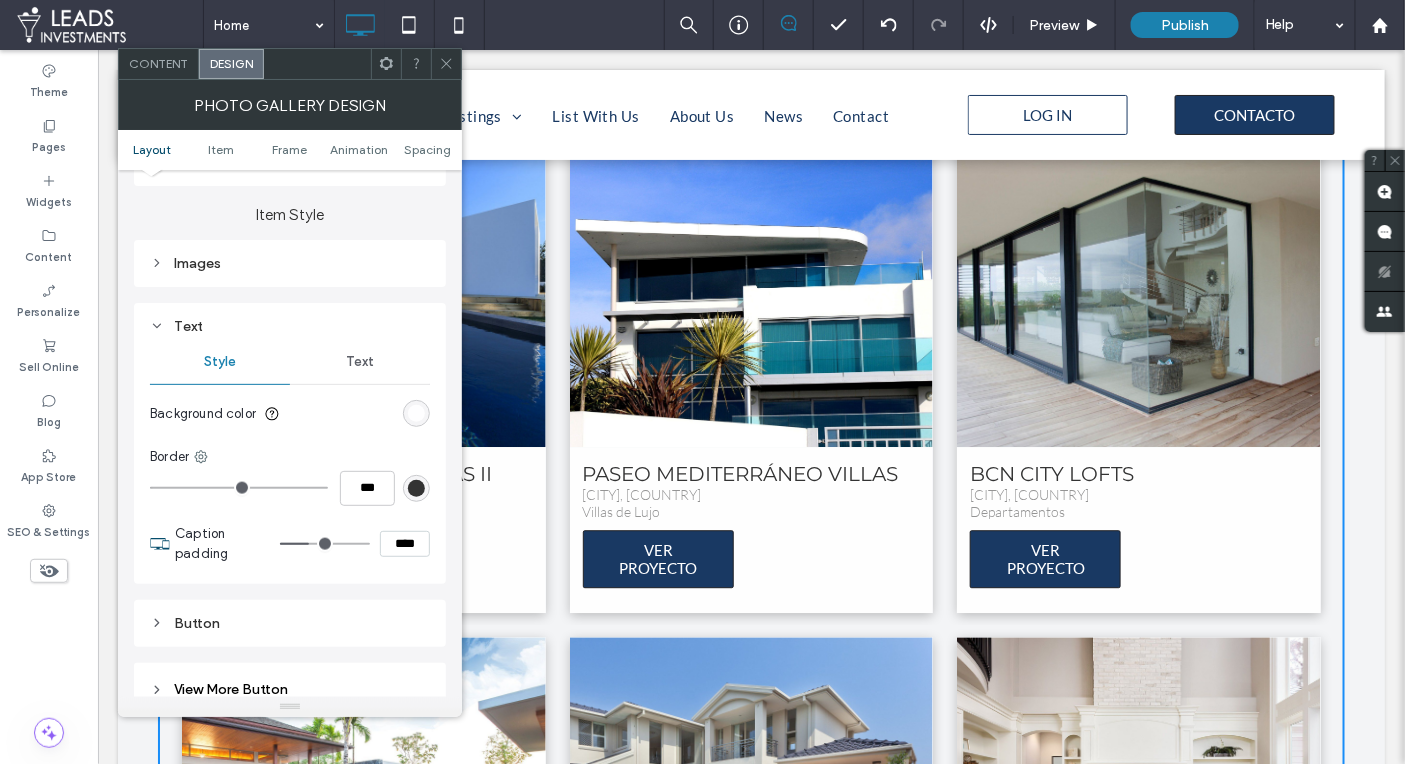 click on "Text" at bounding box center (360, 362) 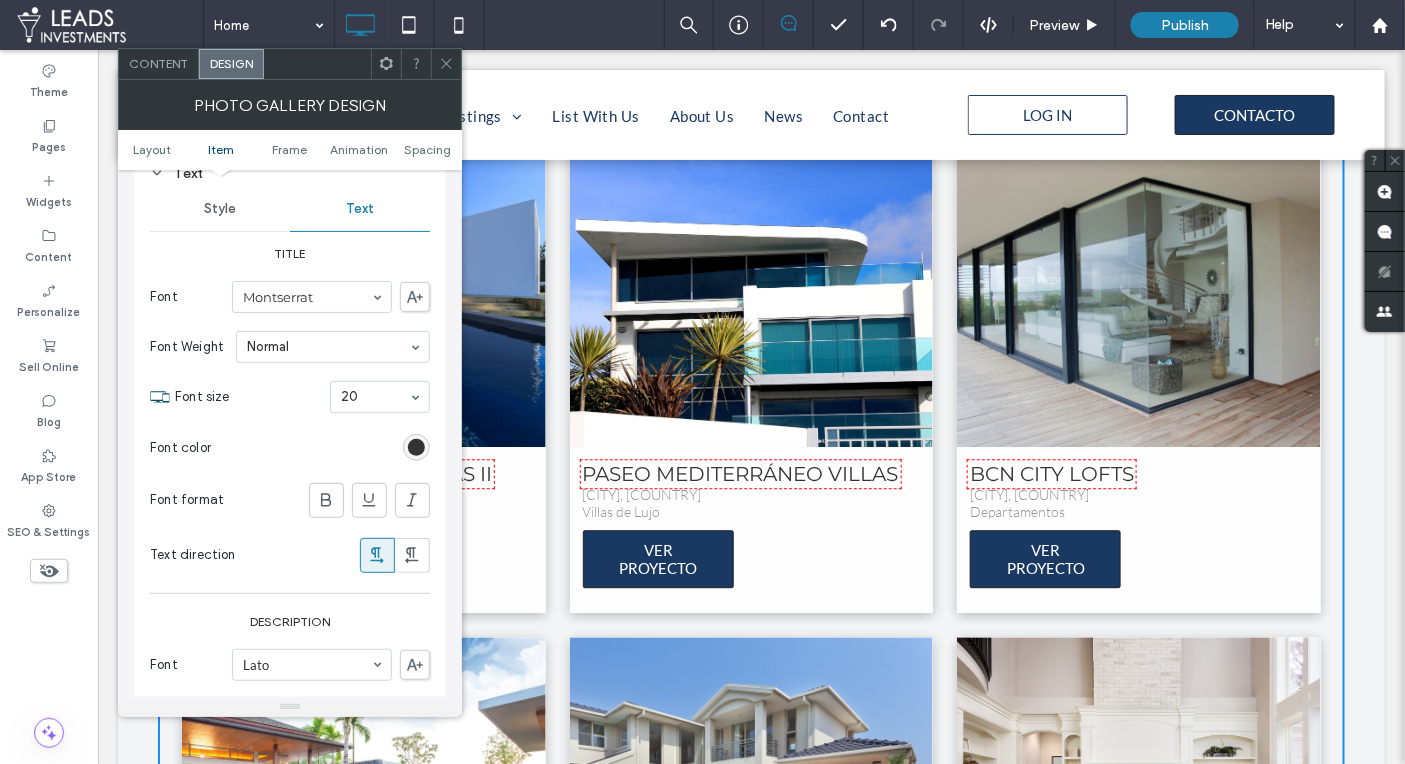 scroll, scrollTop: 850, scrollLeft: 0, axis: vertical 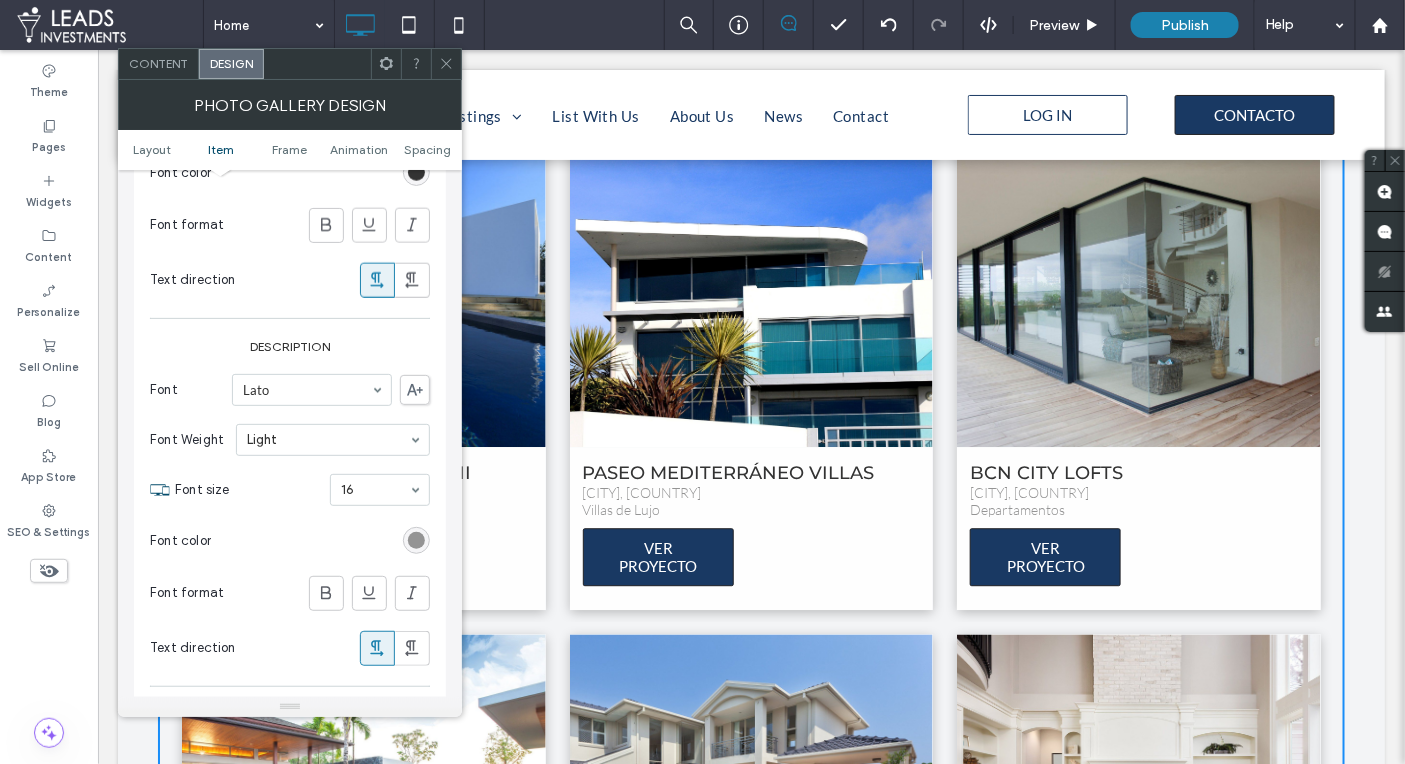 click at bounding box center [446, 64] 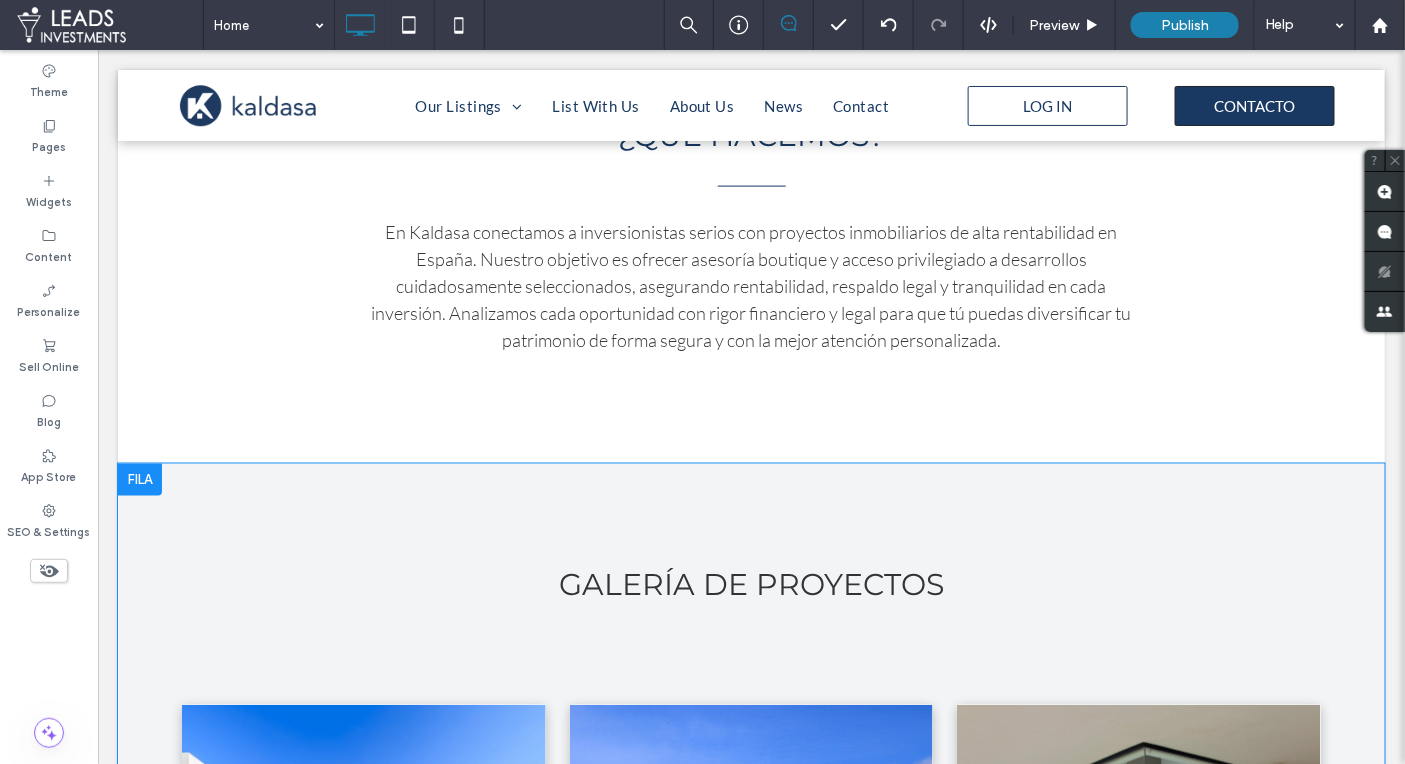 scroll, scrollTop: 823, scrollLeft: 0, axis: vertical 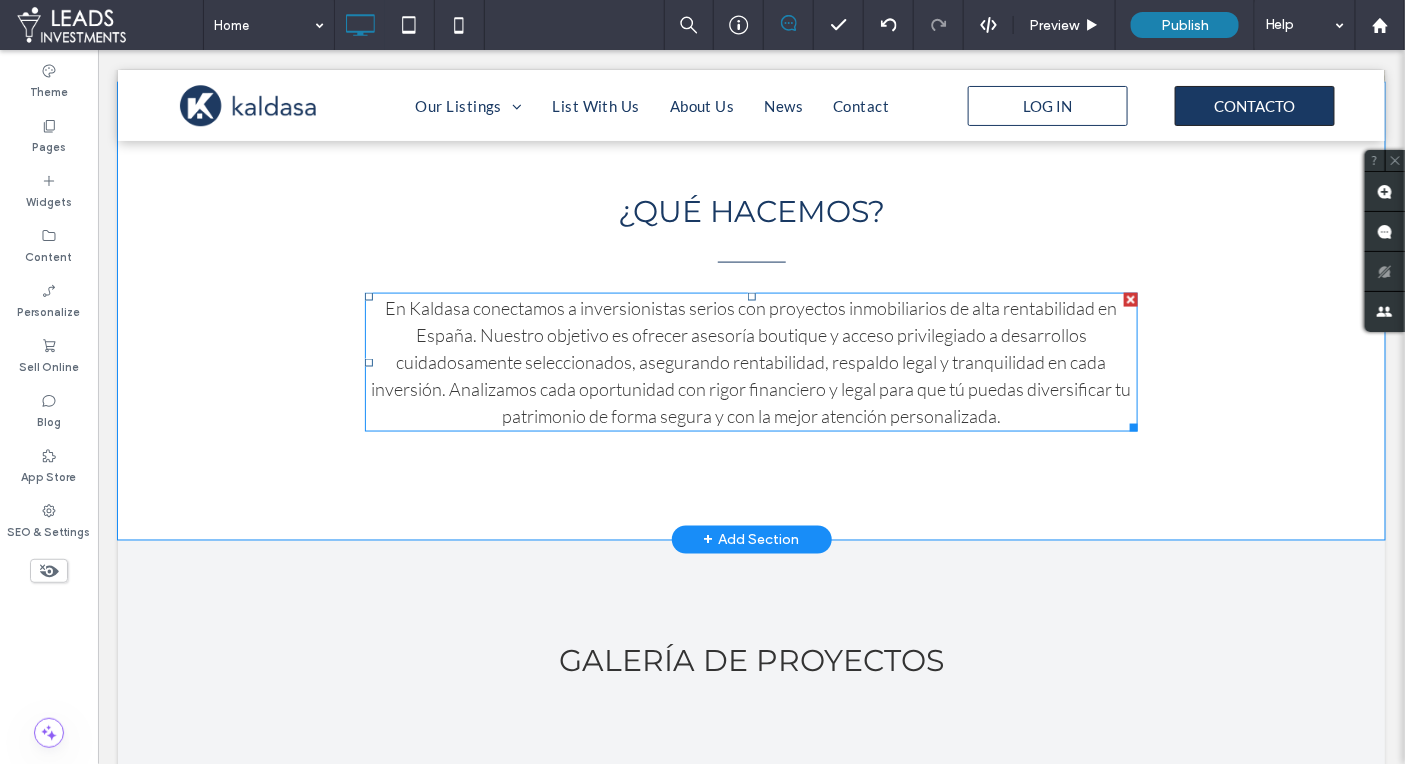 click on "En Kaldasa conectamos a inversionistas serios con proyectos inmobiliarios de alta rentabilidad en España. Nuestro objetivo es ofrecer asesoría boutique y acceso privilegiado a desarrollos cuidadosamente seleccionados, asegurando rentabilidad, respaldo legal y tranquilidad en cada inversión. Analizamos cada oportunidad con rigor financiero y legal para que tú puedas diversificar tu patrimonio de forma segura y con la mejor atención personalizada." at bounding box center [751, 361] 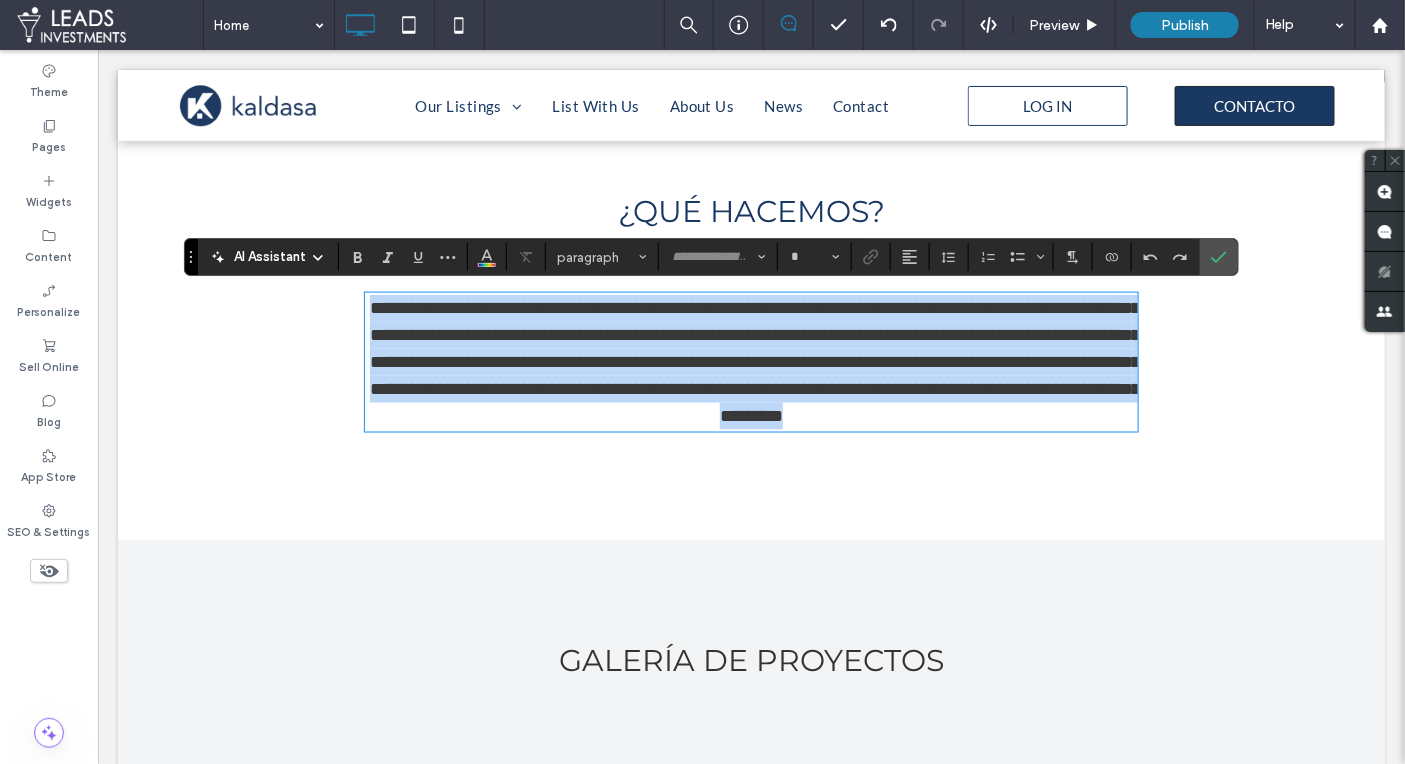 type on "****" 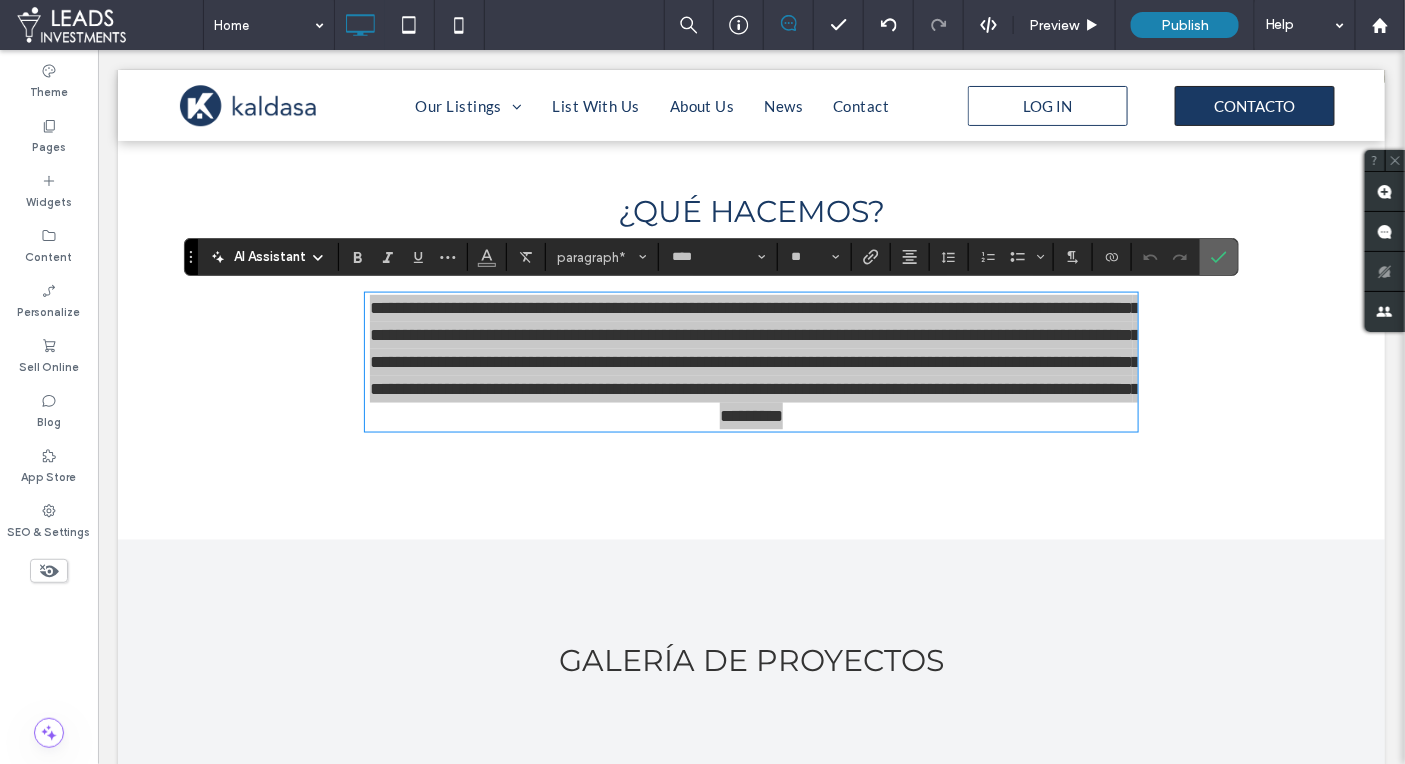 click 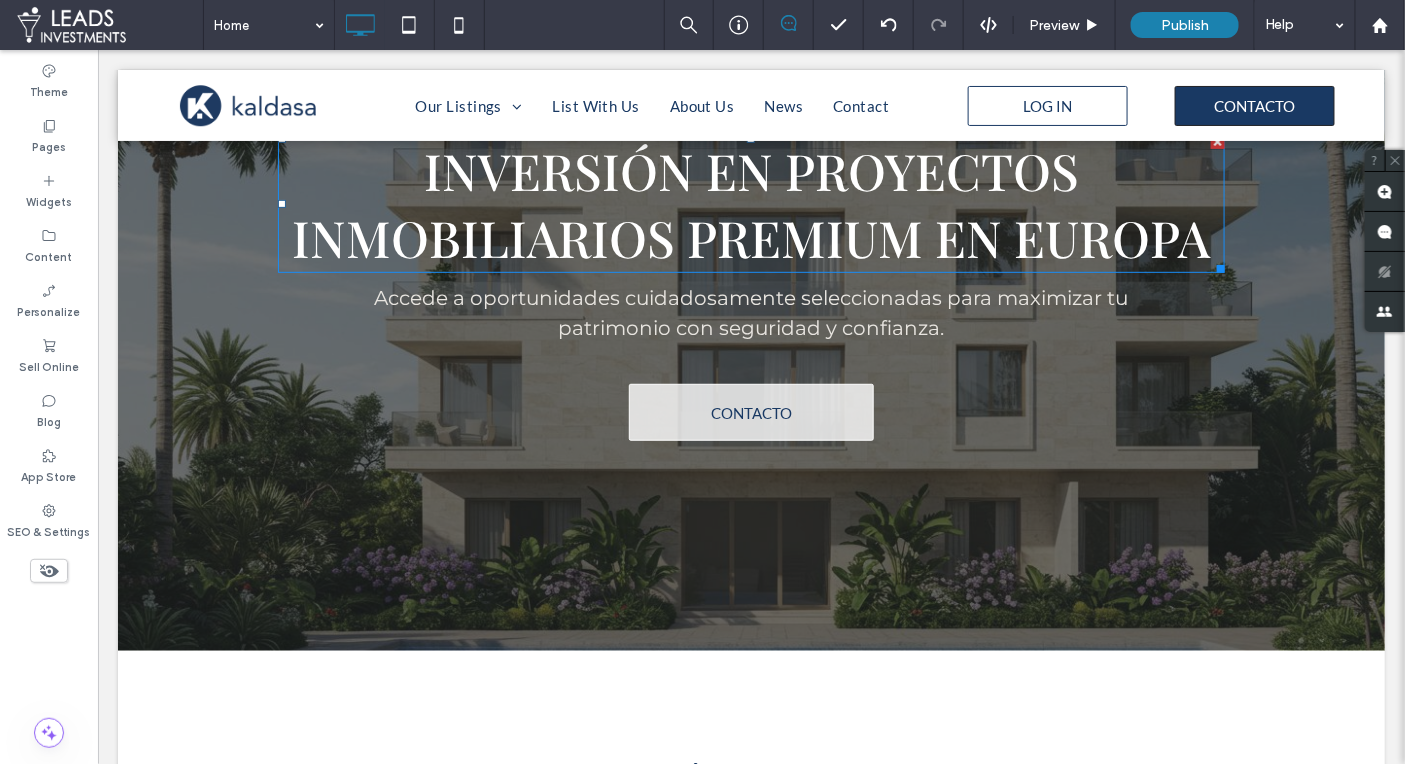 scroll, scrollTop: 228, scrollLeft: 0, axis: vertical 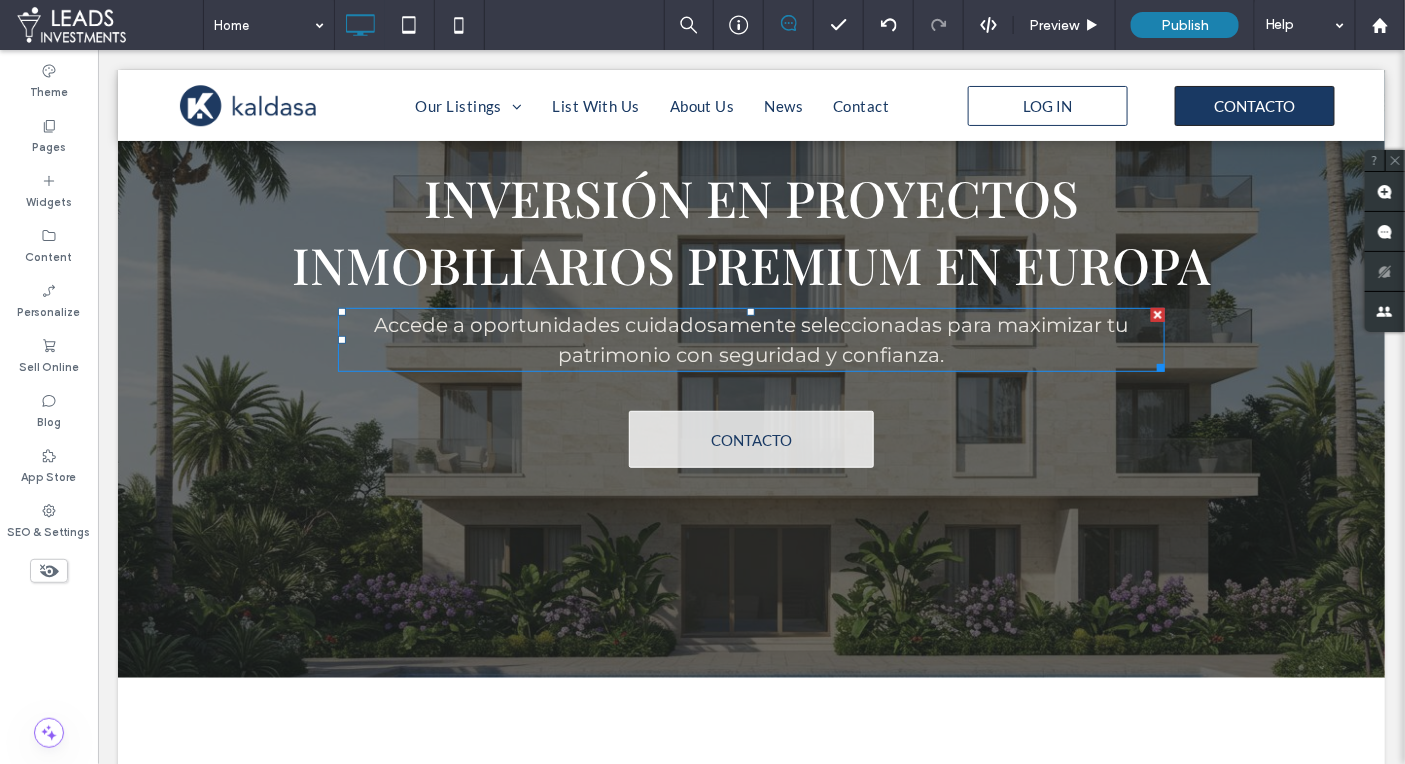 click on "Accede a oportunidades cuidadosamente seleccionadas para maximizar tu patrimonio con seguridad y confianza." at bounding box center (750, 339) 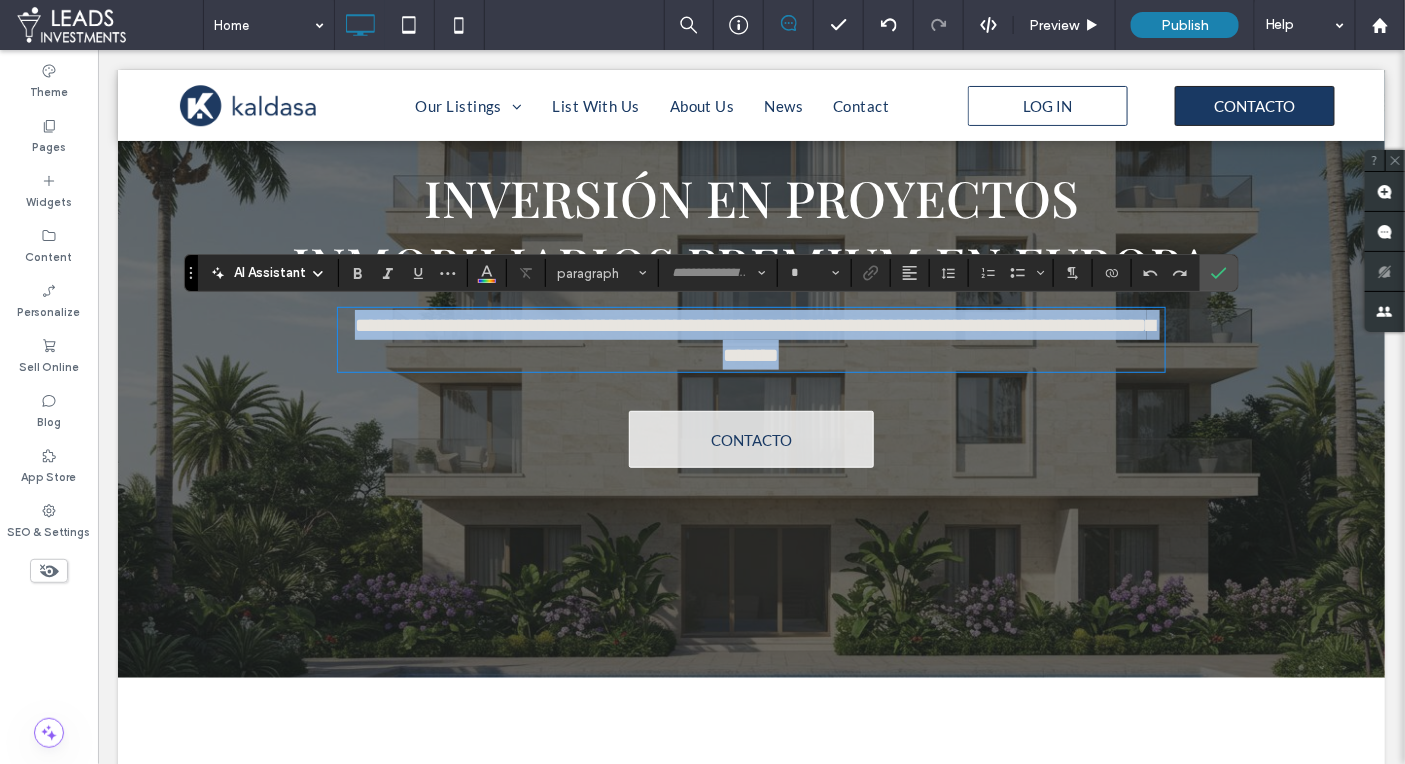 type on "**********" 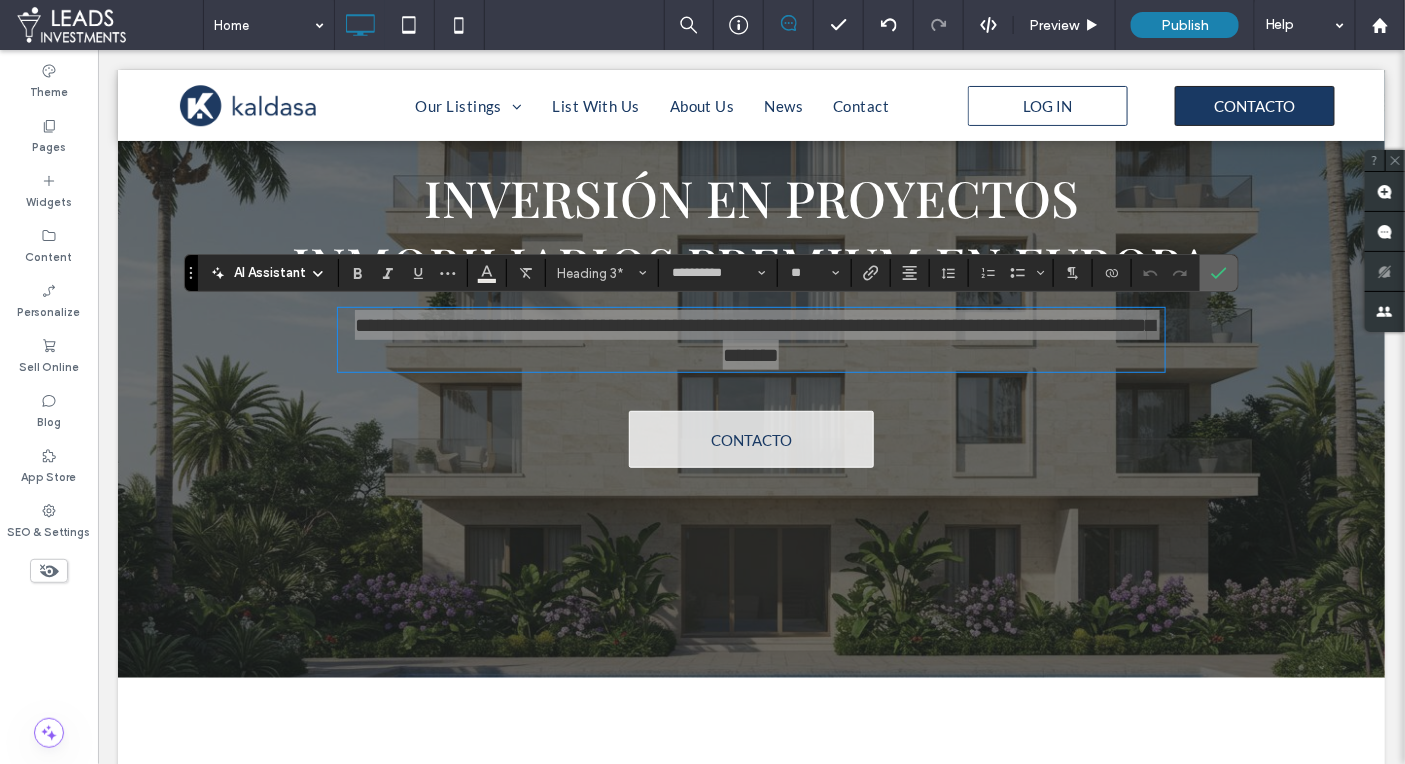 click 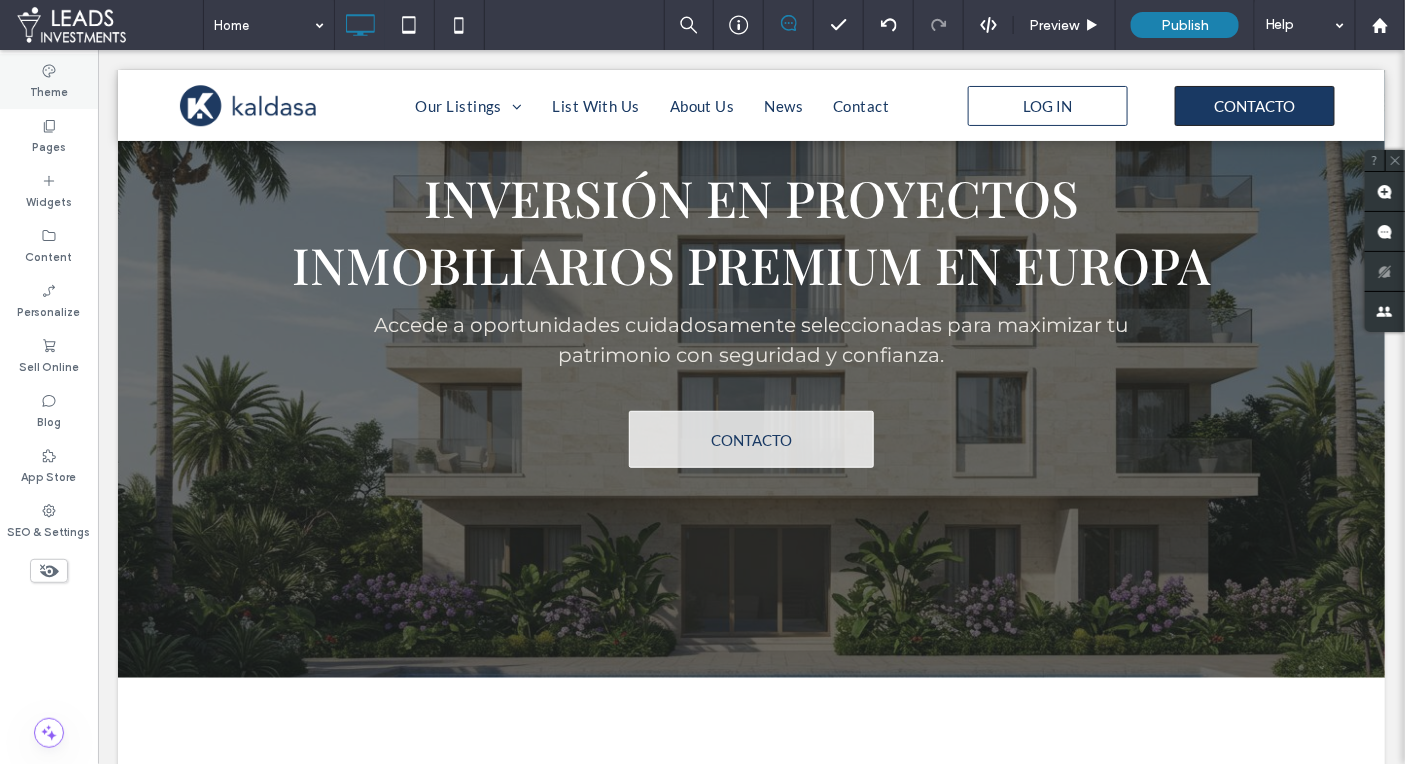 click 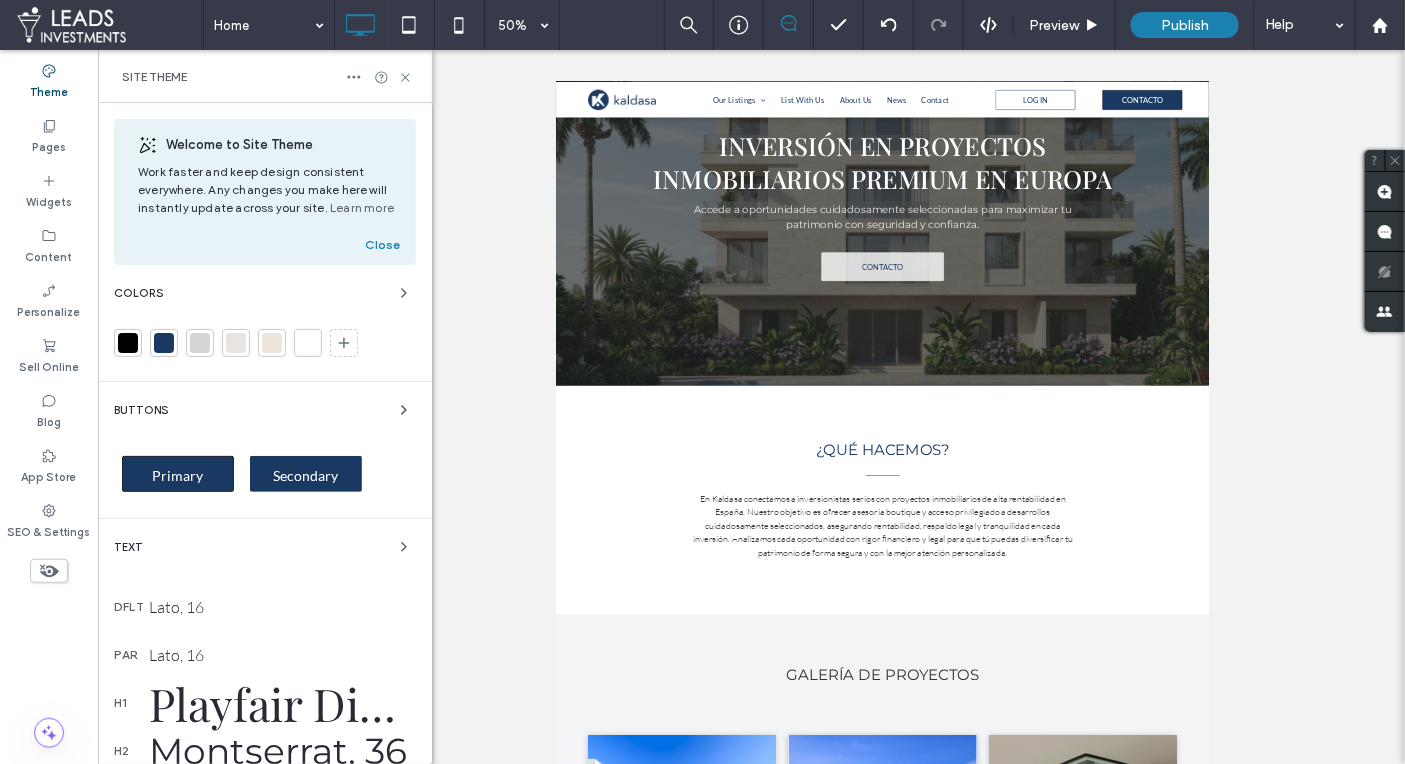 scroll, scrollTop: 168, scrollLeft: 0, axis: vertical 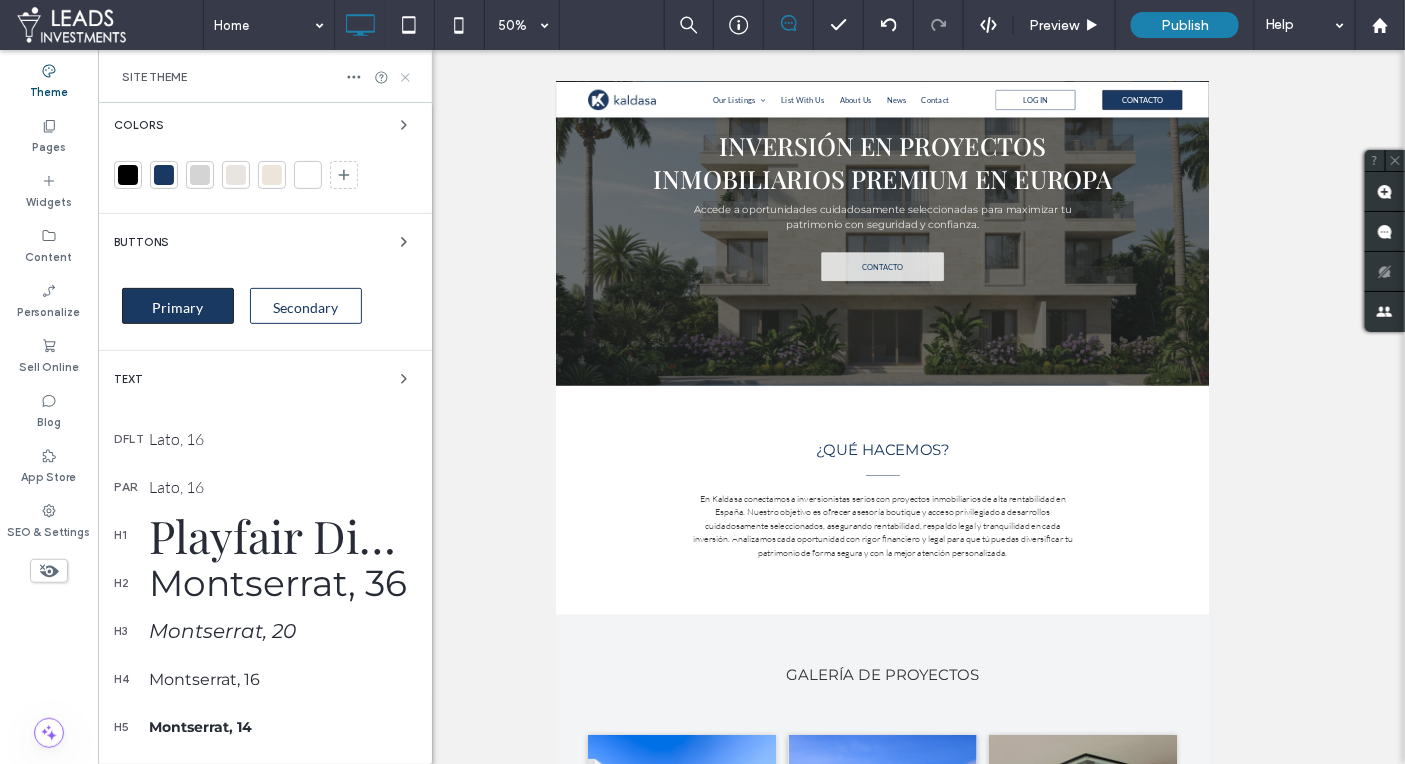 click 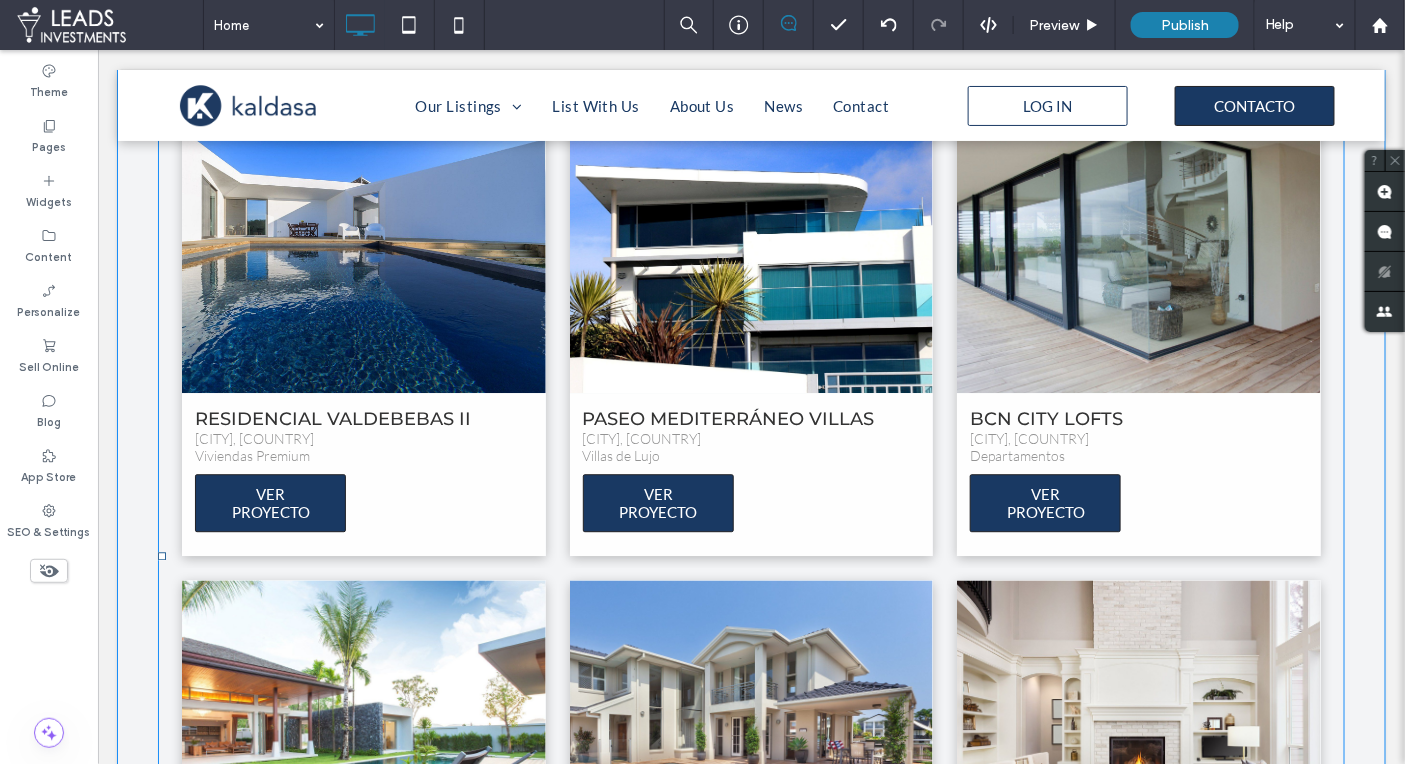 scroll, scrollTop: 1543, scrollLeft: 0, axis: vertical 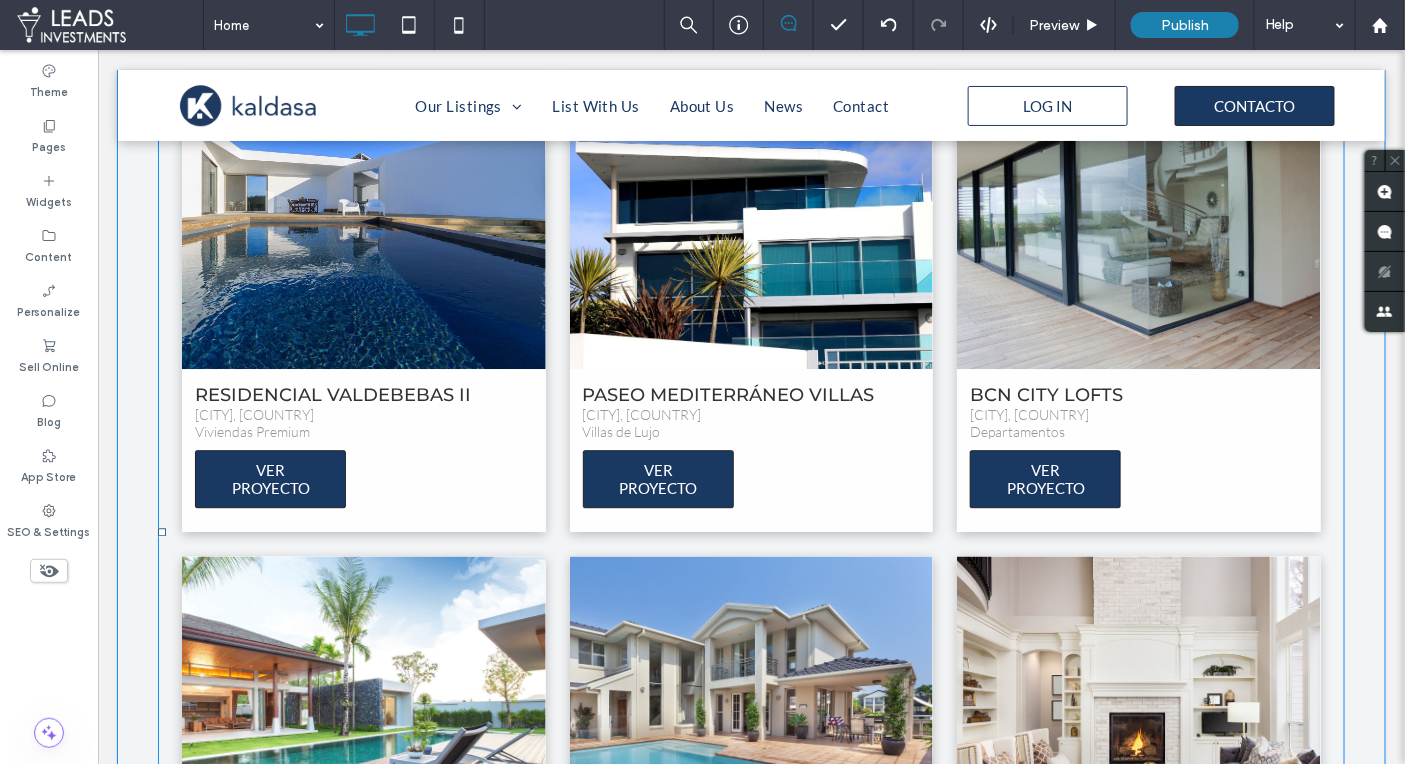 click at bounding box center [362, 214] 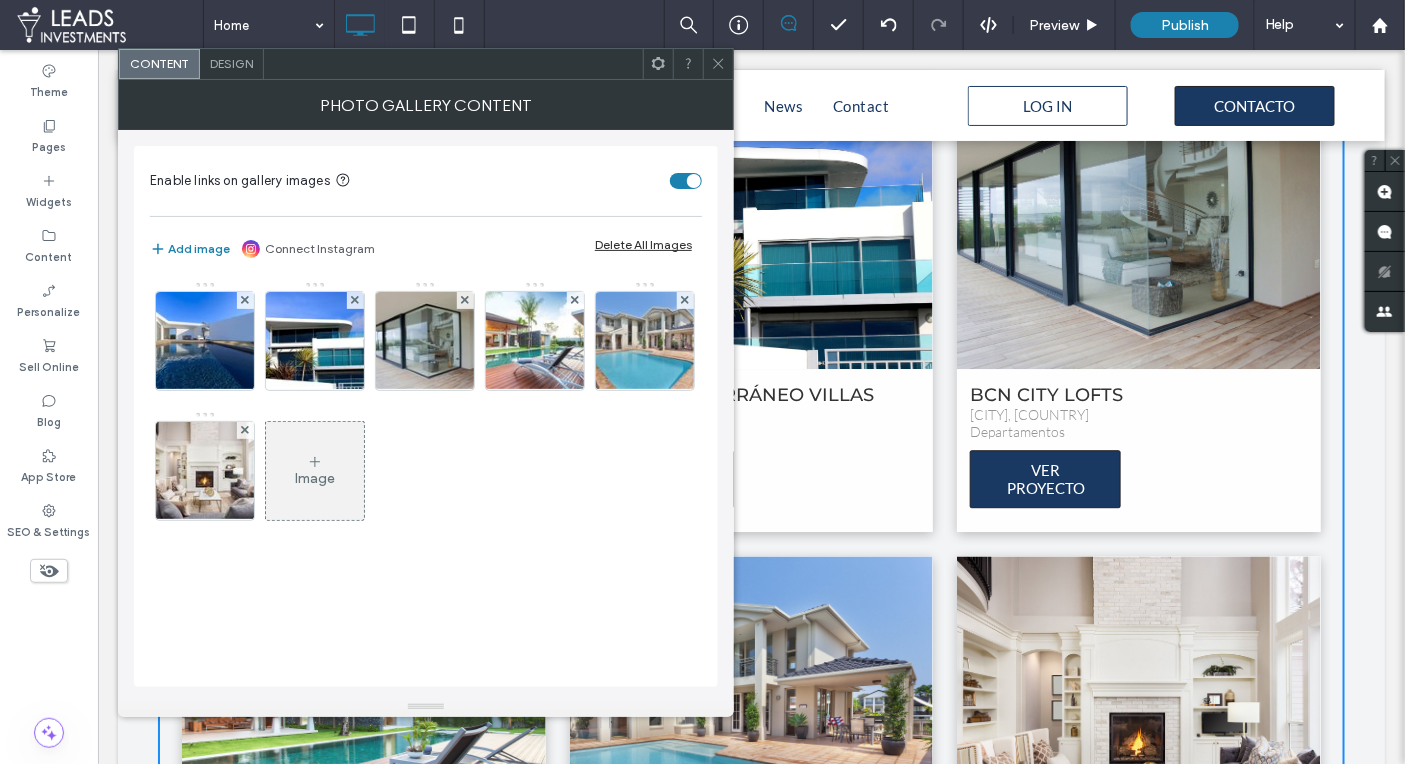 click on "Design" at bounding box center (231, 63) 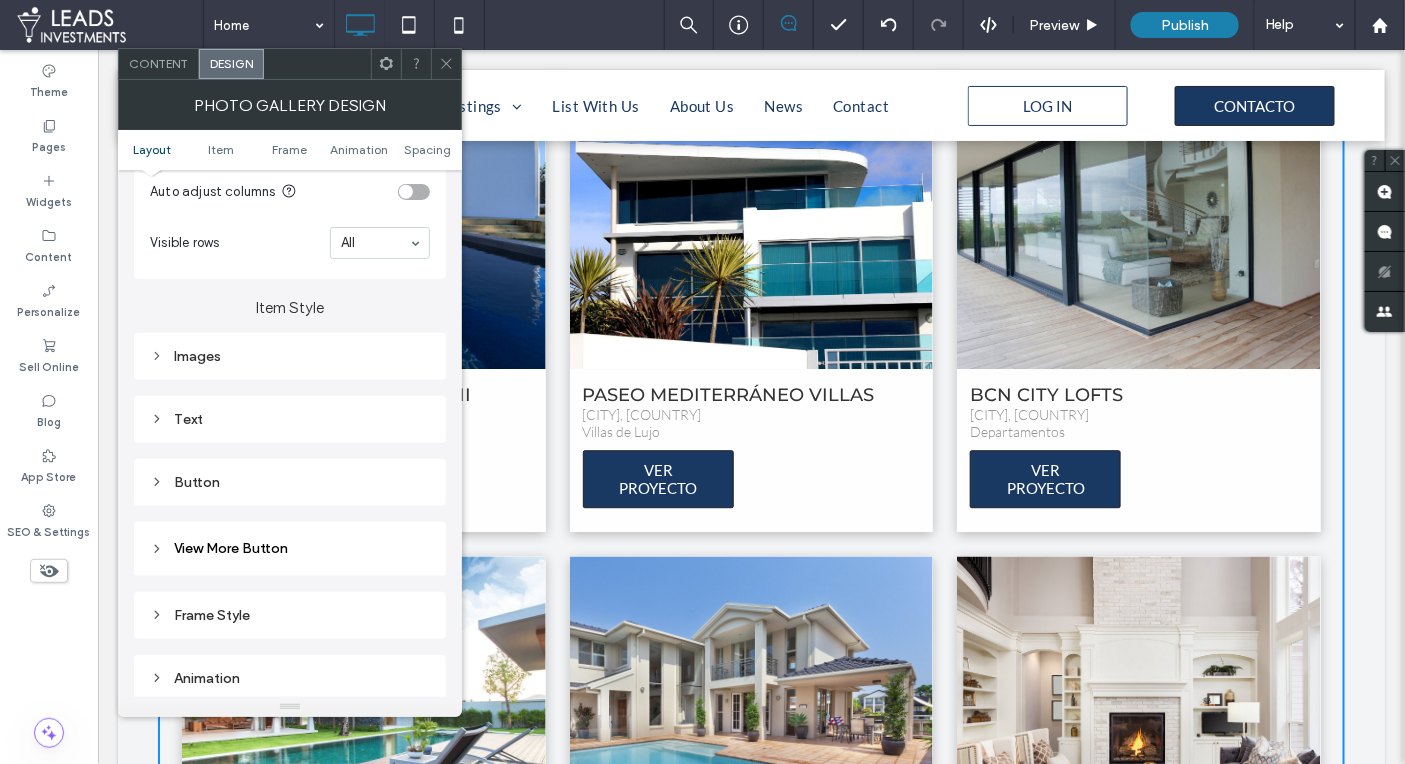 scroll, scrollTop: 605, scrollLeft: 0, axis: vertical 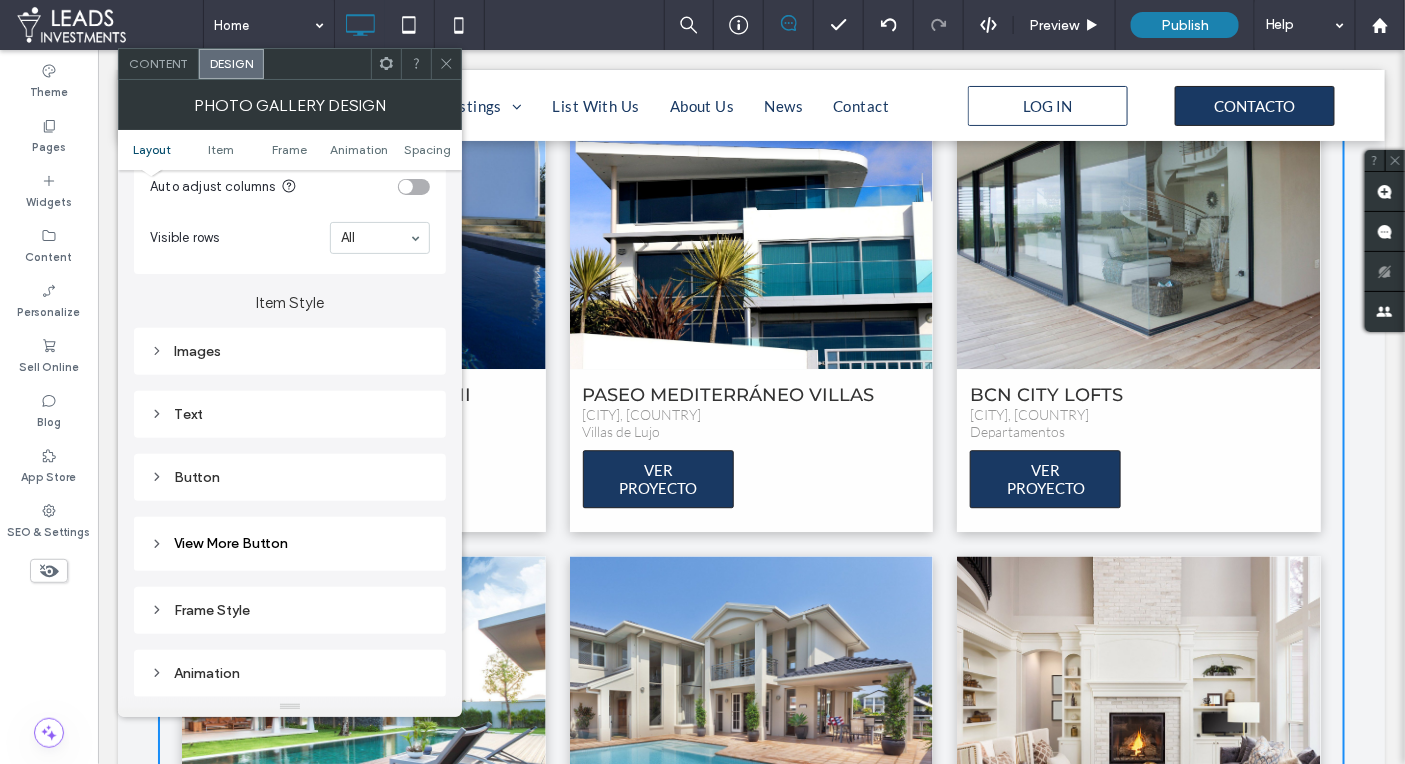 drag, startPoint x: 153, startPoint y: 405, endPoint x: 163, endPoint y: 406, distance: 10.049875 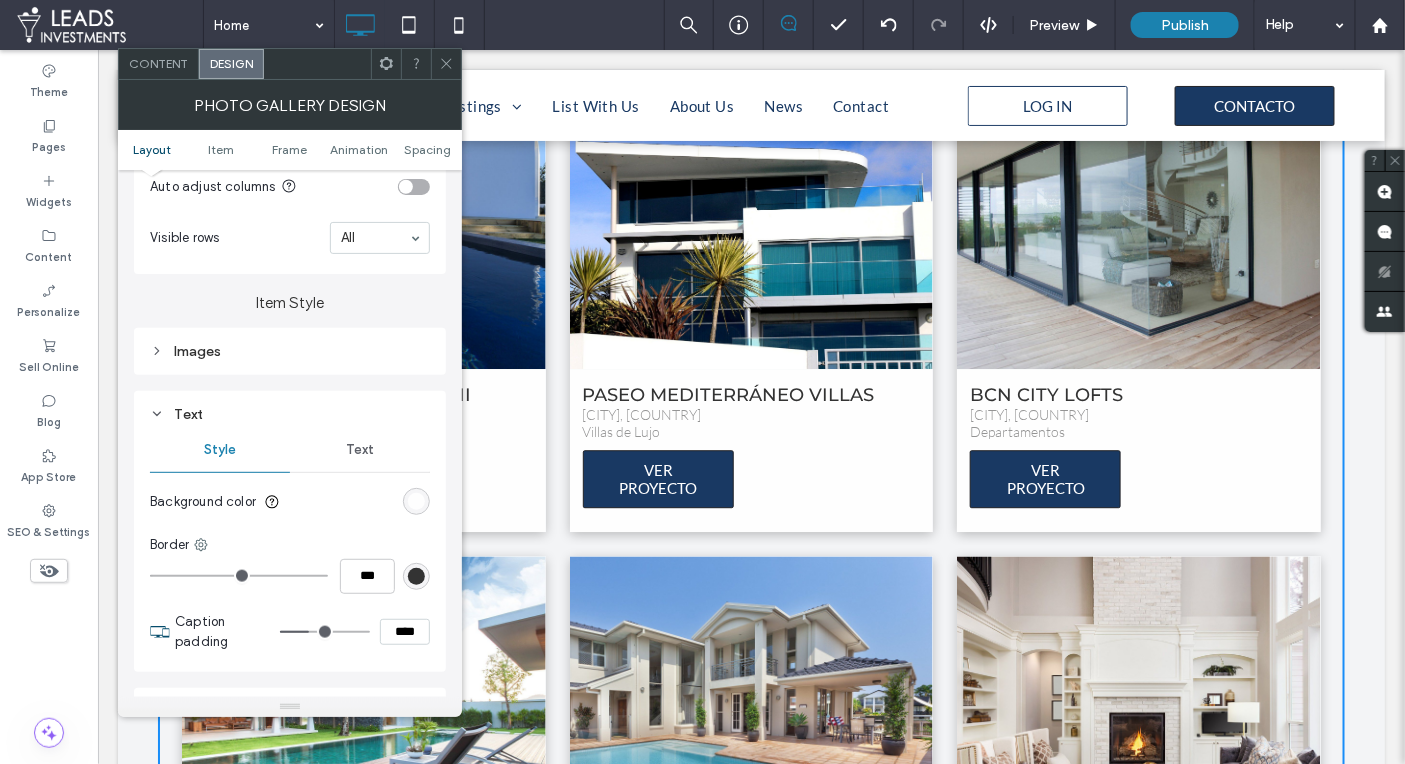click on "Text" at bounding box center [360, 450] 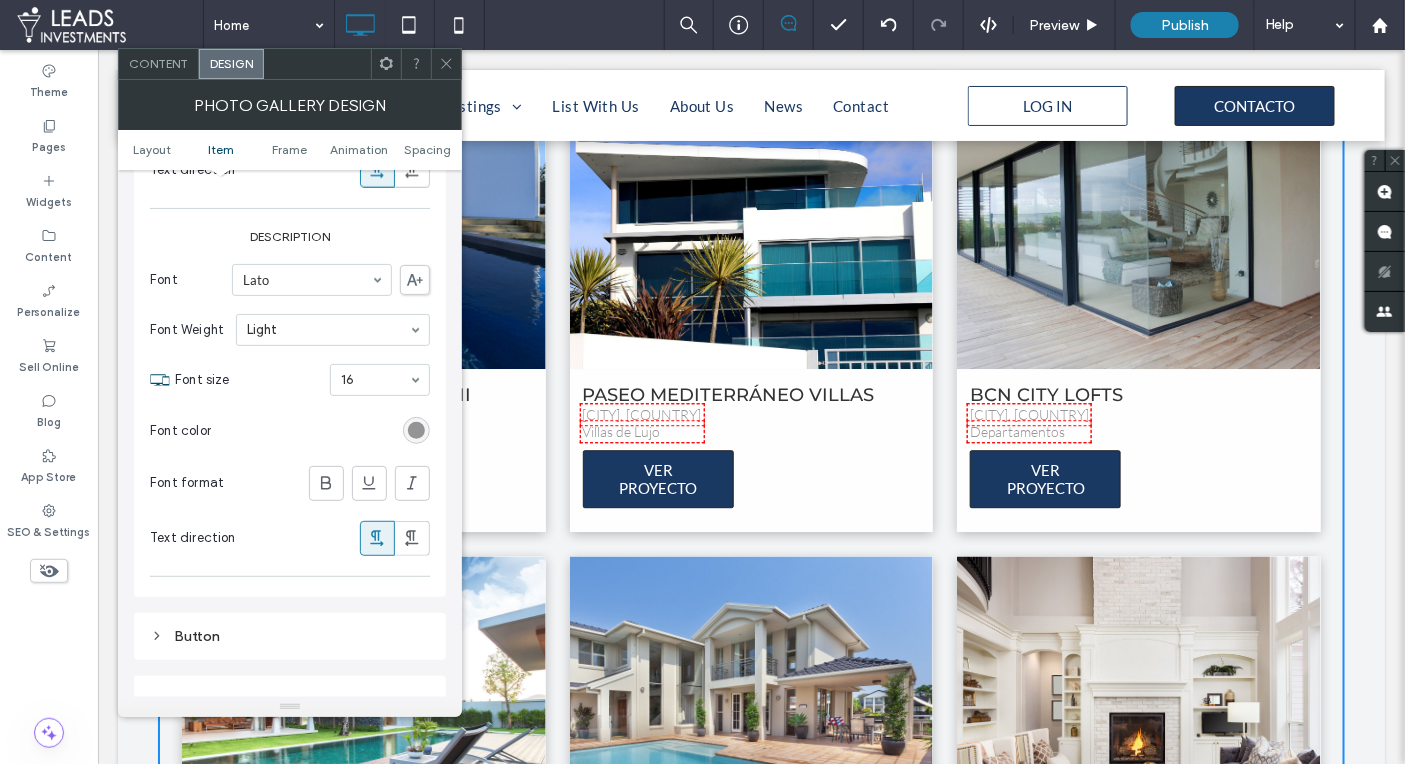 scroll, scrollTop: 1240, scrollLeft: 0, axis: vertical 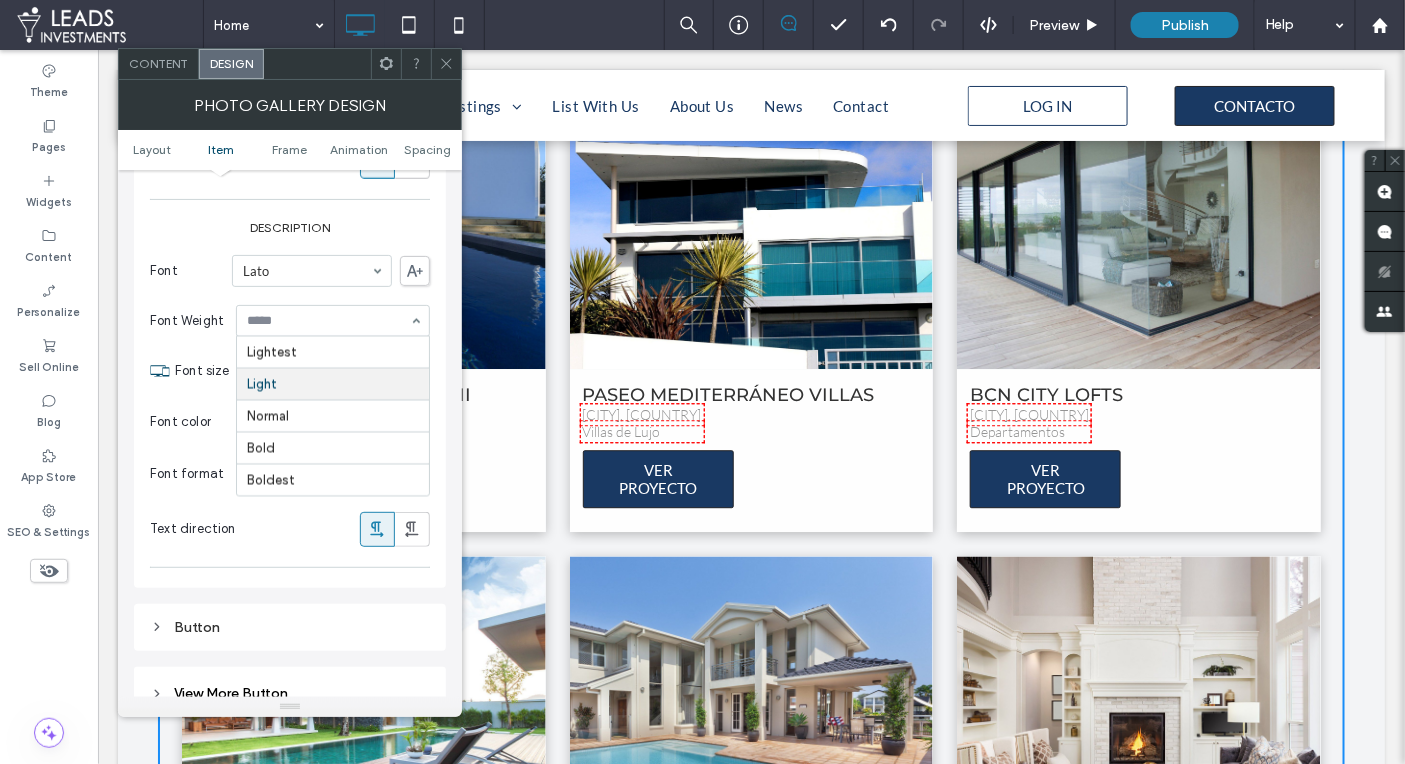 drag, startPoint x: 172, startPoint y: 284, endPoint x: 371, endPoint y: 380, distance: 220.9457 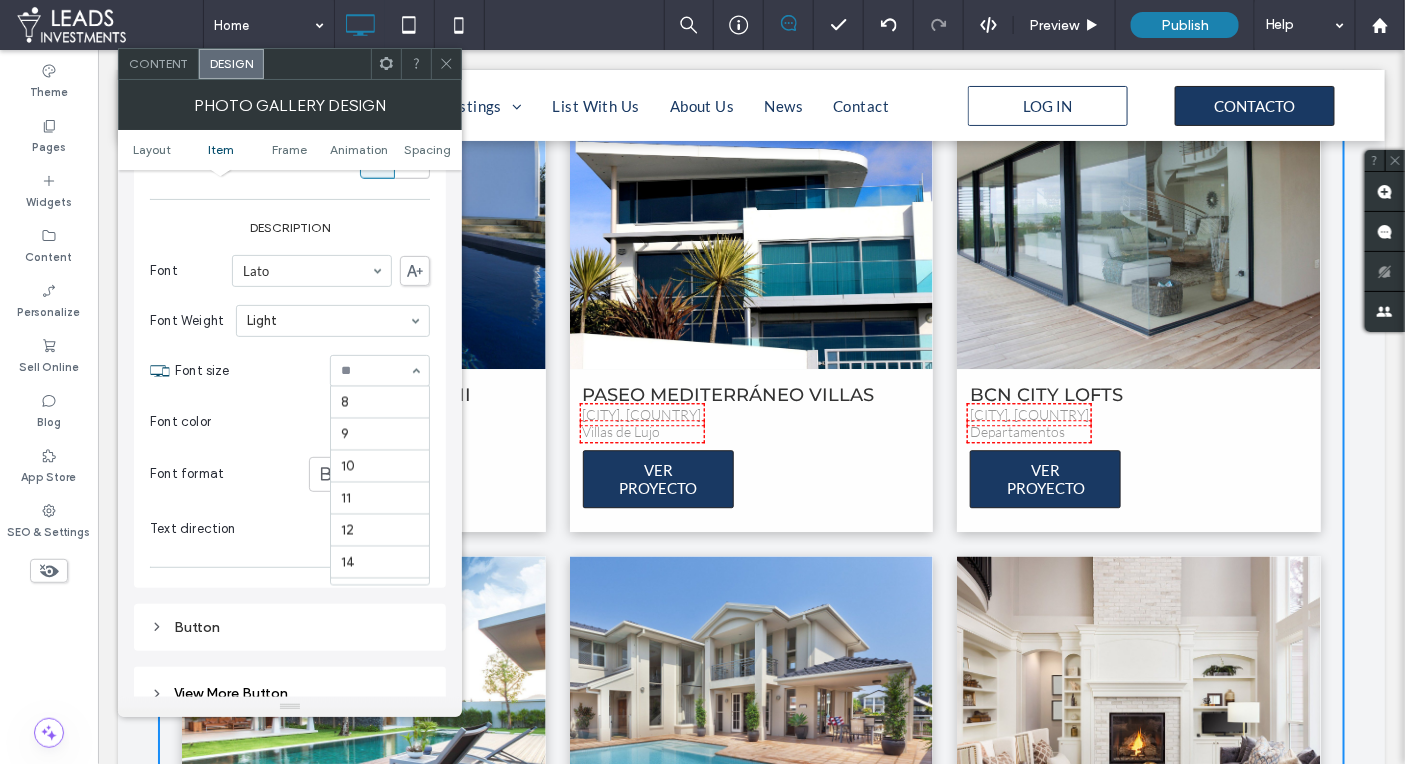 scroll, scrollTop: 225, scrollLeft: 0, axis: vertical 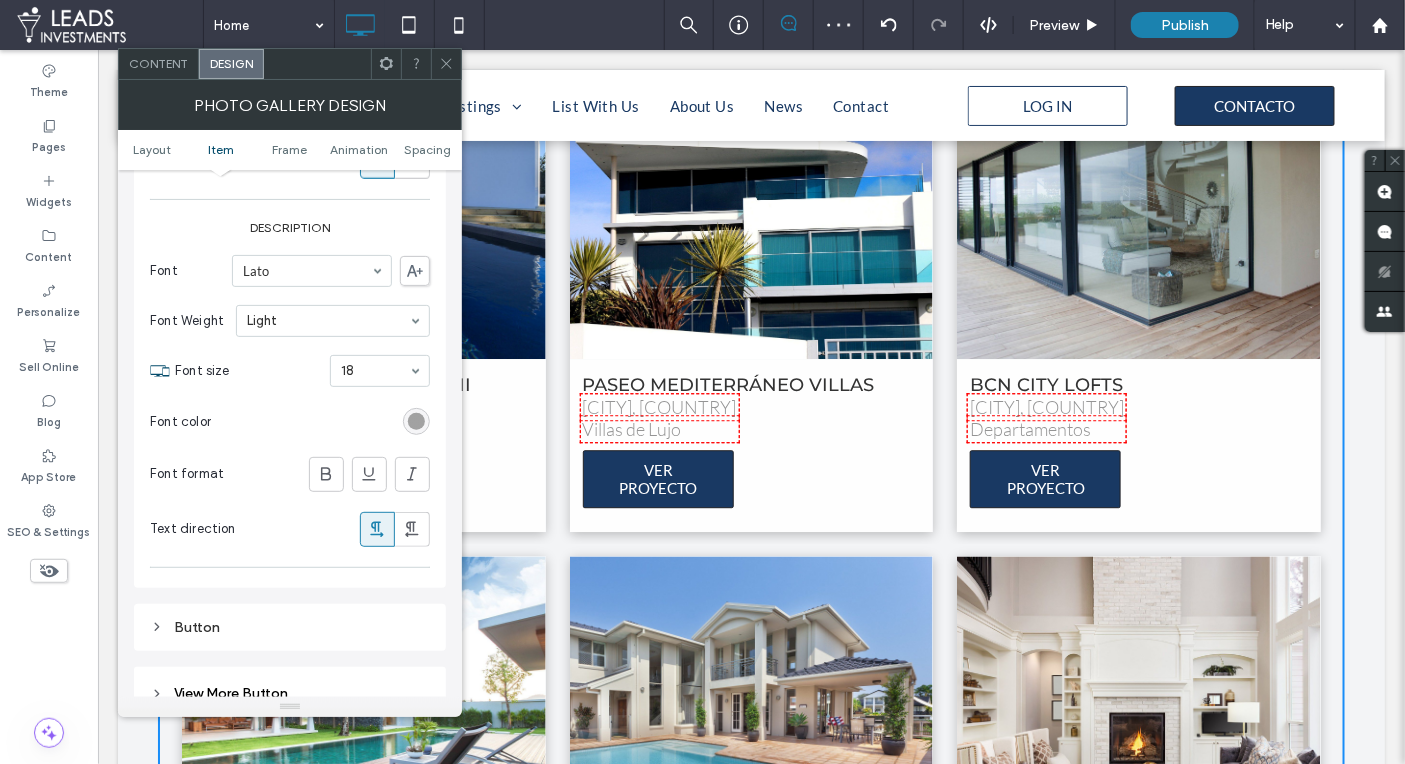 click at bounding box center (416, 421) 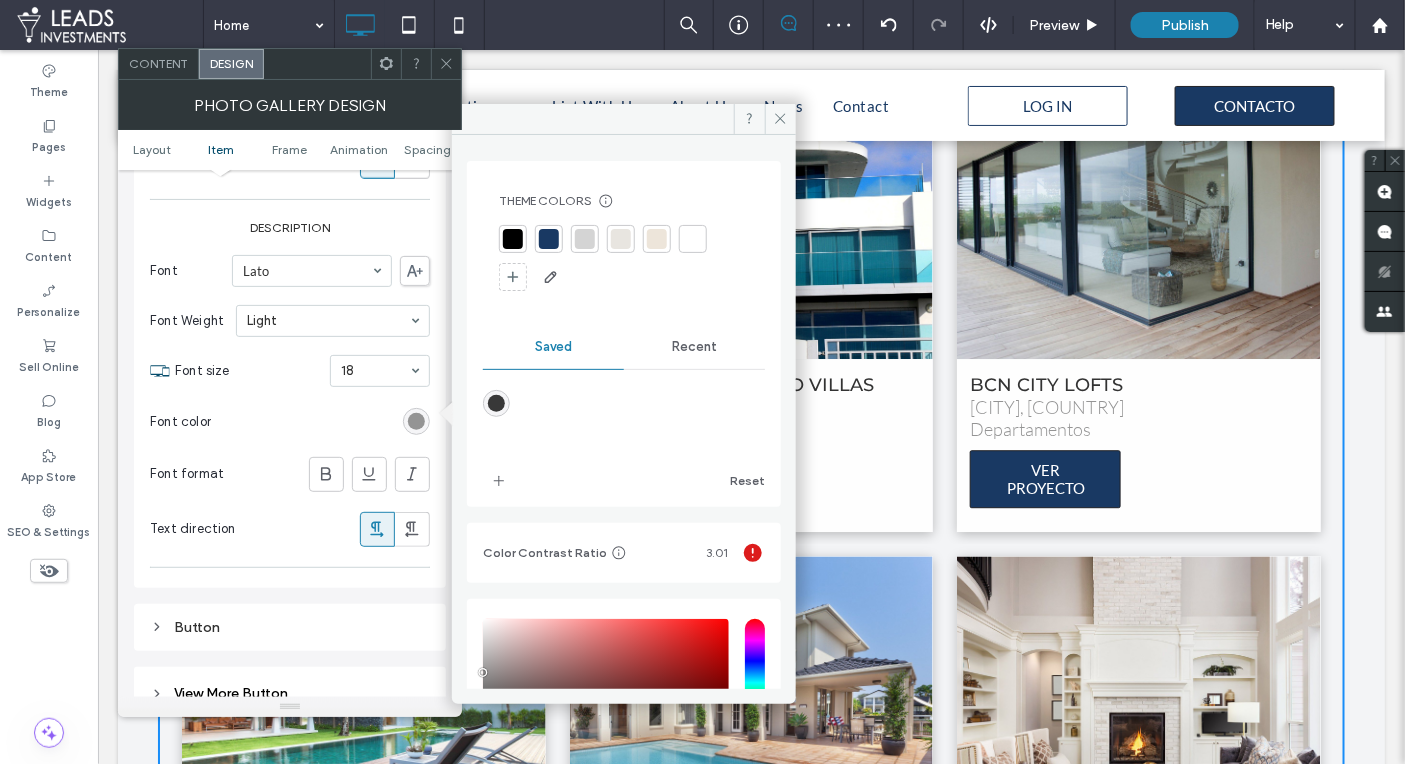 click at bounding box center [496, 403] 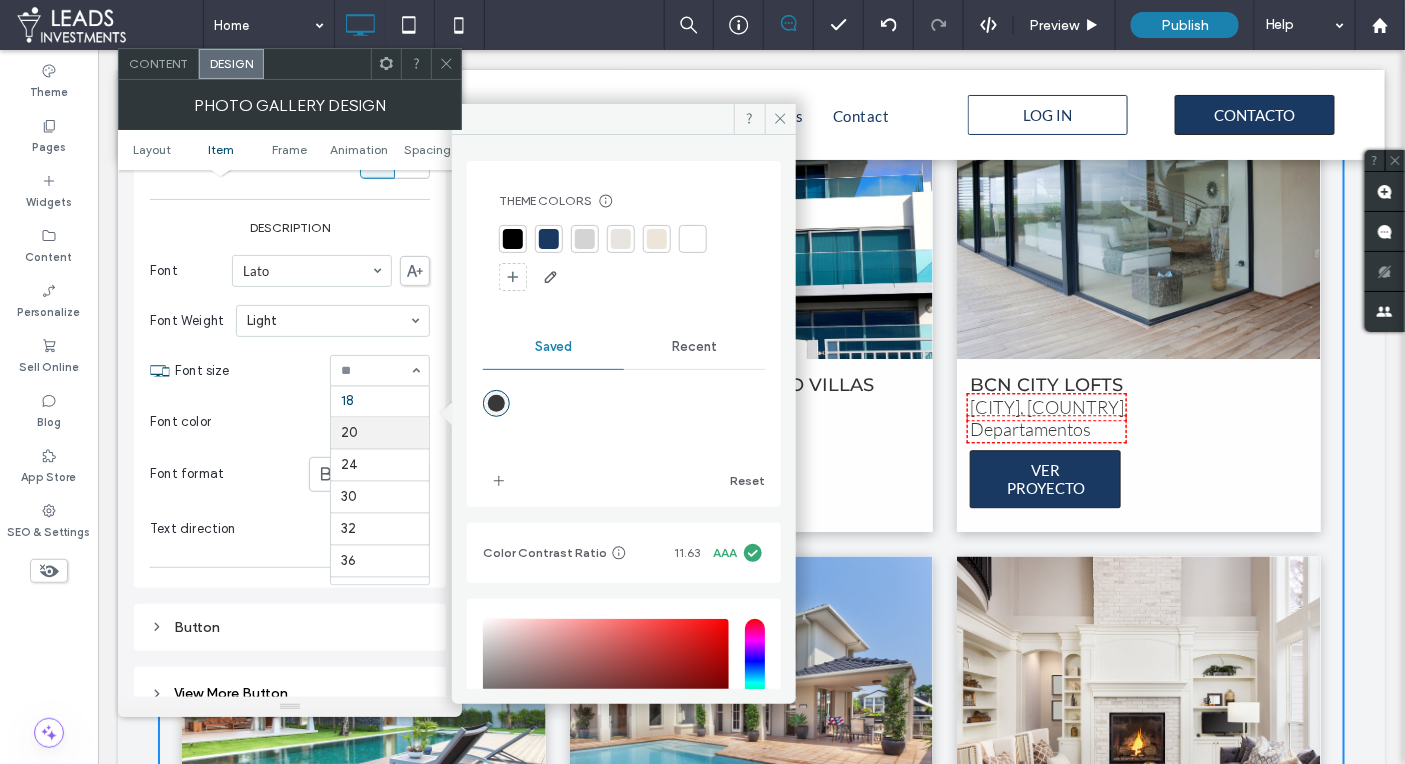 scroll, scrollTop: 212, scrollLeft: 0, axis: vertical 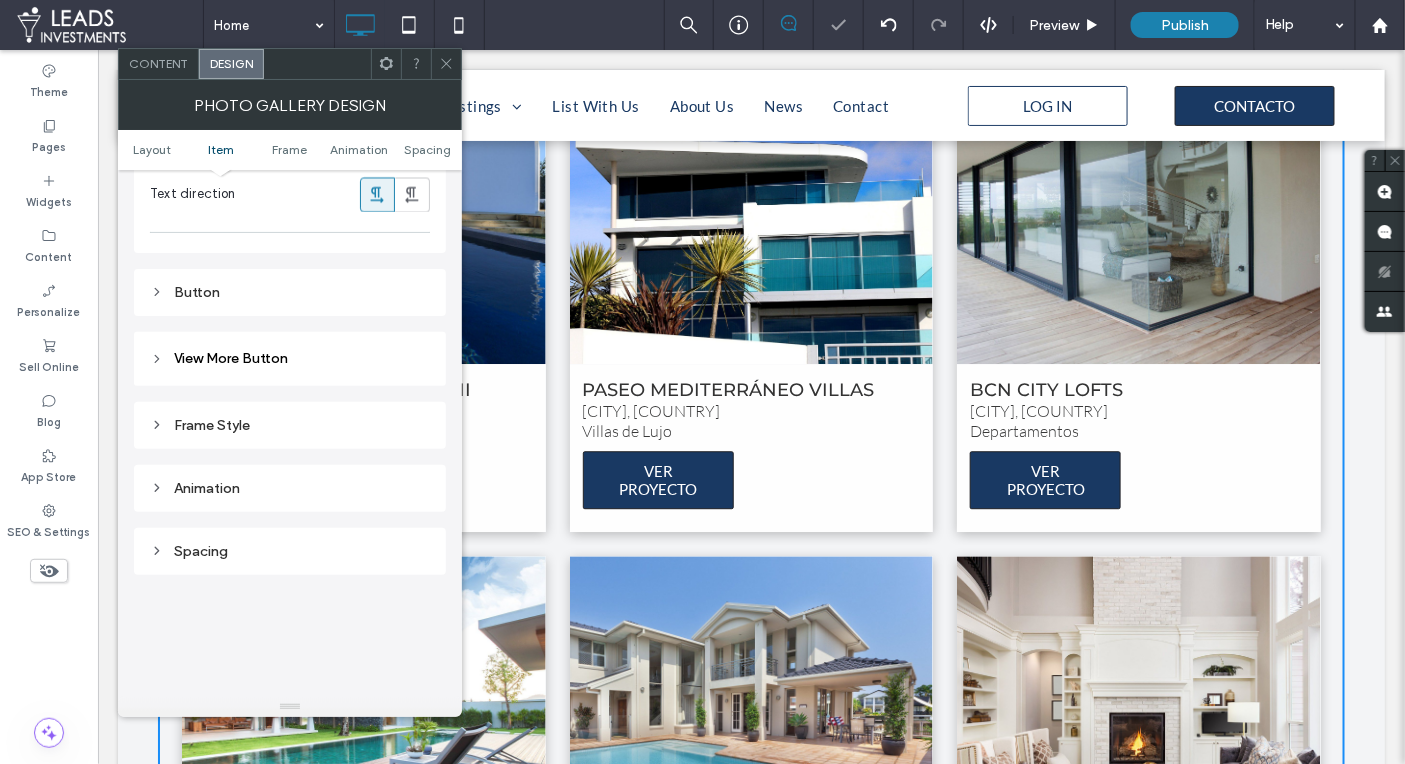 click on "Button" at bounding box center [290, 292] 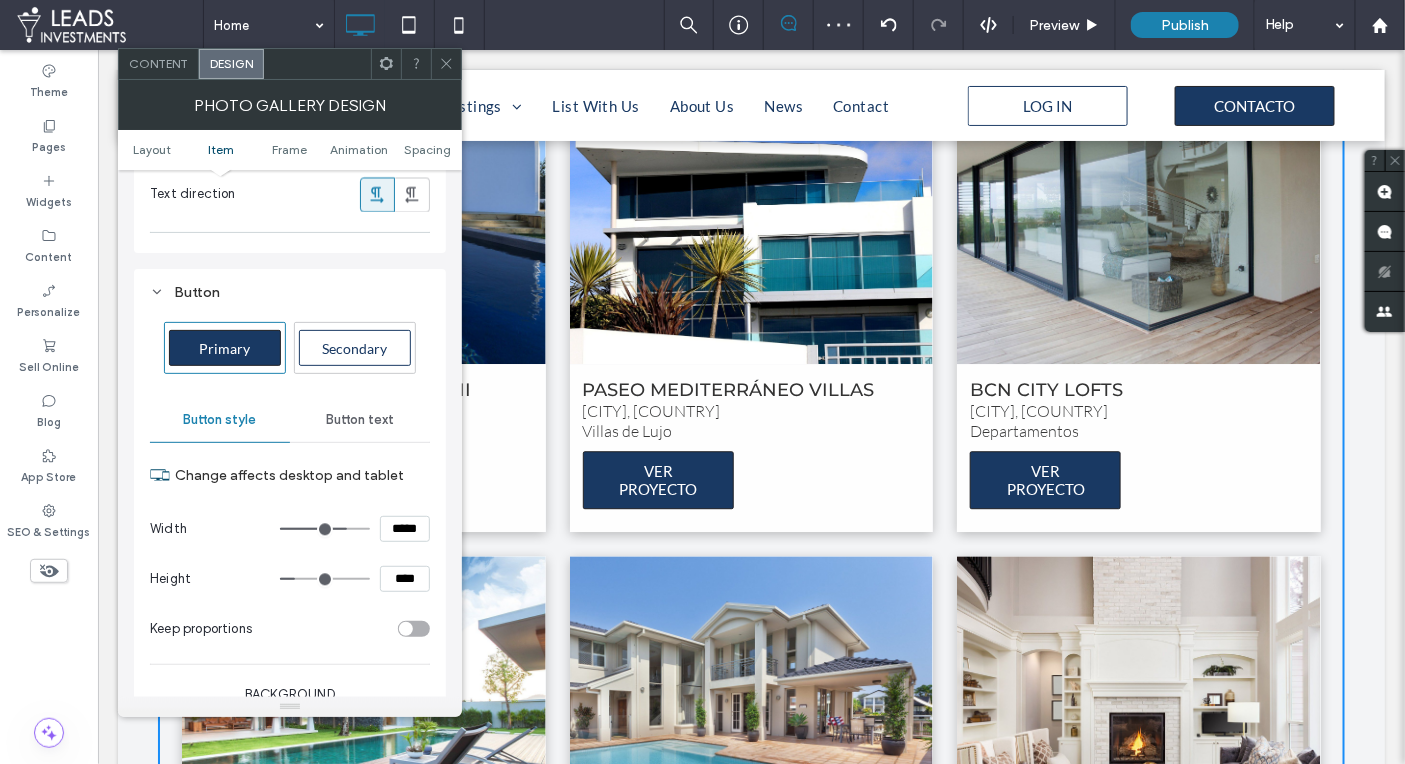 scroll, scrollTop: 1596, scrollLeft: 0, axis: vertical 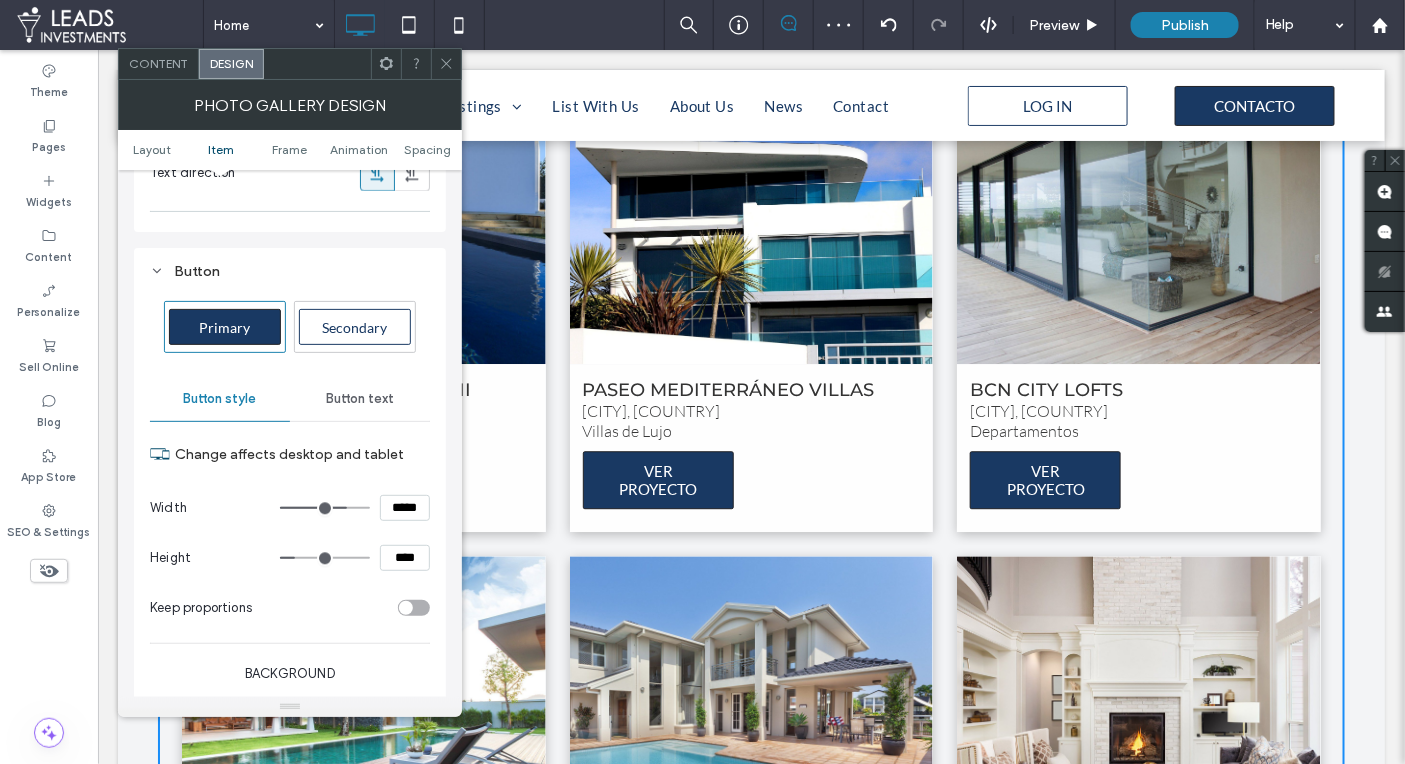click on "Button text" at bounding box center [360, 399] 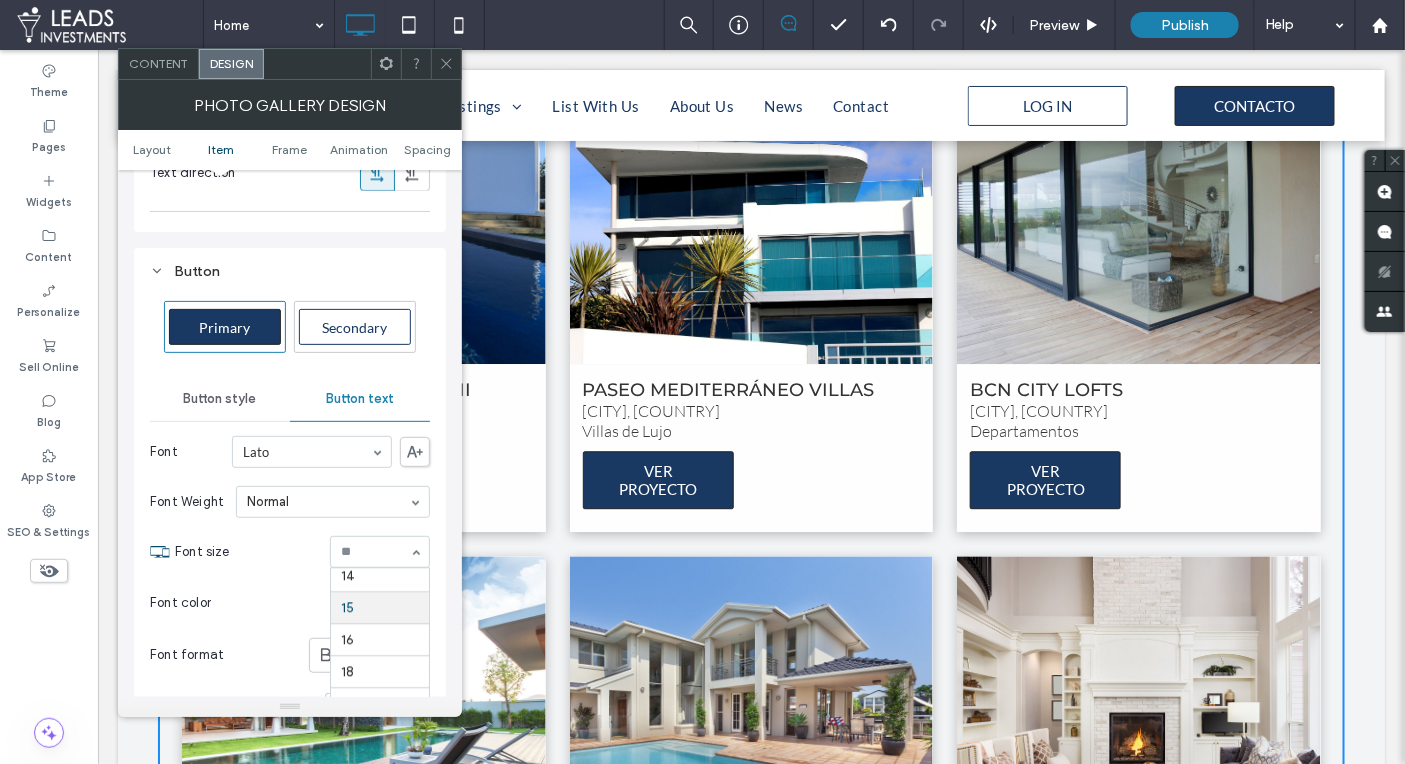 scroll, scrollTop: 165, scrollLeft: 0, axis: vertical 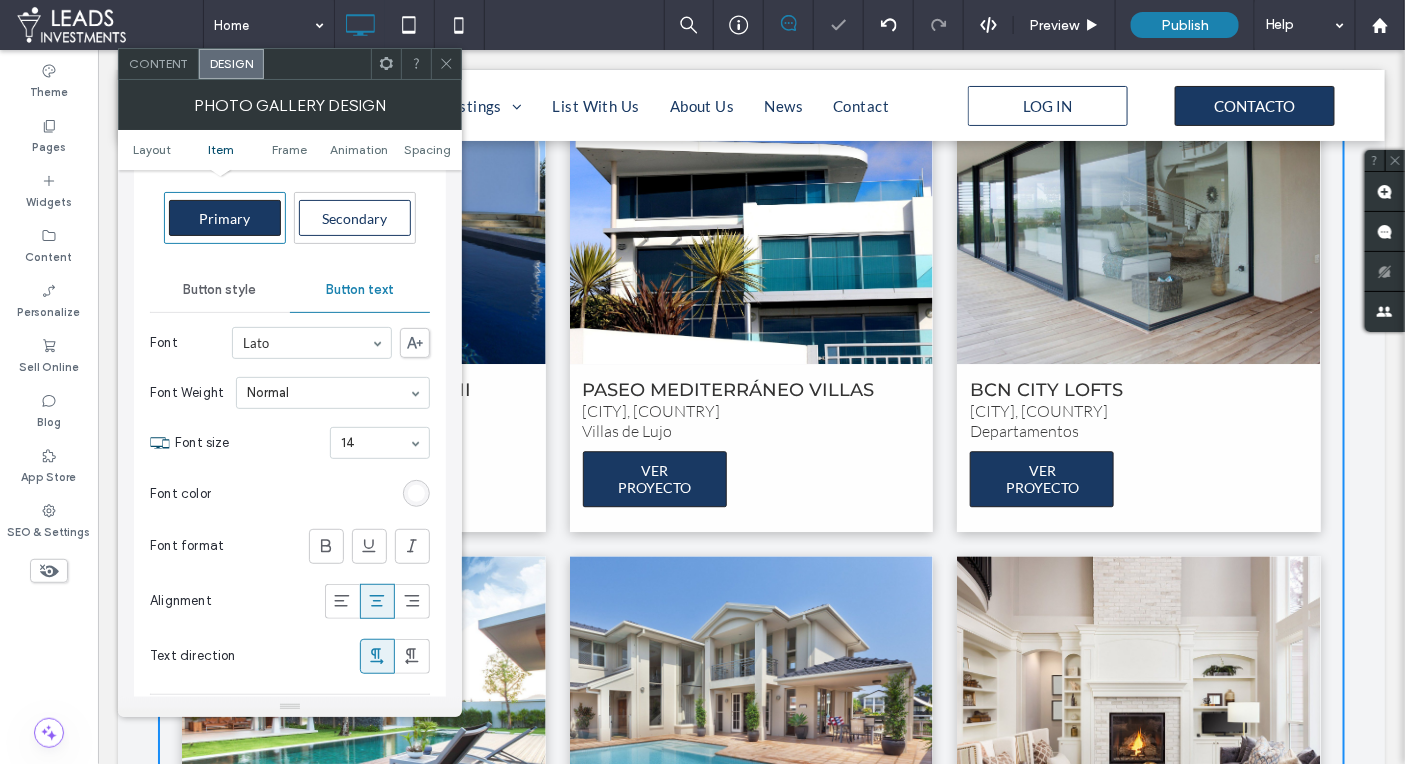 click on "Button style" at bounding box center (219, 290) 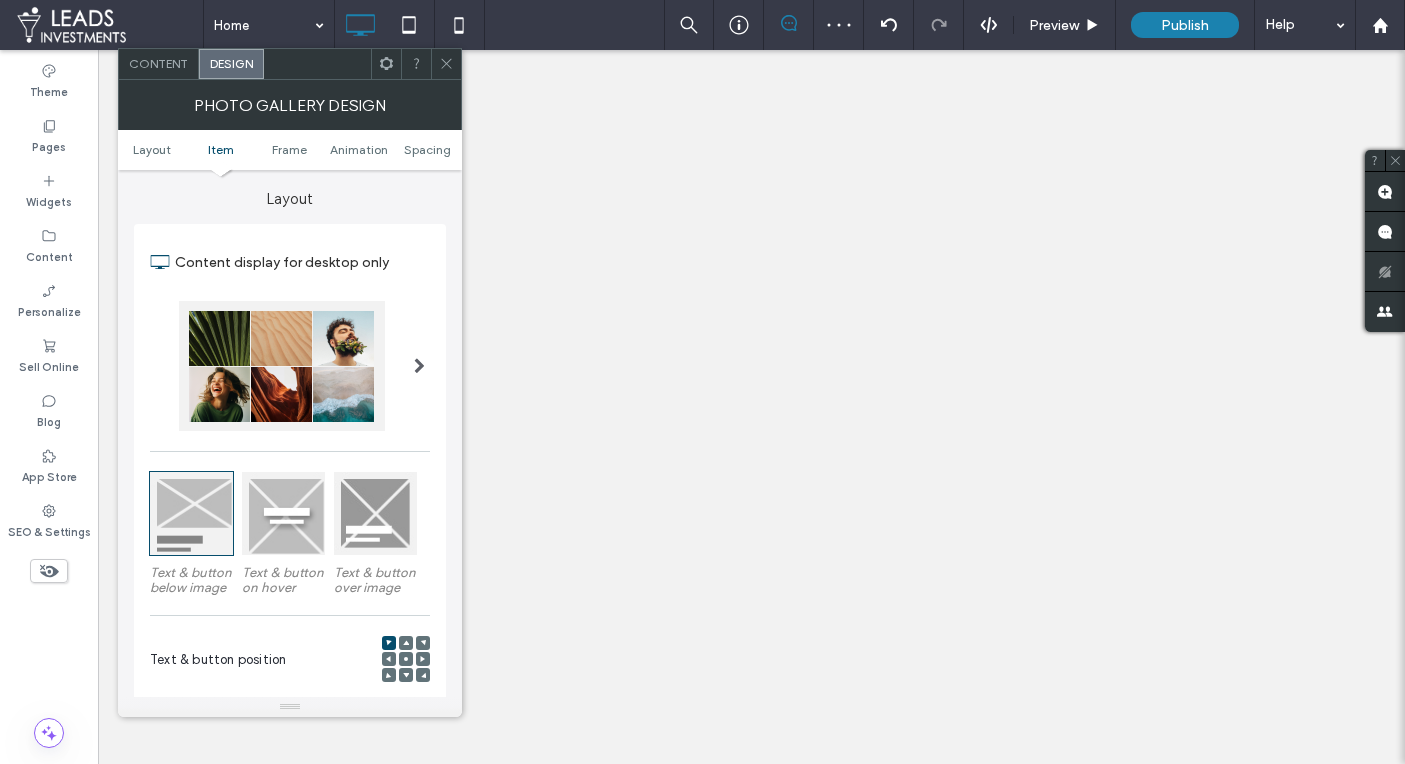 type on "***" 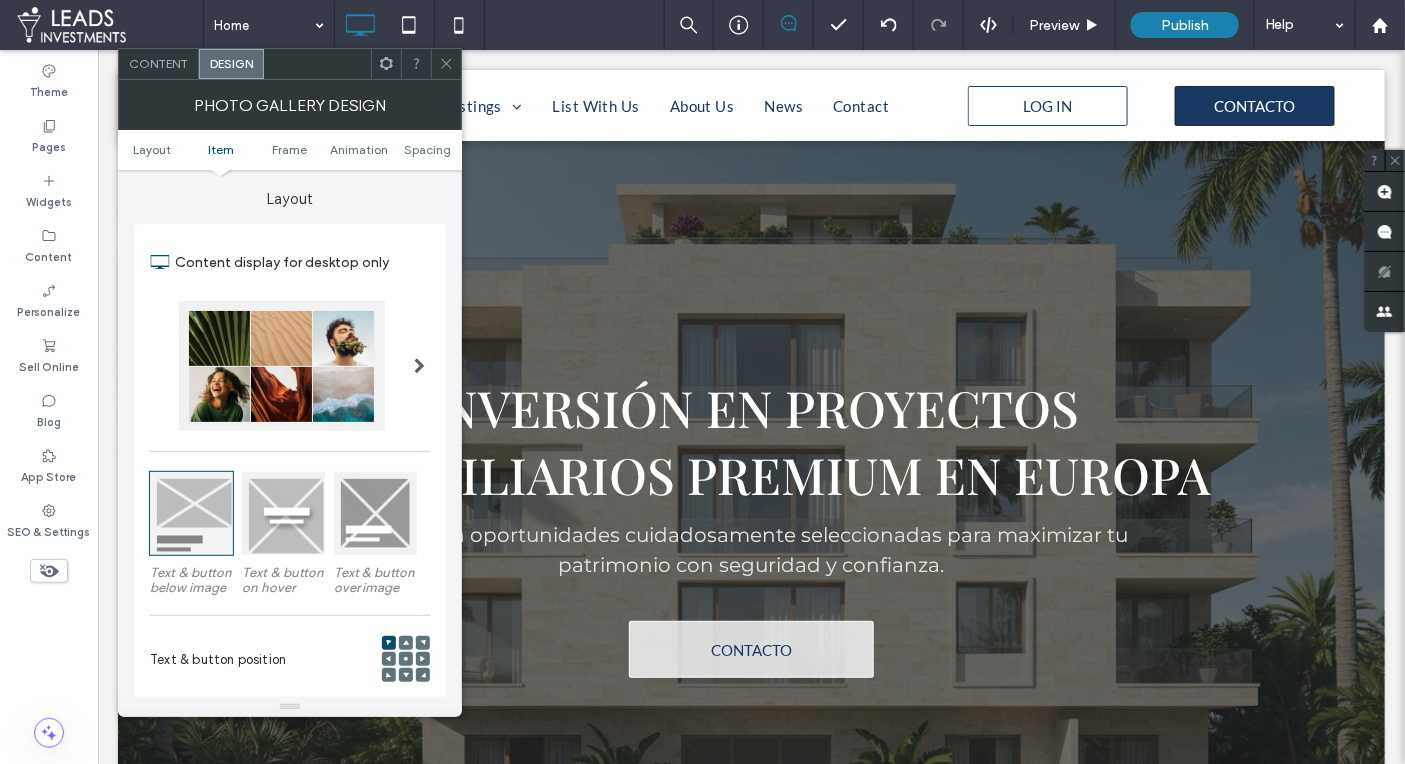 scroll, scrollTop: 1530, scrollLeft: 0, axis: vertical 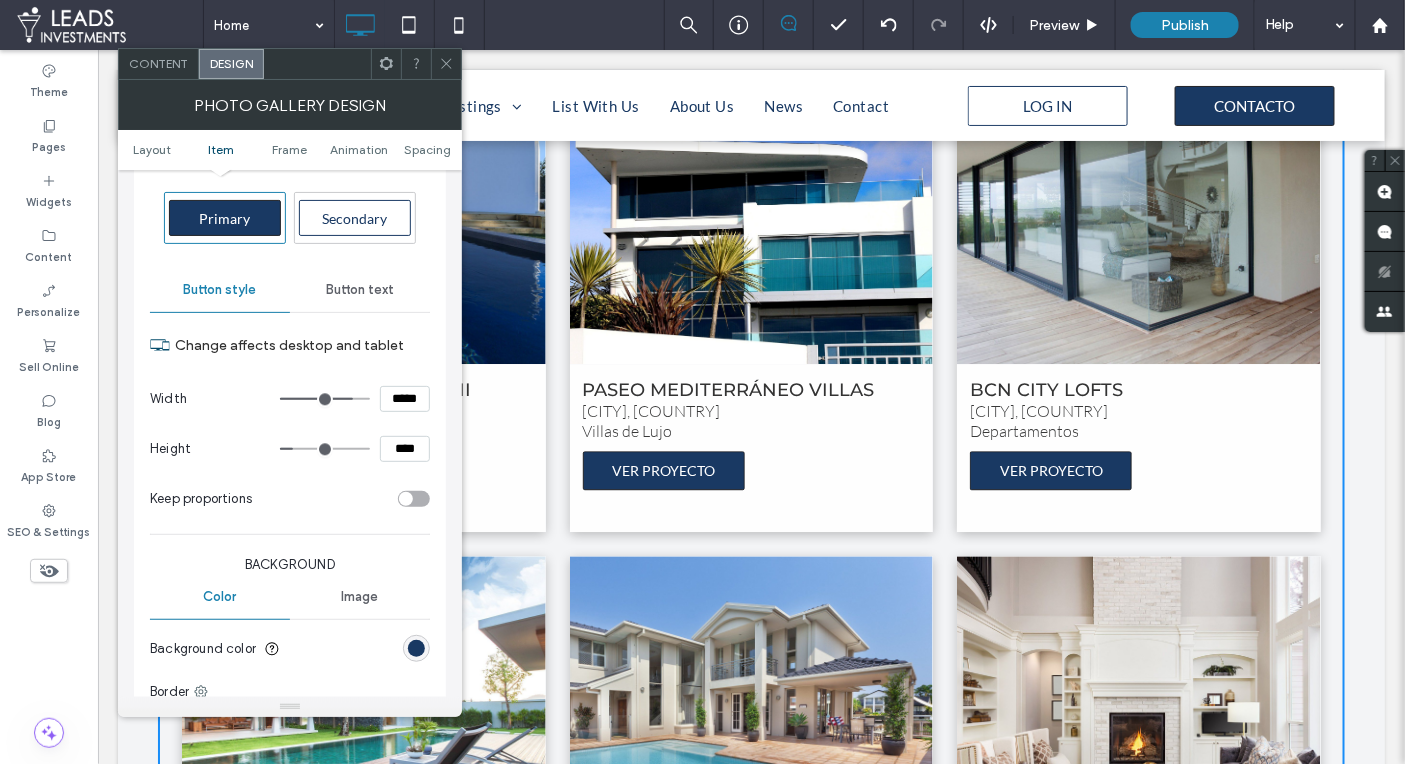 type on "***" 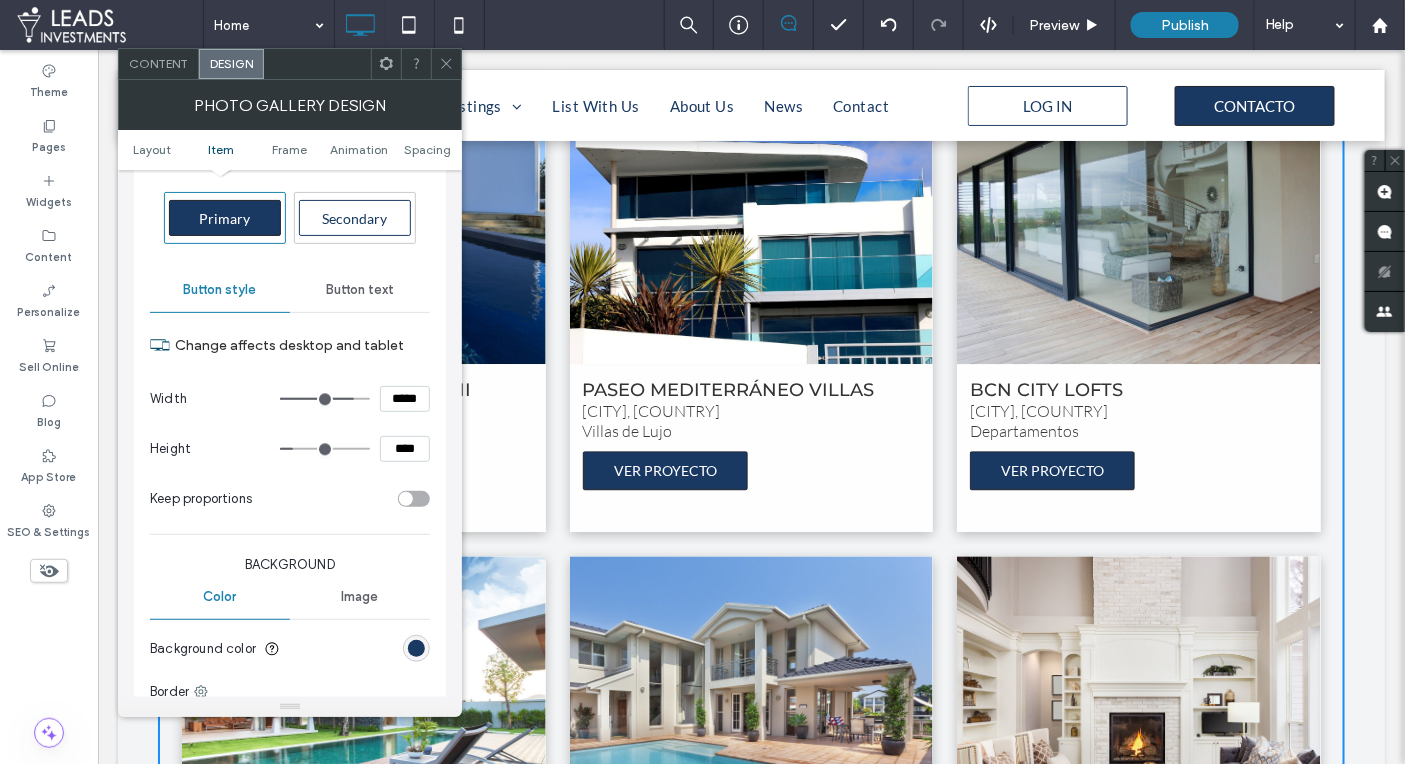 type on "***" 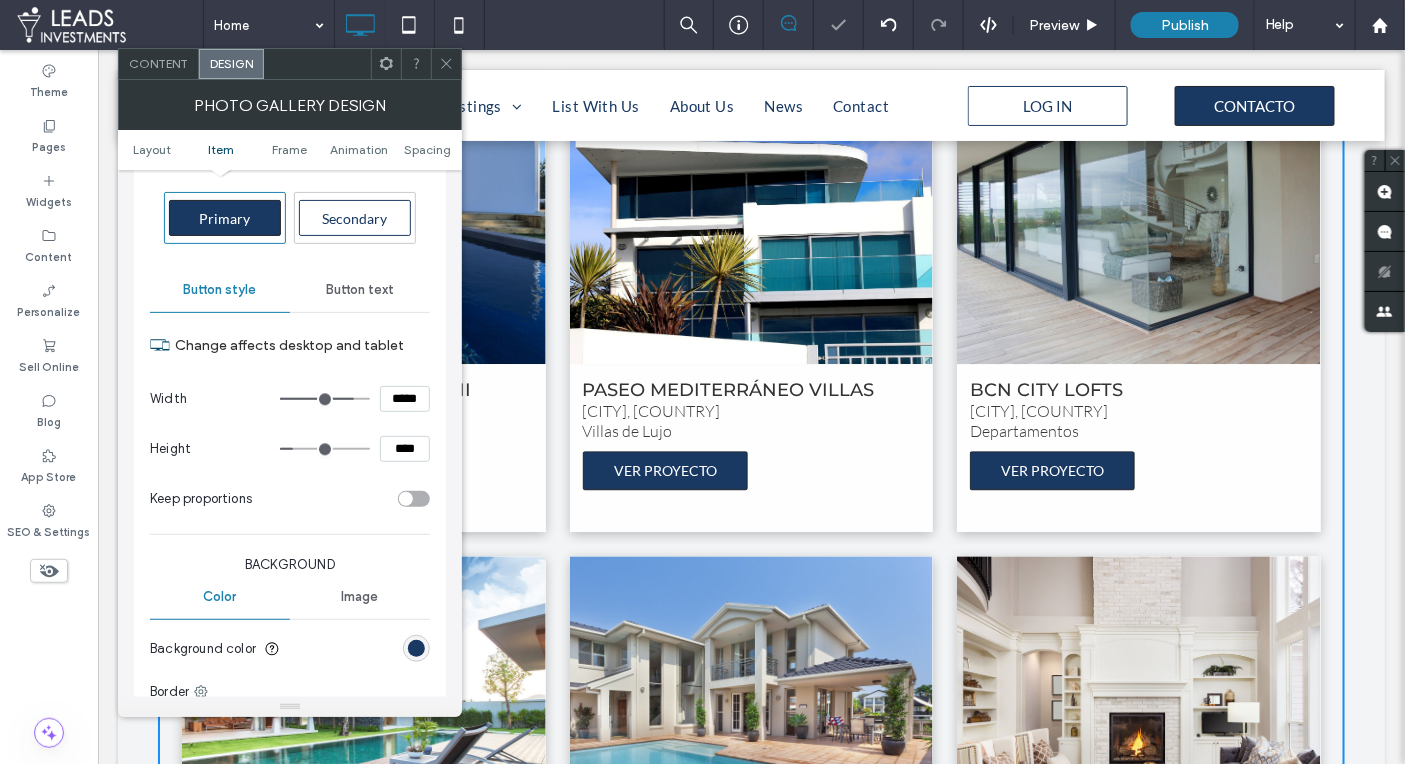 drag, startPoint x: 449, startPoint y: 58, endPoint x: 461, endPoint y: 72, distance: 18.439089 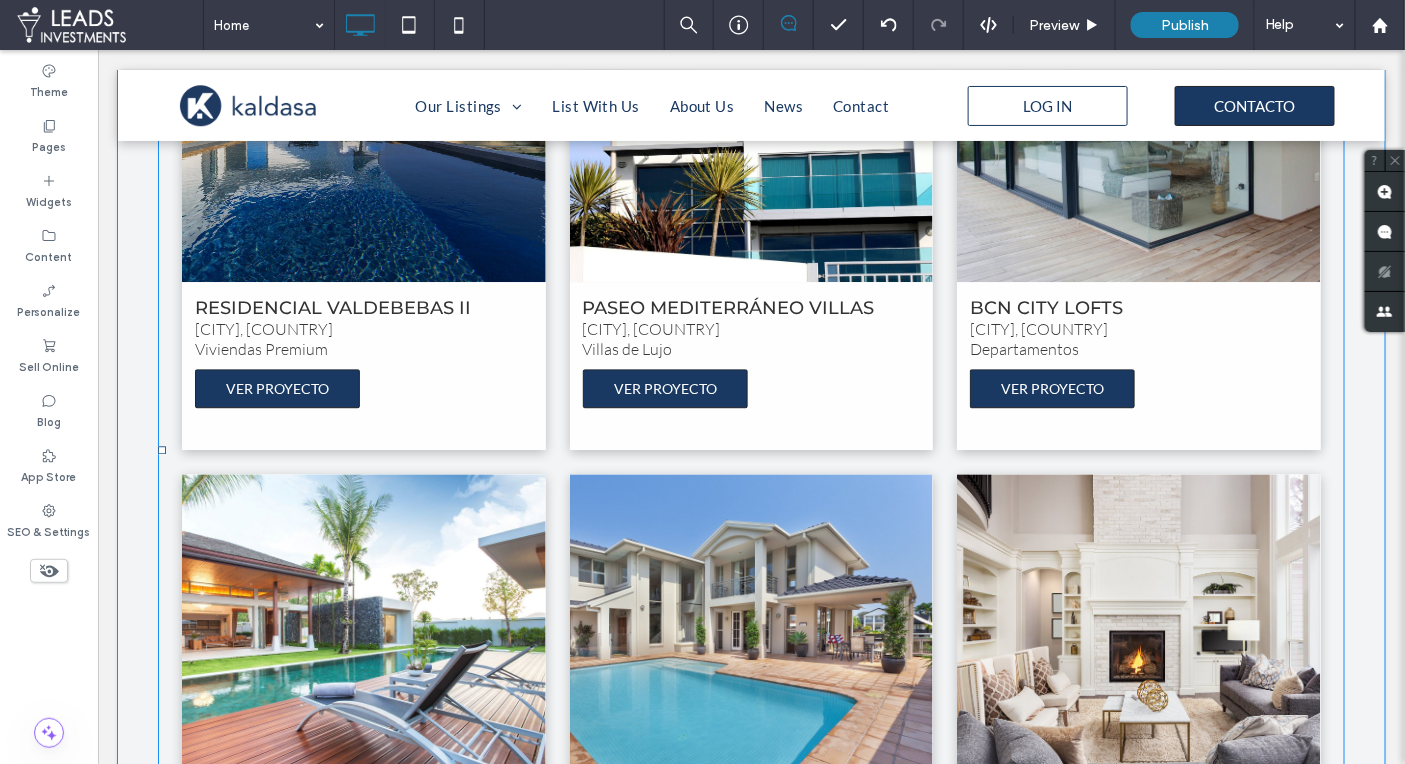 scroll, scrollTop: 1629, scrollLeft: 0, axis: vertical 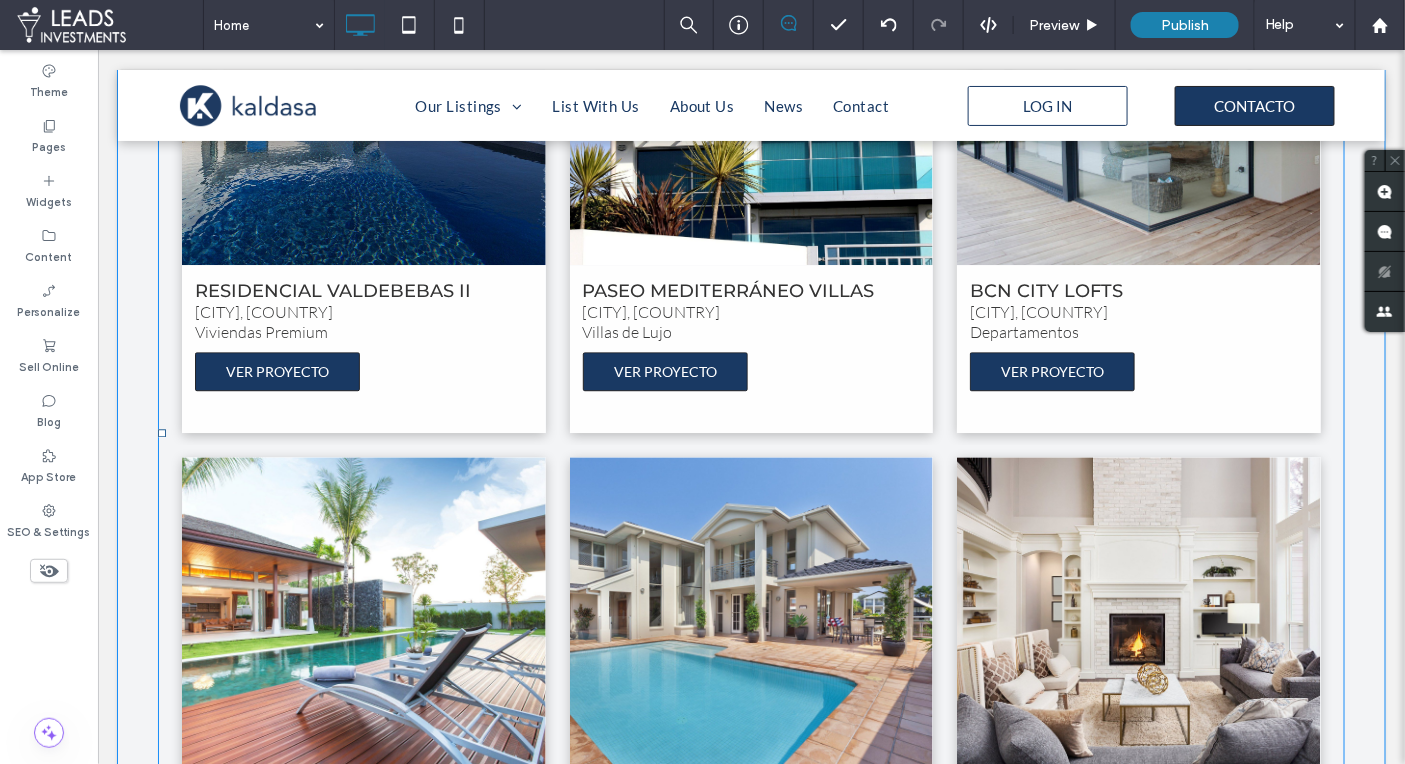 click on "RESIDENCIAL VALDEBEBAS II
Madrid, España Viviendas Premium
VER PROYECTO" at bounding box center [363, 347] 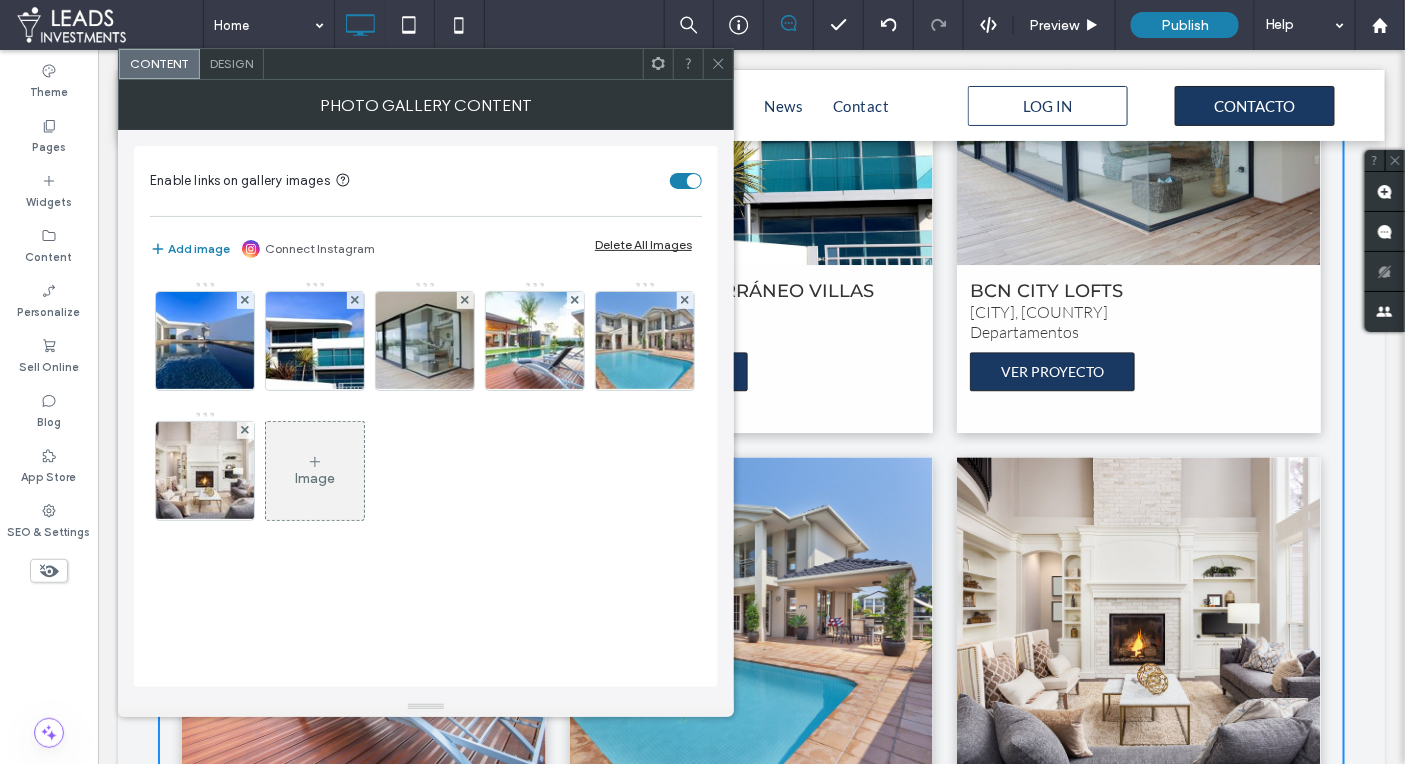 click on "Design" at bounding box center (231, 63) 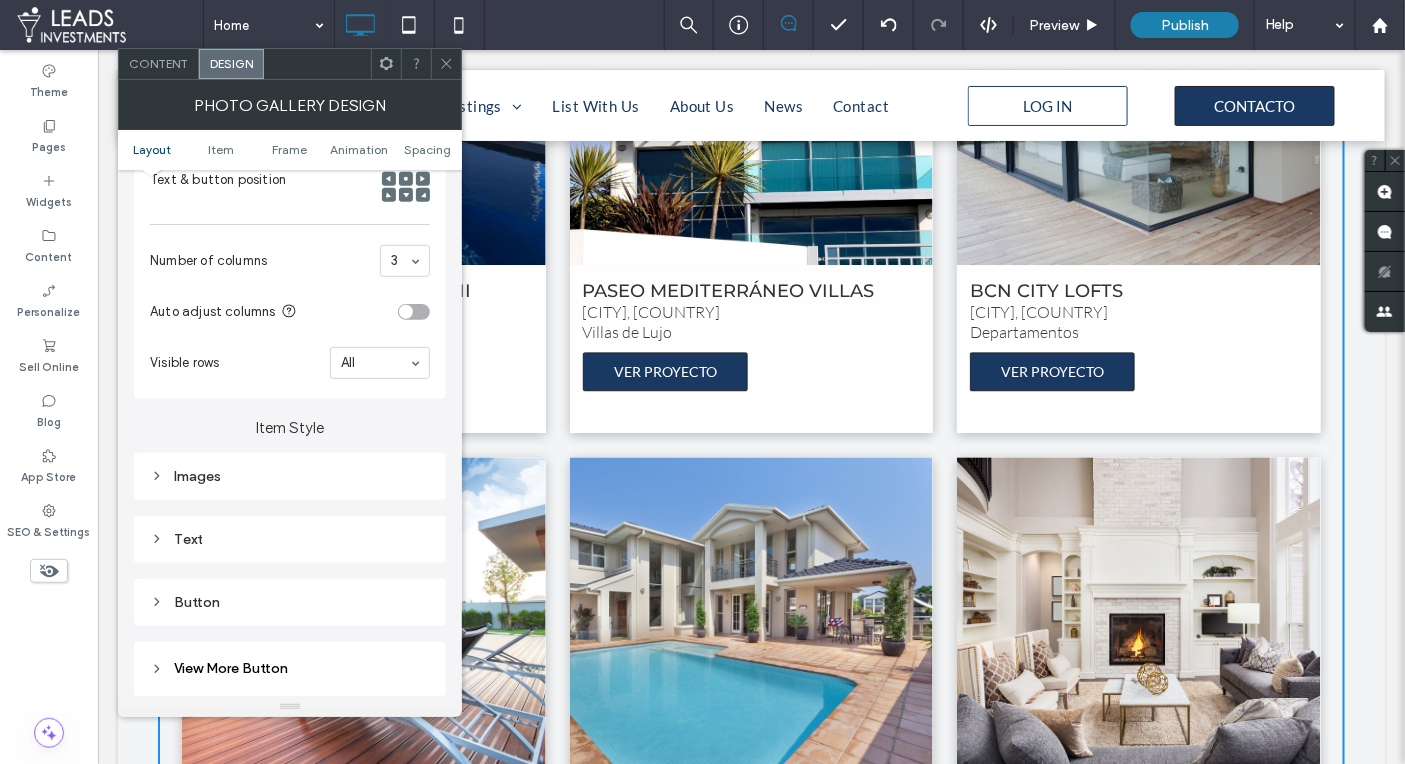 scroll, scrollTop: 632, scrollLeft: 0, axis: vertical 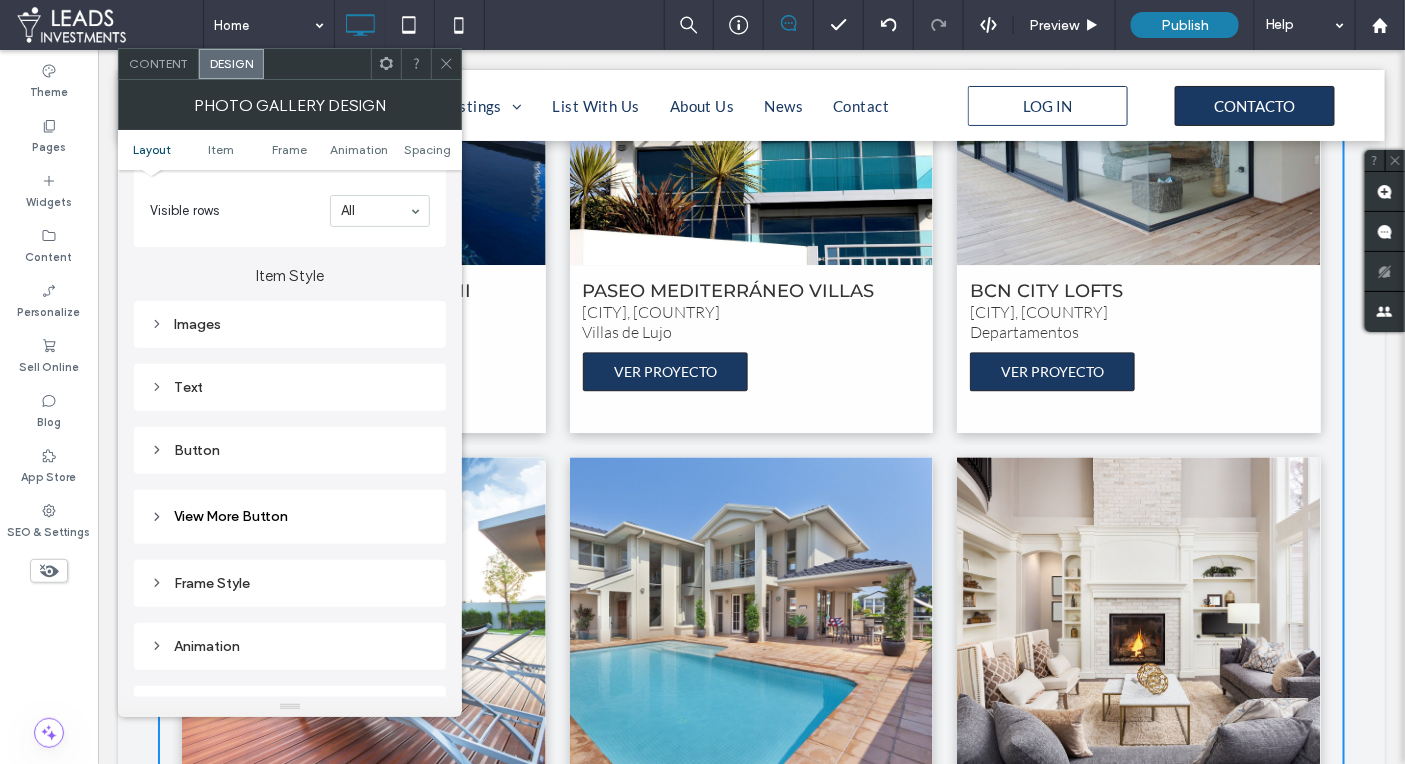 drag, startPoint x: 157, startPoint y: 451, endPoint x: 197, endPoint y: 468, distance: 43.462627 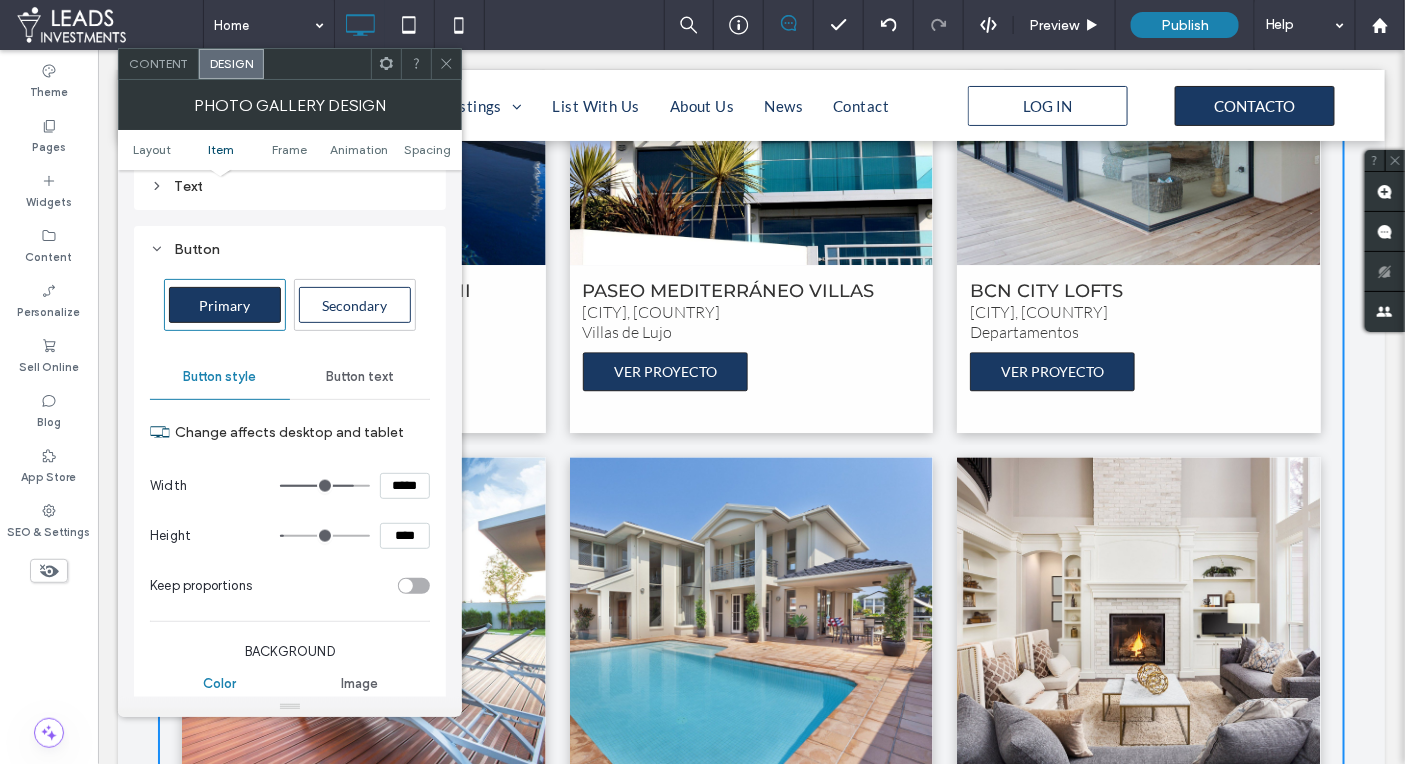 scroll, scrollTop: 838, scrollLeft: 0, axis: vertical 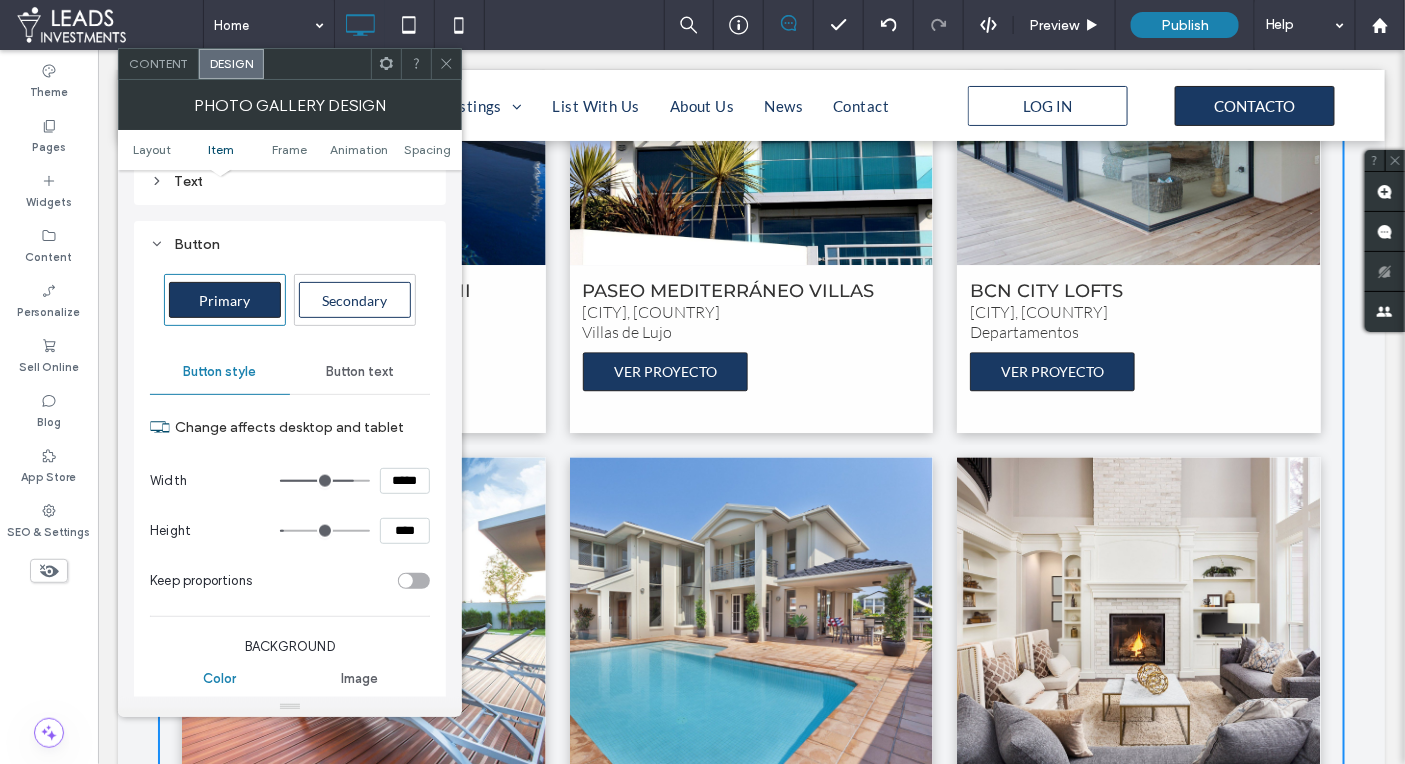 type on "**" 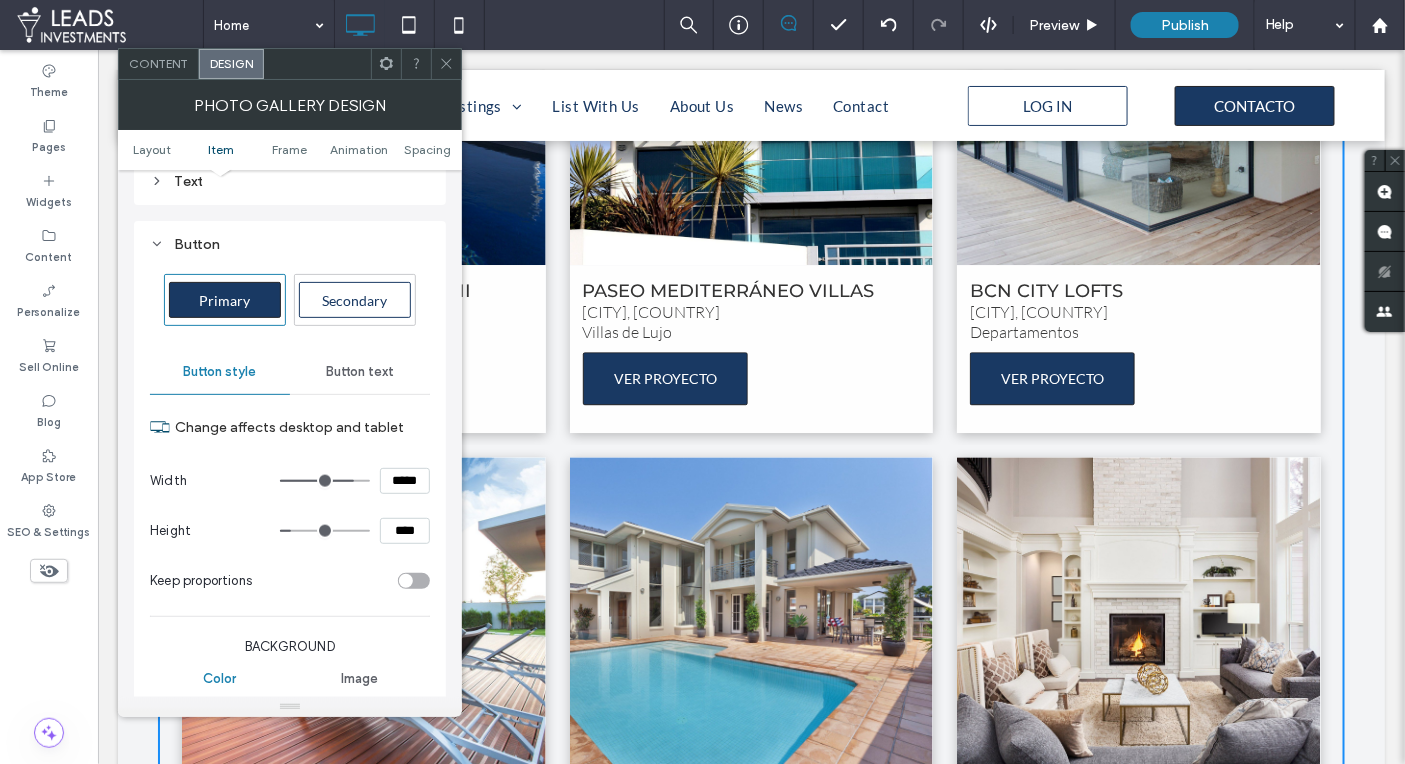 type on "**" 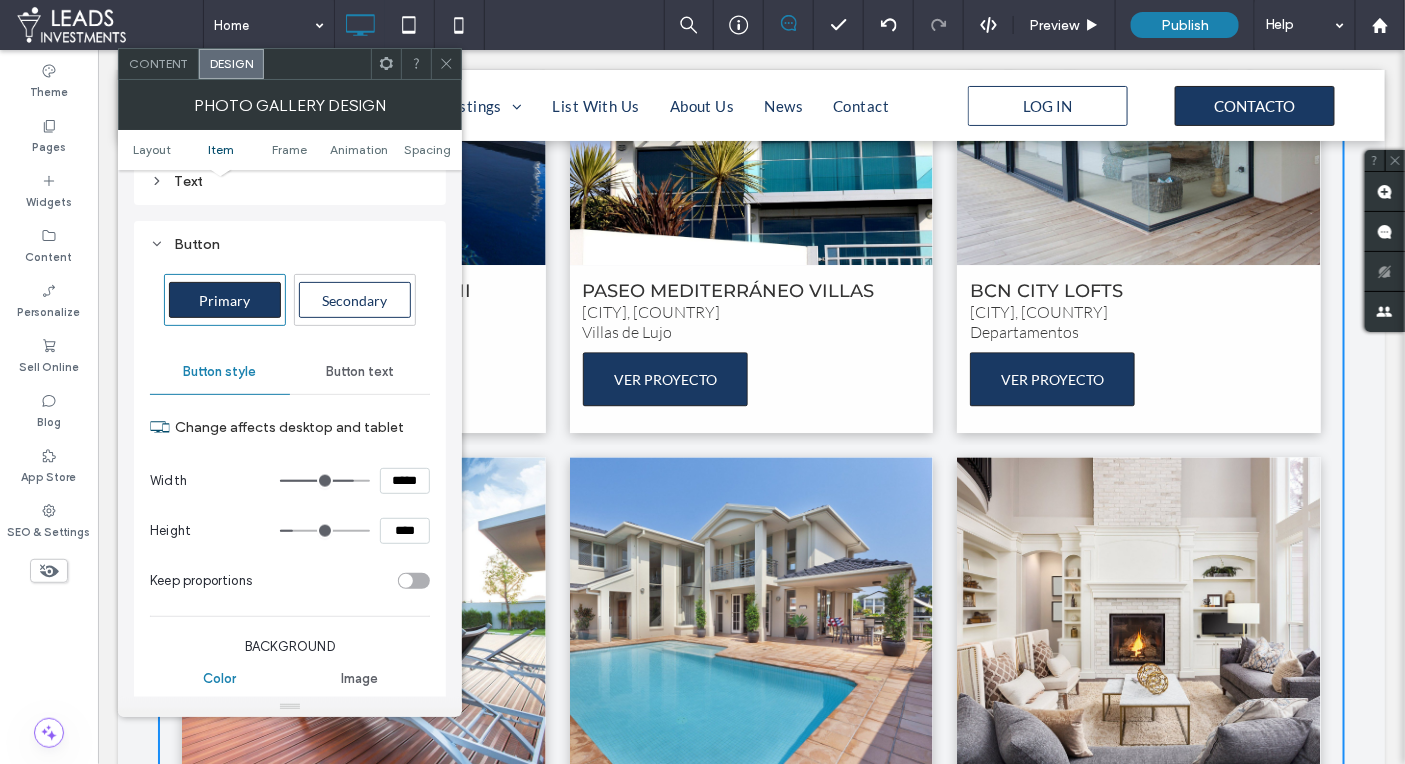 type on "**" 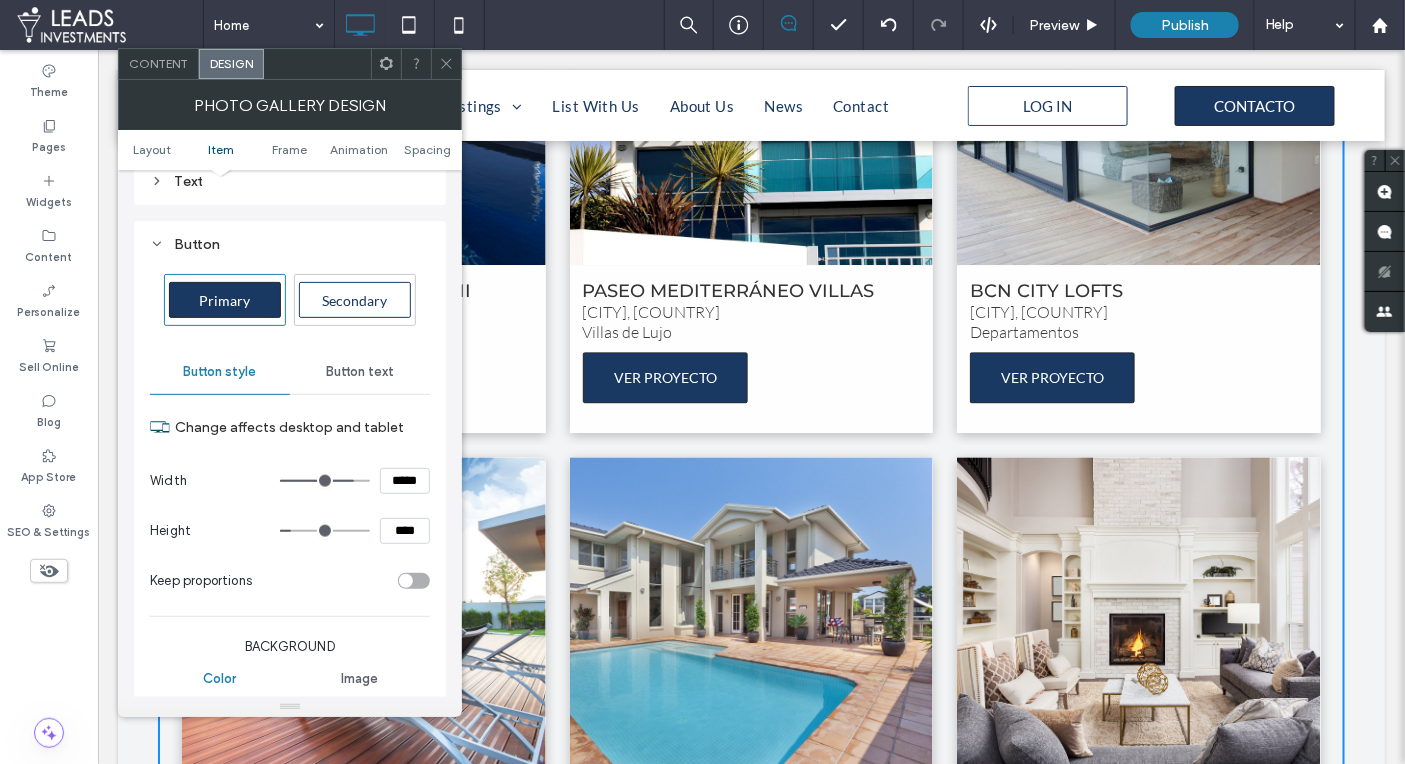 click at bounding box center (325, 531) 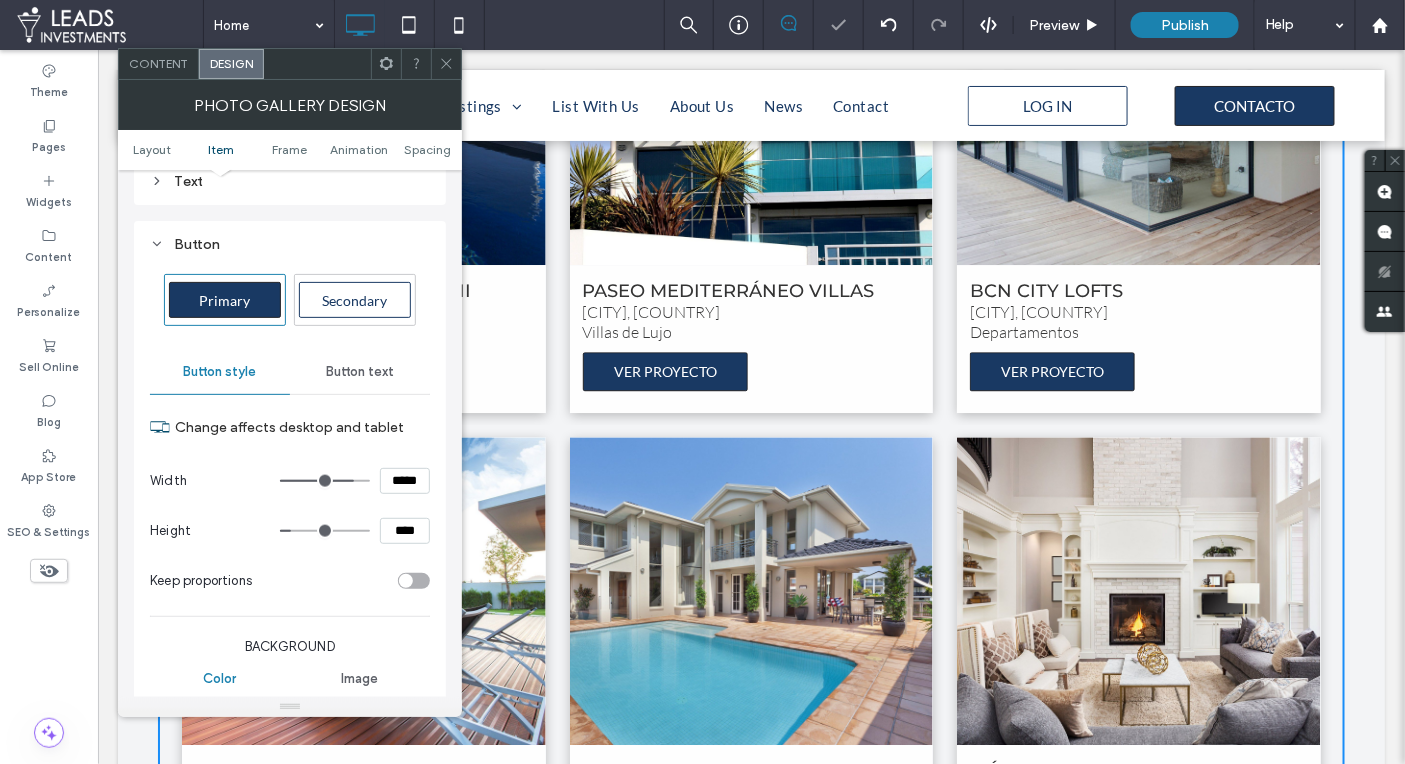 scroll, scrollTop: 1609, scrollLeft: 0, axis: vertical 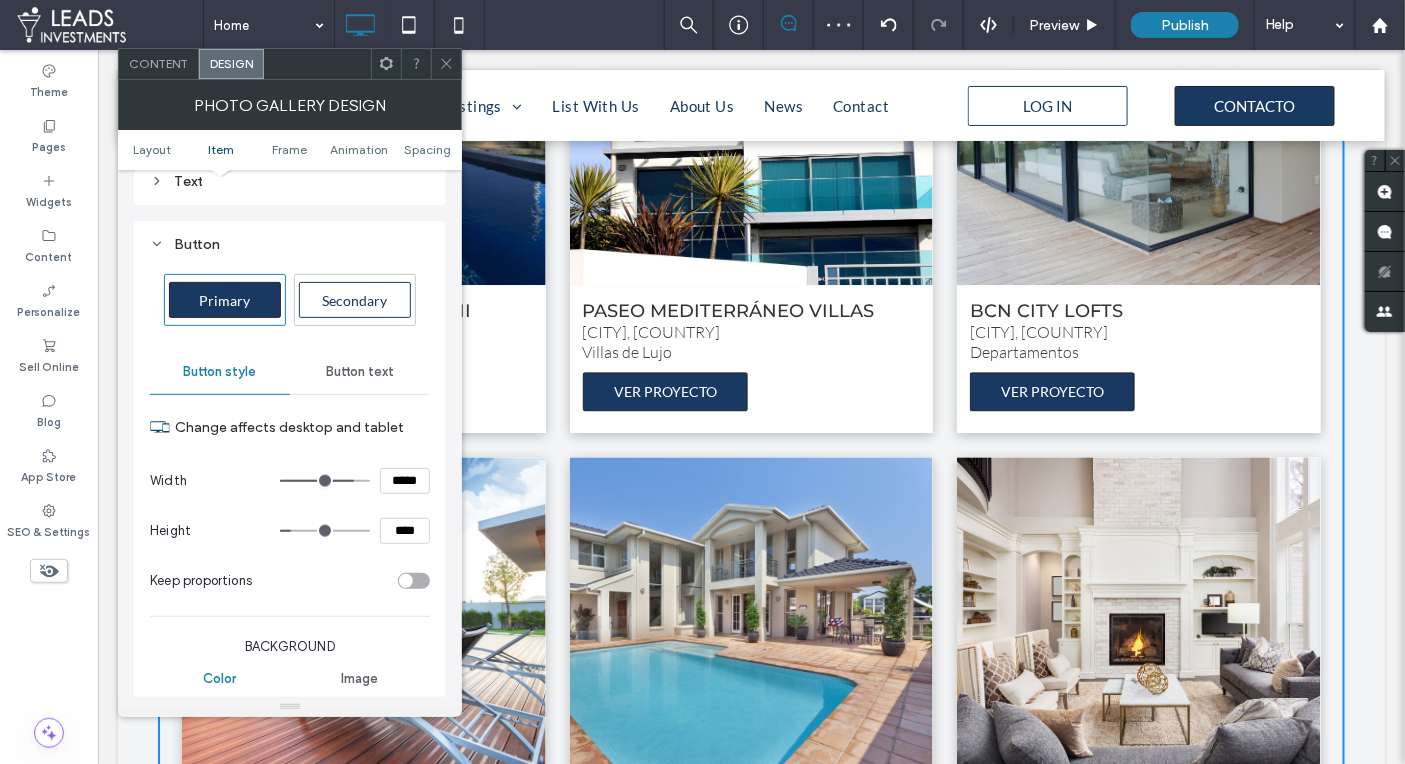 type on "**" 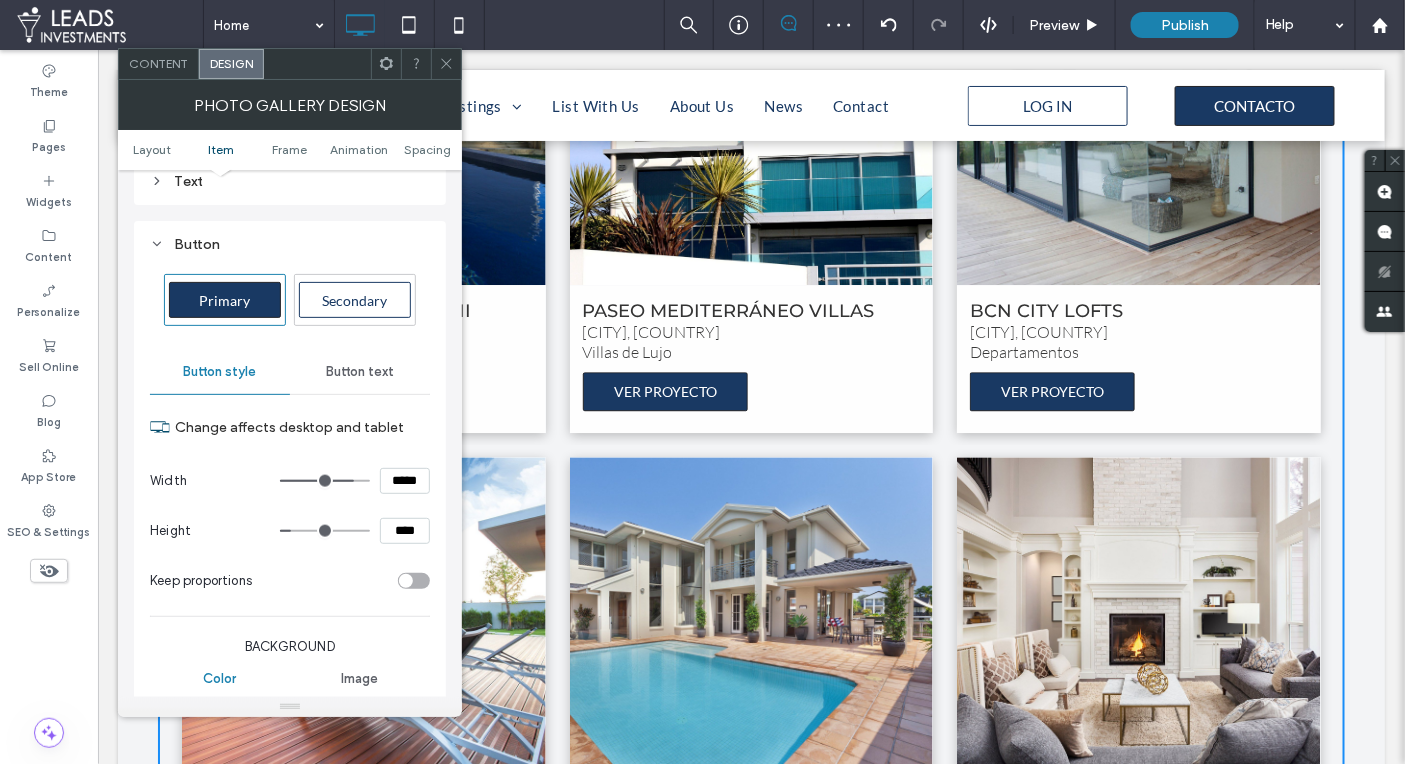 type on "****" 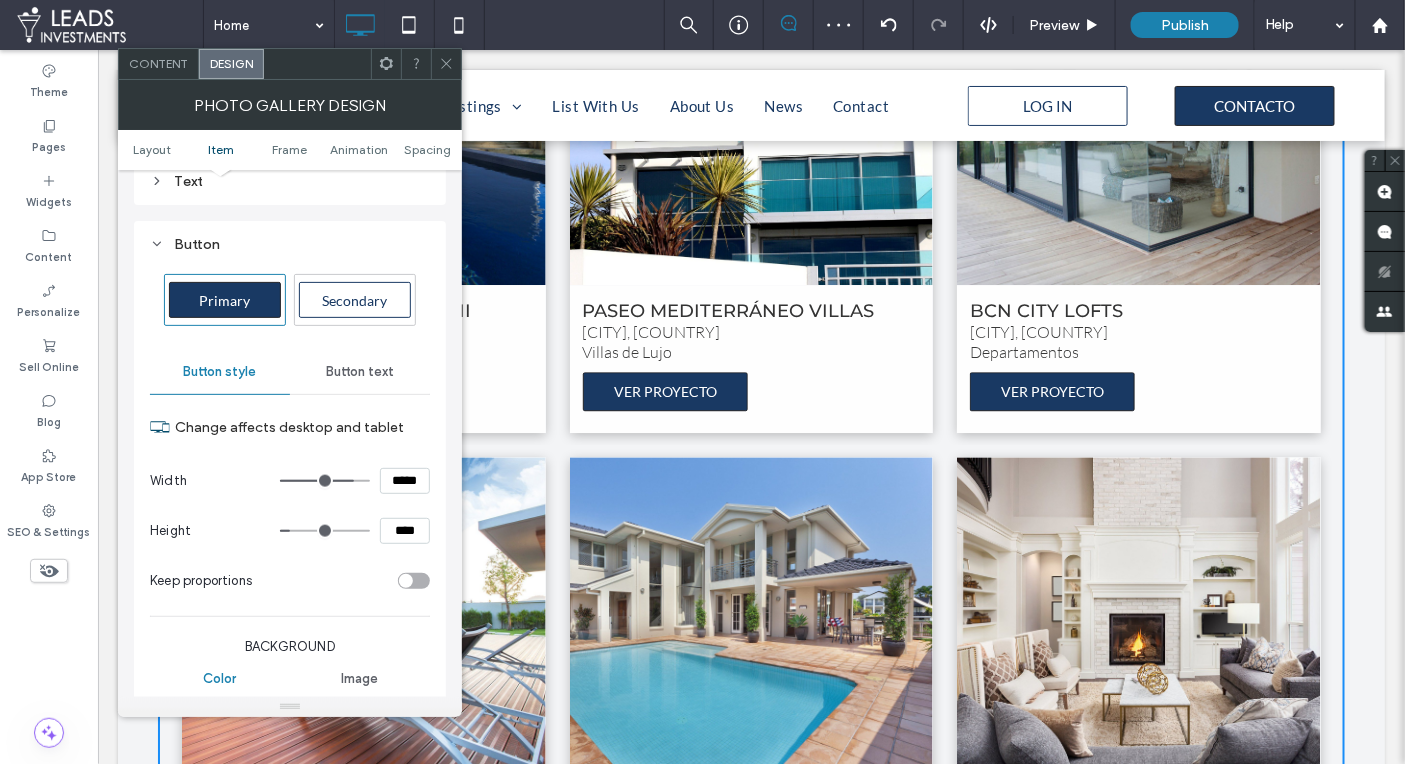 type on "**" 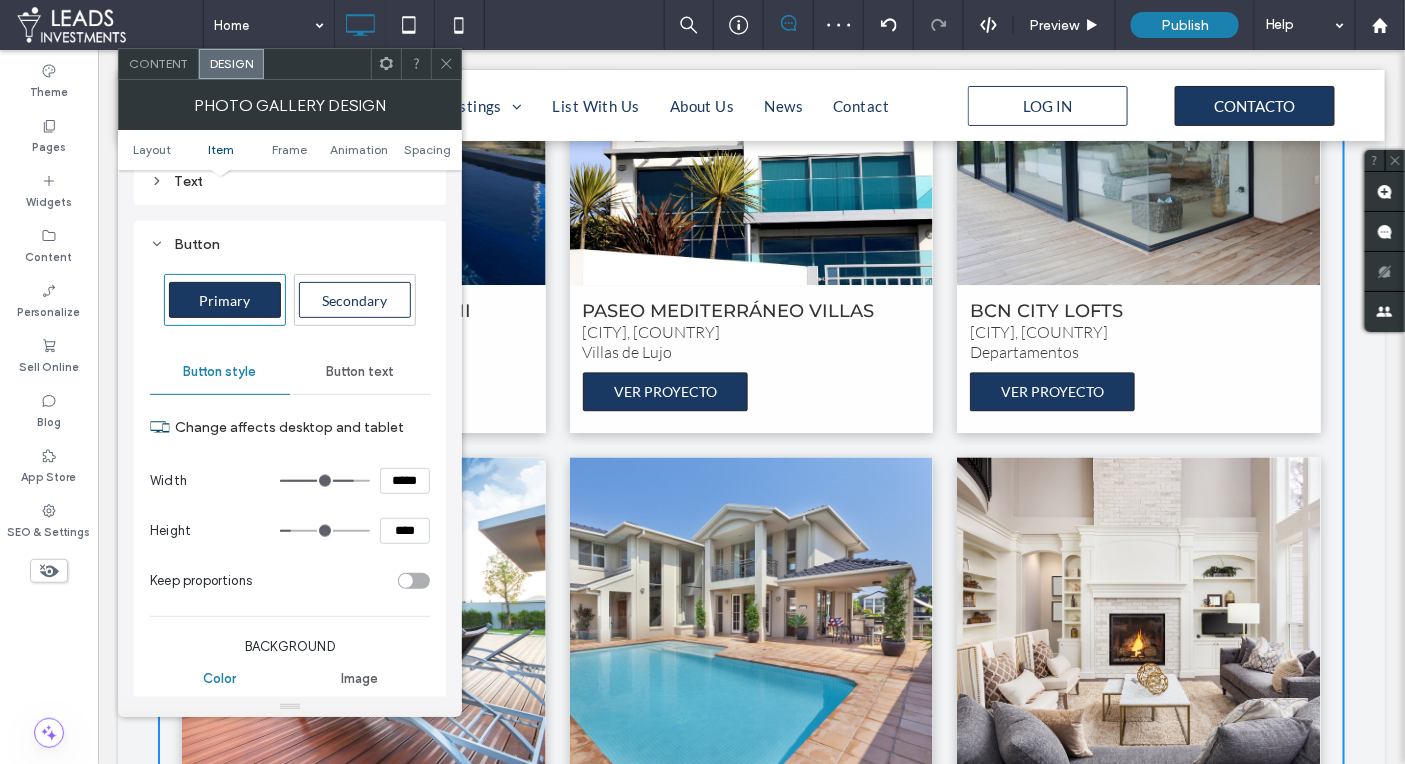 type on "**" 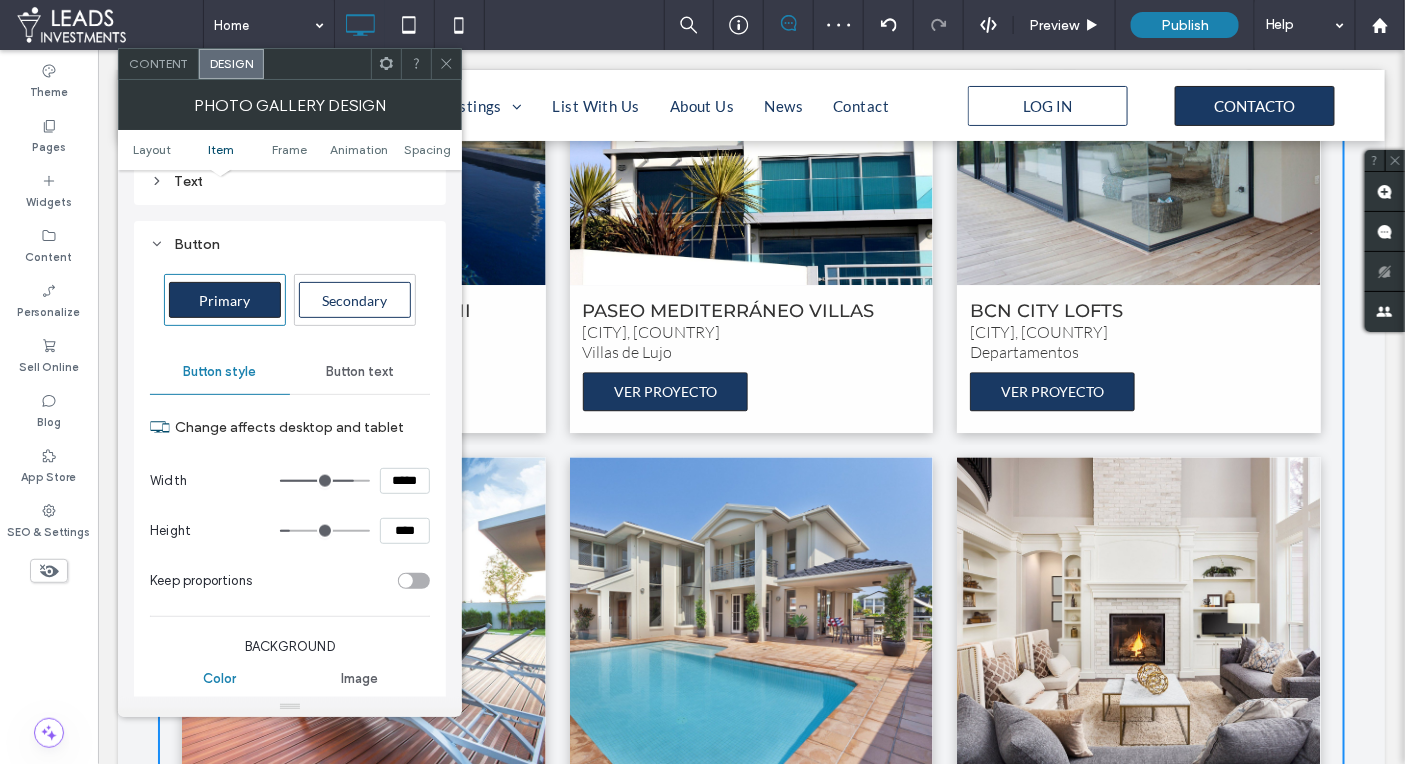 type on "**" 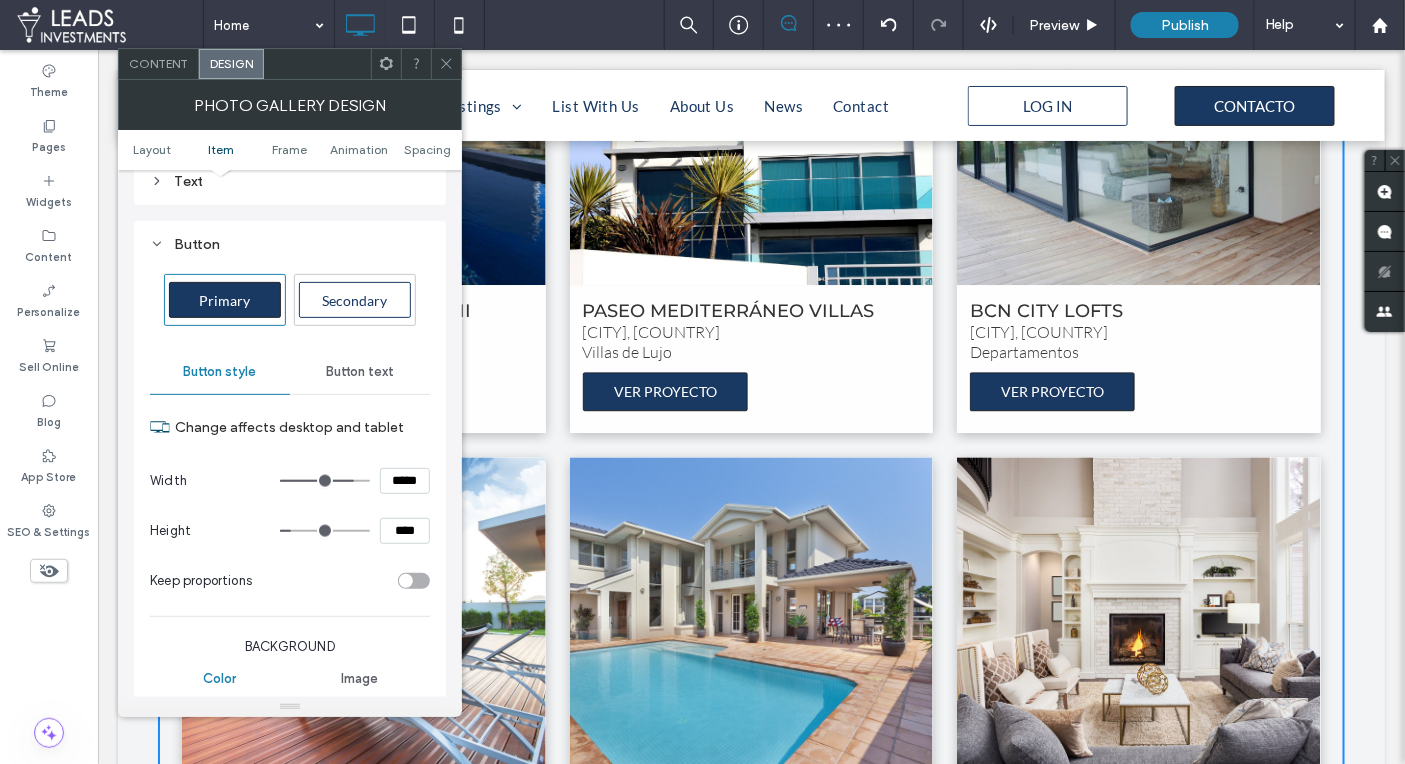 type on "**" 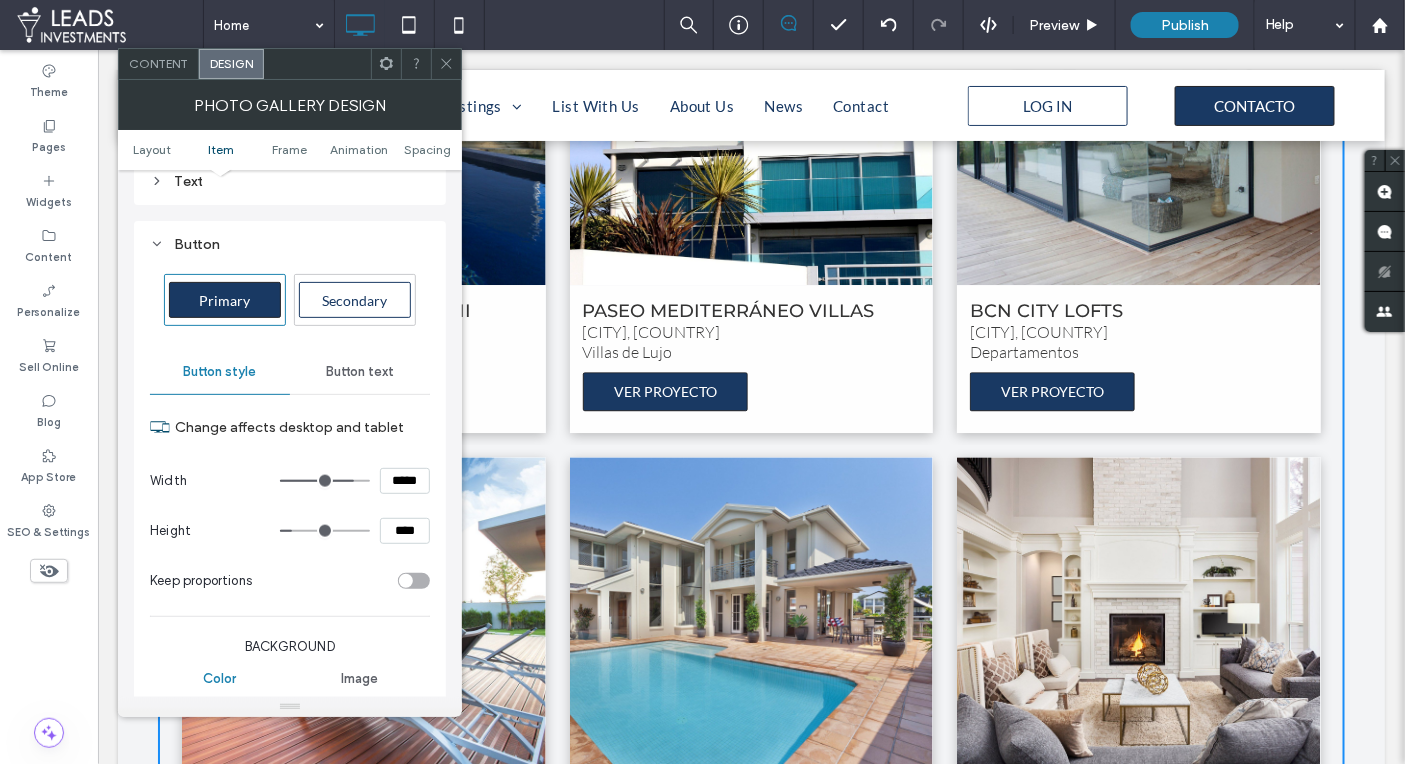 type on "**" 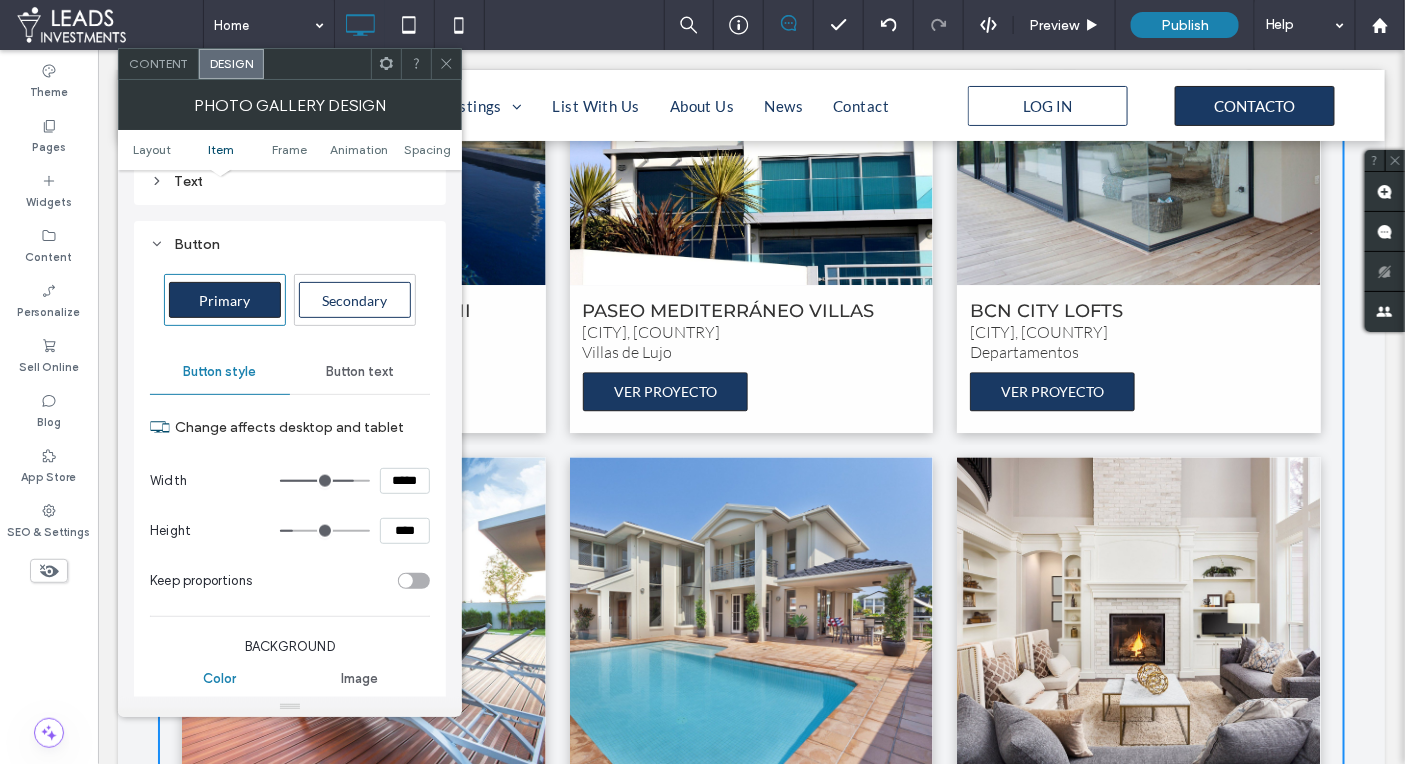 type on "**" 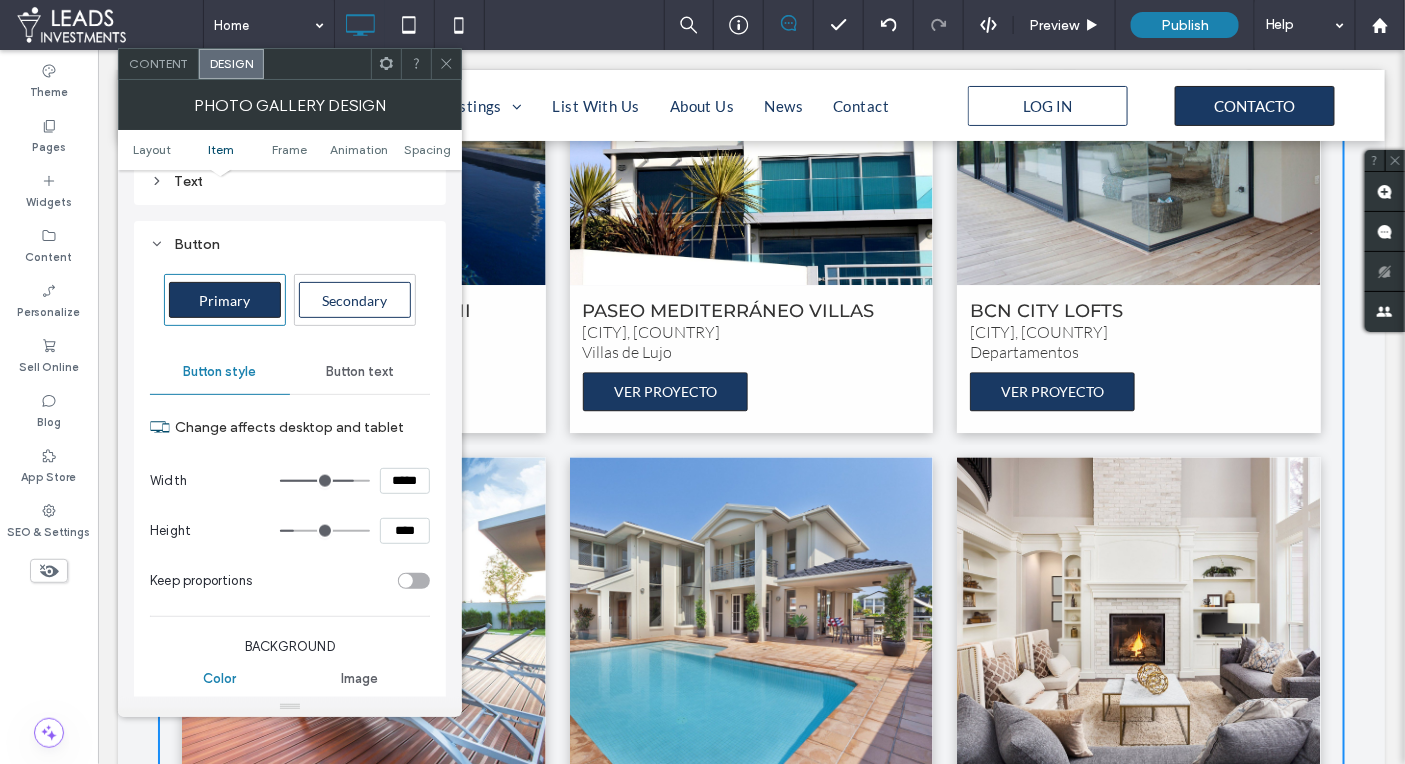 type on "**" 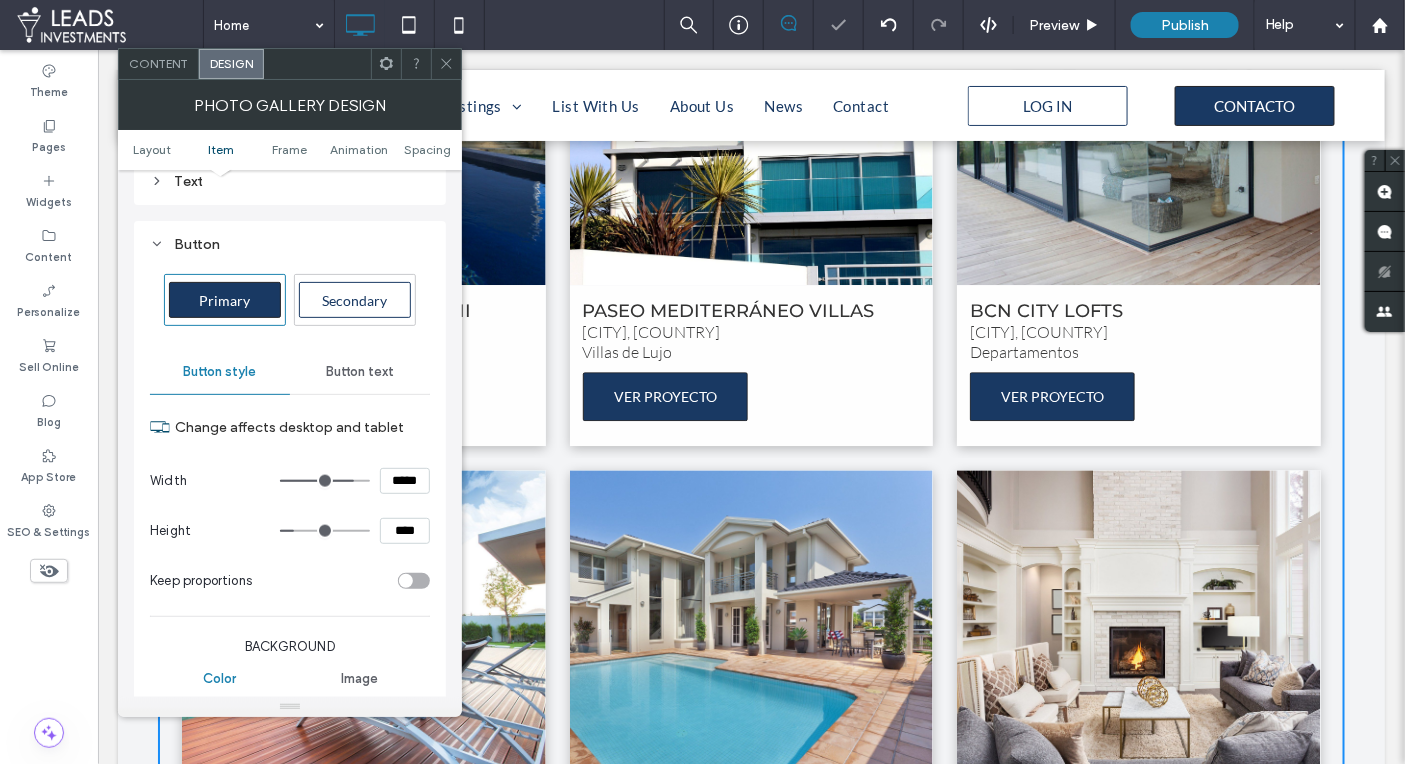 scroll, scrollTop: 1622, scrollLeft: 0, axis: vertical 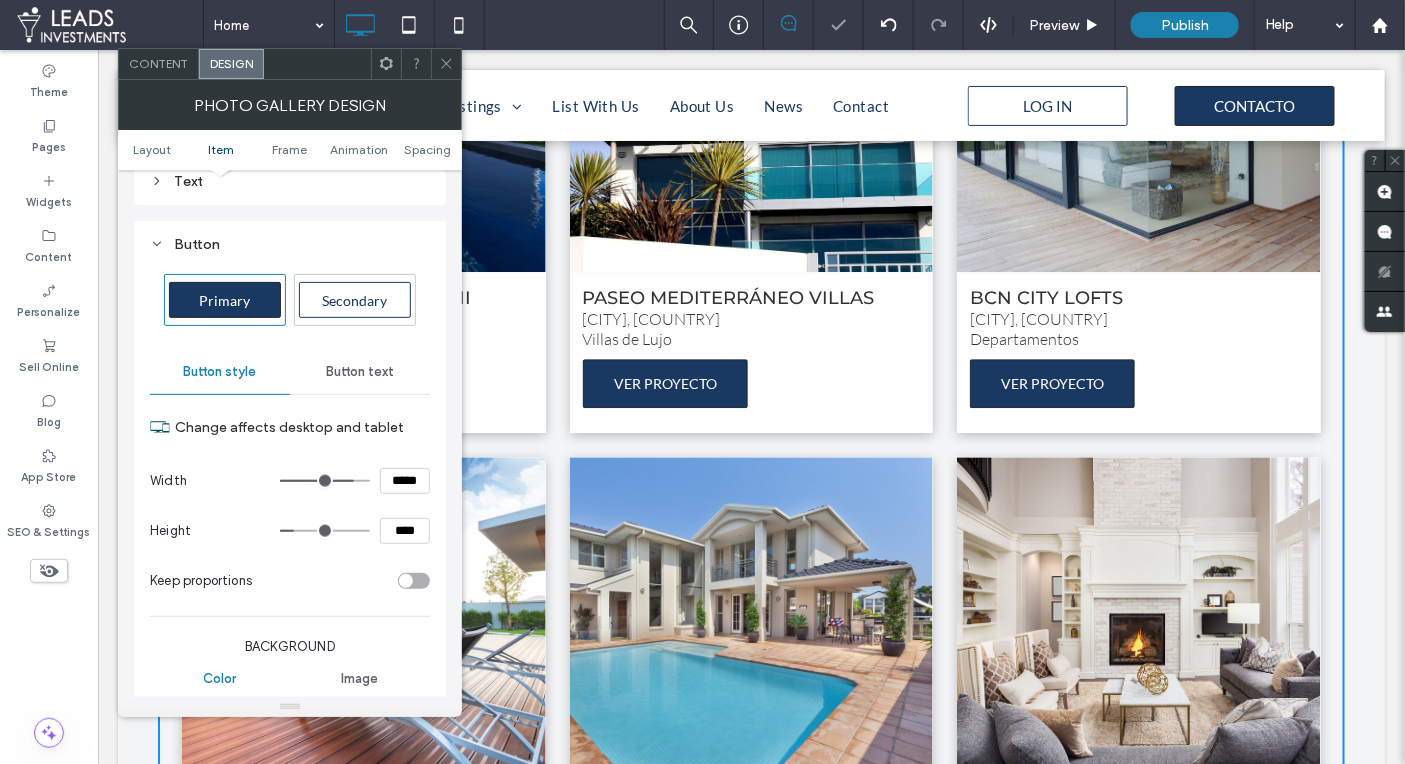 click on "****" at bounding box center [405, 531] 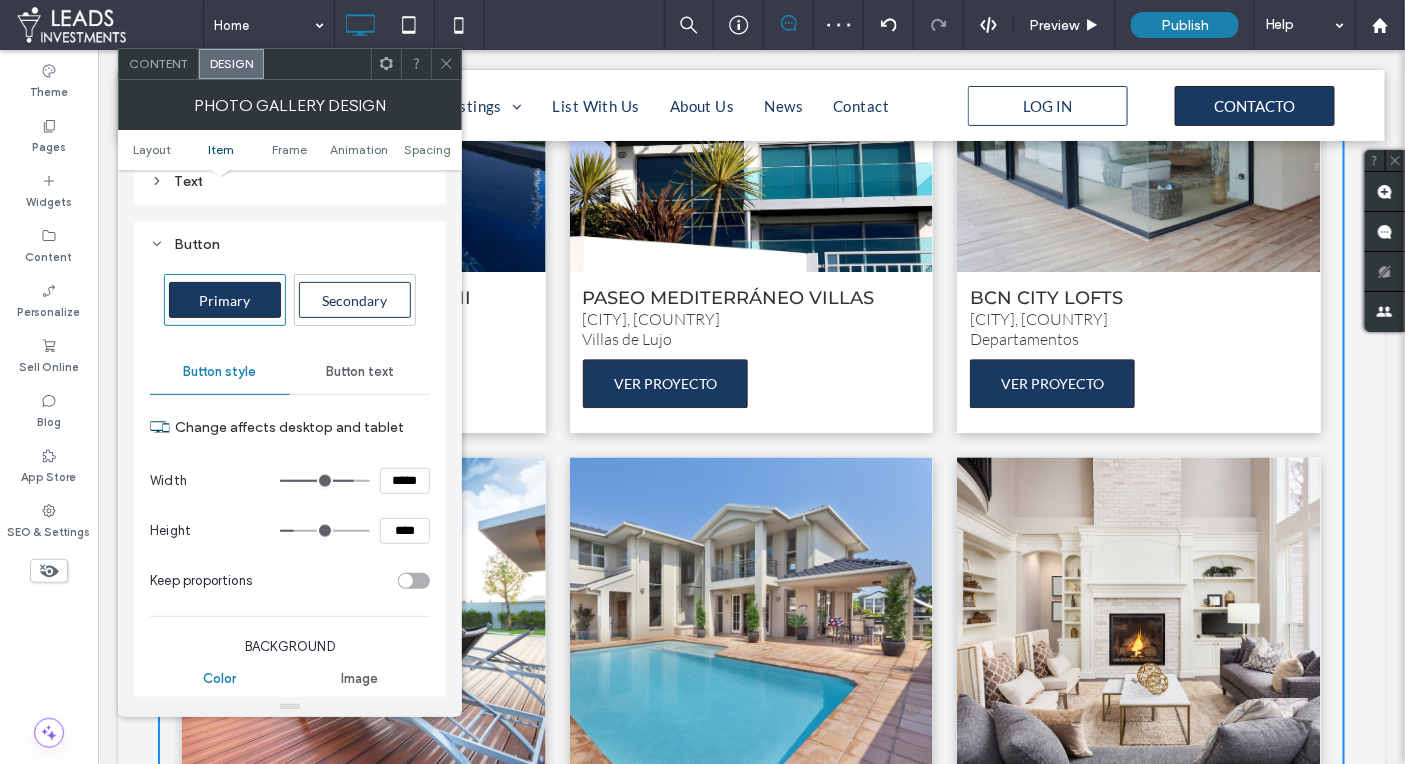 type on "****" 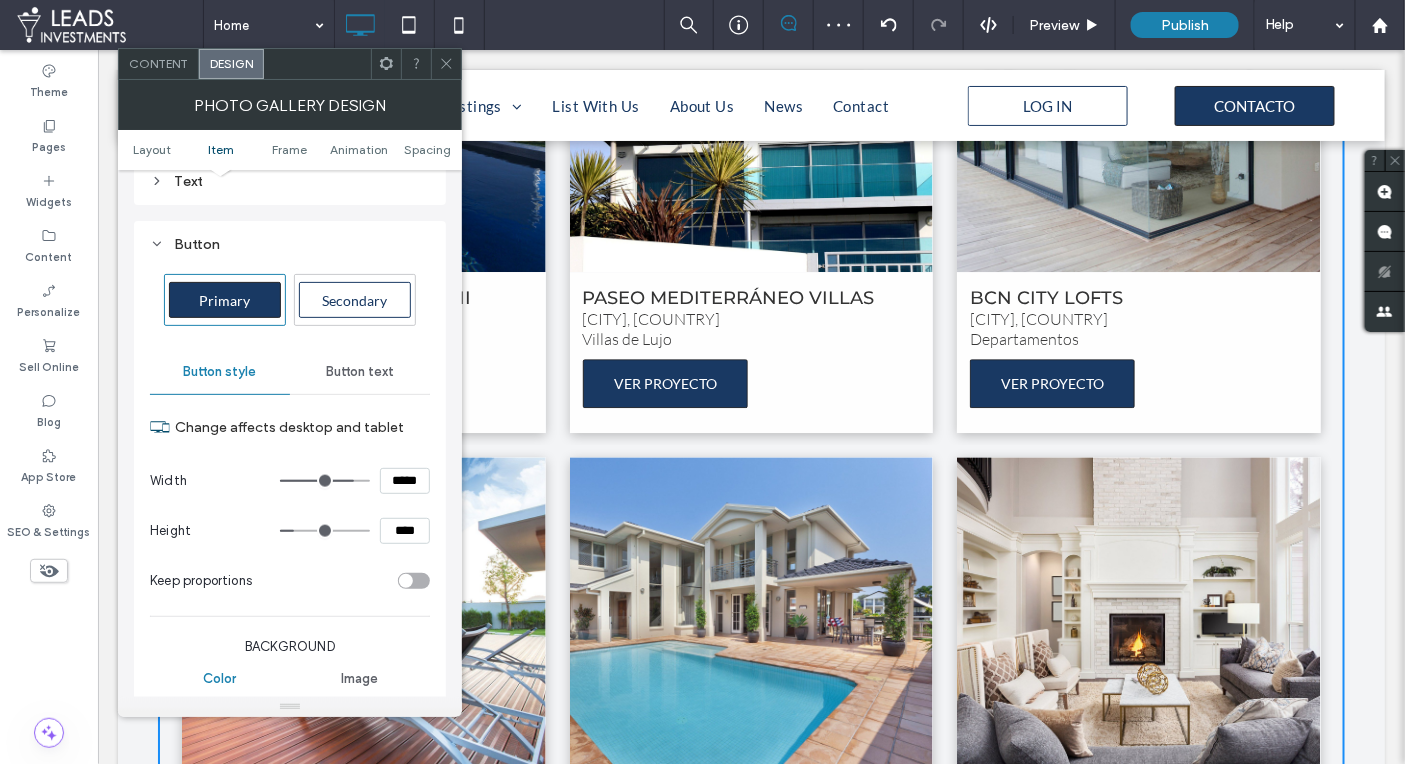 type on "**" 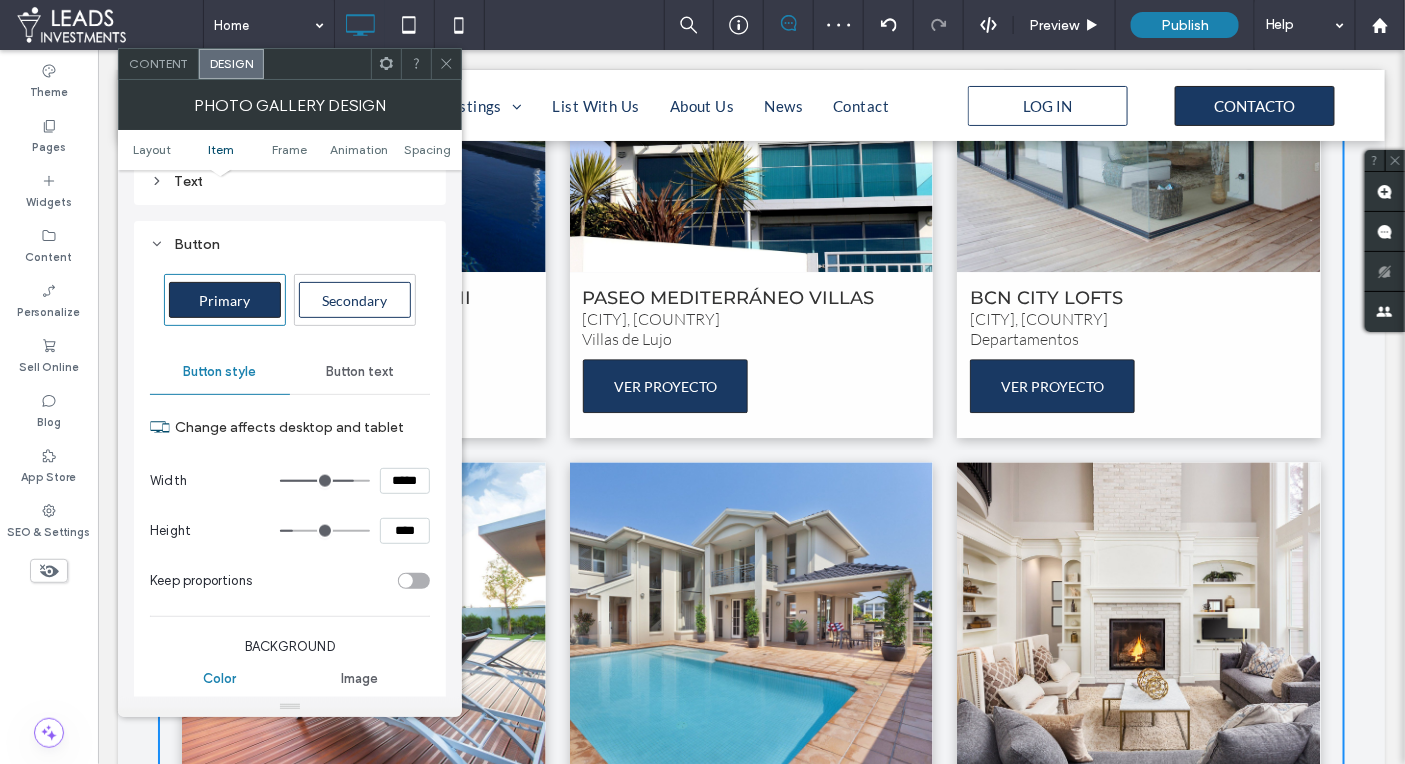 scroll, scrollTop: 1627, scrollLeft: 0, axis: vertical 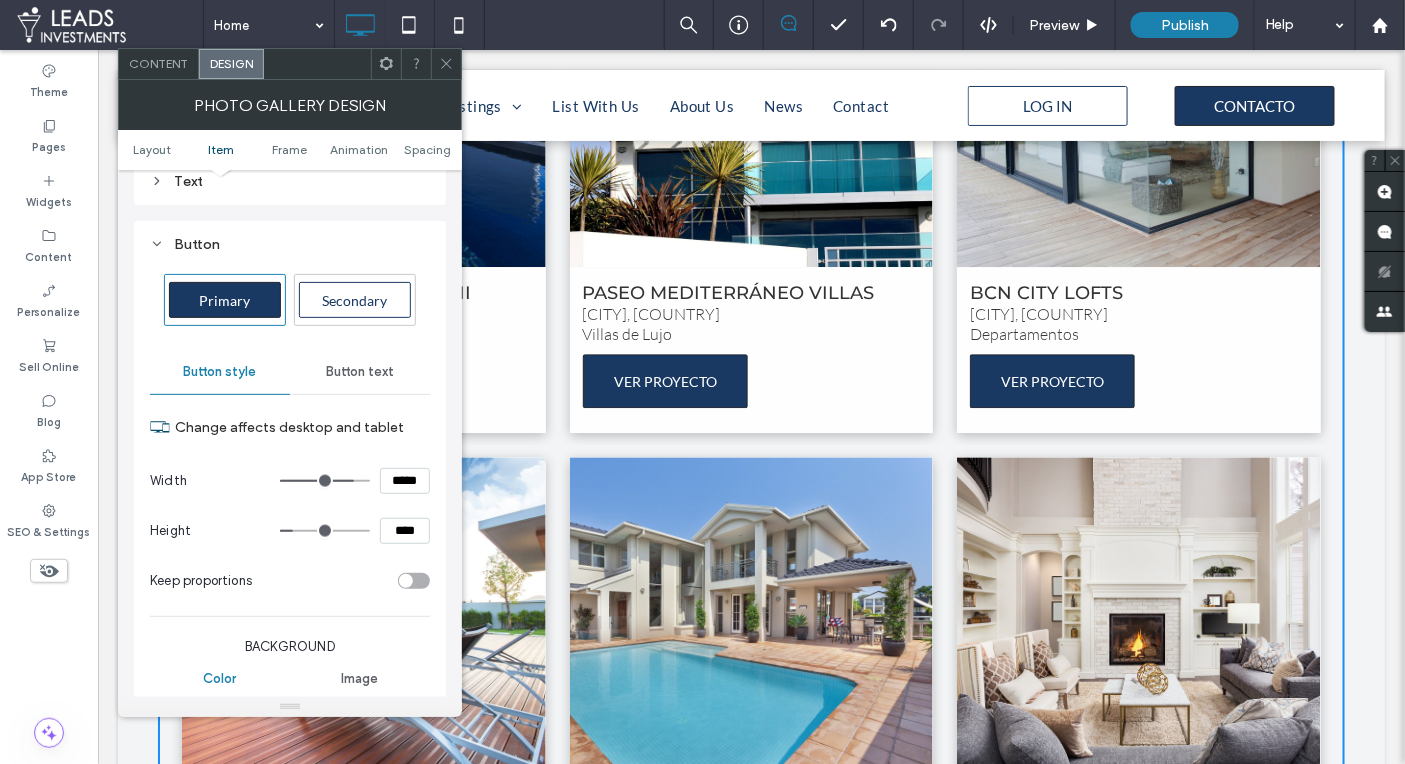 type on "****" 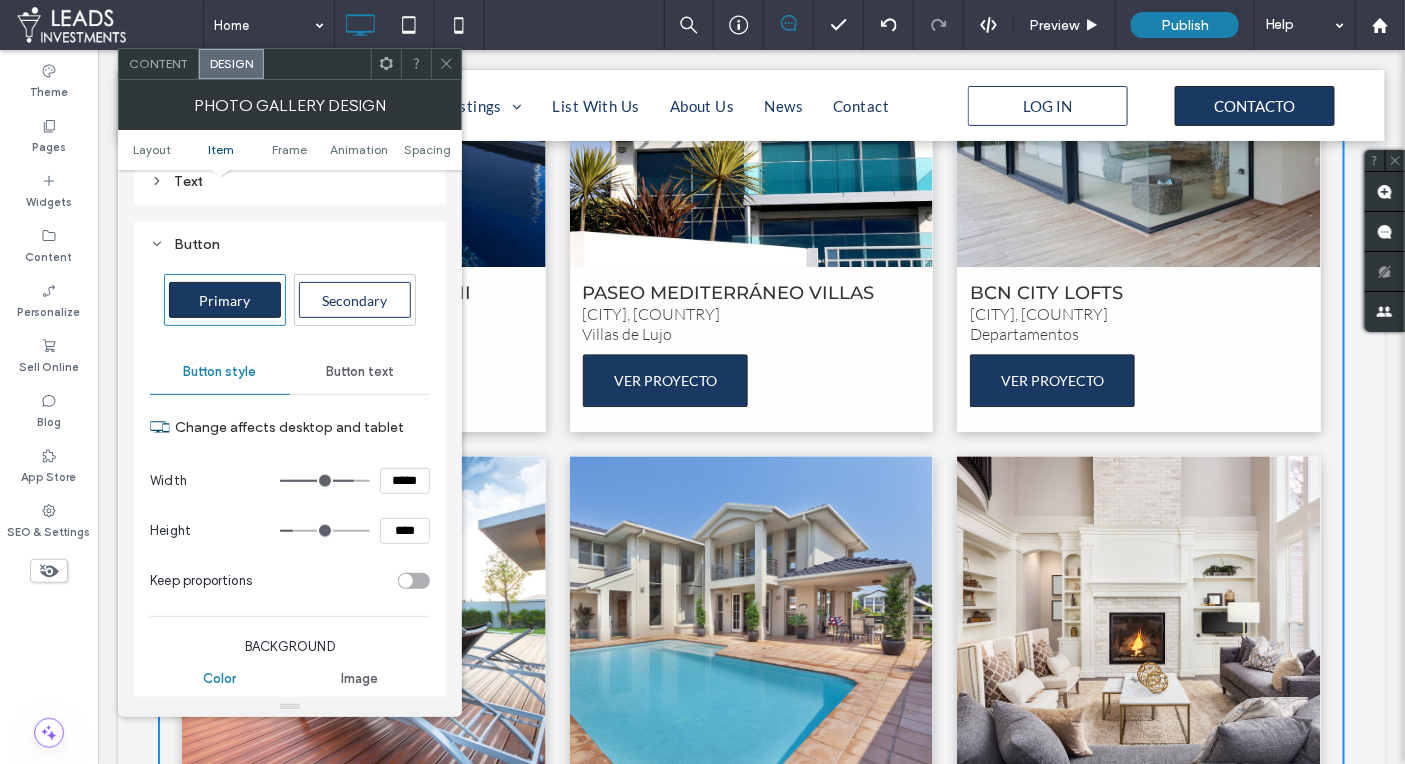 scroll, scrollTop: 1626, scrollLeft: 0, axis: vertical 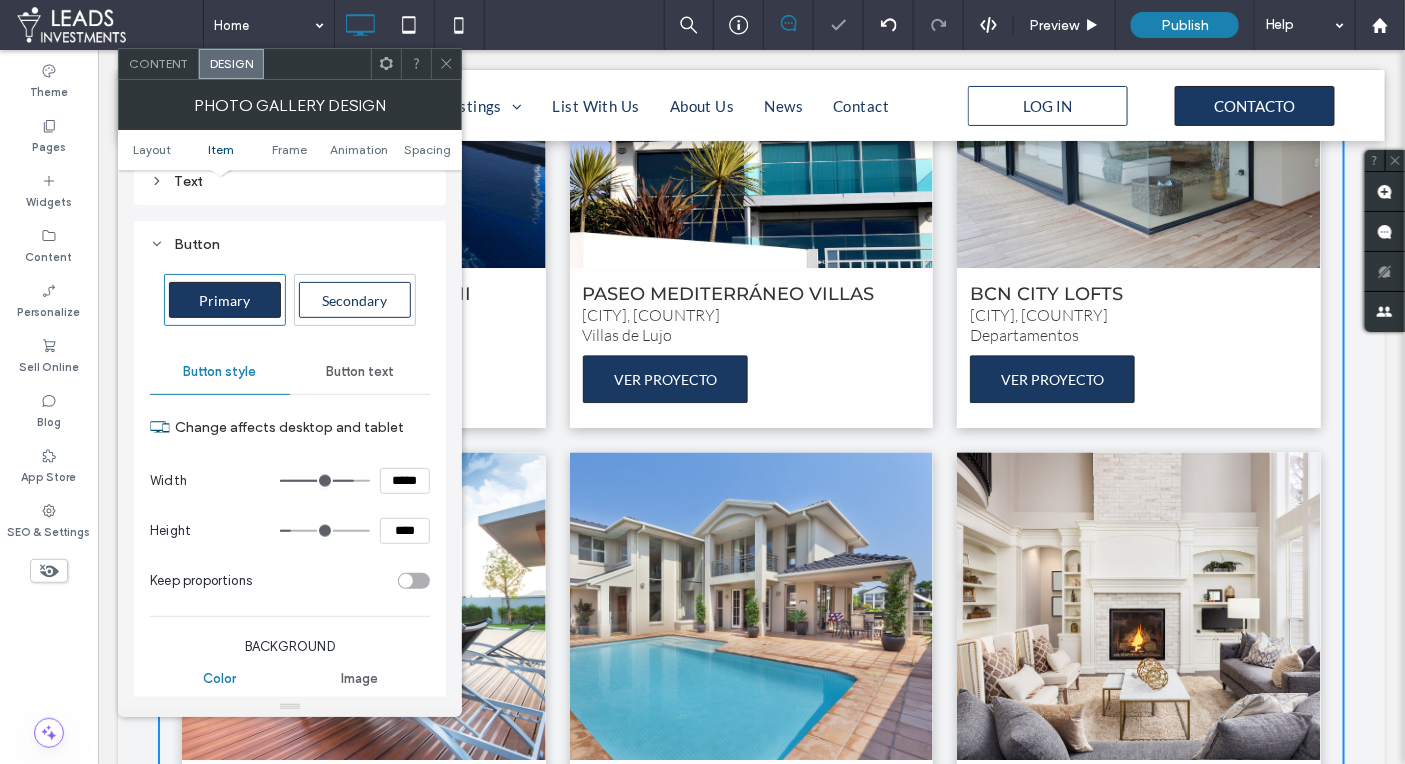 click 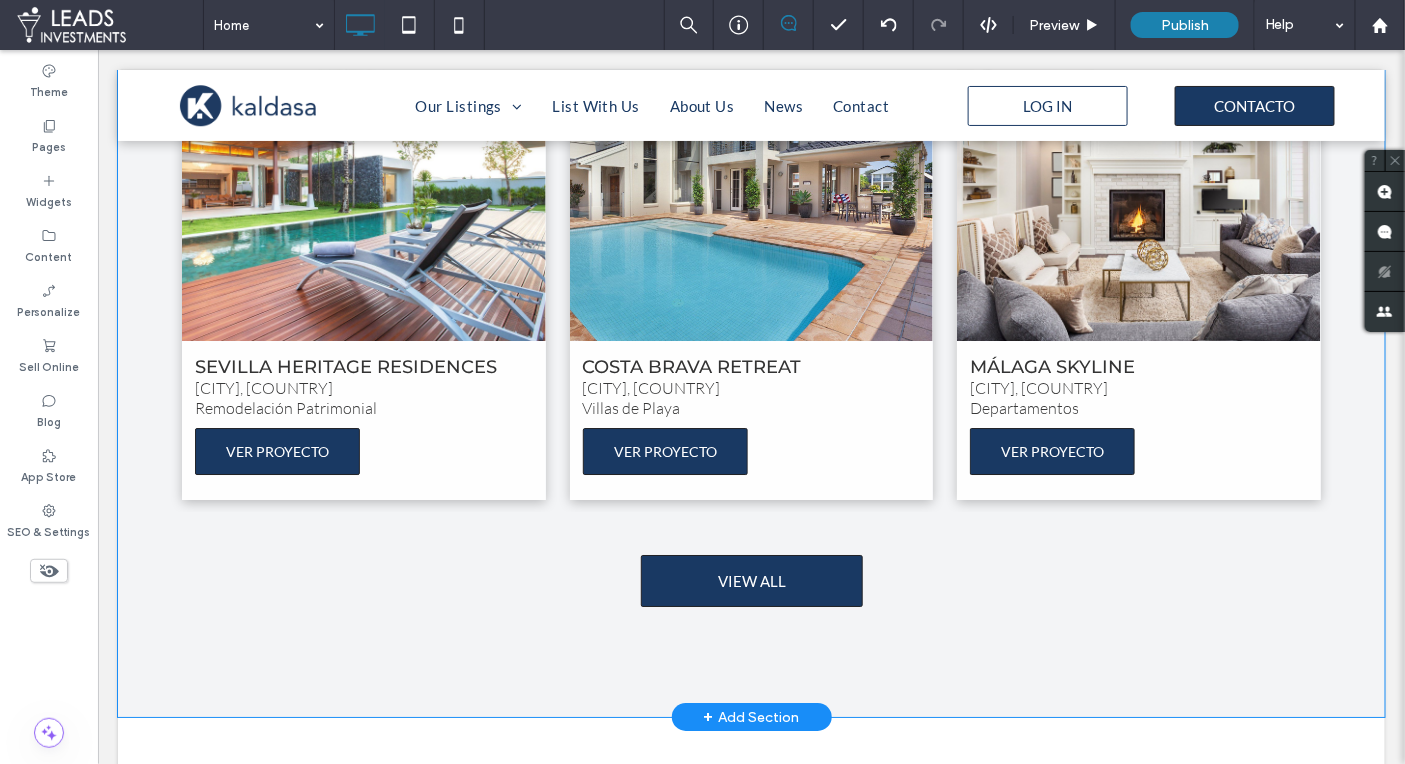scroll, scrollTop: 2057, scrollLeft: 0, axis: vertical 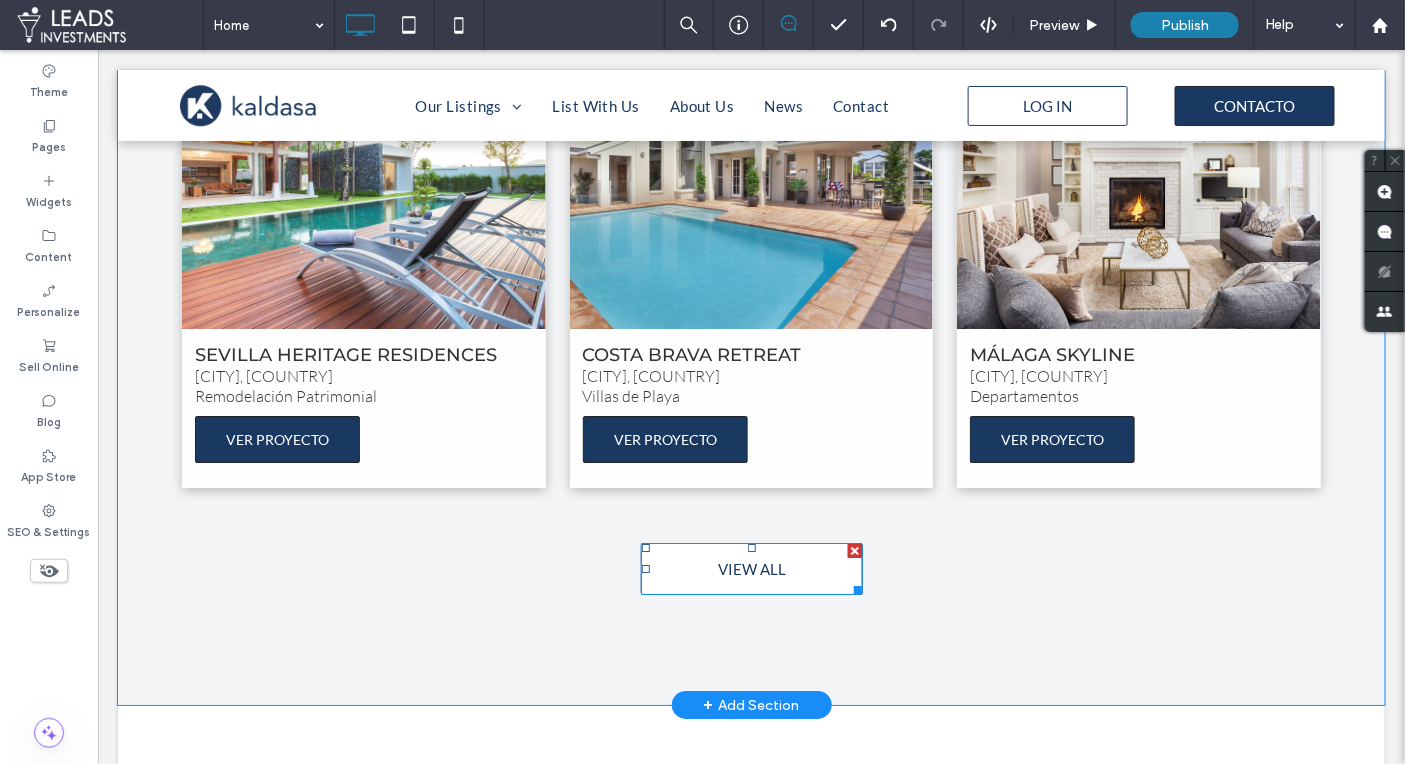 click at bounding box center (645, 568) 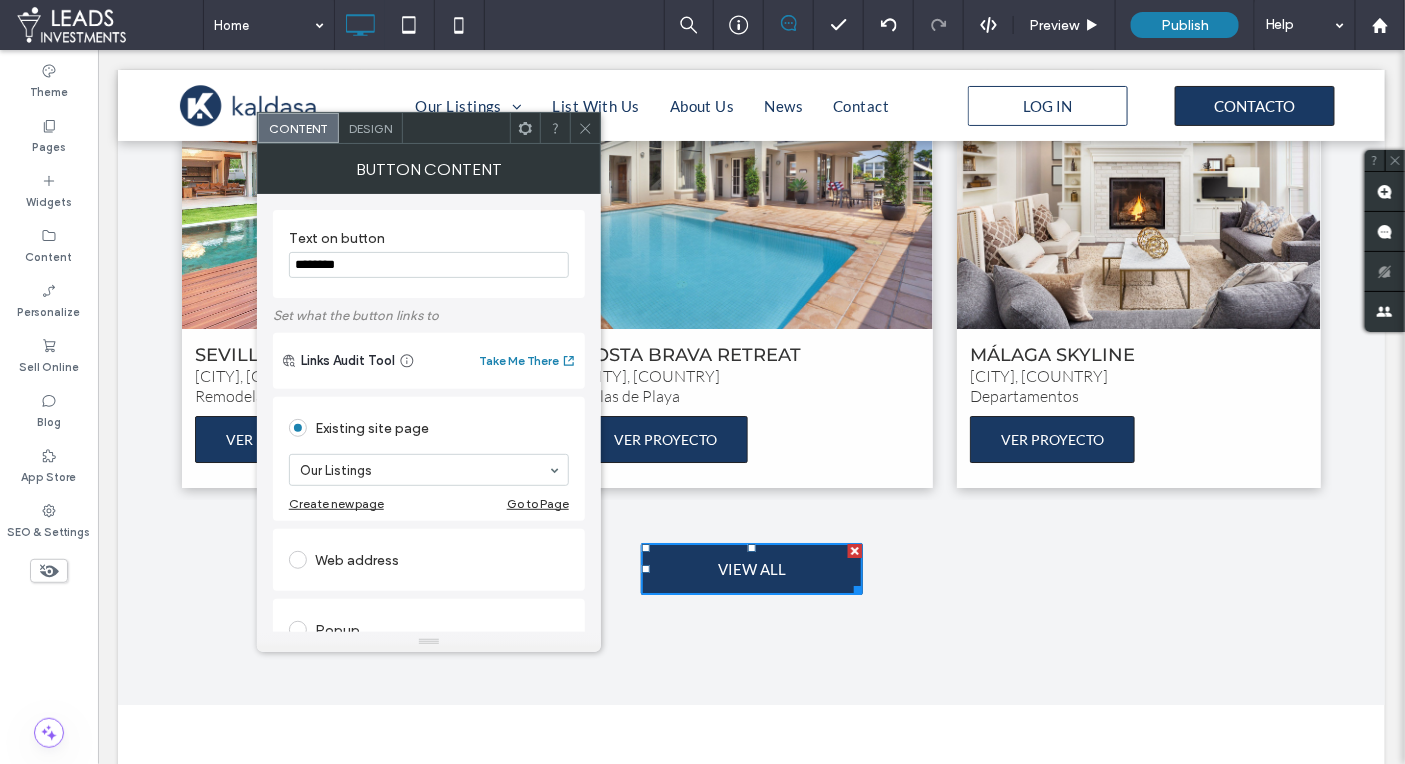 drag, startPoint x: 462, startPoint y: 313, endPoint x: 245, endPoint y: 252, distance: 225.41074 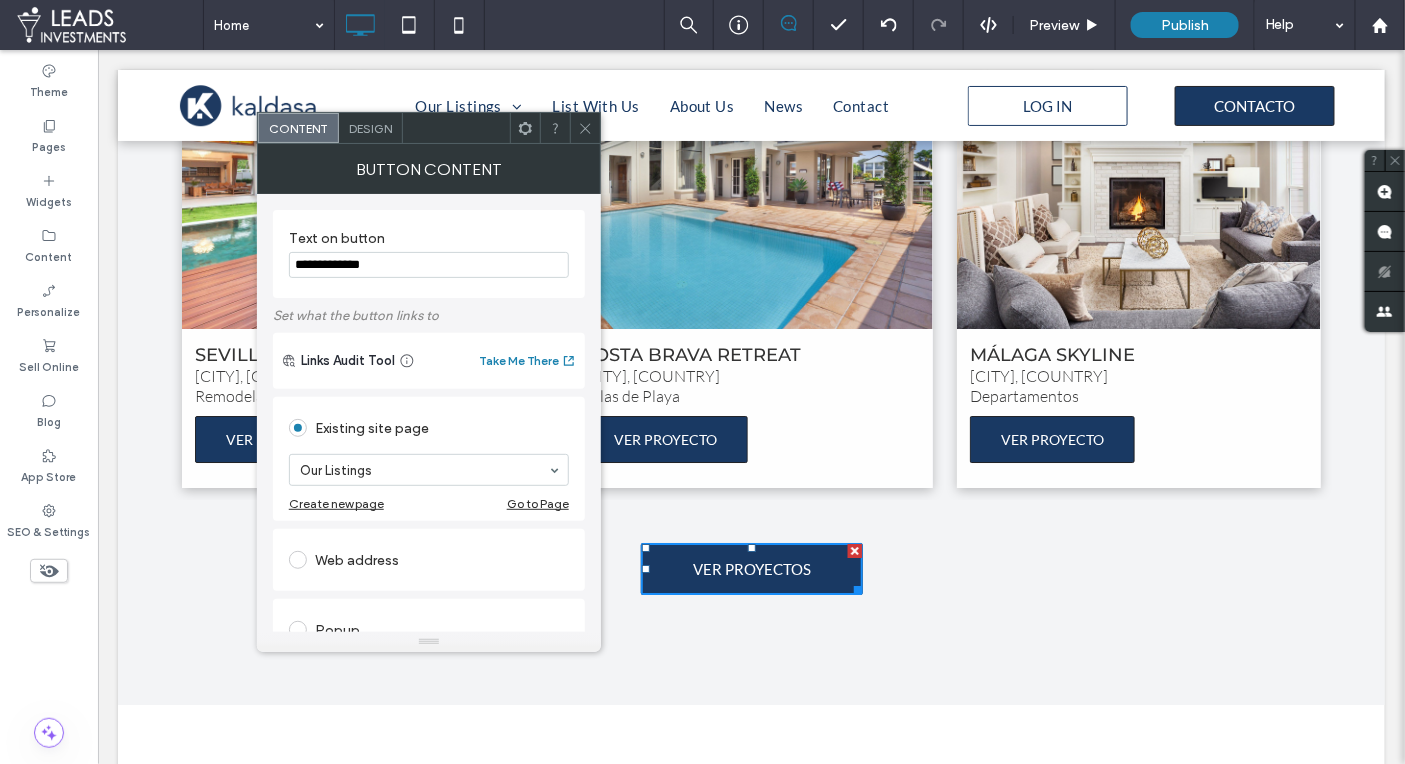 type on "**********" 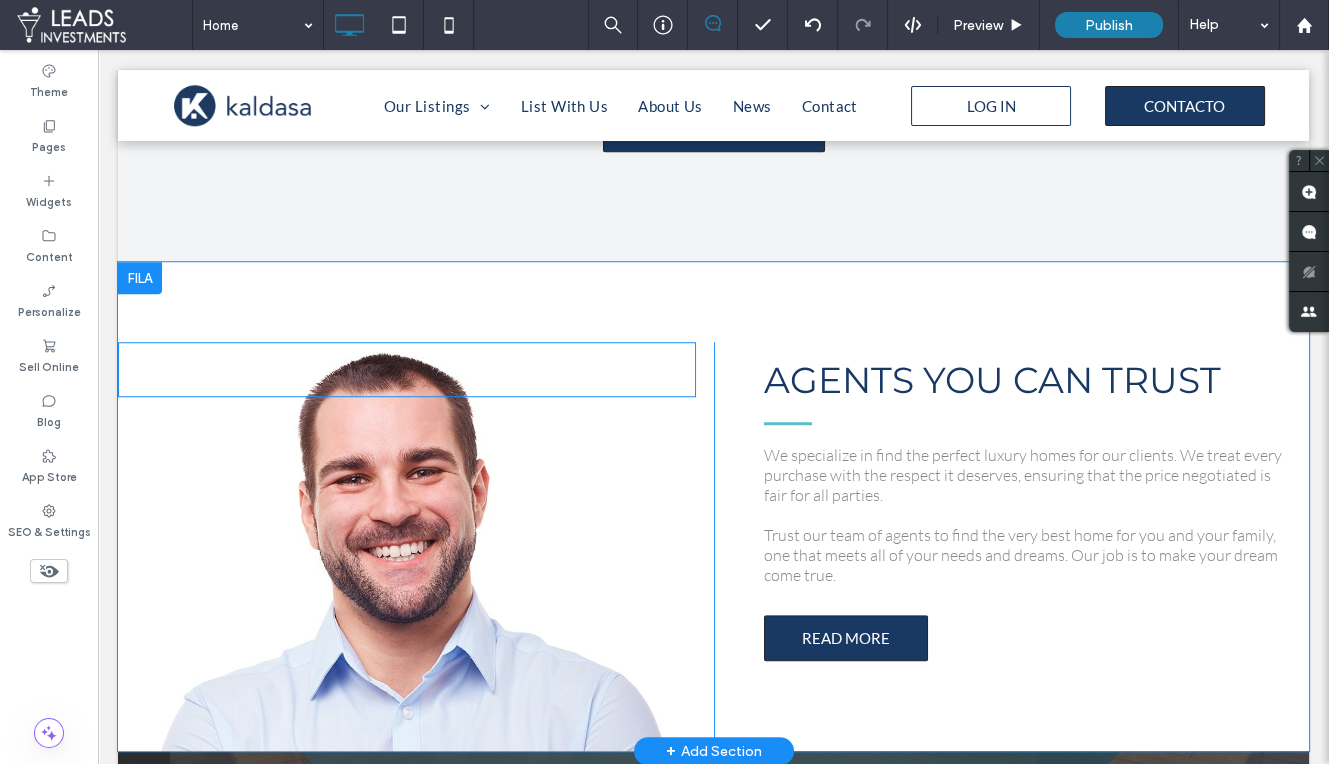 scroll, scrollTop: 2463, scrollLeft: 0, axis: vertical 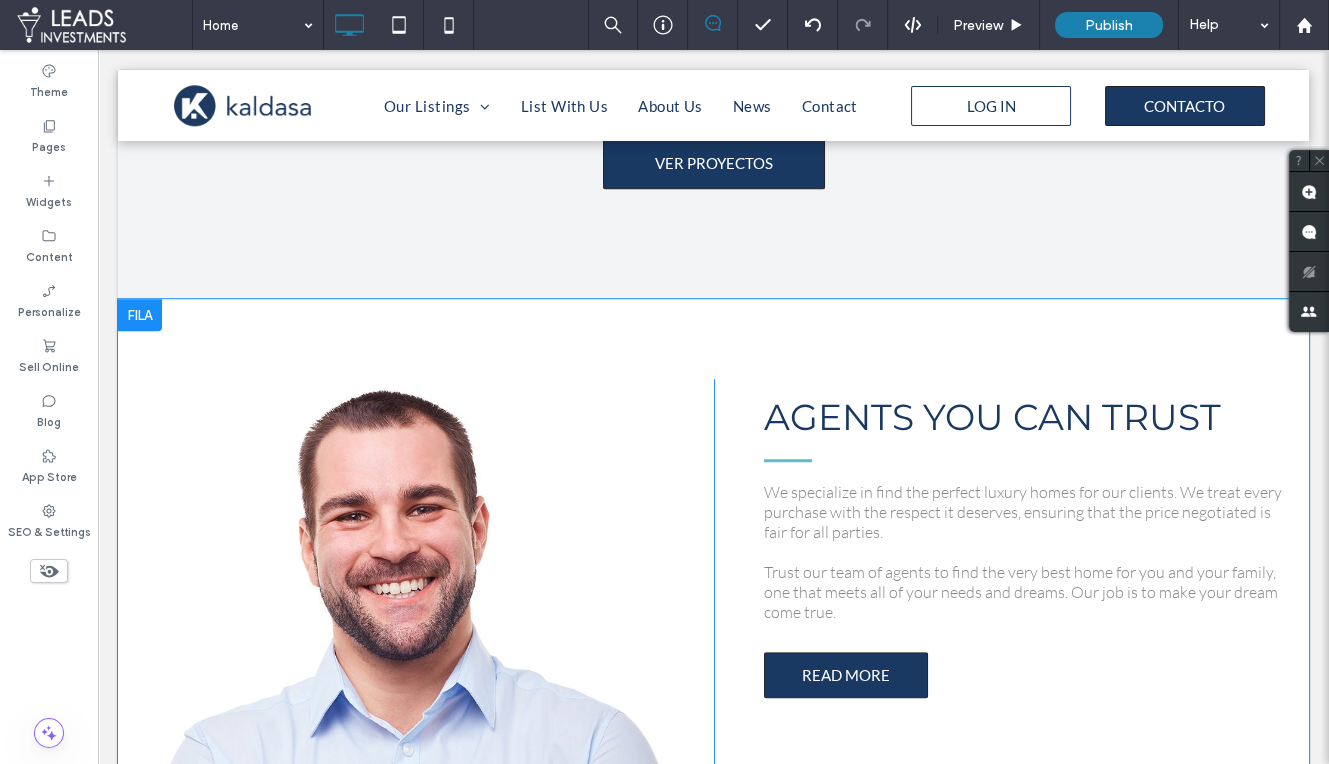 click on "Click To Paste     Click To Paste
AGENTS YOU CAN TRUST
We specialize in find the perfect luxury homes for our clients. We treat every purchase with the respect it deserves, ensuring that the price negotiated is fair for all parties.  Trust our team of agents to find the very best home for you and your family, one that meets all of your needs and dreams. Our job is to make your dream come true.
READ MORE
Click To Paste     Click To Paste
Row + Add Section" at bounding box center (713, 543) 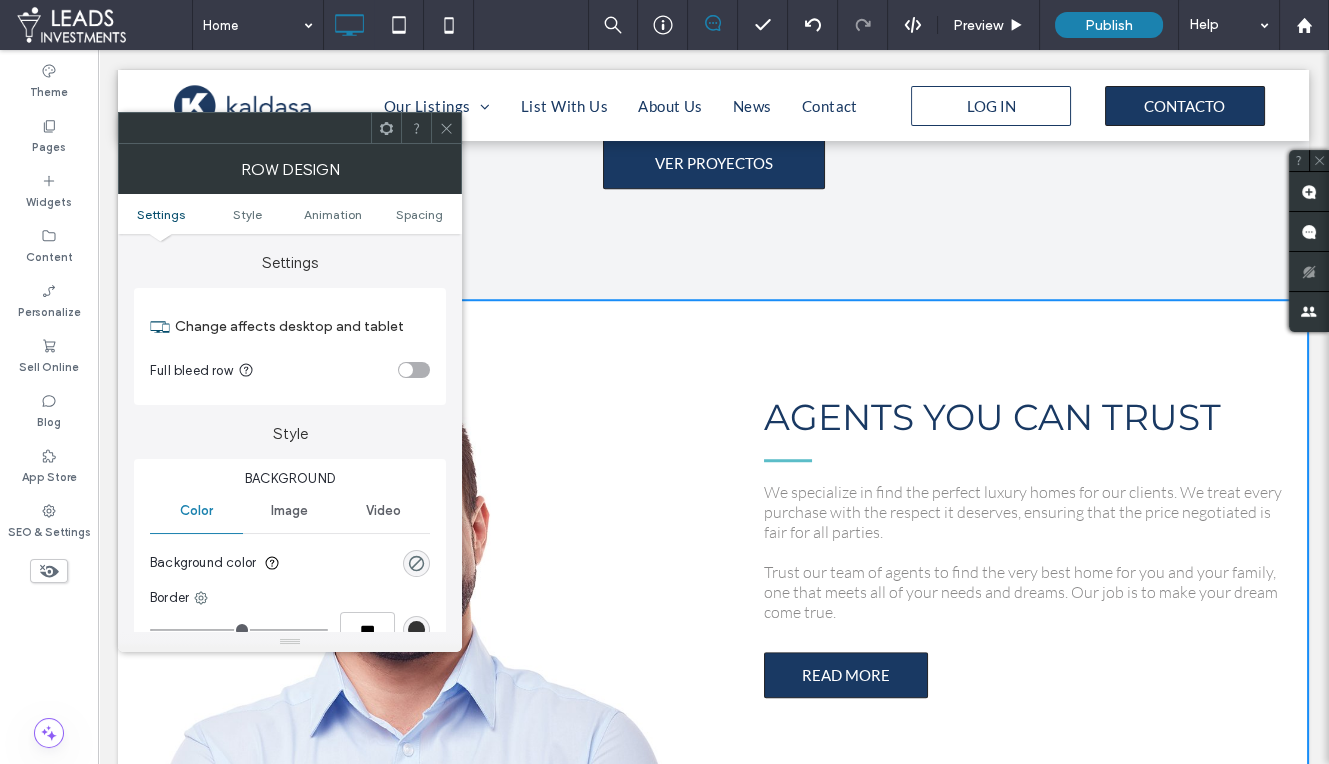 click at bounding box center (446, 128) 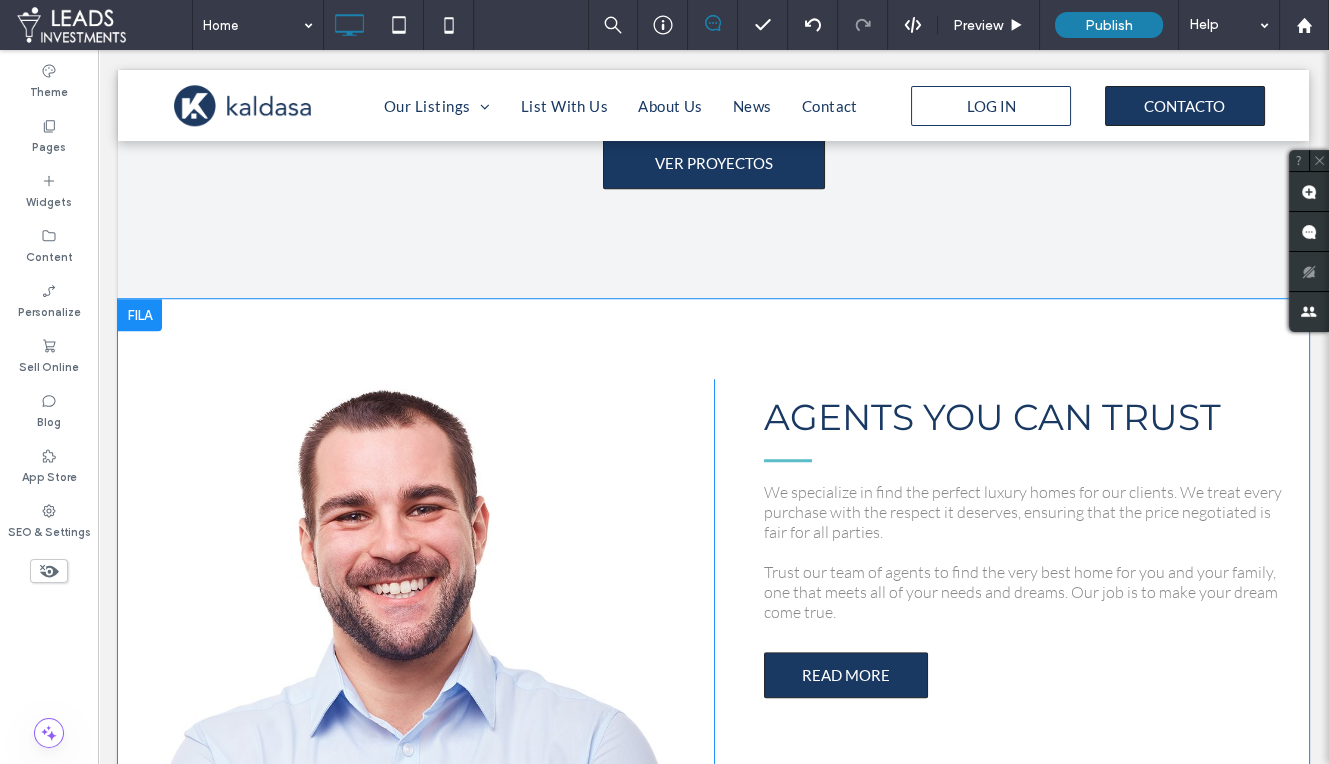 click on "Click To Paste     Click To Paste" at bounding box center (416, 583) 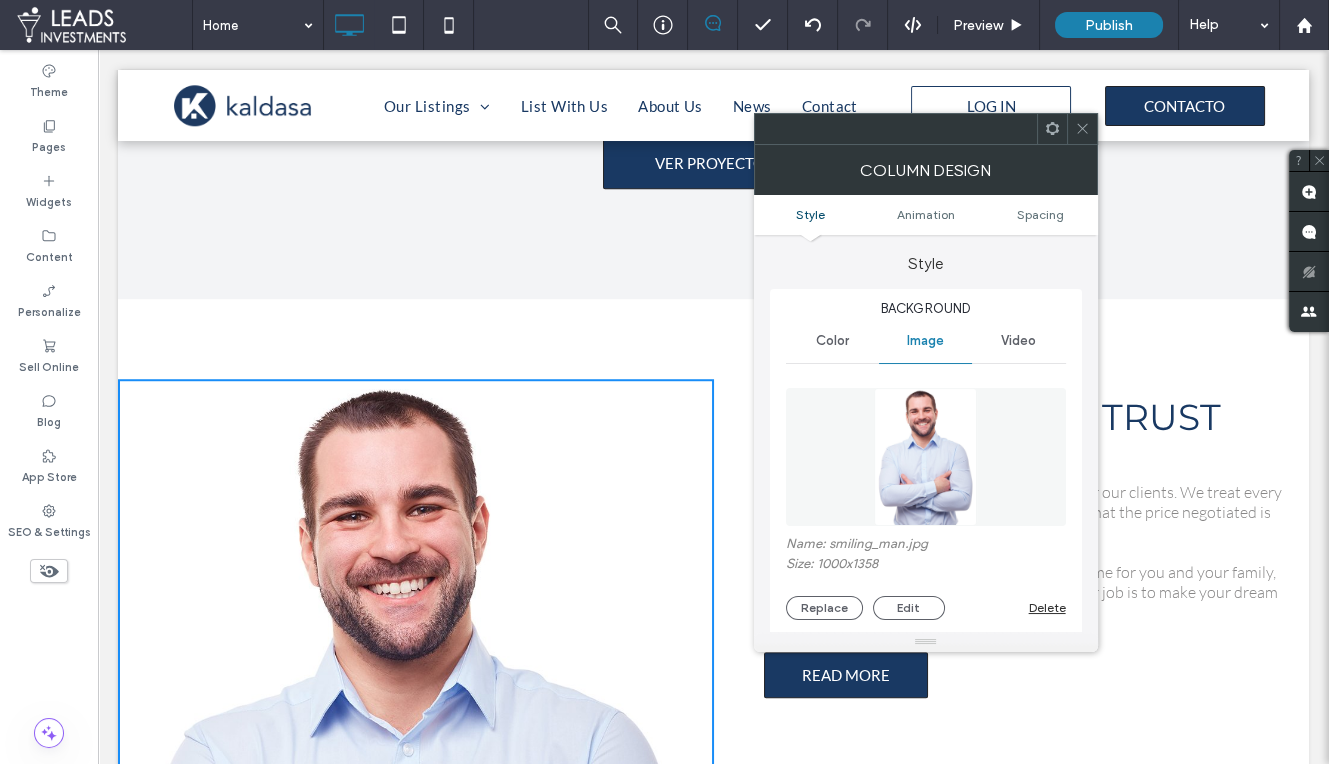 click 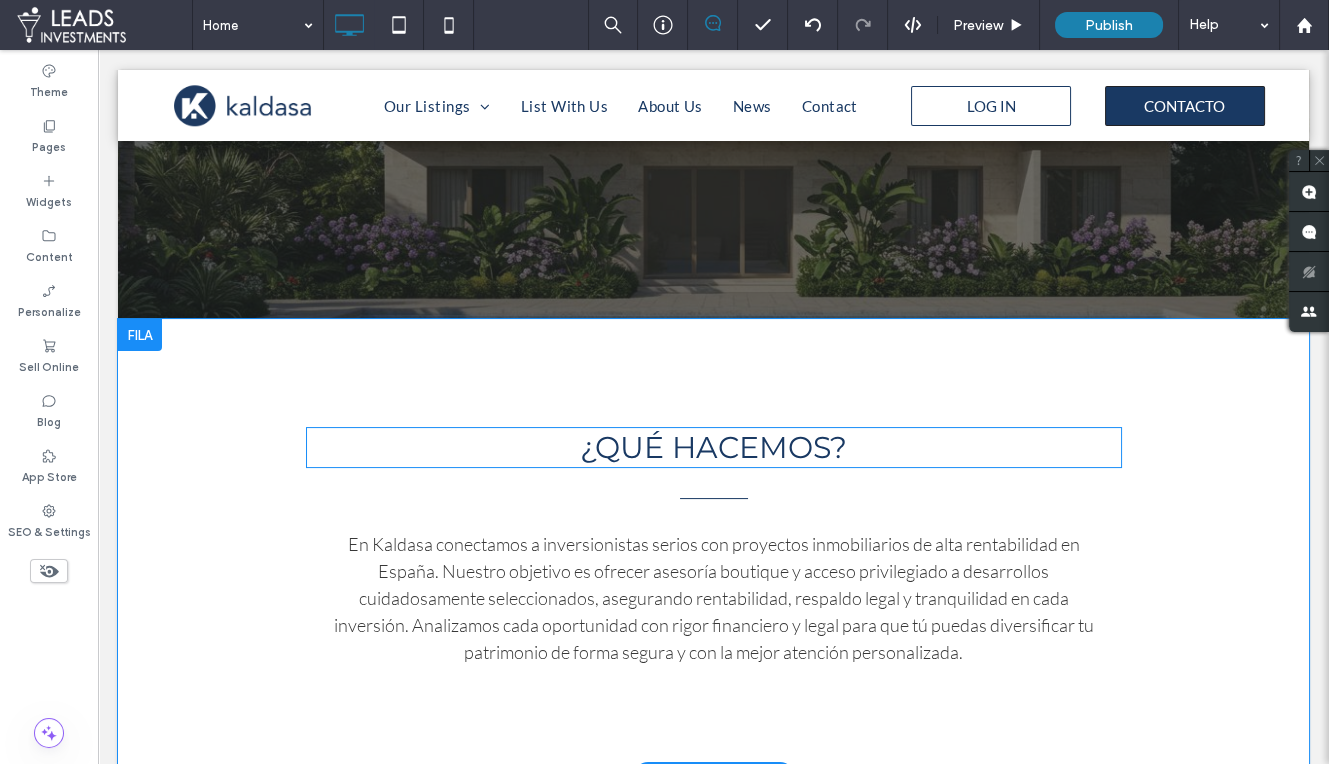 scroll, scrollTop: 598, scrollLeft: 0, axis: vertical 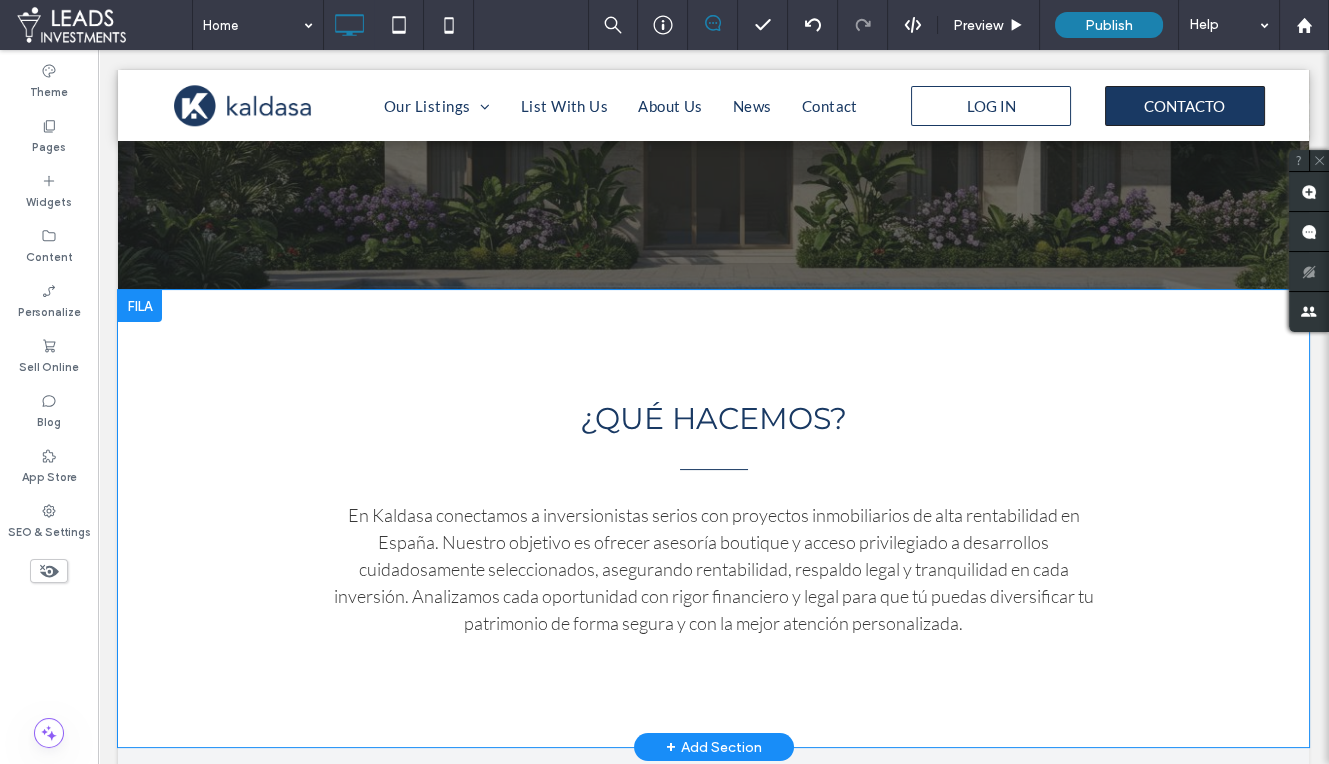 click on "¿QUÉ HACEMOS?
En Kaldasa conectamos a inversionistas serios con proyectos inmobiliarios de alta rentabilidad en España. Nuestro objetivo es ofrecer asesoría boutique y acceso privilegiado a desarrollos cuidadosamente seleccionados, asegurando rentabilidad, respaldo legal y tranquilidad en cada inversión. Analizamos cada oportunidad con rigor financiero y legal para que tú puedas diversificar tu patrimonio de forma segura y con la mejor atención personalizada. Click To Paste
Row + Add Section" at bounding box center (713, 518) 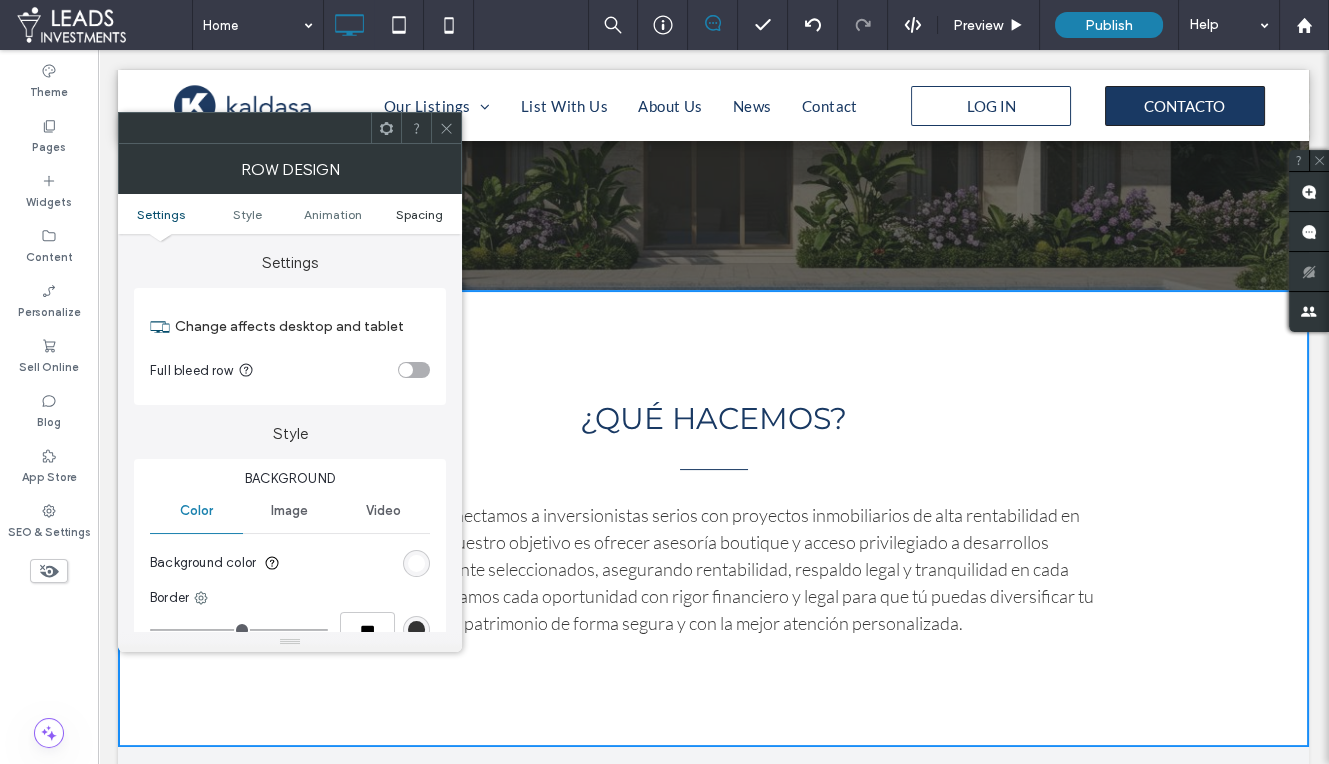 click on "Spacing" at bounding box center [418, 214] 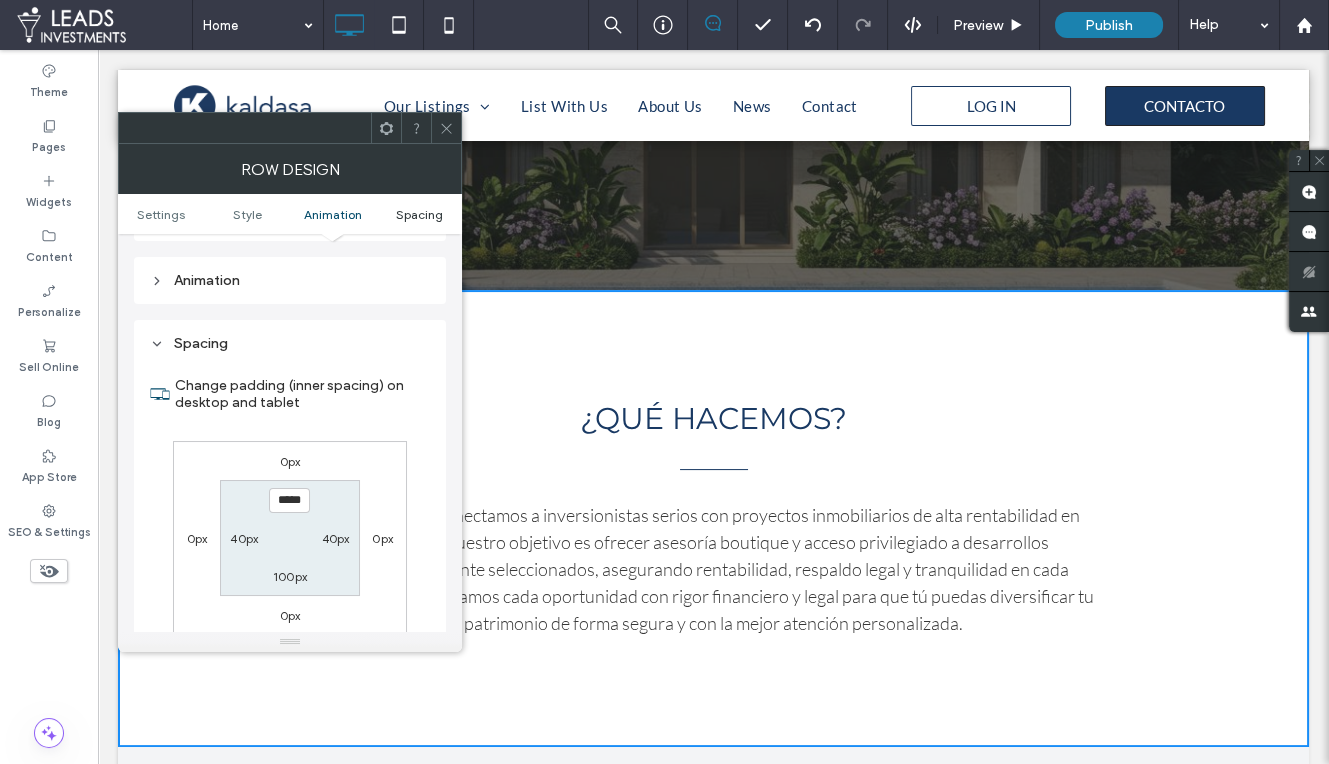 scroll, scrollTop: 563, scrollLeft: 0, axis: vertical 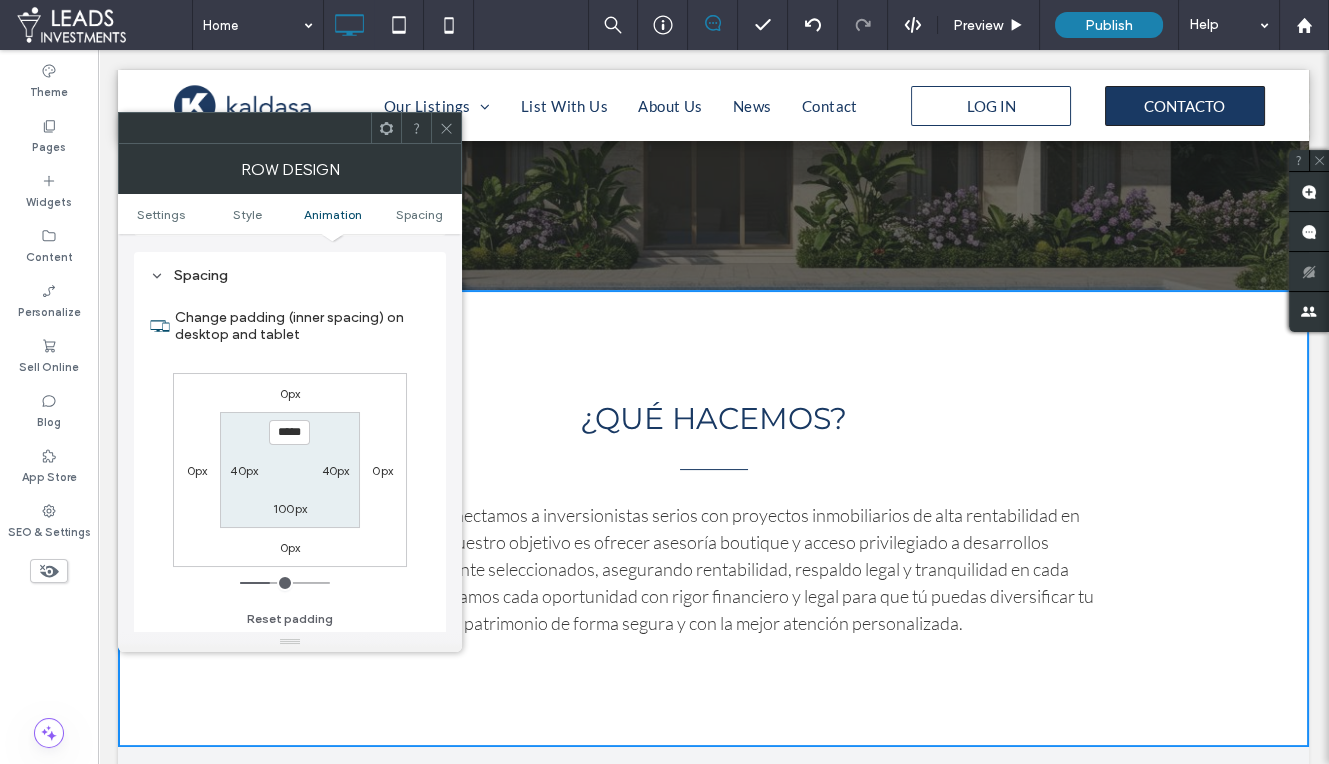click 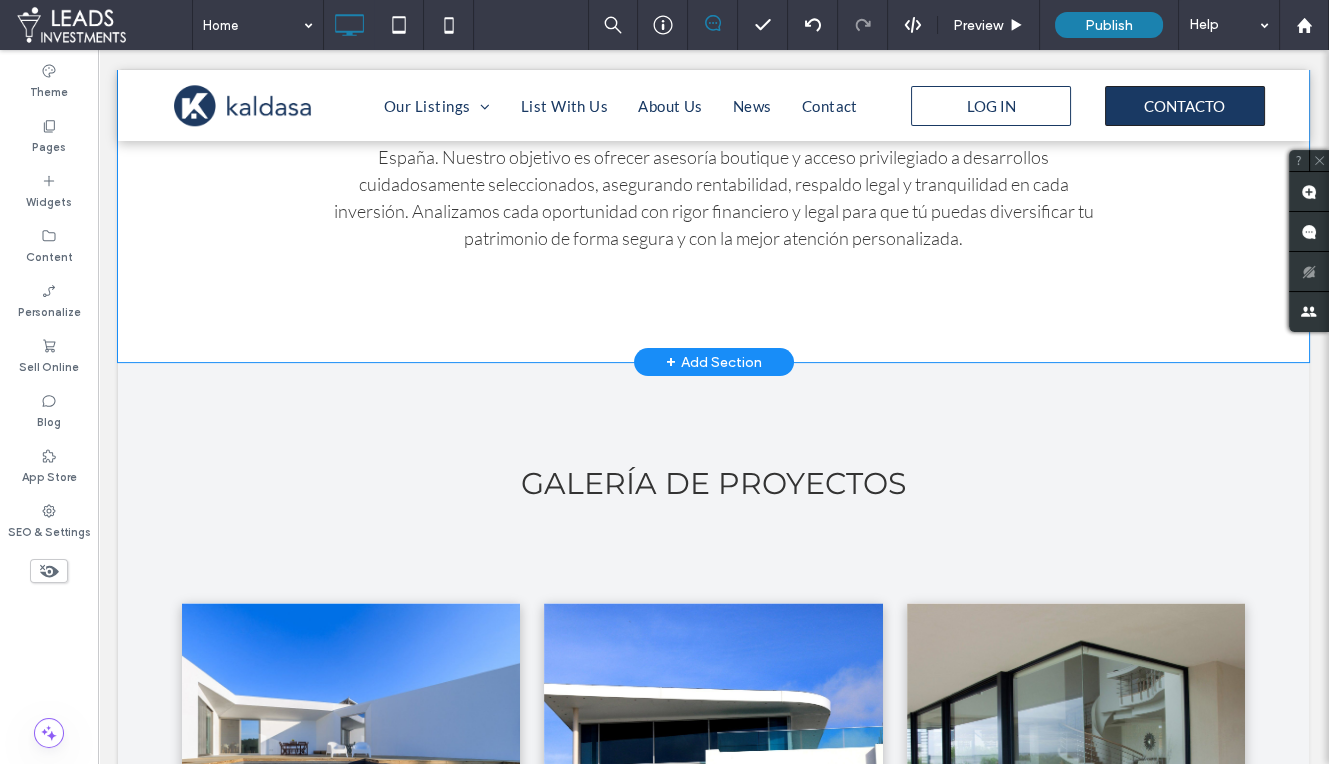 scroll, scrollTop: 997, scrollLeft: 0, axis: vertical 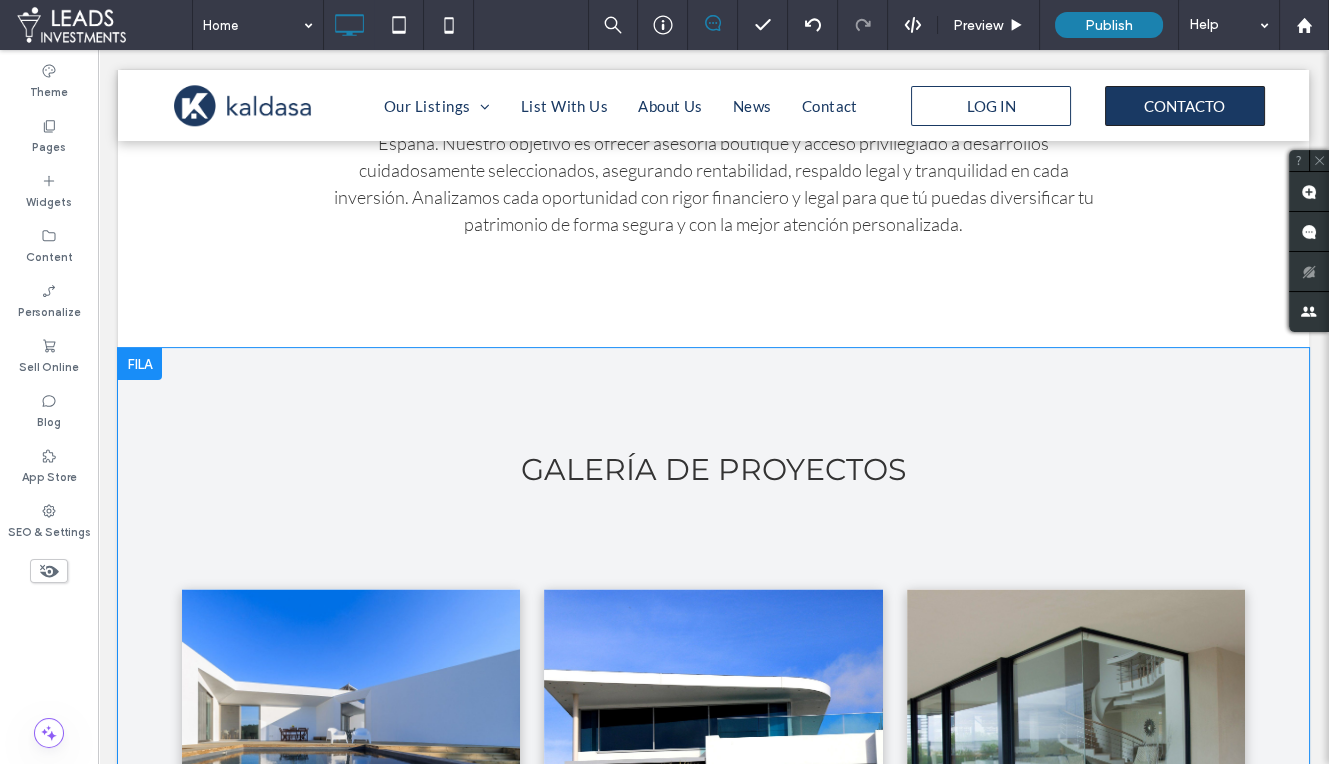 click on "GALERÍA DE PROYECTOS
RESIDENCIAL VALDEBEBAS II
Madrid, España Viviendas Premium
VER PROYECTO
PASEO MEDITERRÁNEO VILLAS
Valencia, España Villas de Lujo
VER PROYECTO
BCN CITY LOFTS
Barcelona, España Departamentos
VER PROYECTO
SEVILLA HERITAGE RESIDENCES
Sevilla, España Remodelación Patrimonial
VER PROYECTO
COSTA BRAVA RETREAT
Girona, España Villas de Playa
VER PROYECTO
MÁLAGA SKYLINE
Málaga, España Departamentos
VER PROYECTO
Ver más
VER PROYECTOS
Click To Paste     Click To Paste
Row + Add Section" at bounding box center (713, 1056) 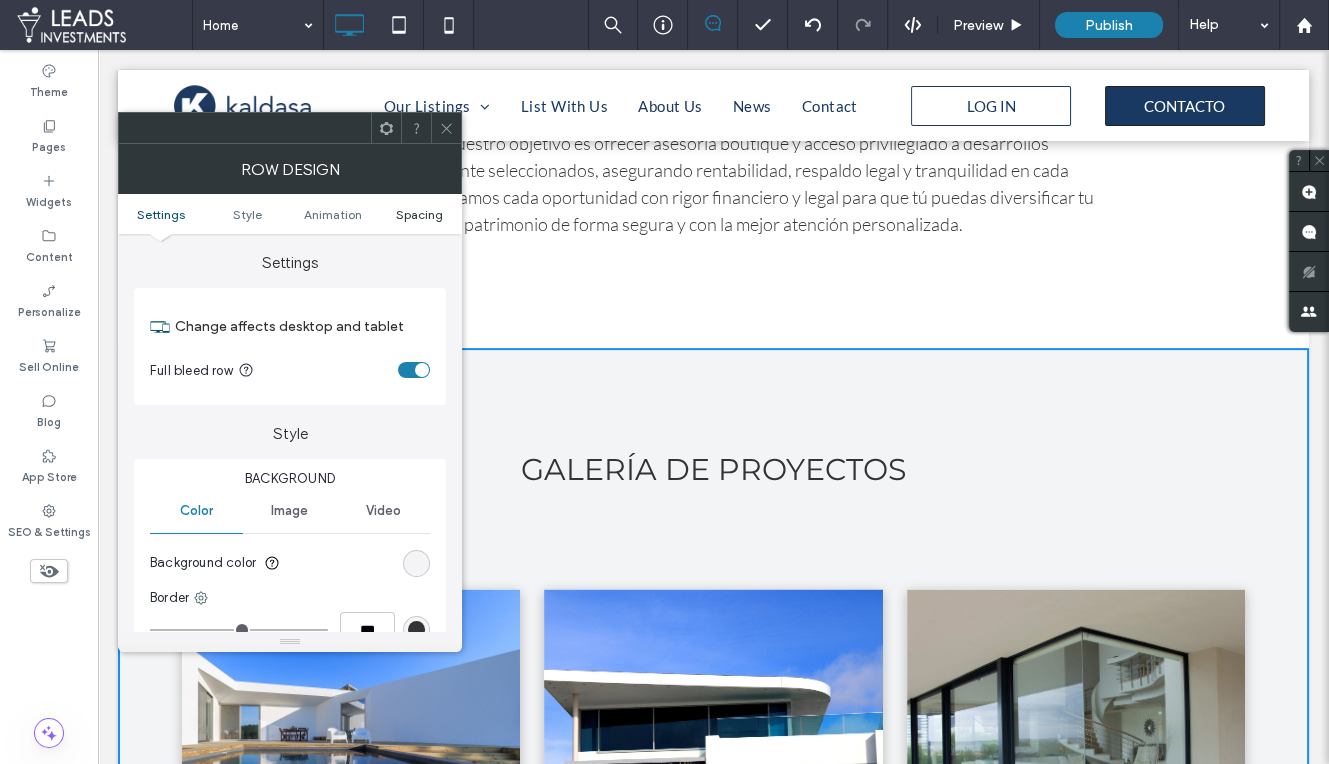 click on "Spacing" at bounding box center [418, 214] 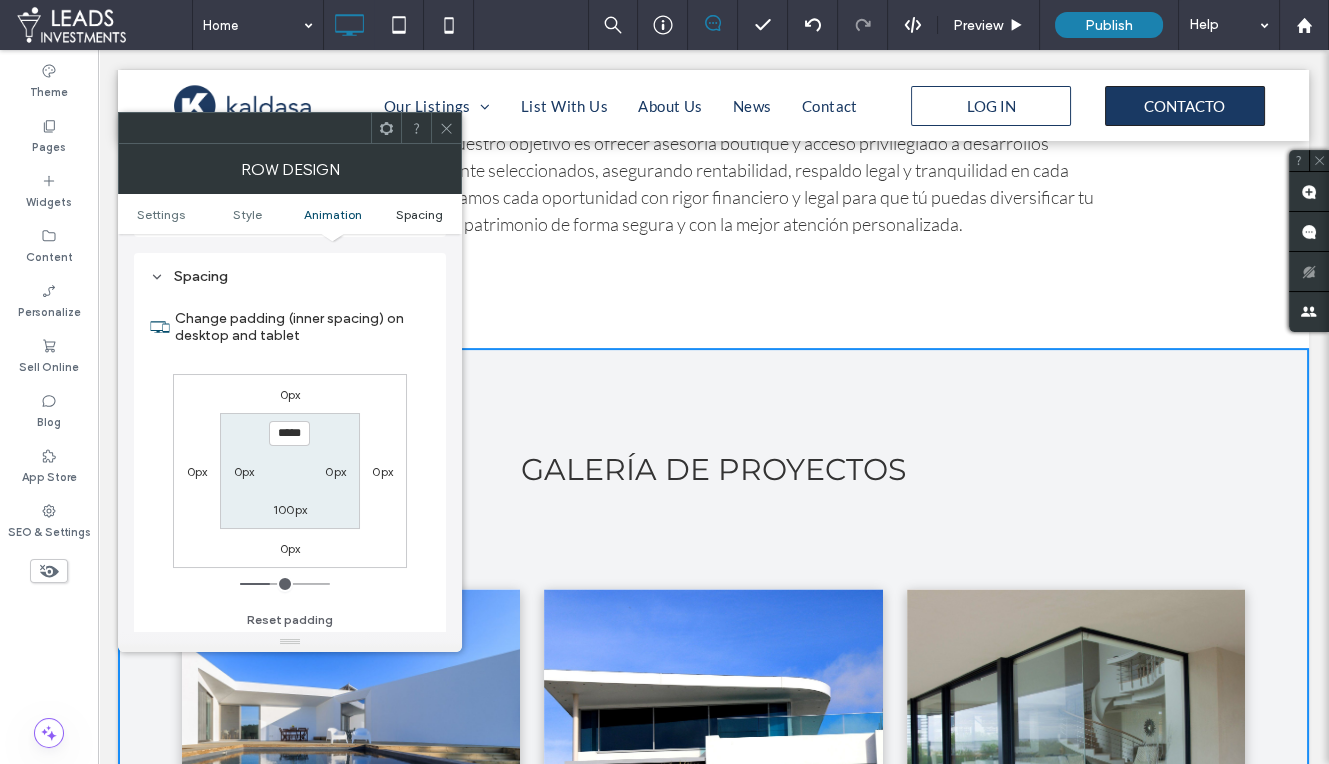 scroll, scrollTop: 563, scrollLeft: 0, axis: vertical 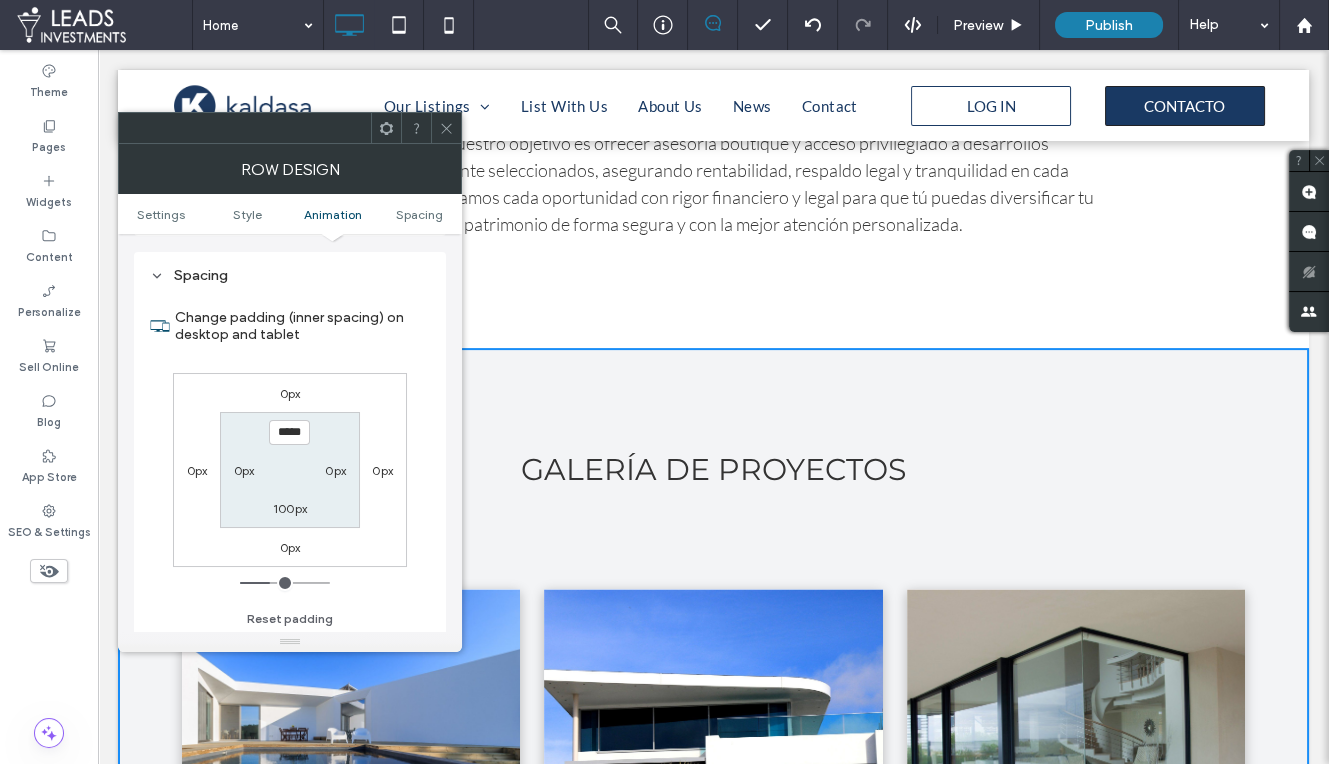 click 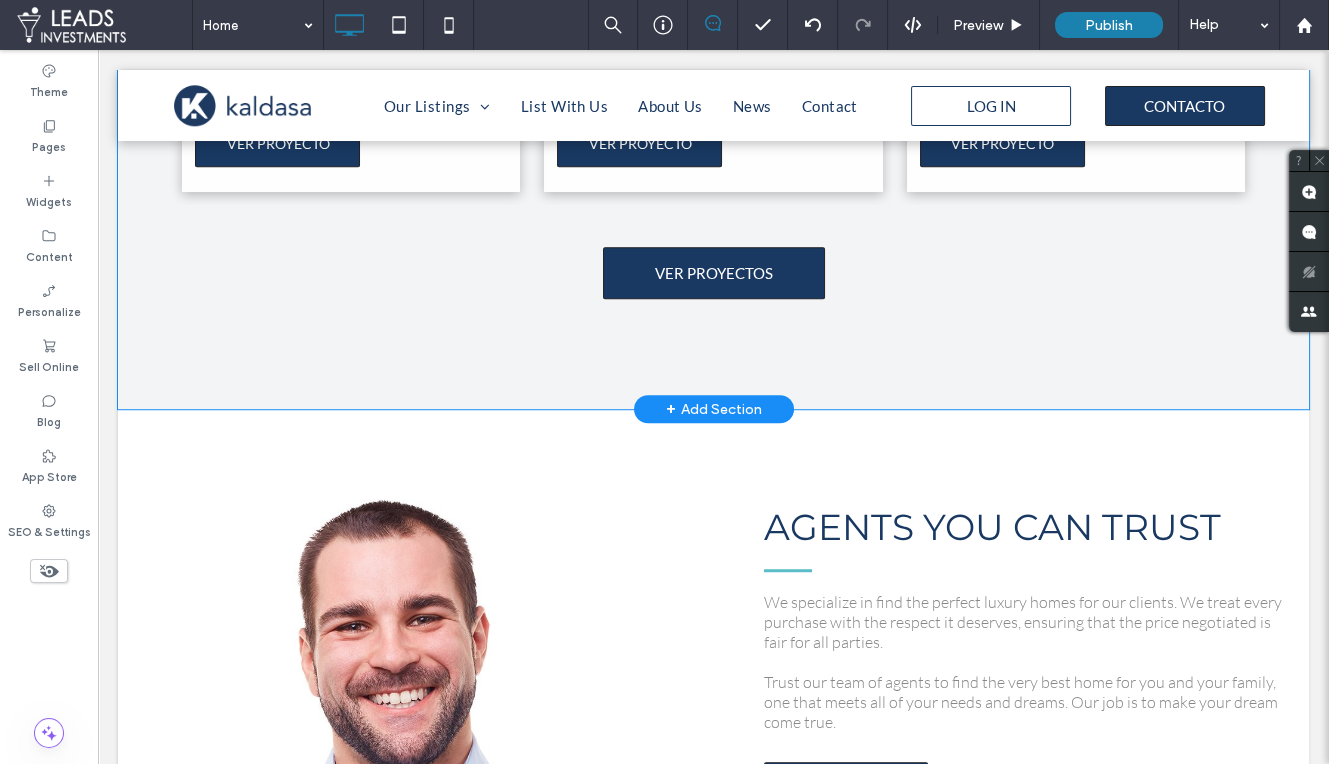 scroll, scrollTop: 2358, scrollLeft: 0, axis: vertical 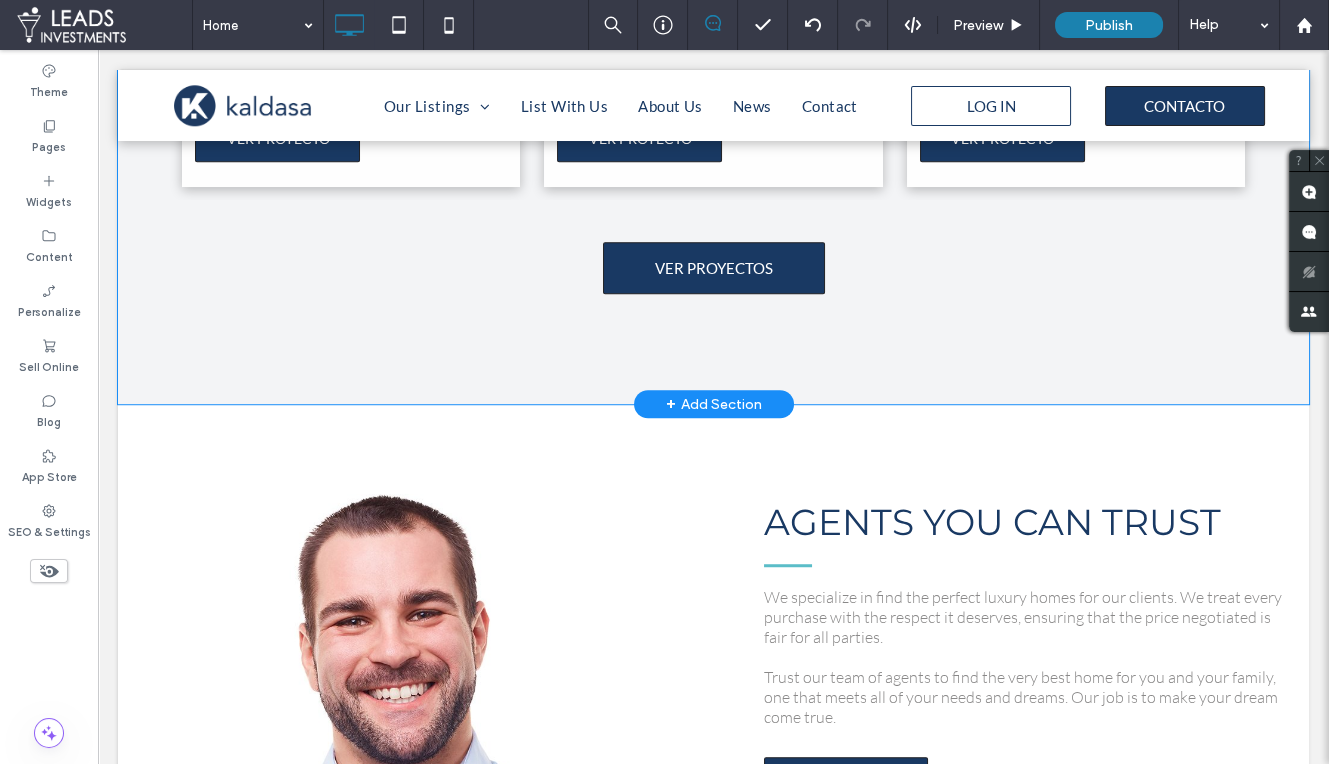 click on "GALERÍA DE PROYECTOS
RESIDENCIAL VALDEBEBAS II
Madrid, España Viviendas Premium
VER PROYECTO
PASEO MEDITERRÁNEO VILLAS
Valencia, España Villas de Lujo
VER PROYECTO
BCN CITY LOFTS
Barcelona, España Departamentos
VER PROYECTO
SEVILLA HERITAGE RESIDENCES
Sevilla, España Remodelación Patrimonial
VER PROYECTO
COSTA BRAVA RETREAT
Girona, España Villas de Playa
VER PROYECTO
MÁLAGA SKYLINE
Málaga, España Departamentos
VER PROYECTO
Ver más
VER PROYECTOS
Click To Paste     Click To Paste
Row + Add Section" at bounding box center [713, -305] 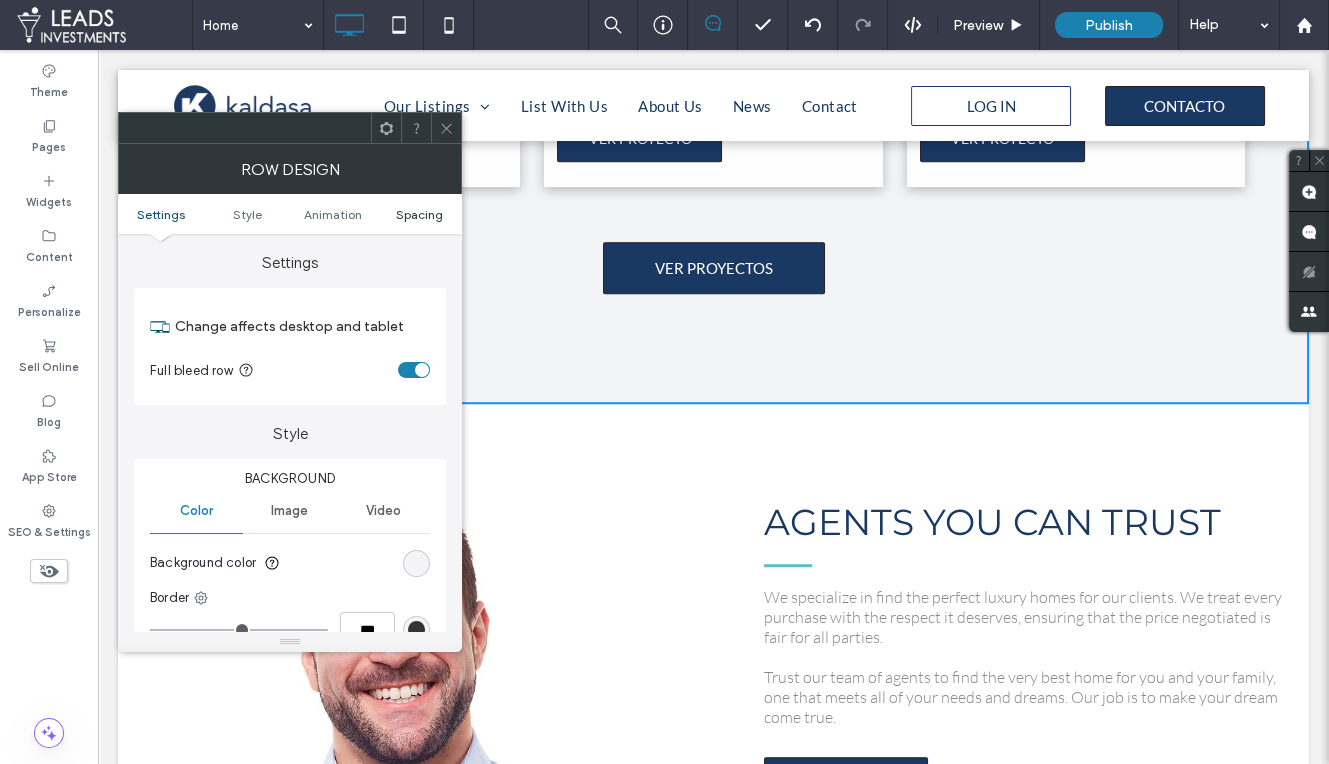 click on "Spacing" at bounding box center (418, 214) 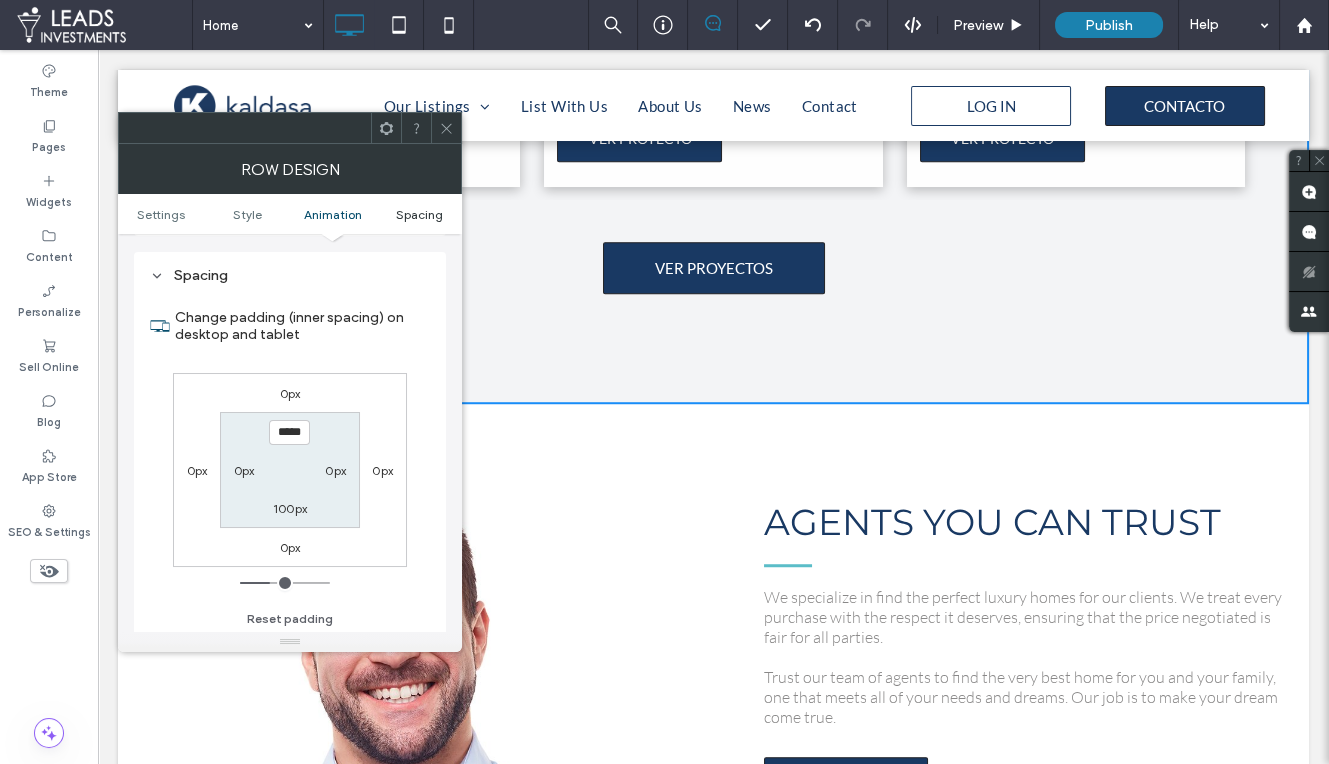scroll, scrollTop: 563, scrollLeft: 0, axis: vertical 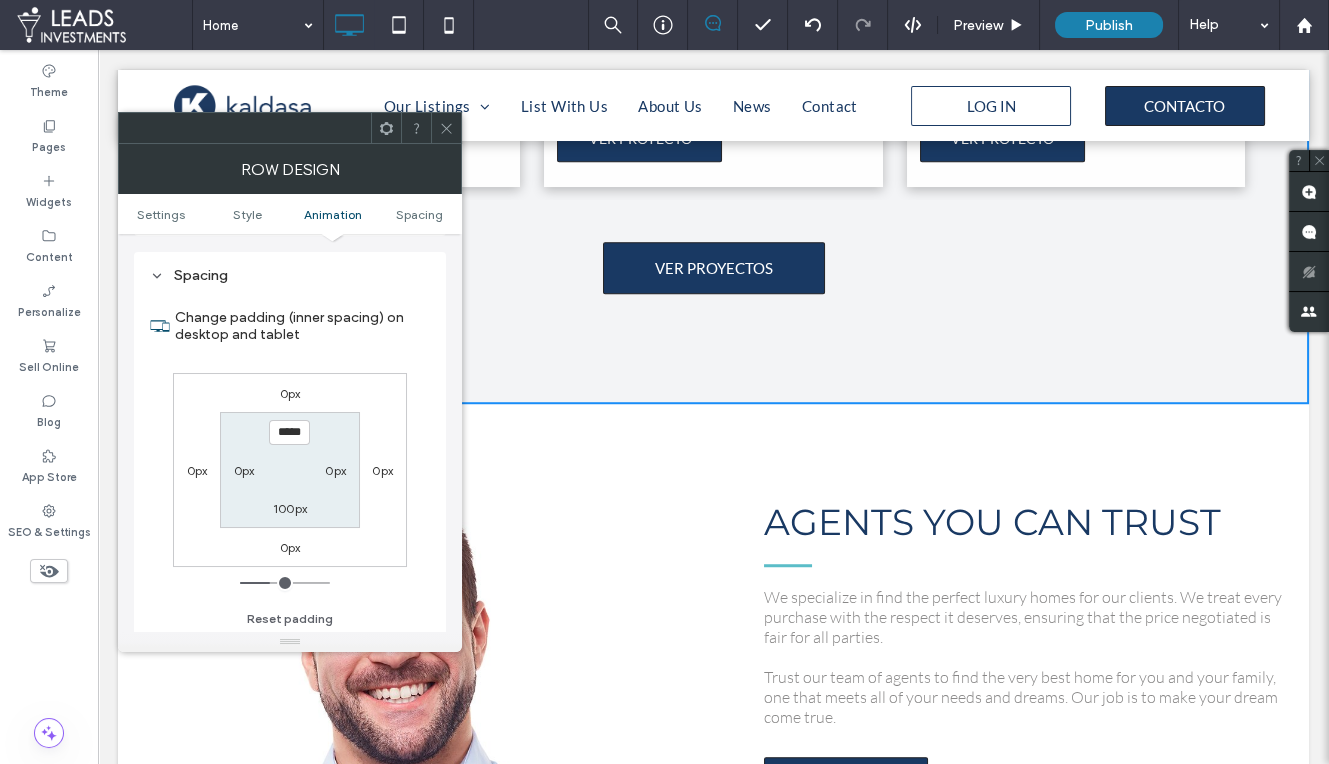 click 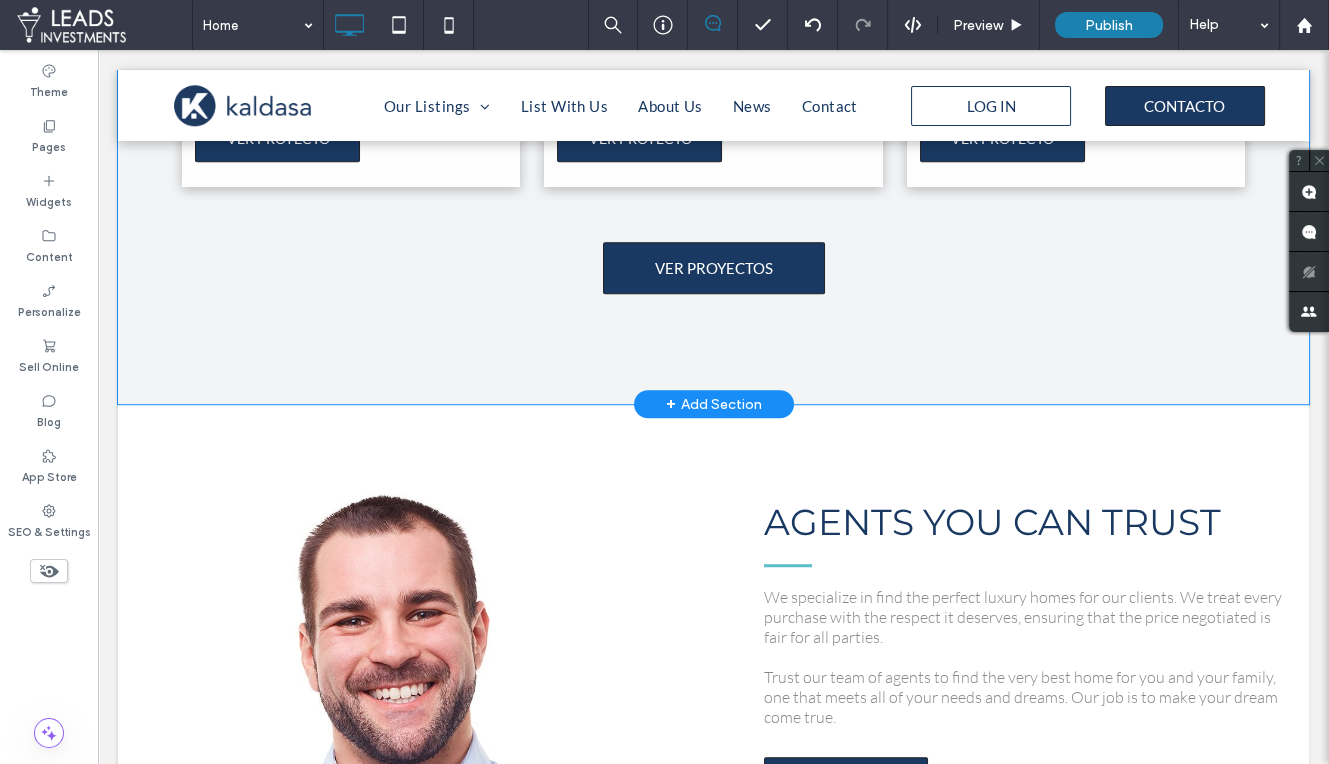 click on "+ Add Section" at bounding box center (714, 404) 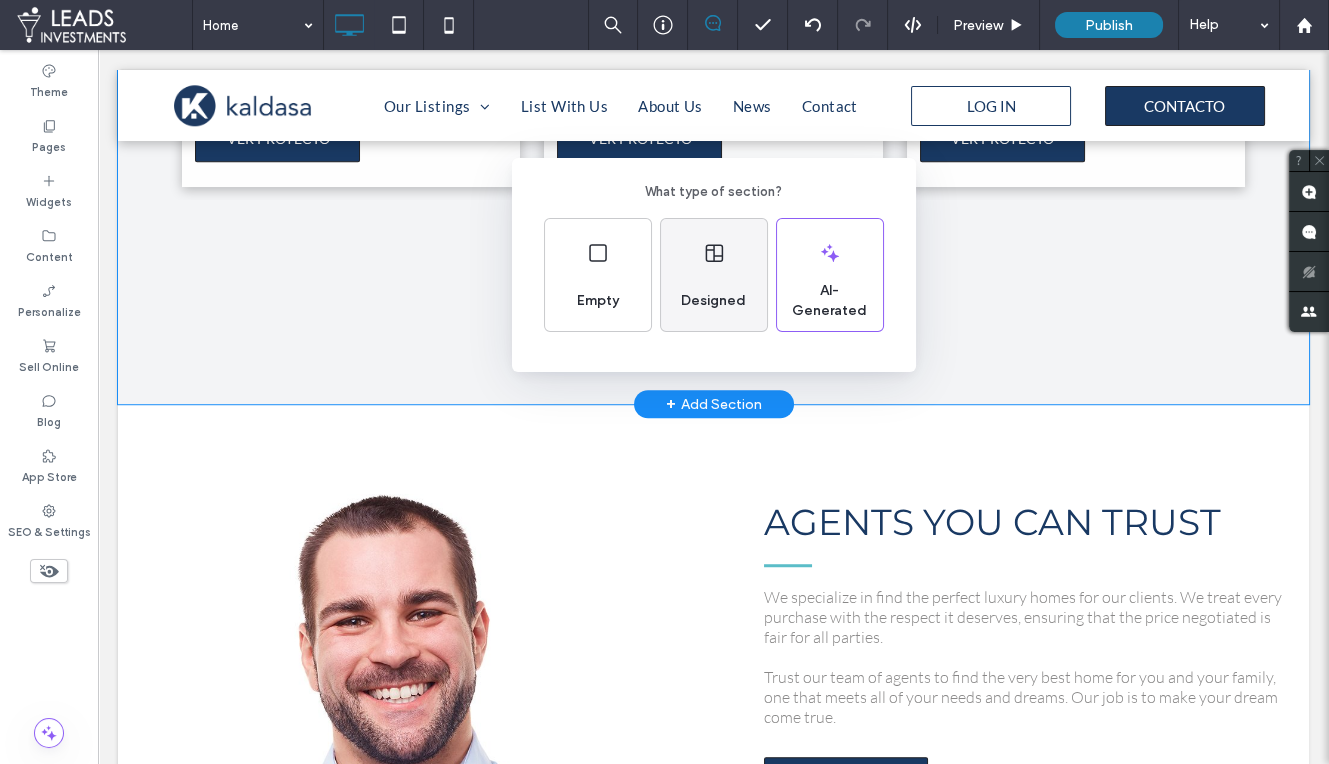 click on "Designed" at bounding box center [714, 275] 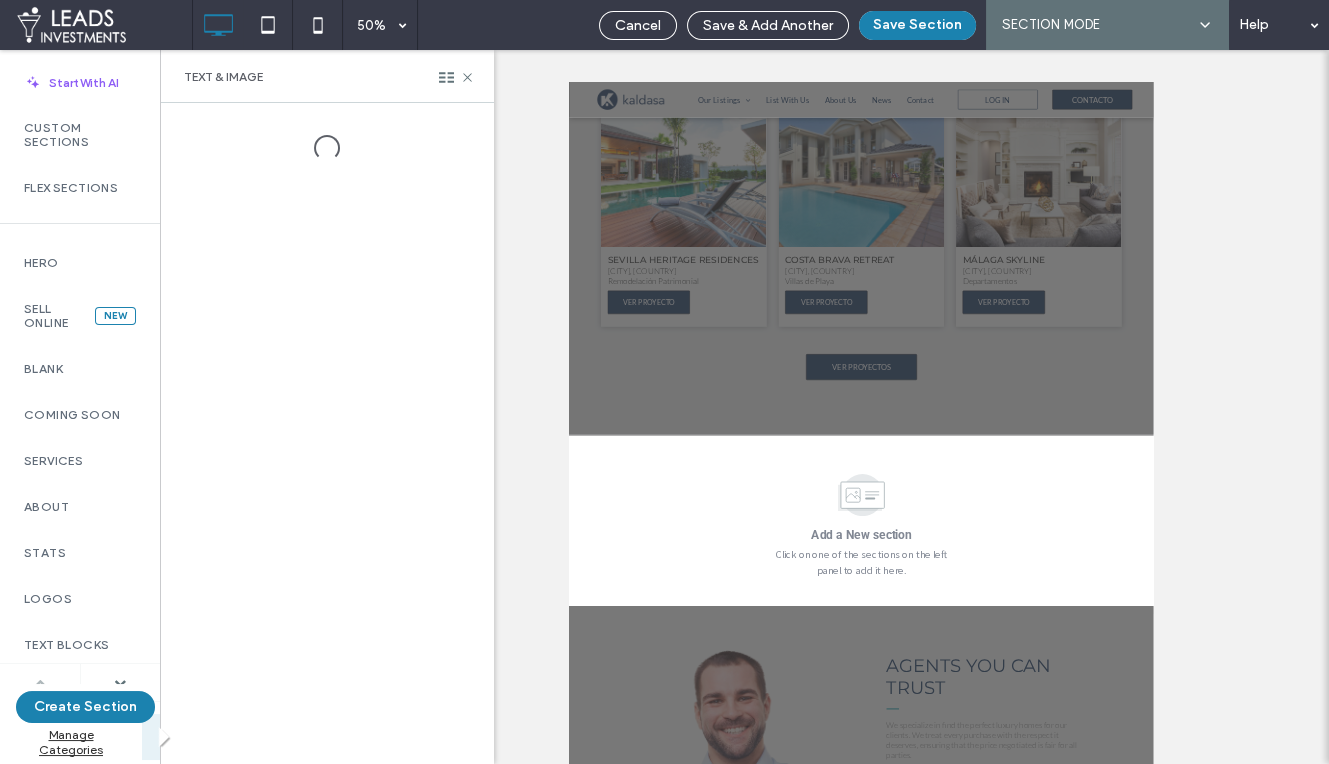 scroll, scrollTop: 1990, scrollLeft: 0, axis: vertical 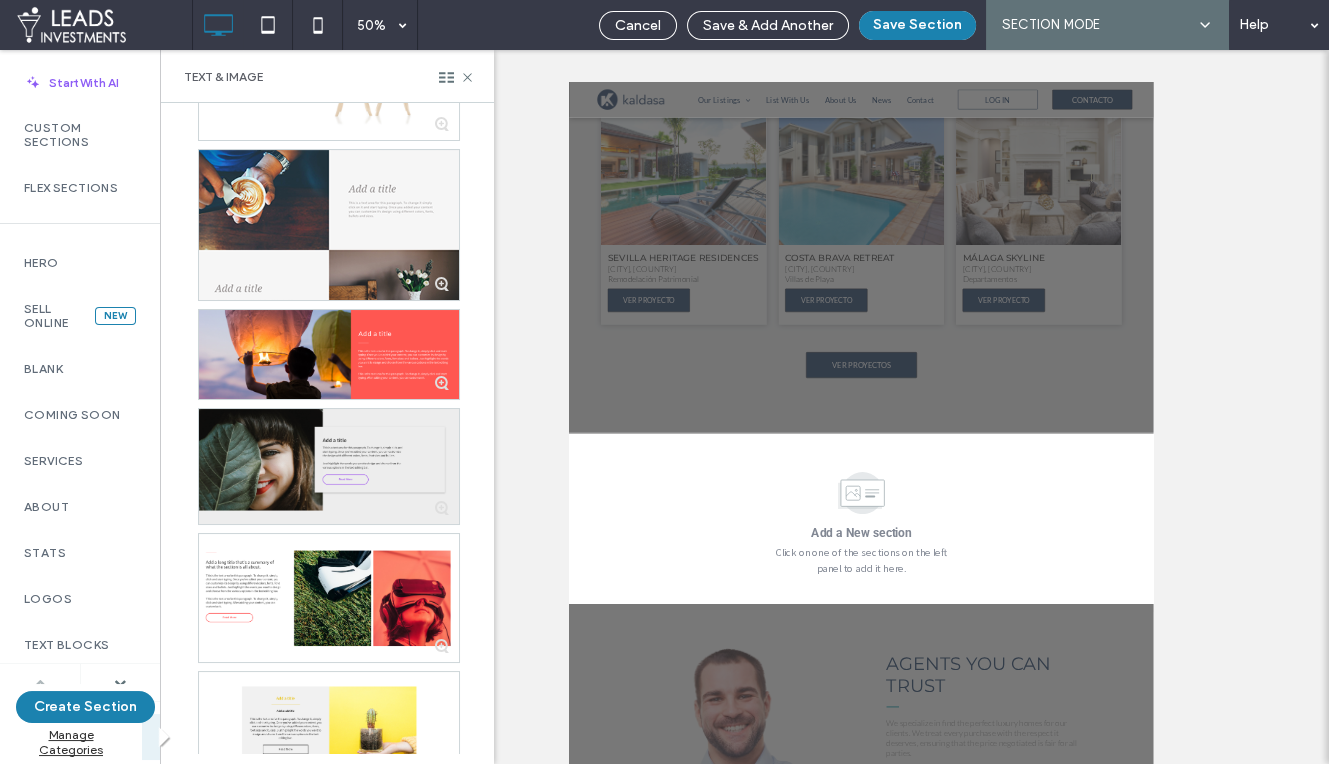 click at bounding box center (329, 467) 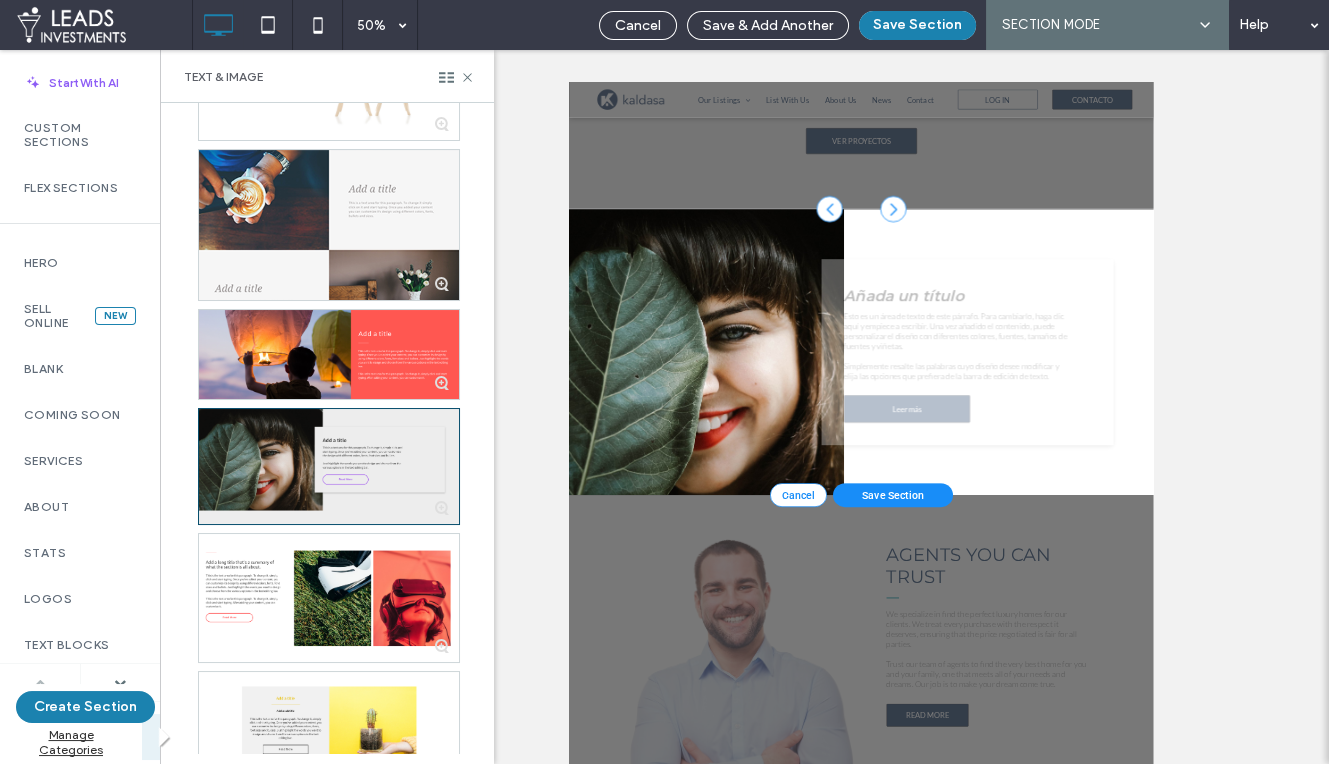 scroll, scrollTop: 2530, scrollLeft: 0, axis: vertical 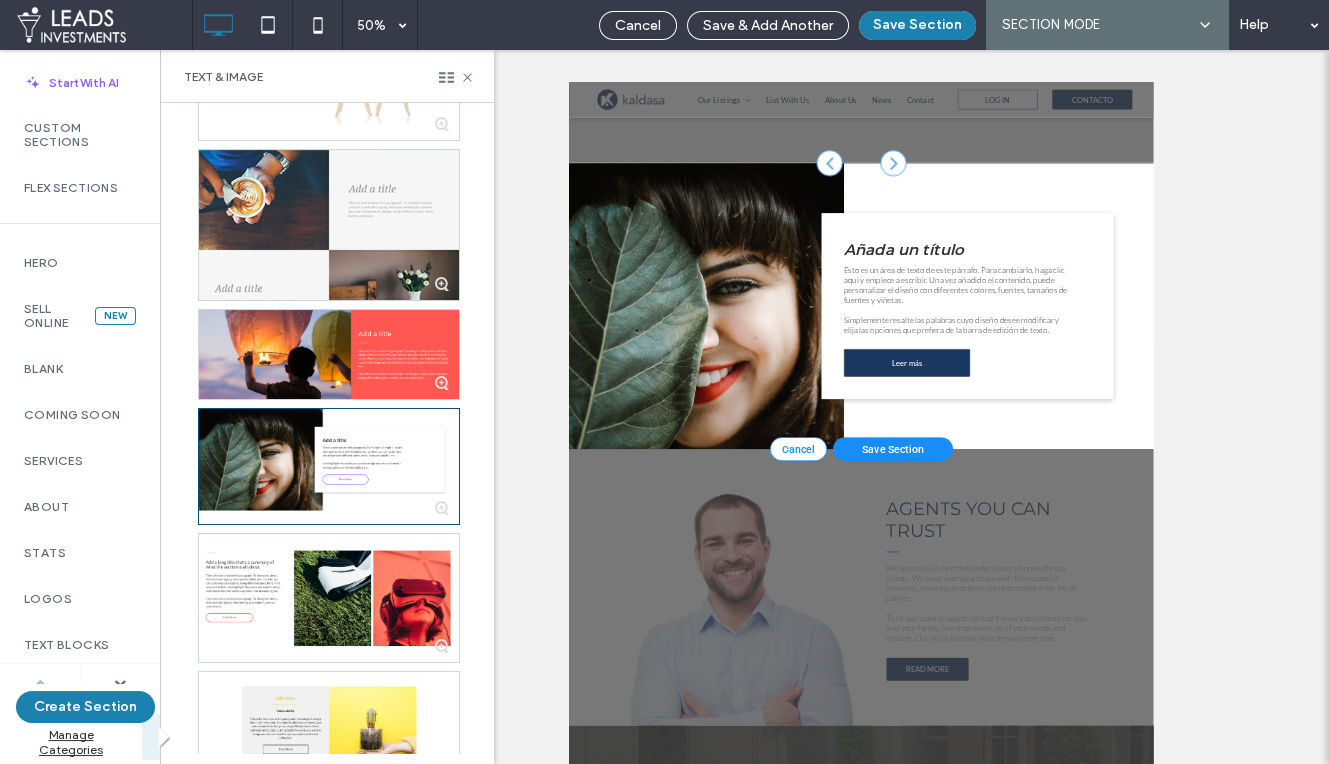 click 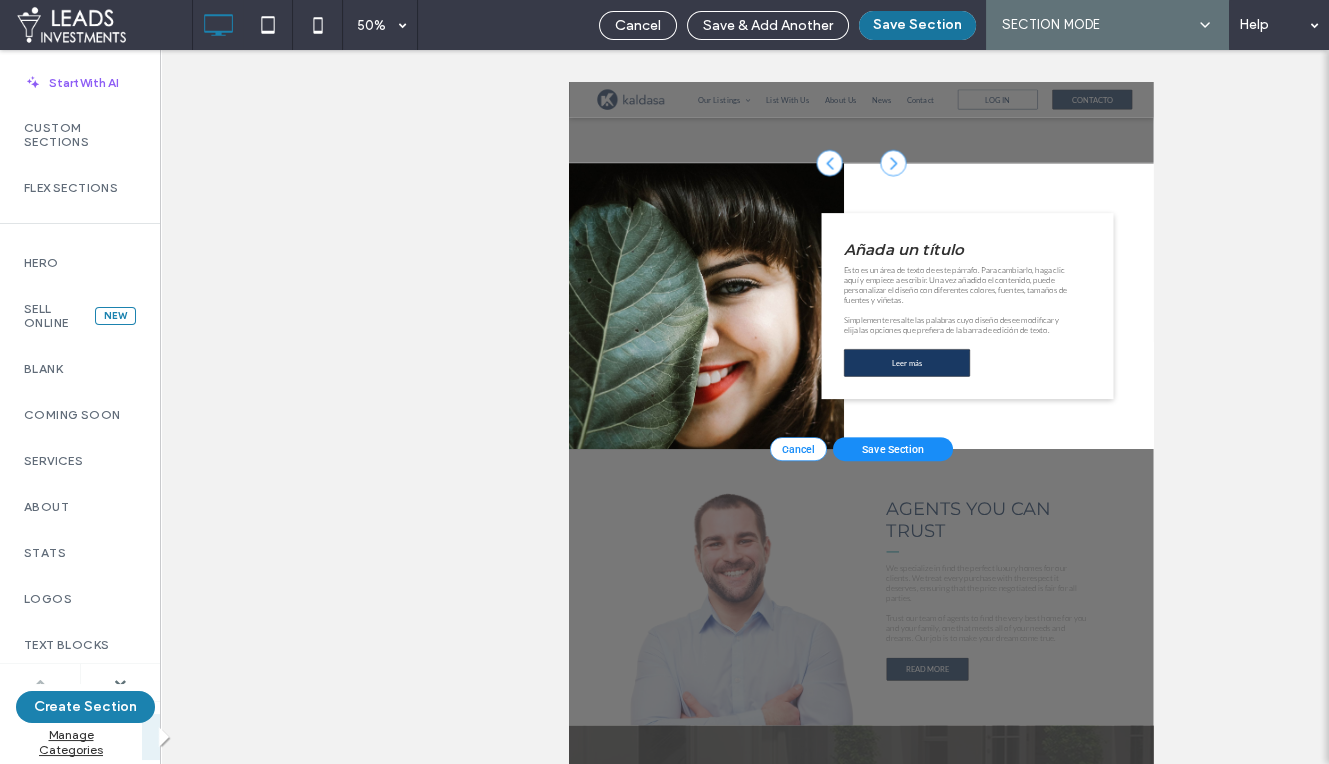 click on "Save Section" at bounding box center [917, 25] 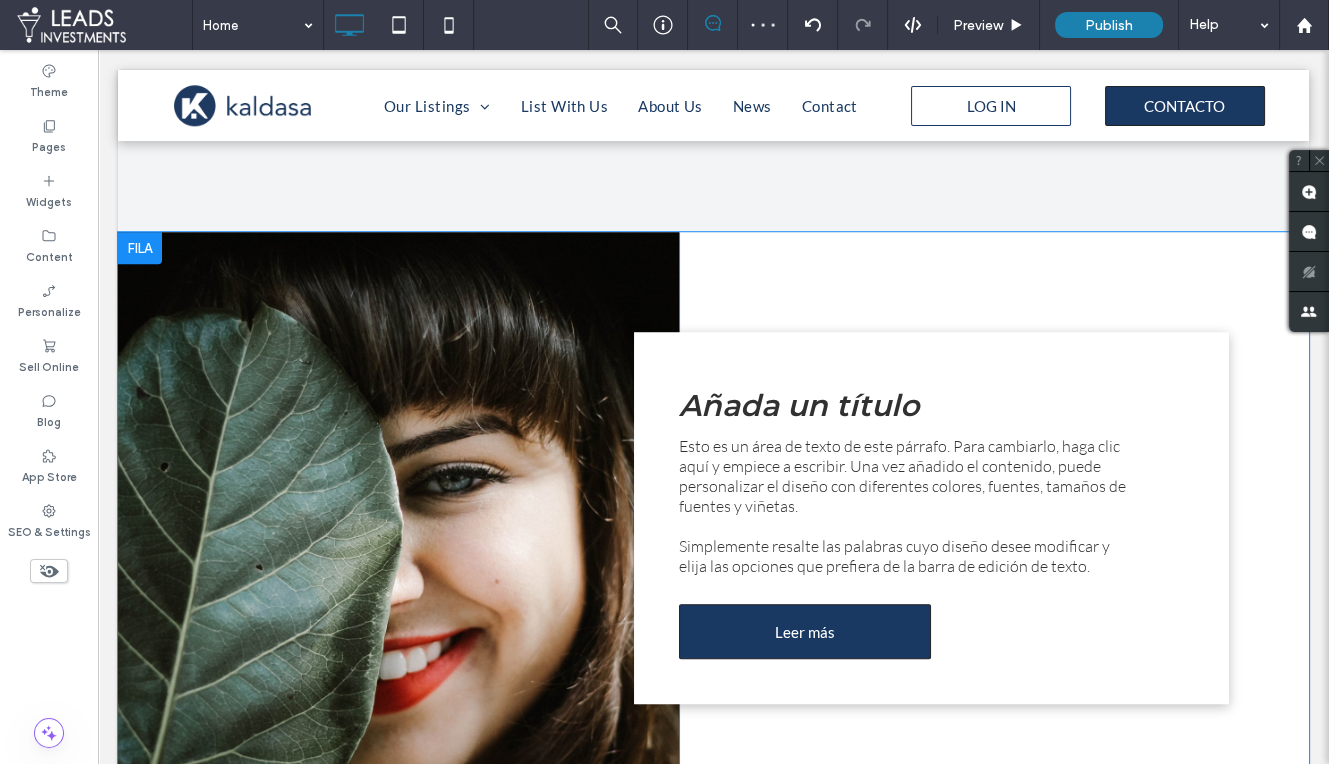 click on "Click To Paste" at bounding box center [398, 518] 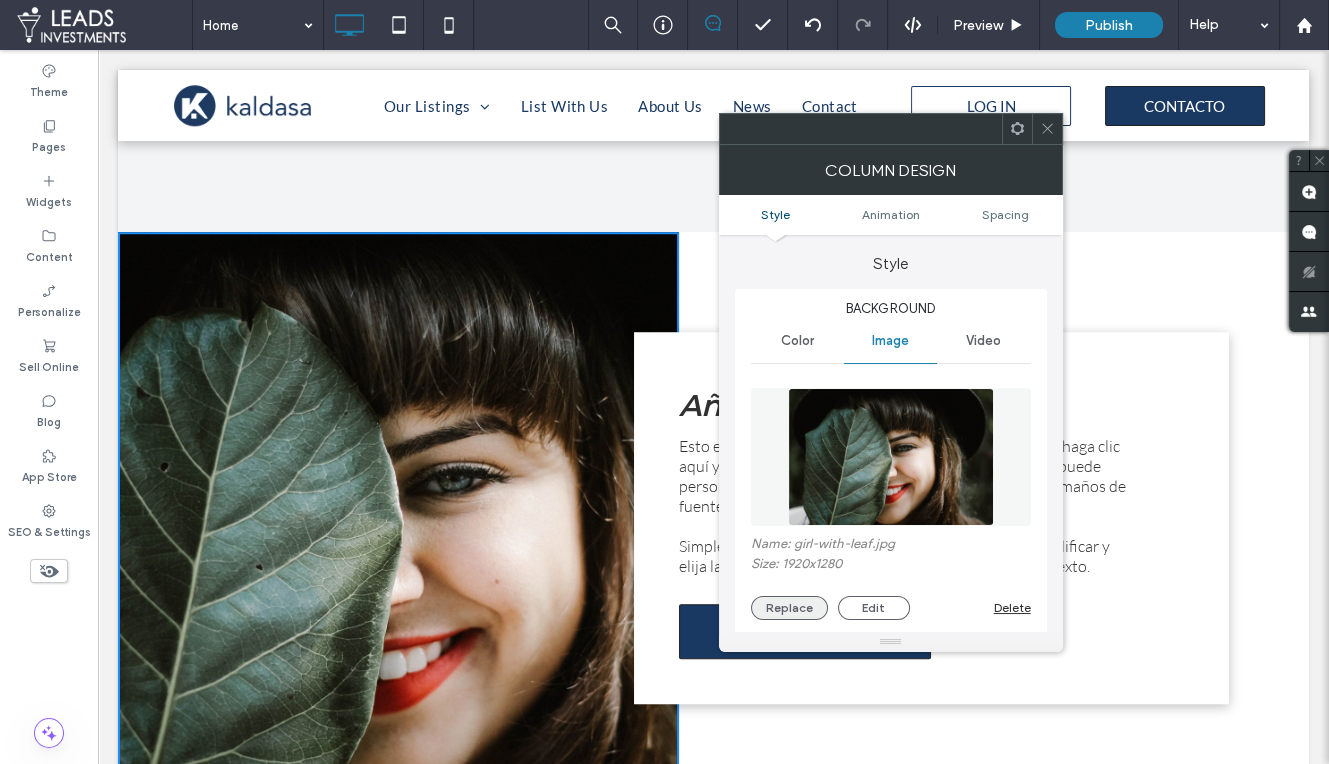 click on "Replace" at bounding box center [789, 608] 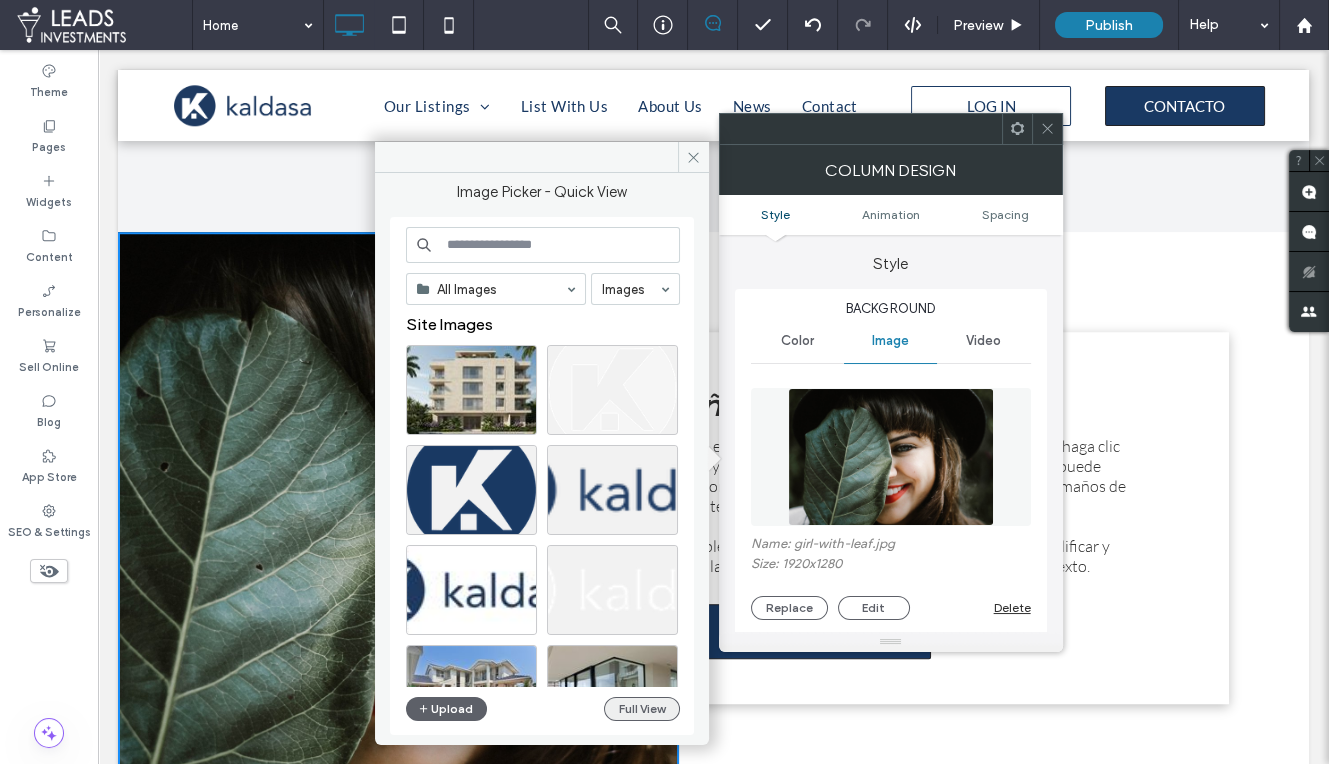 click on "Full View" at bounding box center (642, 709) 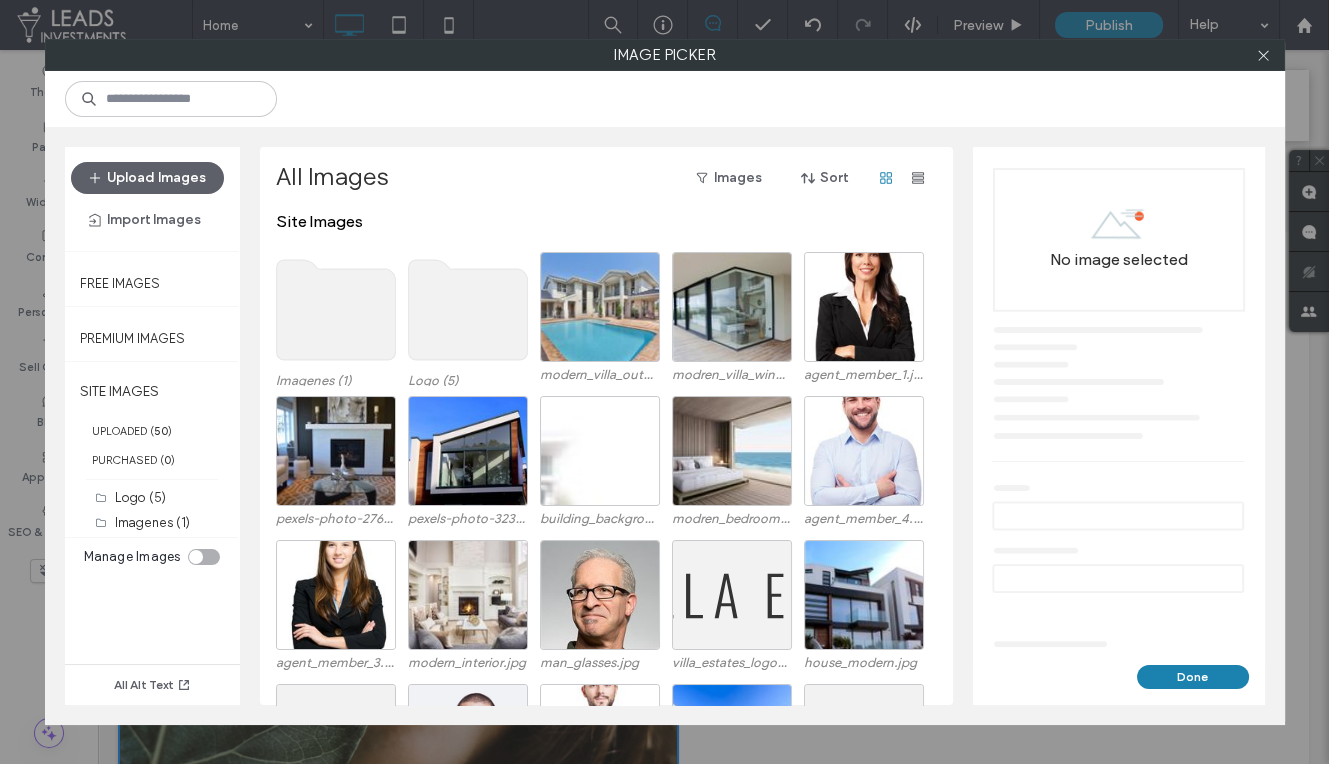 click 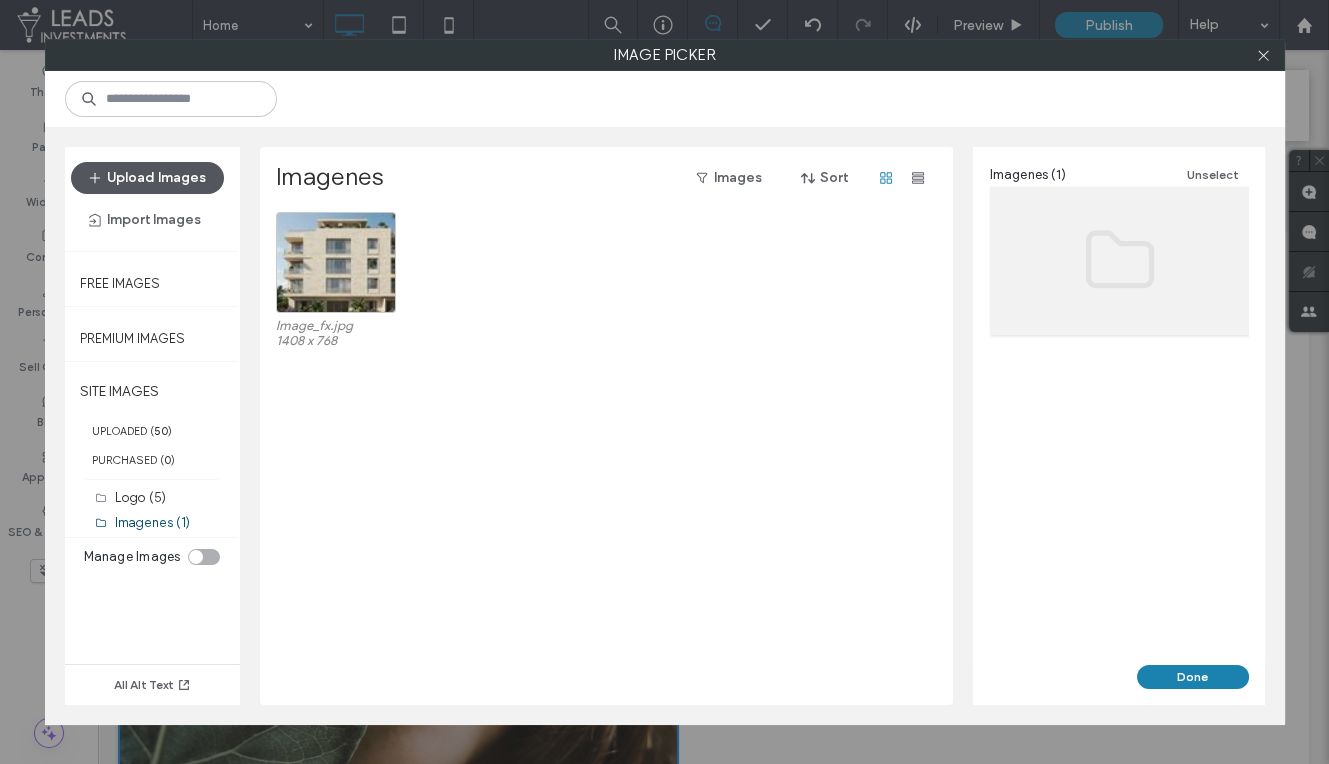 click on "Upload Images" at bounding box center [147, 178] 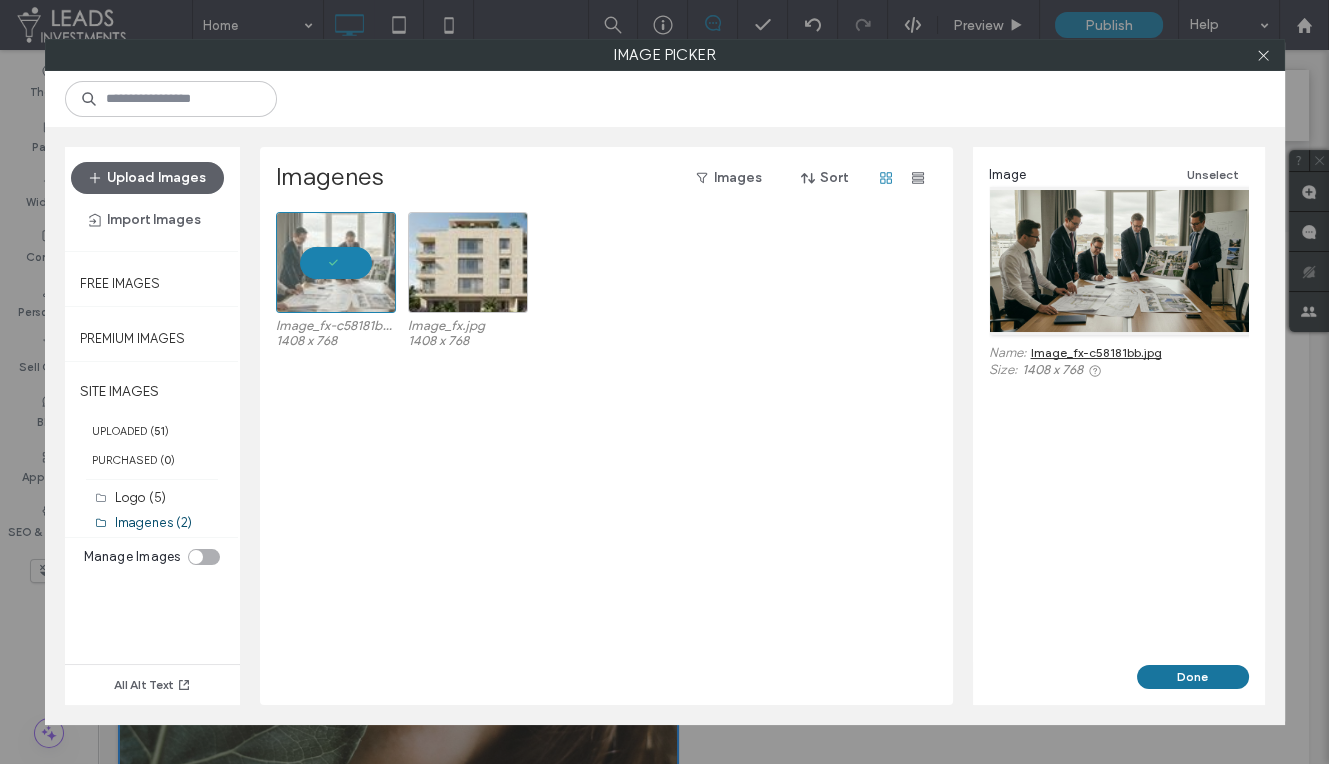 click on "Done" at bounding box center (1193, 677) 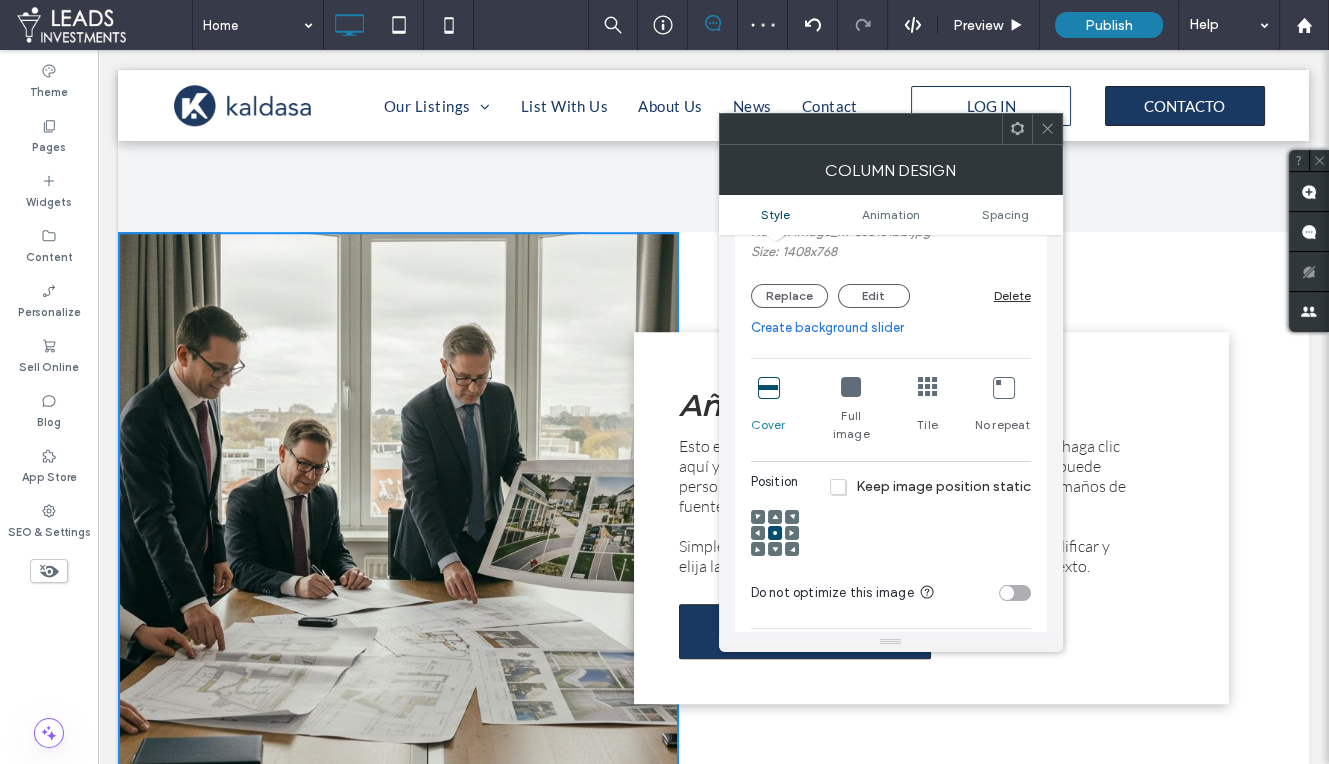 scroll, scrollTop: 316, scrollLeft: 0, axis: vertical 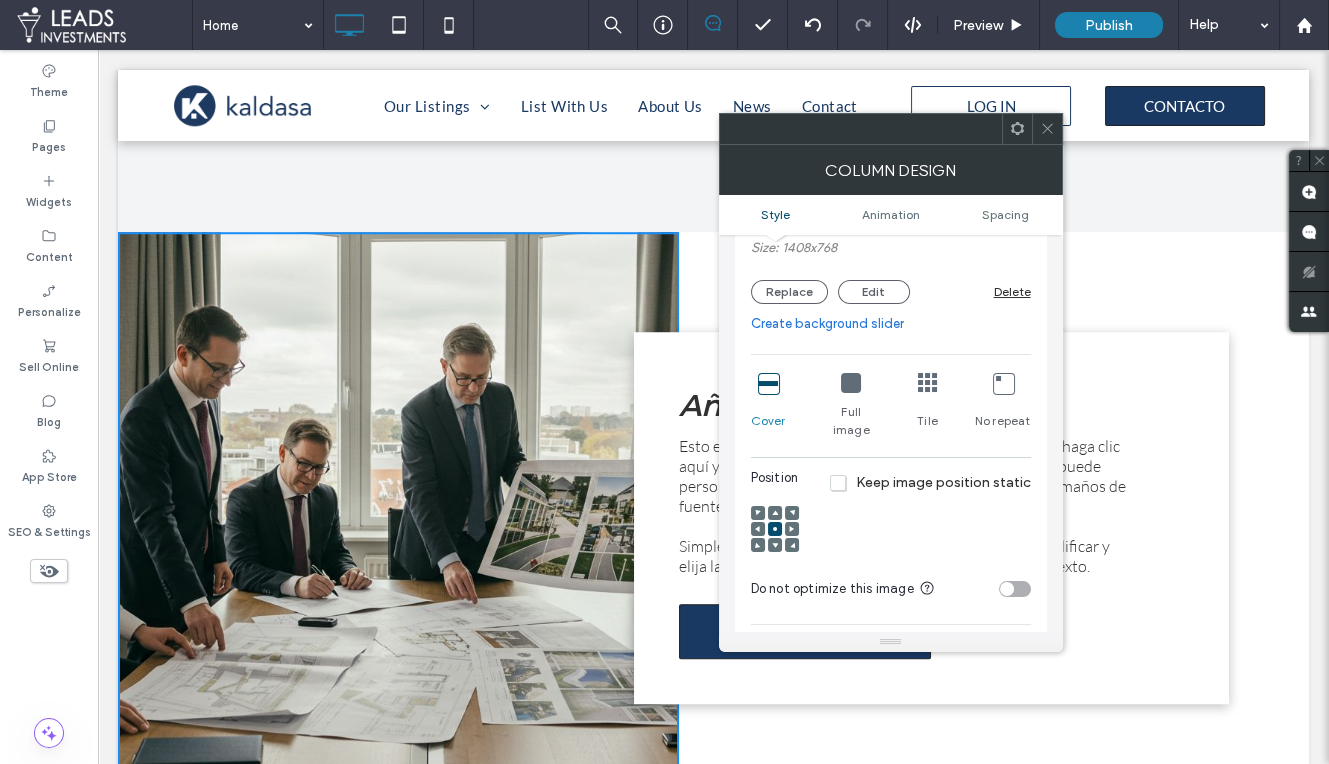 click 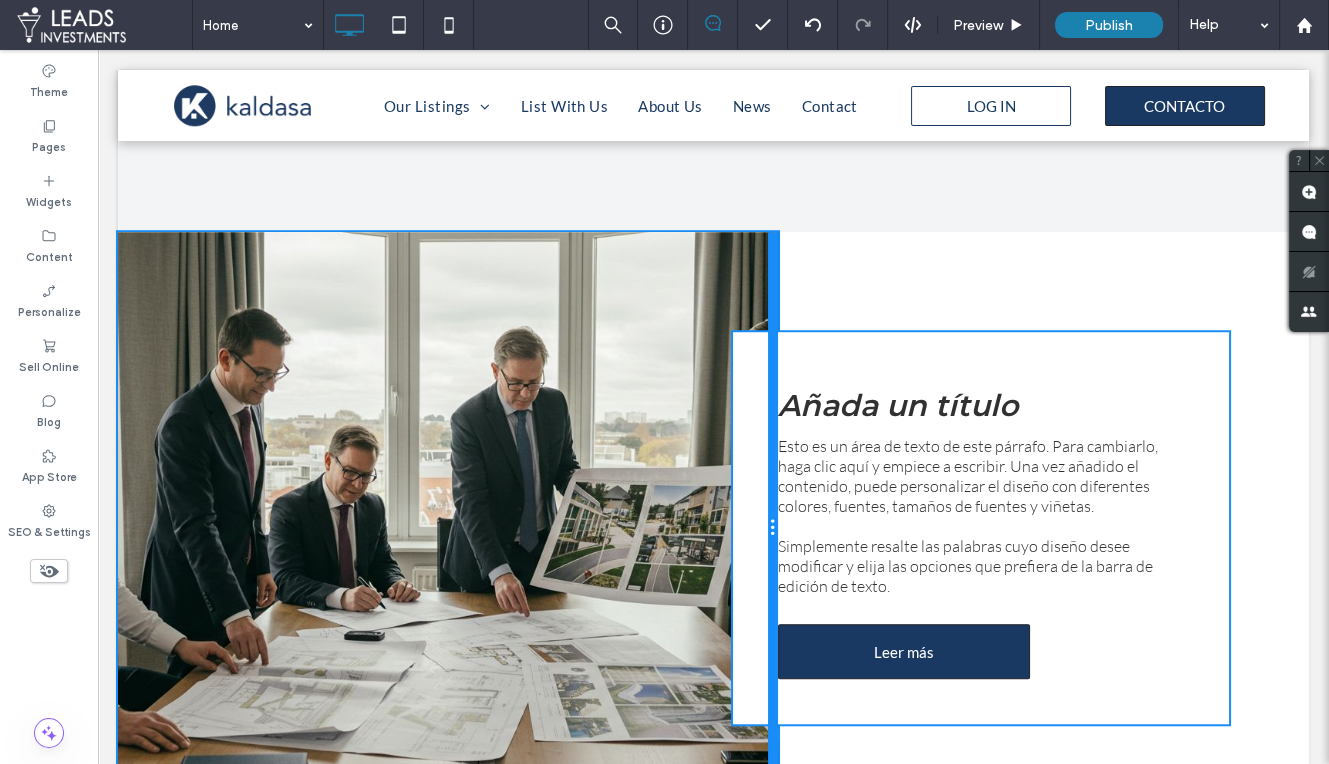 drag, startPoint x: 698, startPoint y: 311, endPoint x: 846, endPoint y: 365, distance: 157.54364 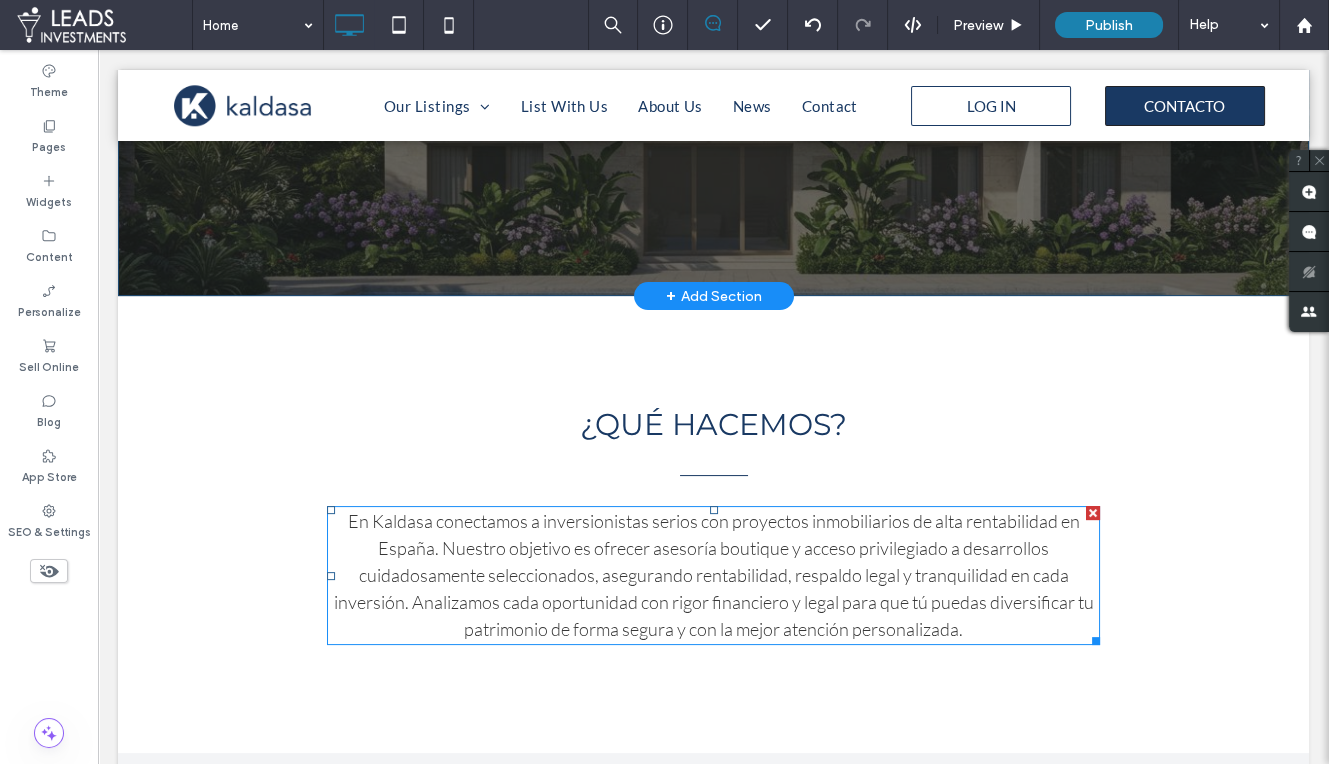 scroll, scrollTop: 597, scrollLeft: 0, axis: vertical 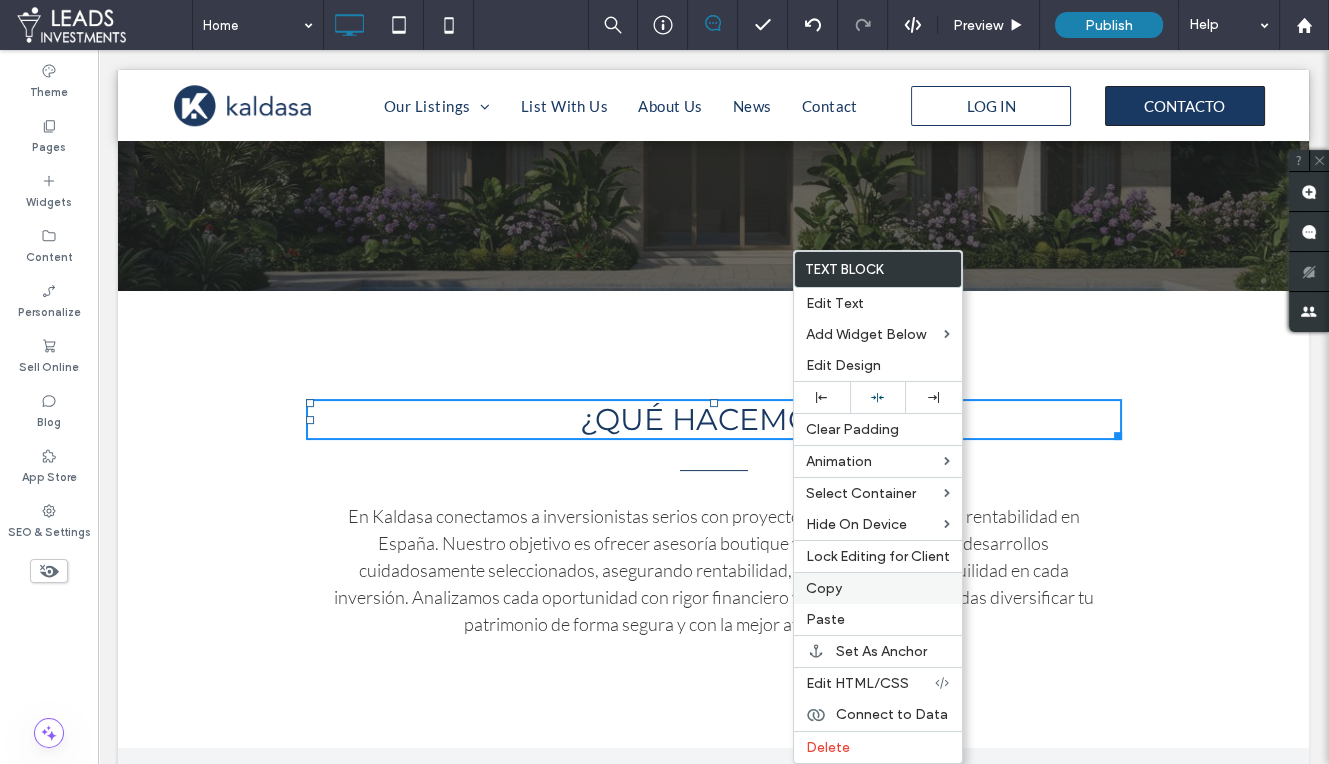 click on "Copy" at bounding box center [878, 588] 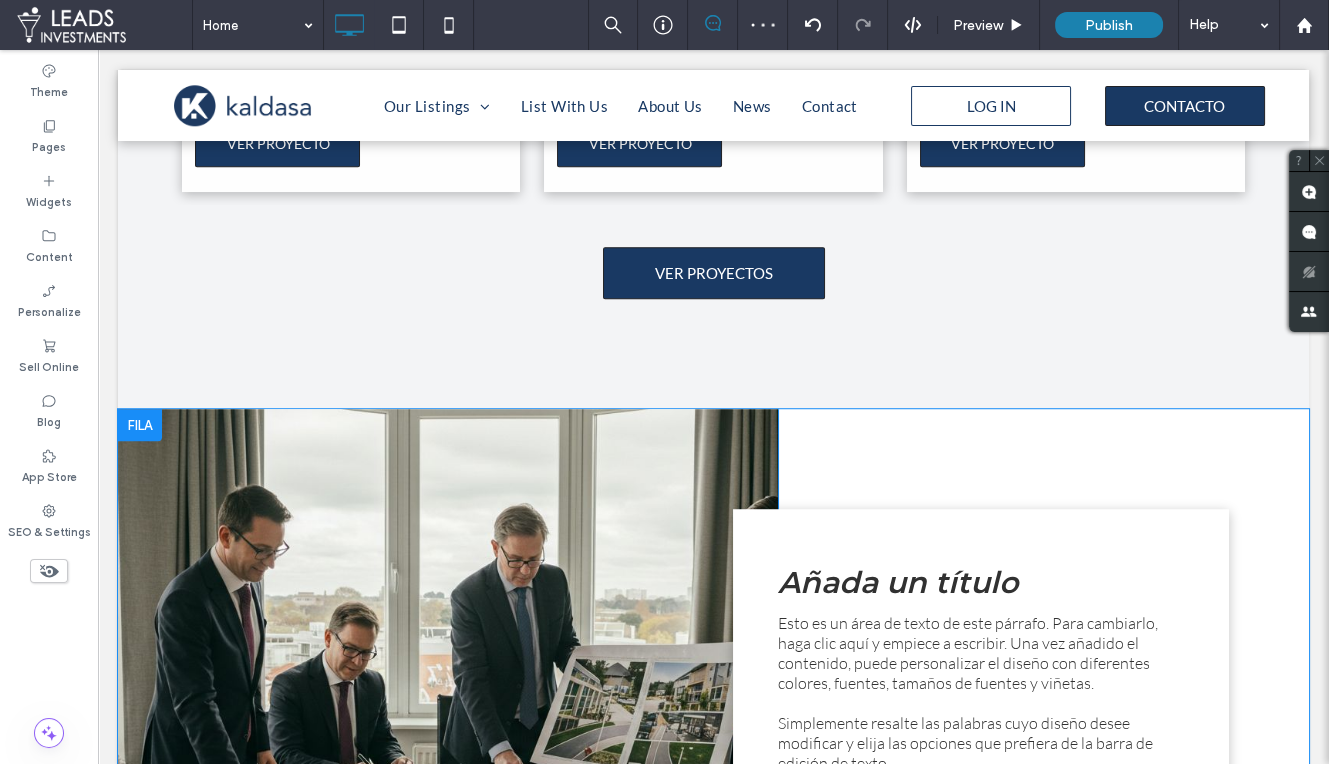 scroll, scrollTop: 2355, scrollLeft: 0, axis: vertical 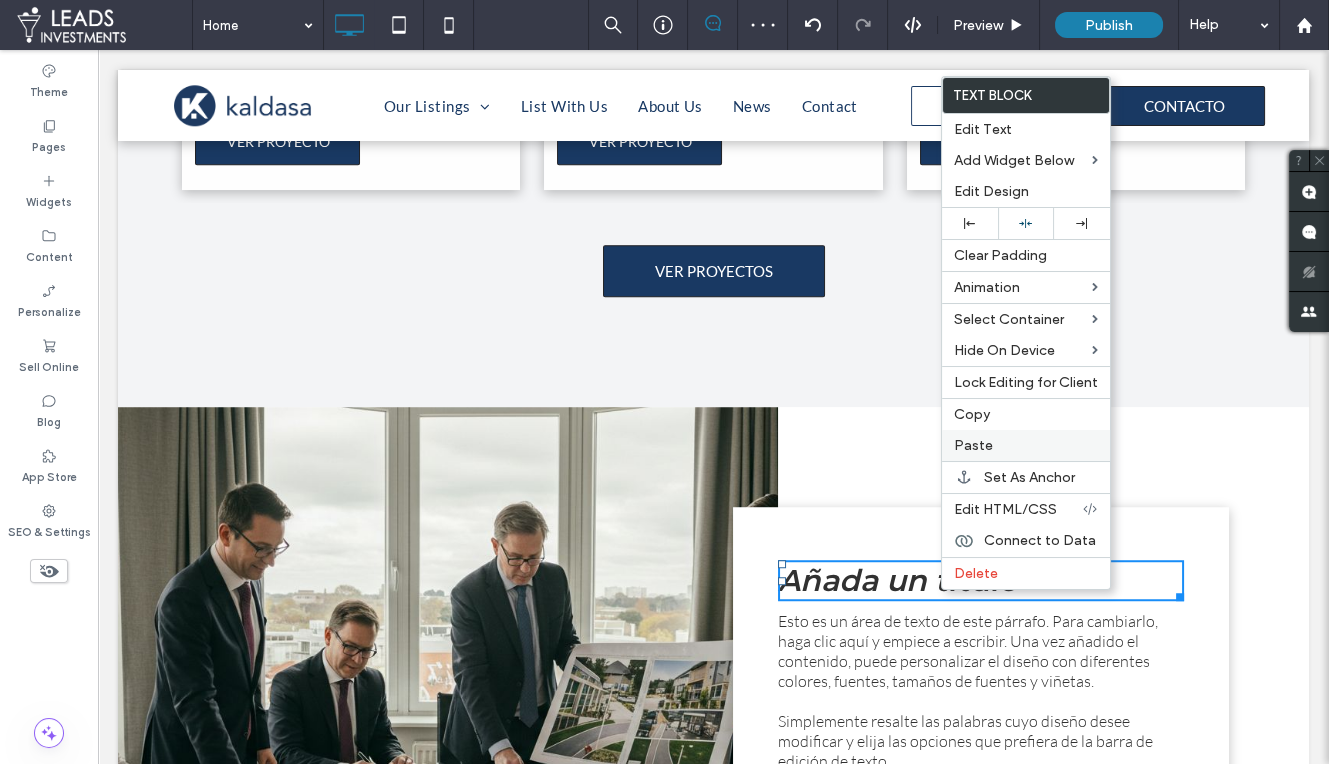 click on "Paste" at bounding box center (973, 445) 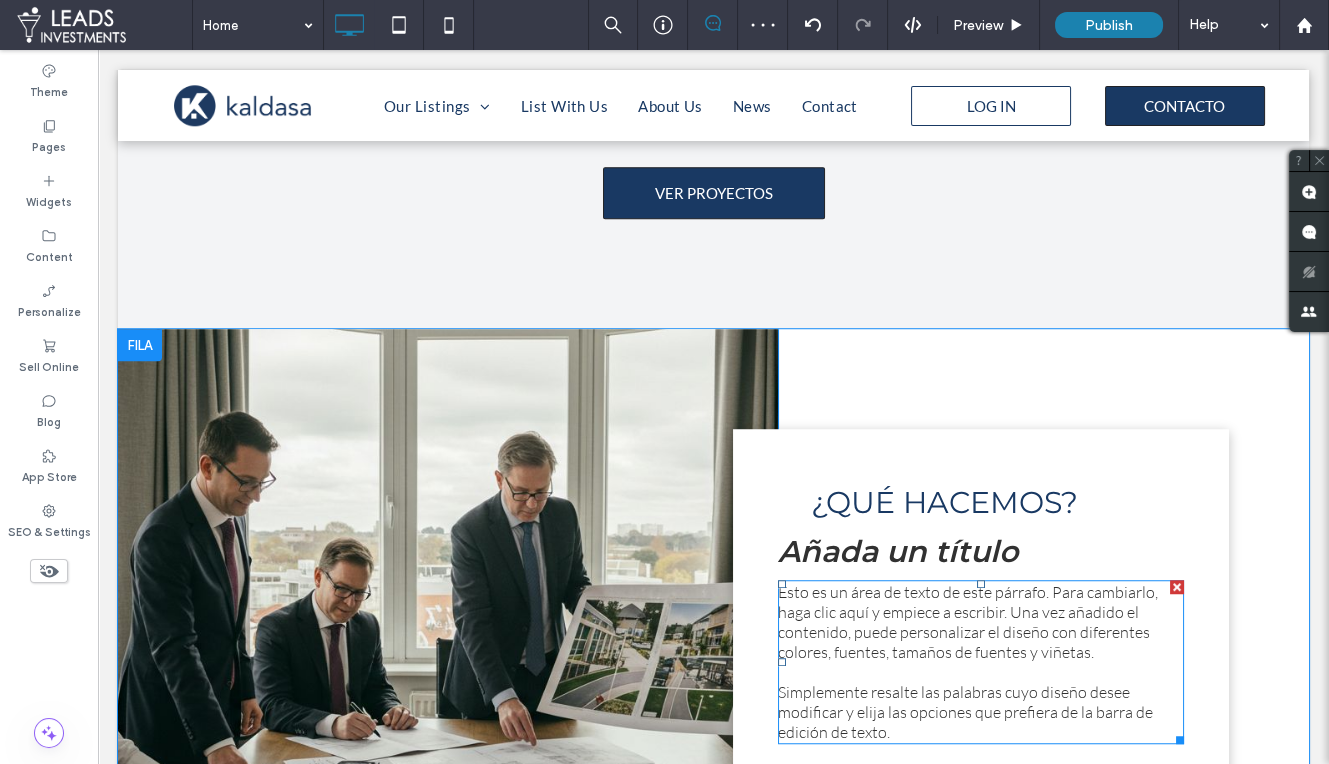 scroll, scrollTop: 2493, scrollLeft: 0, axis: vertical 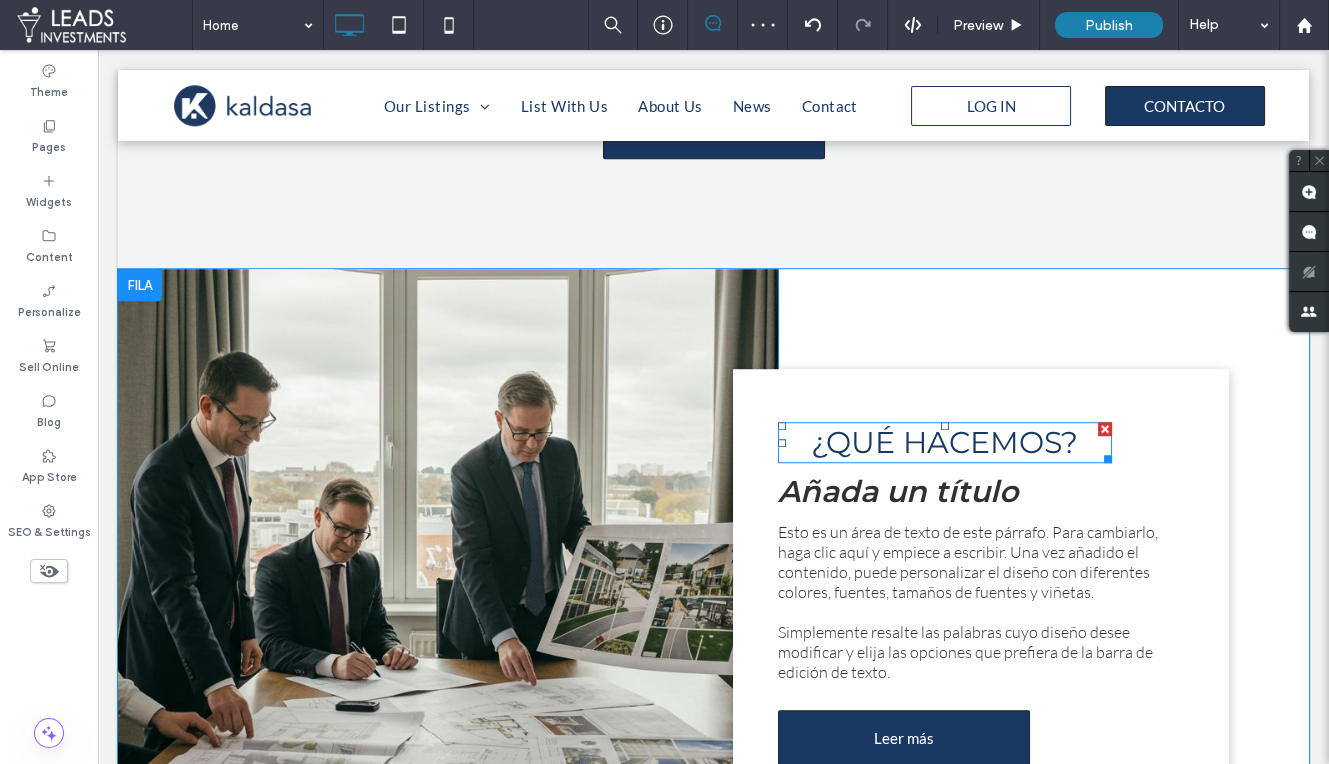 click on "¿QUÉ HACEMOS?" at bounding box center (944, 442) 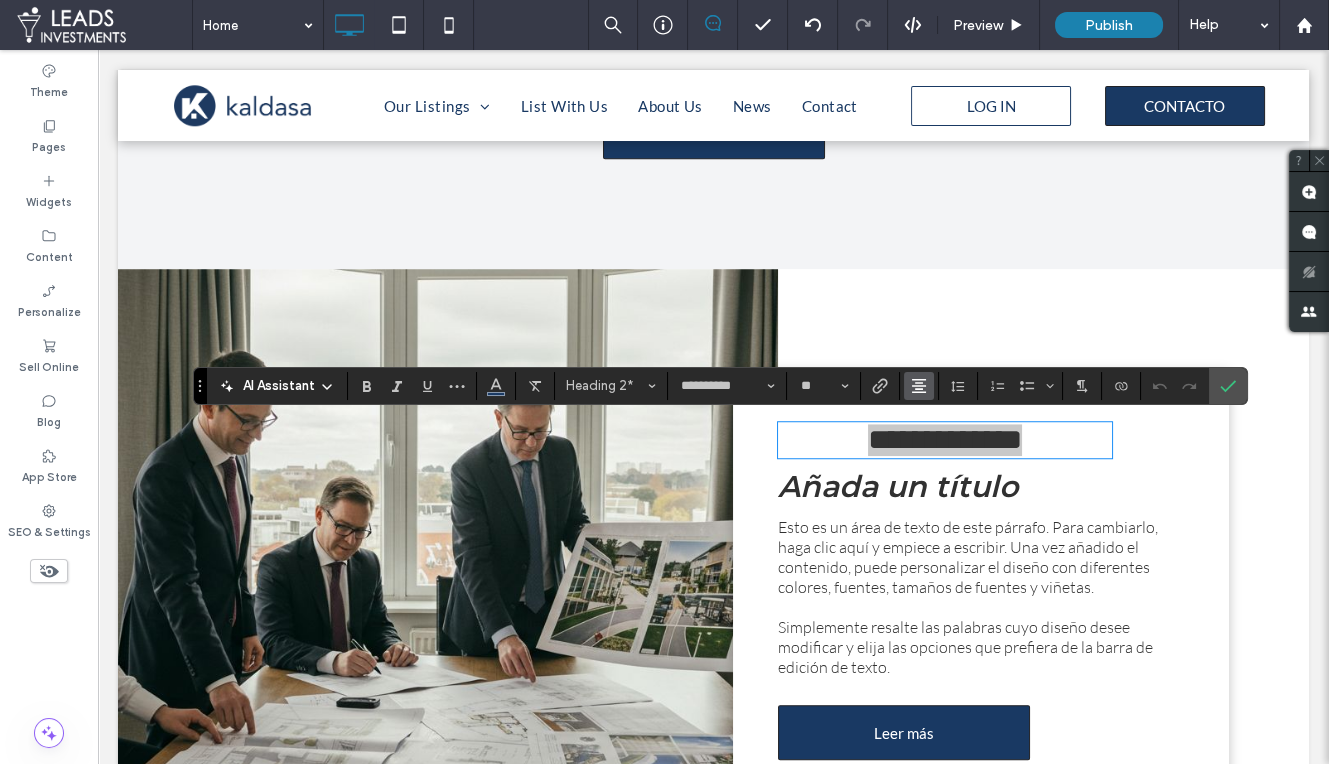 click 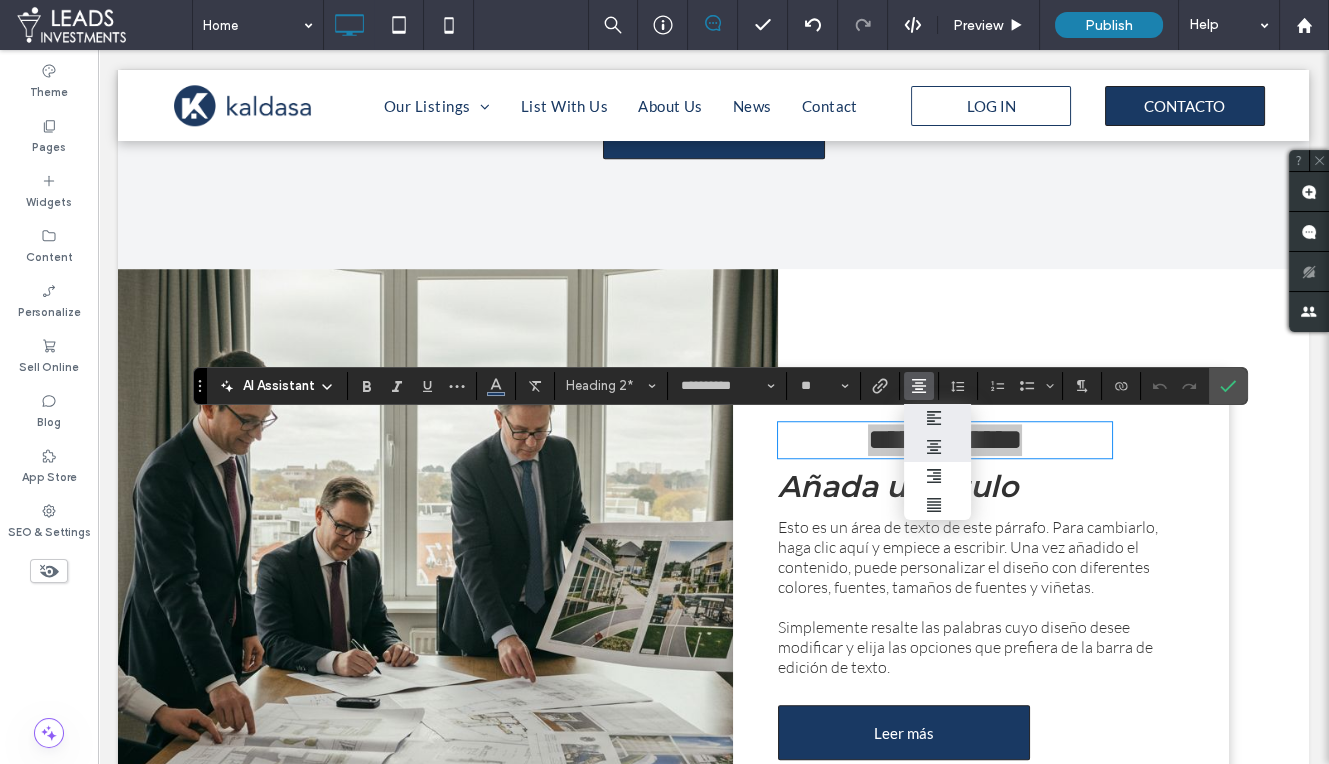 click 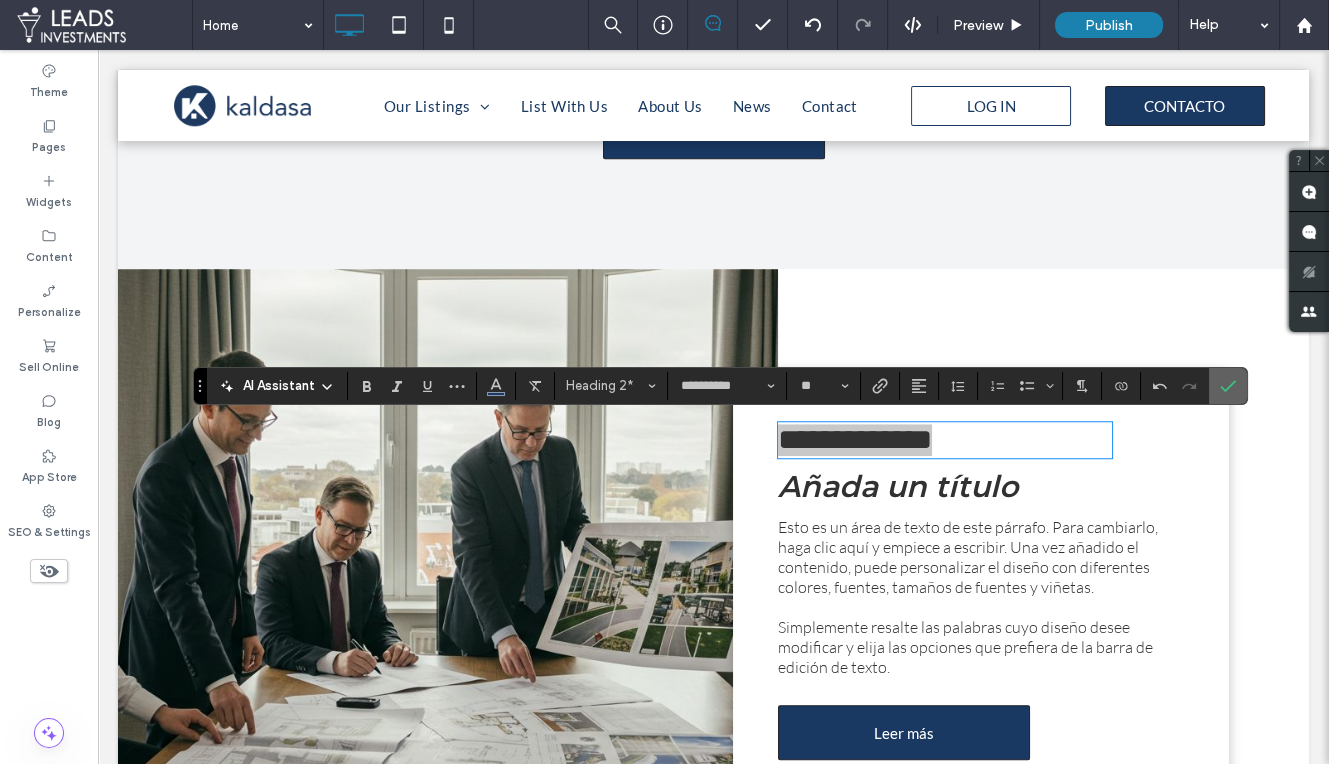 click 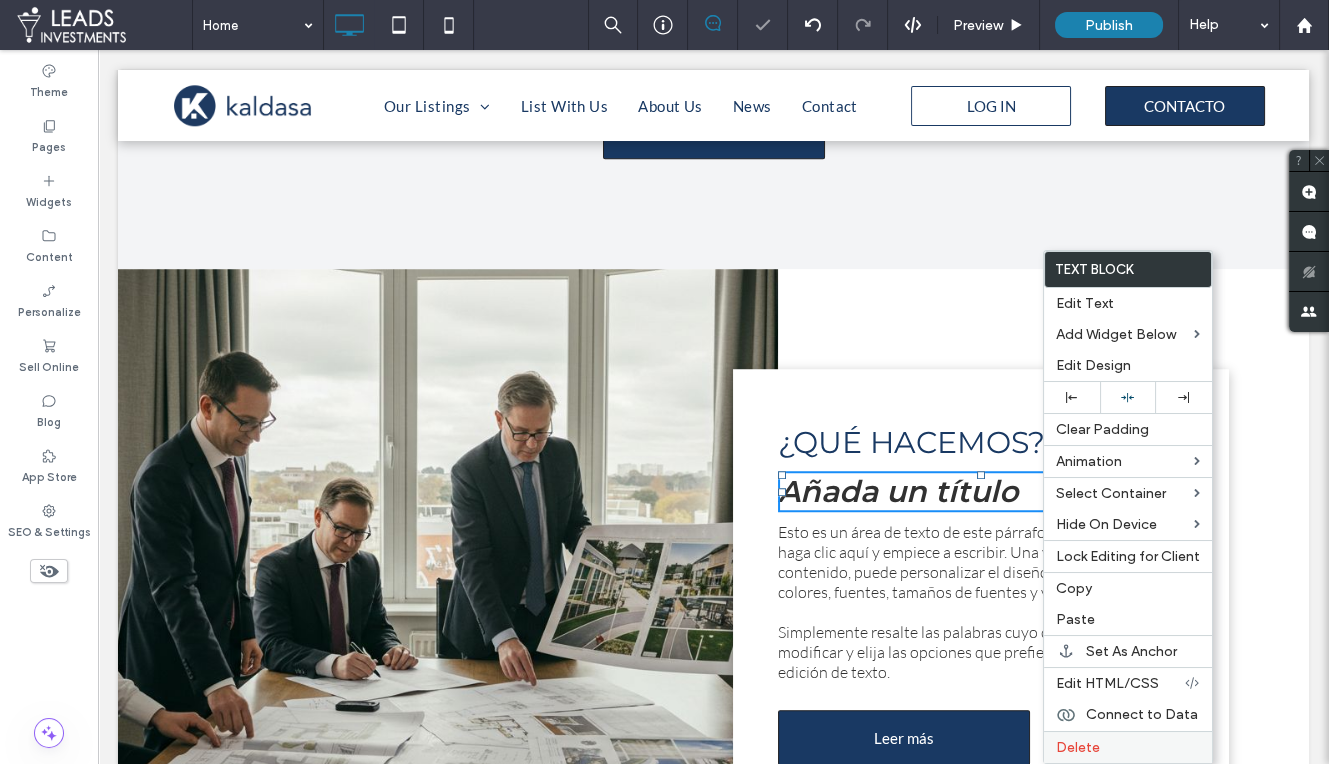 click on "Delete" at bounding box center (1128, 747) 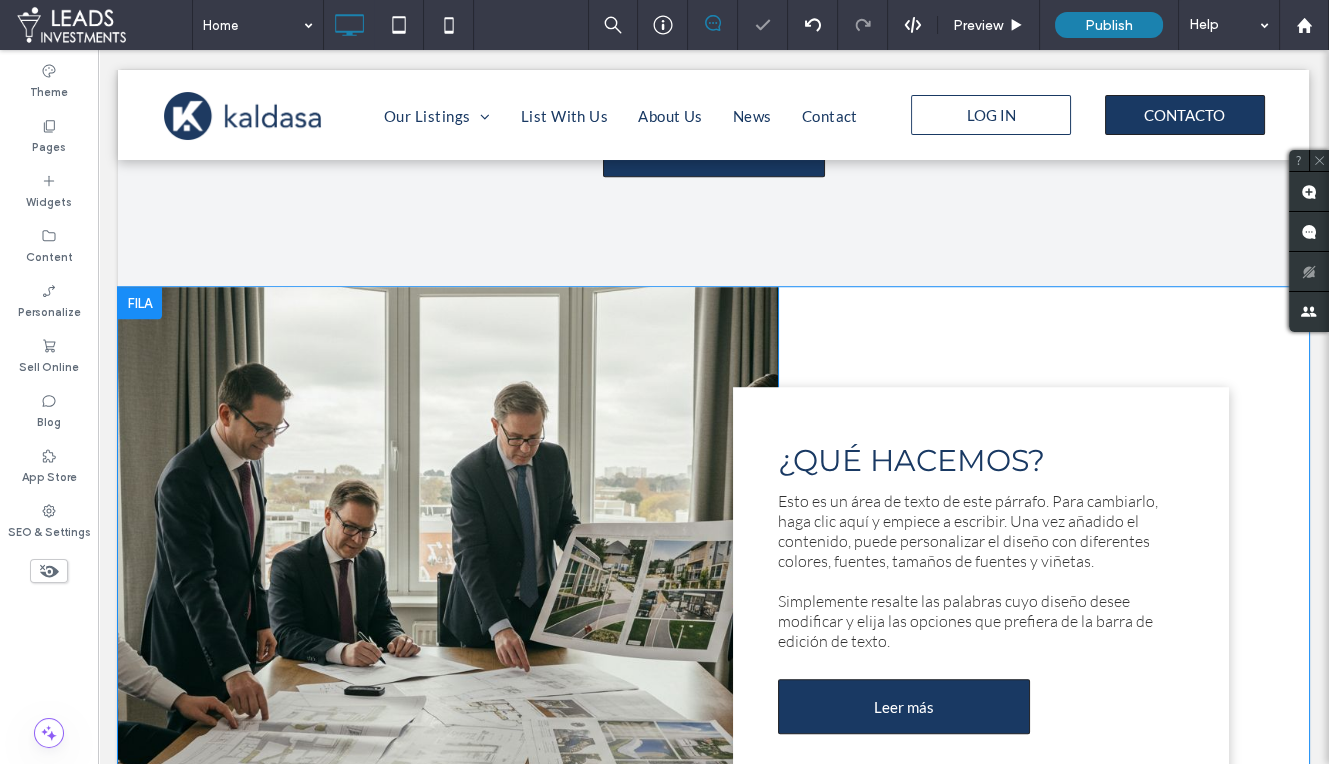 scroll, scrollTop: 2511, scrollLeft: 0, axis: vertical 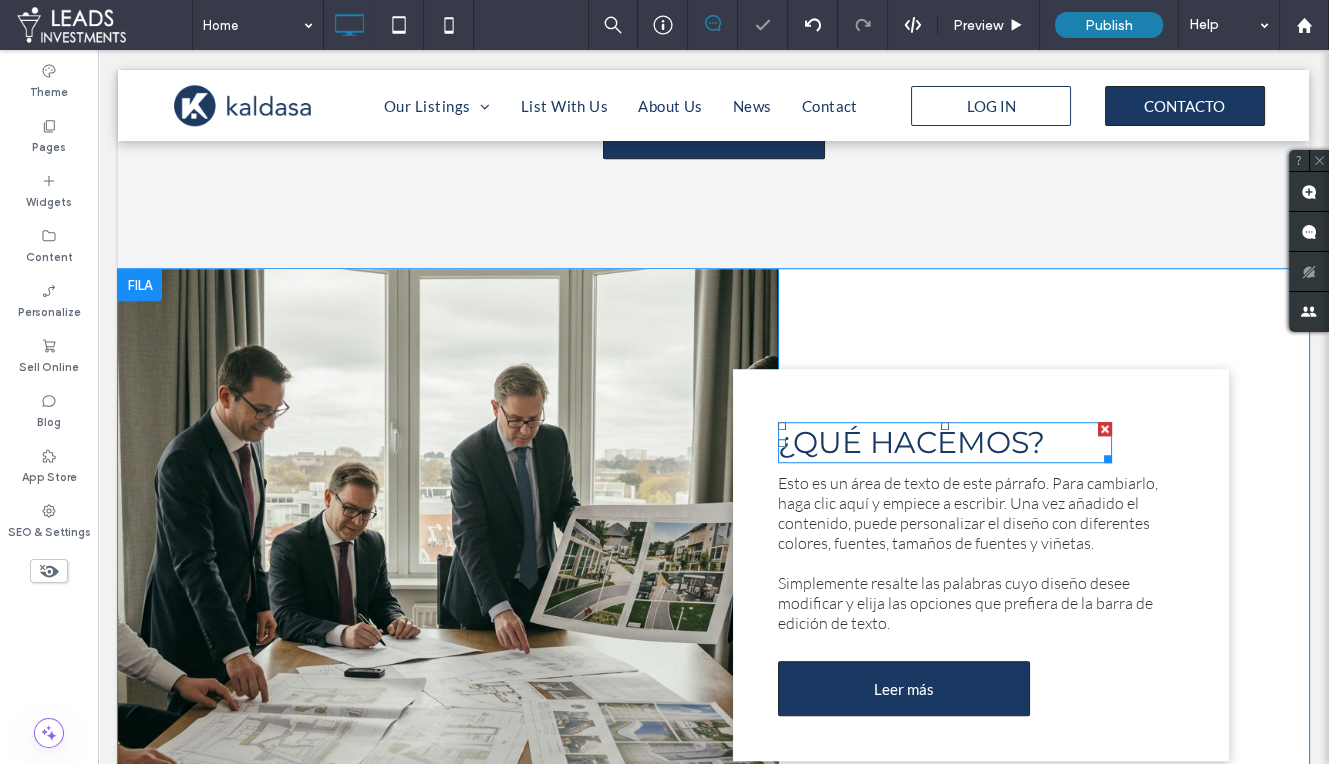 click on "¿QUÉ HACEMOS?" at bounding box center [911, 442] 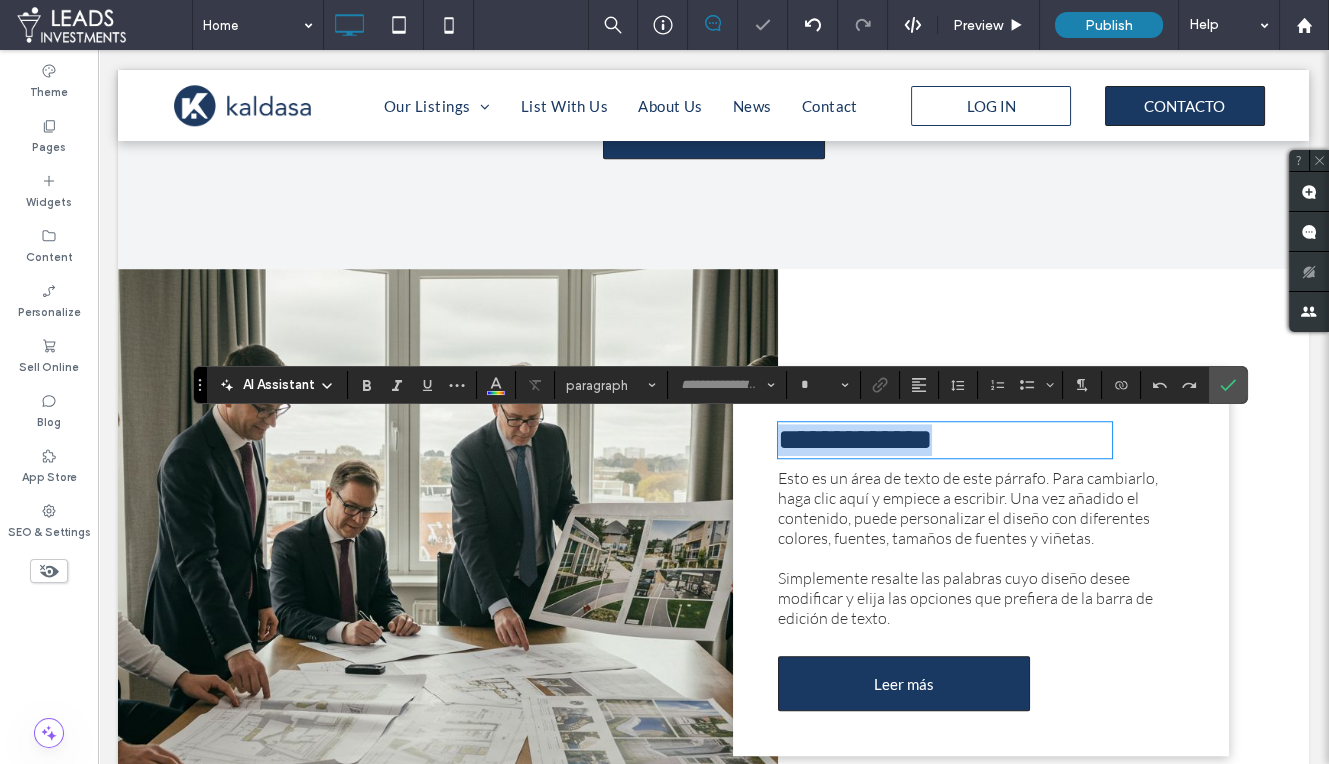 type on "**********" 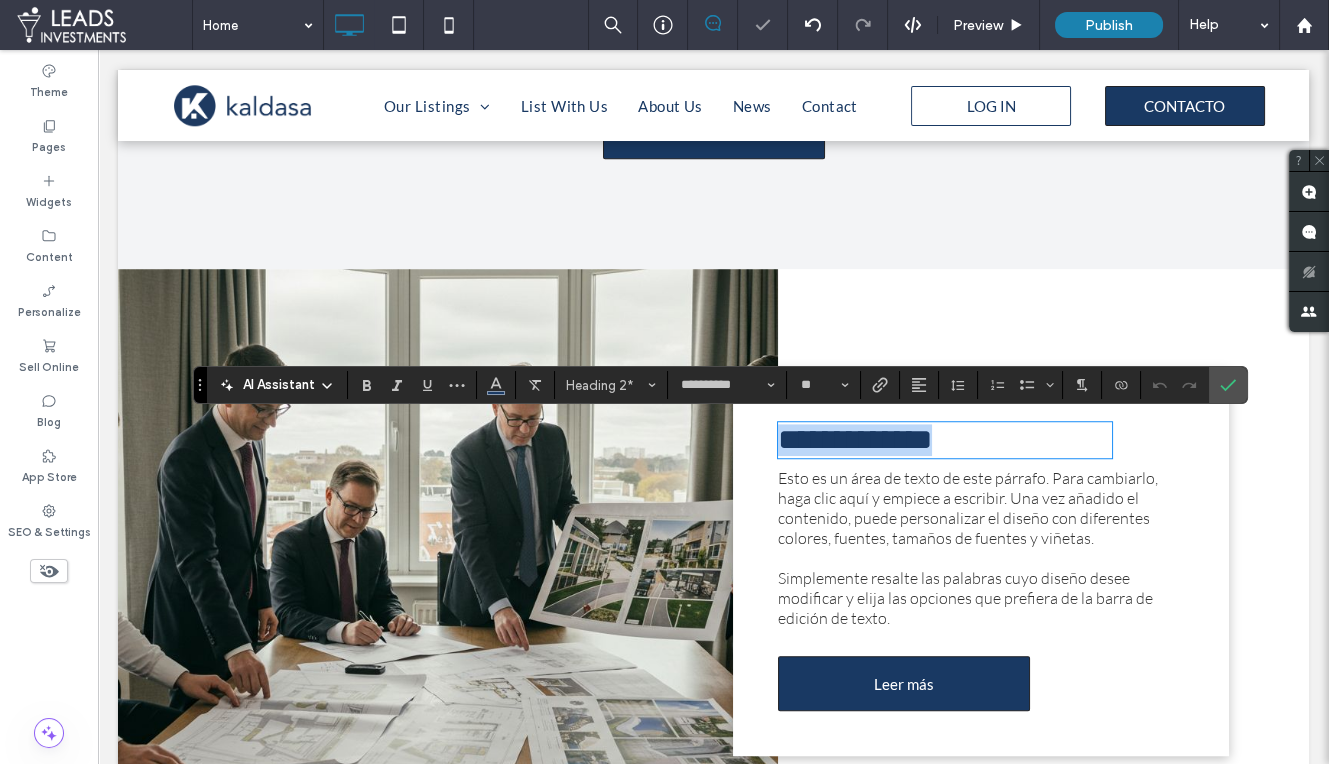 click on "**********" at bounding box center (855, 439) 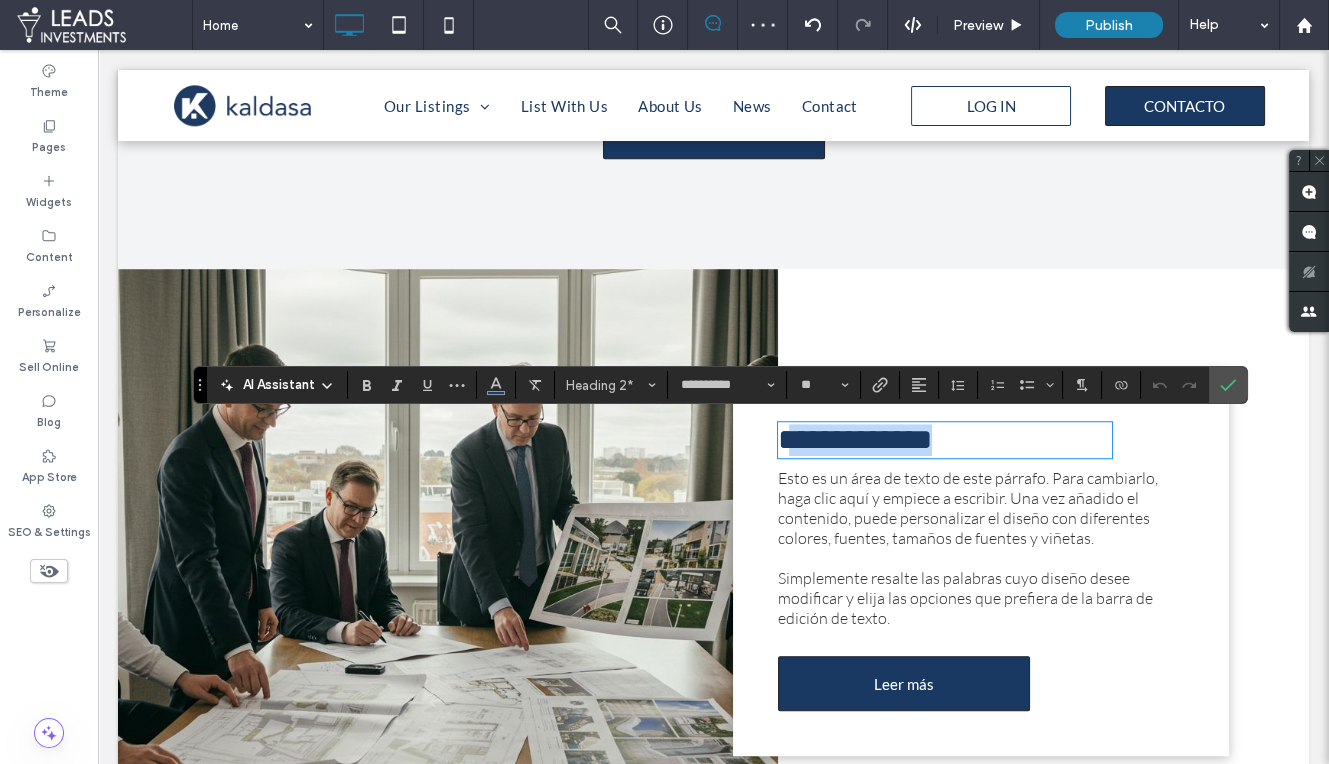drag, startPoint x: 1058, startPoint y: 442, endPoint x: 799, endPoint y: 436, distance: 259.0695 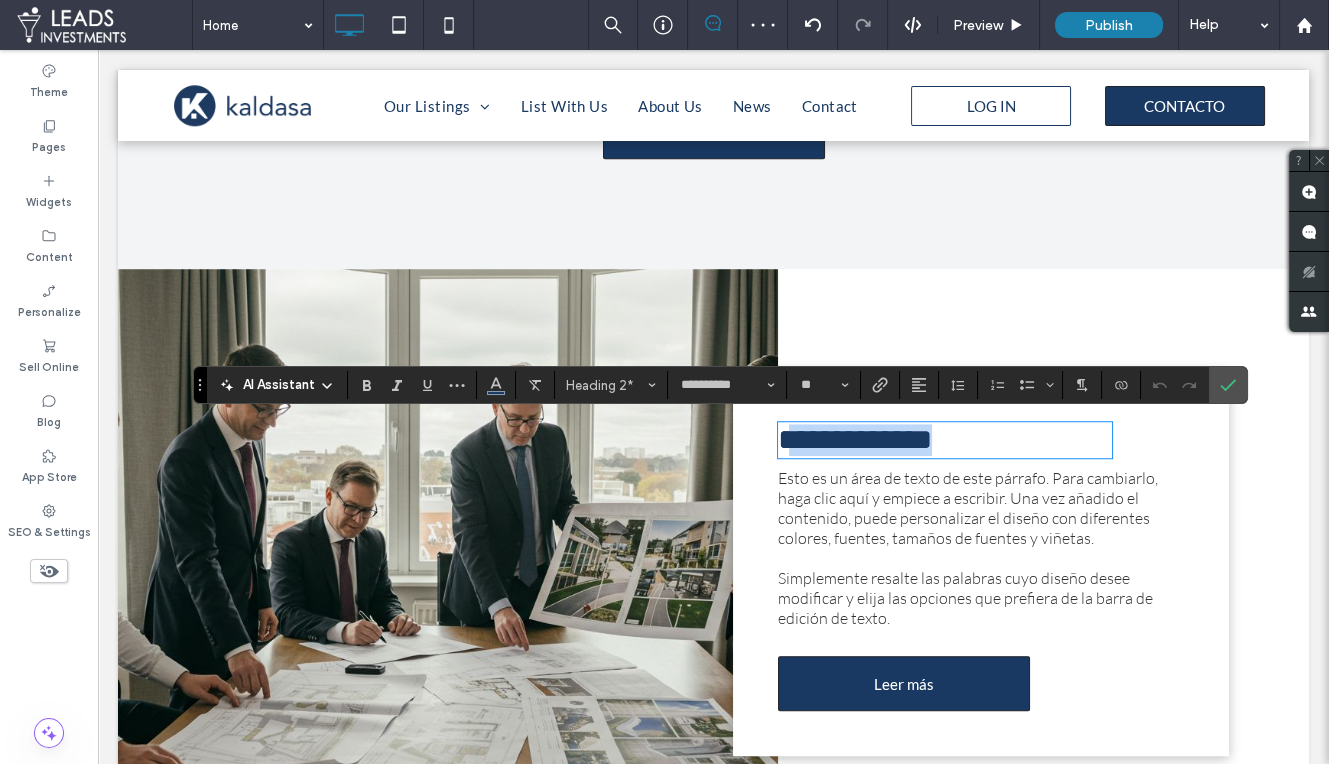 click on "**********" at bounding box center [945, 440] 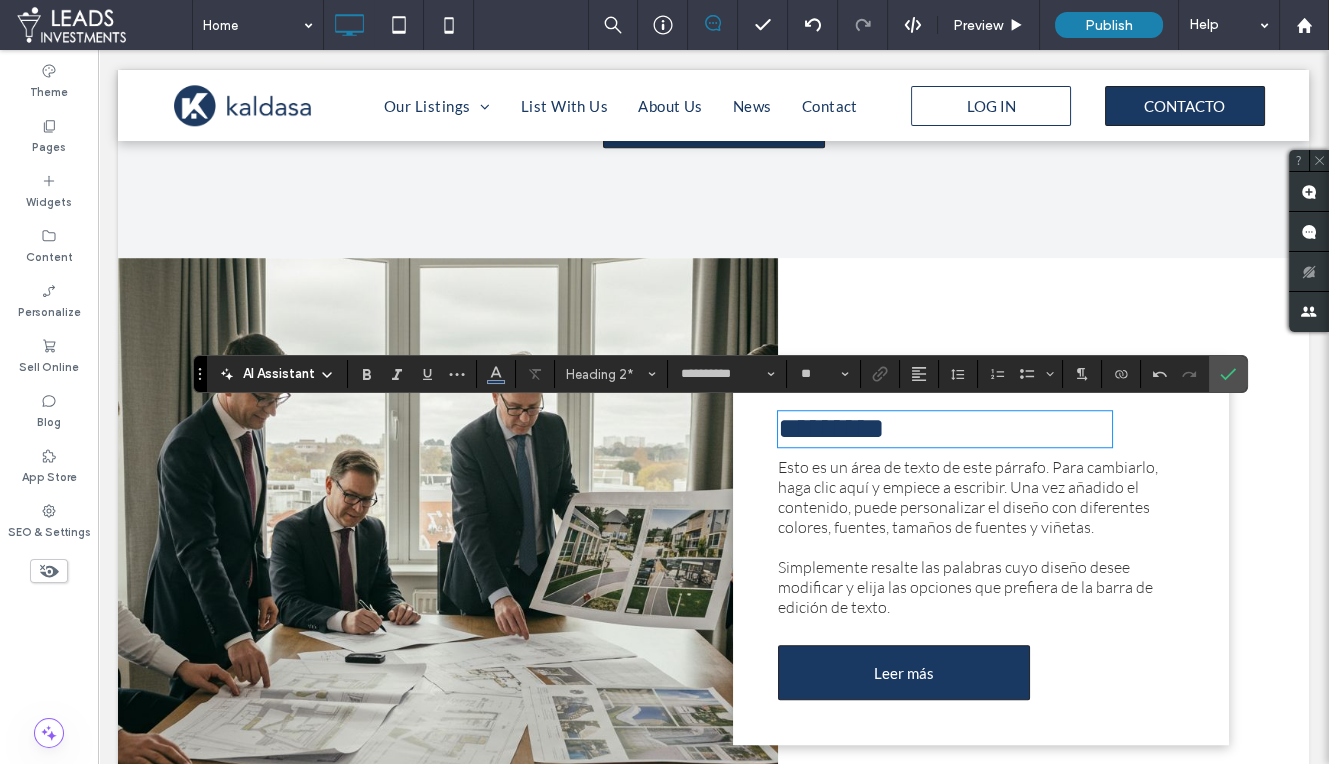 click on "*********" at bounding box center (831, 428) 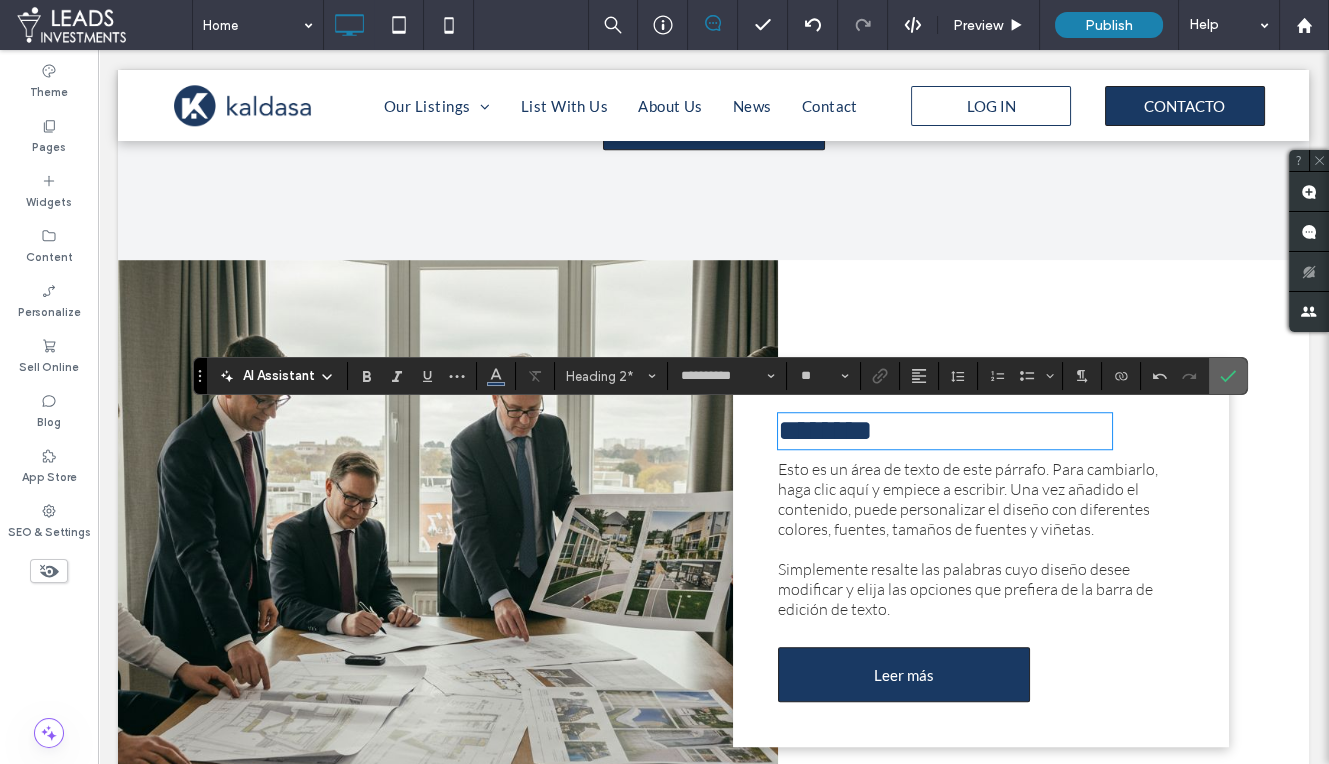 click 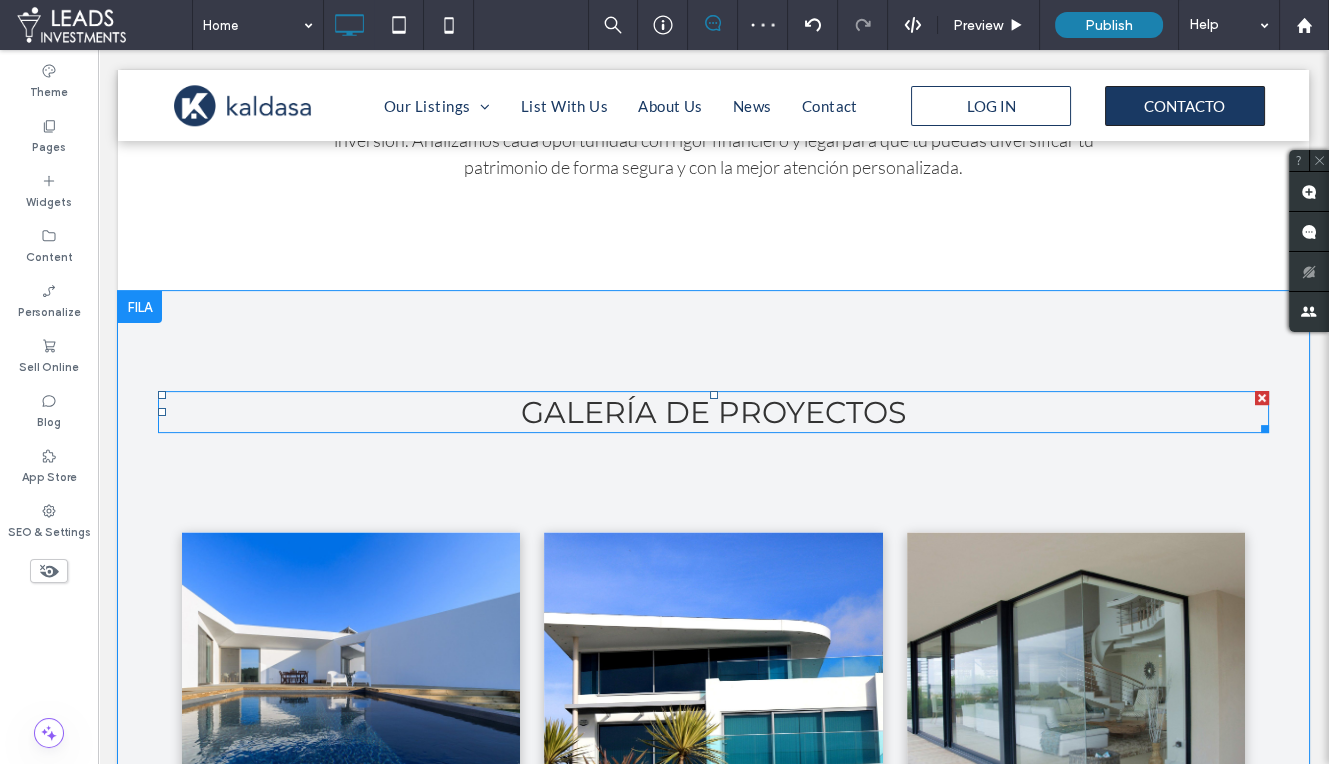 scroll, scrollTop: 771, scrollLeft: 0, axis: vertical 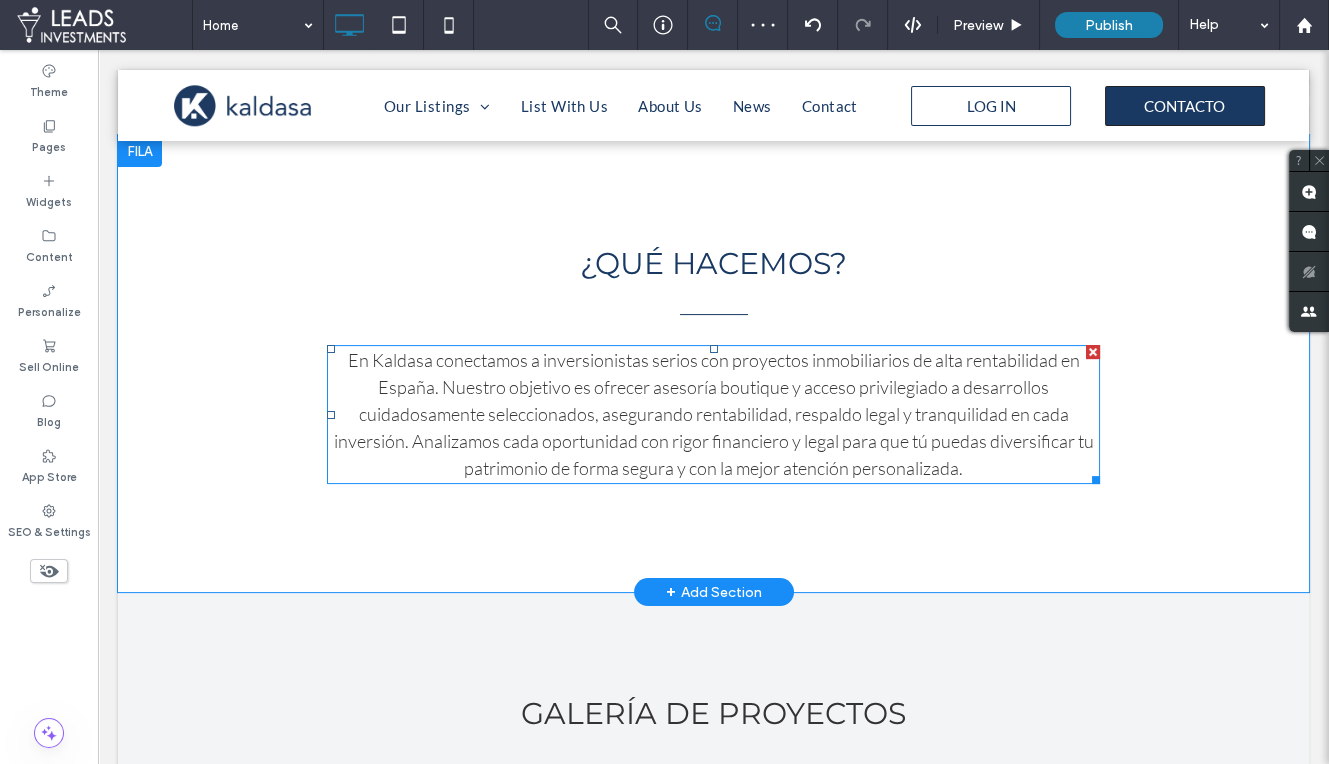 click on "En Kaldasa conectamos a inversionistas serios con proyectos inmobiliarios de alta rentabilidad en España. Nuestro objetivo es ofrecer asesoría boutique y acceso privilegiado a desarrollos cuidadosamente seleccionados, asegurando rentabilidad, respaldo legal y tranquilidad en cada inversión. Analizamos cada oportunidad con rigor financiero y legal para que tú puedas diversificar tu patrimonio de forma segura y con la mejor atención personalizada." at bounding box center [714, 414] 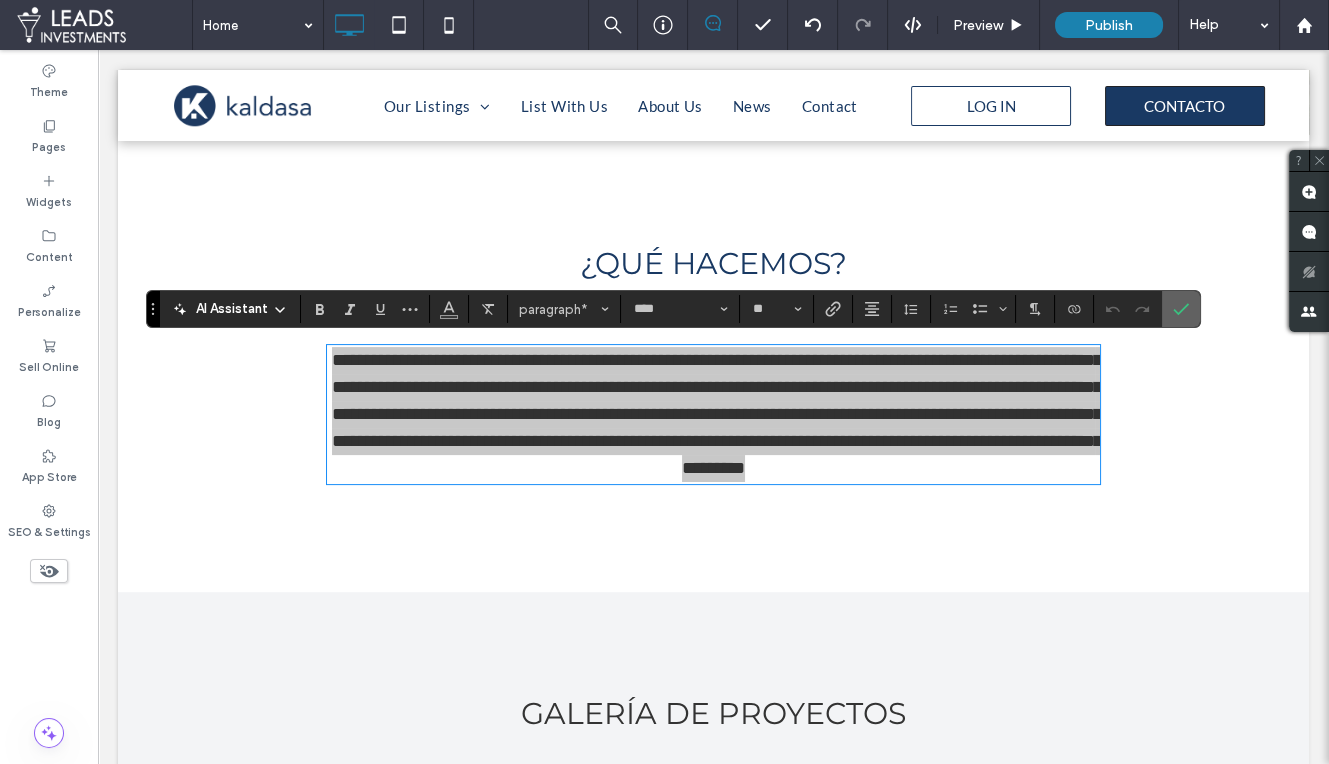 click 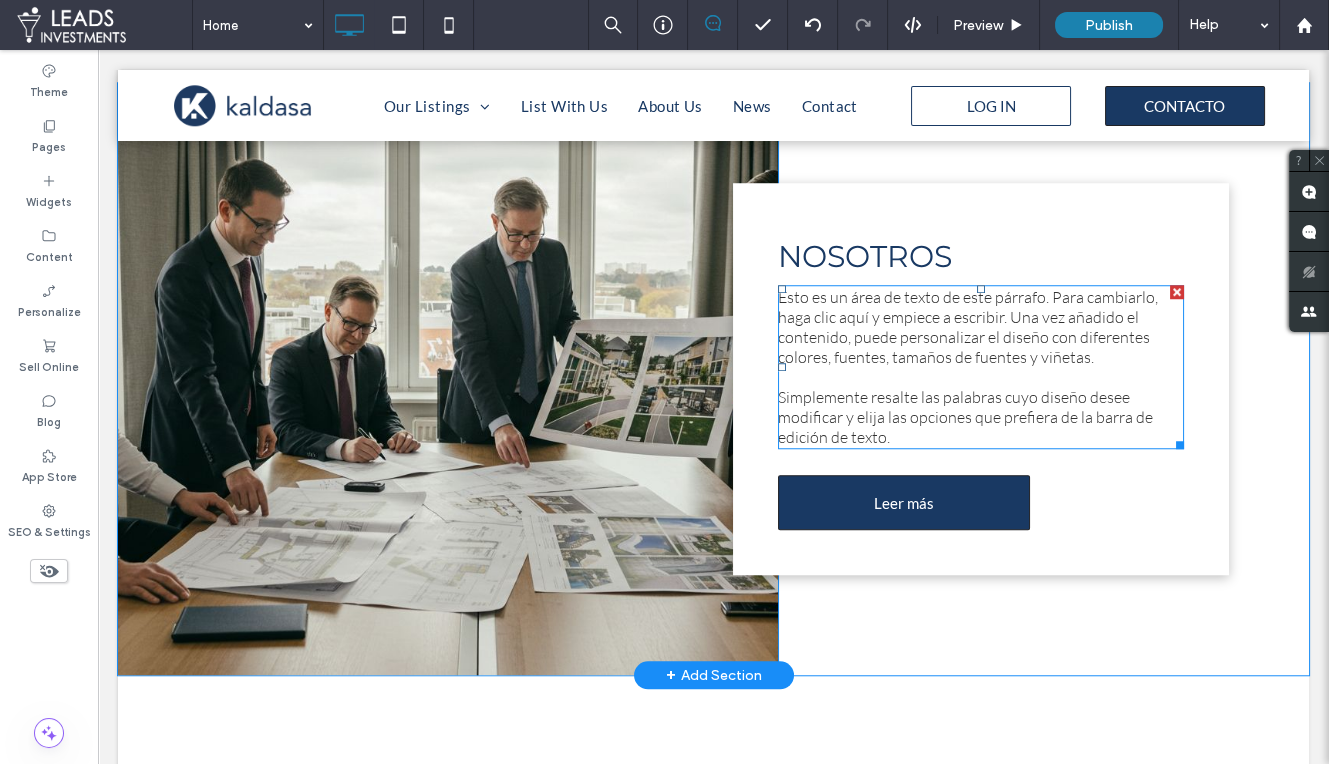 scroll, scrollTop: 2671, scrollLeft: 0, axis: vertical 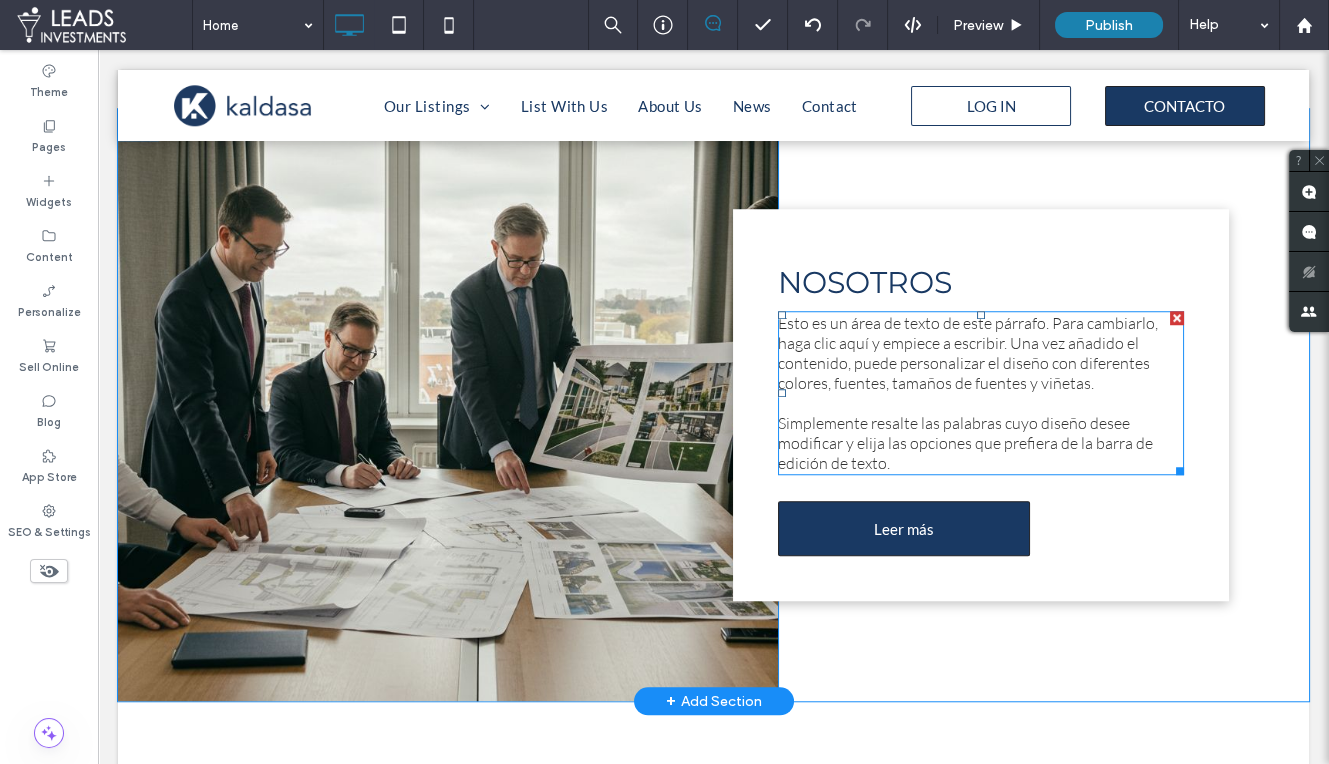 click on "Esto es un área de texto de este párrafo. Para cambiarlo, haga clic aquí y empiece a escribir. Una vez añadido el contenido, puede personalizar el diseño con diferentes colores, fuentes, tamaños de fuentes y viñetas." at bounding box center (968, 353) 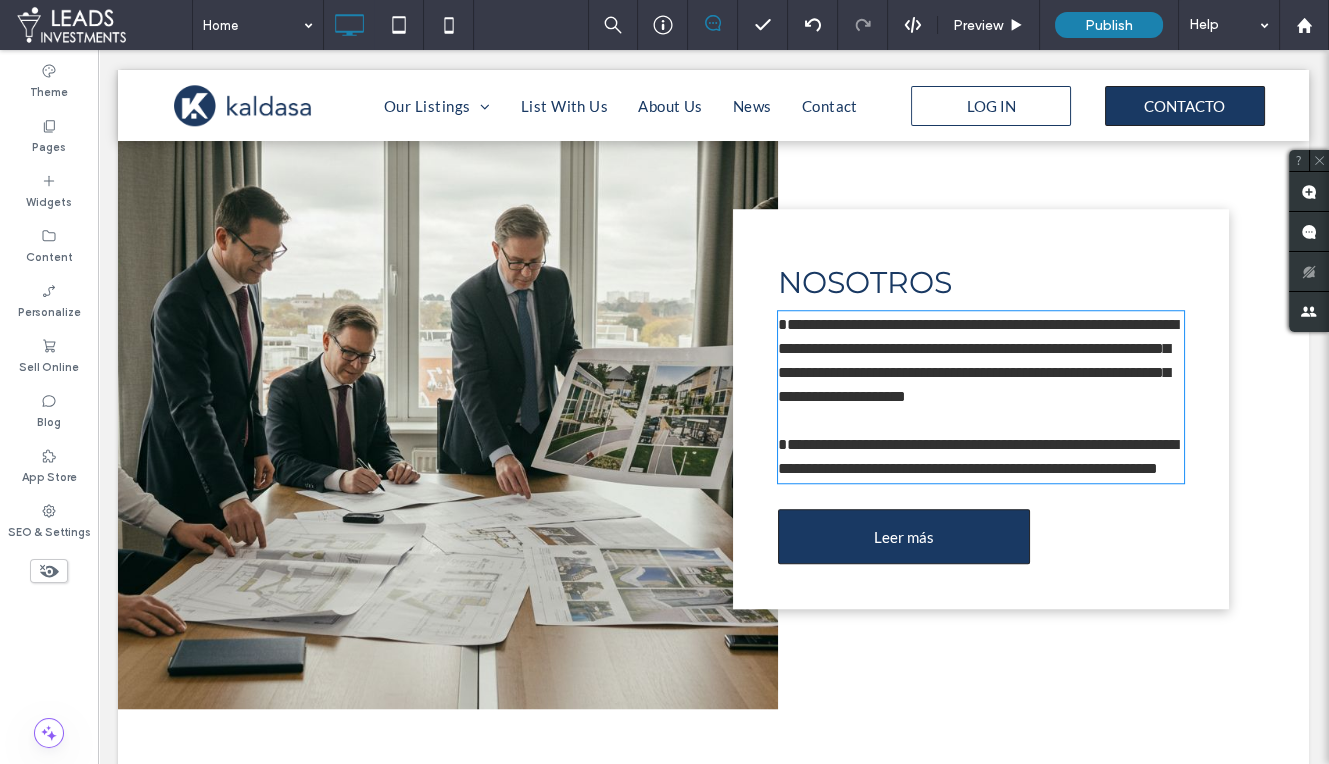 type on "****" 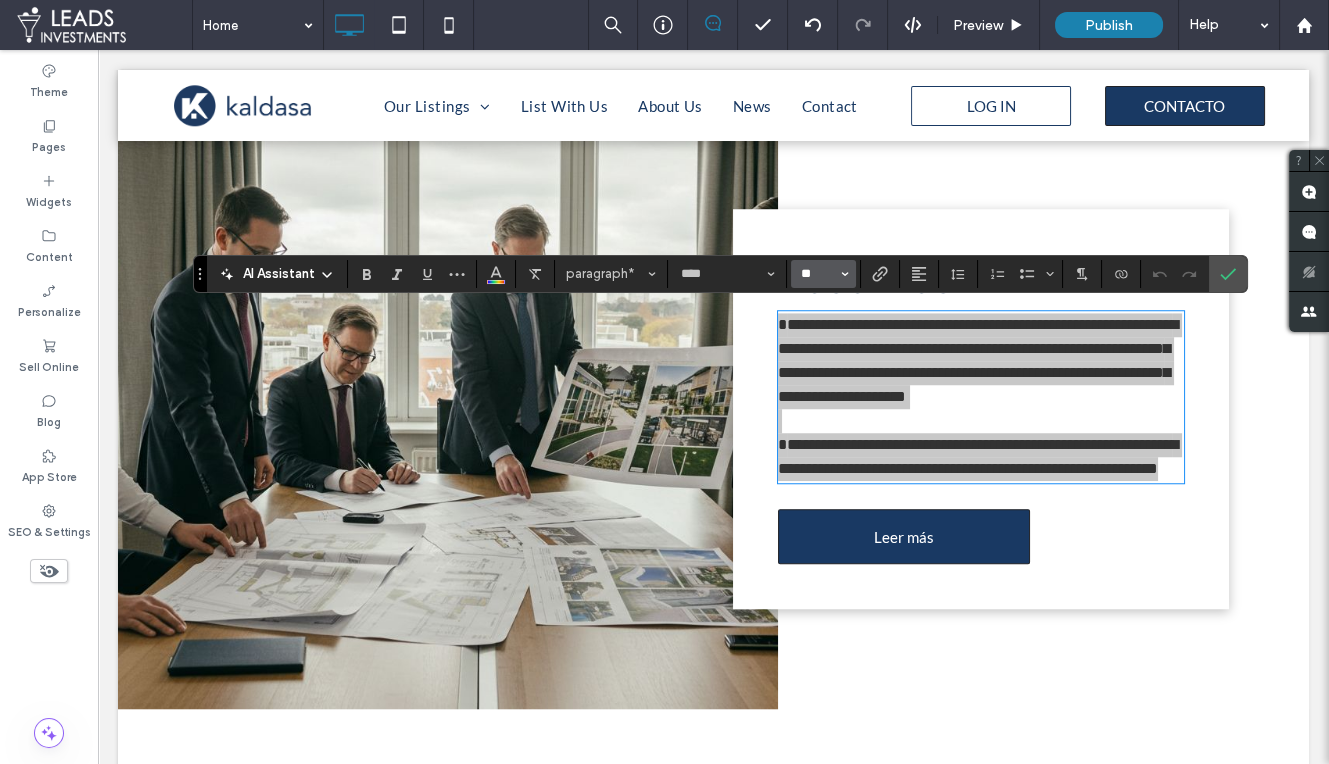 click on "**" at bounding box center (817, 274) 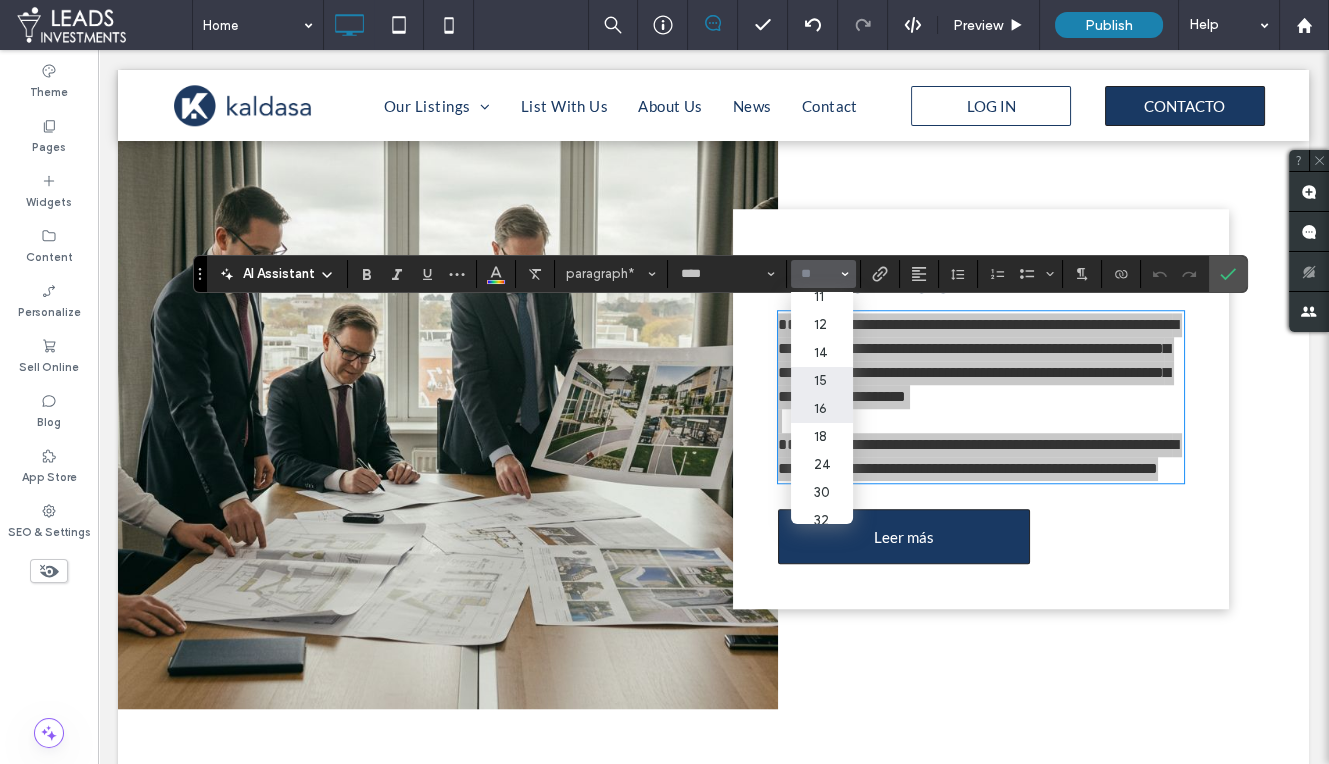 scroll, scrollTop: 118, scrollLeft: 0, axis: vertical 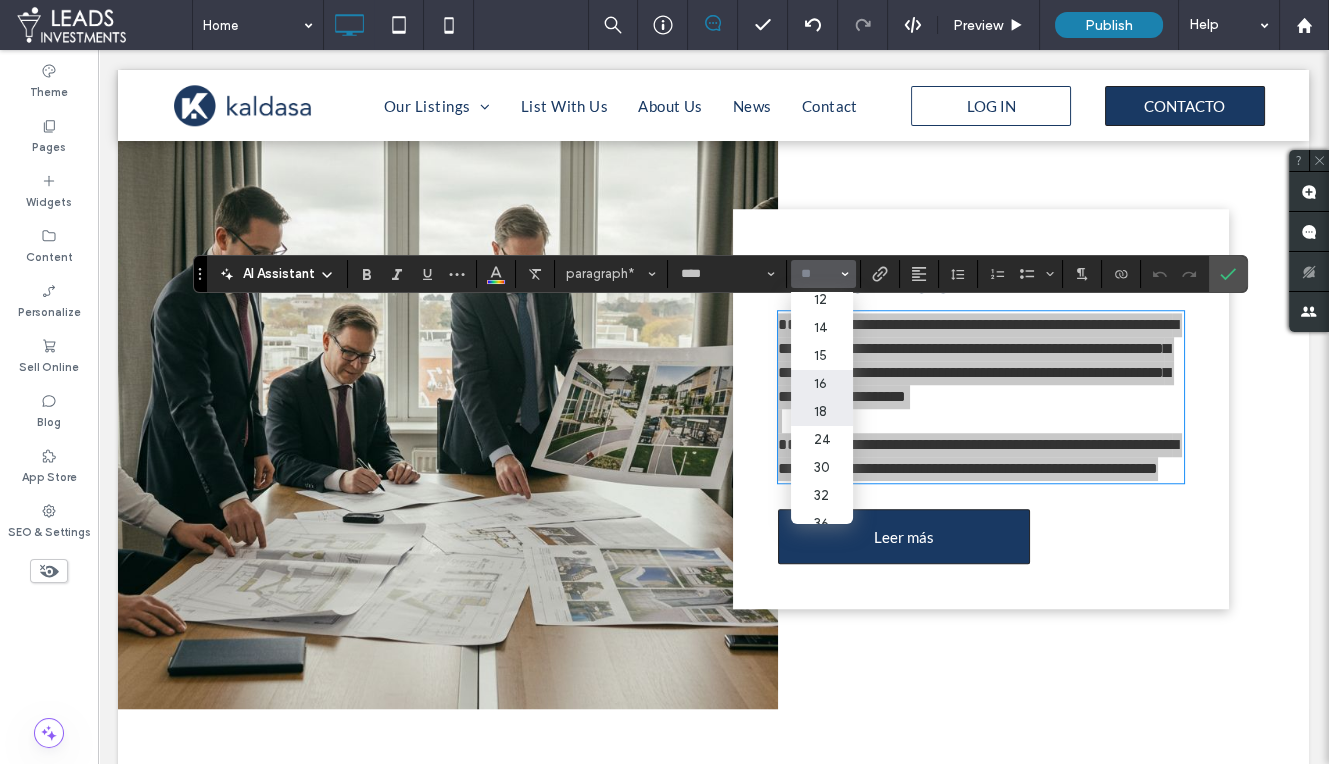 drag, startPoint x: 828, startPoint y: 413, endPoint x: 727, endPoint y: 363, distance: 112.698715 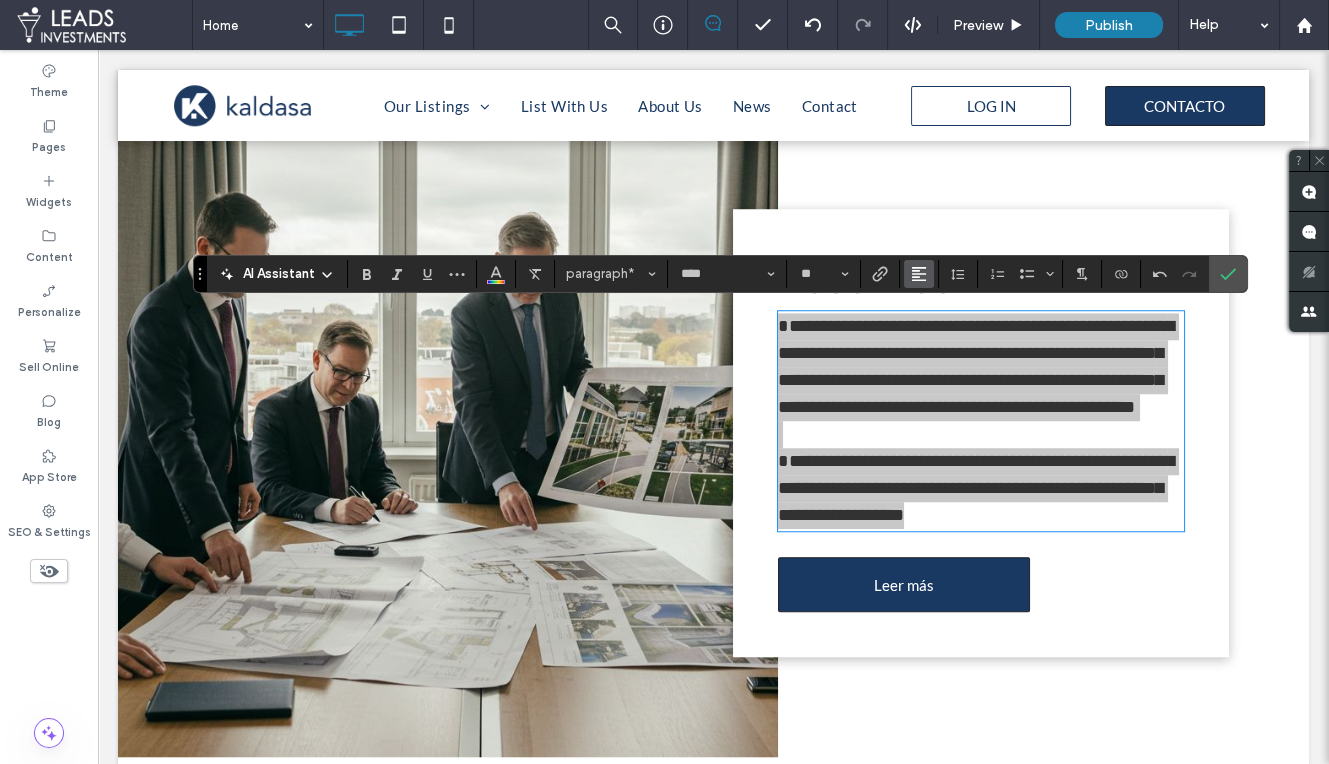 click at bounding box center [919, 274] 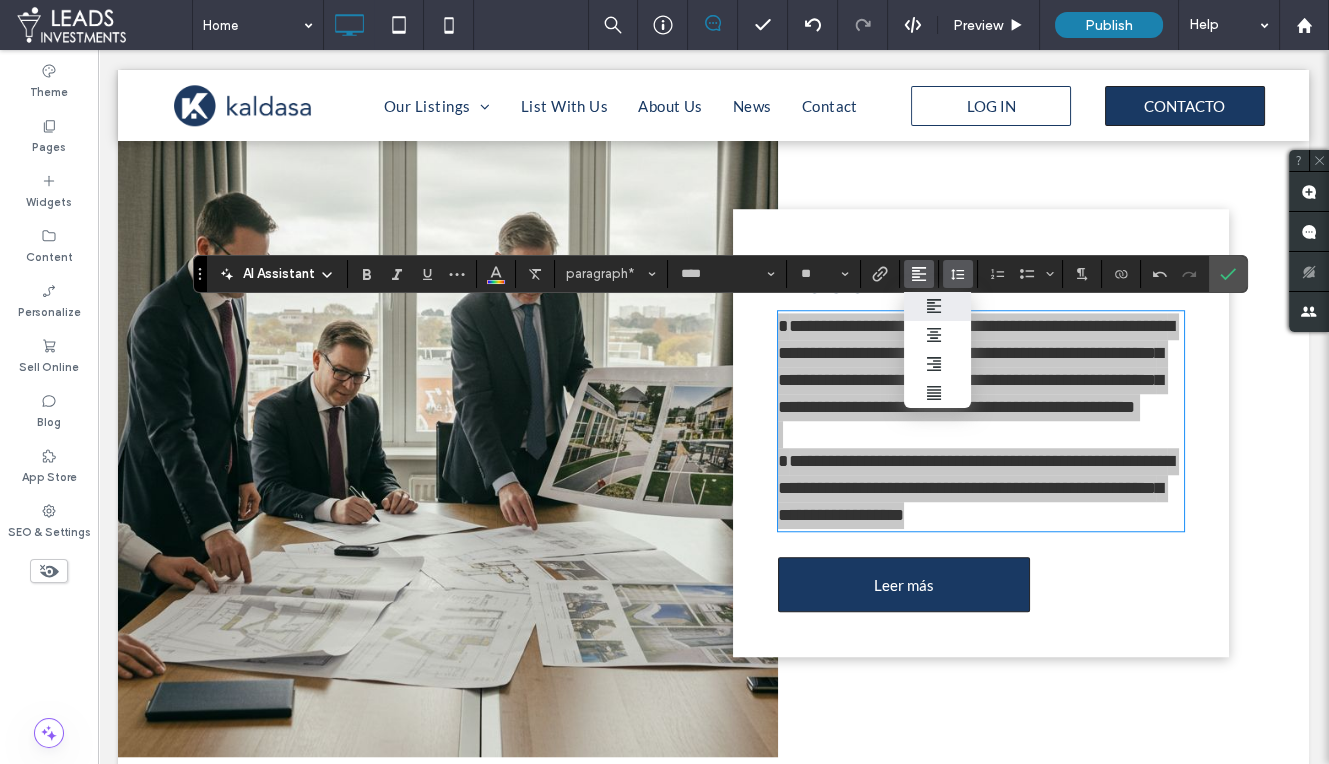 click 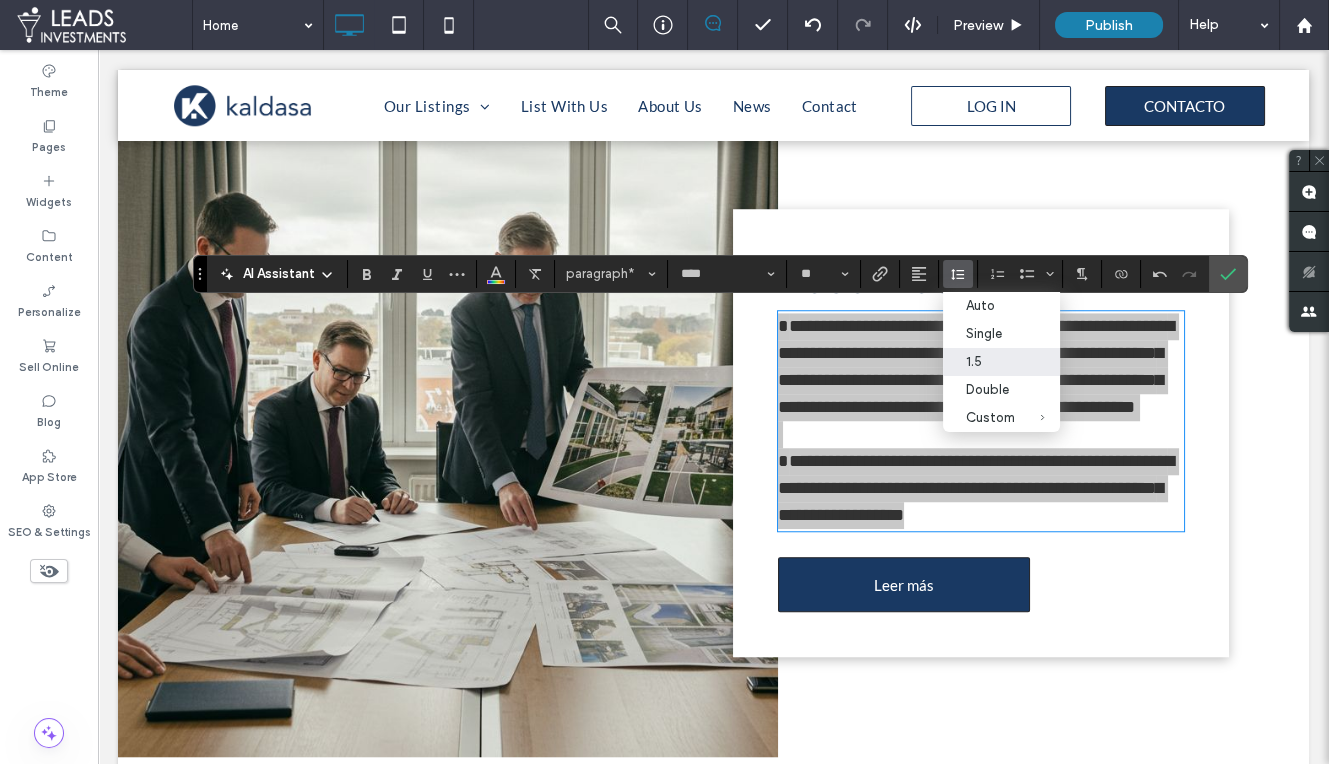 drag, startPoint x: 973, startPoint y: 358, endPoint x: 1078, endPoint y: 203, distance: 187.21645 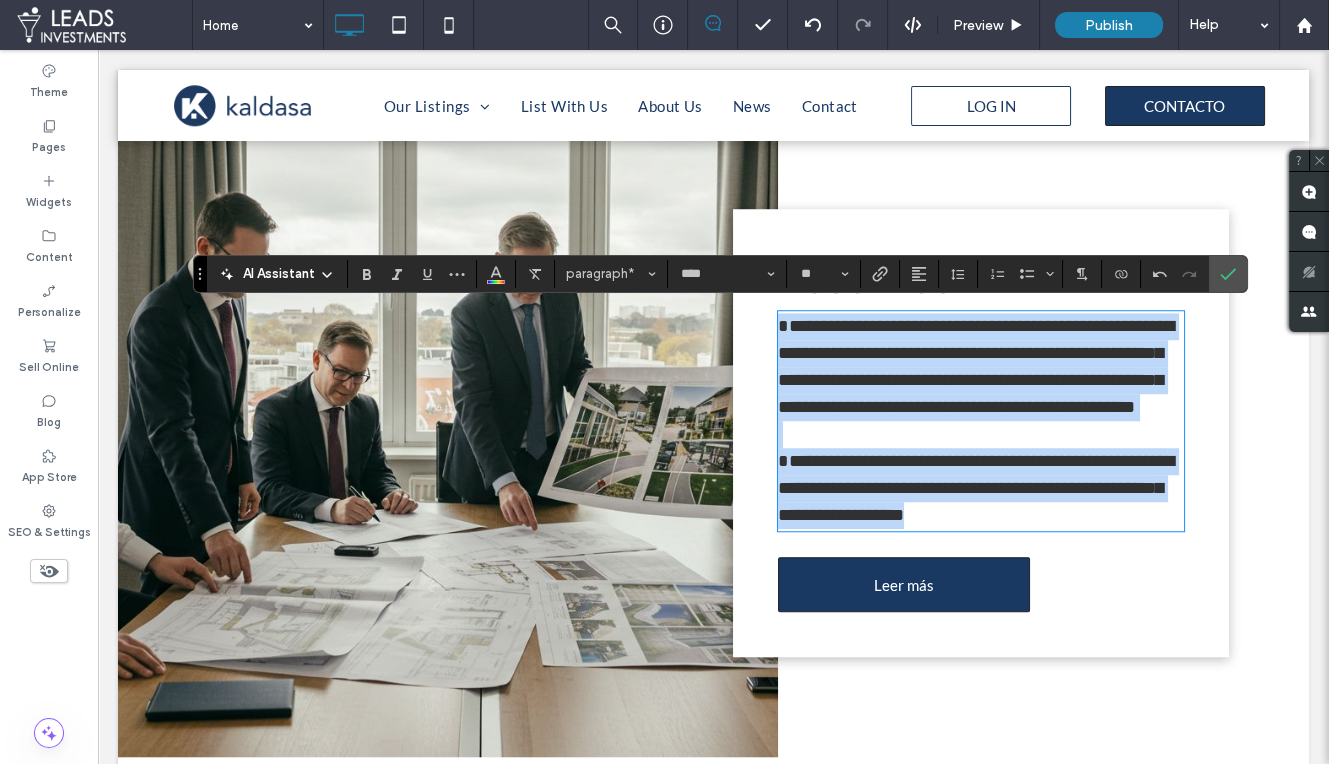 drag, startPoint x: 914, startPoint y: 477, endPoint x: 928, endPoint y: 510, distance: 35.846897 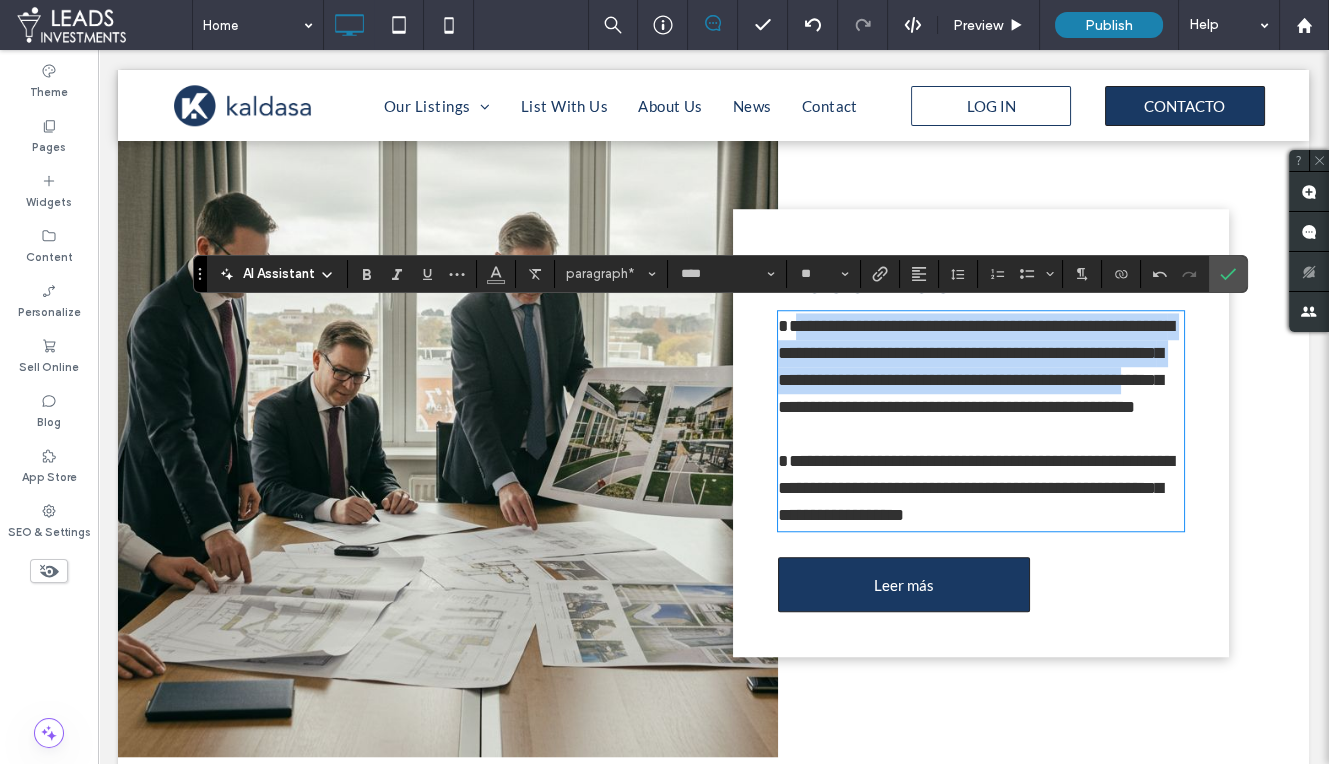 drag, startPoint x: 937, startPoint y: 541, endPoint x: 797, endPoint y: 328, distance: 254.89017 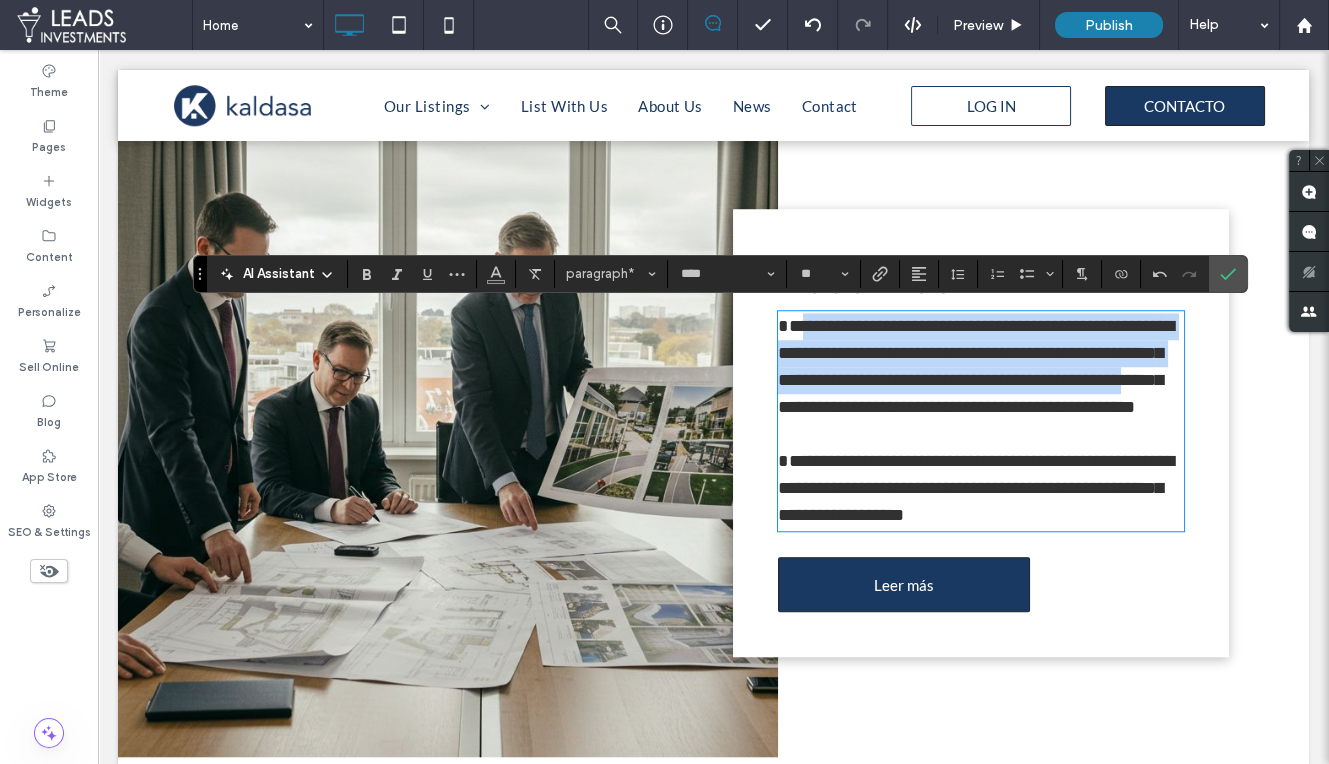 click on "**********" at bounding box center (976, 366) 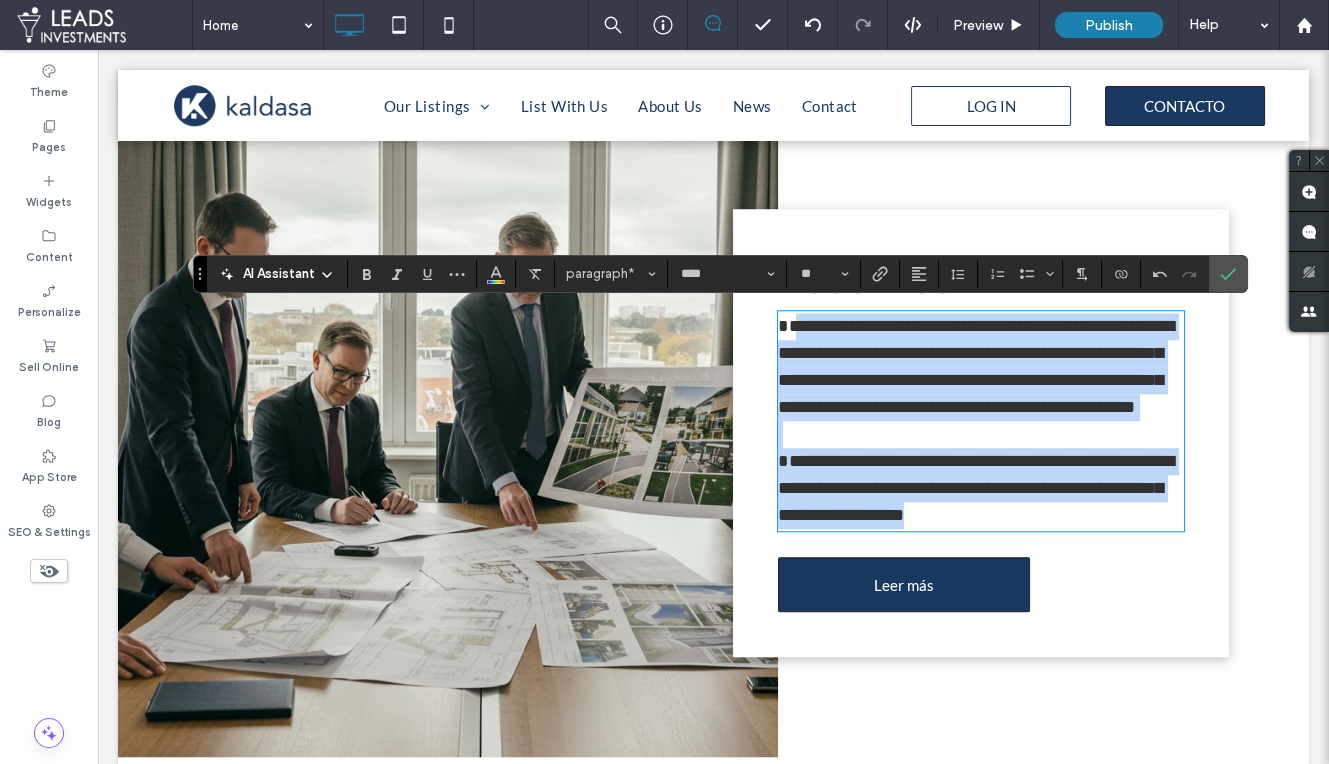 drag, startPoint x: 794, startPoint y: 324, endPoint x: 988, endPoint y: 543, distance: 292.56964 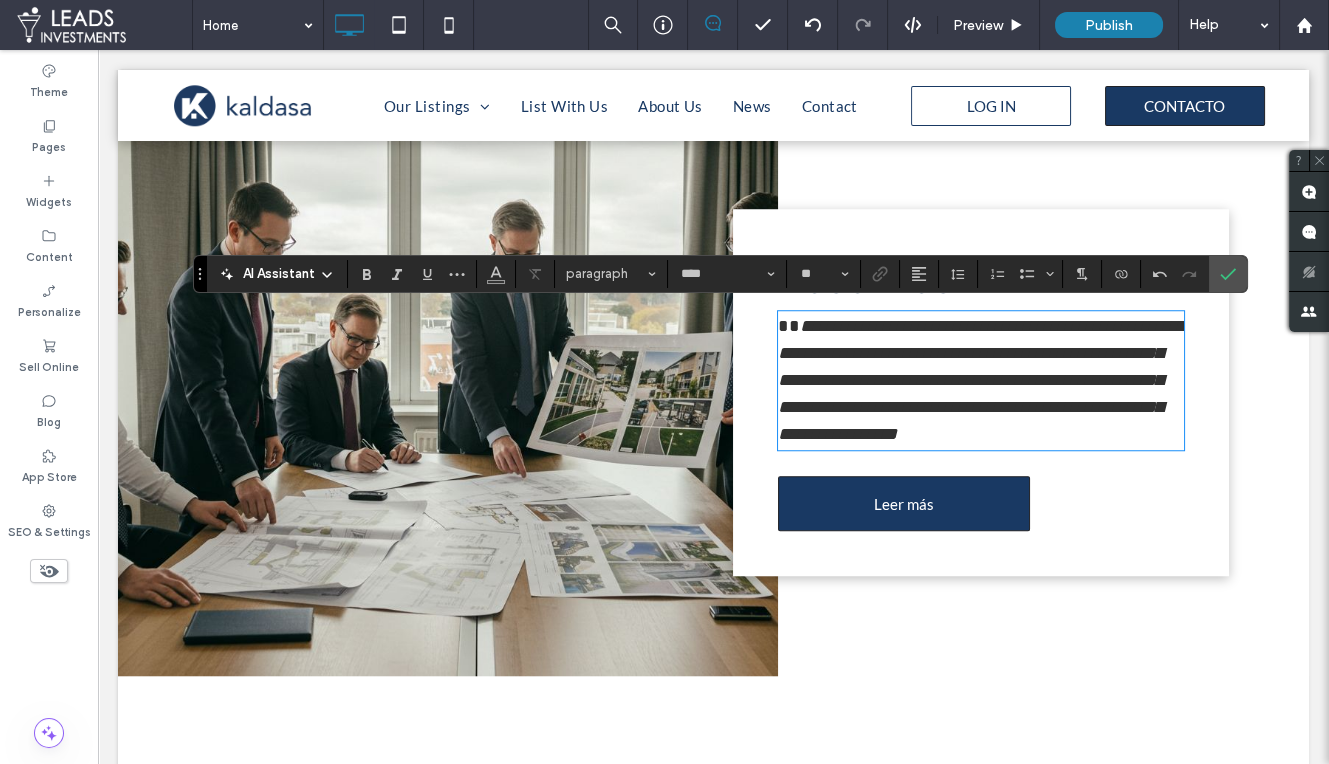 type on "**" 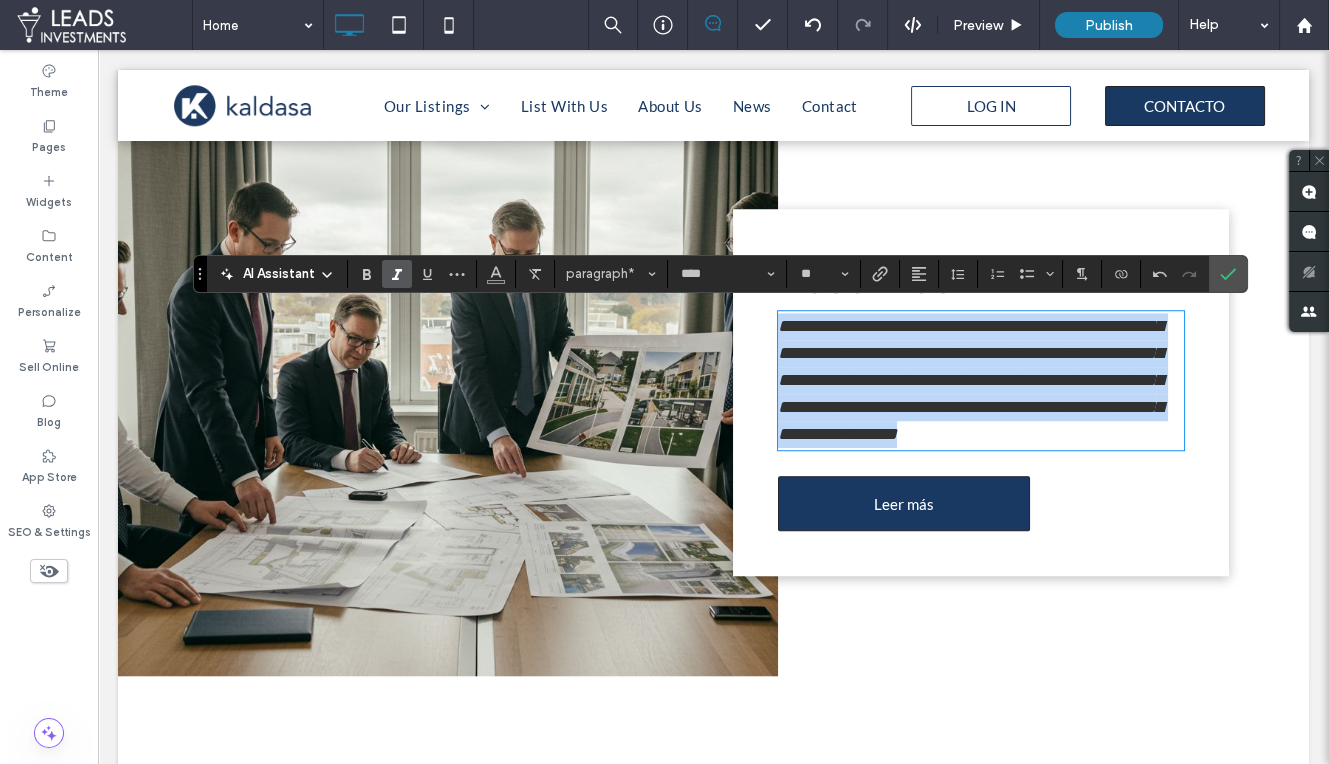 drag, startPoint x: 782, startPoint y: 321, endPoint x: 1123, endPoint y: 427, distance: 357.0952 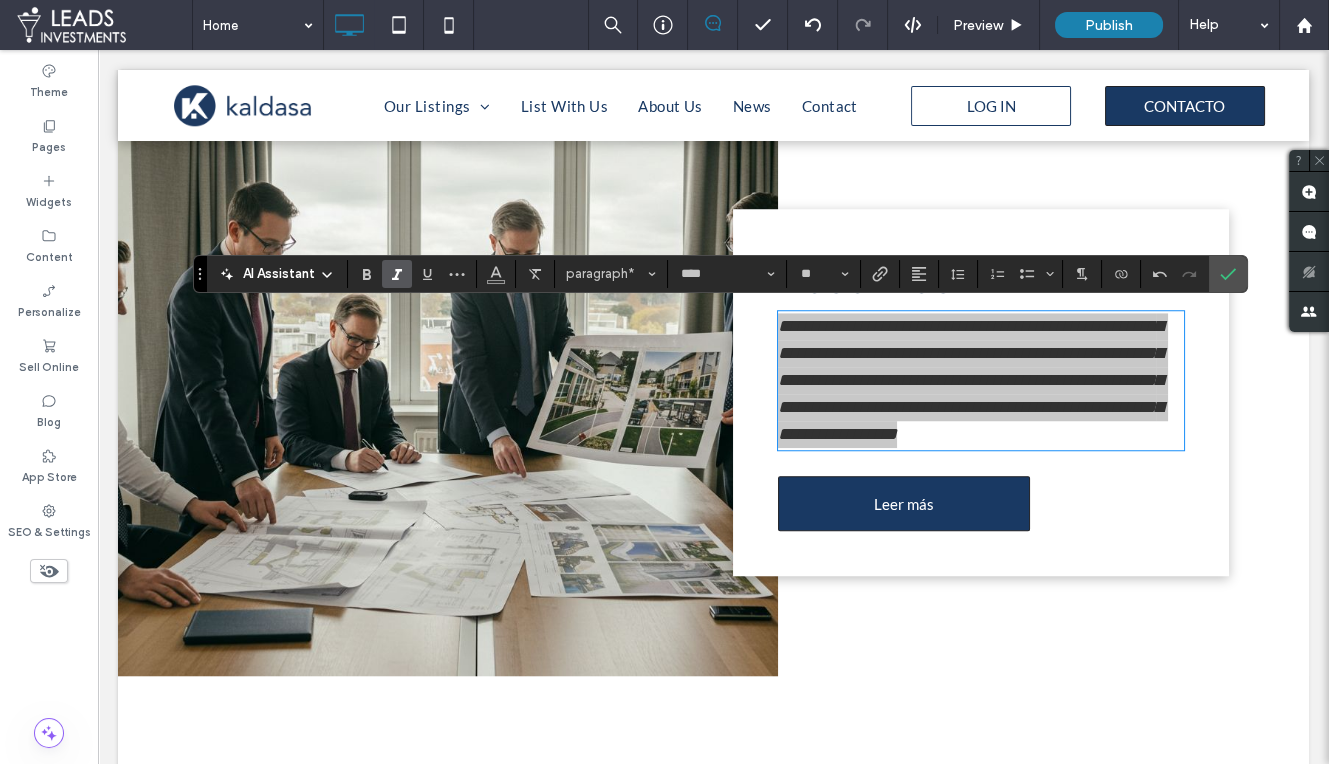 click 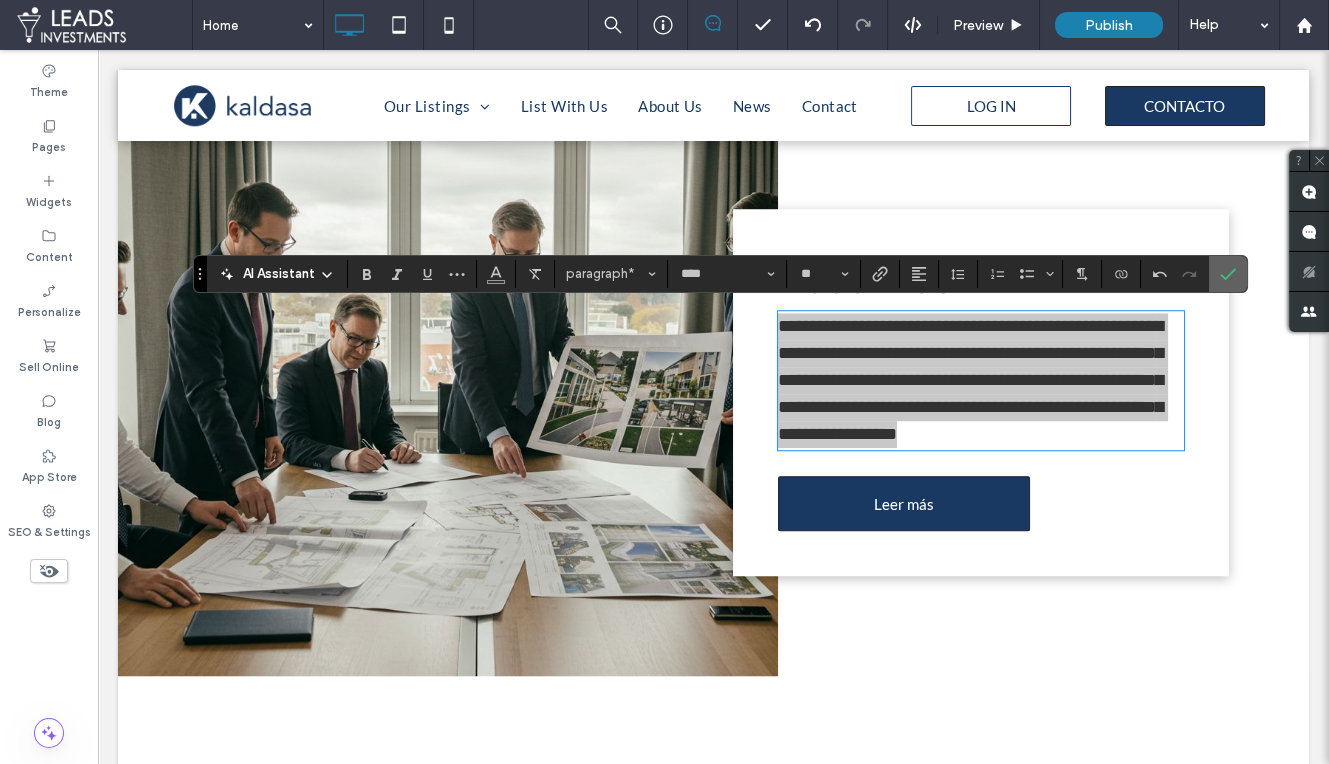 click 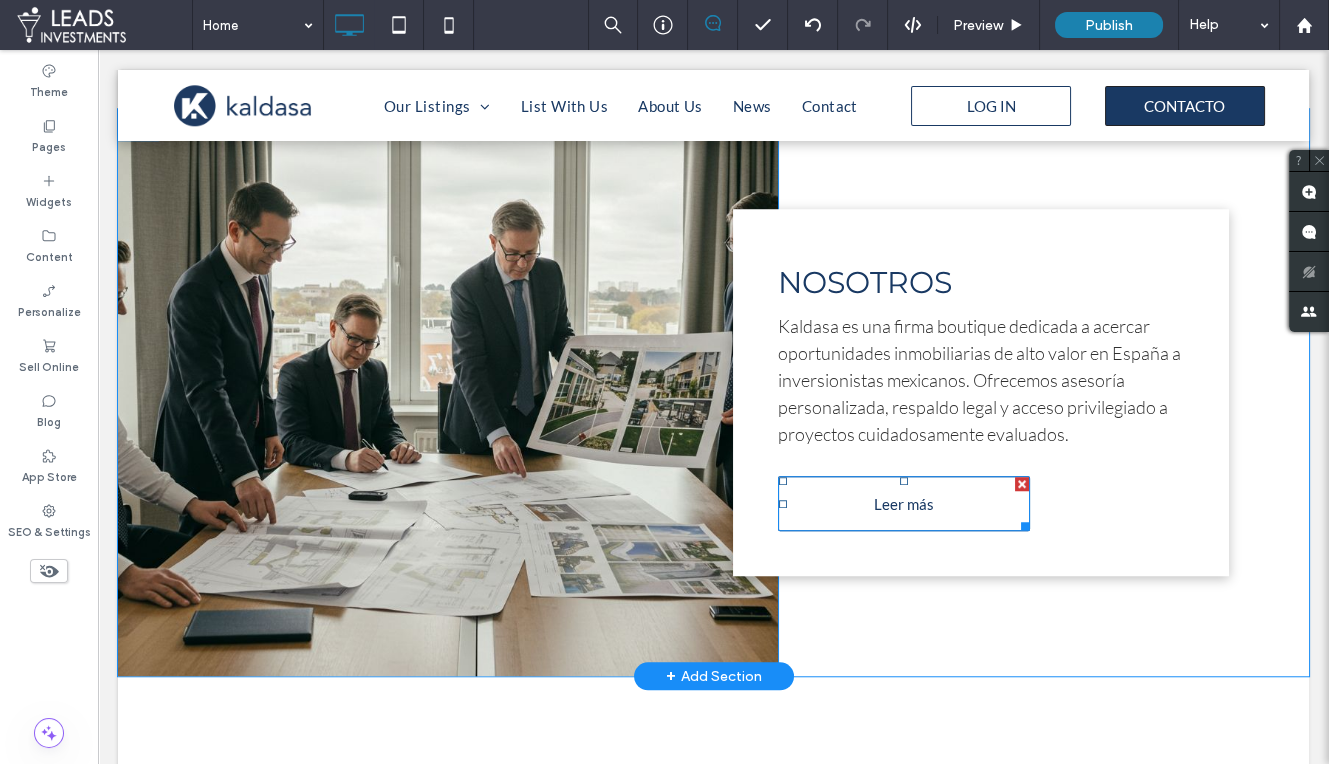 click on "Leer más" at bounding box center (904, 503) 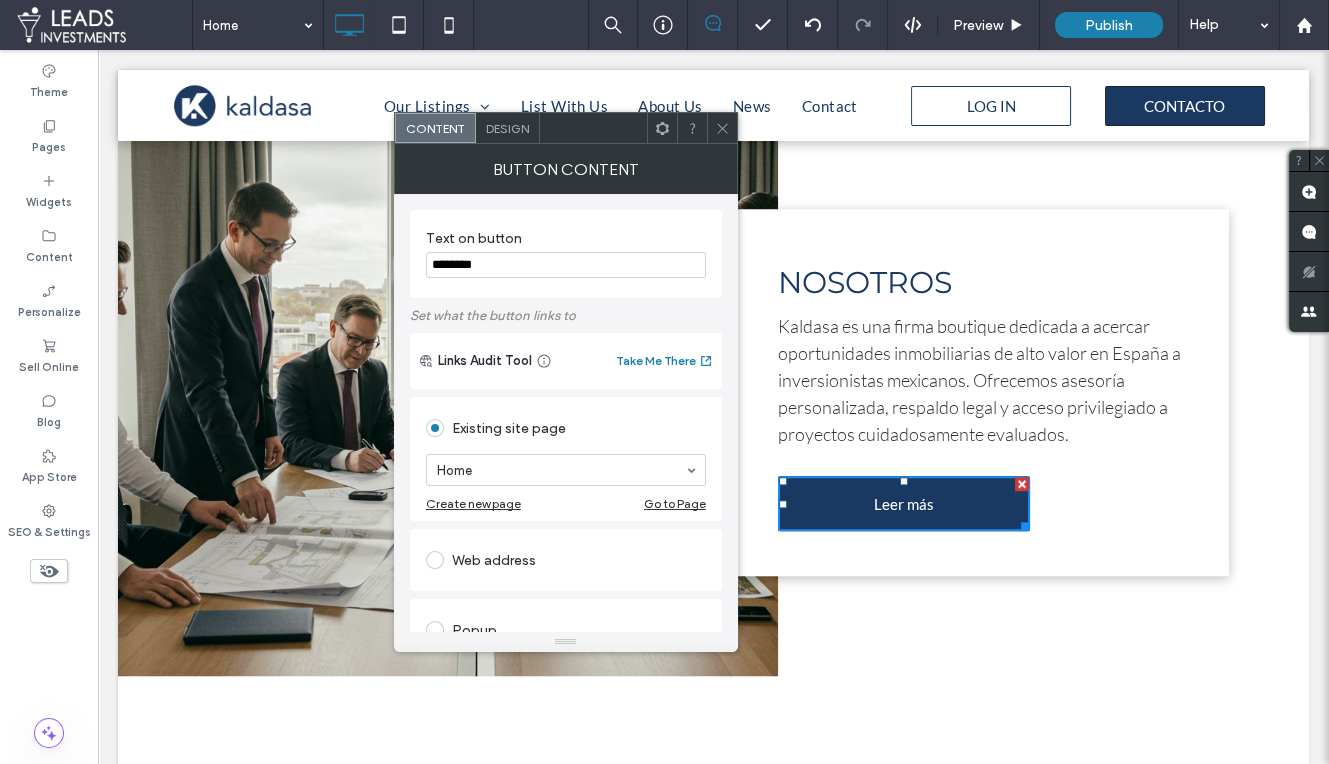 drag, startPoint x: 511, startPoint y: 257, endPoint x: 471, endPoint y: 273, distance: 43.081318 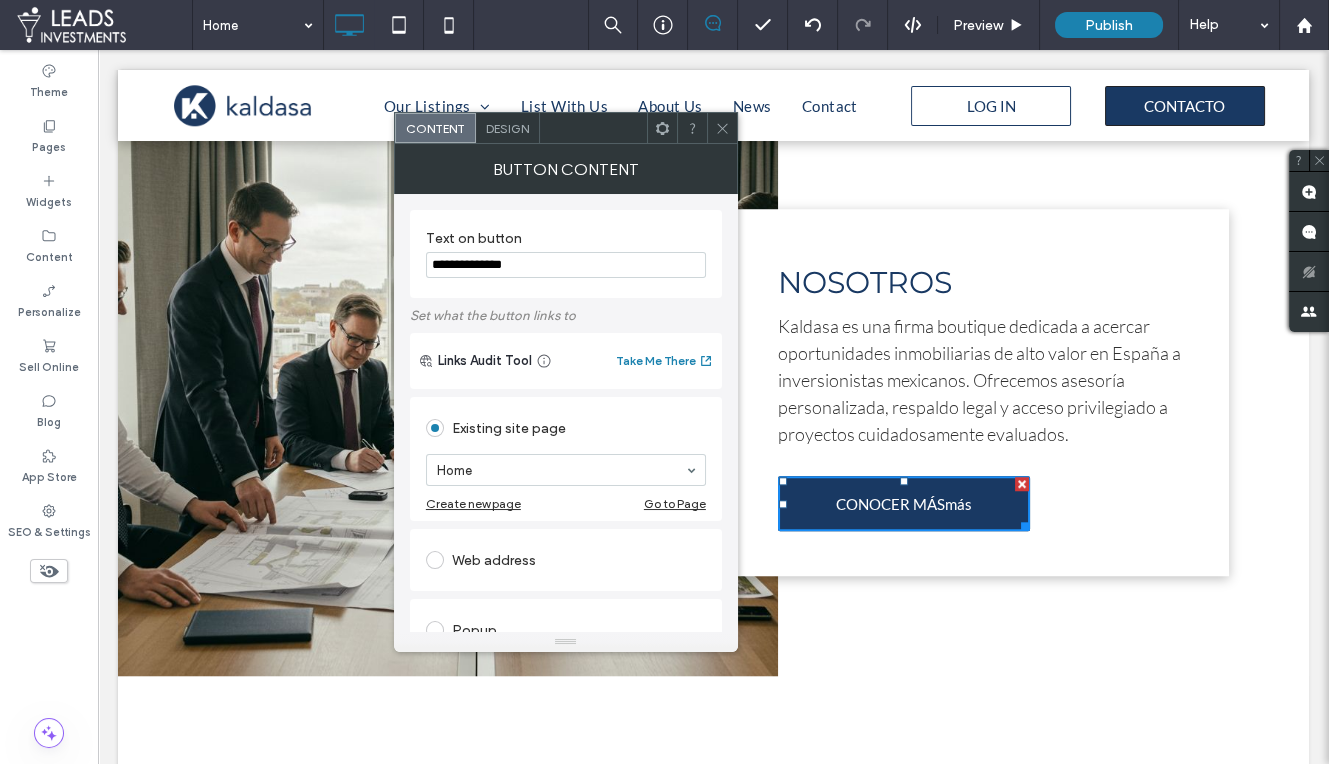 click on "**********" at bounding box center [566, 265] 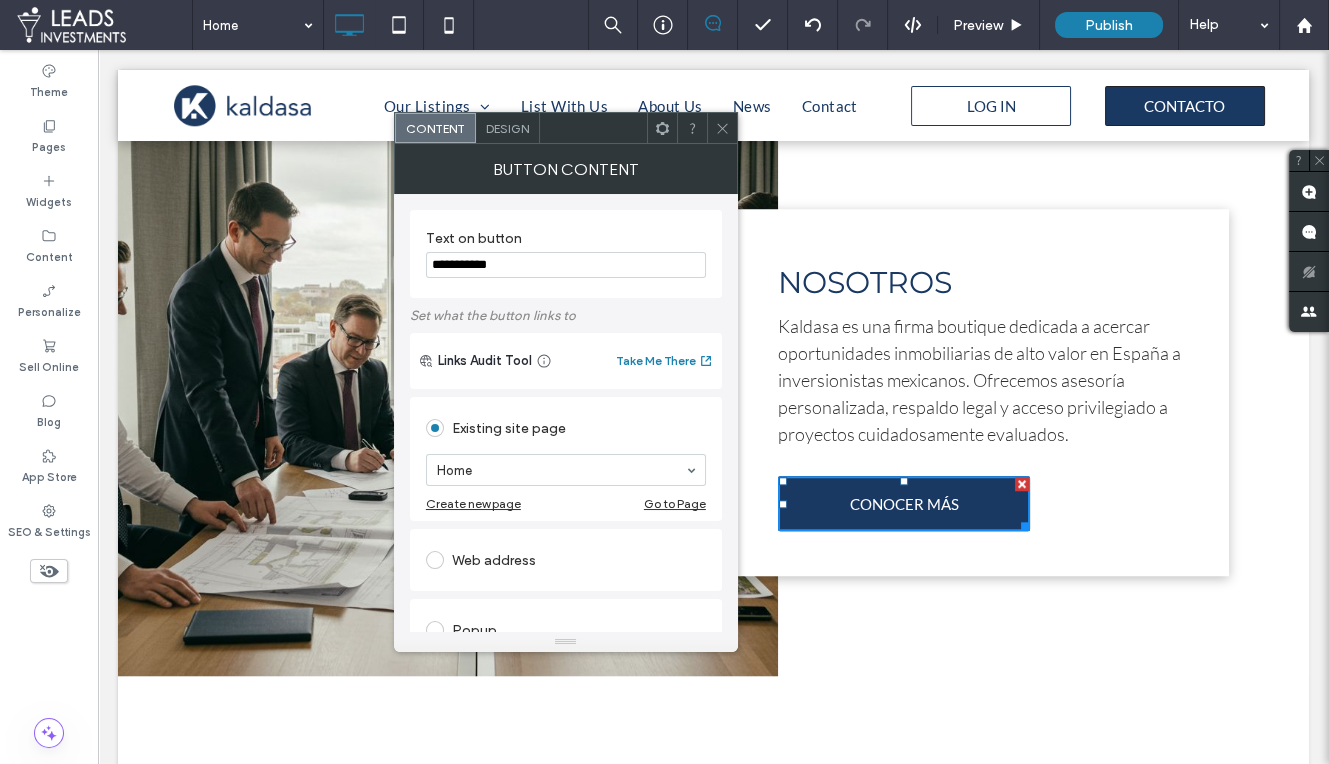 type on "**********" 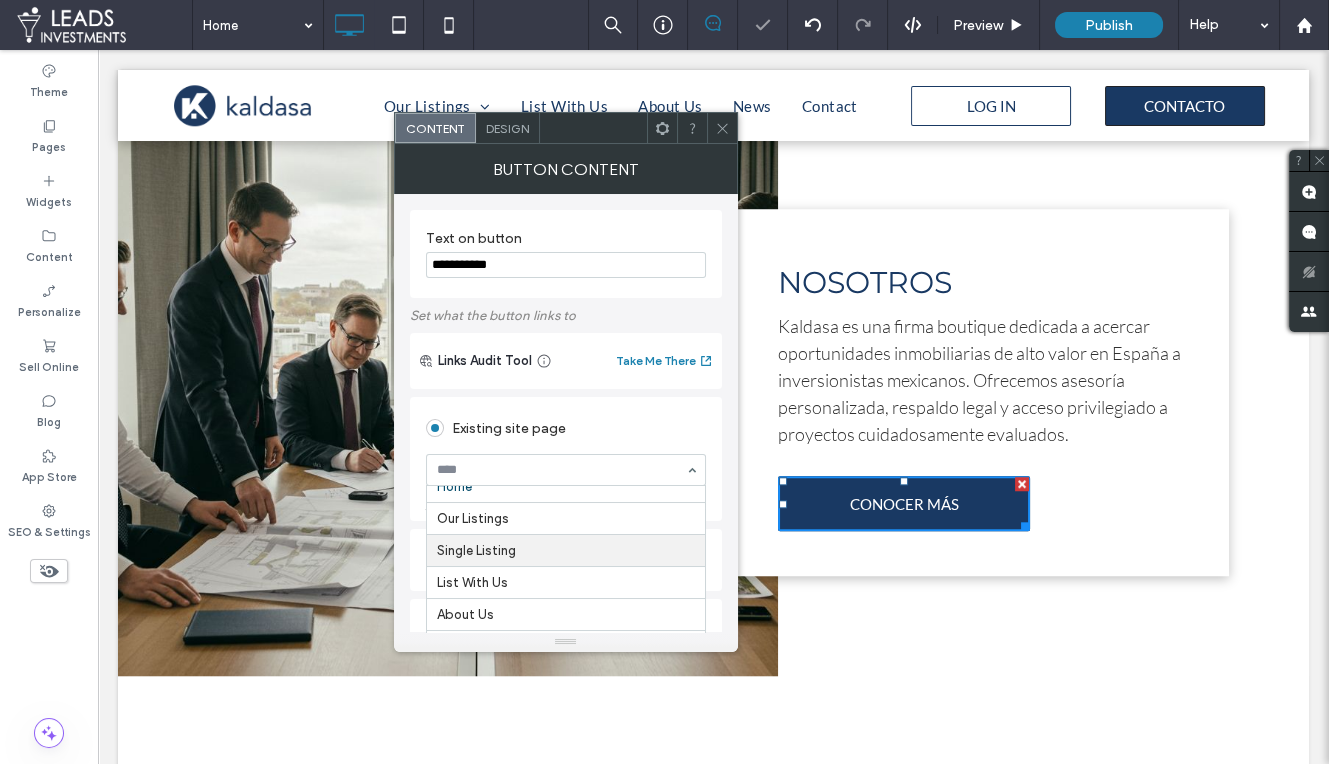 scroll, scrollTop: 26, scrollLeft: 0, axis: vertical 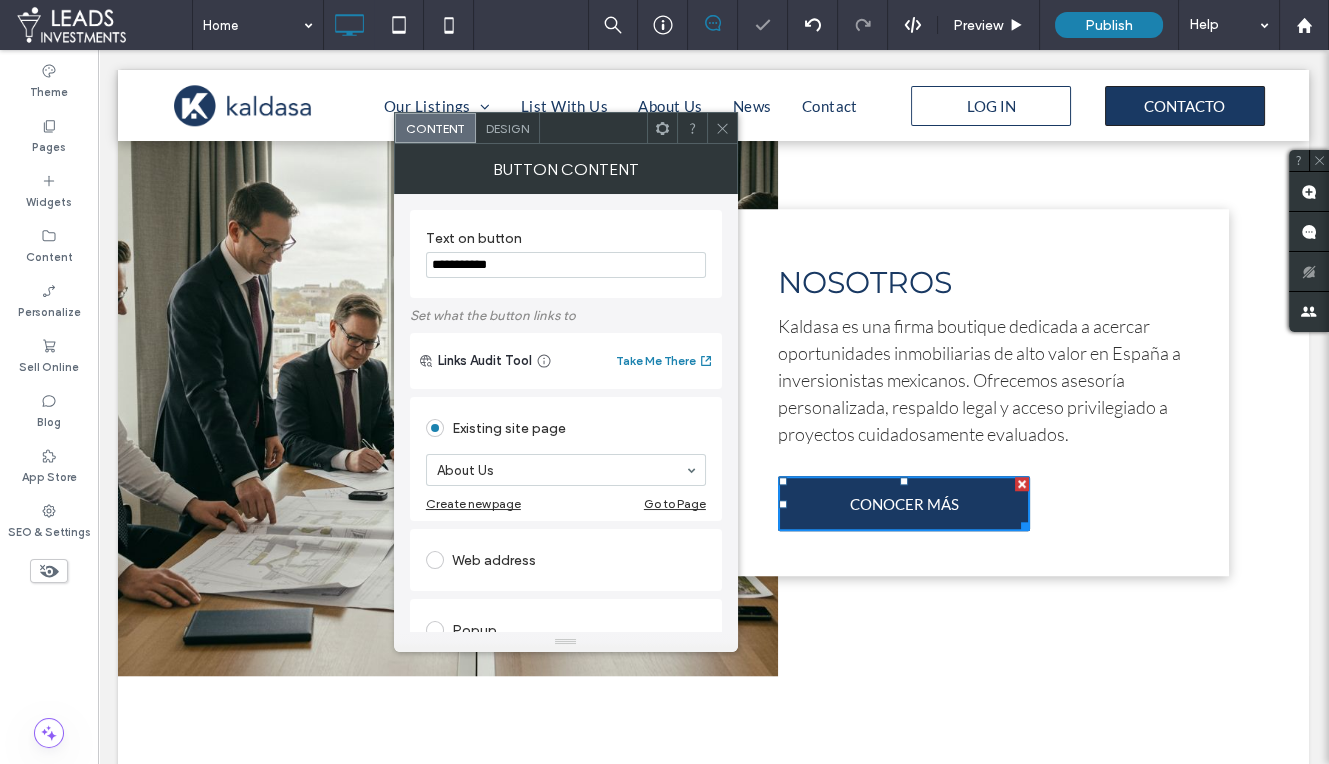 drag, startPoint x: 722, startPoint y: 125, endPoint x: 719, endPoint y: 154, distance: 29.15476 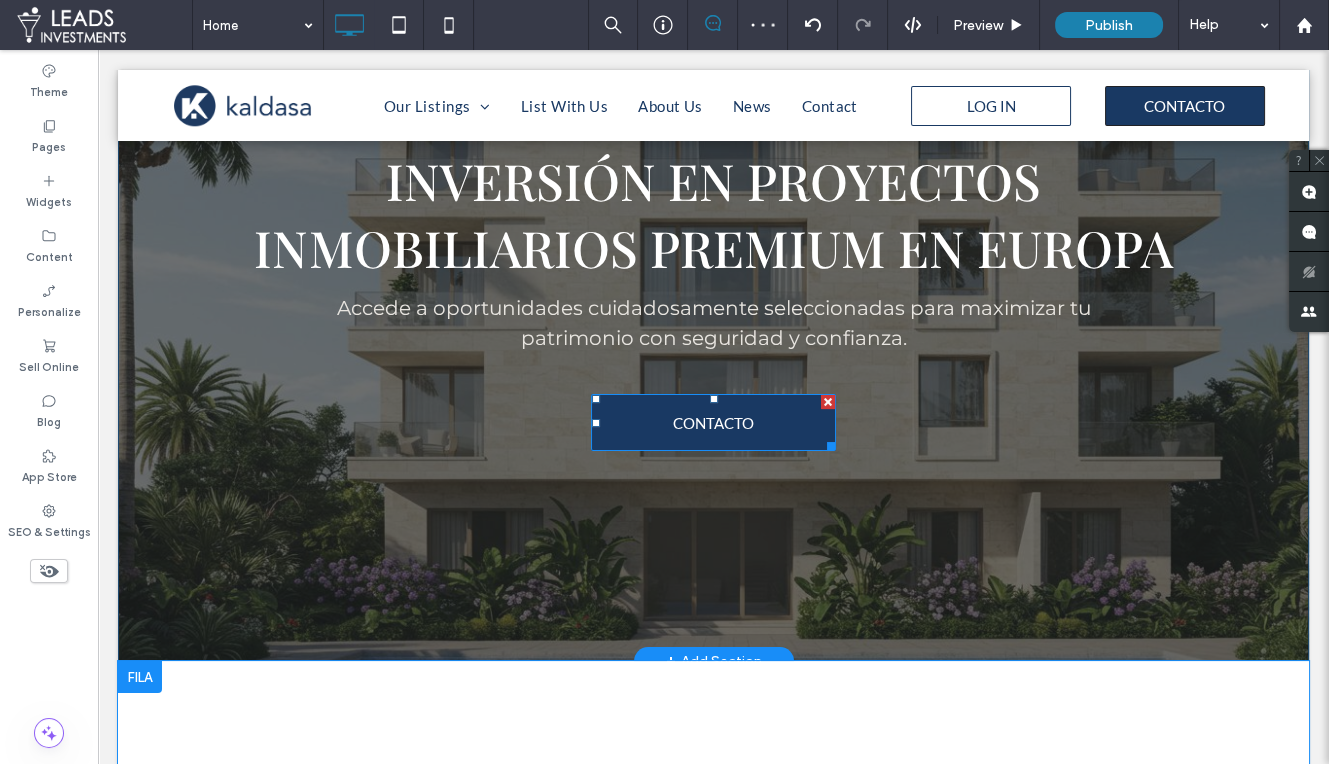 scroll, scrollTop: 244, scrollLeft: 0, axis: vertical 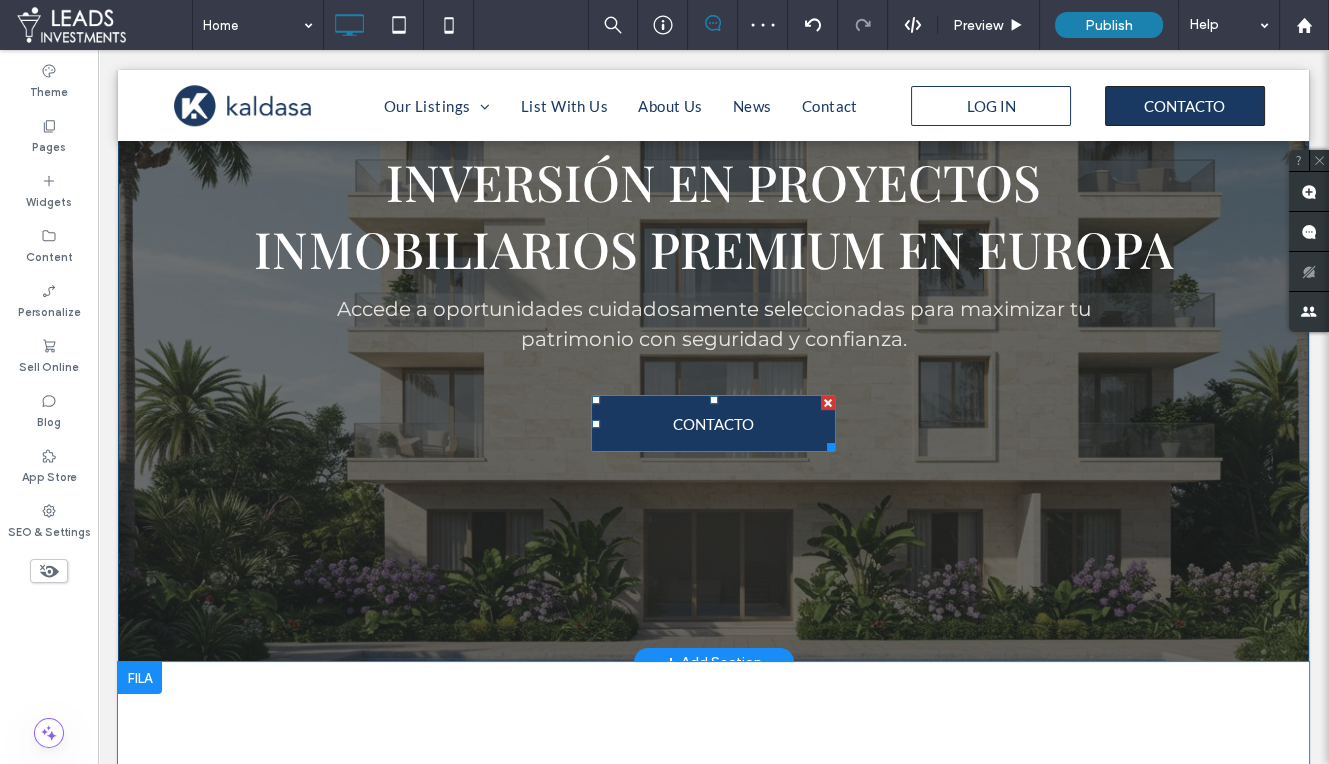 click on "CONTACTO" at bounding box center (714, 423) 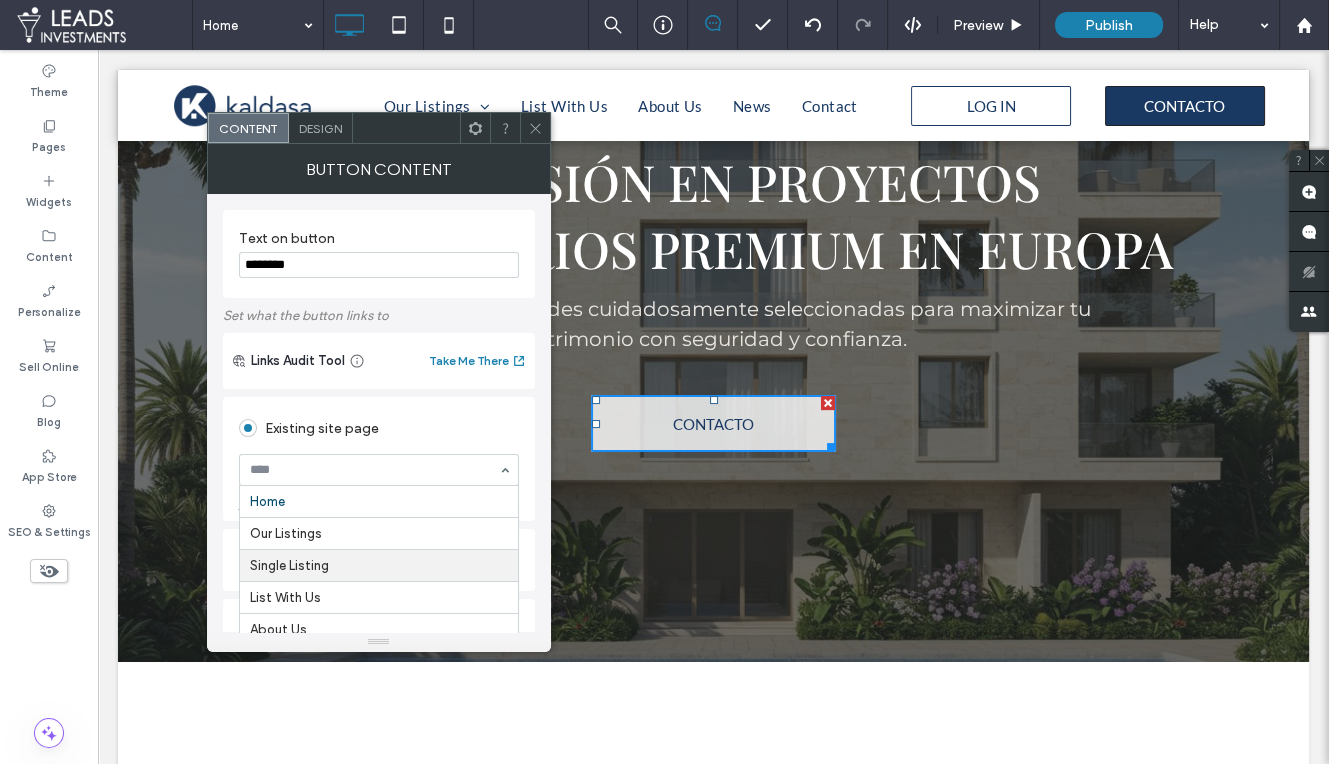 scroll, scrollTop: 26, scrollLeft: 0, axis: vertical 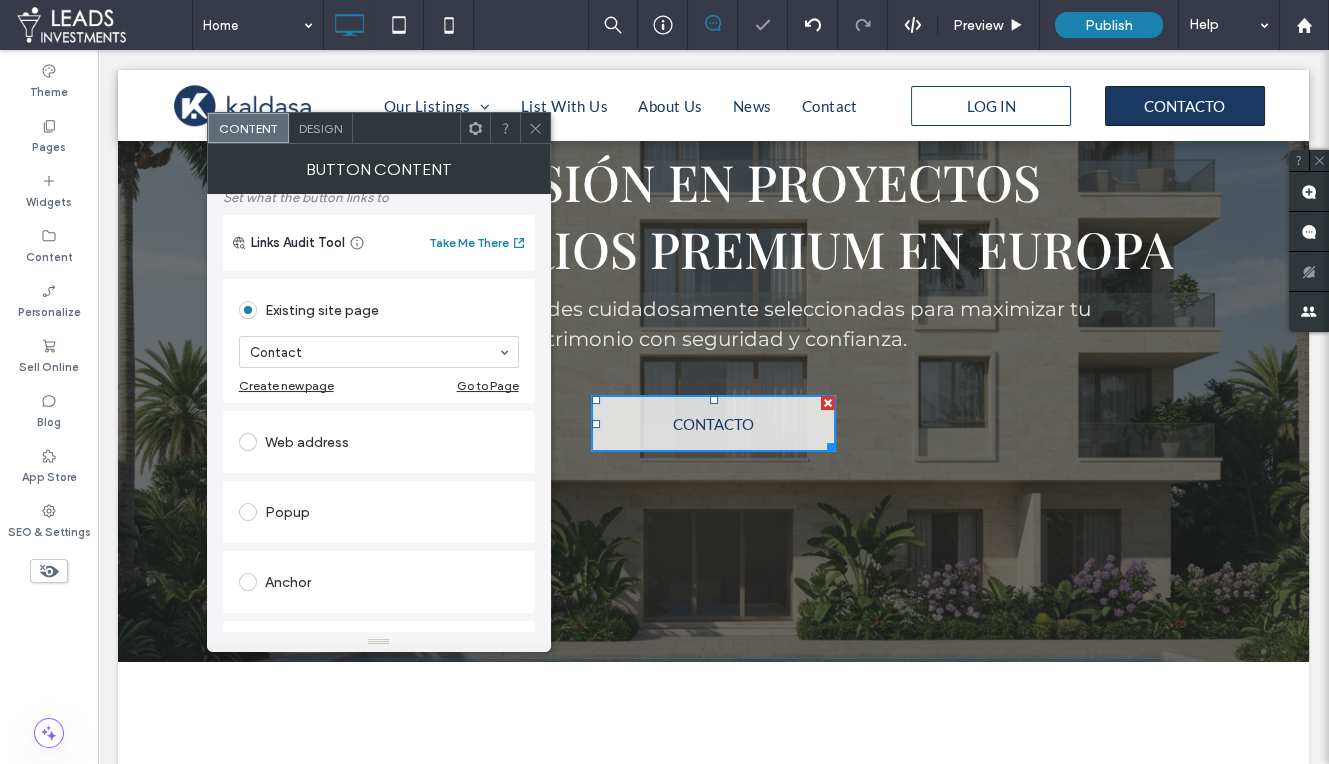 drag, startPoint x: 533, startPoint y: 126, endPoint x: 539, endPoint y: 151, distance: 25.70992 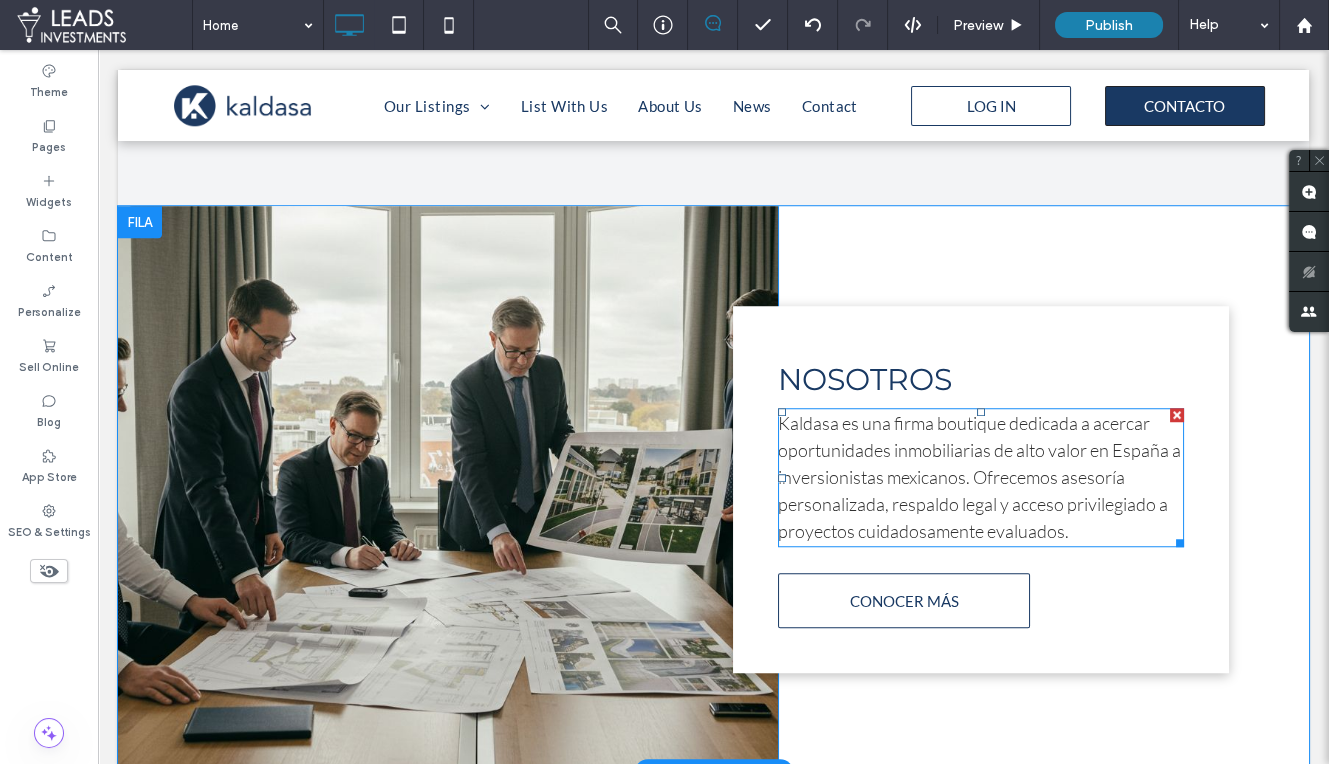 scroll, scrollTop: 2603, scrollLeft: 0, axis: vertical 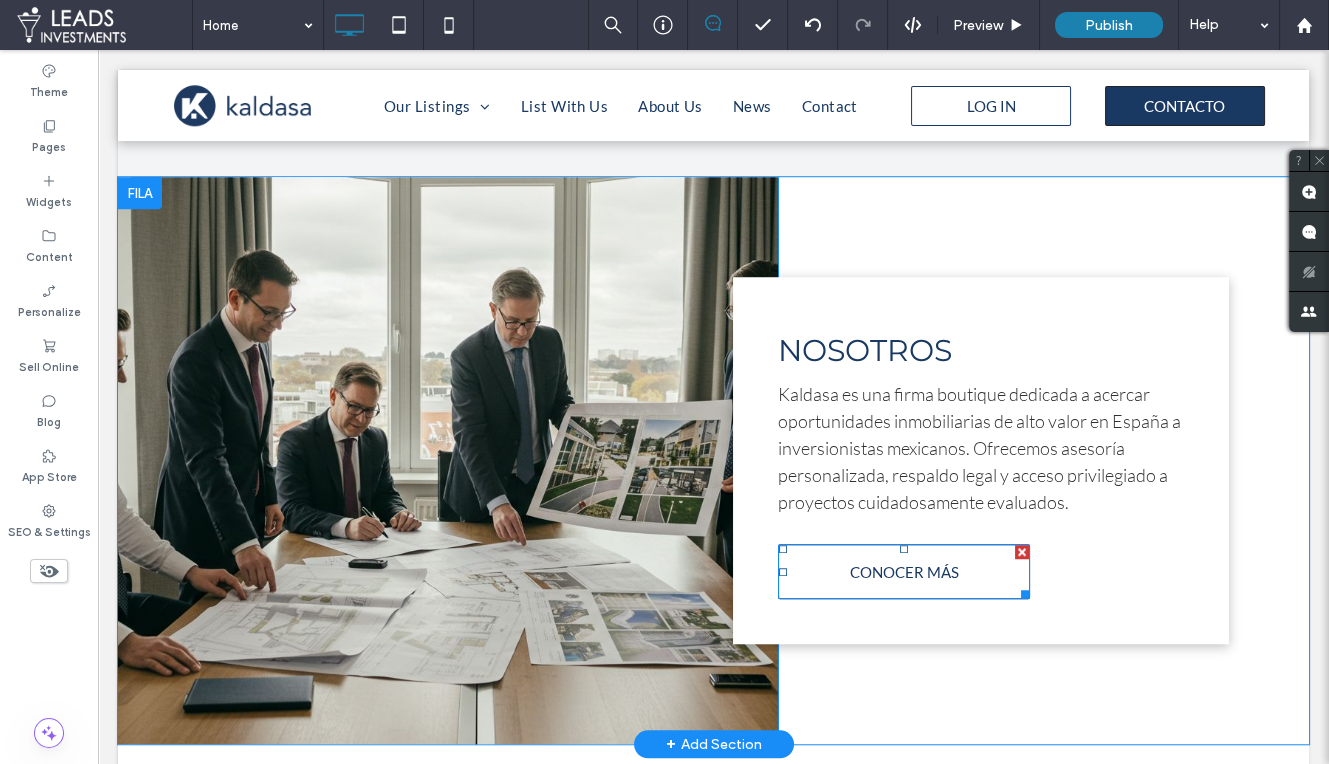 click on "CONOCER MÁS" at bounding box center (904, 571) 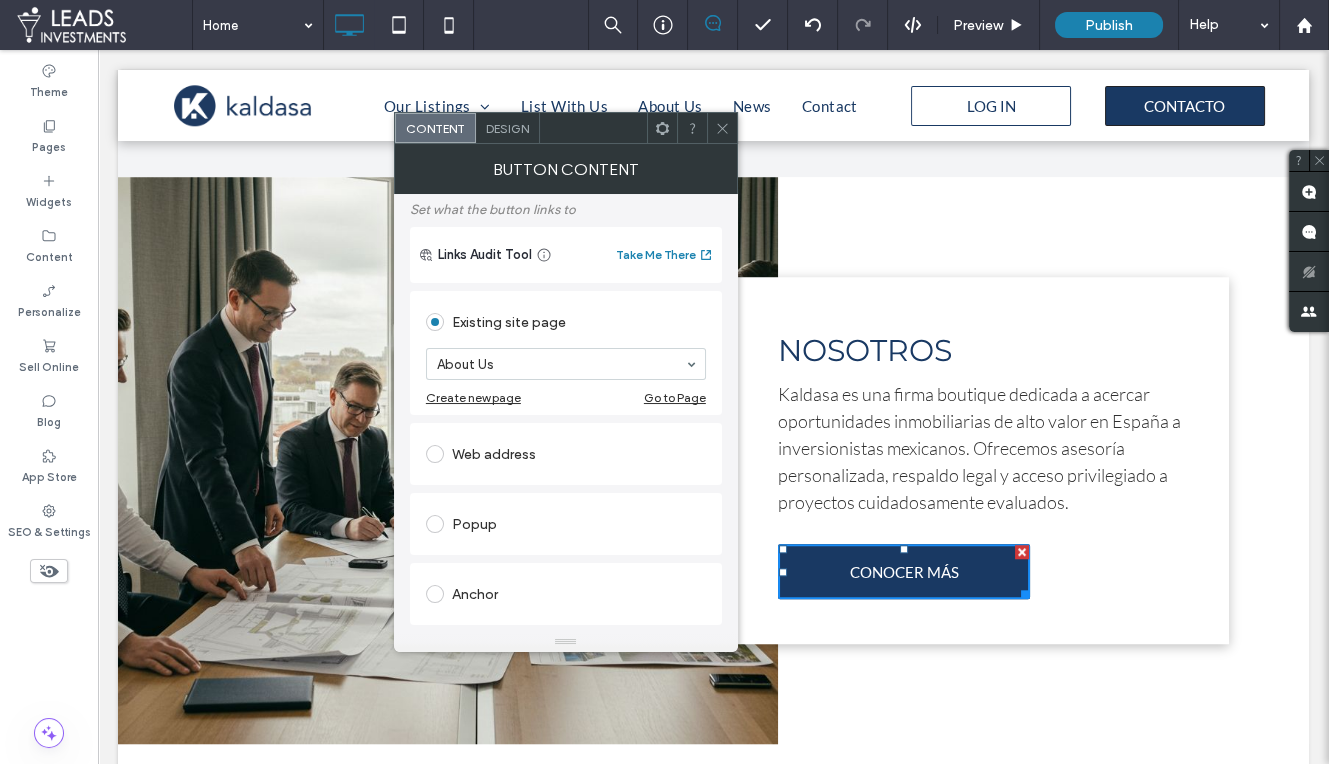 scroll, scrollTop: 118, scrollLeft: 0, axis: vertical 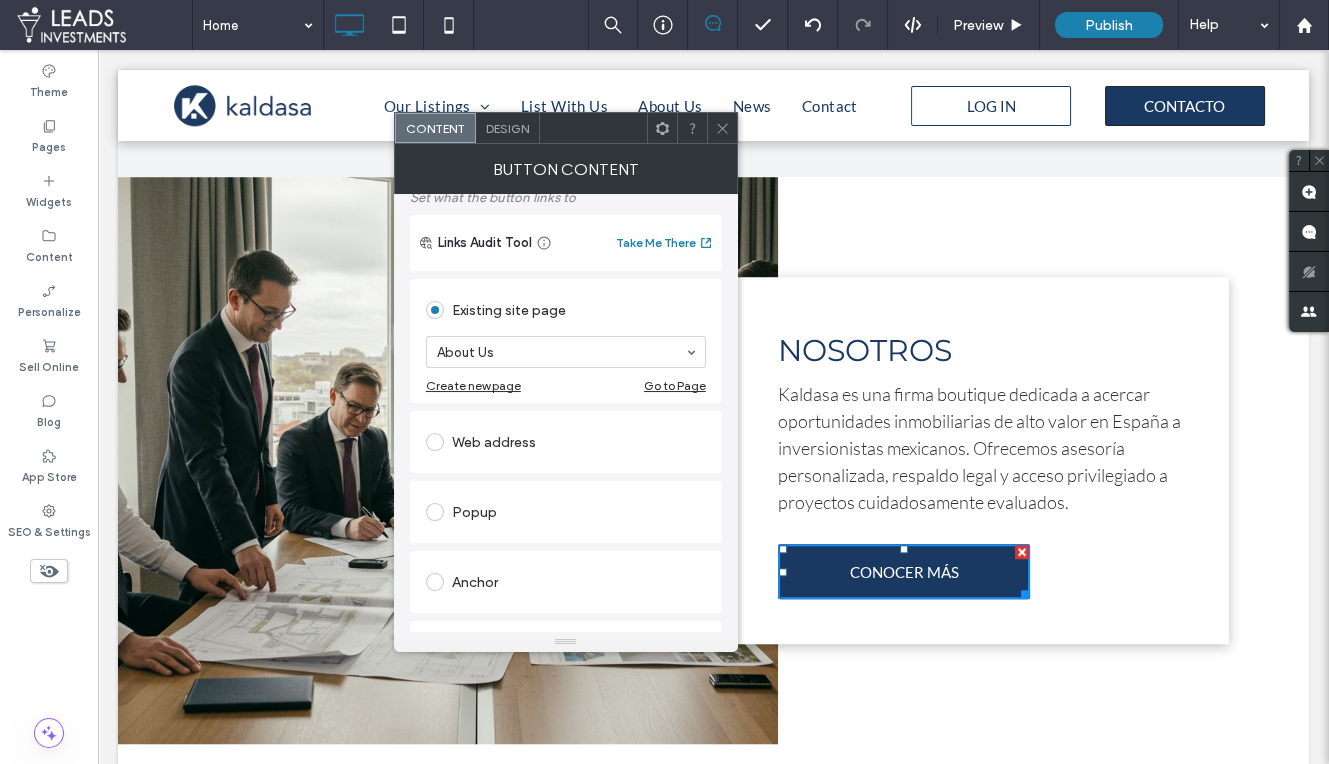 click 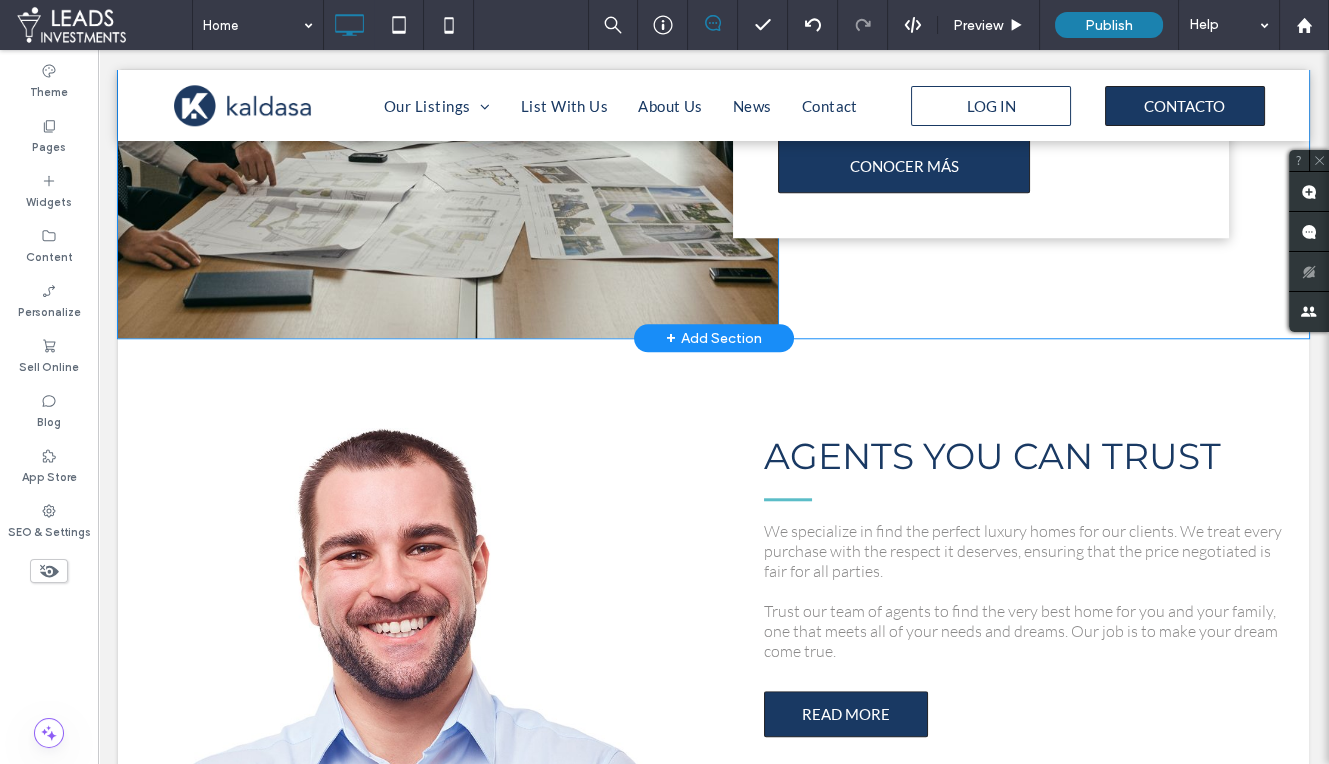scroll, scrollTop: 3017, scrollLeft: 0, axis: vertical 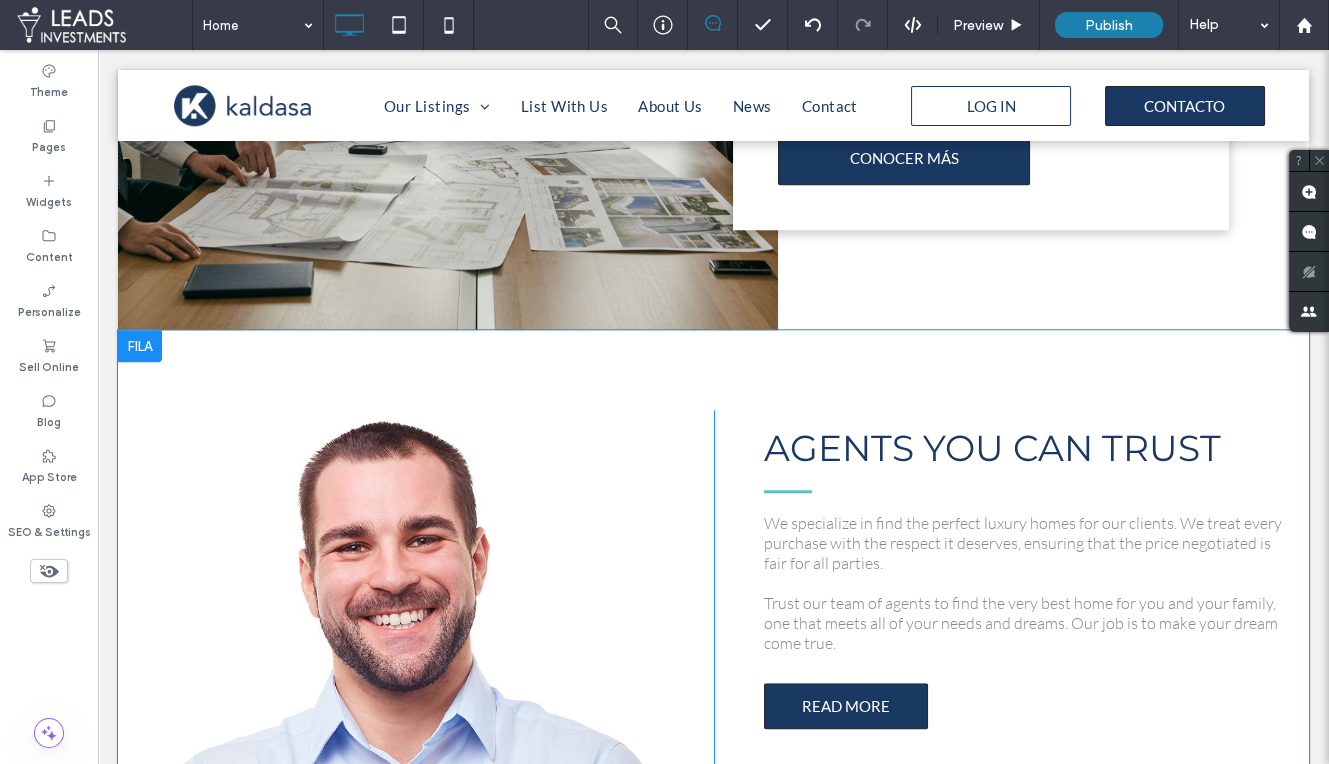 click at bounding box center (140, 346) 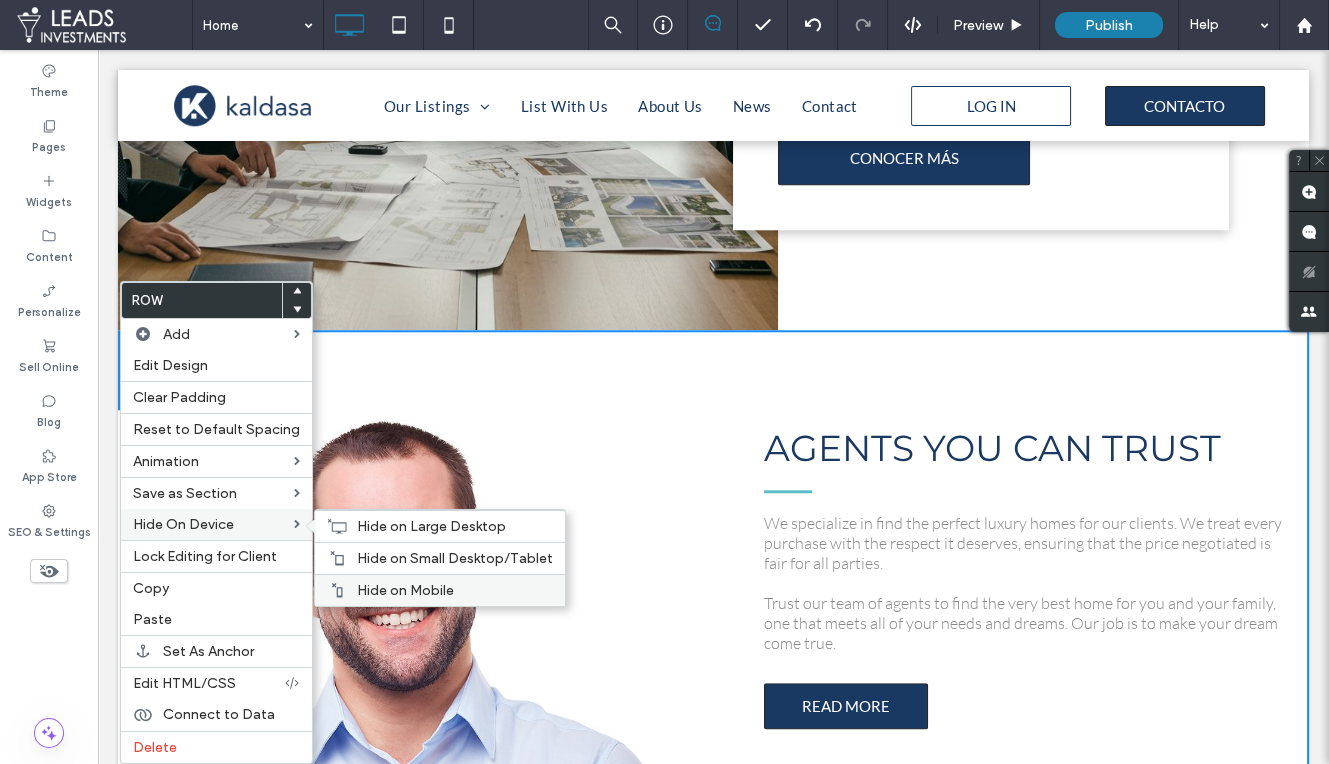 drag, startPoint x: 374, startPoint y: 578, endPoint x: 307, endPoint y: 541, distance: 76.537575 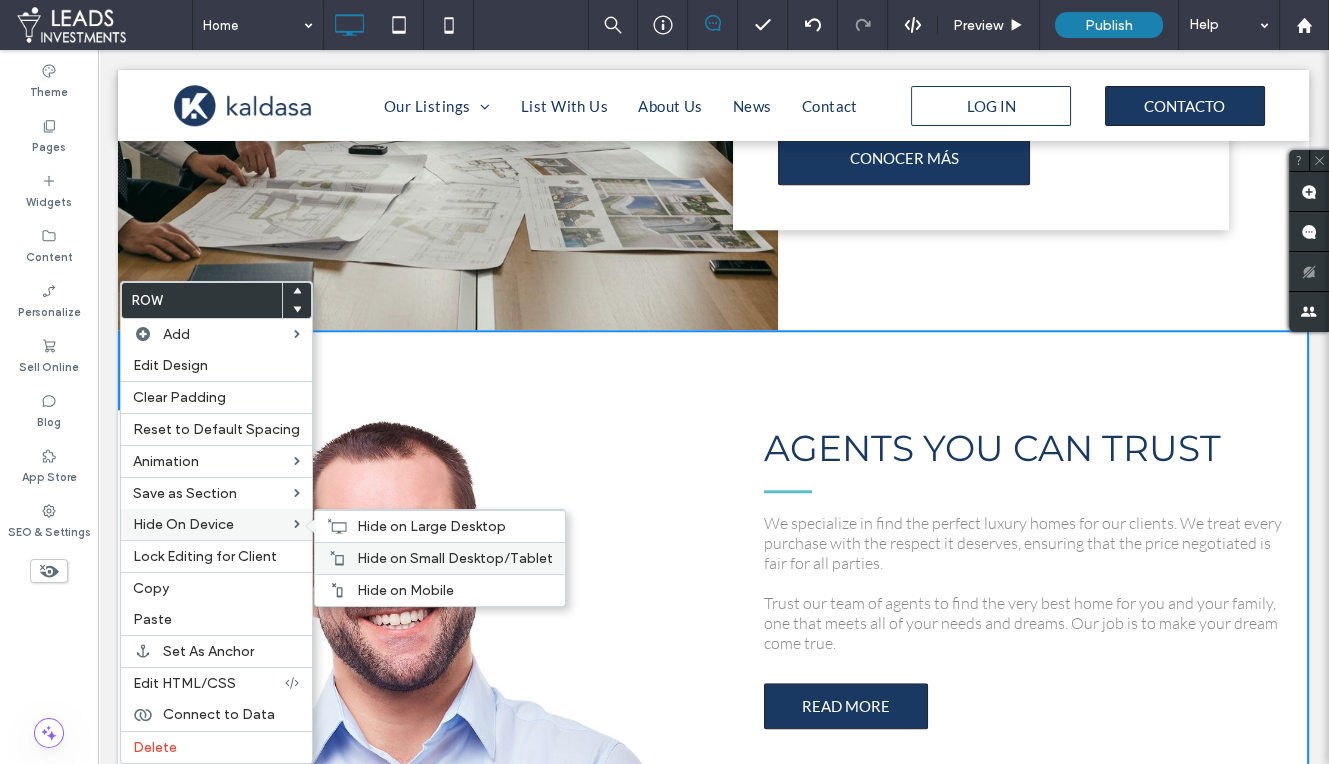 click on "Hide on Mobile" at bounding box center (405, 590) 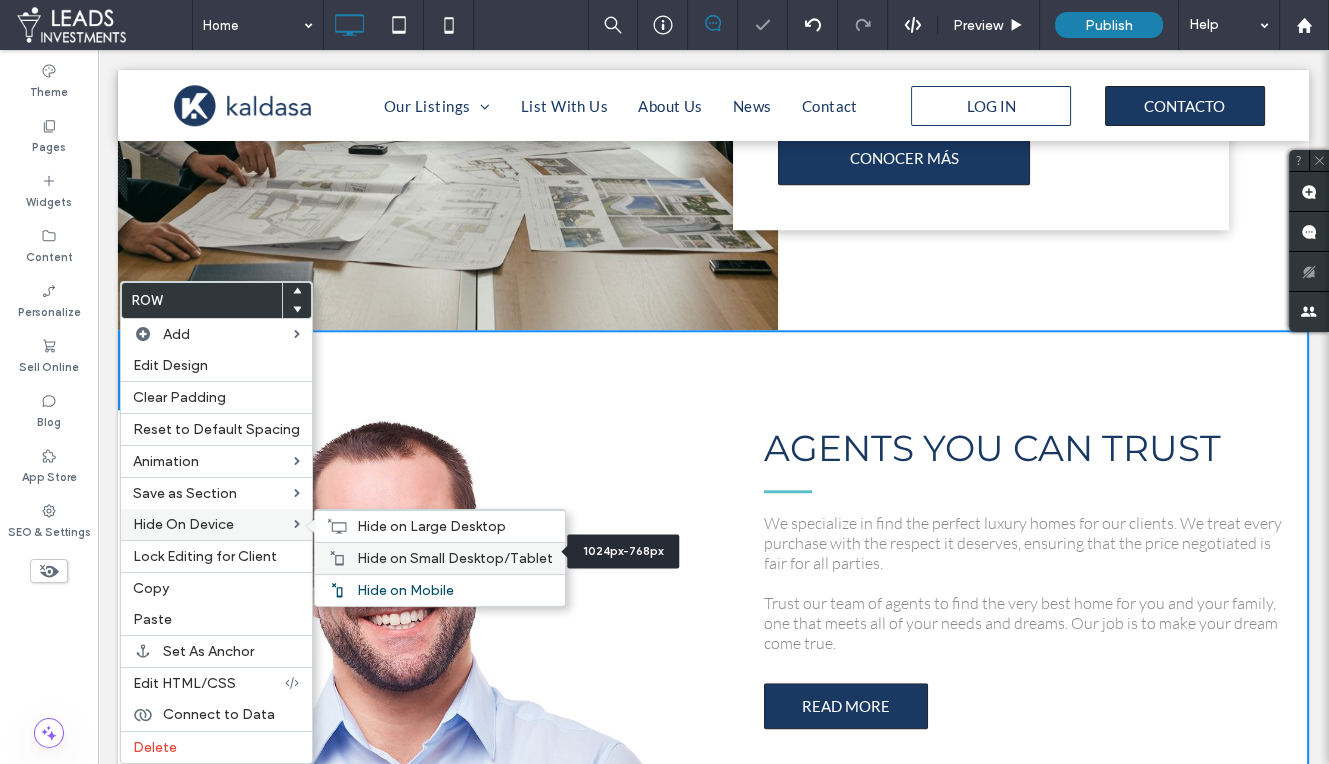 click on "Hide on Small Desktop/Tablet" at bounding box center [455, 558] 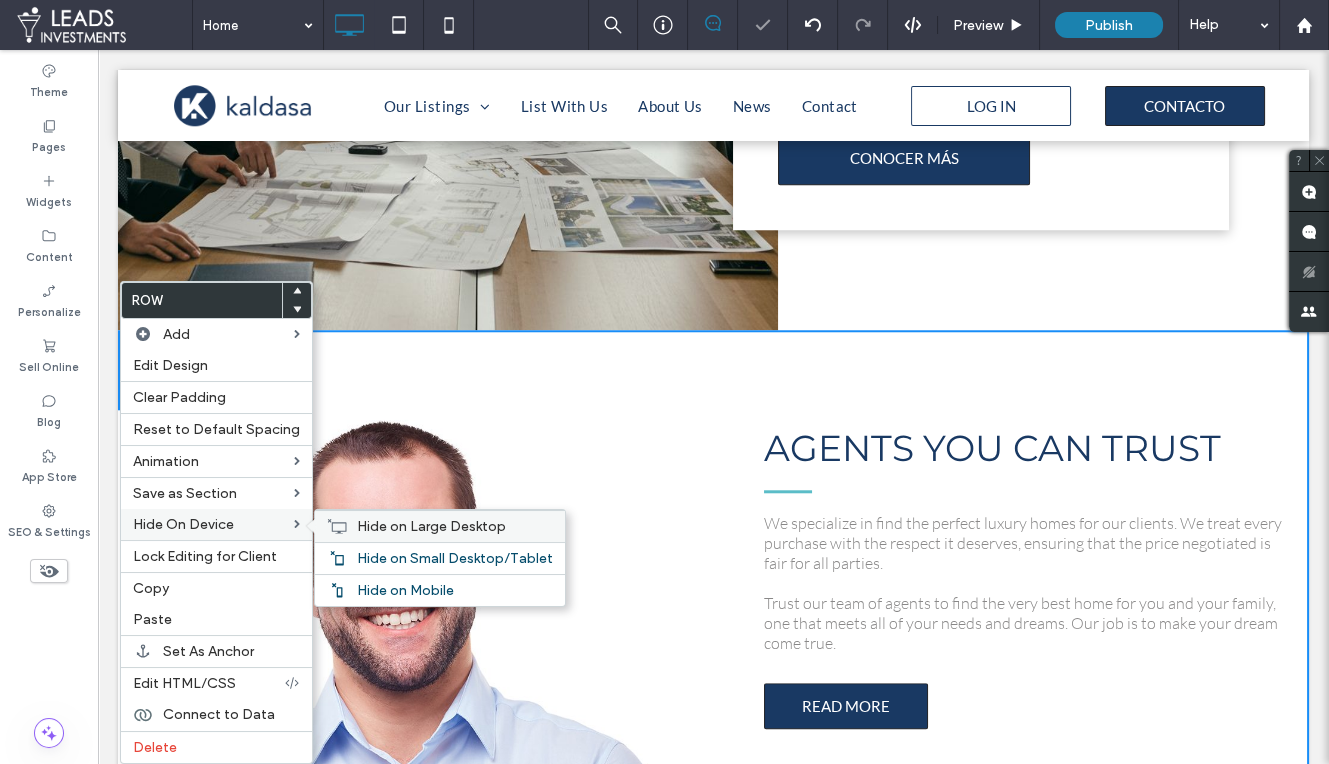 click on "Hide on Large Desktop" at bounding box center (431, 526) 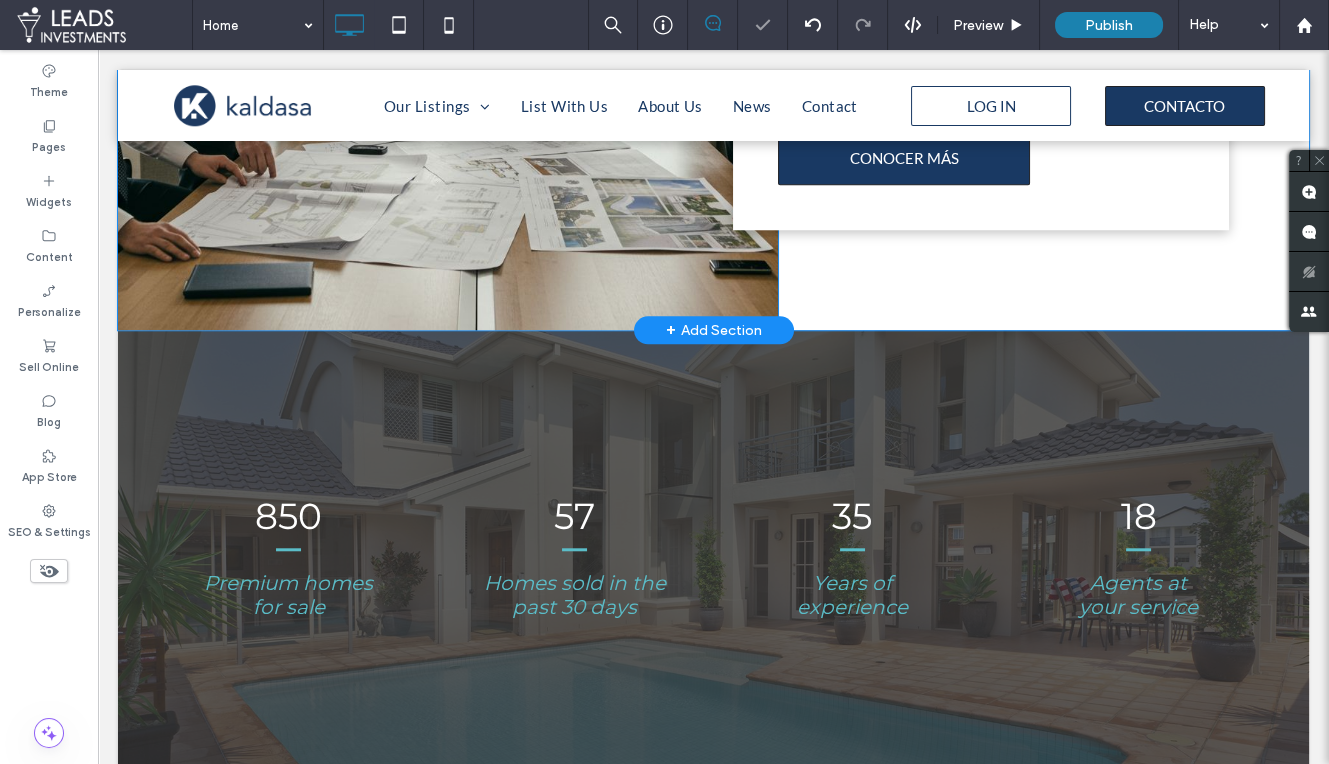 click on "+ Add Section" at bounding box center [714, 330] 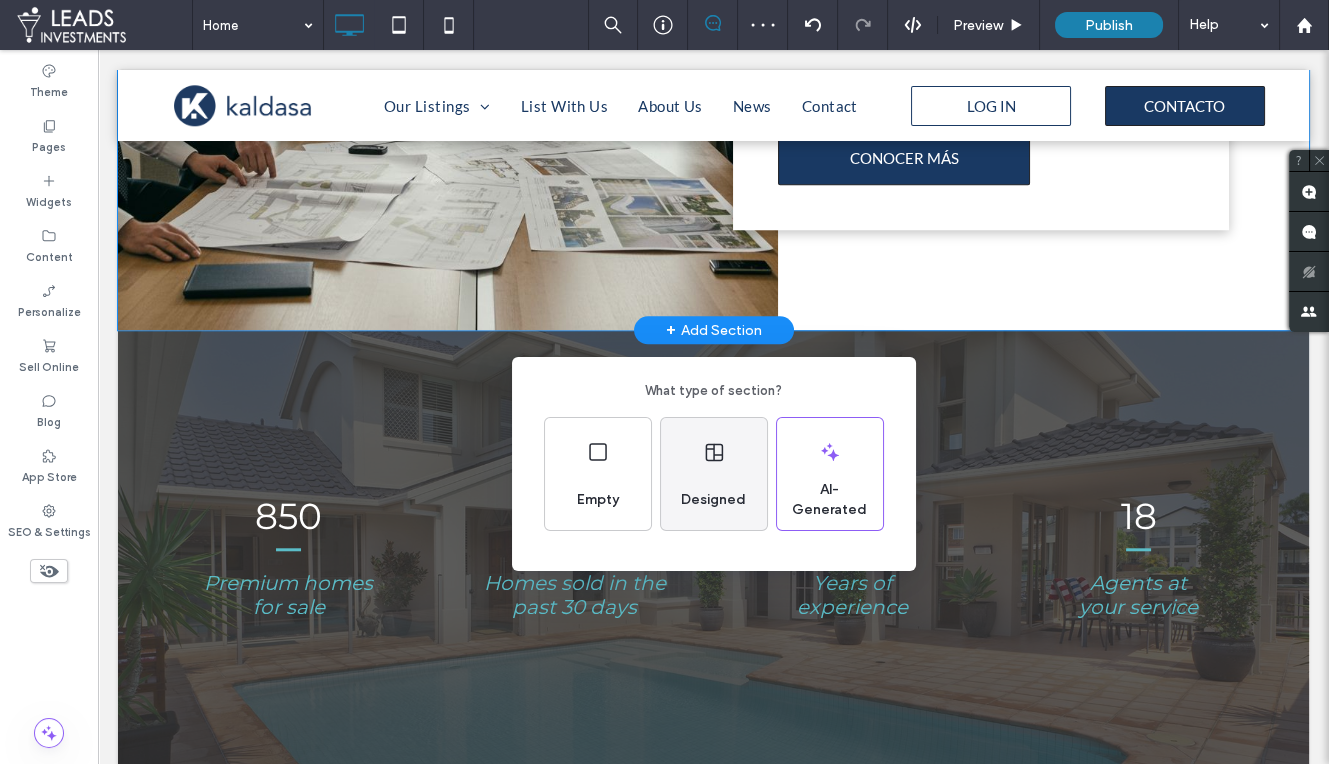 click 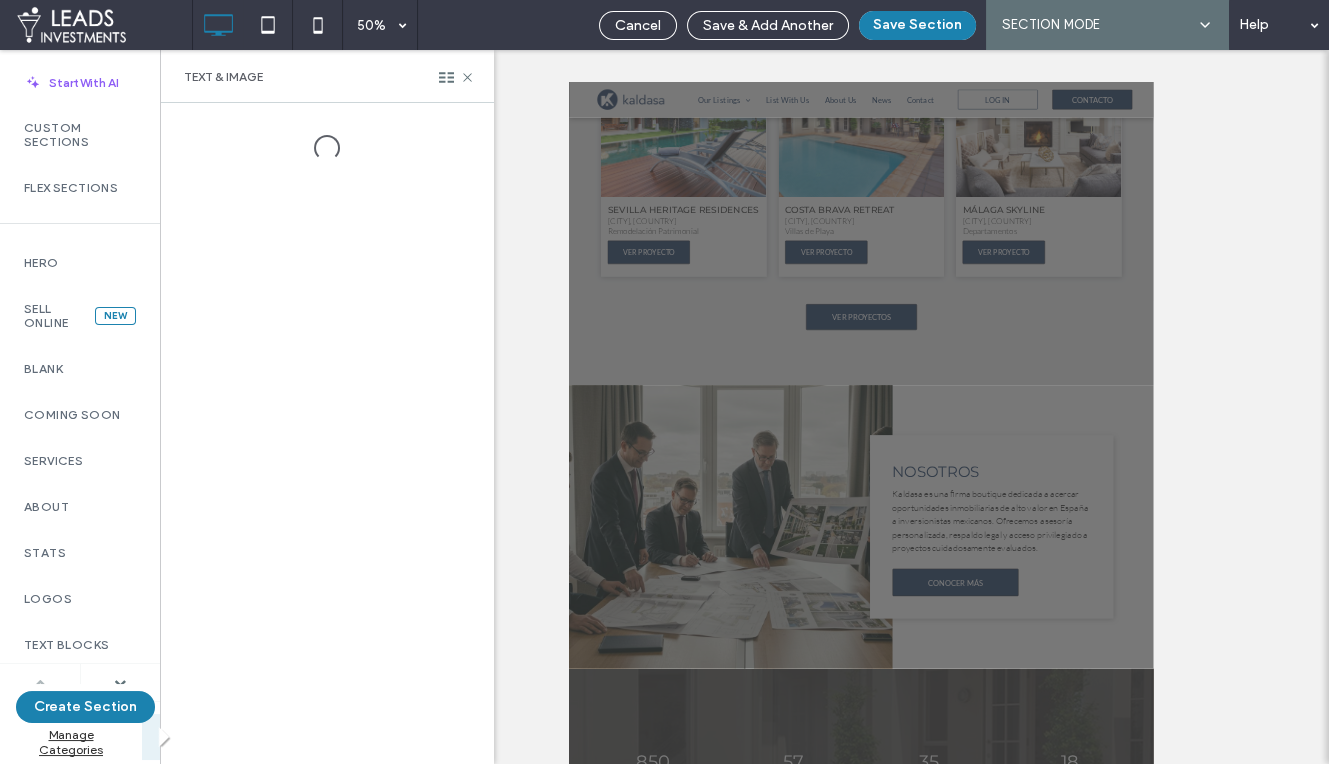 scroll, scrollTop: 2090, scrollLeft: 0, axis: vertical 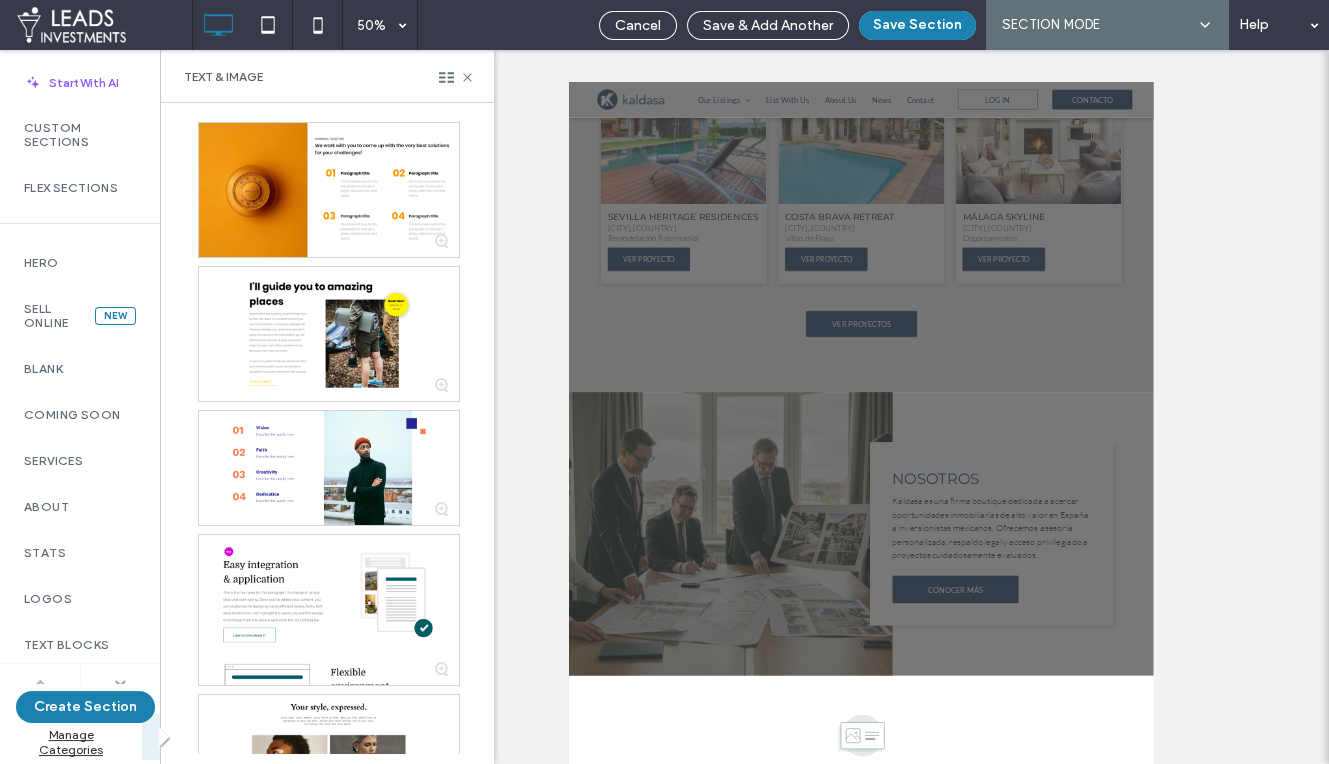 click at bounding box center [120, 683] 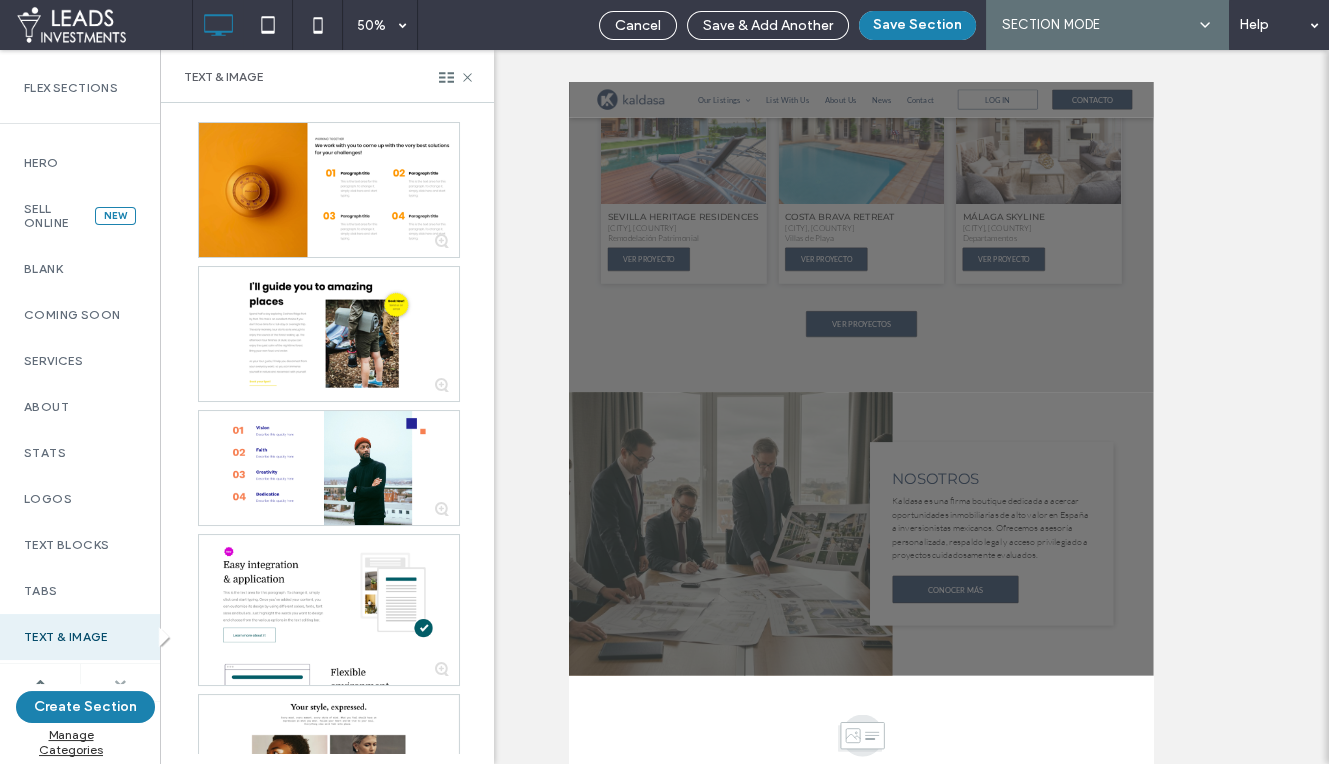 click at bounding box center [120, 682] 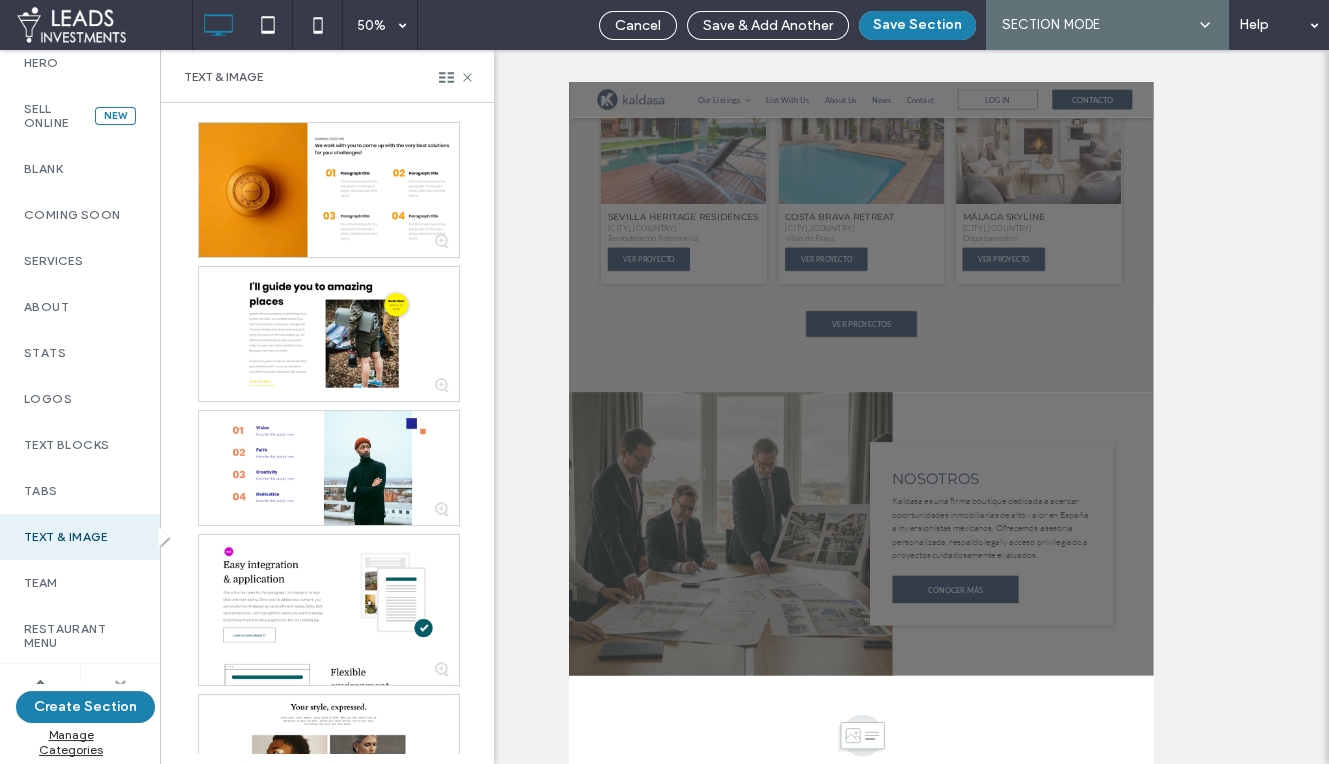 click at bounding box center [120, 682] 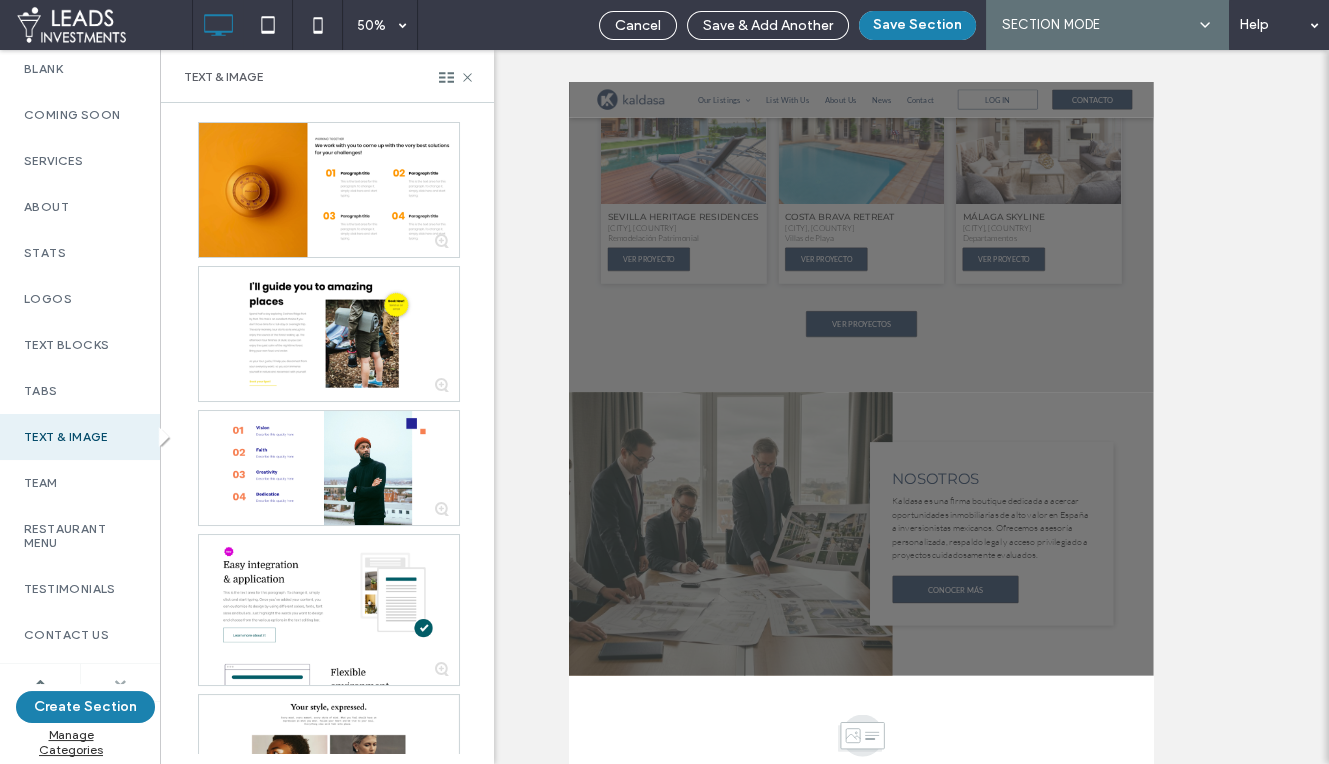 click at bounding box center [120, 682] 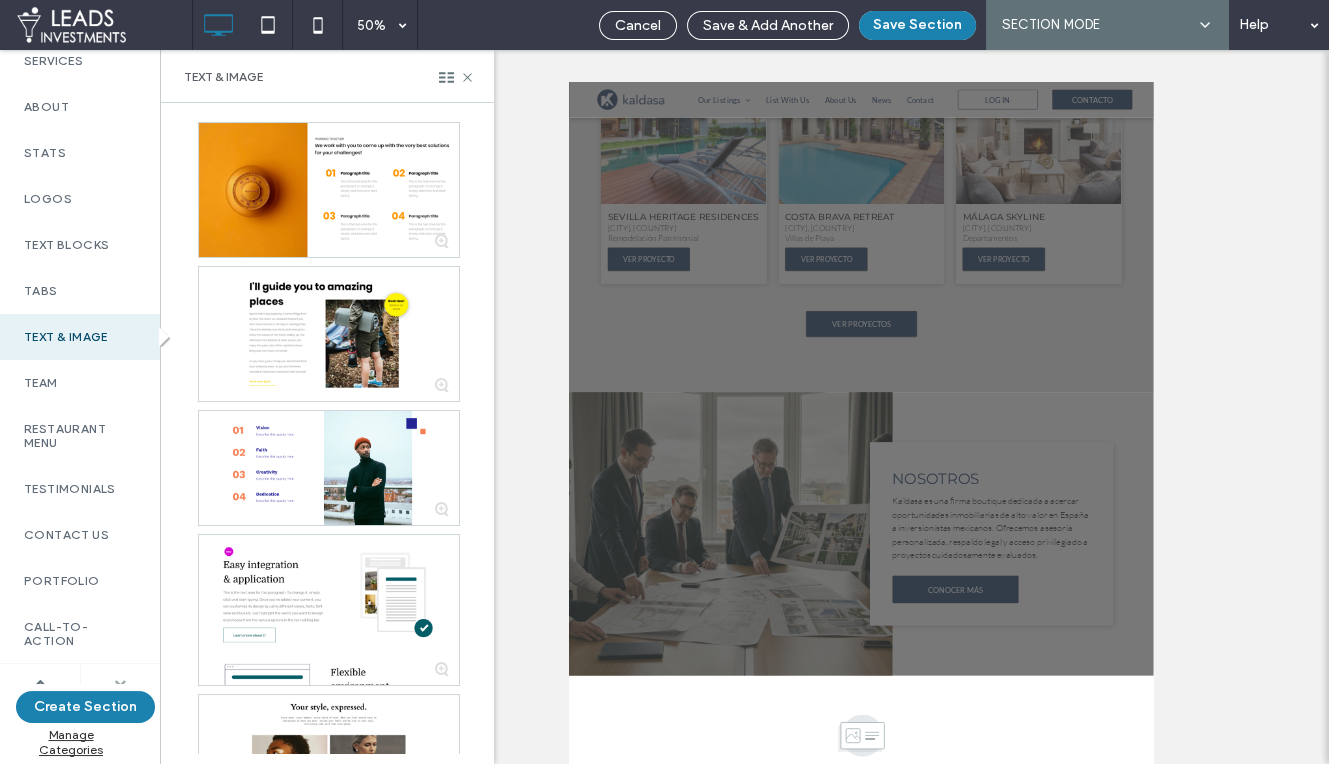 click at bounding box center [120, 682] 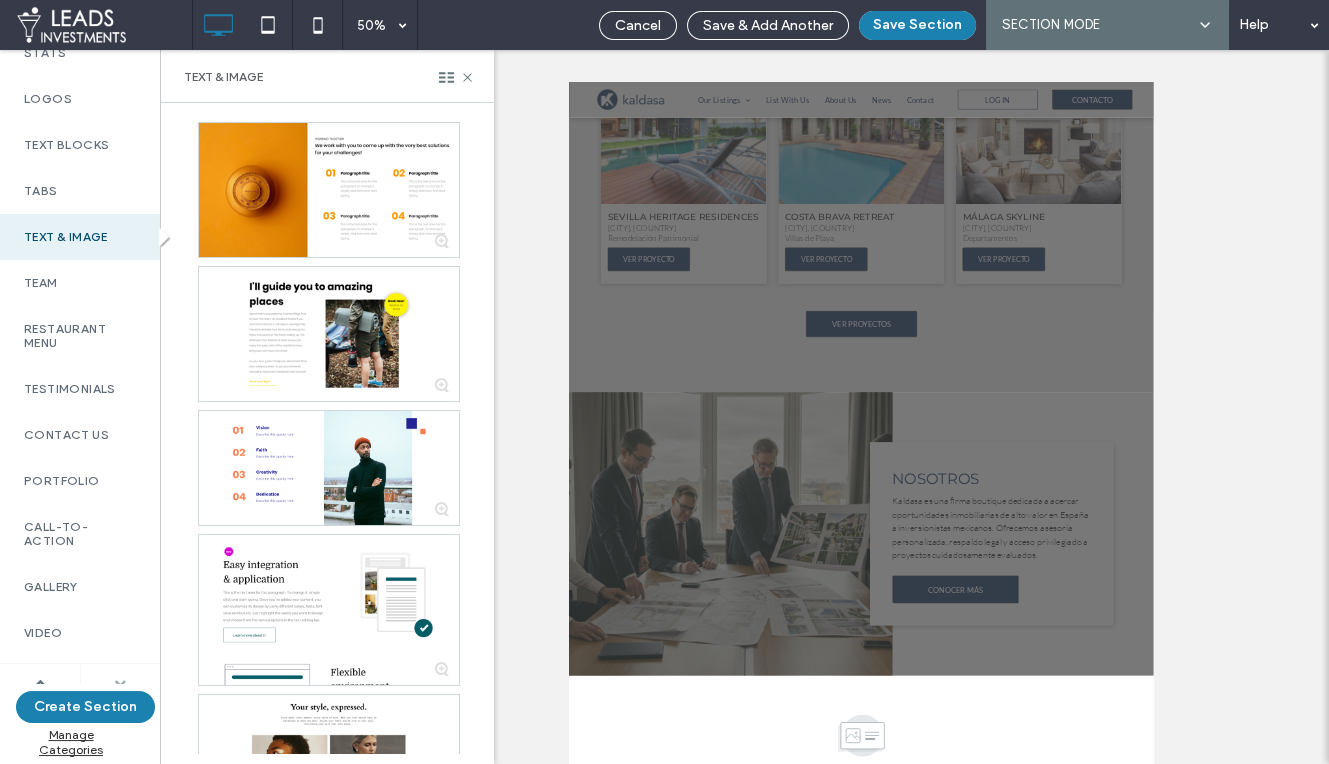 click at bounding box center [120, 682] 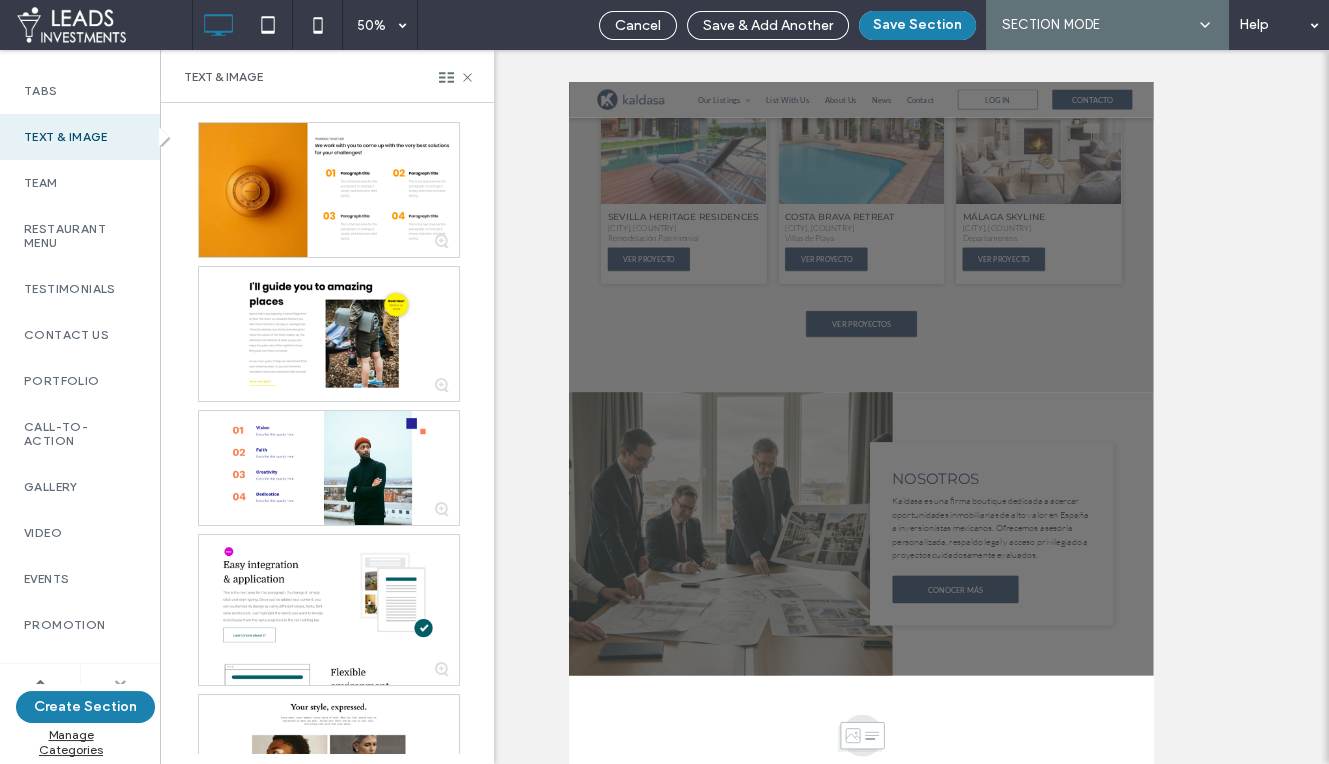 click at bounding box center (120, 682) 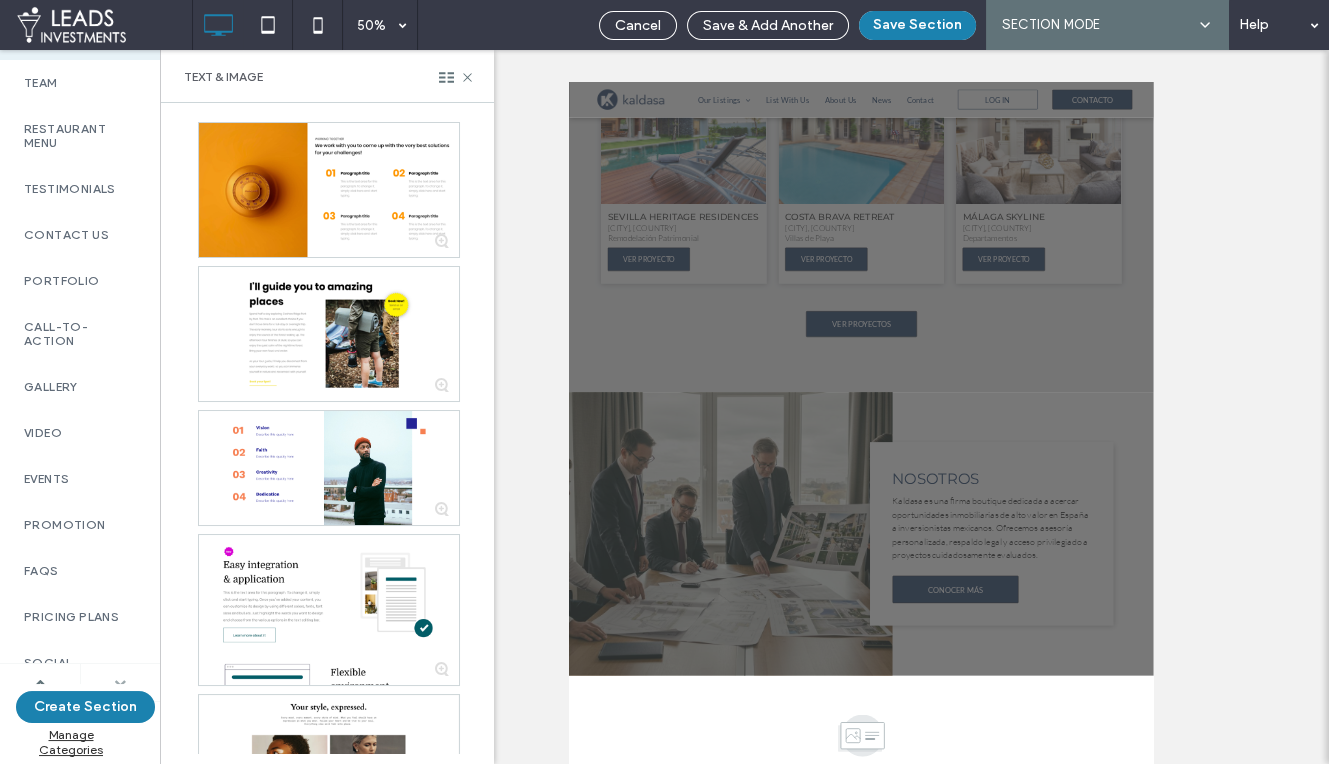 click at bounding box center [120, 682] 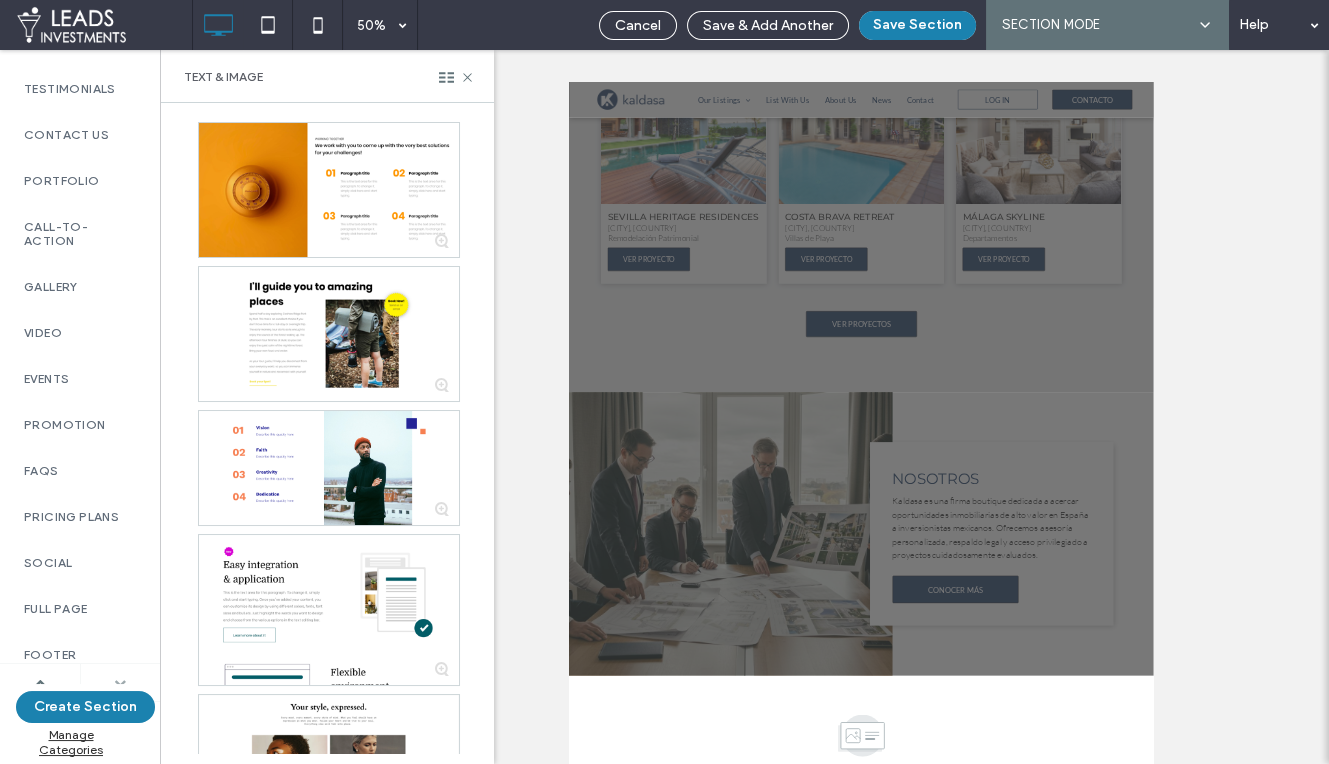 click at bounding box center [121, 682] 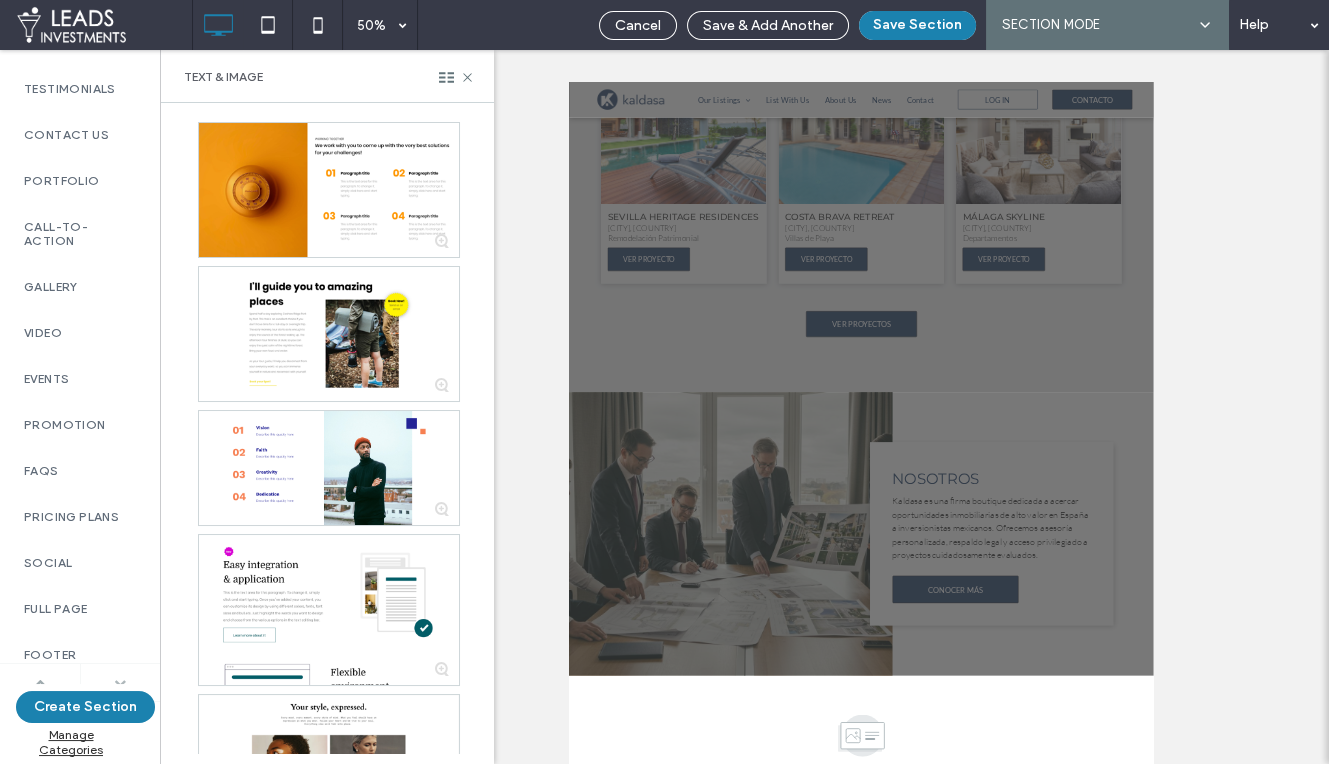 click at bounding box center [40, 683] 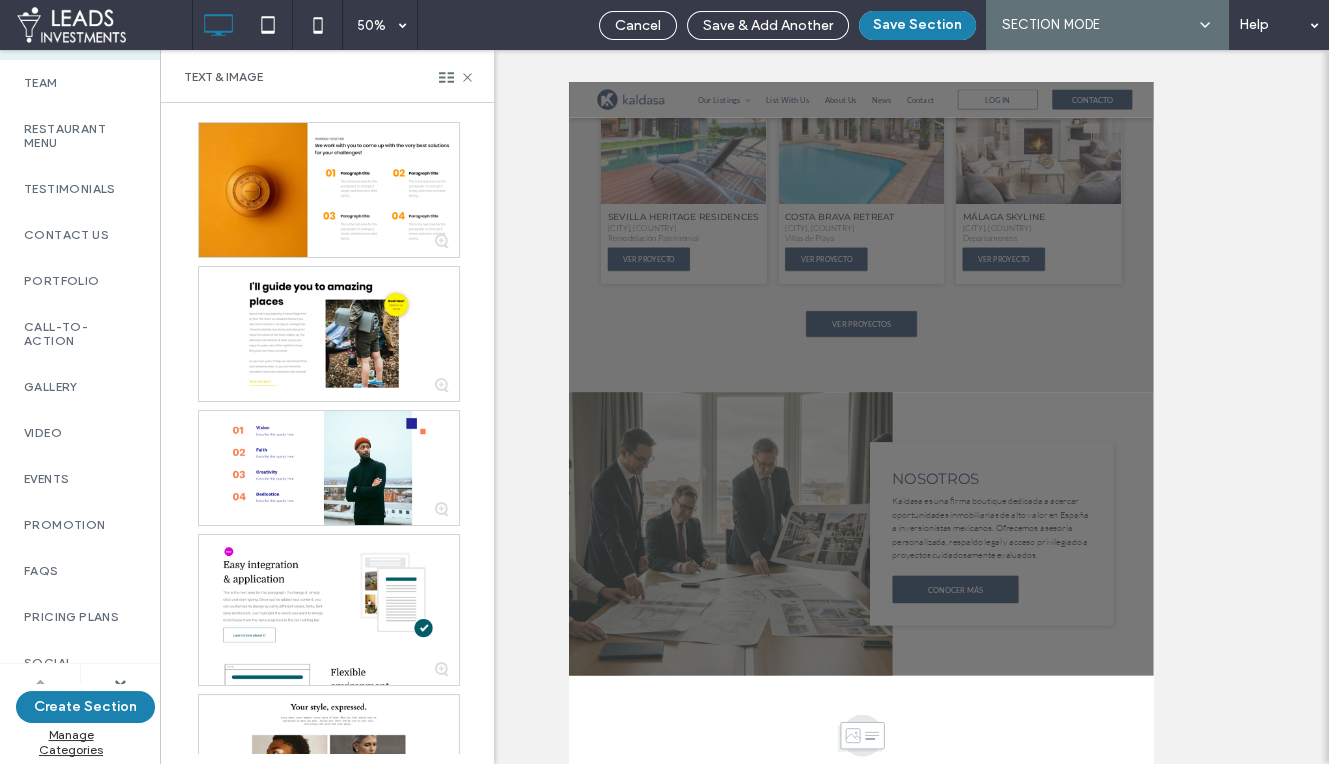 click at bounding box center (40, 683) 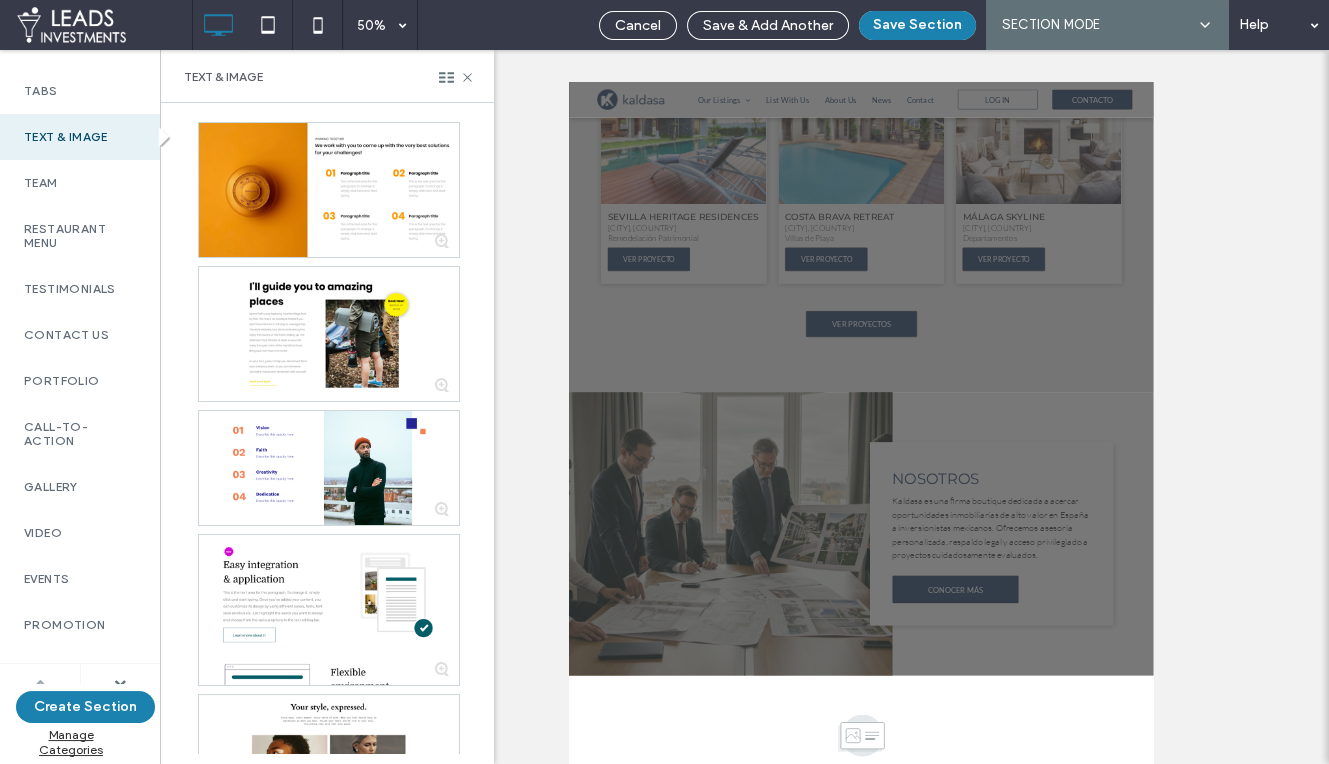 click at bounding box center (40, 683) 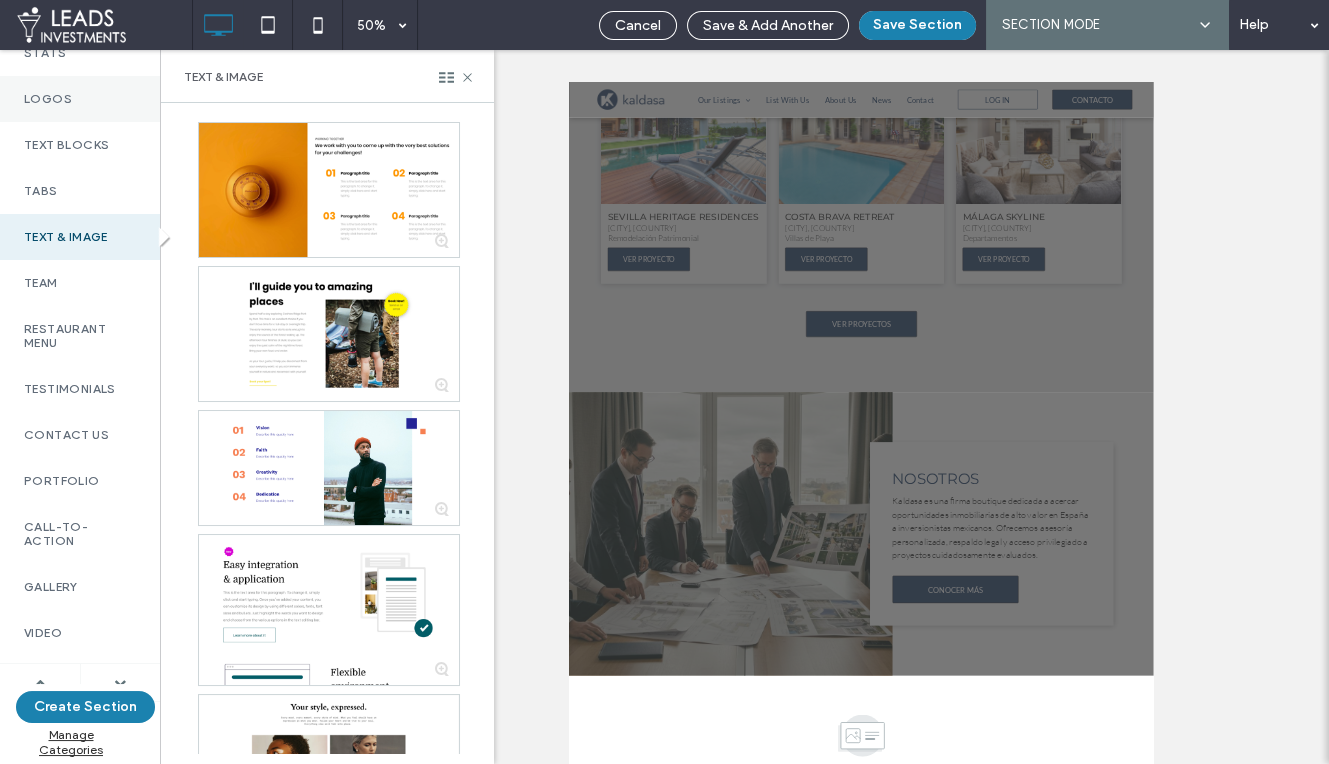 click on "Logos" at bounding box center [80, 99] 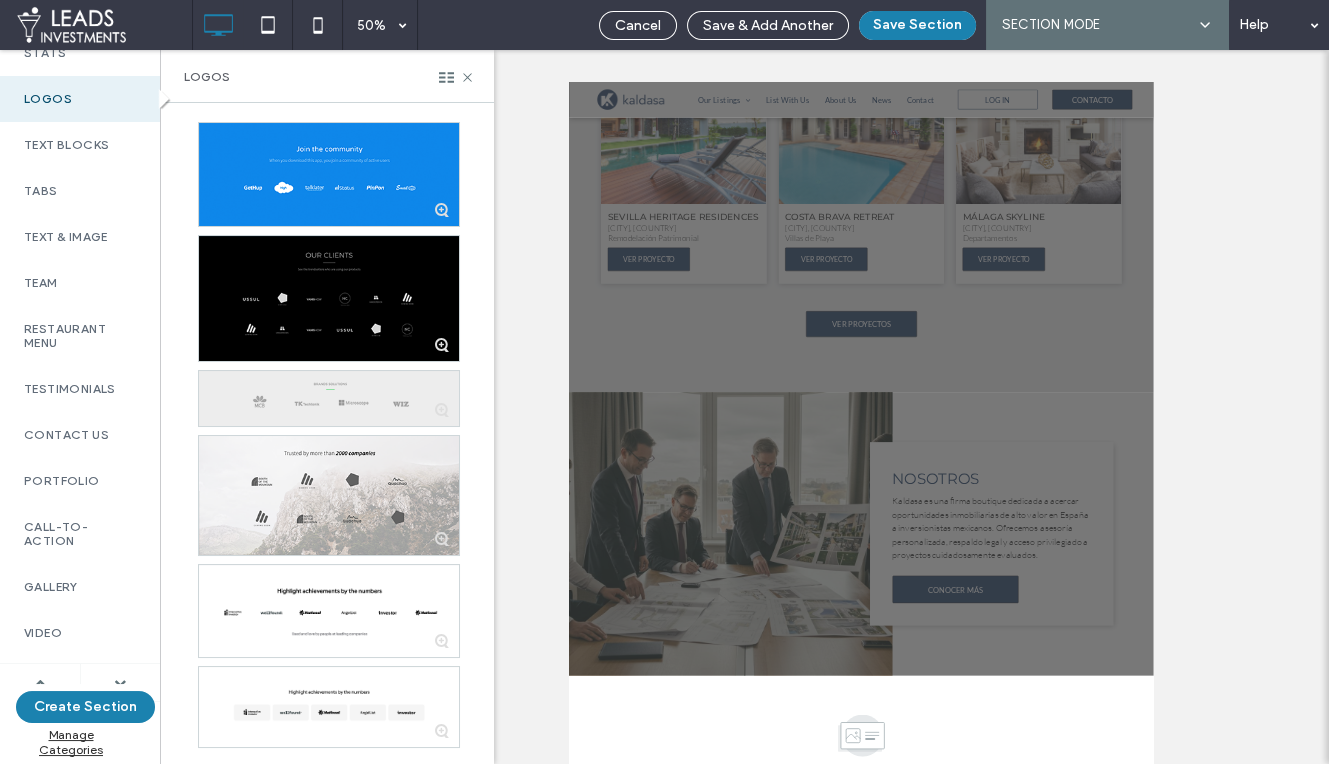 click at bounding box center [329, 398] 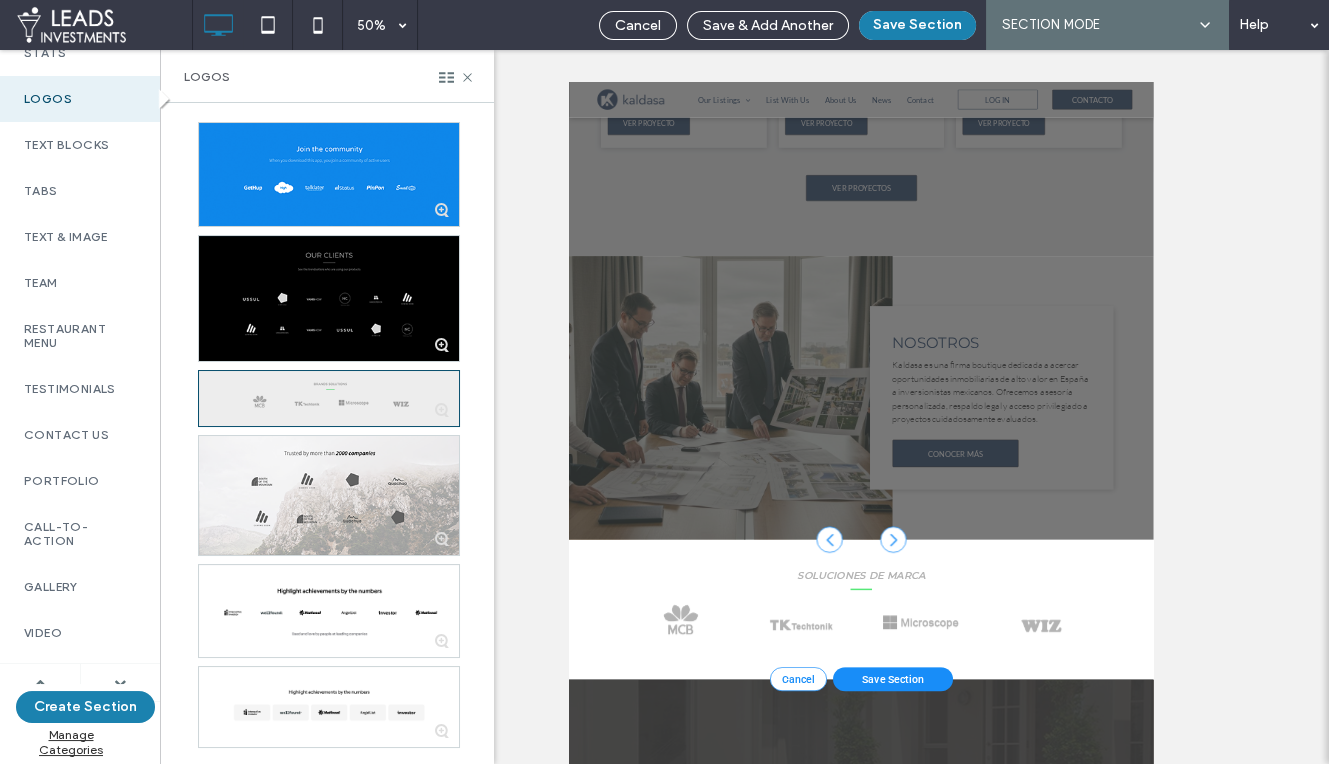 scroll, scrollTop: 2369, scrollLeft: 0, axis: vertical 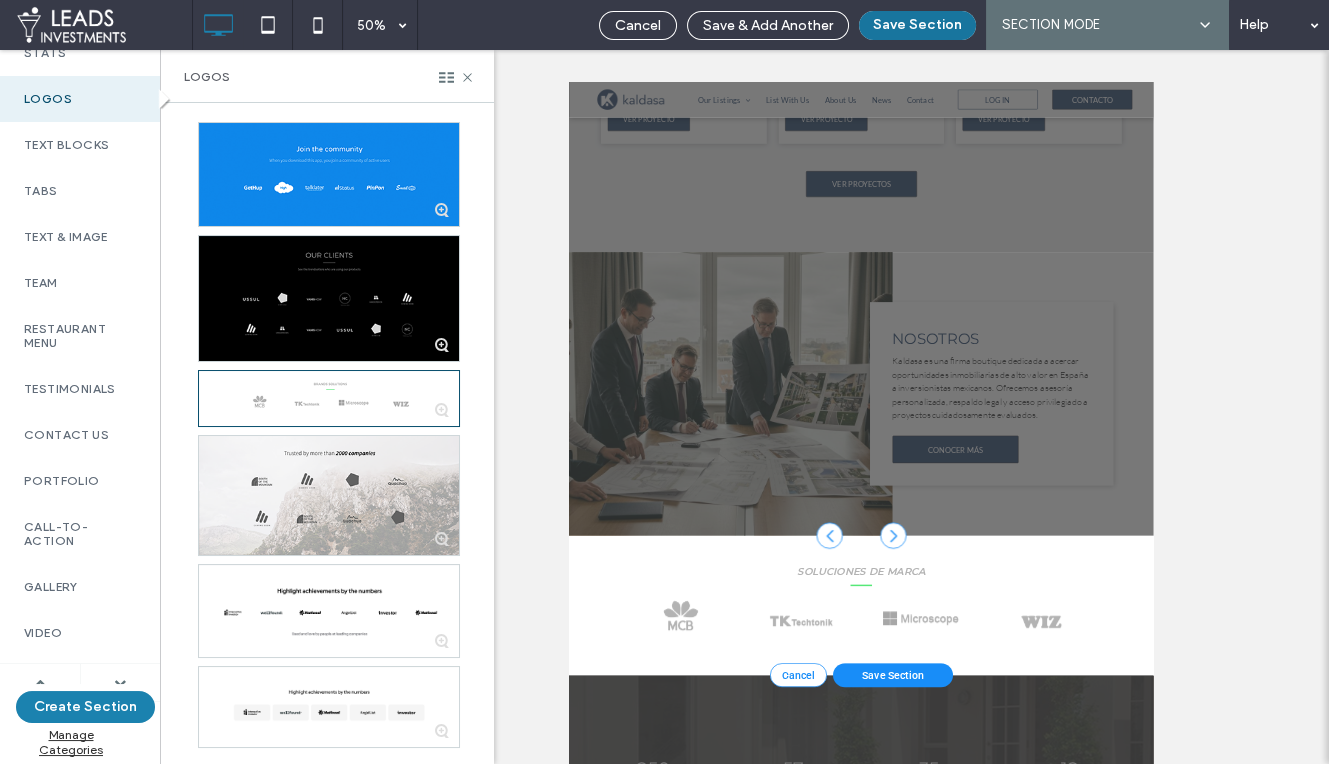 drag, startPoint x: 471, startPoint y: 74, endPoint x: 905, endPoint y: 29, distance: 436.32672 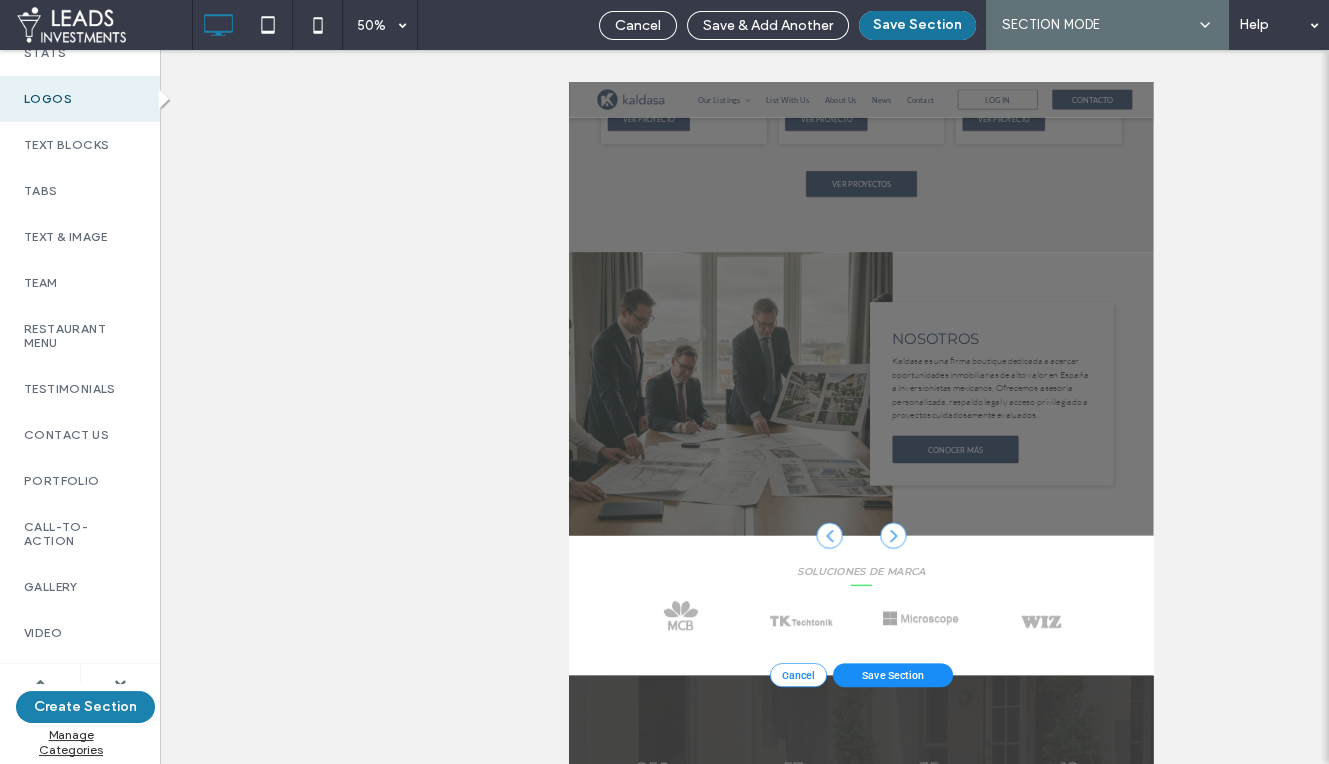 click on "Save Section" at bounding box center (917, 25) 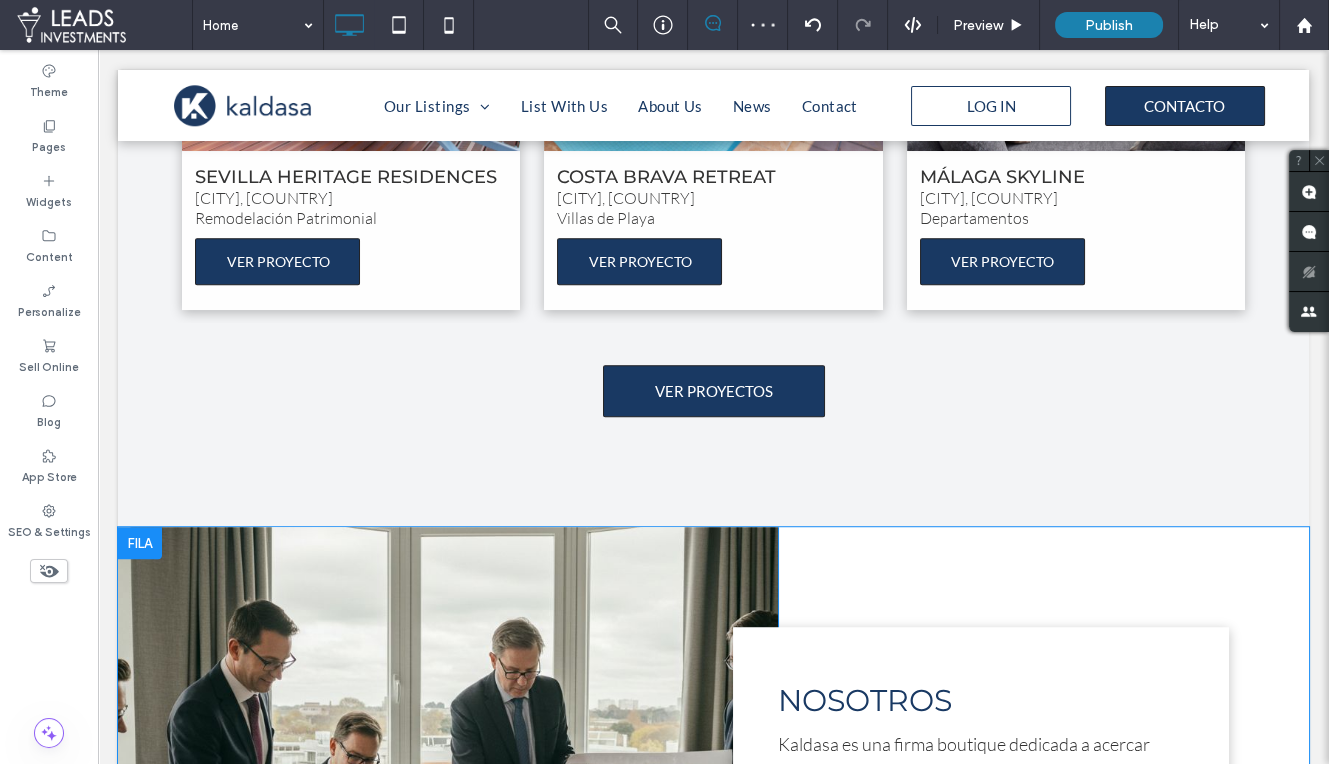 scroll, scrollTop: 2213, scrollLeft: 0, axis: vertical 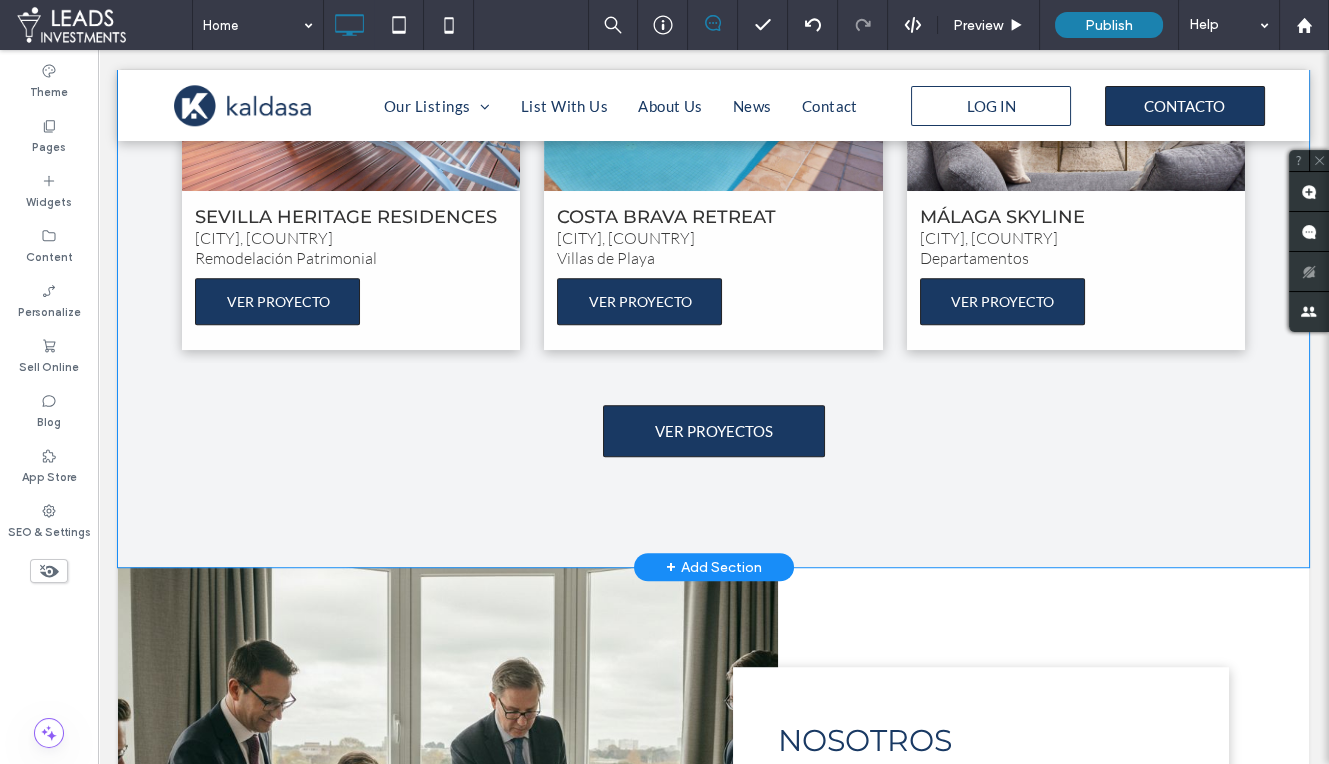 click on "GALERÍA DE PROYECTOS
RESIDENCIAL VALDEBEBAS II
Madrid, España Viviendas Premium
VER PROYECTO
PASEO MEDITERRÁNEO VILLAS
Valencia, España Villas de Lujo
VER PROYECTO
BCN CITY LOFTS
Barcelona, España Departamentos
VER PROYECTO
SEVILLA HERITAGE RESIDENCES
Sevilla, España Remodelación Patrimonial
VER PROYECTO
COSTA BRAVA RETREAT
Girona, España Villas de Playa
VER PROYECTO
MÁLAGA SKYLINE
Málaga, España Departamentos
VER PROYECTO
Ver más
VER PROYECTOS
Click To Paste     Click To Paste     Click To Paste     Click To Paste
Row + Add Section" at bounding box center [713, -142] 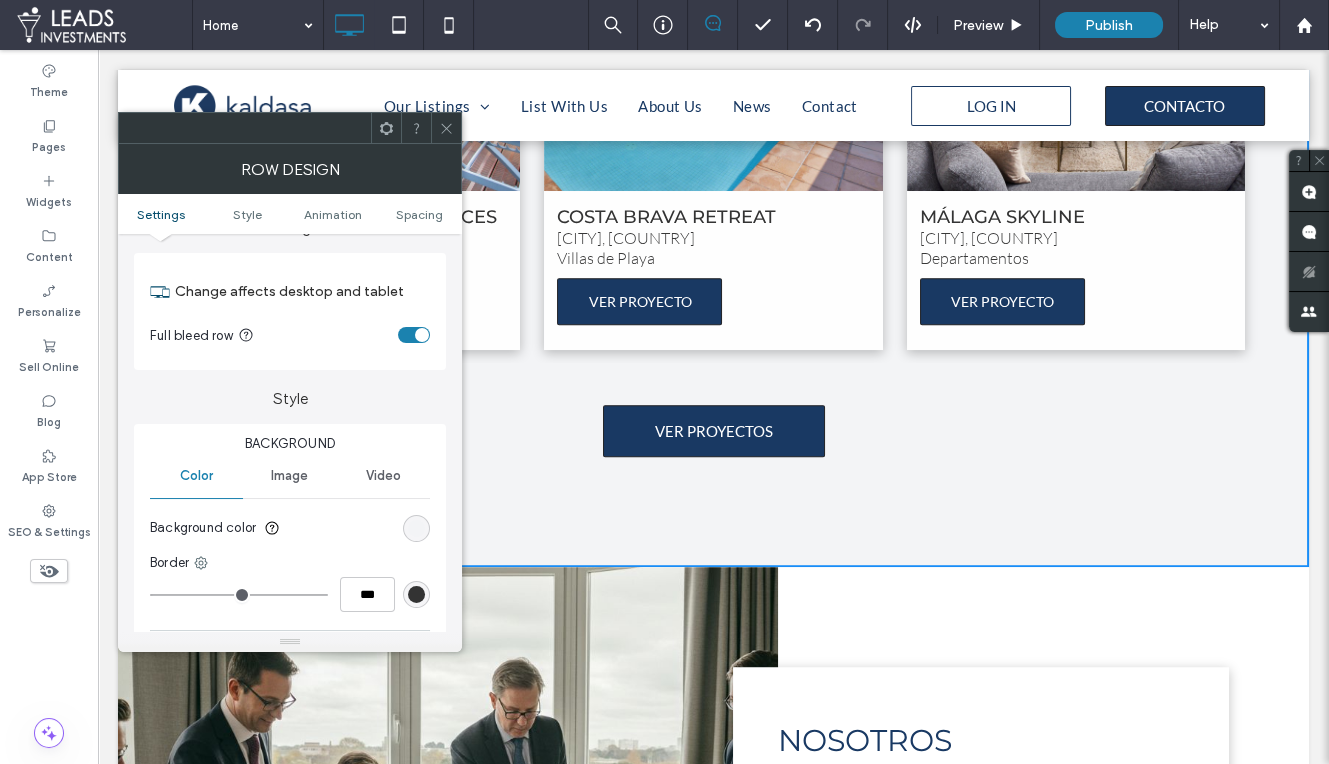 scroll, scrollTop: 40, scrollLeft: 0, axis: vertical 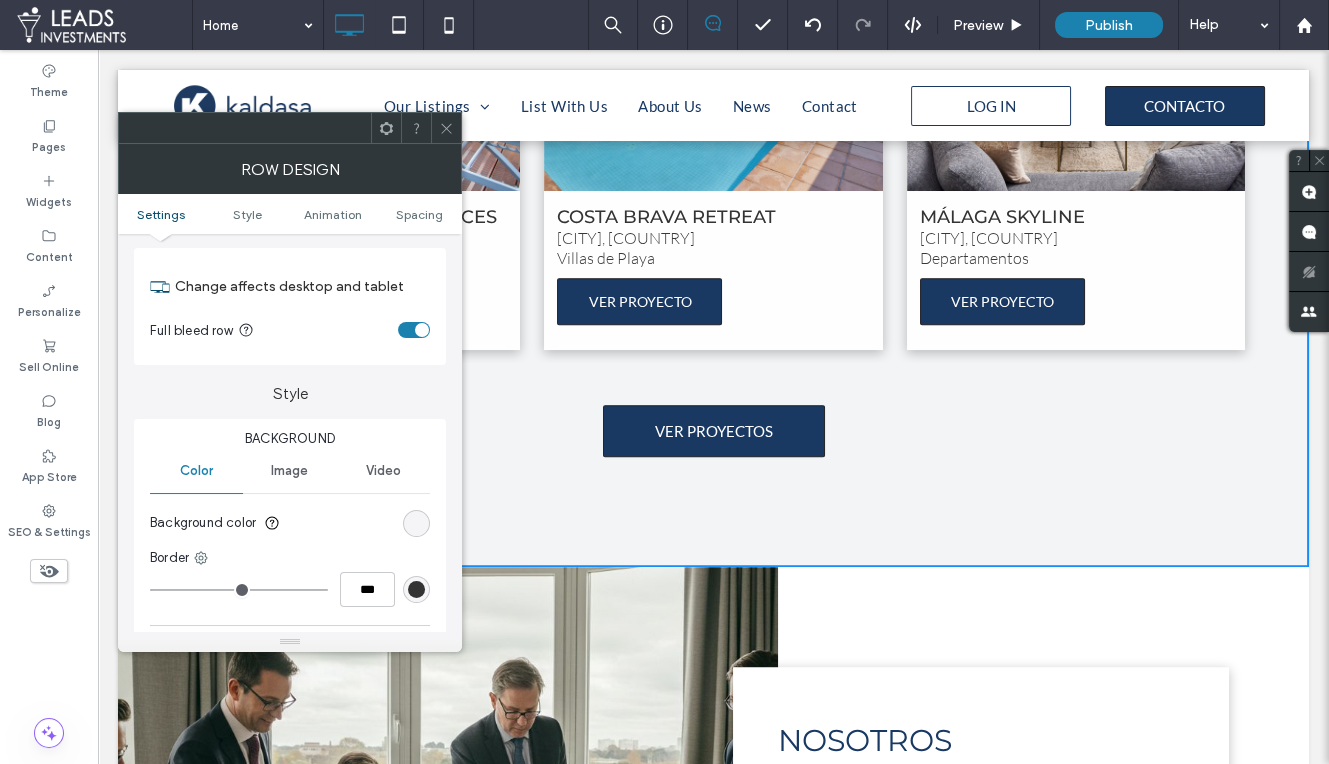 click at bounding box center (416, 523) 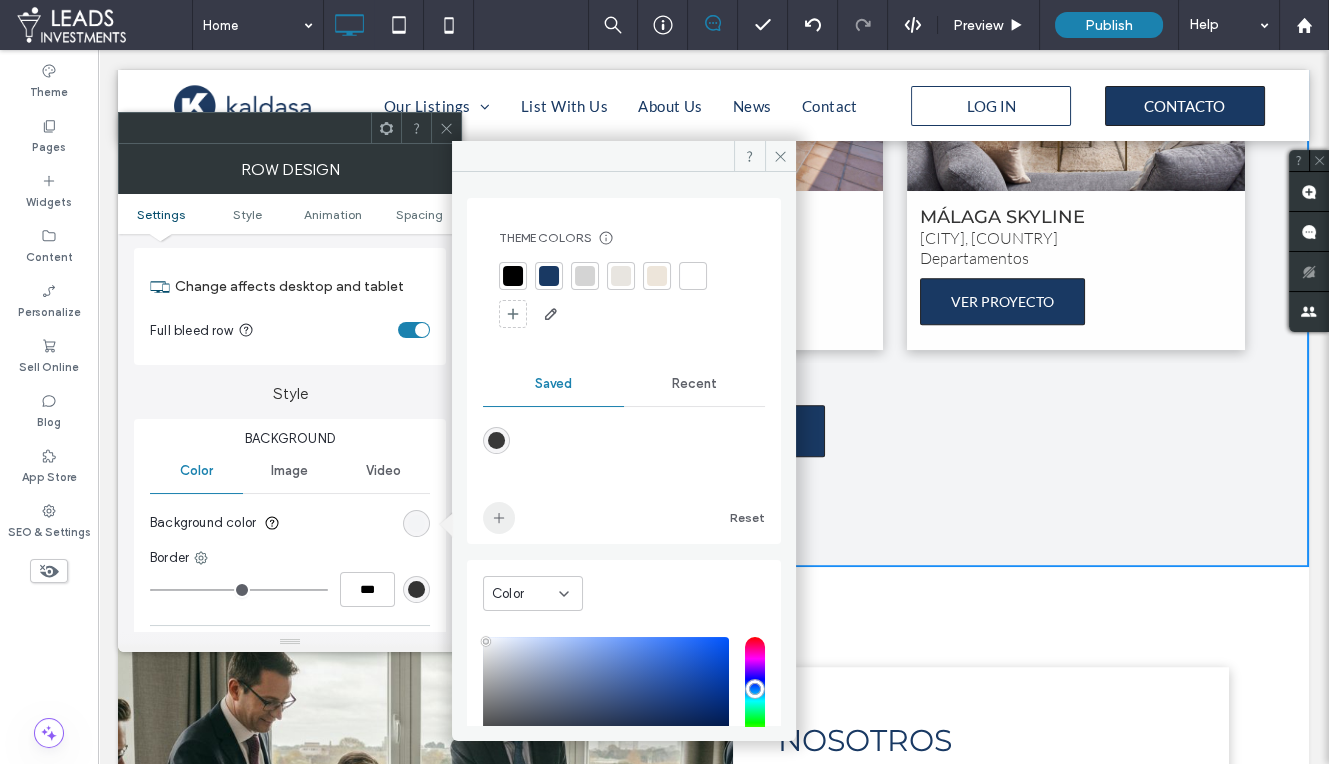 click 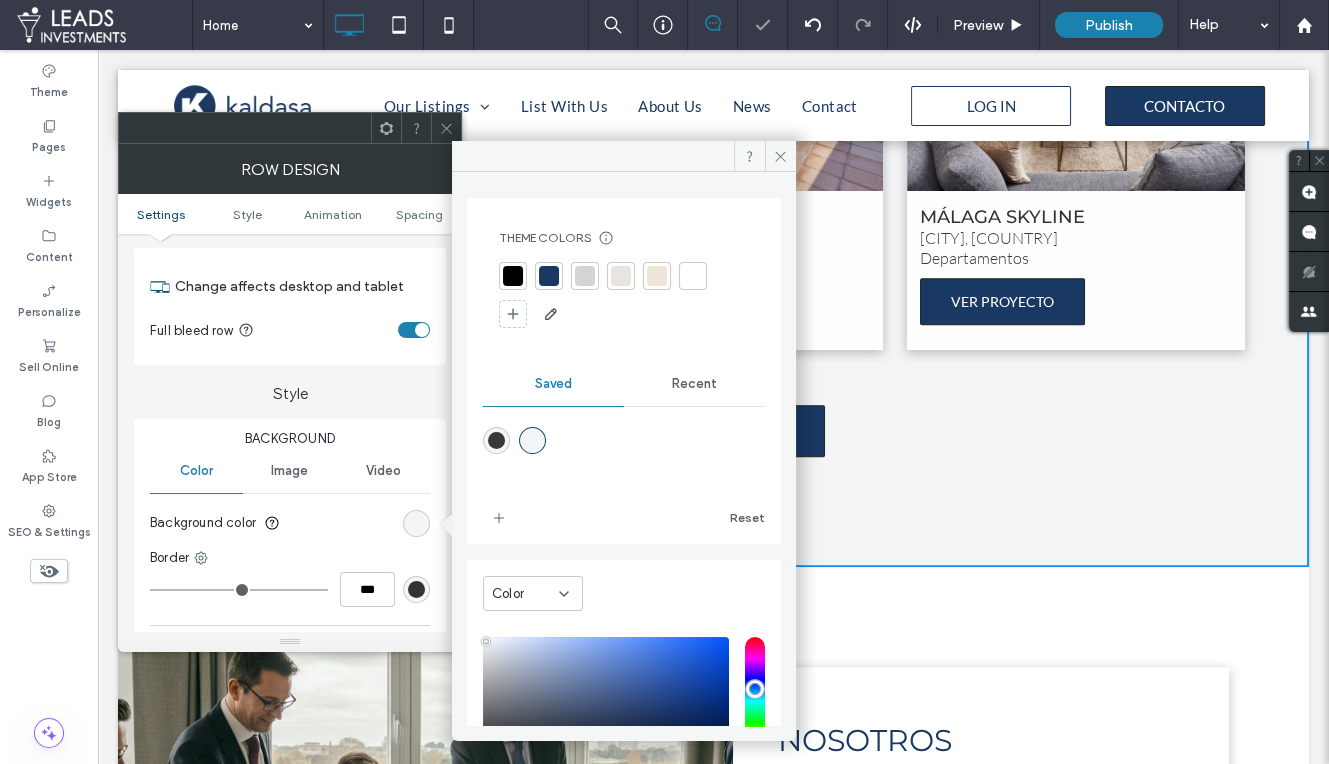 click 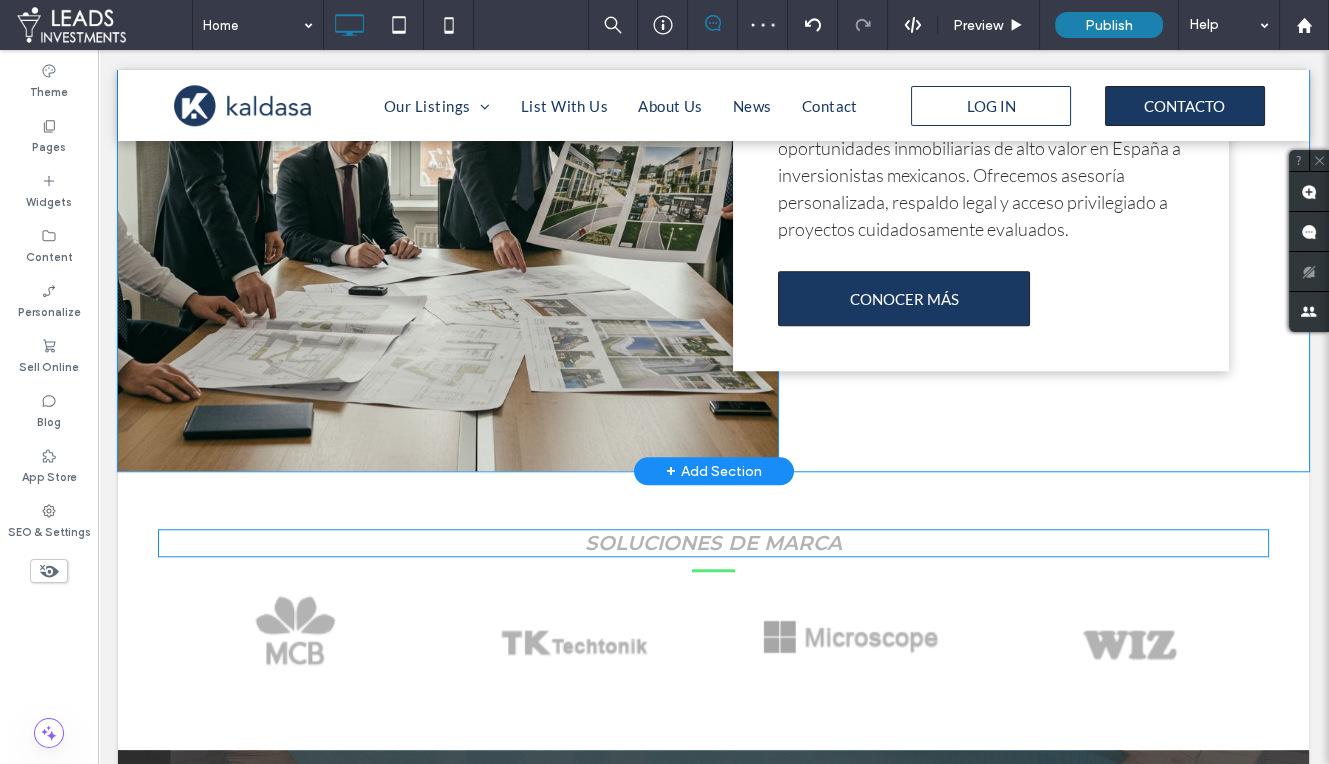 scroll, scrollTop: 2885, scrollLeft: 0, axis: vertical 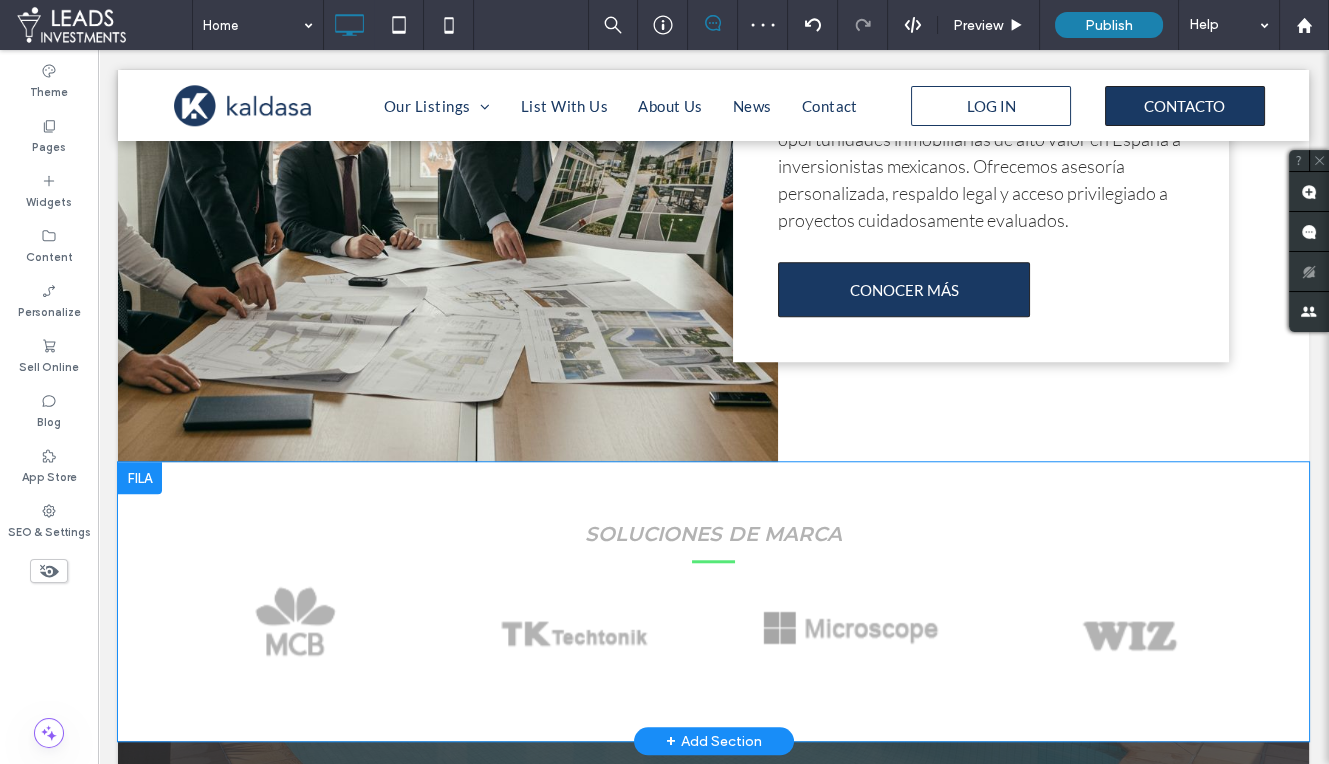click on "SOLUCIONES DE MARCA
Button
Button
Button
Button
Ver más
Click To Paste
Row + Add Section" at bounding box center (713, 601) 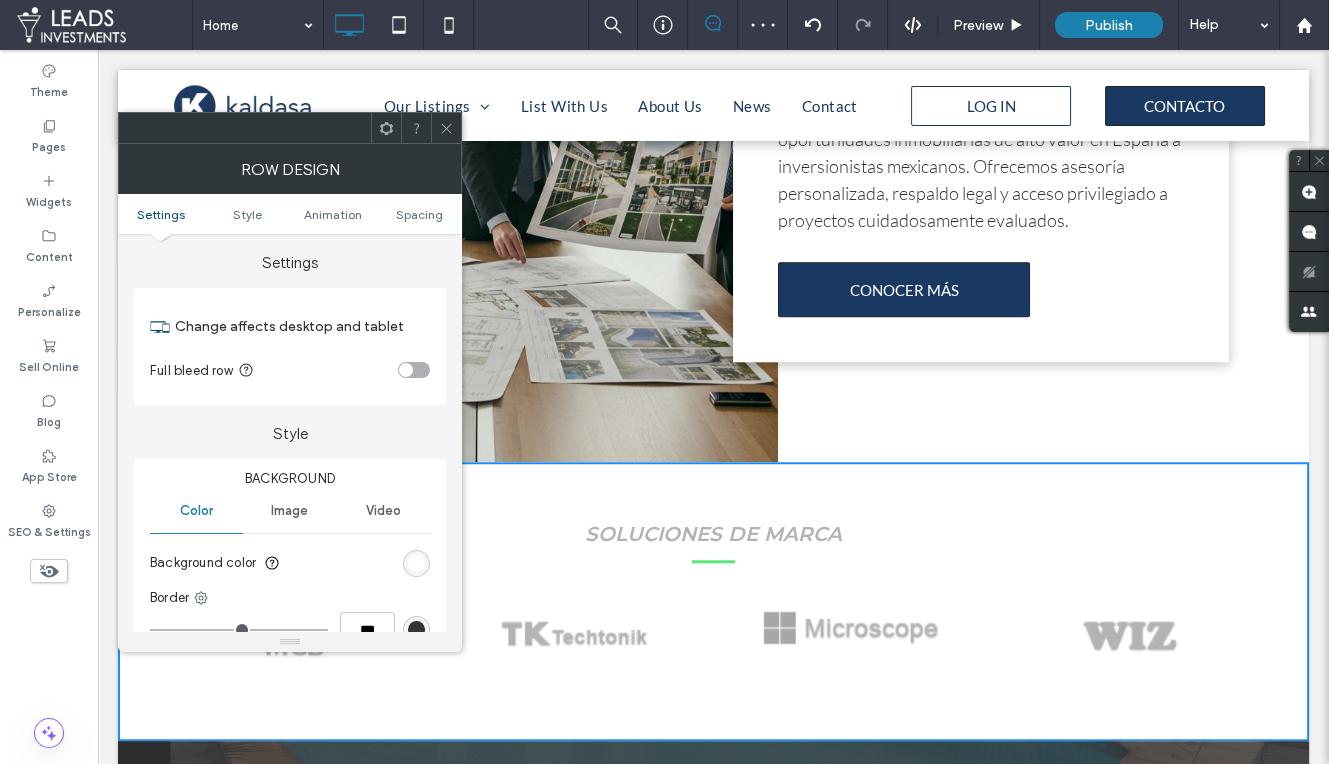click at bounding box center (416, 563) 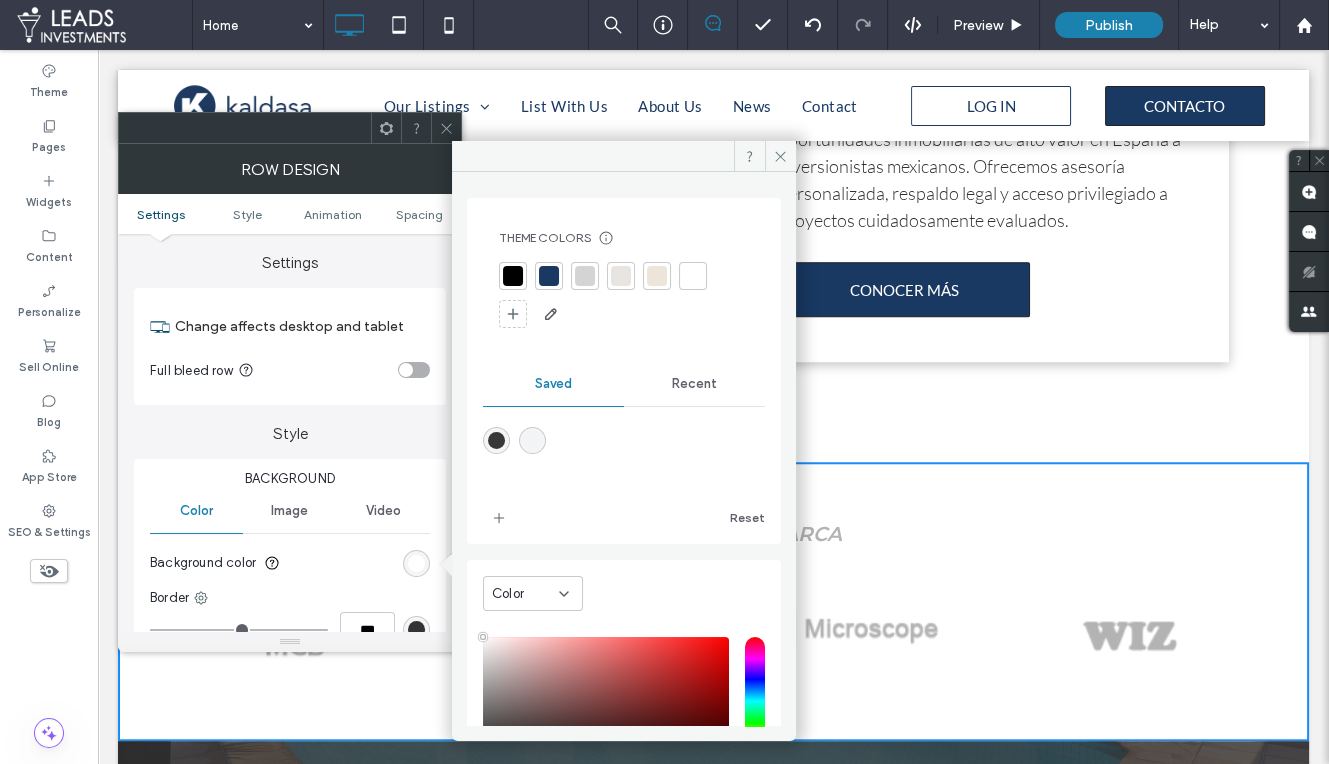 click at bounding box center (532, 440) 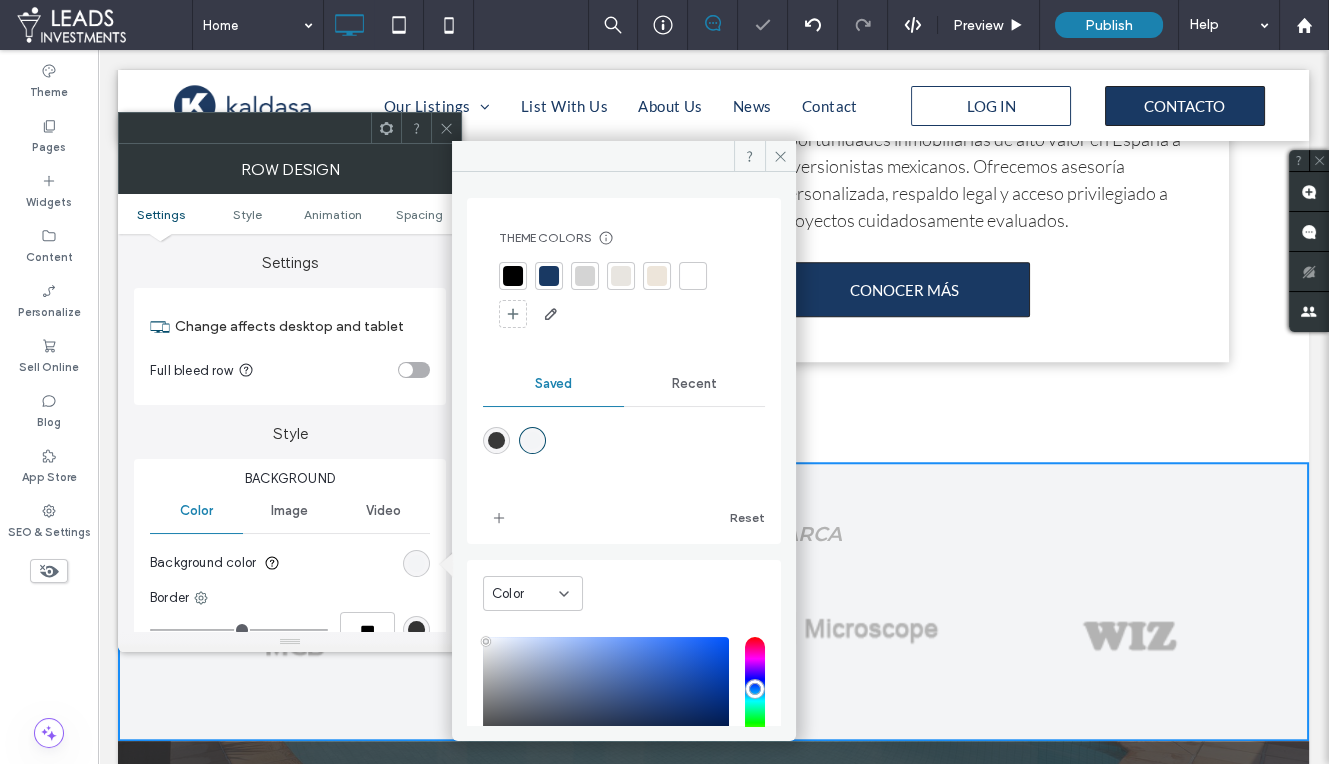 click 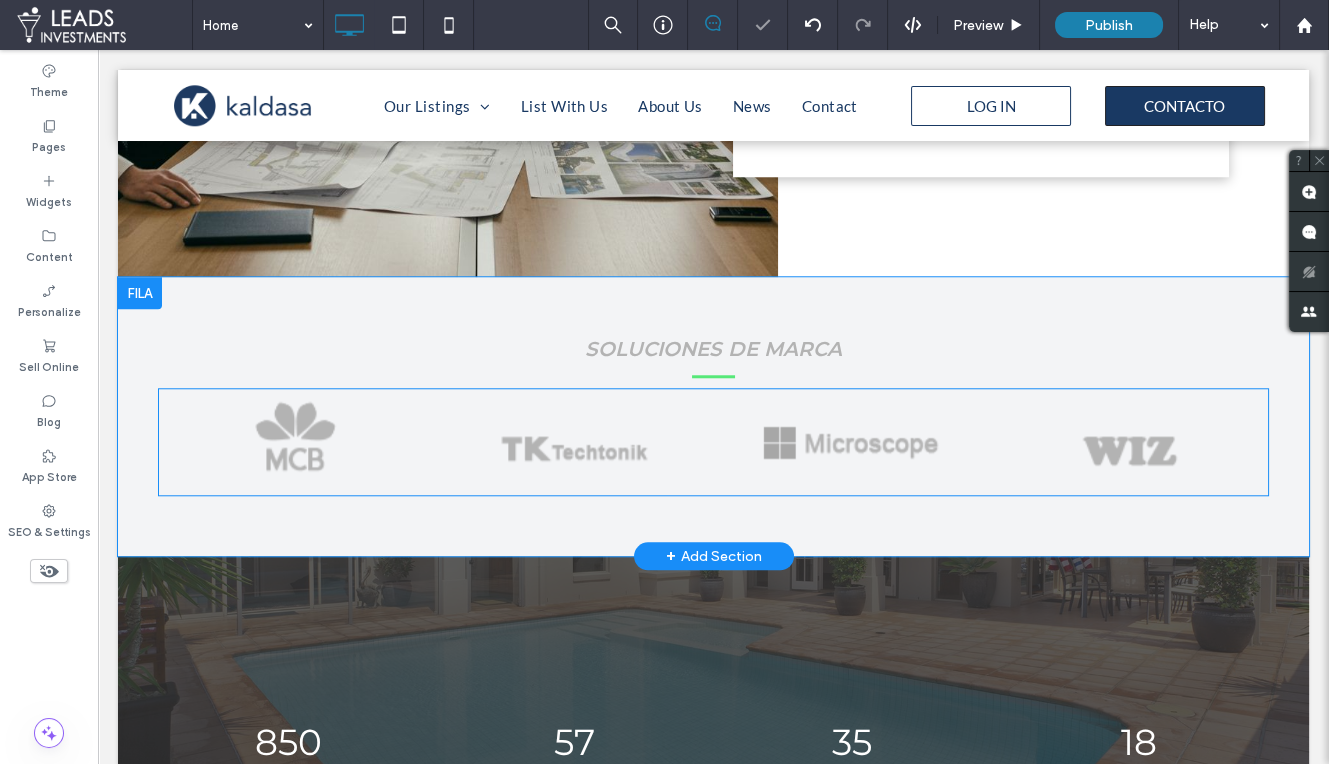 scroll, scrollTop: 3083, scrollLeft: 0, axis: vertical 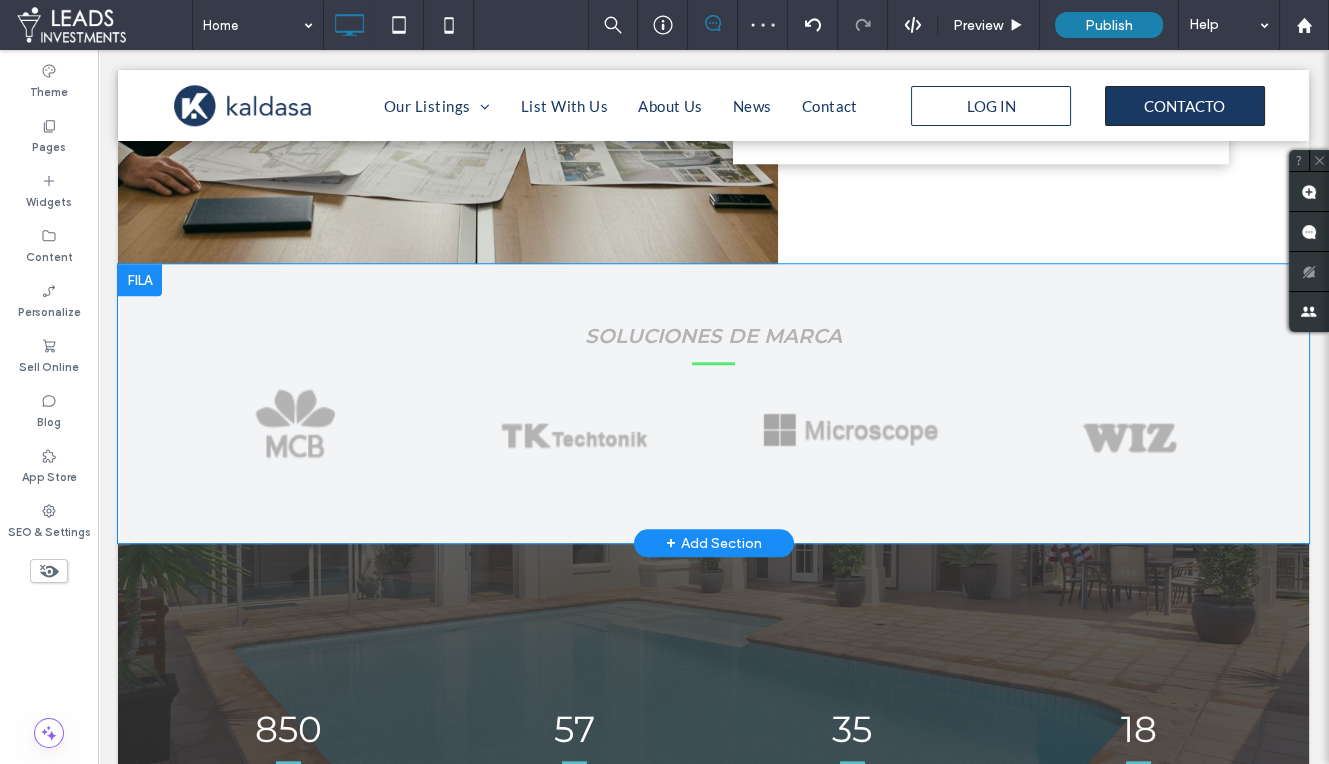 click on "SOLUCIONES DE MARCA
Button
Button
Button
Button
Ver más
Click To Paste
Row + Add Section" at bounding box center (713, 403) 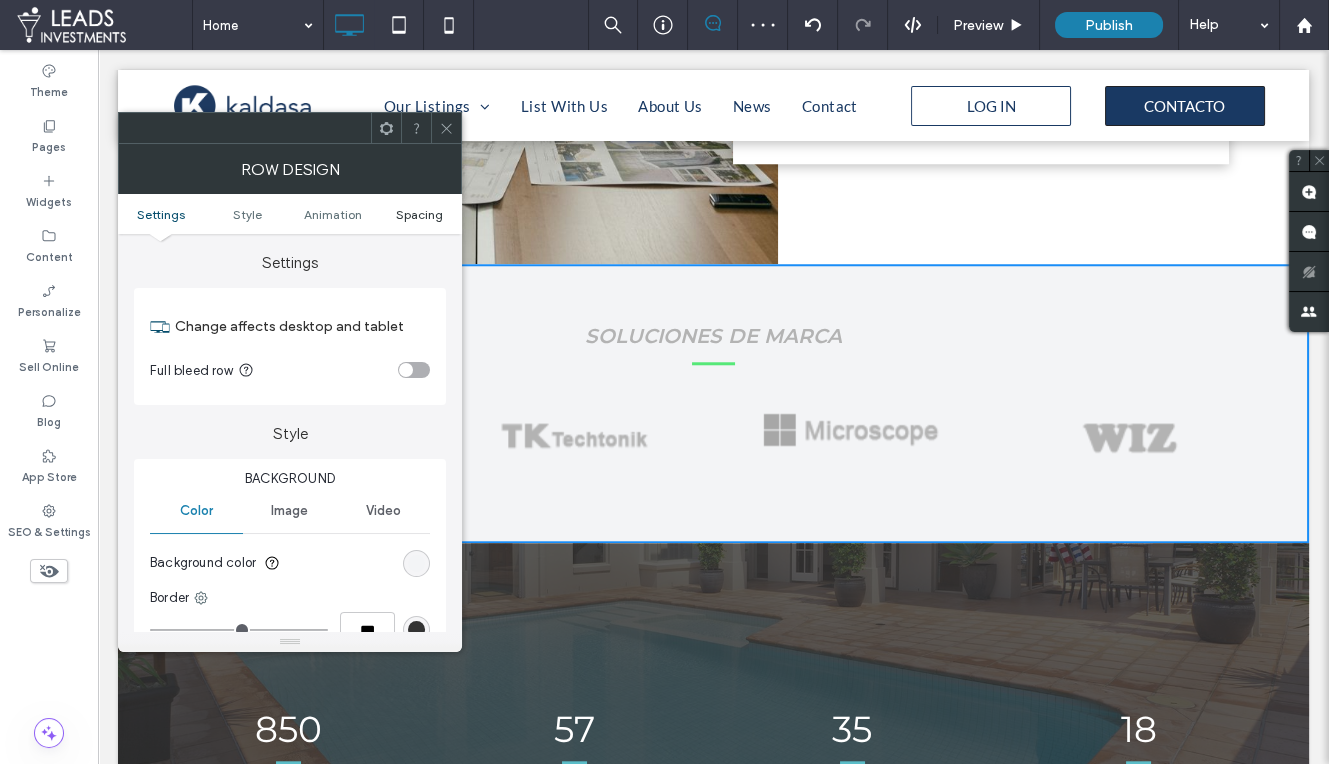 click on "Spacing" at bounding box center [418, 214] 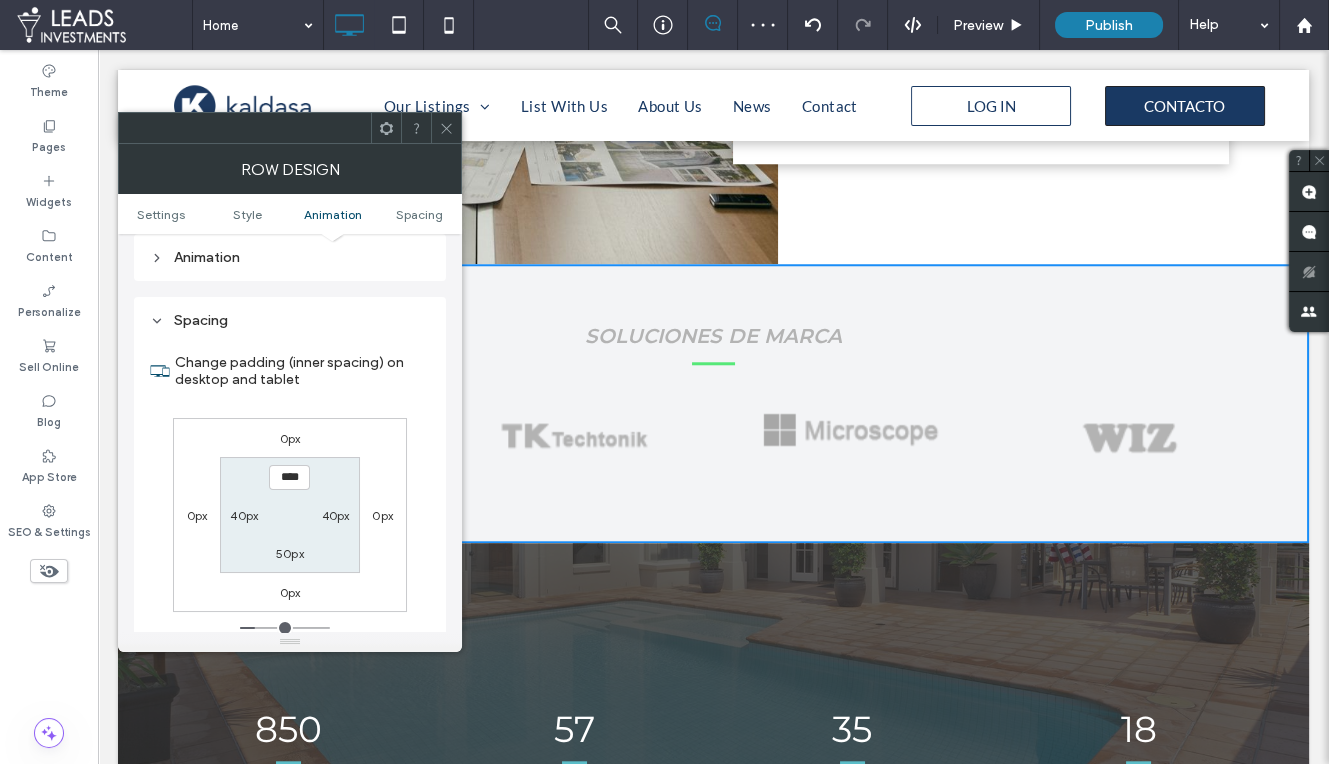scroll, scrollTop: 563, scrollLeft: 0, axis: vertical 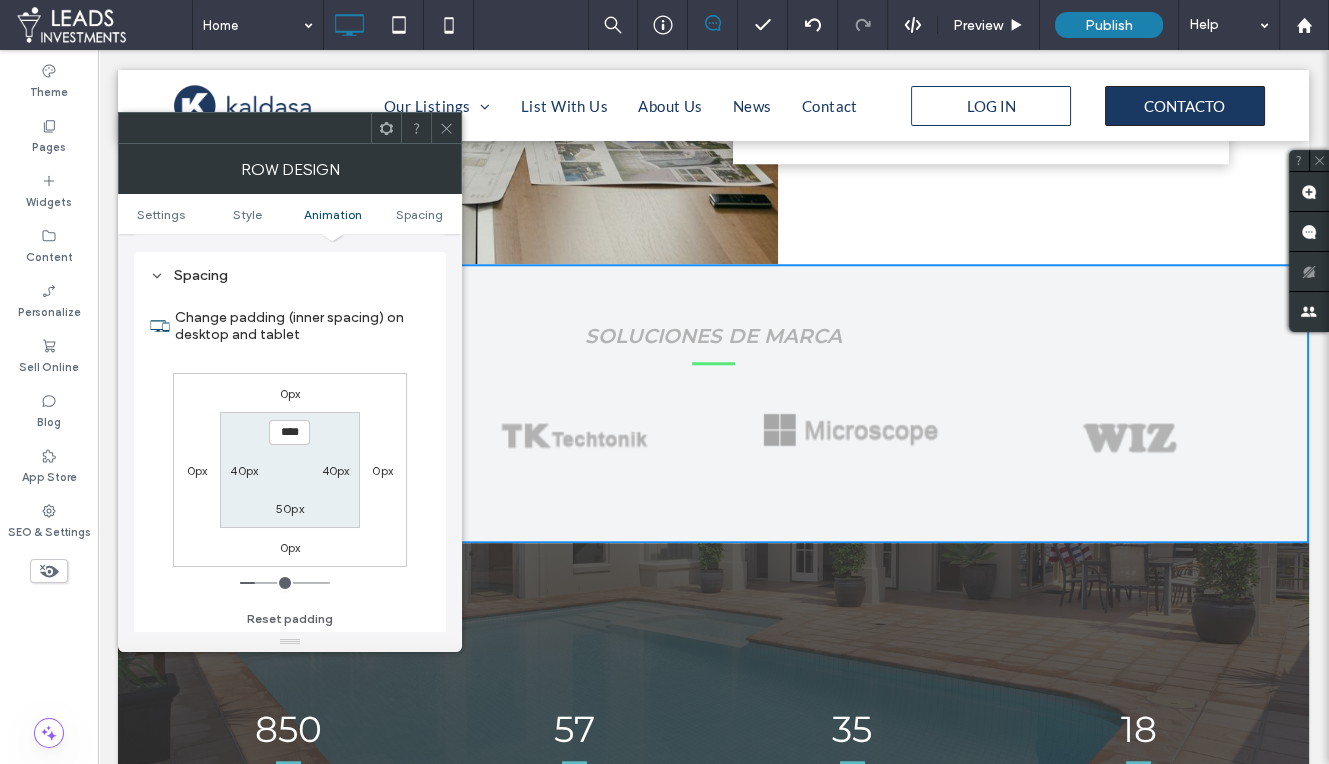 click on "****" at bounding box center (289, 432) 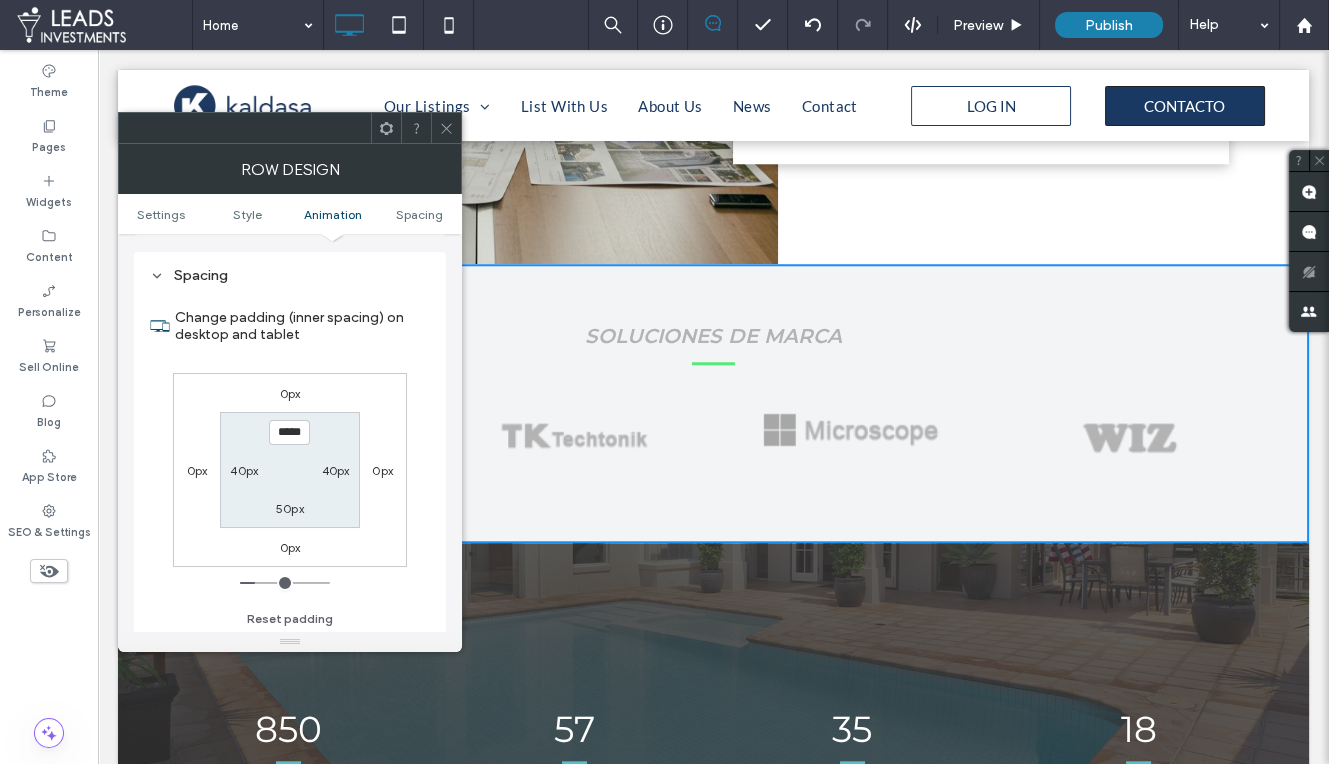 type on "*****" 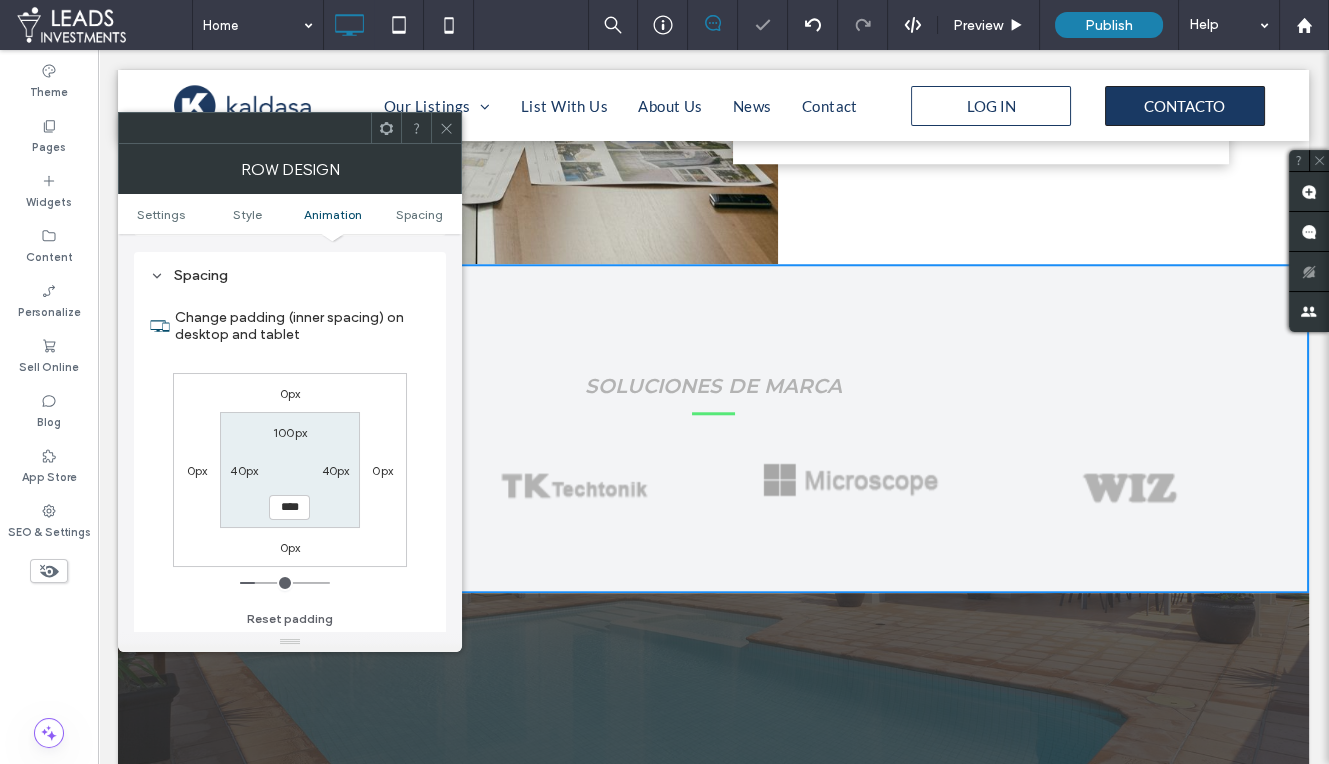 click on "****" at bounding box center (289, 507) 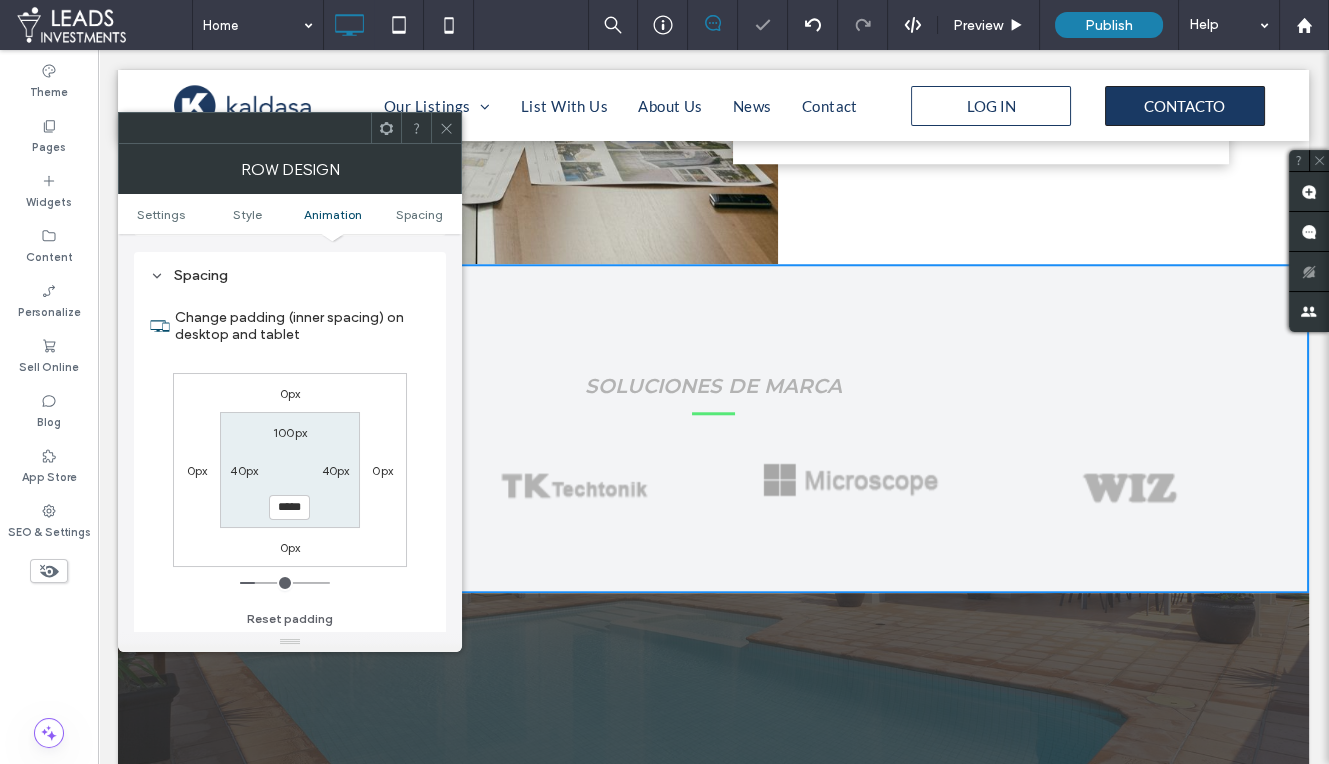 type on "*****" 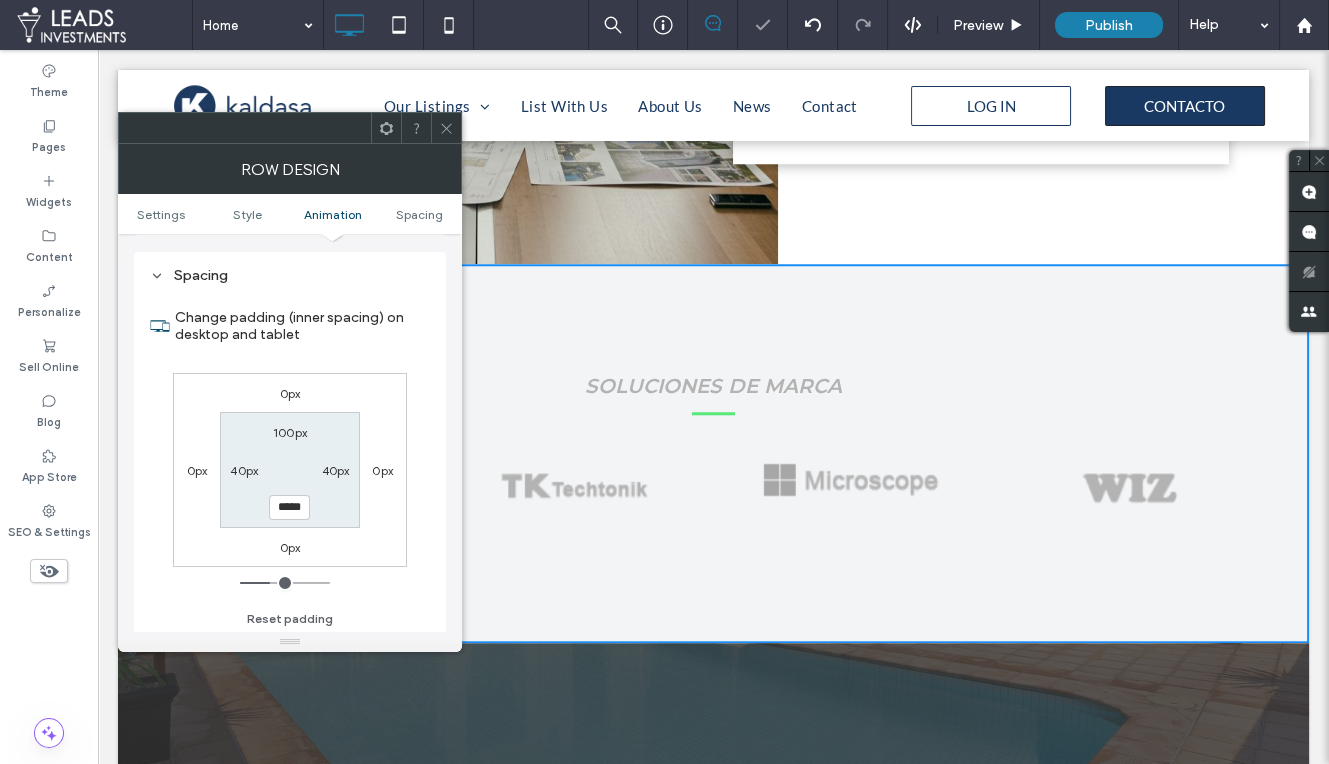 drag, startPoint x: 443, startPoint y: 116, endPoint x: 458, endPoint y: 129, distance: 19.849434 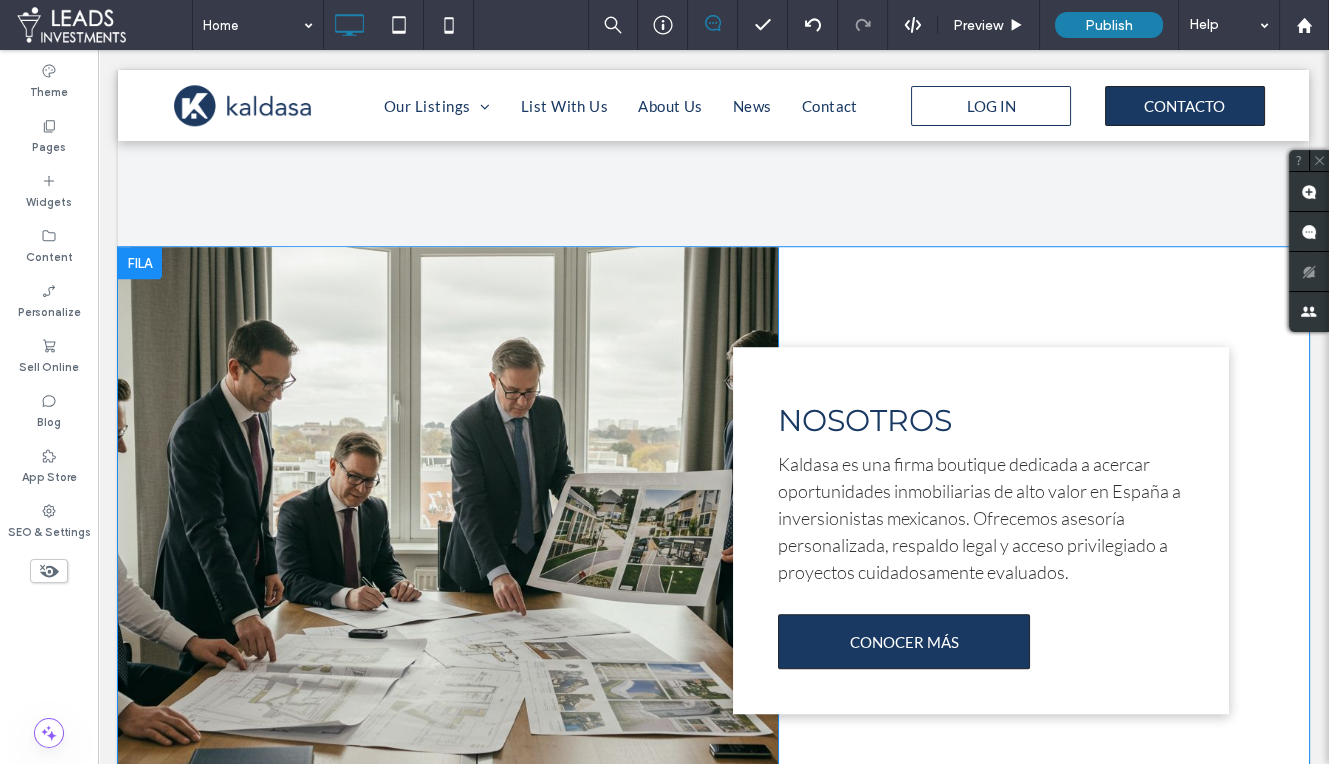scroll, scrollTop: 2483, scrollLeft: 0, axis: vertical 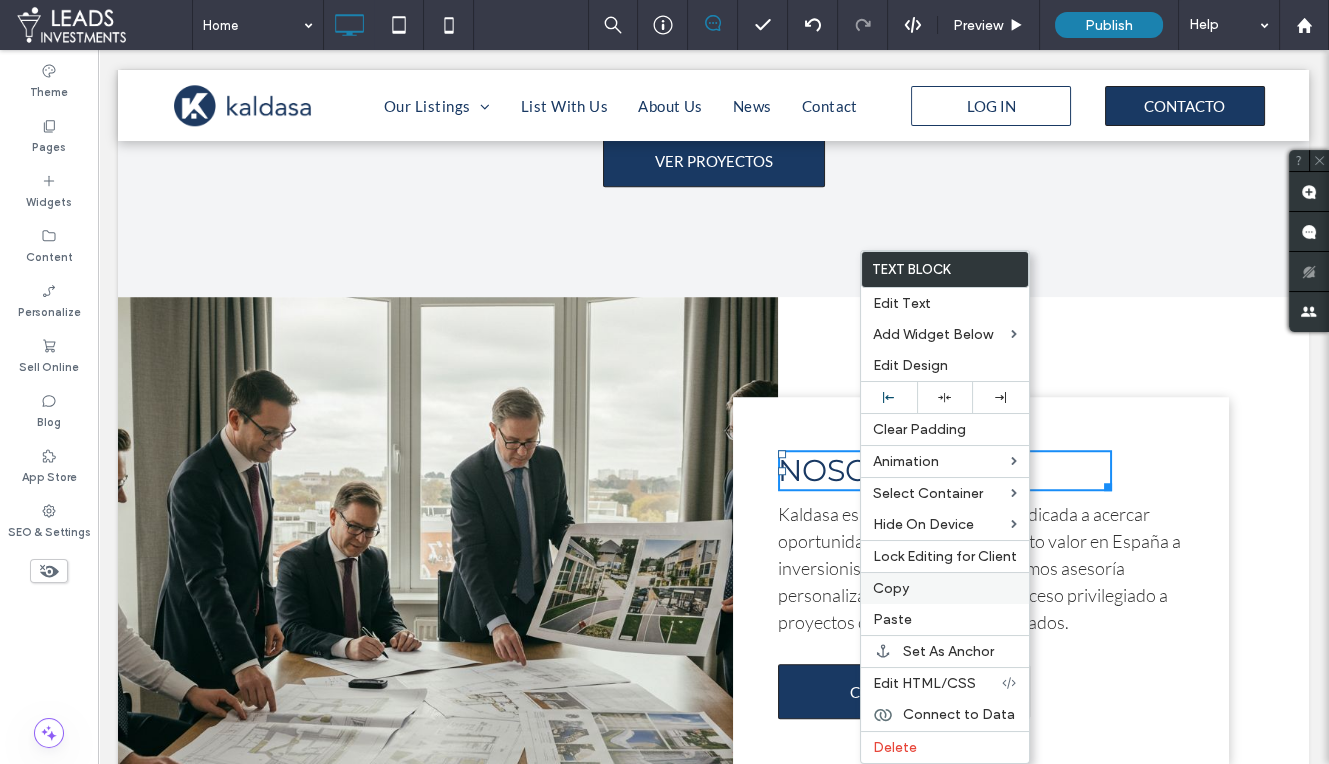 click on "Copy" at bounding box center [945, 588] 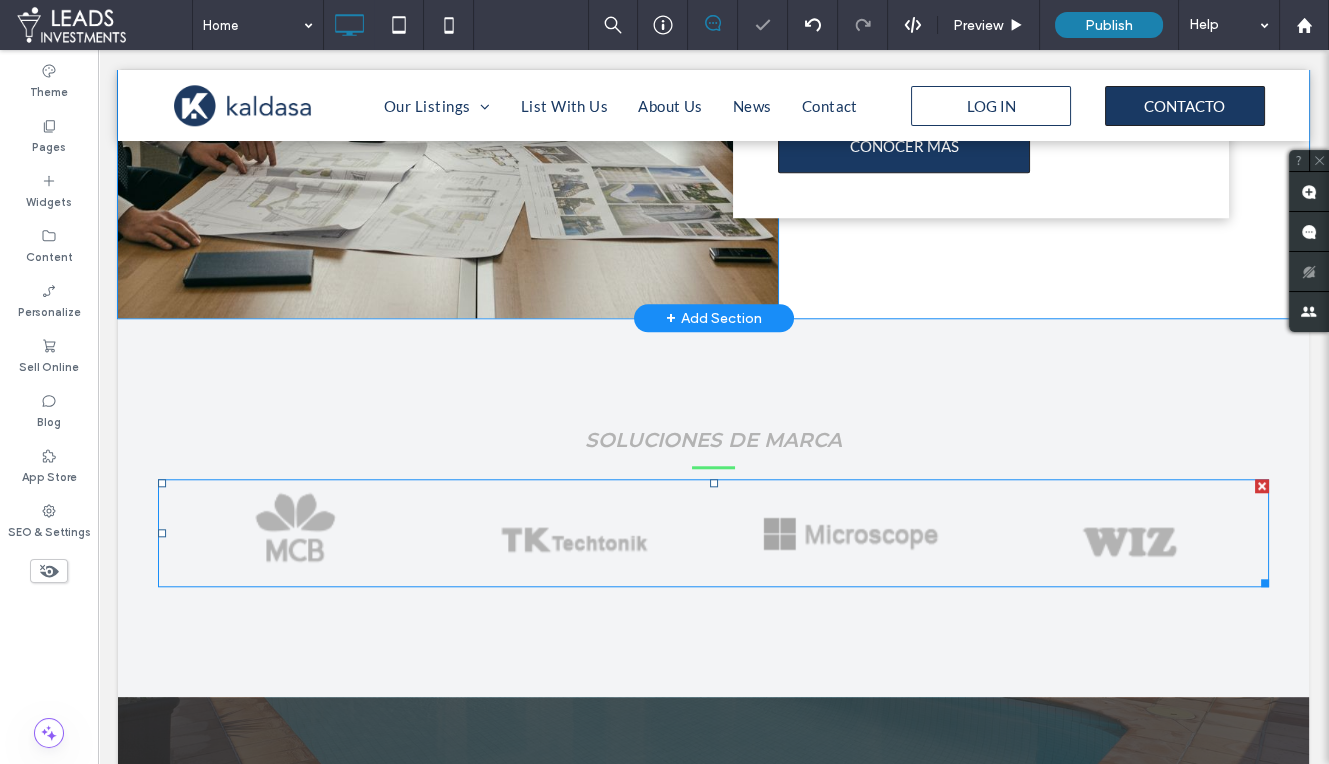 scroll, scrollTop: 3052, scrollLeft: 0, axis: vertical 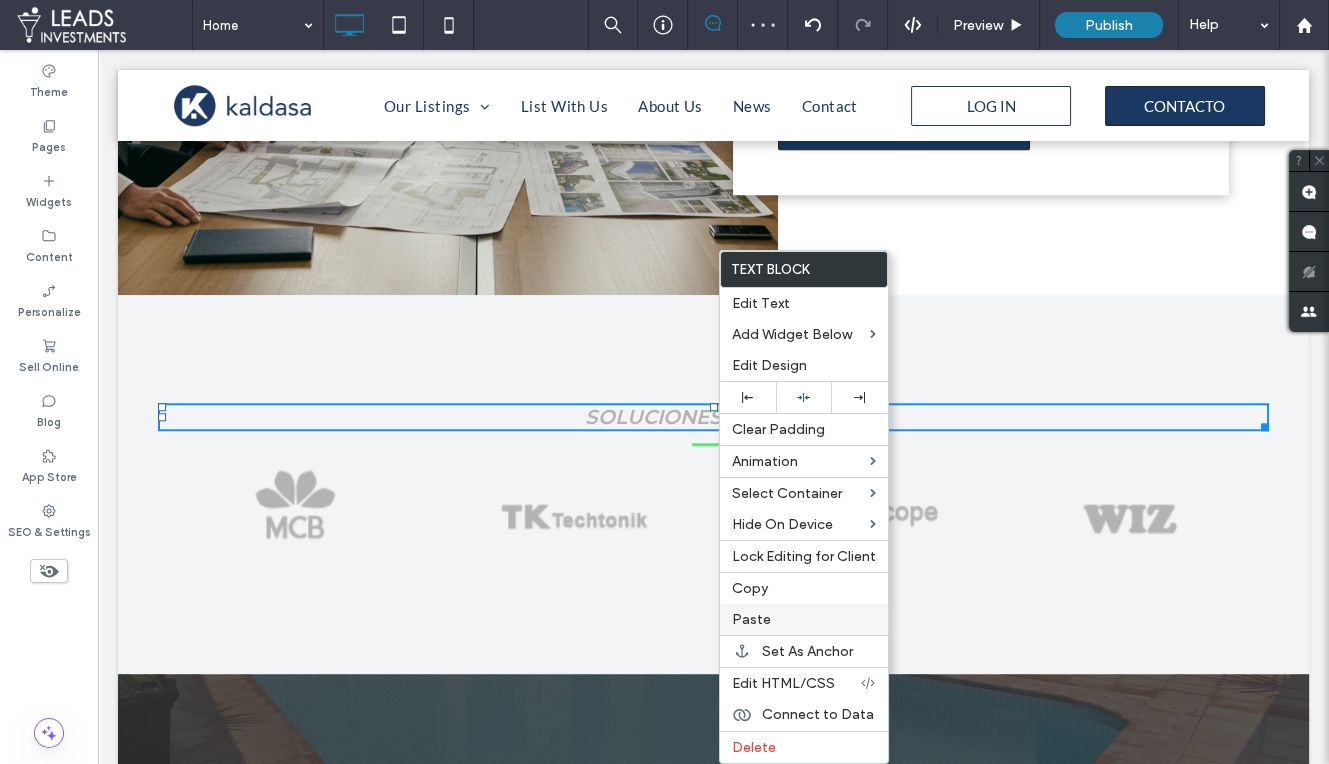 click on "Paste" at bounding box center (804, 619) 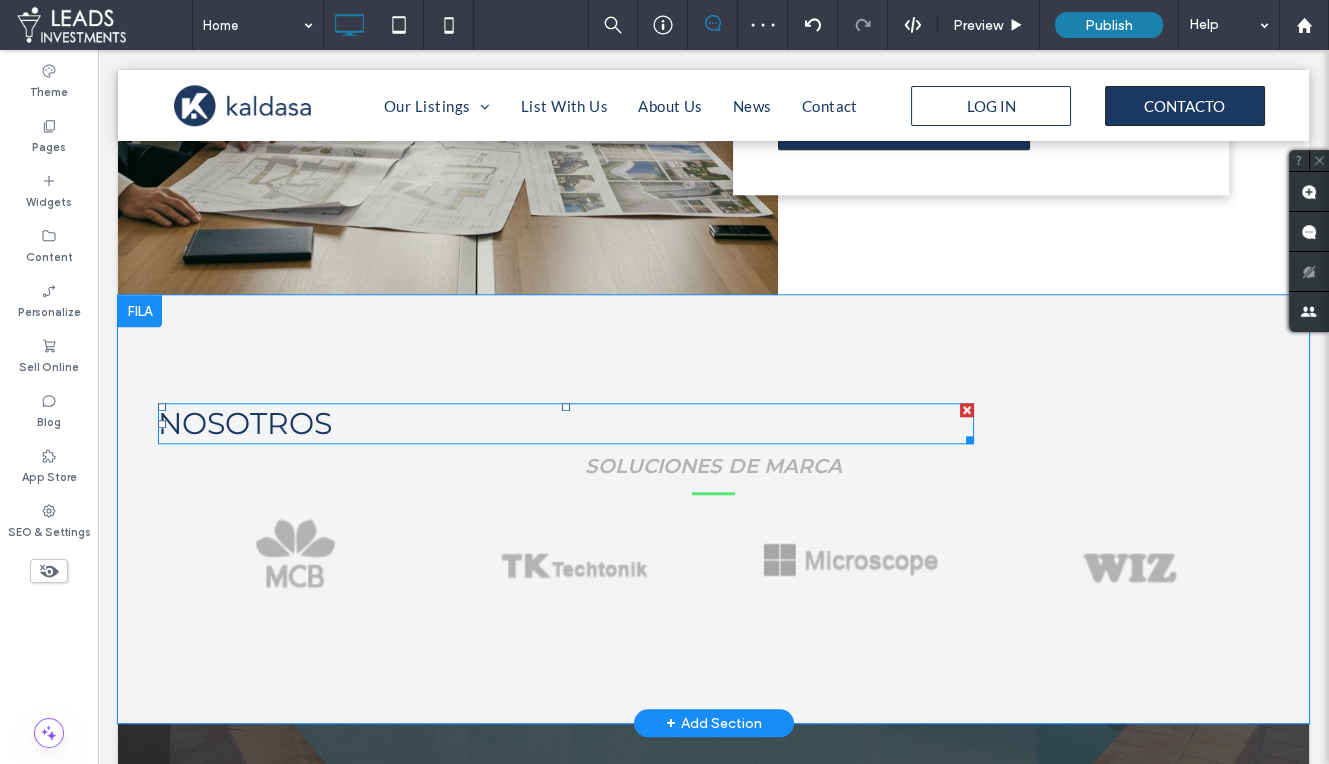 click on "NOSOTROS" at bounding box center (566, 423) 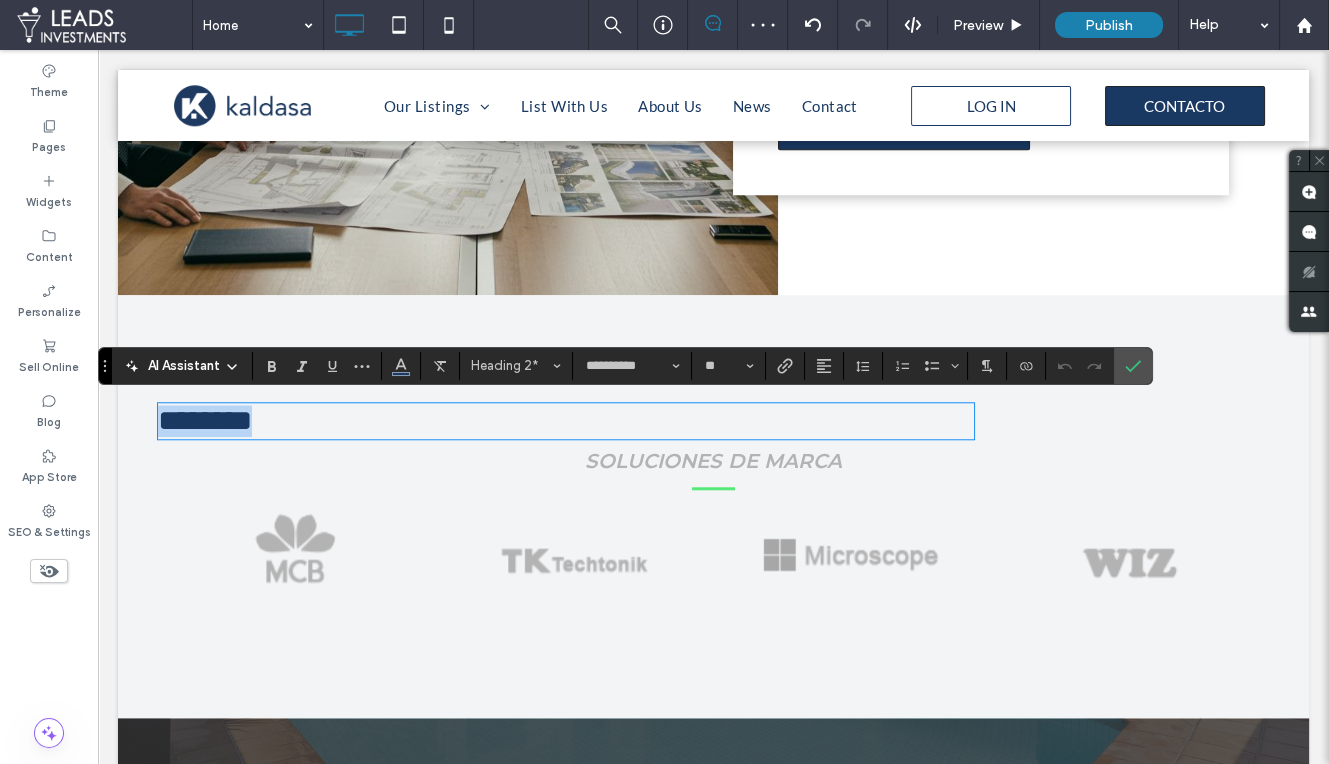 click on "********" at bounding box center [566, 421] 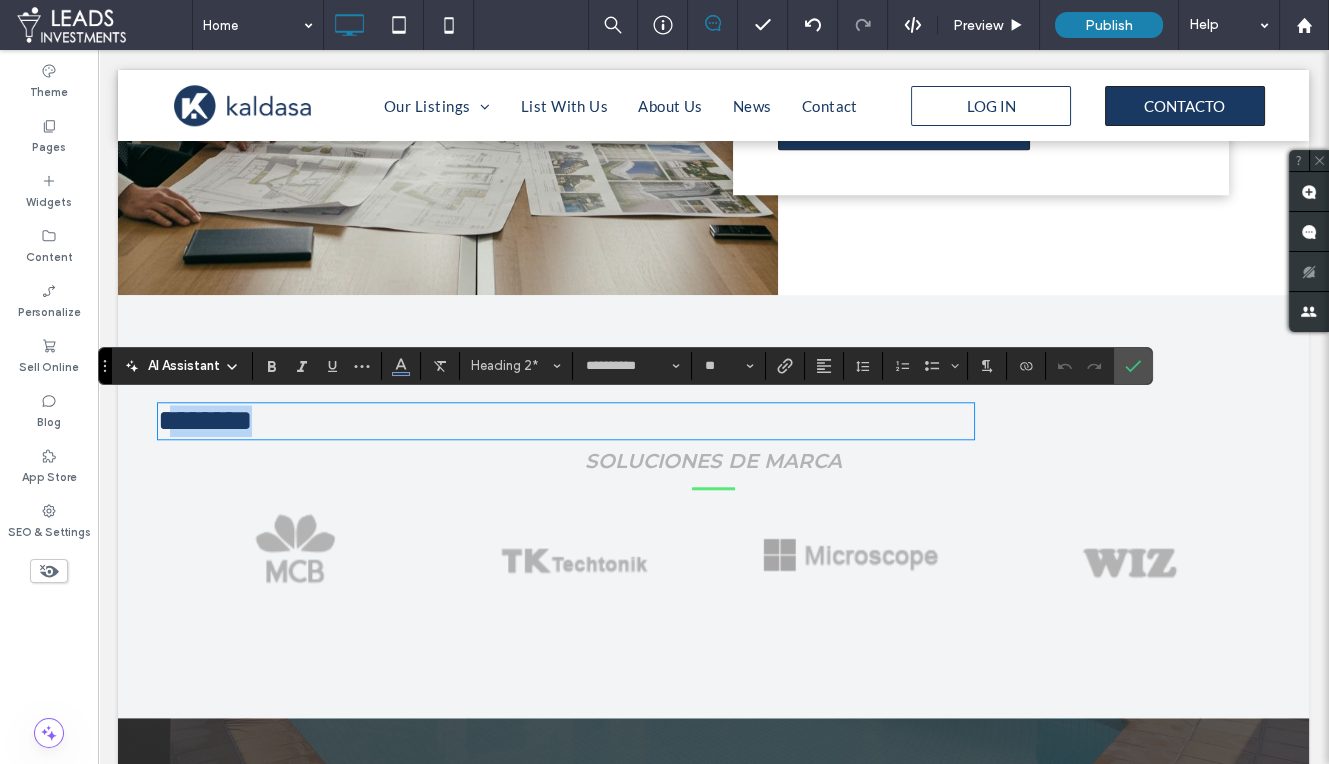 drag, startPoint x: 360, startPoint y: 421, endPoint x: 192, endPoint y: 421, distance: 168 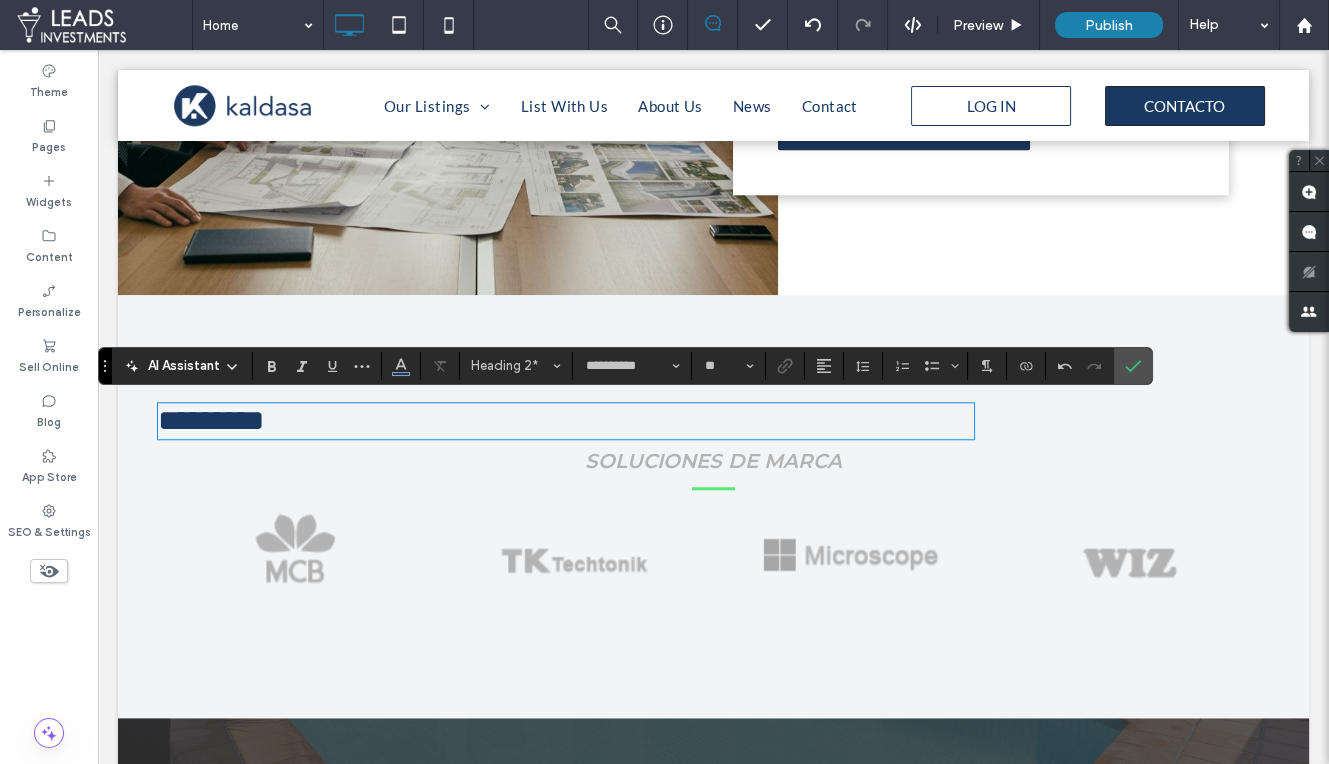 click on "*********" at bounding box center [211, 420] 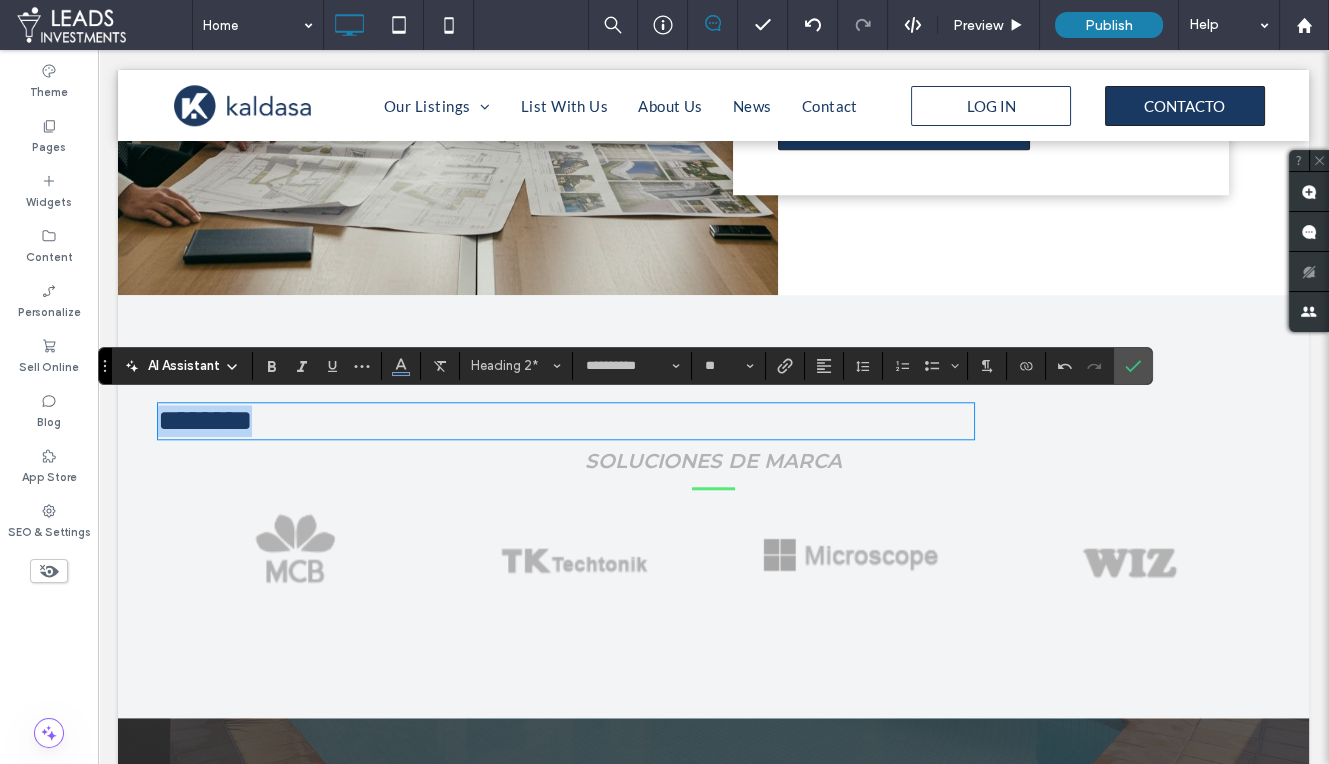 drag, startPoint x: 335, startPoint y: 428, endPoint x: 665, endPoint y: 412, distance: 330.38766 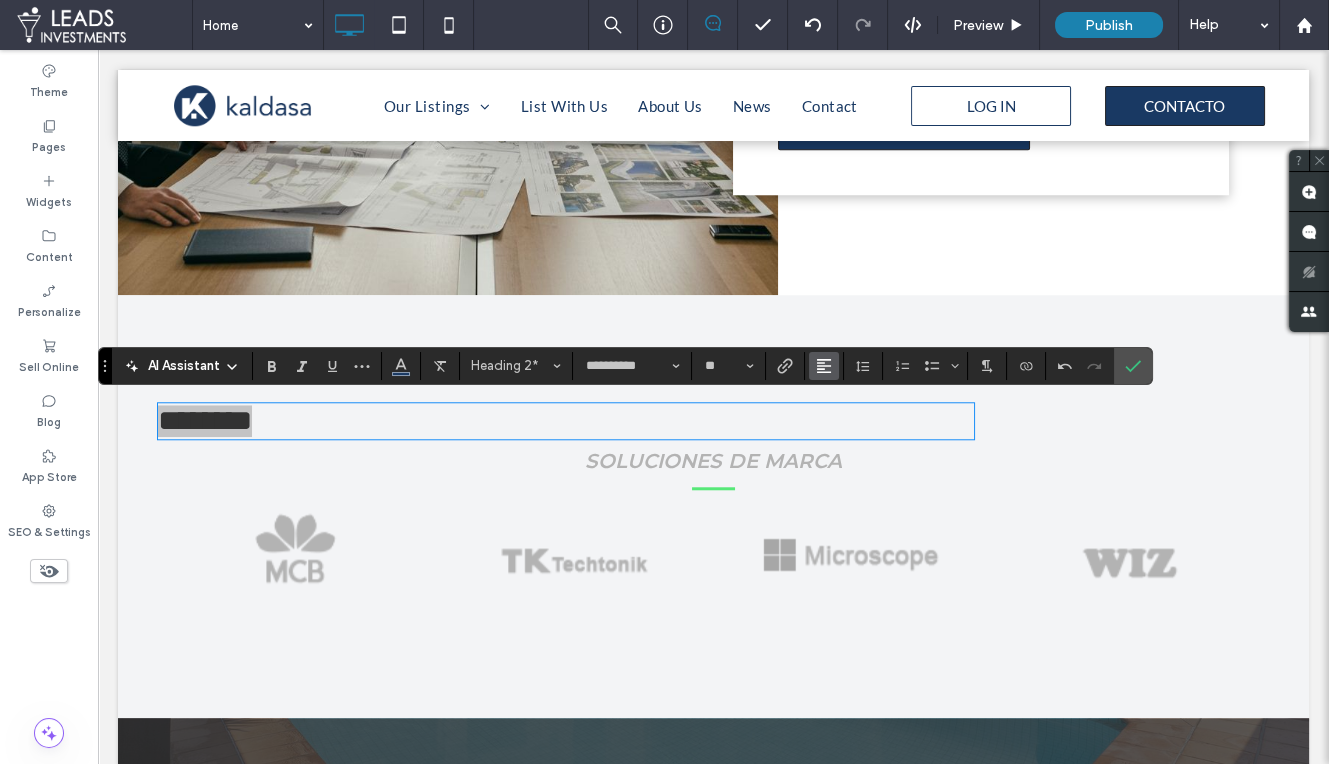 click 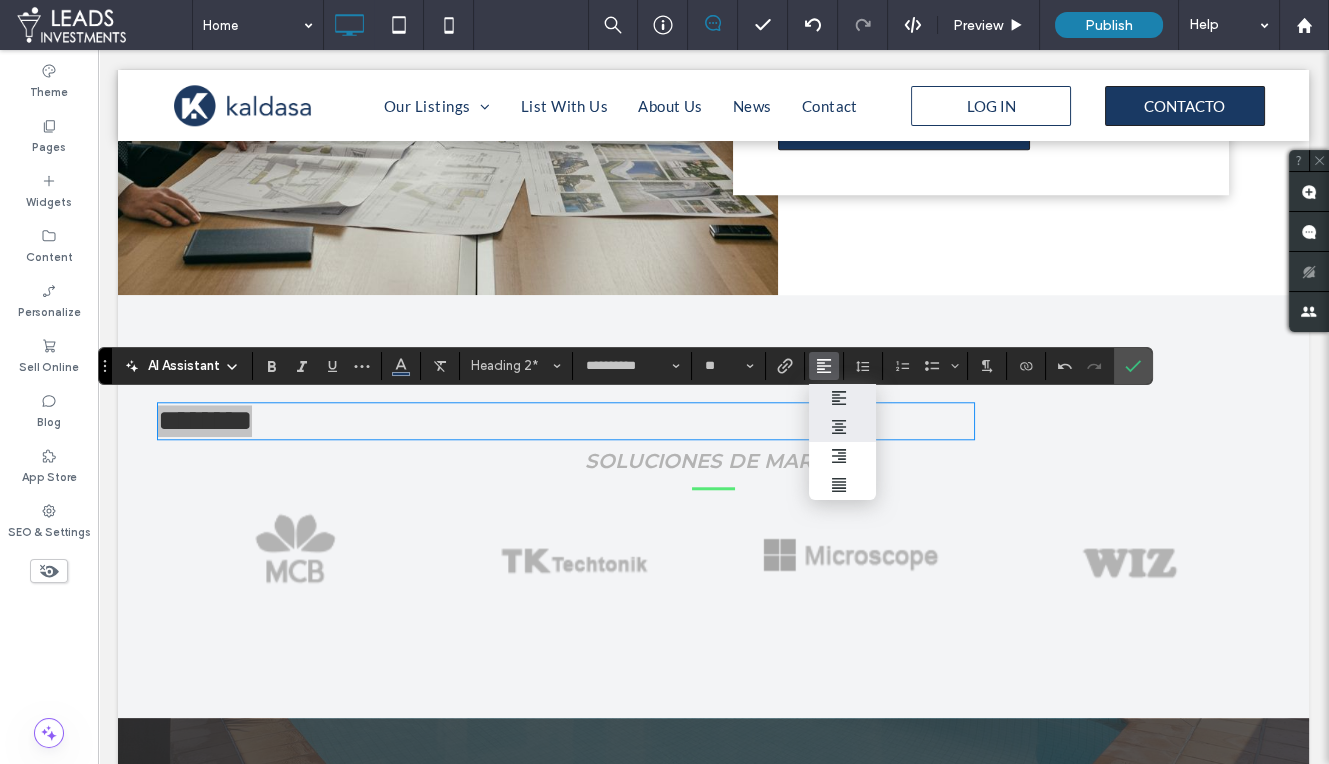 drag, startPoint x: 847, startPoint y: 415, endPoint x: 1145, endPoint y: 377, distance: 300.41306 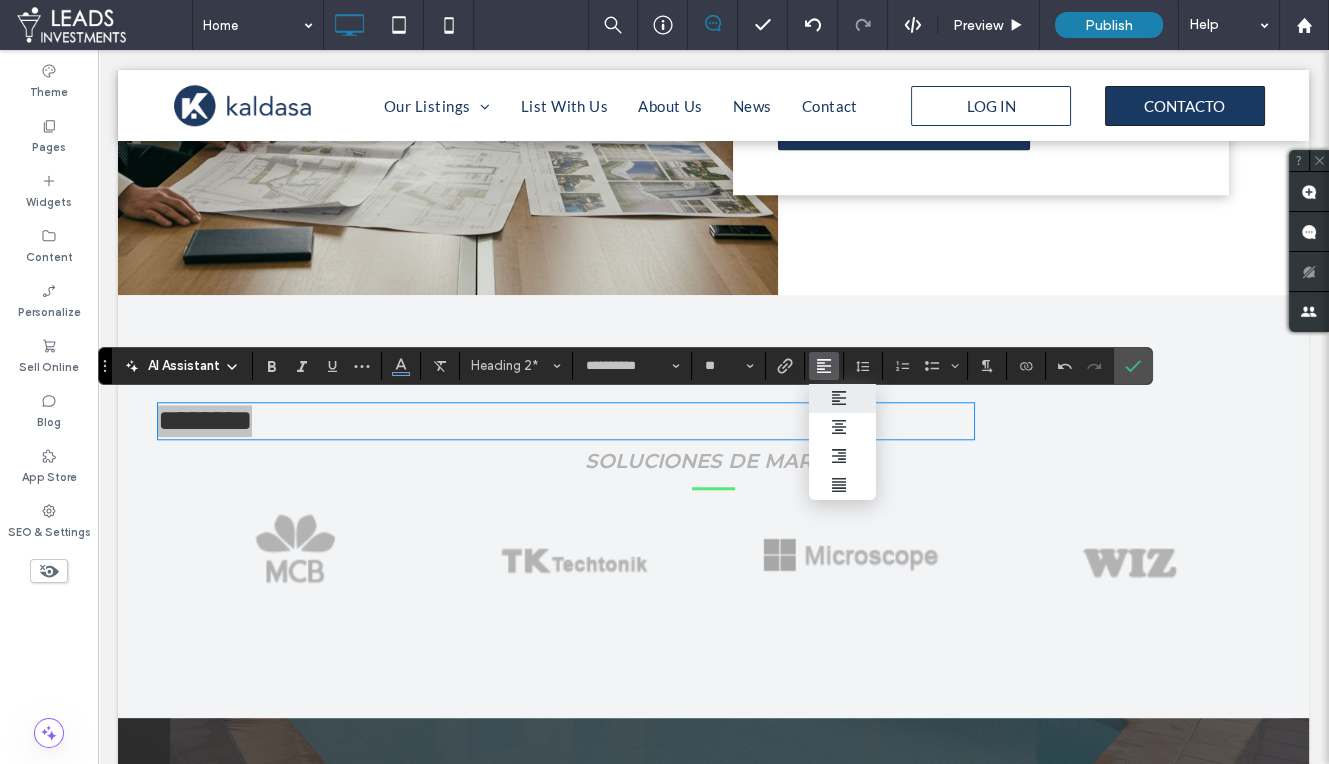 click at bounding box center (842, 427) 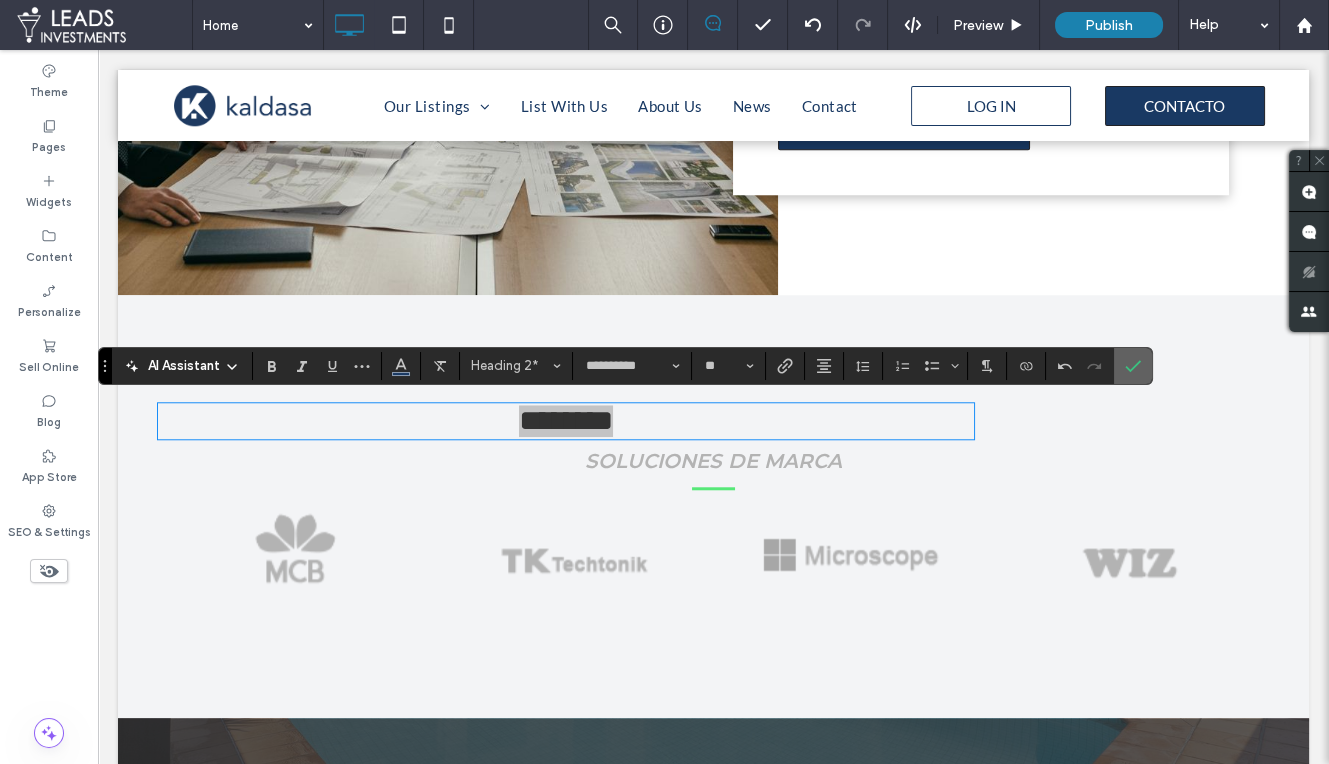 click 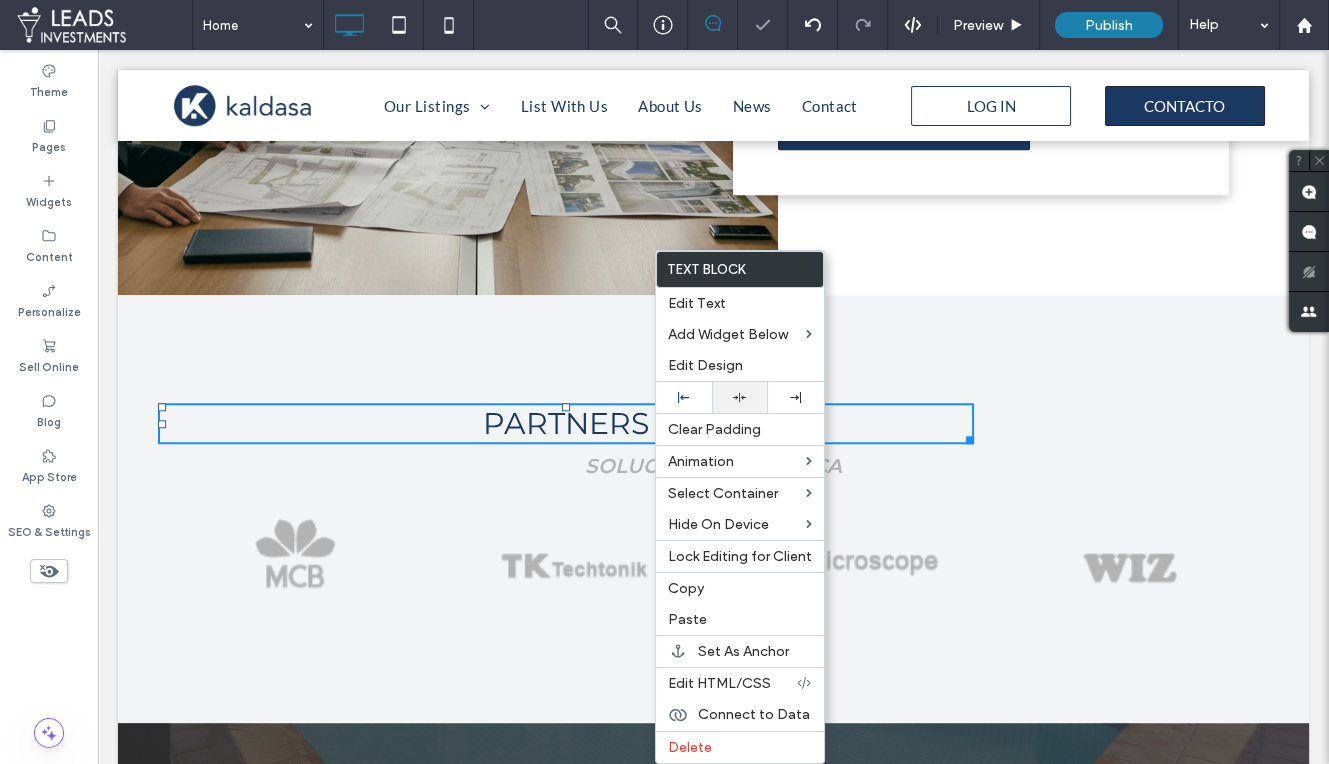 click at bounding box center (740, 397) 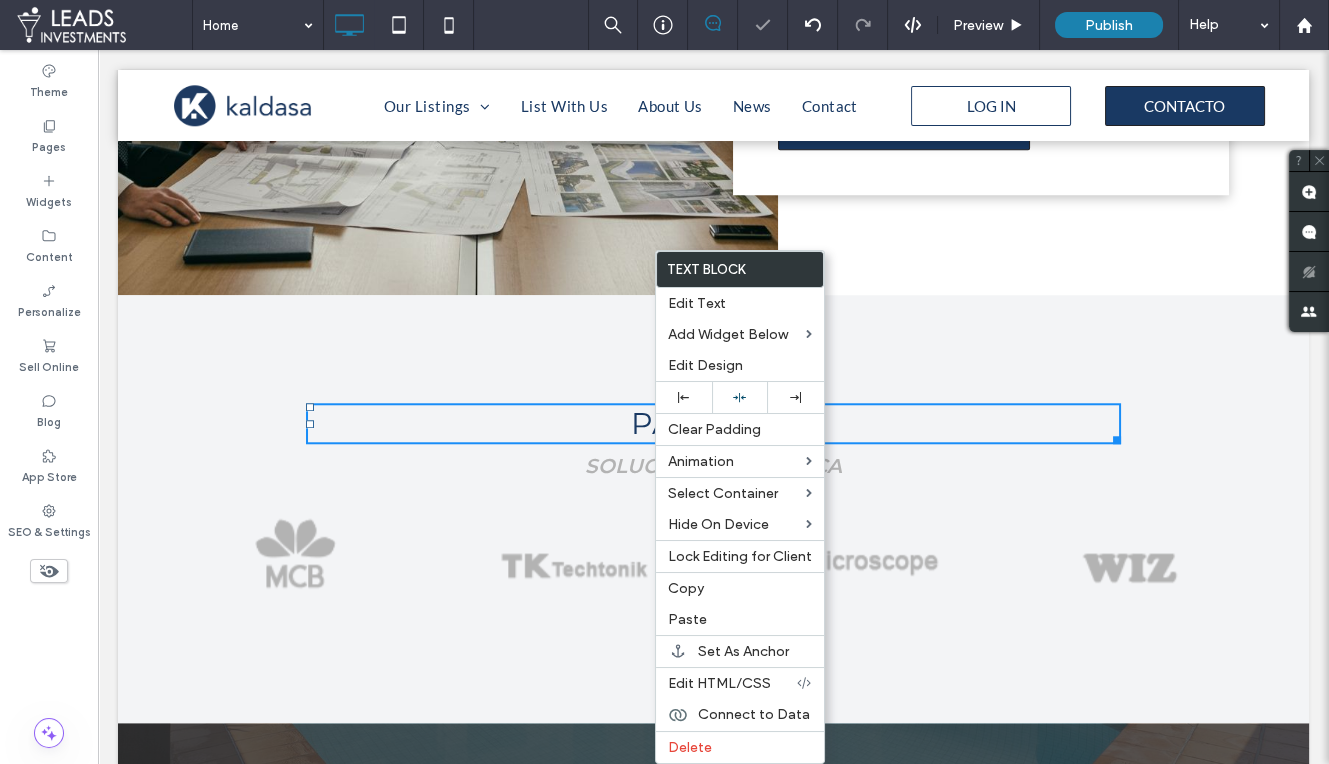 click on "PARTNERS SOLUCIONES DE MARCA
Button
Button
Button
Button
Ver más
Click To Paste
Row + Add Section" at bounding box center [713, 509] 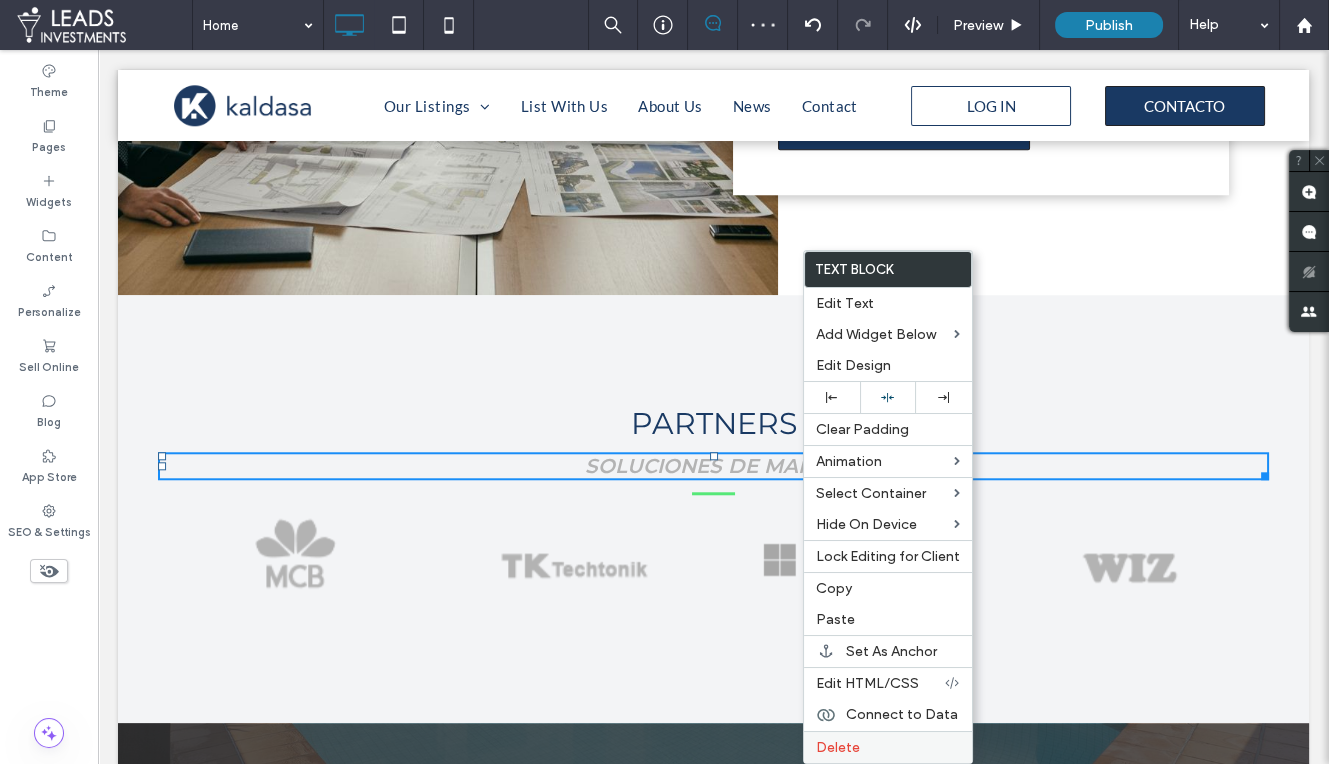click on "Delete" at bounding box center [838, 747] 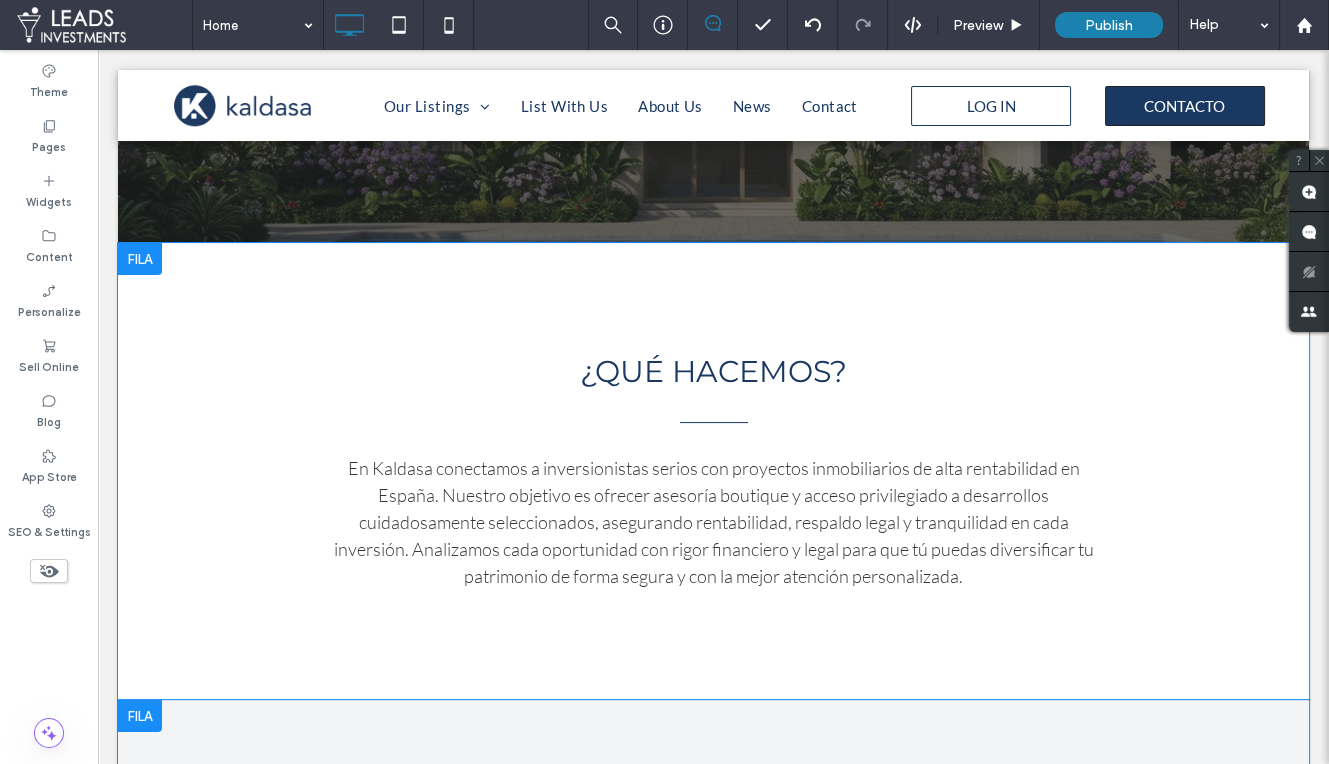 scroll, scrollTop: 555, scrollLeft: 0, axis: vertical 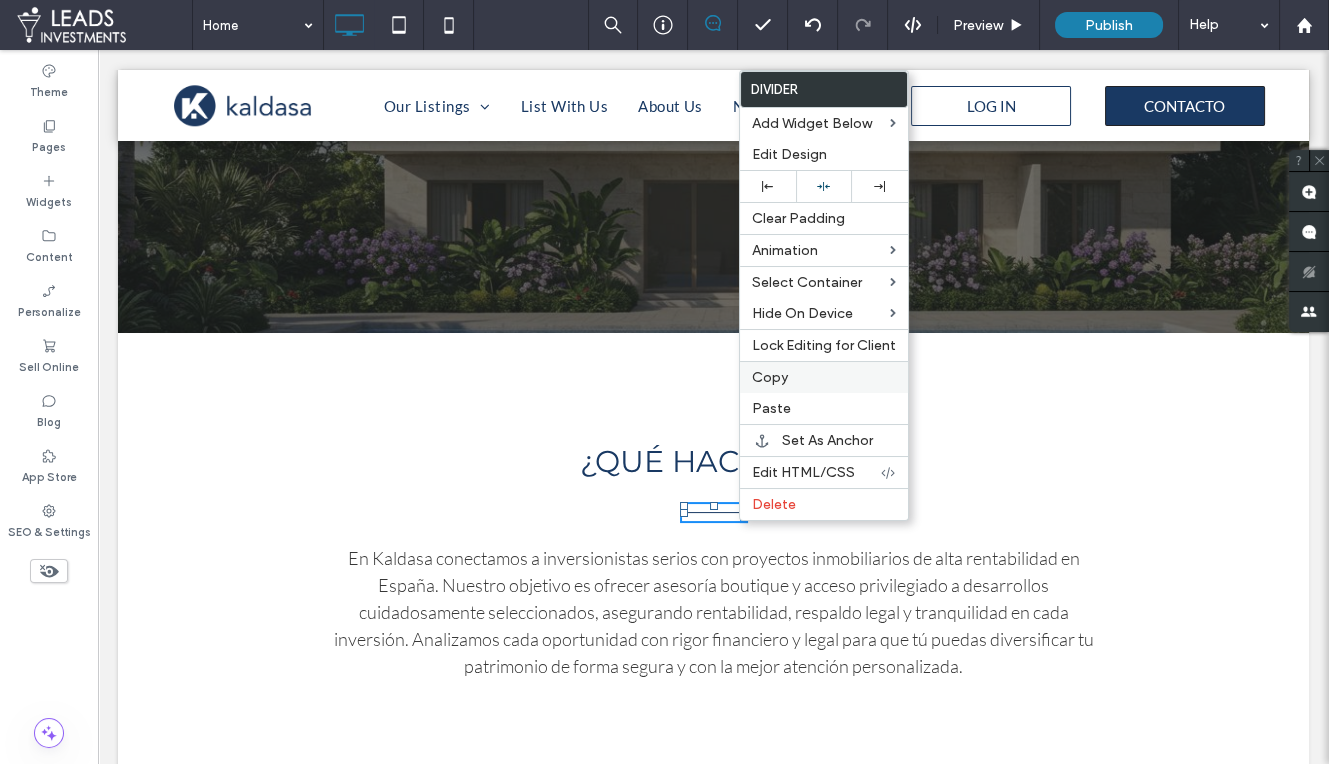 click on "Copy" at bounding box center (824, 377) 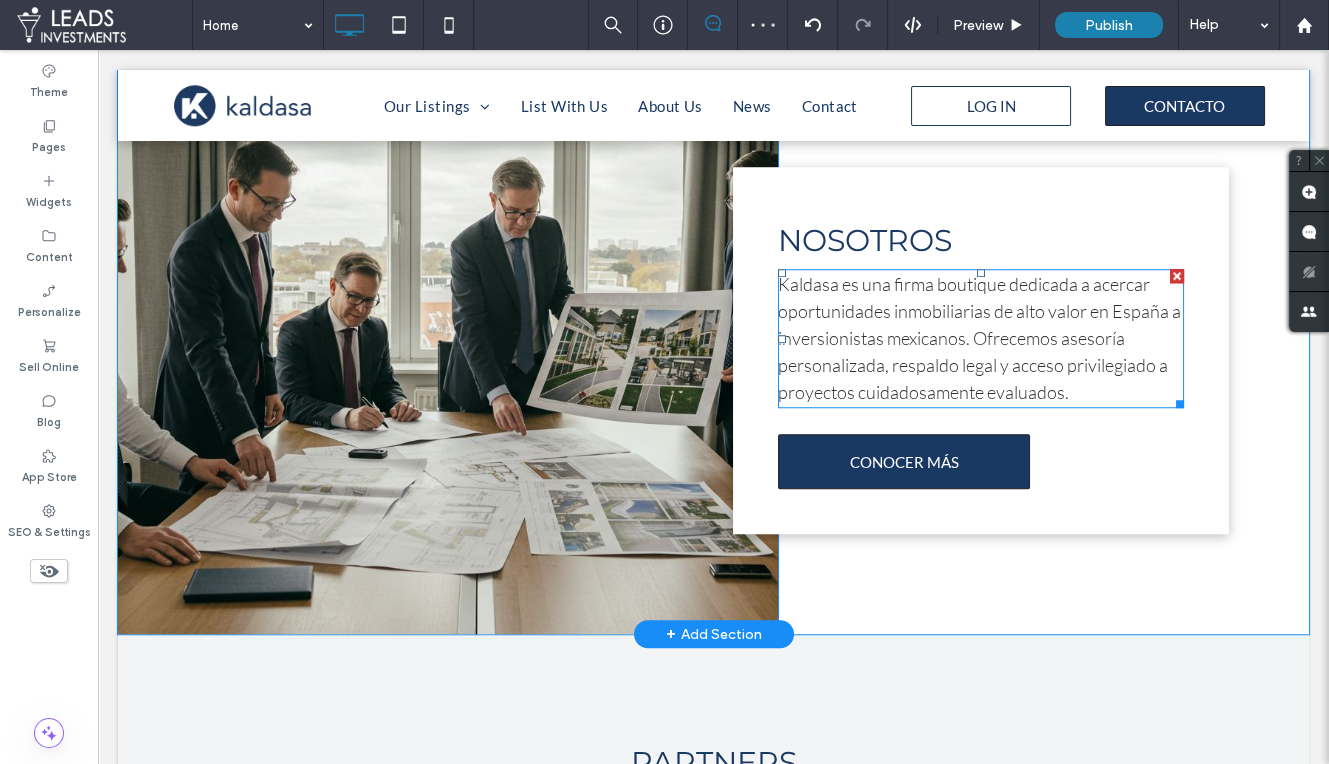 scroll, scrollTop: 2656, scrollLeft: 0, axis: vertical 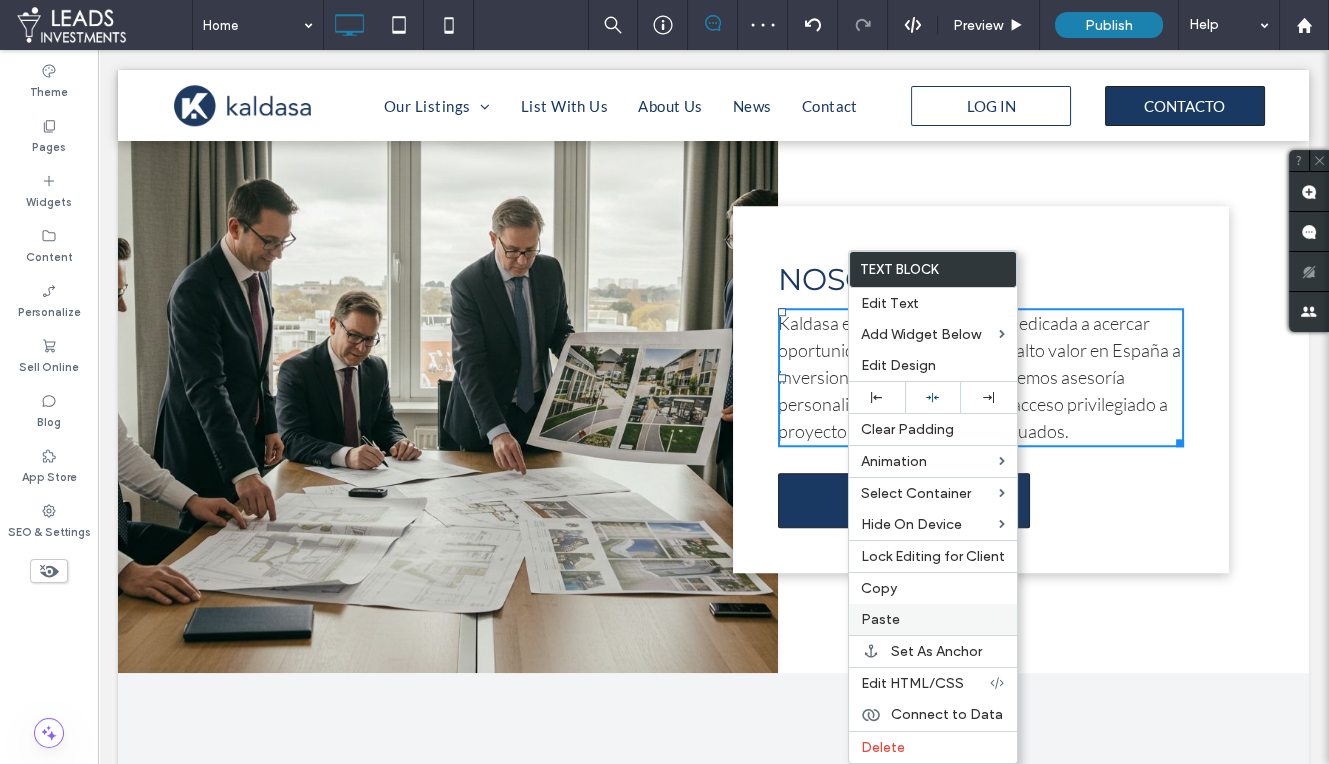 click on "Paste" at bounding box center (880, 619) 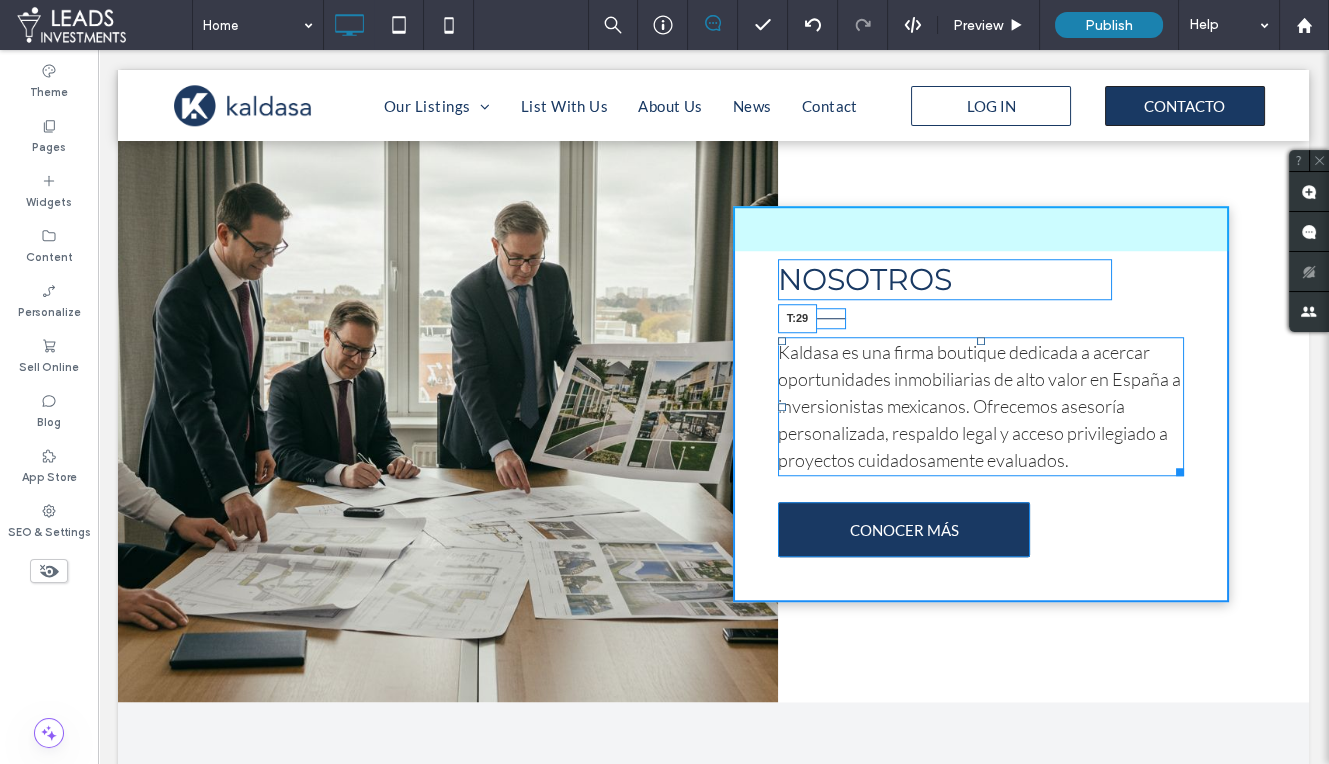 drag, startPoint x: 980, startPoint y: 333, endPoint x: 986, endPoint y: 383, distance: 50.358715 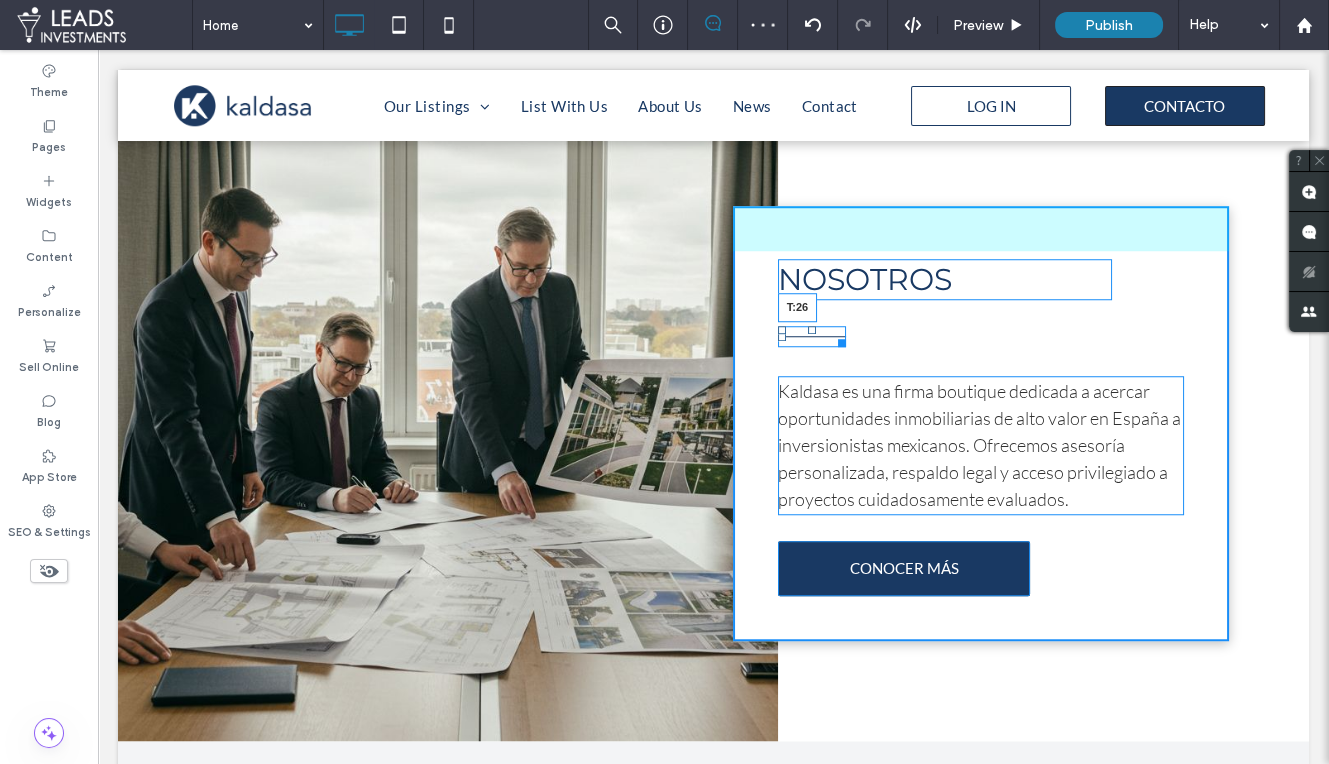 drag, startPoint x: 813, startPoint y: 306, endPoint x: 1119, endPoint y: 441, distance: 334.45627 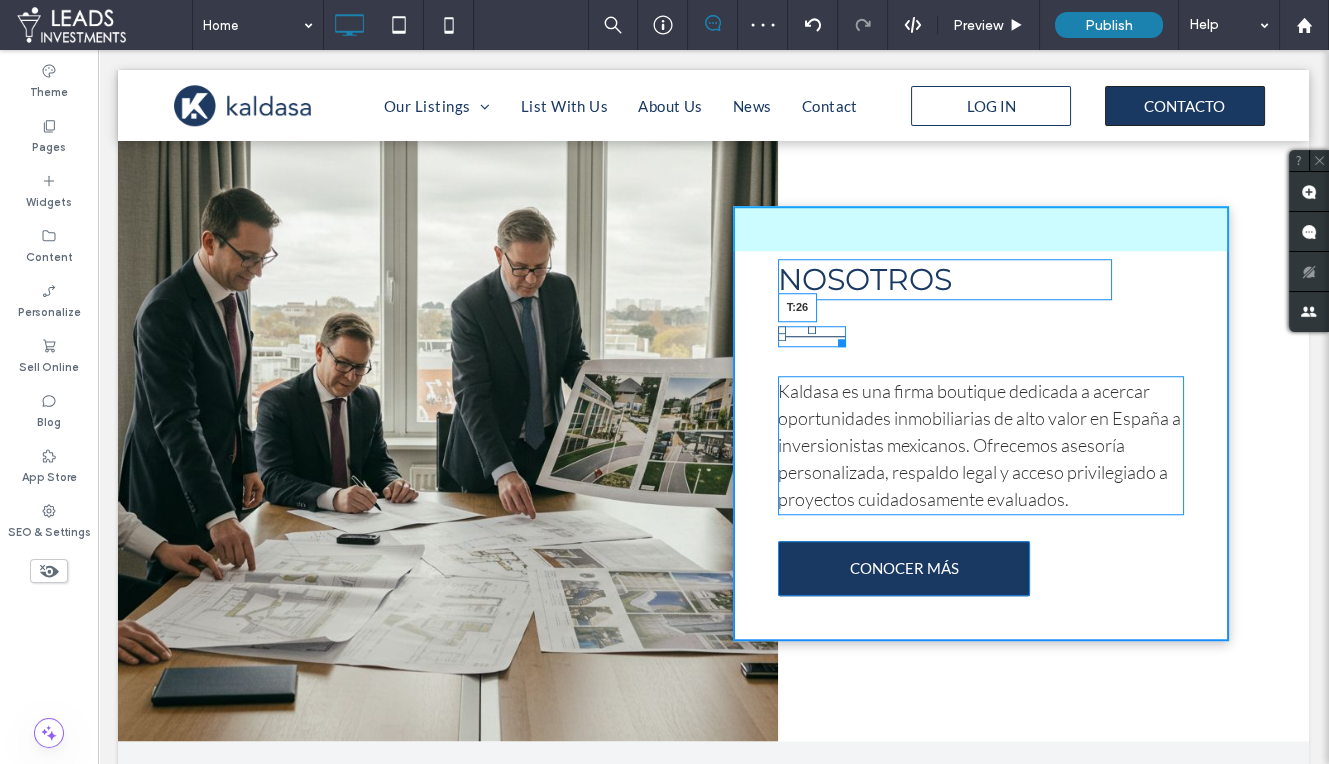 click on "T:26" at bounding box center [812, 336] 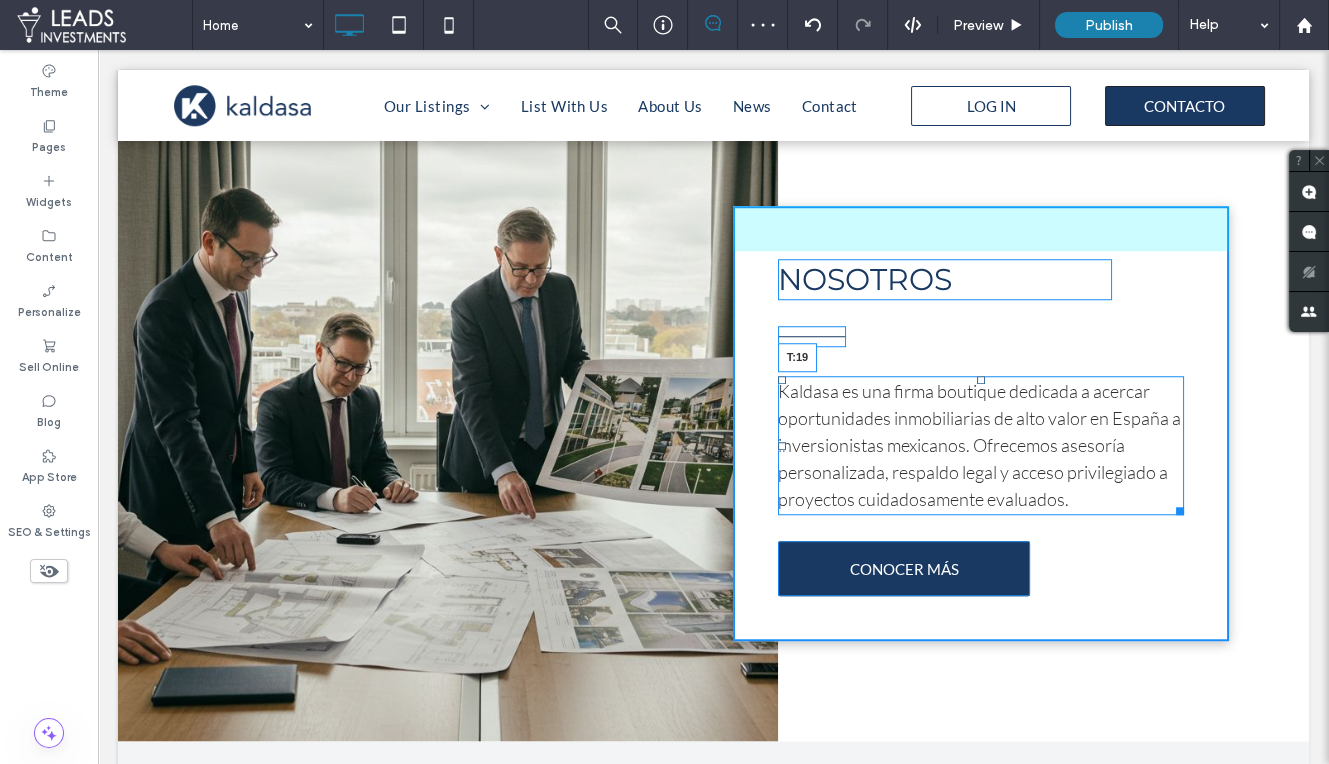 drag, startPoint x: 981, startPoint y: 374, endPoint x: 923, endPoint y: 380, distance: 58.30952 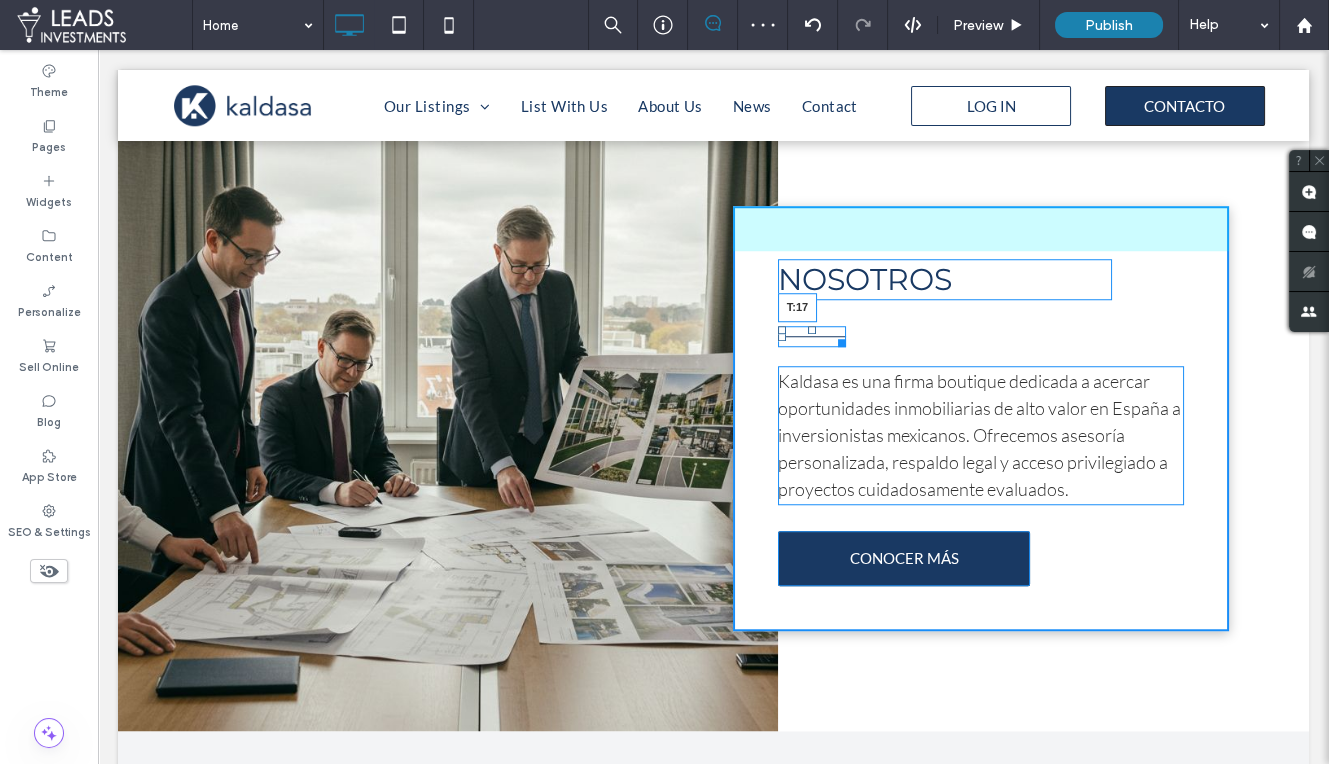drag, startPoint x: 813, startPoint y: 325, endPoint x: 814, endPoint y: 315, distance: 10.049875 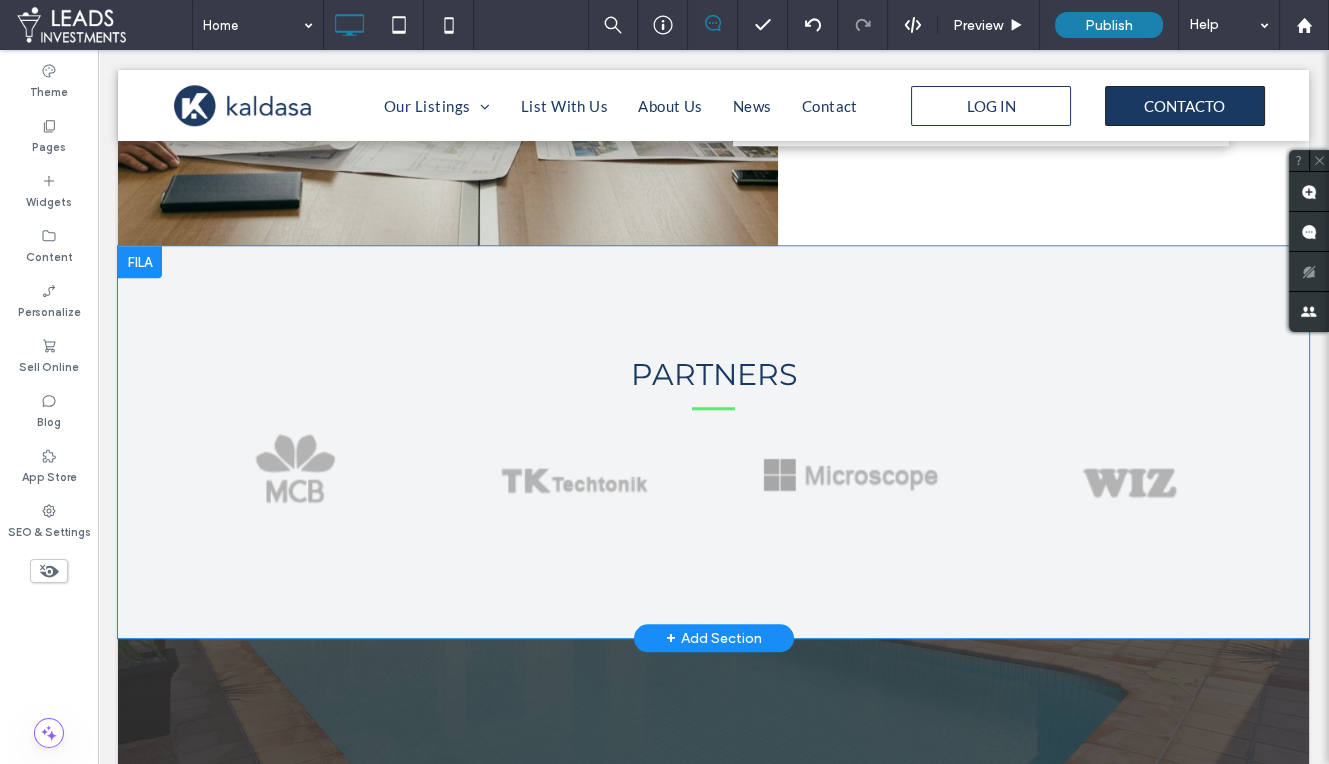 scroll, scrollTop: 3127, scrollLeft: 0, axis: vertical 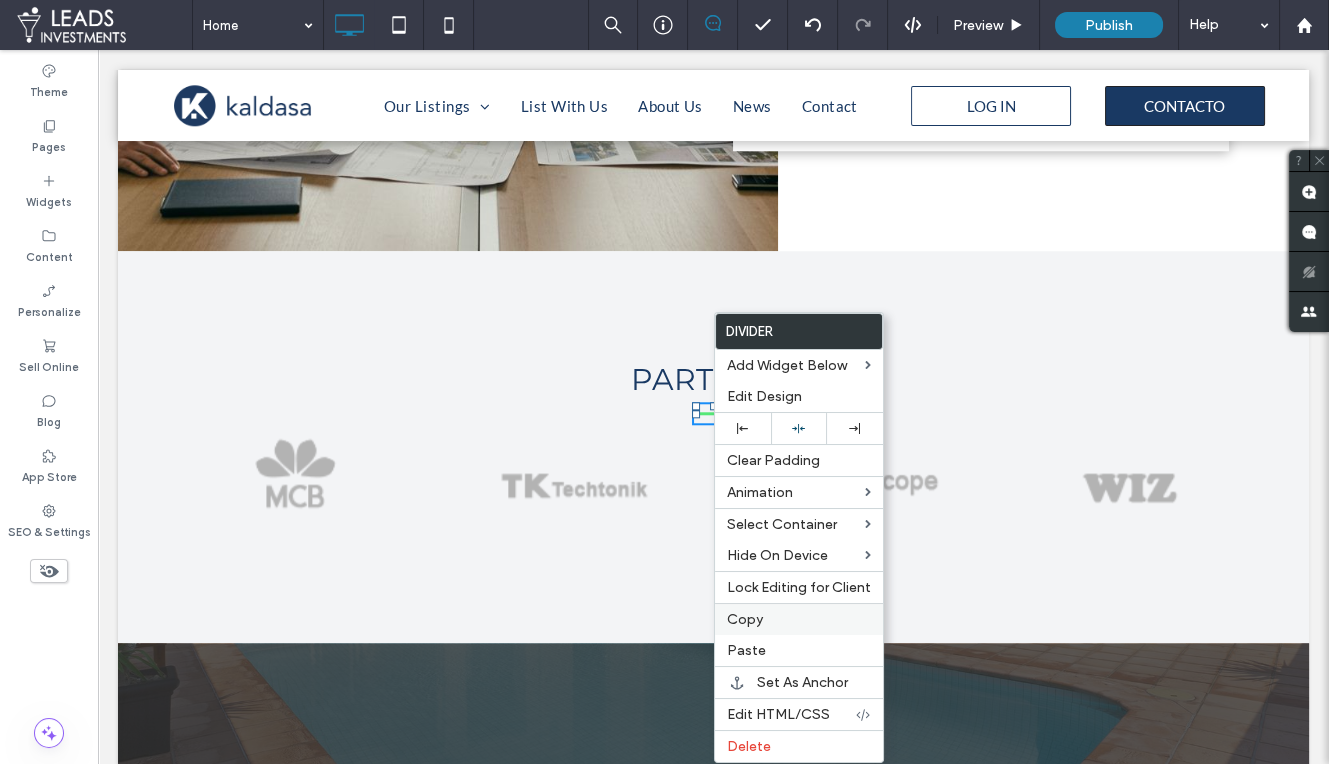 drag, startPoint x: 760, startPoint y: 638, endPoint x: 771, endPoint y: 598, distance: 41.484936 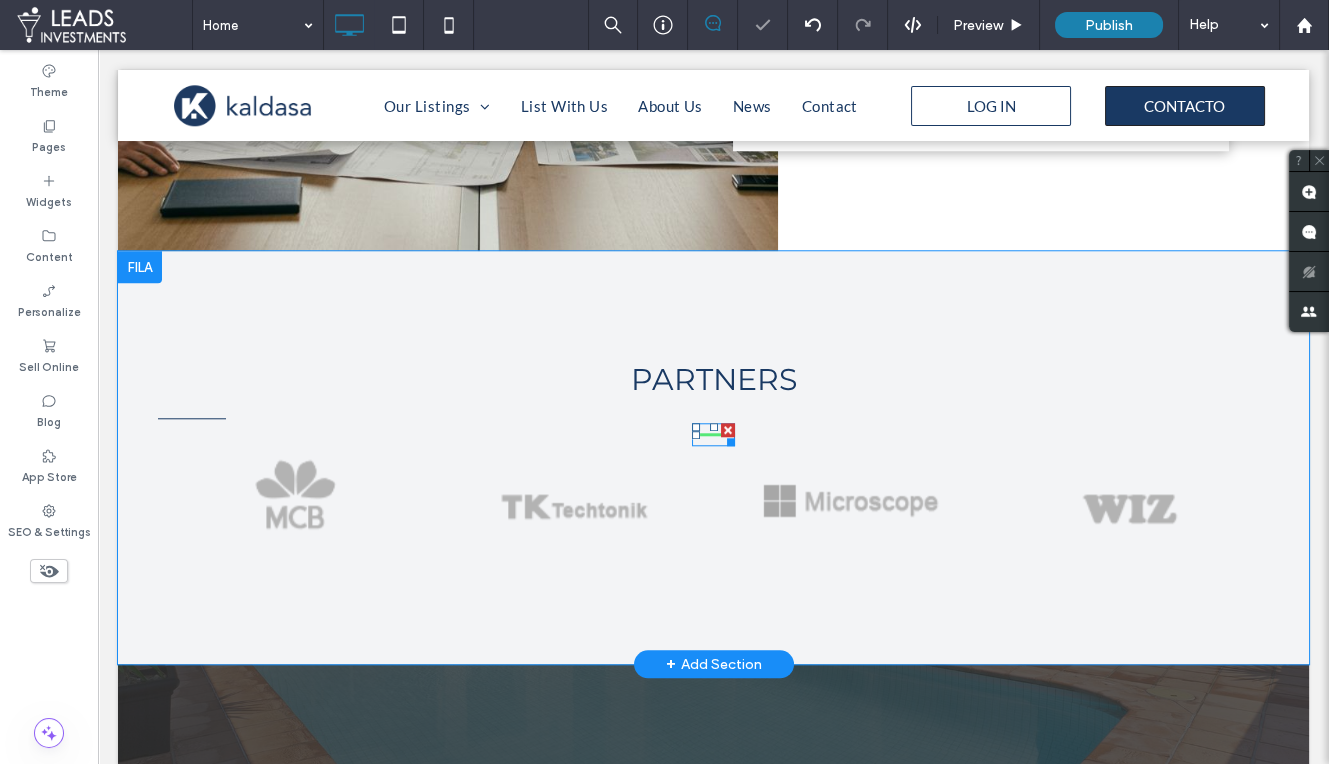 scroll, scrollTop: 3130, scrollLeft: 0, axis: vertical 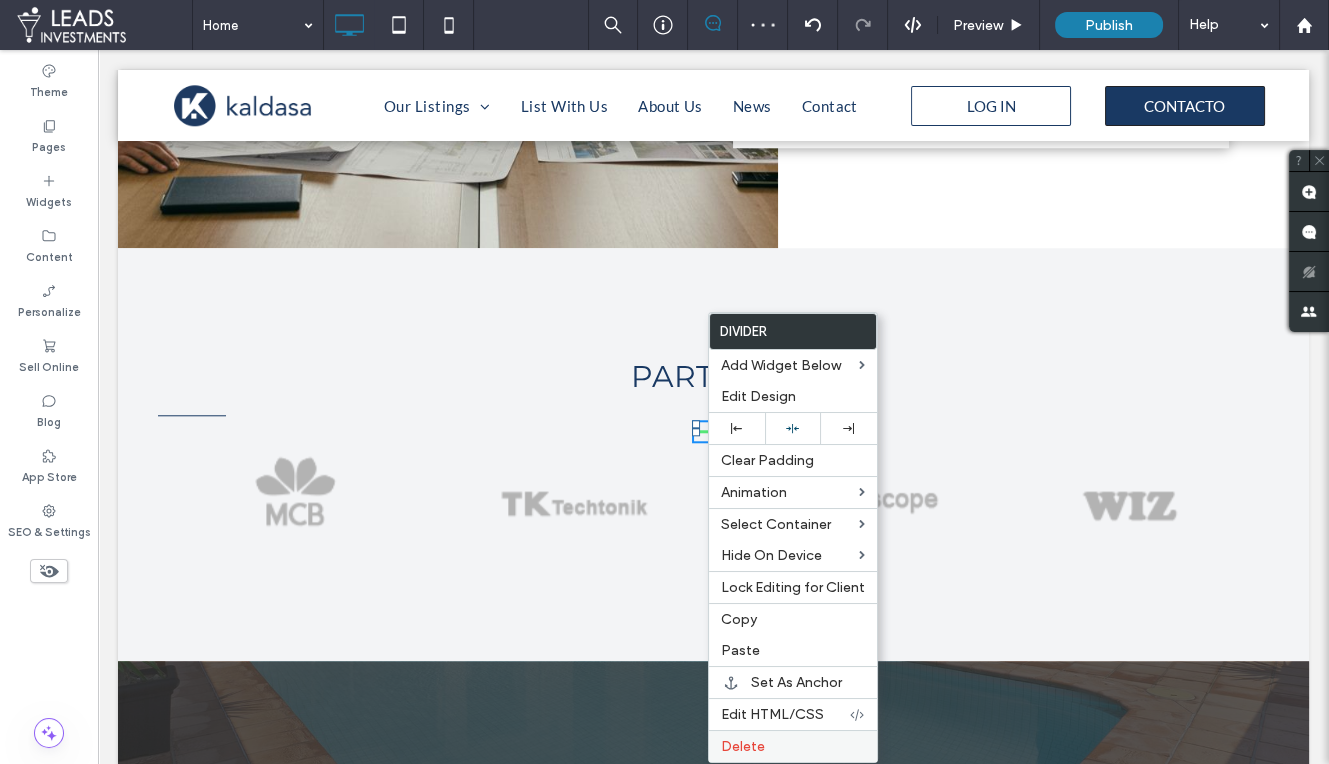 click on "Delete" at bounding box center (793, 746) 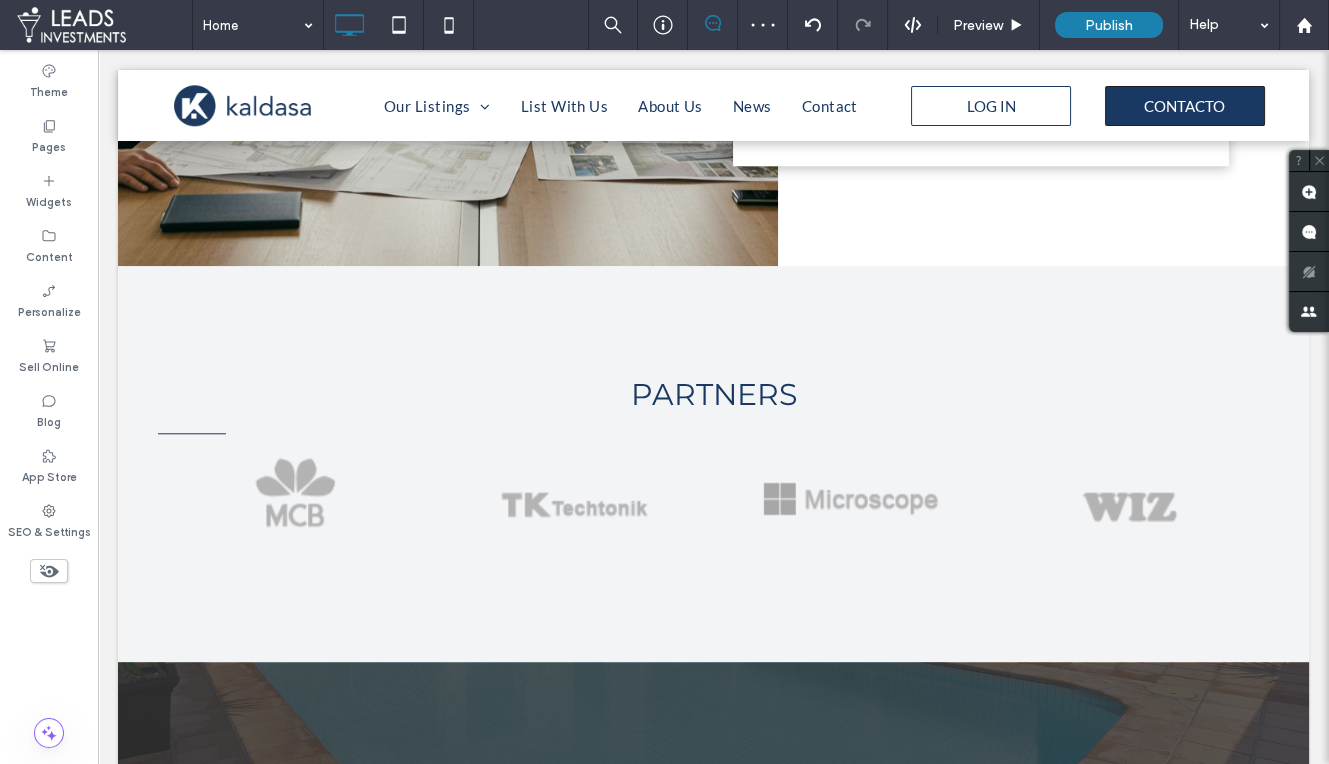 click at bounding box center [280, 428] 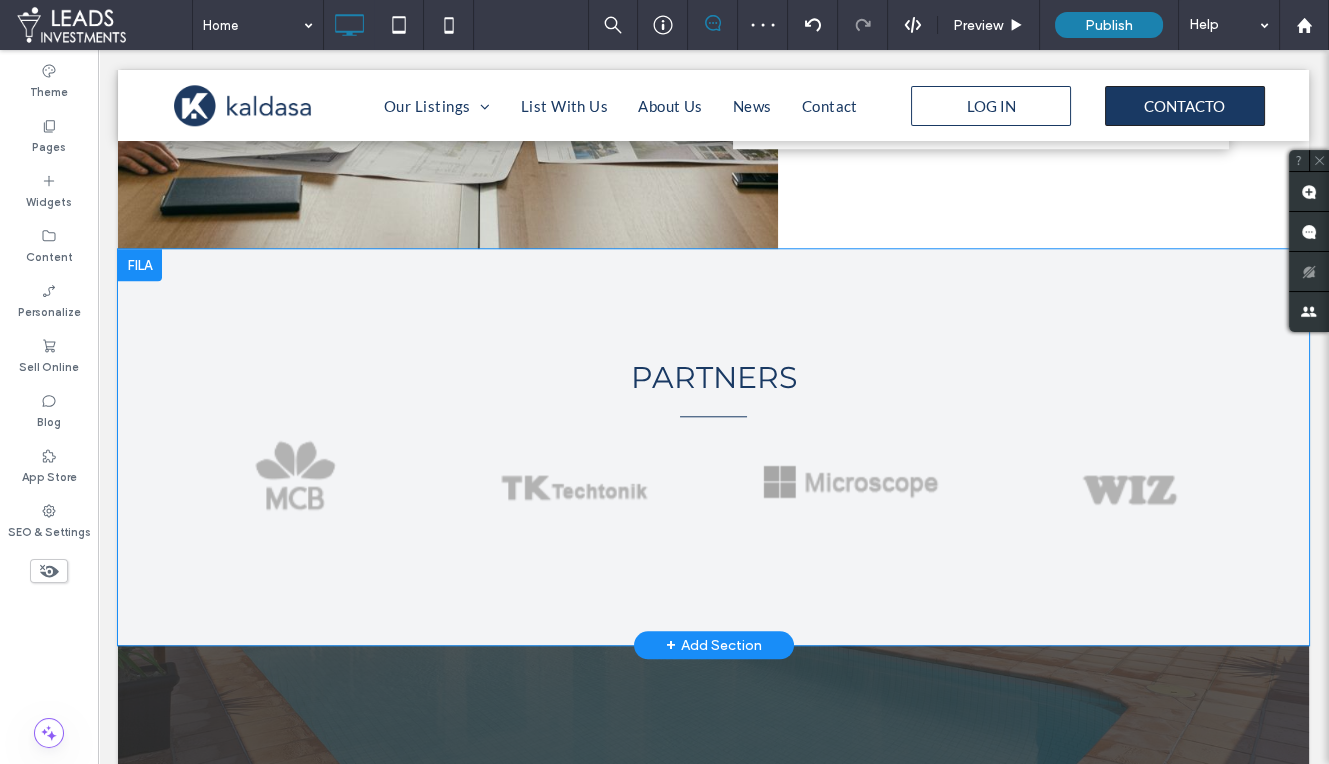 click on "PARTNERS
Button
Button
Button
Button
Ver más
Click To Paste
Row + Add Section" at bounding box center [713, 447] 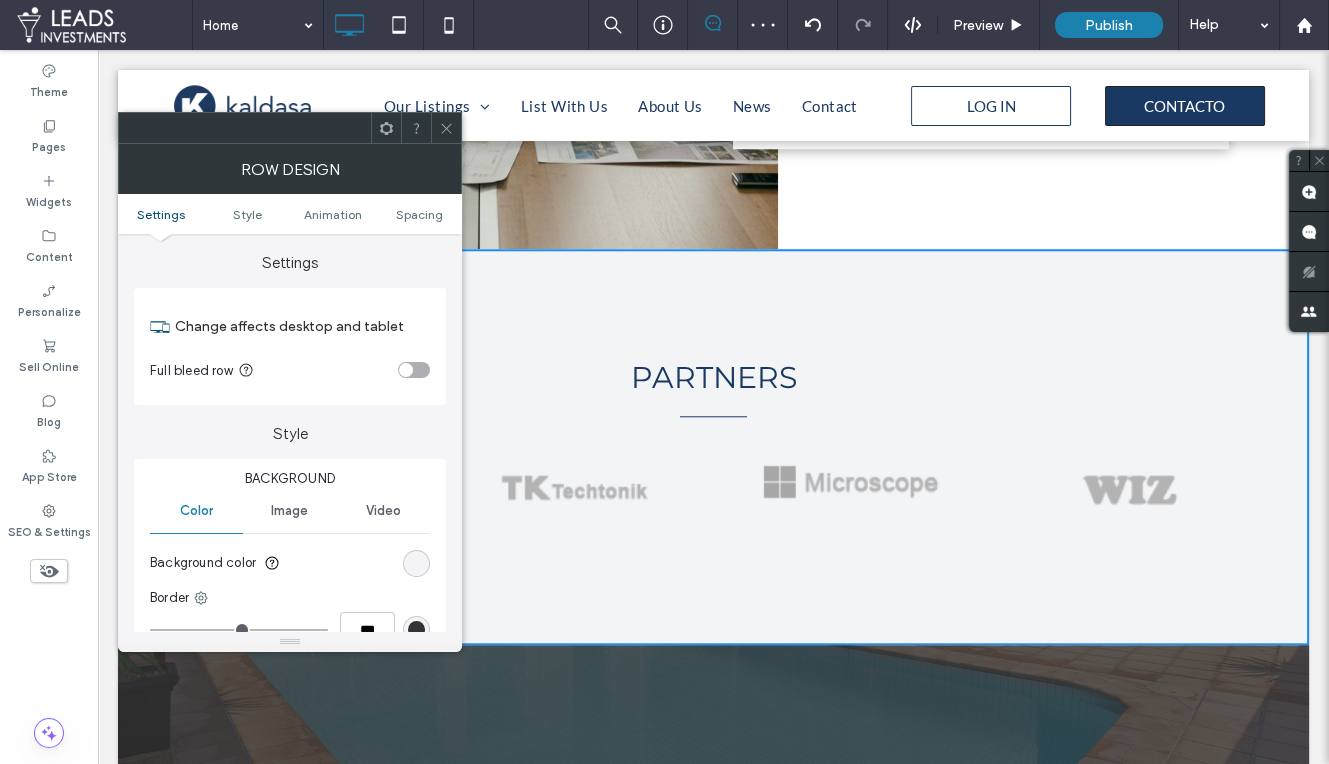 click 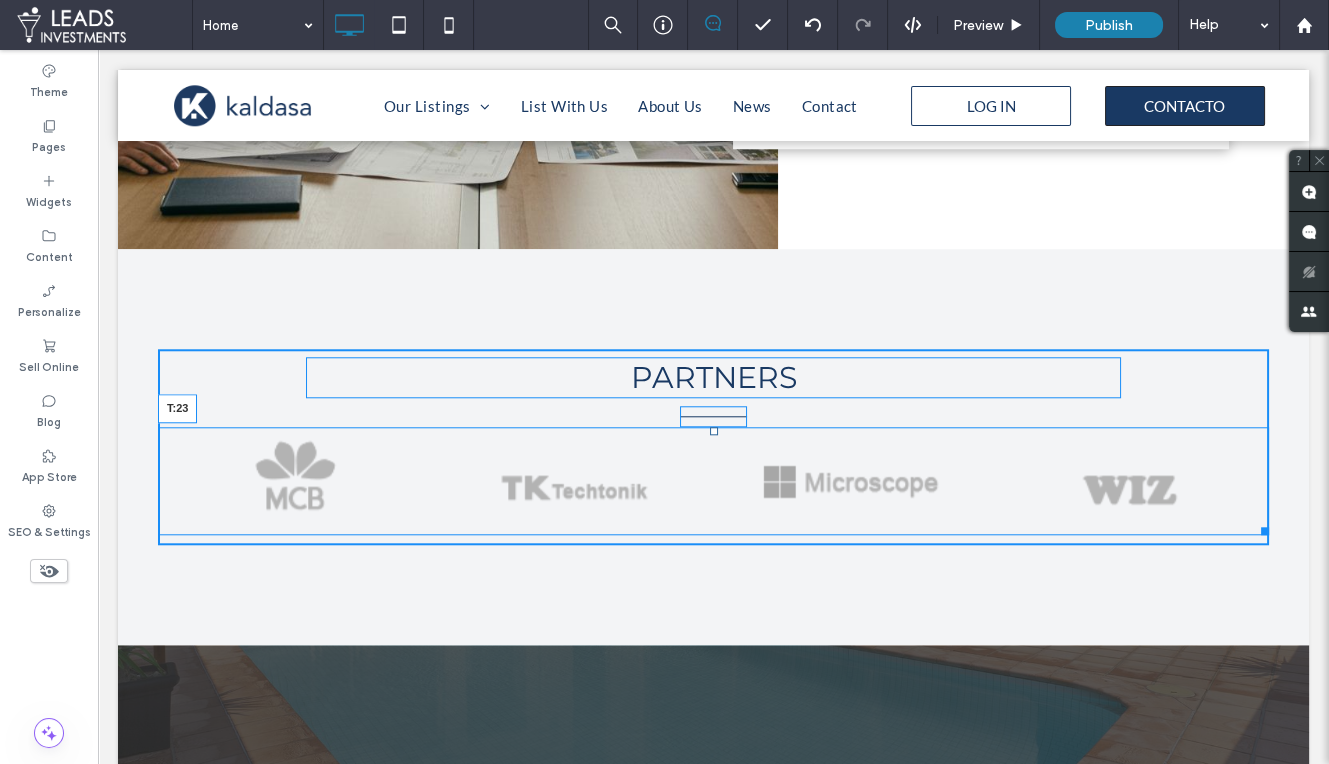 drag, startPoint x: 714, startPoint y: 427, endPoint x: 712, endPoint y: 451, distance: 24.083189 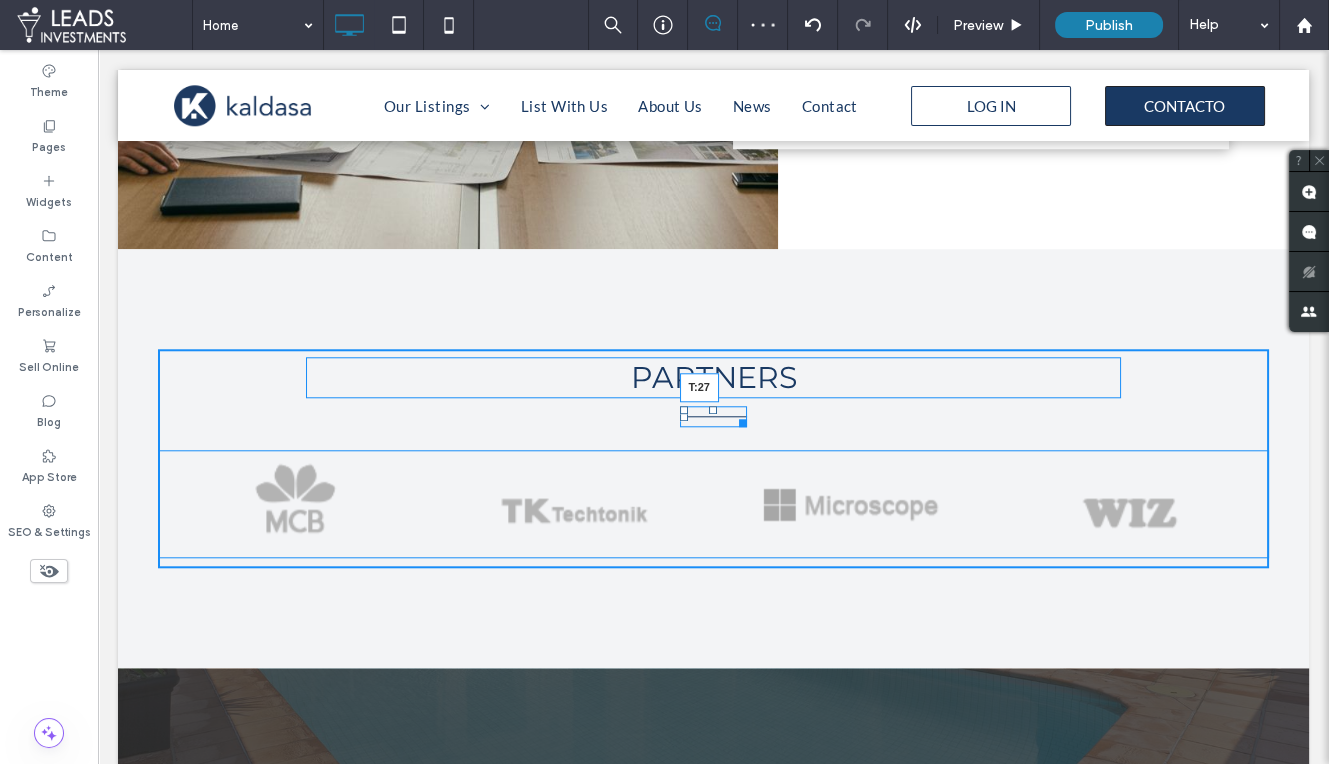 drag, startPoint x: 710, startPoint y: 403, endPoint x: 1158, endPoint y: 624, distance: 499.5448 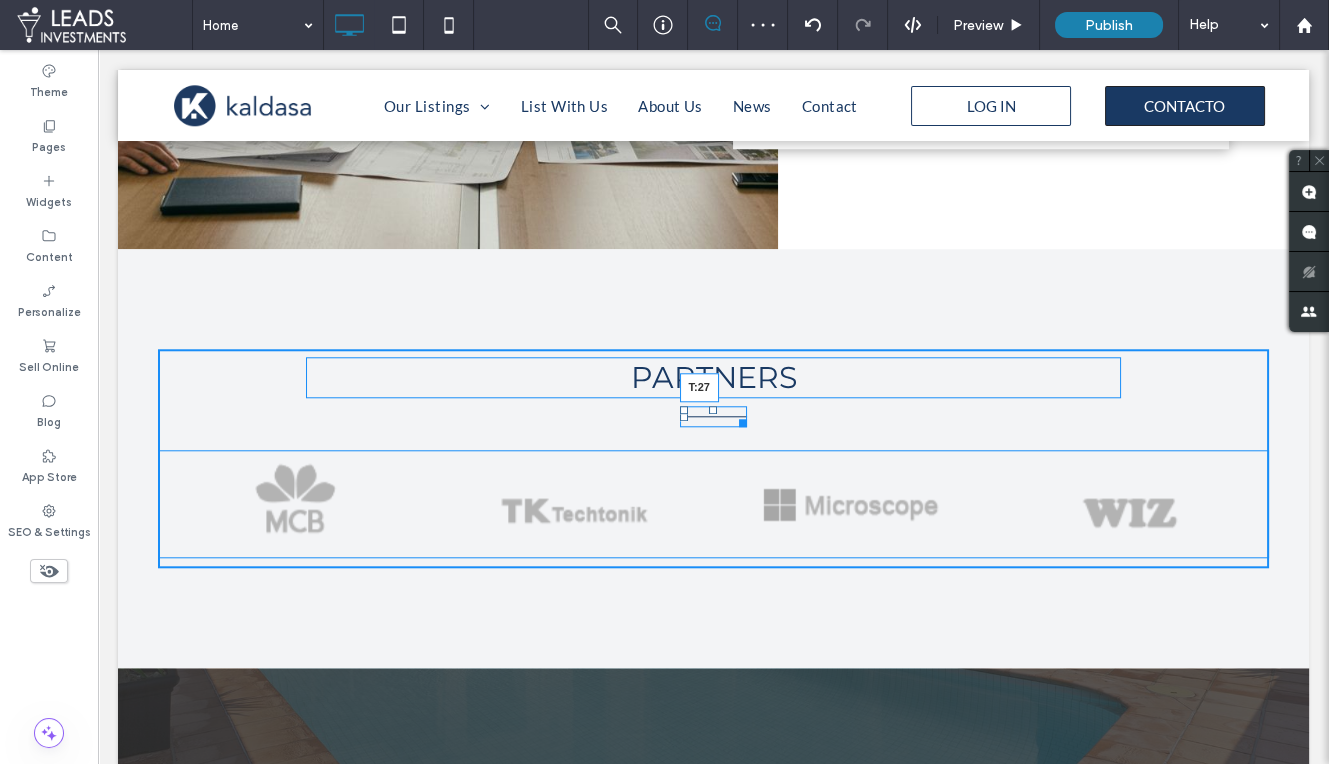 click on "T:27" at bounding box center (714, 416) 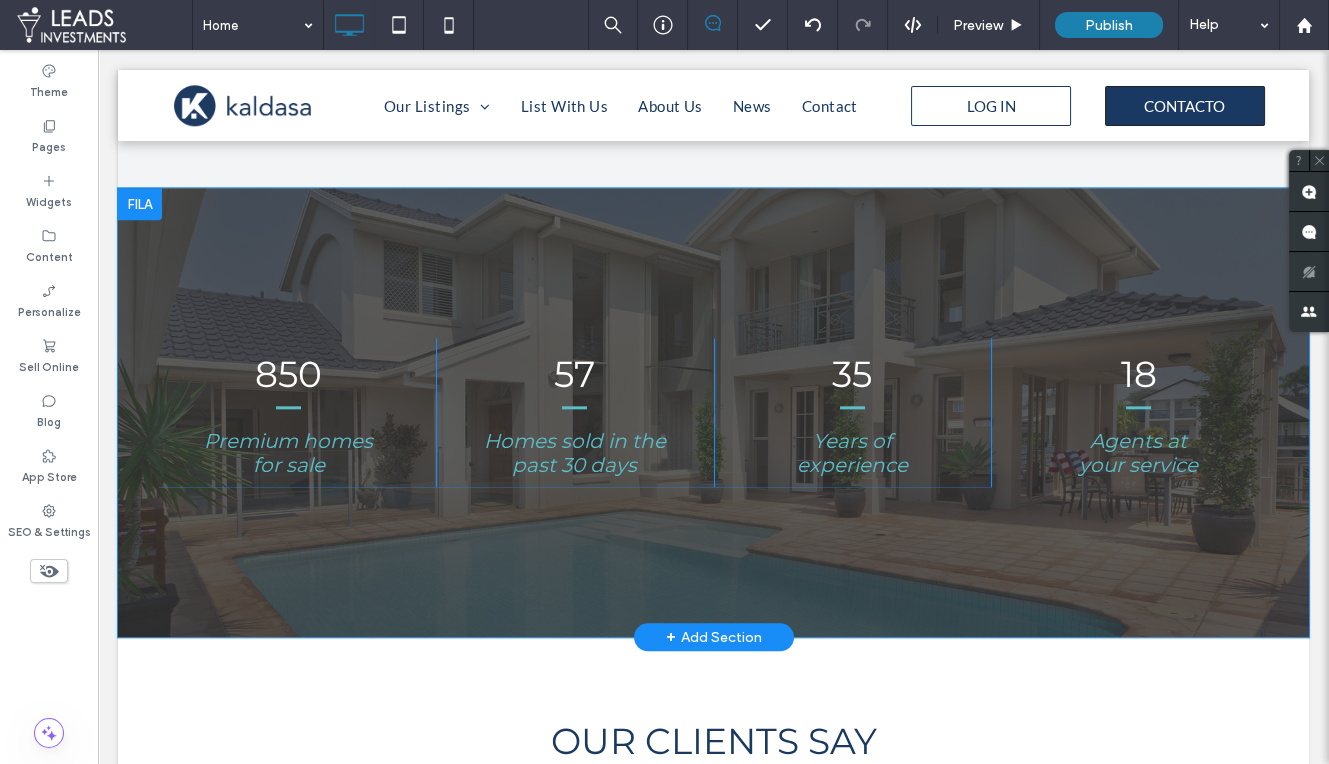 scroll, scrollTop: 3583, scrollLeft: 0, axis: vertical 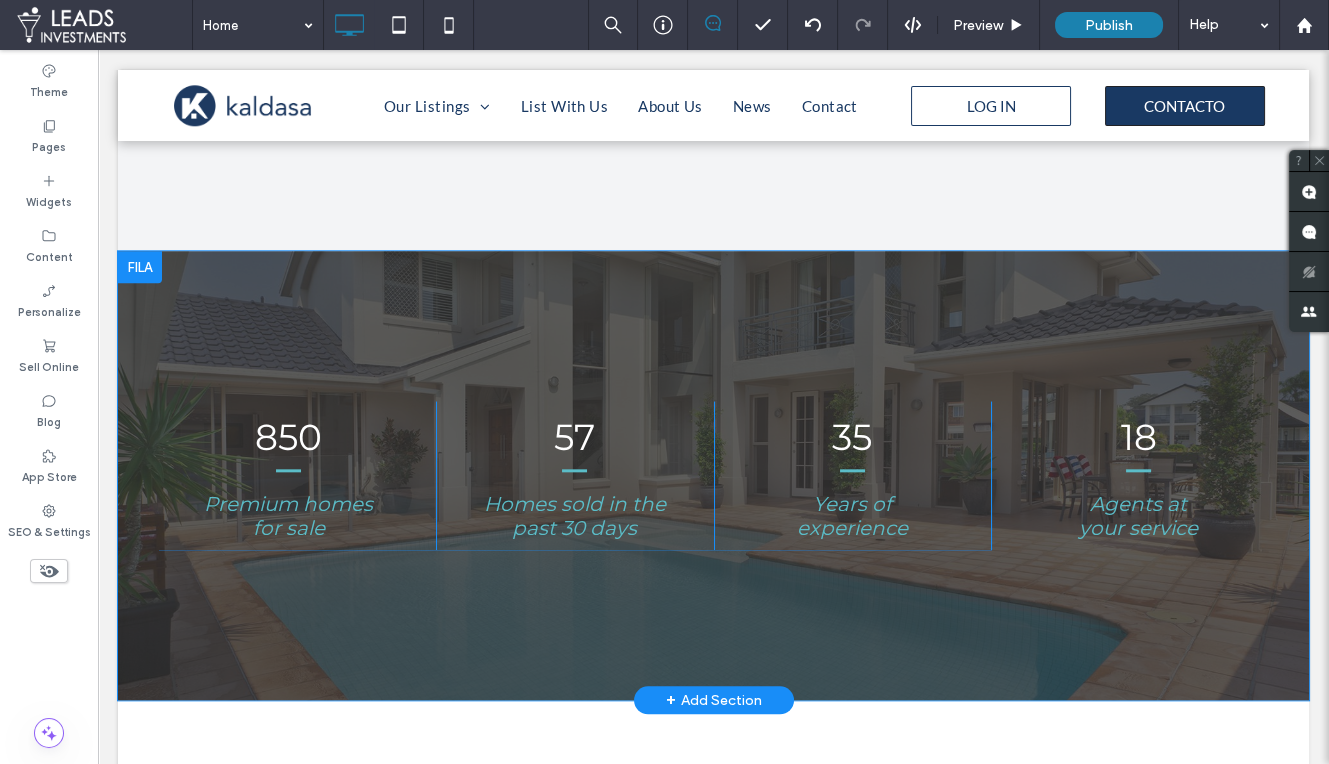 click at bounding box center [140, 267] 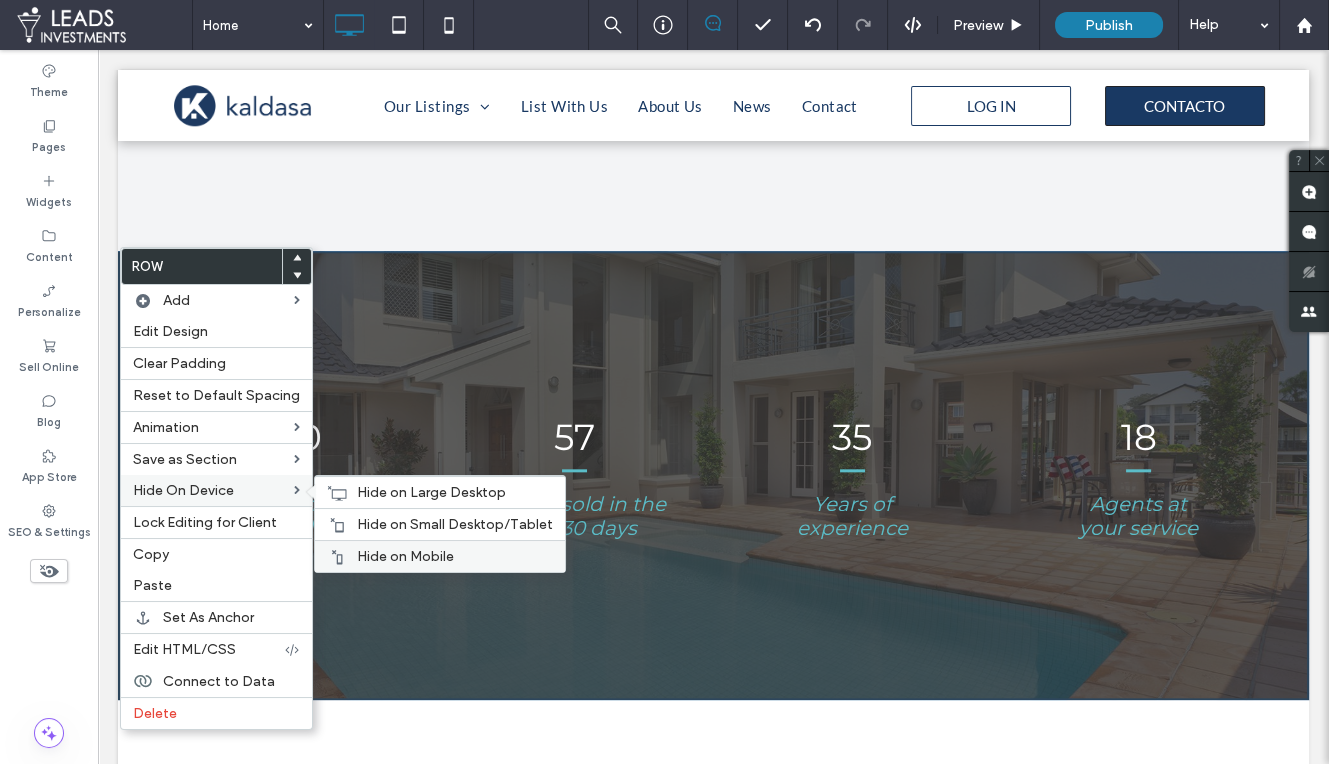 click on "Hide on Mobile" at bounding box center (440, 556) 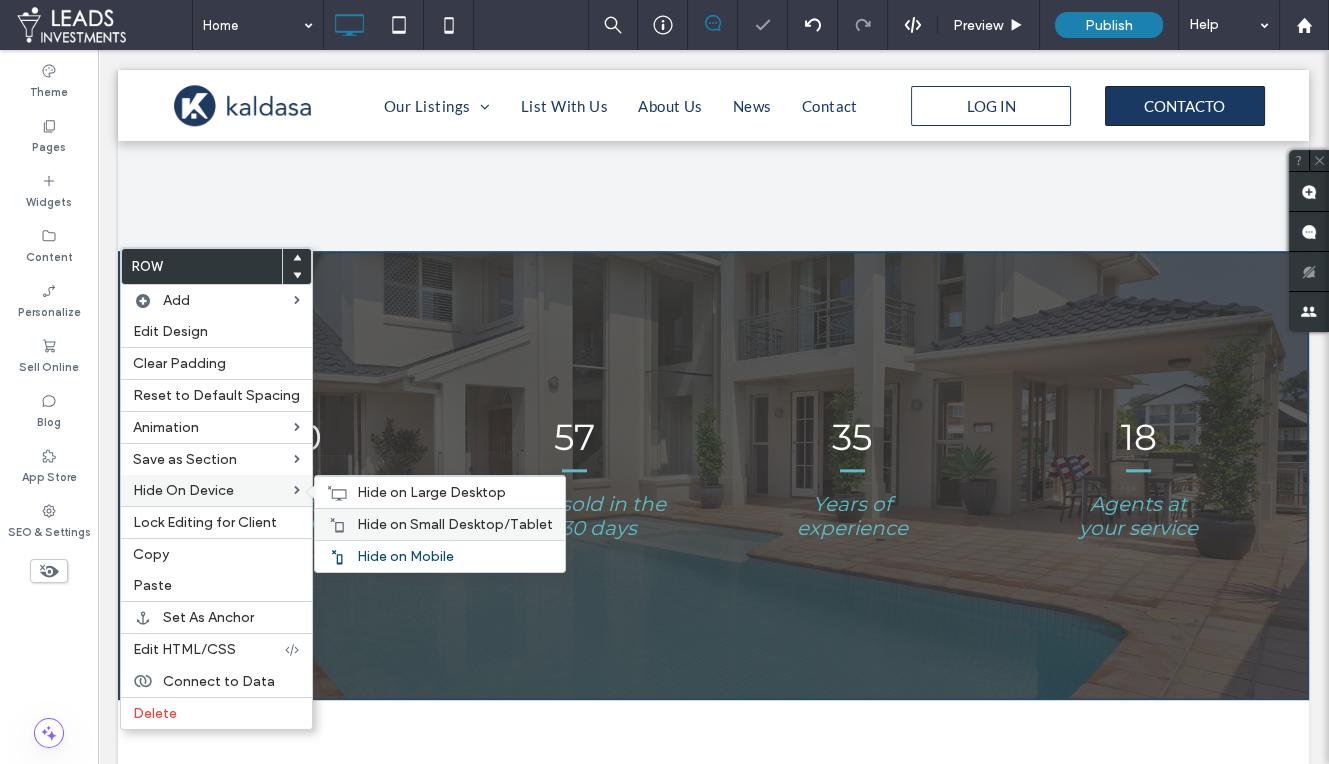 click on "Hide on Small Desktop/Tablet" at bounding box center [455, 524] 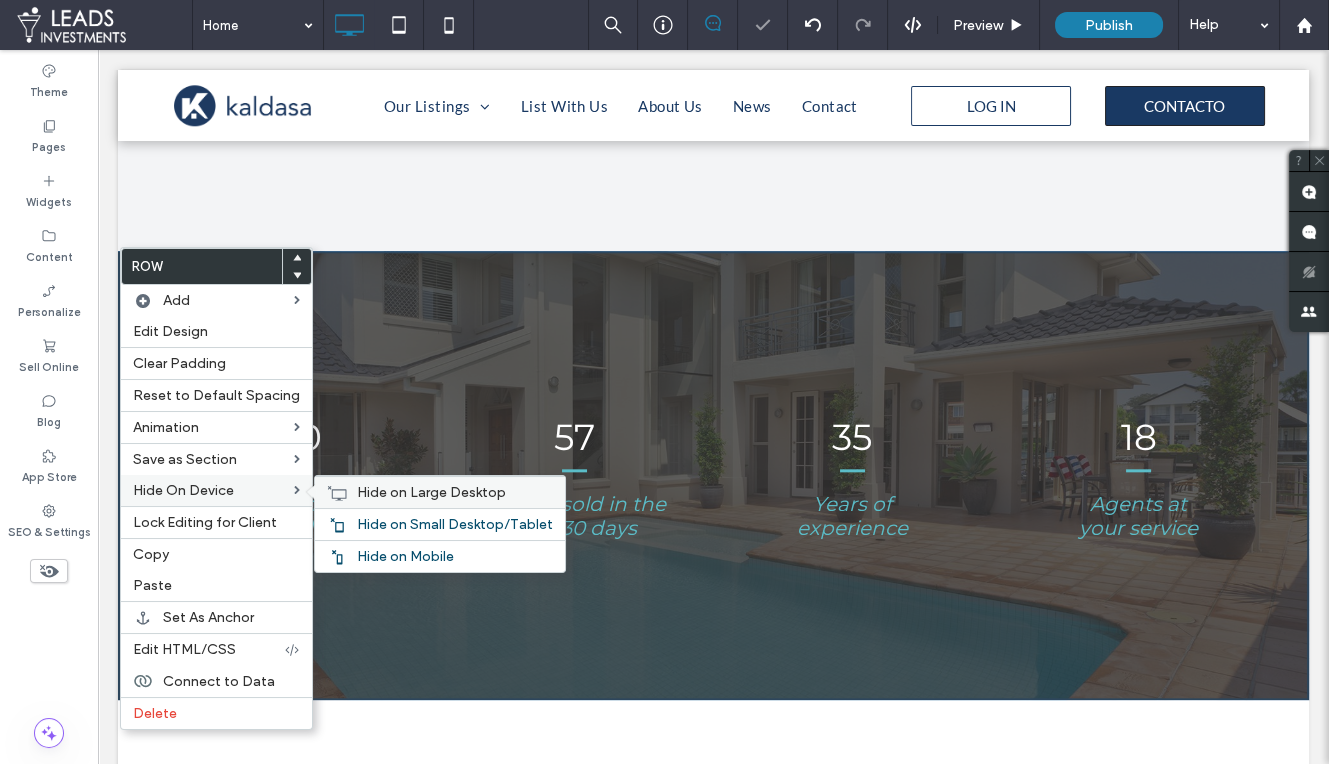 click on "Hide on Large Desktop" at bounding box center [431, 492] 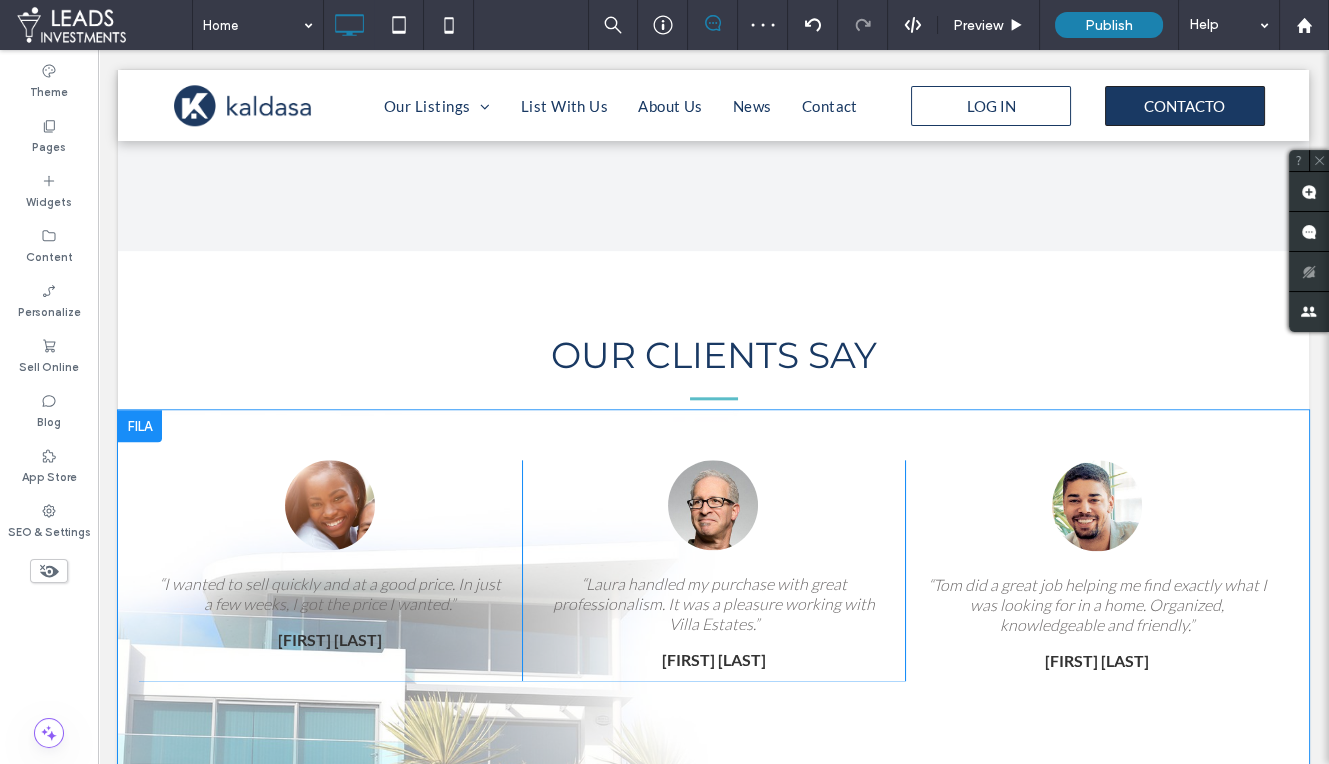 click on "“I wanted to sell quickly and at a good price. In just a few weeks, I got the price I wanted.”   Lillian Smith Click To Paste     Click To Paste     Click To Paste     Click To Paste
“Laura handled my purchase with great professionalism. It was a pleasure working with Villa Estates.”   John Donn Click To Paste     Click To Paste     Click To Paste     Click To Paste
“Tom did a great job helping me find exactly what I was looking for in a home. Organized, knowledgeable and friendly.”   Anthony Scotsman Click To Paste     Click To Paste     Click To Paste     Click To Paste
Row + Add Section" at bounding box center [713, 595] 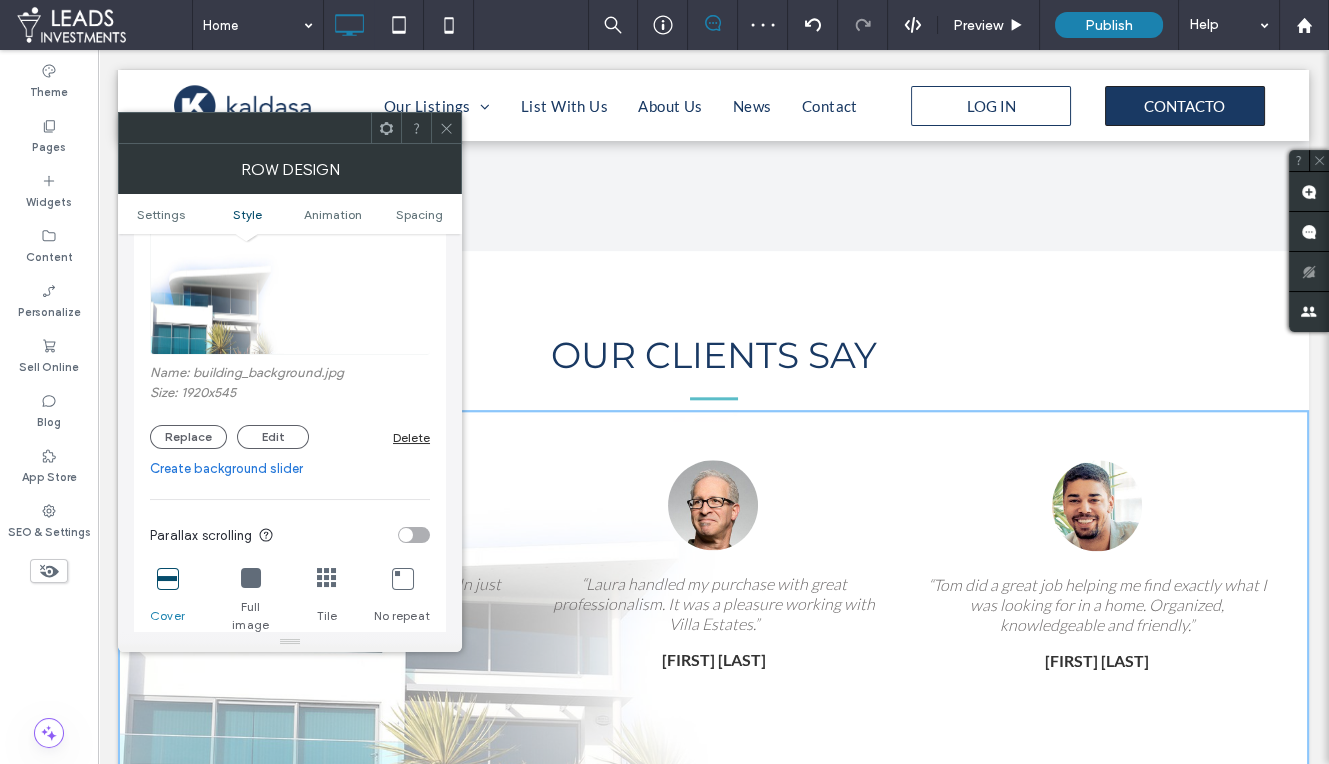 scroll, scrollTop: 381, scrollLeft: 0, axis: vertical 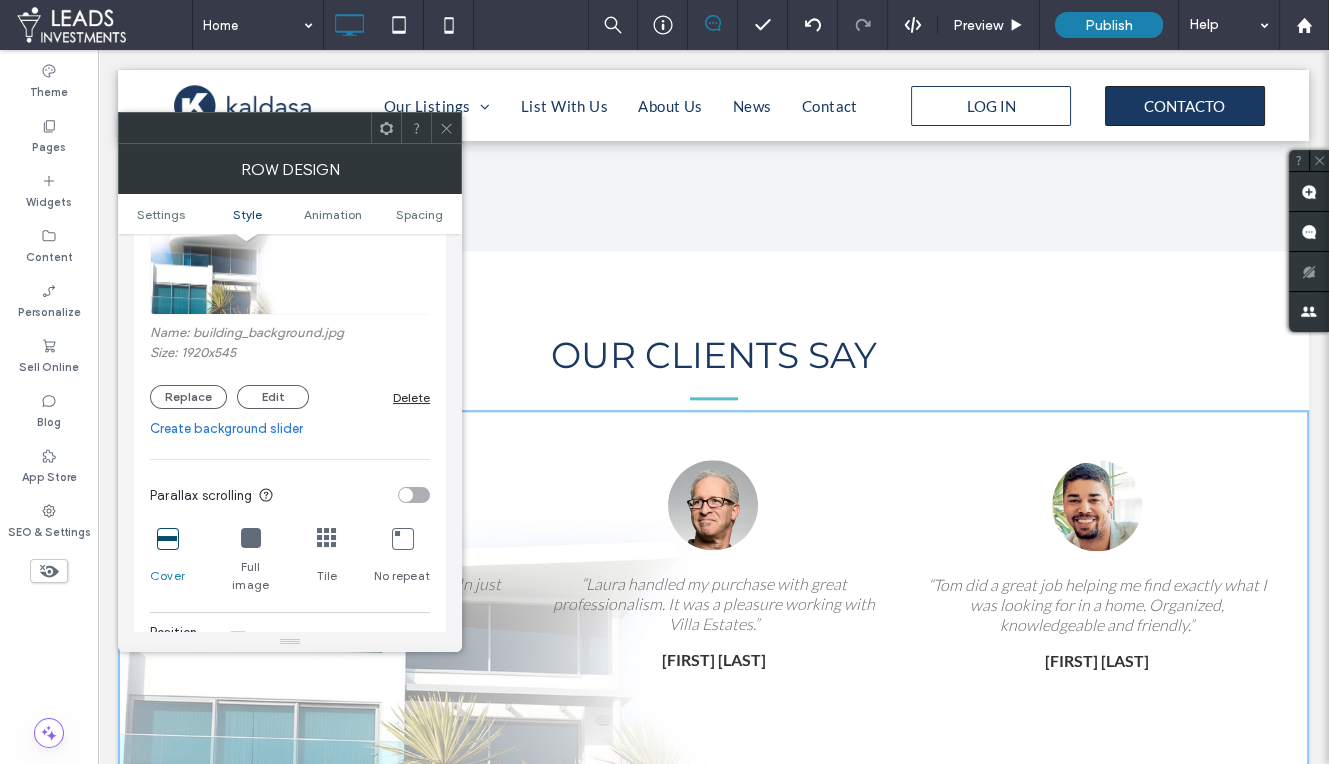 click on "Delete" at bounding box center (411, 397) 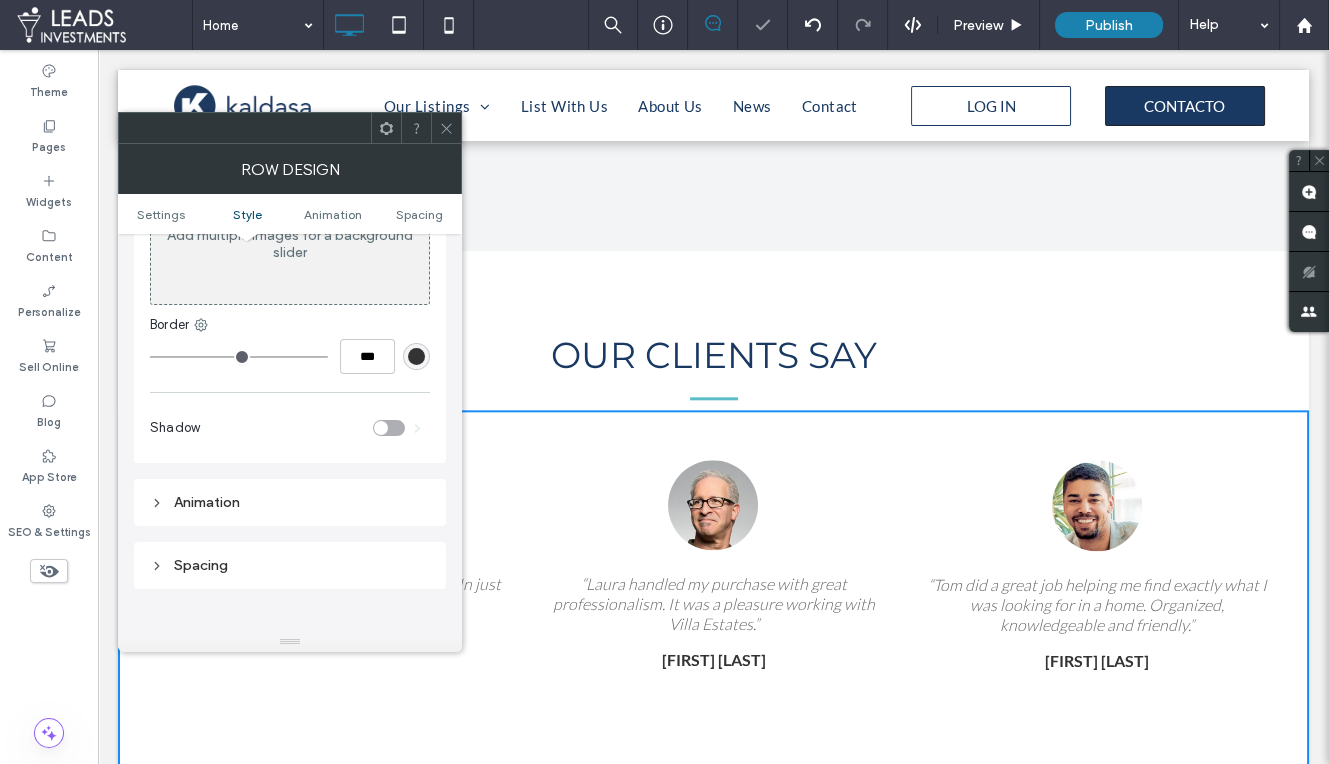 drag, startPoint x: 446, startPoint y: 131, endPoint x: 457, endPoint y: 133, distance: 11.18034 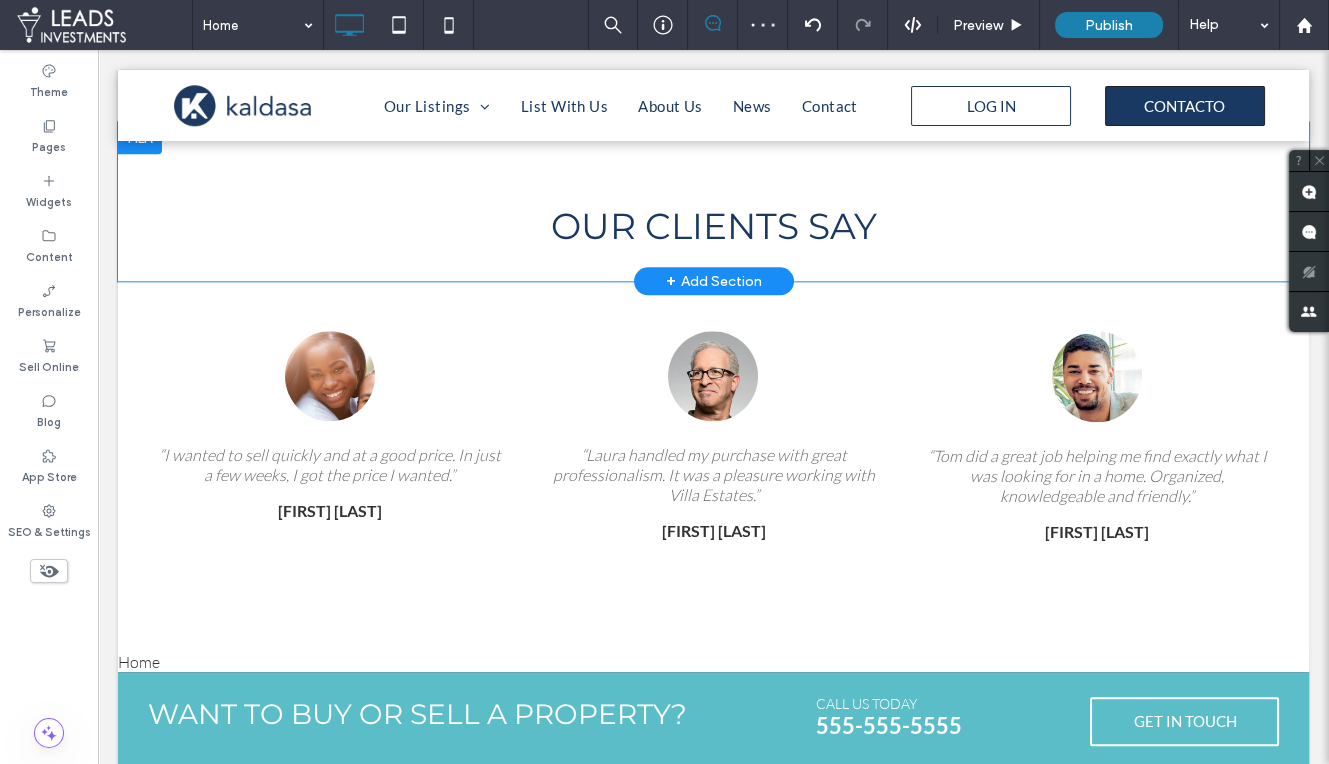scroll, scrollTop: 3513, scrollLeft: 0, axis: vertical 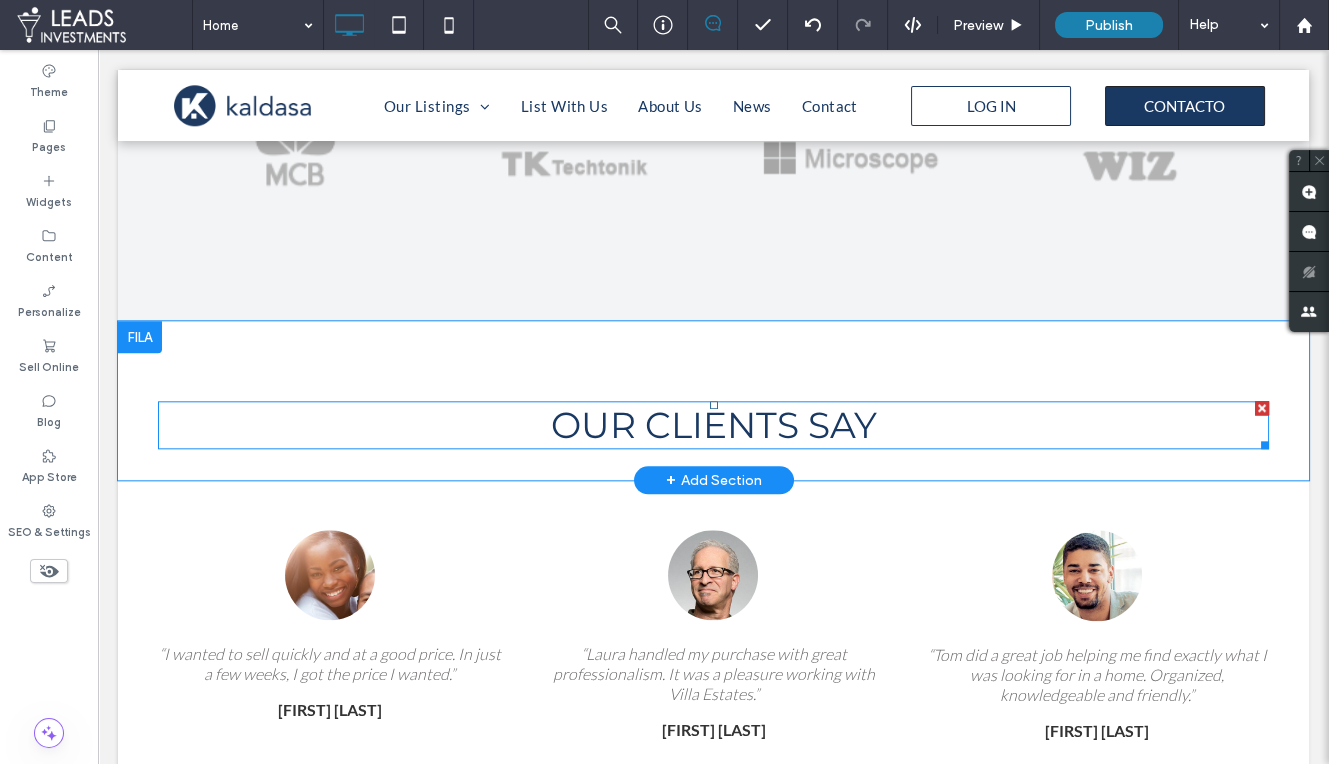 click on "OUR CLIENTS SAY" at bounding box center [714, 425] 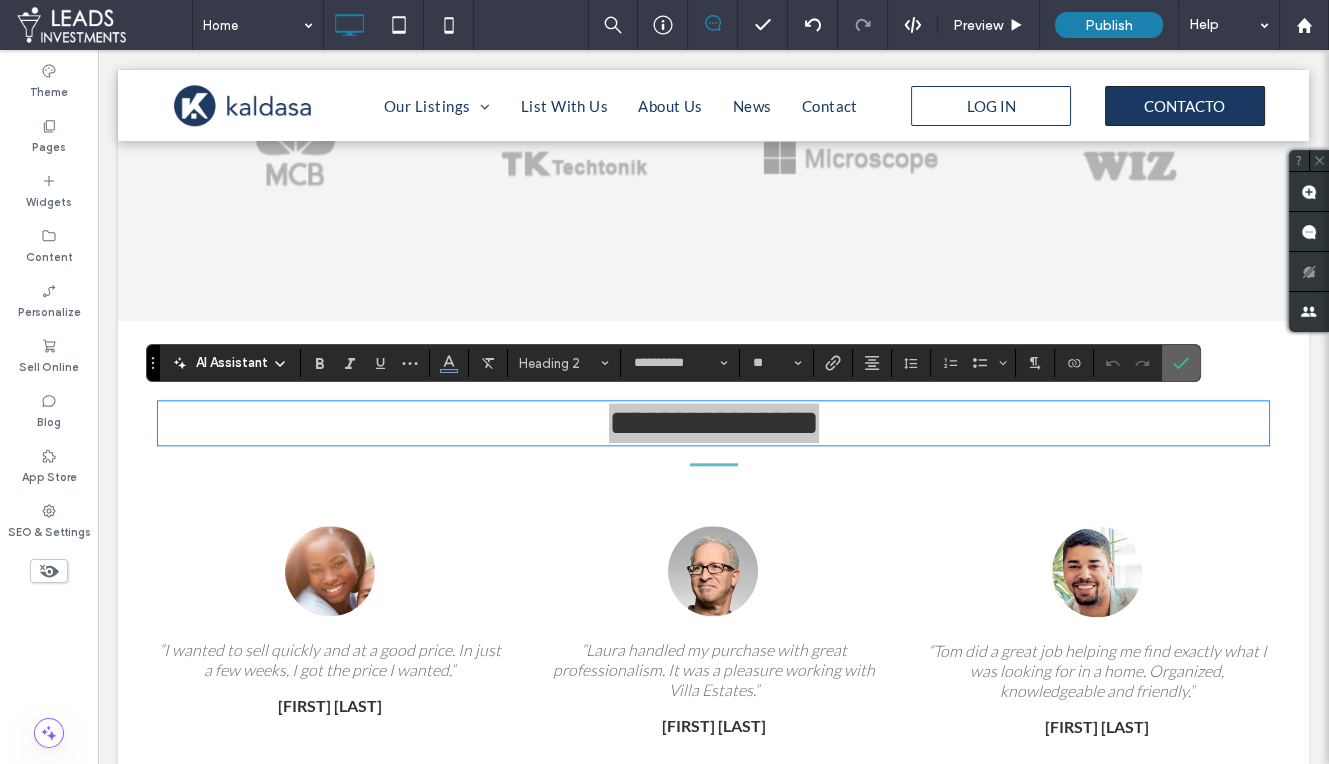 click 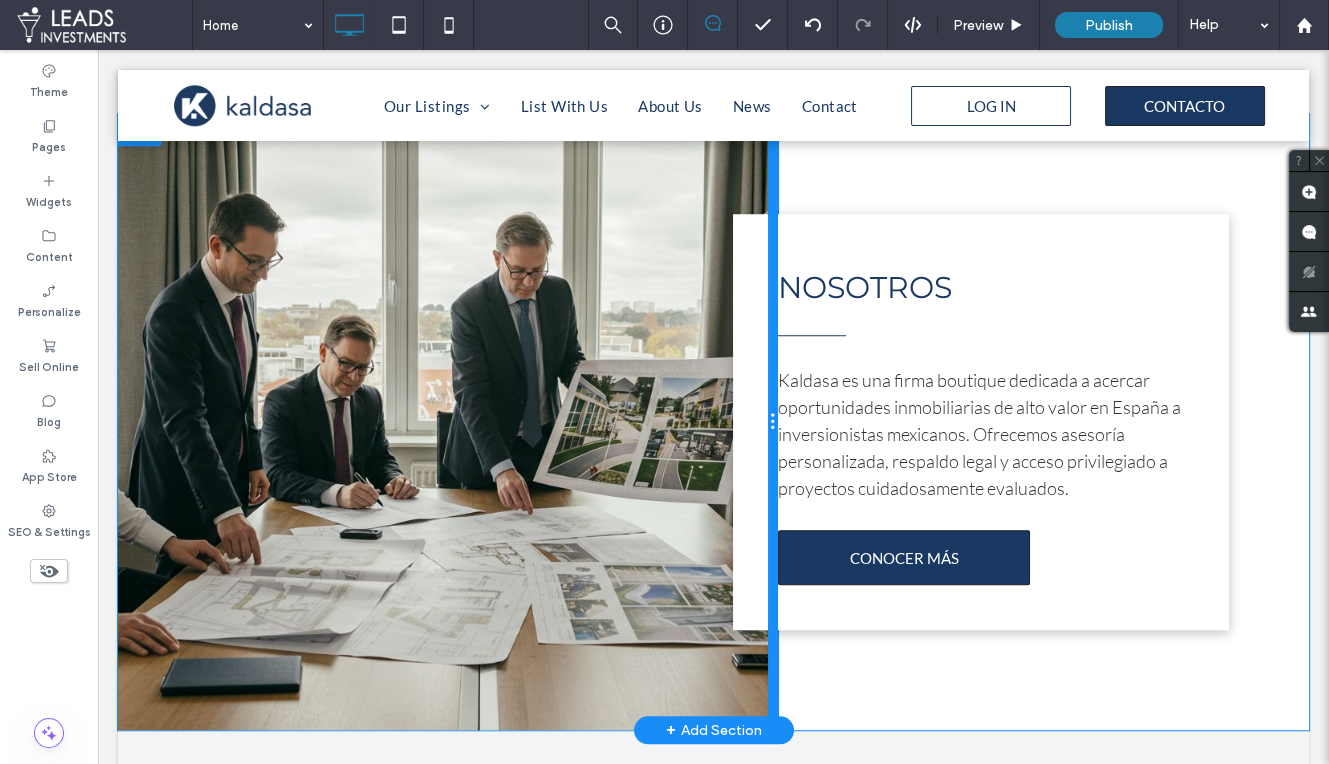 scroll, scrollTop: 2657, scrollLeft: 0, axis: vertical 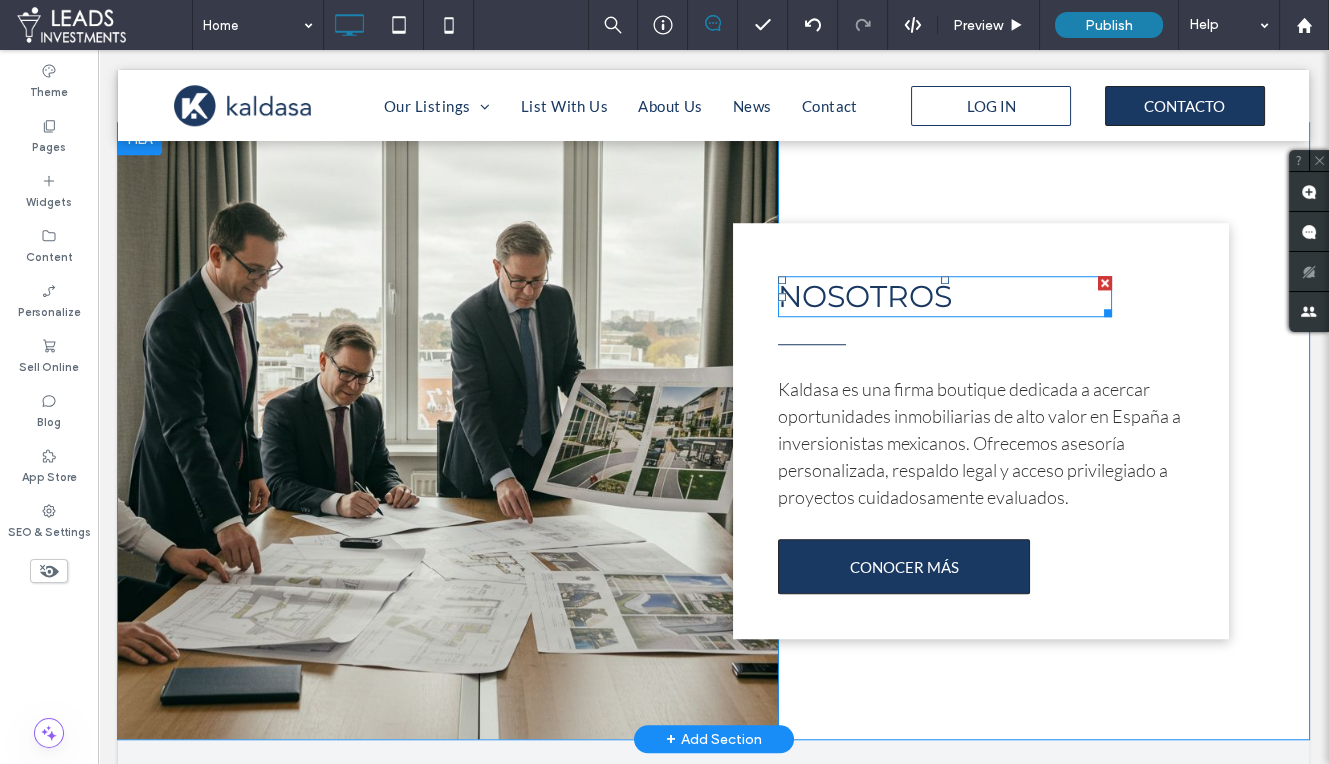 click on "NOSOTROS" at bounding box center [865, 296] 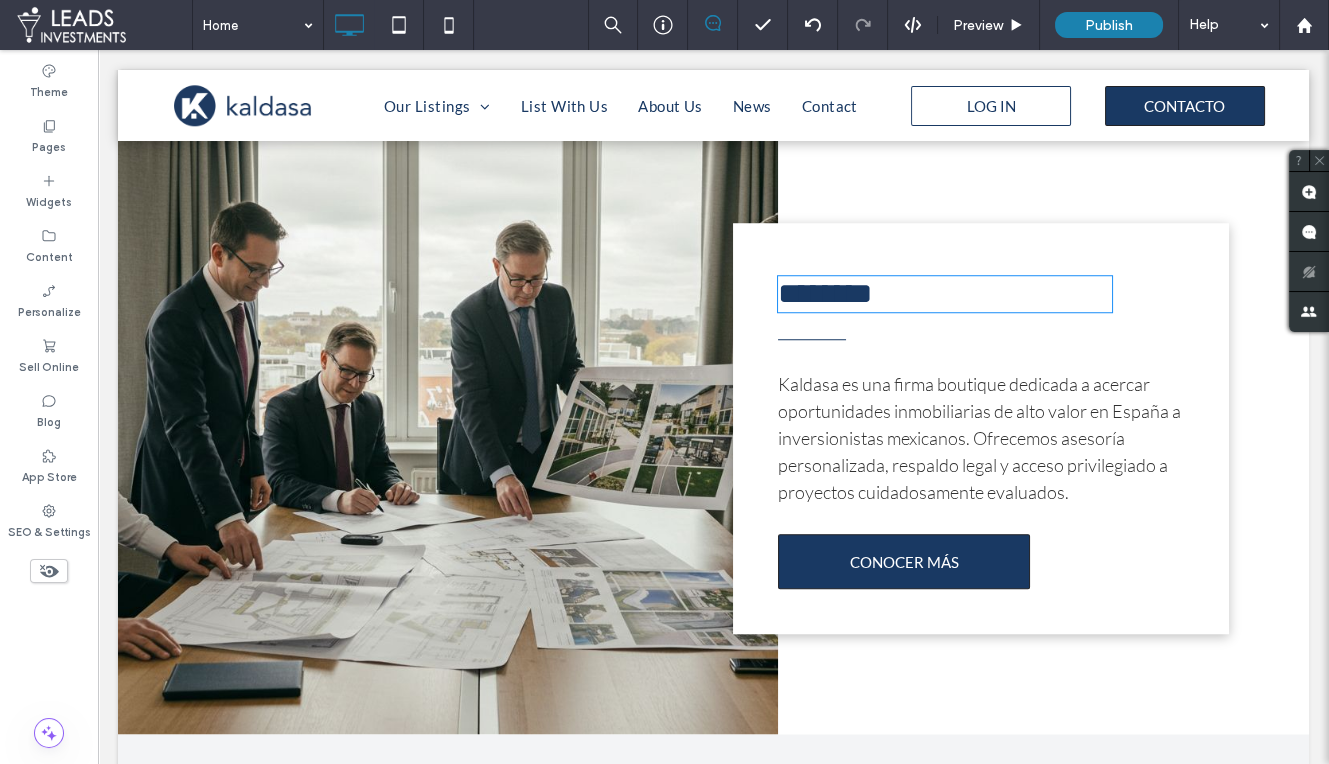 type on "**********" 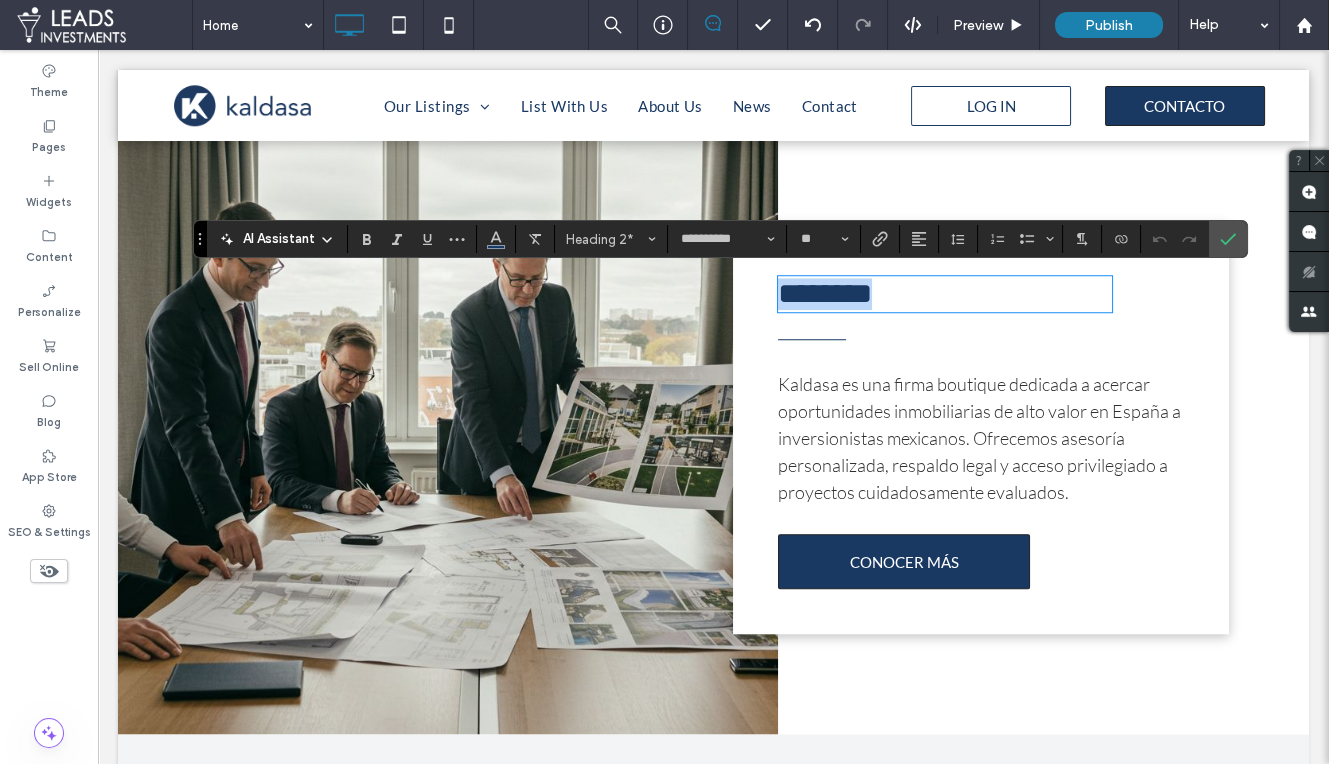 drag, startPoint x: 895, startPoint y: 297, endPoint x: 1112, endPoint y: 271, distance: 218.55205 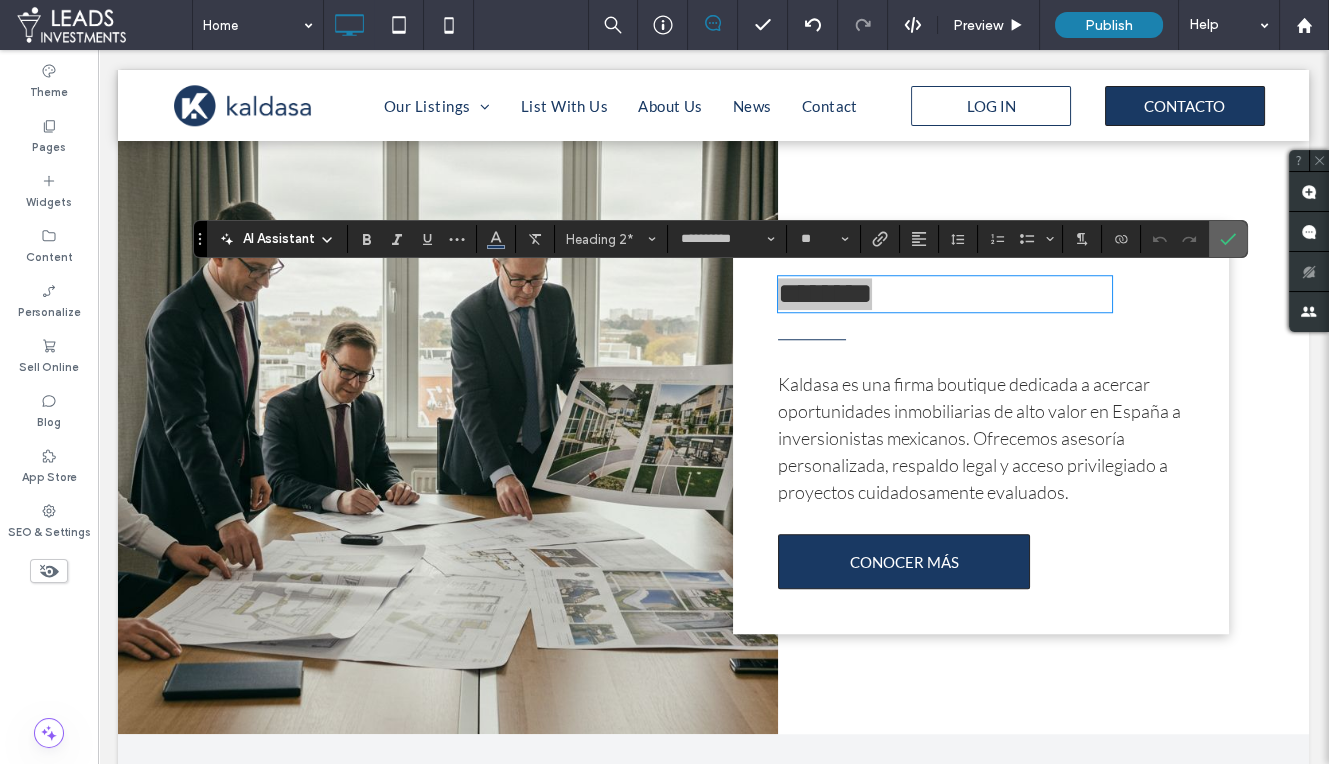 click 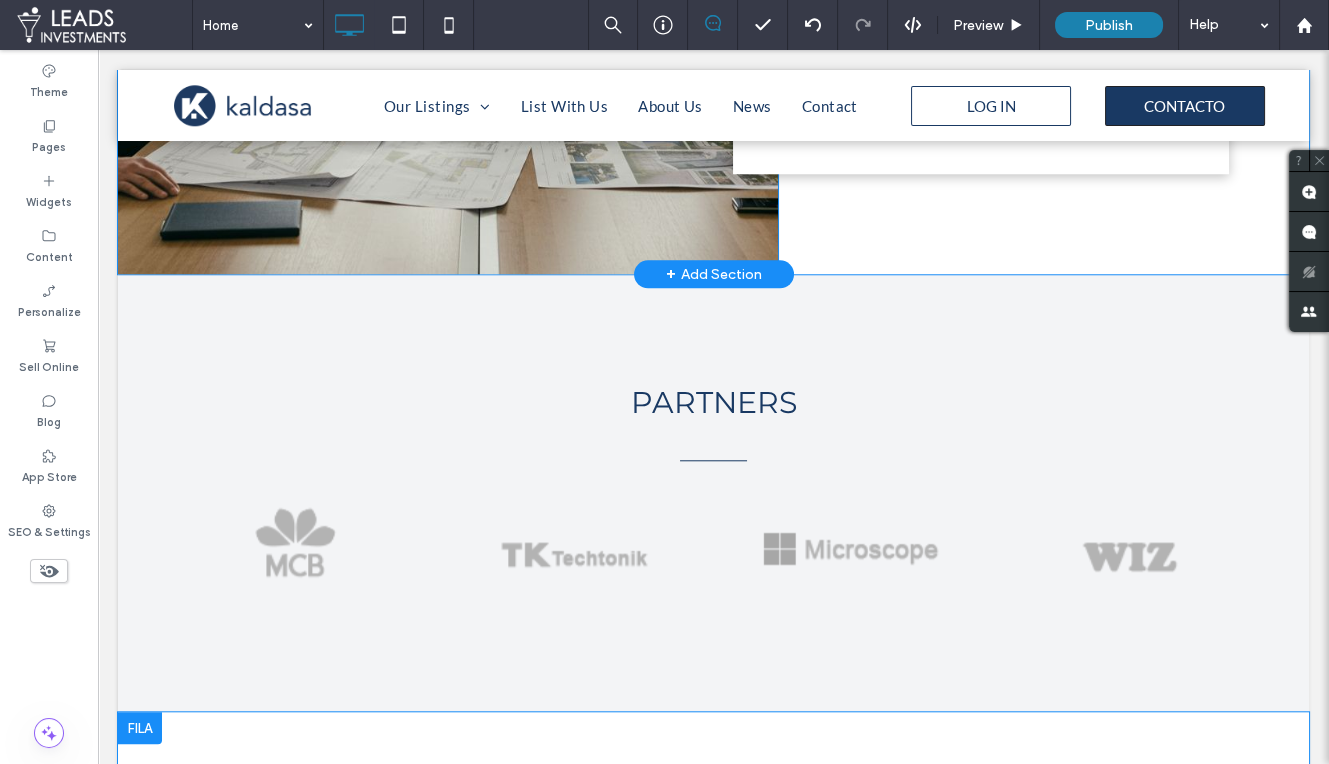 scroll, scrollTop: 3182, scrollLeft: 0, axis: vertical 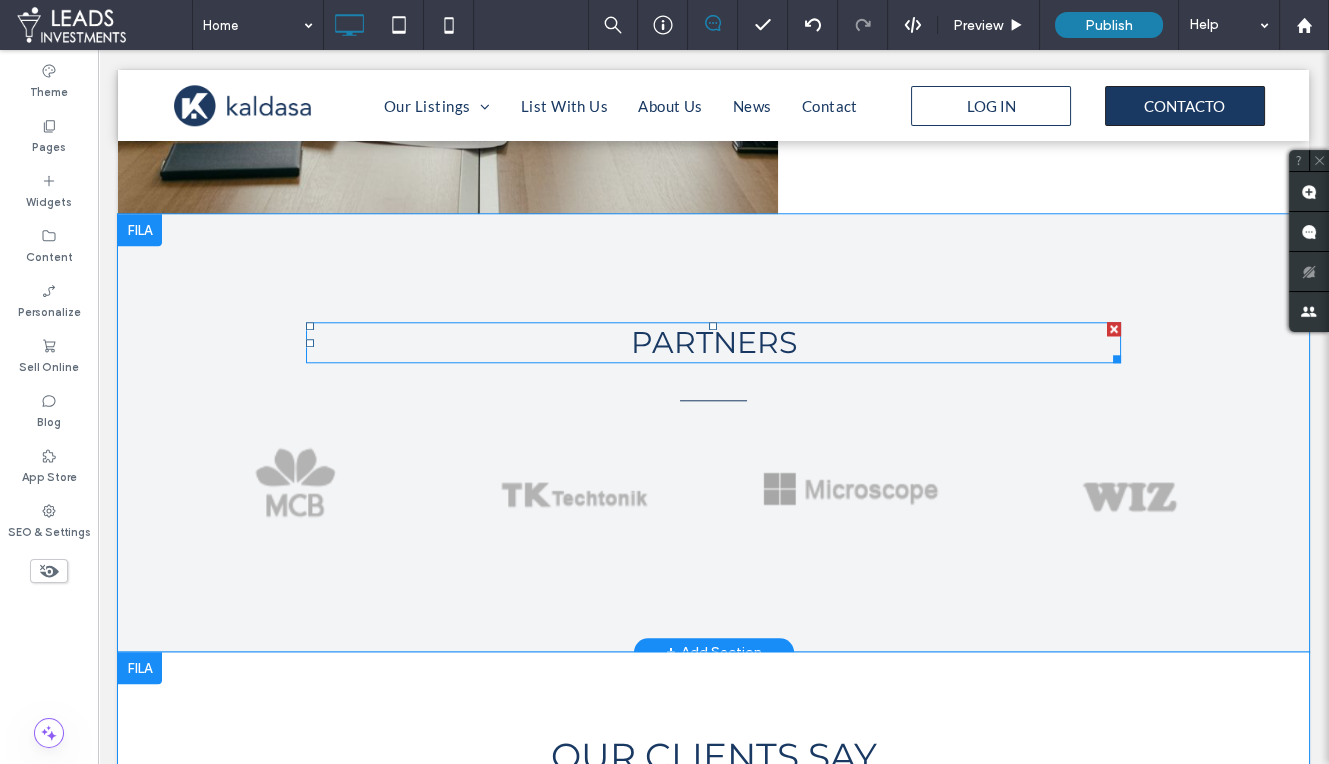 click on "PARTNERS" at bounding box center [713, 342] 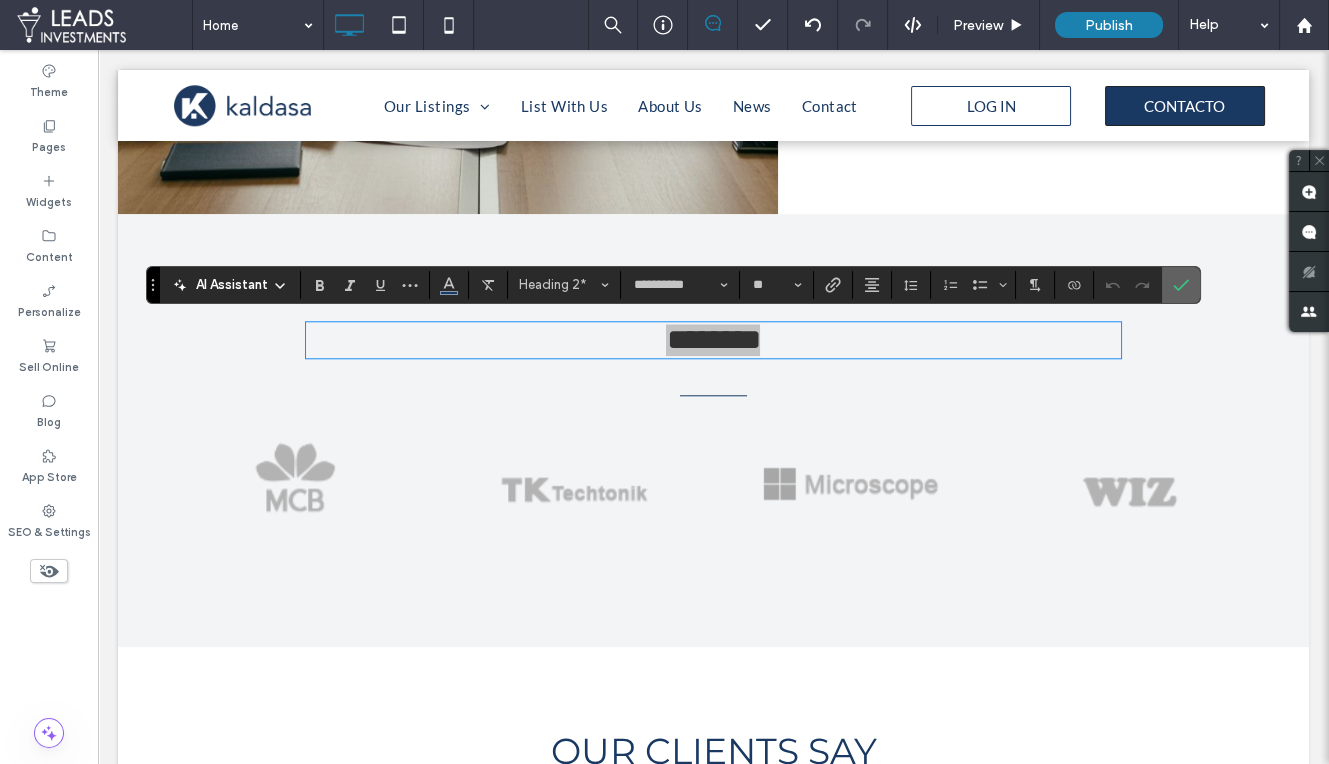 click 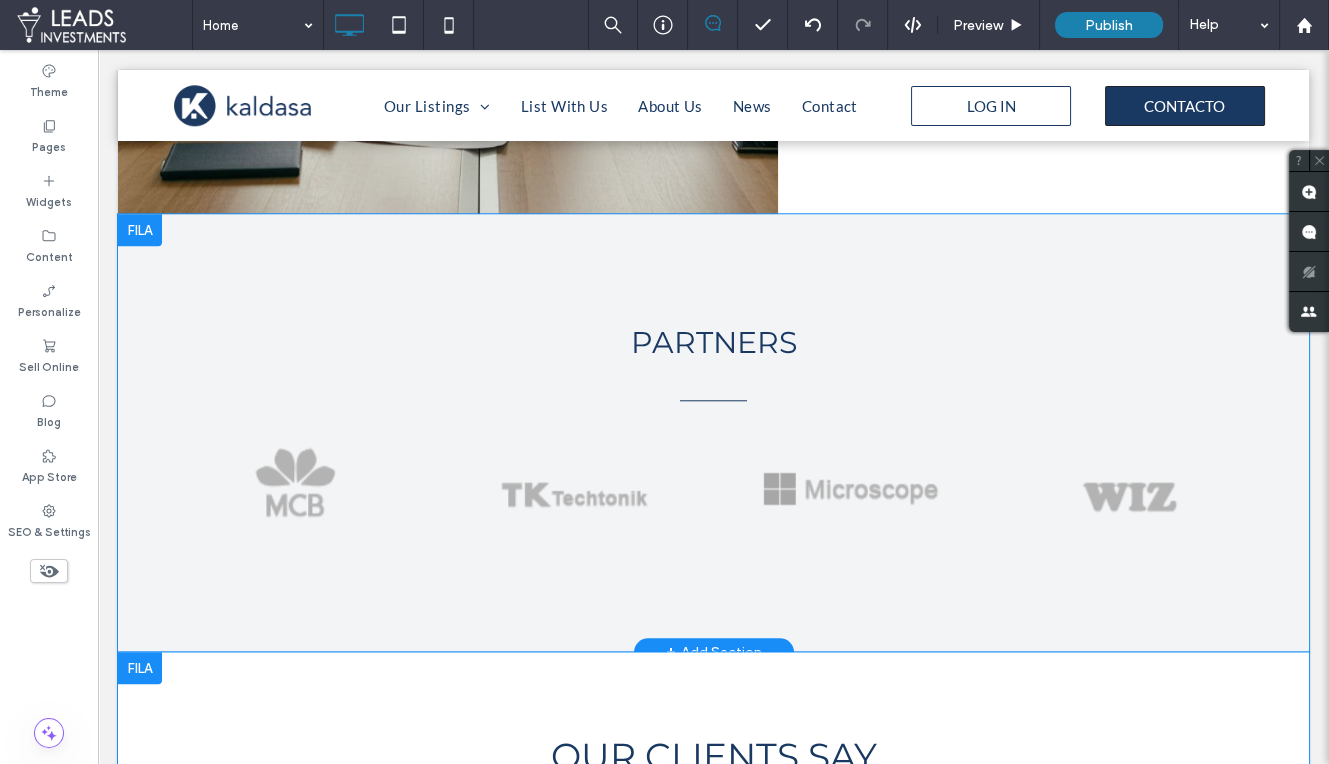 click on "PARTNERS
Button
Button
Button
Button
Ver más
Click To Paste
Row + Add Section" at bounding box center [713, 433] 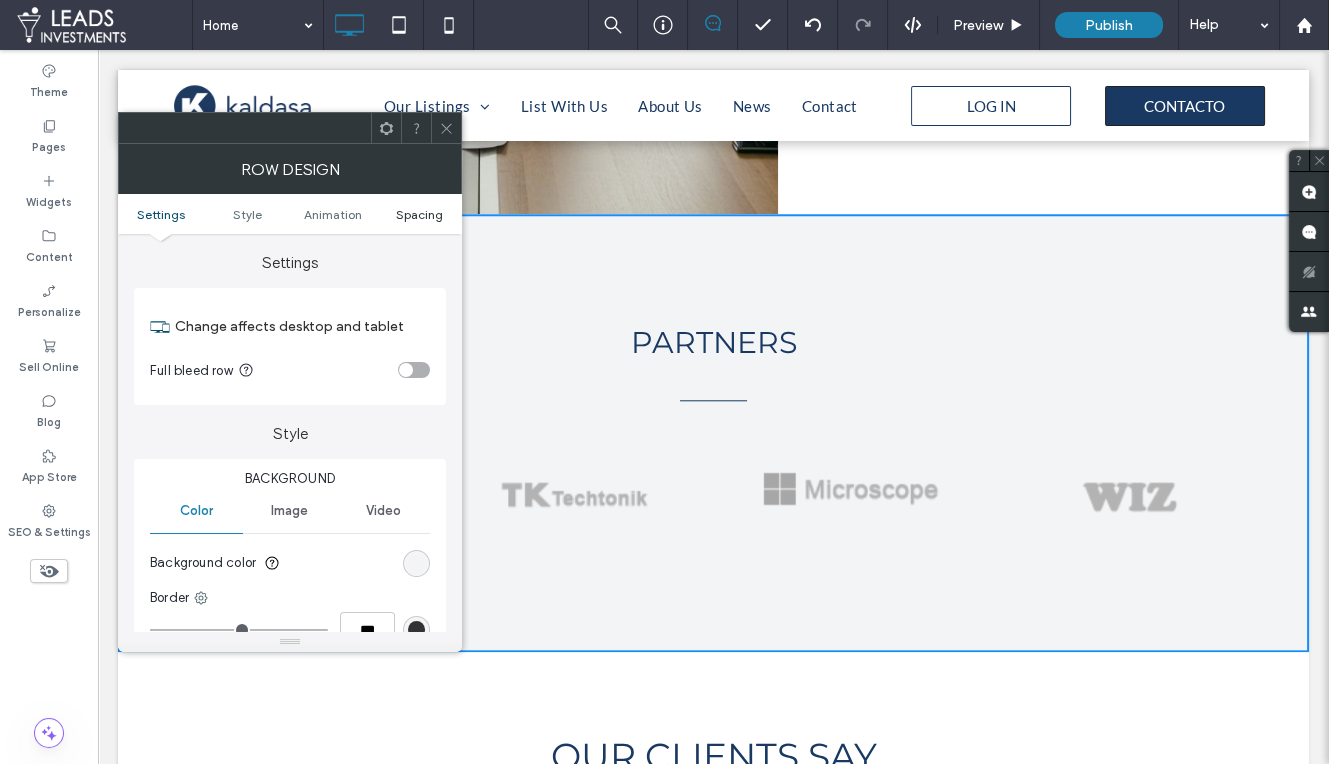 click on "Spacing" at bounding box center (418, 214) 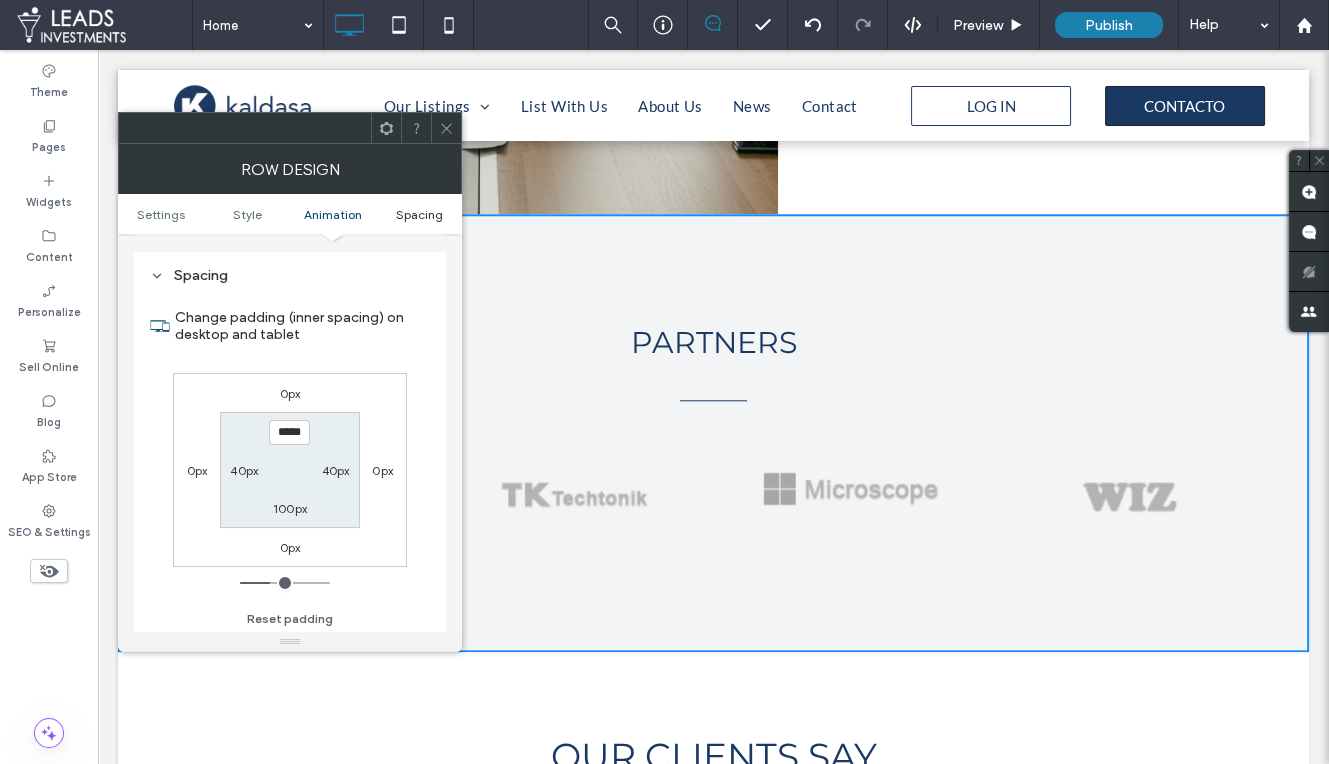 scroll, scrollTop: 563, scrollLeft: 0, axis: vertical 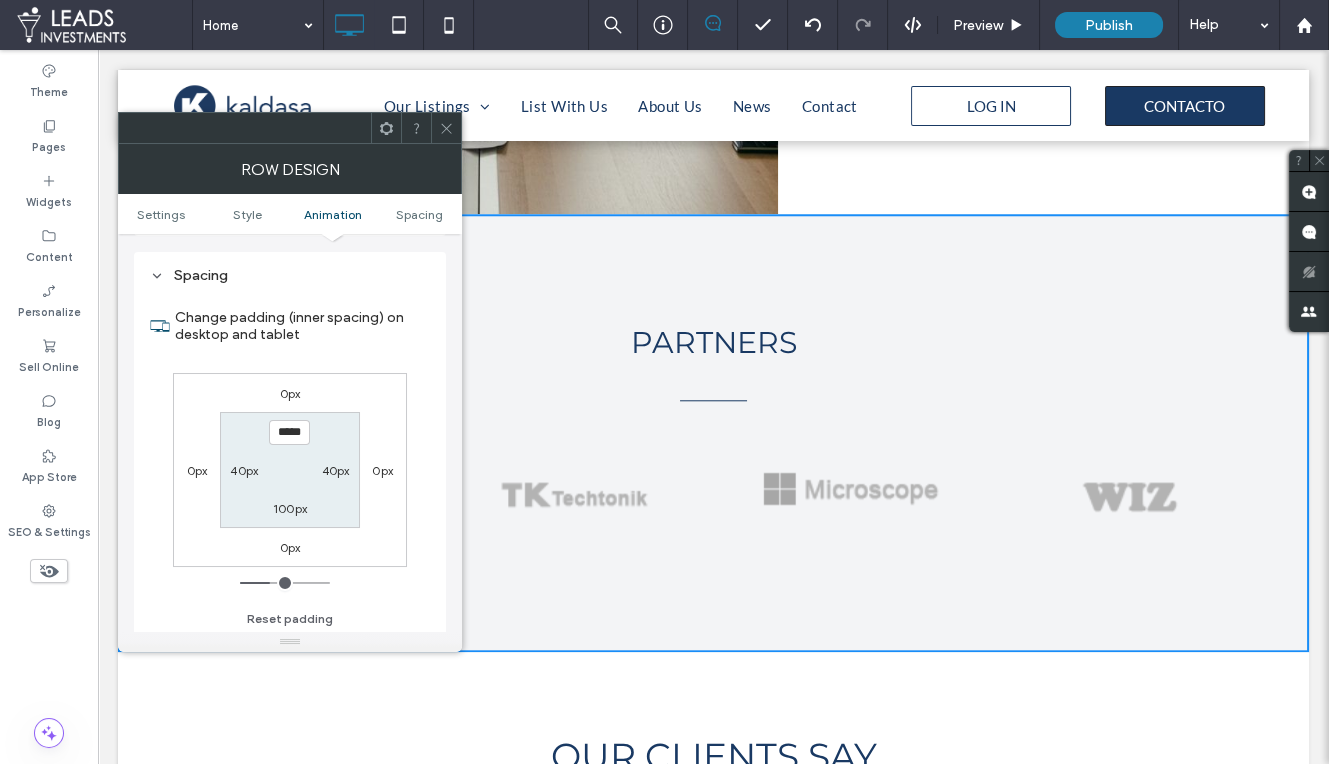 click at bounding box center [446, 128] 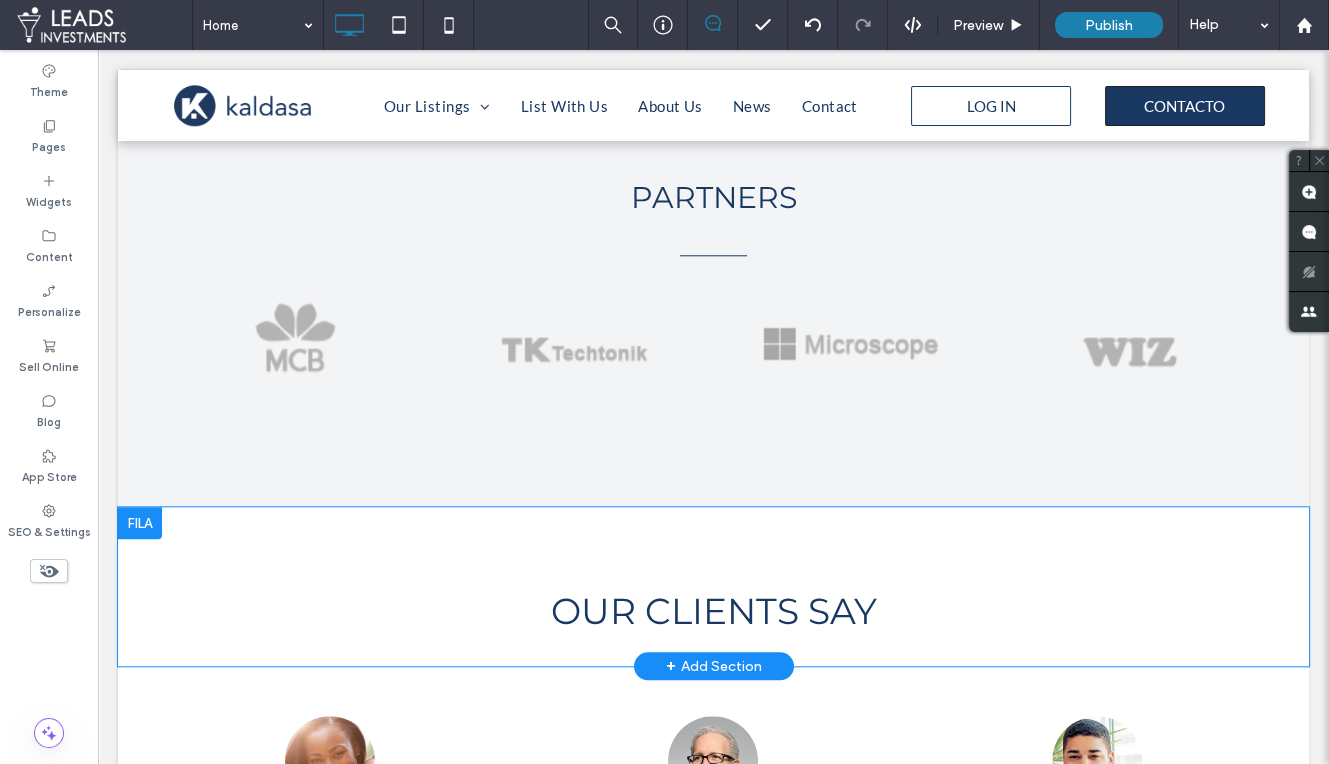 scroll, scrollTop: 3446, scrollLeft: 0, axis: vertical 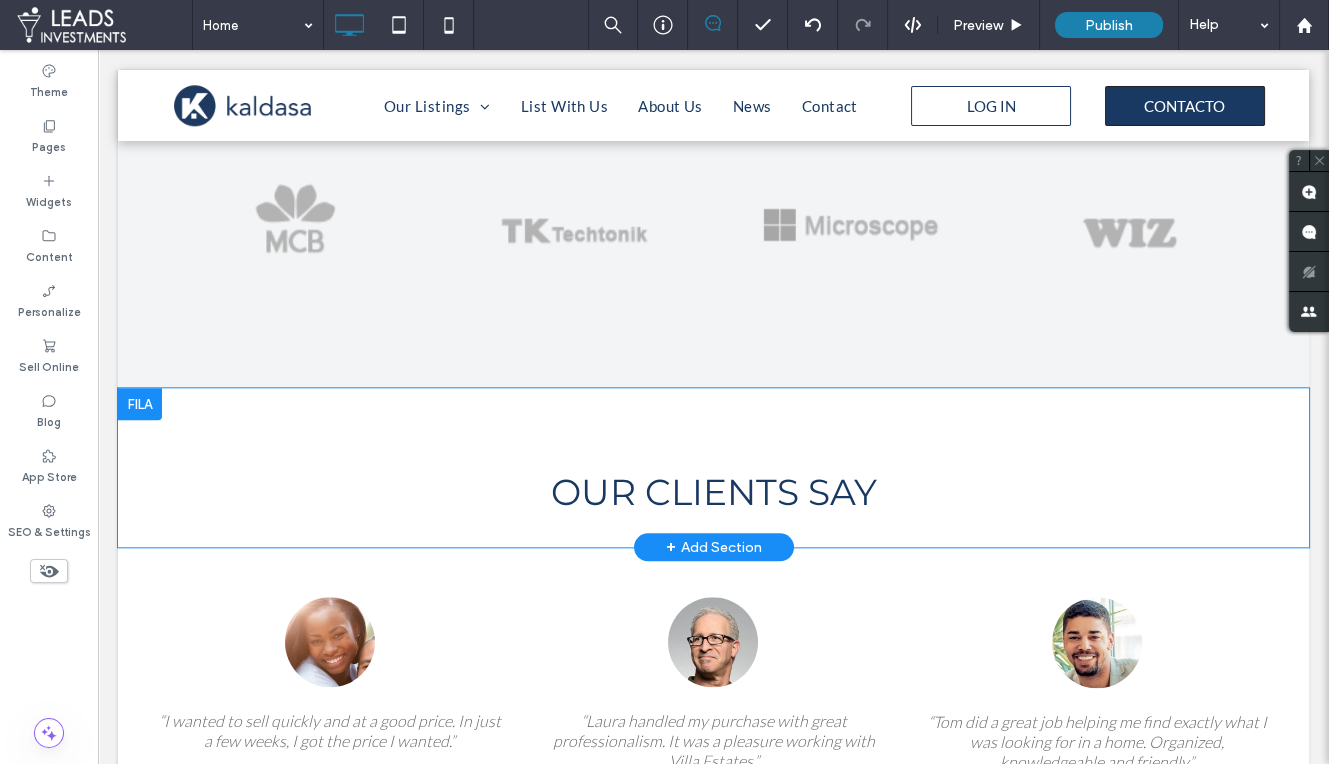 click on "OUR CLIENTS SAY
Click To Paste     Click To Paste     Click To Paste     Click To Paste
Row + Add Section" at bounding box center [713, 467] 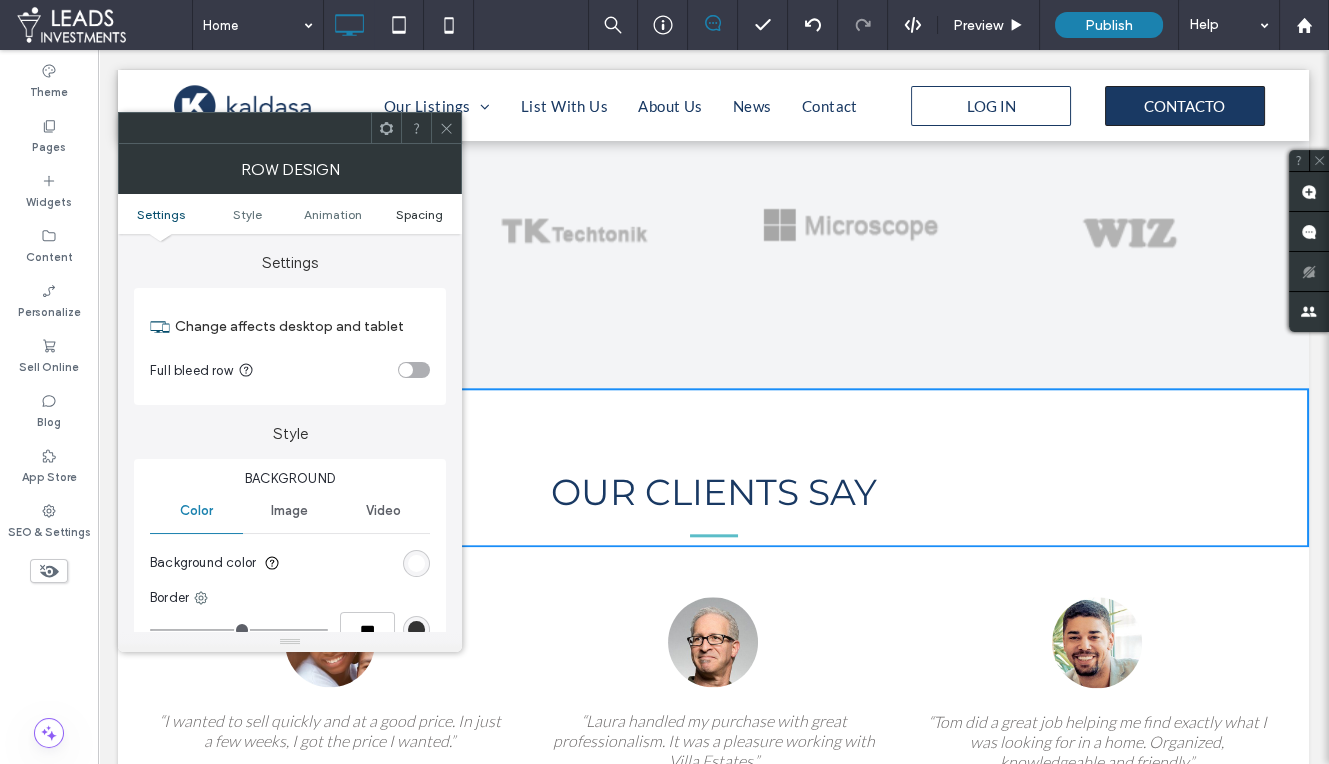 click on "Spacing" at bounding box center (418, 214) 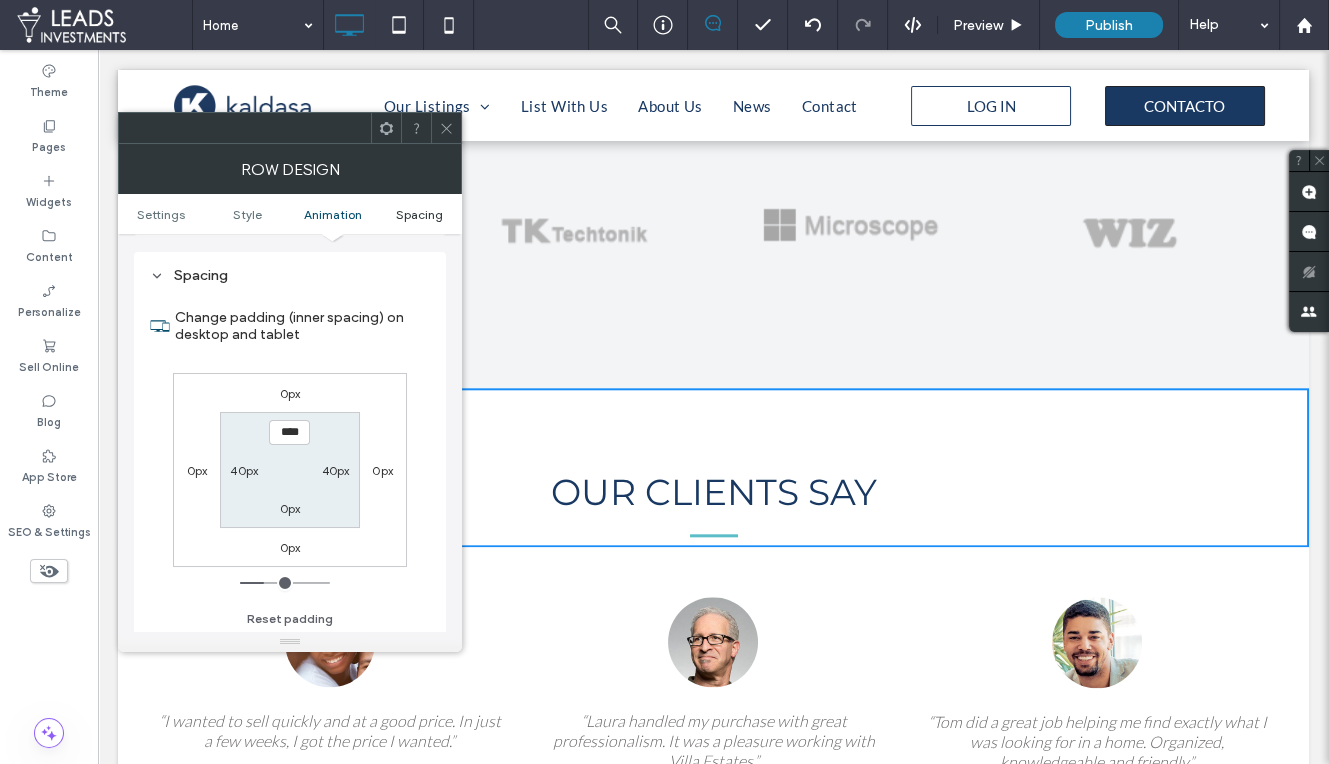 scroll, scrollTop: 563, scrollLeft: 0, axis: vertical 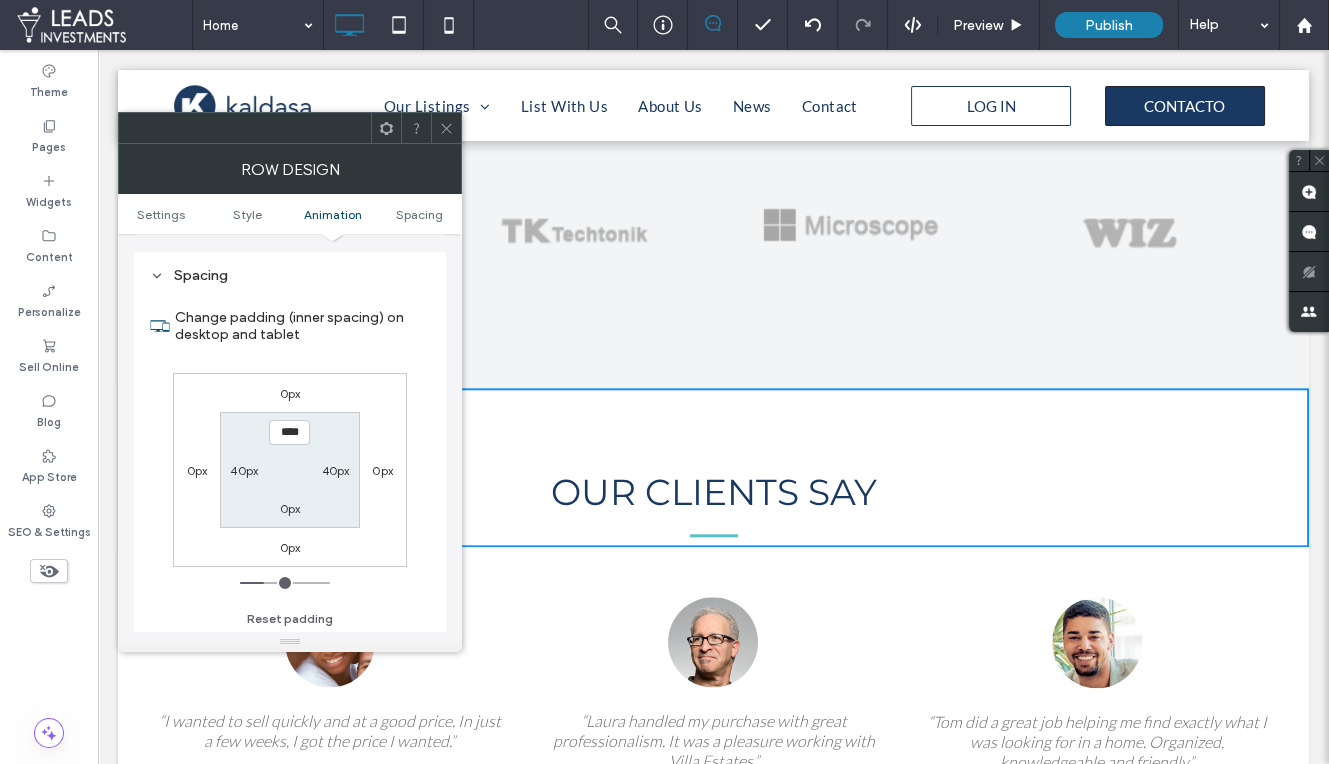 drag, startPoint x: 284, startPoint y: 428, endPoint x: 287, endPoint y: 470, distance: 42.107006 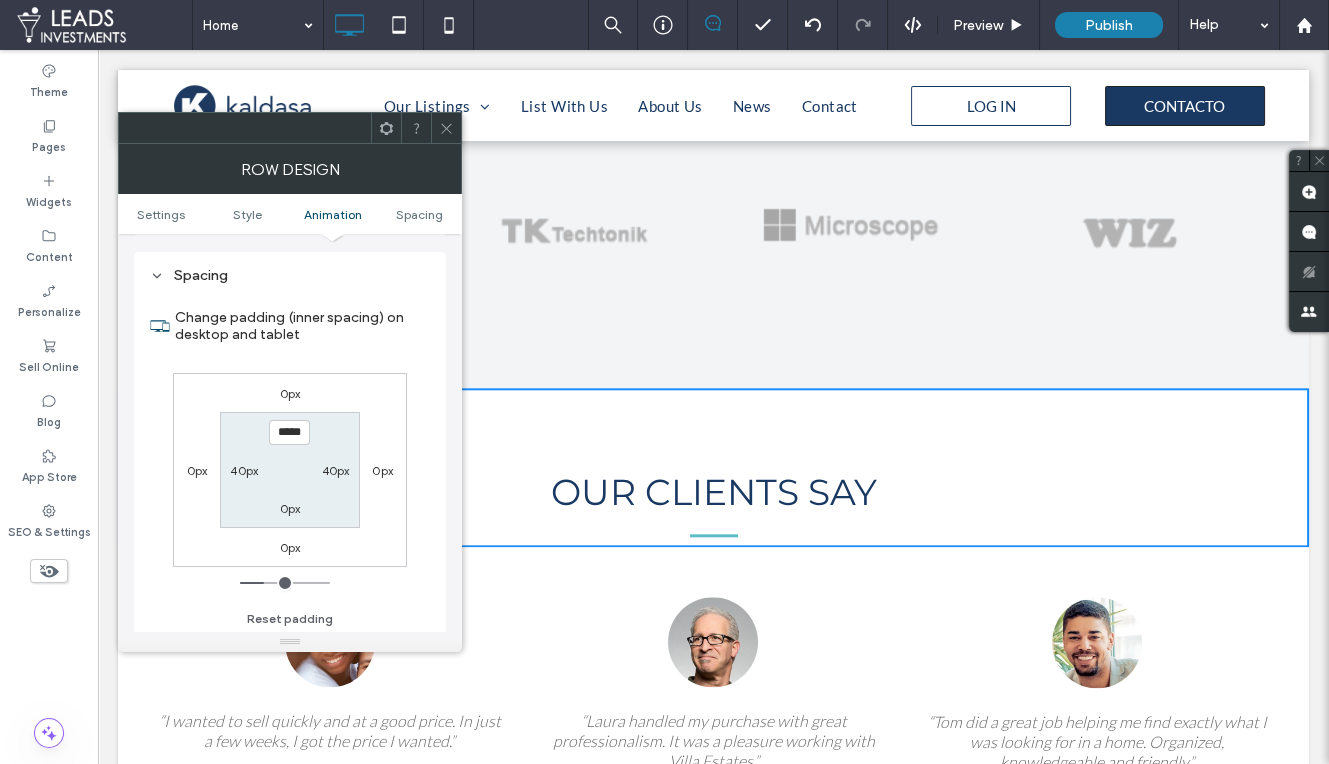 type on "*****" 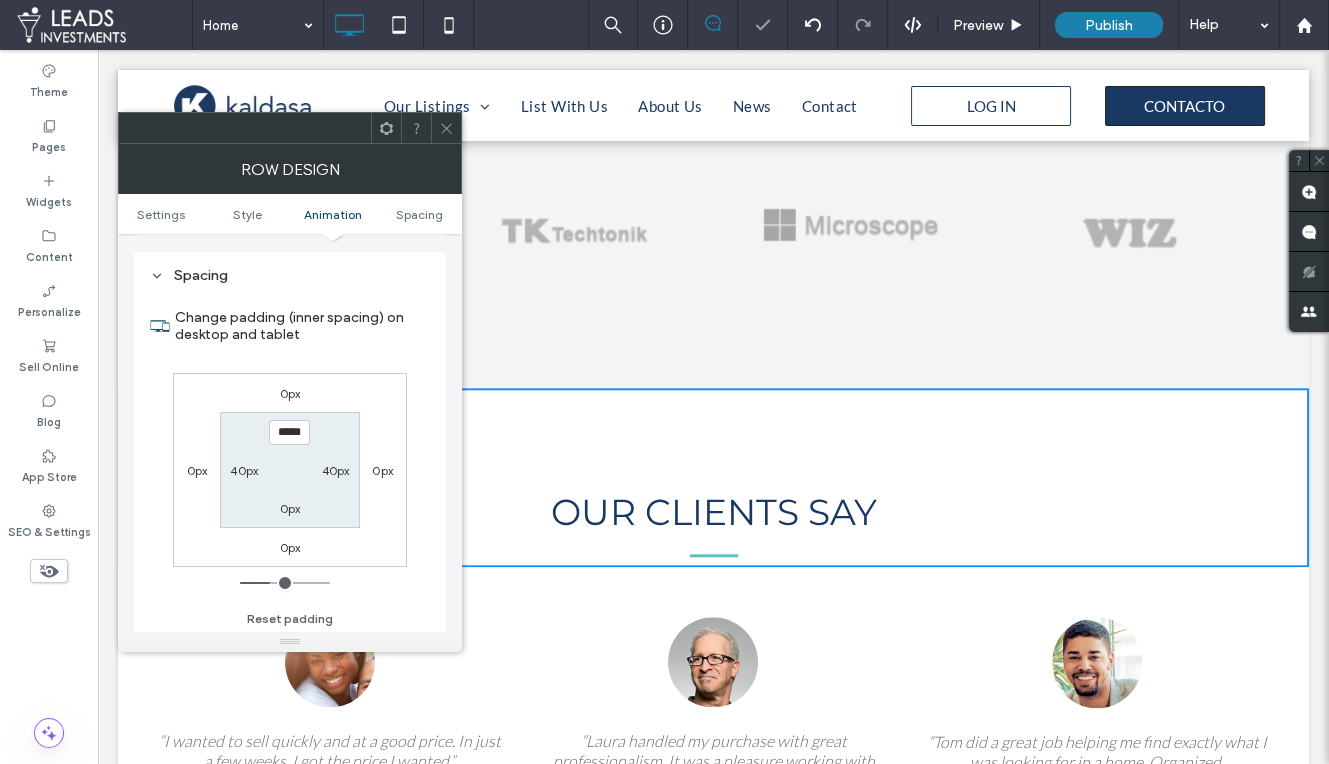 click 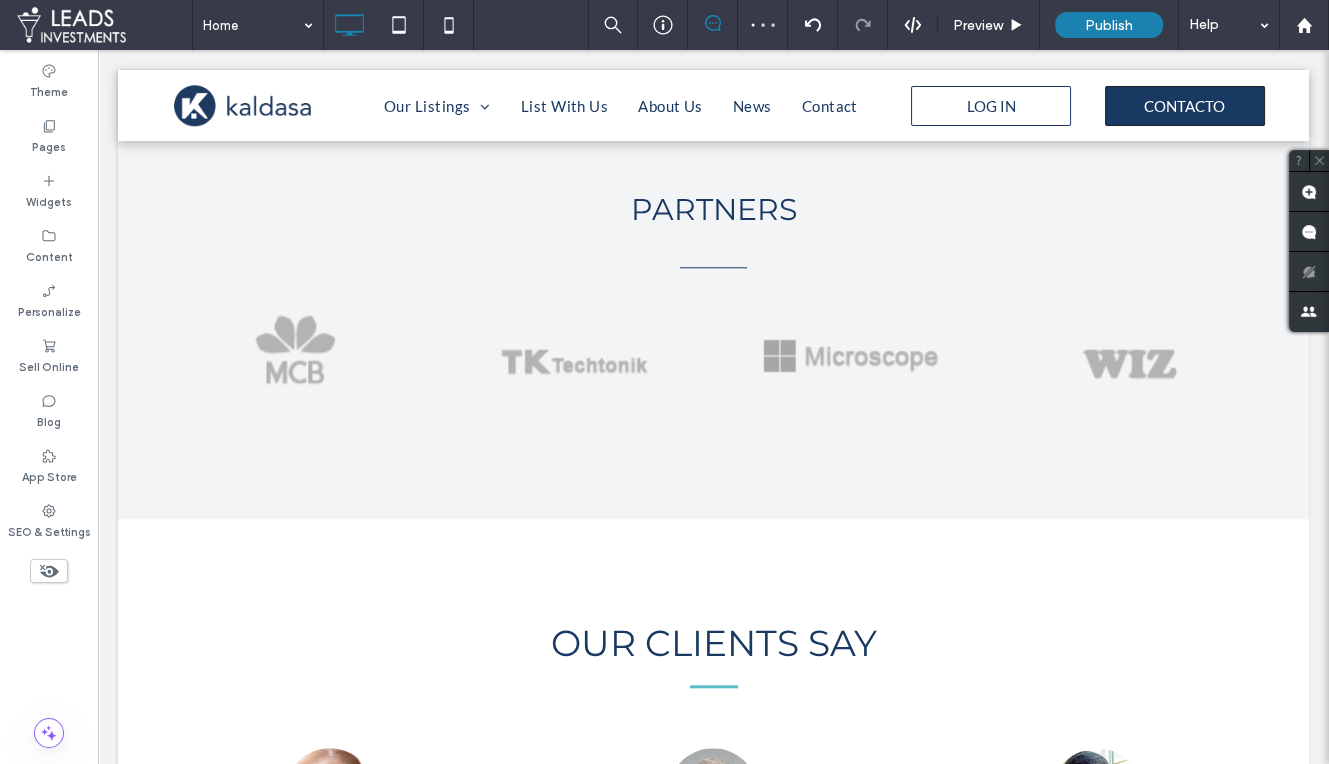 scroll, scrollTop: 3182, scrollLeft: 0, axis: vertical 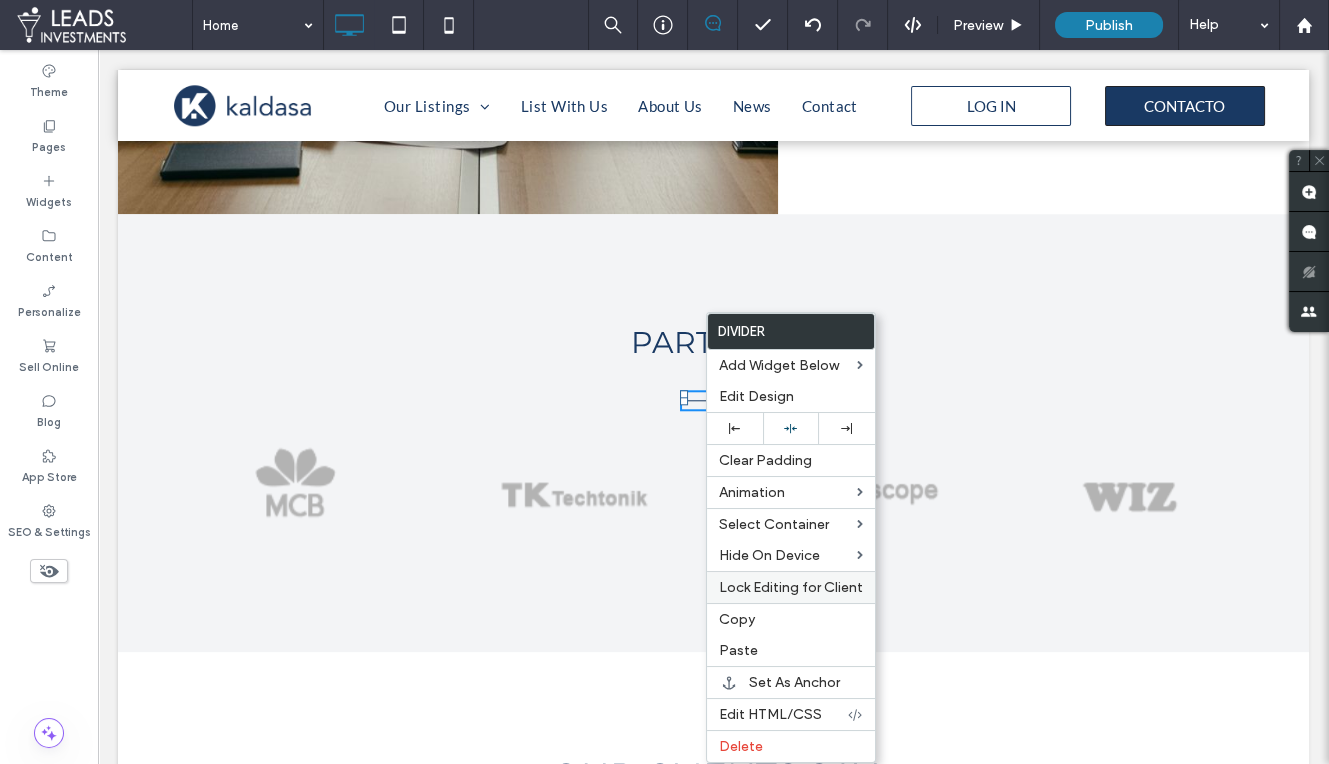 drag, startPoint x: 727, startPoint y: 612, endPoint x: 715, endPoint y: 589, distance: 25.942244 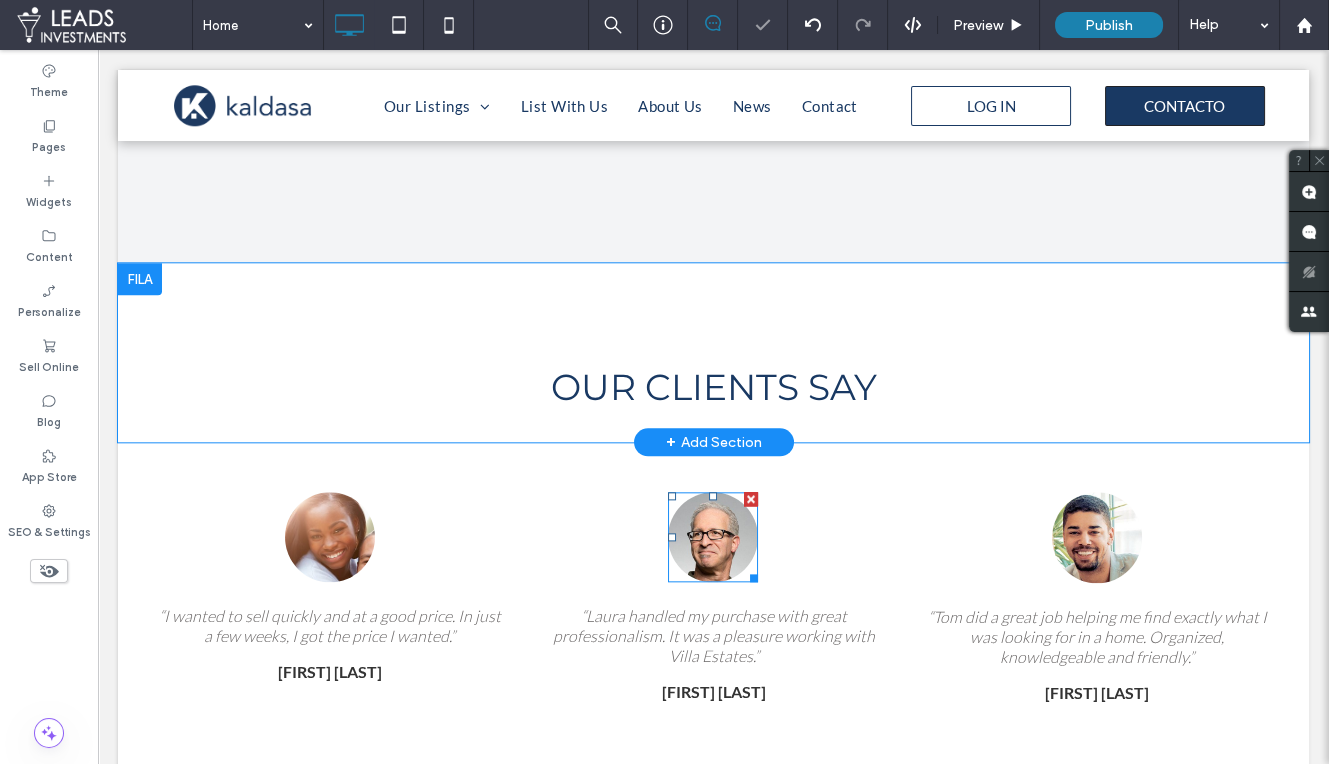 scroll, scrollTop: 3577, scrollLeft: 0, axis: vertical 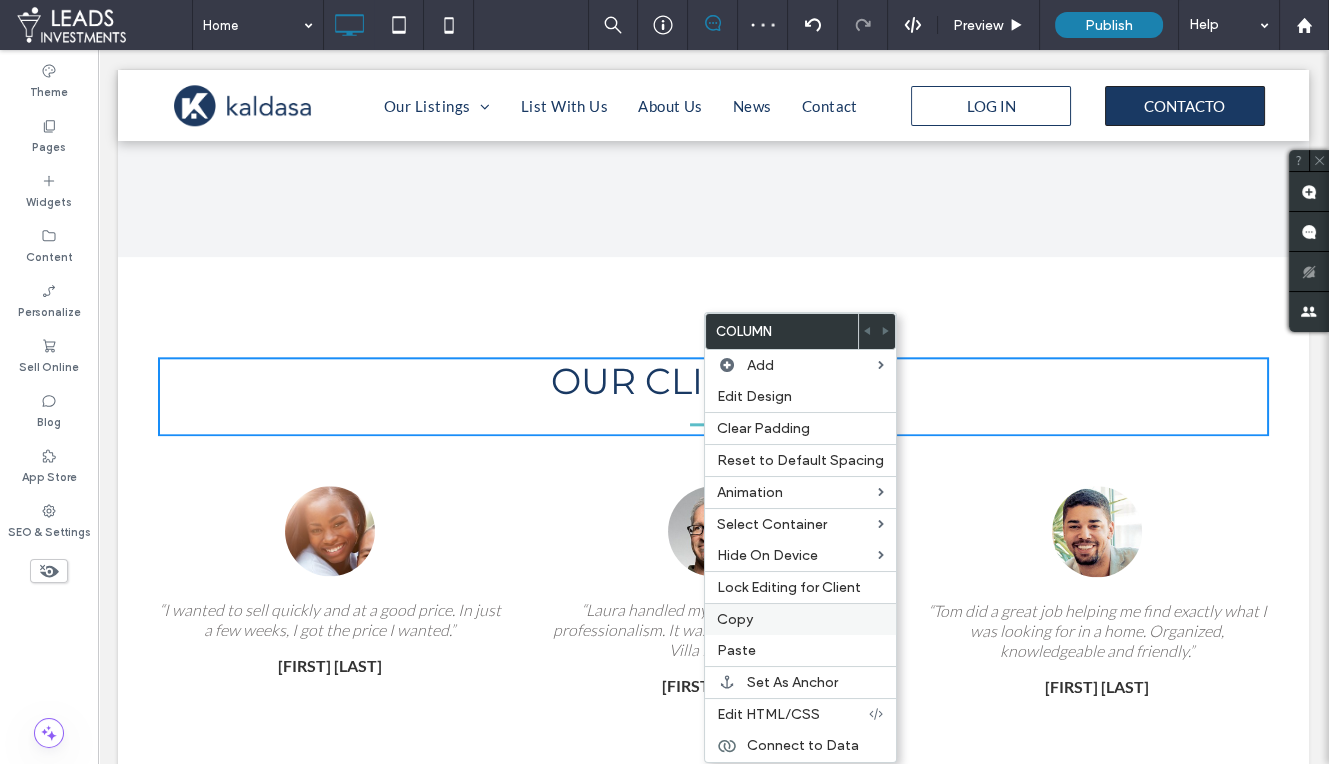 drag, startPoint x: 721, startPoint y: 644, endPoint x: 739, endPoint y: 614, distance: 34.98571 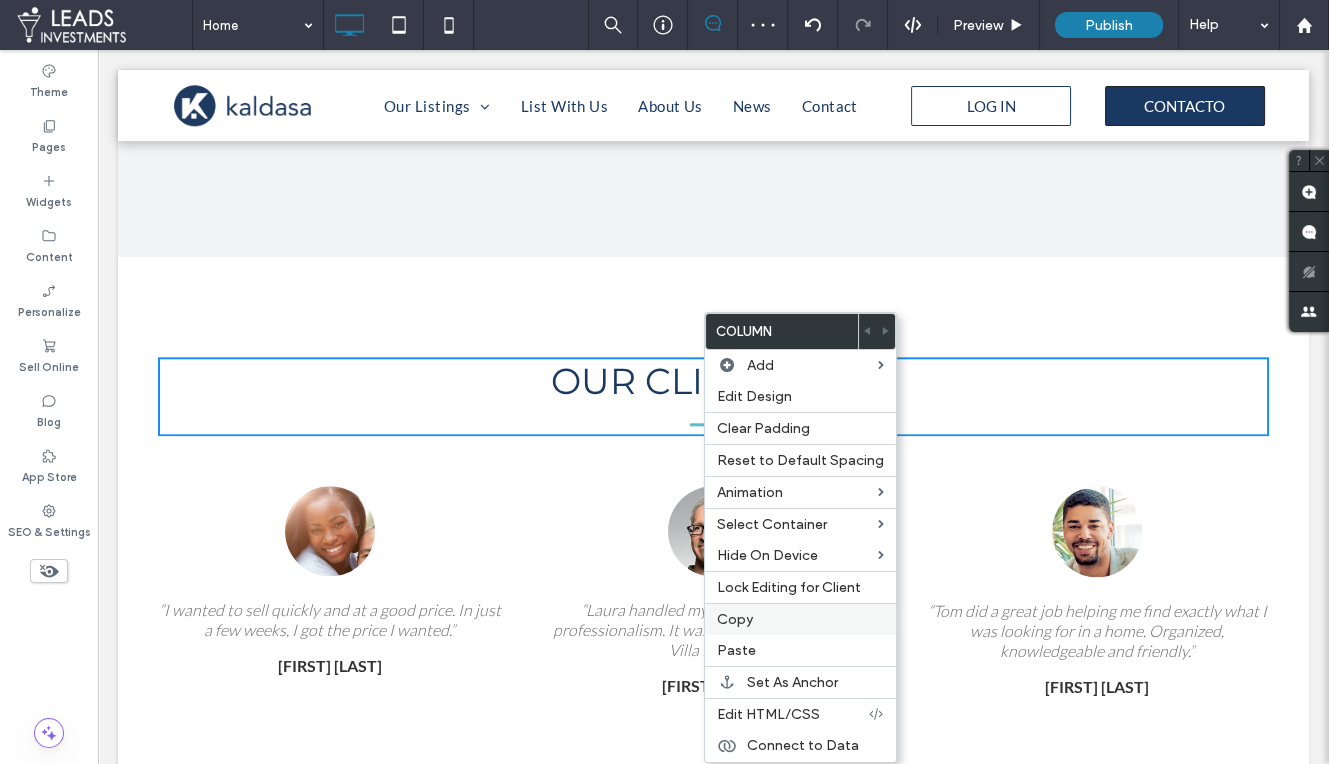 click on "Paste" at bounding box center (736, 650) 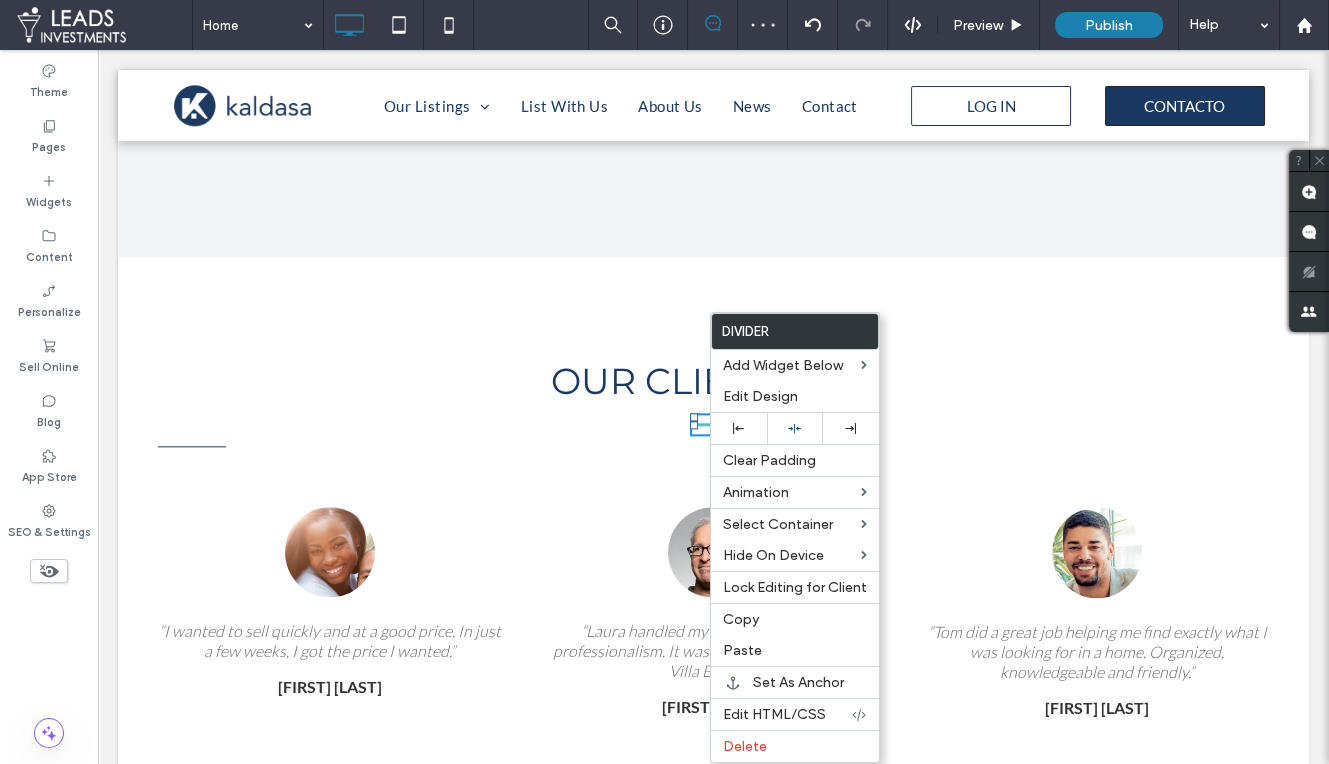 drag, startPoint x: 738, startPoint y: 738, endPoint x: 684, endPoint y: 503, distance: 241.12445 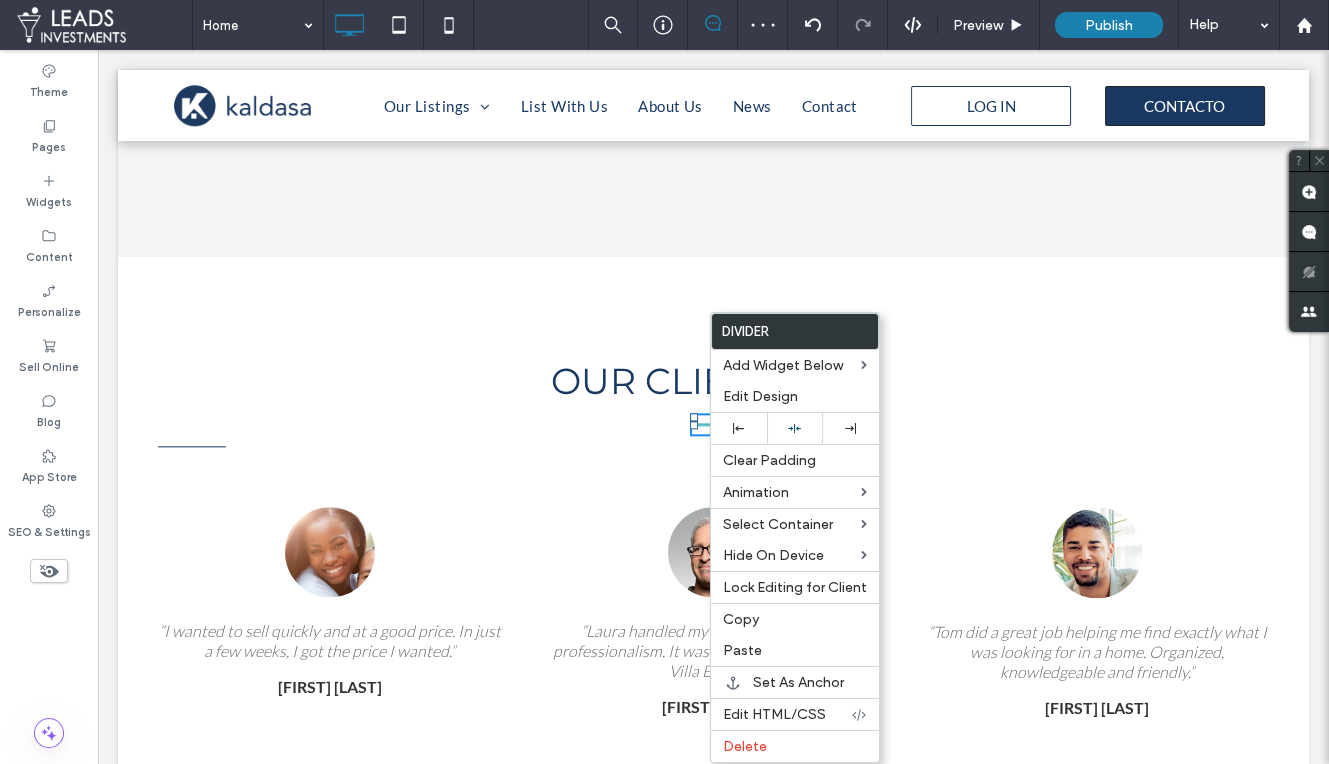 click on "Delete" at bounding box center [745, 746] 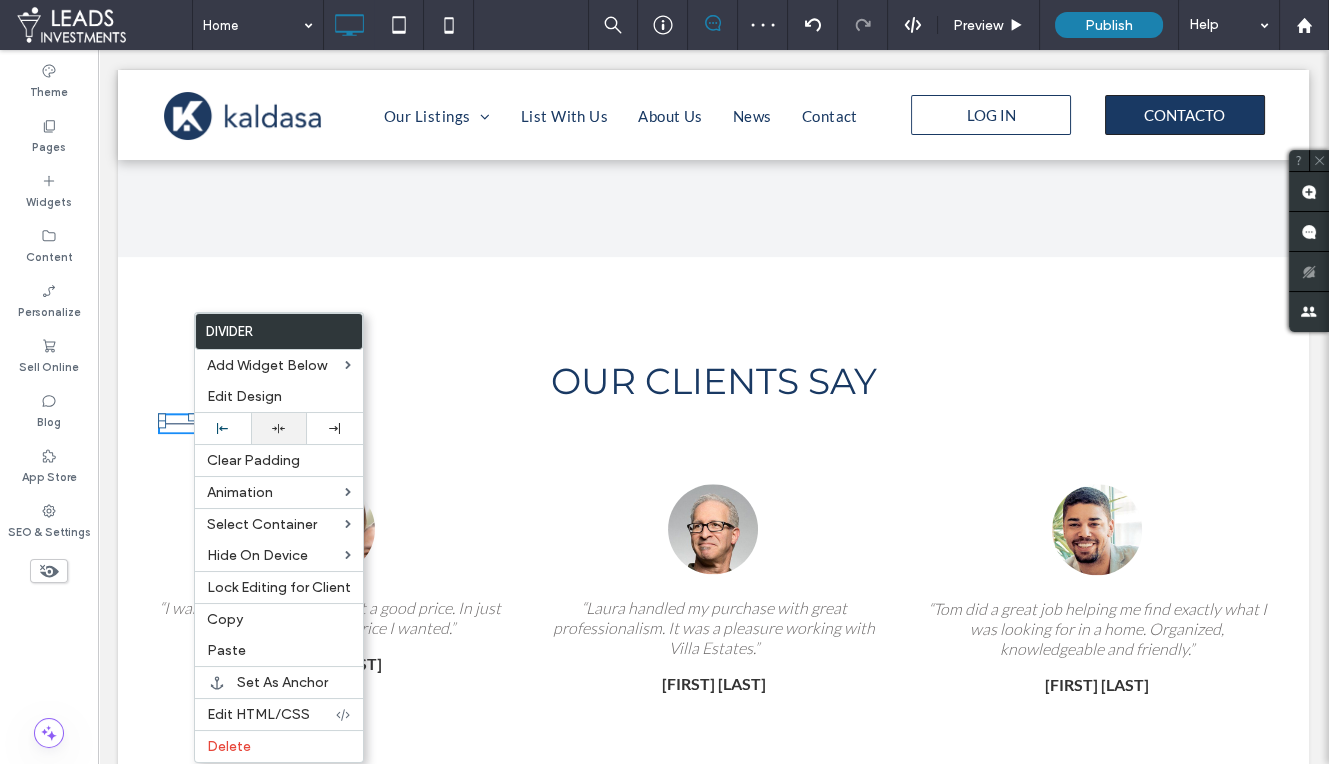 drag, startPoint x: 278, startPoint y: 430, endPoint x: 472, endPoint y: 330, distance: 218.25673 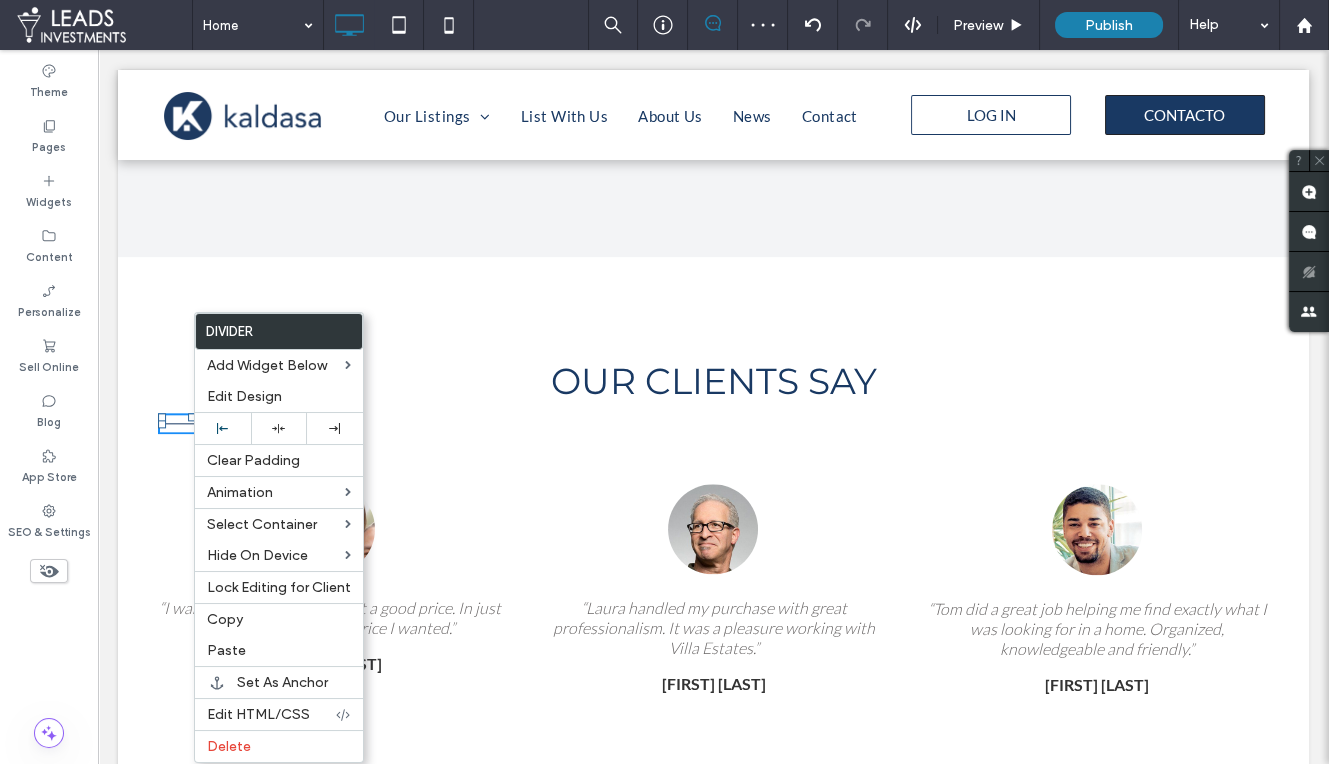 click 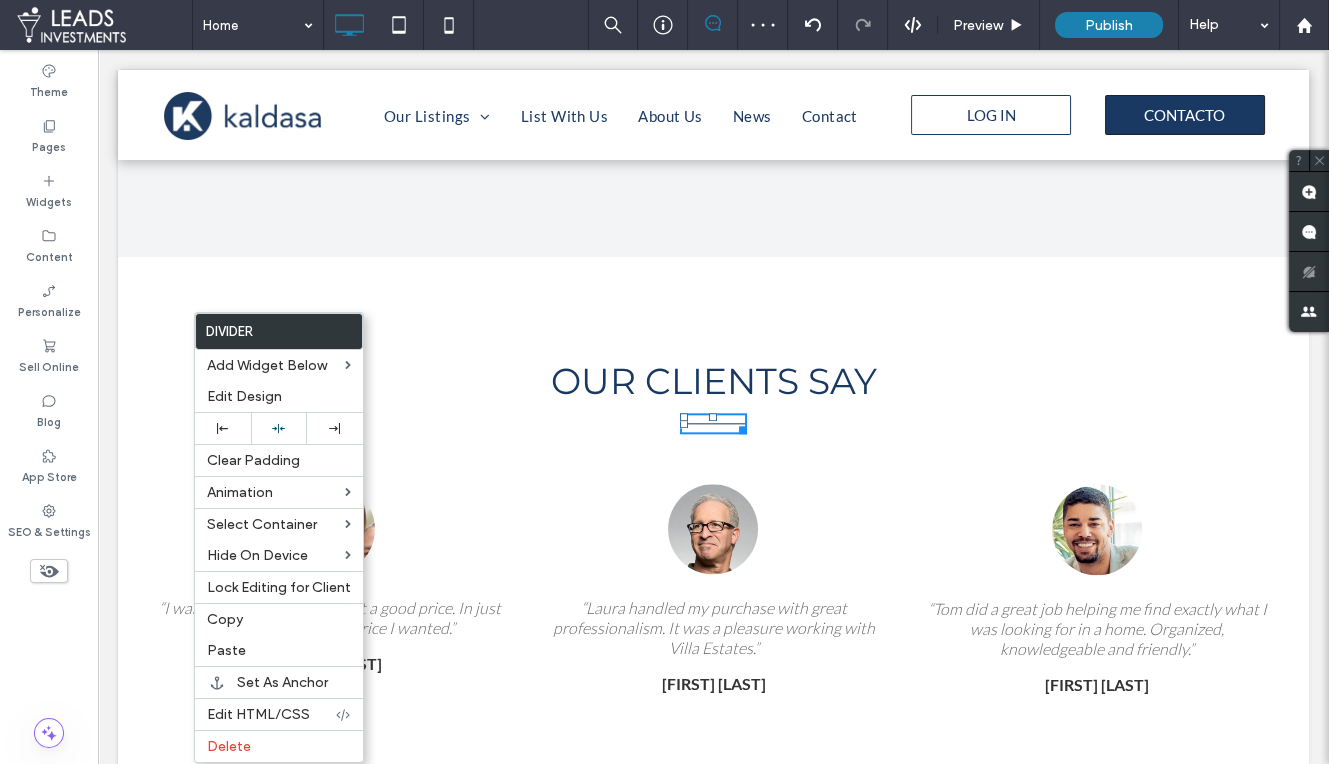 click on "OUR CLIENTS SAY
Click To Paste     Click To Paste     Click To Paste     Click To Paste
Row + Add Section" at bounding box center [713, 345] 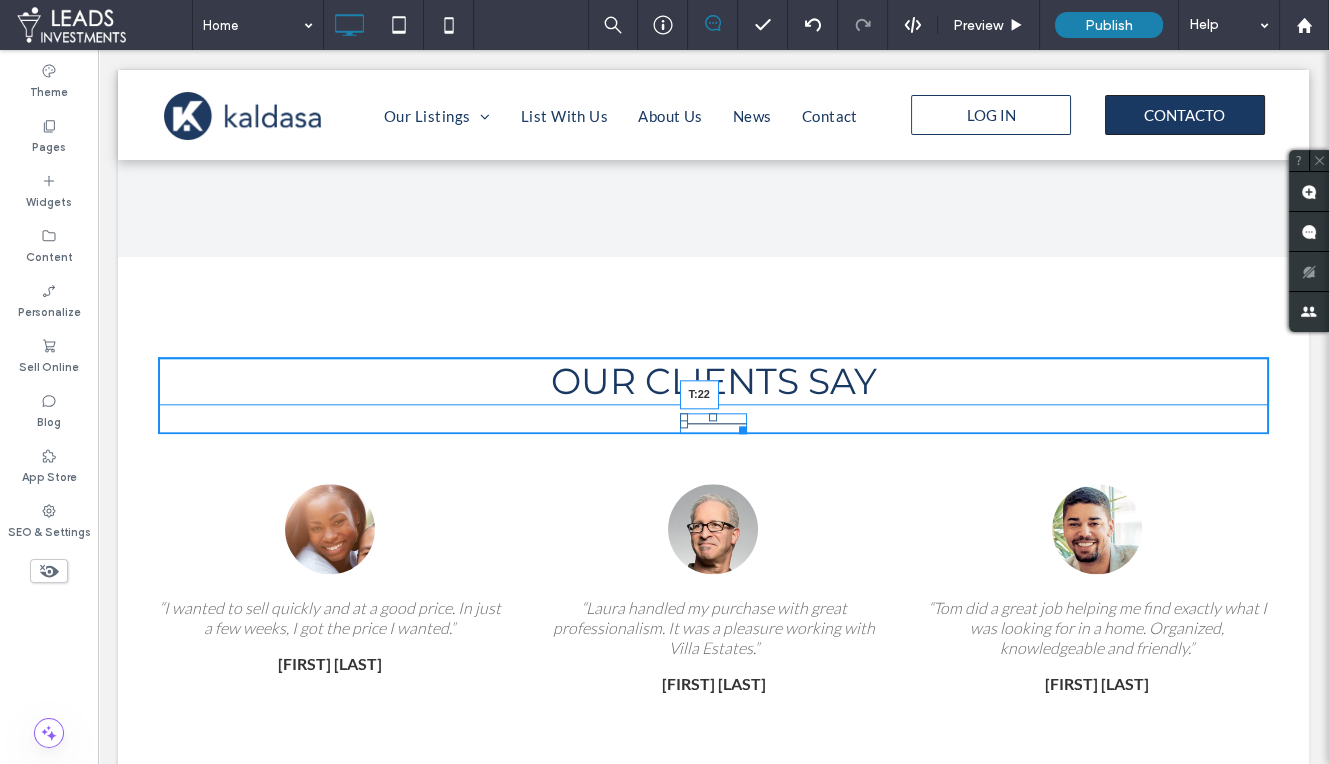 drag, startPoint x: 713, startPoint y: 411, endPoint x: 711, endPoint y: 433, distance: 22.090721 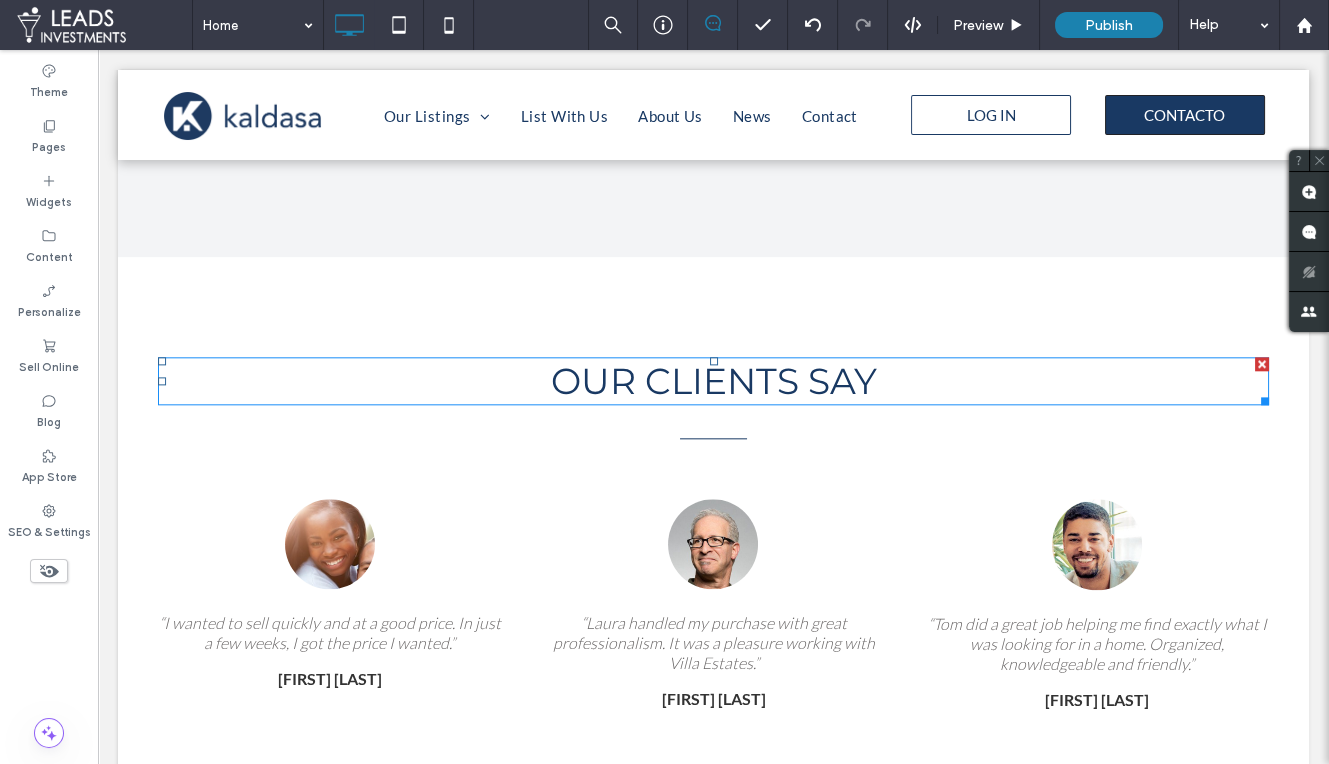 click on "OUR CLIENTS SAY" at bounding box center [714, 381] 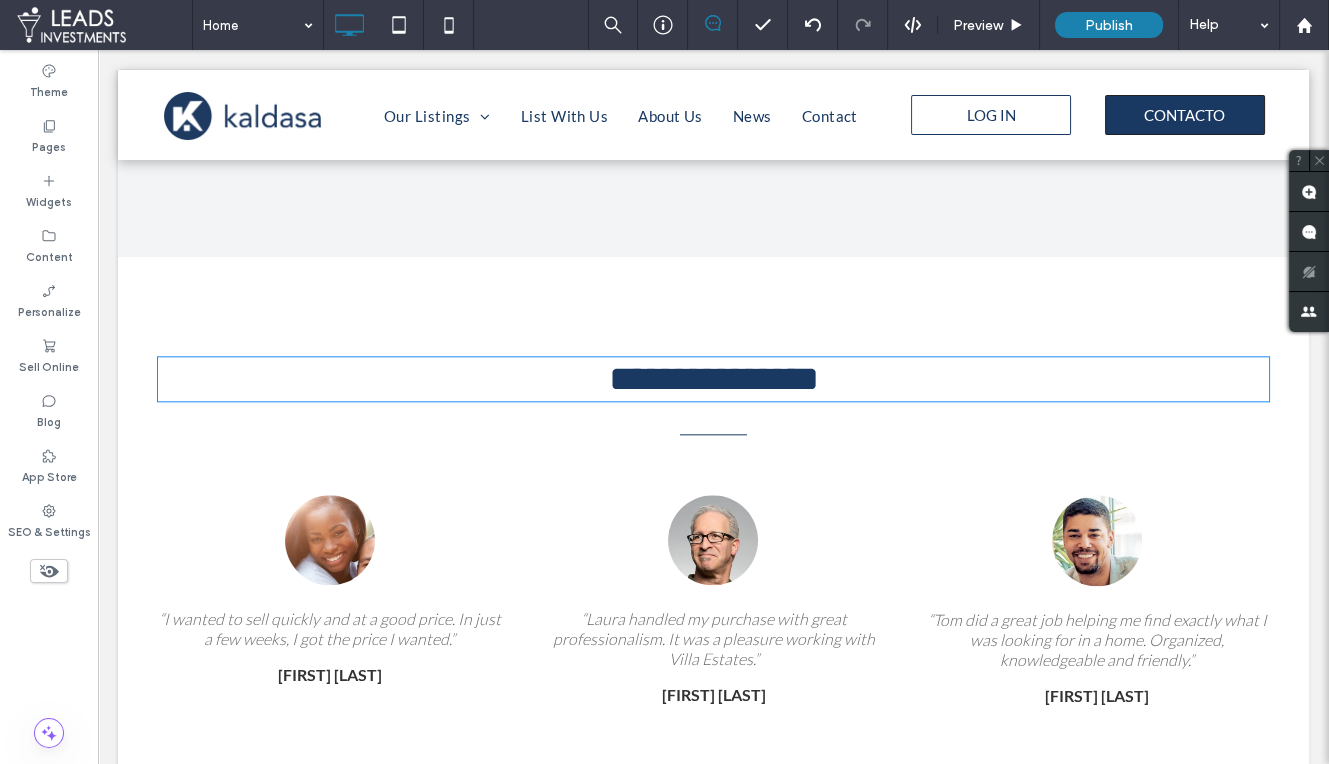 type on "**********" 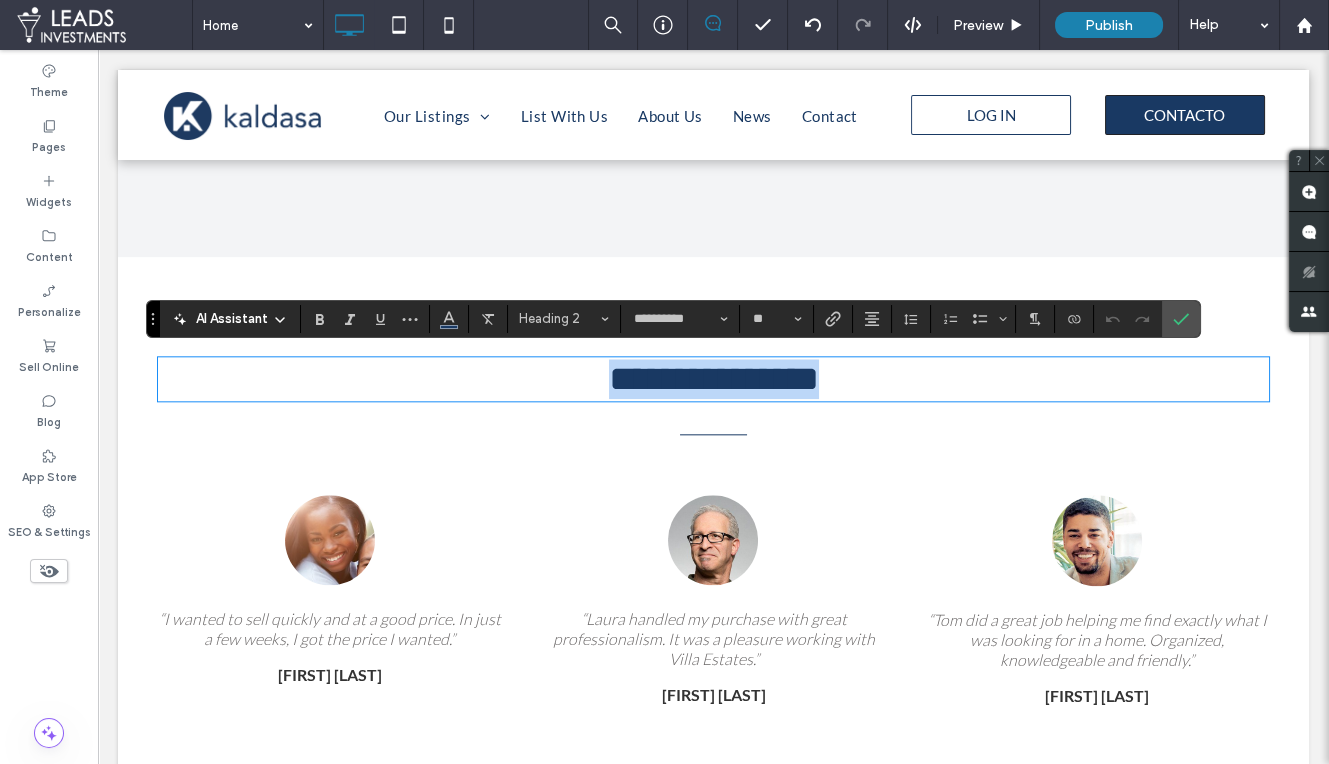 click on "**********" at bounding box center (714, 379) 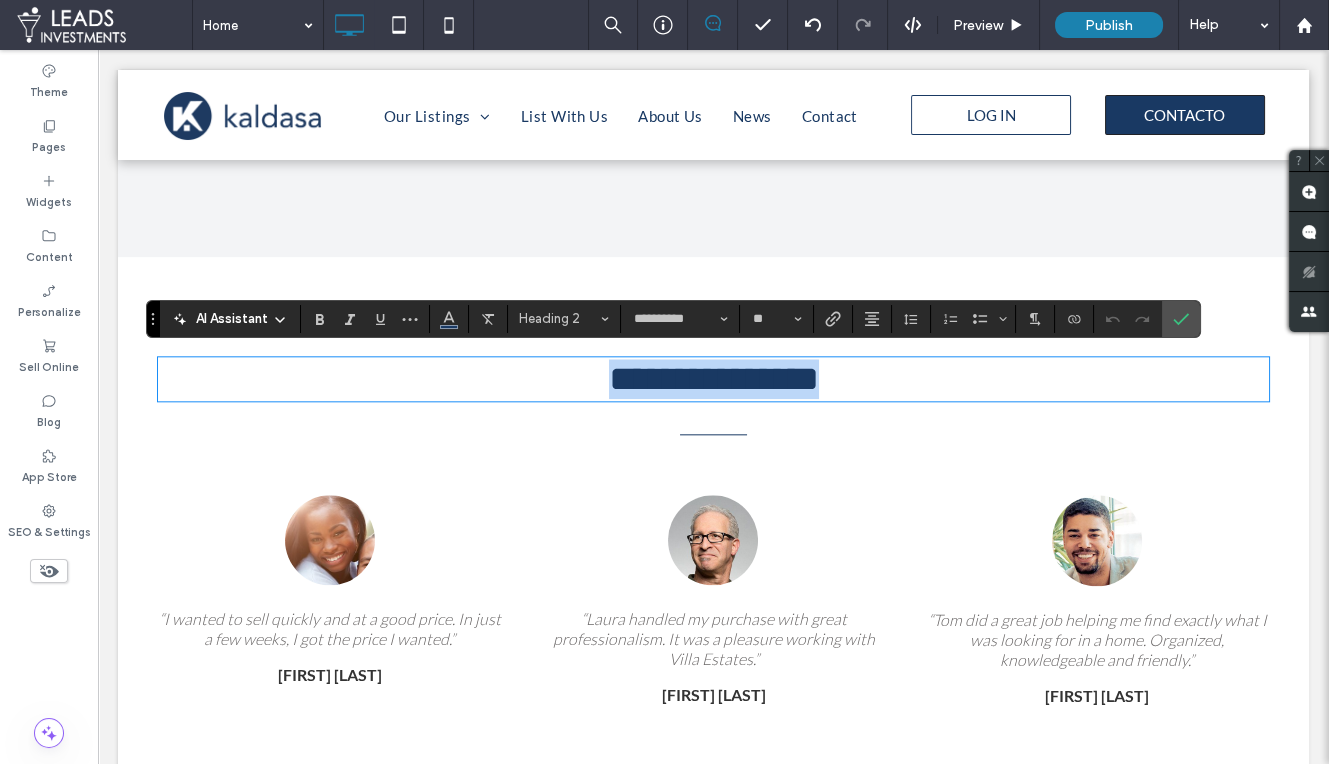 drag, startPoint x: 631, startPoint y: 388, endPoint x: 586, endPoint y: 384, distance: 45.17743 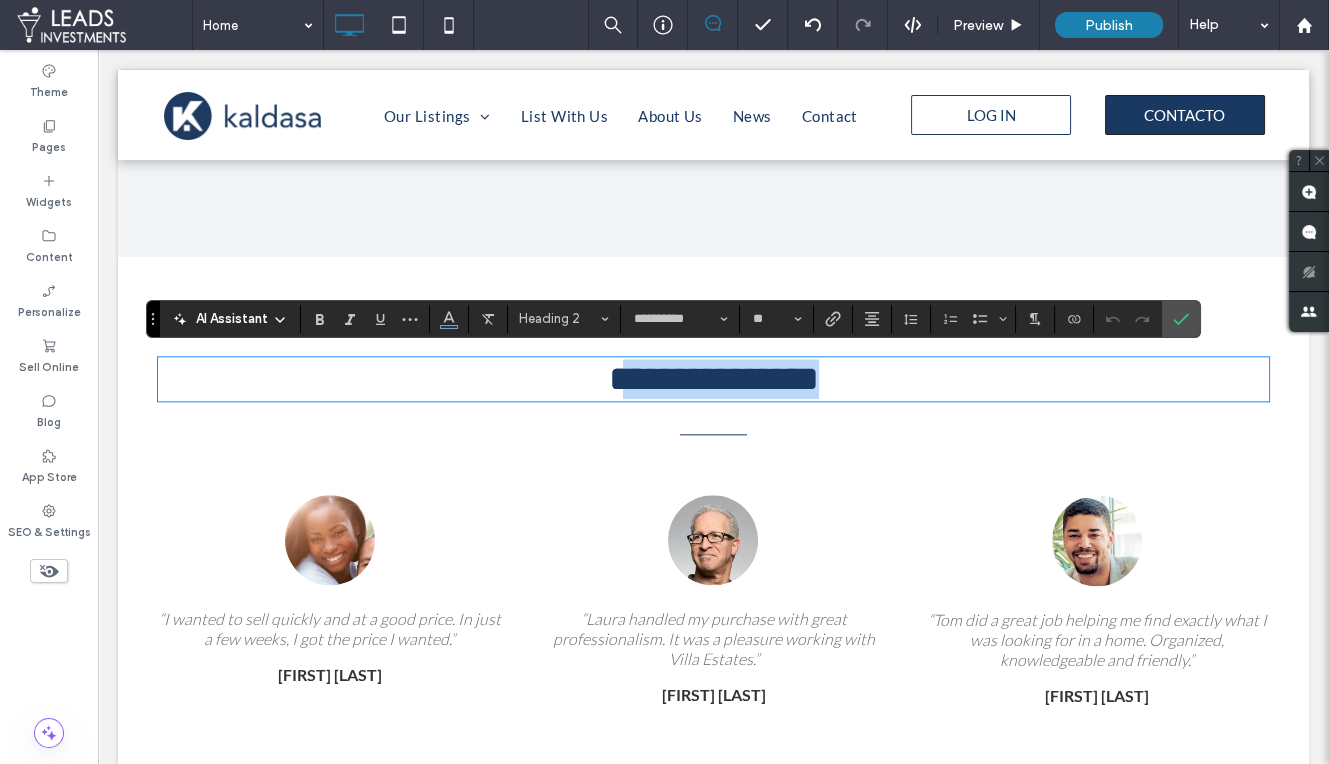 drag, startPoint x: 583, startPoint y: 382, endPoint x: 916, endPoint y: 389, distance: 333.07358 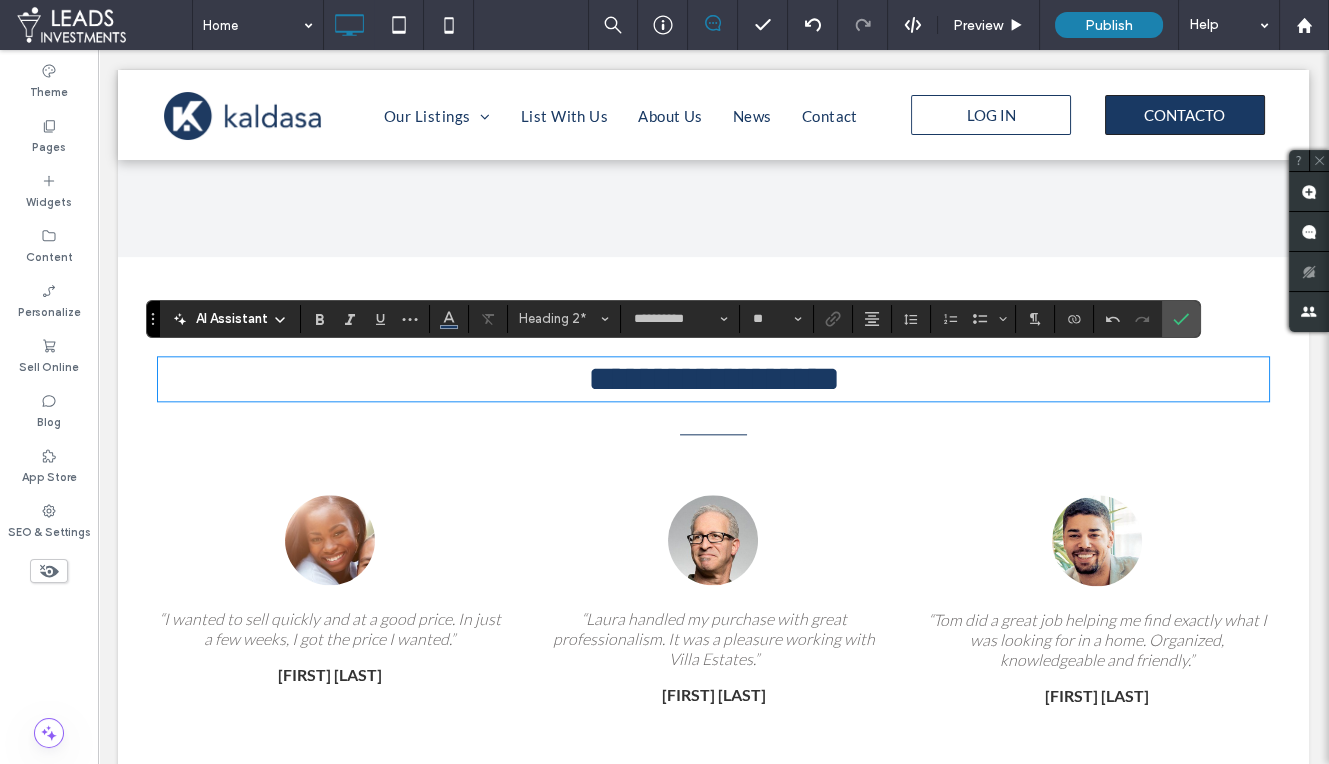 click on "**********" at bounding box center (714, 379) 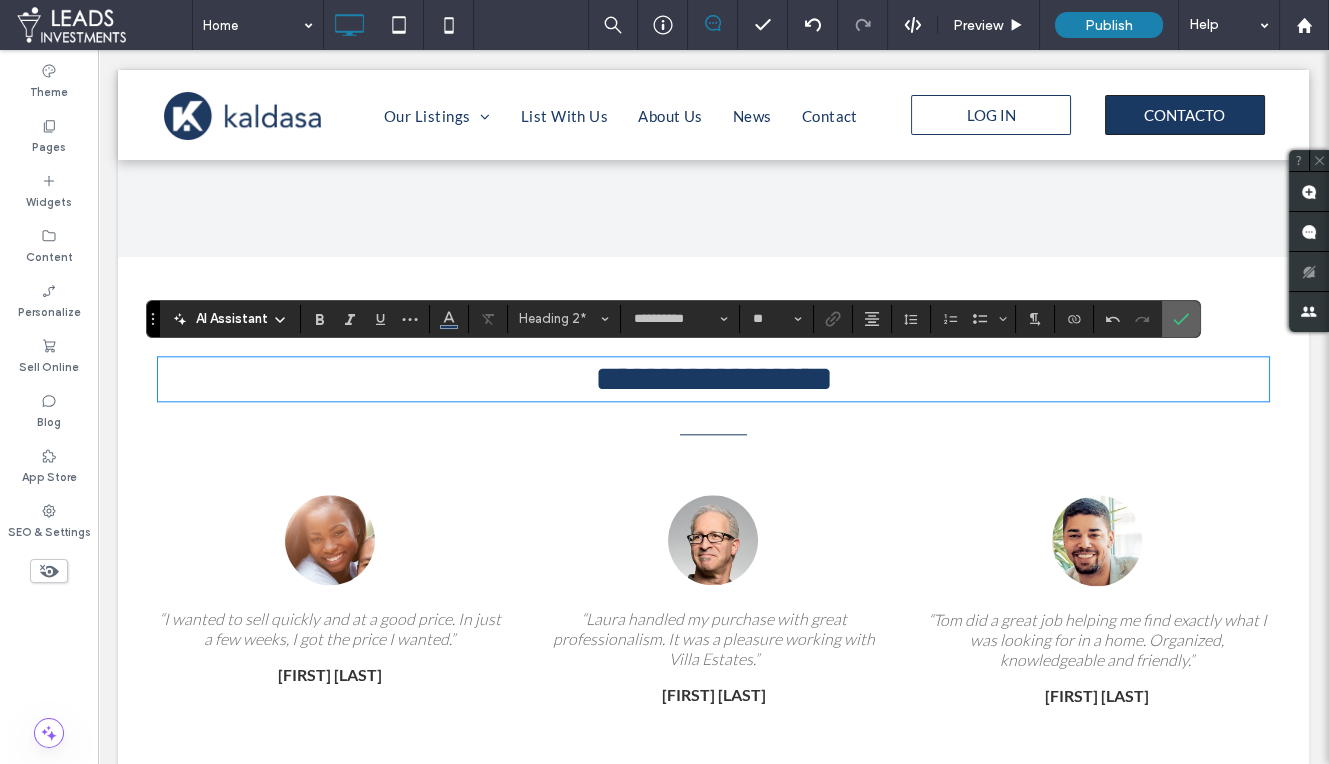 click at bounding box center (1181, 319) 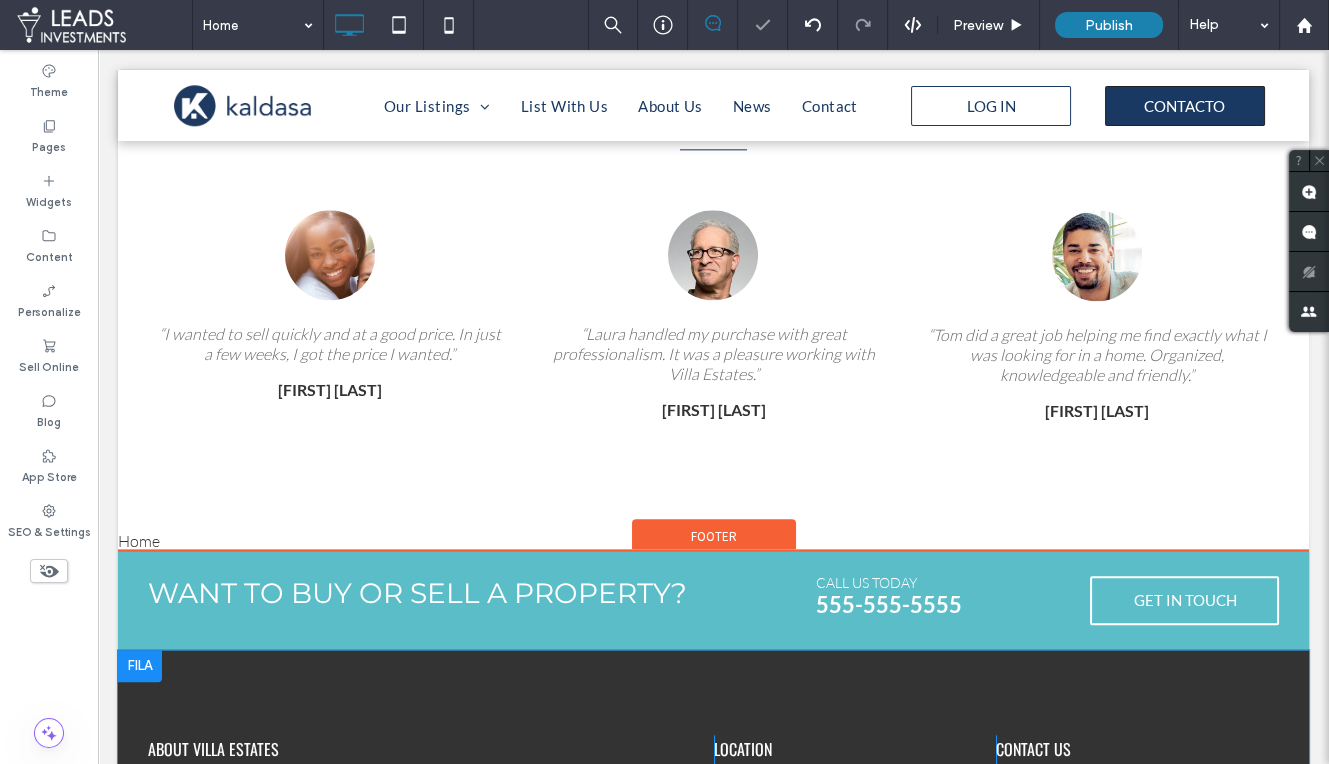 scroll, scrollTop: 3898, scrollLeft: 0, axis: vertical 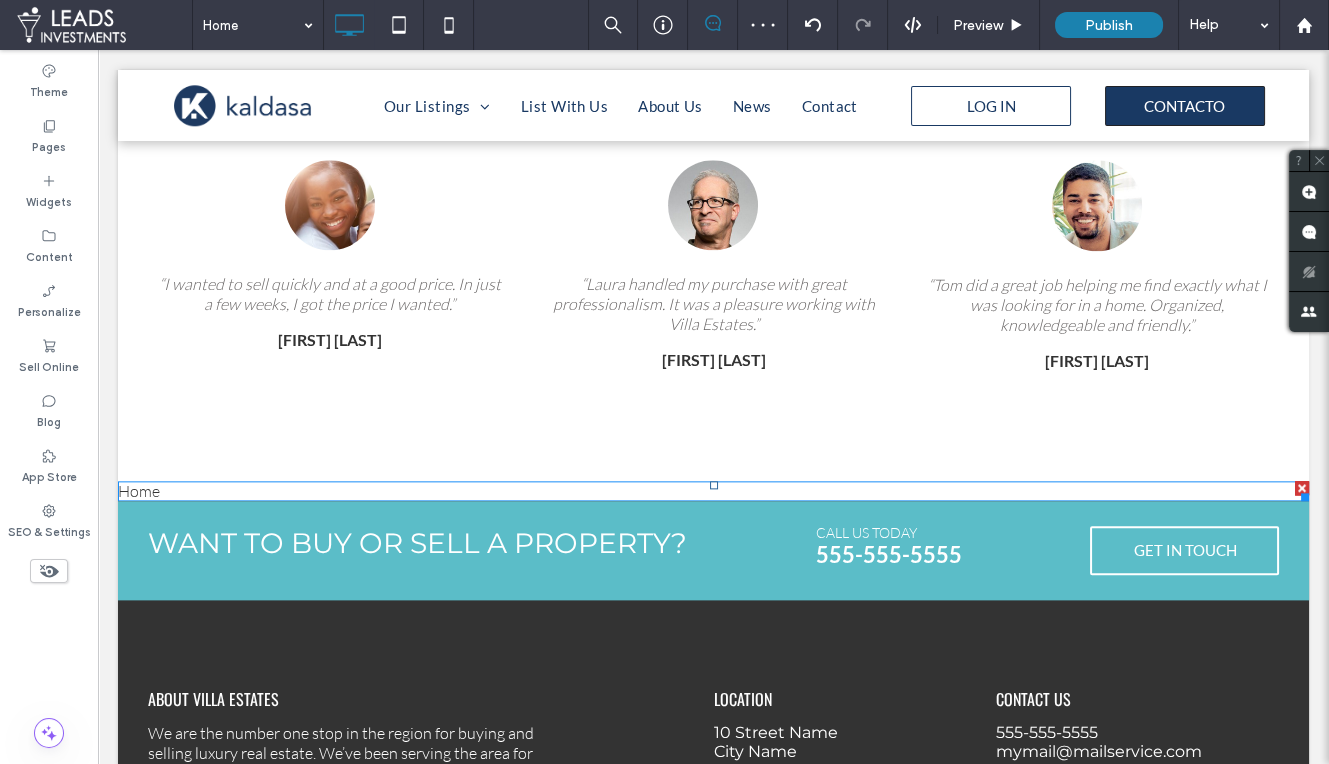click on "Home" at bounding box center (139, 491) 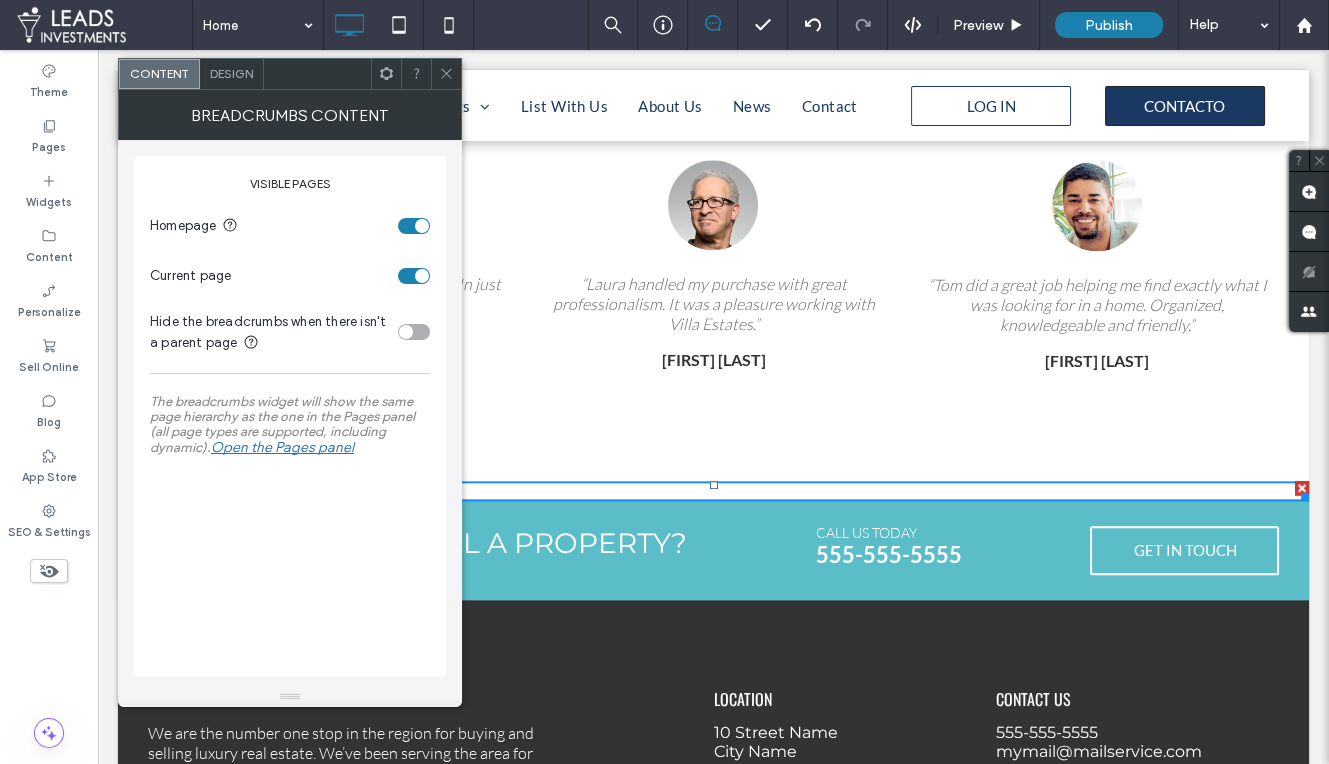 click 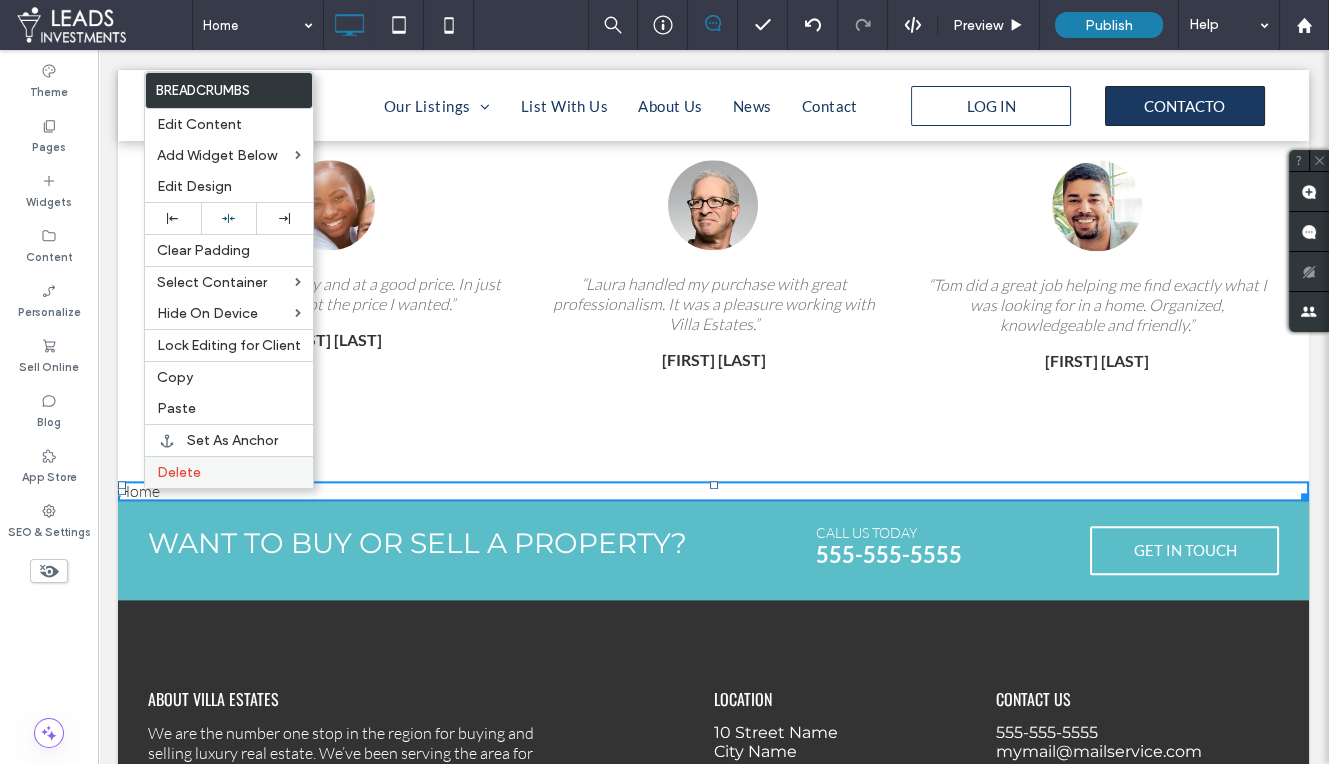 click on "Delete" at bounding box center [179, 472] 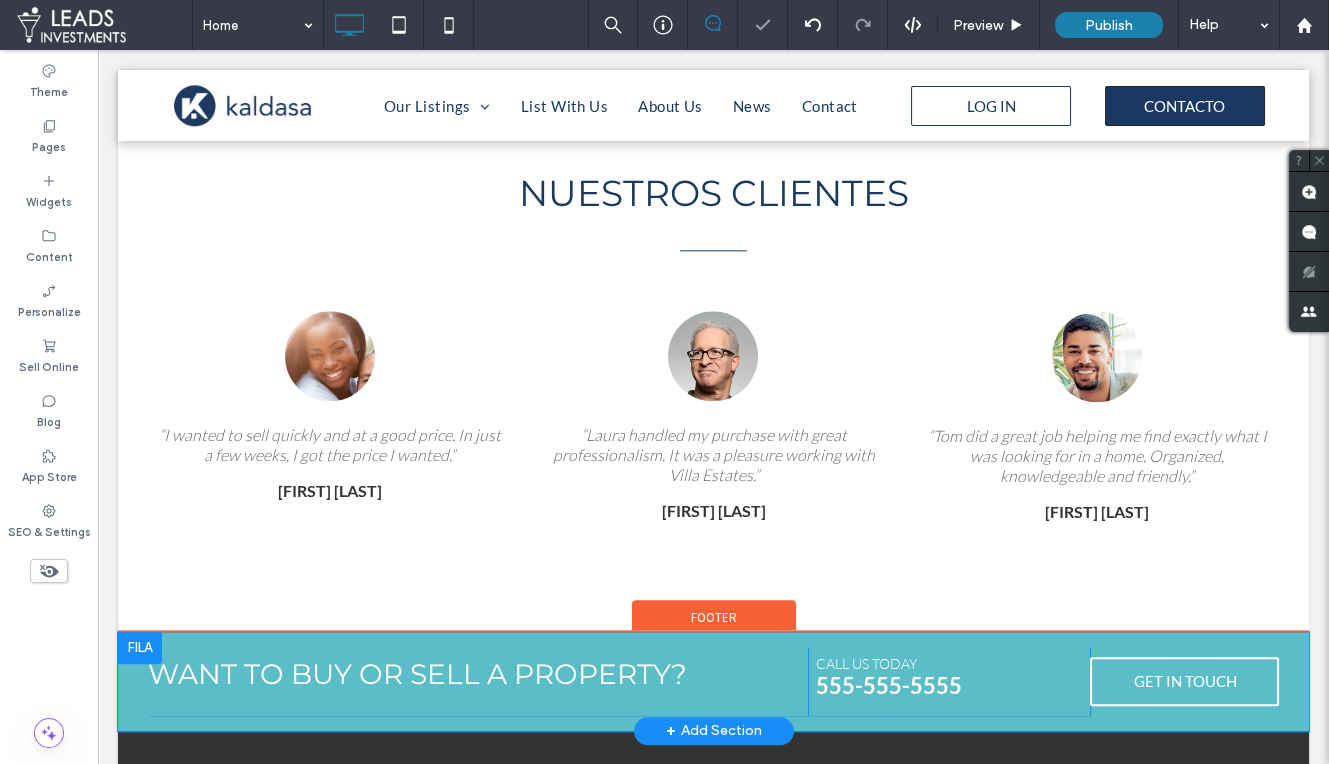 scroll, scrollTop: 3741, scrollLeft: 0, axis: vertical 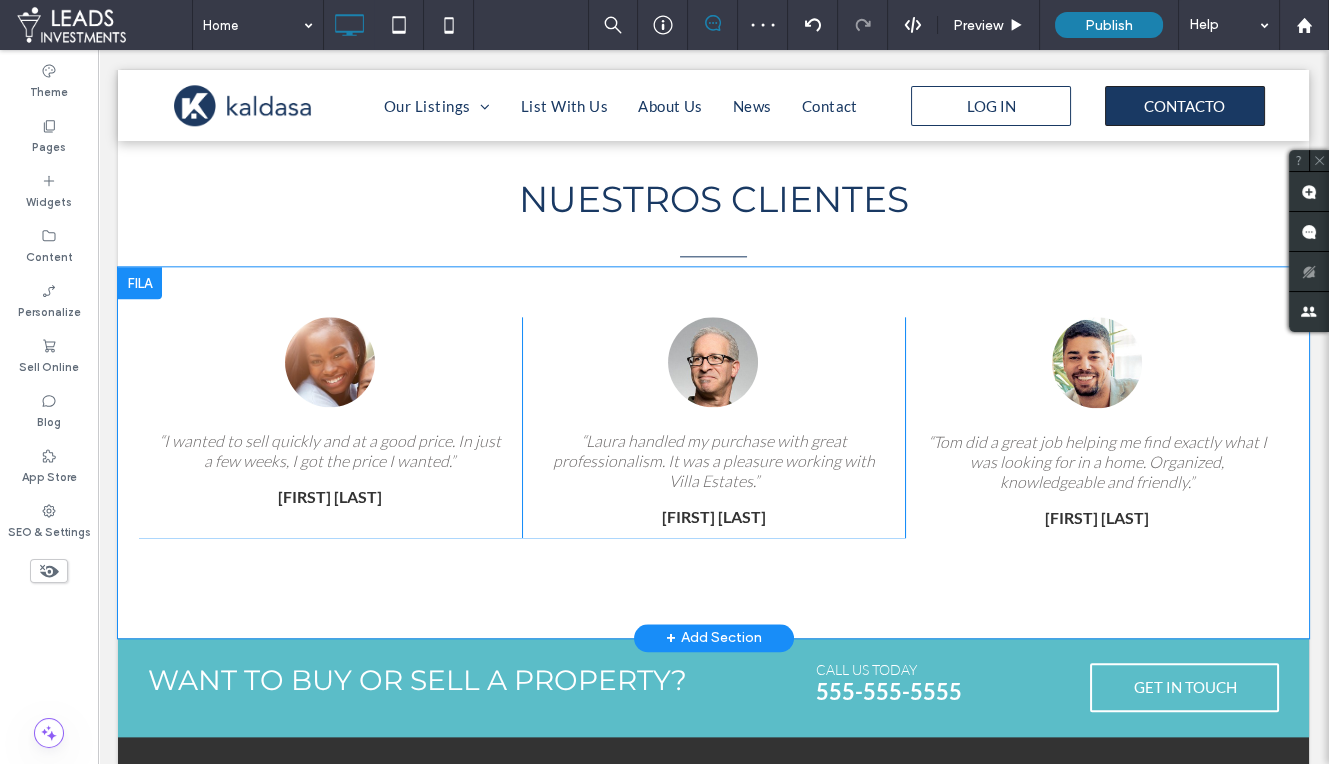 click on "“I wanted to sell quickly and at a good price. In just a few weeks, I got the price I wanted.”   Lillian Smith Click To Paste     Click To Paste     Click To Paste     Click To Paste
“Laura handled my purchase with great professionalism. It was a pleasure working with Villa Estates.”   John Donn Click To Paste     Click To Paste     Click To Paste     Click To Paste
“Tom did a great job helping me find exactly what I was looking for in a home. Organized, knowledgeable and friendly.”   Anthony Scotsman Click To Paste     Click To Paste     Click To Paste     Click To Paste
Row + Add Section" at bounding box center (713, 452) 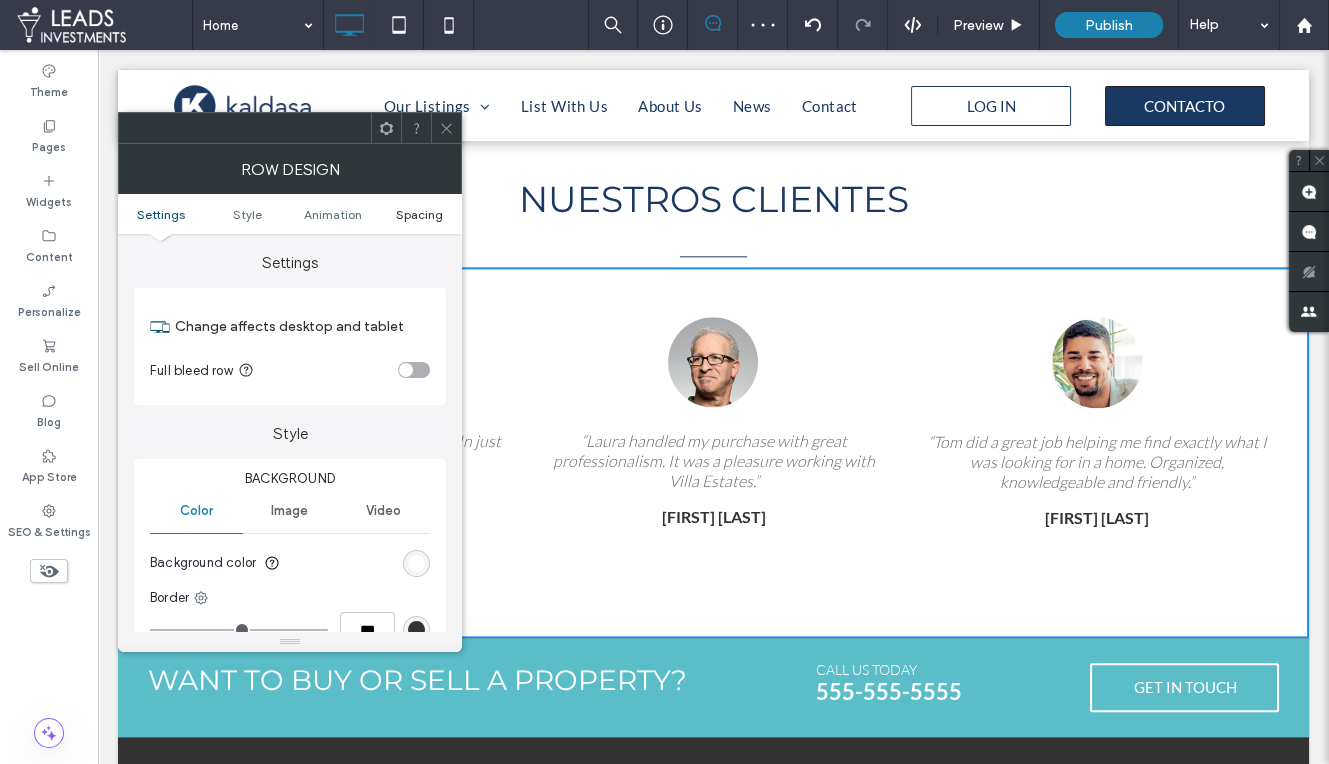 click on "Spacing" at bounding box center [418, 214] 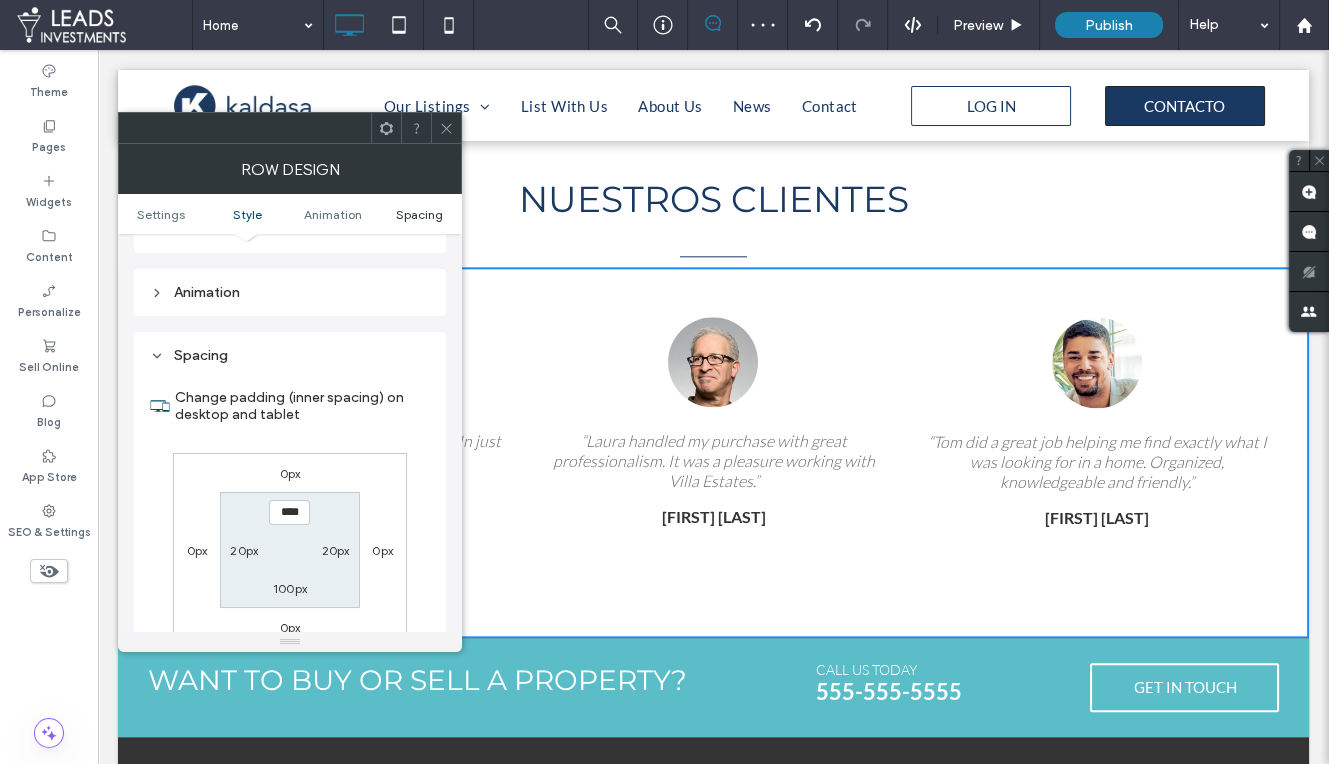 scroll, scrollTop: 563, scrollLeft: 0, axis: vertical 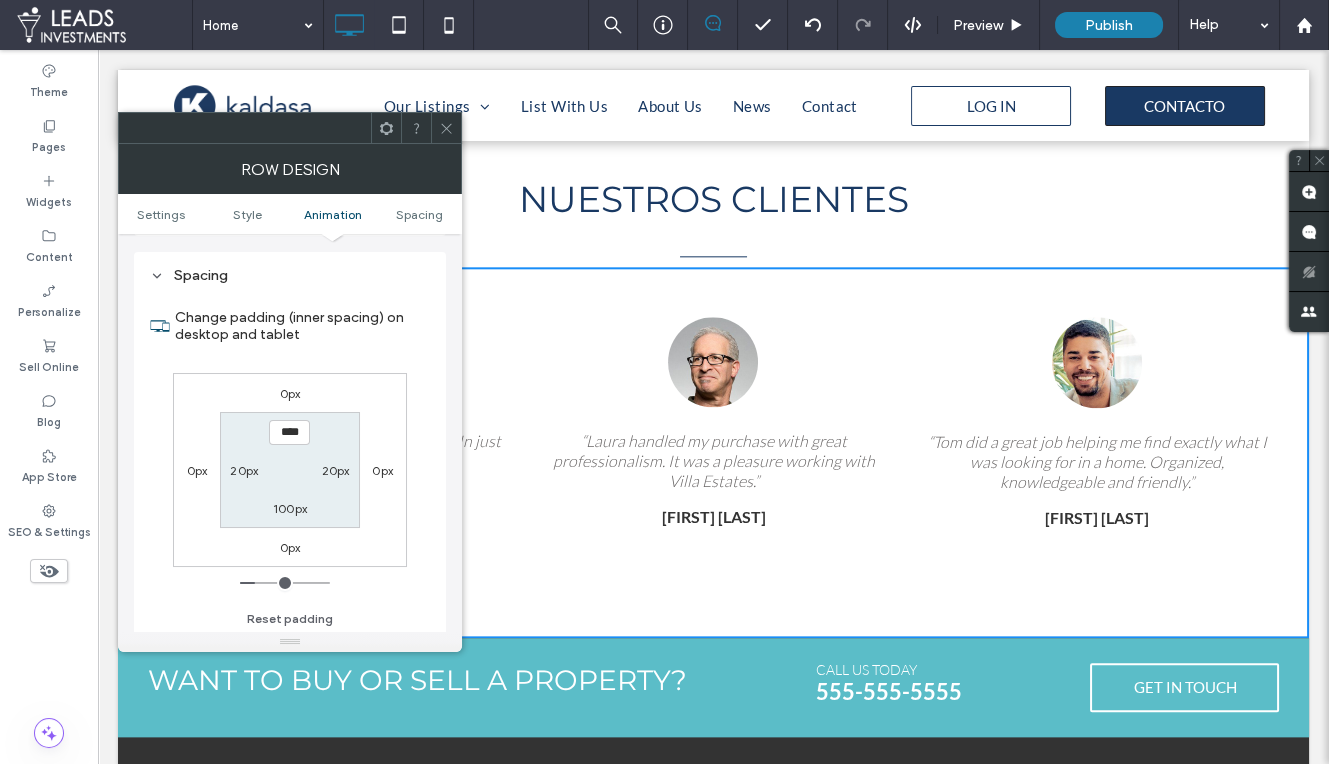 drag, startPoint x: 446, startPoint y: 125, endPoint x: 456, endPoint y: 161, distance: 37.363083 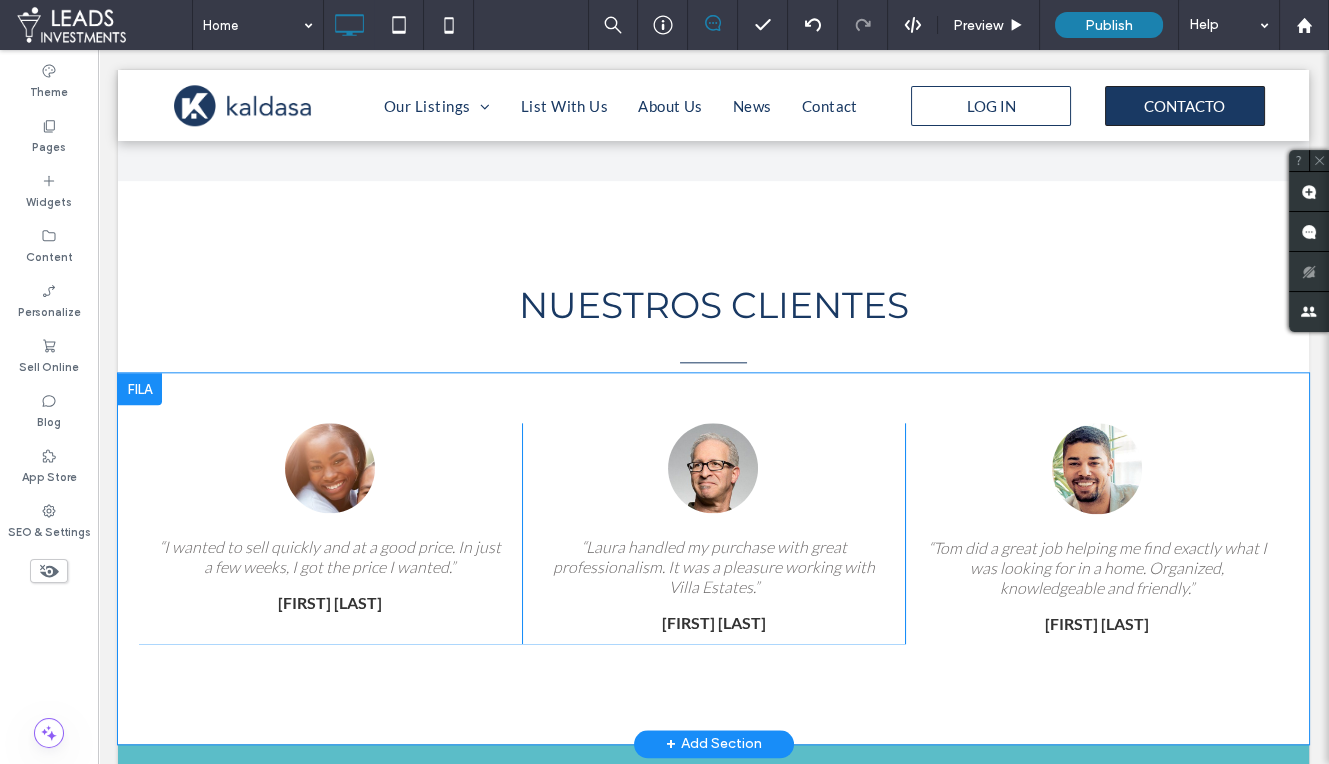 scroll, scrollTop: 3608, scrollLeft: 0, axis: vertical 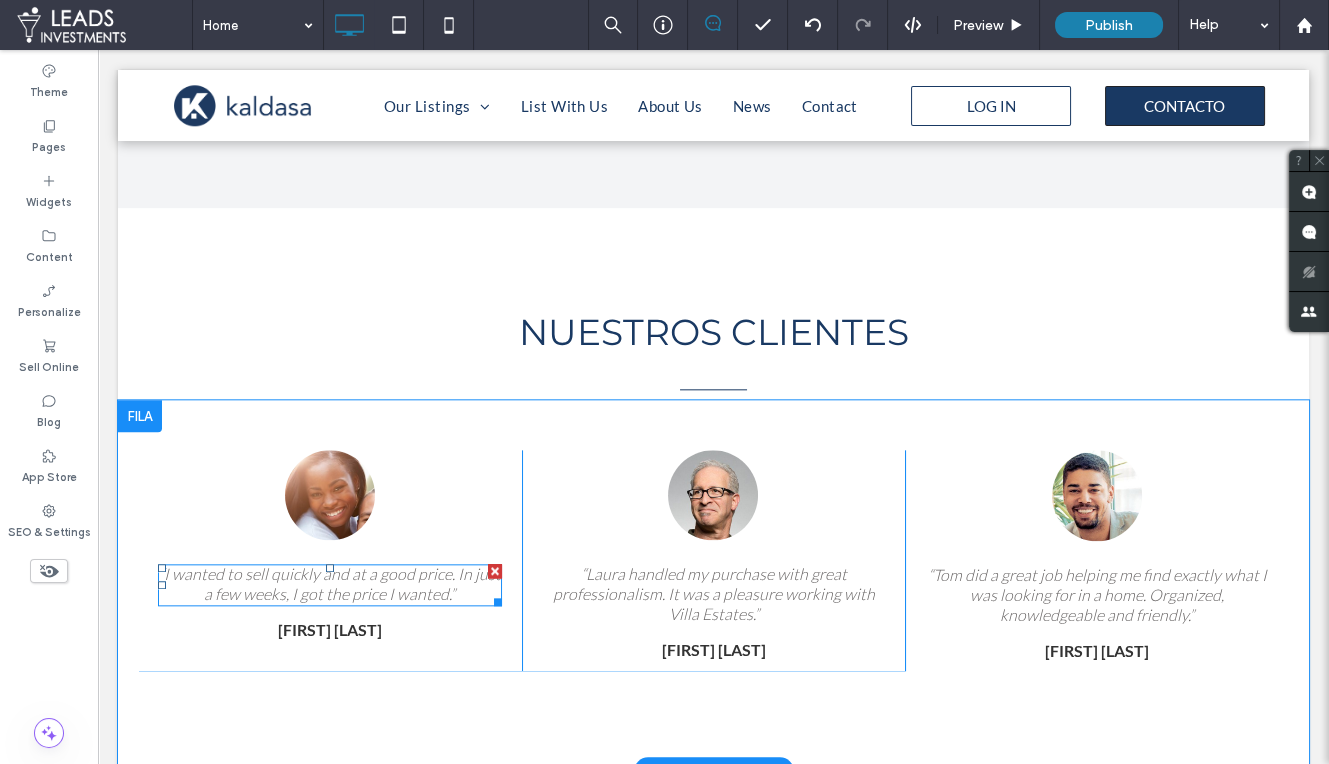 click on "“I wanted to sell quickly and at a good price. In just a few weeks, I got the price I wanted.”" at bounding box center (330, 584) 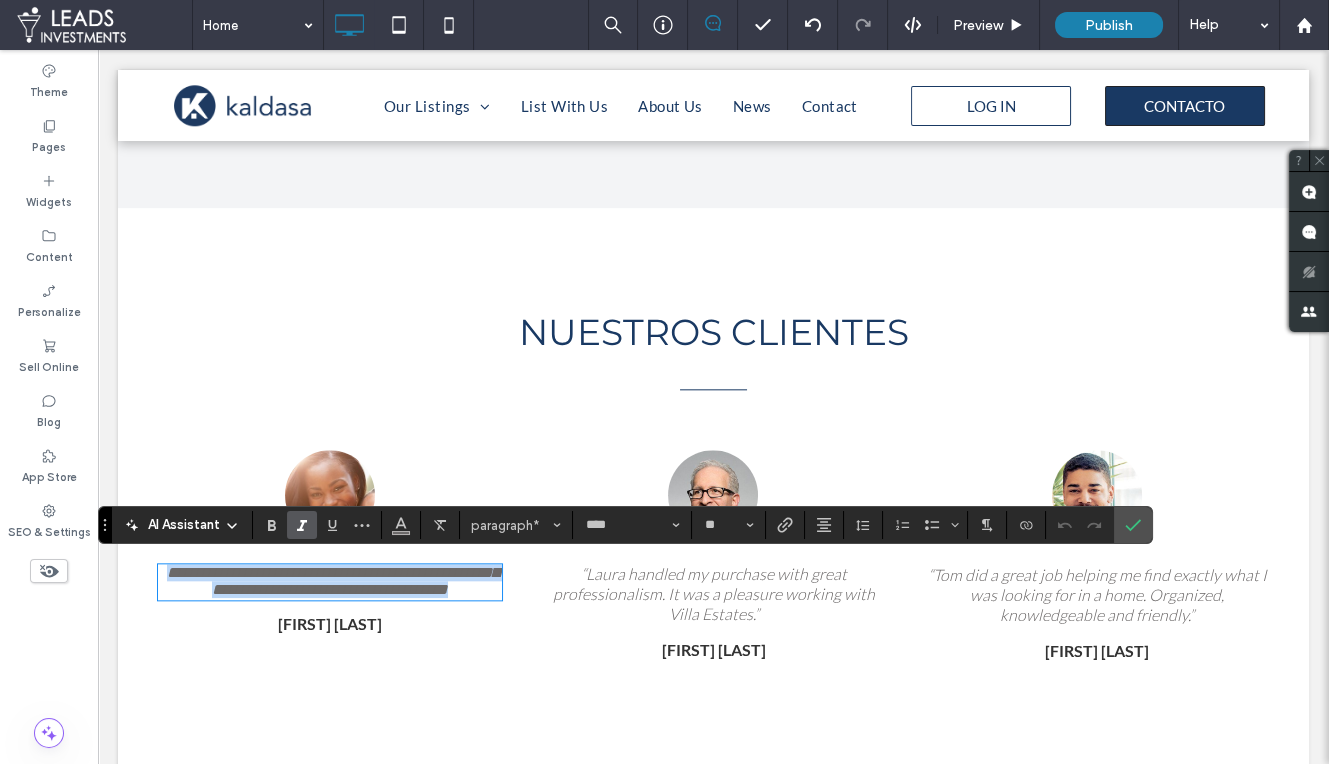 click on "**********" at bounding box center (330, 581) 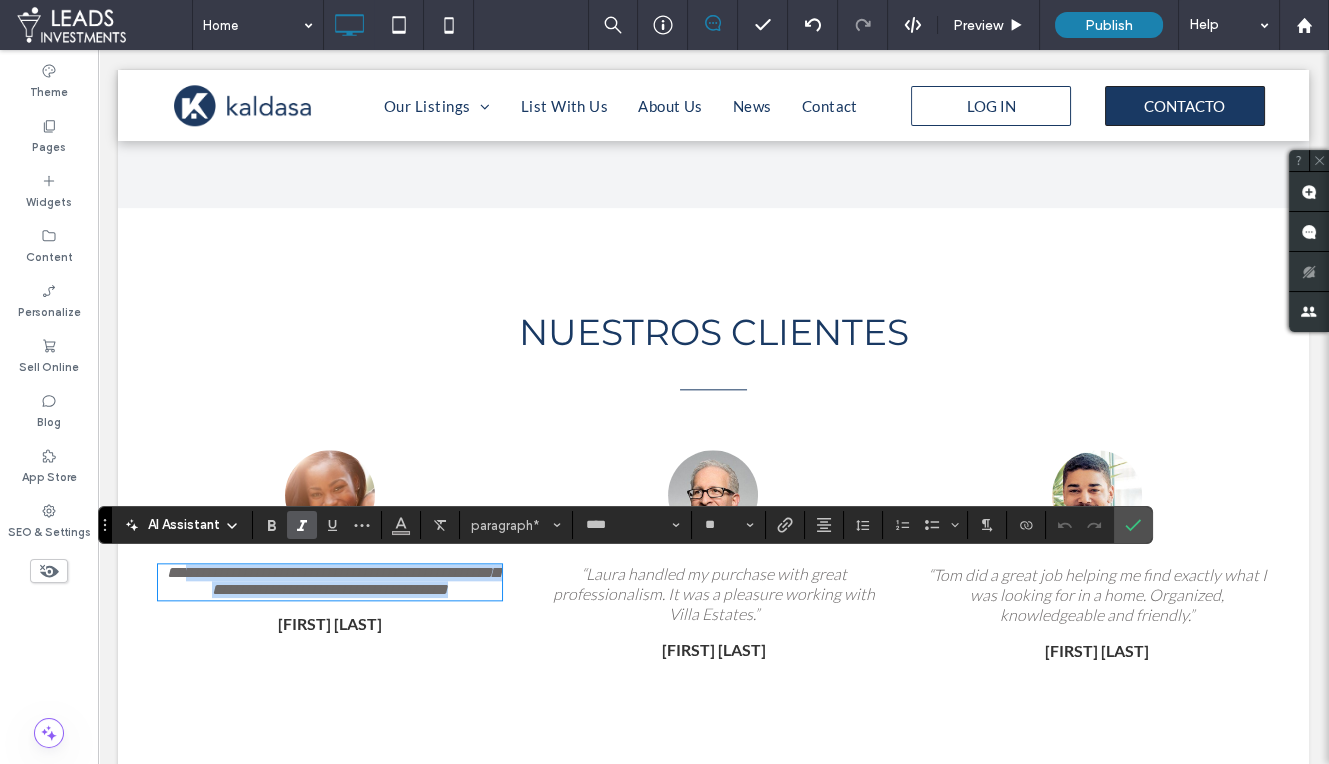 drag, startPoint x: 467, startPoint y: 589, endPoint x: 183, endPoint y: 576, distance: 284.2974 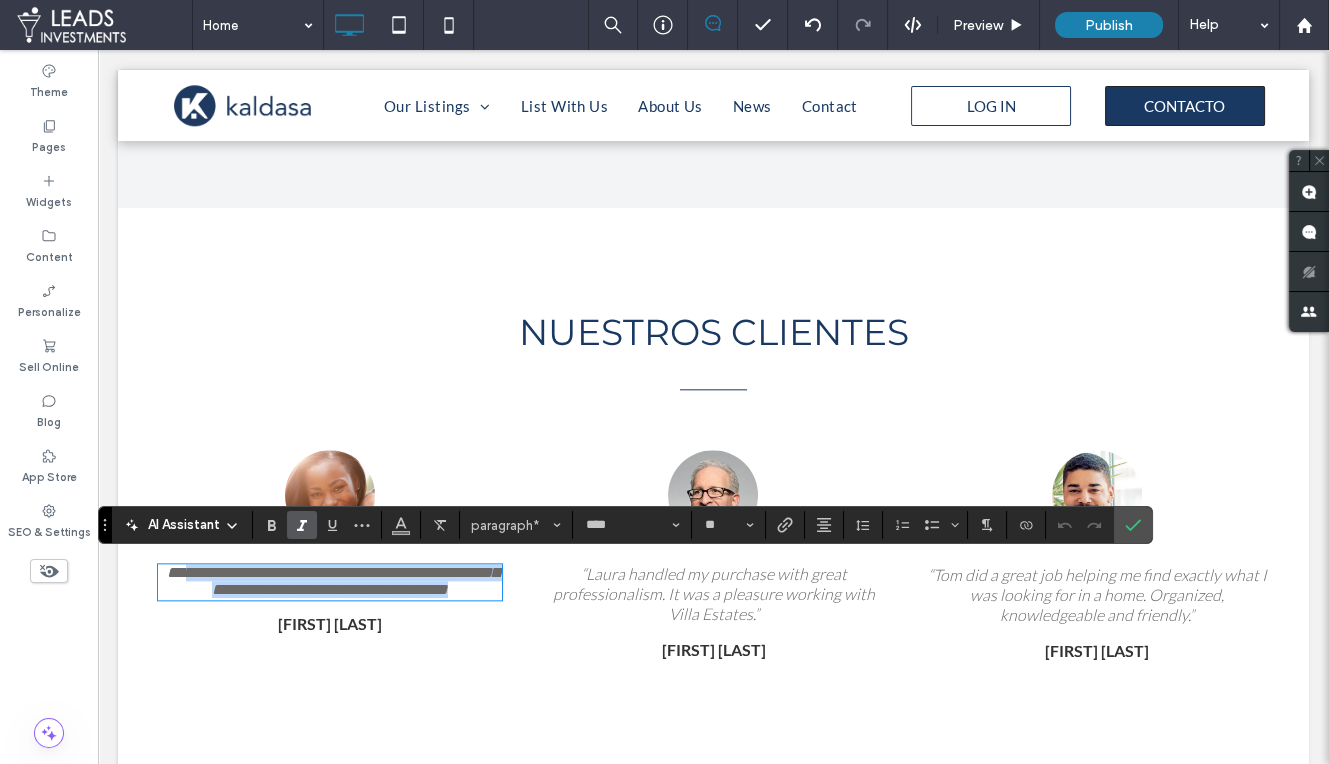 click on "**********" at bounding box center [333, 581] 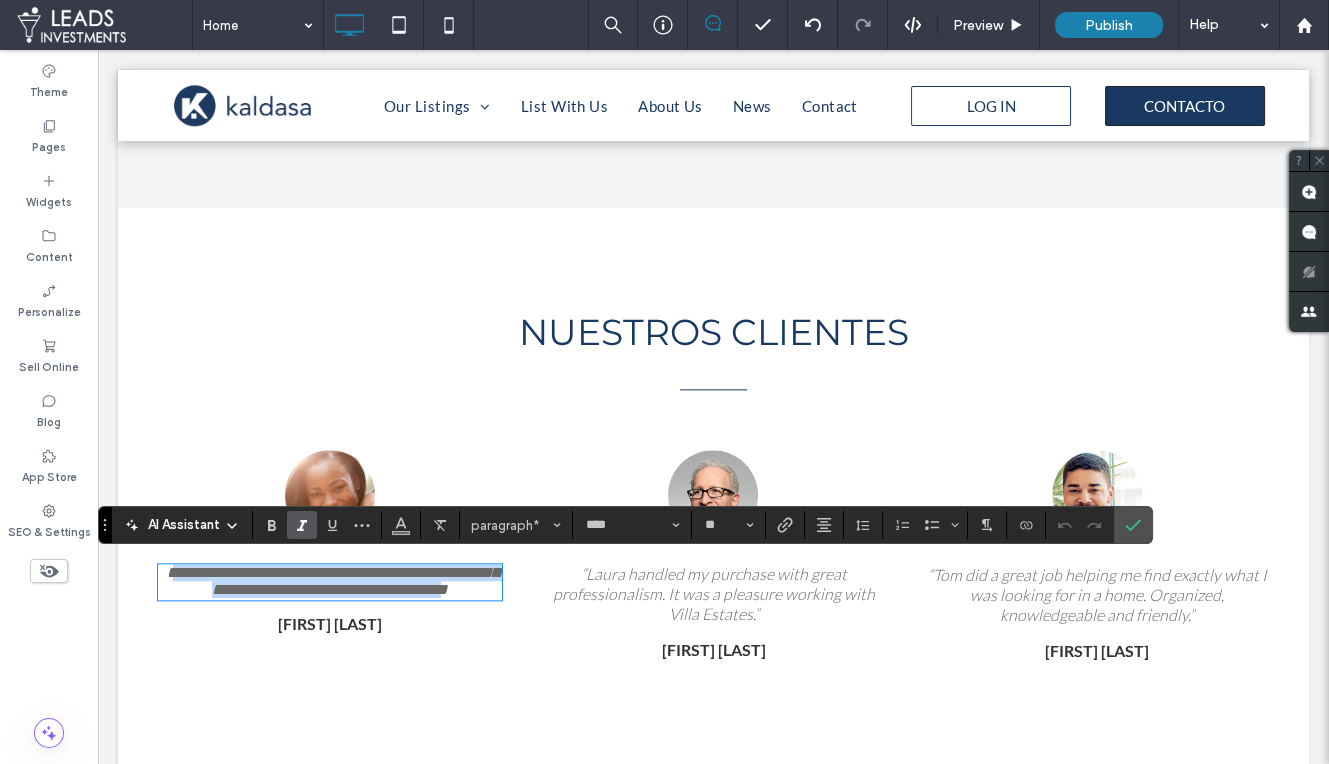 drag, startPoint x: 169, startPoint y: 570, endPoint x: 451, endPoint y: 595, distance: 283.106 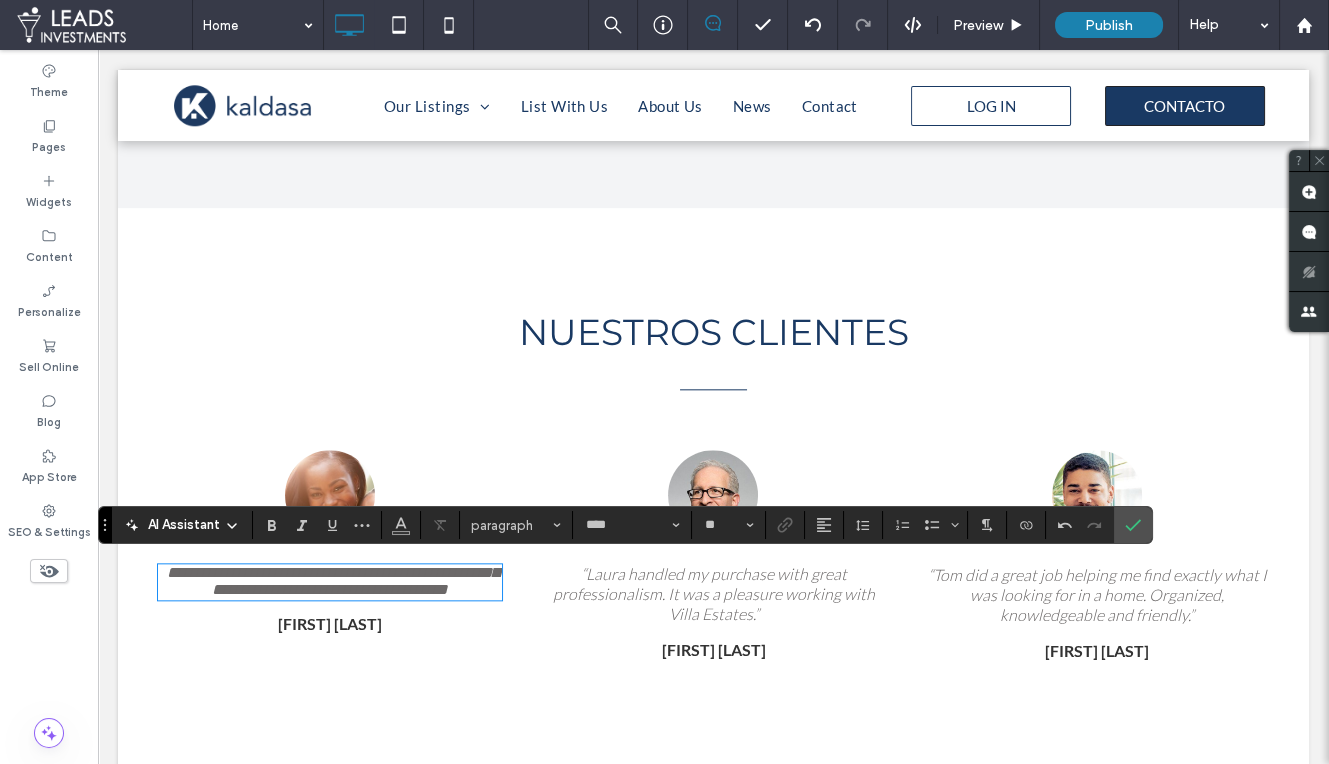 scroll, scrollTop: 0, scrollLeft: 0, axis: both 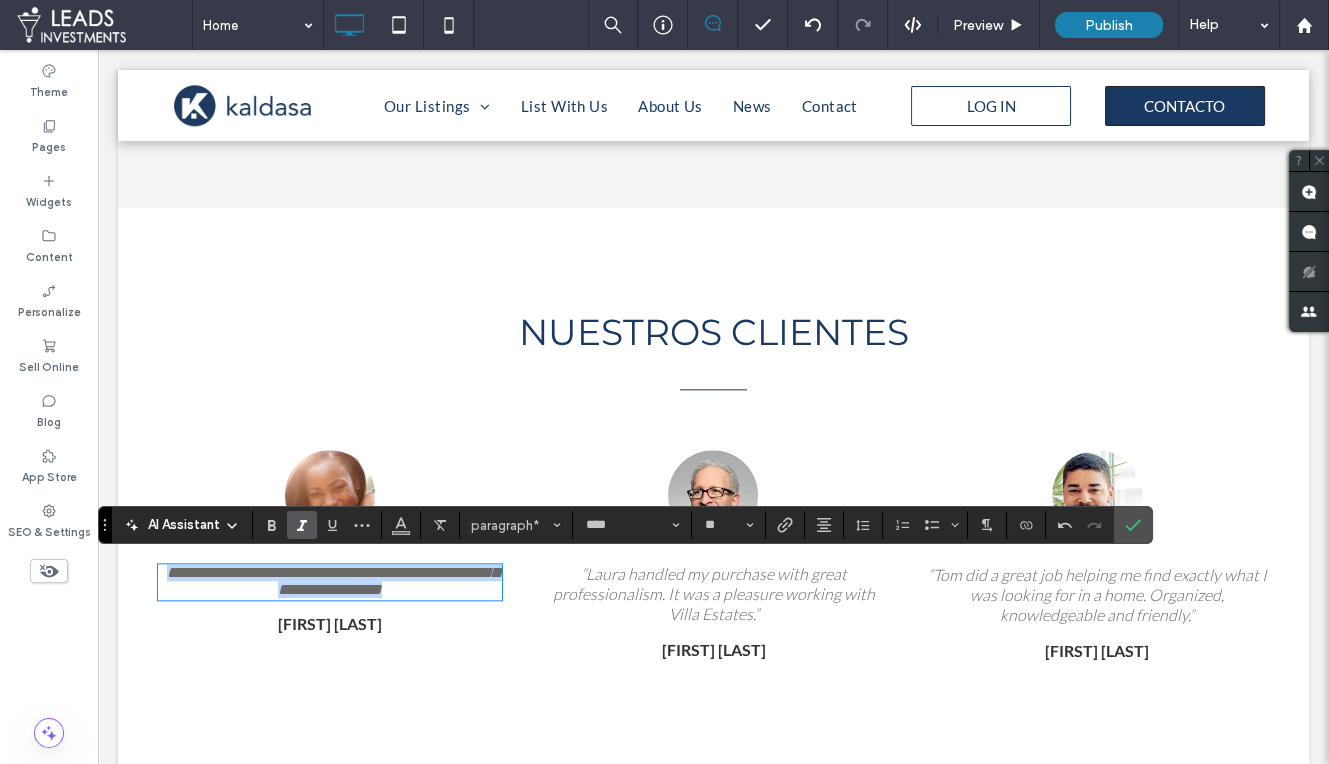 drag, startPoint x: 426, startPoint y: 589, endPoint x: 162, endPoint y: 576, distance: 264.3199 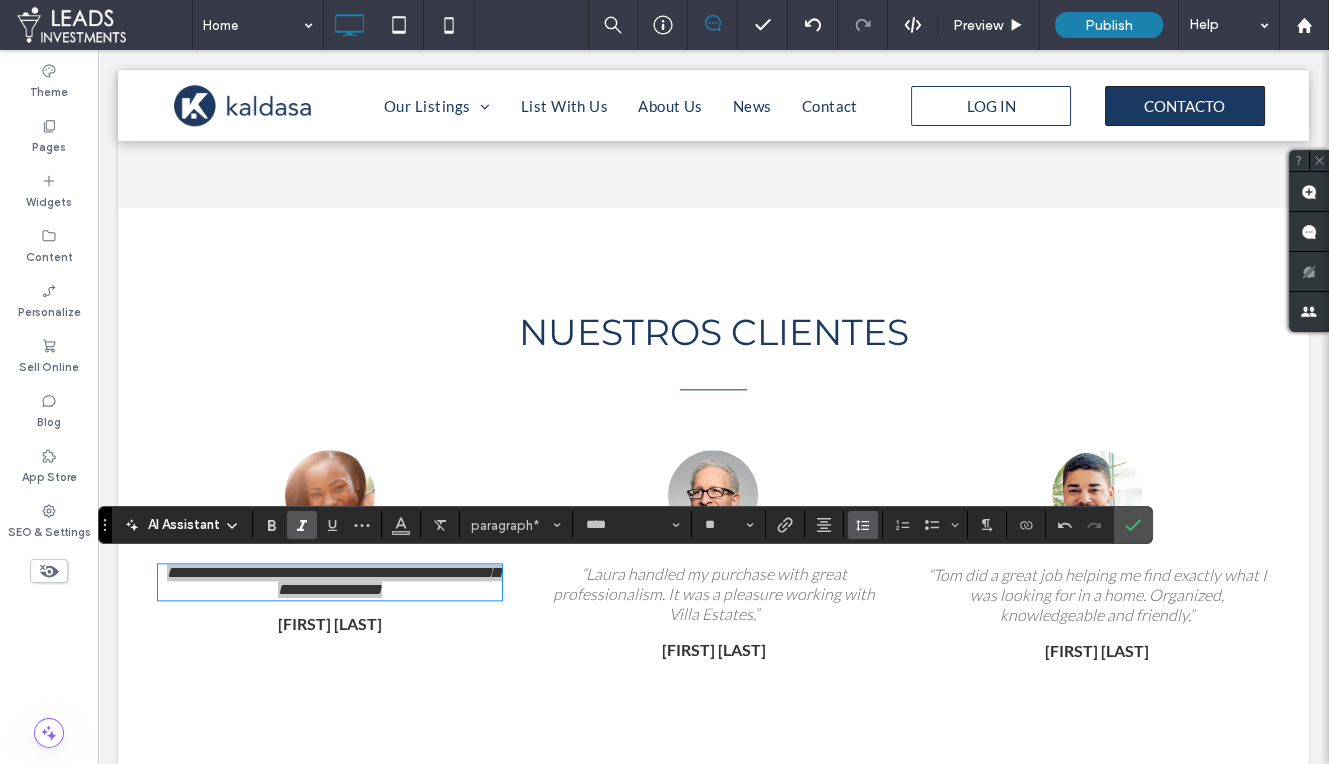 click 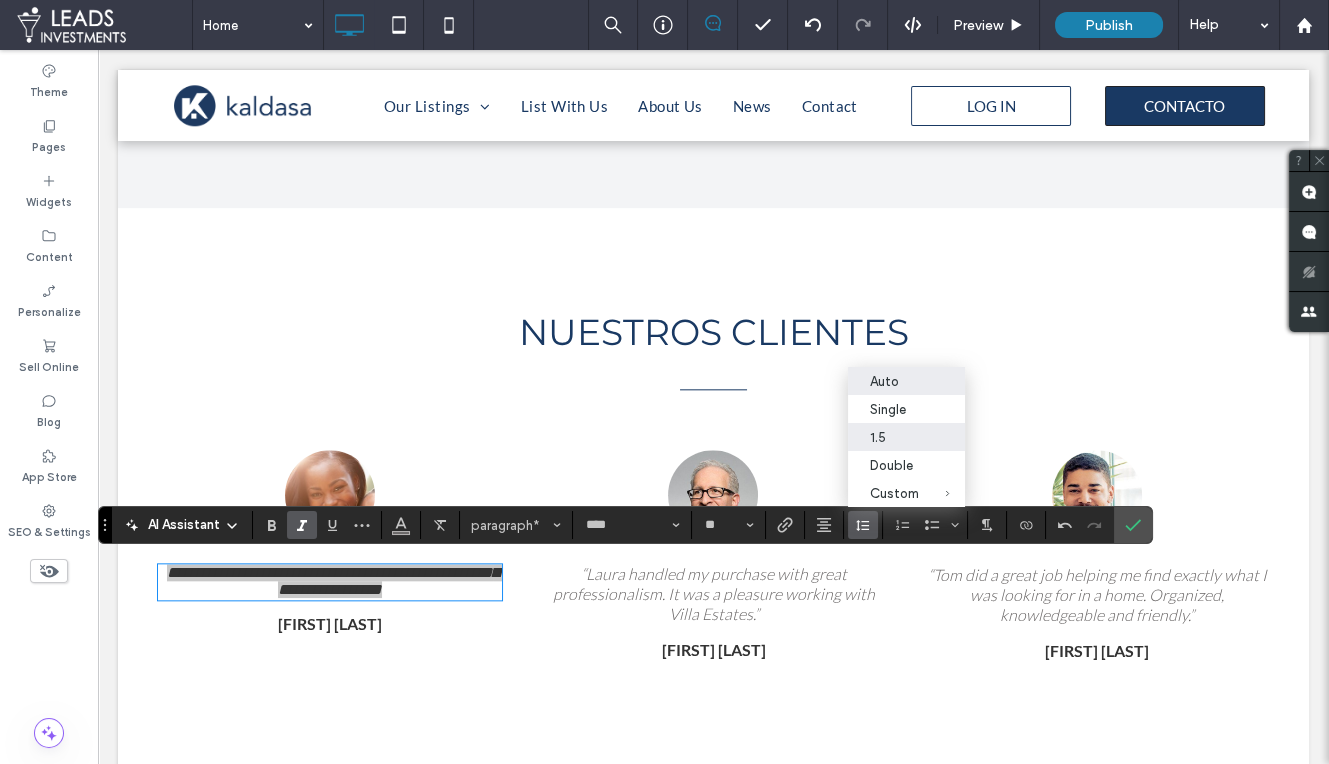 click on "1.5" at bounding box center [894, 437] 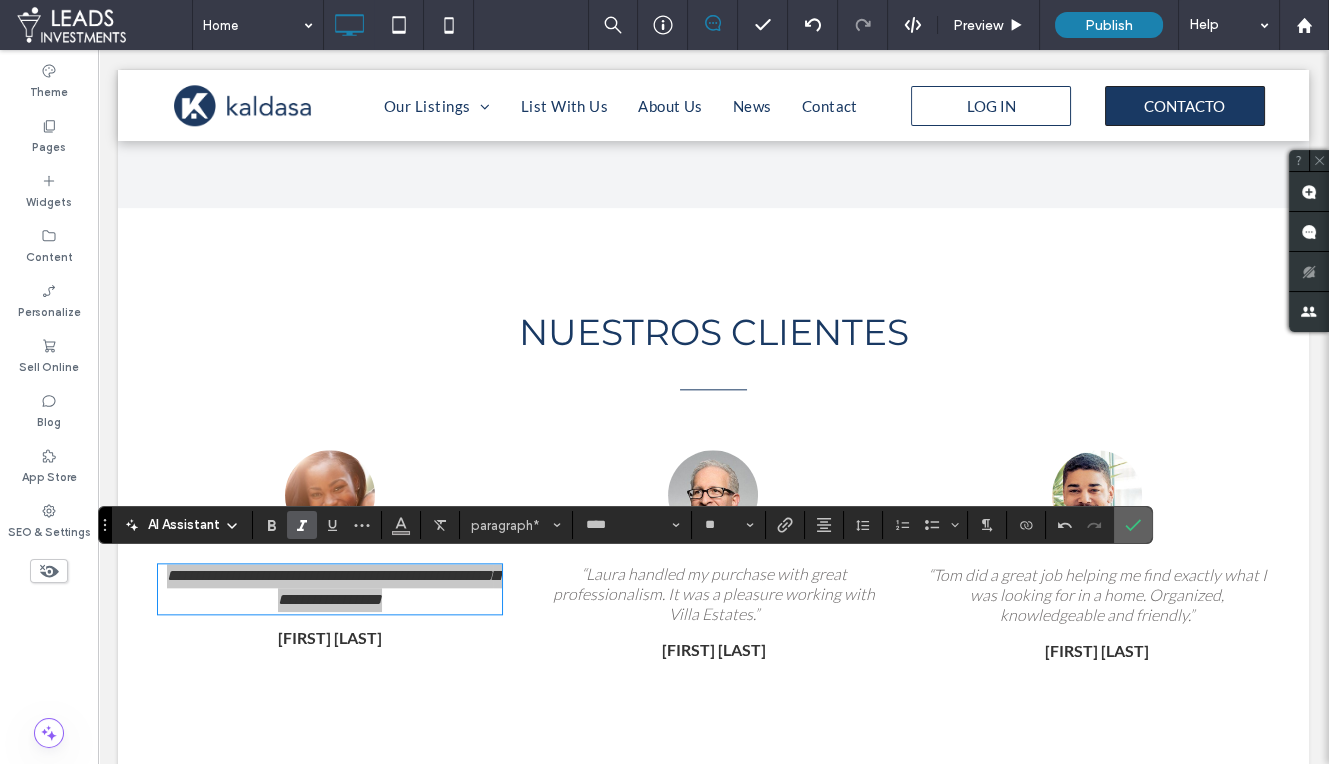click 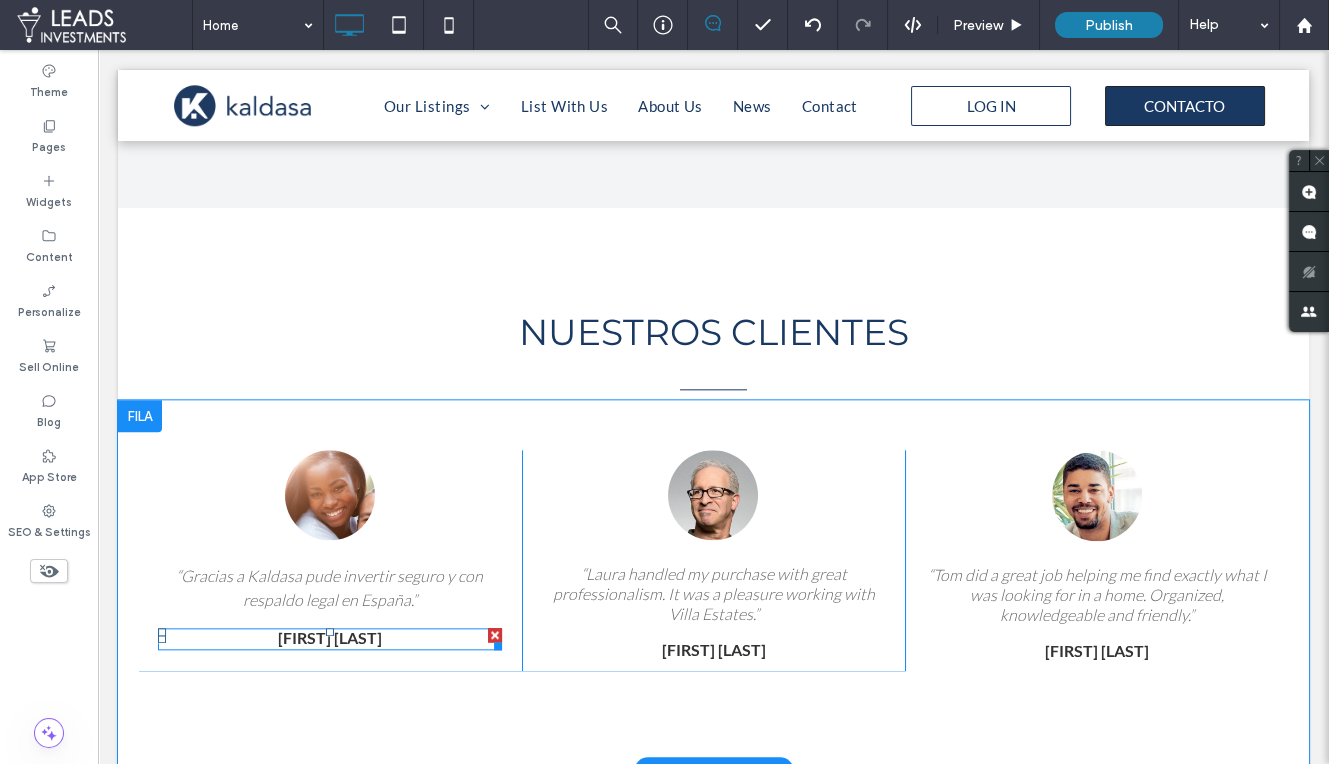 click on "Lillian Smith" at bounding box center [330, 637] 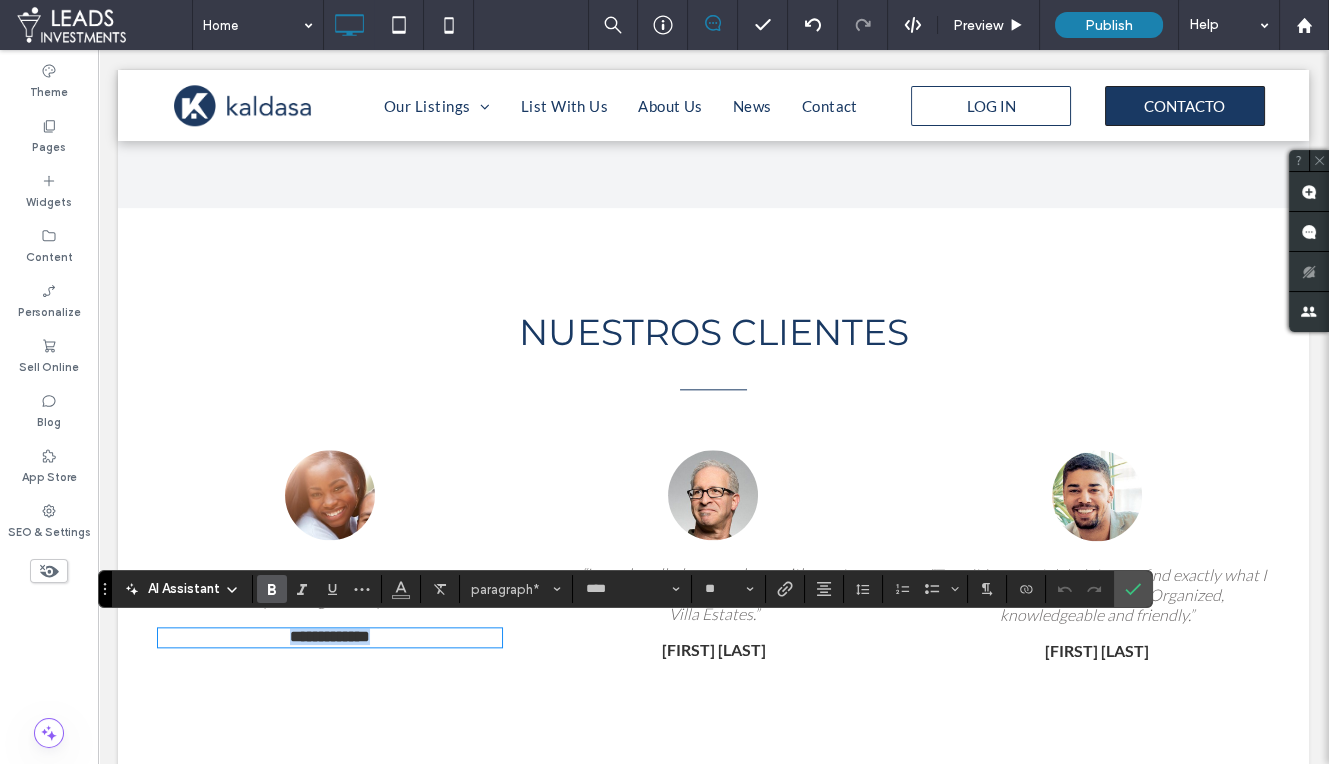 drag, startPoint x: 374, startPoint y: 632, endPoint x: 438, endPoint y: 639, distance: 64.381676 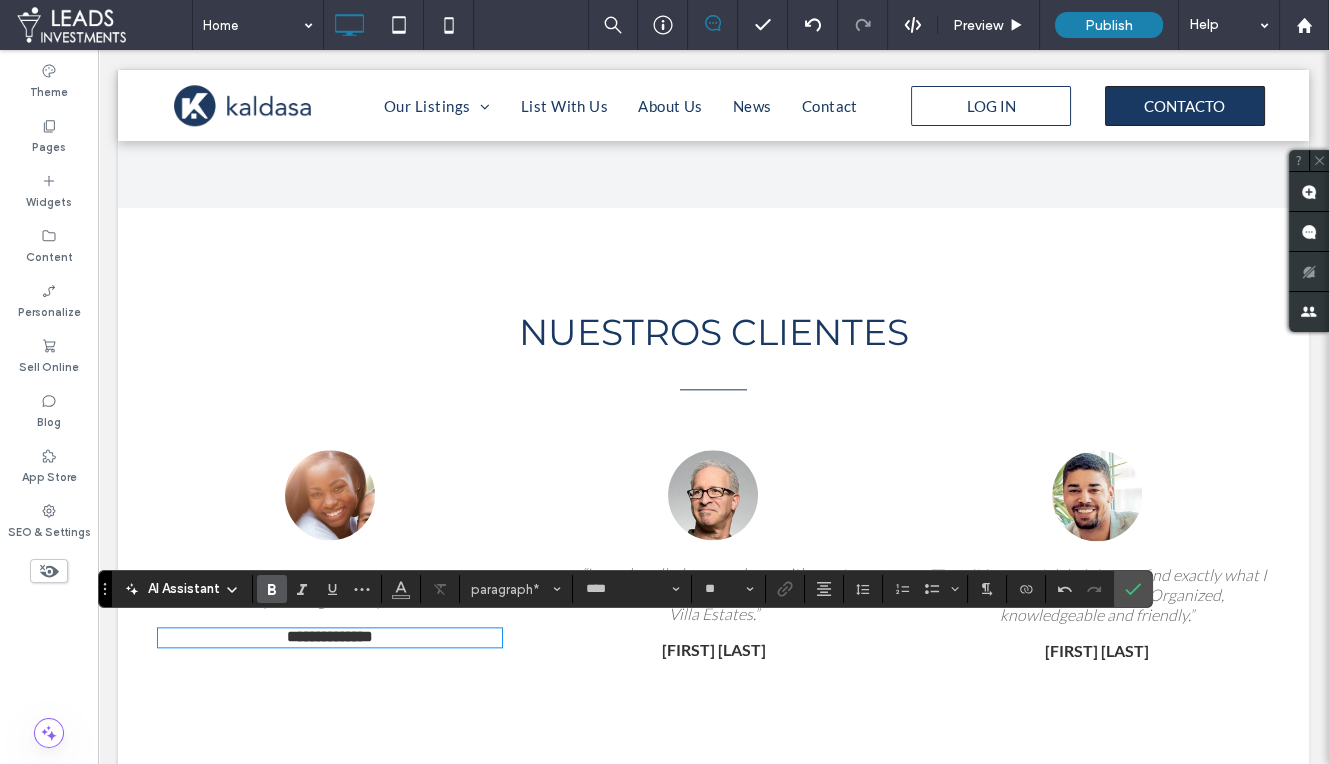 scroll, scrollTop: 0, scrollLeft: 0, axis: both 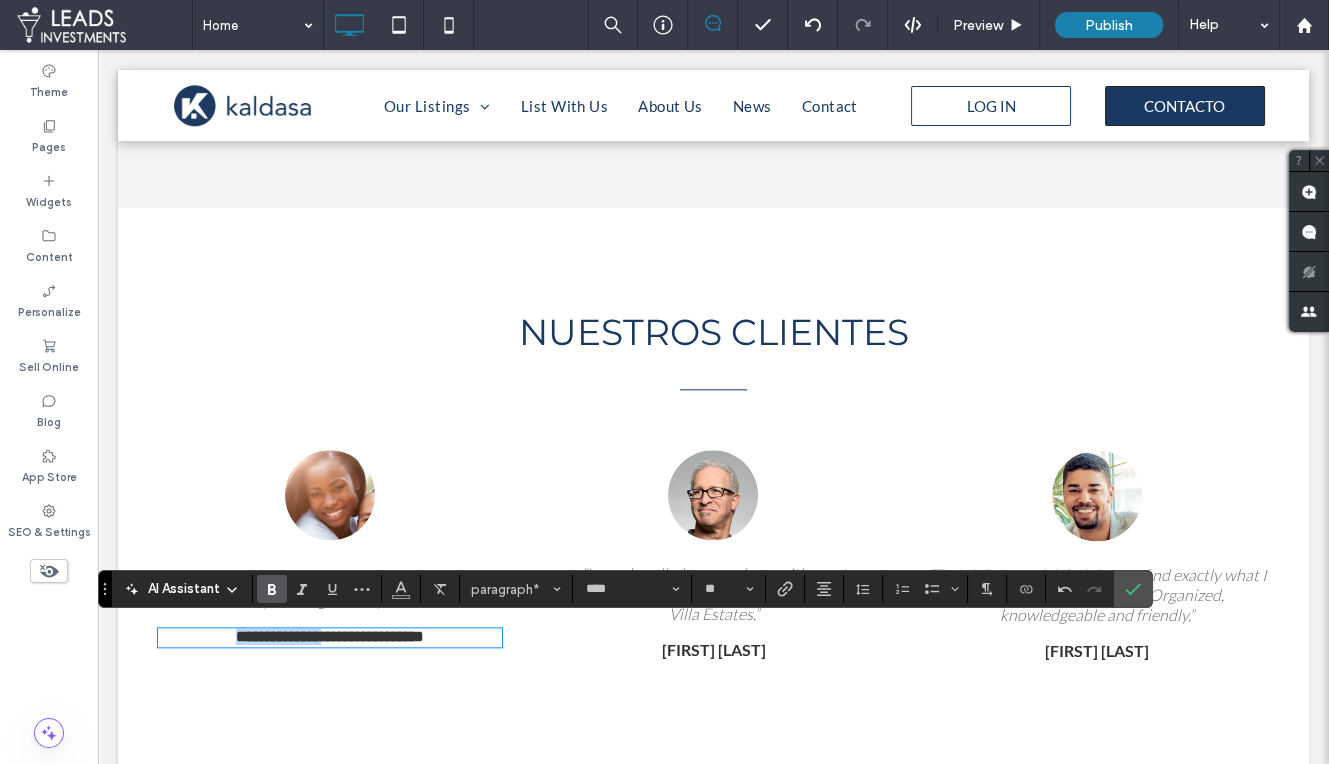 drag, startPoint x: 312, startPoint y: 633, endPoint x: 218, endPoint y: 631, distance: 94.02127 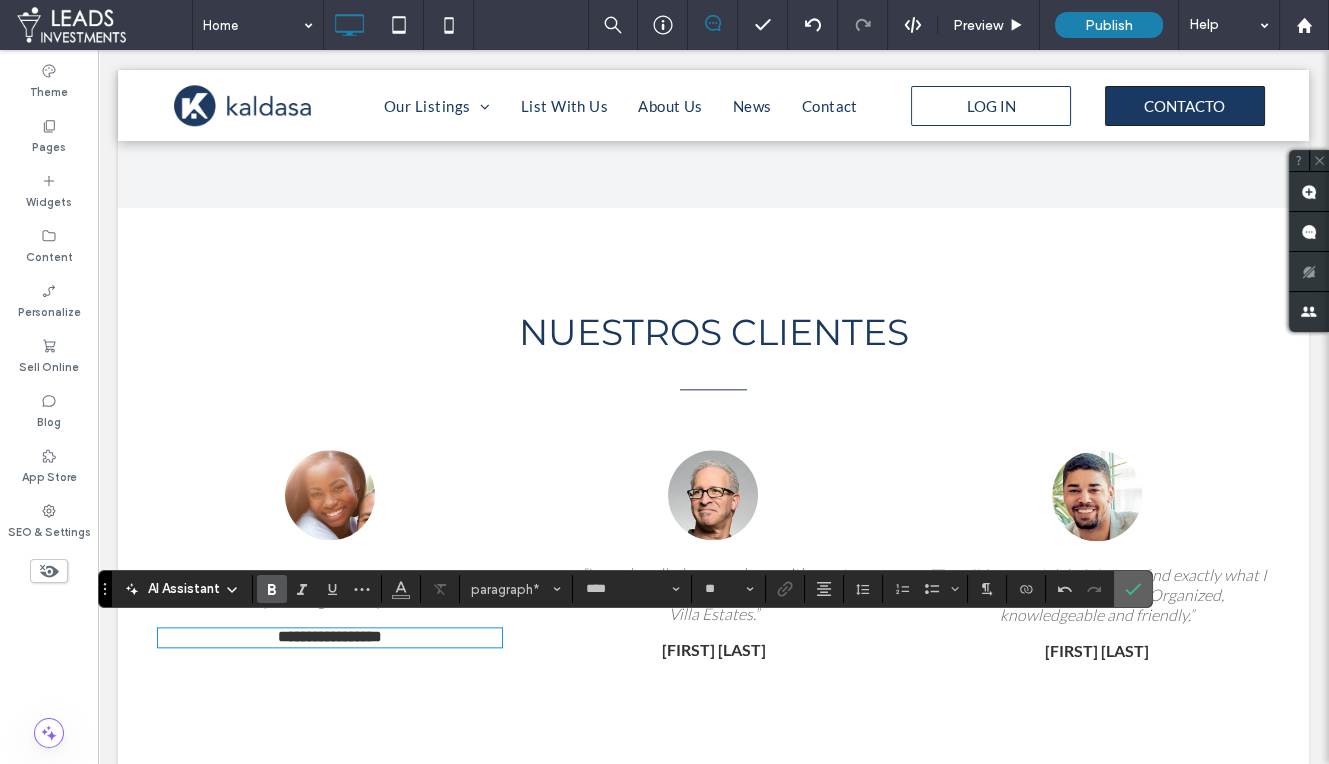 click 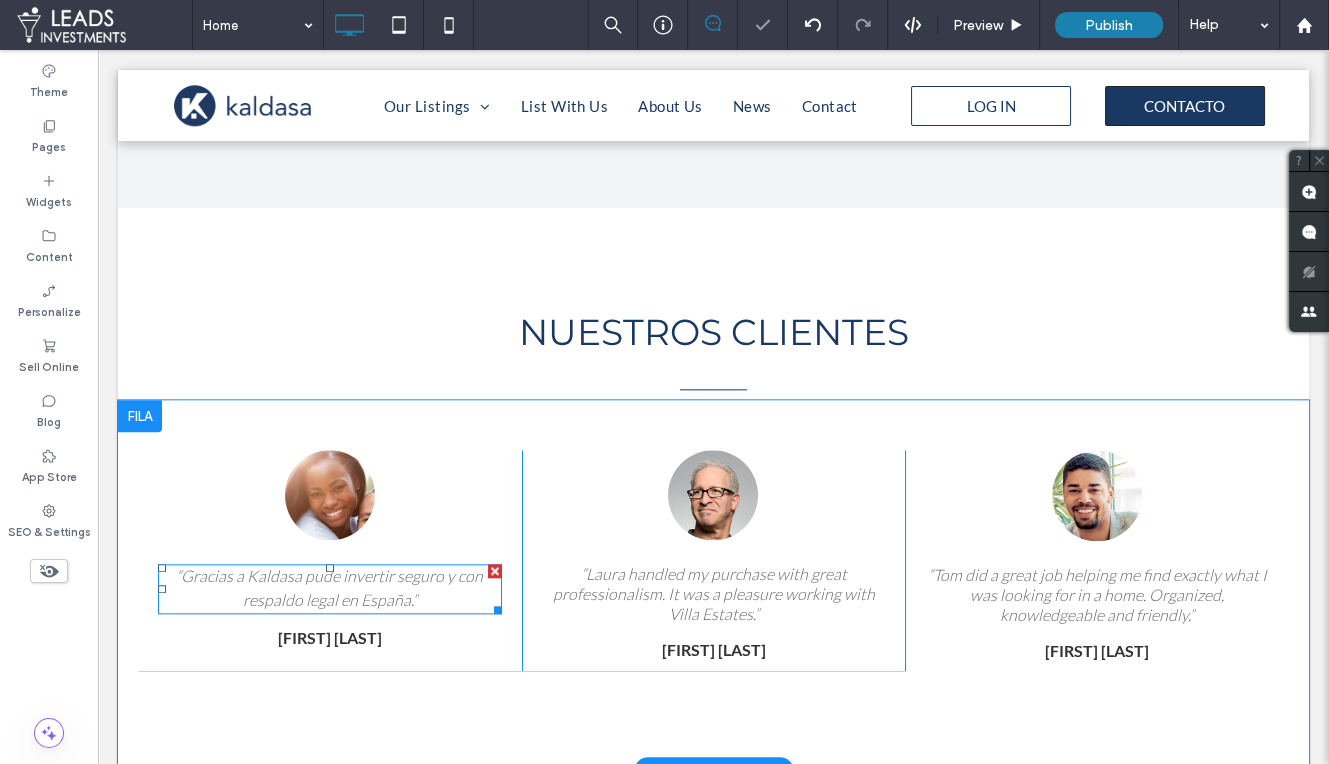 click on "“Gracias a Kaldasa pude invertir seguro y con respaldo legal en España.”" at bounding box center (330, 588) 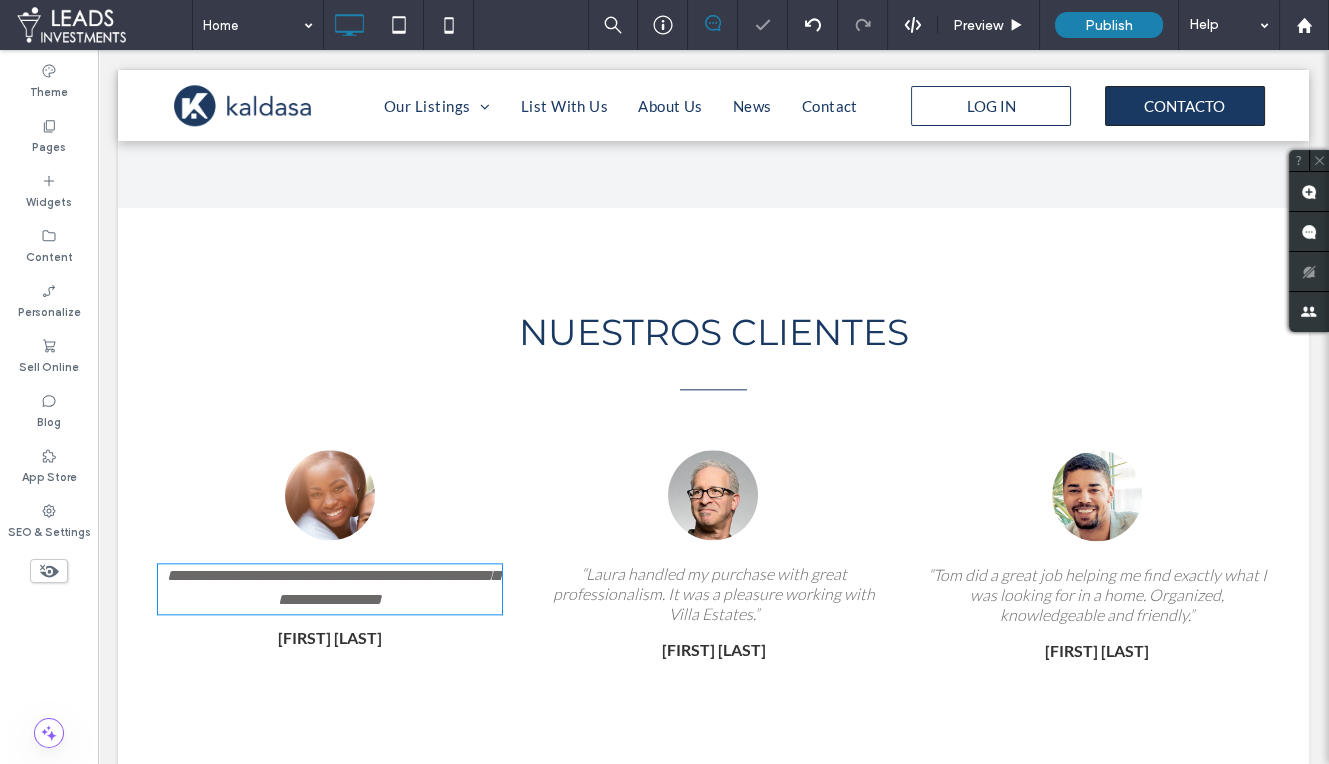 type on "****" 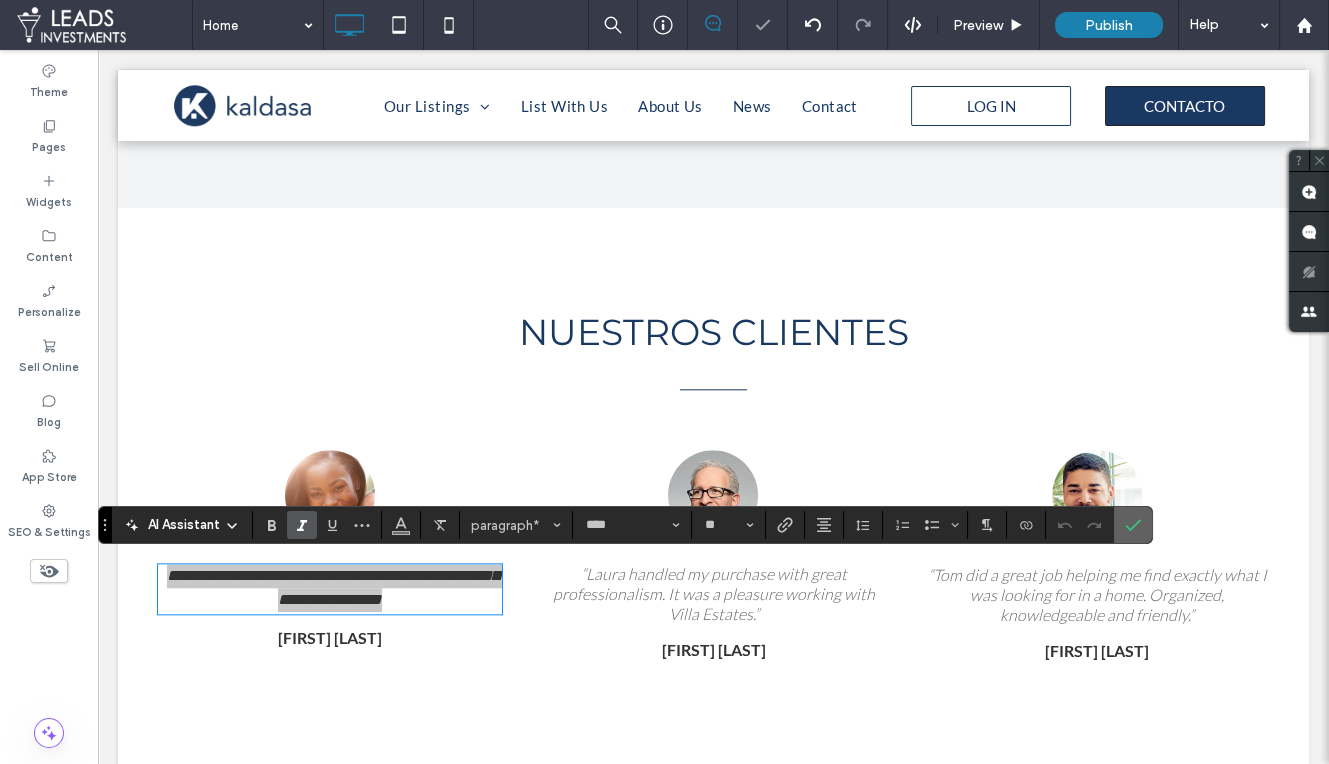 click at bounding box center (1133, 525) 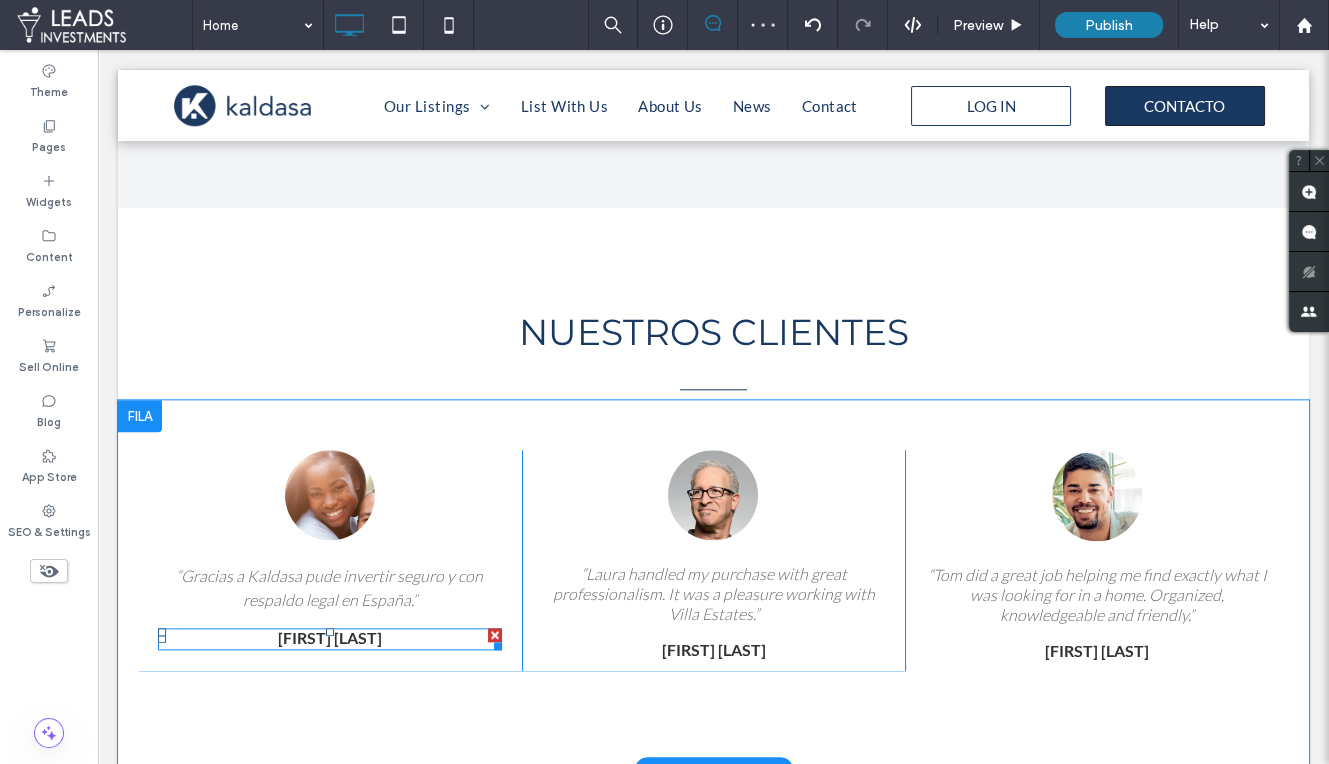 click on "[FIRST] [LAST]" at bounding box center [330, 638] 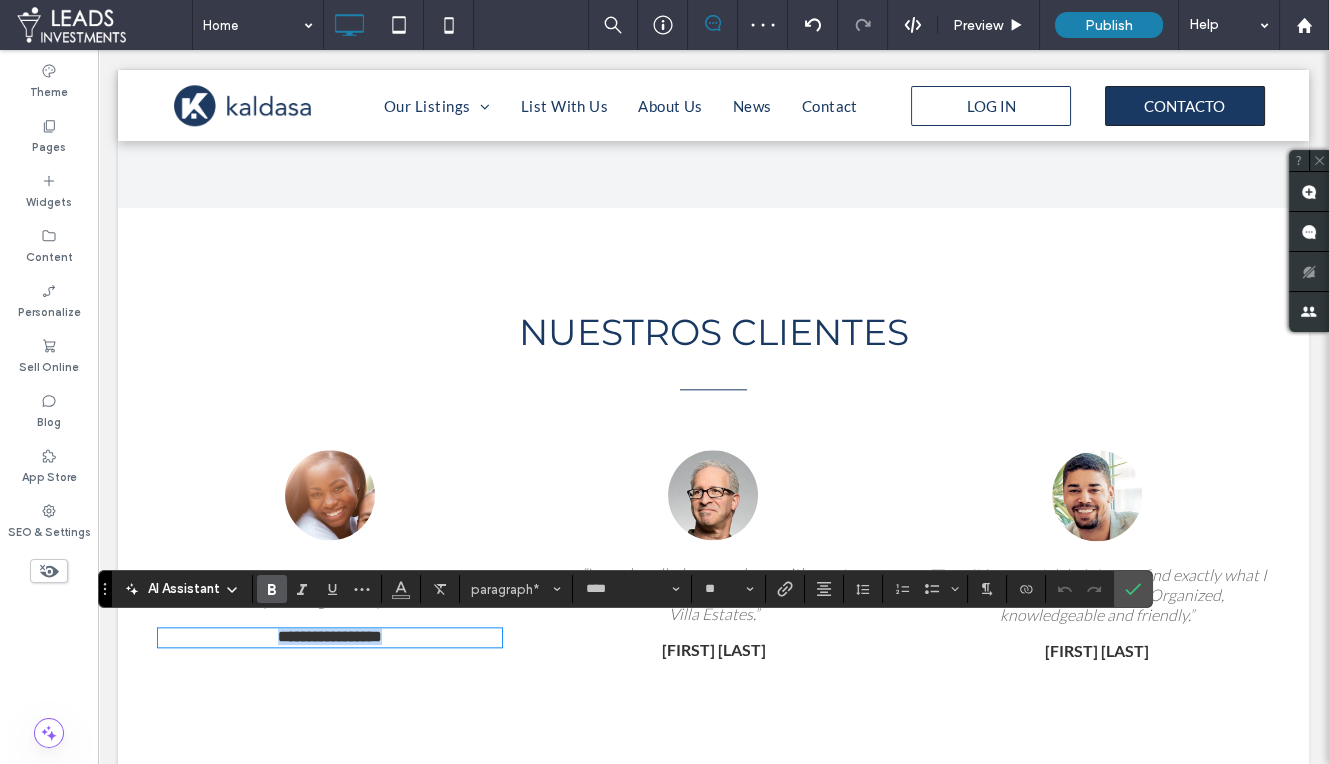drag, startPoint x: 252, startPoint y: 628, endPoint x: 204, endPoint y: 625, distance: 48.09366 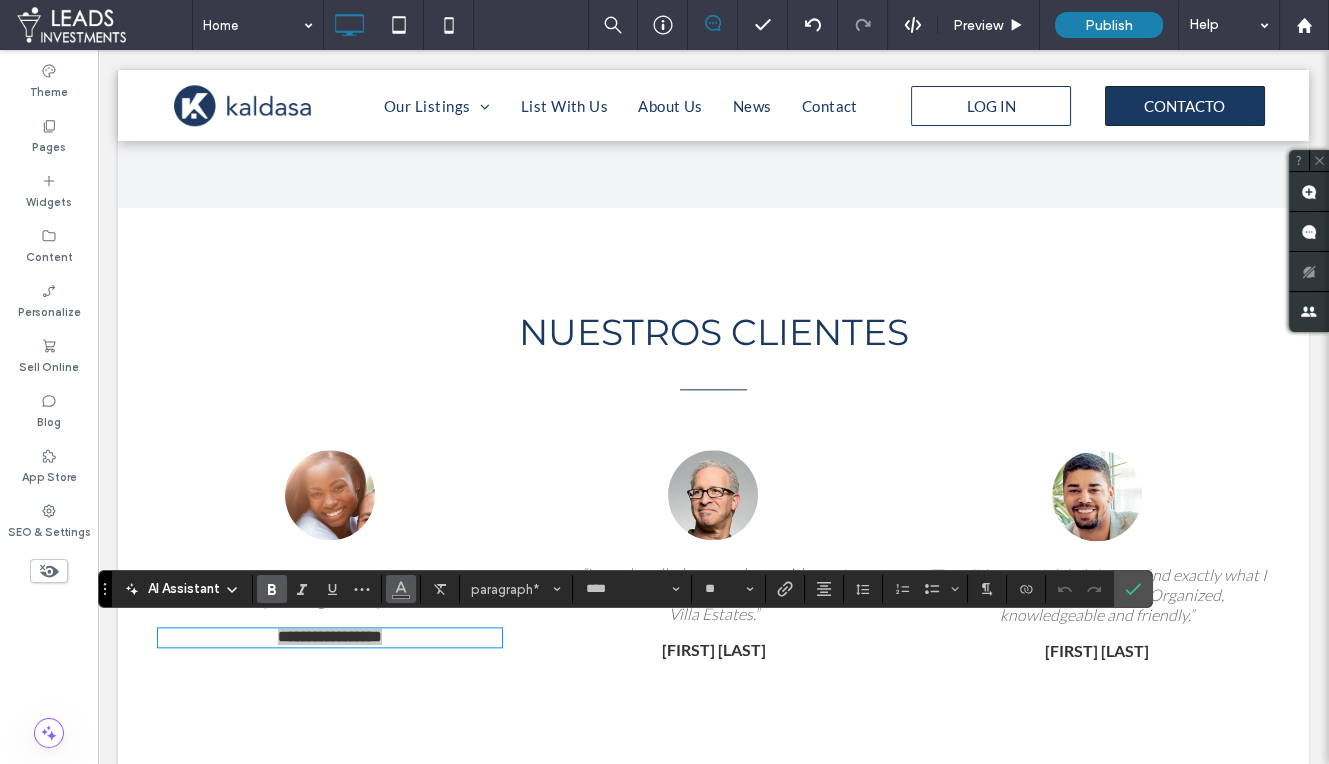 click at bounding box center (401, 589) 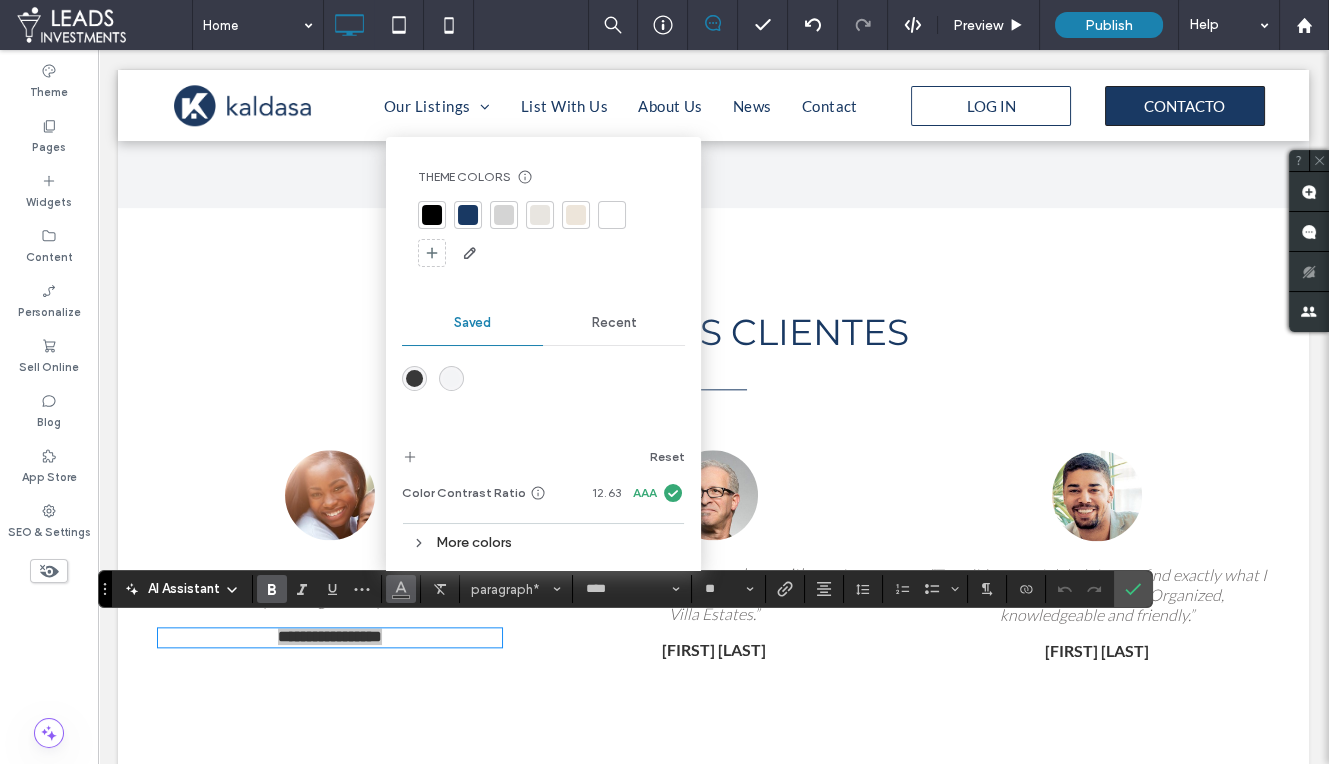 drag, startPoint x: 460, startPoint y: 211, endPoint x: 484, endPoint y: 242, distance: 39.20459 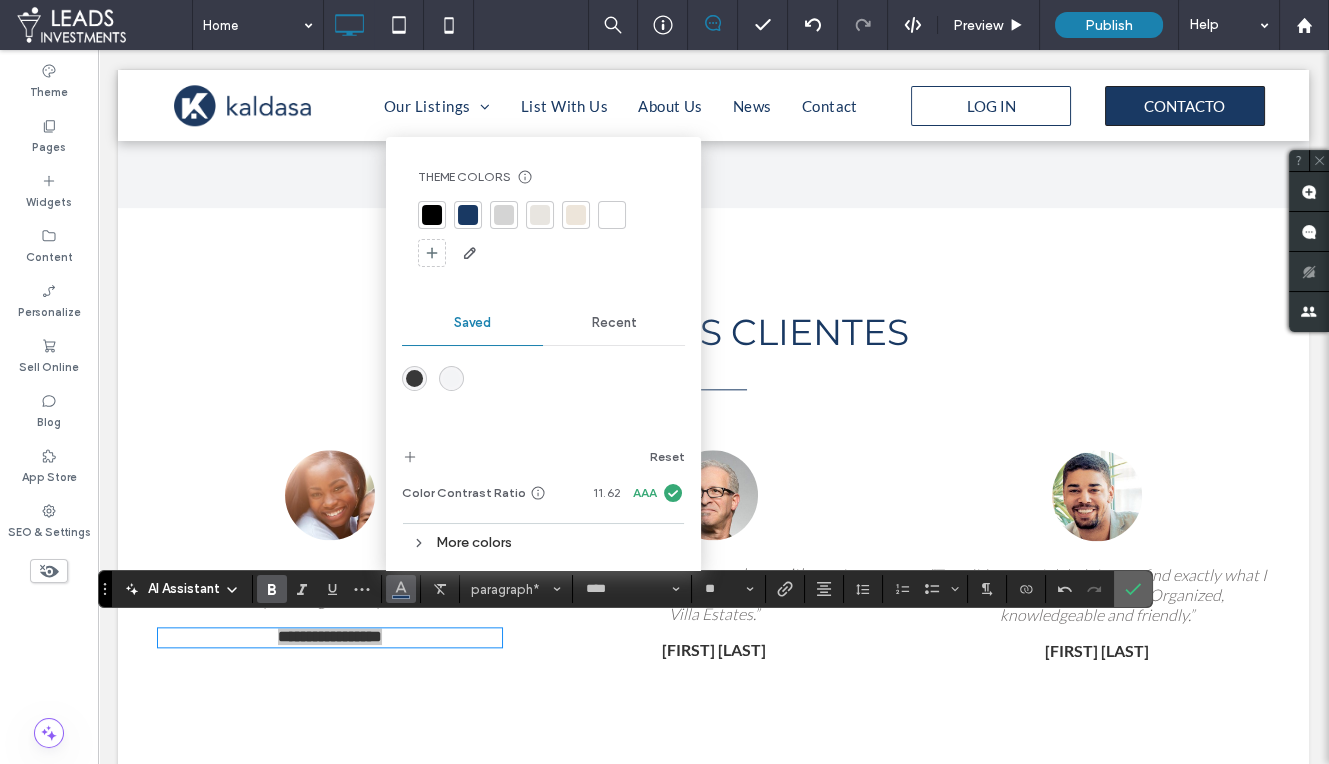 click 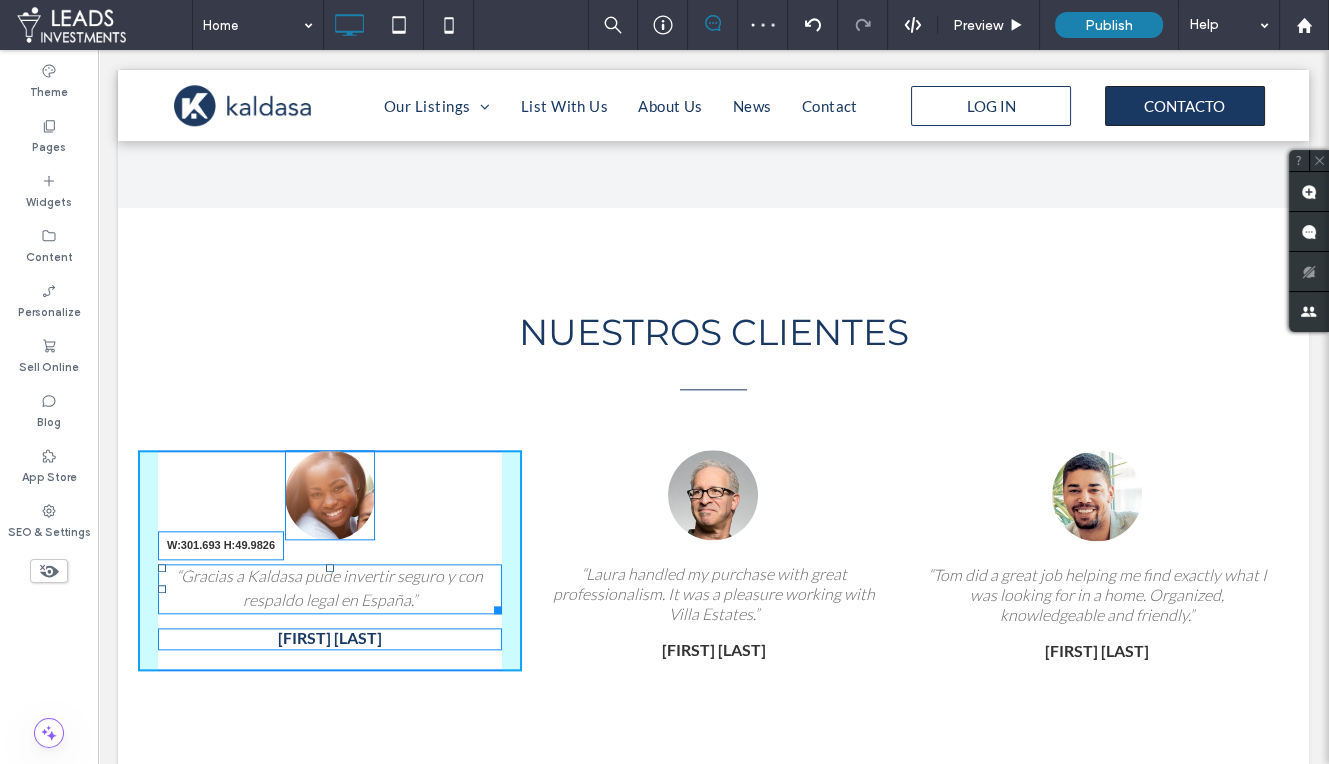 drag, startPoint x: 493, startPoint y: 602, endPoint x: 604, endPoint y: 694, distance: 144.17004 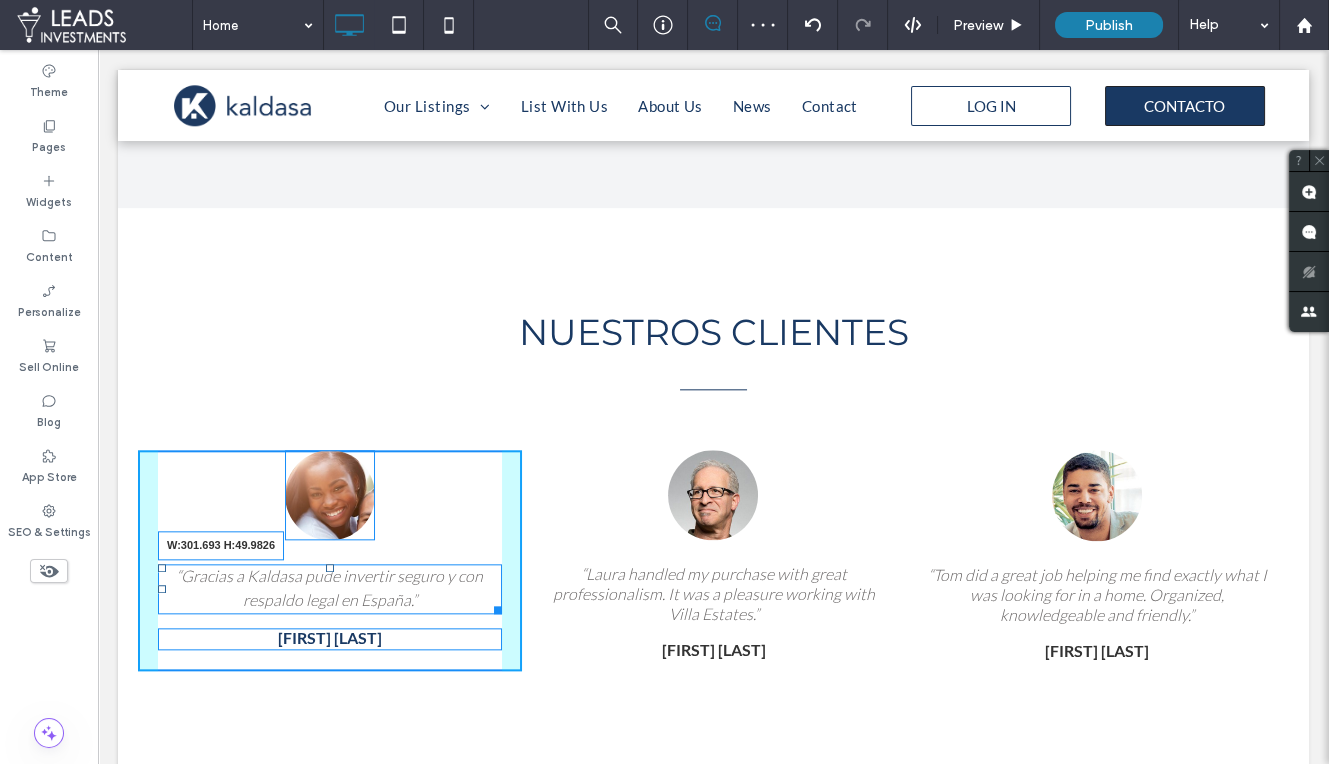 click at bounding box center (494, 606) 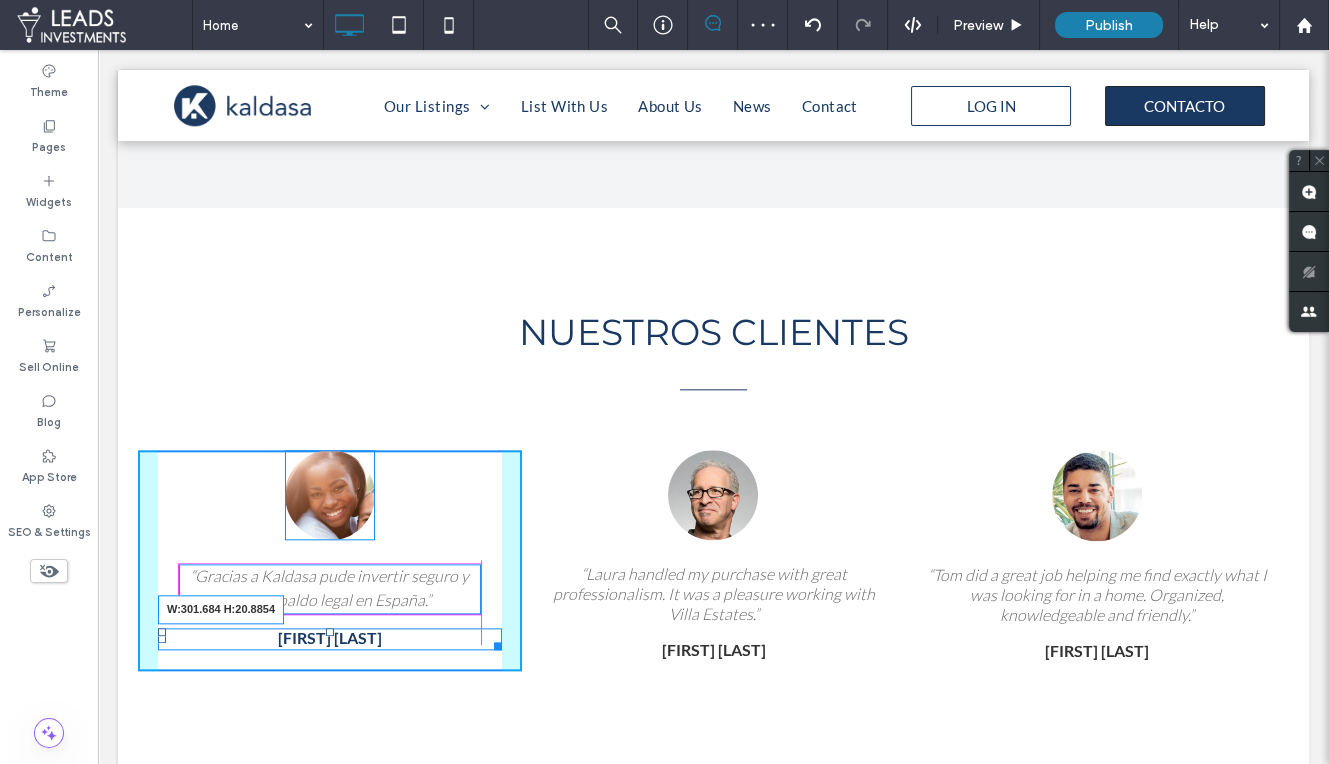 drag, startPoint x: 489, startPoint y: 642, endPoint x: 469, endPoint y: 641, distance: 20.024984 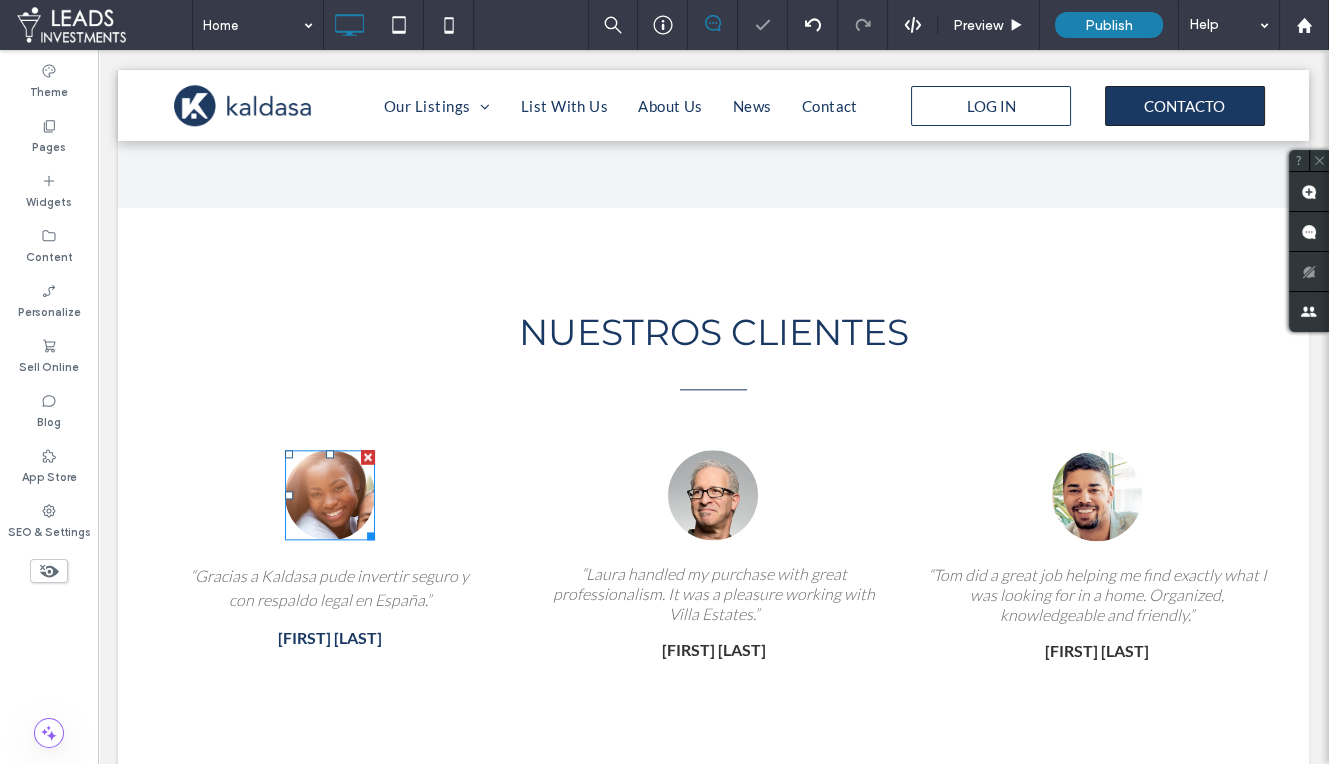 click at bounding box center (330, 495) 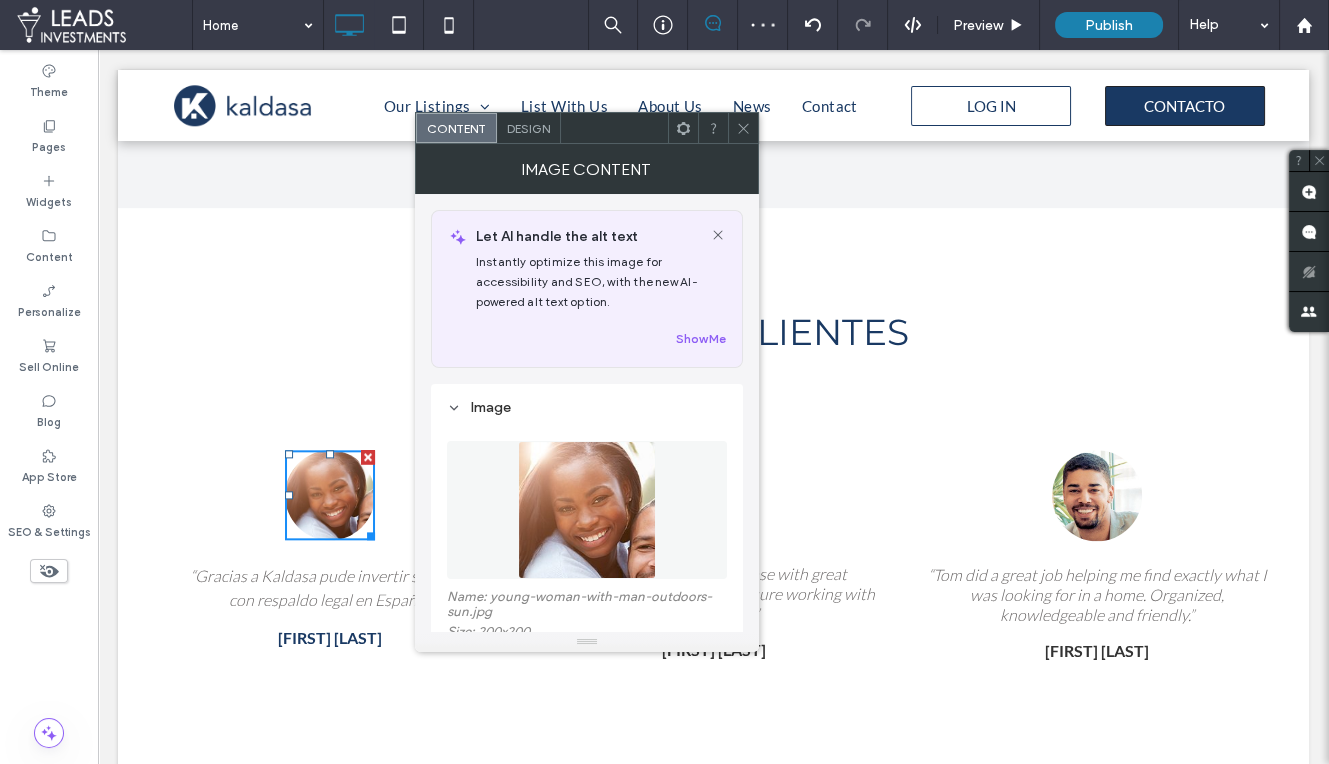 scroll, scrollTop: 200, scrollLeft: 0, axis: vertical 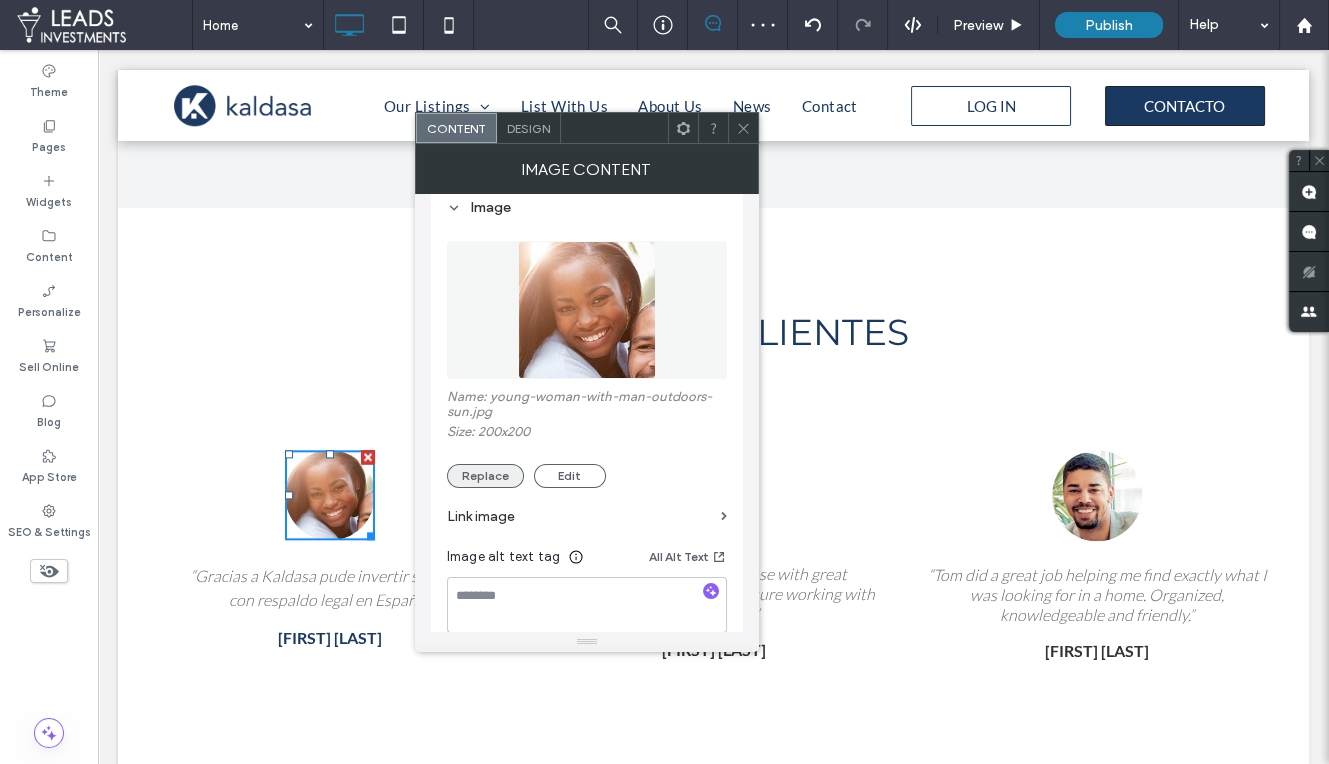 click on "Replace" at bounding box center (485, 476) 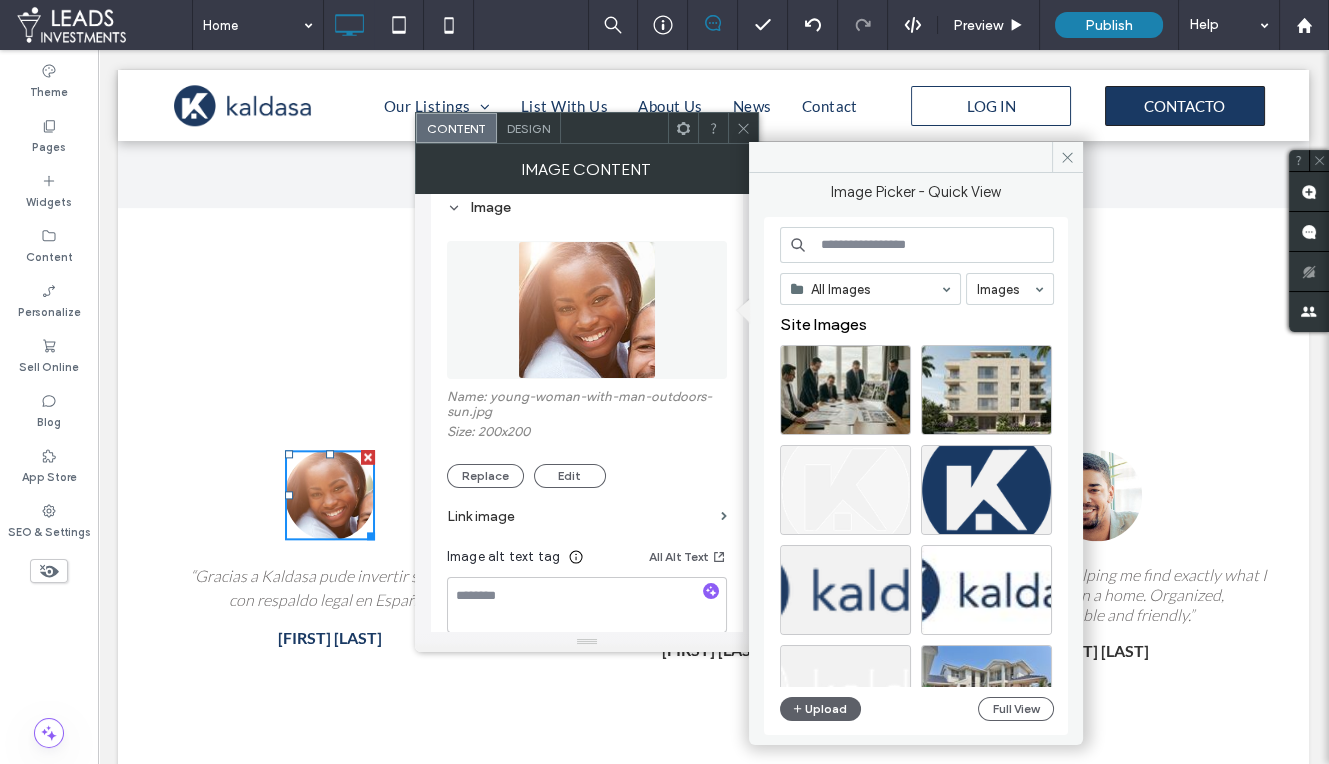 click at bounding box center (917, 245) 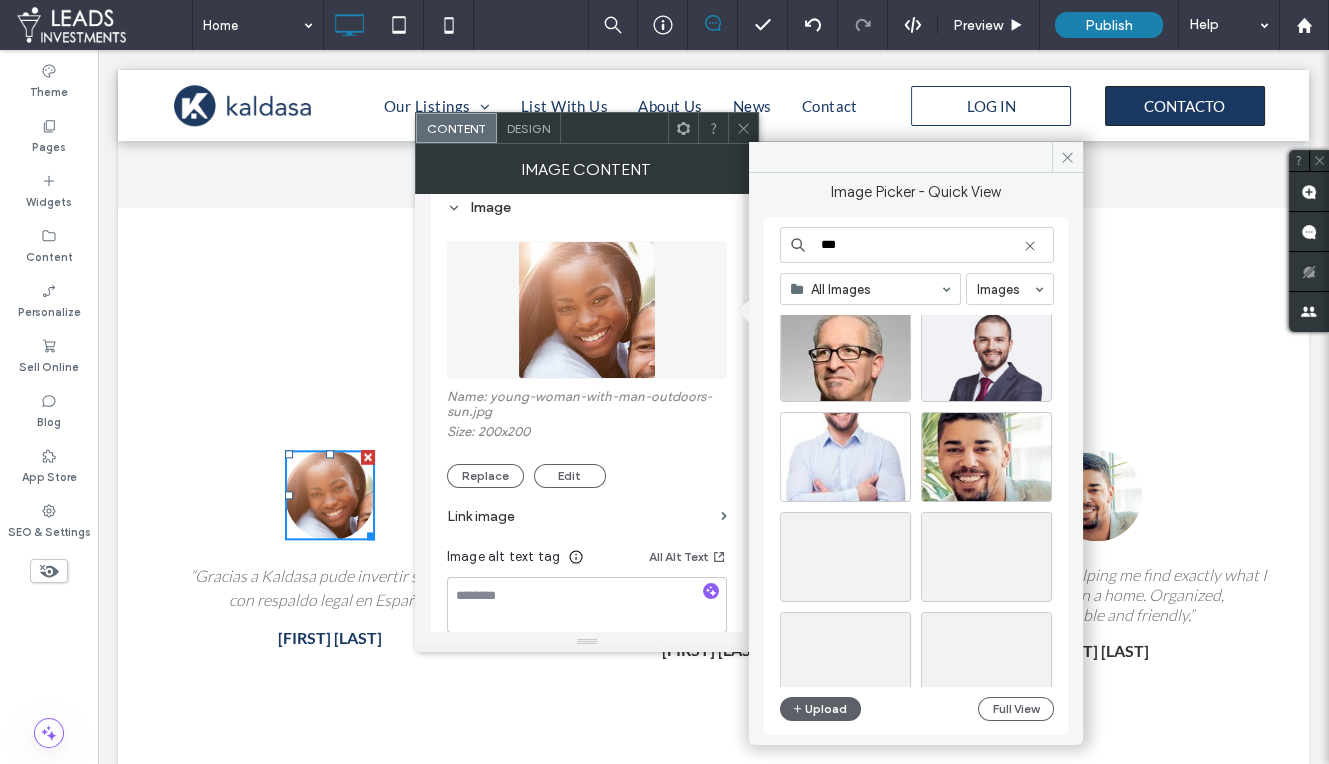 scroll, scrollTop: 16, scrollLeft: 0, axis: vertical 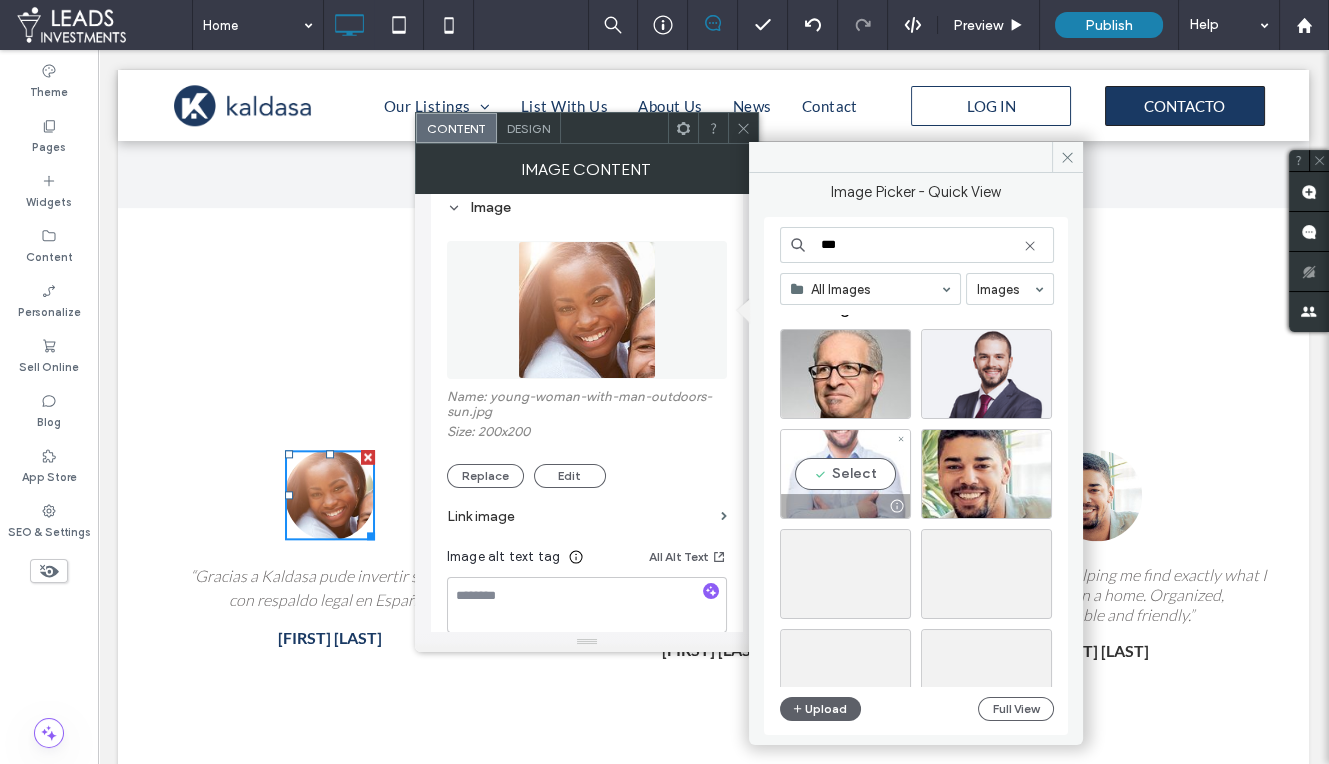 type on "***" 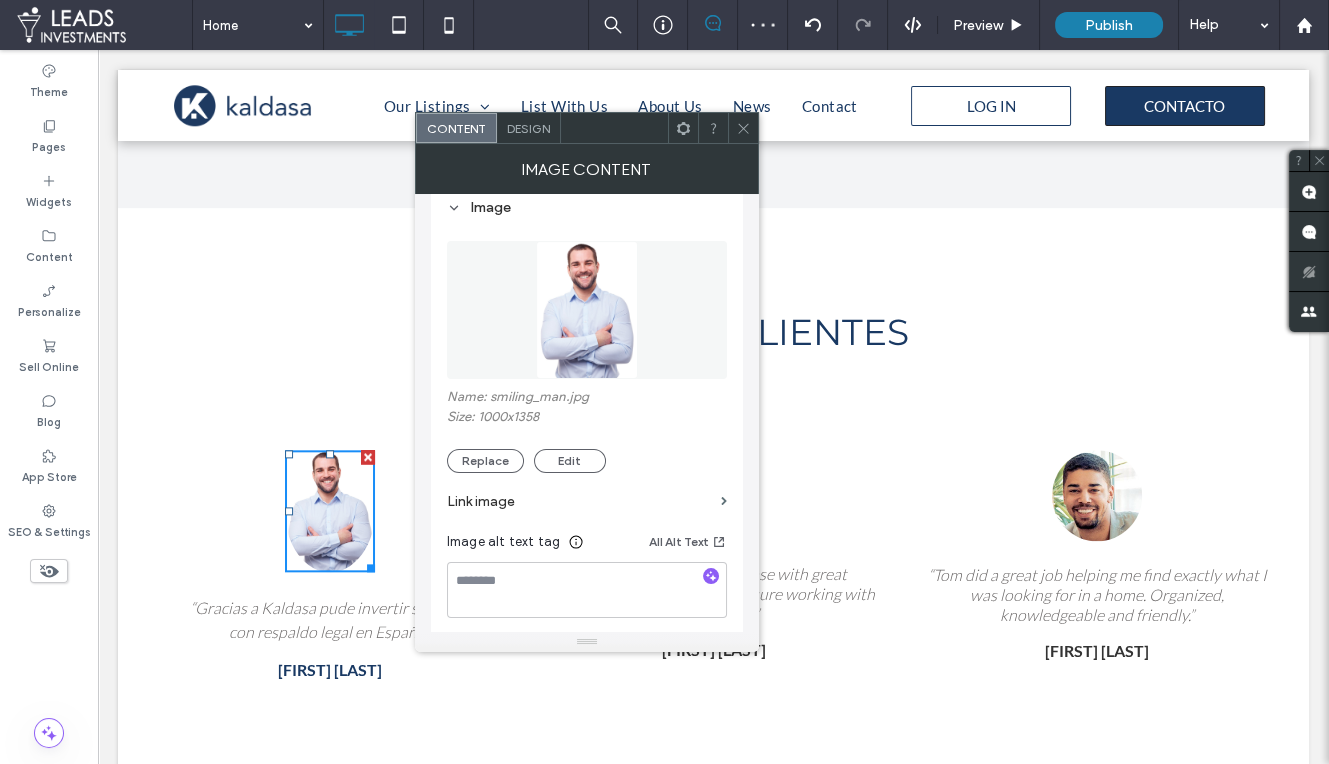 click 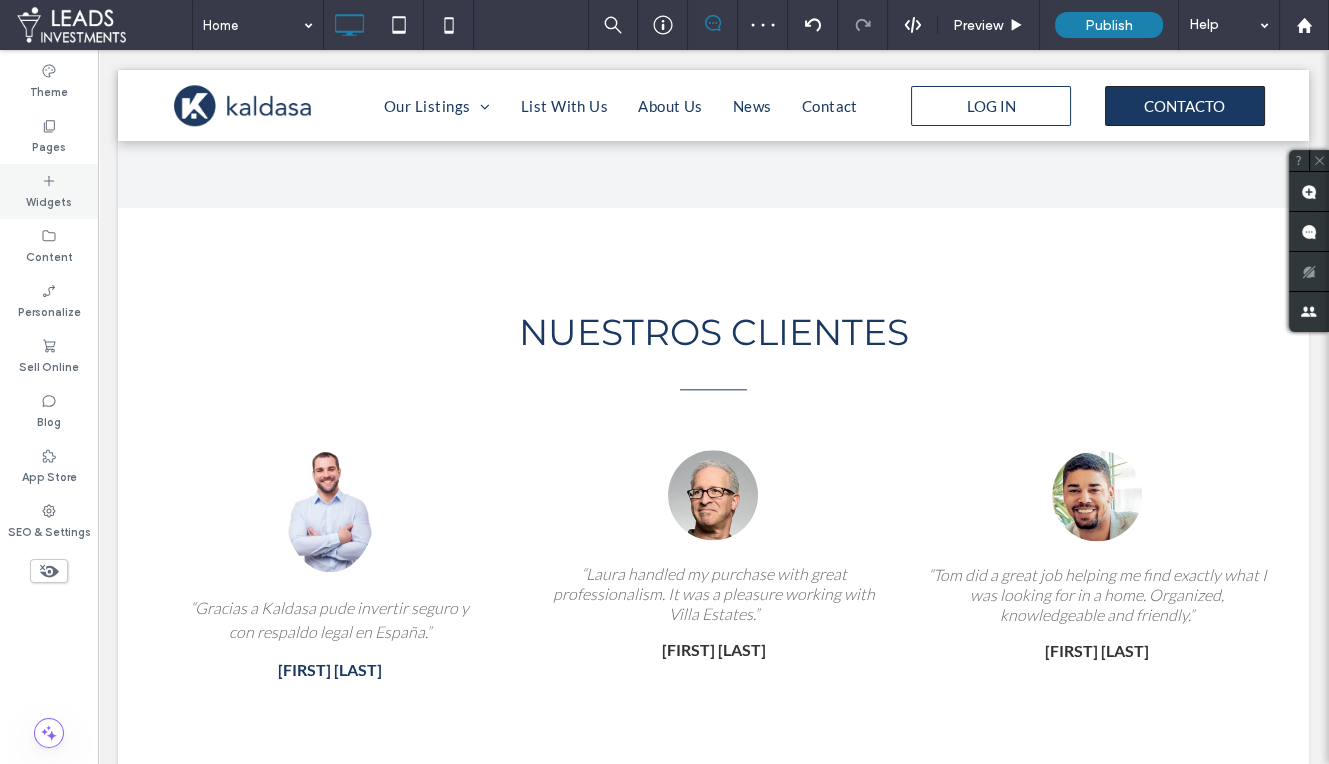 click on "Widgets" at bounding box center (49, 191) 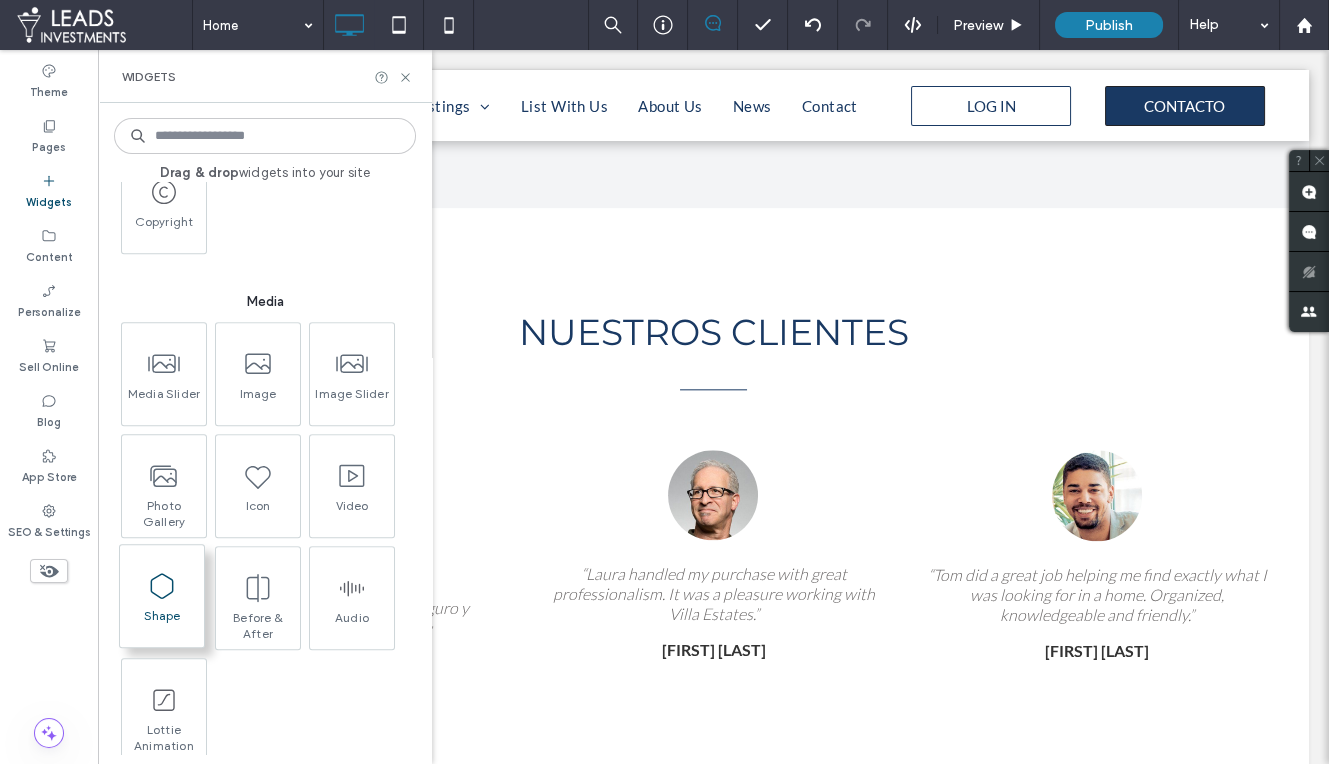 scroll, scrollTop: 1660, scrollLeft: 0, axis: vertical 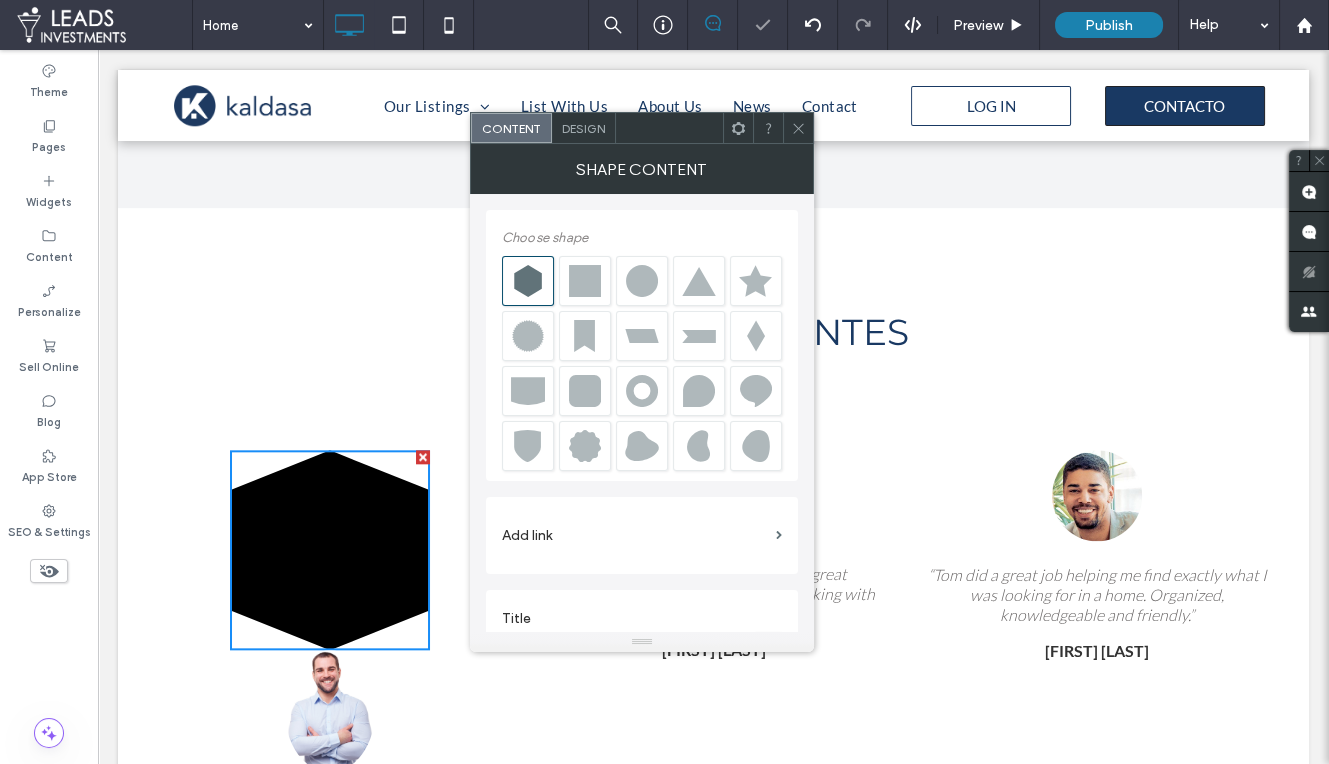 click at bounding box center [642, 281] 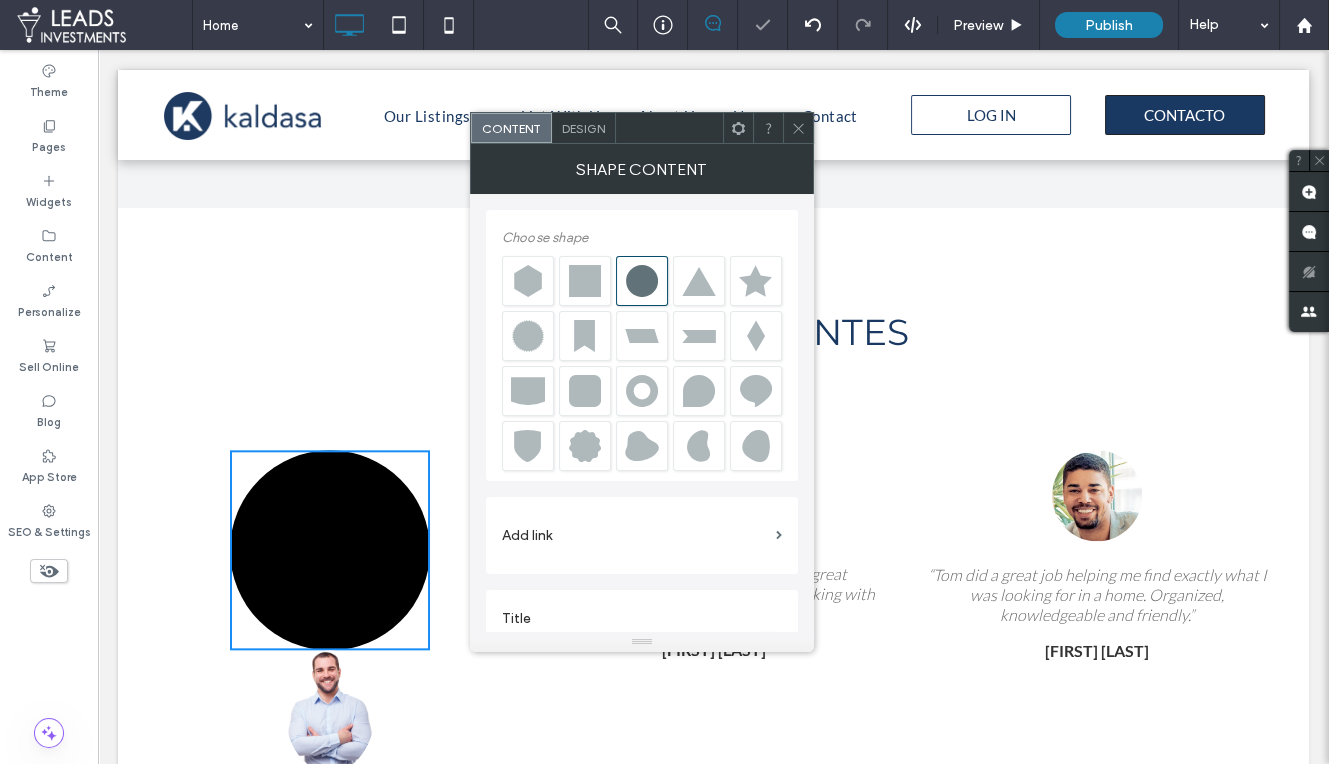 click 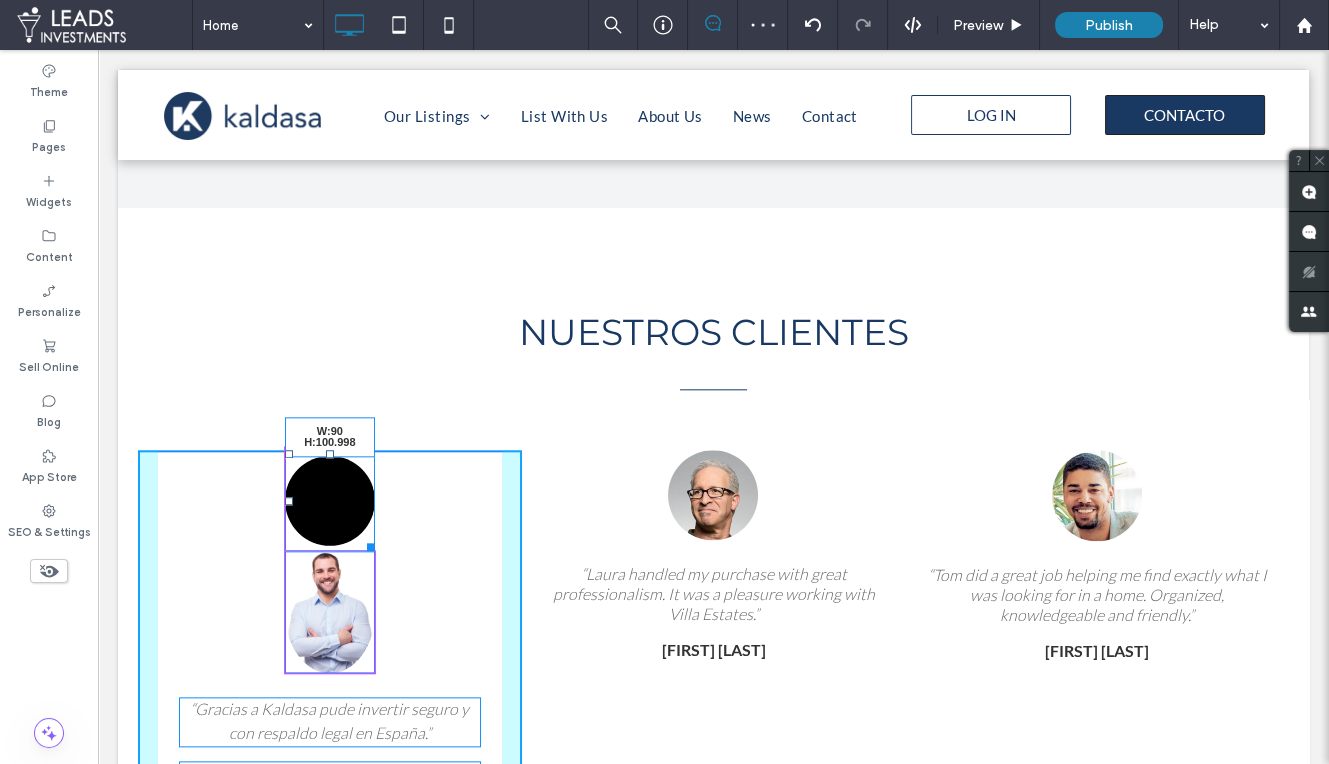 drag, startPoint x: 422, startPoint y: 643, endPoint x: 373, endPoint y: 545, distance: 109.56733 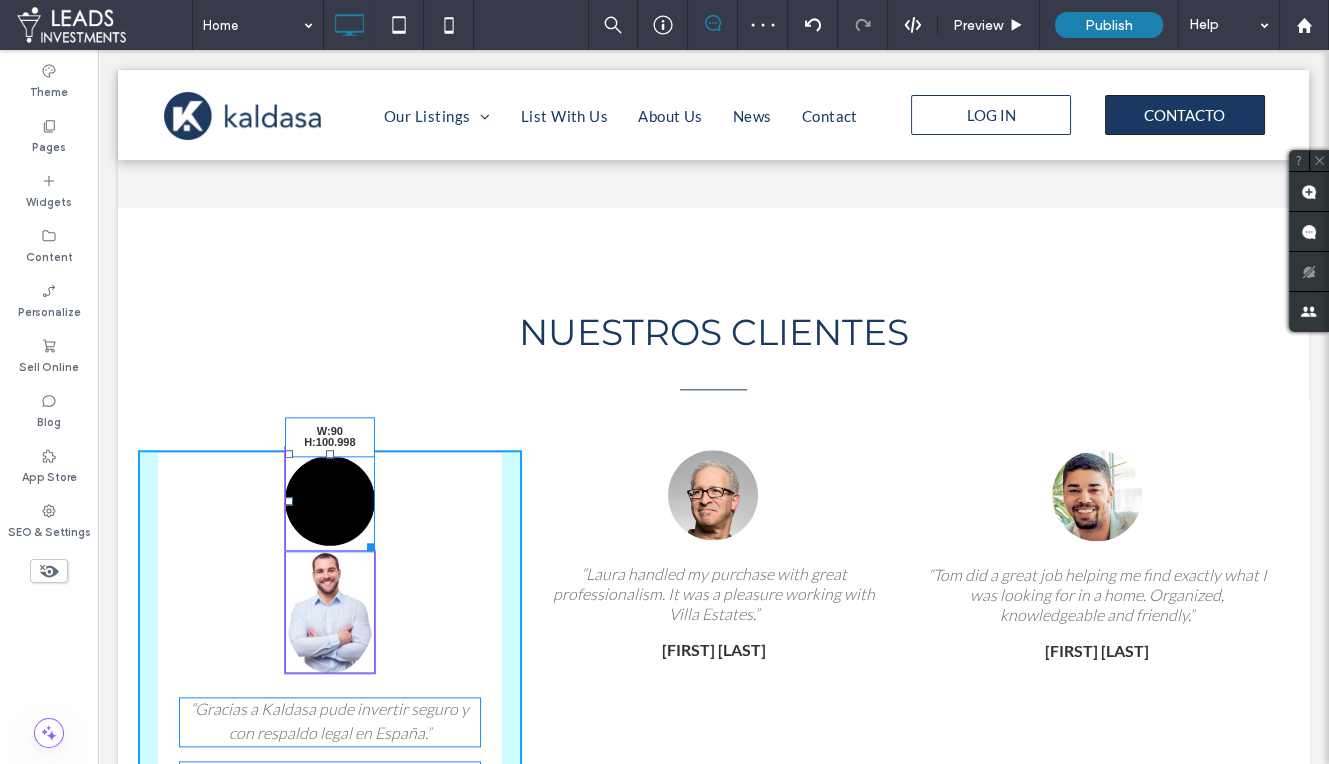 click at bounding box center [367, 543] 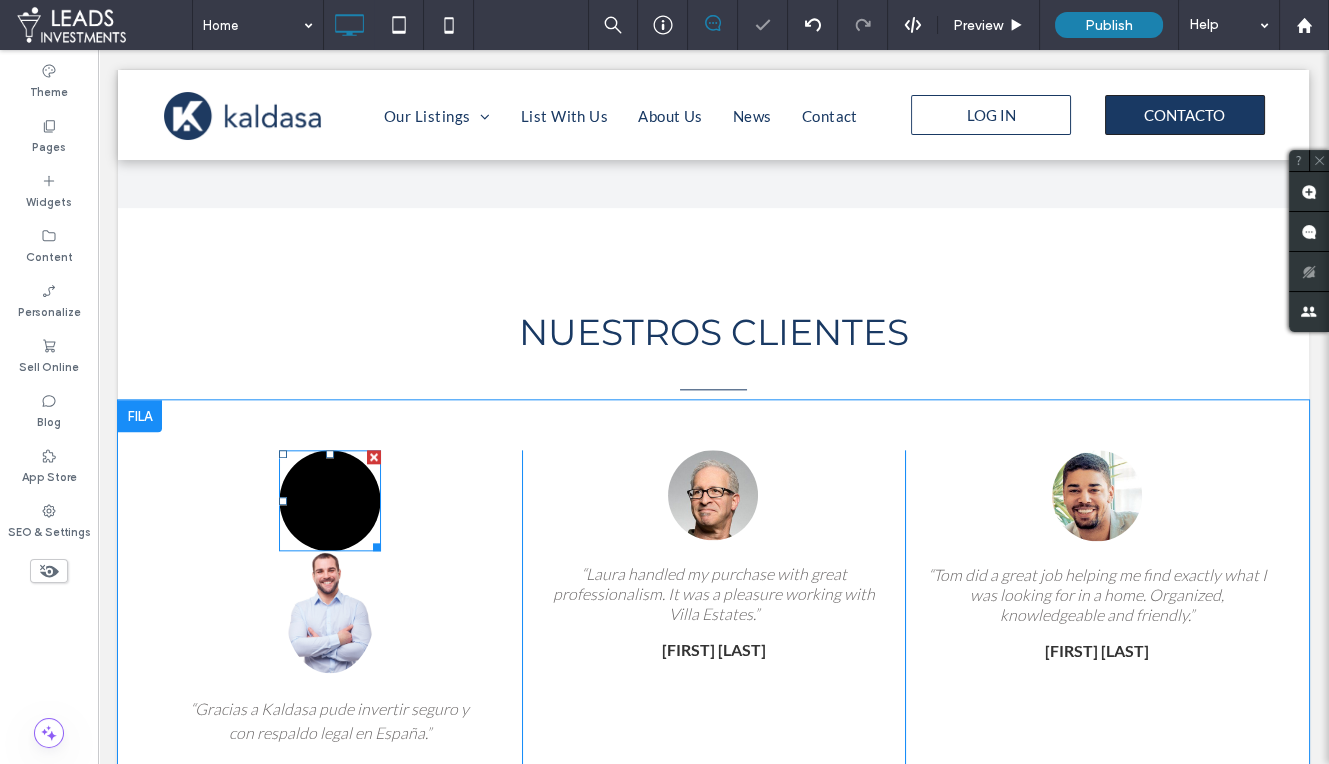 click at bounding box center [330, 500] 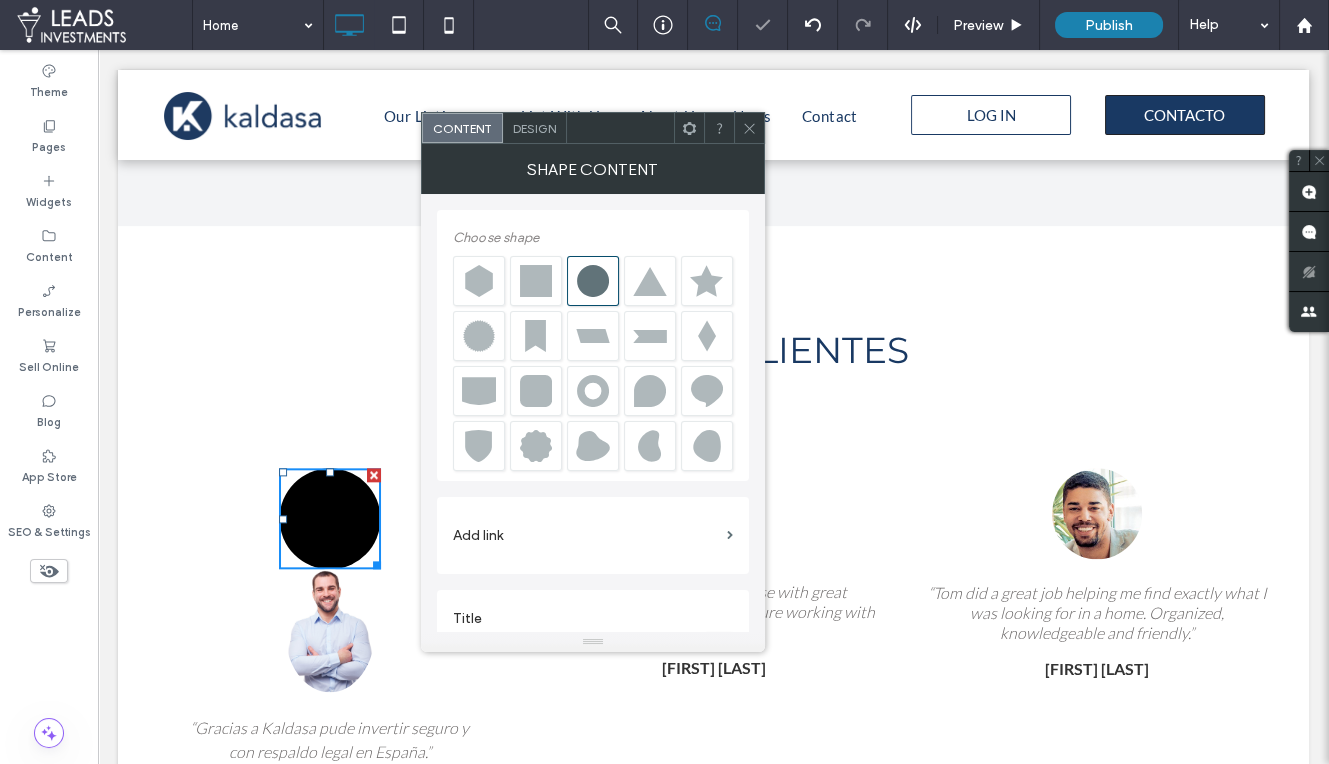 click on "Design" at bounding box center [534, 128] 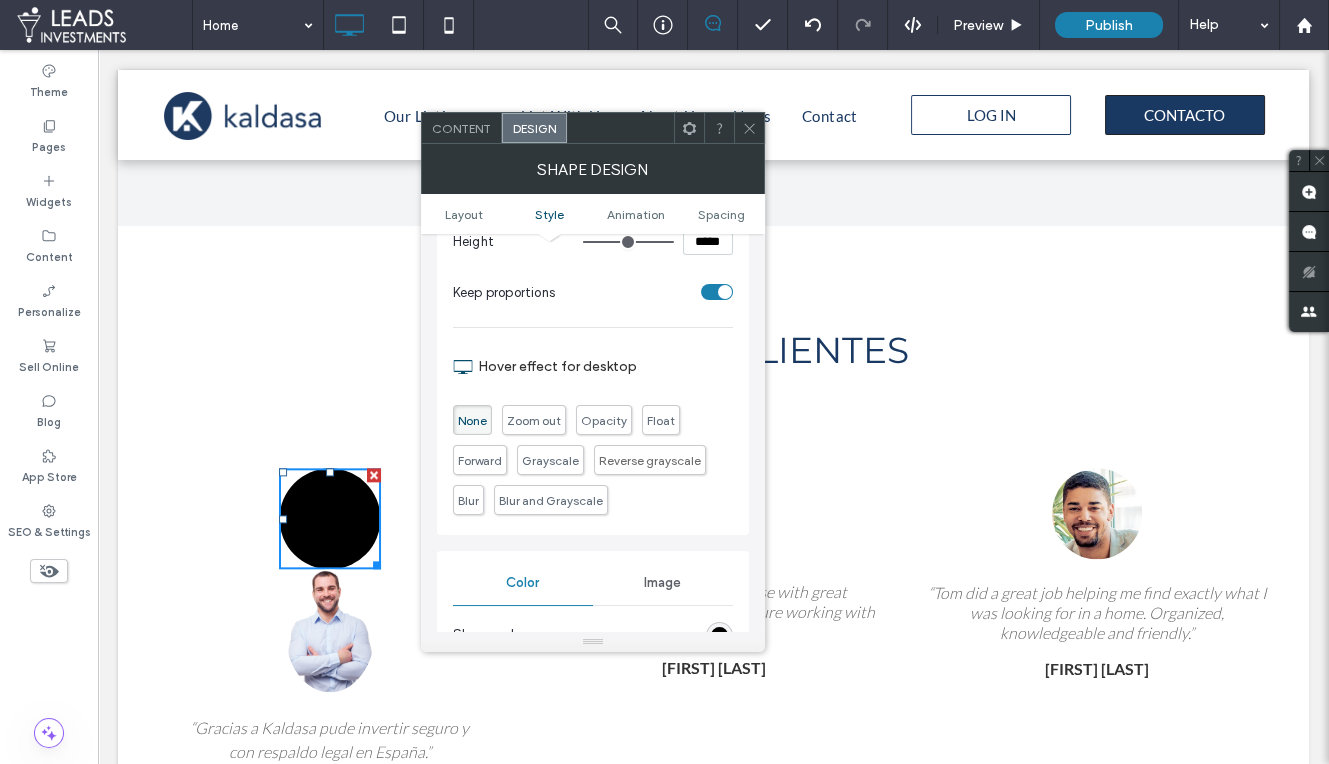 scroll, scrollTop: 527, scrollLeft: 0, axis: vertical 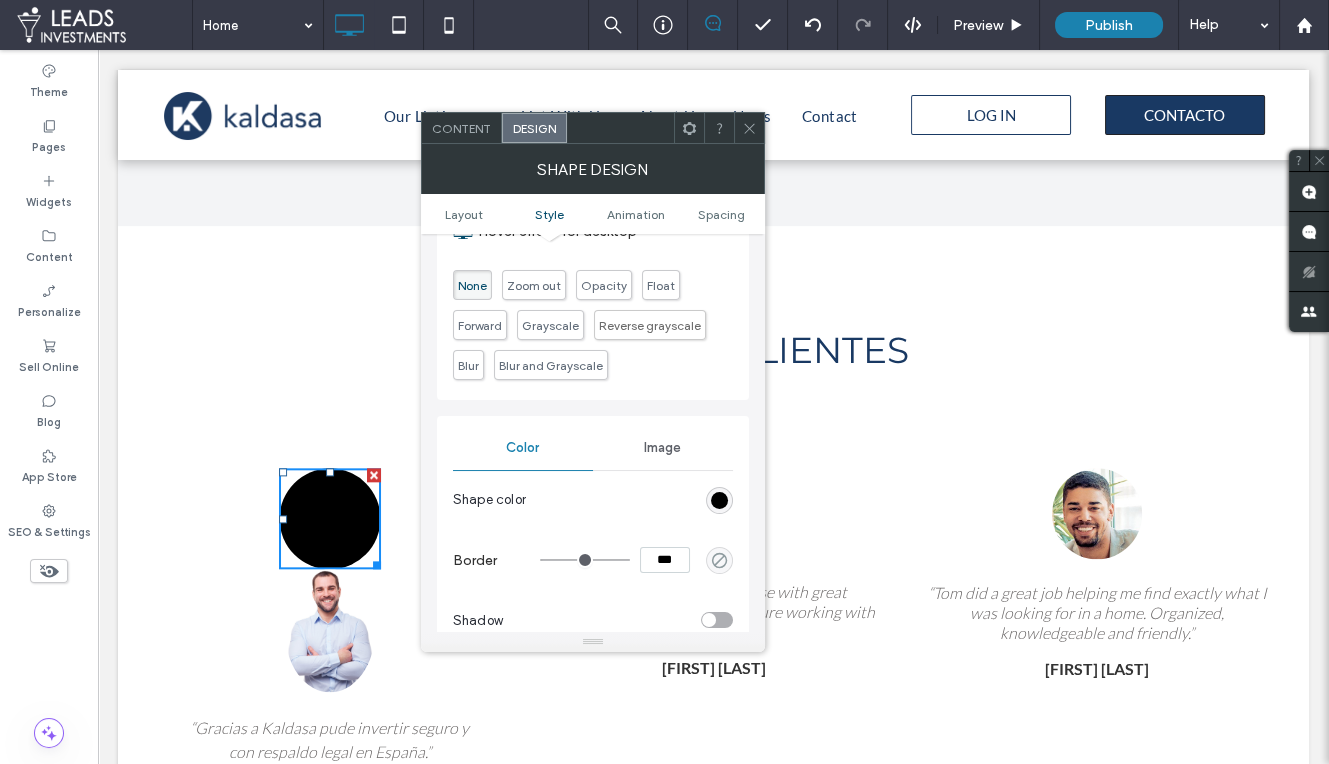 click on "Image" at bounding box center (663, 448) 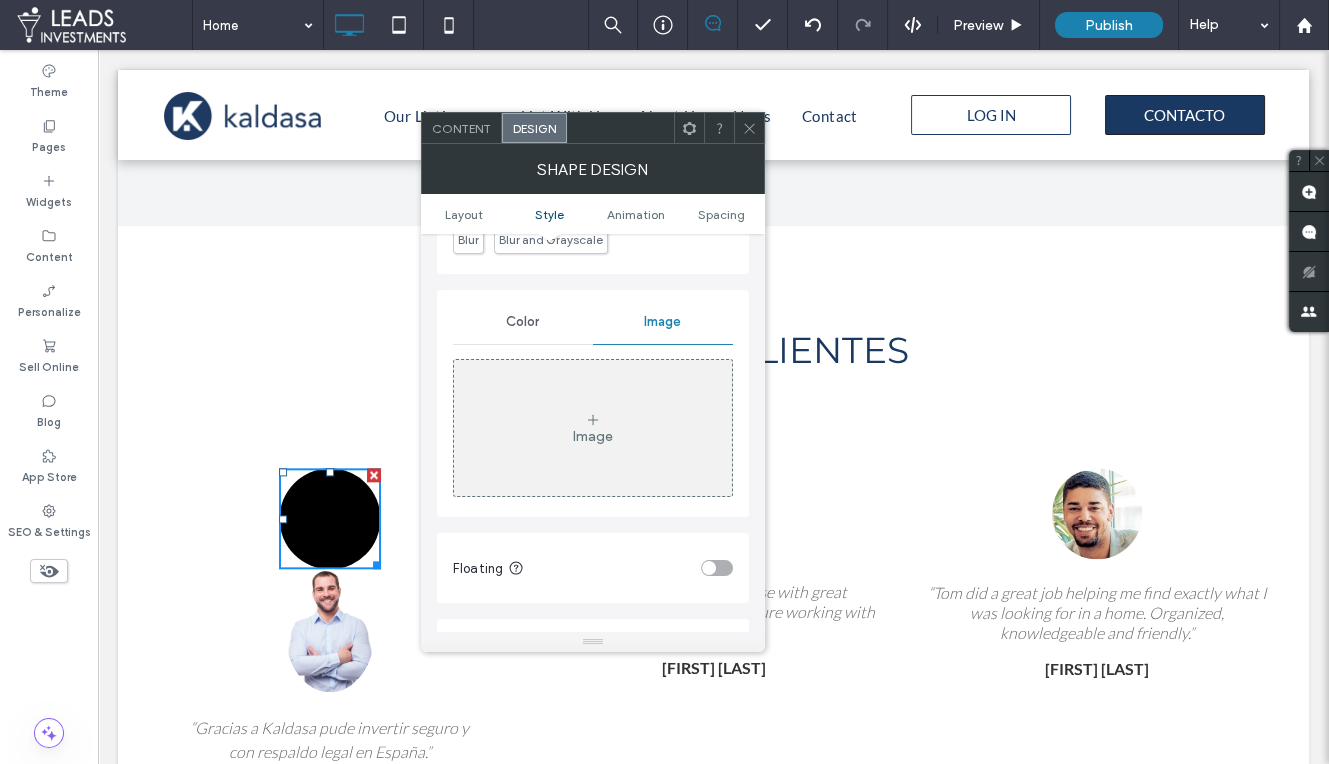 scroll, scrollTop: 710, scrollLeft: 0, axis: vertical 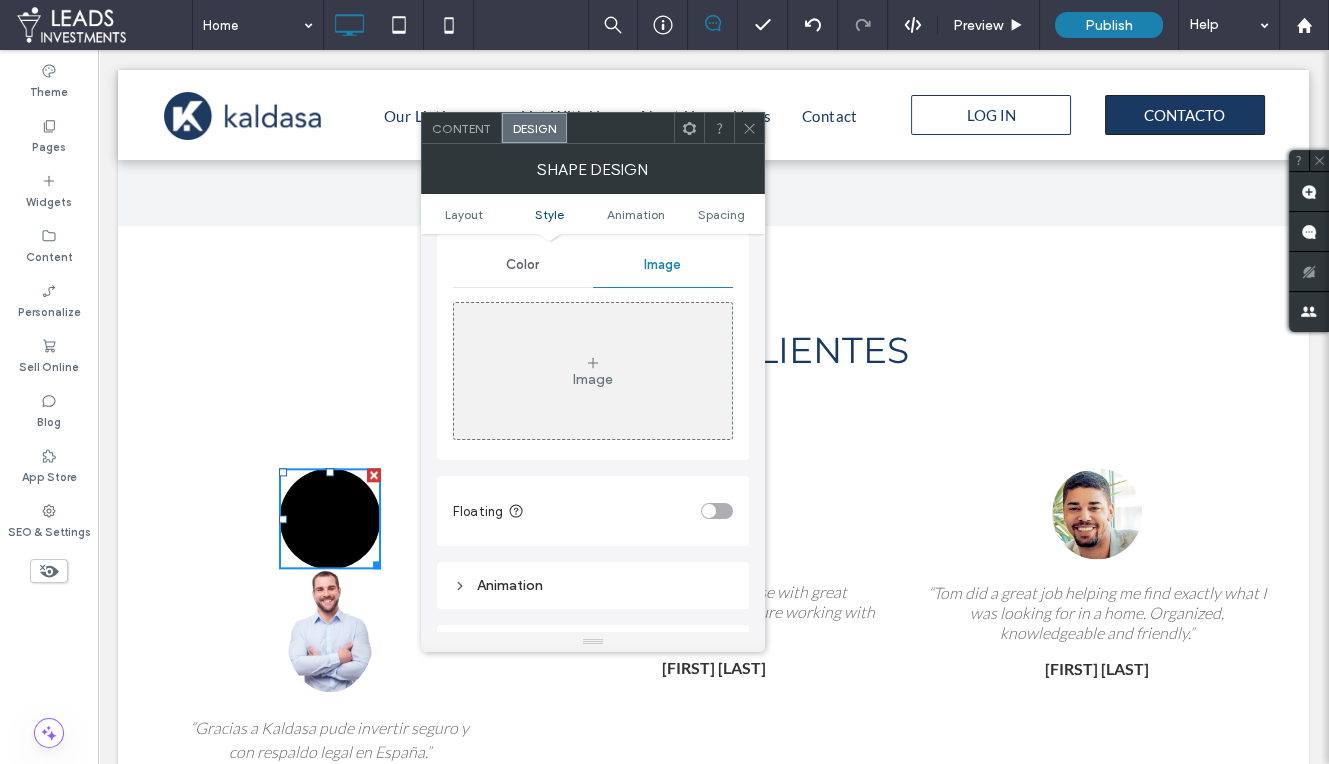 click on "Image" at bounding box center (593, 371) 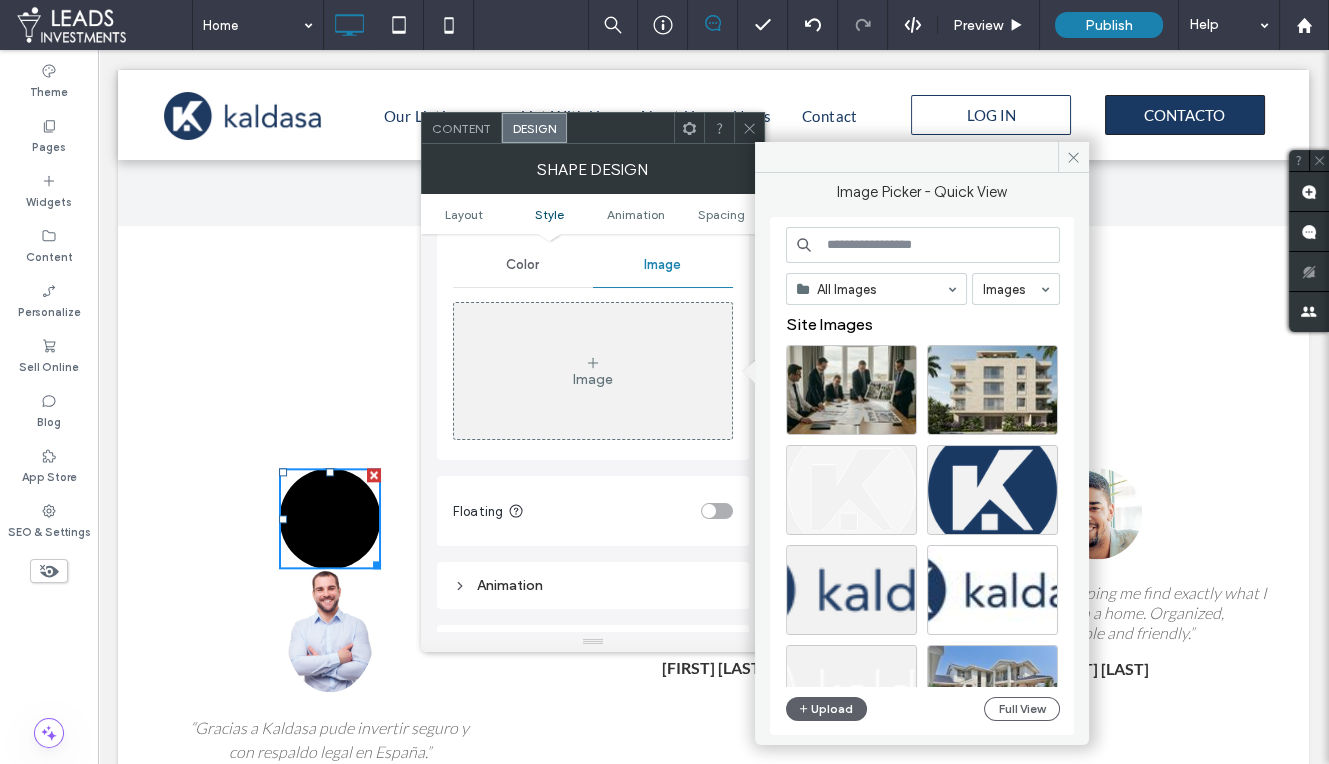 click at bounding box center (923, 245) 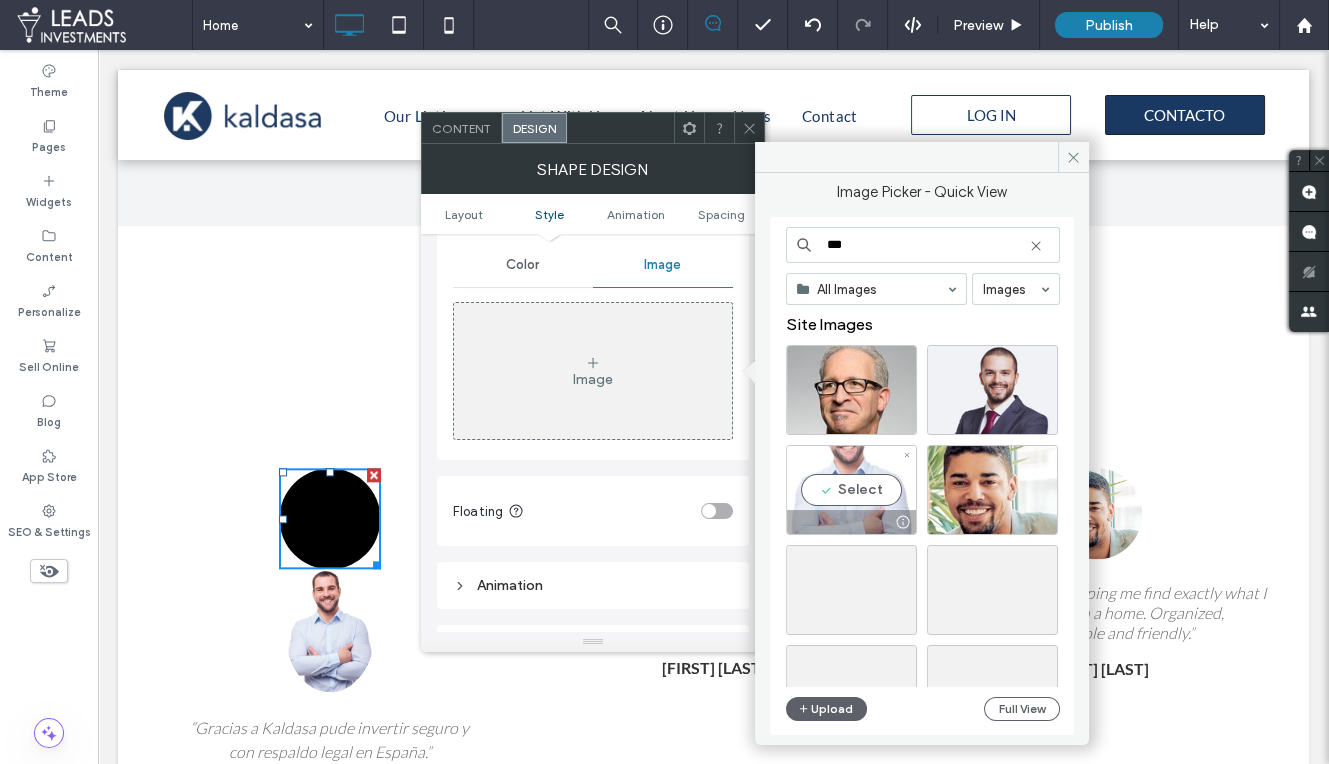 type on "***" 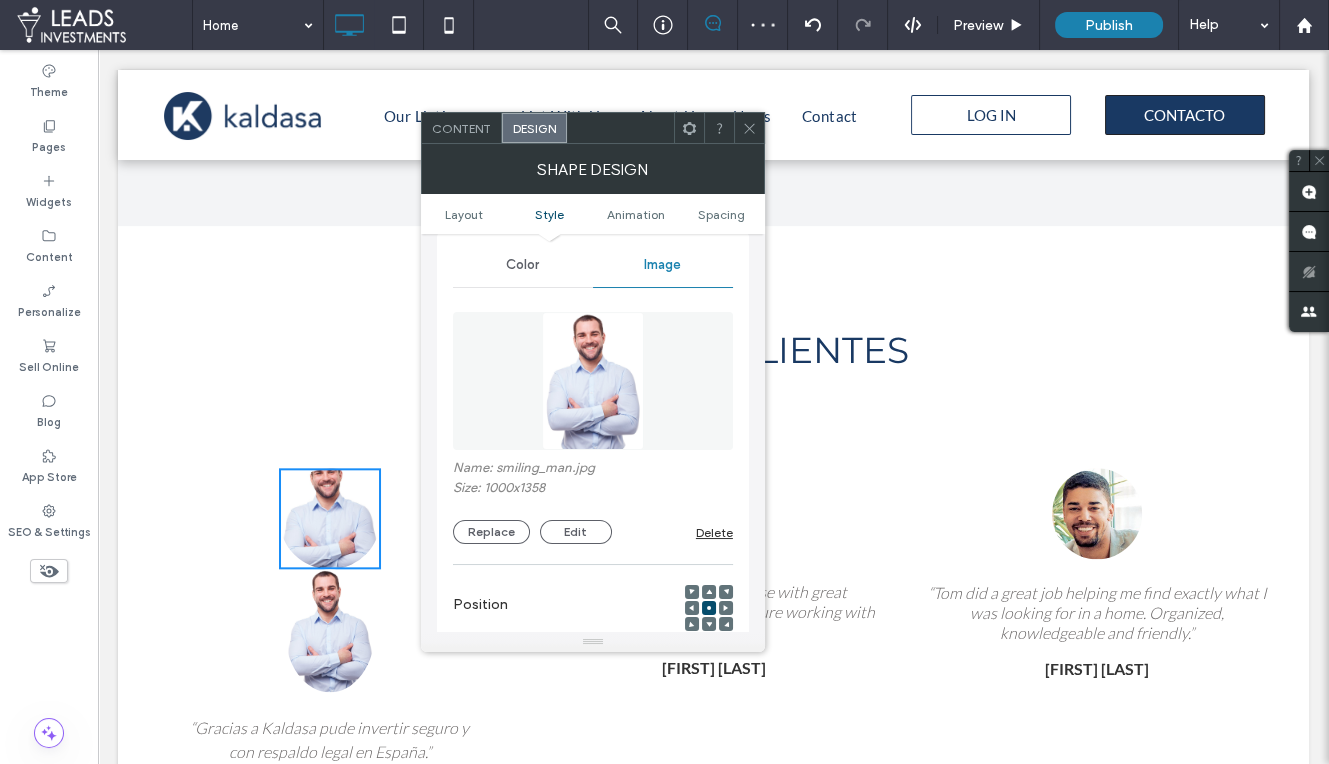 click 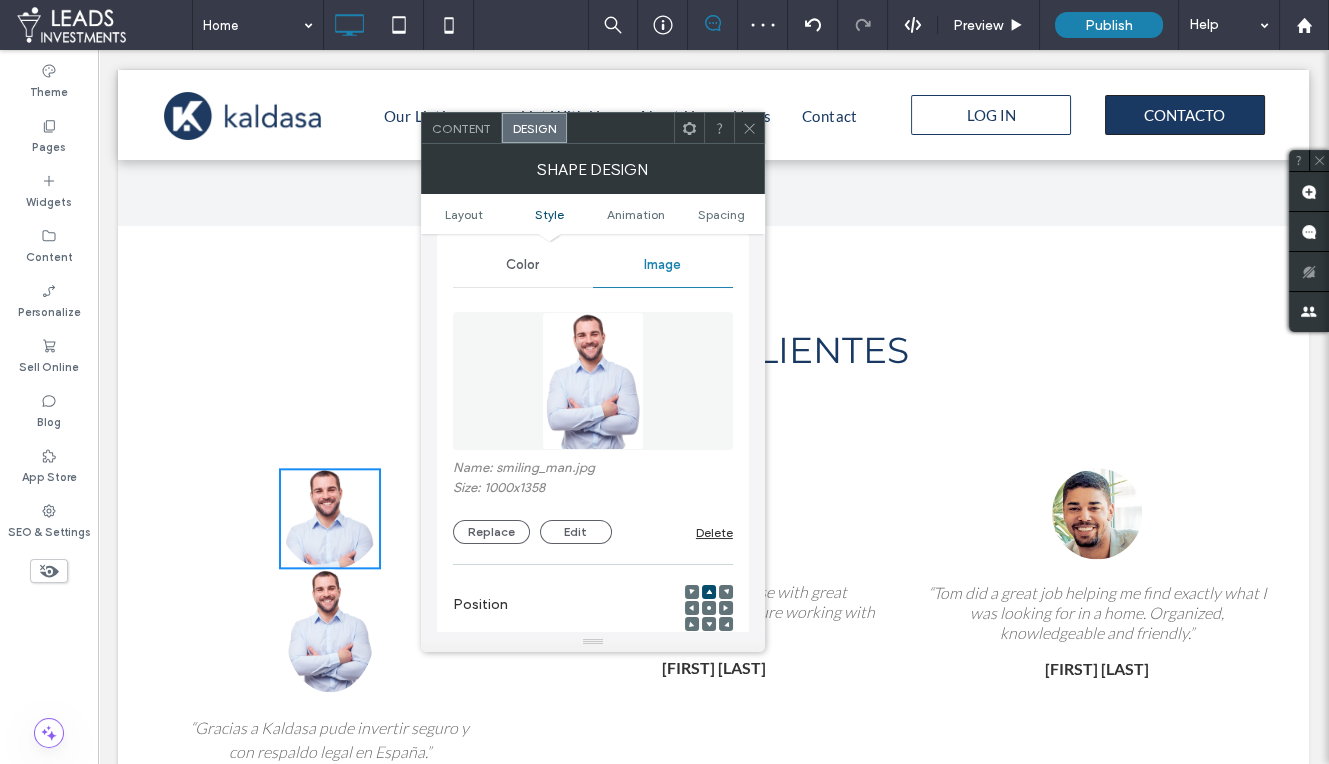 click at bounding box center [749, 128] 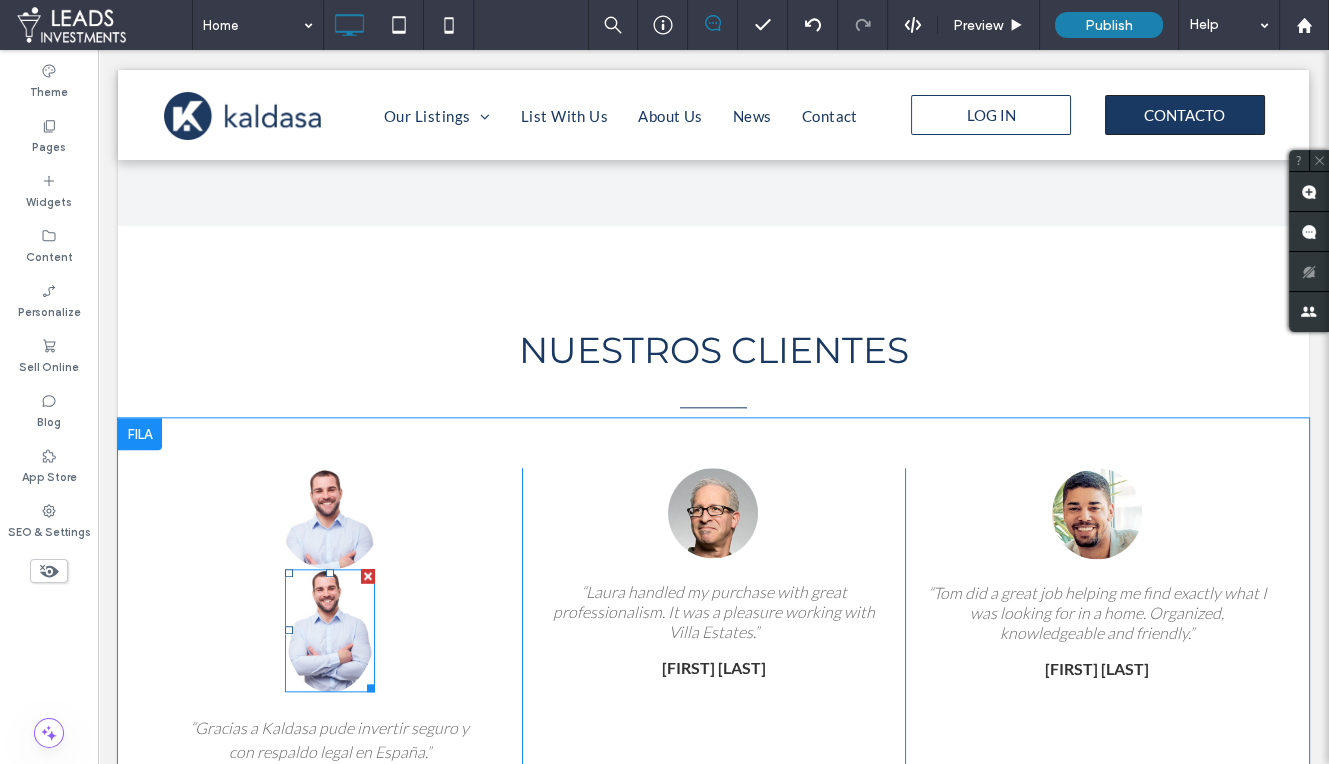drag, startPoint x: 469, startPoint y: 621, endPoint x: 370, endPoint y: 570, distance: 111.364265 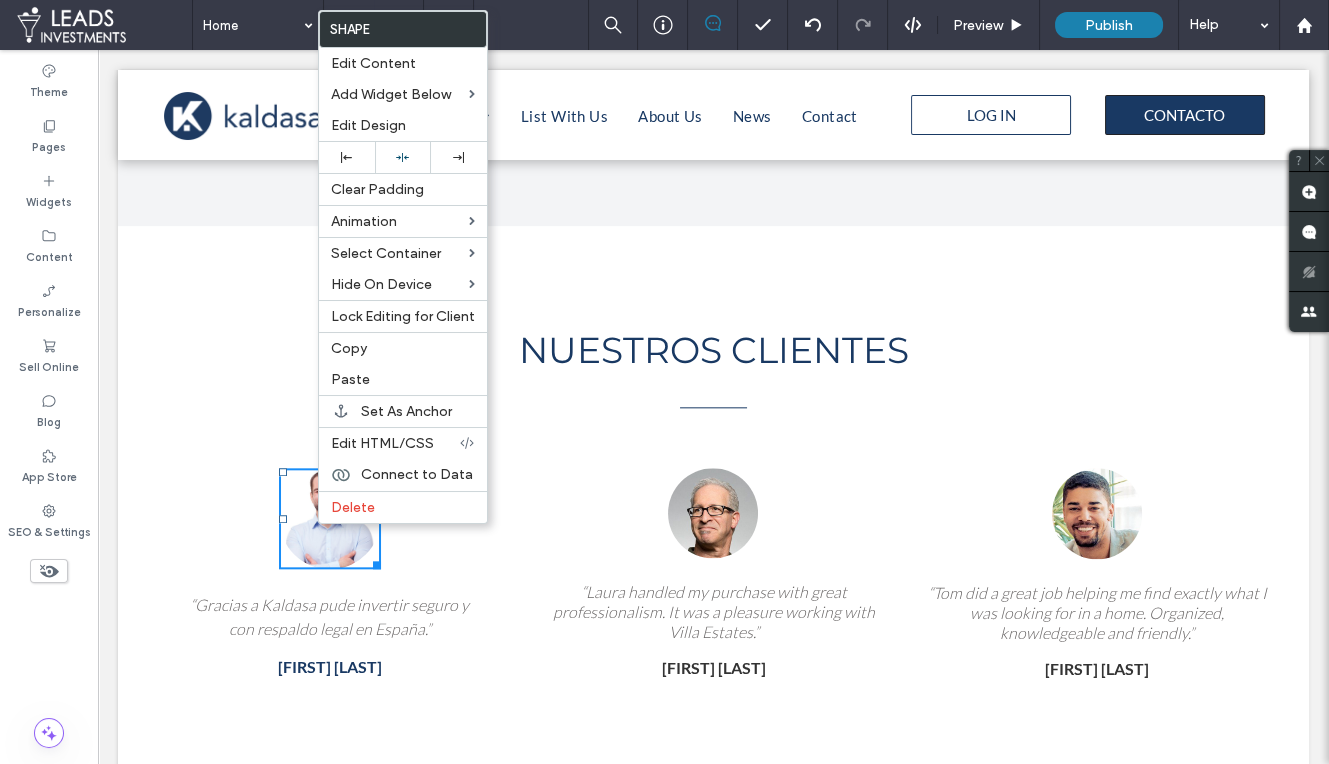 drag, startPoint x: 370, startPoint y: 350, endPoint x: 668, endPoint y: 453, distance: 315.29828 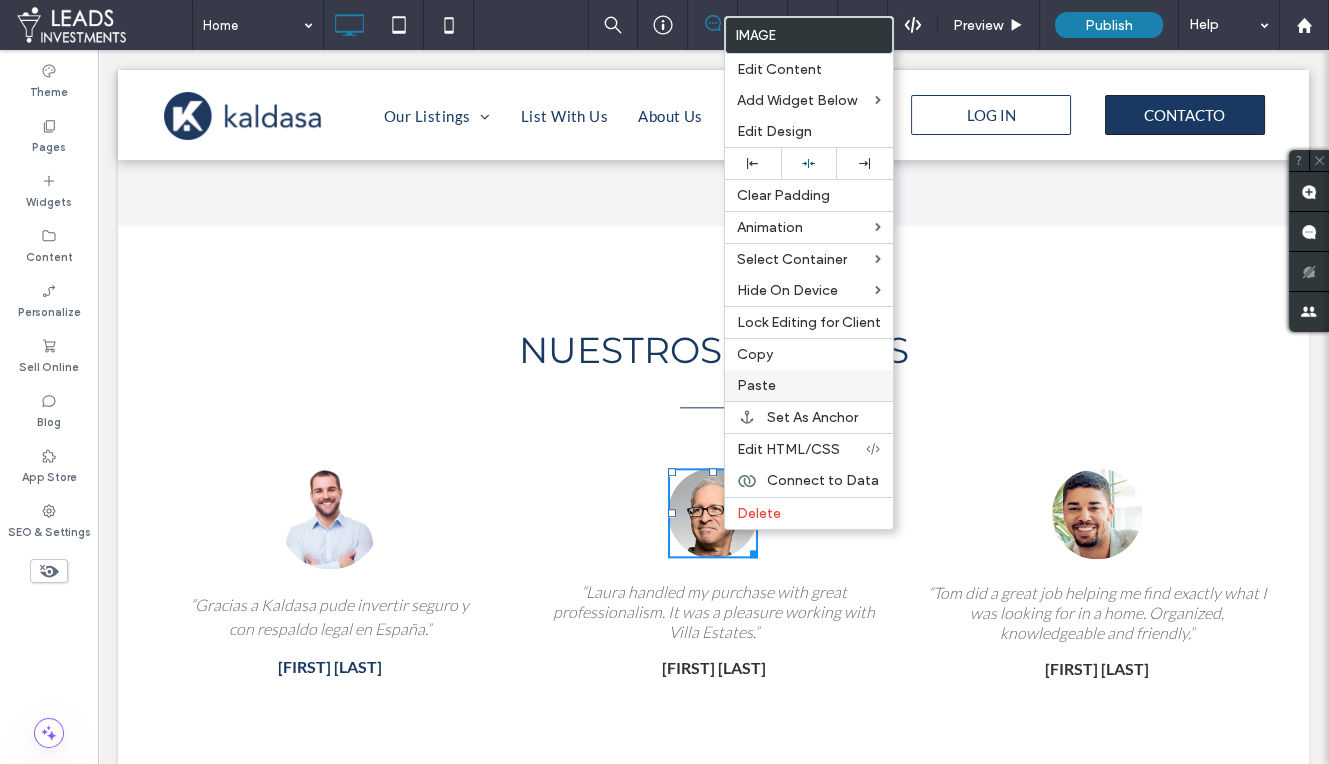 click on "Paste" at bounding box center [756, 385] 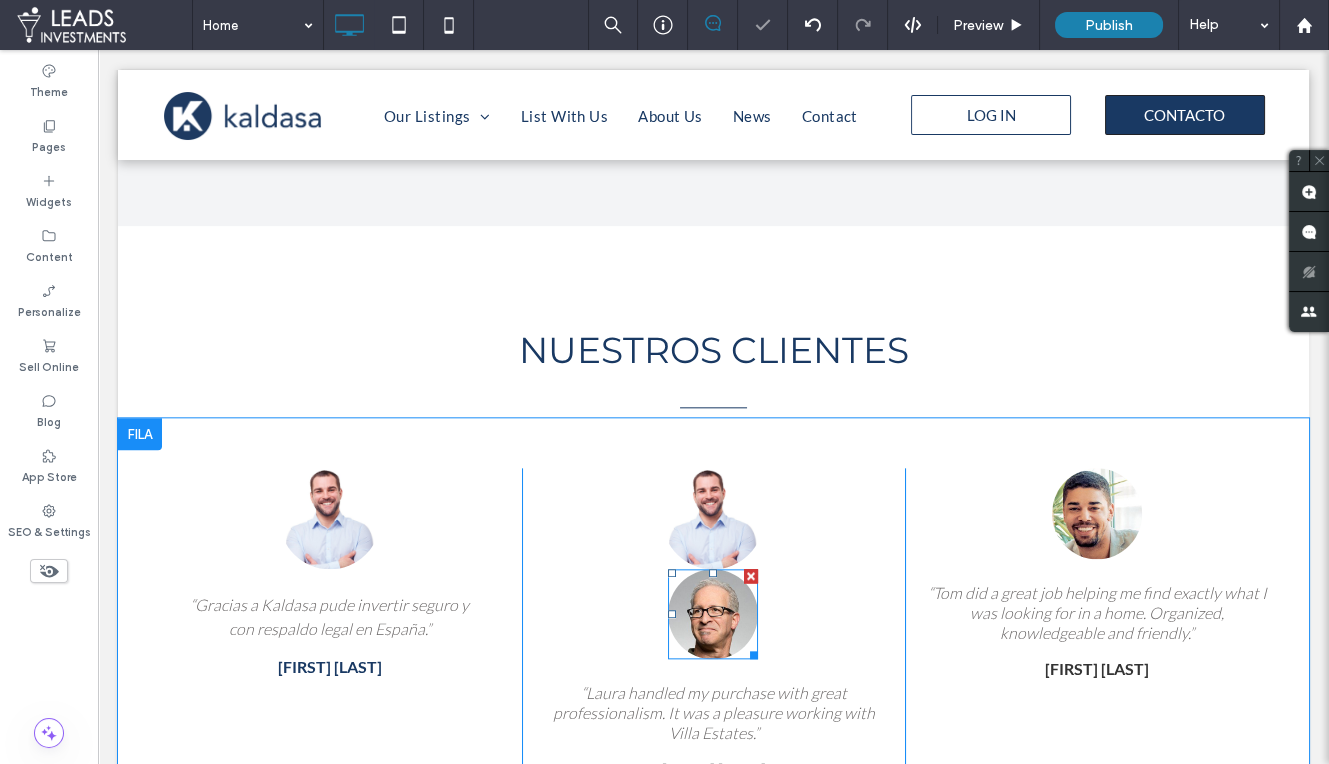 click at bounding box center [751, 576] 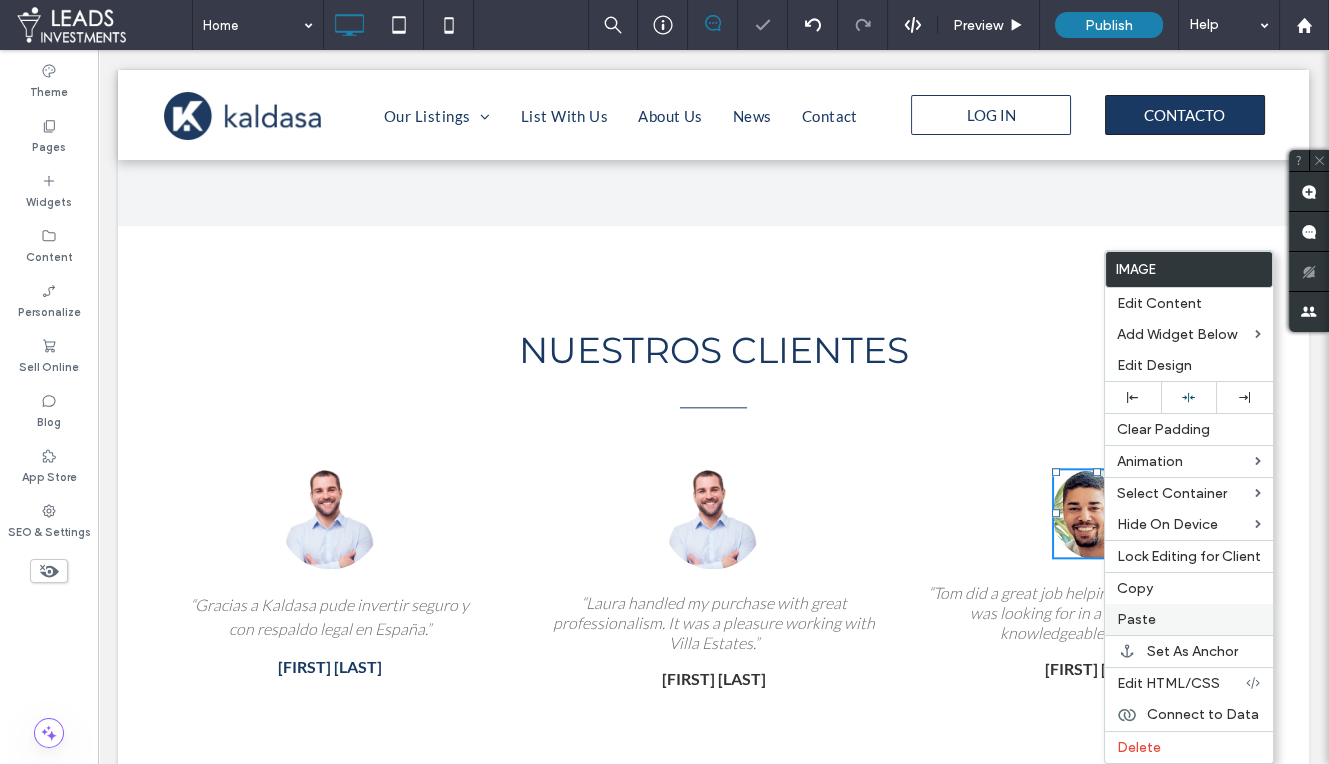 click on "Paste" at bounding box center [1136, 619] 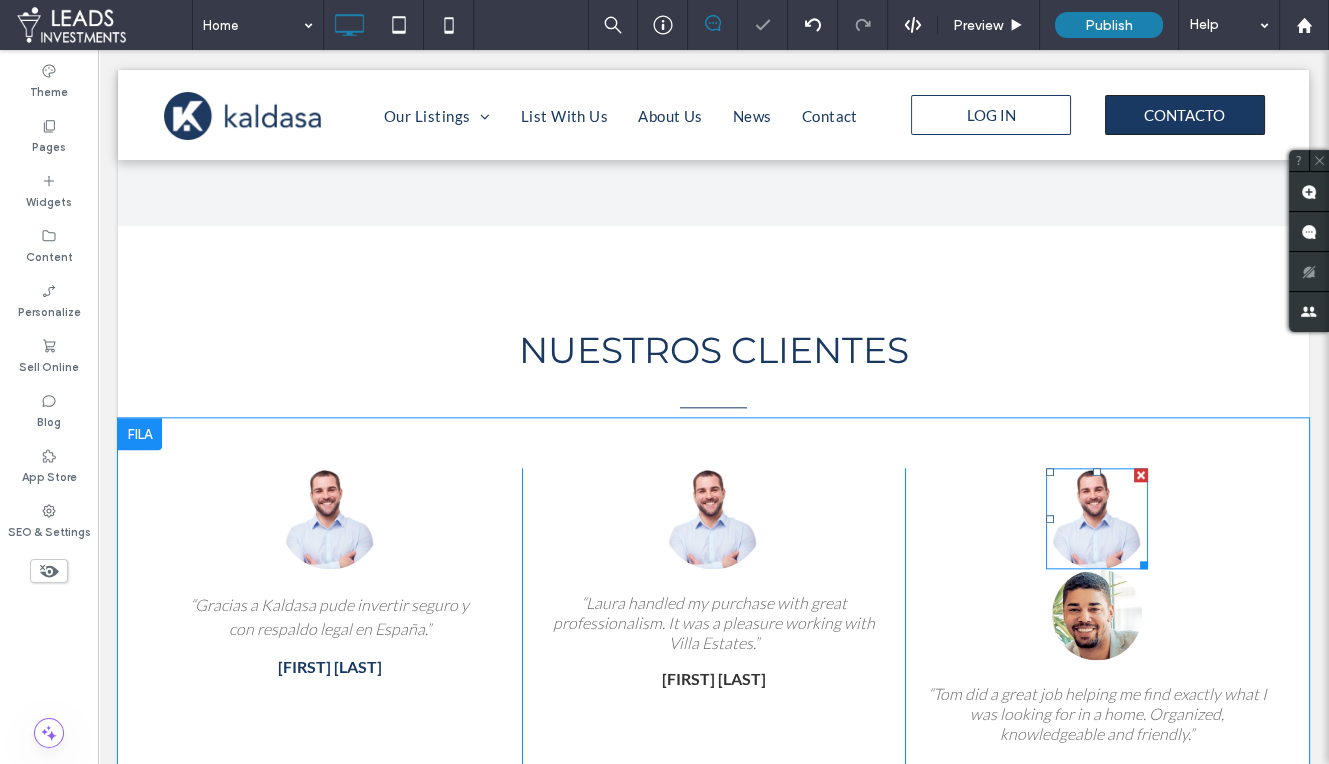 click at bounding box center (1140, 561) 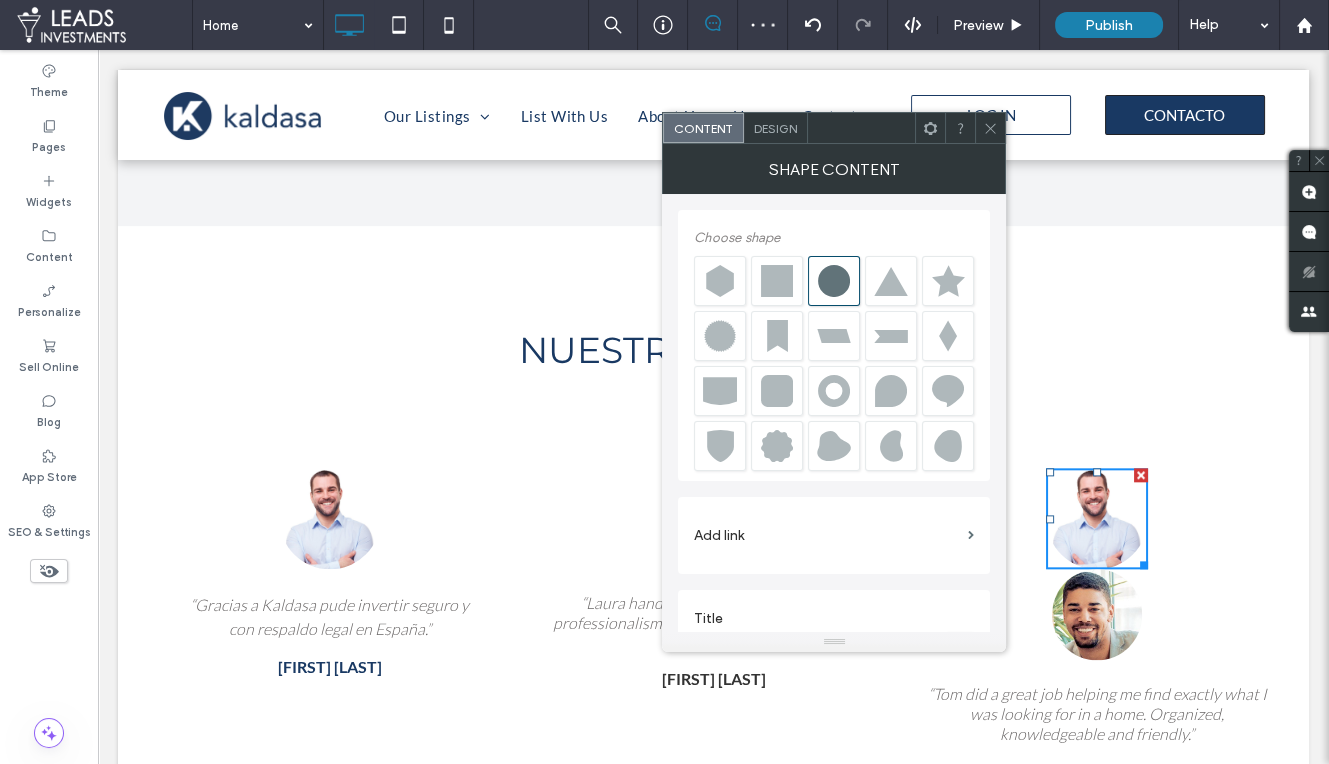 drag, startPoint x: 993, startPoint y: 123, endPoint x: 1004, endPoint y: 163, distance: 41.484936 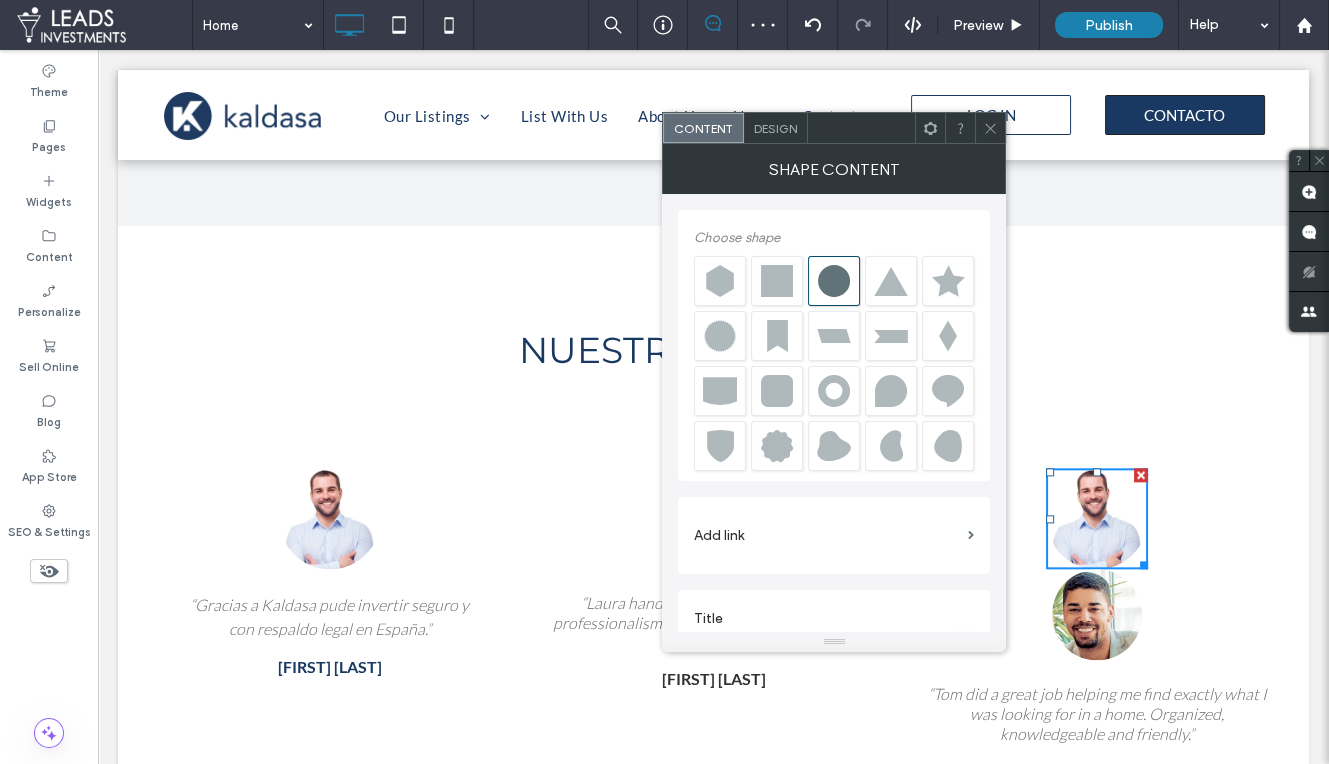 click 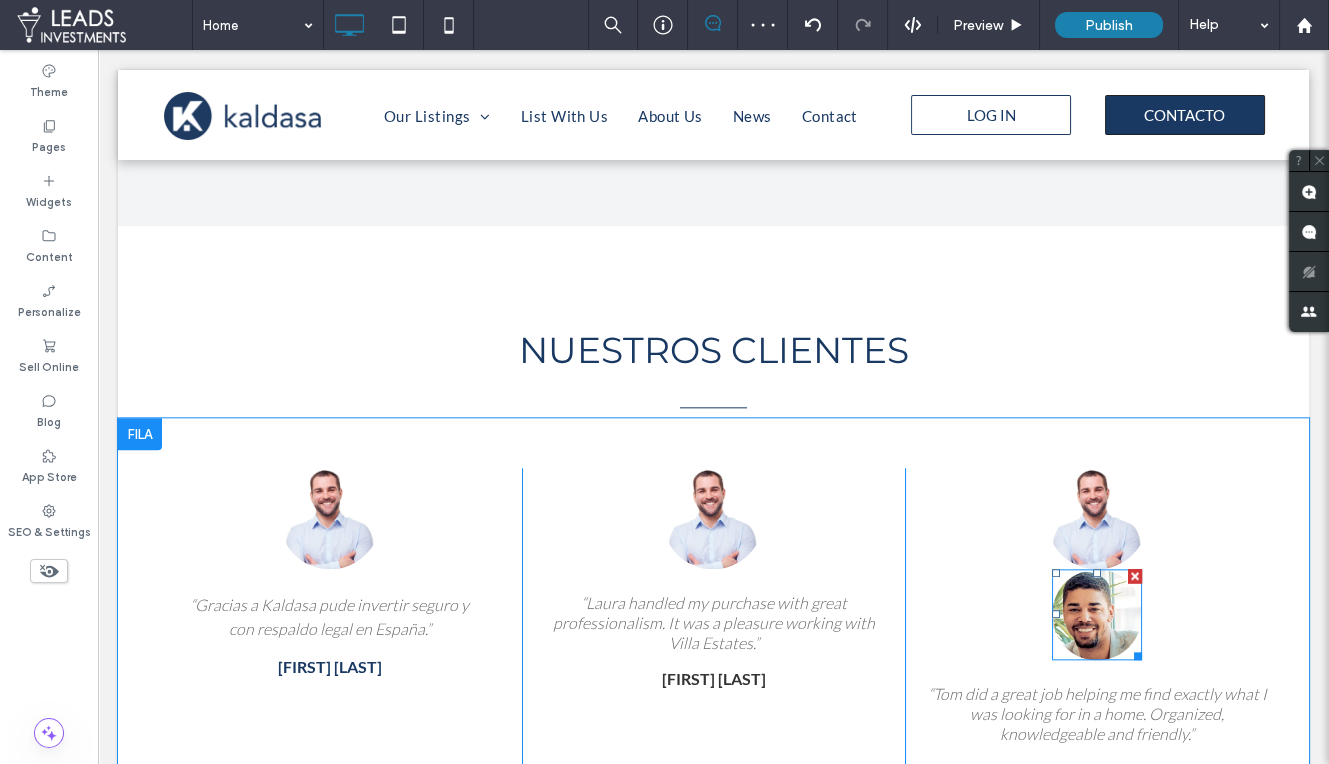 drag, startPoint x: 1135, startPoint y: 564, endPoint x: 984, endPoint y: 671, distance: 185.06755 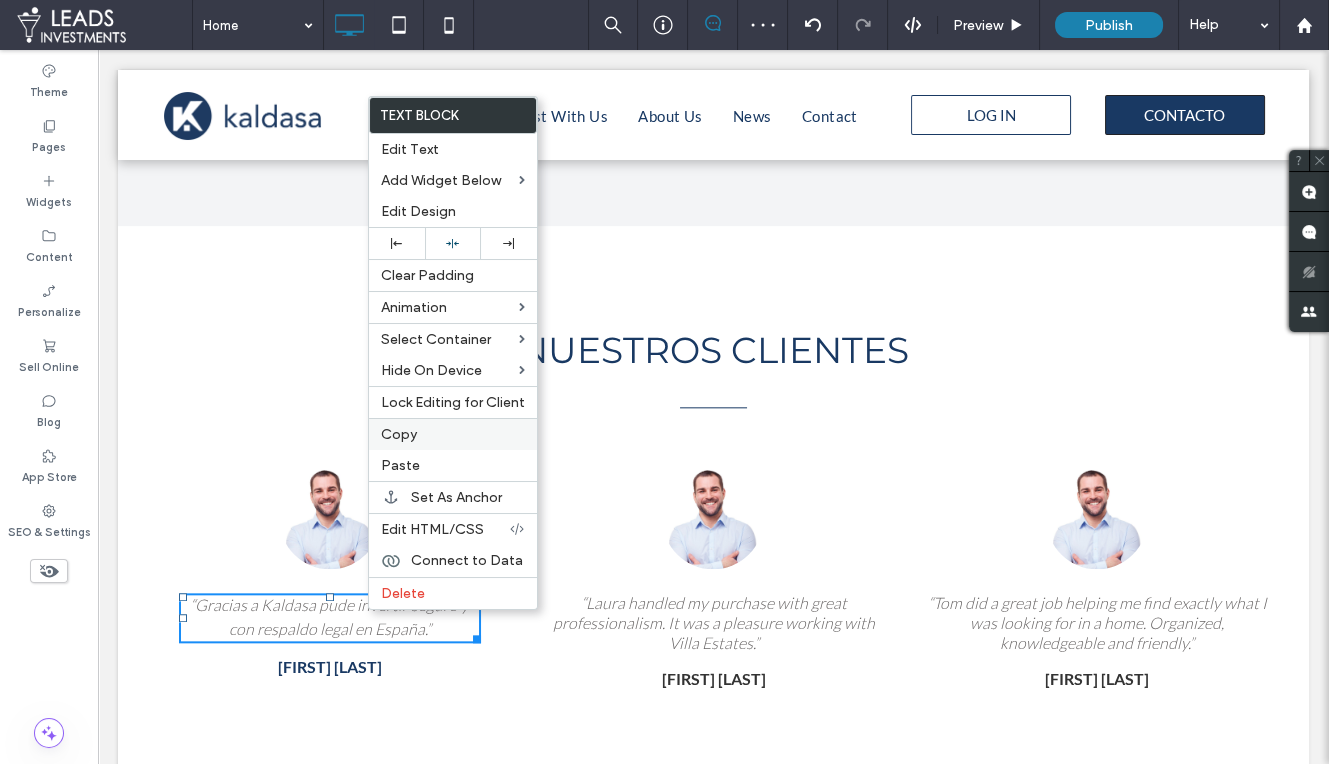 click on "Copy" at bounding box center [453, 434] 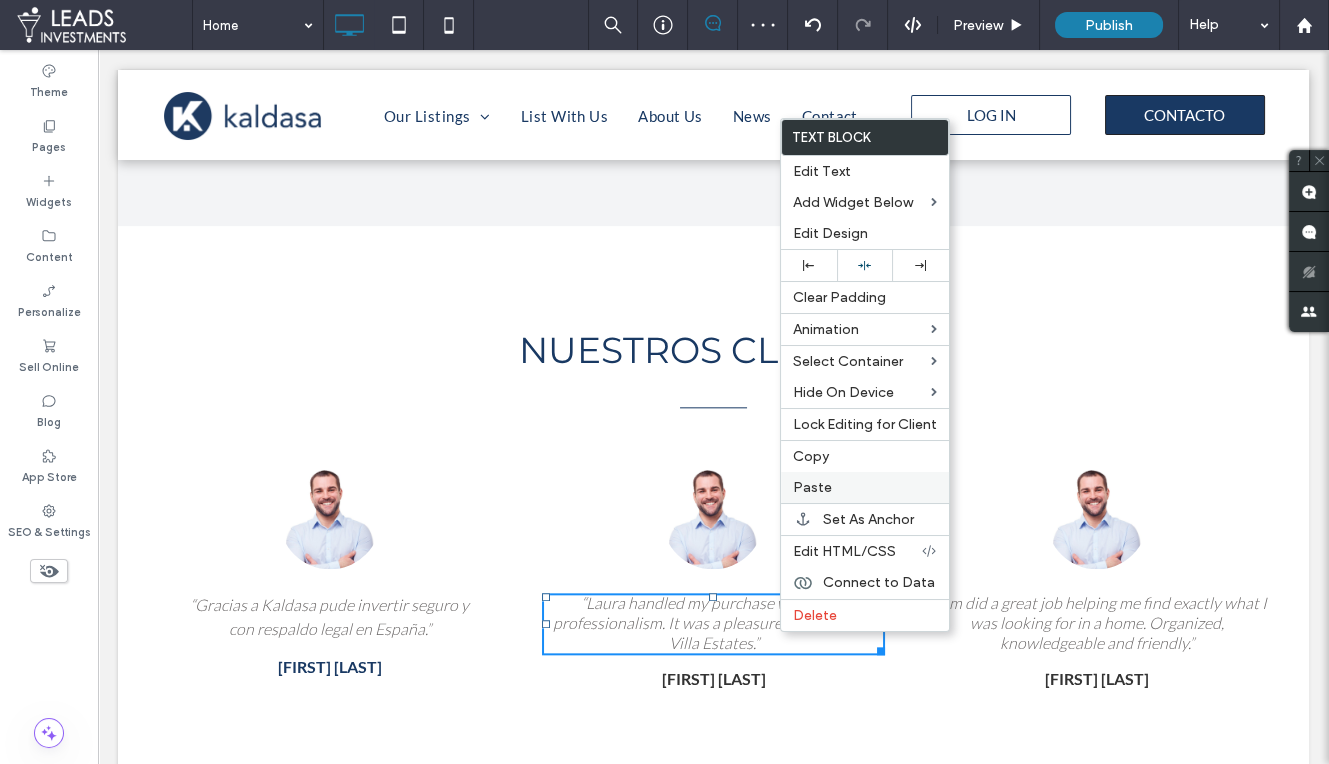 click on "Paste" at bounding box center [865, 487] 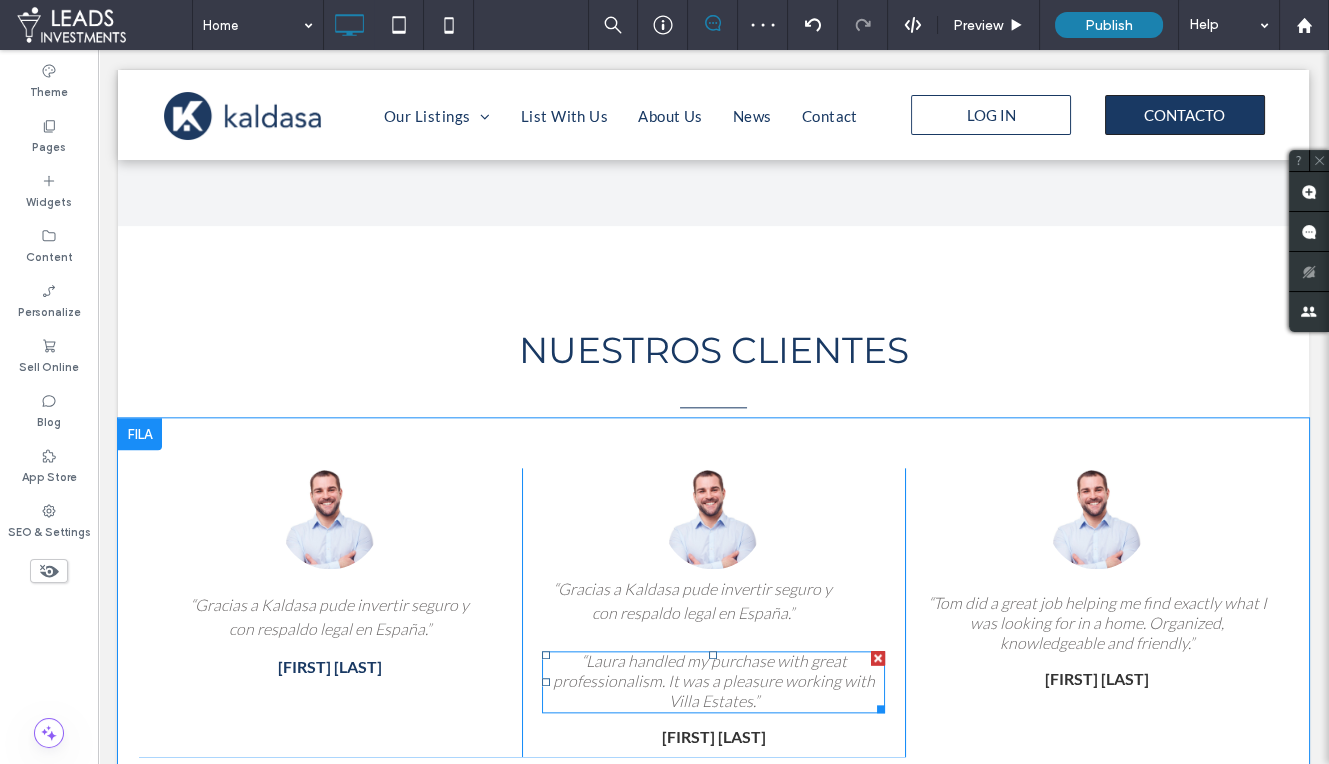click at bounding box center [878, 658] 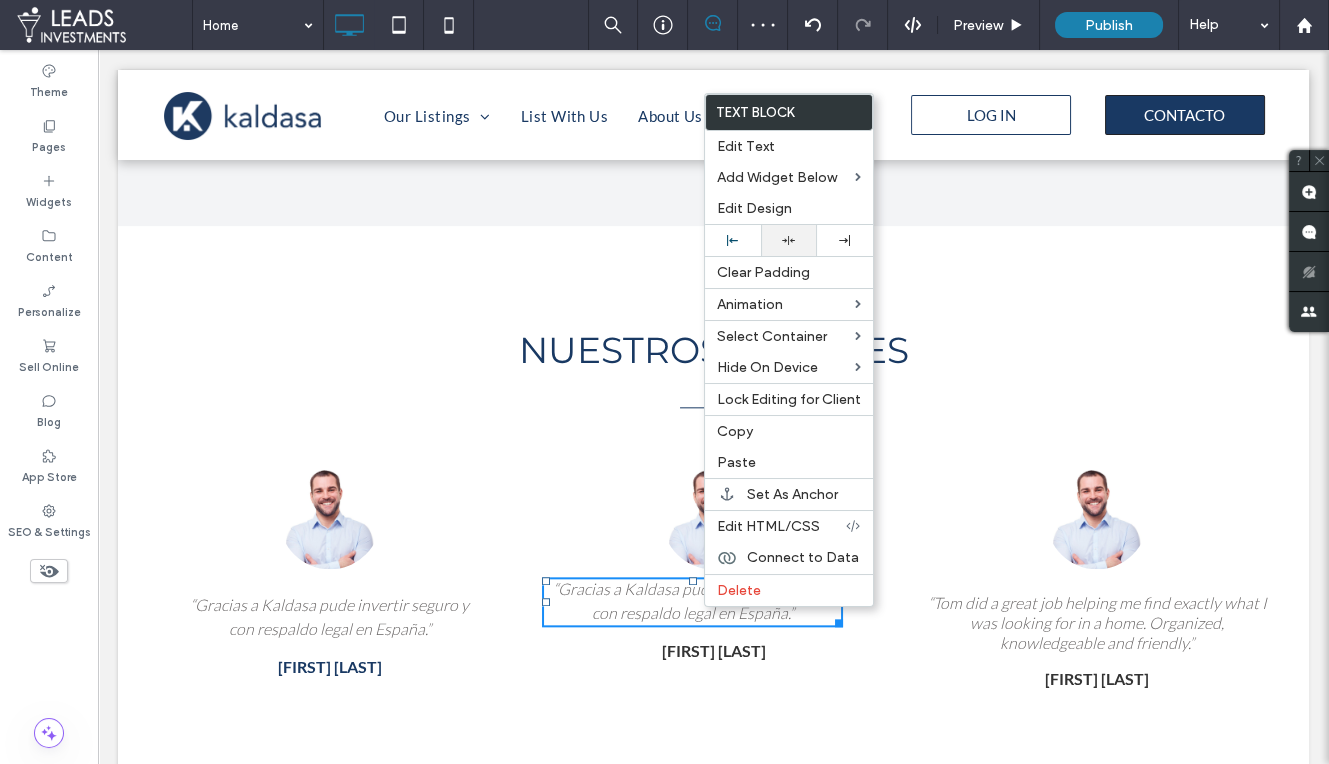 click at bounding box center (789, 240) 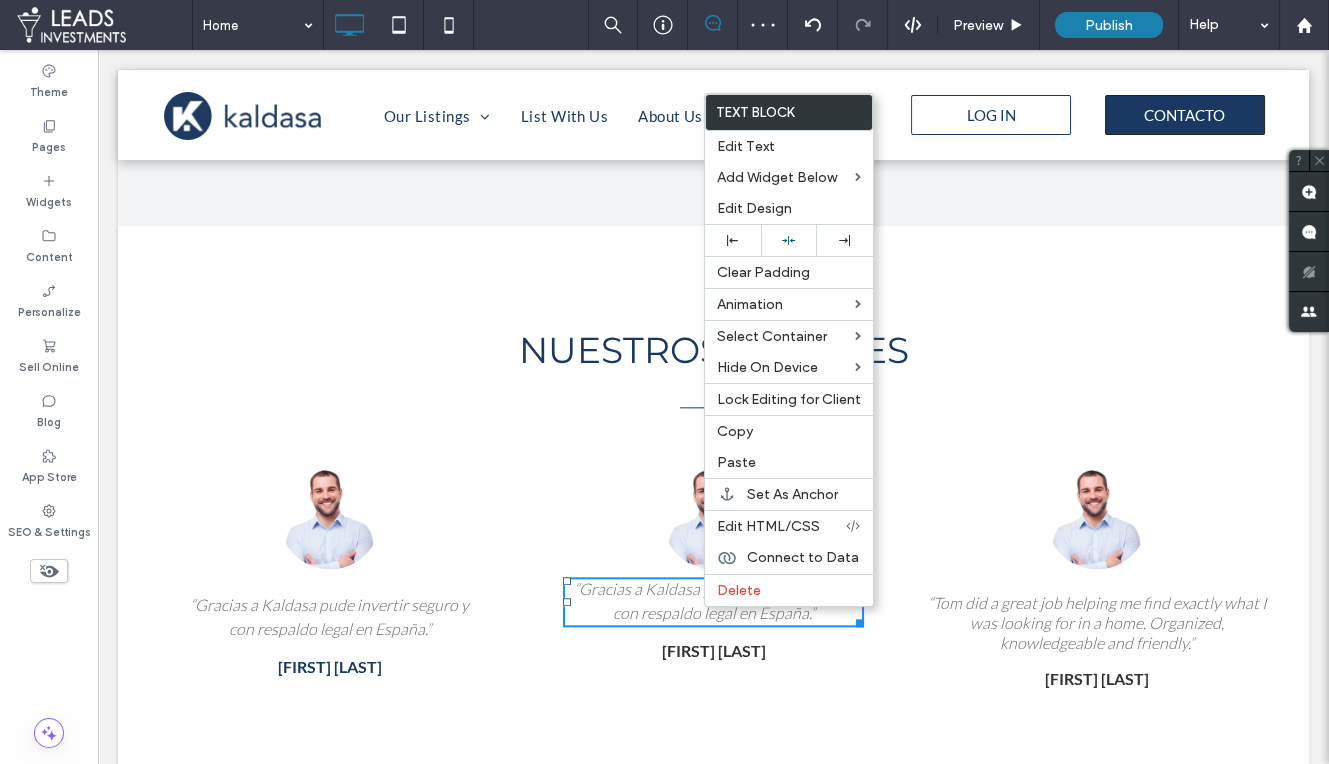 drag, startPoint x: 608, startPoint y: 482, endPoint x: 628, endPoint y: 508, distance: 32.80244 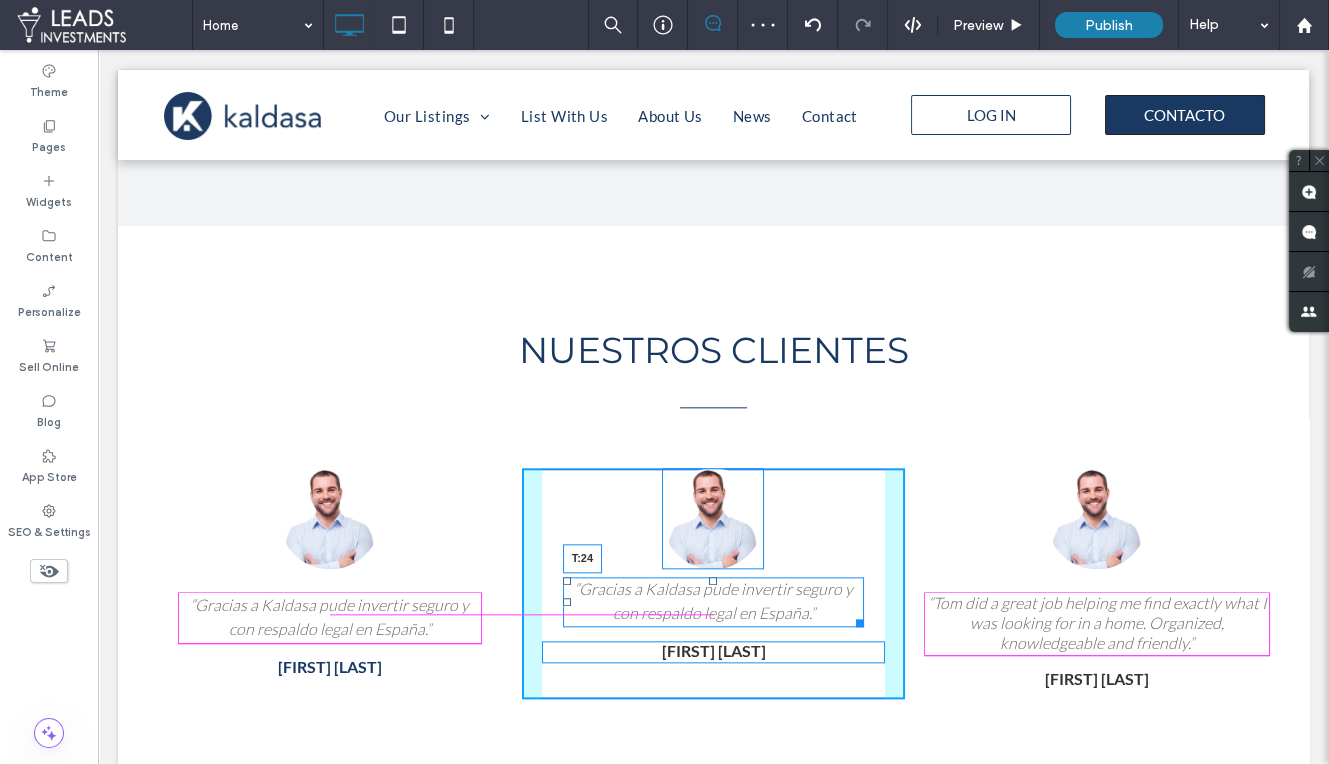 drag, startPoint x: 714, startPoint y: 573, endPoint x: 985, endPoint y: 648, distance: 281.18677 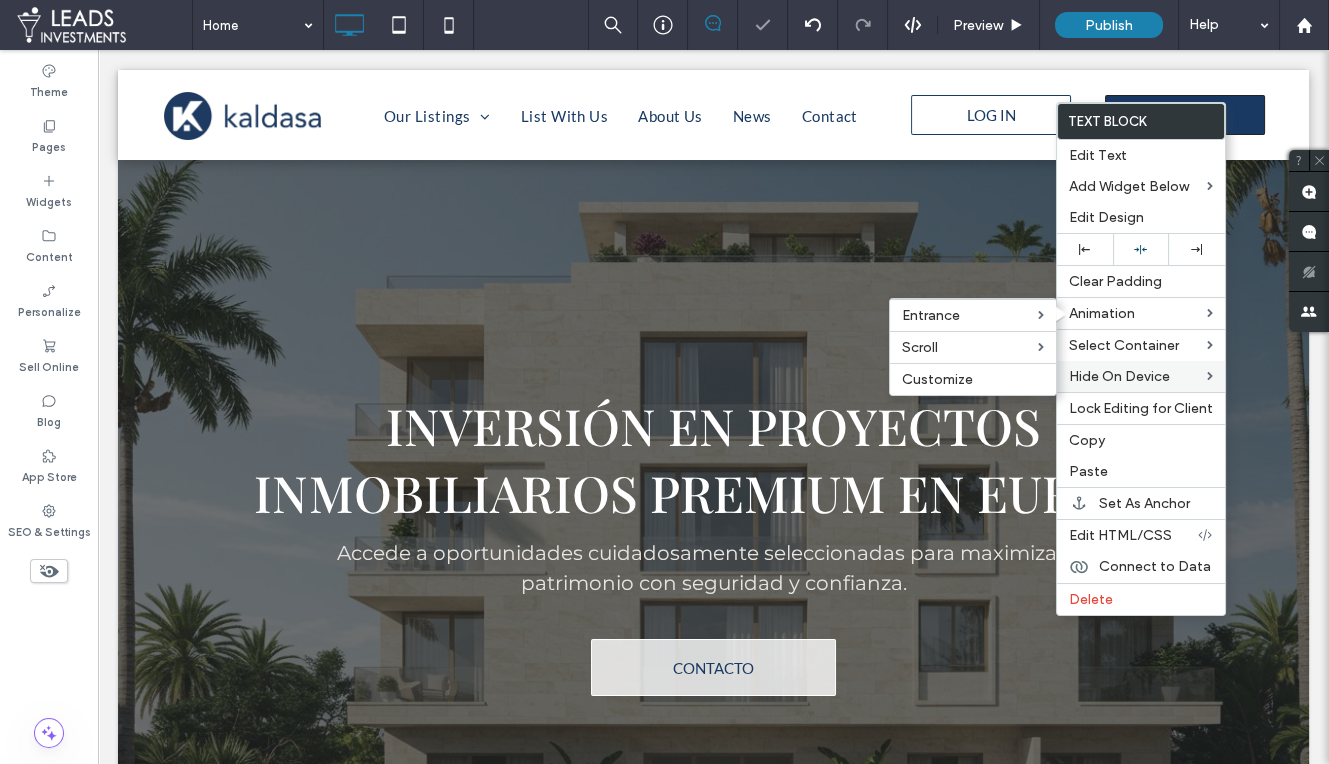 scroll, scrollTop: 3608, scrollLeft: 0, axis: vertical 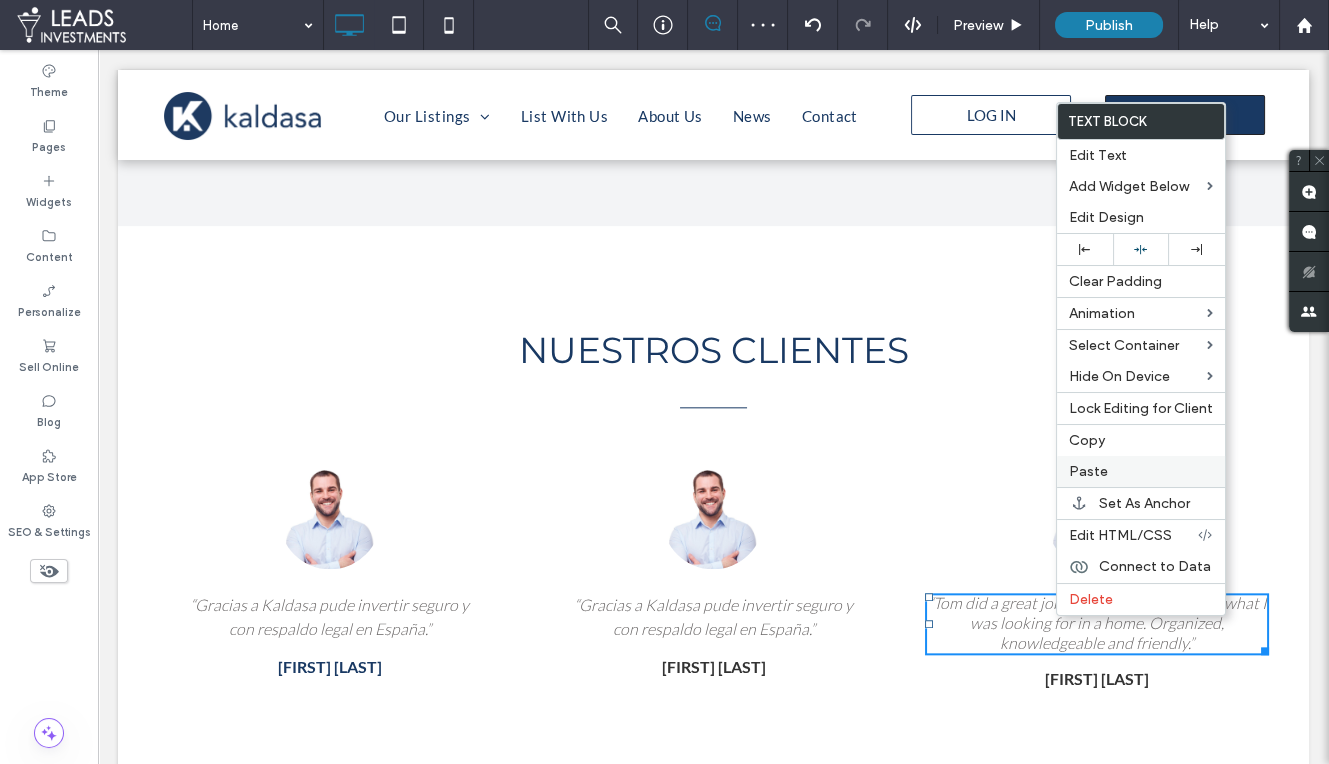 click on "Paste" at bounding box center [1088, 471] 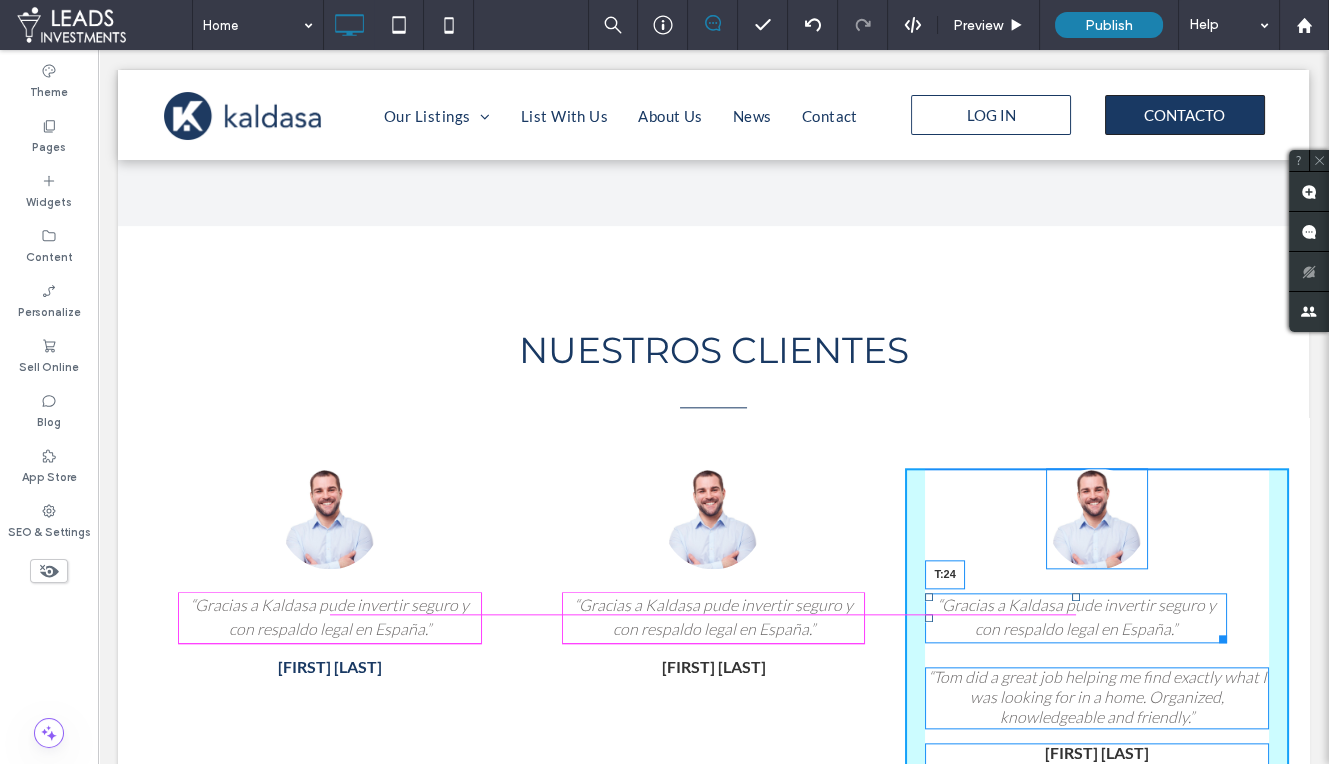 drag, startPoint x: 1077, startPoint y: 576, endPoint x: 1077, endPoint y: 593, distance: 17 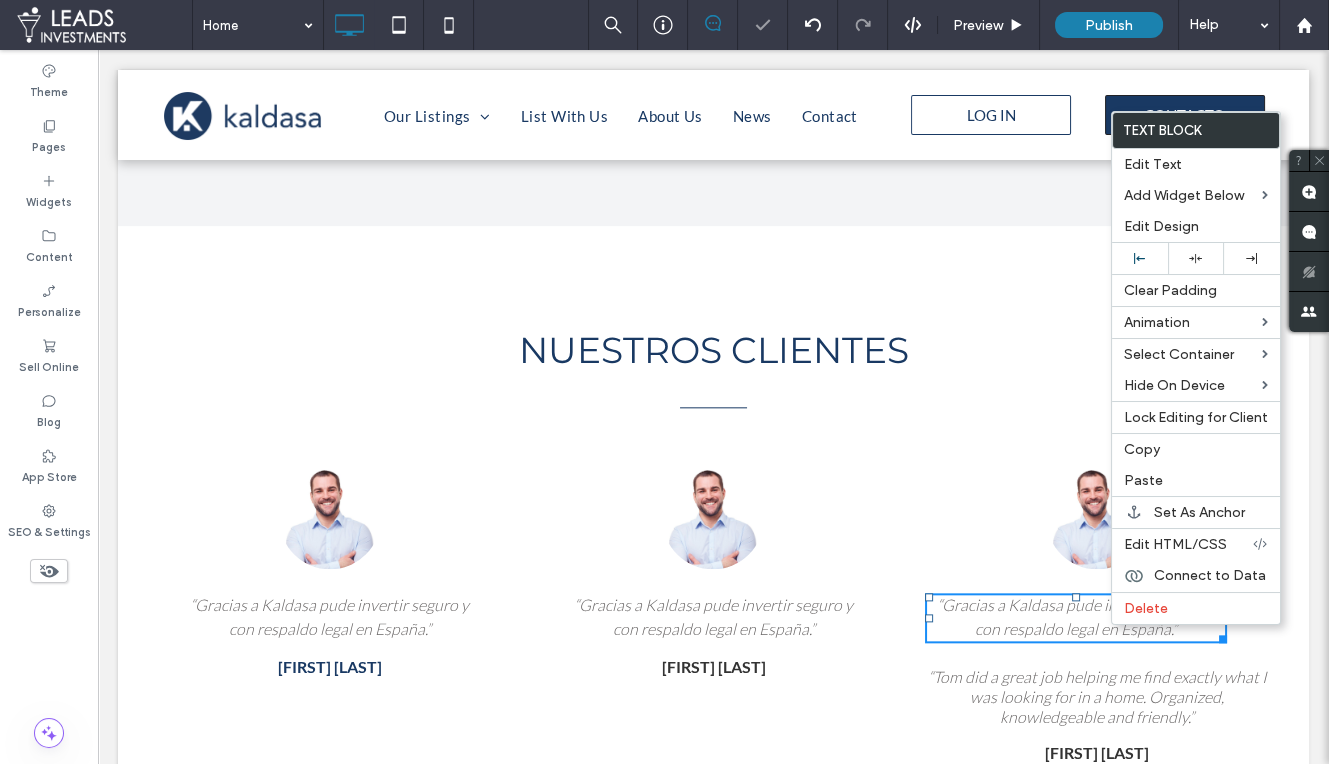 drag, startPoint x: 1196, startPoint y: 258, endPoint x: 1104, endPoint y: 316, distance: 108.75661 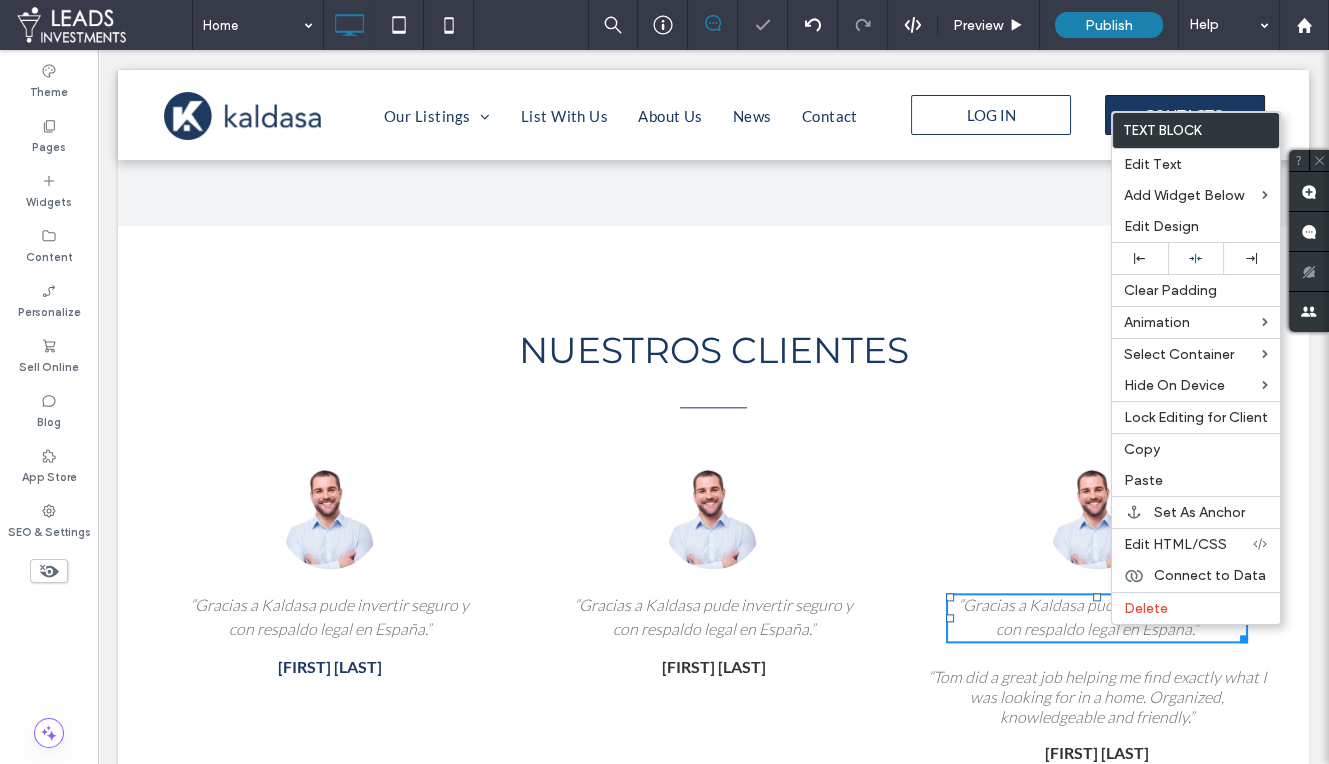 click on "NUESTROS CLIENTES" at bounding box center [713, 350] 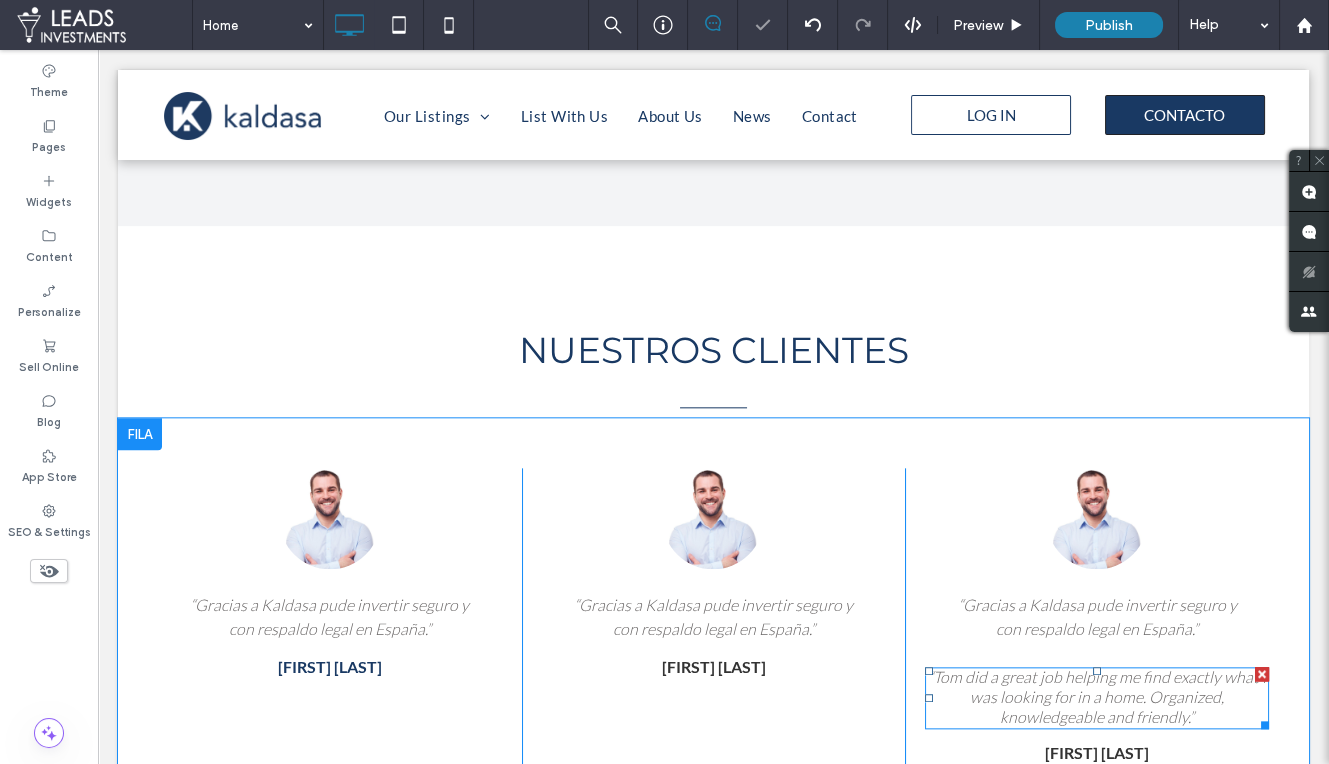 drag, startPoint x: 1264, startPoint y: 668, endPoint x: 1209, endPoint y: 711, distance: 69.81404 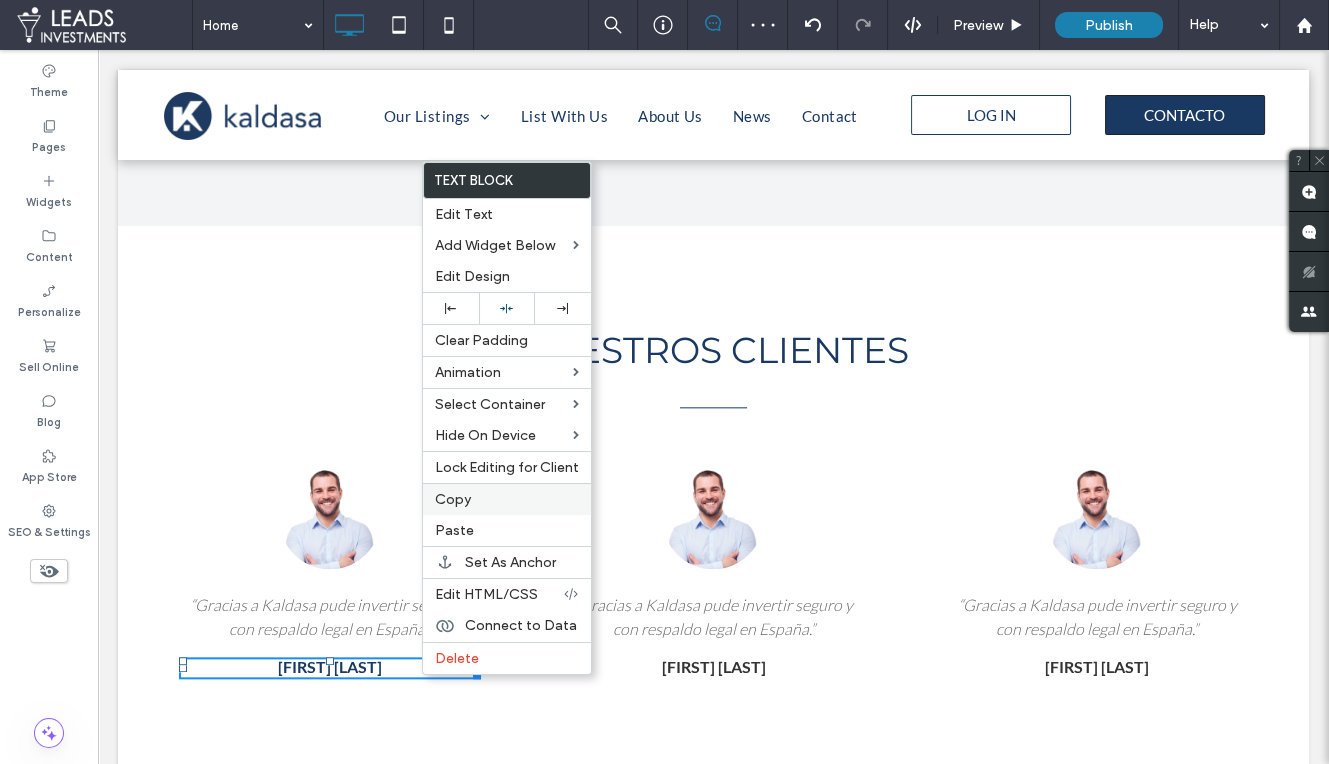 click on "Copy" at bounding box center (507, 499) 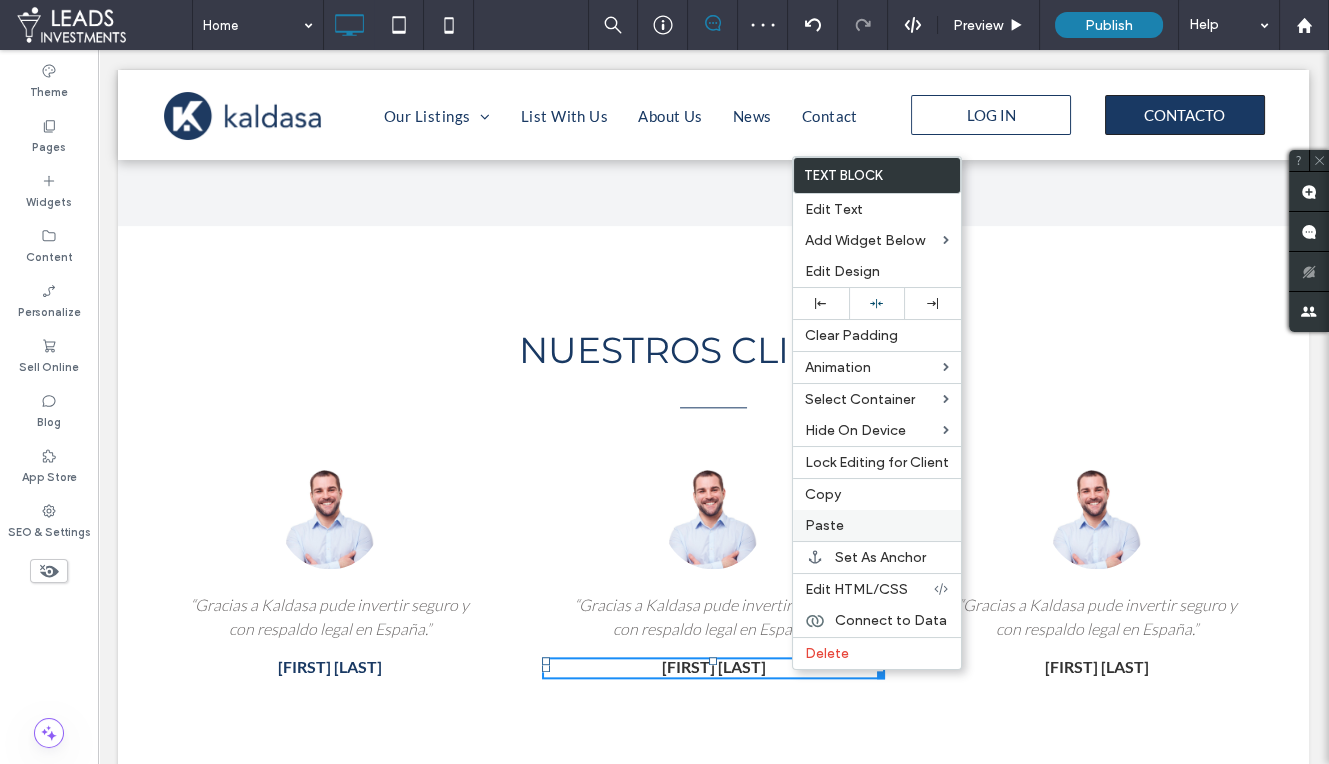 click on "Paste" at bounding box center (877, 525) 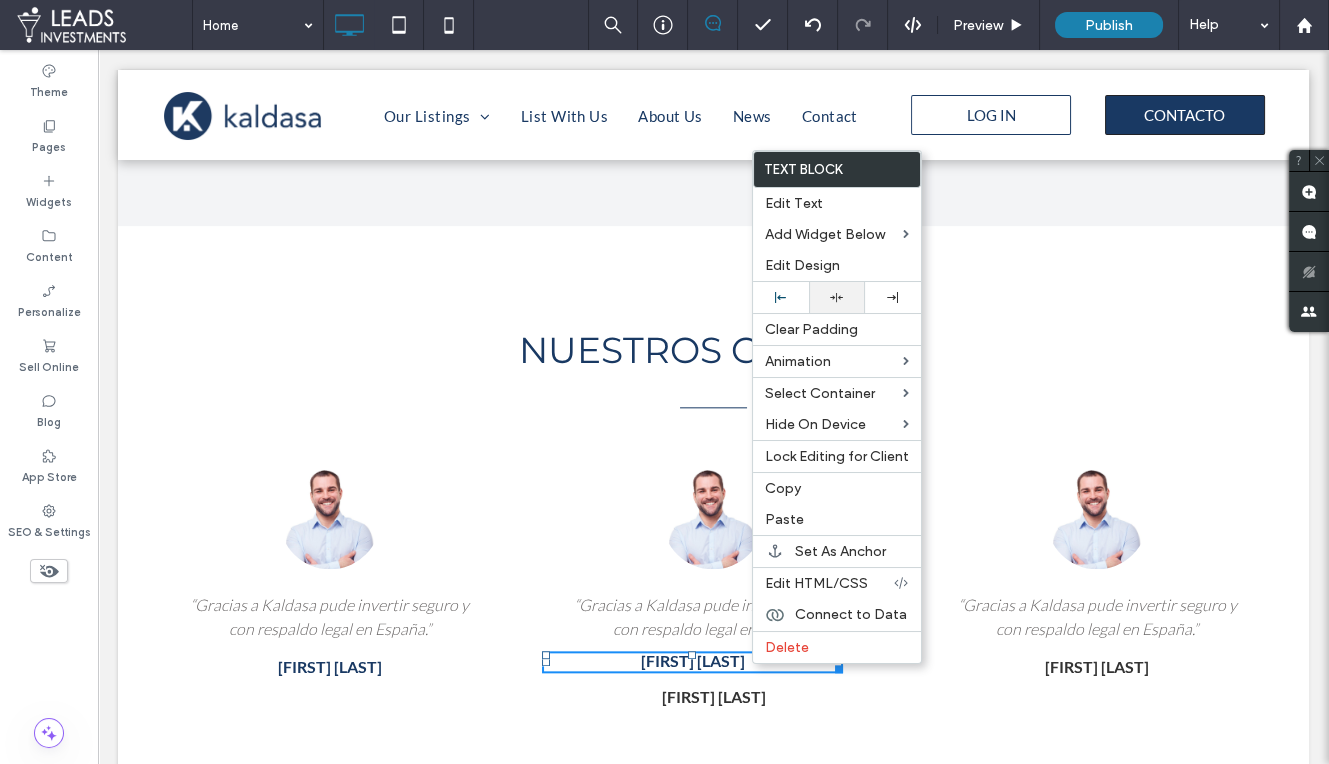 click 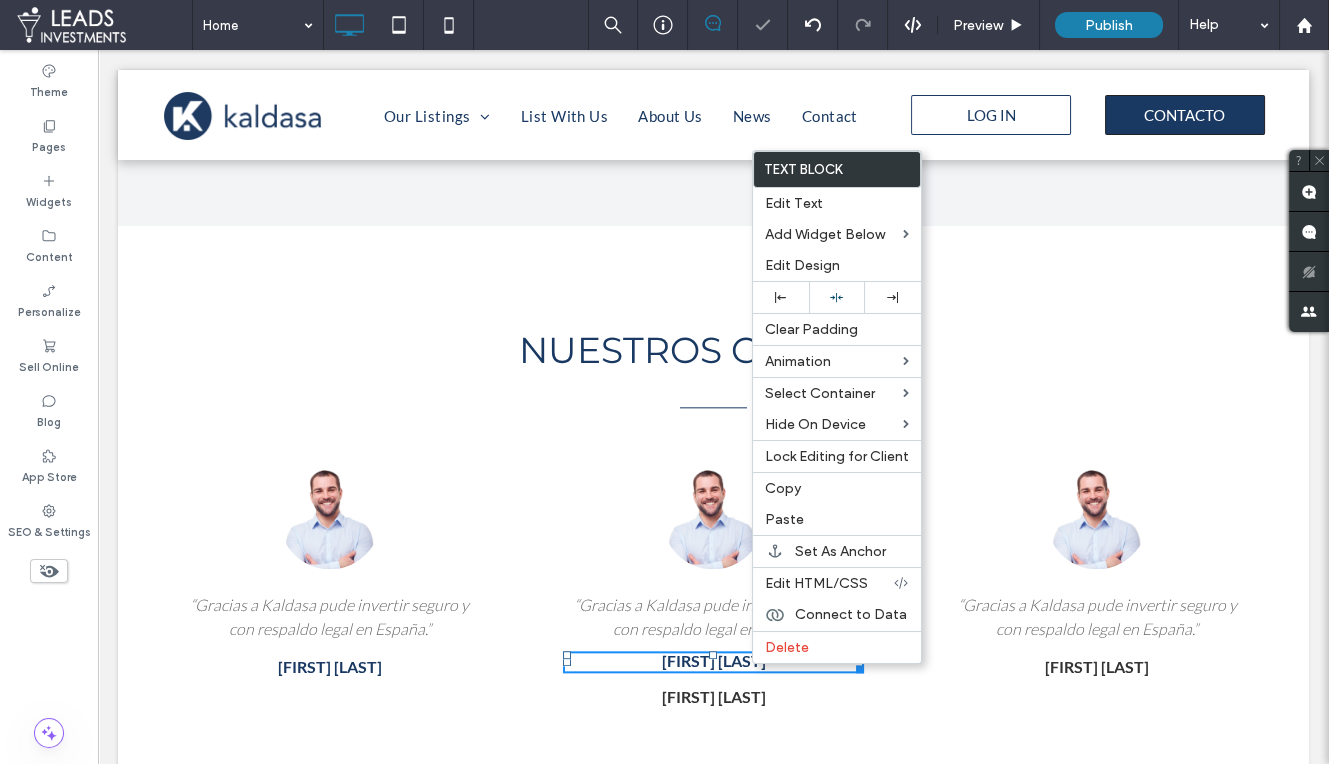 drag, startPoint x: 613, startPoint y: 281, endPoint x: 617, endPoint y: 295, distance: 14.56022 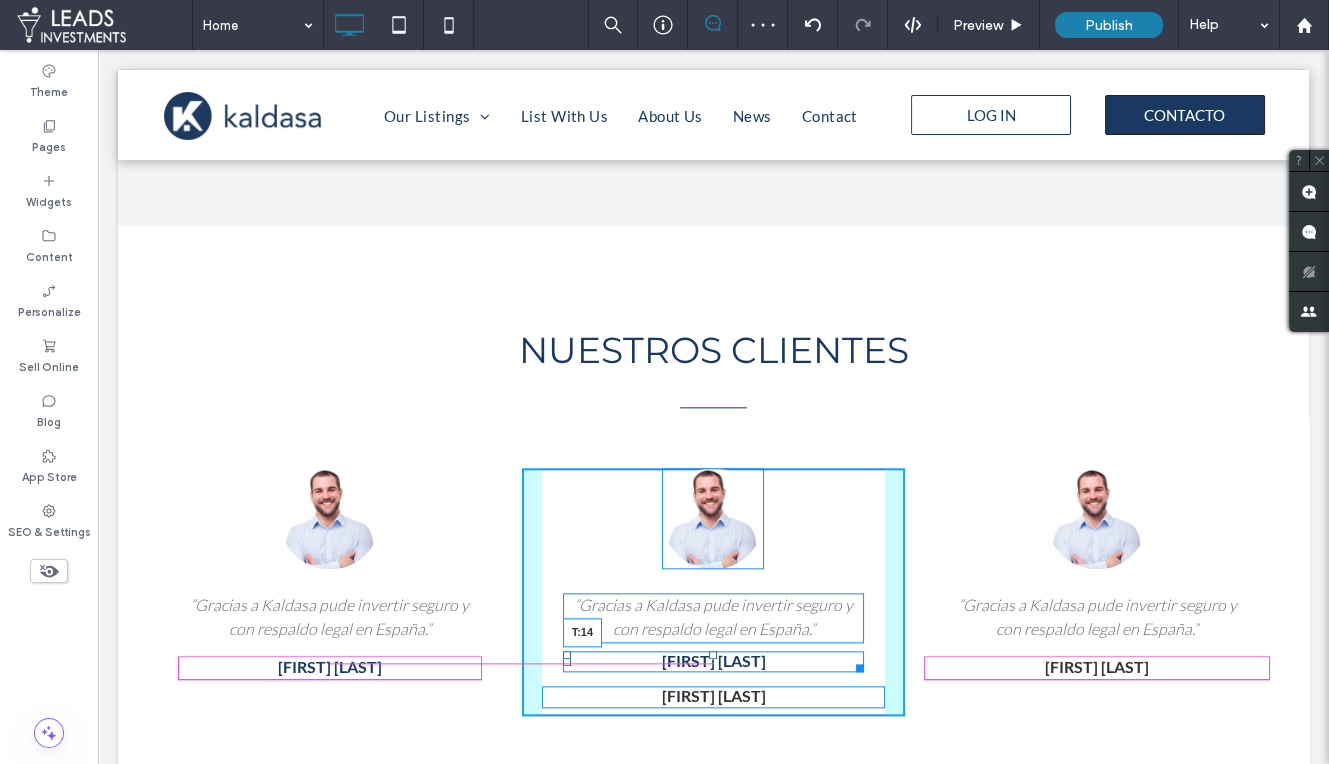 click at bounding box center (713, 655) 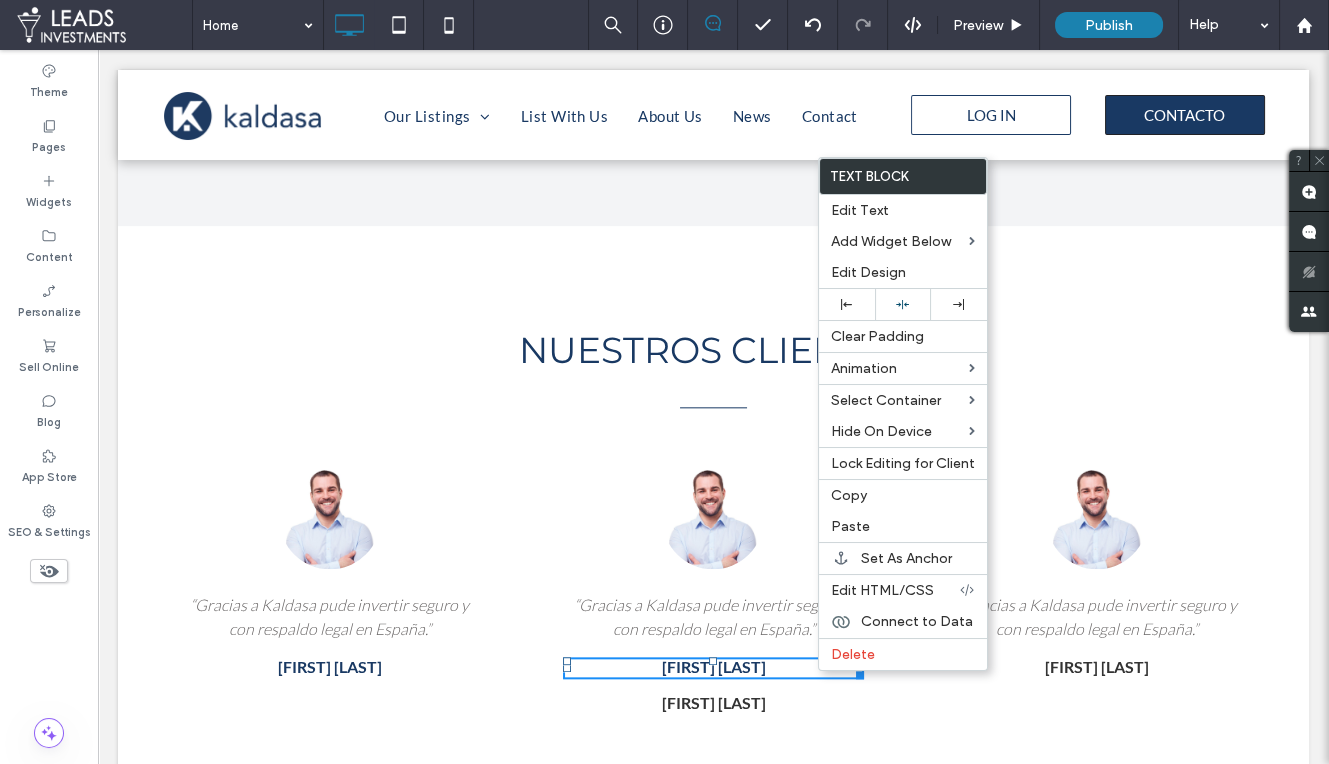 drag, startPoint x: 909, startPoint y: 305, endPoint x: 811, endPoint y: 308, distance: 98.045906 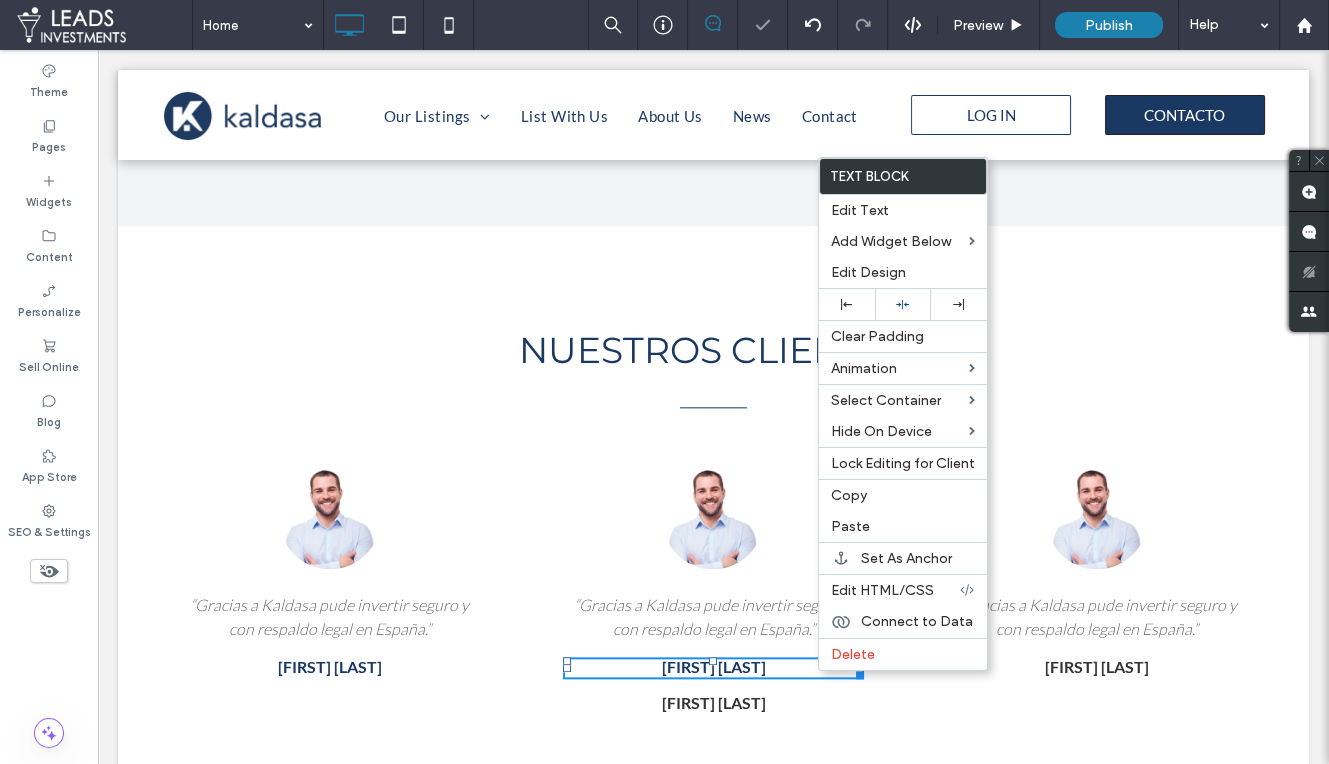 drag, startPoint x: 581, startPoint y: 243, endPoint x: 741, endPoint y: 594, distance: 385.7473 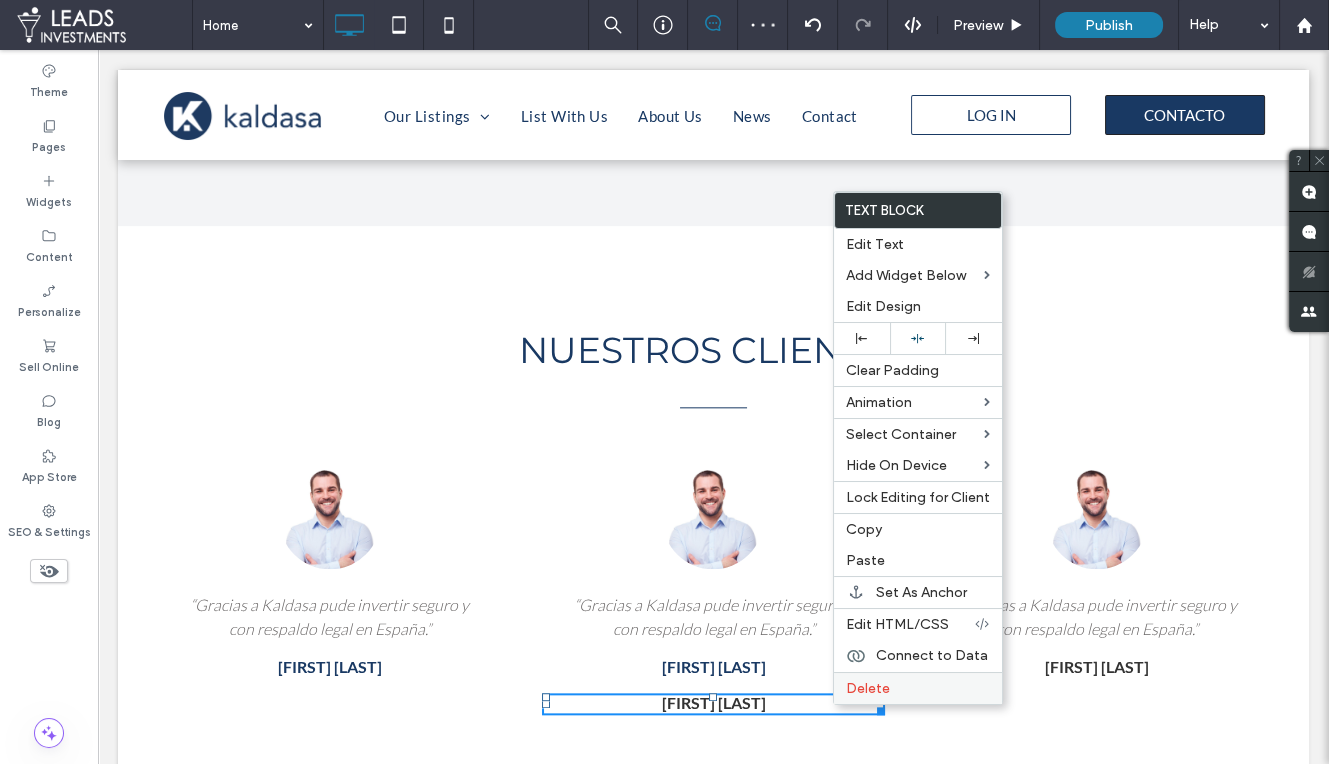 click on "Delete" at bounding box center [868, 688] 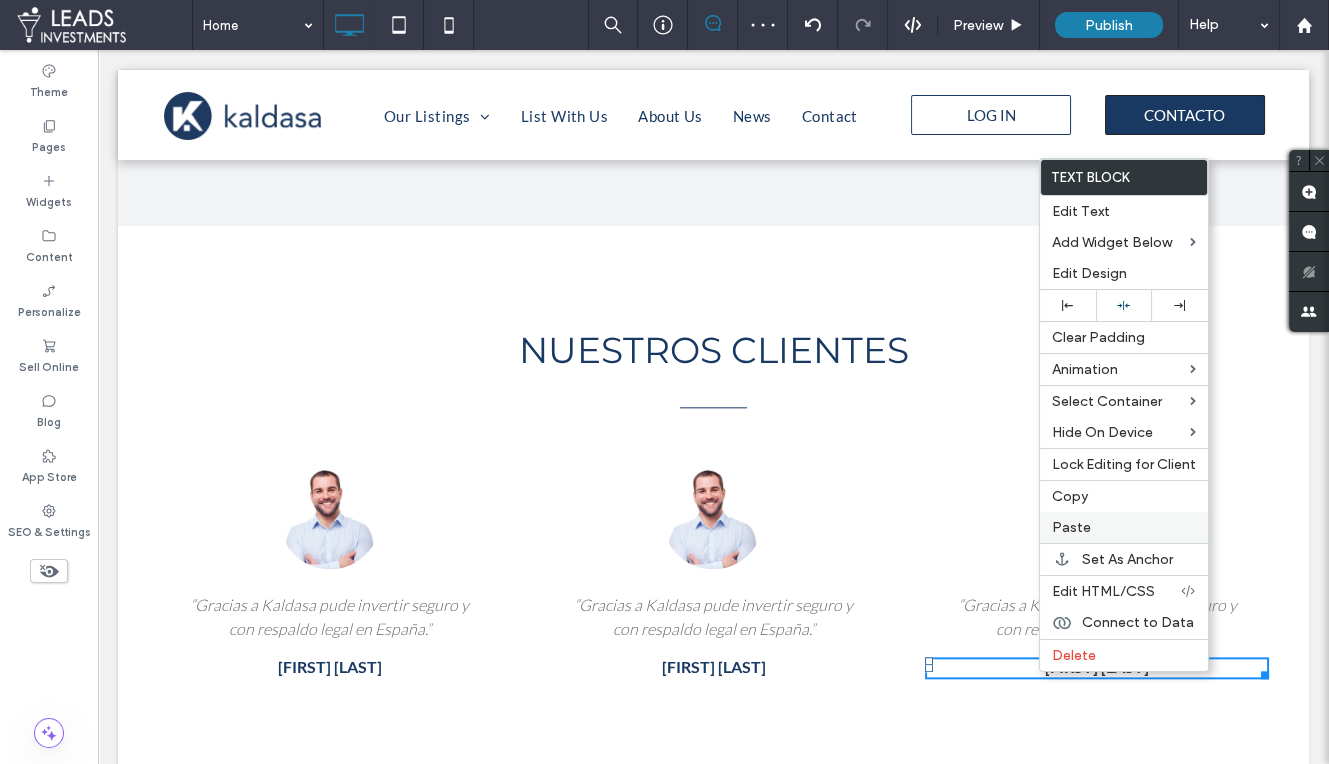 click on "Paste" at bounding box center [1071, 527] 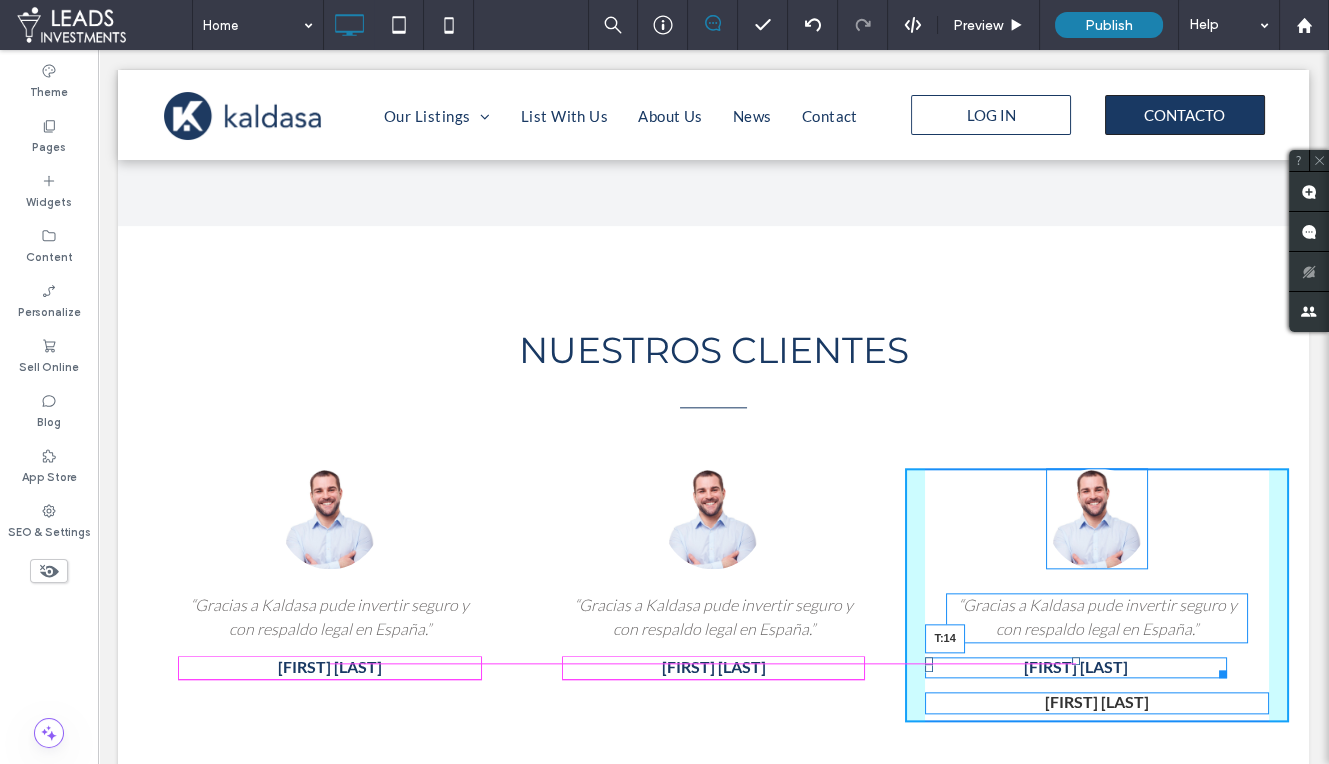 click at bounding box center (1076, 661) 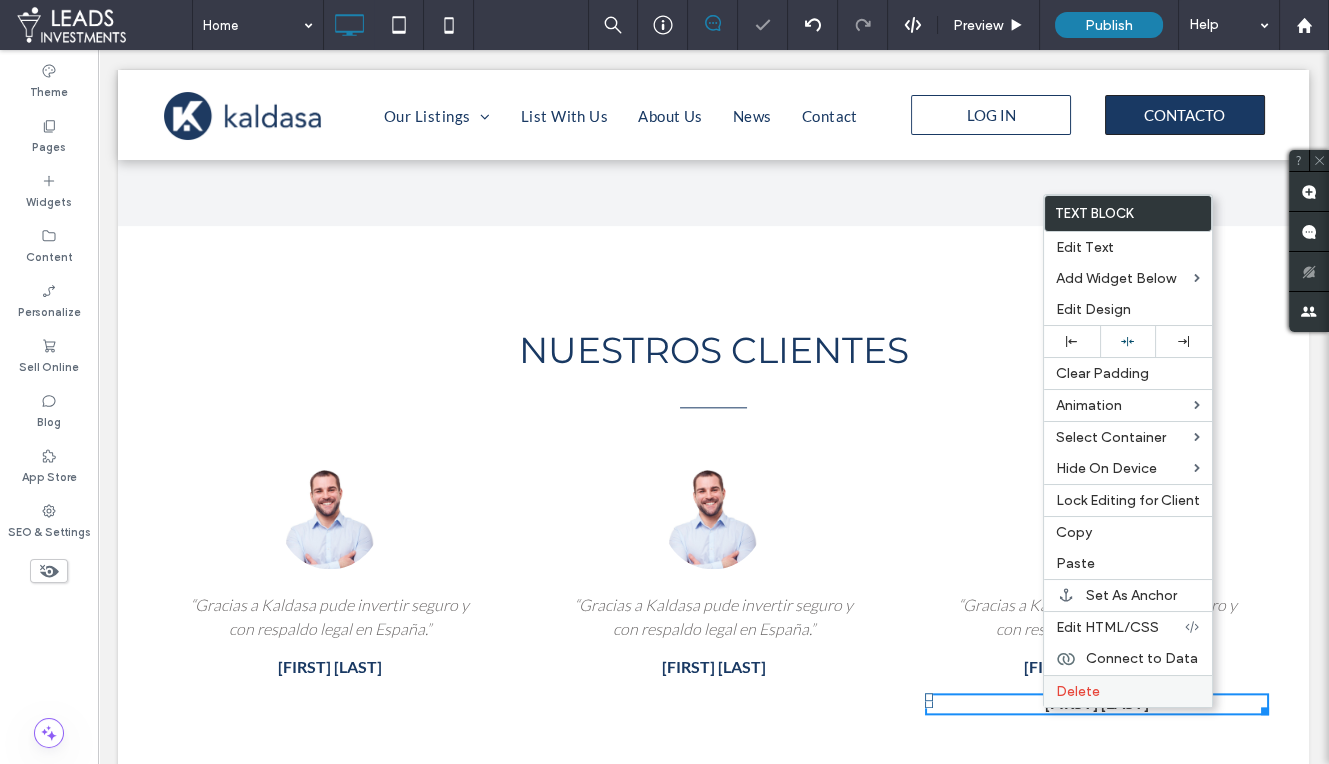 click on "Delete" at bounding box center [1128, 691] 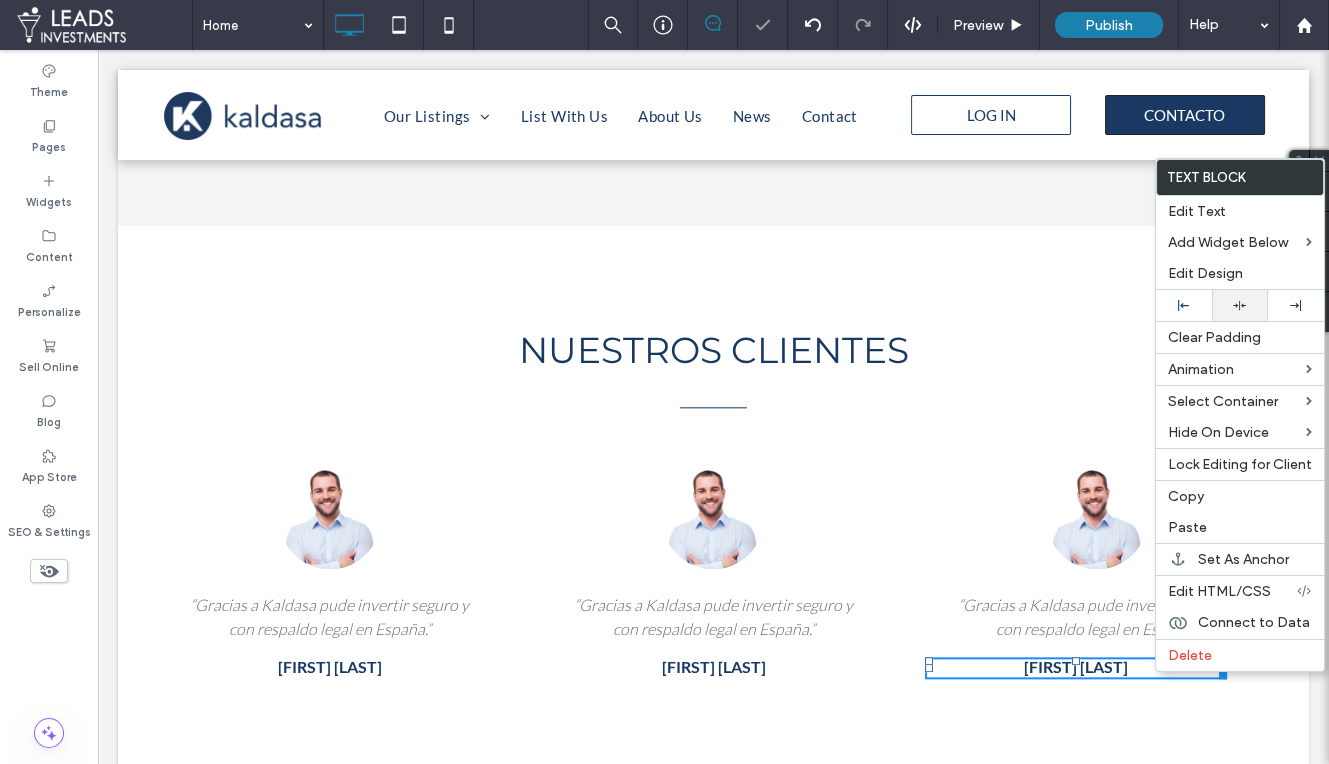 click 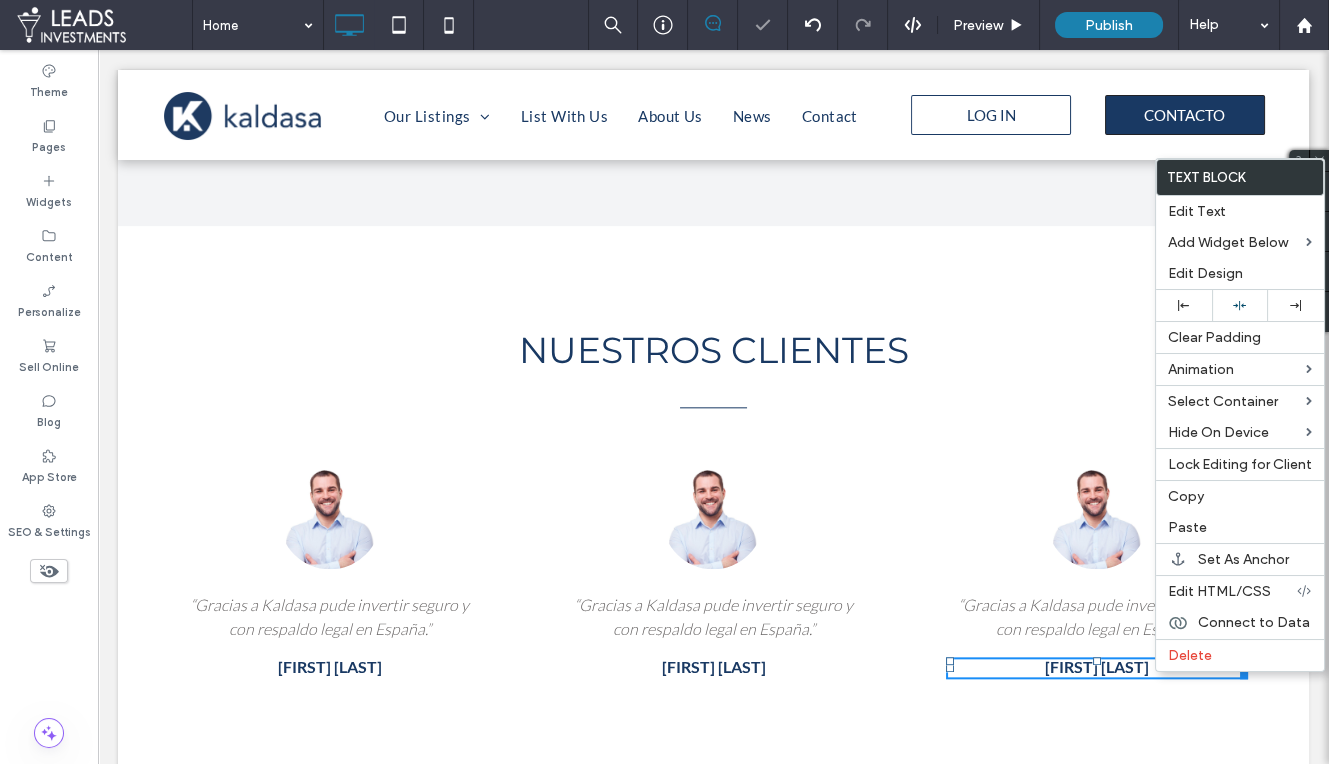 click on "NUESTROS CLIENTES
Click To Paste     Click To Paste     Click To Paste     Click To Paste
Row + Add Section" at bounding box center (713, 322) 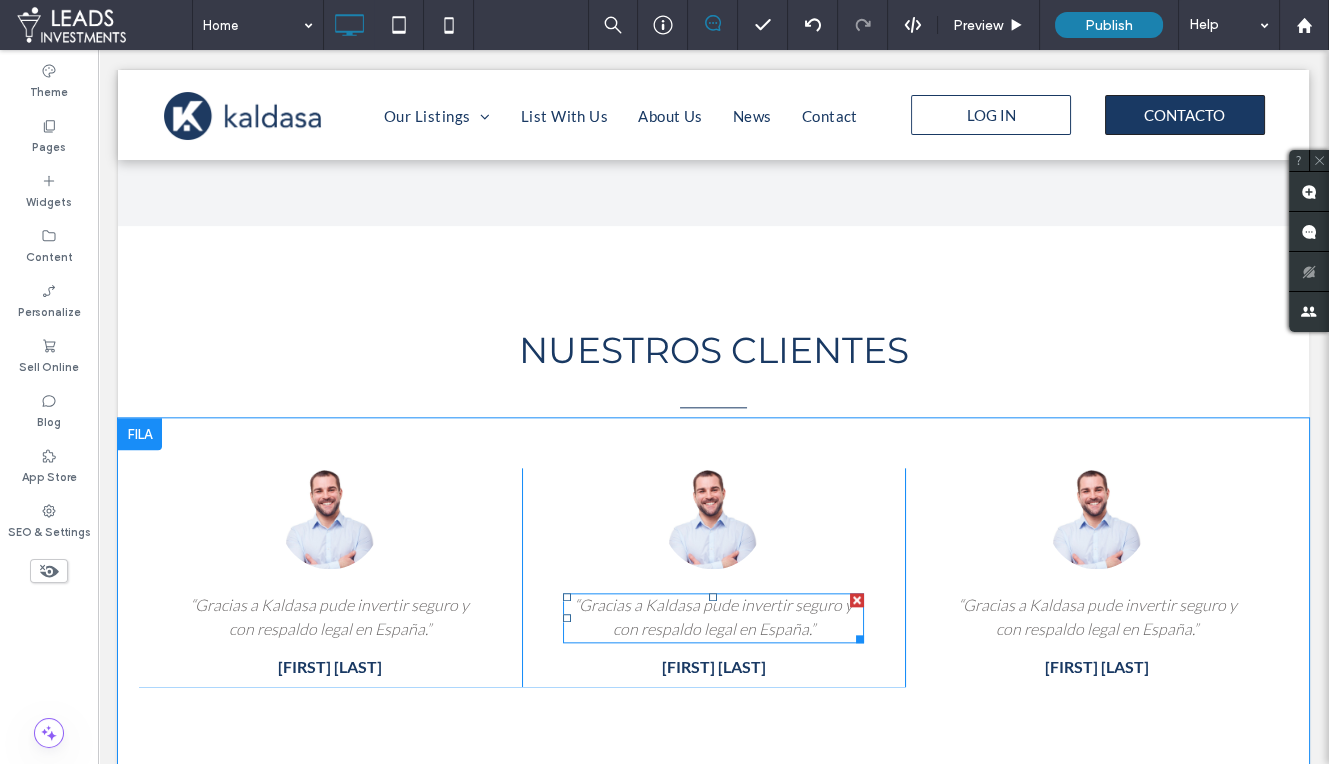 click on "“Gracias a Kaldasa pude invertir seguro y con respaldo legal en España.”" at bounding box center [713, 617] 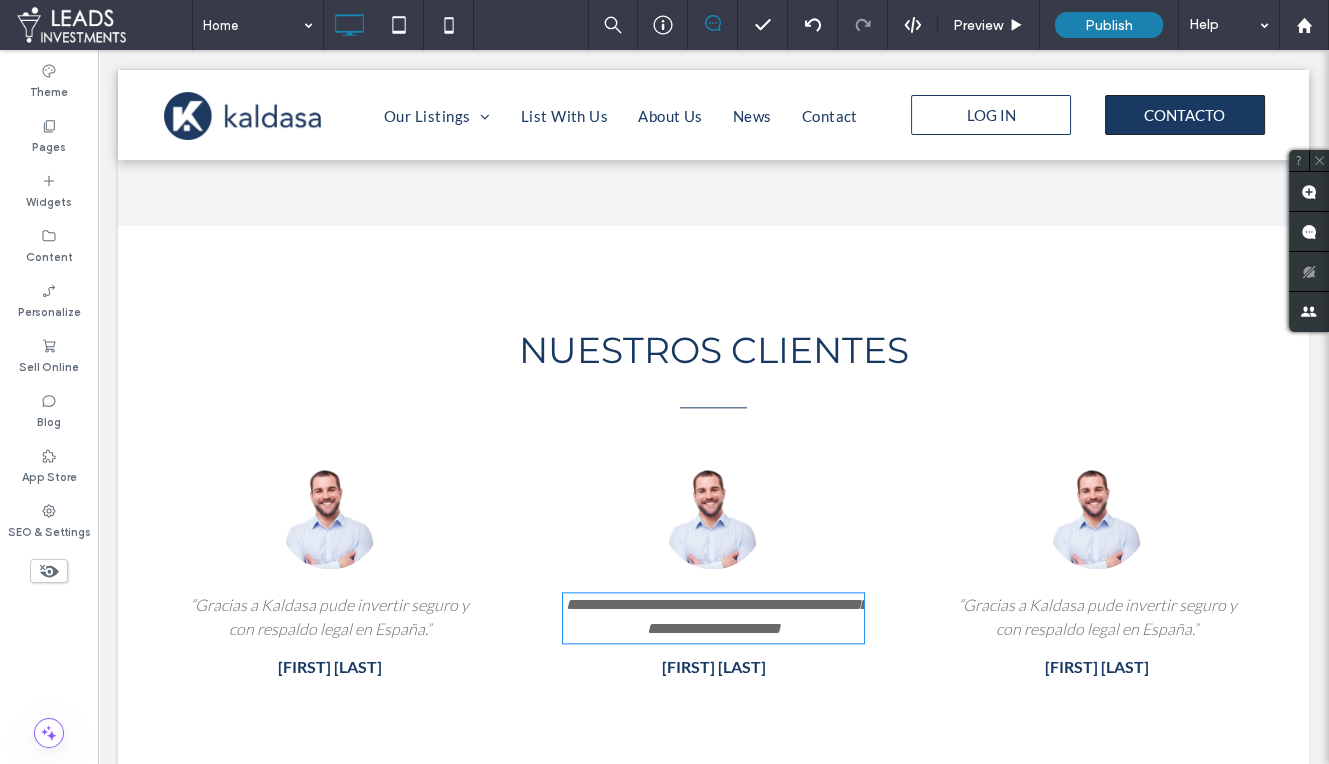 type on "****" 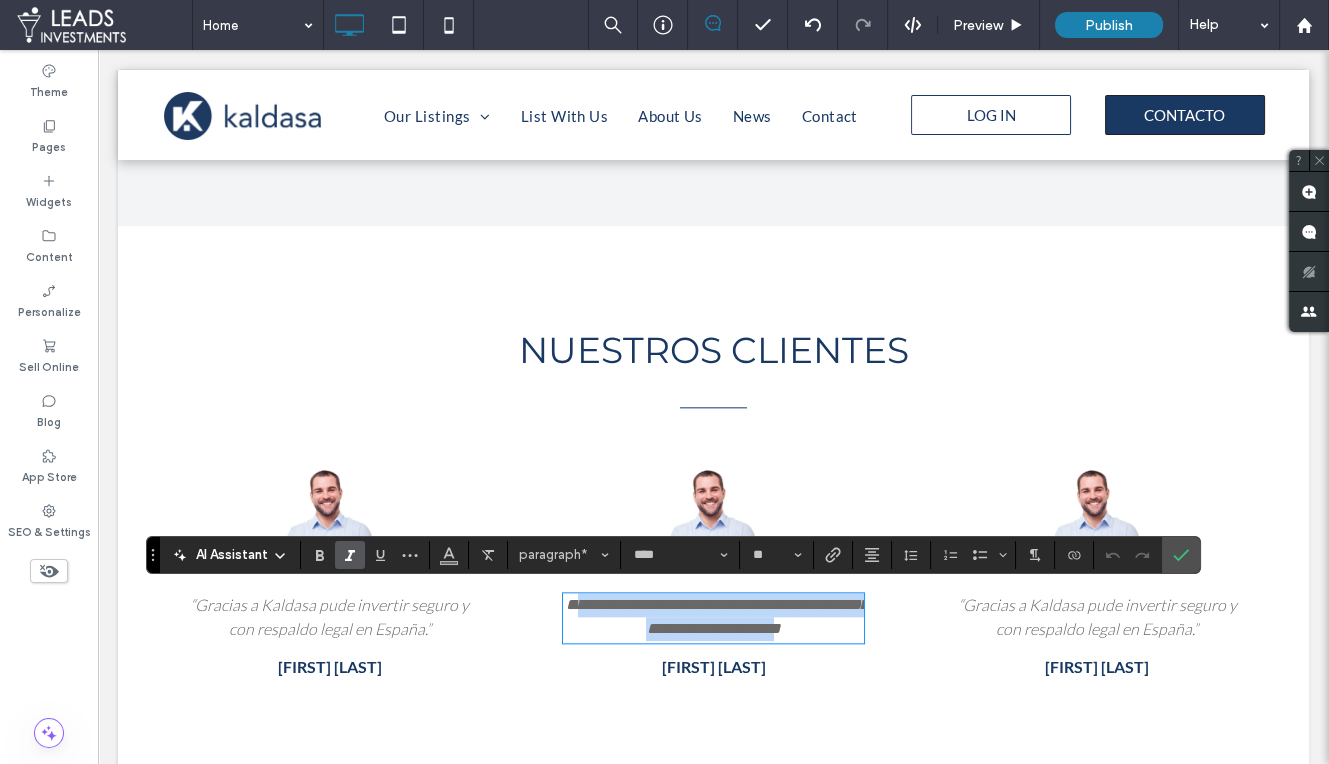 drag, startPoint x: 810, startPoint y: 624, endPoint x: 593, endPoint y: 605, distance: 217.83022 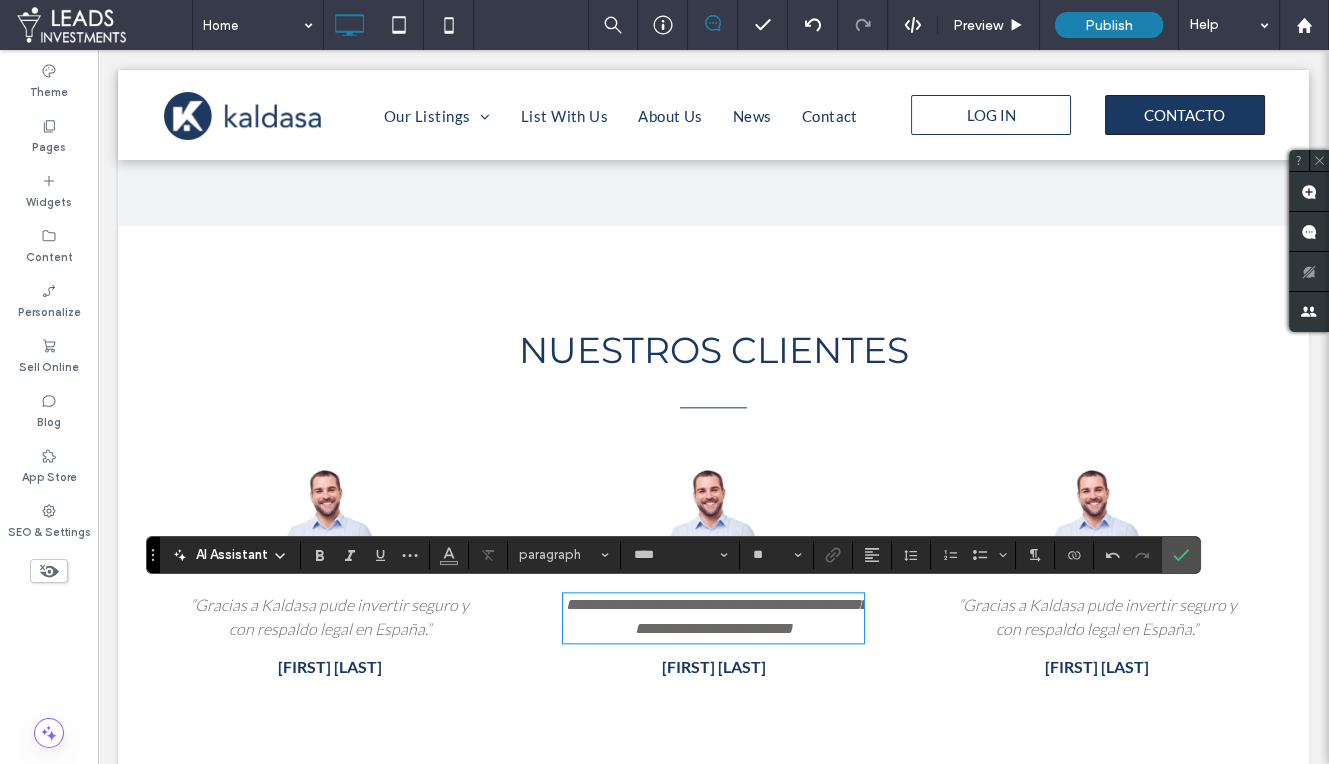 scroll, scrollTop: 0, scrollLeft: 0, axis: both 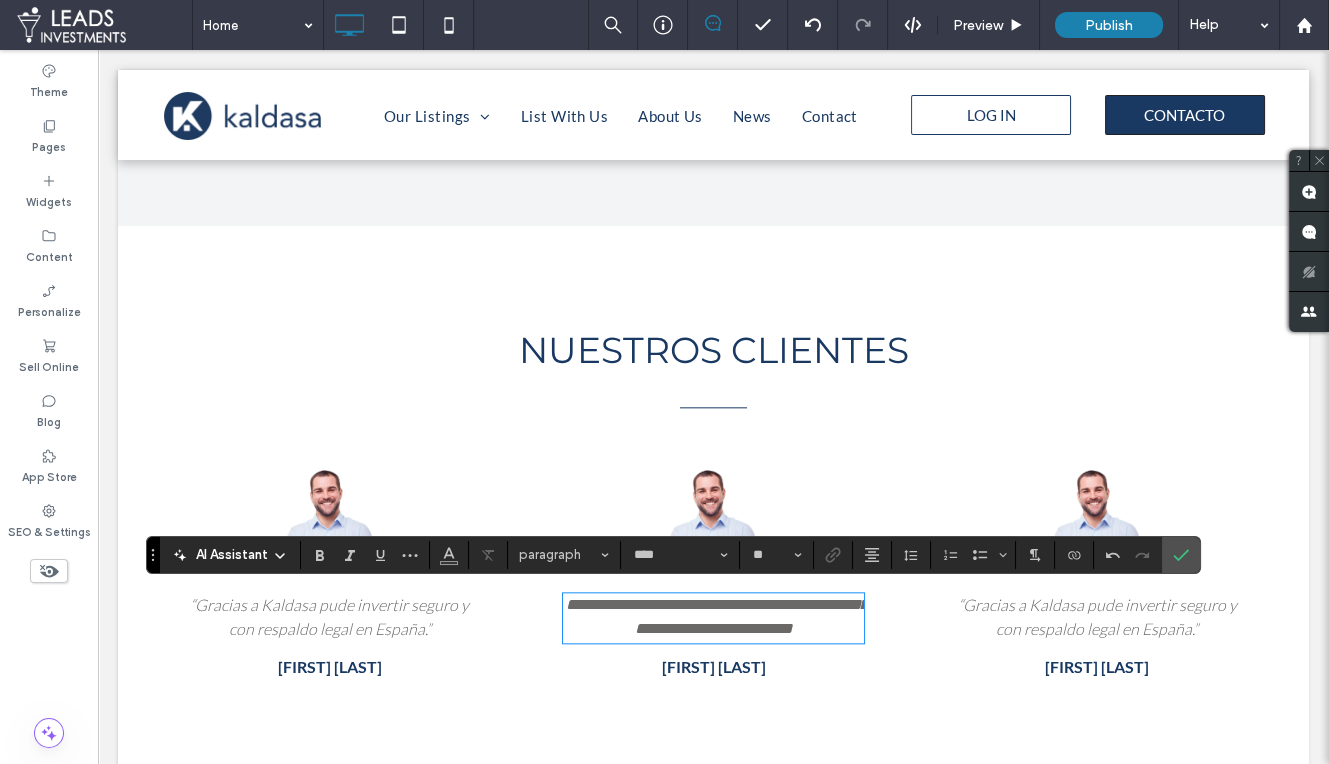 drag, startPoint x: 588, startPoint y: 601, endPoint x: 621, endPoint y: 635, distance: 47.38143 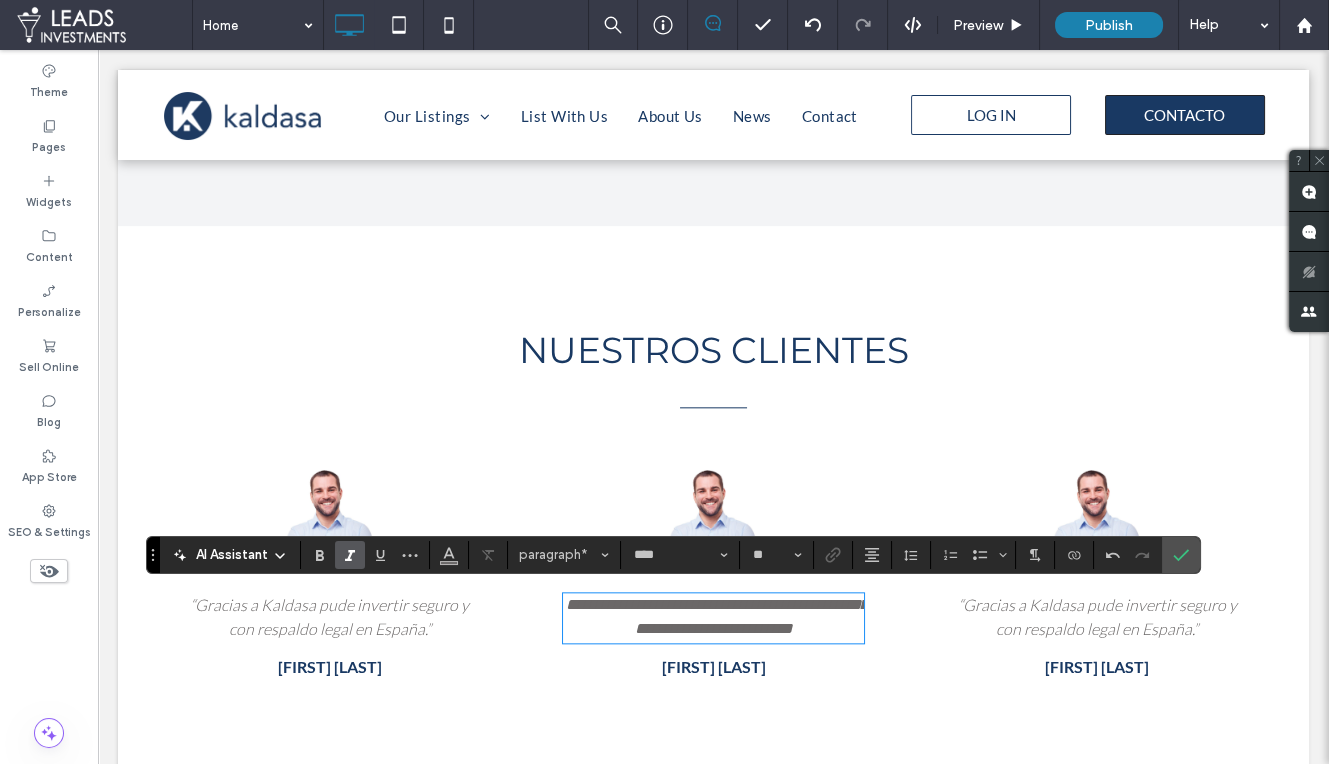 type 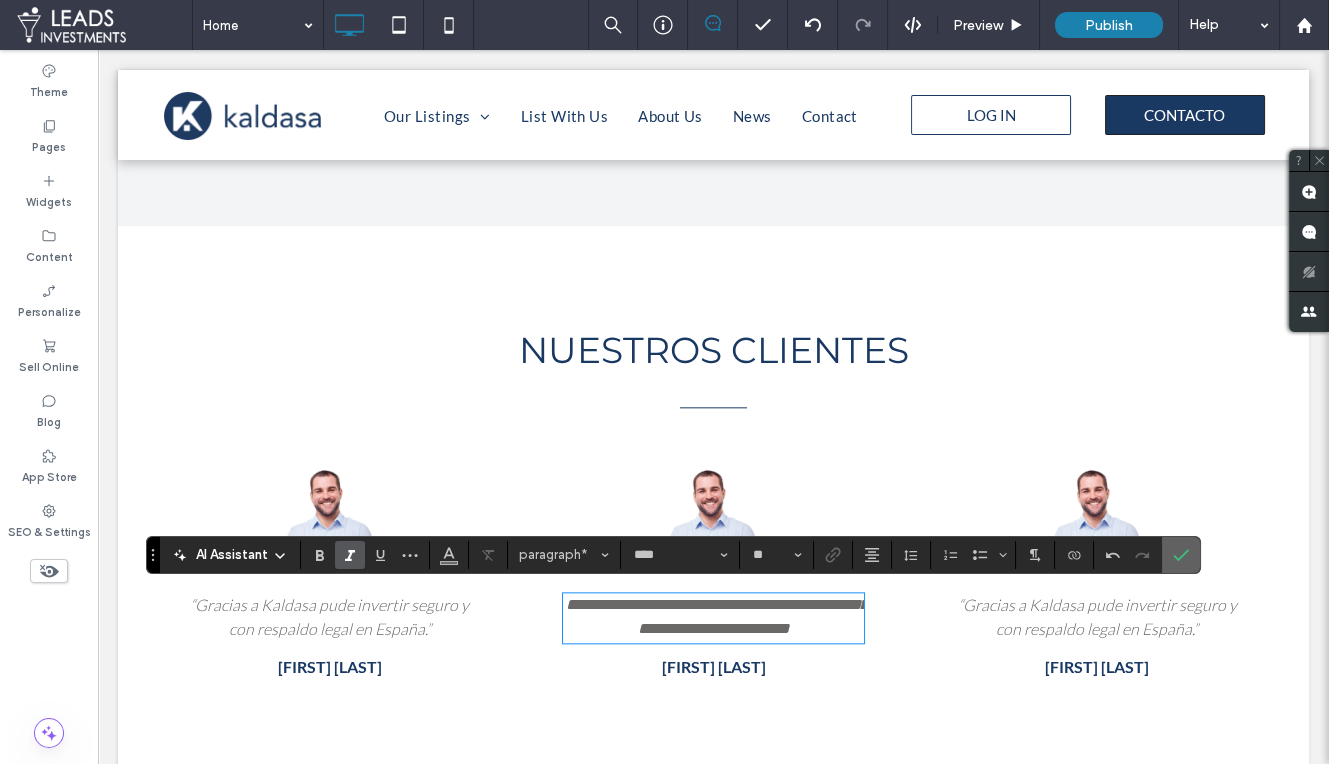 click 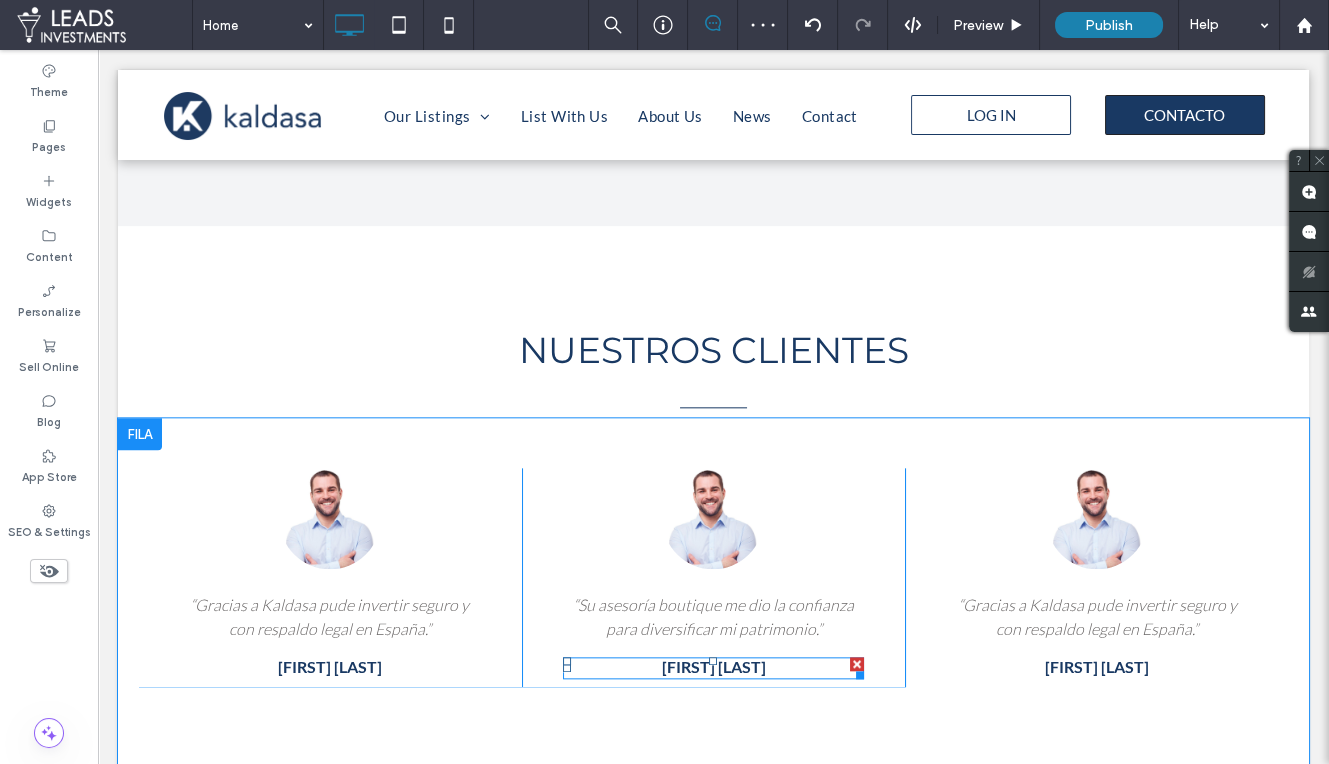 click on "[FIRST] [LAST]" at bounding box center (713, 666) 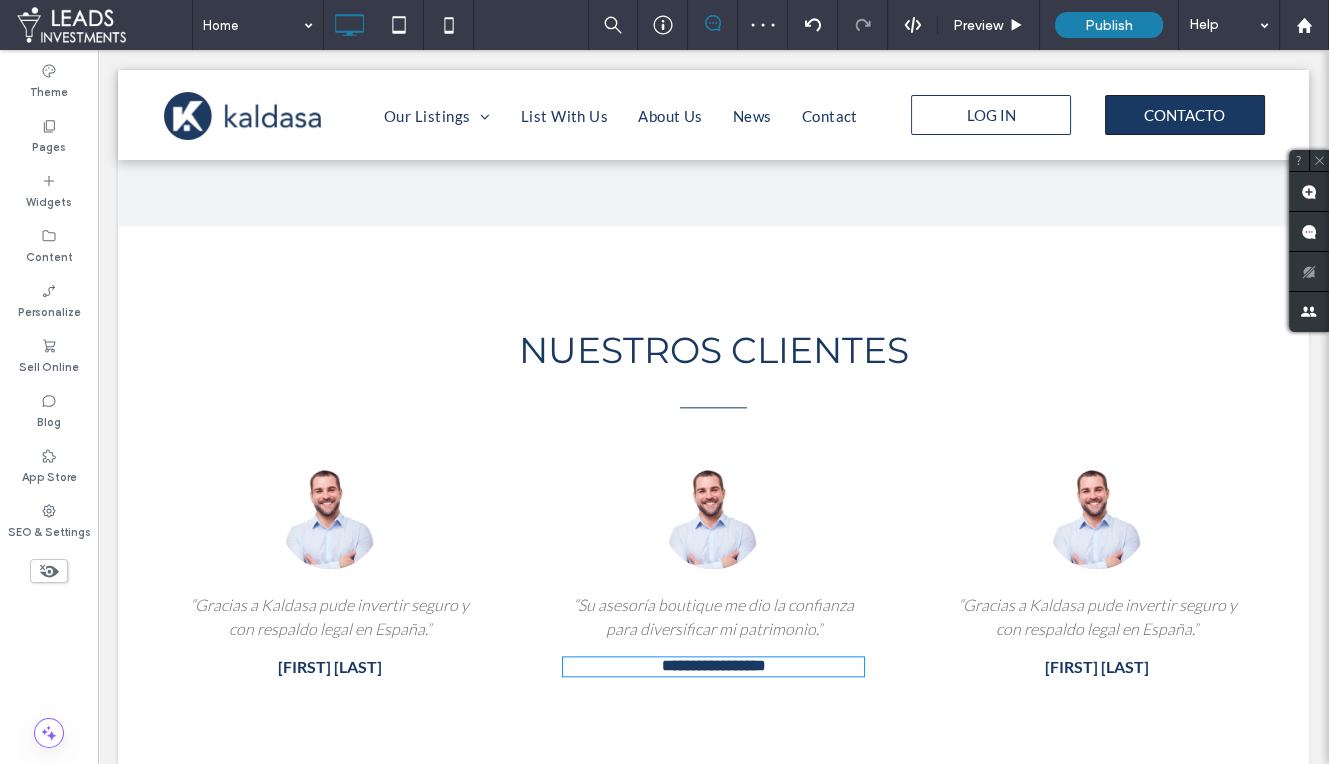 drag, startPoint x: 709, startPoint y: 664, endPoint x: 773, endPoint y: 665, distance: 64.00781 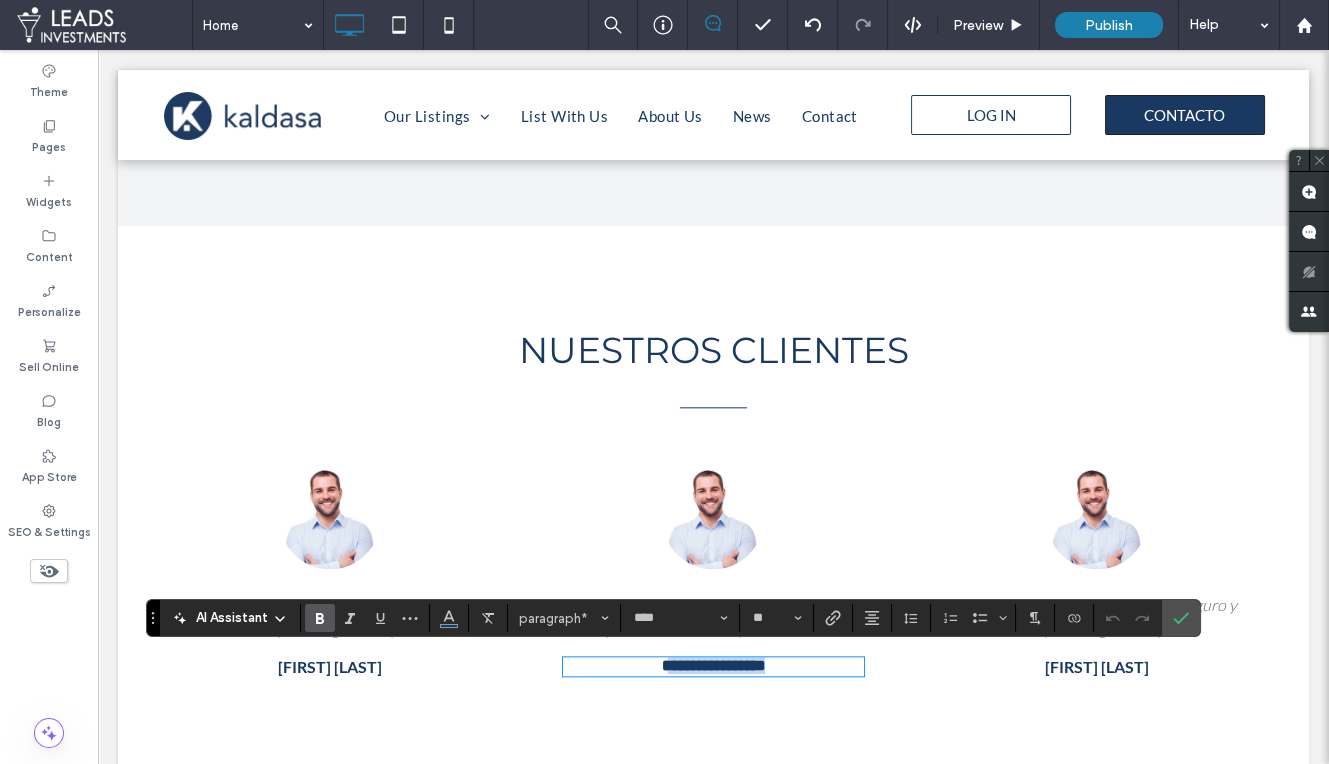 drag, startPoint x: 718, startPoint y: 664, endPoint x: 660, endPoint y: 665, distance: 58.00862 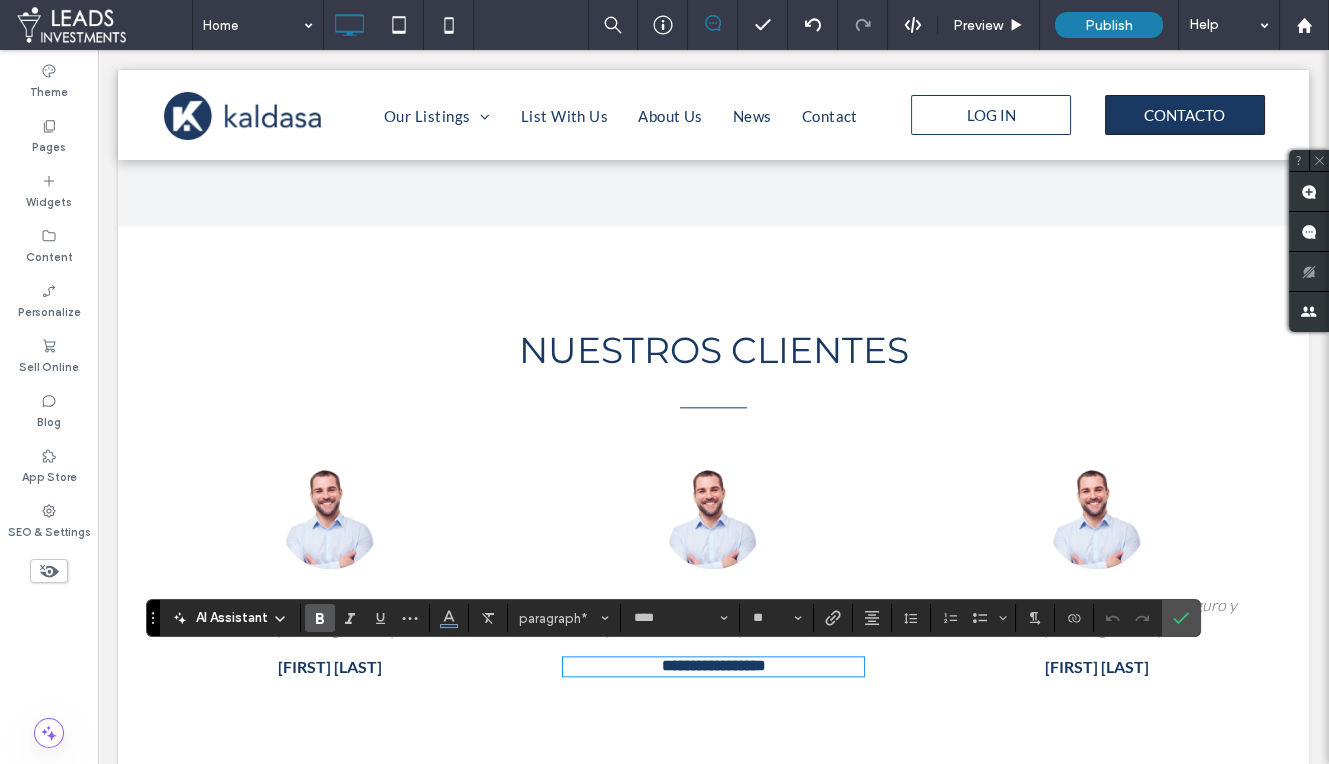 scroll, scrollTop: 0, scrollLeft: 0, axis: both 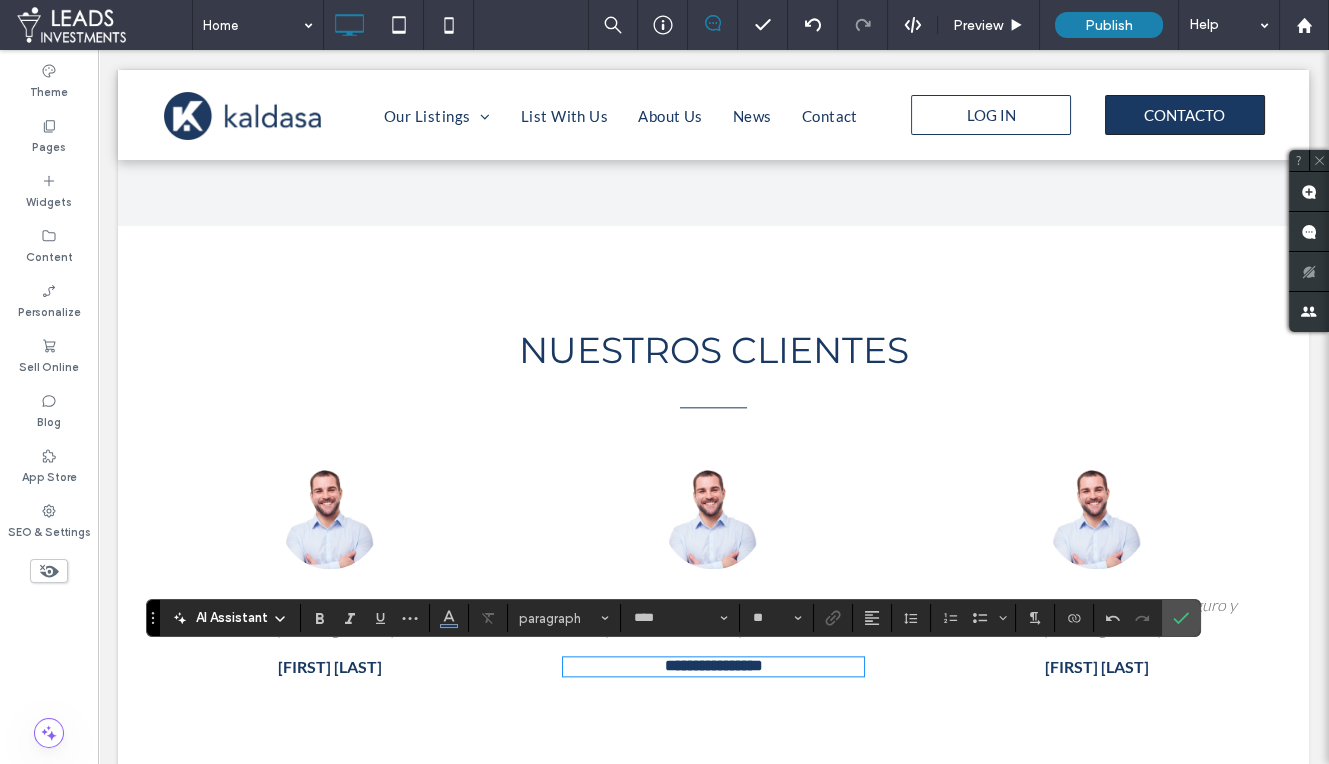 drag, startPoint x: 655, startPoint y: 661, endPoint x: 671, endPoint y: 677, distance: 22.627417 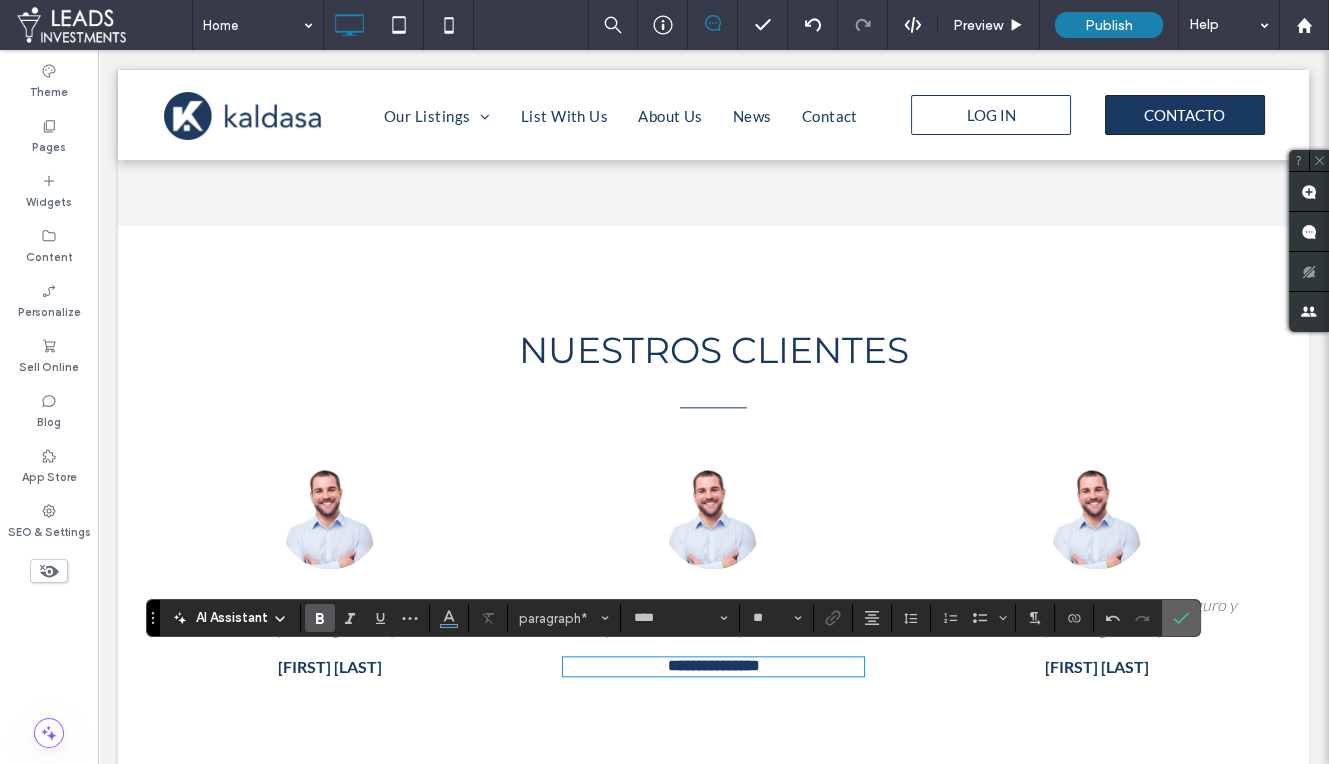 click 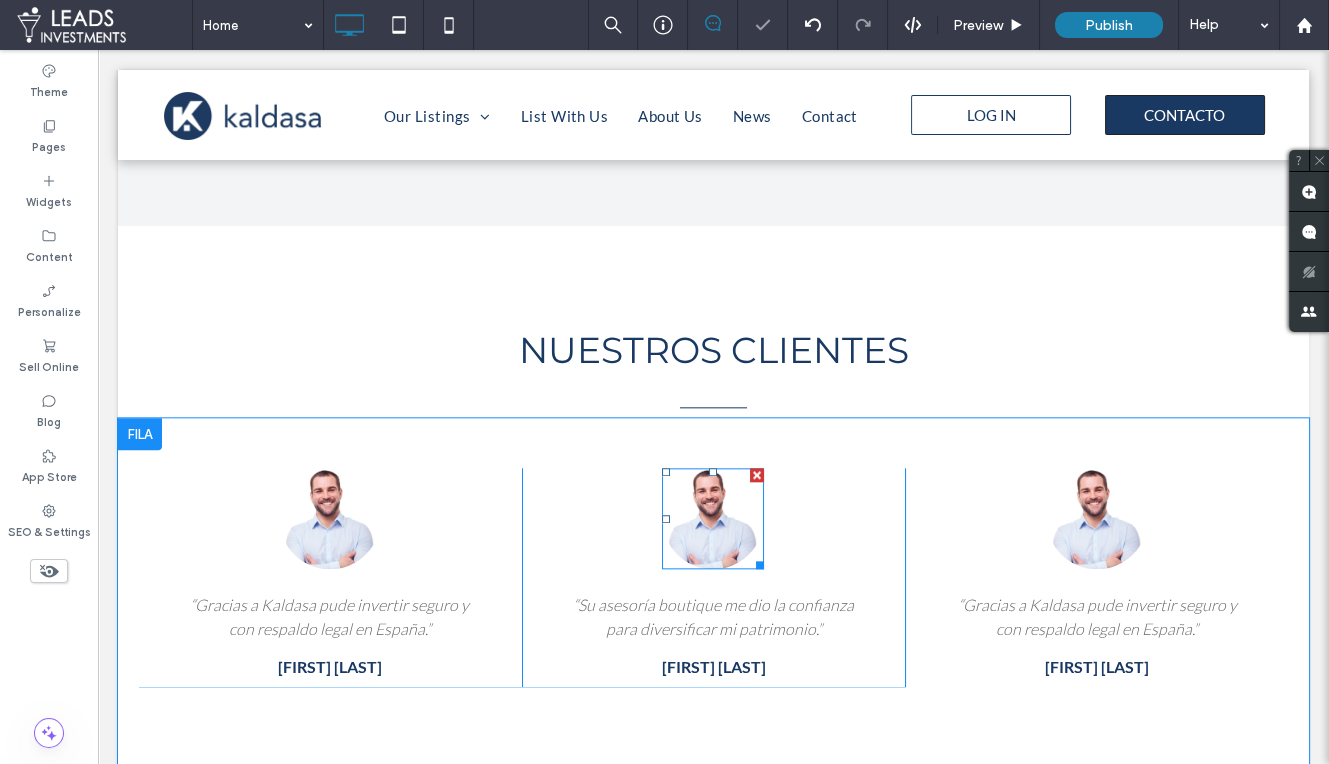click at bounding box center [713, 518] 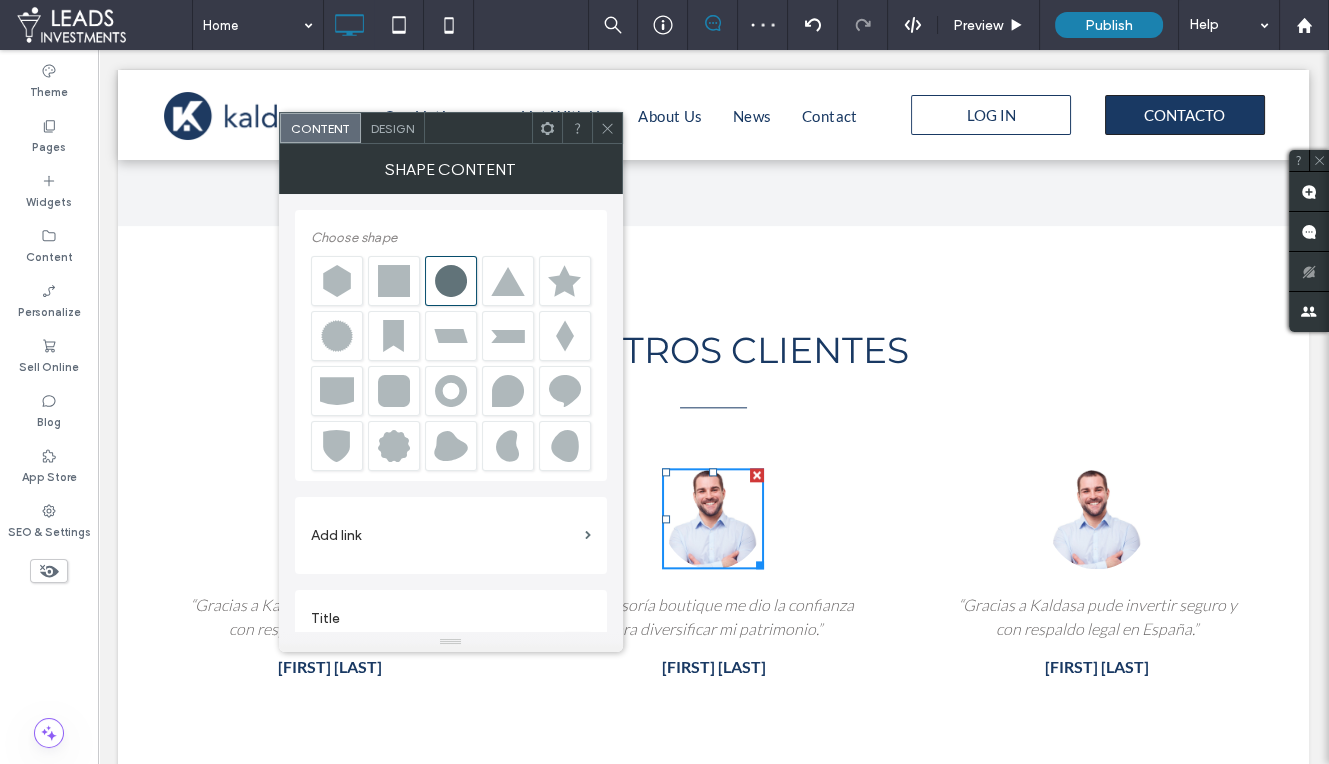 click on "Design" at bounding box center [393, 128] 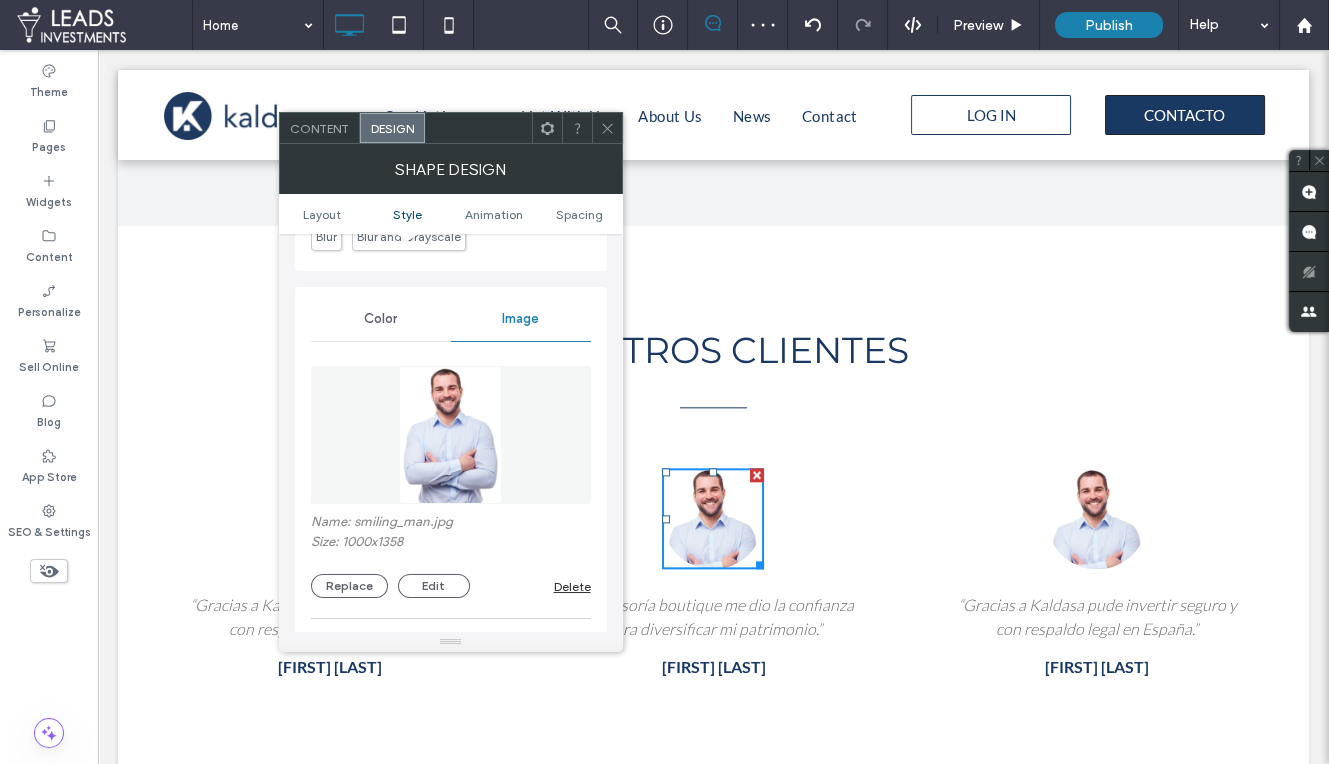 scroll, scrollTop: 660, scrollLeft: 0, axis: vertical 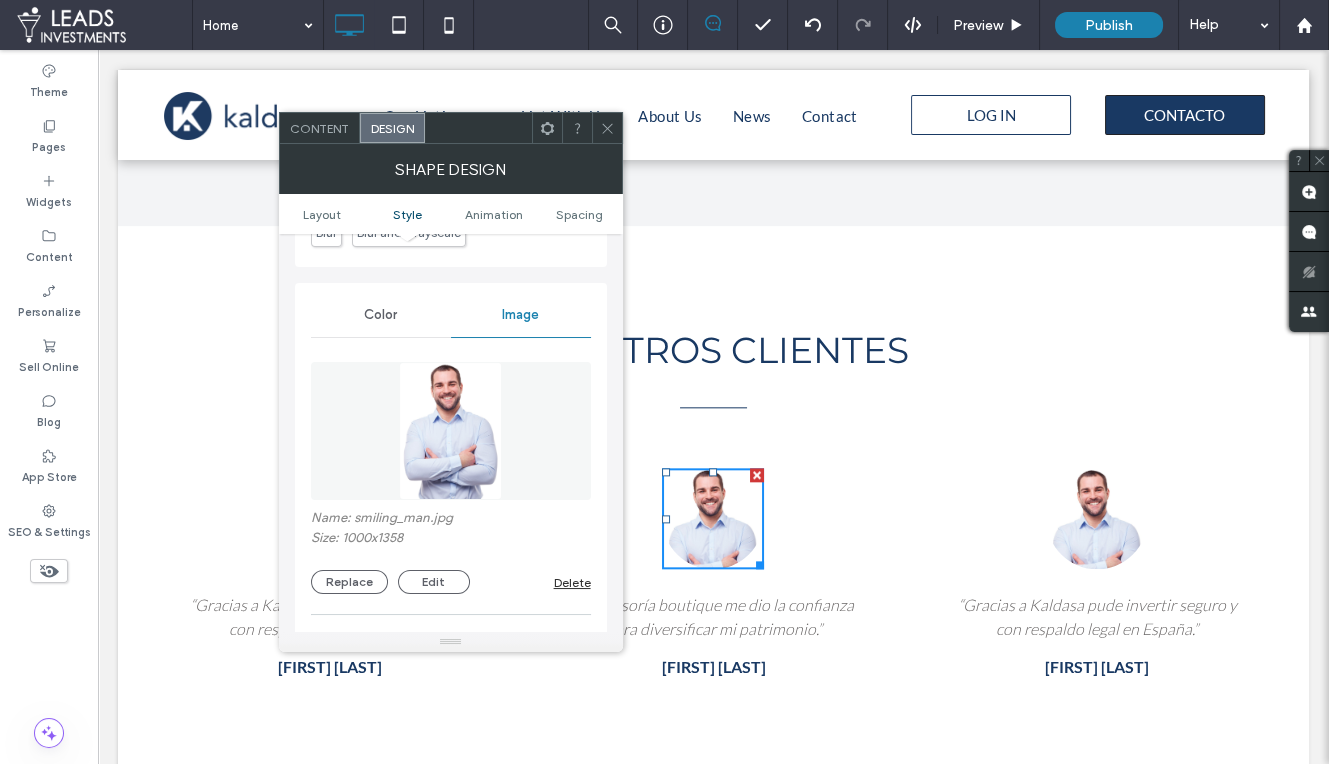click on "Name: smiling_man.jpg Size: 1000x1358 Replace Edit Delete" at bounding box center (451, 473) 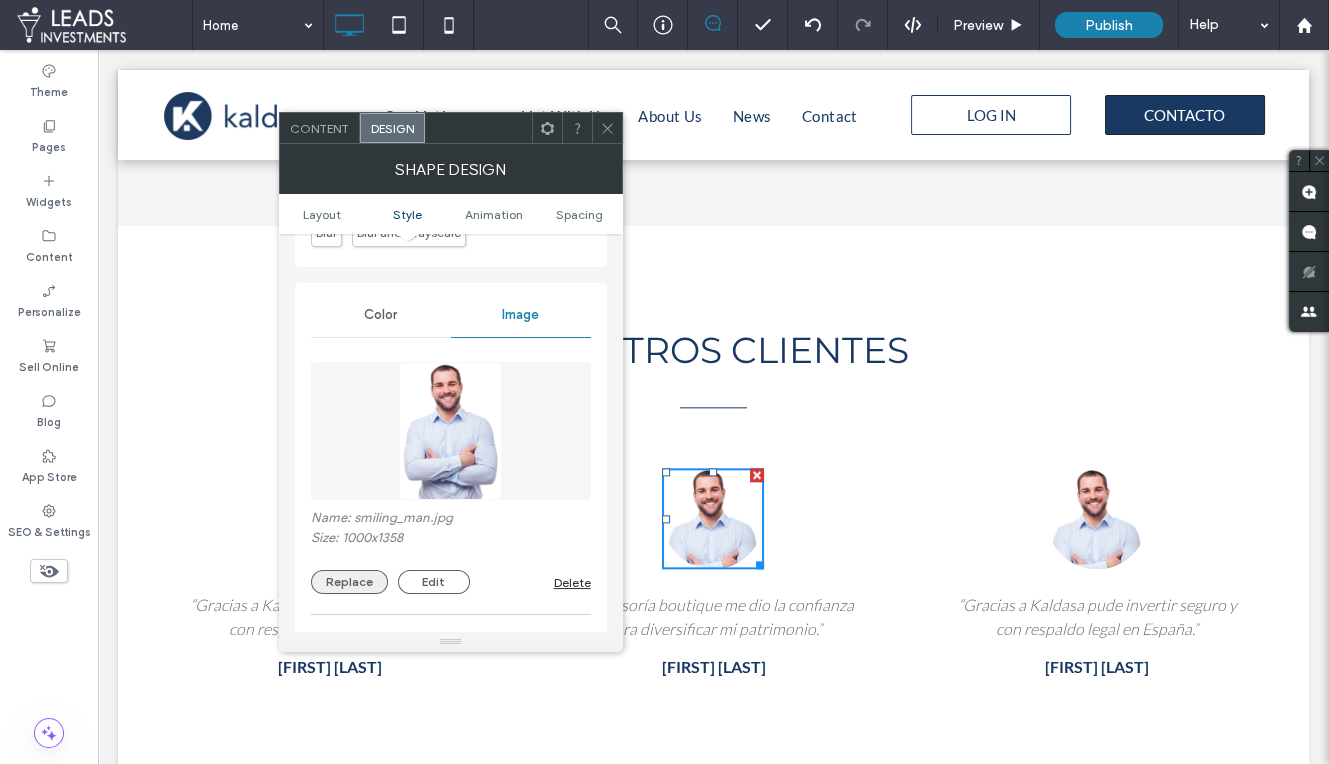 click on "Replace" at bounding box center (349, 582) 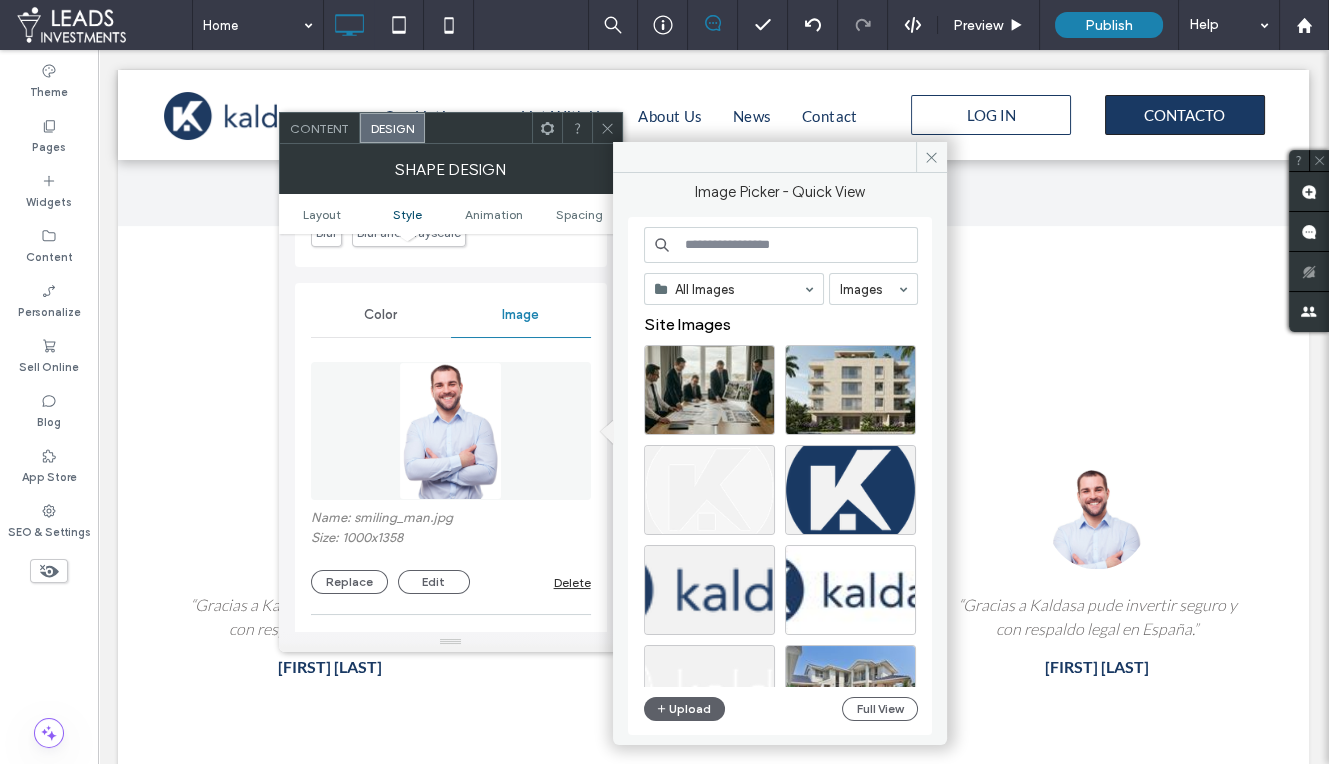 click at bounding box center [781, 245] 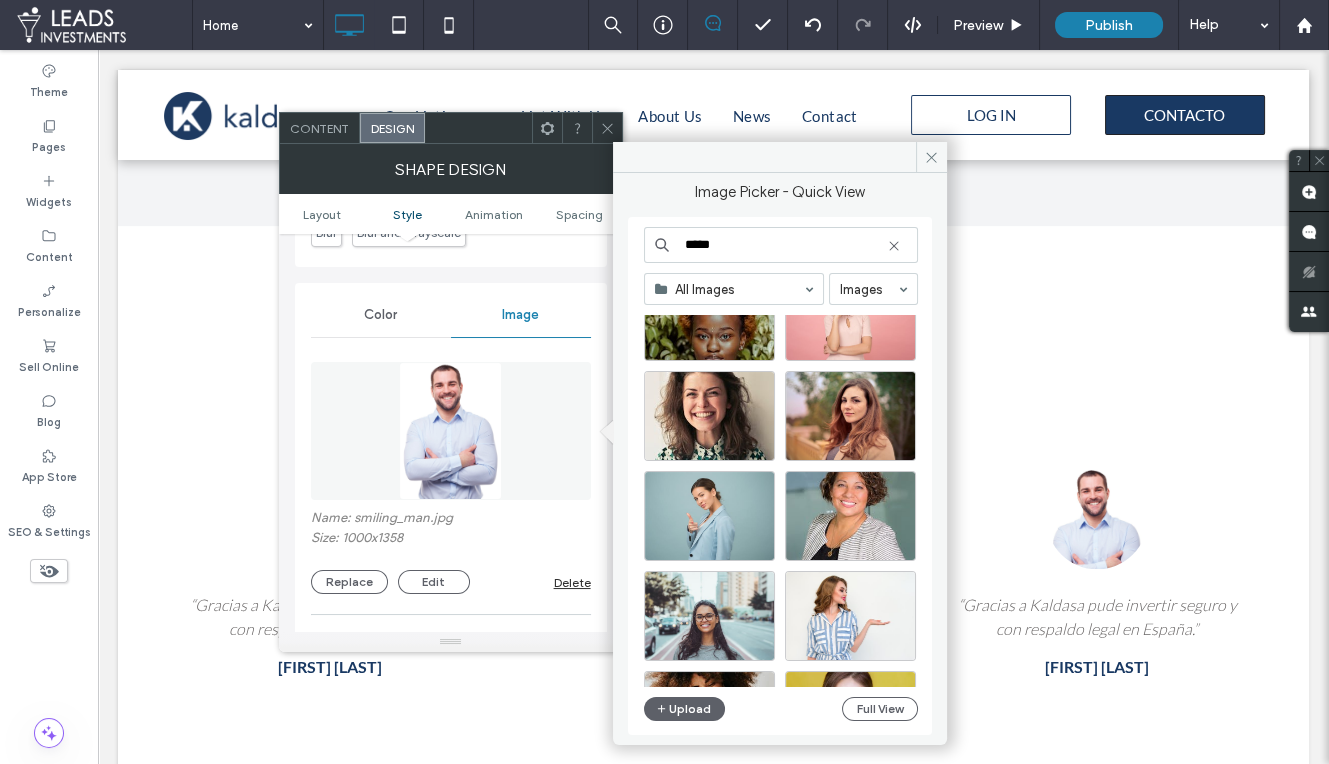 scroll, scrollTop: 102, scrollLeft: 0, axis: vertical 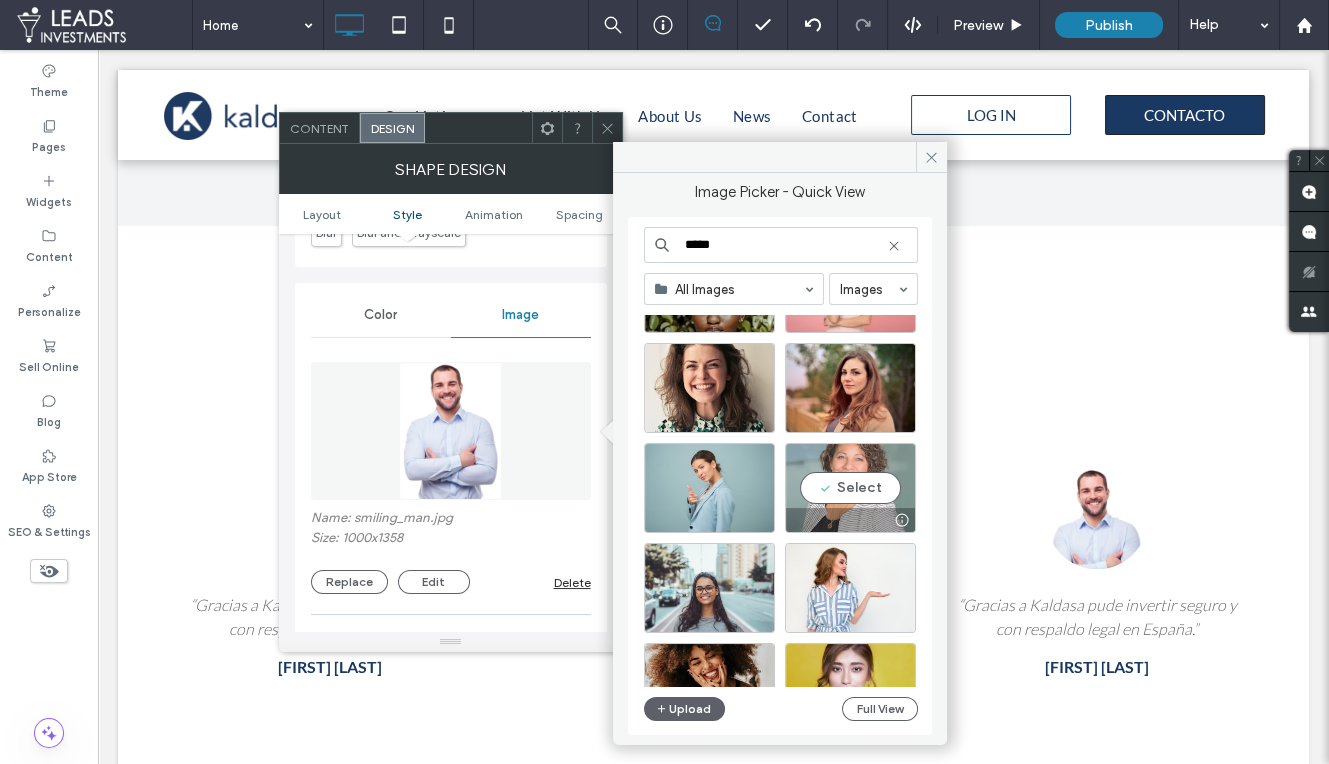 type on "*****" 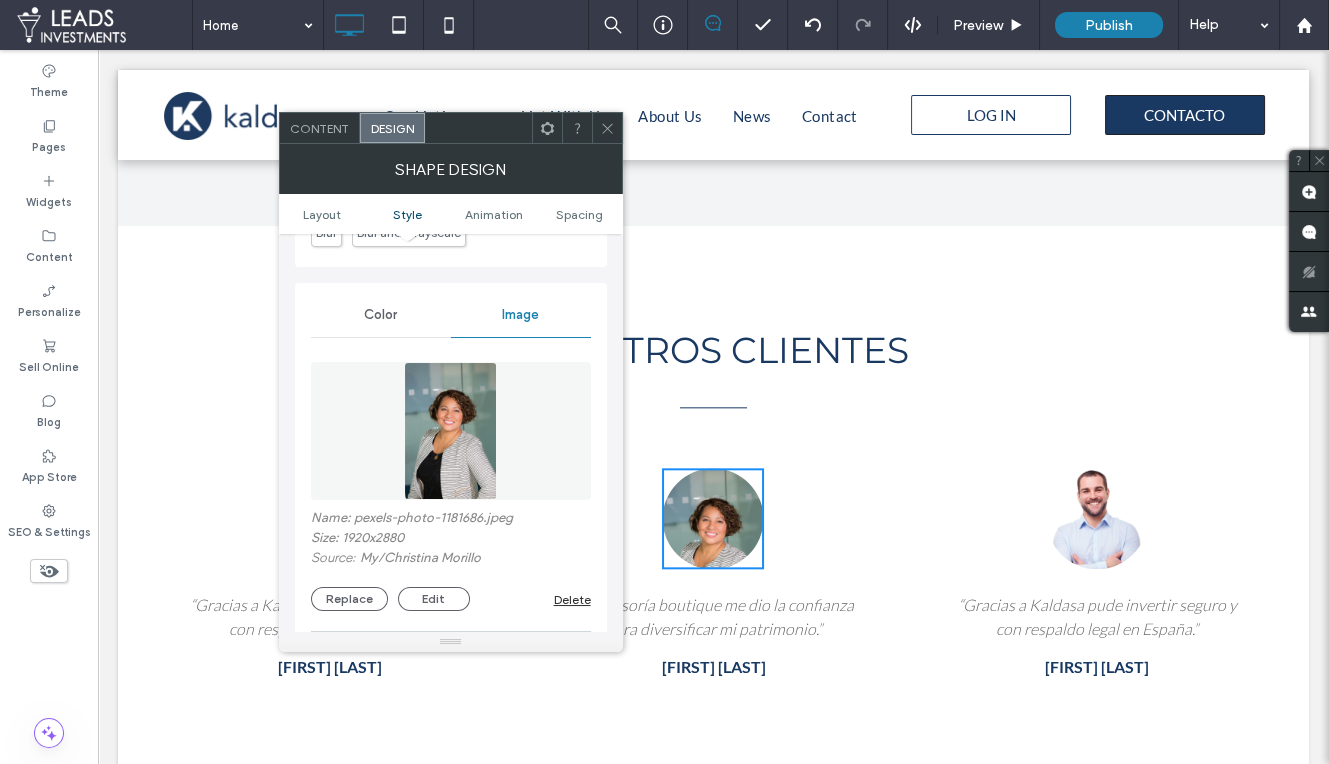 click 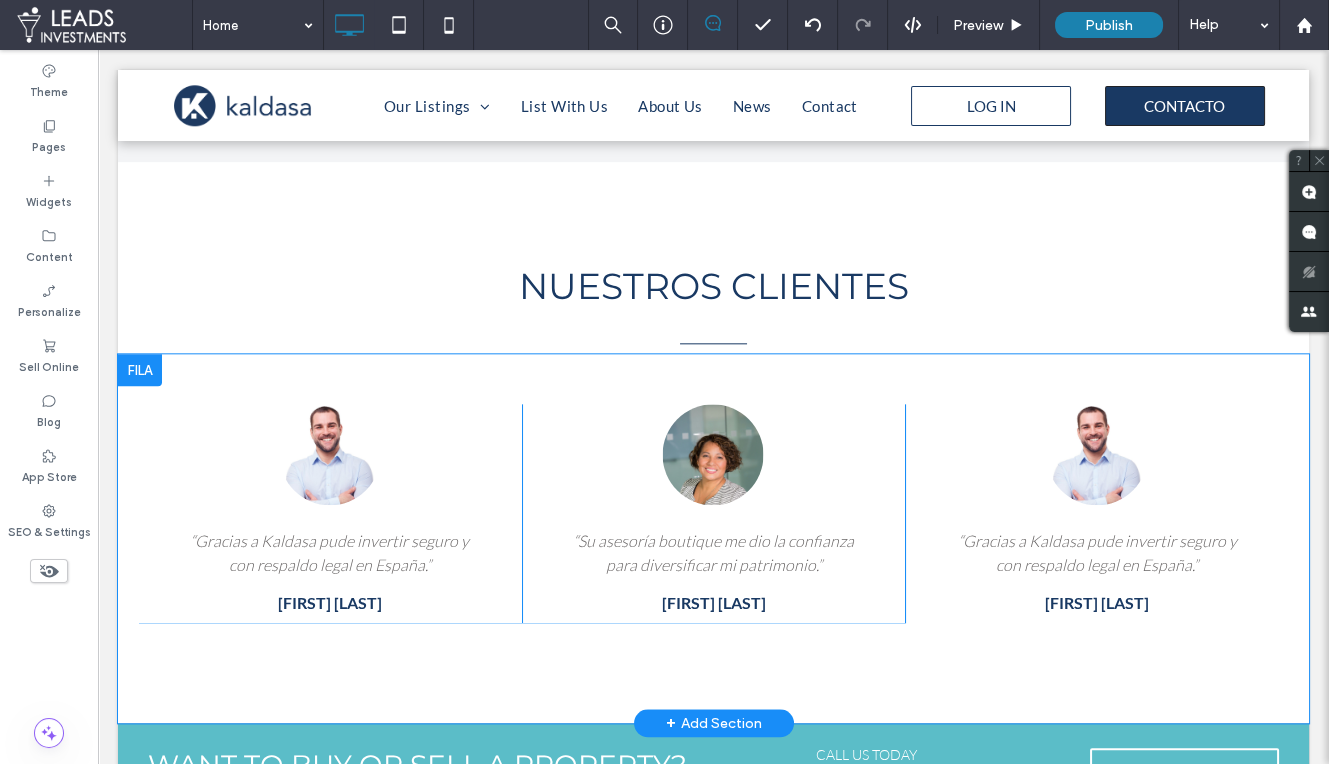 scroll, scrollTop: 3696, scrollLeft: 0, axis: vertical 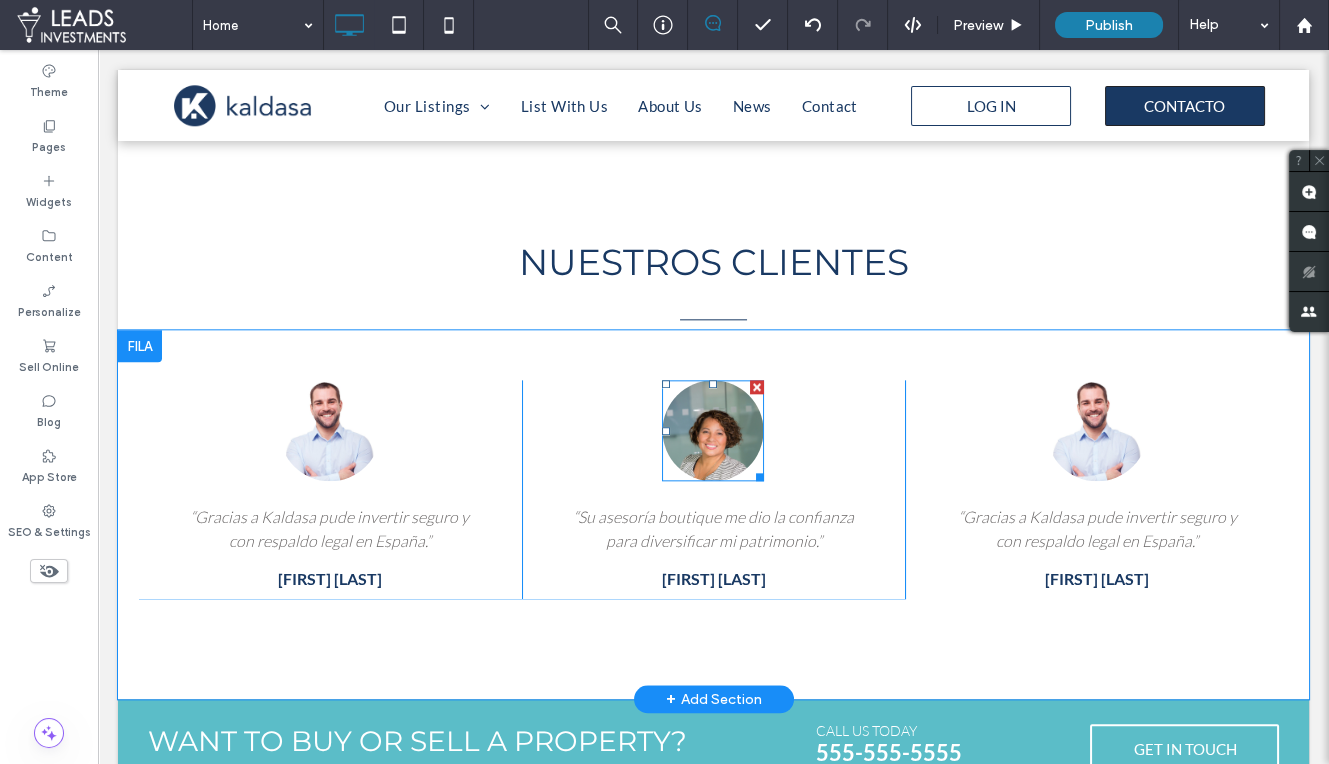 click at bounding box center [713, 430] 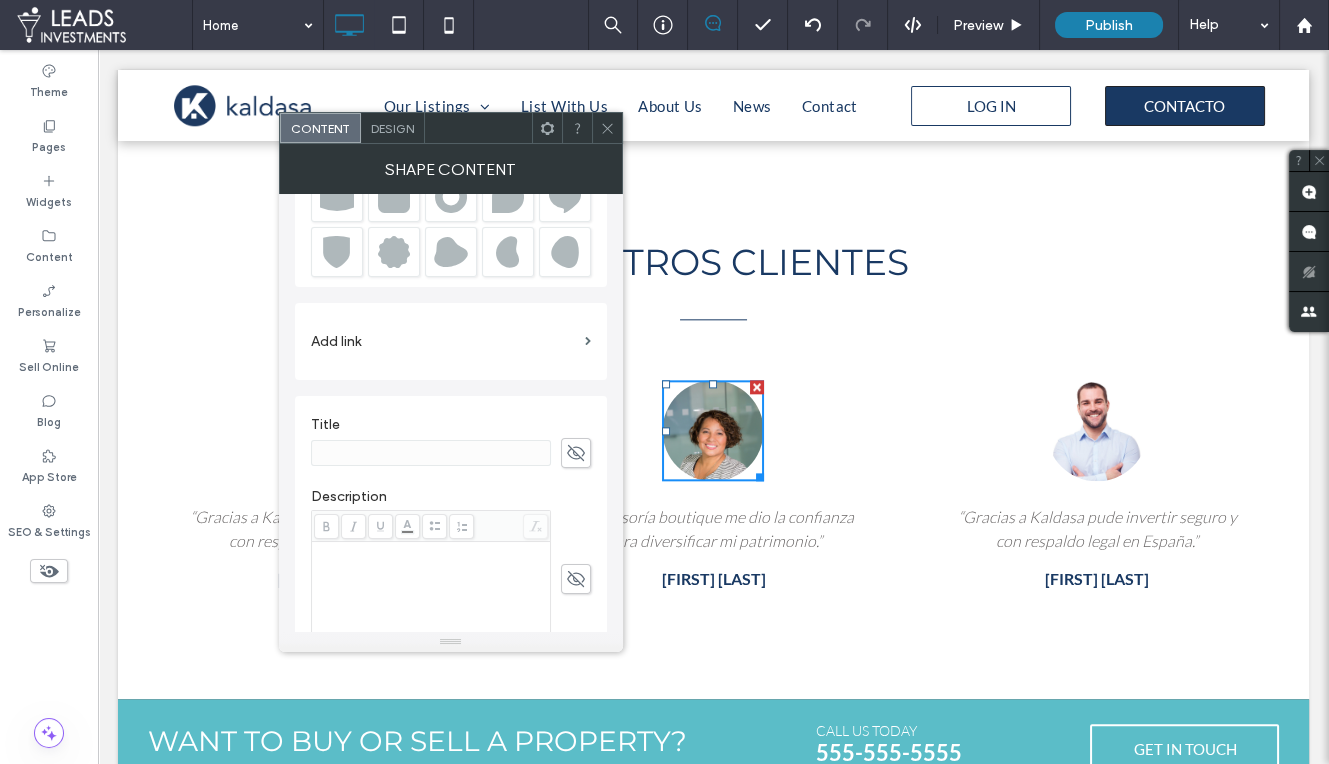 scroll, scrollTop: 0, scrollLeft: 0, axis: both 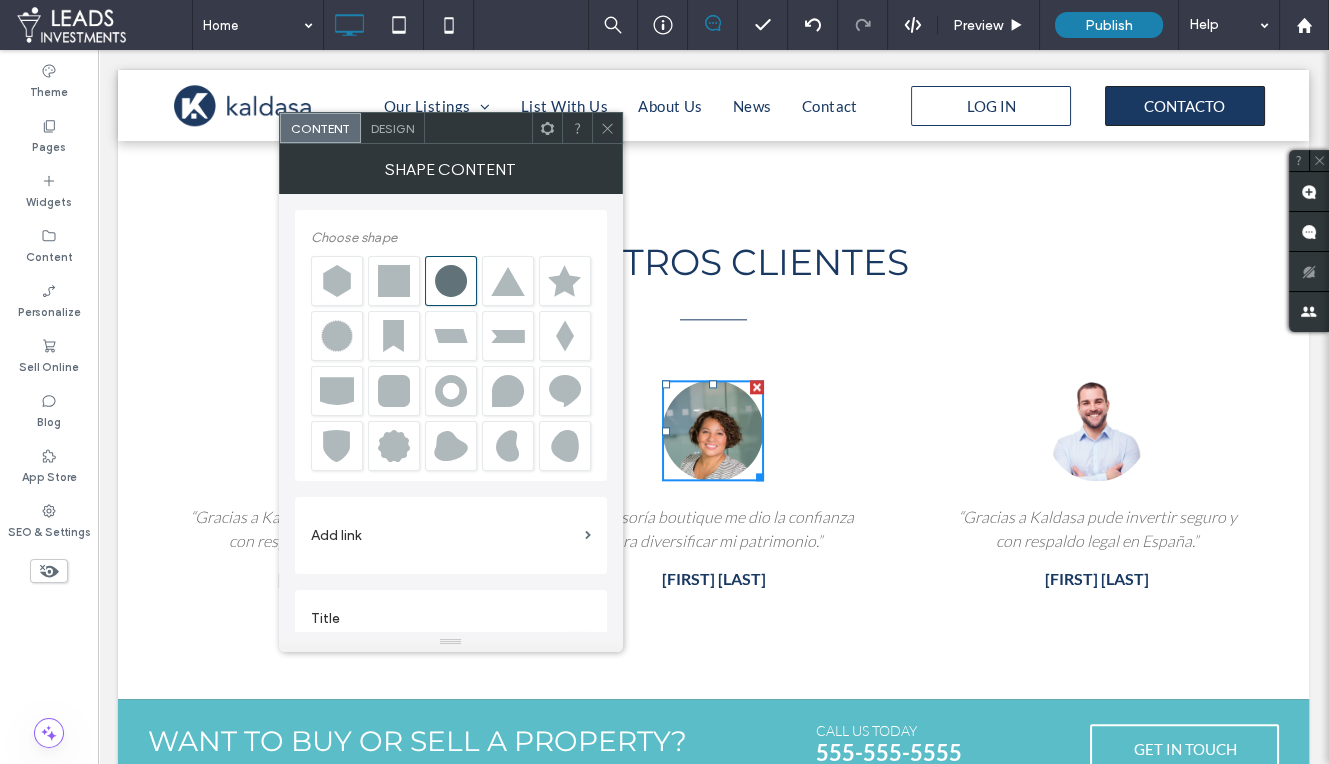 click on "Design" at bounding box center [392, 128] 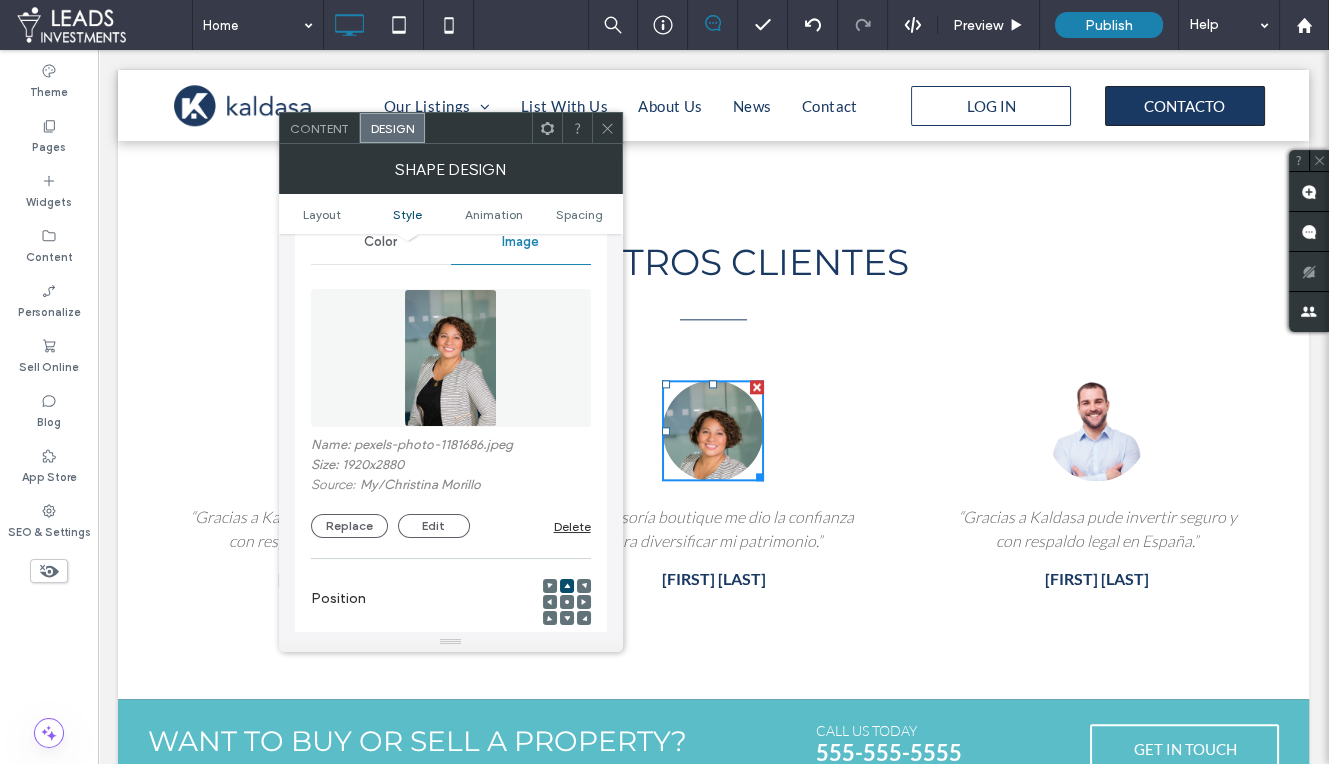 scroll, scrollTop: 743, scrollLeft: 0, axis: vertical 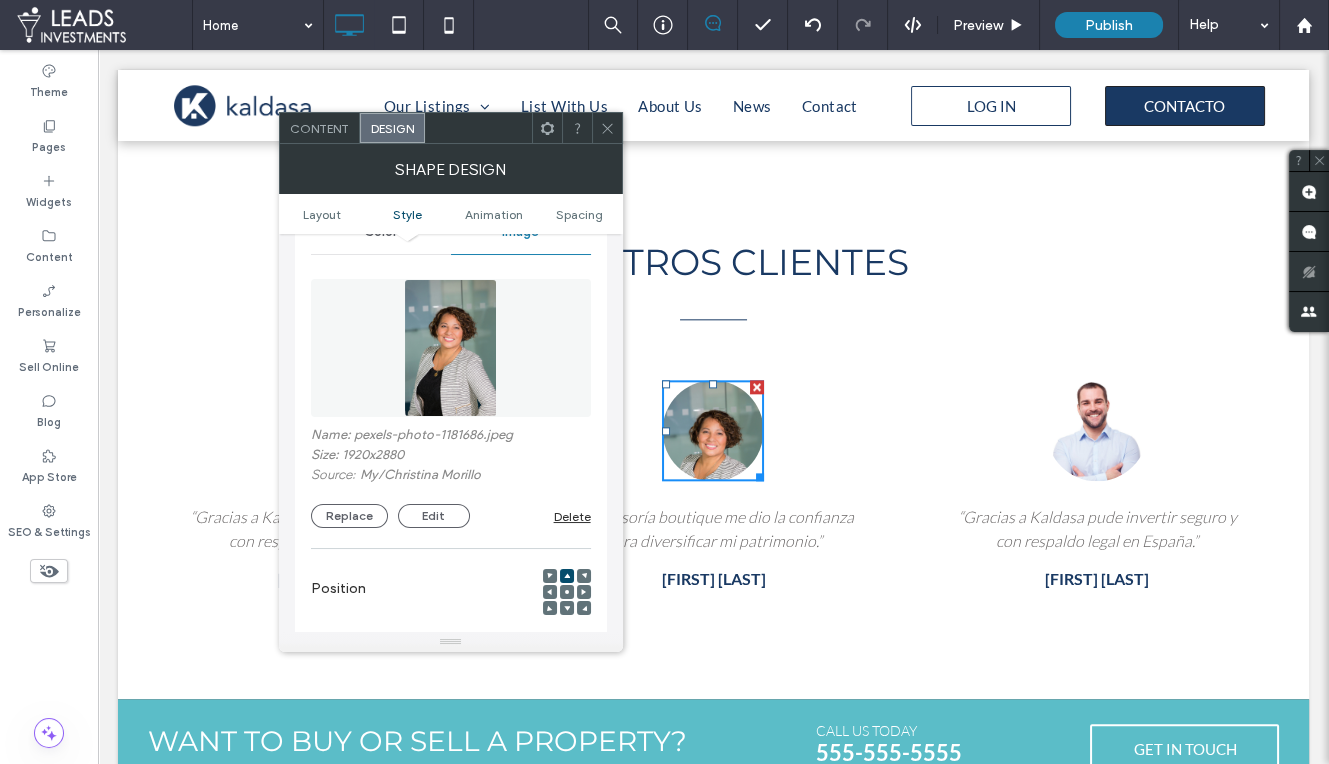 click at bounding box center [567, 592] 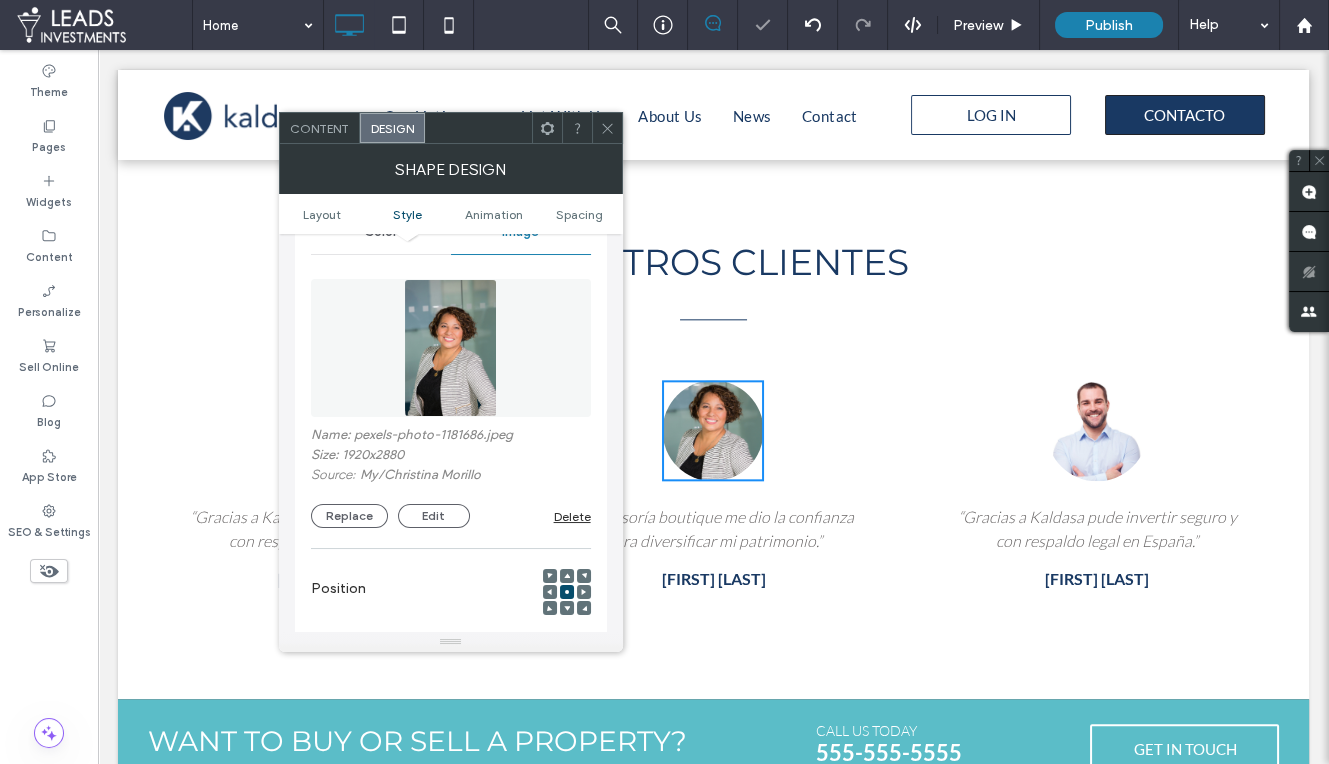 click 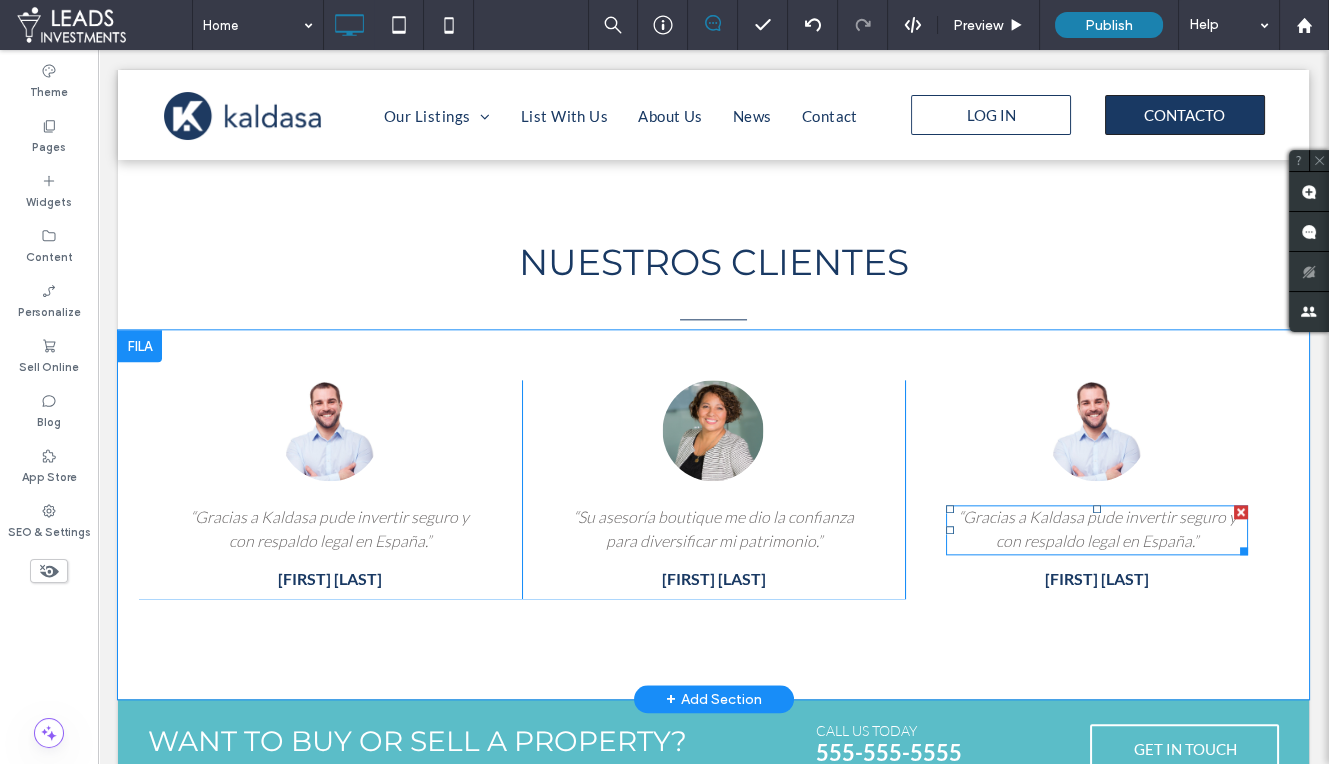 click on "“Gracias a Kaldasa pude invertir seguro y con respaldo legal en España.”" at bounding box center [1097, 529] 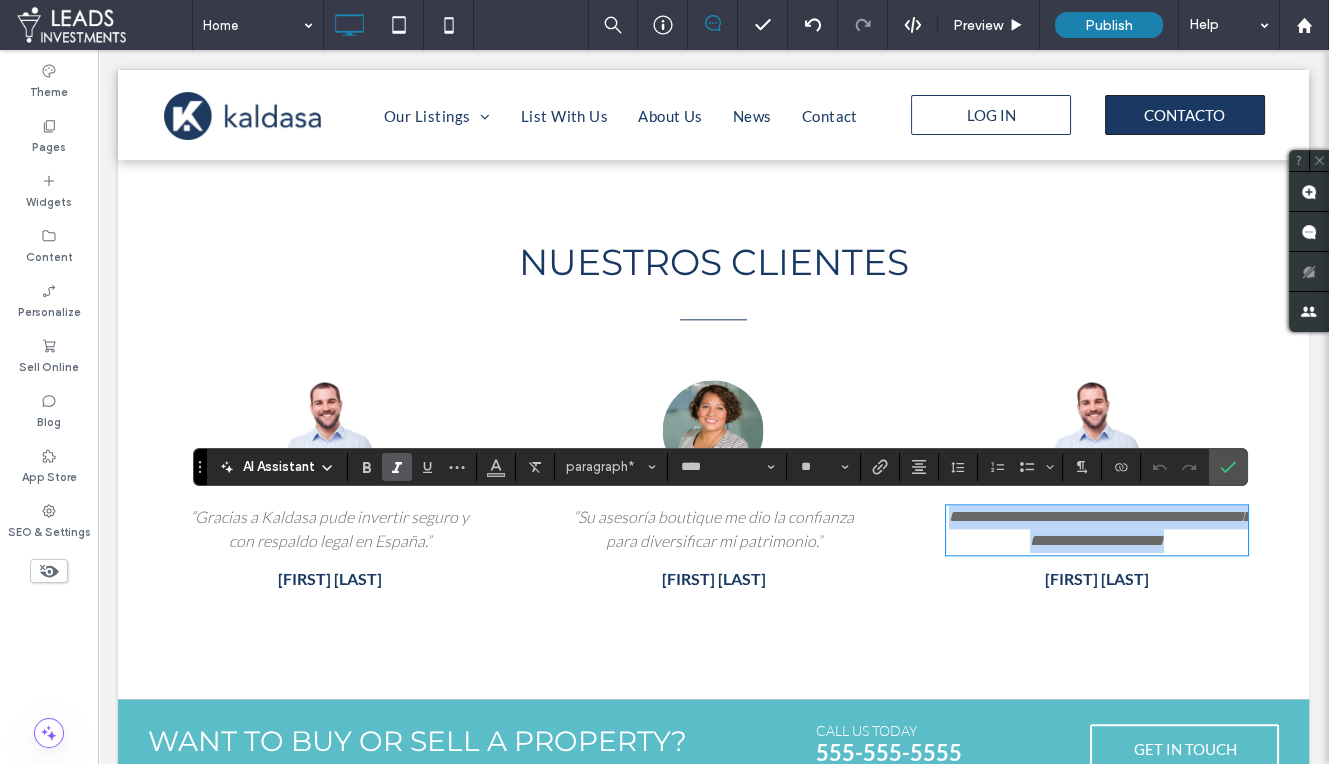 click on "**********" at bounding box center (1100, 528) 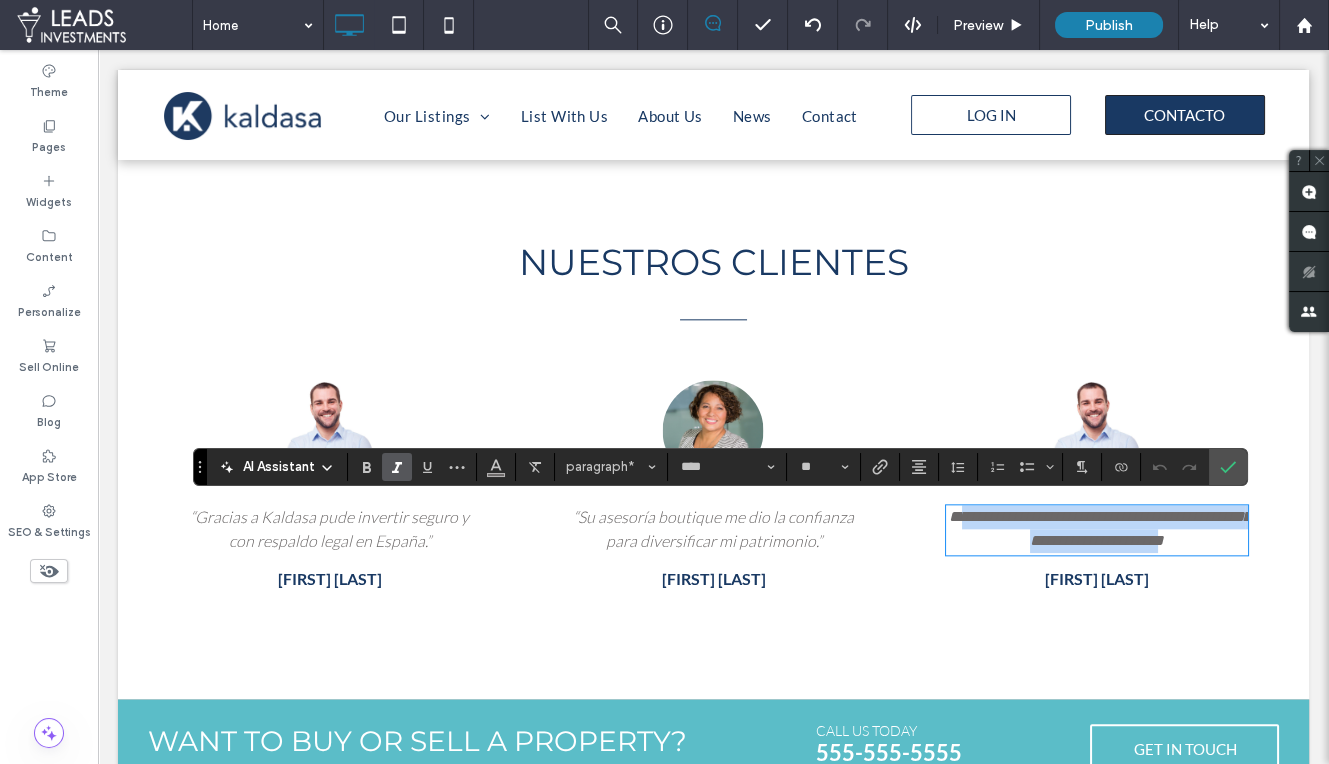 drag, startPoint x: 1133, startPoint y: 537, endPoint x: 976, endPoint y: 521, distance: 157.81319 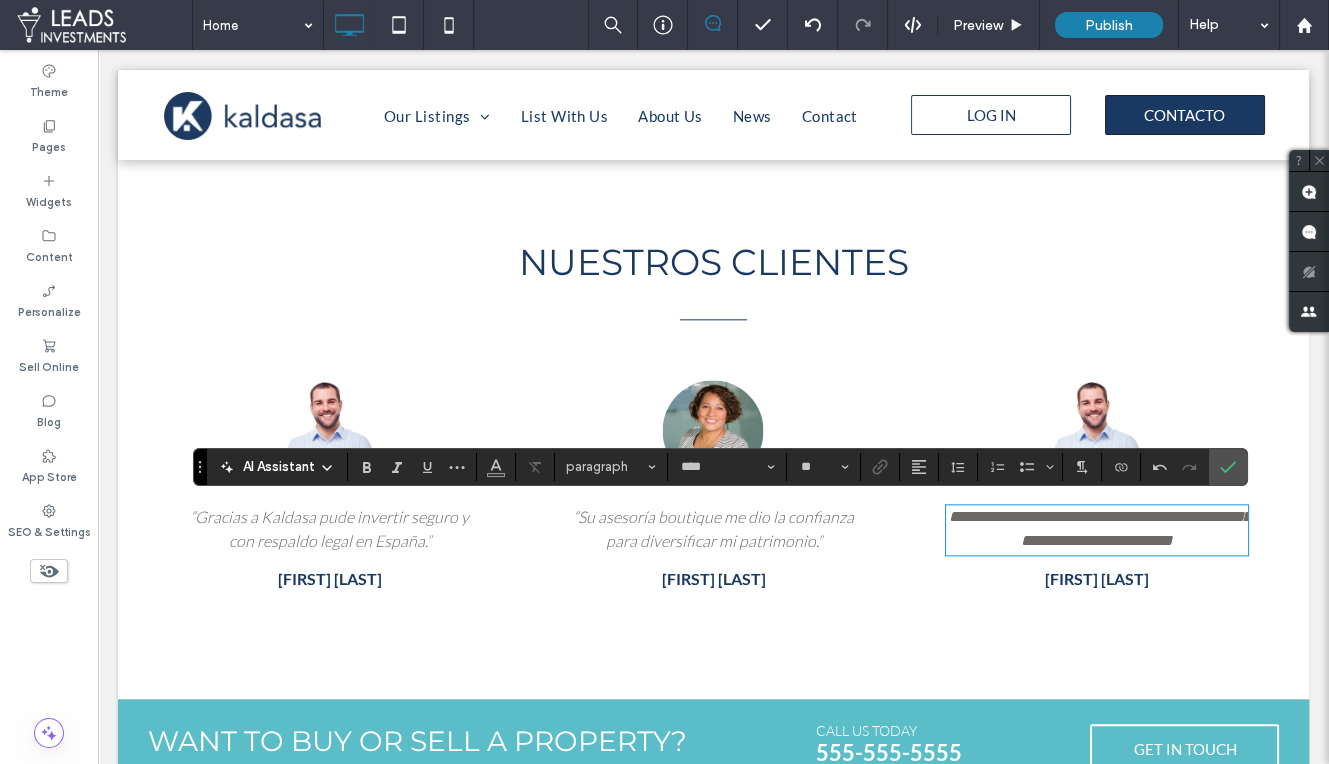 scroll, scrollTop: 0, scrollLeft: 0, axis: both 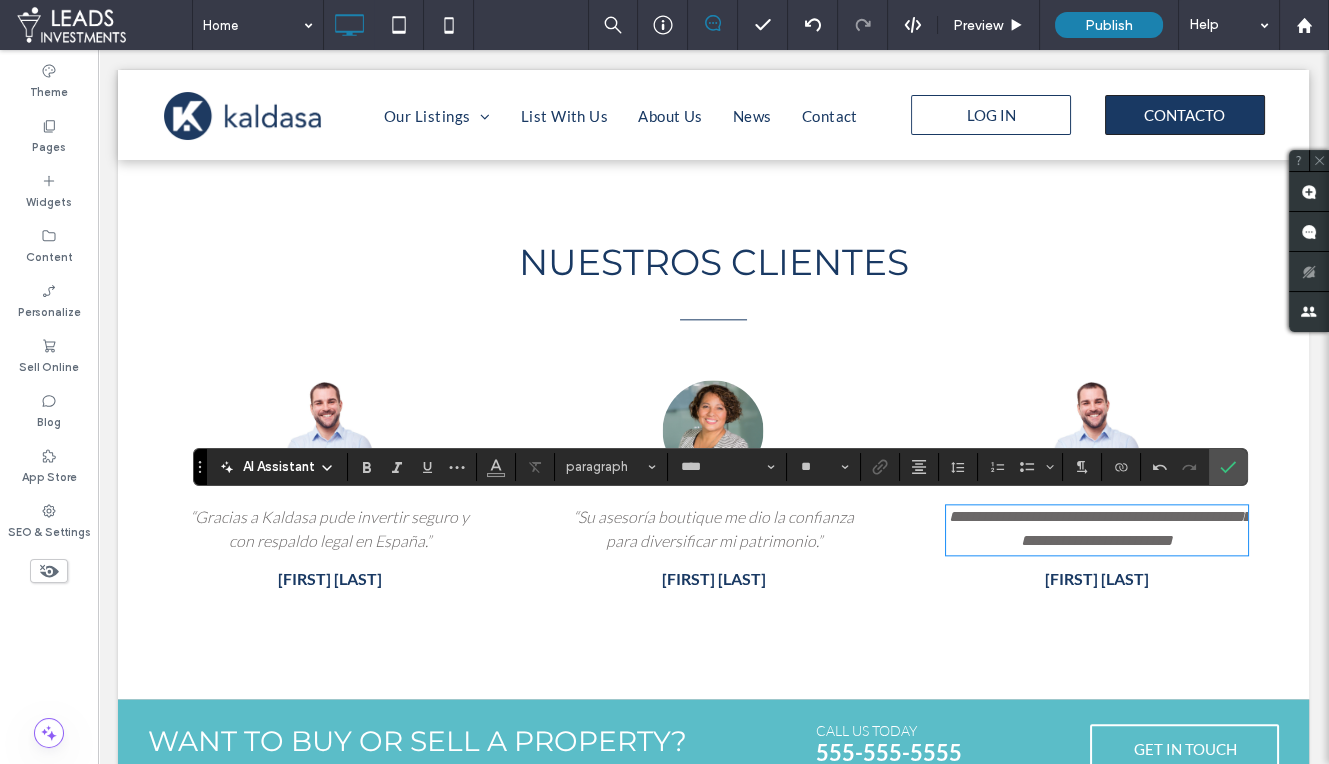 drag, startPoint x: 988, startPoint y: 511, endPoint x: 991, endPoint y: 524, distance: 13.341664 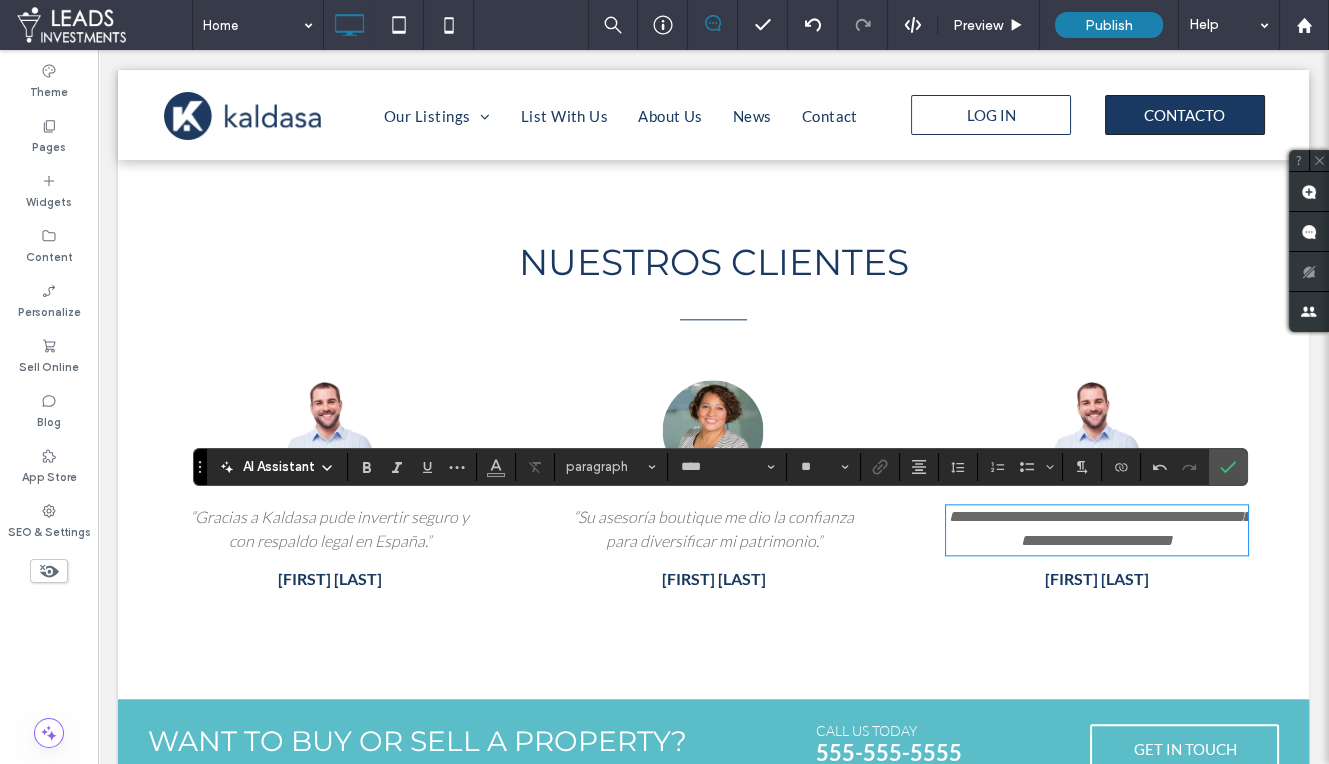 click on "**********" at bounding box center [1100, 528] 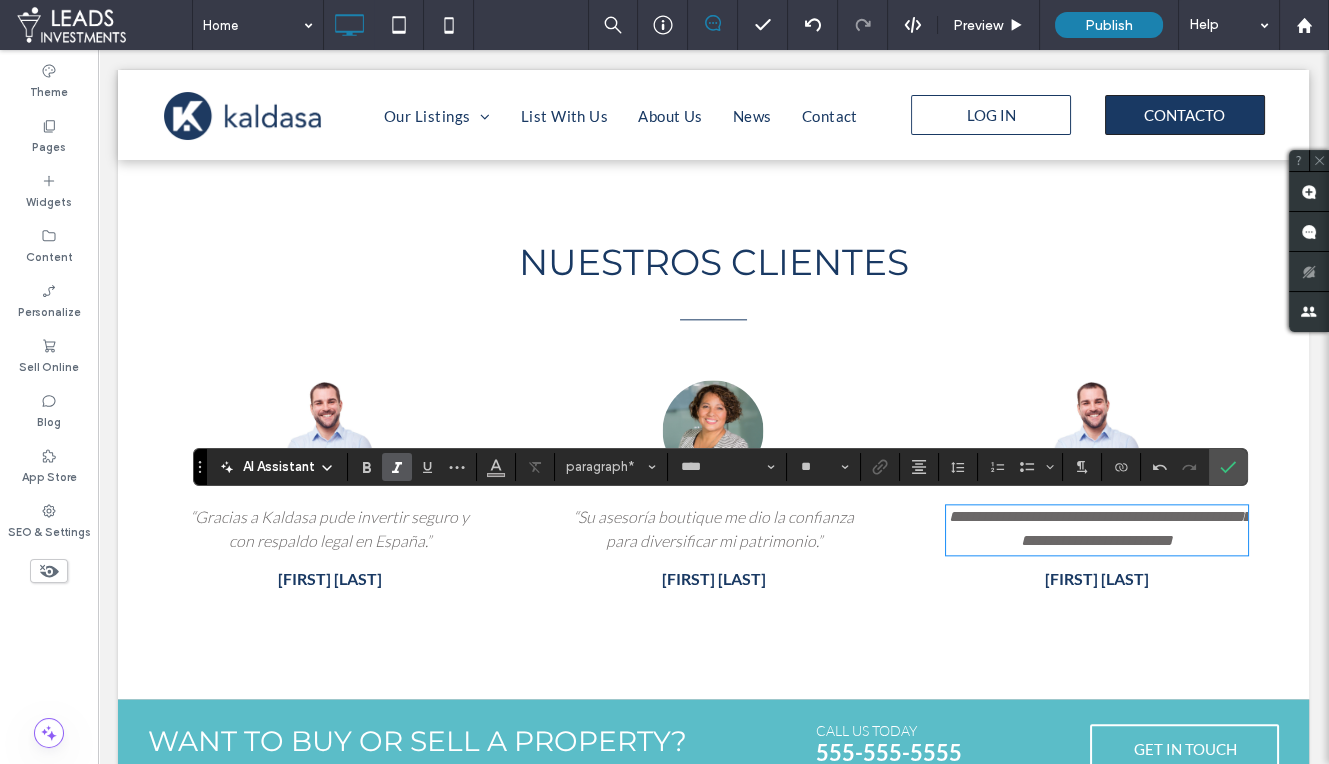 type 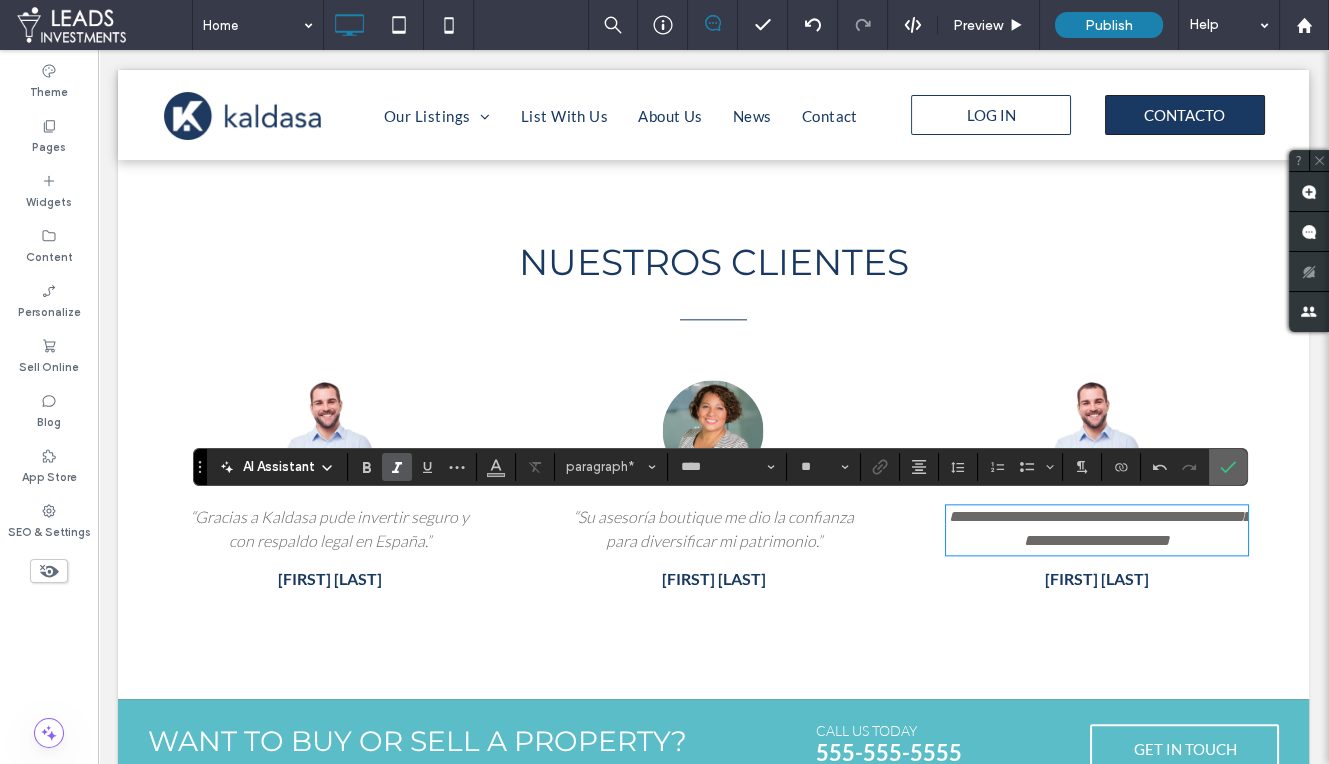 click 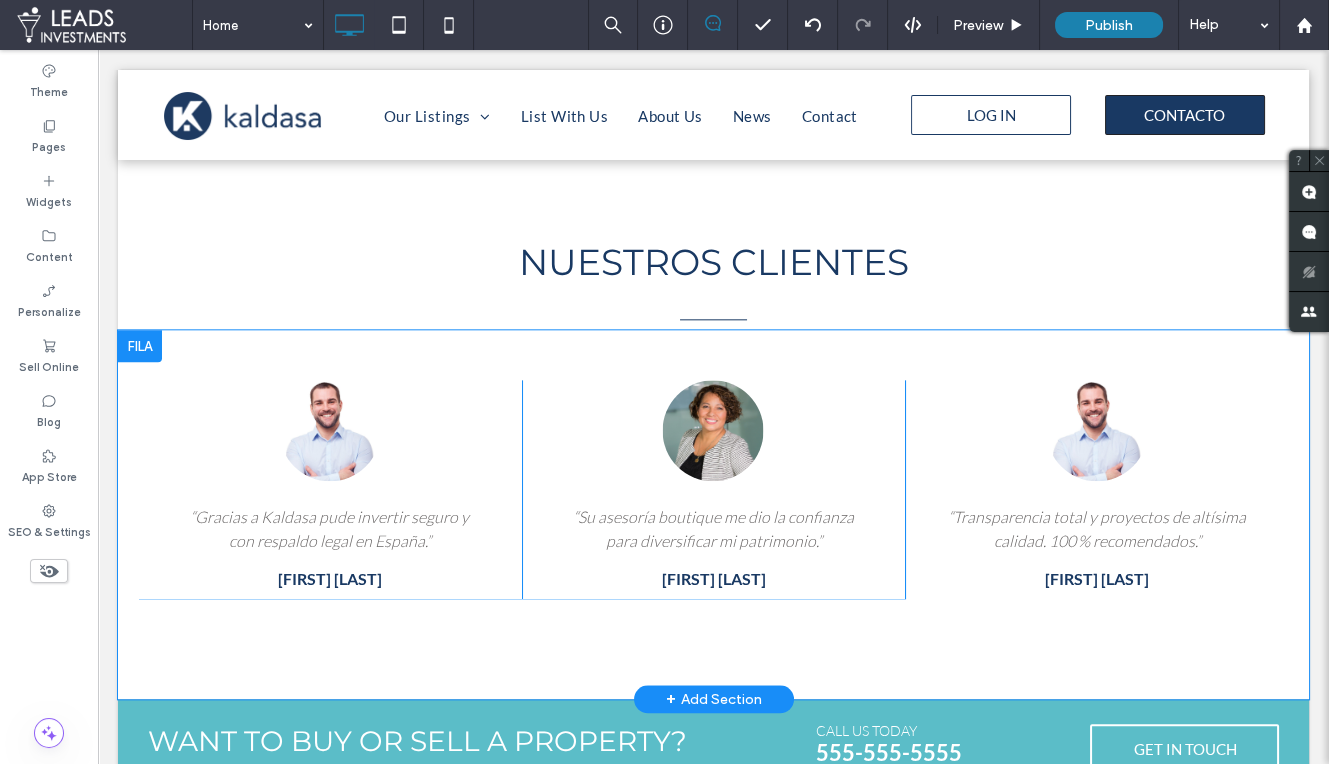 click on "“Transparencia total y proyectos de altísima calidad. 100 % recomendados.”   José Luis Ramírez Click To Paste     Click To Paste     Click To Paste     Click To Paste" at bounding box center (1097, 489) 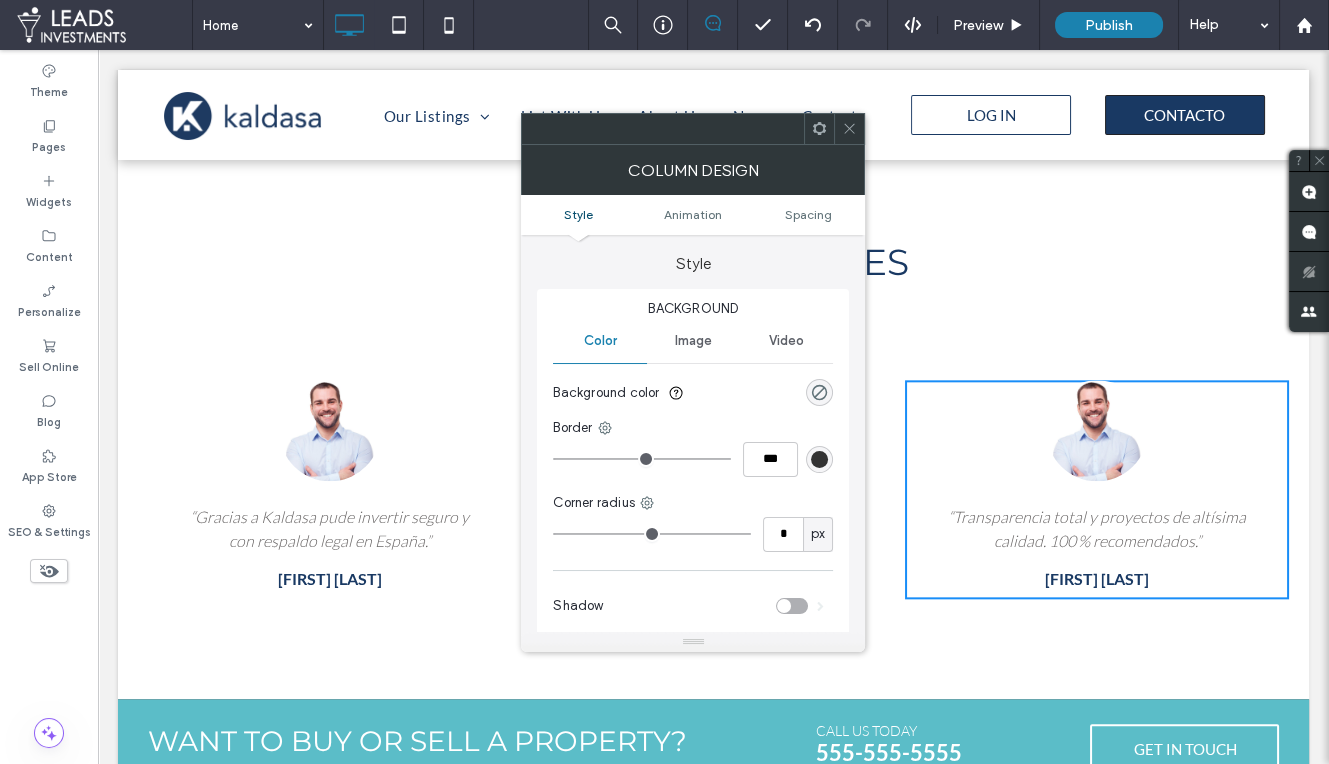 drag, startPoint x: 846, startPoint y: 126, endPoint x: 864, endPoint y: 181, distance: 57.870544 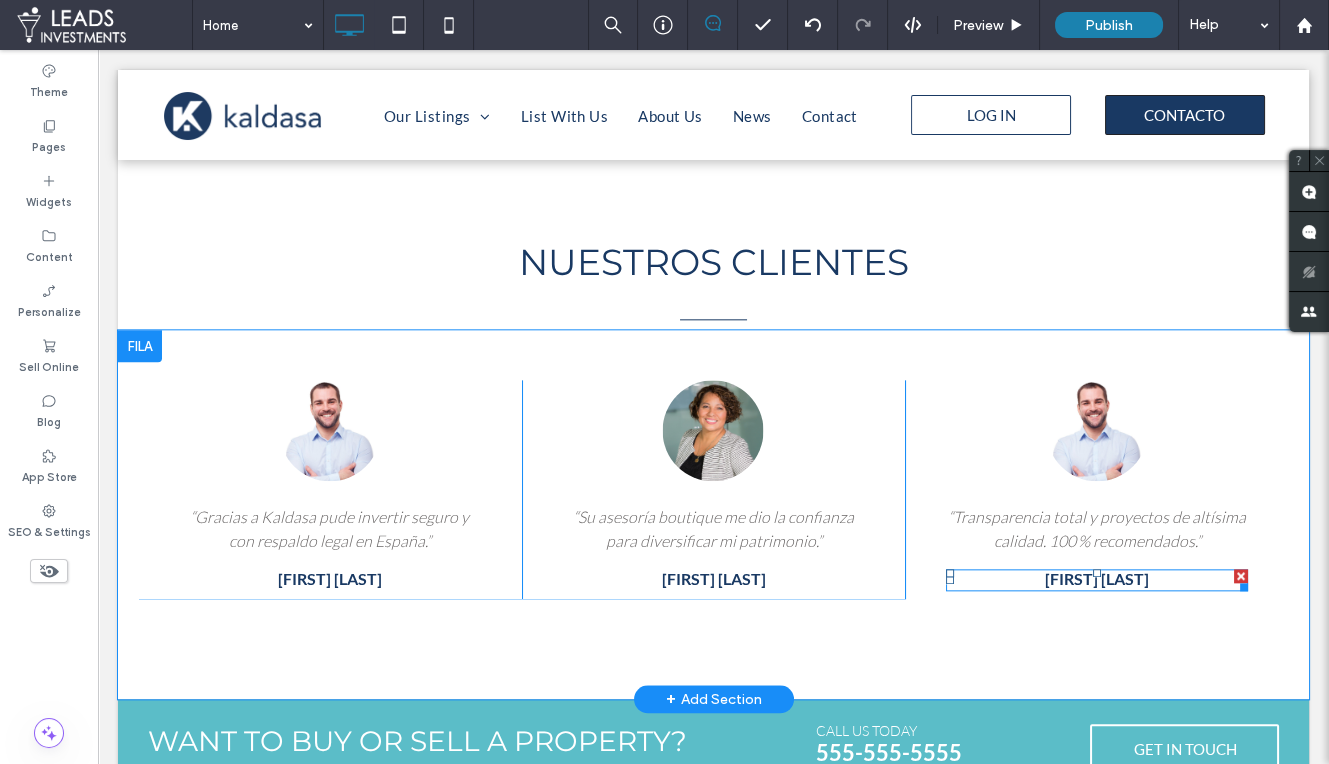 click on "[FIRST] [LAST]" at bounding box center (1097, 578) 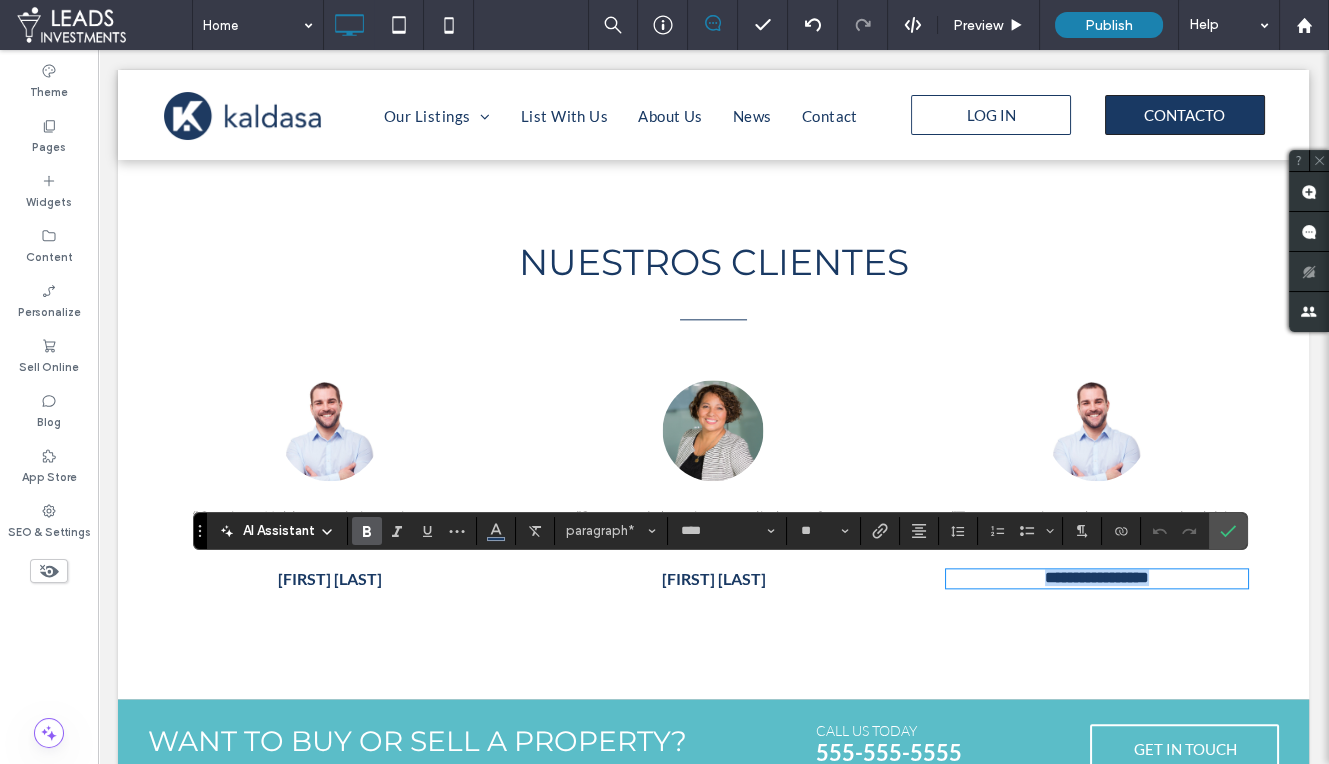 drag, startPoint x: 1078, startPoint y: 575, endPoint x: 1061, endPoint y: 576, distance: 17.029387 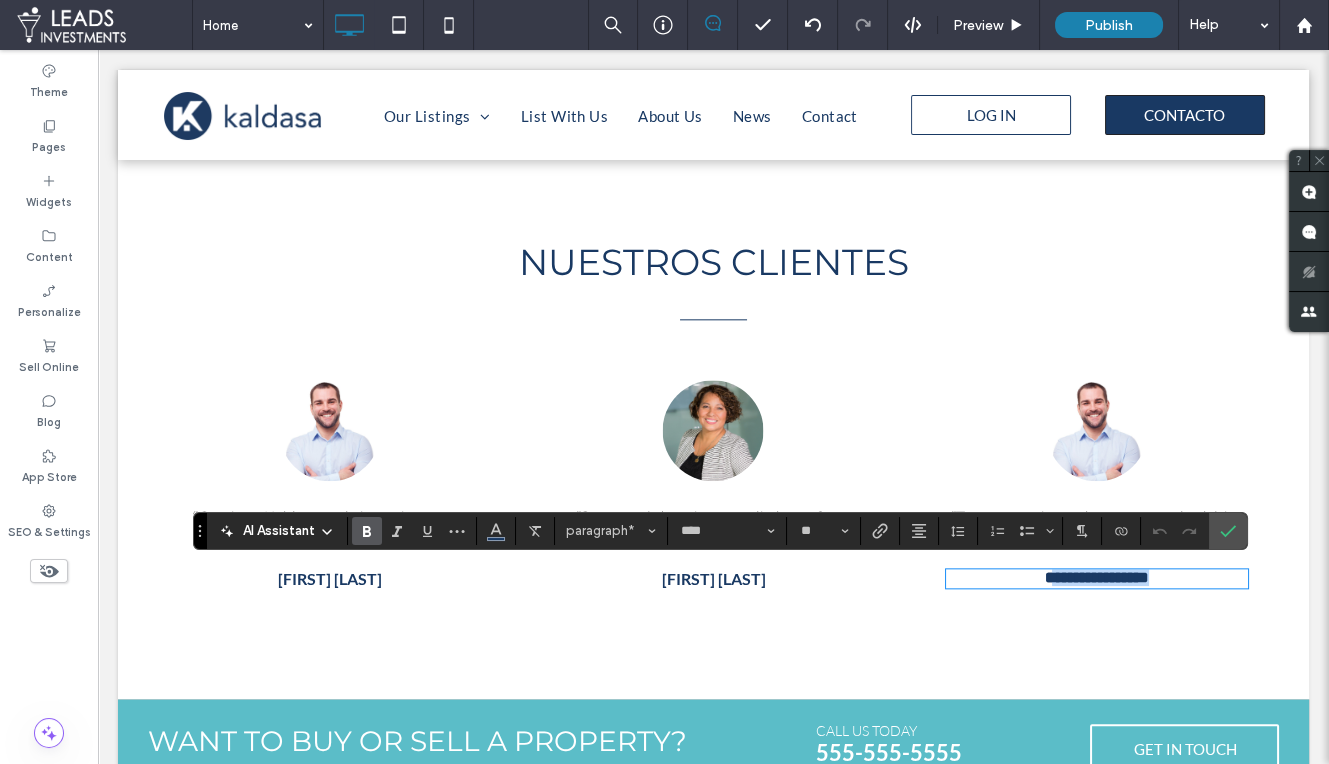 drag, startPoint x: 1042, startPoint y: 575, endPoint x: 1220, endPoint y: 583, distance: 178.17969 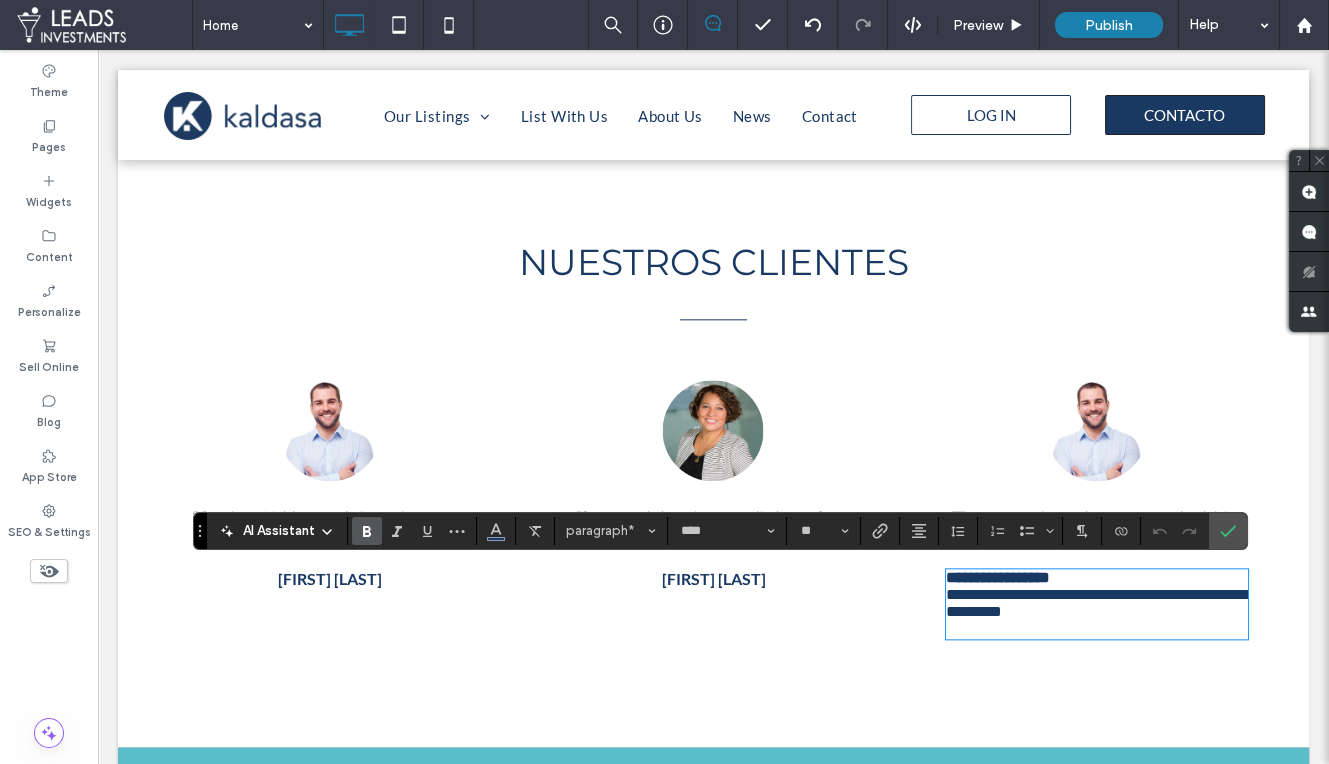 scroll, scrollTop: 0, scrollLeft: 0, axis: both 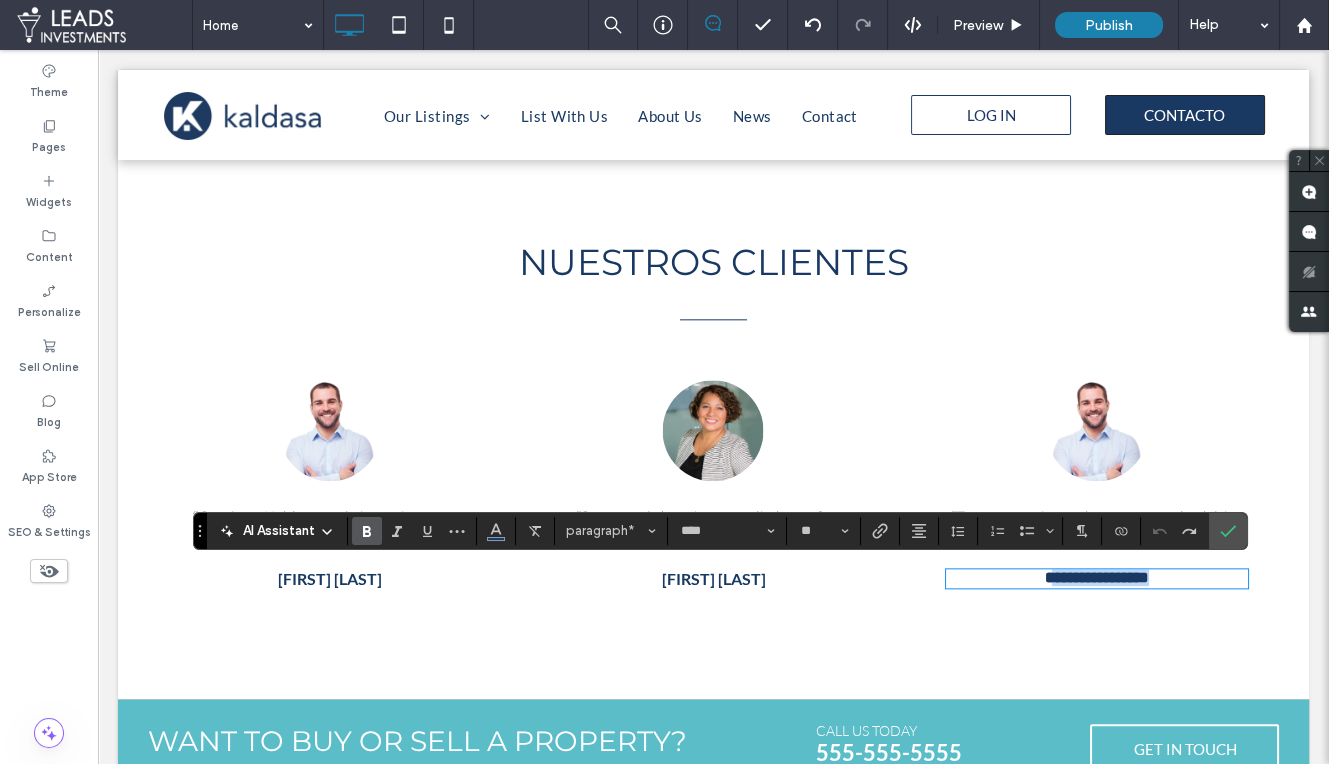 drag, startPoint x: 1173, startPoint y: 576, endPoint x: 1052, endPoint y: 578, distance: 121.016525 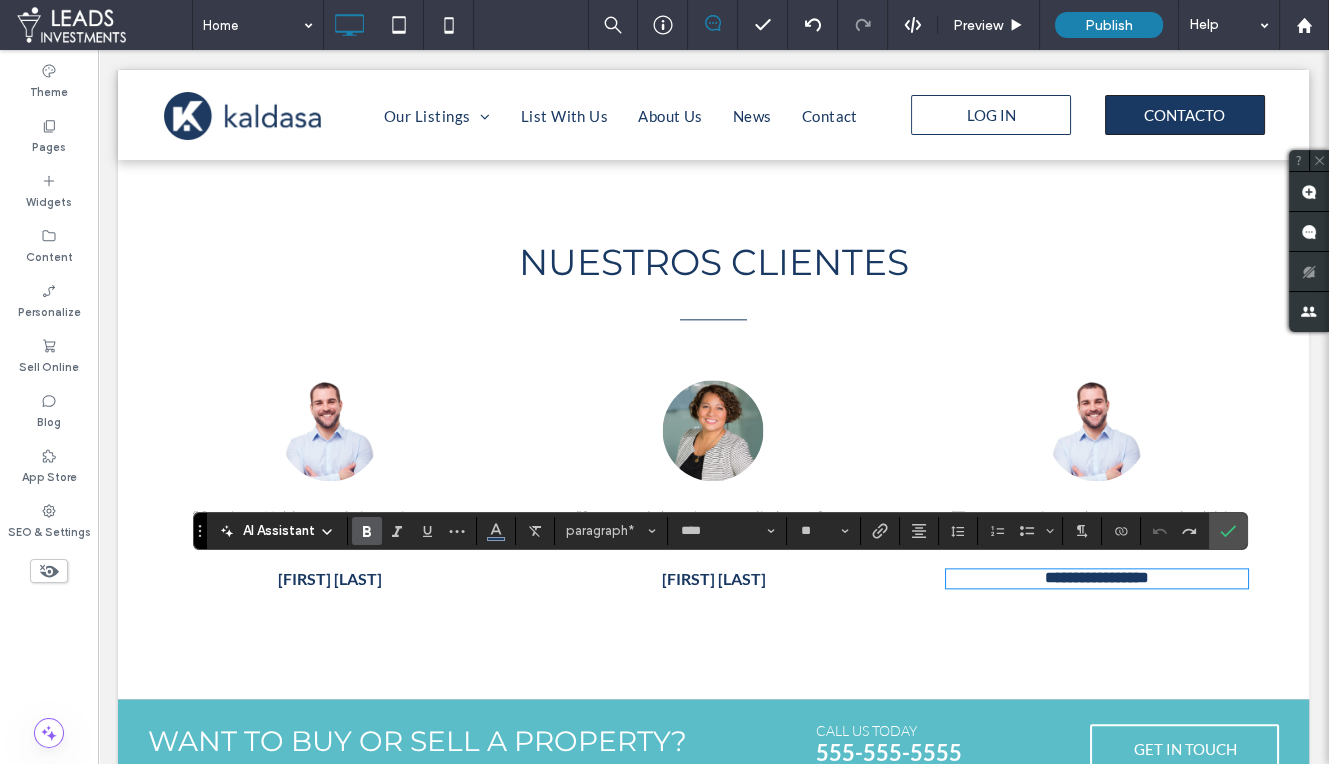 scroll, scrollTop: 0, scrollLeft: 0, axis: both 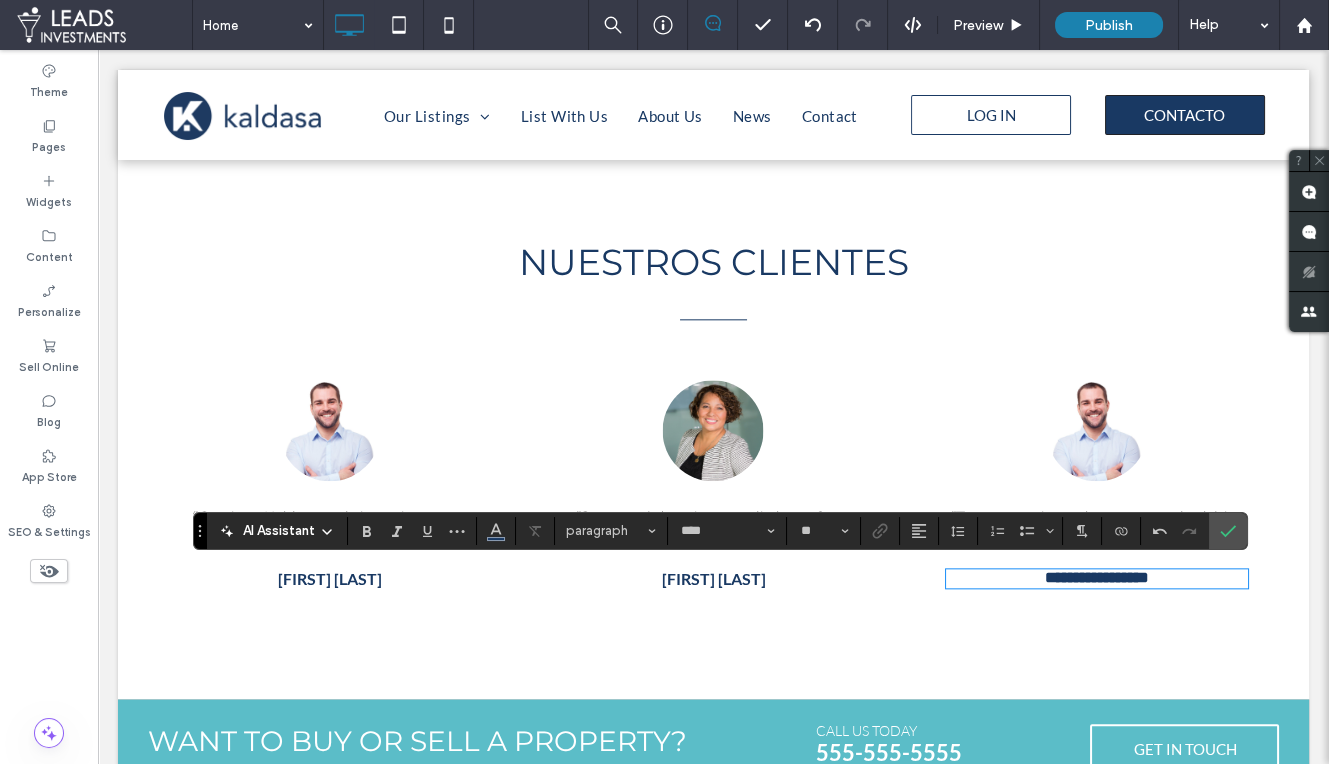 click on "**********" at bounding box center [1097, 577] 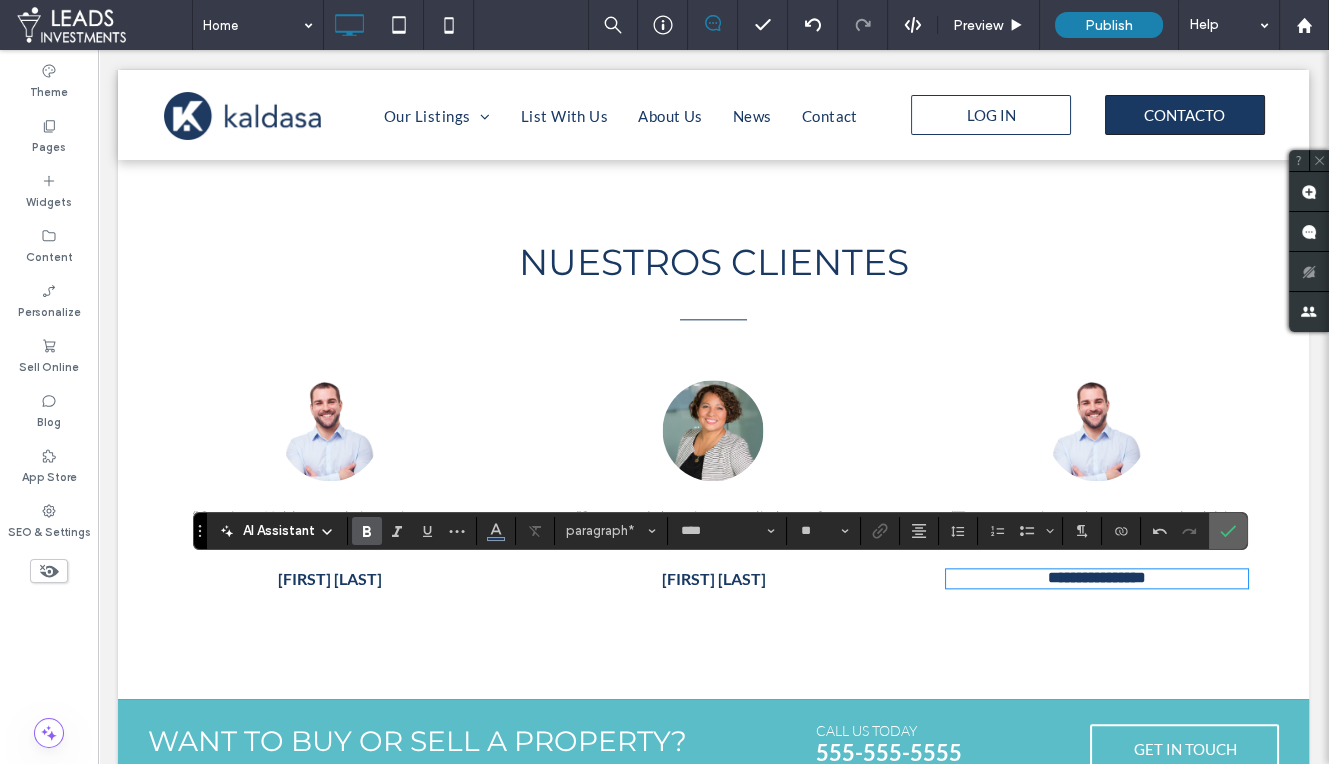 click 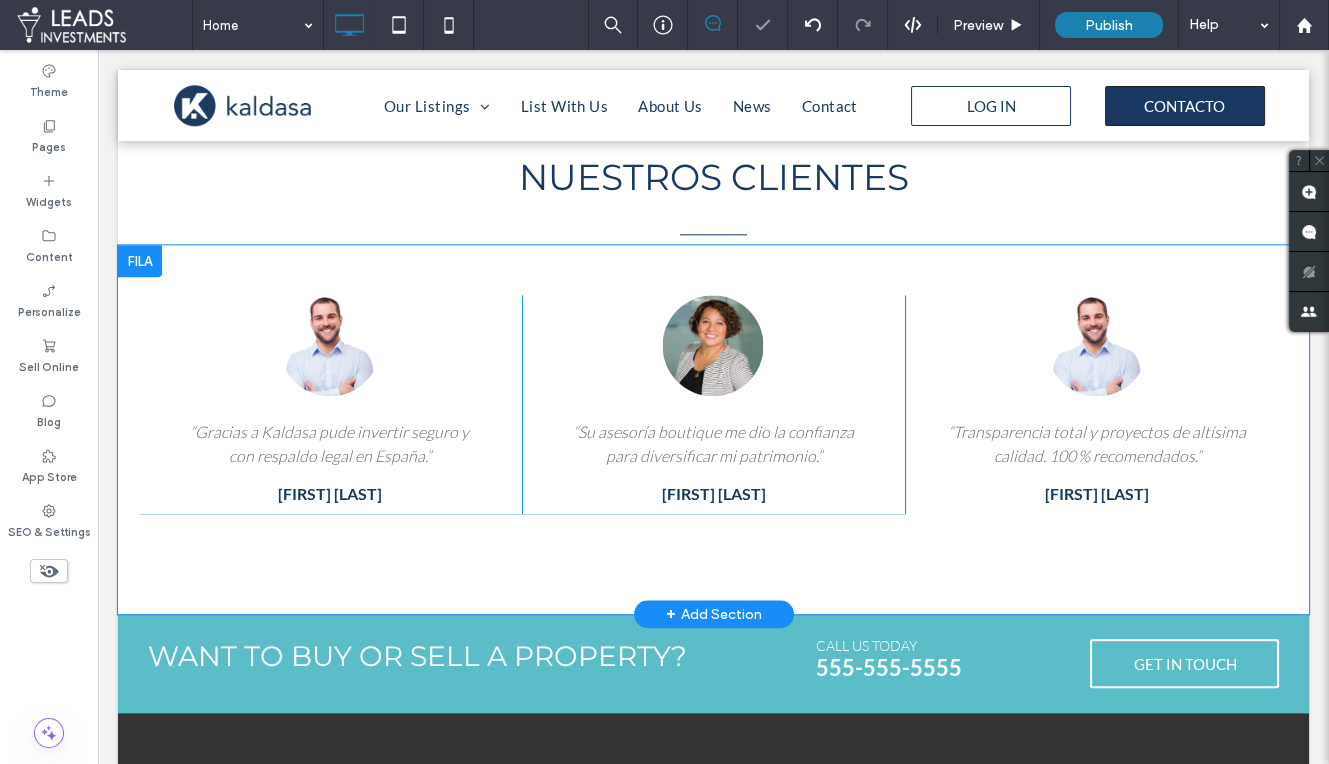 scroll, scrollTop: 3771, scrollLeft: 0, axis: vertical 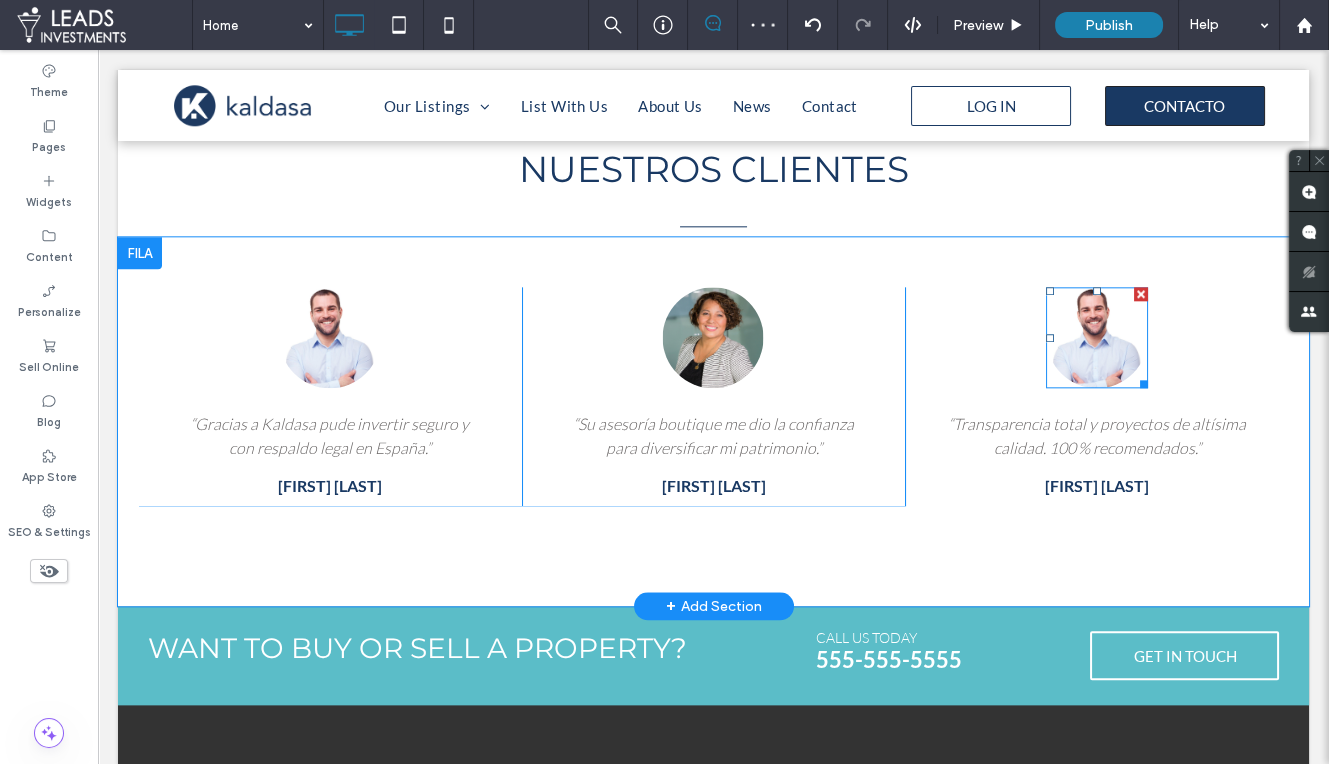 click at bounding box center (1097, 337) 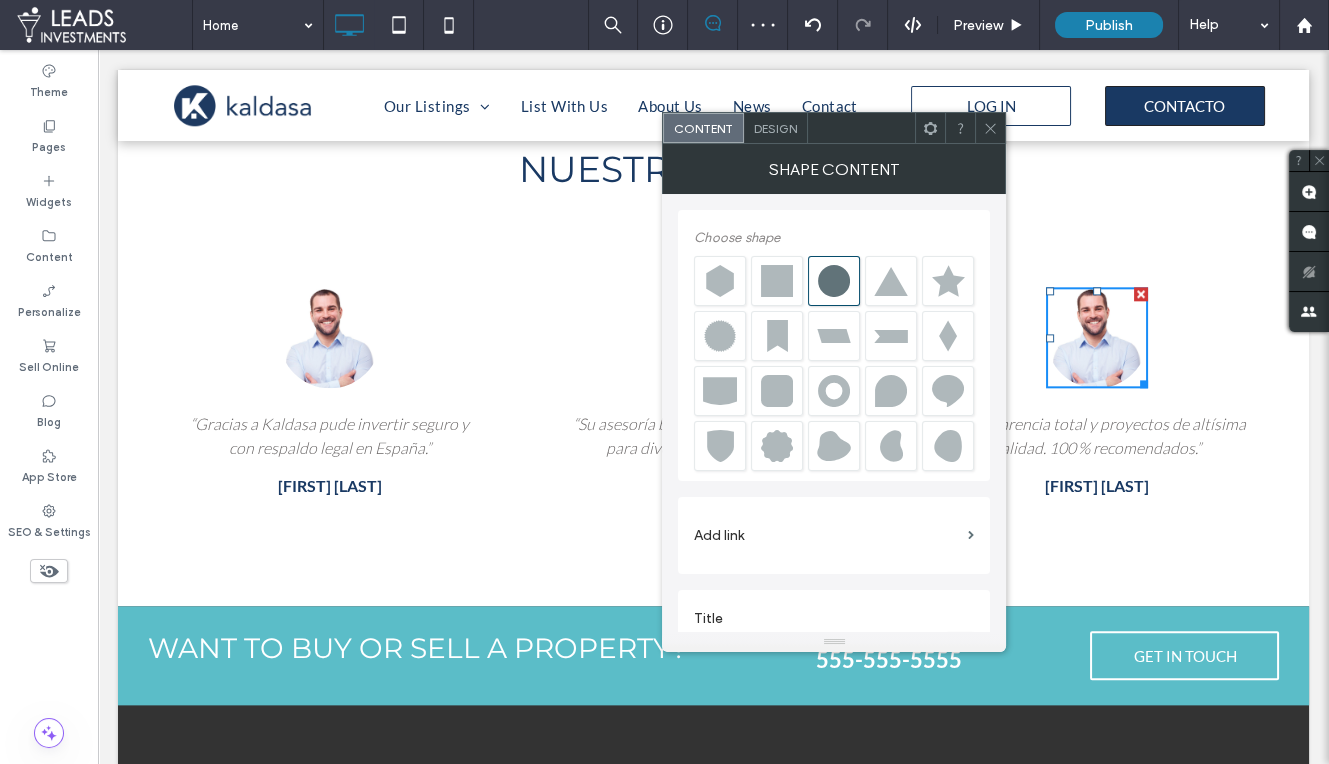 click on "Design" at bounding box center (775, 128) 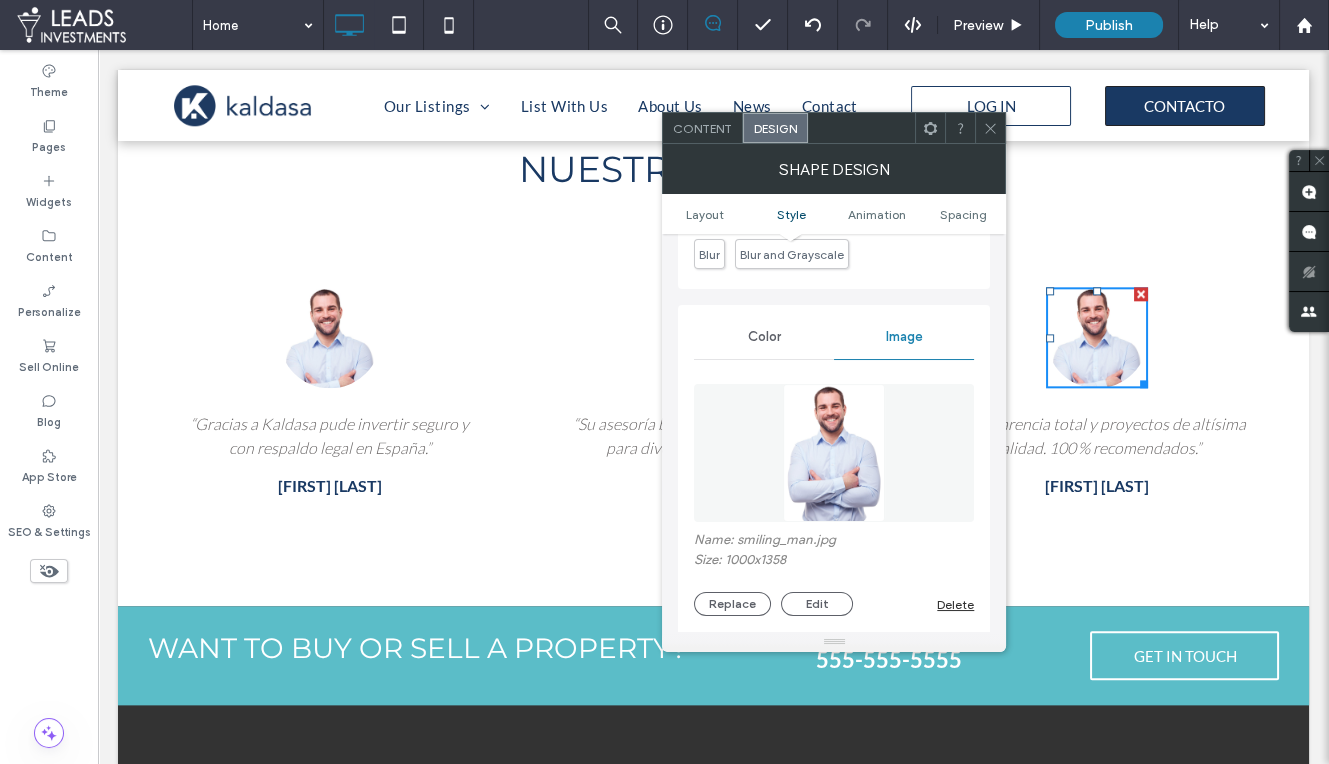 scroll, scrollTop: 720, scrollLeft: 0, axis: vertical 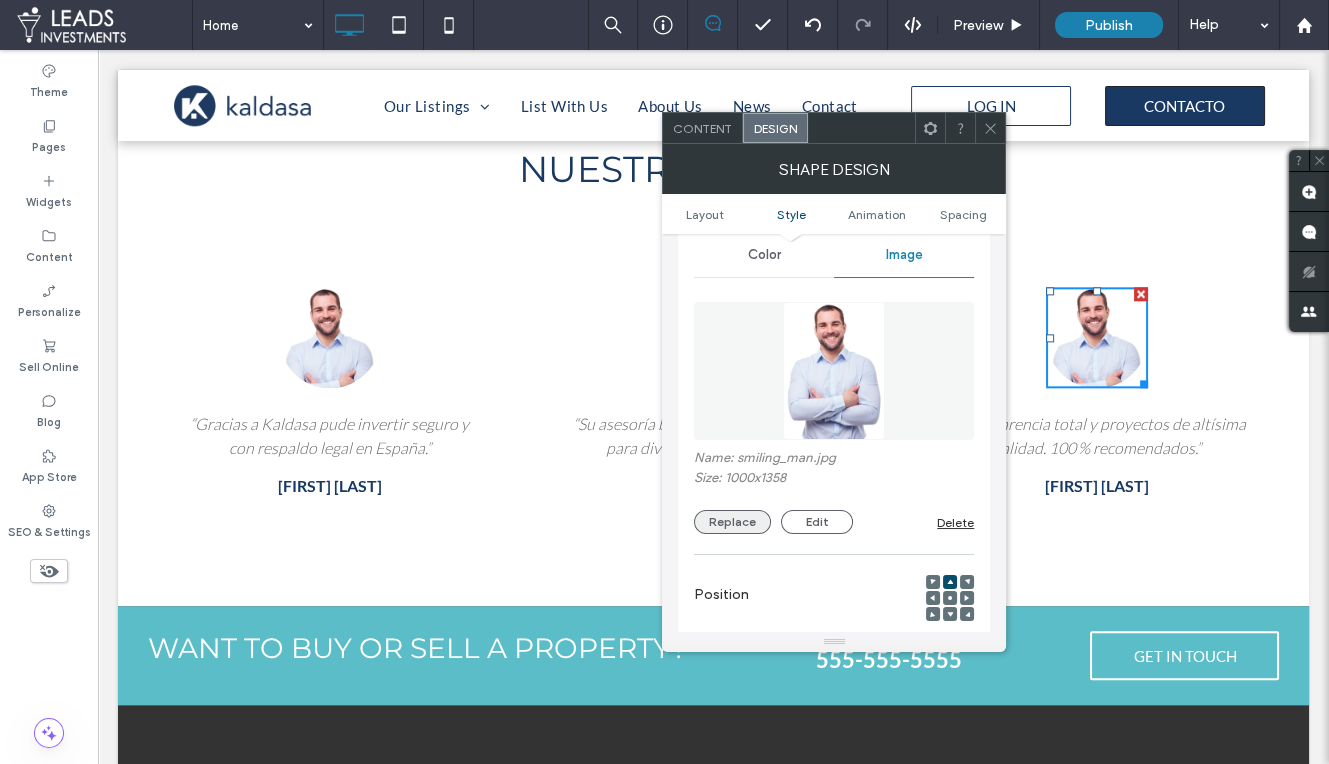 click on "Replace" at bounding box center (732, 522) 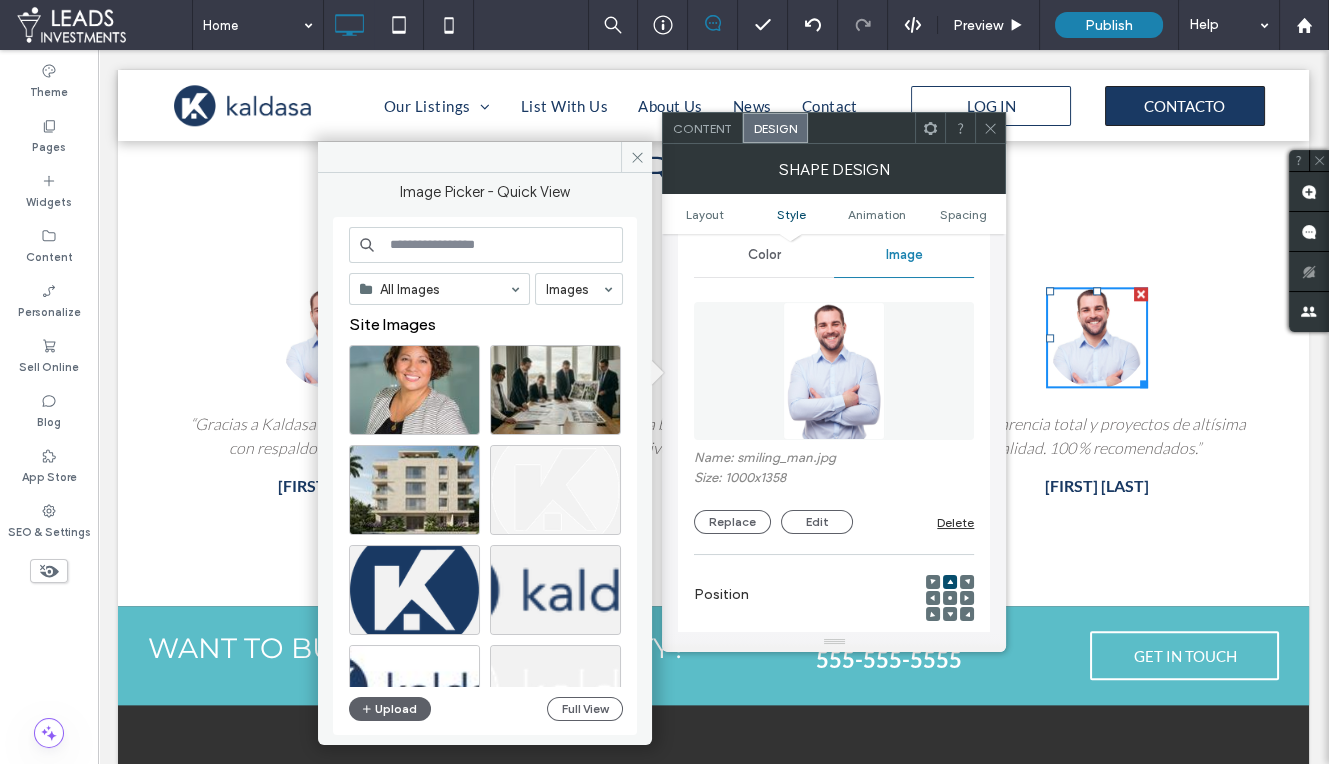 click at bounding box center [486, 245] 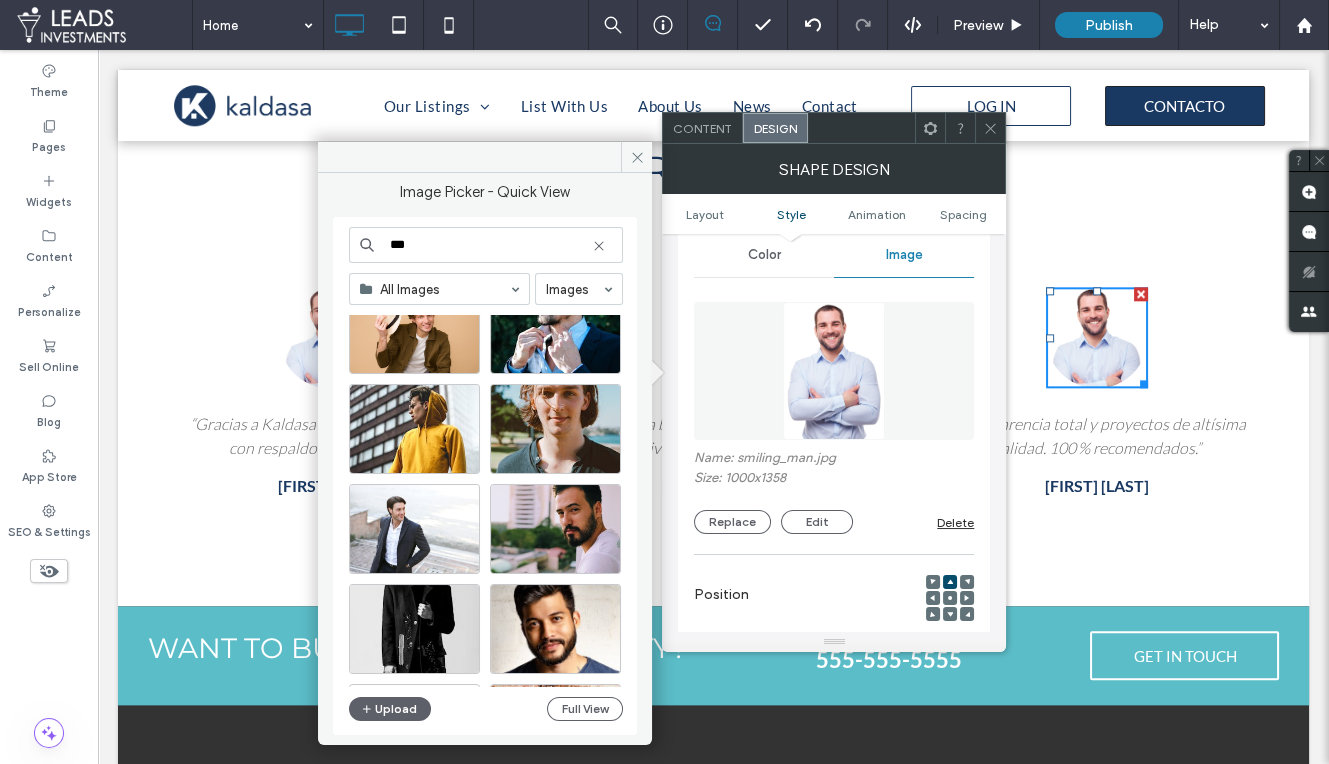 scroll, scrollTop: 1602, scrollLeft: 0, axis: vertical 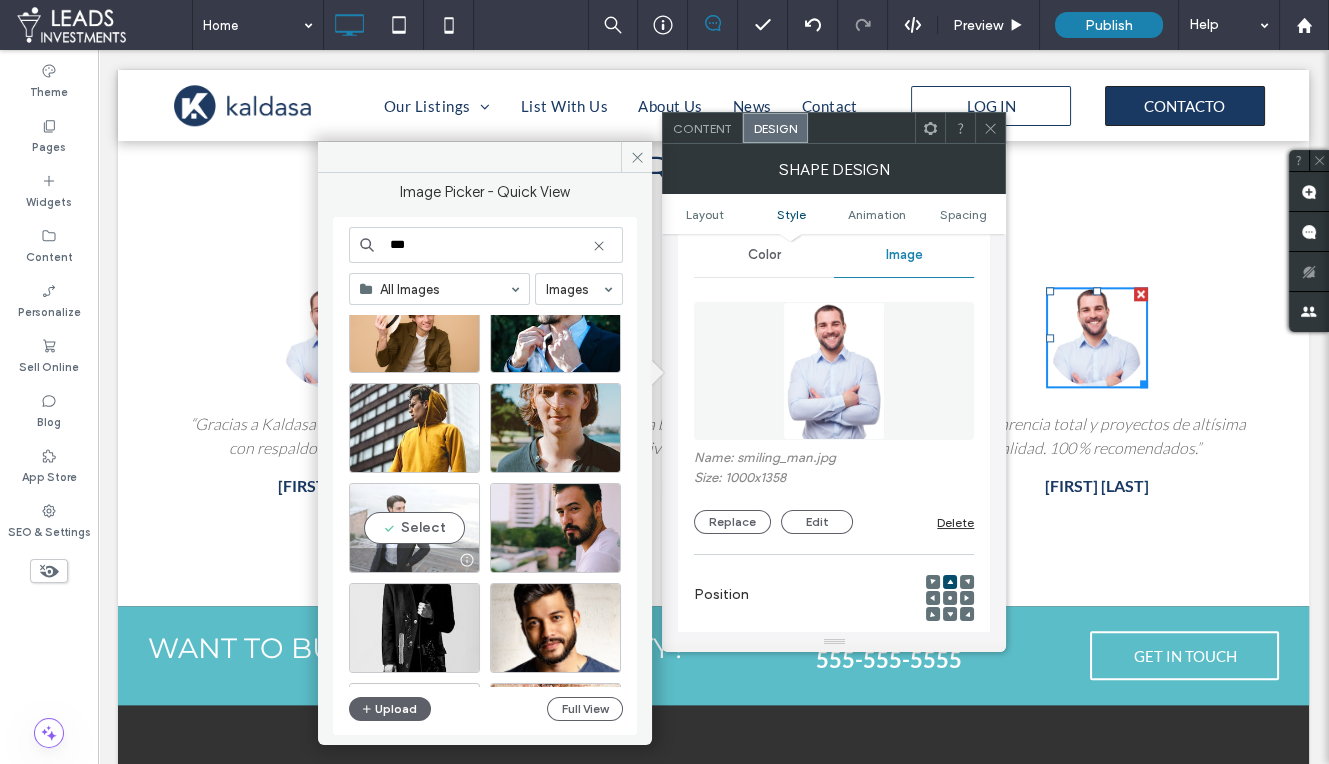 type on "***" 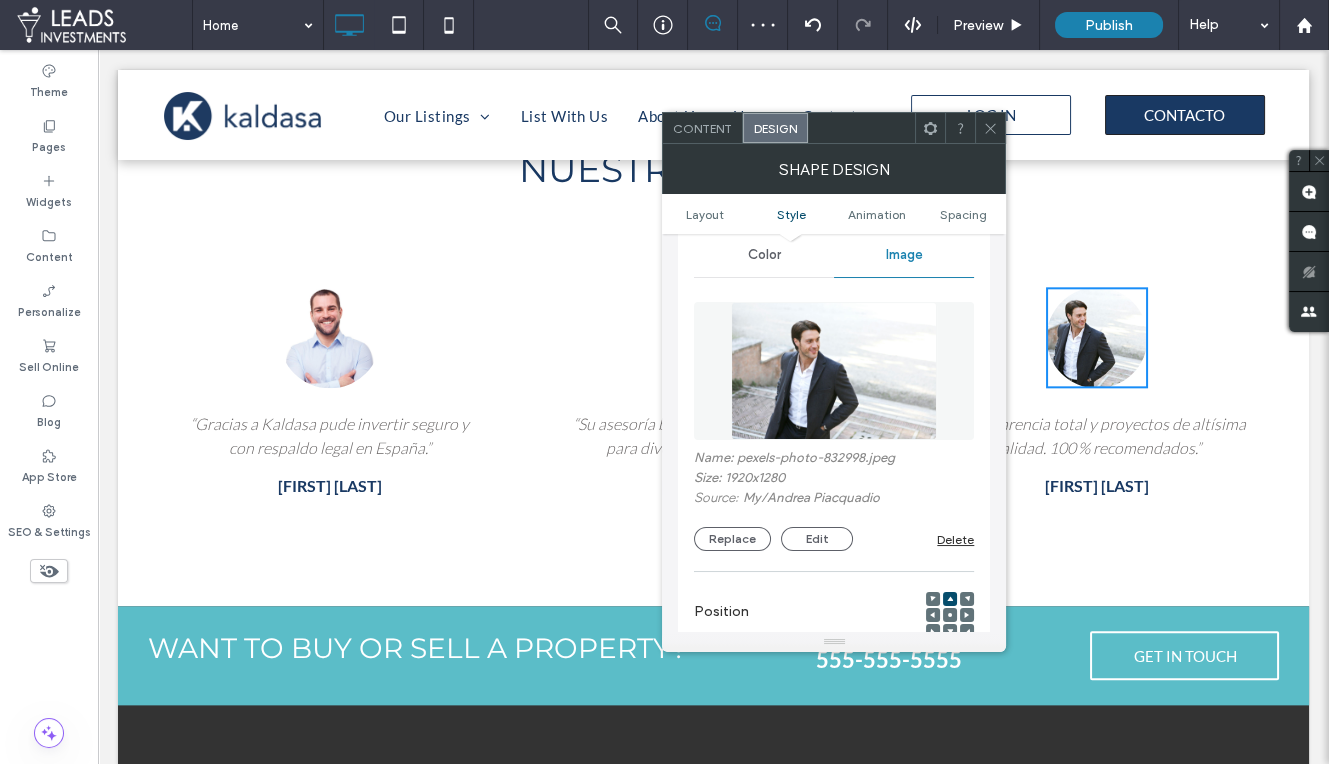 click 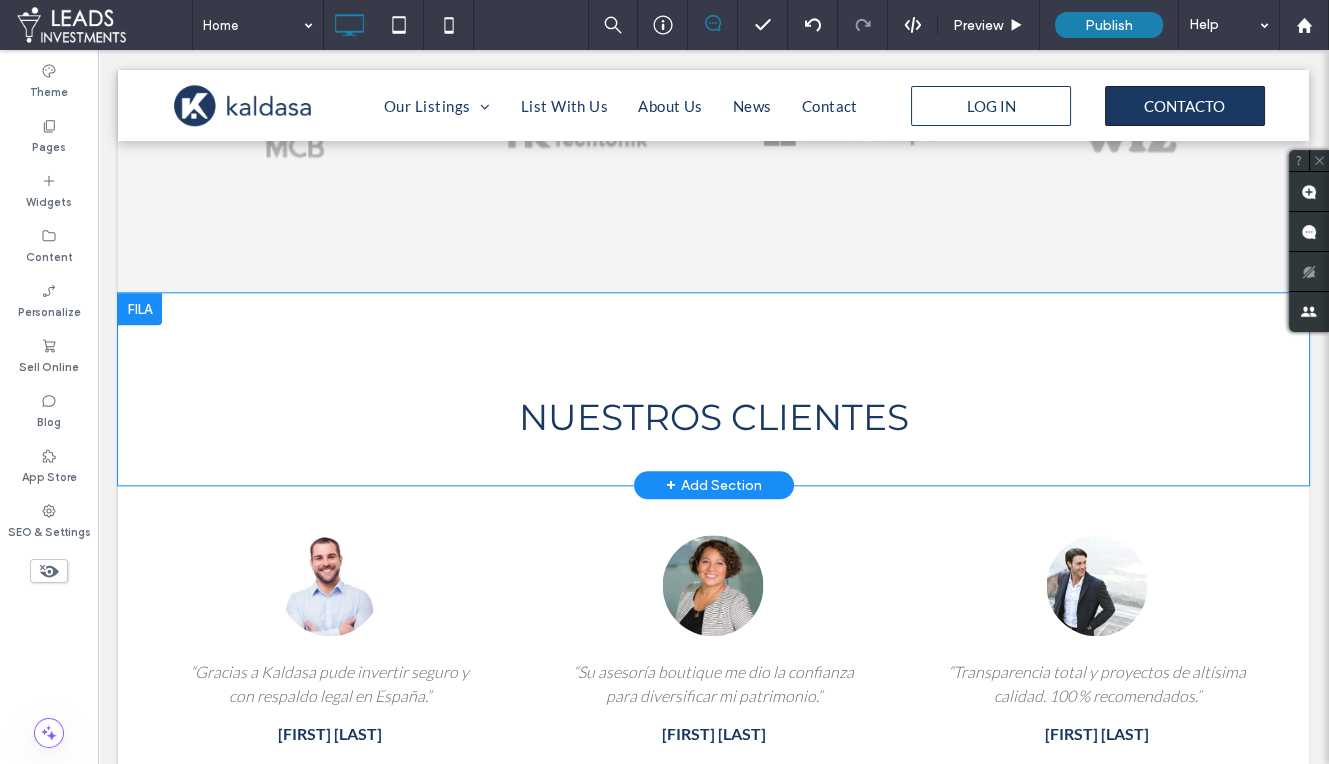 scroll, scrollTop: 3521, scrollLeft: 0, axis: vertical 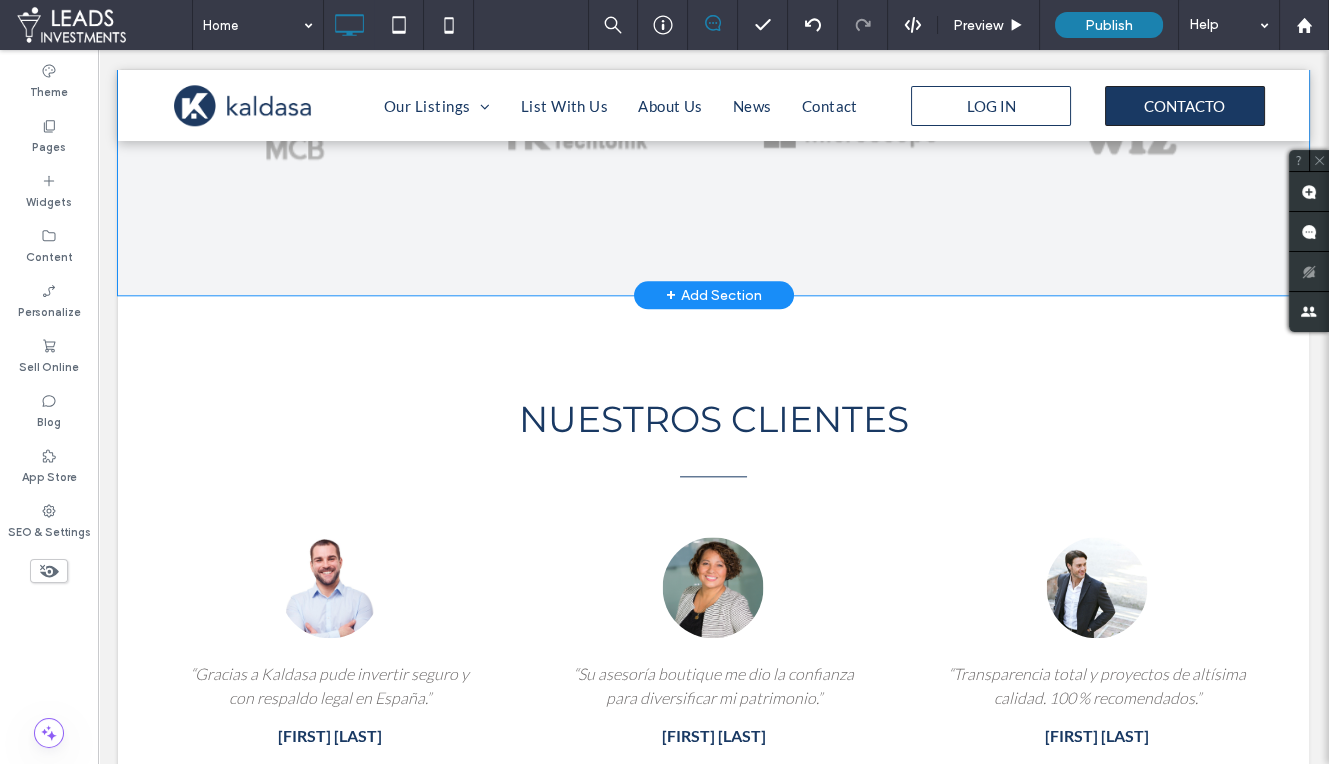 click on "+ Add Section" at bounding box center [714, 295] 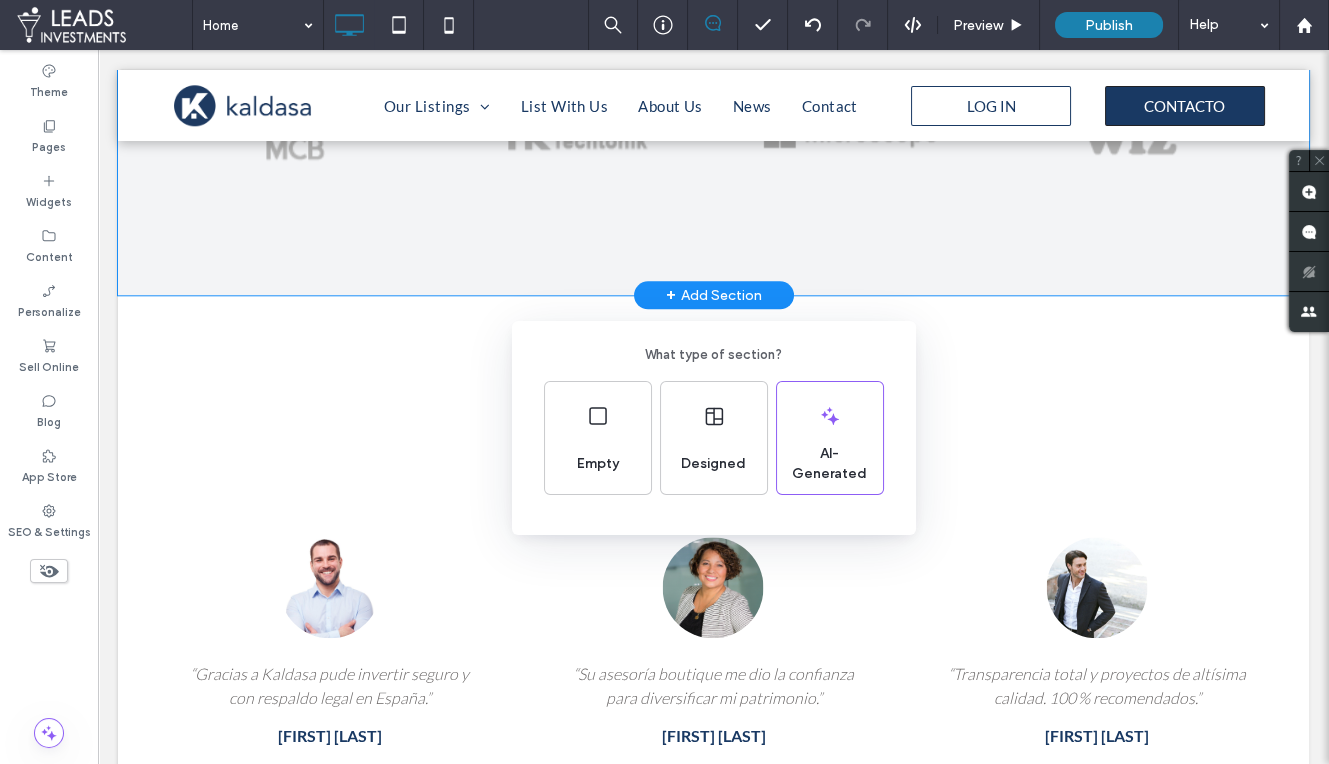 click on "What type of section? Empty Designed AI-Generated" at bounding box center (664, 431) 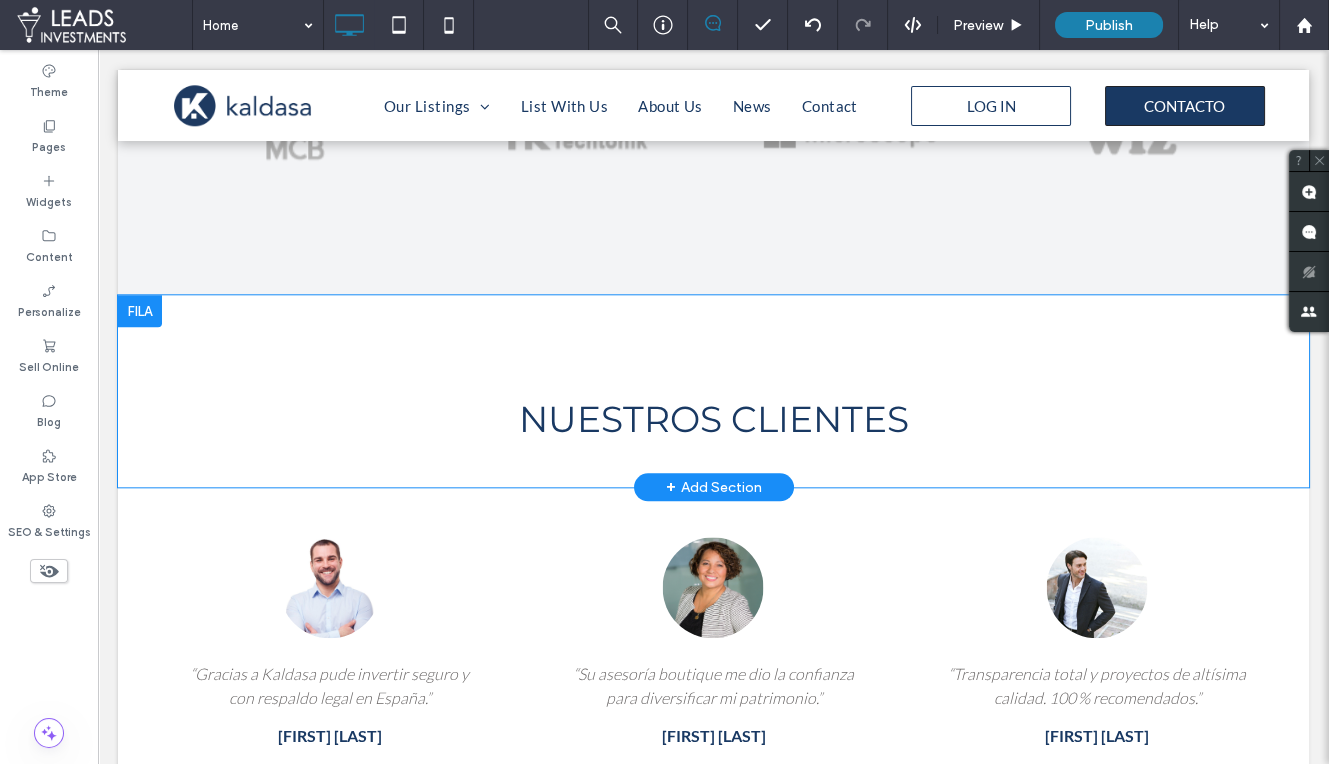 click at bounding box center [140, 311] 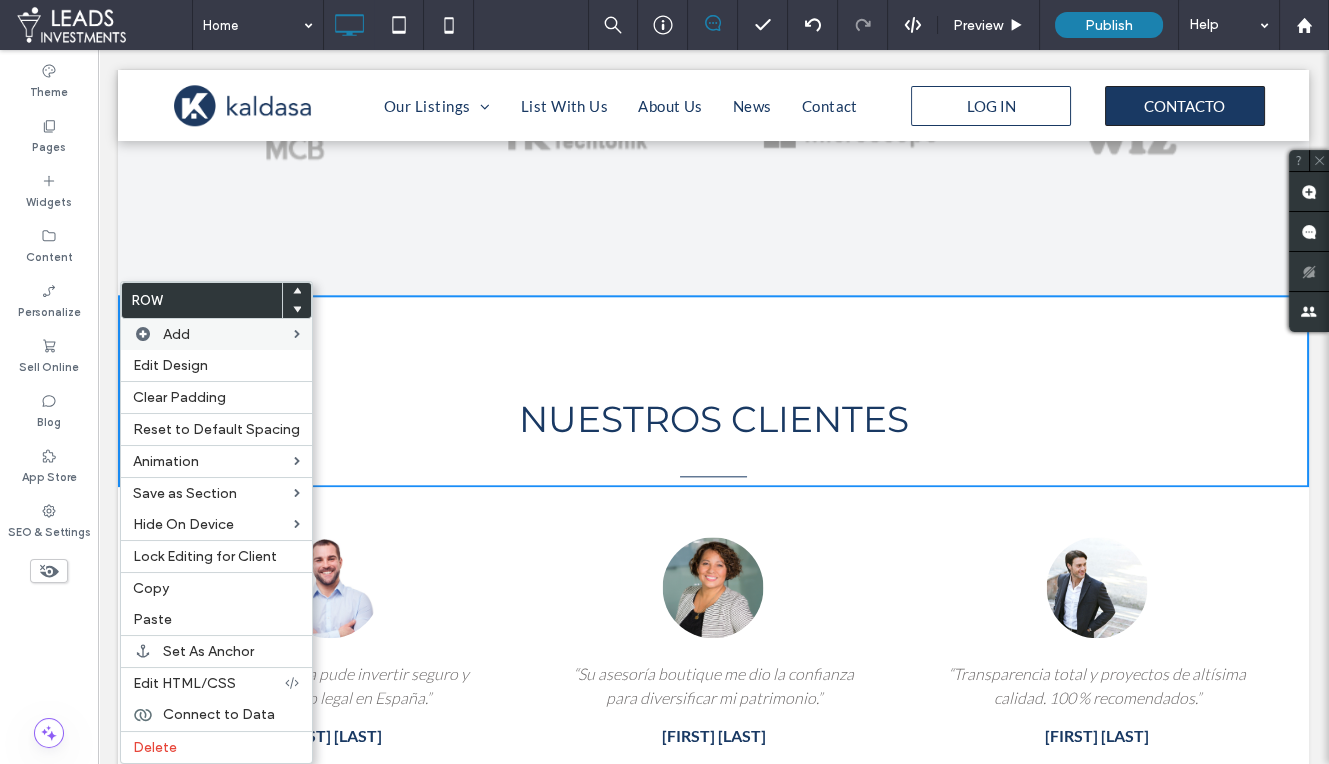 drag, startPoint x: 152, startPoint y: 585, endPoint x: 173, endPoint y: 347, distance: 238.92467 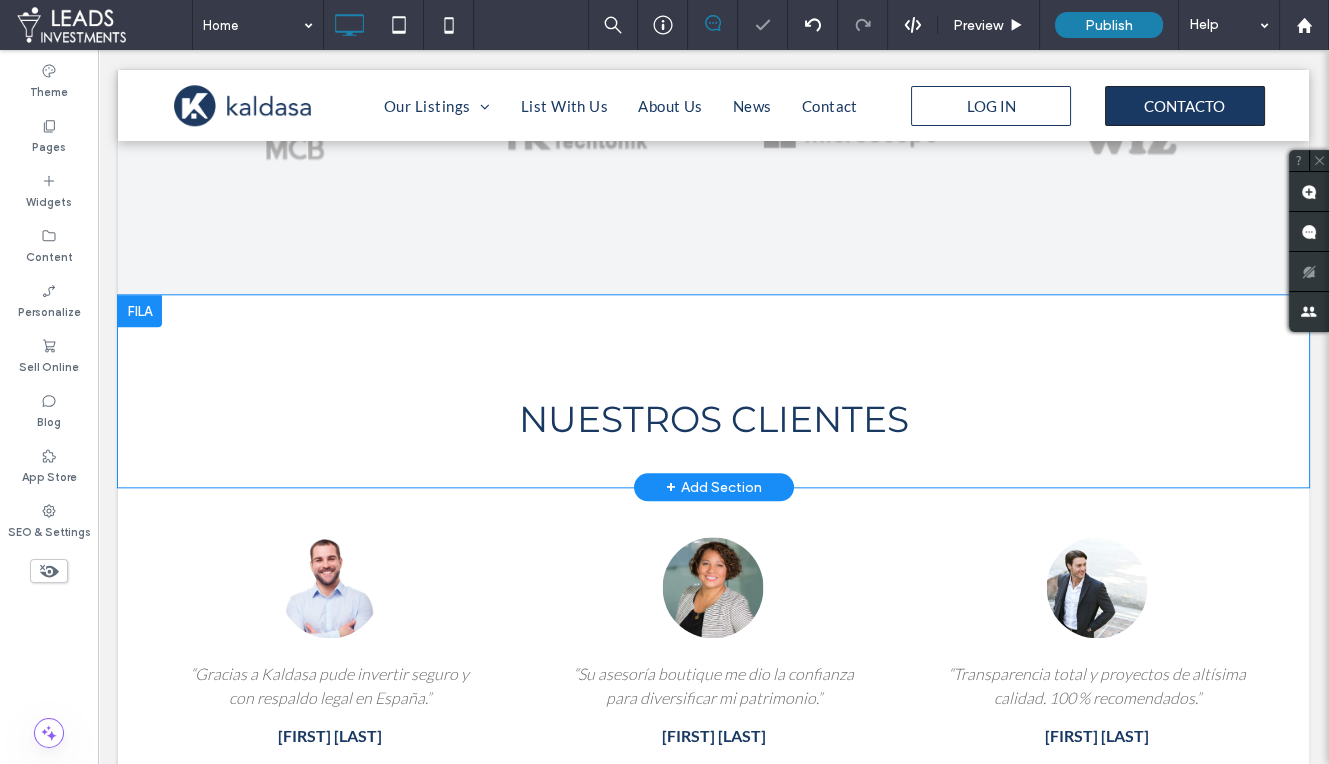 click at bounding box center [140, 311] 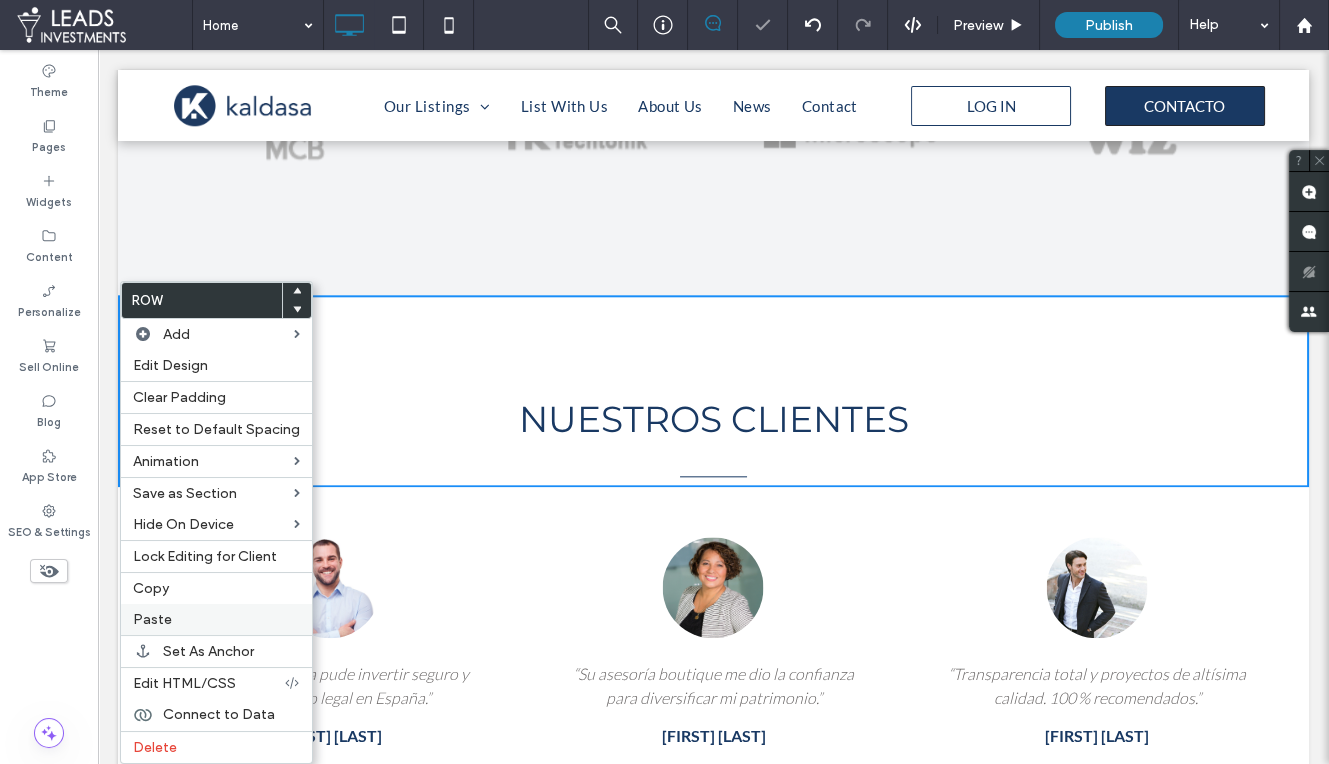 click on "Paste" at bounding box center (216, 619) 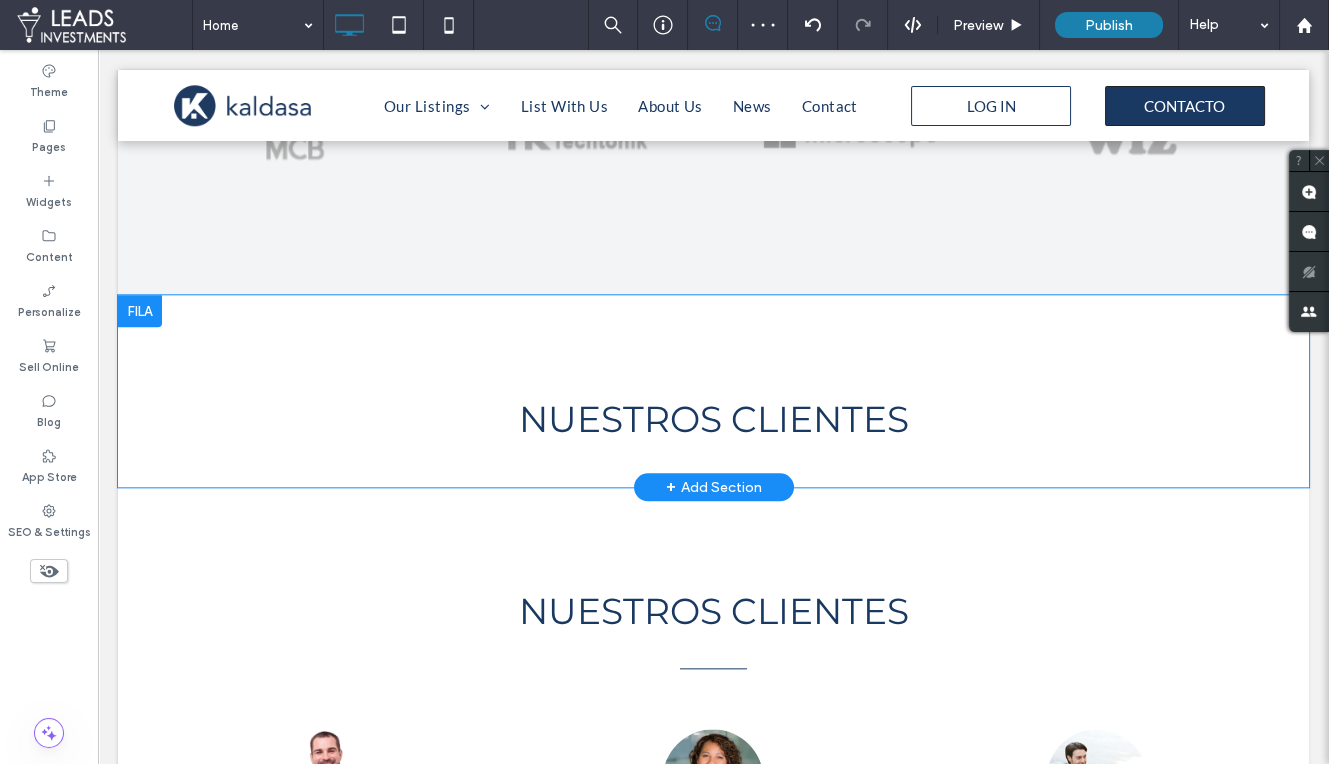 click at bounding box center (140, 311) 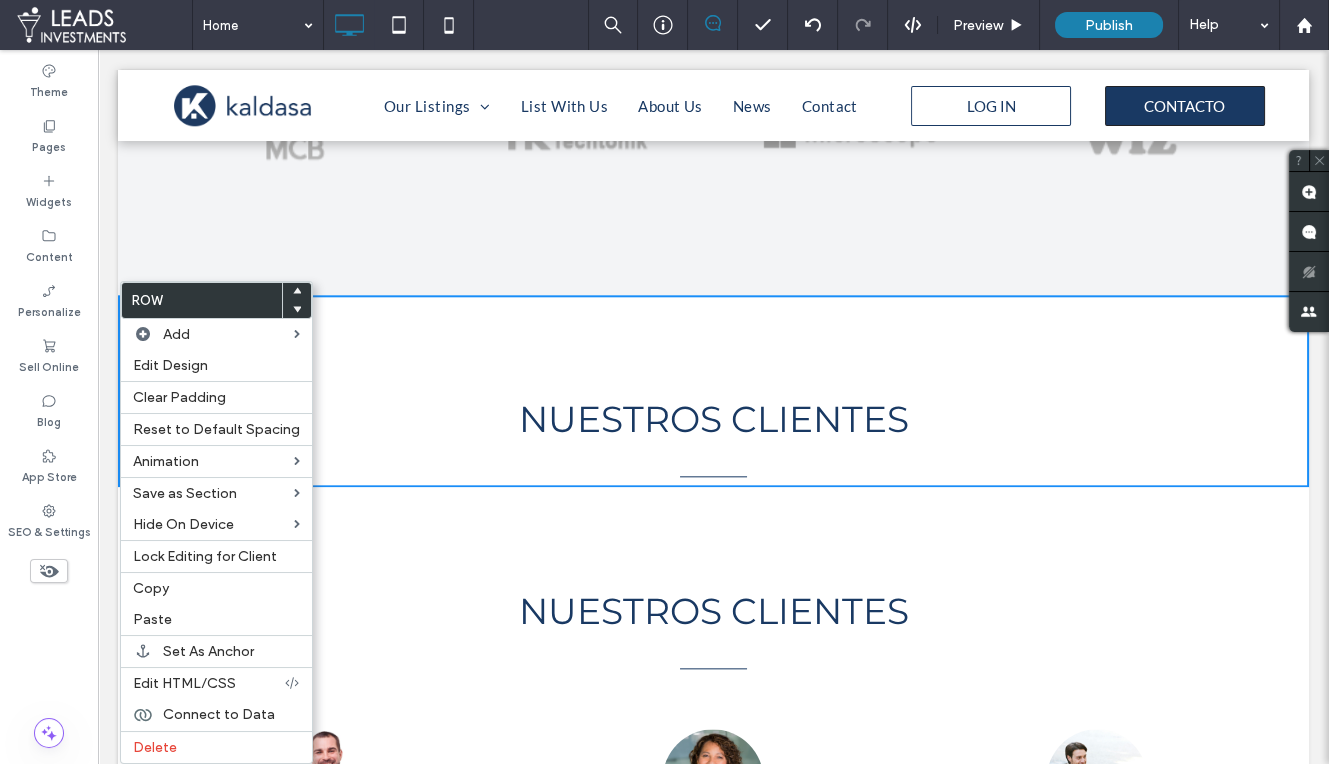 click at bounding box center [297, 309] 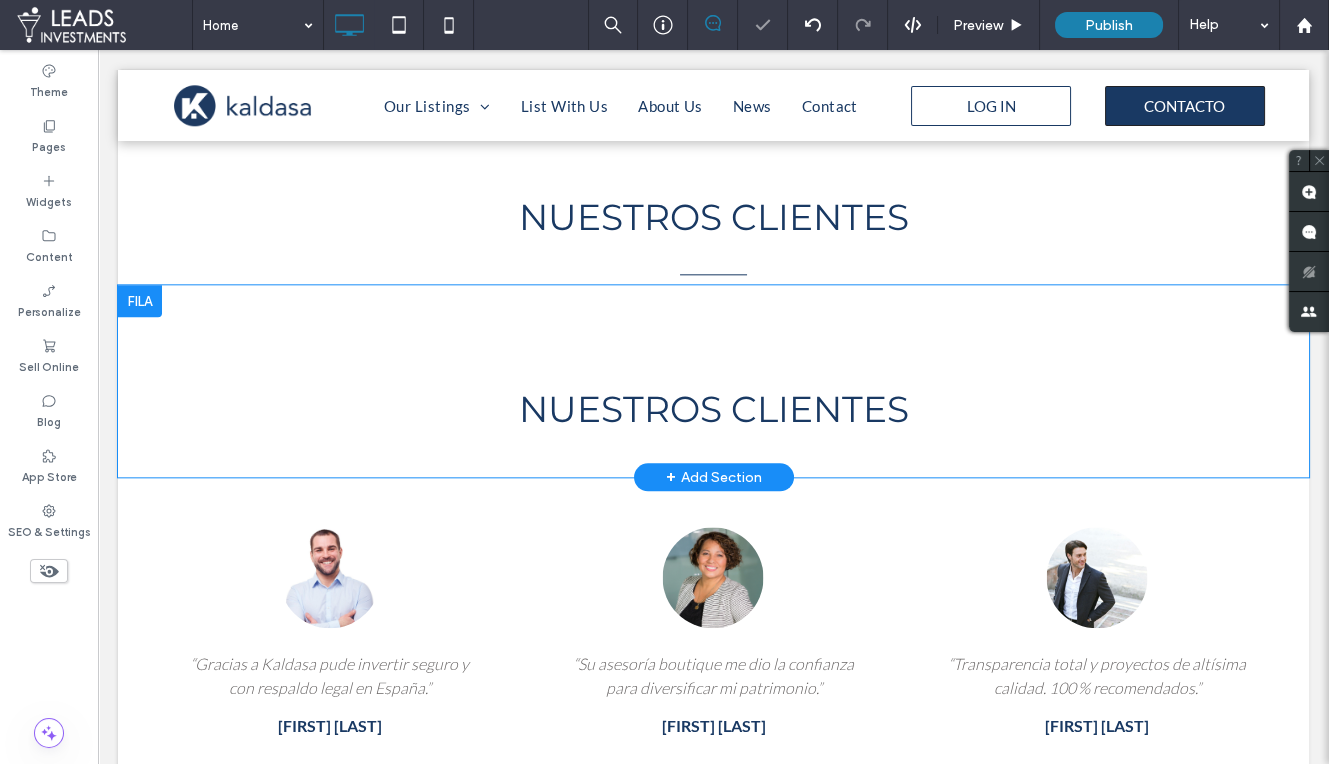 scroll, scrollTop: 3764, scrollLeft: 0, axis: vertical 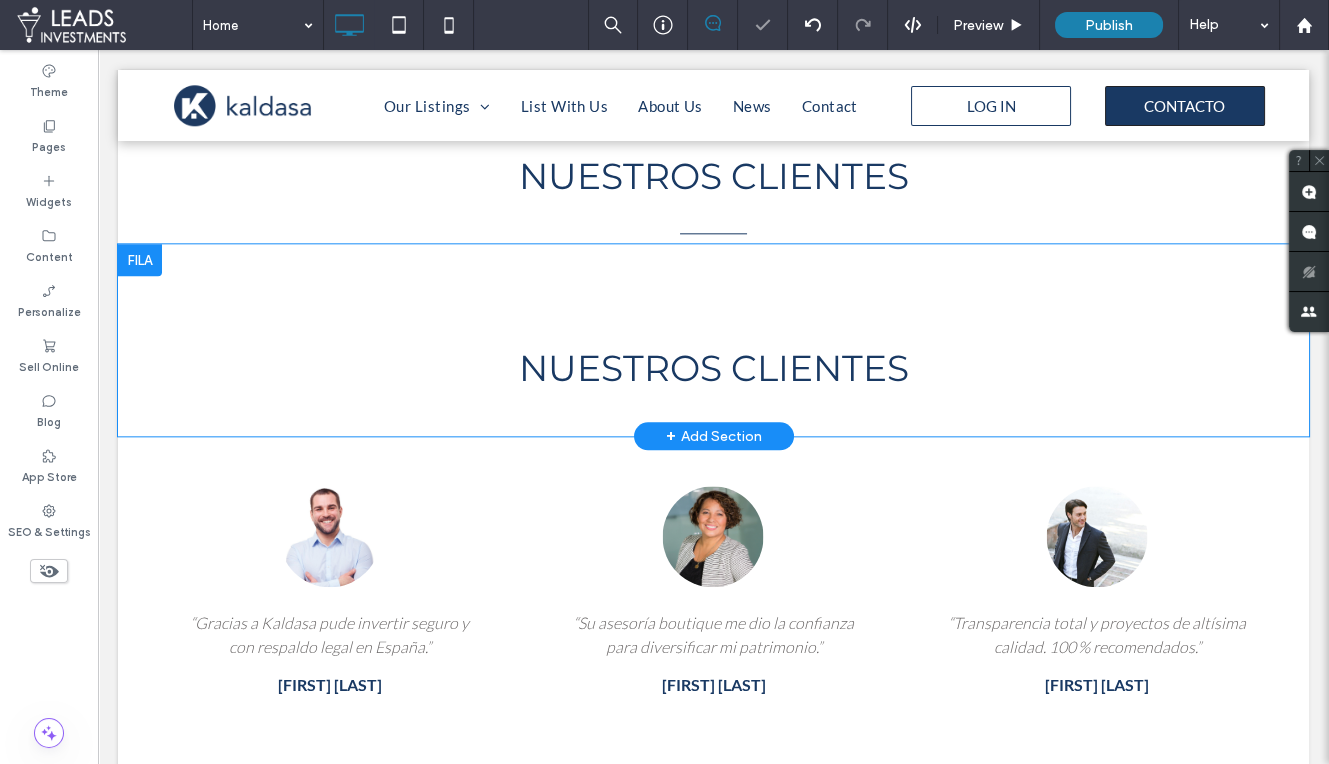 click at bounding box center [140, 260] 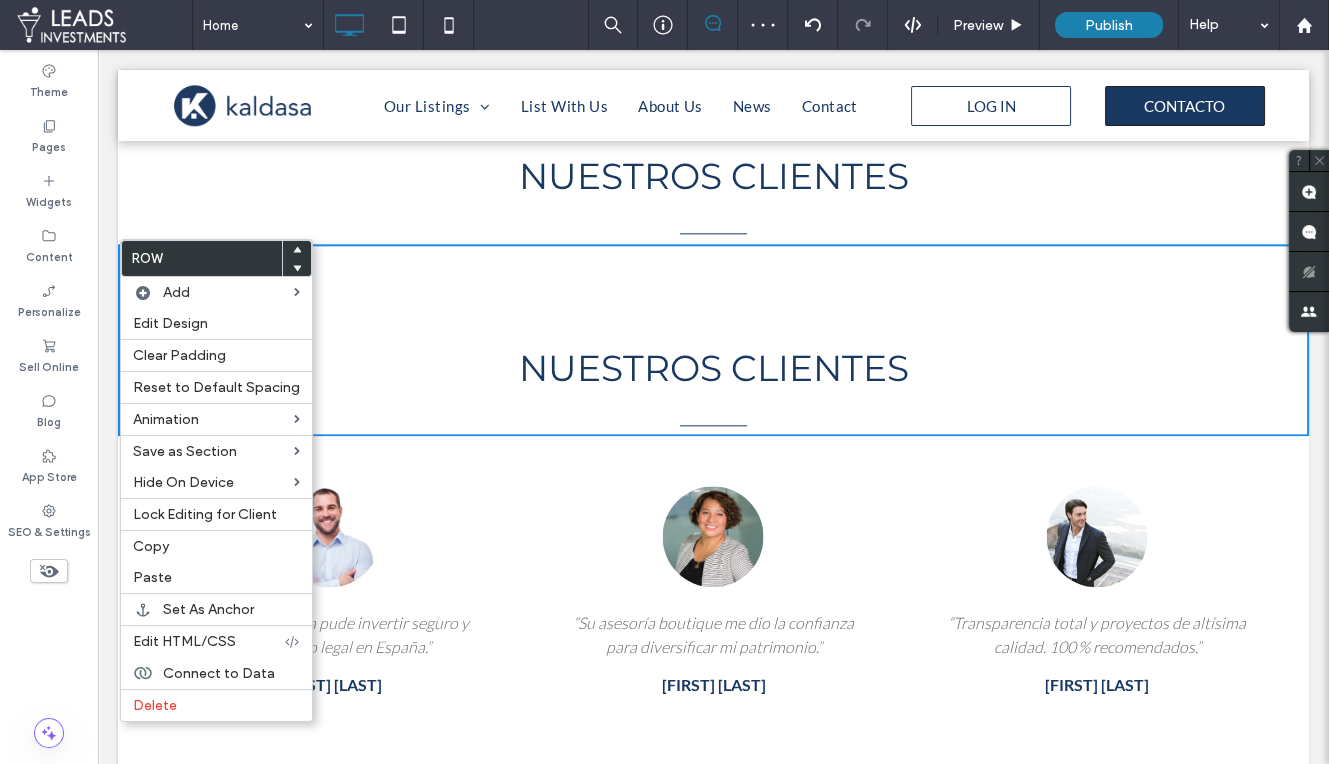click at bounding box center (297, 268) 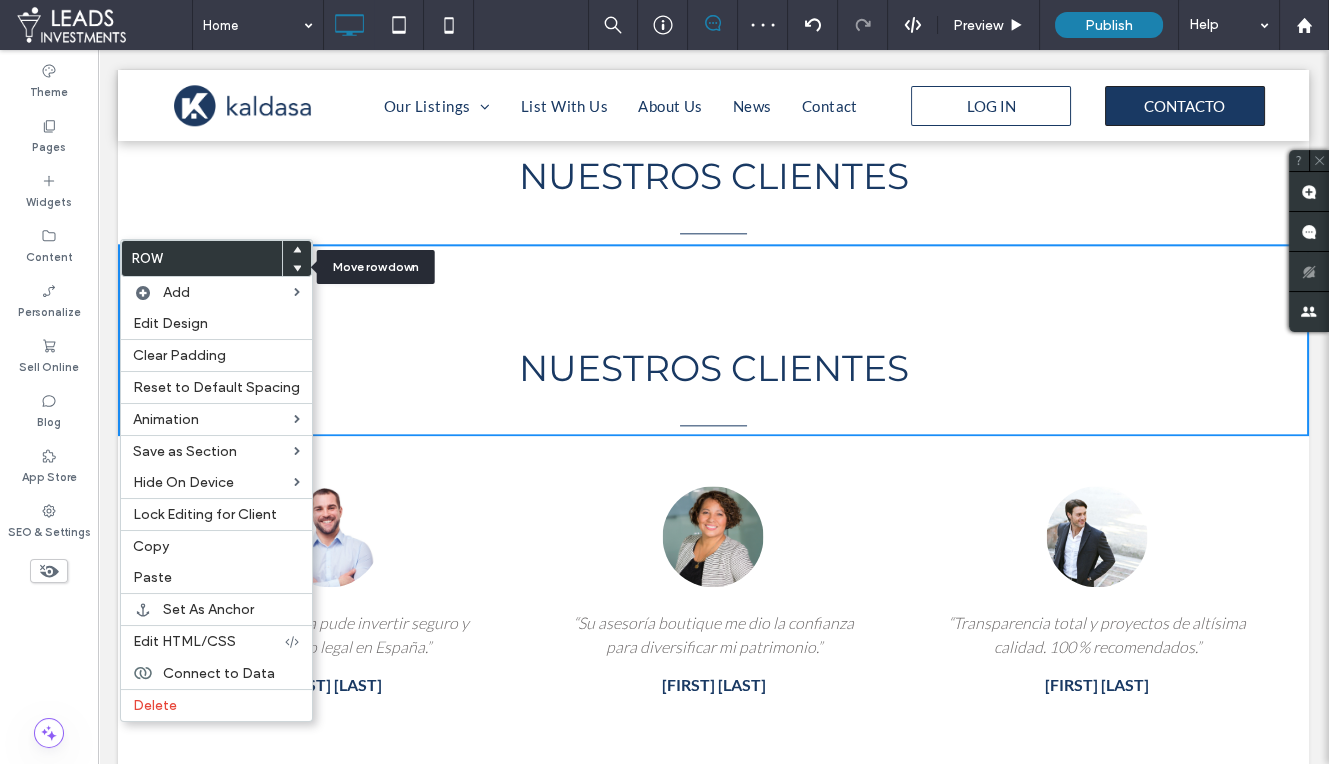 click 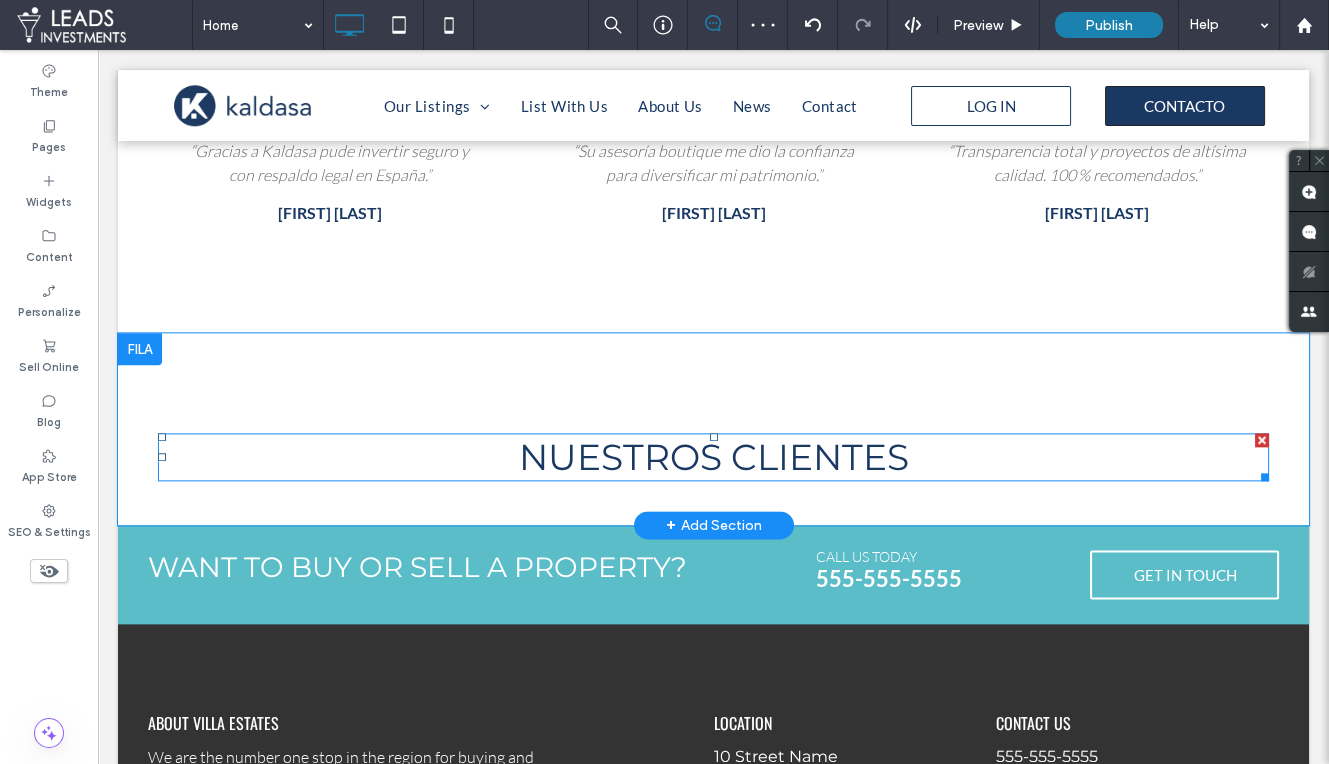 scroll, scrollTop: 4038, scrollLeft: 0, axis: vertical 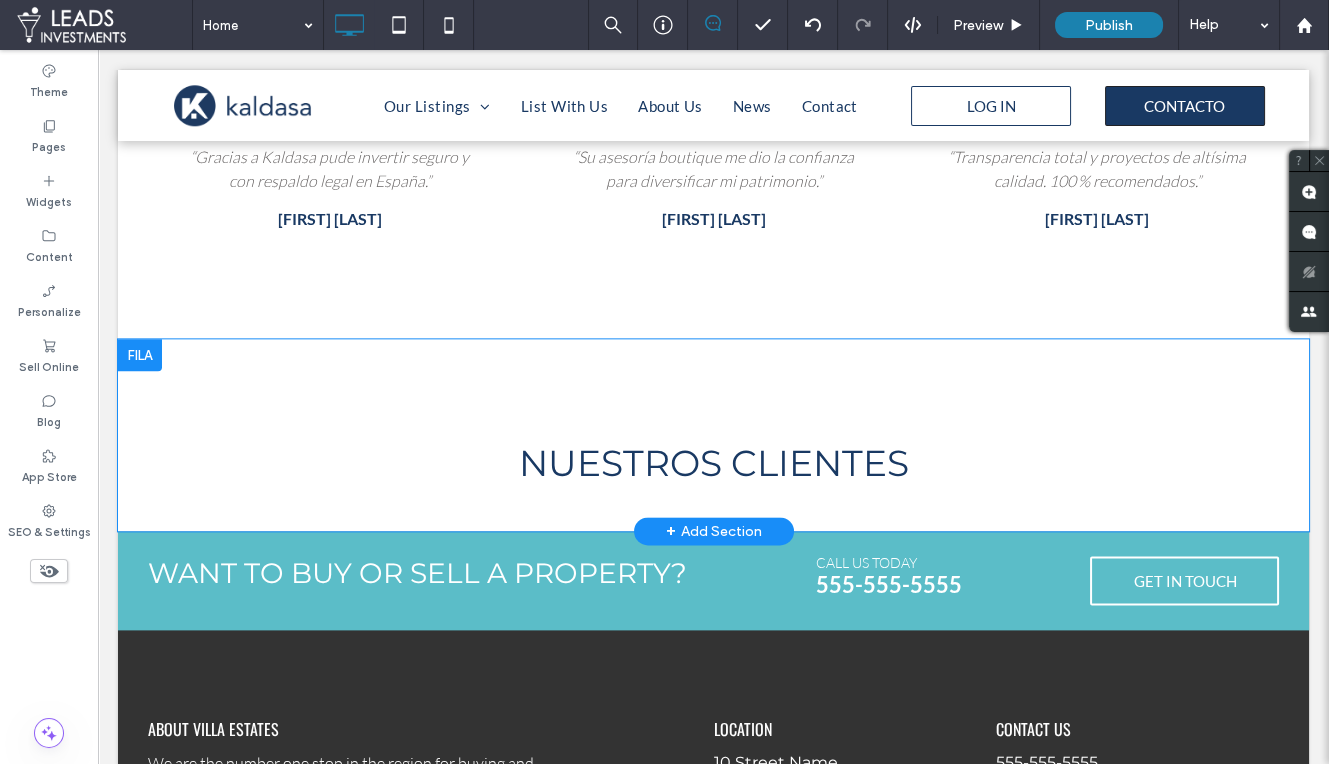 click on "NUESTROS CLIENTES
Click To Paste     Click To Paste
Row + Add Section" at bounding box center (713, 435) 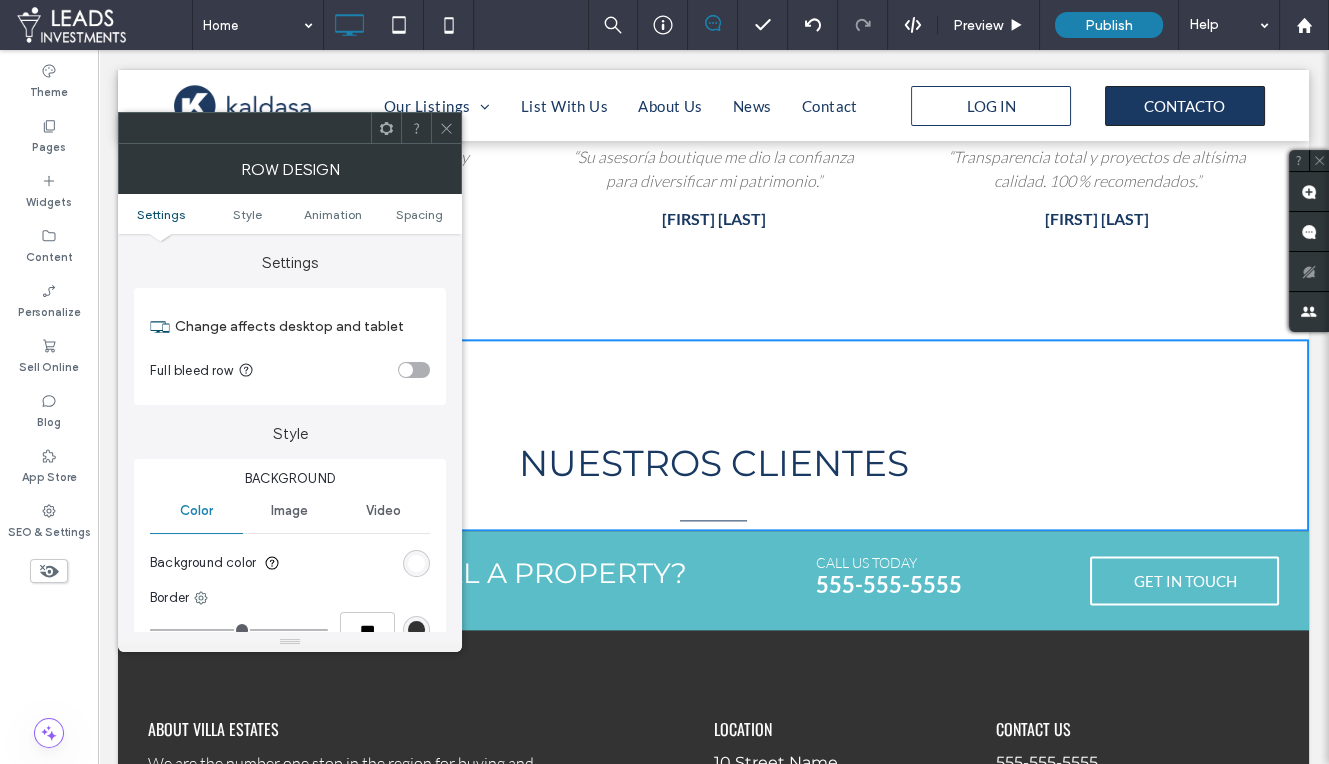 click at bounding box center (416, 563) 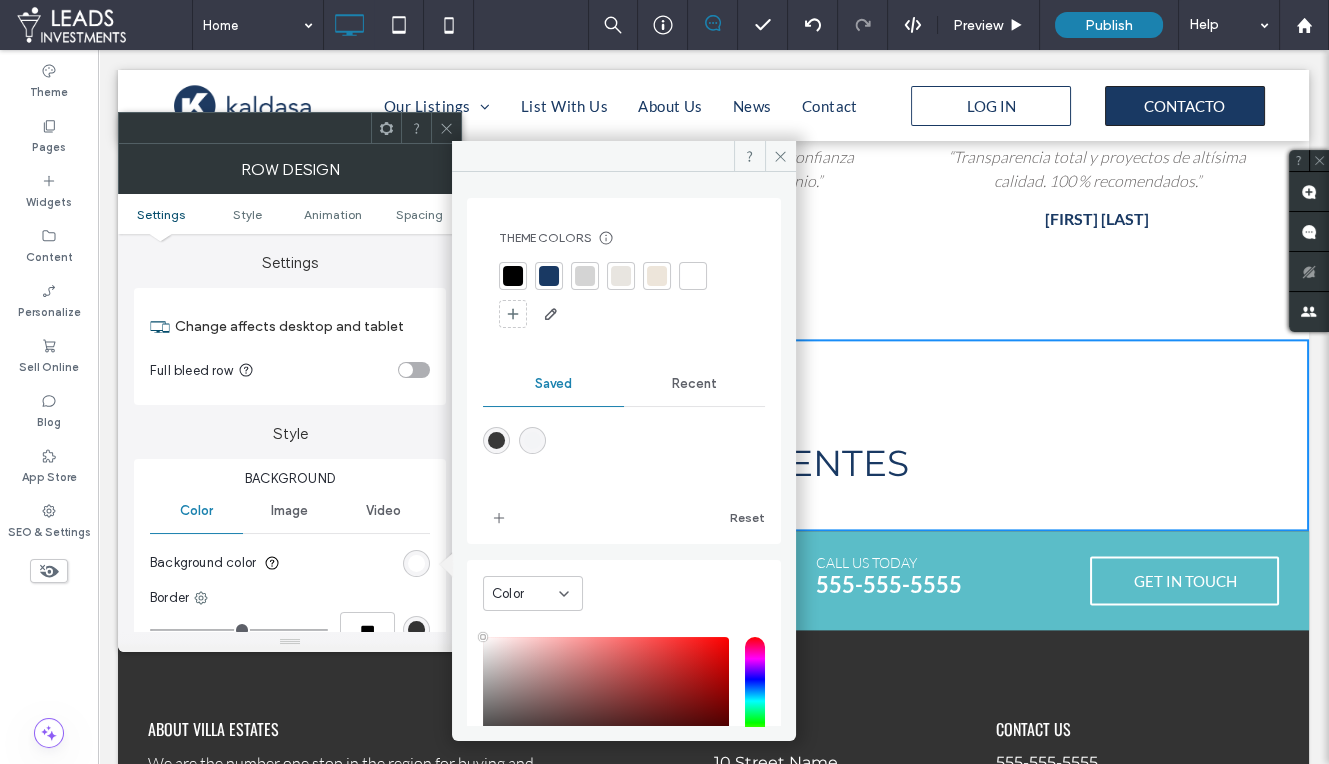 click at bounding box center [693, 276] 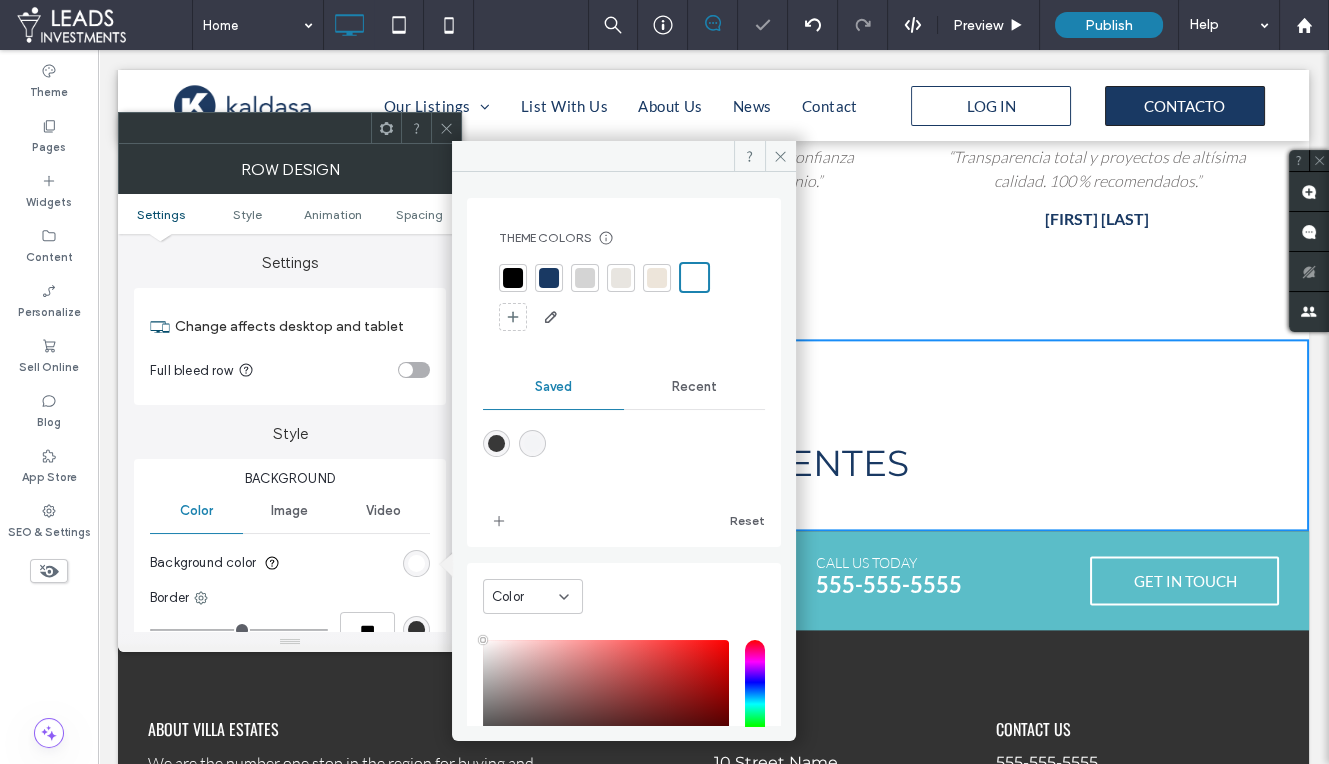 drag, startPoint x: 450, startPoint y: 127, endPoint x: 521, endPoint y: 223, distance: 119.40268 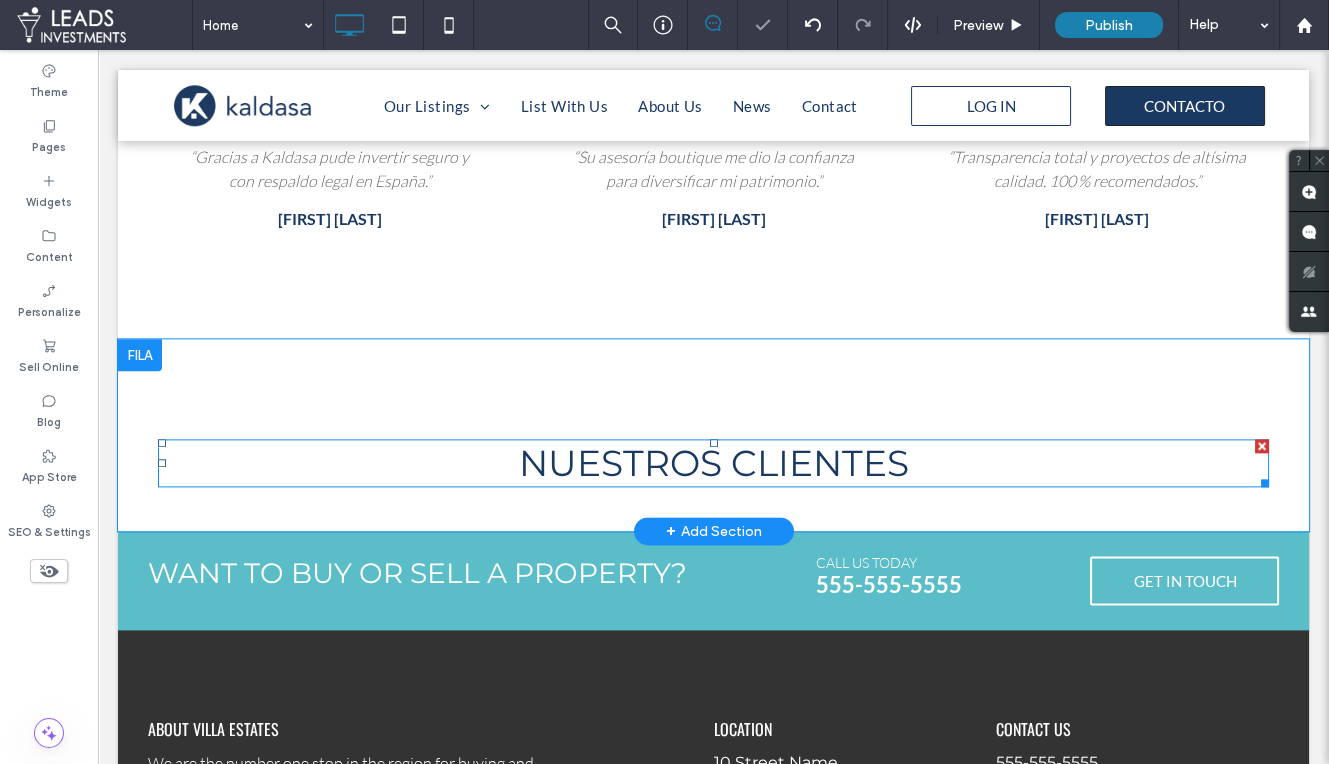 click on "NUESTROS CLIENTES" at bounding box center [714, 463] 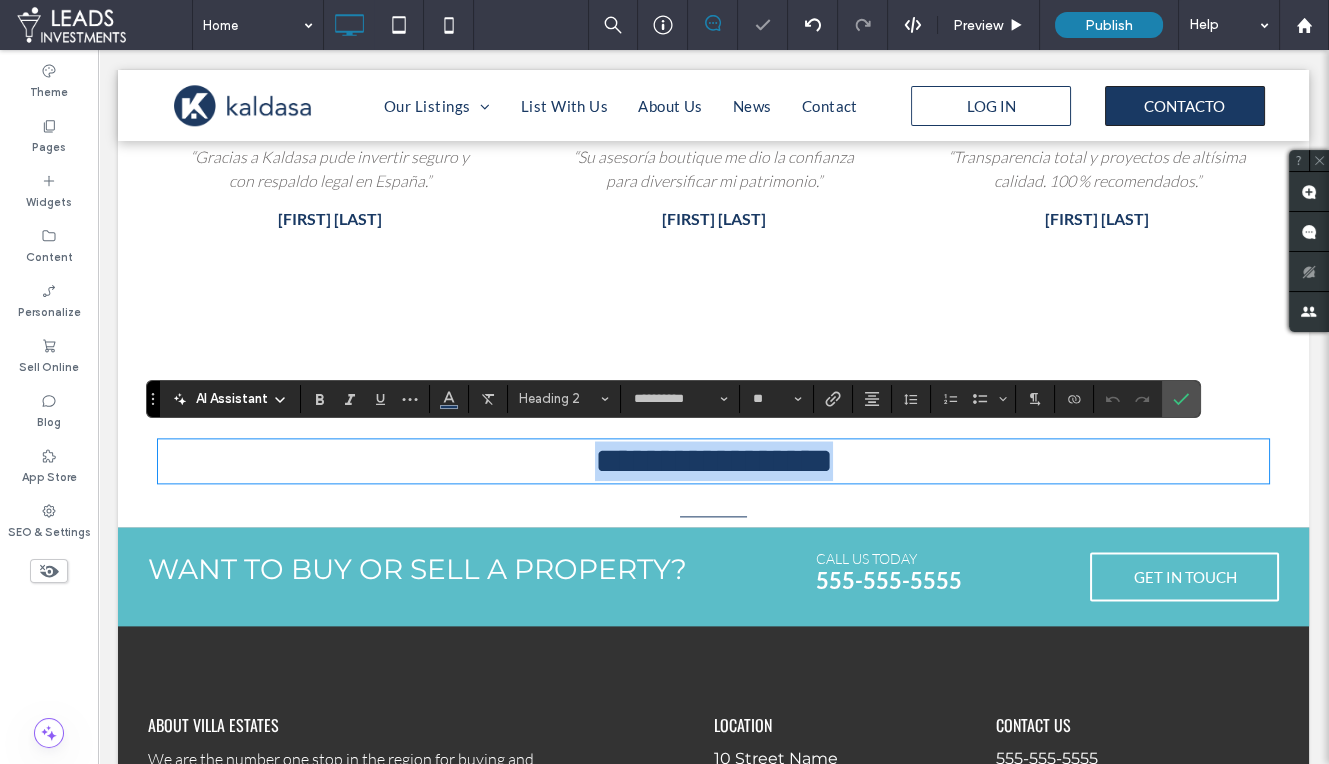 drag, startPoint x: 813, startPoint y: 458, endPoint x: 709, endPoint y: 462, distance: 104.0769 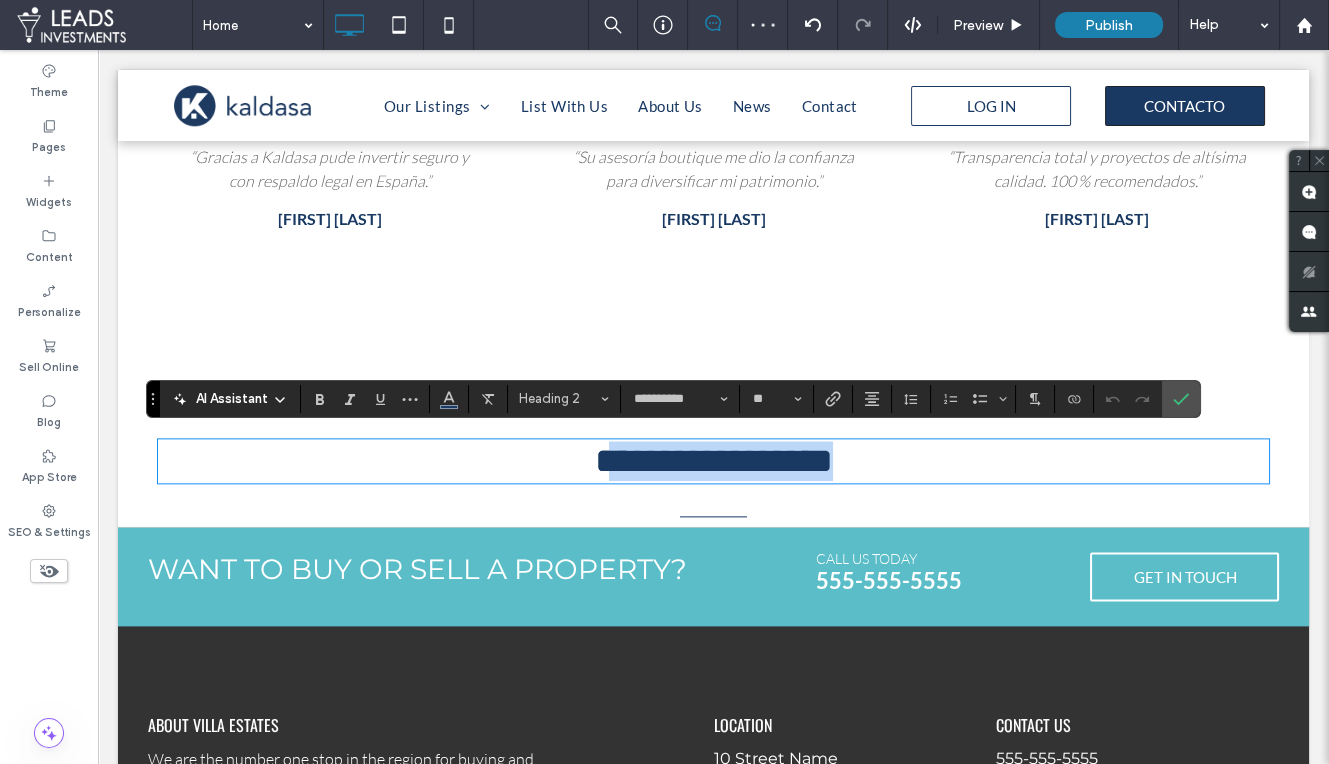 drag, startPoint x: 548, startPoint y: 460, endPoint x: 1014, endPoint y: 466, distance: 466.03864 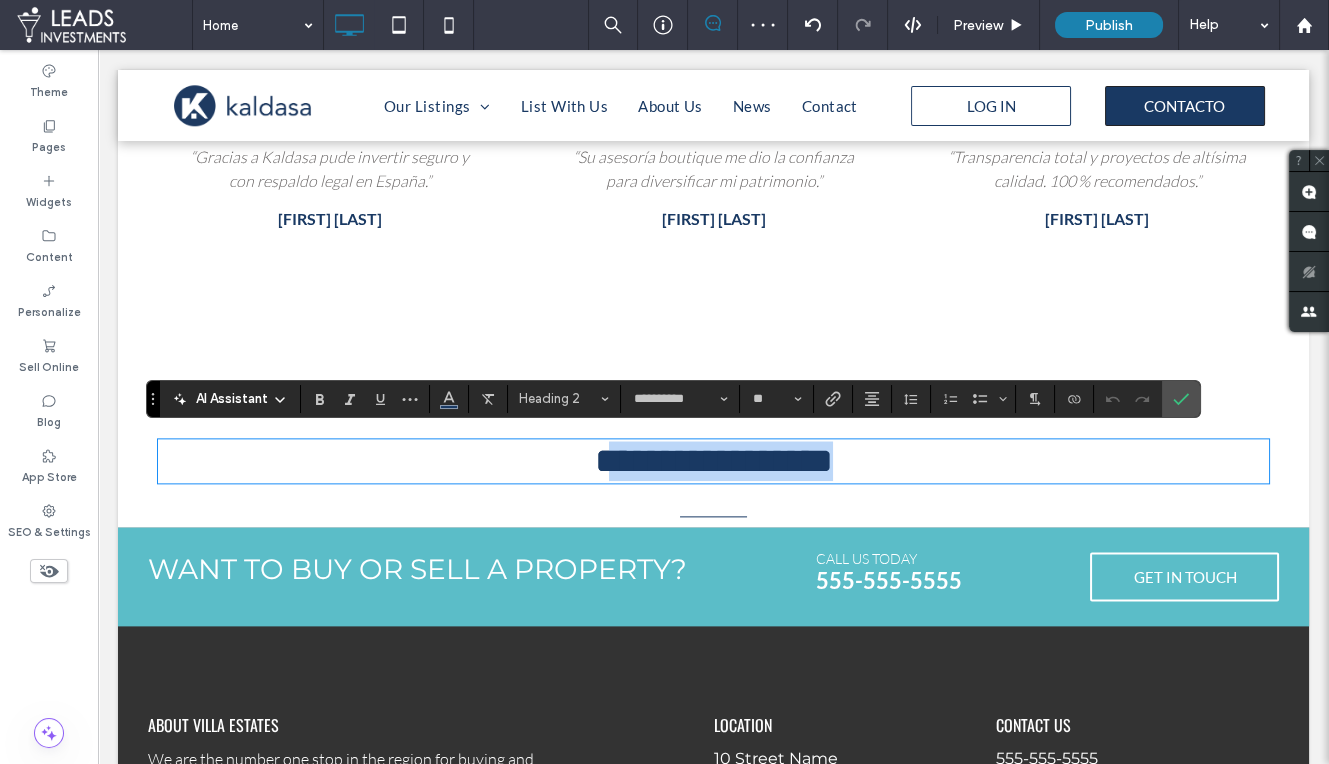 click on "**********" at bounding box center (713, 461) 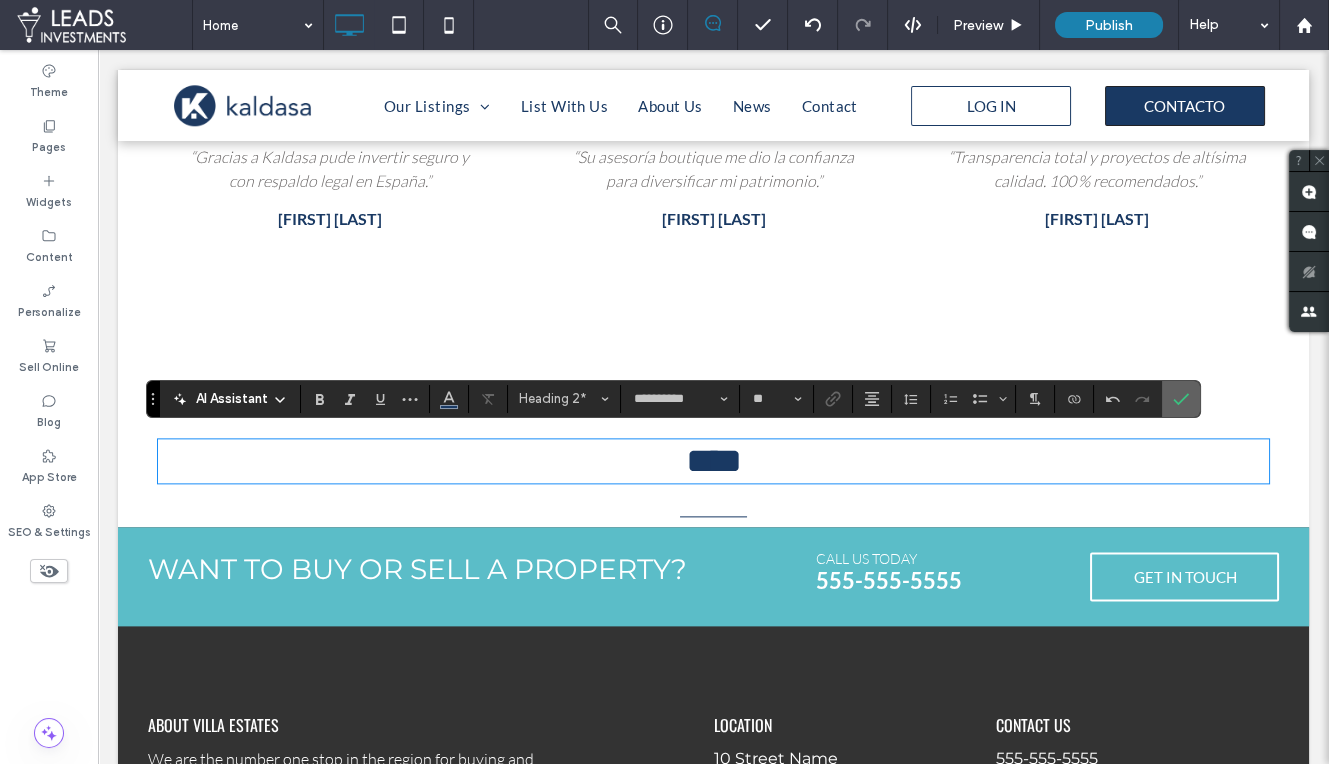 drag, startPoint x: 1164, startPoint y: 395, endPoint x: 1066, endPoint y: 345, distance: 110.01818 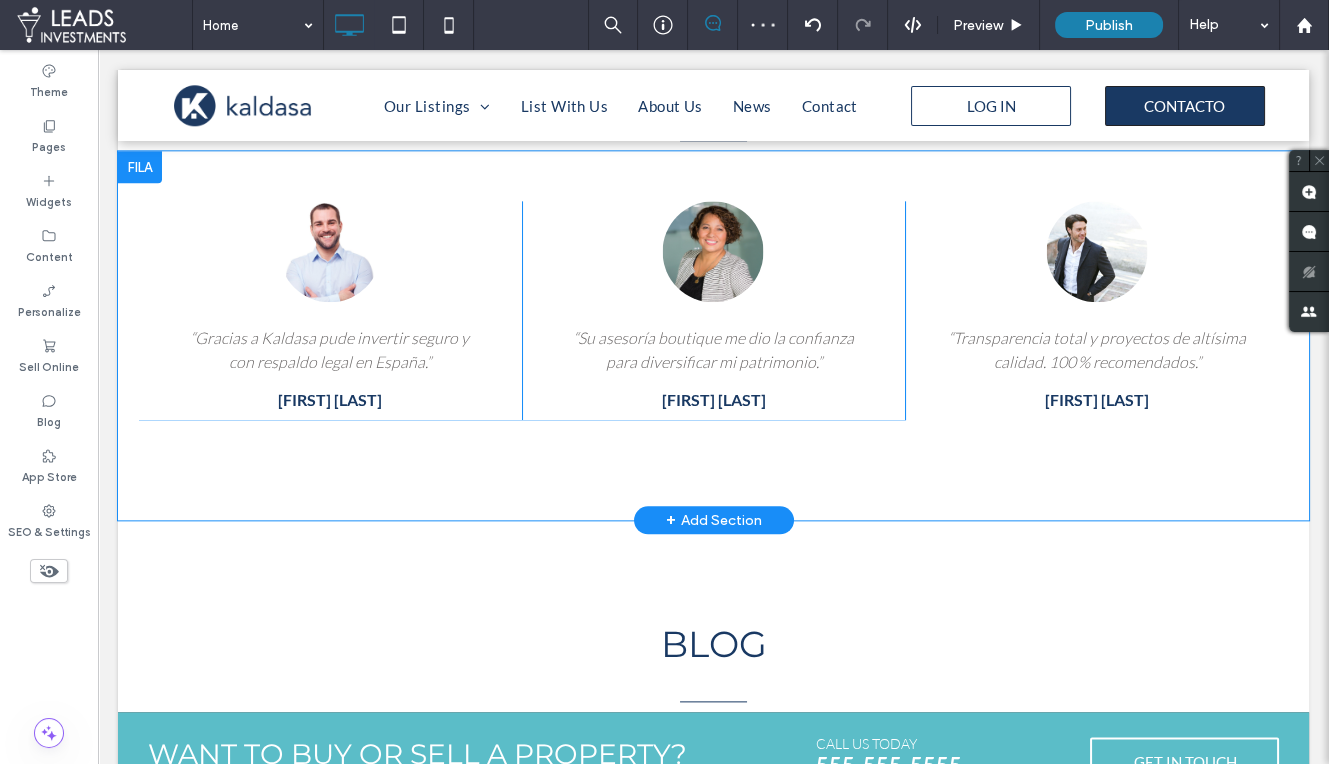 scroll, scrollTop: 3854, scrollLeft: 0, axis: vertical 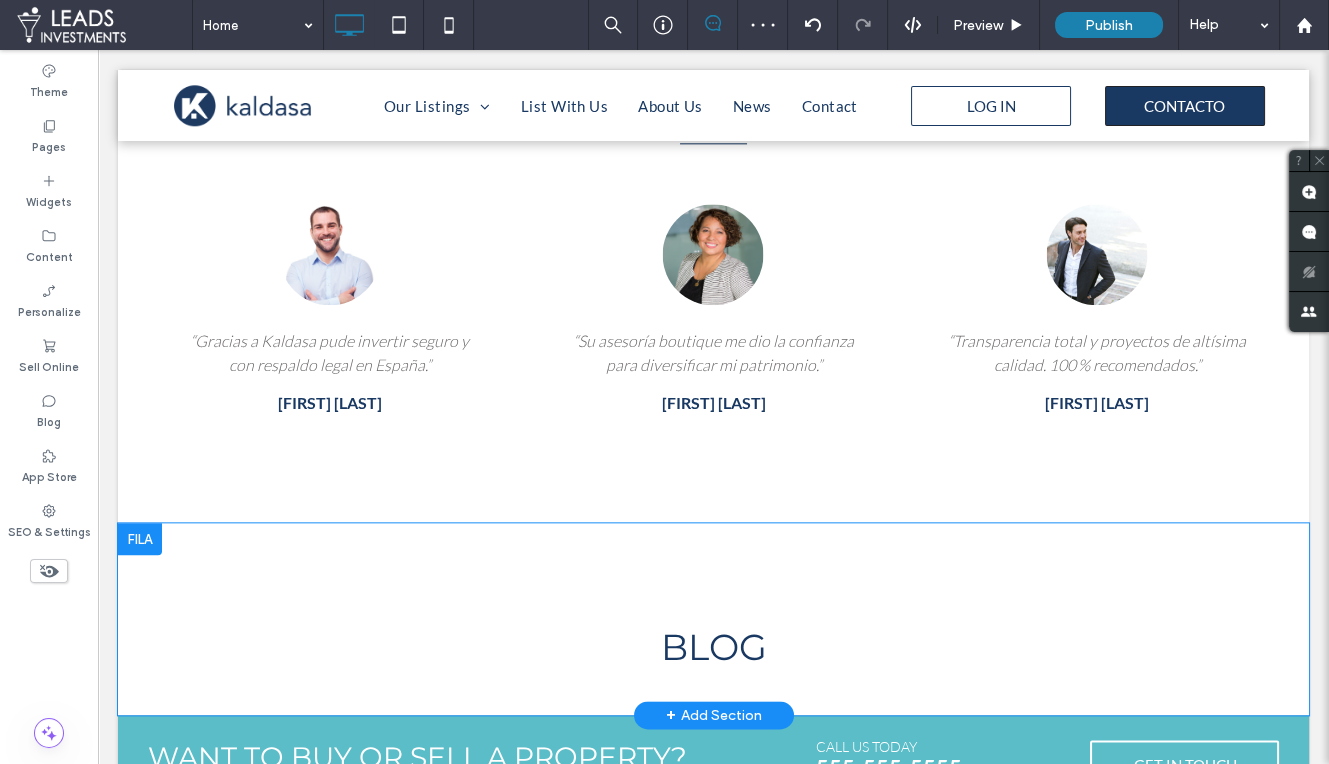 click on "BLOG
Click To Paste     Click To Paste
Row + Add Section" at bounding box center [713, 619] 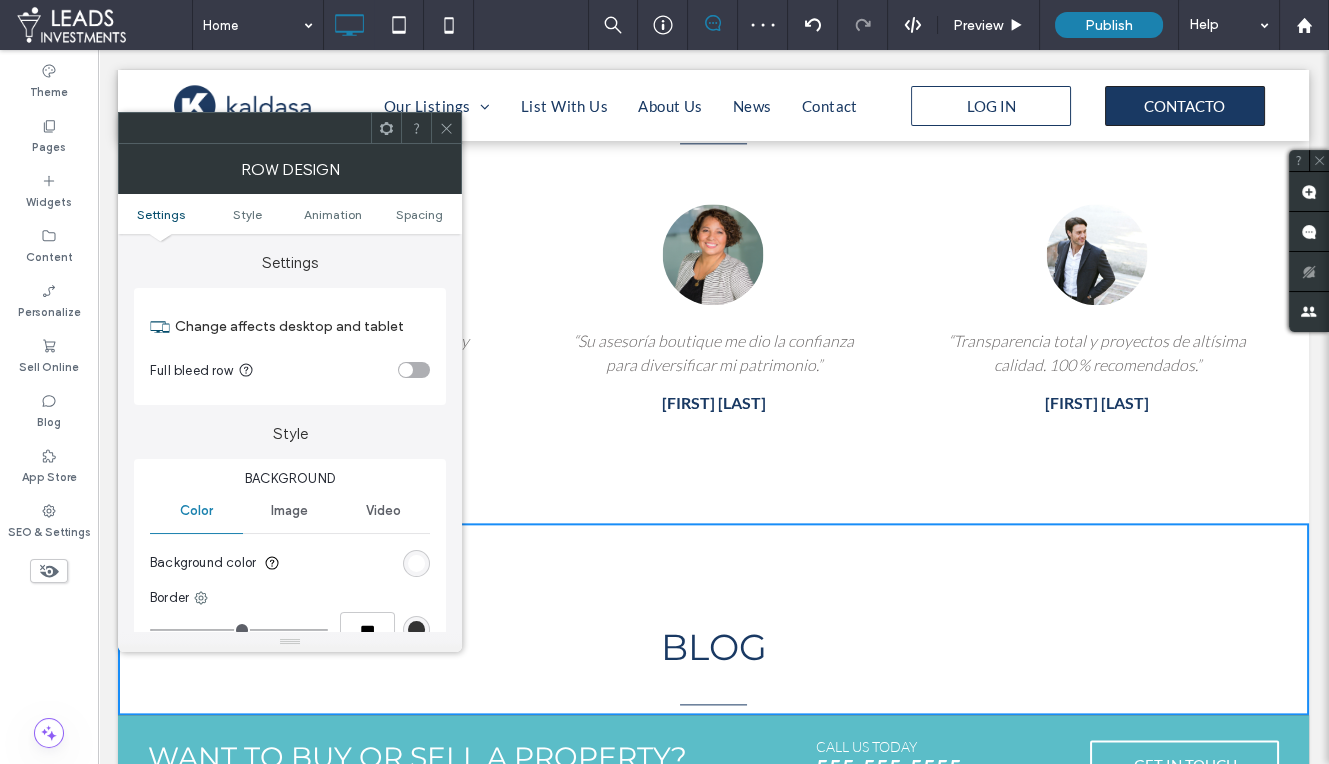 click at bounding box center (416, 563) 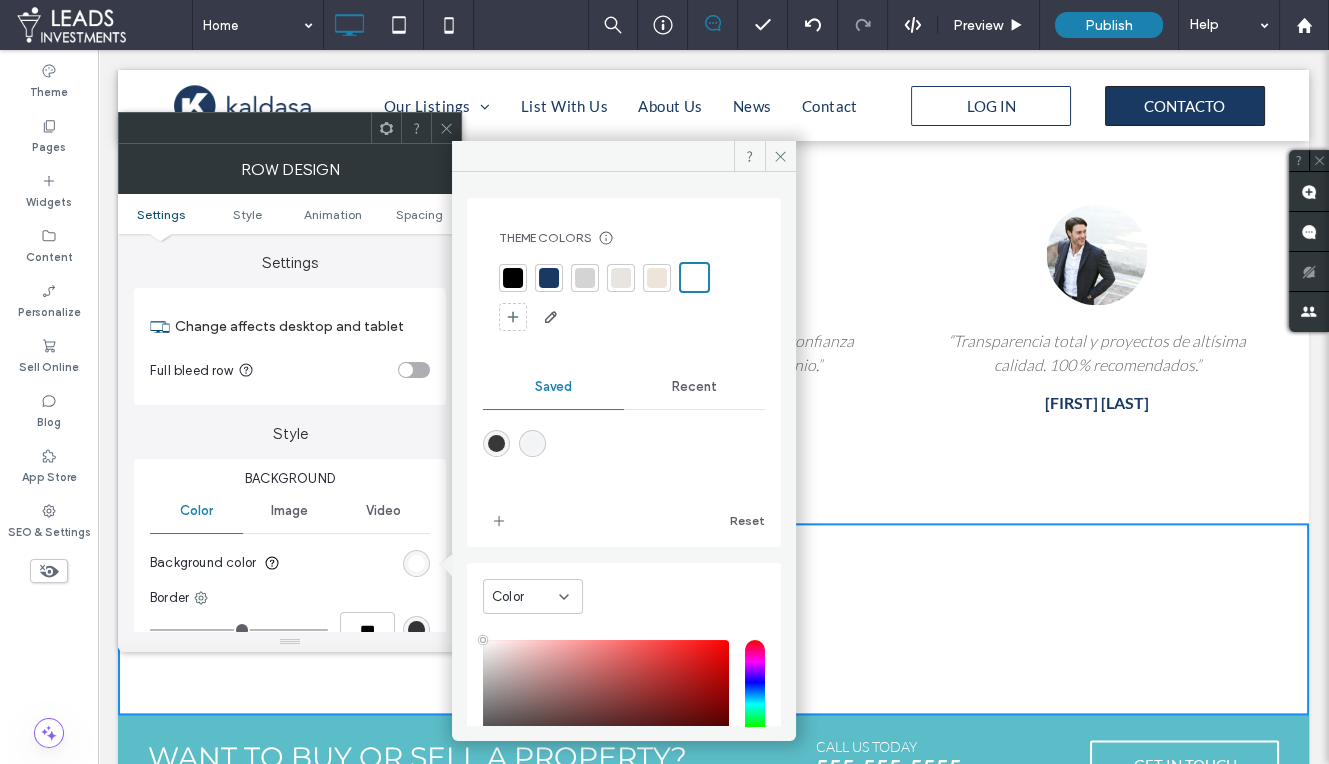 click at bounding box center [532, 443] 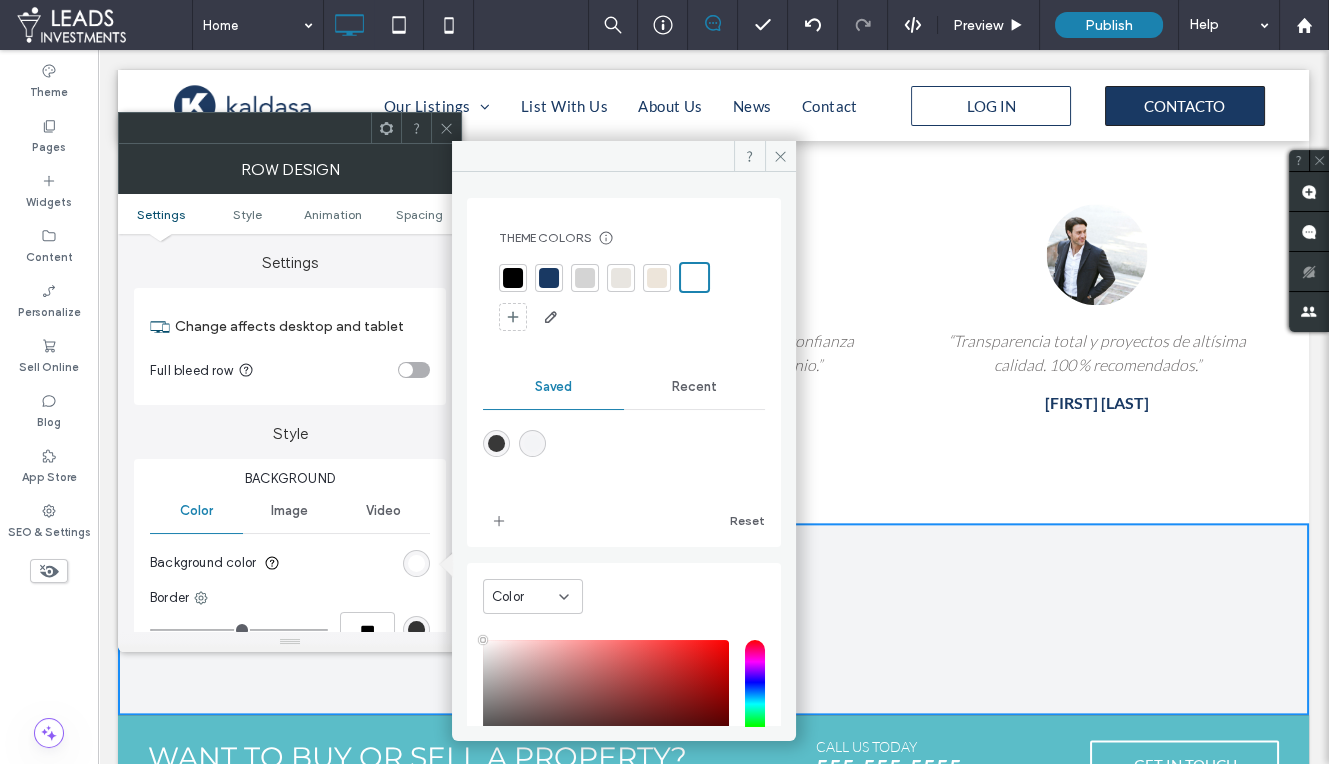 type on "*******" 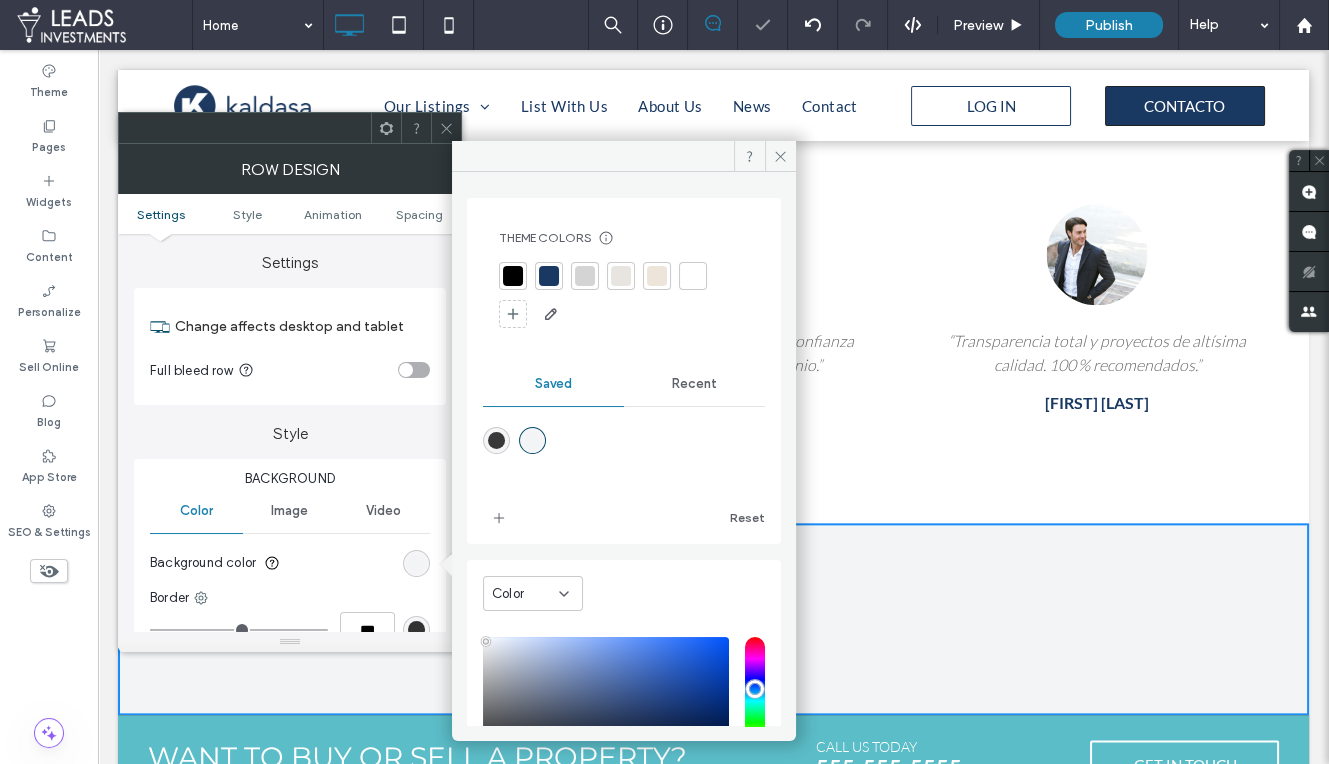 drag, startPoint x: 447, startPoint y: 130, endPoint x: 468, endPoint y: 141, distance: 23.70654 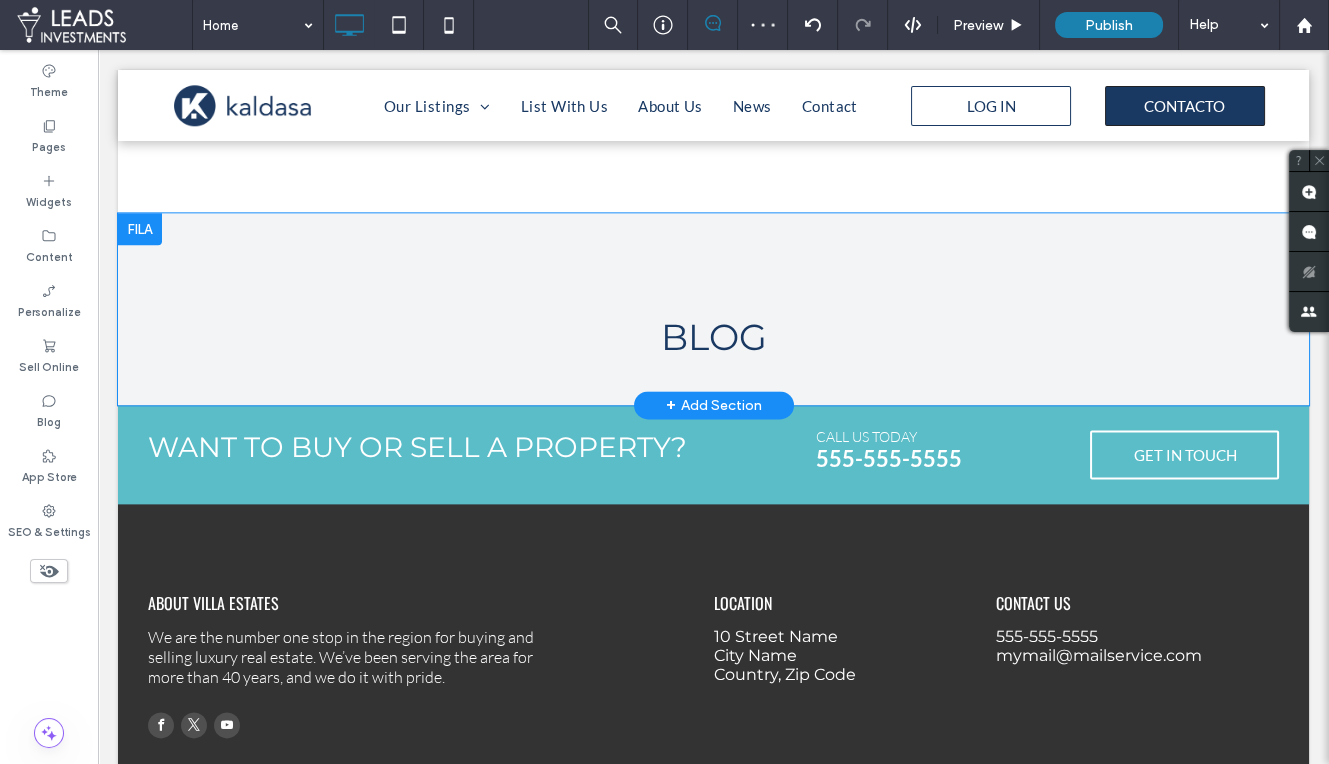 scroll, scrollTop: 3975, scrollLeft: 0, axis: vertical 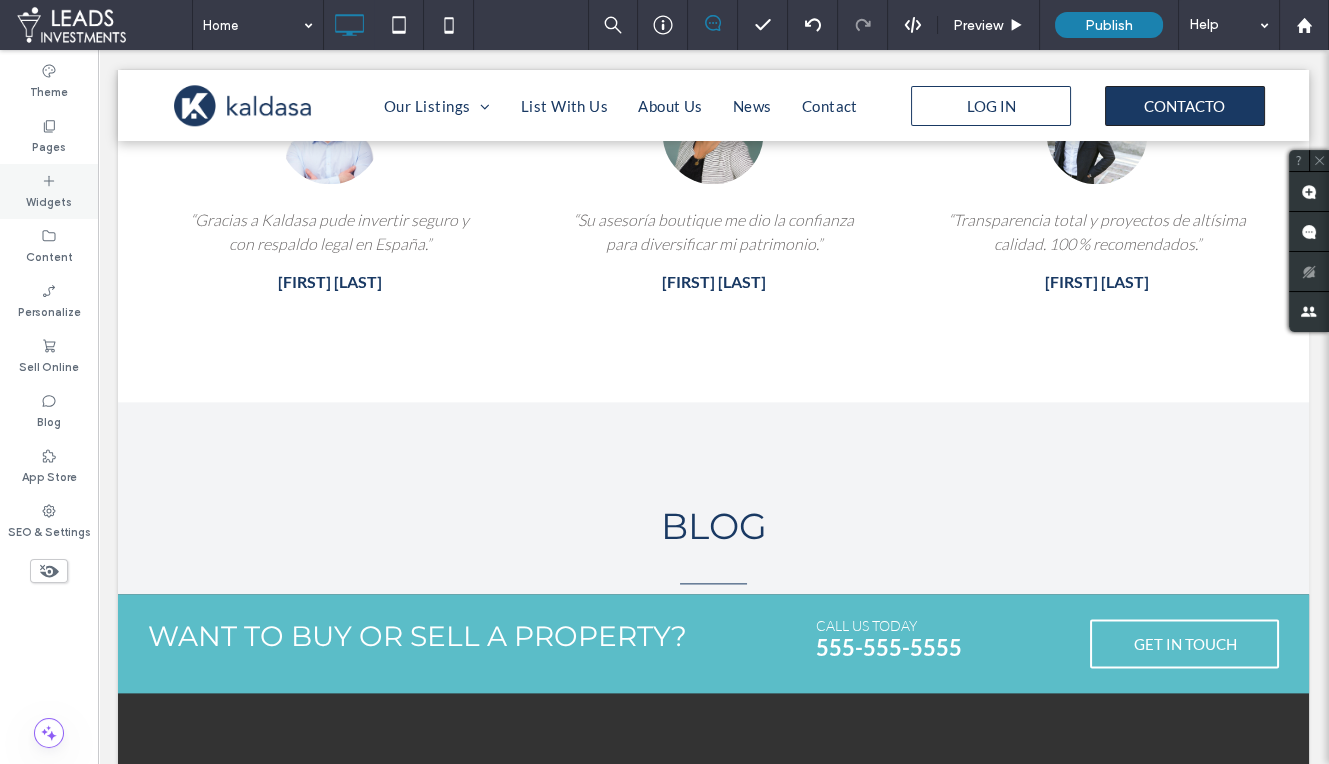 click on "Widgets" at bounding box center (49, 200) 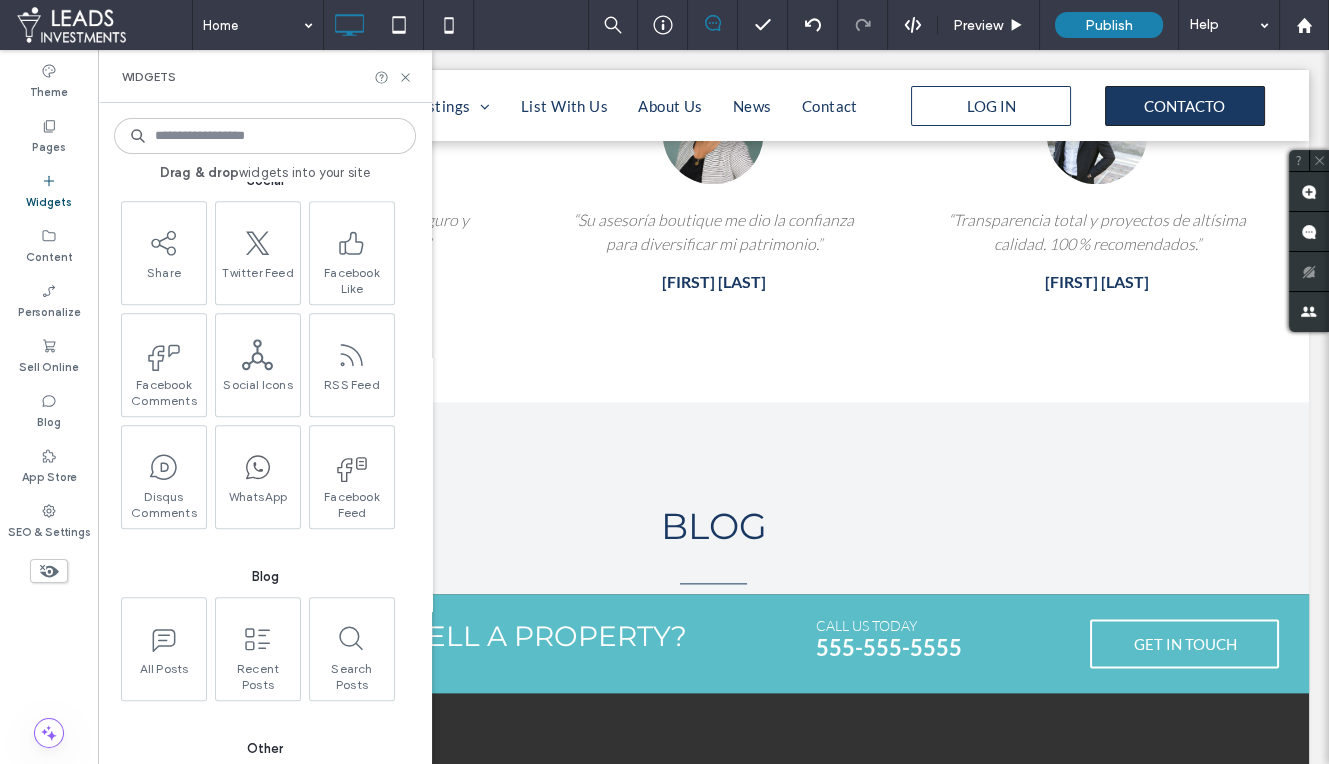 scroll, scrollTop: 3206, scrollLeft: 0, axis: vertical 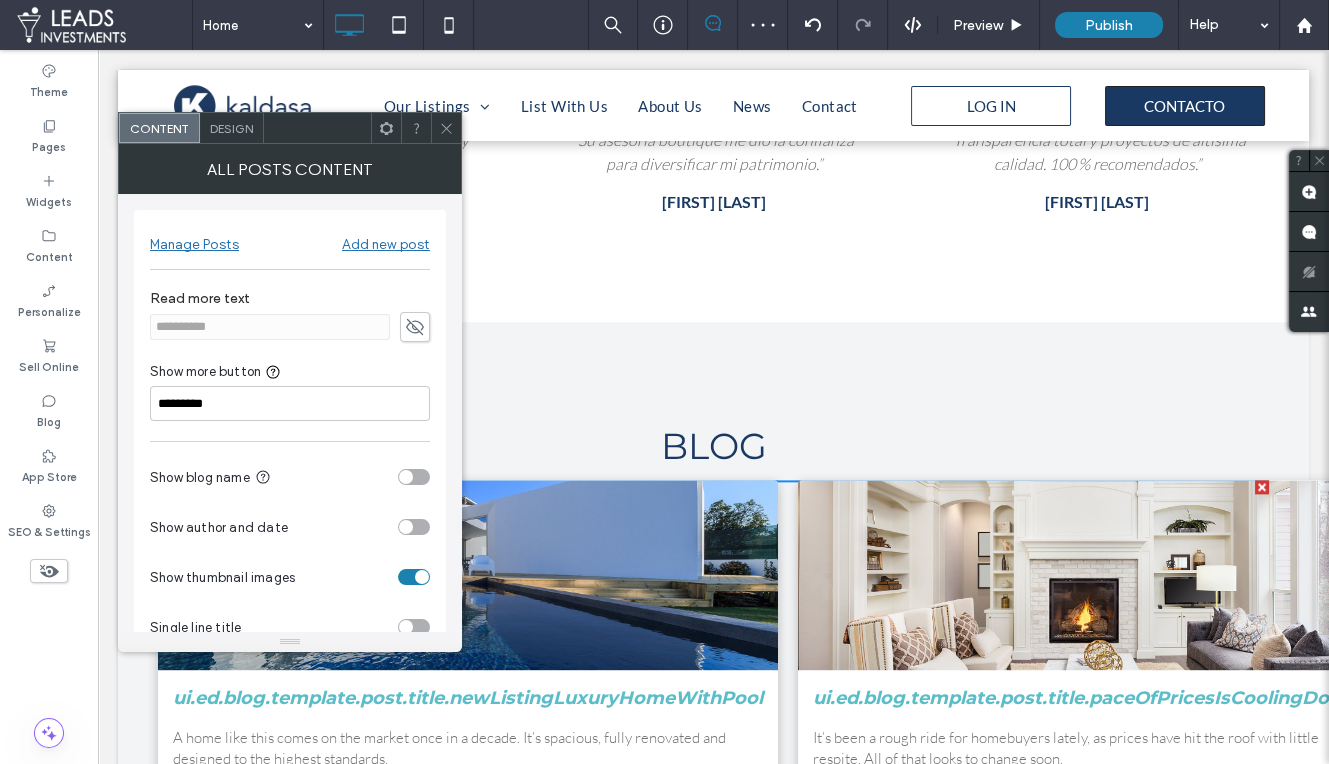 drag, startPoint x: 448, startPoint y: 126, endPoint x: 459, endPoint y: 137, distance: 15.556349 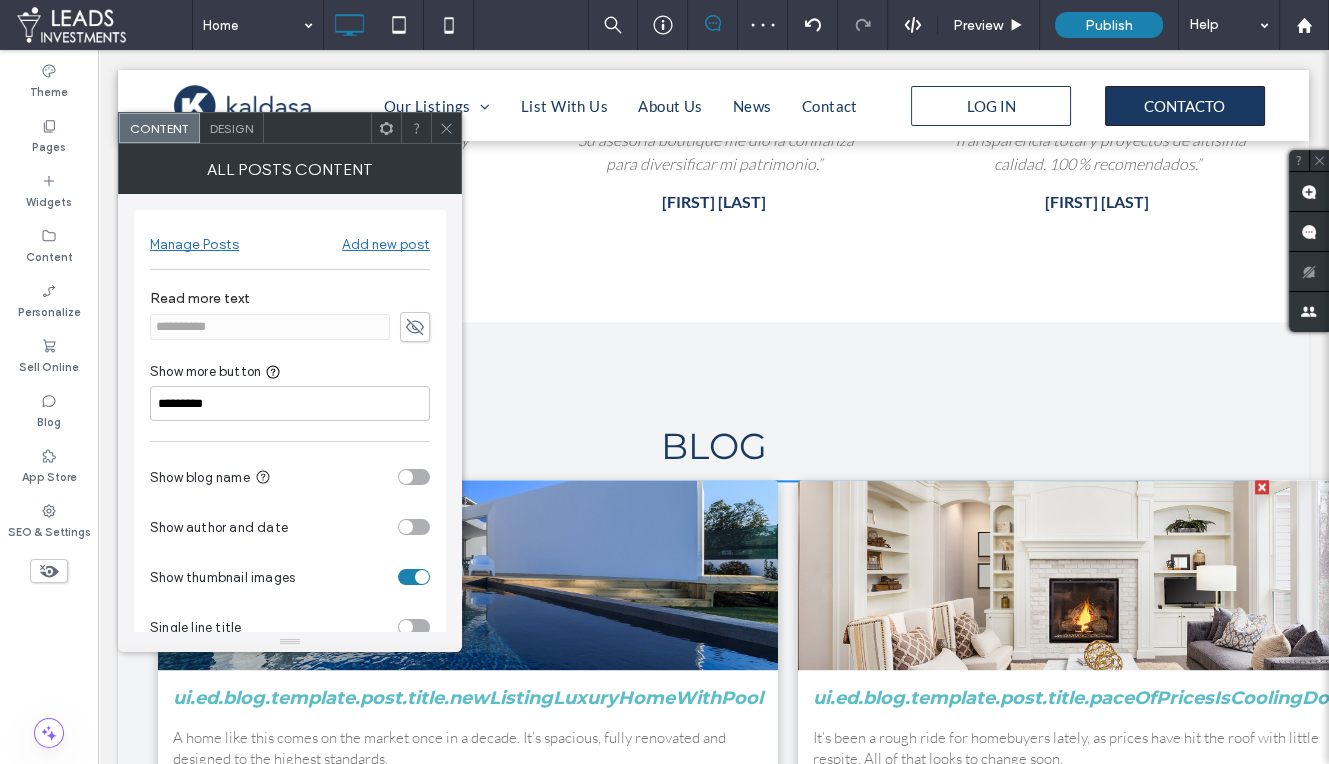 click 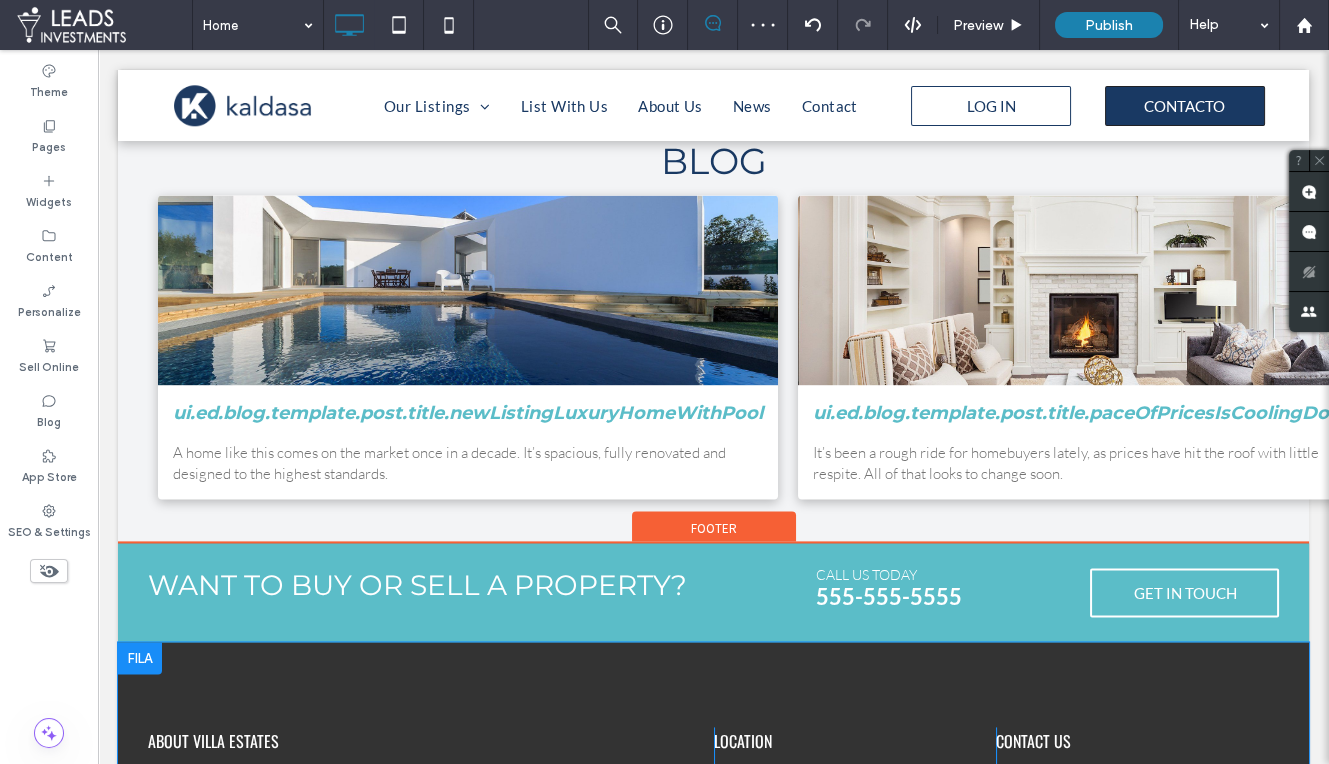 scroll, scrollTop: 4308, scrollLeft: 0, axis: vertical 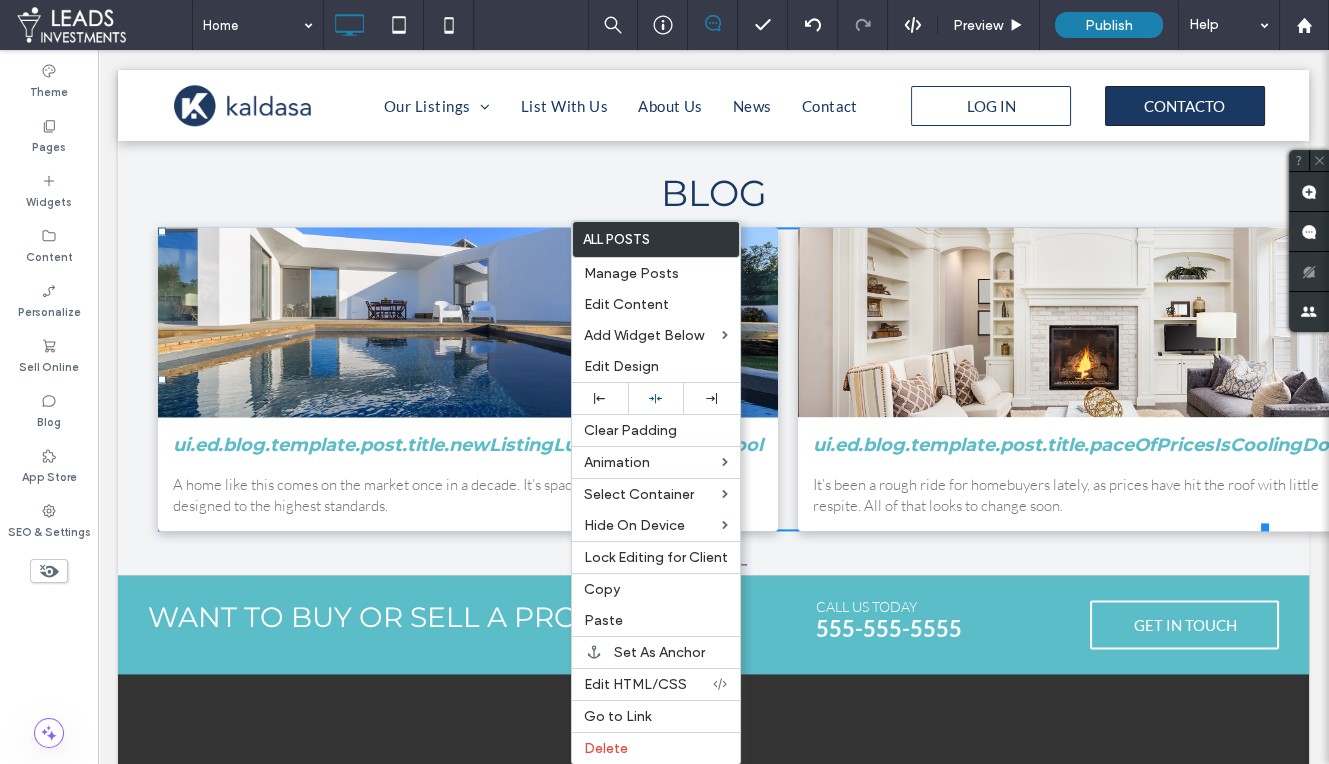 drag, startPoint x: 438, startPoint y: 363, endPoint x: 473, endPoint y: 388, distance: 43.011627 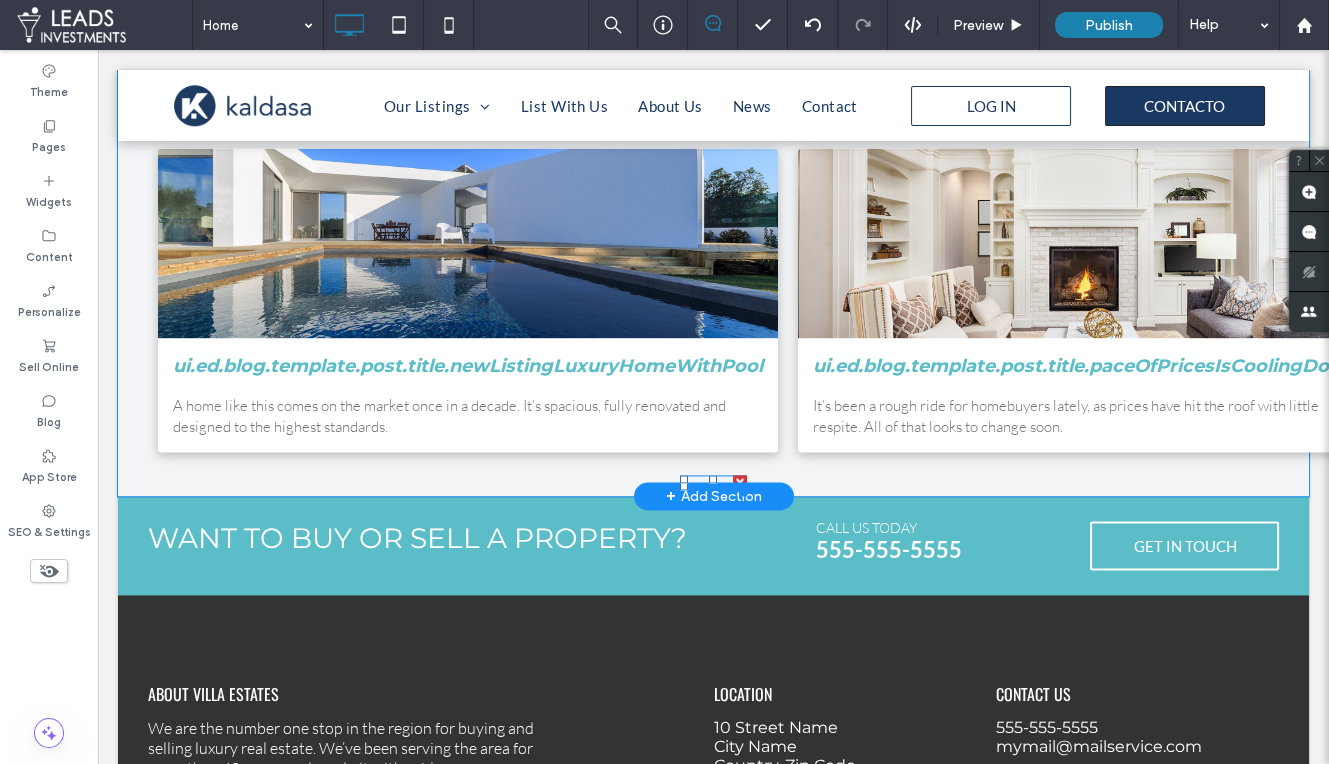 scroll, scrollTop: 4393, scrollLeft: 0, axis: vertical 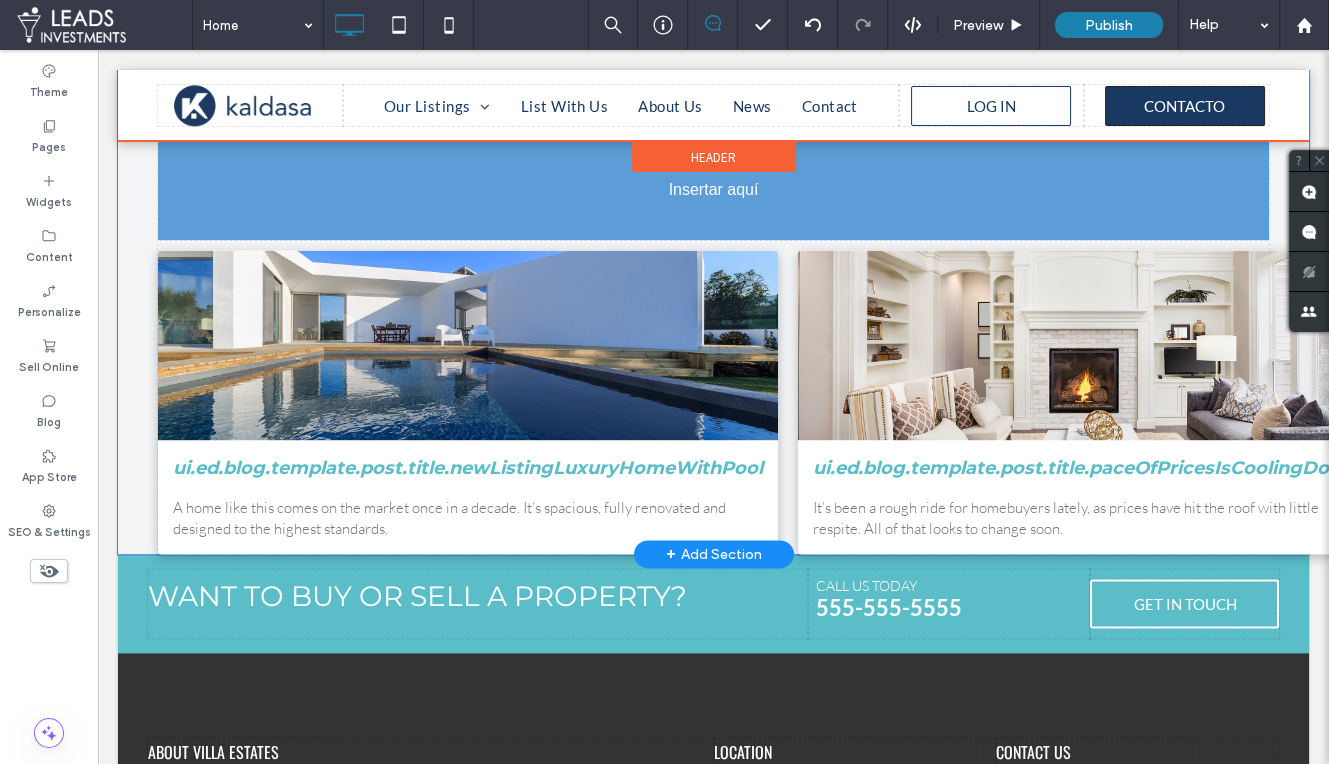 drag, startPoint x: 694, startPoint y: 465, endPoint x: 710, endPoint y: 204, distance: 261.48996 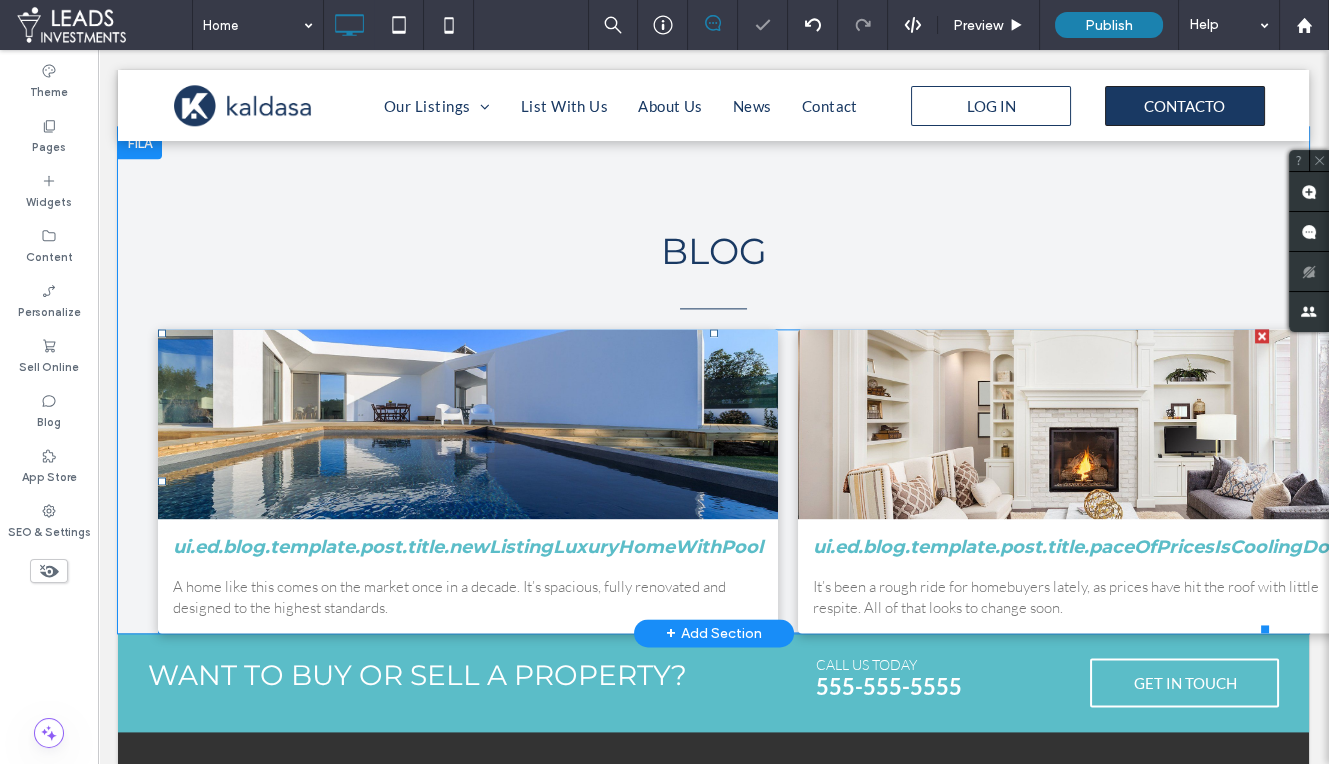 scroll, scrollTop: 4233, scrollLeft: 0, axis: vertical 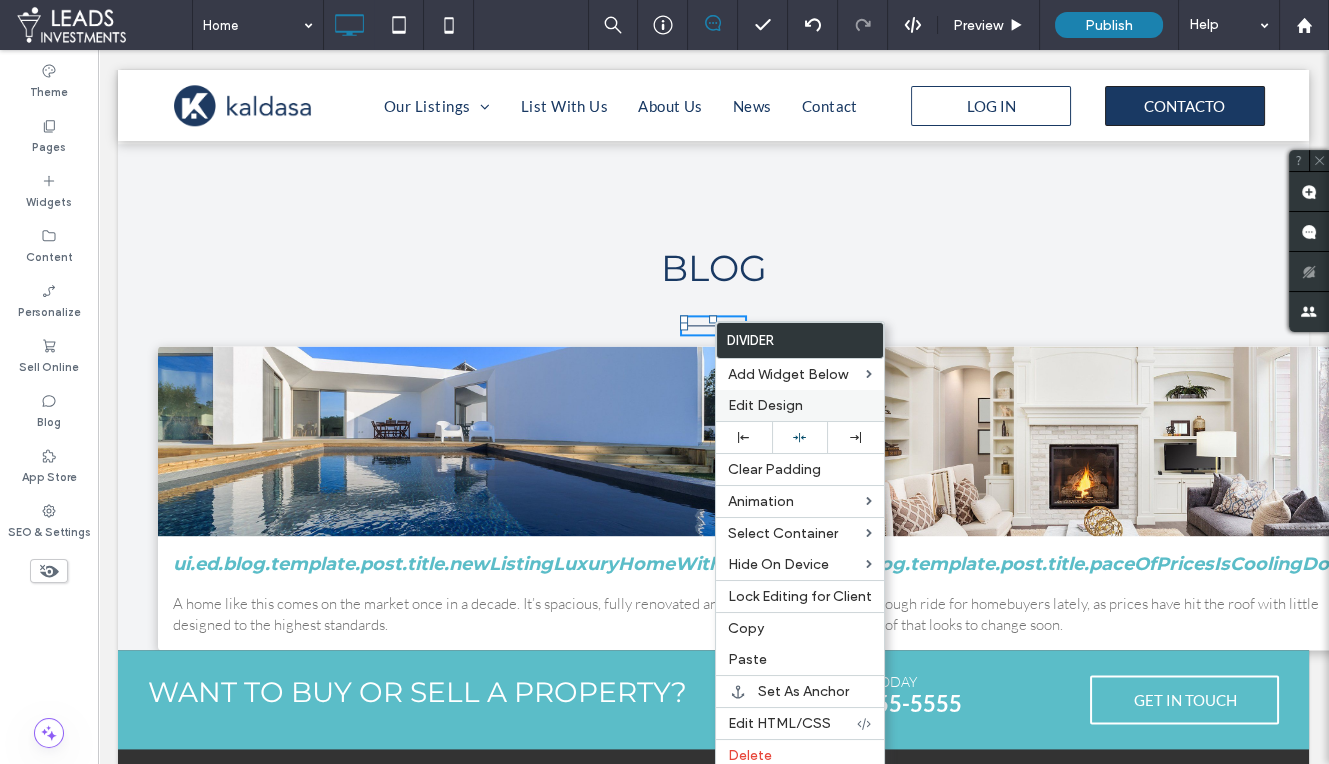drag, startPoint x: 738, startPoint y: 742, endPoint x: 787, endPoint y: 410, distance: 335.5965 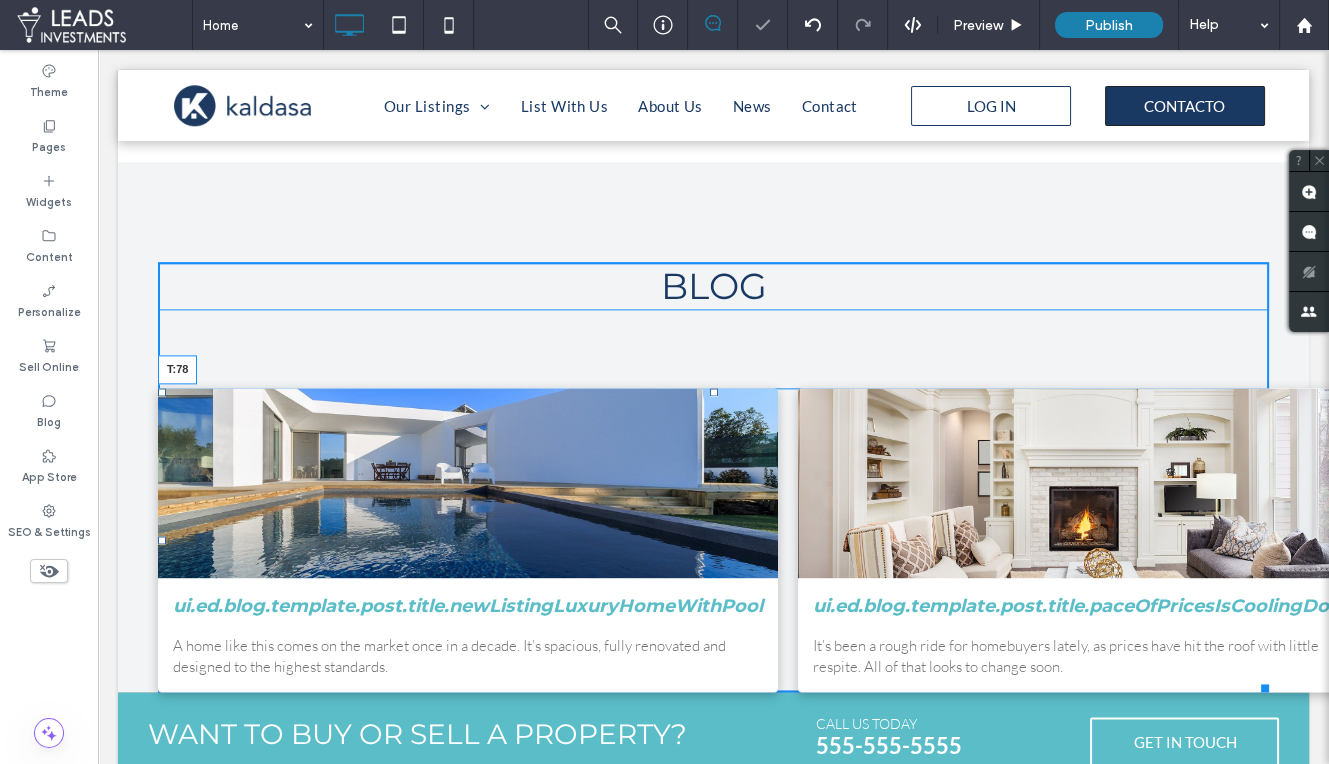 scroll, scrollTop: 4251, scrollLeft: 0, axis: vertical 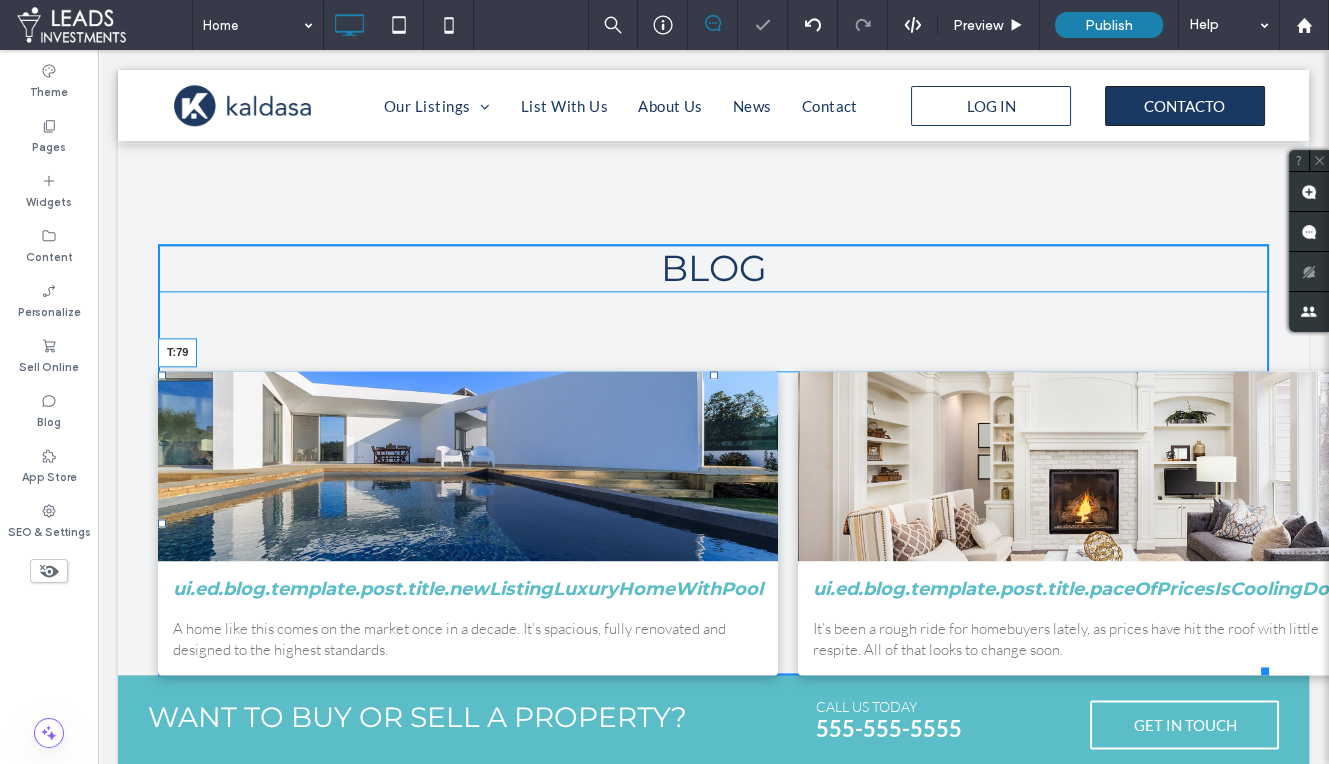 drag, startPoint x: 713, startPoint y: 298, endPoint x: 706, endPoint y: 348, distance: 50.48762 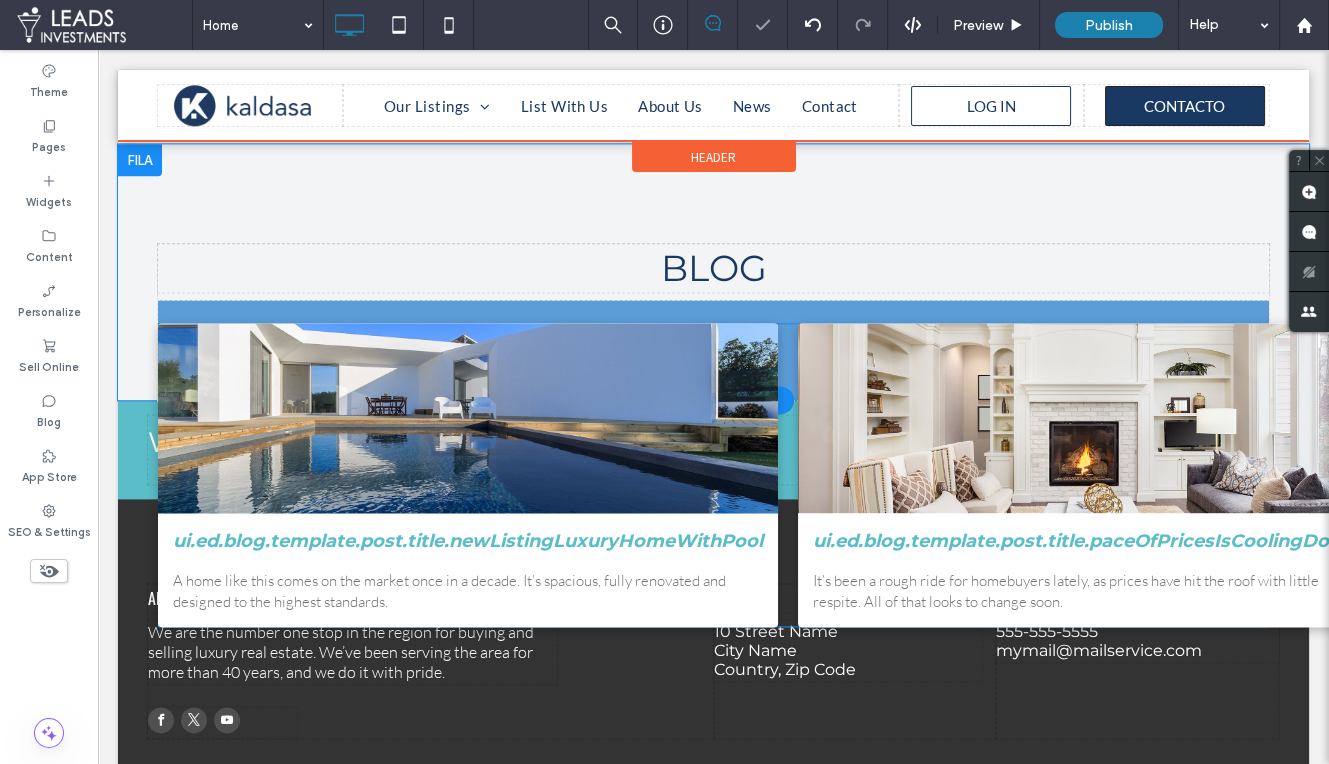drag, startPoint x: 638, startPoint y: 431, endPoint x: 614, endPoint y: 369, distance: 66.48308 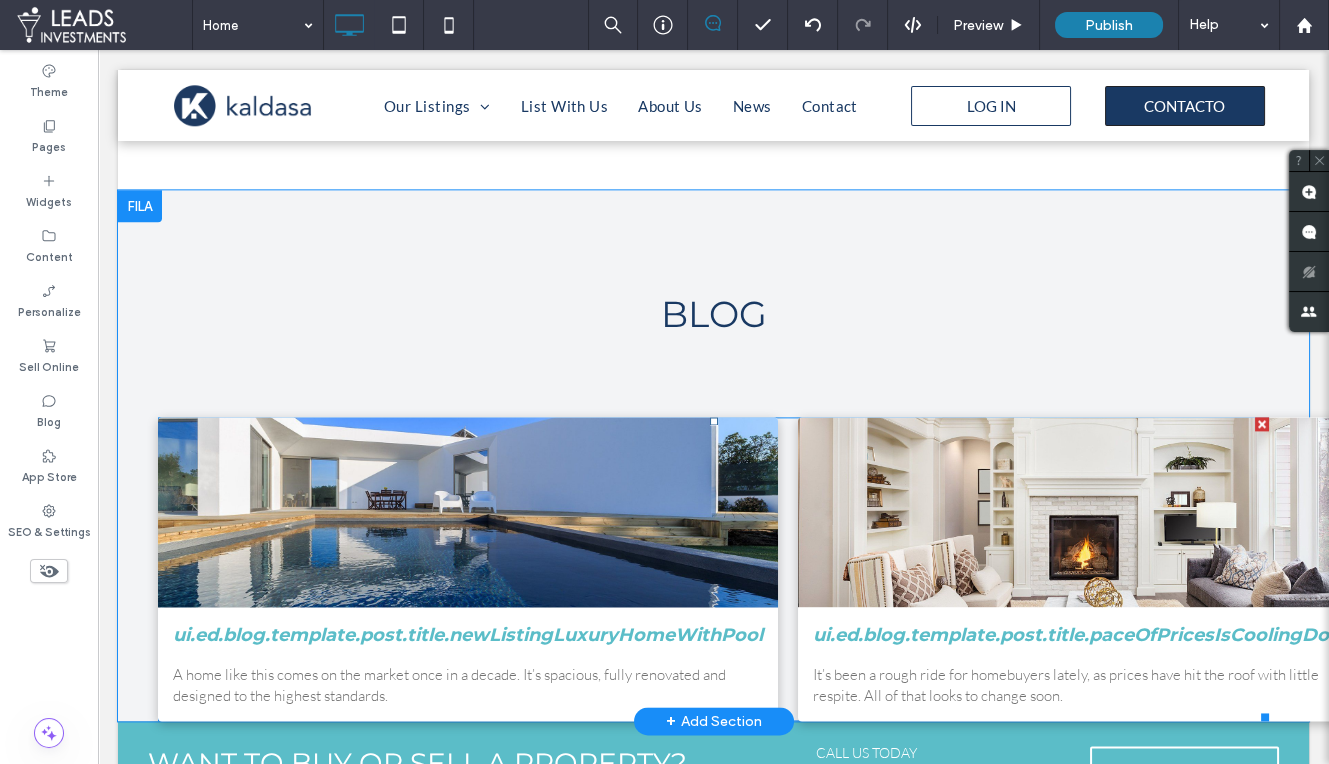 scroll, scrollTop: 4206, scrollLeft: 0, axis: vertical 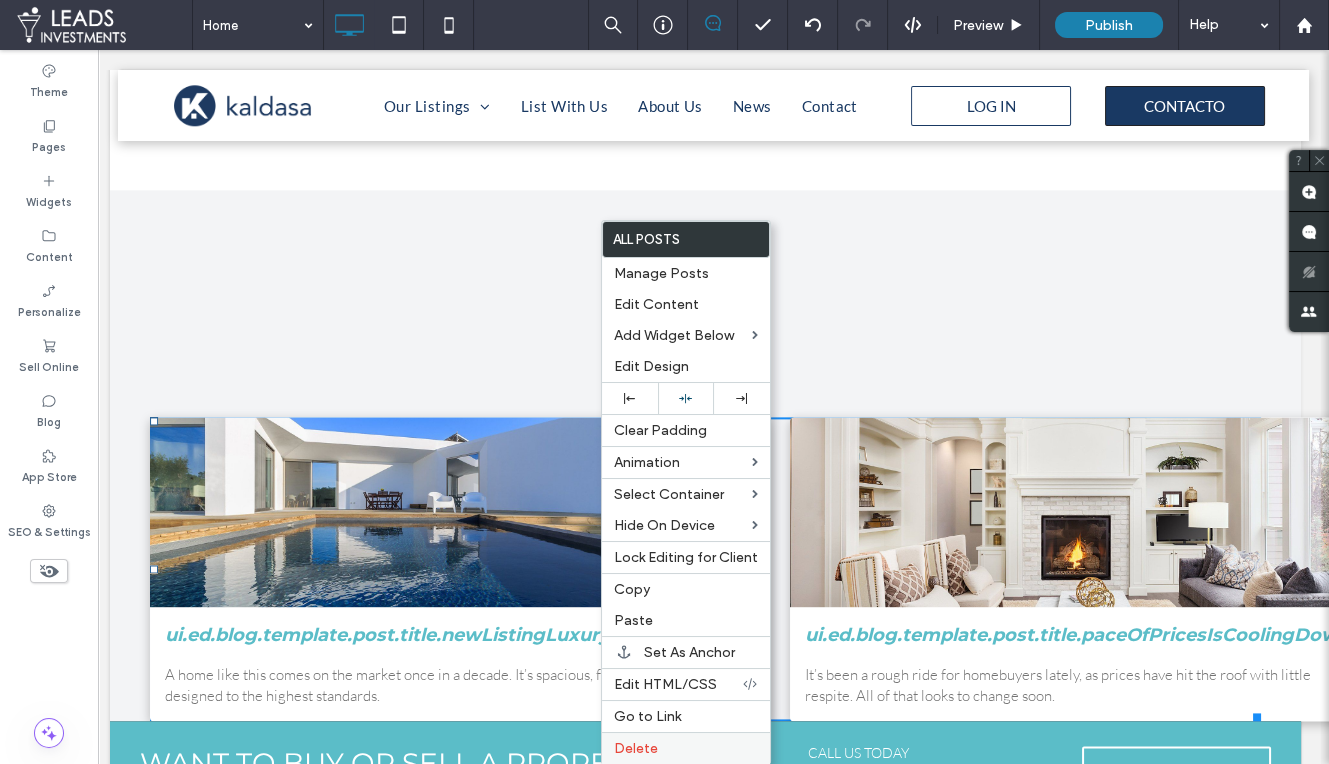 click on "Delete" at bounding box center [636, 748] 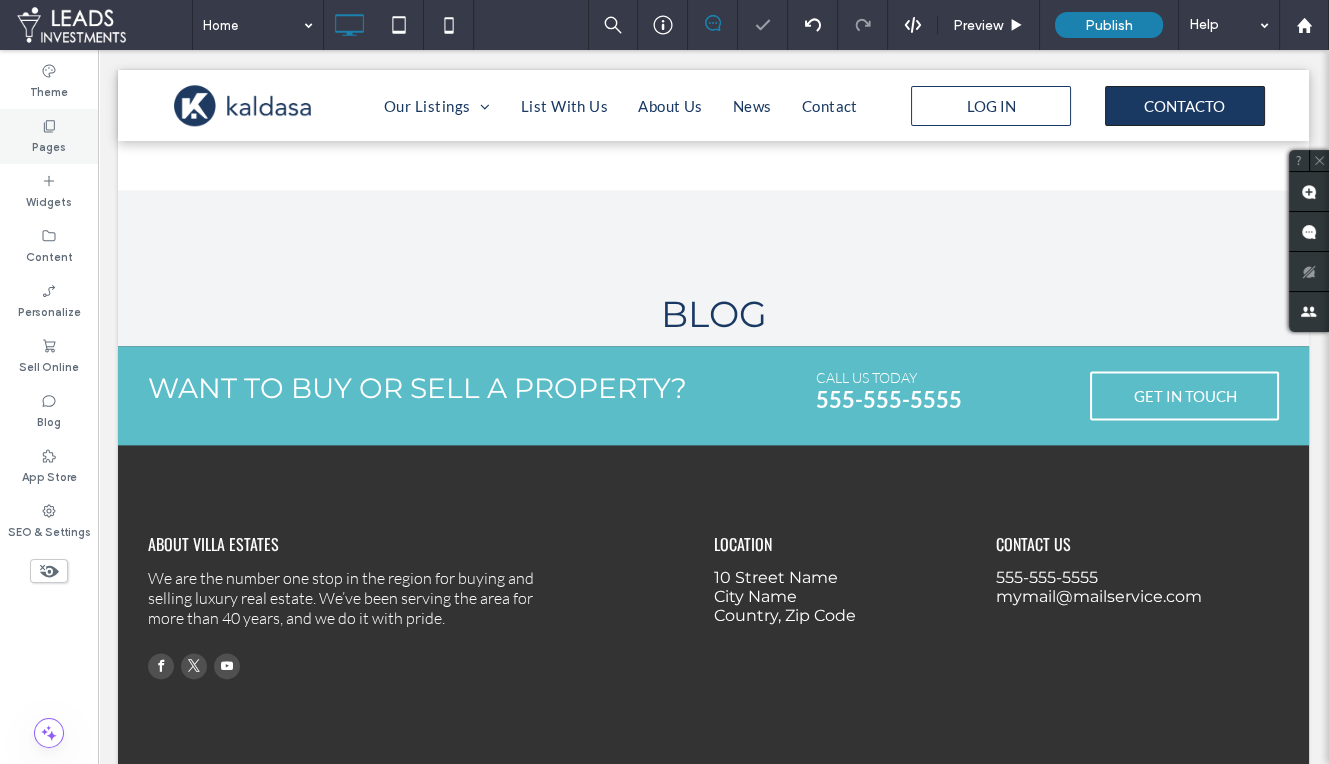 click on "Pages" at bounding box center (49, 145) 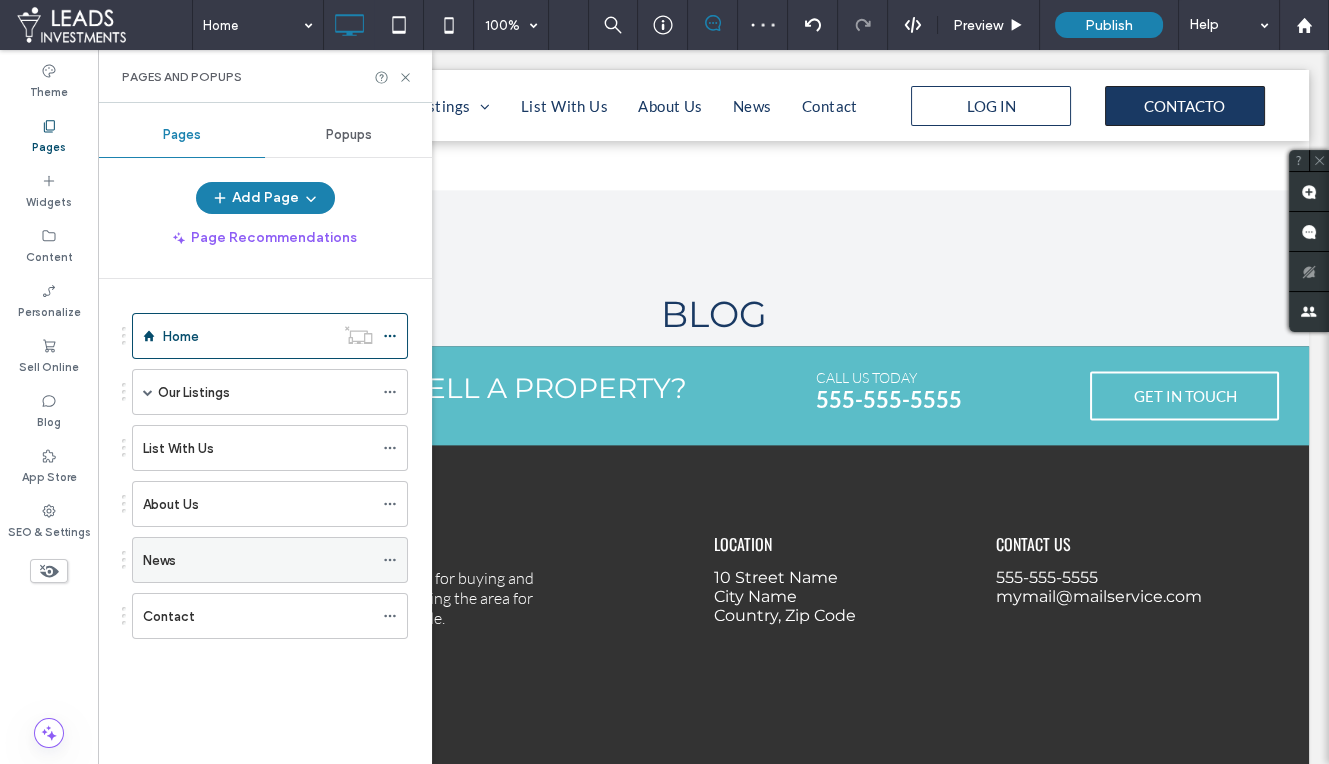 click on "News" at bounding box center (159, 560) 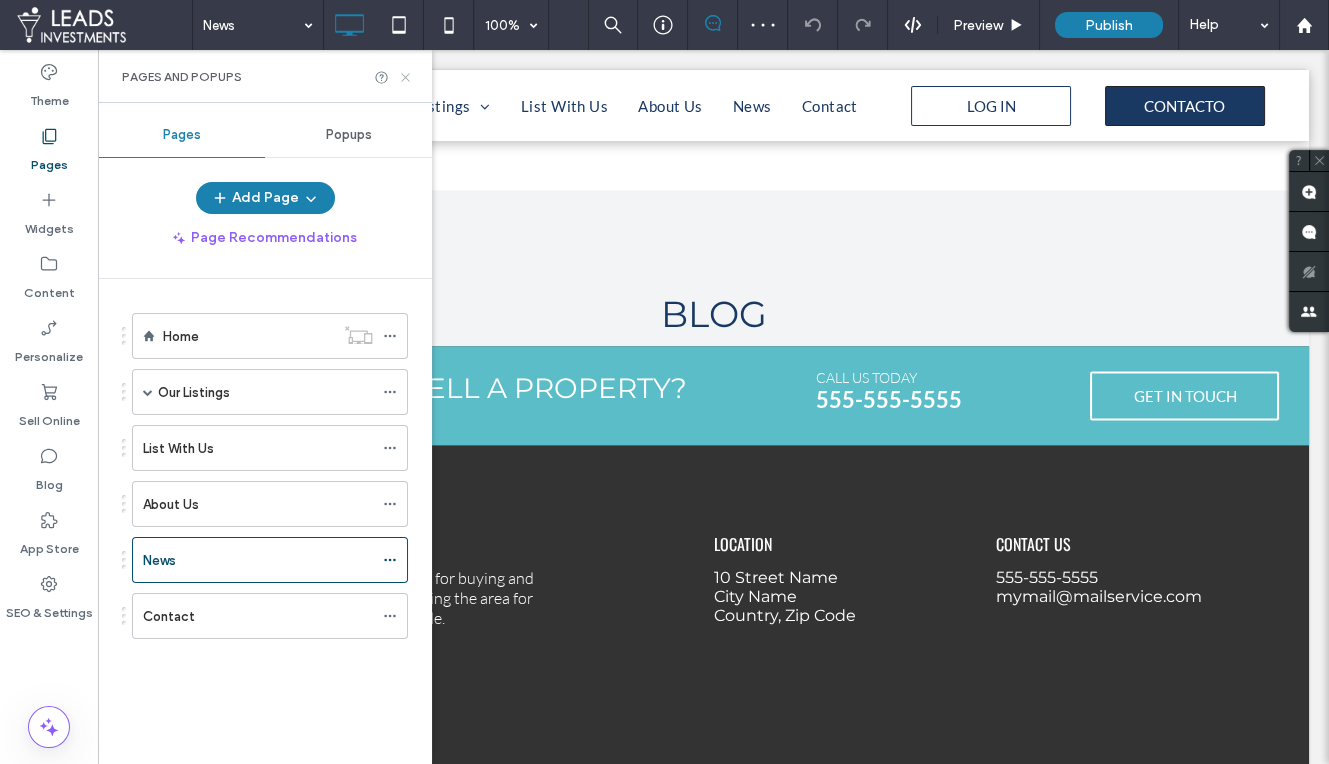 click 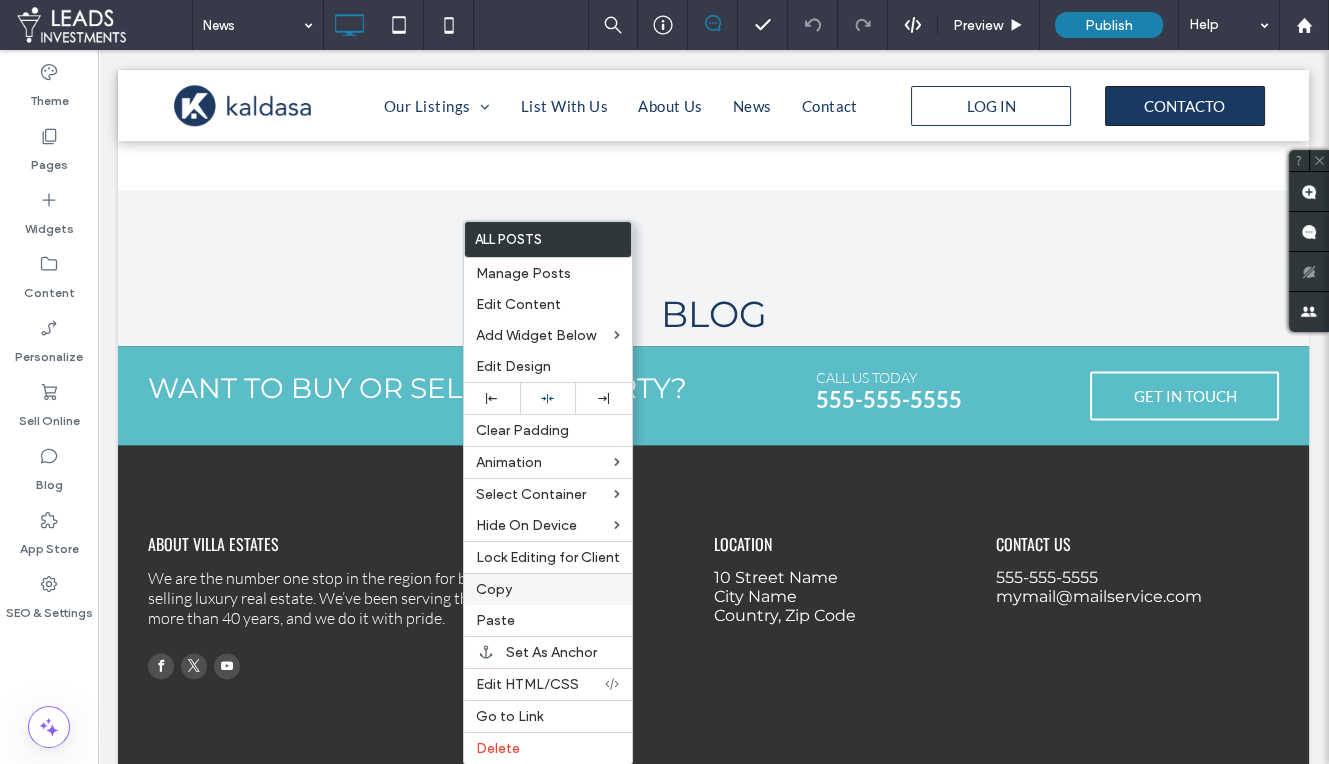 click on "Copy" at bounding box center [548, 589] 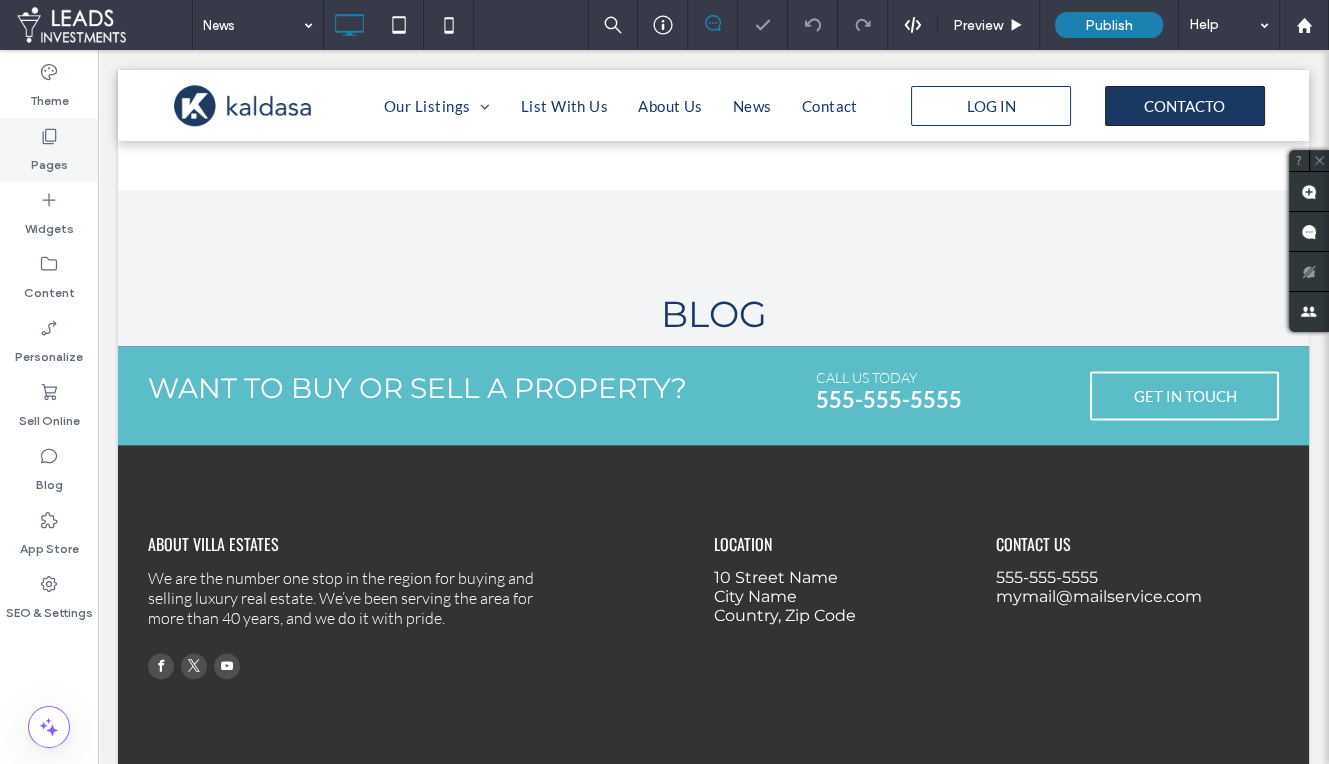 click on "Pages" at bounding box center [49, 150] 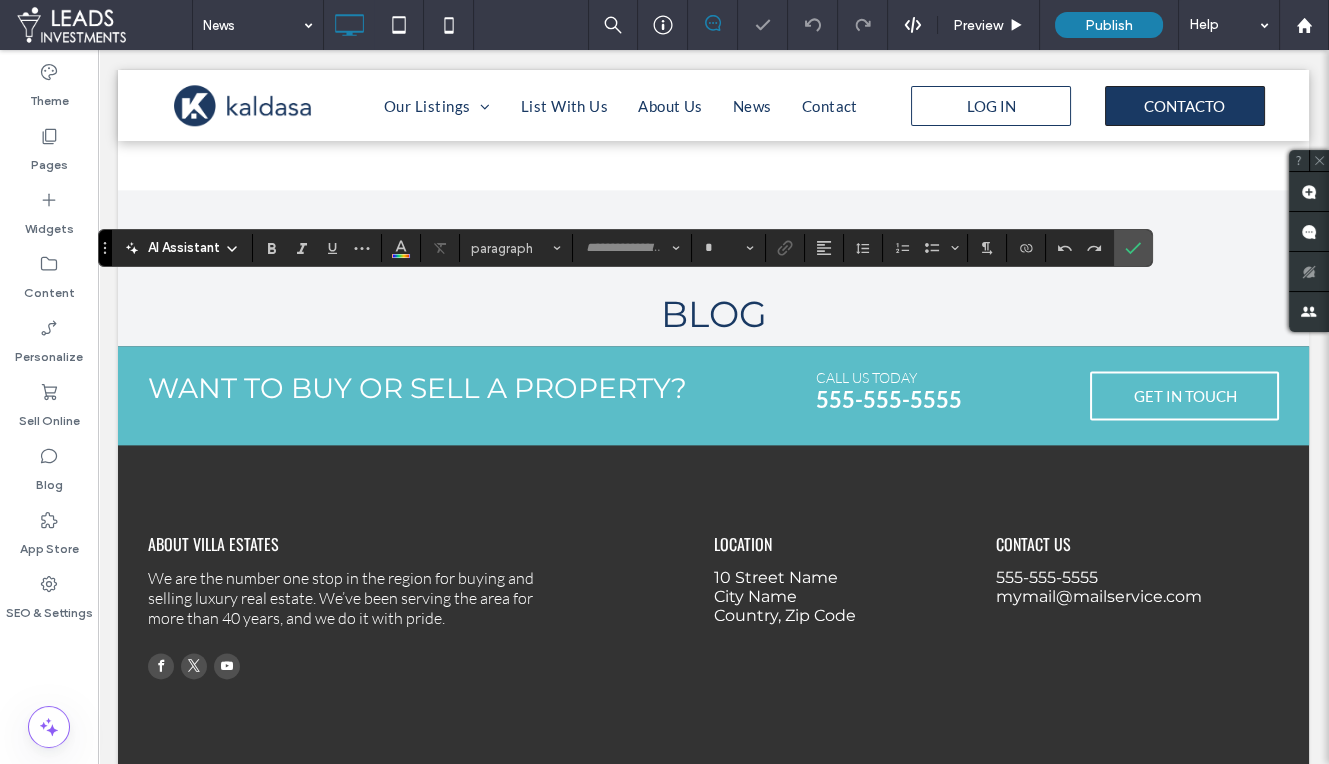 type on "**********" 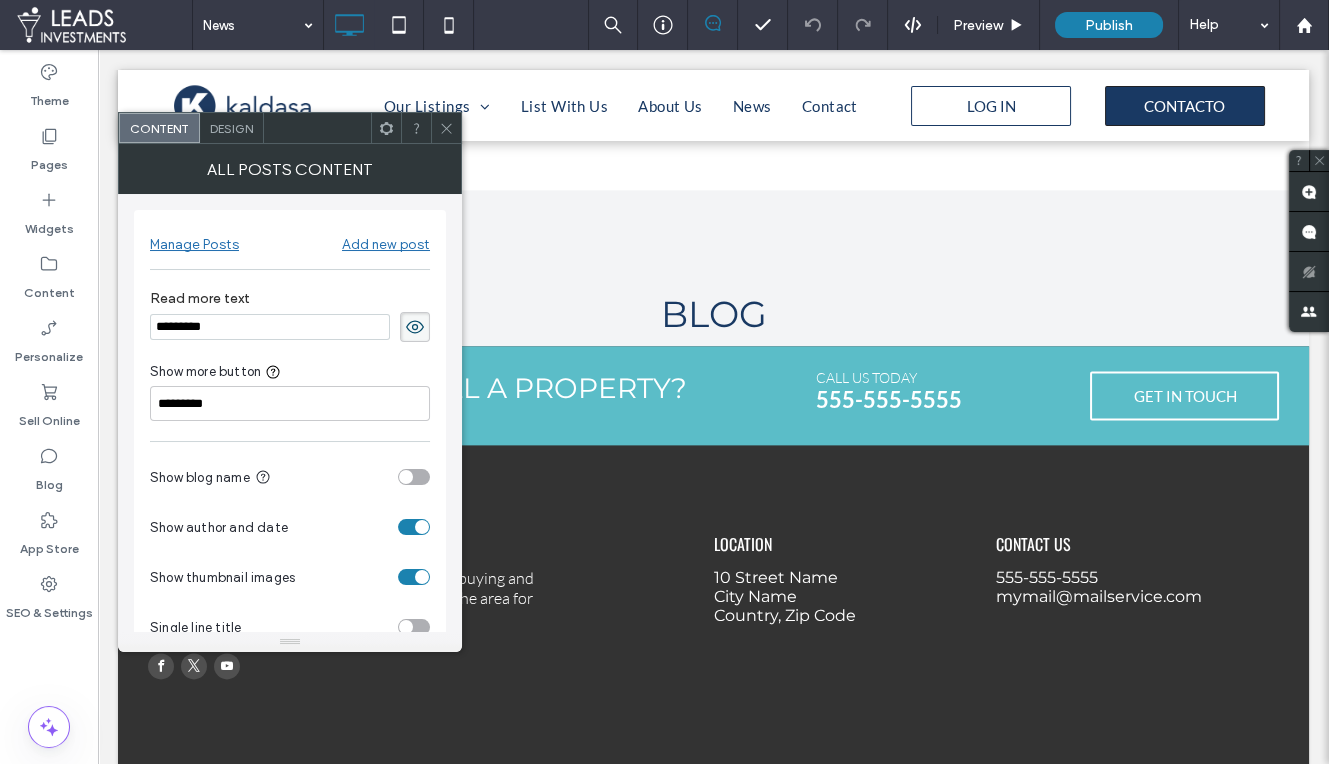 click on "Design" at bounding box center [231, 128] 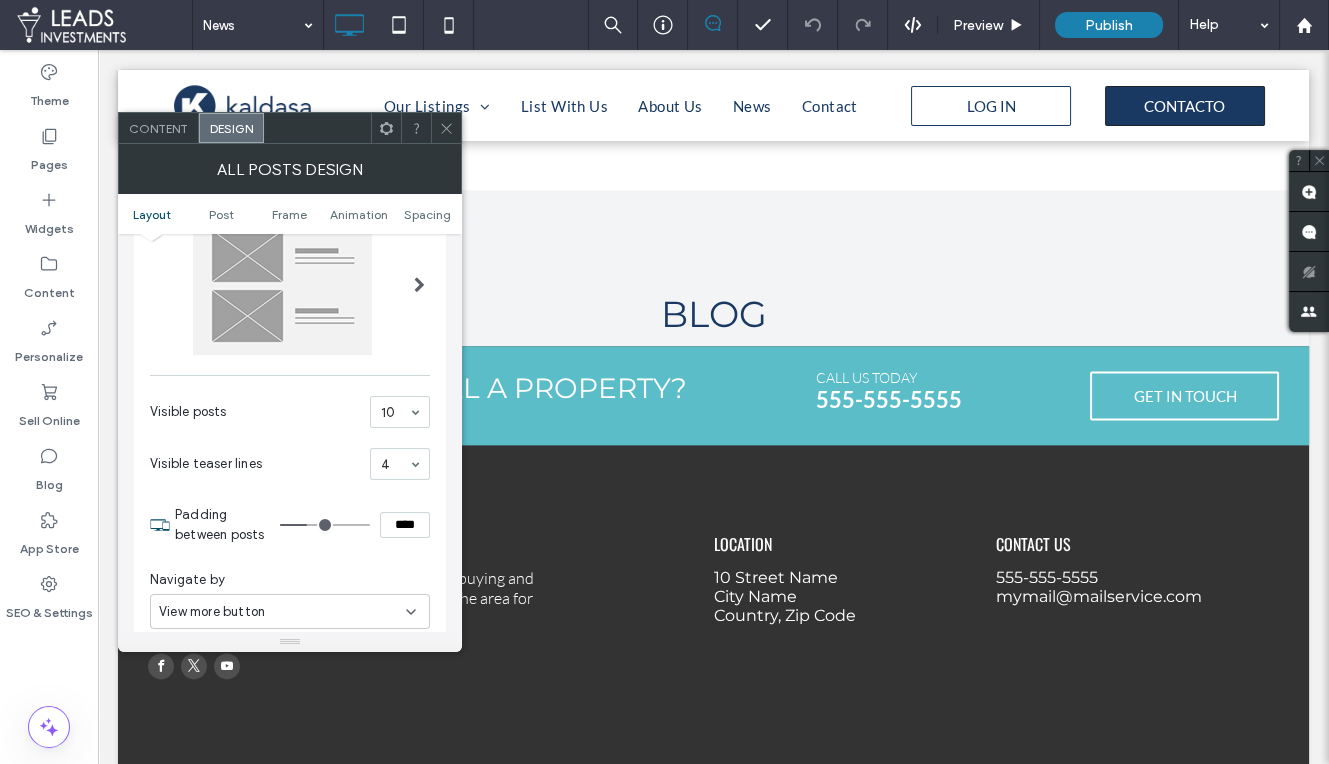 scroll, scrollTop: 124, scrollLeft: 0, axis: vertical 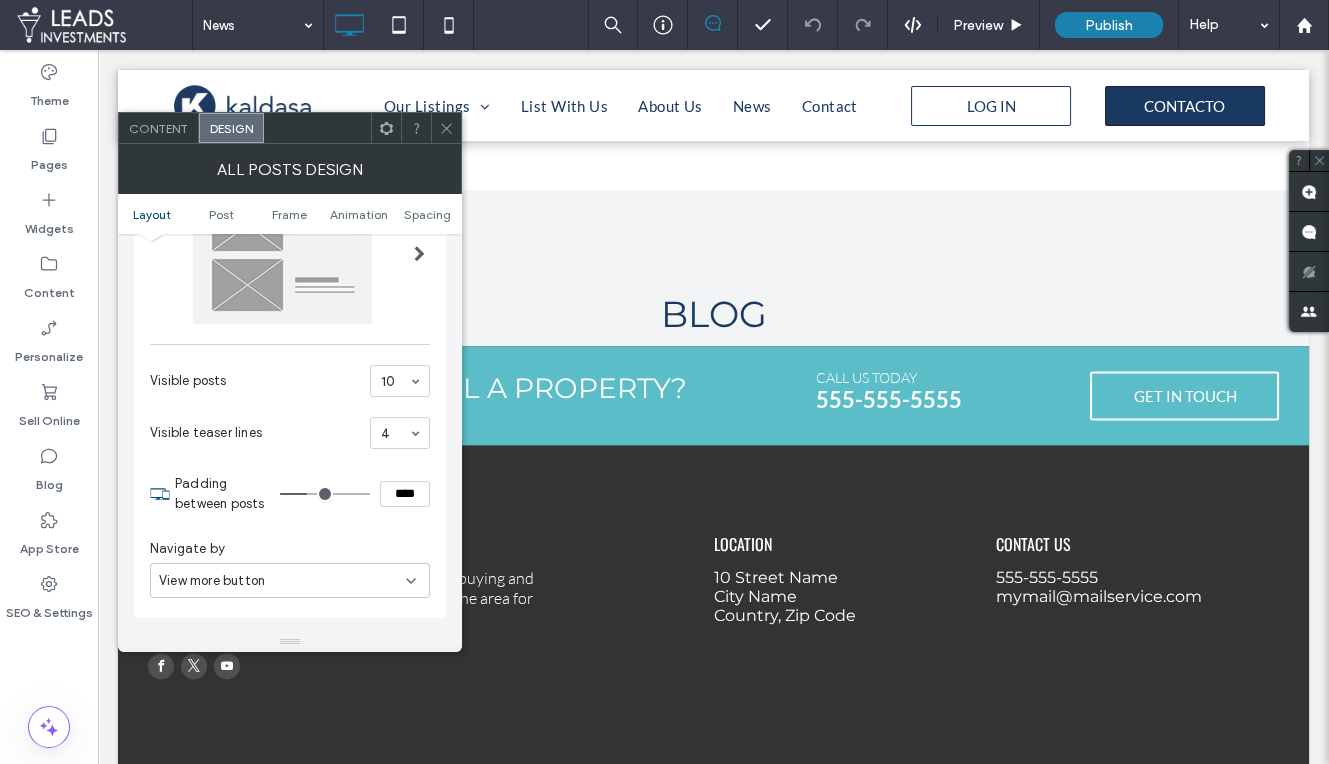 click at bounding box center (419, 254) 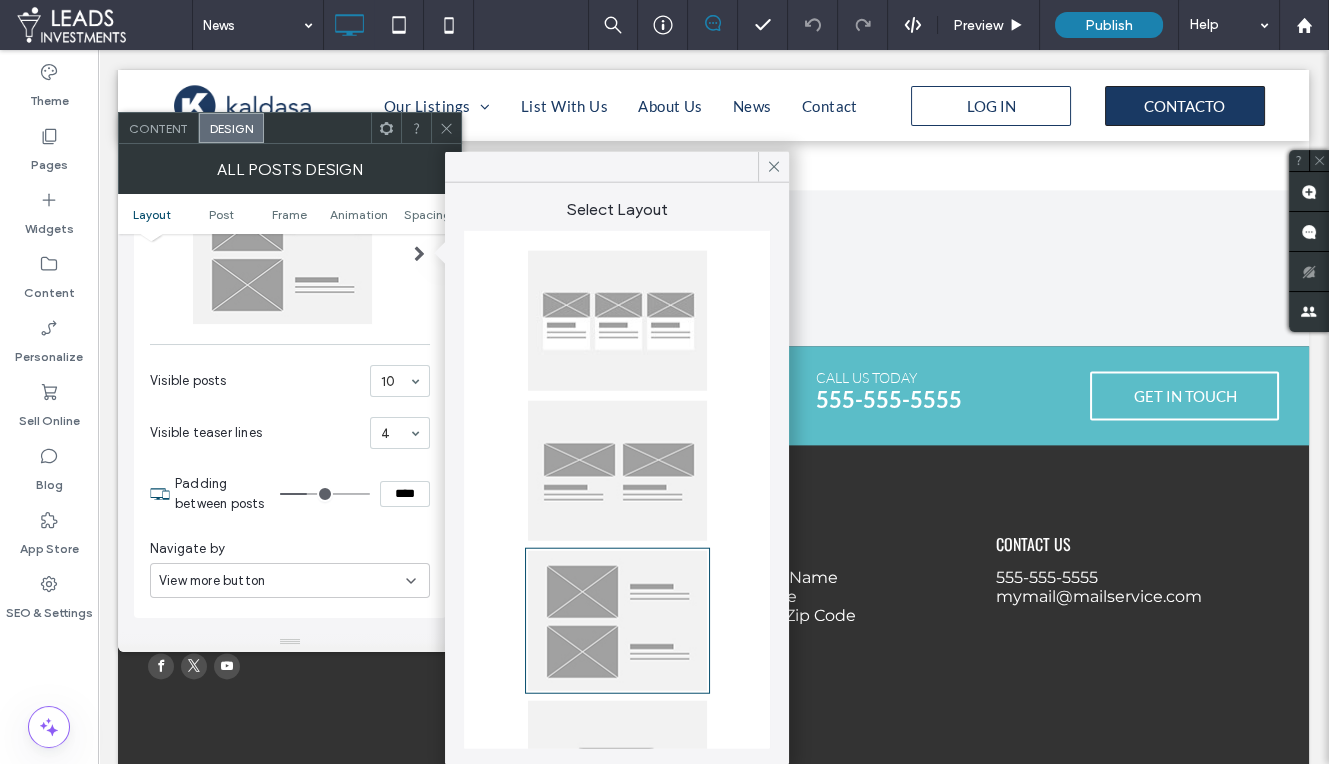 click at bounding box center (617, 471) 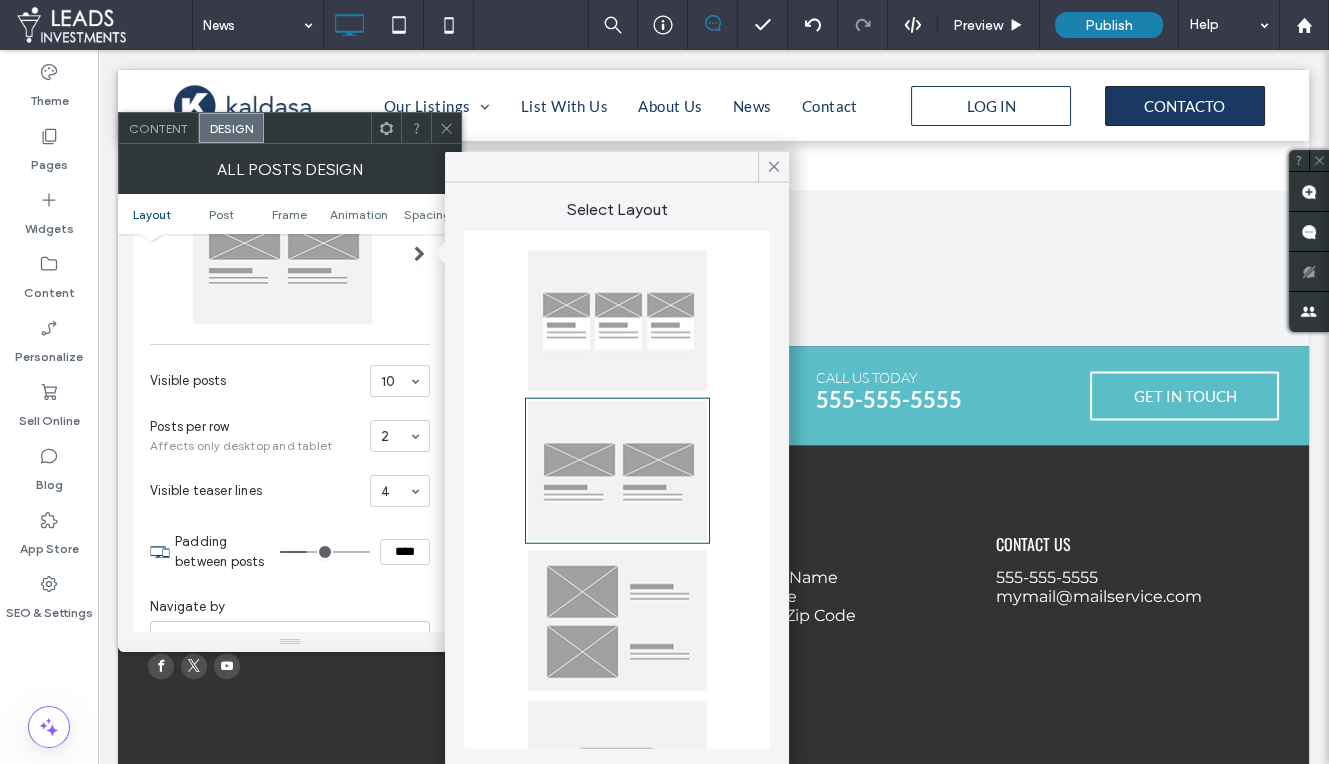 scroll, scrollTop: 116, scrollLeft: 0, axis: vertical 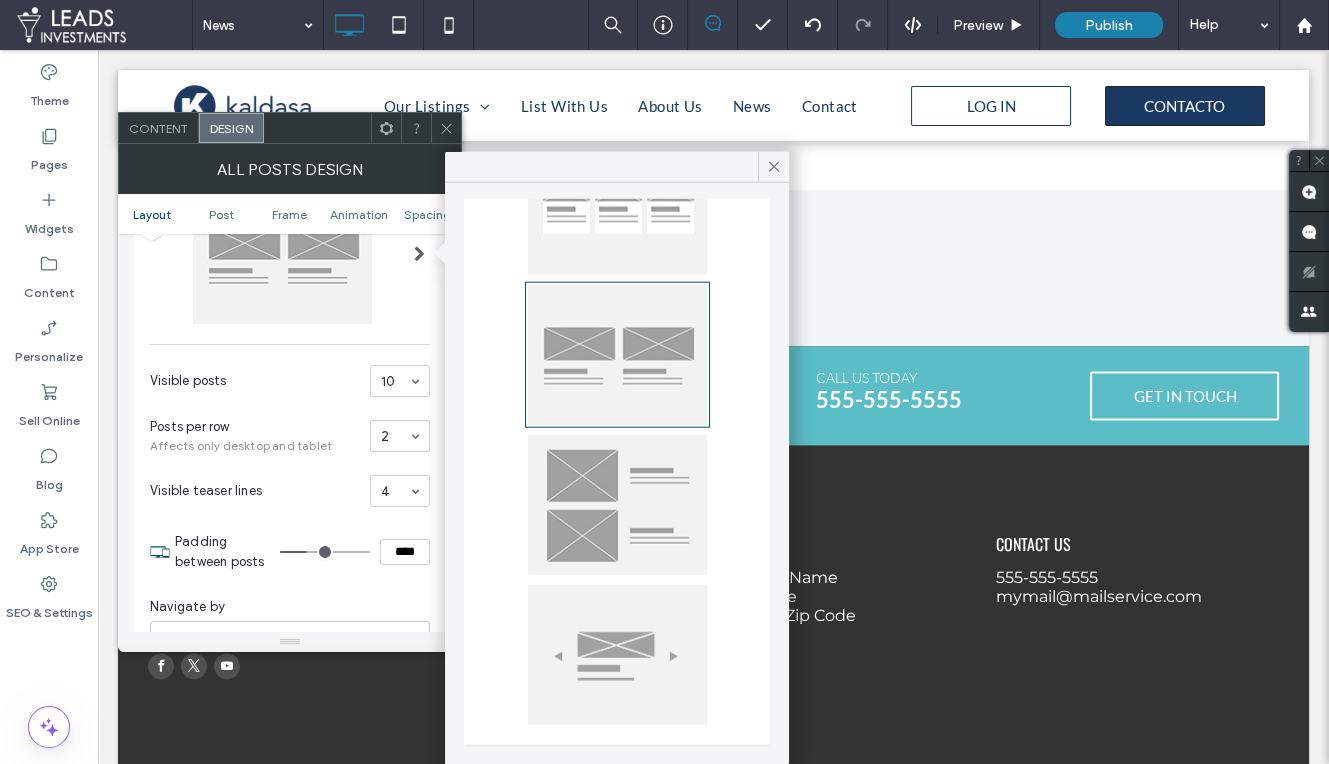 click at bounding box center [617, 655] 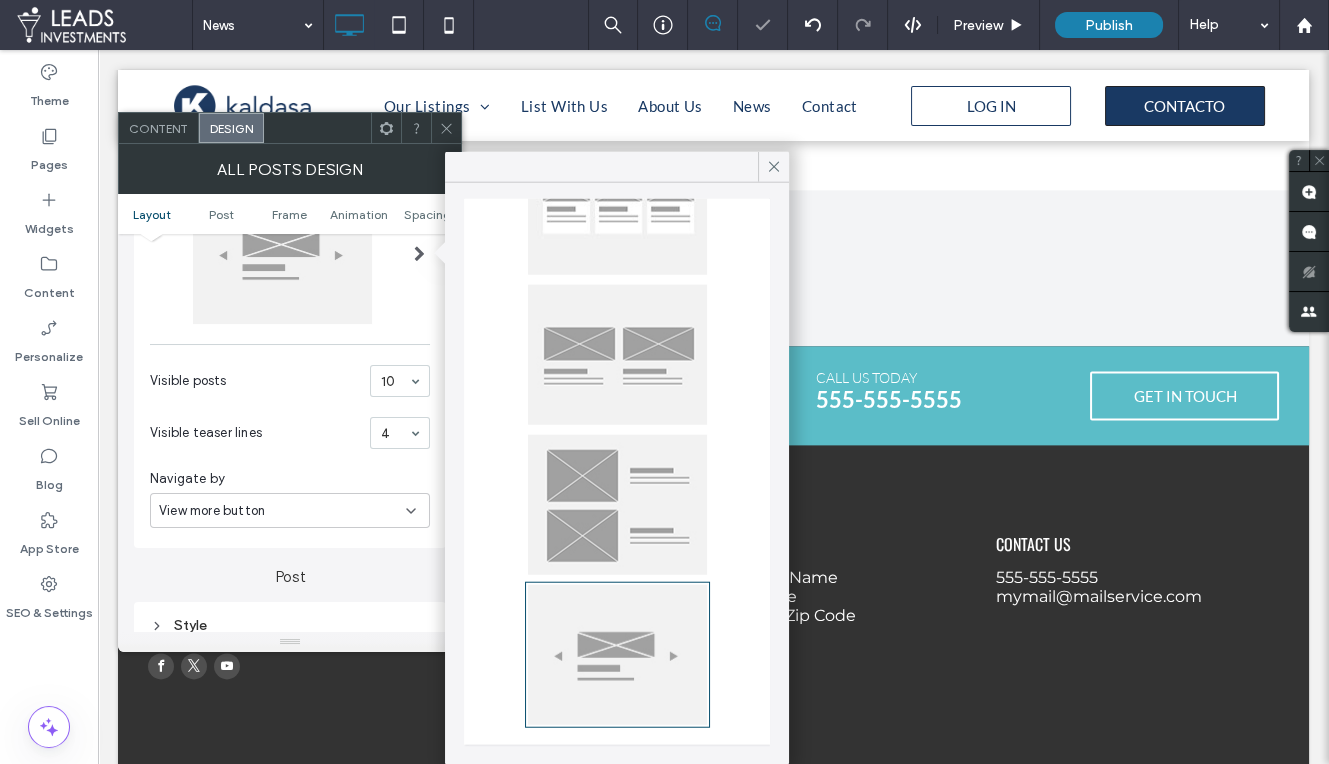 scroll, scrollTop: 0, scrollLeft: 0, axis: both 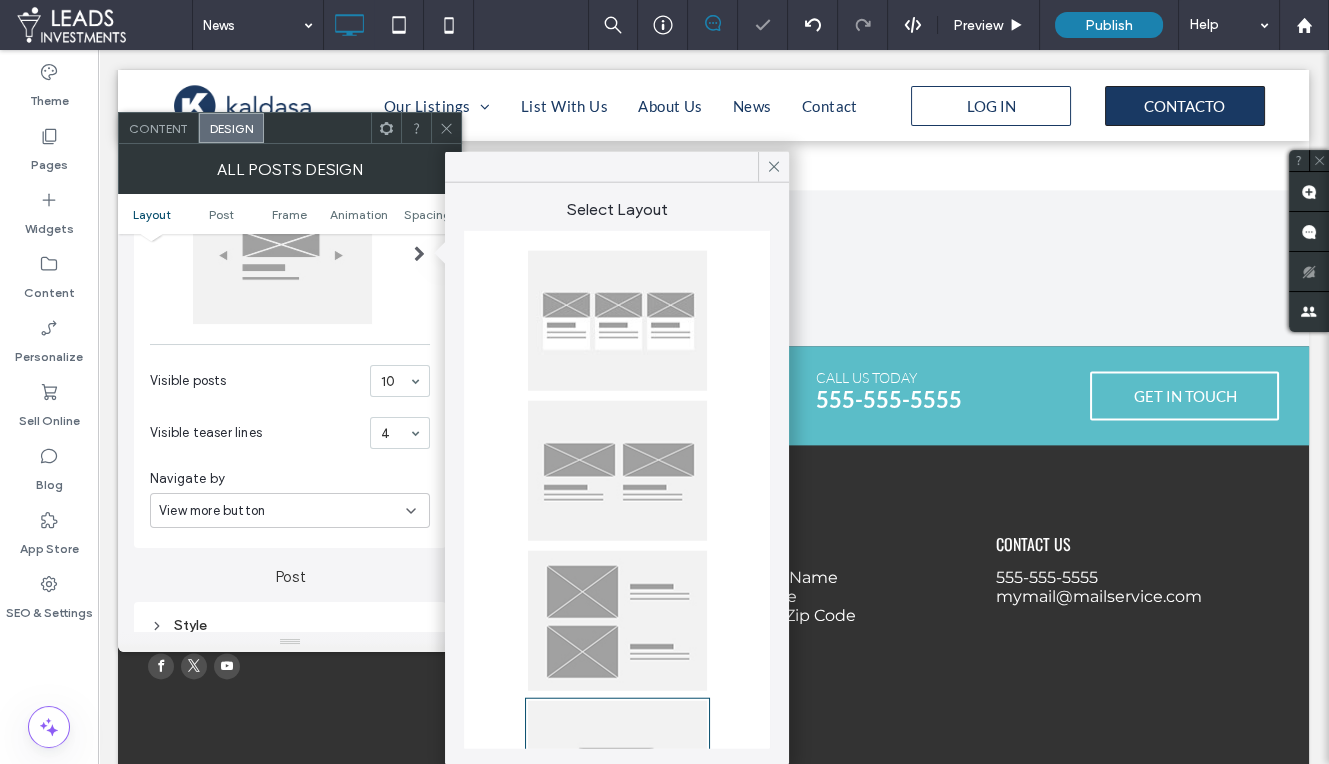 click at bounding box center [617, 321] 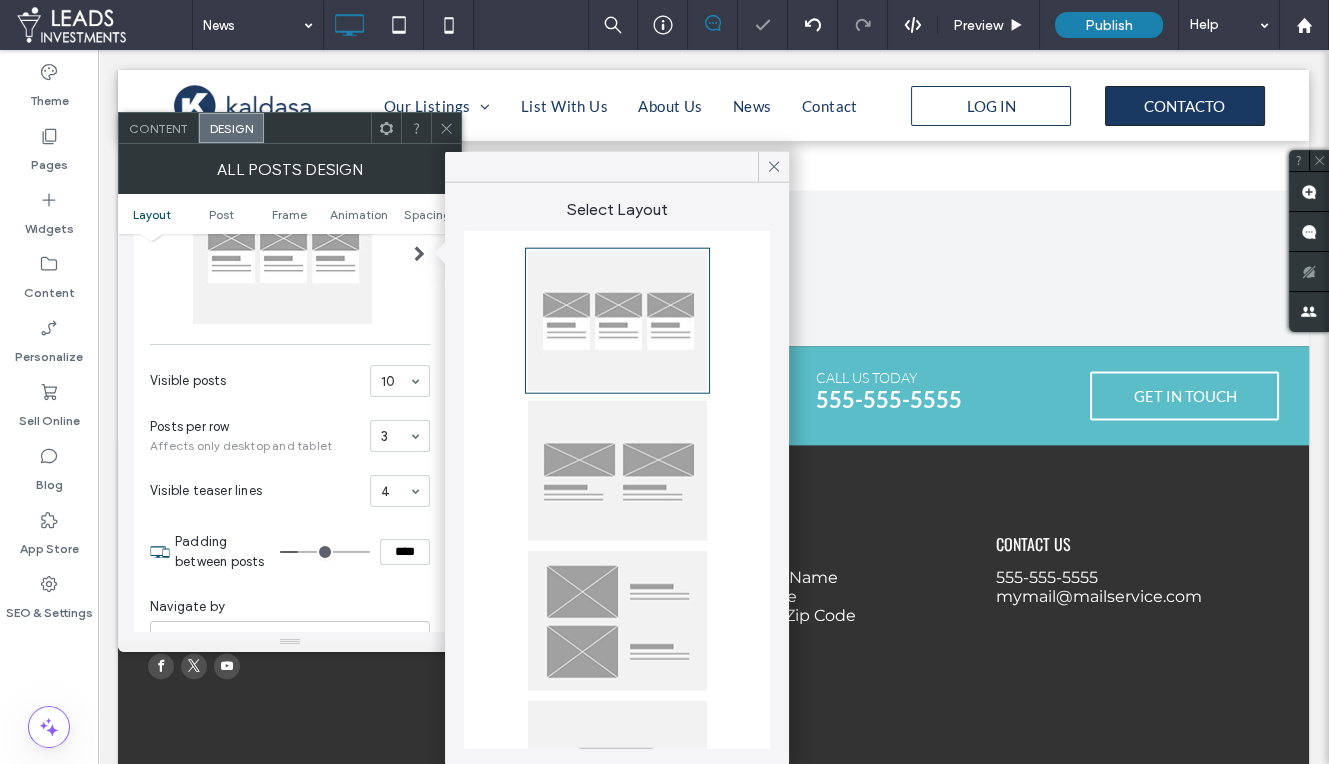 click at bounding box center (617, 471) 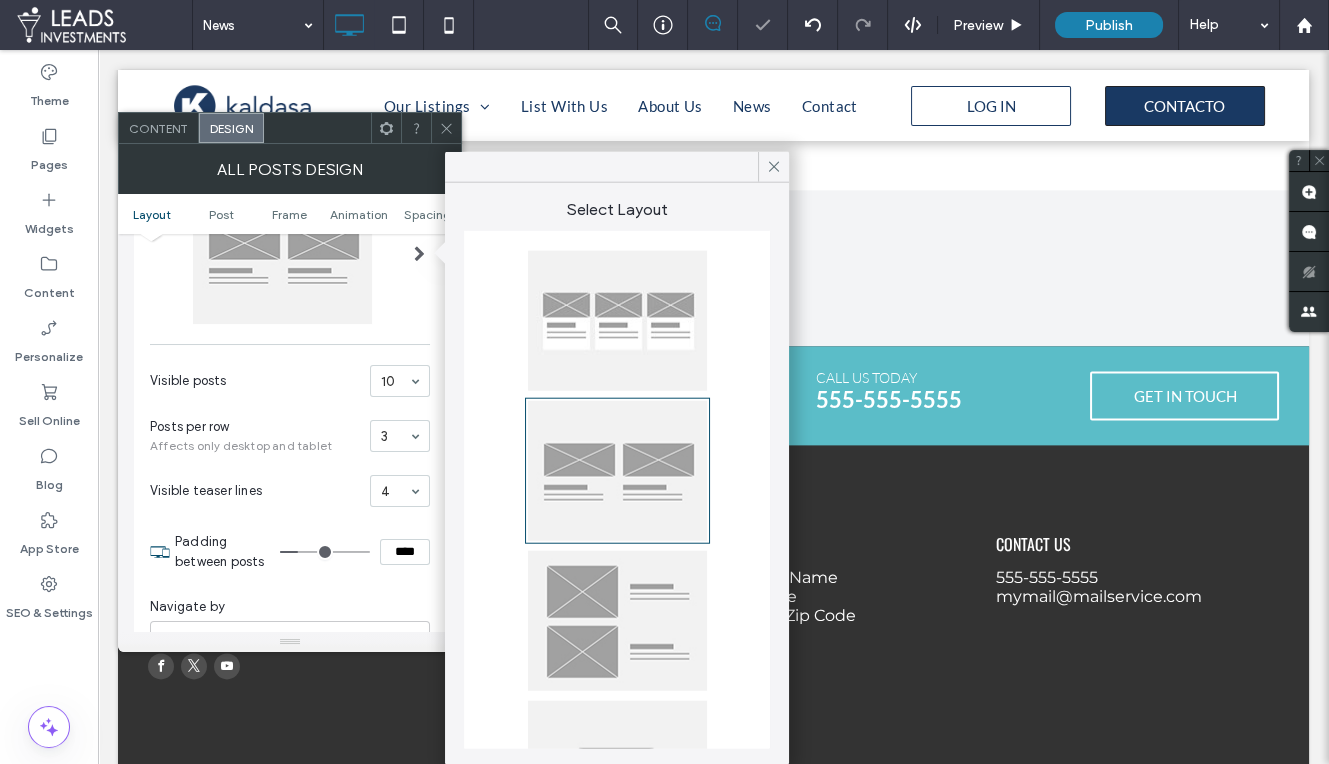 type on "**" 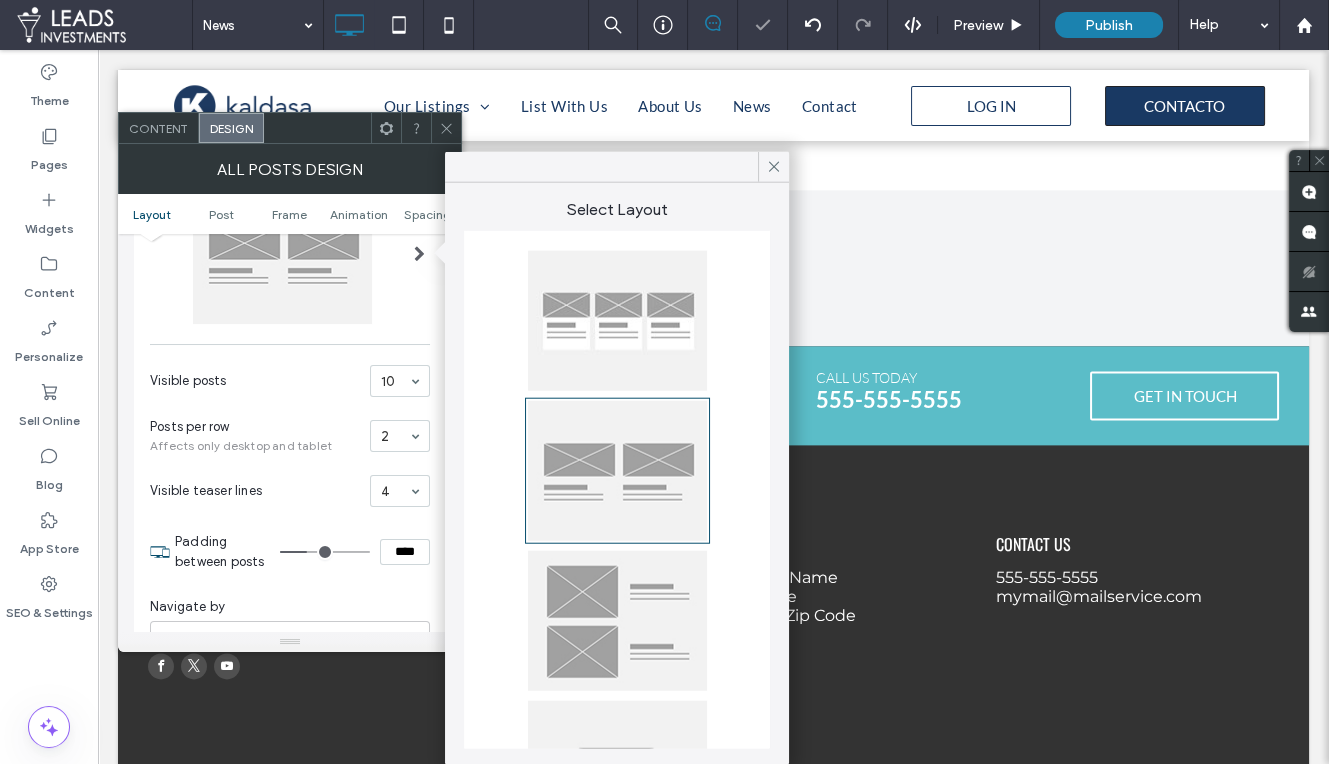 click at bounding box center [617, 321] 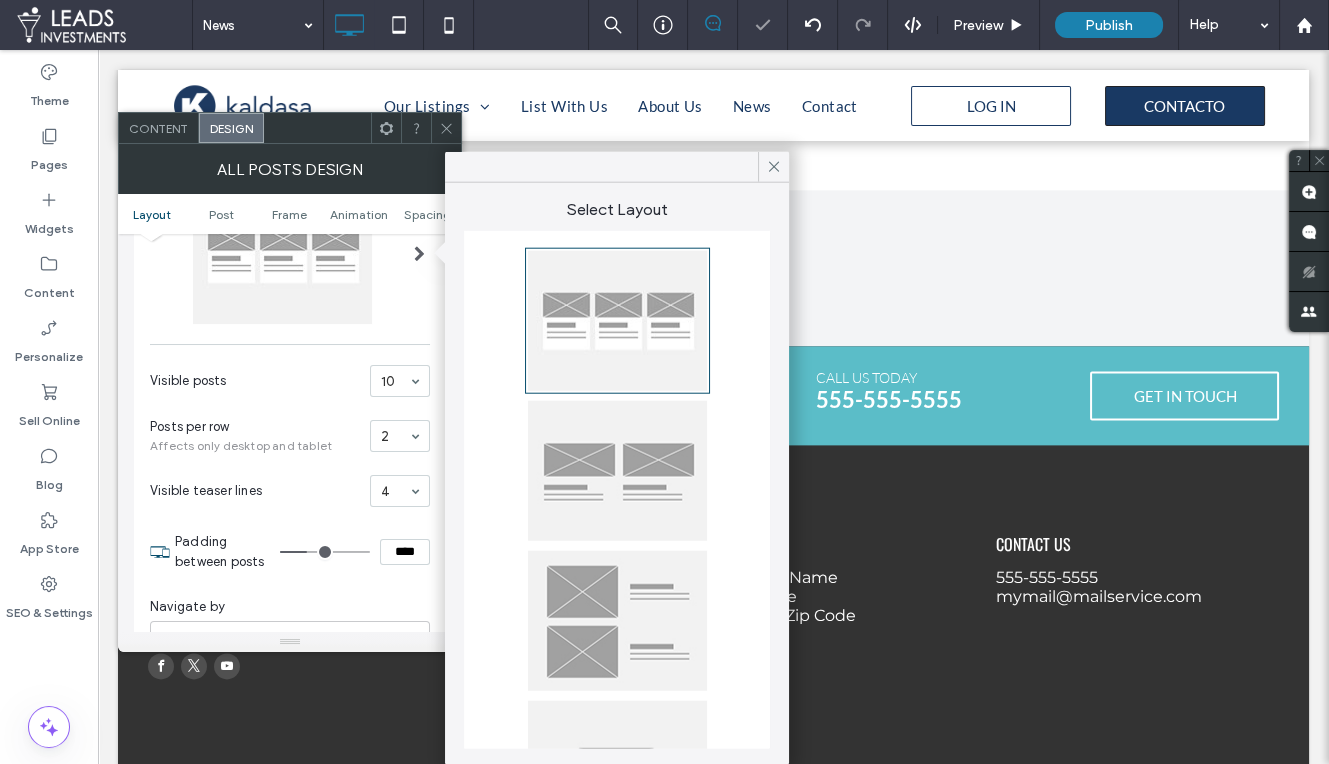 click at bounding box center [617, 621] 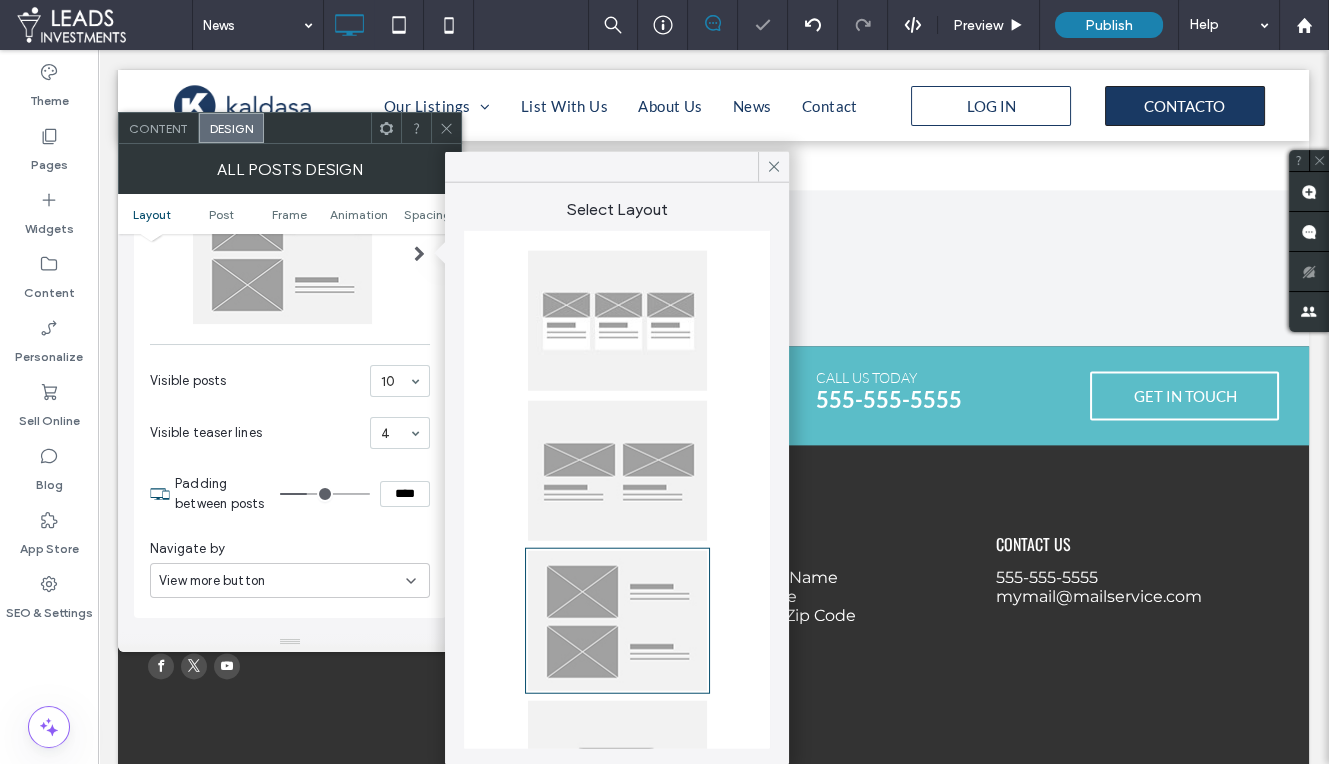 click at bounding box center (617, 621) 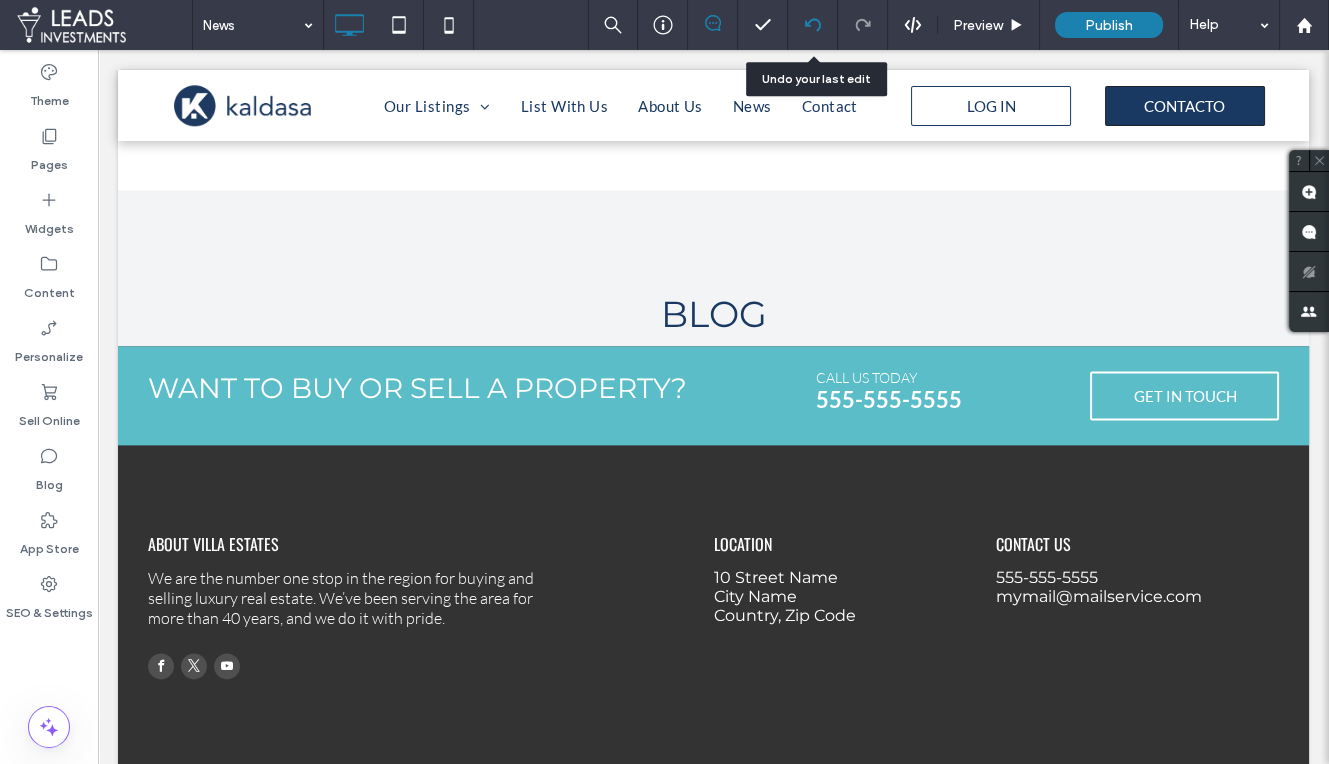 click 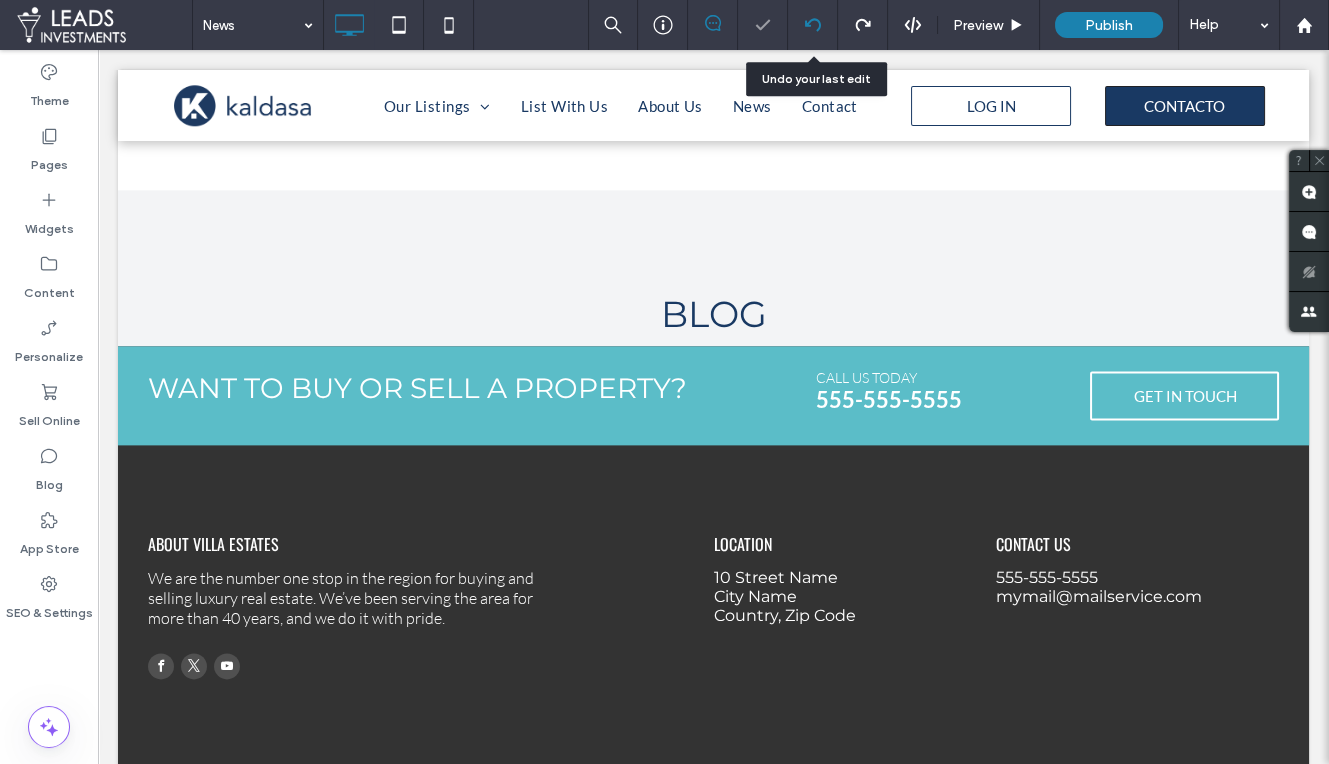 click 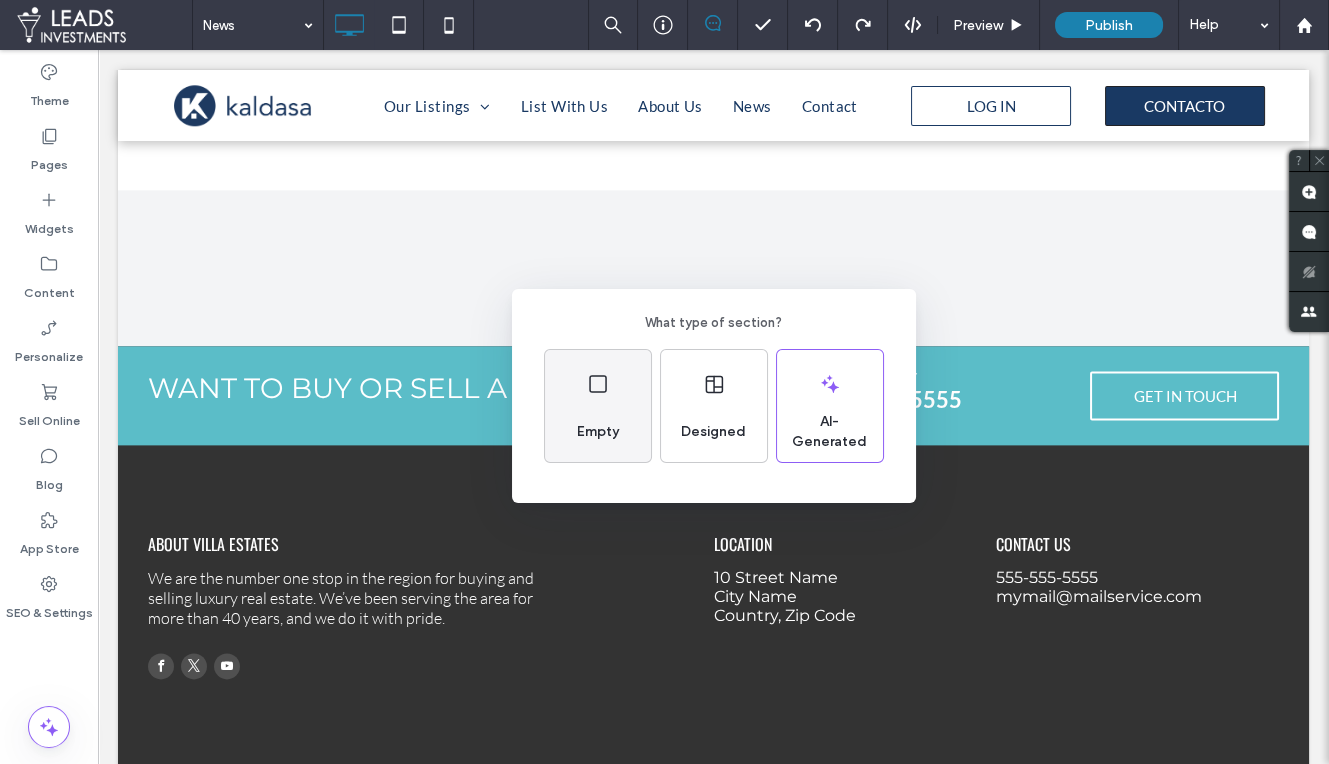 click on "Empty" at bounding box center (598, 406) 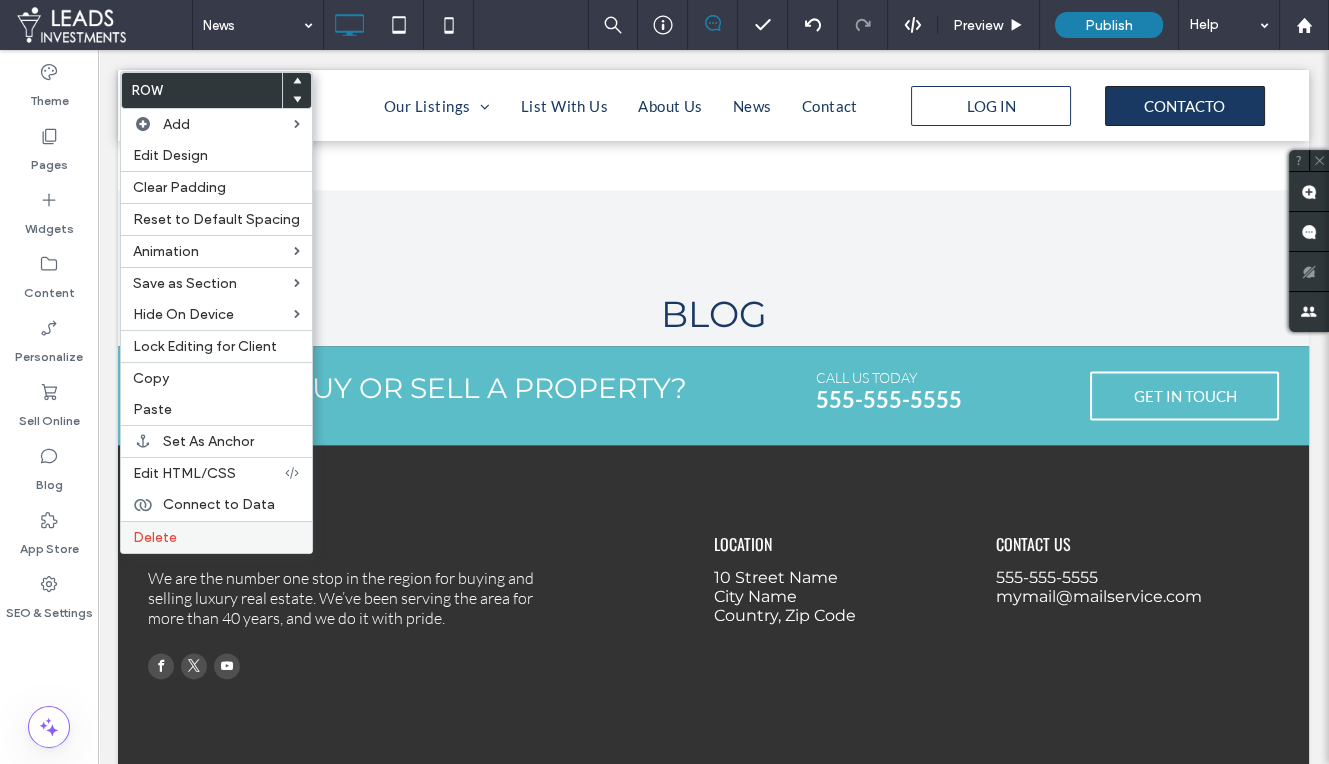 click on "Delete" at bounding box center (216, 537) 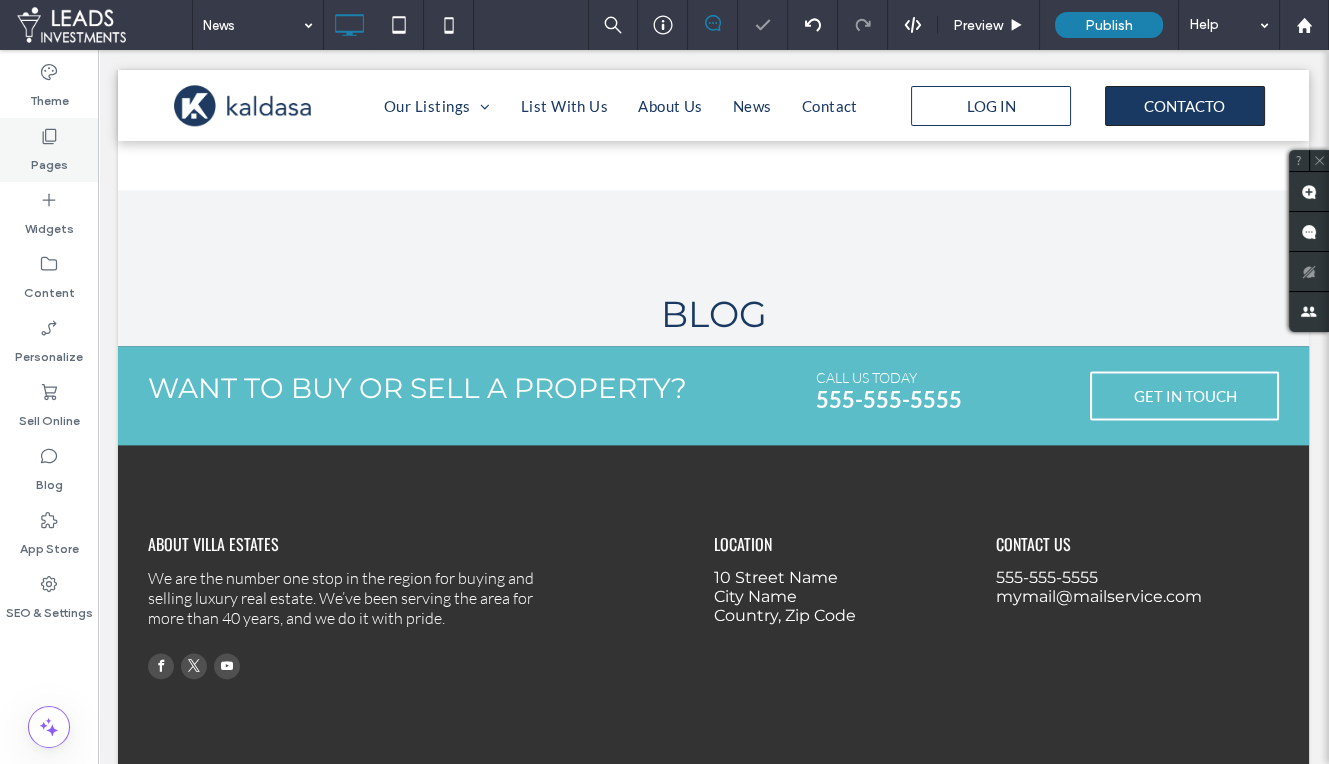click on "Pages" at bounding box center [49, 150] 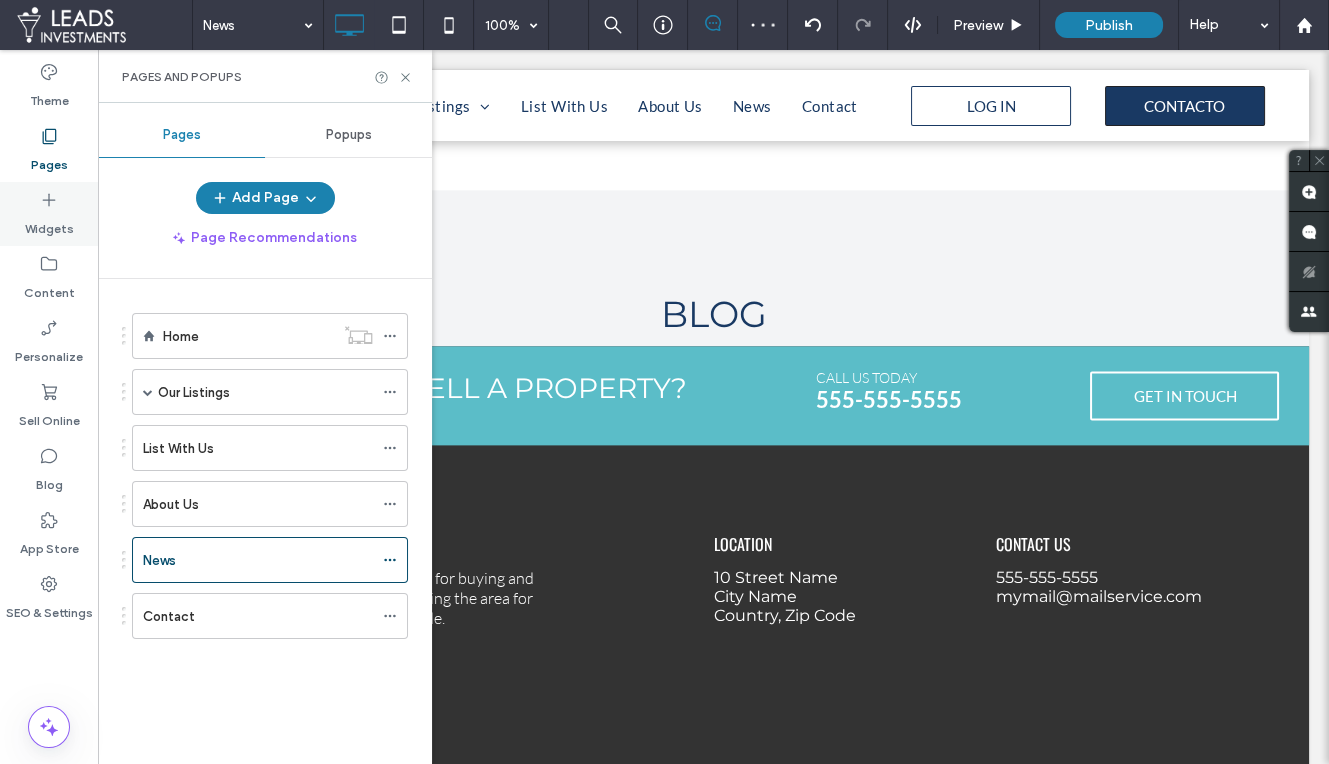 click 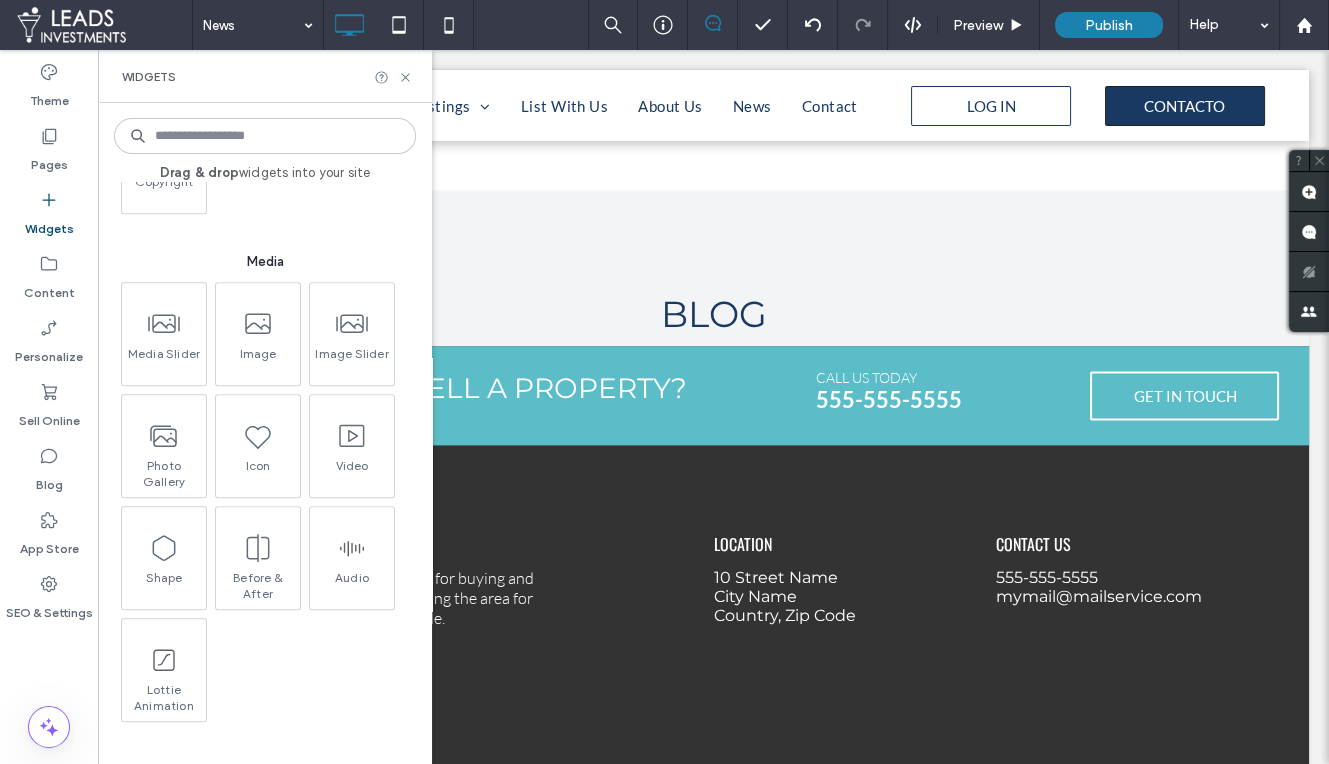 scroll, scrollTop: 3206, scrollLeft: 0, axis: vertical 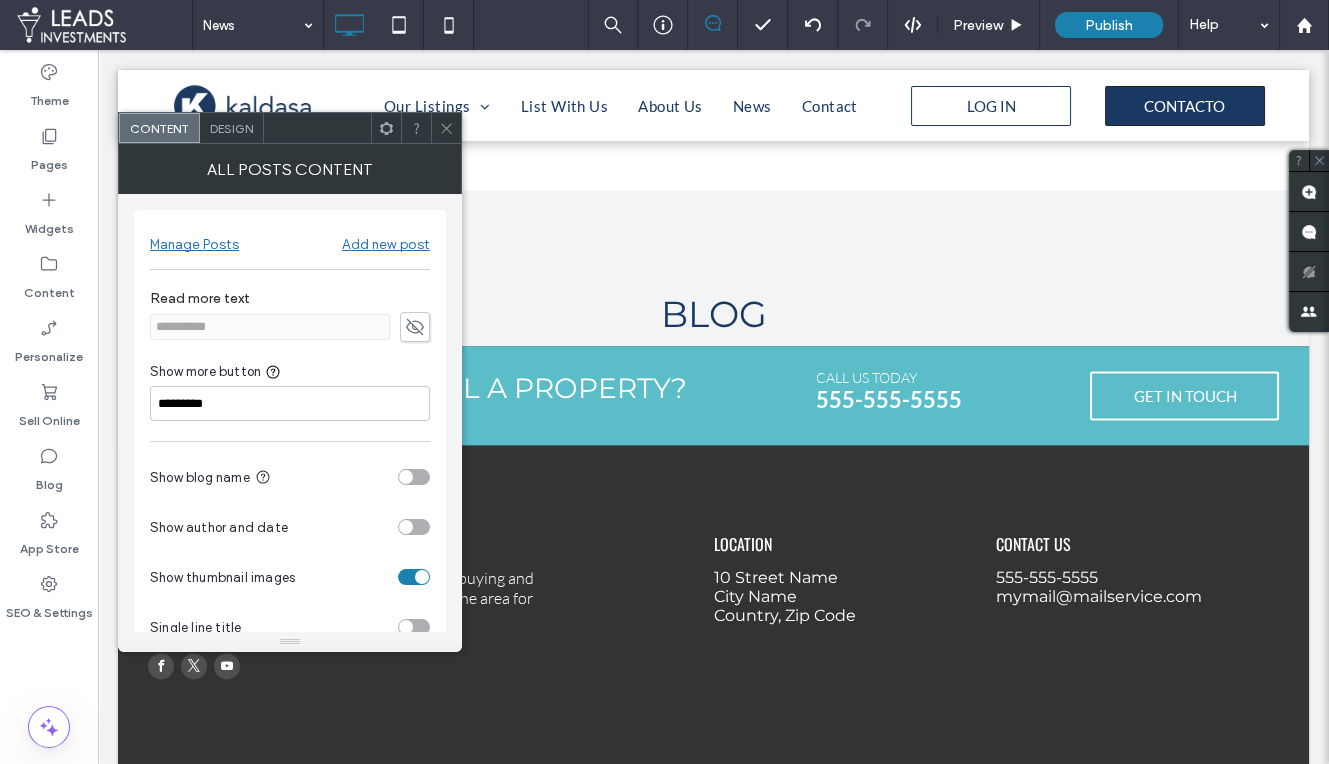 click 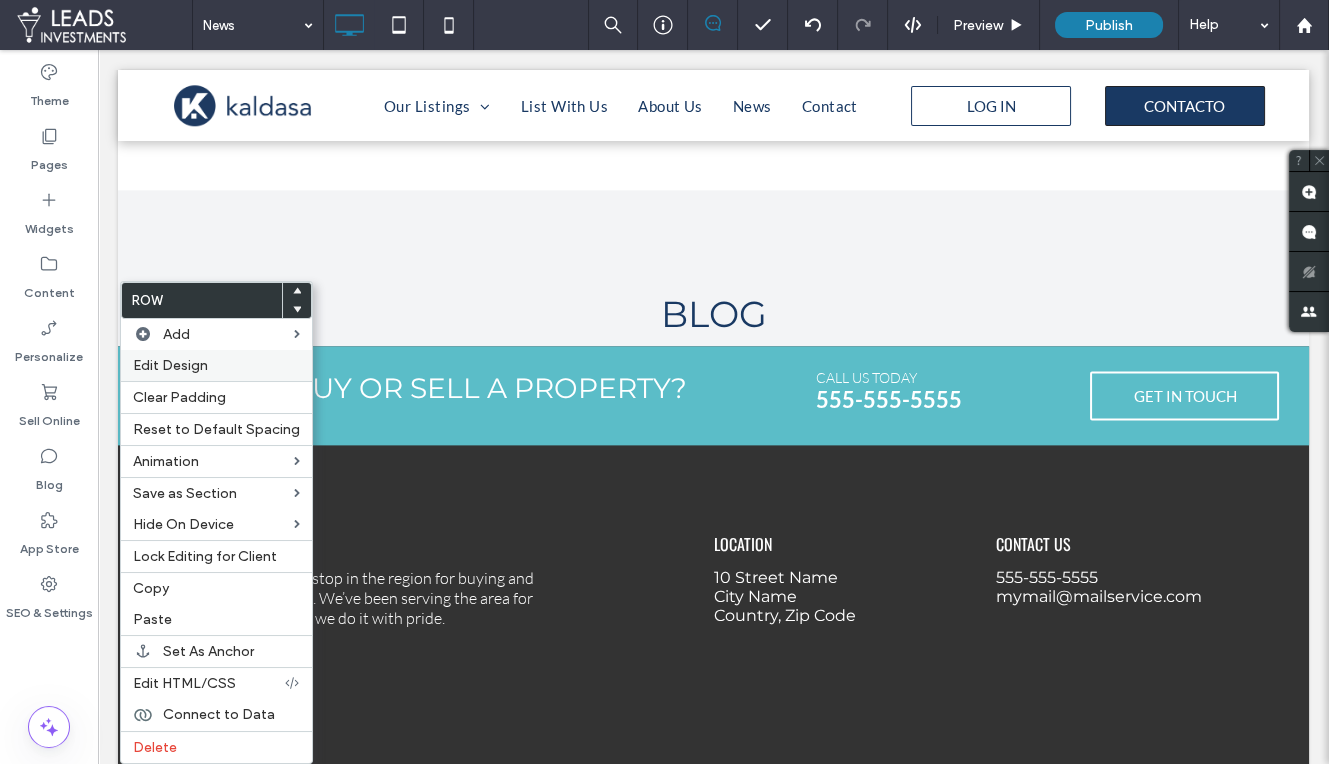 click on "Edit Design" at bounding box center [170, 365] 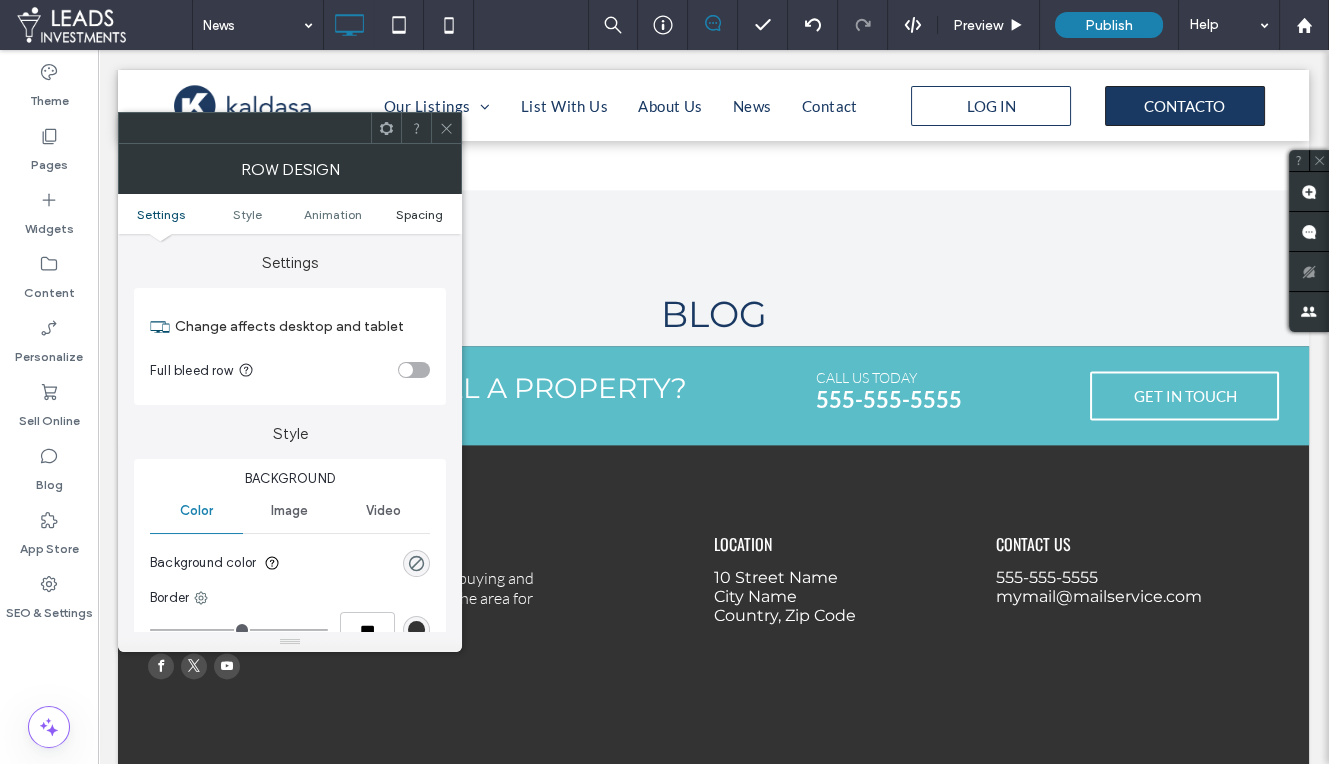 click on "Spacing" at bounding box center (418, 214) 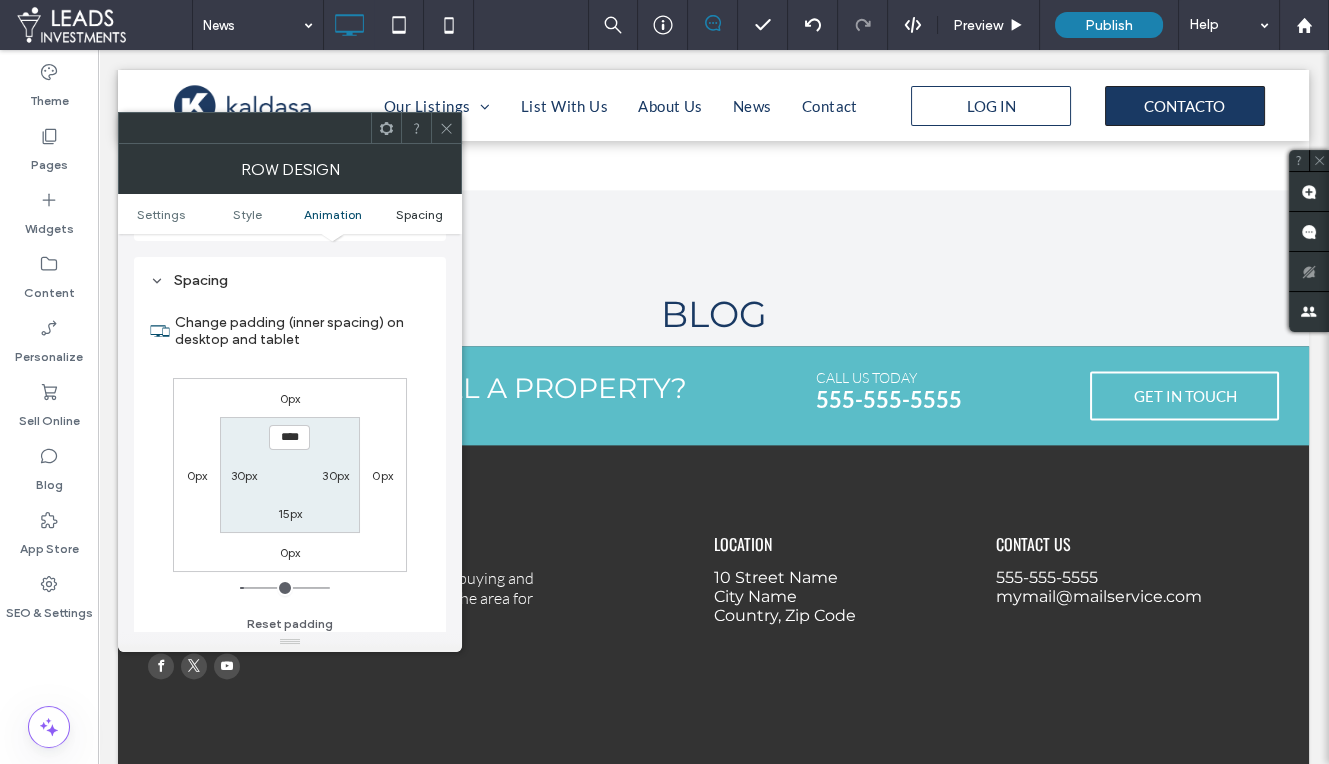 scroll, scrollTop: 563, scrollLeft: 0, axis: vertical 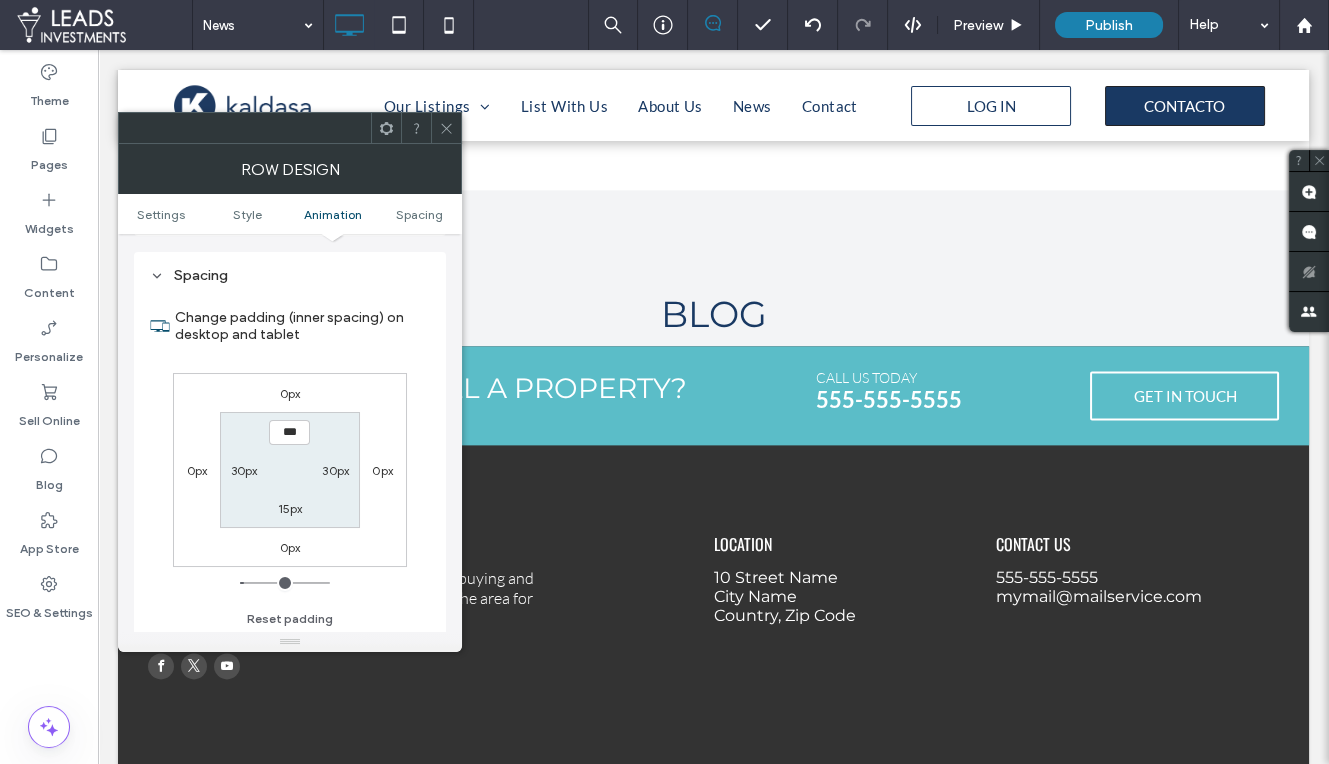 type on "*****" 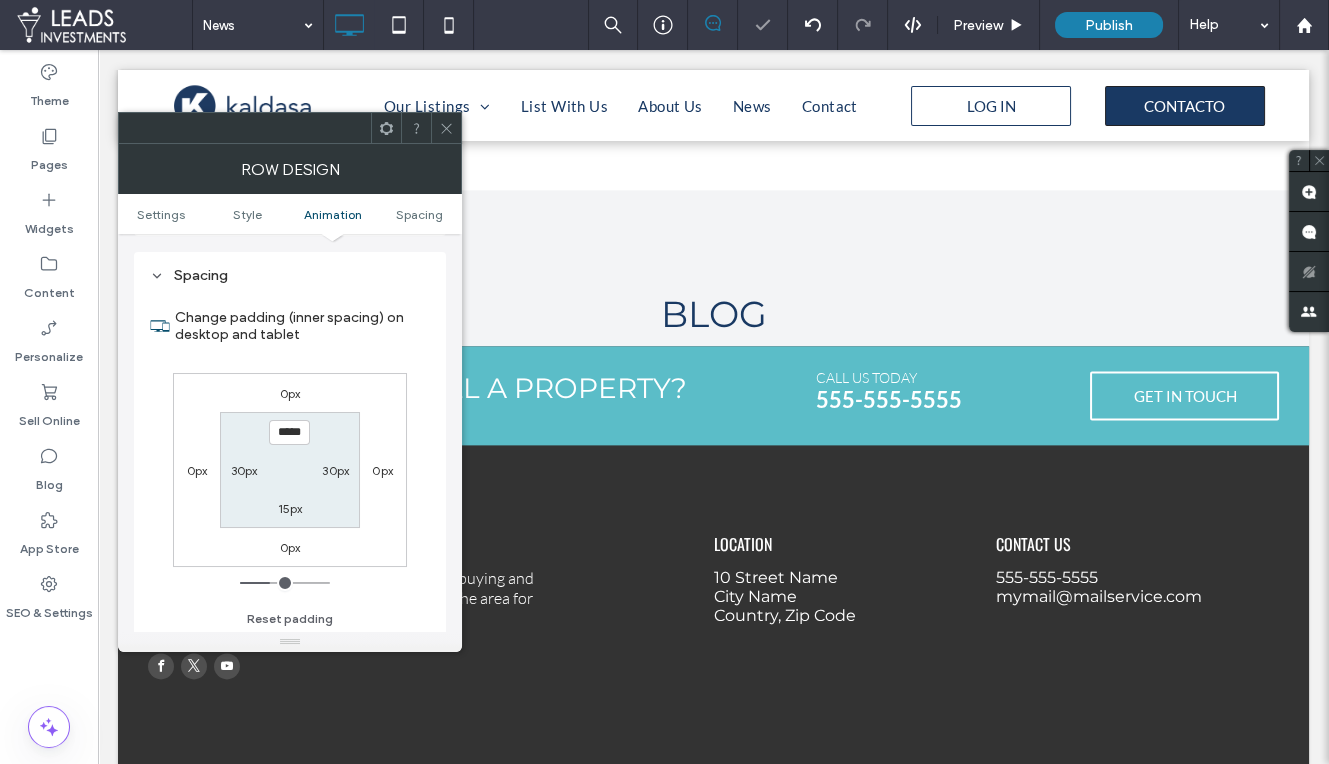 click on "15px" at bounding box center (290, 508) 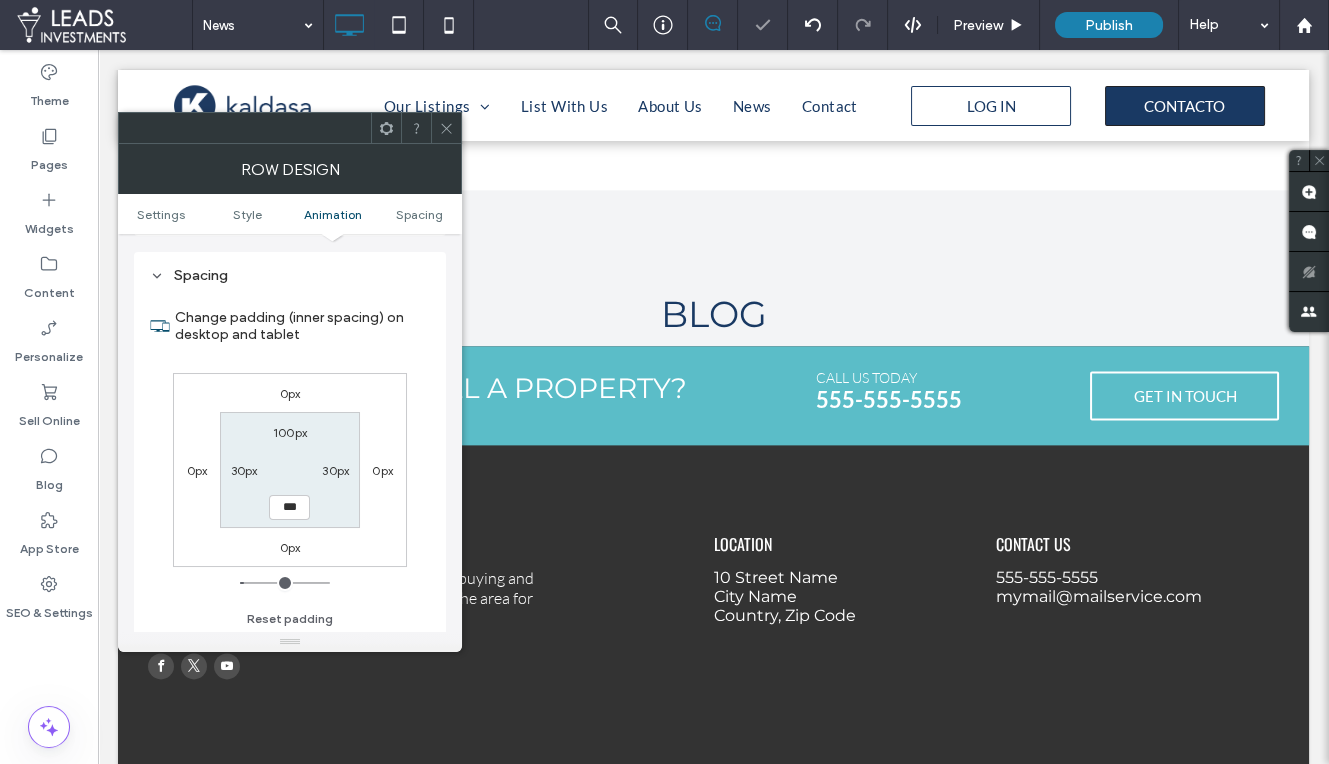 type on "***" 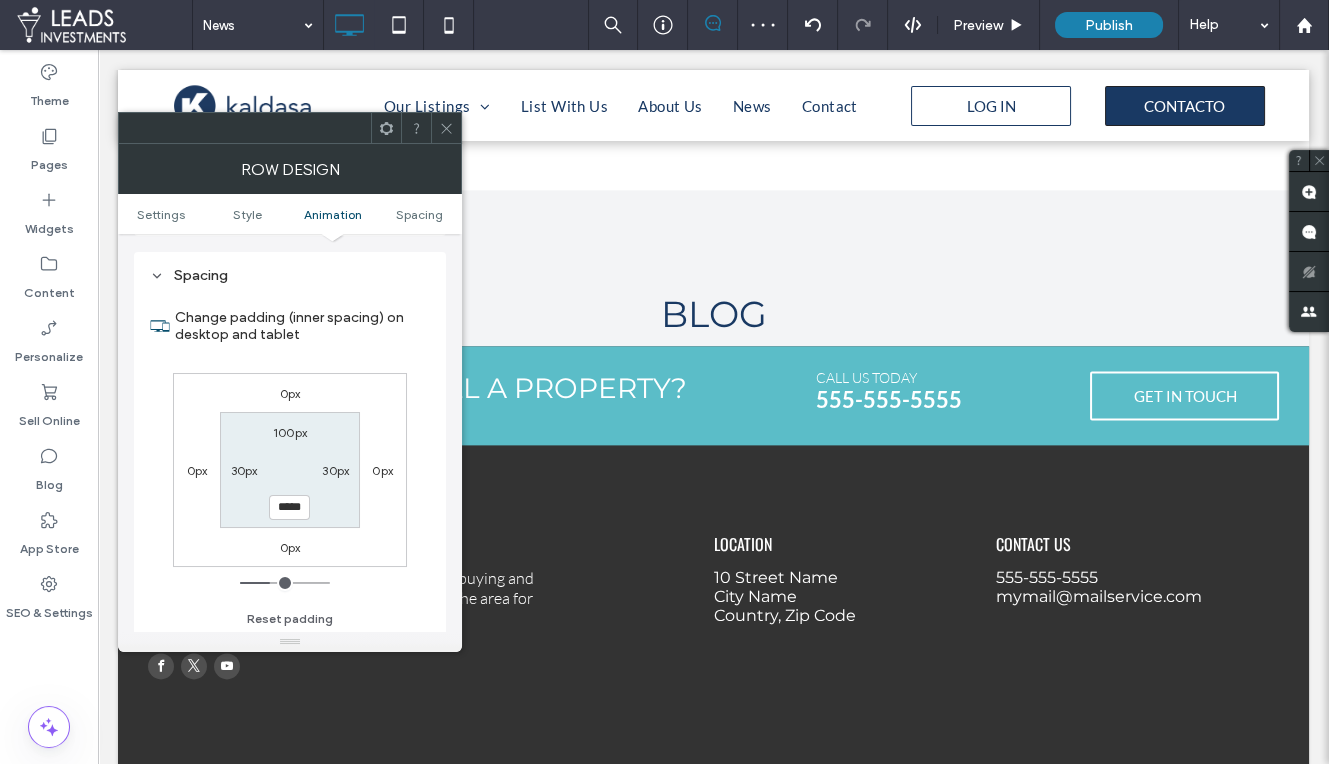click 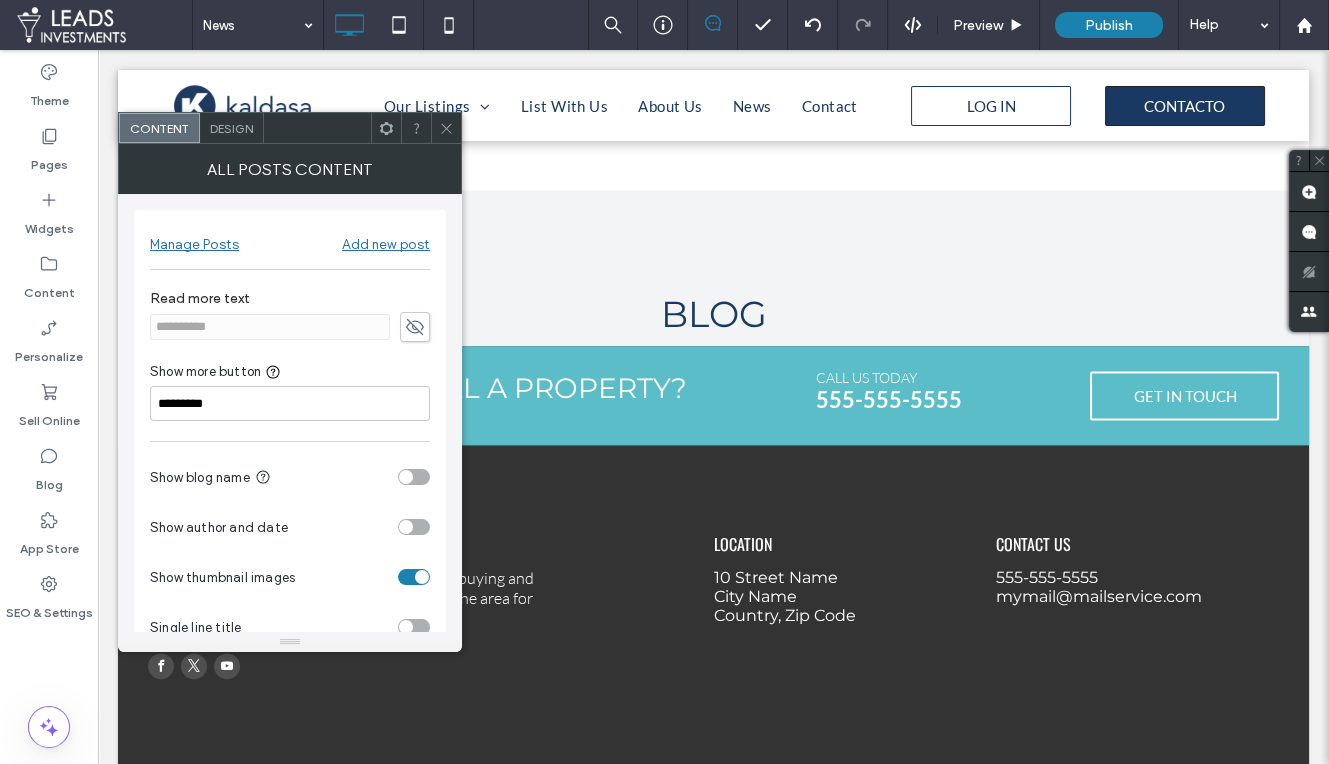 click 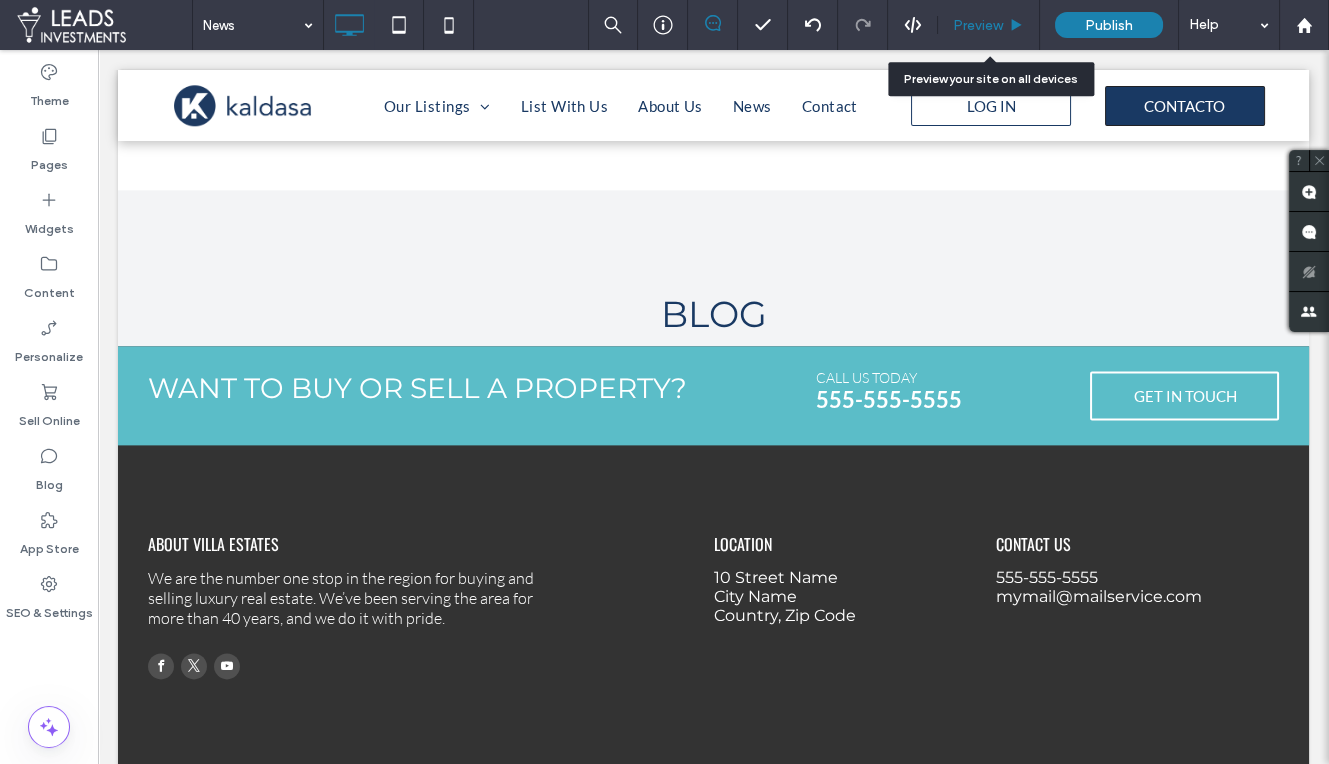 click on "Preview" at bounding box center [978, 25] 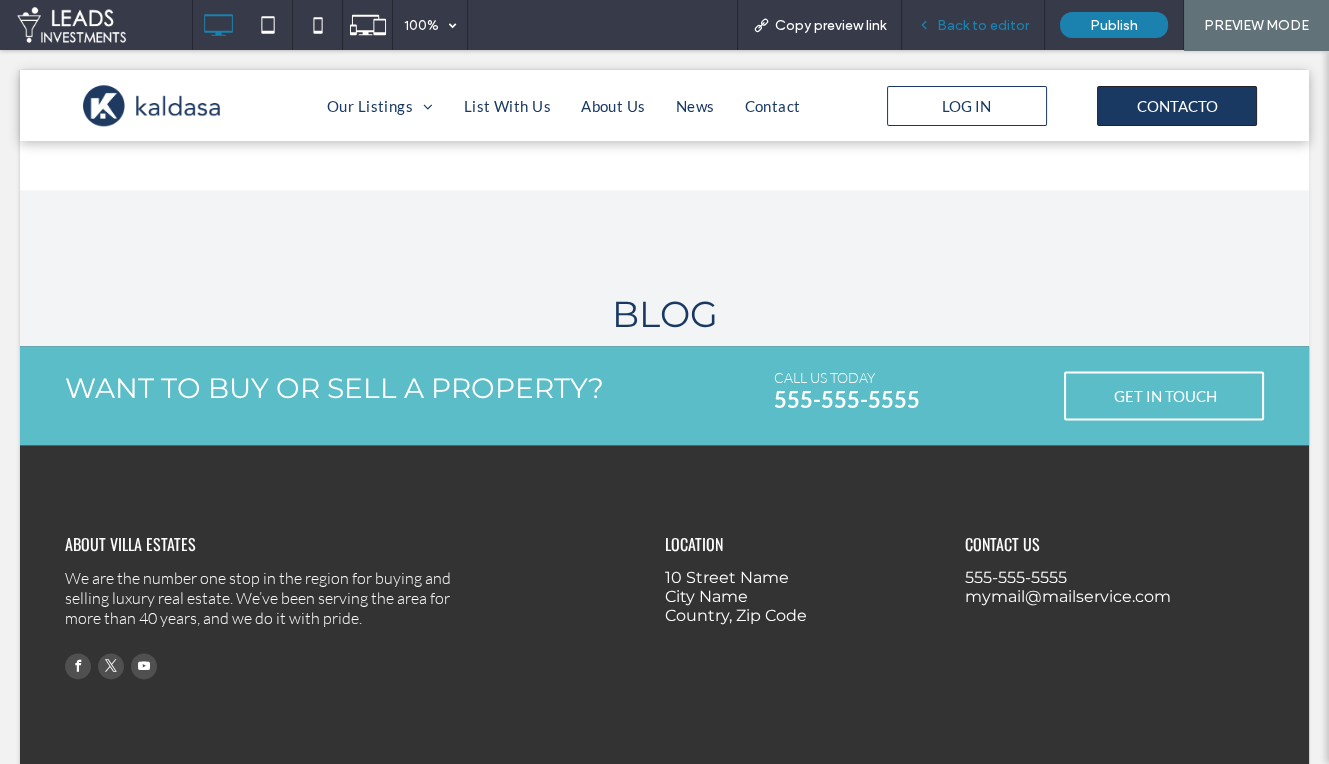 click on "Back to editor" at bounding box center [983, 25] 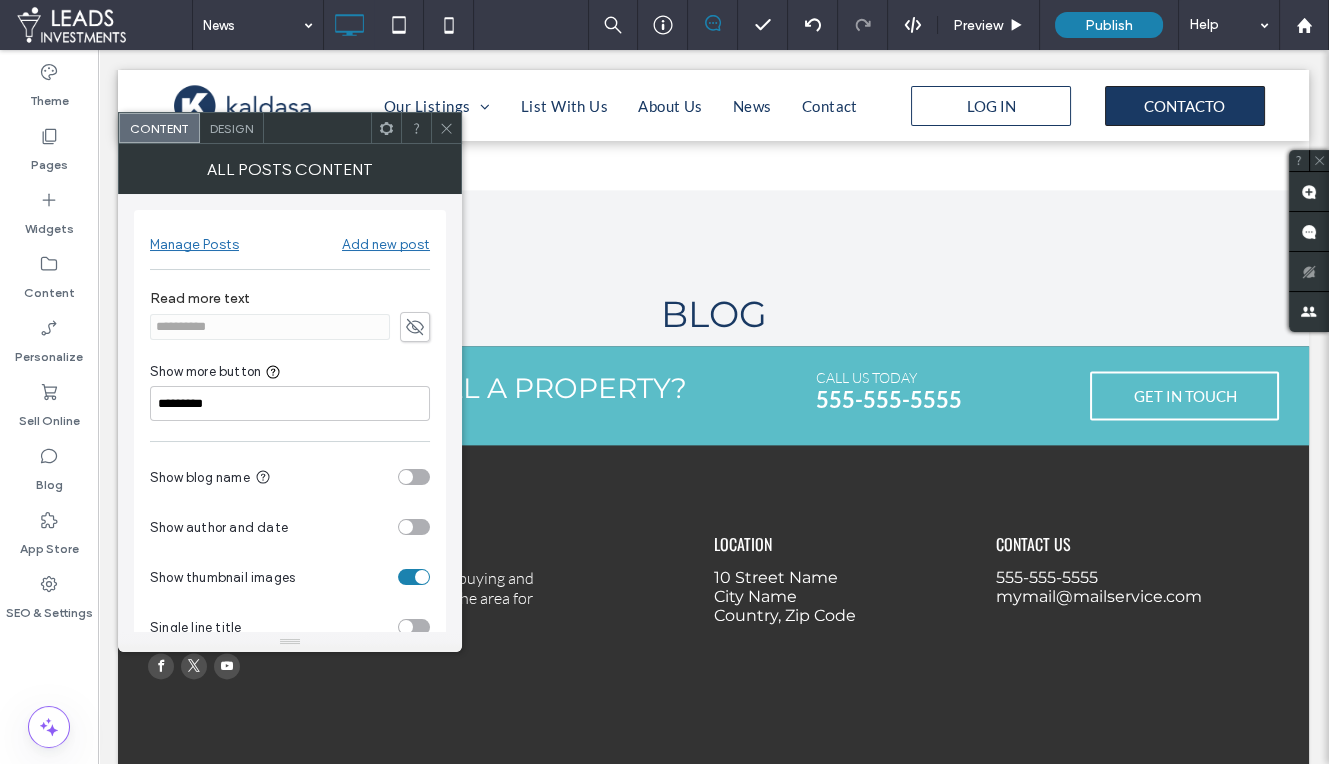 scroll, scrollTop: 37, scrollLeft: 0, axis: vertical 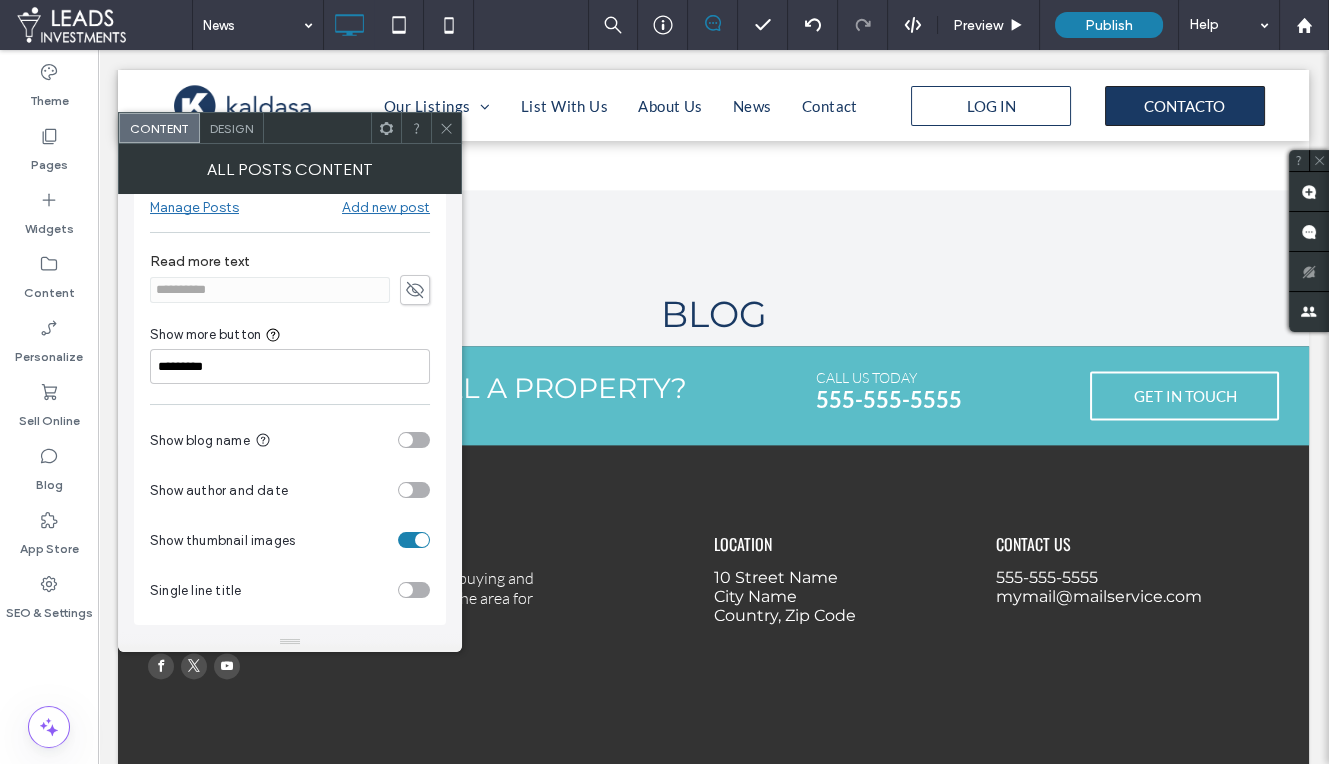 click at bounding box center [422, 540] 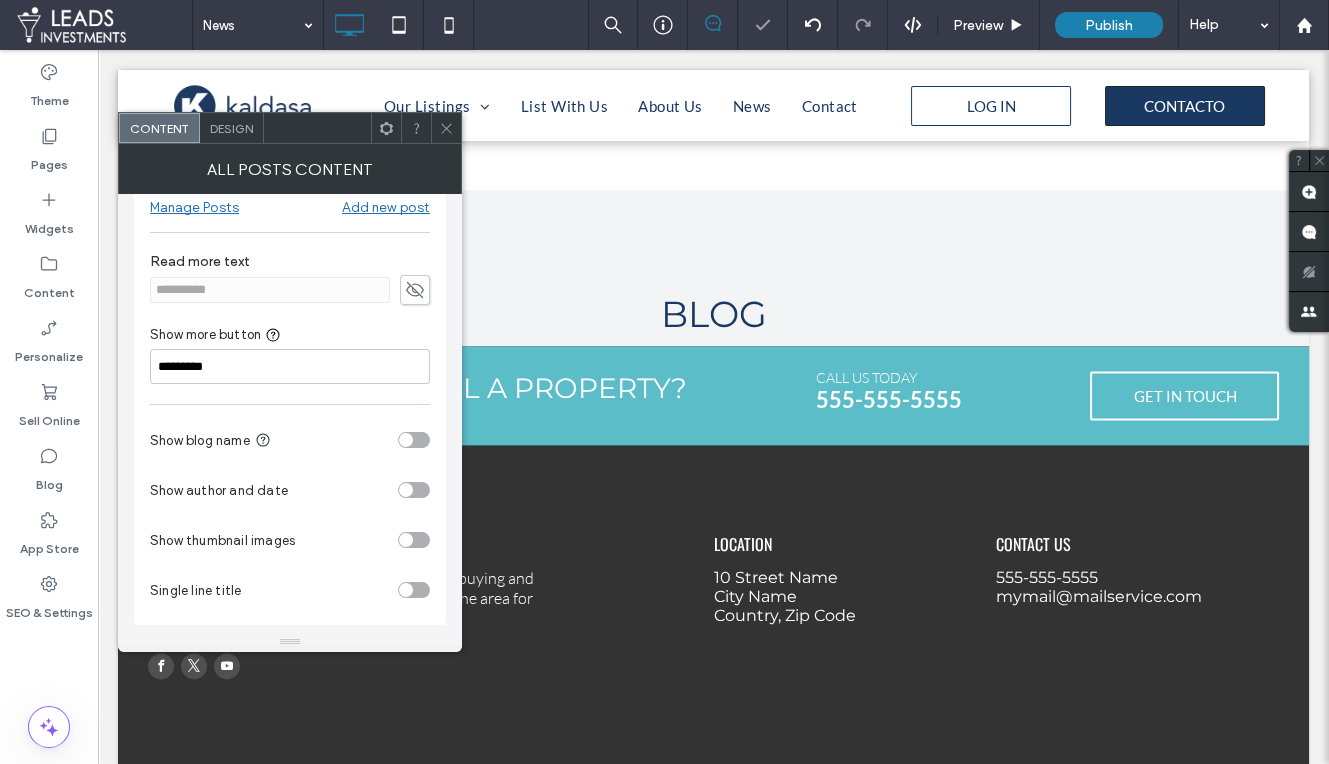 click at bounding box center (414, 540) 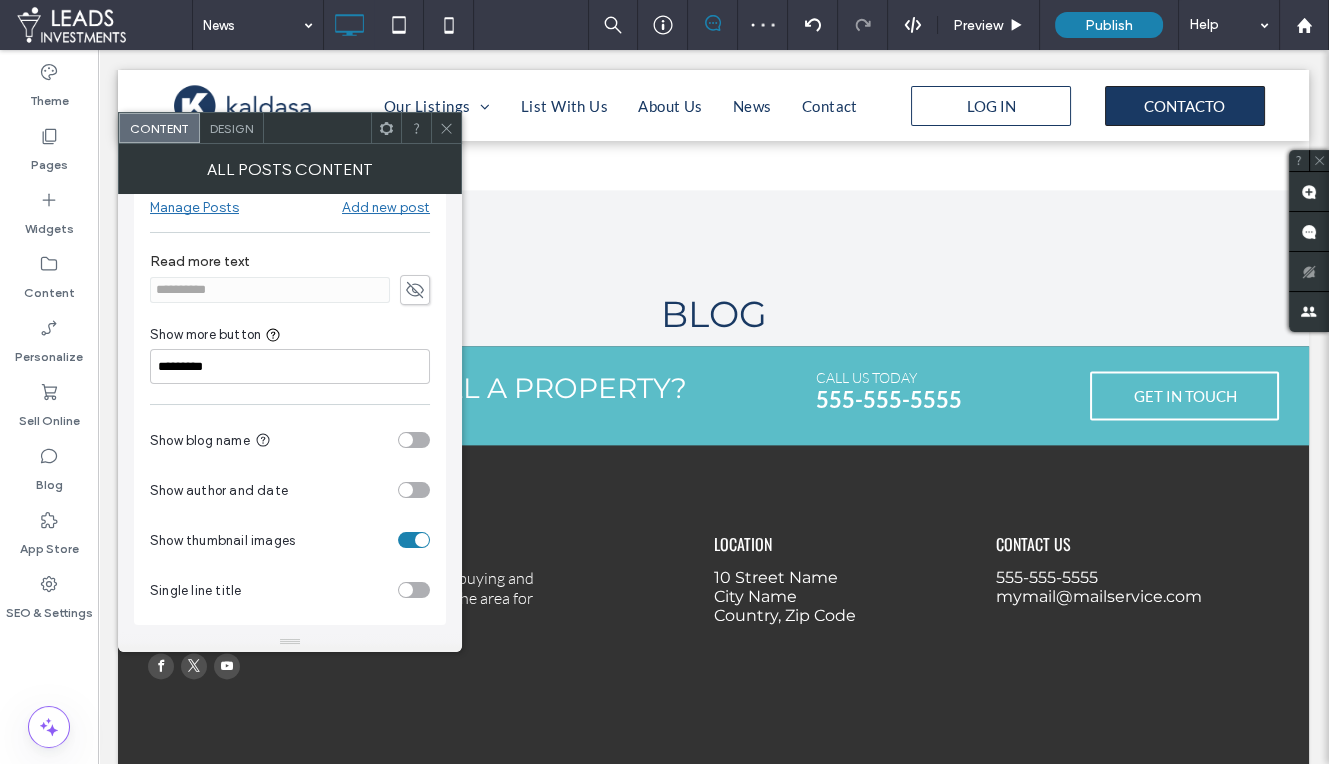 click at bounding box center (414, 440) 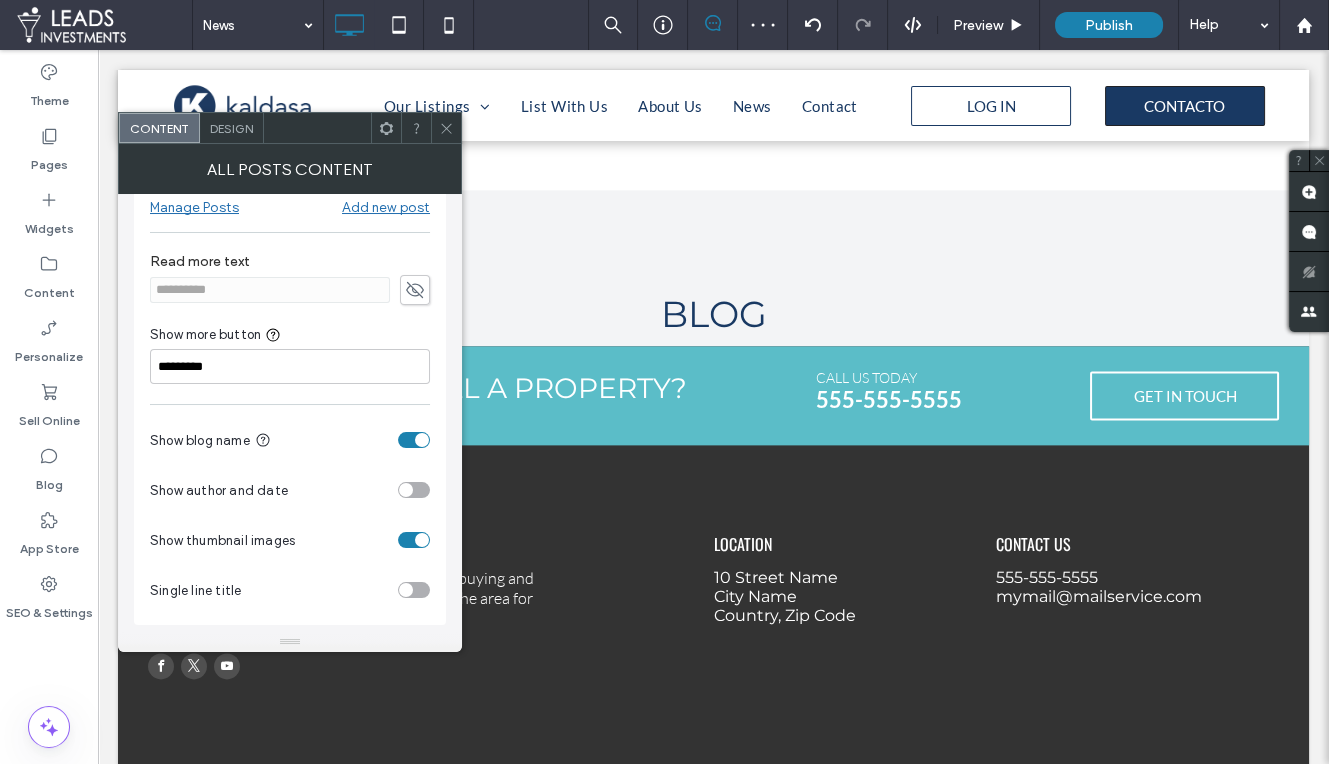 click at bounding box center (422, 440) 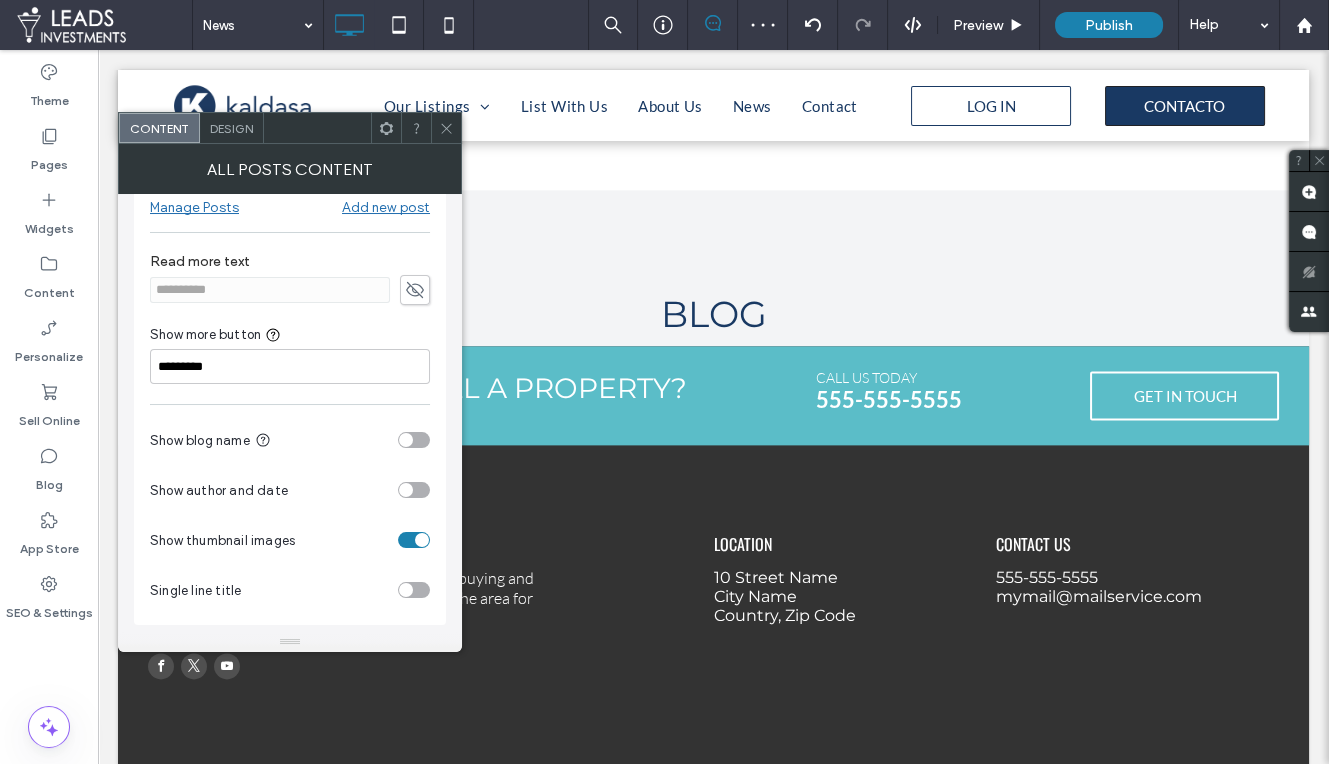 scroll, scrollTop: 0, scrollLeft: 0, axis: both 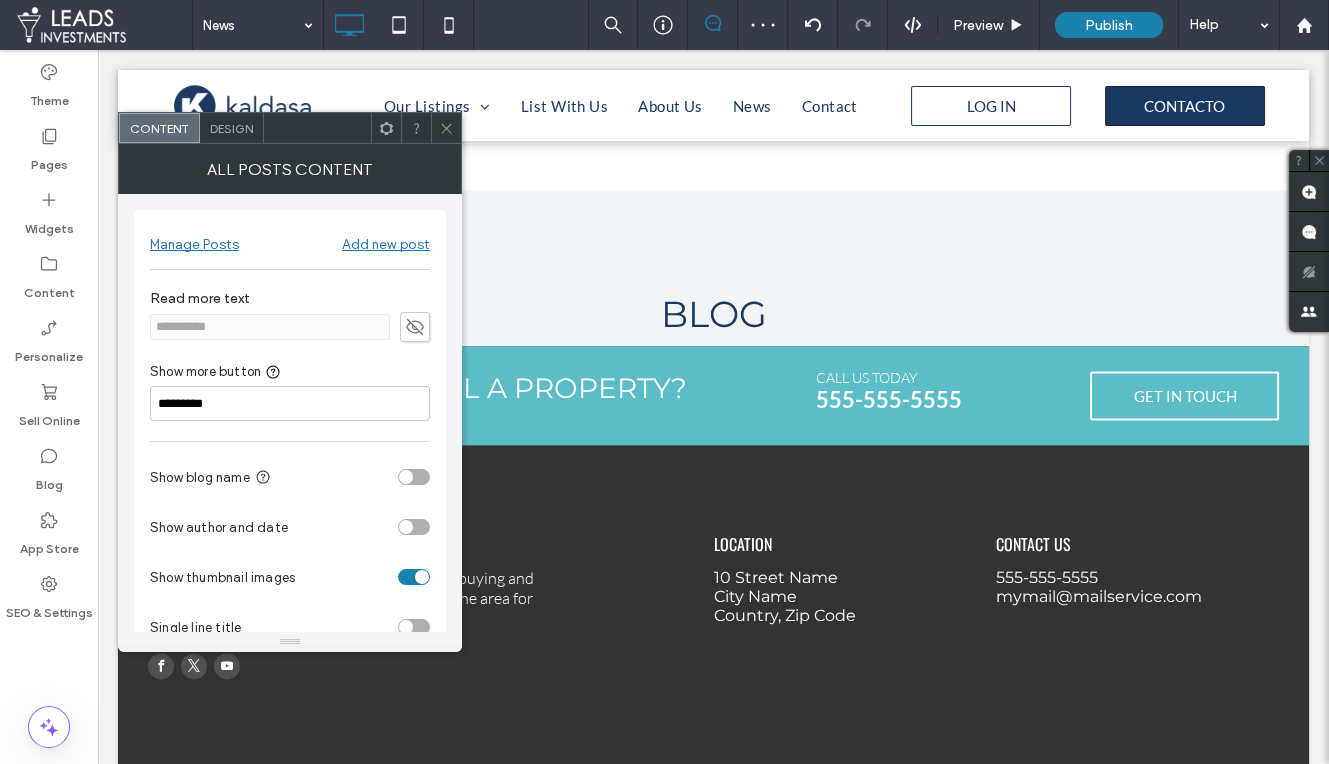 click on "Design" at bounding box center (231, 128) 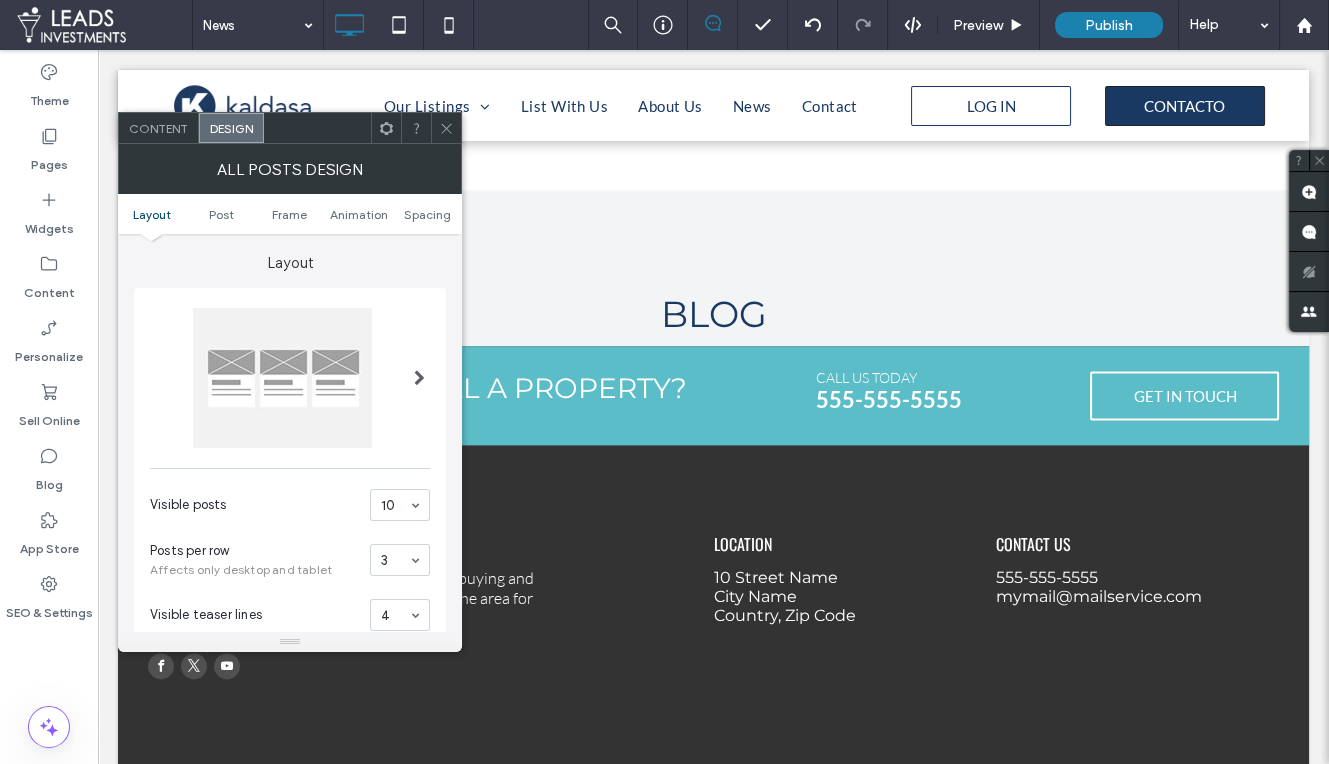 click at bounding box center [419, 378] 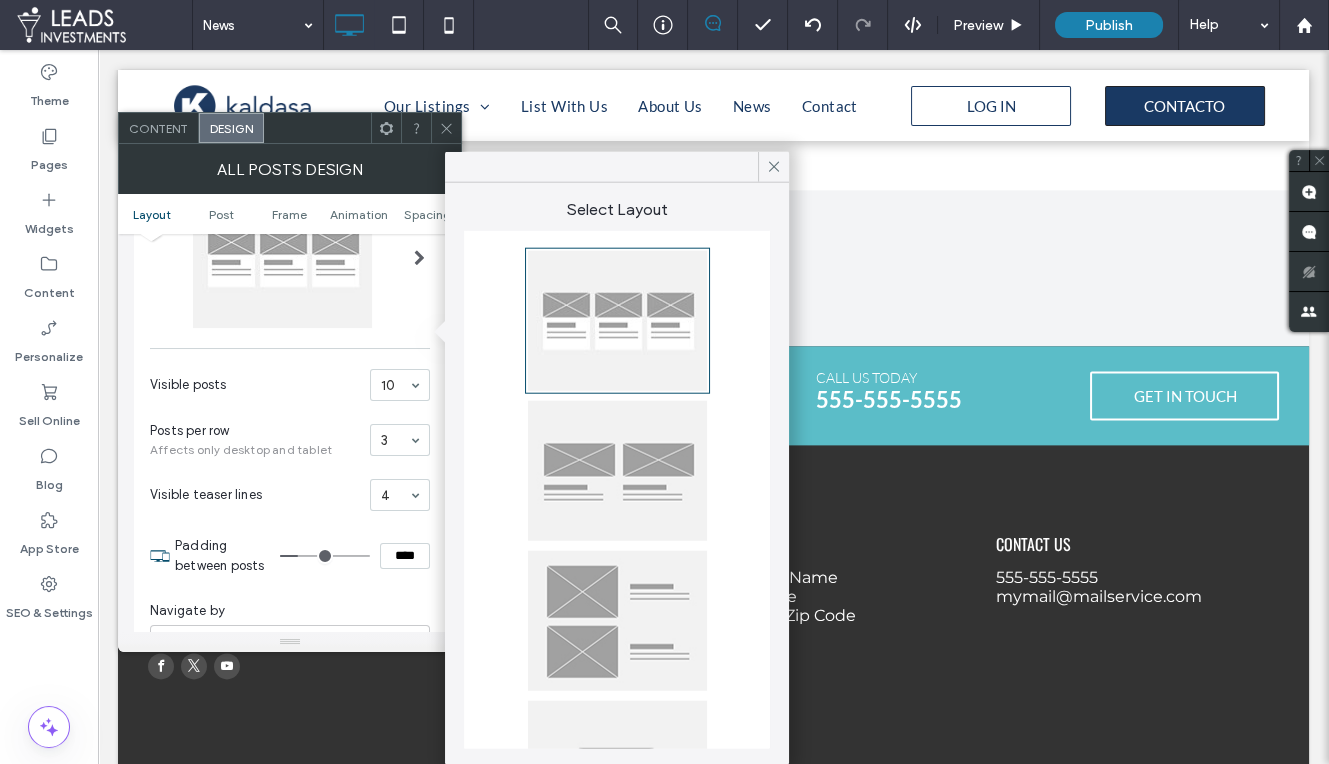 scroll, scrollTop: 143, scrollLeft: 0, axis: vertical 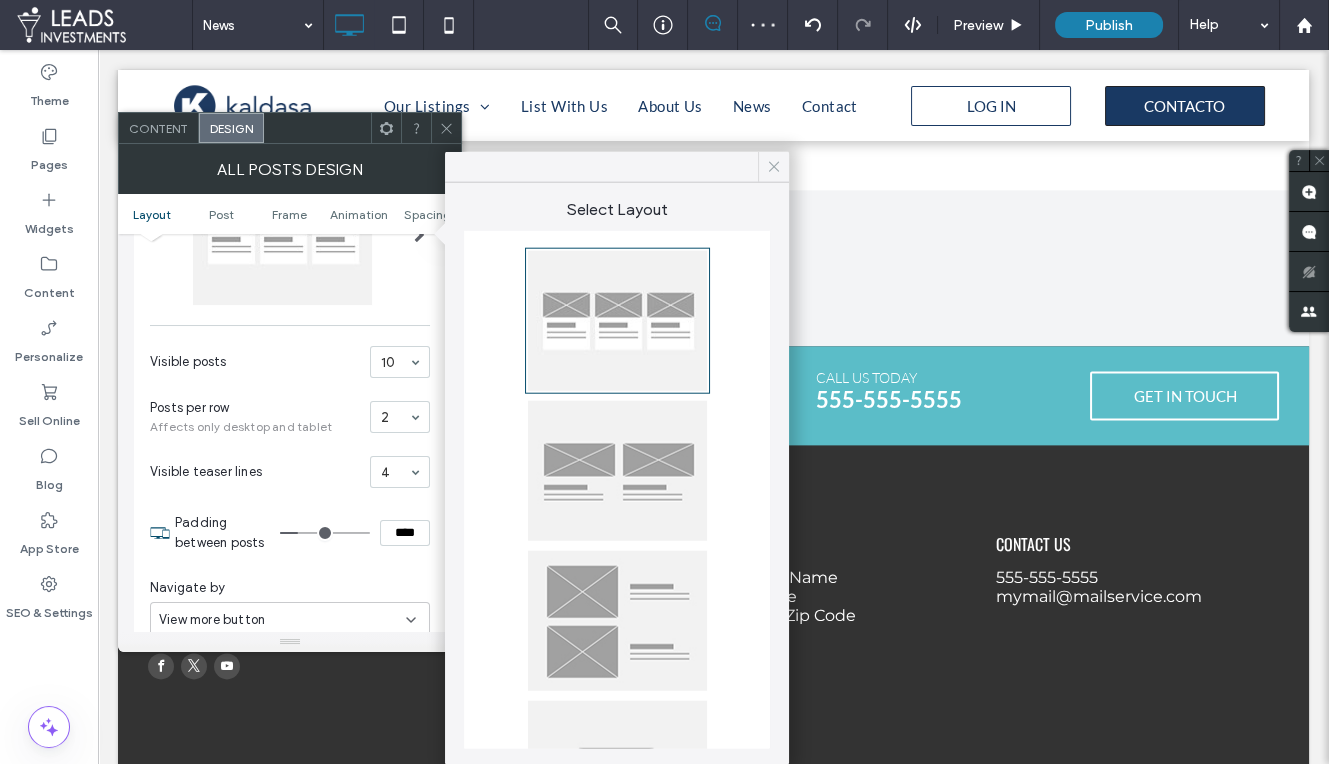 click 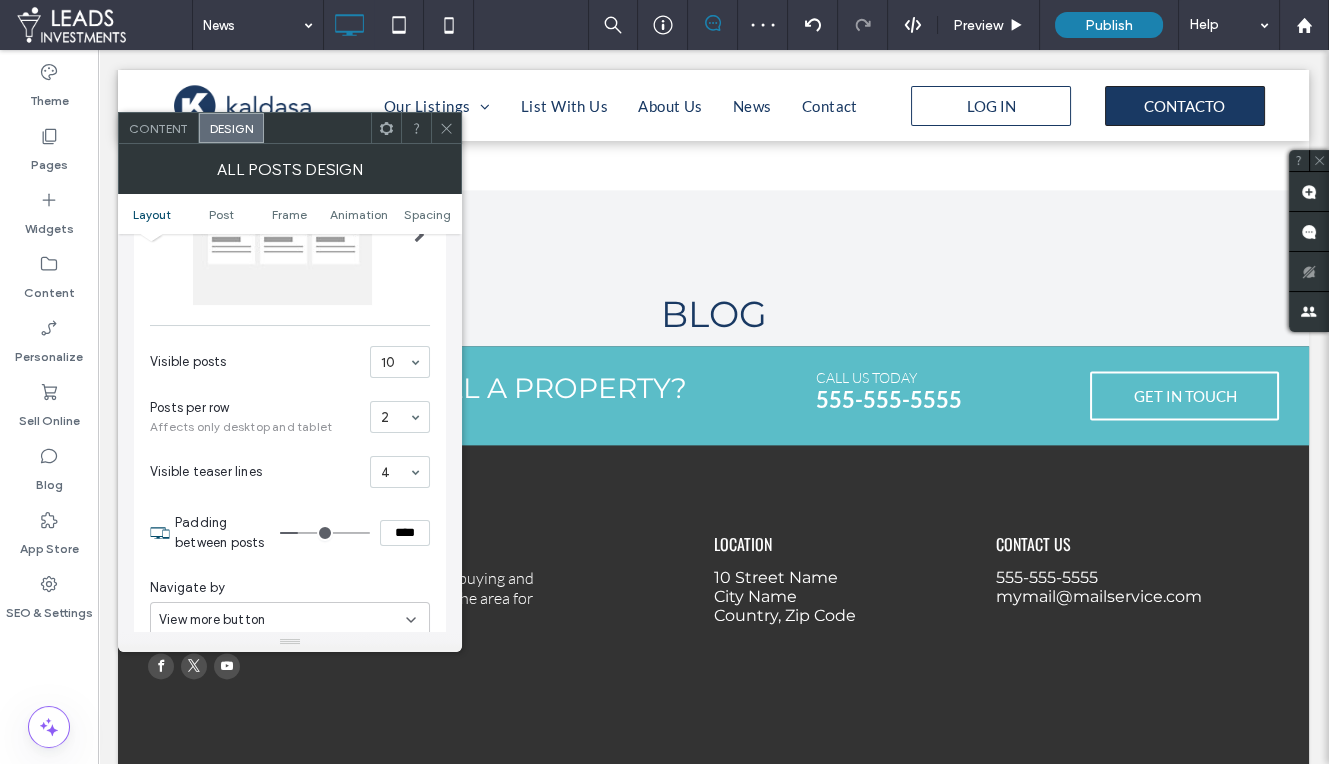 click on "Visible posts 10" at bounding box center (290, 362) 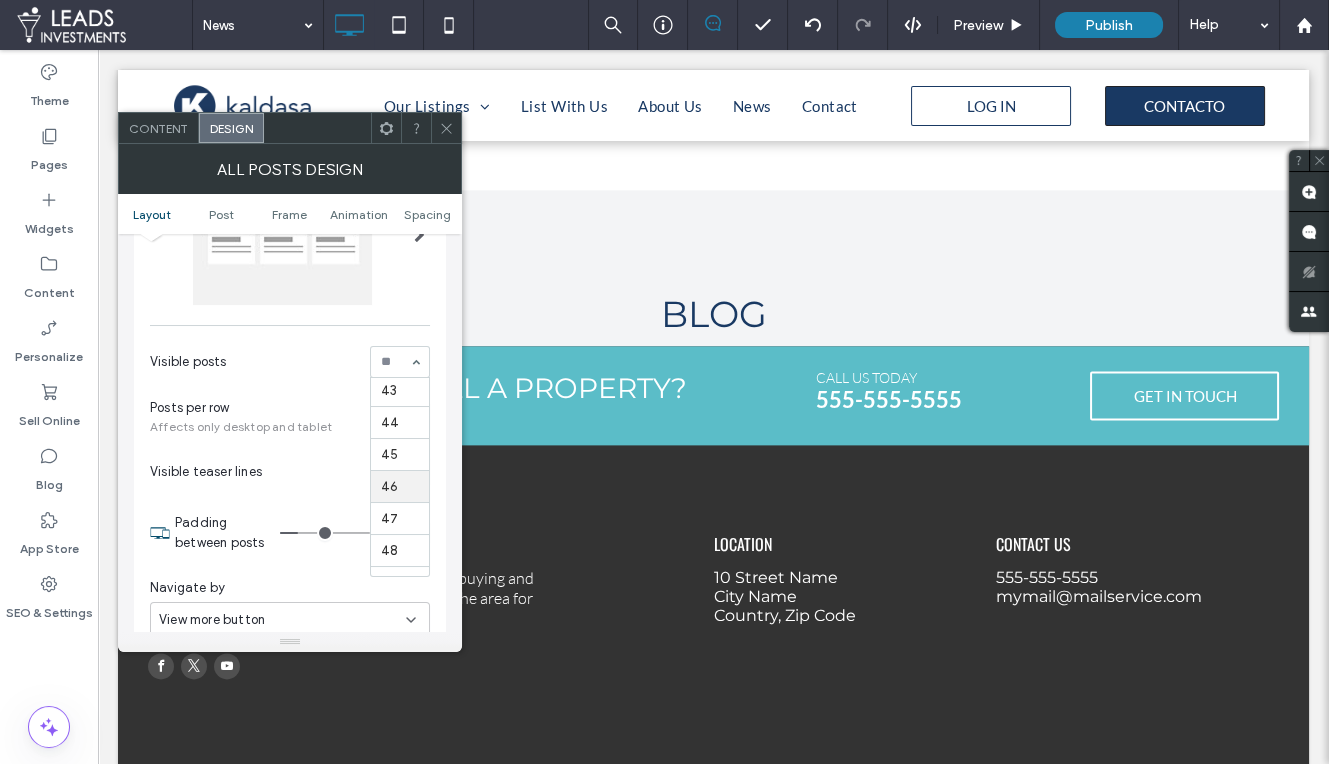 scroll, scrollTop: 1406, scrollLeft: 0, axis: vertical 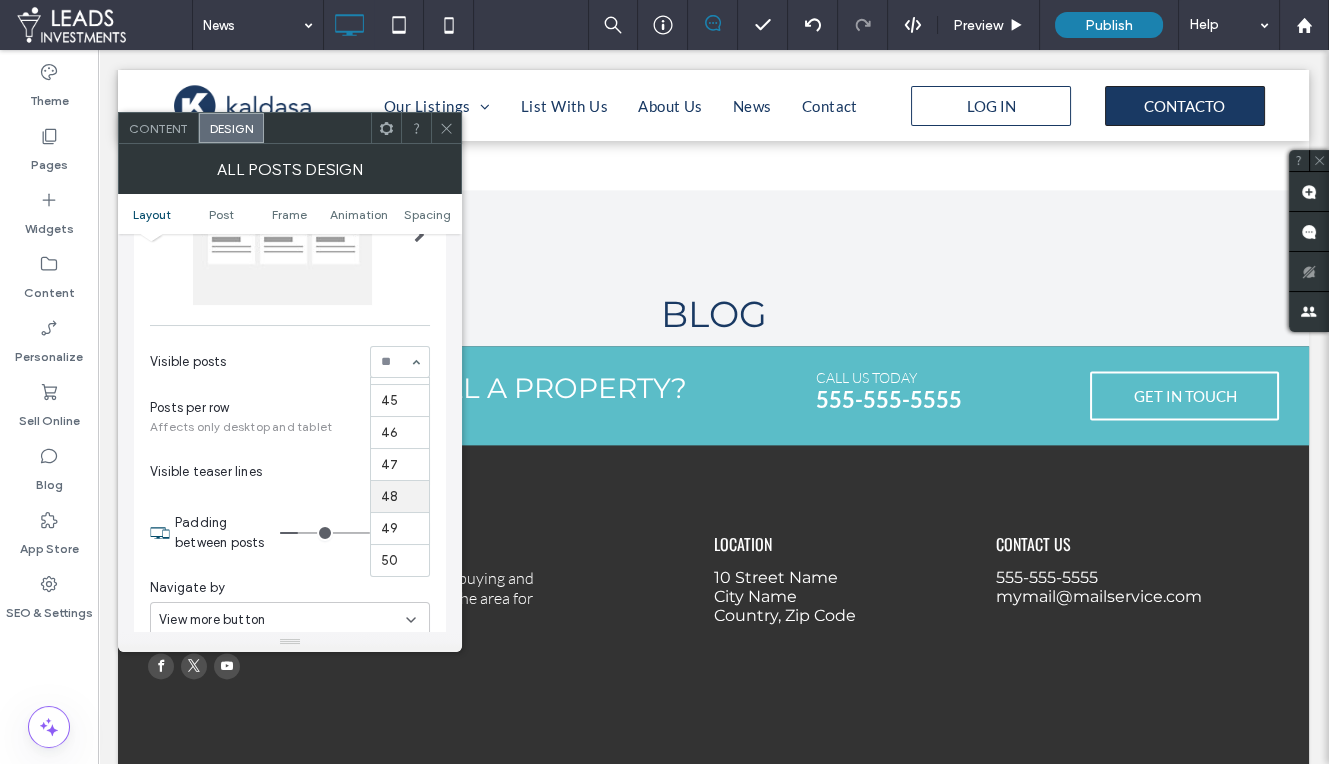 click on "Visible posts 1 2 3 4 5 6 7 8 9 10 11 12 13 14 15 16 17 18 19 20 21 22 23 24 25 26 27 28 29 30 31 32 33 34 35 36 37 38 39 40 41 42 43 44 45 46 47 48 49 50" at bounding box center [290, 362] 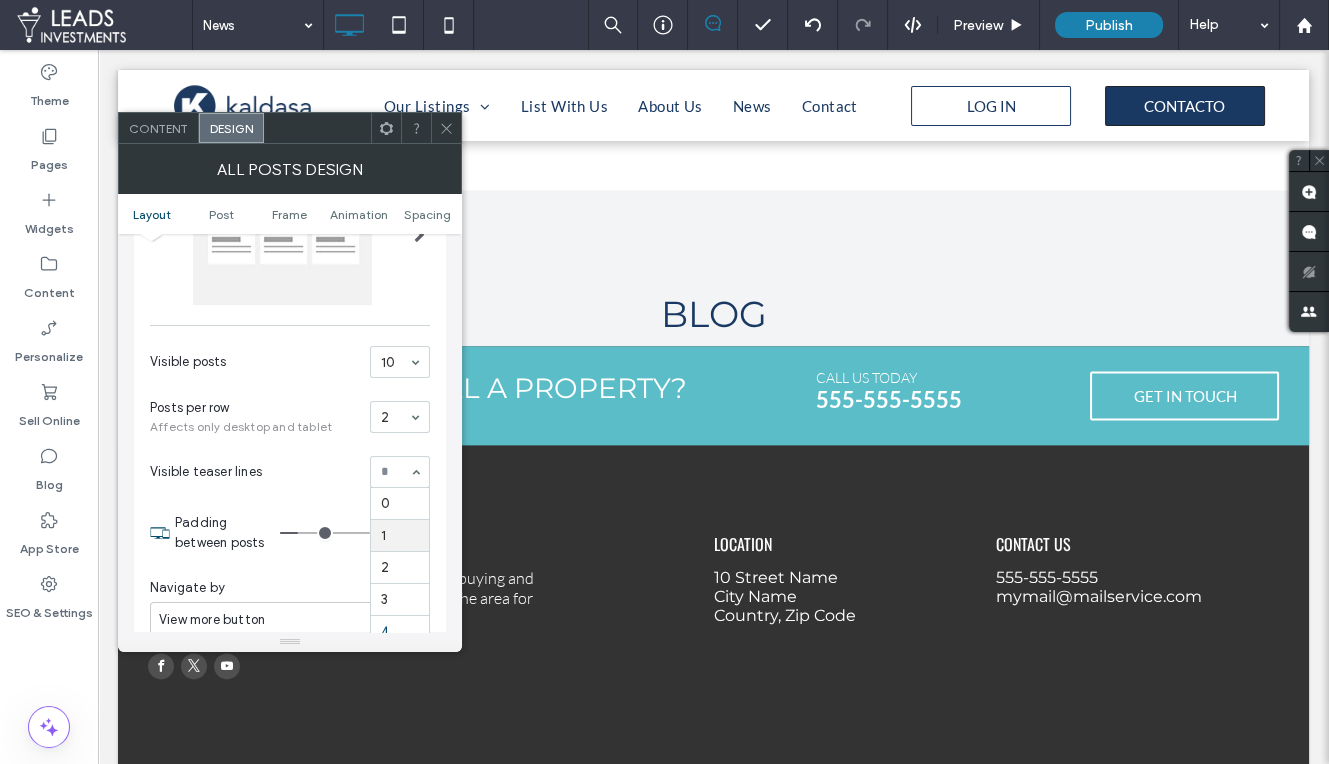 scroll, scrollTop: 155, scrollLeft: 0, axis: vertical 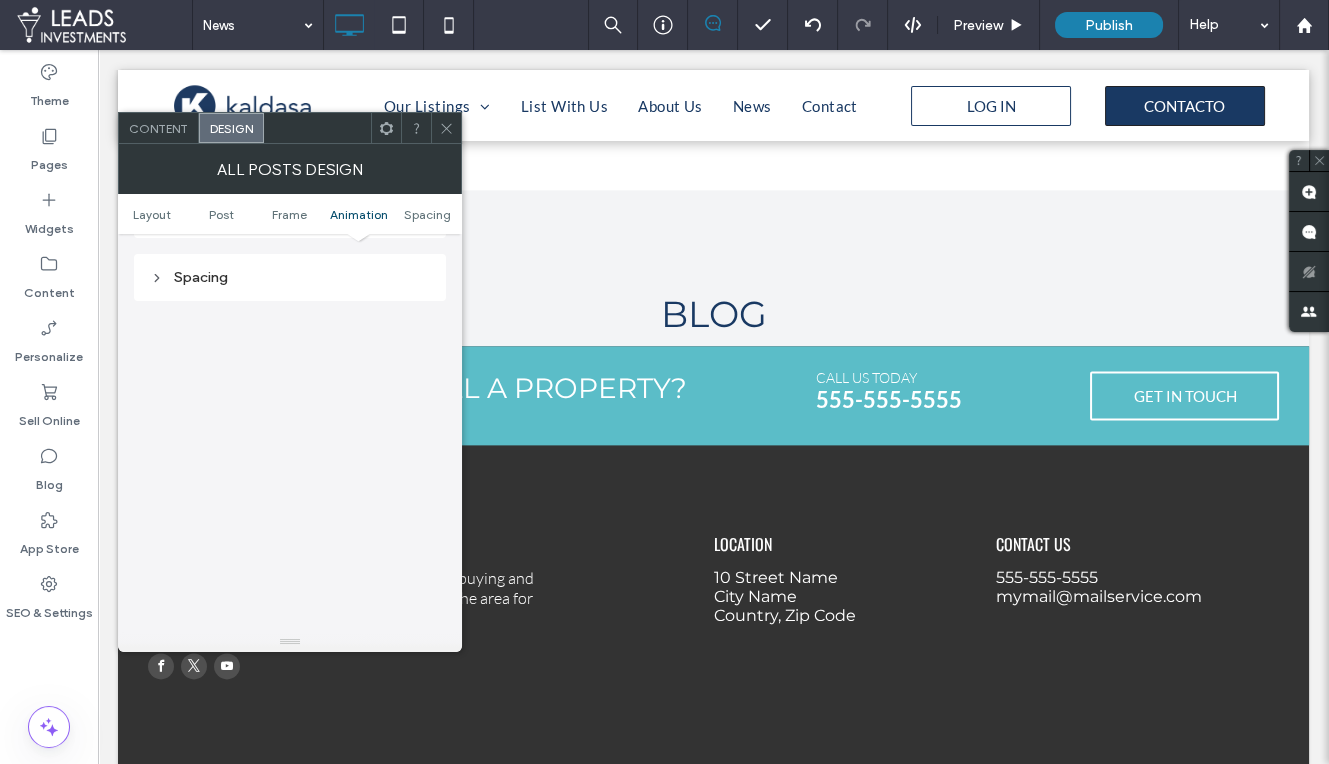 click 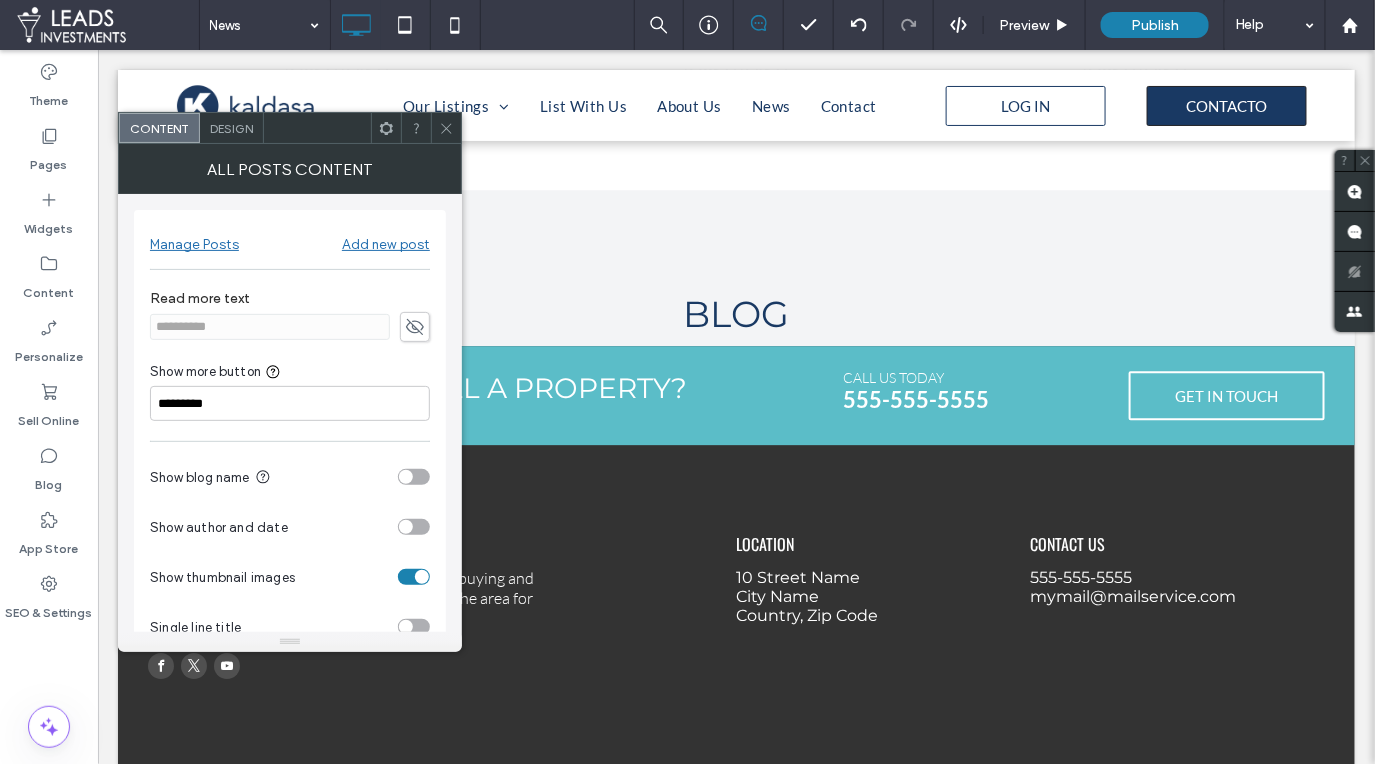 click 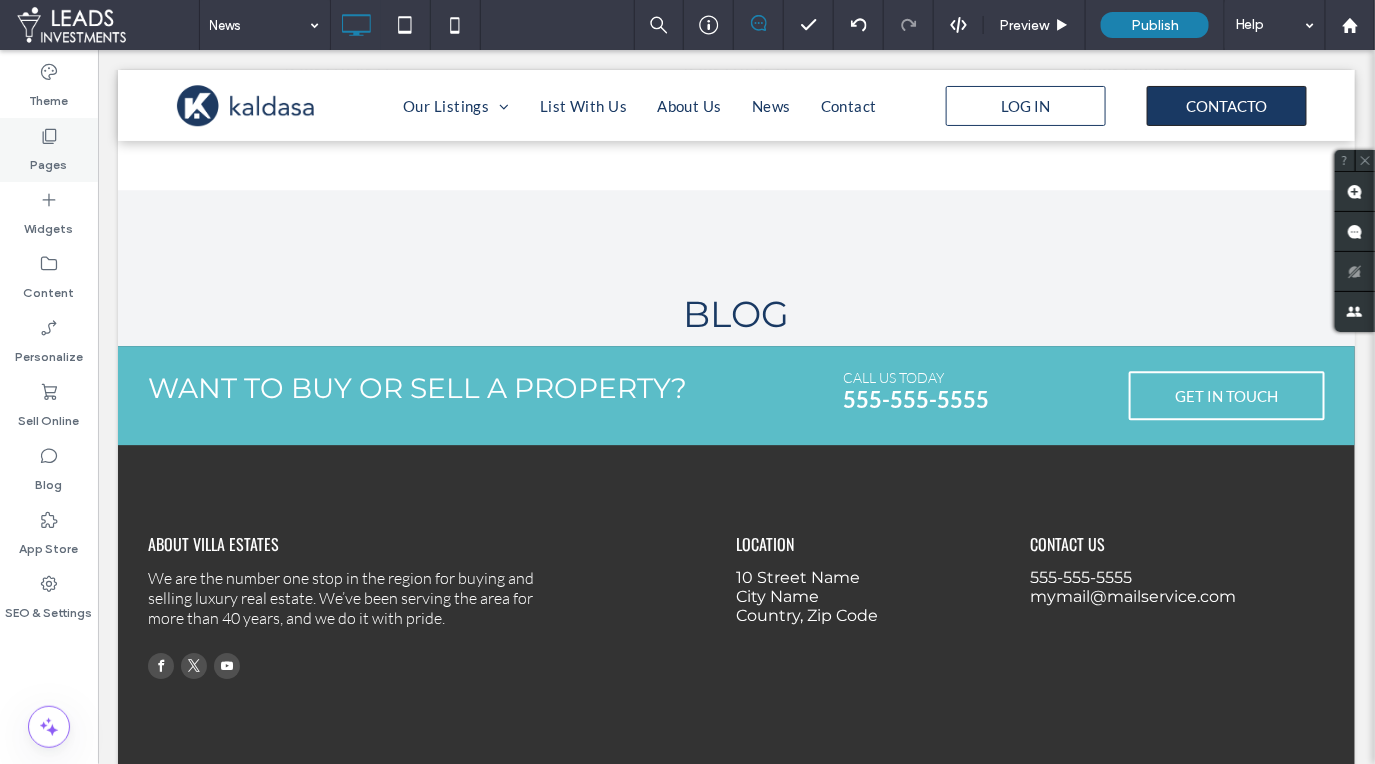 click on "Pages" at bounding box center (49, 150) 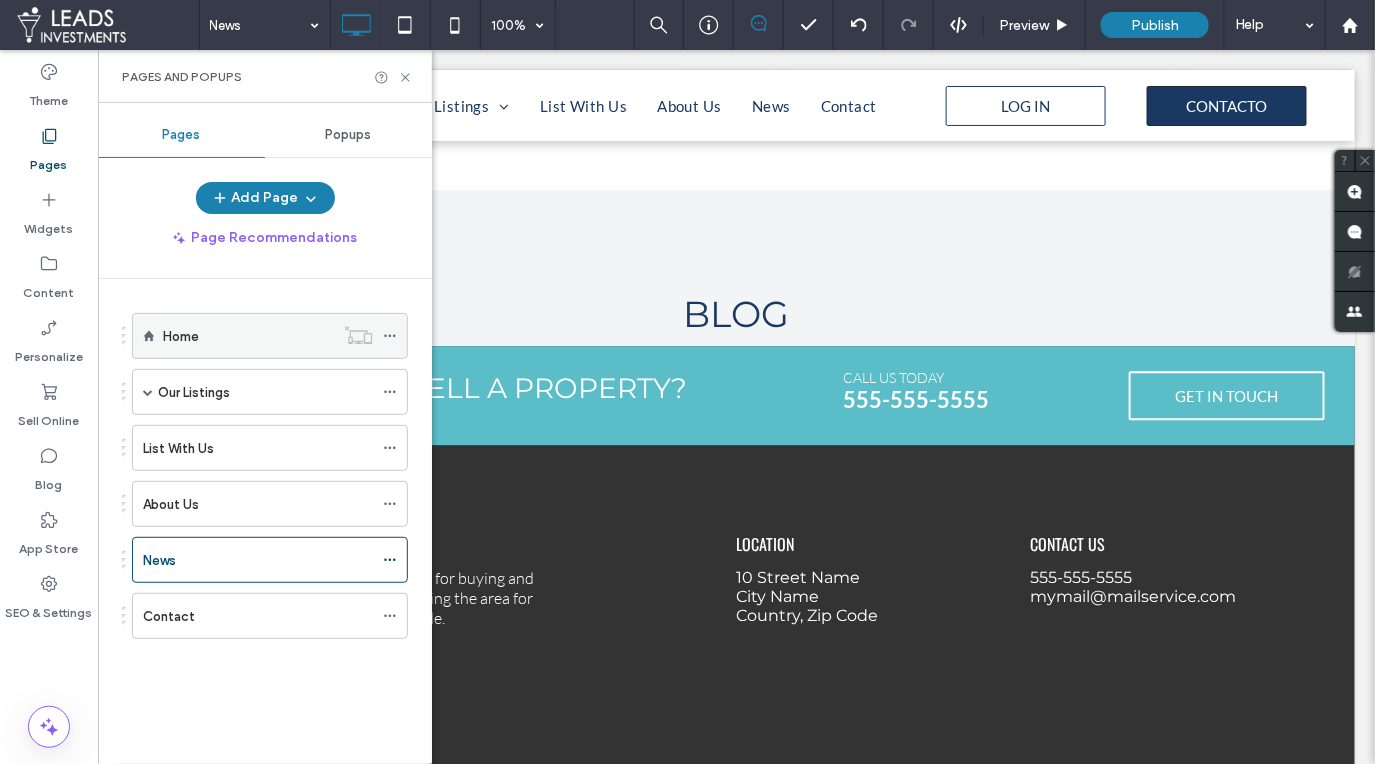 click on "Home" at bounding box center [248, 336] 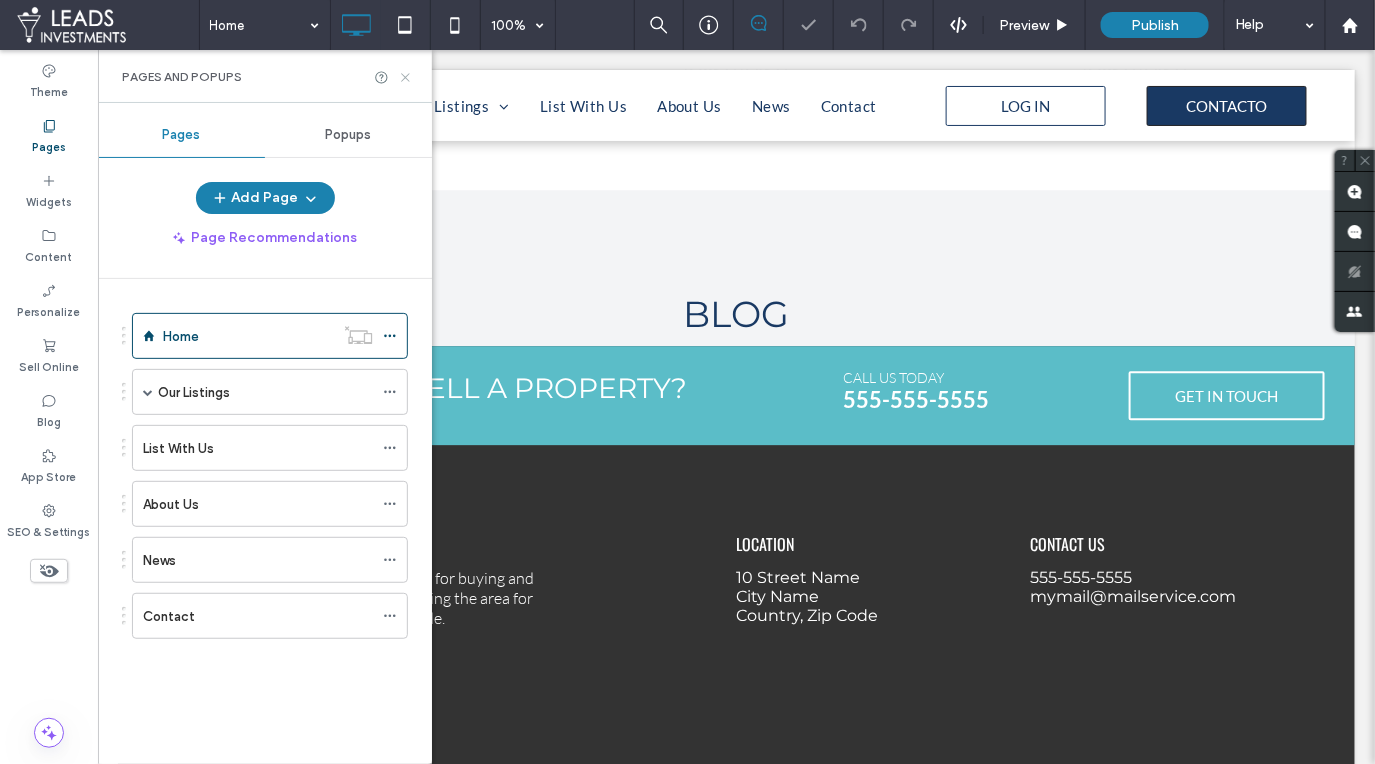 click 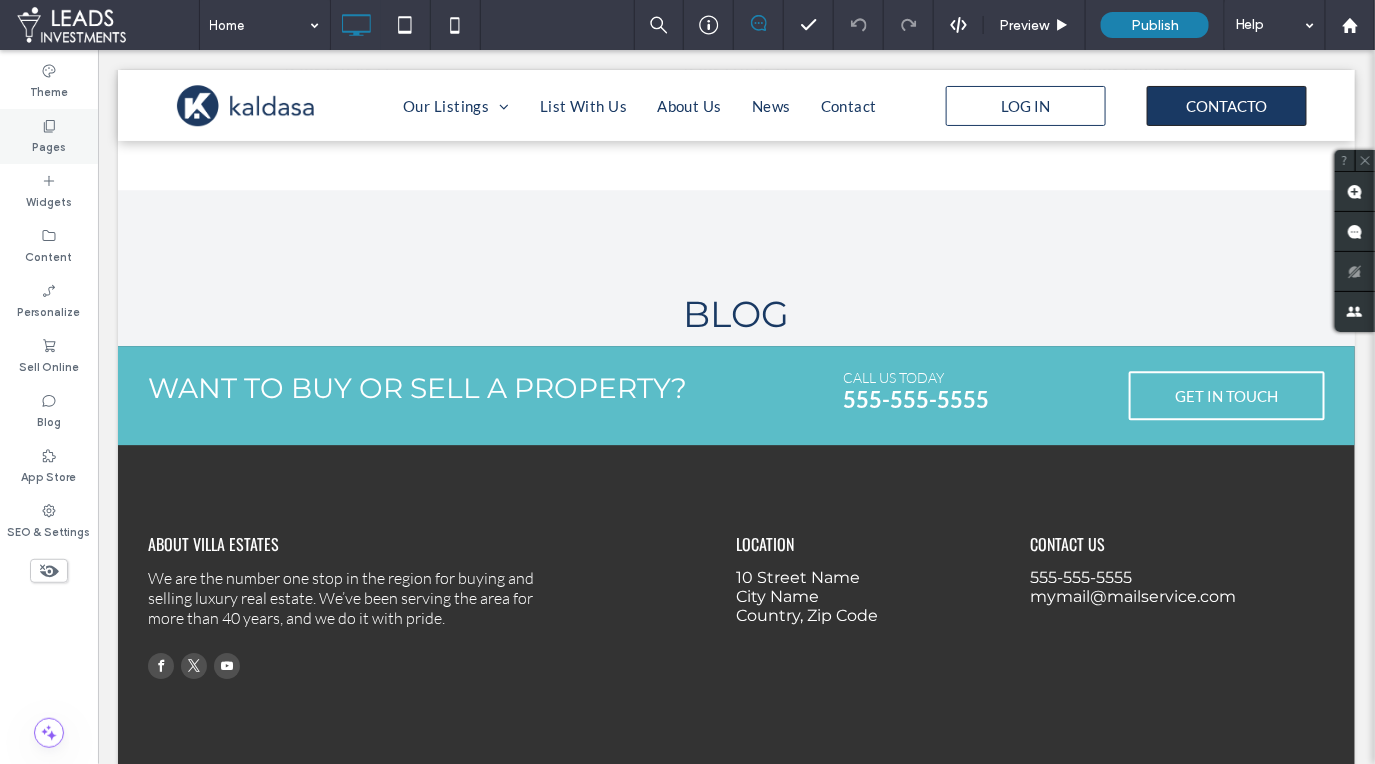 click on "Pages" at bounding box center (49, 136) 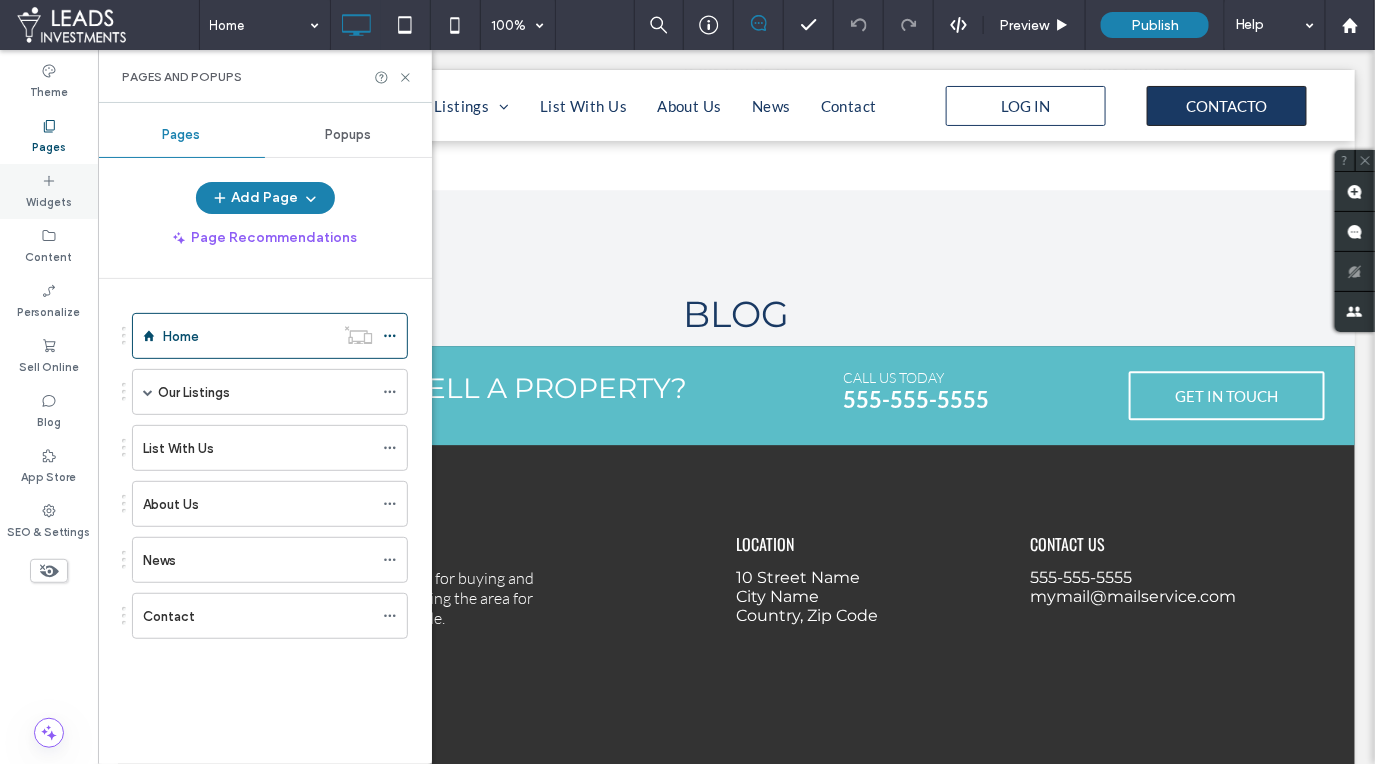 click on "Widgets" at bounding box center (49, 191) 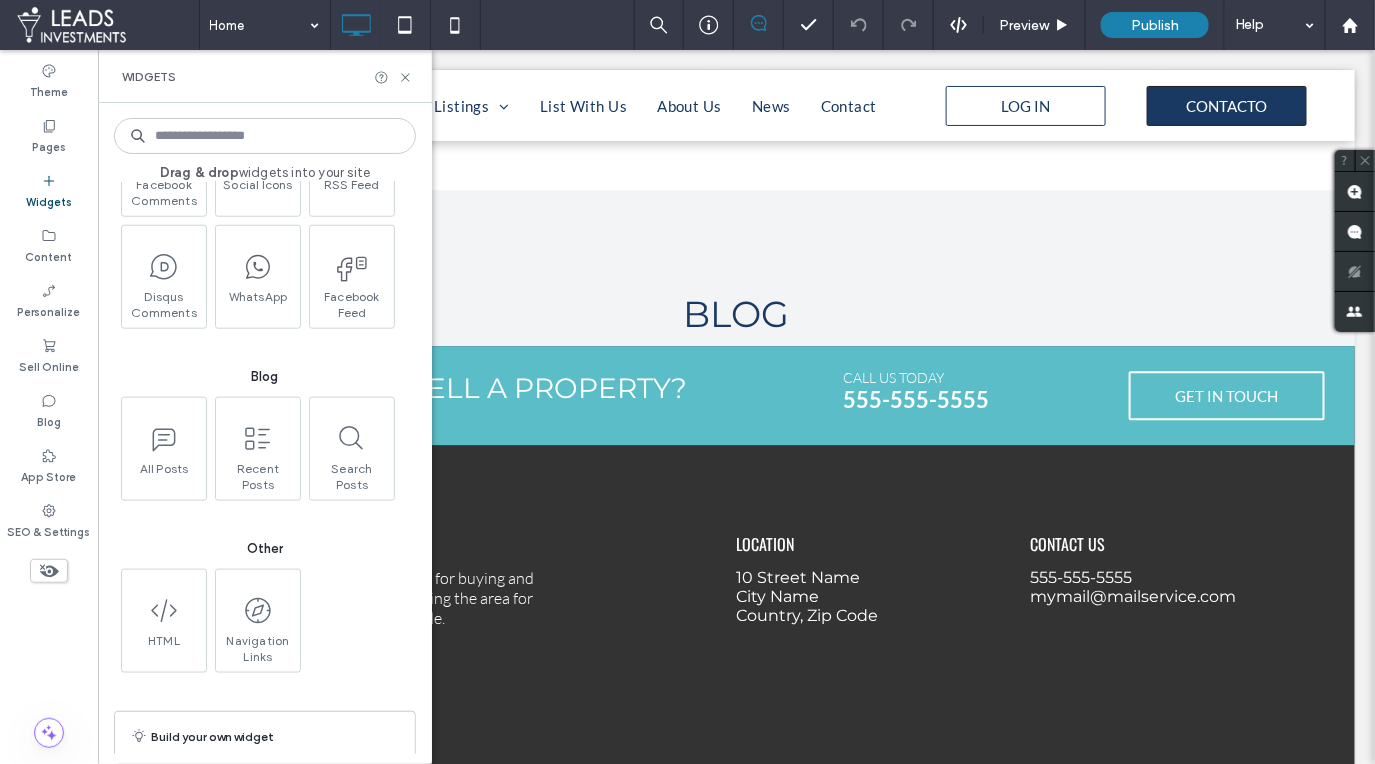scroll, scrollTop: 3092, scrollLeft: 0, axis: vertical 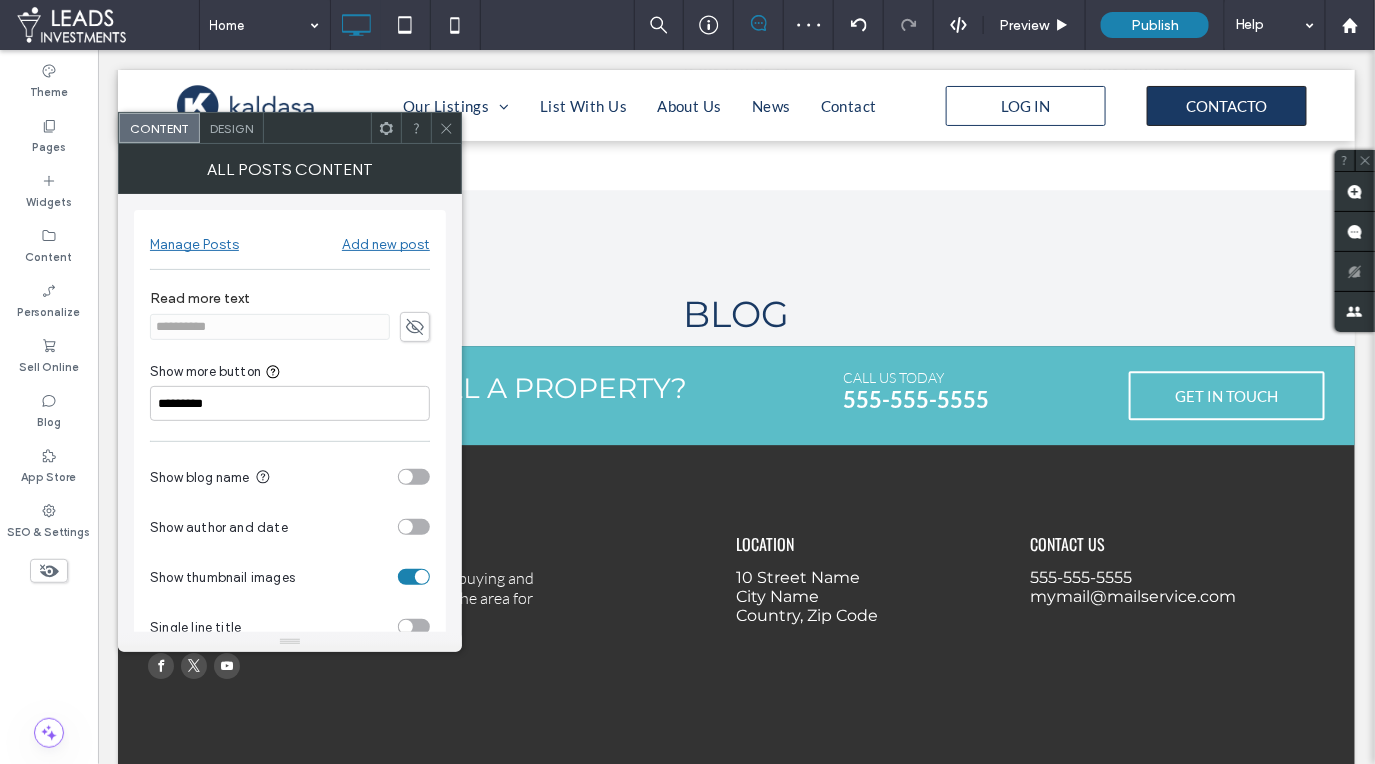click 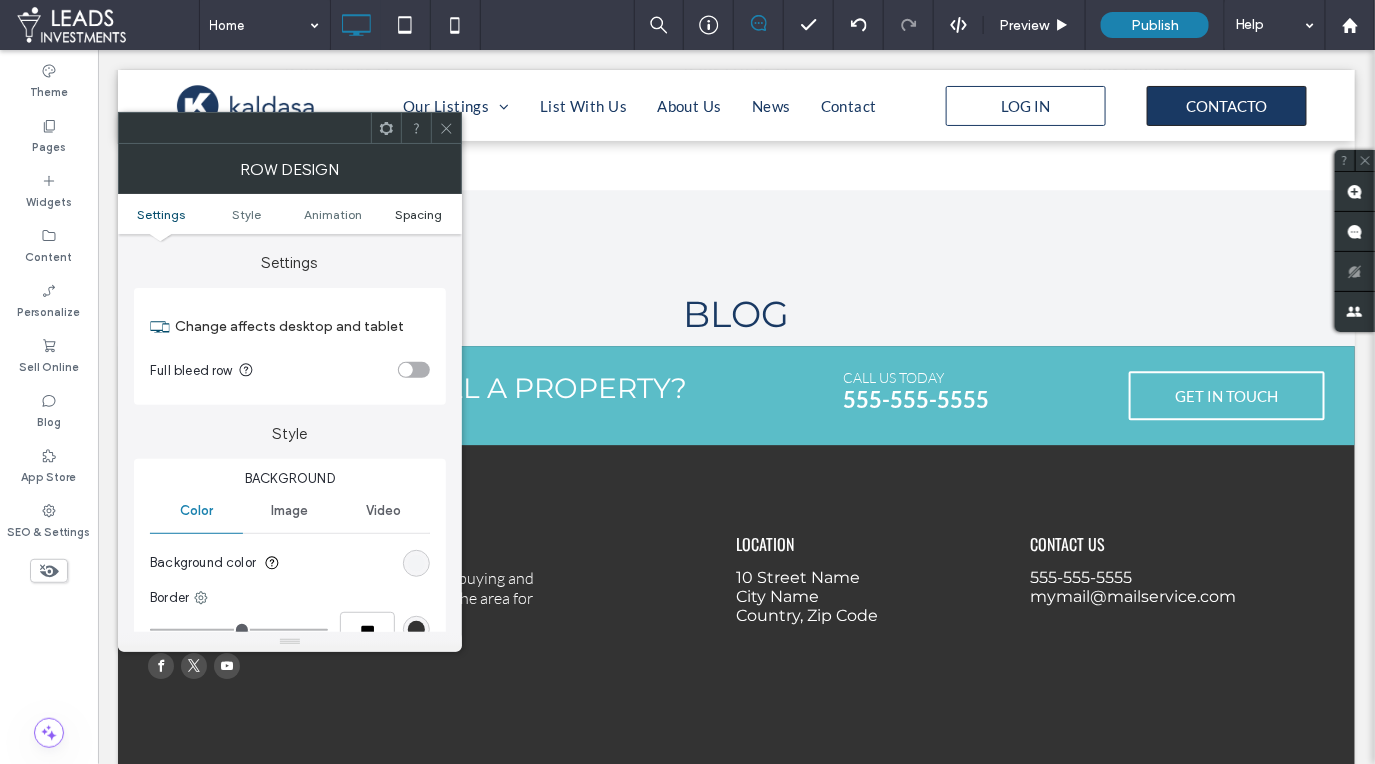 click on "Spacing" at bounding box center (418, 214) 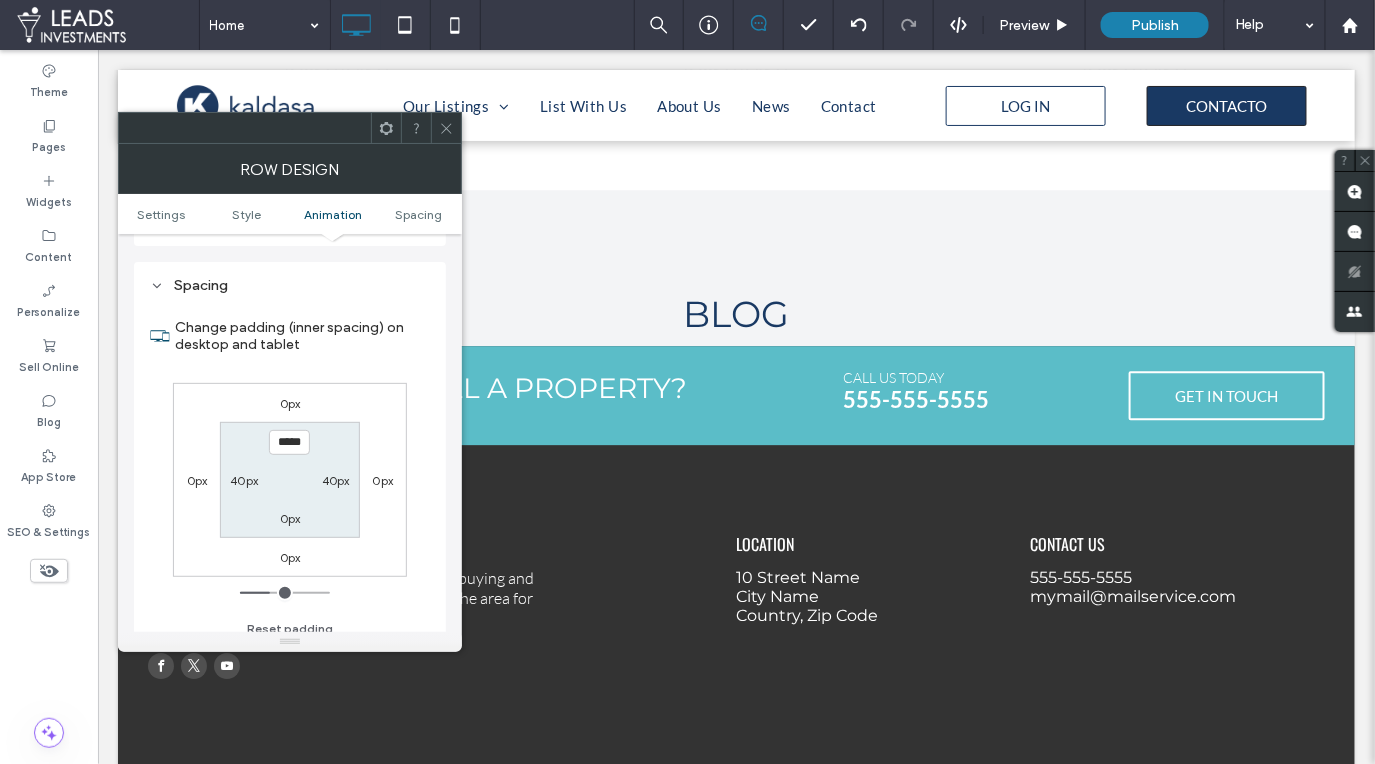 scroll, scrollTop: 563, scrollLeft: 0, axis: vertical 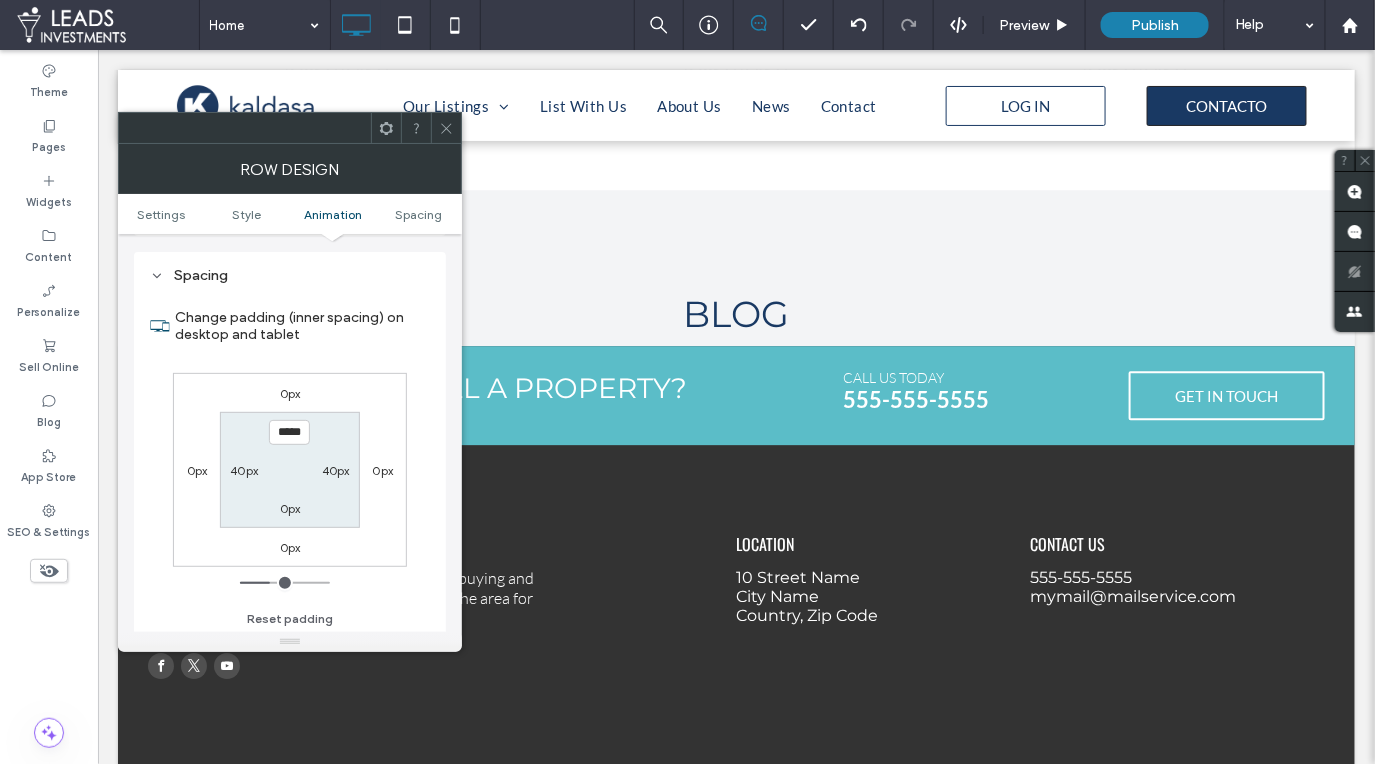 click on "0px" at bounding box center (290, 508) 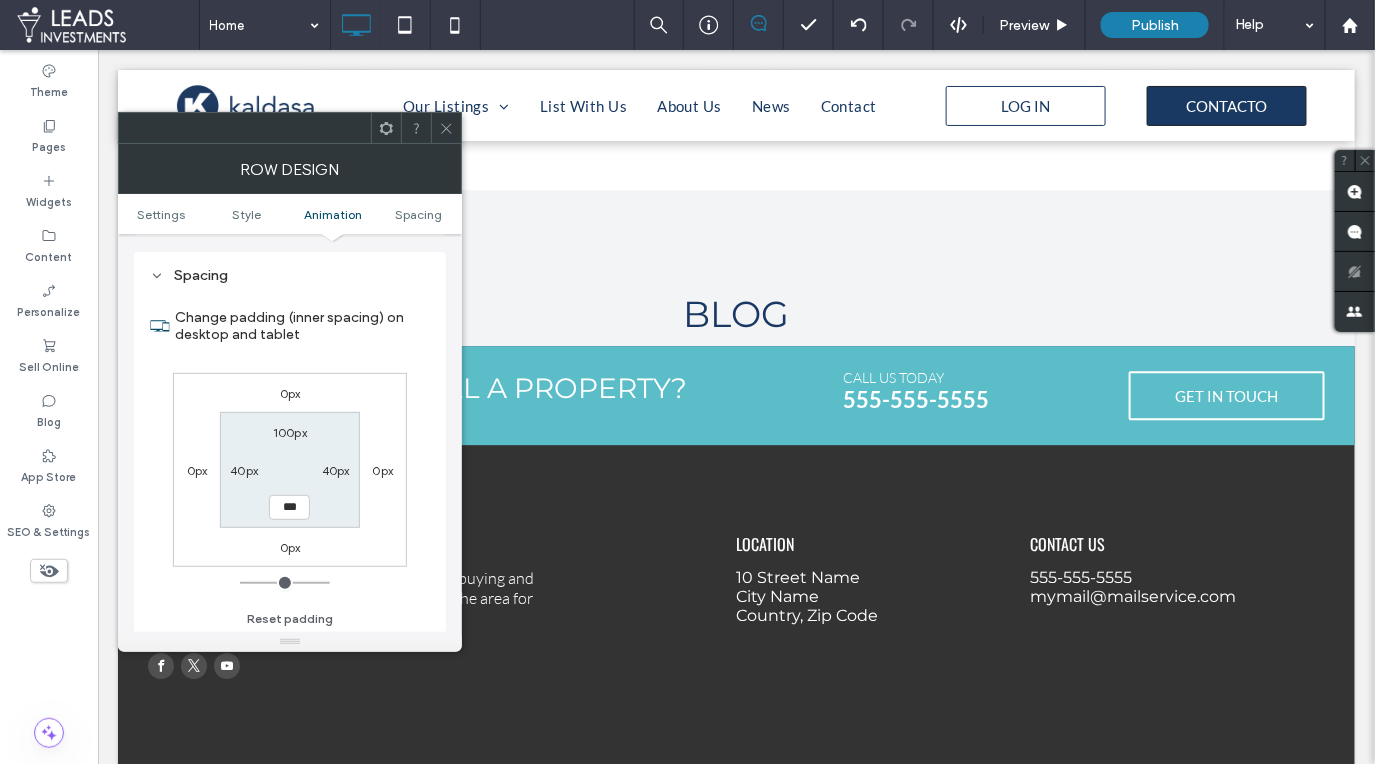 type on "***" 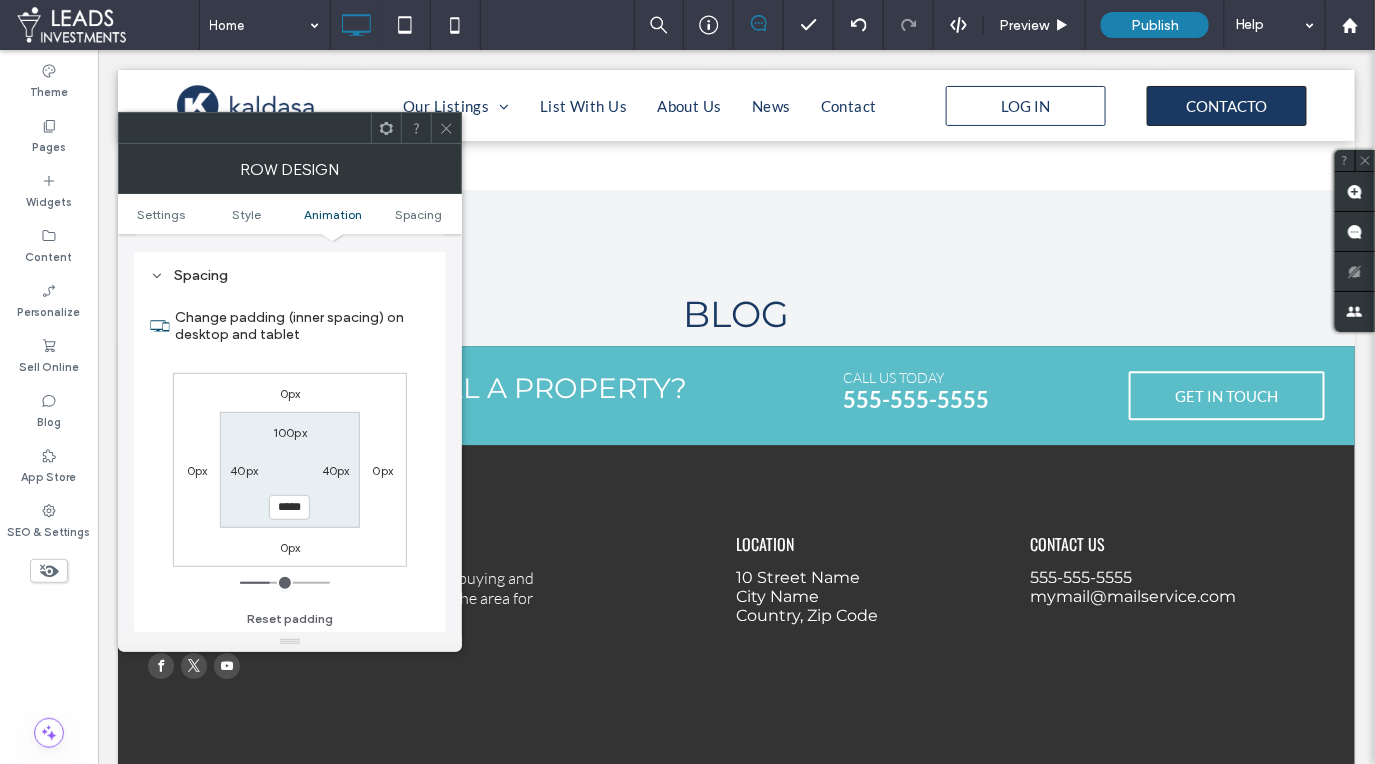 click 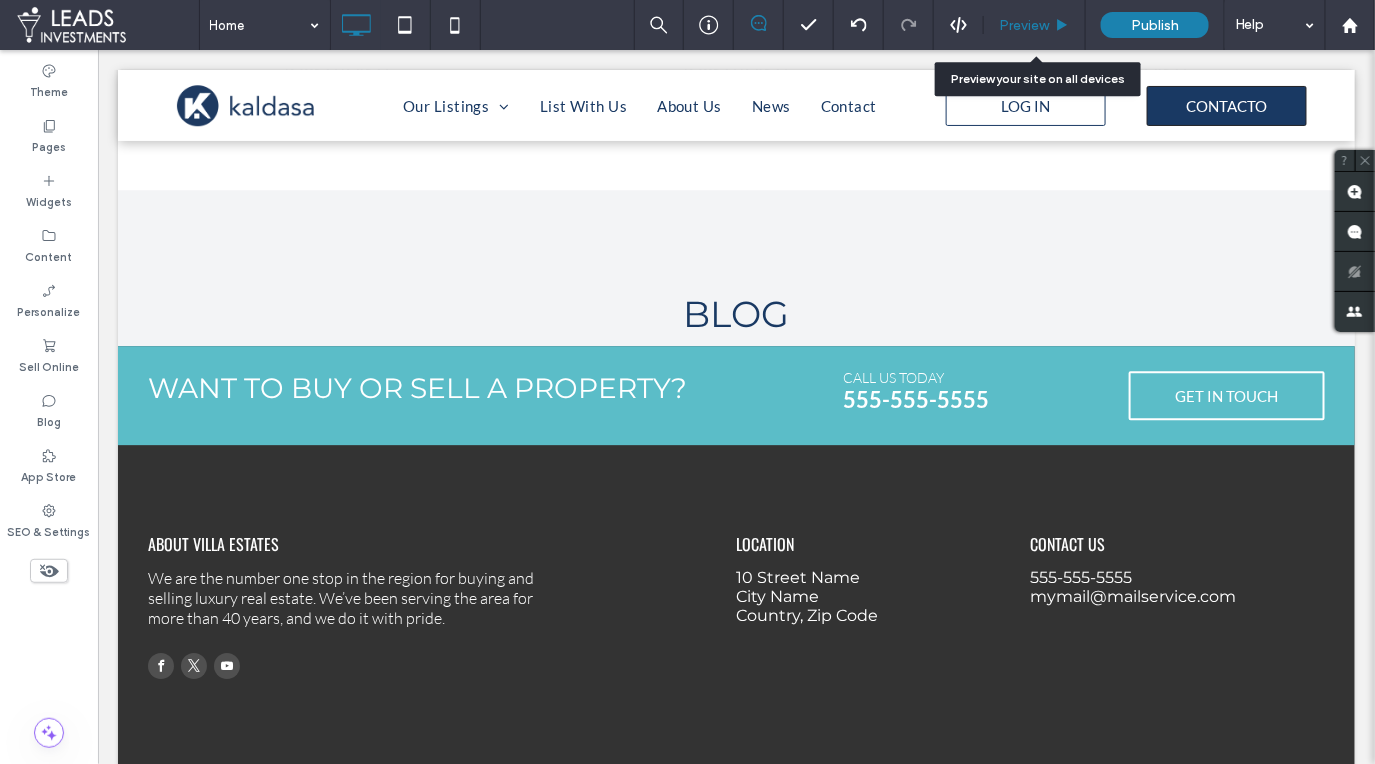 click on "Preview" at bounding box center (1024, 25) 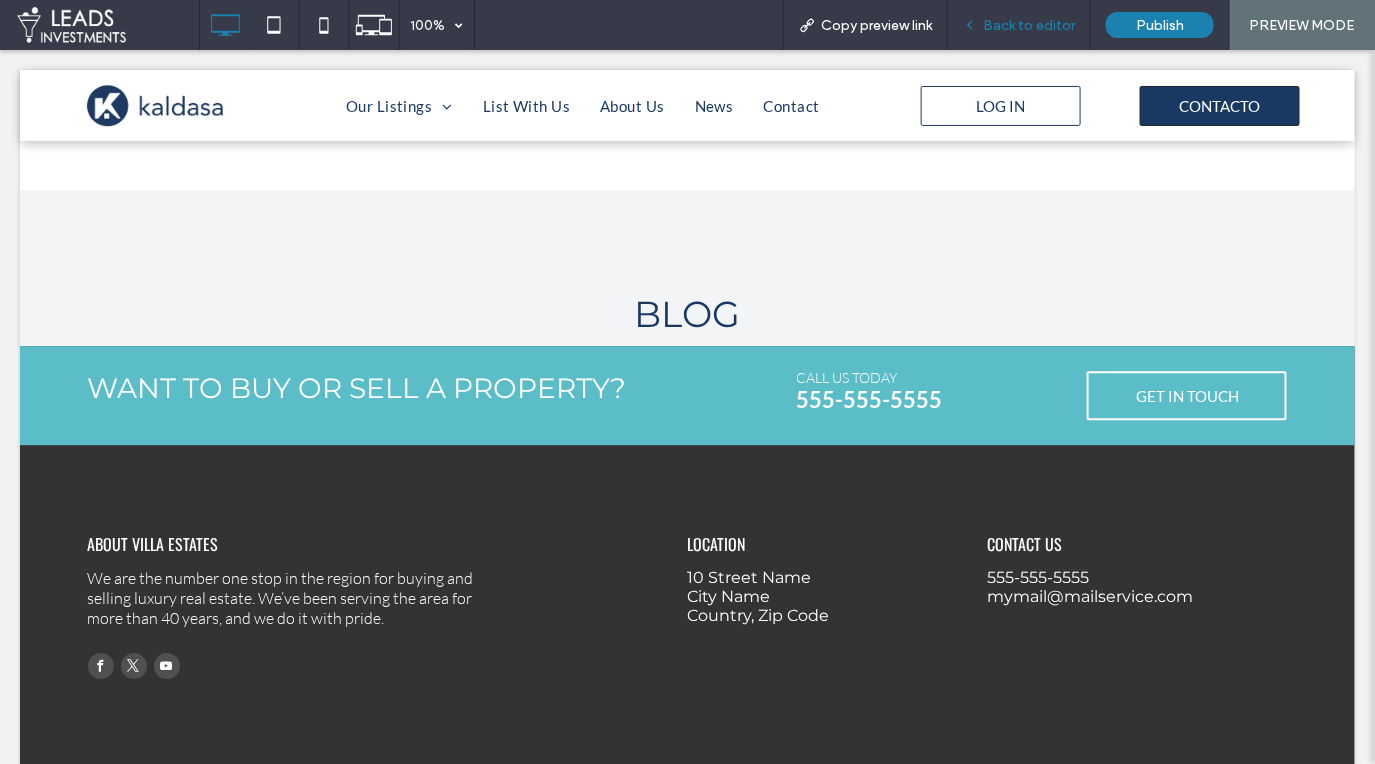 click on "Back to editor" at bounding box center (1029, 25) 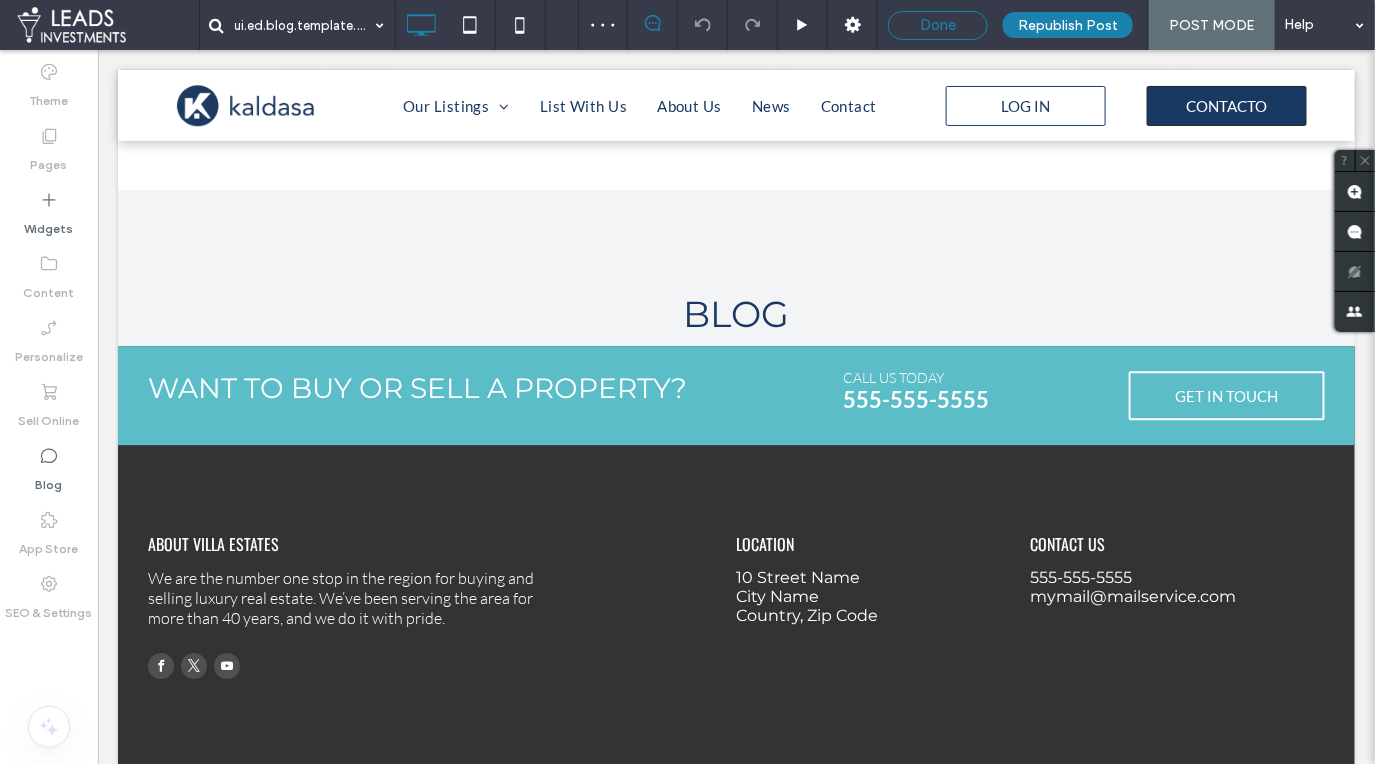 click on "Done" at bounding box center (938, 25) 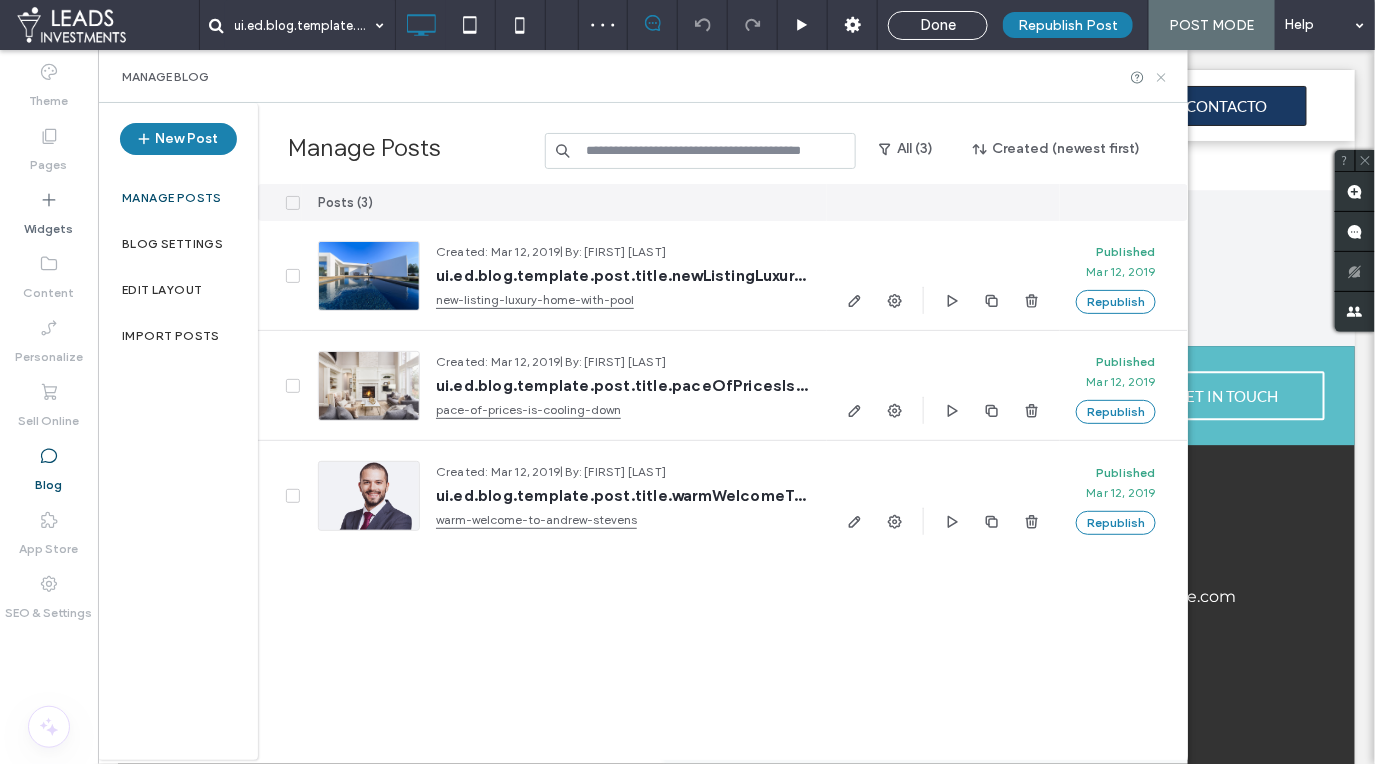 click 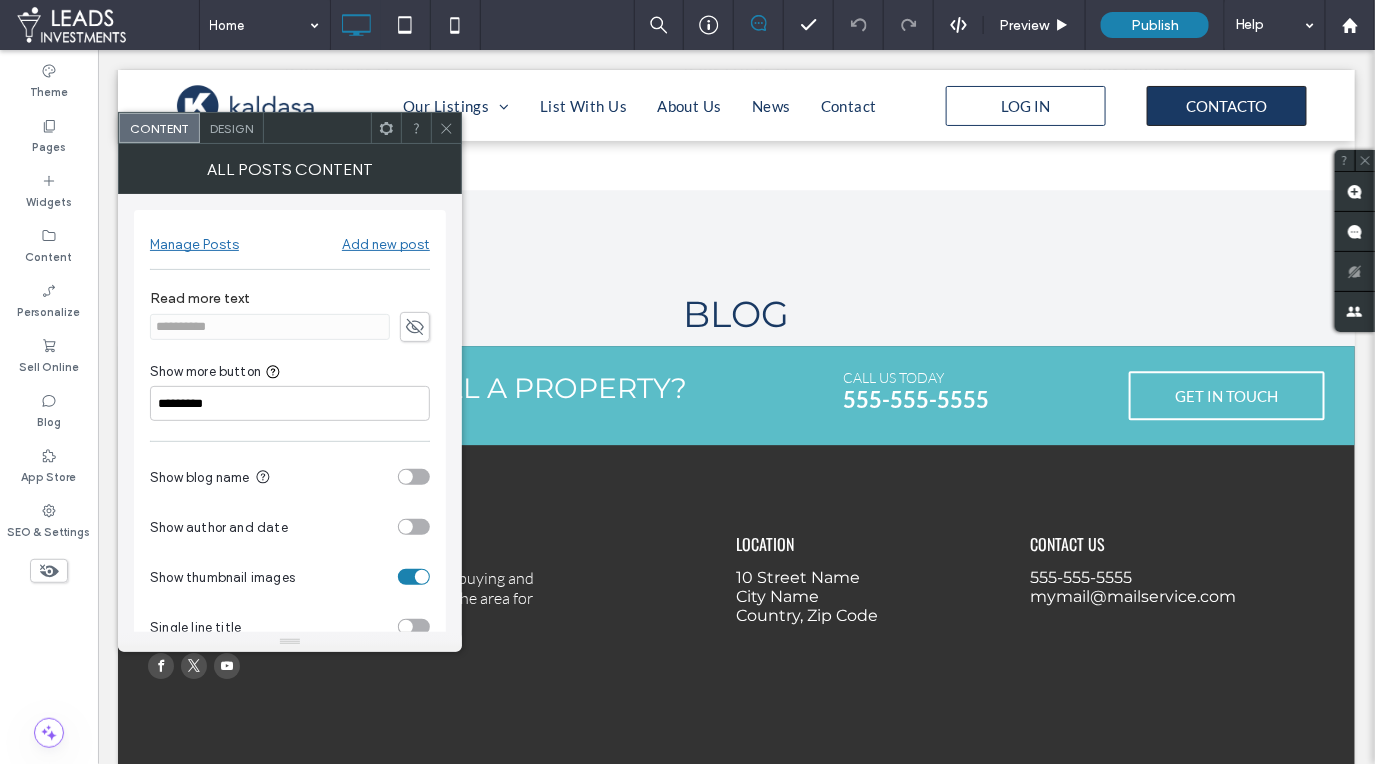 click on "Design" at bounding box center (231, 128) 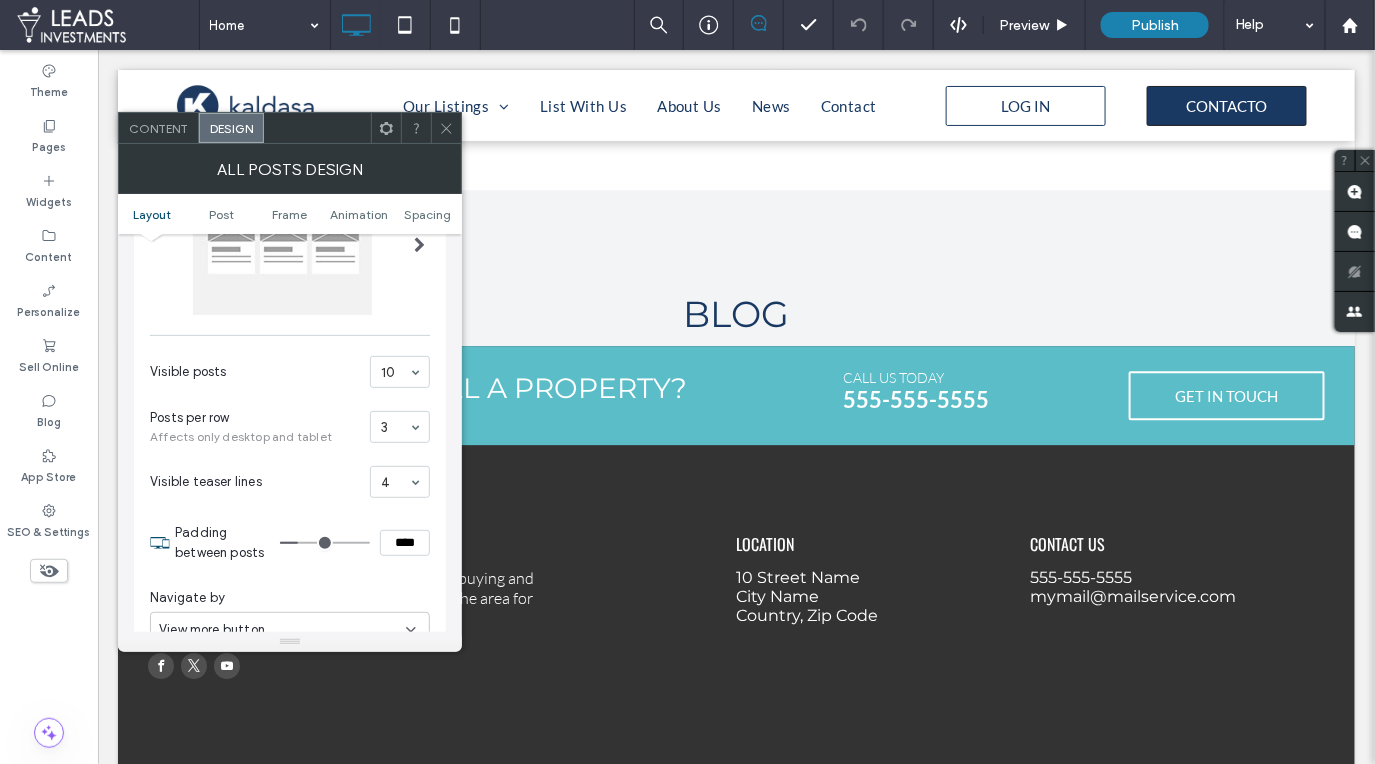 scroll, scrollTop: 136, scrollLeft: 0, axis: vertical 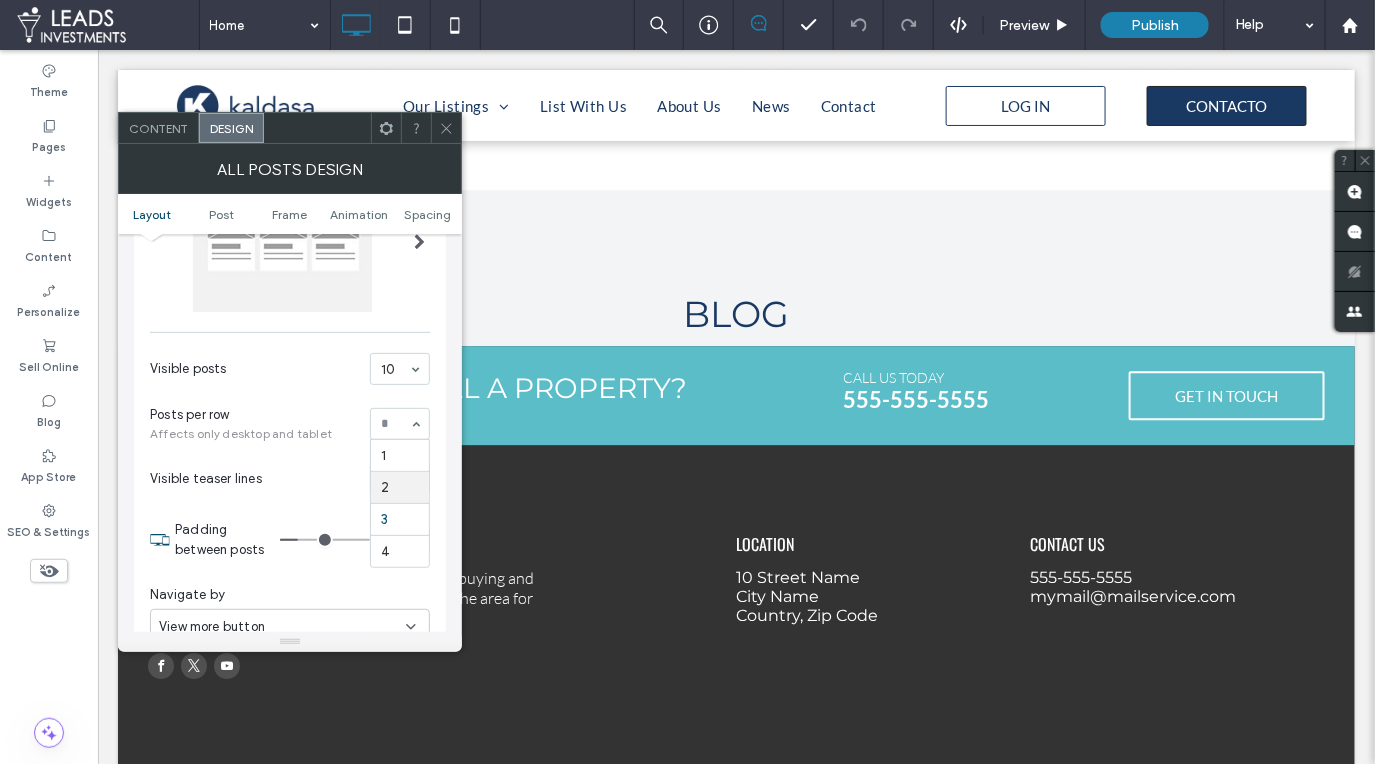 drag, startPoint x: 395, startPoint y: 493, endPoint x: 411, endPoint y: 427, distance: 67.911705 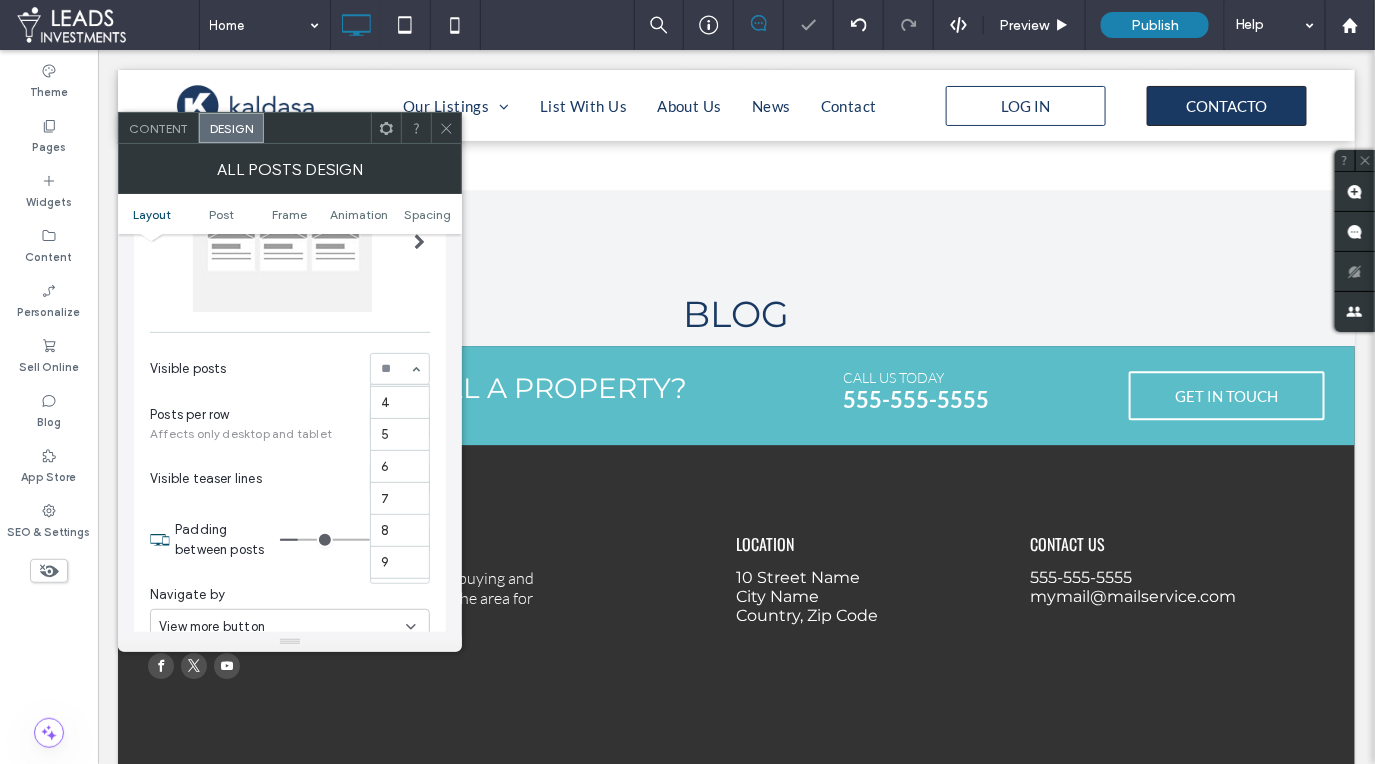 scroll, scrollTop: 0, scrollLeft: 0, axis: both 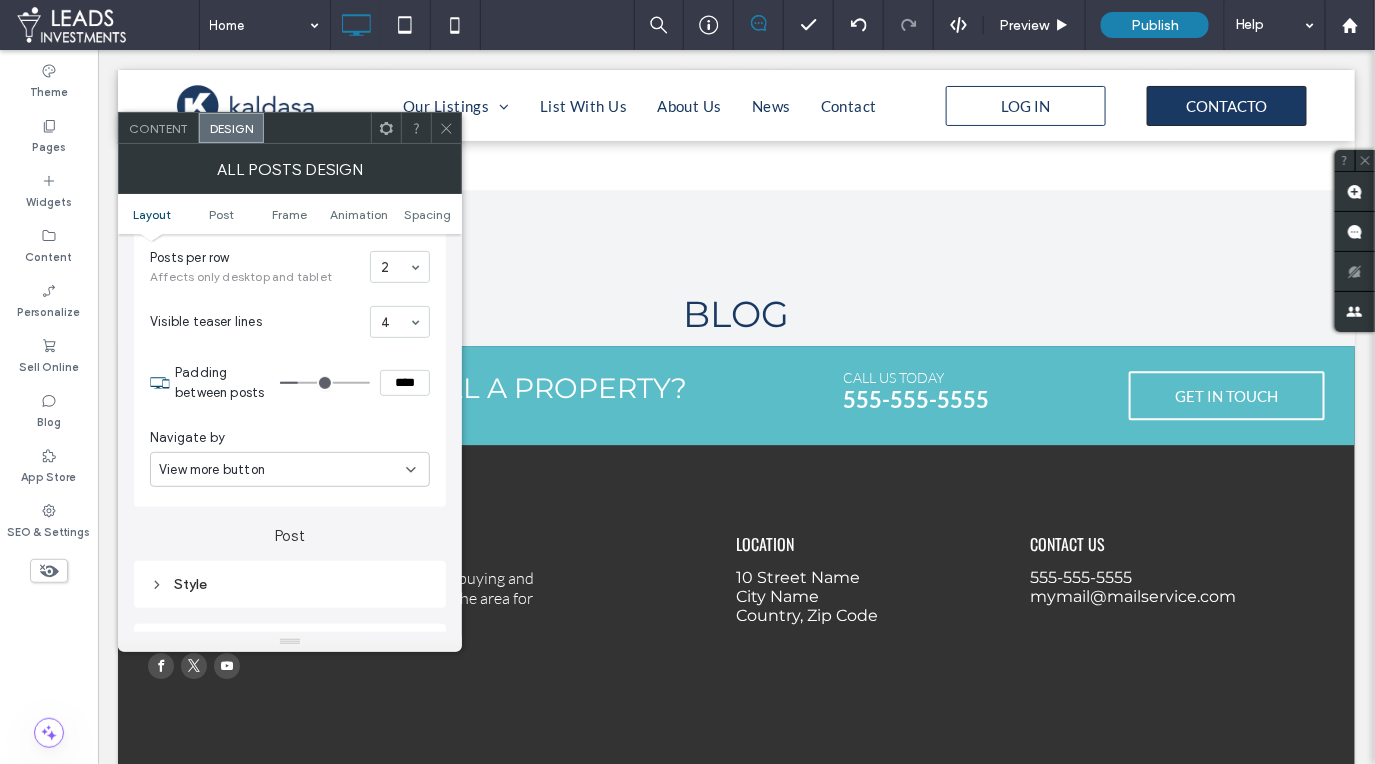 click 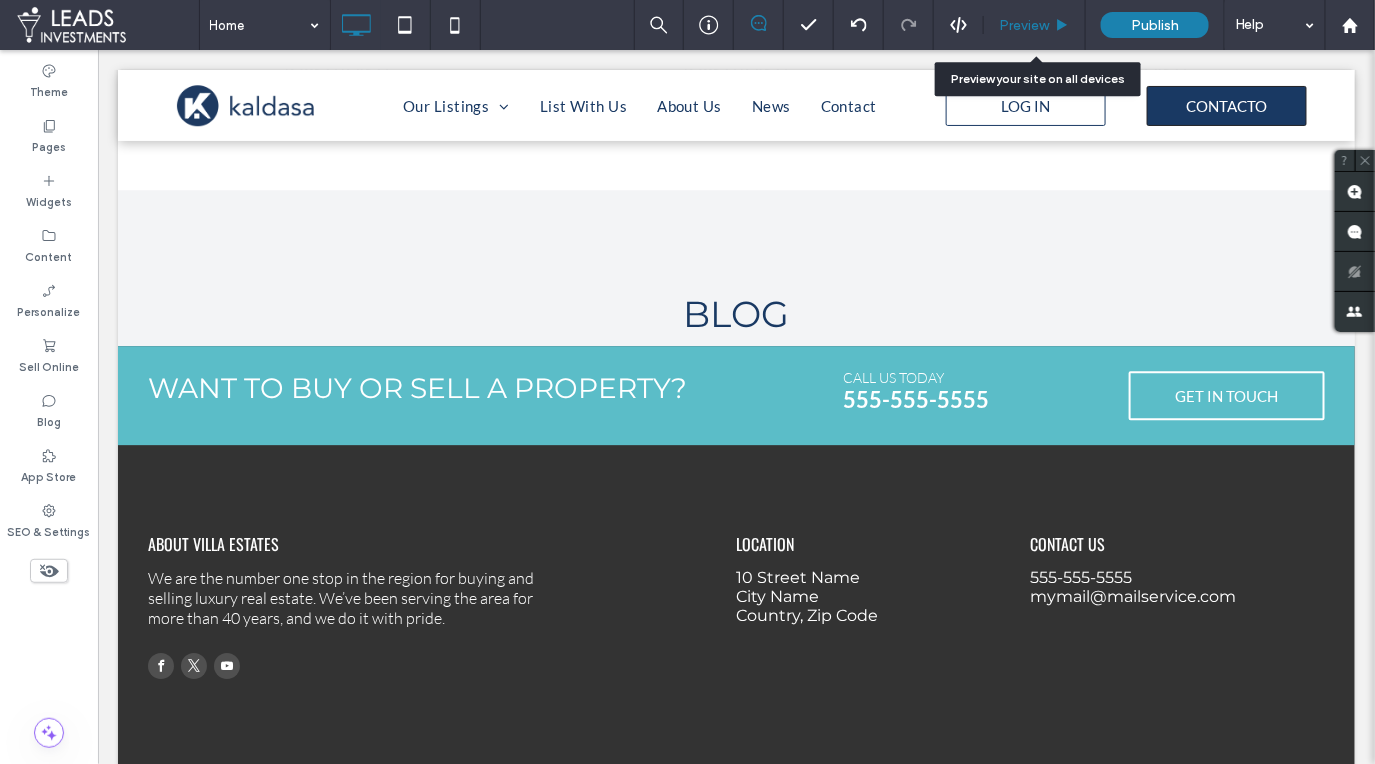 click on "Preview" at bounding box center [1024, 25] 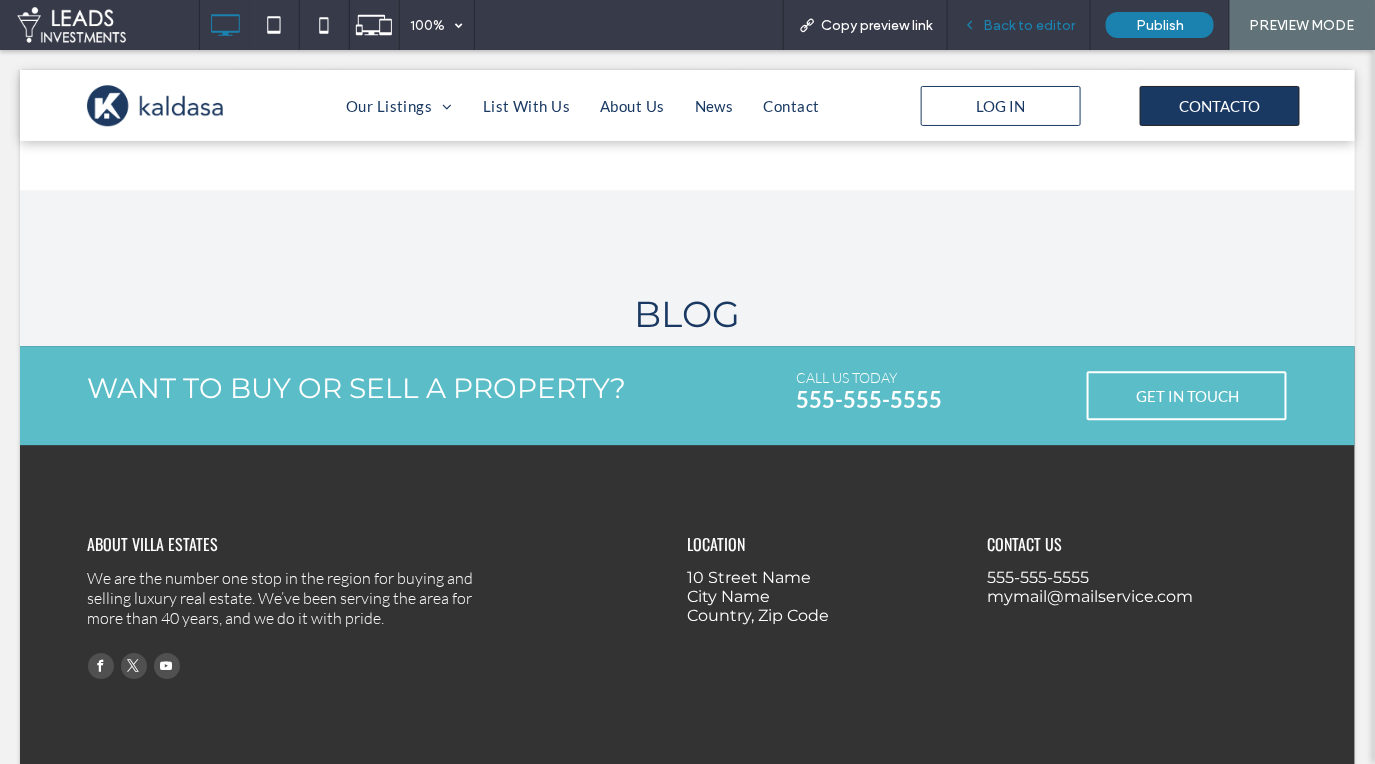 click on "Back to editor" at bounding box center [1029, 25] 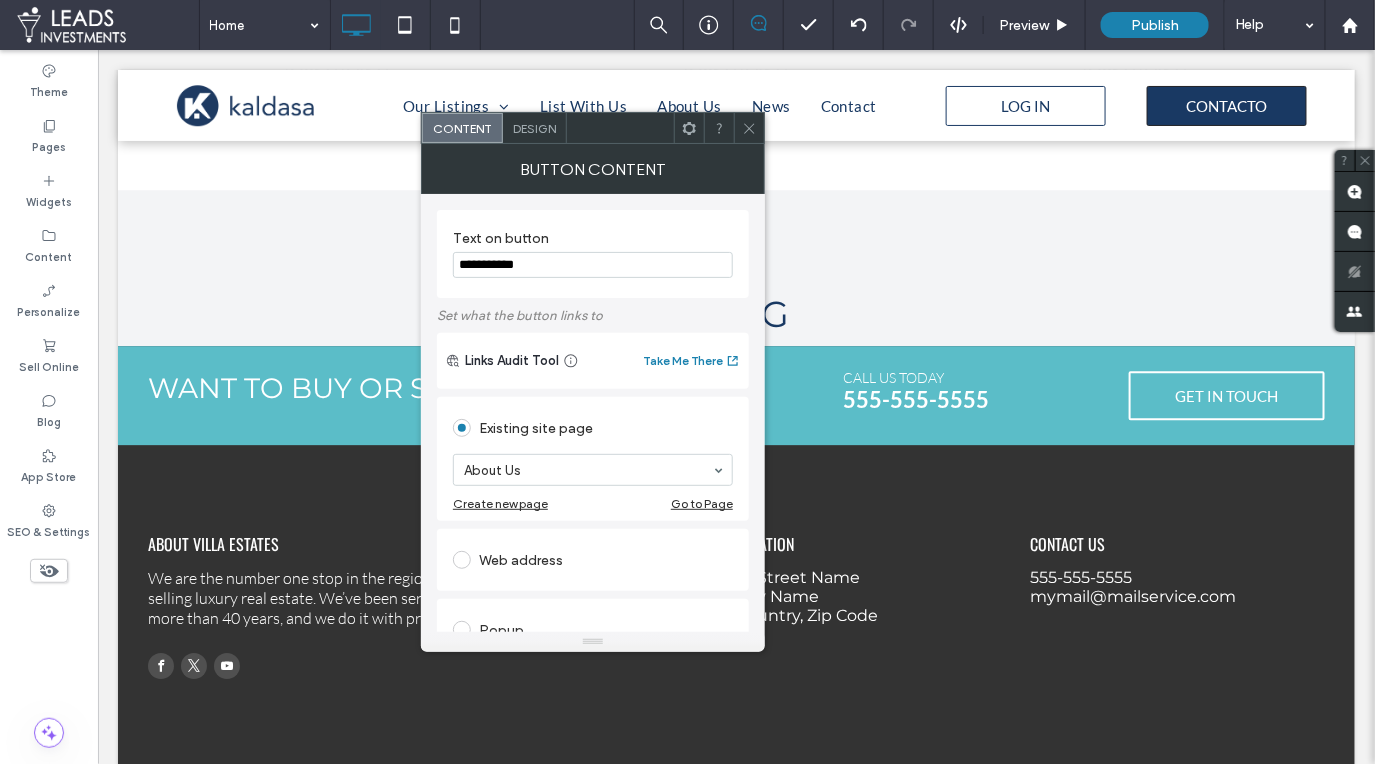 click on "Design" at bounding box center (534, 128) 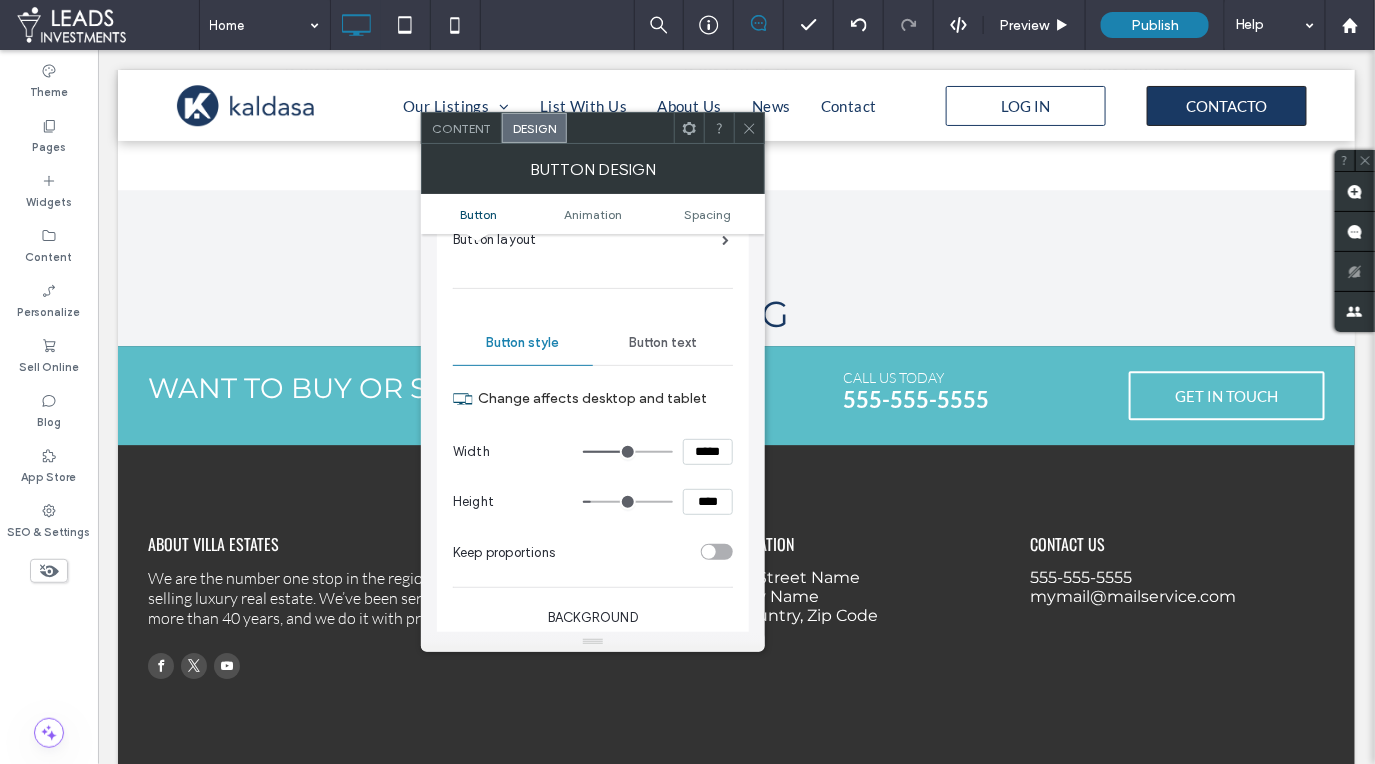 scroll, scrollTop: 124, scrollLeft: 0, axis: vertical 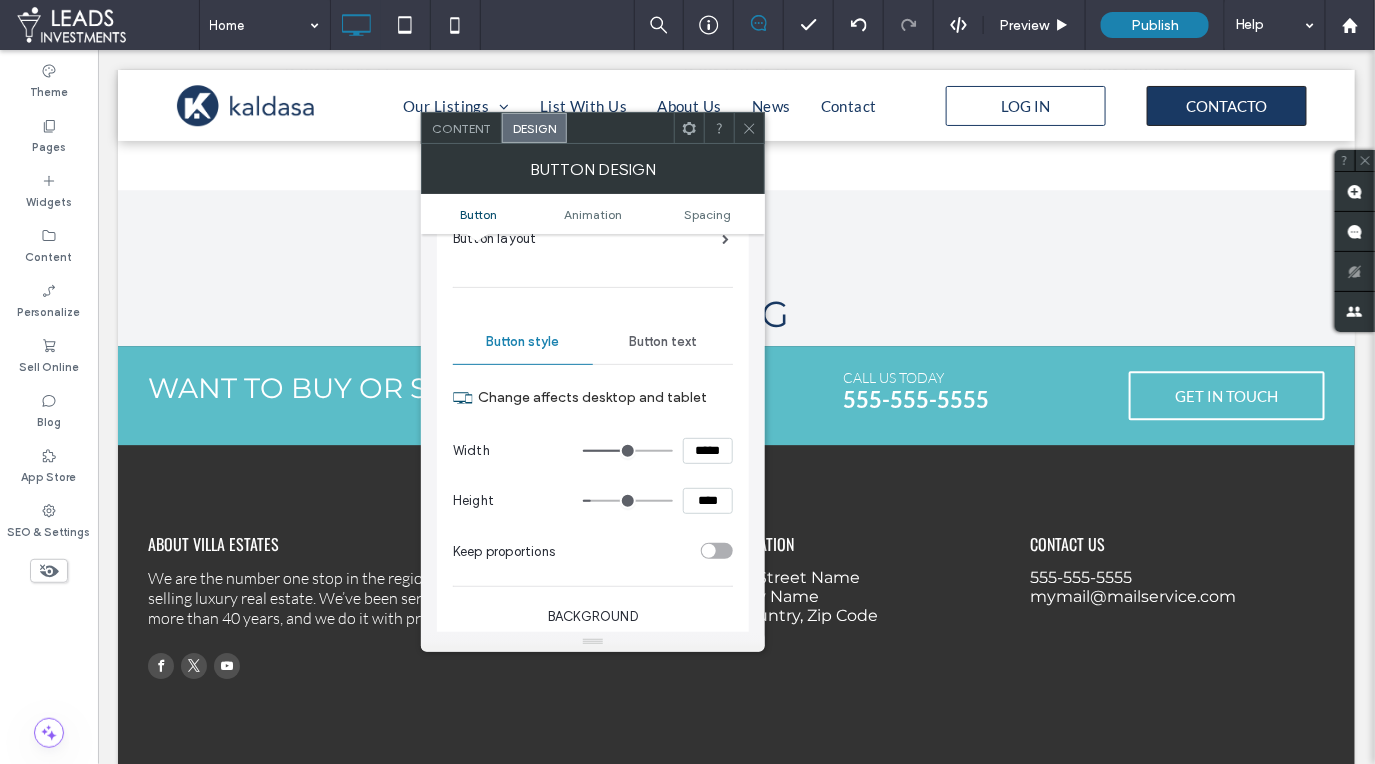 click 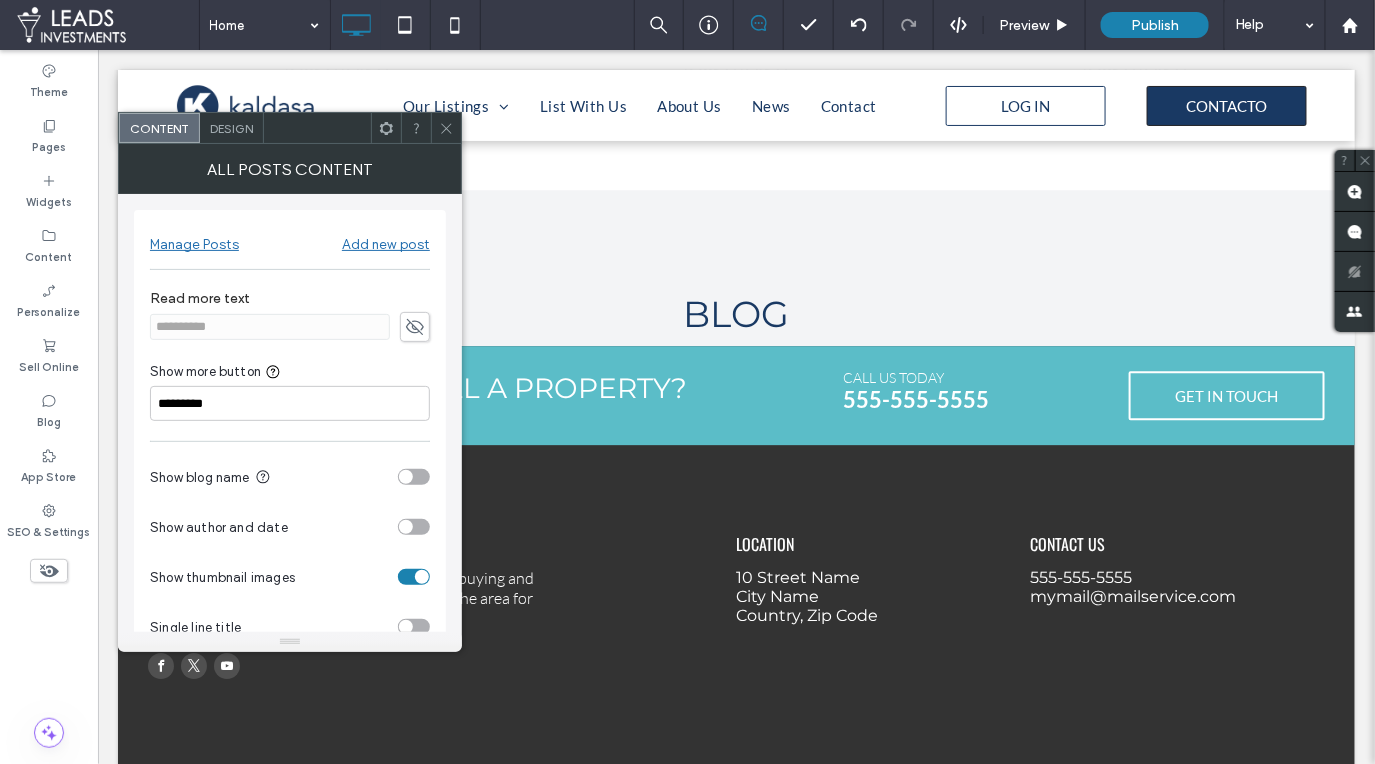 click at bounding box center [446, 128] 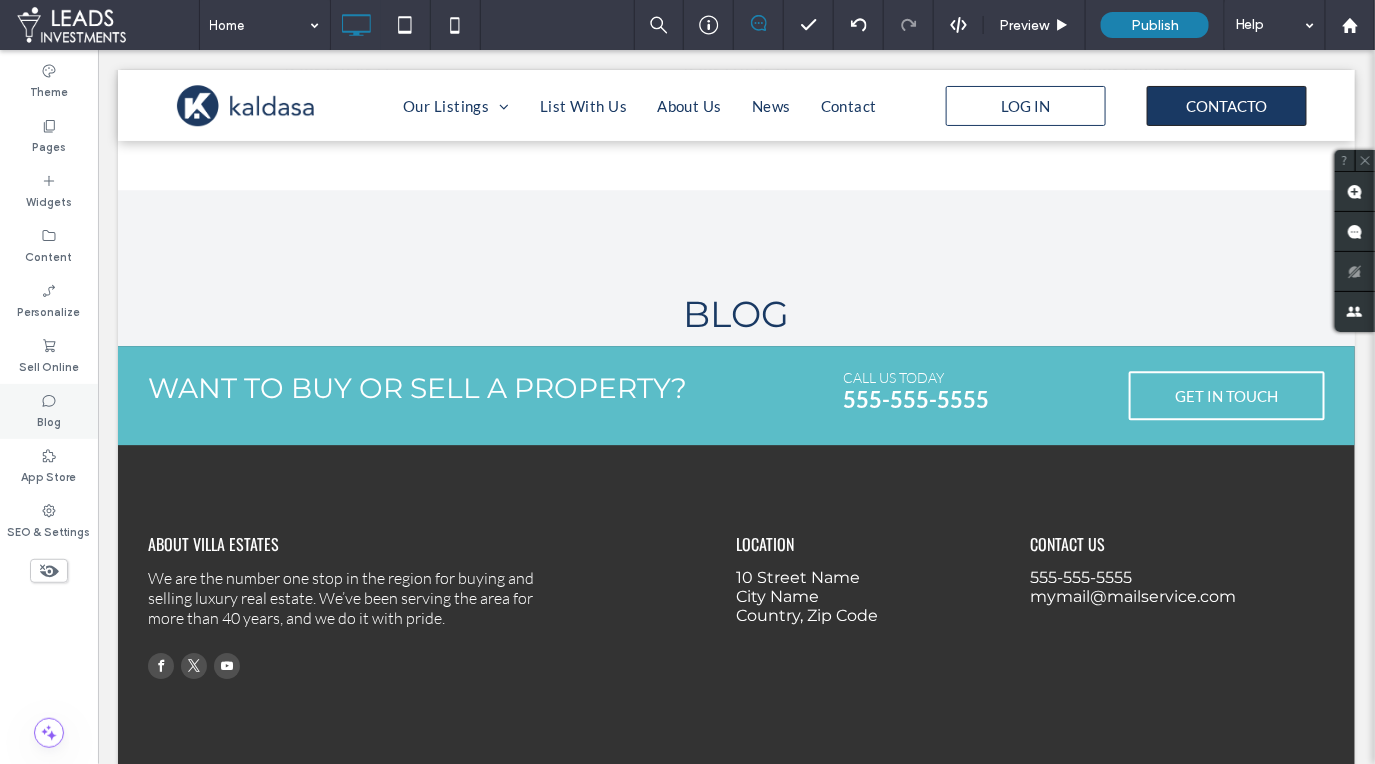 click on "Blog" at bounding box center (49, 420) 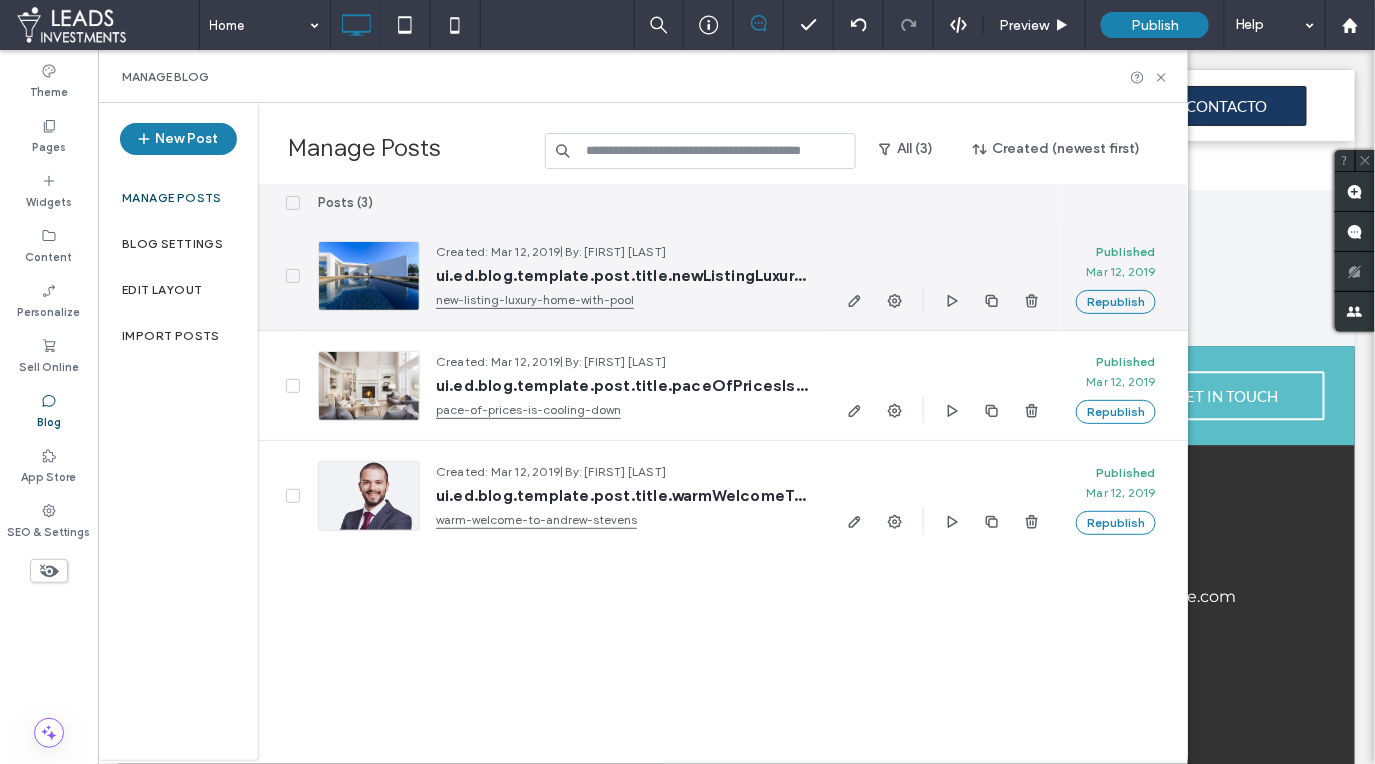 click 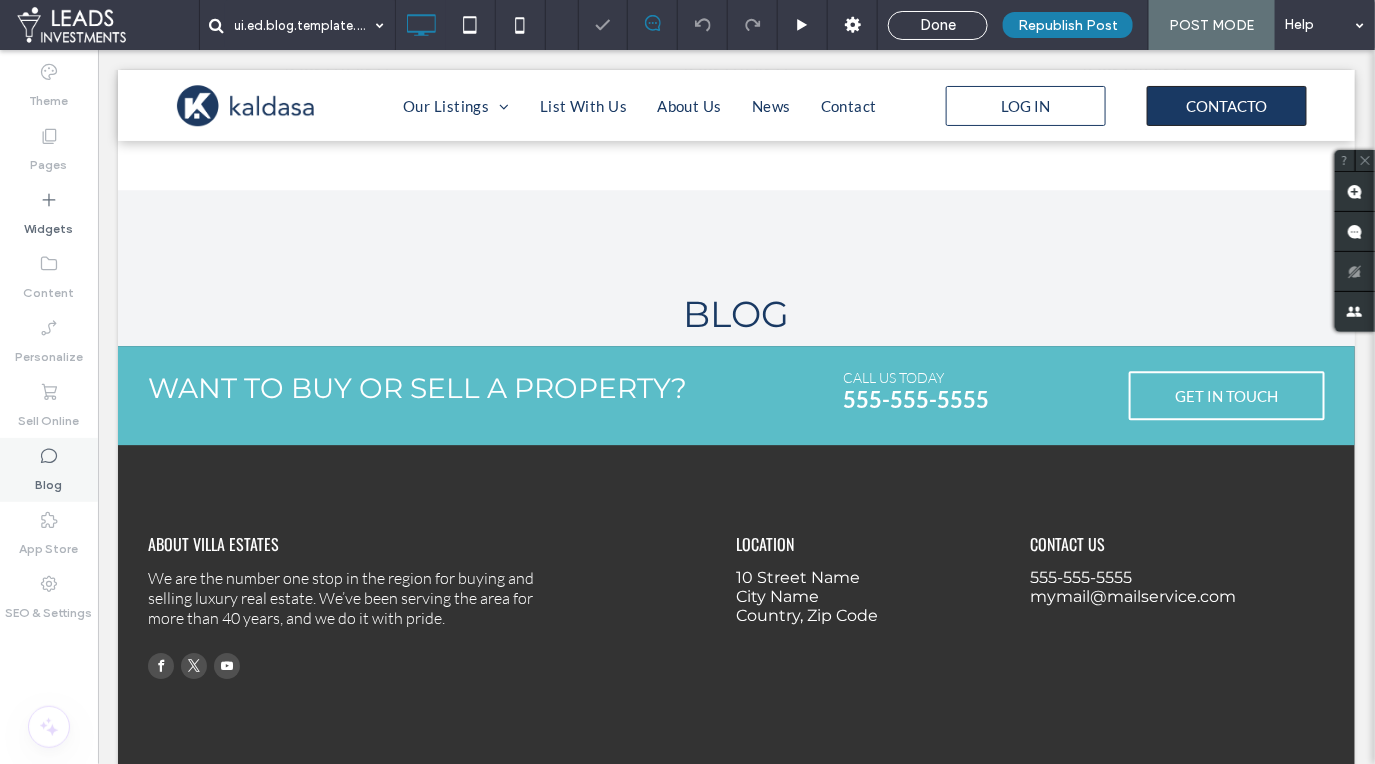 click 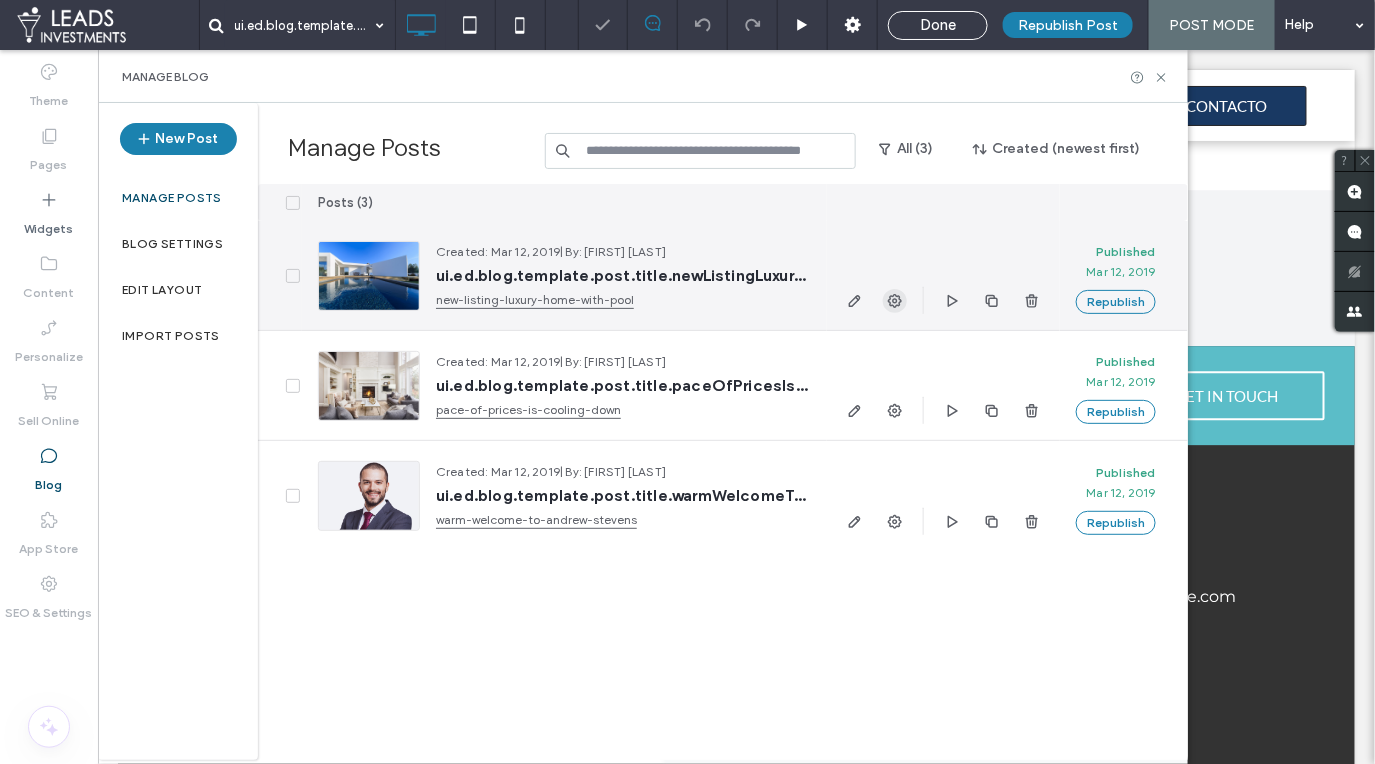 click at bounding box center (895, 301) 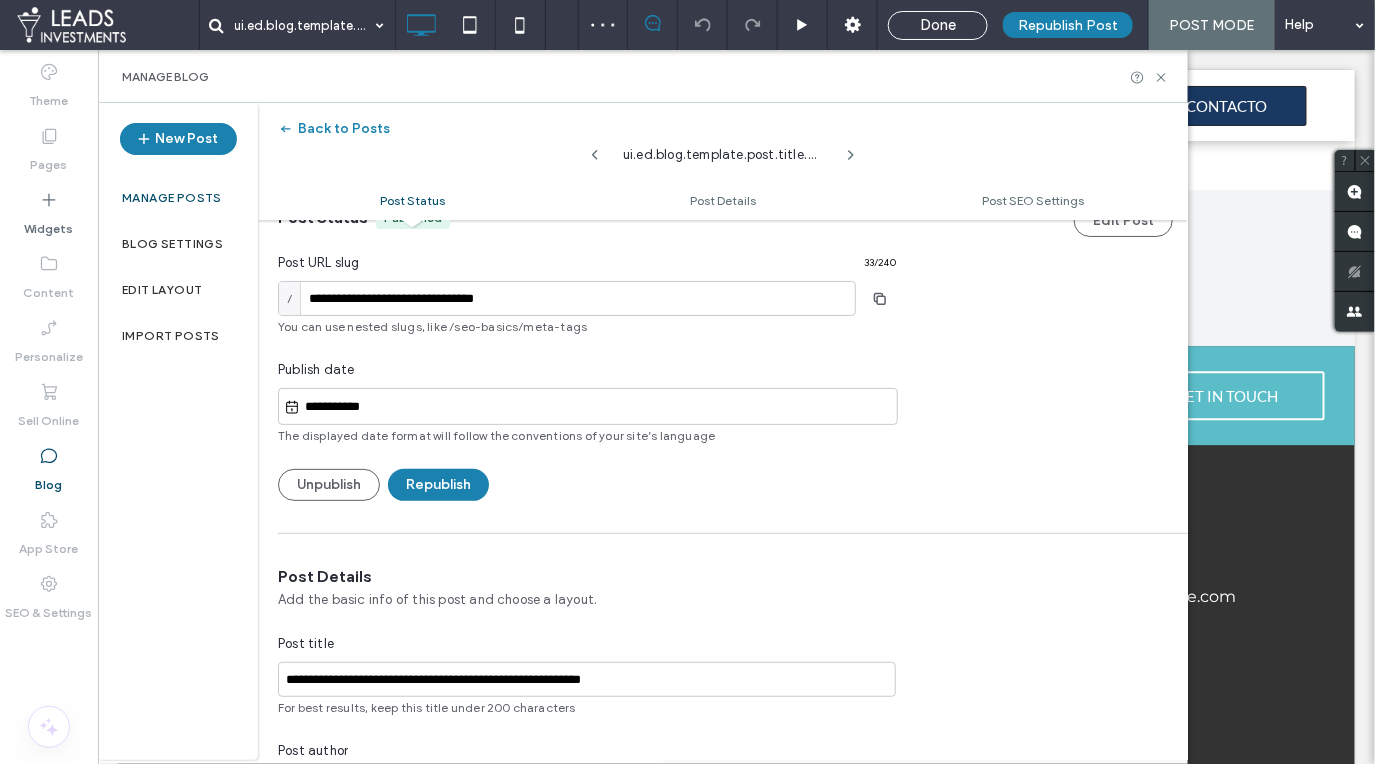 scroll, scrollTop: 70, scrollLeft: 0, axis: vertical 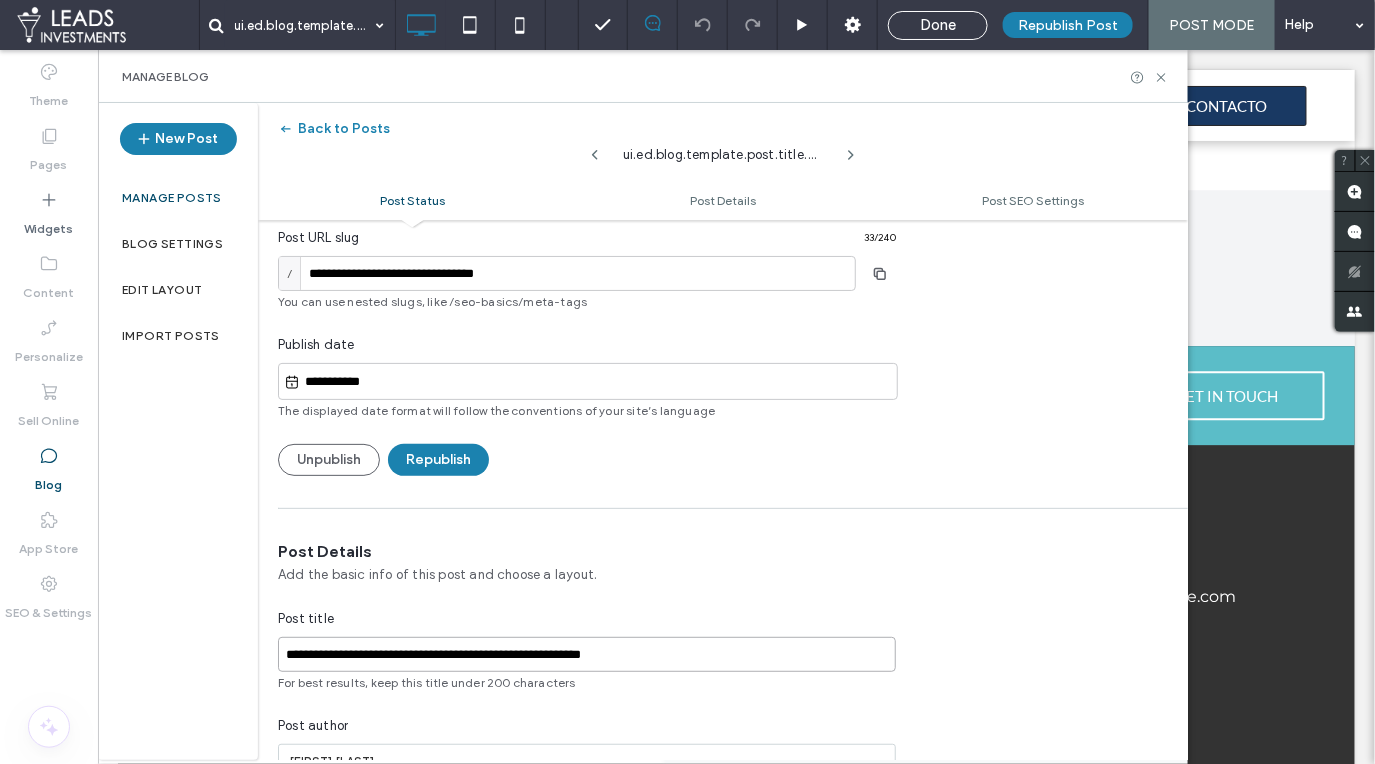 drag, startPoint x: 468, startPoint y: 650, endPoint x: 264, endPoint y: 650, distance: 204 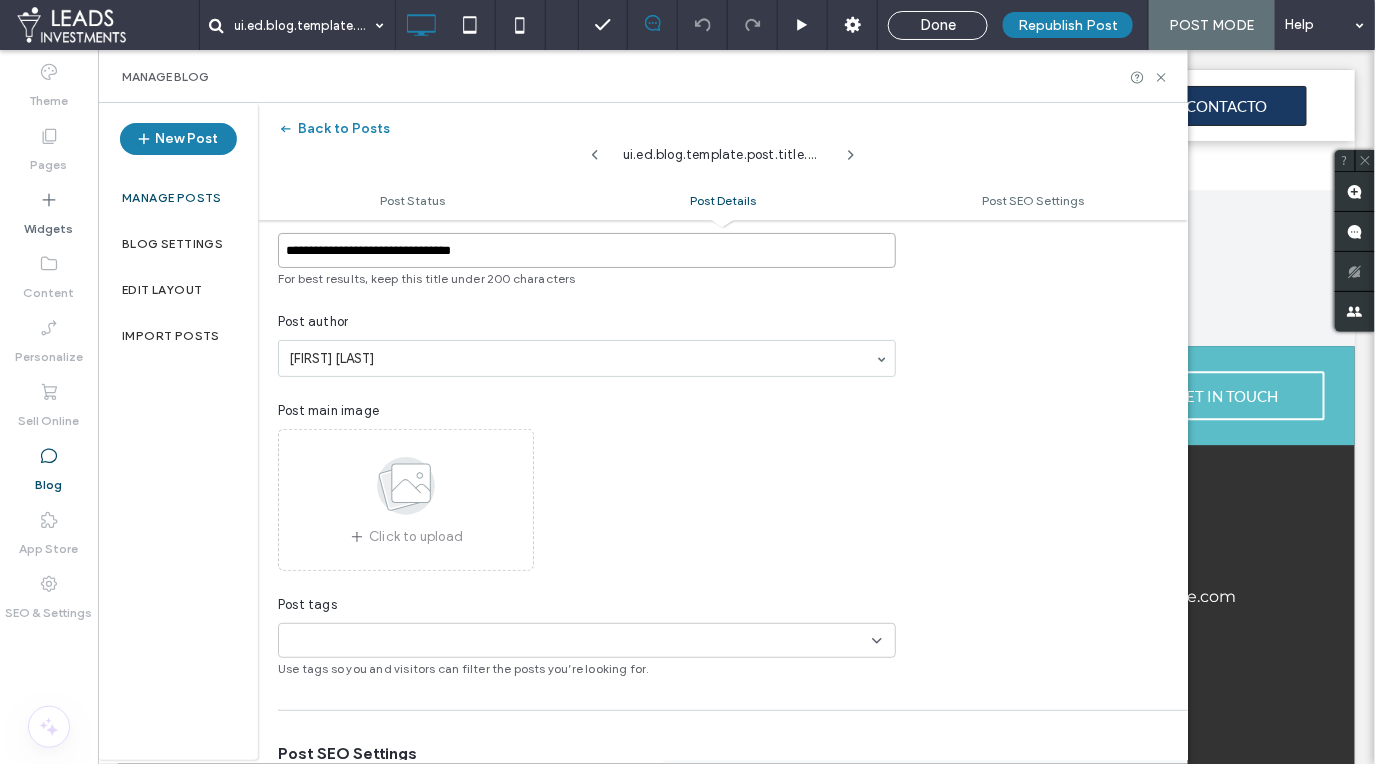 scroll, scrollTop: 467, scrollLeft: 0, axis: vertical 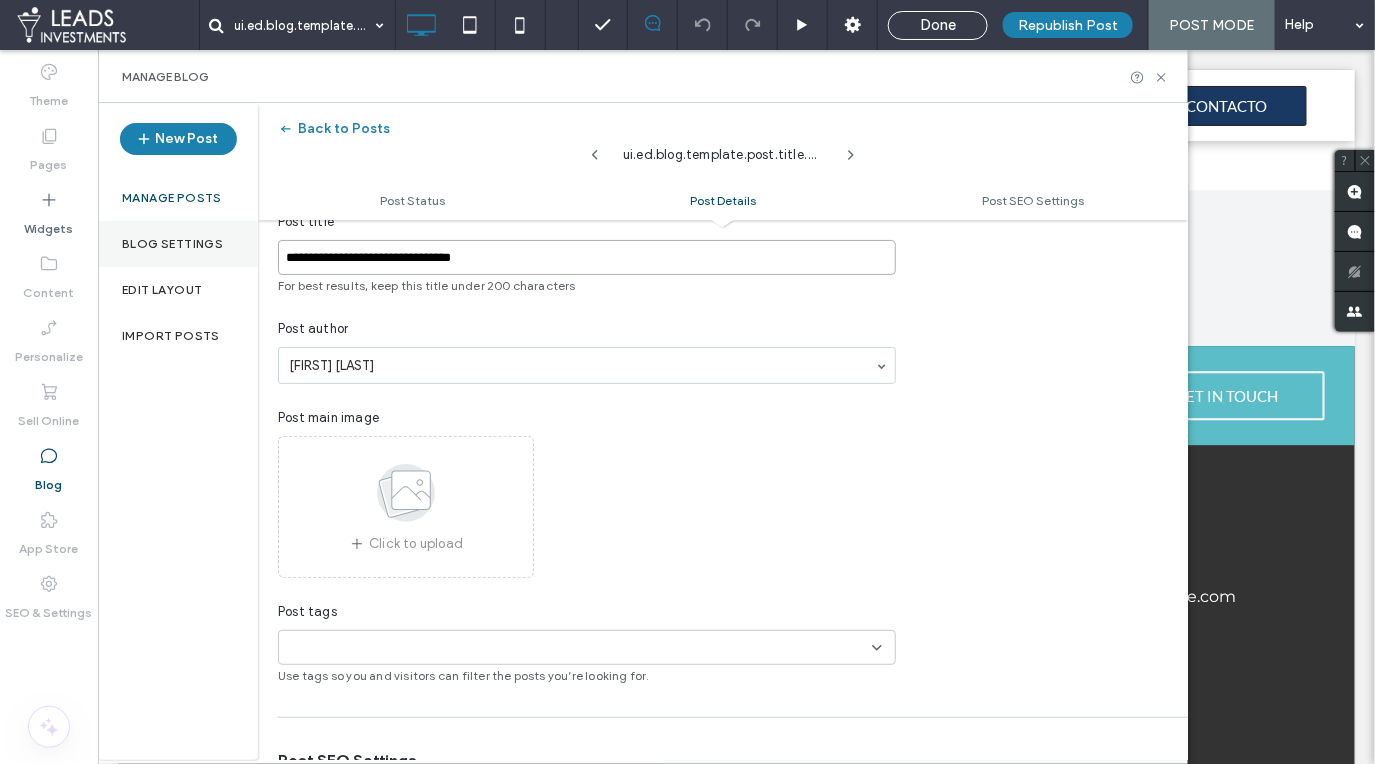 drag, startPoint x: 519, startPoint y: 260, endPoint x: 232, endPoint y: 256, distance: 287.02786 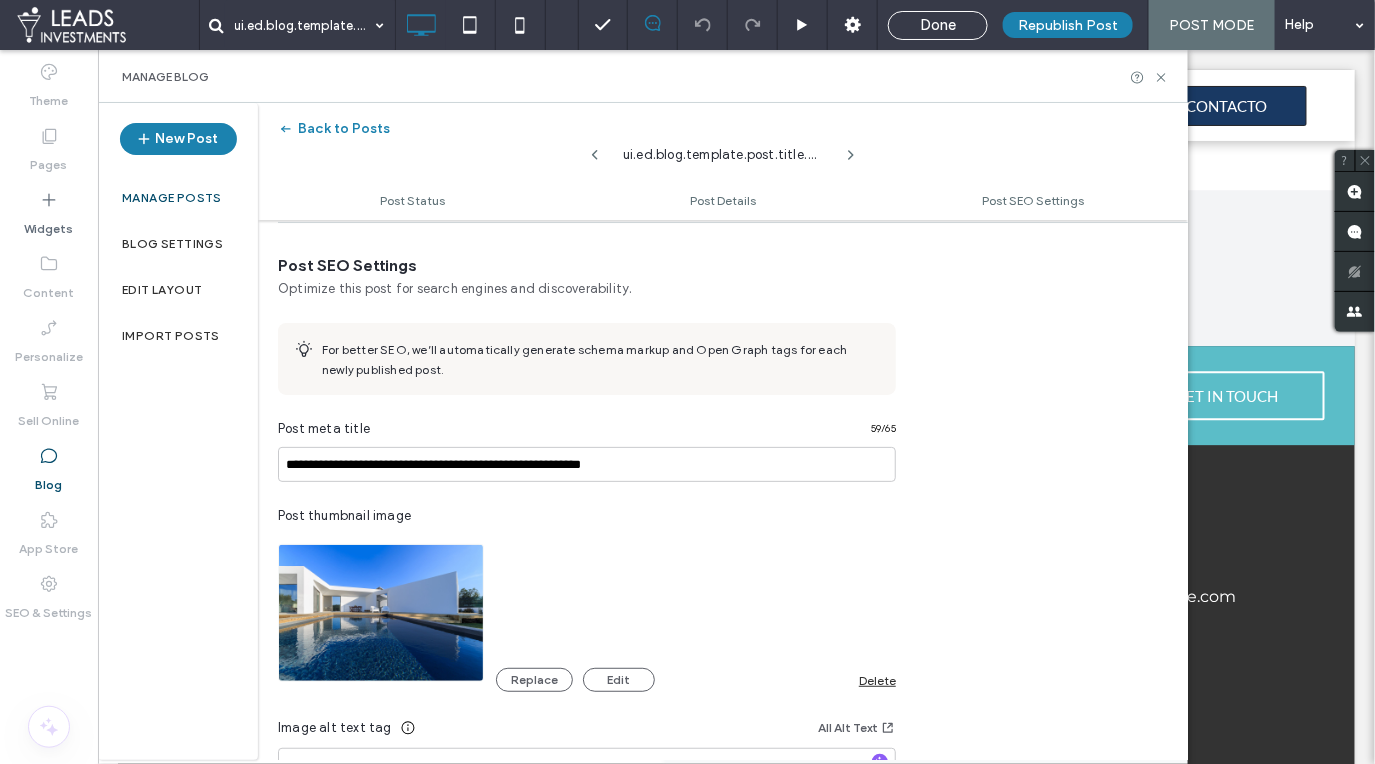 scroll, scrollTop: 957, scrollLeft: 0, axis: vertical 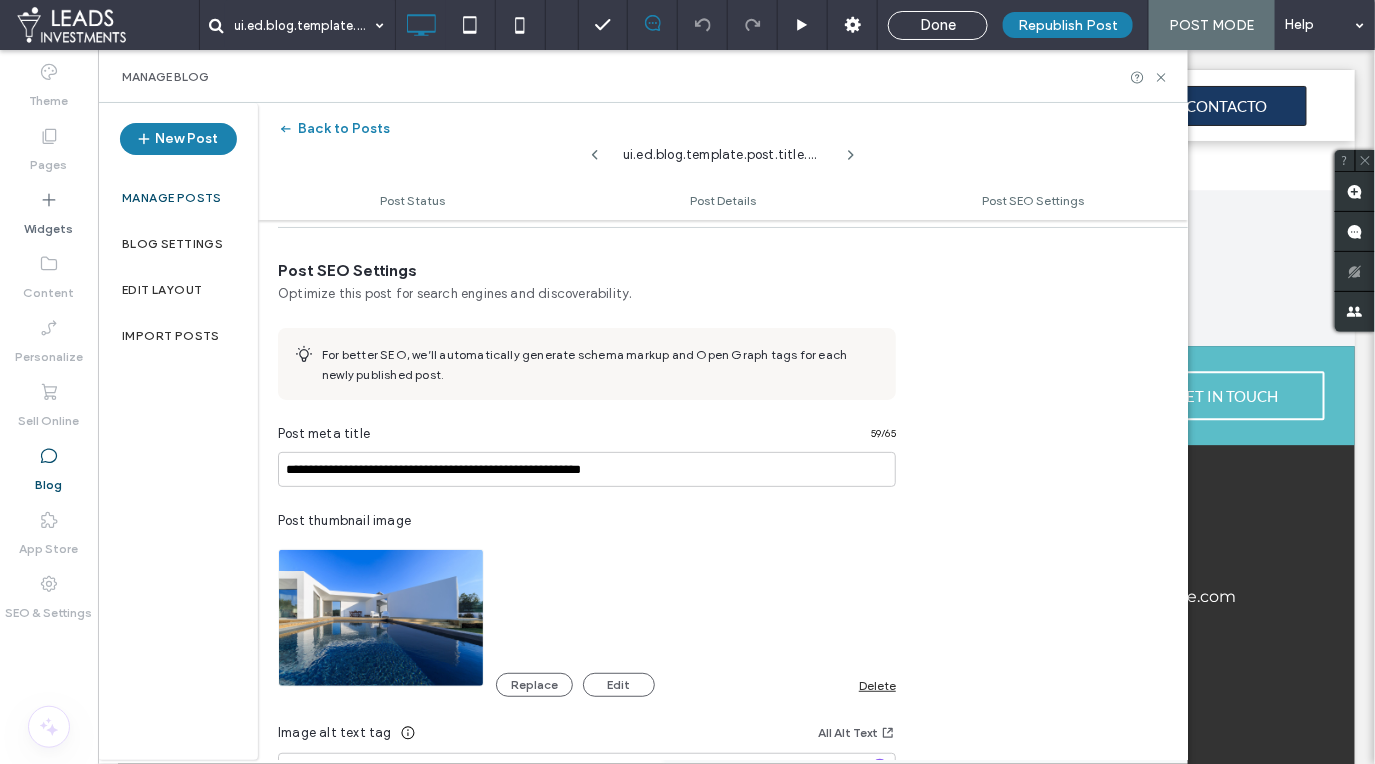 type on "**********" 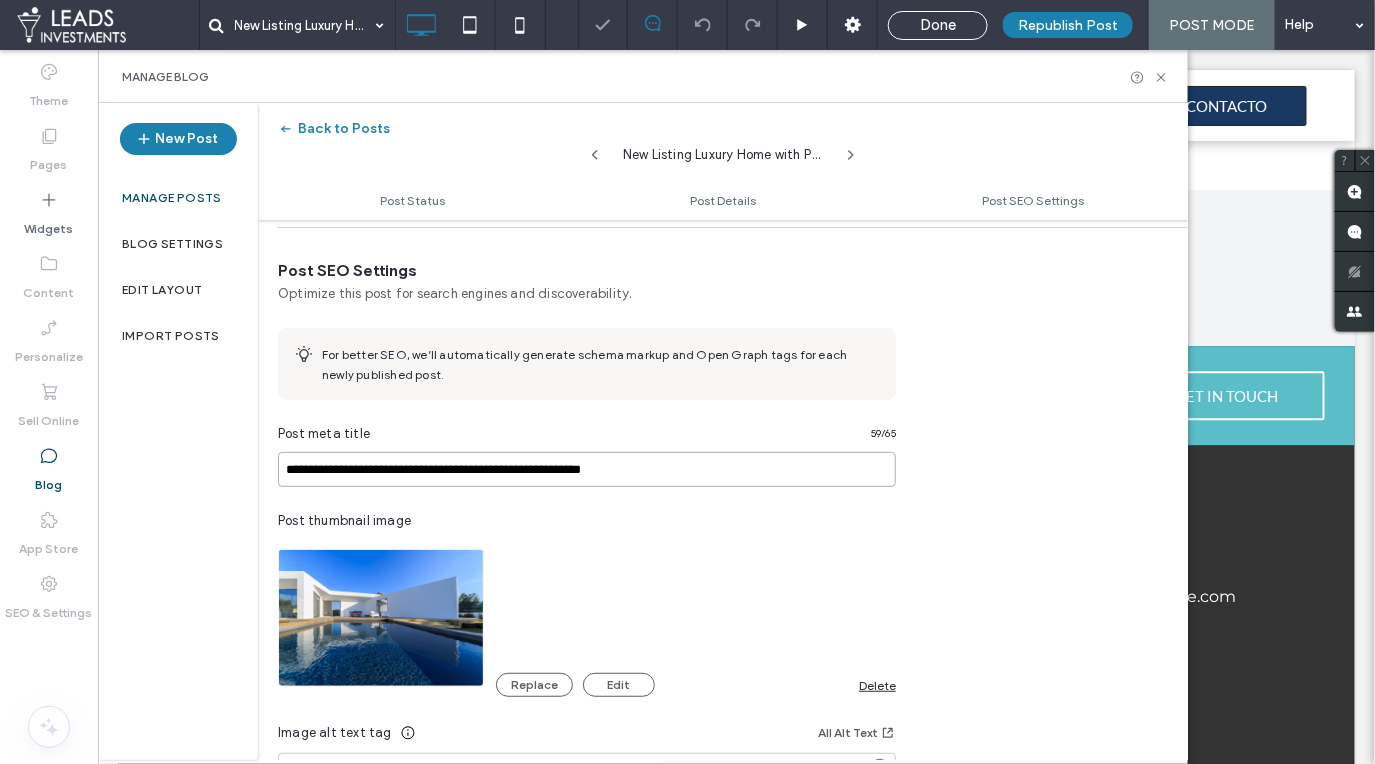 drag, startPoint x: 686, startPoint y: 466, endPoint x: 222, endPoint y: 463, distance: 464.0097 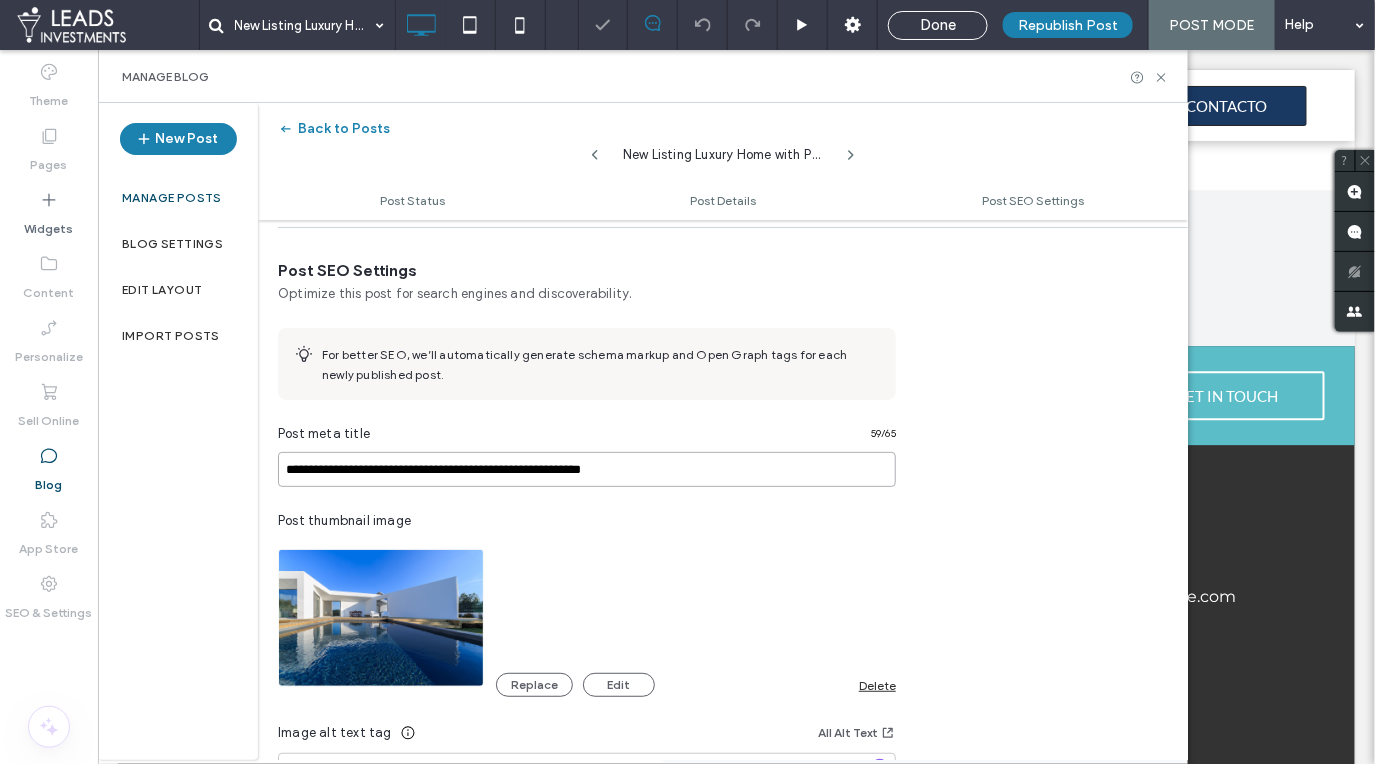 paste 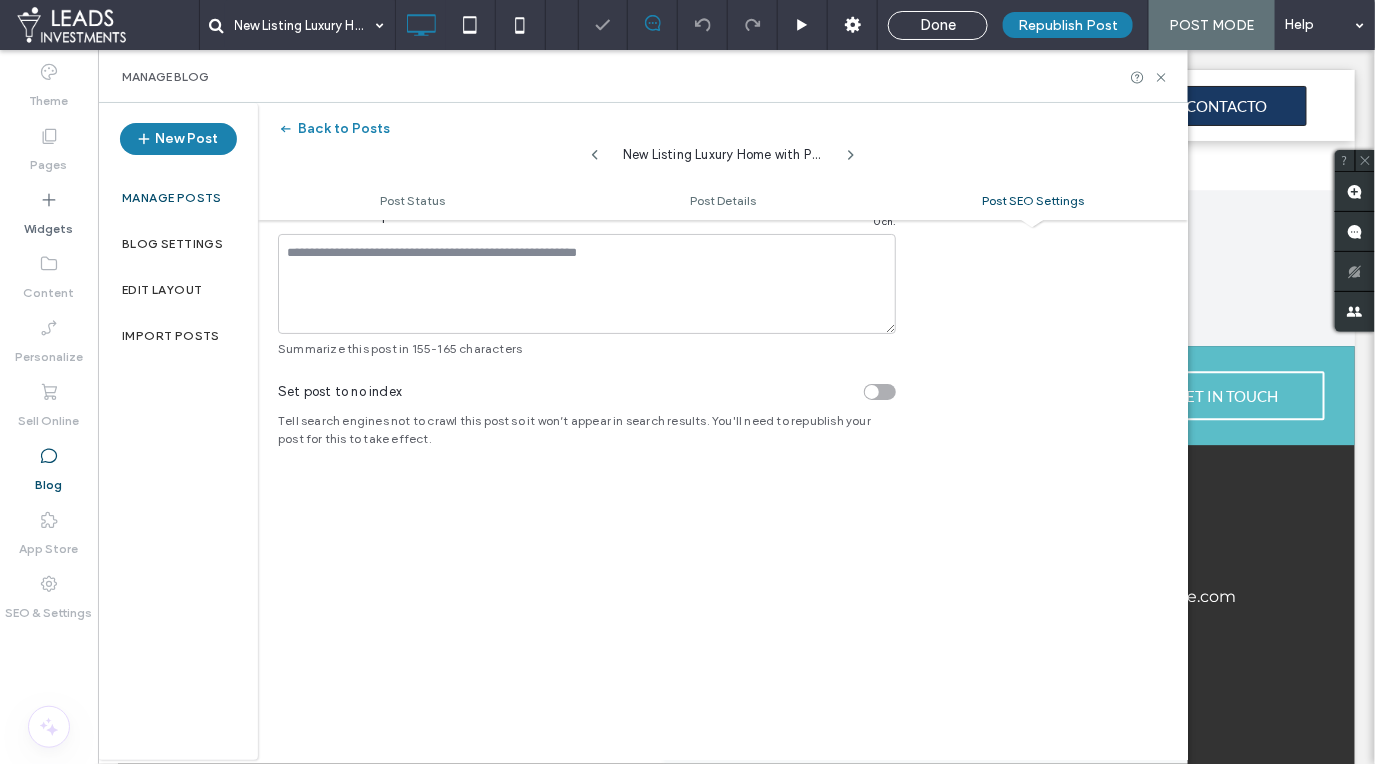 scroll, scrollTop: 1738, scrollLeft: 0, axis: vertical 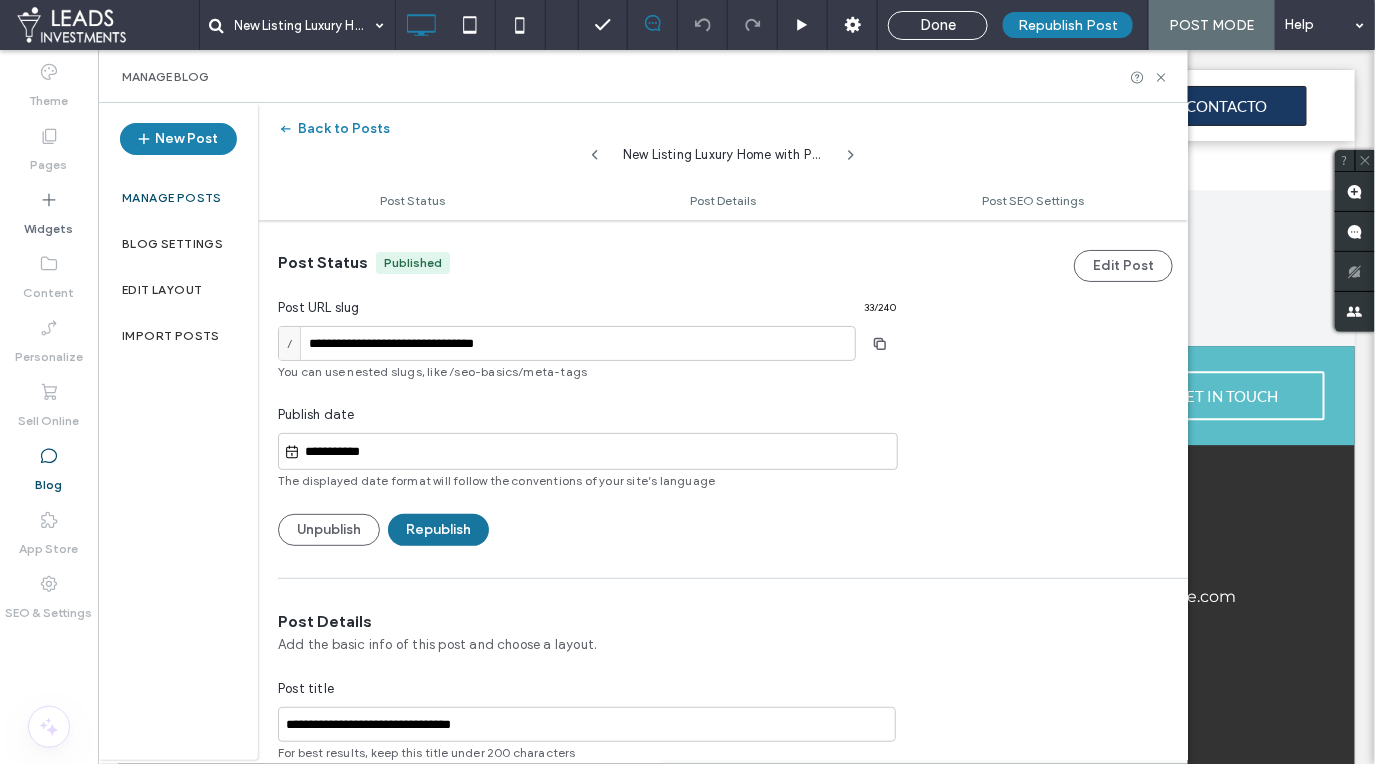 type on "**********" 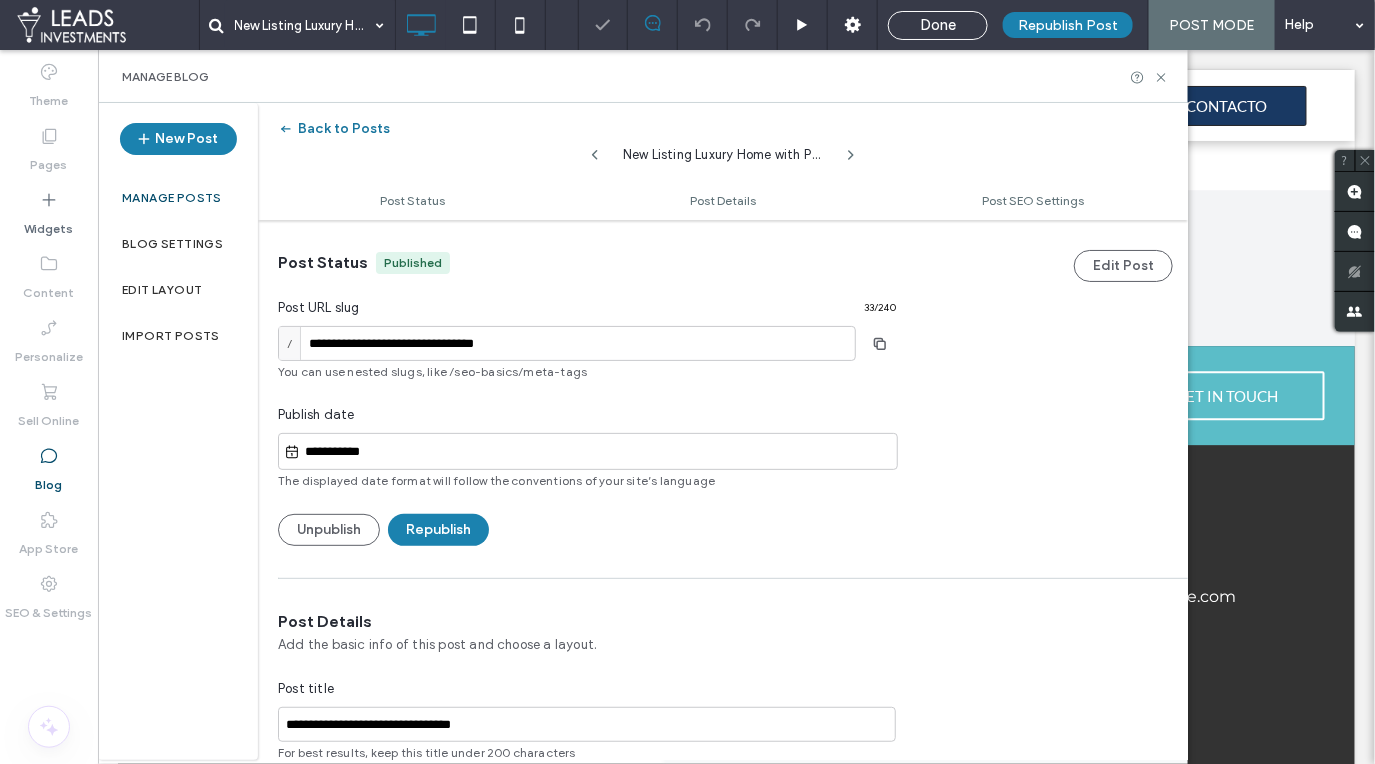 click on "Back to Posts" at bounding box center [334, 129] 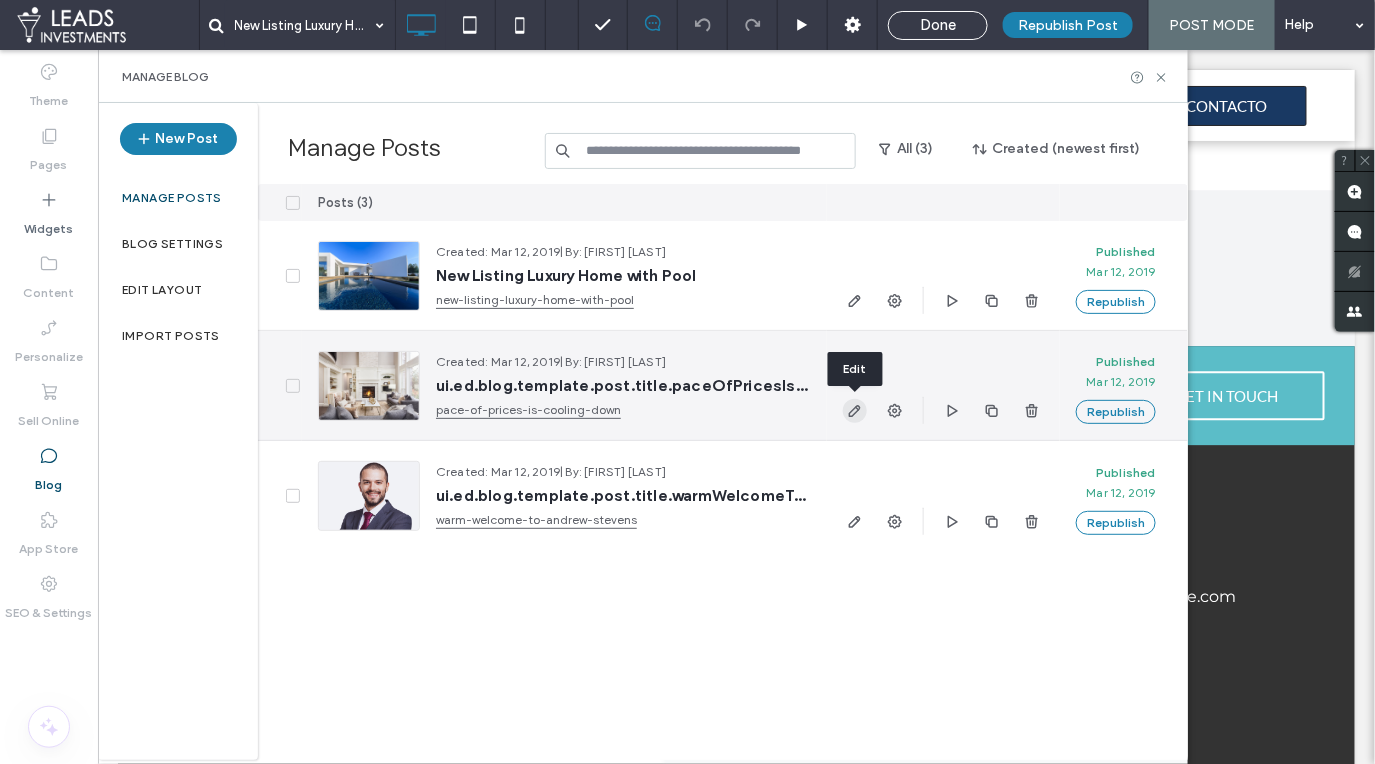 click 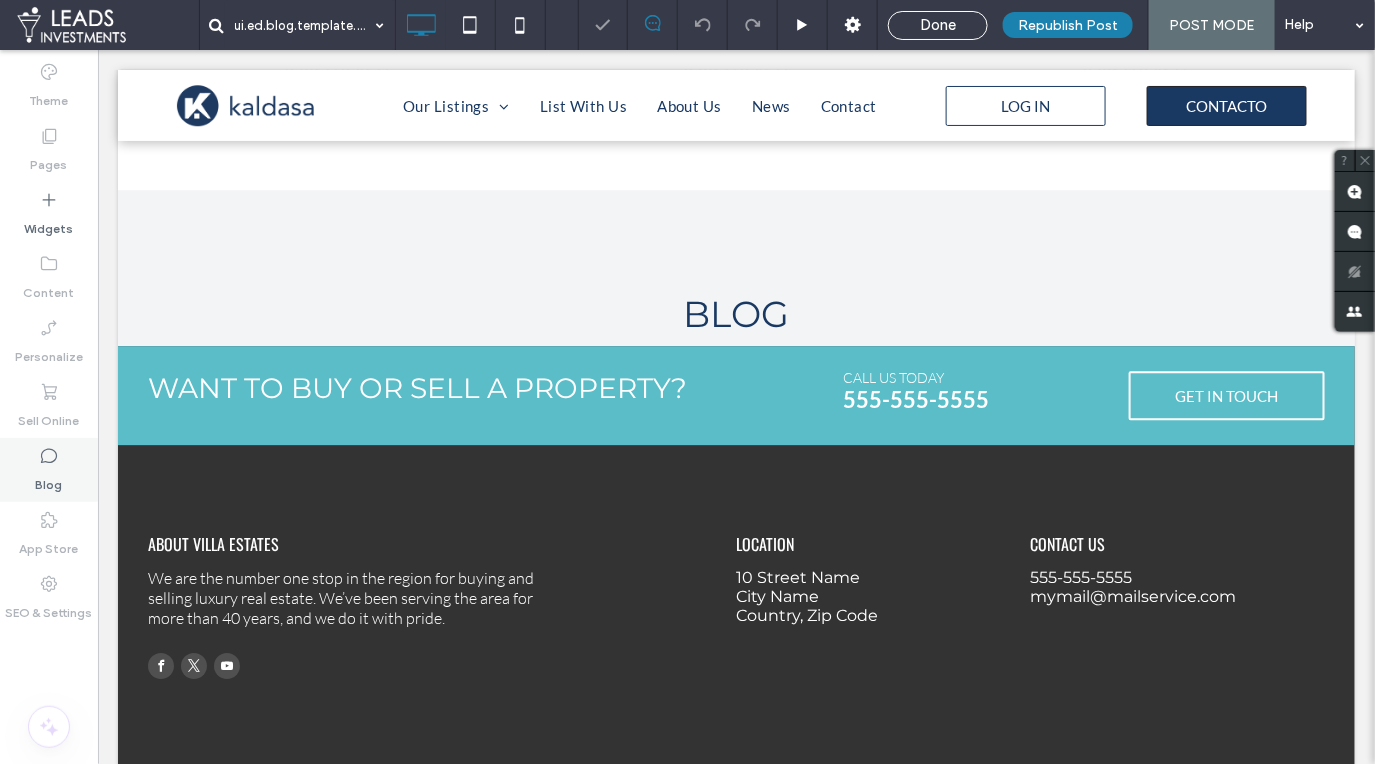 click on "Blog" at bounding box center (49, 470) 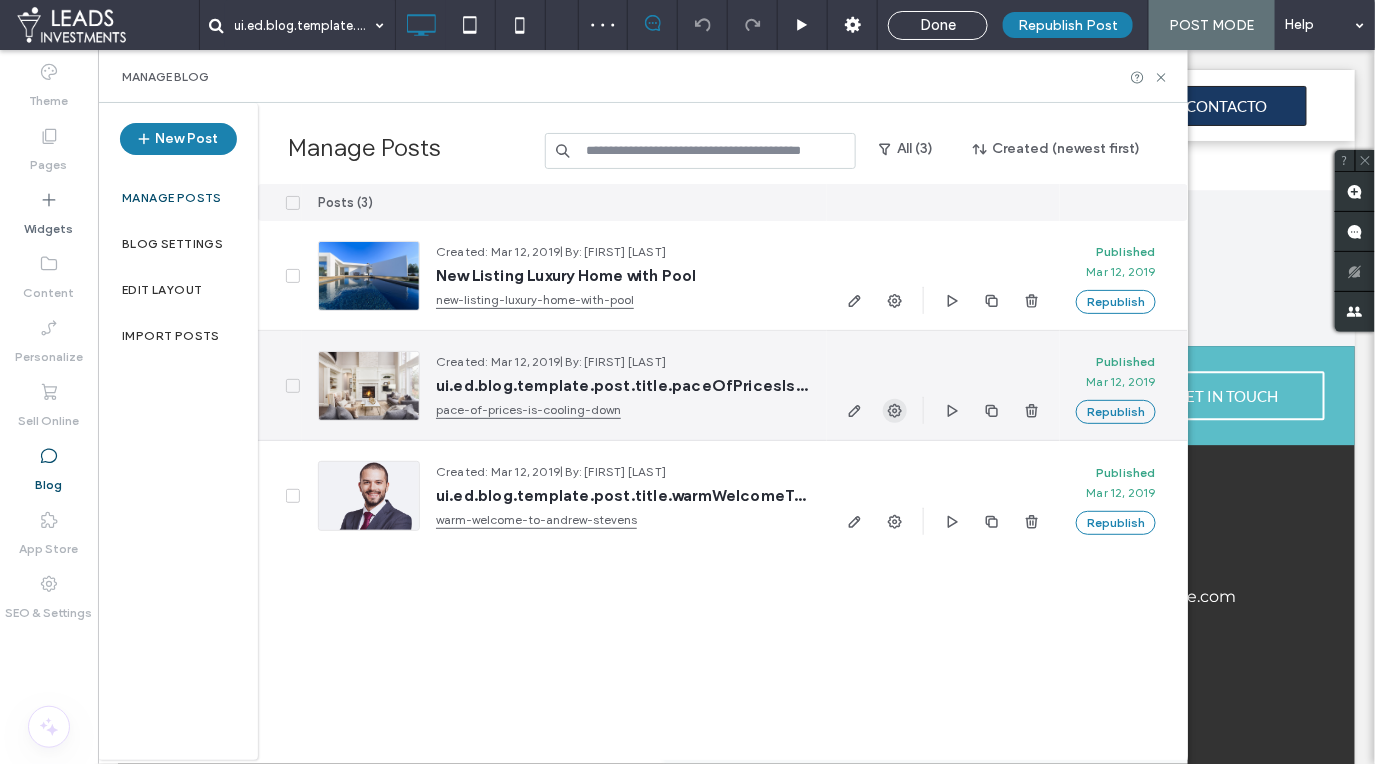 click at bounding box center [895, 411] 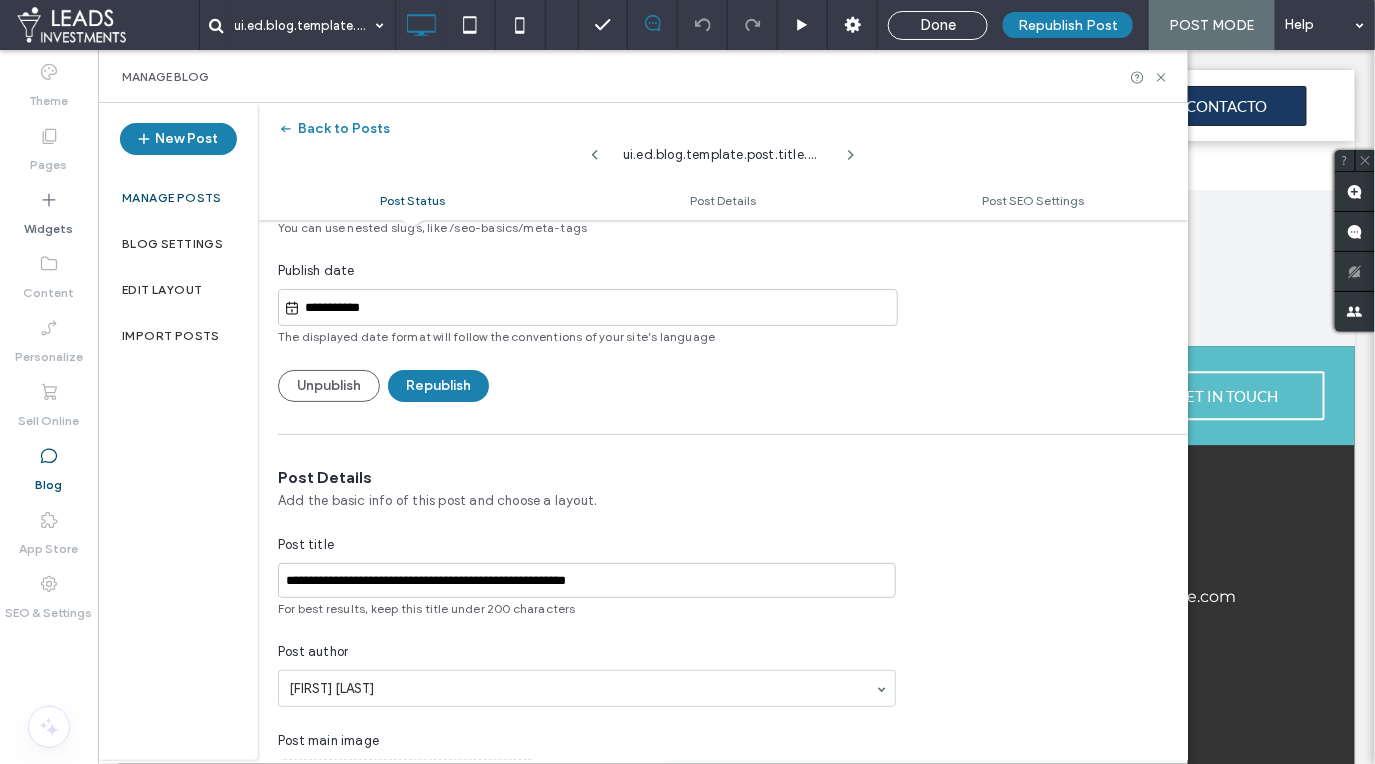 scroll, scrollTop: 0, scrollLeft: 0, axis: both 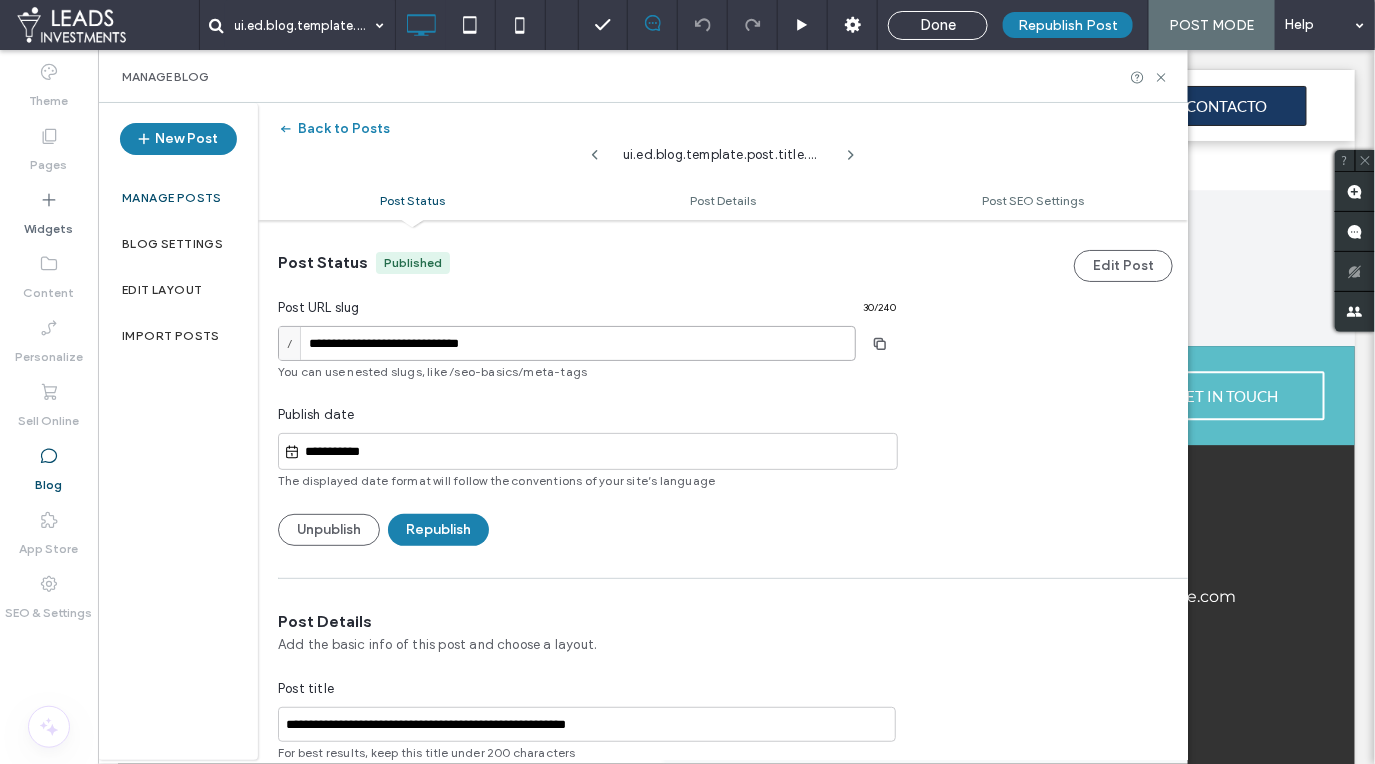 drag, startPoint x: 309, startPoint y: 345, endPoint x: 587, endPoint y: 355, distance: 278.1798 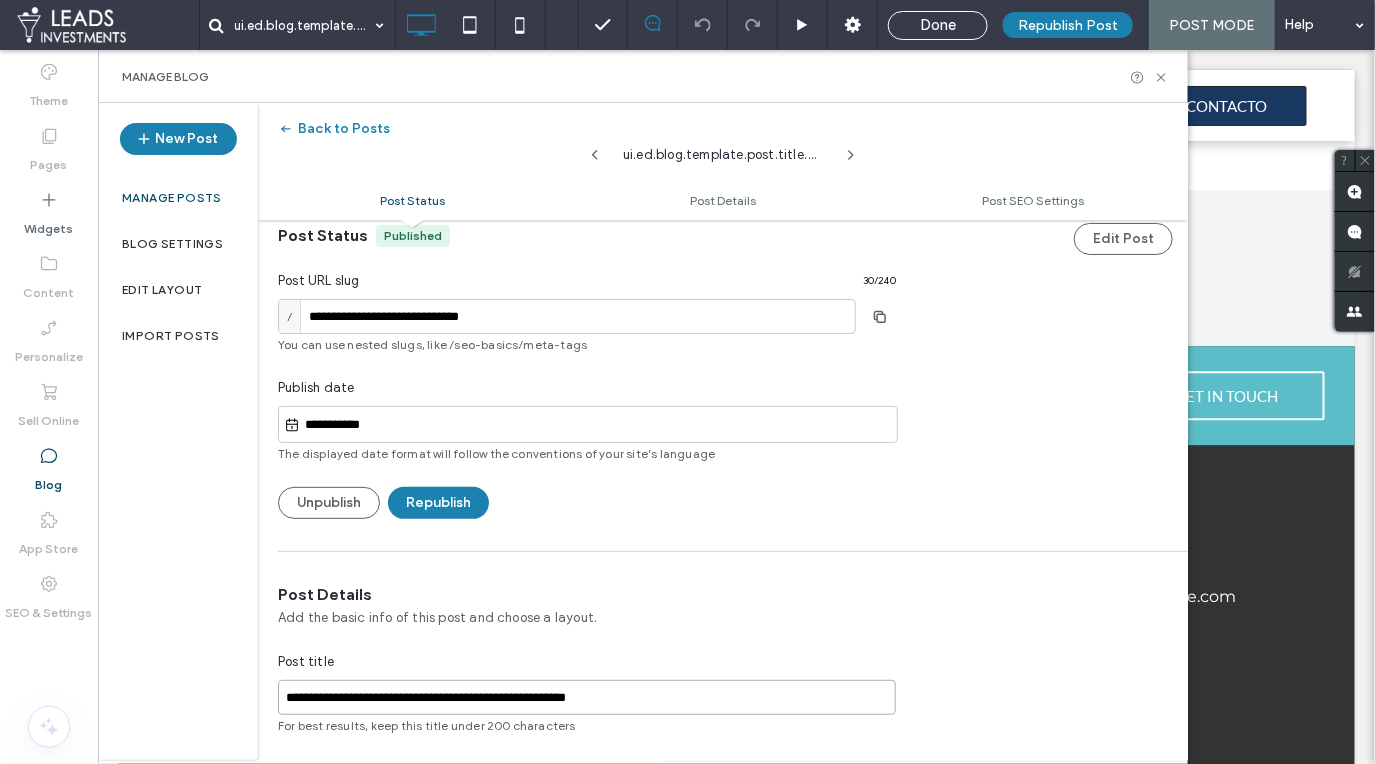 drag, startPoint x: 512, startPoint y: 693, endPoint x: 334, endPoint y: 693, distance: 178 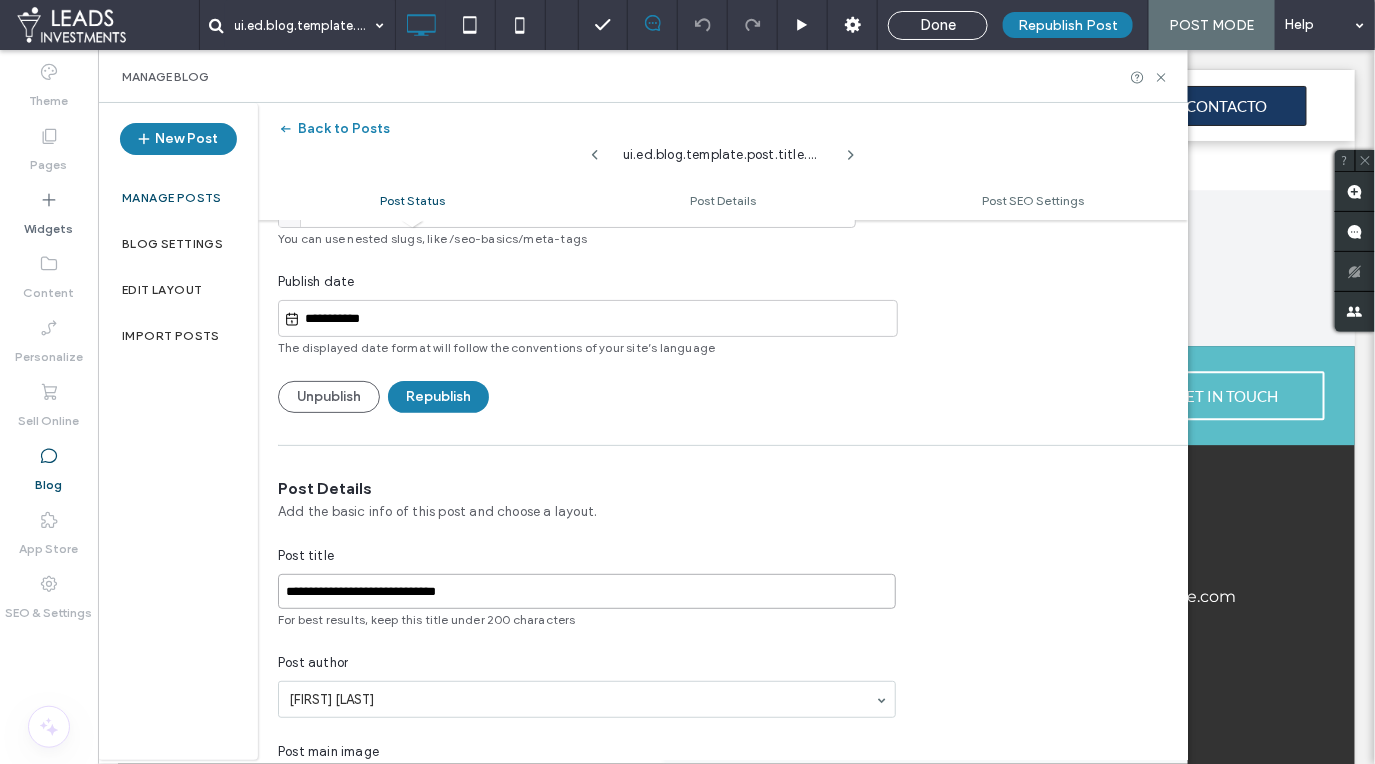 scroll, scrollTop: 96, scrollLeft: 0, axis: vertical 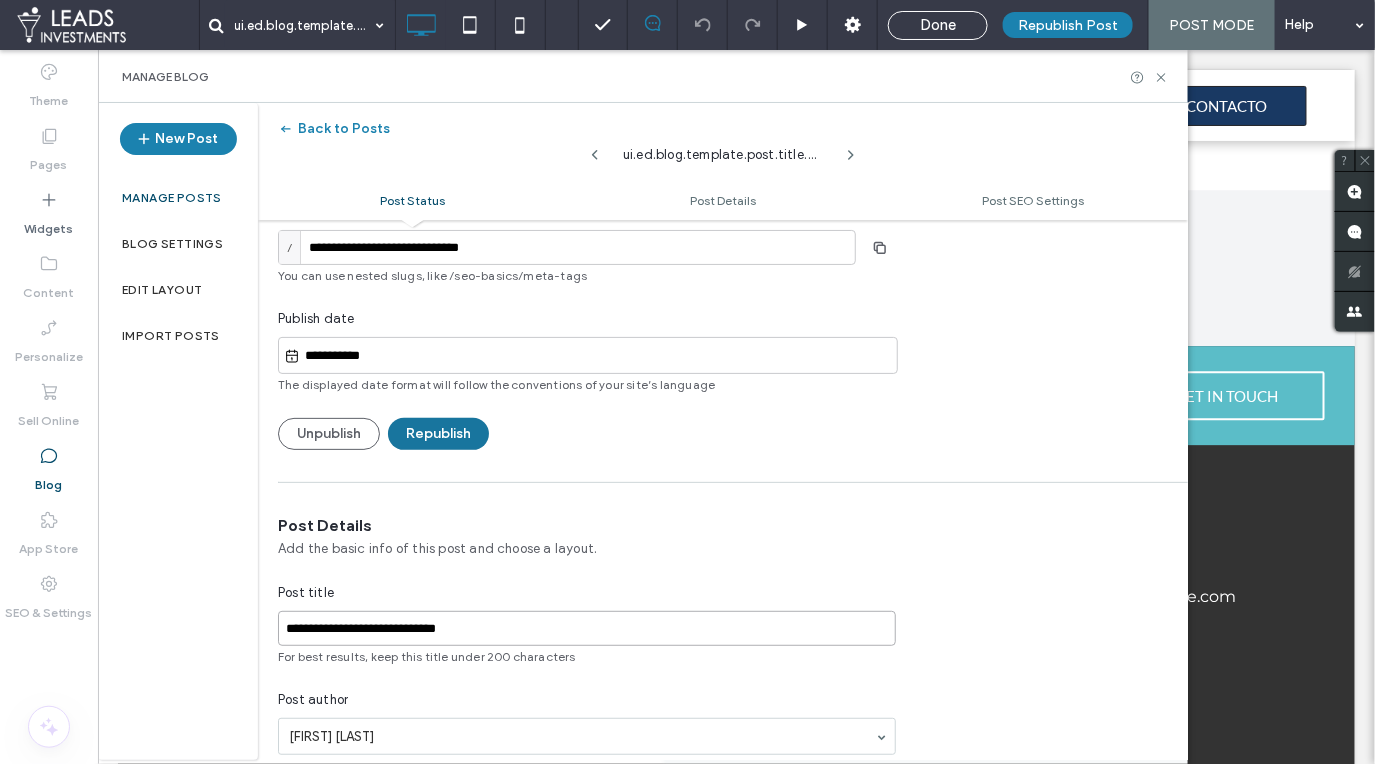 type on "**********" 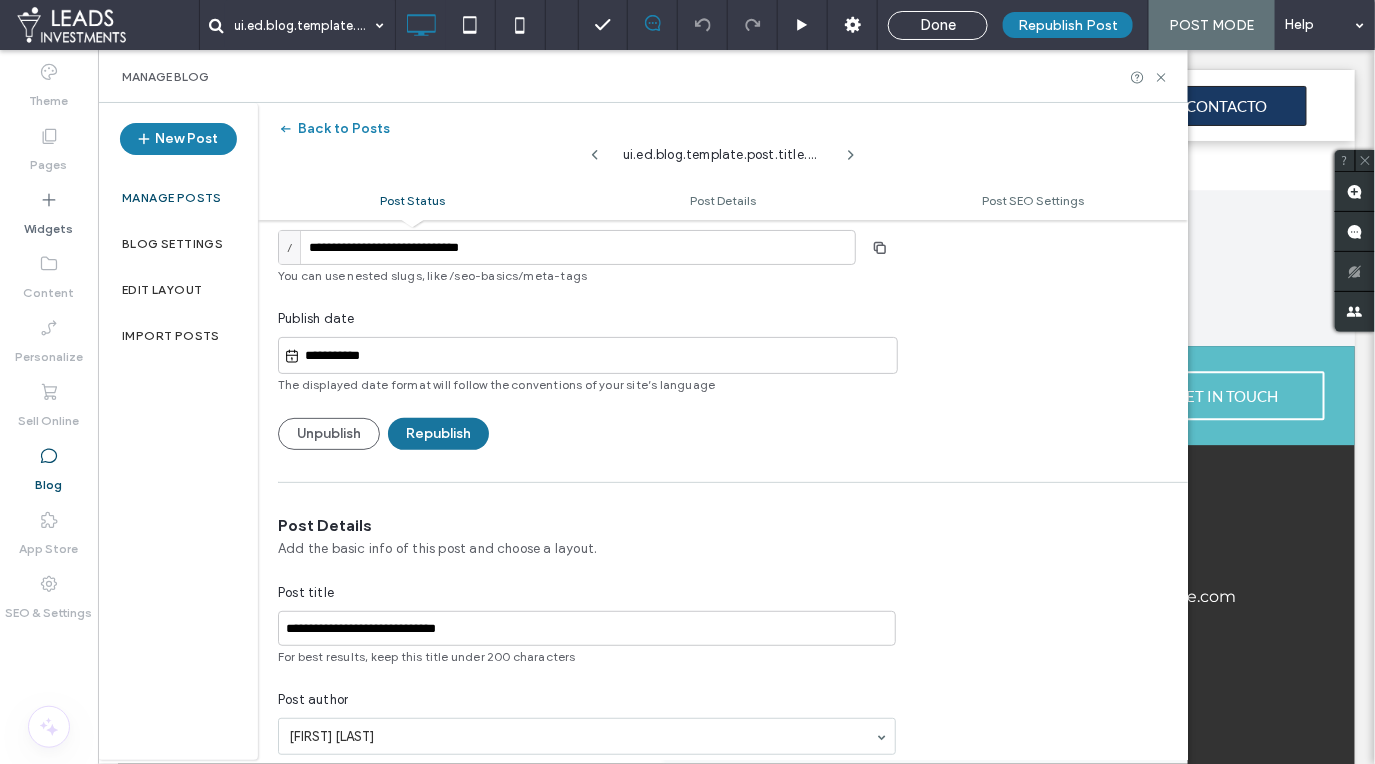click on "Republish" at bounding box center [438, 434] 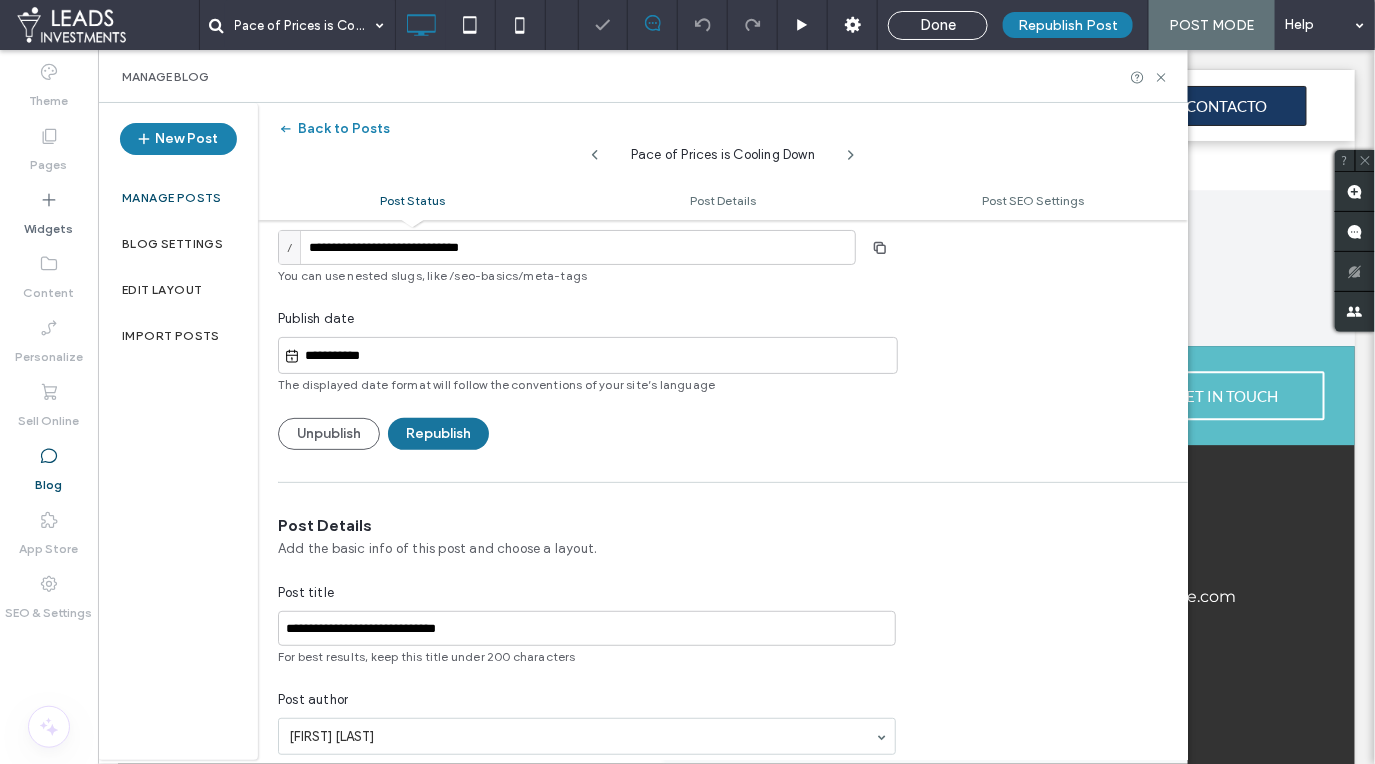 click on "Republish" at bounding box center [438, 434] 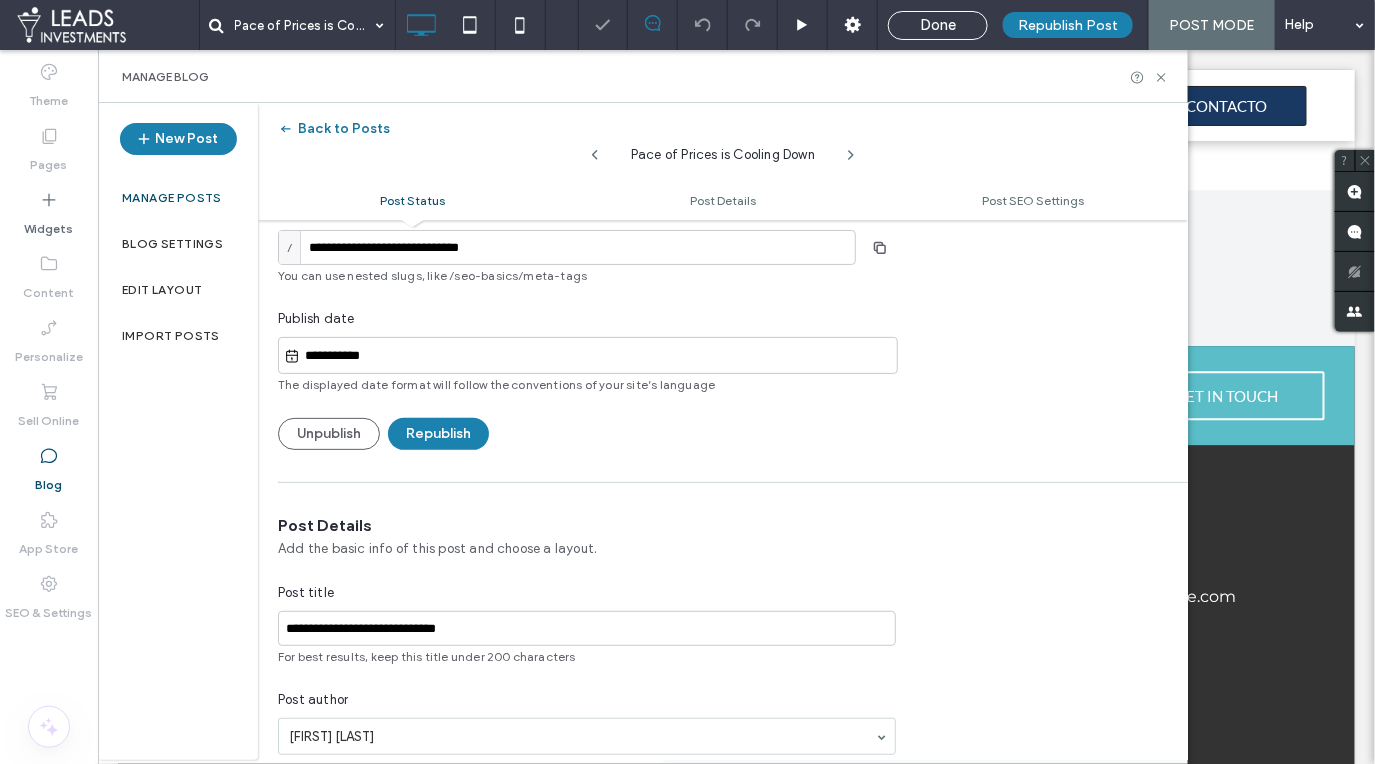 click on "Back to Posts" at bounding box center [334, 129] 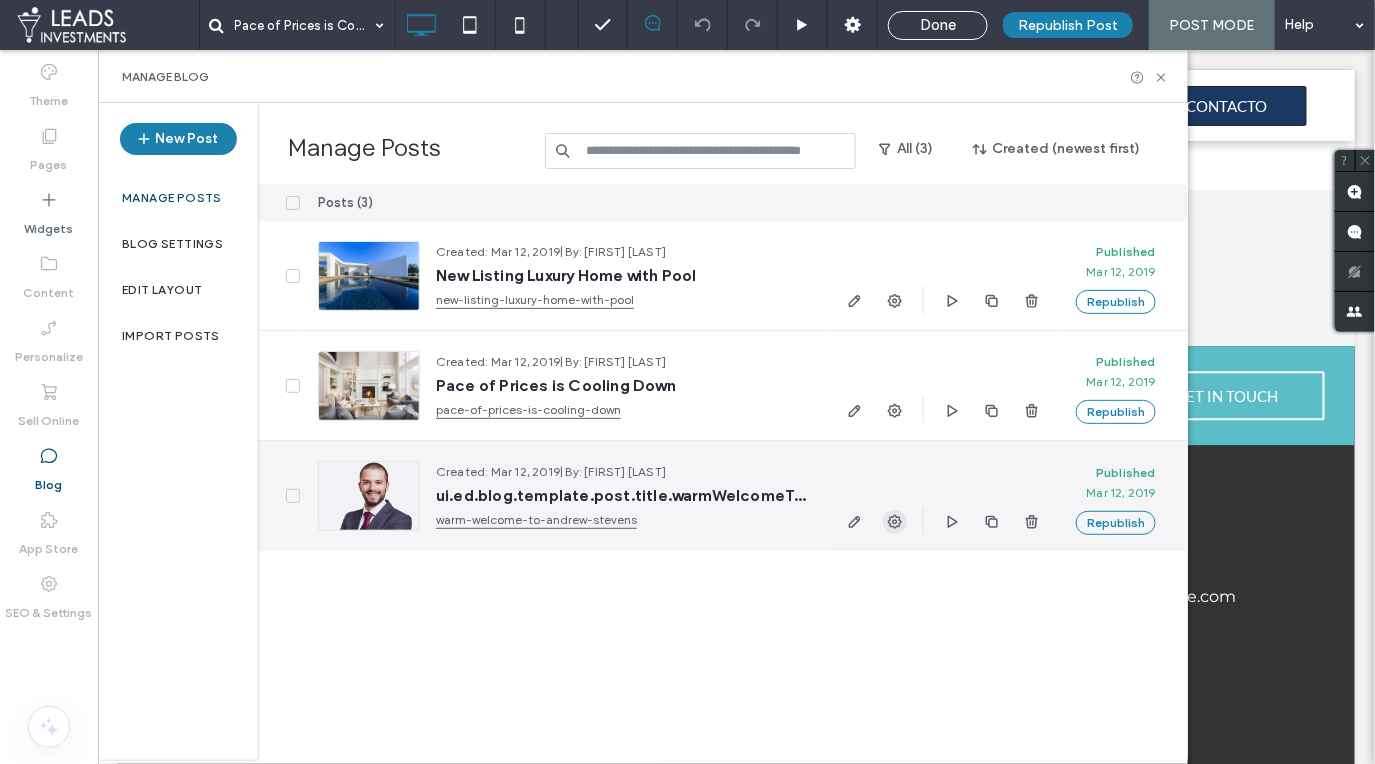 click 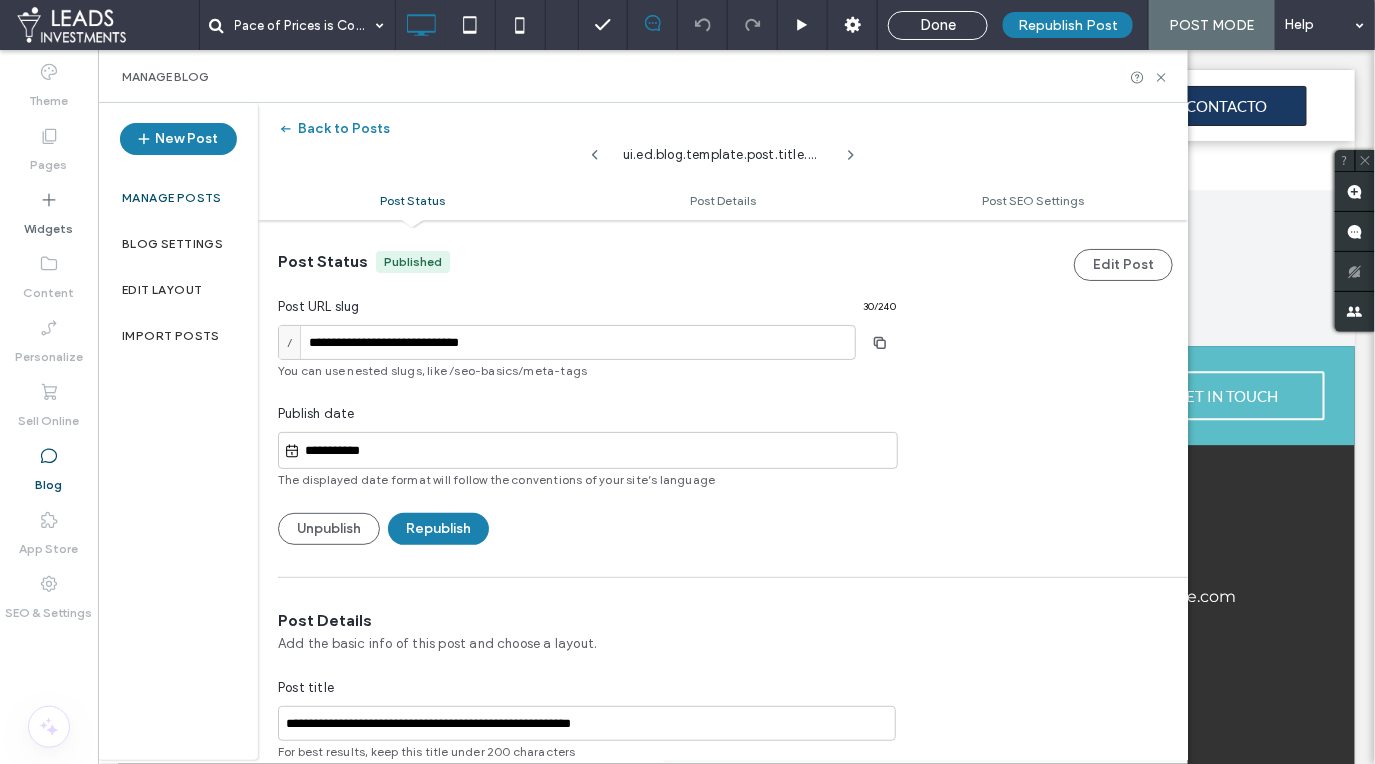 scroll, scrollTop: 71, scrollLeft: 0, axis: vertical 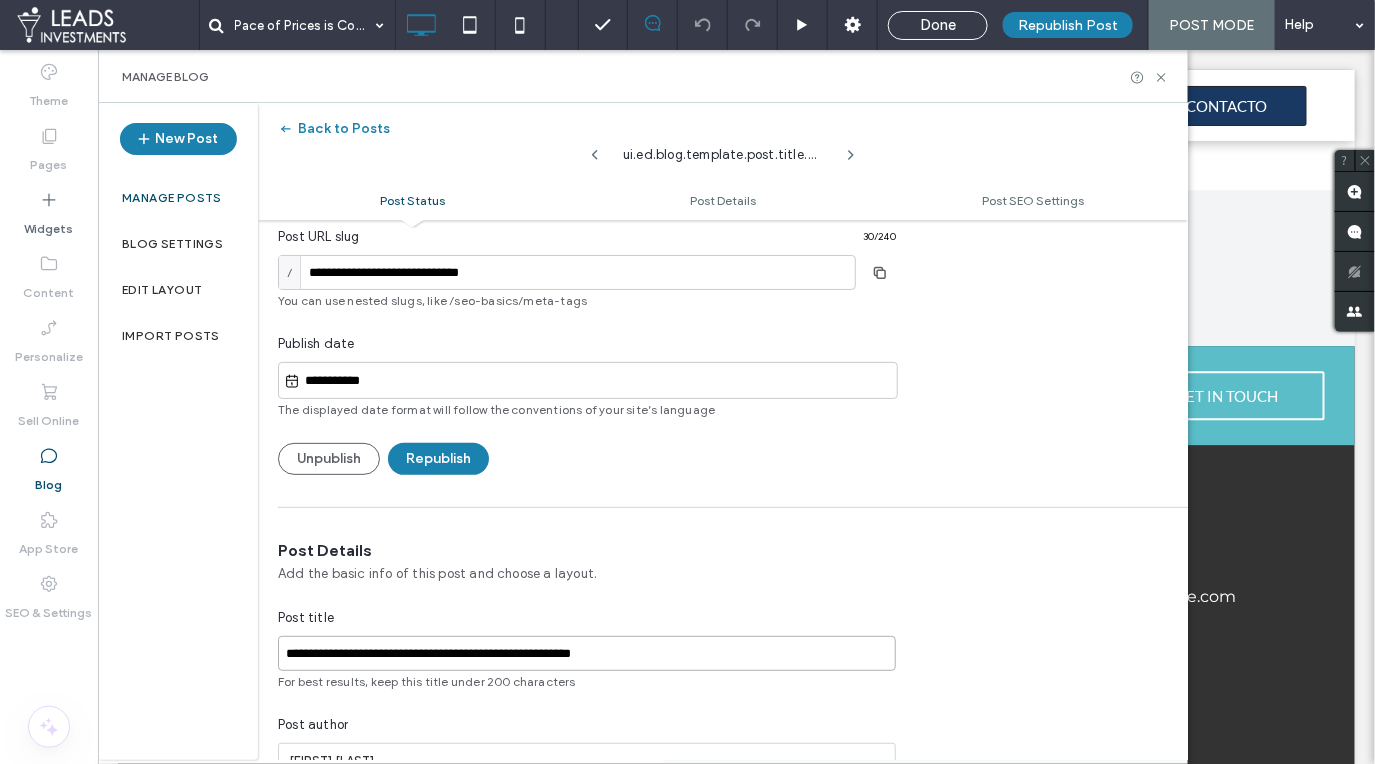 drag, startPoint x: 466, startPoint y: 654, endPoint x: 279, endPoint y: 646, distance: 187.17105 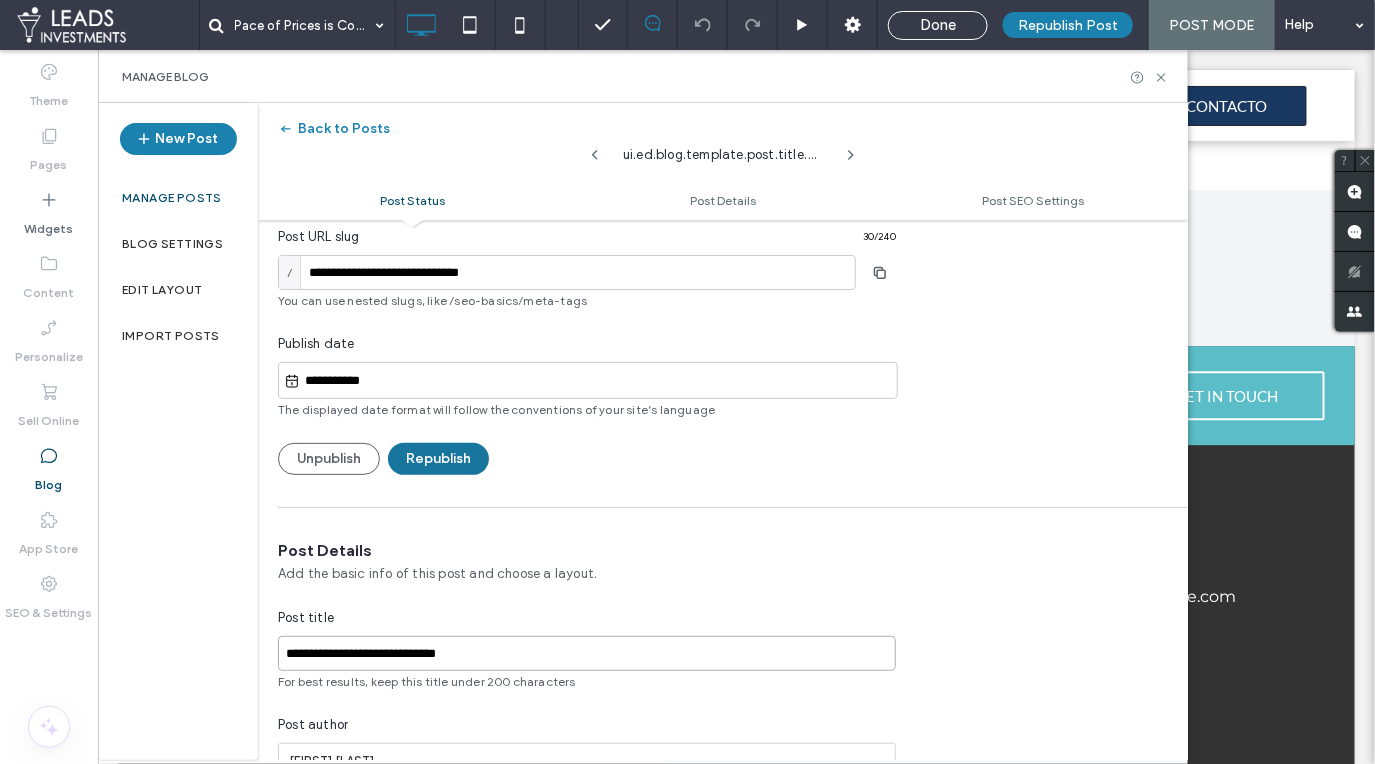type on "**********" 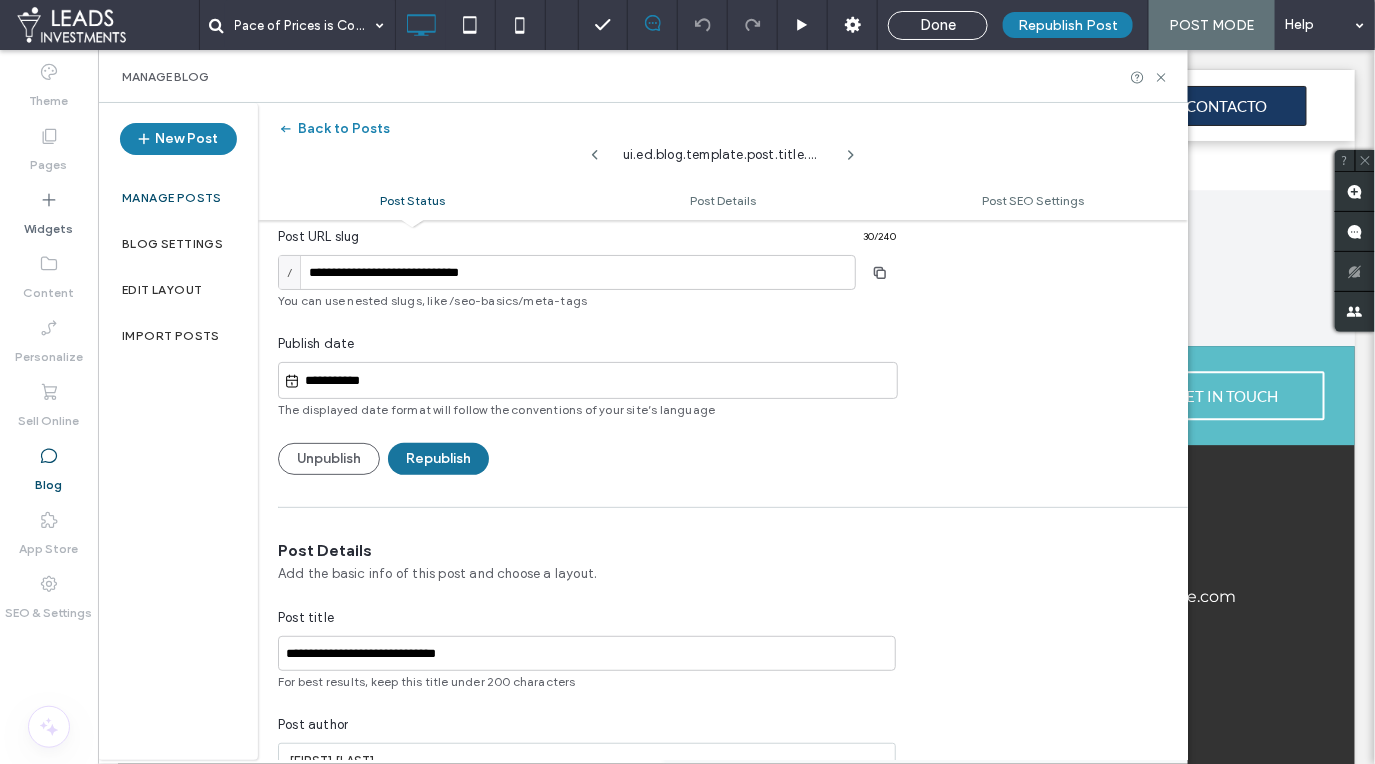 click on "Republish" at bounding box center (438, 459) 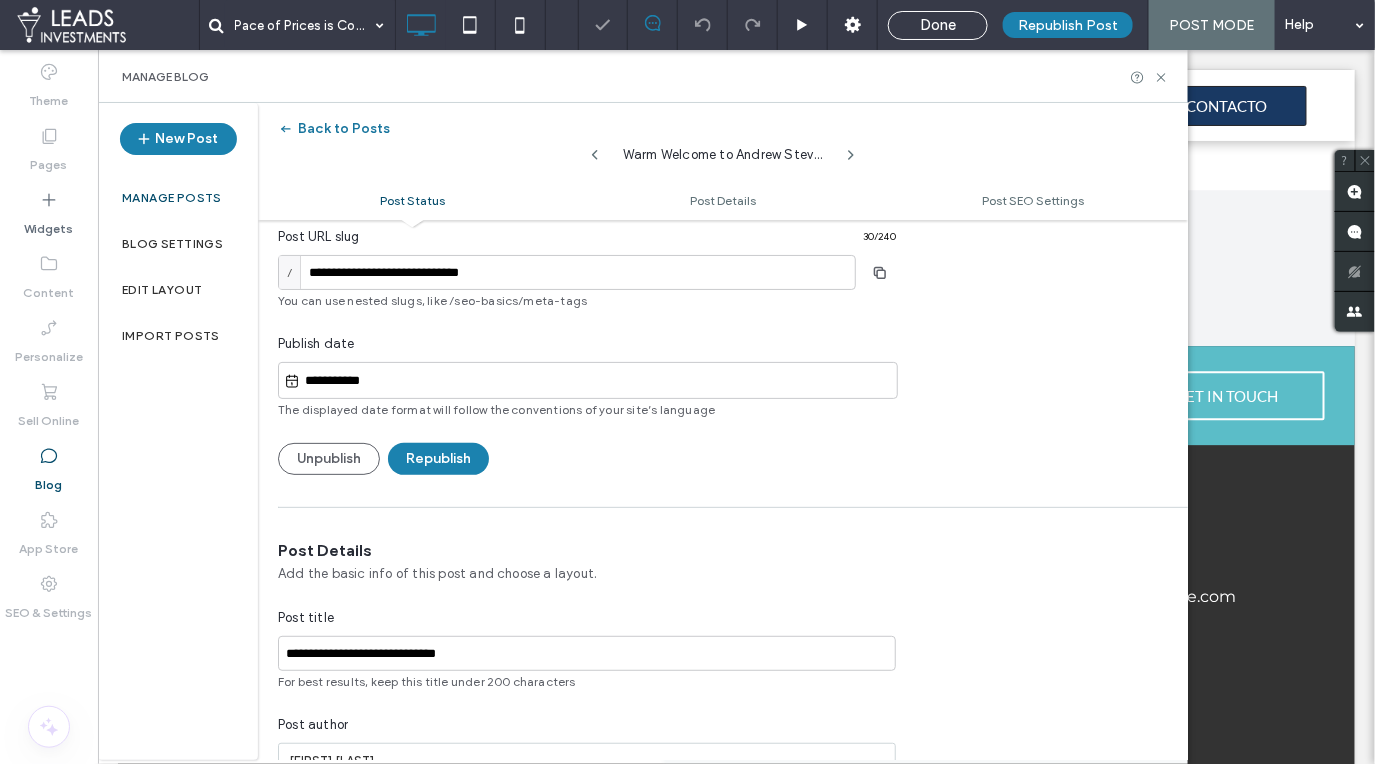 click on "Back to Posts" at bounding box center (334, 129) 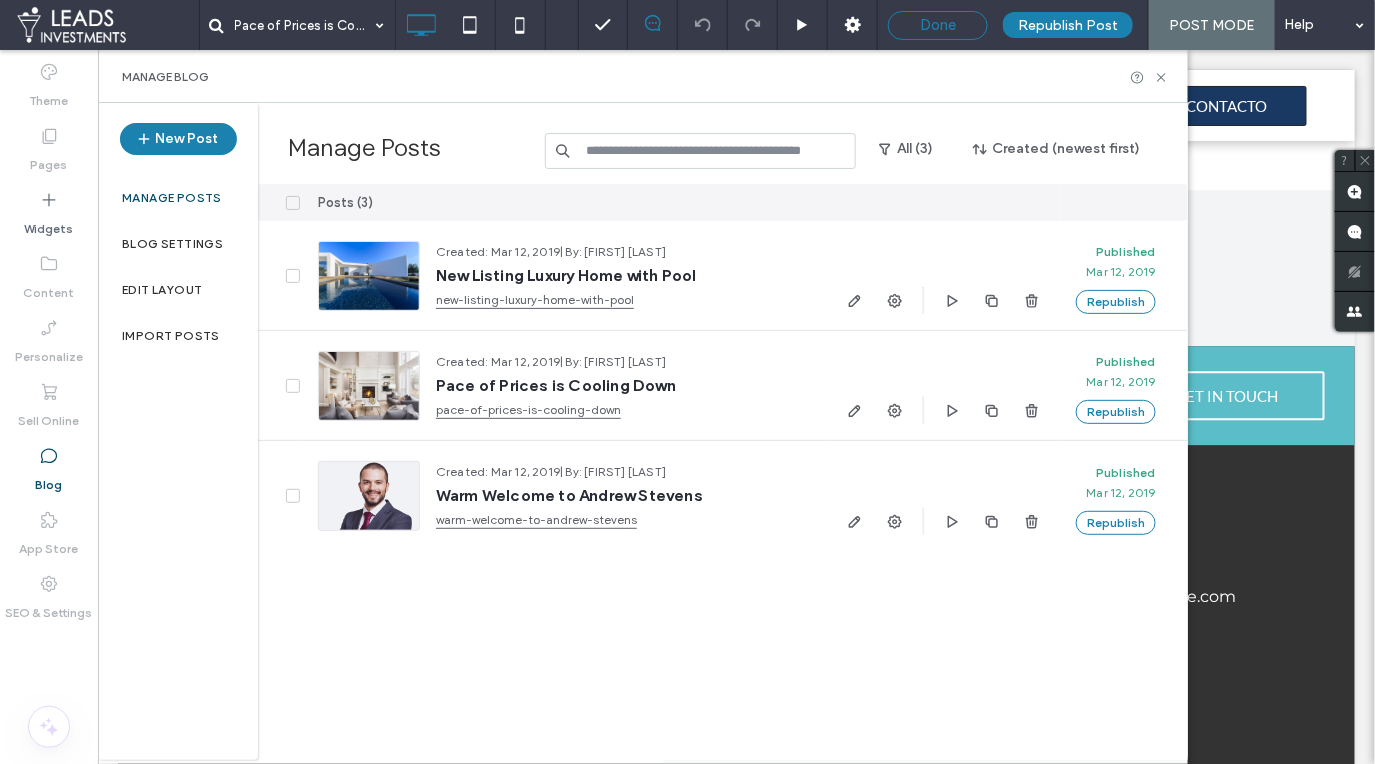 click on "Done" at bounding box center [938, 25] 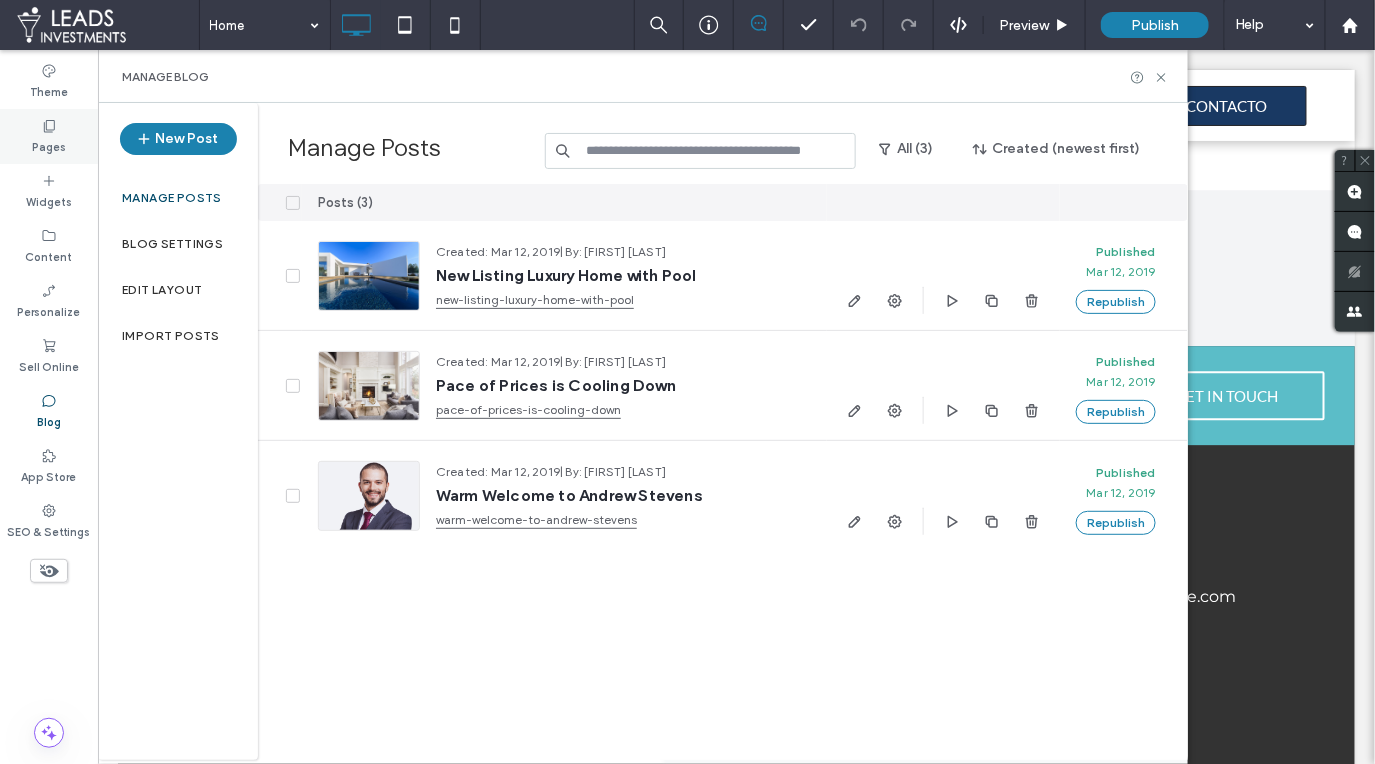 click on "Pages" at bounding box center [49, 136] 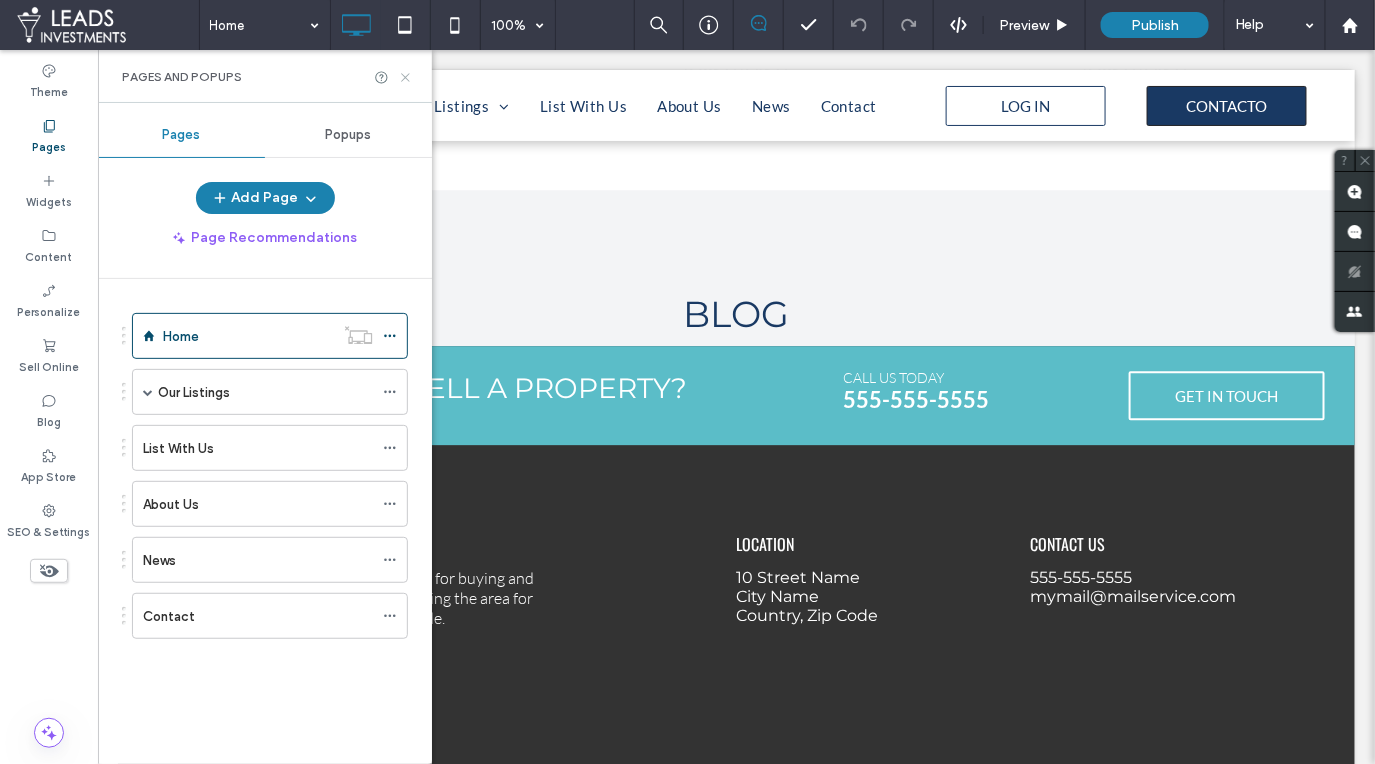 click 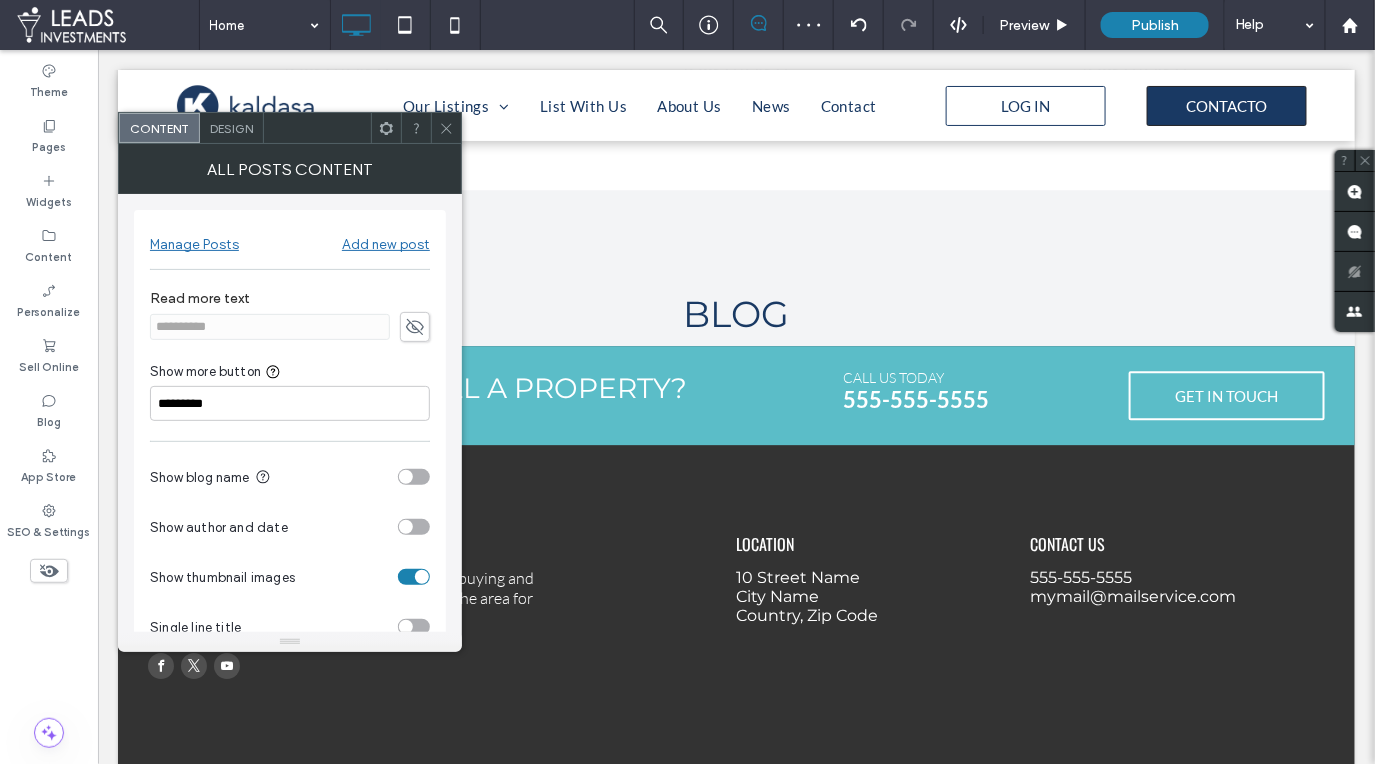 drag, startPoint x: 449, startPoint y: 130, endPoint x: 457, endPoint y: 145, distance: 17 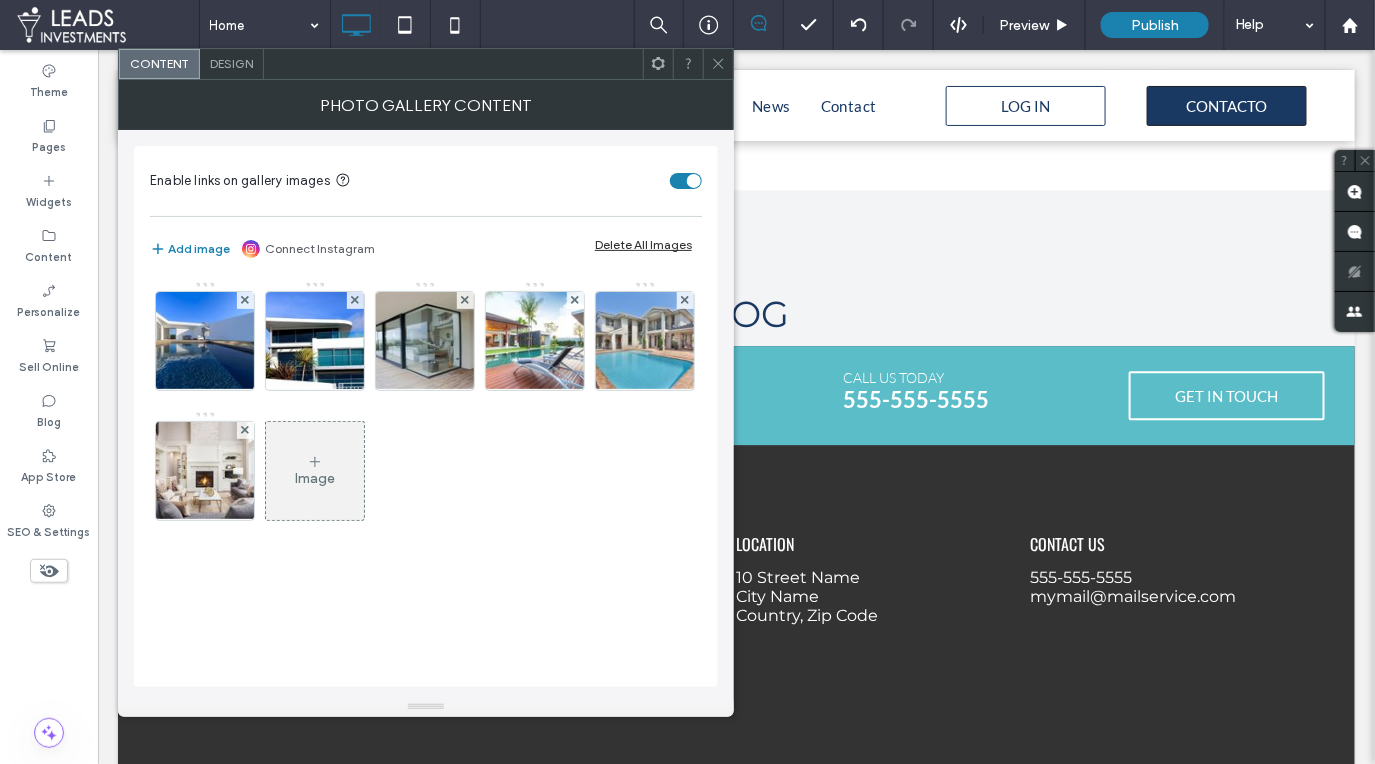 click on "Design" at bounding box center (231, 63) 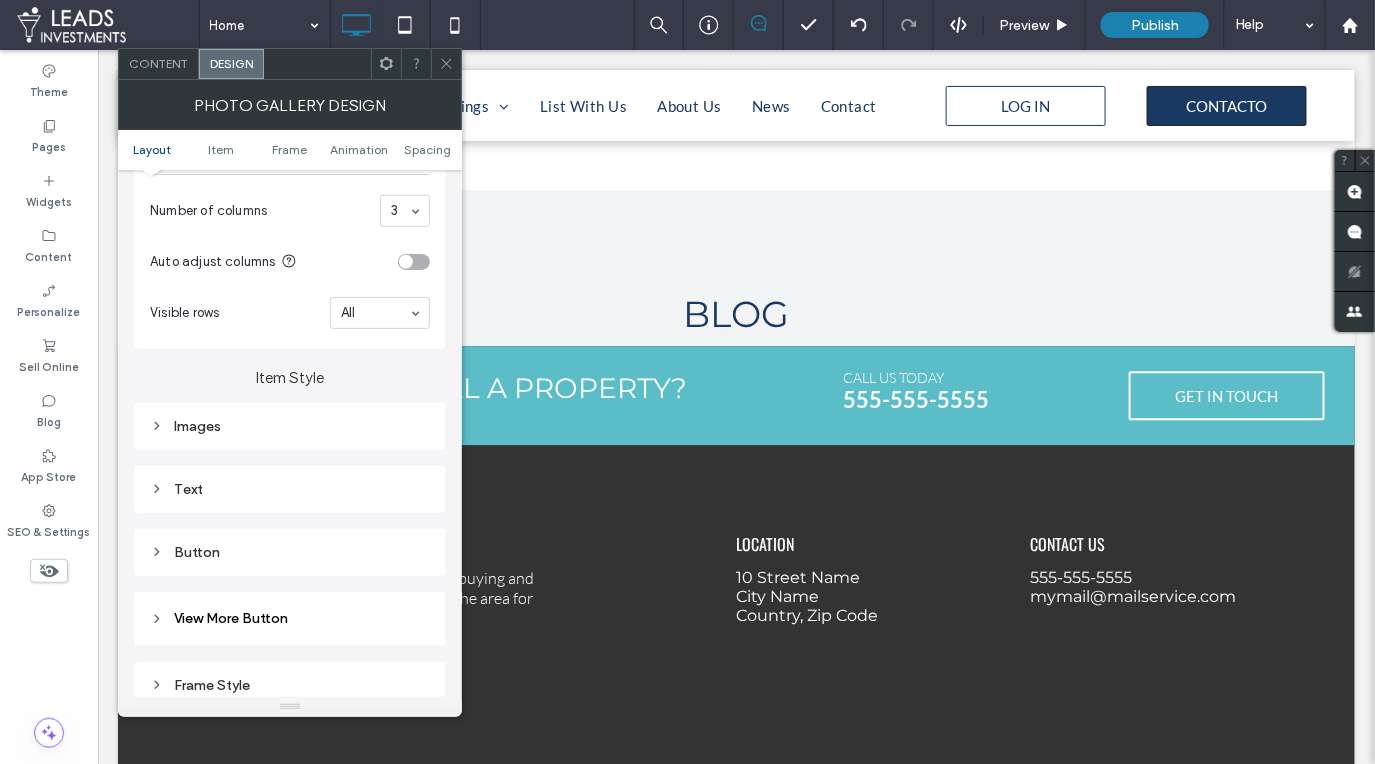 scroll, scrollTop: 573, scrollLeft: 0, axis: vertical 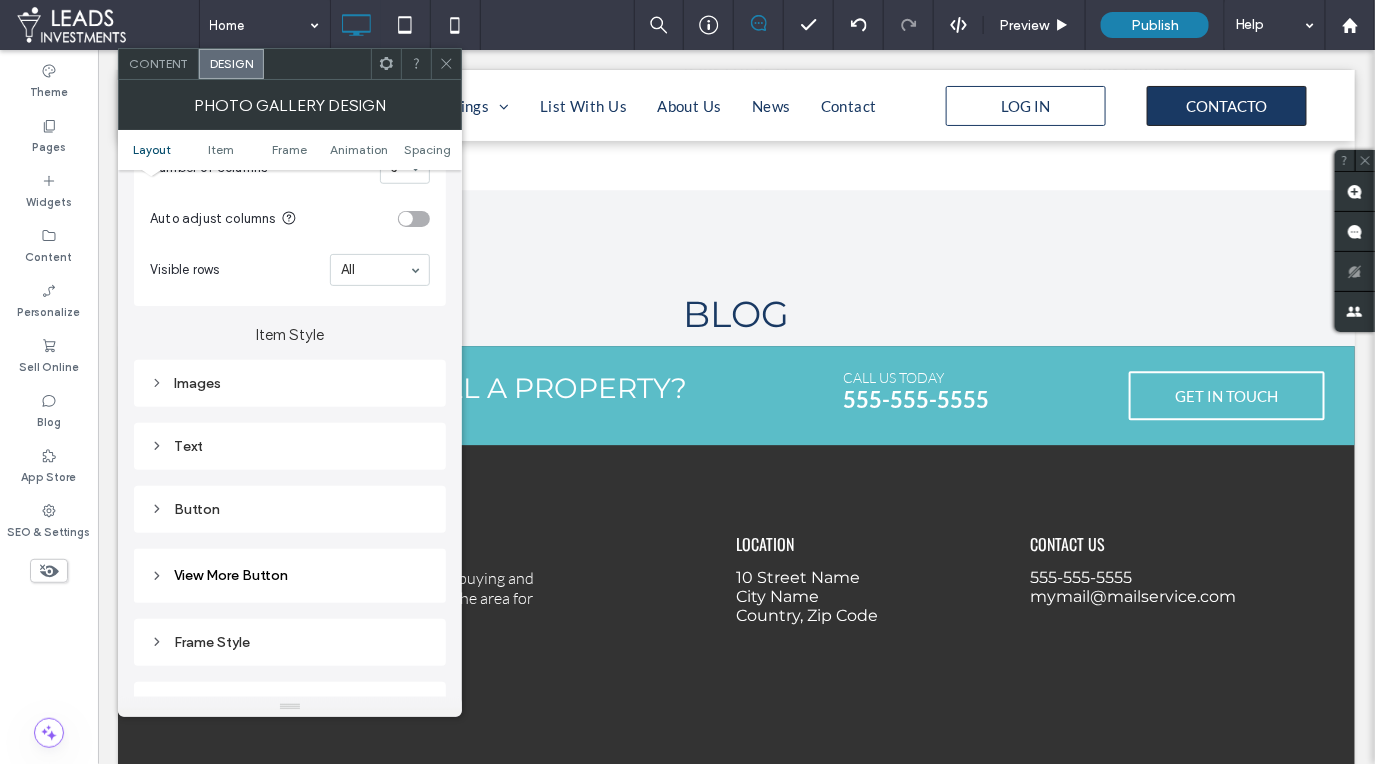click 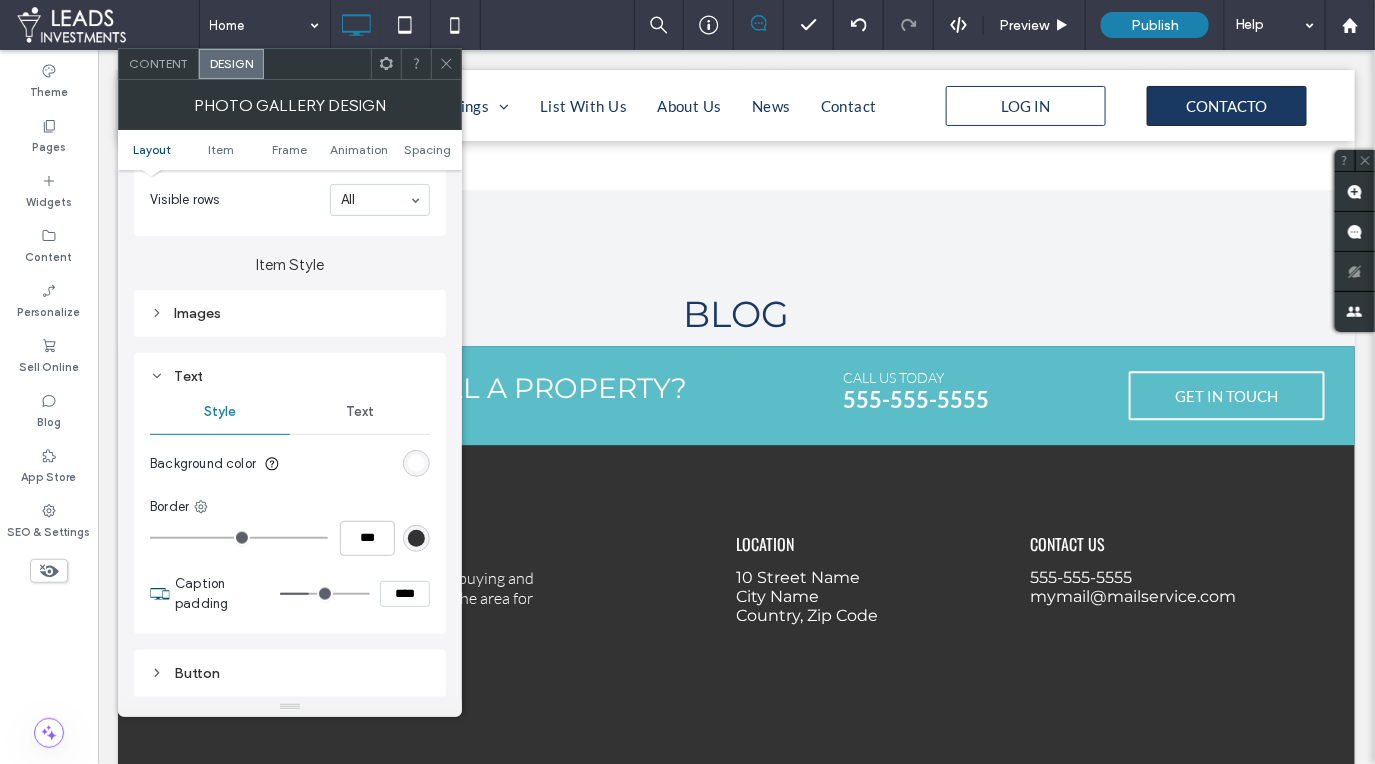 scroll, scrollTop: 668, scrollLeft: 0, axis: vertical 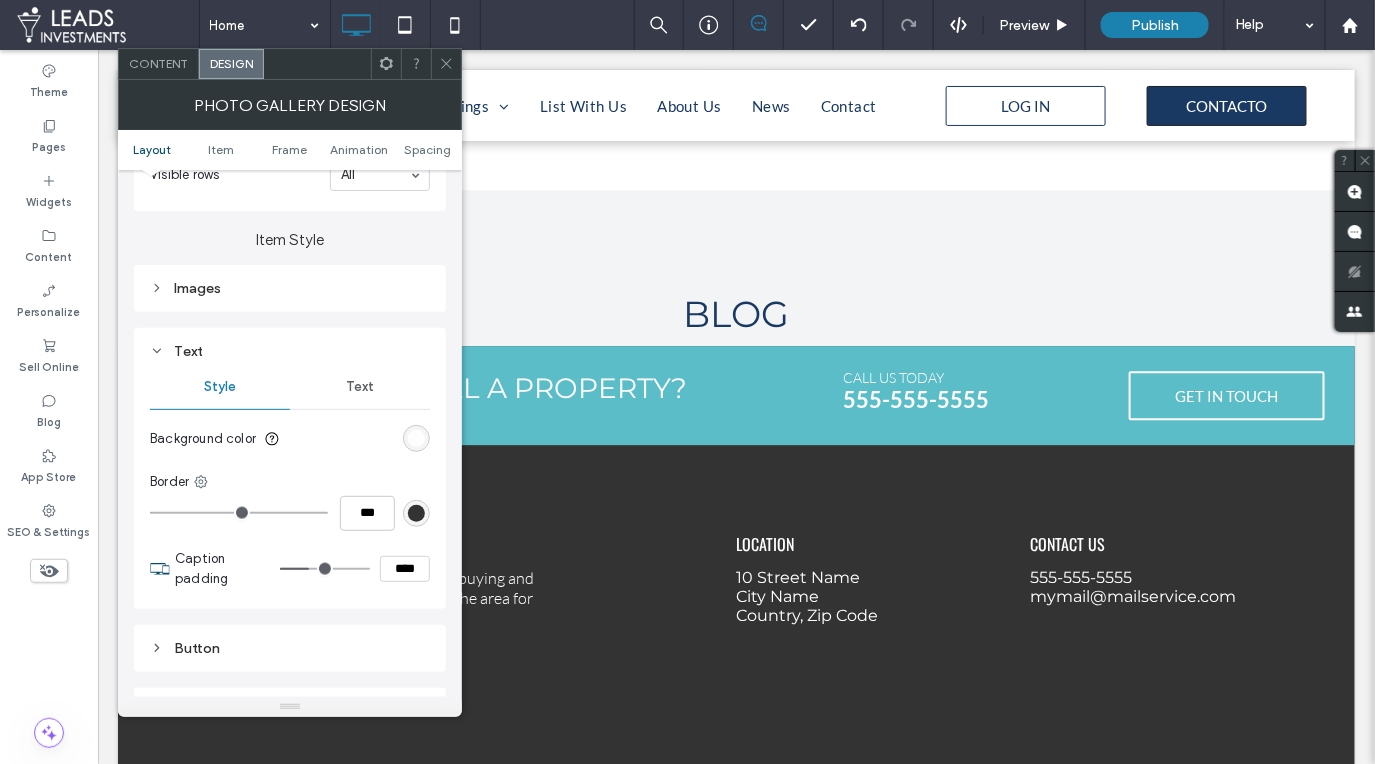 click on "Text" at bounding box center (360, 387) 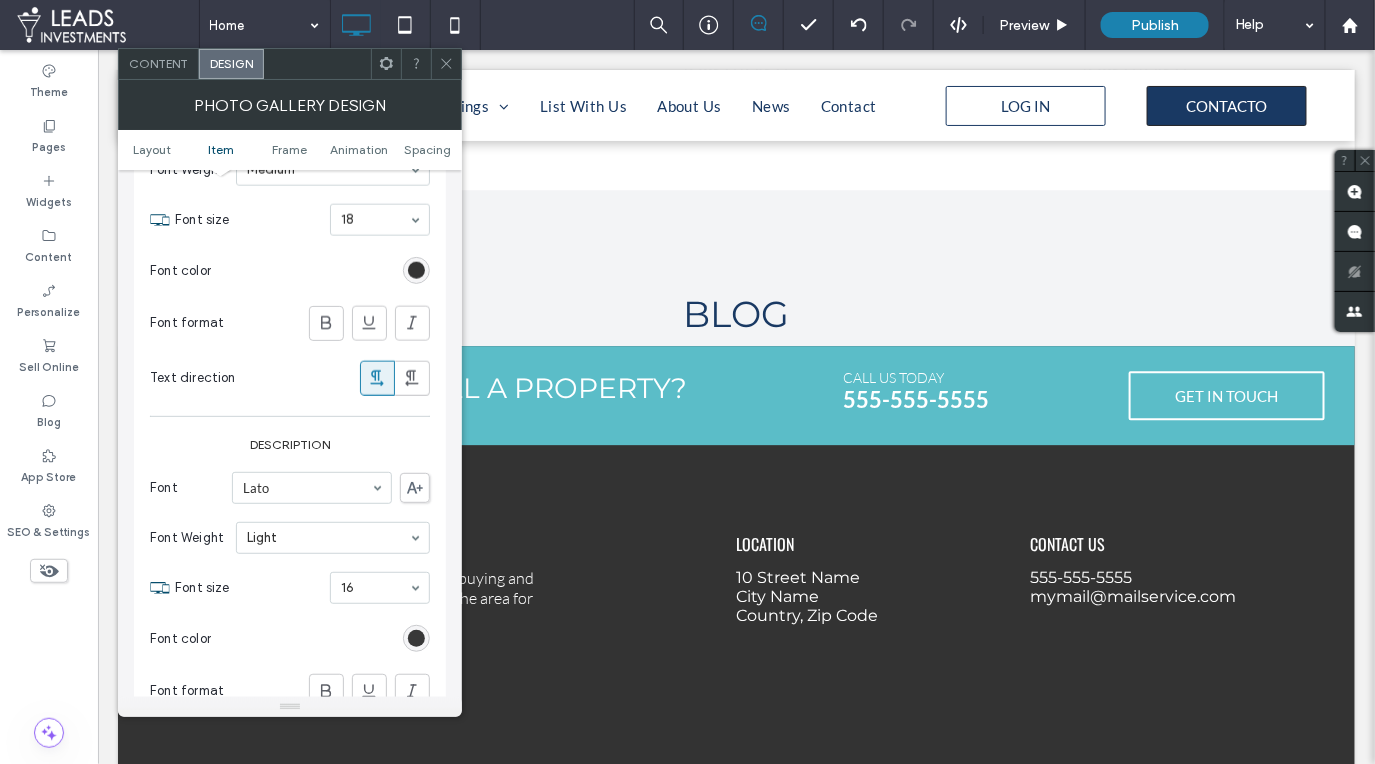 scroll, scrollTop: 1048, scrollLeft: 0, axis: vertical 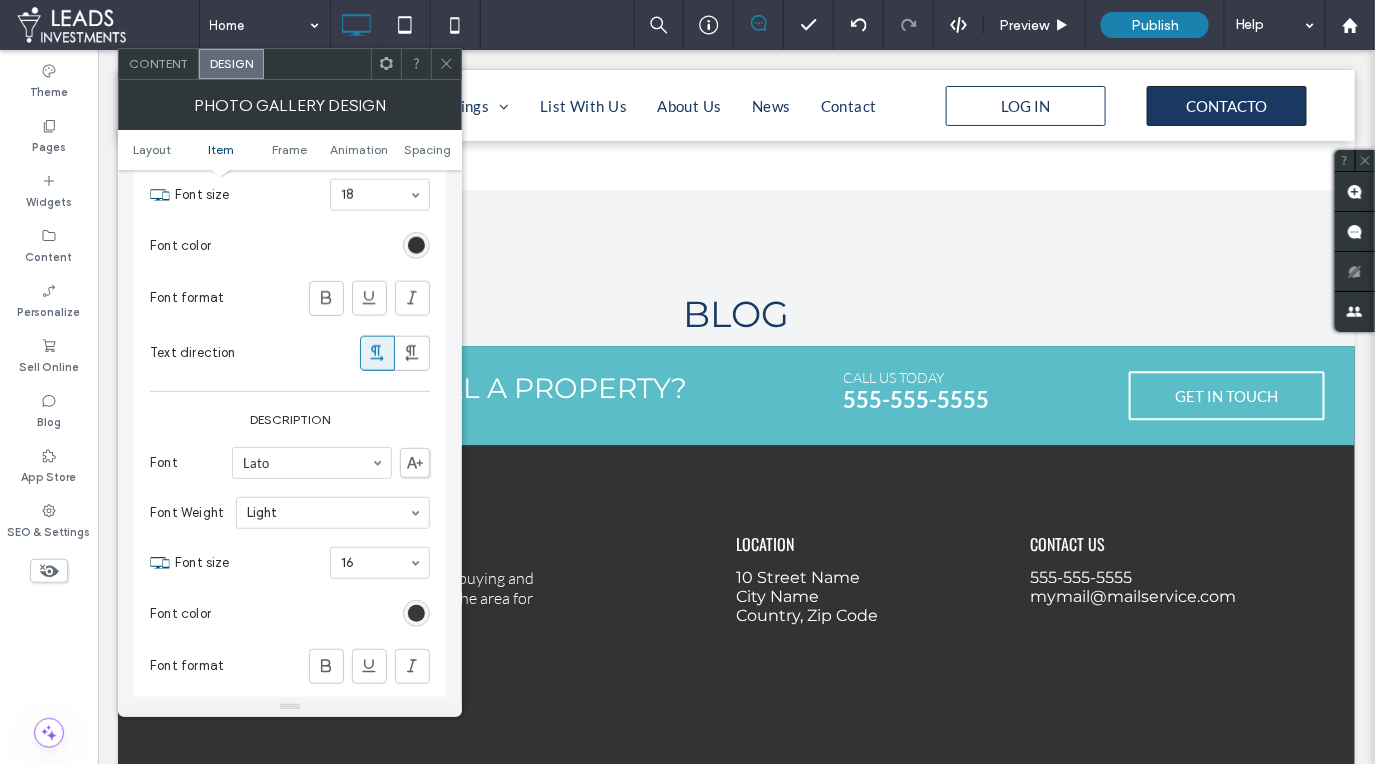 drag, startPoint x: 448, startPoint y: 64, endPoint x: 456, endPoint y: 202, distance: 138.23169 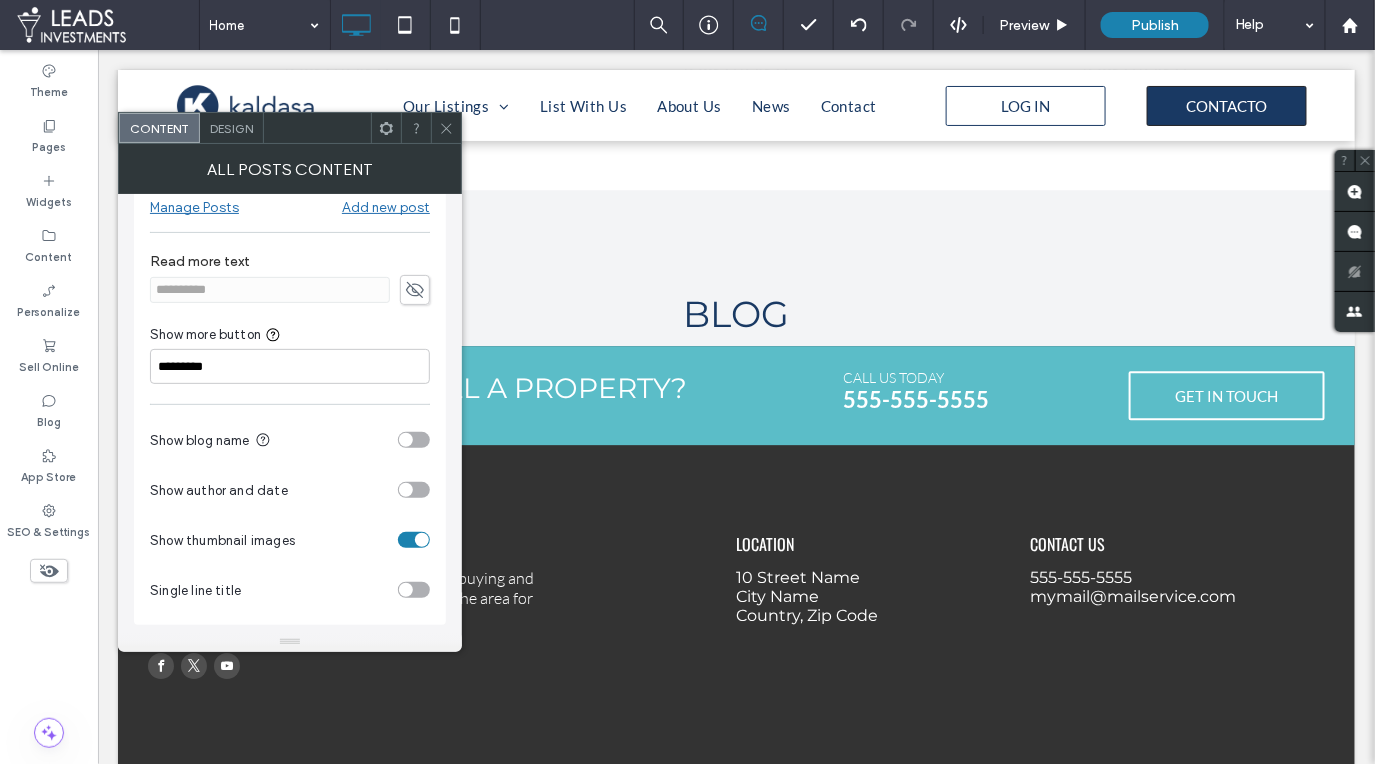 scroll, scrollTop: 0, scrollLeft: 0, axis: both 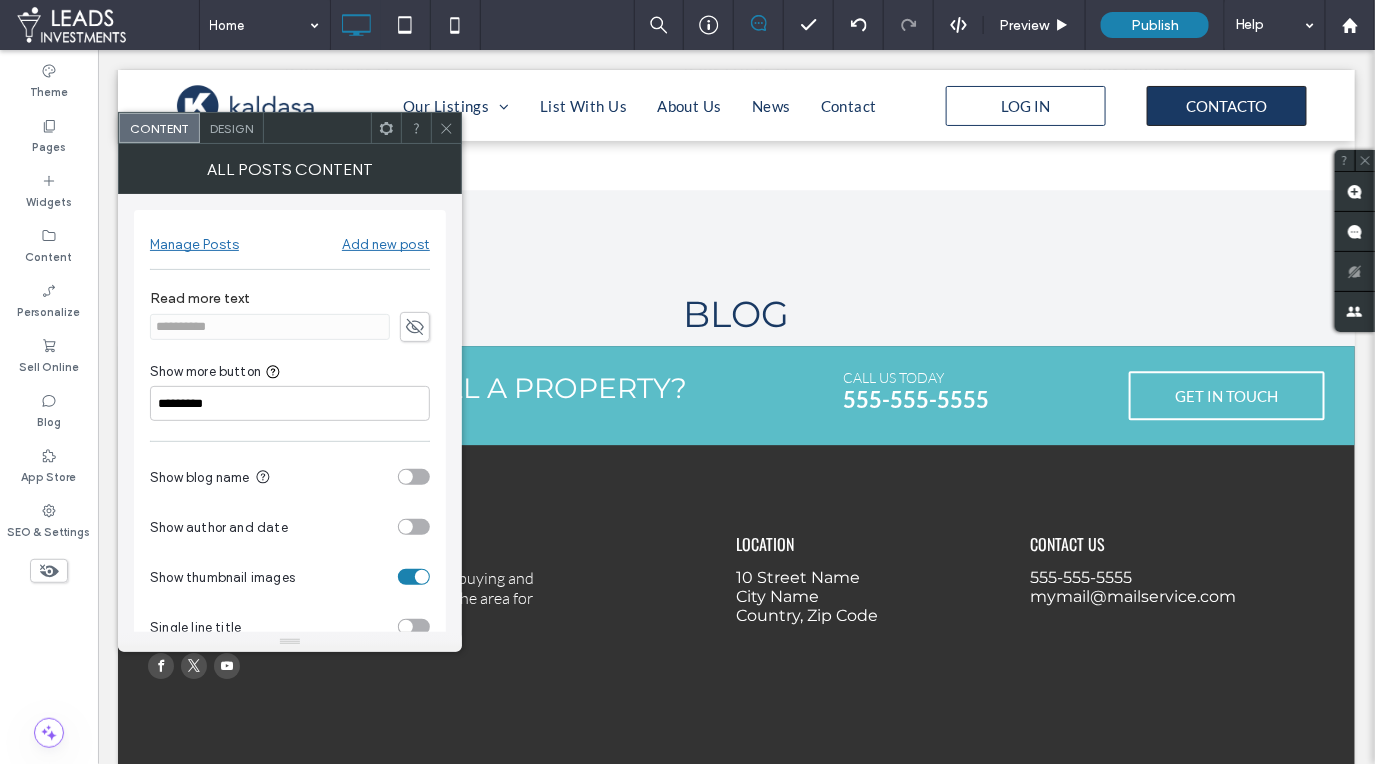 click 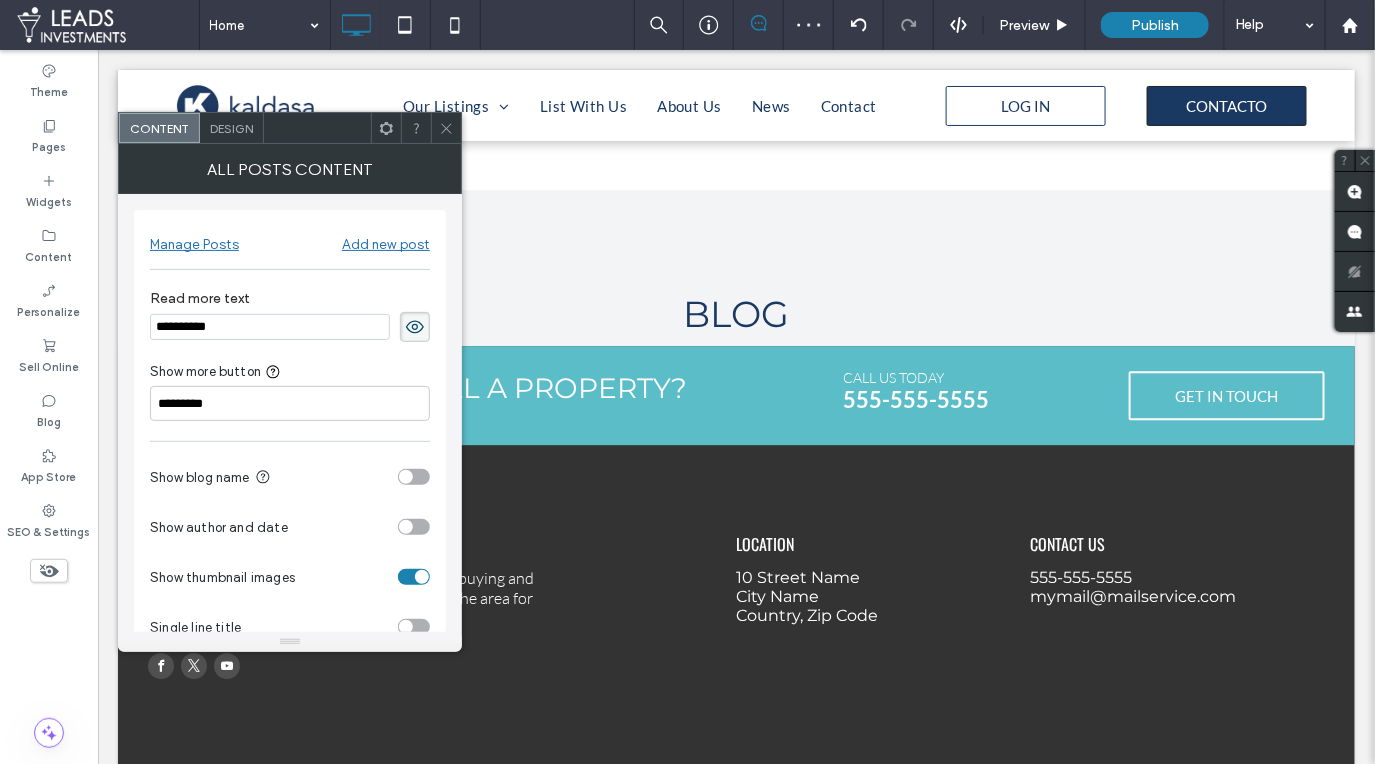 drag, startPoint x: 209, startPoint y: 326, endPoint x: 124, endPoint y: 324, distance: 85.02353 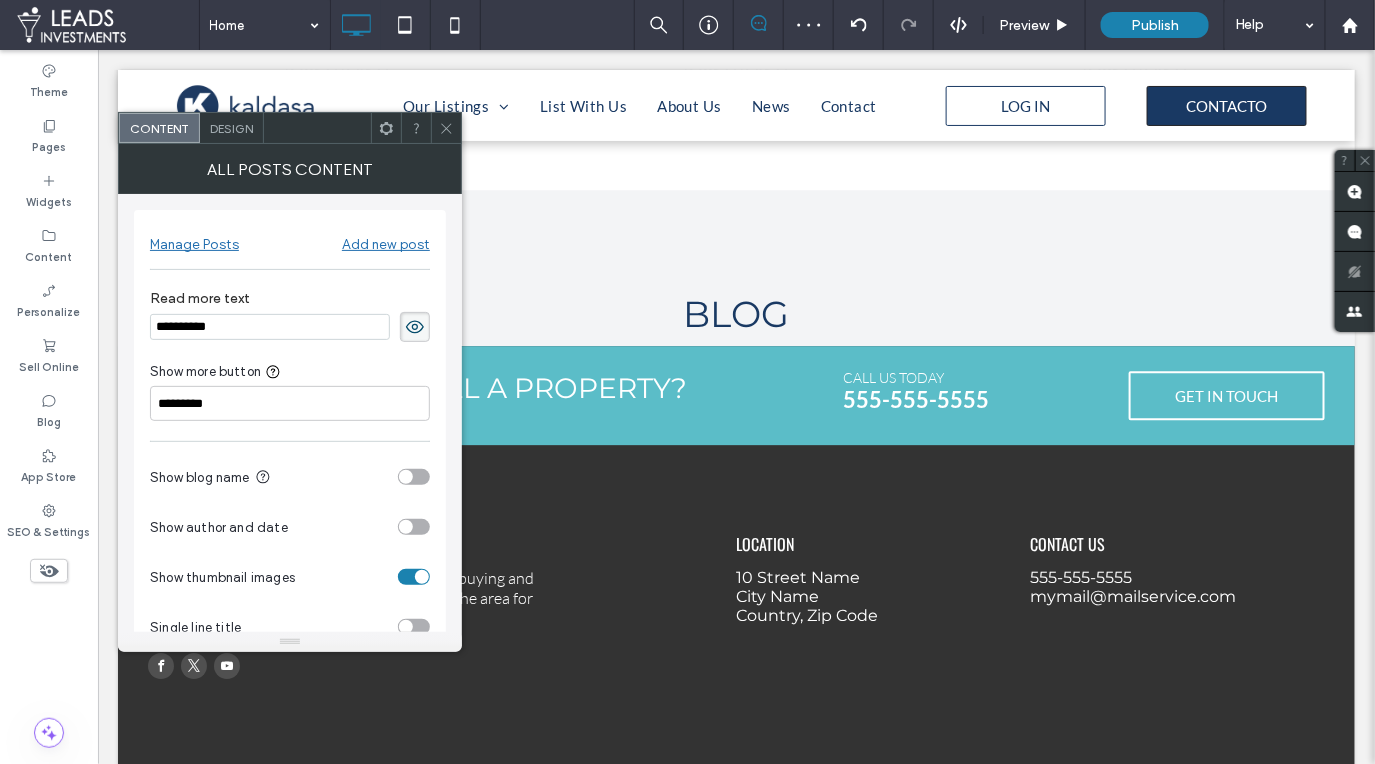 click on "**********" at bounding box center [290, 413] 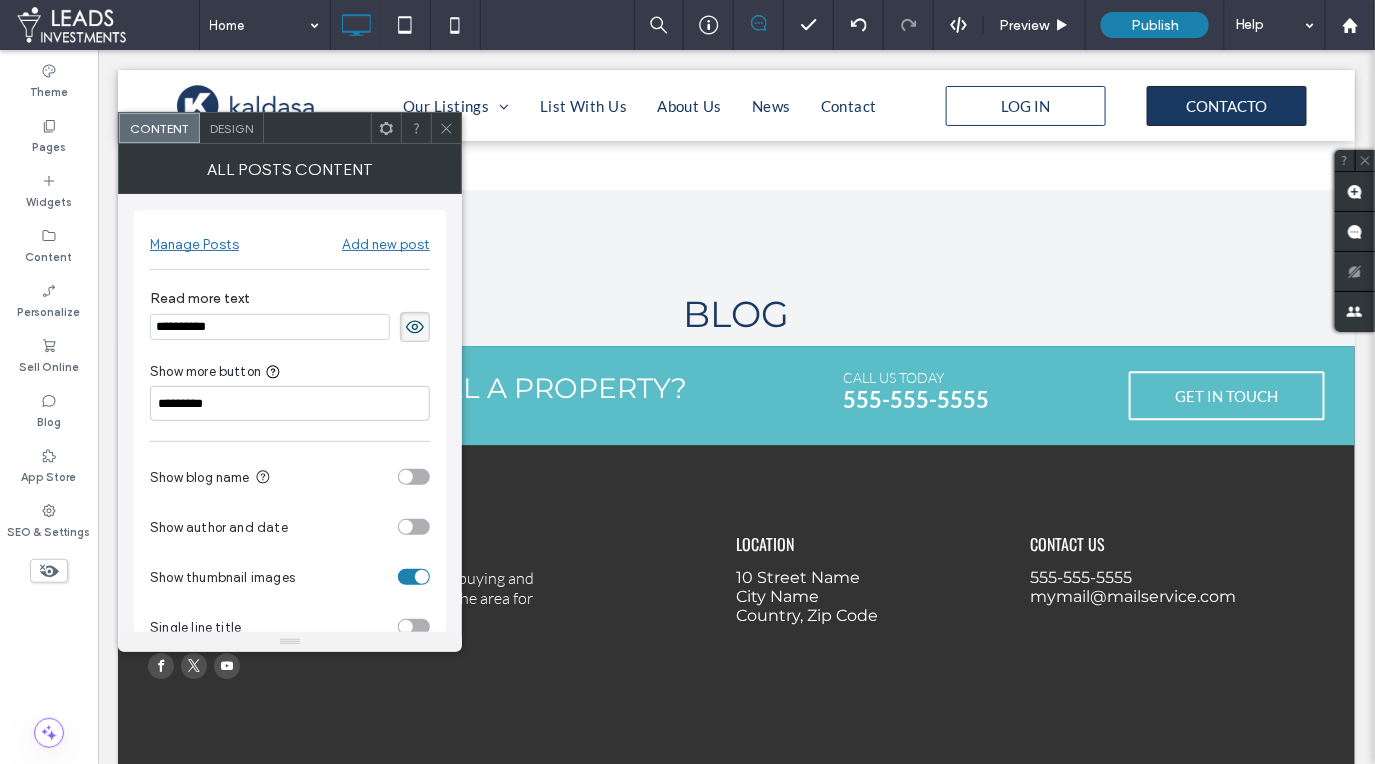 type on "**********" 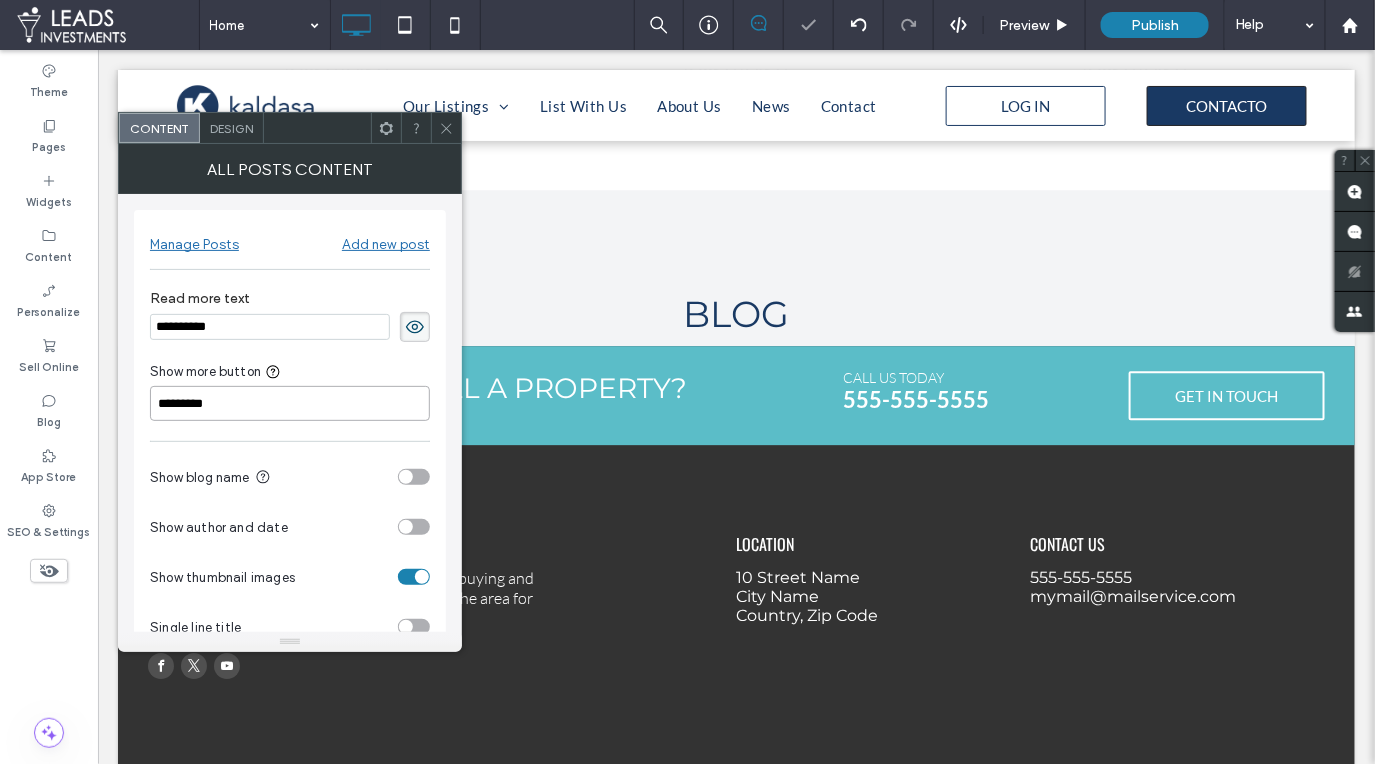 click on "*********" at bounding box center [290, 403] 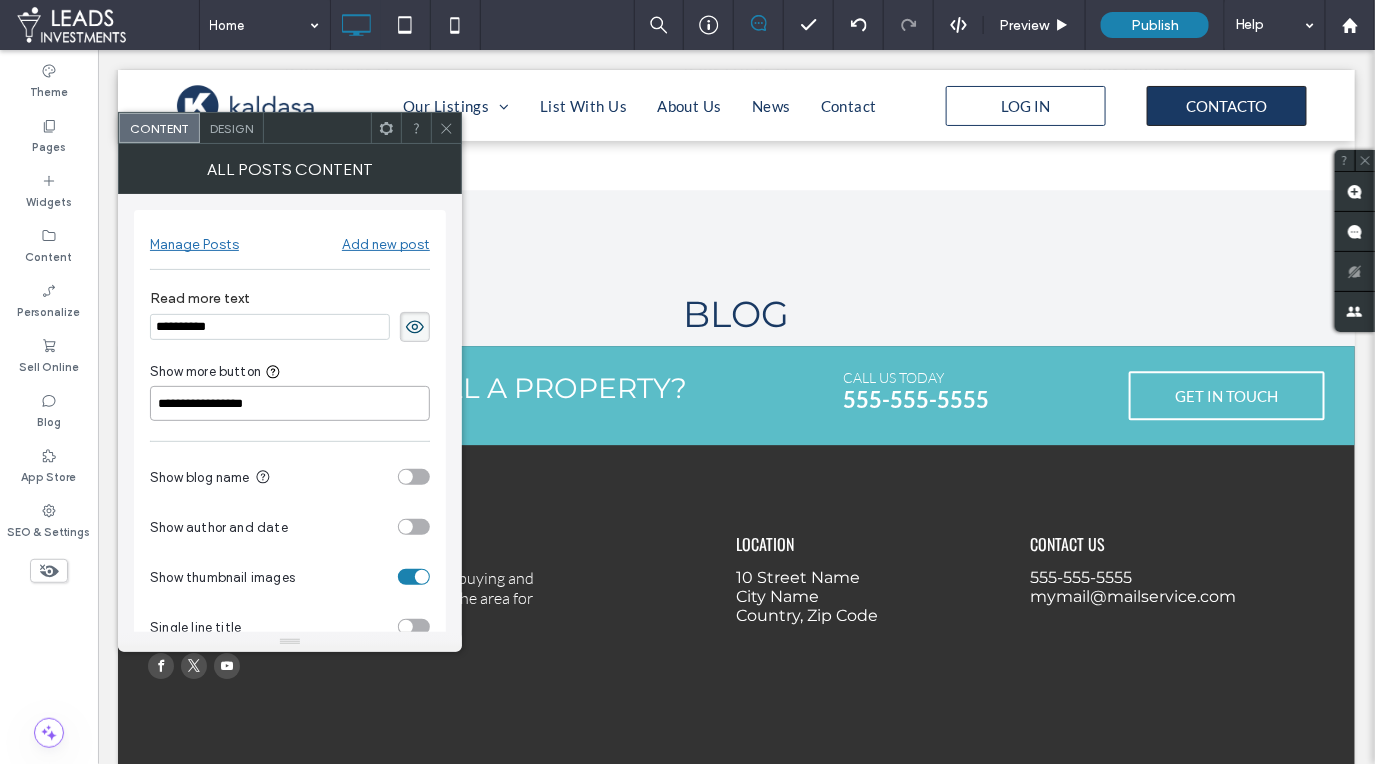 scroll, scrollTop: 37, scrollLeft: 0, axis: vertical 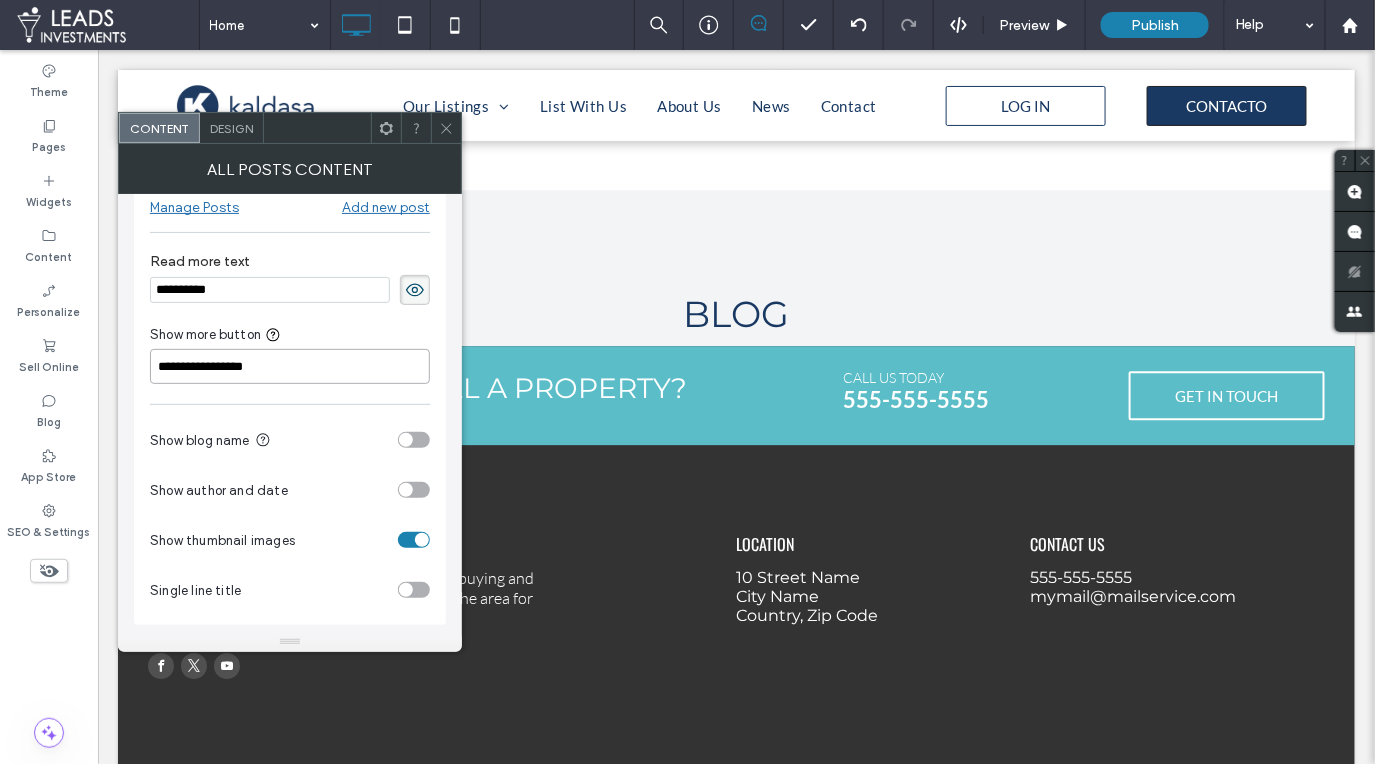 type on "**********" 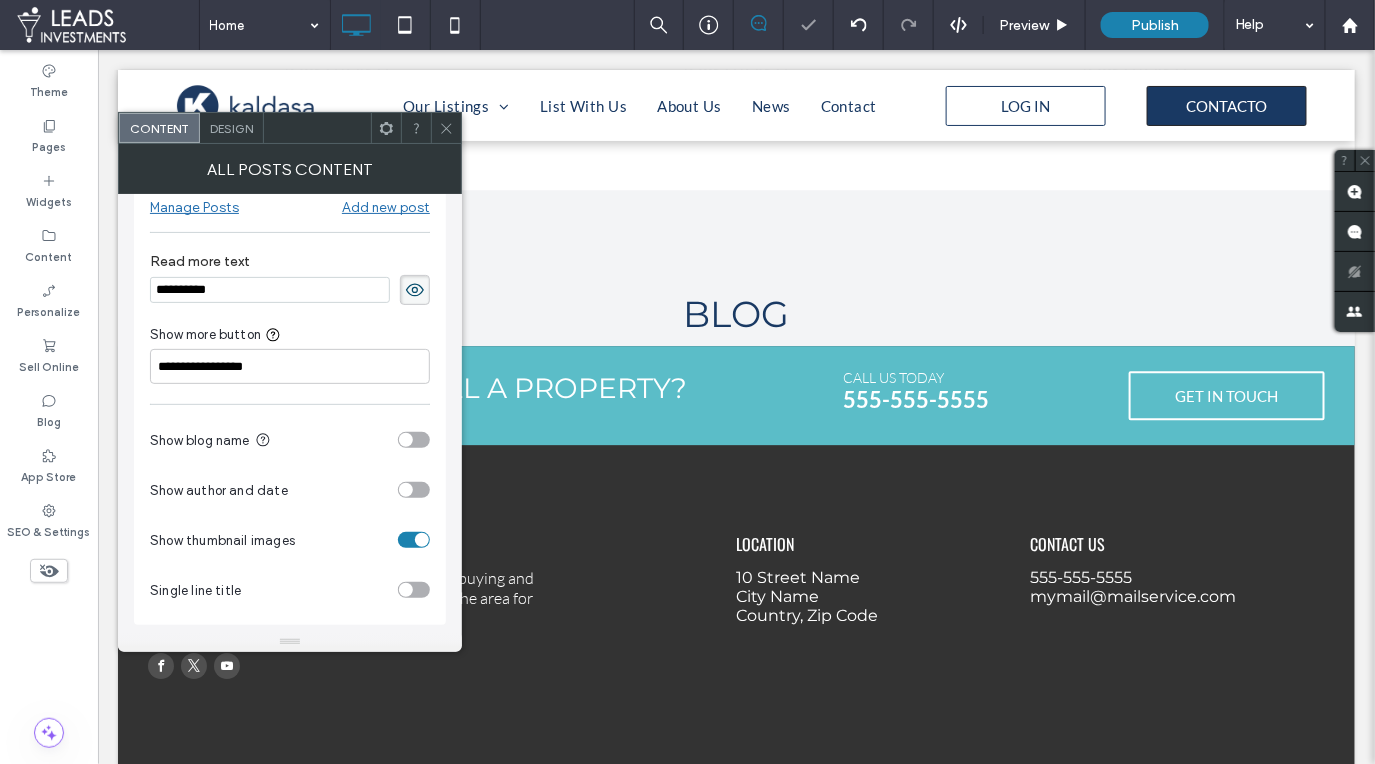 click at bounding box center (414, 440) 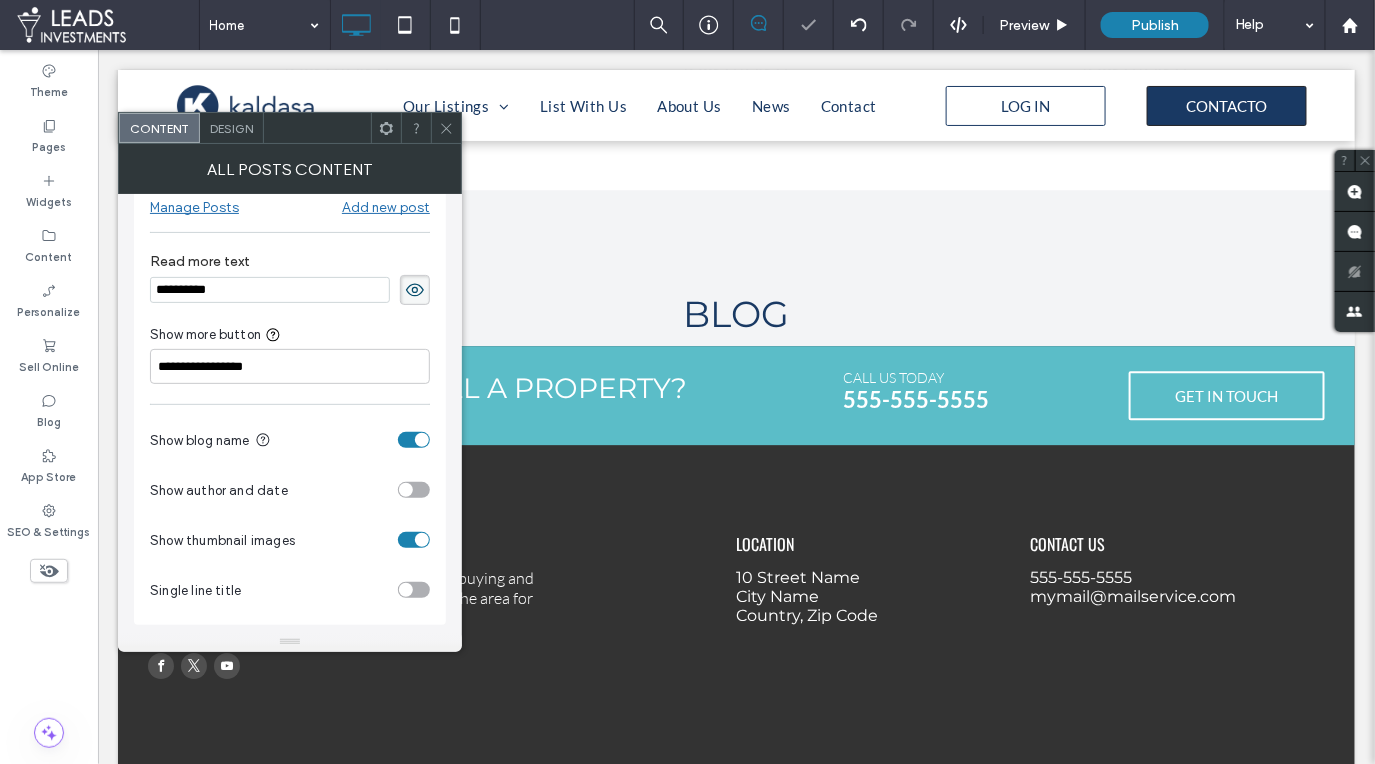 click at bounding box center [422, 440] 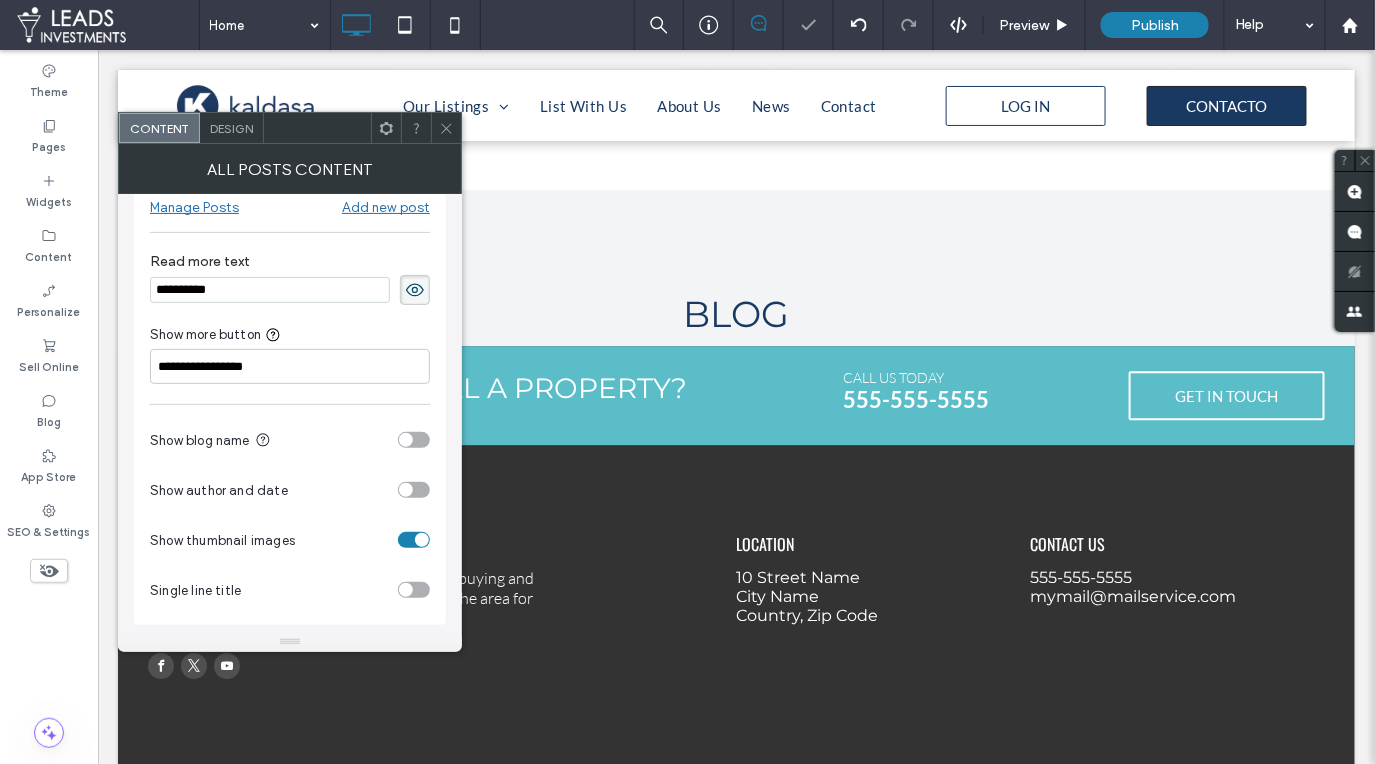click at bounding box center (414, 490) 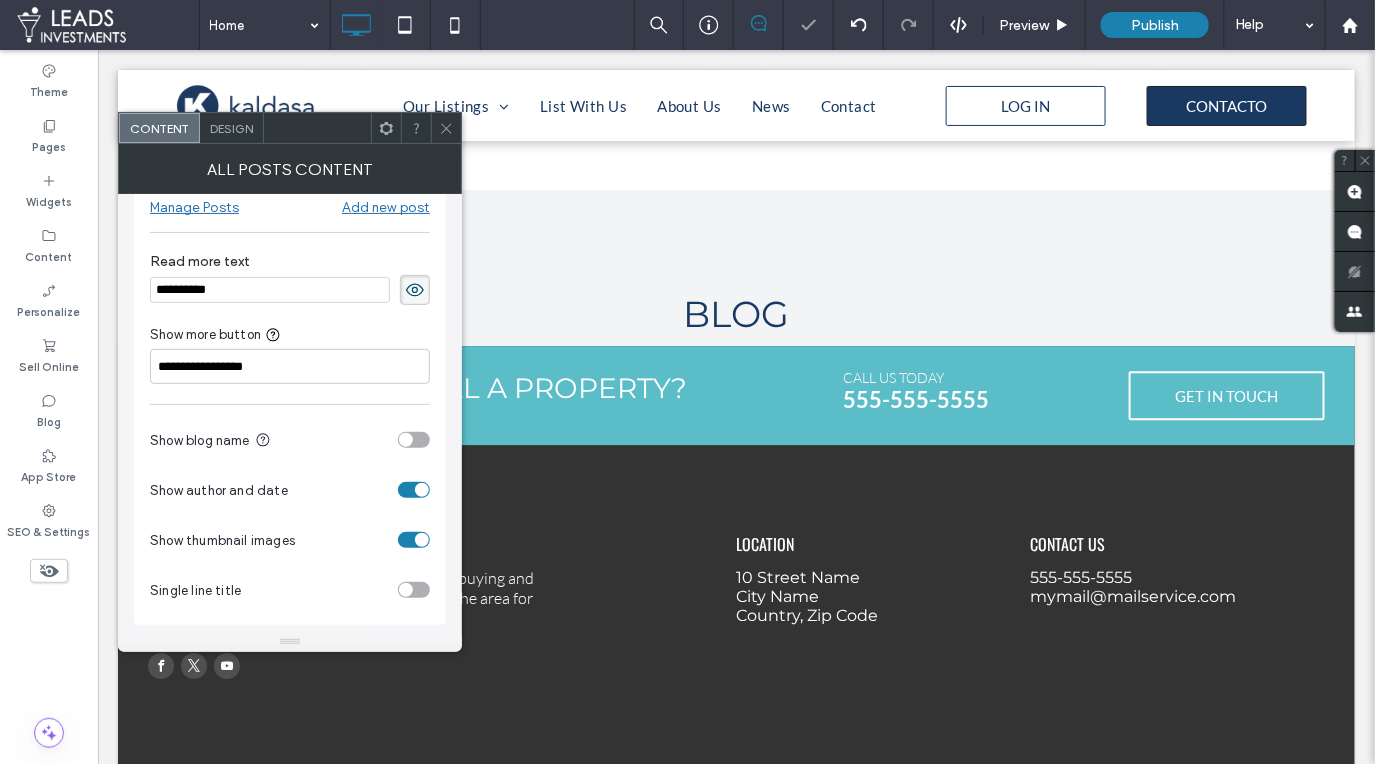 click at bounding box center [422, 490] 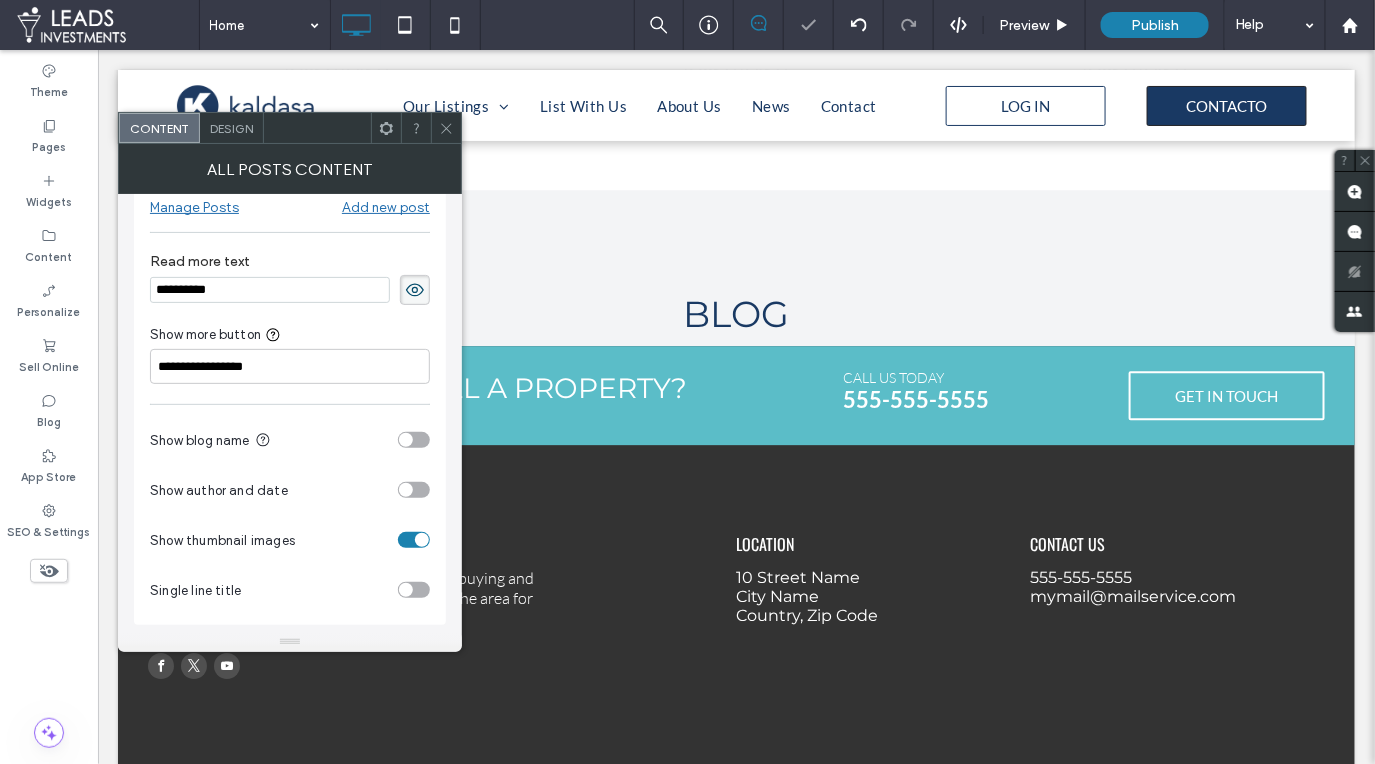 click at bounding box center [414, 590] 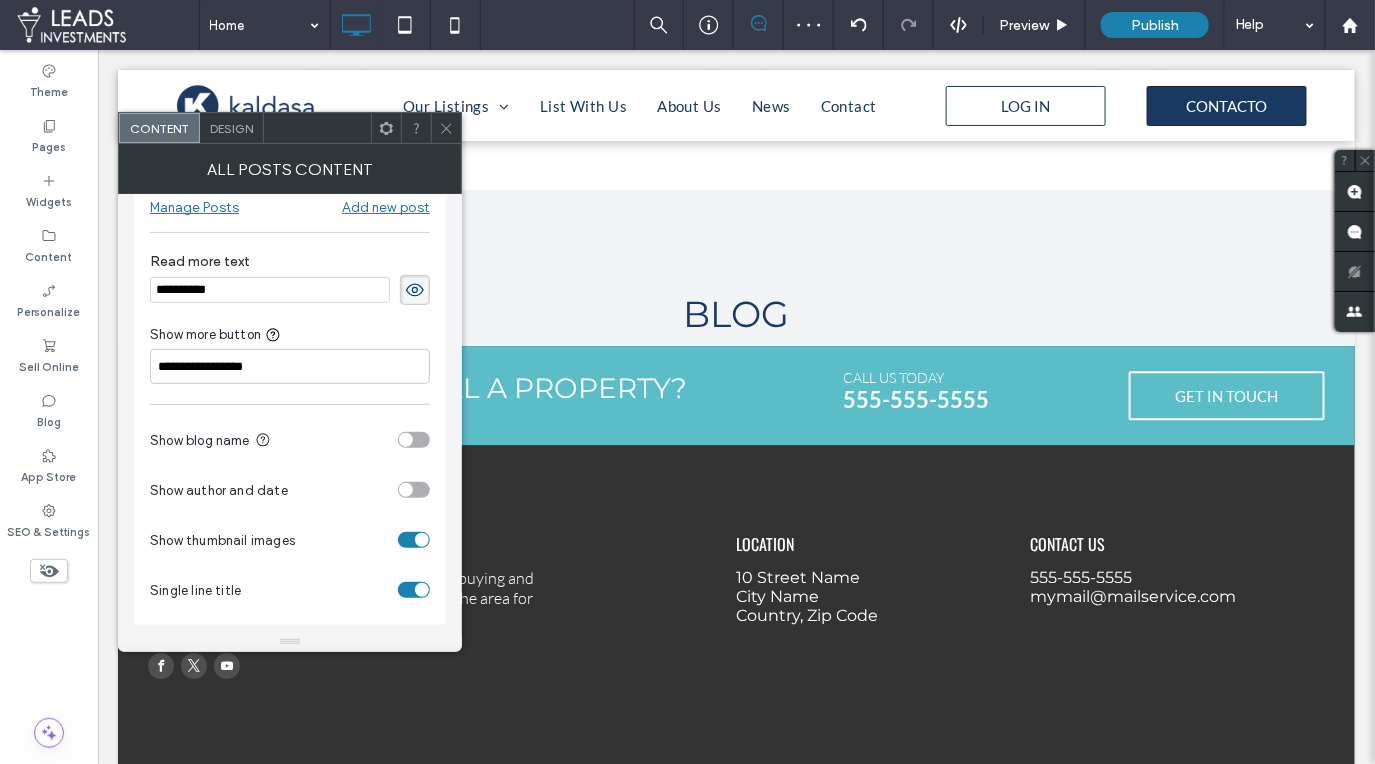 click at bounding box center [422, 590] 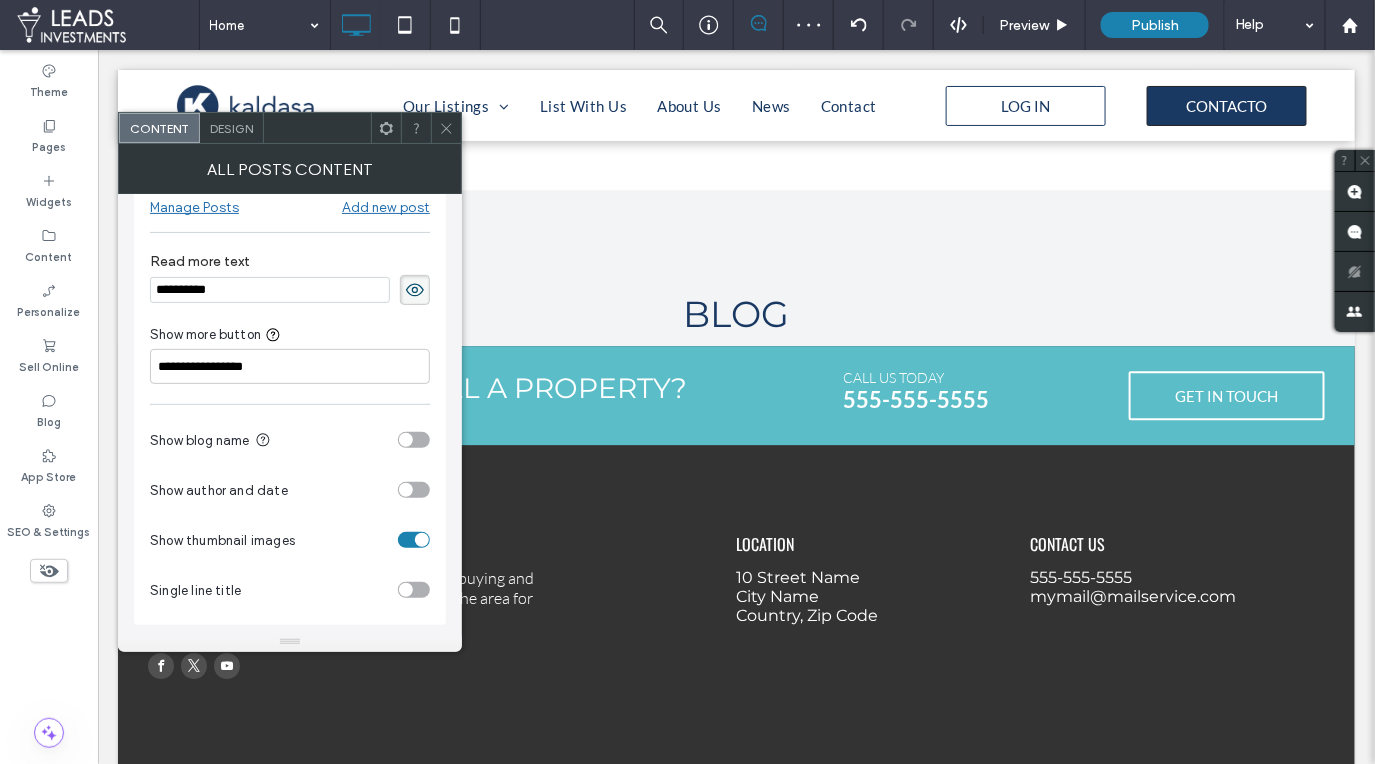 scroll, scrollTop: 0, scrollLeft: 0, axis: both 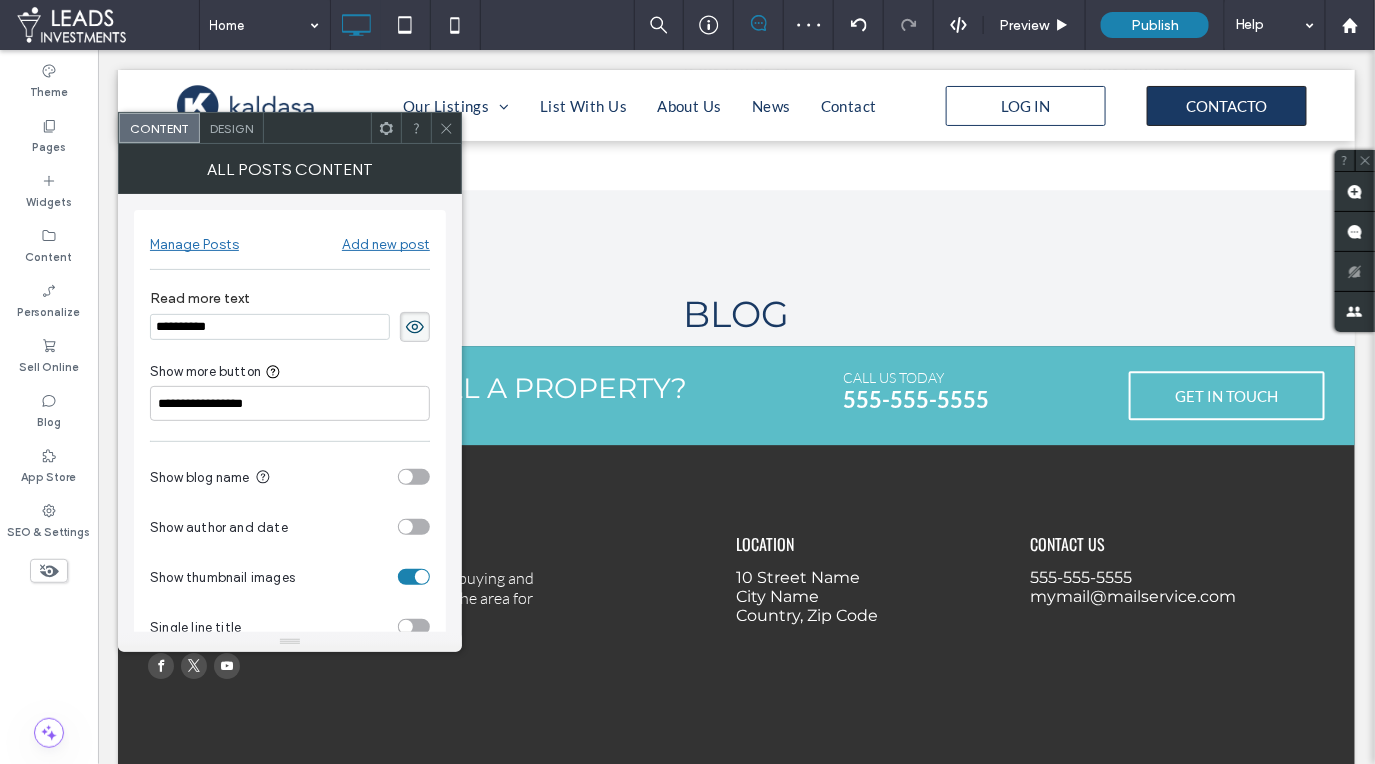 click on "Design" at bounding box center [231, 128] 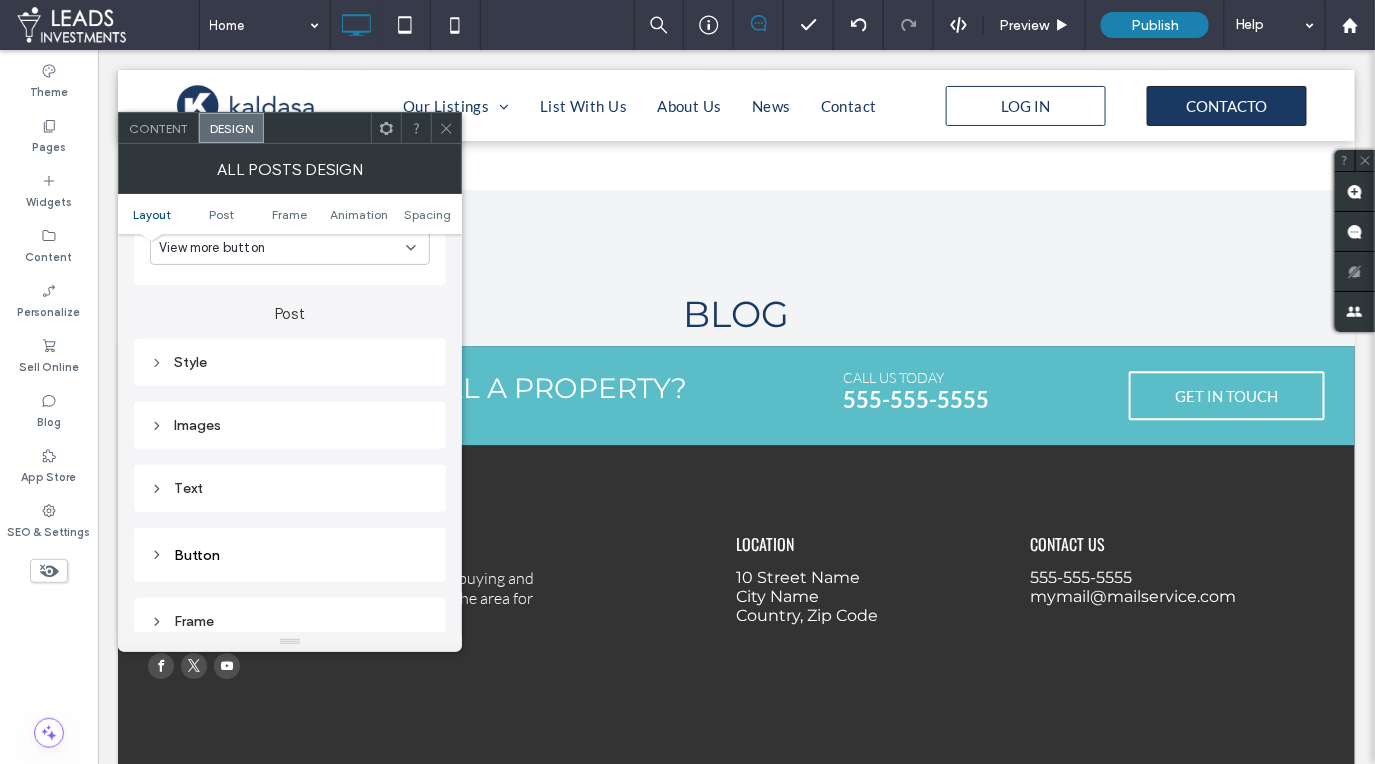 scroll, scrollTop: 524, scrollLeft: 0, axis: vertical 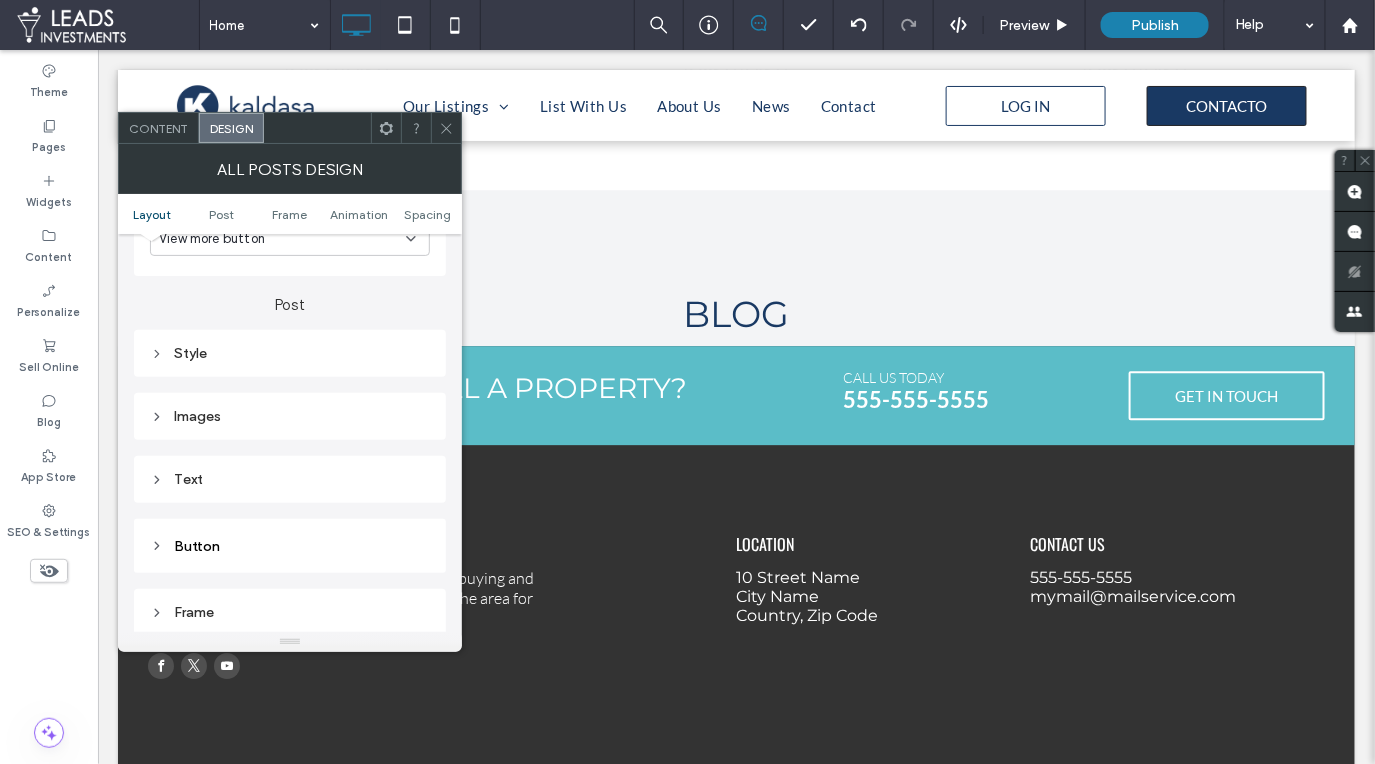click 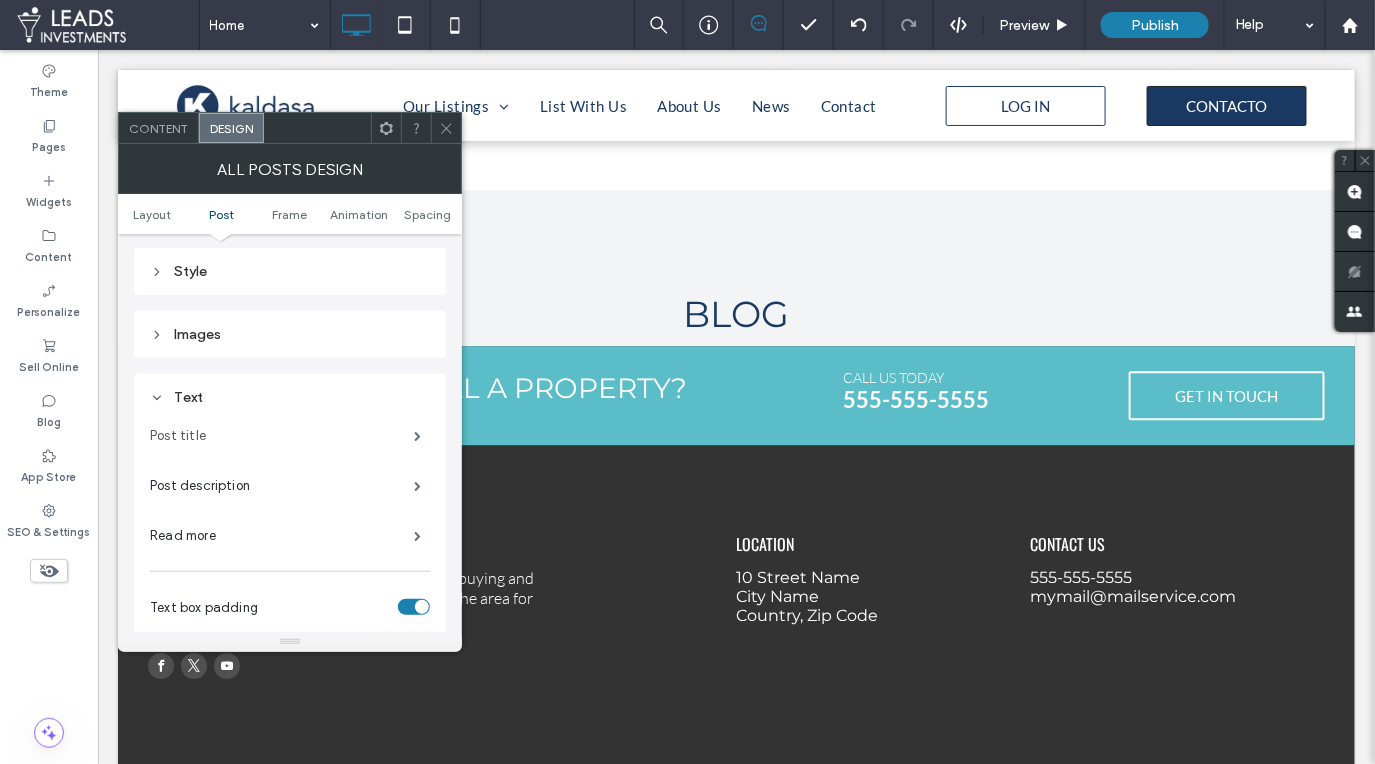 scroll, scrollTop: 607, scrollLeft: 0, axis: vertical 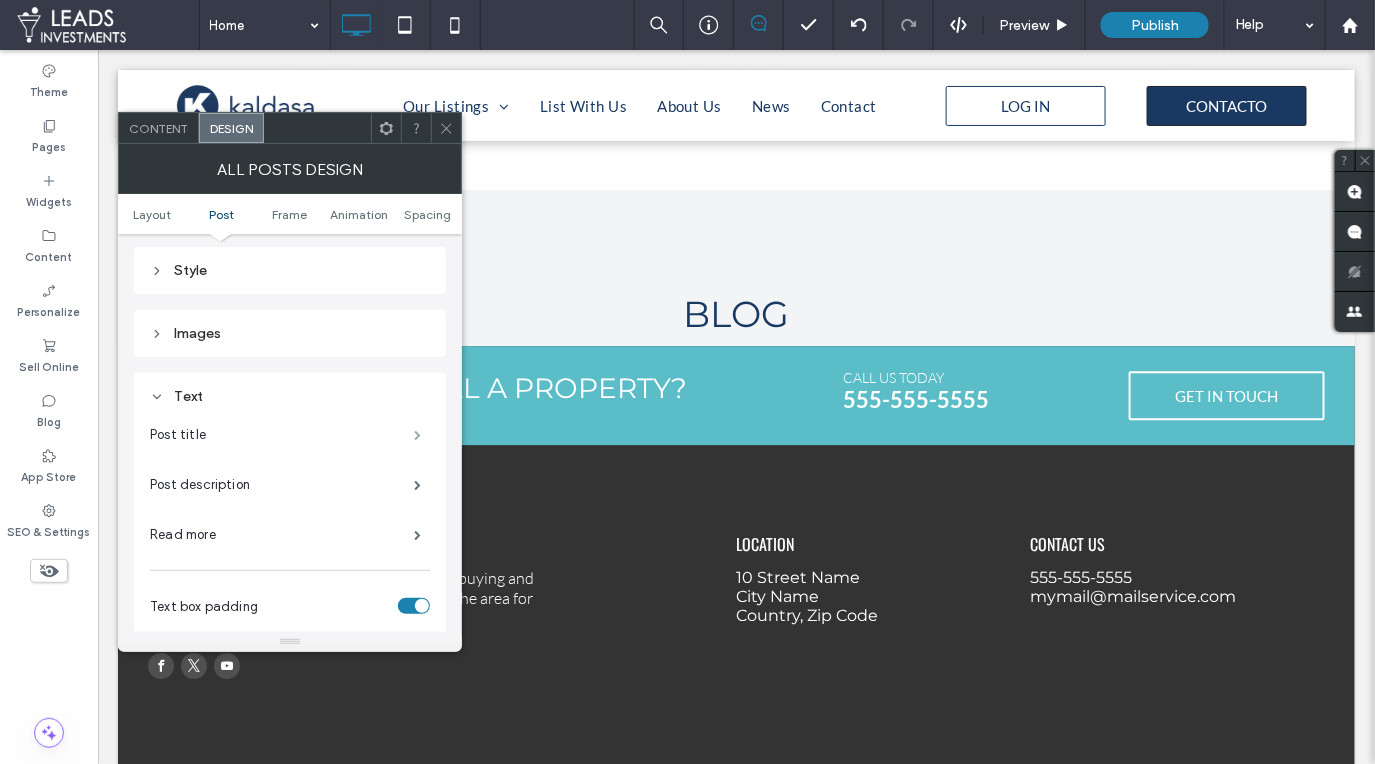 click at bounding box center [417, 435] 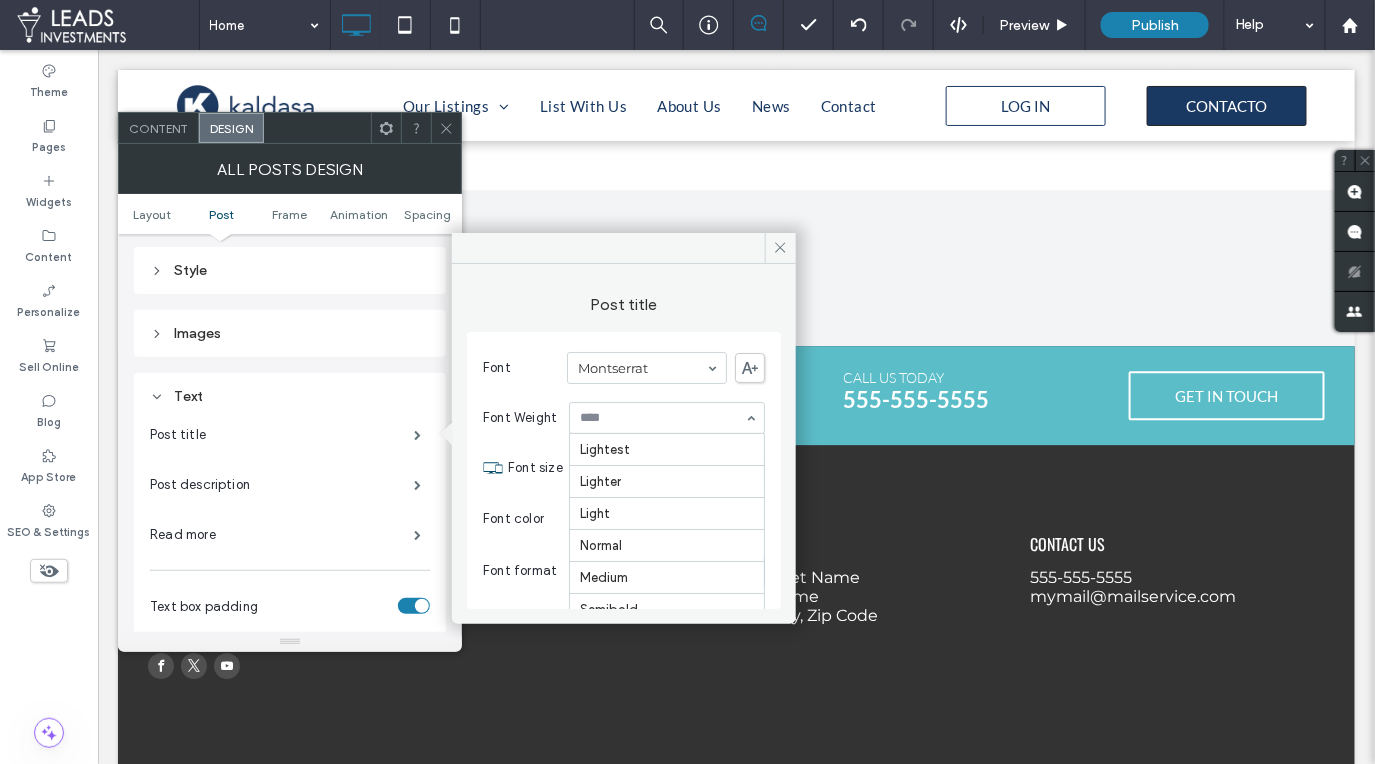 scroll, scrollTop: 90, scrollLeft: 0, axis: vertical 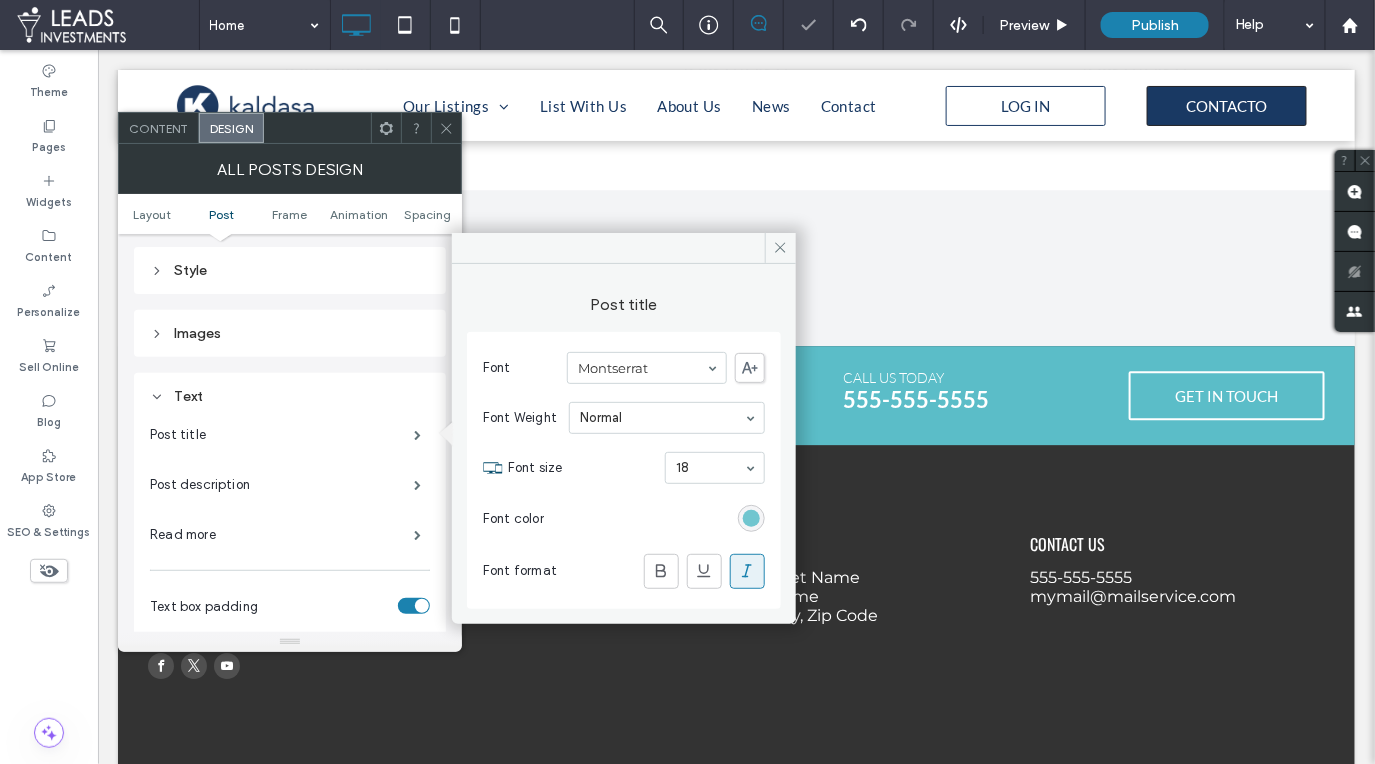 click at bounding box center [751, 518] 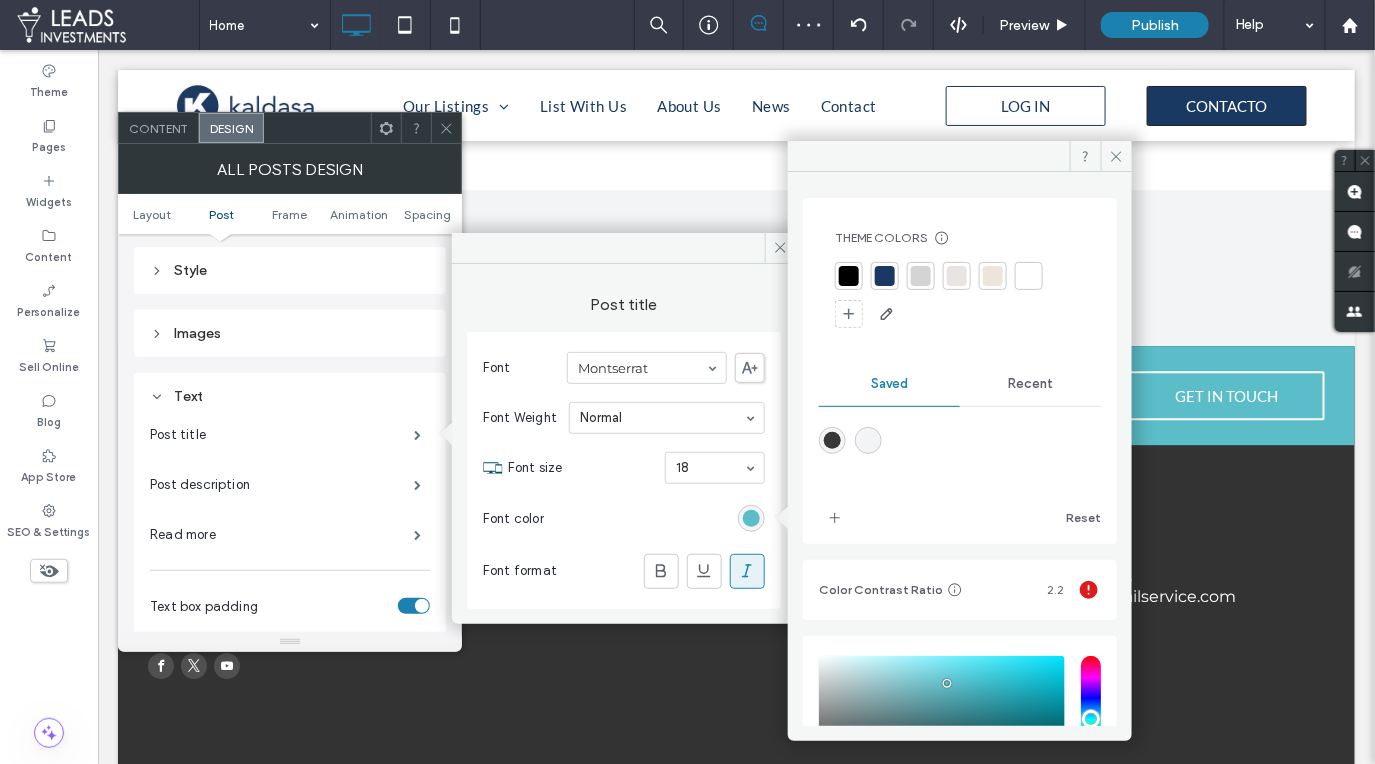 click at bounding box center (885, 276) 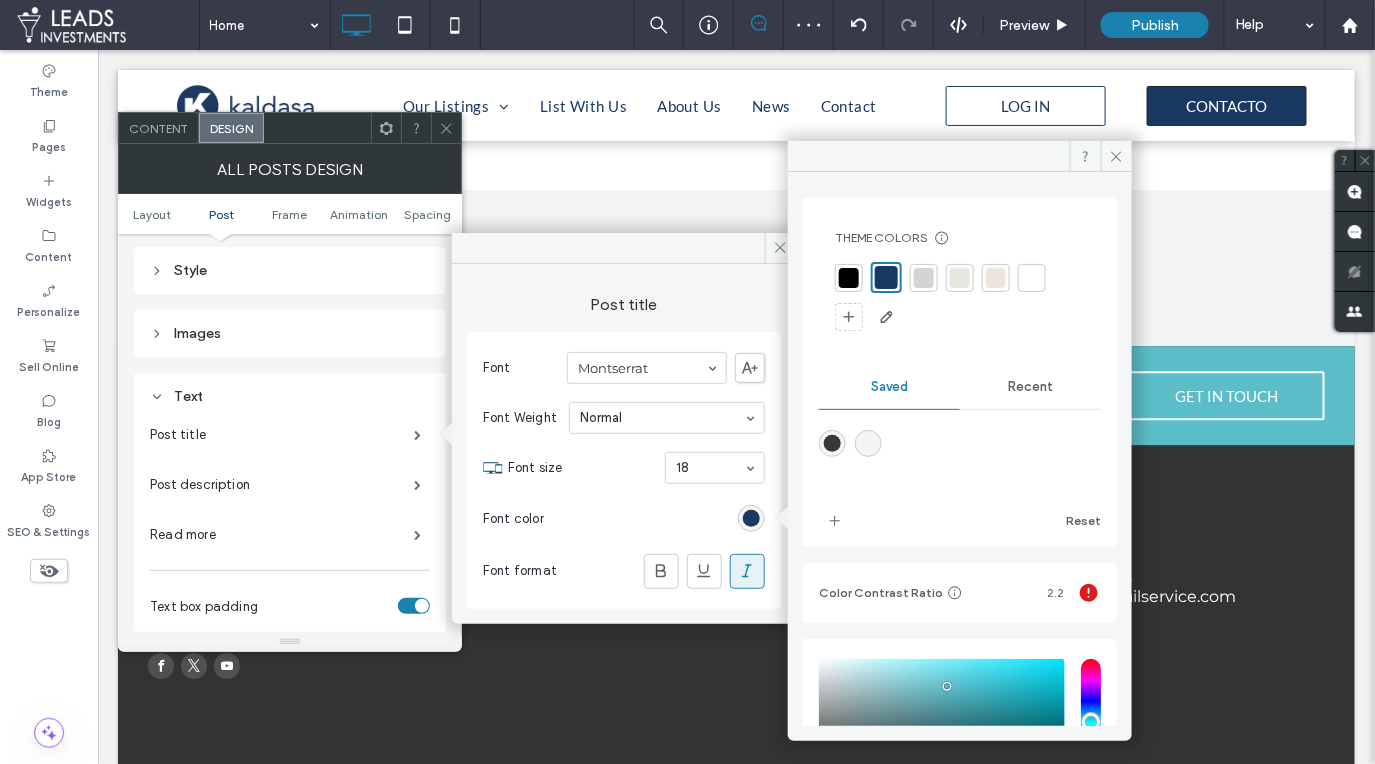 click 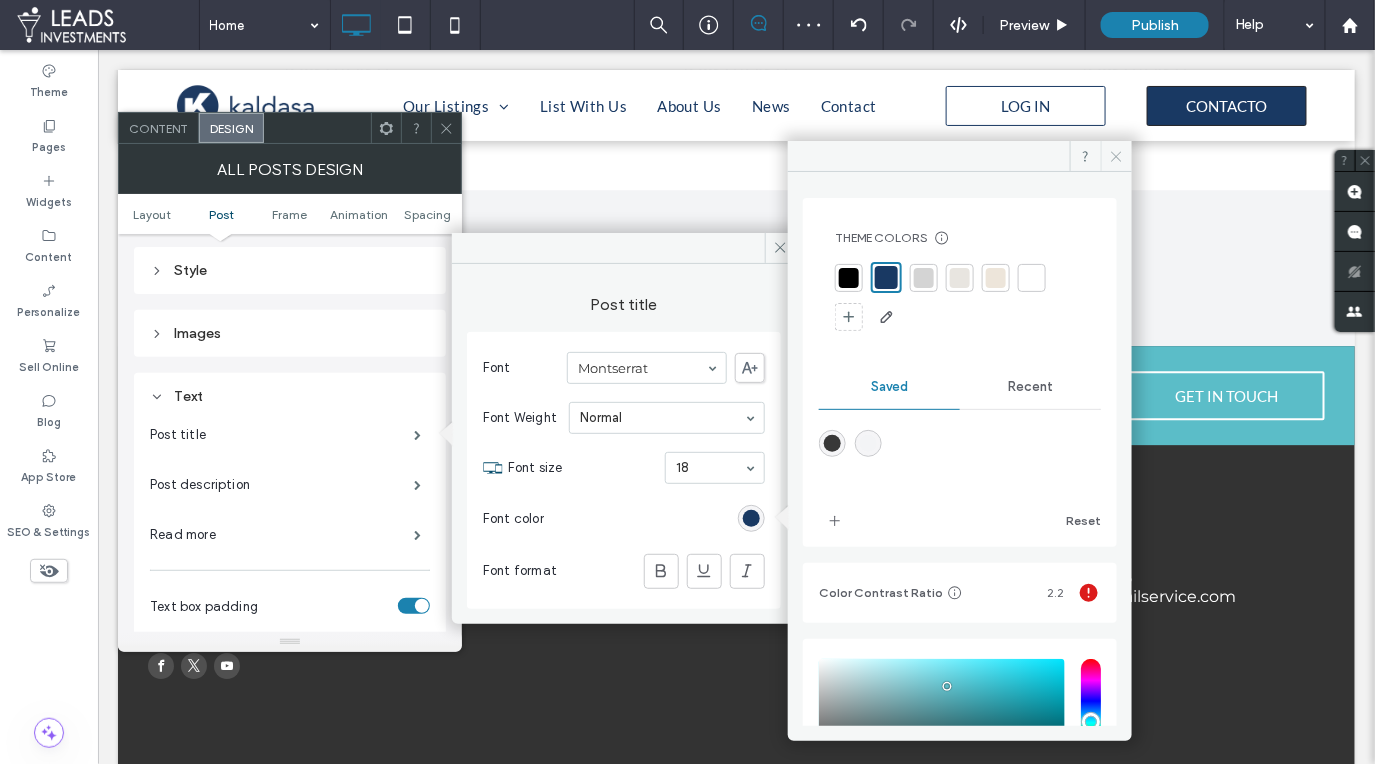 click 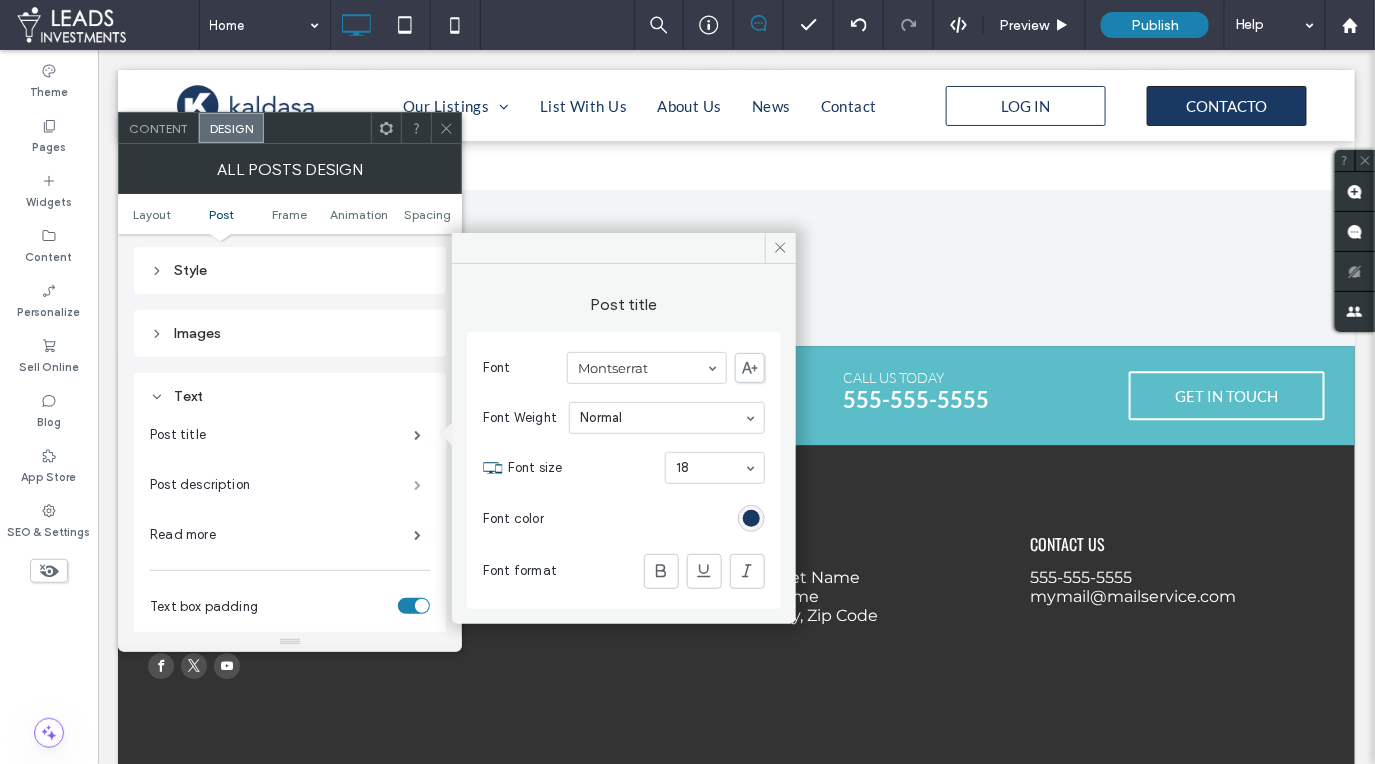 click at bounding box center (417, 485) 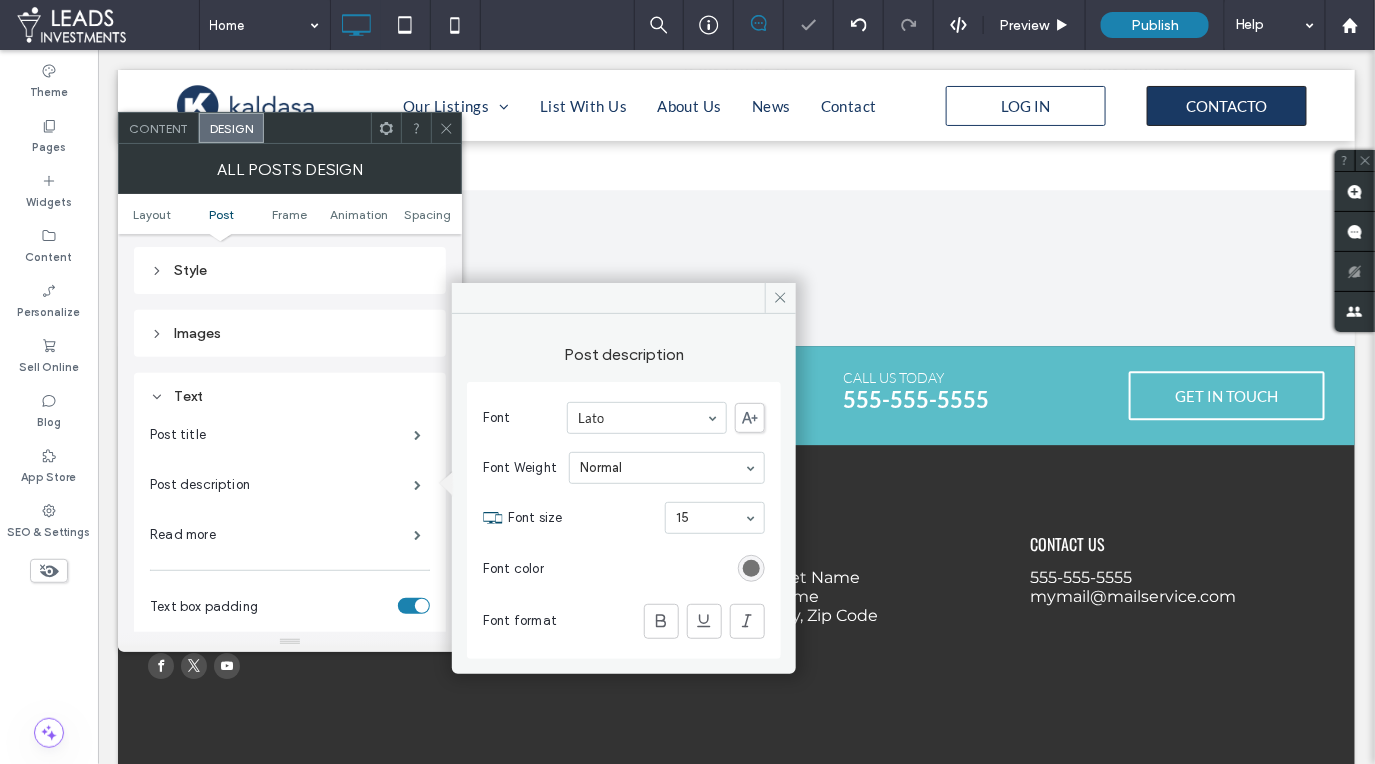 click at bounding box center (667, 468) 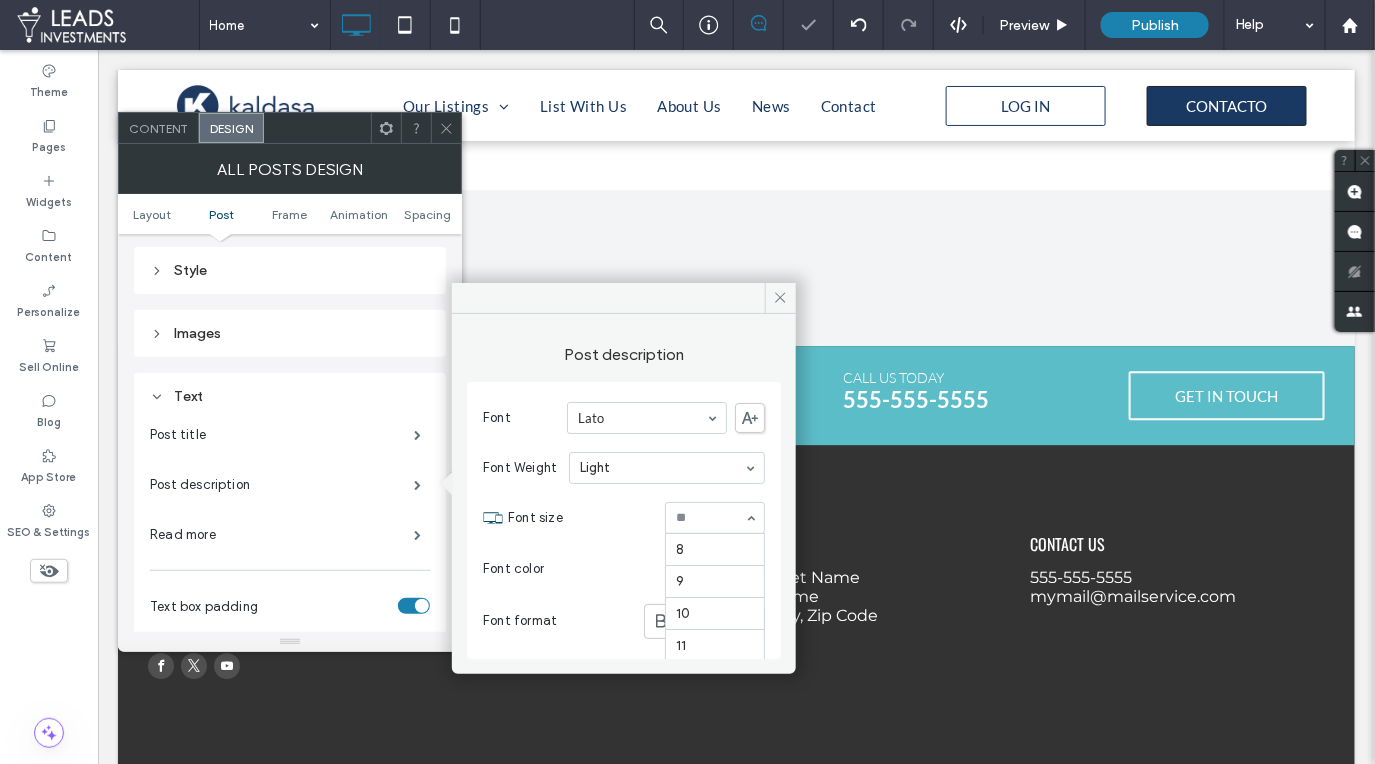 scroll, scrollTop: 192, scrollLeft: 0, axis: vertical 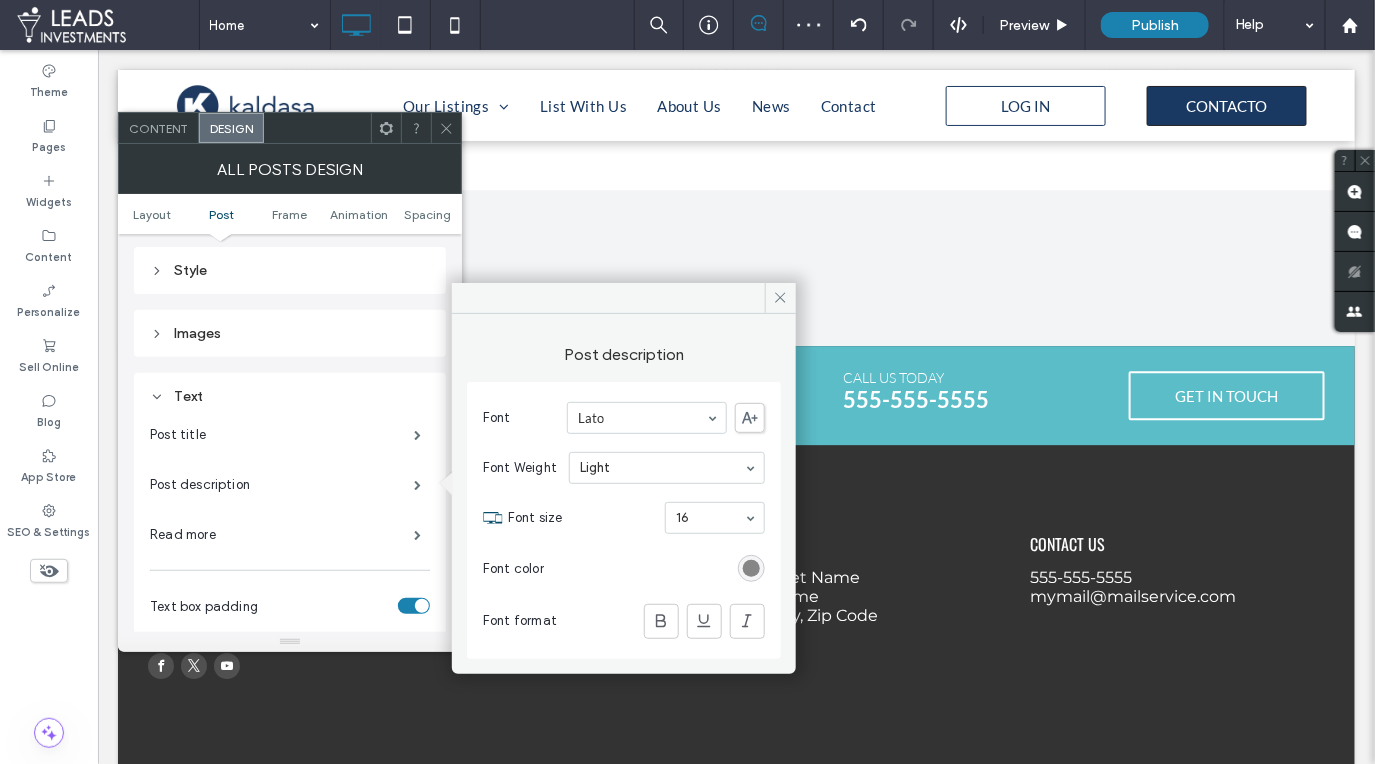 click at bounding box center [751, 568] 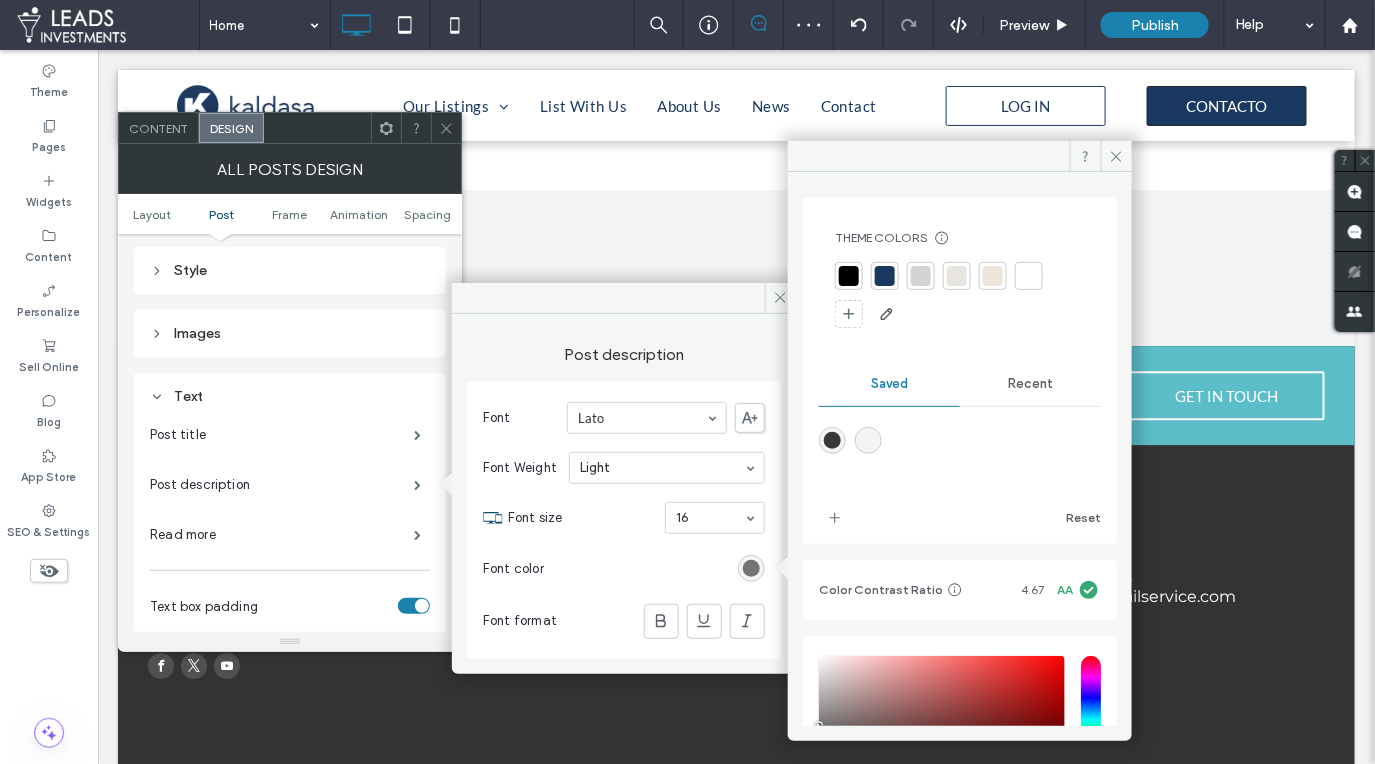 click at bounding box center (832, 440) 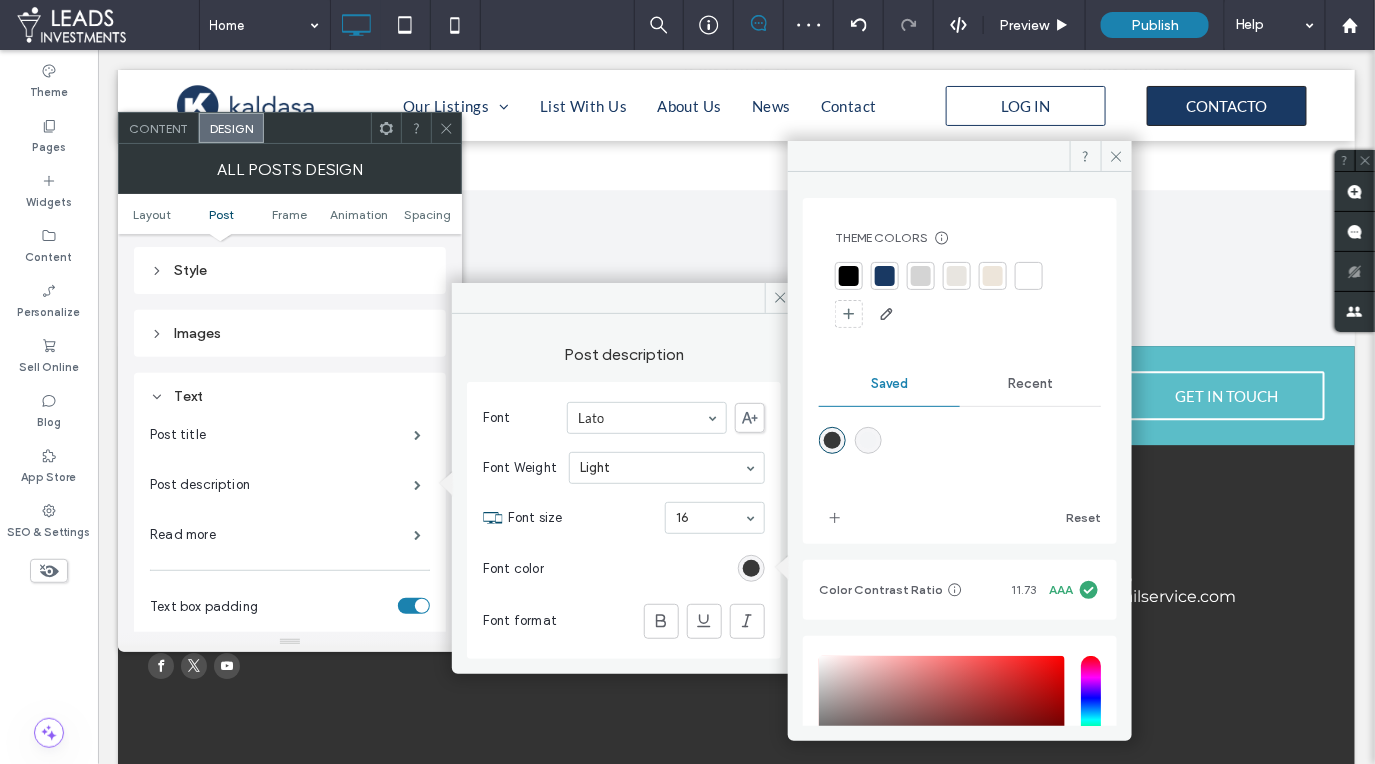 type on "*******" 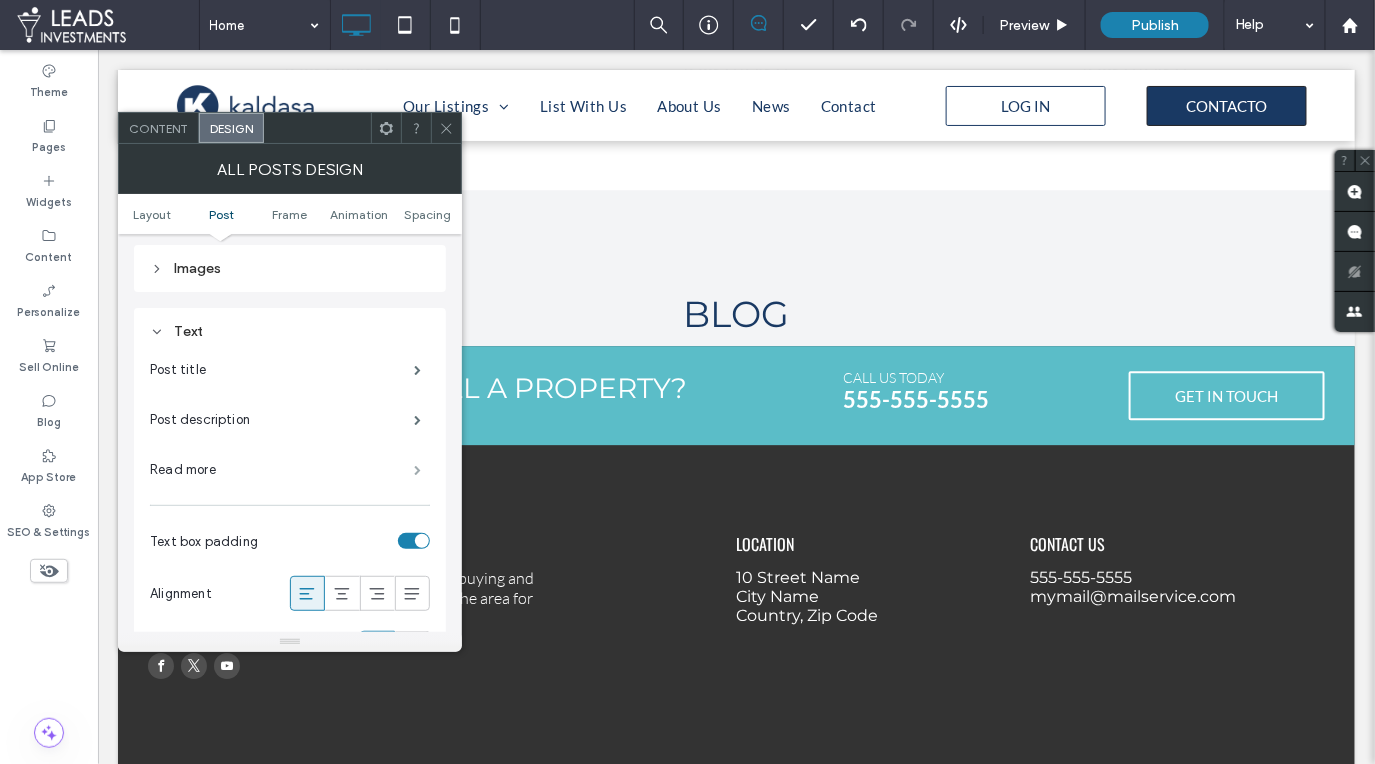 scroll, scrollTop: 675, scrollLeft: 0, axis: vertical 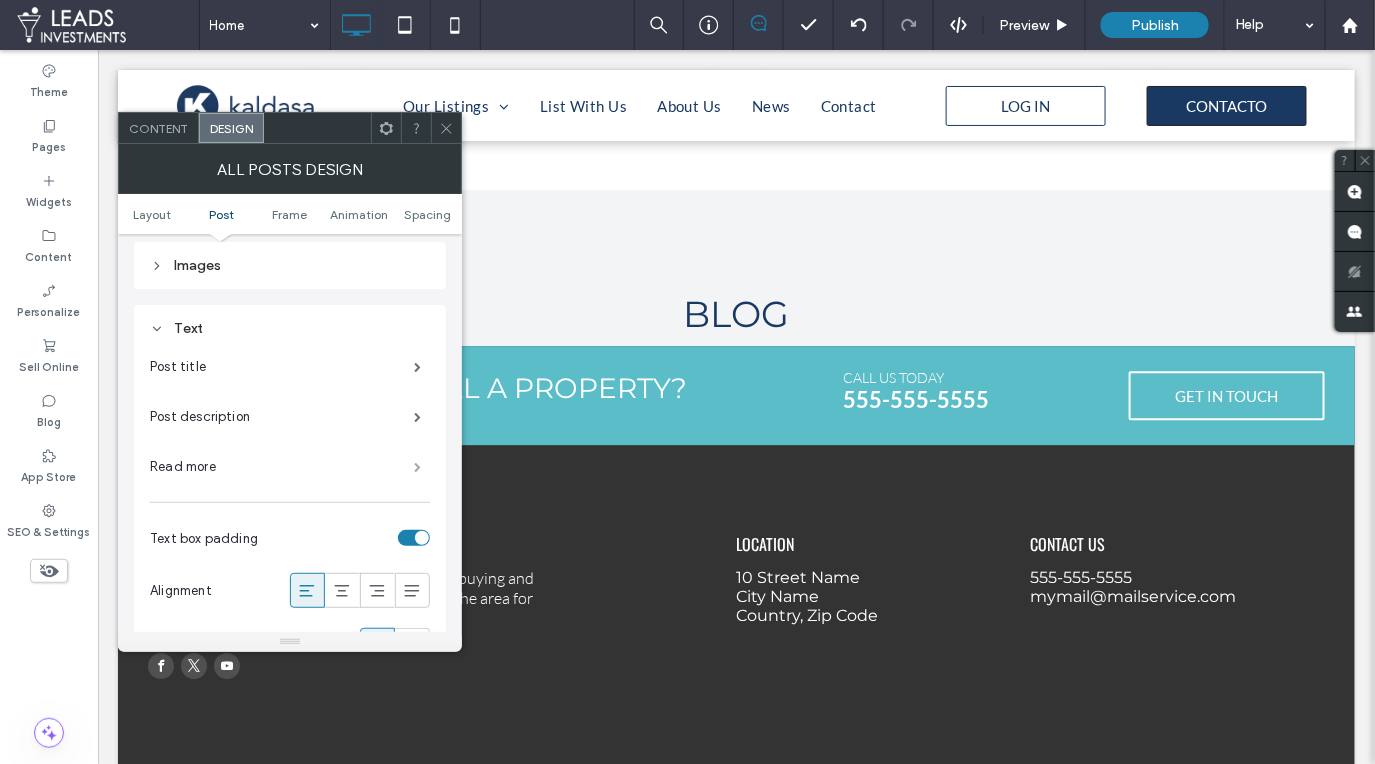 click at bounding box center (417, 467) 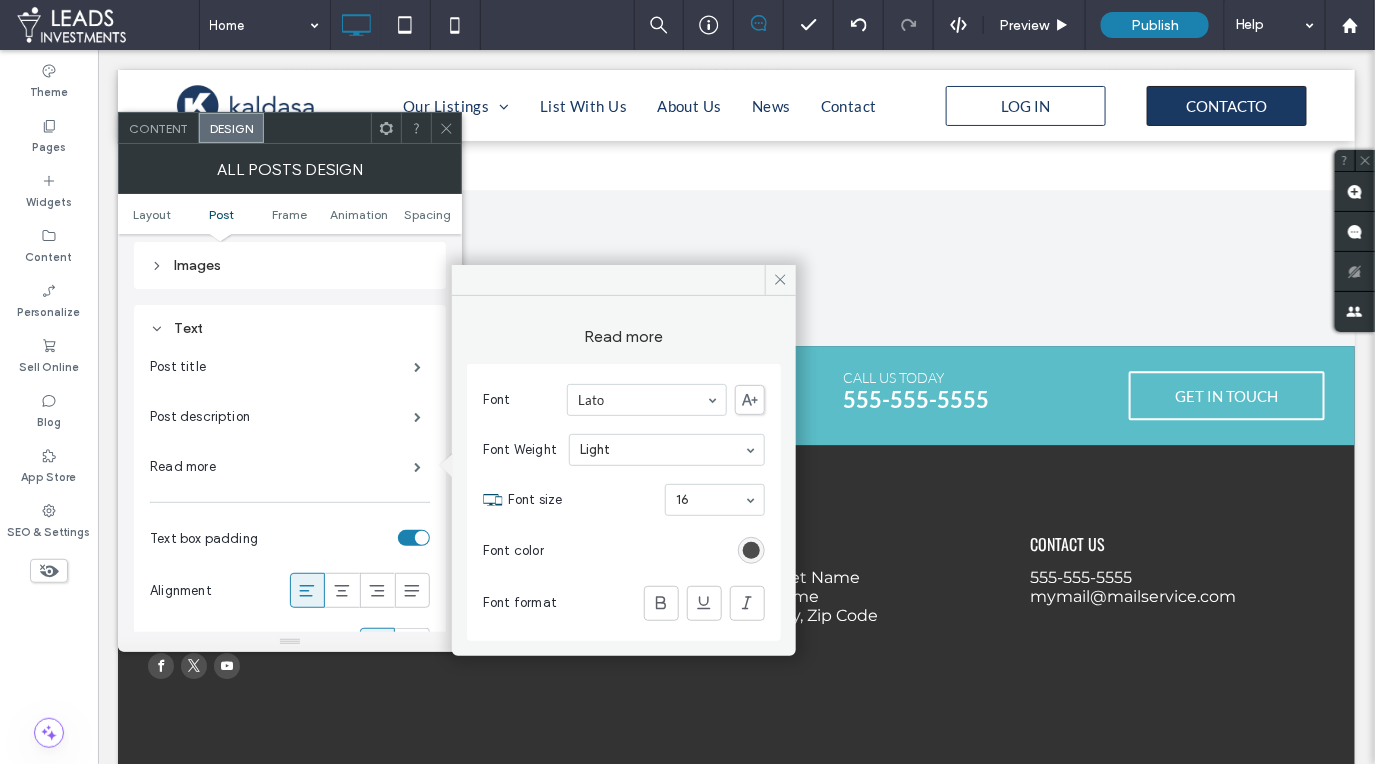click at bounding box center [751, 550] 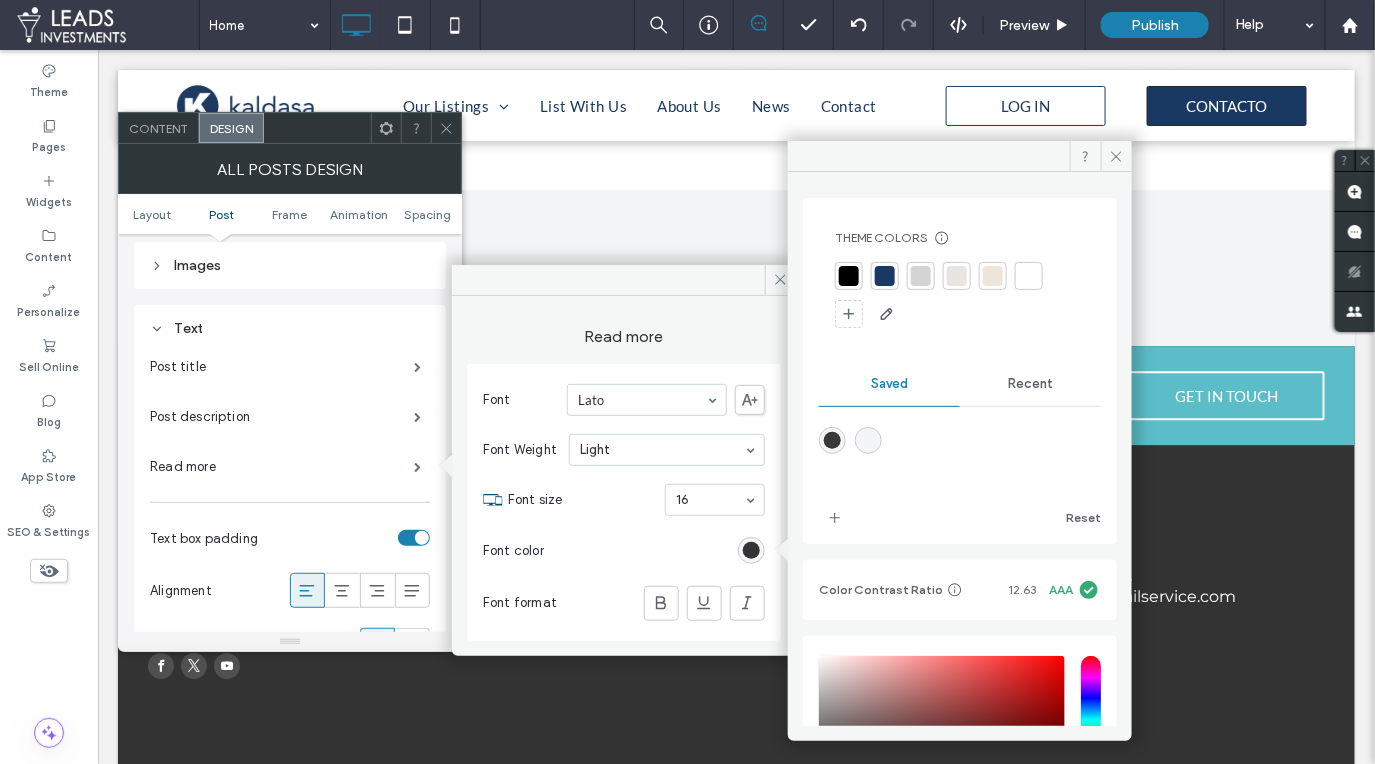 click at bounding box center [885, 276] 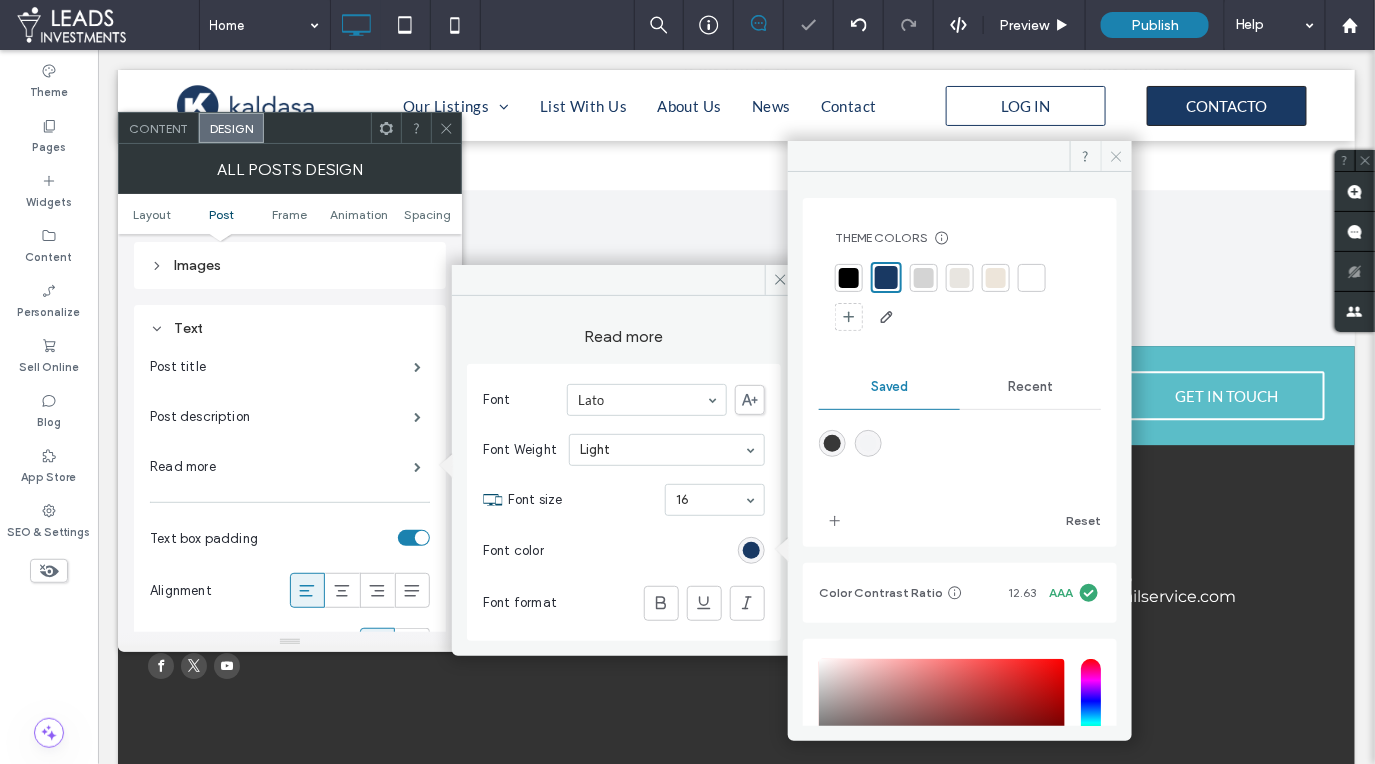 click 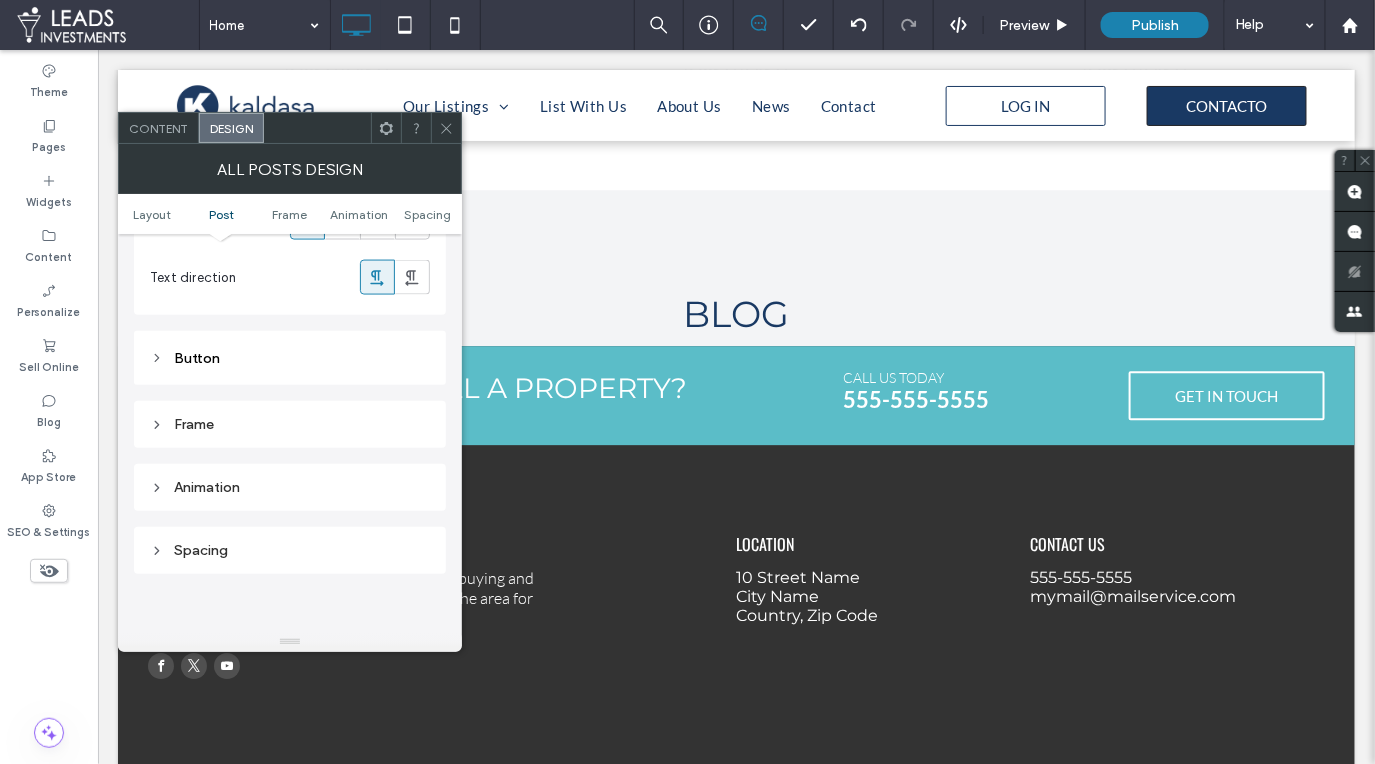 scroll, scrollTop: 1050, scrollLeft: 0, axis: vertical 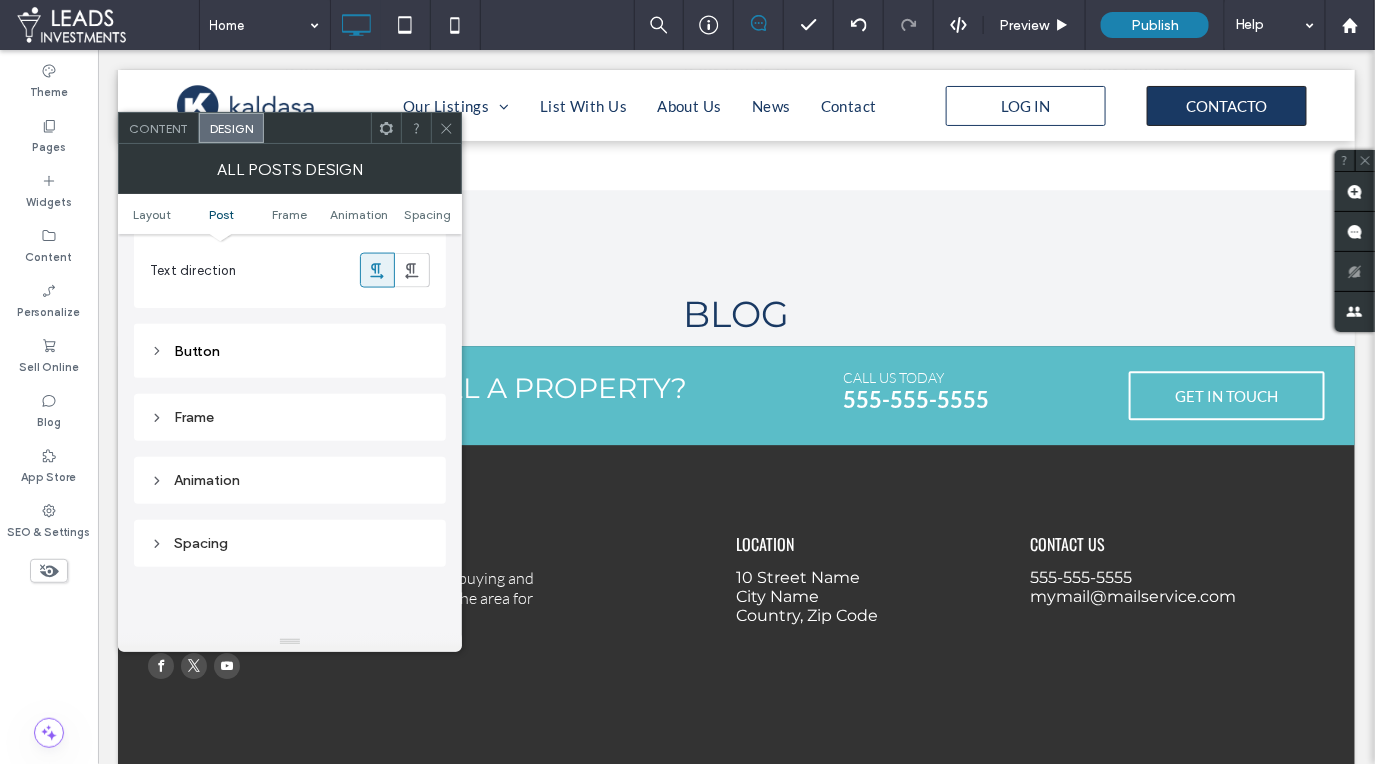 click 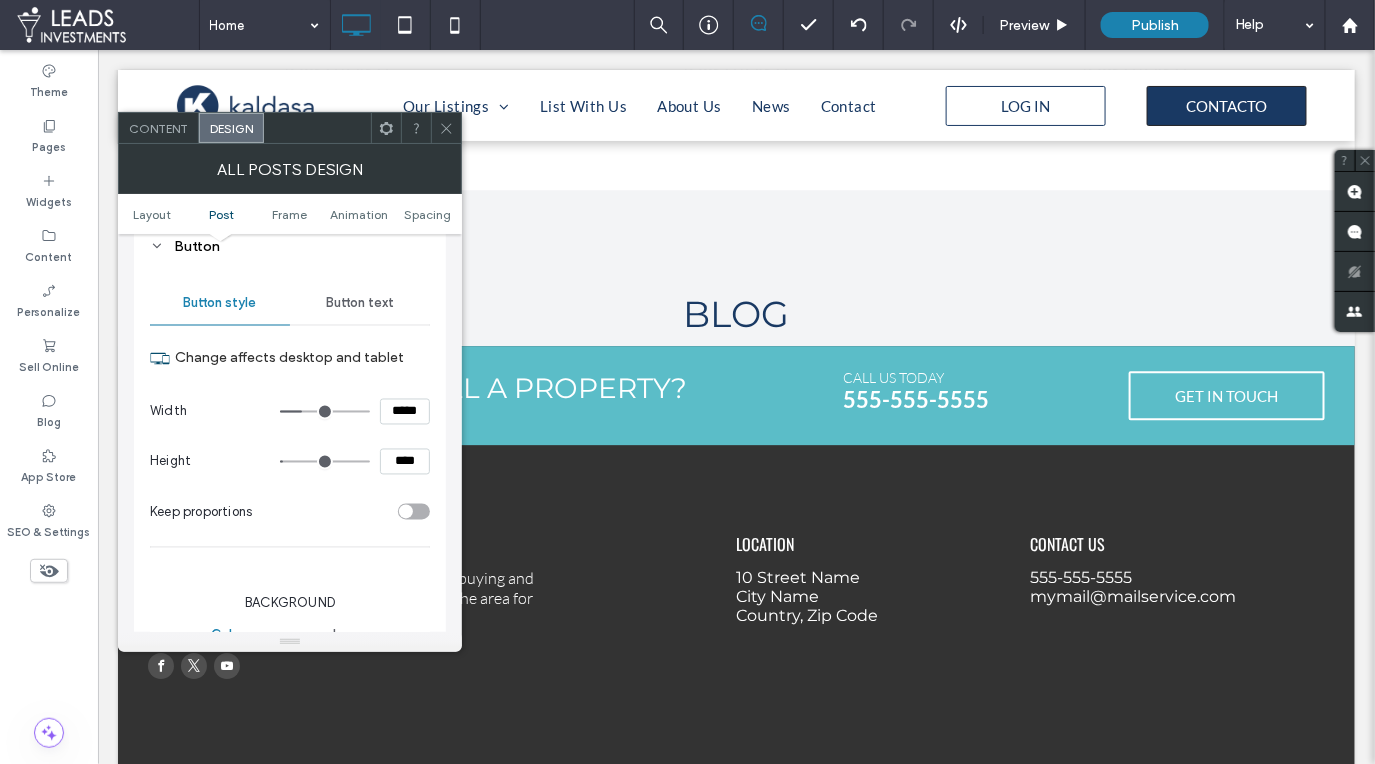 scroll, scrollTop: 1156, scrollLeft: 0, axis: vertical 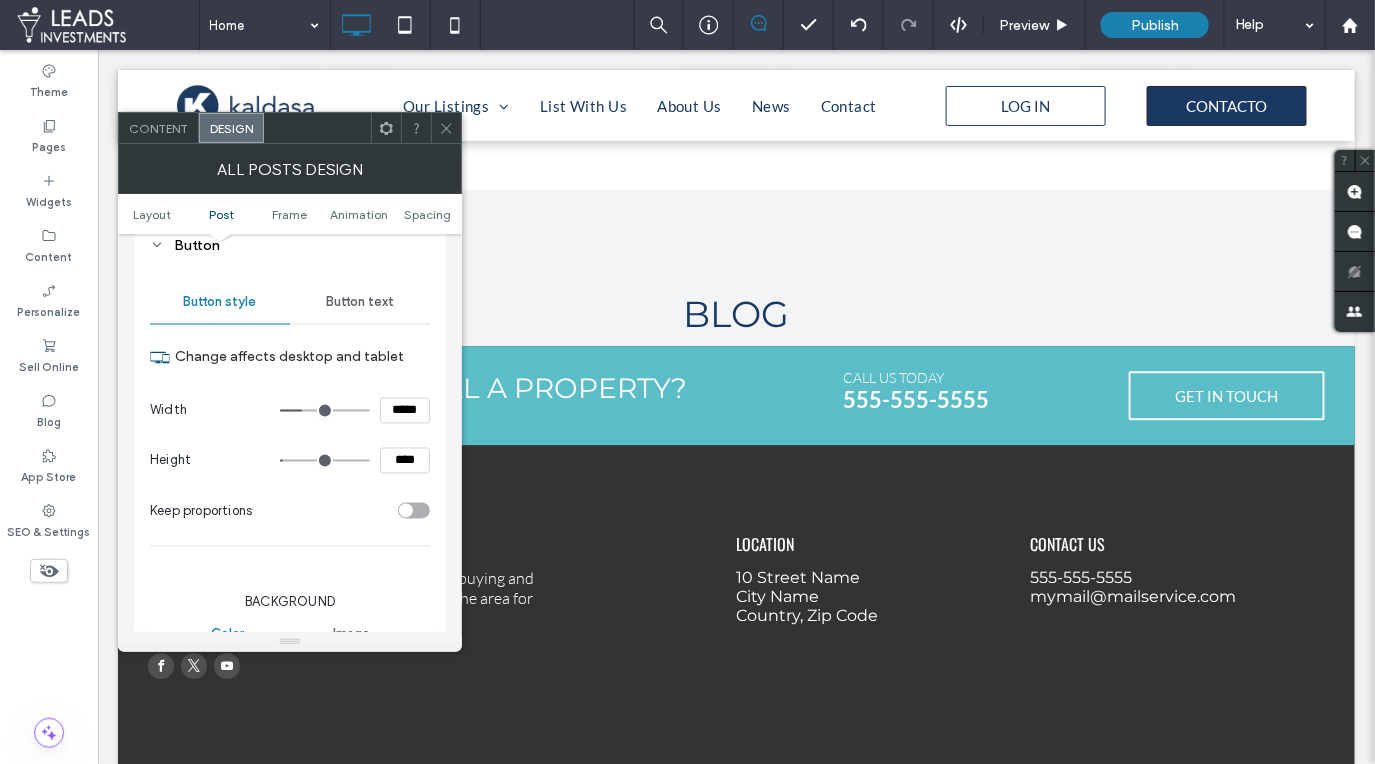 type on "**" 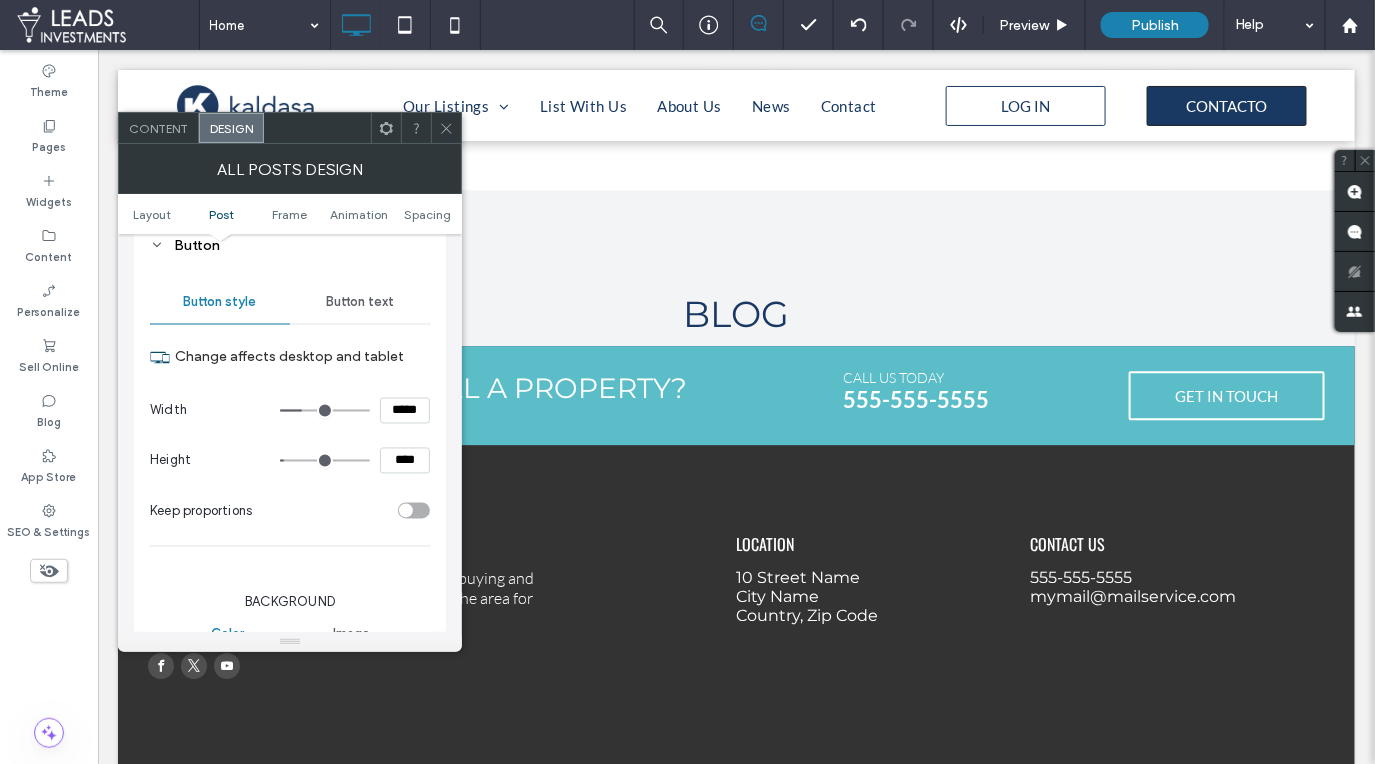 type on "**" 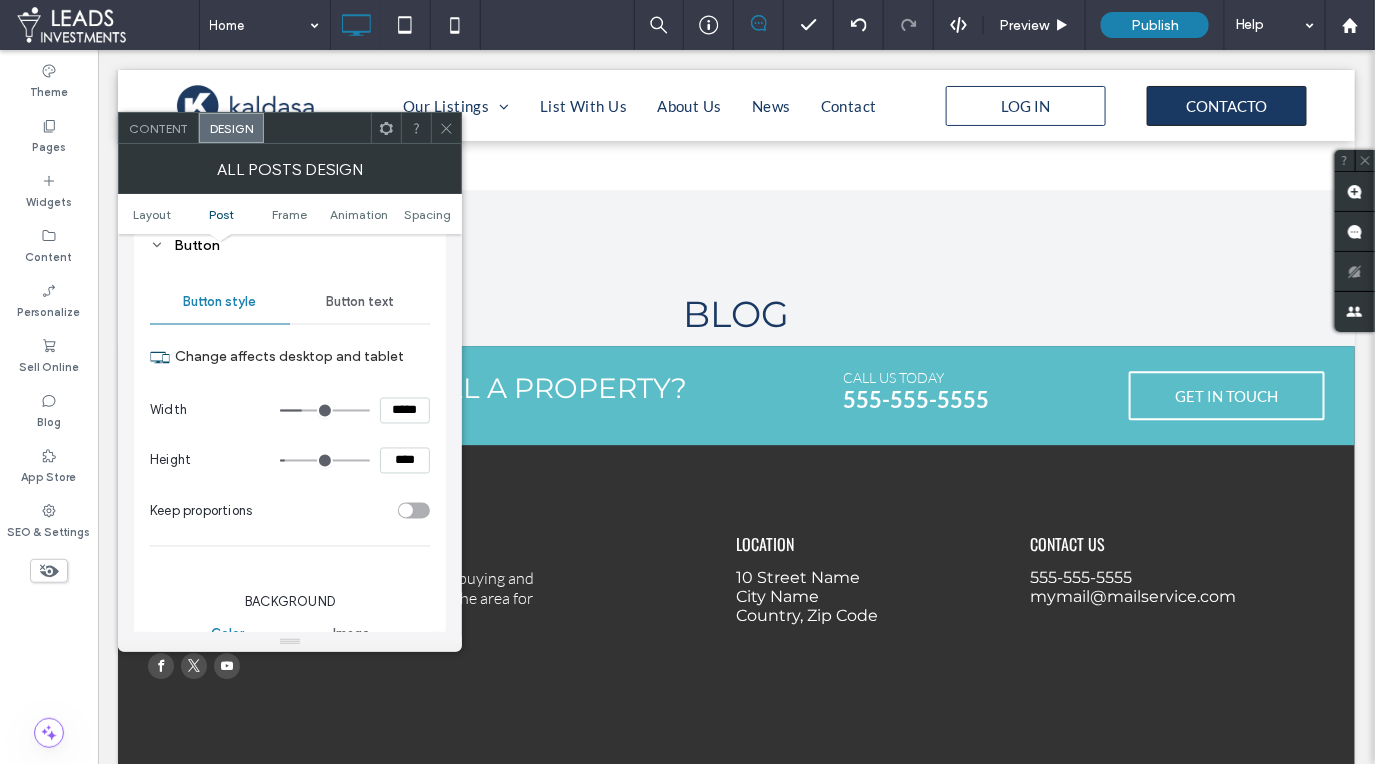 type on "**" 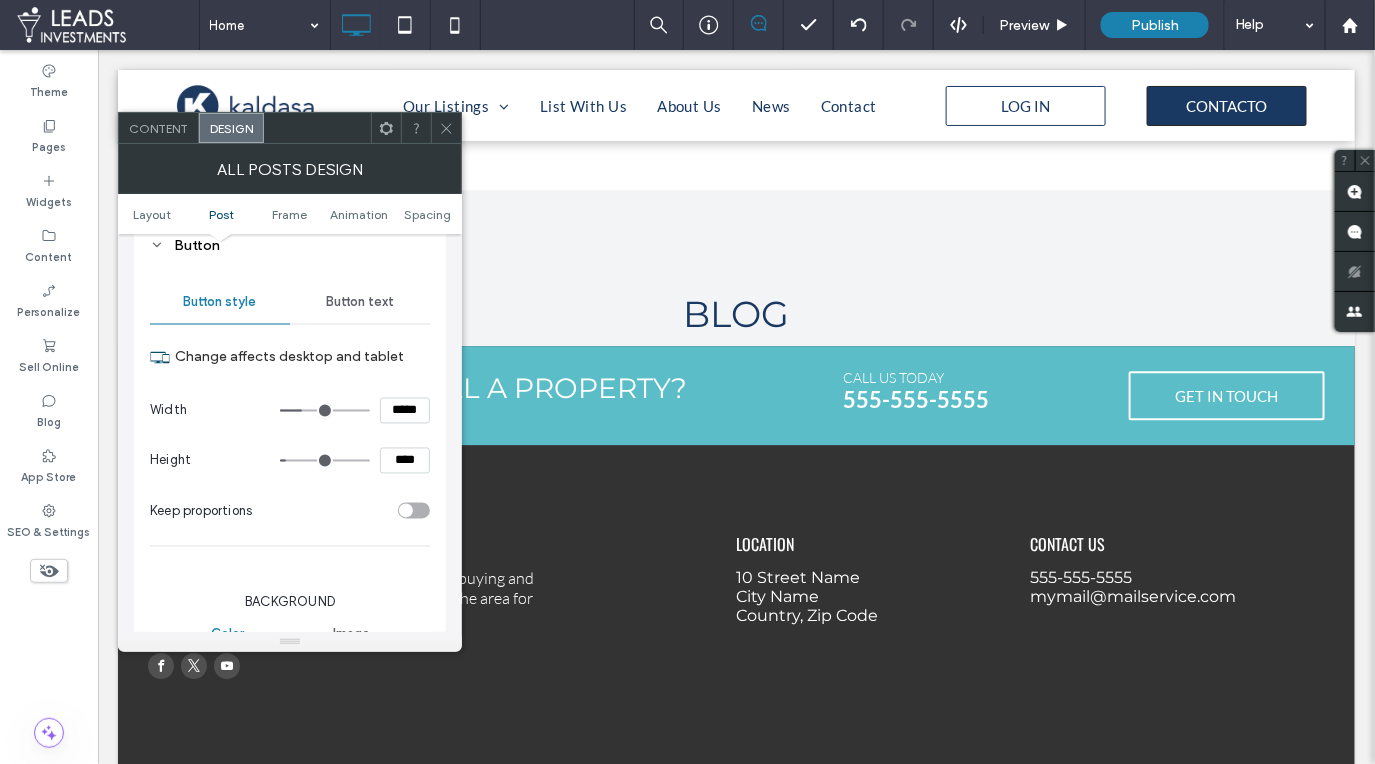 type on "**" 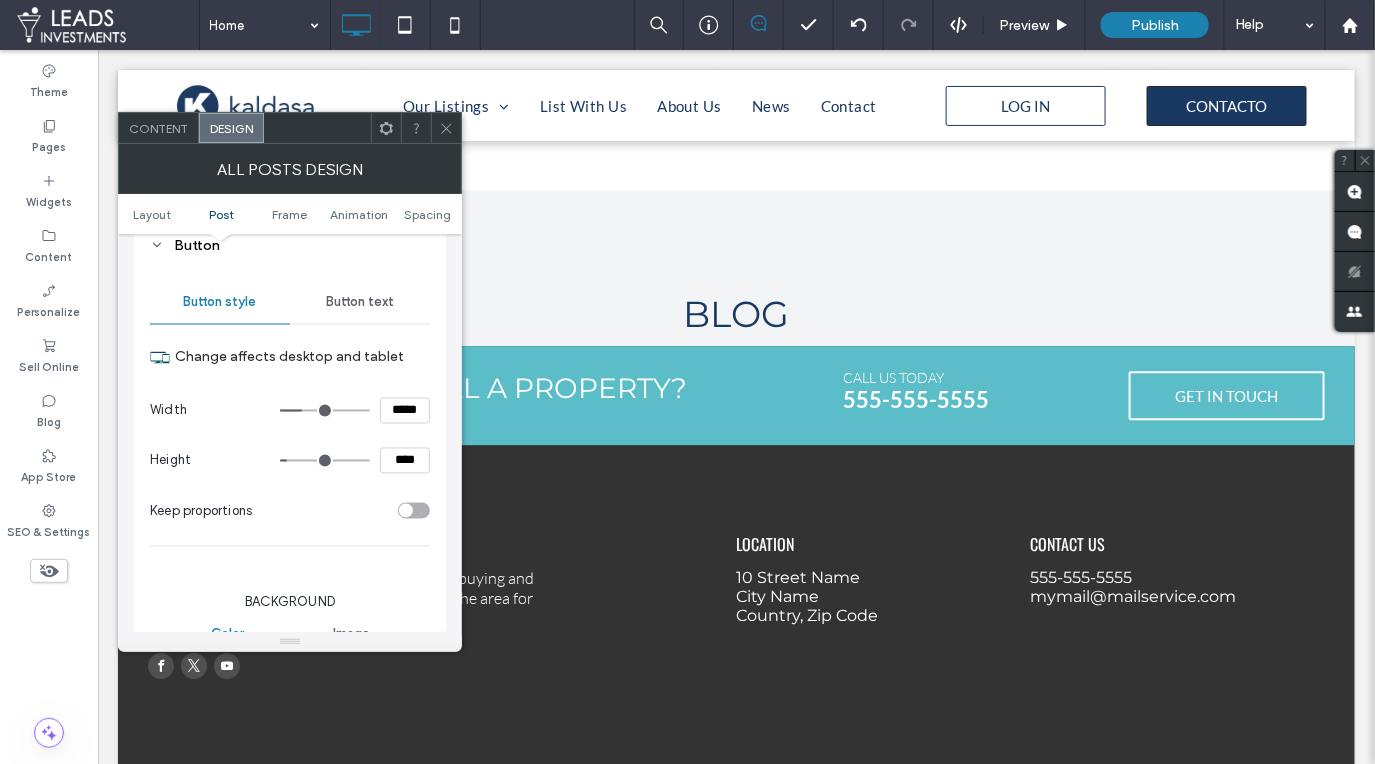 type on "**" 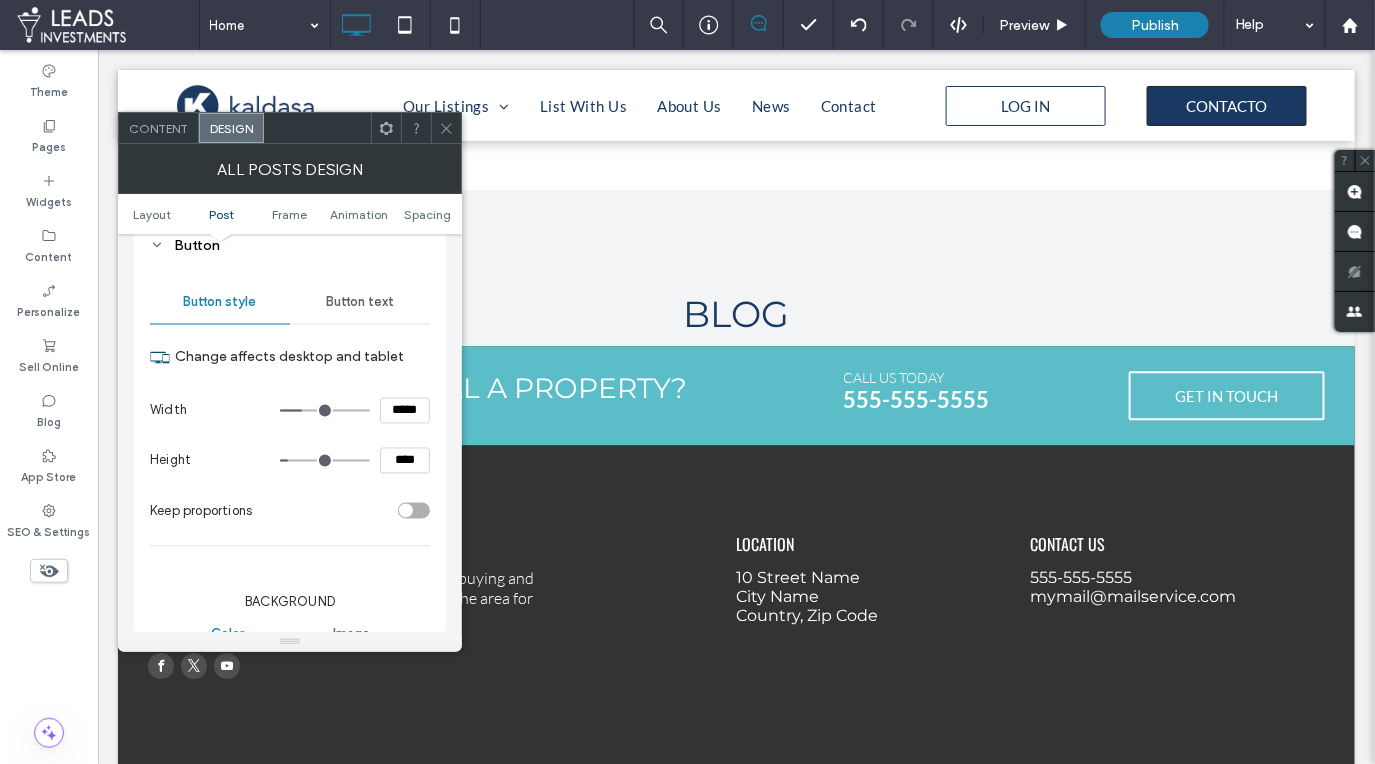 type on "**" 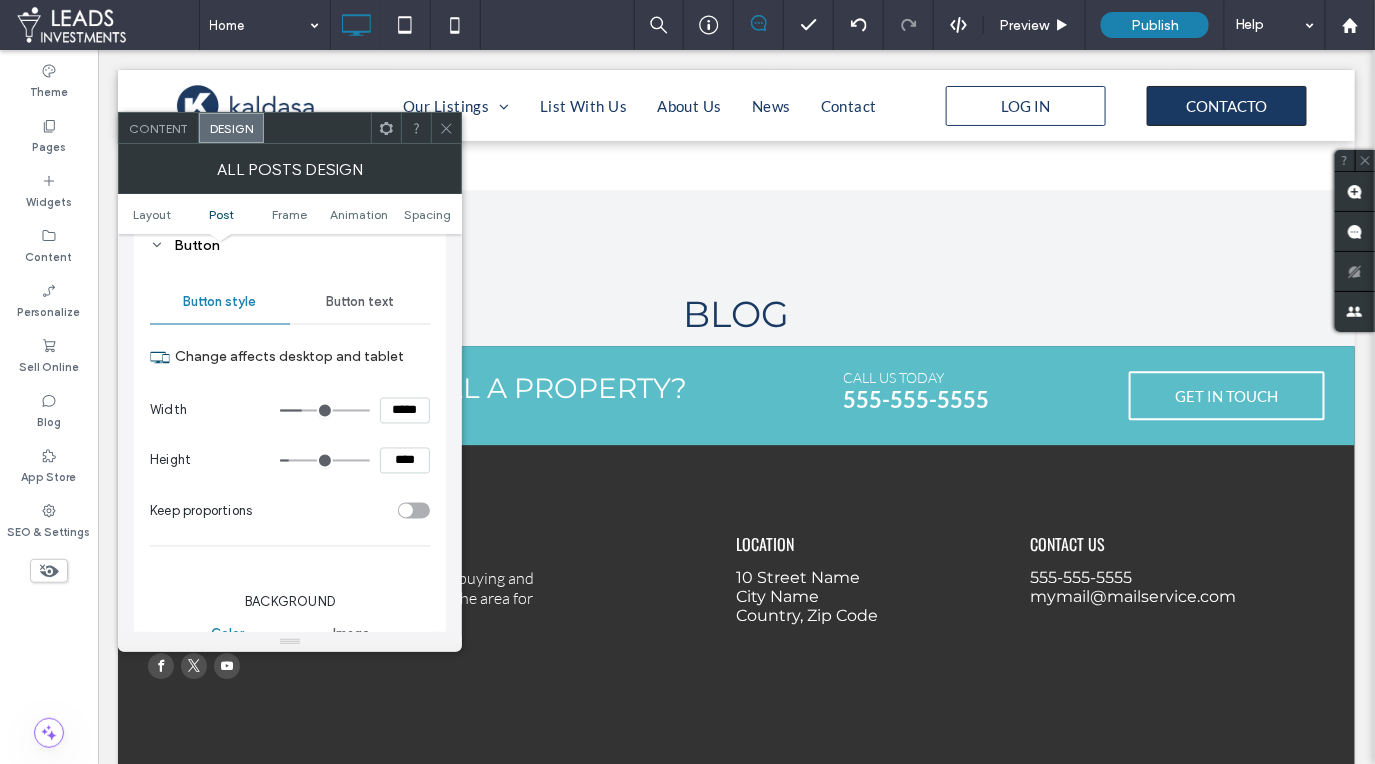 type on "**" 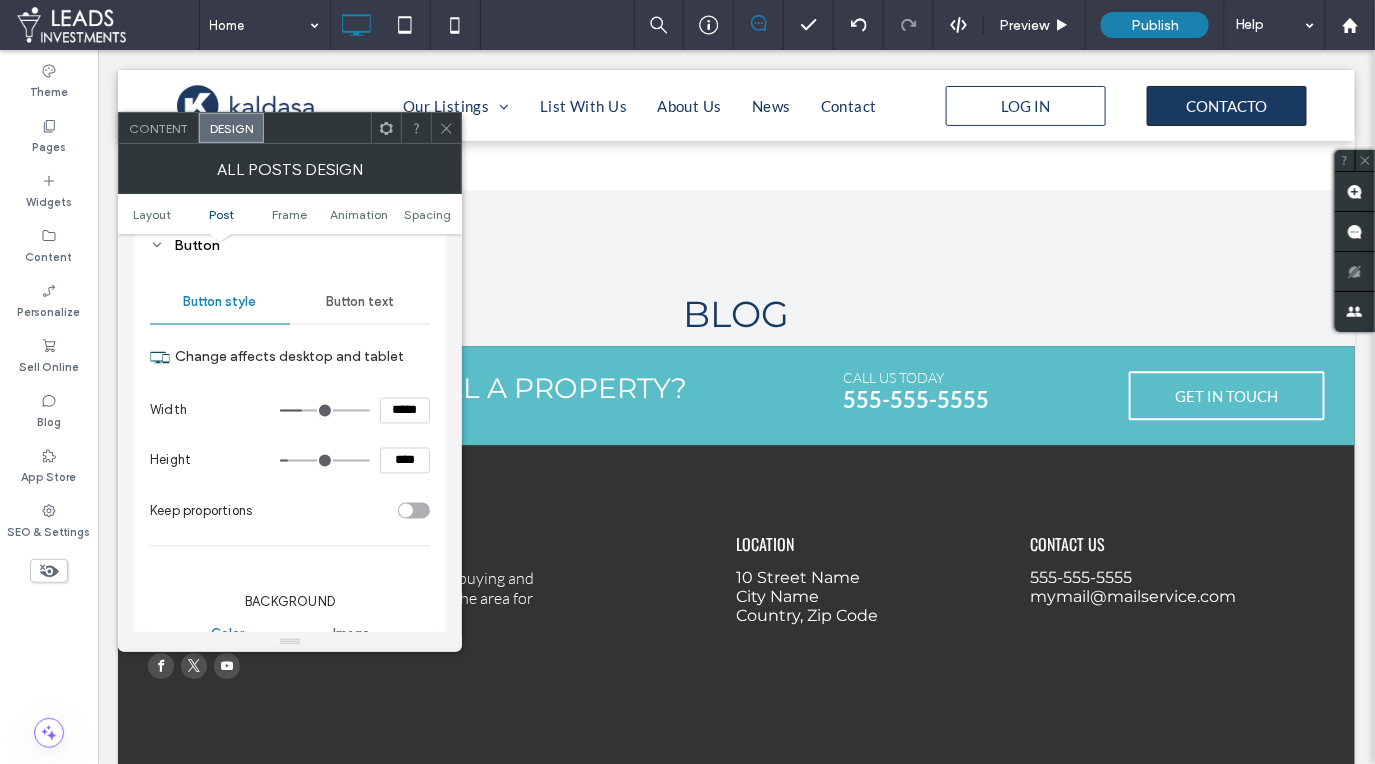 type on "**" 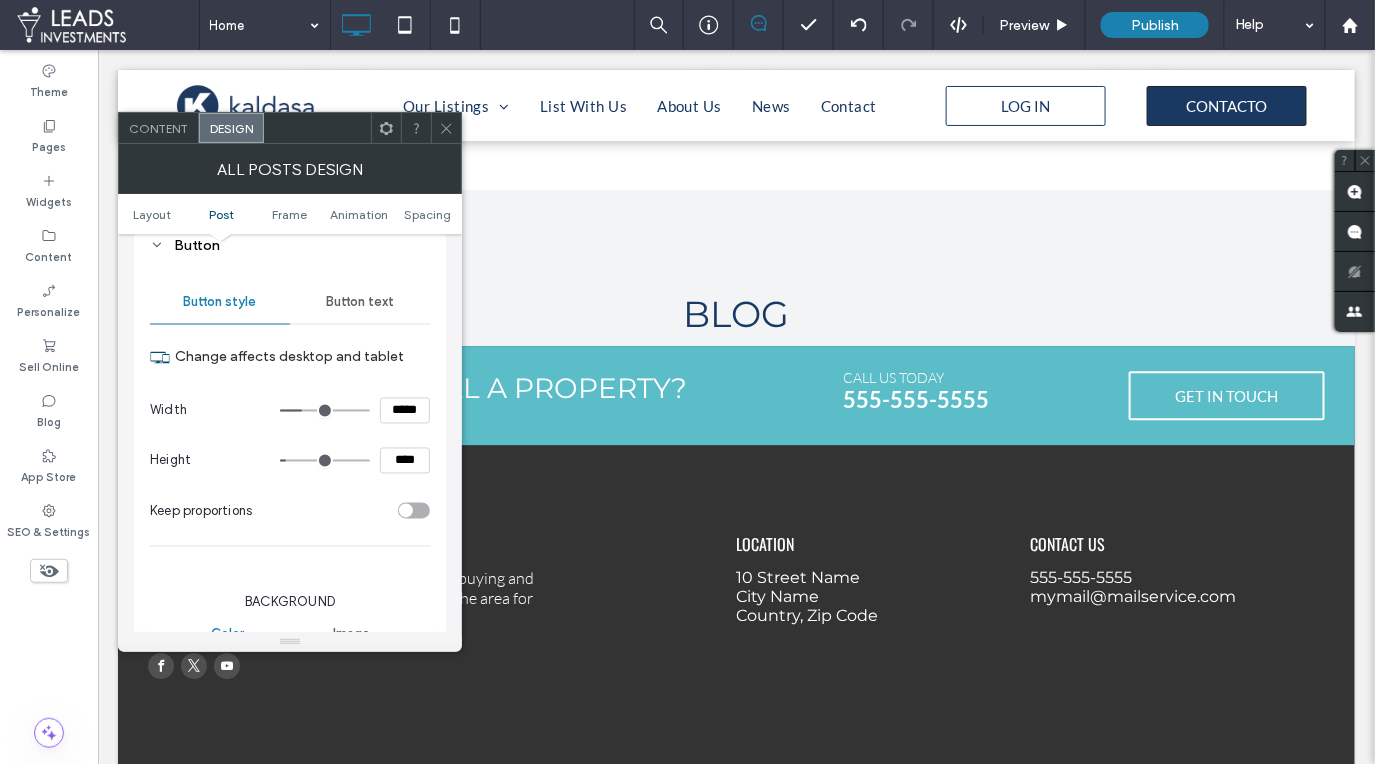 type on "**" 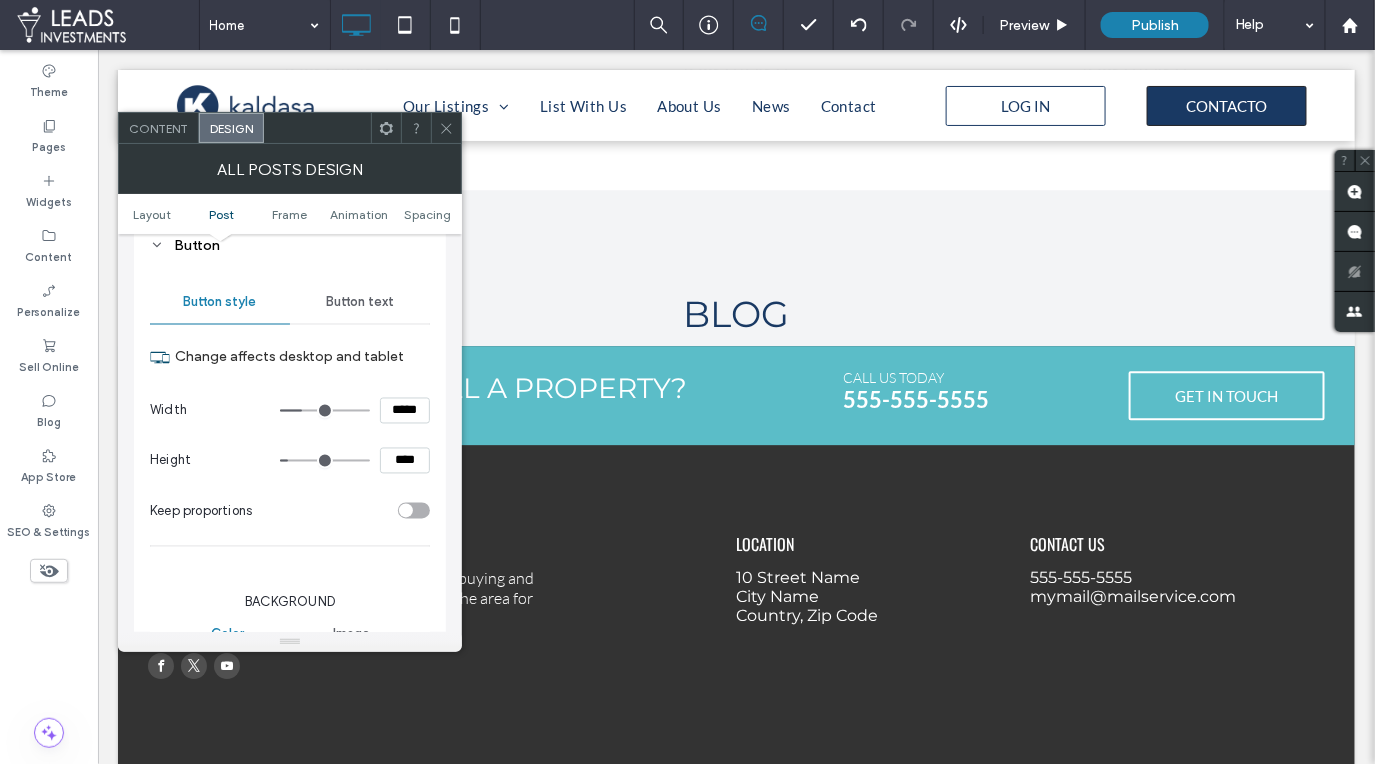 type on "**" 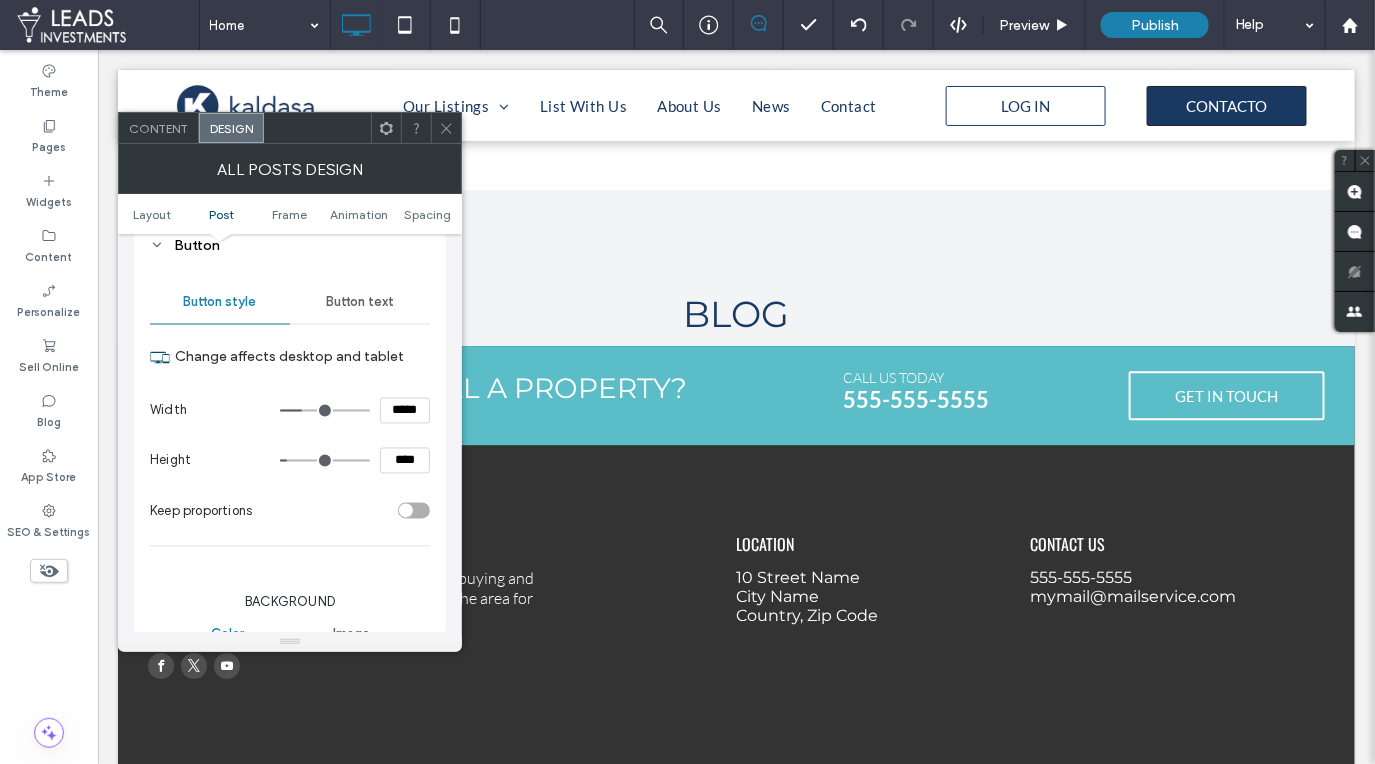 type on "**" 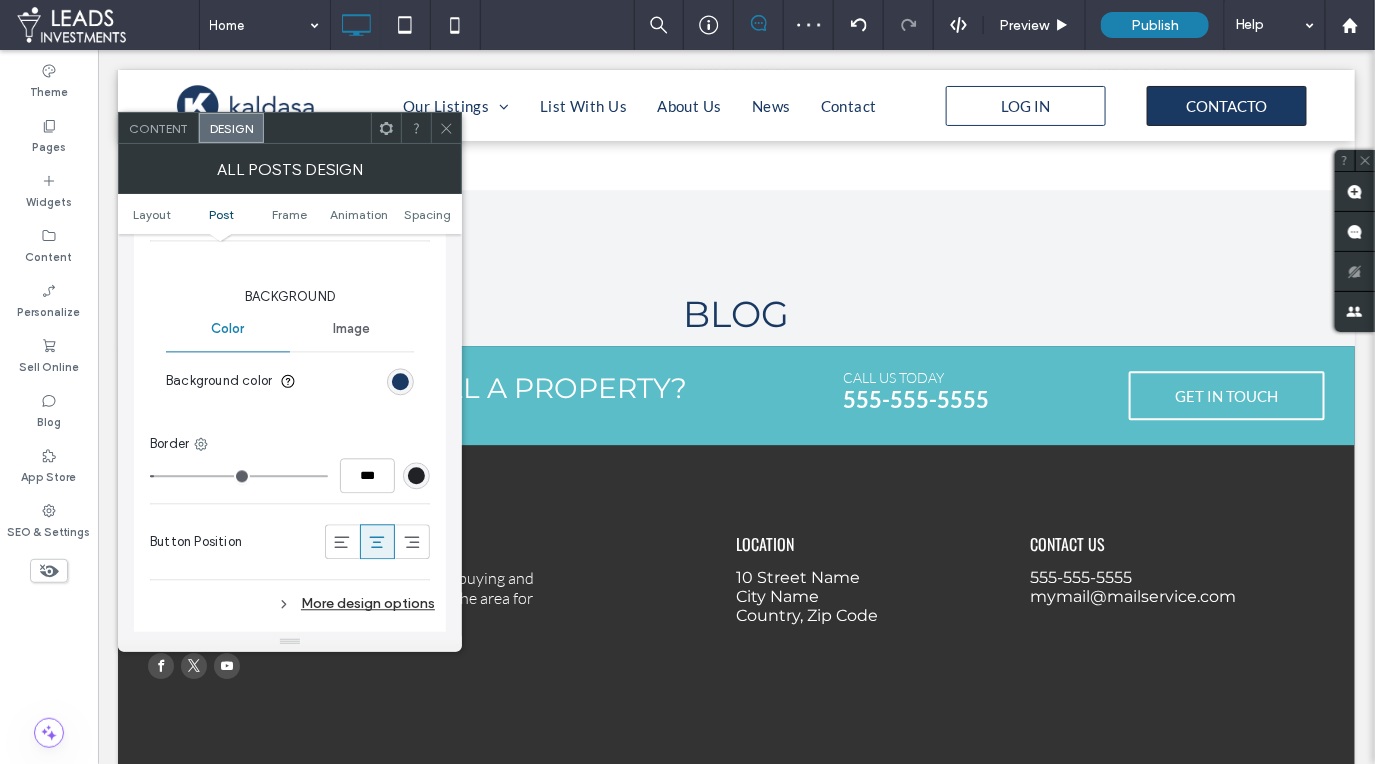 scroll, scrollTop: 1516, scrollLeft: 0, axis: vertical 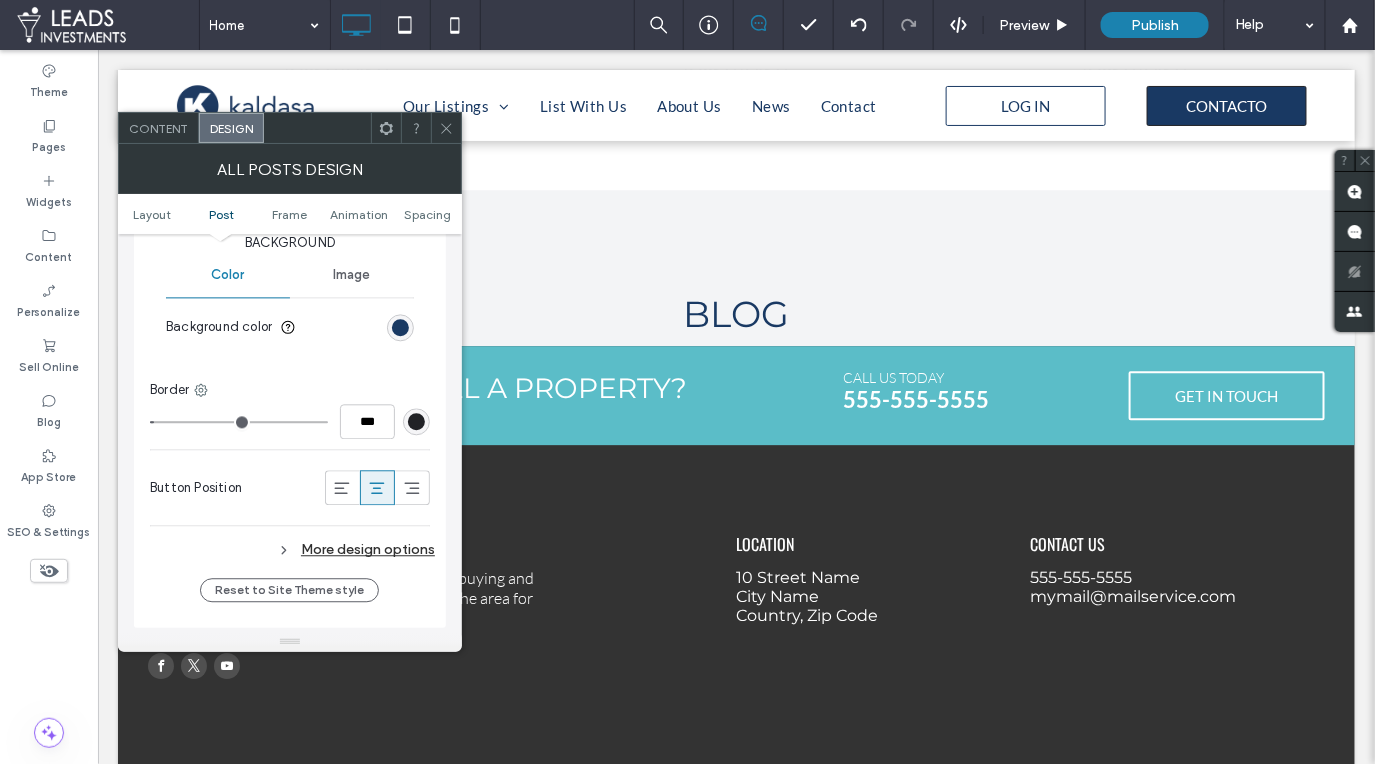 drag, startPoint x: 444, startPoint y: 125, endPoint x: 449, endPoint y: 137, distance: 13 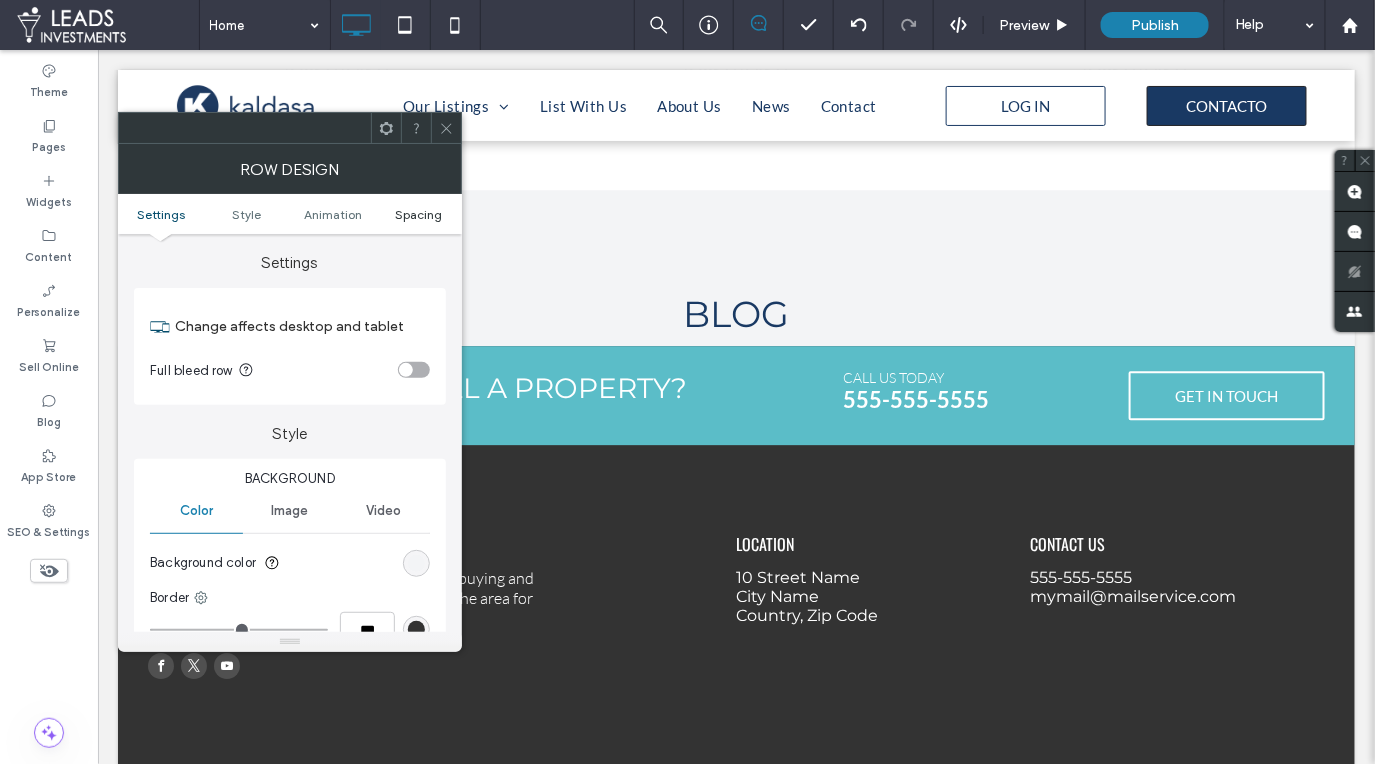 click on "Spacing" at bounding box center (419, 214) 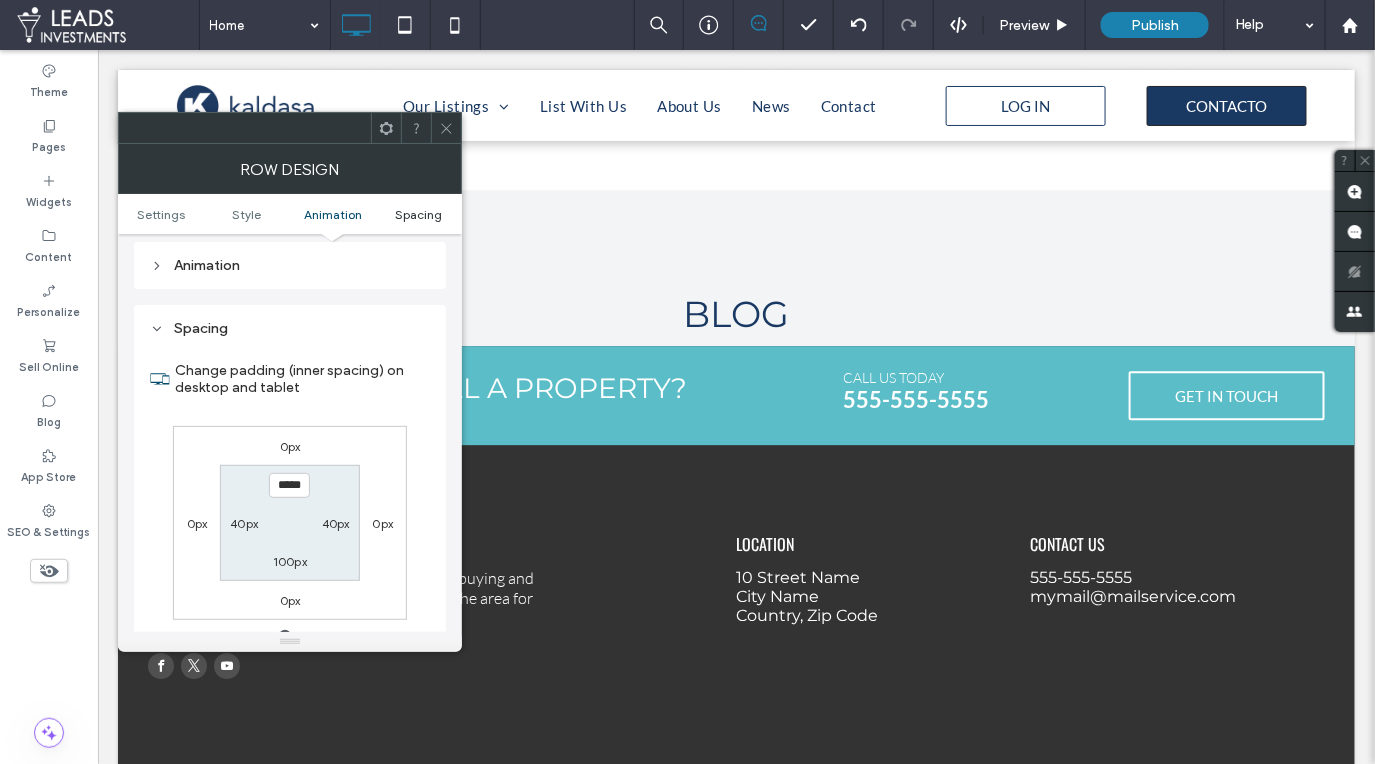 scroll, scrollTop: 563, scrollLeft: 0, axis: vertical 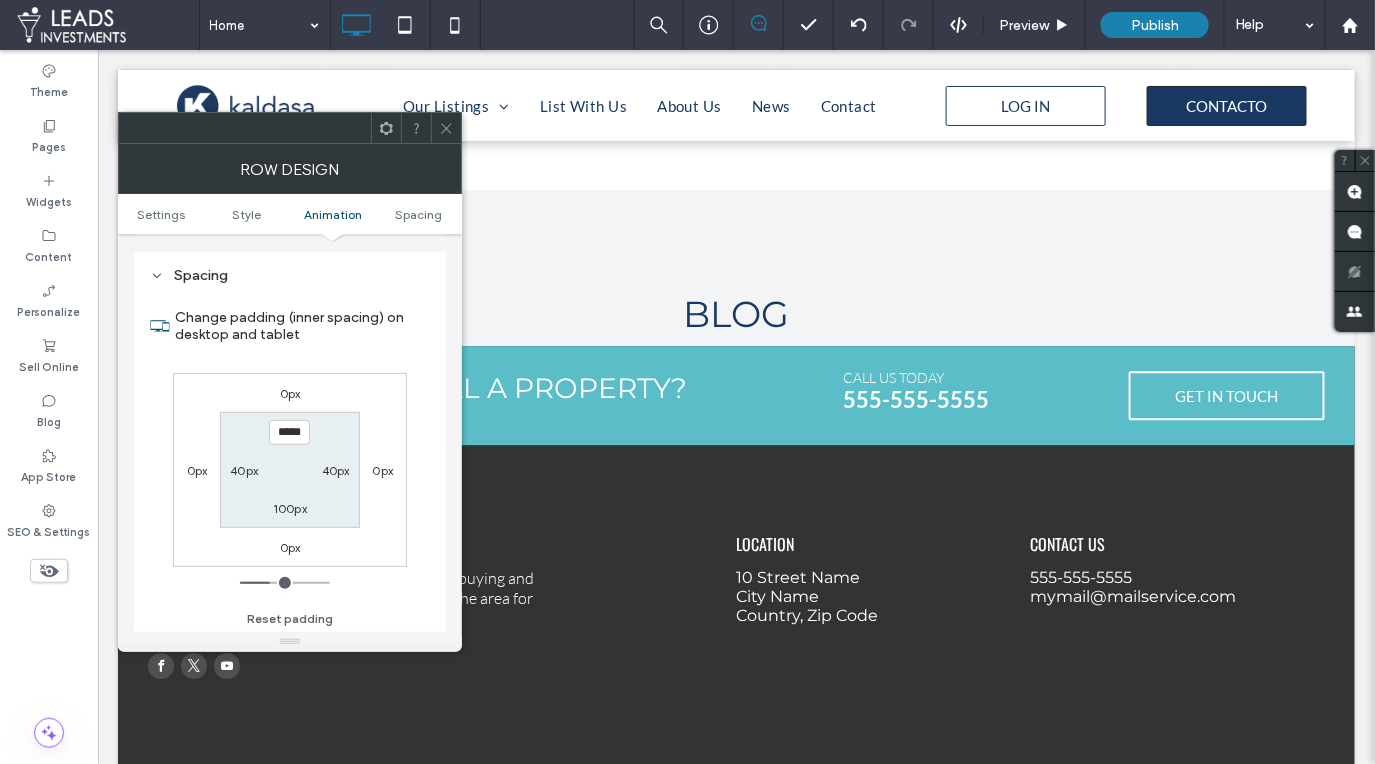 click 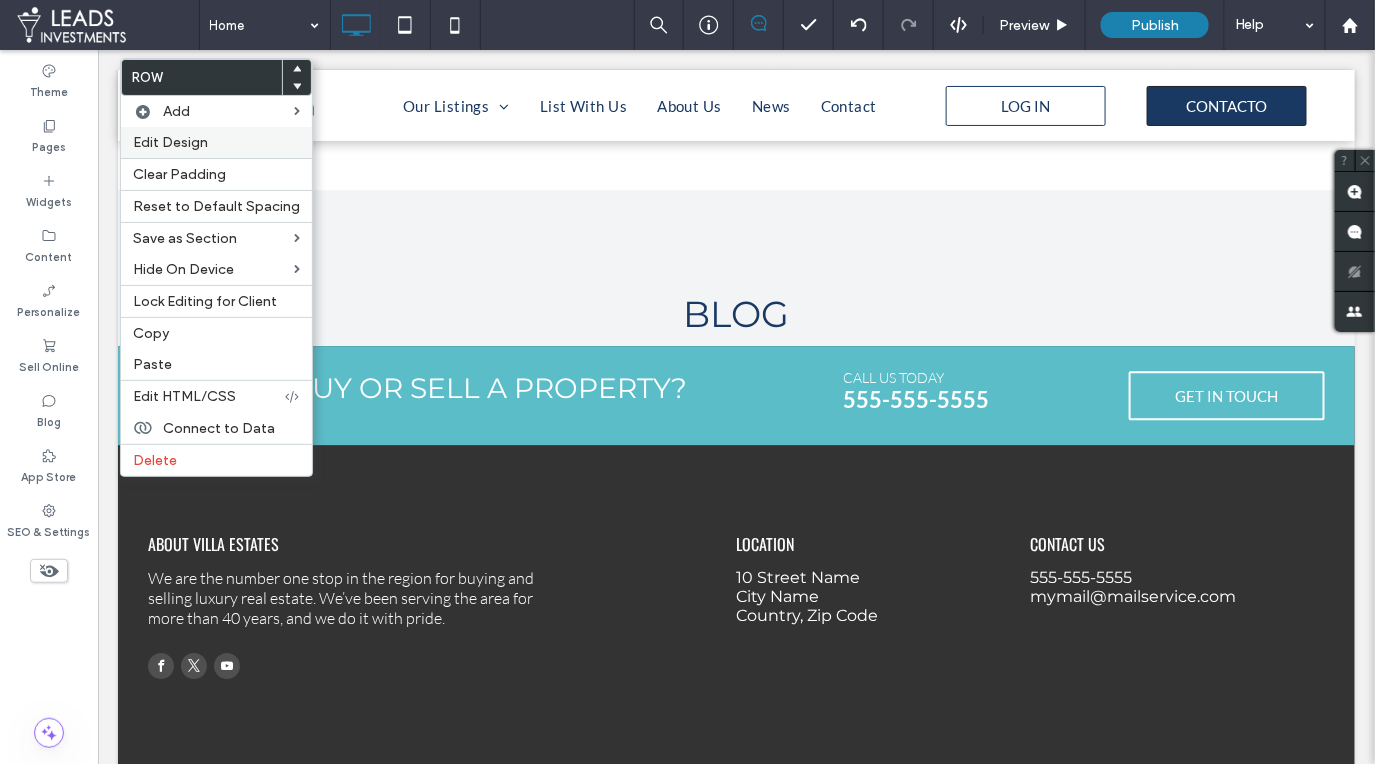 click on "Edit Design" at bounding box center [170, 142] 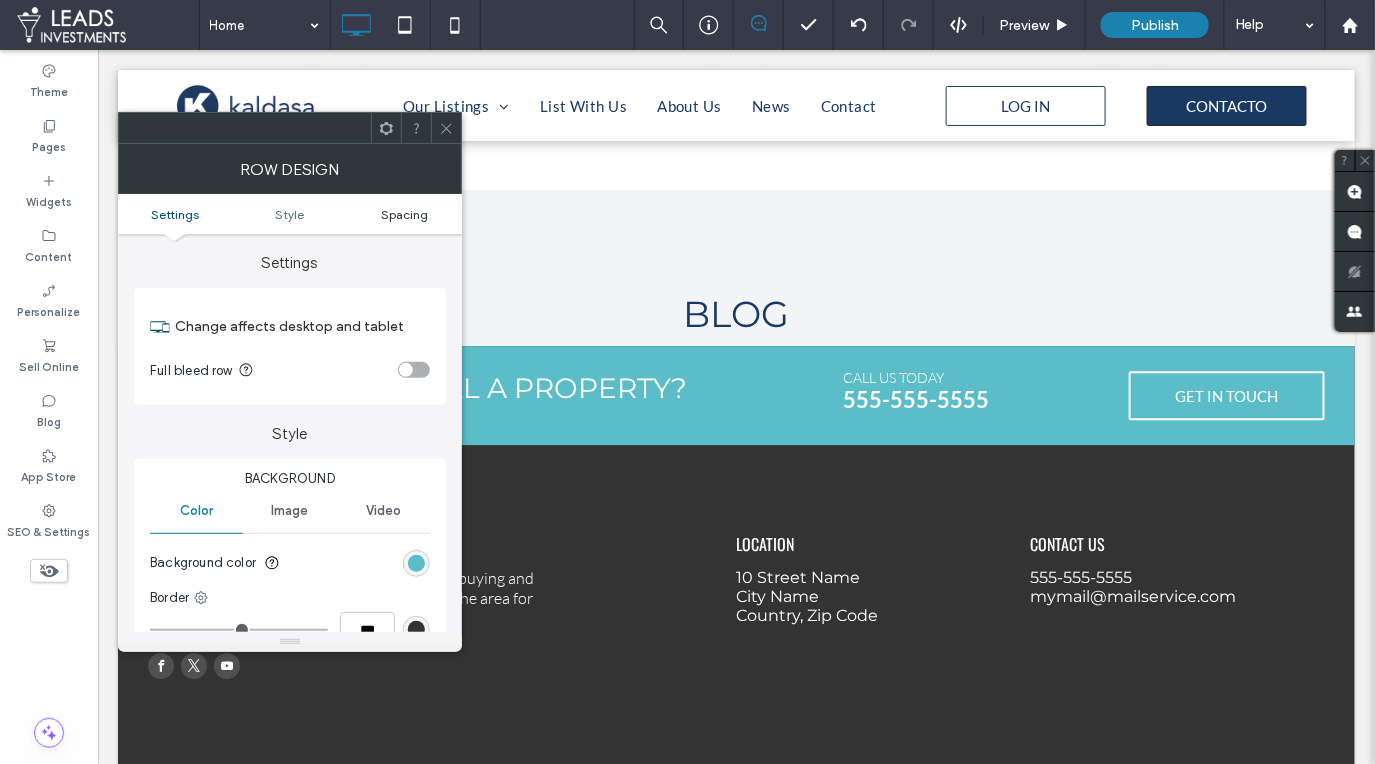 click on "Spacing" at bounding box center (404, 214) 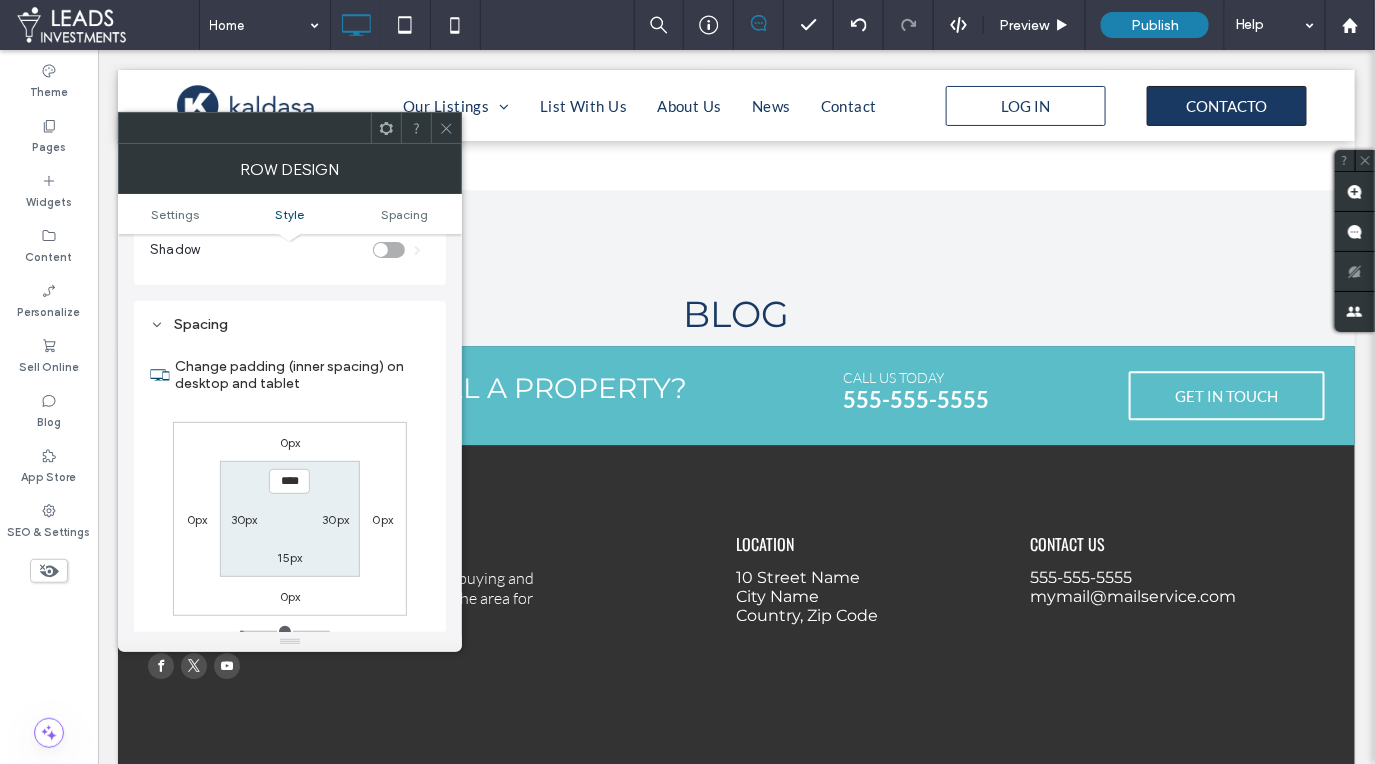 scroll, scrollTop: 501, scrollLeft: 0, axis: vertical 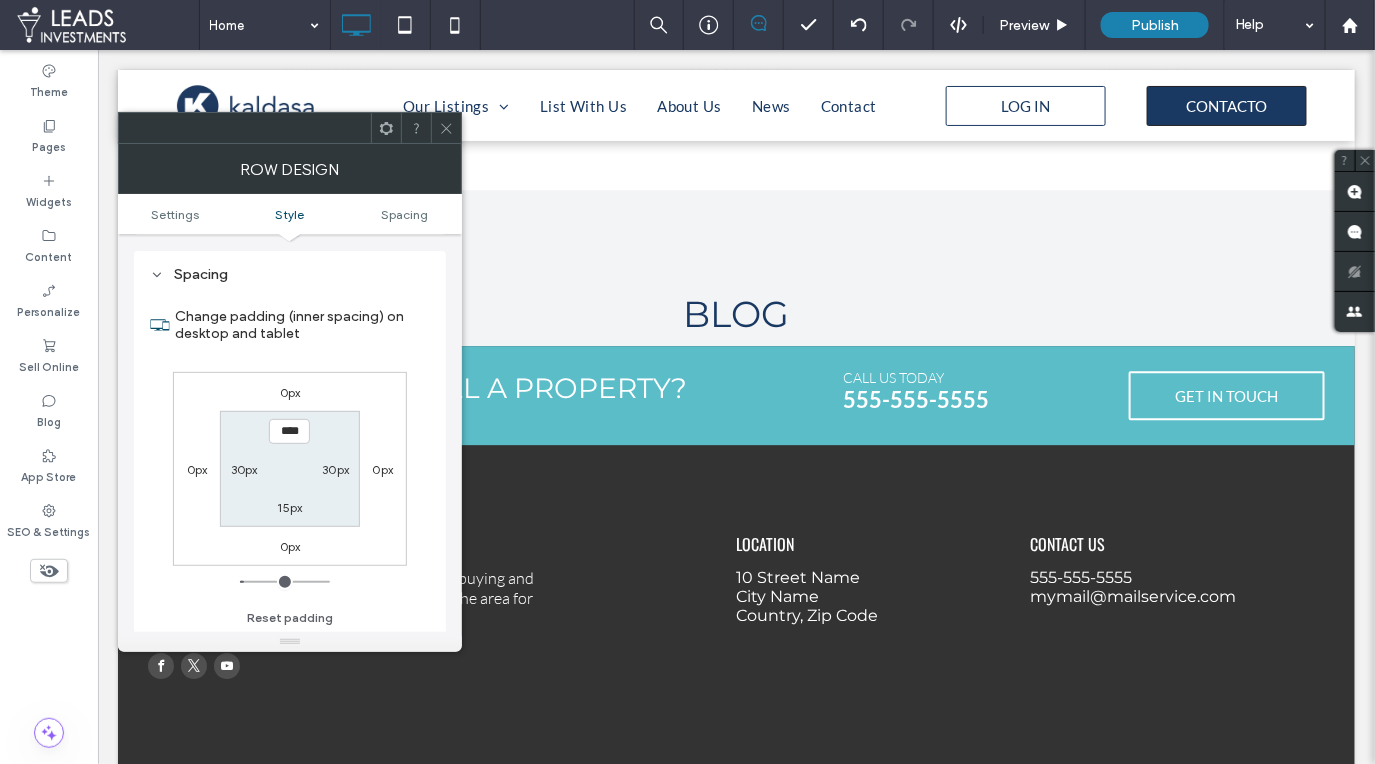 click on "****" at bounding box center [289, 431] 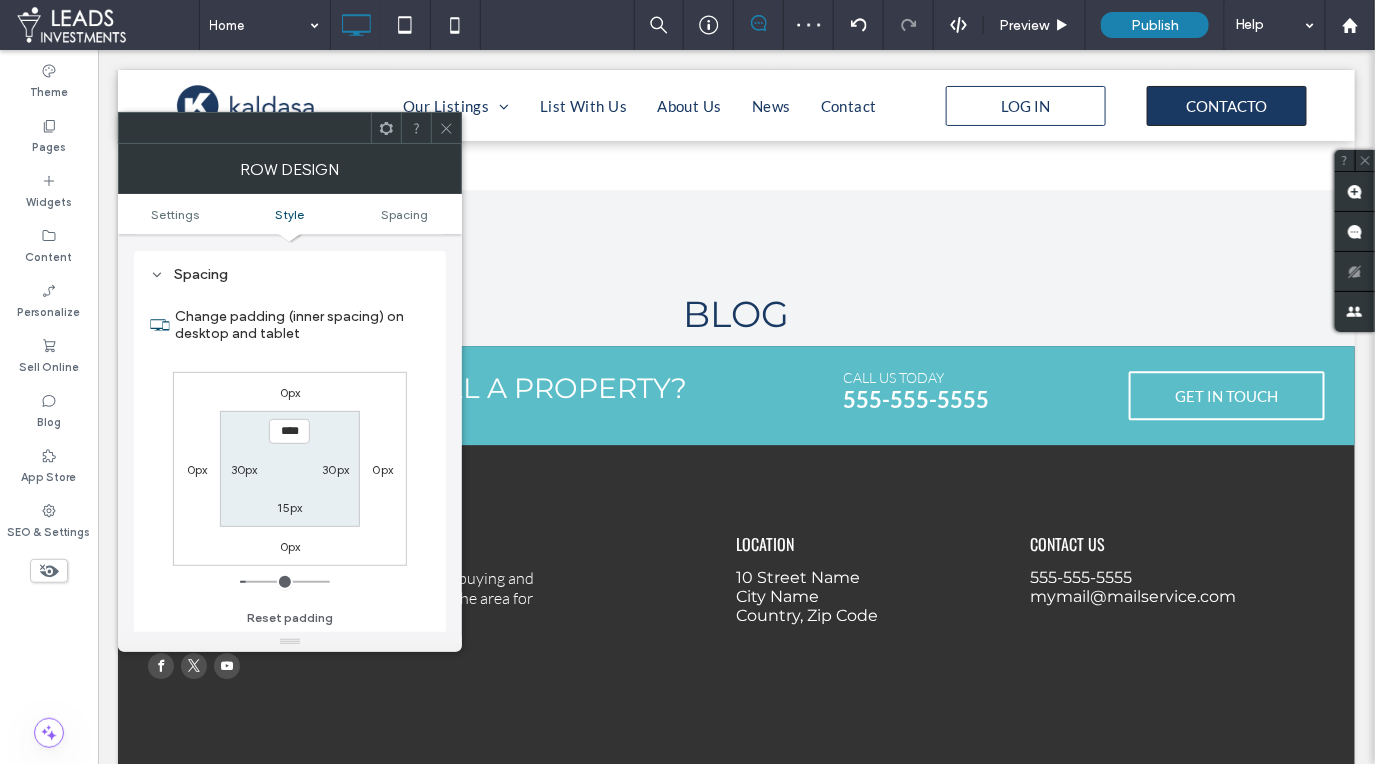 type on "****" 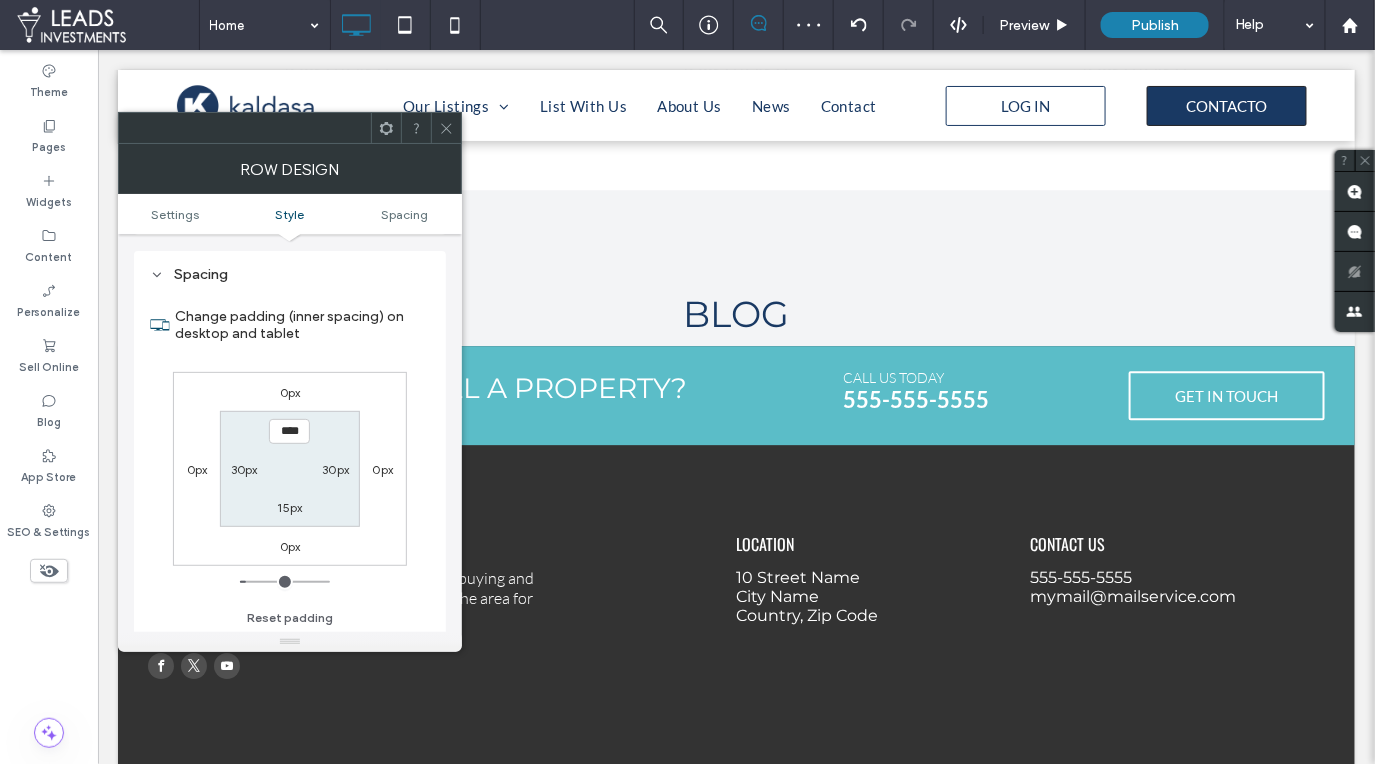 type on "**" 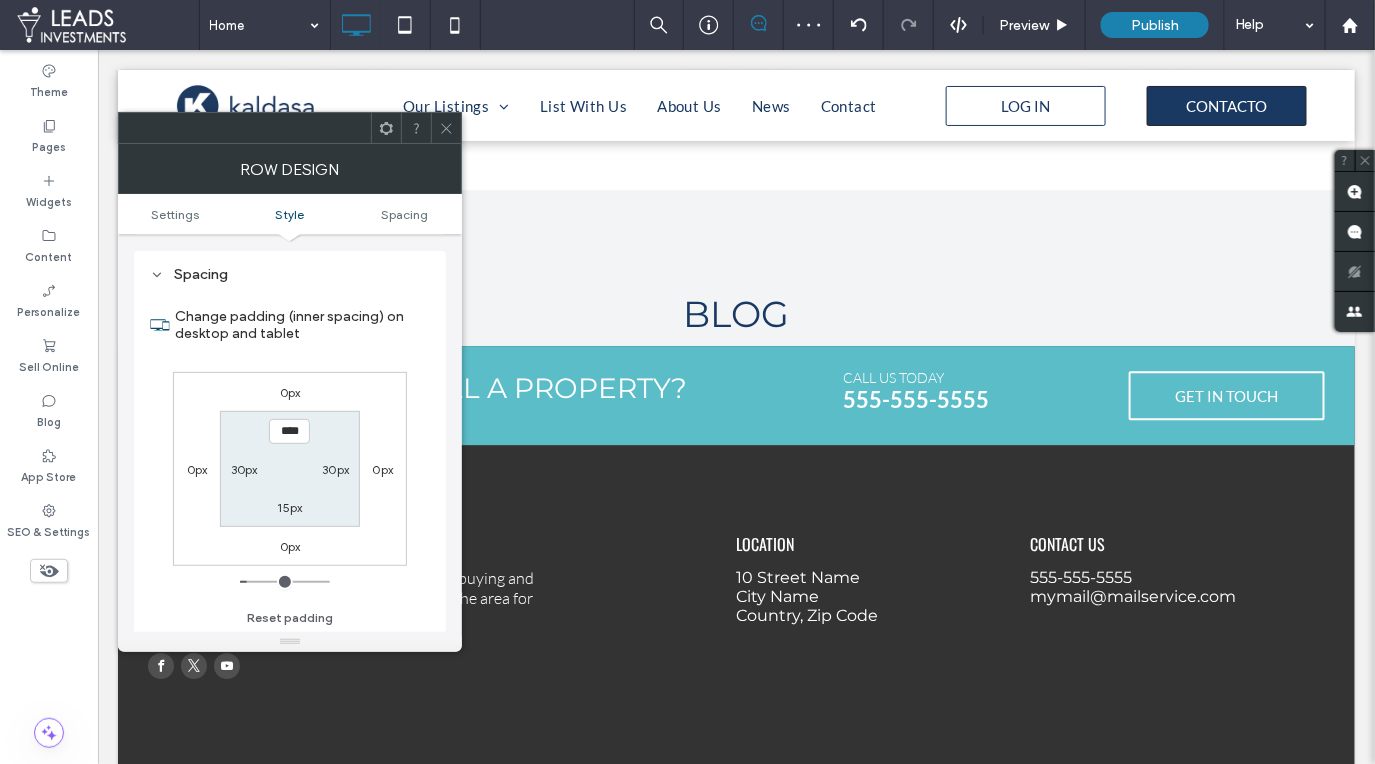 click 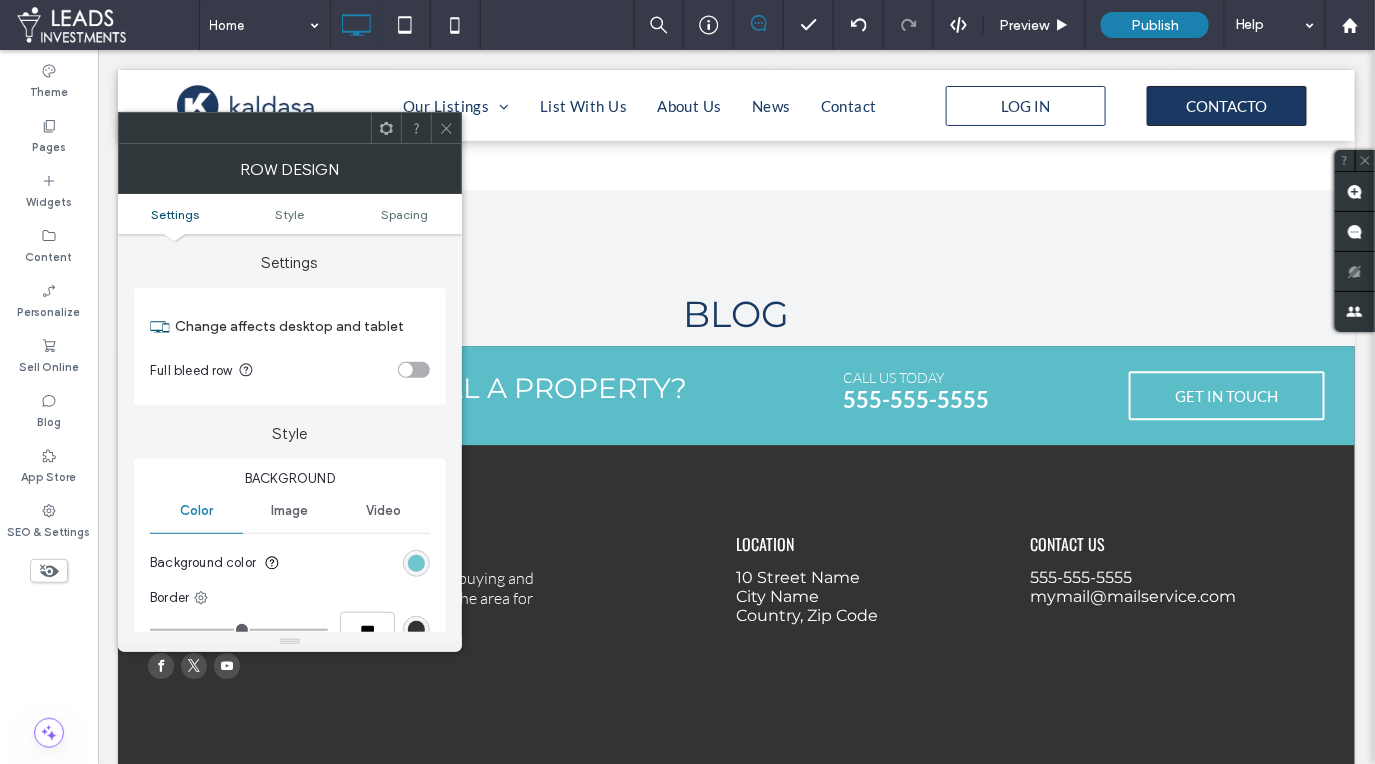 click at bounding box center [416, 563] 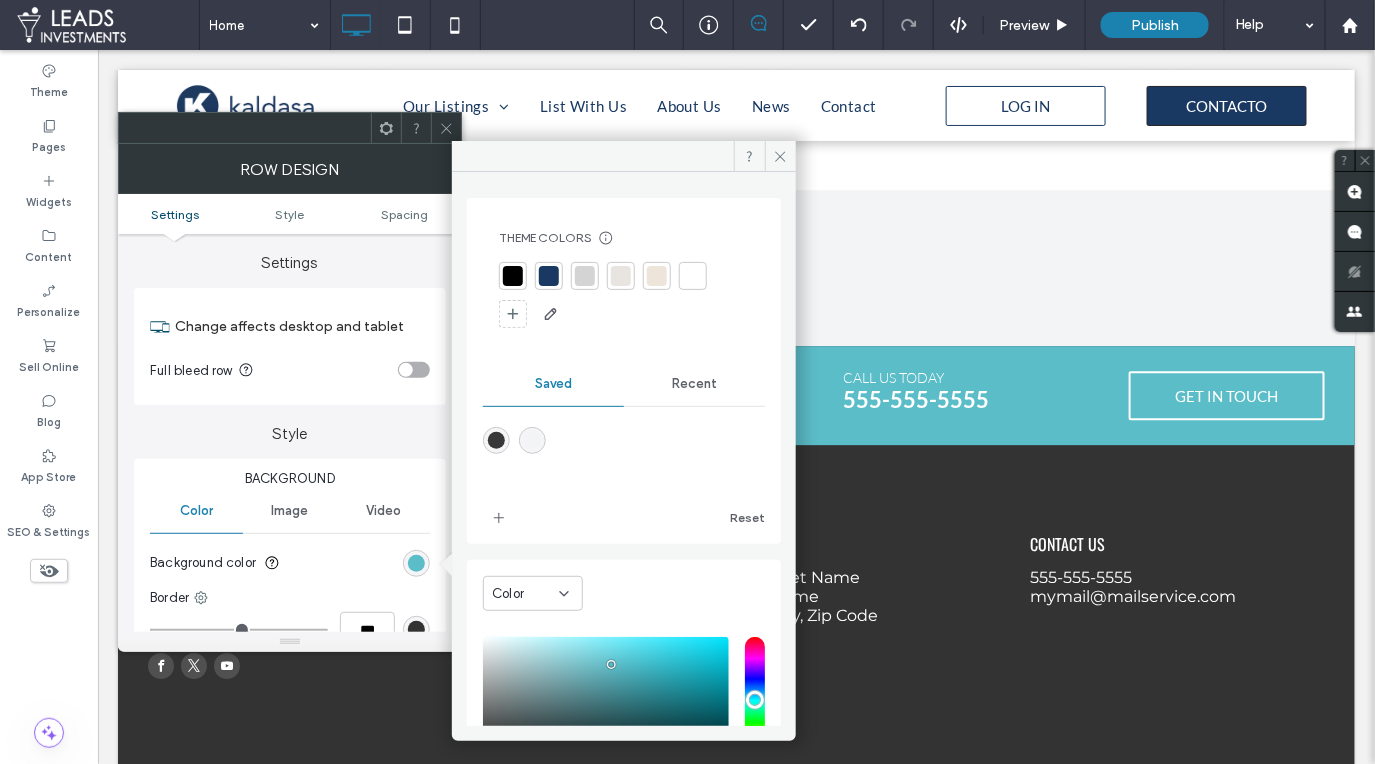 click at bounding box center [585, 276] 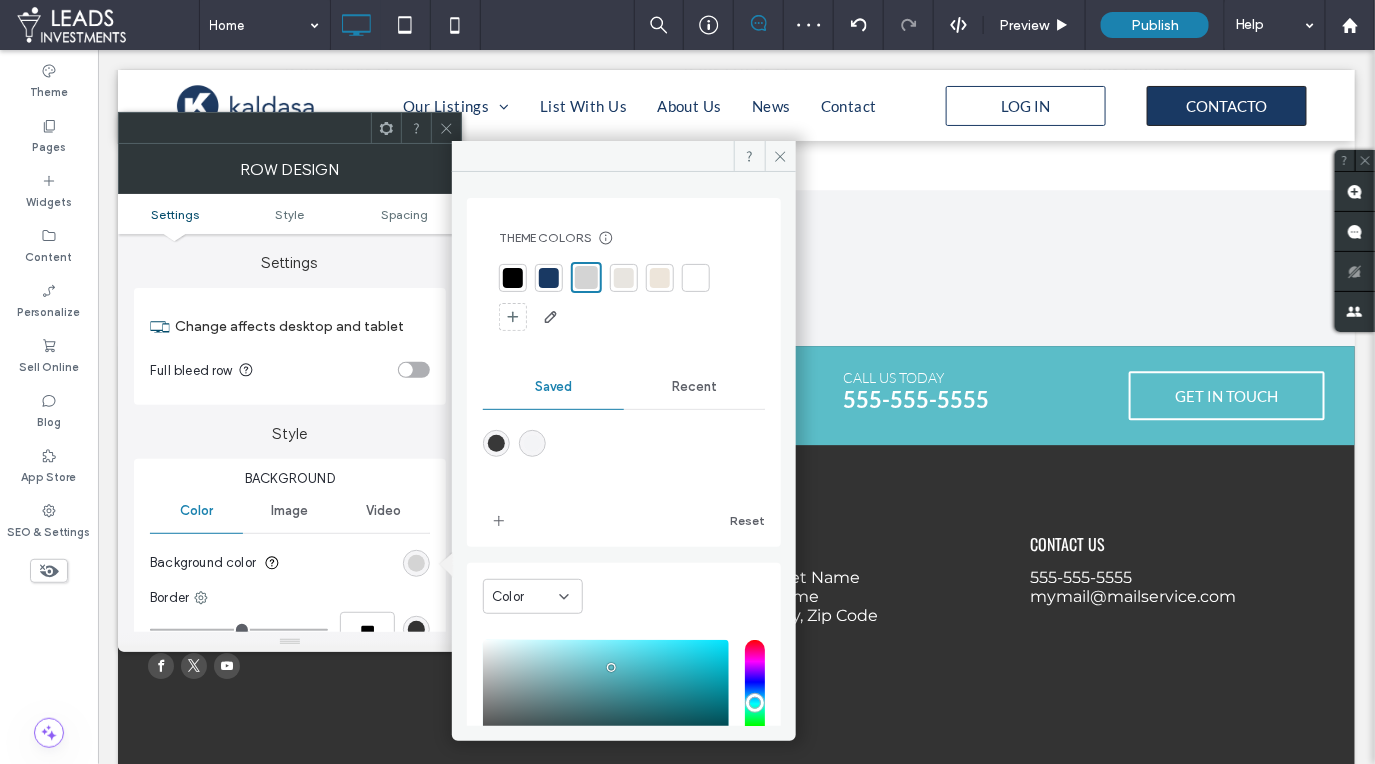 click at bounding box center (496, 443) 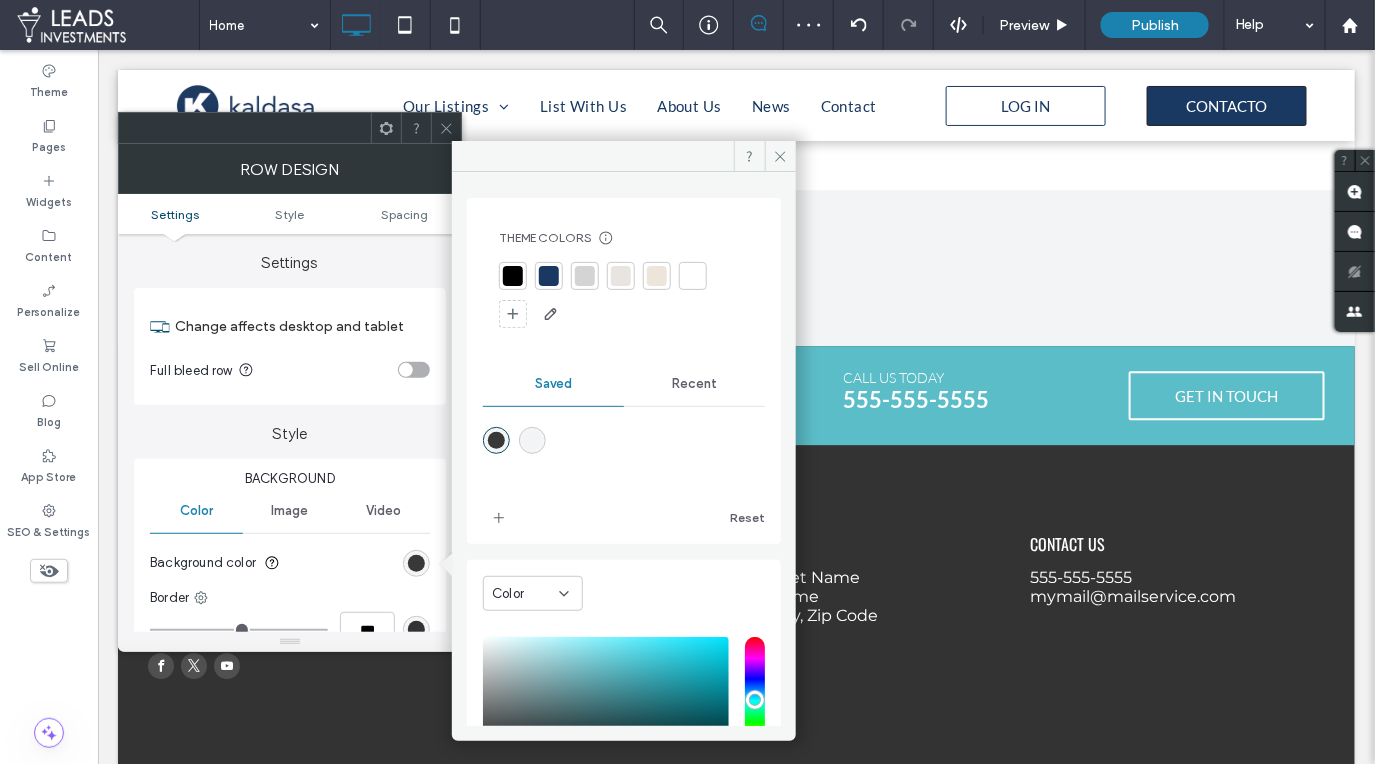 type on "*******" 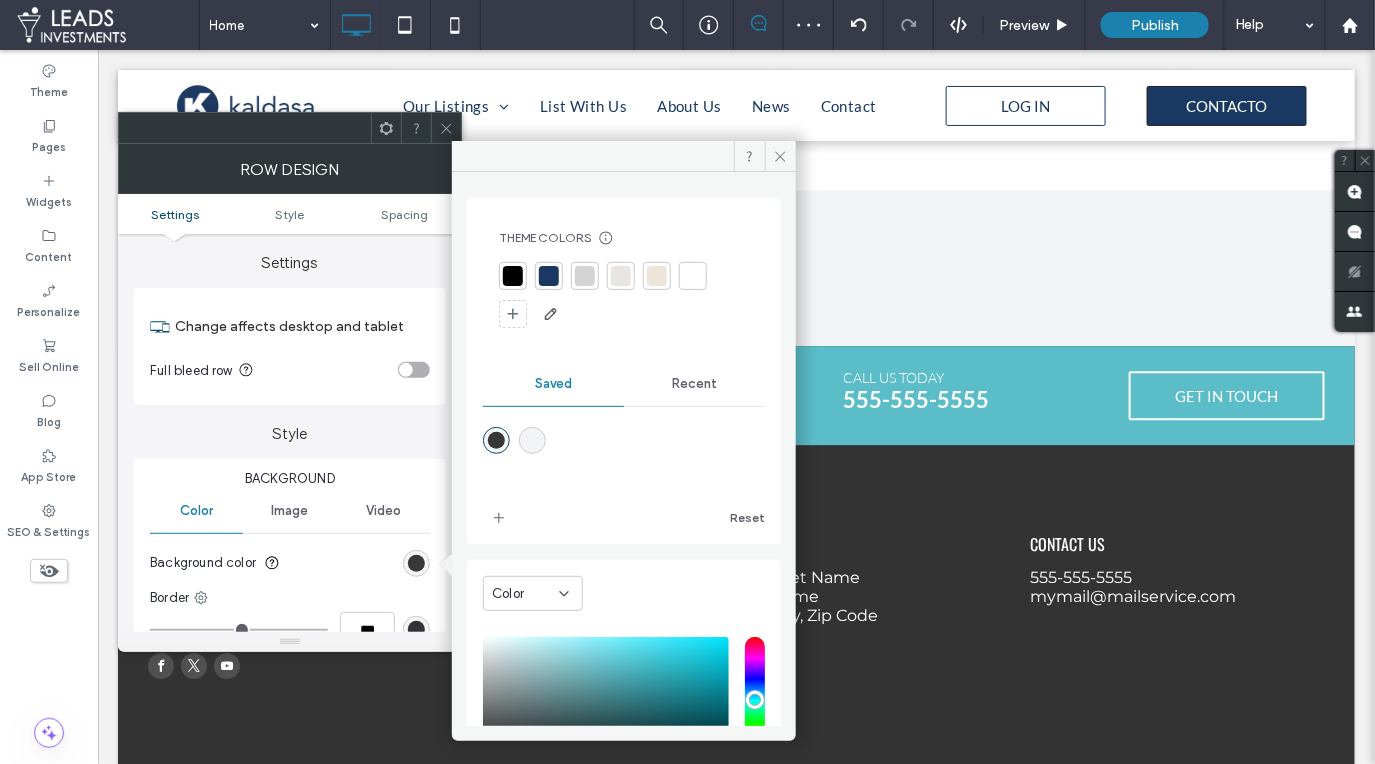 click 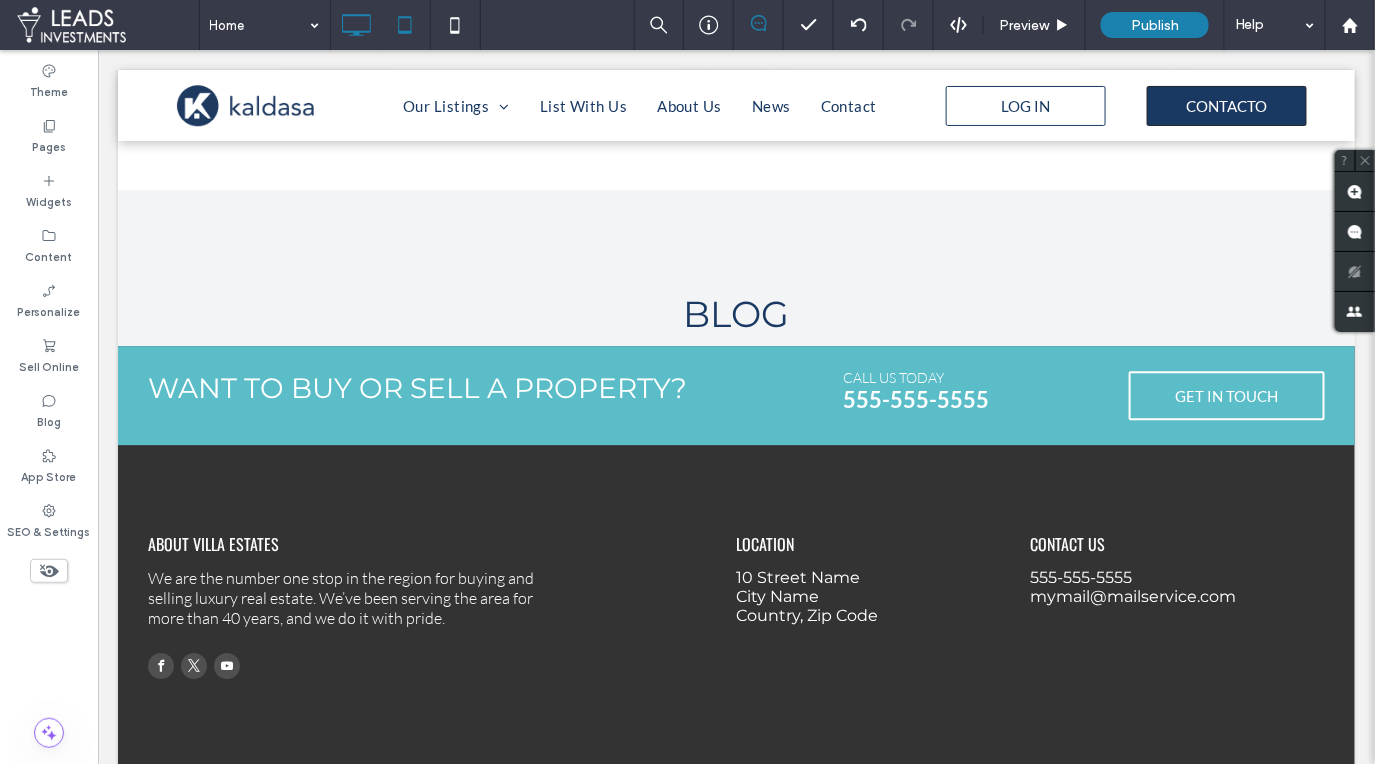 type on "**********" 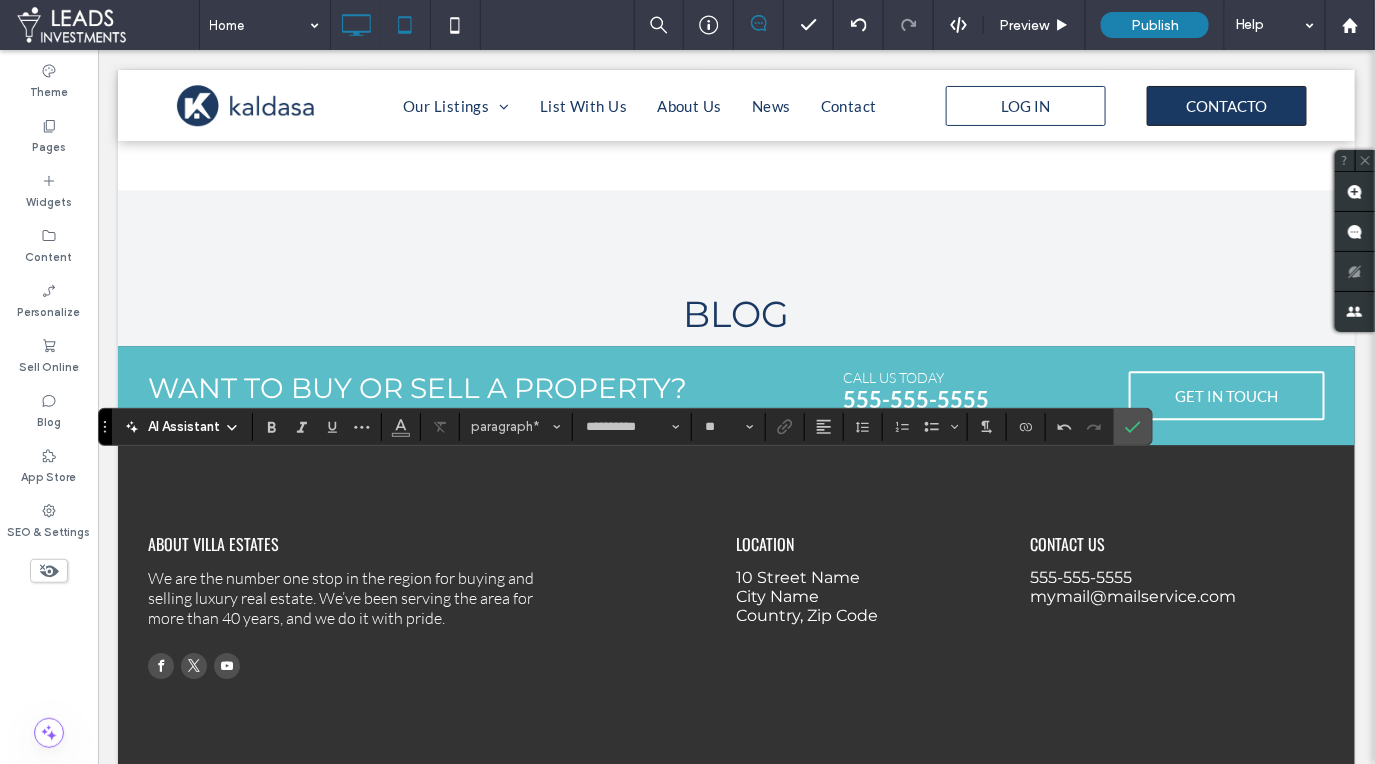 type on "****" 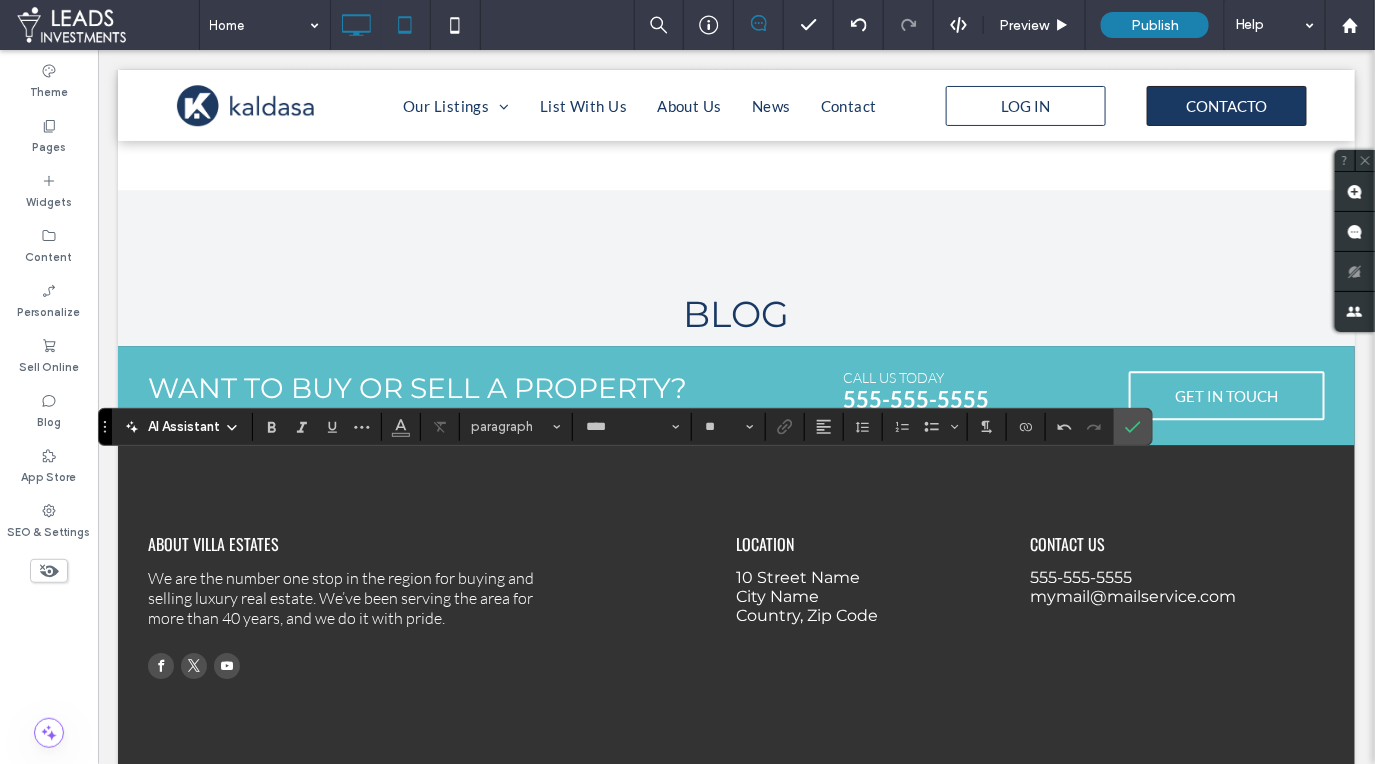 type on "**********" 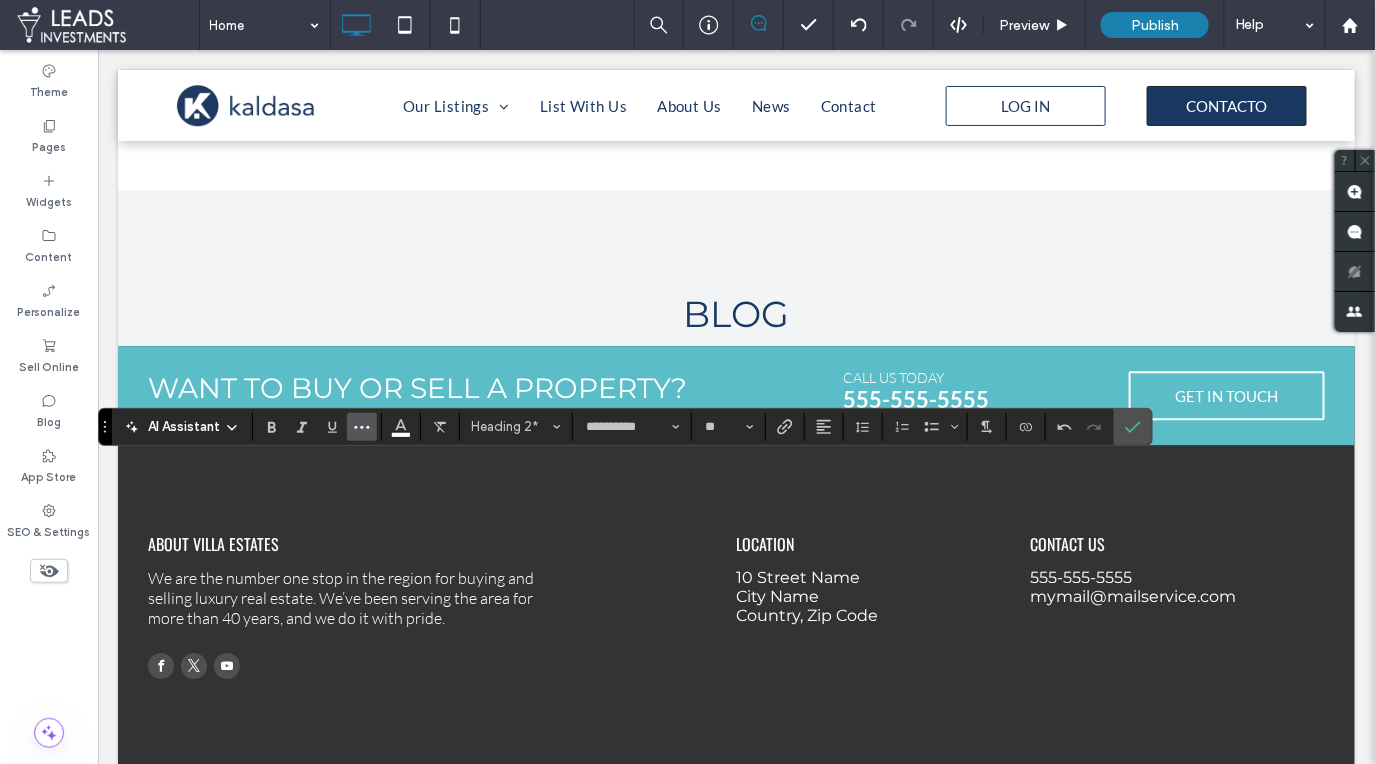 click 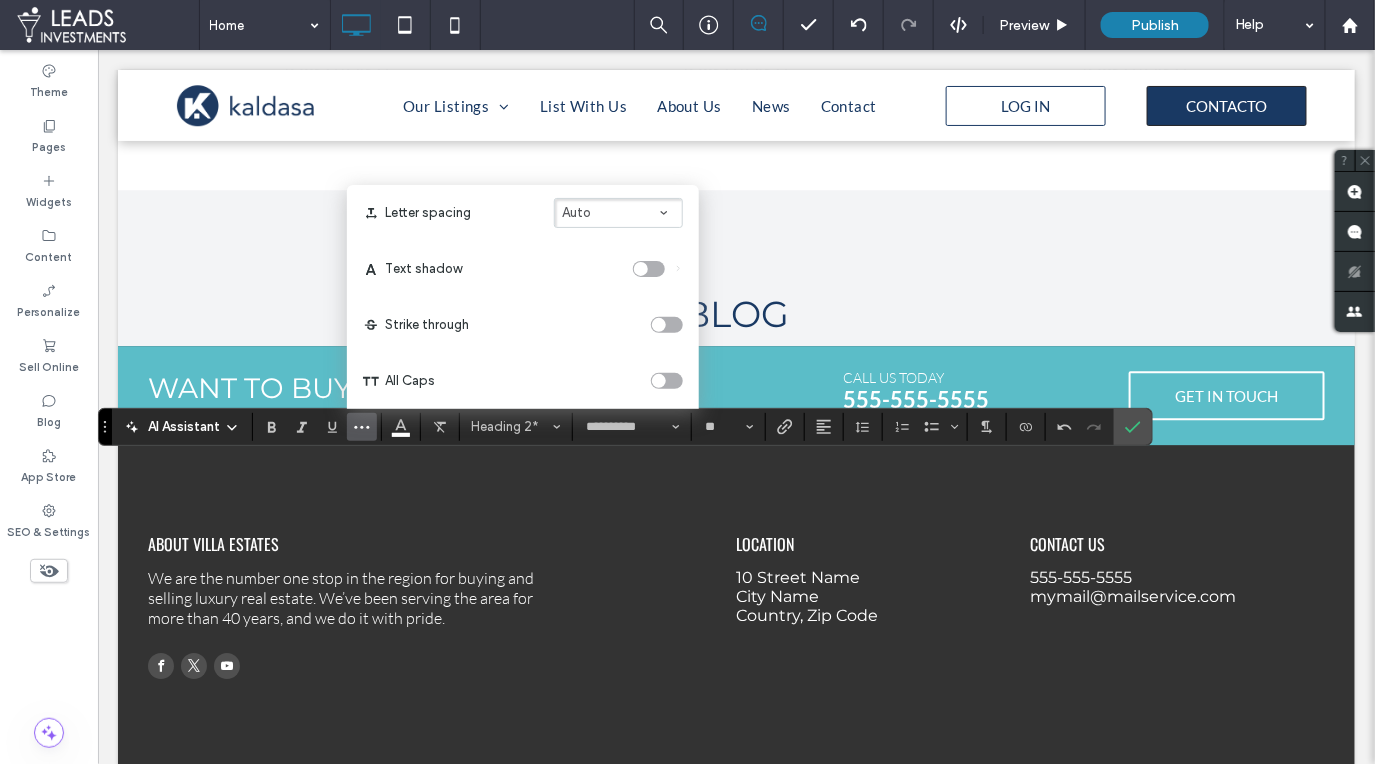 click at bounding box center (667, 381) 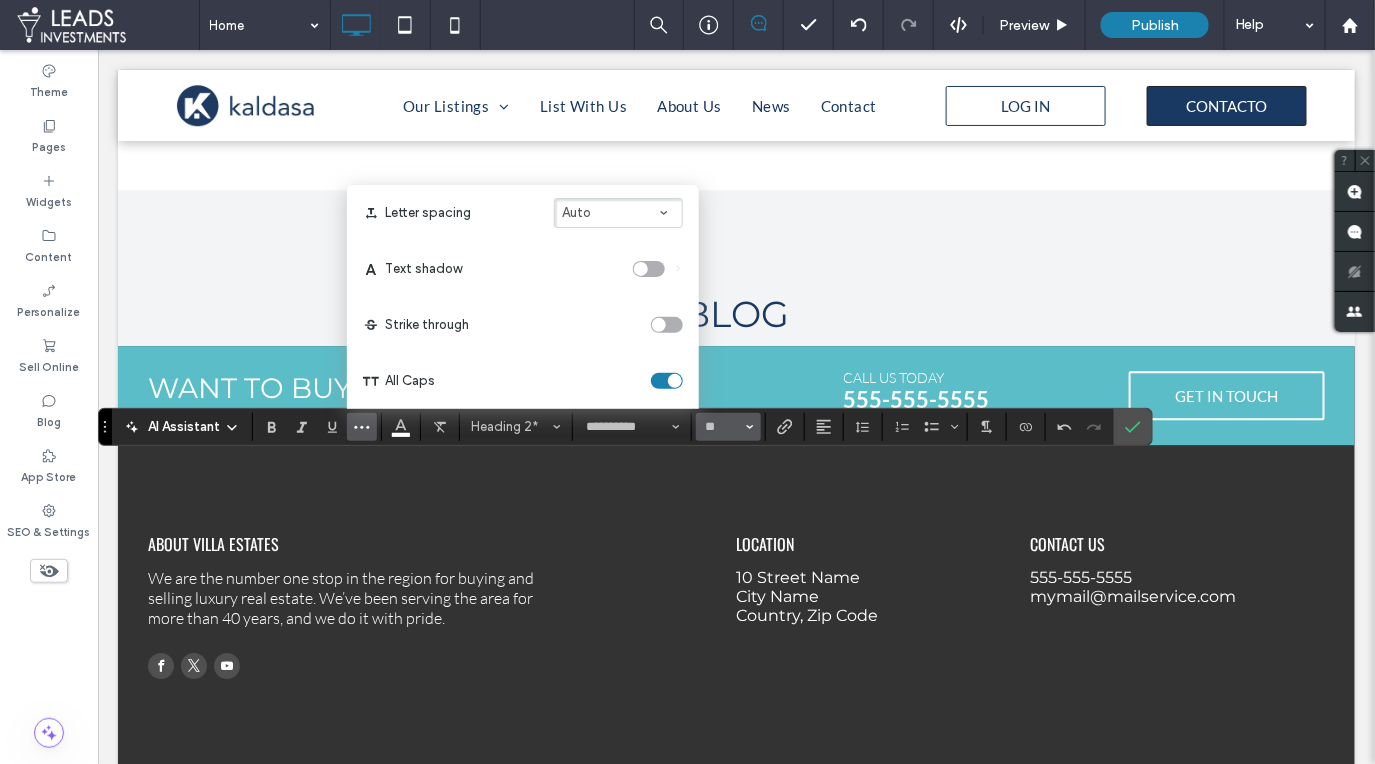 click on "**" at bounding box center [728, 427] 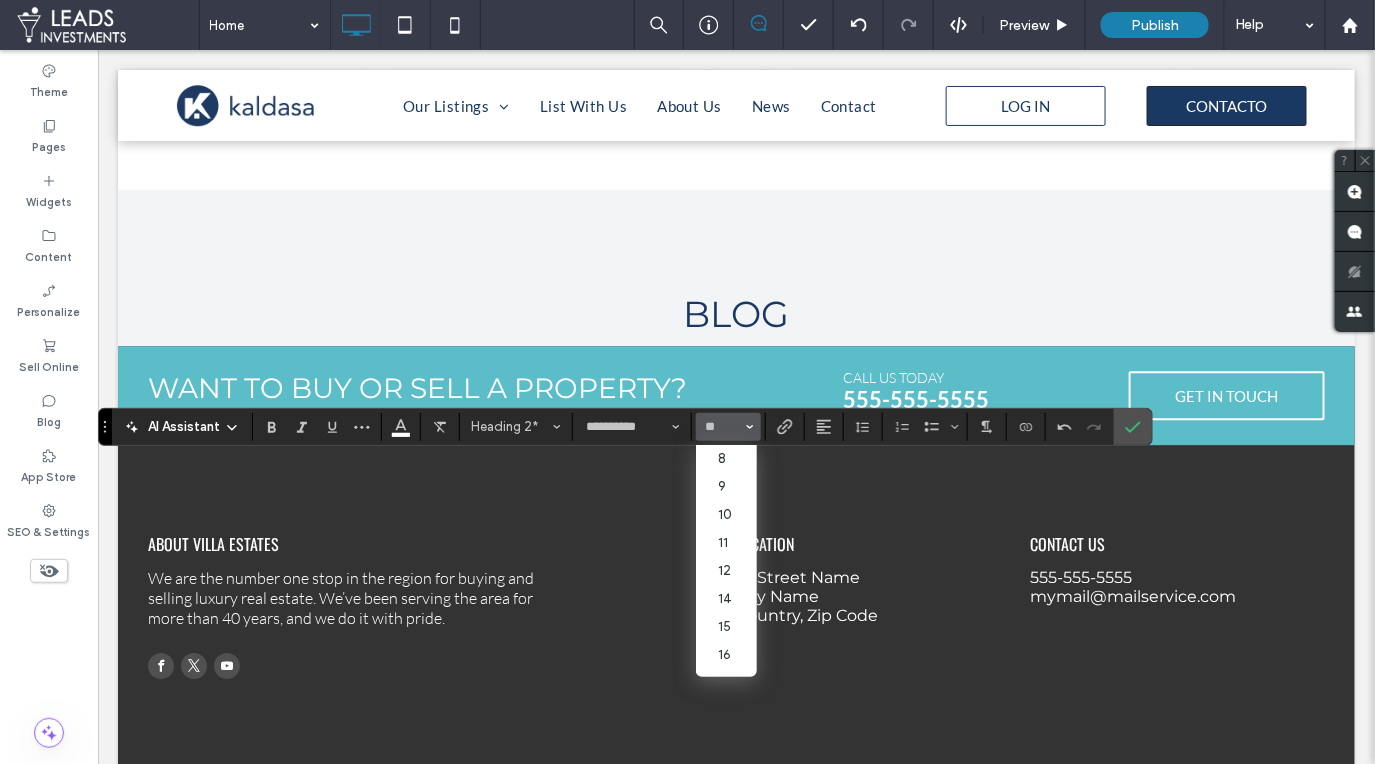 click on "**" at bounding box center (728, 427) 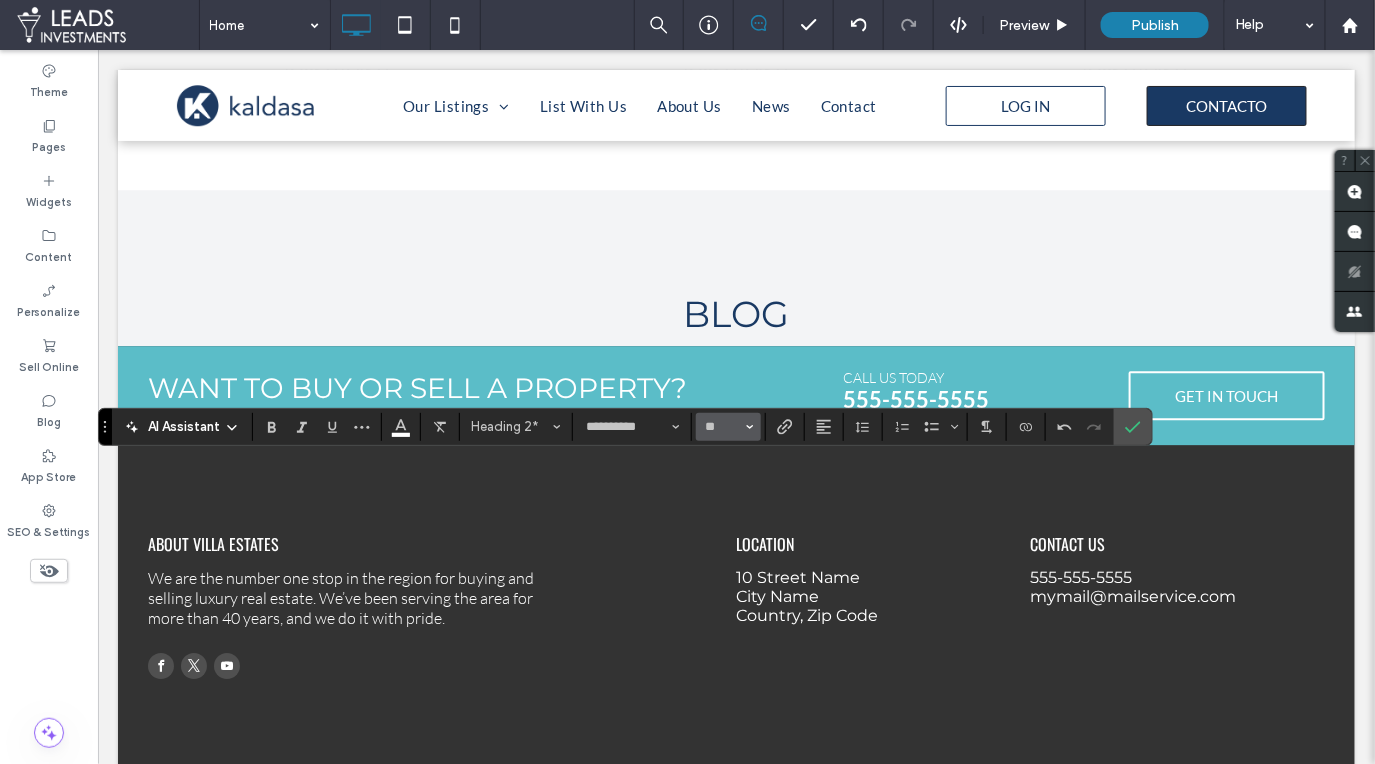 click on "**" at bounding box center (728, 427) 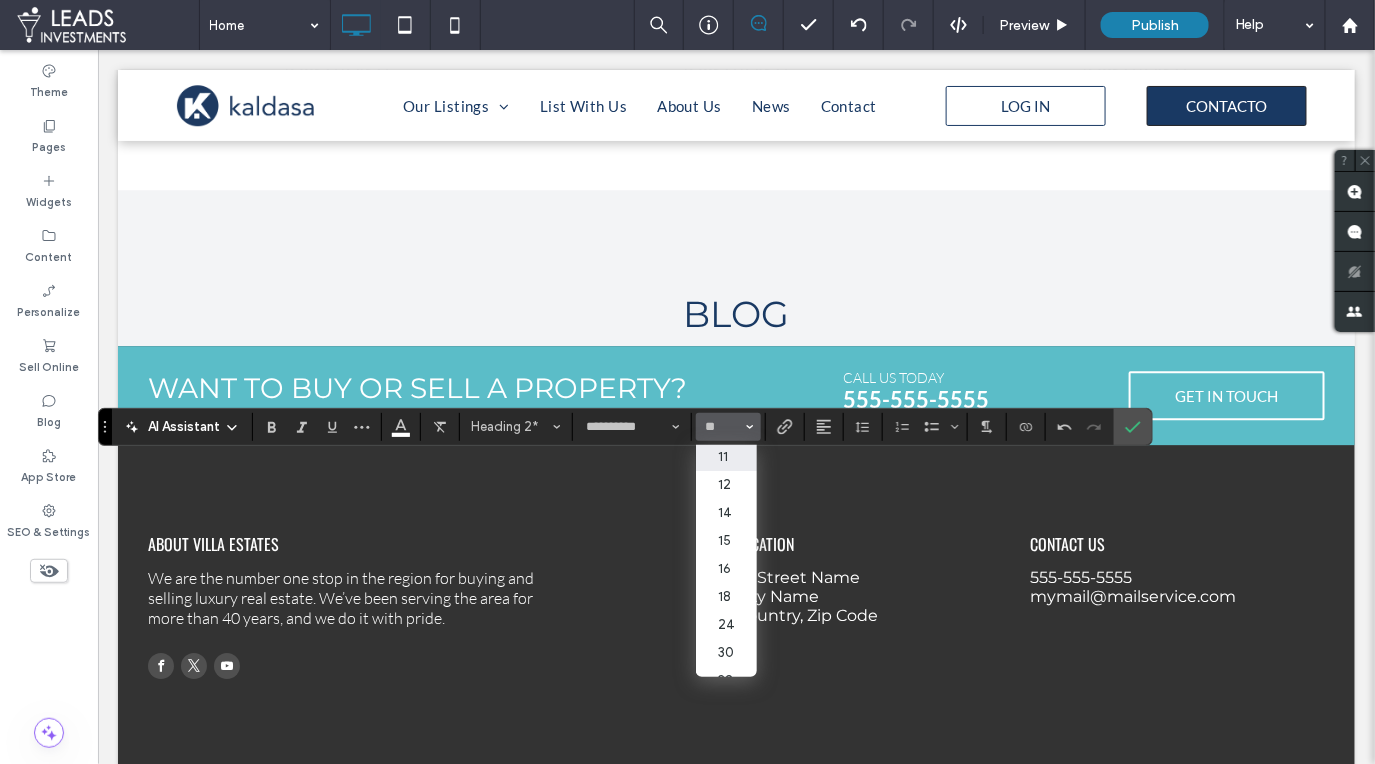 scroll, scrollTop: 101, scrollLeft: 0, axis: vertical 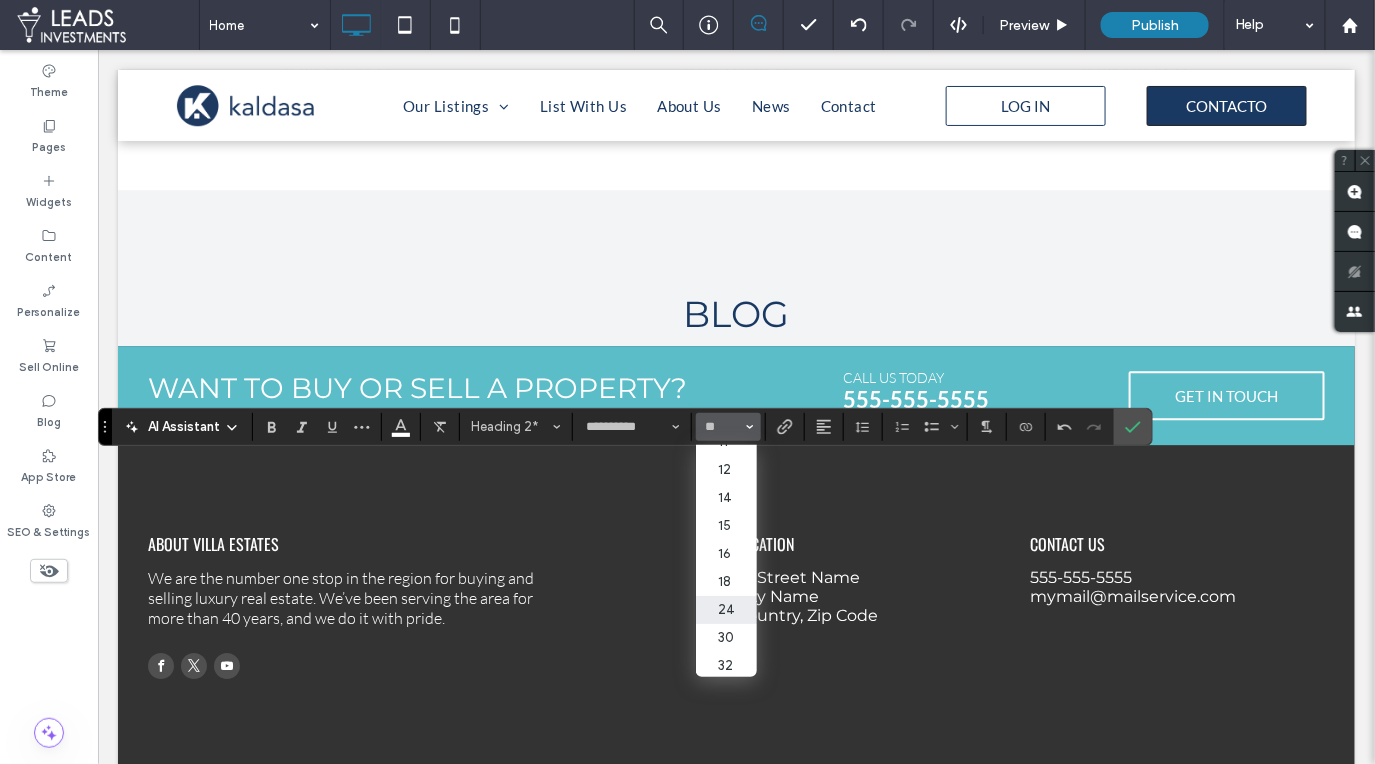 click on "24" at bounding box center (726, 610) 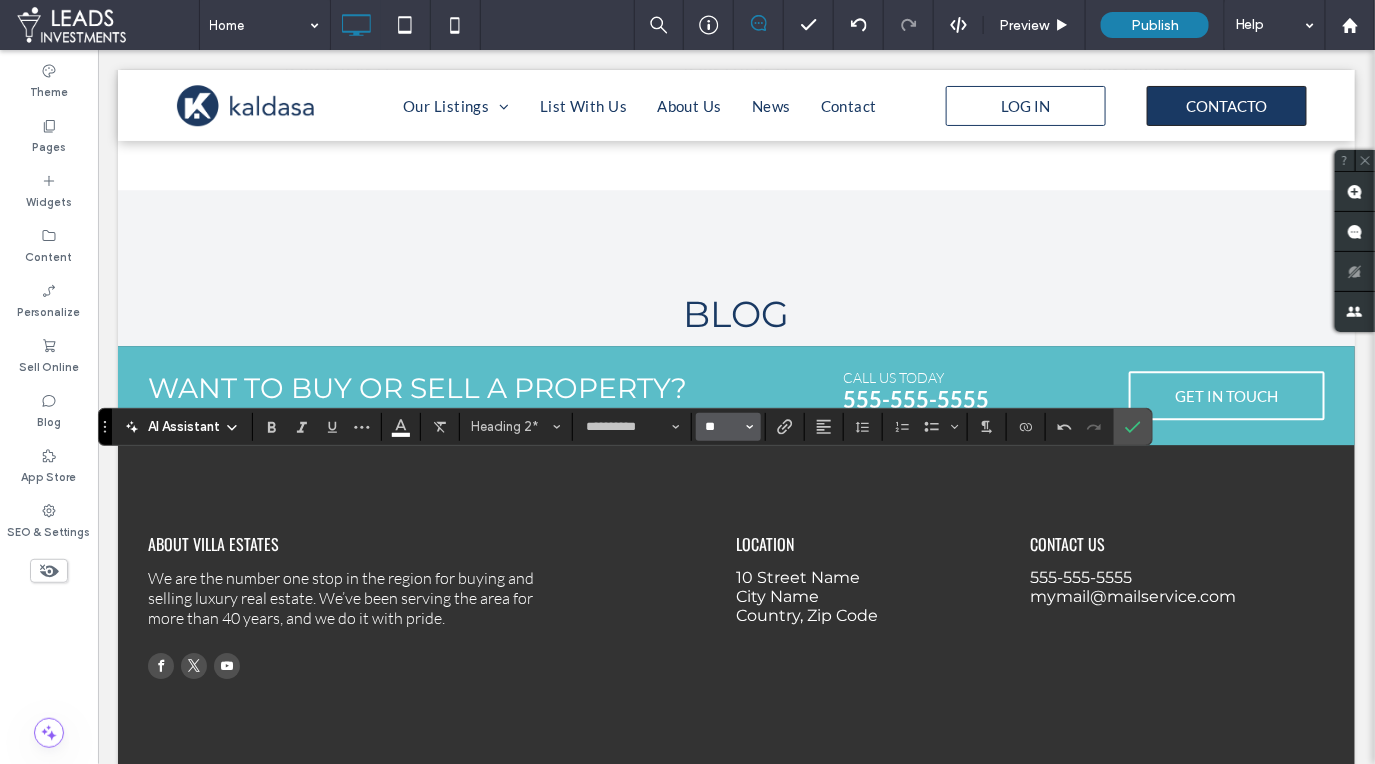 click on "**" at bounding box center [722, 427] 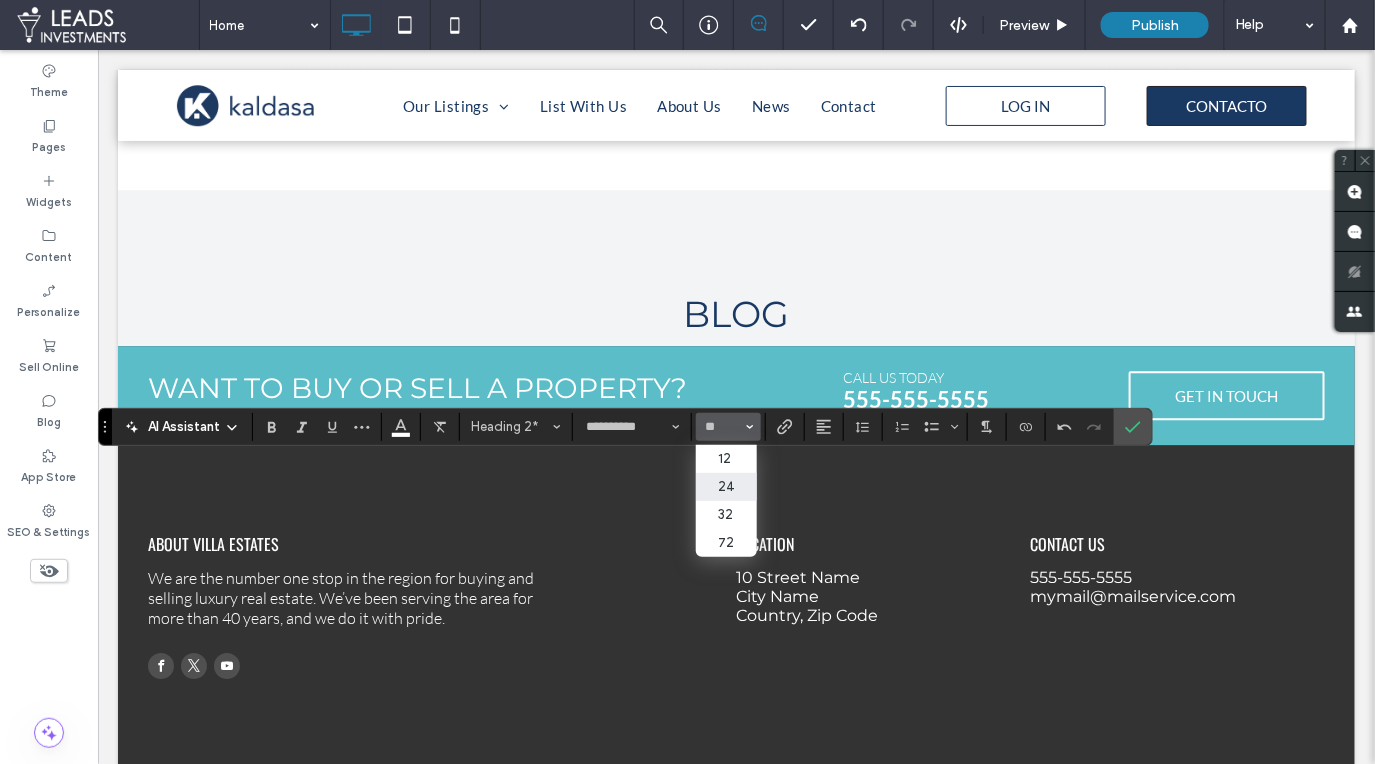 type on "**" 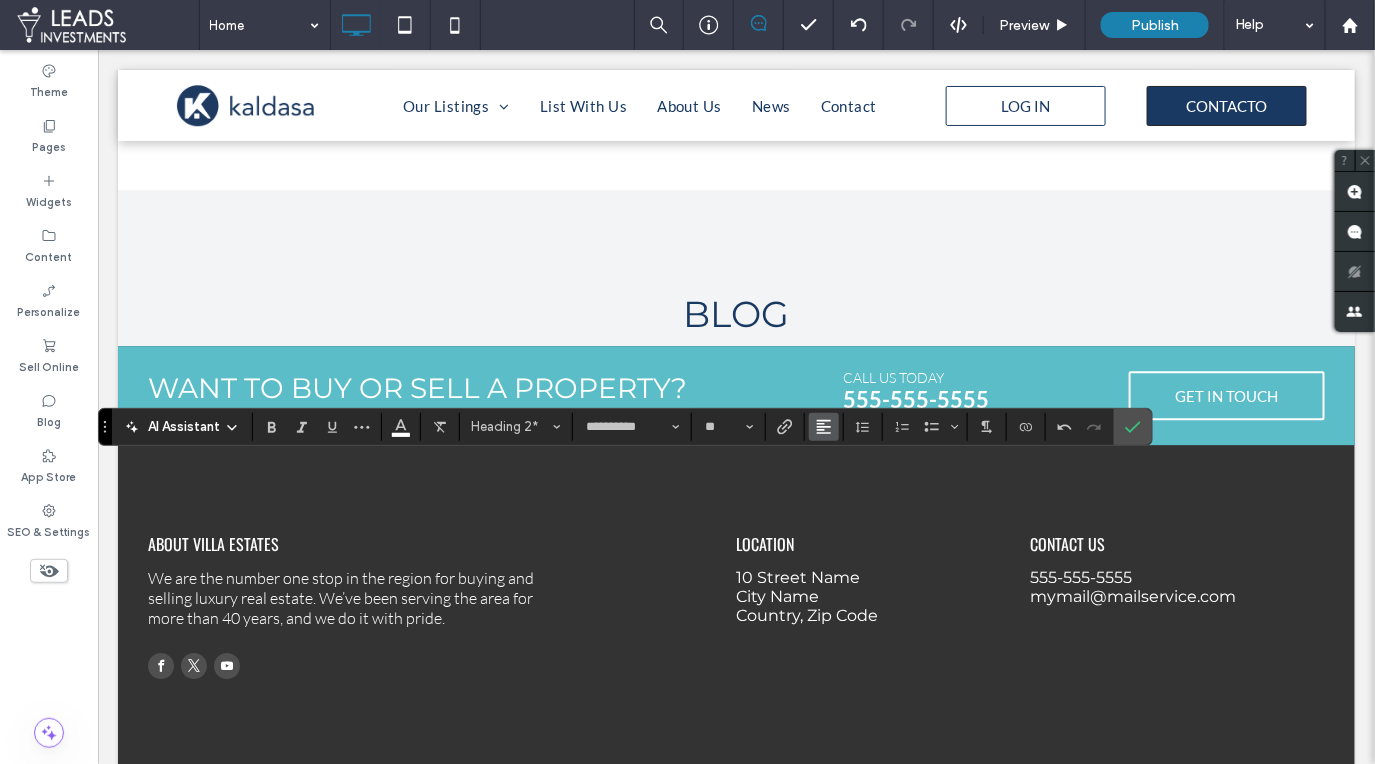 click 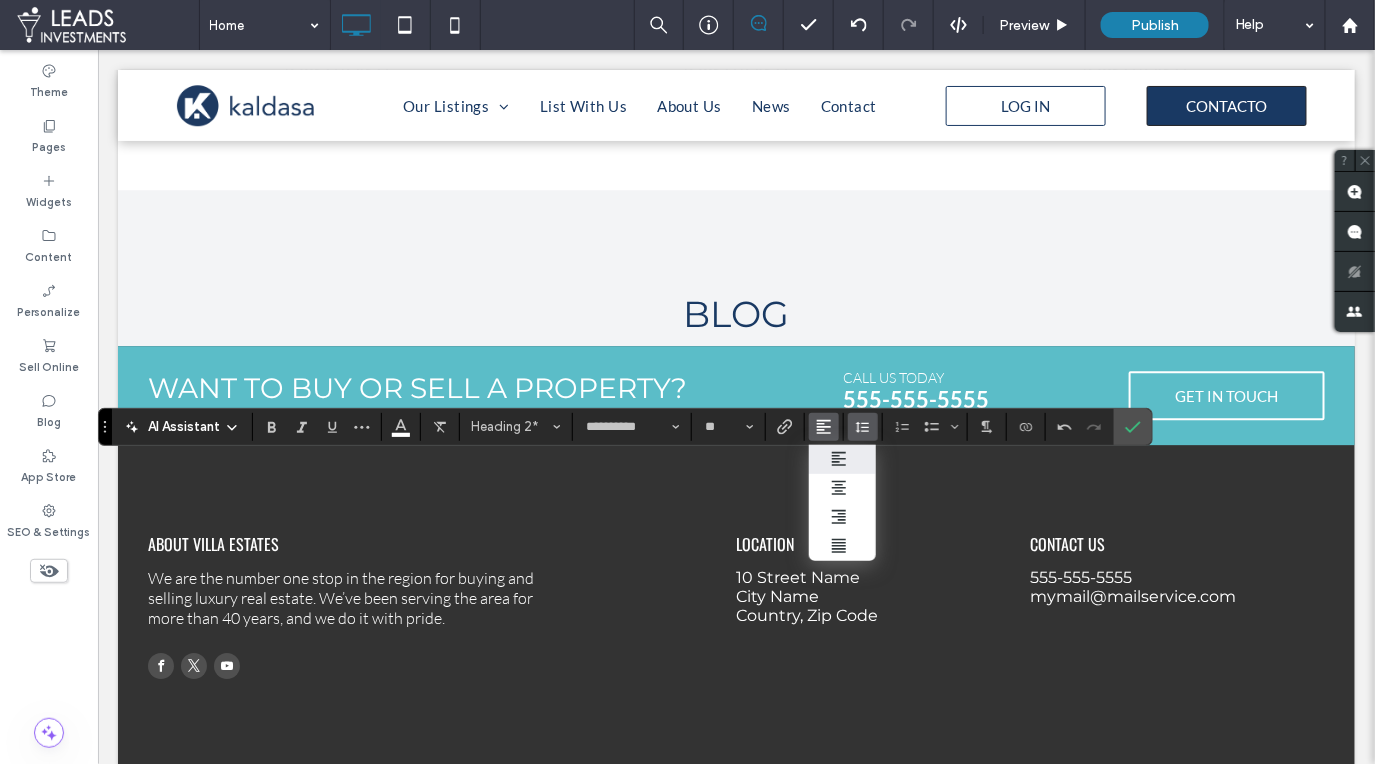 click 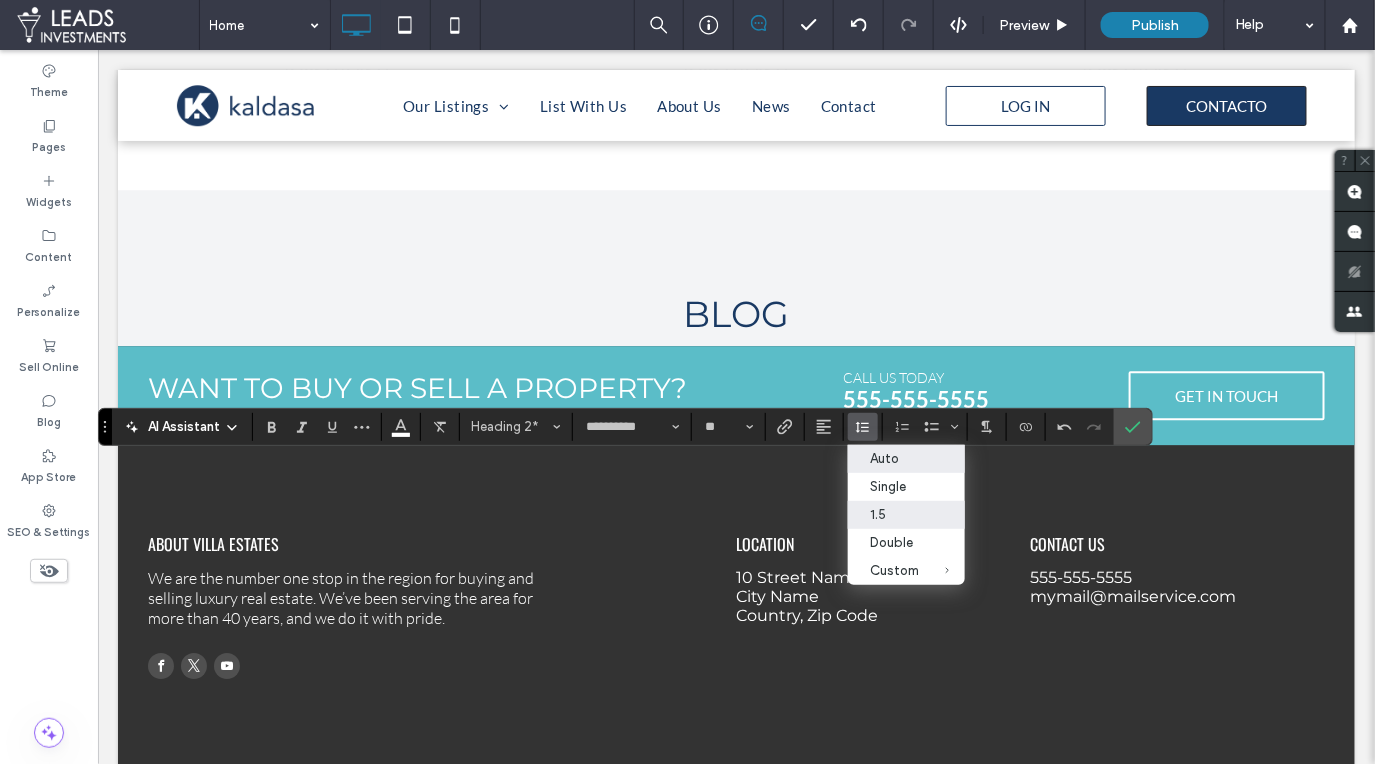 click on "1.5" at bounding box center (894, 514) 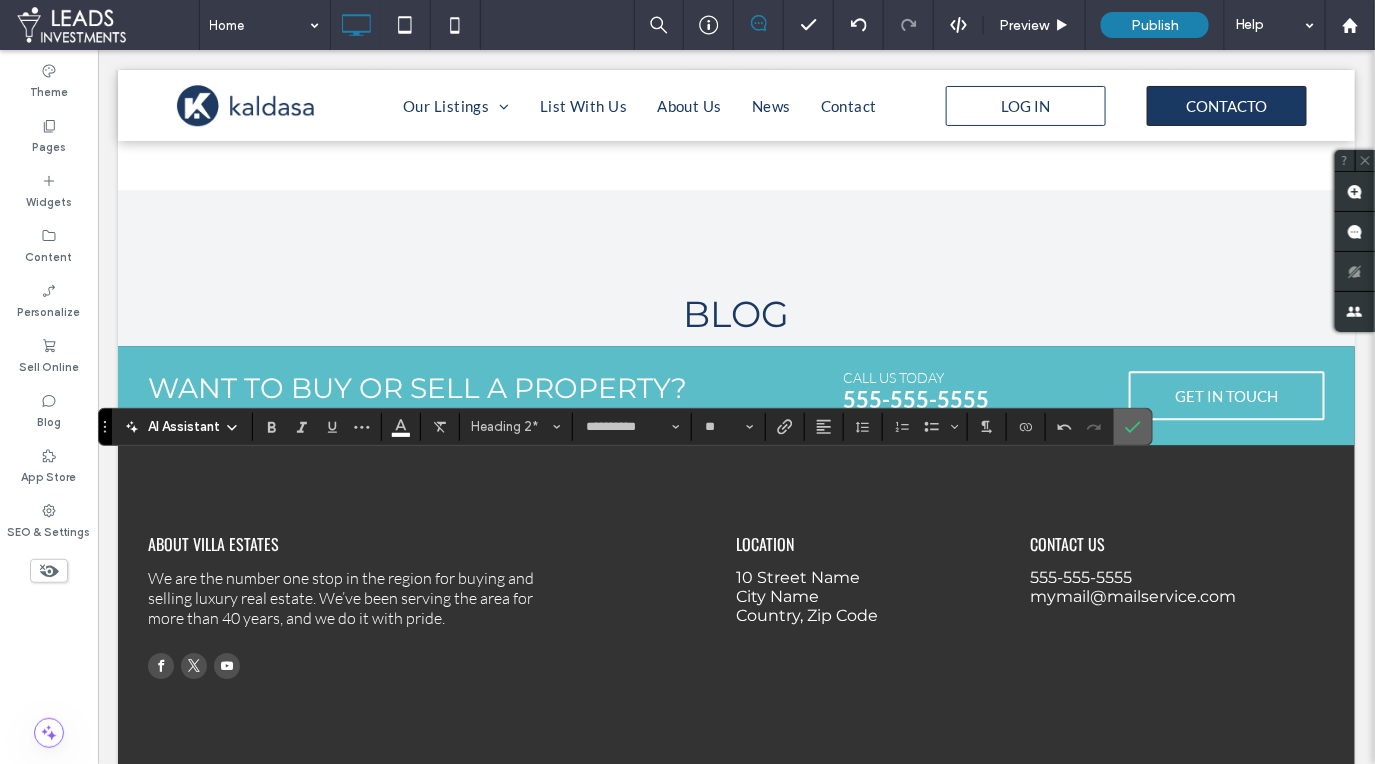 click 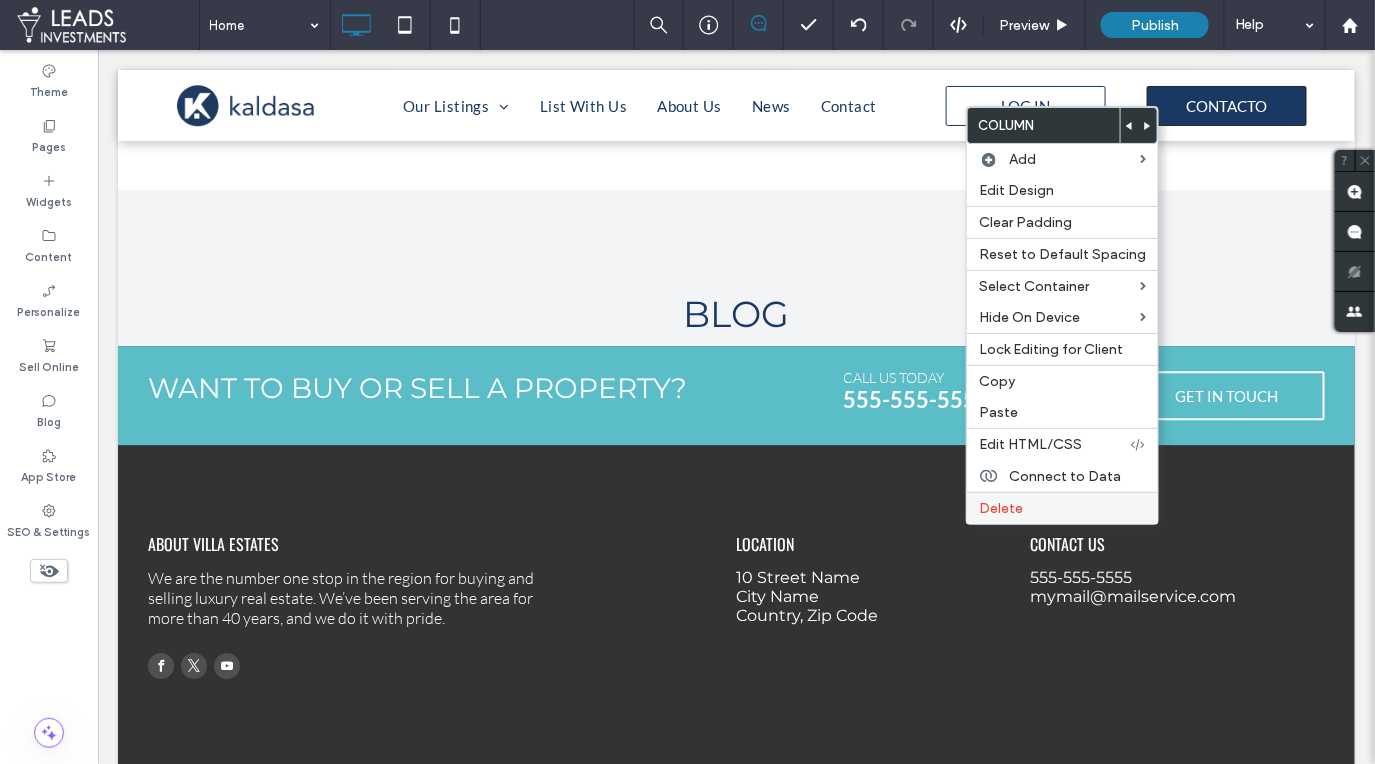 click on "Delete" at bounding box center (1001, 508) 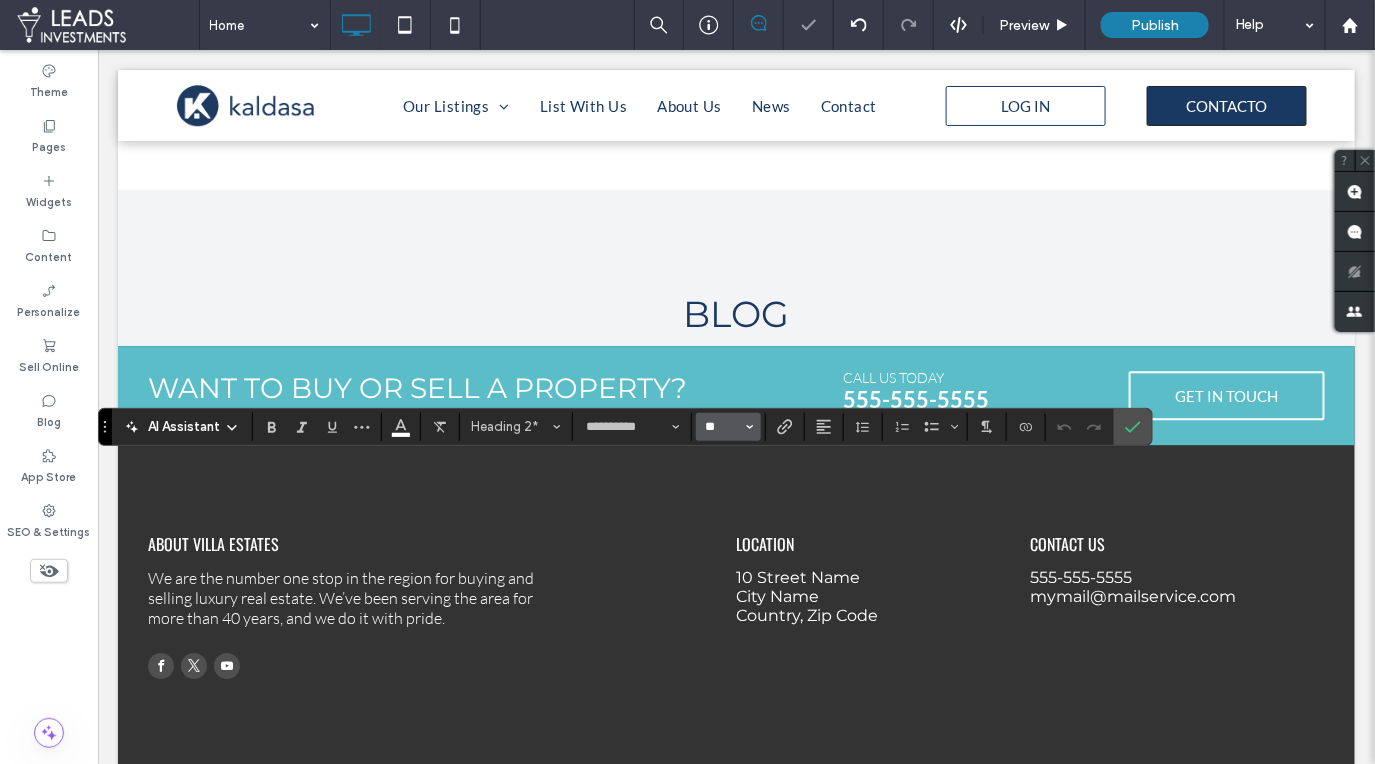 click on "**" at bounding box center (722, 427) 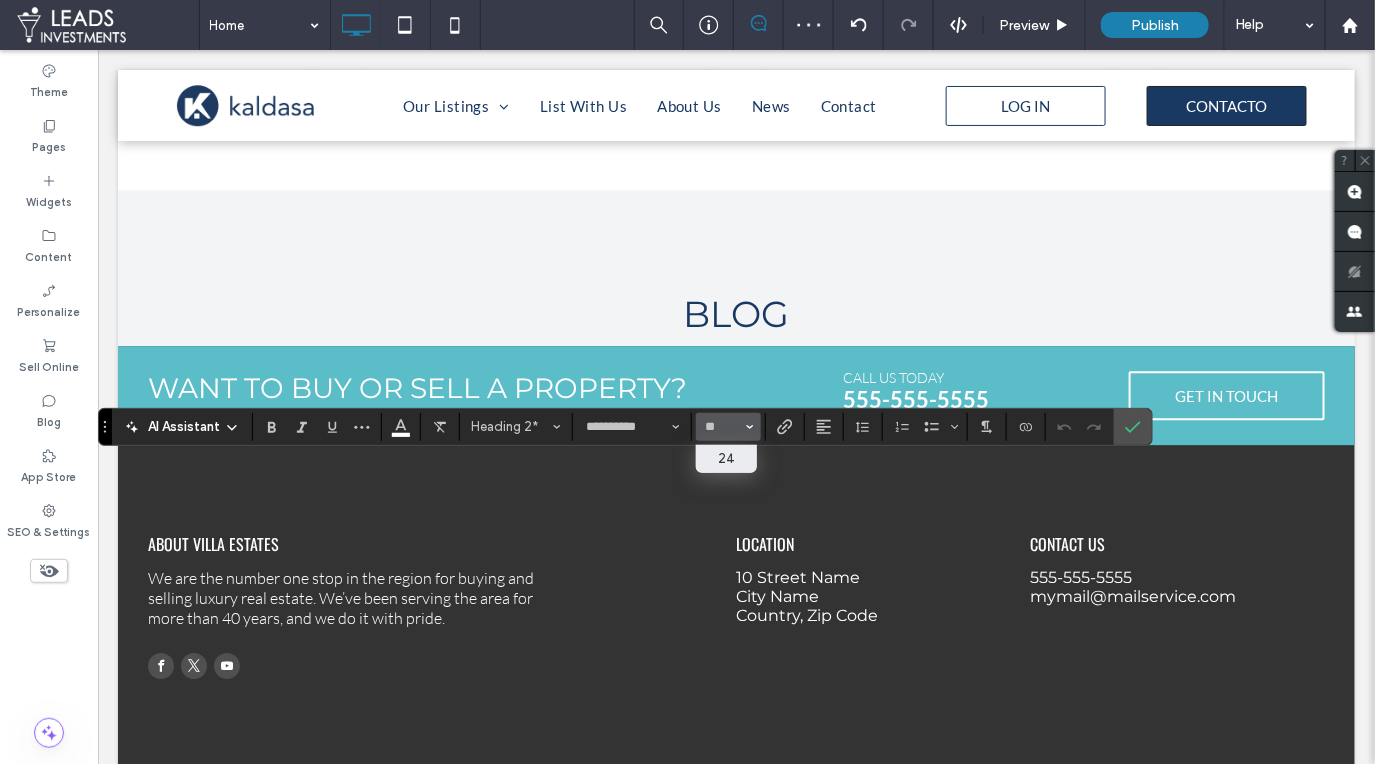 type on "**" 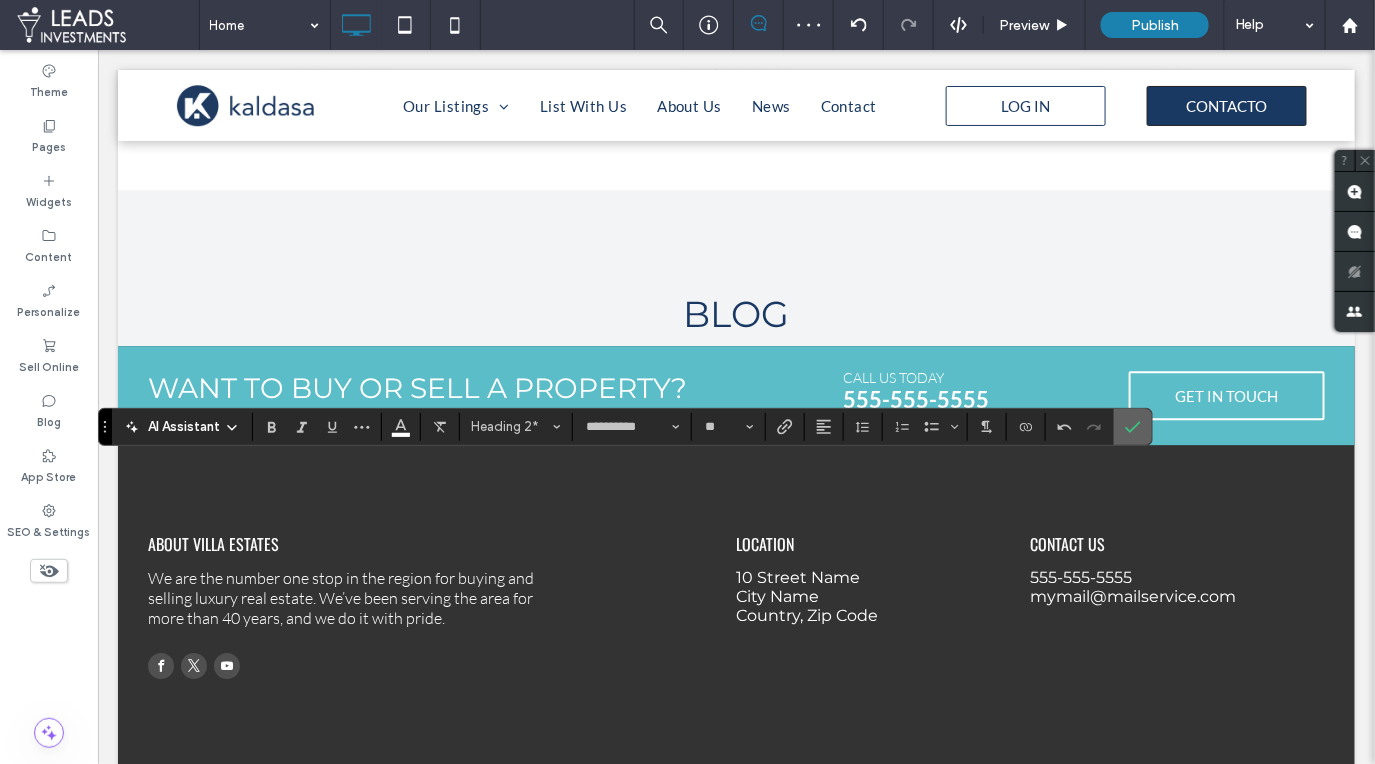click 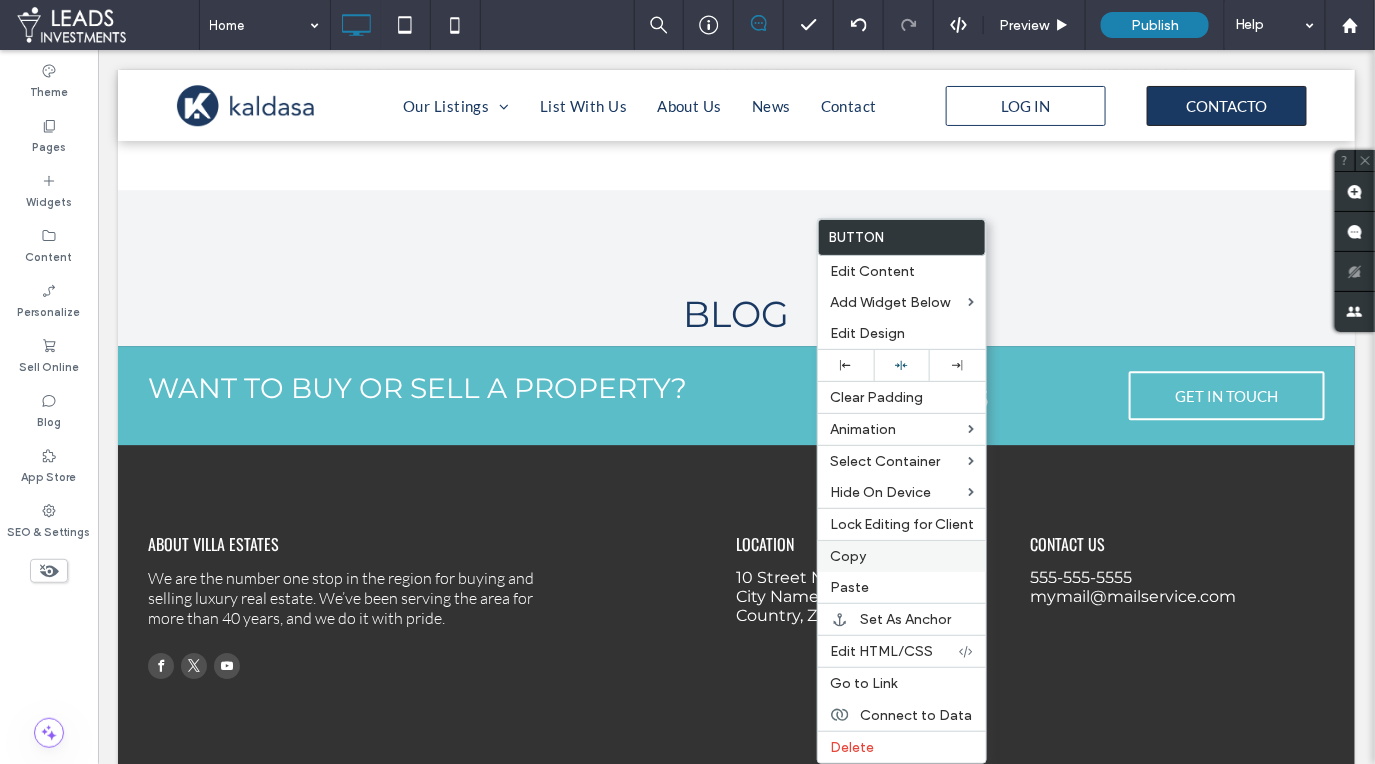 drag, startPoint x: 864, startPoint y: 550, endPoint x: 950, endPoint y: 549, distance: 86.00581 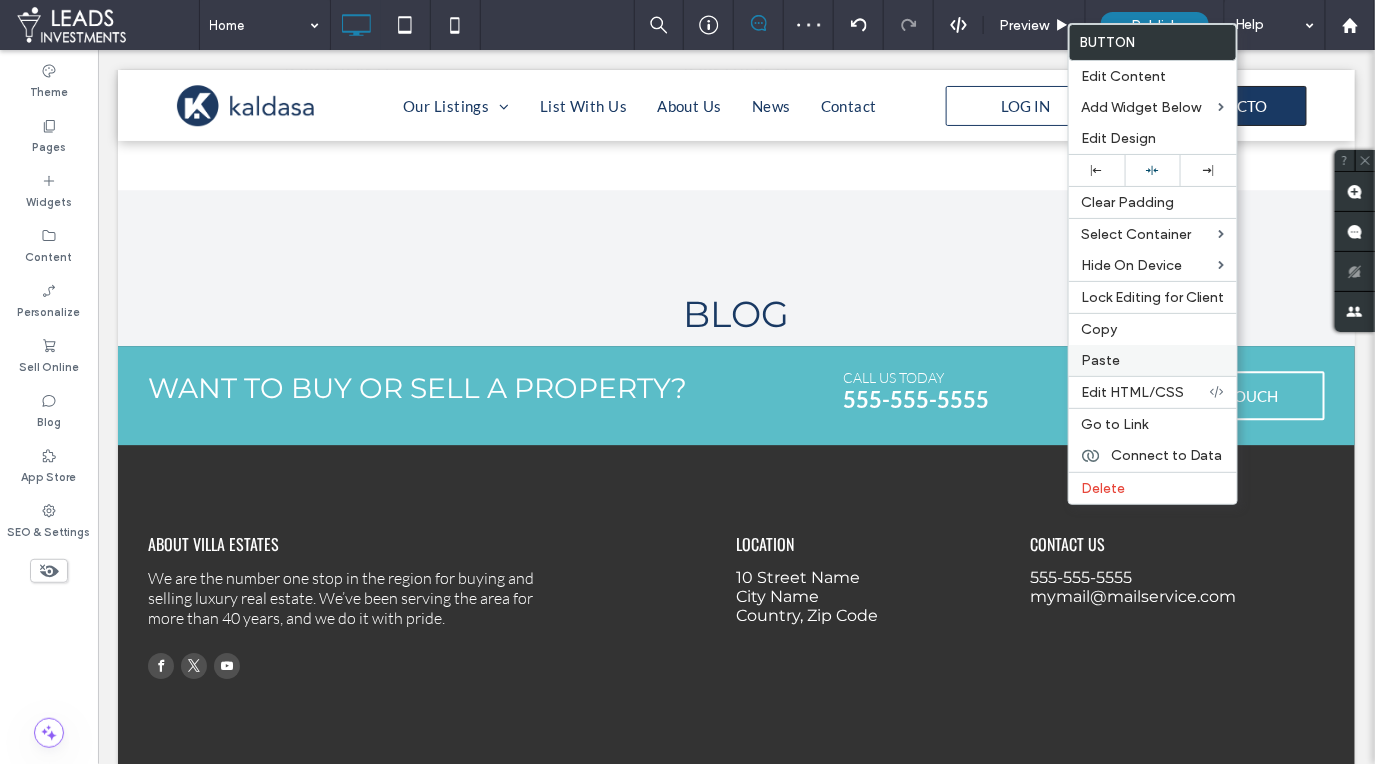 click on "Paste" at bounding box center (1100, 360) 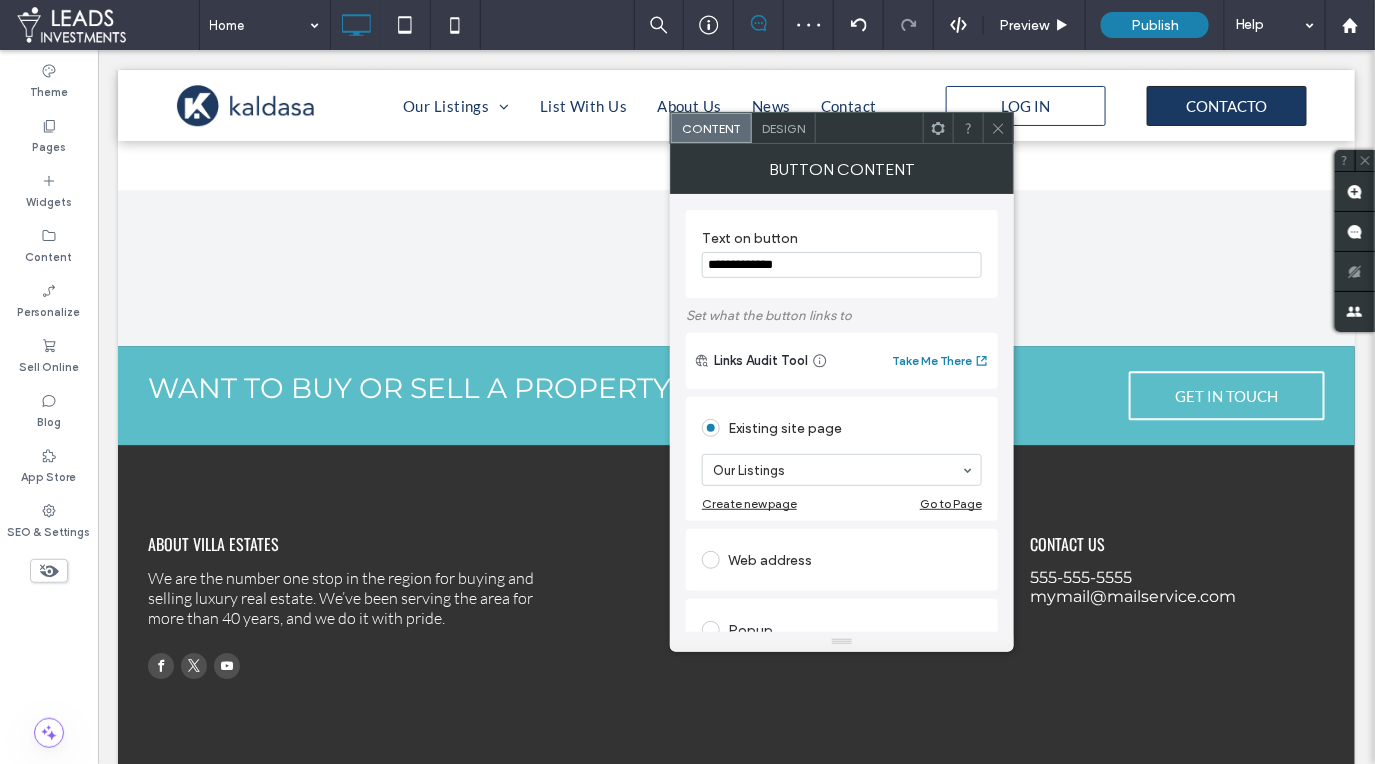 click on "Design" at bounding box center [783, 128] 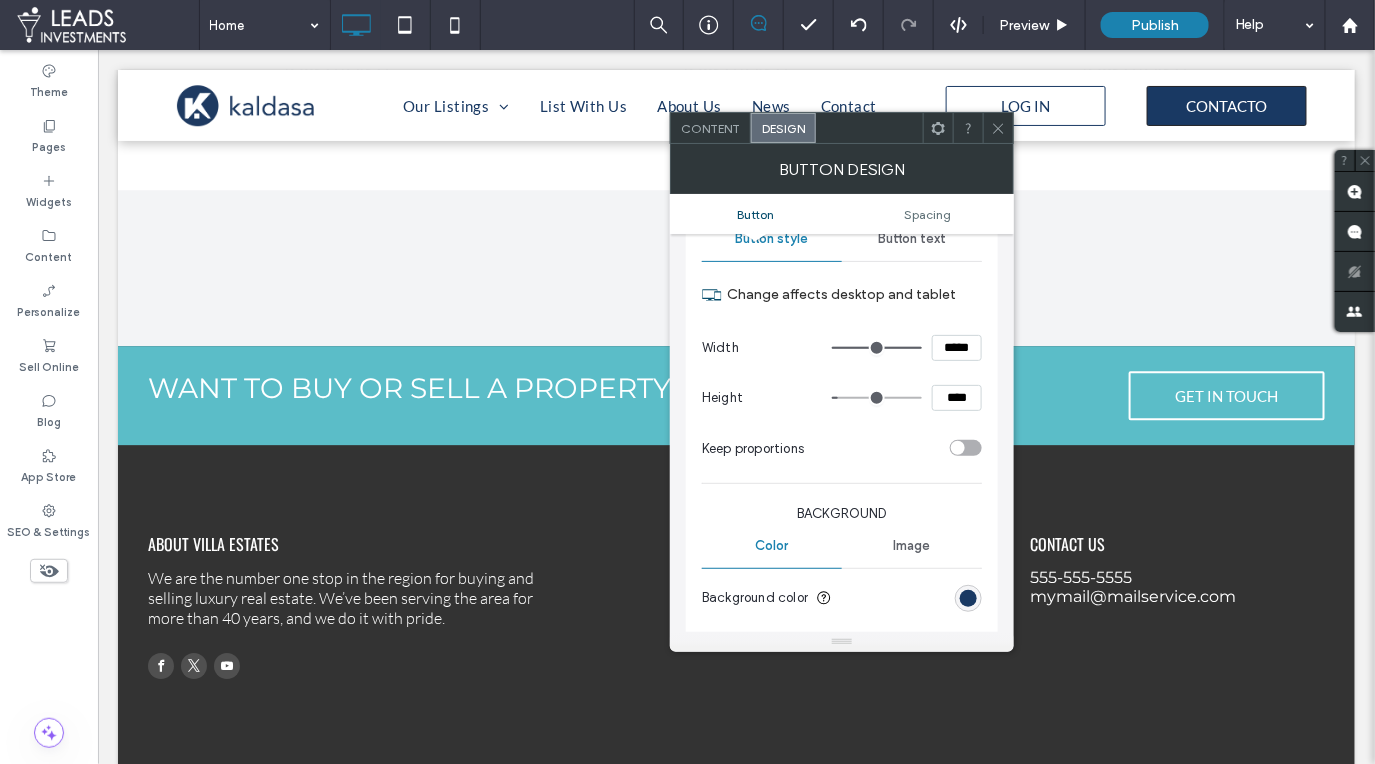 scroll, scrollTop: 392, scrollLeft: 0, axis: vertical 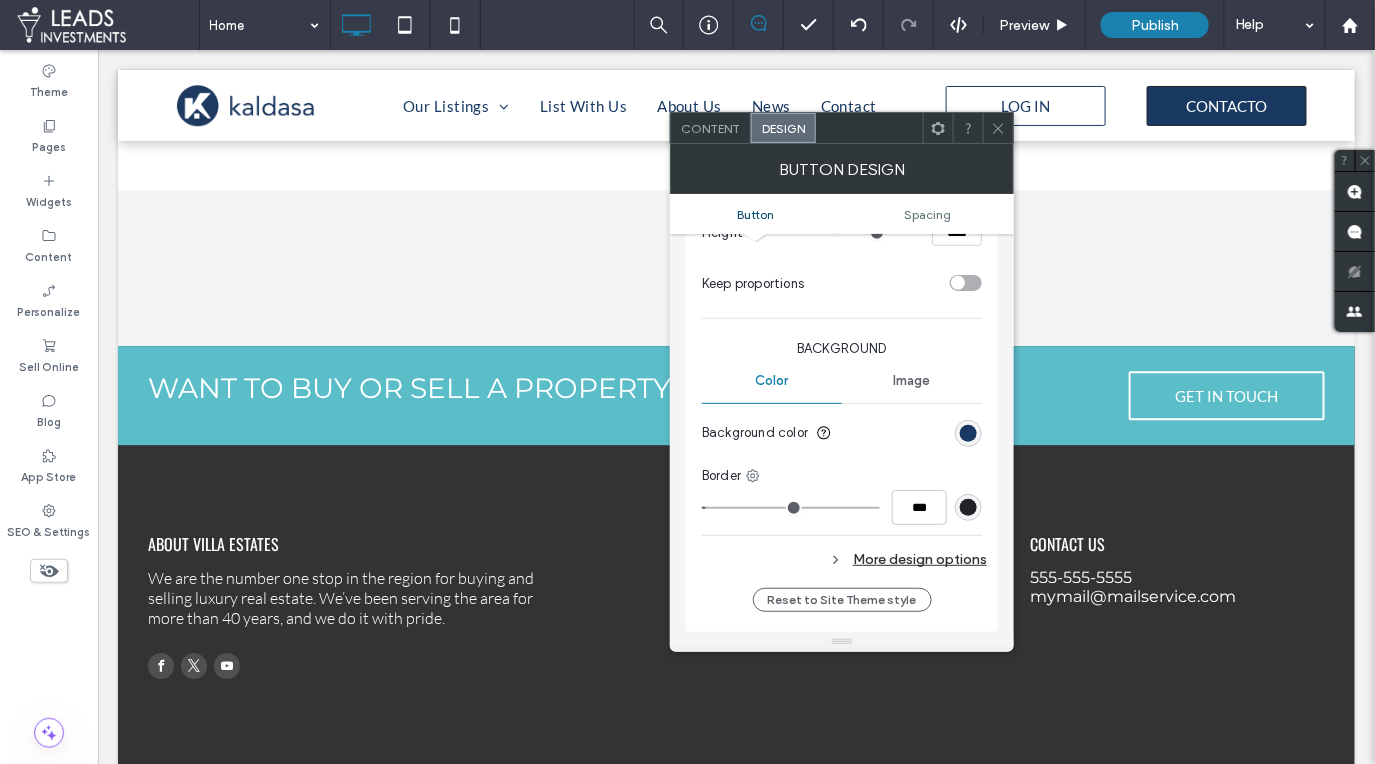 click at bounding box center [968, 433] 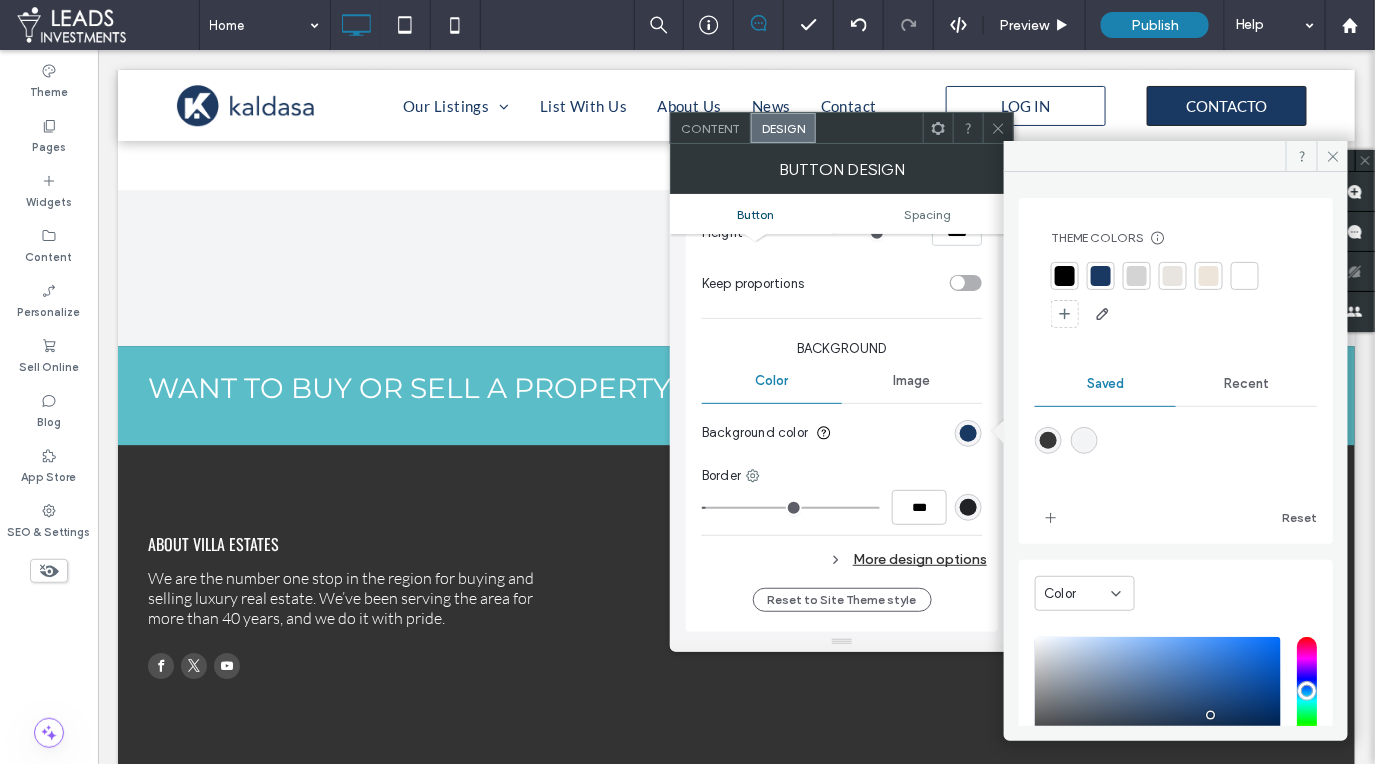 click at bounding box center [1048, 440] 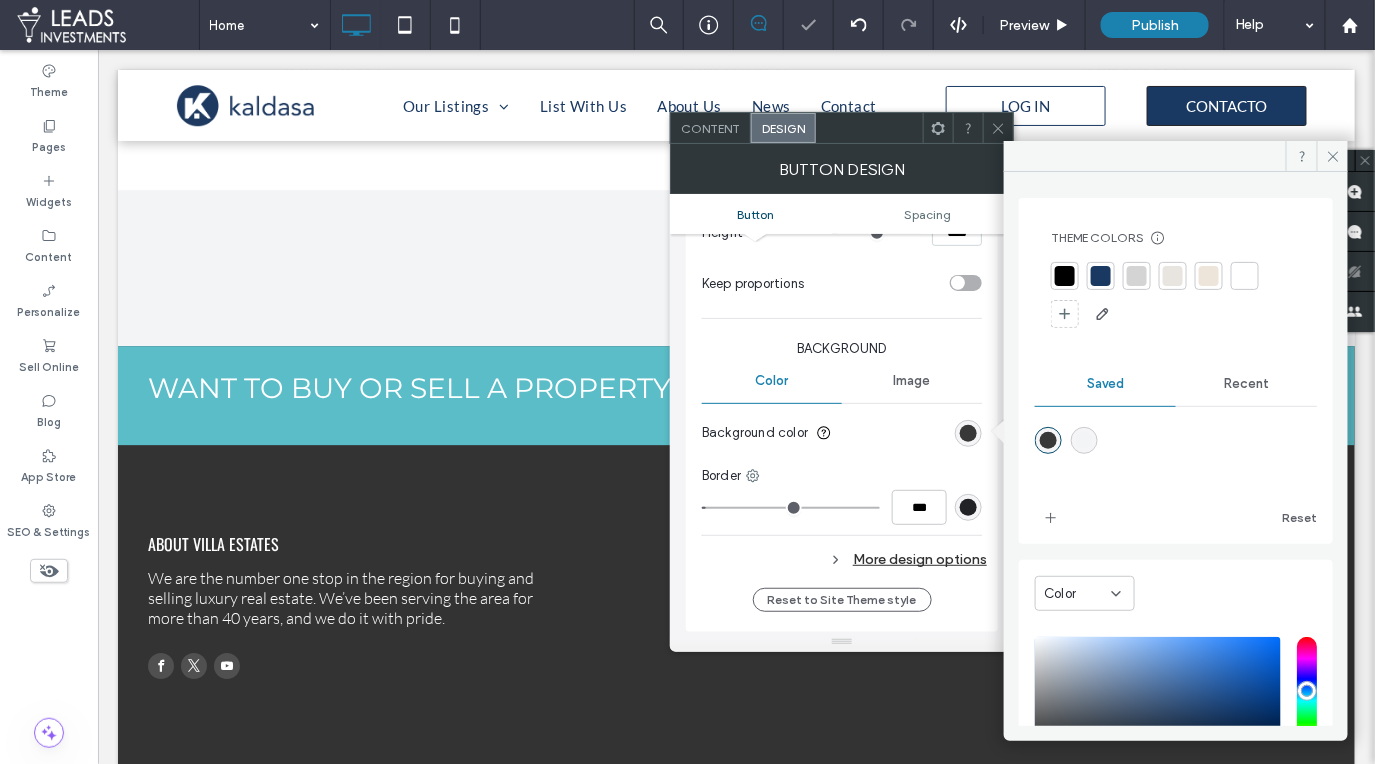 click at bounding box center [968, 507] 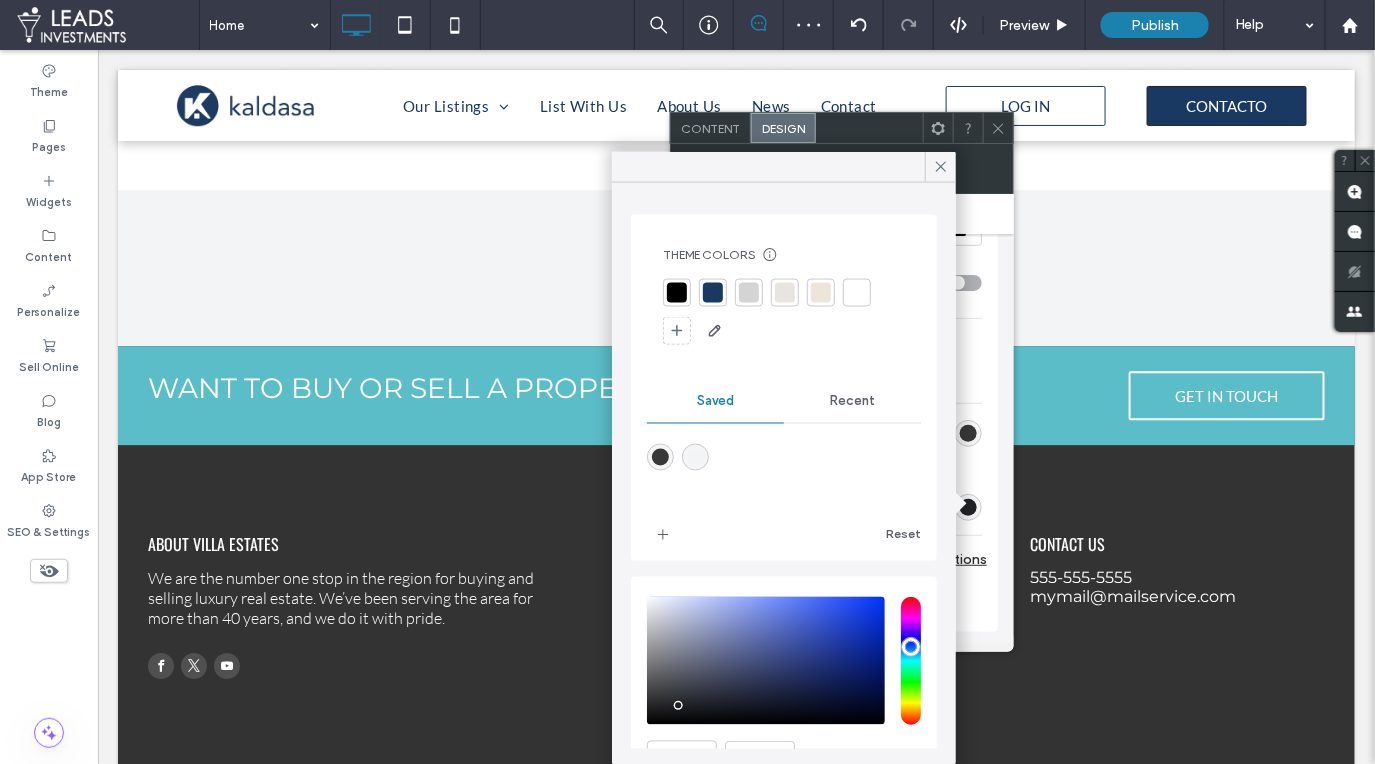 click at bounding box center [857, 293] 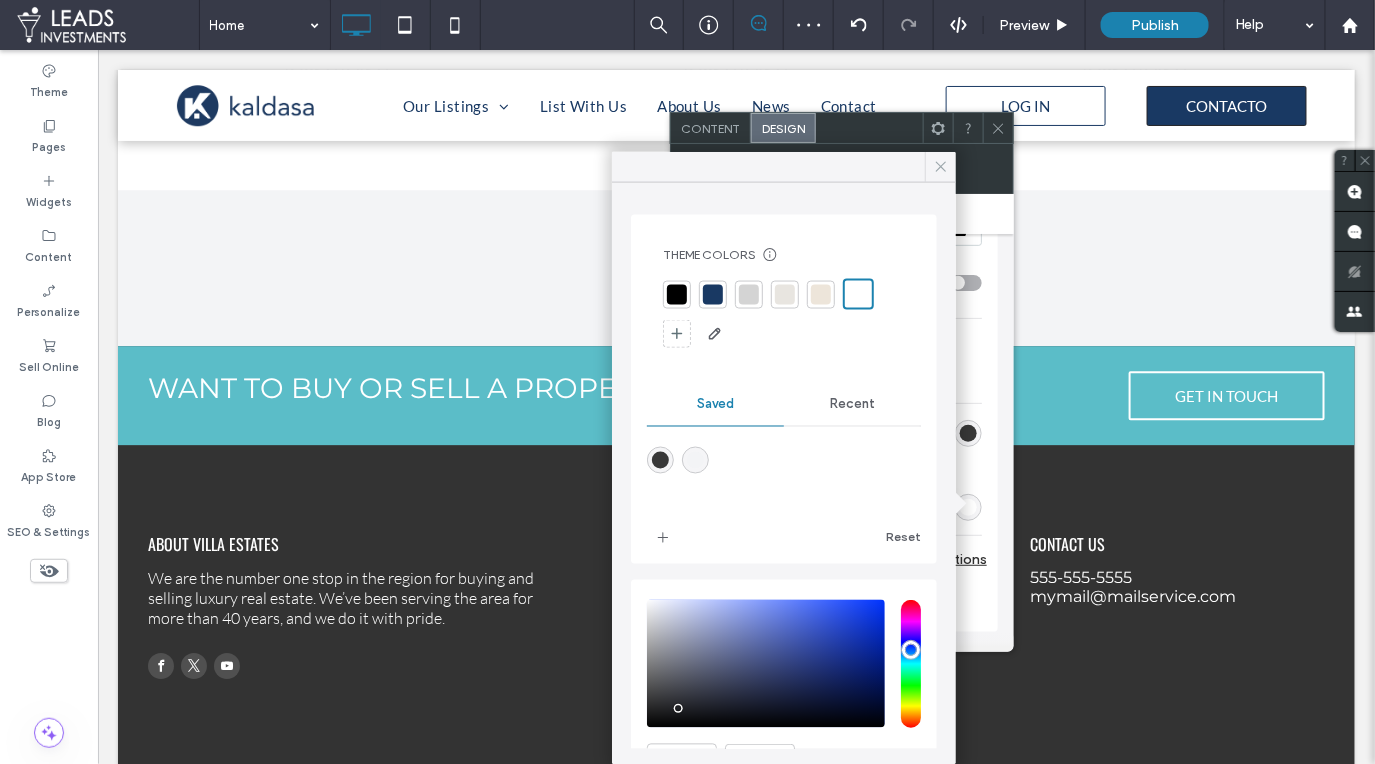 click 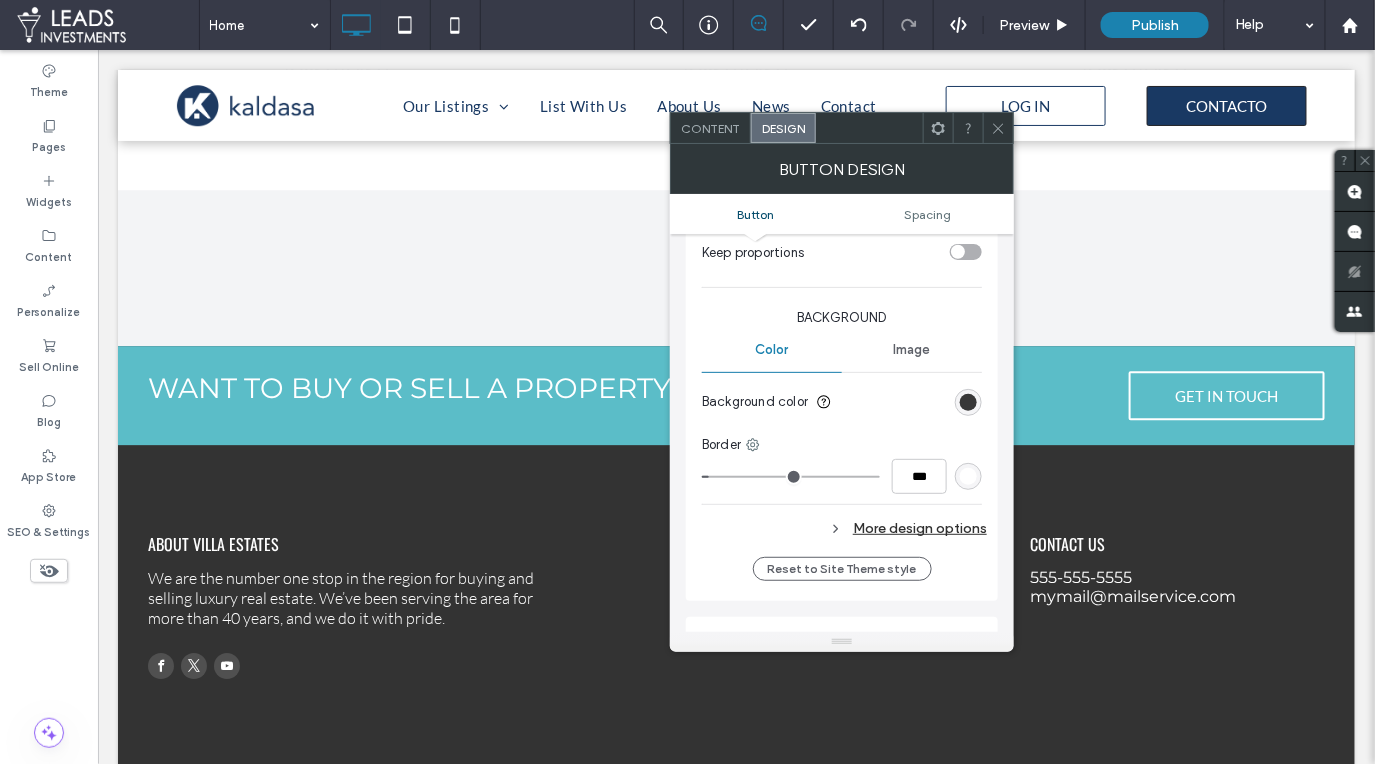 scroll, scrollTop: 430, scrollLeft: 0, axis: vertical 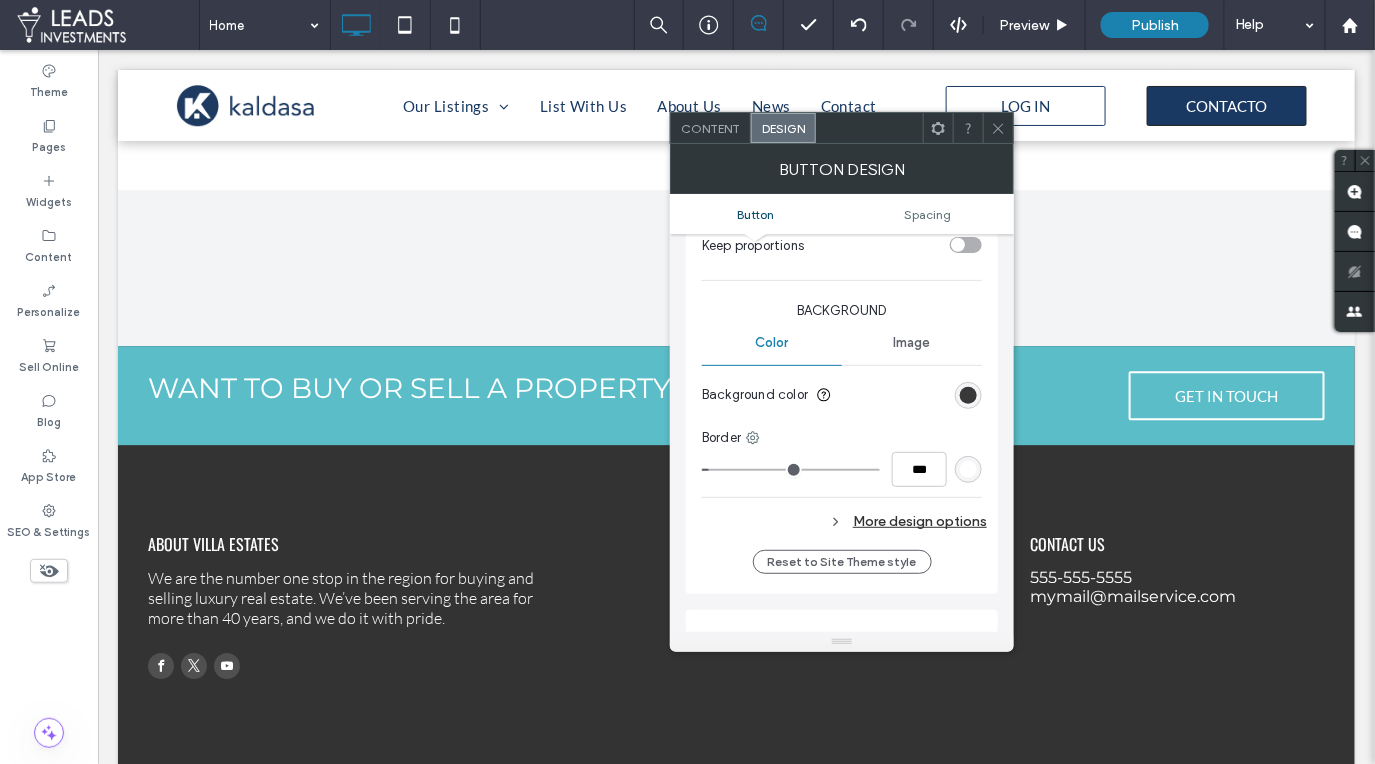 click on "More design options" at bounding box center (844, 521) 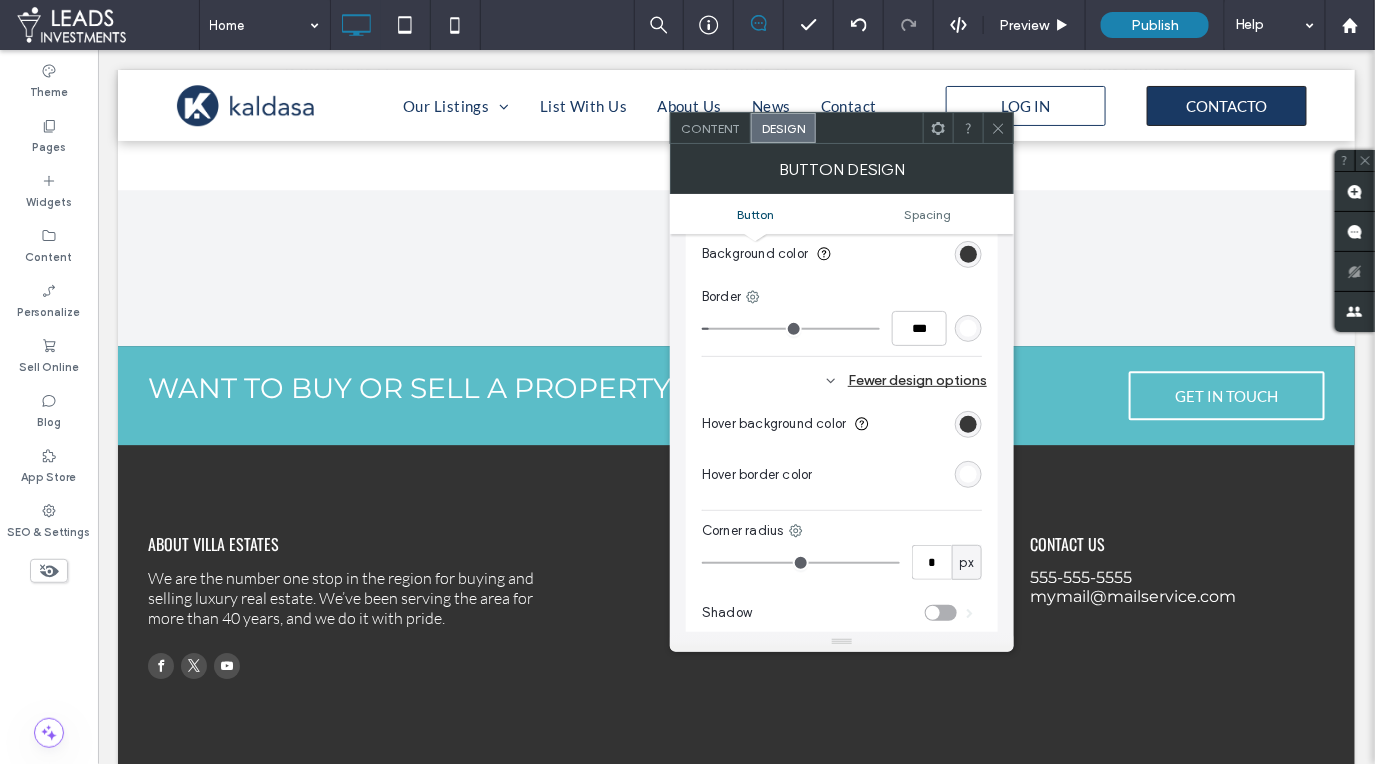 scroll, scrollTop: 594, scrollLeft: 0, axis: vertical 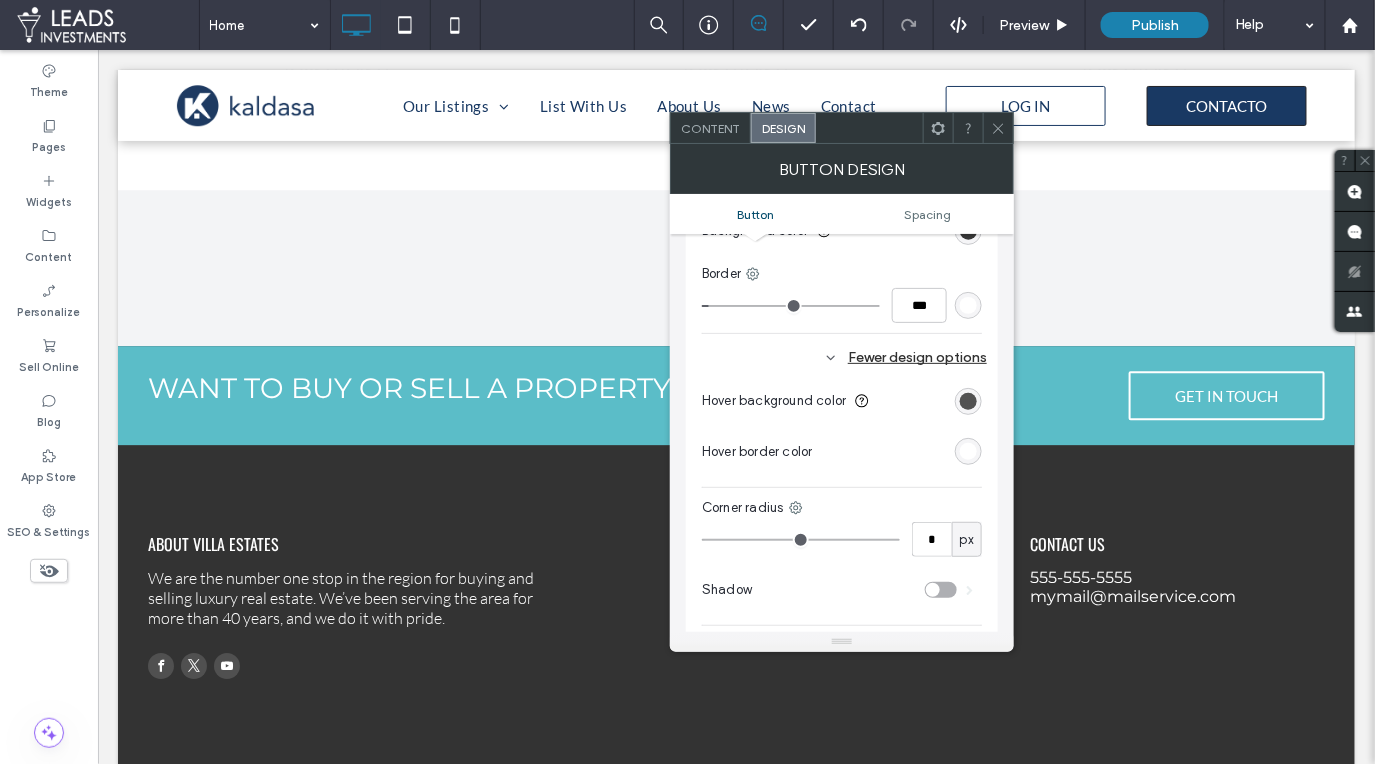 click at bounding box center [968, 401] 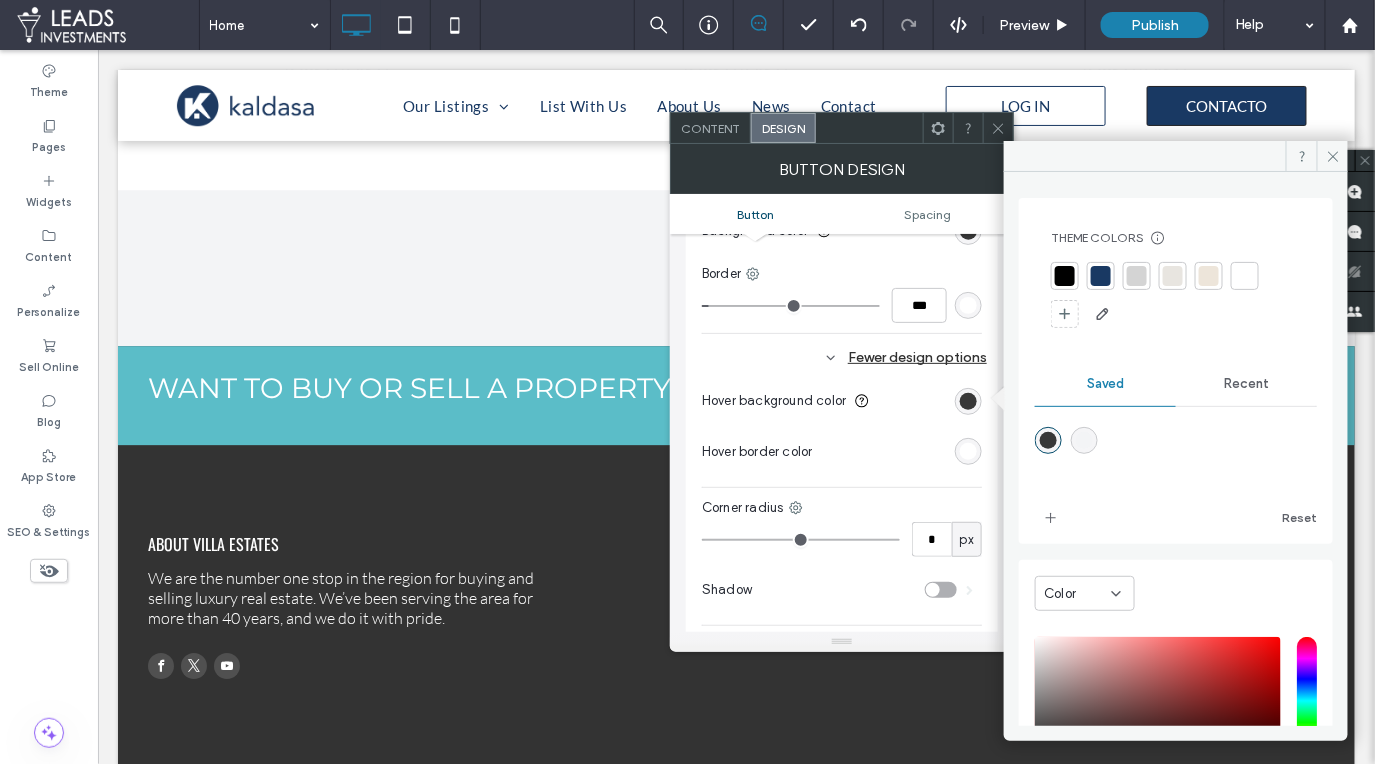 click at bounding box center [1245, 276] 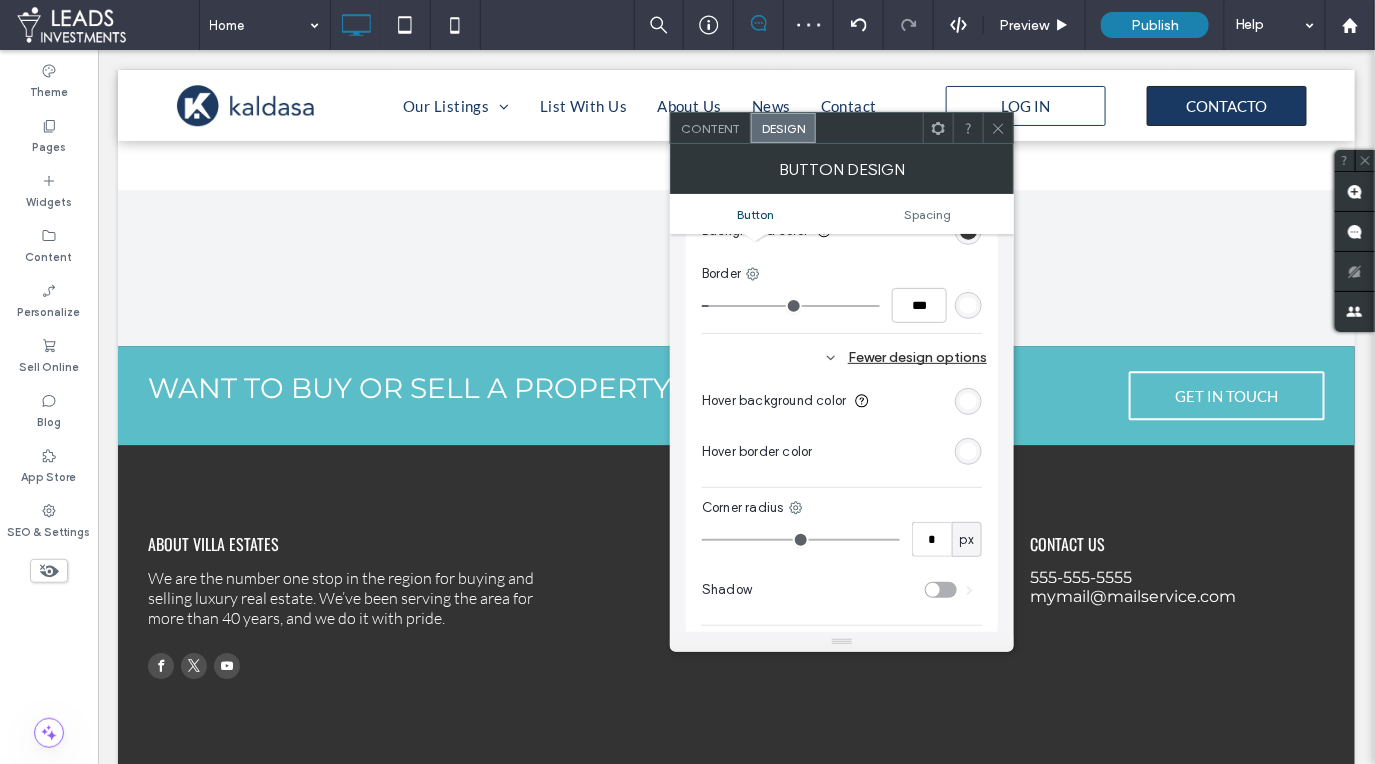 scroll, scrollTop: 0, scrollLeft: 0, axis: both 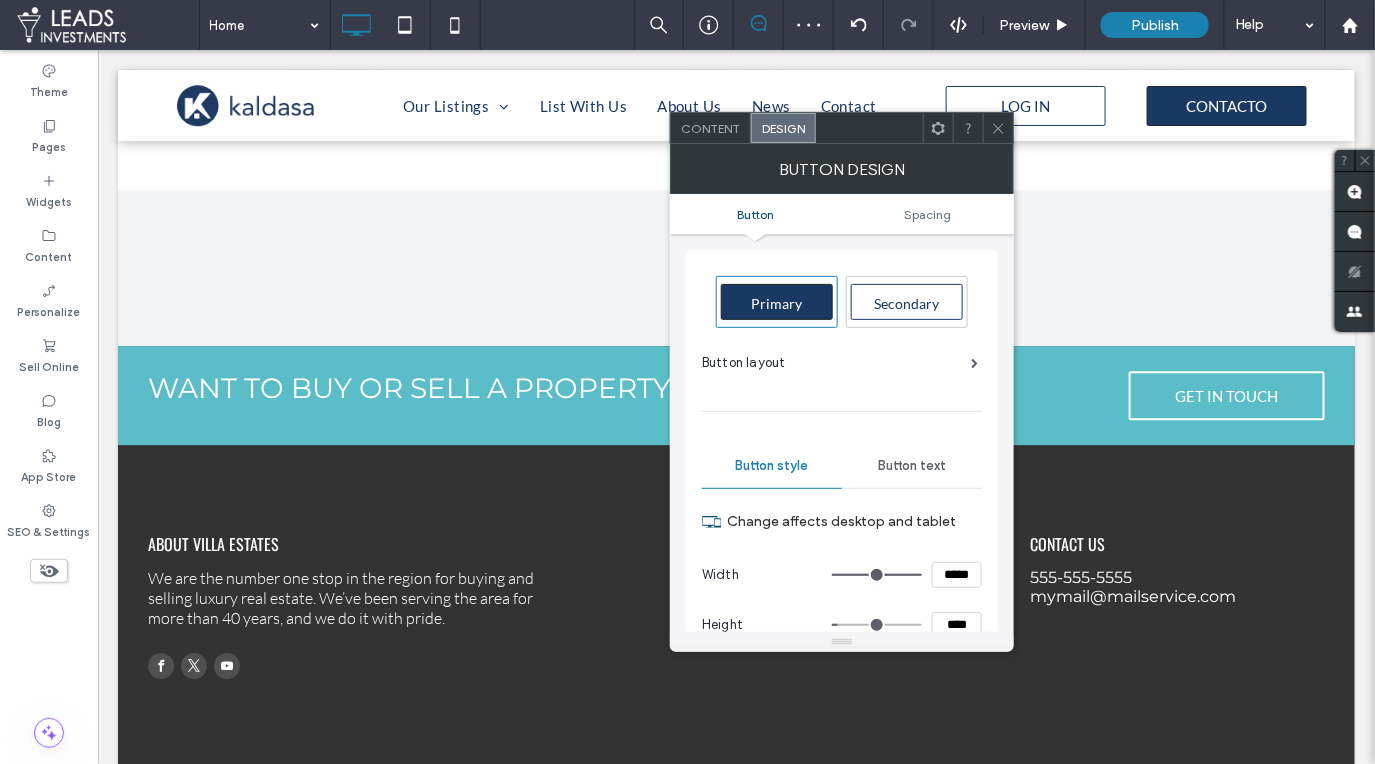 drag, startPoint x: 922, startPoint y: 467, endPoint x: 930, endPoint y: 475, distance: 11.313708 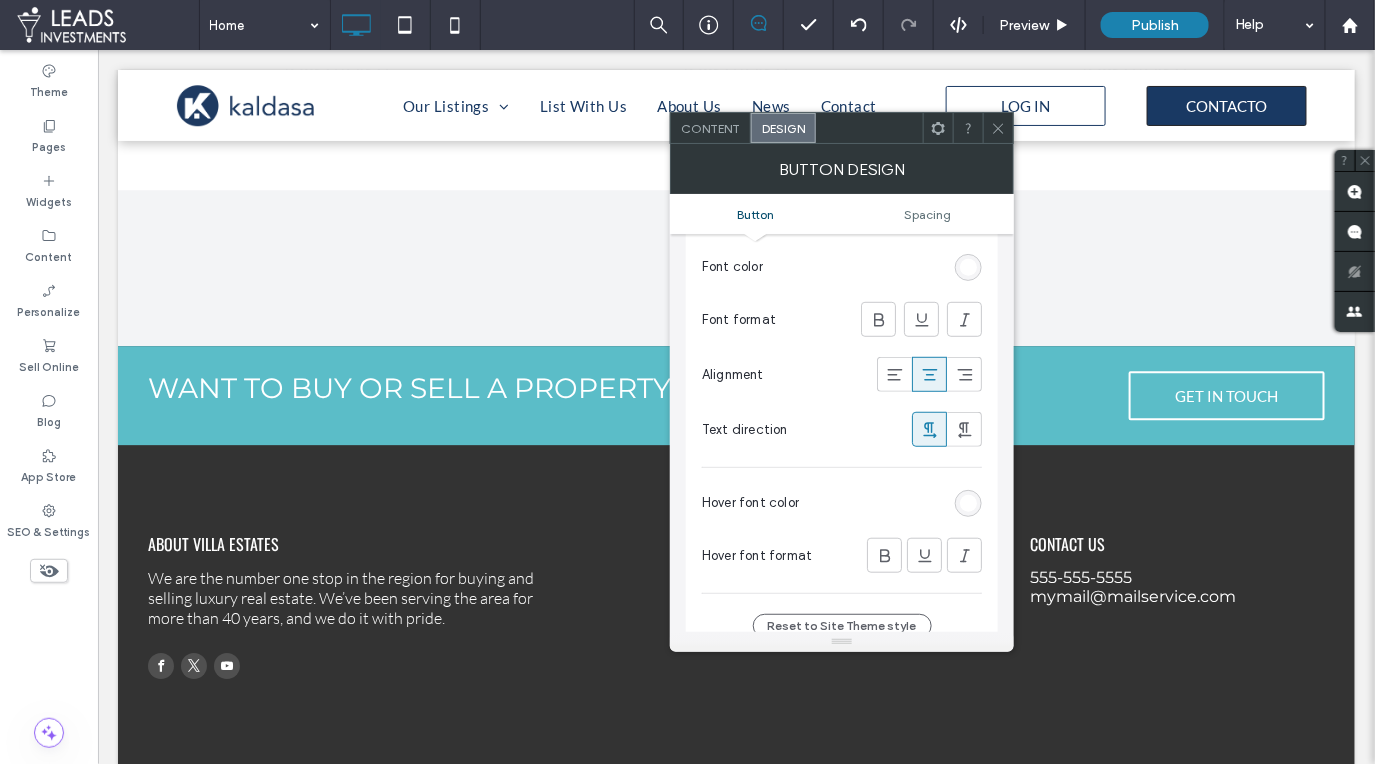 scroll, scrollTop: 405, scrollLeft: 0, axis: vertical 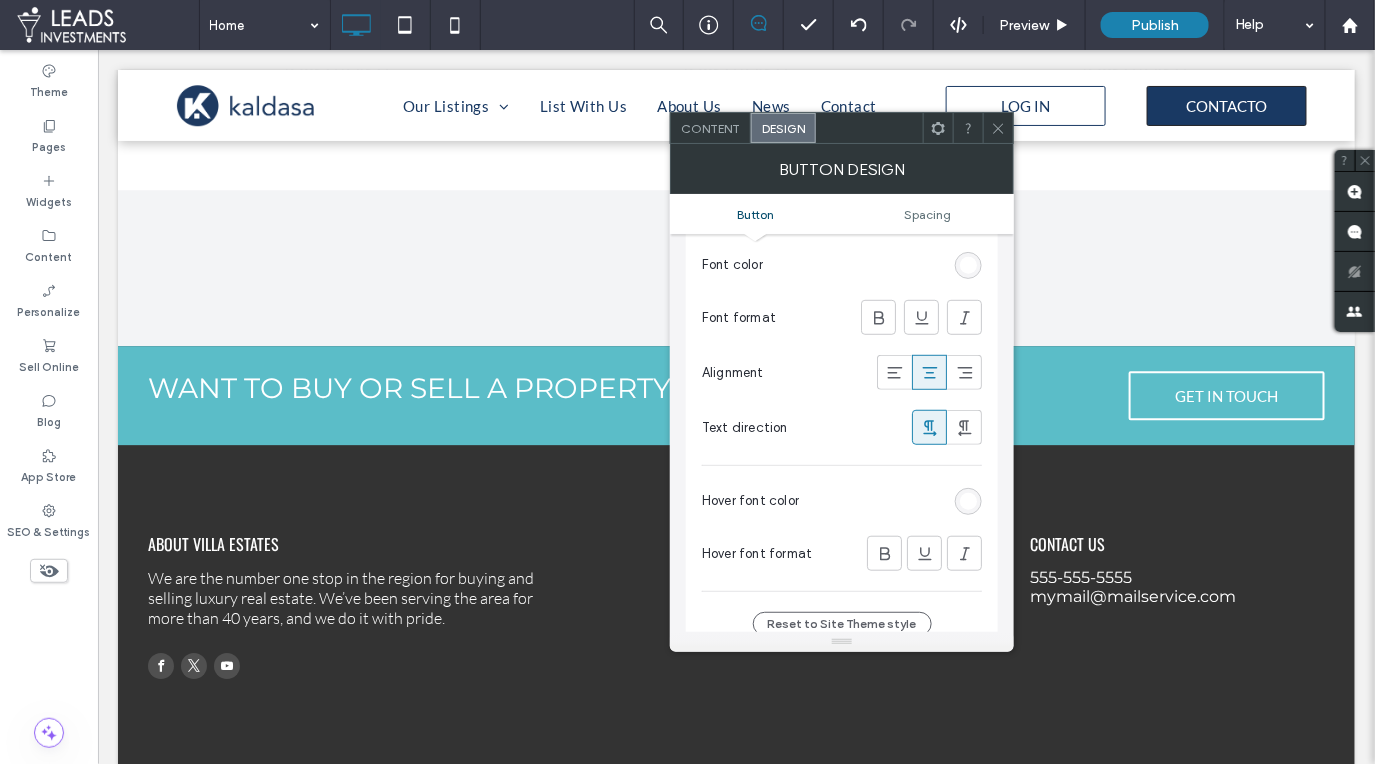 click at bounding box center [968, 501] 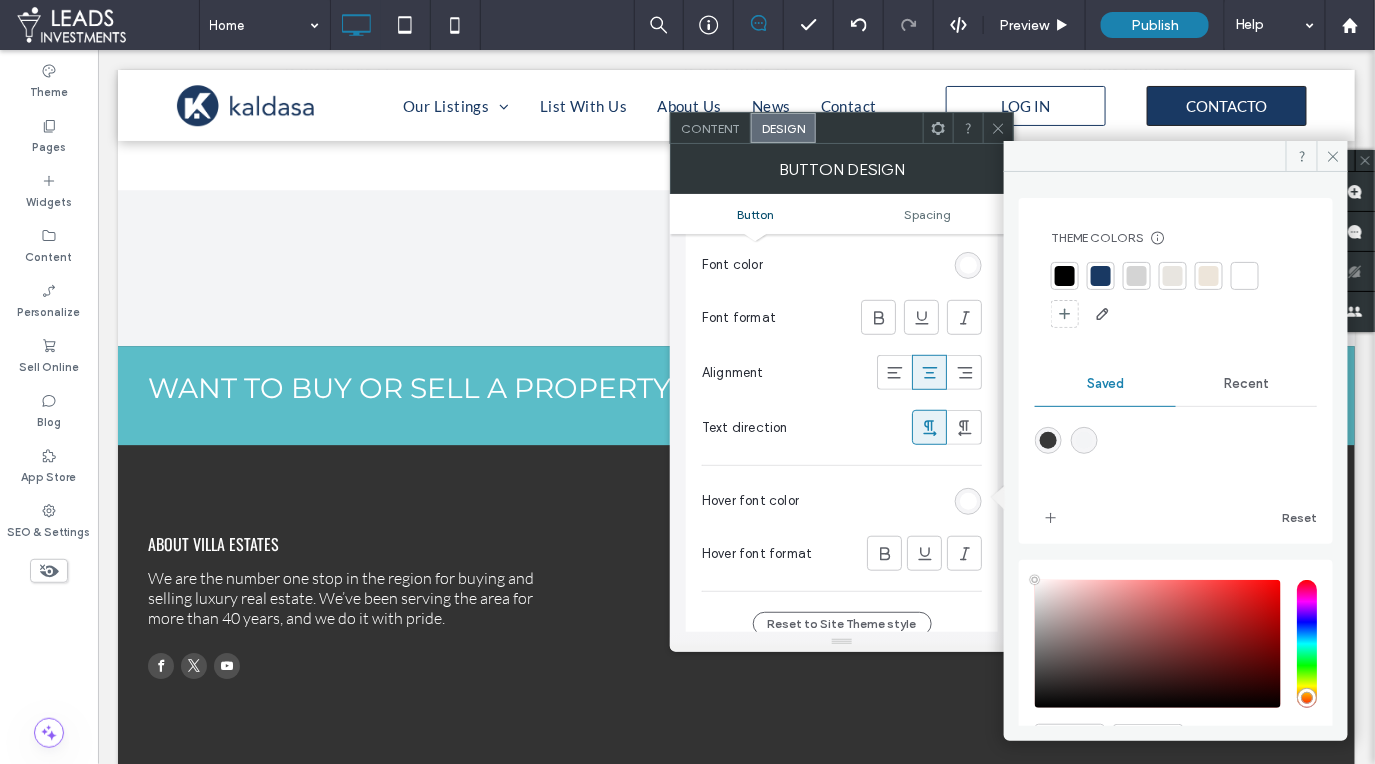 click at bounding box center [1048, 440] 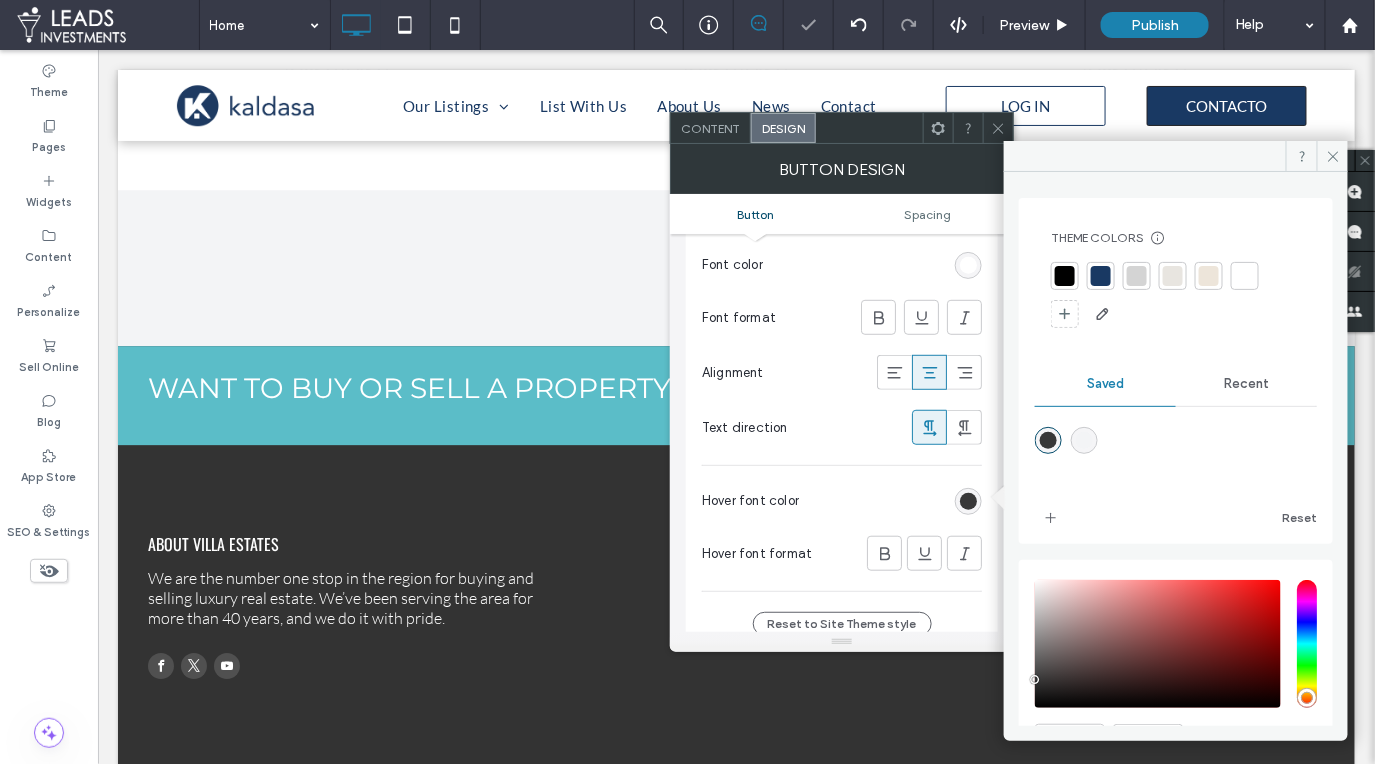 drag, startPoint x: 998, startPoint y: 130, endPoint x: 991, endPoint y: 221, distance: 91.26884 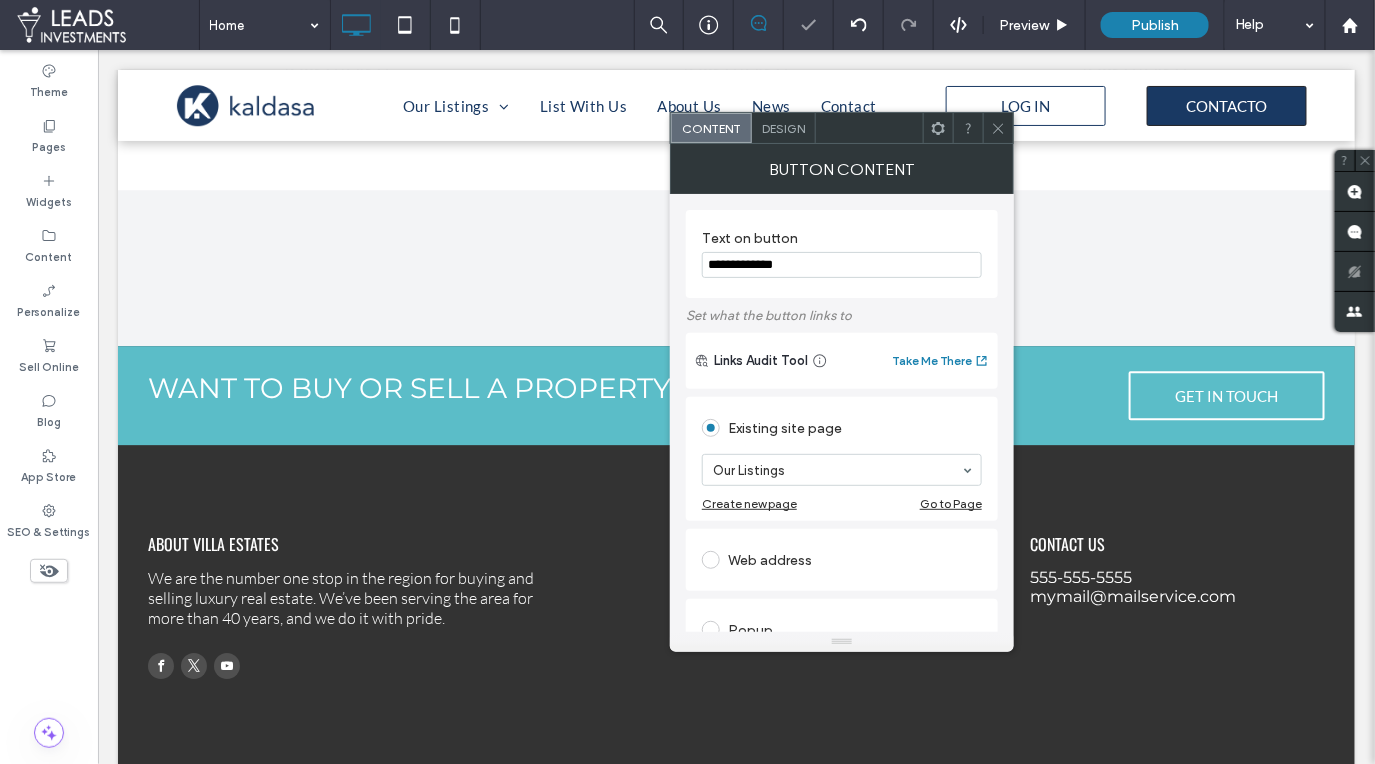 drag, startPoint x: 829, startPoint y: 259, endPoint x: 686, endPoint y: 259, distance: 143 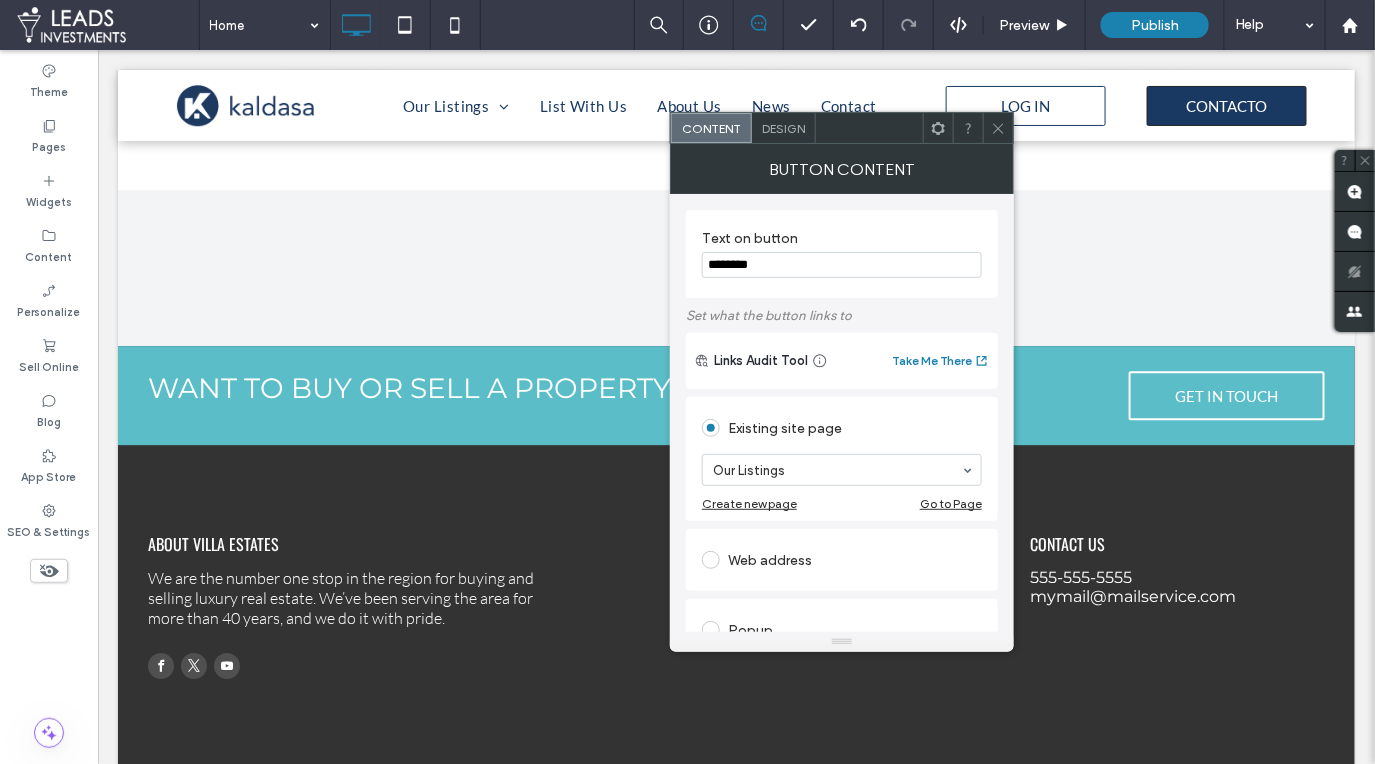 type on "********" 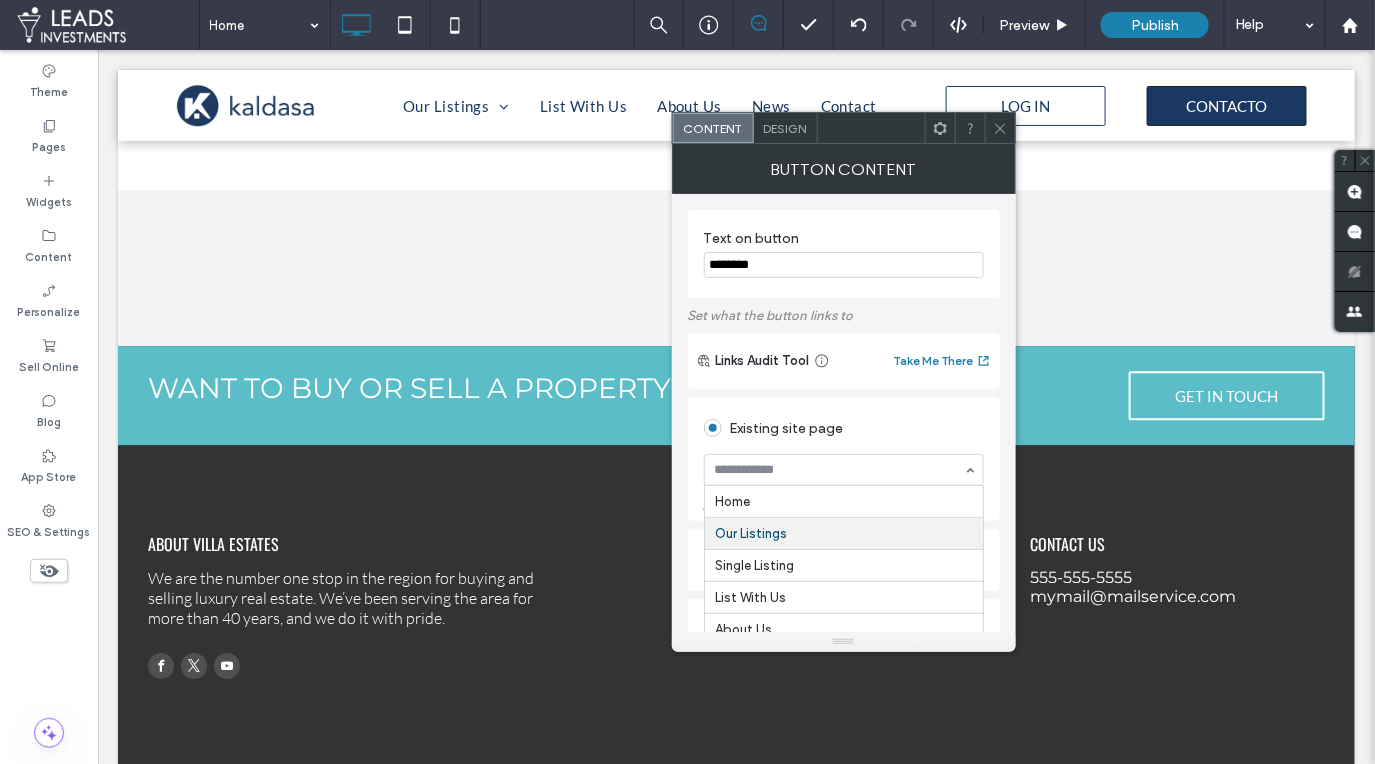 scroll, scrollTop: 26, scrollLeft: 0, axis: vertical 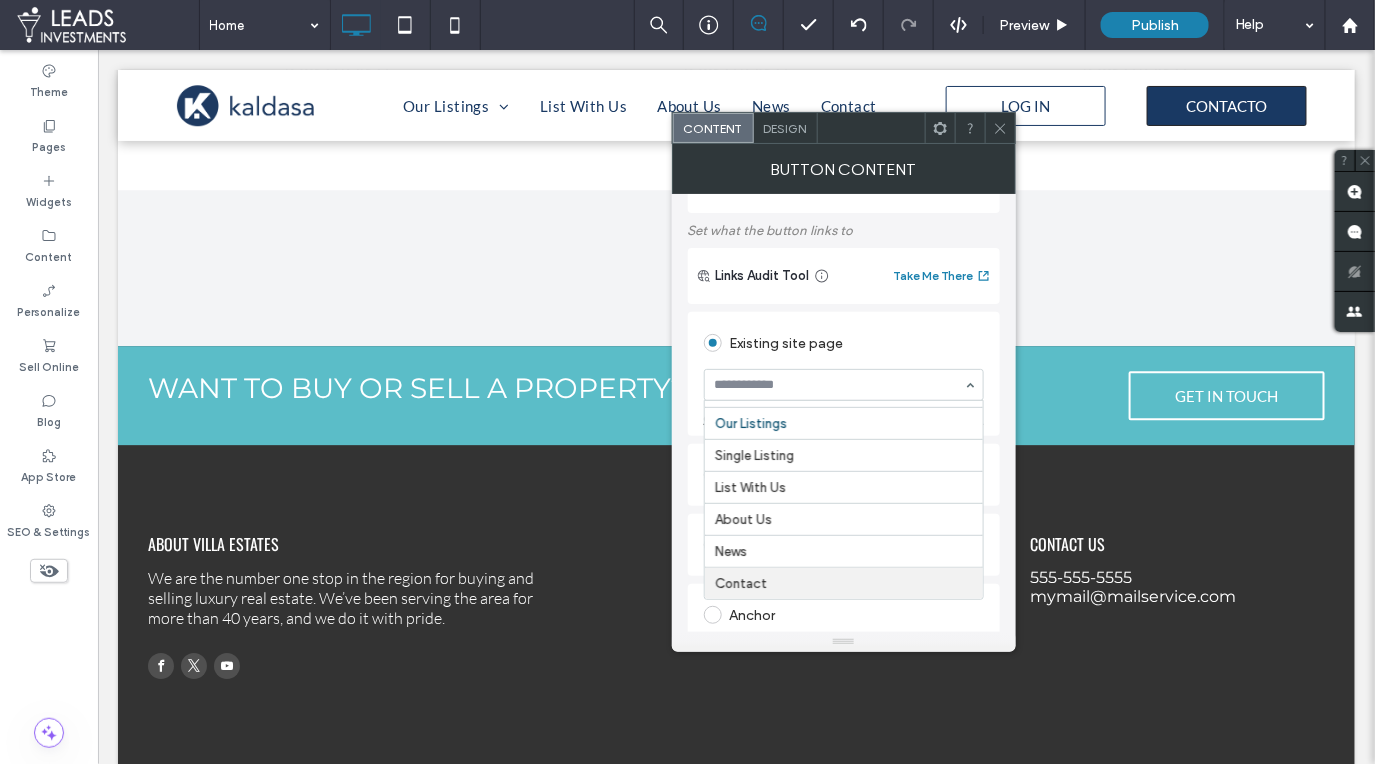 drag, startPoint x: 808, startPoint y: 579, endPoint x: 892, endPoint y: 466, distance: 140.80128 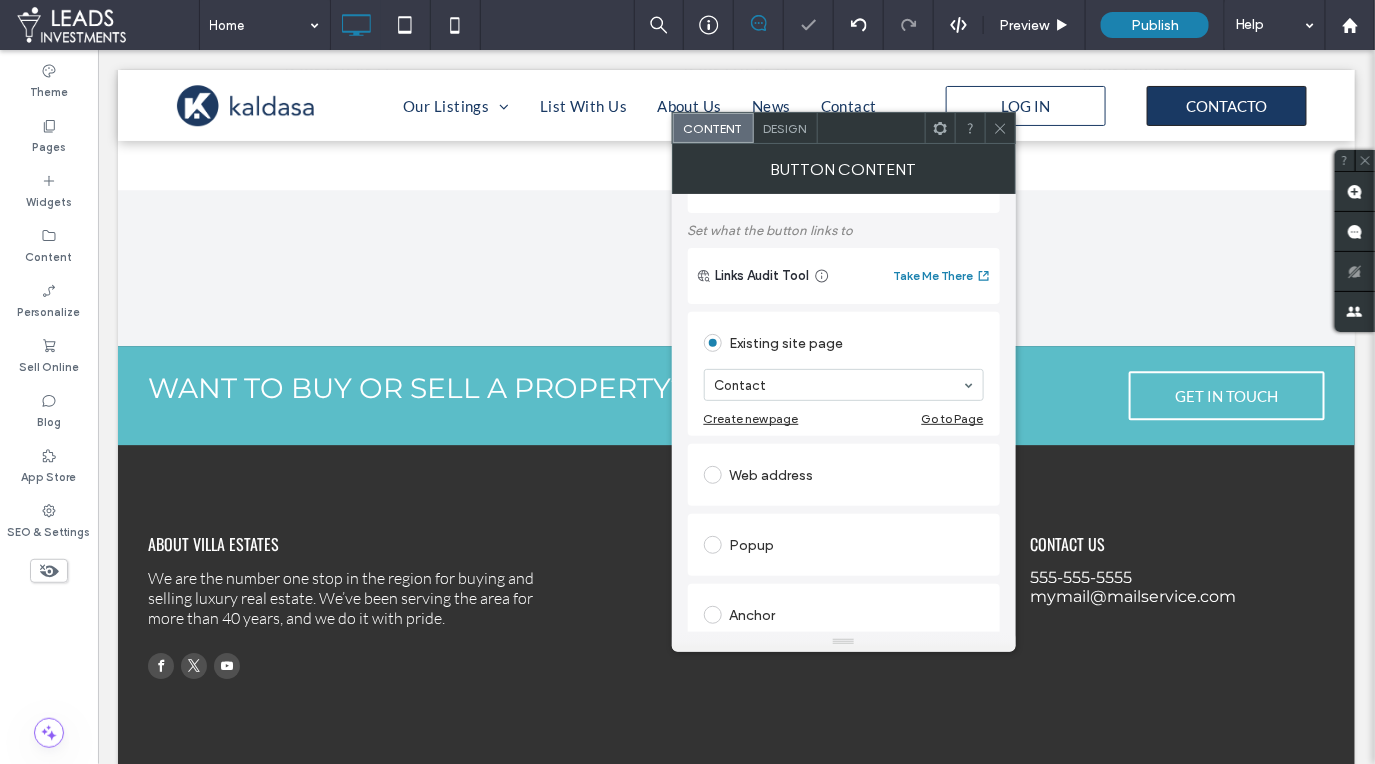 click 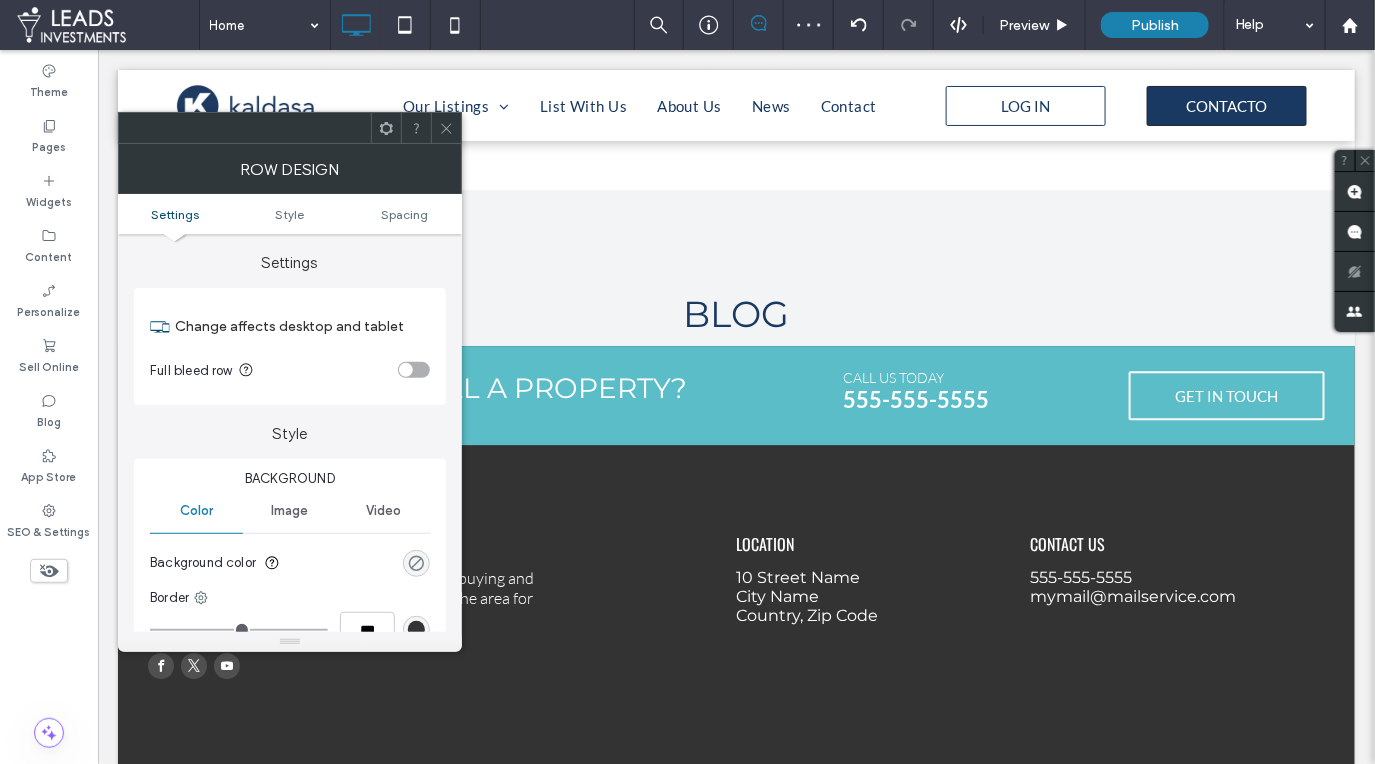 click at bounding box center [416, 563] 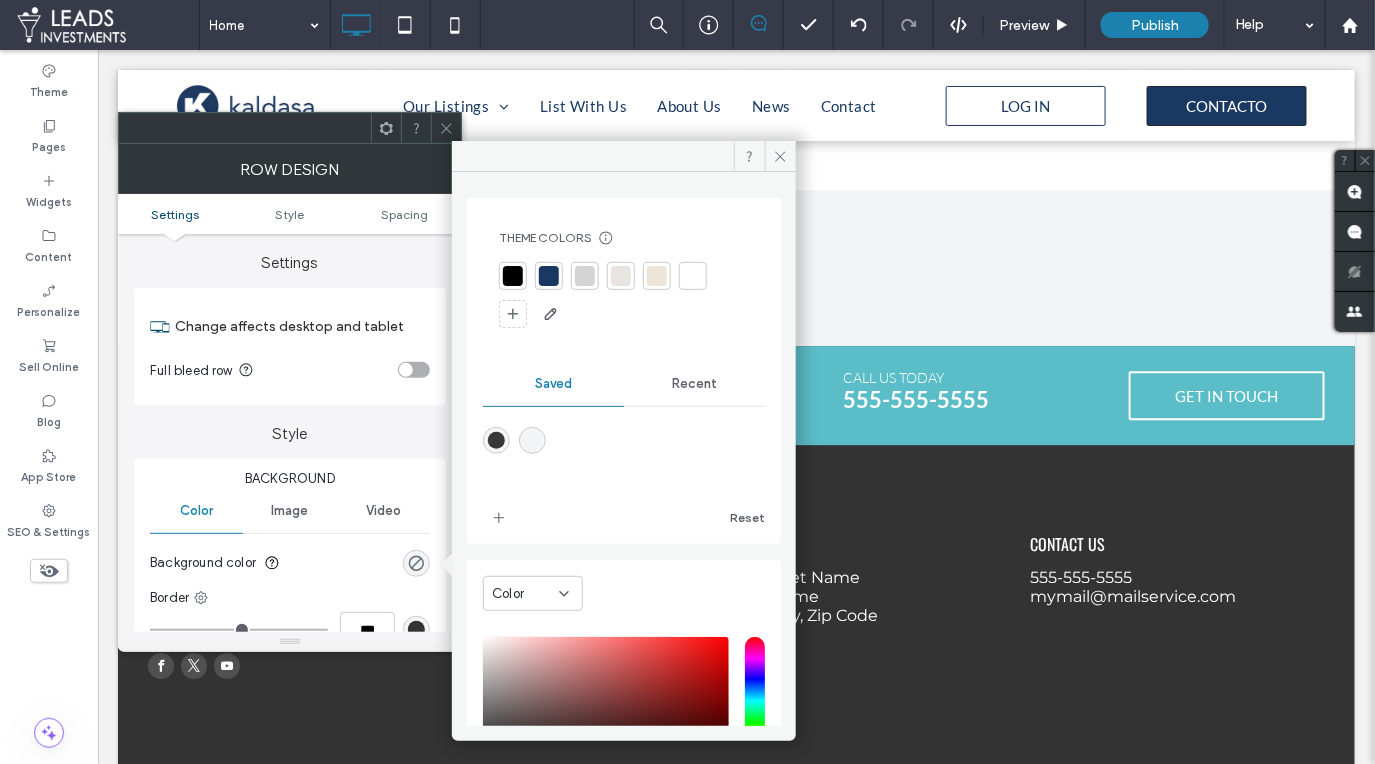click at bounding box center (549, 276) 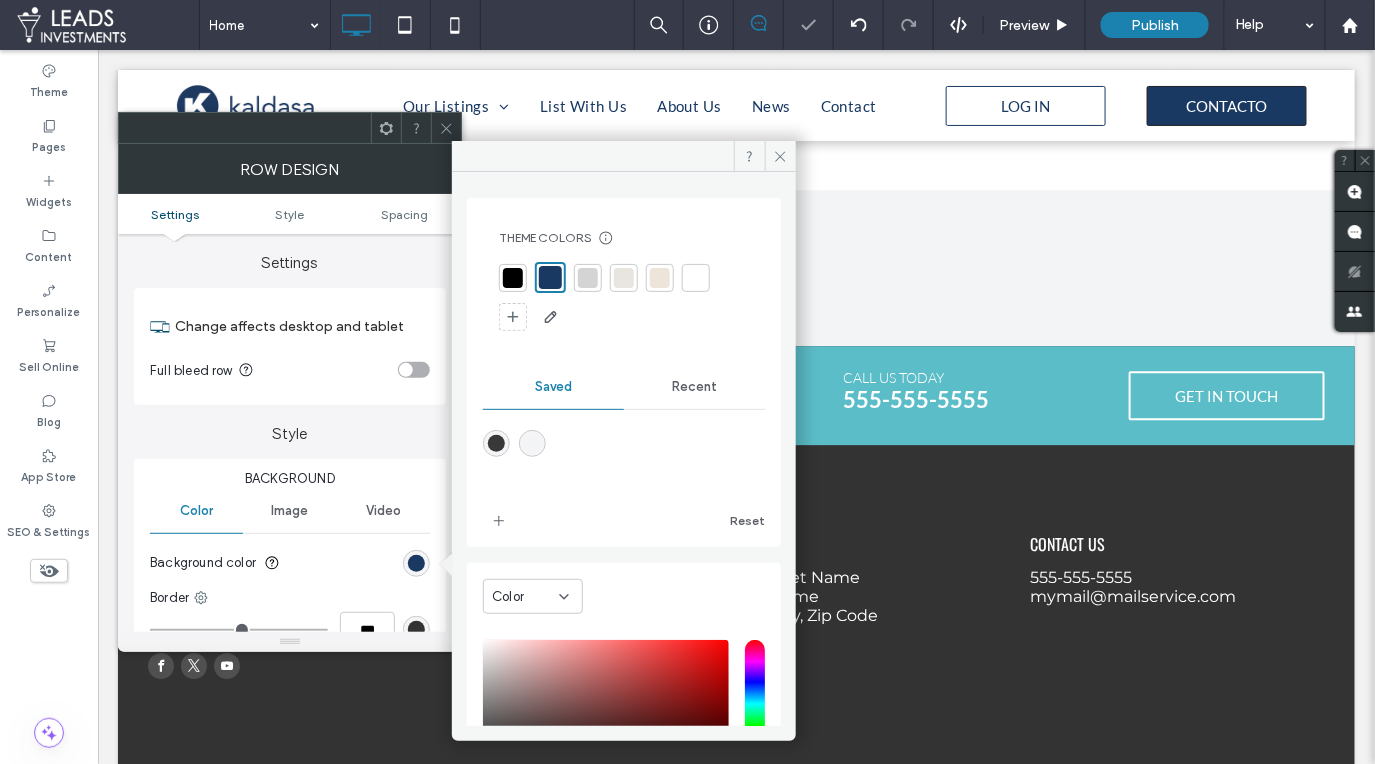 click 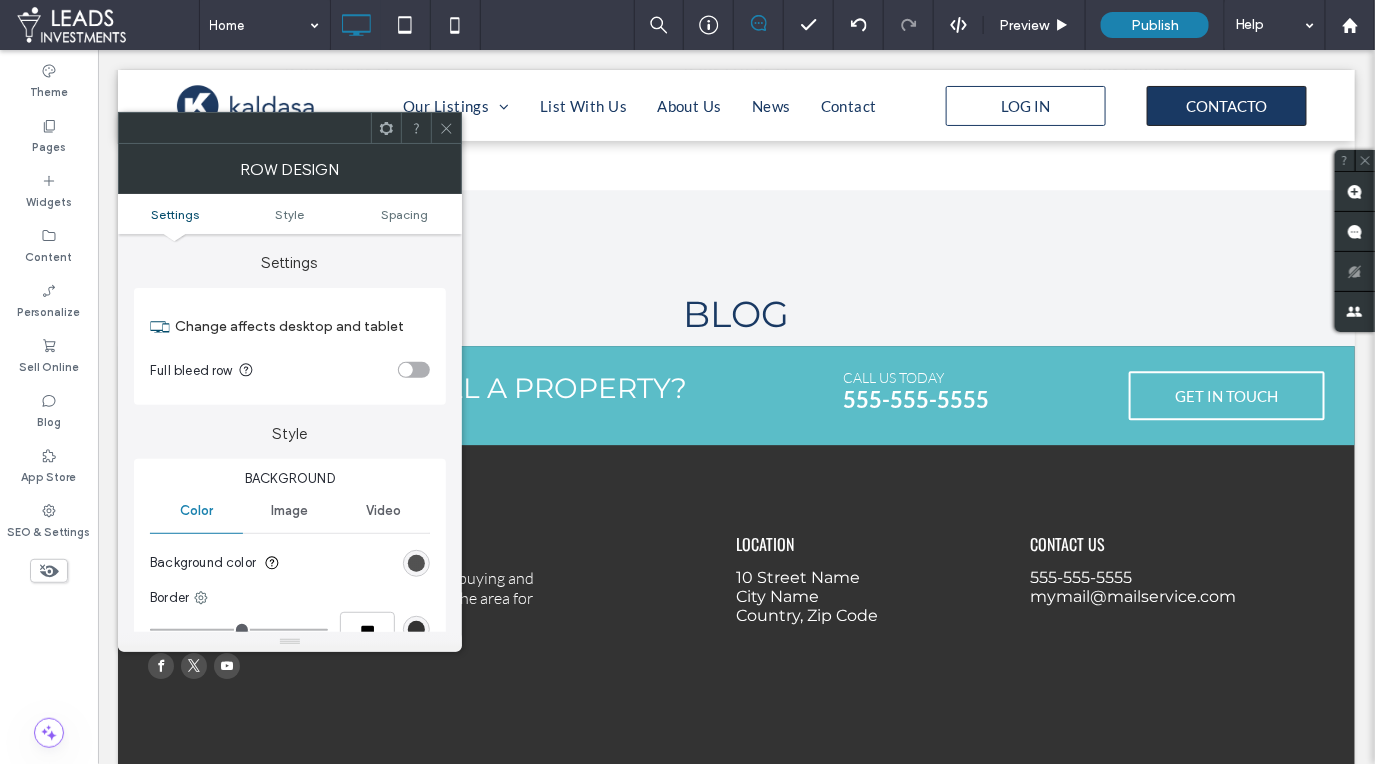click at bounding box center (416, 563) 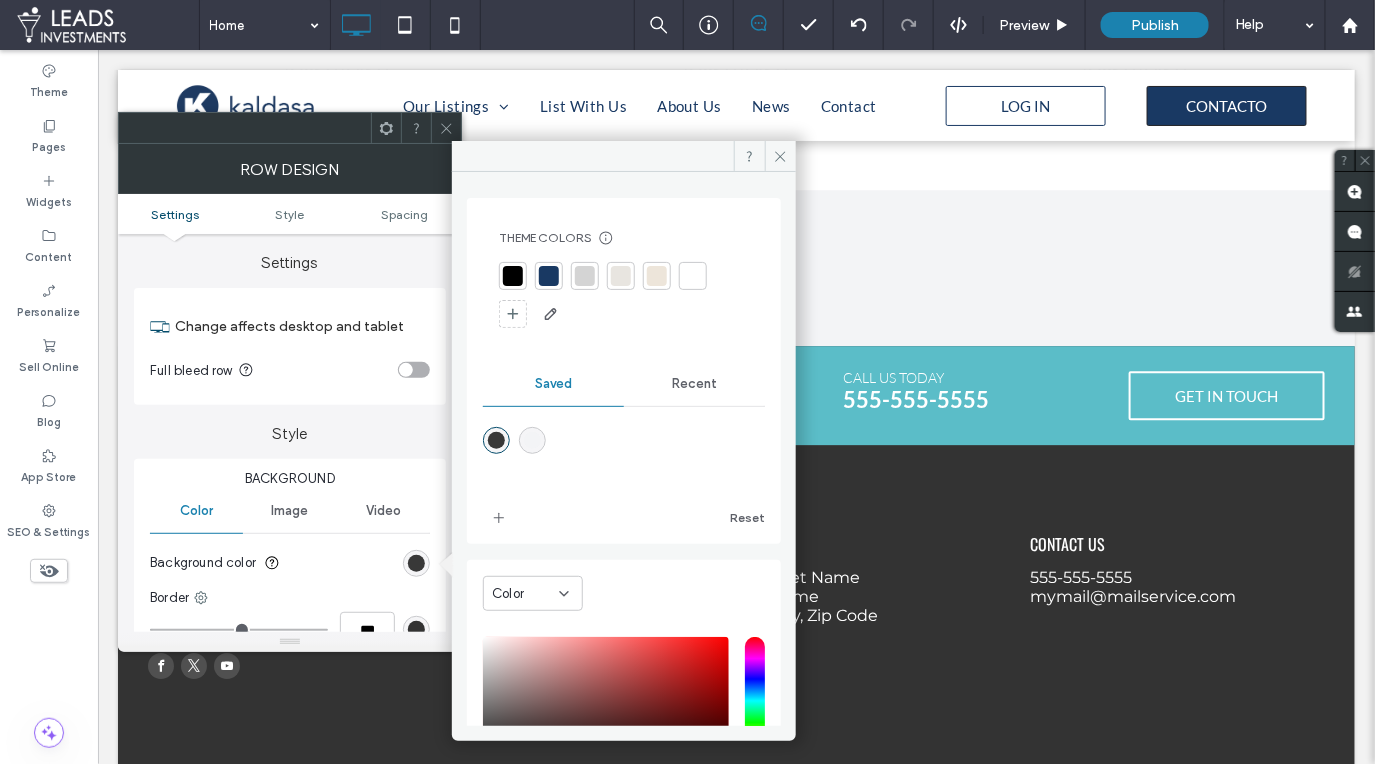click at bounding box center (549, 276) 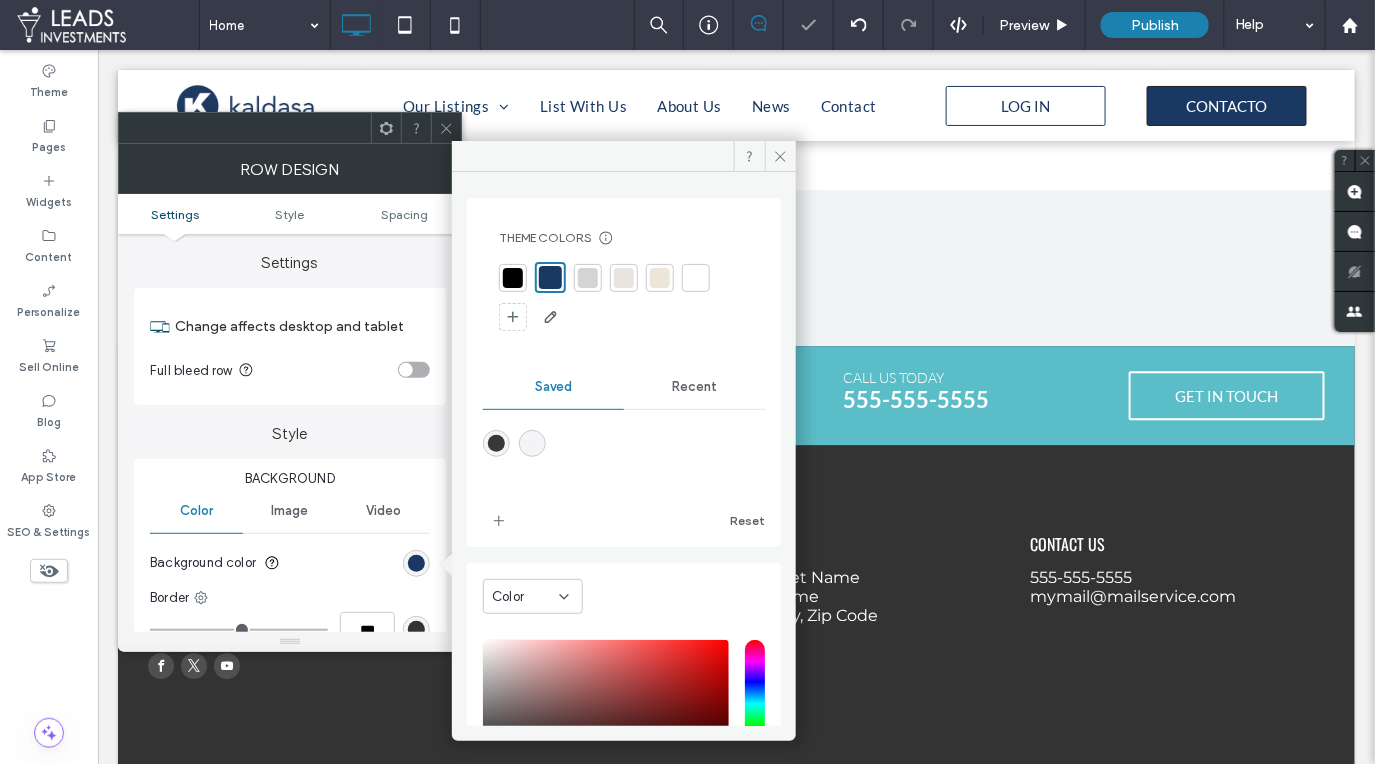 click at bounding box center (446, 128) 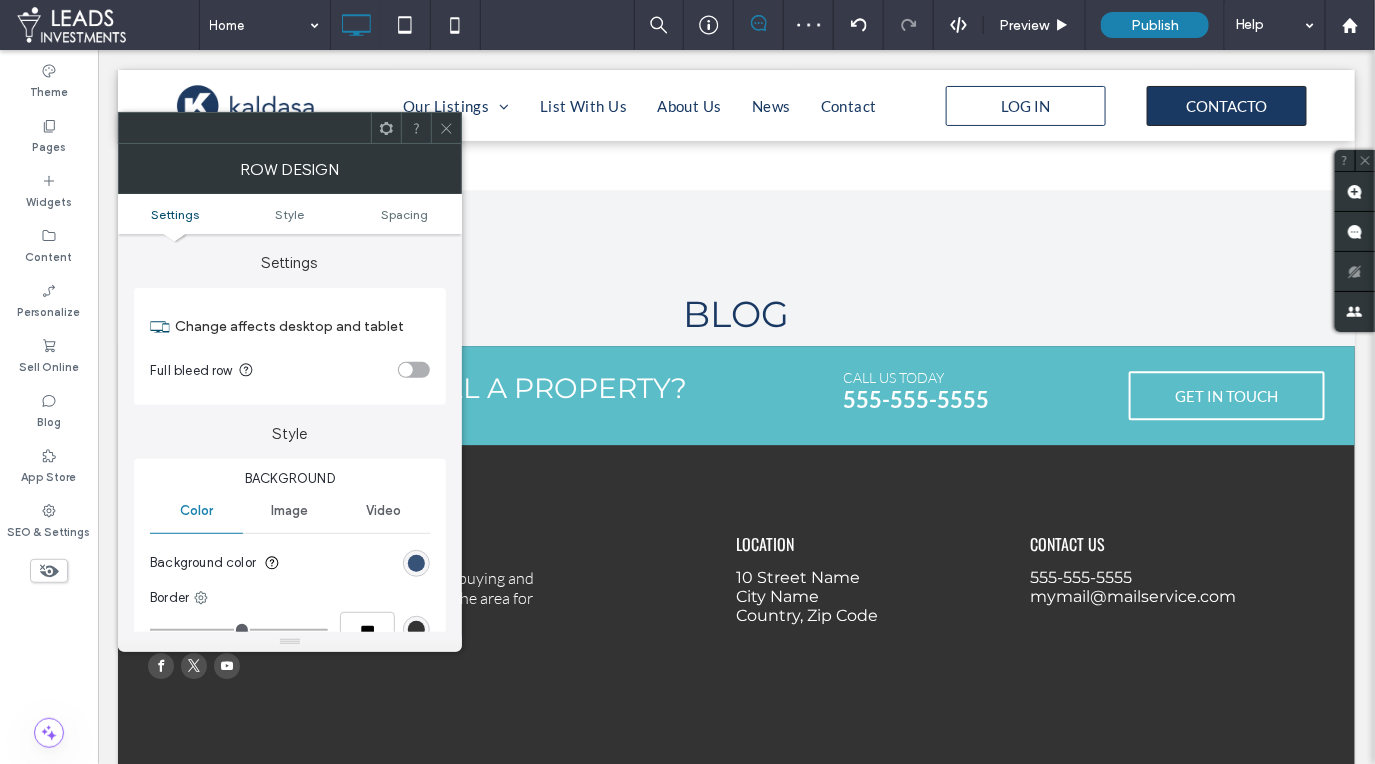 click at bounding box center (416, 563) 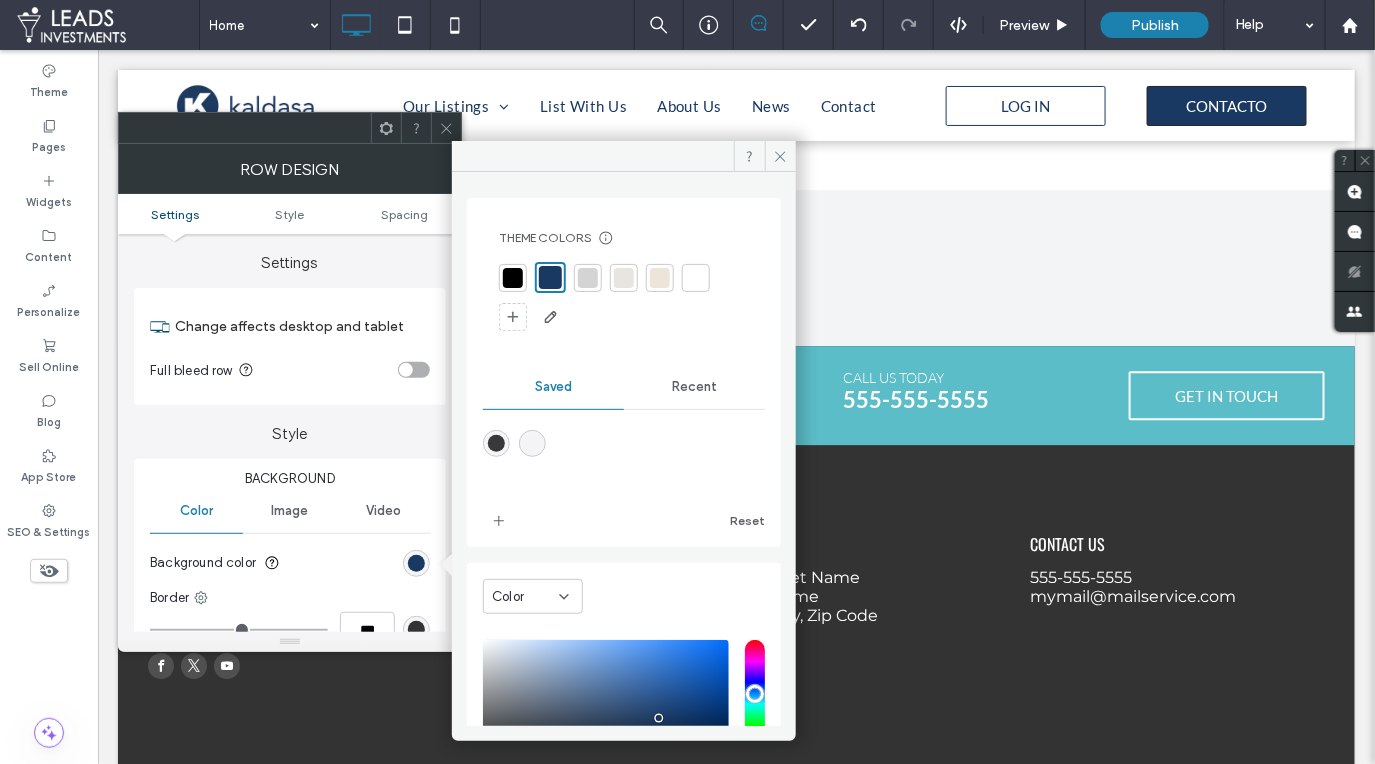 click at bounding box center (496, 443) 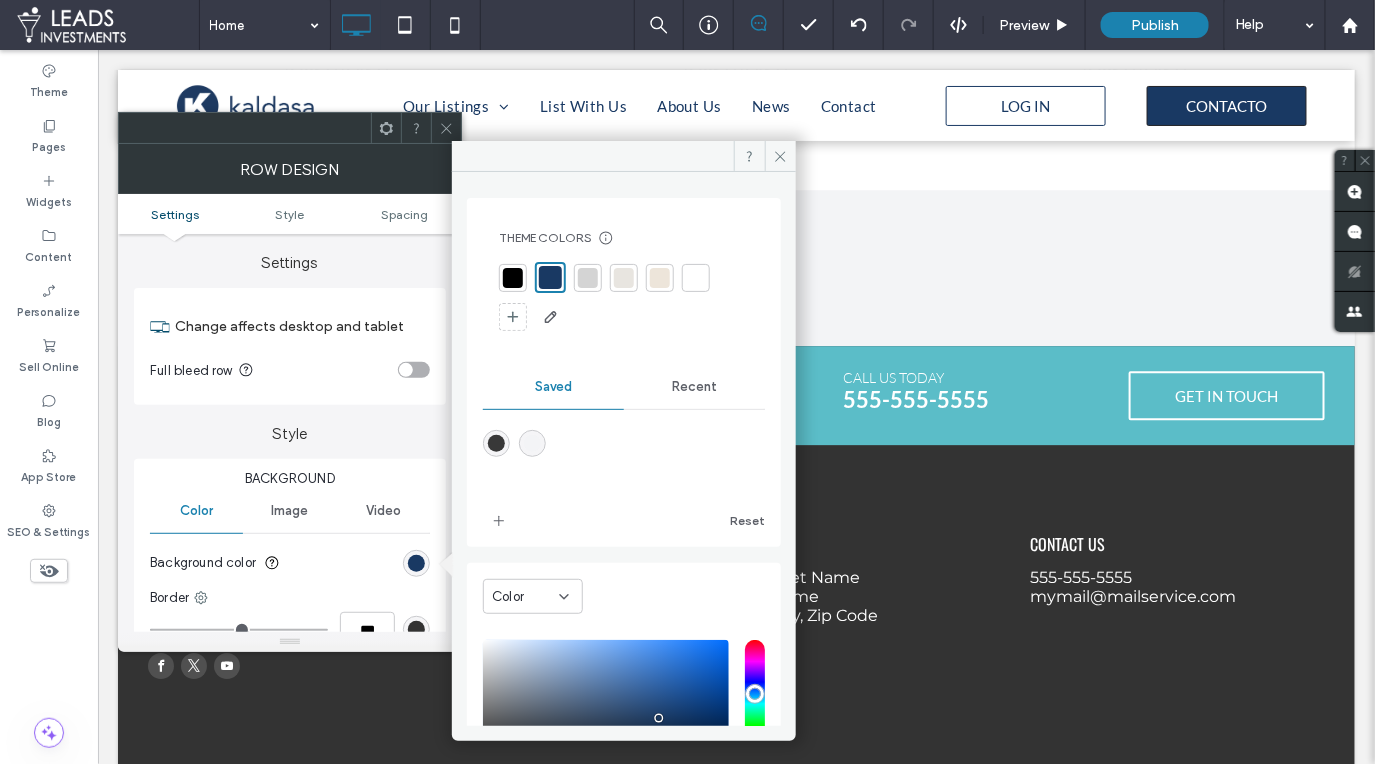 type on "*******" 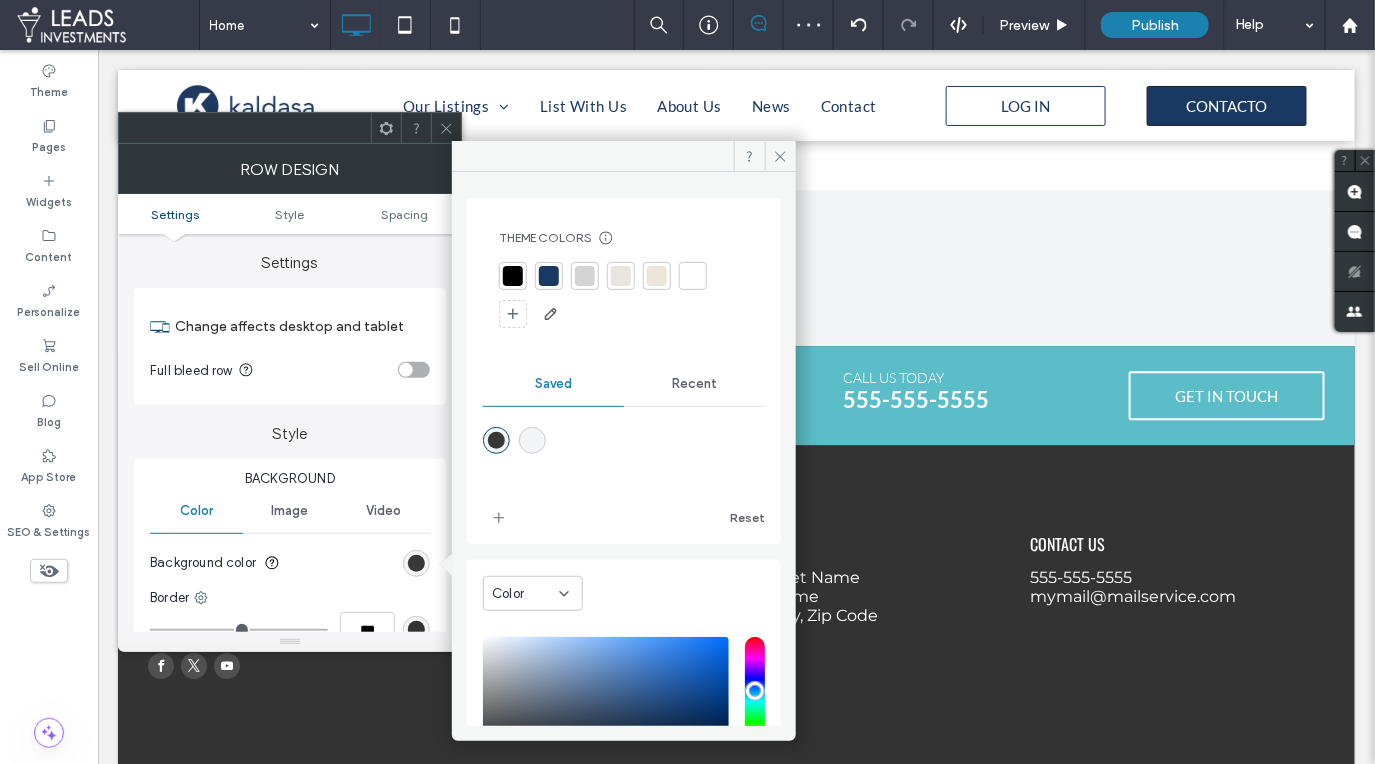 drag, startPoint x: 446, startPoint y: 124, endPoint x: 788, endPoint y: 245, distance: 362.77405 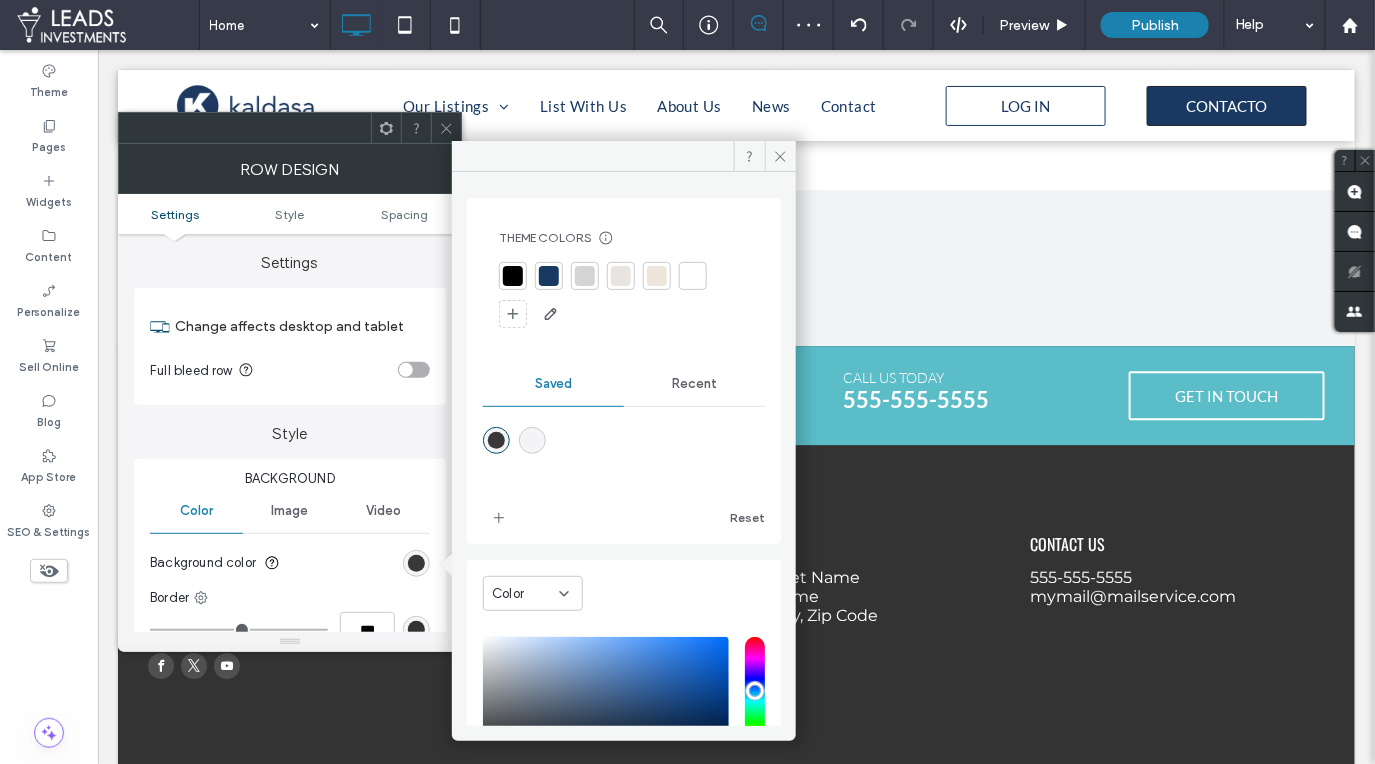 click 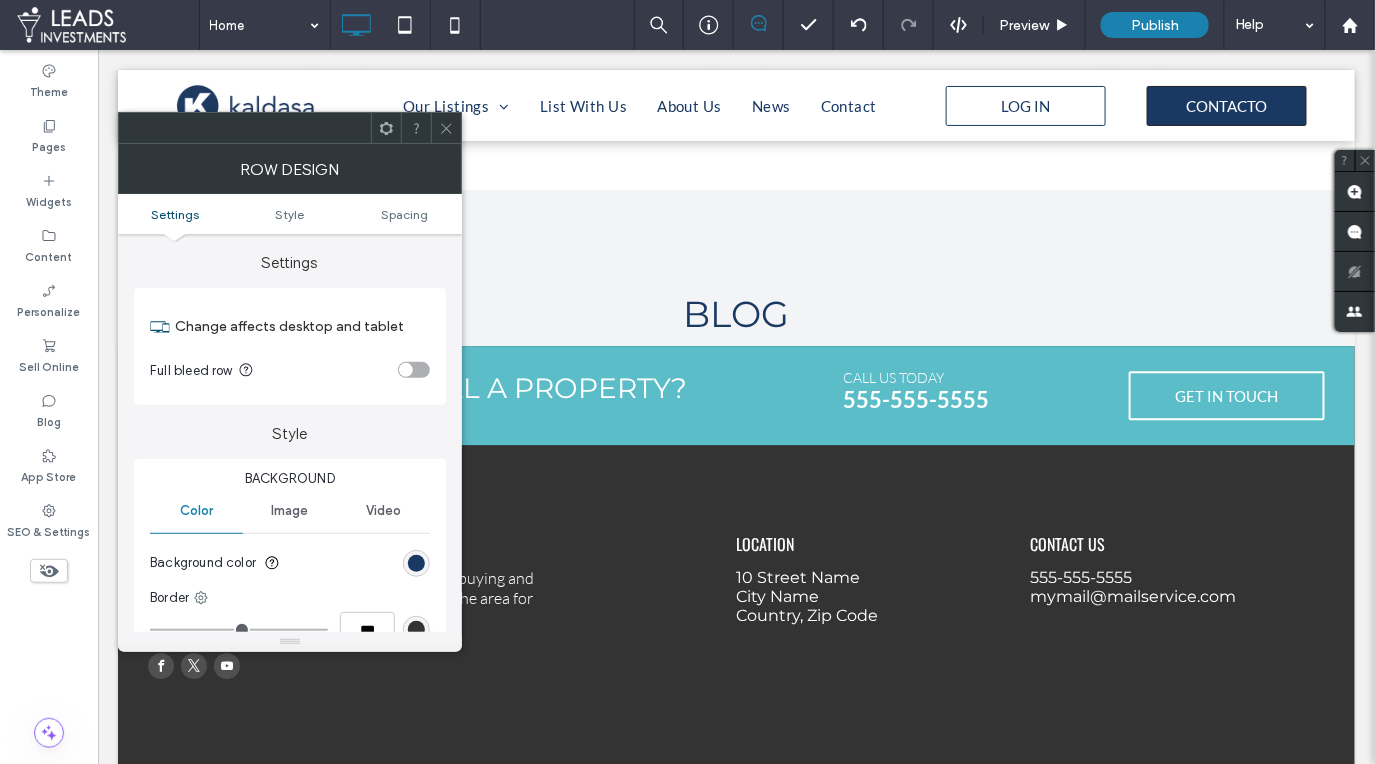 click at bounding box center (416, 563) 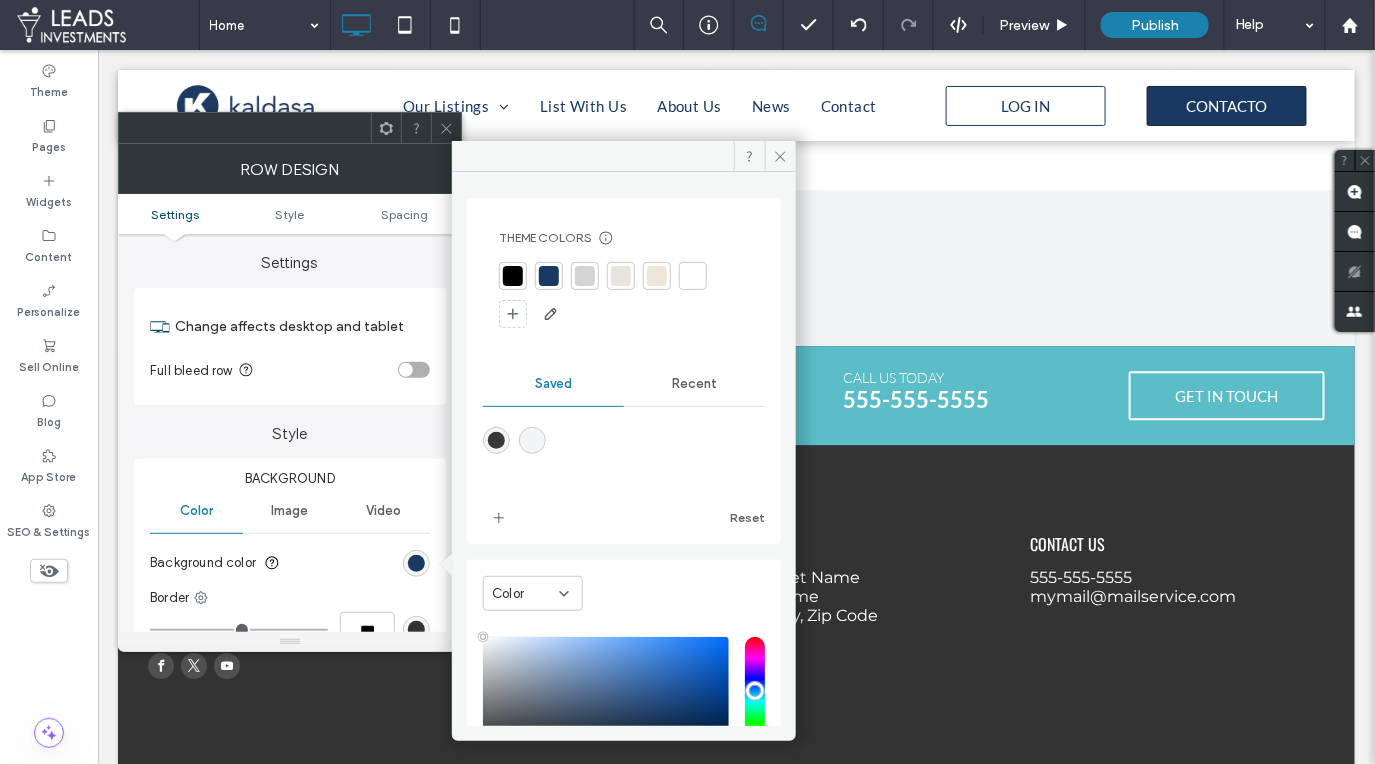 type on "****" 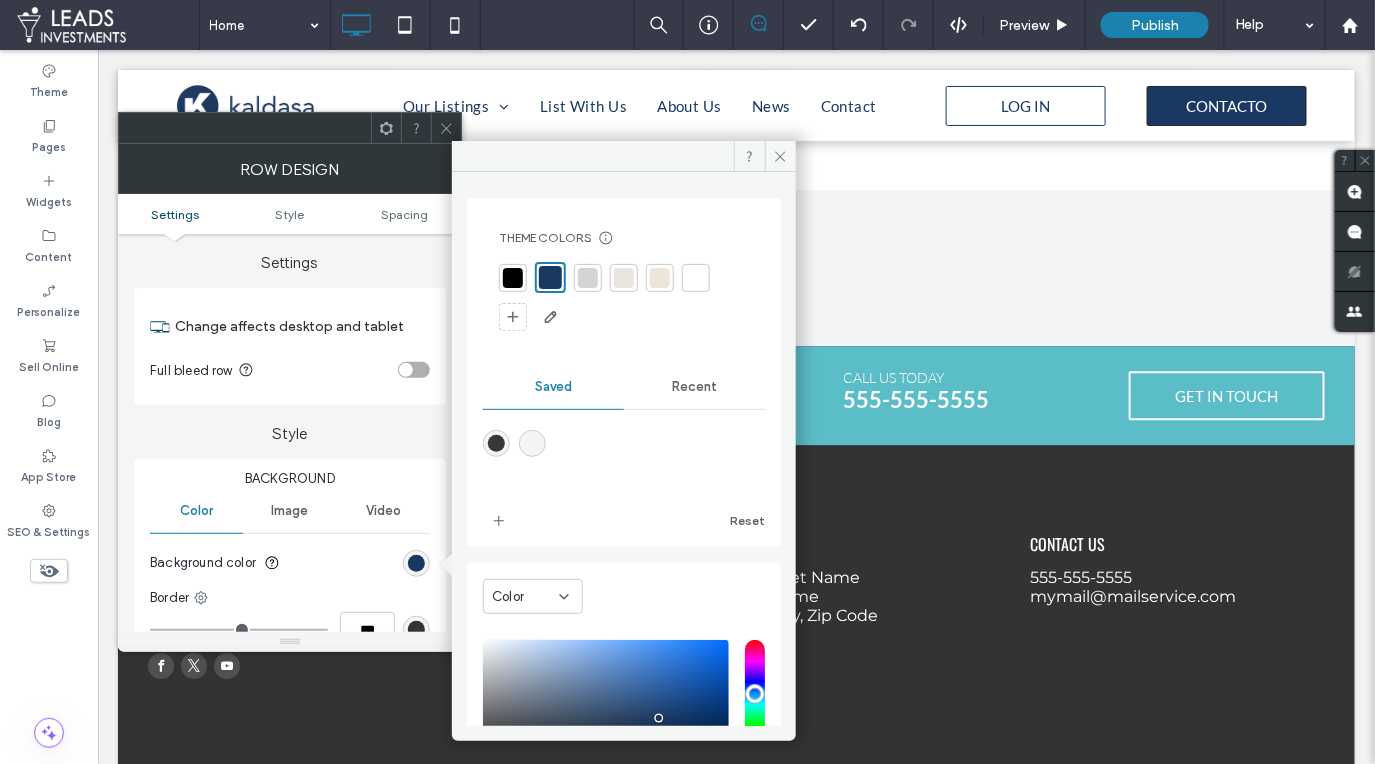 click at bounding box center (496, 443) 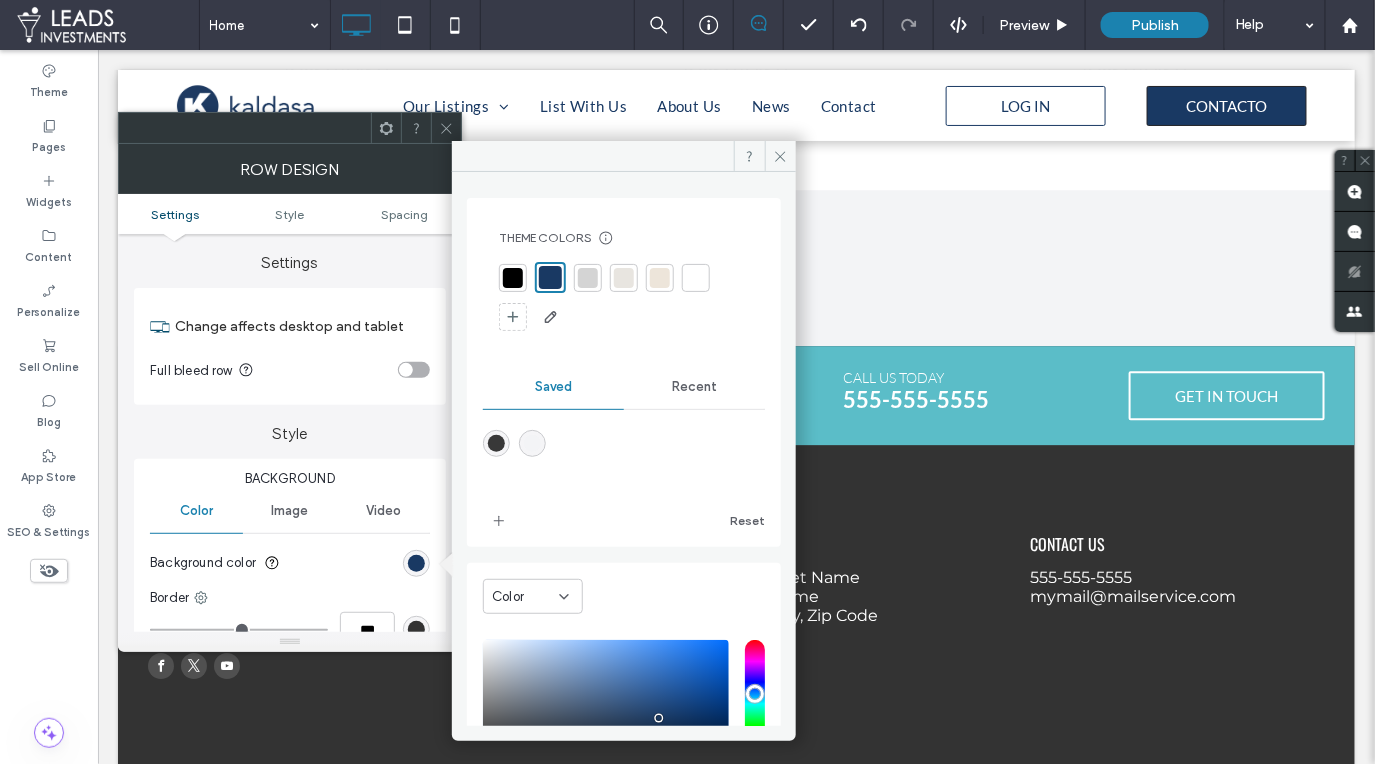 type on "*******" 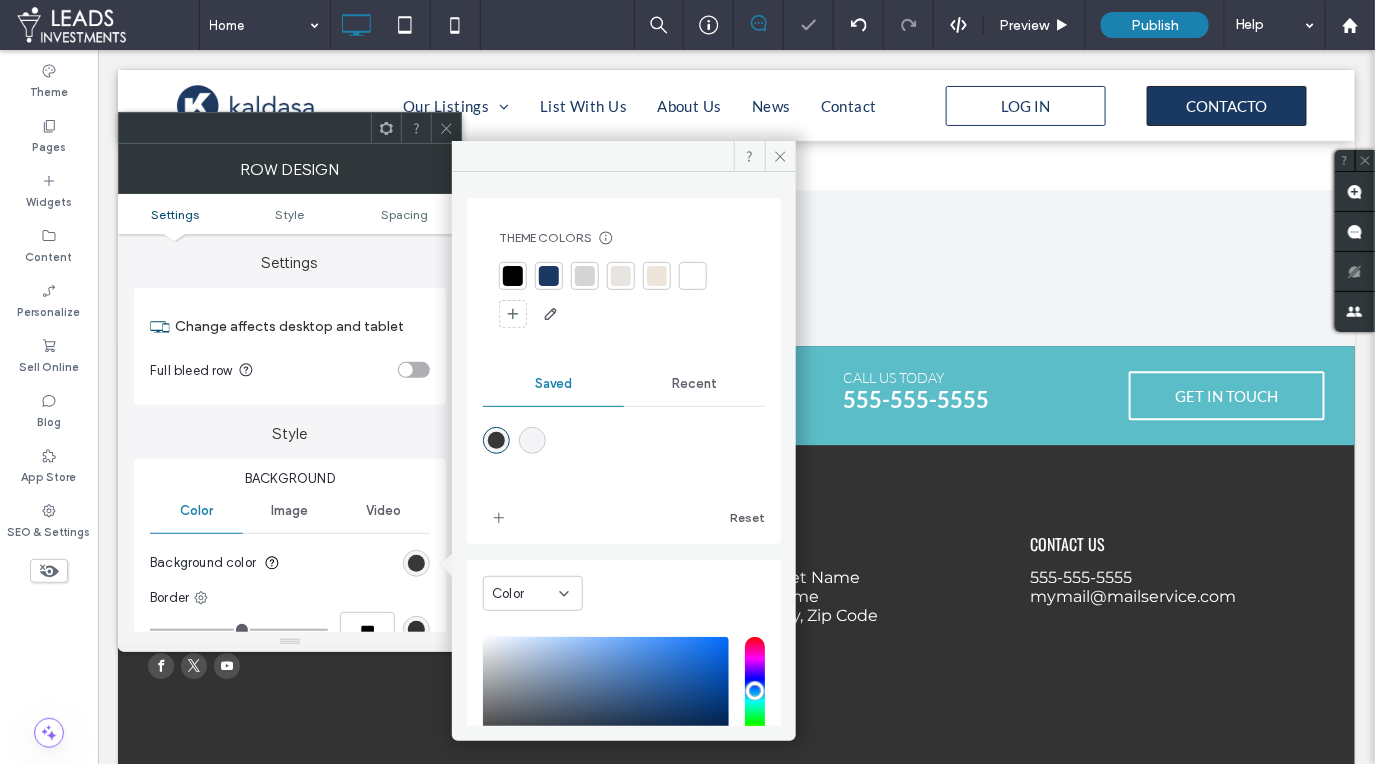 click 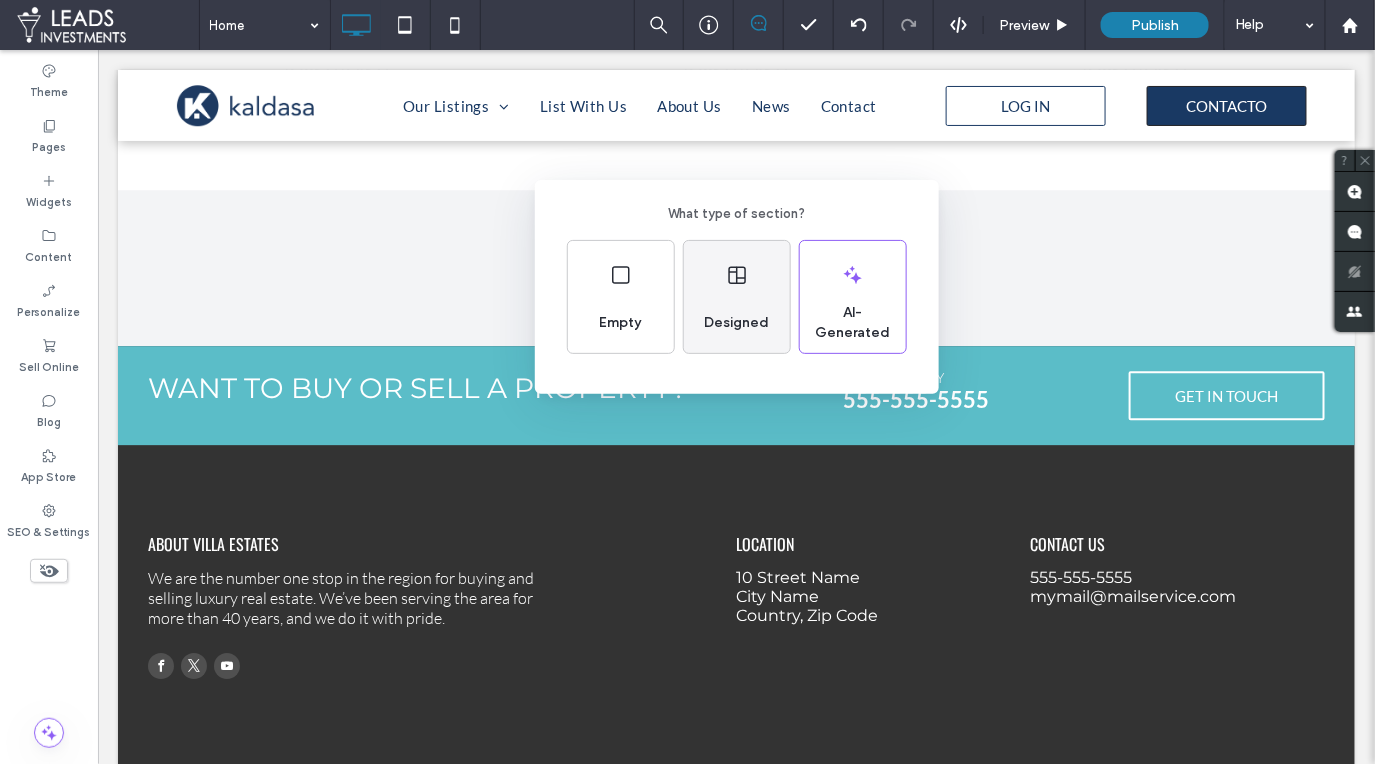 click 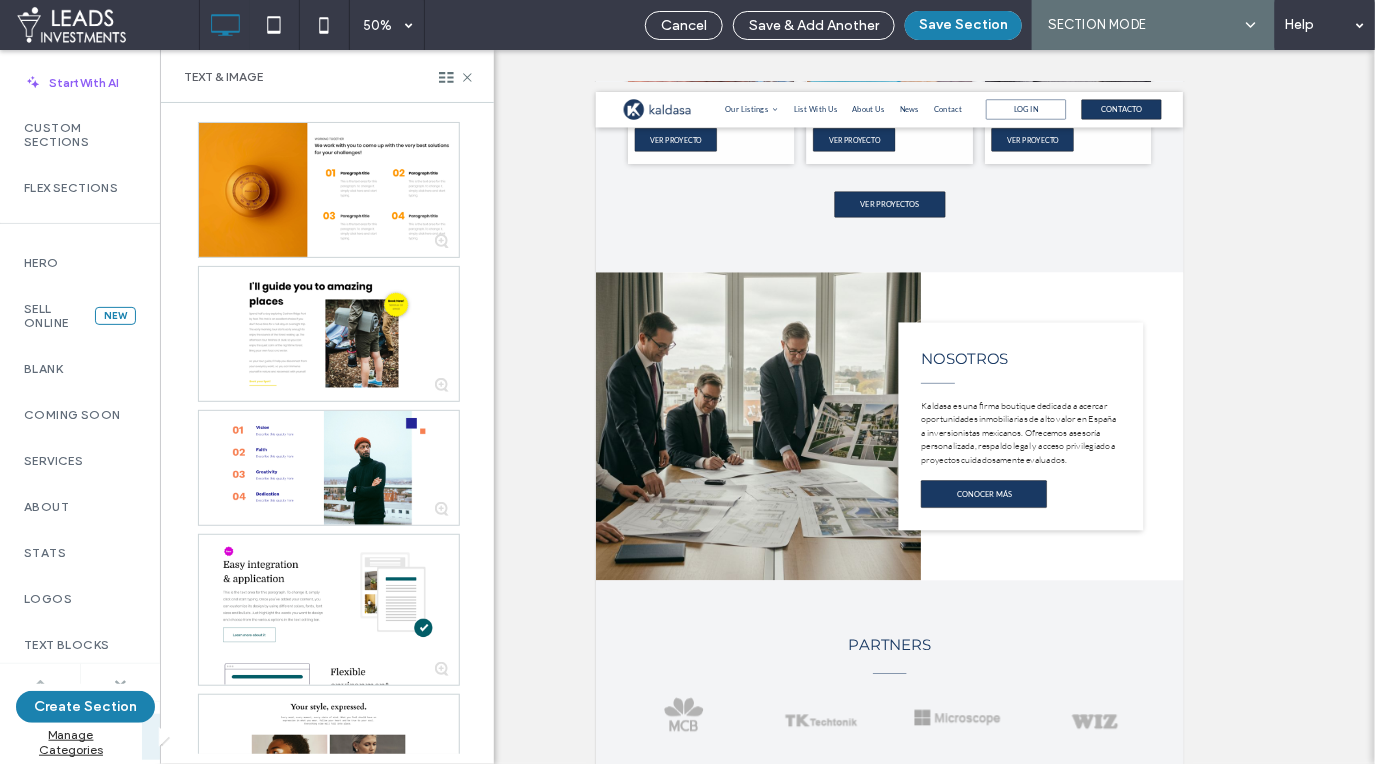 click at bounding box center [120, 683] 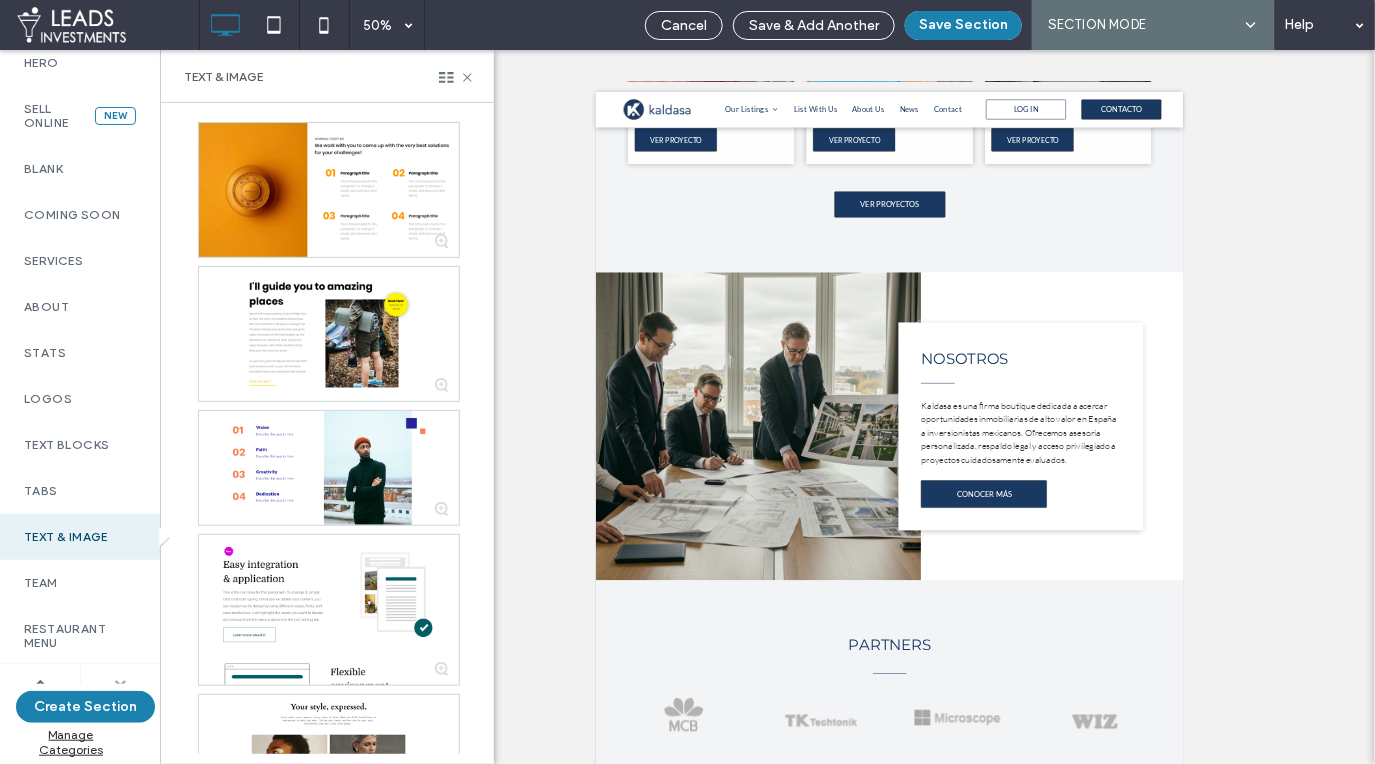 click at bounding box center (120, 683) 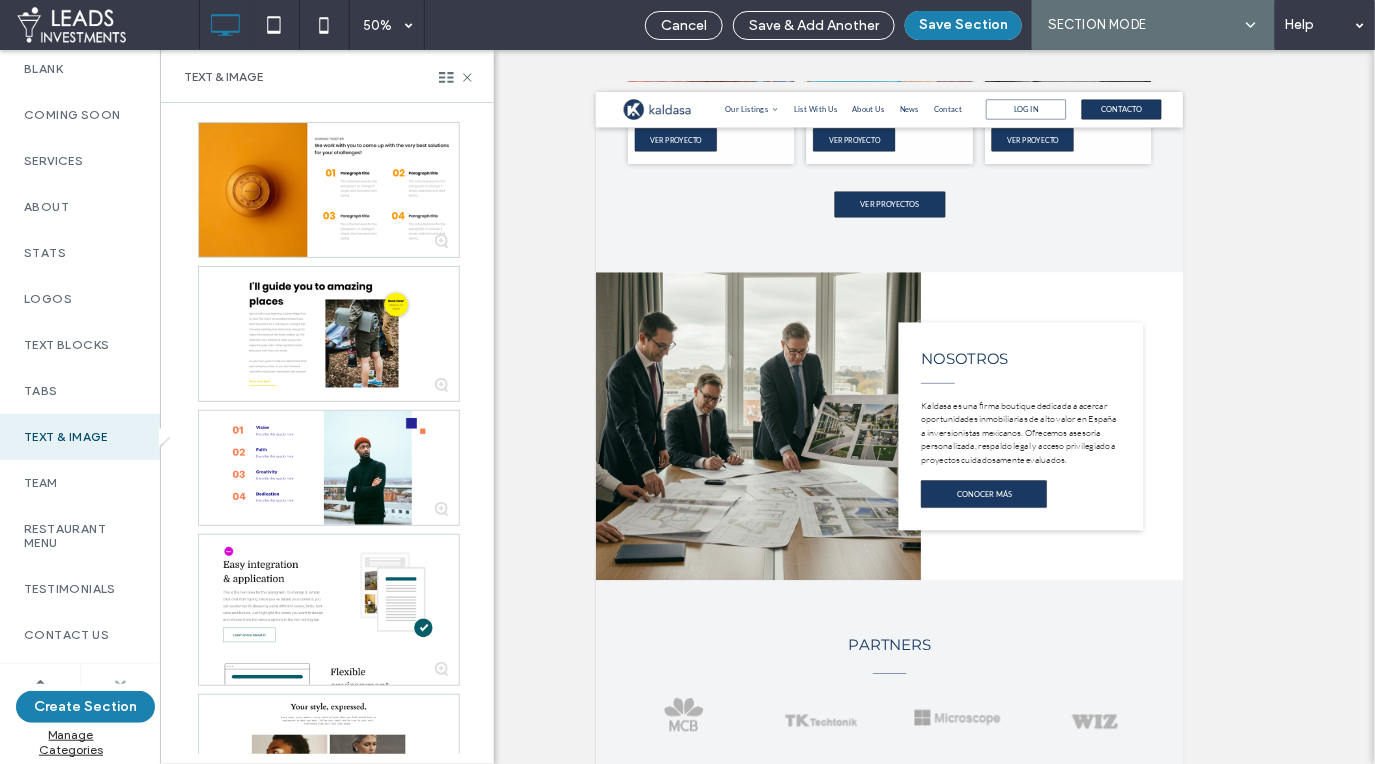 click at bounding box center [120, 683] 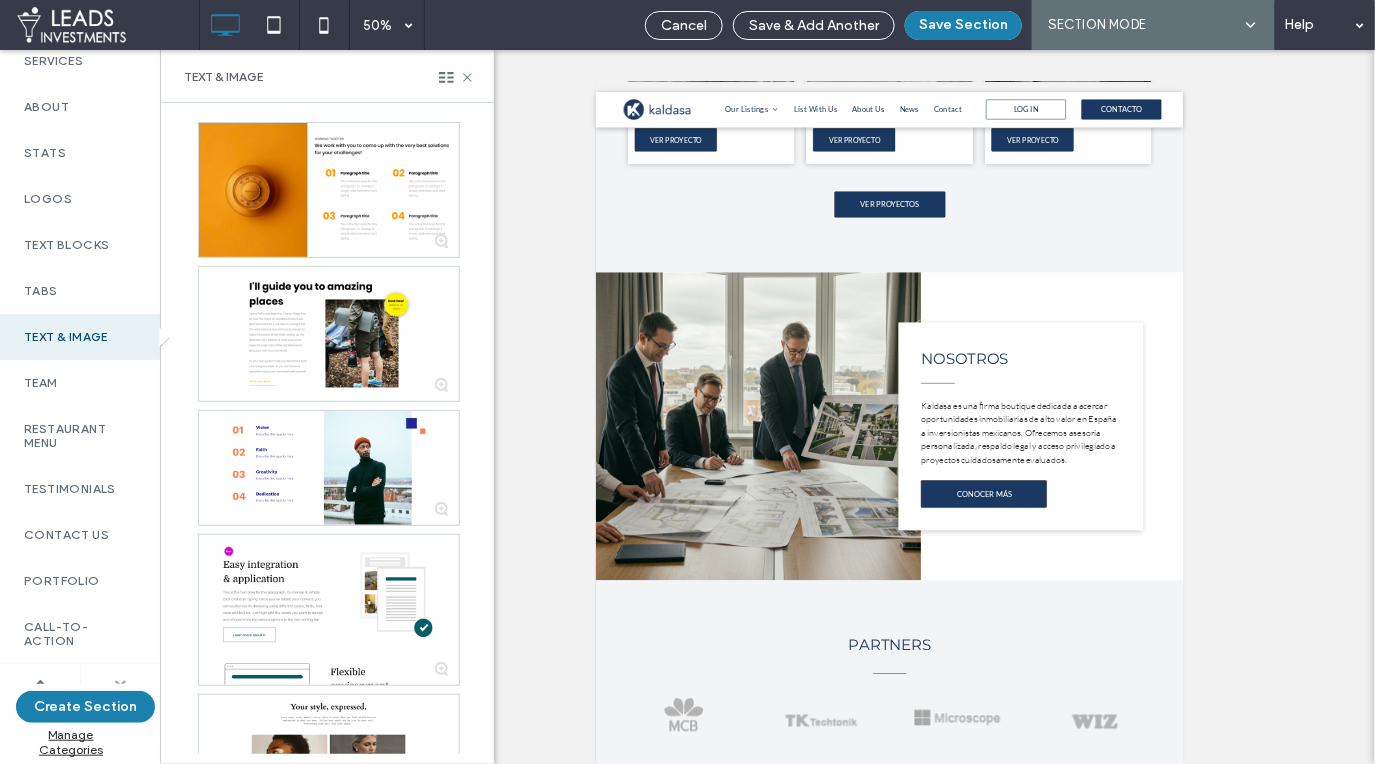 click at bounding box center (120, 683) 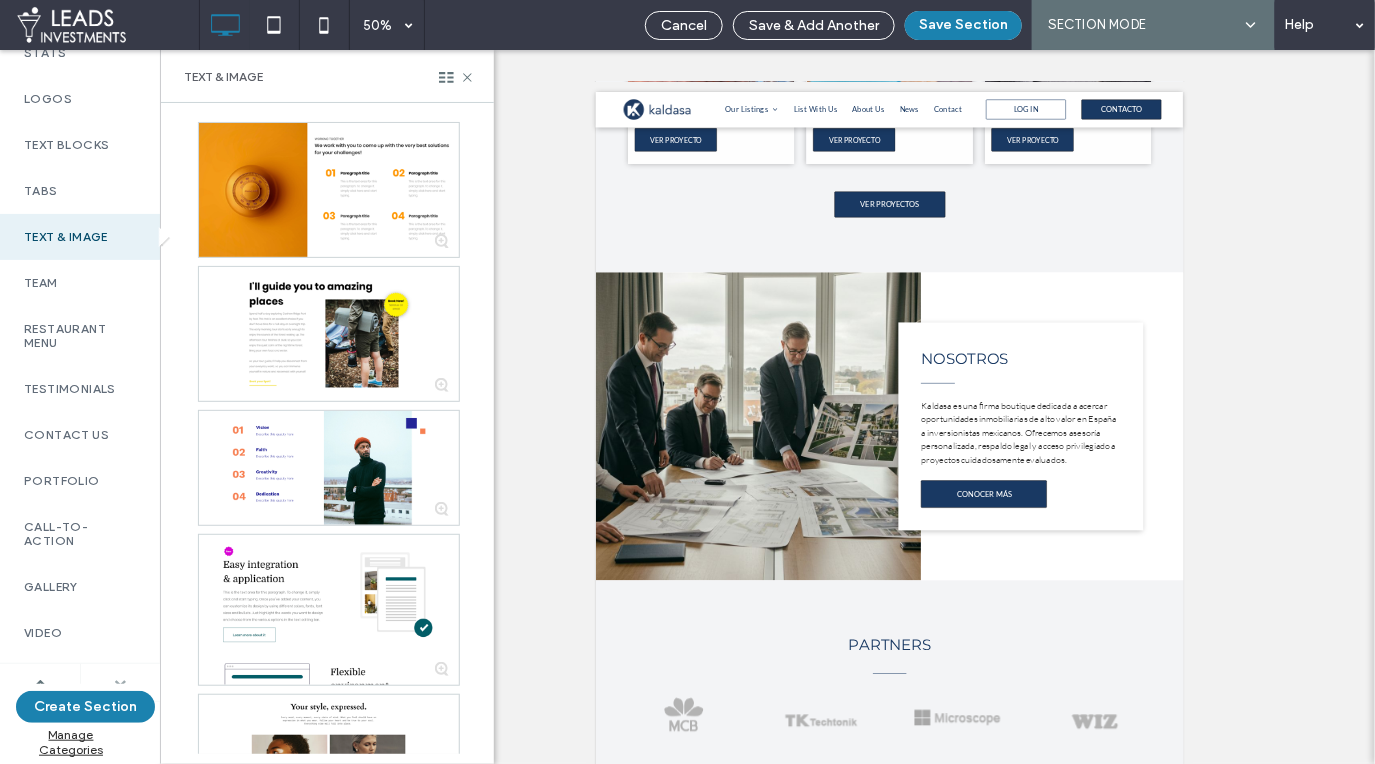 click at bounding box center [120, 683] 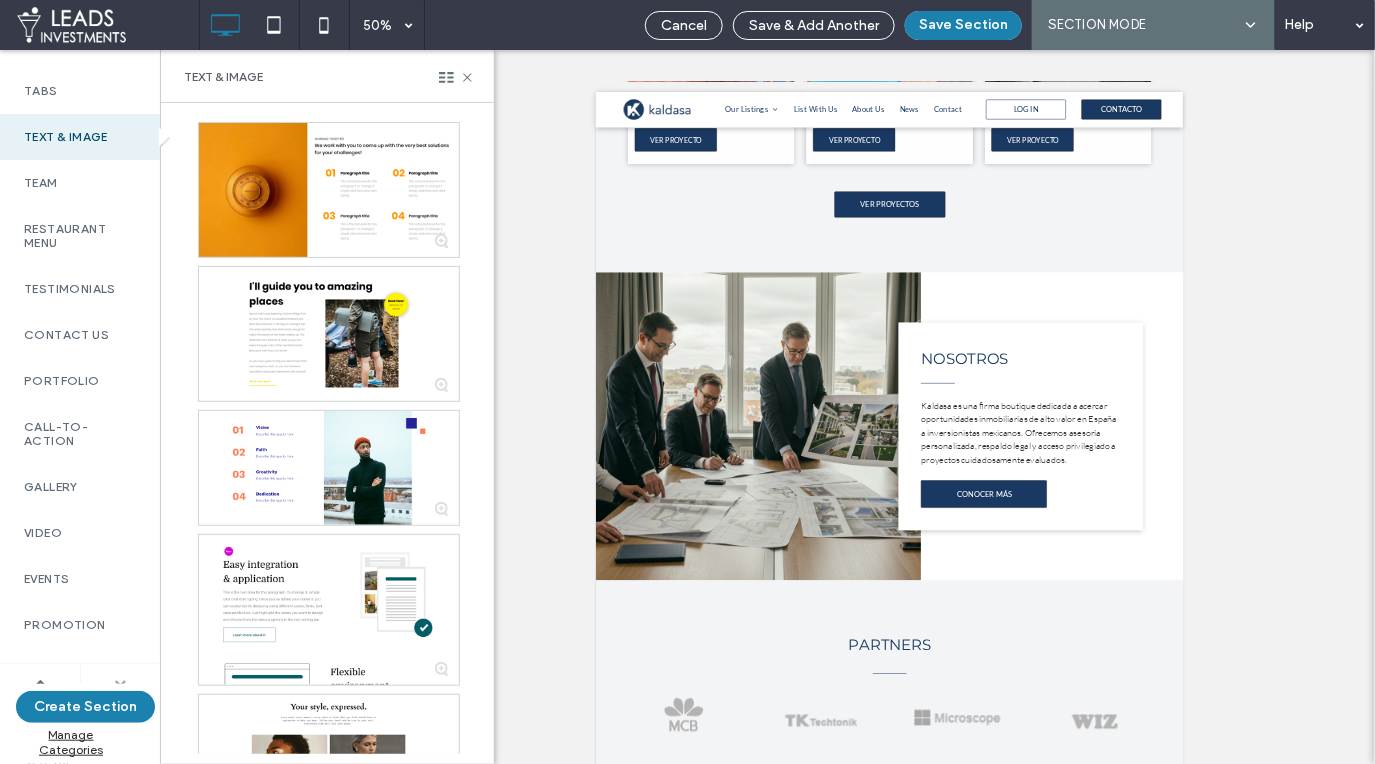click at bounding box center (120, 683) 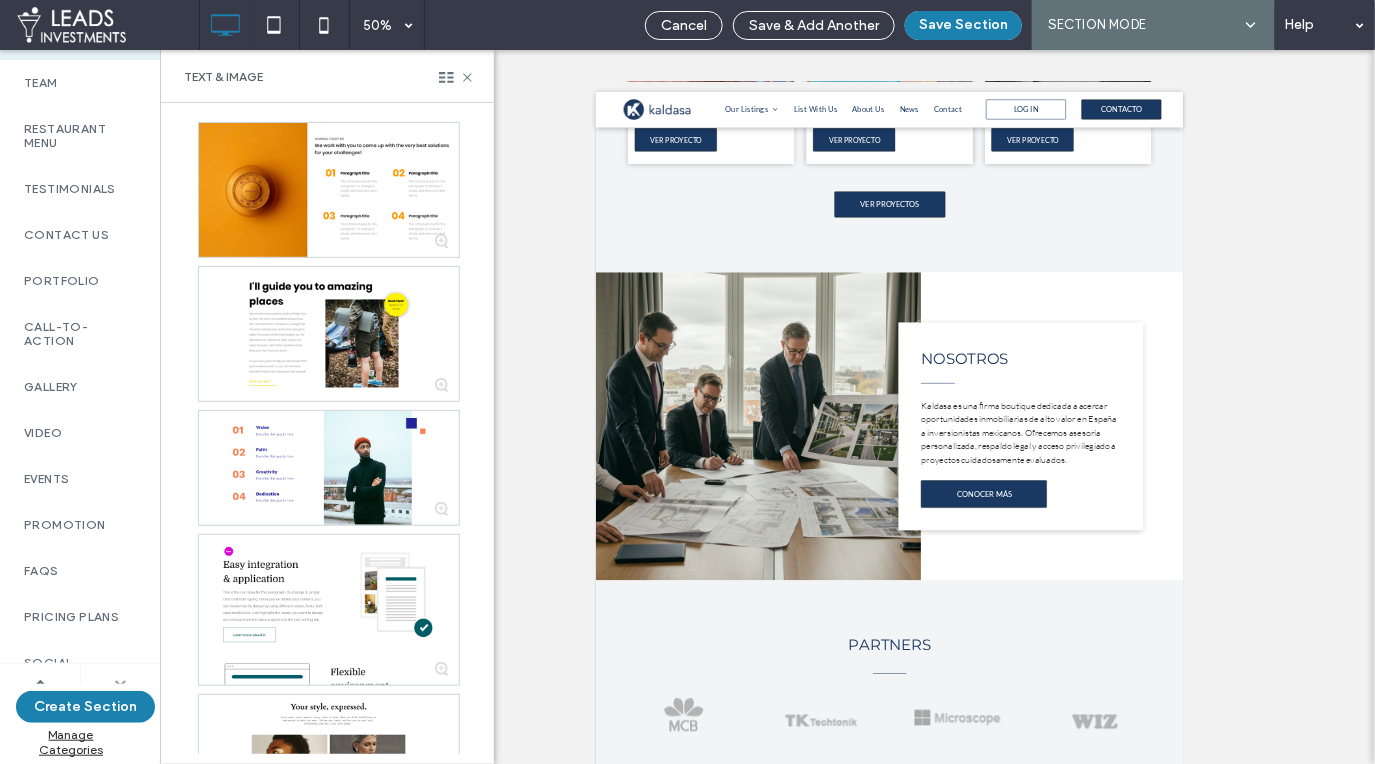 click at bounding box center (120, 683) 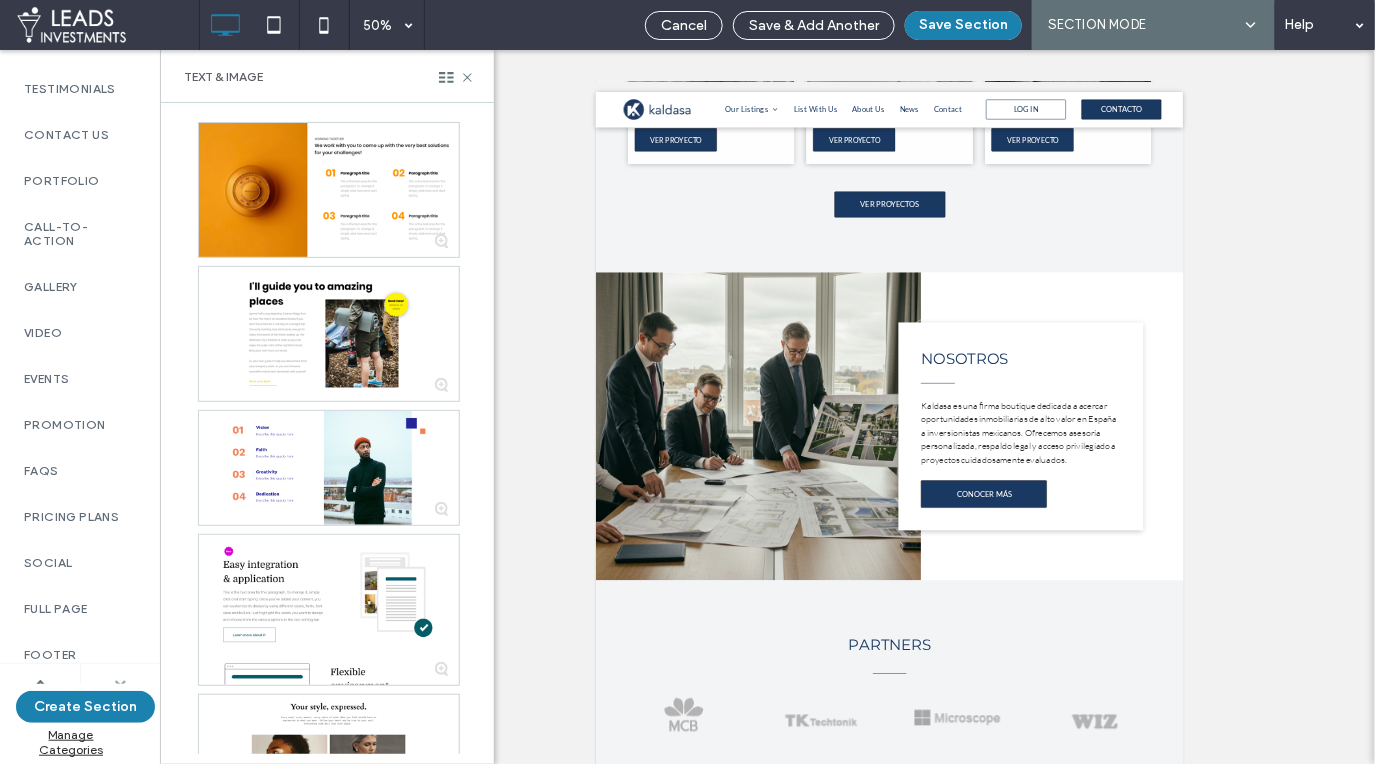click at bounding box center [121, 682] 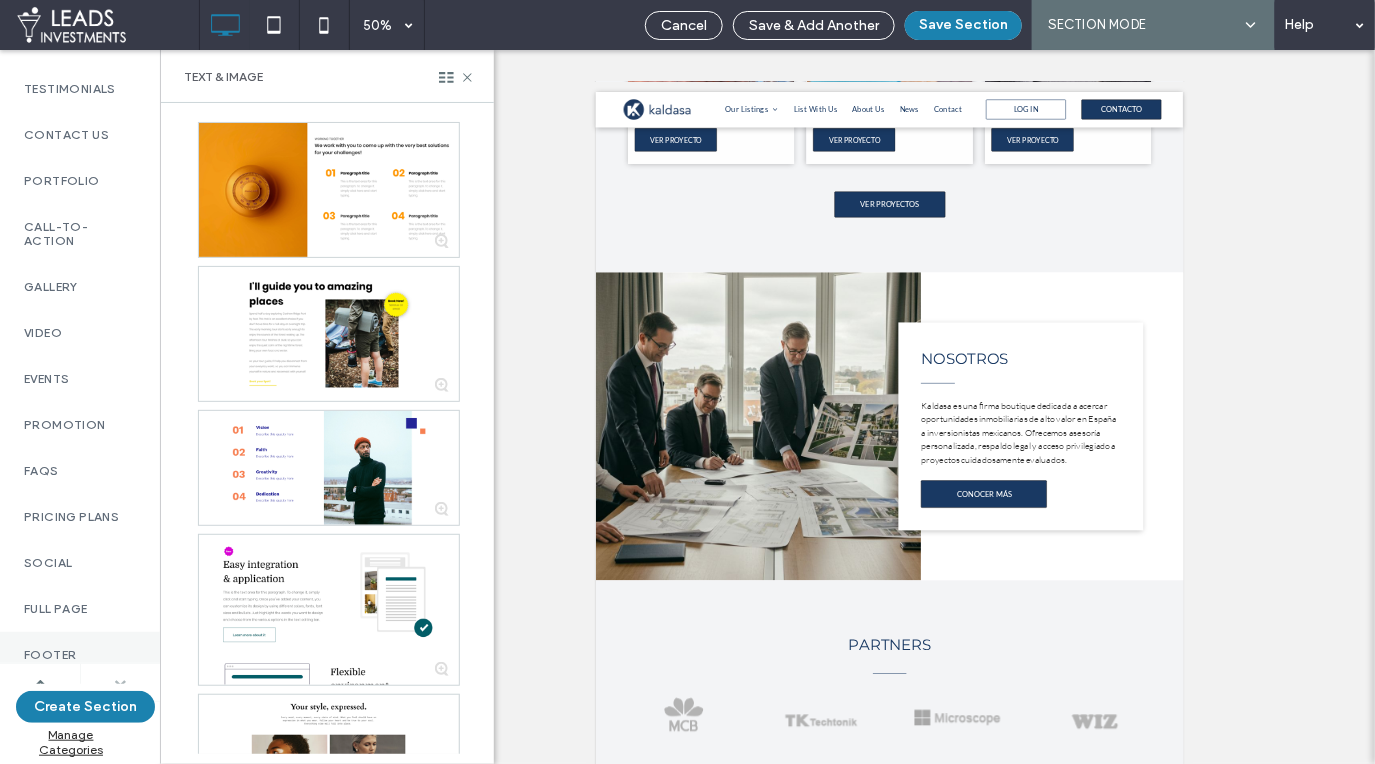 click on "Footer" at bounding box center (80, 655) 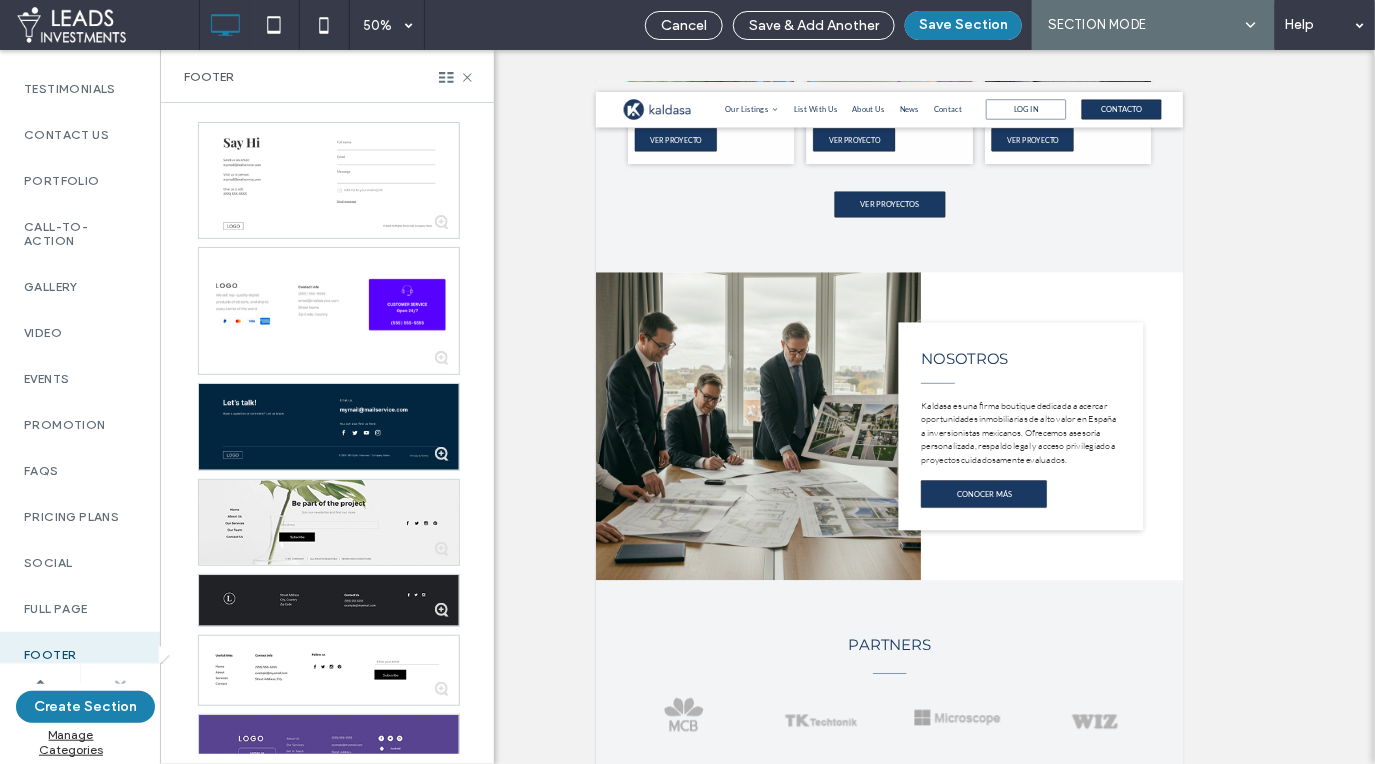 scroll, scrollTop: 296, scrollLeft: 0, axis: vertical 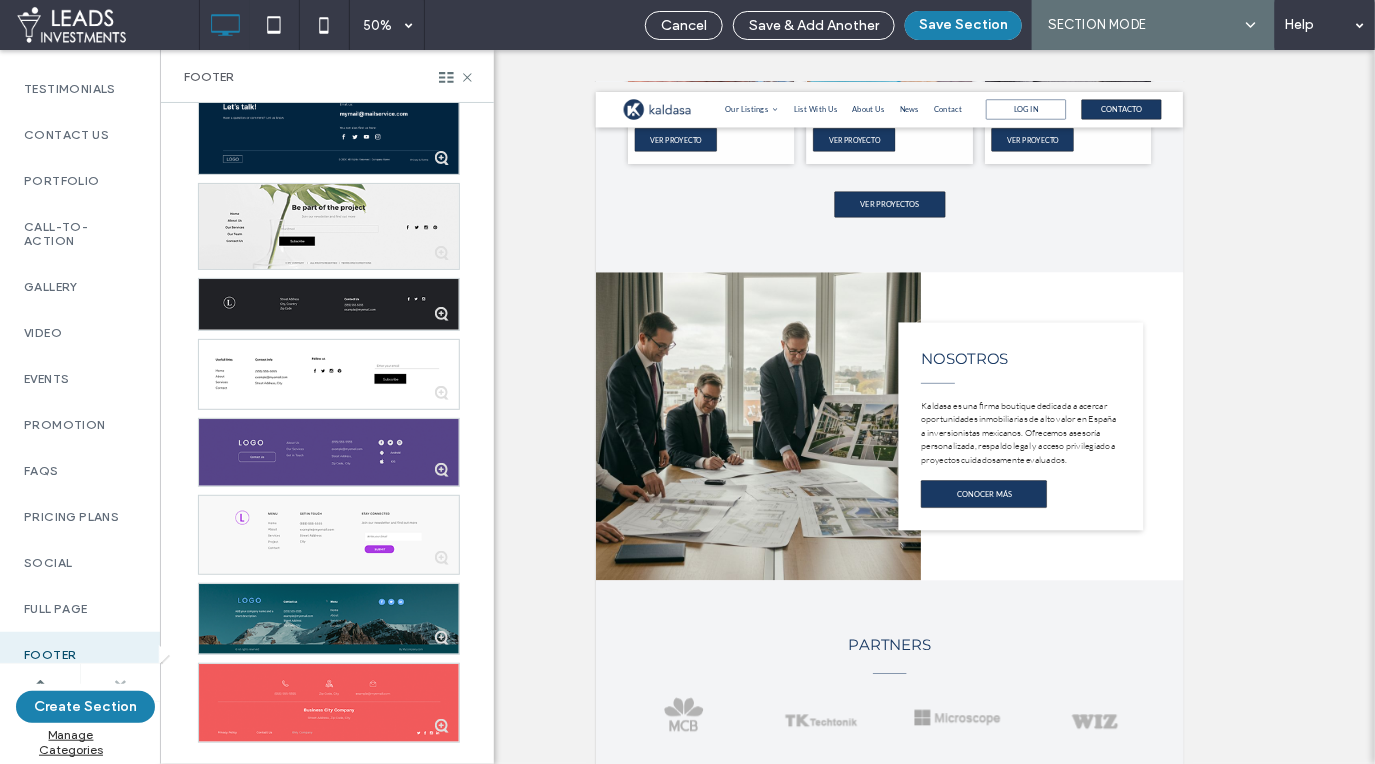 click at bounding box center (329, 452) 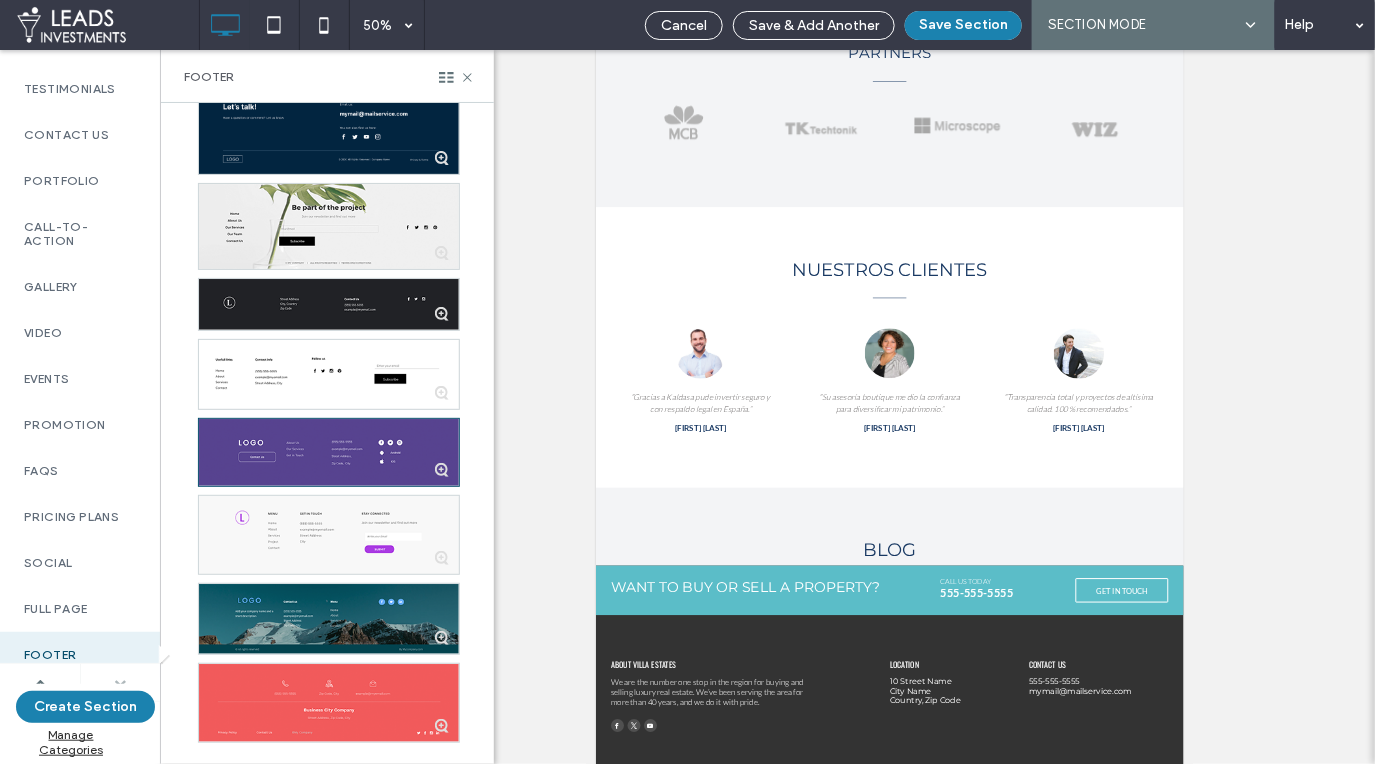 scroll, scrollTop: 647, scrollLeft: 0, axis: vertical 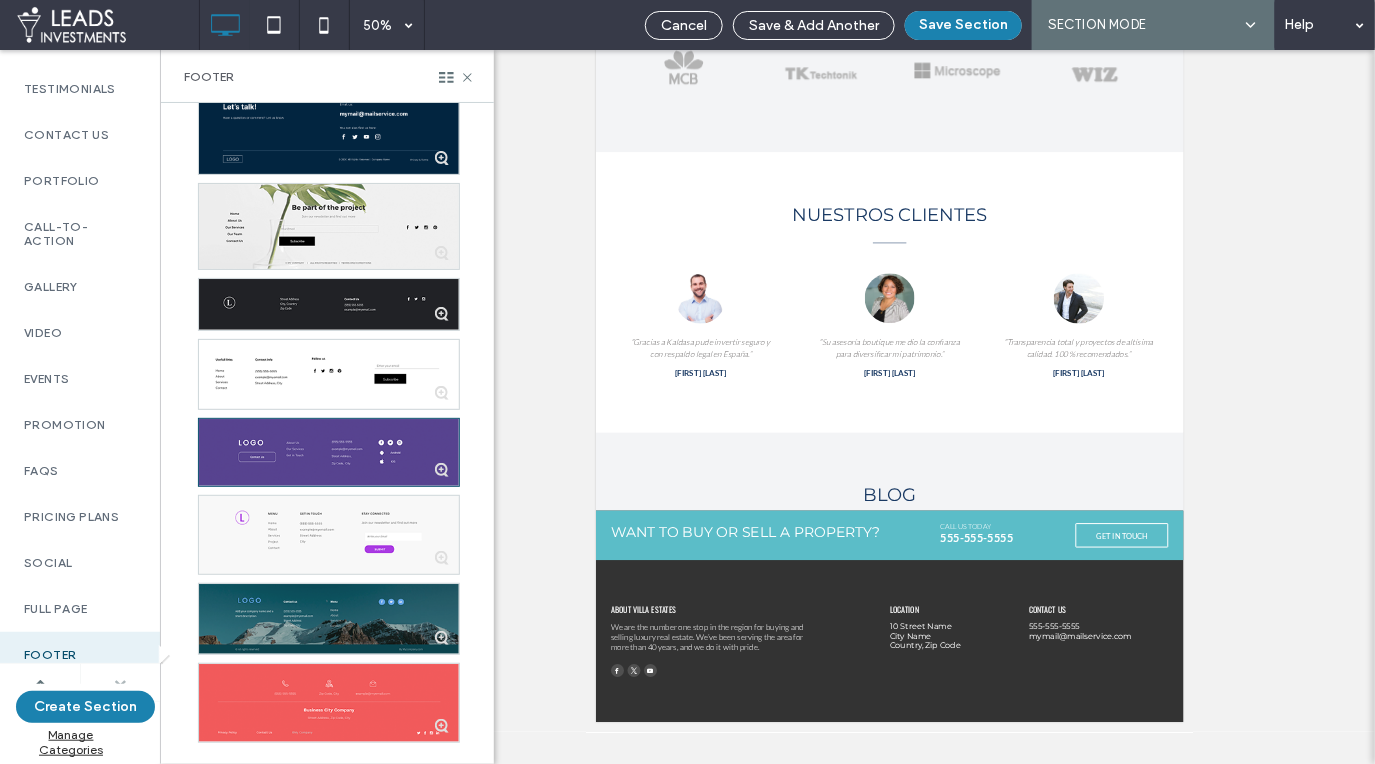 click at bounding box center [329, 619] 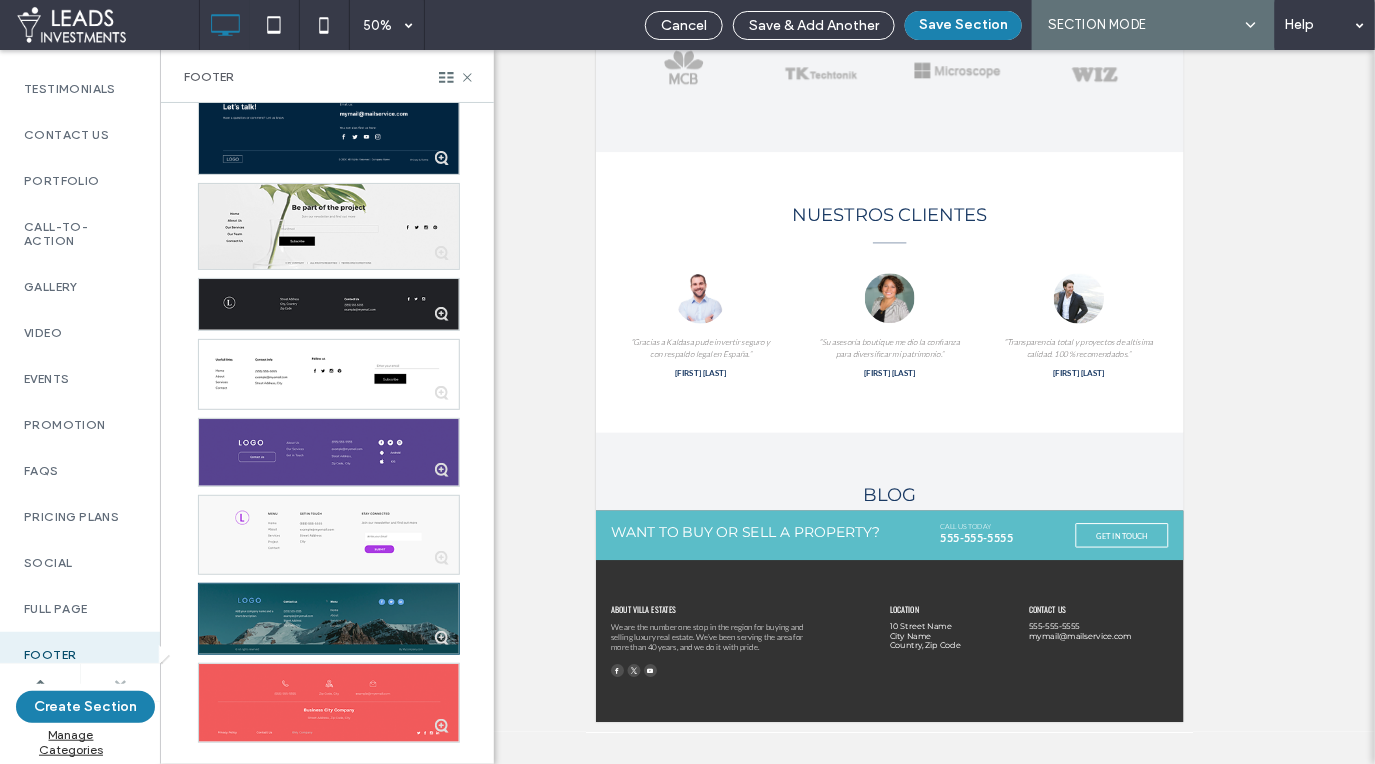 scroll, scrollTop: 0, scrollLeft: 0, axis: both 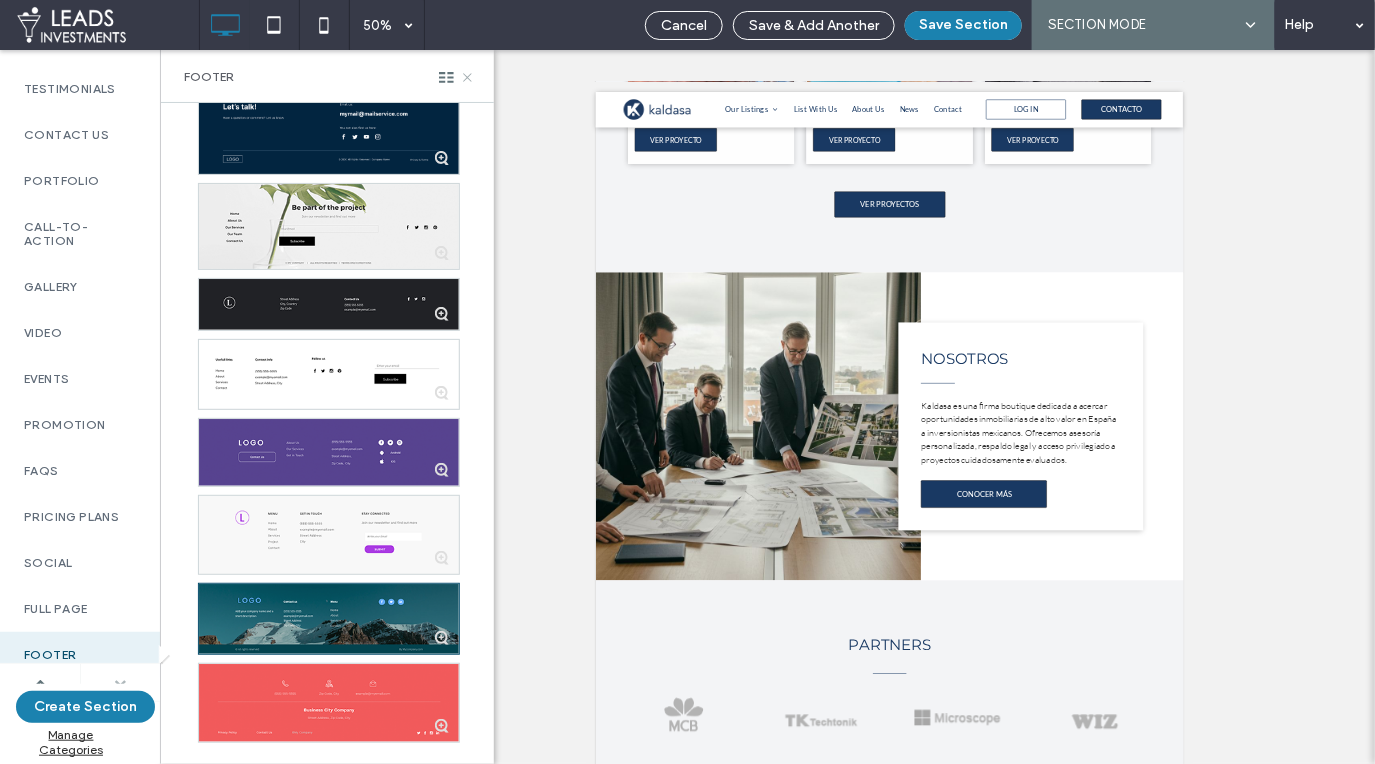 click 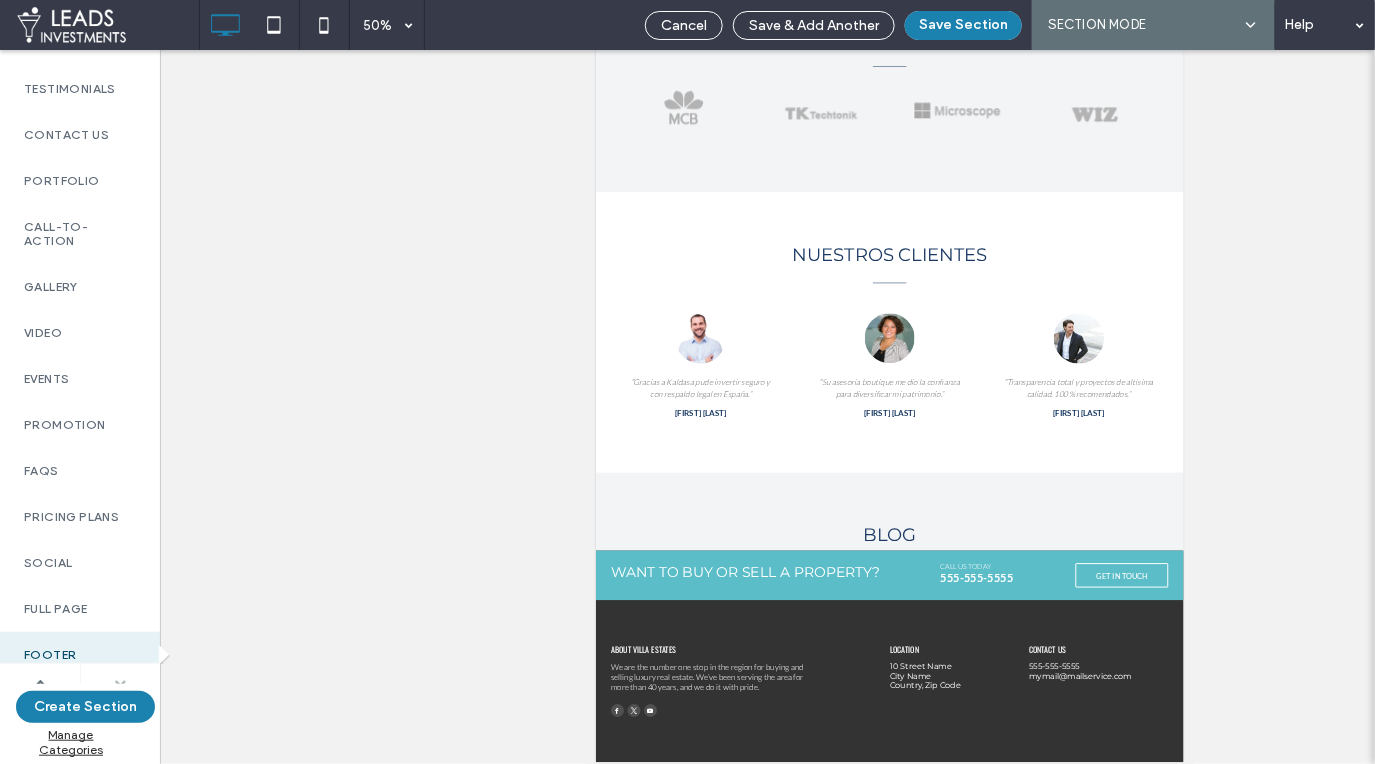 scroll, scrollTop: 647, scrollLeft: 0, axis: vertical 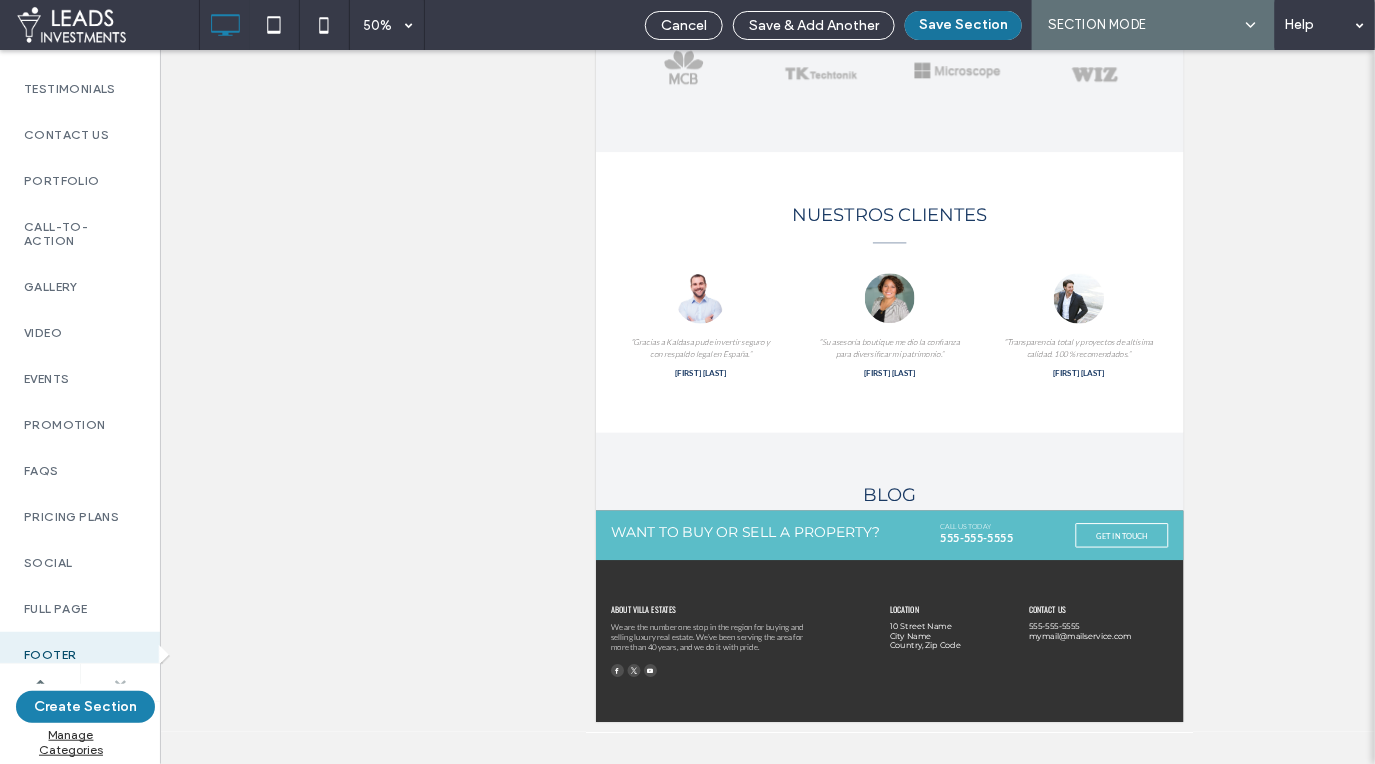 click on "Save Section" at bounding box center (963, 25) 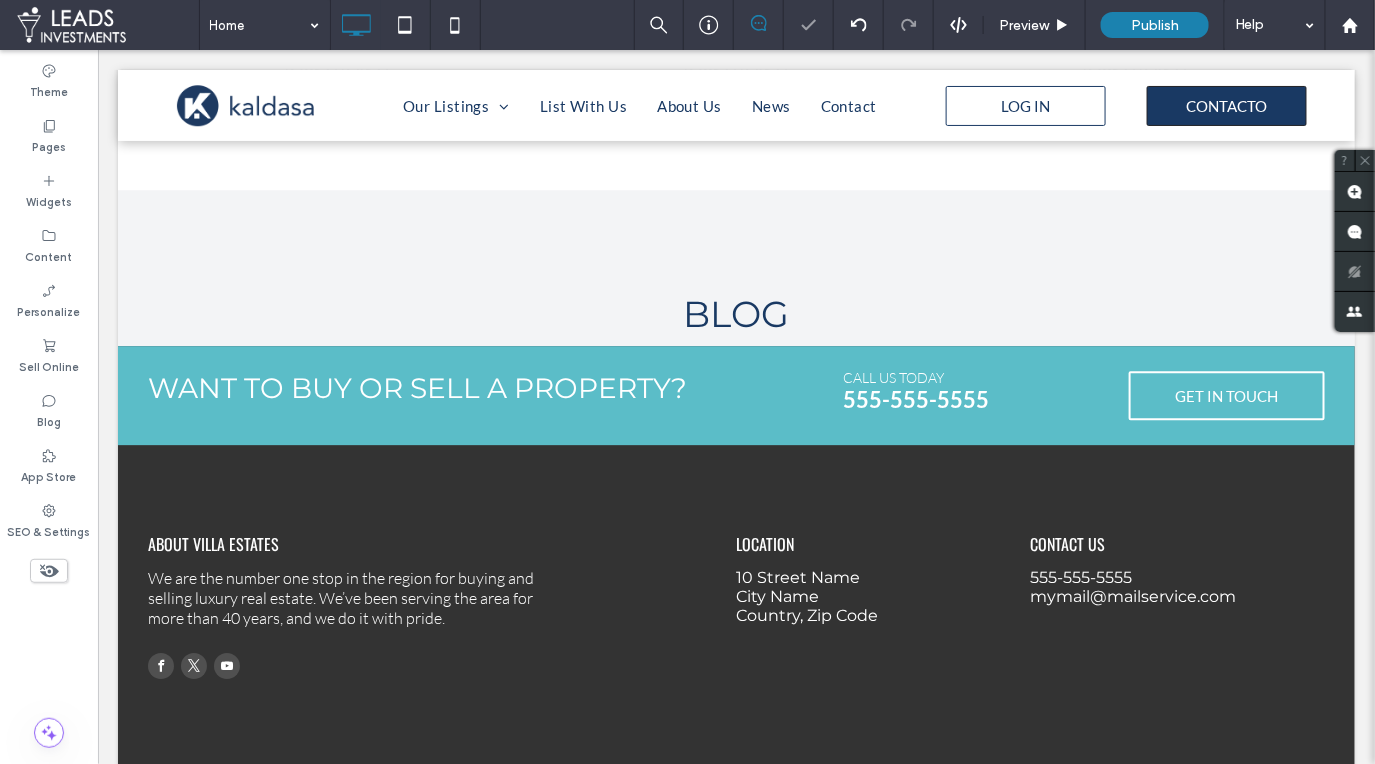scroll, scrollTop: 0, scrollLeft: 0, axis: both 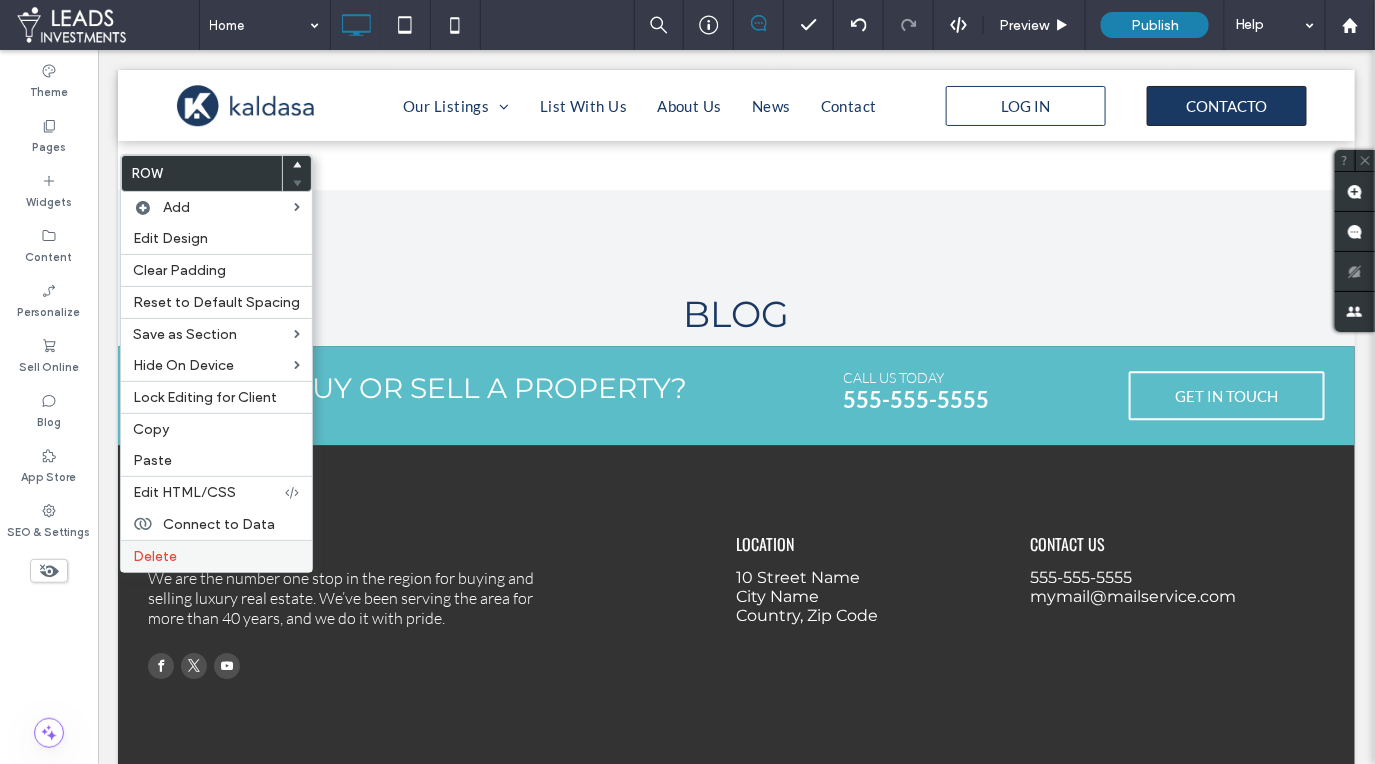 click on "Delete" at bounding box center (216, 556) 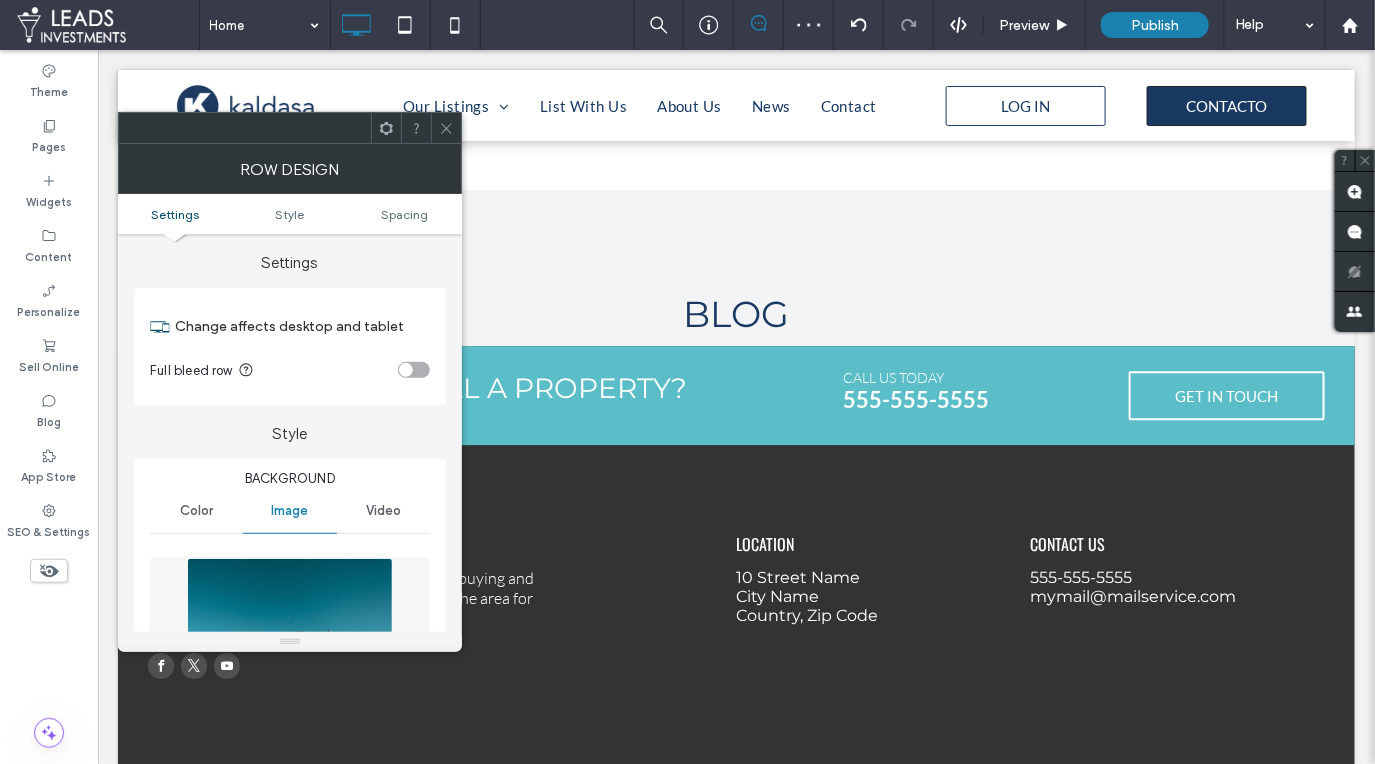 click on "Settings Style Spacing" at bounding box center (290, 214) 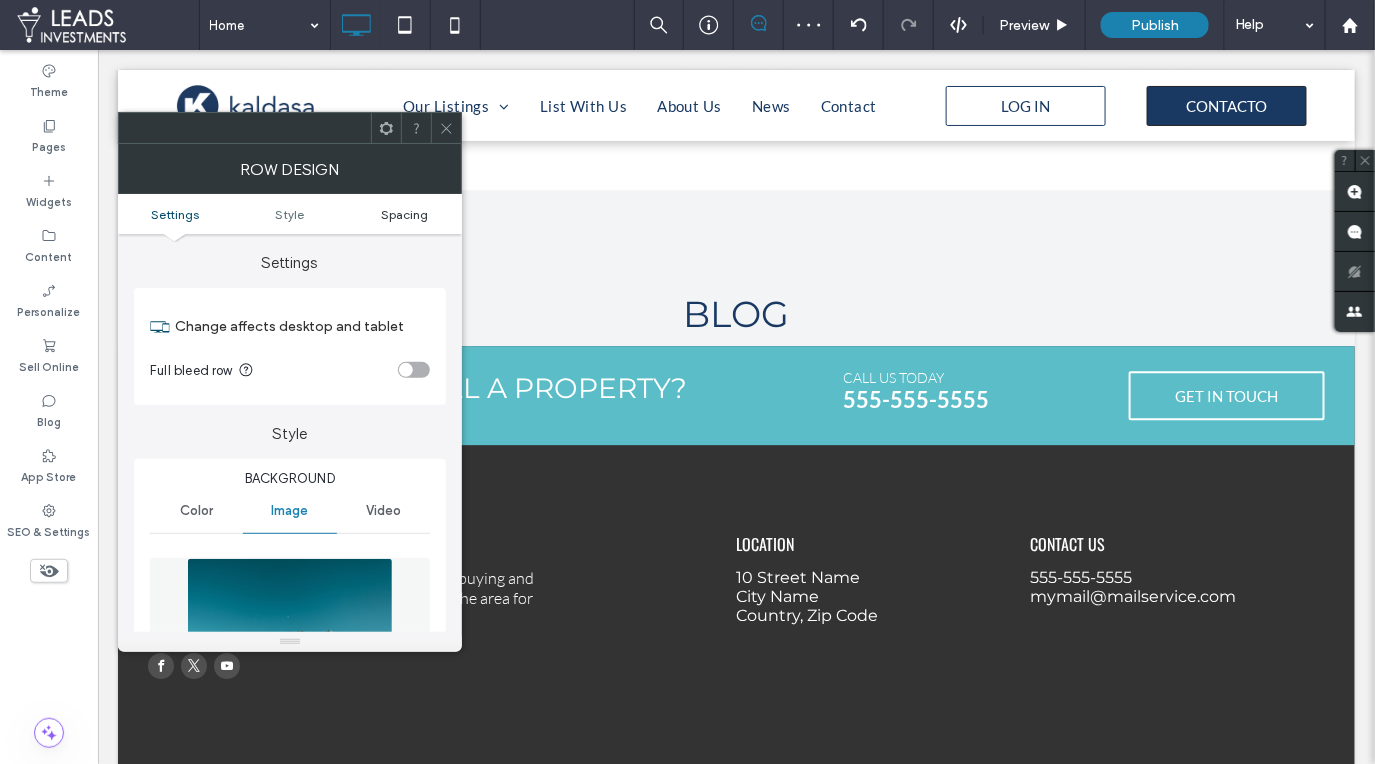 click on "Spacing" at bounding box center [404, 214] 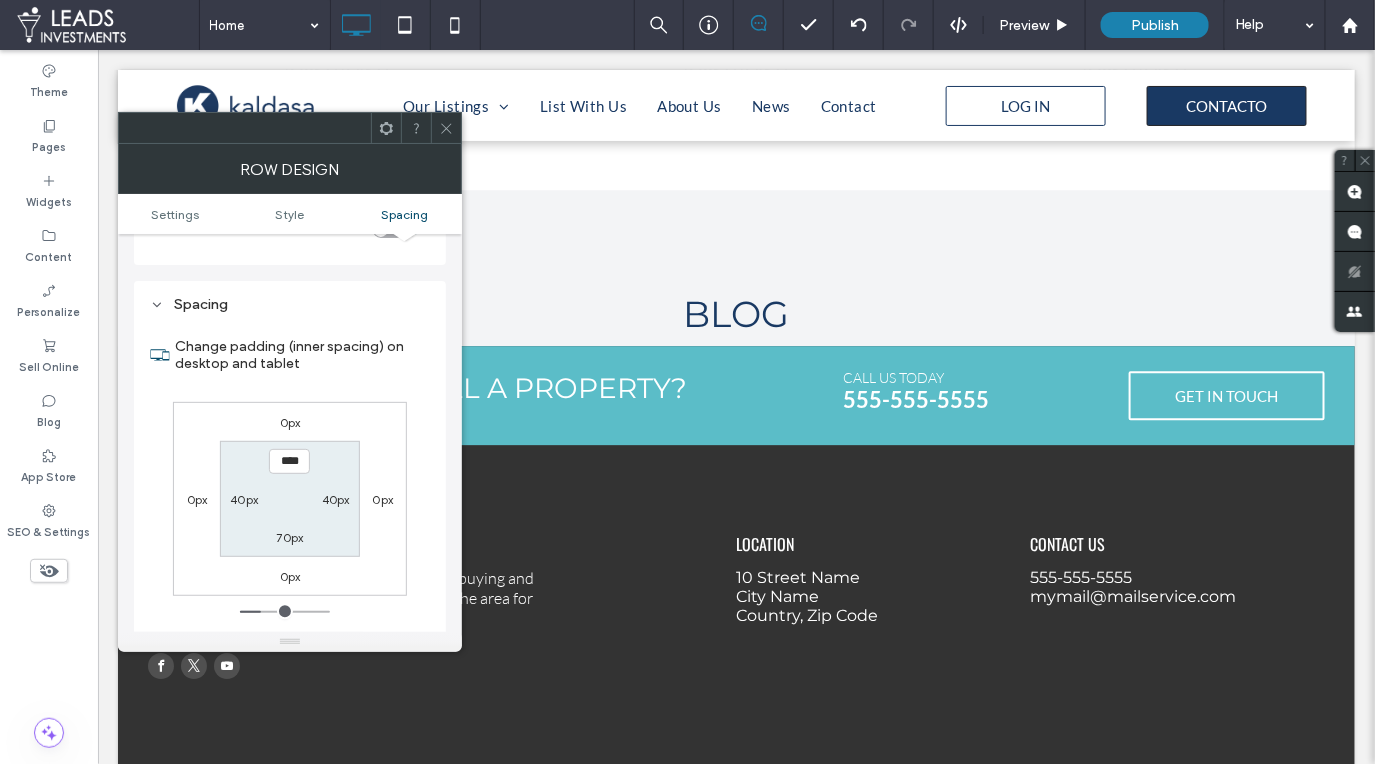 scroll, scrollTop: 1236, scrollLeft: 0, axis: vertical 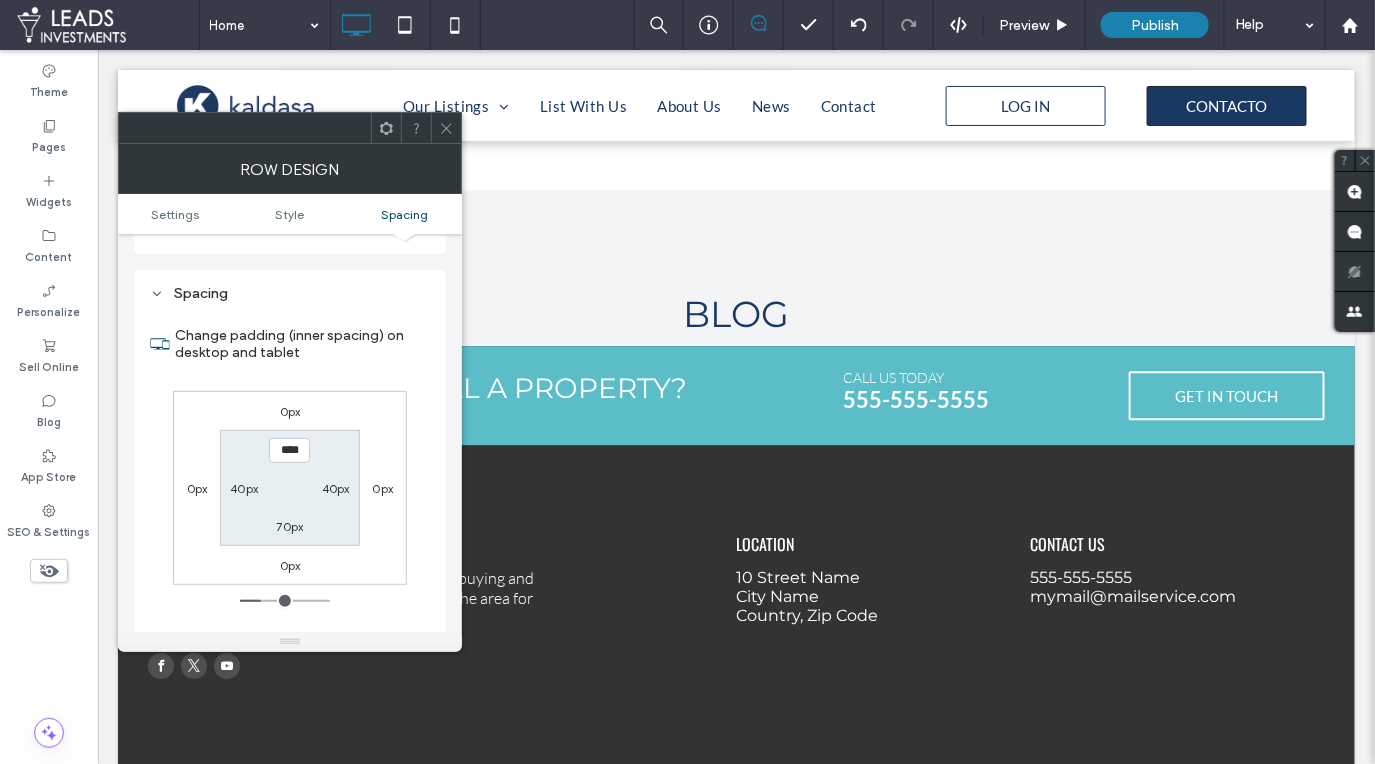 click on "****" at bounding box center [289, 450] 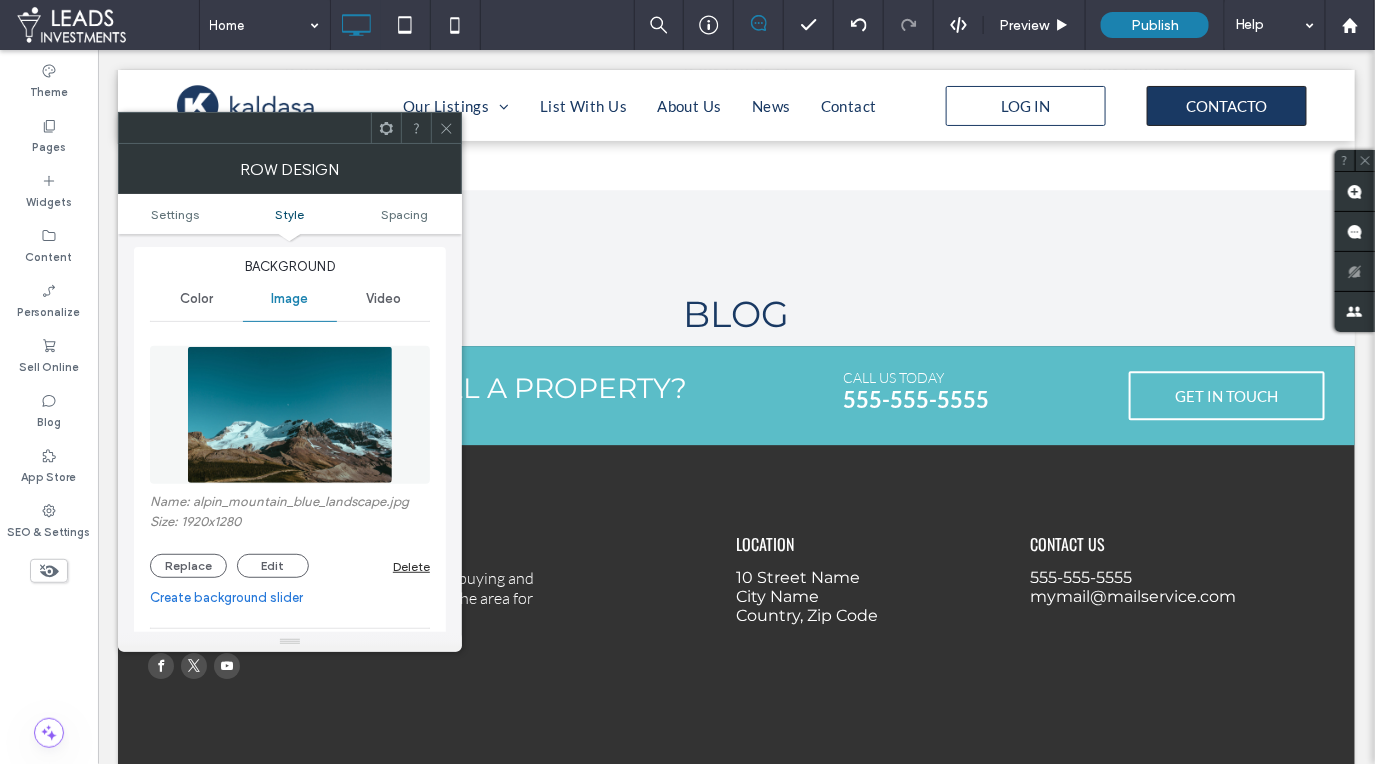 scroll, scrollTop: 218, scrollLeft: 0, axis: vertical 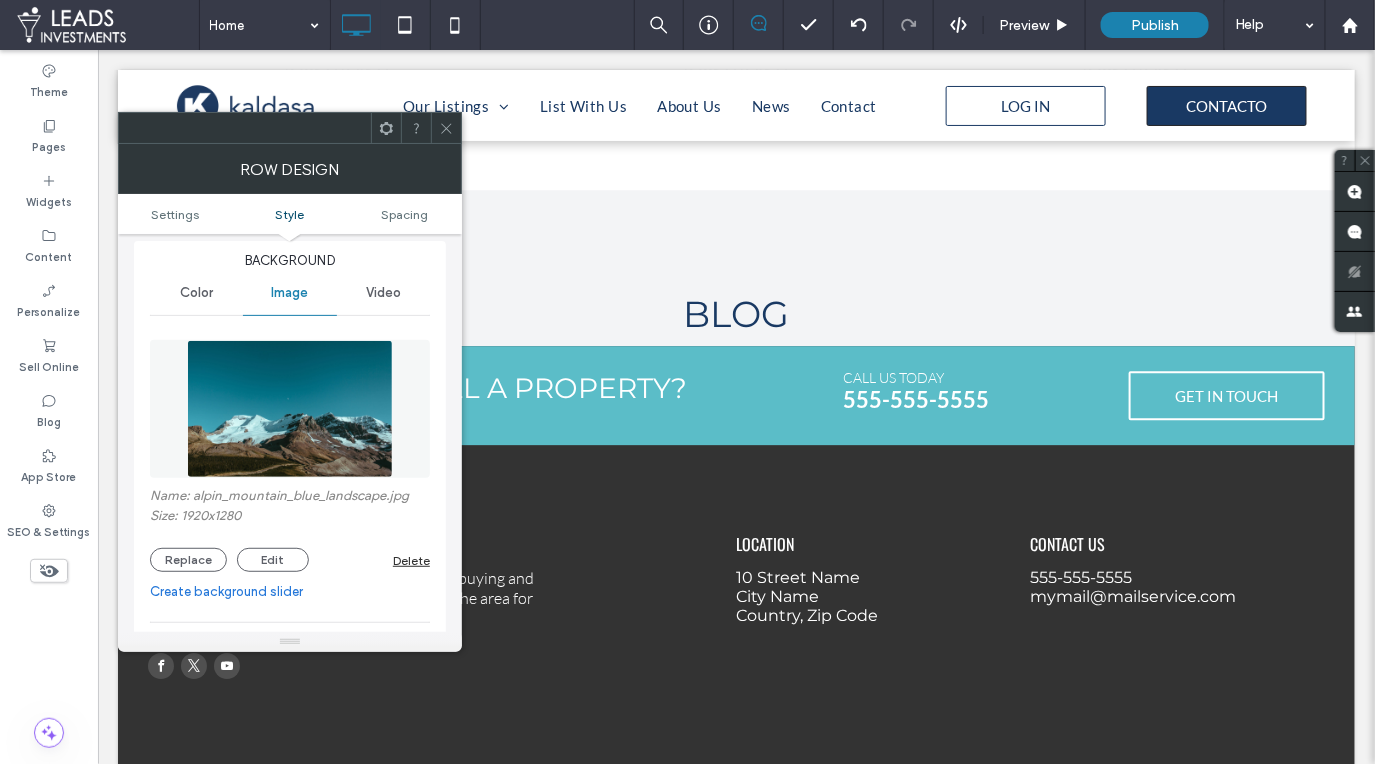 click on "Delete" at bounding box center (411, 560) 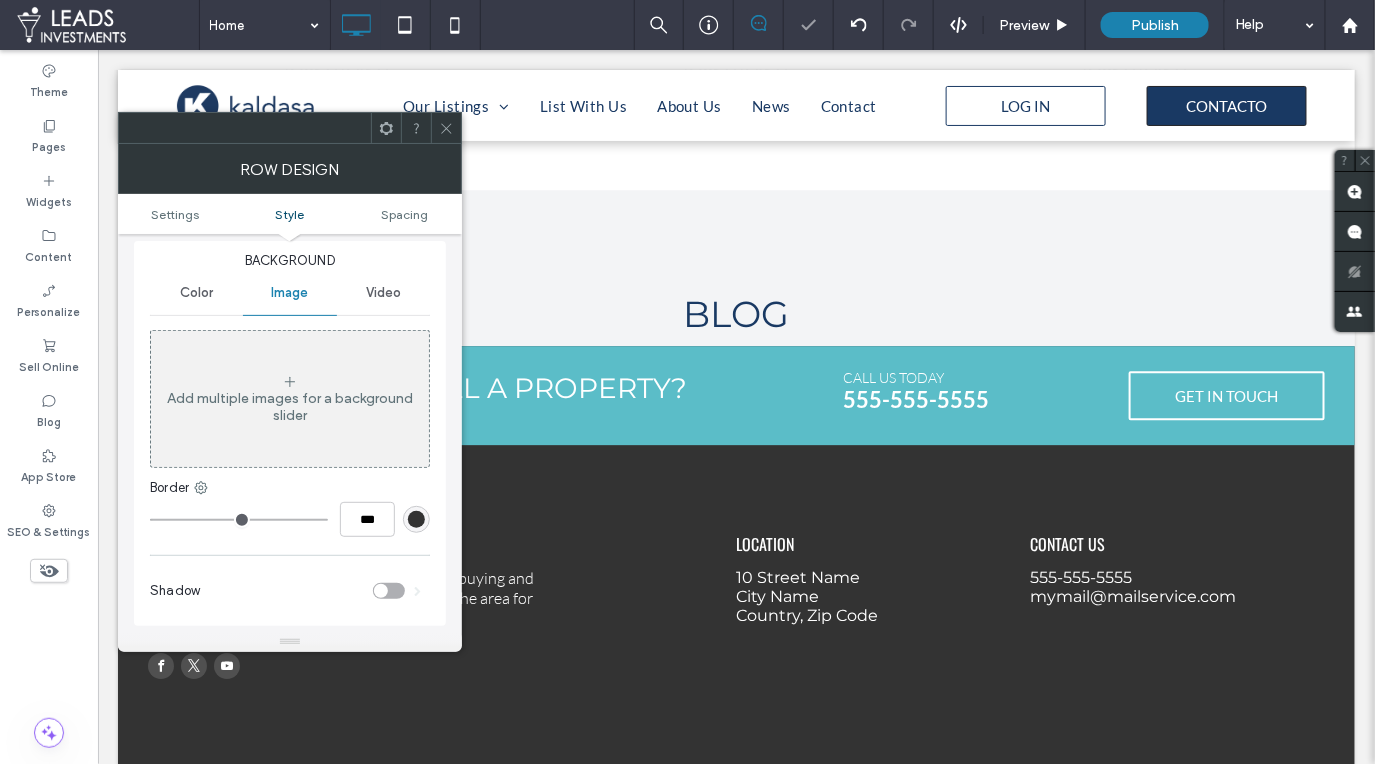 click at bounding box center [416, 519] 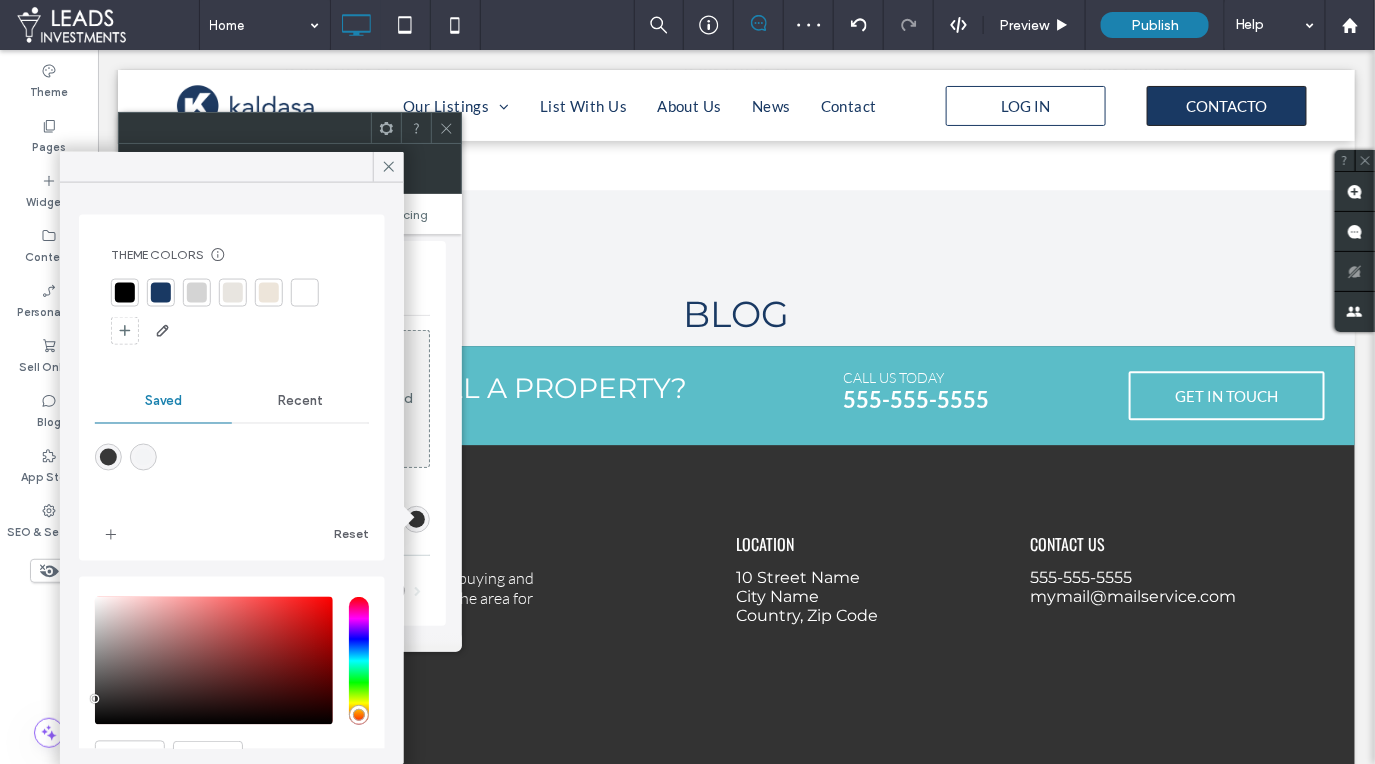 click at bounding box center [161, 293] 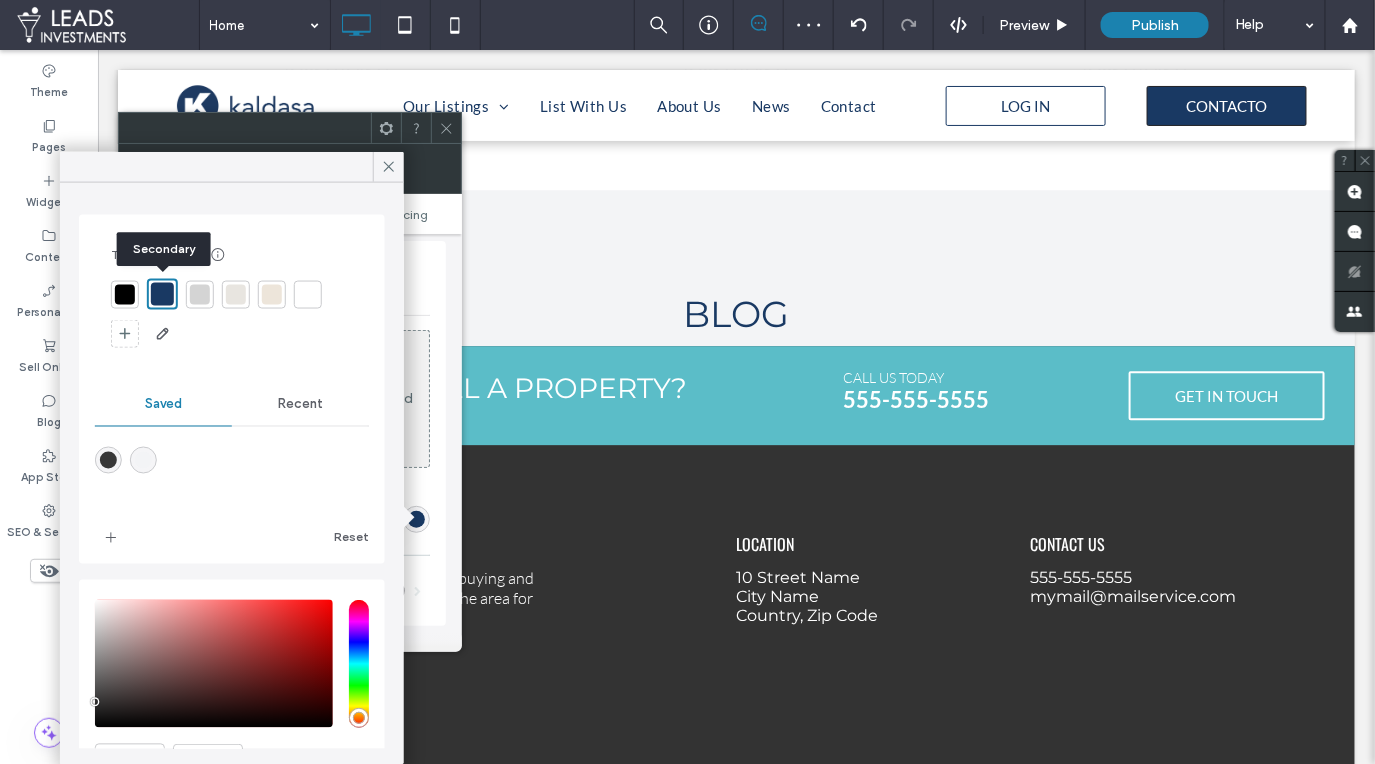 click at bounding box center (162, 294) 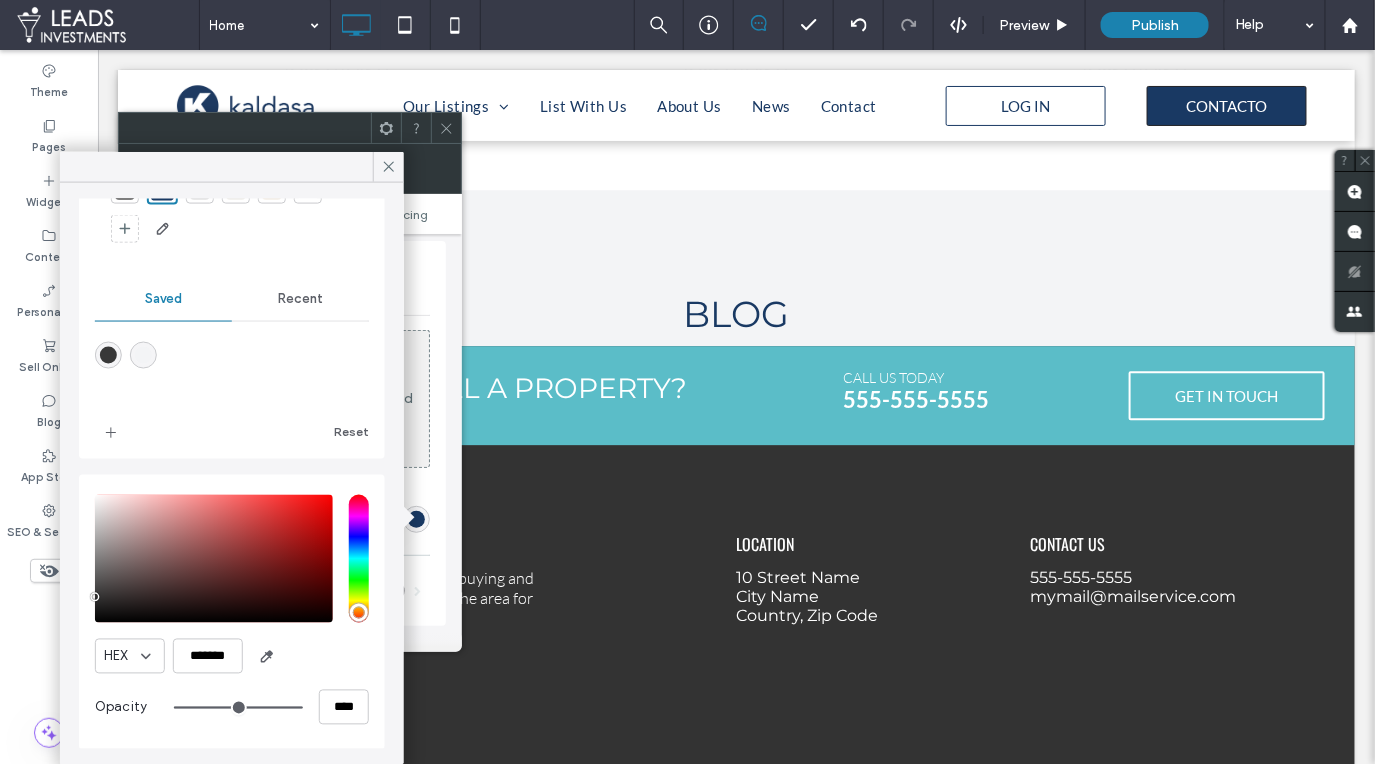 scroll, scrollTop: 0, scrollLeft: 0, axis: both 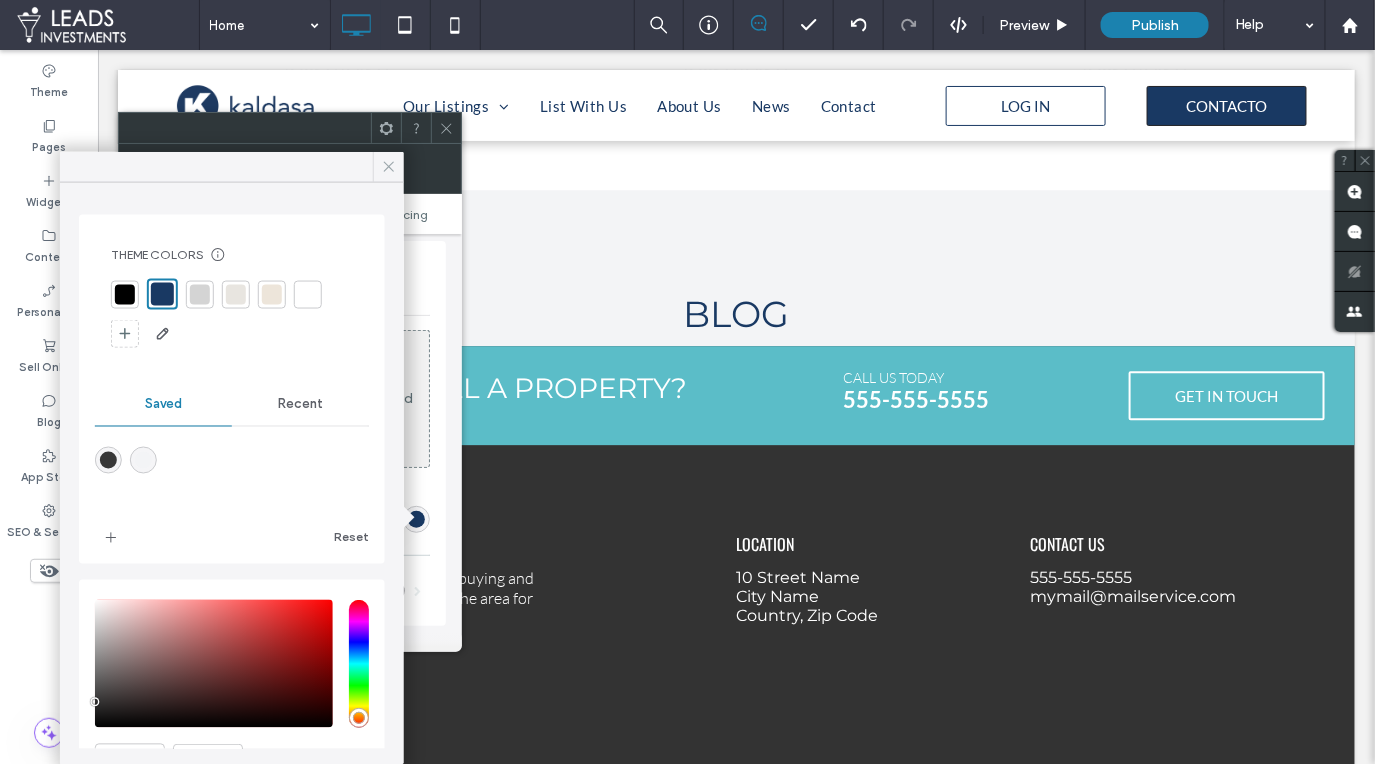 click 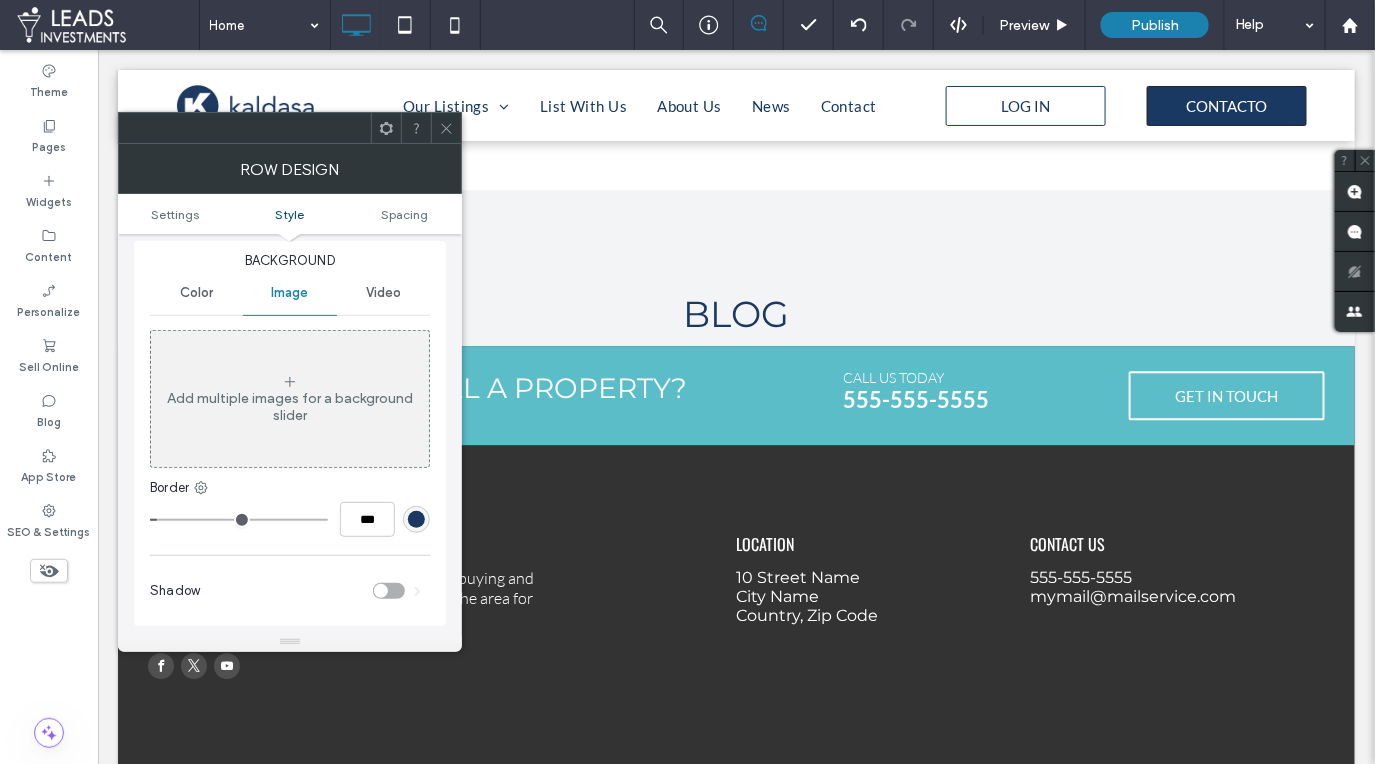 click at bounding box center [416, 519] 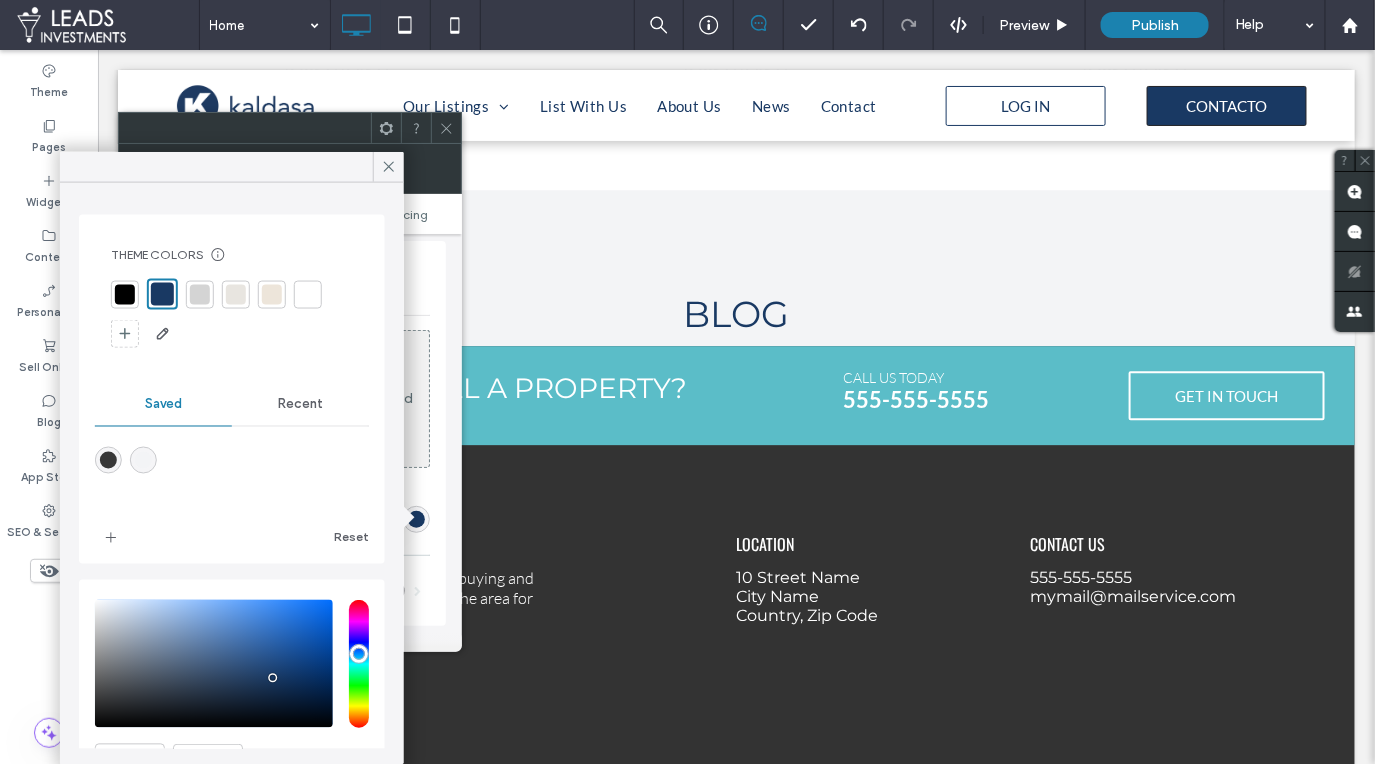 click on "Recent" at bounding box center [300, 404] 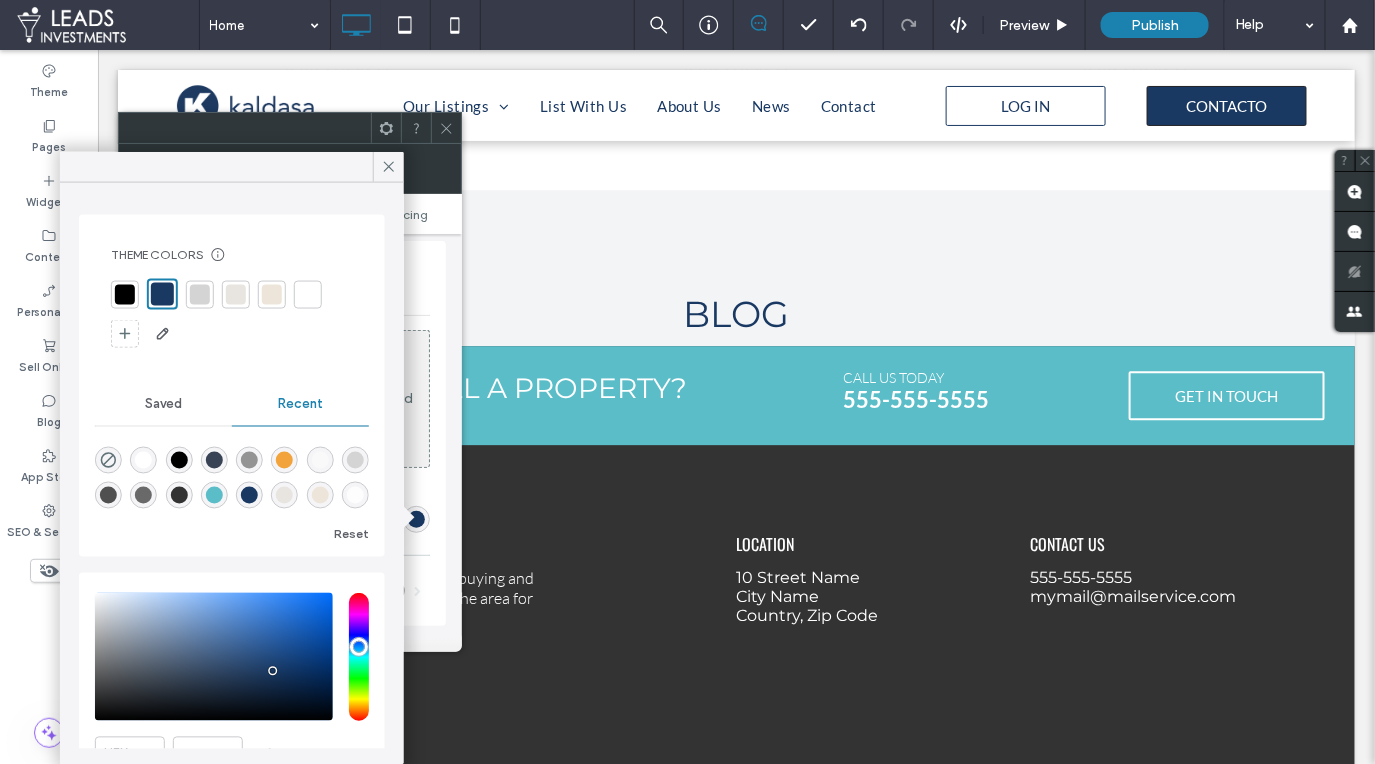 click at bounding box center [108, 460] 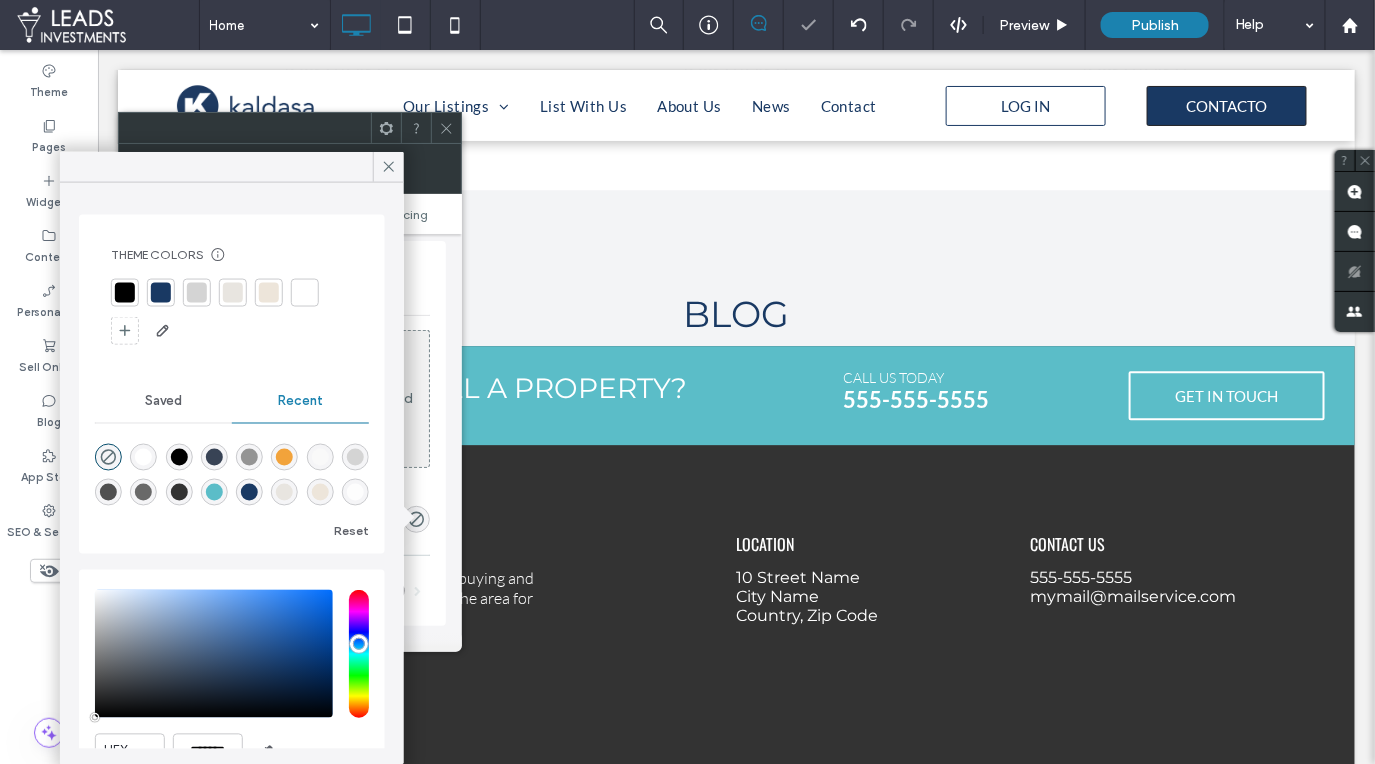 type on "*******" 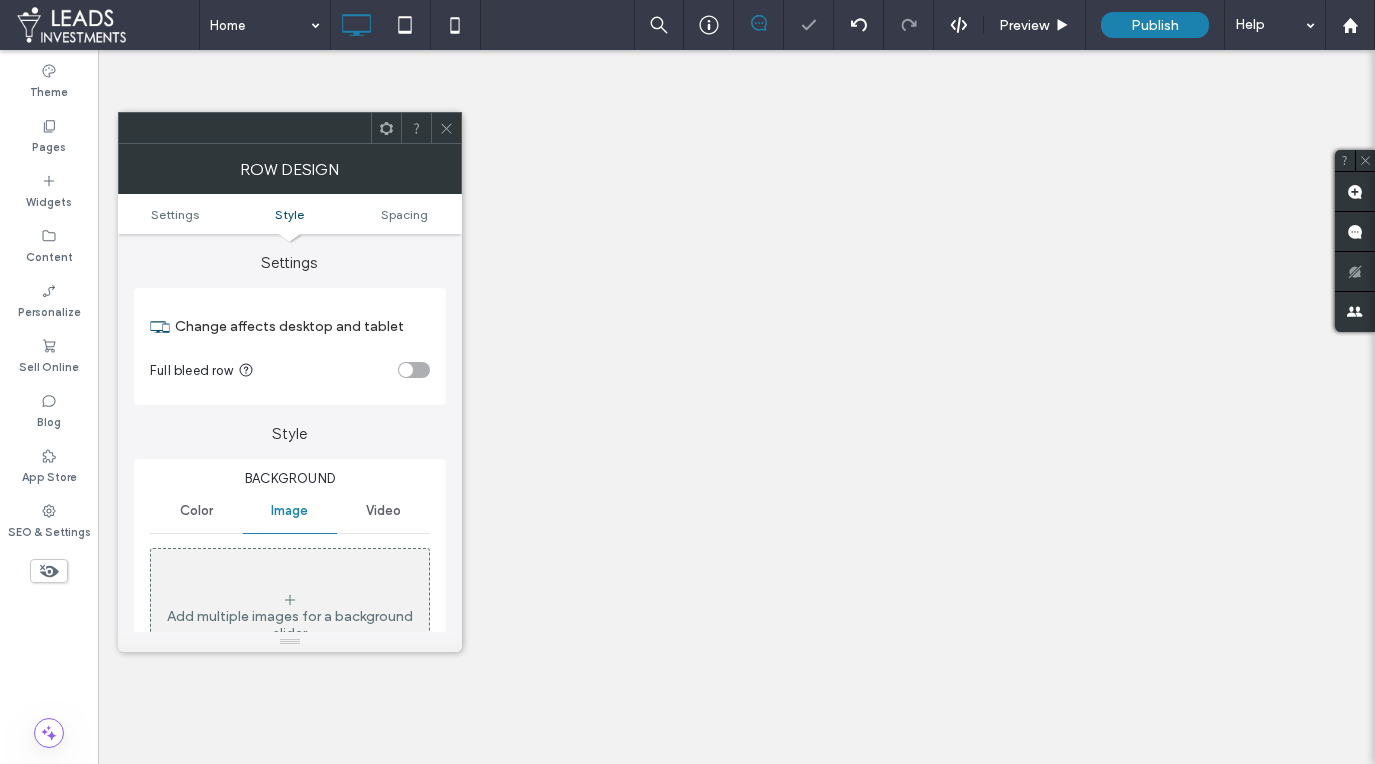 click on "Settings Change affects desktop and tablet Full bleed row Style Background Color Image Video Add multiple images for a background slider Border *** Shadow Spacing" at bounding box center [290, 738] 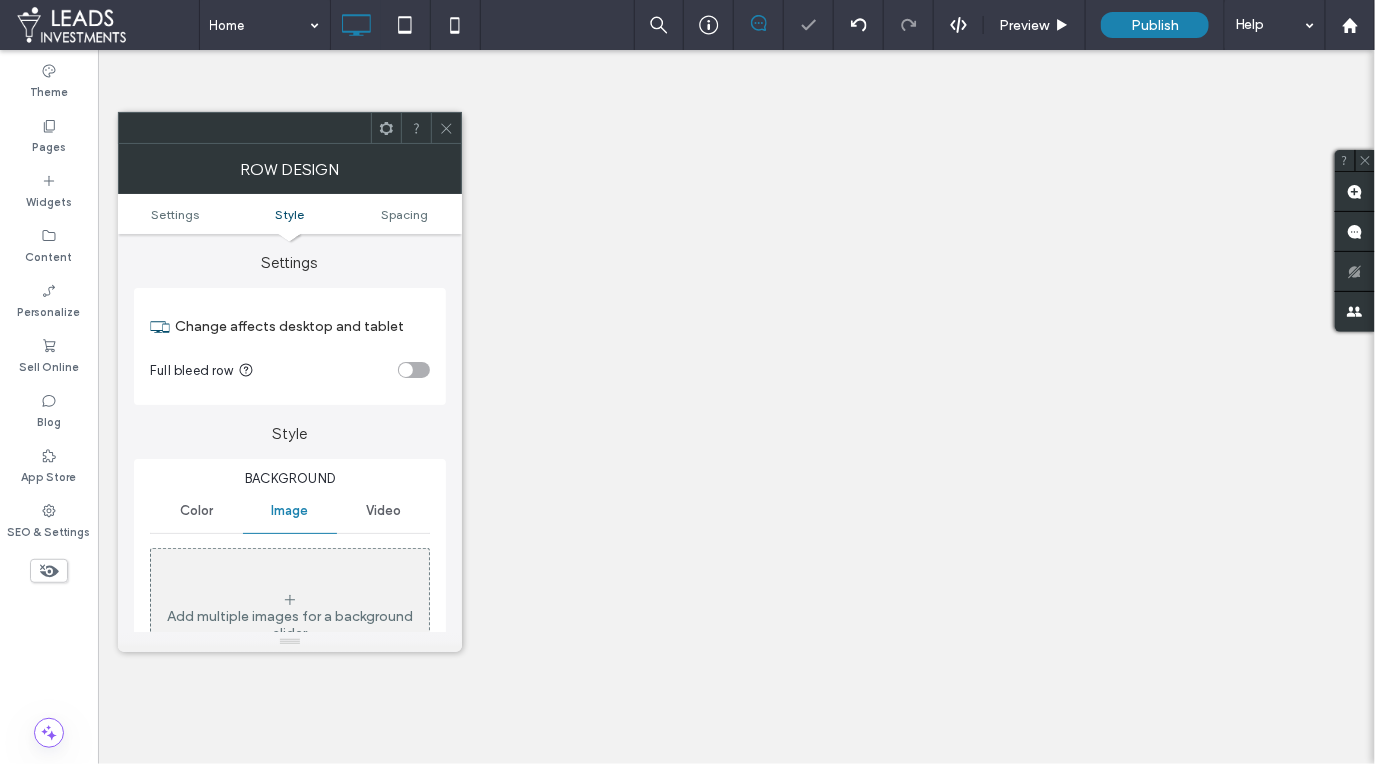 scroll, scrollTop: 0, scrollLeft: 0, axis: both 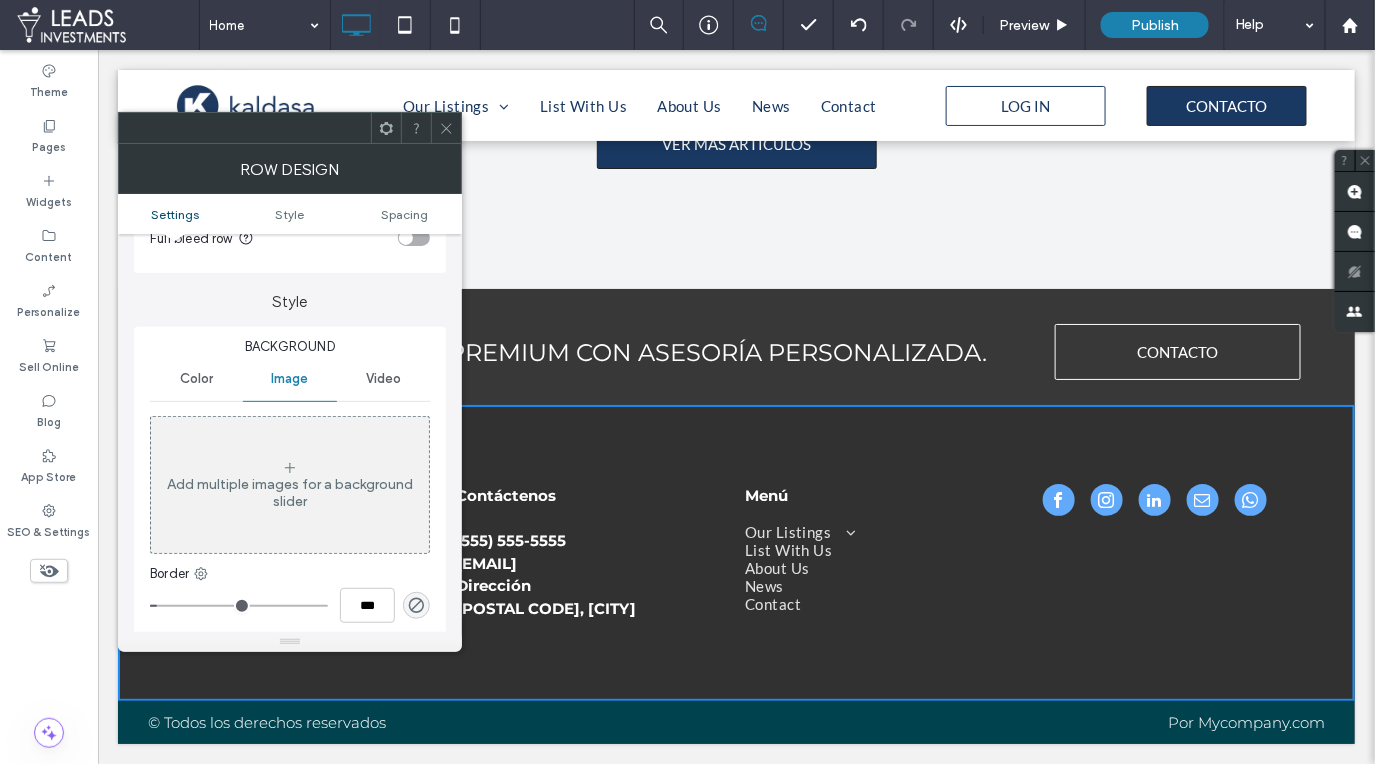 click on "Color" at bounding box center (196, 379) 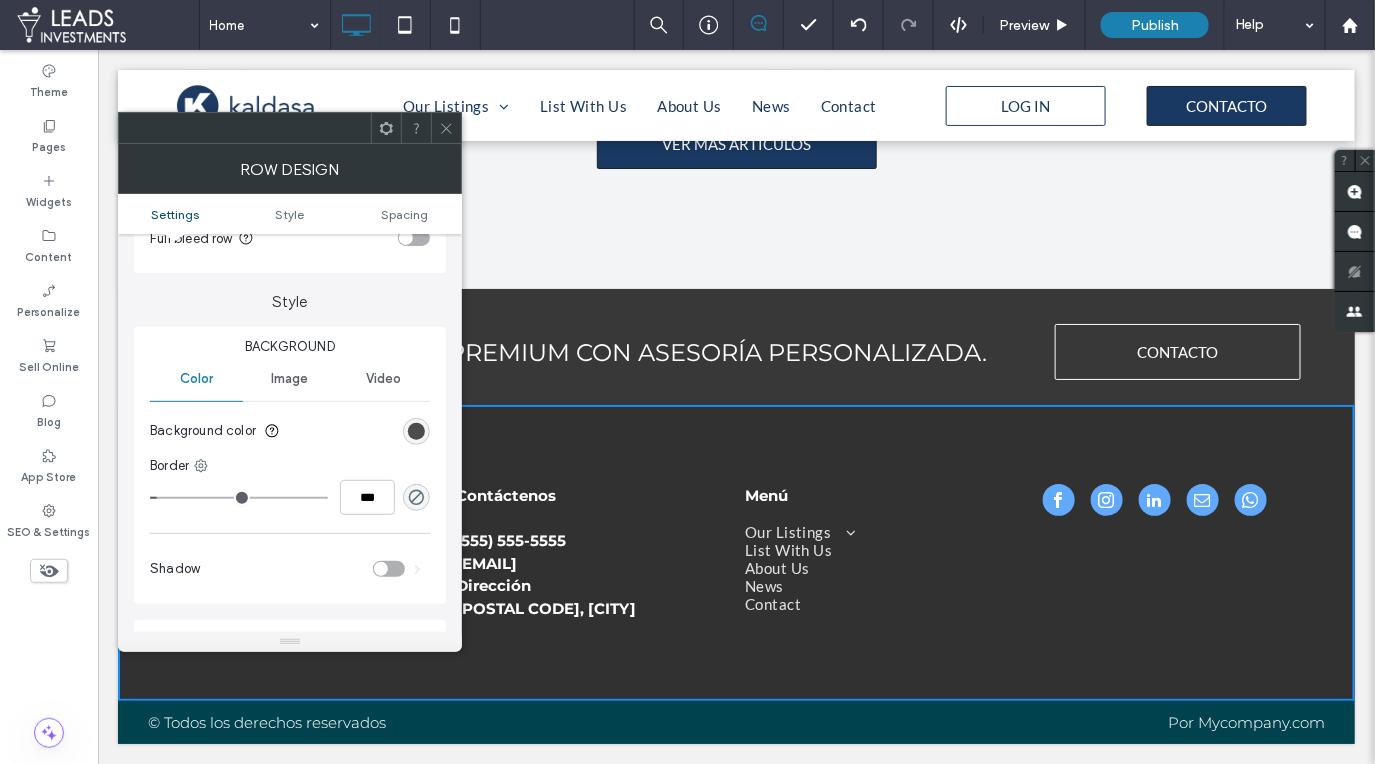 click at bounding box center [416, 431] 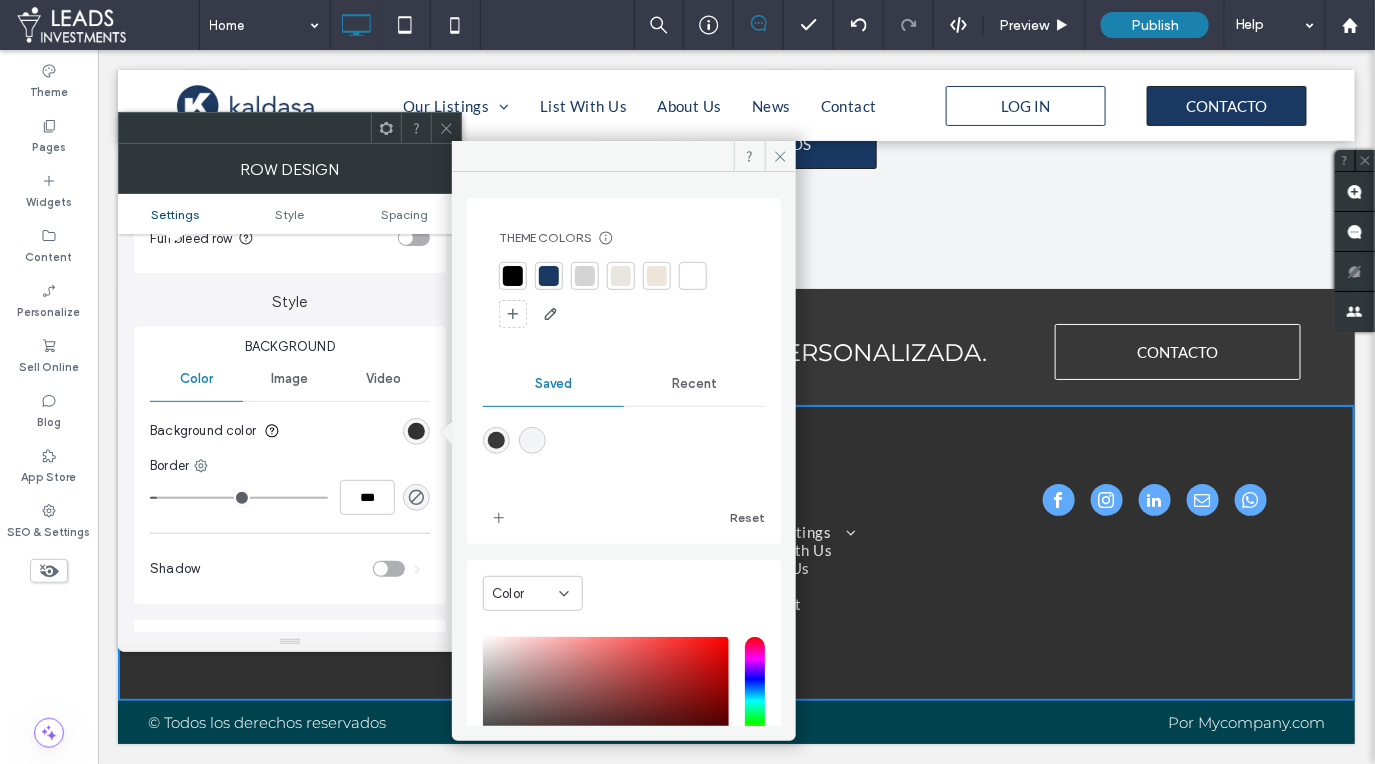 click at bounding box center (549, 276) 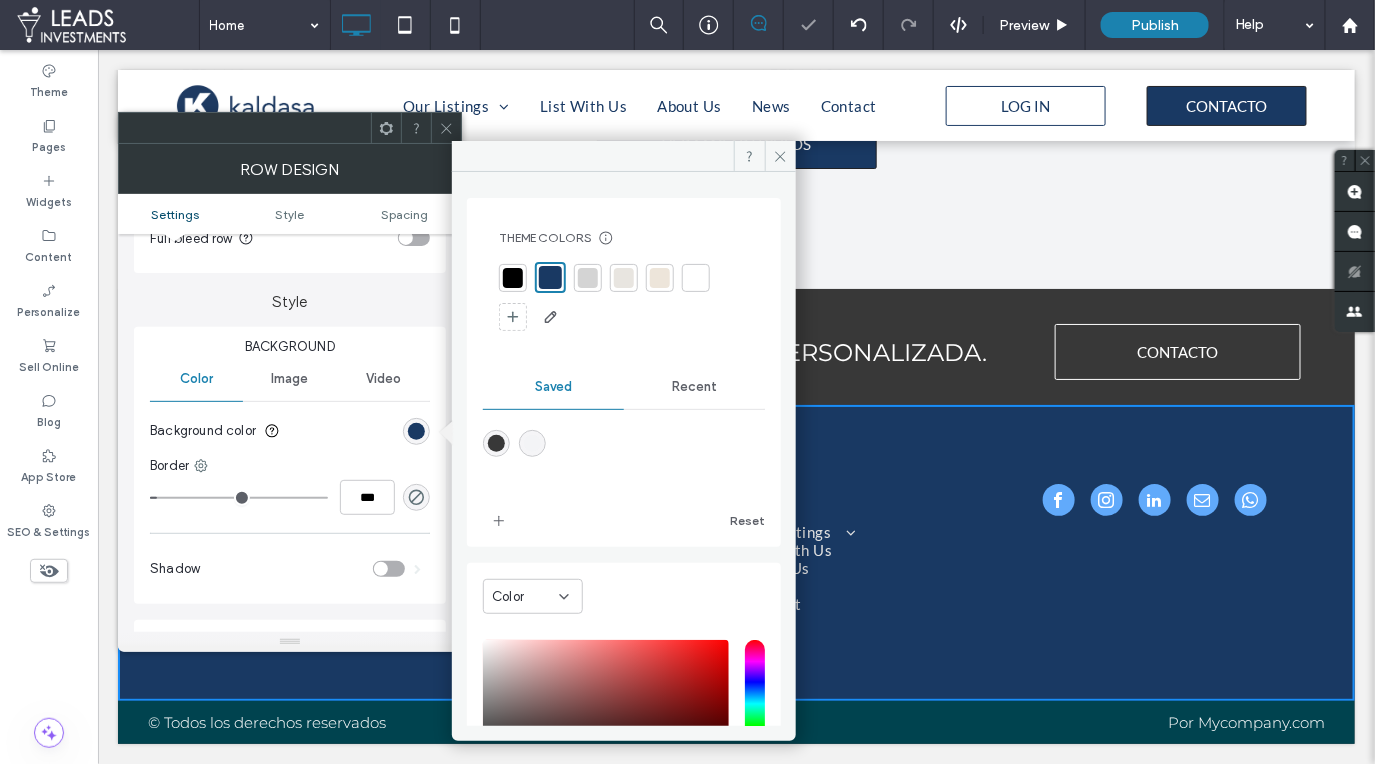 click 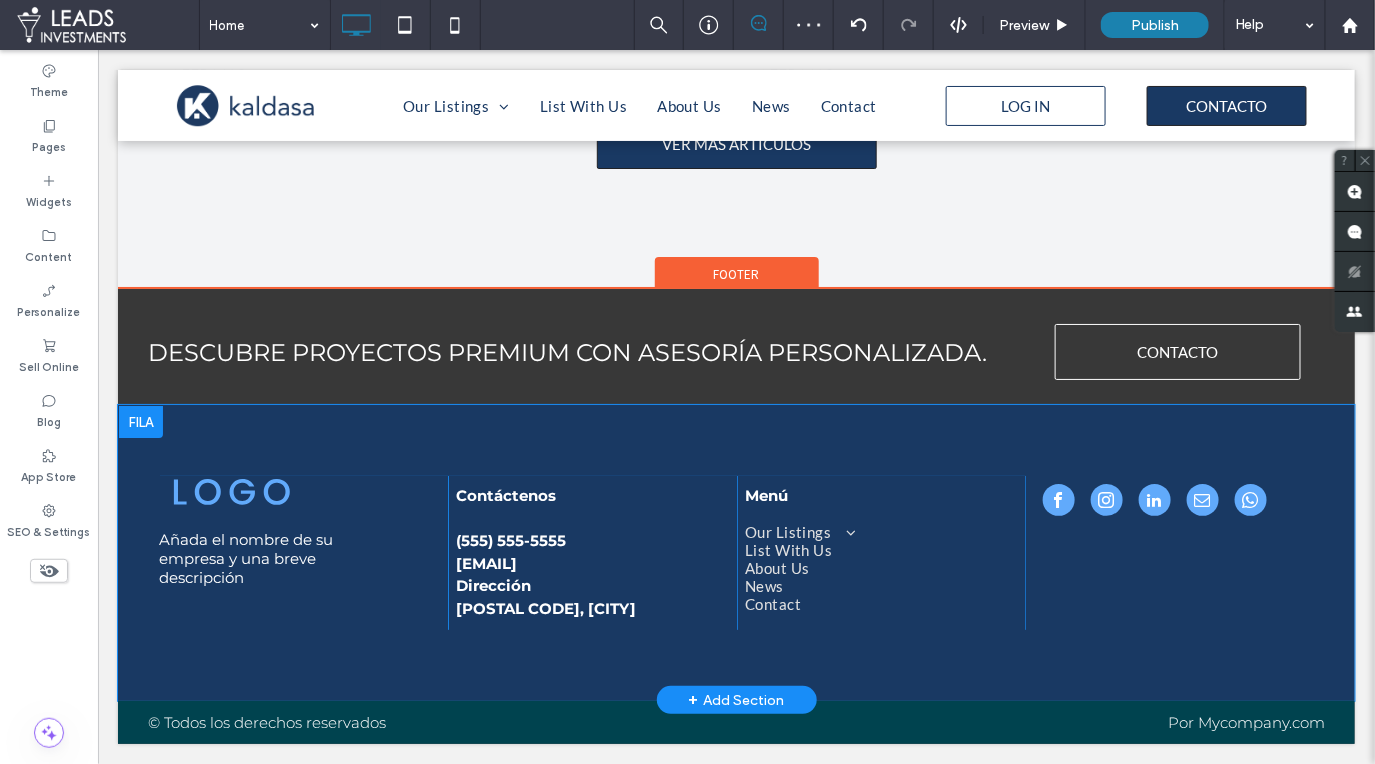 scroll, scrollTop: 4812, scrollLeft: 0, axis: vertical 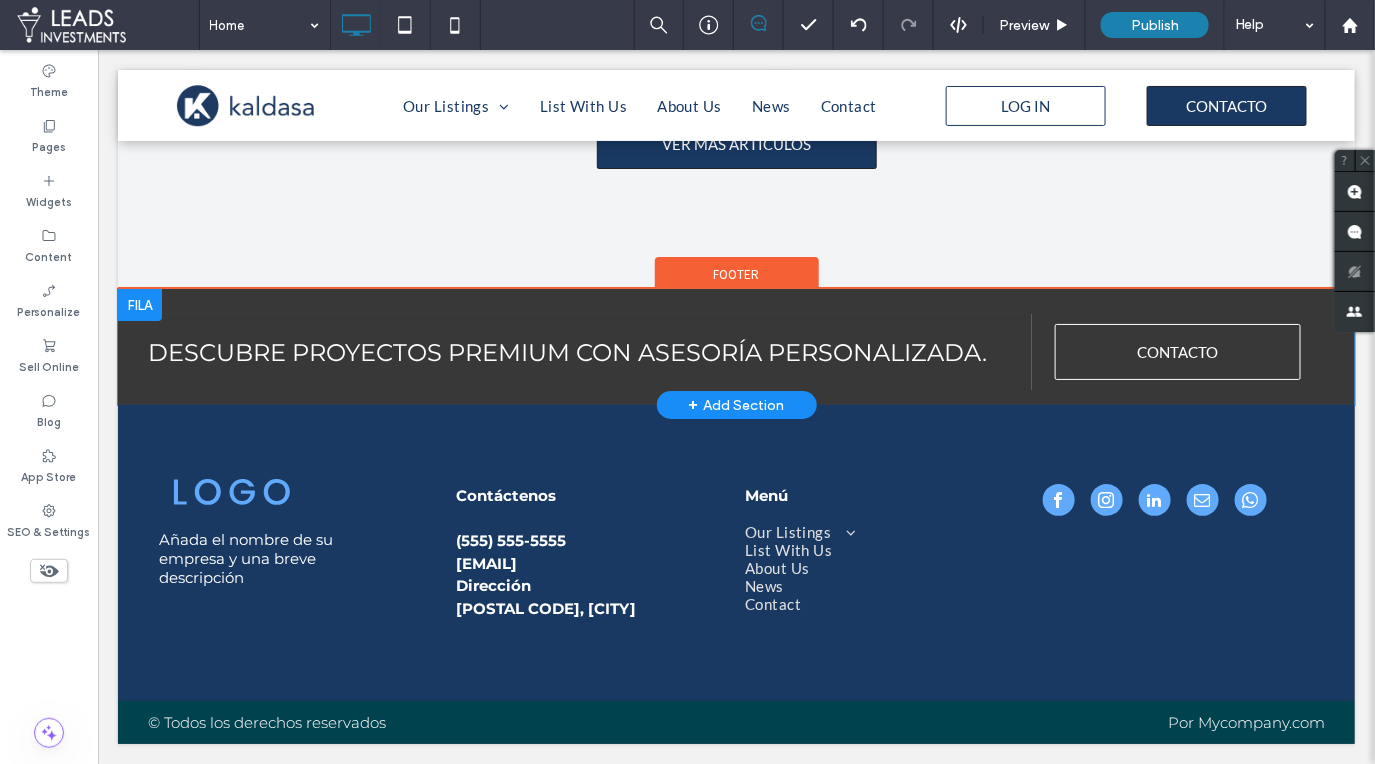 click on "Descubre proyectos premium con asesoría personalizada. Click To Paste     Click To Paste
CONTACTO
Click To Paste     Click To Paste
+ Add Section" at bounding box center (735, 346) 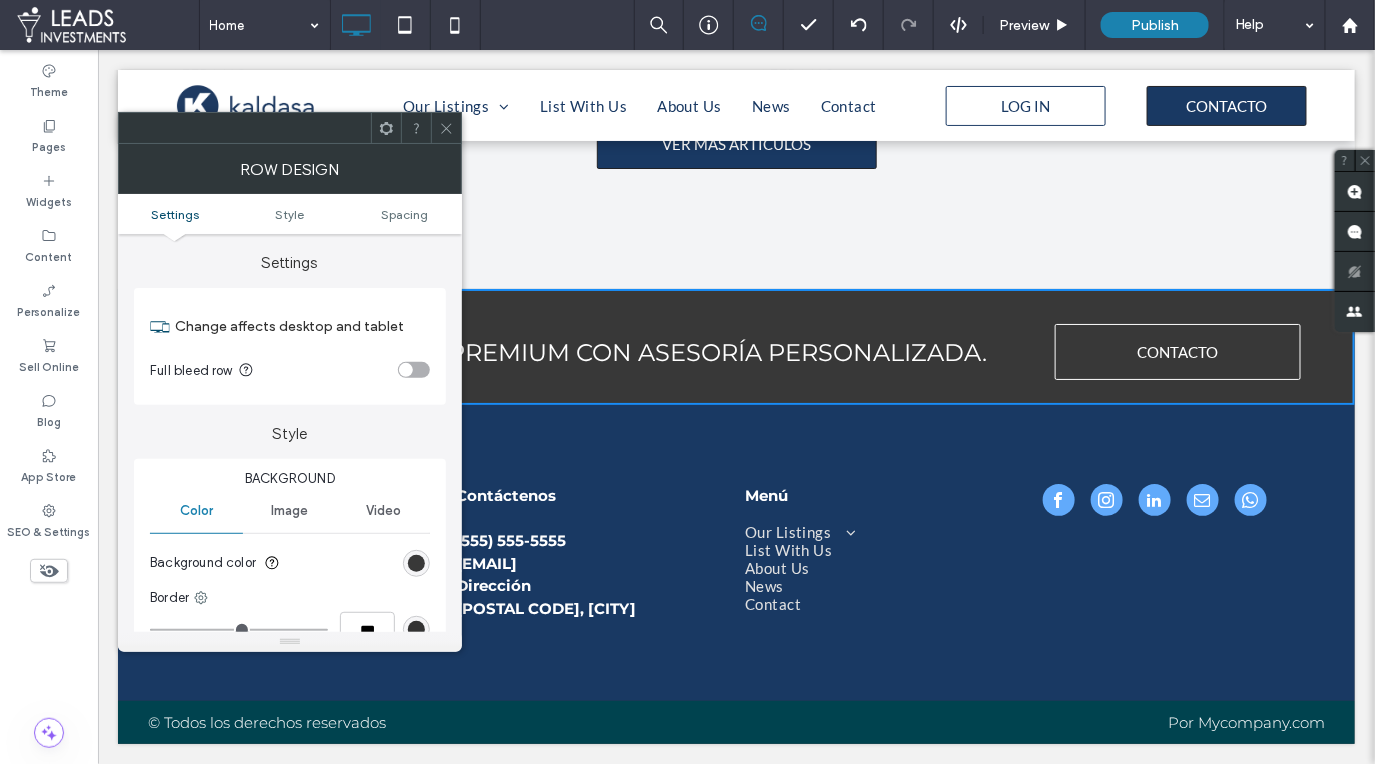 scroll, scrollTop: 98, scrollLeft: 0, axis: vertical 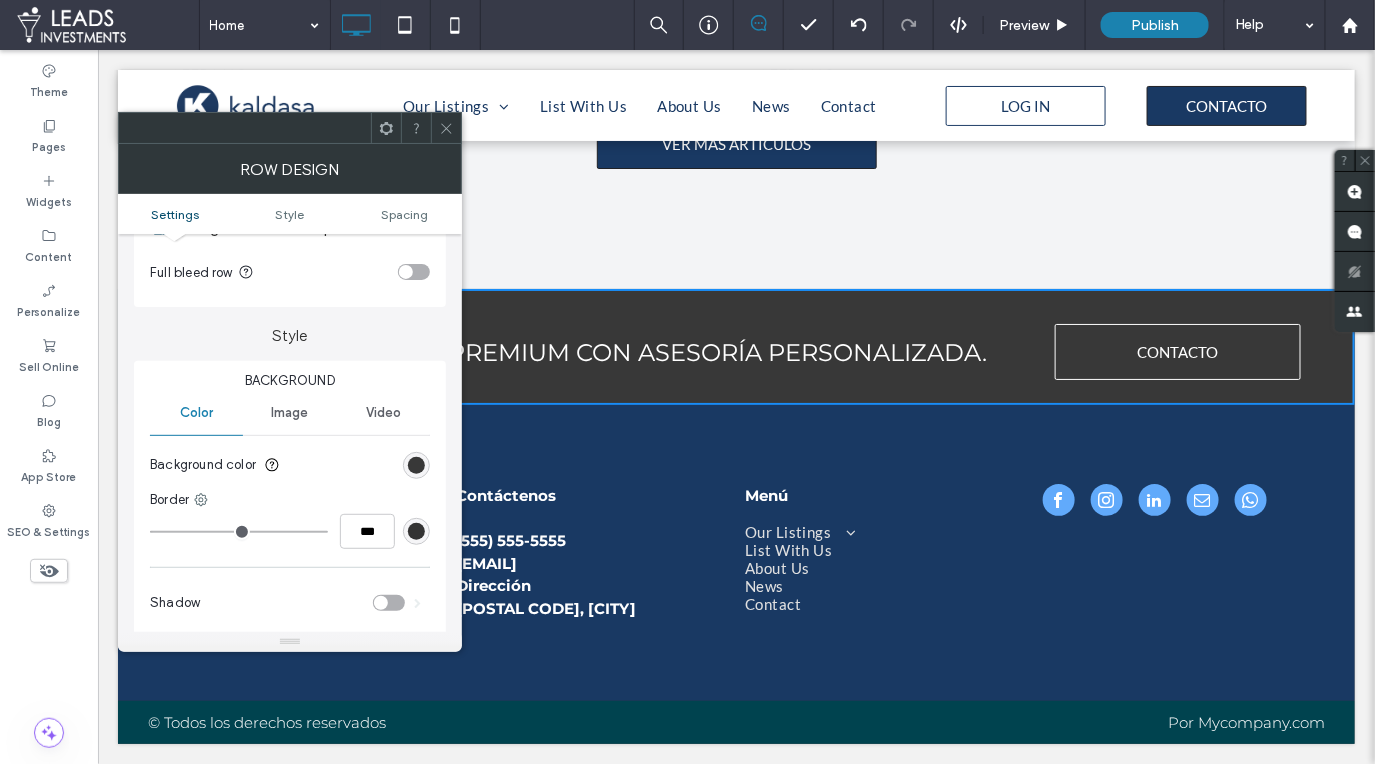 click on "Image" at bounding box center [289, 413] 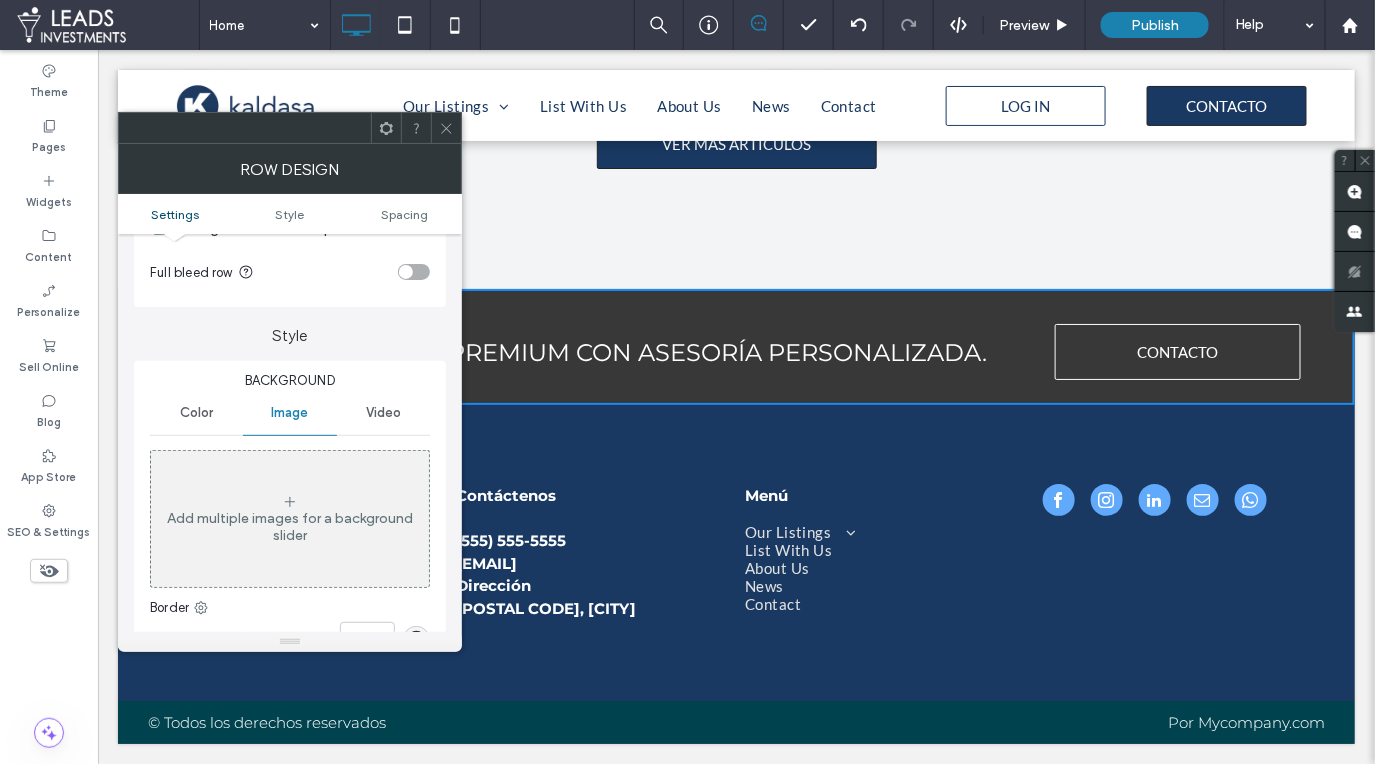 click on "Add multiple images for a background slider" at bounding box center (290, 527) 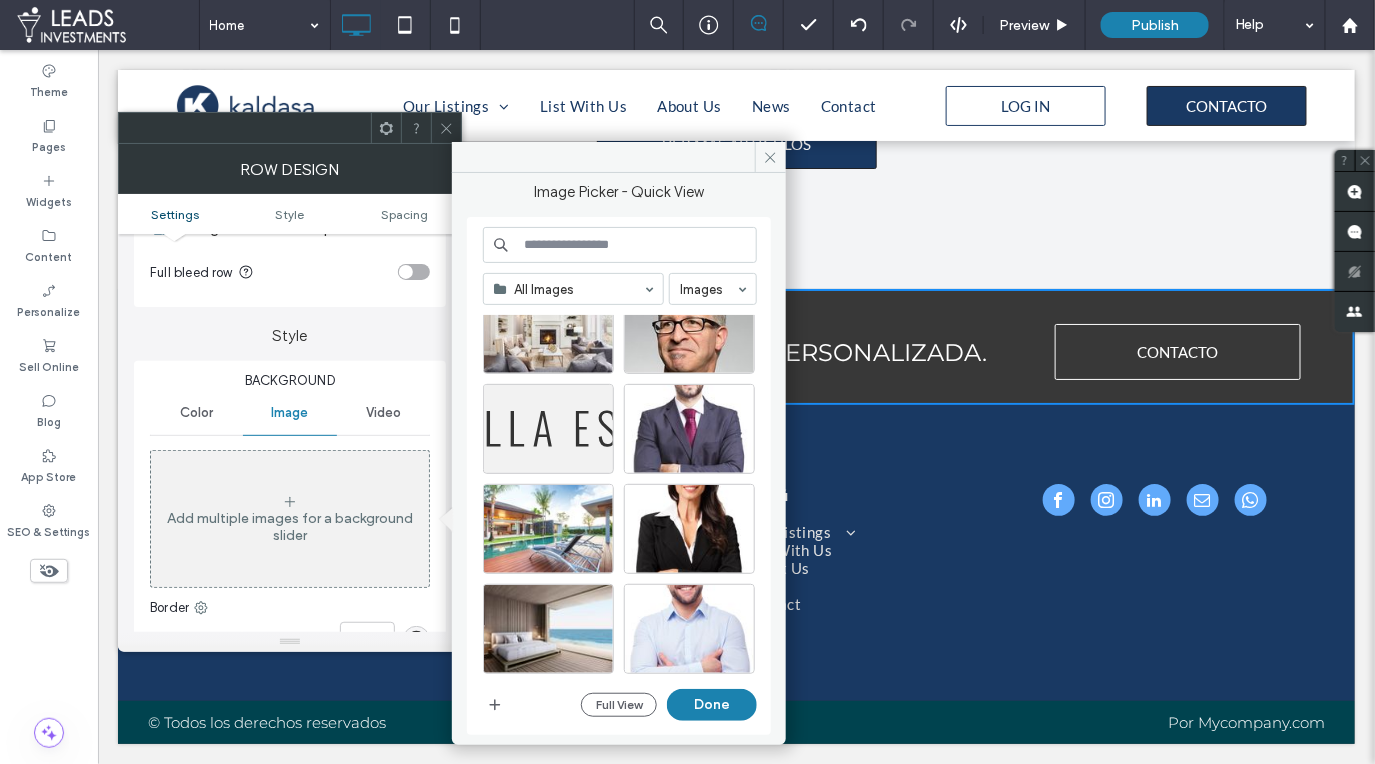 scroll, scrollTop: 764, scrollLeft: 0, axis: vertical 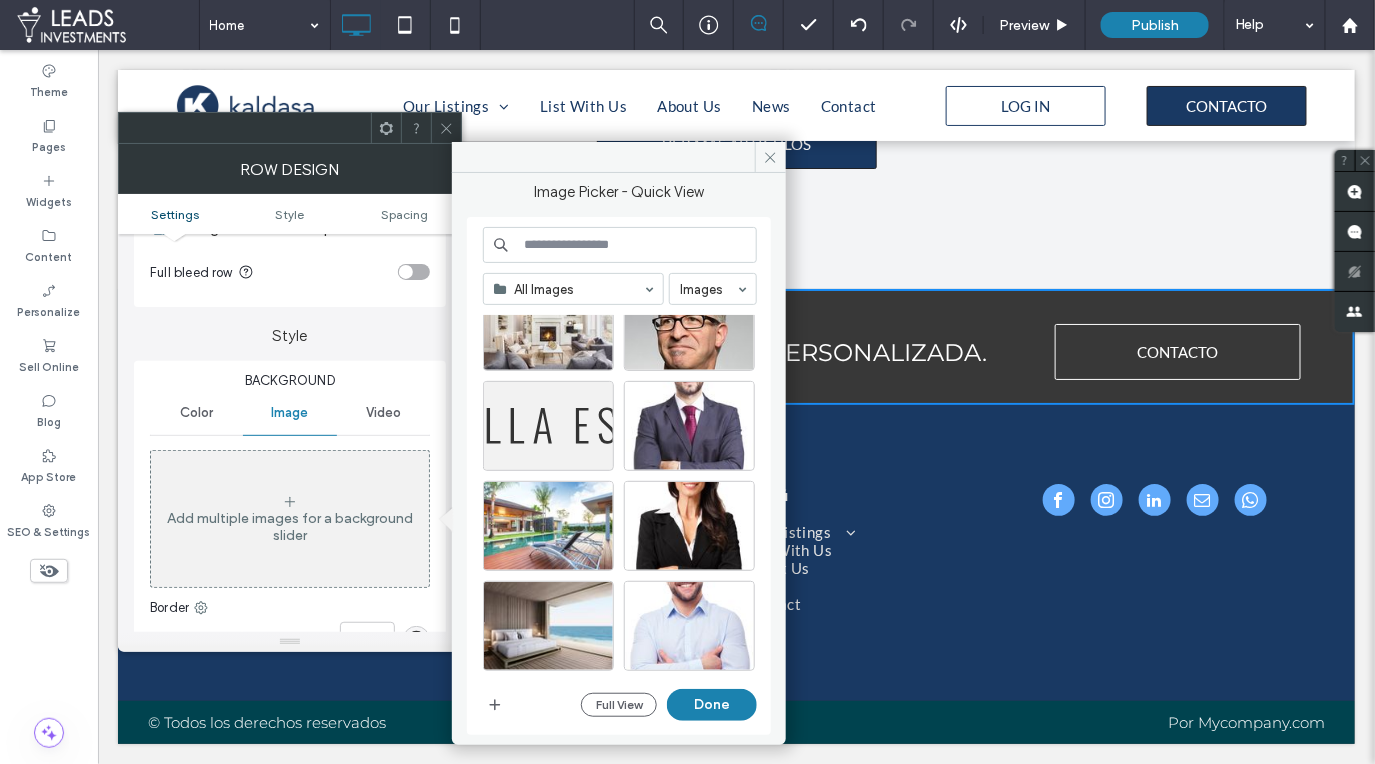 click at bounding box center (620, 245) 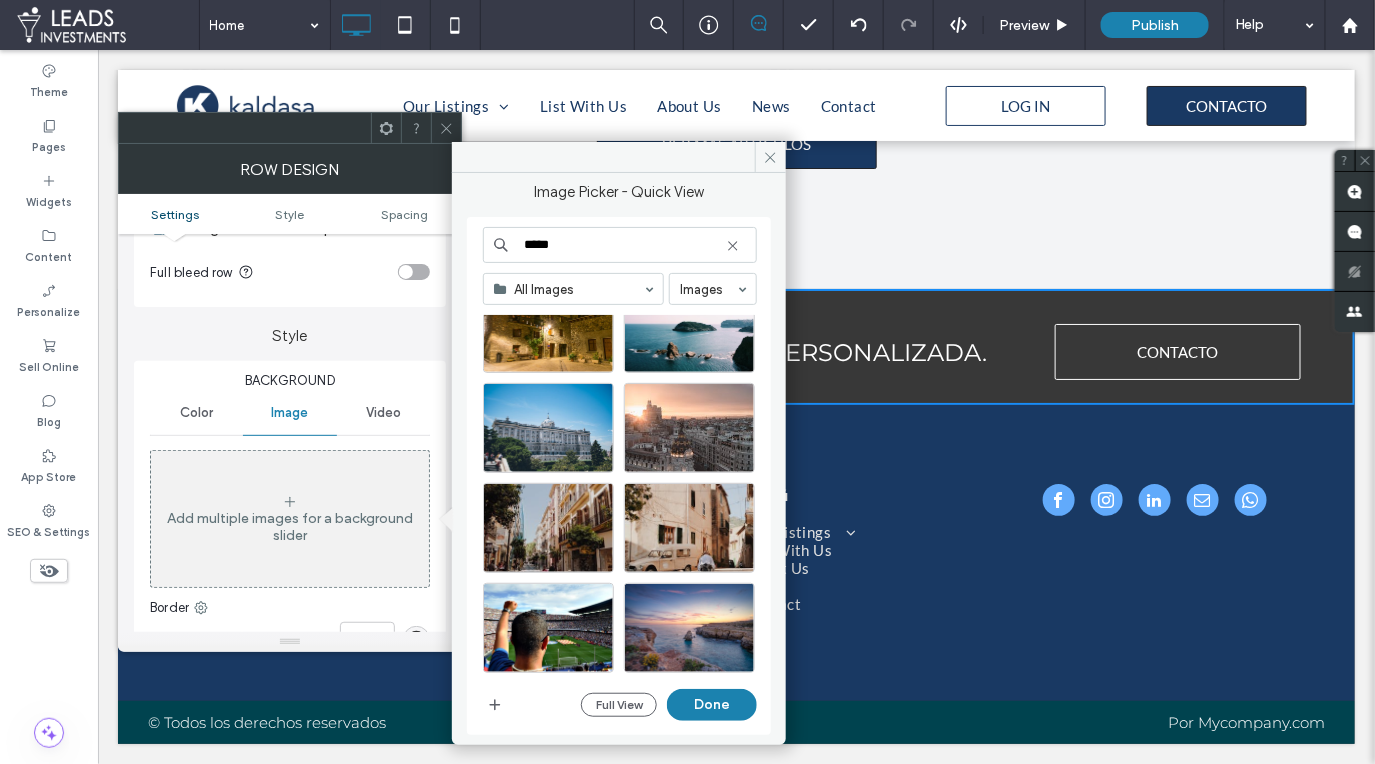 scroll, scrollTop: 1571, scrollLeft: 0, axis: vertical 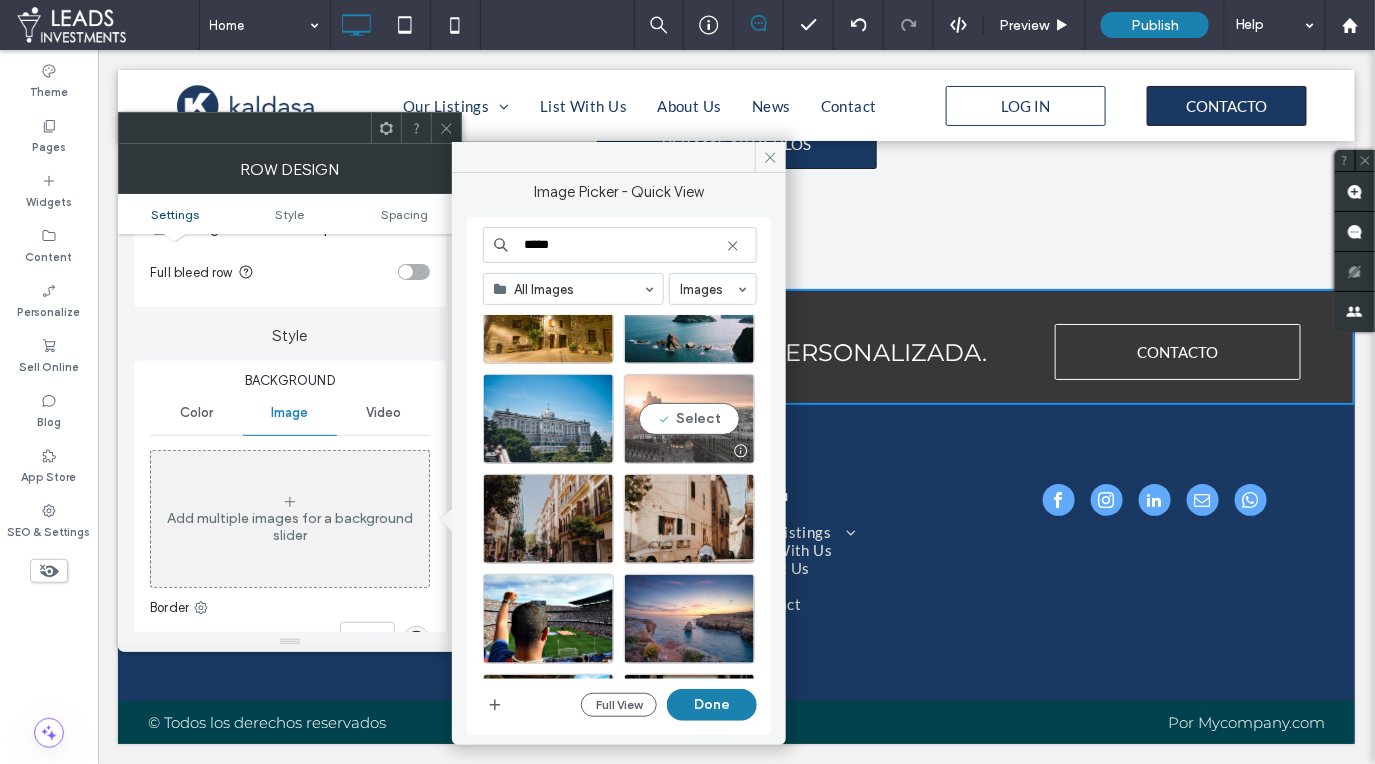 type on "*****" 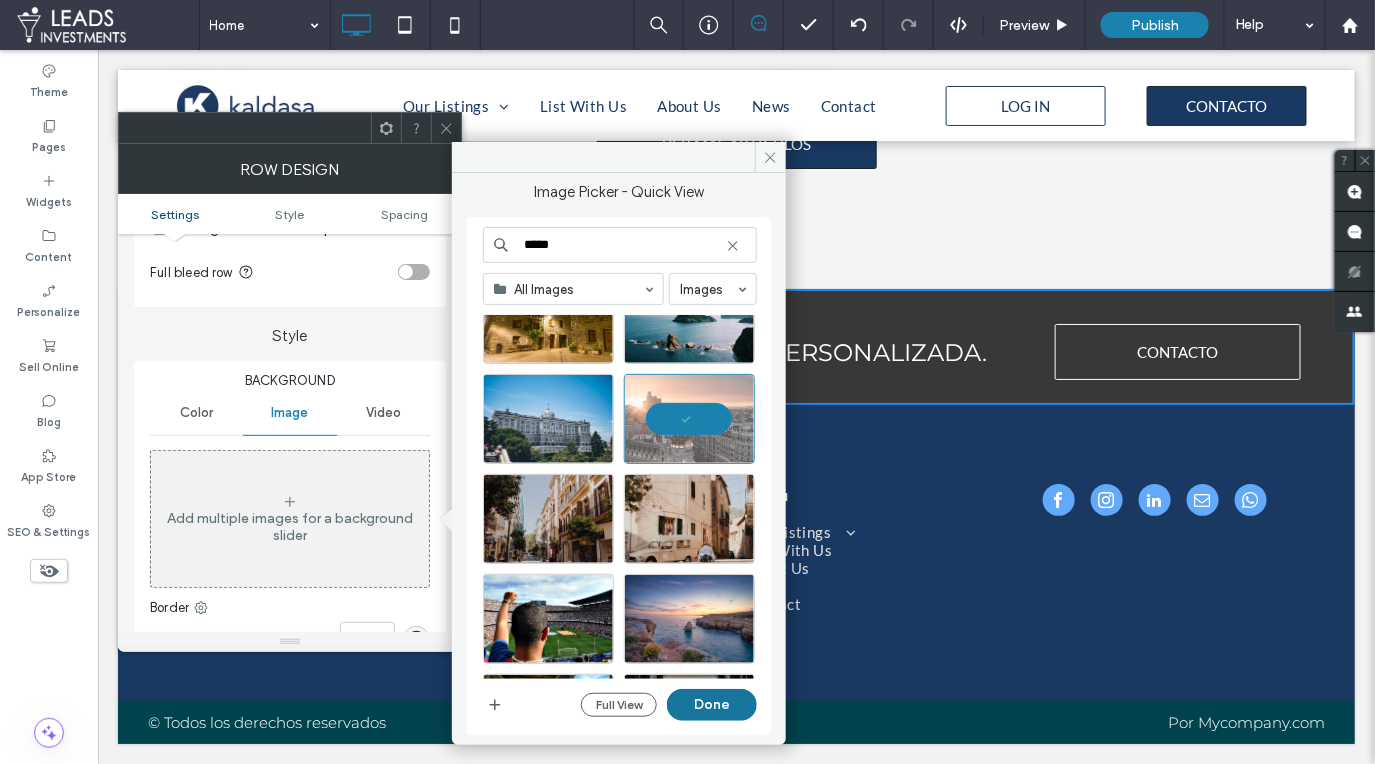 click on "Done" at bounding box center [712, 705] 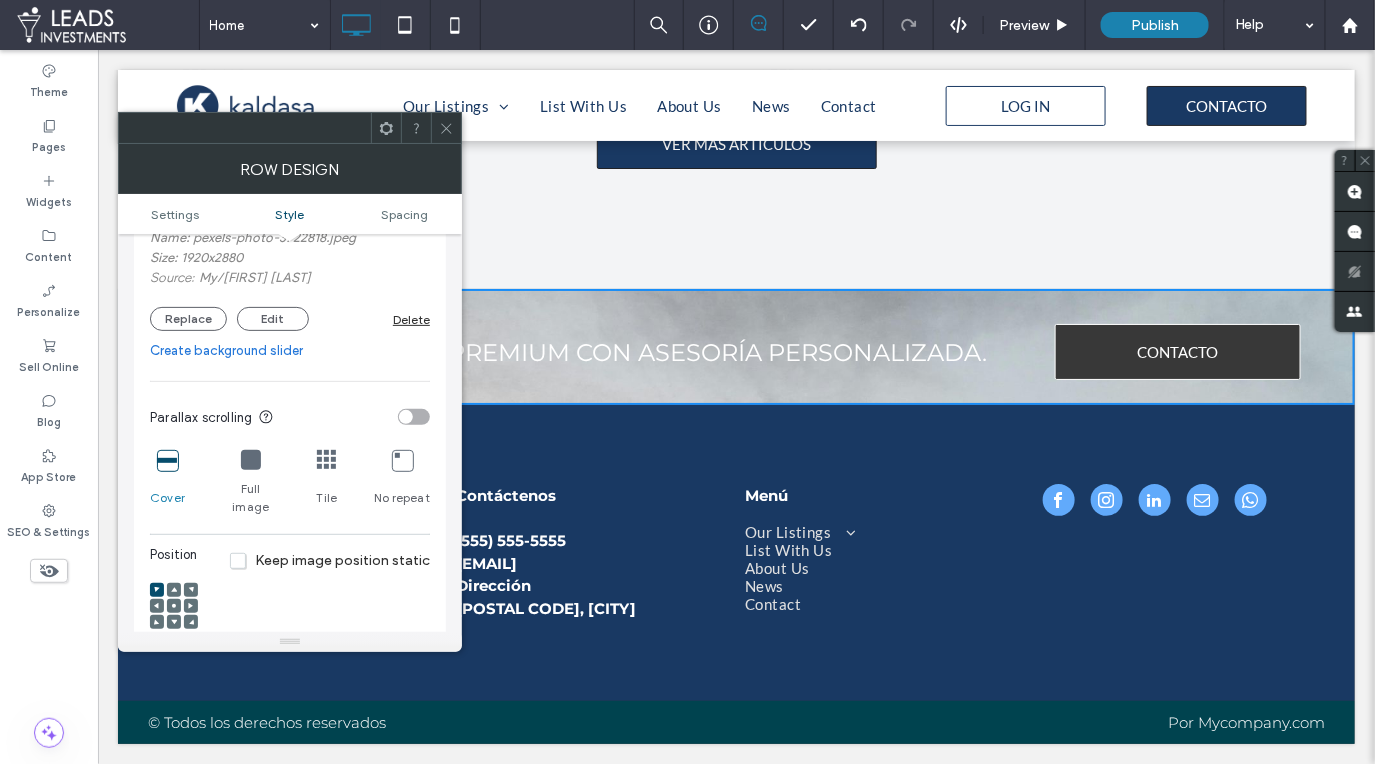 scroll, scrollTop: 485, scrollLeft: 0, axis: vertical 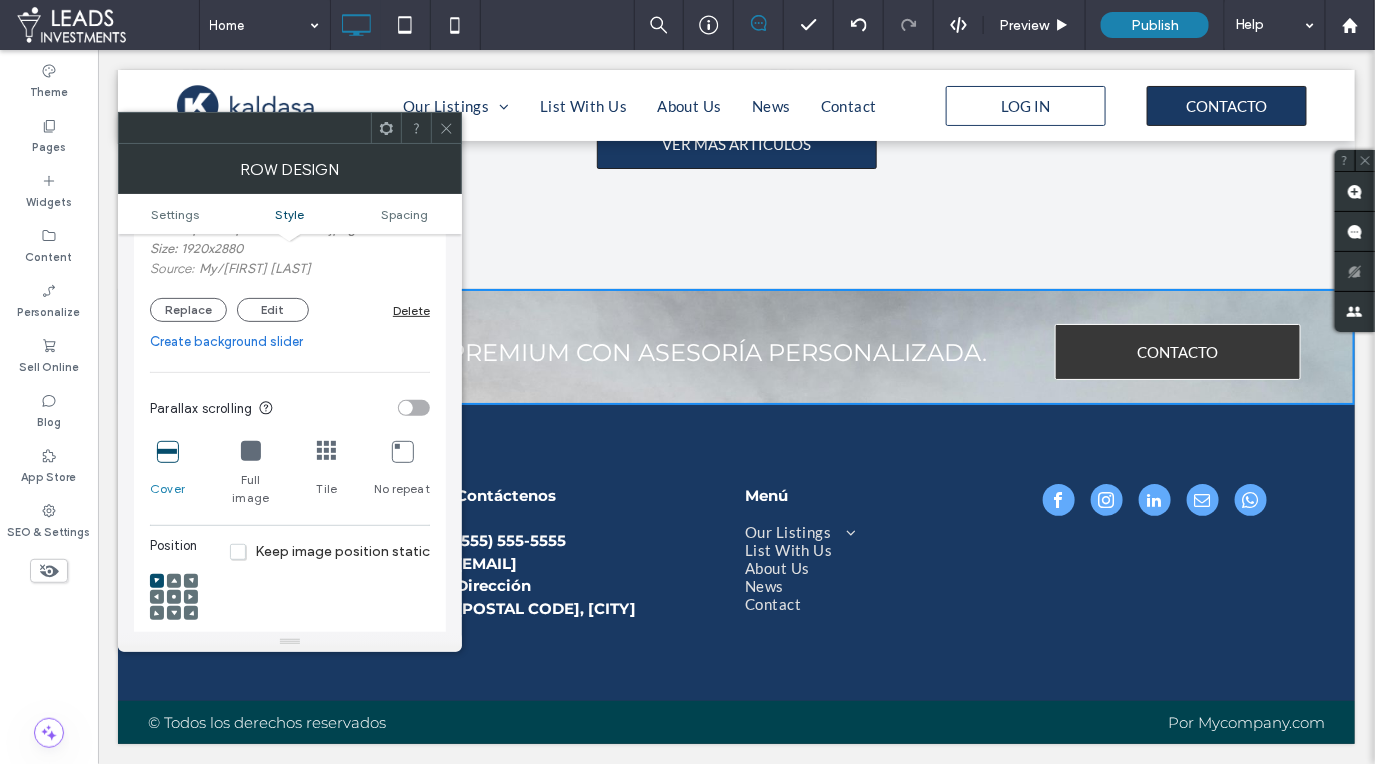 click 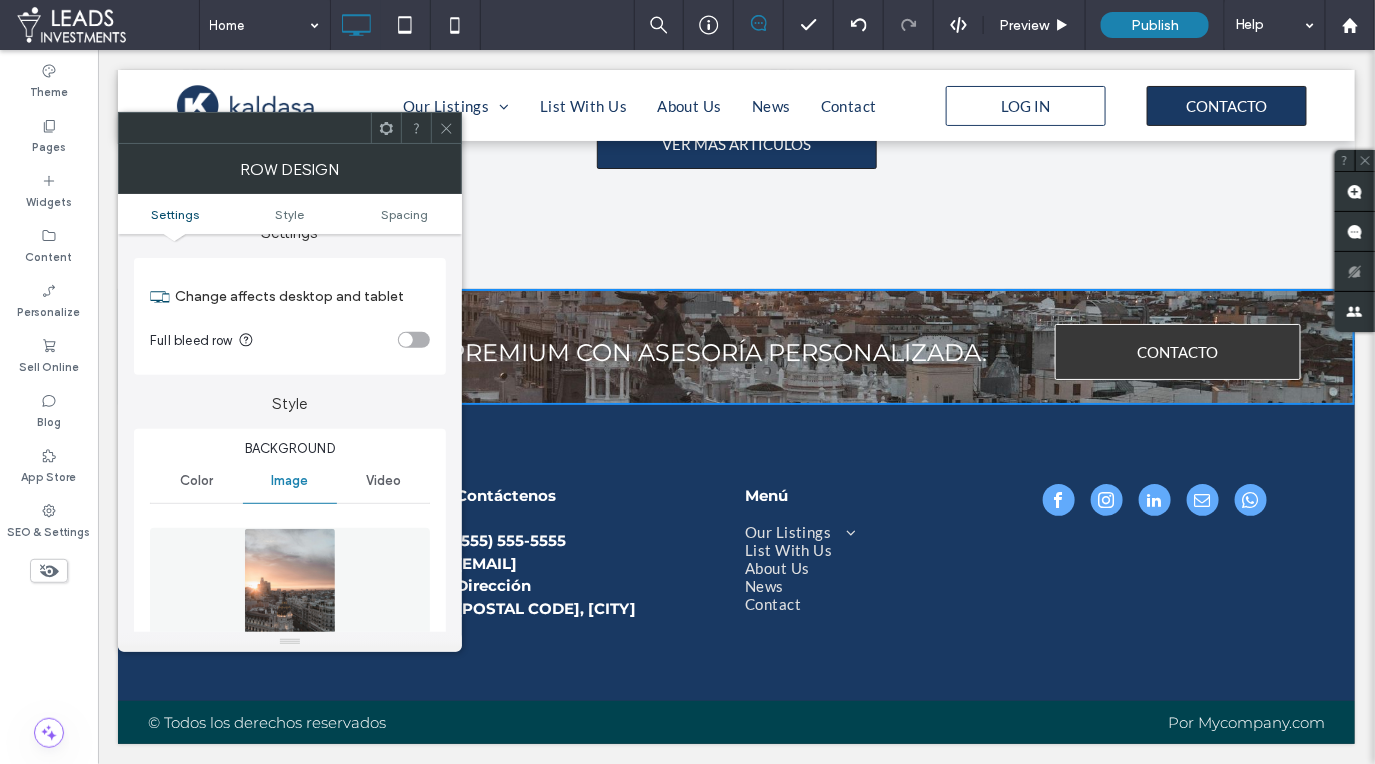 scroll, scrollTop: 0, scrollLeft: 0, axis: both 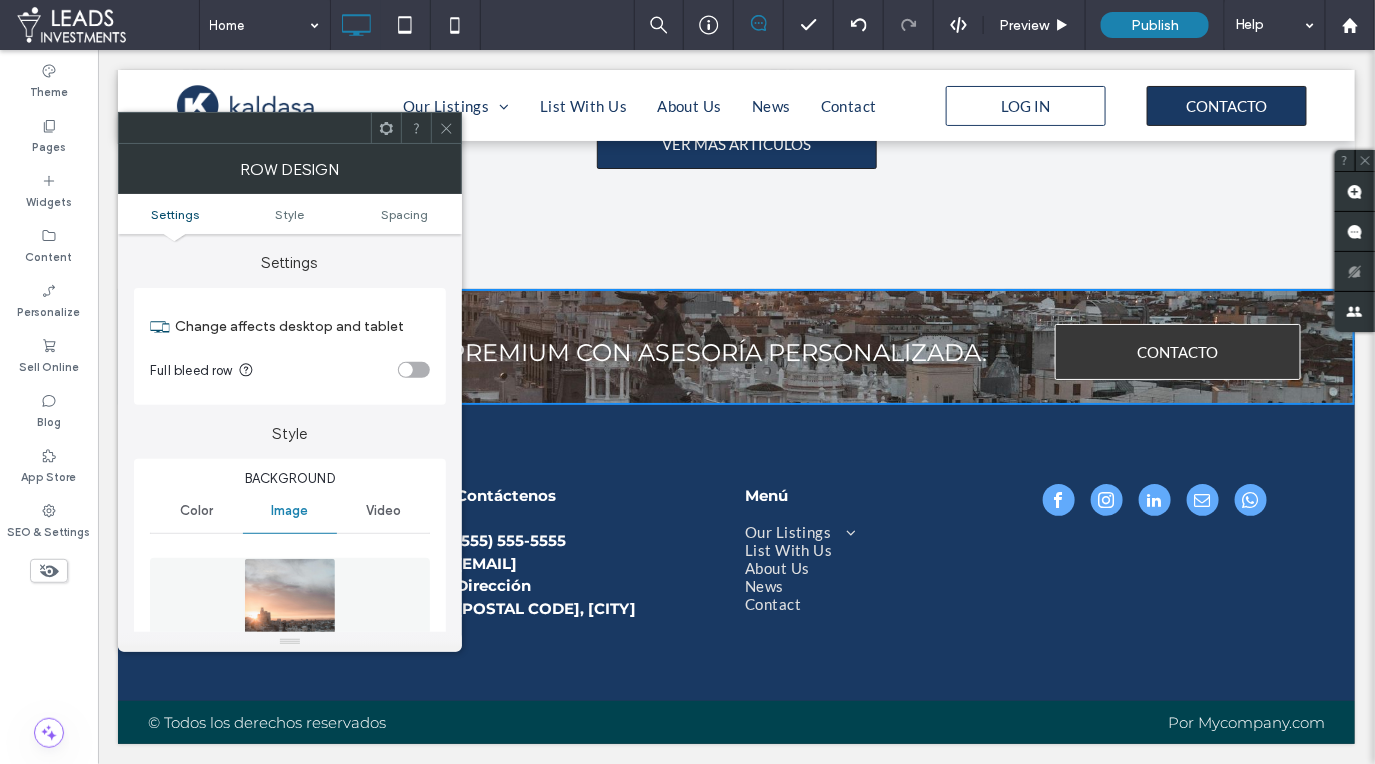 click on "Color" at bounding box center [196, 511] 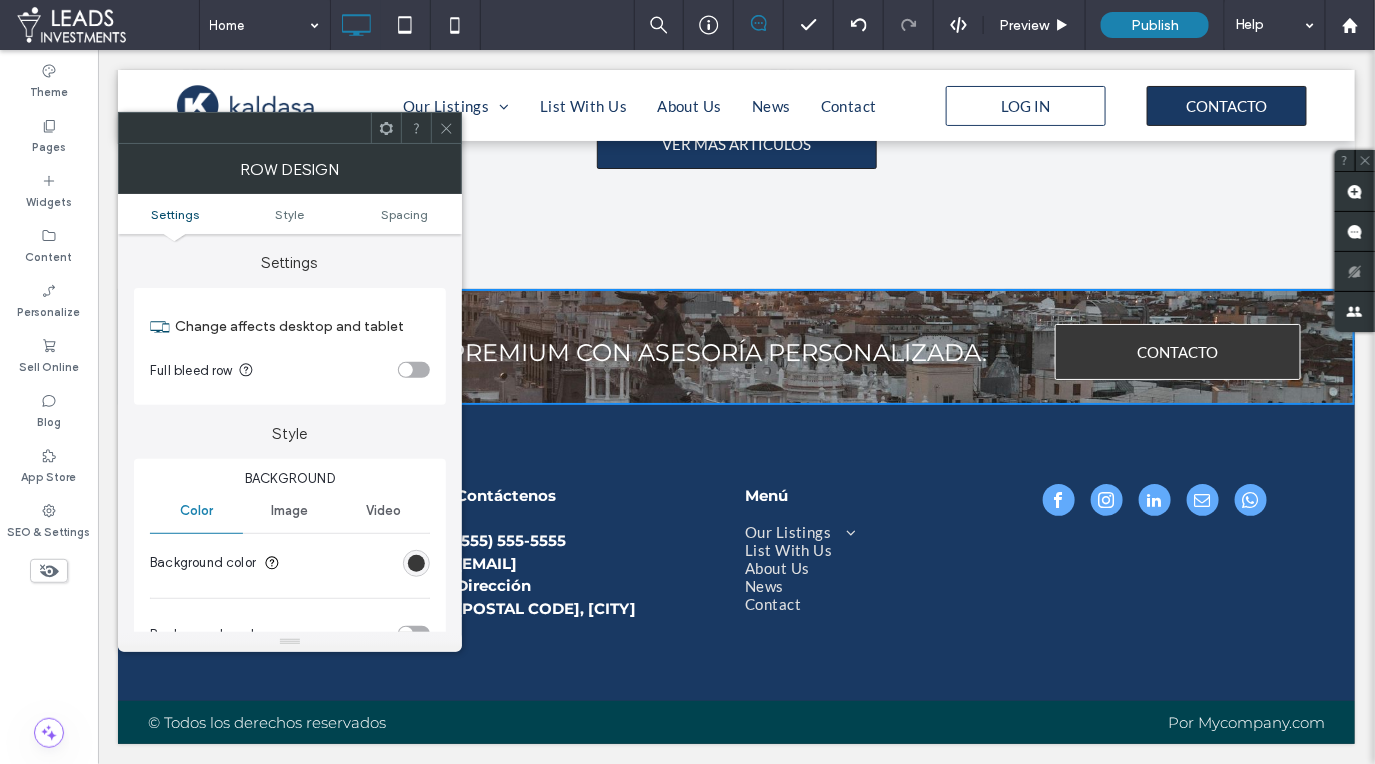 click on "Image" at bounding box center (289, 511) 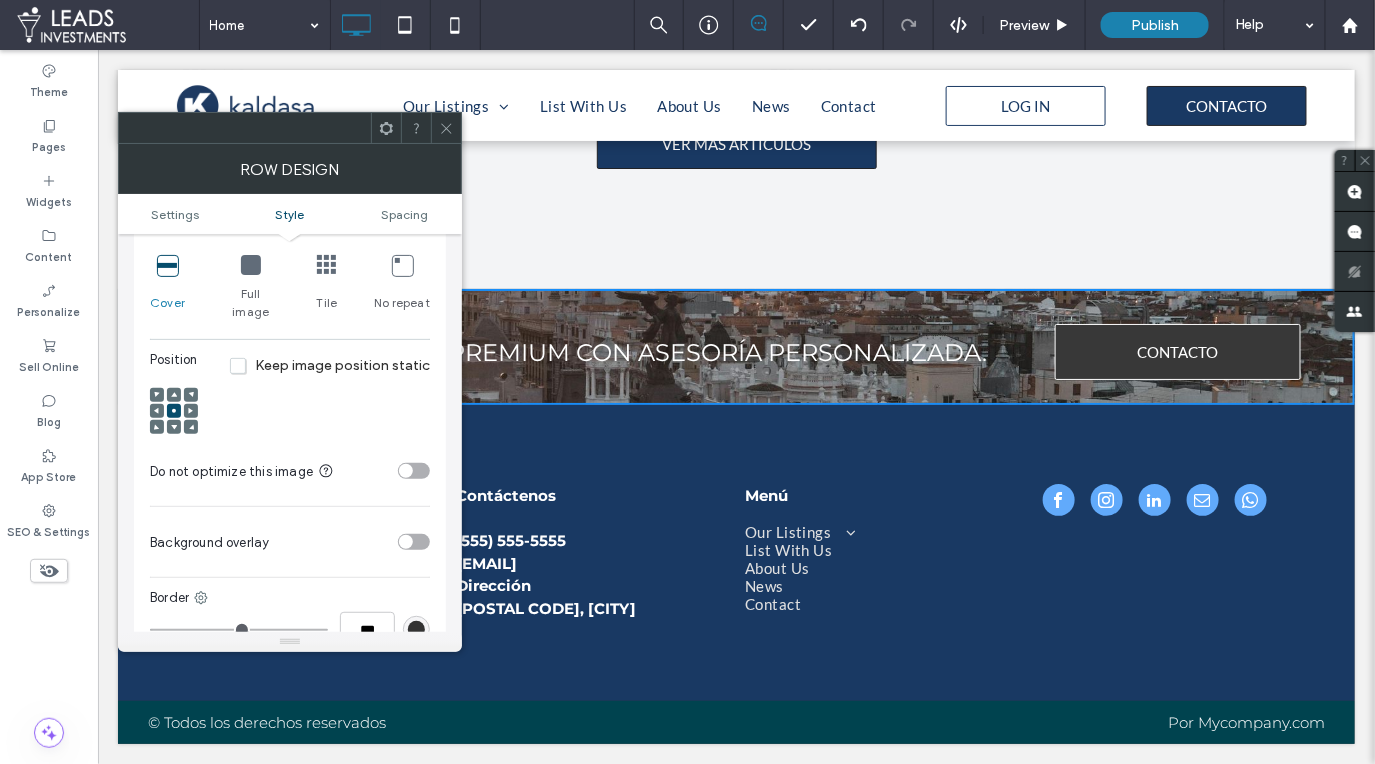 scroll, scrollTop: 677, scrollLeft: 0, axis: vertical 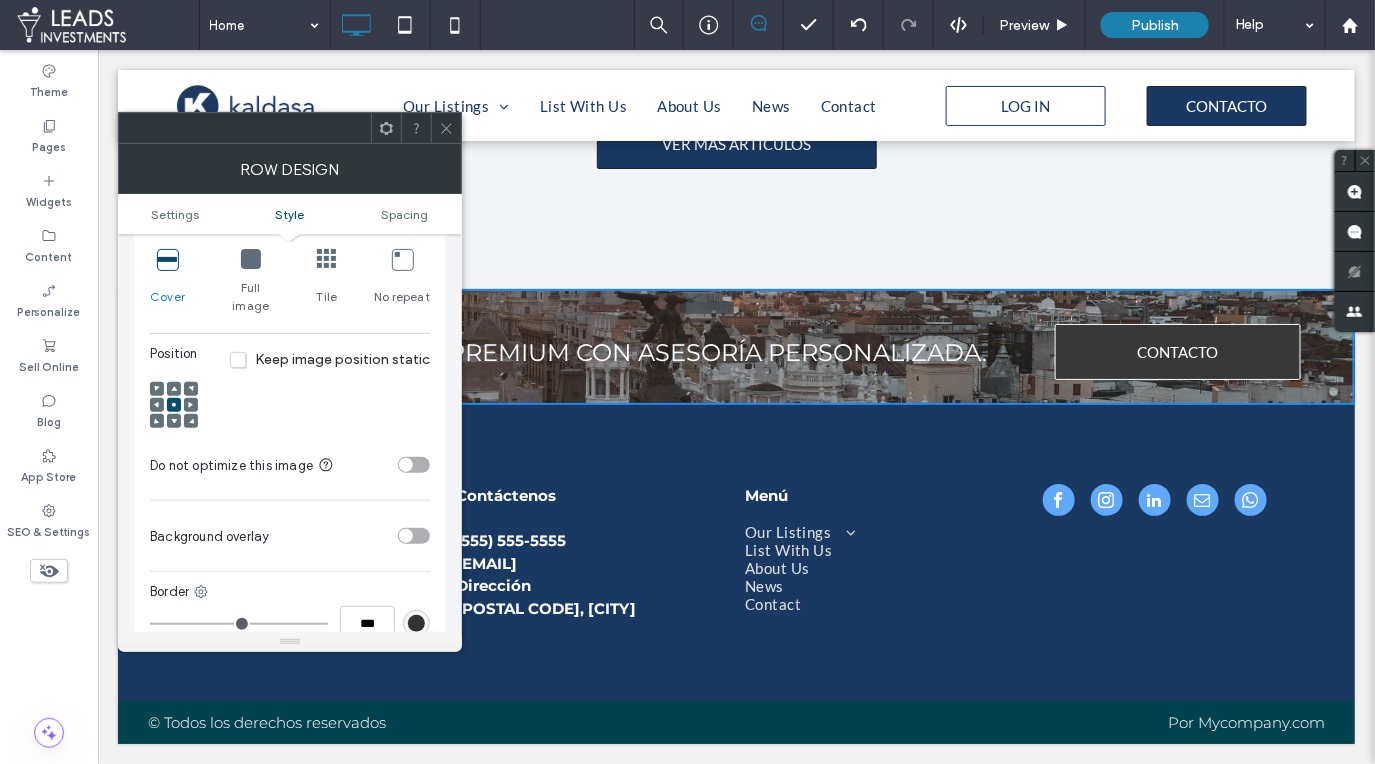 click at bounding box center [414, 536] 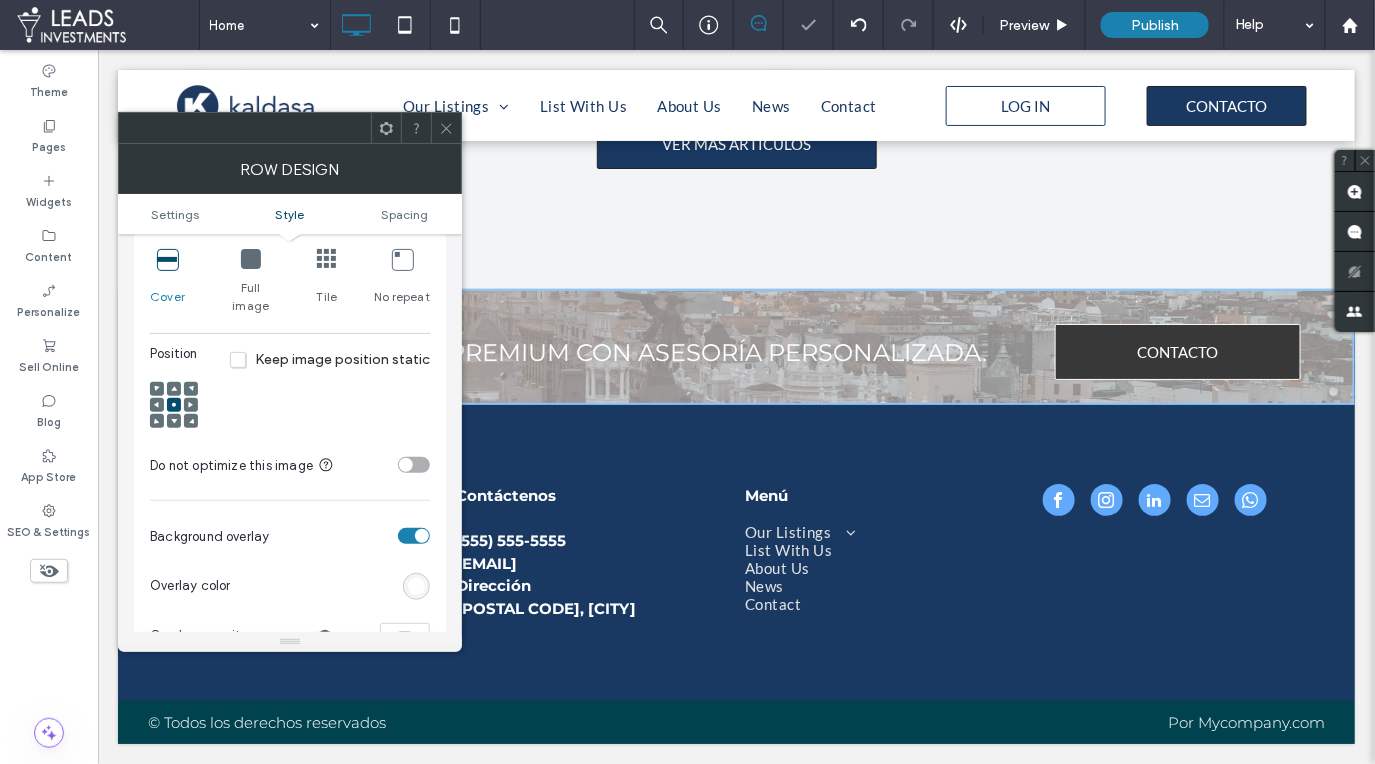 click at bounding box center [416, 586] 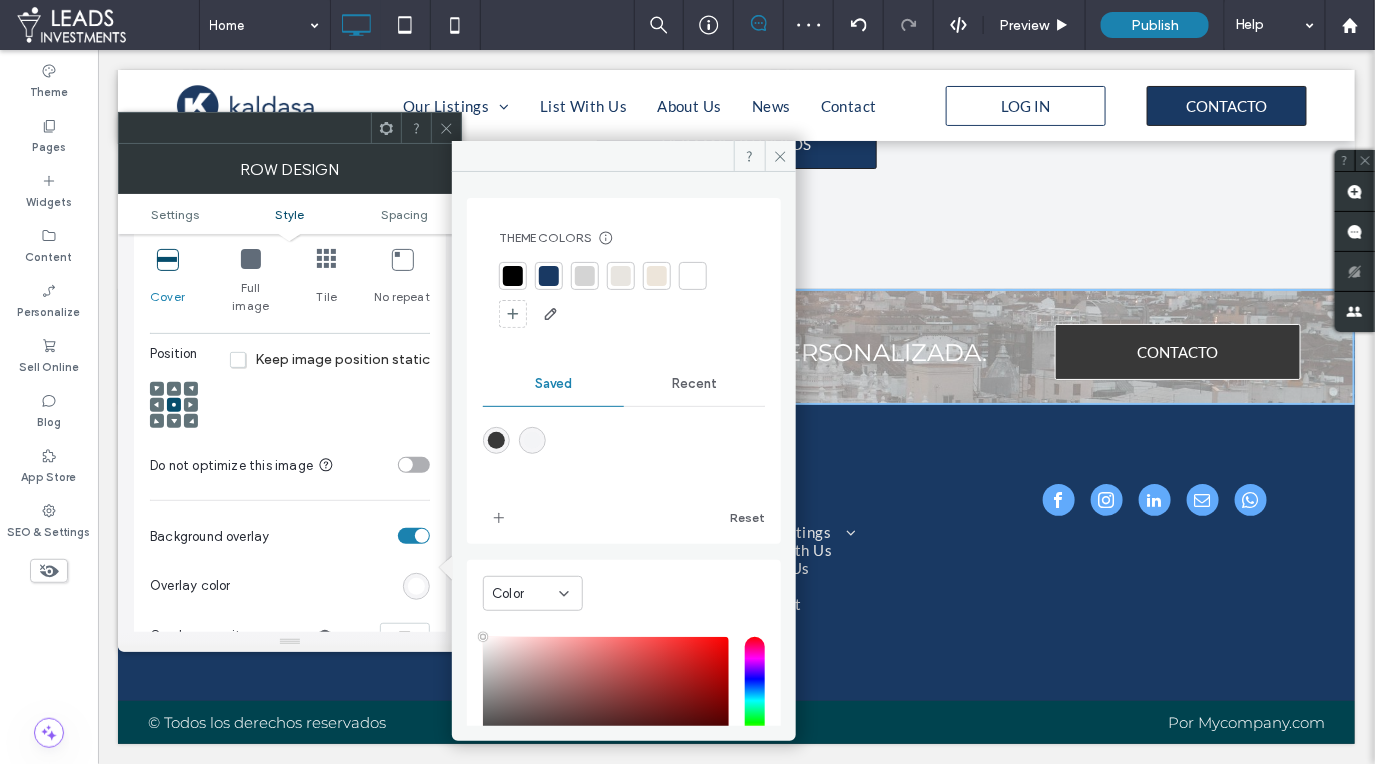click at bounding box center (549, 276) 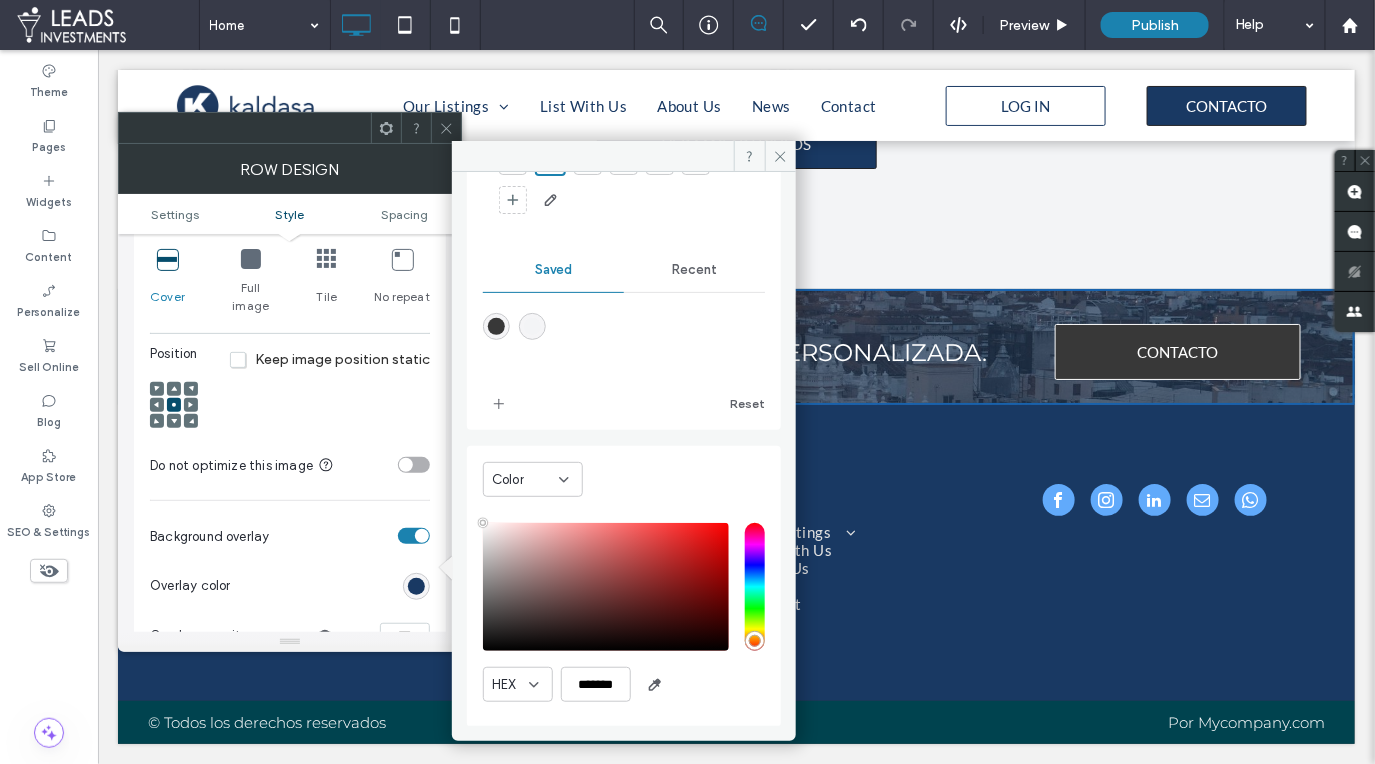 scroll, scrollTop: 0, scrollLeft: 0, axis: both 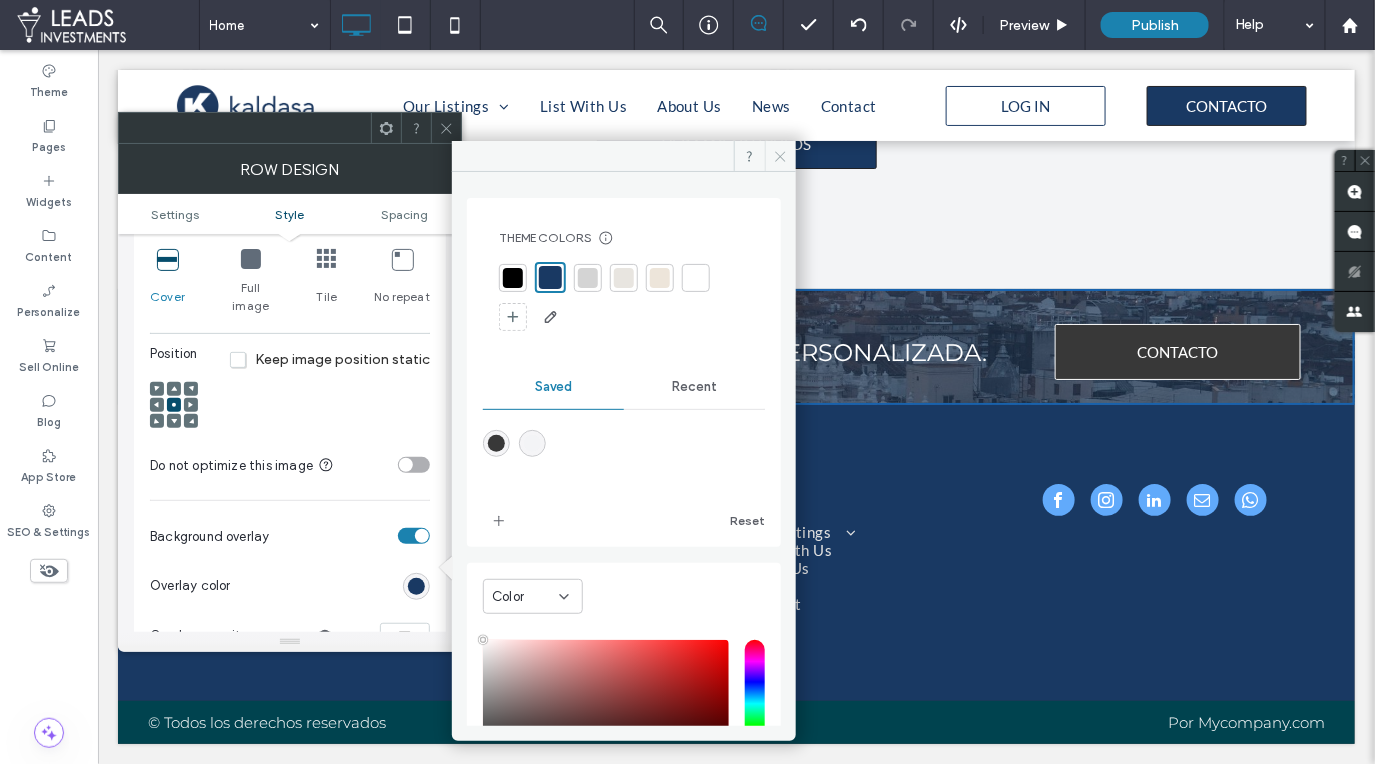click 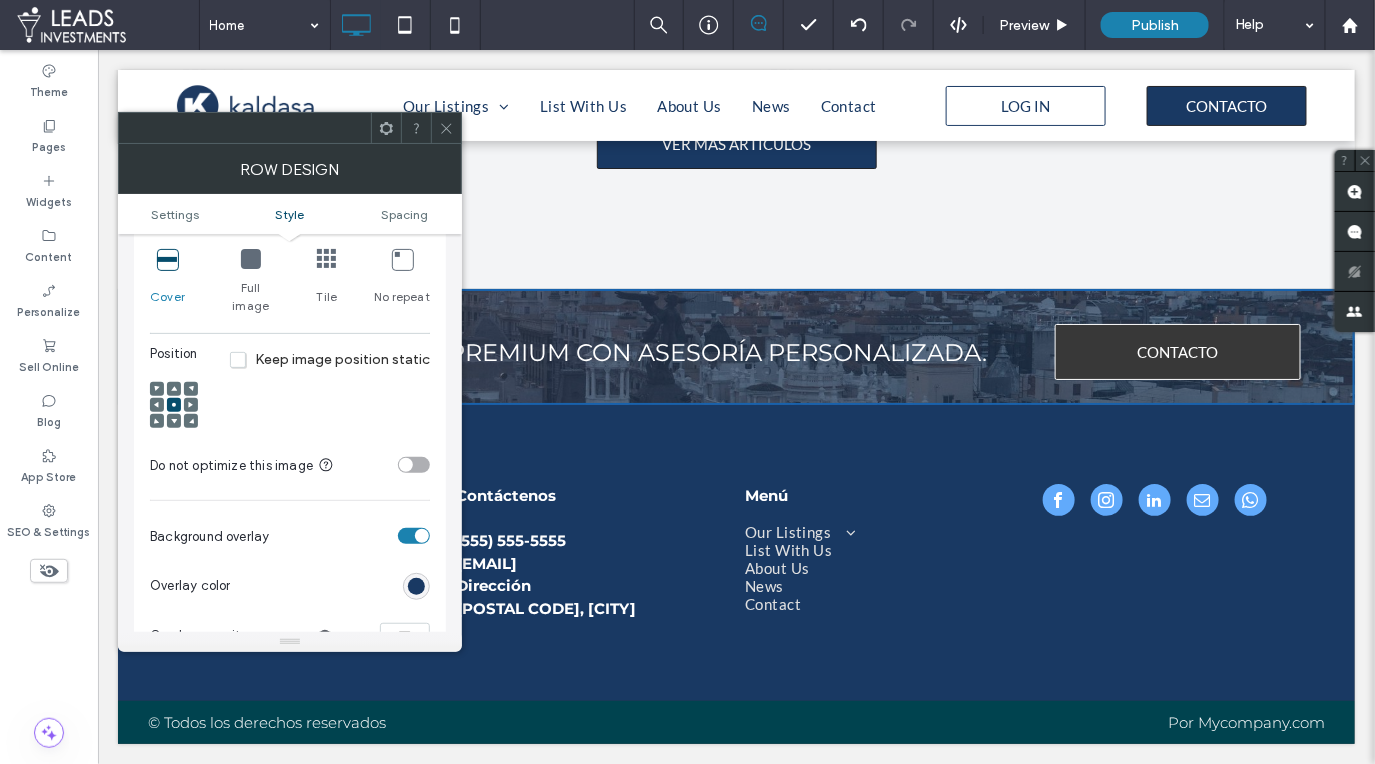 type on "**" 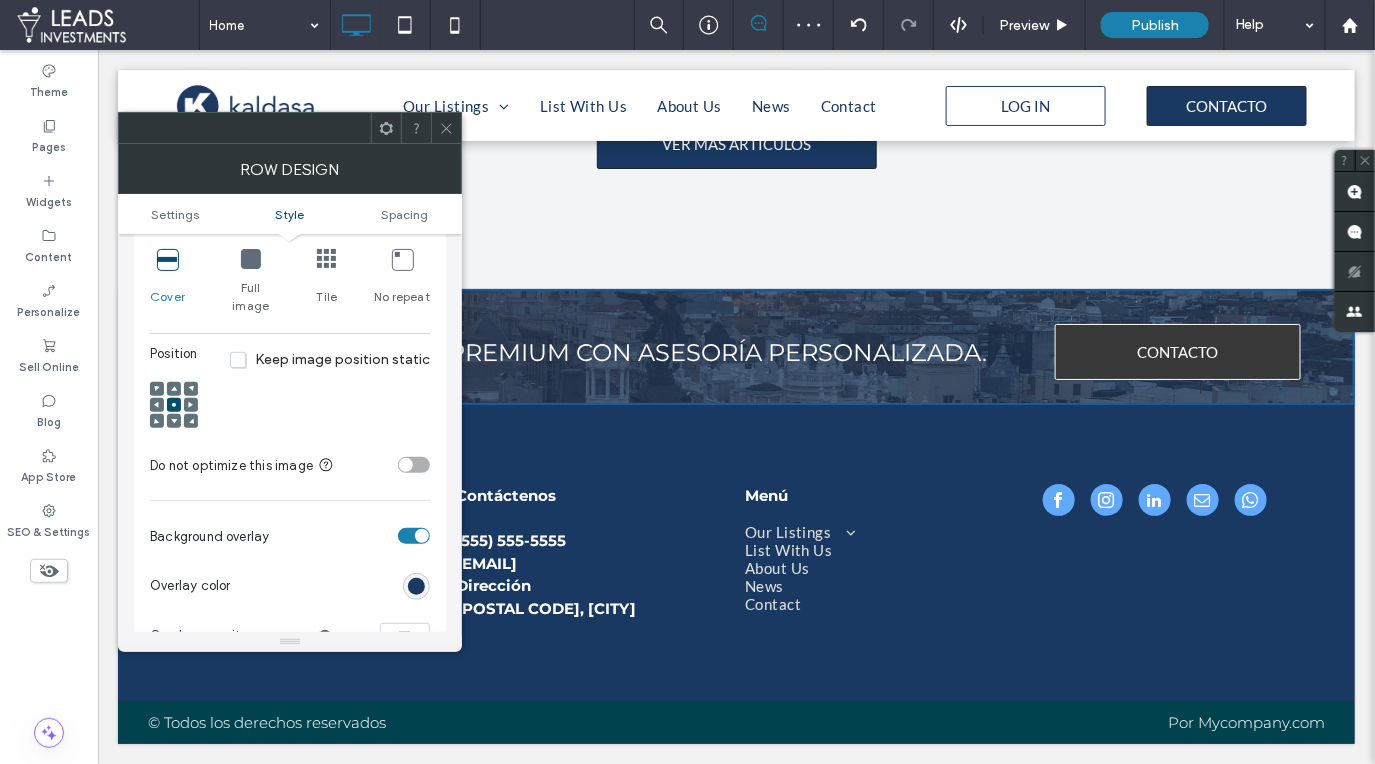 click 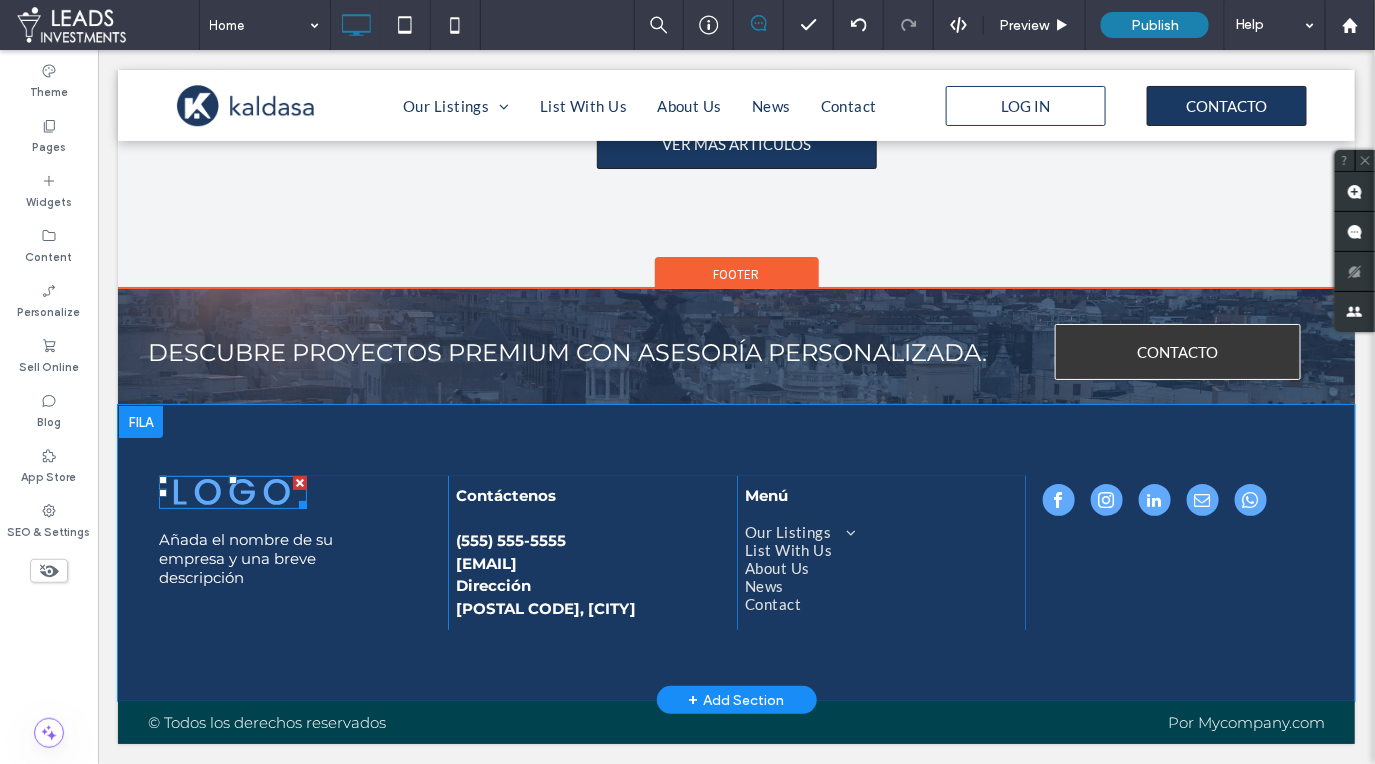 click at bounding box center [232, 491] 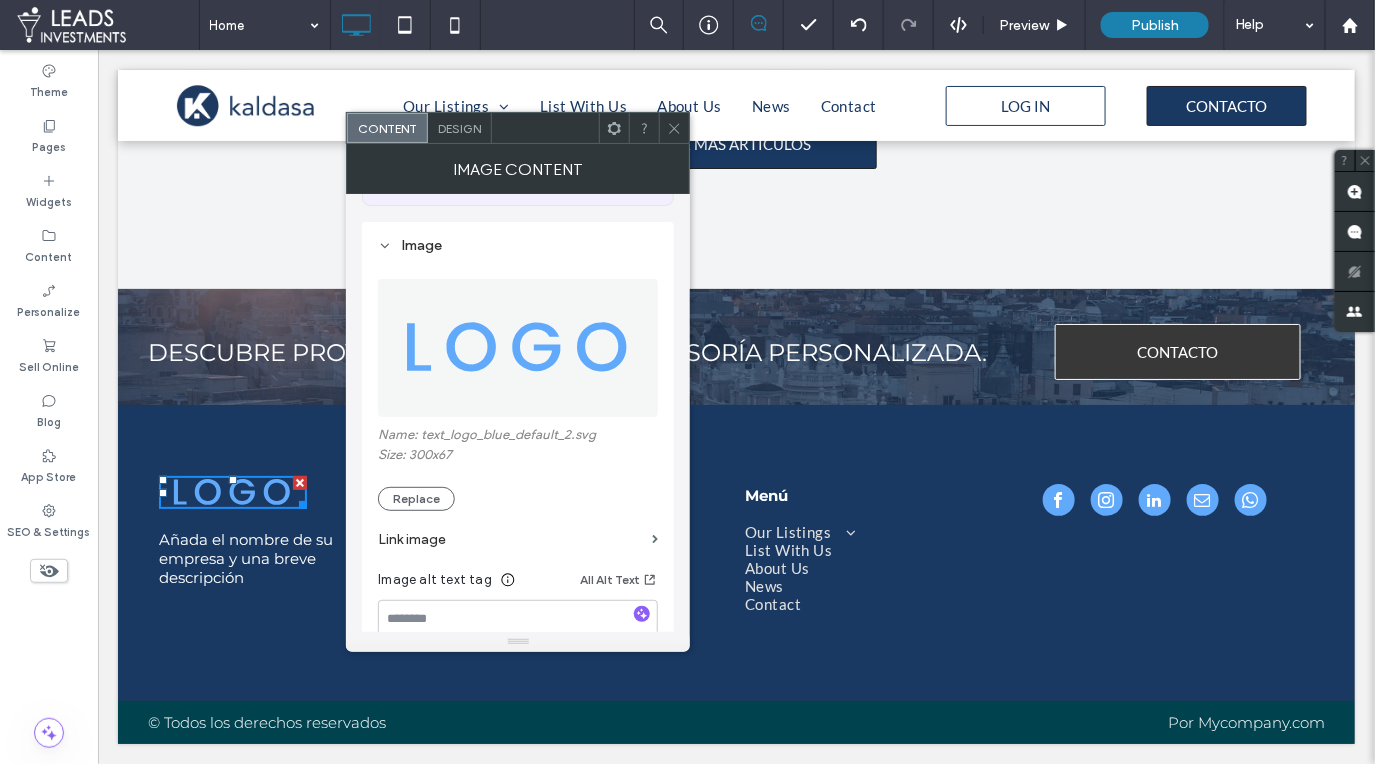 scroll, scrollTop: 165, scrollLeft: 0, axis: vertical 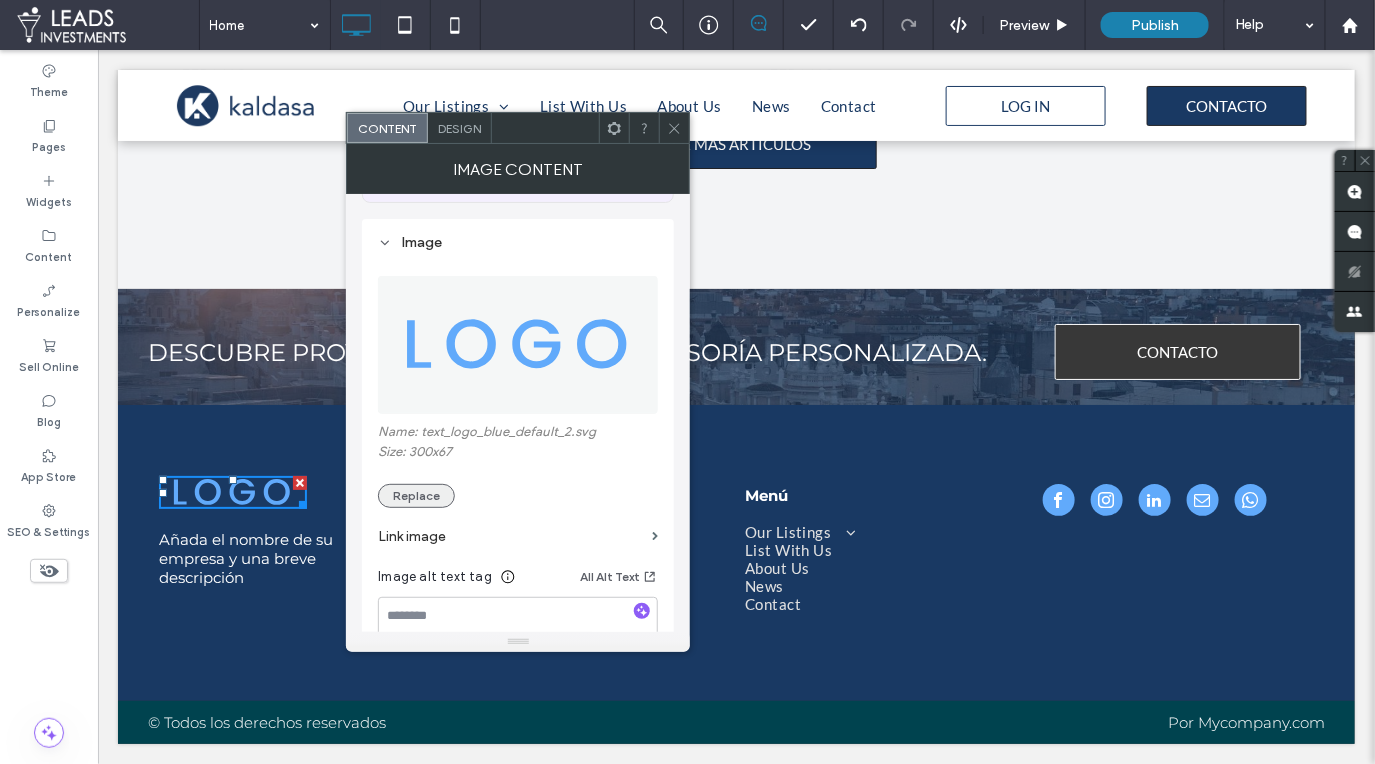 click on "Replace" at bounding box center (416, 496) 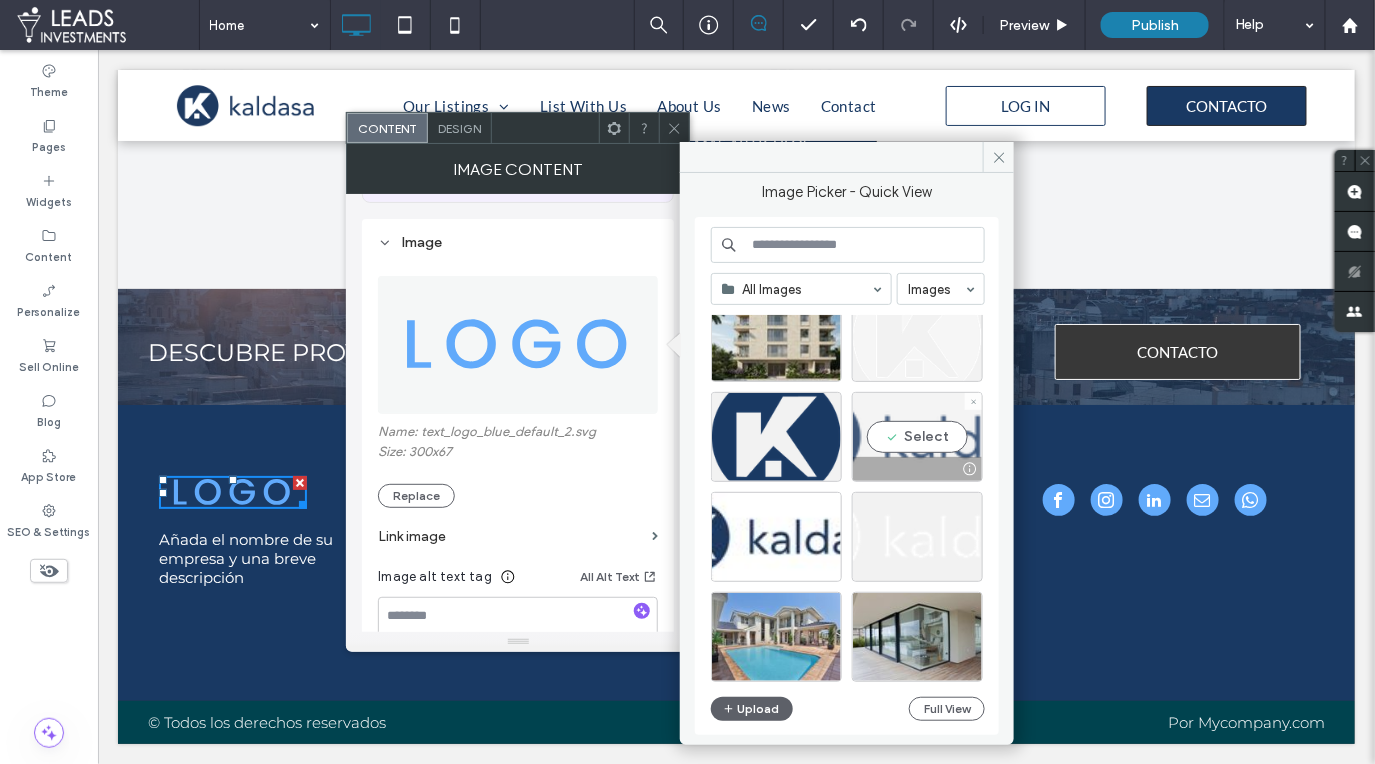 scroll, scrollTop: 255, scrollLeft: 0, axis: vertical 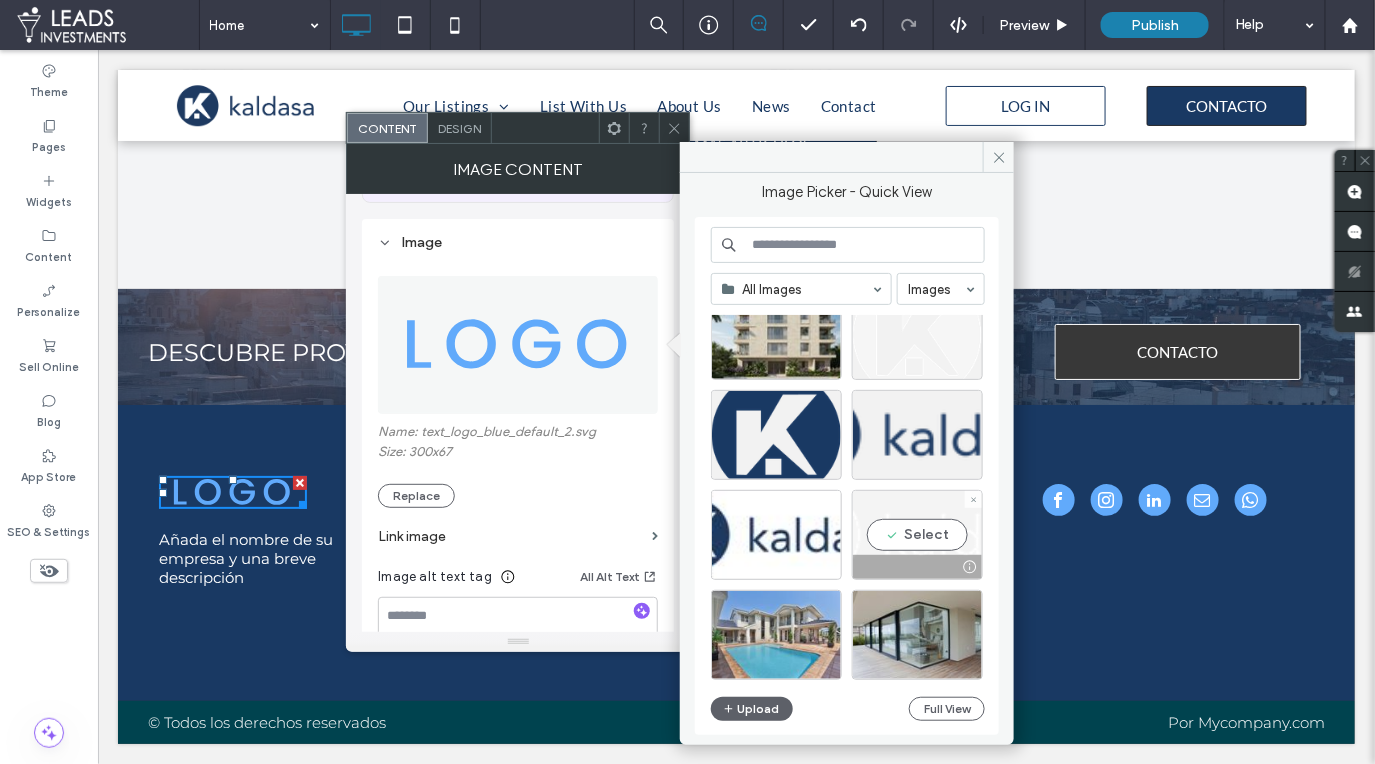 drag, startPoint x: 911, startPoint y: 533, endPoint x: 808, endPoint y: 483, distance: 114.494545 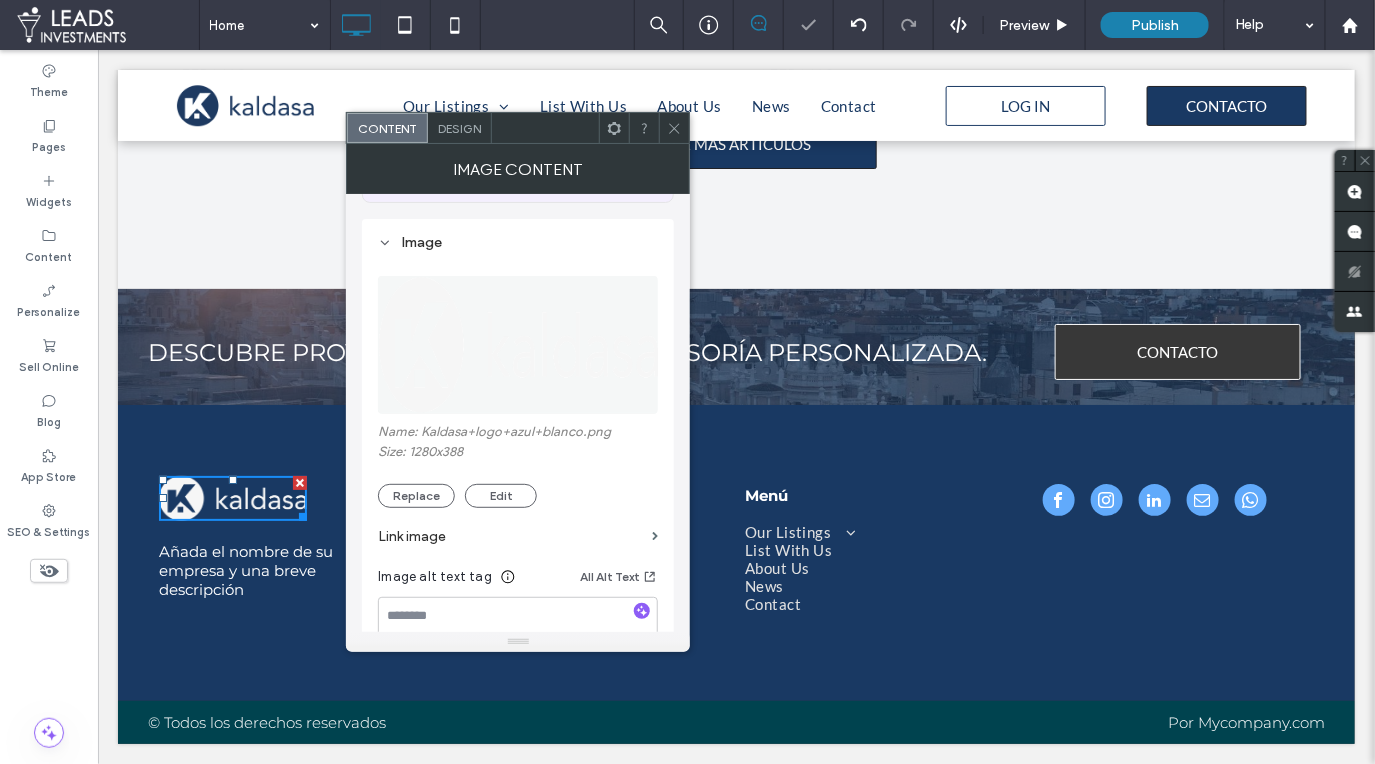 click 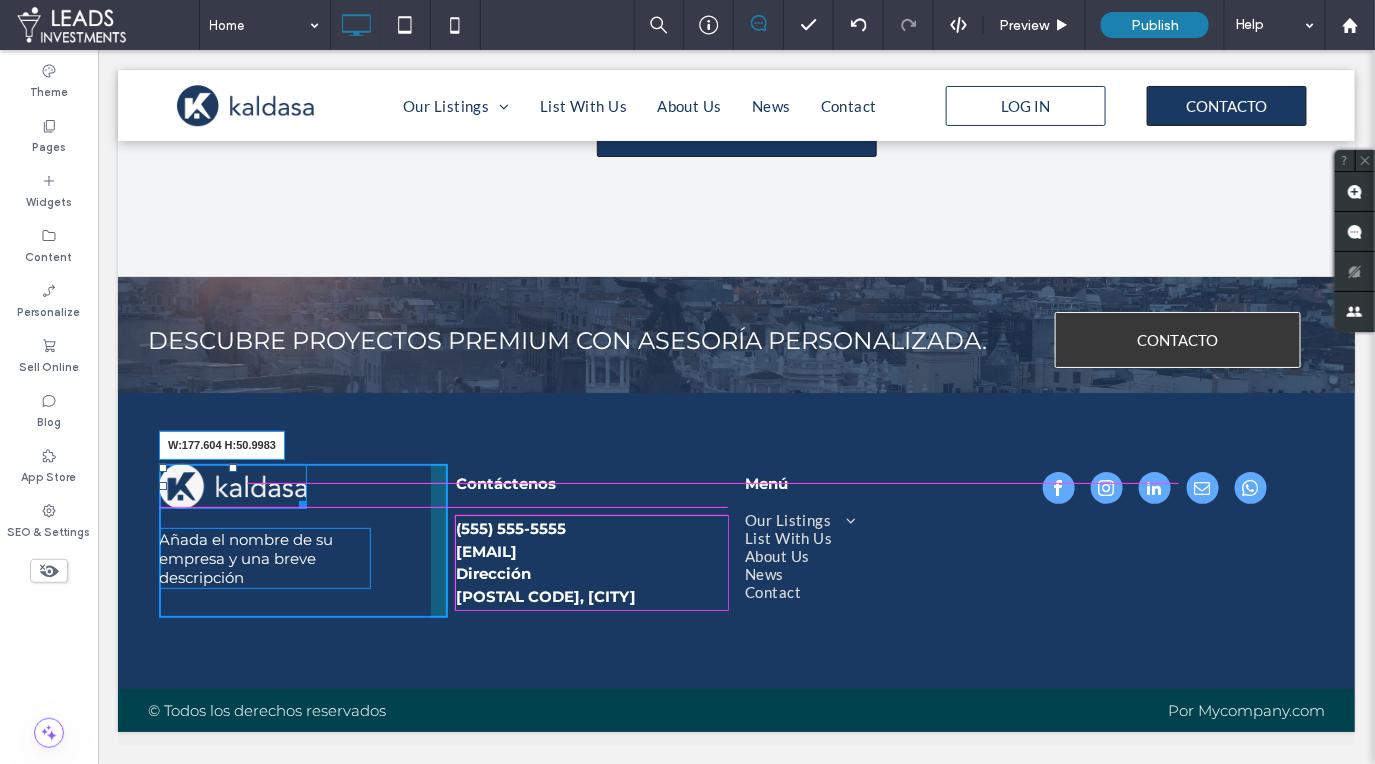 drag, startPoint x: 303, startPoint y: 495, endPoint x: 358, endPoint y: 505, distance: 55.9017 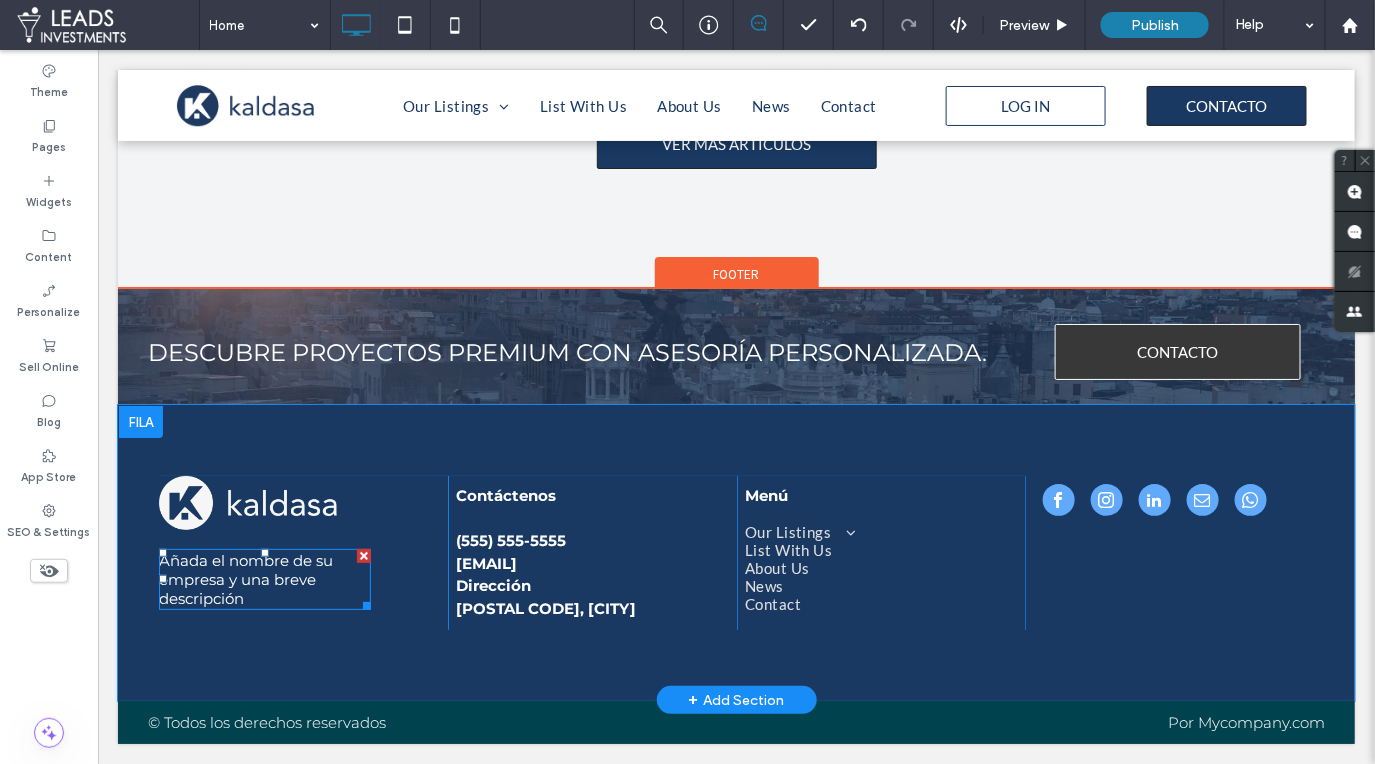 click on "Añada el nombre de su empresa y una breve descripción" at bounding box center (245, 578) 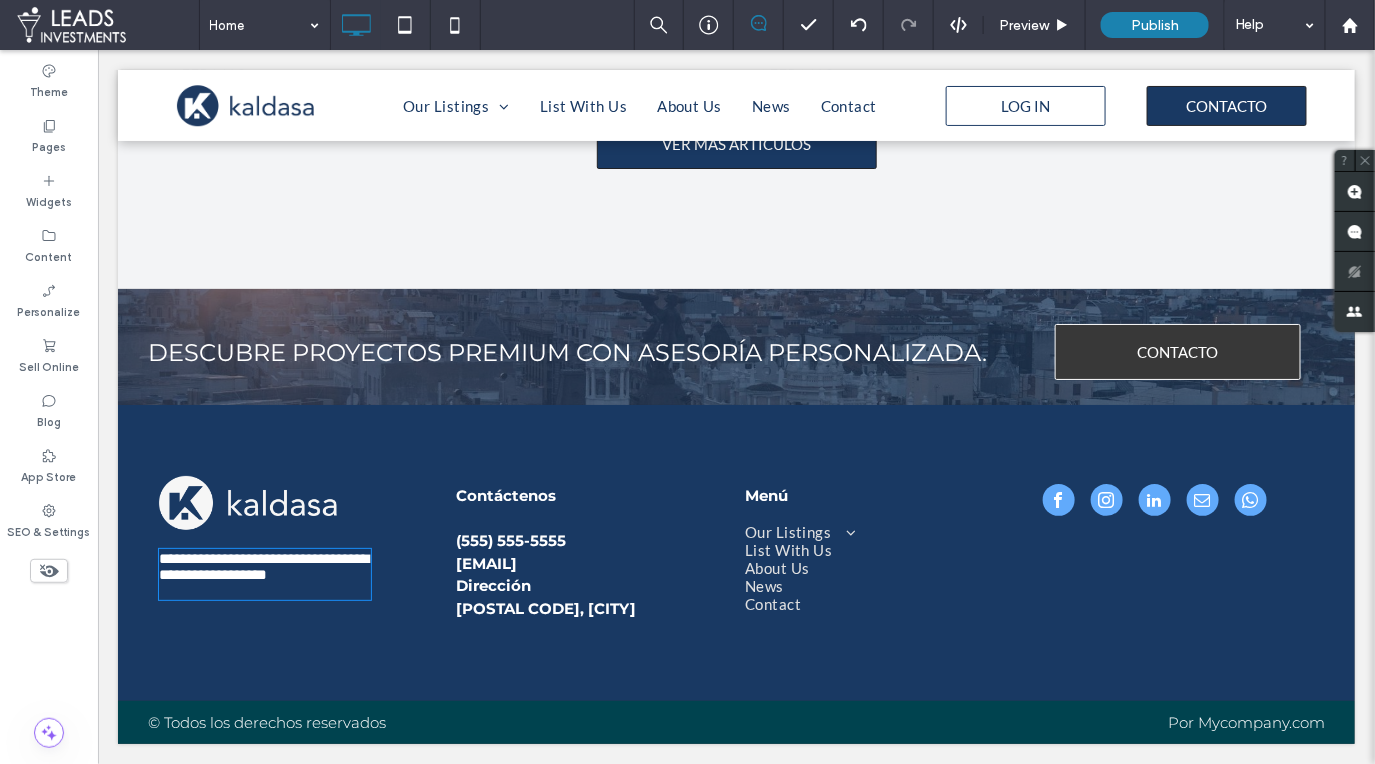type on "**********" 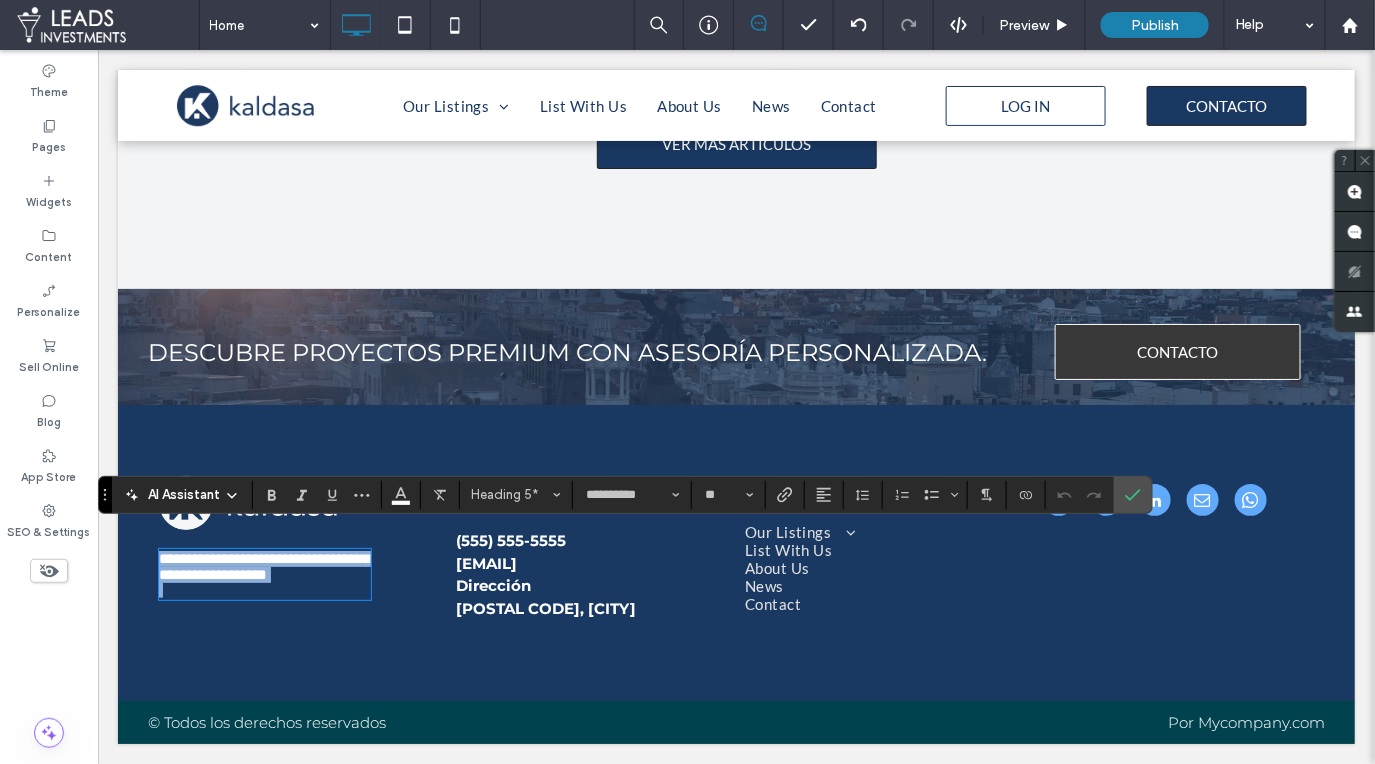 type on "****" 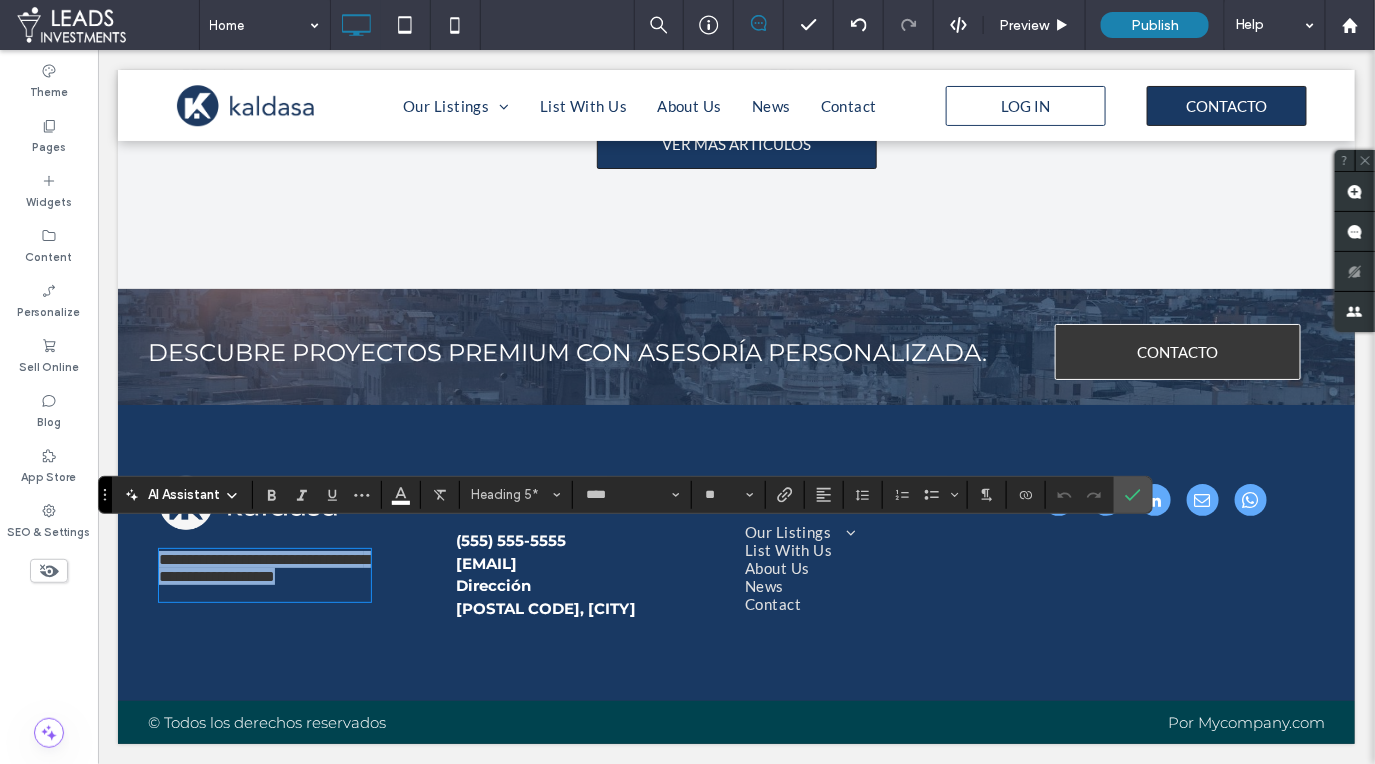 scroll, scrollTop: 0, scrollLeft: 0, axis: both 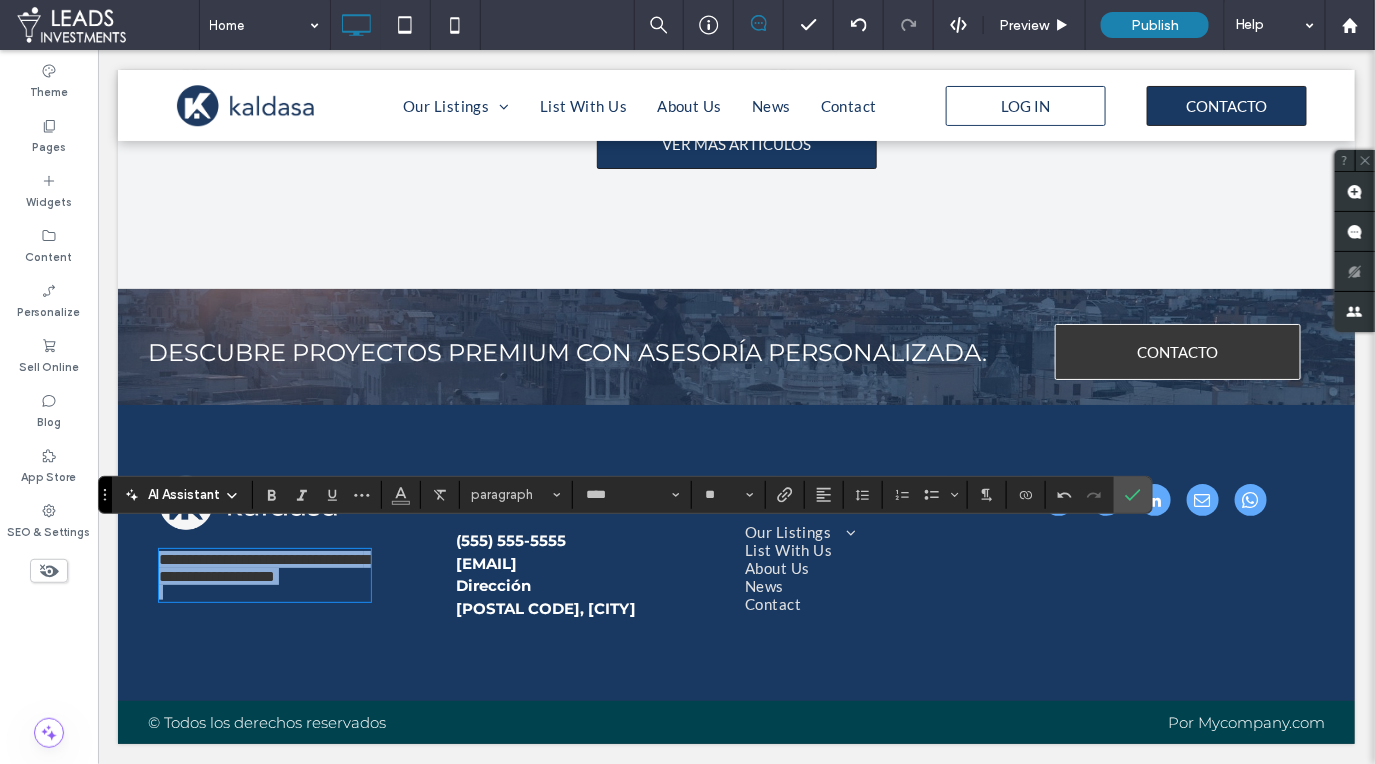 drag, startPoint x: 159, startPoint y: 537, endPoint x: 484, endPoint y: 579, distance: 327.7026 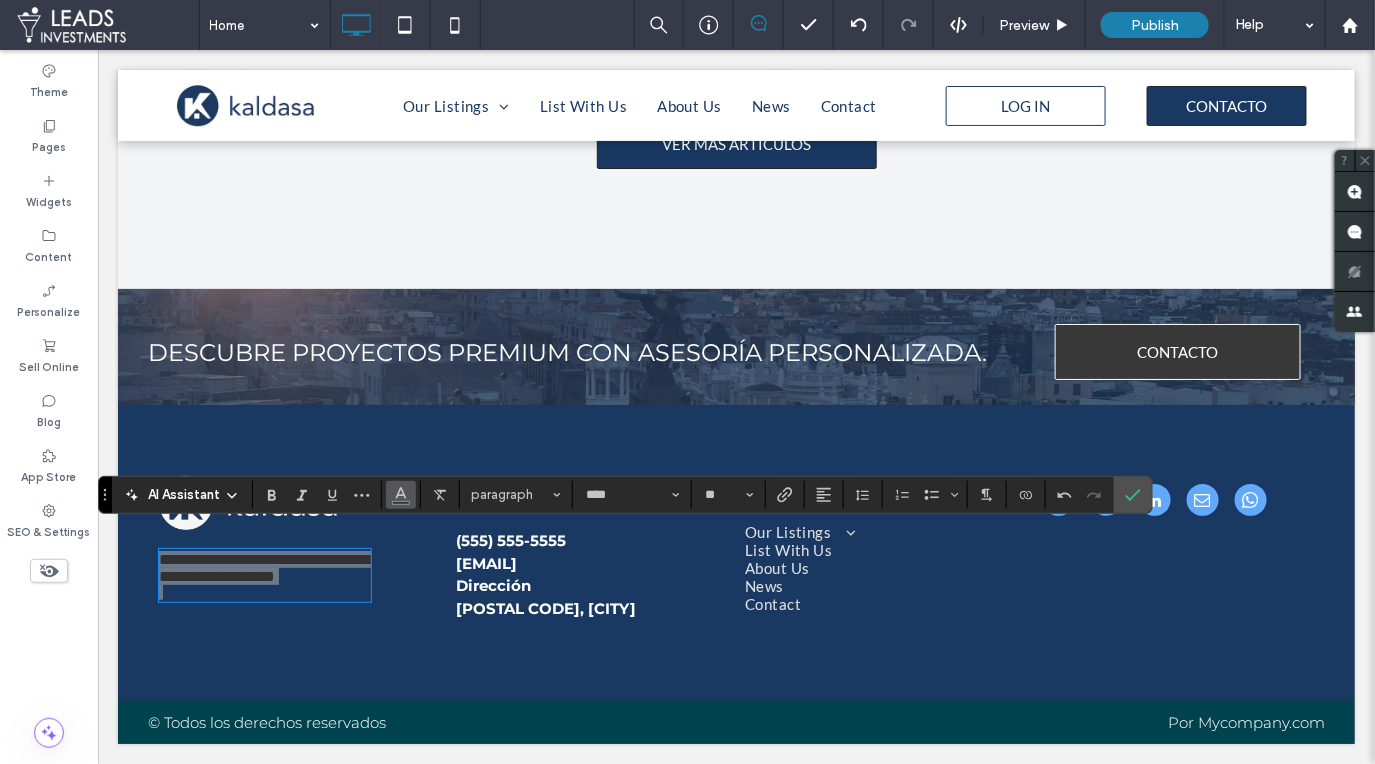 click 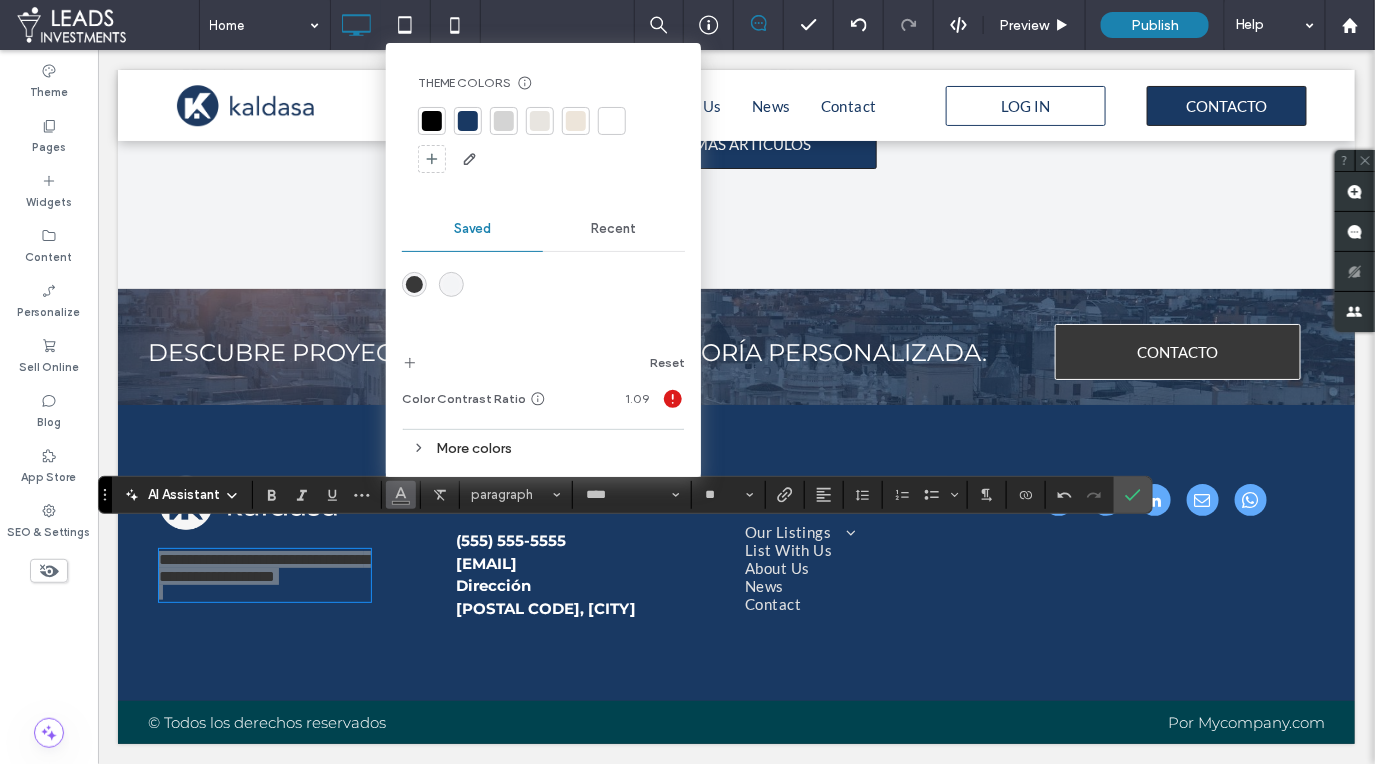 drag, startPoint x: 607, startPoint y: 121, endPoint x: 576, endPoint y: 182, distance: 68.42514 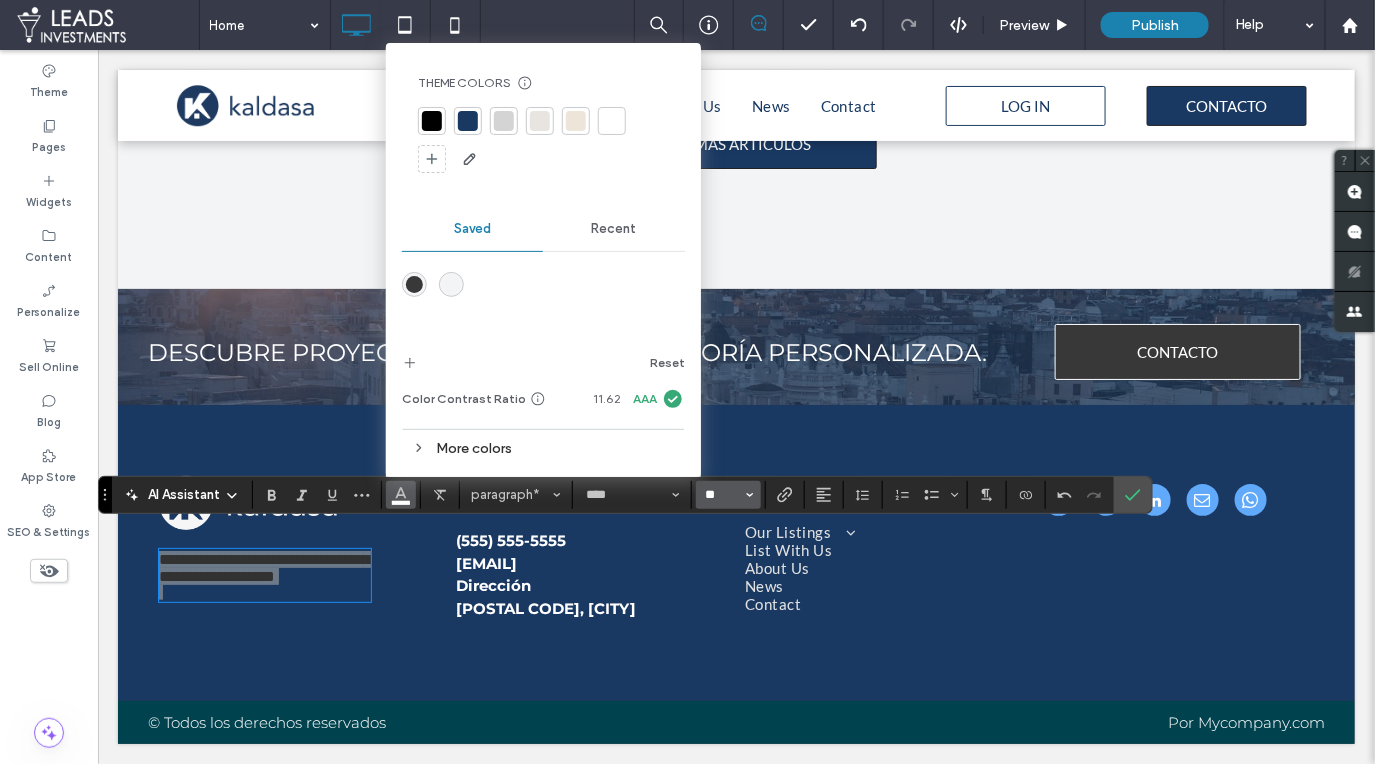 click on "**" at bounding box center (722, 495) 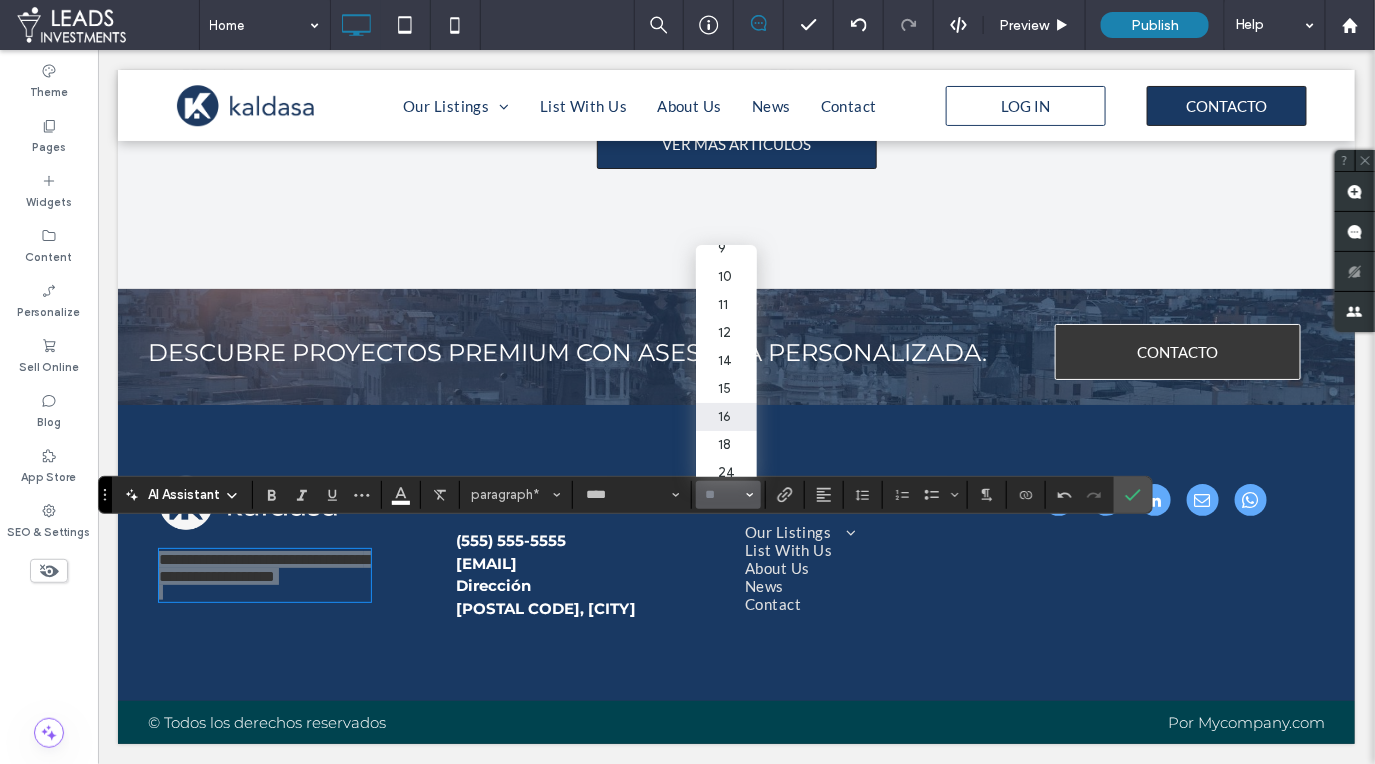scroll, scrollTop: 51, scrollLeft: 0, axis: vertical 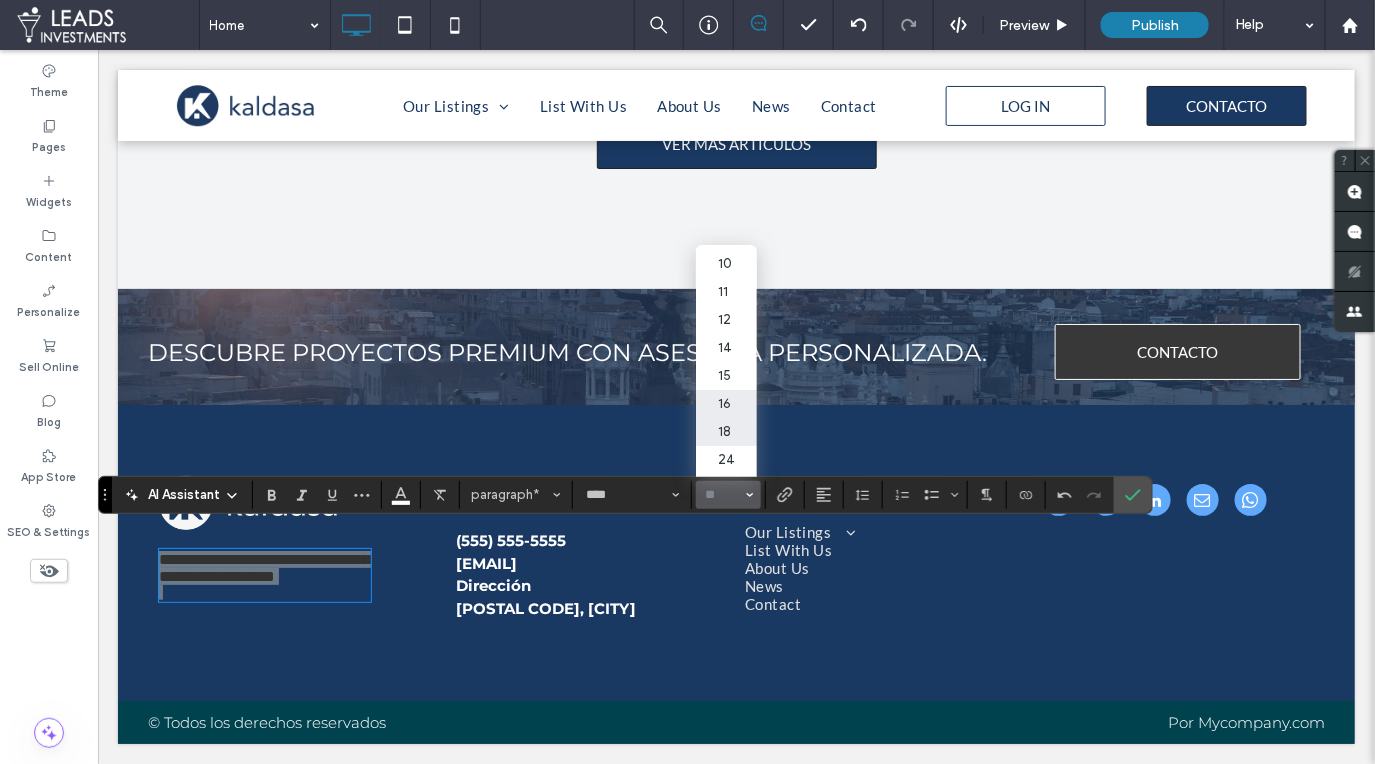 click on "18" at bounding box center [726, 432] 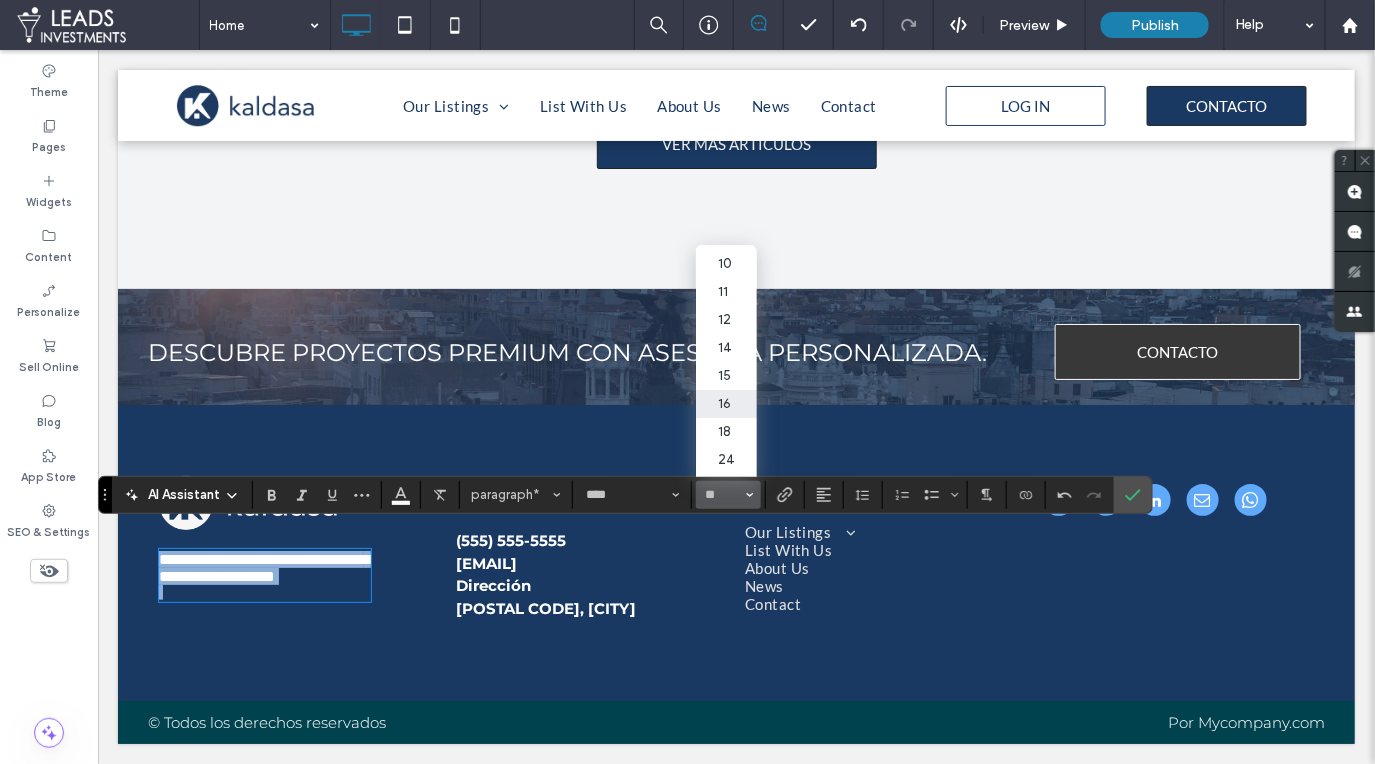 type on "**" 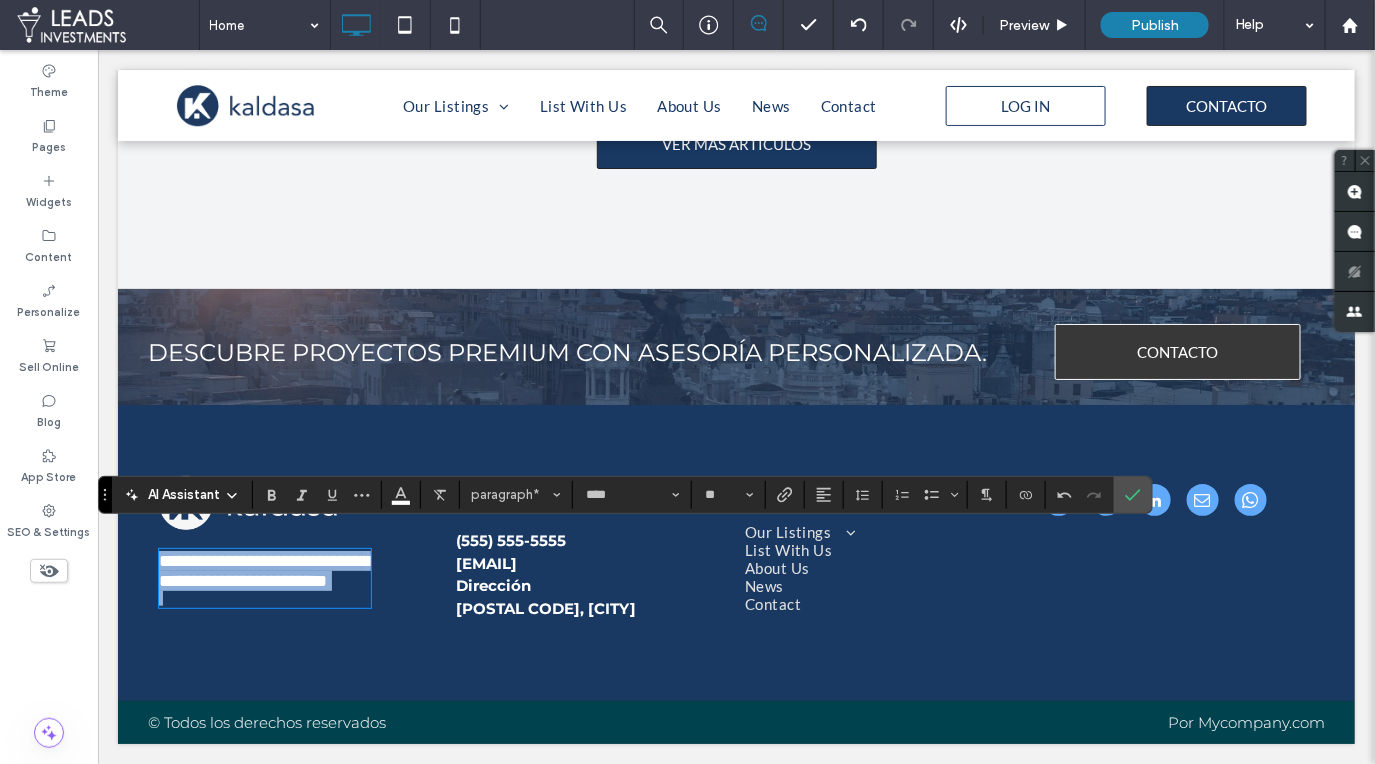click at bounding box center (264, 597) 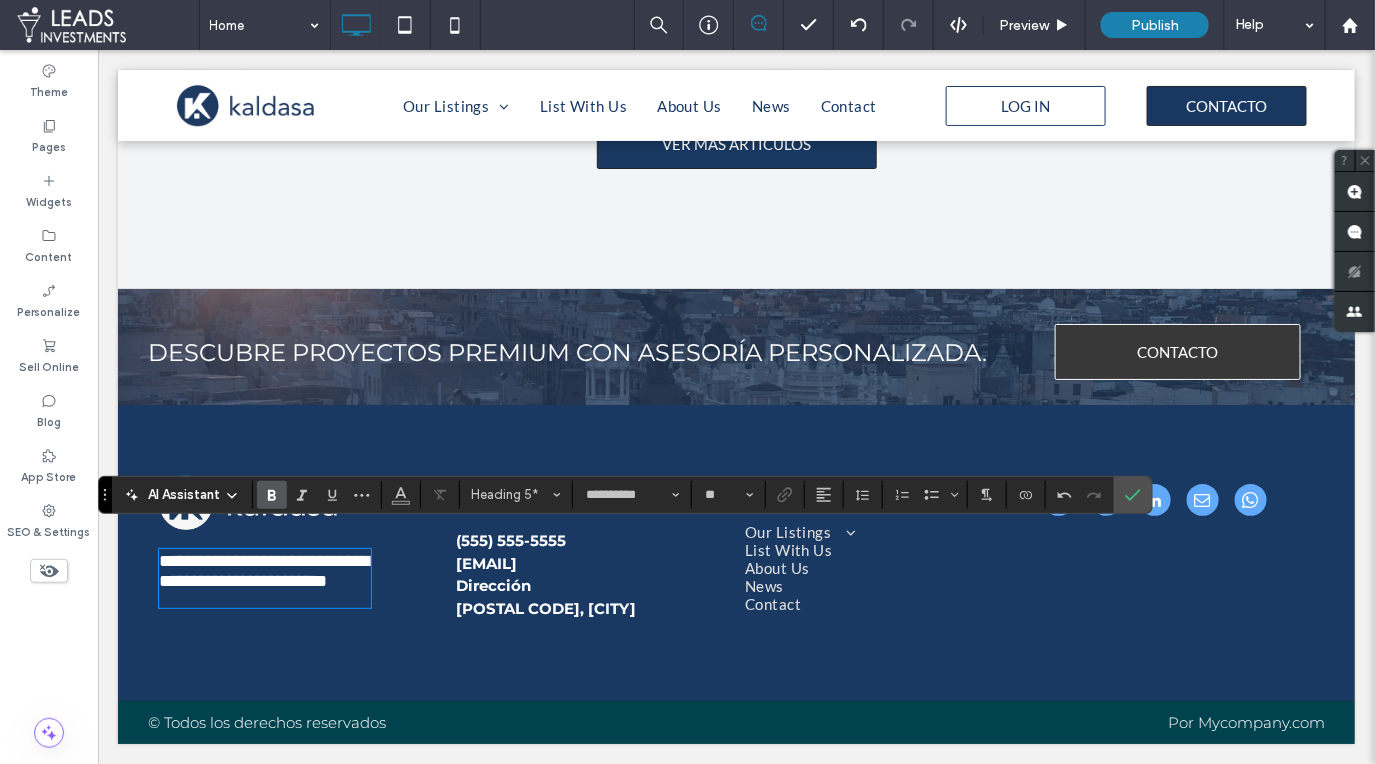 type on "****" 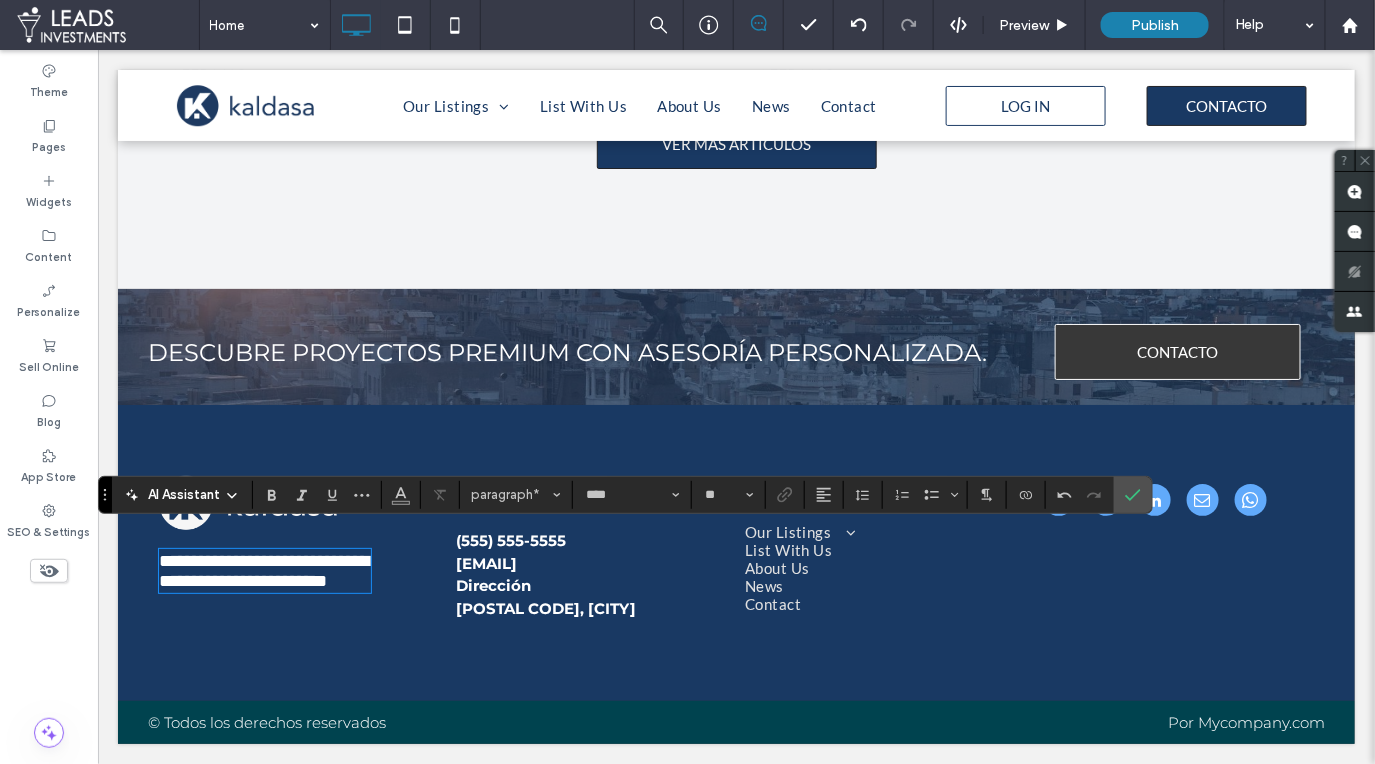 click on "**********" at bounding box center [264, 570] 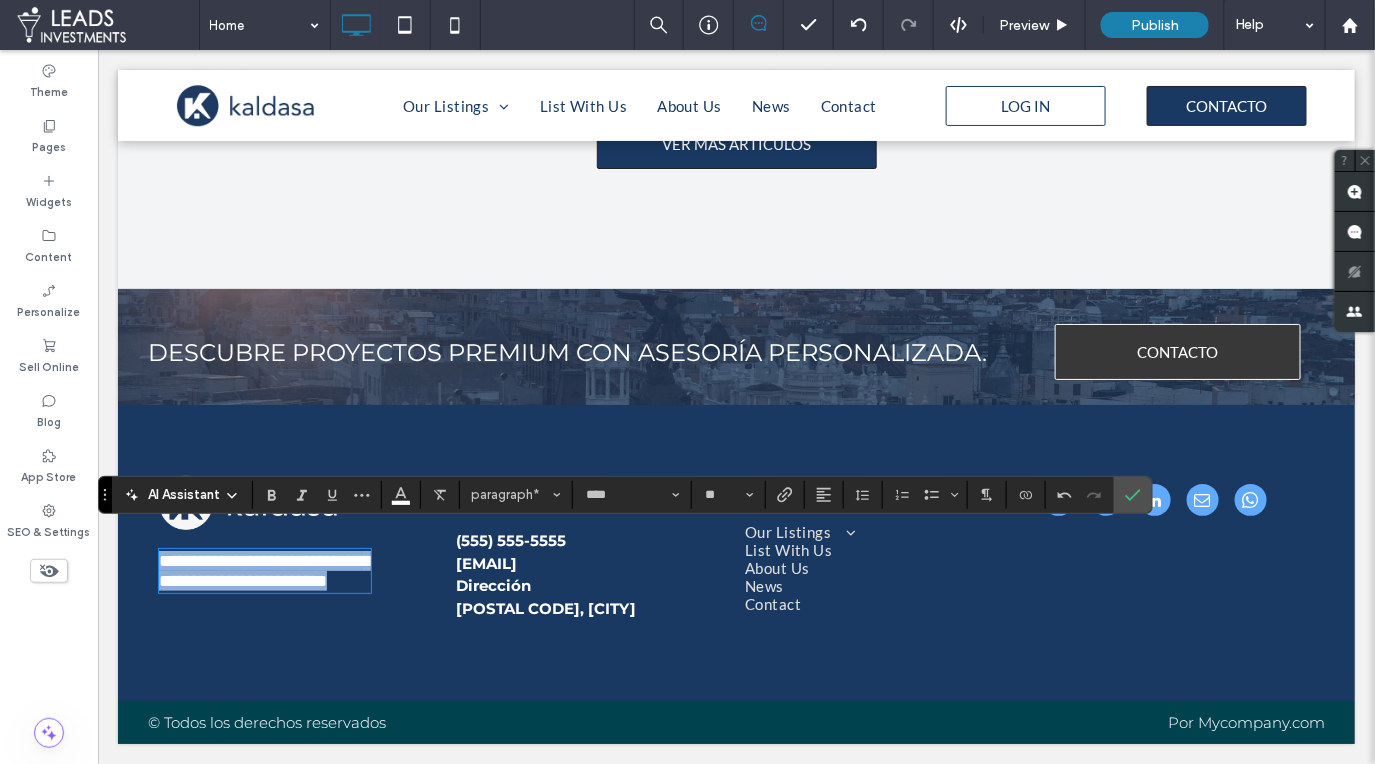 drag, startPoint x: 270, startPoint y: 590, endPoint x: 549, endPoint y: 513, distance: 289.43048 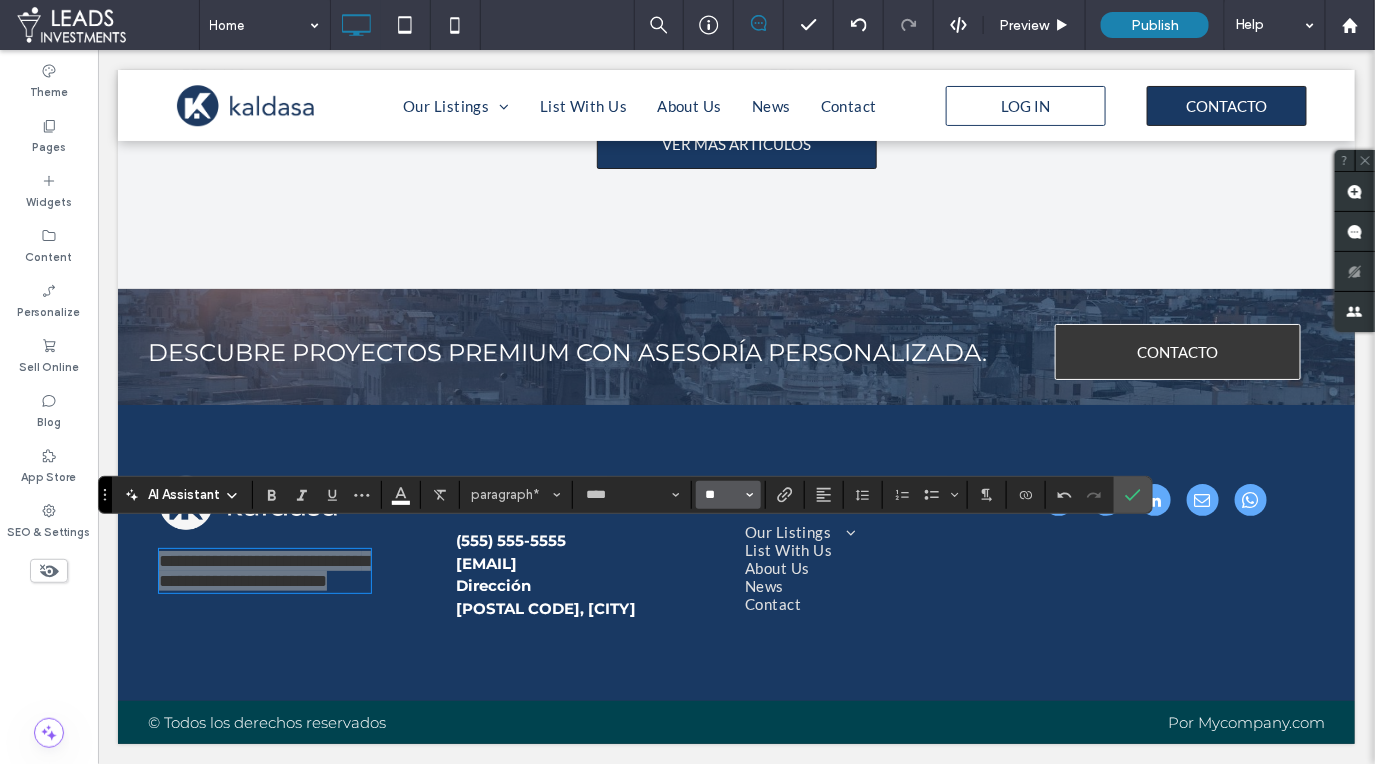 click on "**" at bounding box center (722, 495) 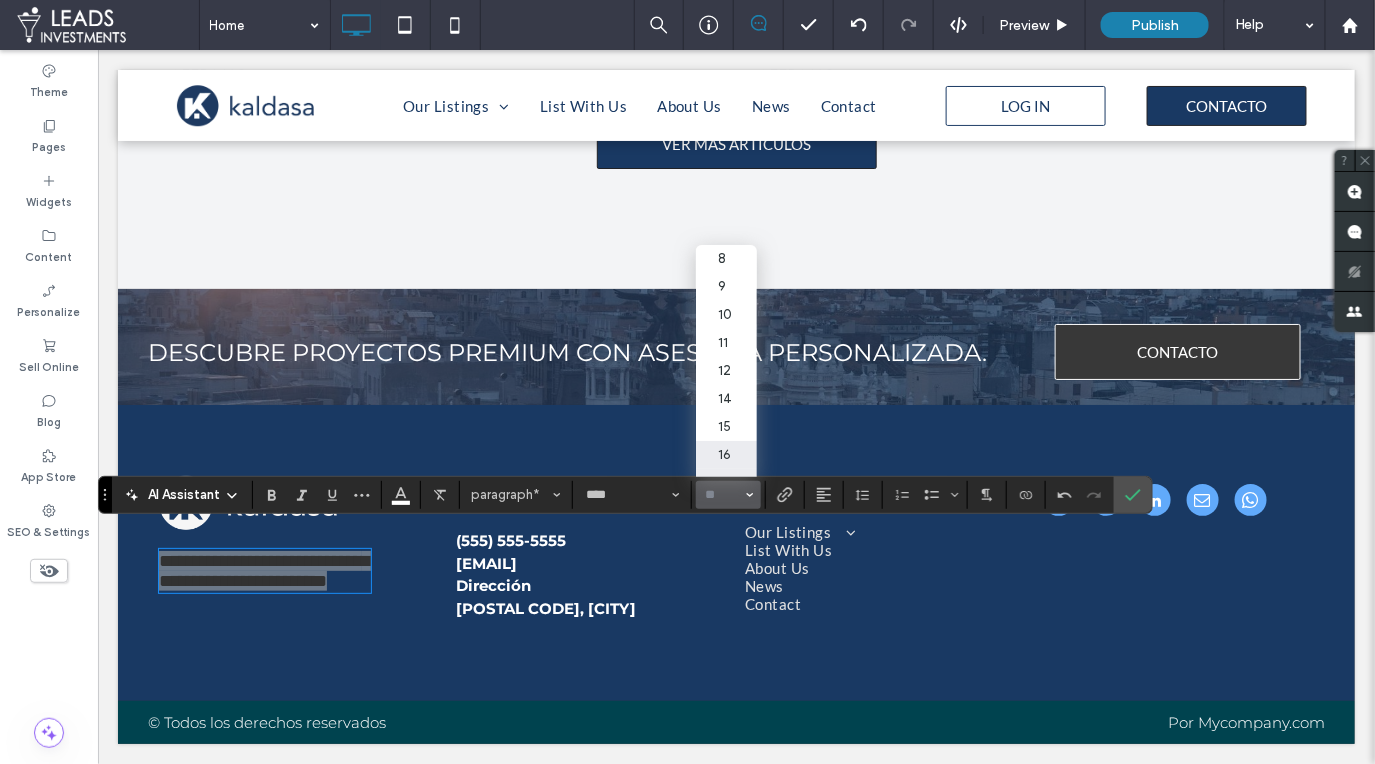 drag, startPoint x: 726, startPoint y: 449, endPoint x: 622, endPoint y: 400, distance: 114.96521 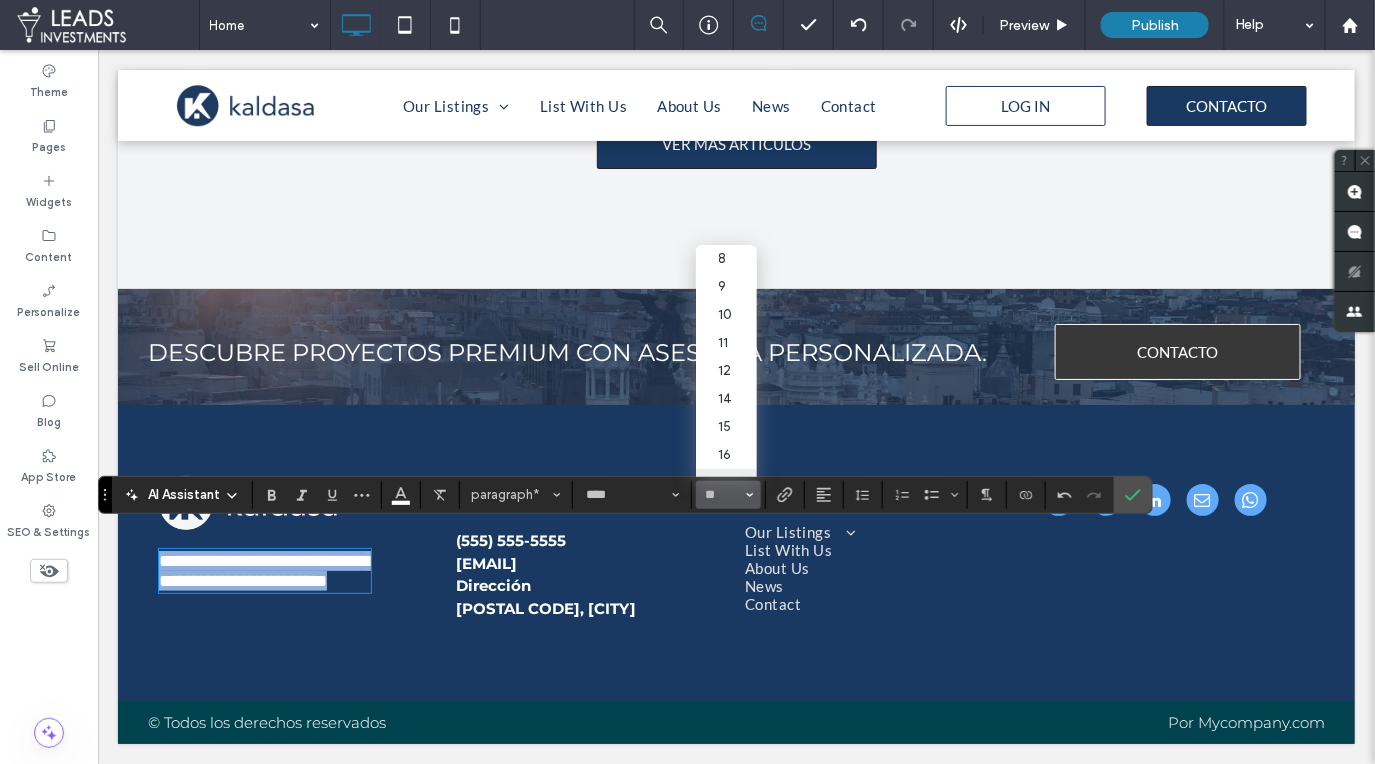 type on "**" 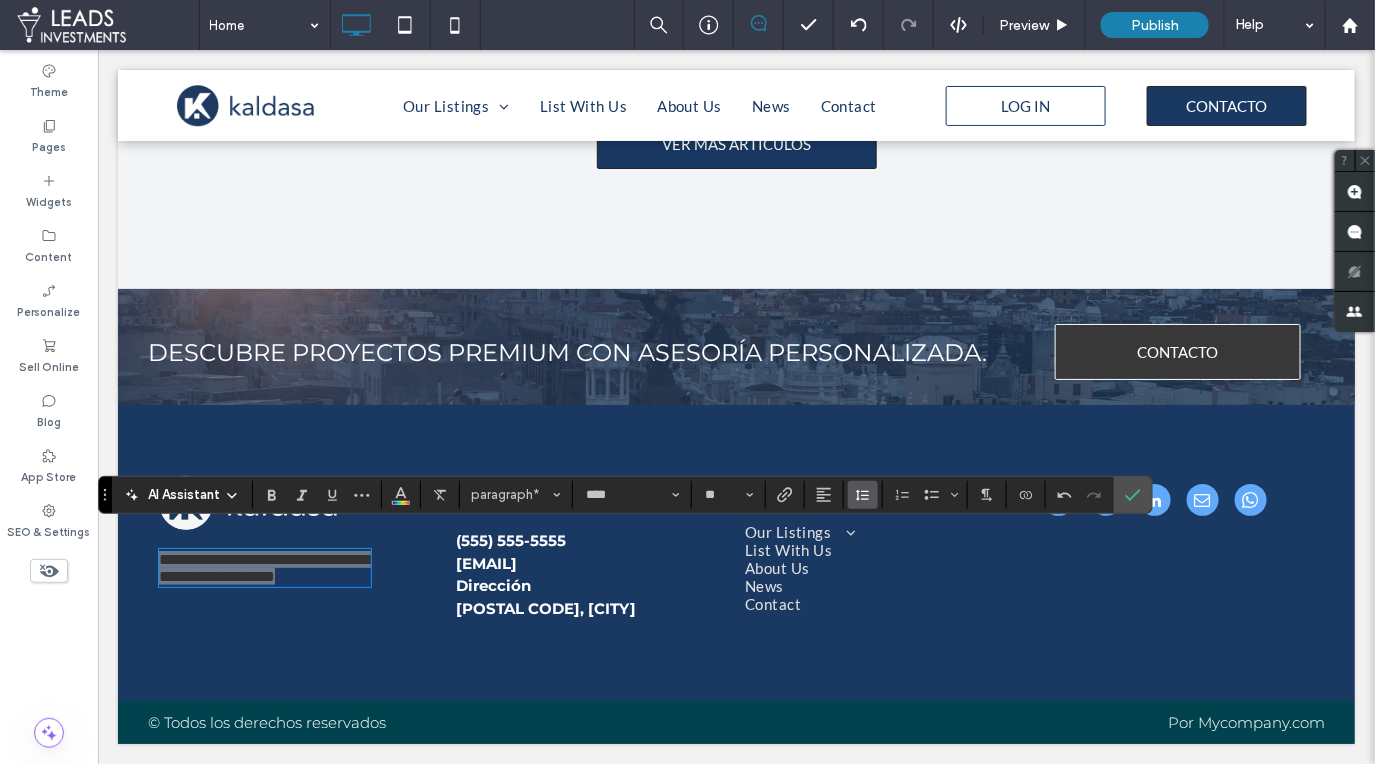 click 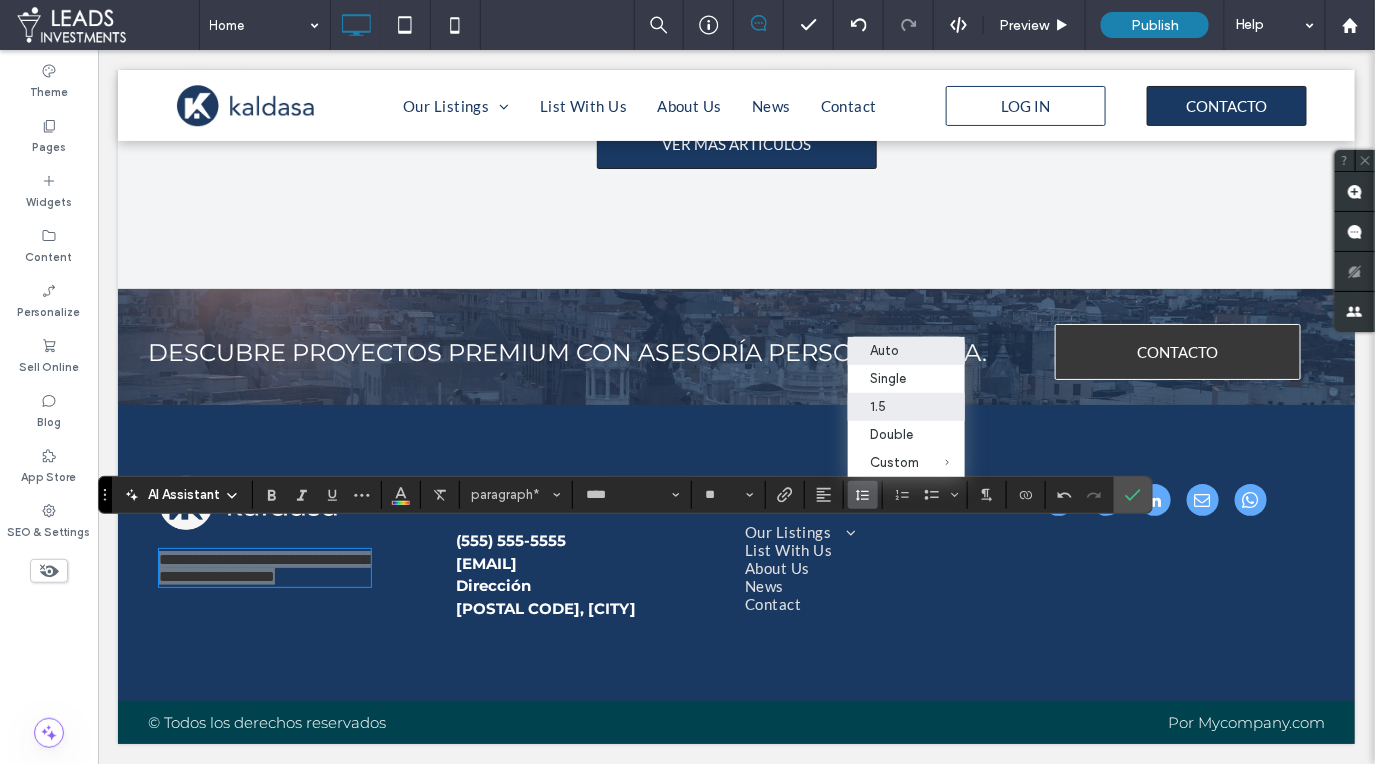 click on "1.5" at bounding box center [894, 406] 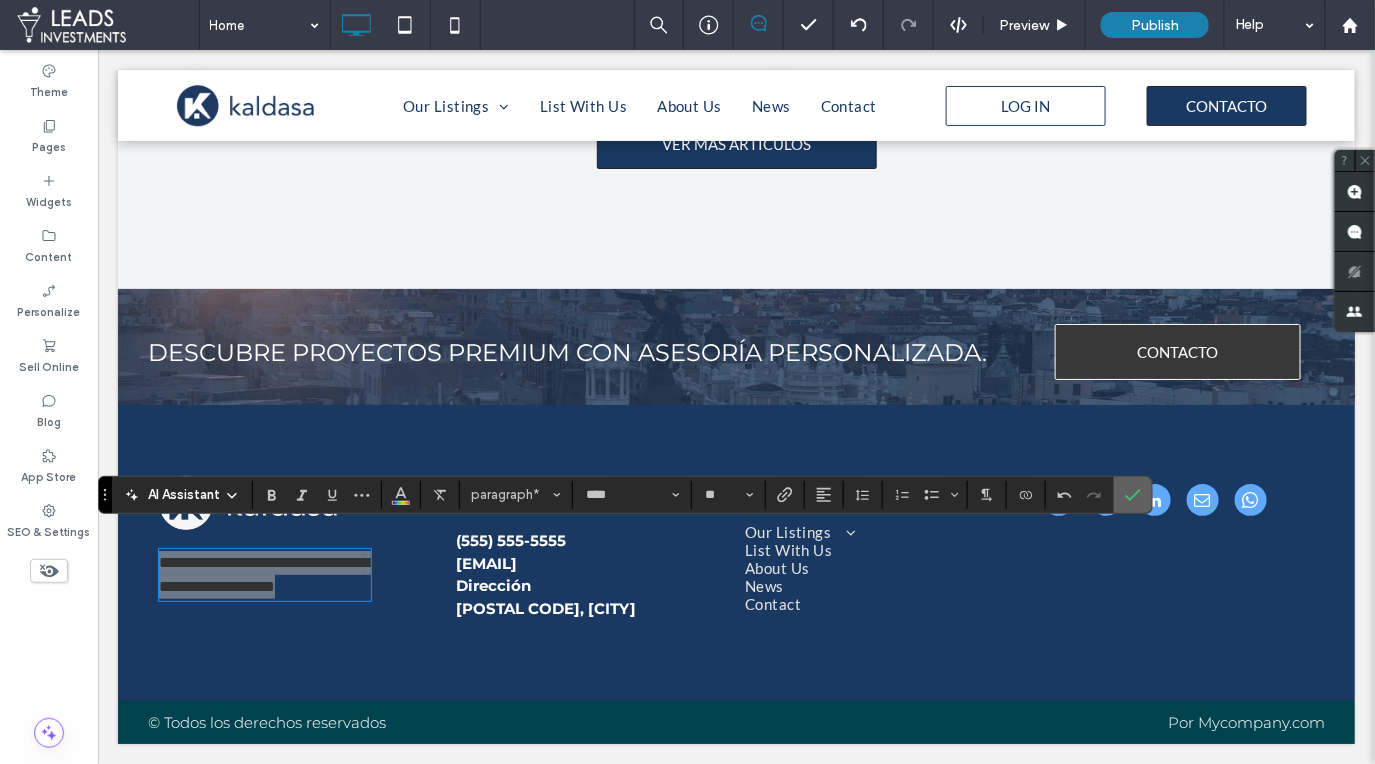 drag, startPoint x: 1124, startPoint y: 495, endPoint x: 882, endPoint y: 526, distance: 243.97746 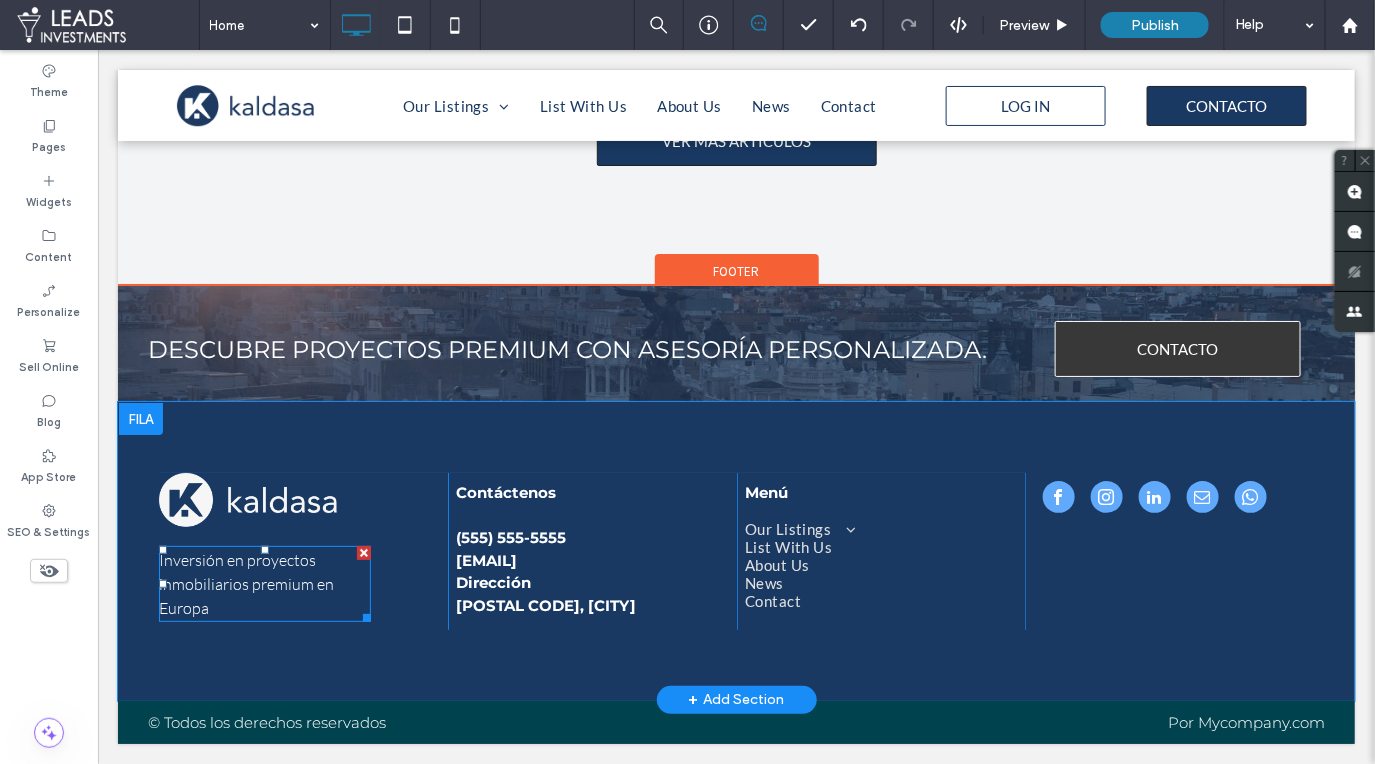 click on "Inversión en proyectos inmobiliarios premium en Europa ﻿" at bounding box center [264, 583] 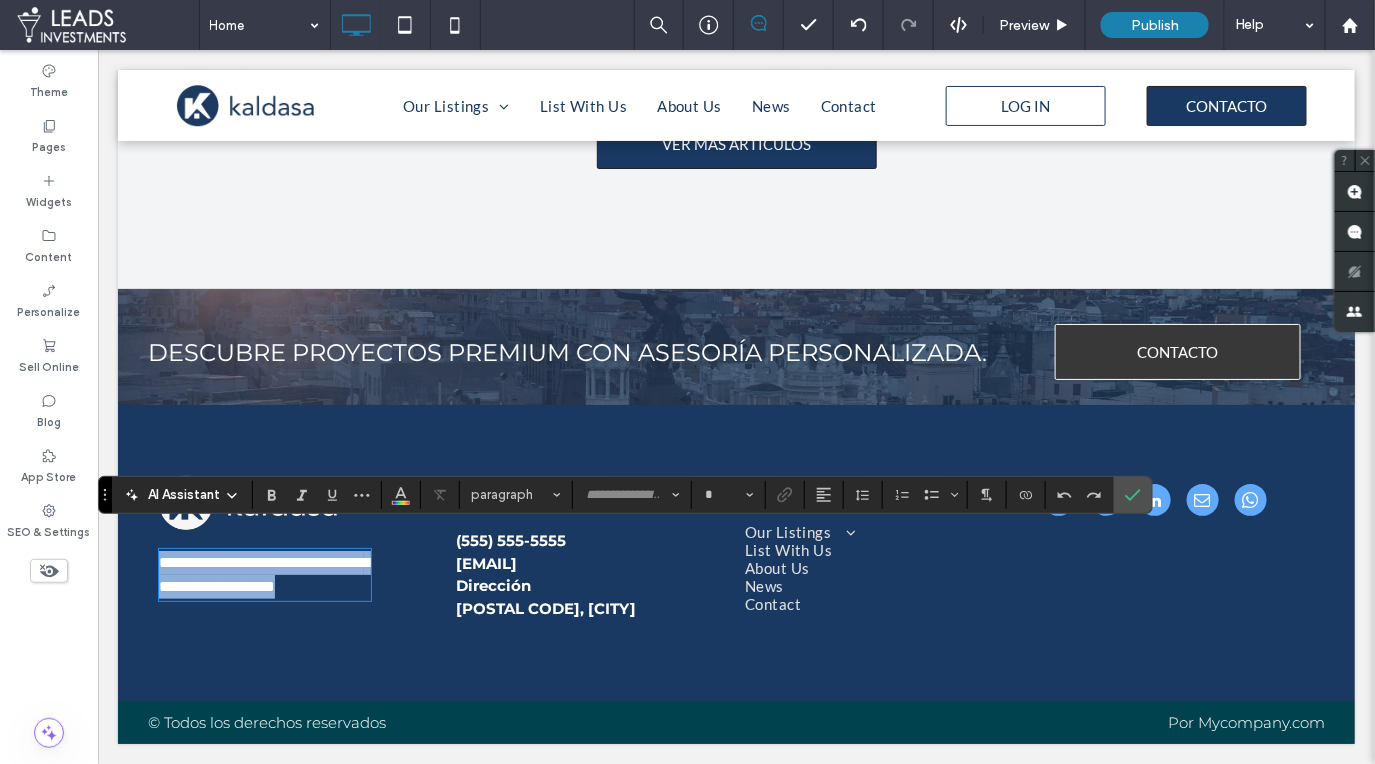 type on "****" 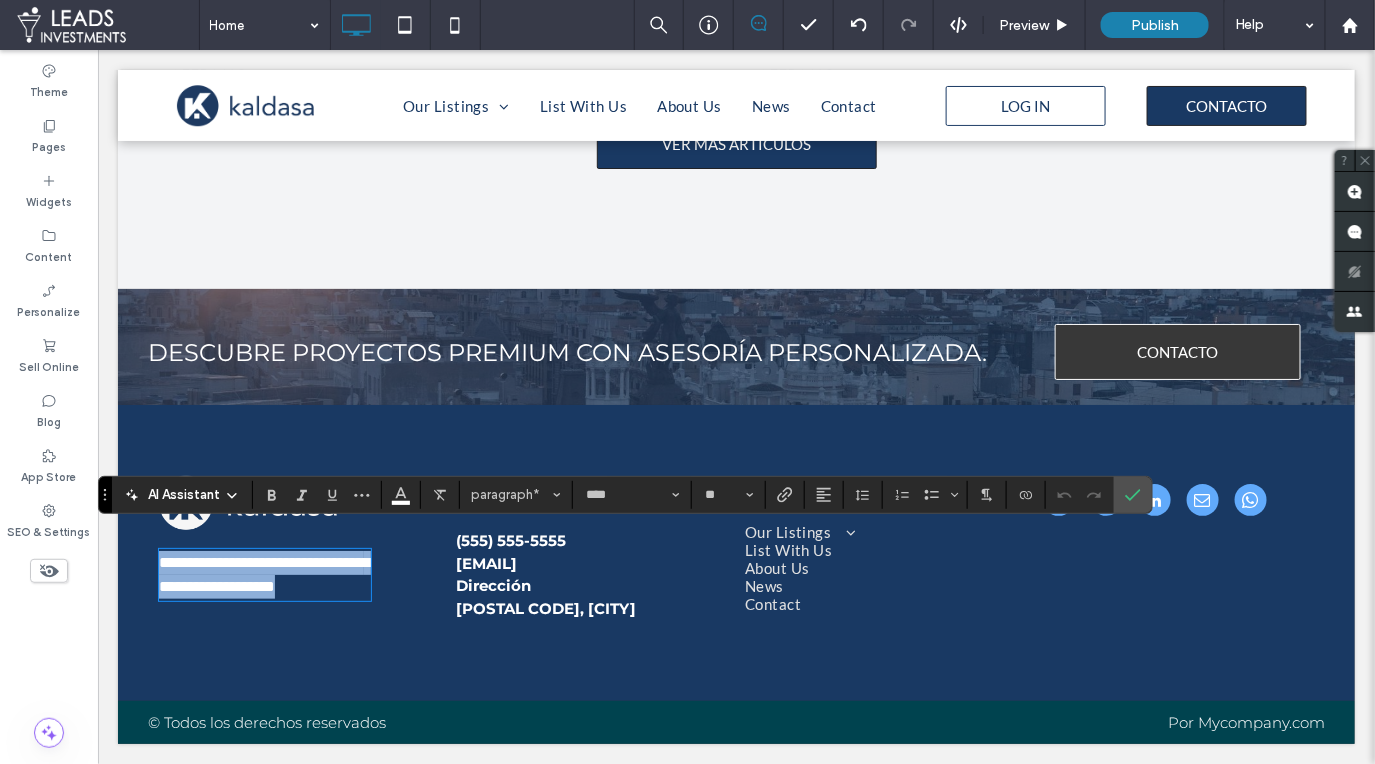 click on "**********" at bounding box center [264, 574] 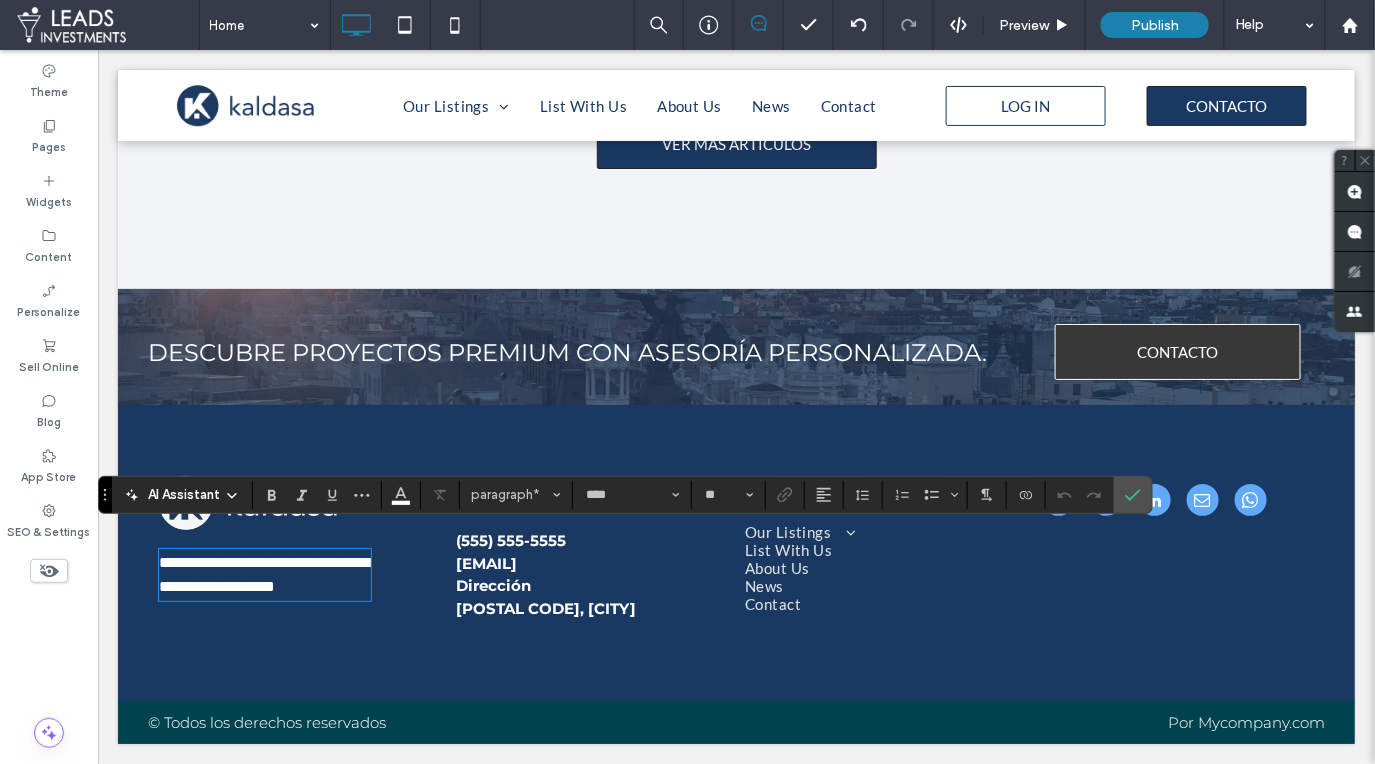 type 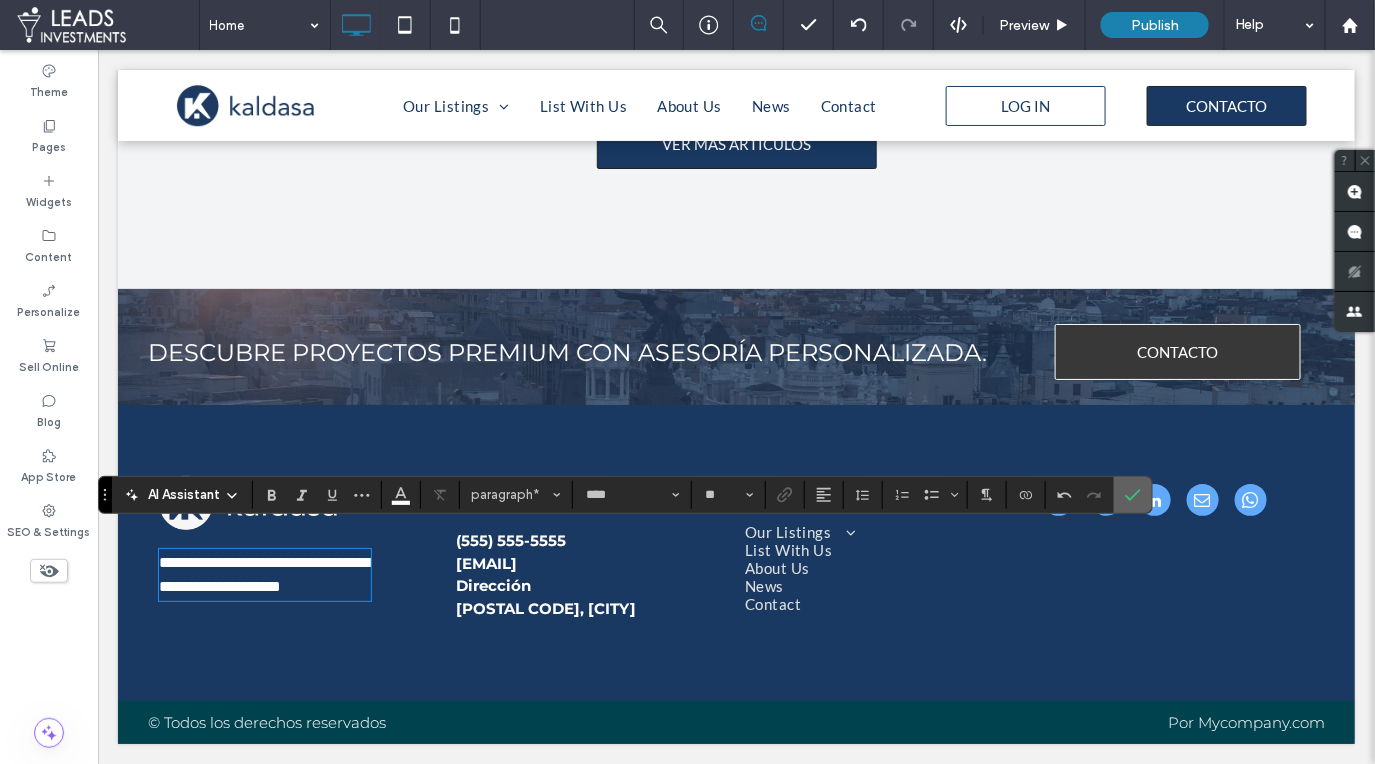 click 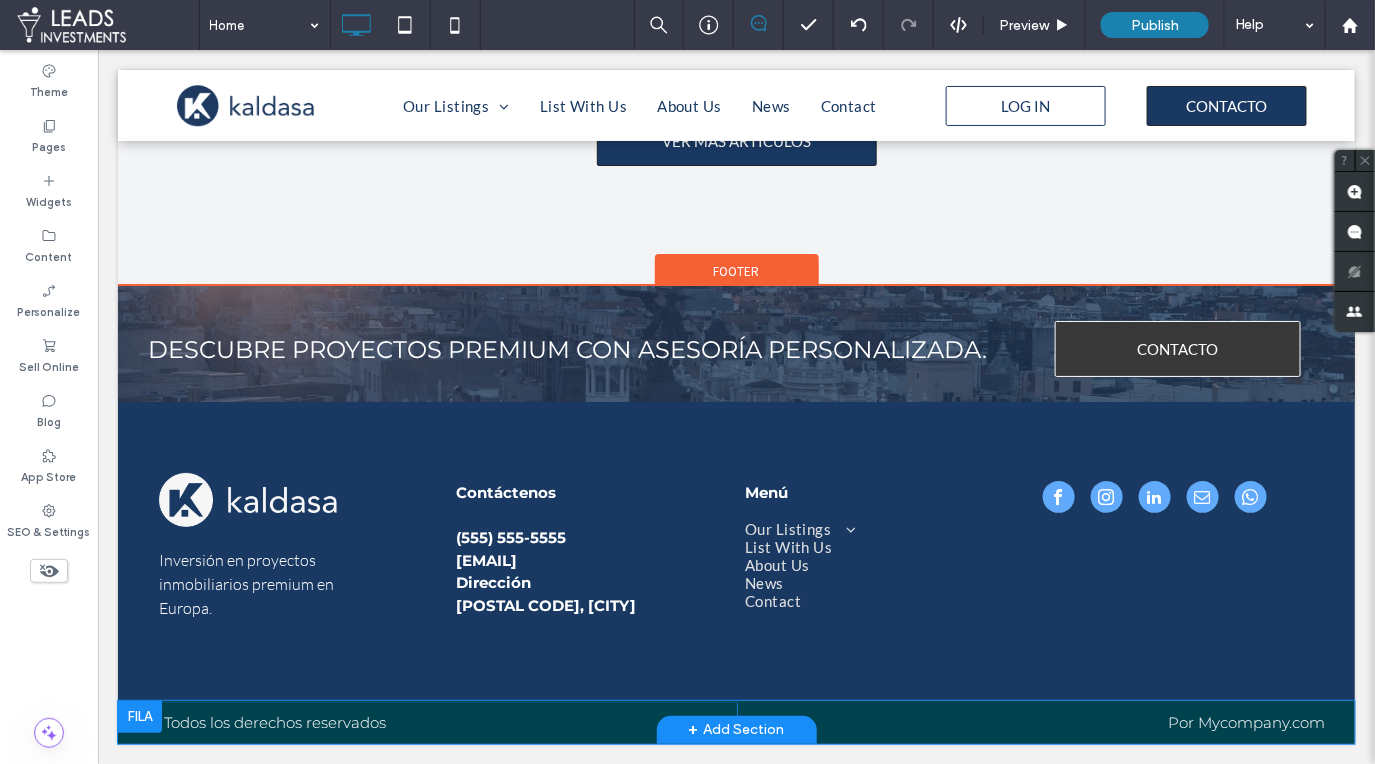 click at bounding box center [139, 716] 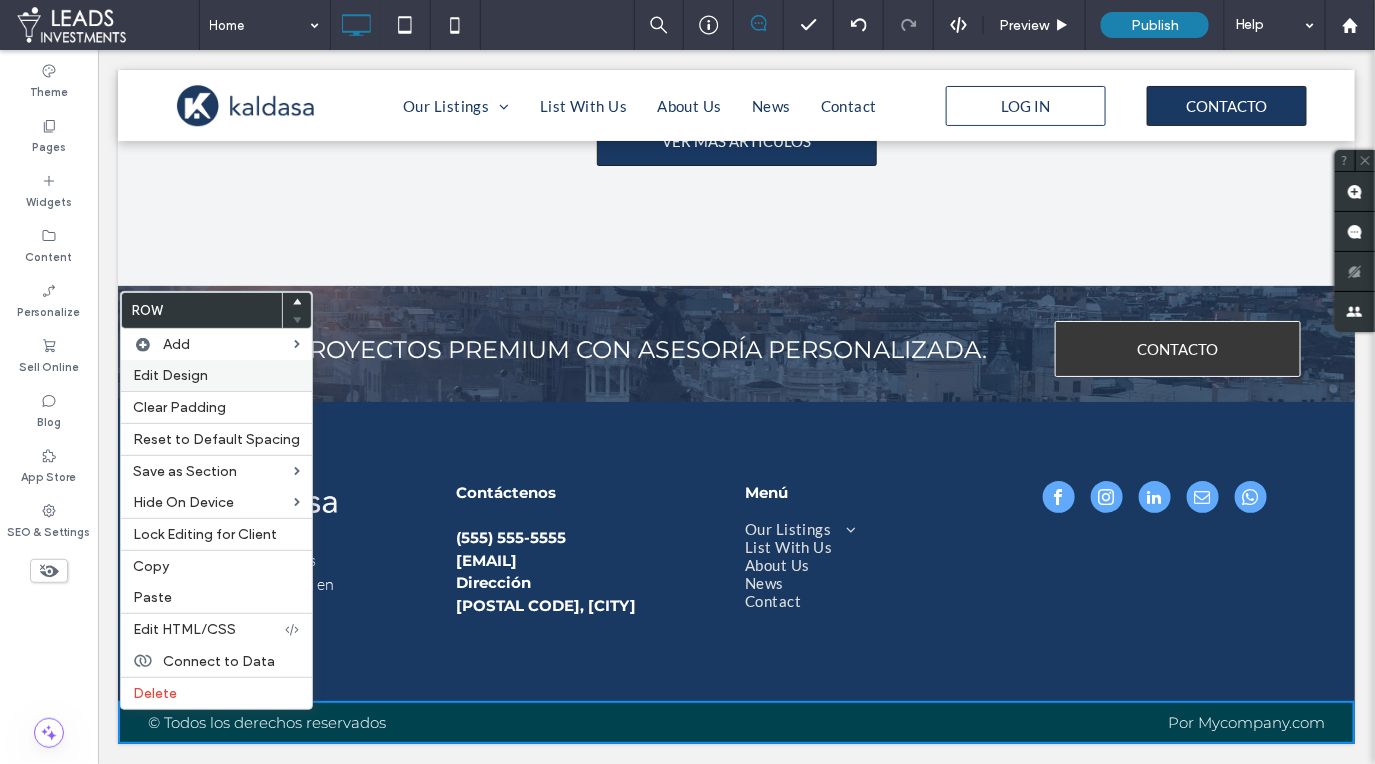 click on "Edit Design" at bounding box center [170, 375] 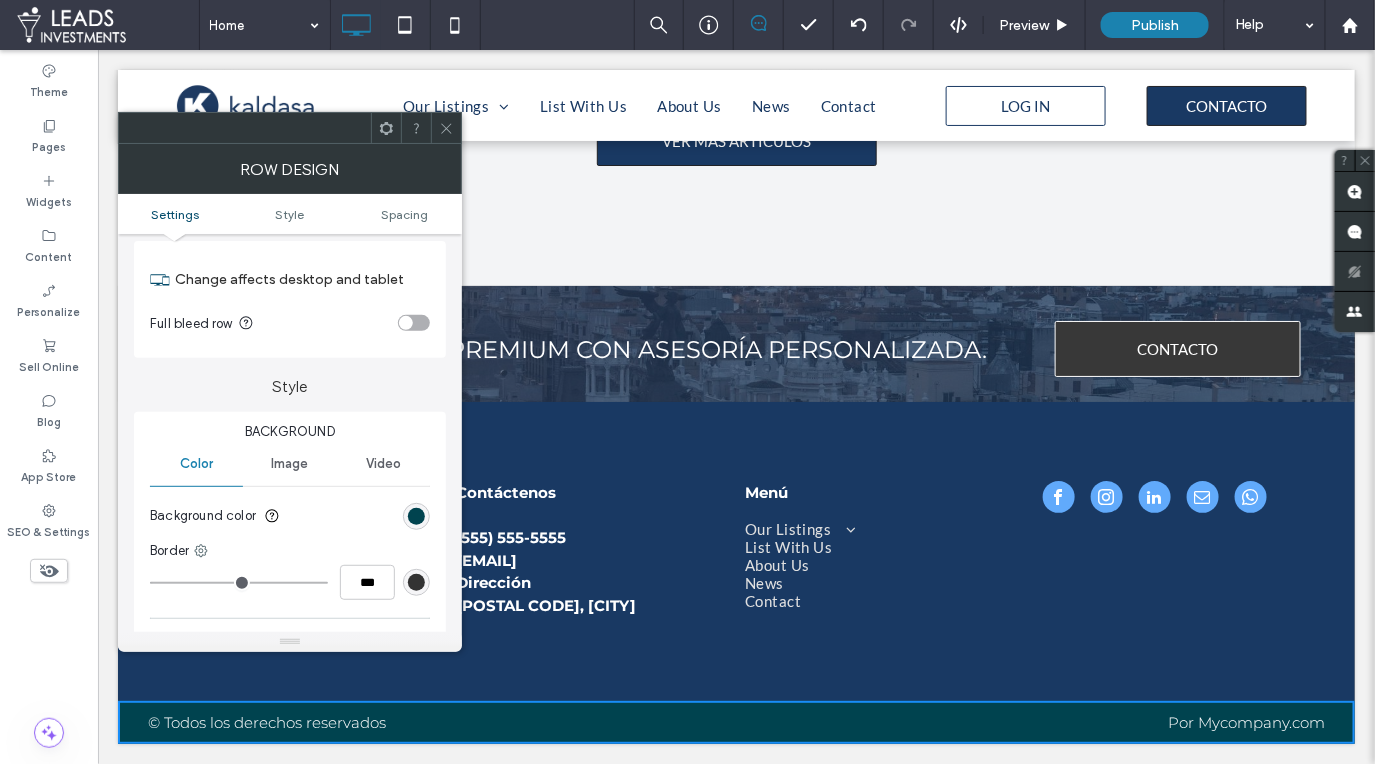 scroll, scrollTop: 90, scrollLeft: 0, axis: vertical 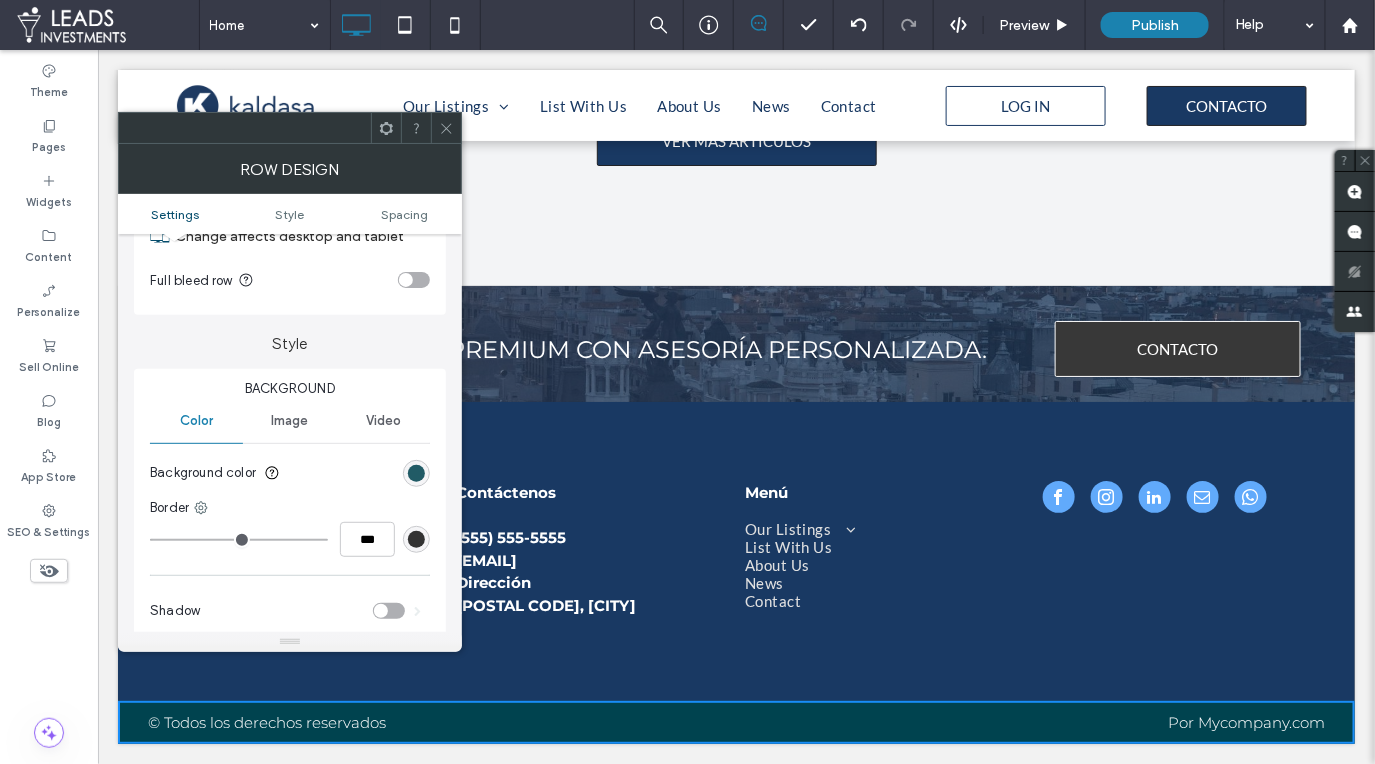 click at bounding box center [416, 473] 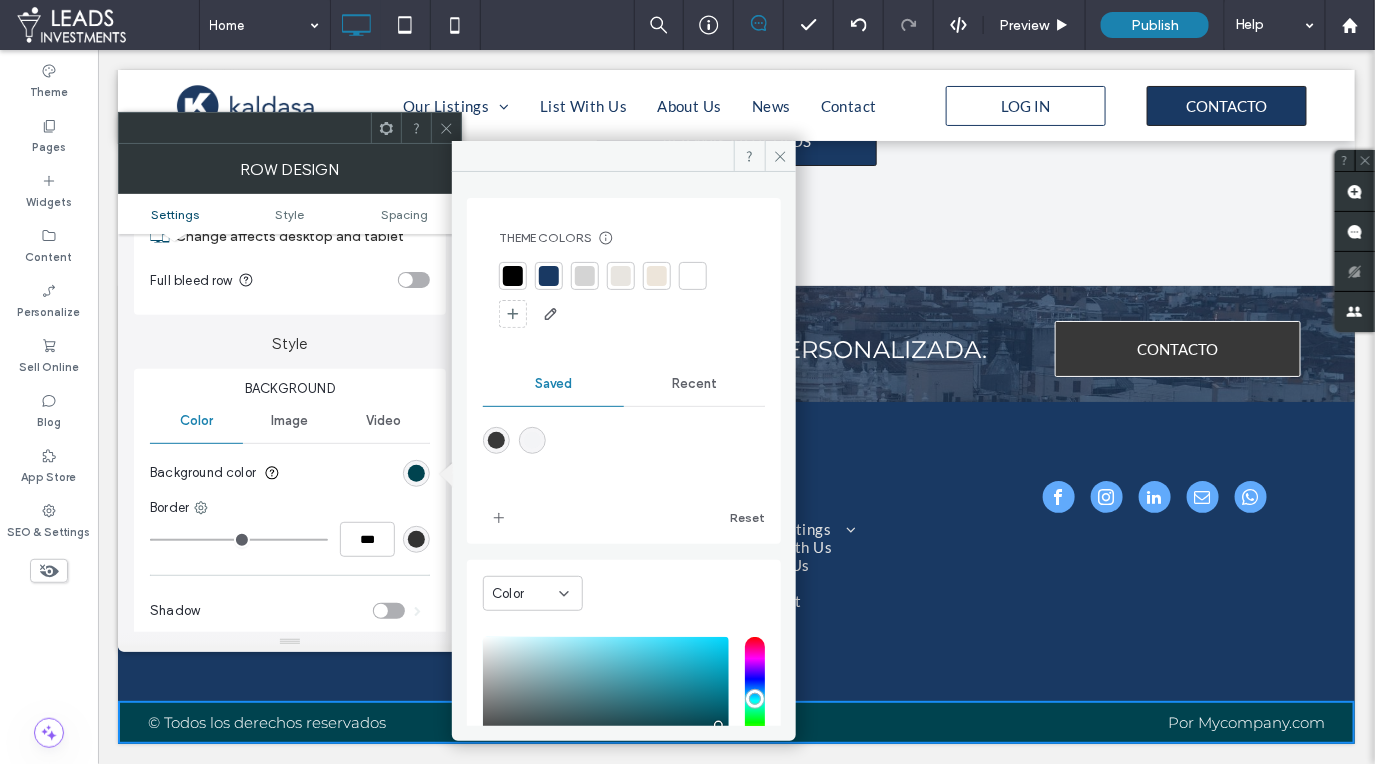click at bounding box center [513, 276] 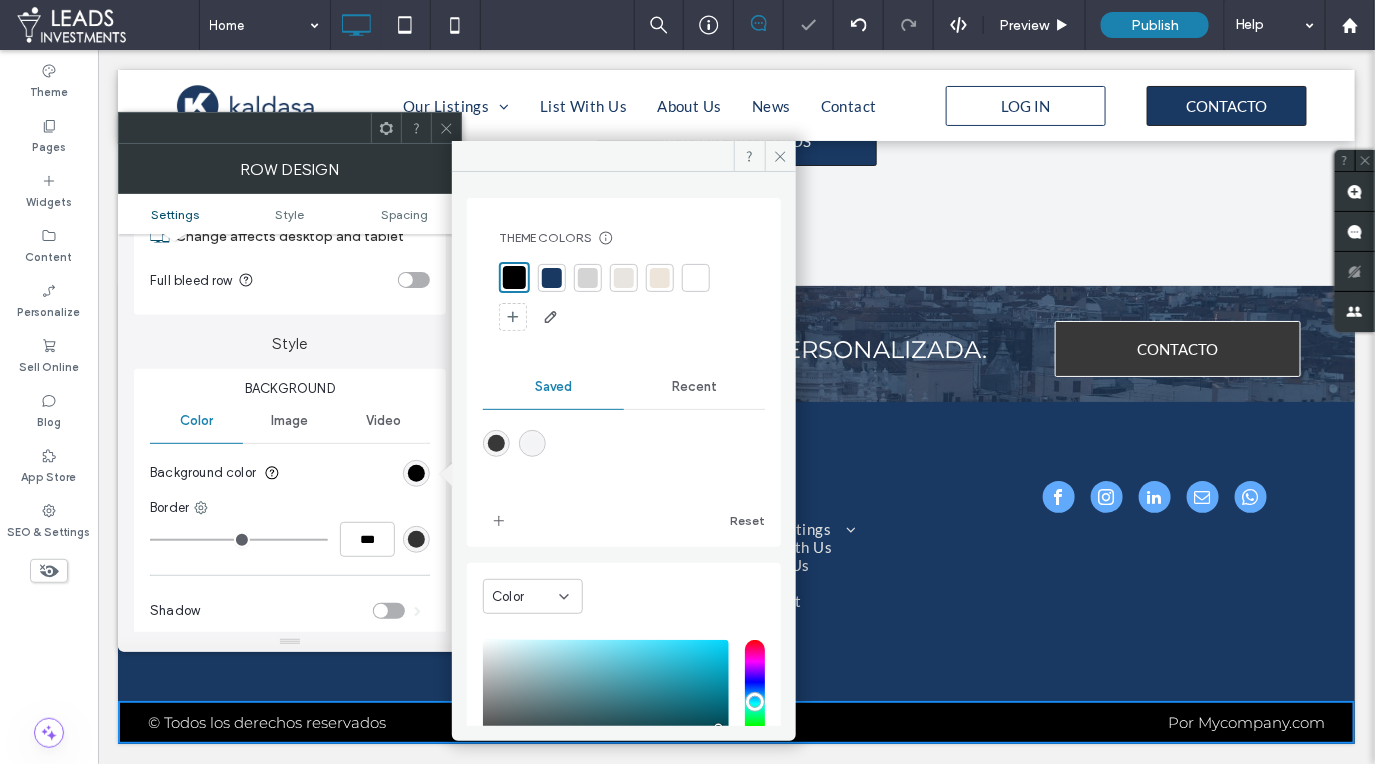 click at bounding box center [496, 443] 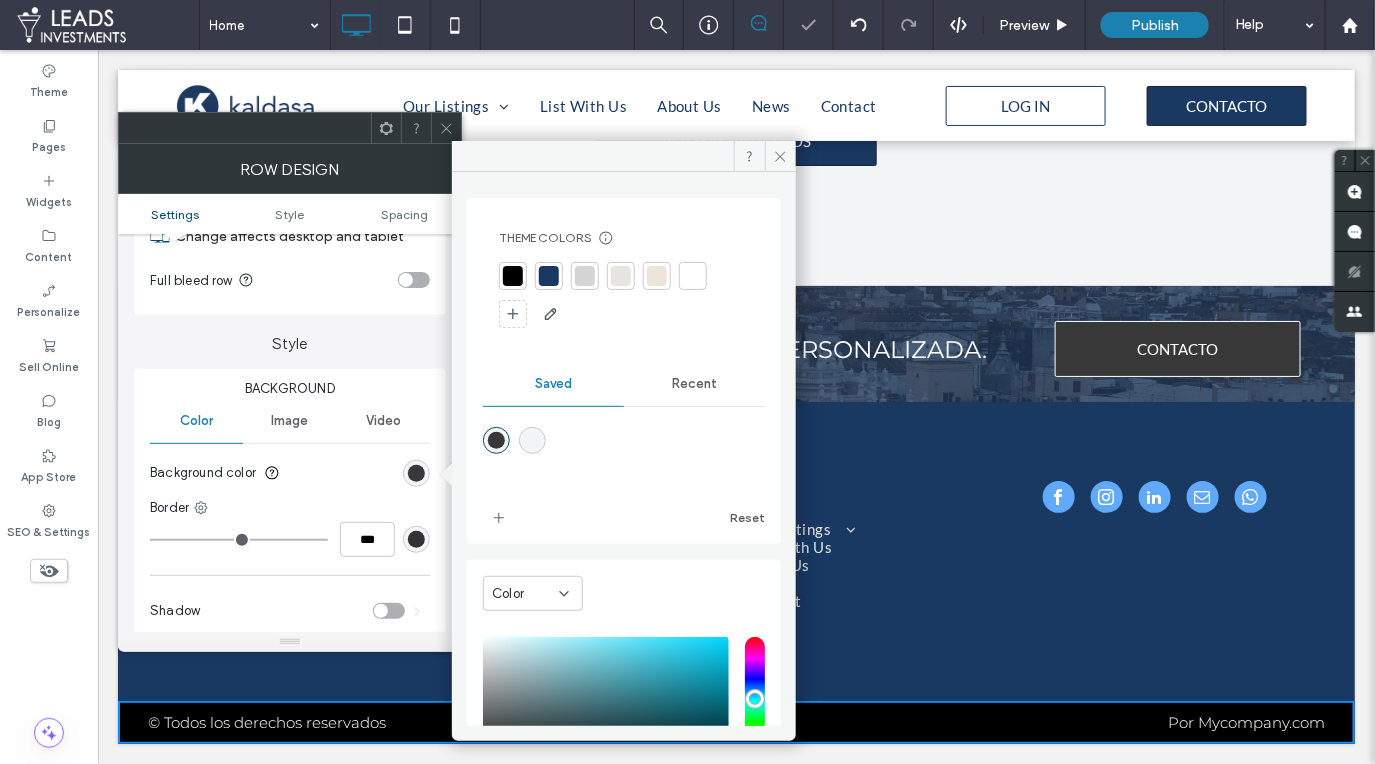 type on "*******" 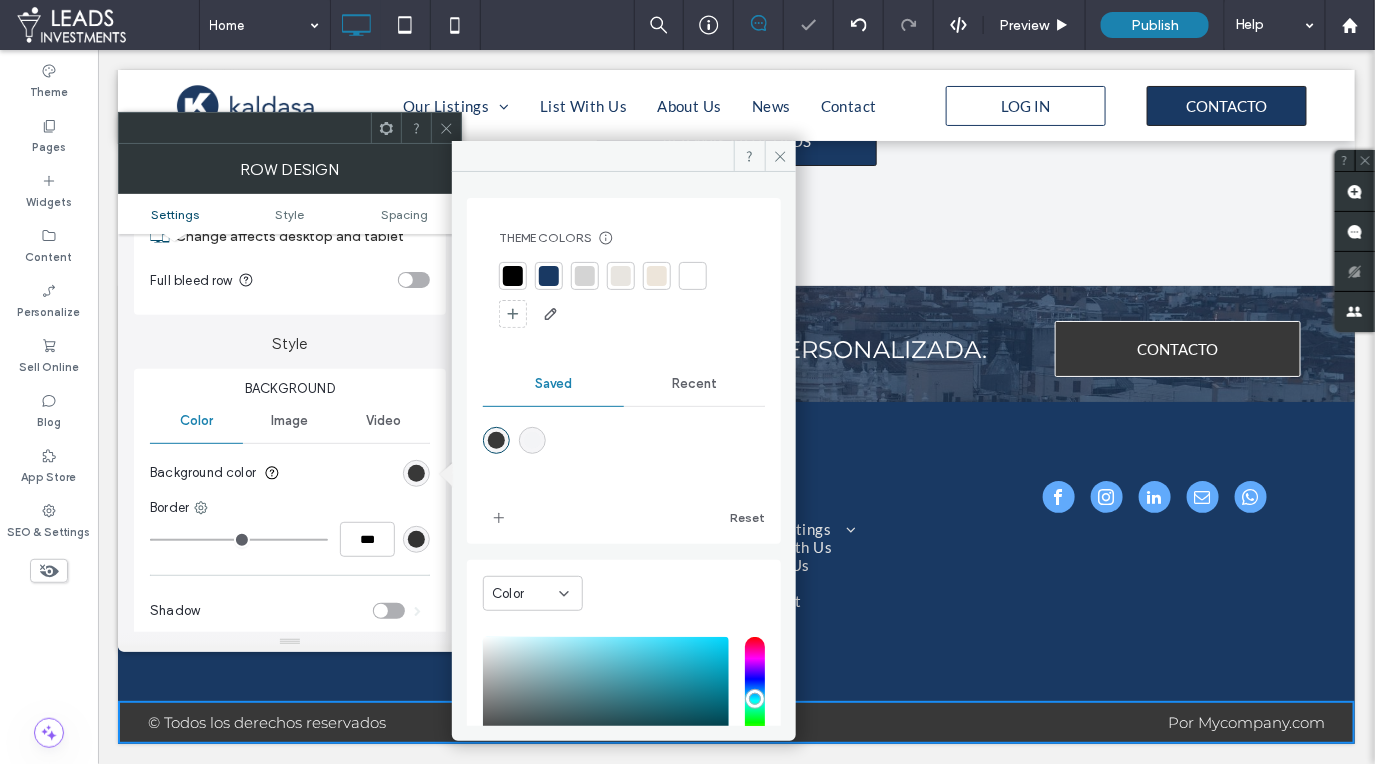 click at bounding box center (549, 276) 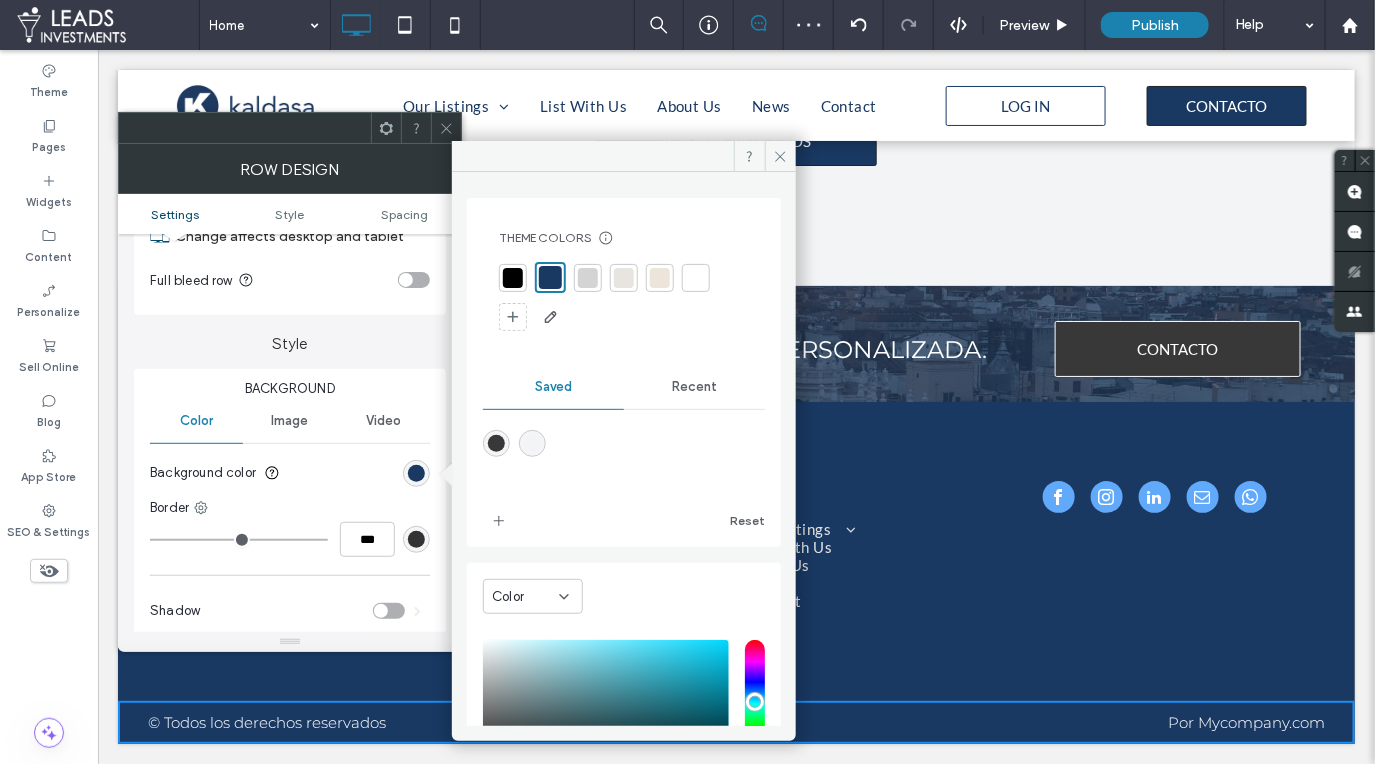 click at bounding box center [588, 278] 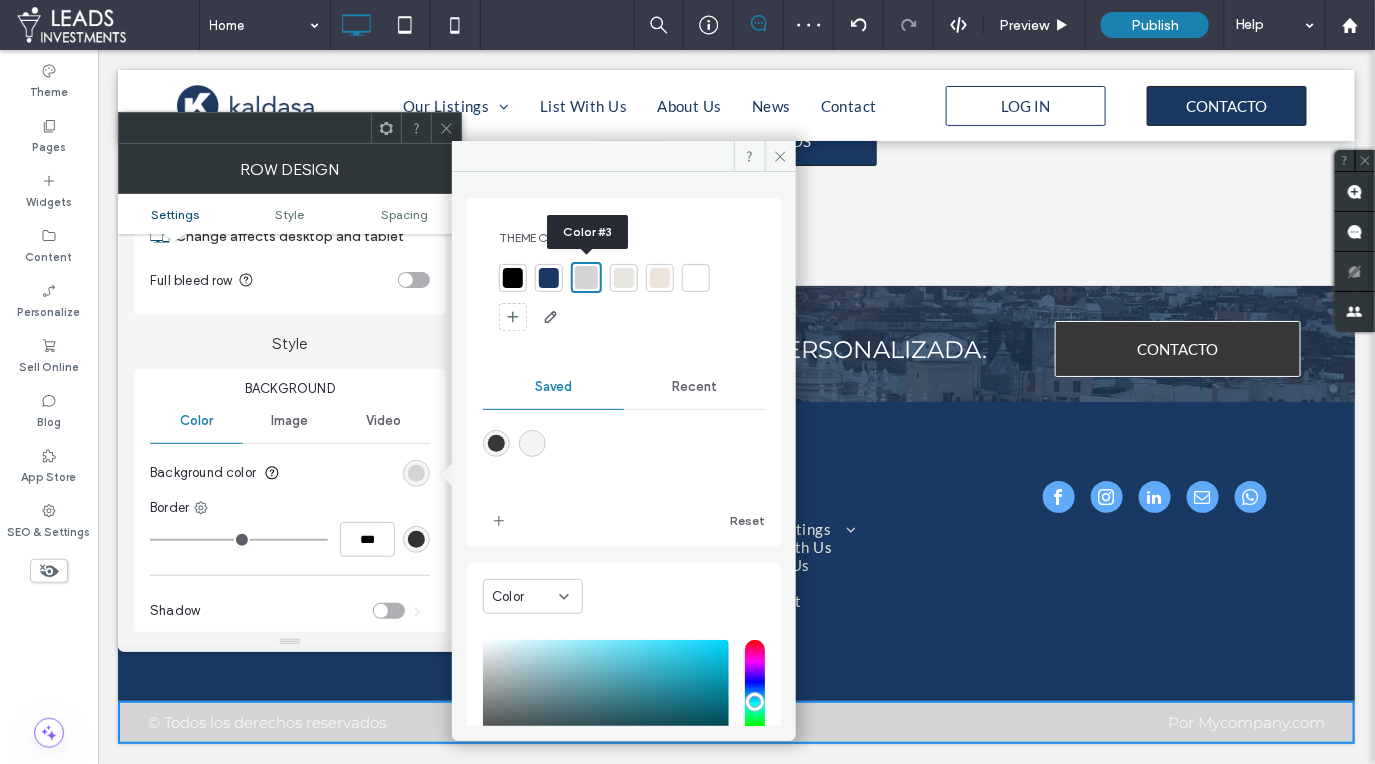 click at bounding box center [624, 278] 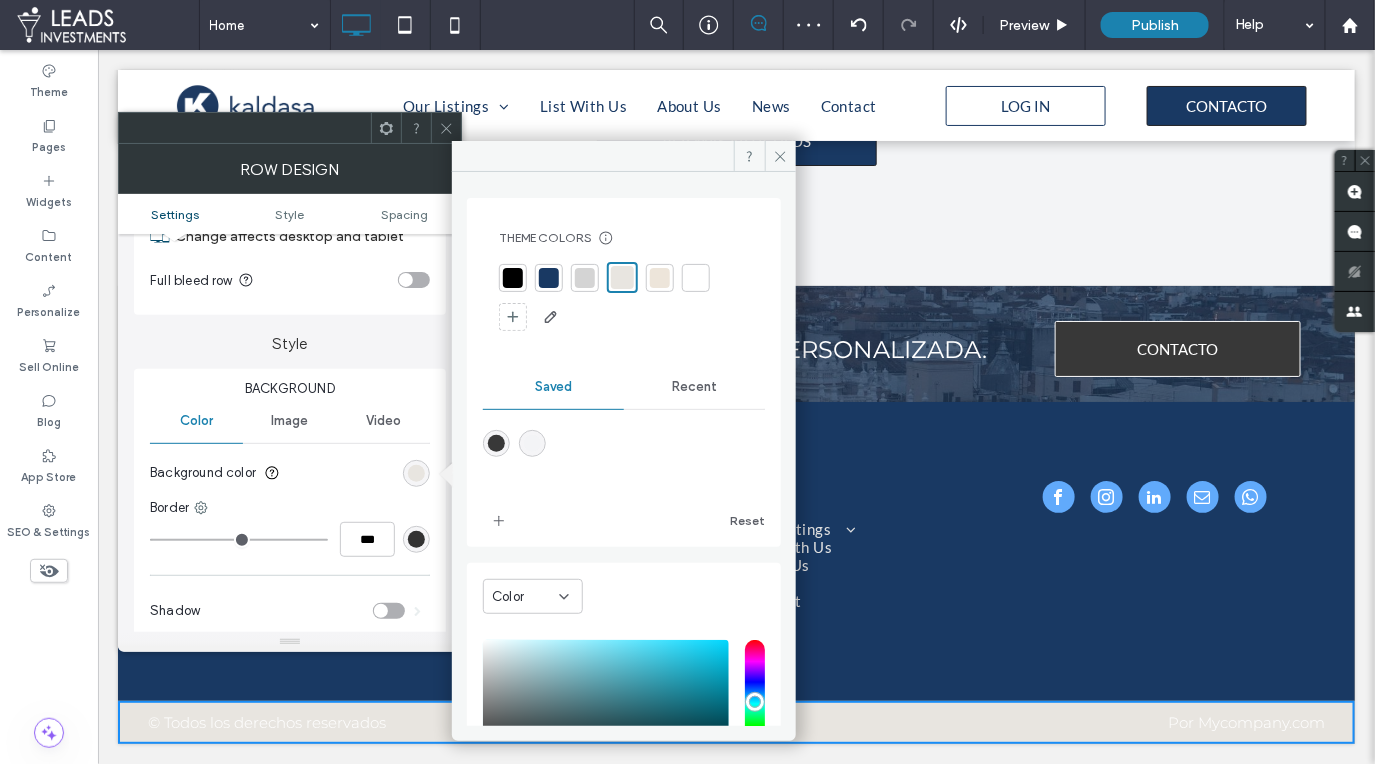 click at bounding box center [513, 278] 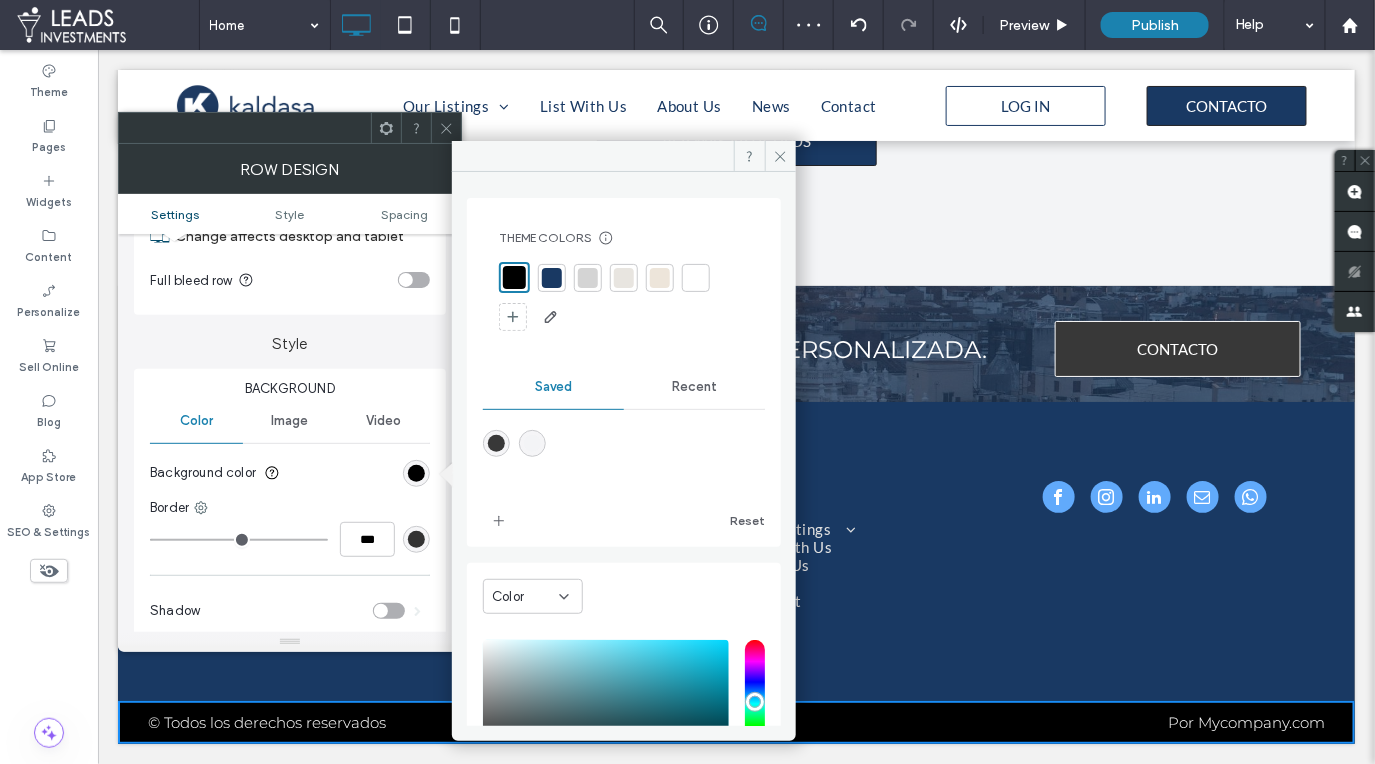 click at bounding box center (552, 278) 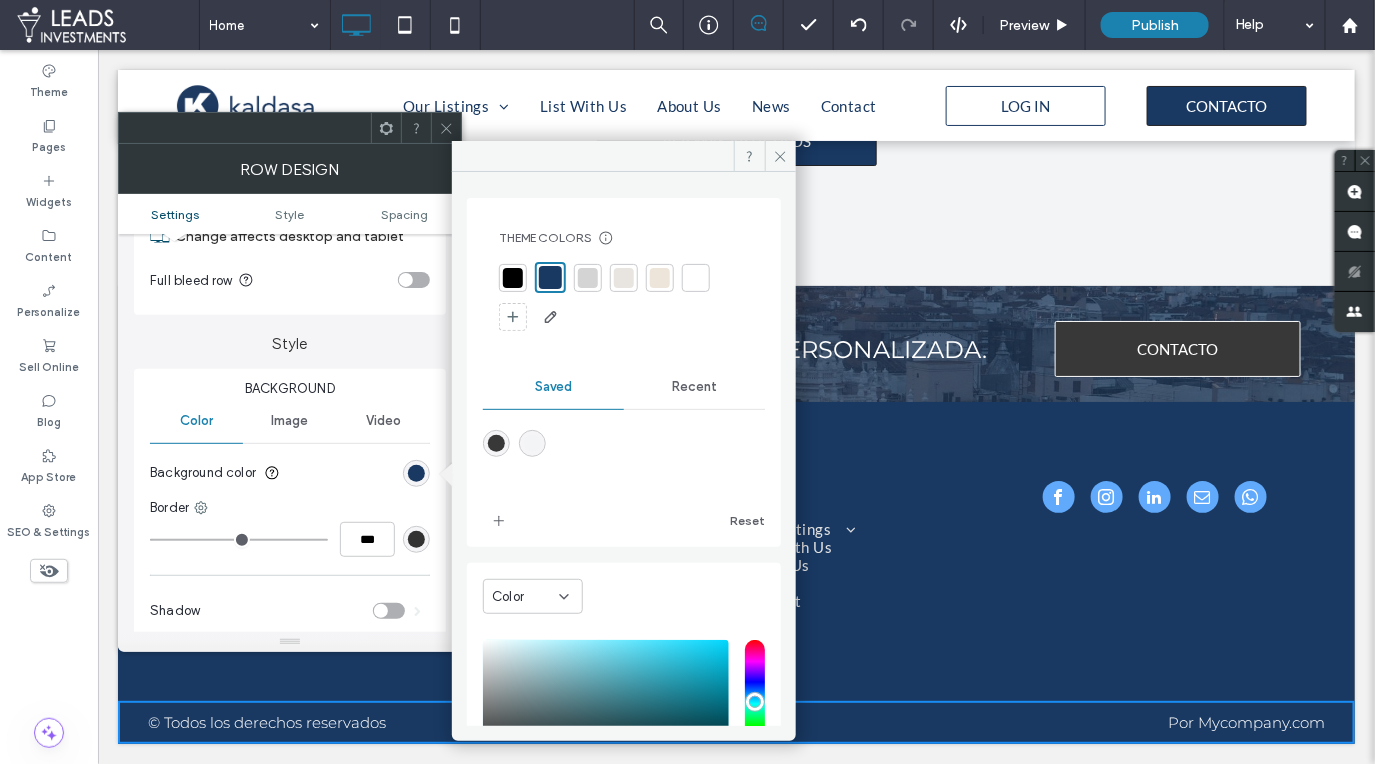 click at bounding box center [513, 278] 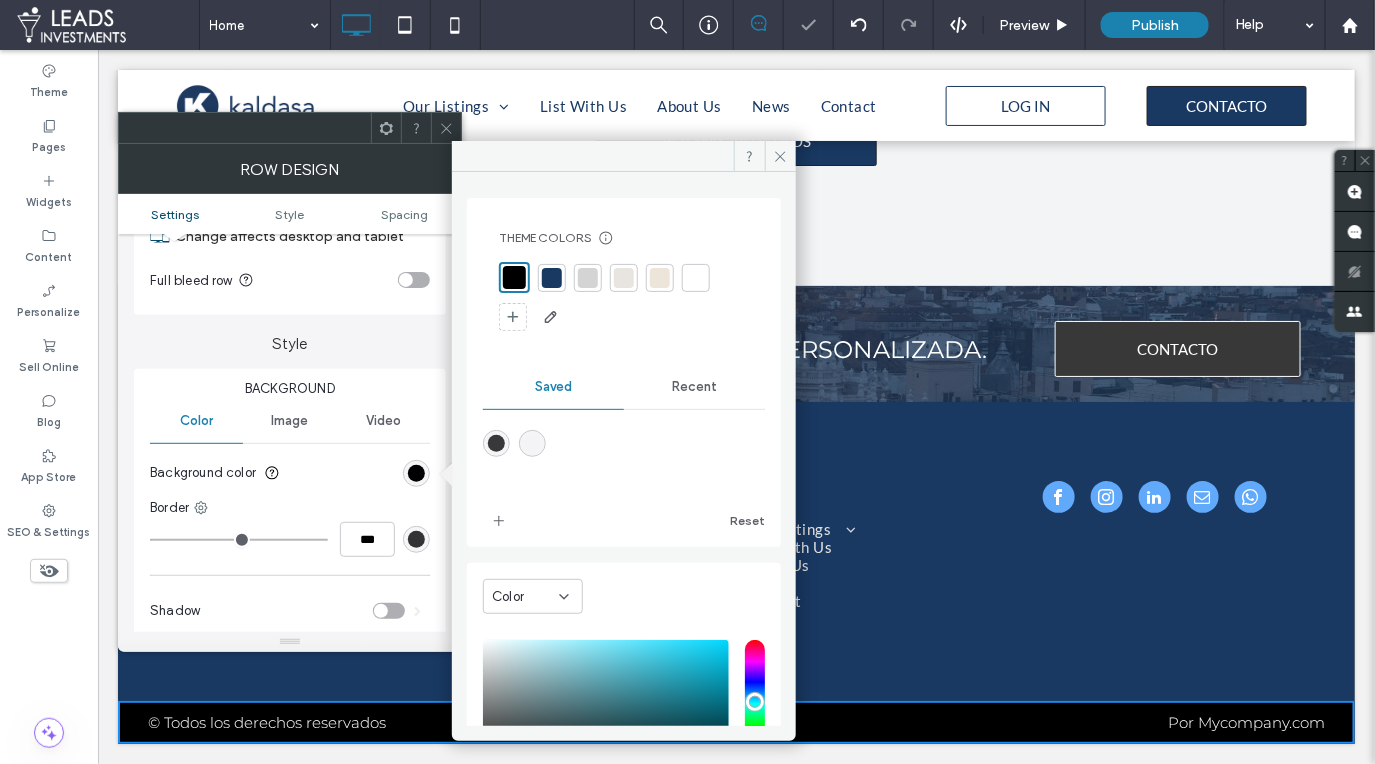 click at bounding box center (496, 443) 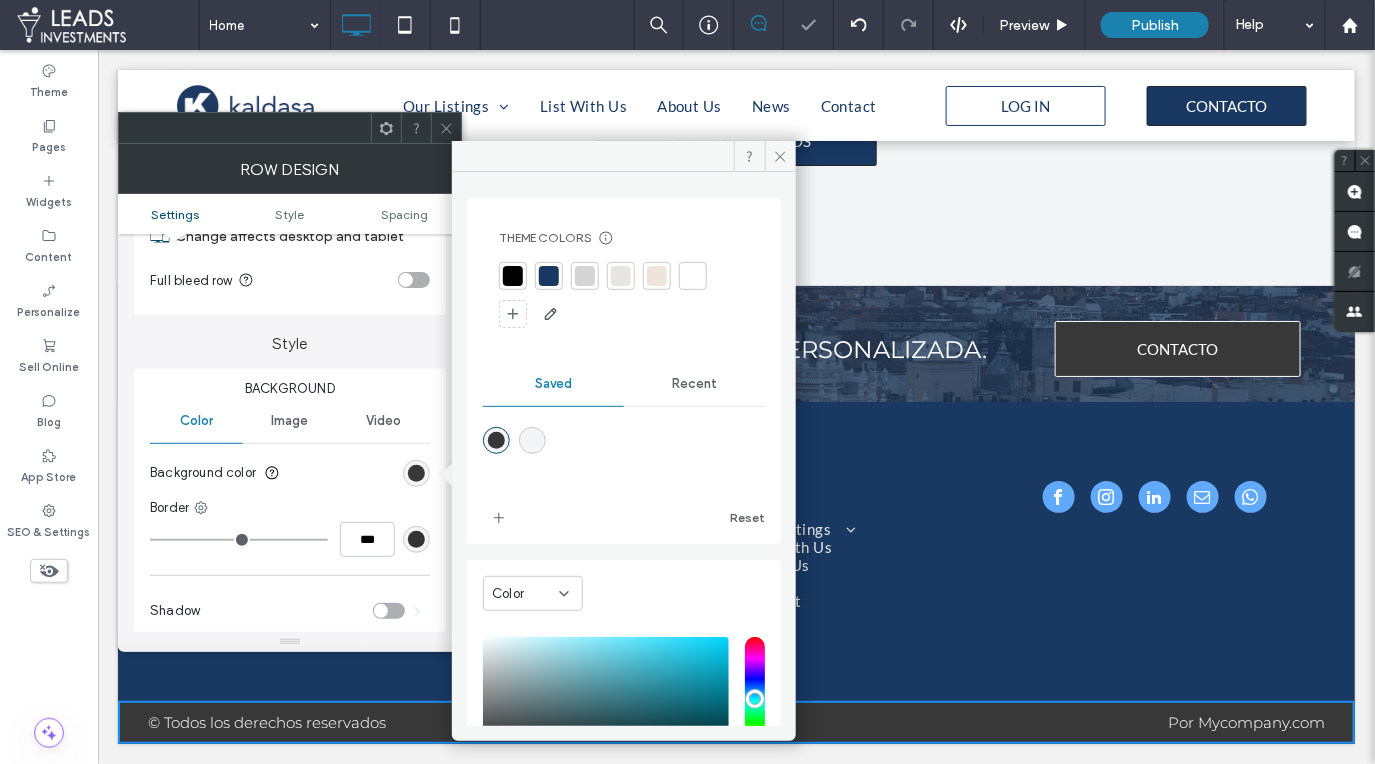 drag, startPoint x: 443, startPoint y: 125, endPoint x: 765, endPoint y: 217, distance: 334.88504 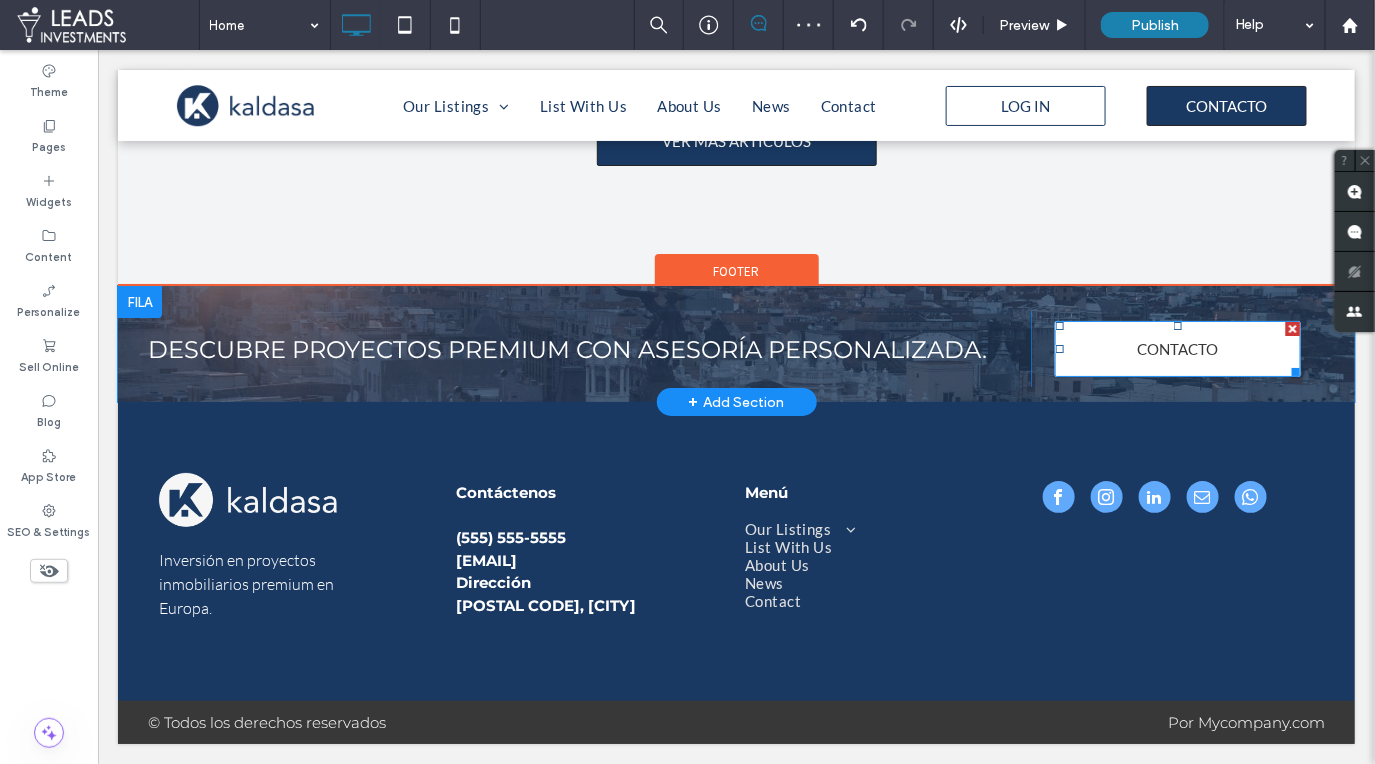 click on "CONTACTO" at bounding box center (1177, 348) 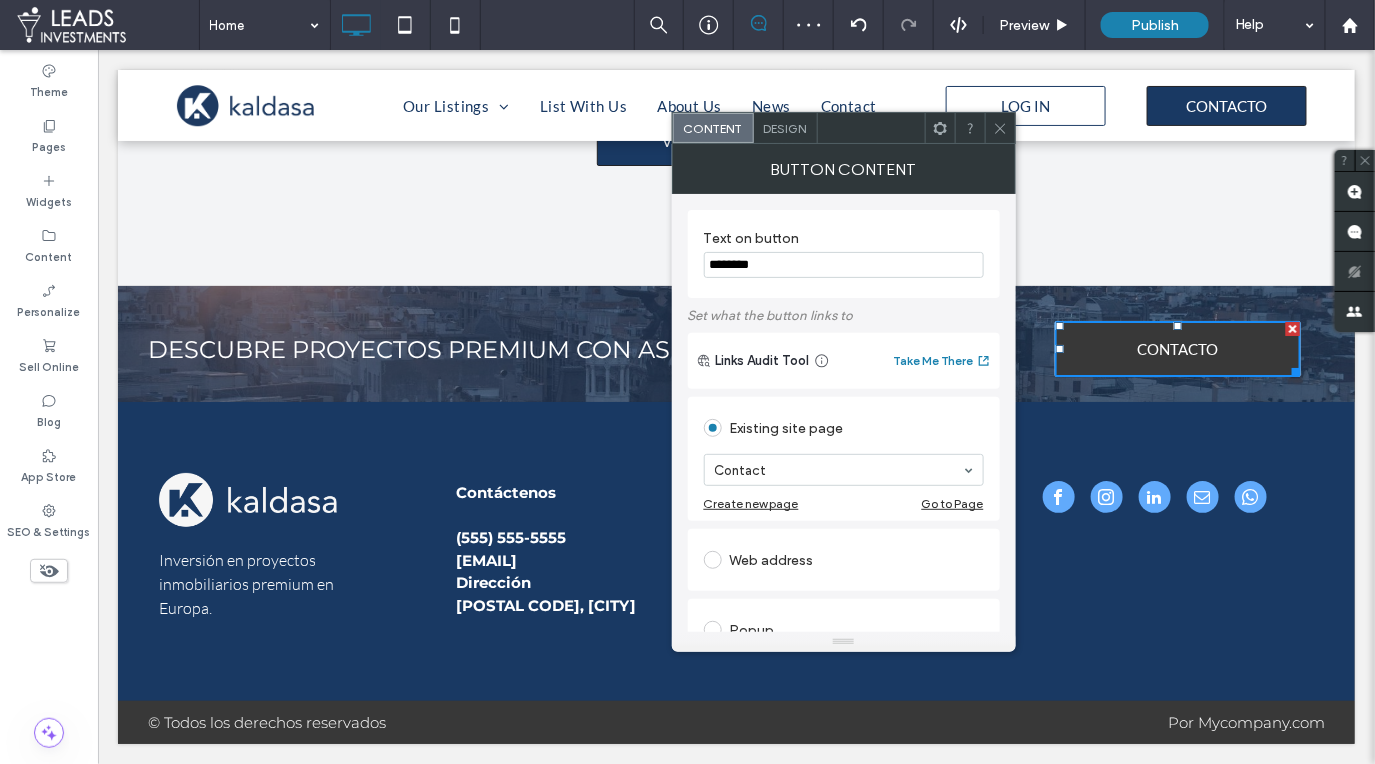 click on "Design" at bounding box center [785, 128] 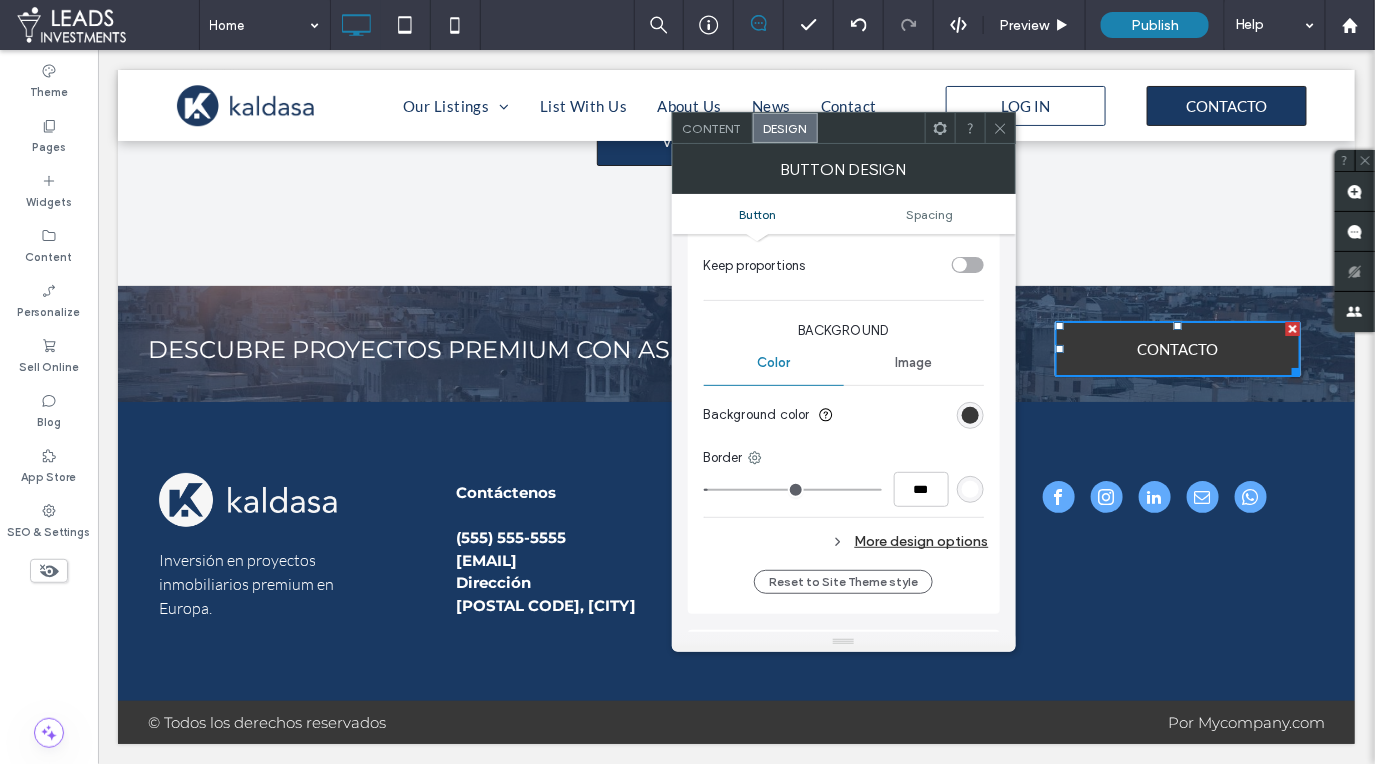 scroll, scrollTop: 415, scrollLeft: 0, axis: vertical 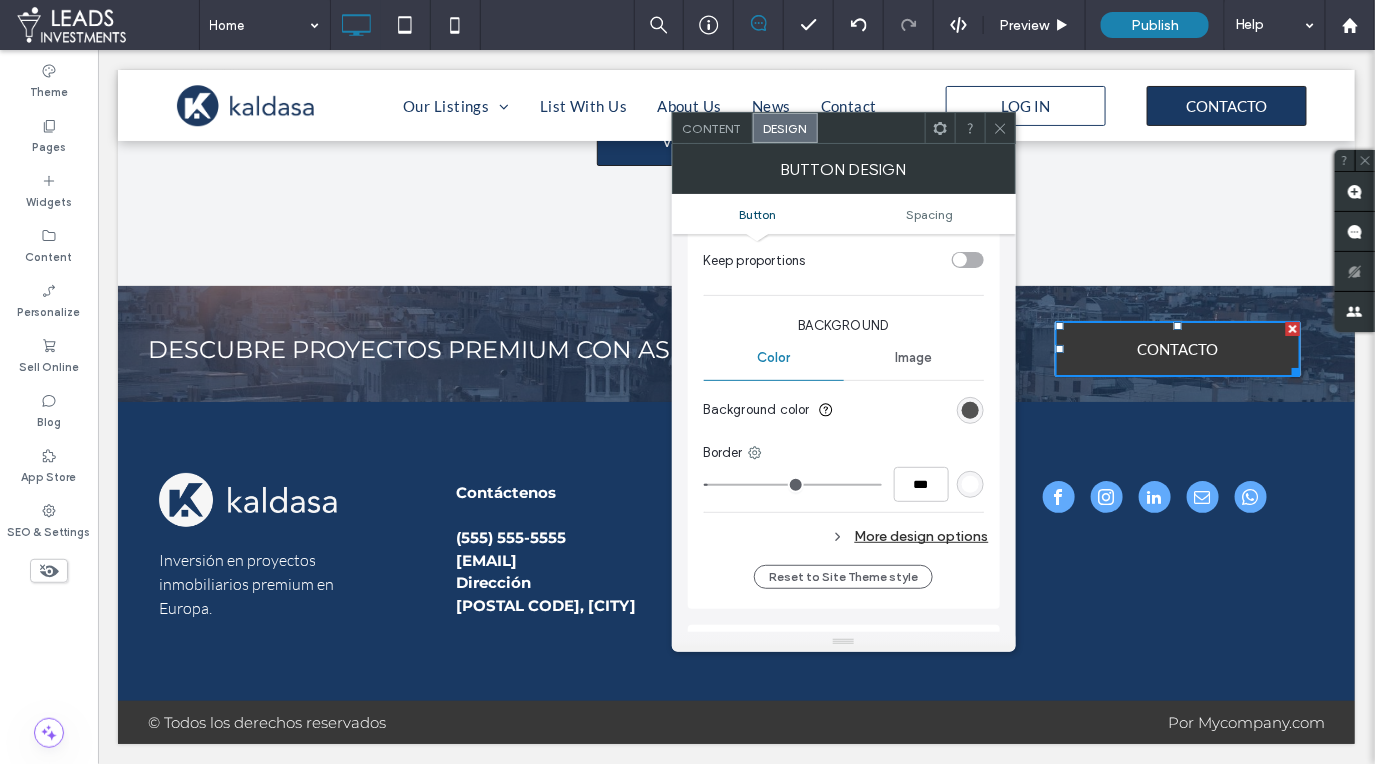 click at bounding box center [970, 410] 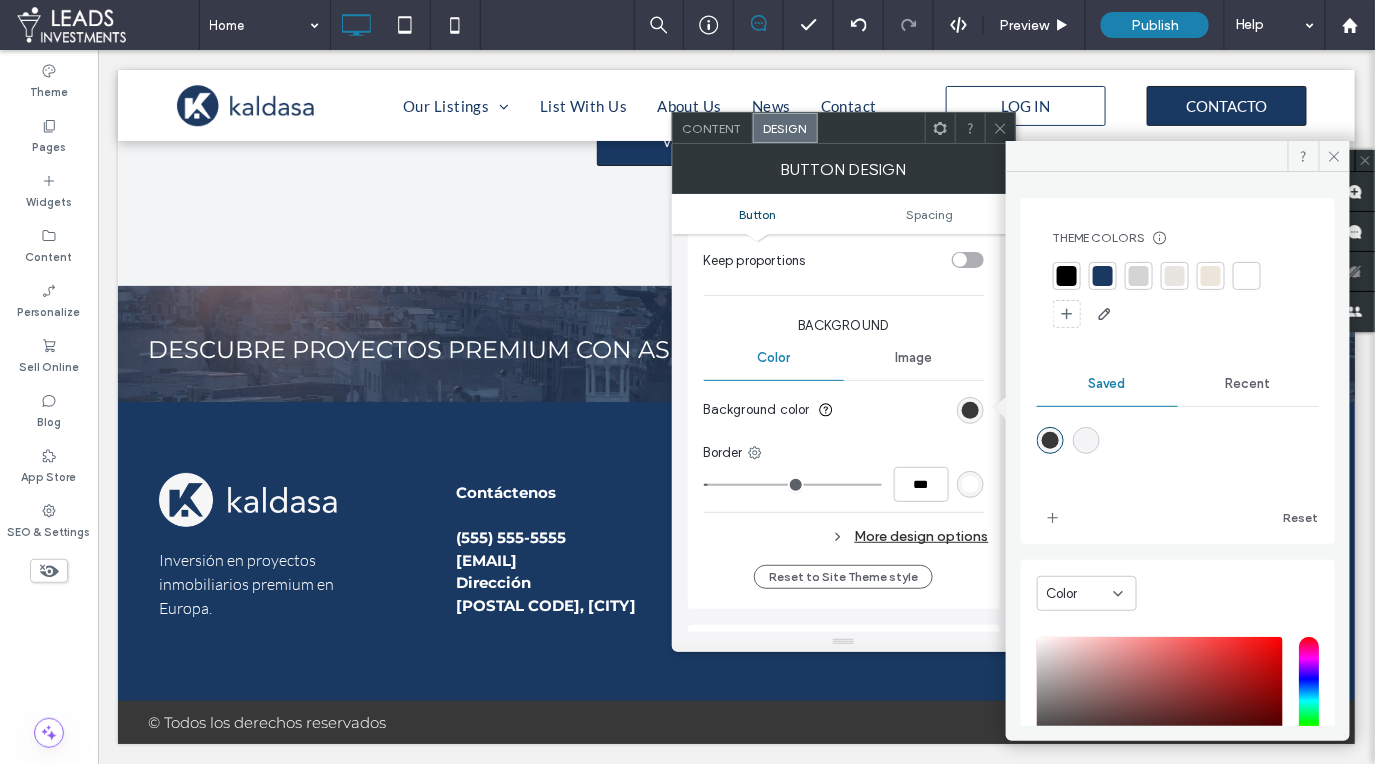 click on "Recent" at bounding box center [1248, 384] 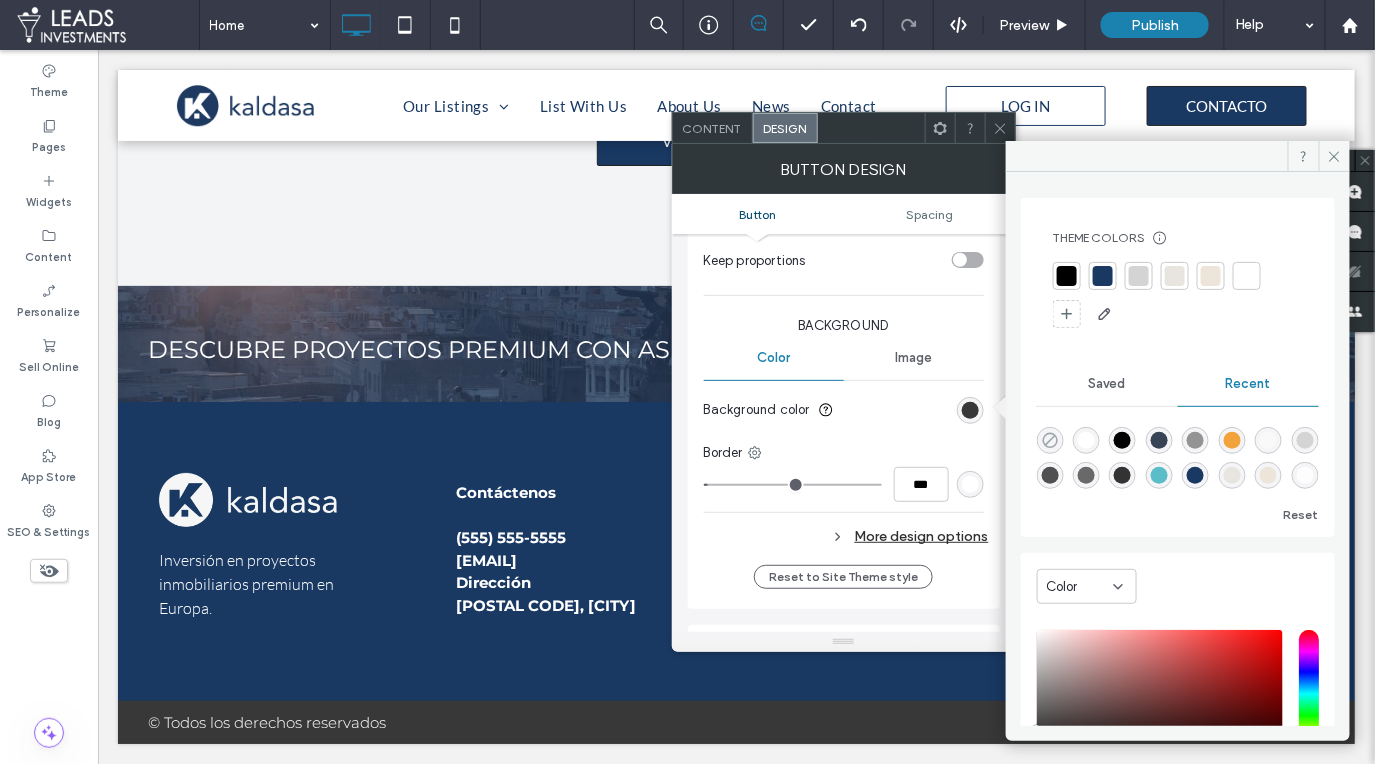 click 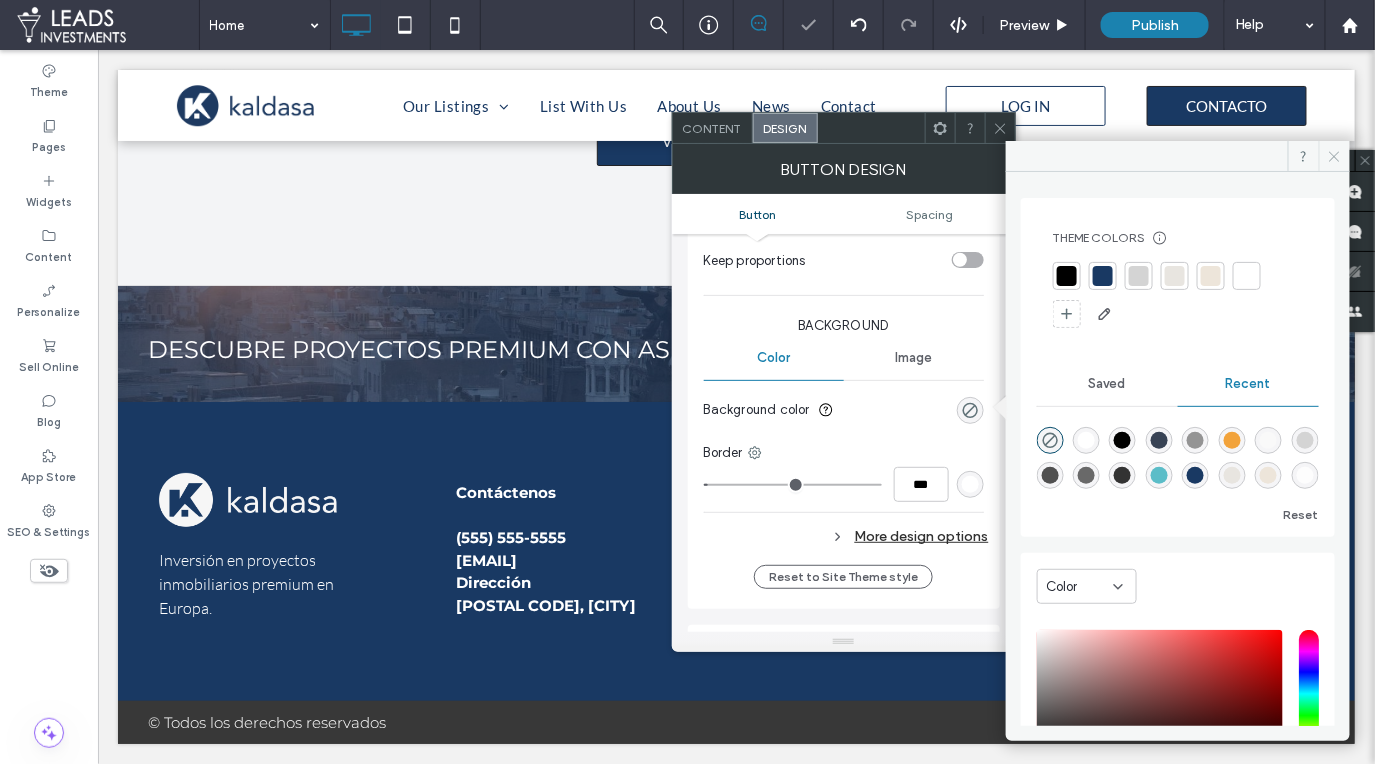click 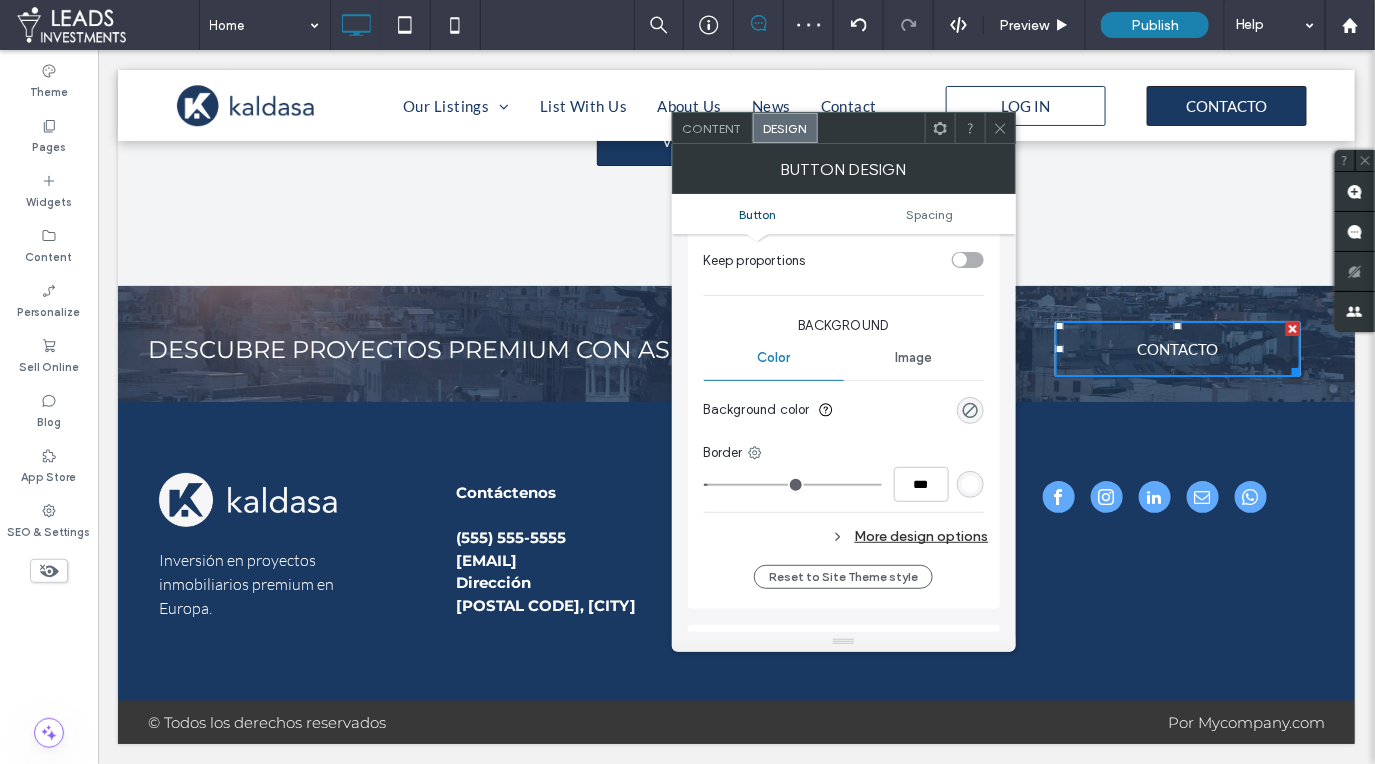 click 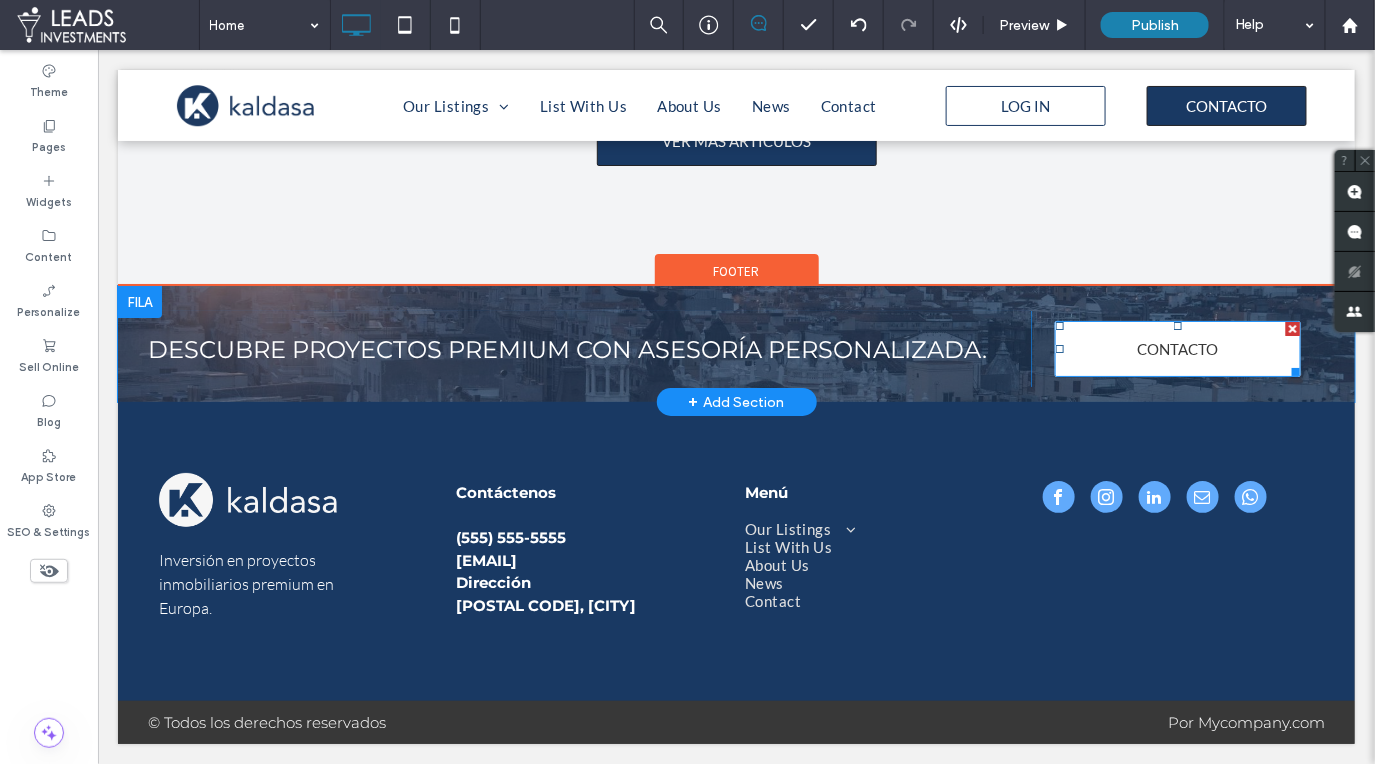 click on "CONTACTO" at bounding box center (1177, 348) 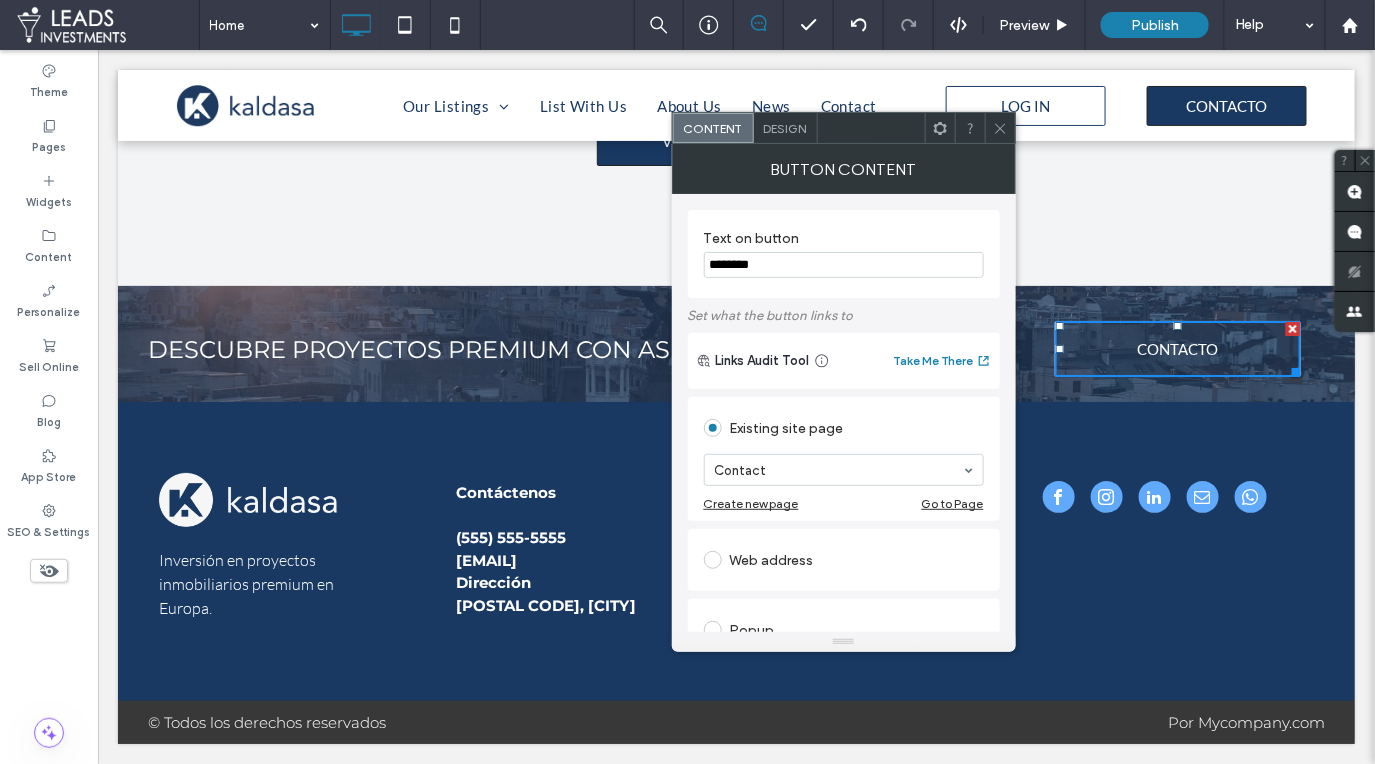 click on "Design" at bounding box center (785, 128) 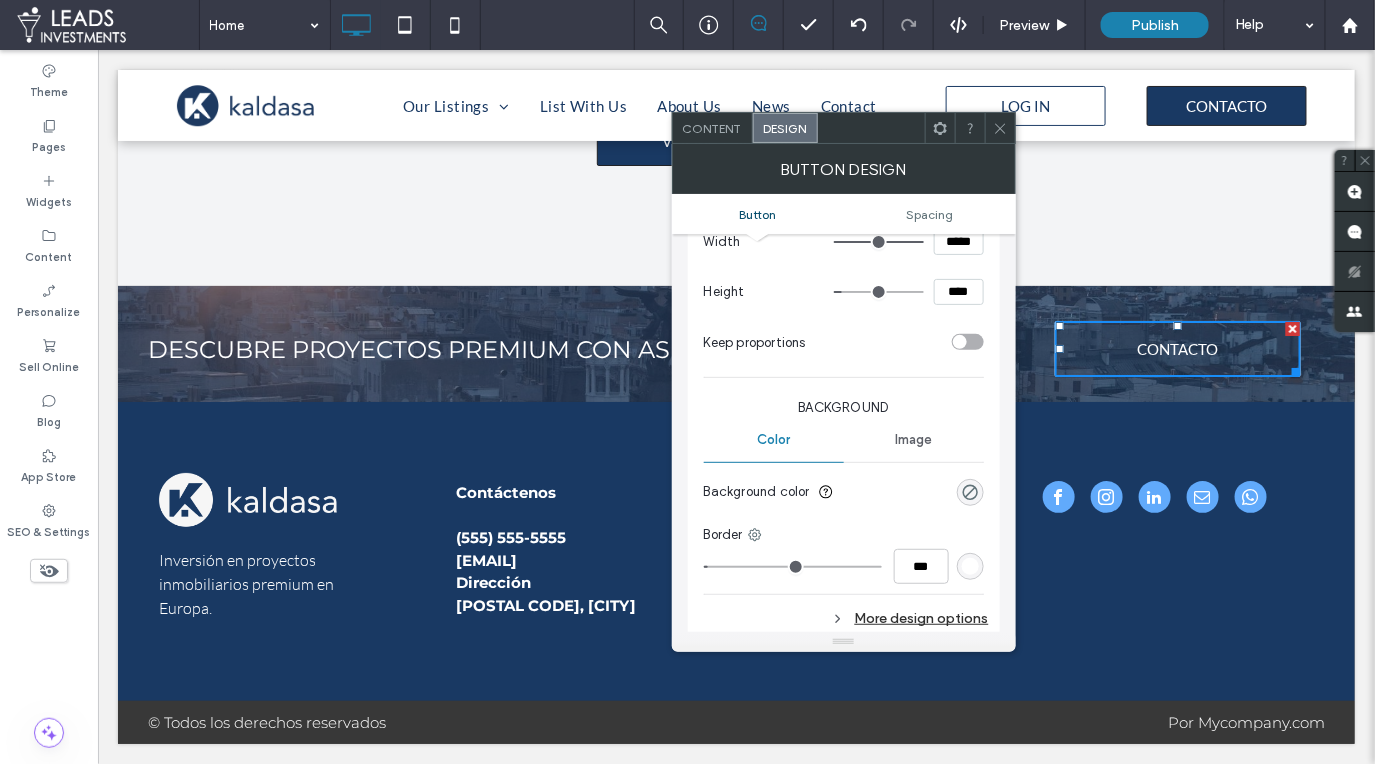 scroll, scrollTop: 342, scrollLeft: 0, axis: vertical 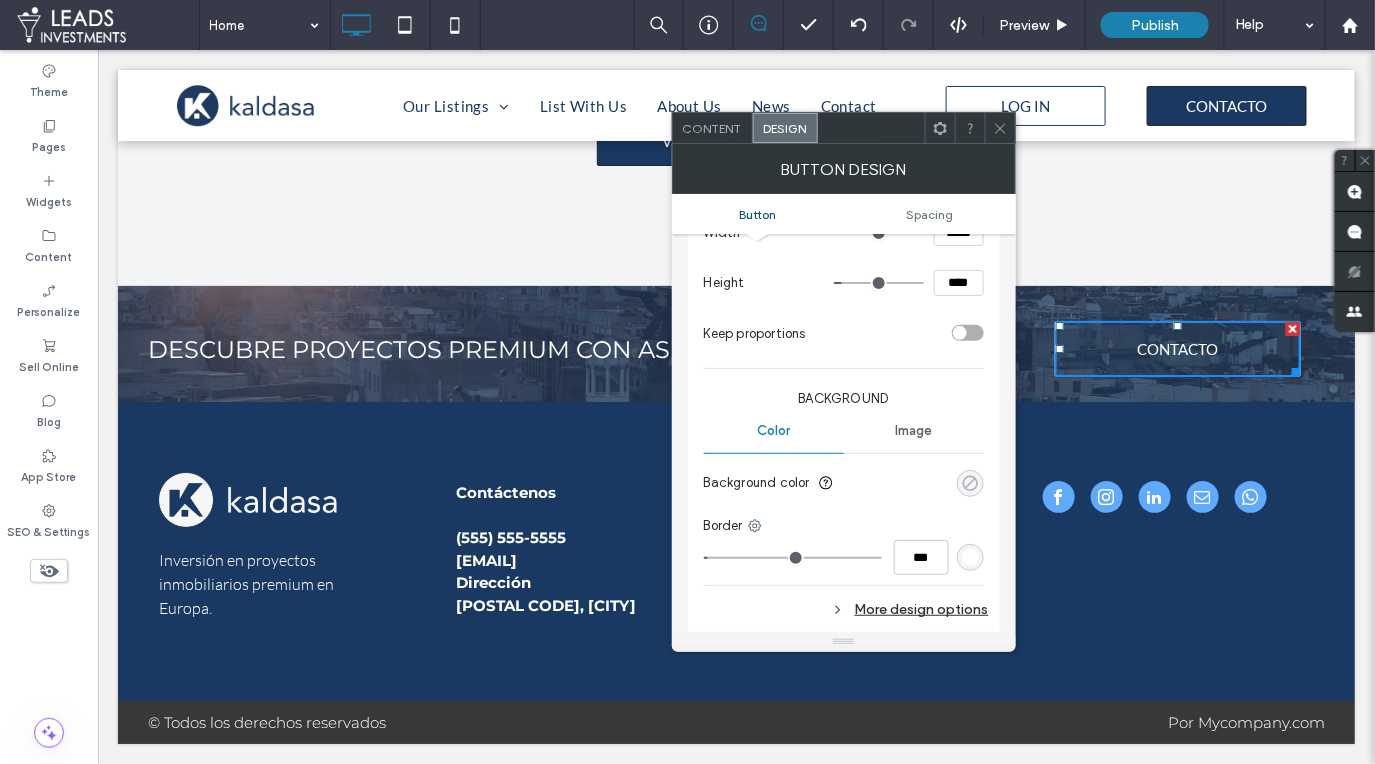 click at bounding box center (970, 483) 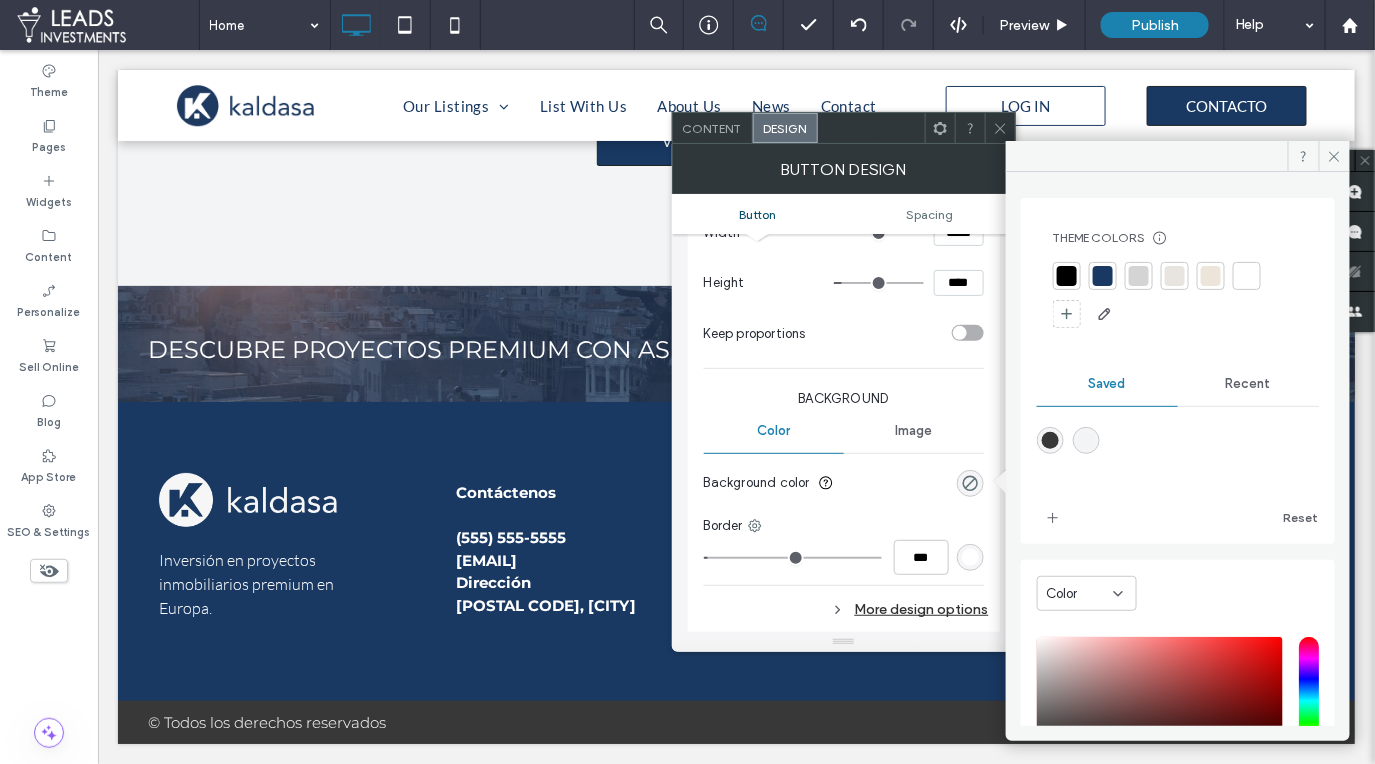 click at bounding box center (1103, 276) 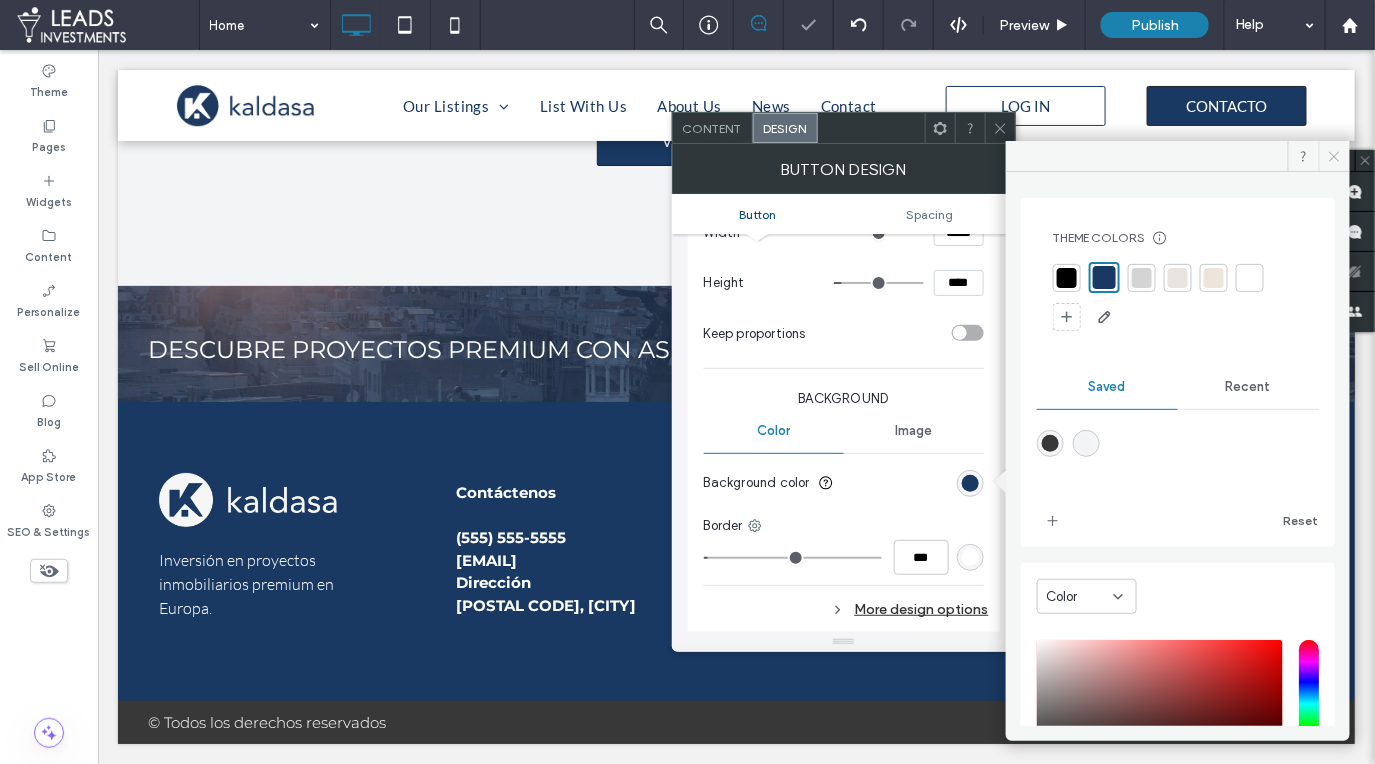 drag, startPoint x: 1325, startPoint y: 153, endPoint x: 1003, endPoint y: 92, distance: 327.72702 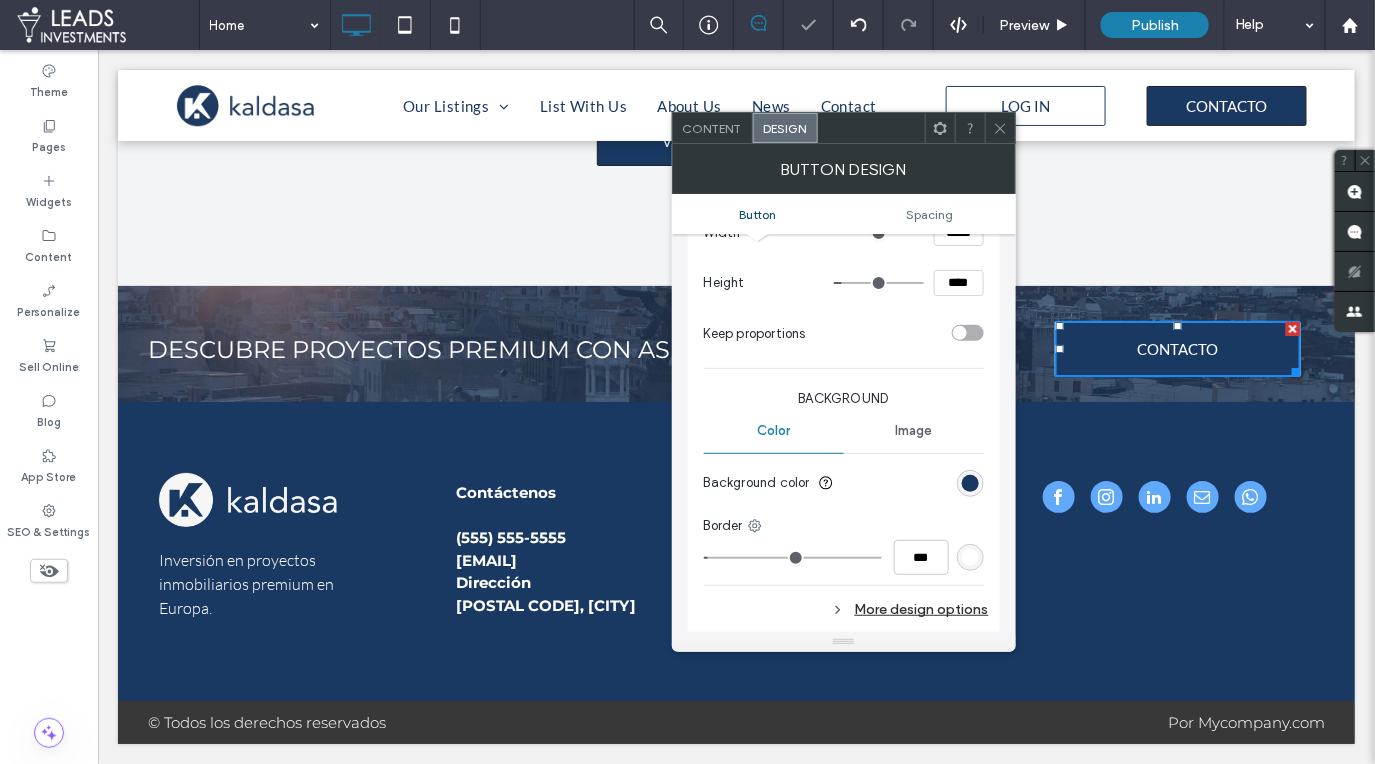 drag, startPoint x: 998, startPoint y: 126, endPoint x: 1013, endPoint y: 150, distance: 28.301943 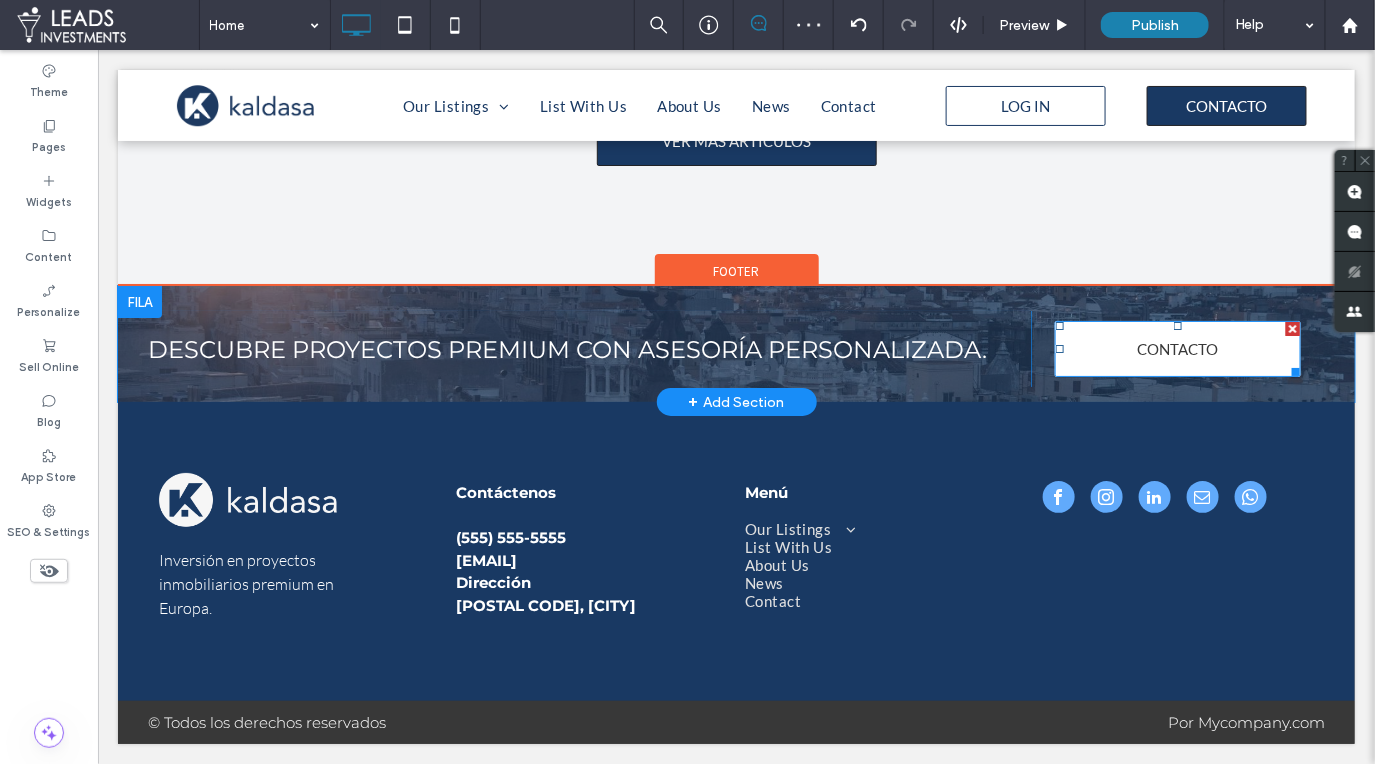 click on "CONTACTO" at bounding box center (1177, 348) 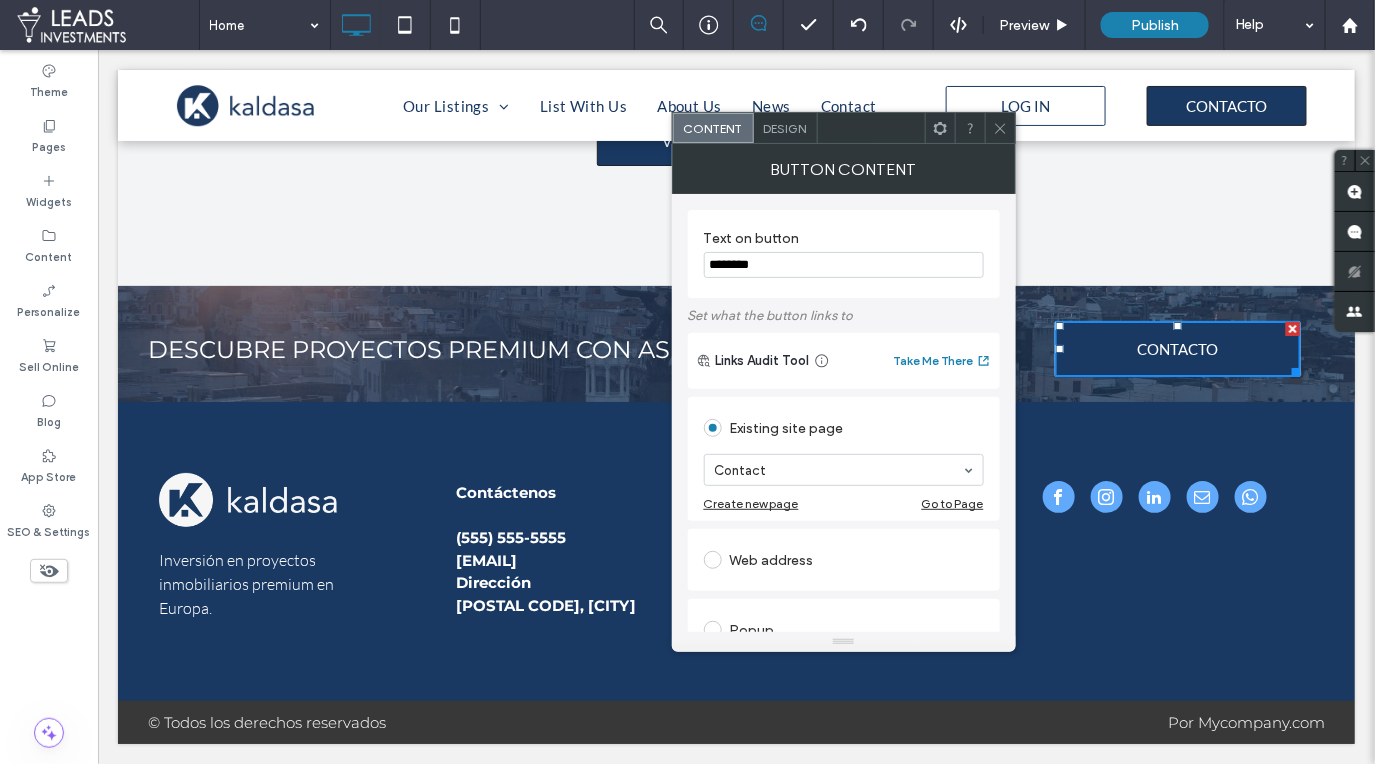click on "Design" at bounding box center [785, 128] 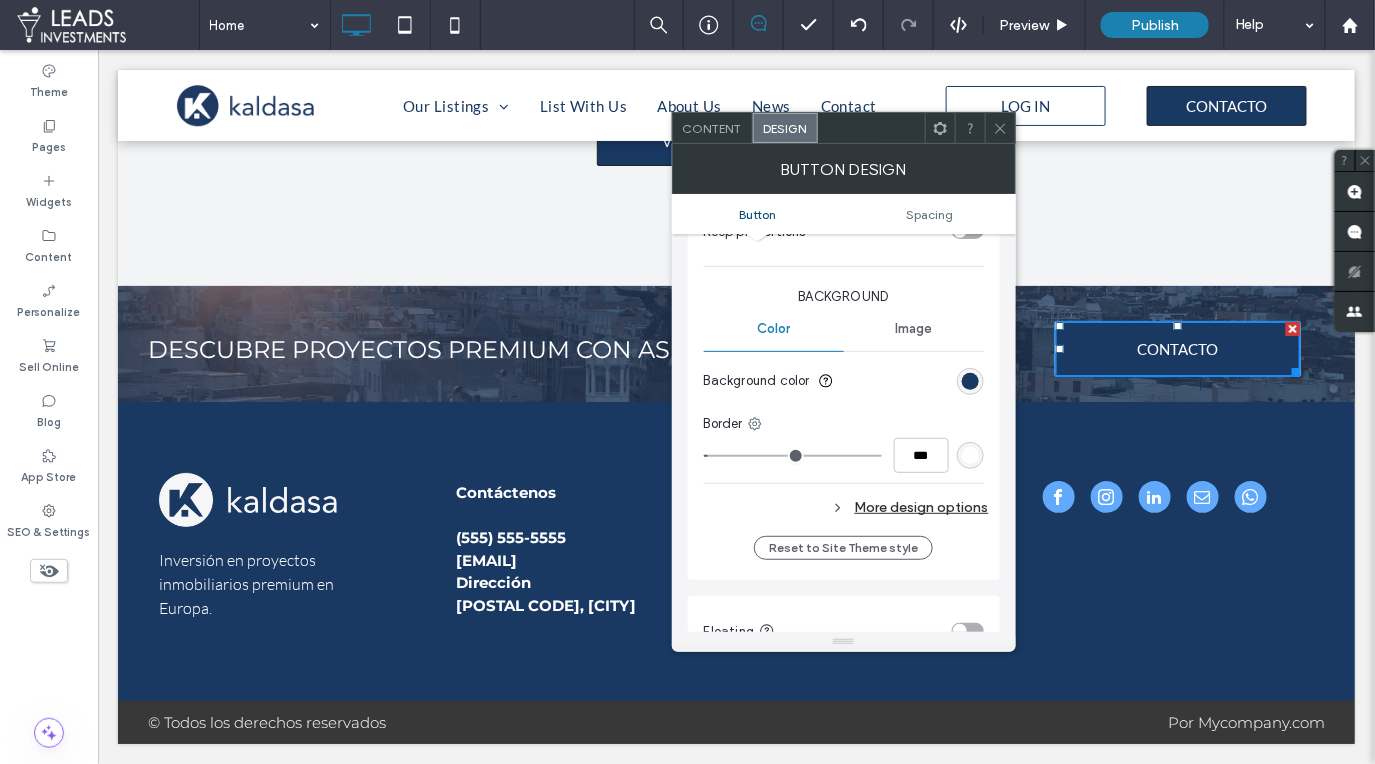 scroll, scrollTop: 466, scrollLeft: 0, axis: vertical 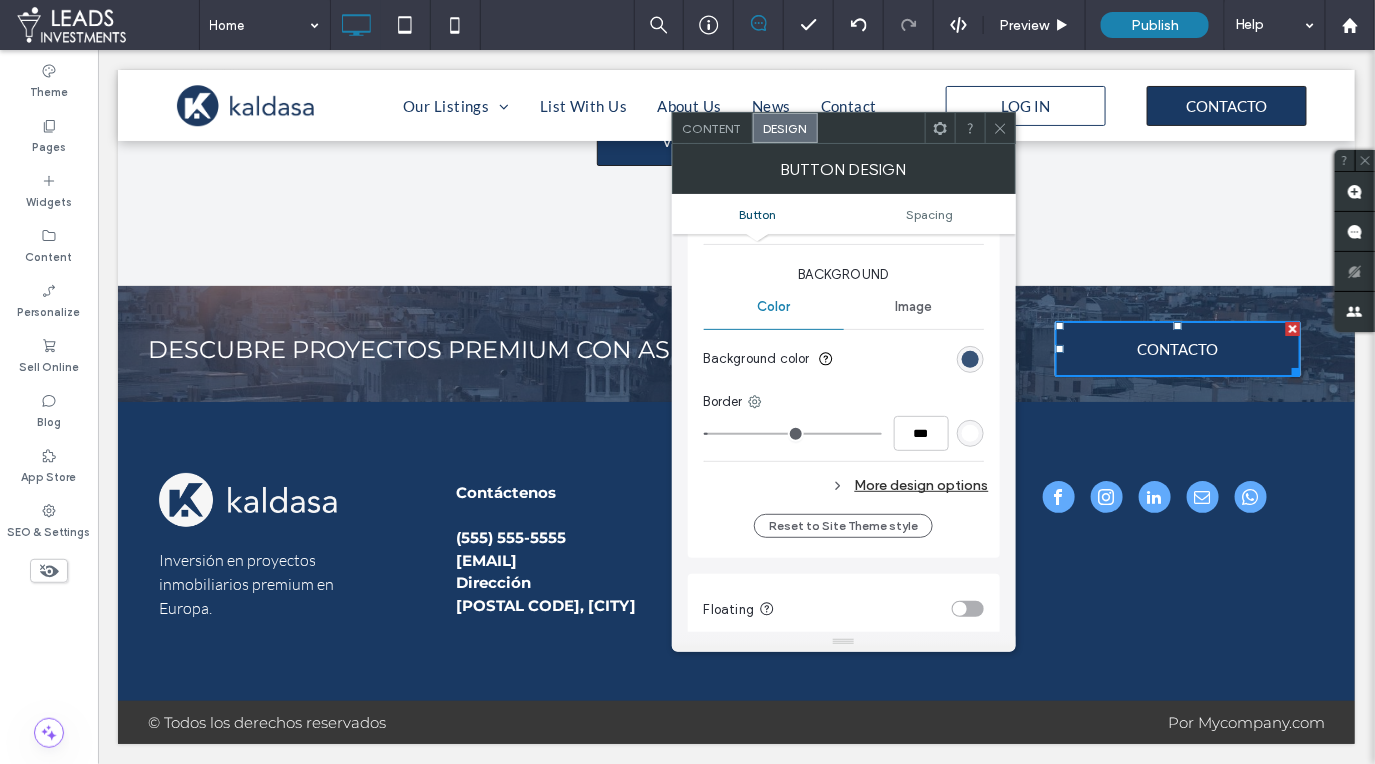 click at bounding box center [970, 359] 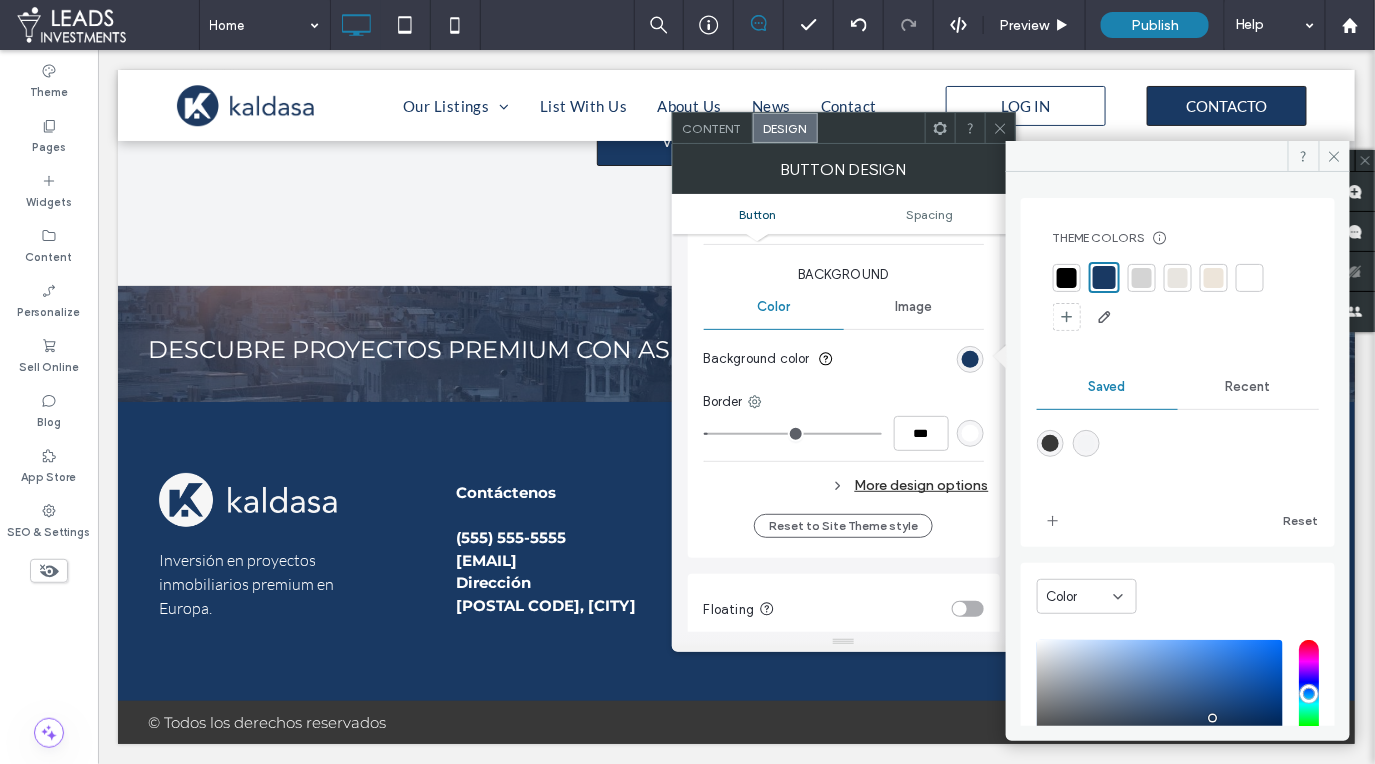 click 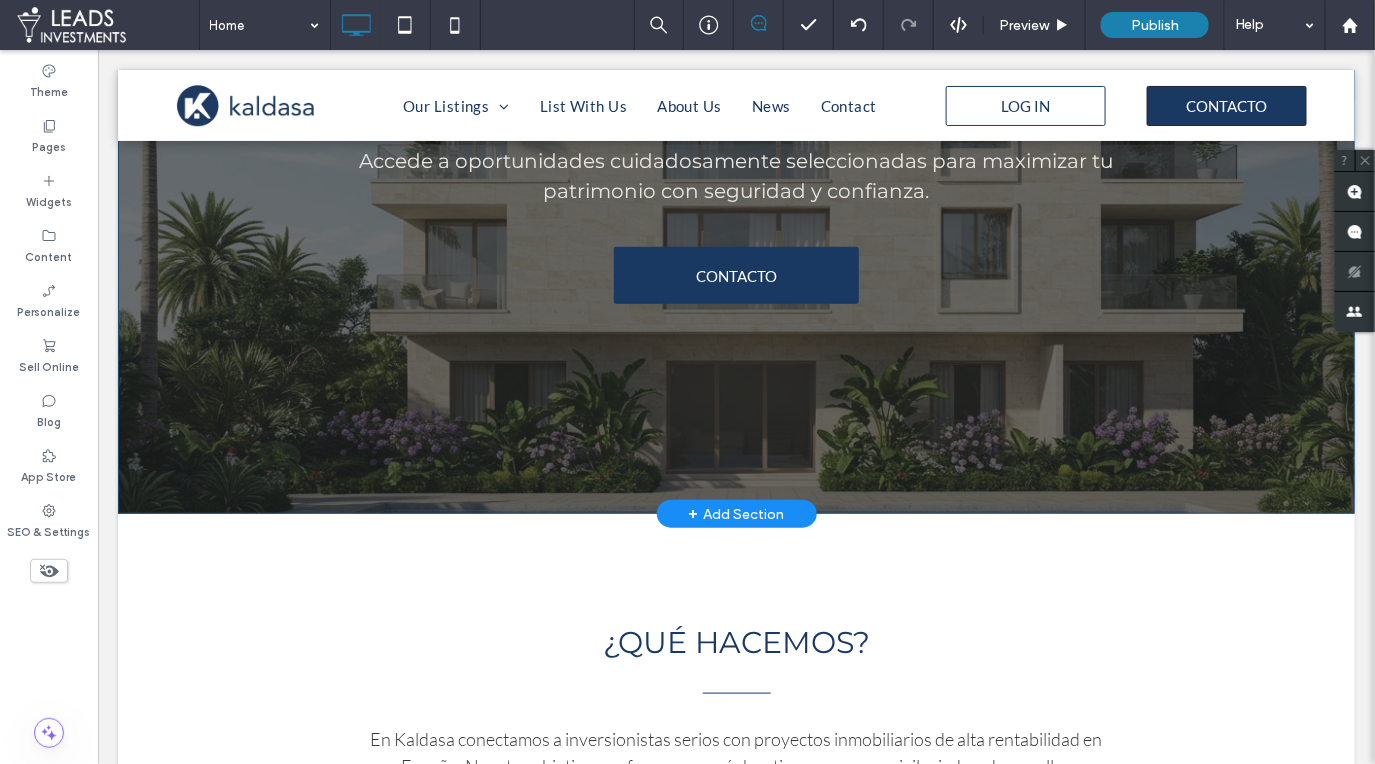 scroll, scrollTop: 397, scrollLeft: 0, axis: vertical 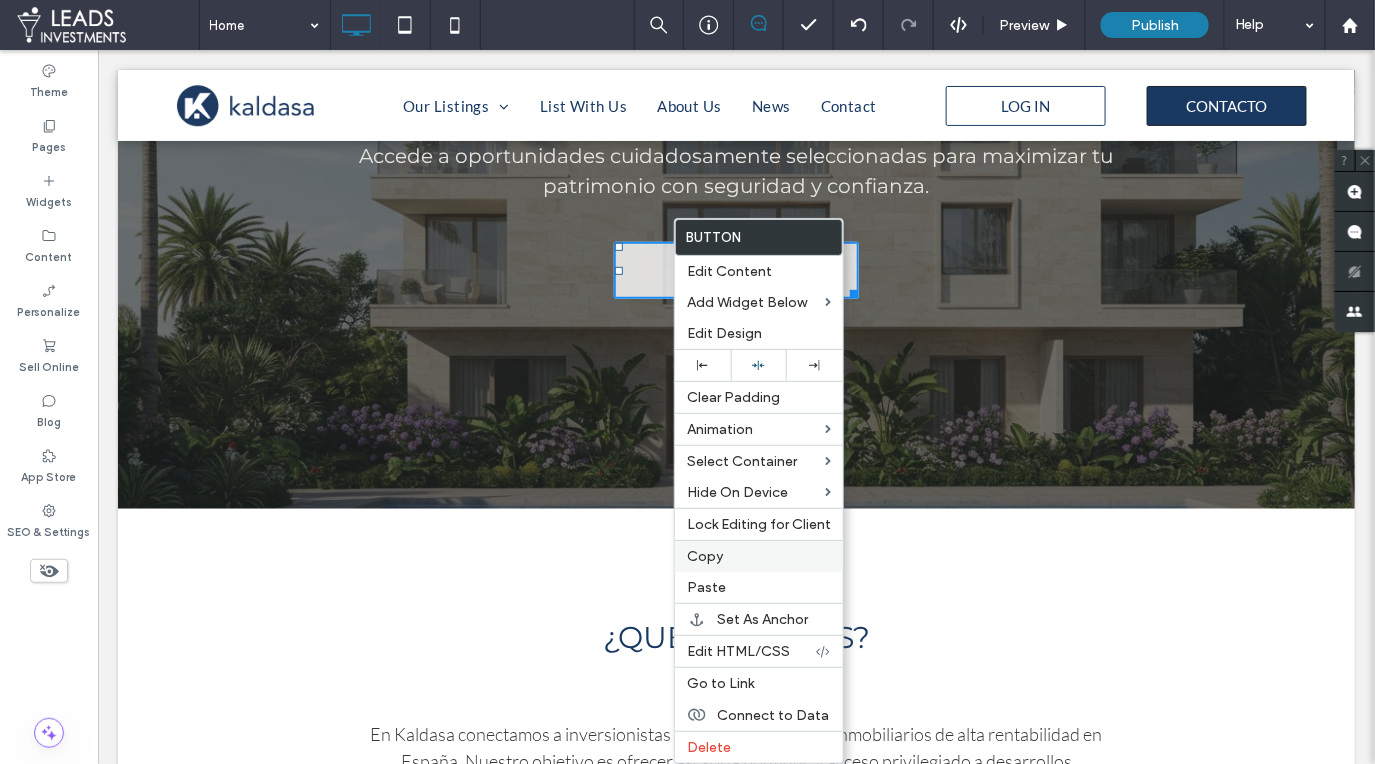 click on "Copy" at bounding box center (759, 556) 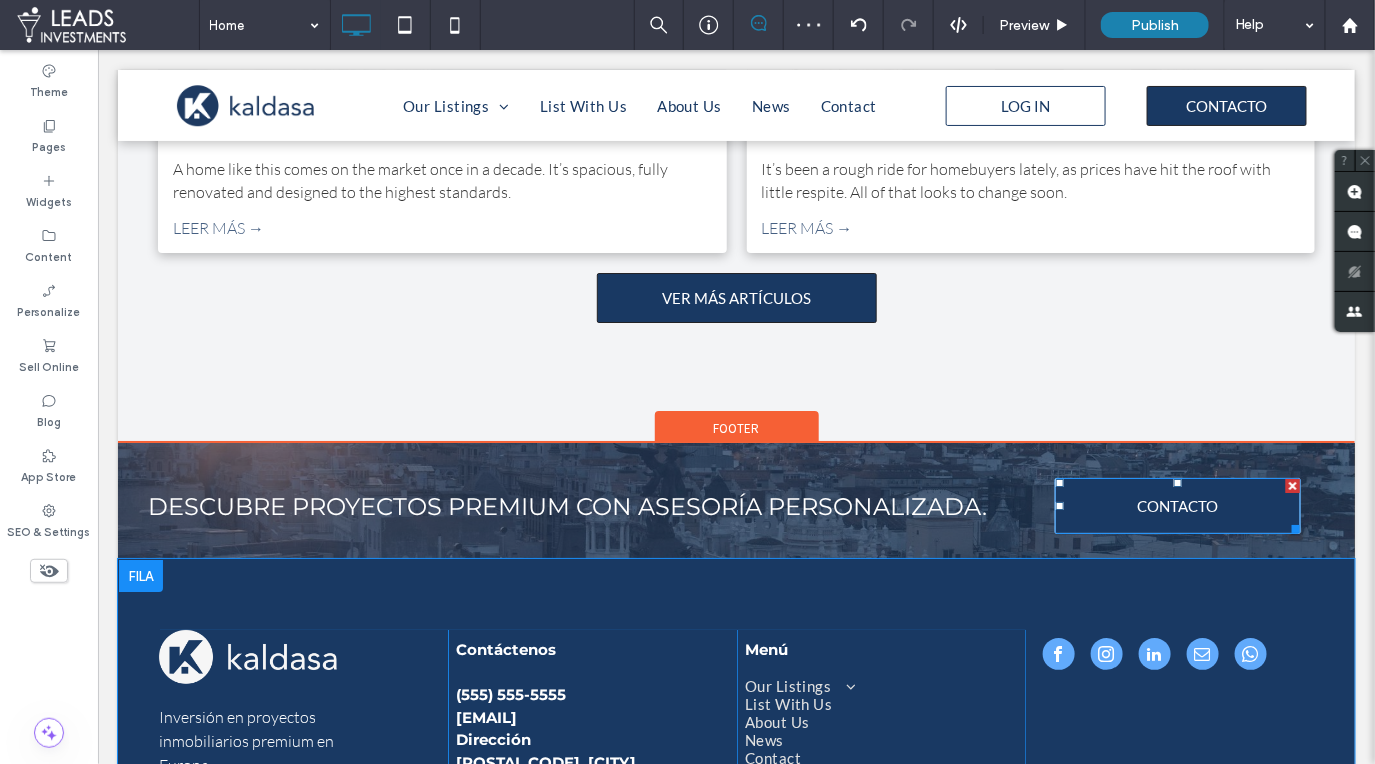 scroll, scrollTop: 4812, scrollLeft: 0, axis: vertical 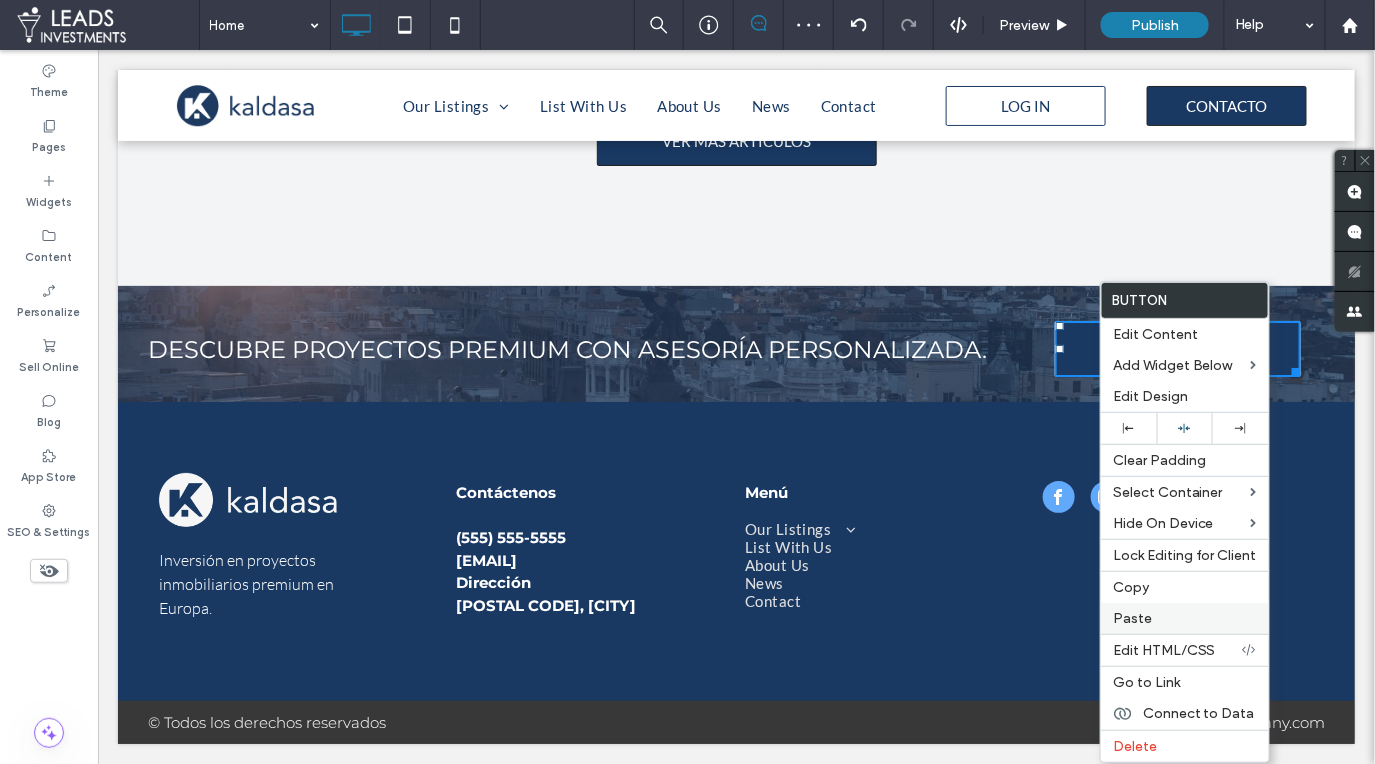 click on "Paste" at bounding box center [1185, 618] 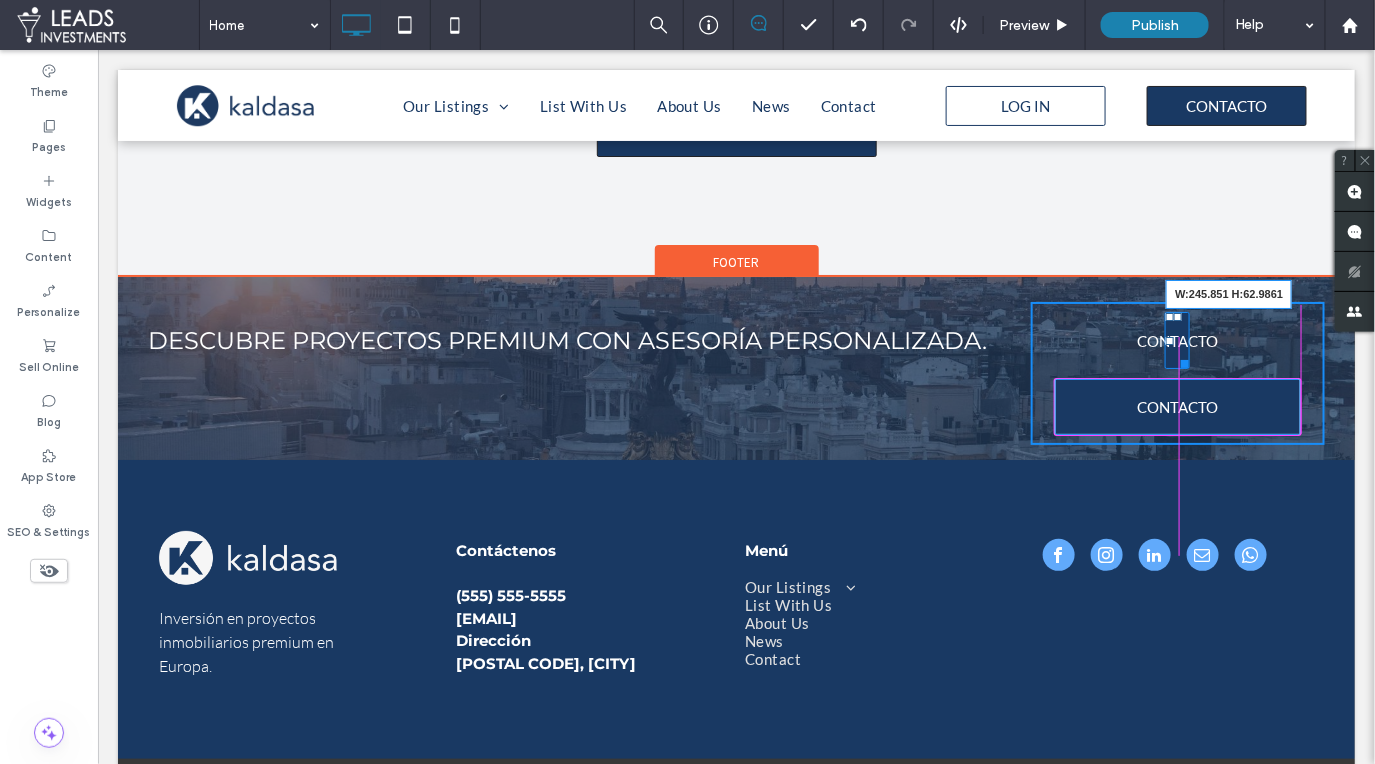 drag, startPoint x: 1188, startPoint y: 357, endPoint x: 1396, endPoint y: 420, distance: 217.33154 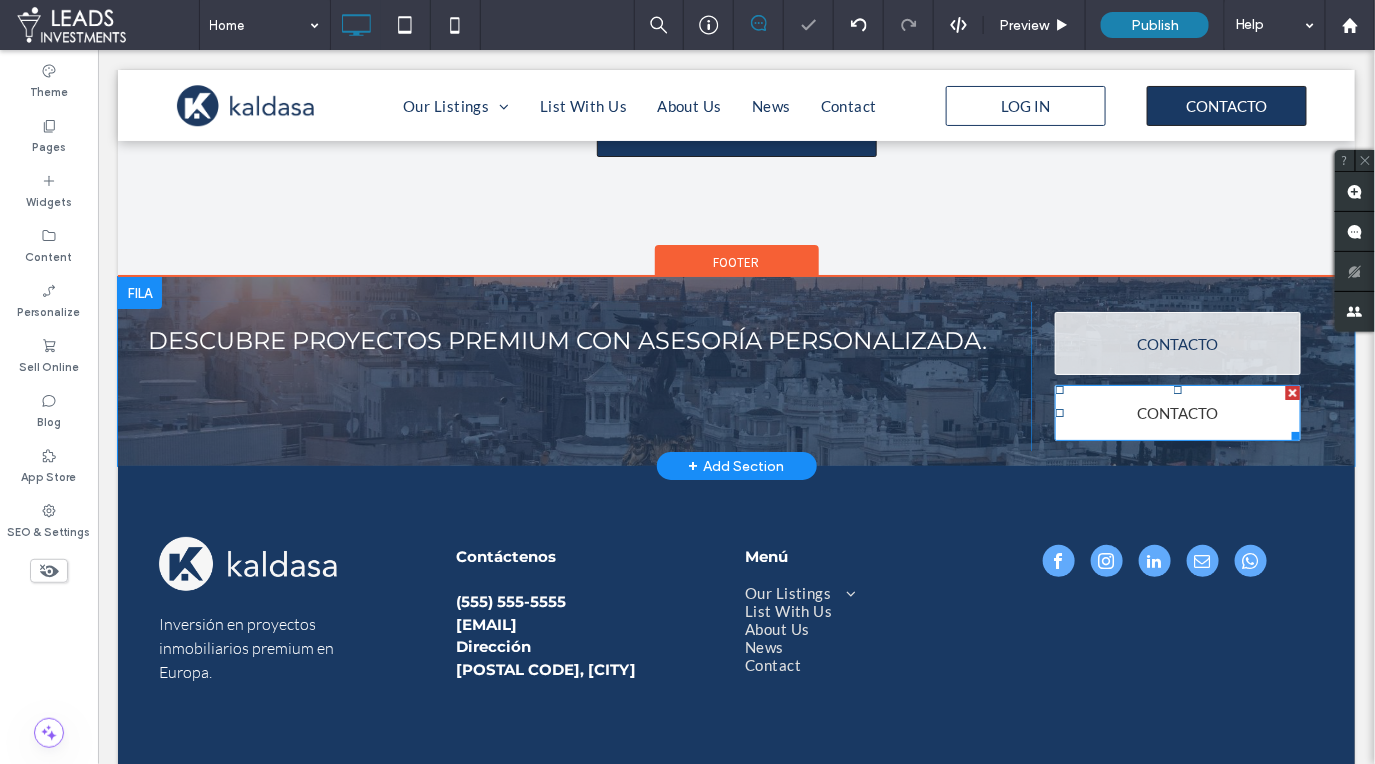 drag, startPoint x: 1291, startPoint y: 382, endPoint x: 1355, endPoint y: 446, distance: 90.50967 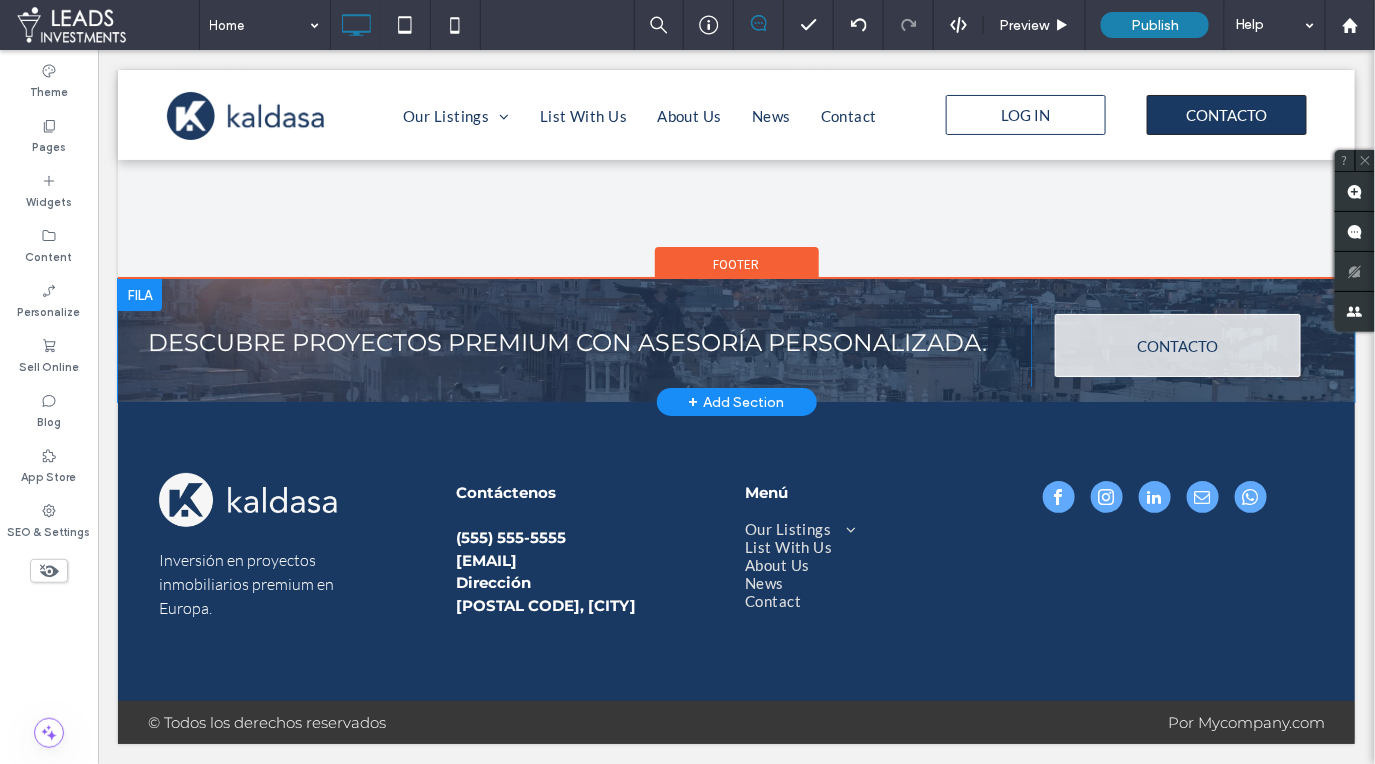 click at bounding box center [139, 294] 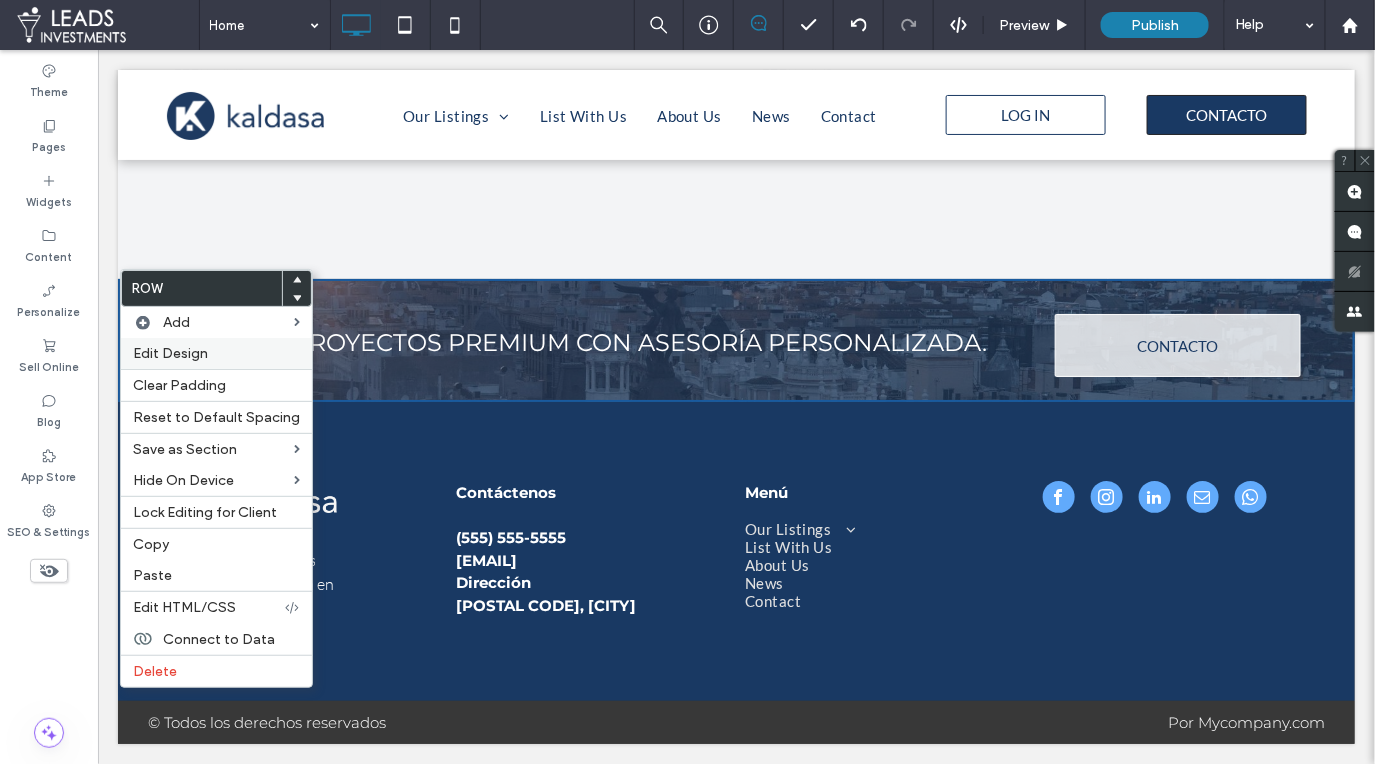 click on "Edit Design" at bounding box center [170, 353] 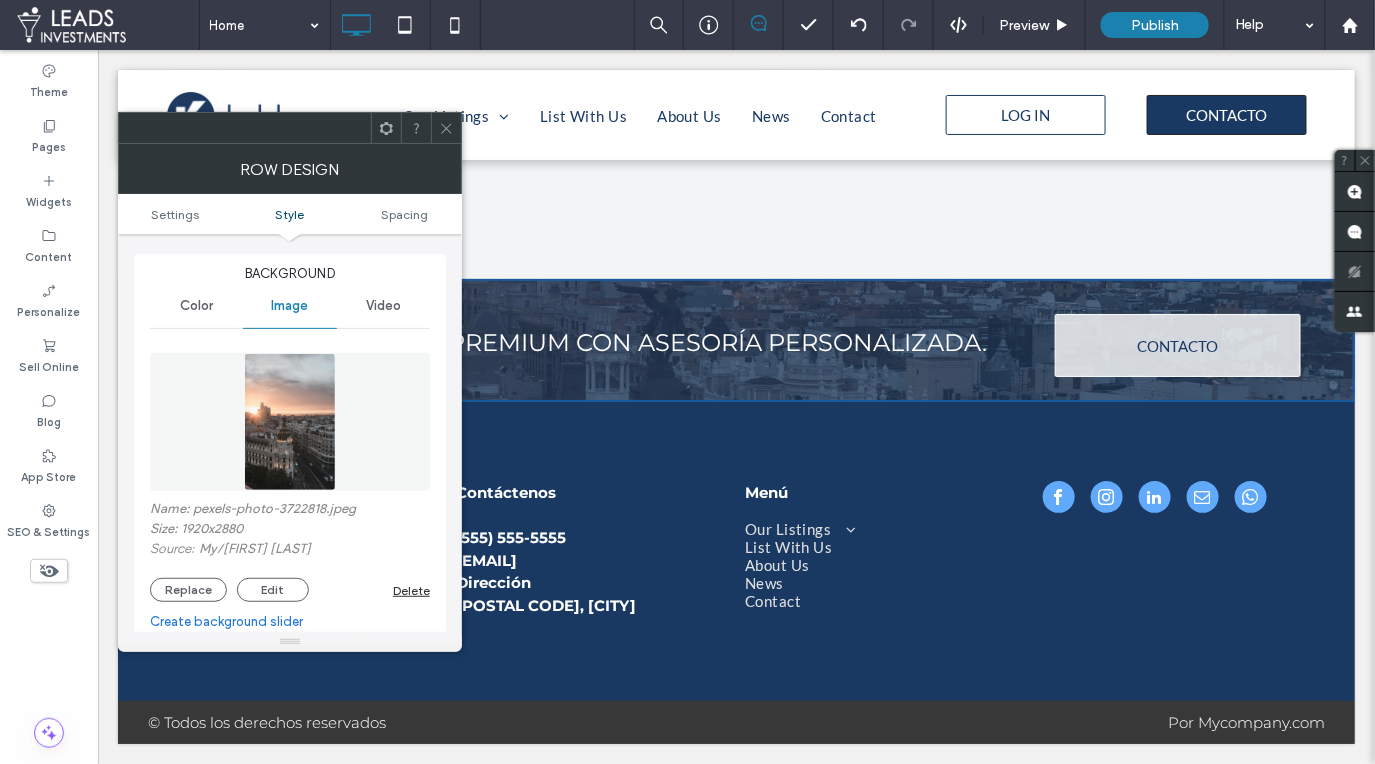 scroll, scrollTop: 224, scrollLeft: 0, axis: vertical 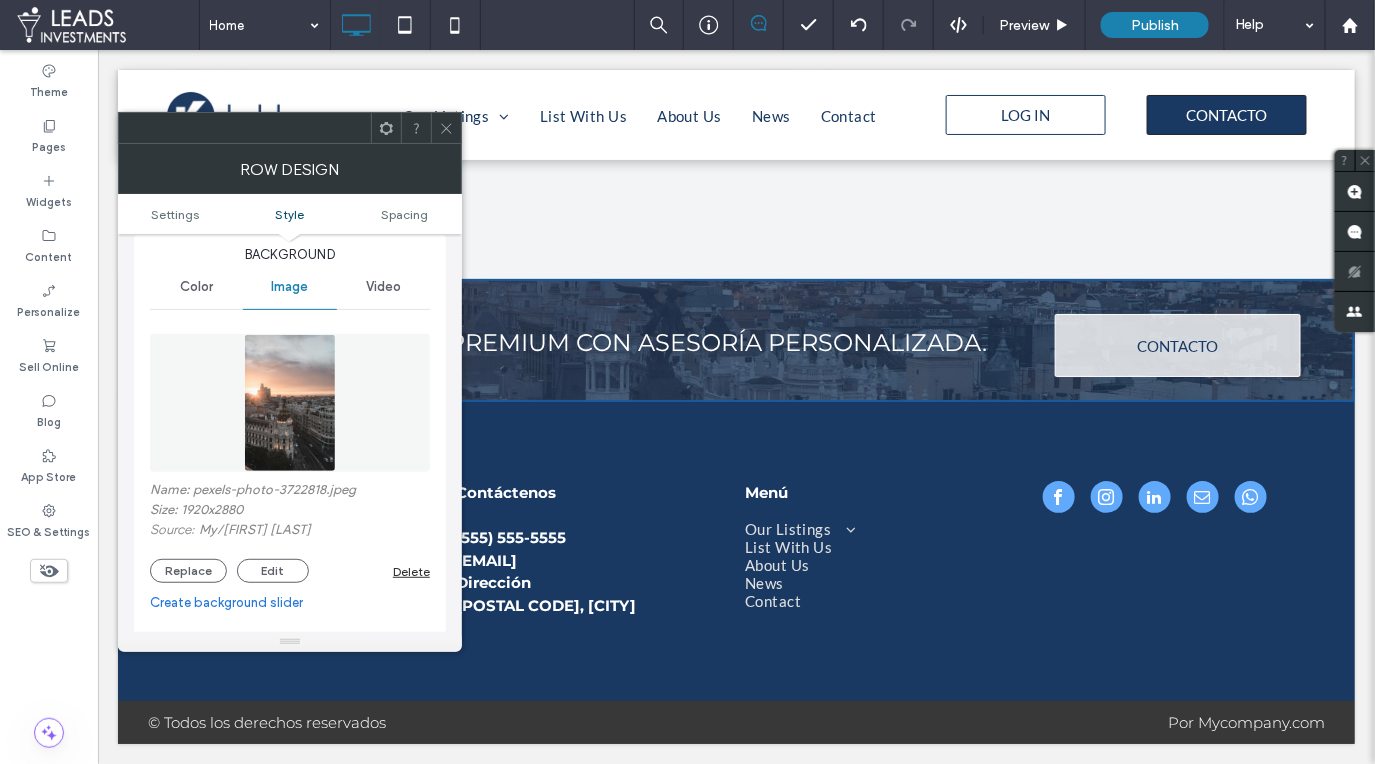 click on "Settings Style Spacing" at bounding box center [290, 214] 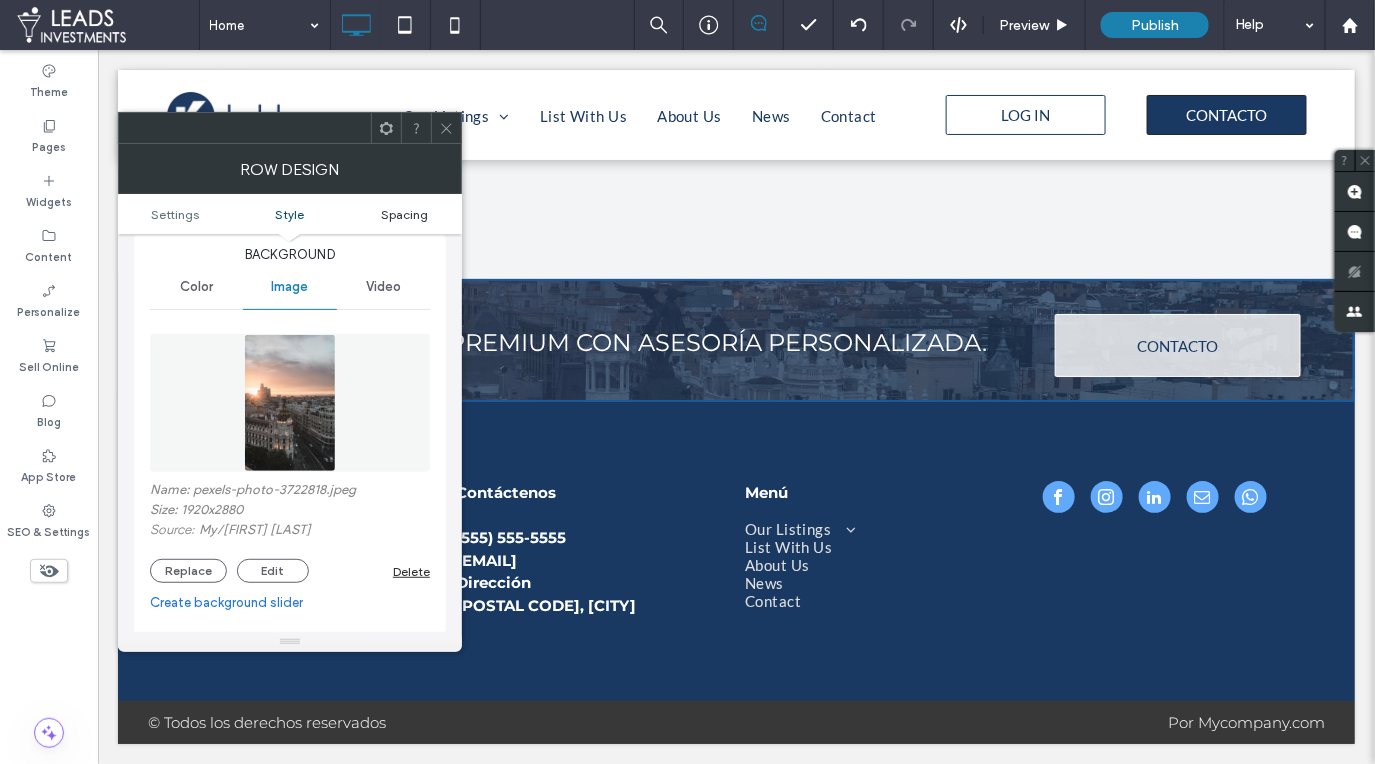click on "Spacing" at bounding box center [404, 214] 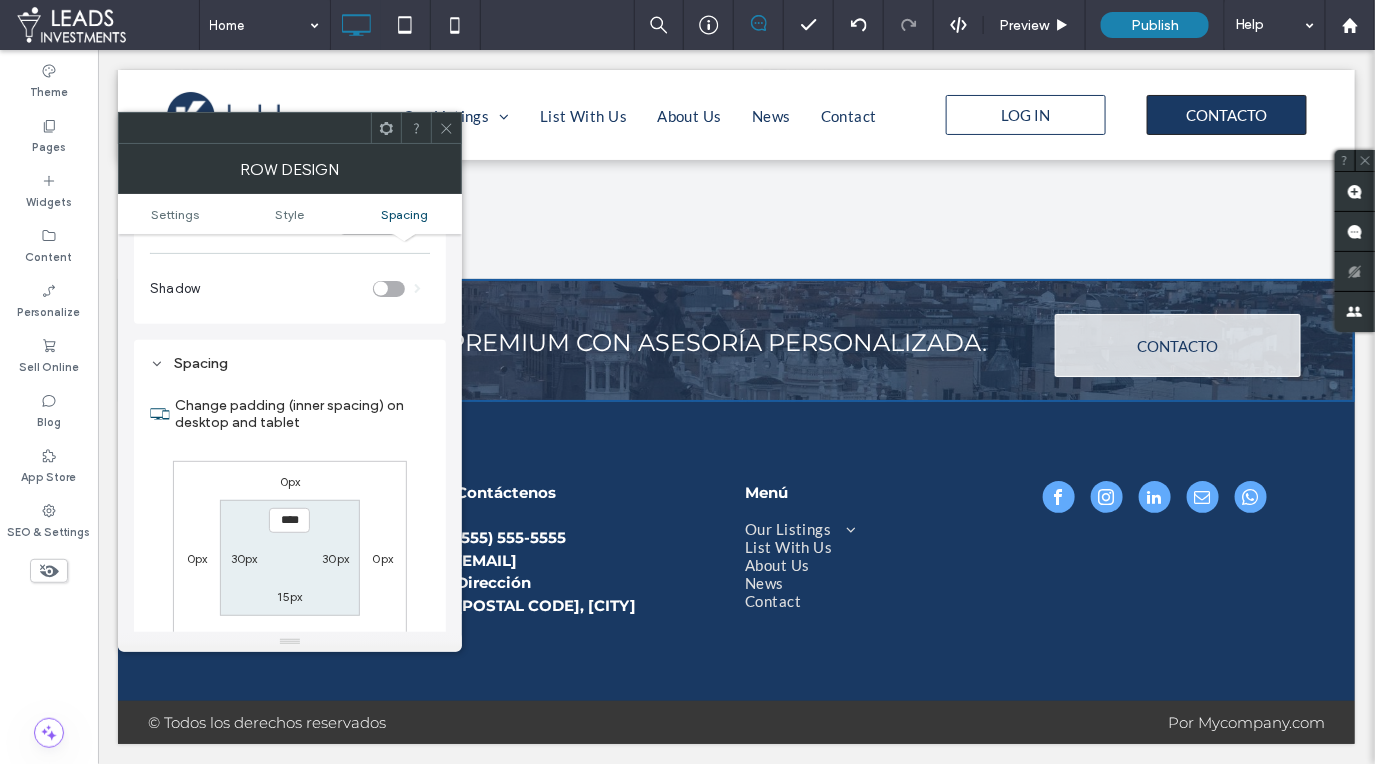 scroll, scrollTop: 1253, scrollLeft: 0, axis: vertical 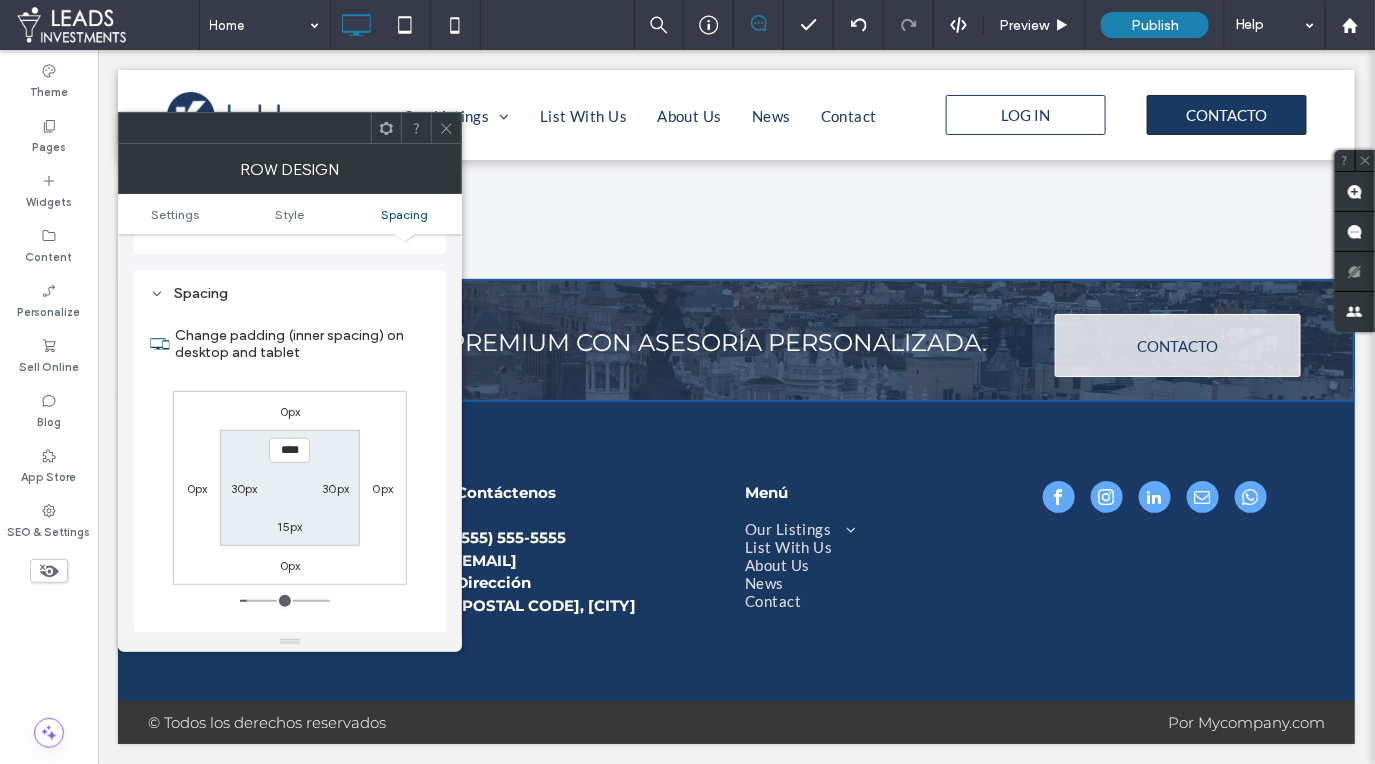click on "15px" at bounding box center (290, 526) 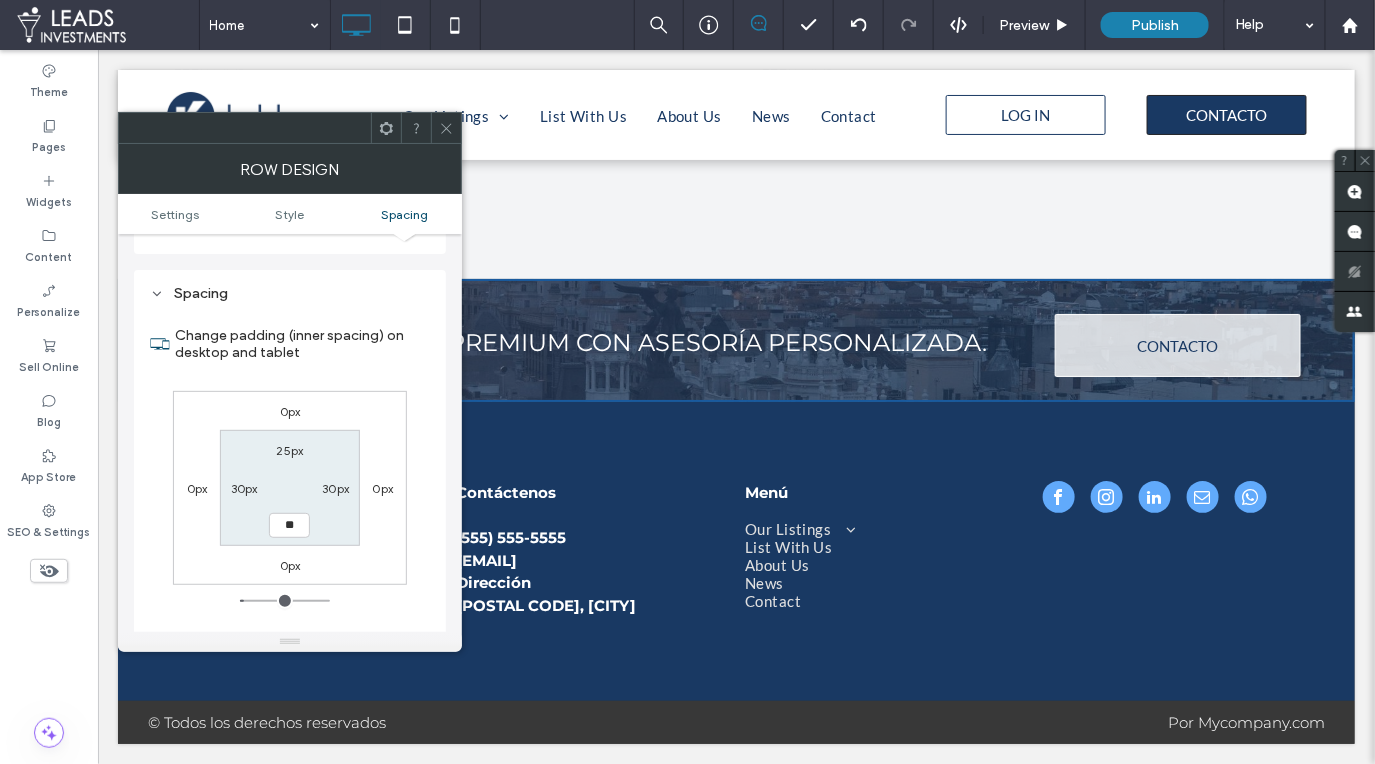 type on "**" 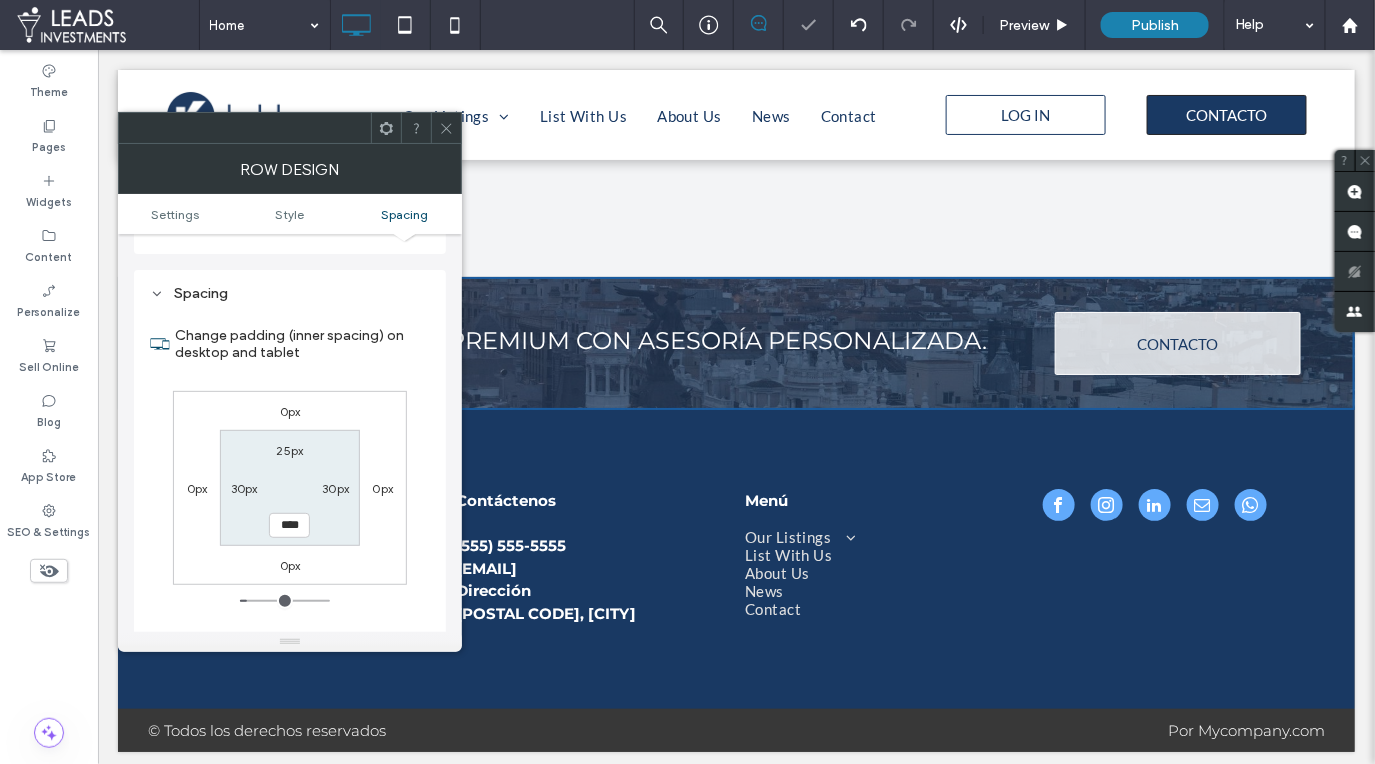 drag, startPoint x: 447, startPoint y: 125, endPoint x: 456, endPoint y: 210, distance: 85.47514 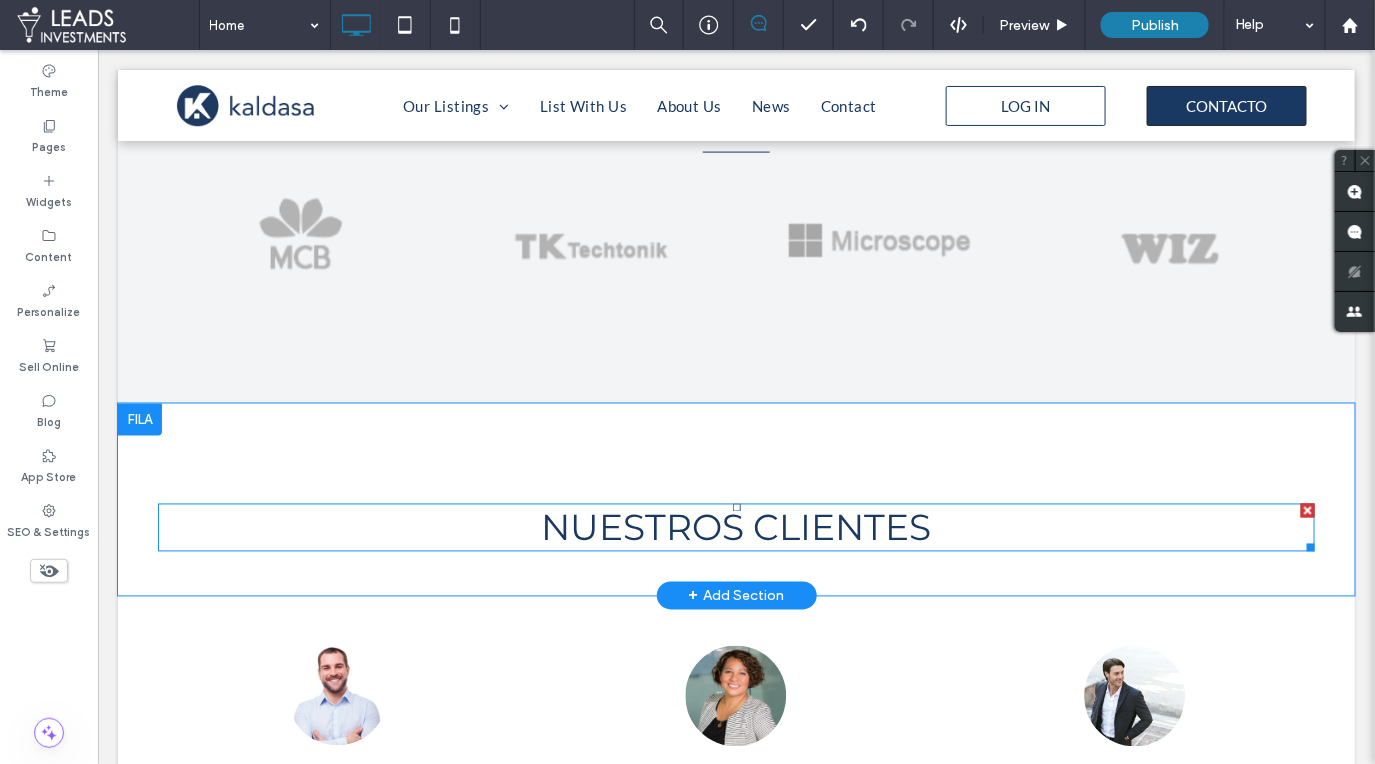 scroll, scrollTop: 3407, scrollLeft: 0, axis: vertical 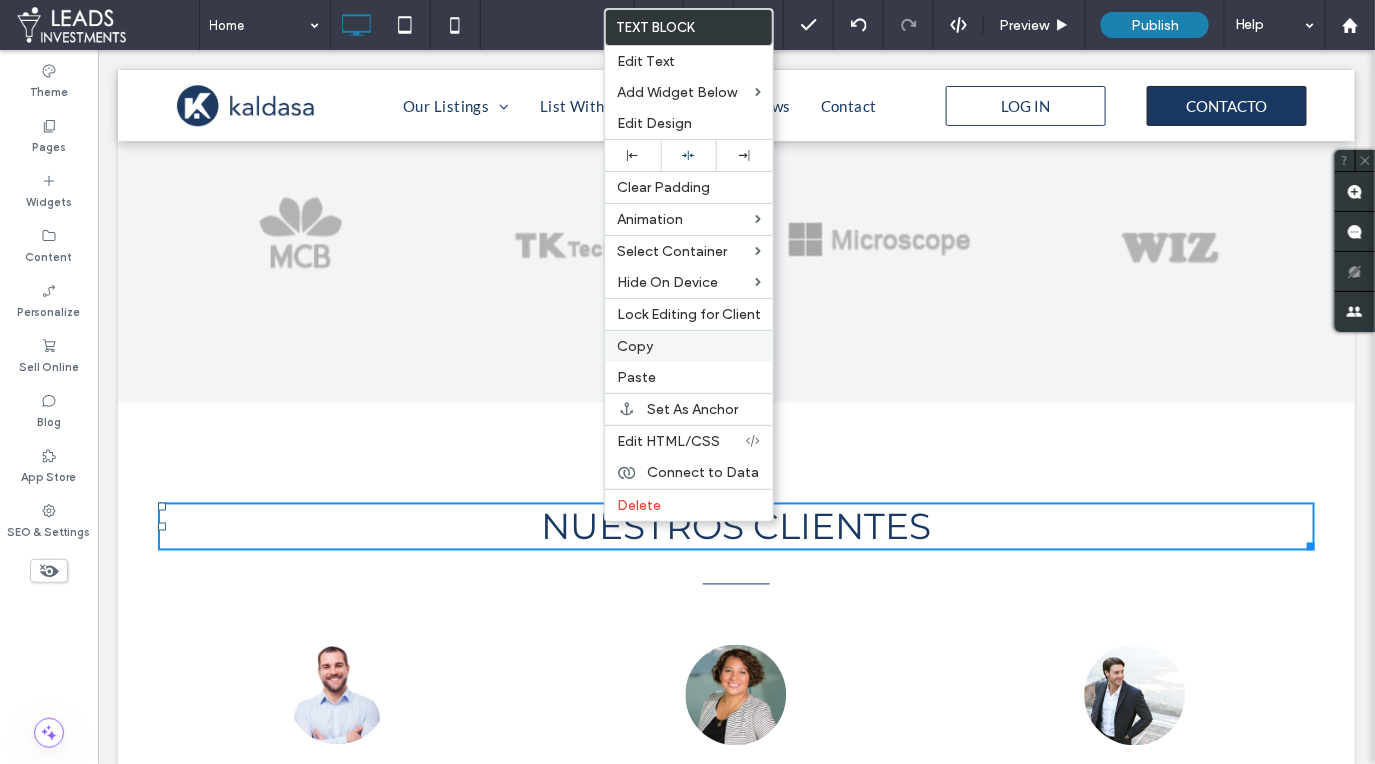 click on "Copy" at bounding box center [689, 346] 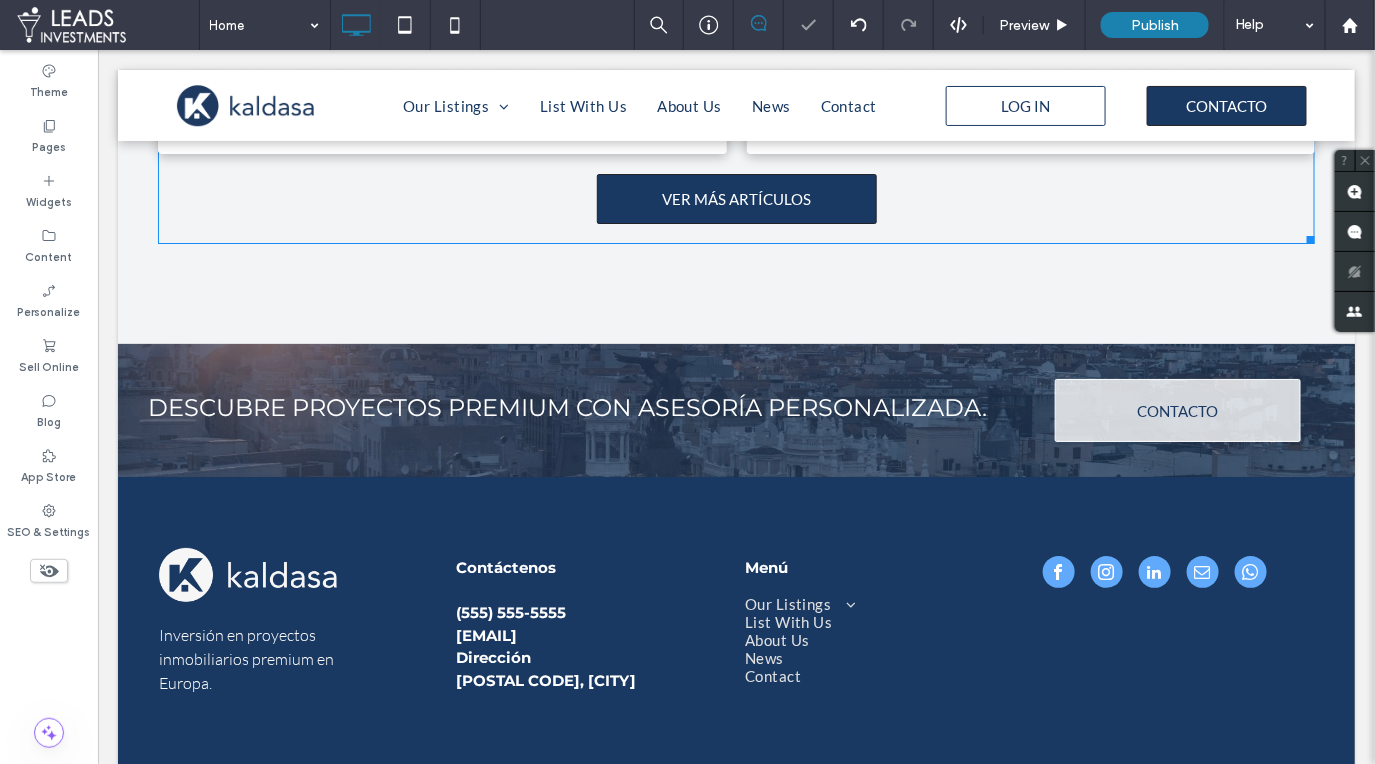 scroll, scrollTop: 4830, scrollLeft: 0, axis: vertical 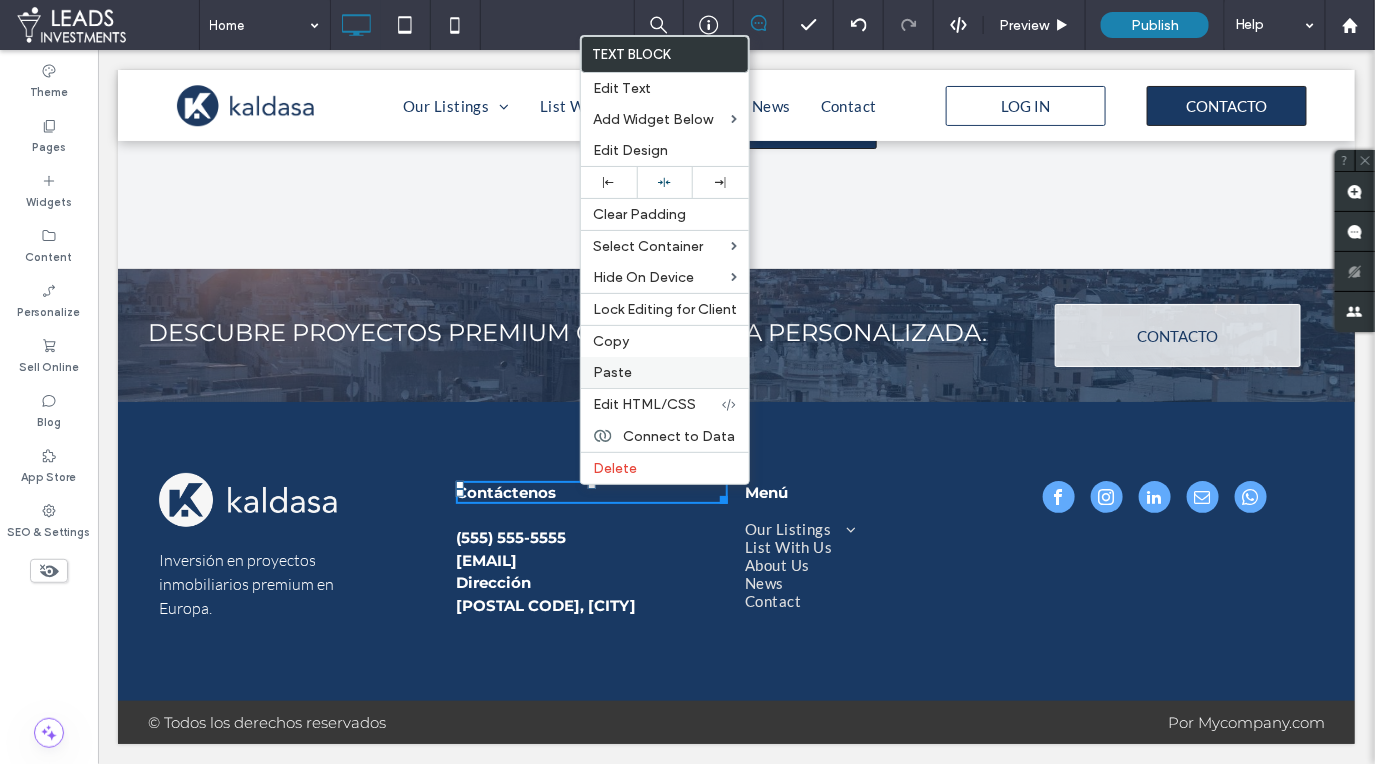 click on "Paste" at bounding box center (612, 372) 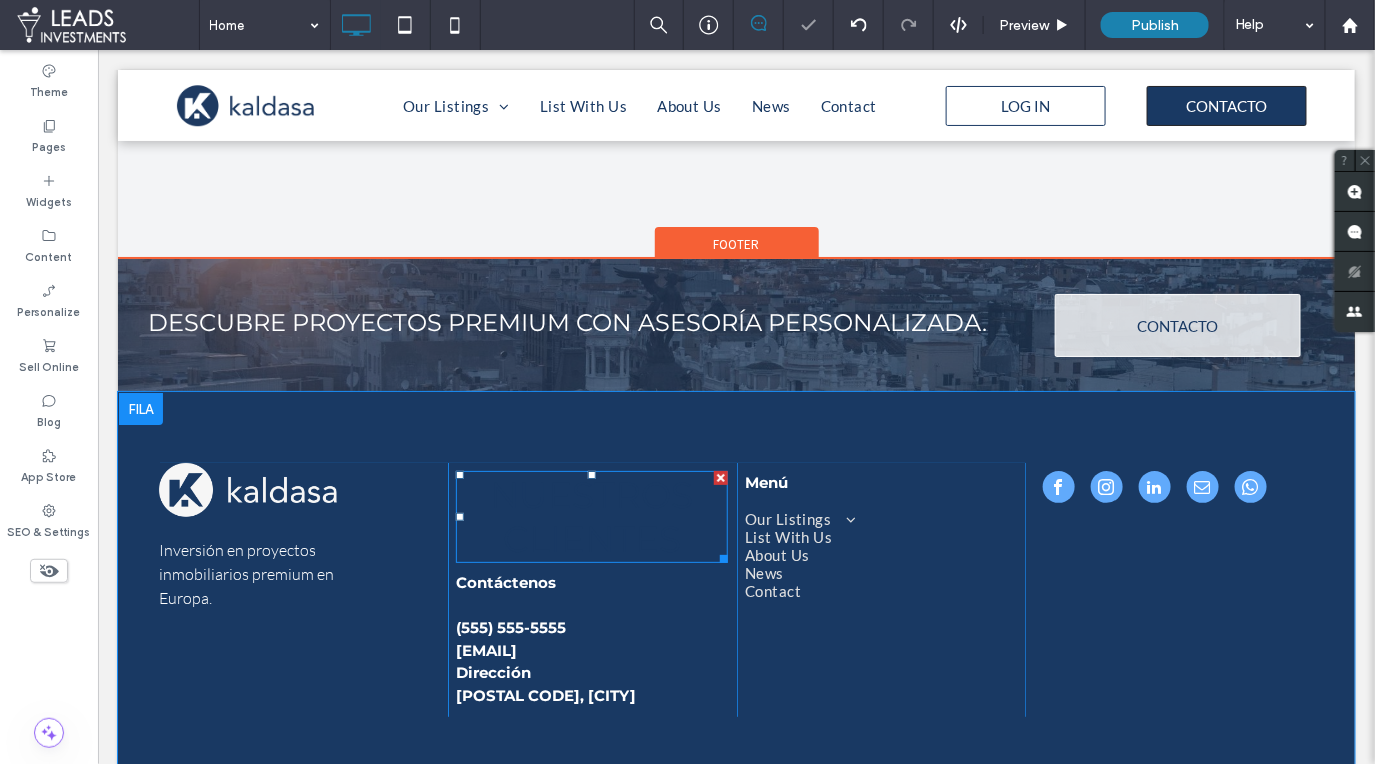 click on "NUESTROS CLIENTES" at bounding box center [591, 516] 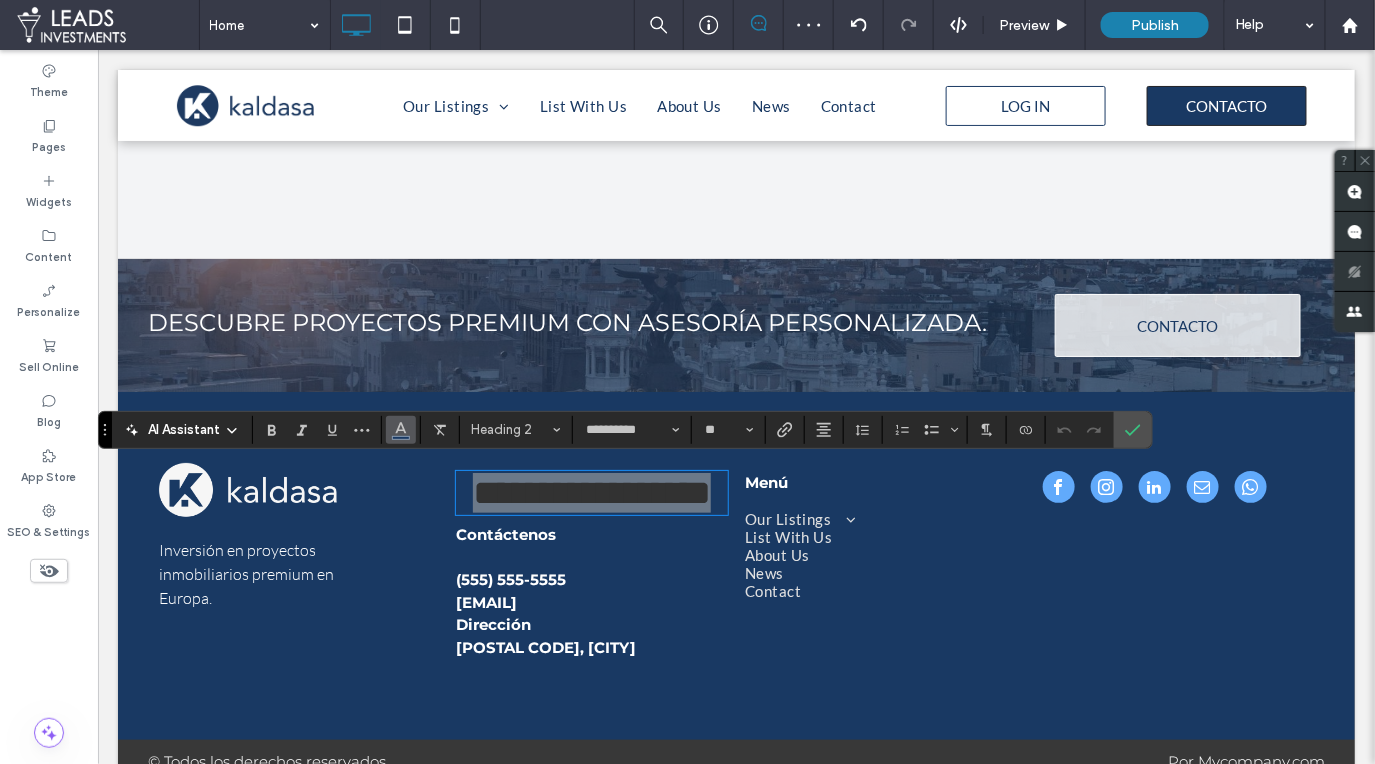 click at bounding box center [401, 430] 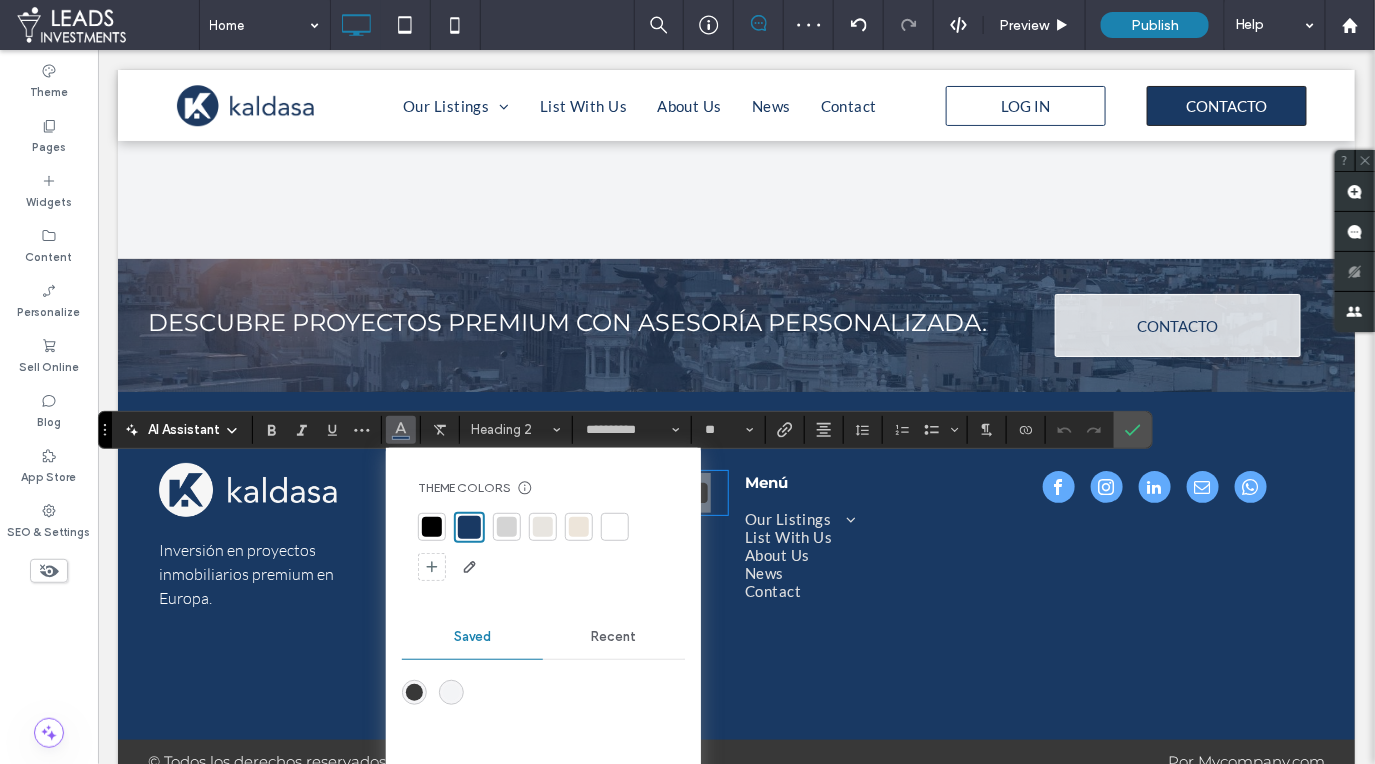 click at bounding box center [615, 527] 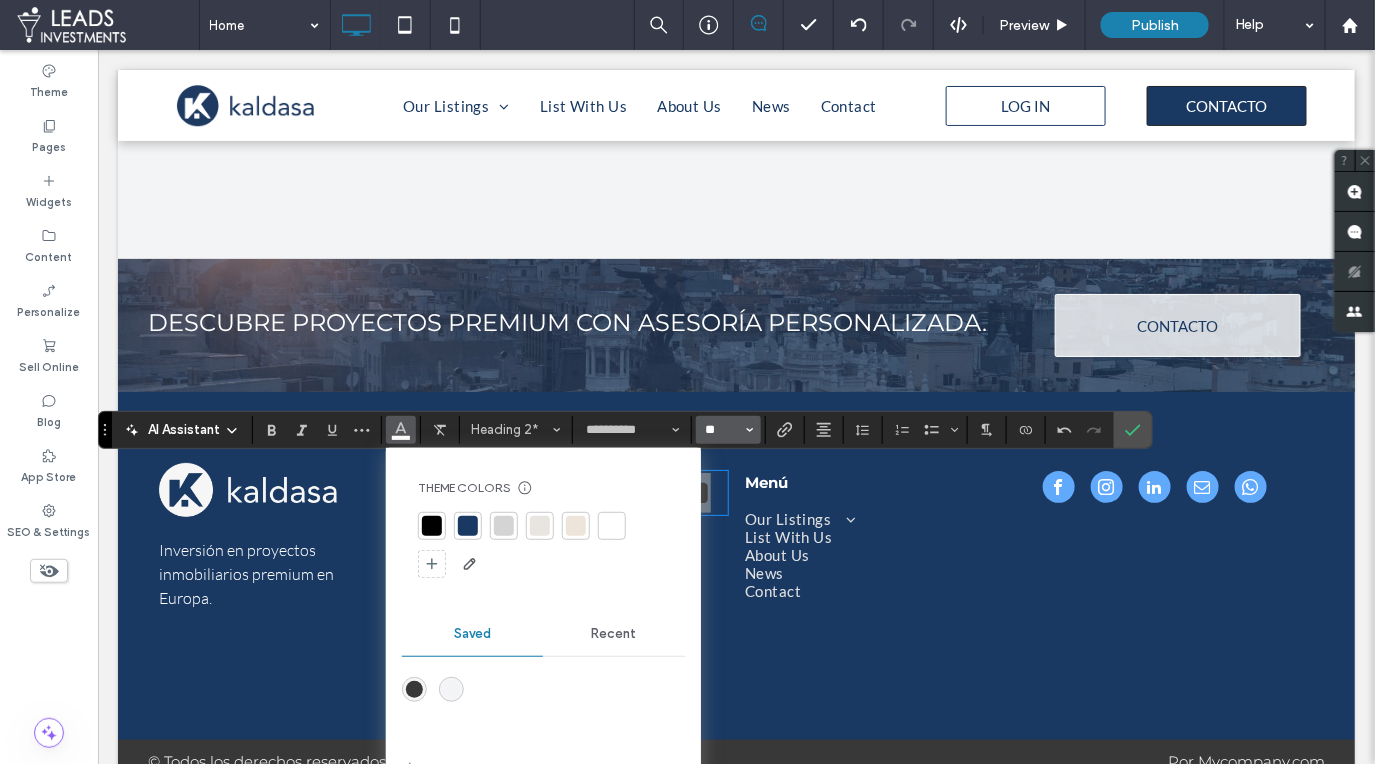 click on "**" at bounding box center [722, 430] 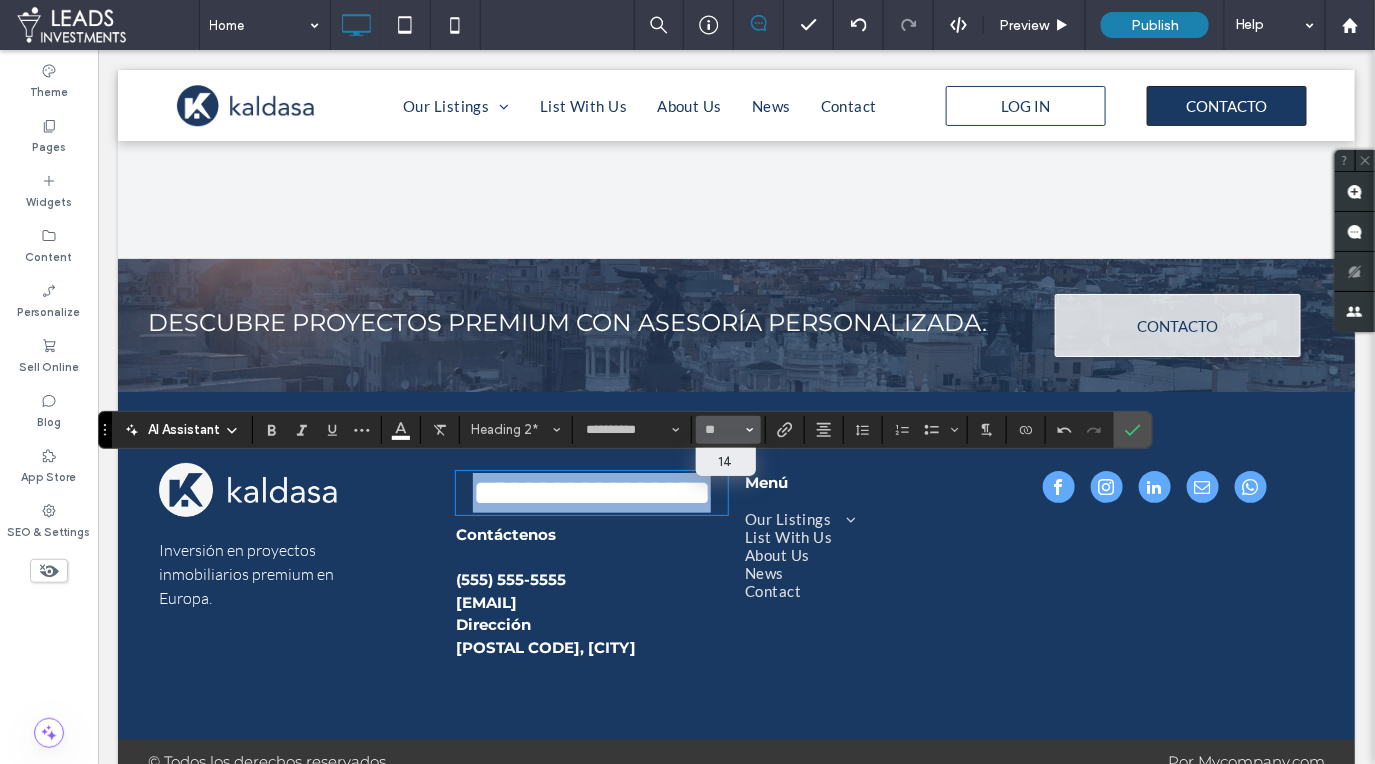 type on "**" 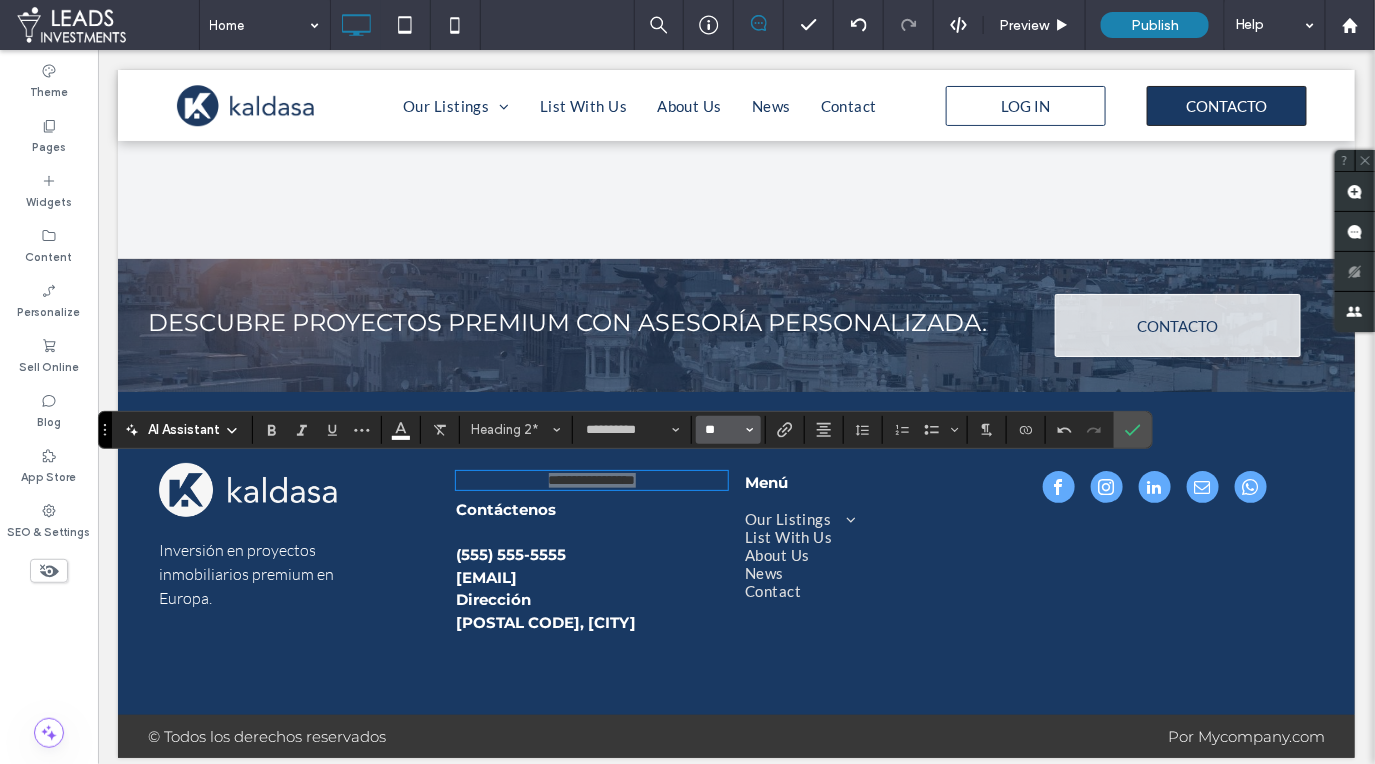 click on "**" at bounding box center [722, 430] 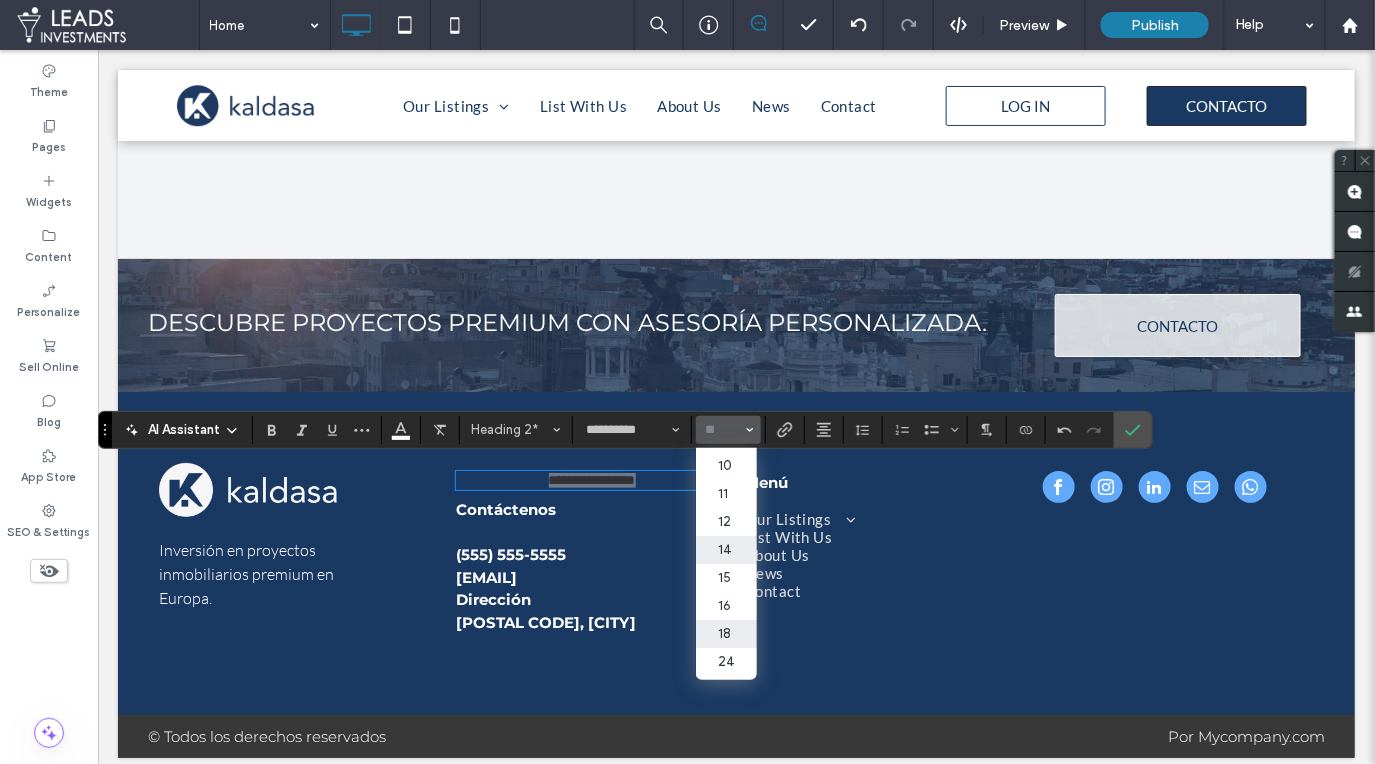 scroll, scrollTop: 54, scrollLeft: 0, axis: vertical 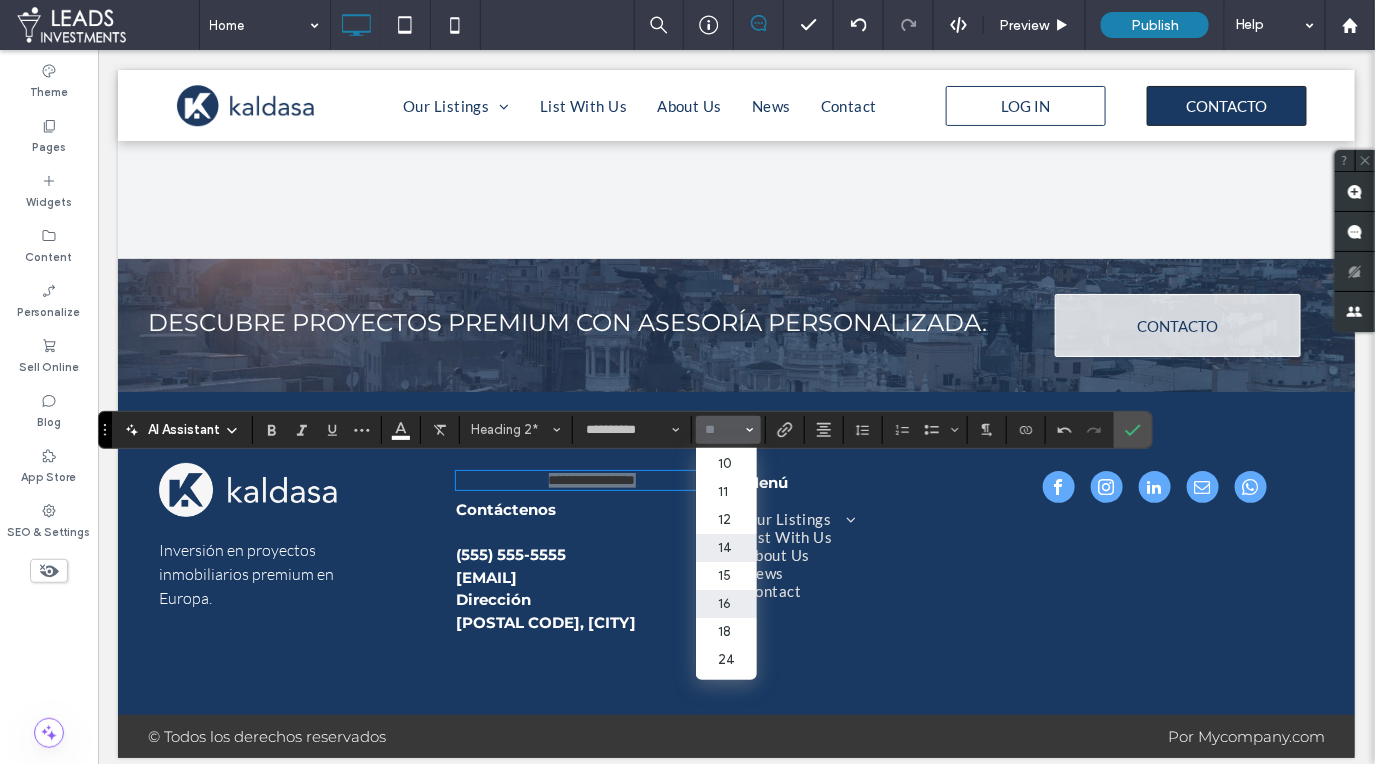 click on "16" at bounding box center (726, 604) 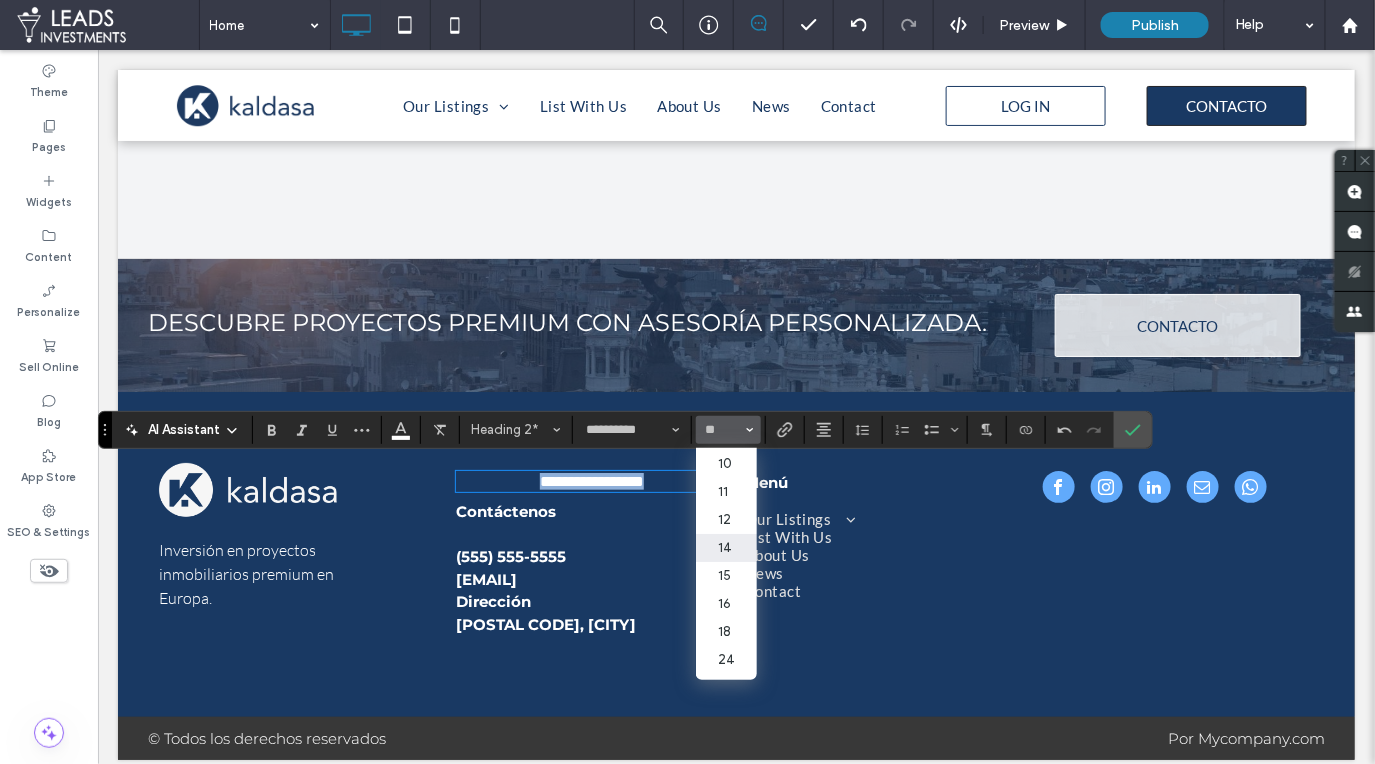 type on "**" 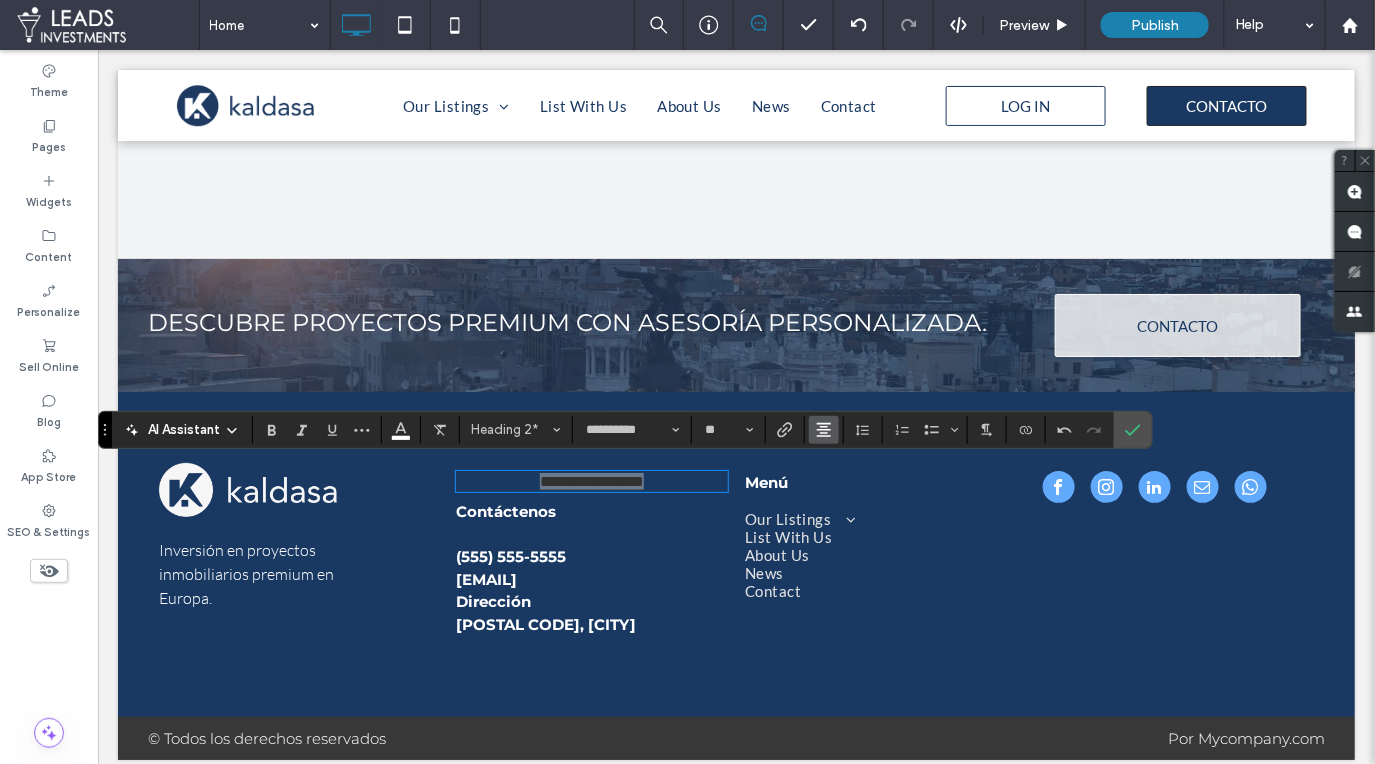 click 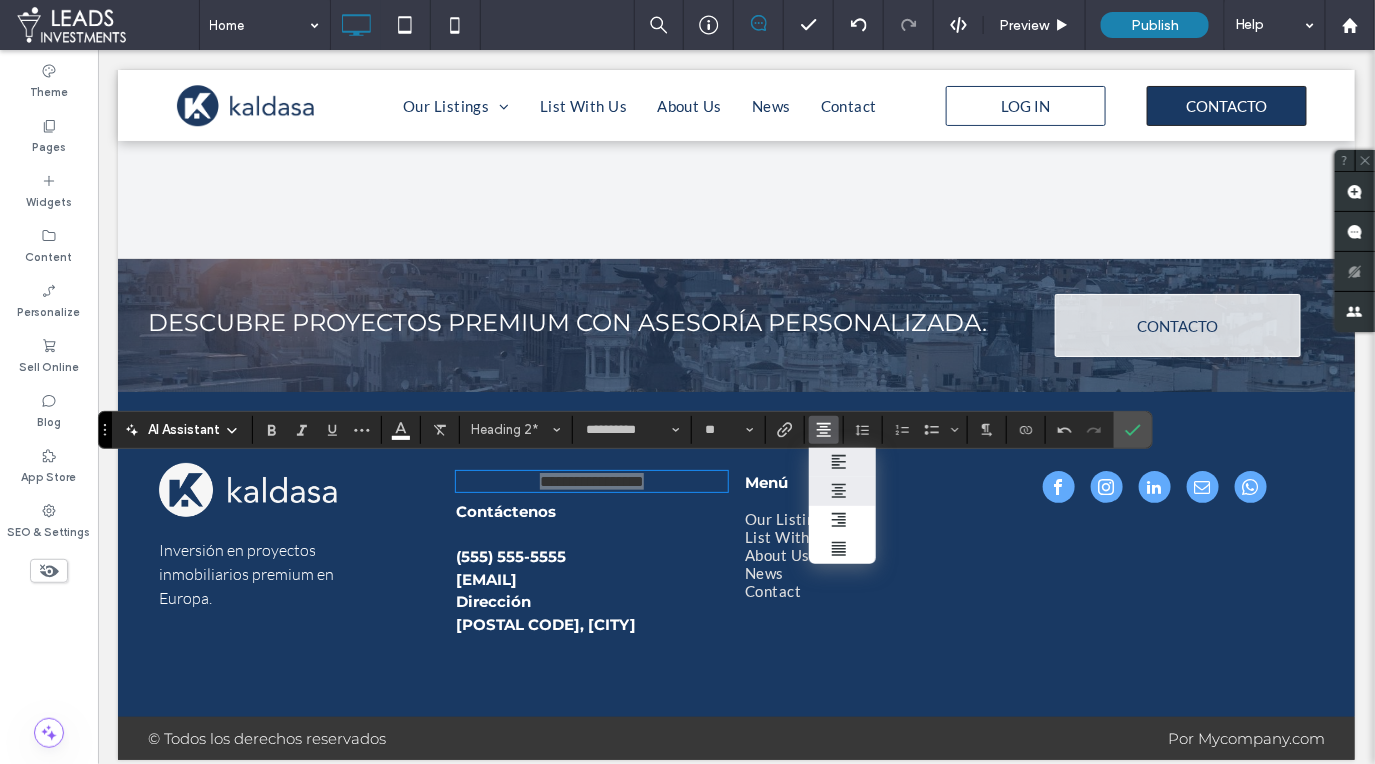 click at bounding box center [820, 462] 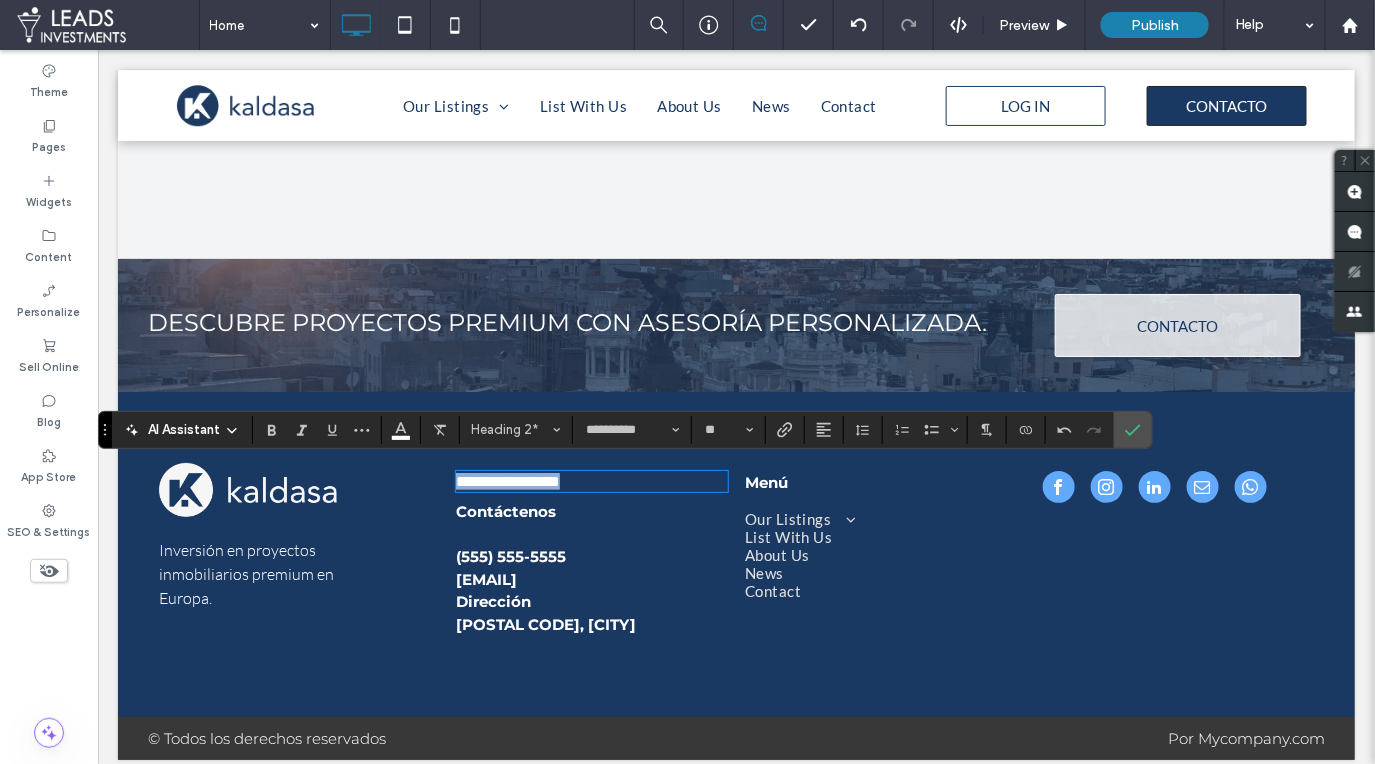 type 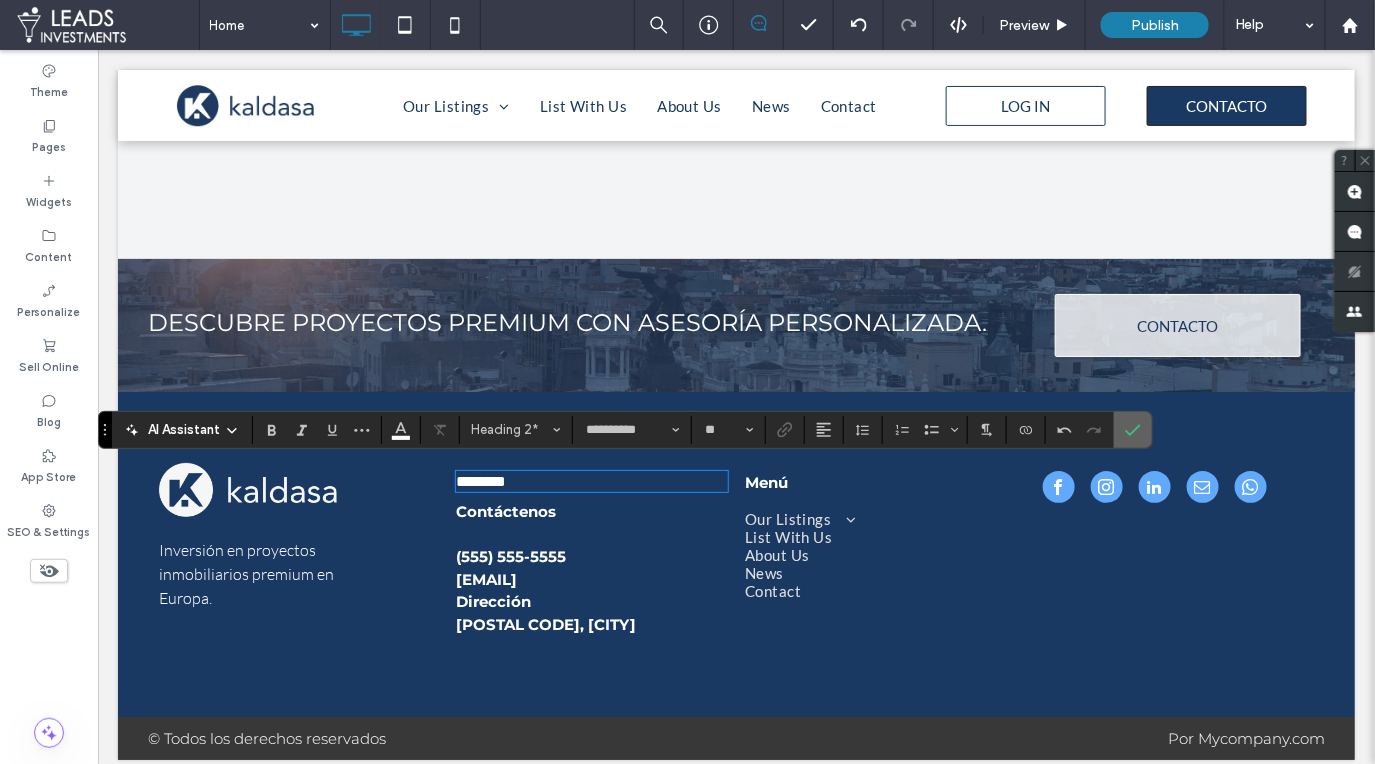click 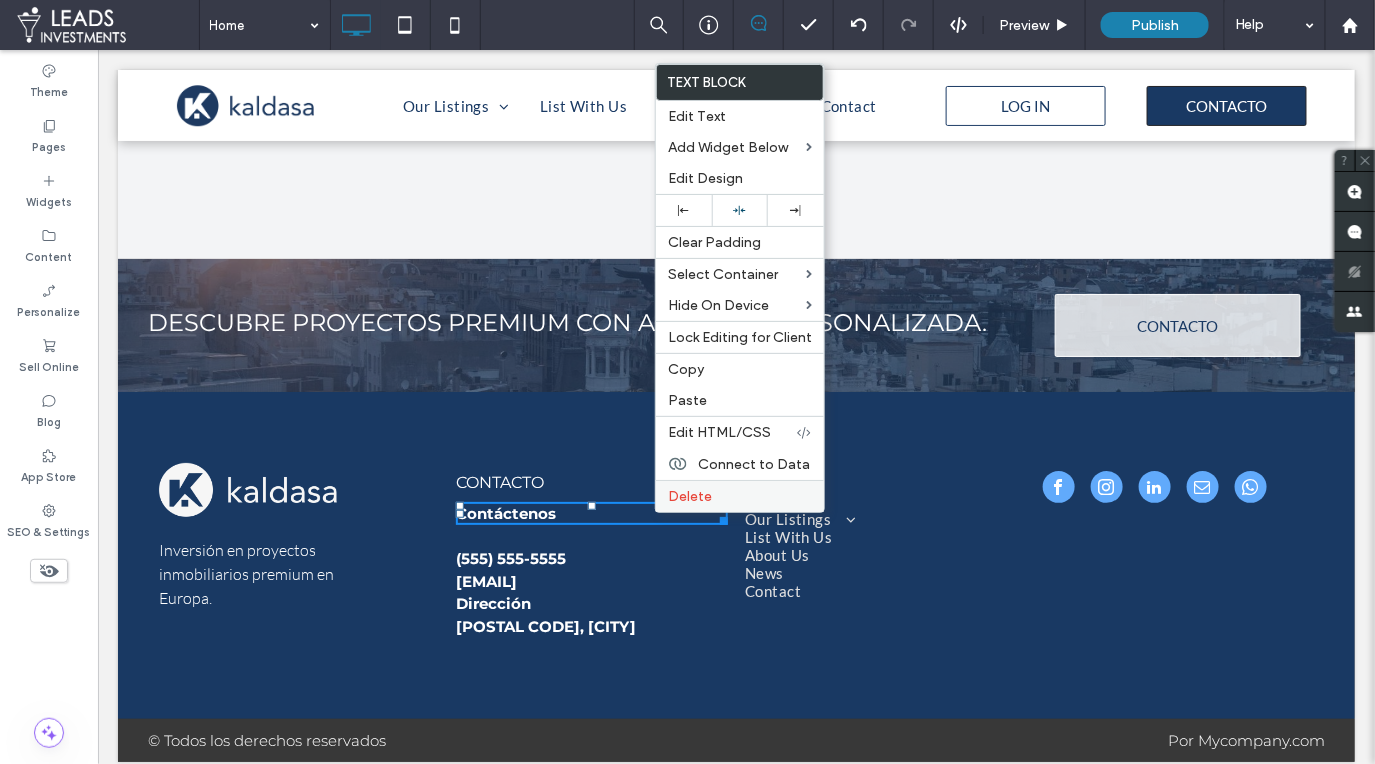 click on "Delete" at bounding box center (690, 496) 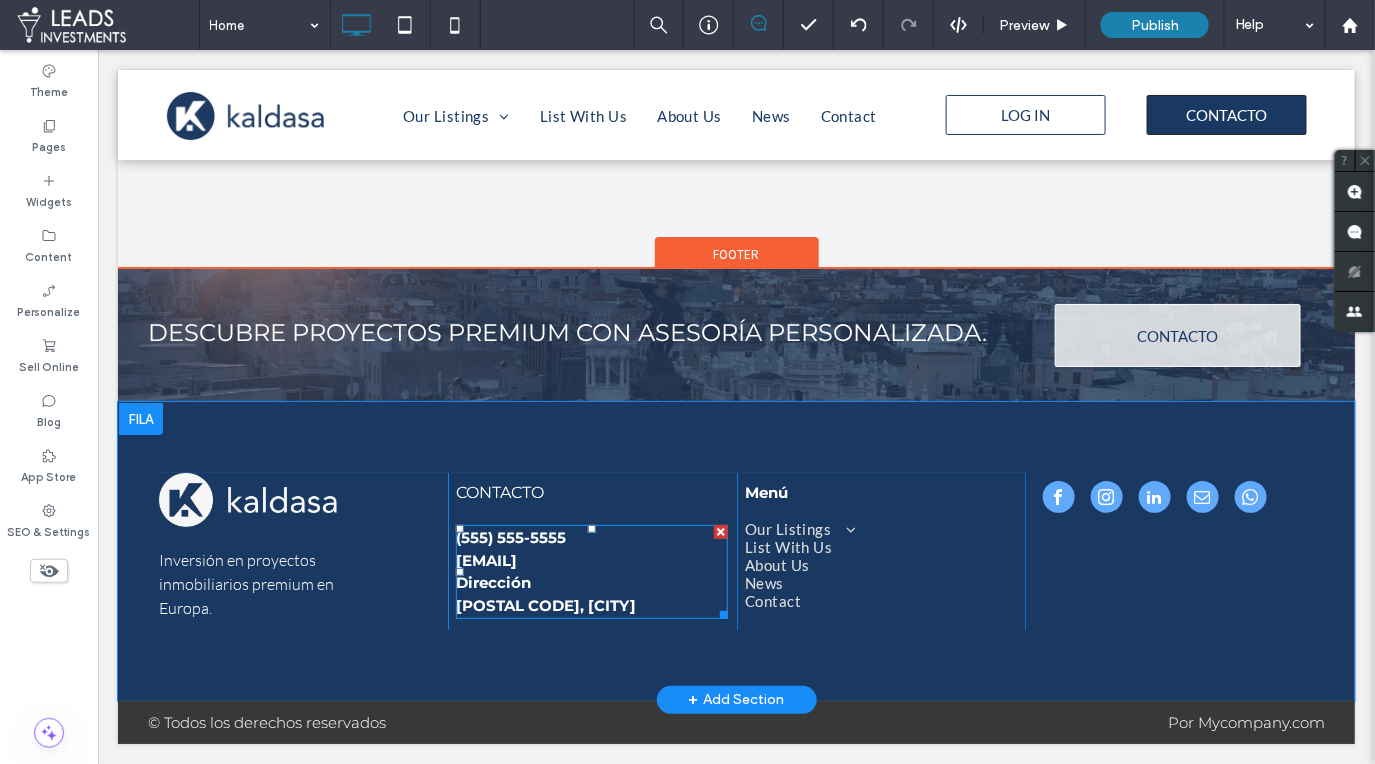 click on "(555) 555-5555" at bounding box center [510, 536] 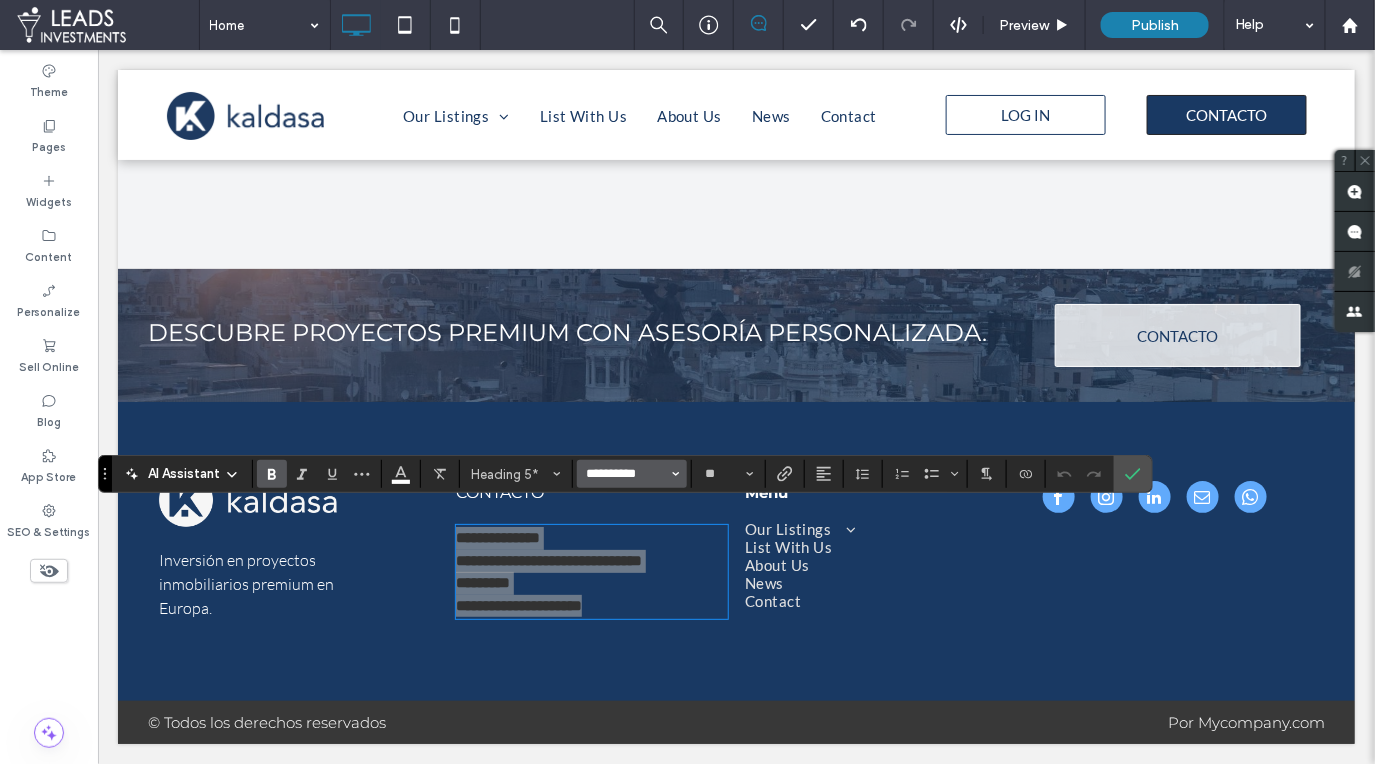 click on "**********" at bounding box center (626, 474) 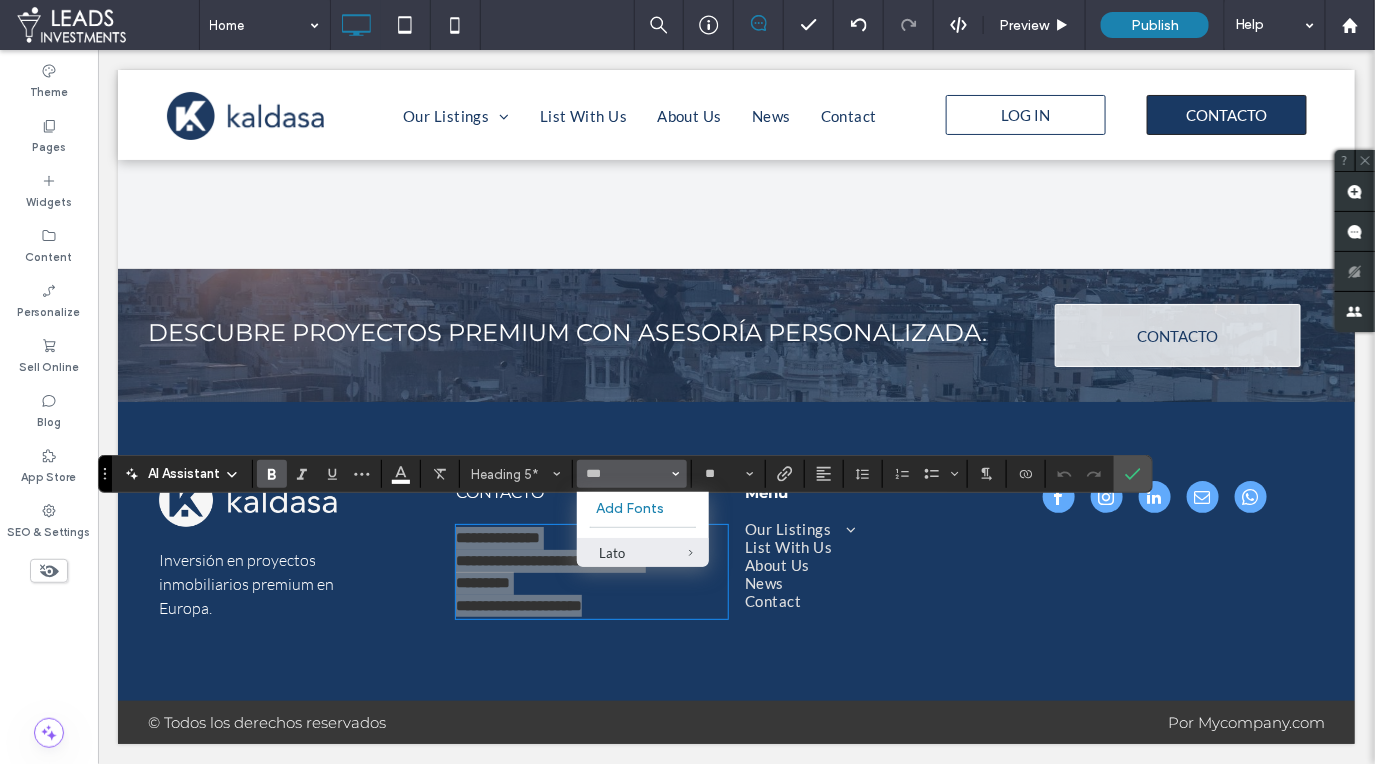 click on "Lato" at bounding box center (643, 553) 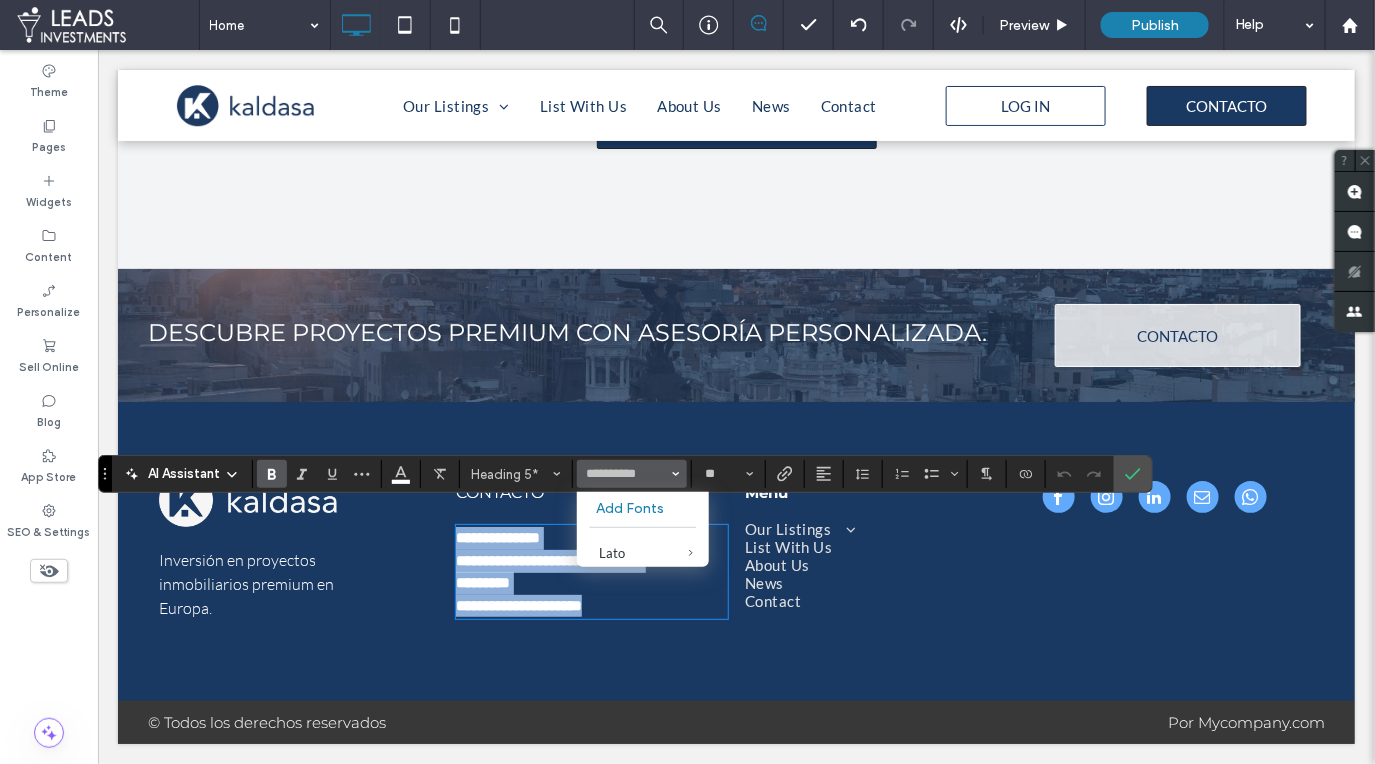 type on "****" 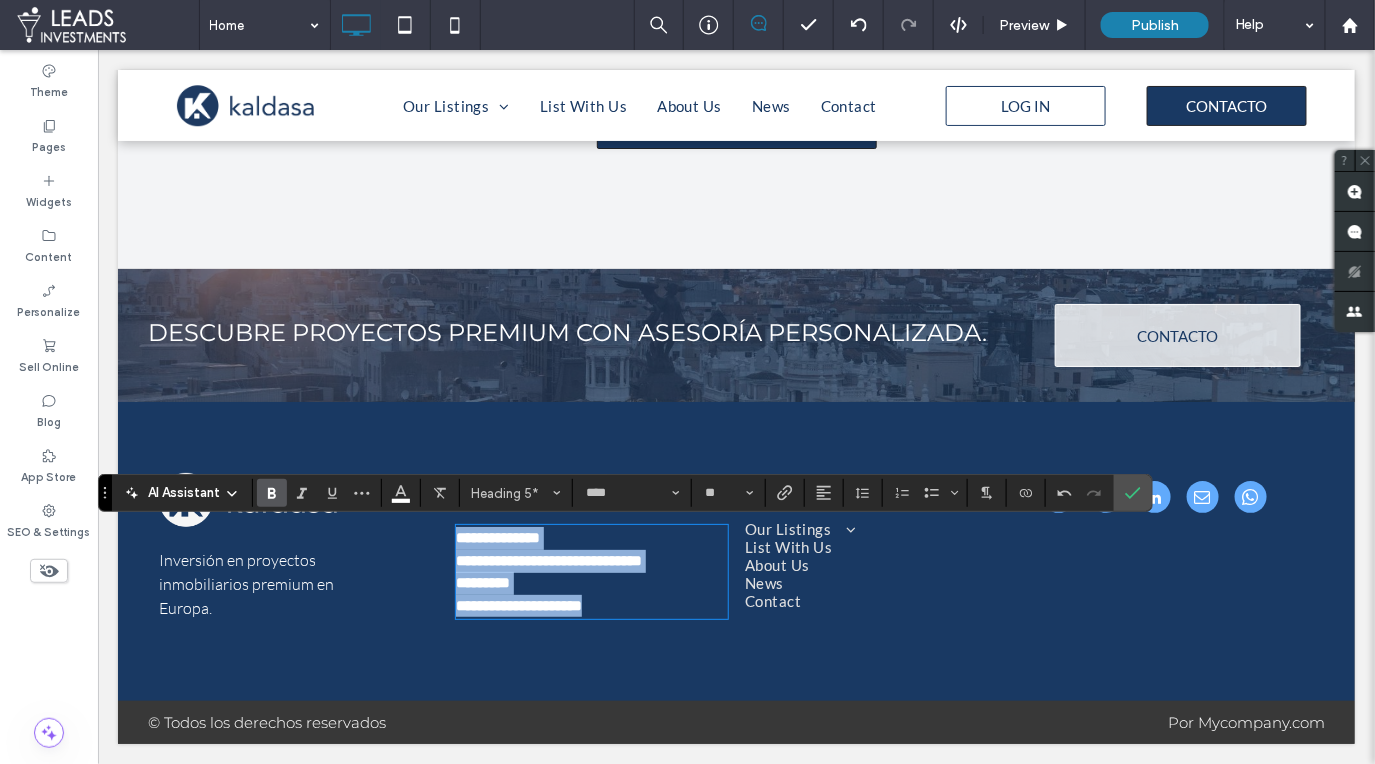 scroll, scrollTop: 4811, scrollLeft: 0, axis: vertical 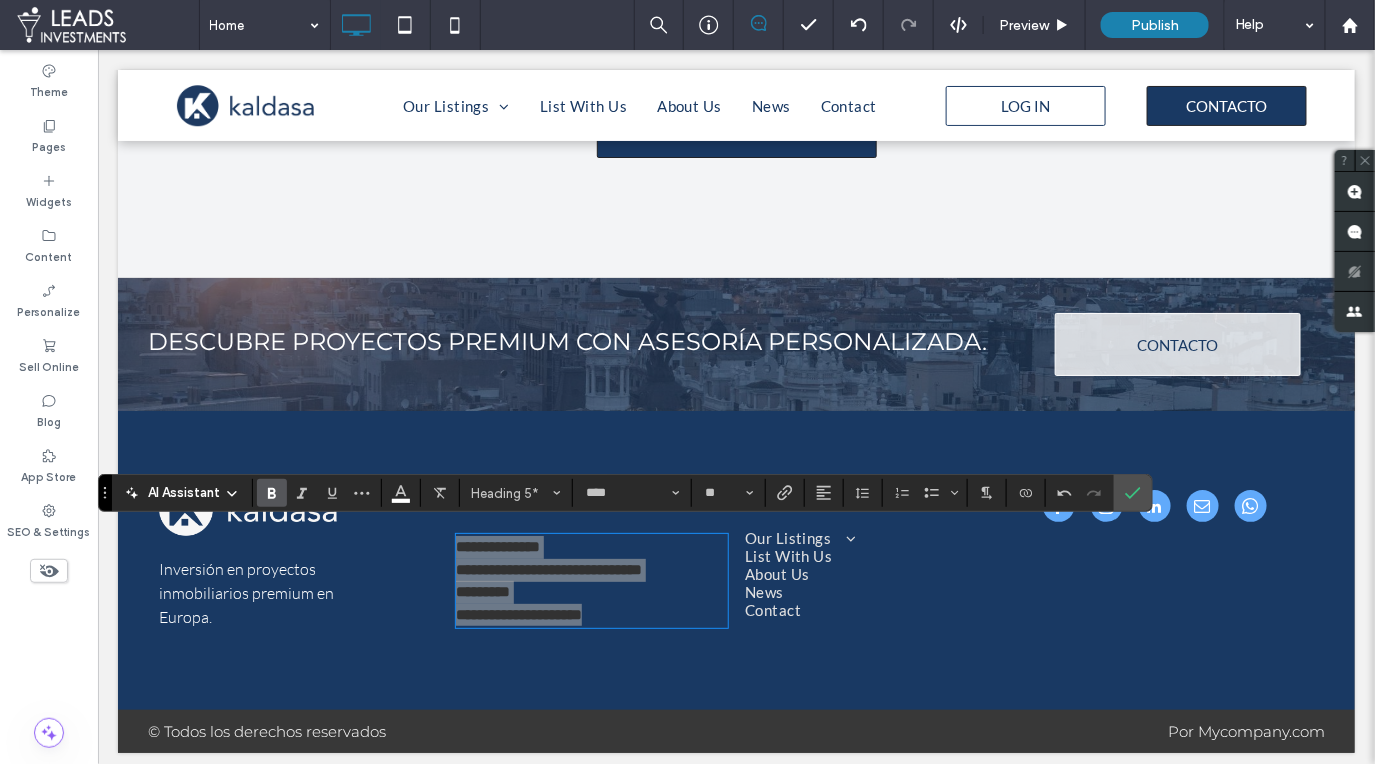 click 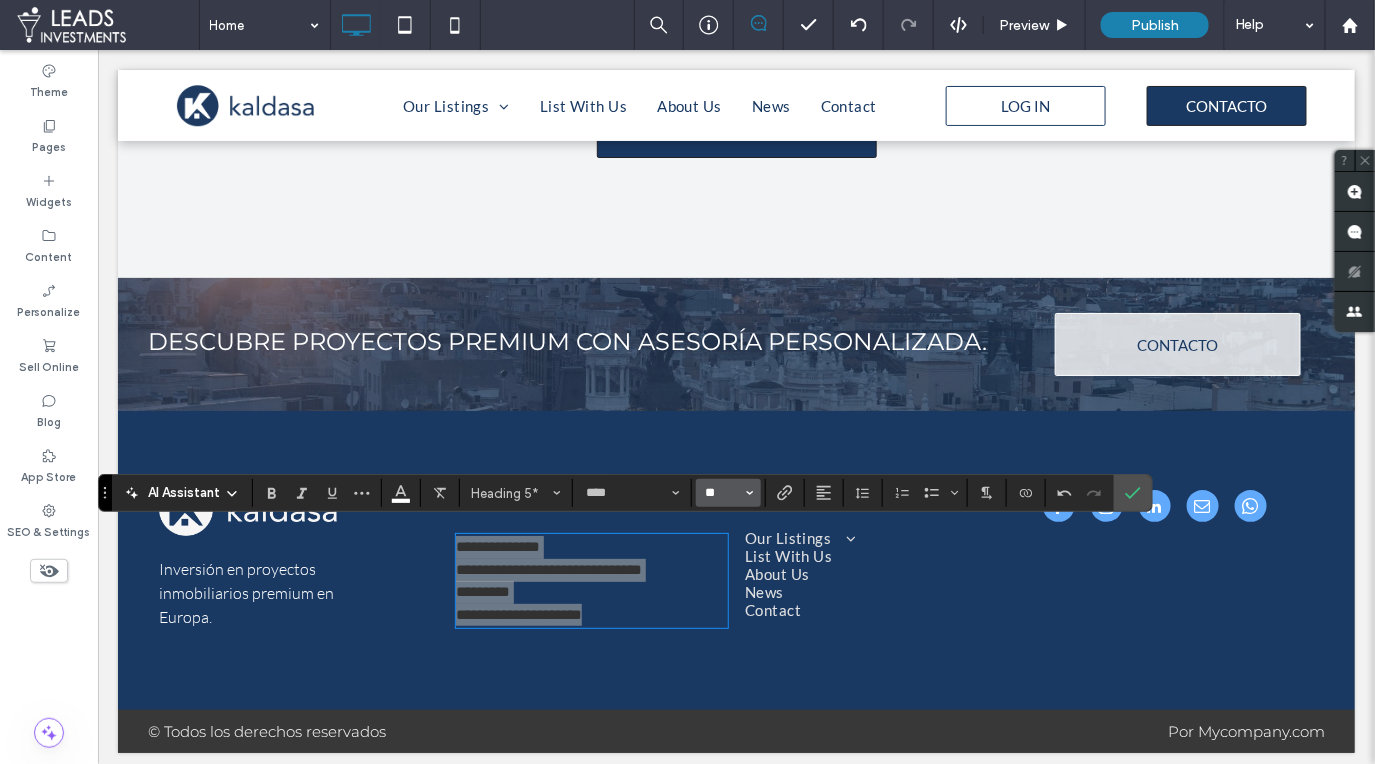 click on "**" at bounding box center [722, 493] 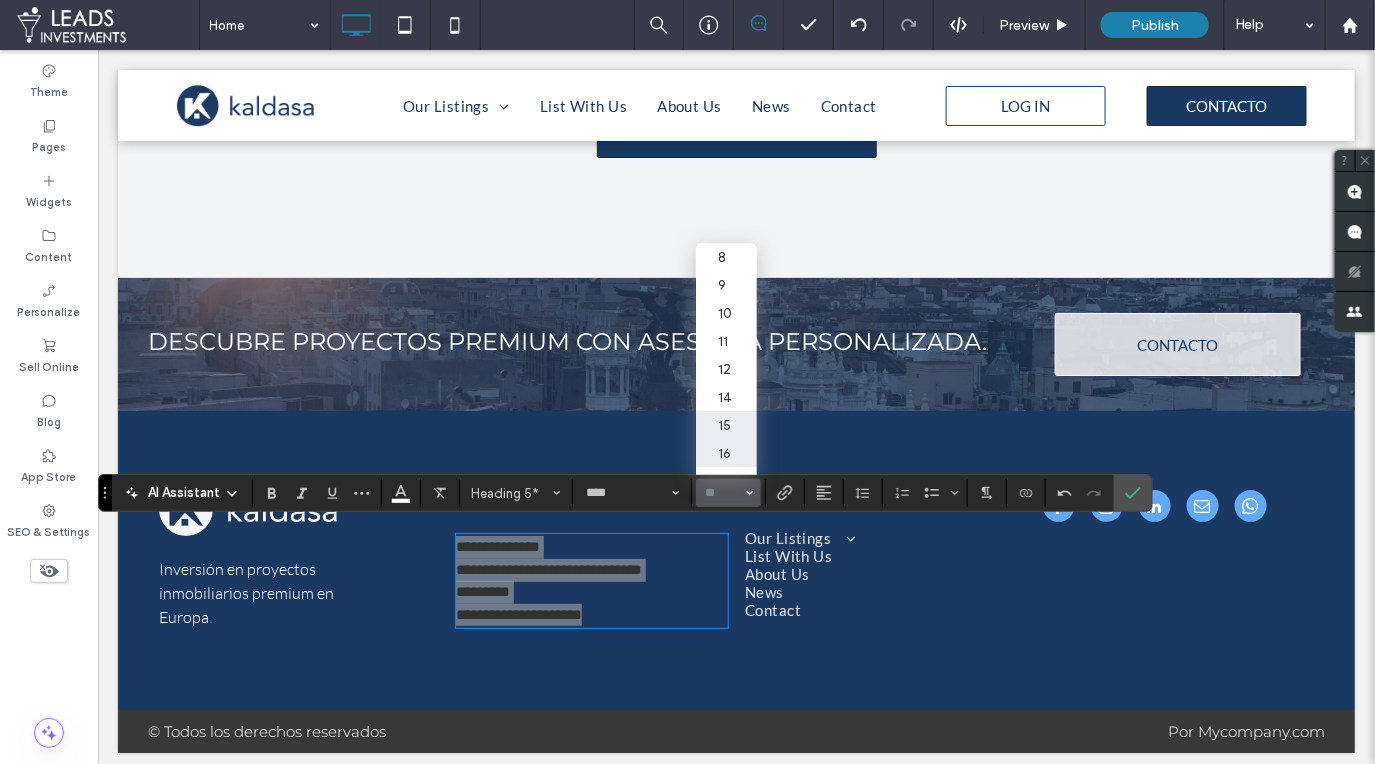 click on "16" at bounding box center [726, 453] 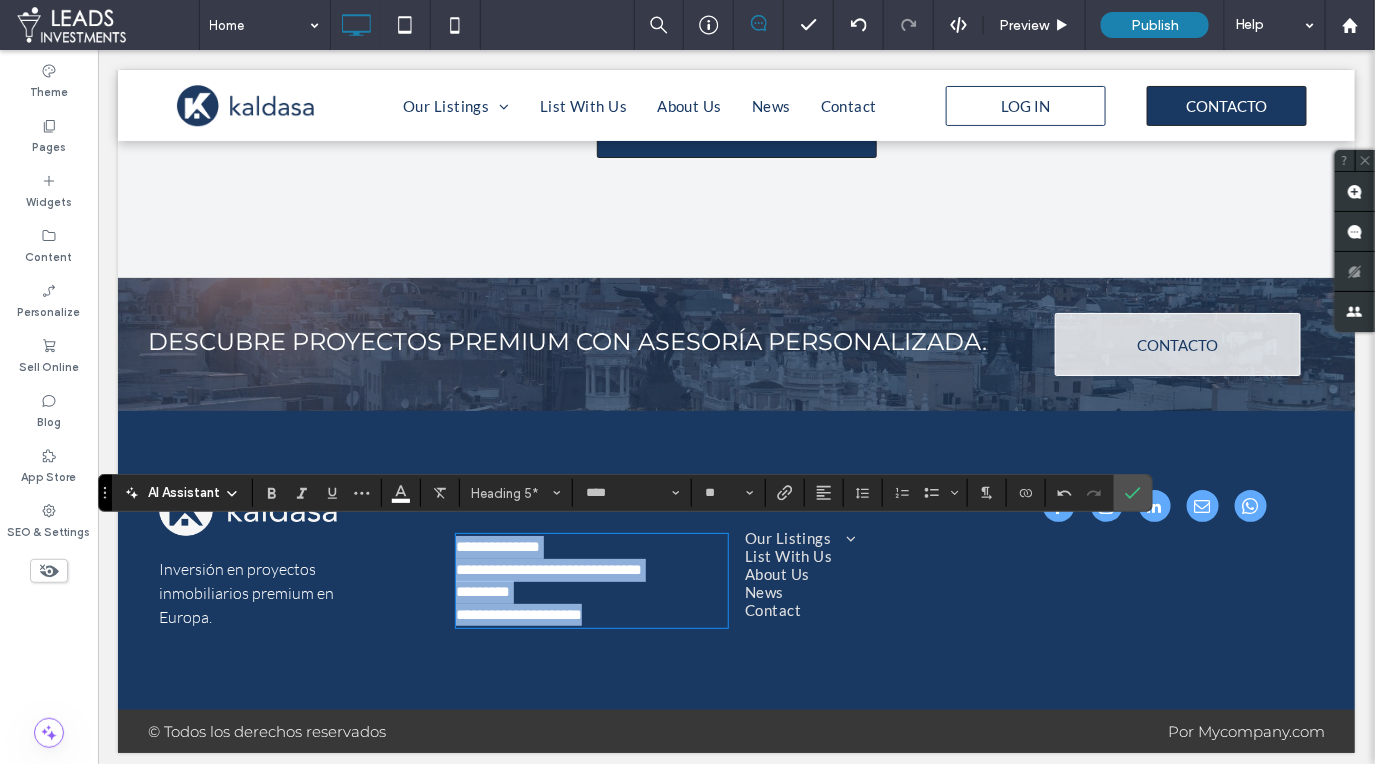 type on "**" 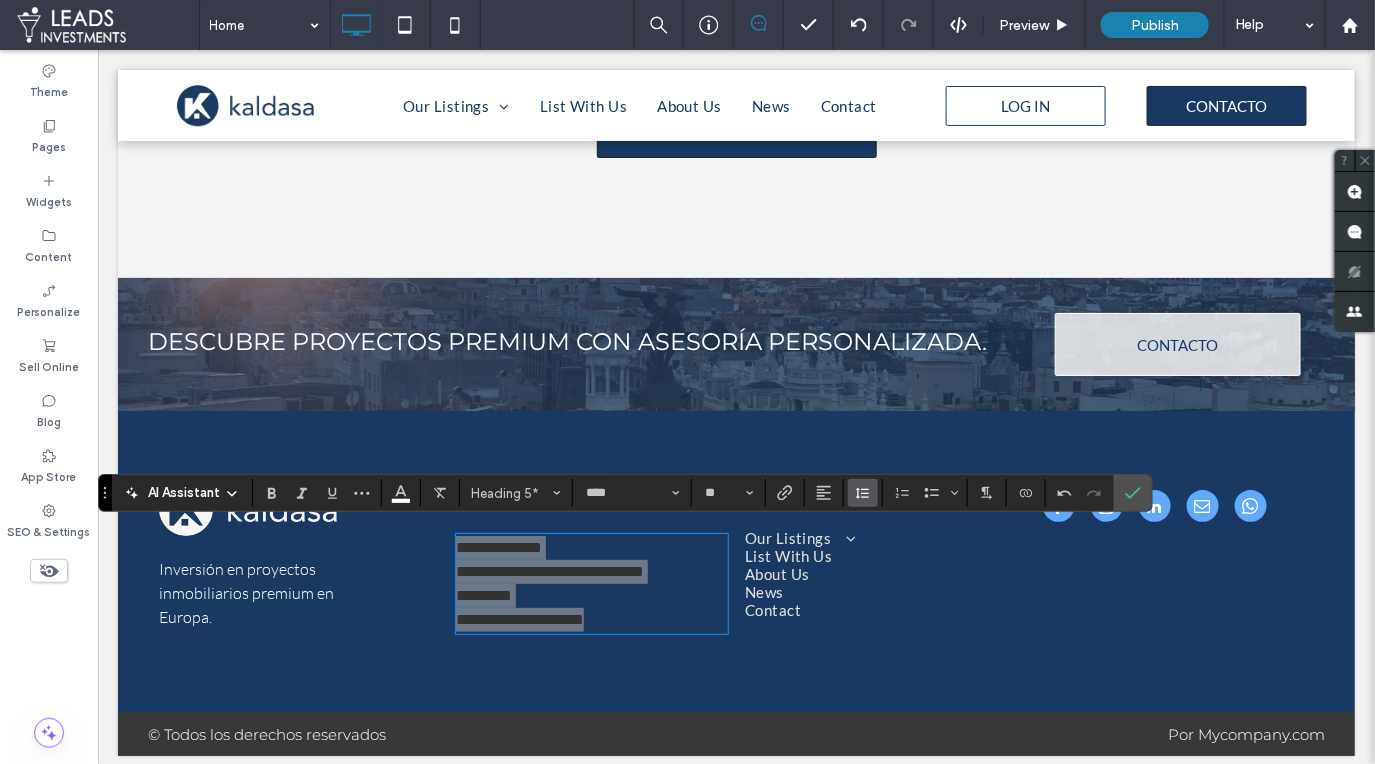 click 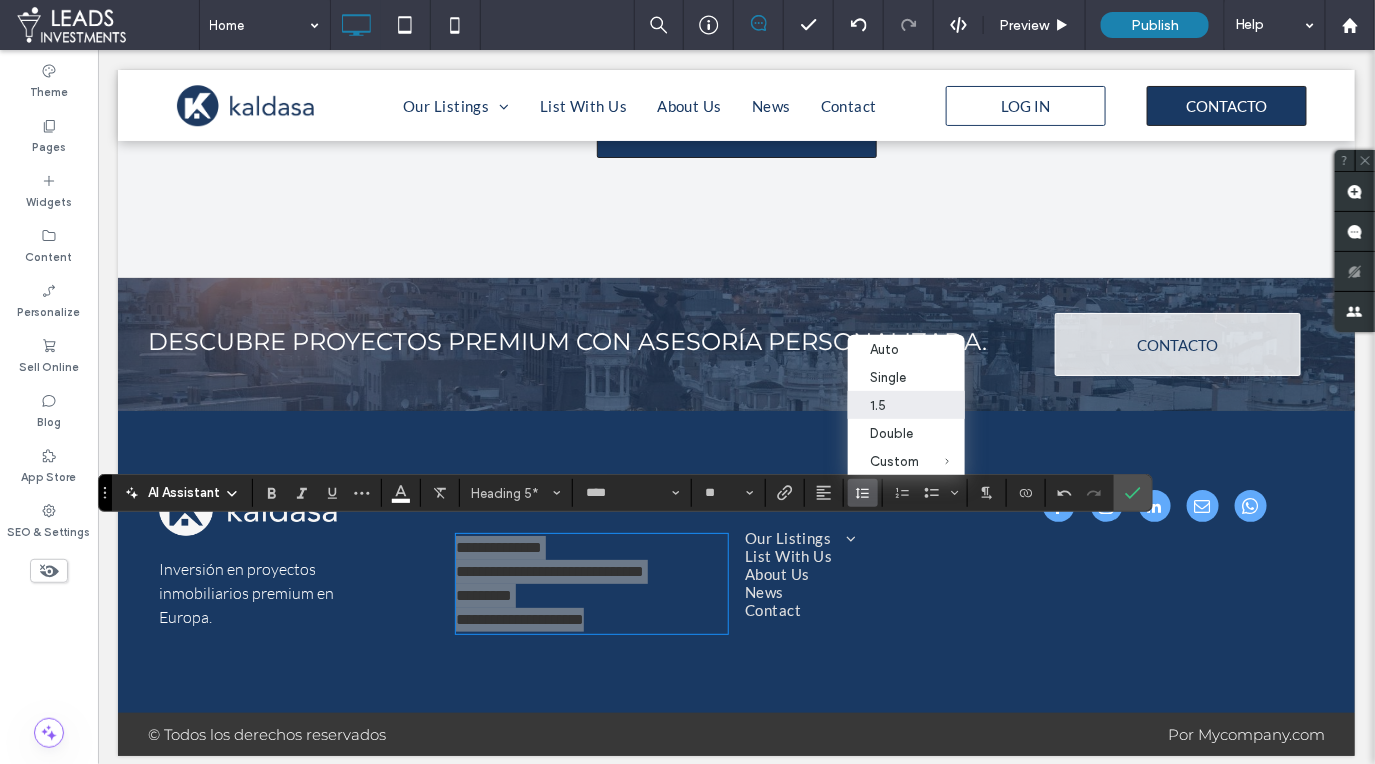 drag, startPoint x: 886, startPoint y: 404, endPoint x: 786, endPoint y: 356, distance: 110.92339 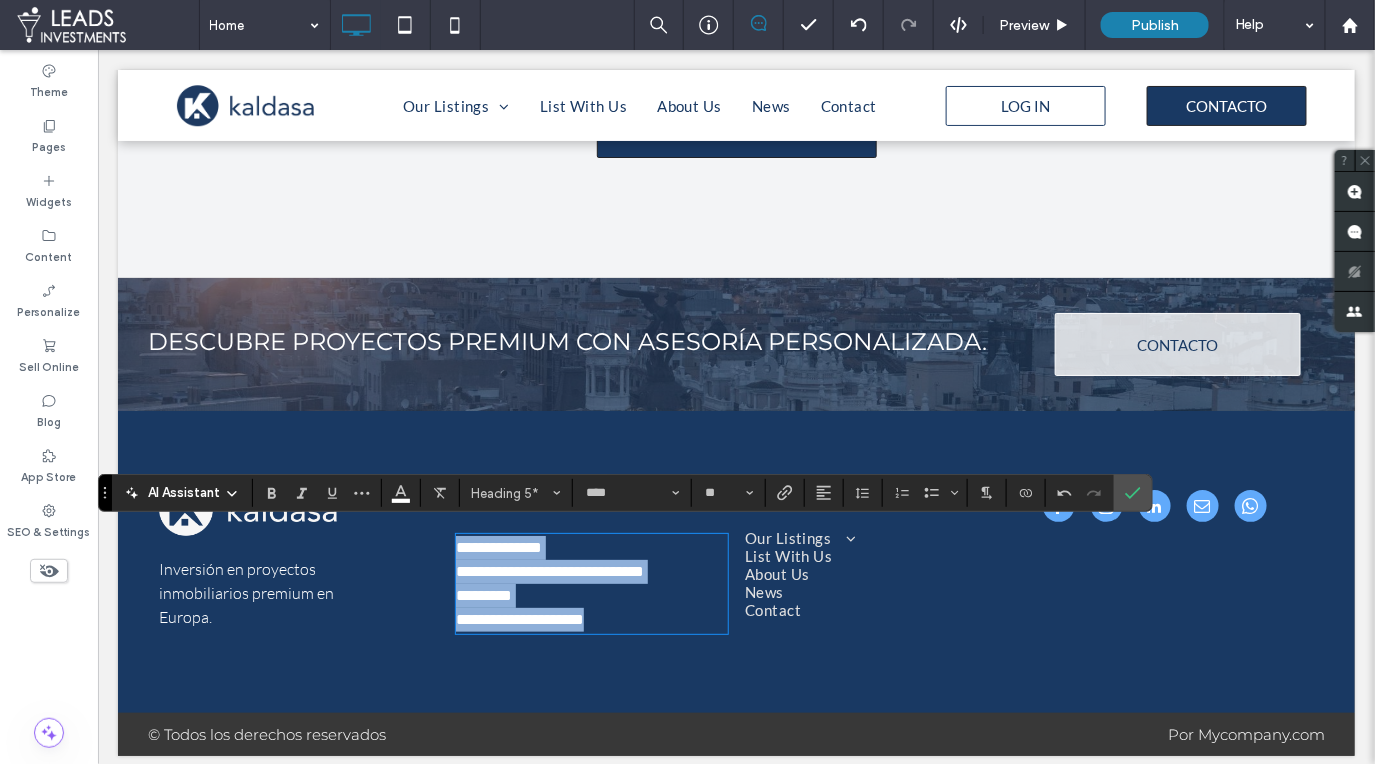 click on "**********" at bounding box center [590, 547] 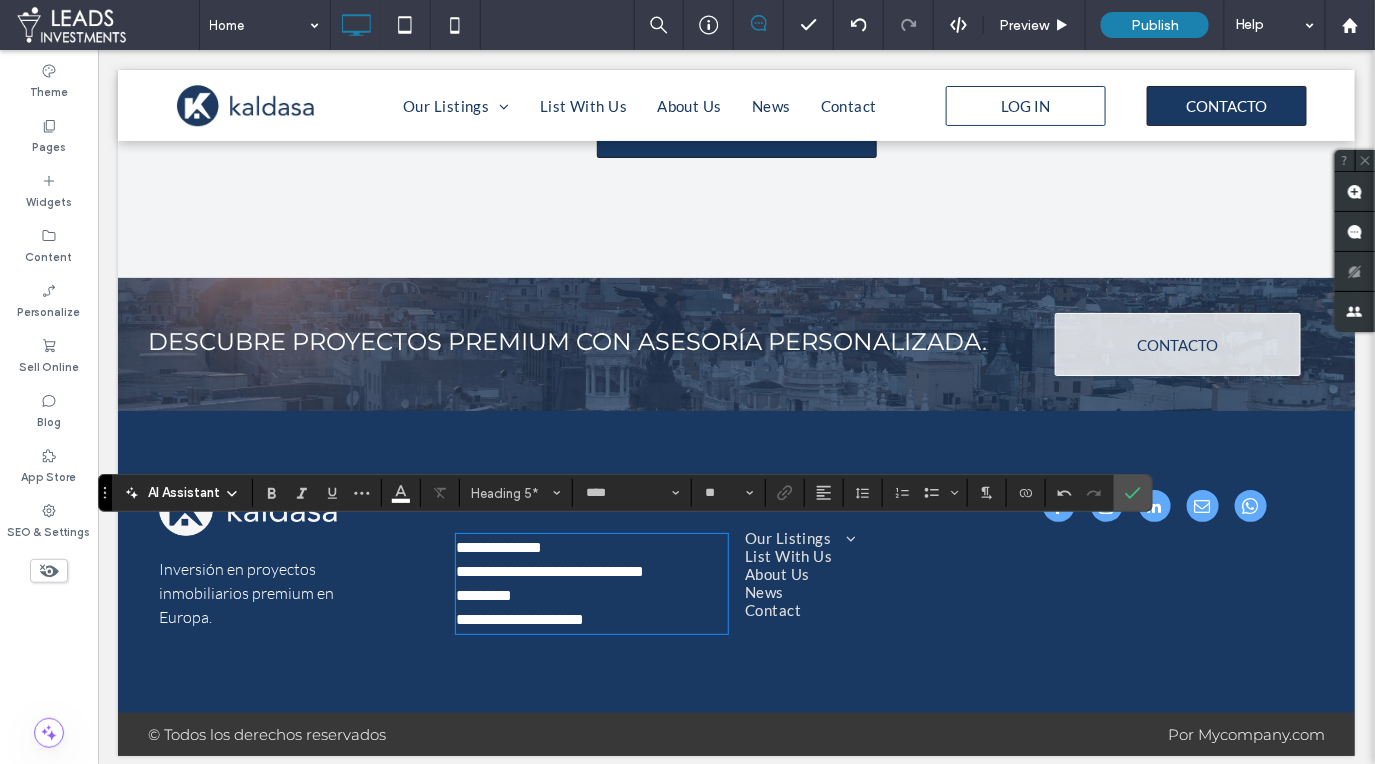 type 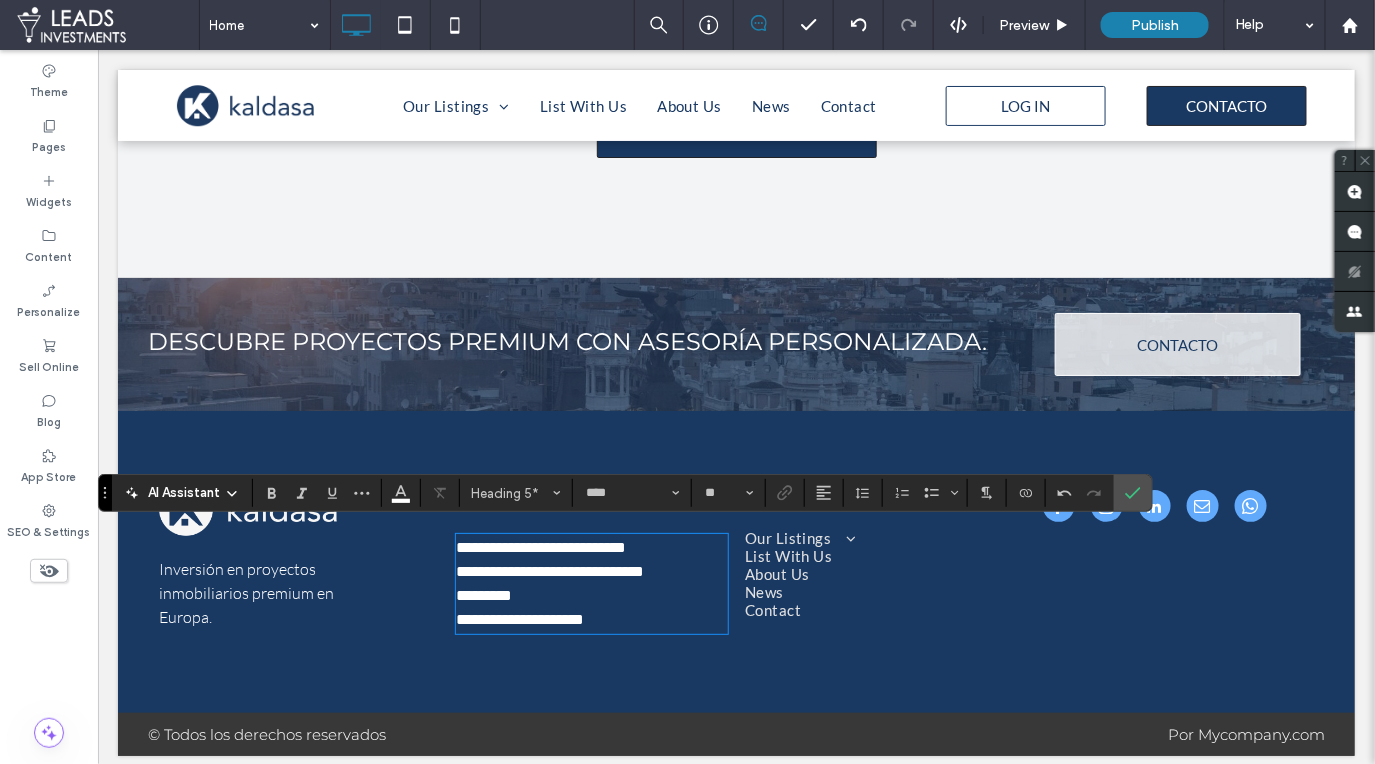 scroll, scrollTop: 0, scrollLeft: 0, axis: both 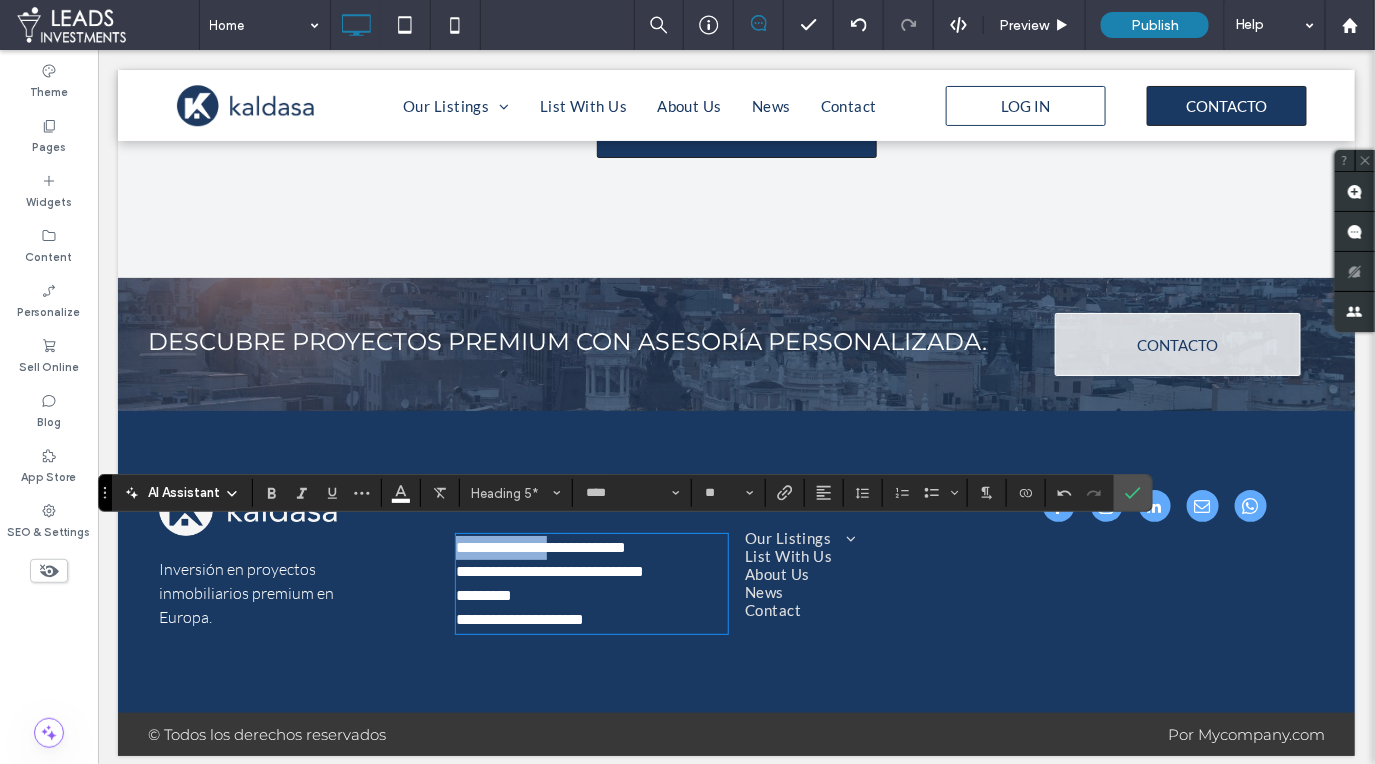 drag, startPoint x: 566, startPoint y: 541, endPoint x: 448, endPoint y: 534, distance: 118.20744 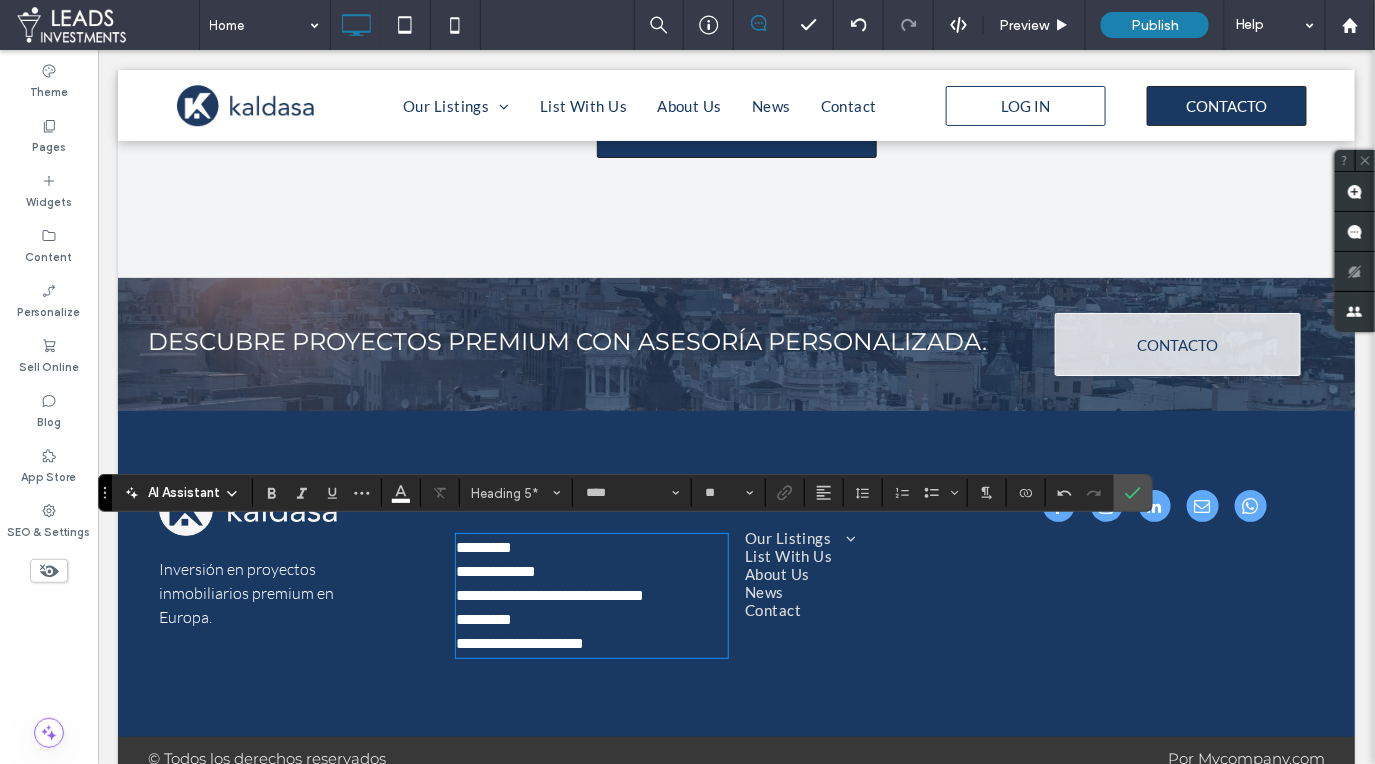 click on "**********" at bounding box center (495, 570) 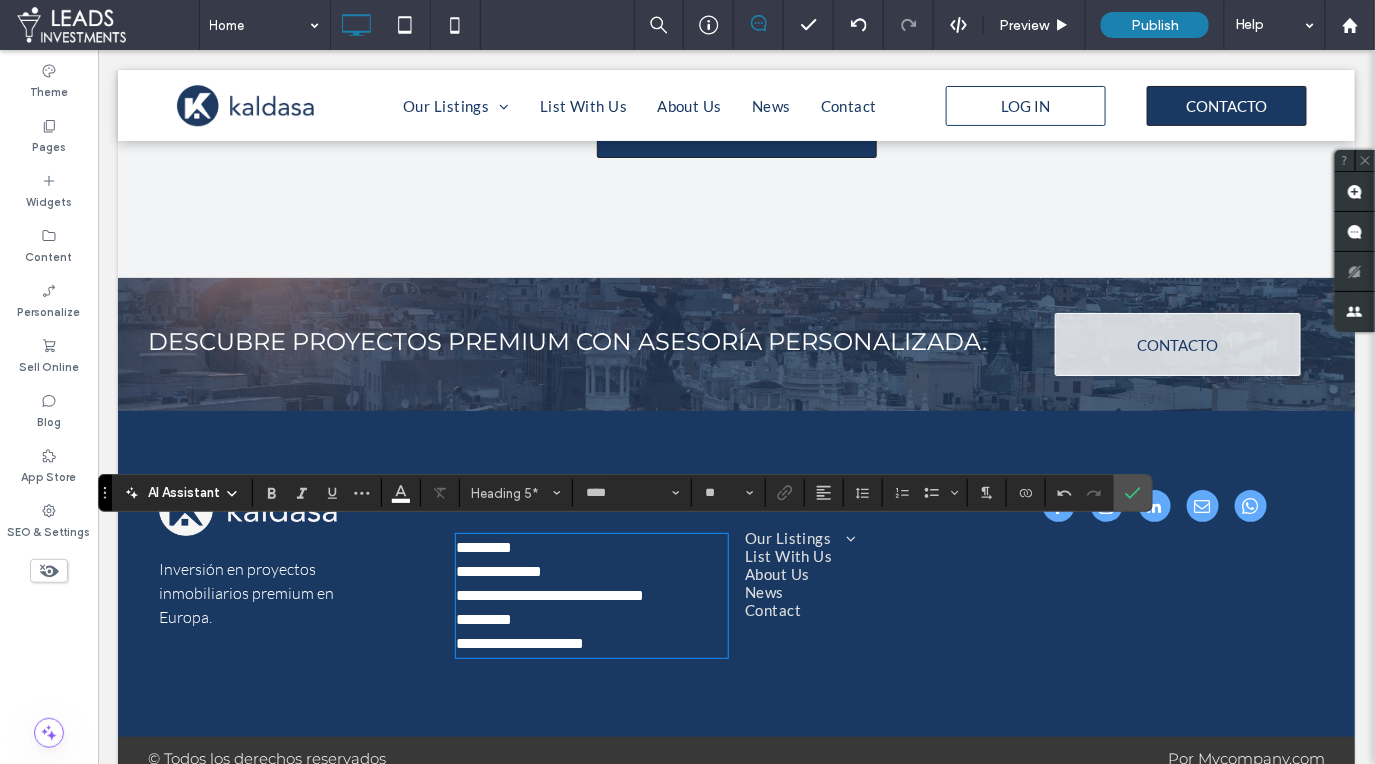 scroll, scrollTop: 4807, scrollLeft: 0, axis: vertical 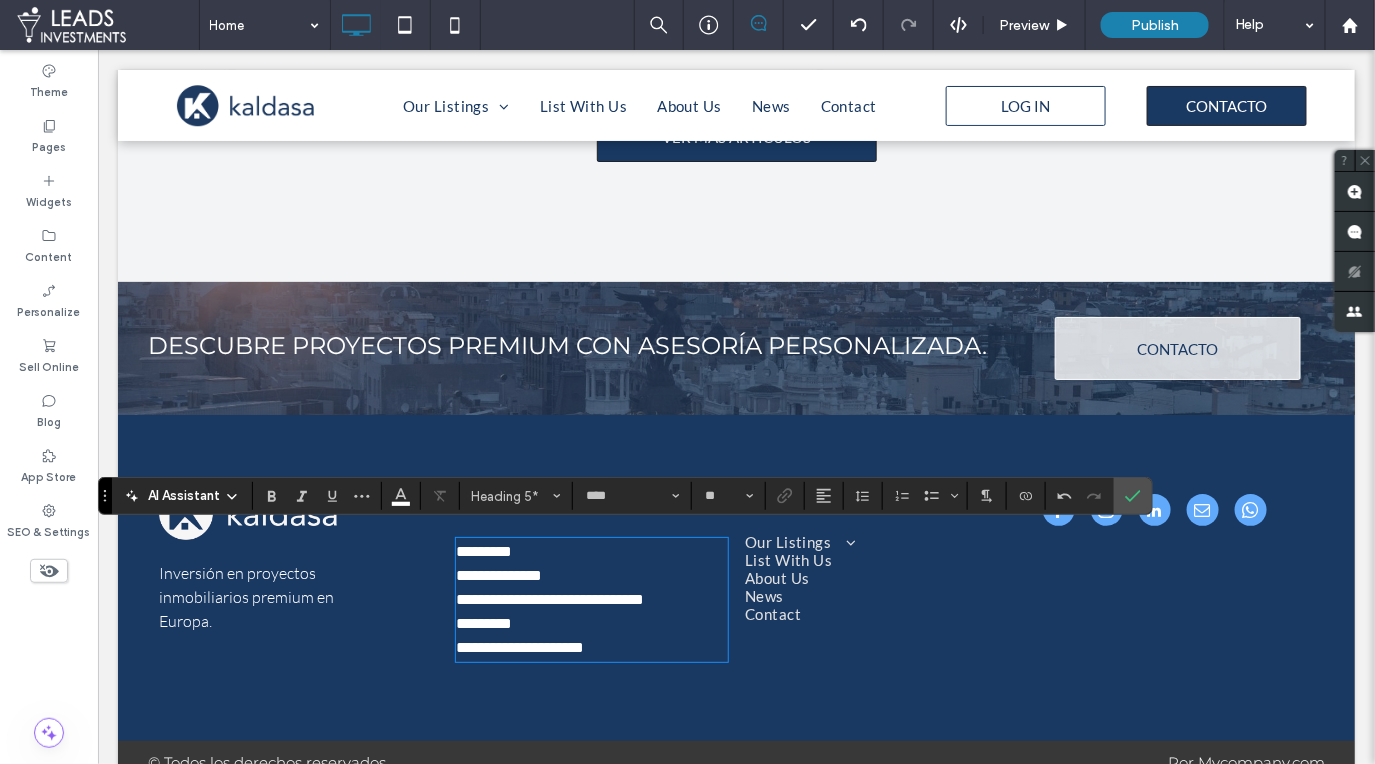 click on "**********" at bounding box center [498, 574] 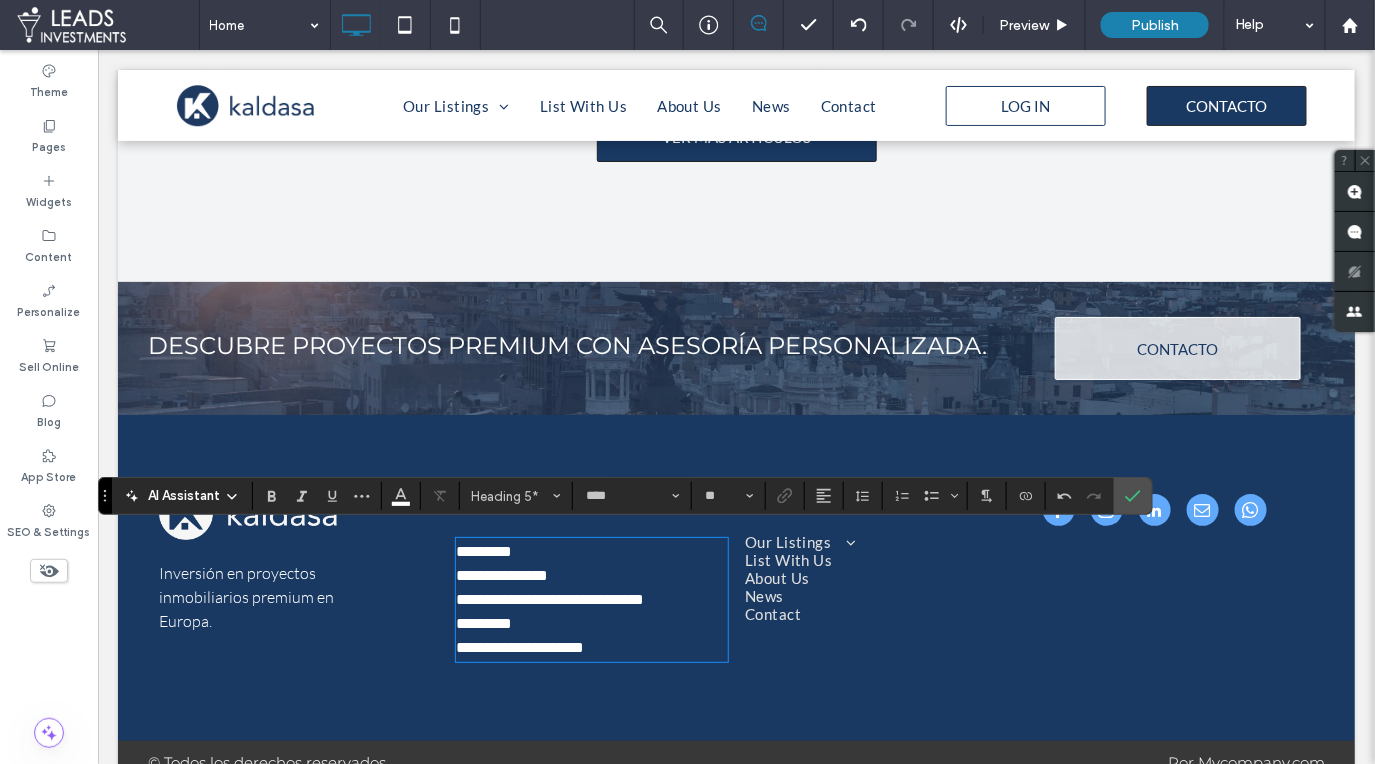 scroll, scrollTop: 4808, scrollLeft: 0, axis: vertical 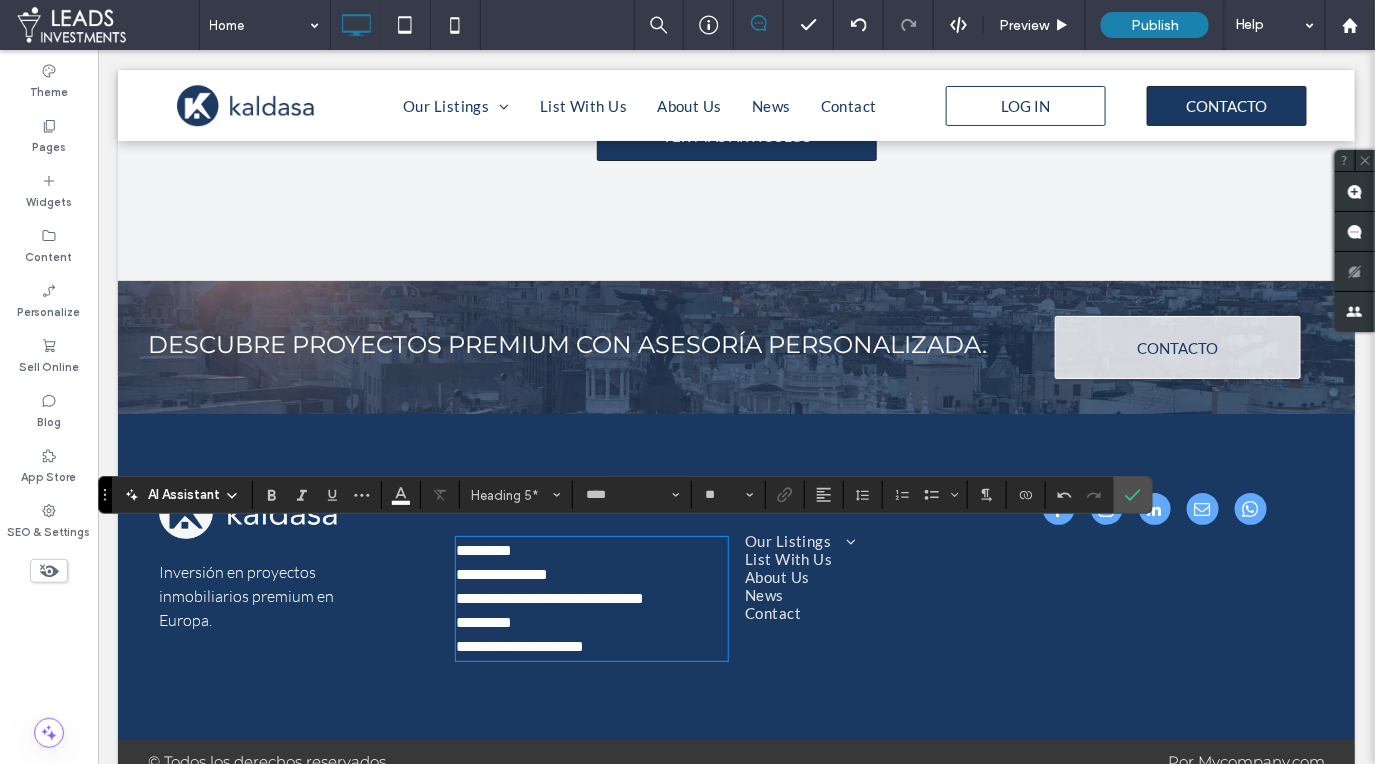 click on "**********" at bounding box center [590, 574] 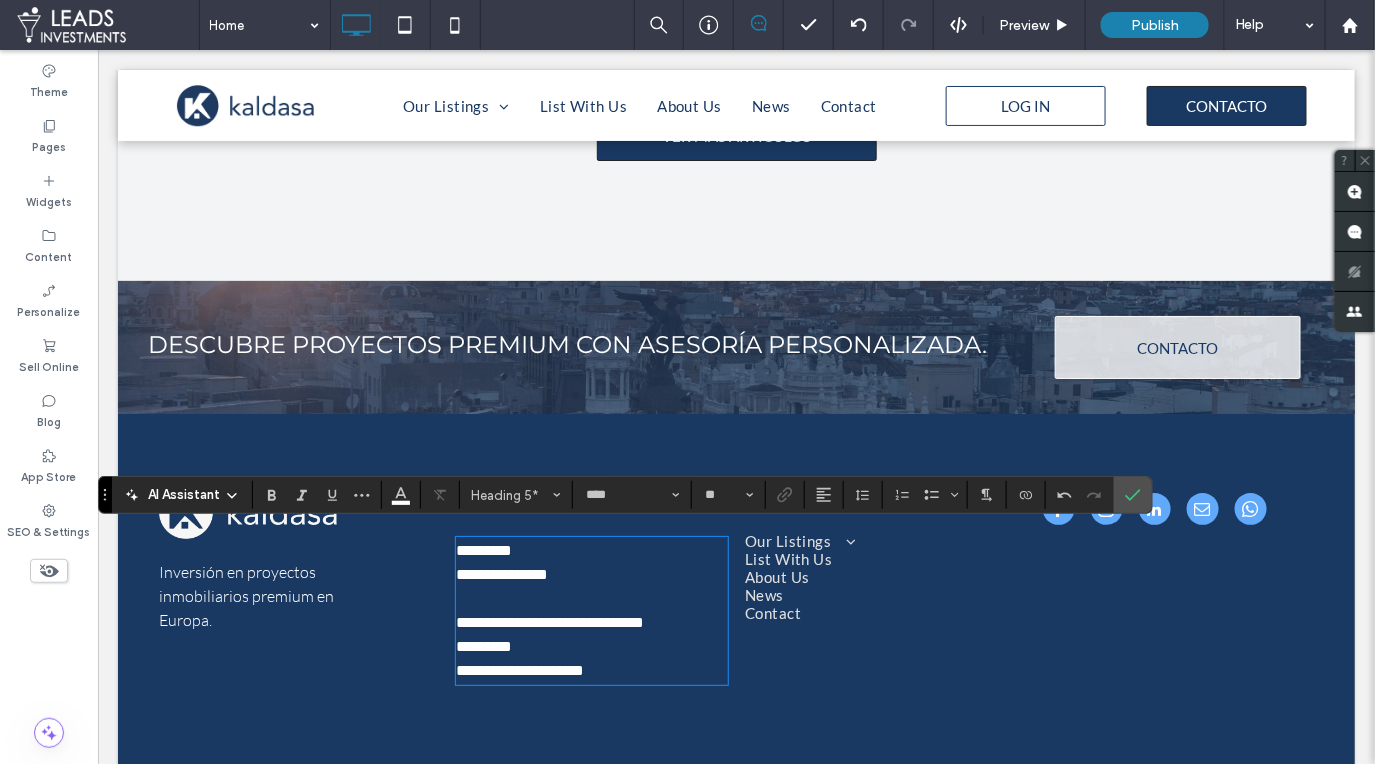 type on "**********" 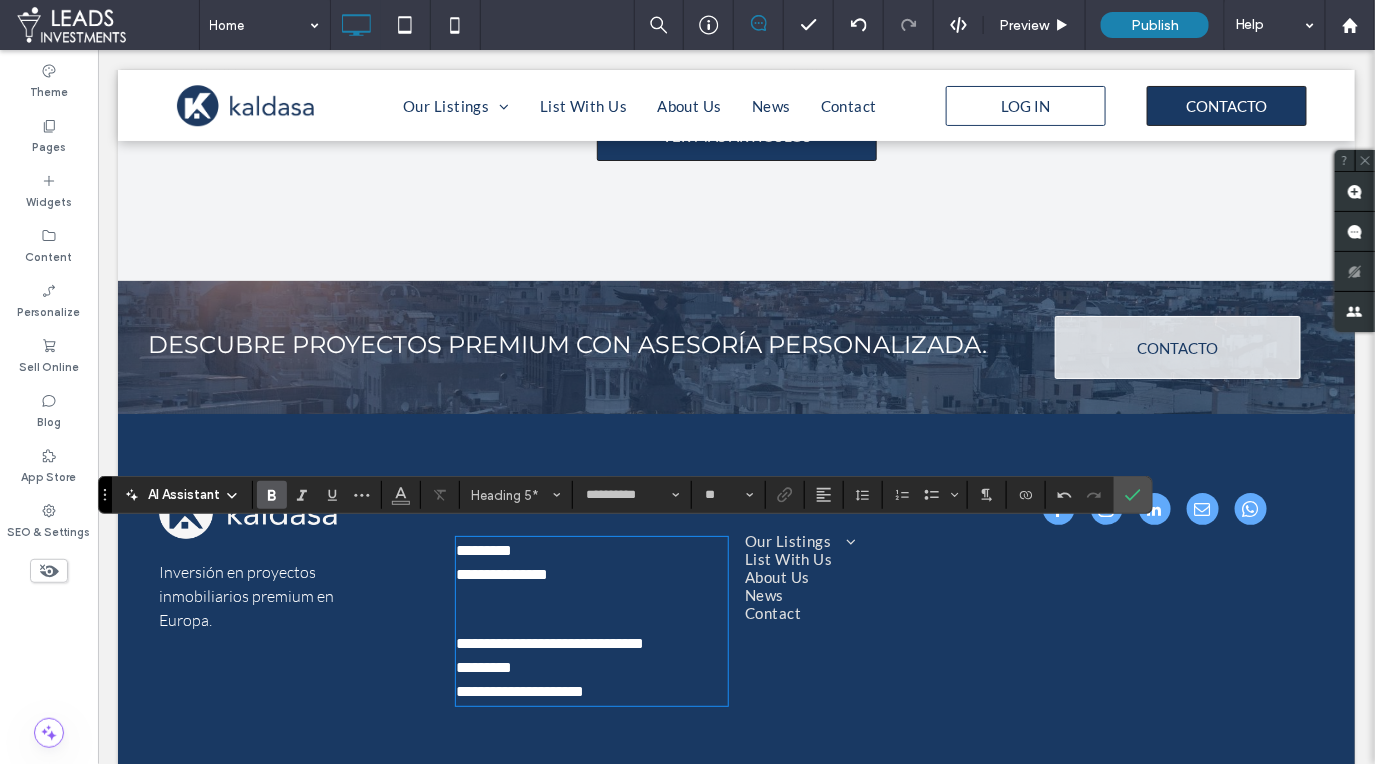 type on "****" 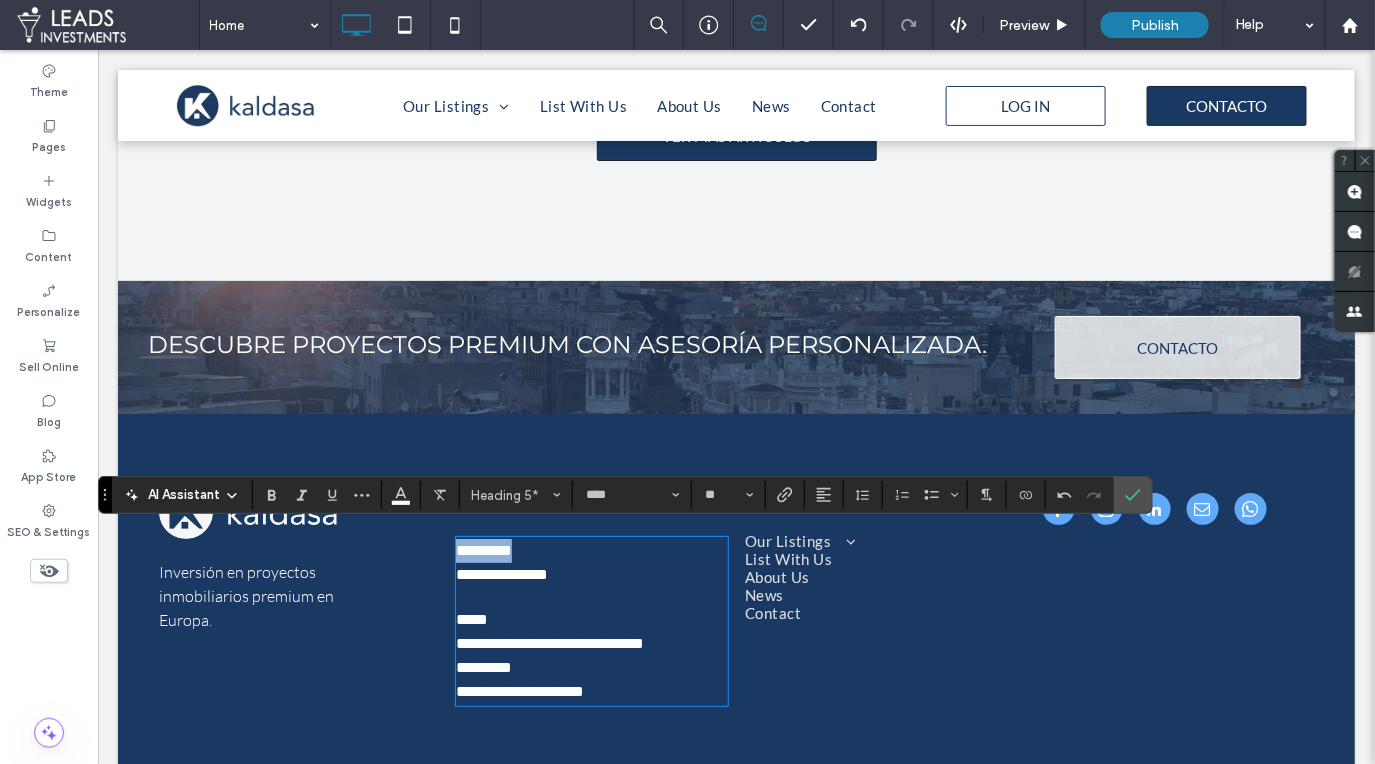 drag, startPoint x: 521, startPoint y: 546, endPoint x: 446, endPoint y: 542, distance: 75.10659 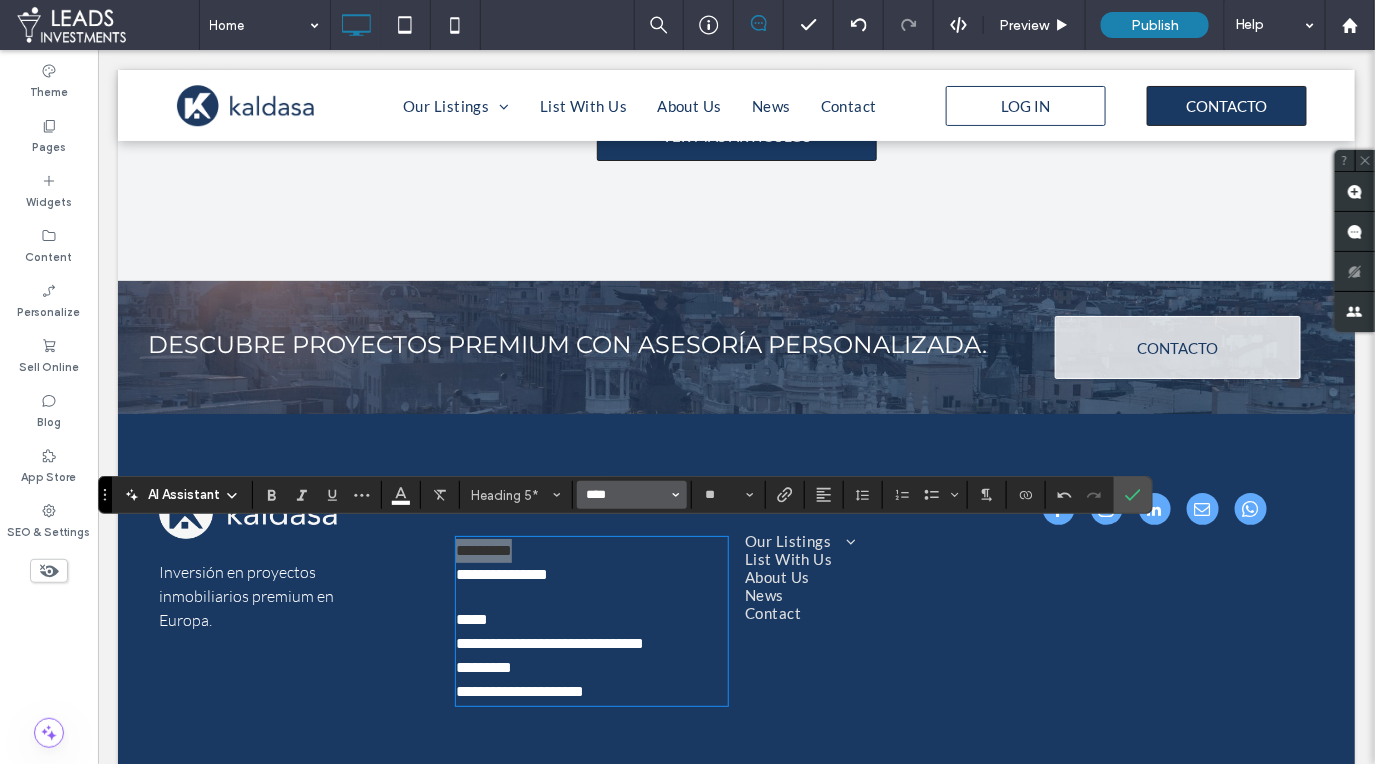 click on "****" at bounding box center [626, 495] 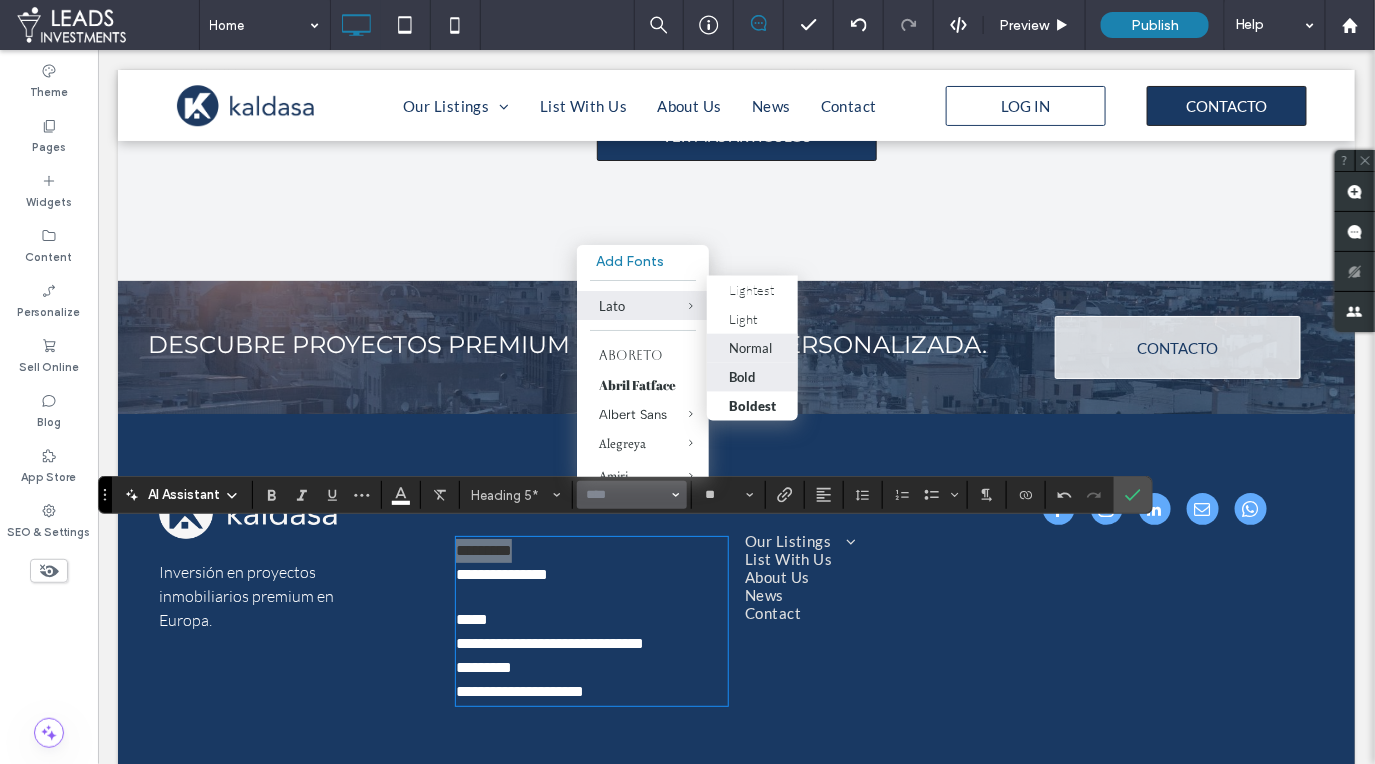 drag, startPoint x: 755, startPoint y: 373, endPoint x: 649, endPoint y: 345, distance: 109.63576 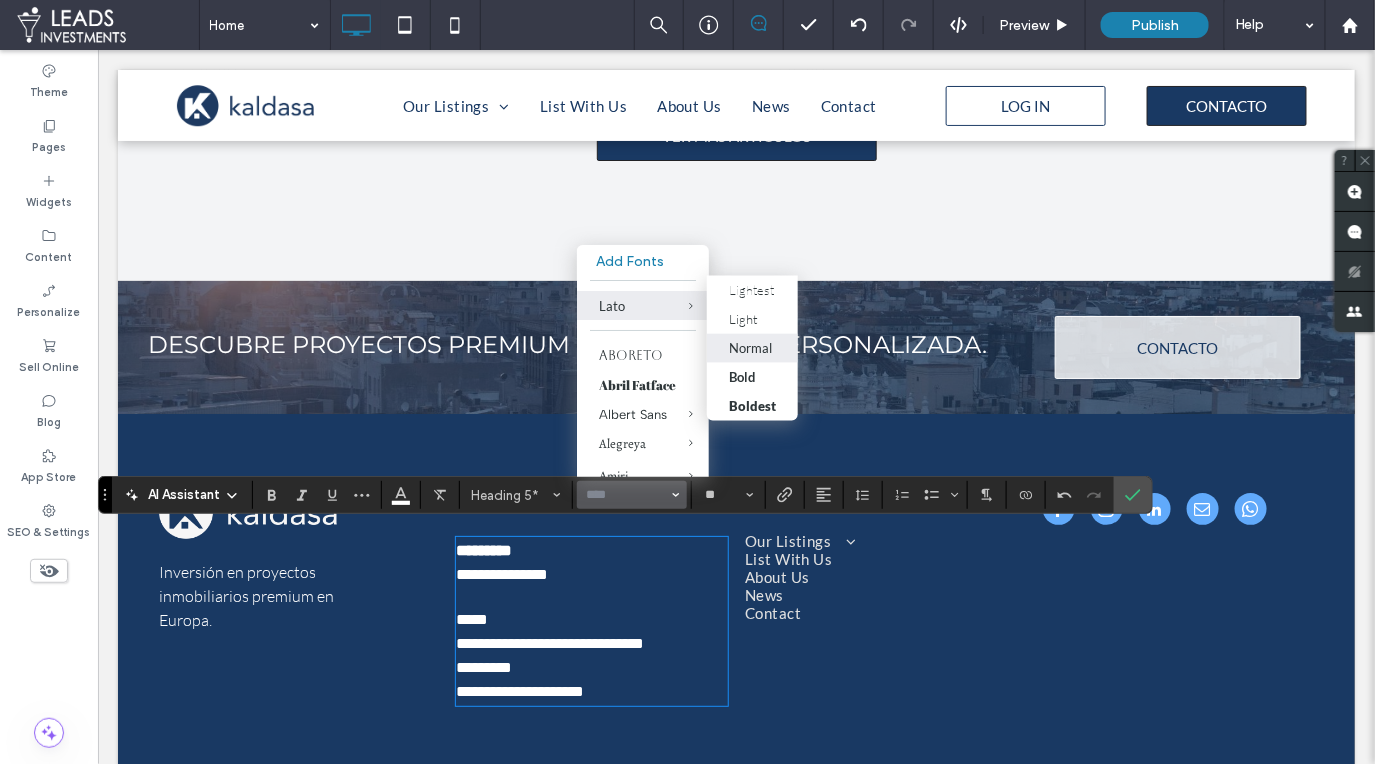 type on "****" 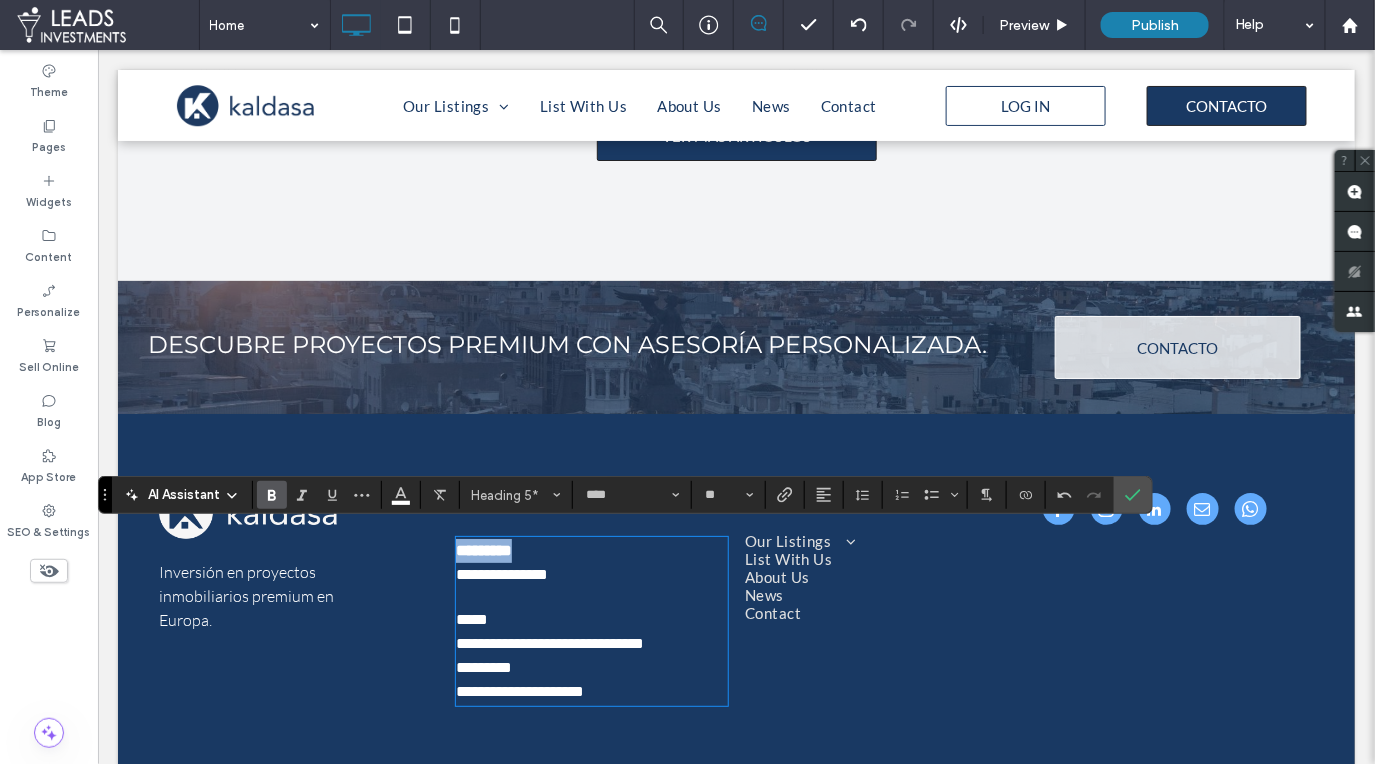 click on "********" at bounding box center (590, 550) 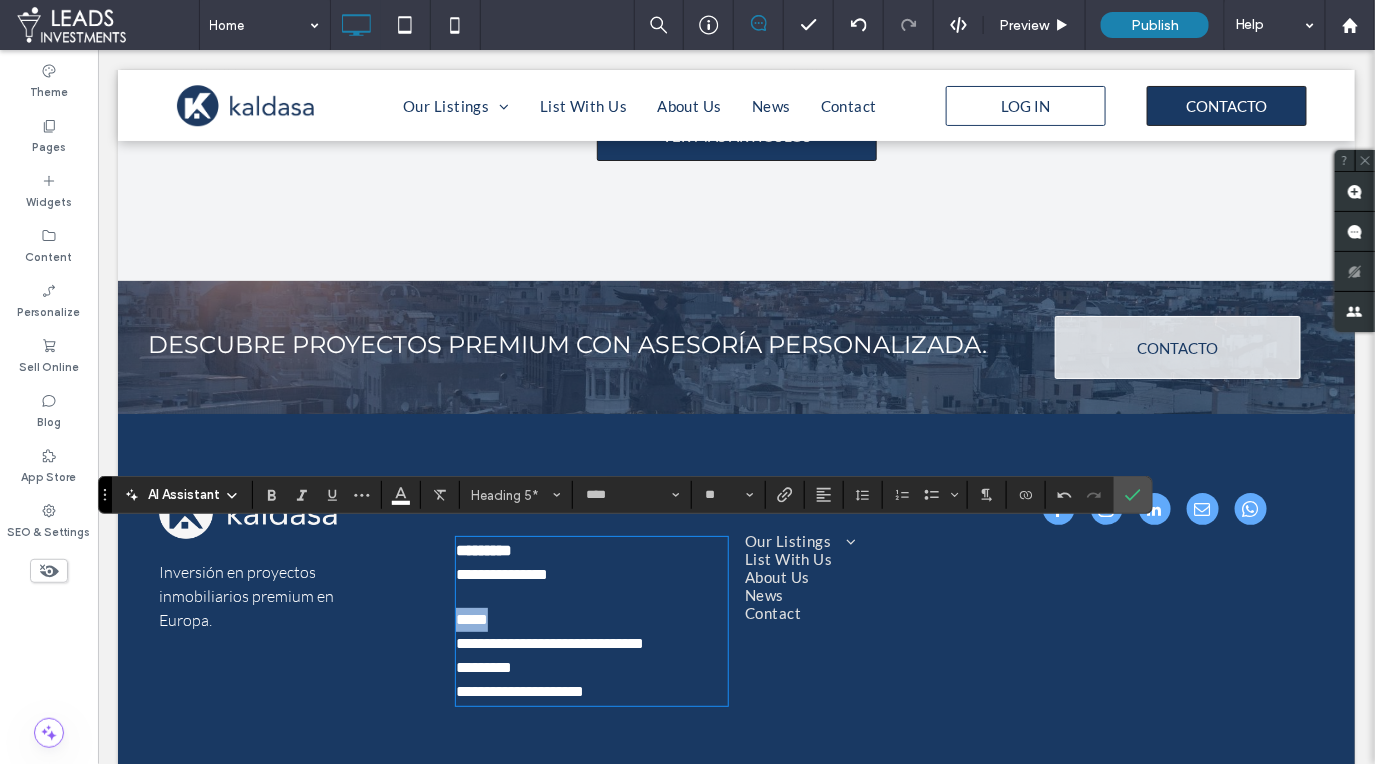 drag, startPoint x: 499, startPoint y: 615, endPoint x: 436, endPoint y: 613, distance: 63.03174 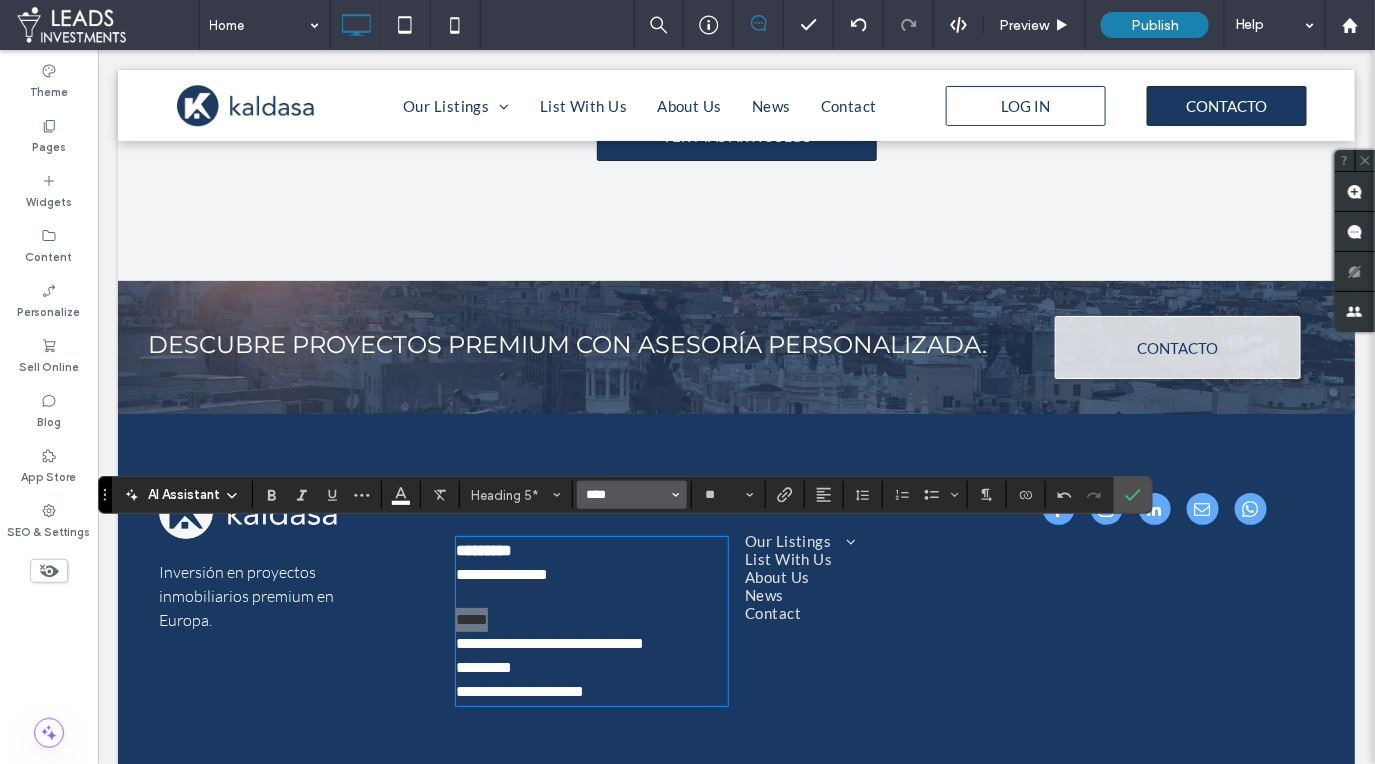 click on "****" at bounding box center (626, 495) 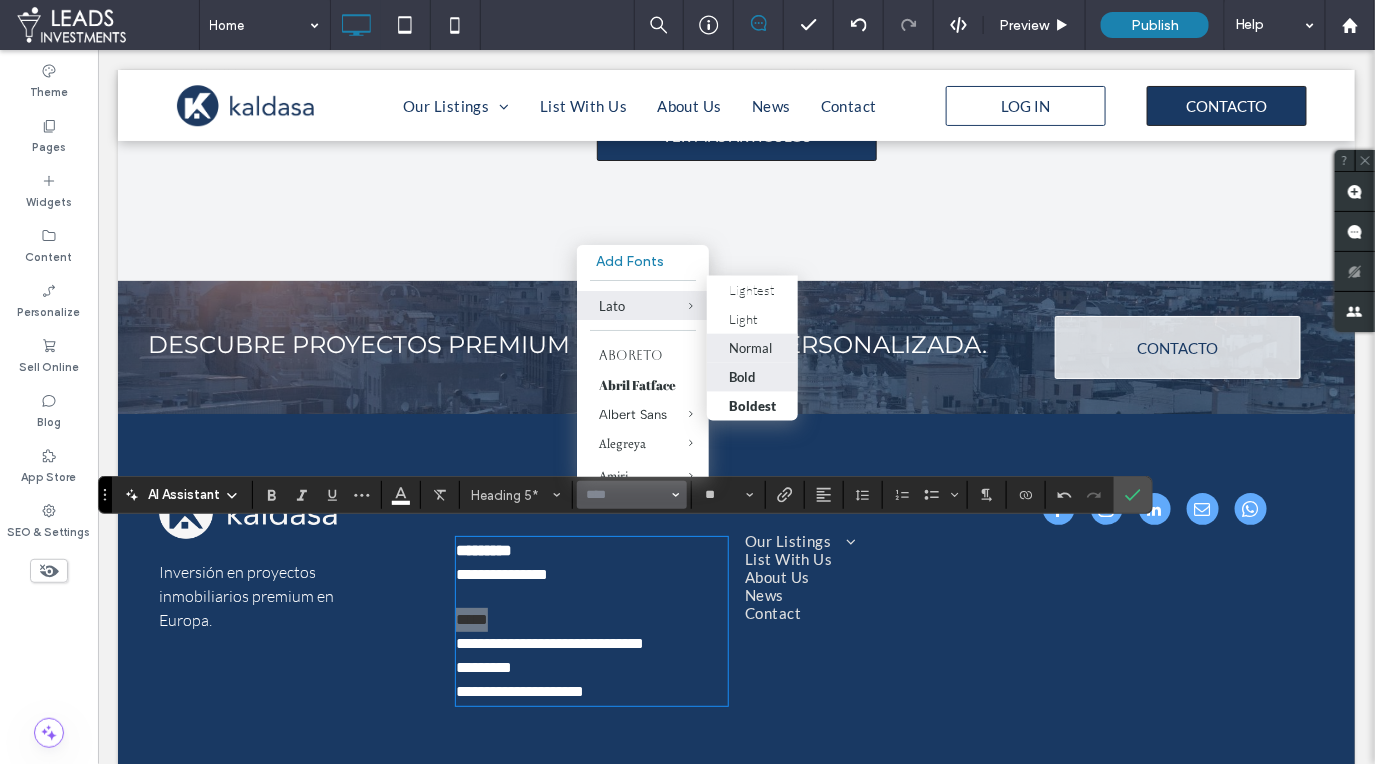 click on "Bold" at bounding box center (752, 377) 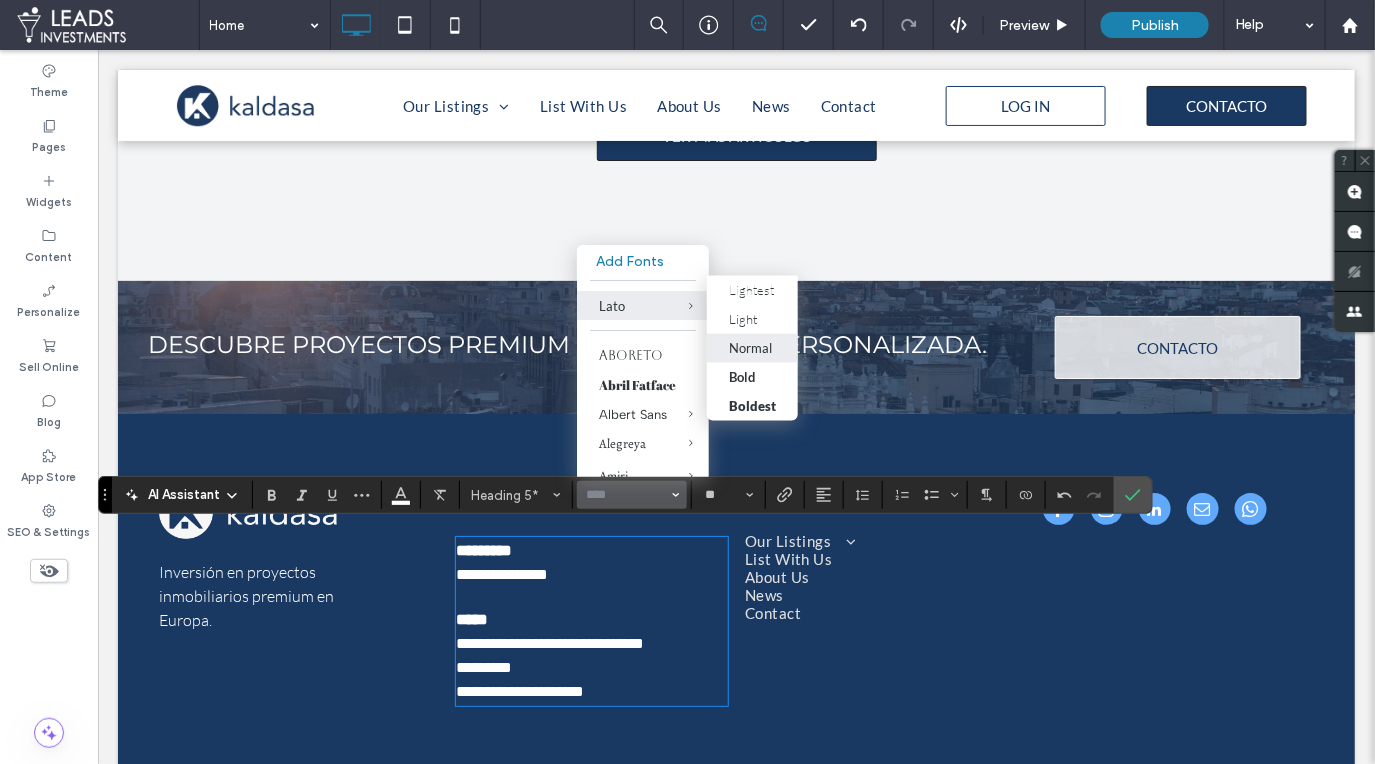 type on "****" 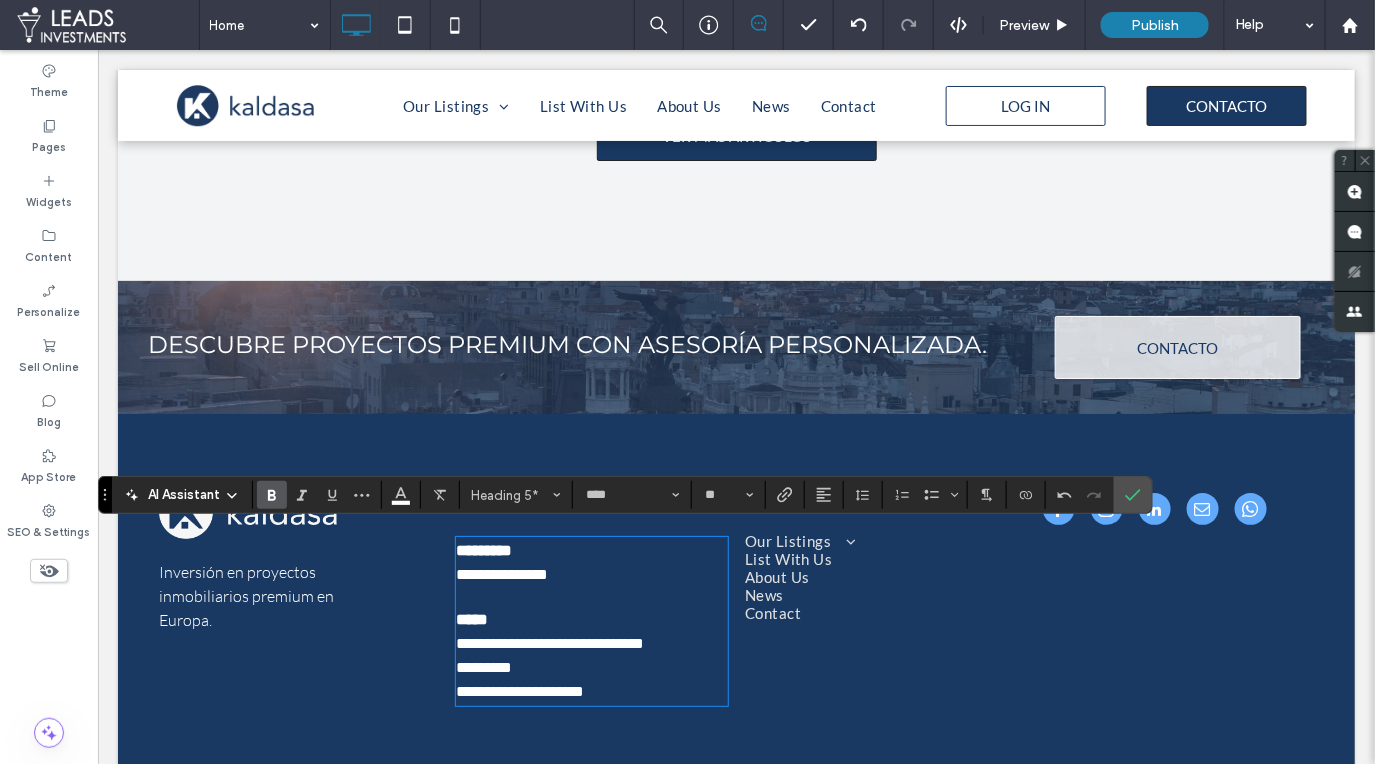 click on "**********" at bounding box center (549, 642) 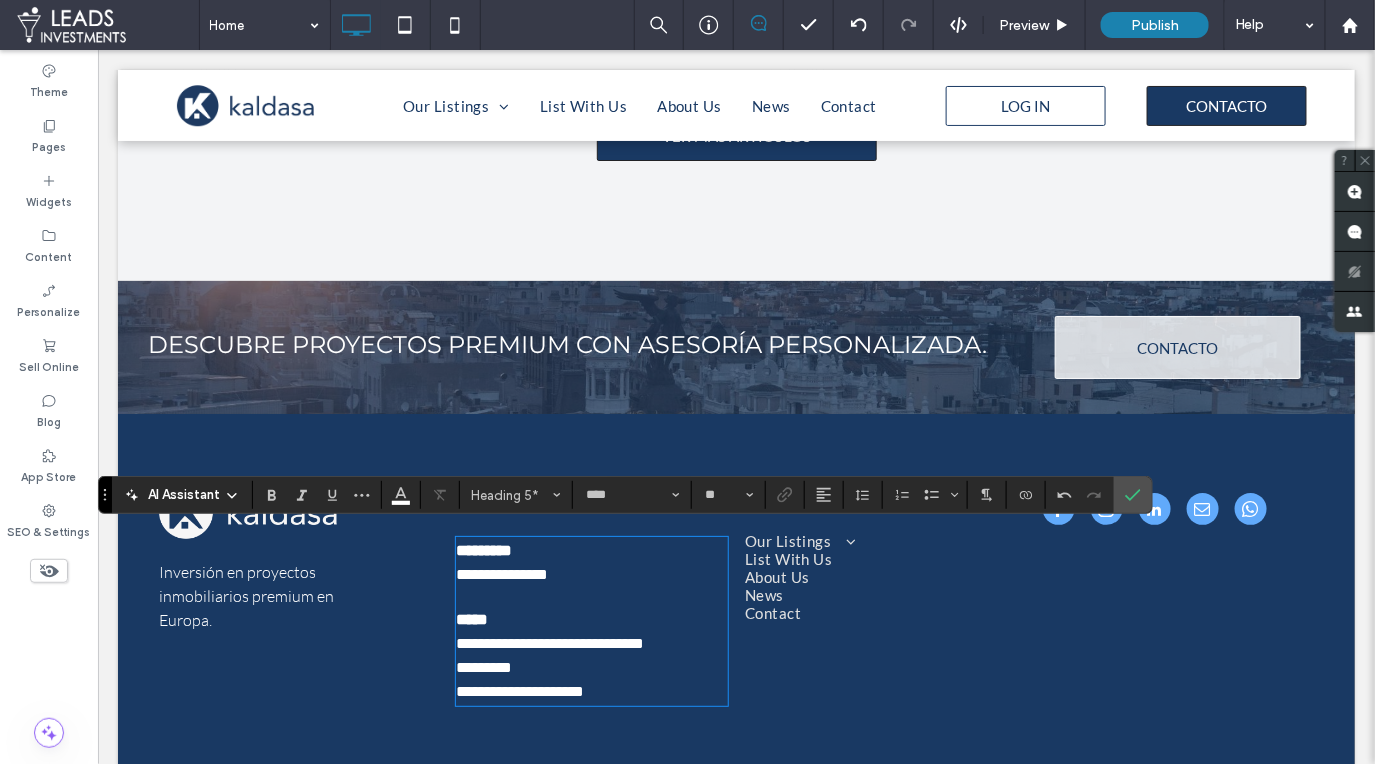 click on "**********" at bounding box center [590, 643] 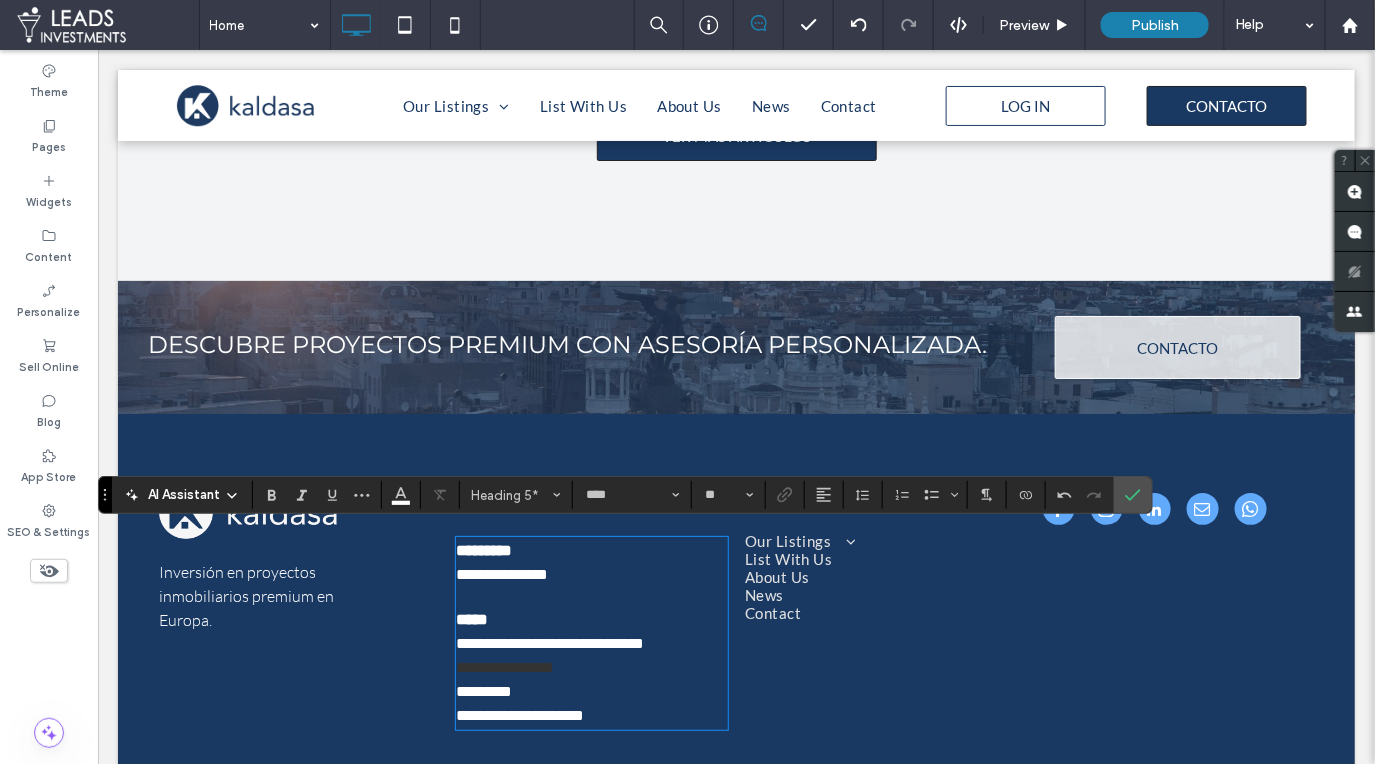 scroll, scrollTop: 0, scrollLeft: 0, axis: both 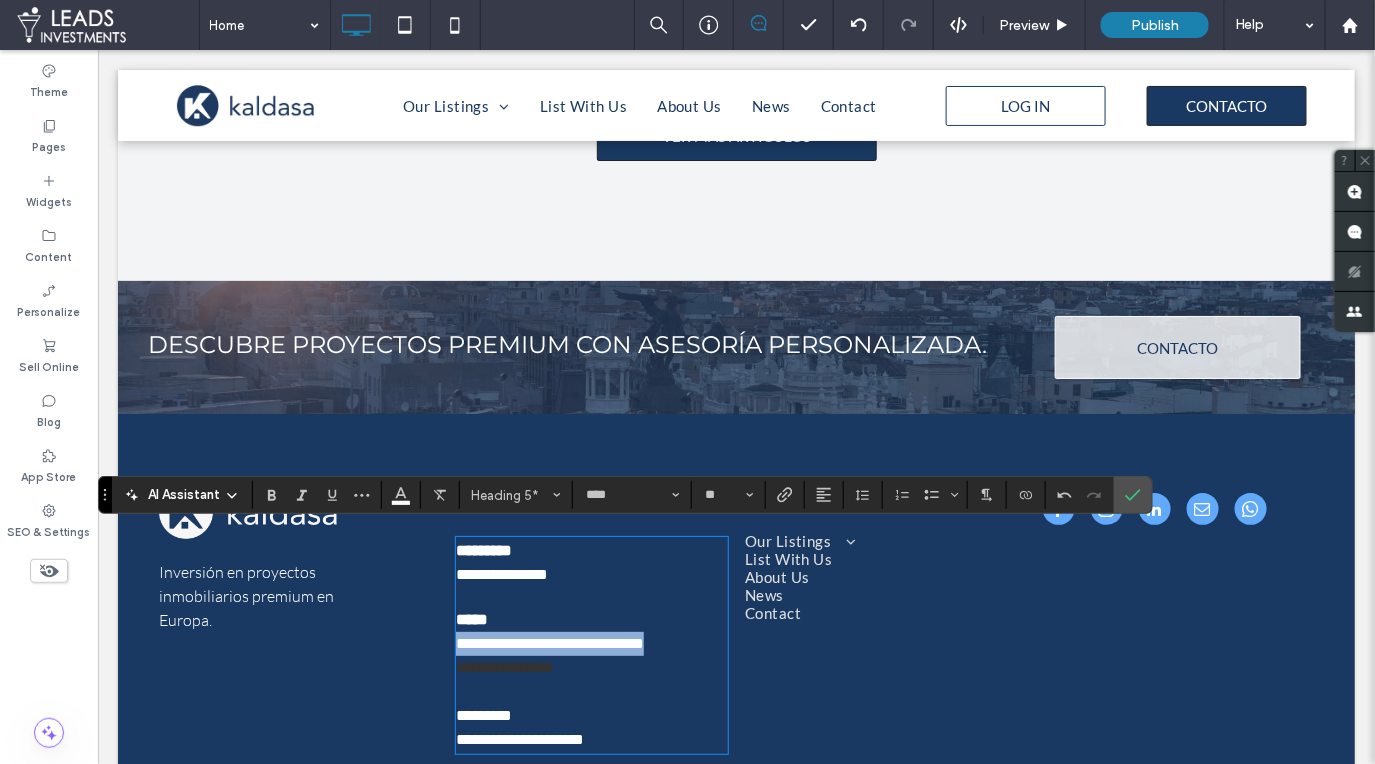 drag, startPoint x: 530, startPoint y: 641, endPoint x: 736, endPoint y: 637, distance: 206.03883 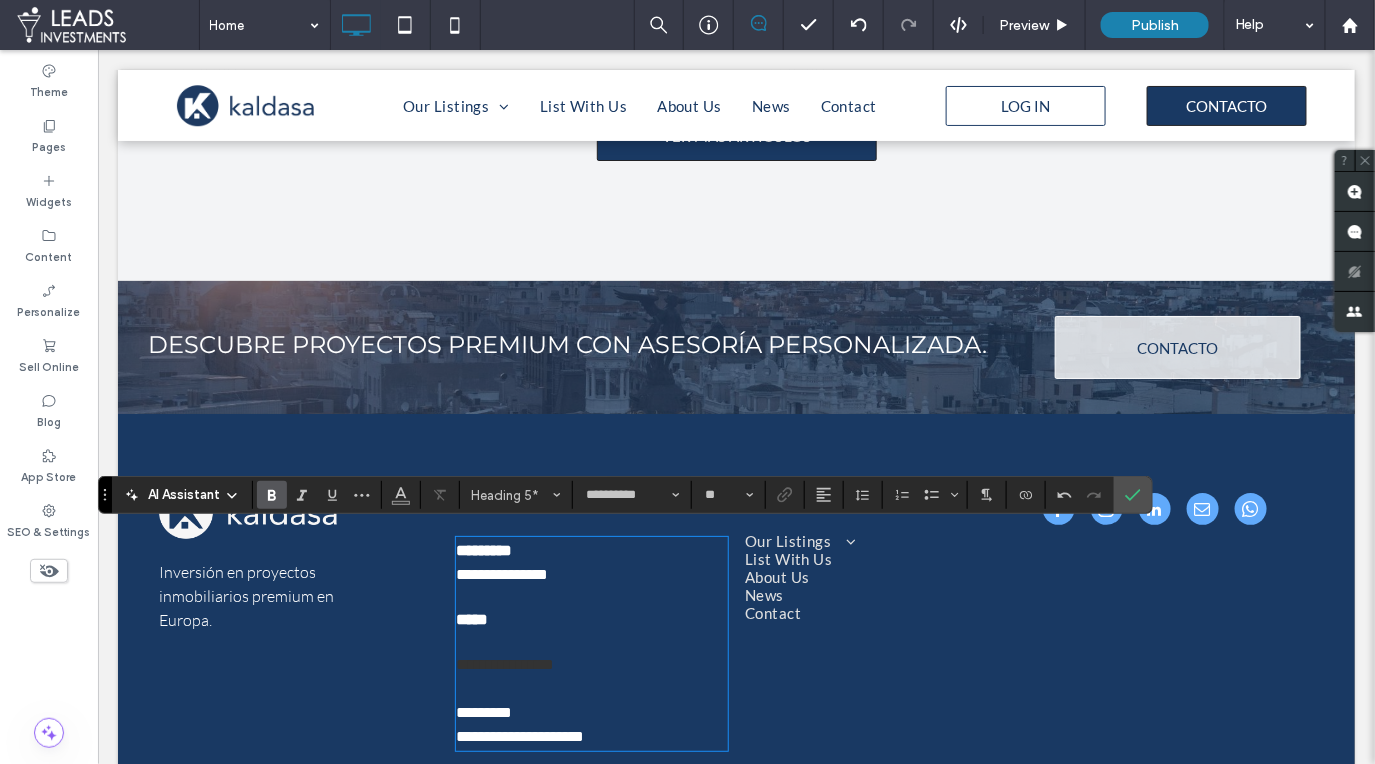 type on "**" 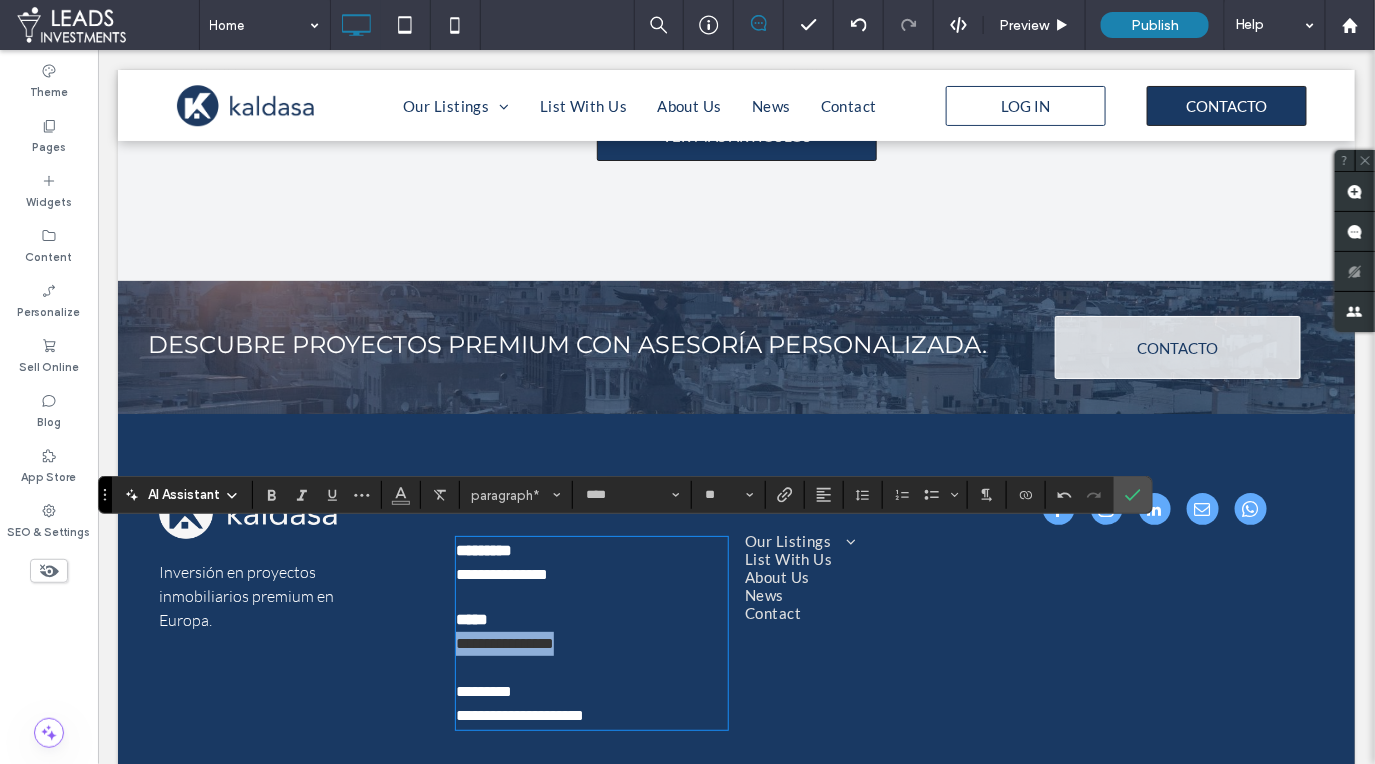 drag, startPoint x: 456, startPoint y: 631, endPoint x: 696, endPoint y: 641, distance: 240.20824 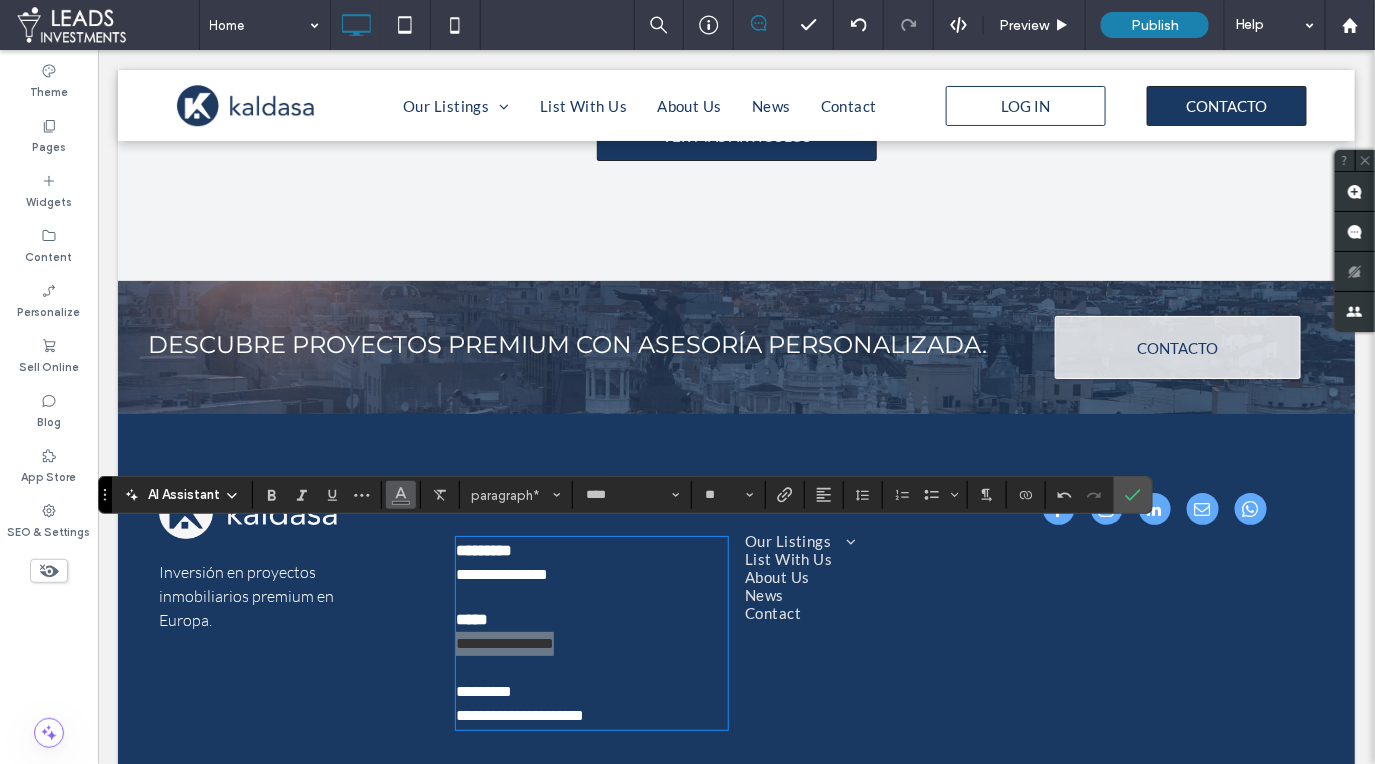 click at bounding box center (401, 493) 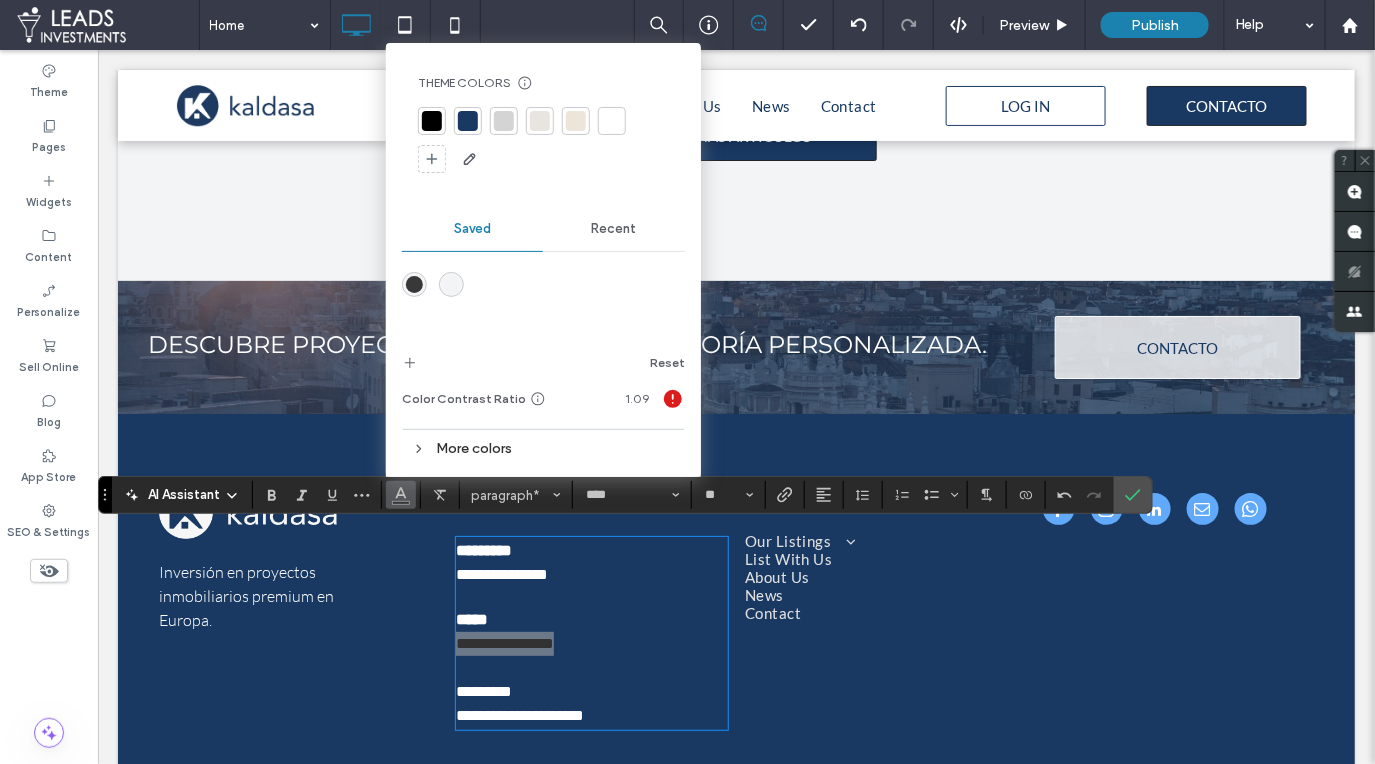 click at bounding box center (612, 121) 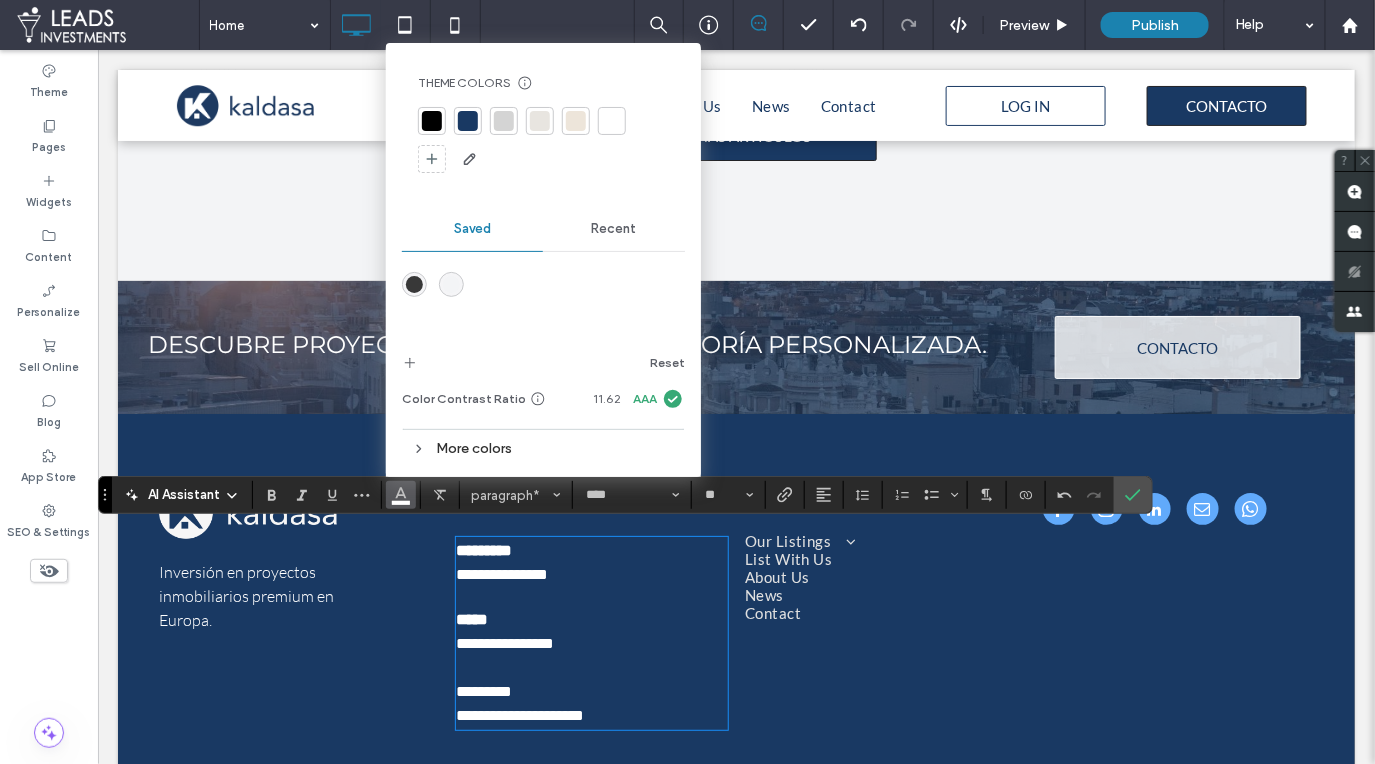 click on "**********" at bounding box center [501, 573] 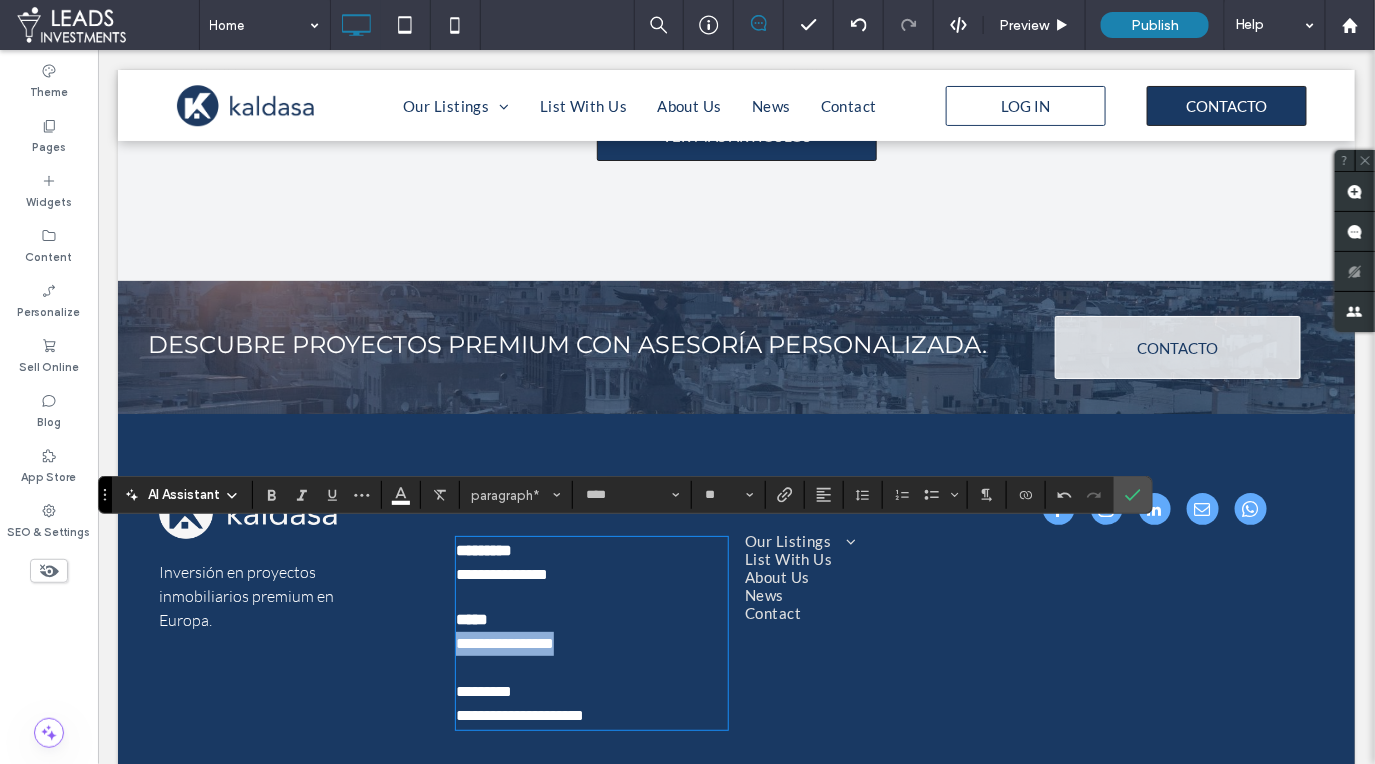 drag, startPoint x: 457, startPoint y: 635, endPoint x: 637, endPoint y: 636, distance: 180.00278 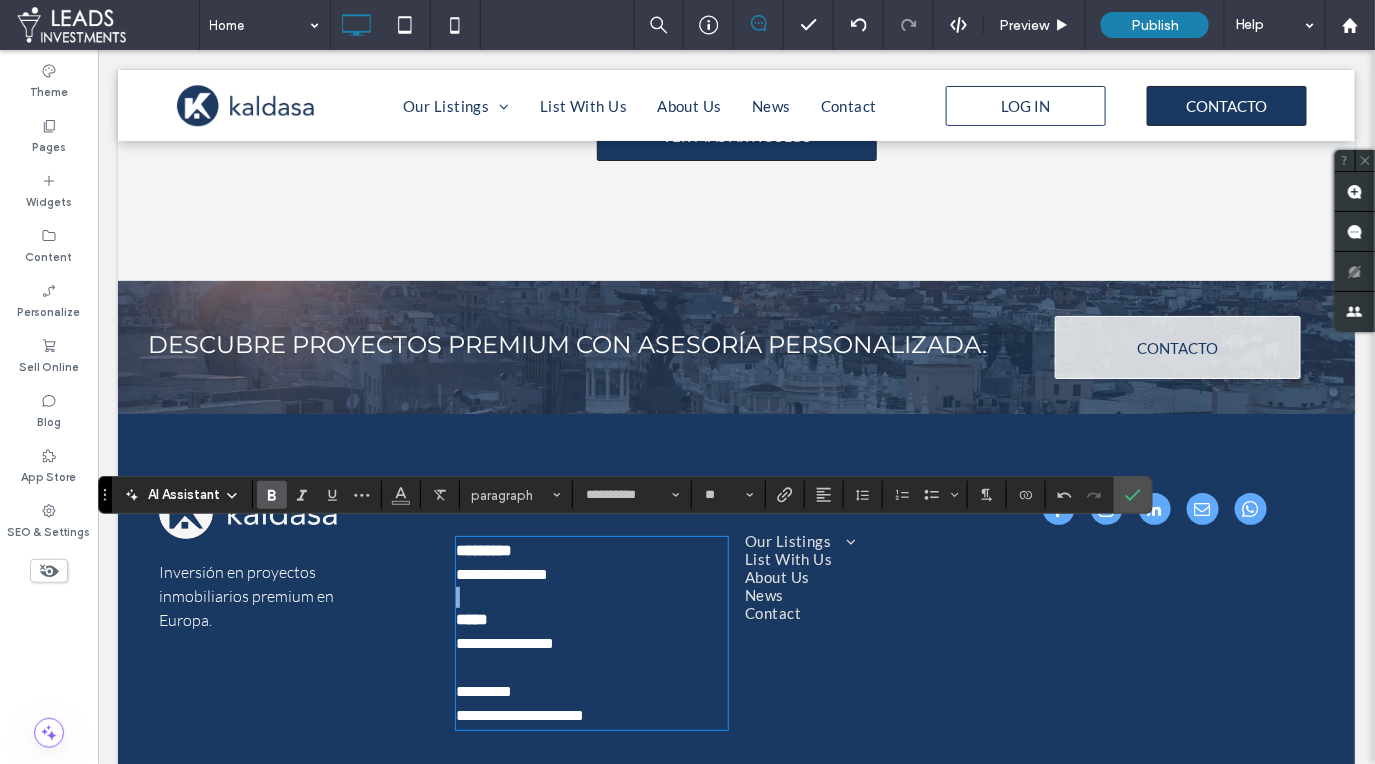 type on "****" 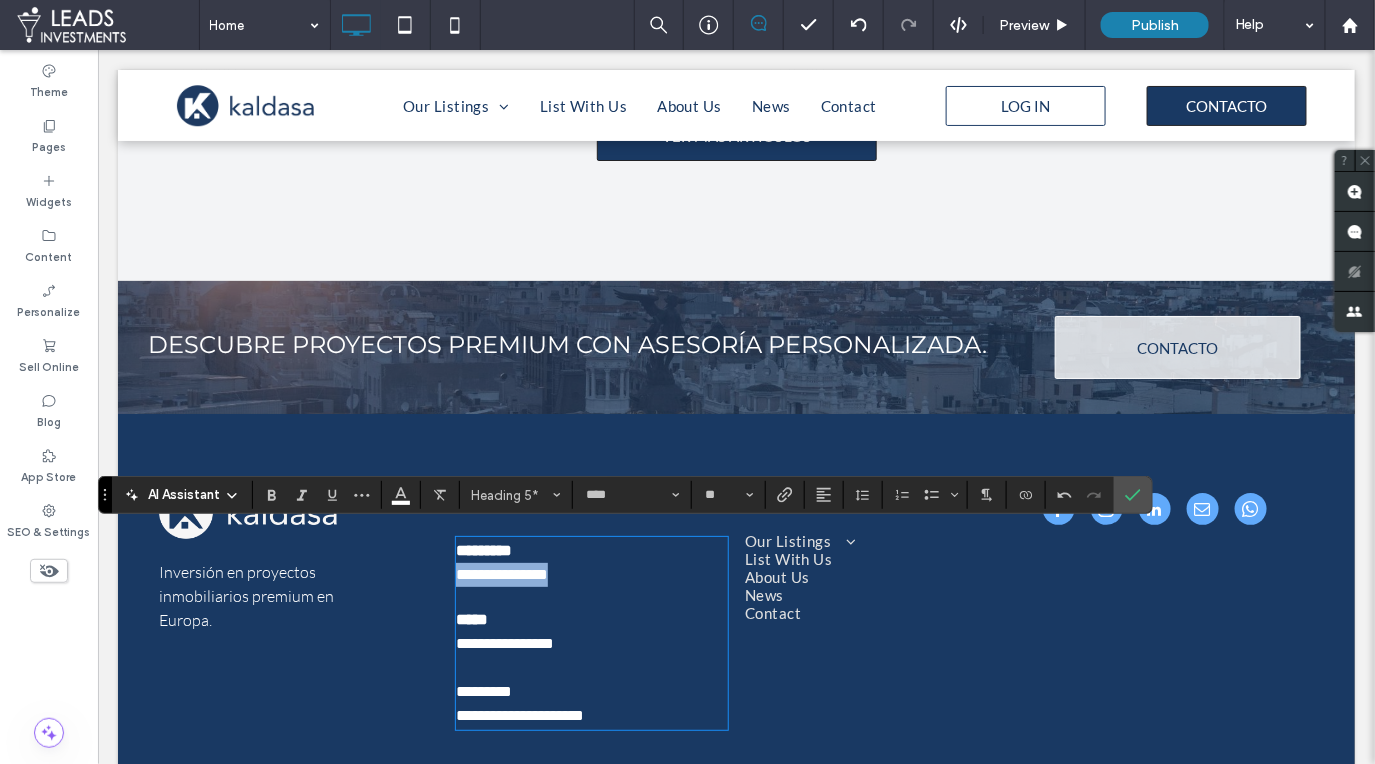drag, startPoint x: 583, startPoint y: 568, endPoint x: 454, endPoint y: 575, distance: 129.18979 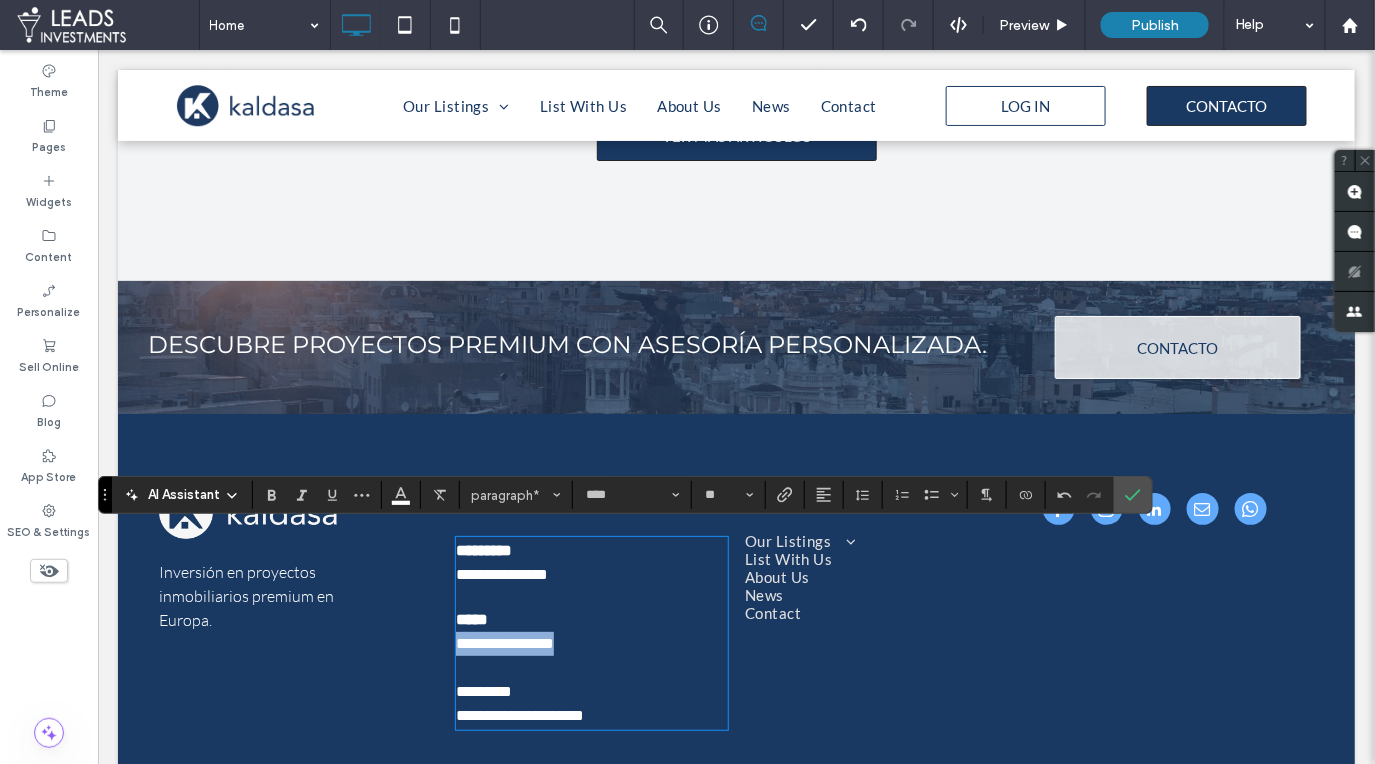 drag, startPoint x: 458, startPoint y: 637, endPoint x: 646, endPoint y: 640, distance: 188.02394 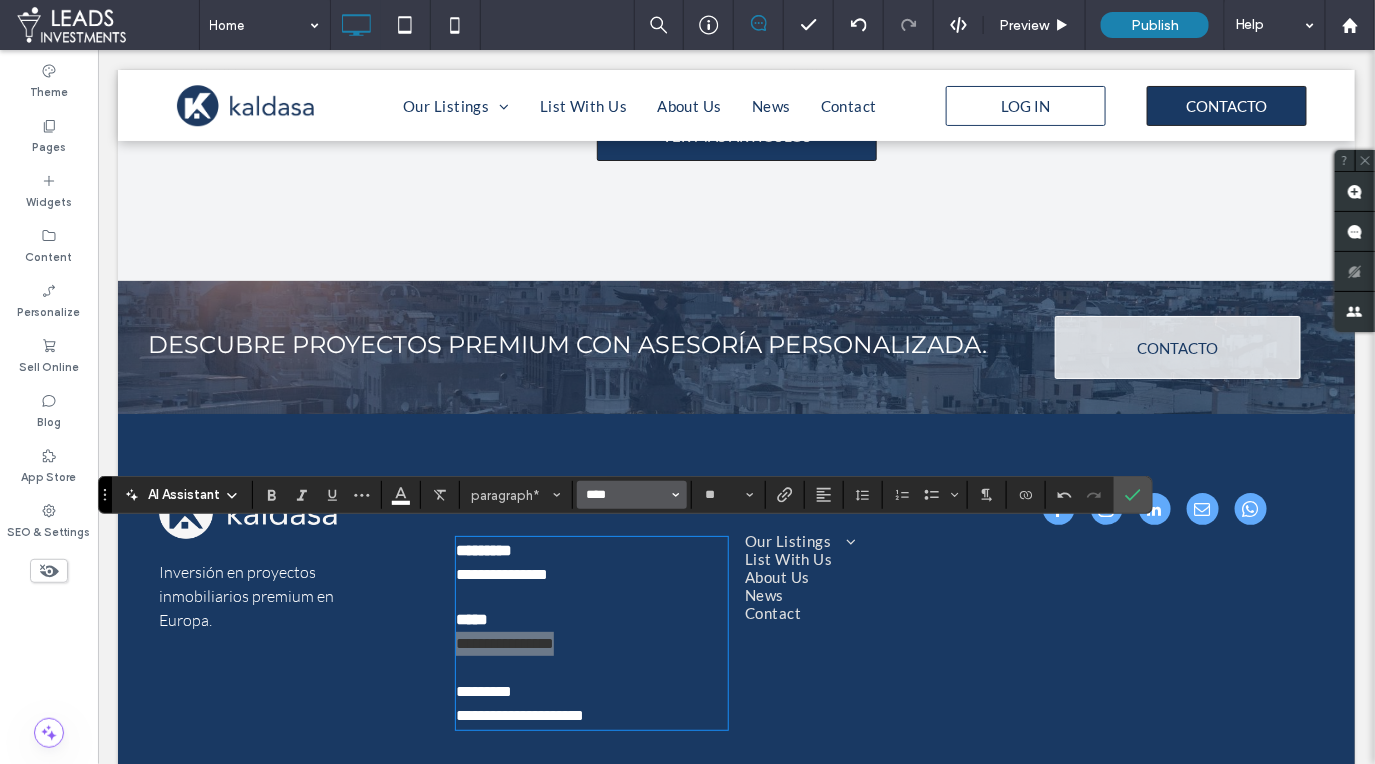click on "****" at bounding box center [626, 495] 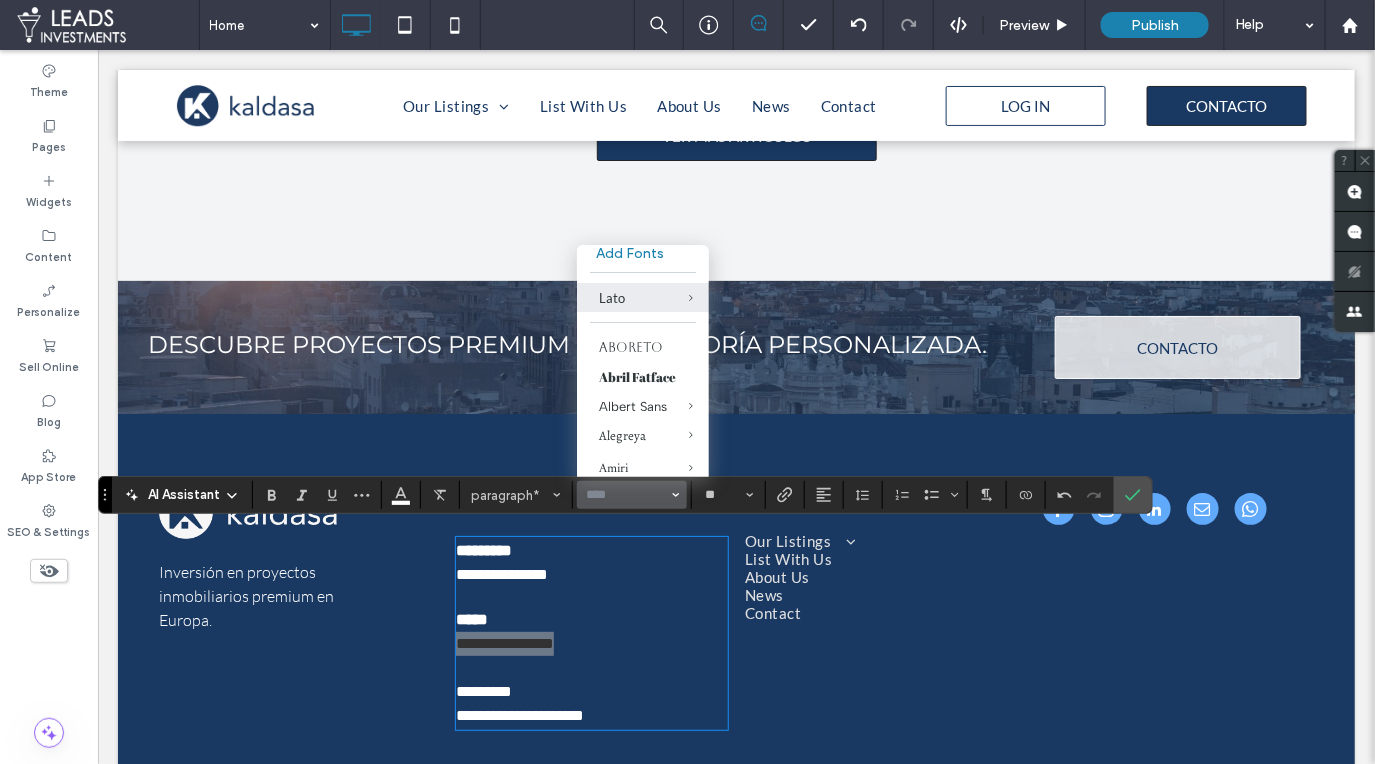 scroll, scrollTop: 0, scrollLeft: 0, axis: both 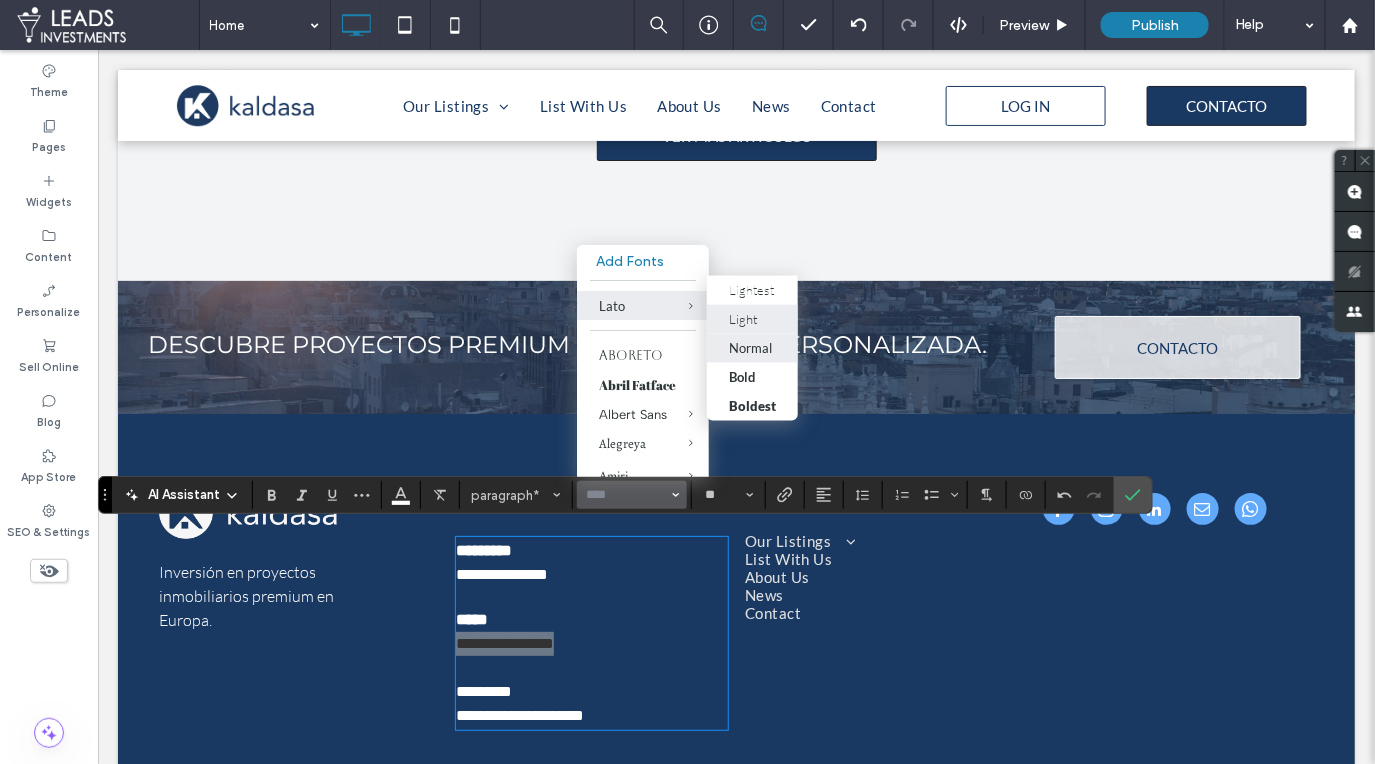 click on "Normal" at bounding box center (750, 348) 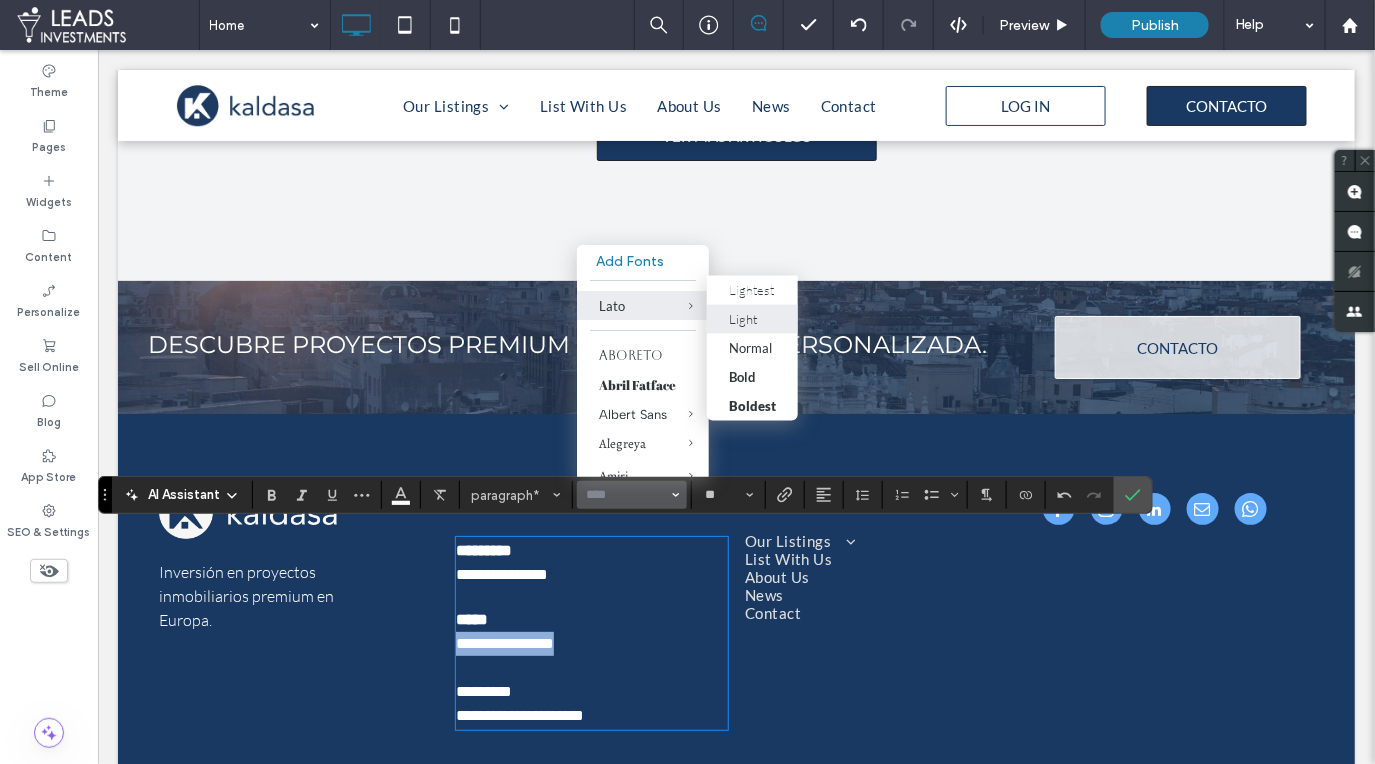 type on "****" 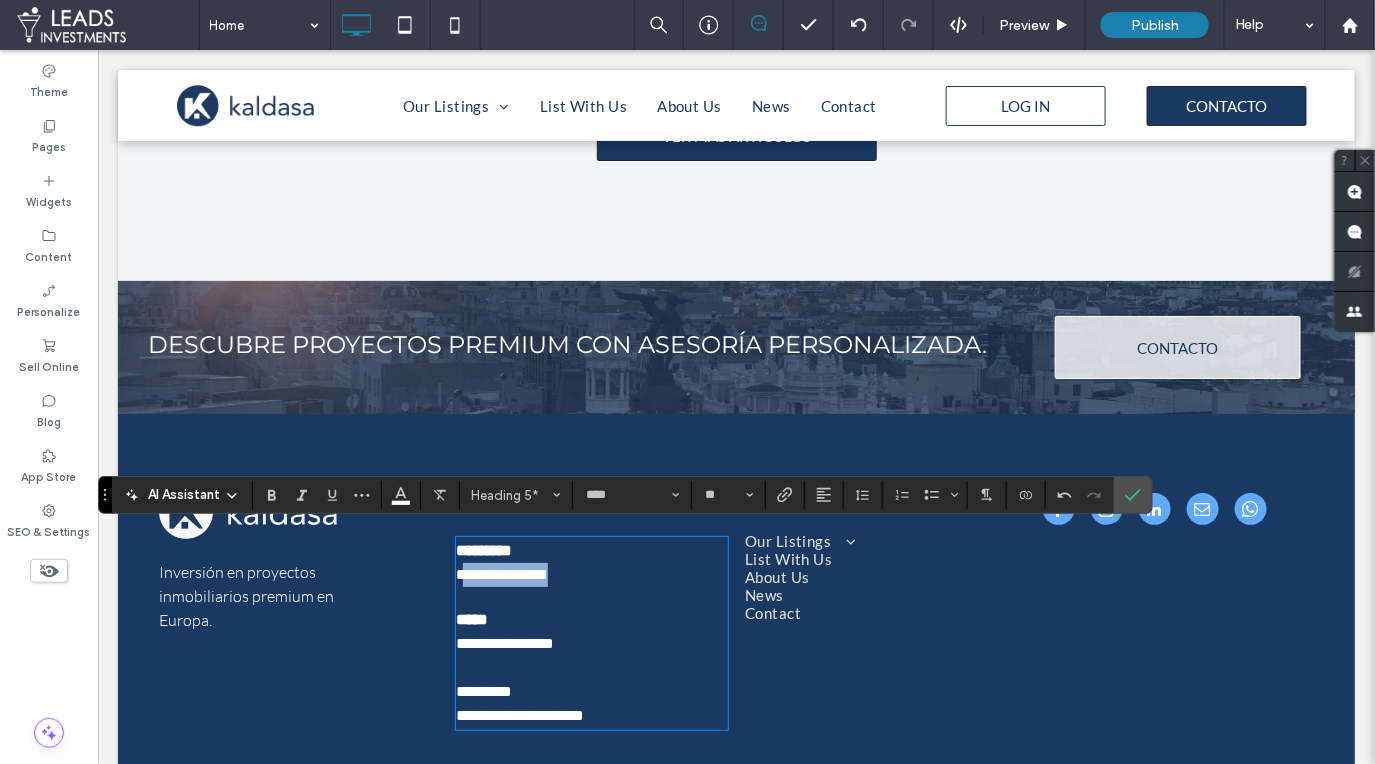 drag, startPoint x: 582, startPoint y: 565, endPoint x: 465, endPoint y: 563, distance: 117.01709 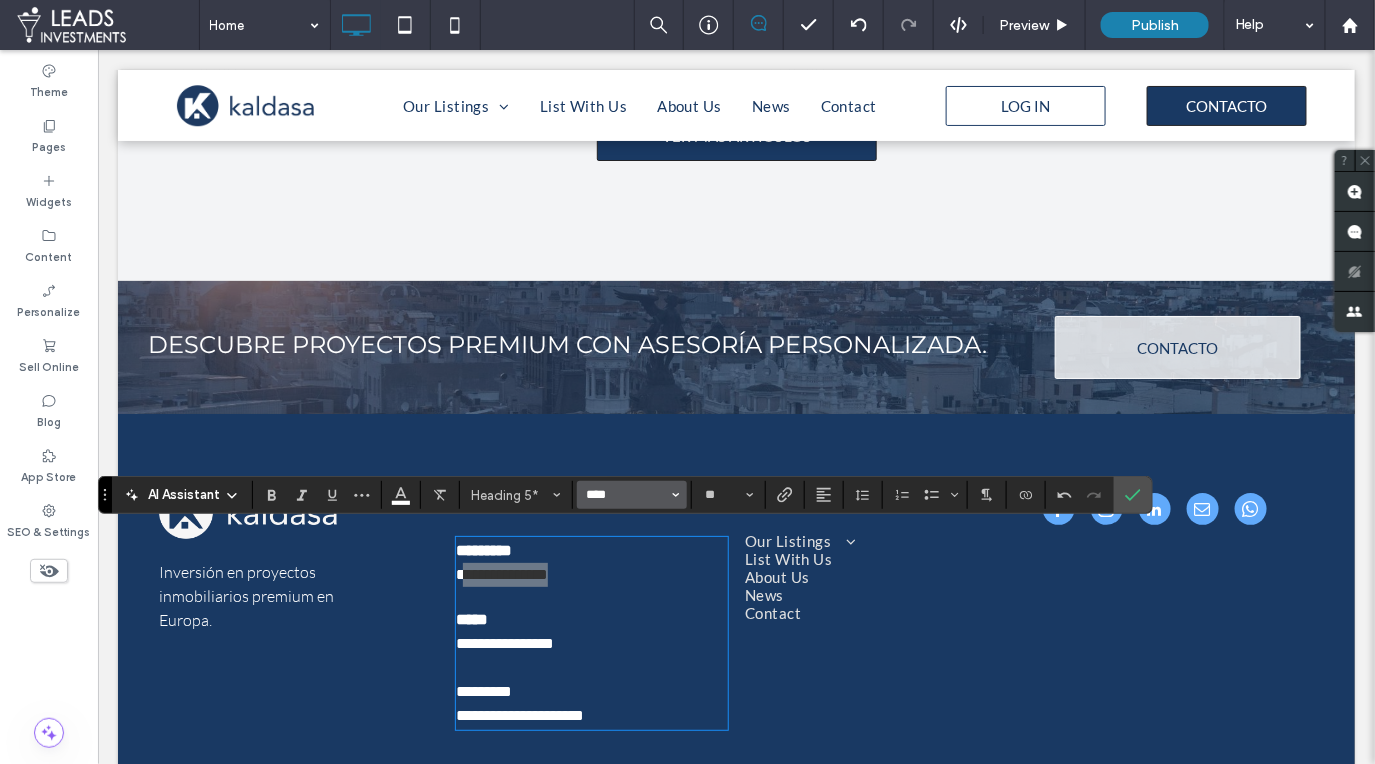click on "****" at bounding box center (626, 495) 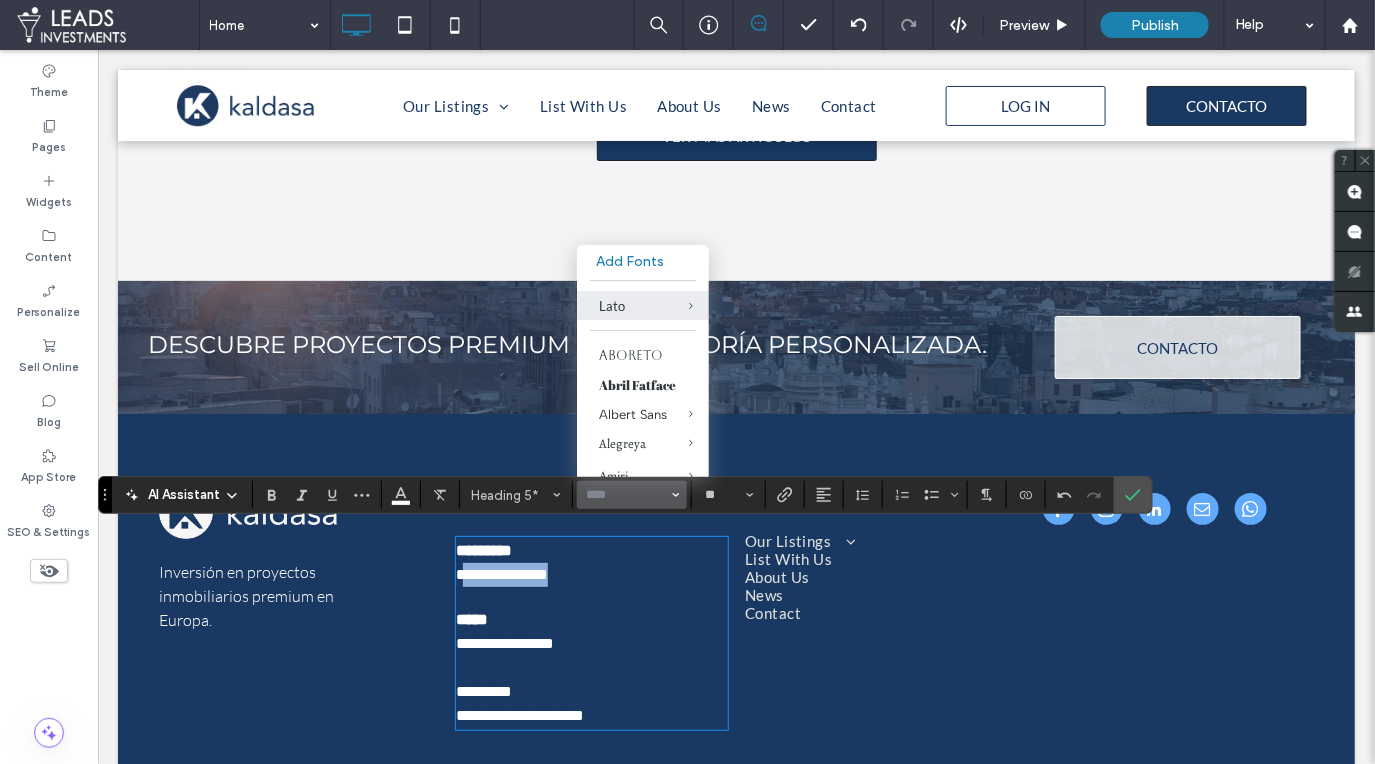 click on "**********" at bounding box center [504, 642] 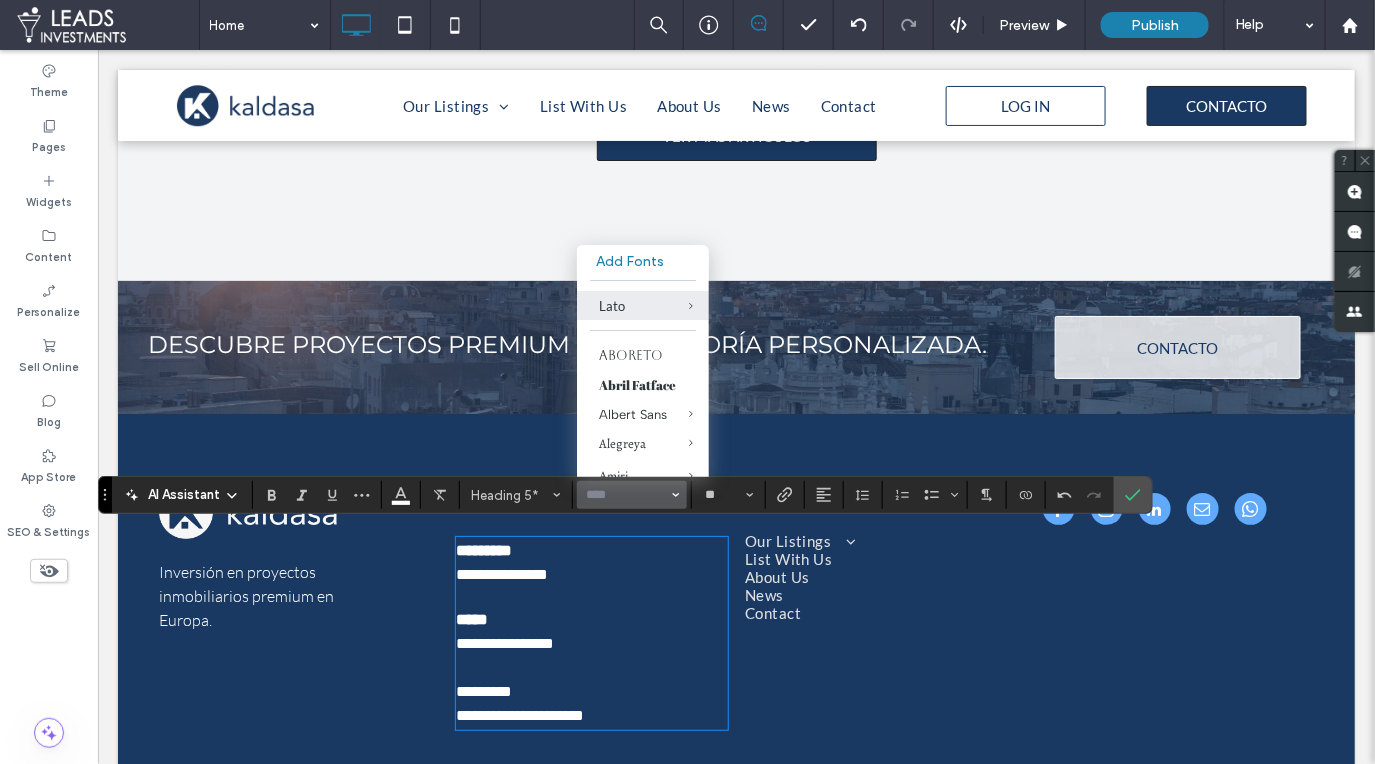 type on "****" 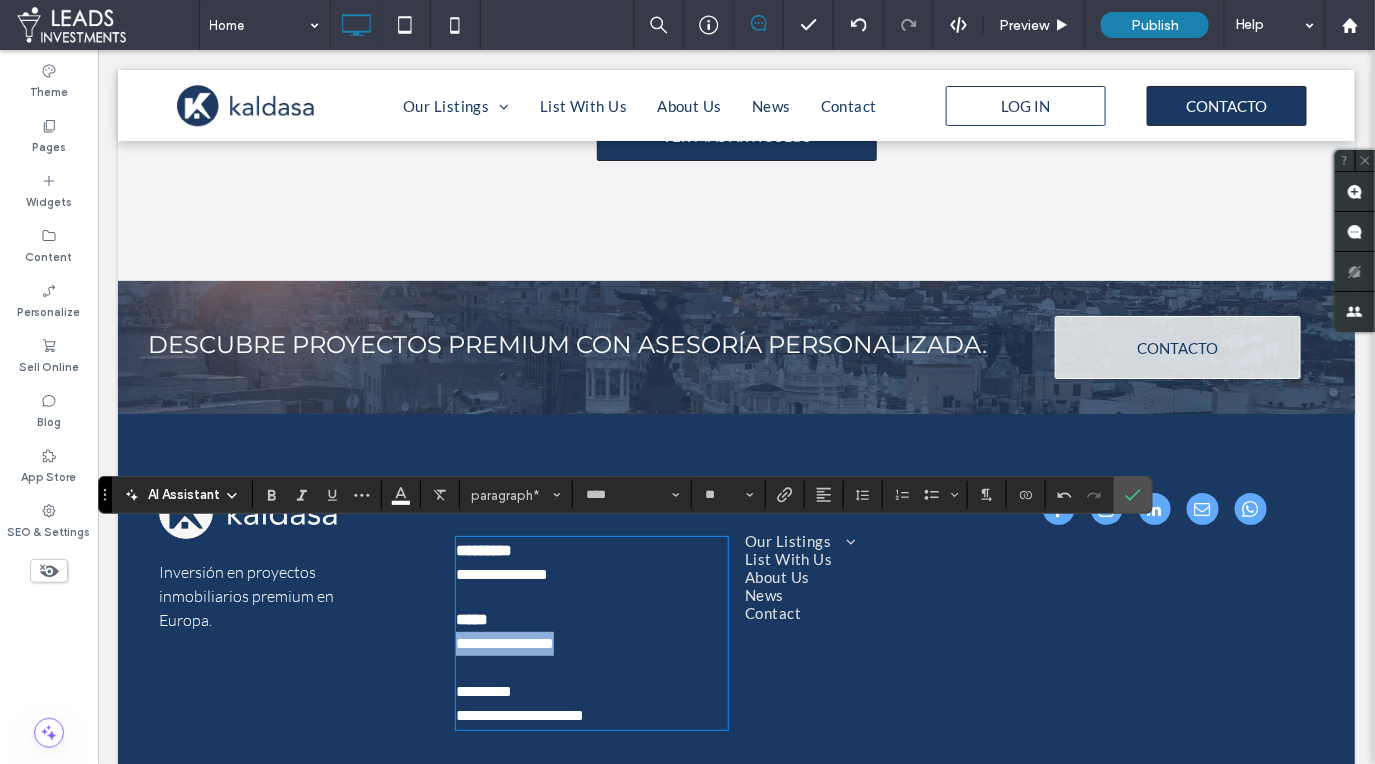 drag, startPoint x: 601, startPoint y: 638, endPoint x: 483, endPoint y: 684, distance: 126.649124 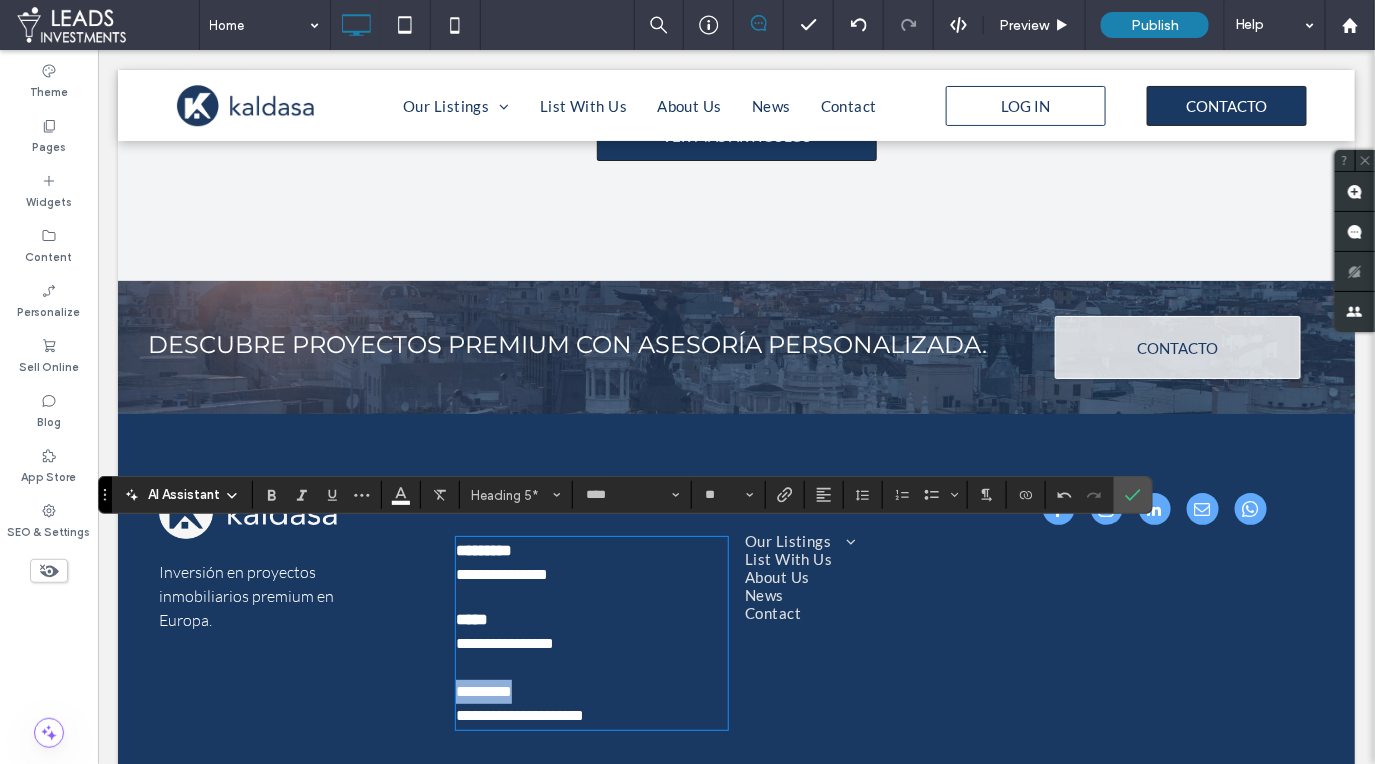 drag, startPoint x: 524, startPoint y: 684, endPoint x: 453, endPoint y: 683, distance: 71.00704 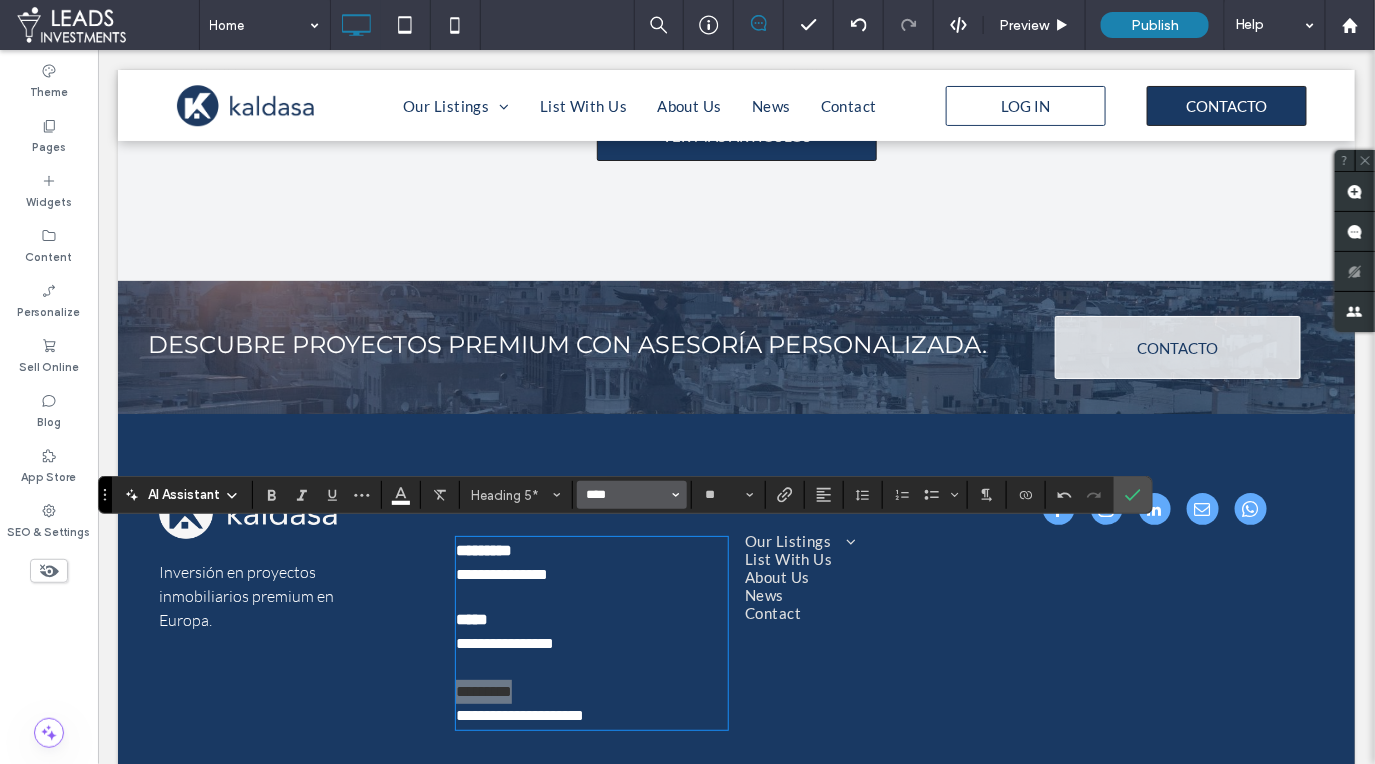 click on "****" at bounding box center [626, 495] 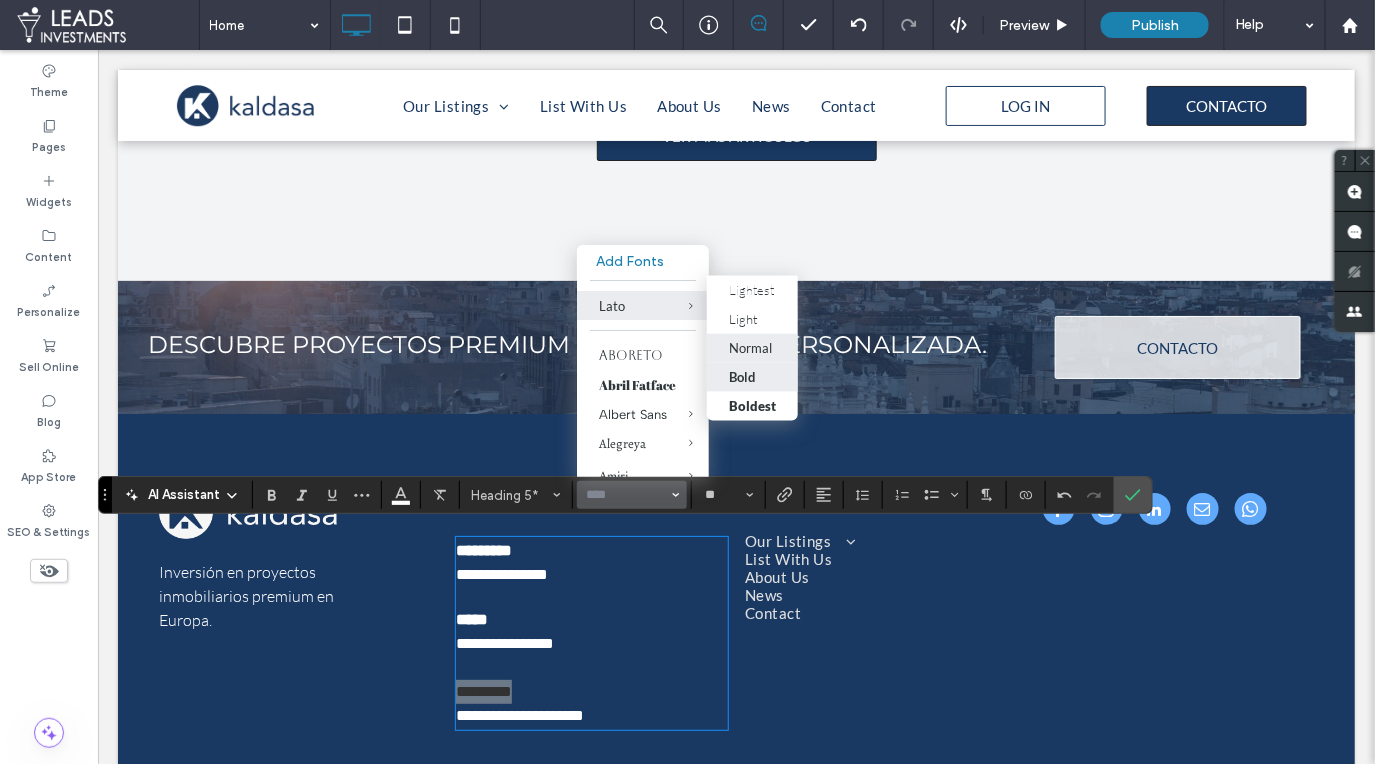 click on "Bold" at bounding box center (752, 377) 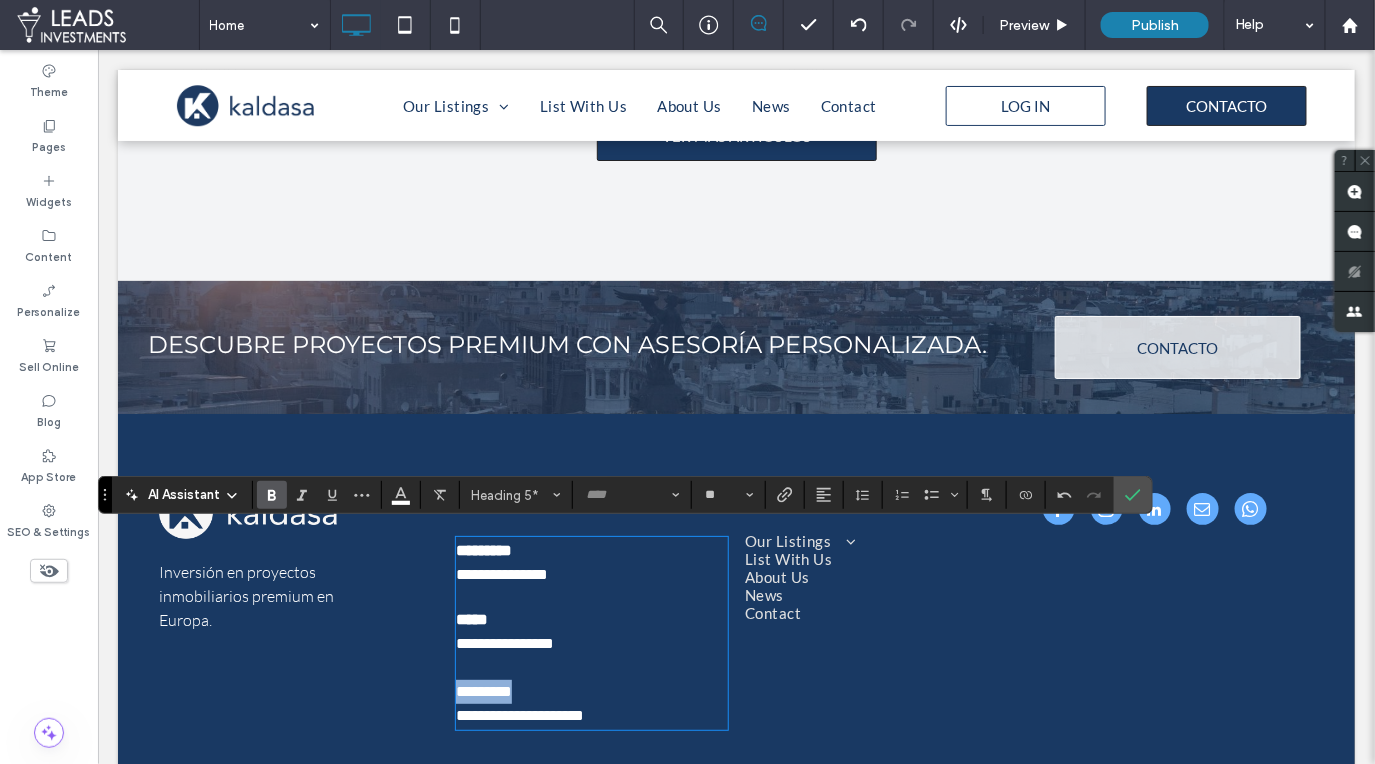 type on "****" 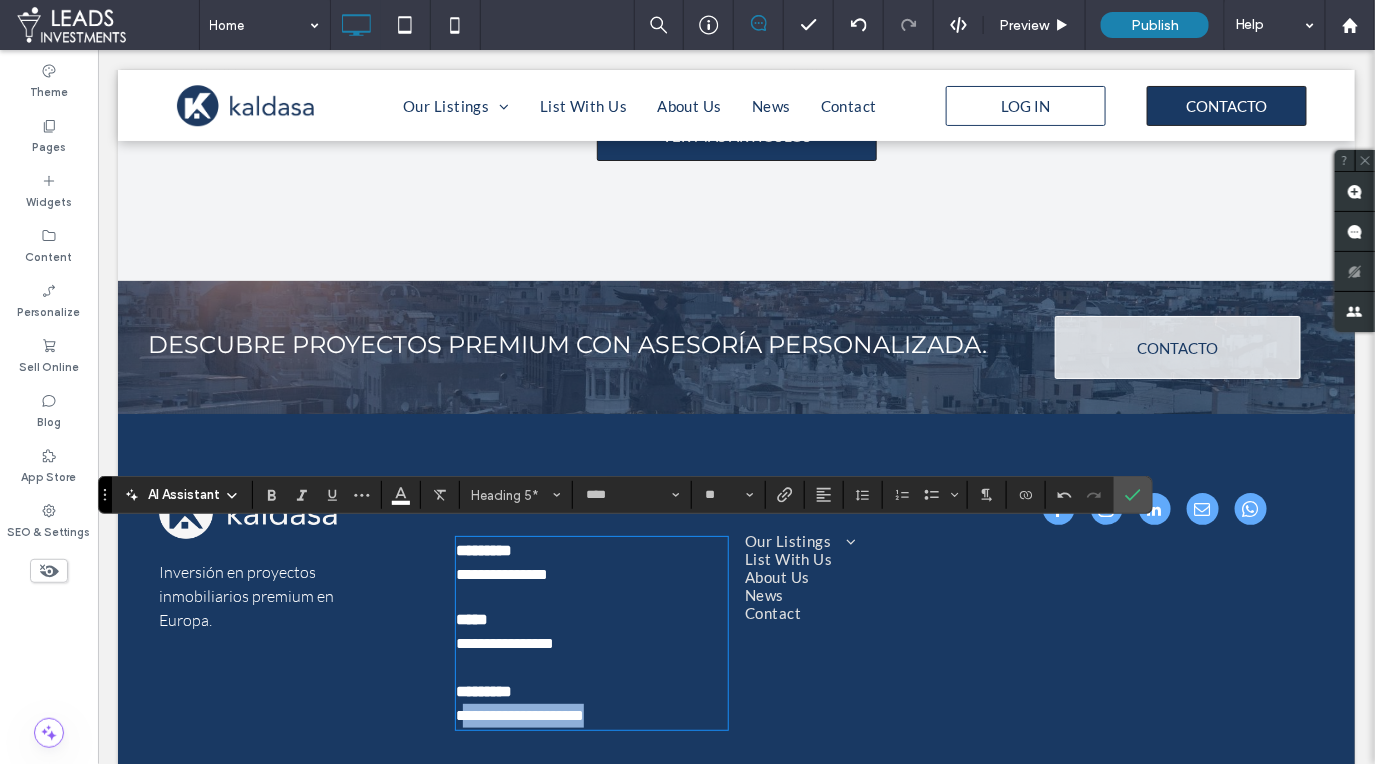 drag, startPoint x: 621, startPoint y: 709, endPoint x: 483, endPoint y: 714, distance: 138.09055 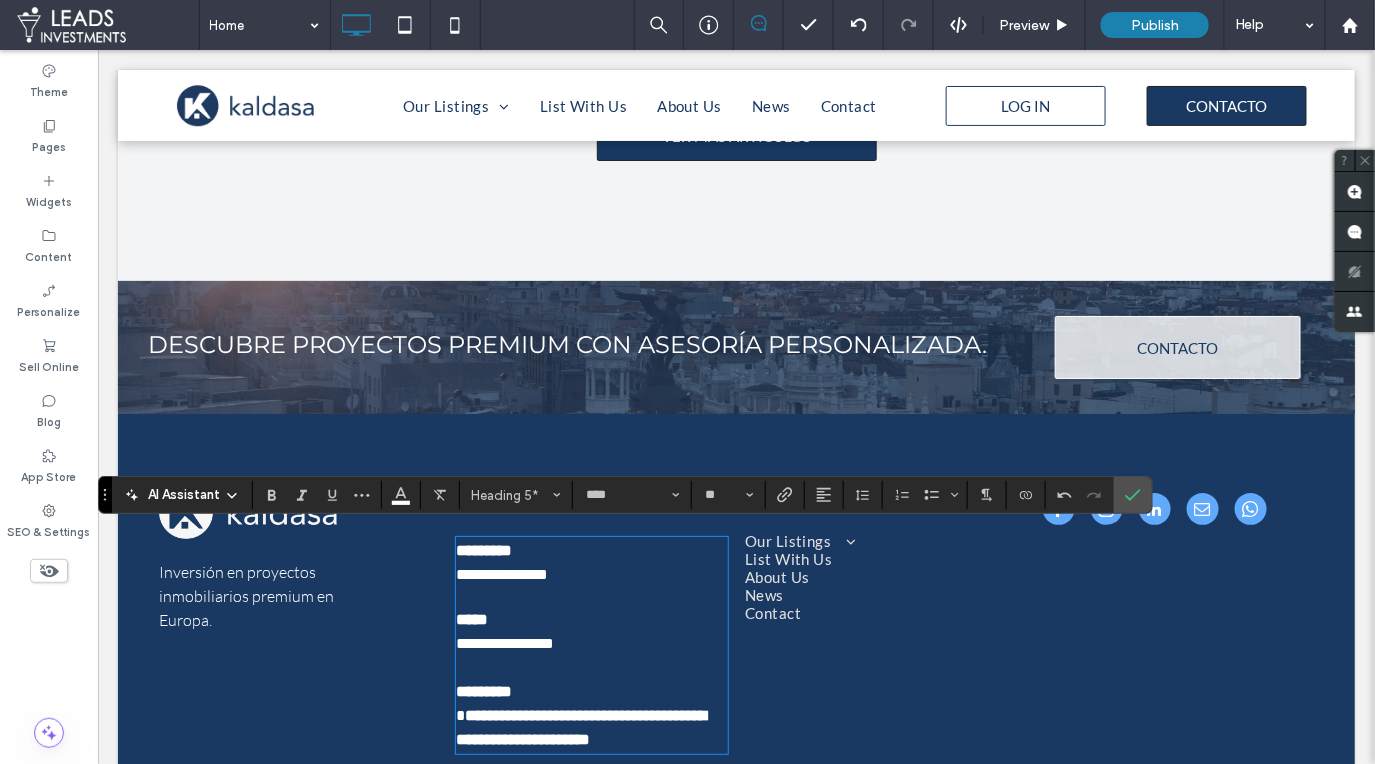 scroll, scrollTop: 0, scrollLeft: 0, axis: both 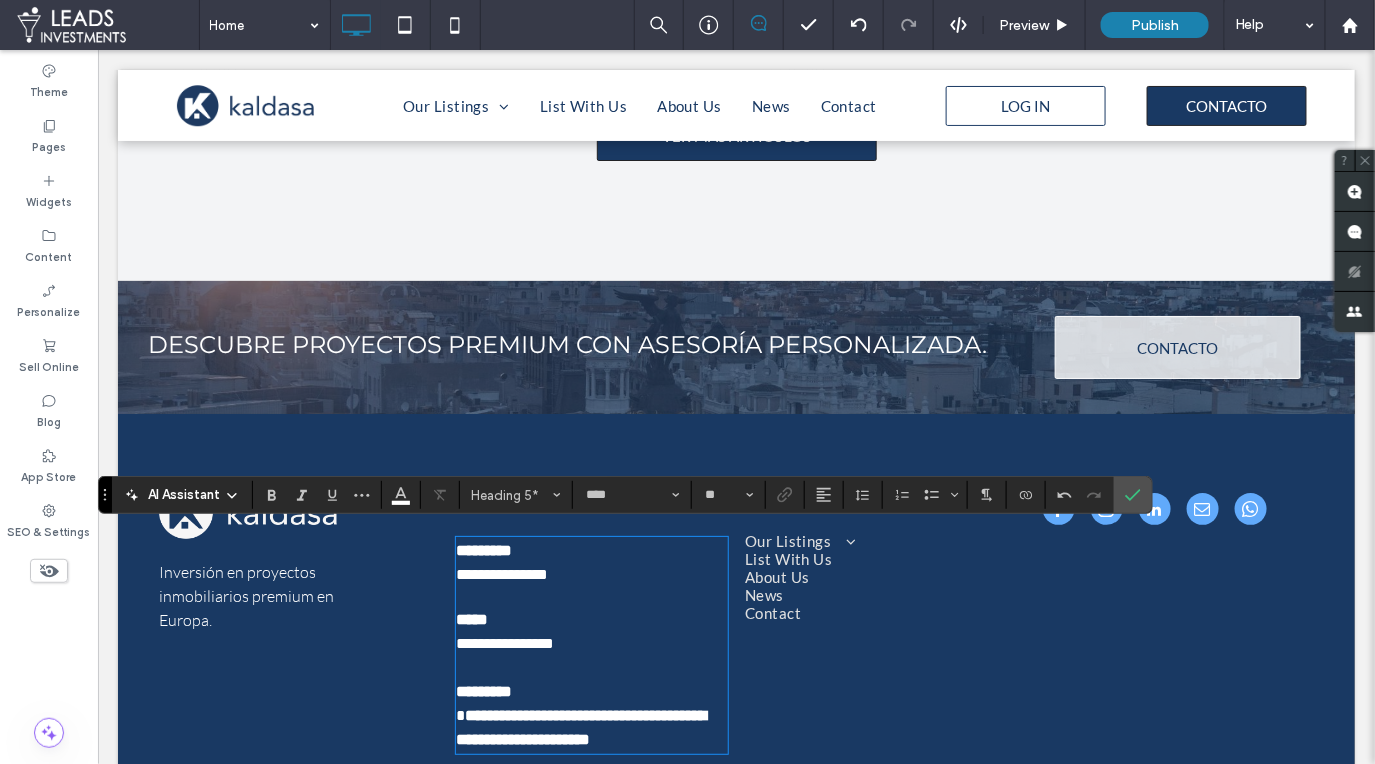 drag, startPoint x: 465, startPoint y: 708, endPoint x: 487, endPoint y: 730, distance: 31.112698 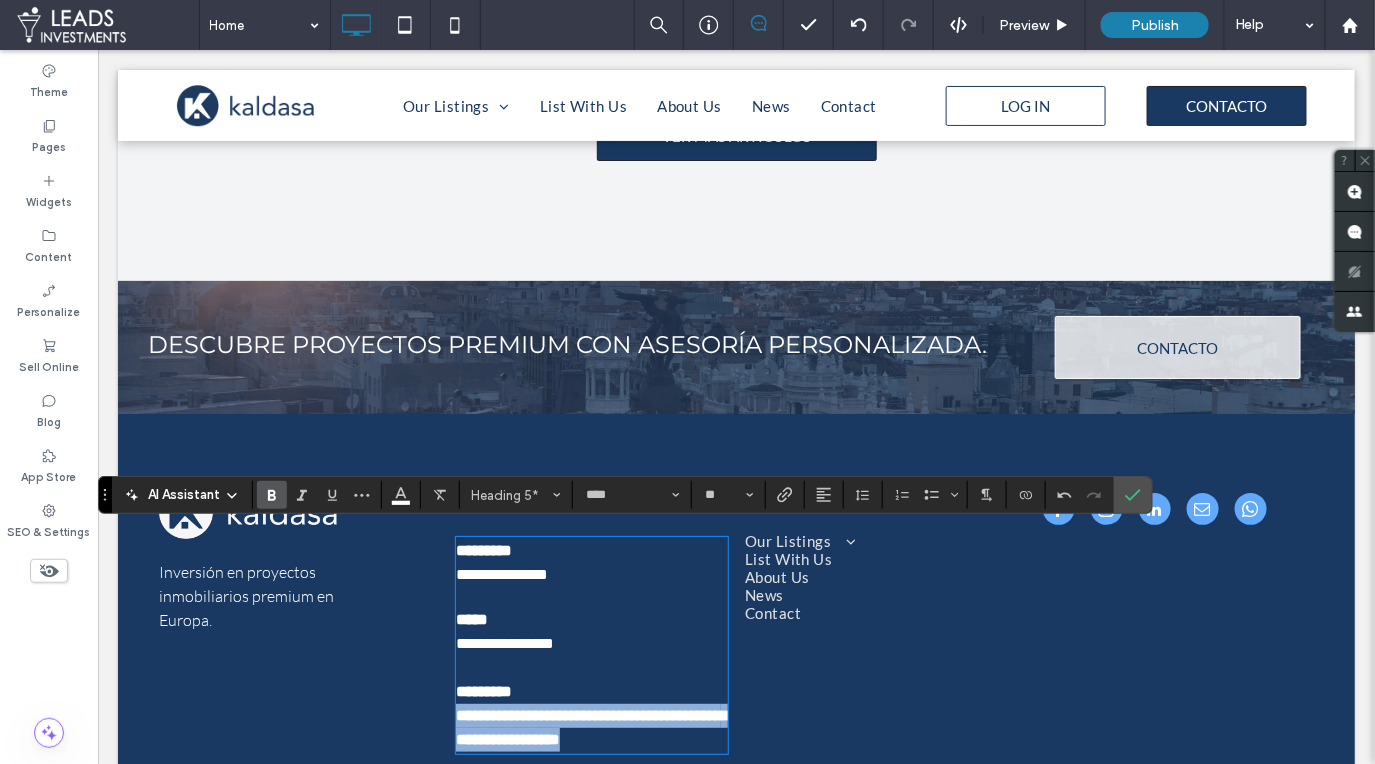 drag, startPoint x: 657, startPoint y: 731, endPoint x: 526, endPoint y: 645, distance: 156.70673 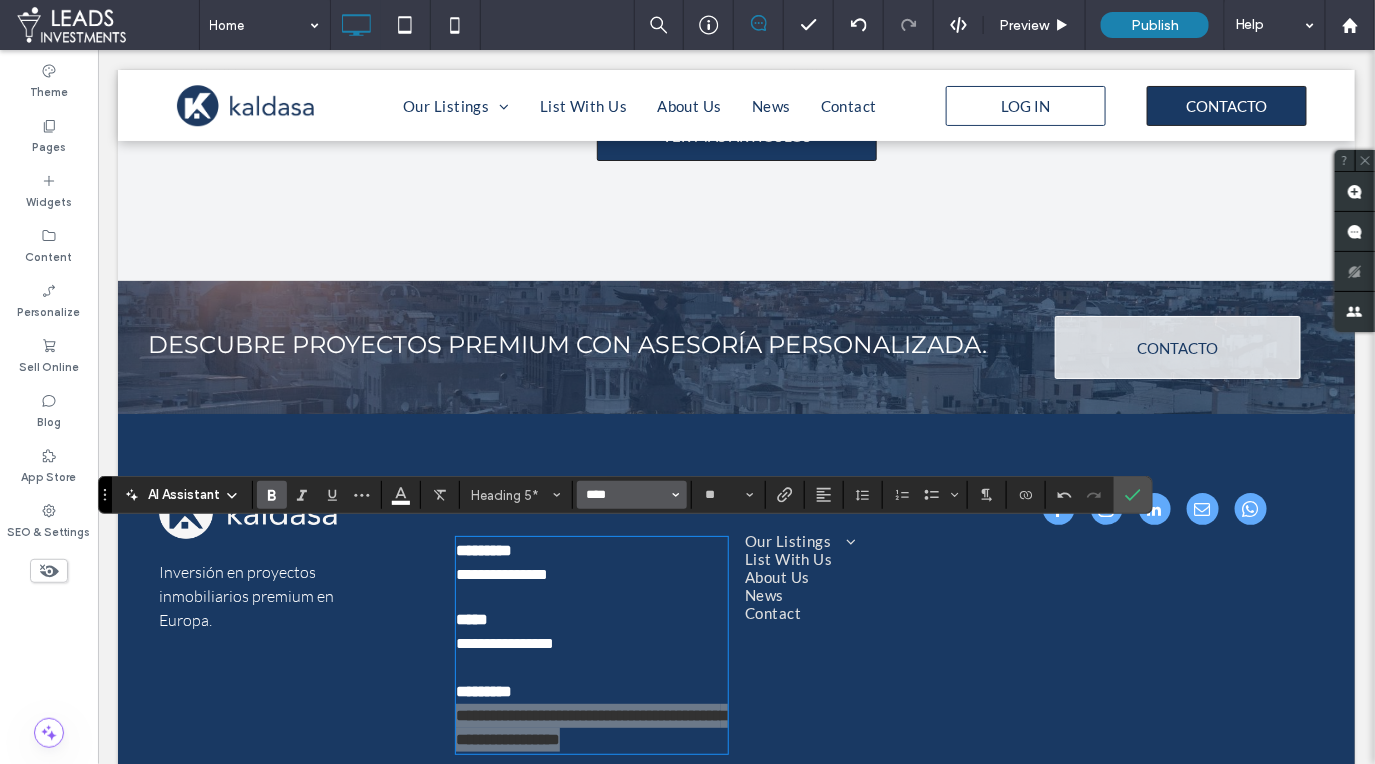 click on "****" at bounding box center [626, 495] 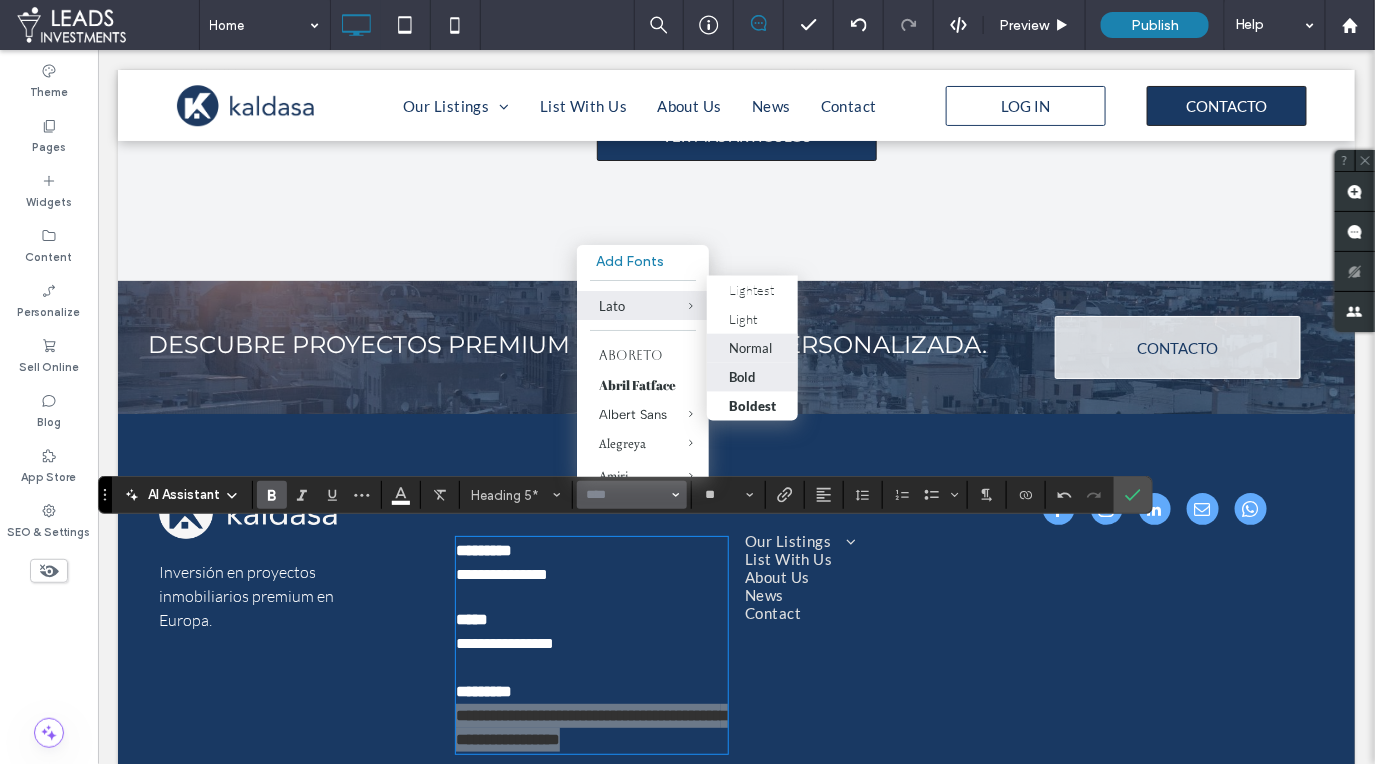 click on "Normal" at bounding box center (750, 348) 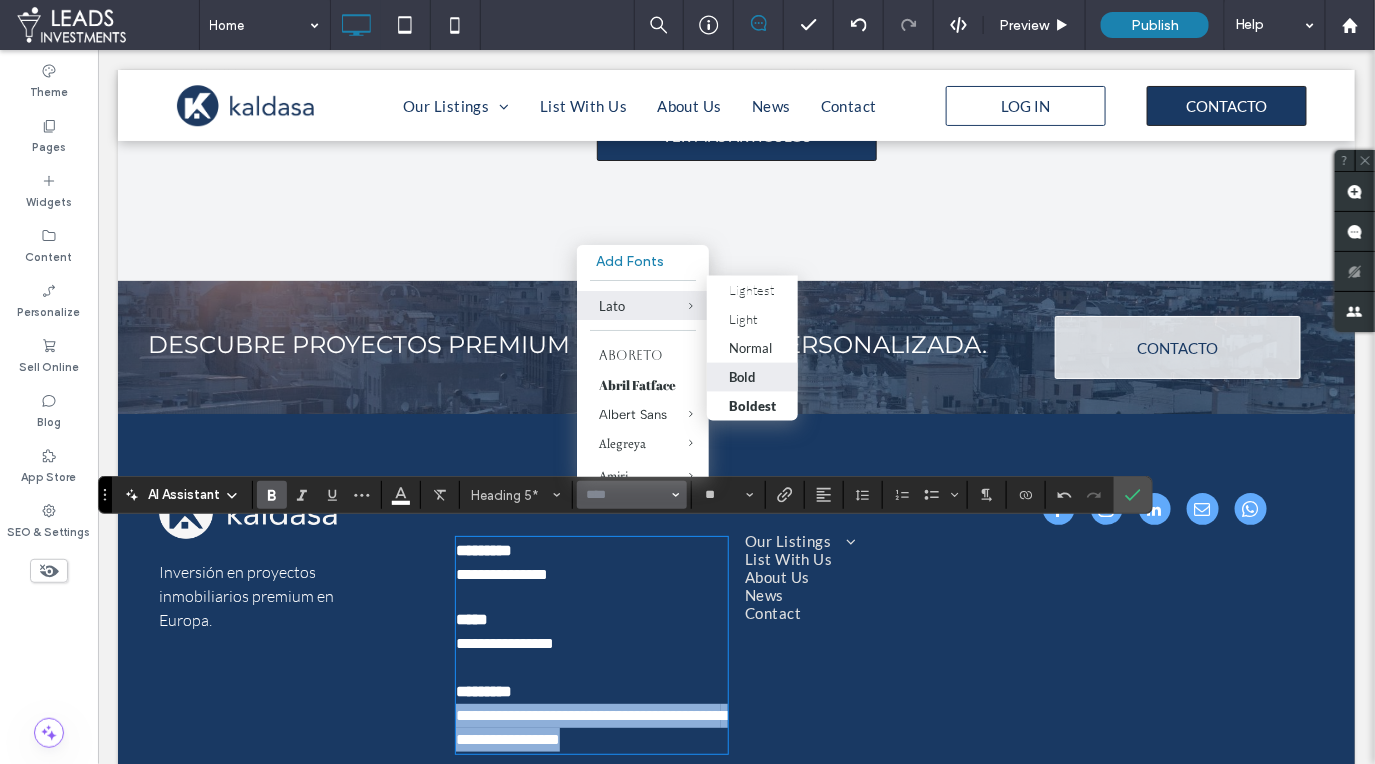 type on "****" 